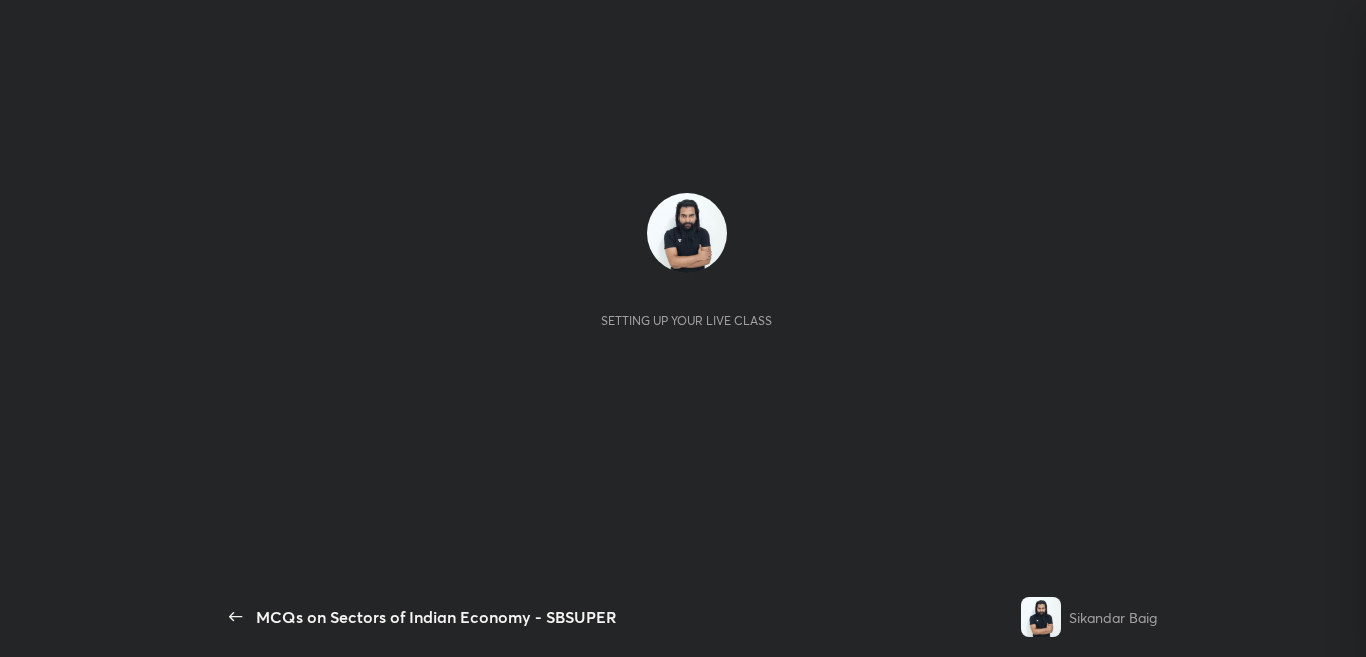 scroll, scrollTop: 0, scrollLeft: 0, axis: both 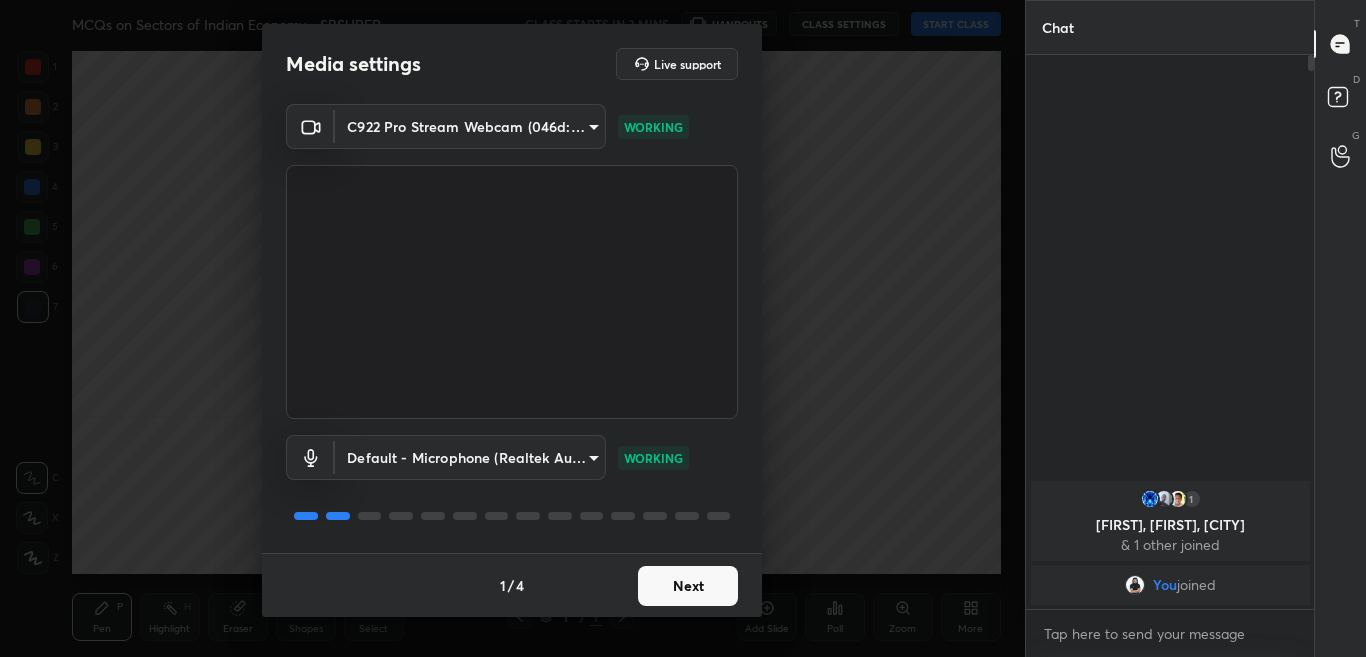 click on "Next" at bounding box center (688, 586) 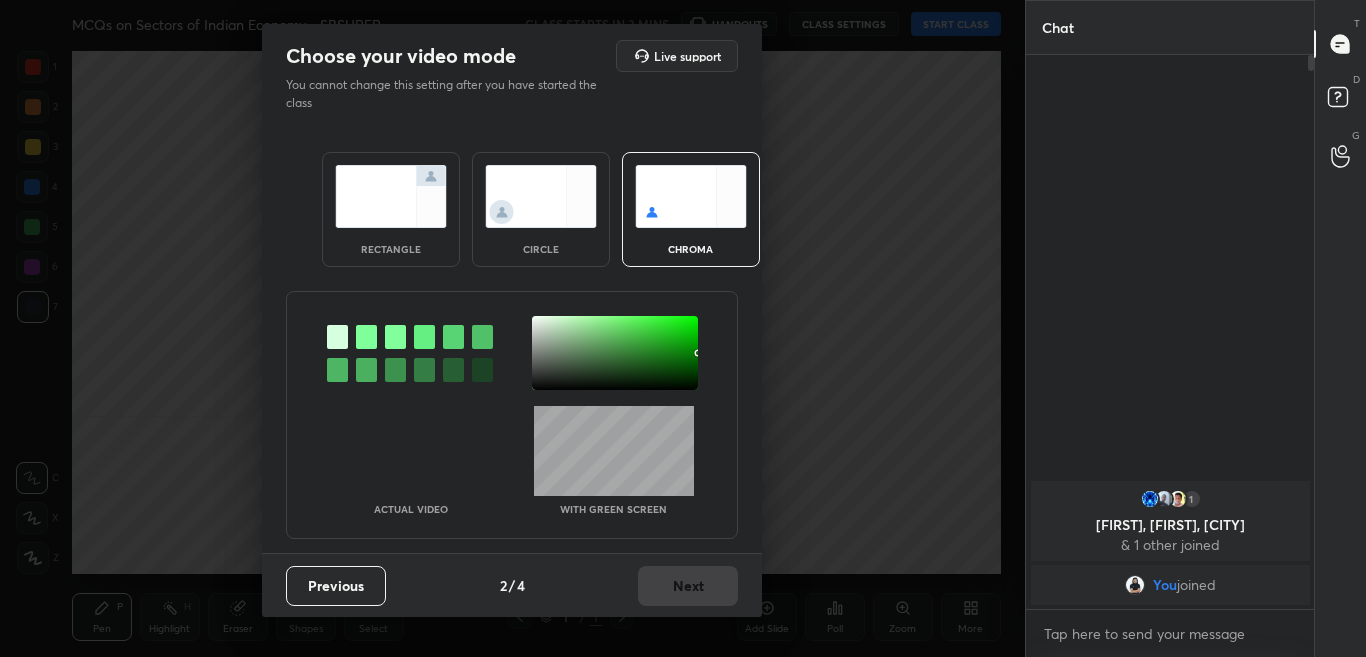 click at bounding box center (366, 337) 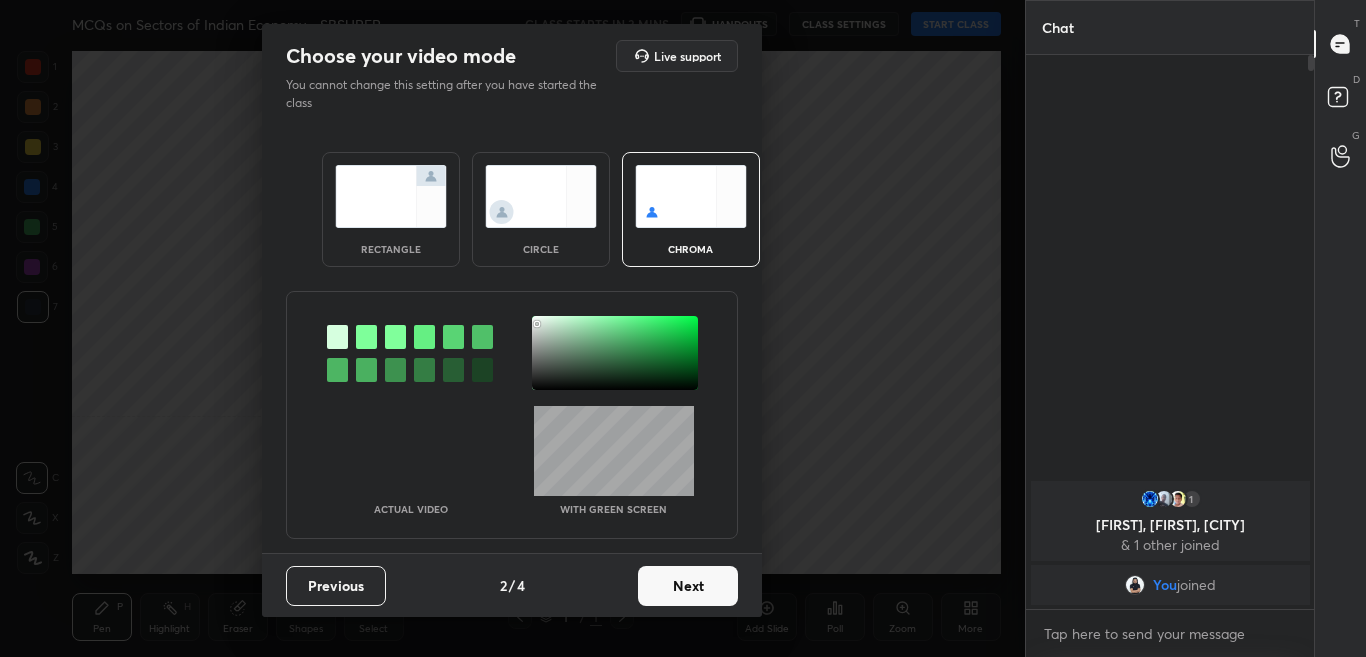 click at bounding box center (615, 353) 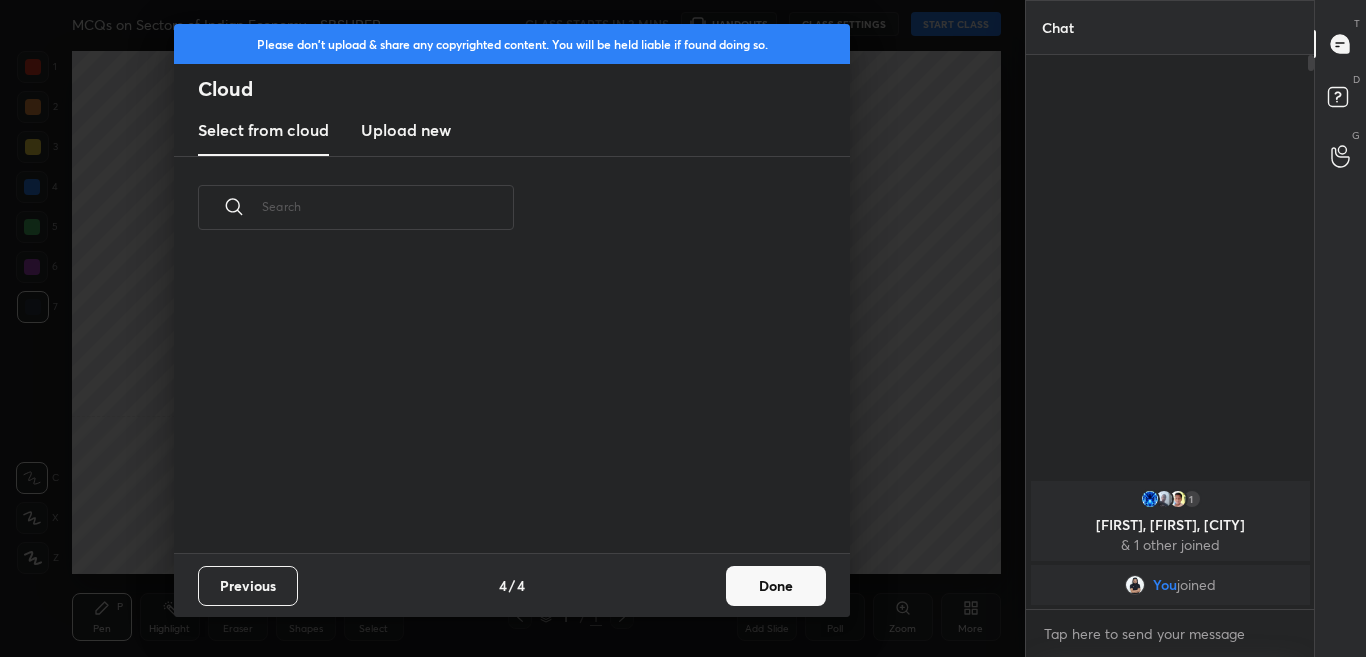 click on "Done" at bounding box center [776, 586] 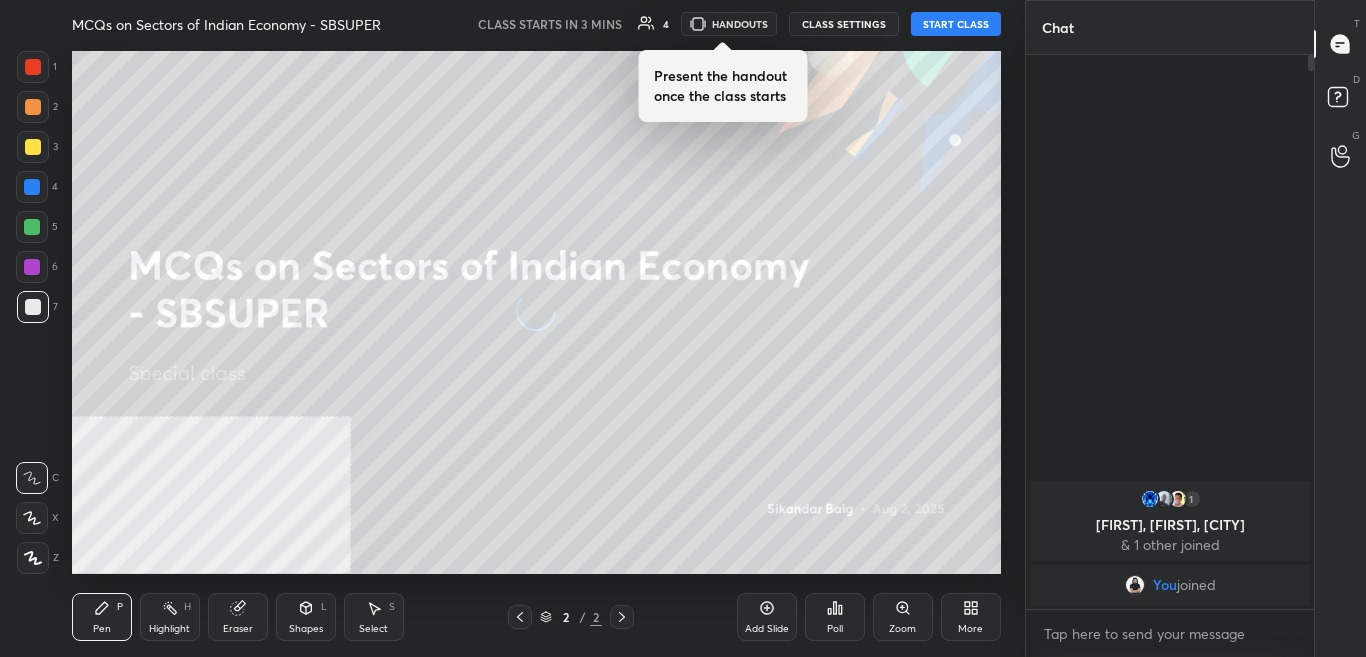 click 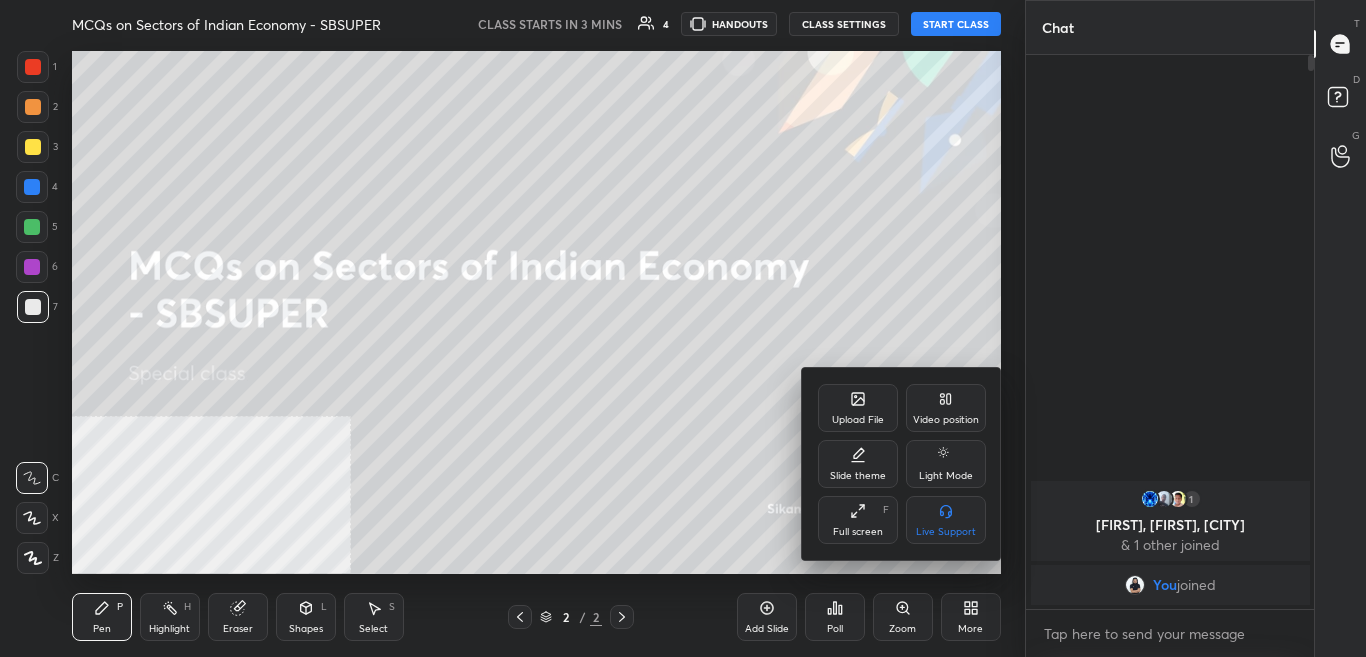 click on "Video position" at bounding box center [946, 408] 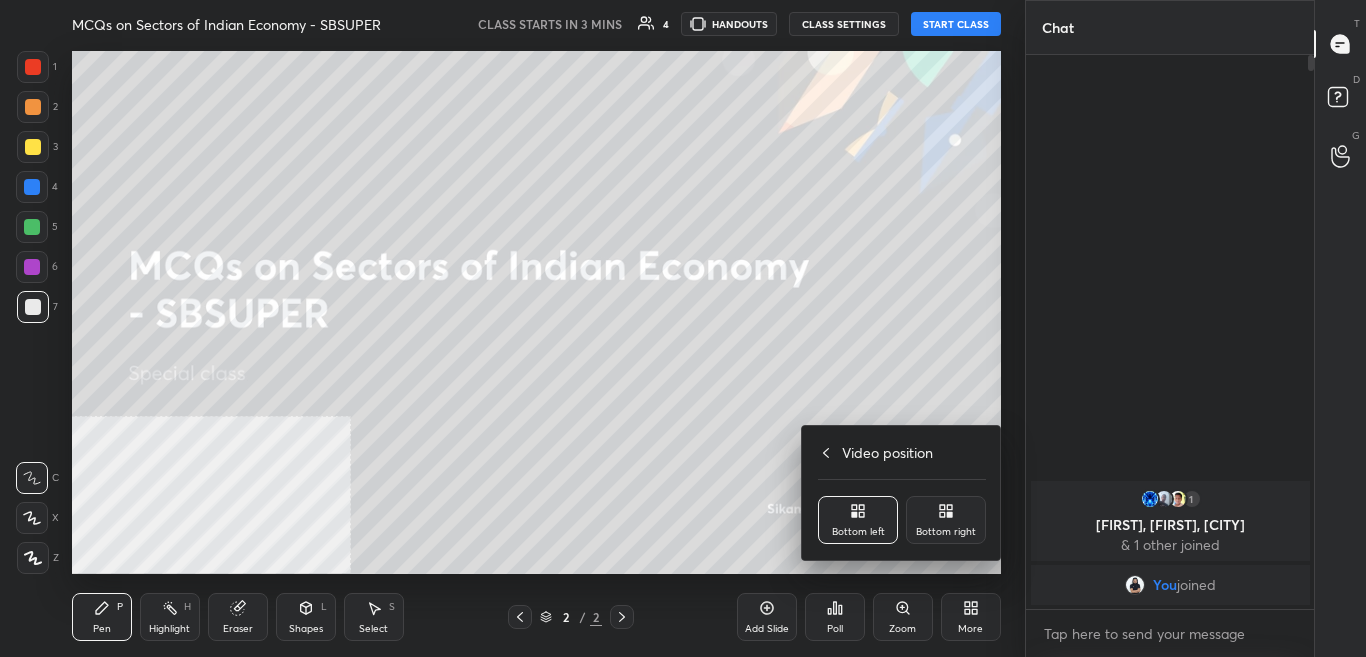 drag, startPoint x: 961, startPoint y: 523, endPoint x: 961, endPoint y: 534, distance: 11 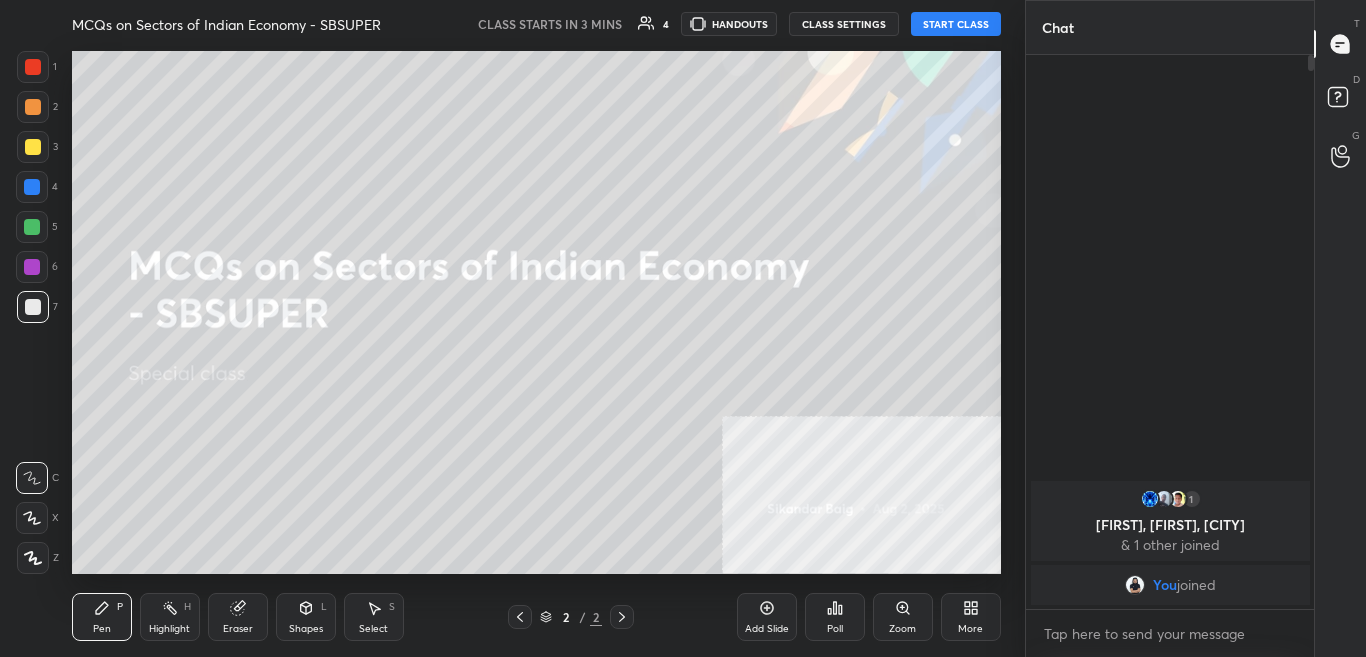 click on "More" at bounding box center [971, 617] 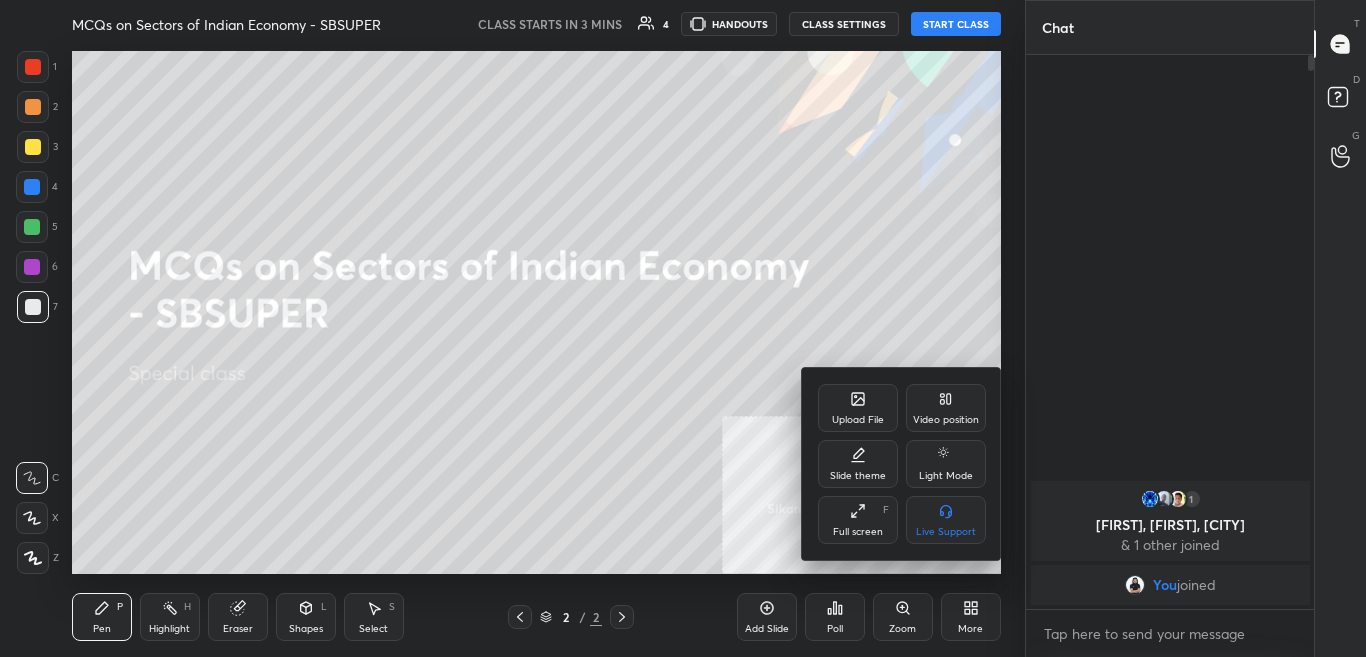 click on "Upload File" at bounding box center (858, 420) 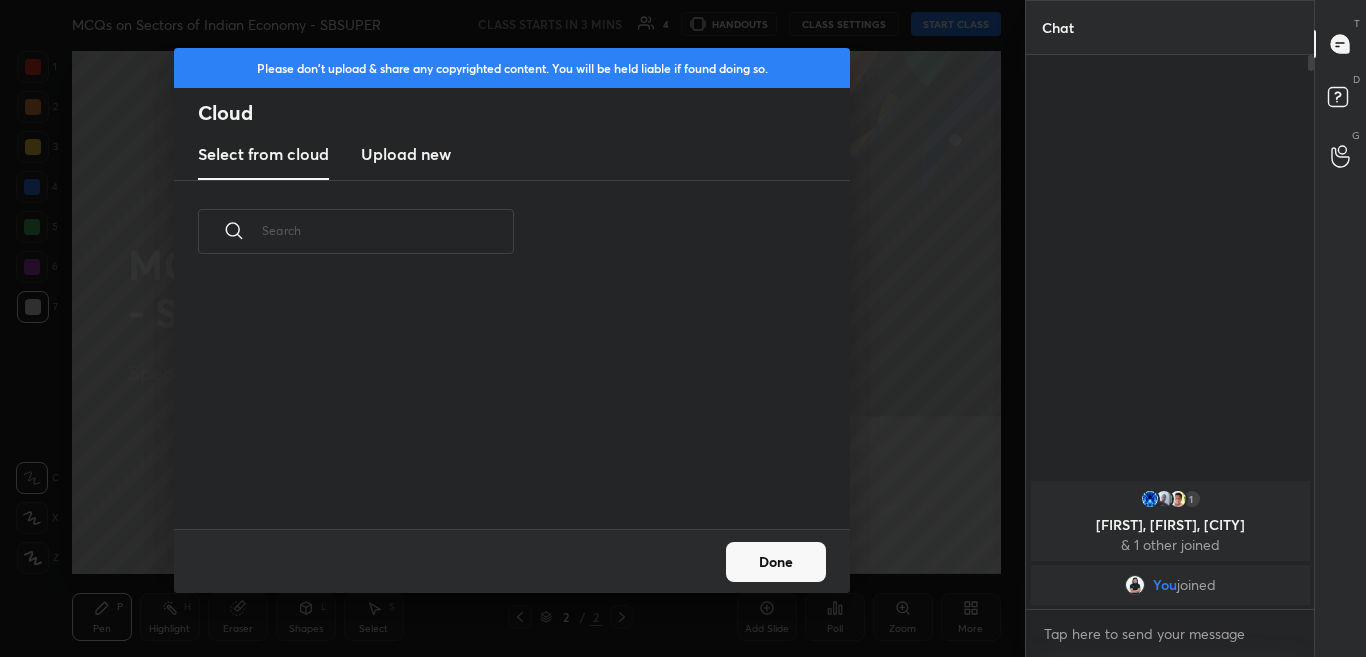 scroll, scrollTop: 7, scrollLeft: 11, axis: both 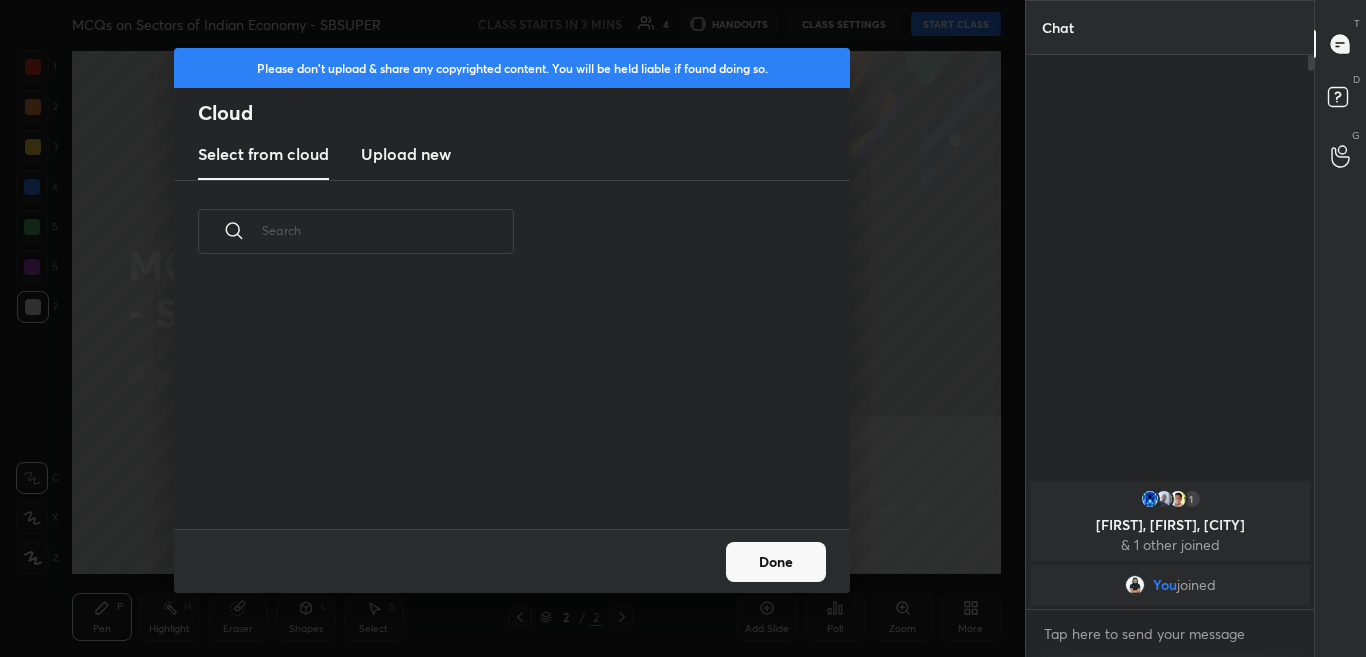click on "Upload new" at bounding box center [406, 154] 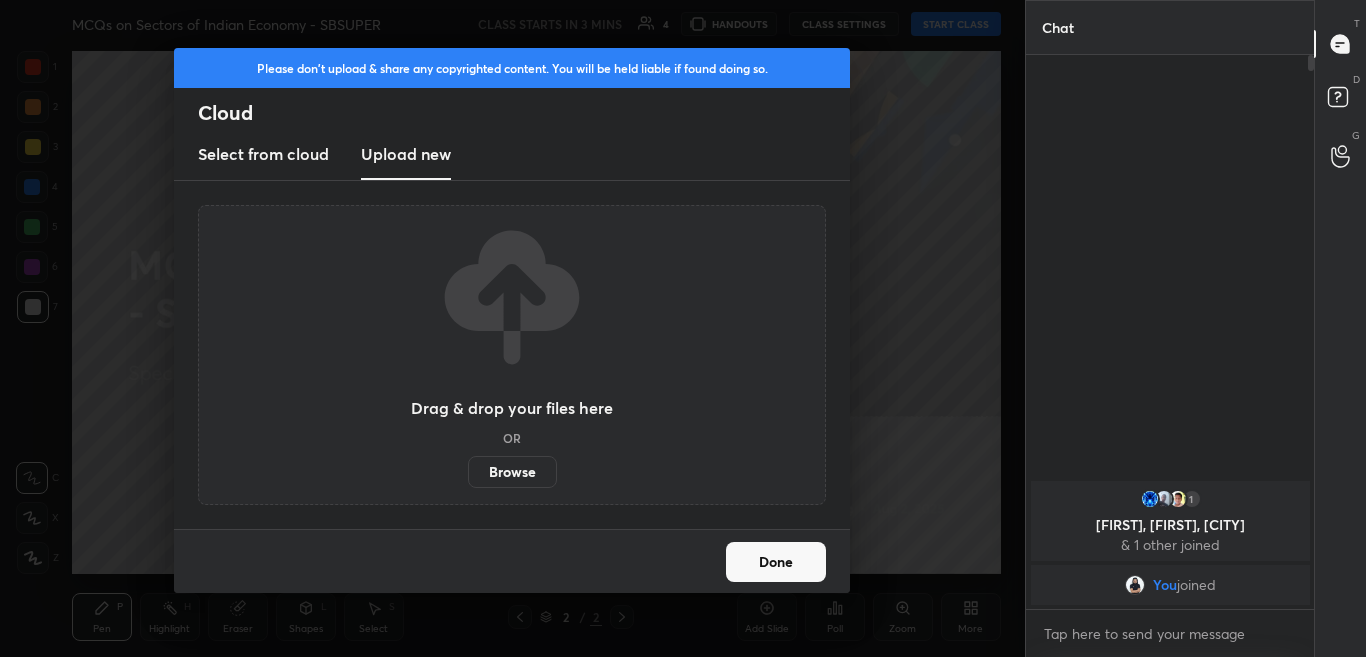 click on "Browse" at bounding box center [512, 472] 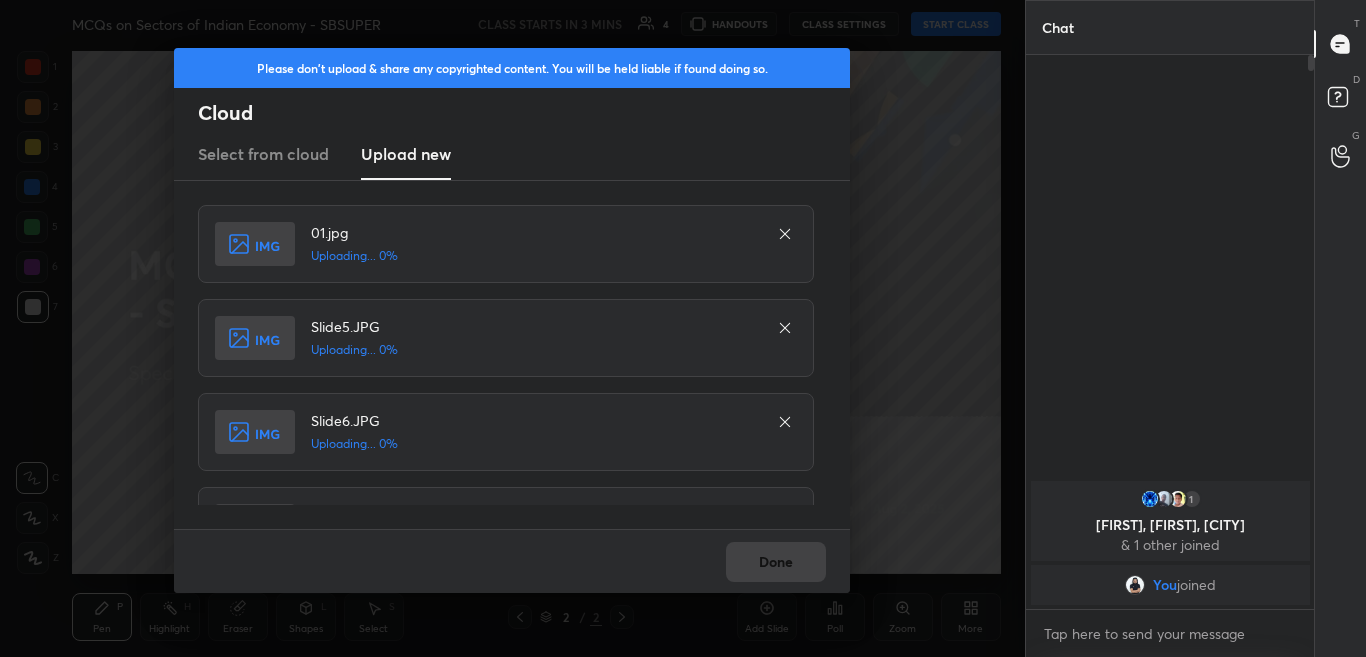 click on "Done" at bounding box center (512, 561) 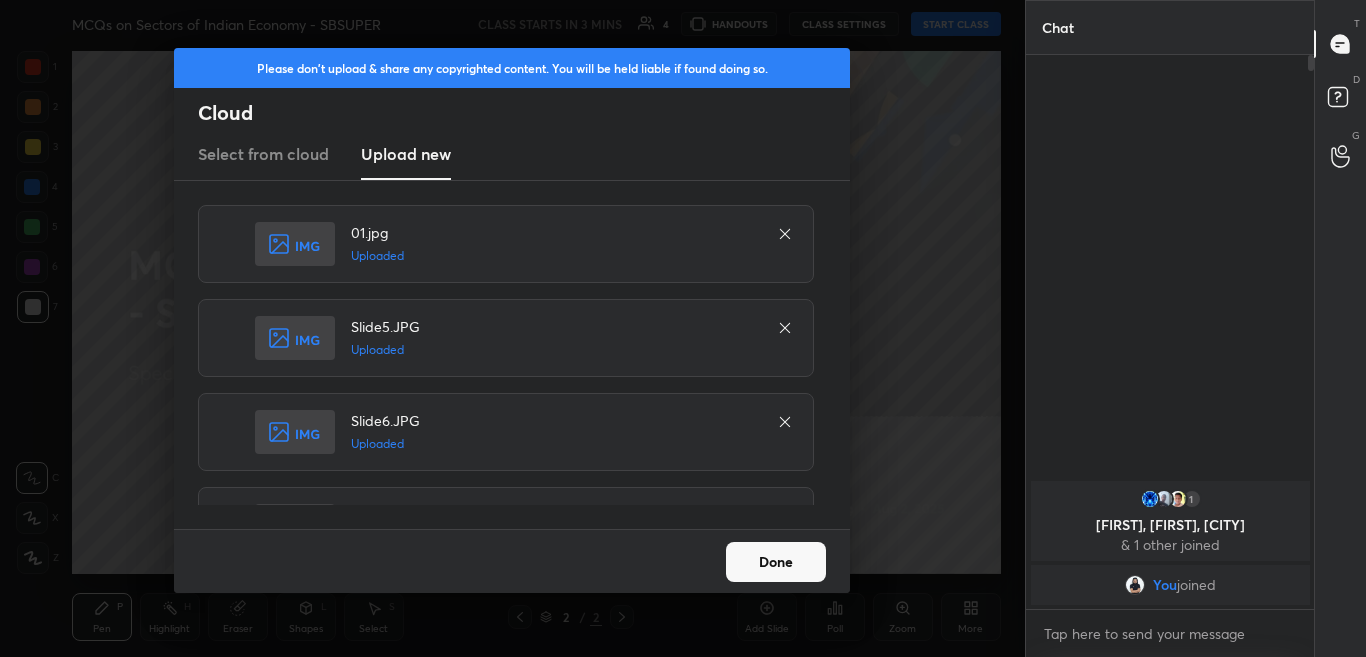 click on "Done" at bounding box center [776, 562] 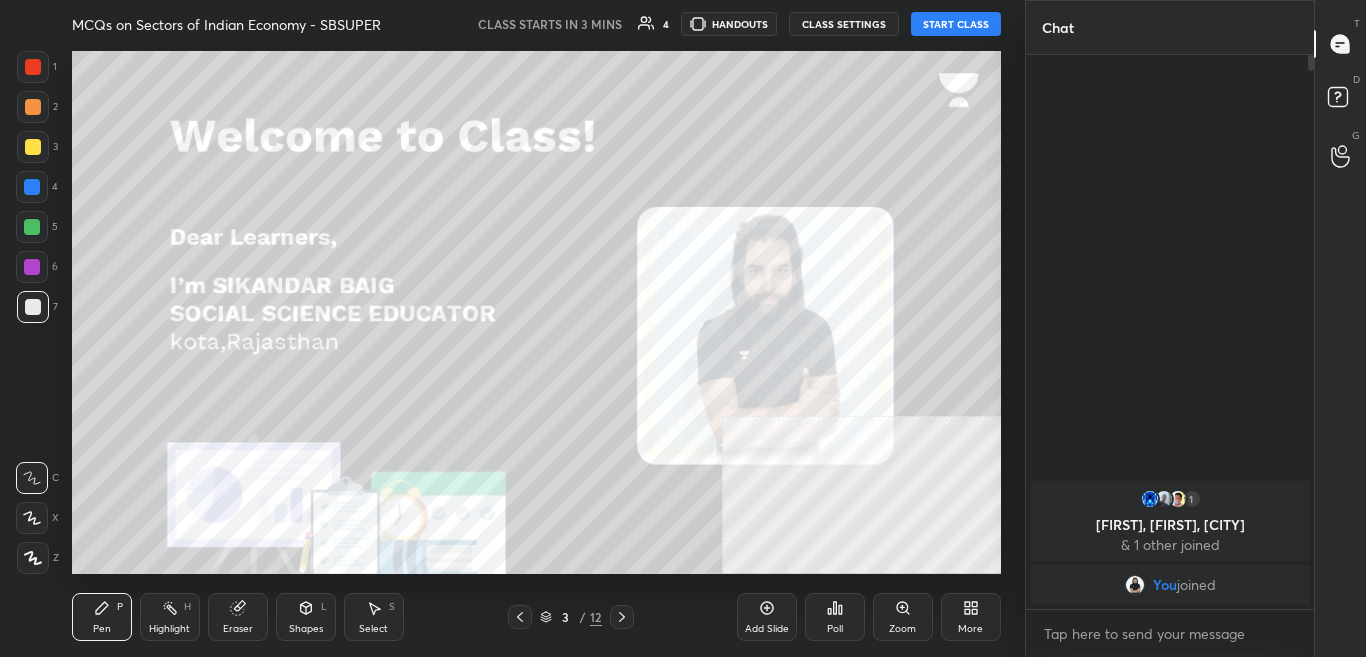 click 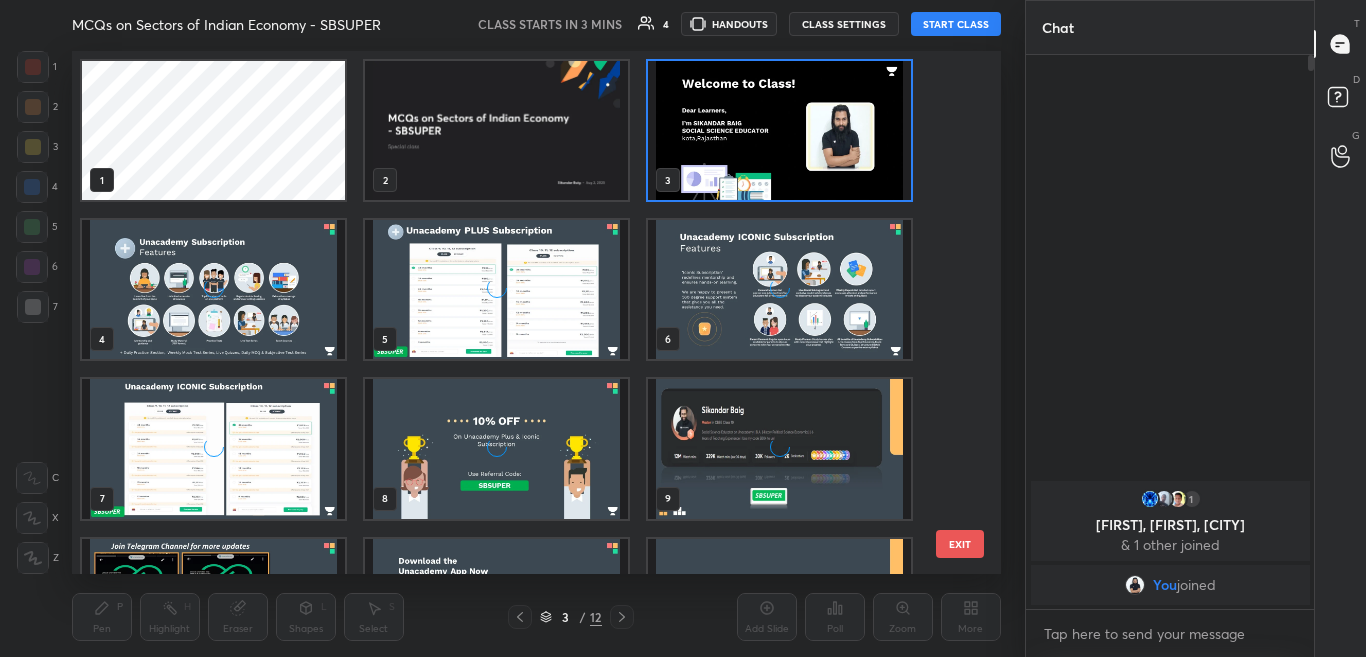 scroll, scrollTop: 7, scrollLeft: 11, axis: both 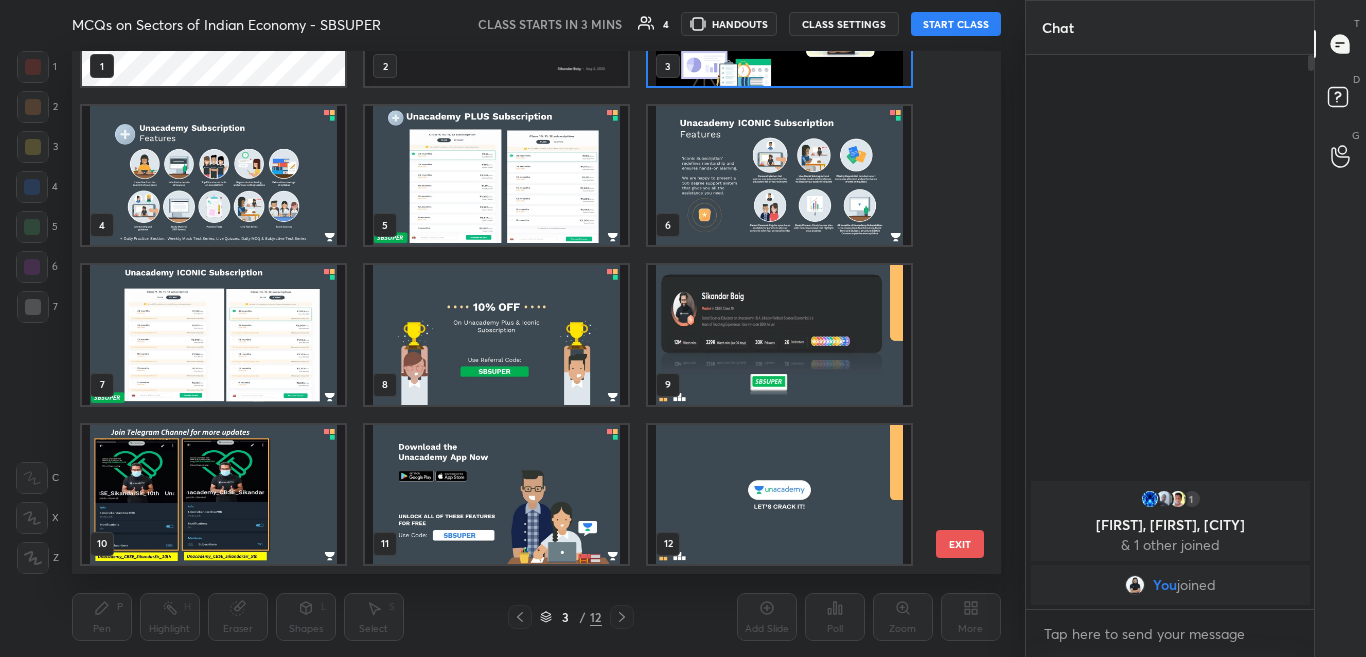 click at bounding box center (779, 494) 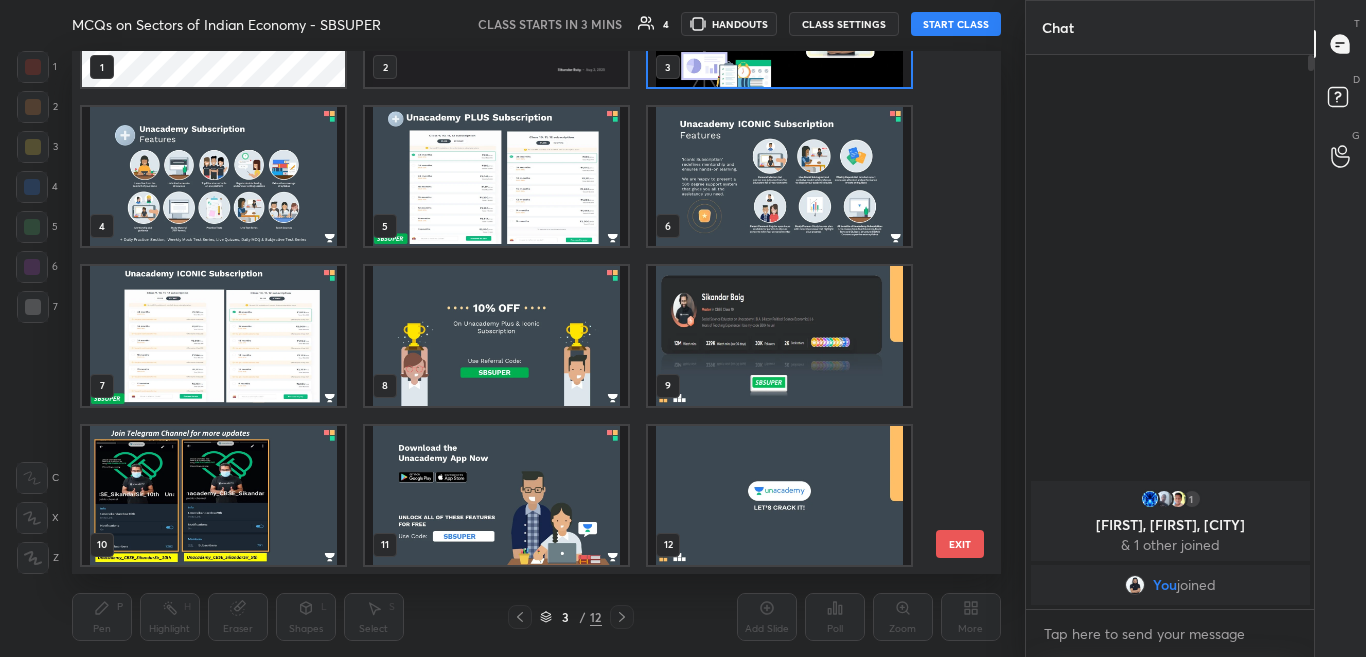 click on "1 2 3 4 5 6 7 8 9 10 11 12" at bounding box center (519, 312) 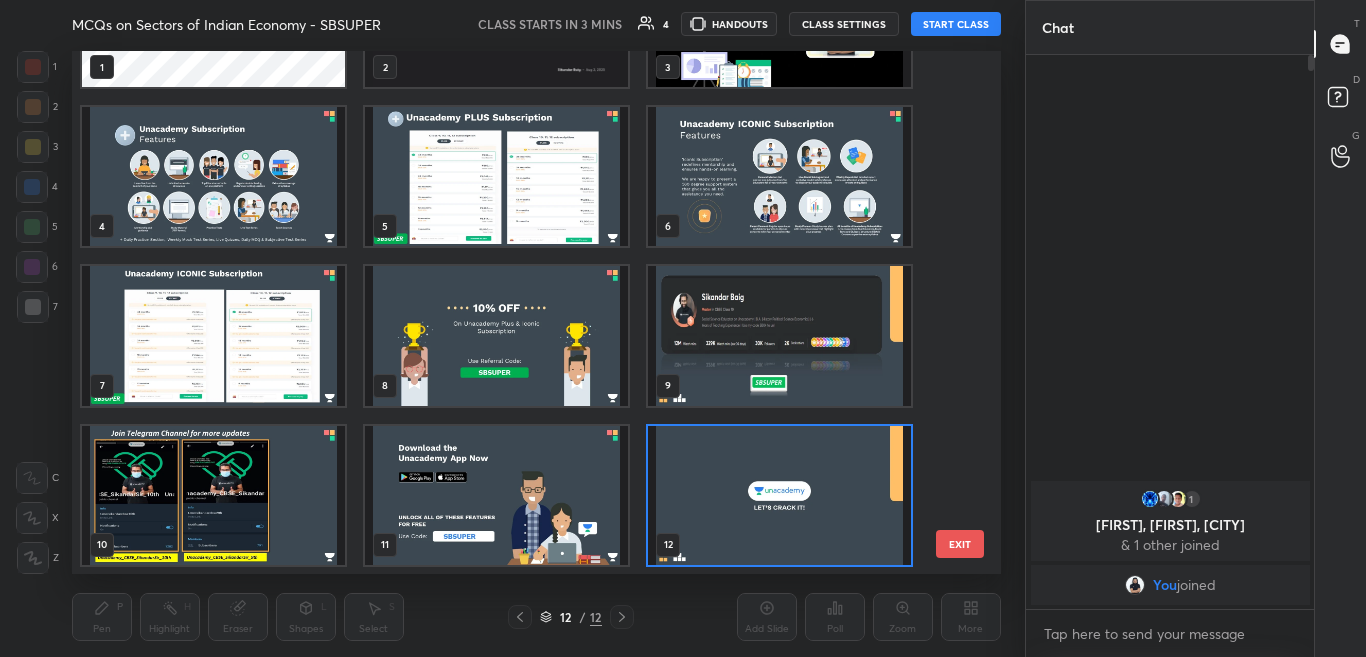 click at bounding box center (779, 495) 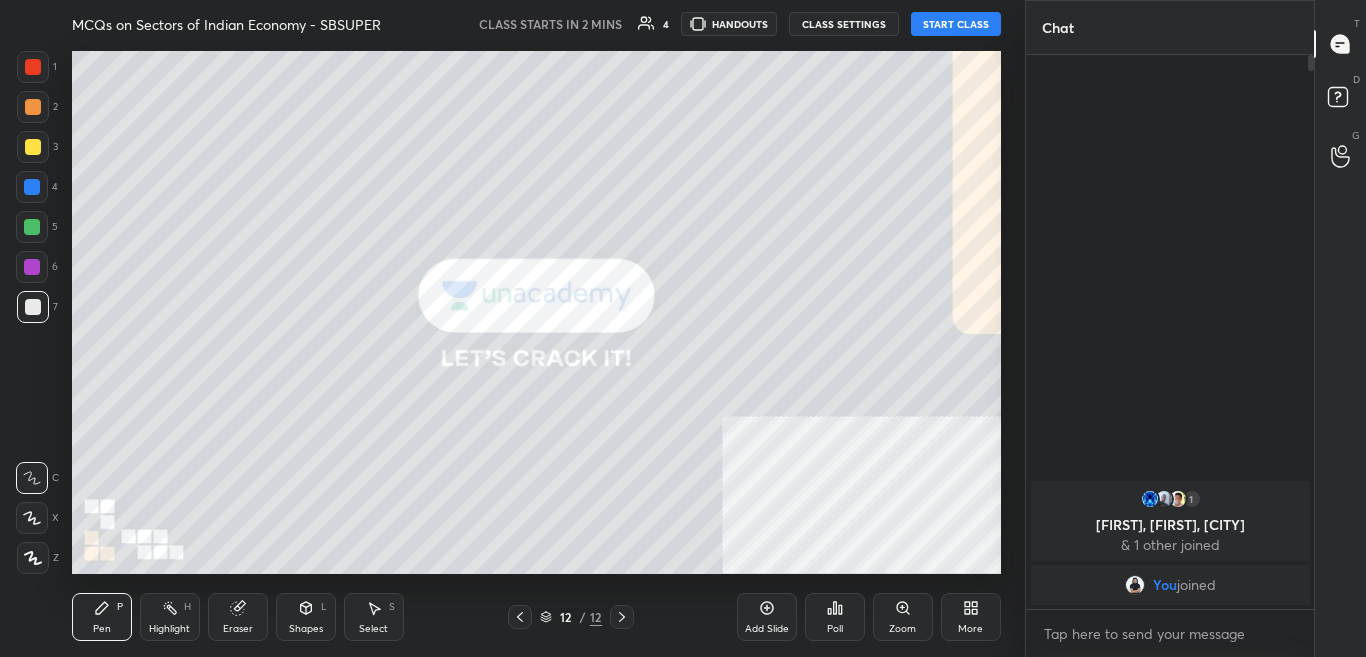 click on "More" at bounding box center [971, 617] 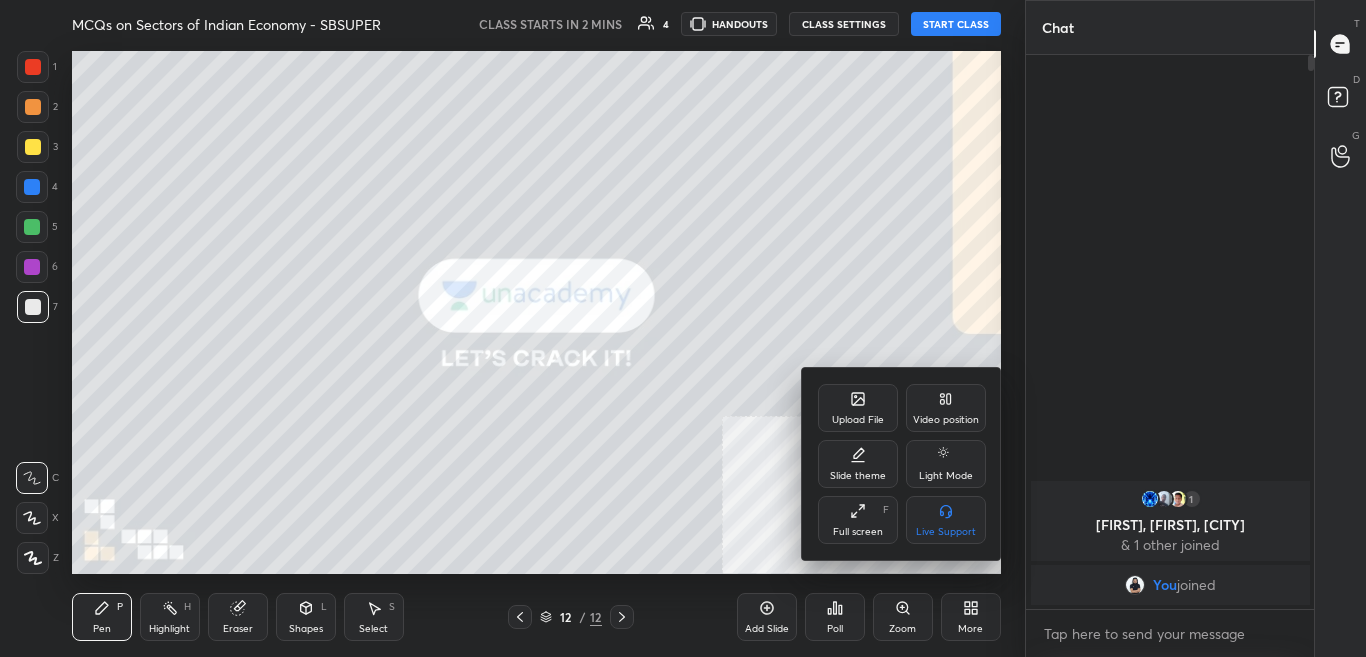 click on "Upload File" at bounding box center [858, 408] 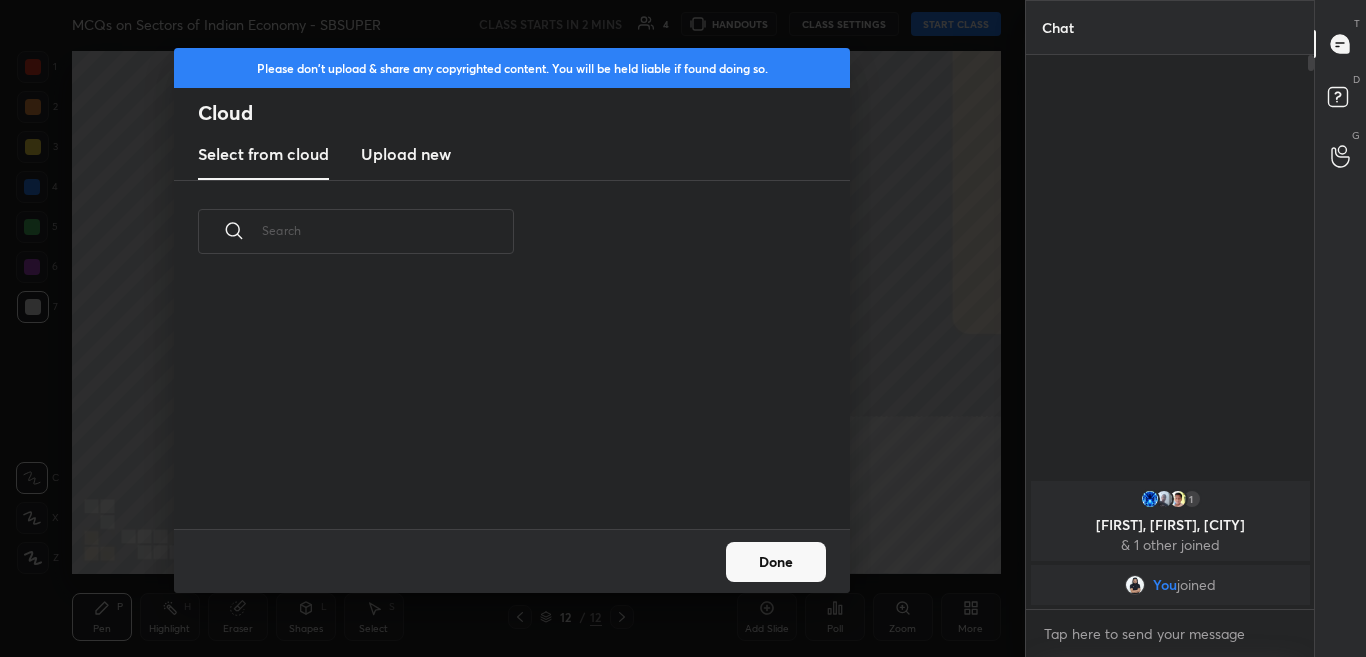scroll, scrollTop: 7, scrollLeft: 11, axis: both 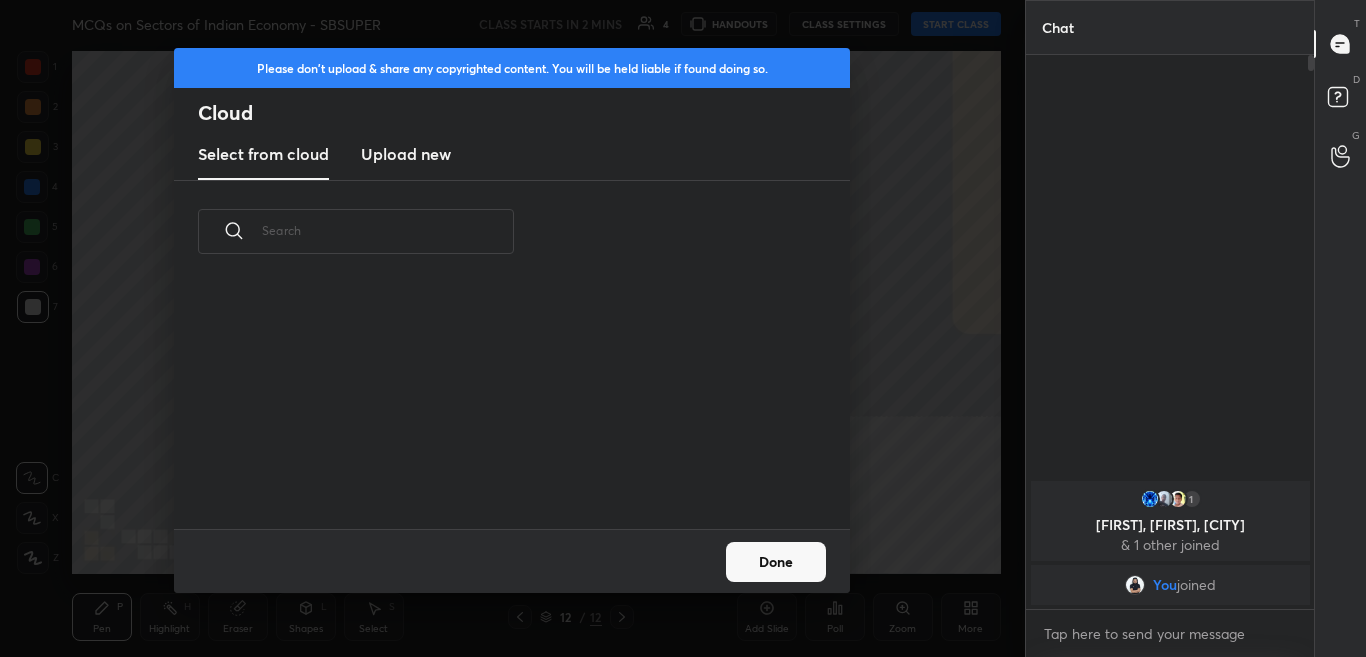 click on "Upload new" at bounding box center [406, 155] 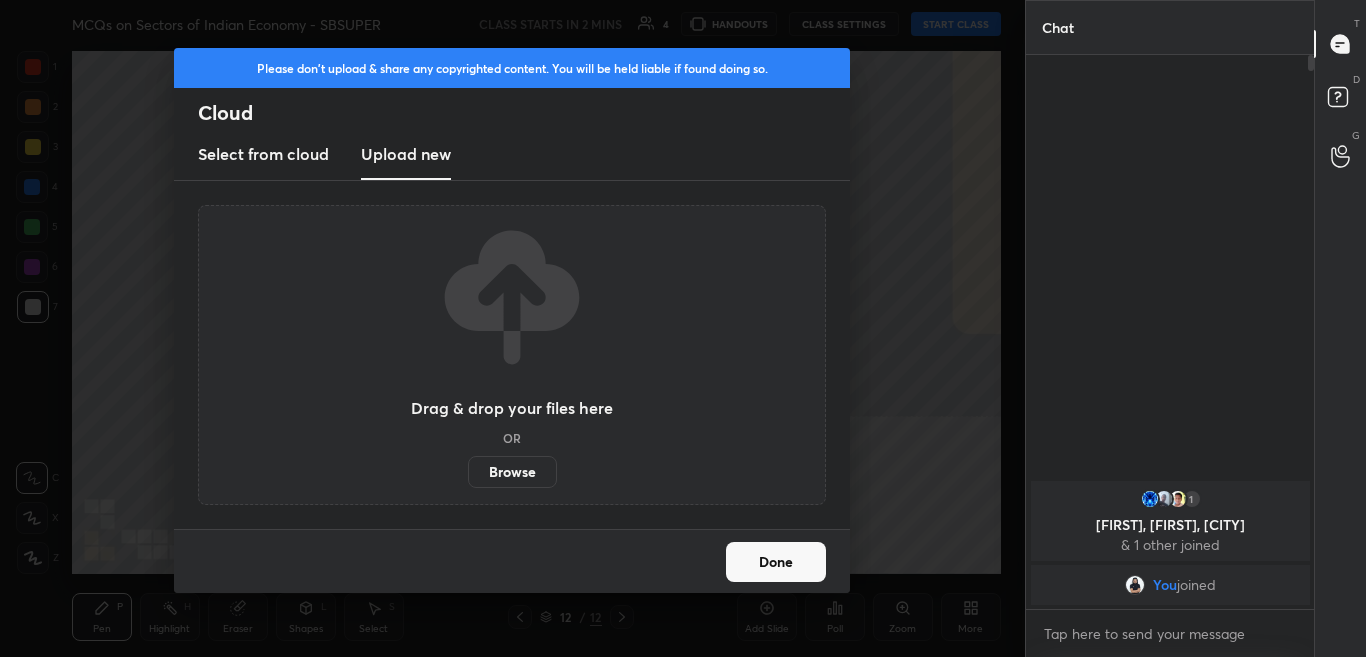 click on "Browse" at bounding box center (512, 472) 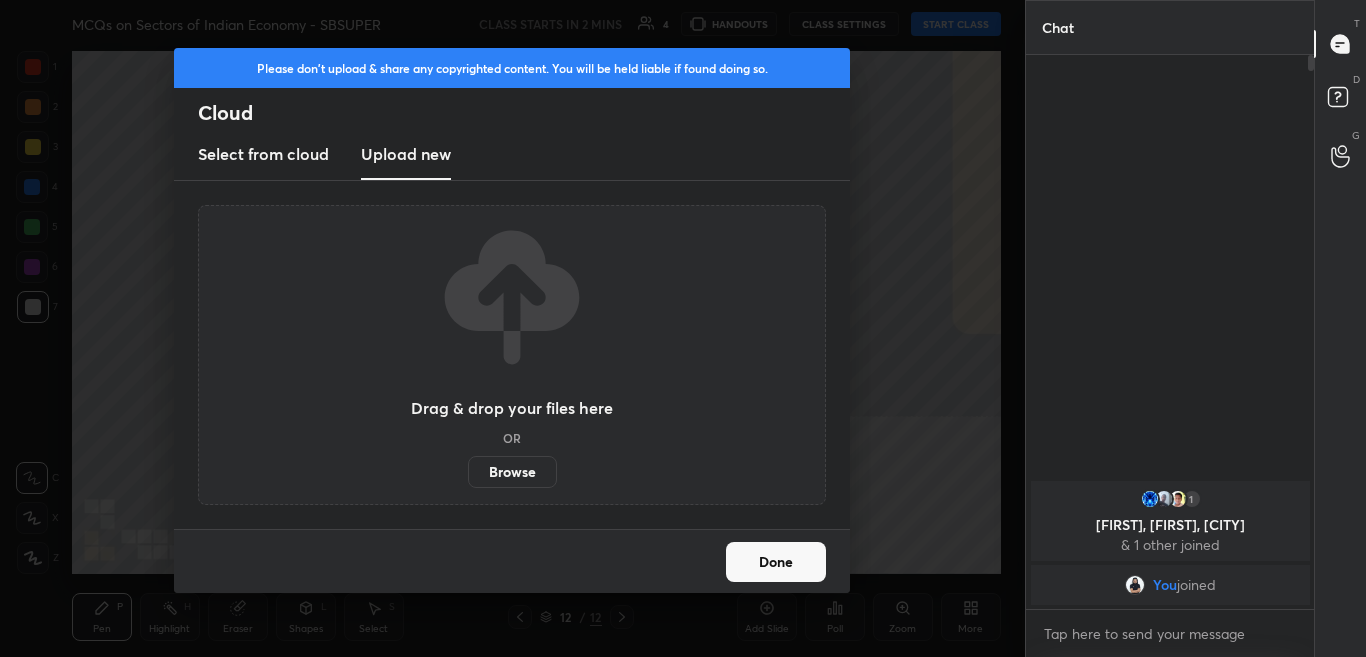 click on "Browse" at bounding box center (468, 472) 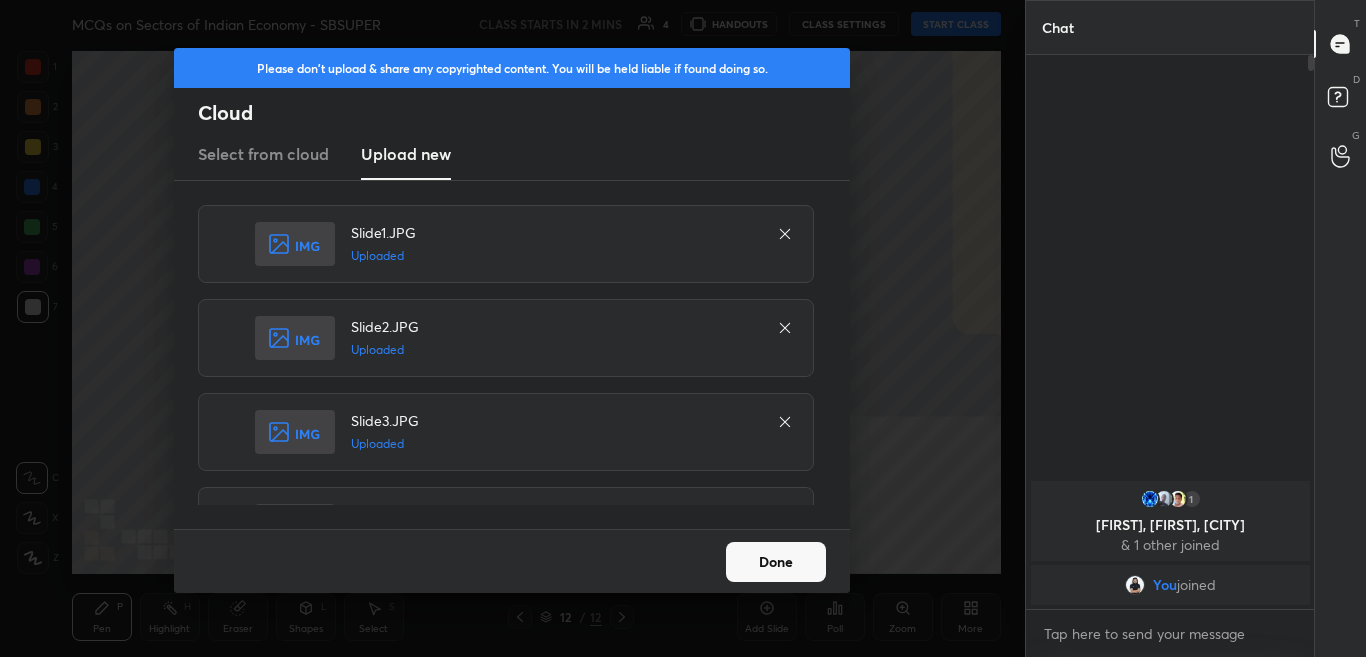 click on "Done" at bounding box center [776, 562] 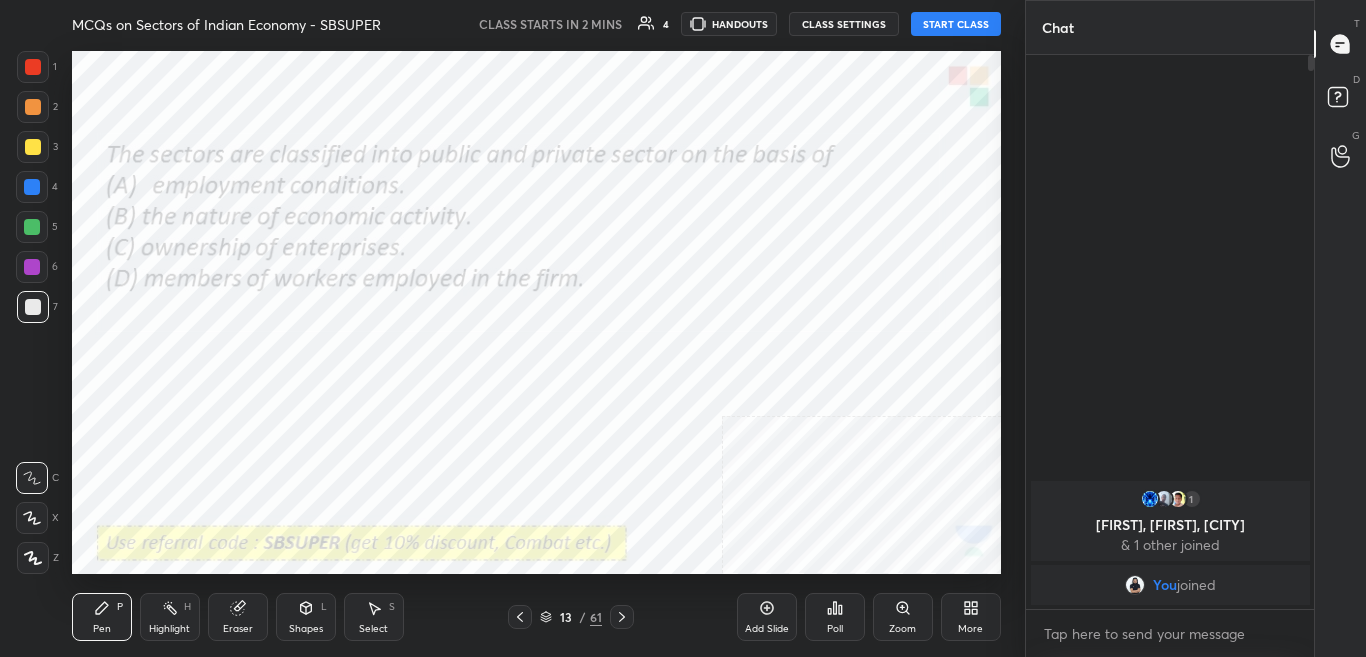 click on "1 2 3 4 5 6 7 C X Z C X Z E E Erase all   H H MCQs on Sectors of Indian Economy - SBSUPER CLASS STARTS IN 2 MINS 4 HANDOUTS CLASS SETTINGS START CLASS Setting up your live class Back MCQs on Sectors of Indian Economy - SBSUPER Sikandar Baig Pen P Highlight H Eraser Shapes L Select S 13 / 61 Add Slide Poll Zoom More Chat 1 Ishanvi, Rajvir, Haridwar &  1 other  joined You  joined 1 NEW MESSAGE Enable hand raising Enable raise hand to speak to learners. Once enabled, chat will be turned off temporarily. Enable x   Doubts asked by learners will show up here Raise hand disabled You have disabled Raise hand currently. Enable it to invite learners to speak Enable Can't raise hand Looks like educator just invited you to speak. Please wait before you can raise your hand again. Got it T Messages (T) D Doubts (D) G Raise Hand (G) Report an issue Reason for reporting Buffering Chat not working Audio - Video sync issue Educator video quality low ​ Attach an image Report" at bounding box center (683, 328) 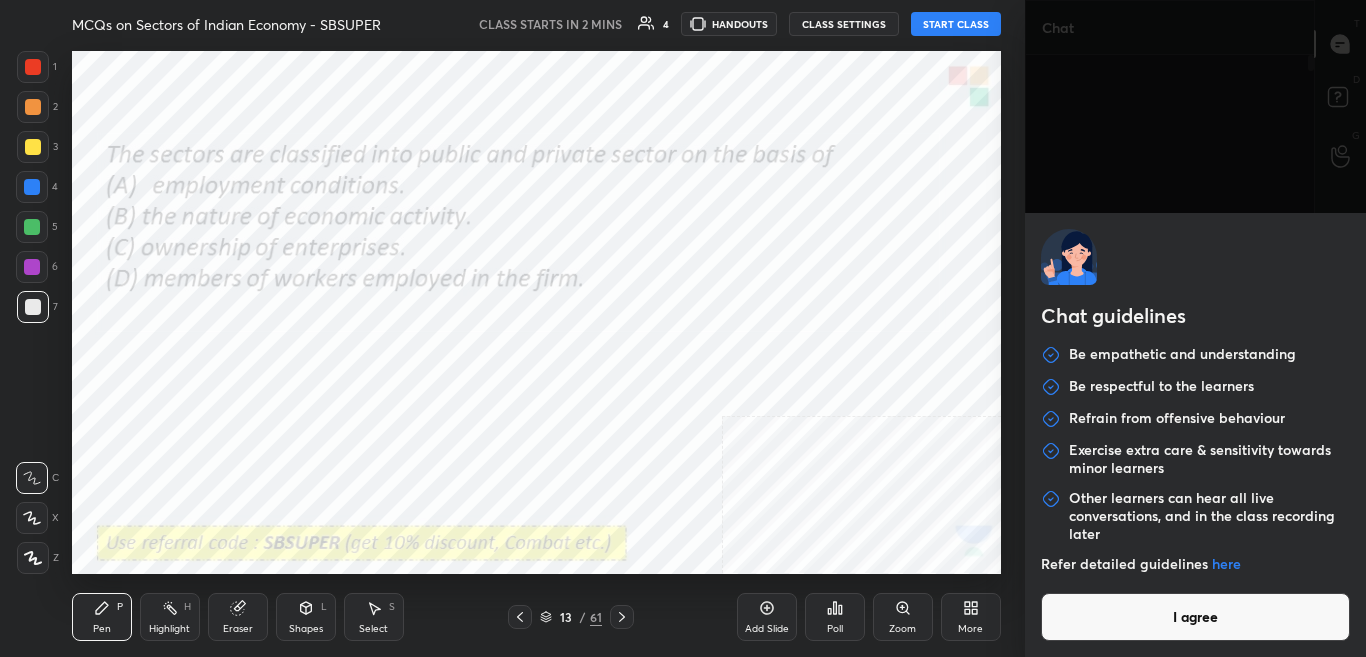 click on "I agree" at bounding box center [1196, 617] 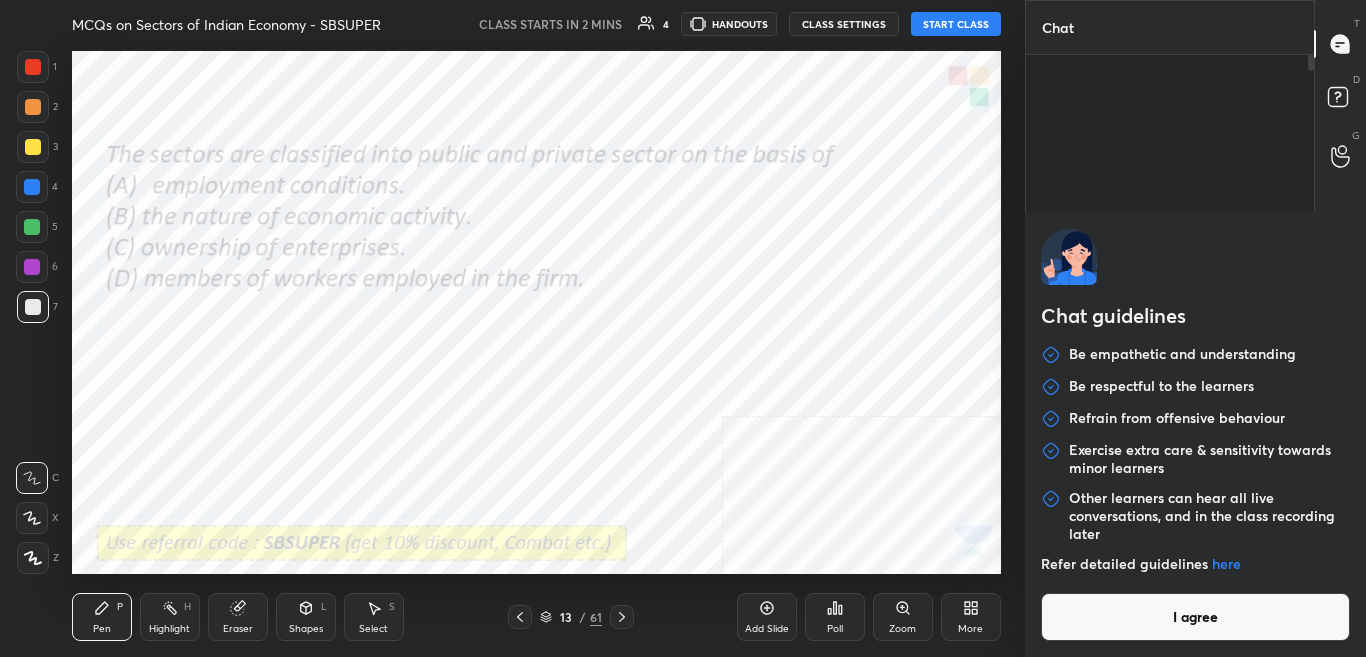 type on "x" 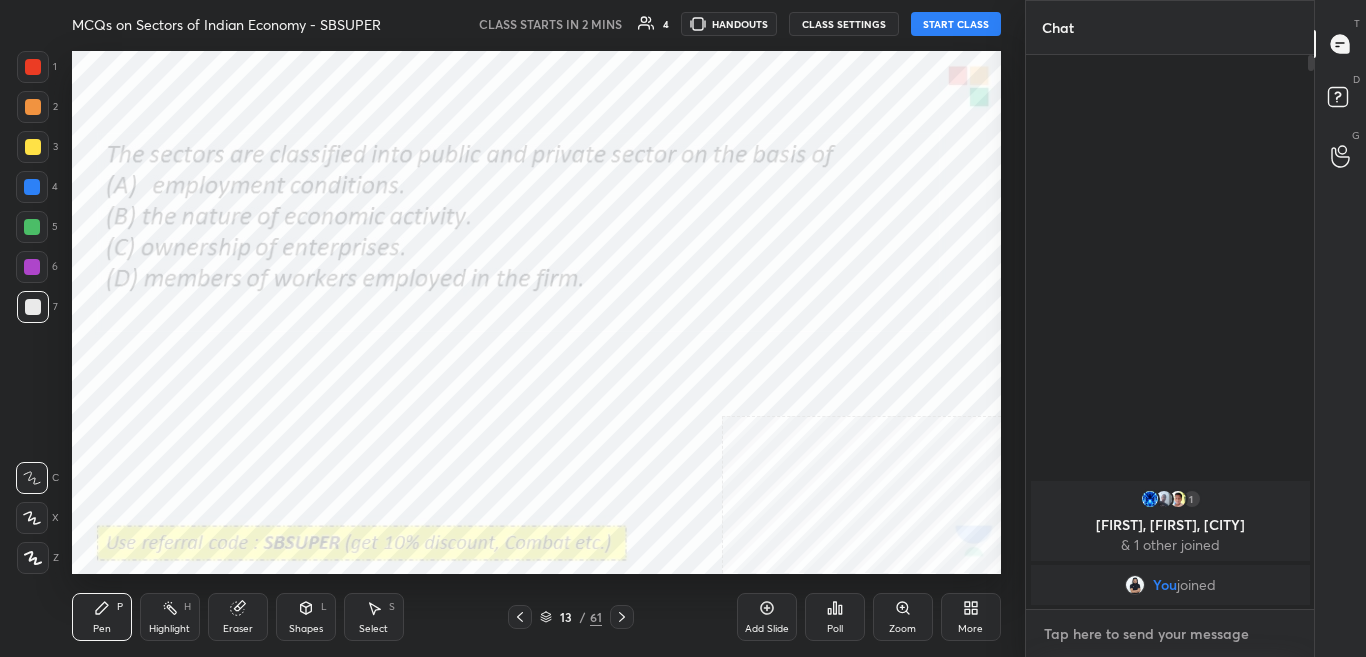 type on "t" 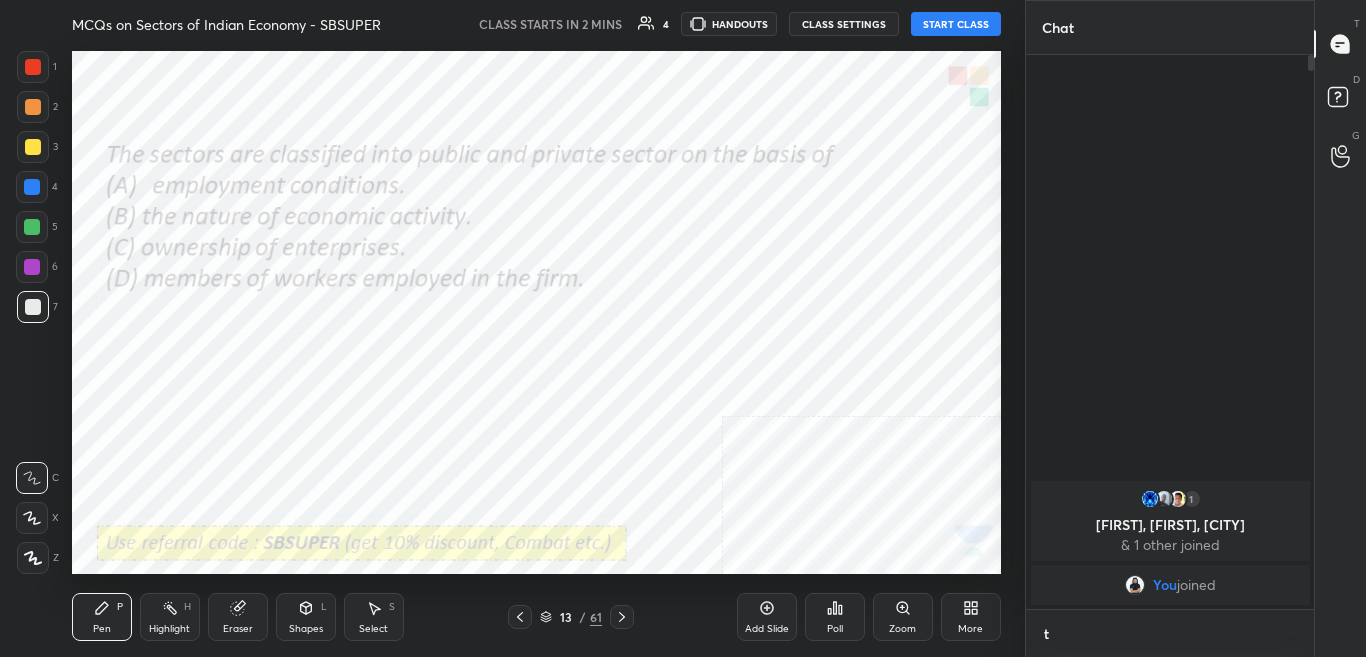 type on "x" 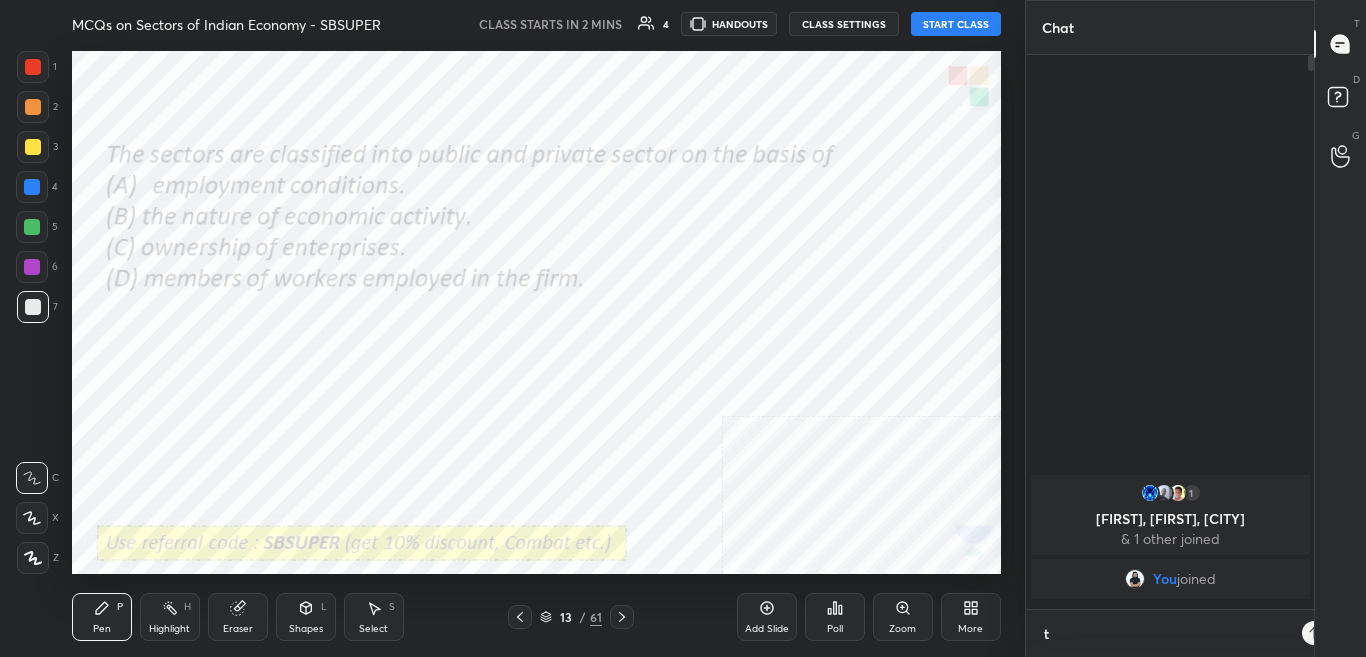 scroll, scrollTop: 542, scrollLeft: 282, axis: both 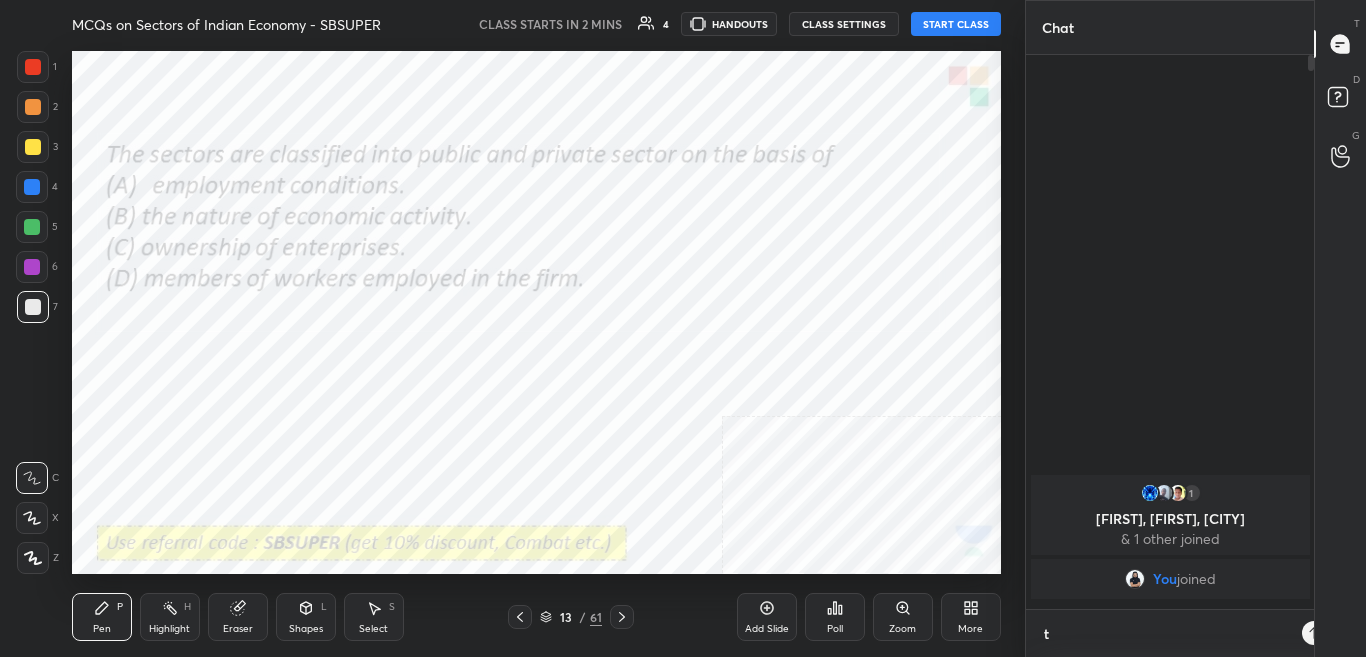 type on "t." 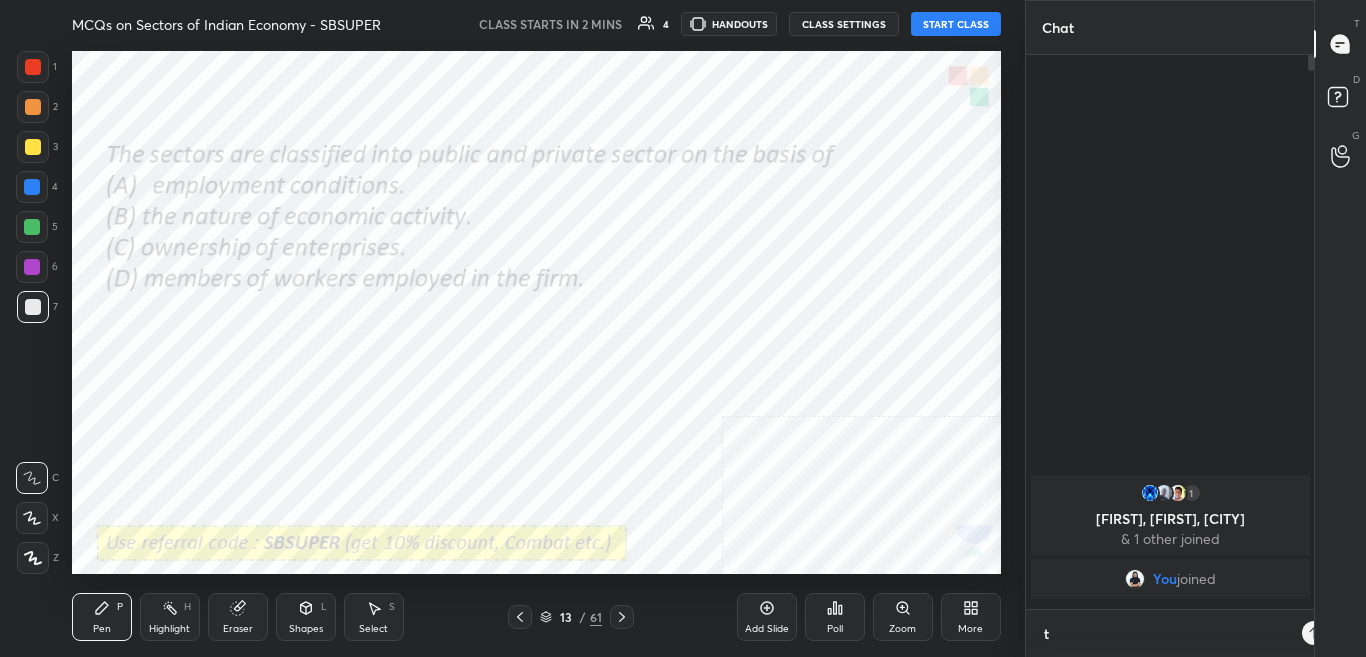 type on "x" 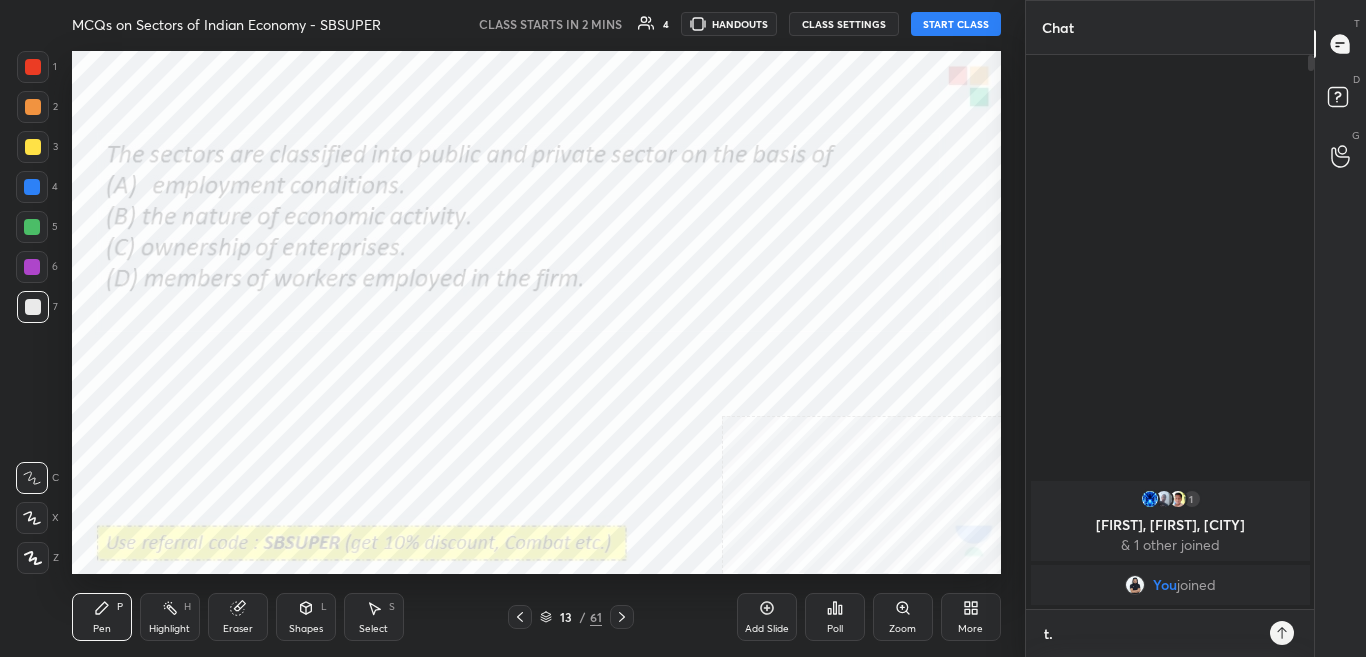 scroll, scrollTop: 7, scrollLeft: 7, axis: both 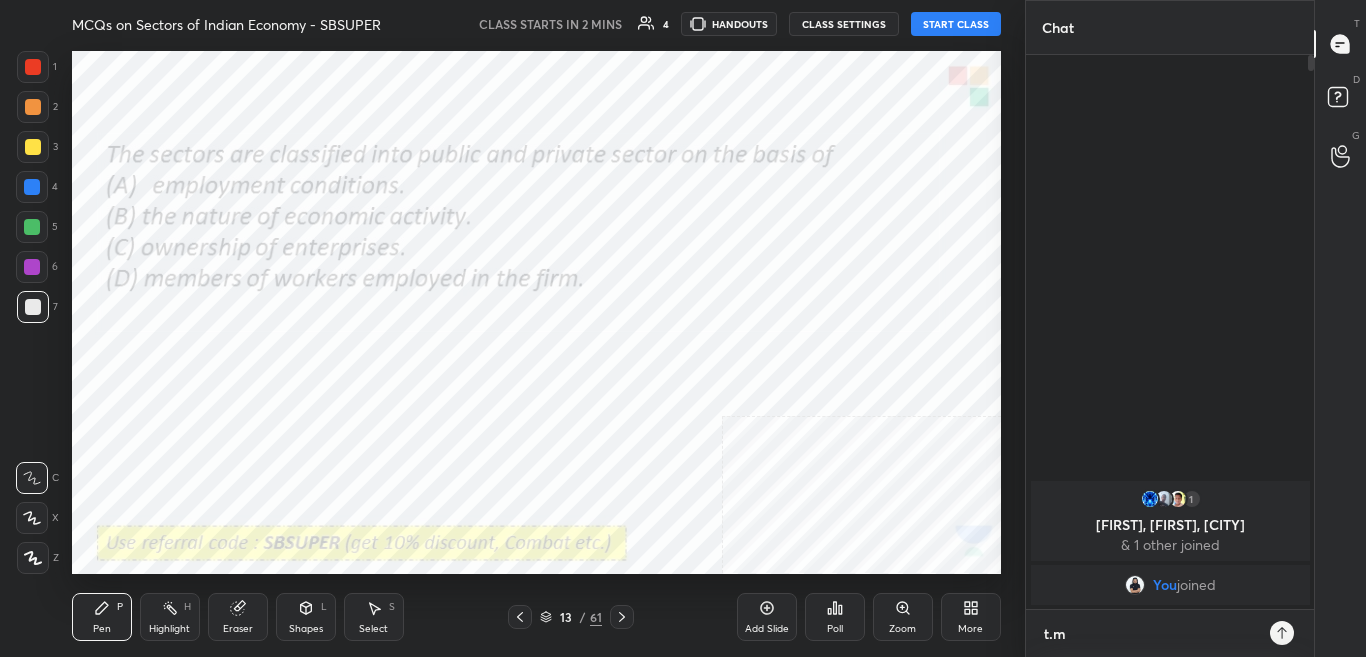 type on "t.me" 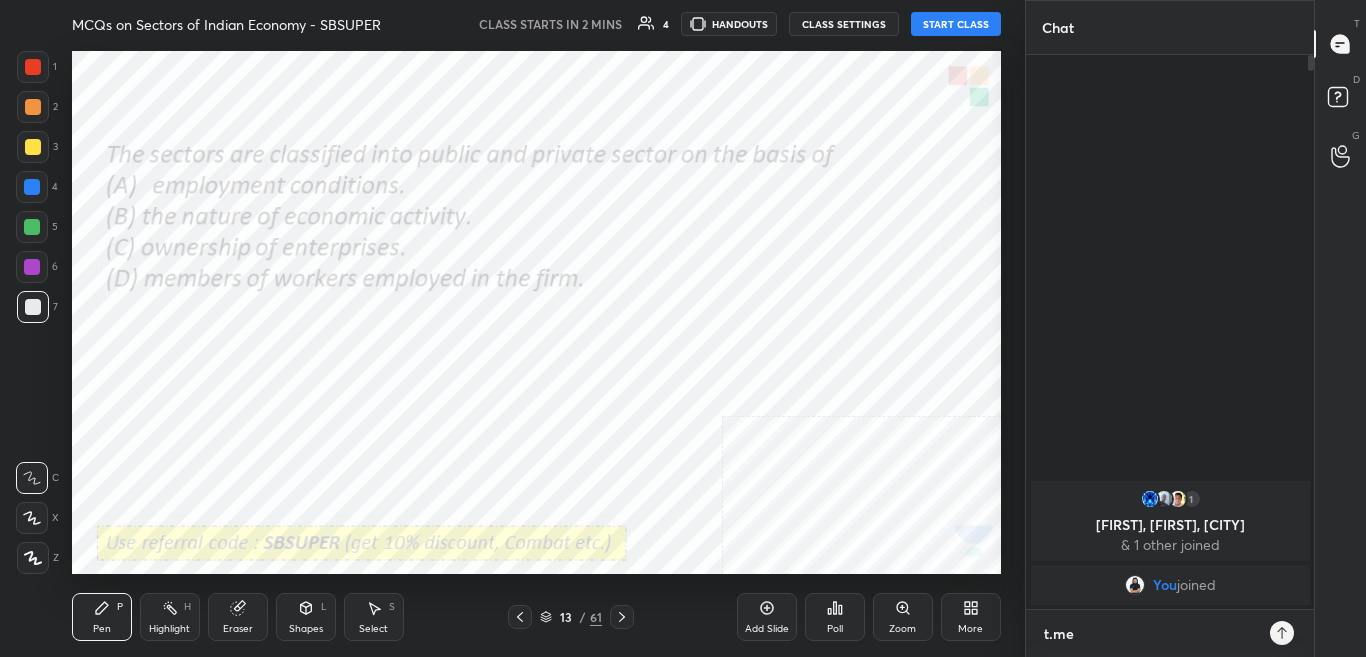 type on "t.me/" 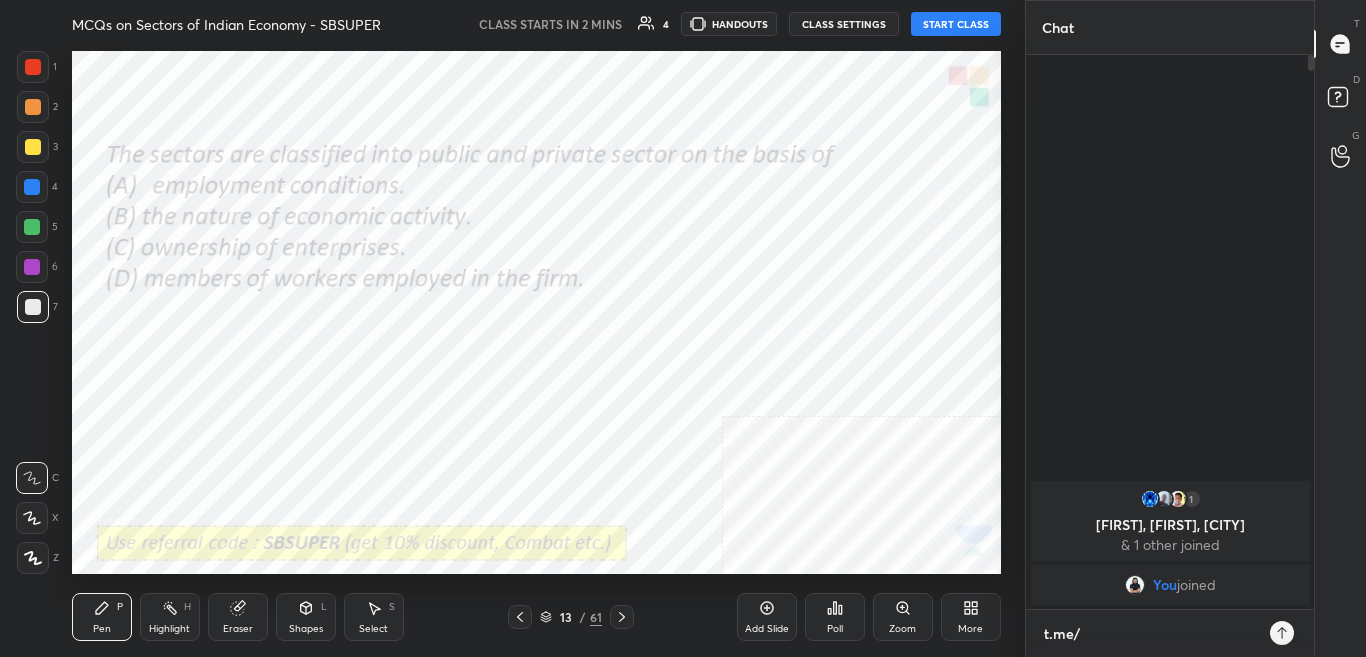 type on "t.me/s" 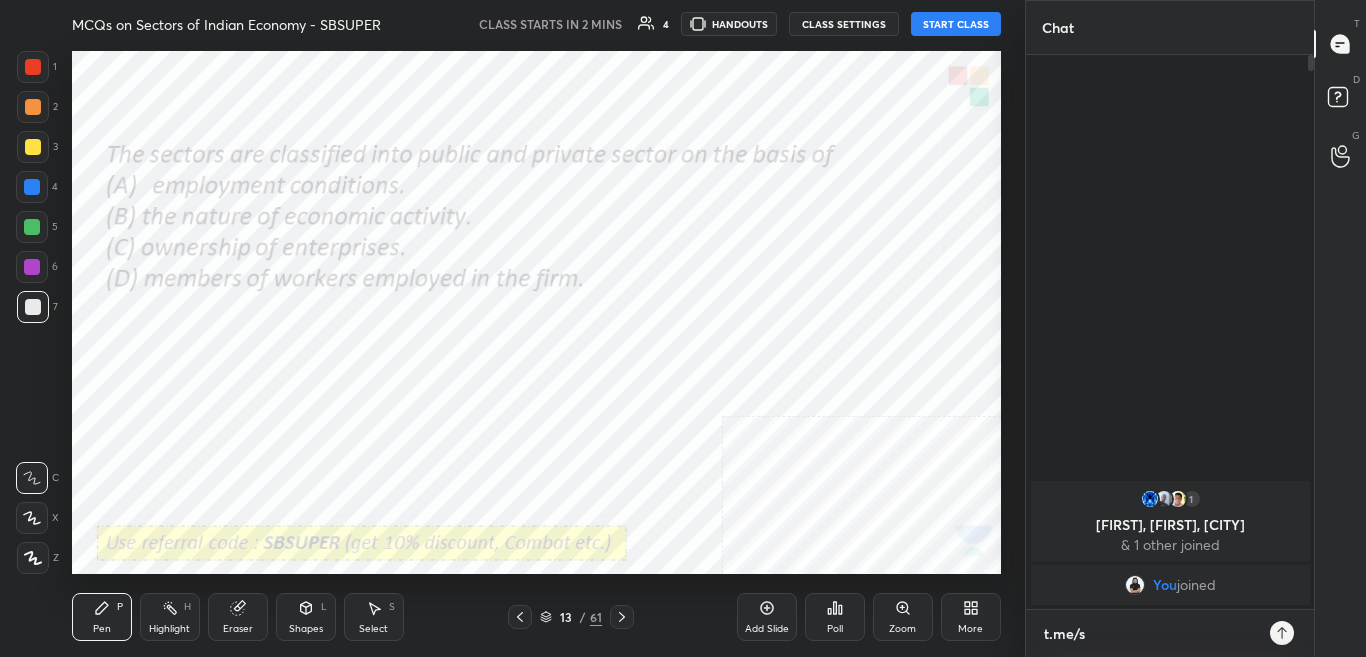 type on "t.me/si" 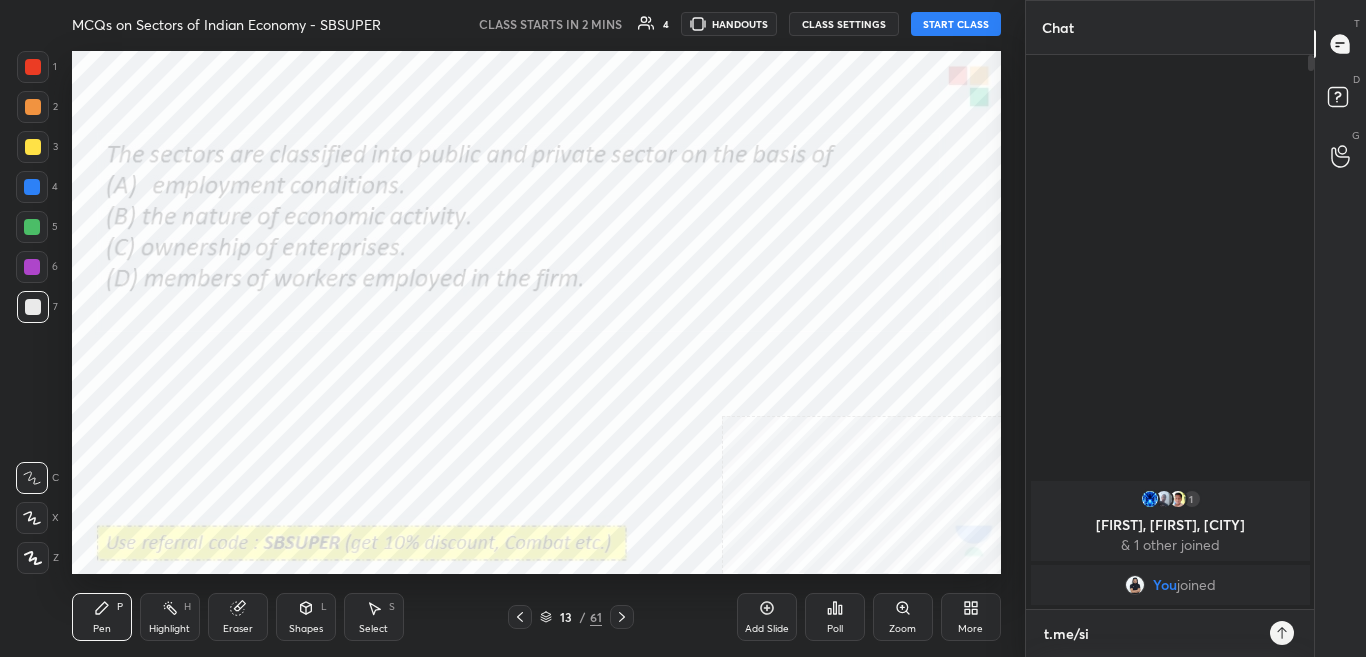 type on "t.me/sik" 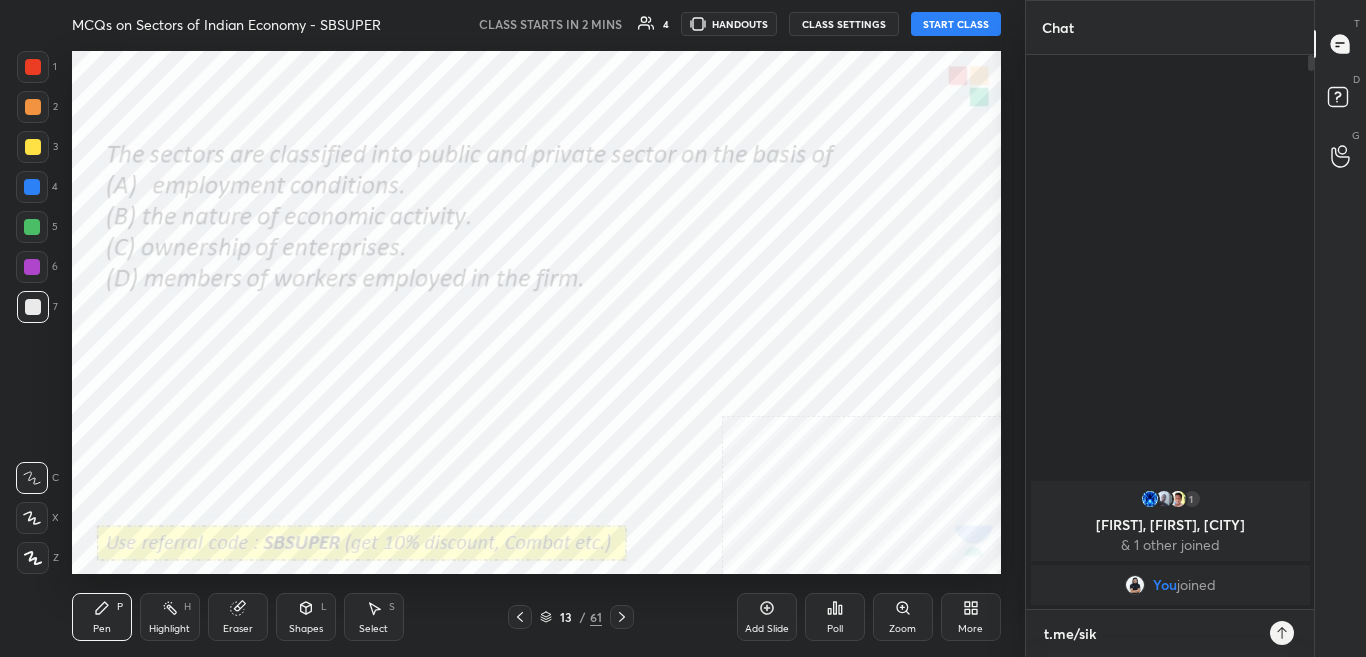 type on "t.me/sika" 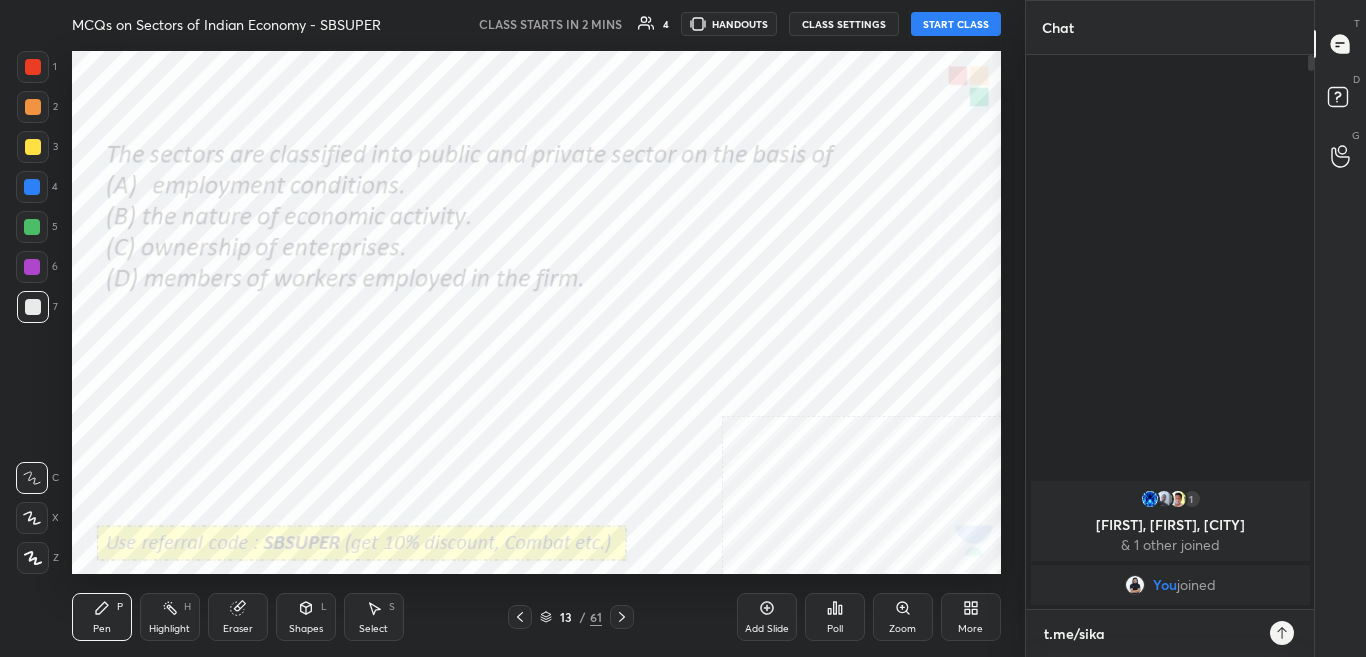 type on "t.me/sikan" 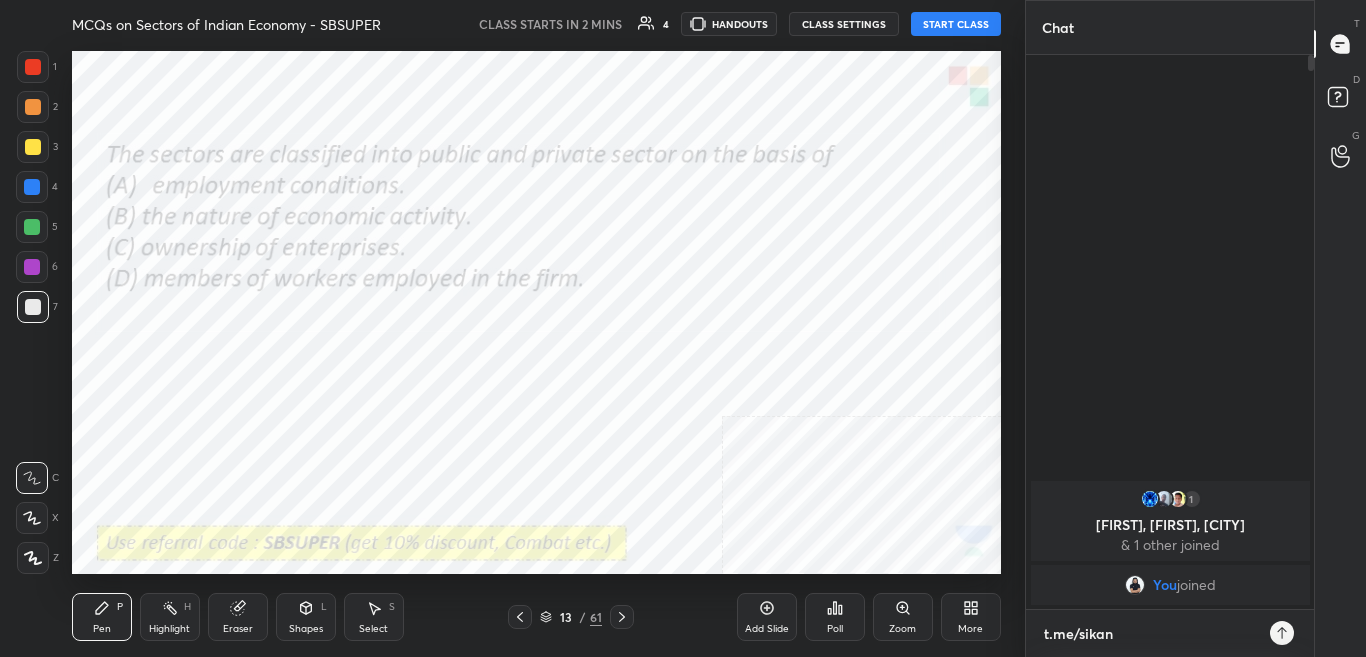 type on "t.me/sikand" 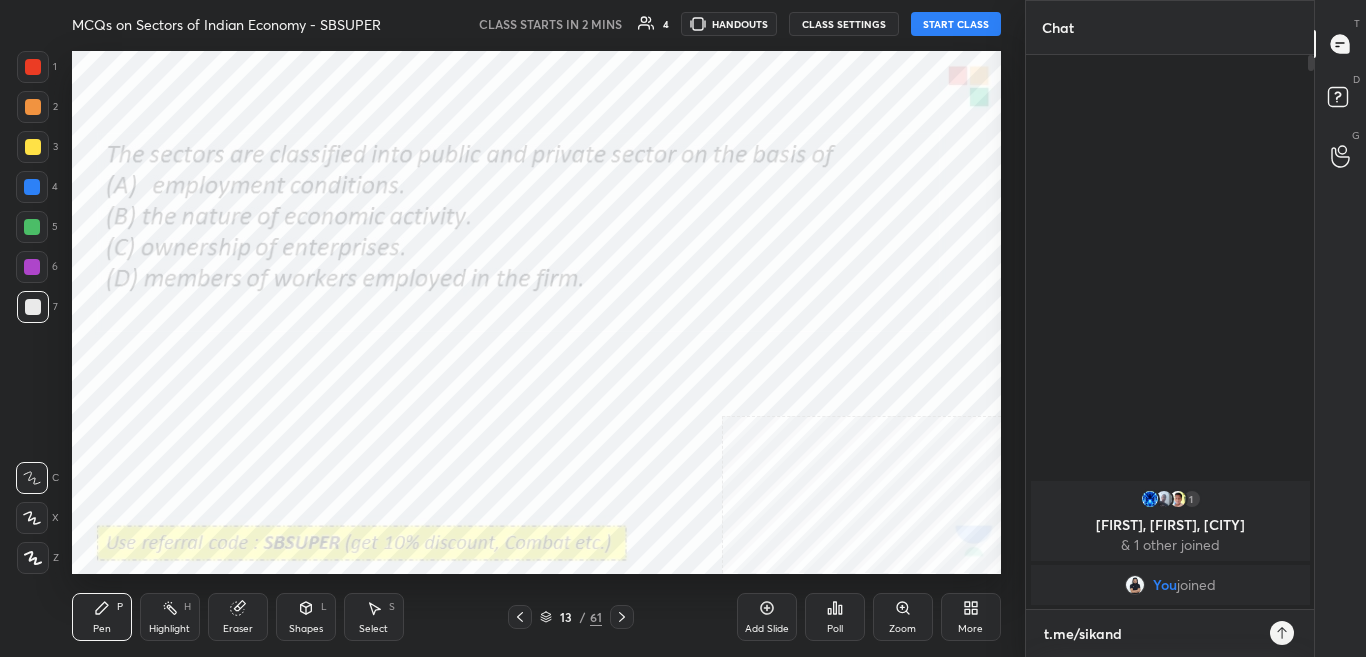 type on "t.me/[NAME]" 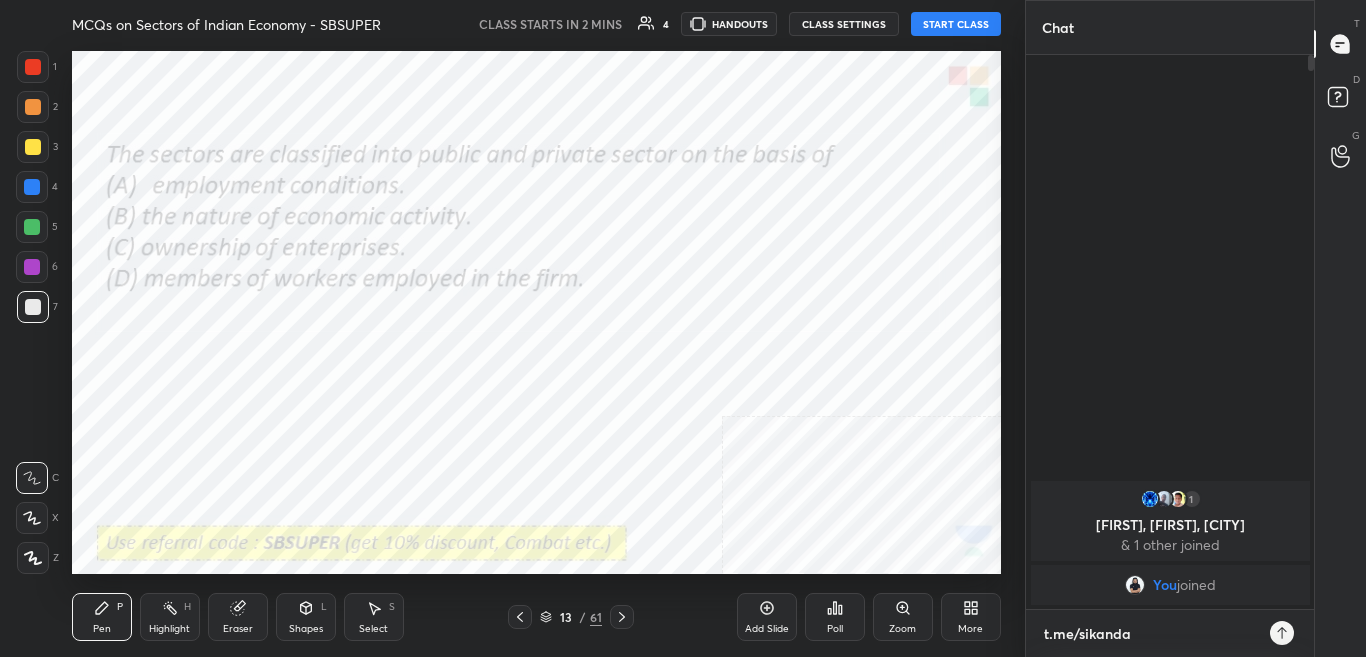 type on "t.me/sikandar" 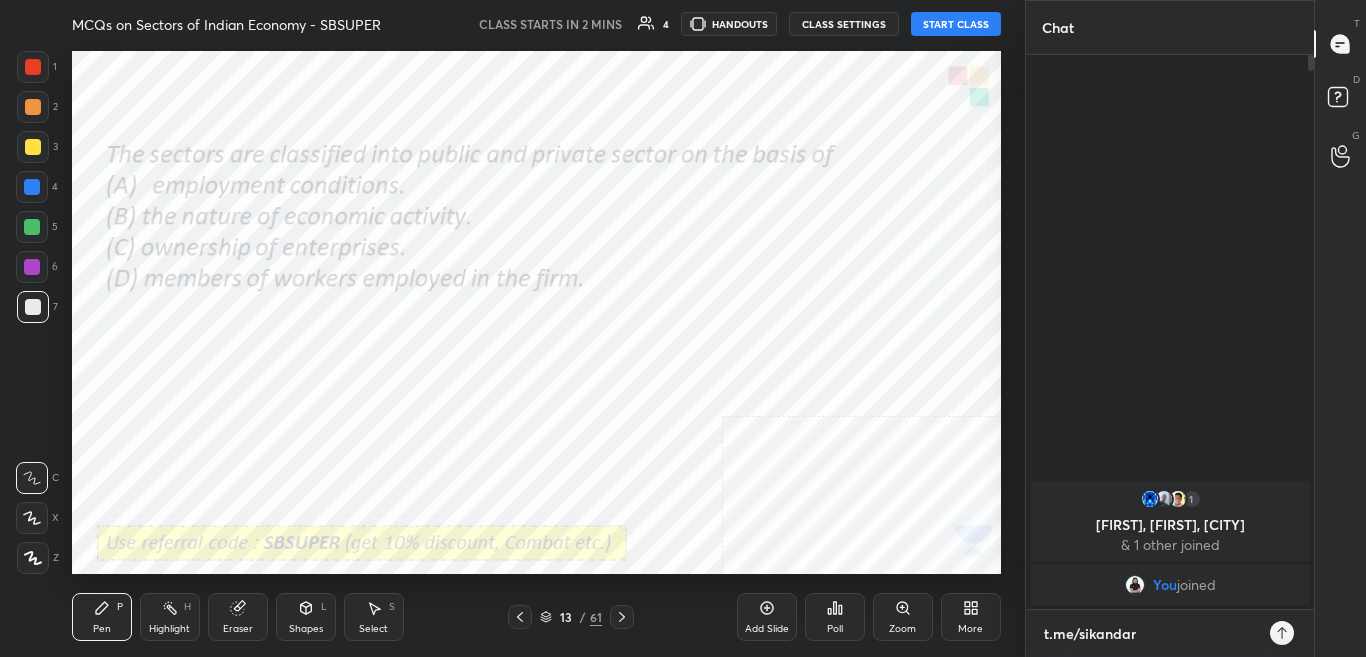 type on "t.me/sikandarc" 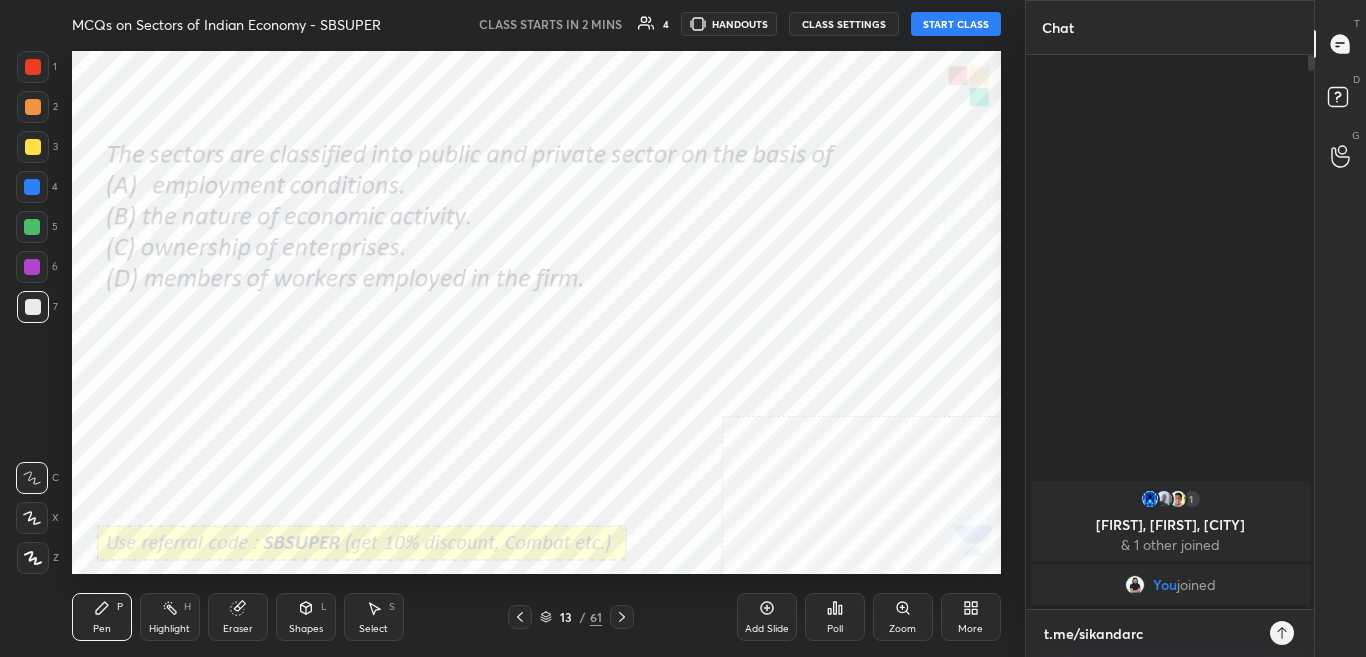 type on "t.me/sikandarcb" 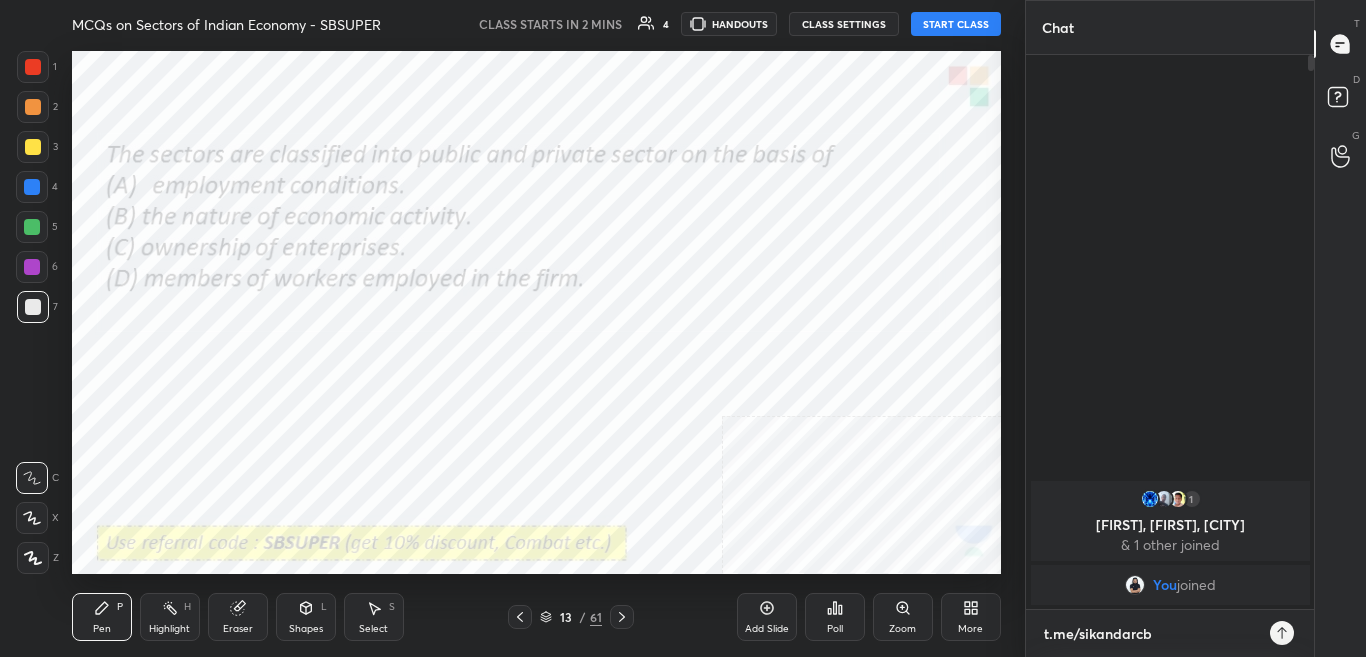 type on "t.me/sikandarcbs" 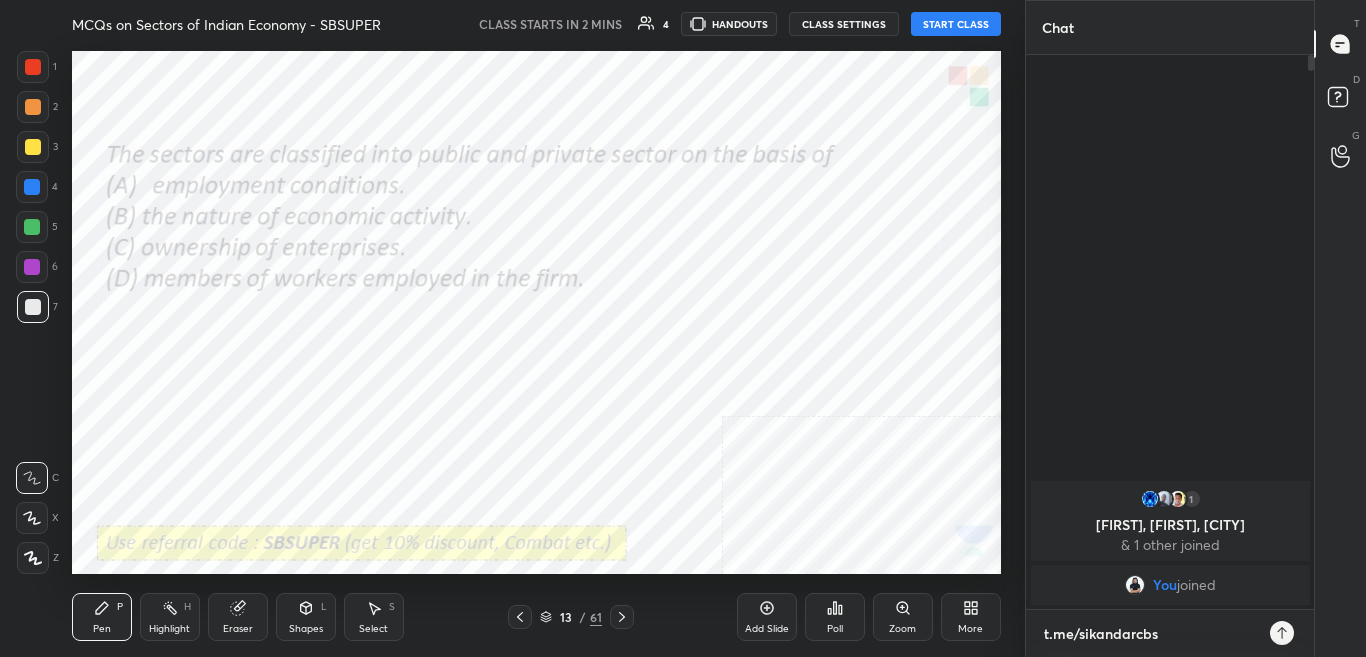 type on "t.me/sikandarcbse" 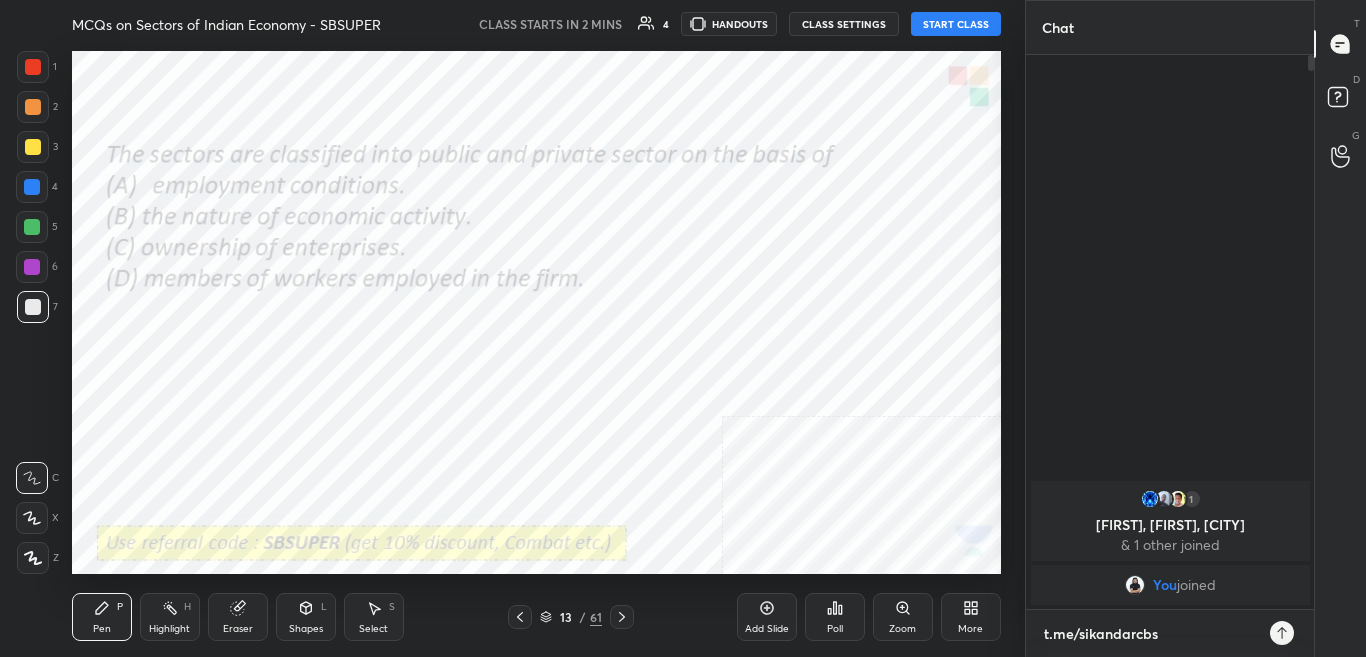 type on "x" 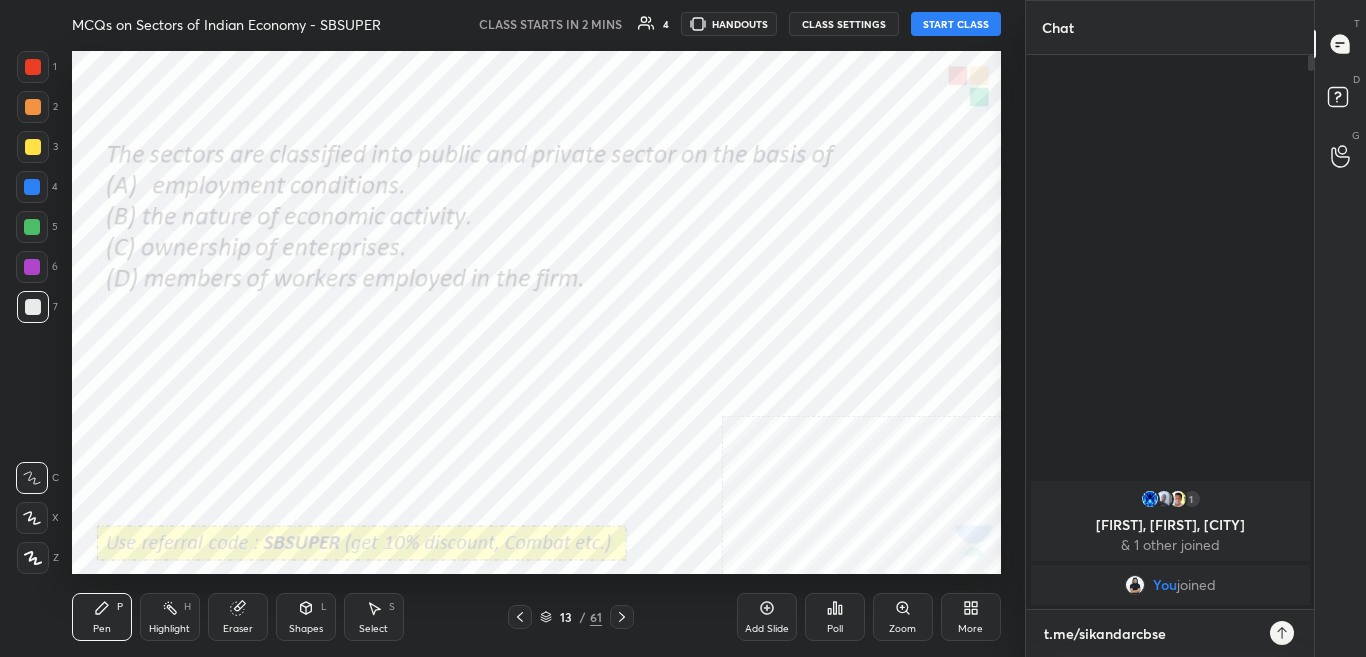 type on "t.me/sikandarcbse1" 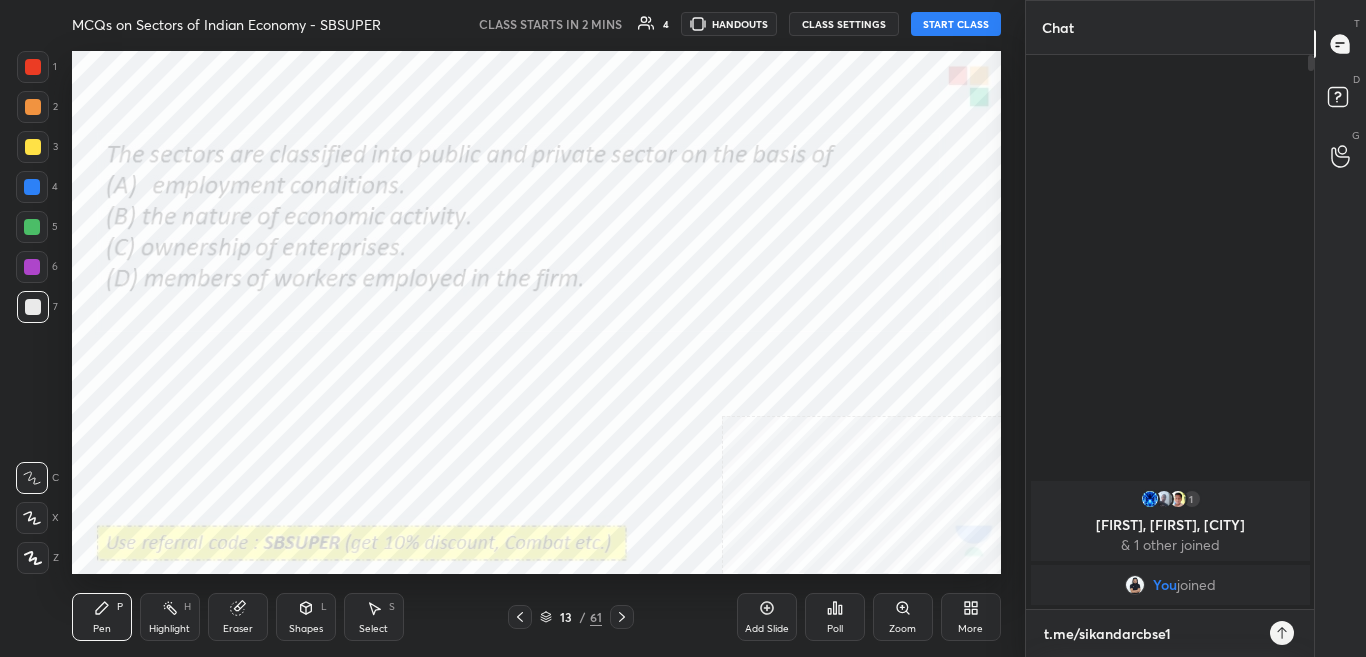 type on "x" 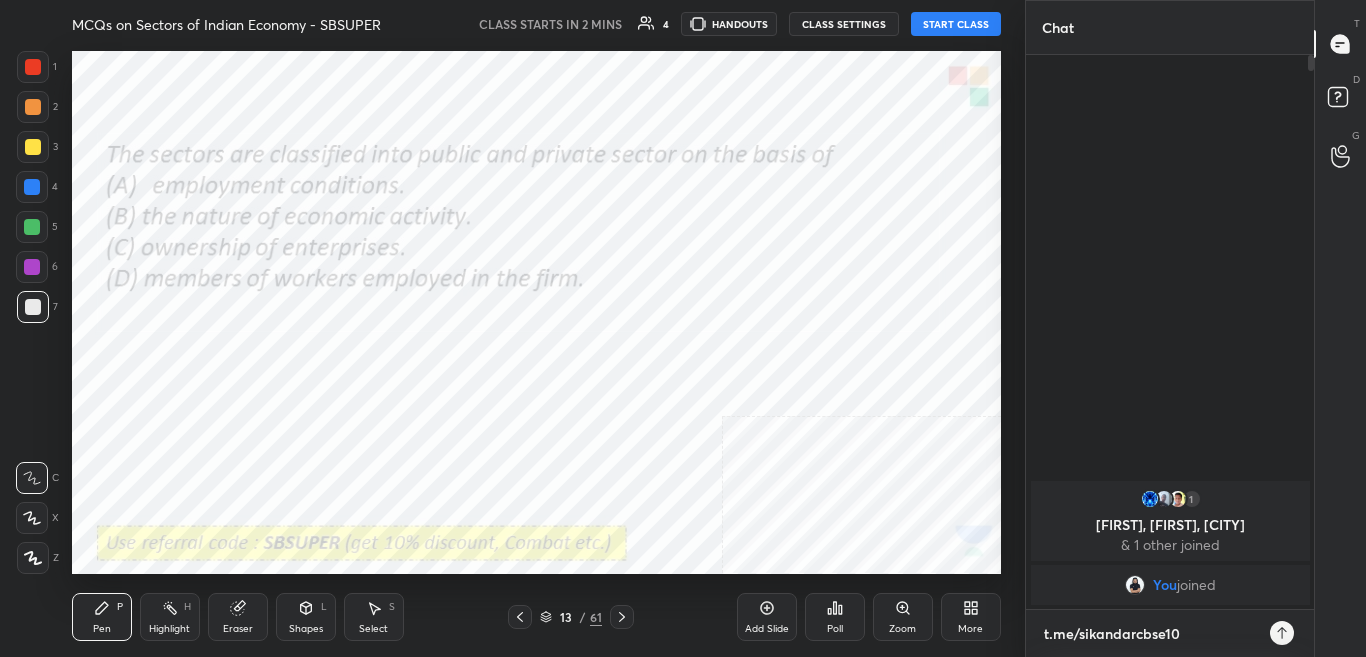 type on "t.me/sikandarcbse10t" 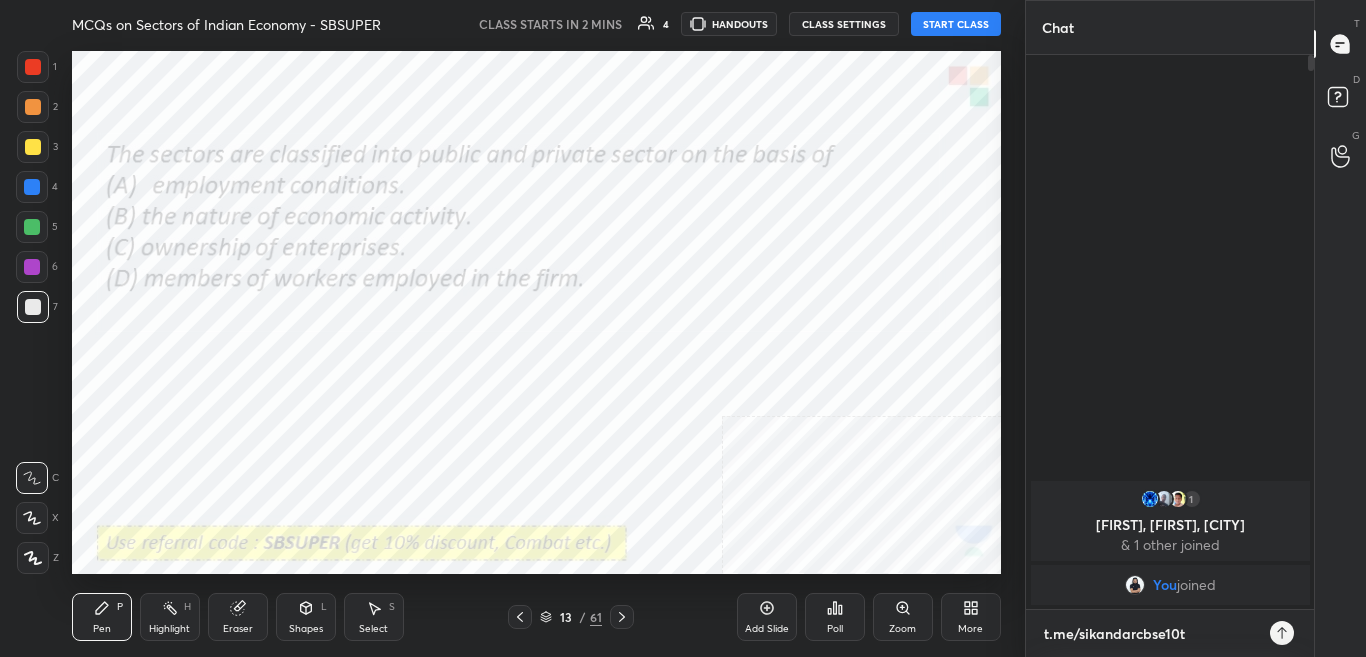 type on "x" 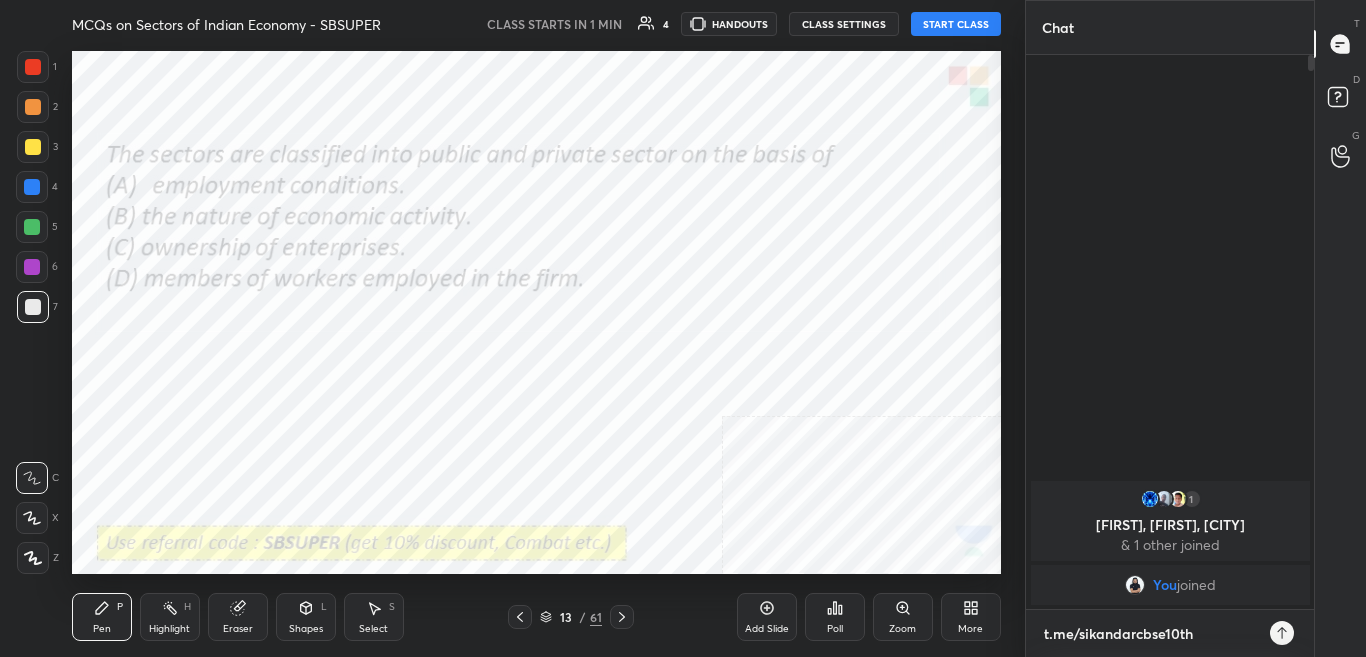 type on "t.me/sikandarcbse10th" 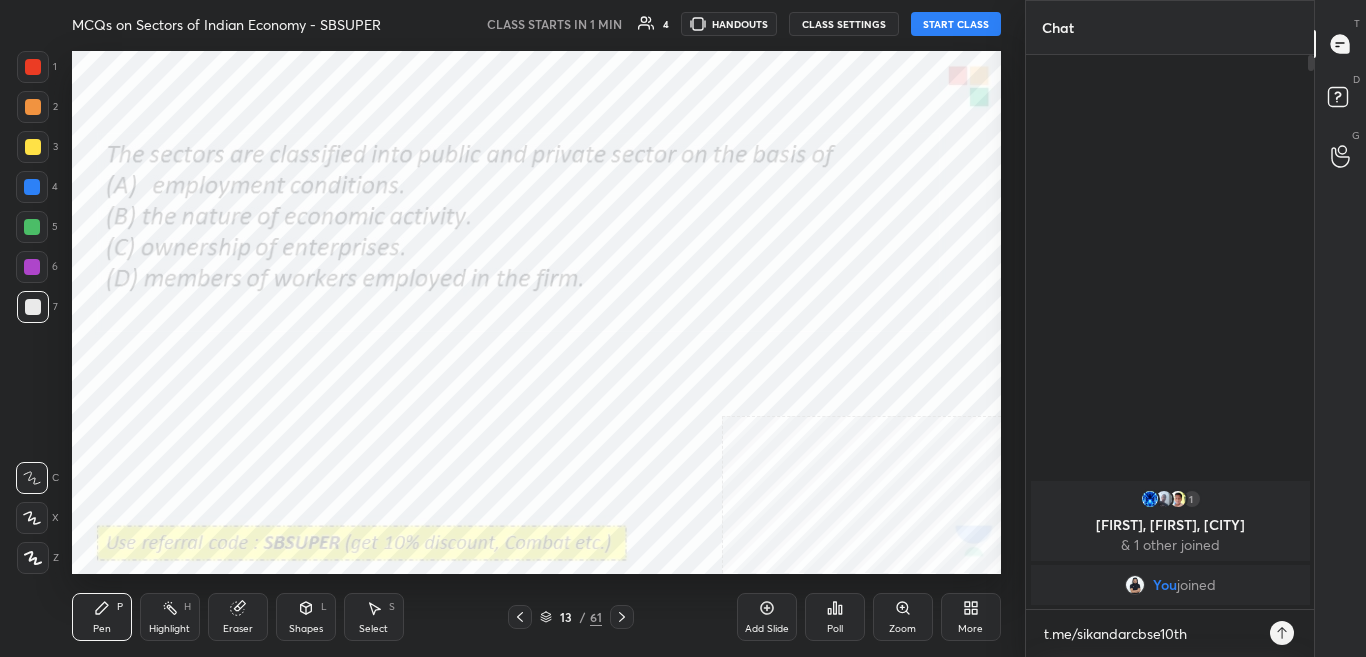 type on "x" 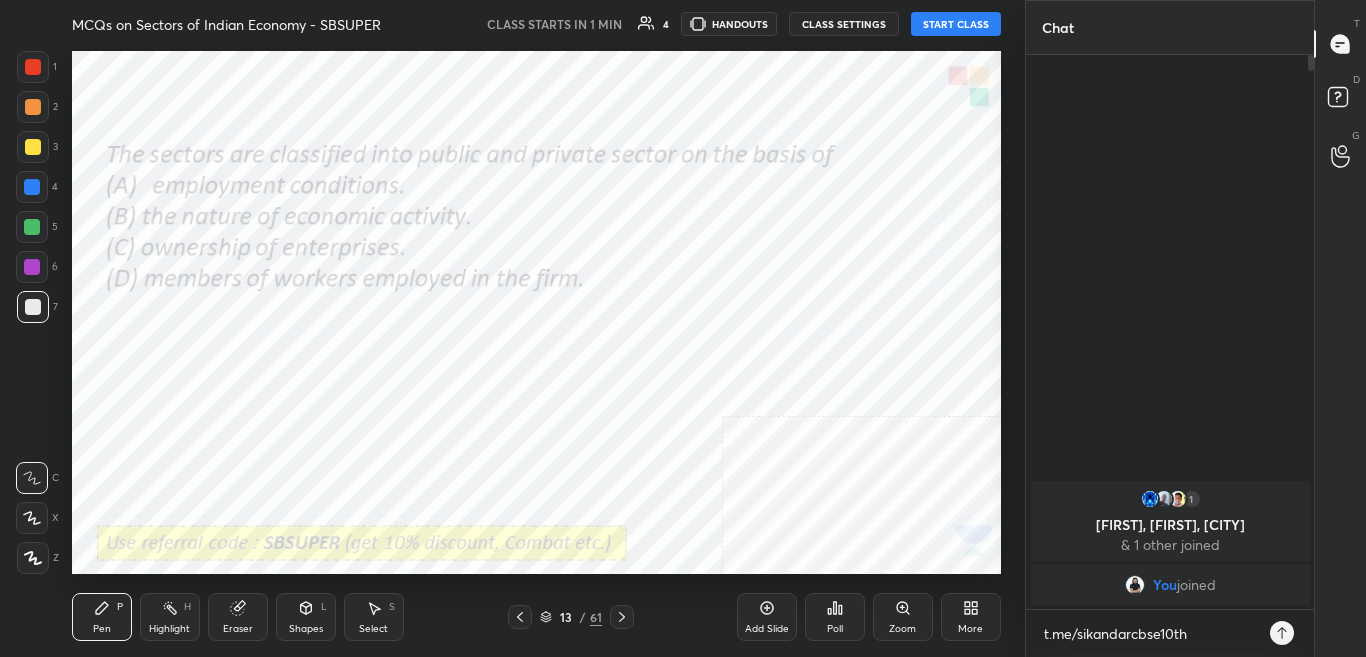 click 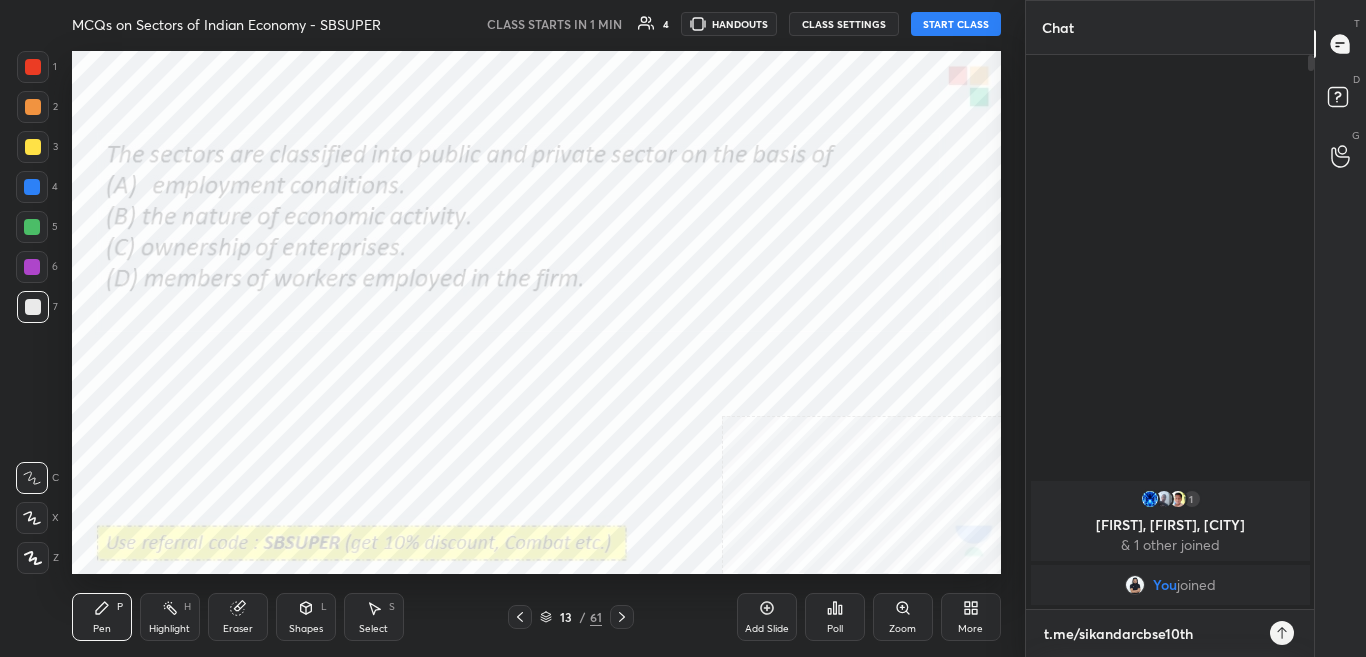 type 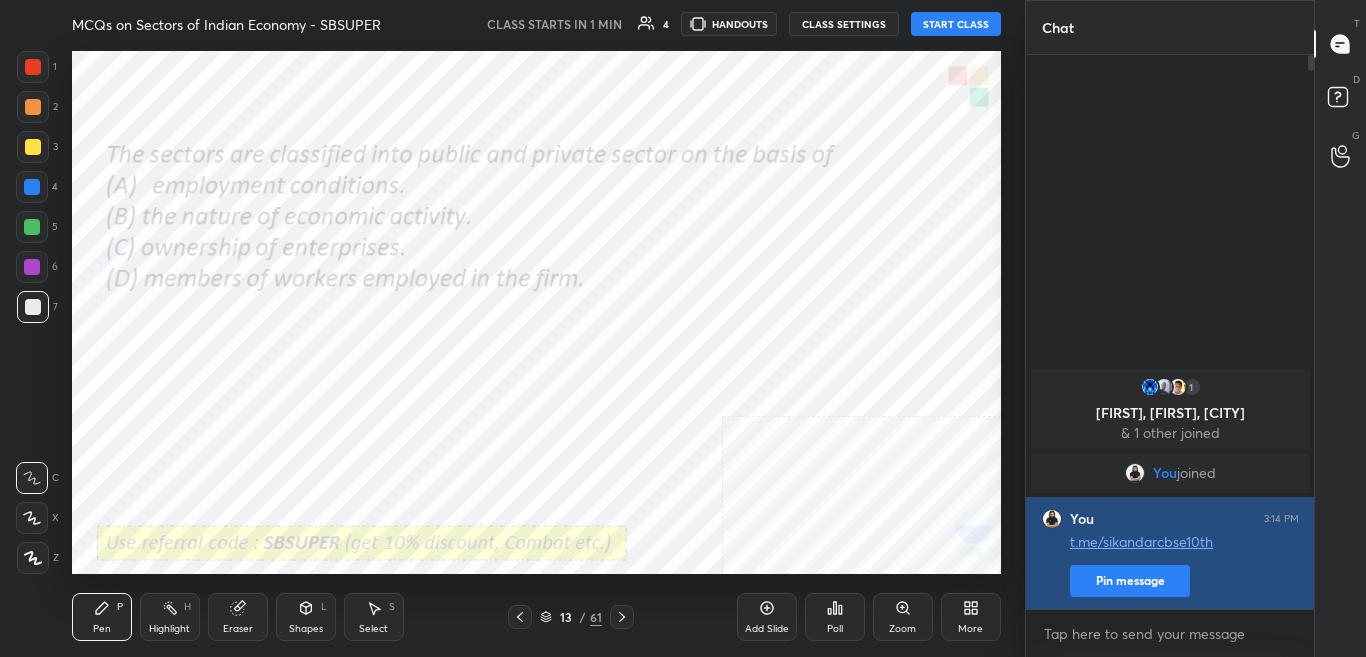 click on "Pin message" at bounding box center [1130, 581] 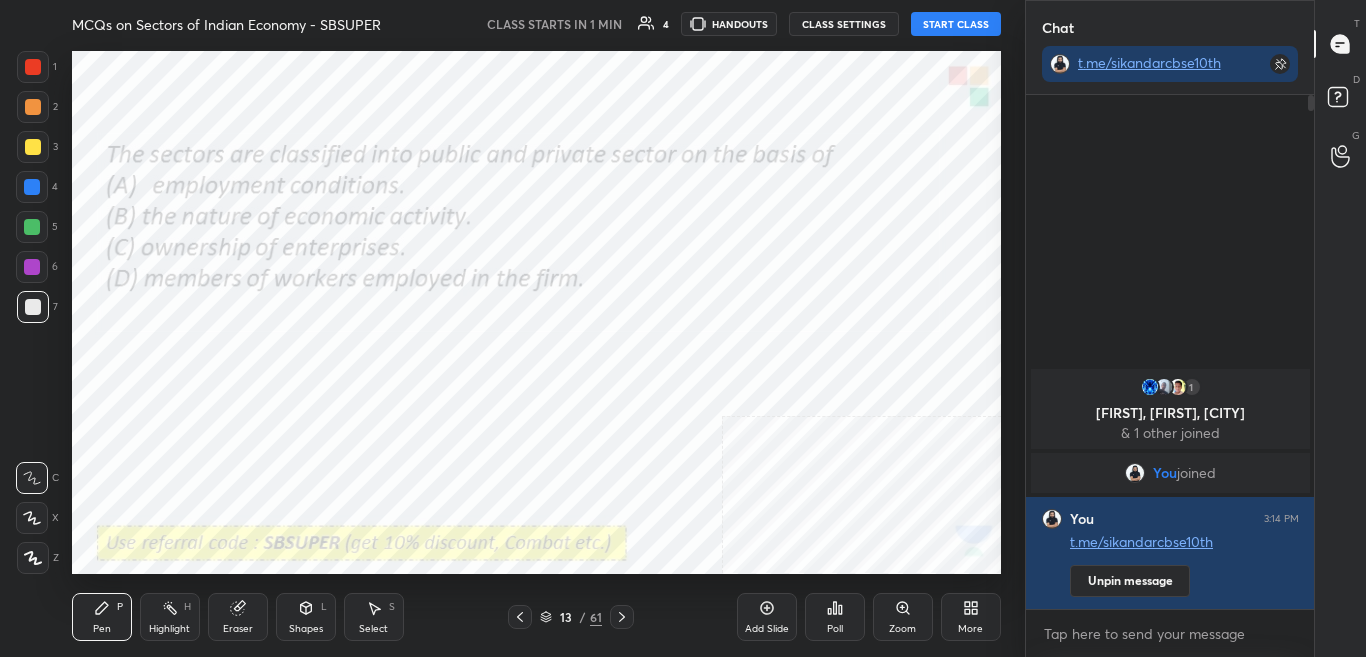 scroll, scrollTop: 508, scrollLeft: 282, axis: both 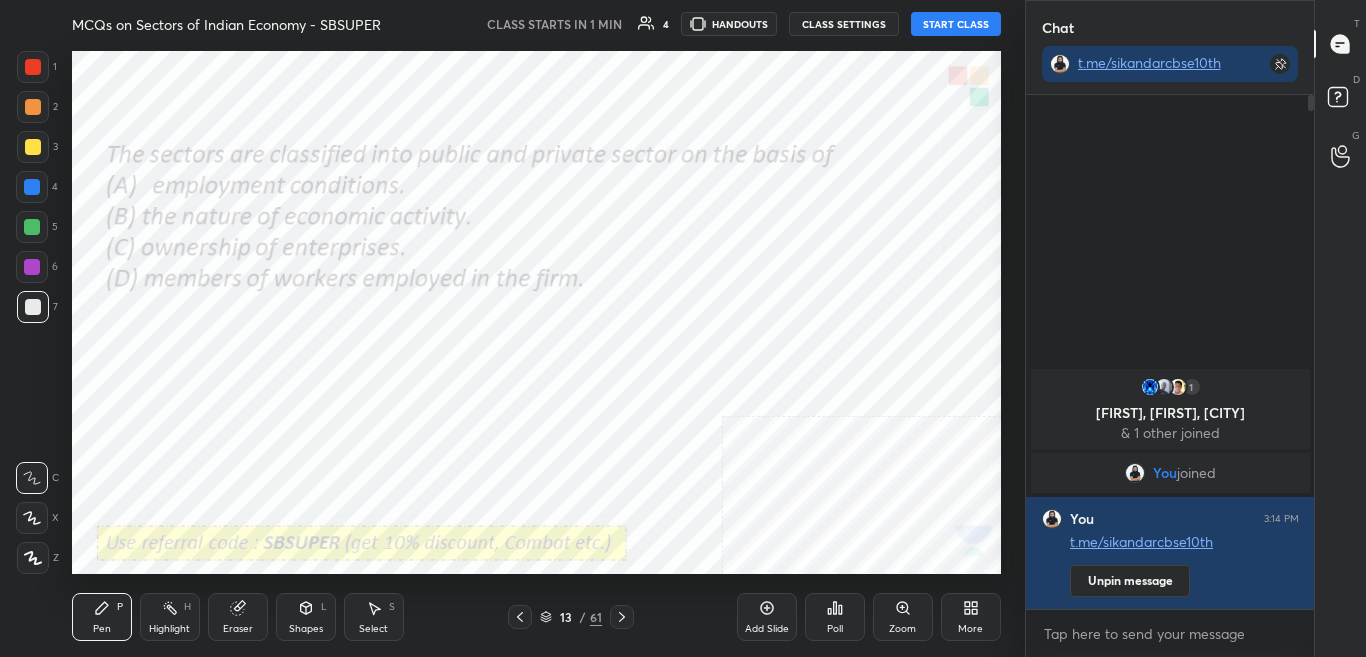 click on "13 / 61" at bounding box center [571, 617] 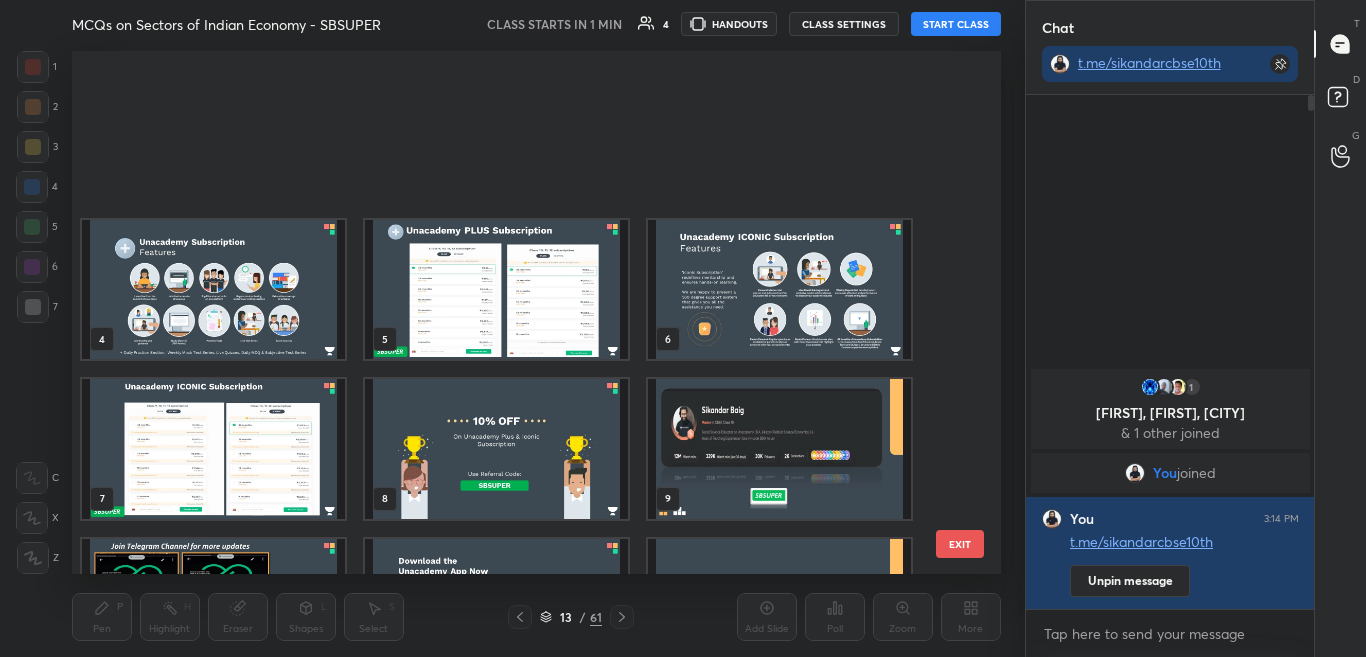 scroll, scrollTop: 516, scrollLeft: 919, axis: both 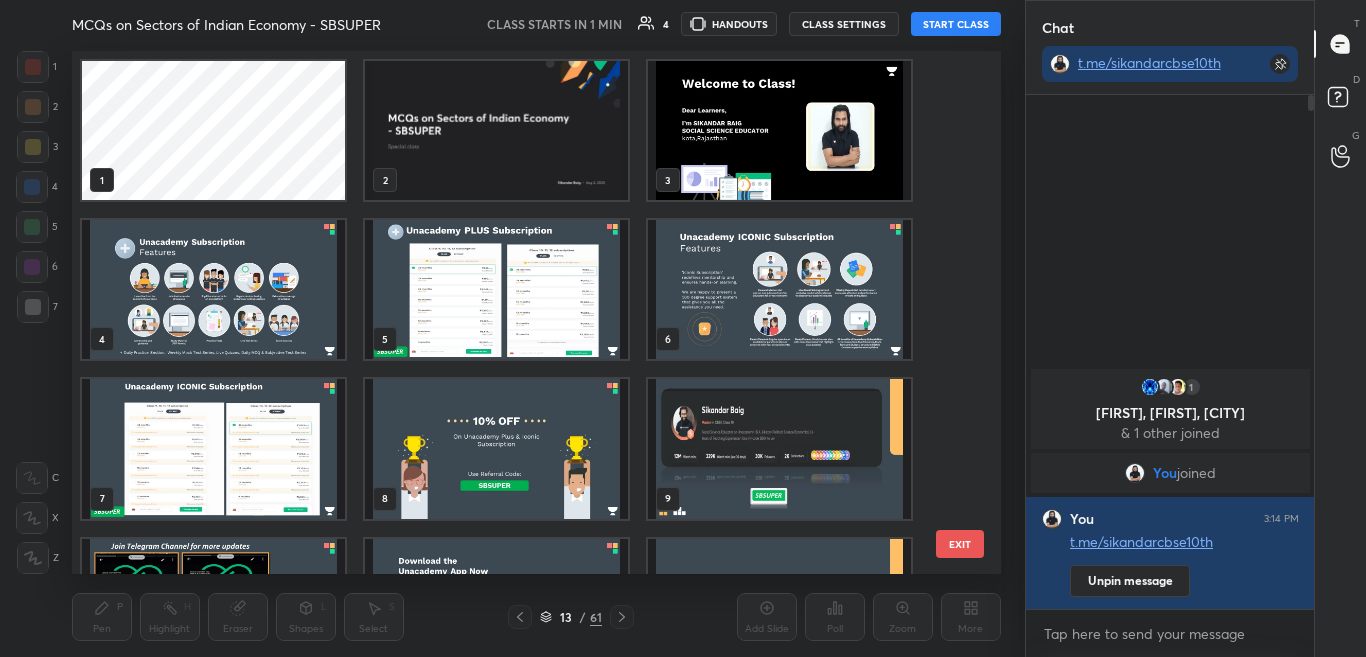 click at bounding box center (779, 130) 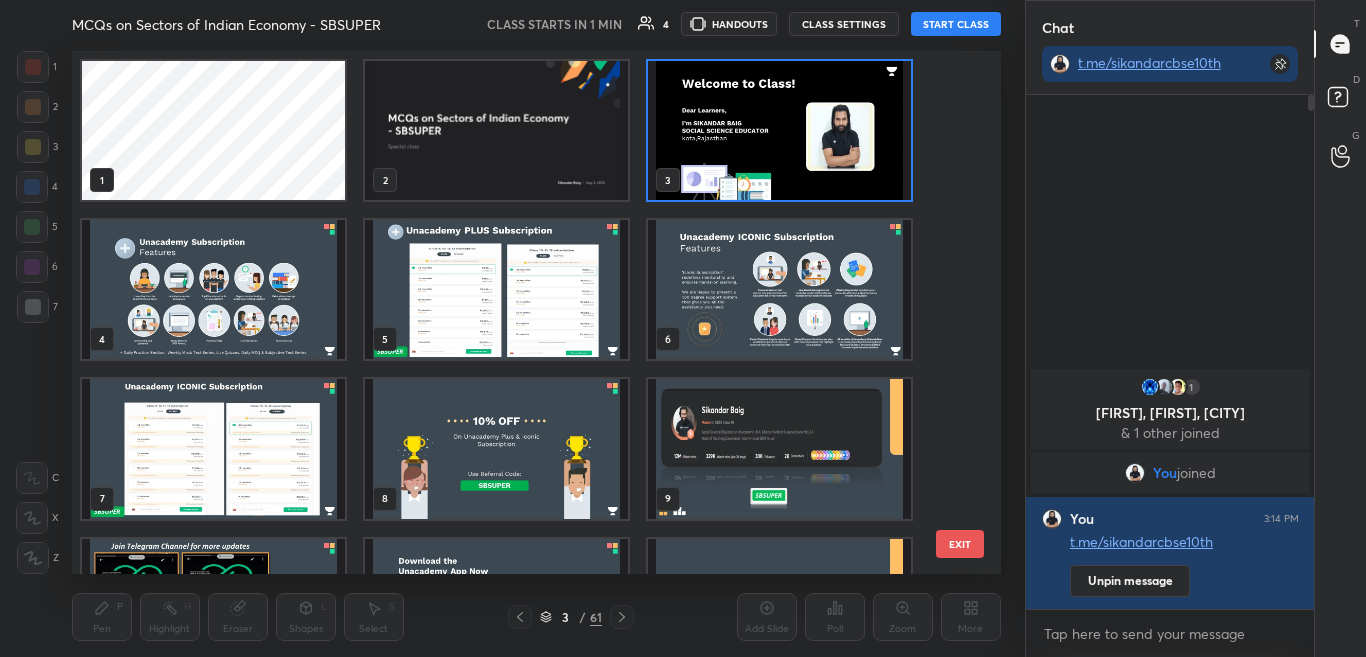 click at bounding box center [779, 130] 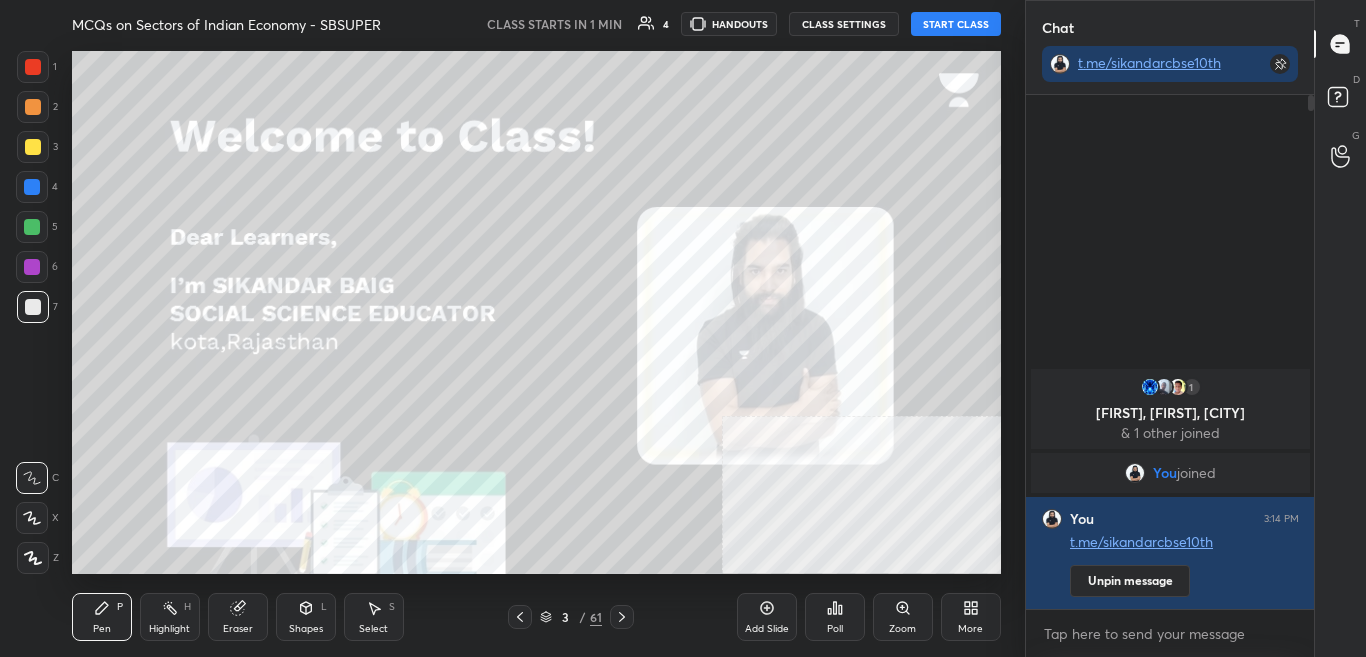 click on "START CLASS" at bounding box center [956, 24] 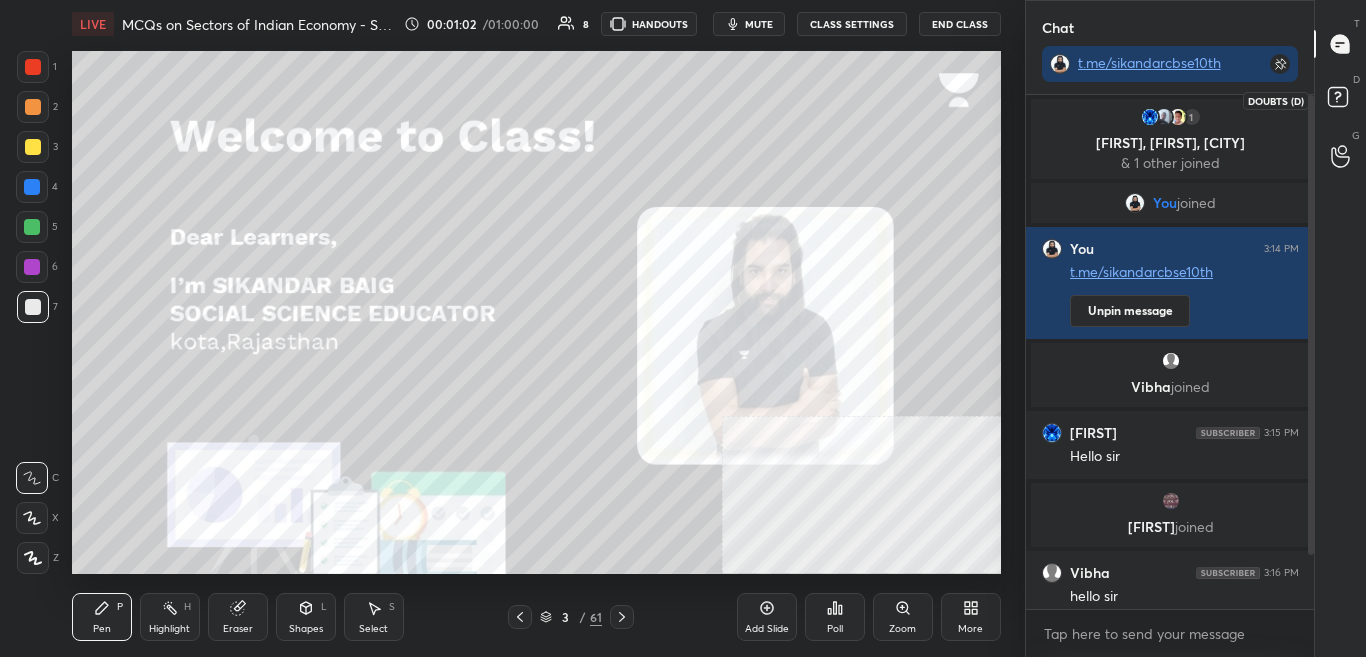 click 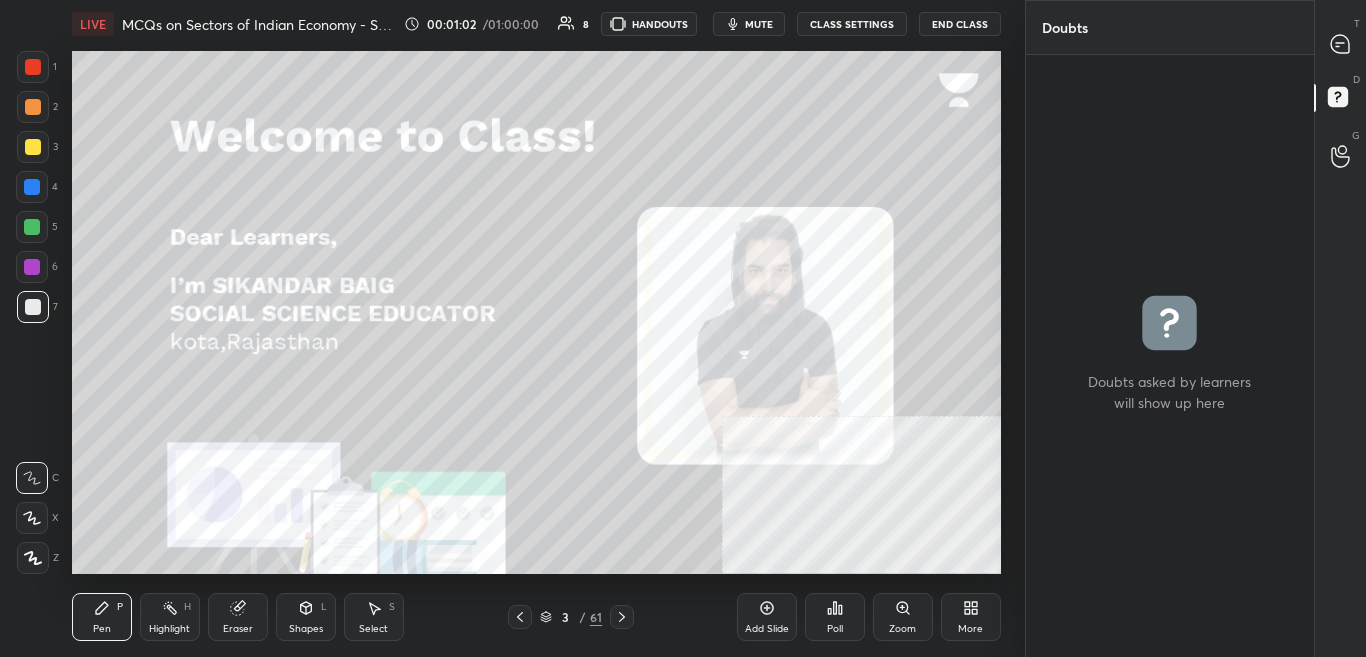 scroll, scrollTop: 7, scrollLeft: 7, axis: both 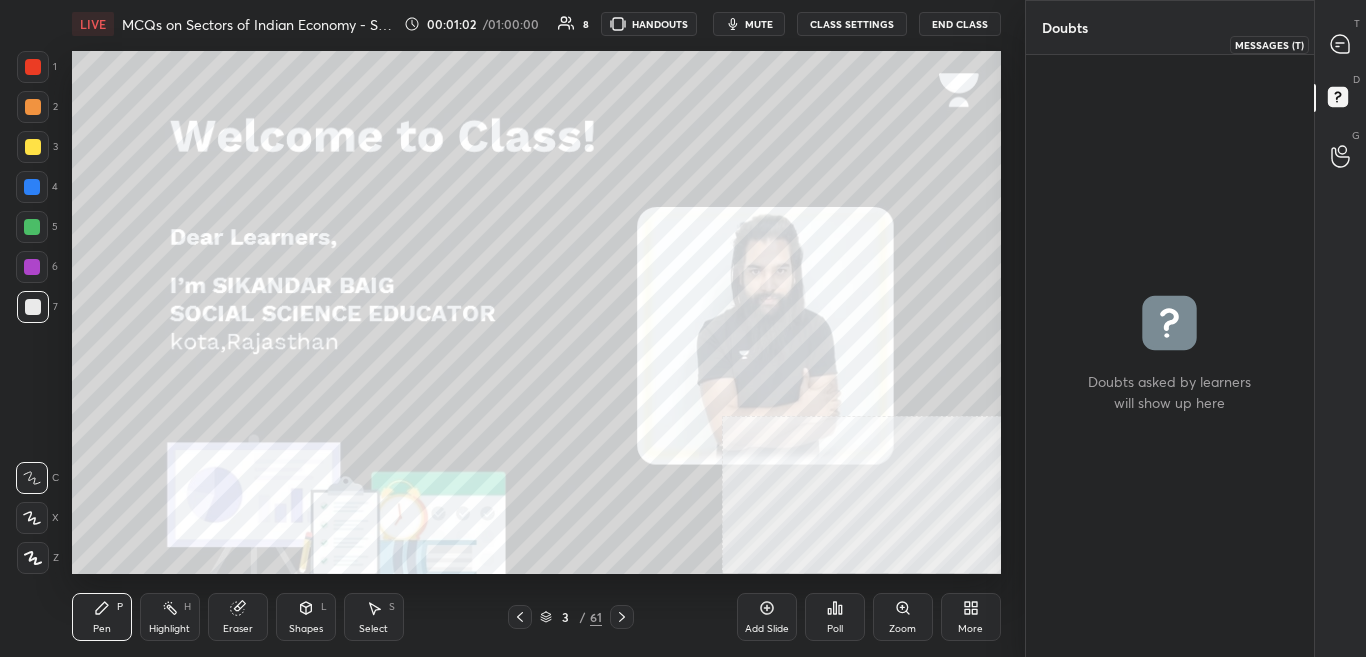 click at bounding box center (1341, 44) 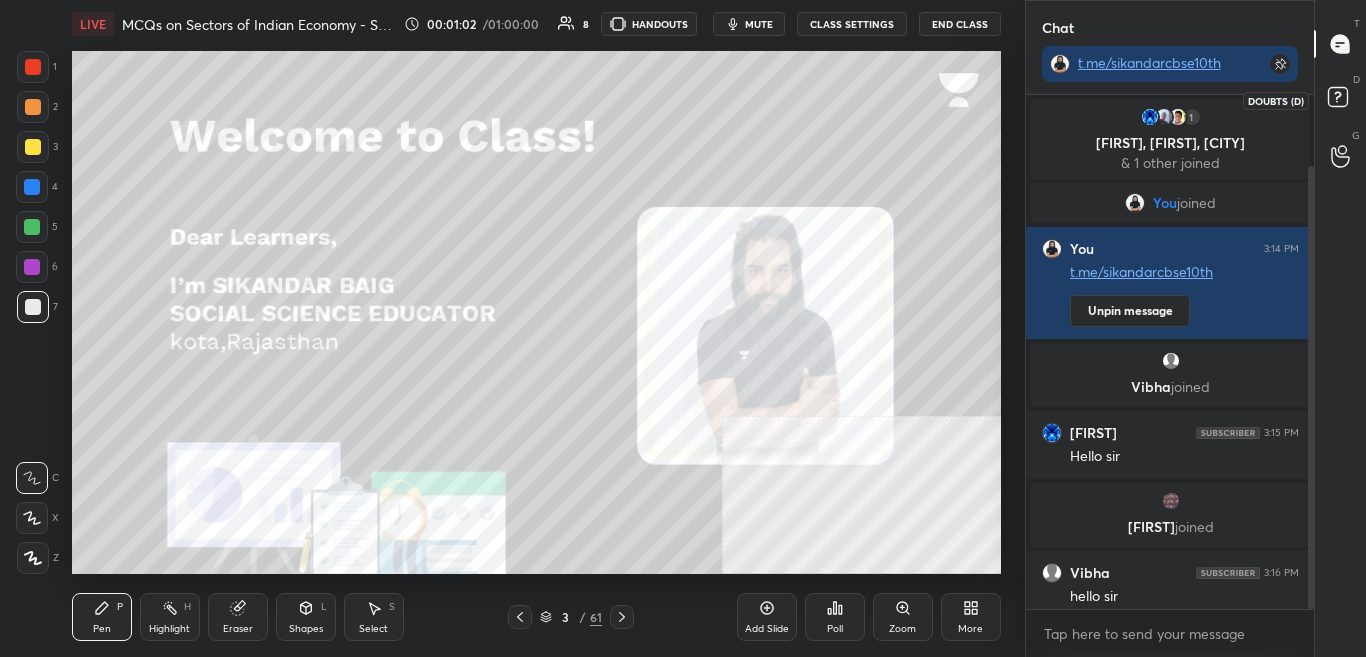 scroll, scrollTop: 82, scrollLeft: 0, axis: vertical 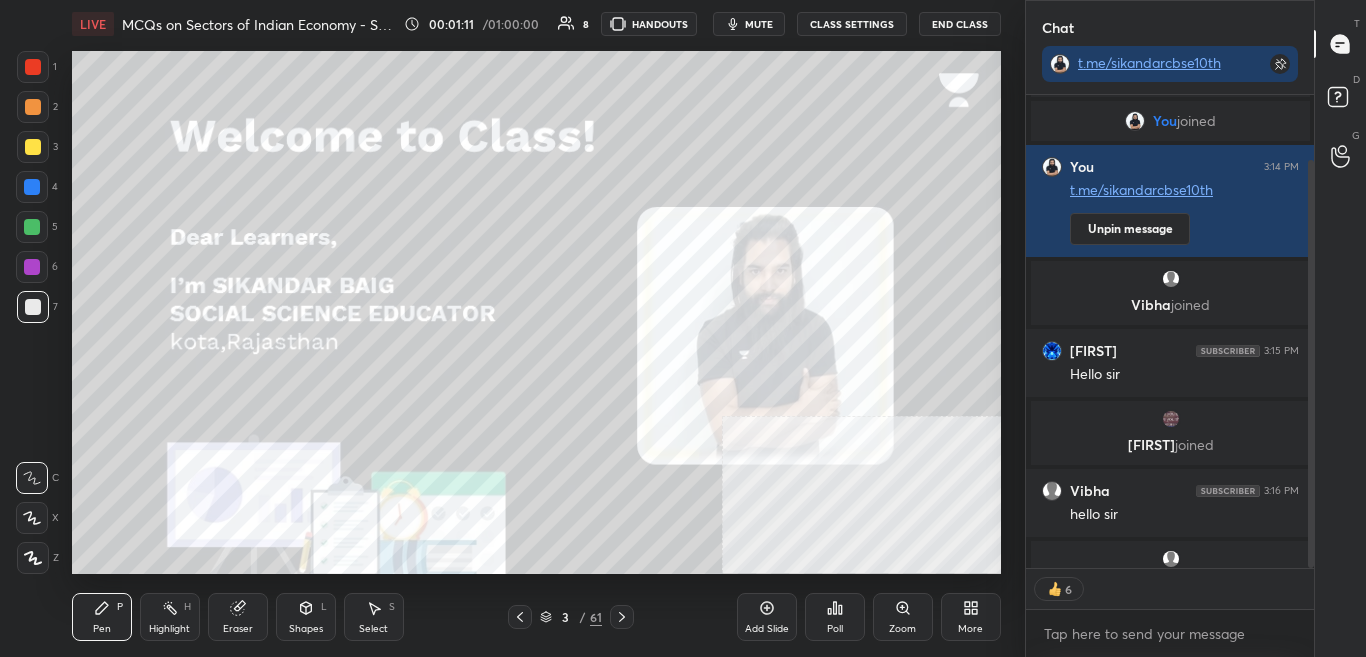 click on "G Raise Hand (G)" at bounding box center (1340, 156) 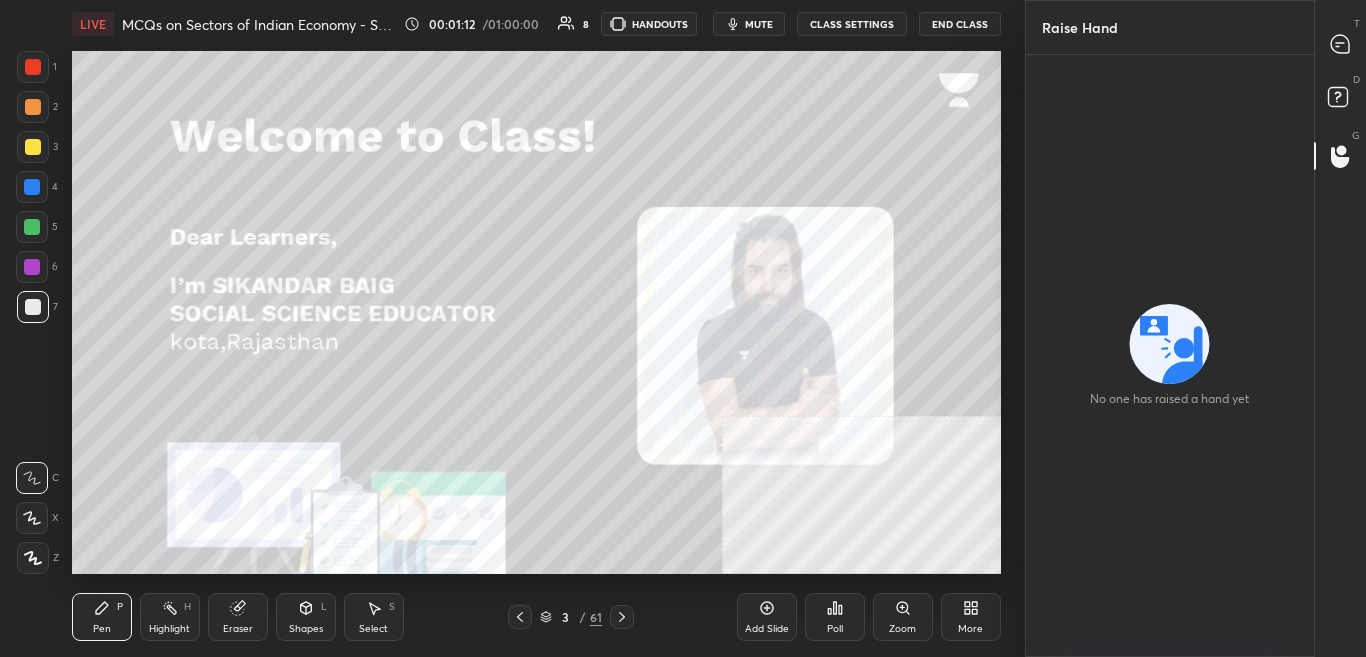 click on "D Doubts (D)" at bounding box center [1340, 100] 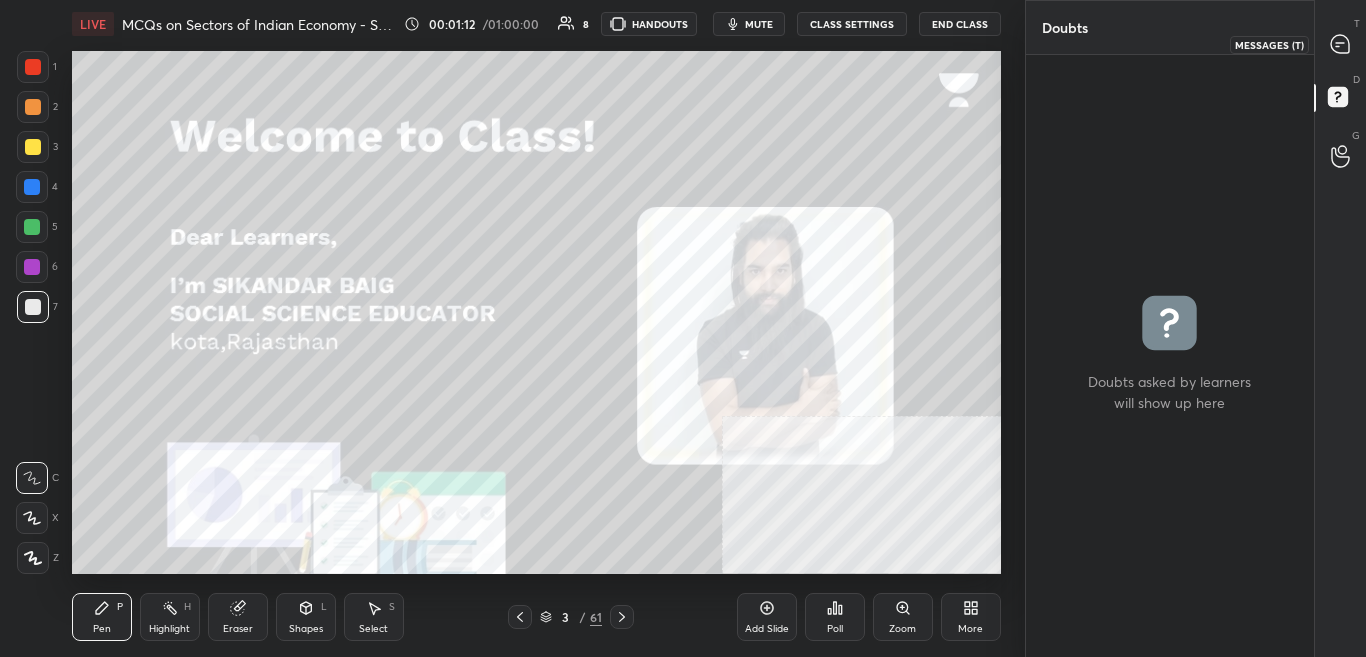 click at bounding box center [1341, 44] 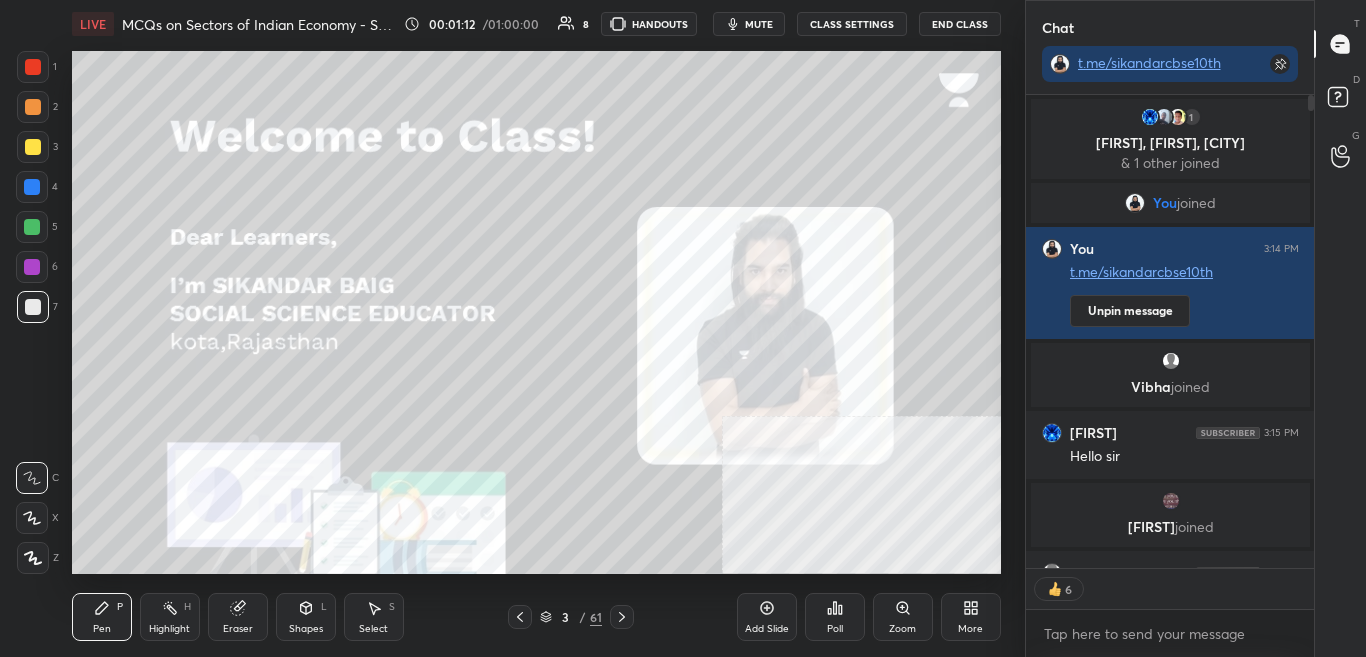scroll, scrollTop: 556, scrollLeft: 282, axis: both 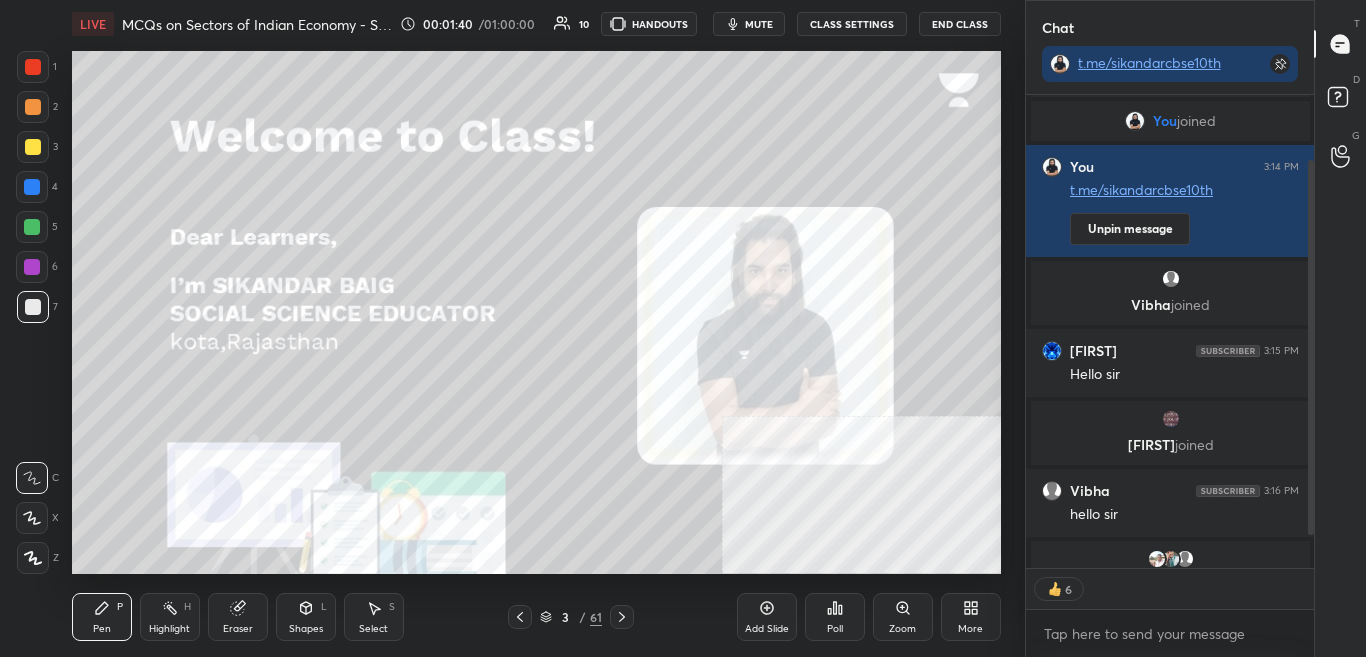drag, startPoint x: 1309, startPoint y: 457, endPoint x: 1313, endPoint y: 526, distance: 69.115845 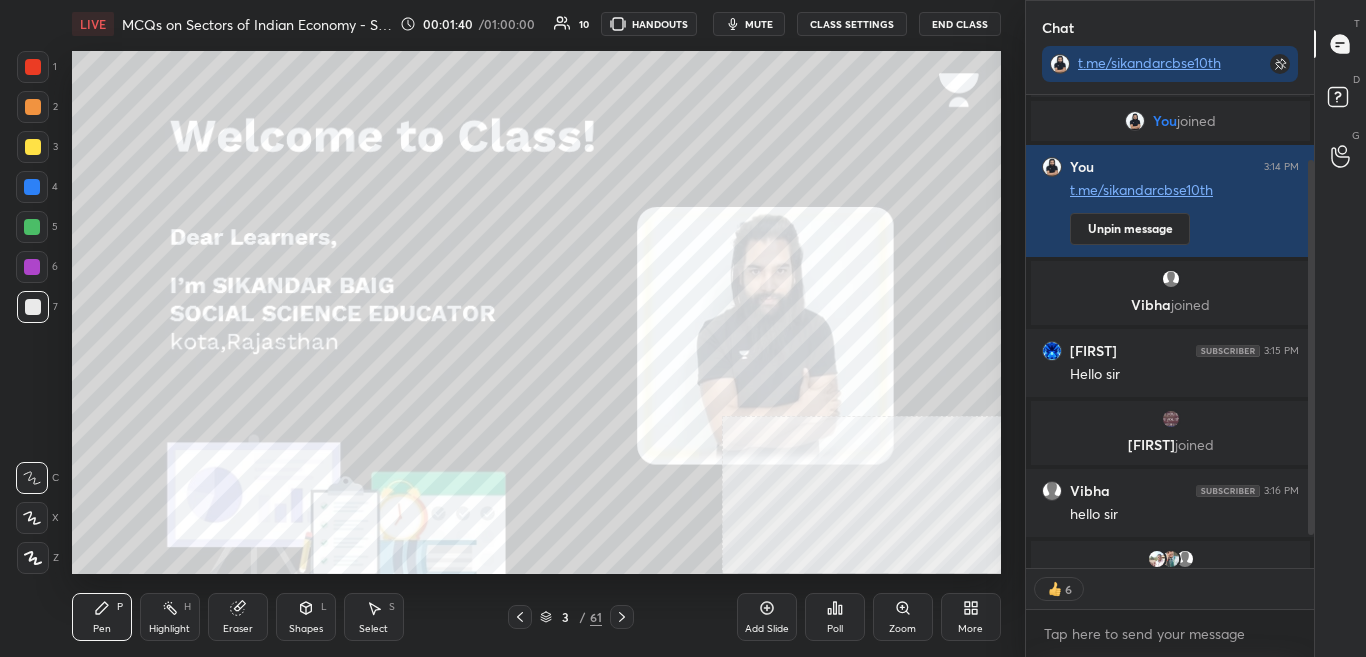 click at bounding box center [1311, 347] 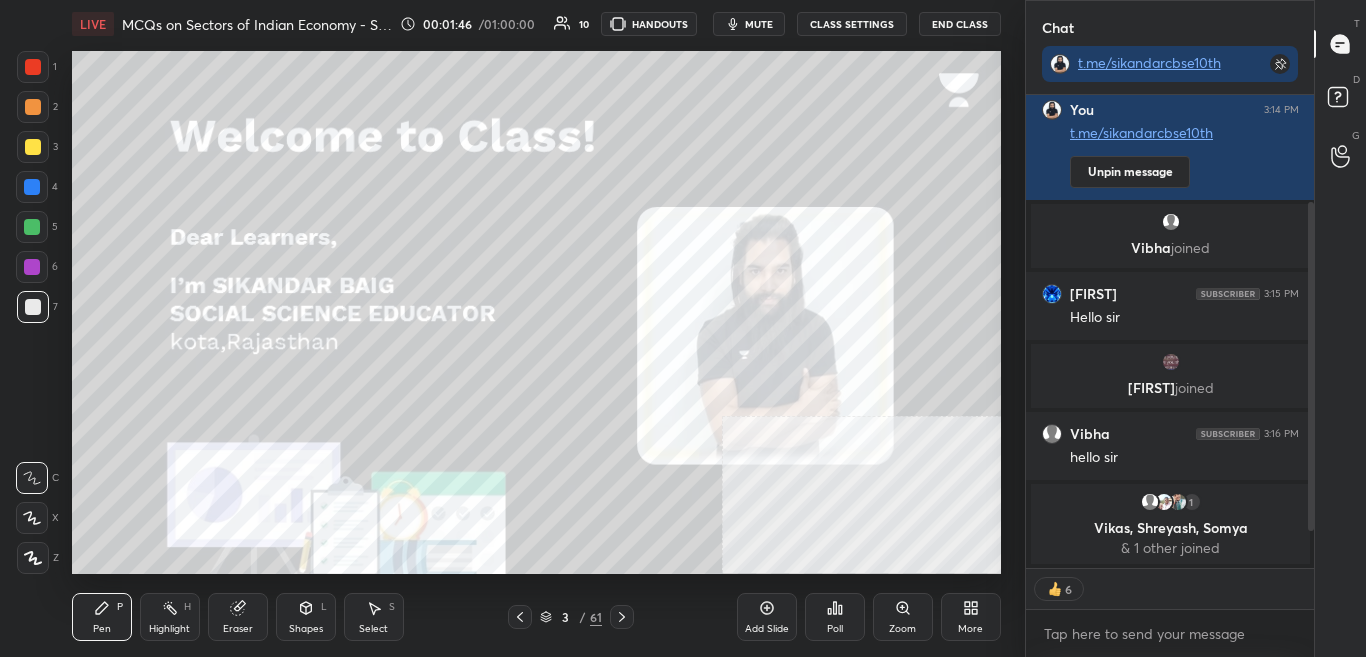 scroll, scrollTop: 207, scrollLeft: 0, axis: vertical 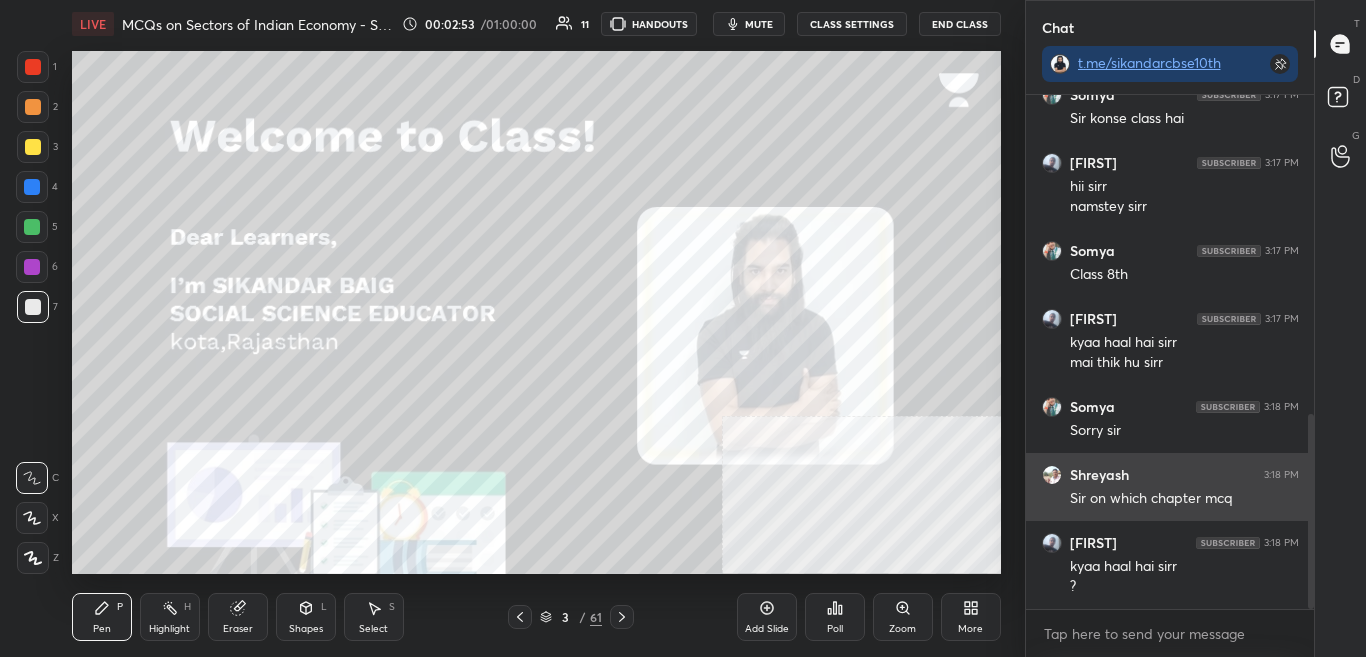 click on "Shreyash 3:18 PM Sir on which chapter mcq" at bounding box center (1170, 487) 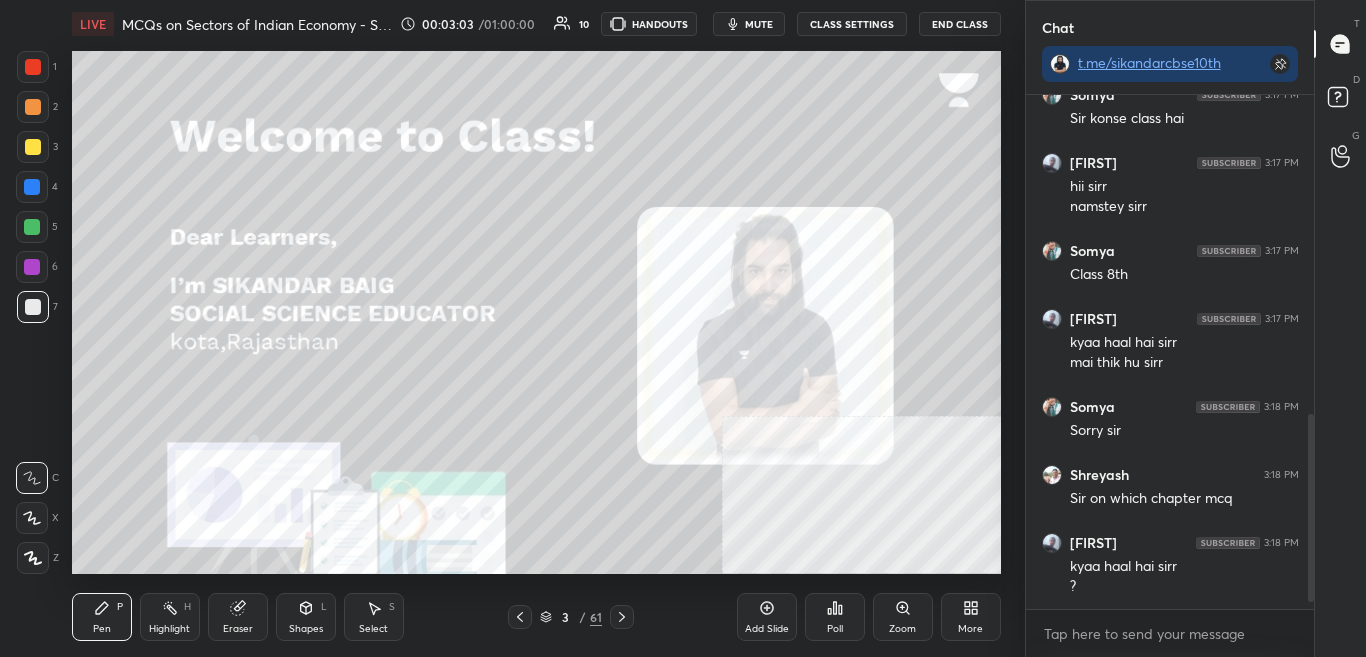 scroll, scrollTop: 906, scrollLeft: 0, axis: vertical 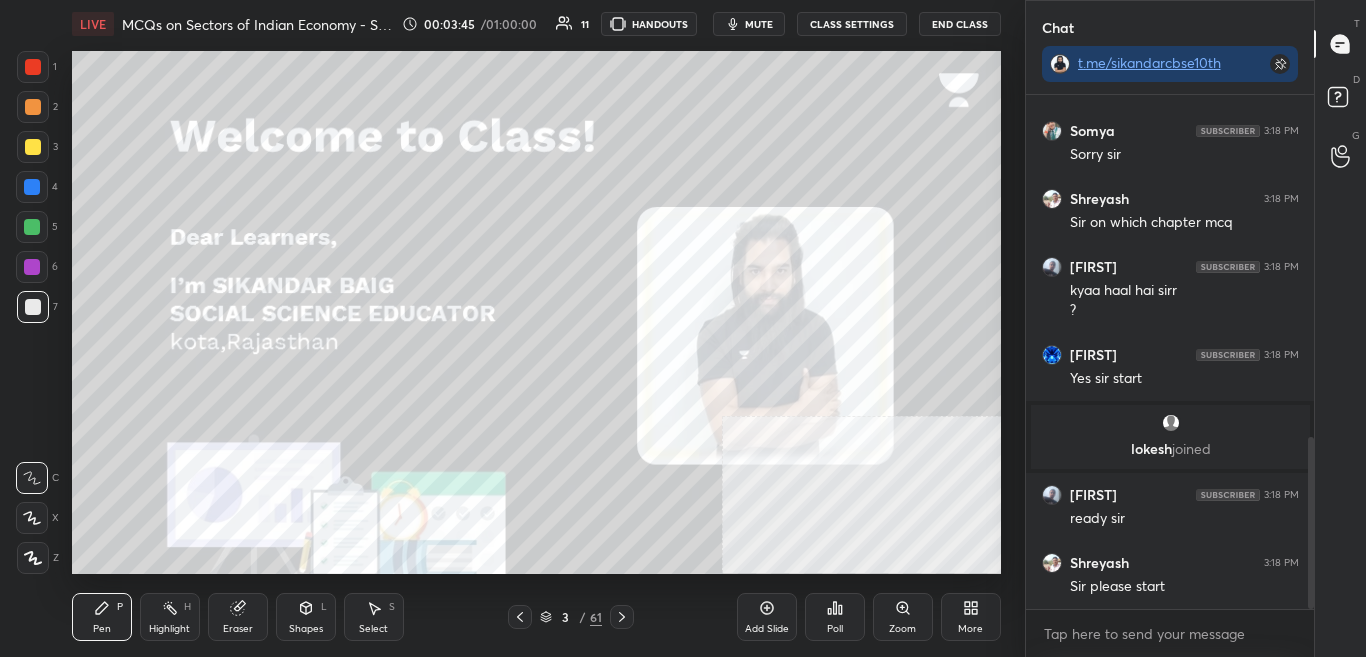 click 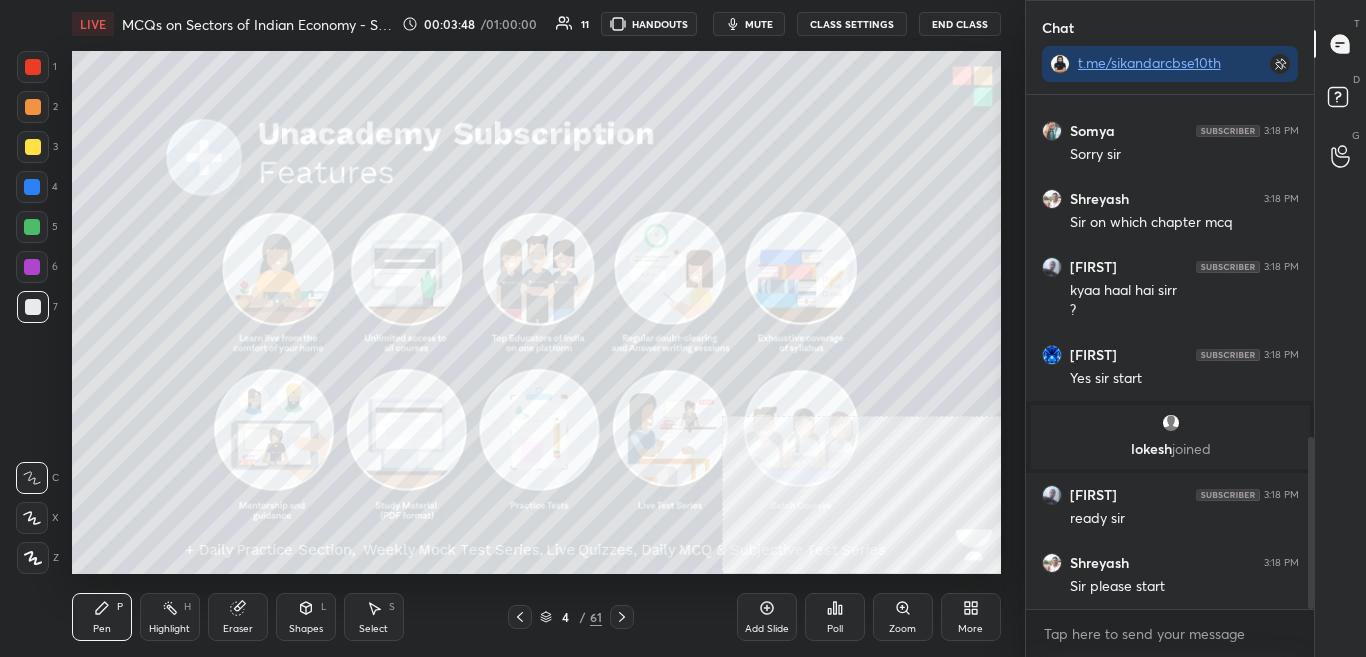 click on "LIVE MCQs on Sectors of Indian Economy - SBSUPER 00:03:48 /  01:00:00 11 HANDOUTS mute CLASS SETTINGS End Class Setting up your live class Poll for   secs No correct answer Start poll Back MCQs on Sectors of Indian Economy - SBSUPER Sikandar Baig Pen P Highlight H Eraser Shapes L Select S 4 / 61 Add Slide Poll Zoom More" at bounding box center (536, 328) 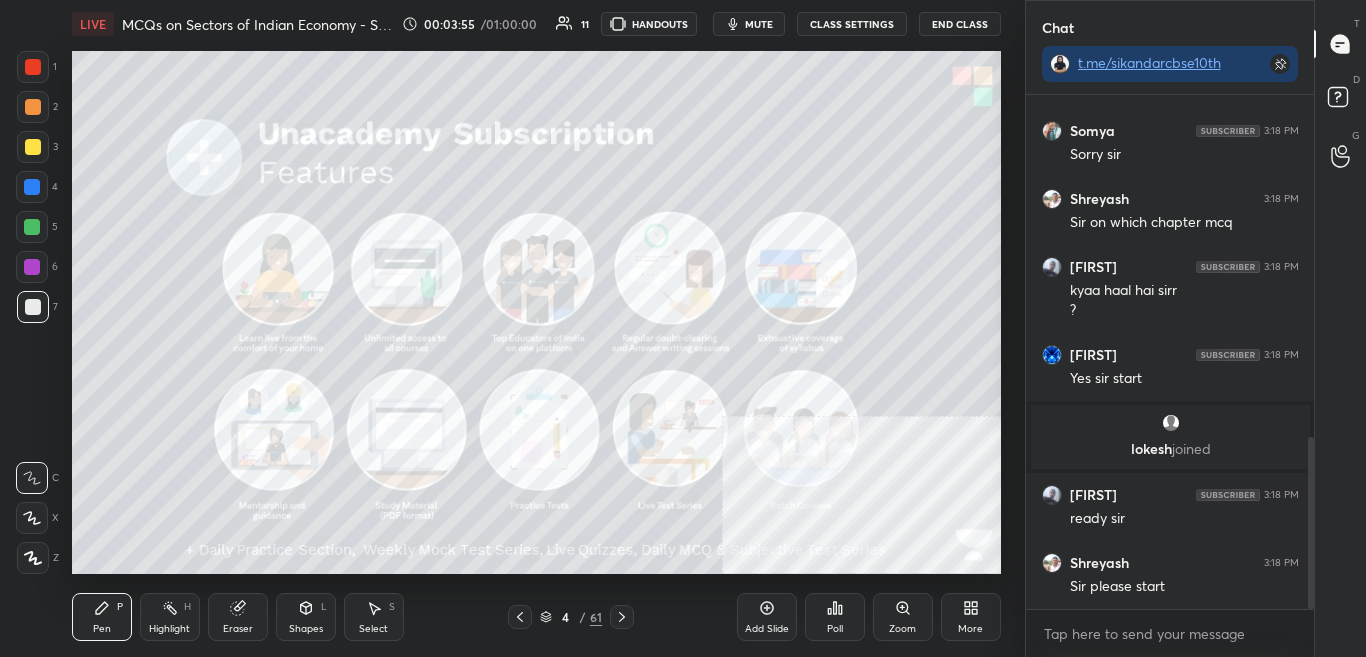 click at bounding box center [33, 67] 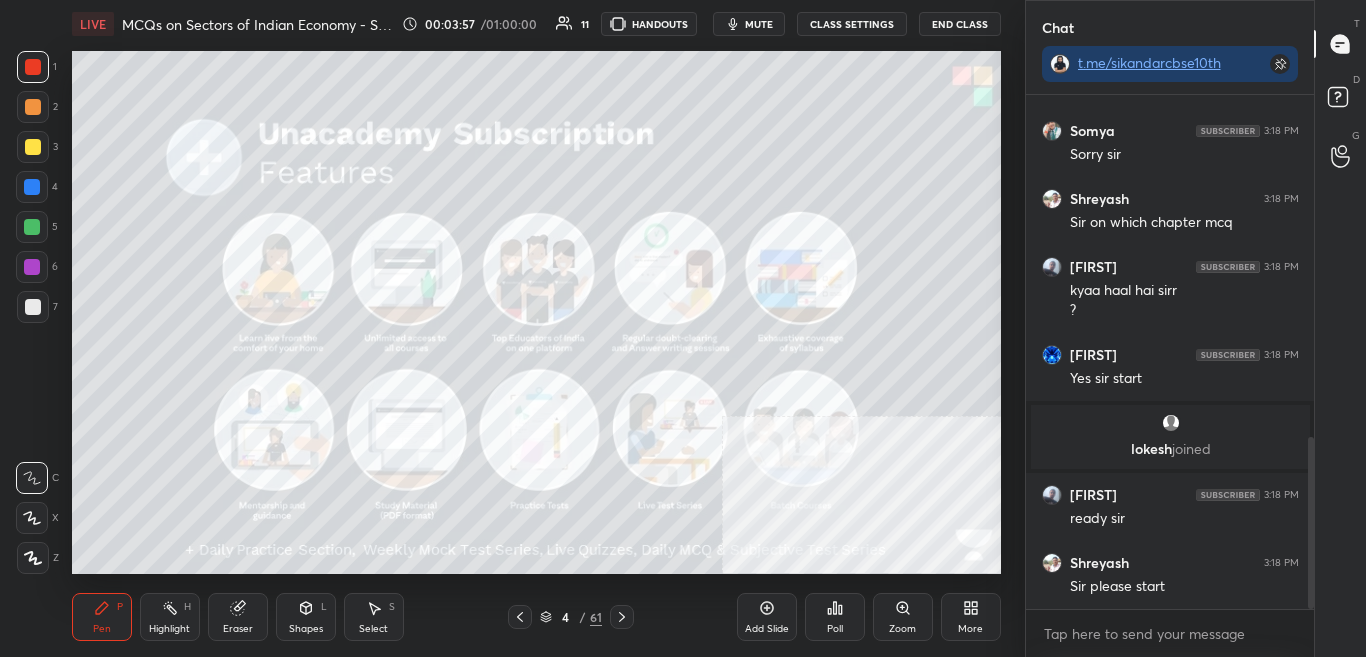 click 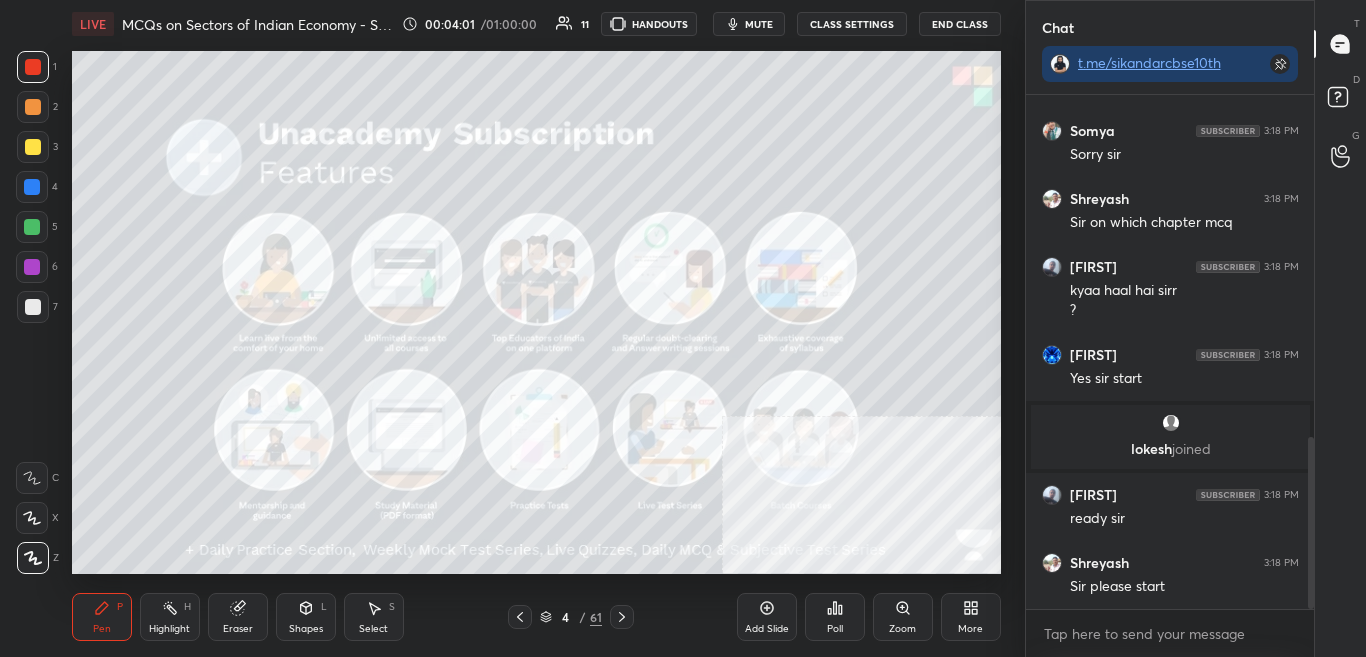click 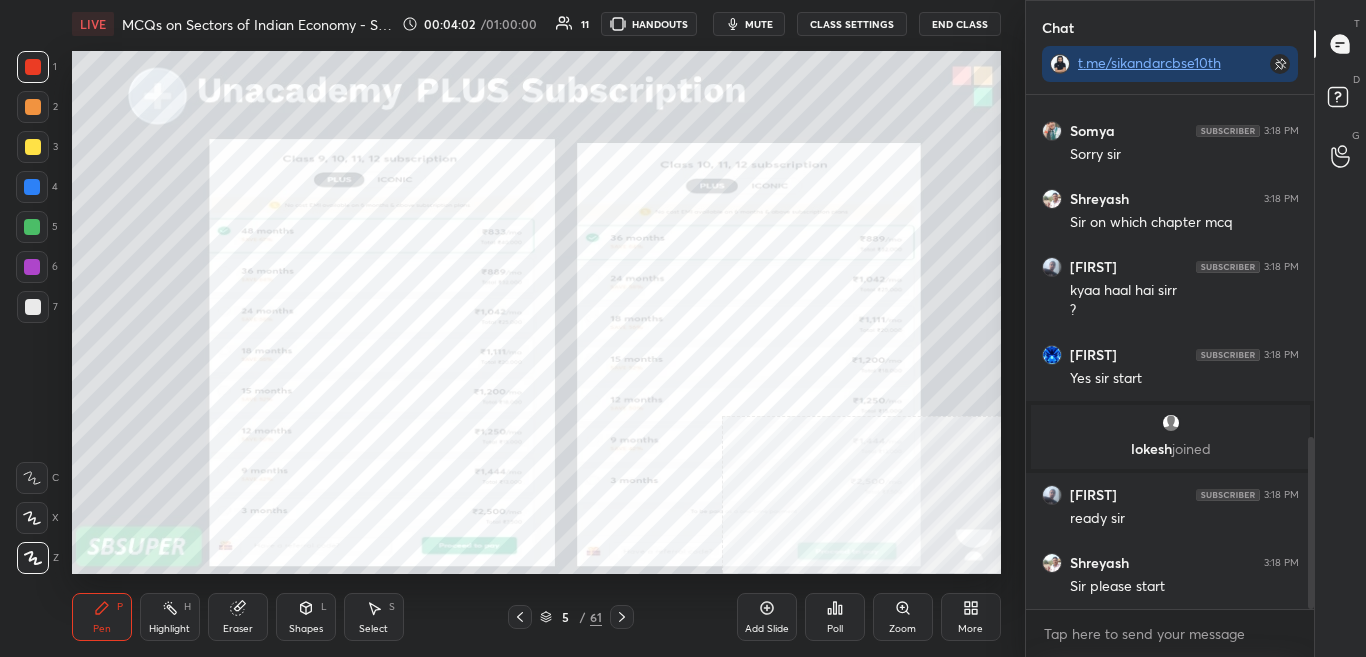 scroll, scrollTop: 1106, scrollLeft: 0, axis: vertical 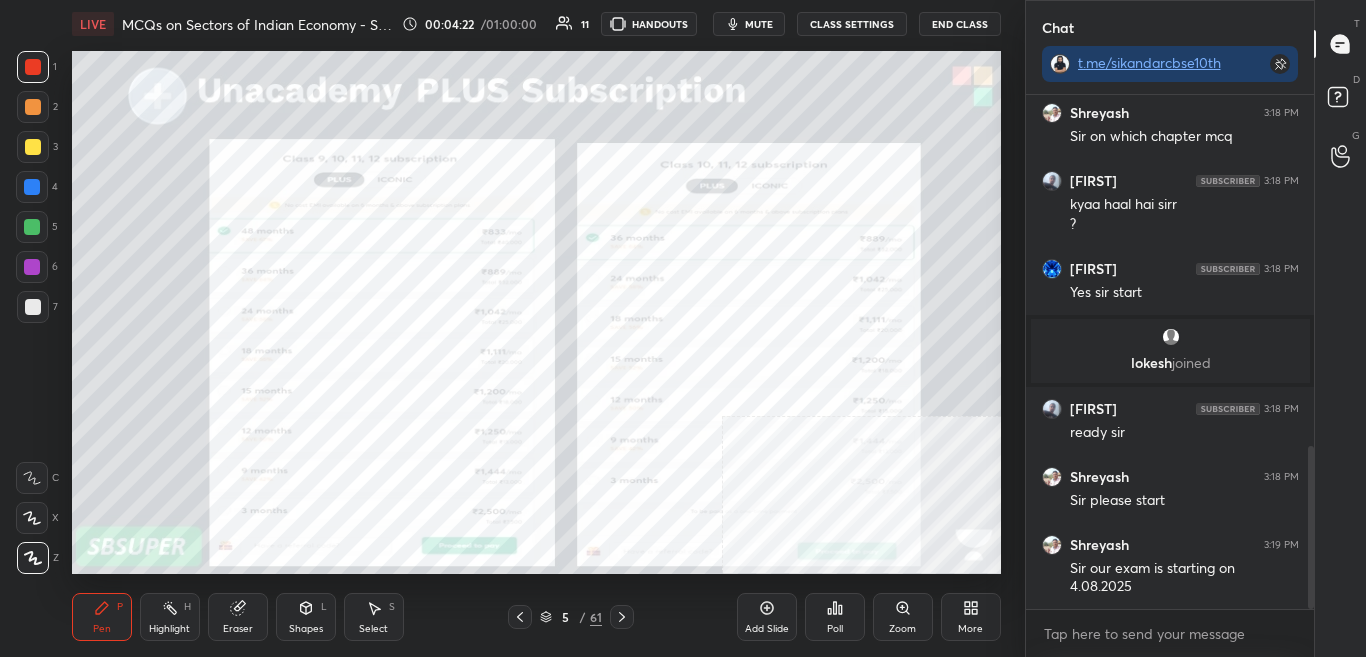 click 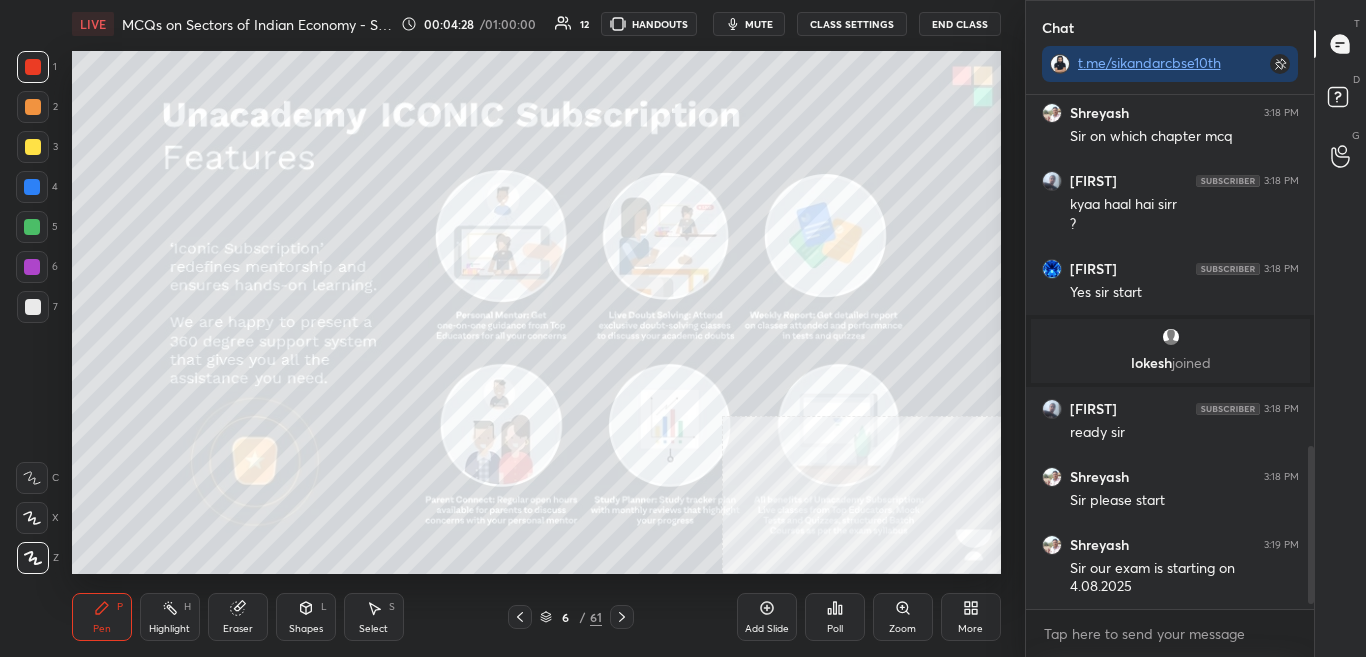scroll, scrollTop: 1178, scrollLeft: 0, axis: vertical 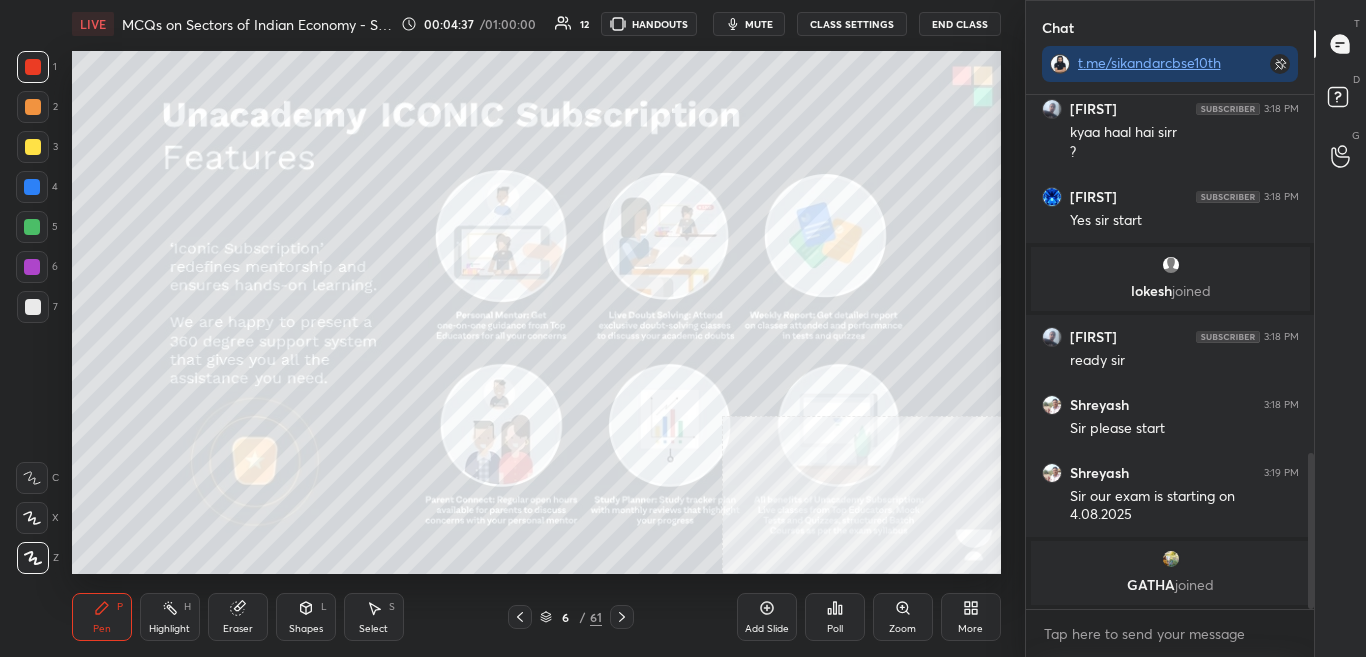 click 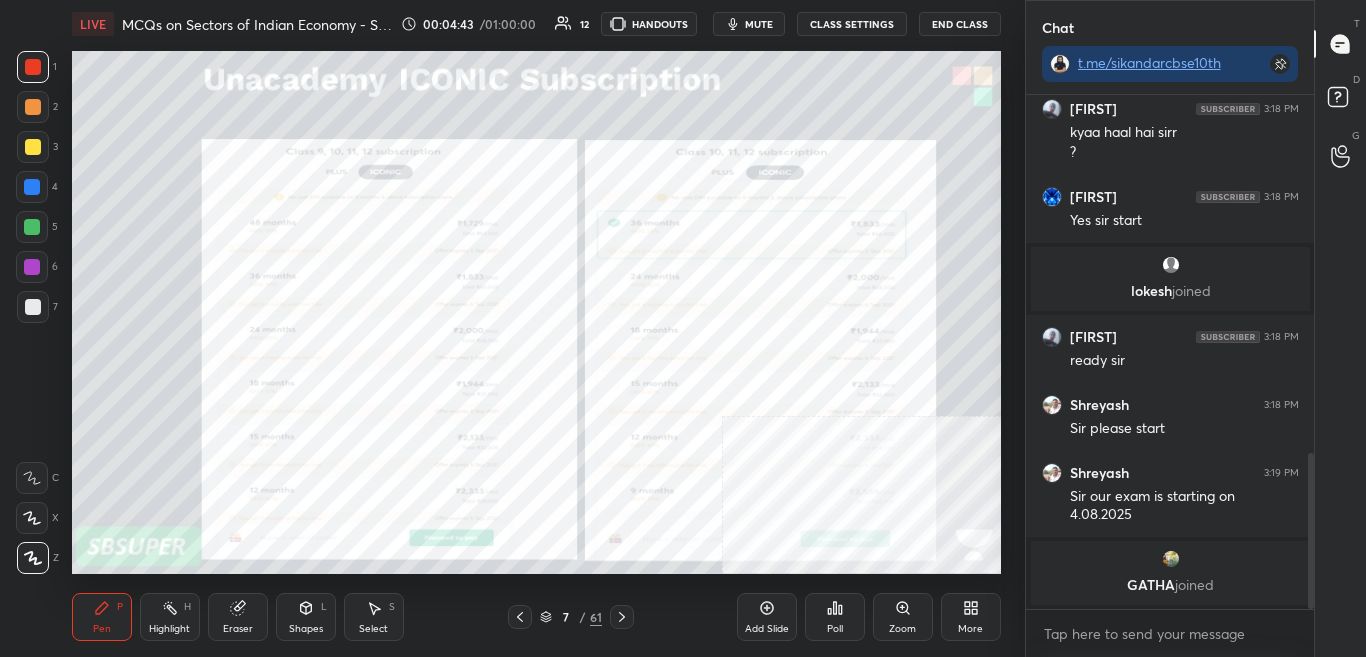 click 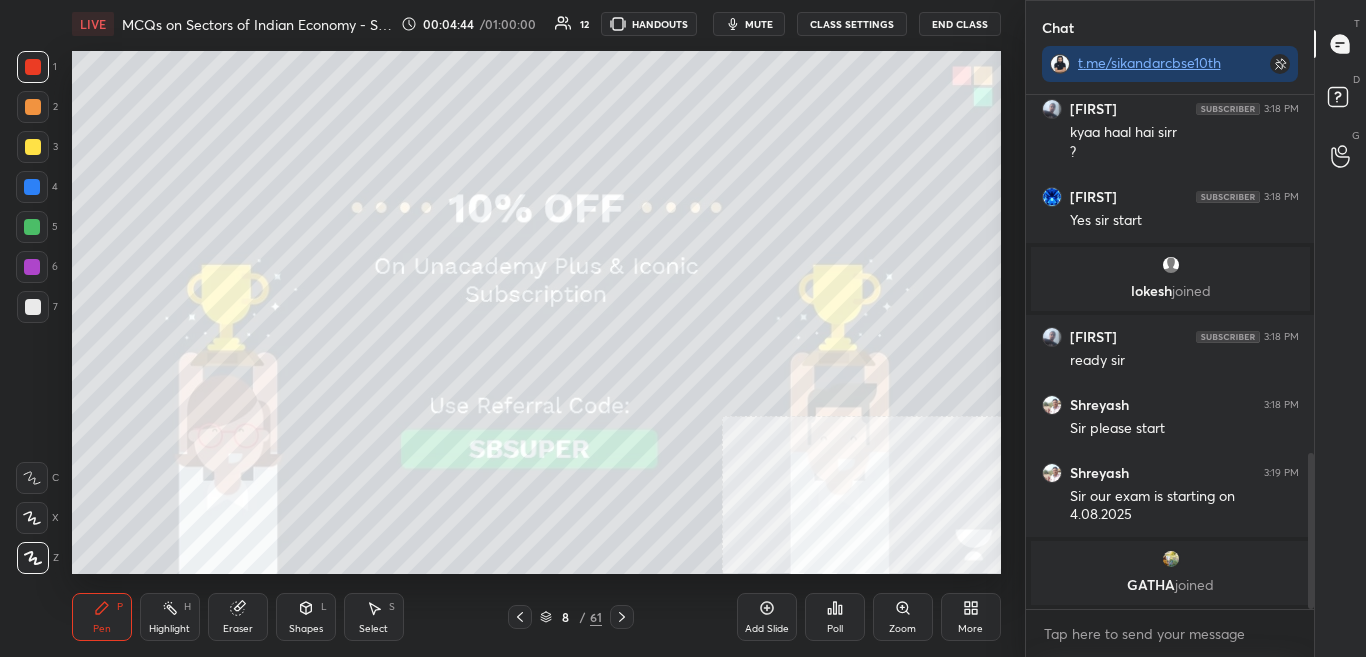 click 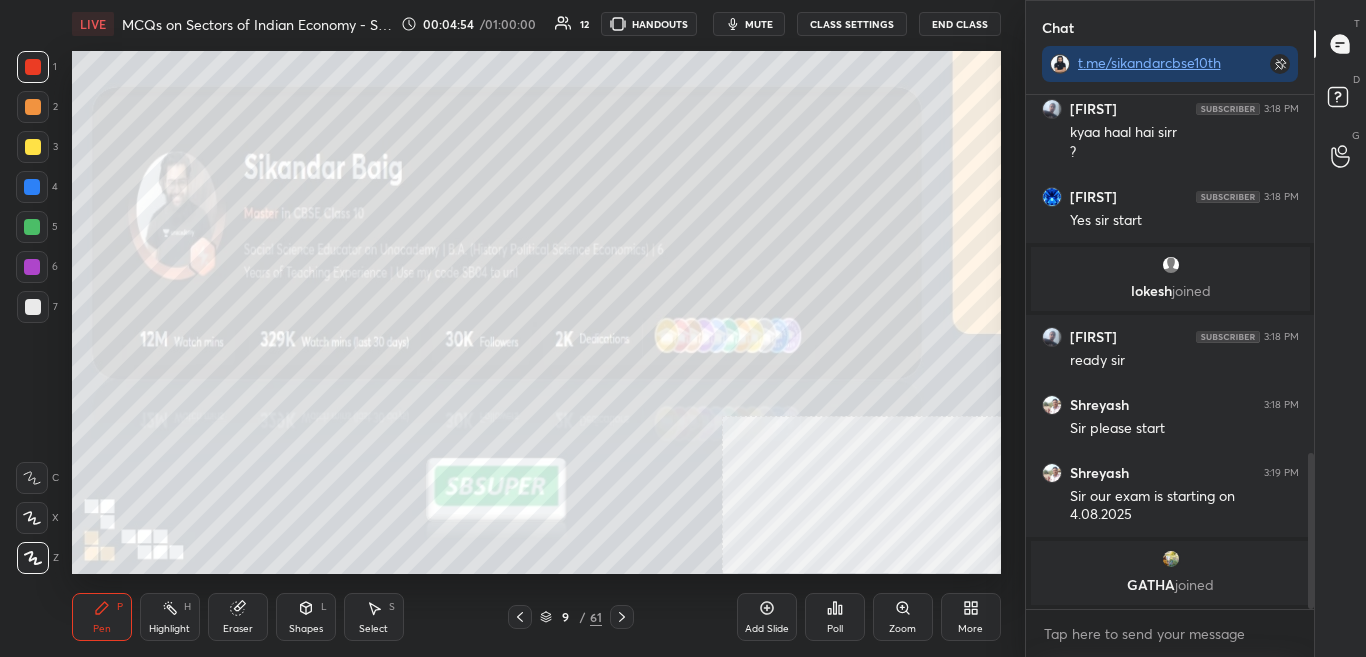 click 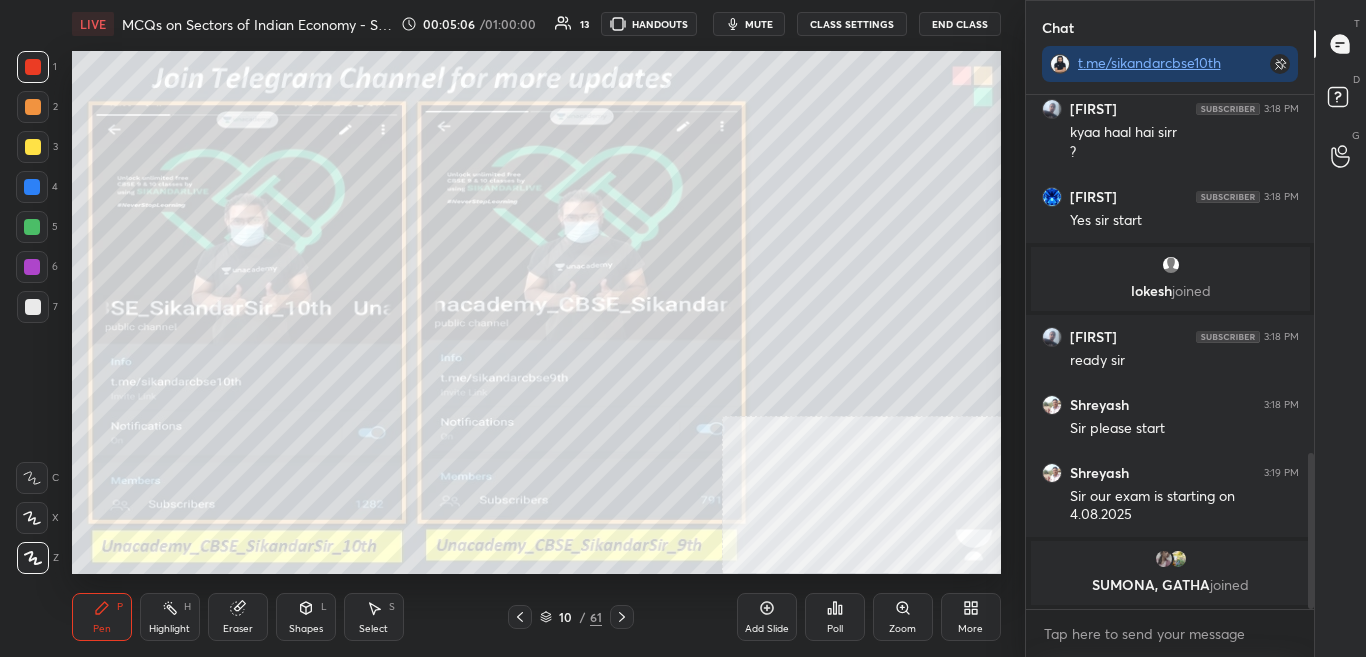 click 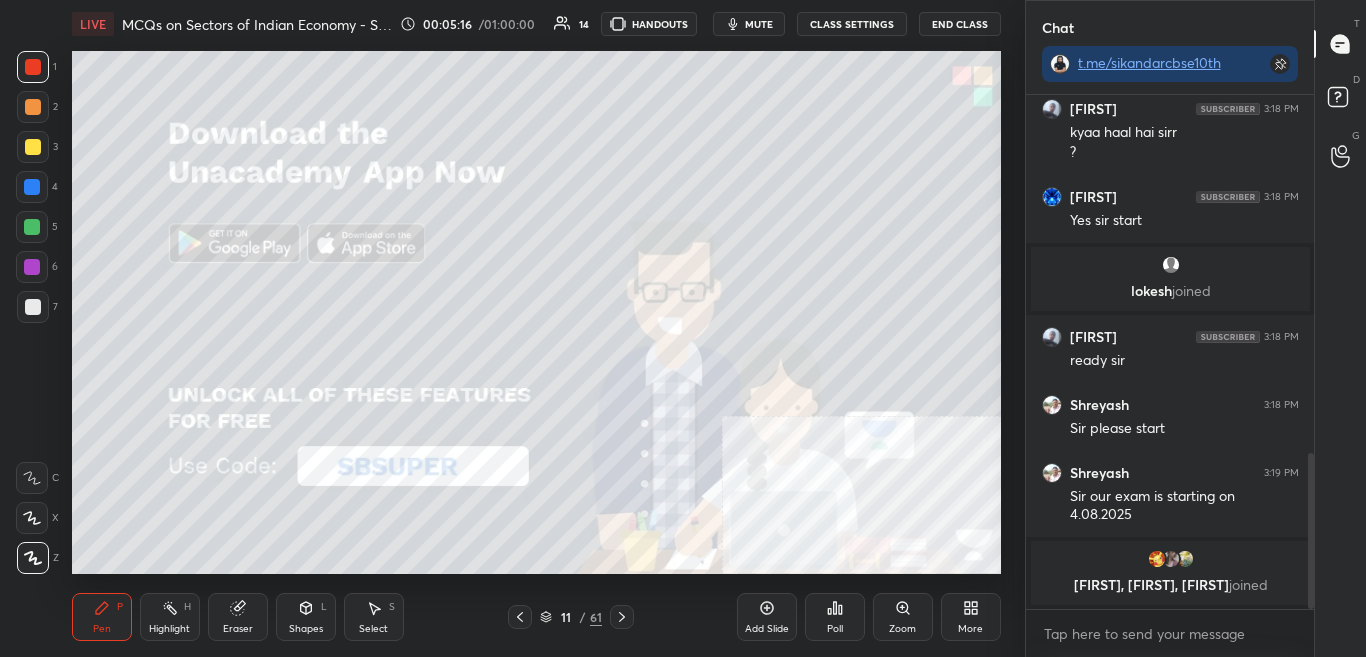click 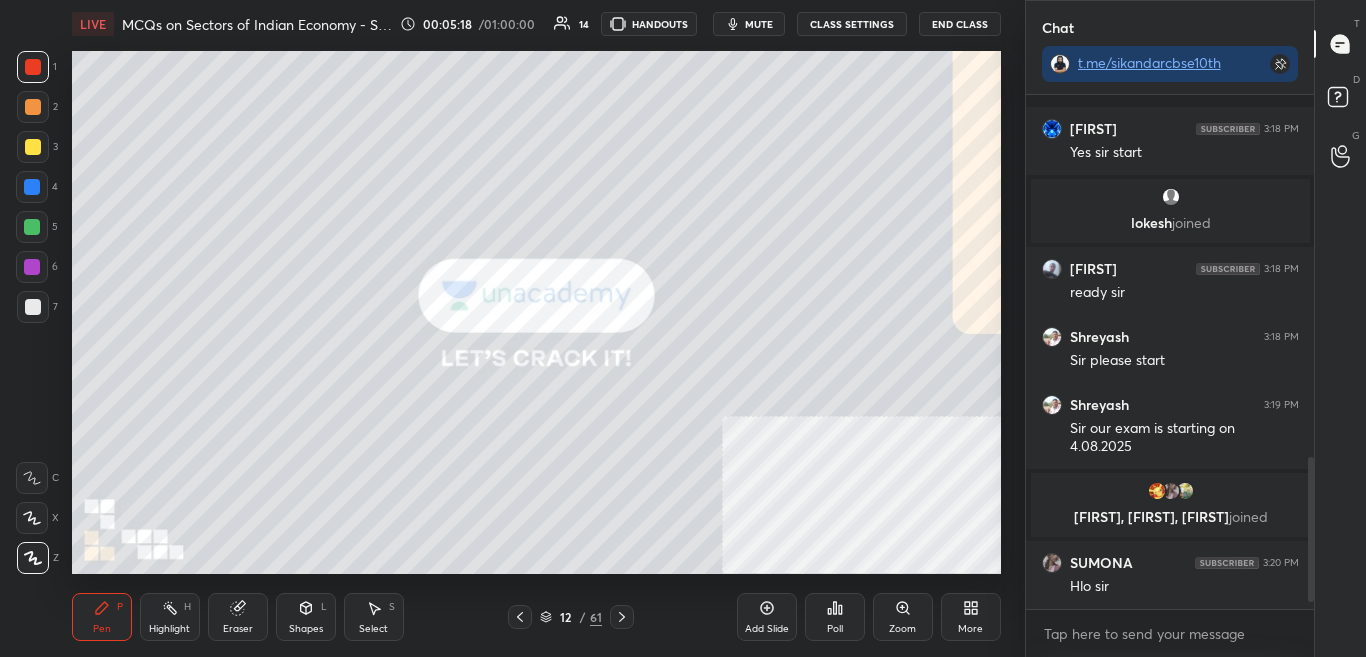 scroll, scrollTop: 1310, scrollLeft: 0, axis: vertical 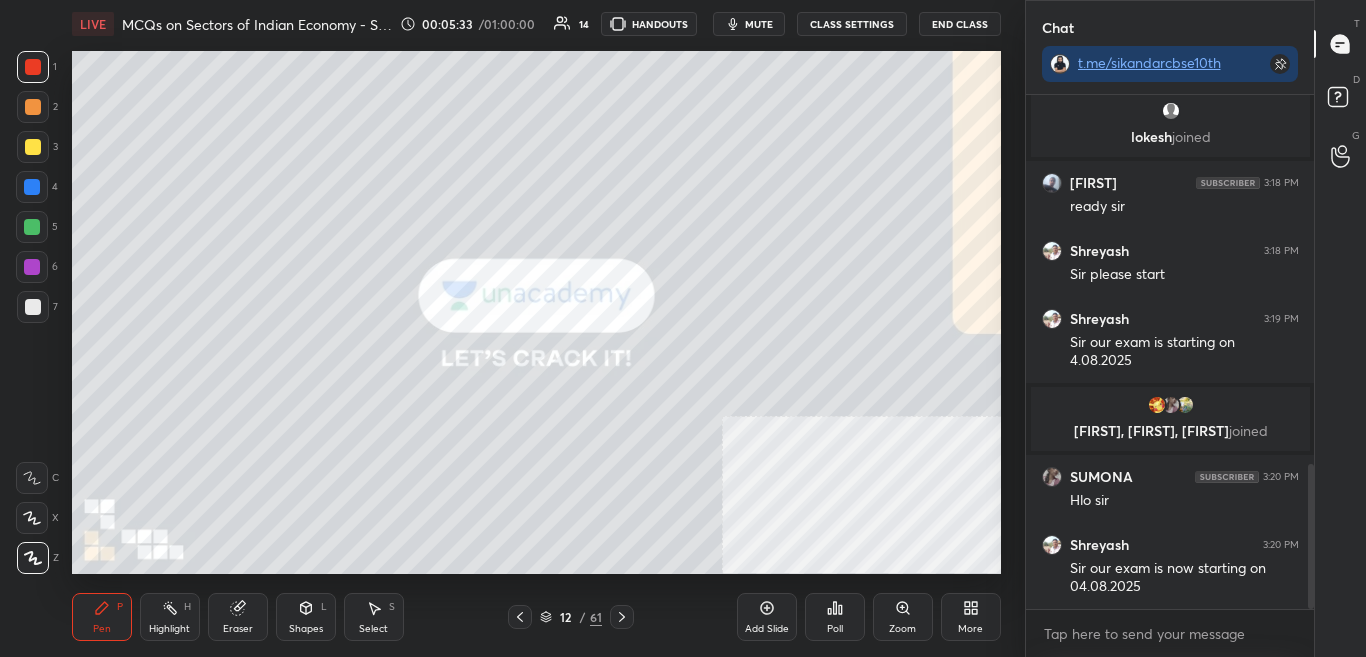 click 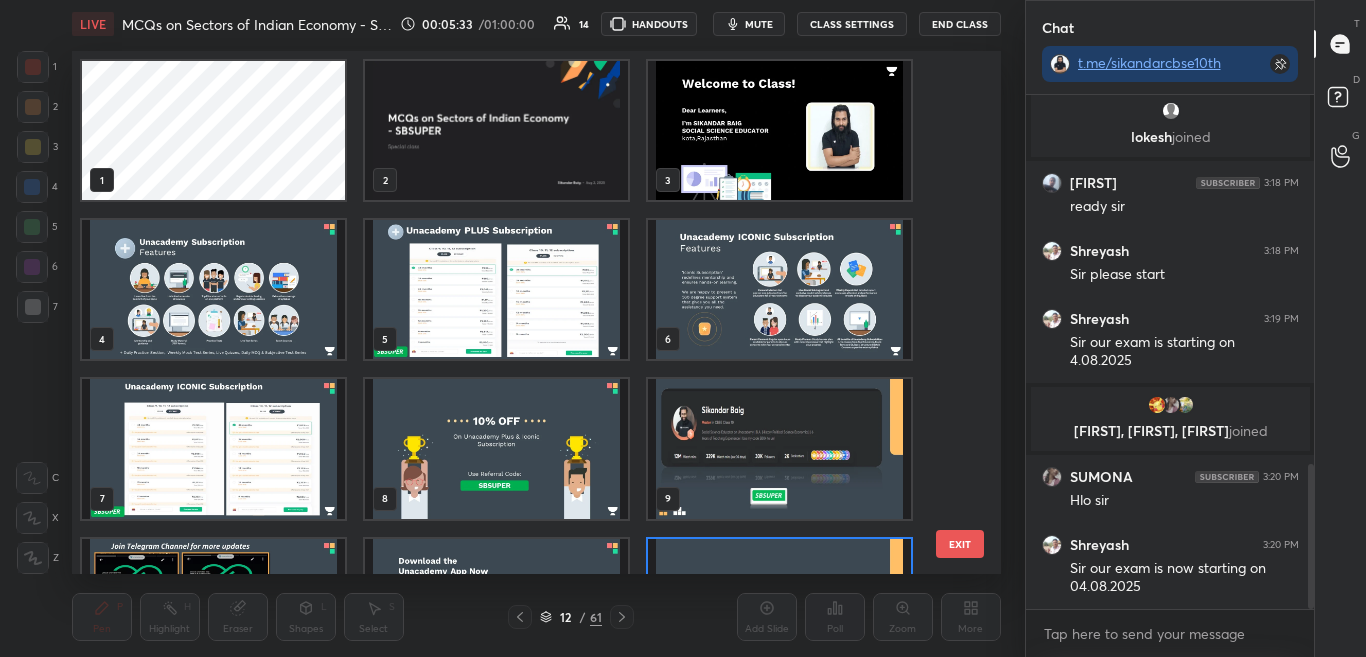 scroll, scrollTop: 113, scrollLeft: 0, axis: vertical 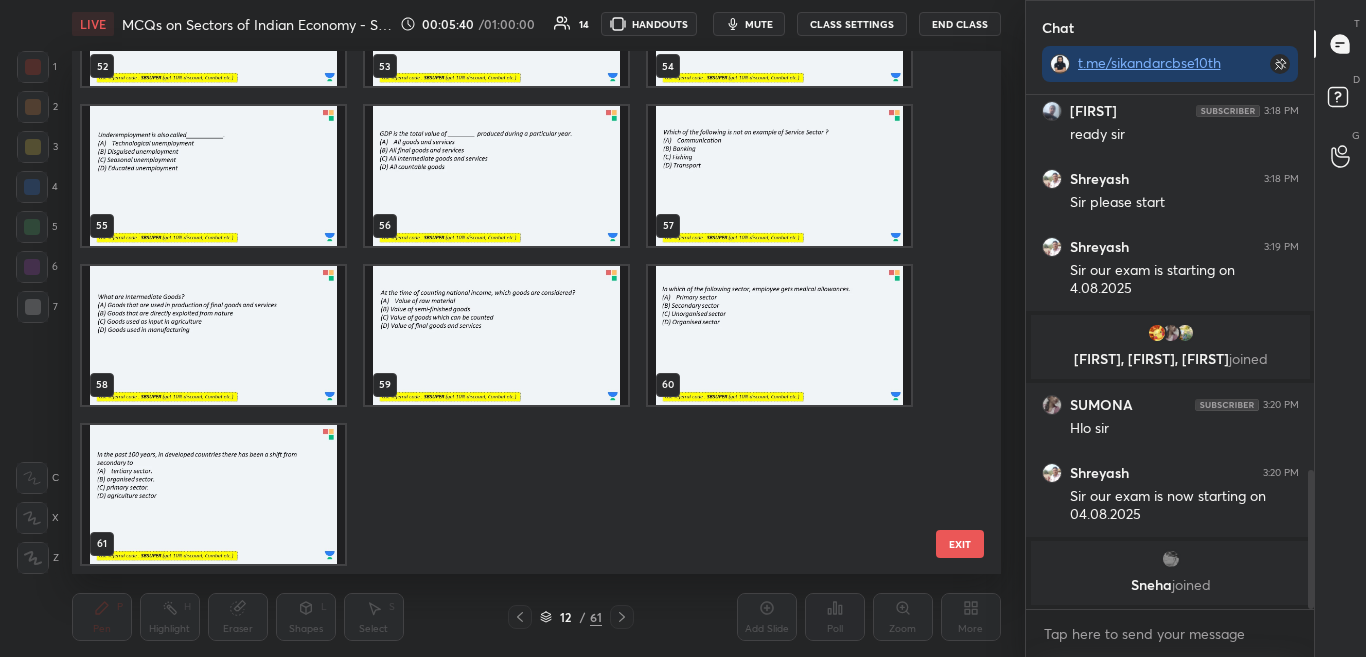 click at bounding box center [779, 335] 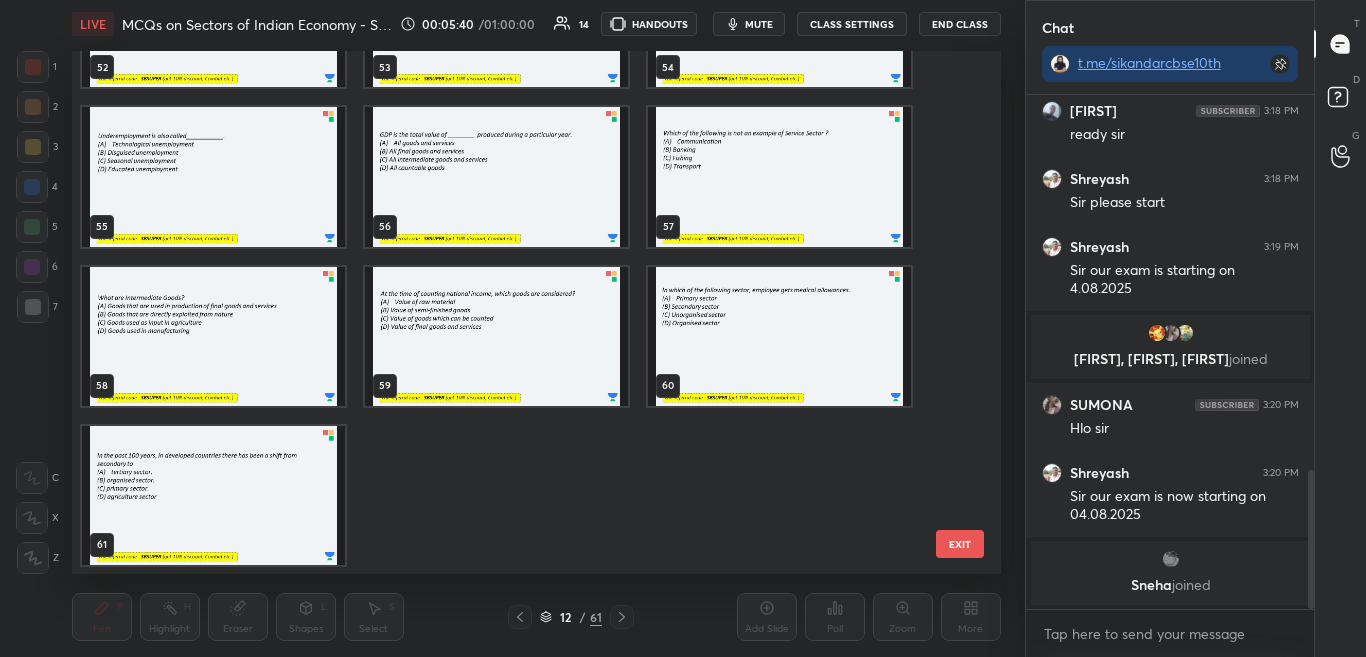 click on "52 53 54 55 56 57 58 59 60 61" at bounding box center (519, 312) 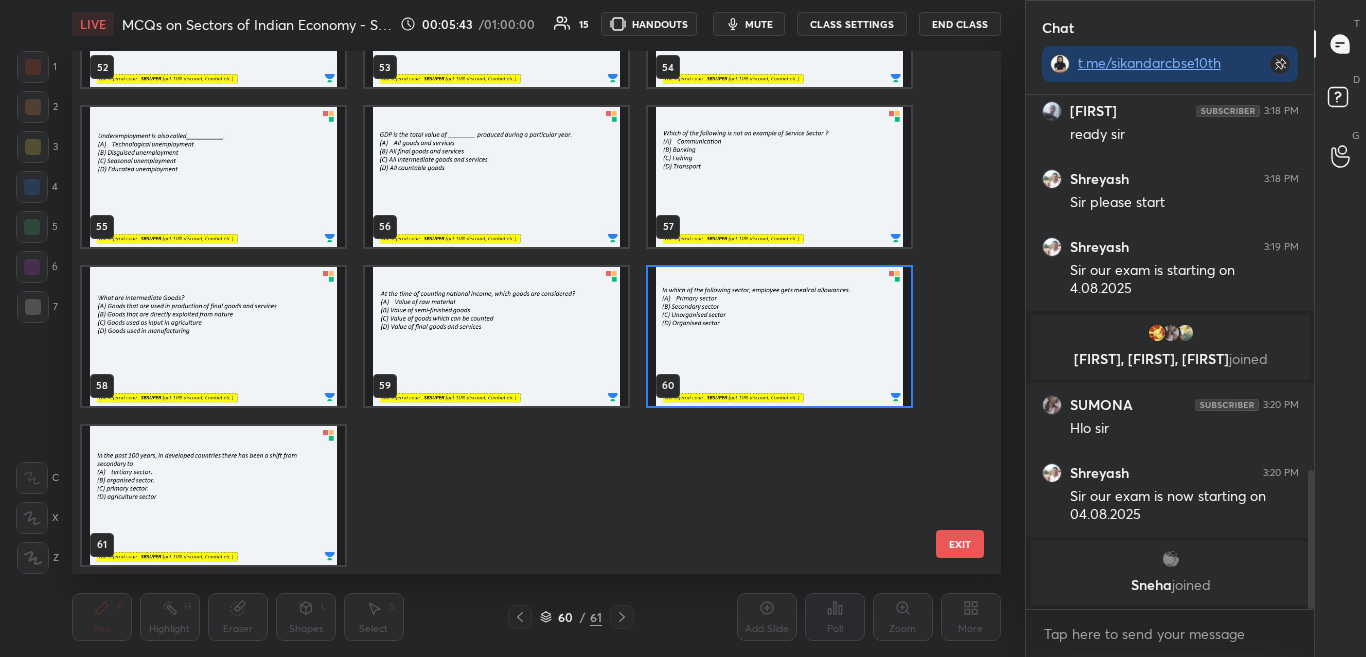 click at bounding box center (779, 177) 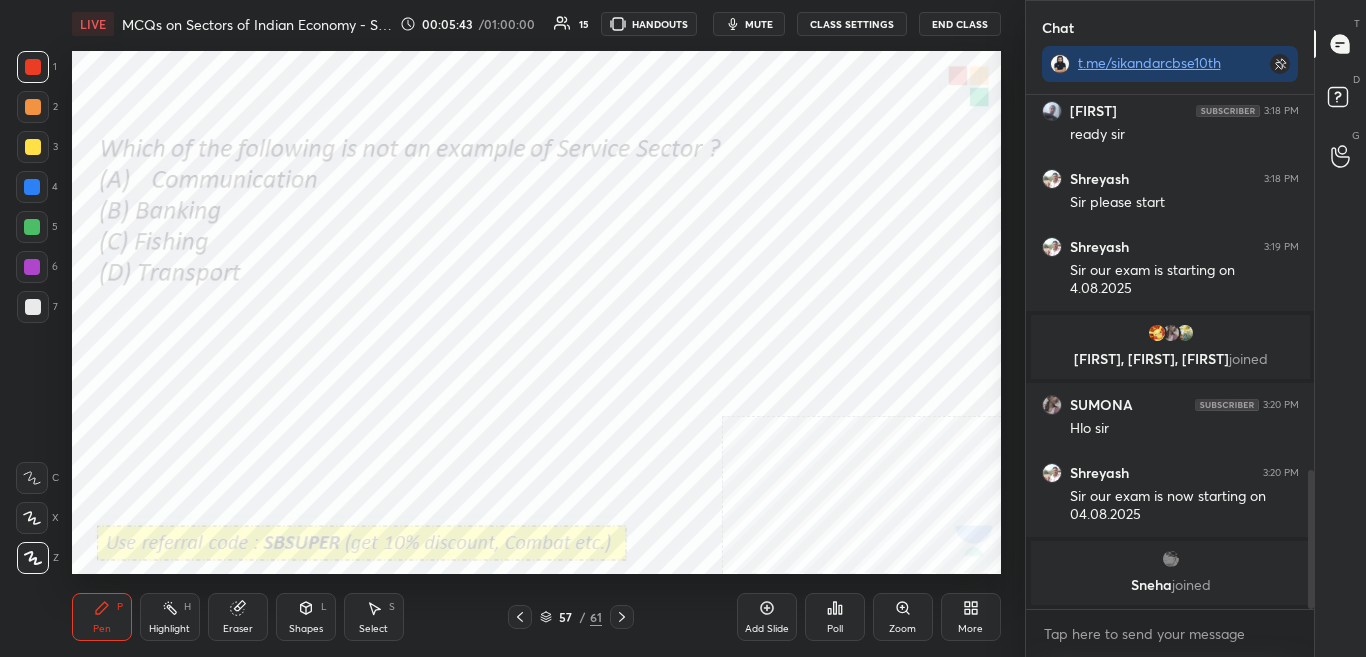 click at bounding box center [779, 177] 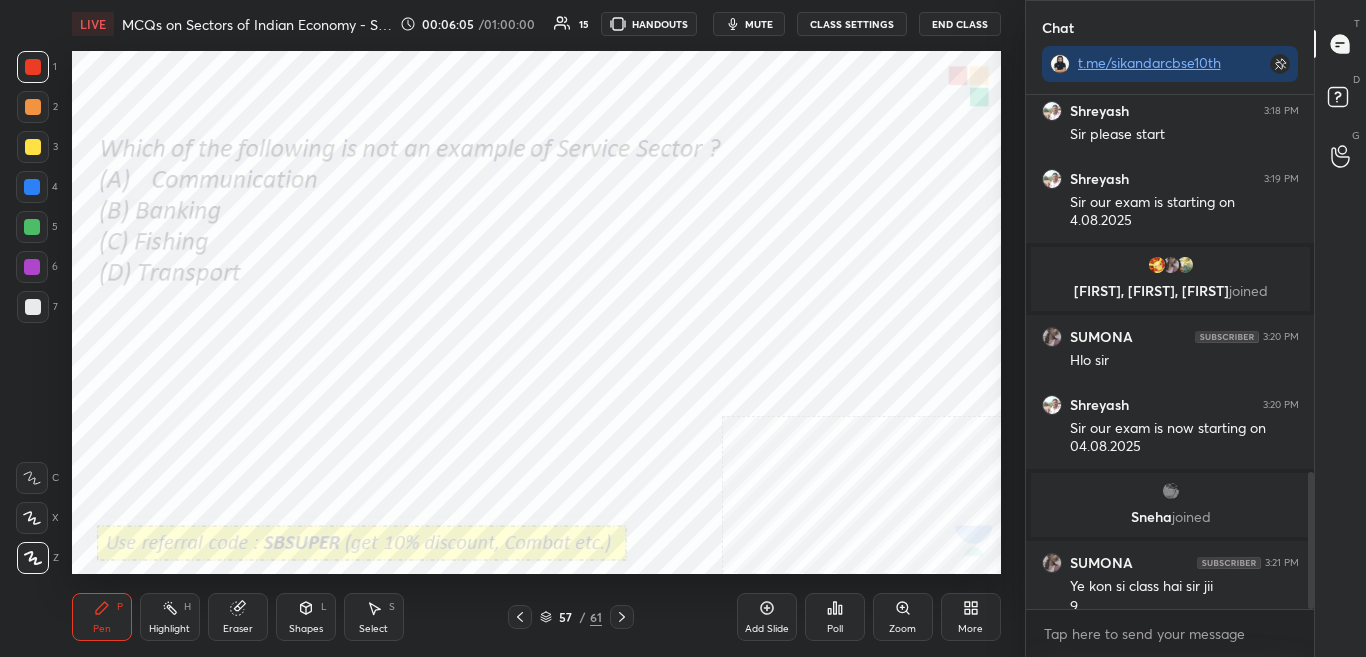 scroll, scrollTop: 1412, scrollLeft: 0, axis: vertical 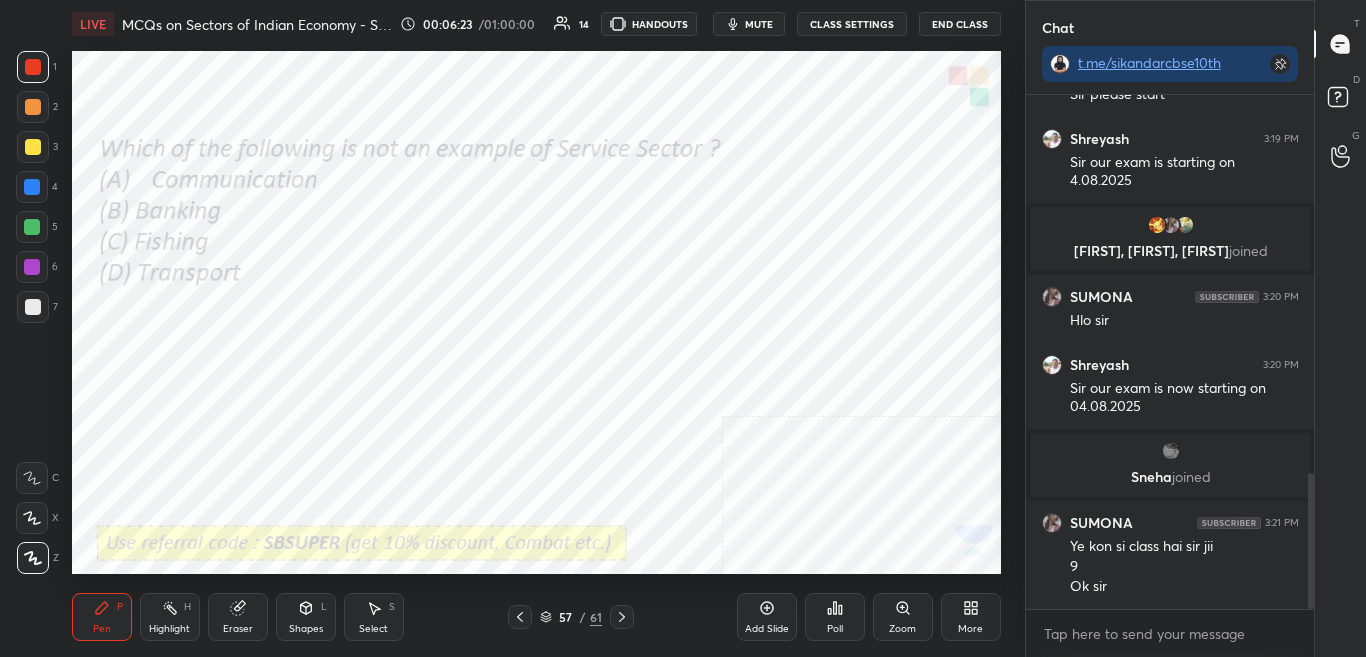 click on "Poll" at bounding box center (835, 629) 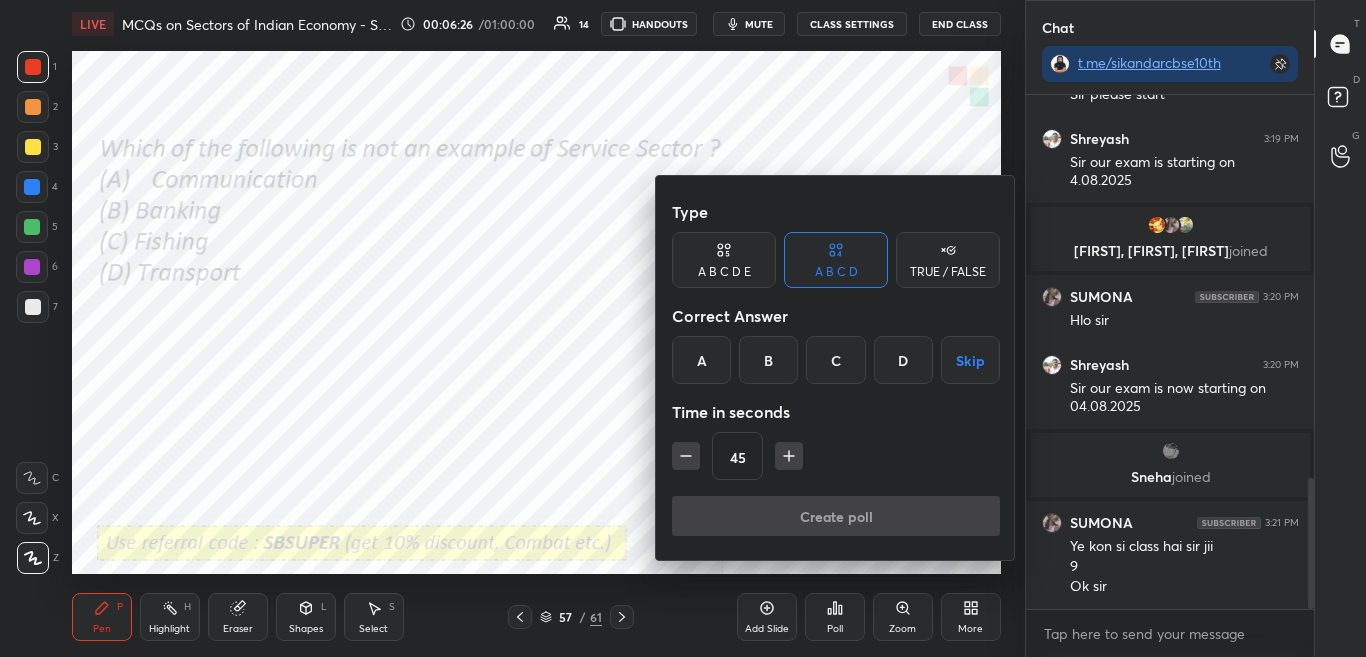 scroll, scrollTop: 1504, scrollLeft: 0, axis: vertical 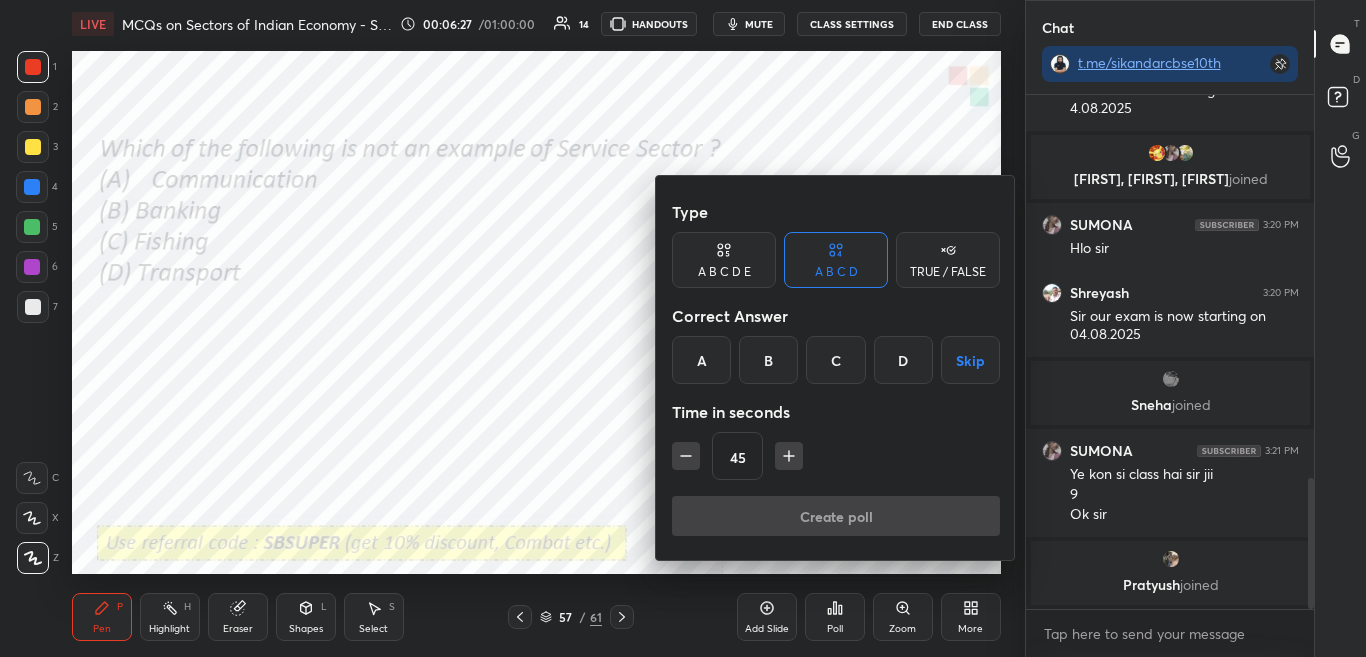 click on "C" at bounding box center [835, 360] 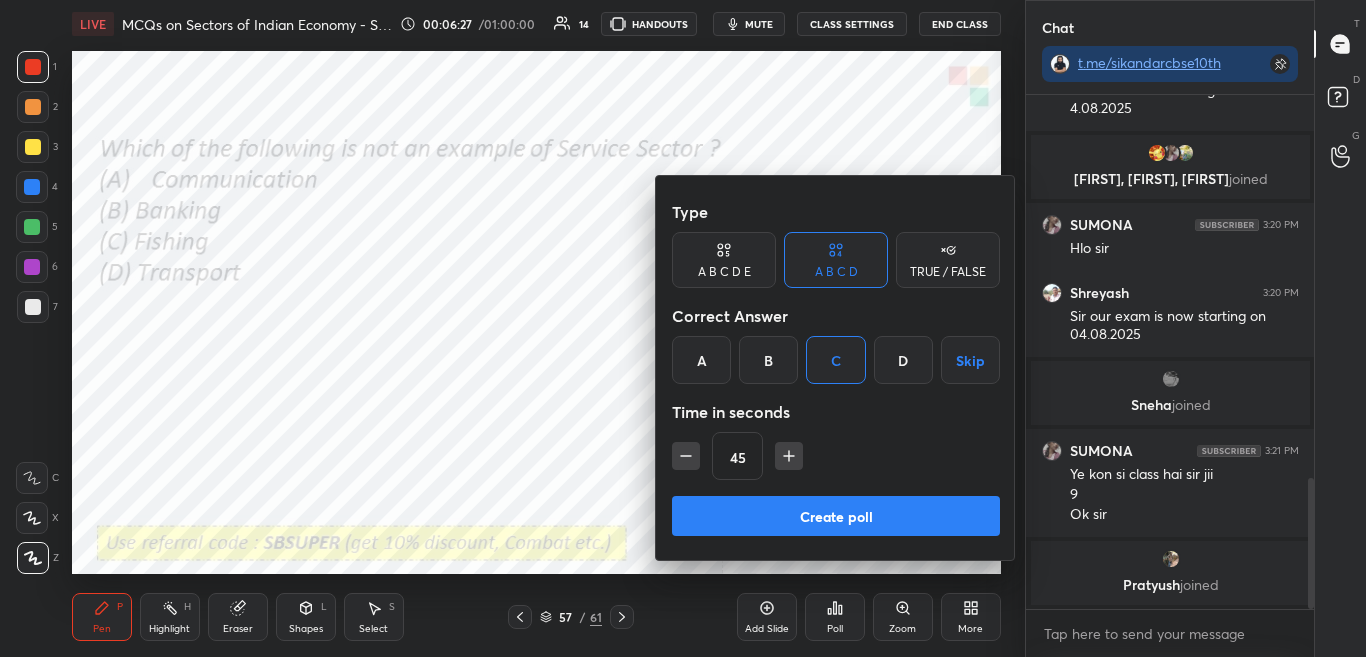 click on "Create poll" at bounding box center (836, 516) 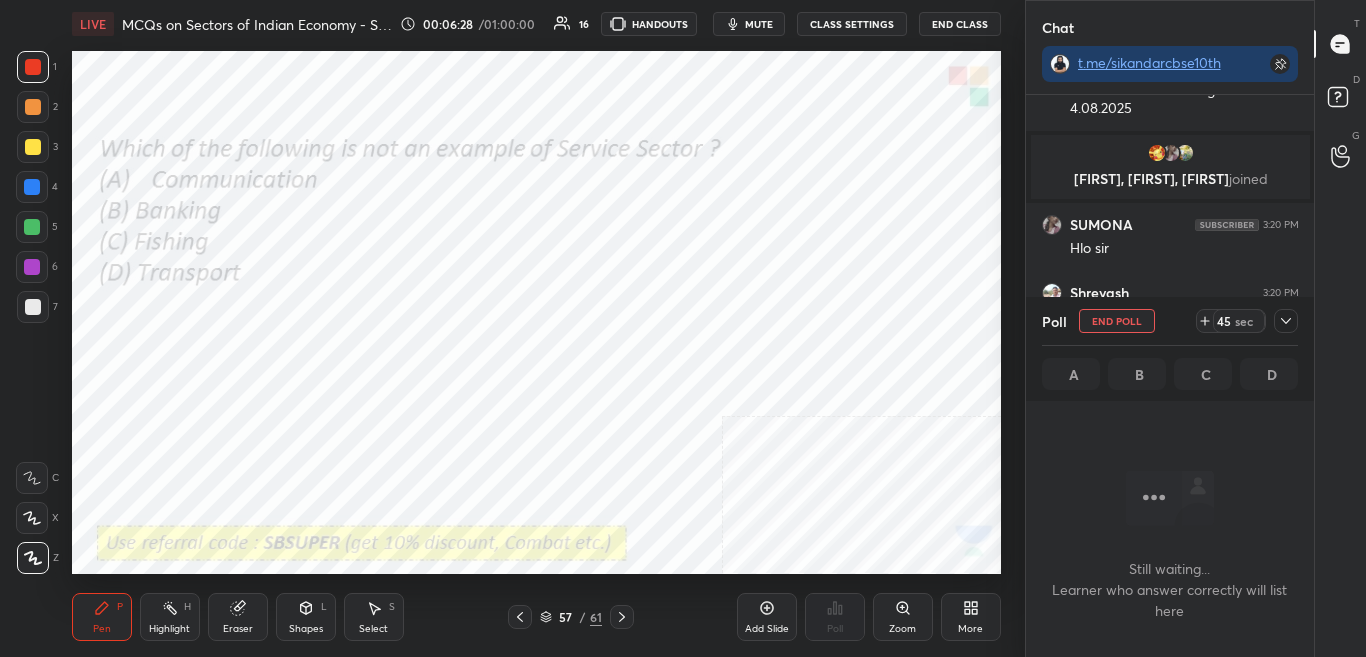 scroll, scrollTop: 404, scrollLeft: 282, axis: both 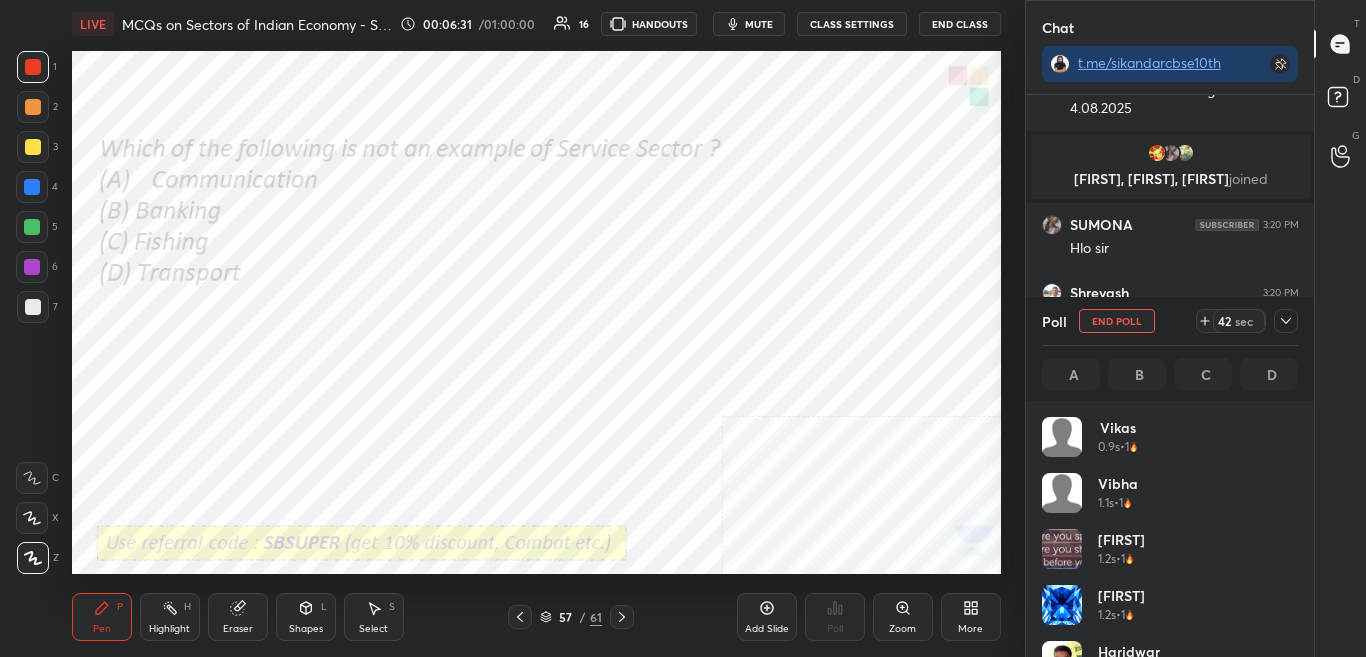 click 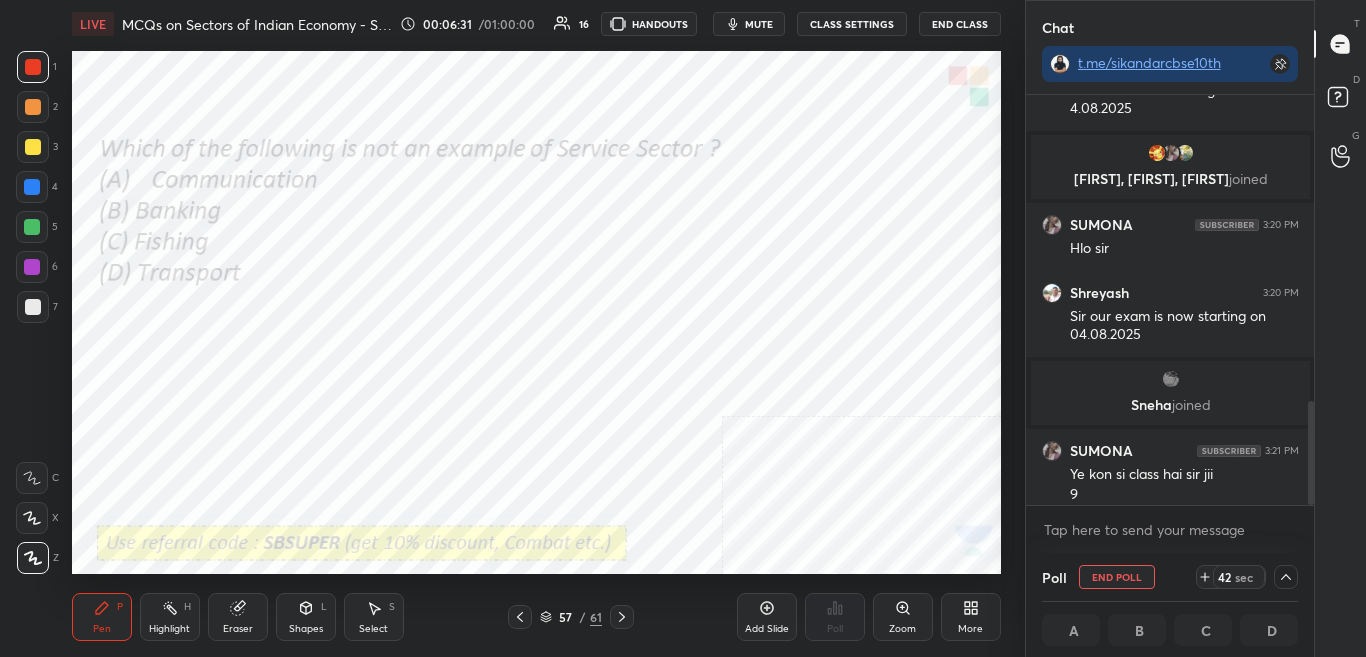 scroll, scrollTop: 0, scrollLeft: 0, axis: both 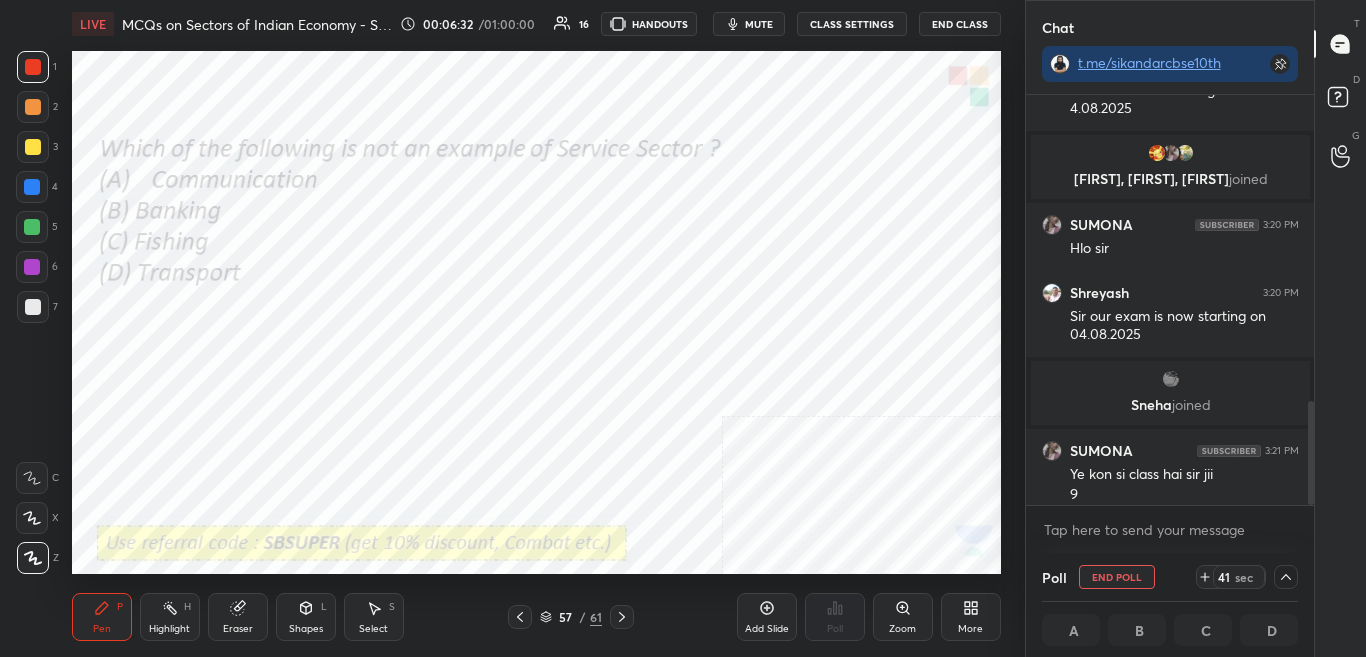 click 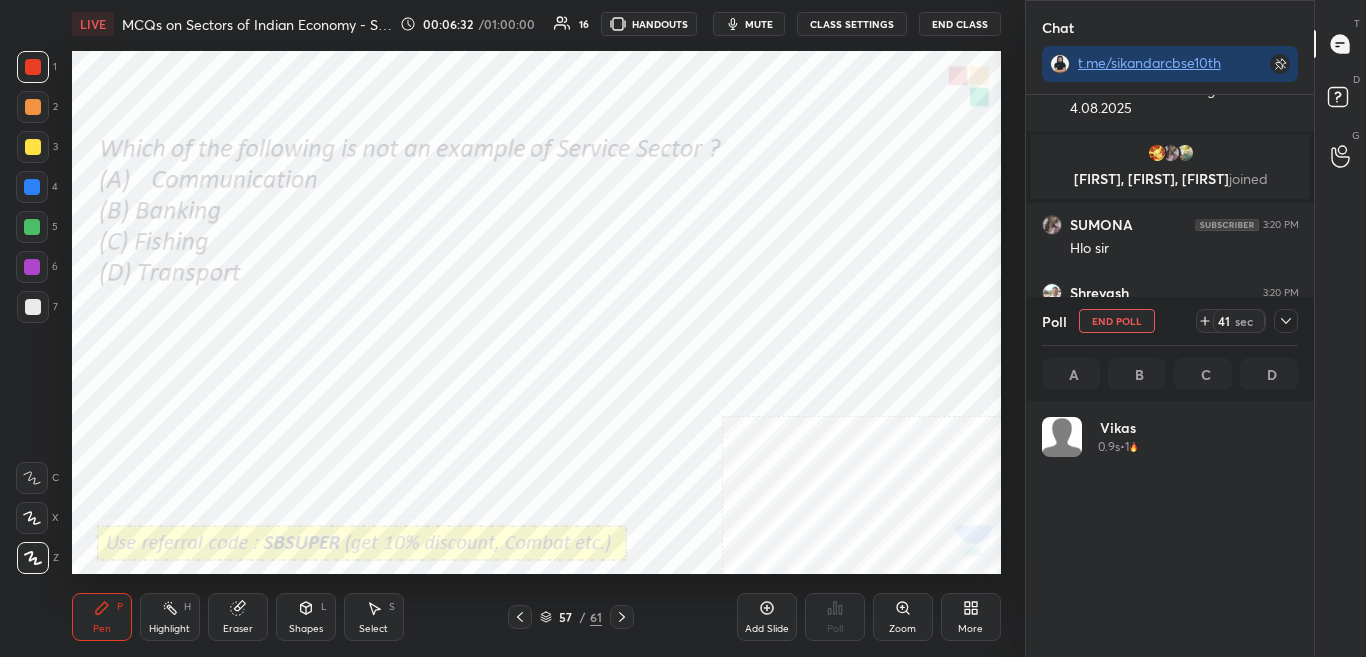 scroll, scrollTop: 7, scrollLeft: 7, axis: both 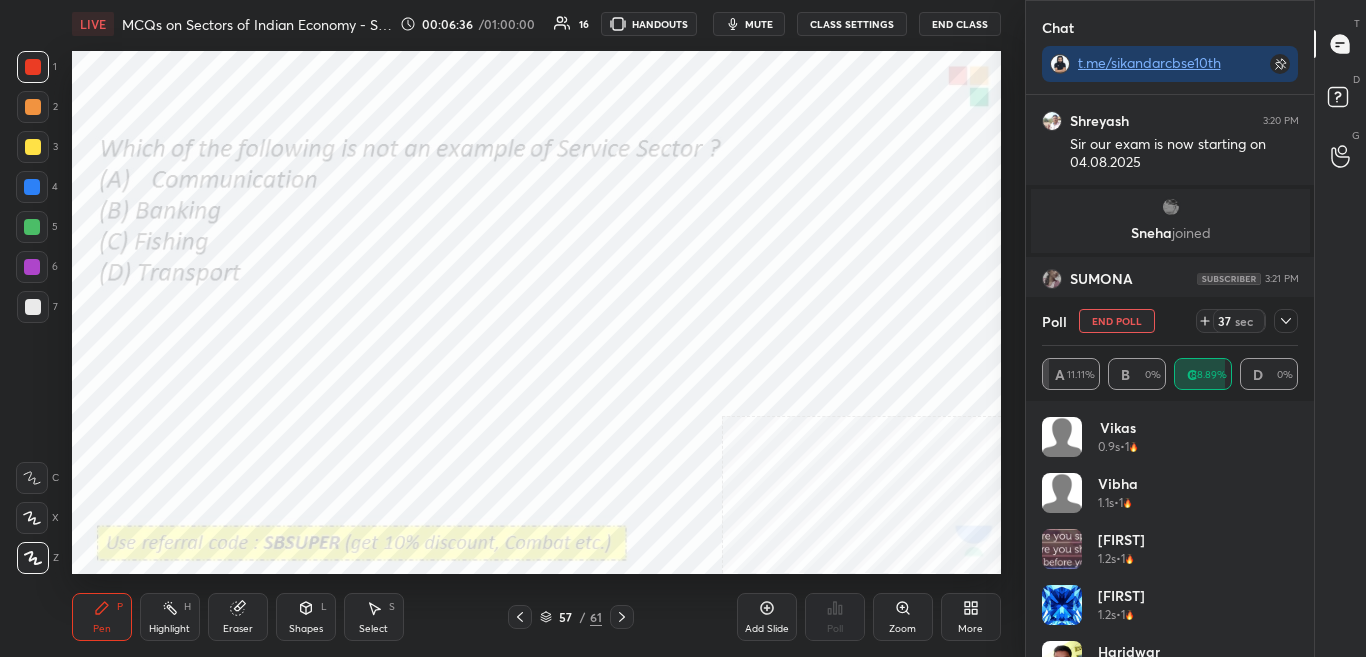click 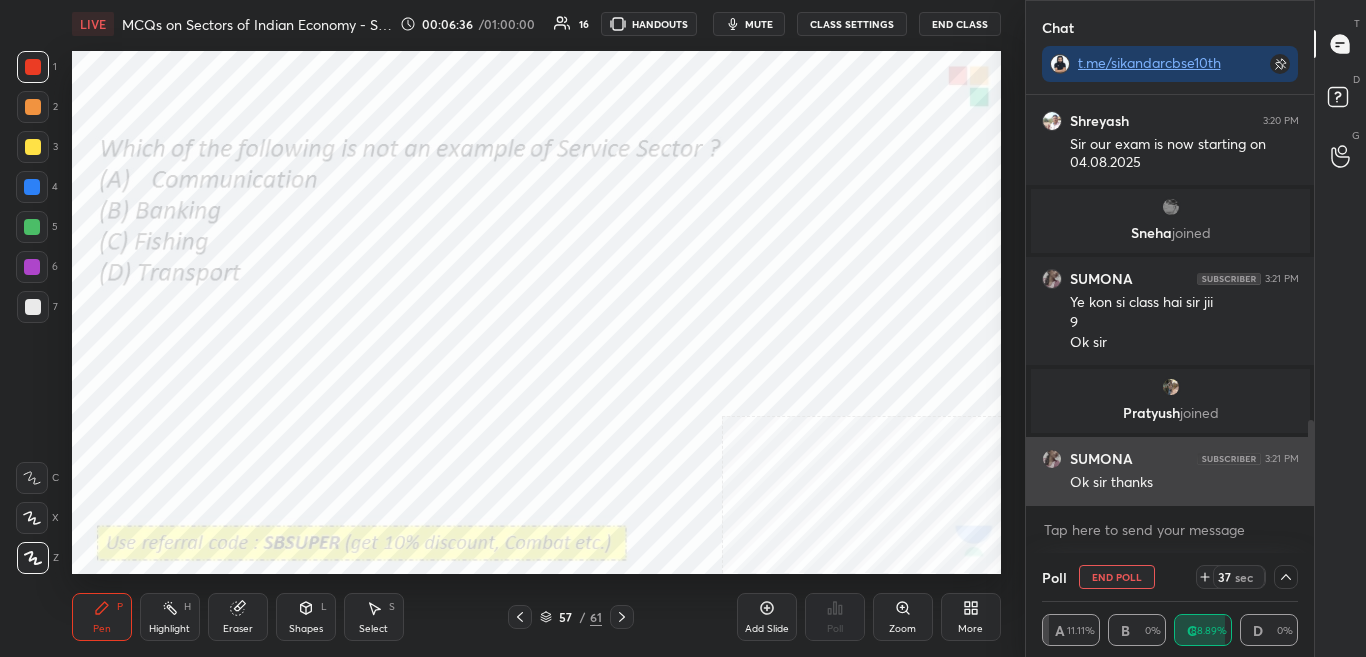 scroll, scrollTop: 0, scrollLeft: 0, axis: both 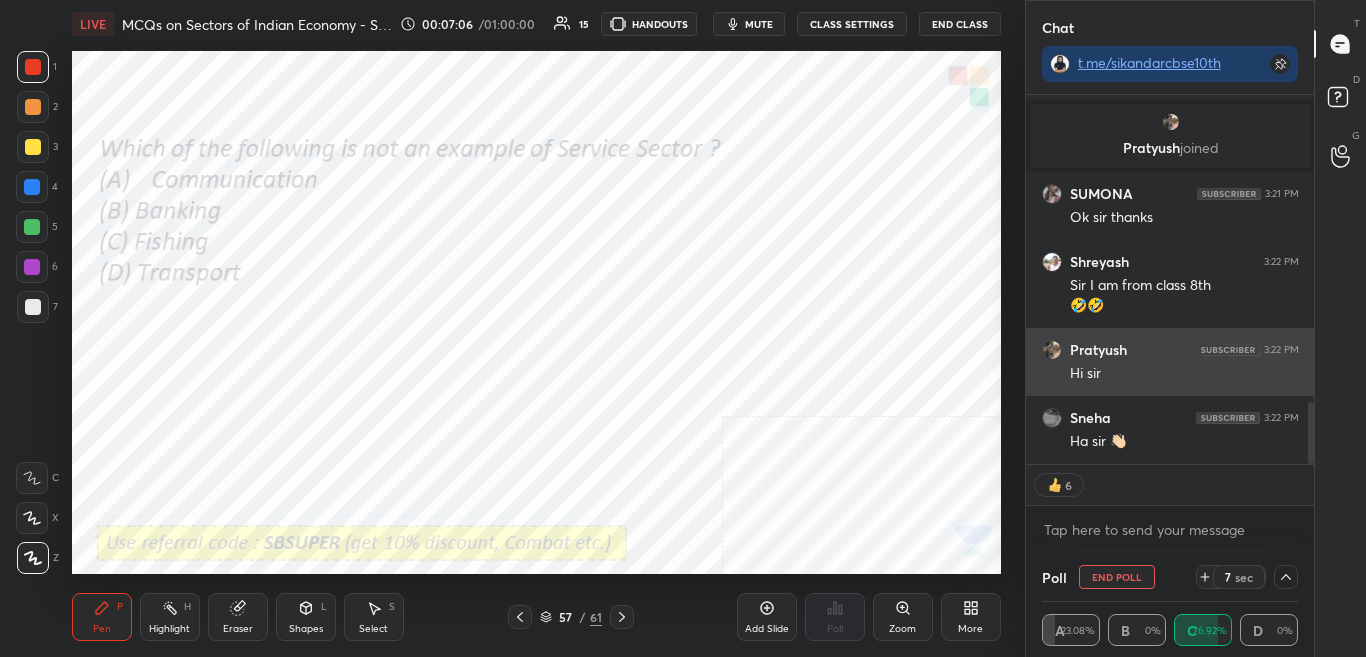 click on "Pratyush 3:22 PM" at bounding box center (1170, 350) 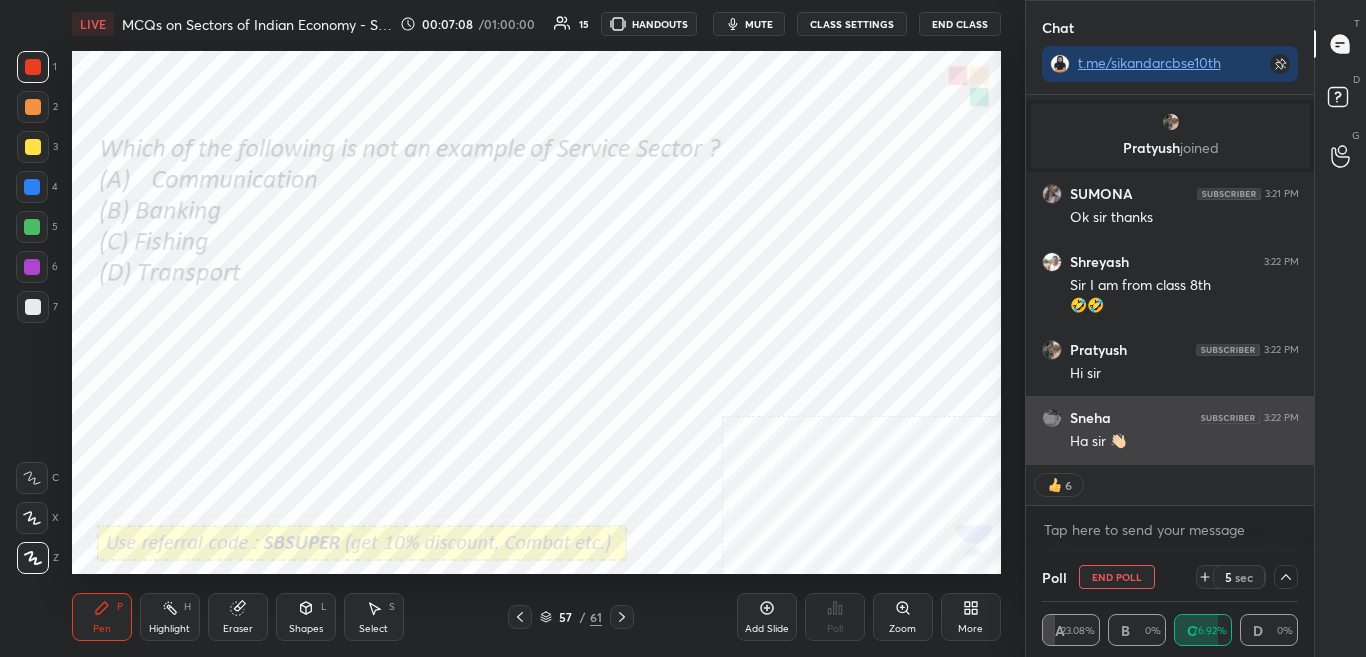 click on "Ha sir 👋🏻" at bounding box center [1184, 442] 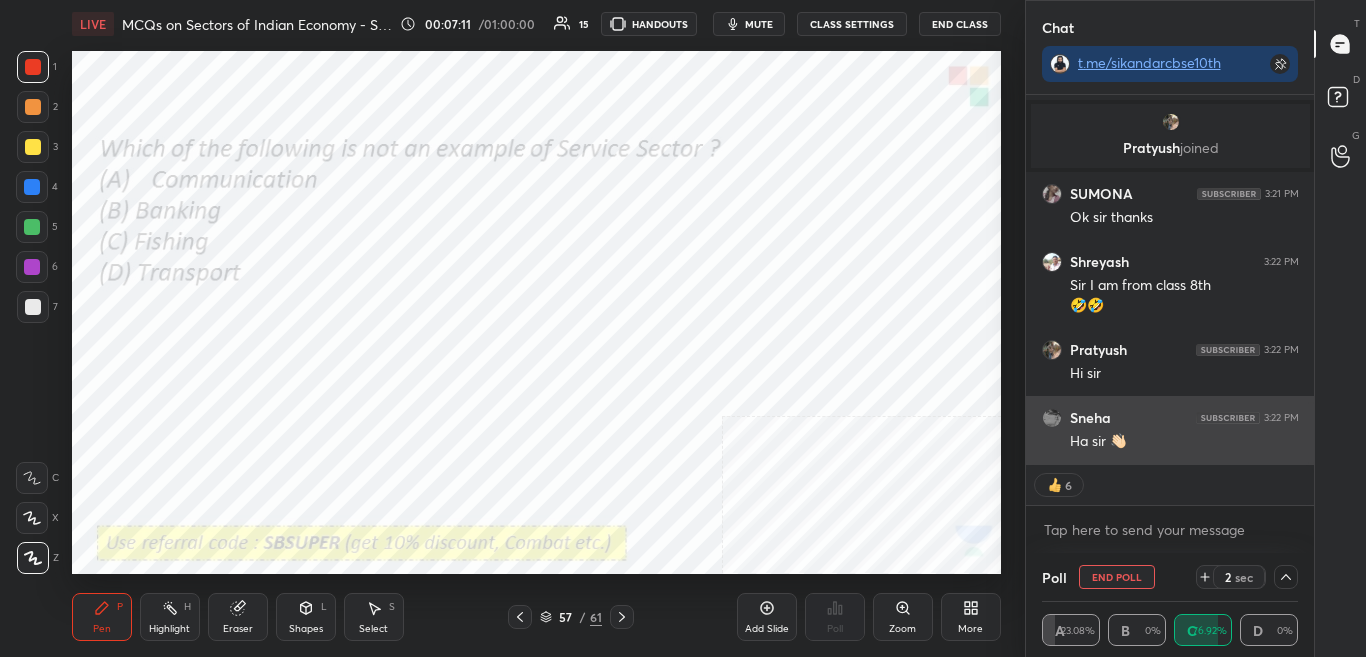 click on "Sneha 3:22 PM" at bounding box center [1170, 418] 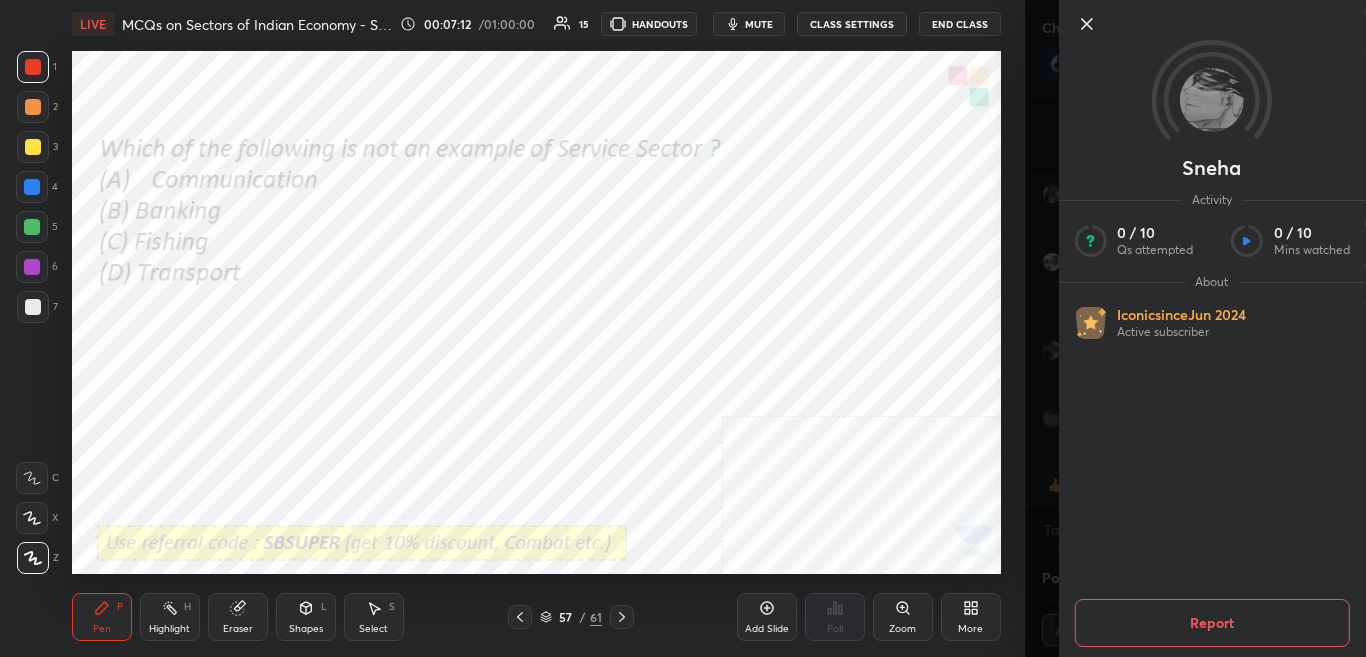 click on "Setting up your live class Poll for   secs No correct answer Start poll" at bounding box center [536, 312] 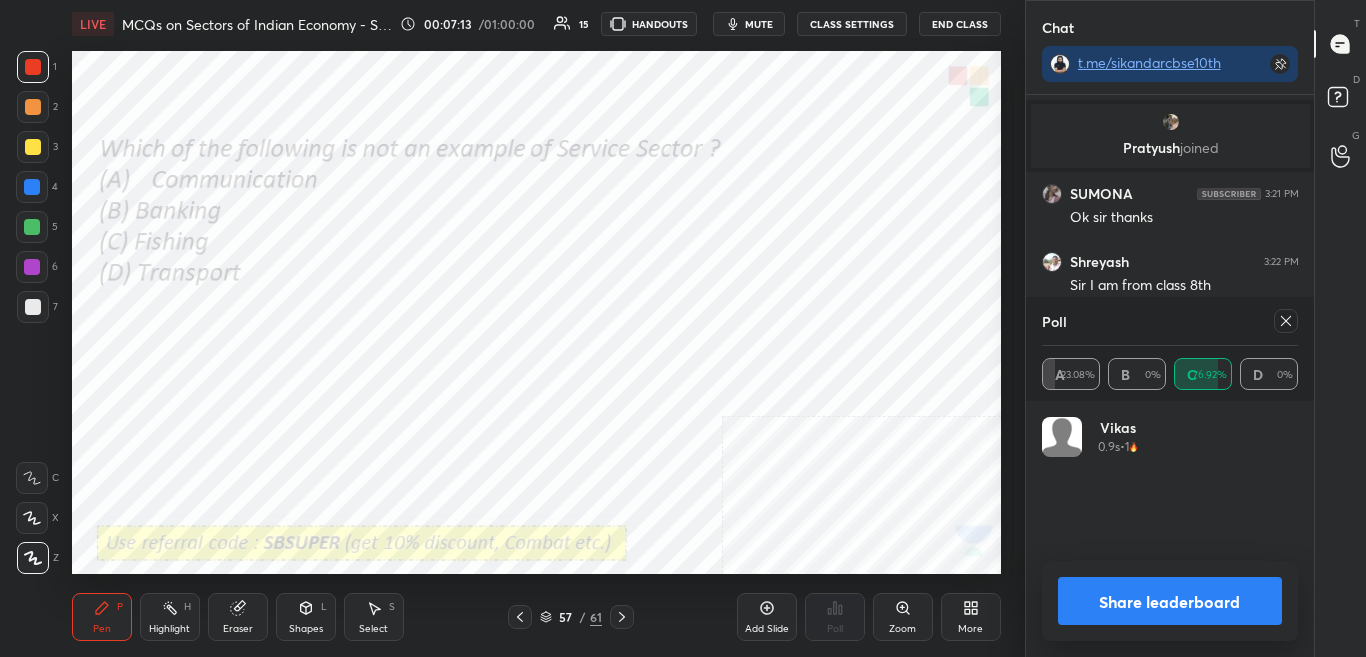 scroll, scrollTop: 7, scrollLeft: 7, axis: both 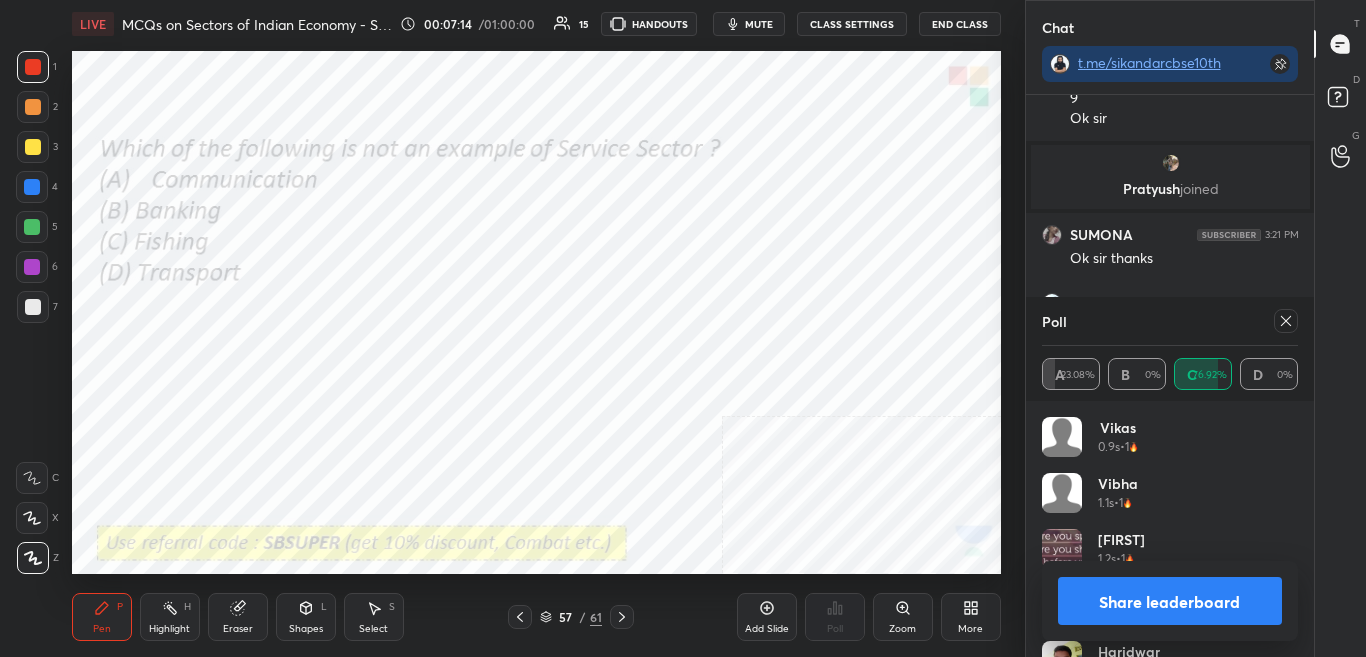 click on "Share leaderboard" at bounding box center [1170, 601] 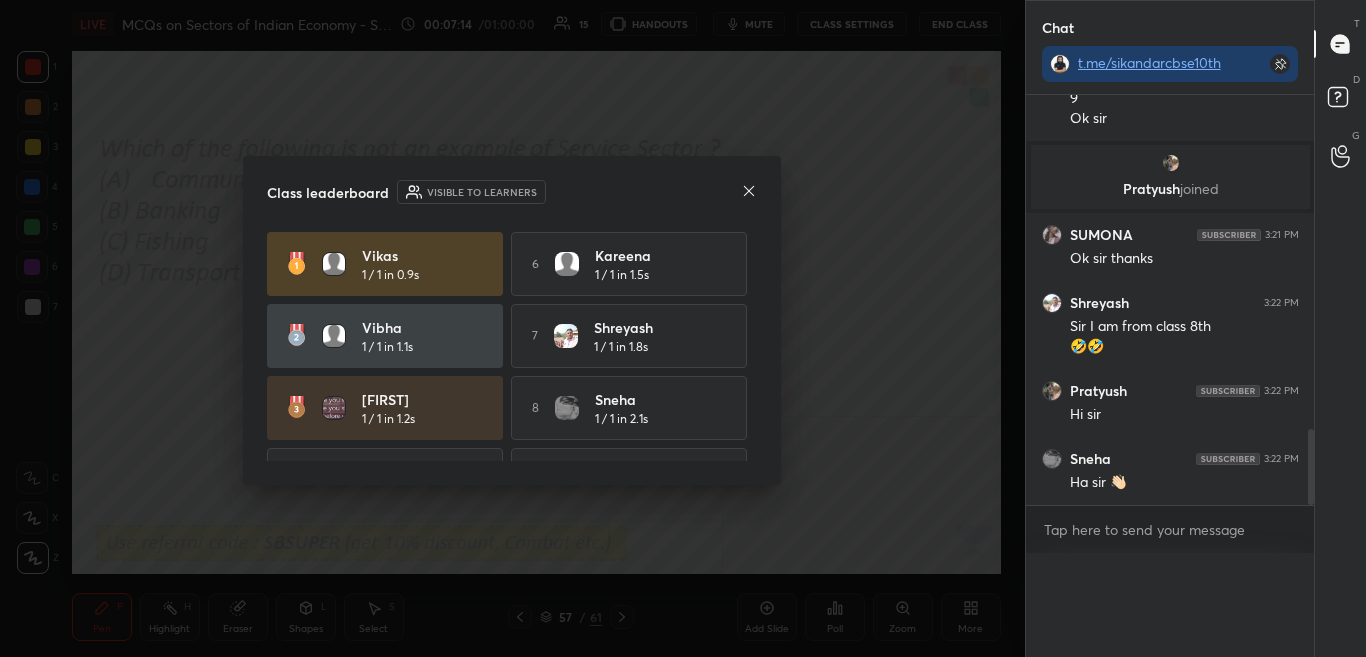 scroll, scrollTop: 0, scrollLeft: 0, axis: both 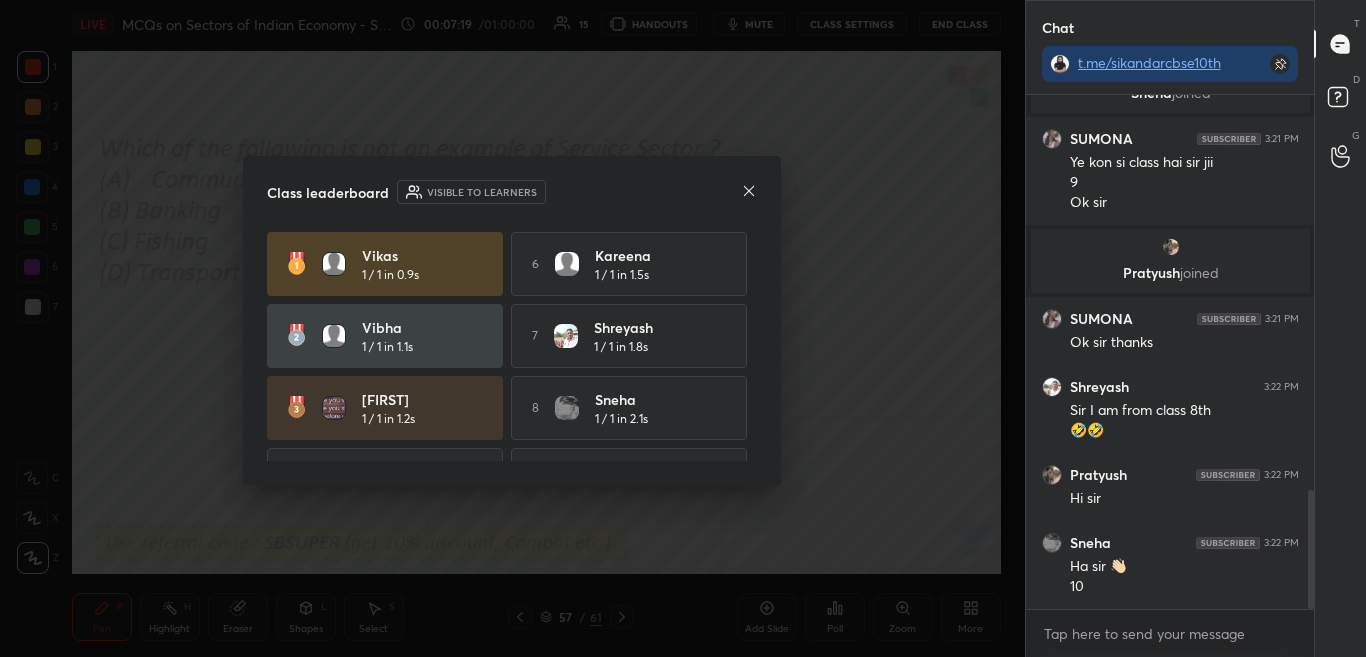 drag, startPoint x: 748, startPoint y: 342, endPoint x: 753, endPoint y: 374, distance: 32.38827 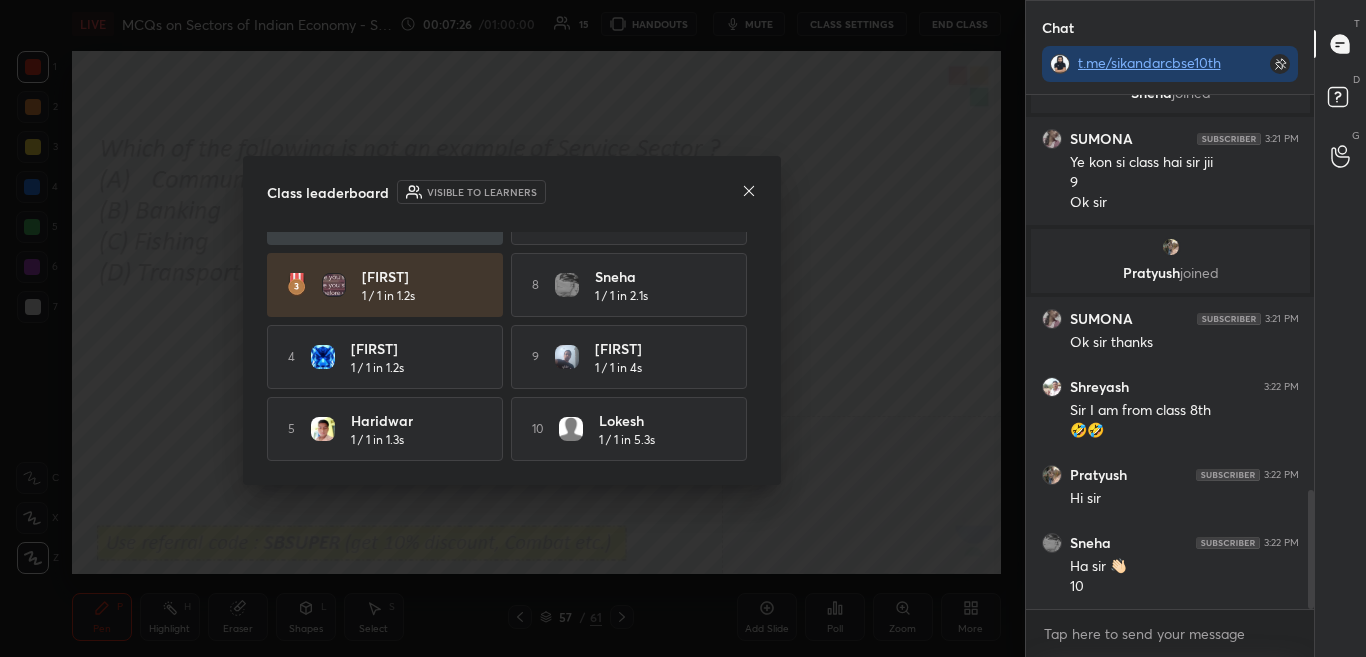 click 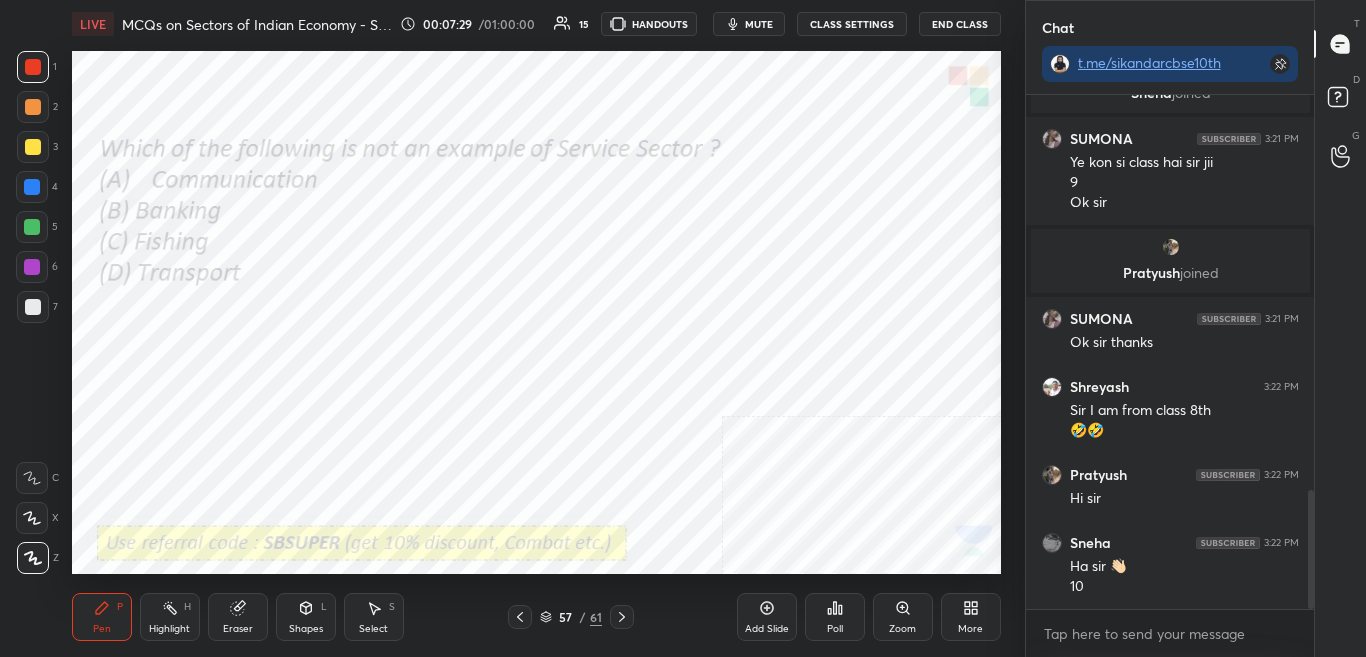 click 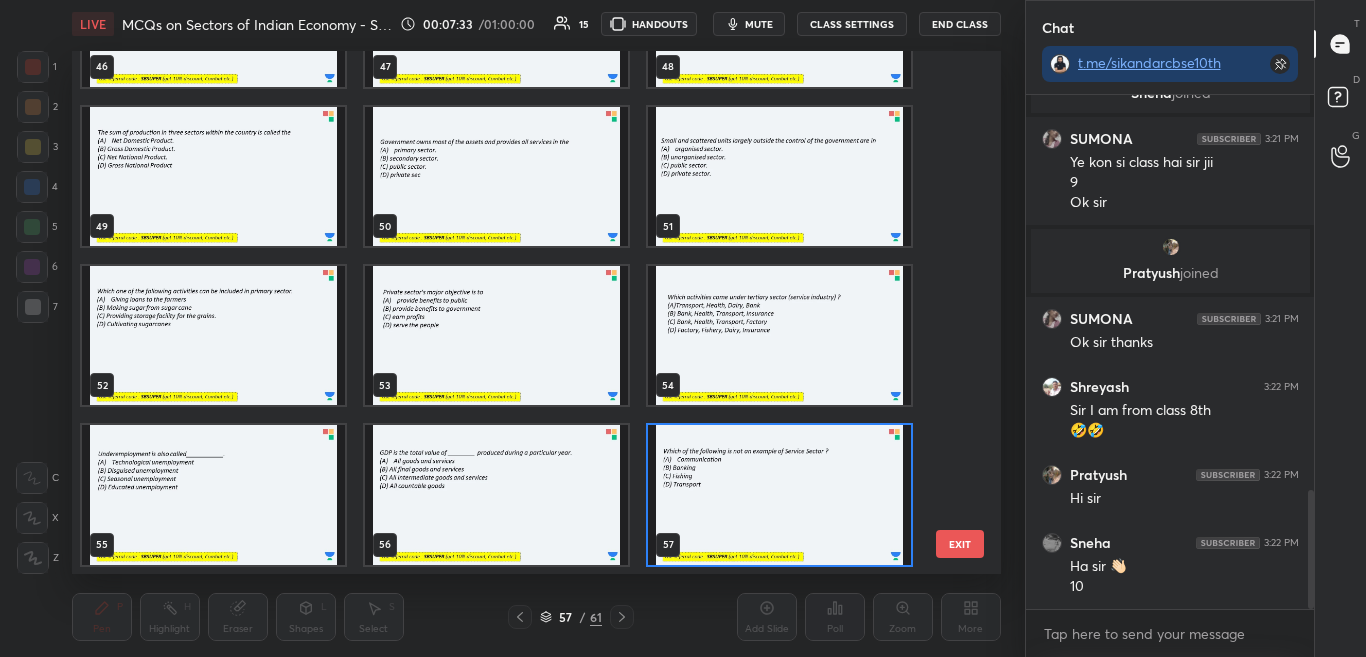 click at bounding box center [496, 335] 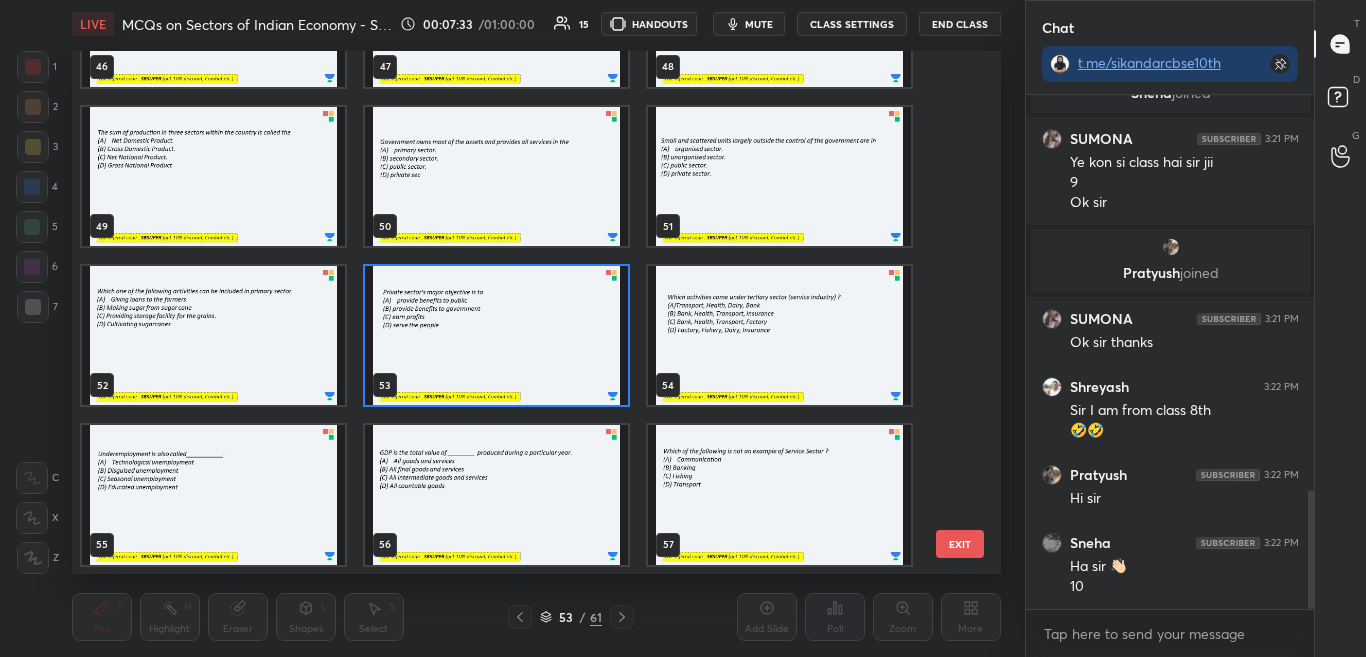 click at bounding box center [496, 335] 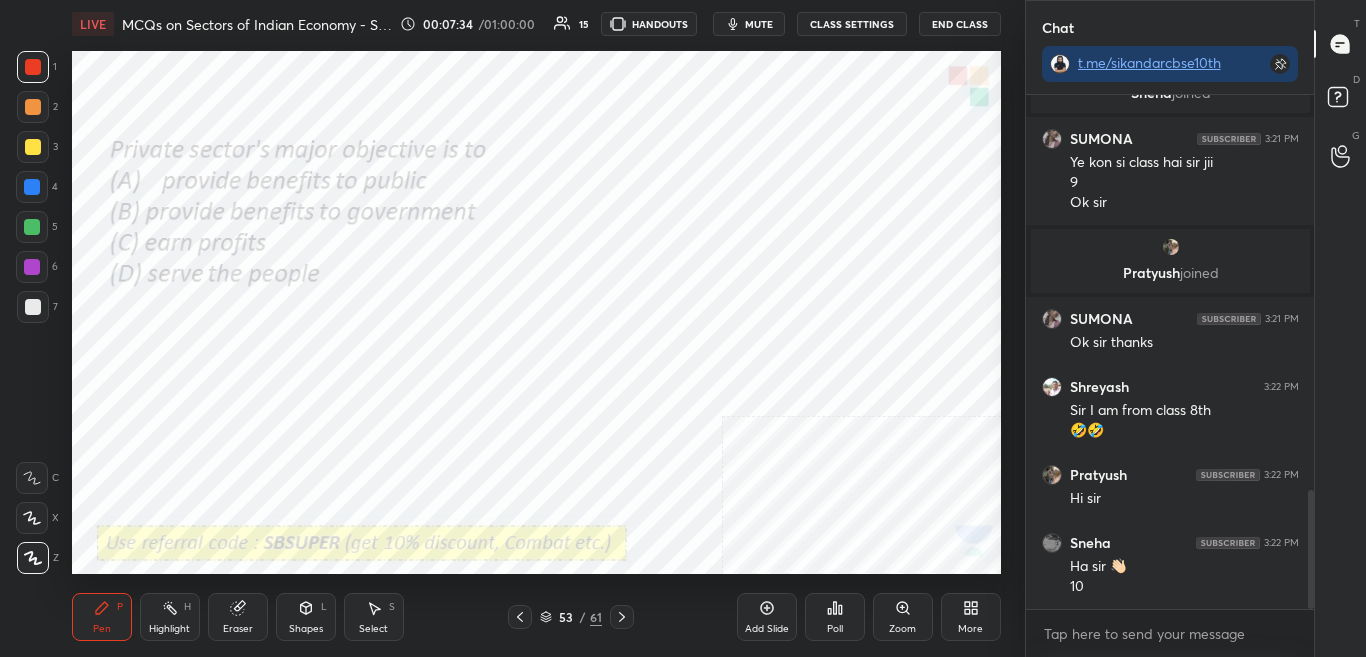 click at bounding box center [496, 335] 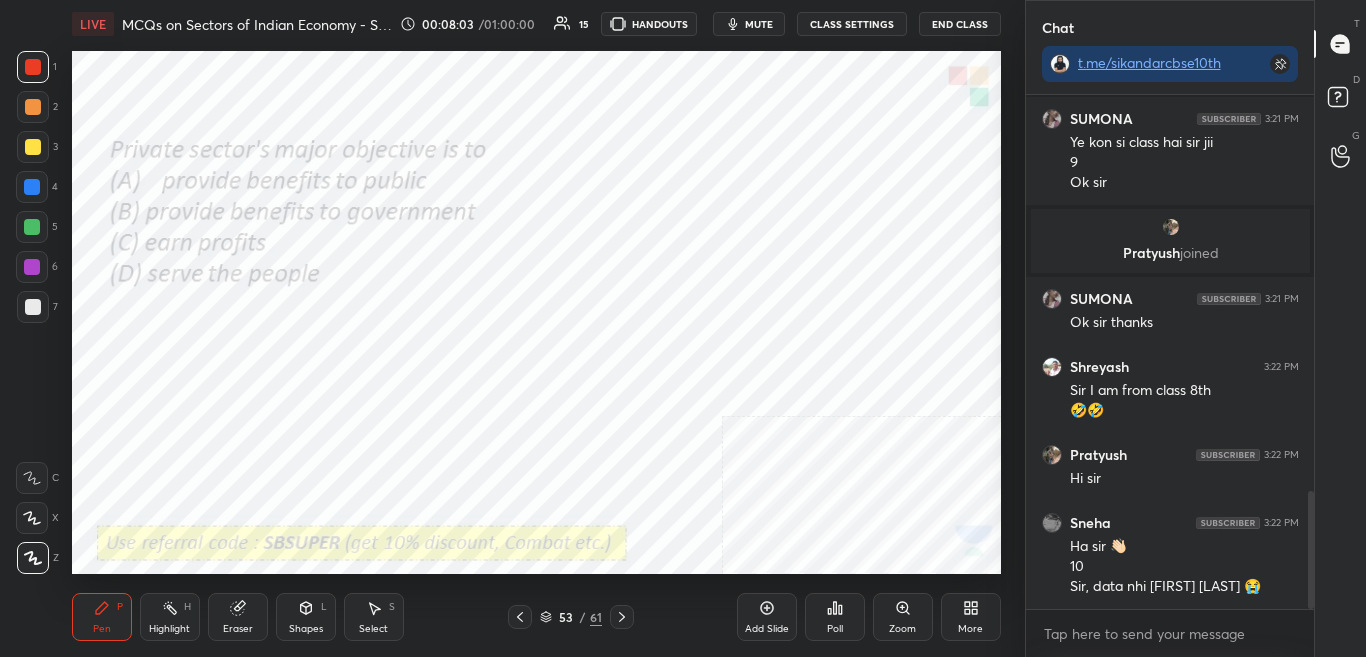 click on "Poll" at bounding box center [835, 617] 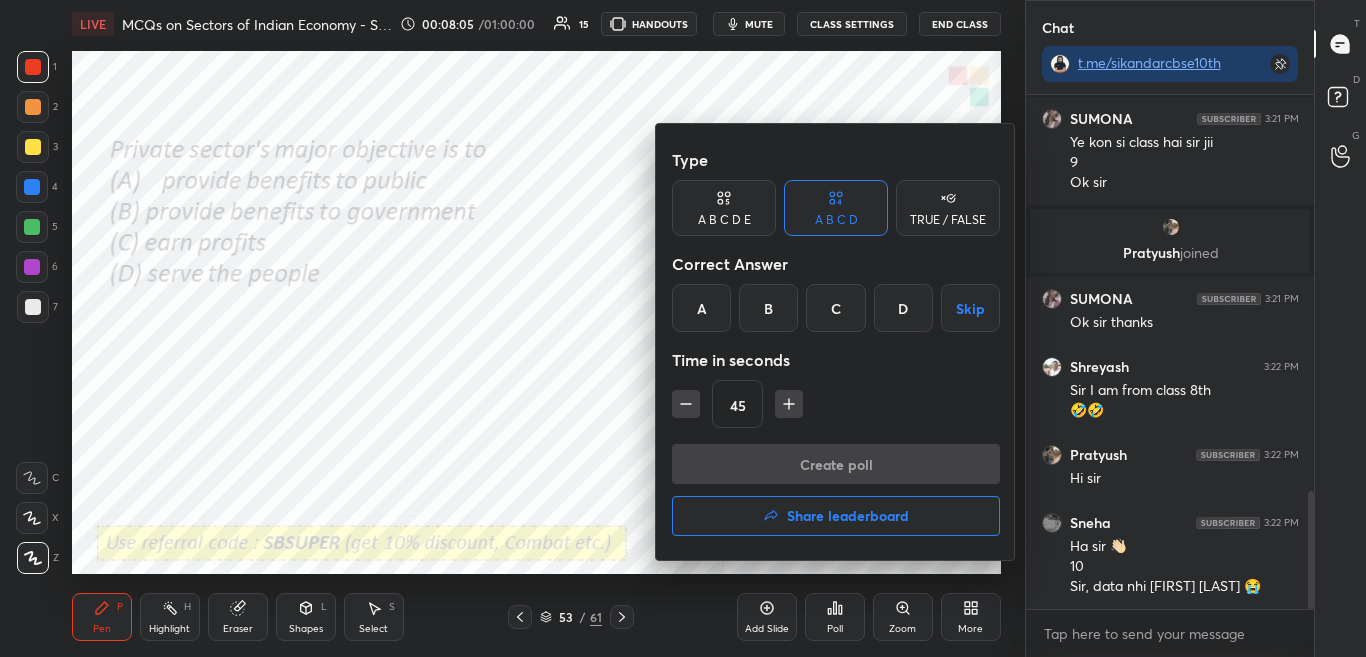 click on "C" at bounding box center [835, 308] 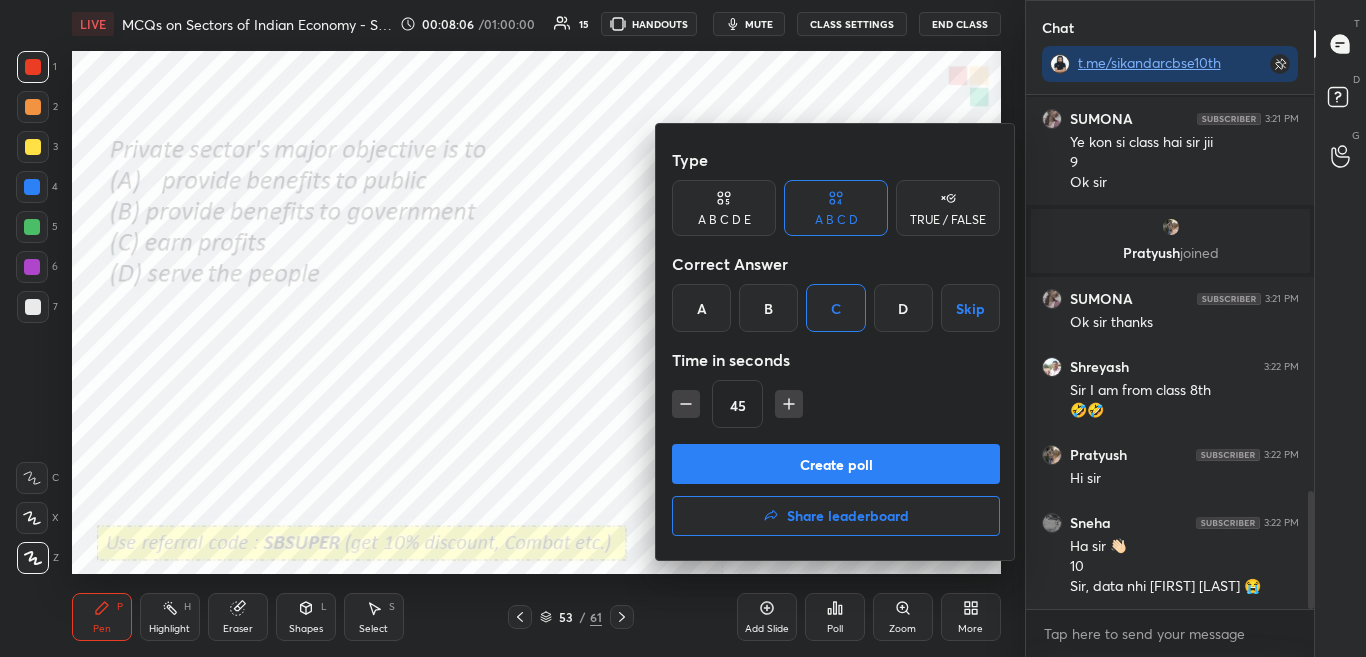 click on "Create poll" at bounding box center (836, 464) 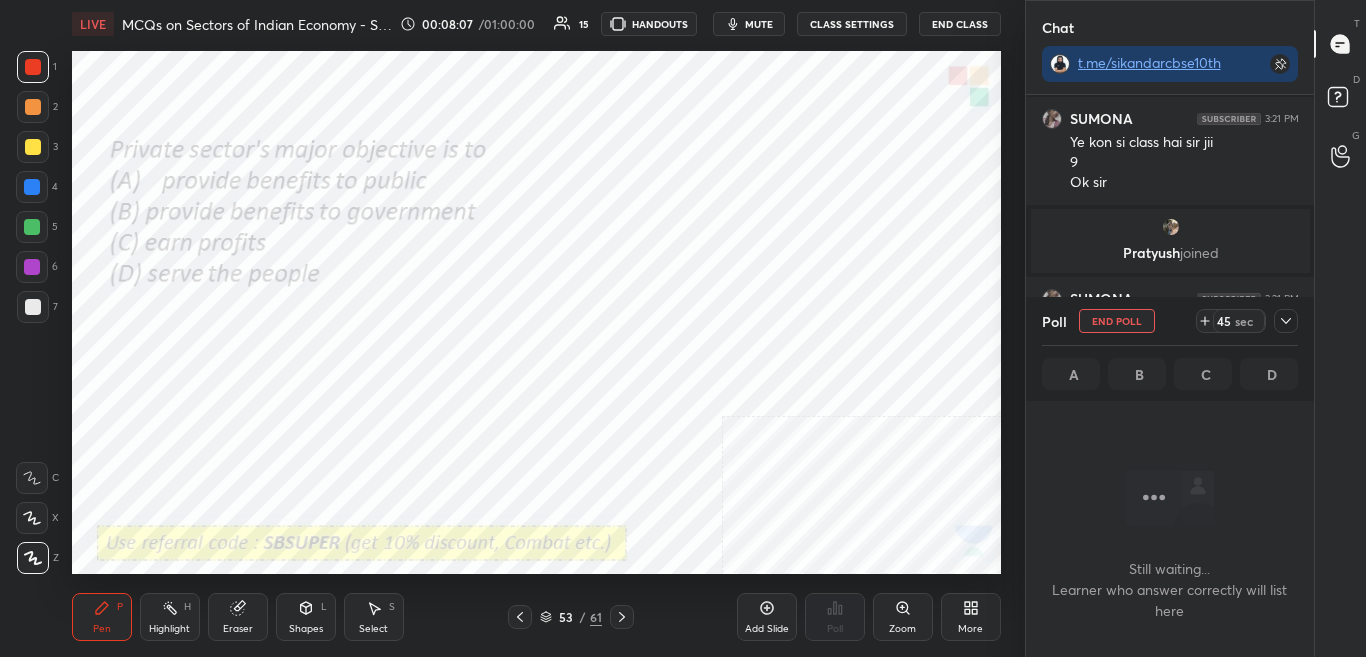 scroll, scrollTop: 428, scrollLeft: 282, axis: both 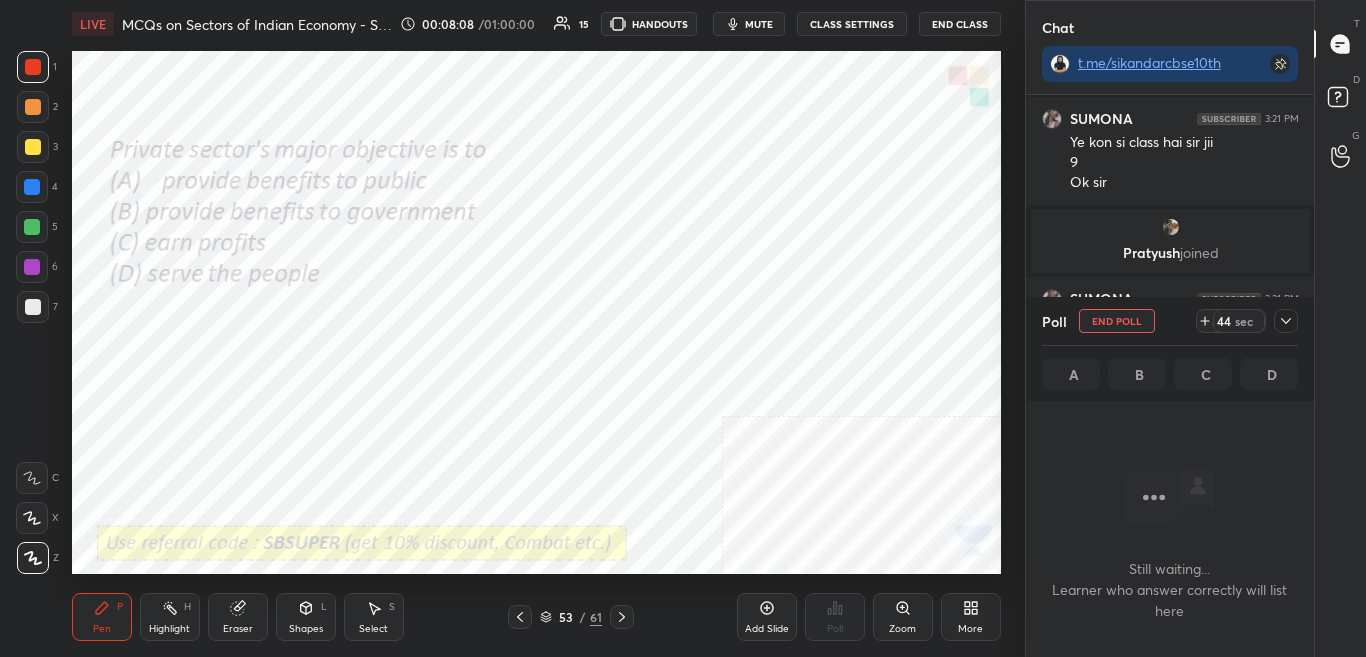 click 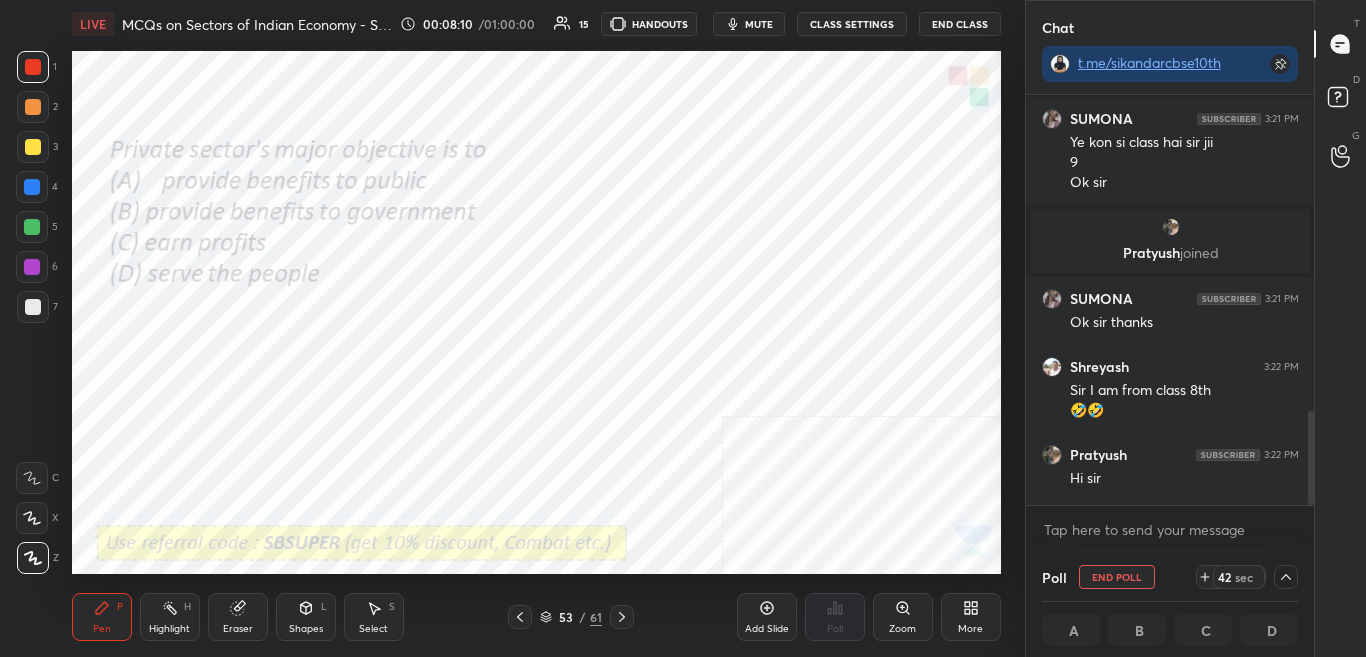 drag, startPoint x: 1310, startPoint y: 462, endPoint x: 1317, endPoint y: 499, distance: 37.65634 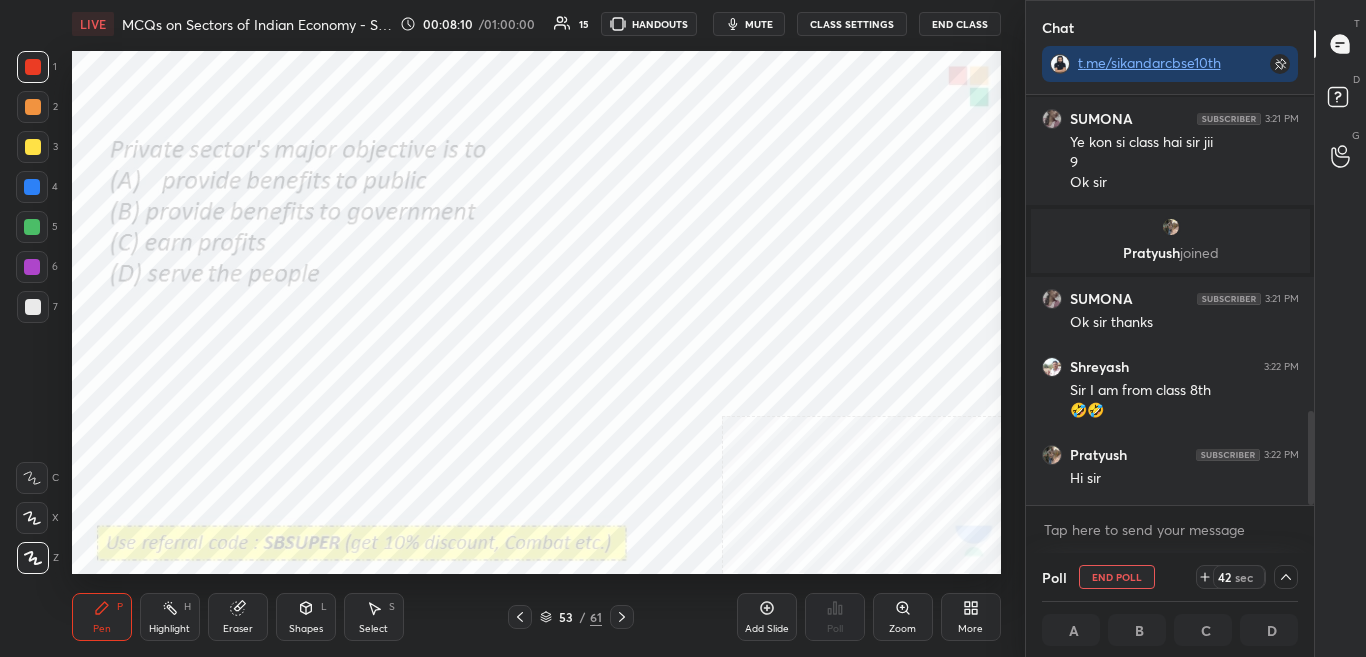 click on "Chat t.me/sikandarcbse10th Shreyash 3:20 PM Sir our exam is now starting on 04.08.2025 Sneha  joined SUMONA 3:21 PM Ye kon si class hai sir jii 9 Ok sir Pratyush  joined SUMONA 3:21 PM Ok sir thanks Shreyash 3:22 PM Sir I am from class 8th 🤣🤣 Pratyush 3:22 PM Hi sir Sneha 3:22 PM Ha sir 👋🏻 10 Sir, data nhi Sneha Das 😭 JUMP TO LATEST Enable hand raising Enable raise hand to speak to learners. Once enabled, chat will be turned off temporarily. Enable x   Doubts asked by learners will show up here NEW DOUBTS ASKED No one has raised a hand yet Can't raise hand Looks like educator just invited you to speak. Please wait before you can raise your hand again. Got it Poll End Poll 42  sec A B C D T Messages (T) D Doubts (D) G Raise Hand (G)" at bounding box center [1196, 328] 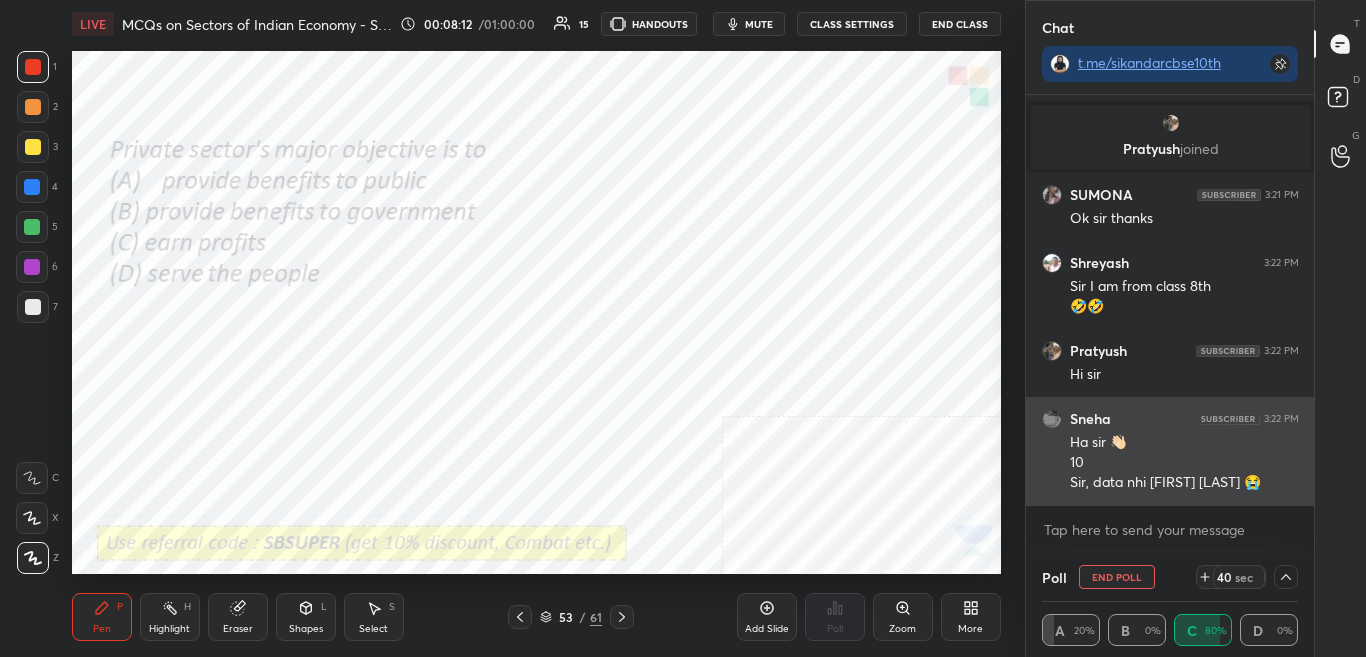 click on "Ha sir 👋🏻" at bounding box center [1184, 443] 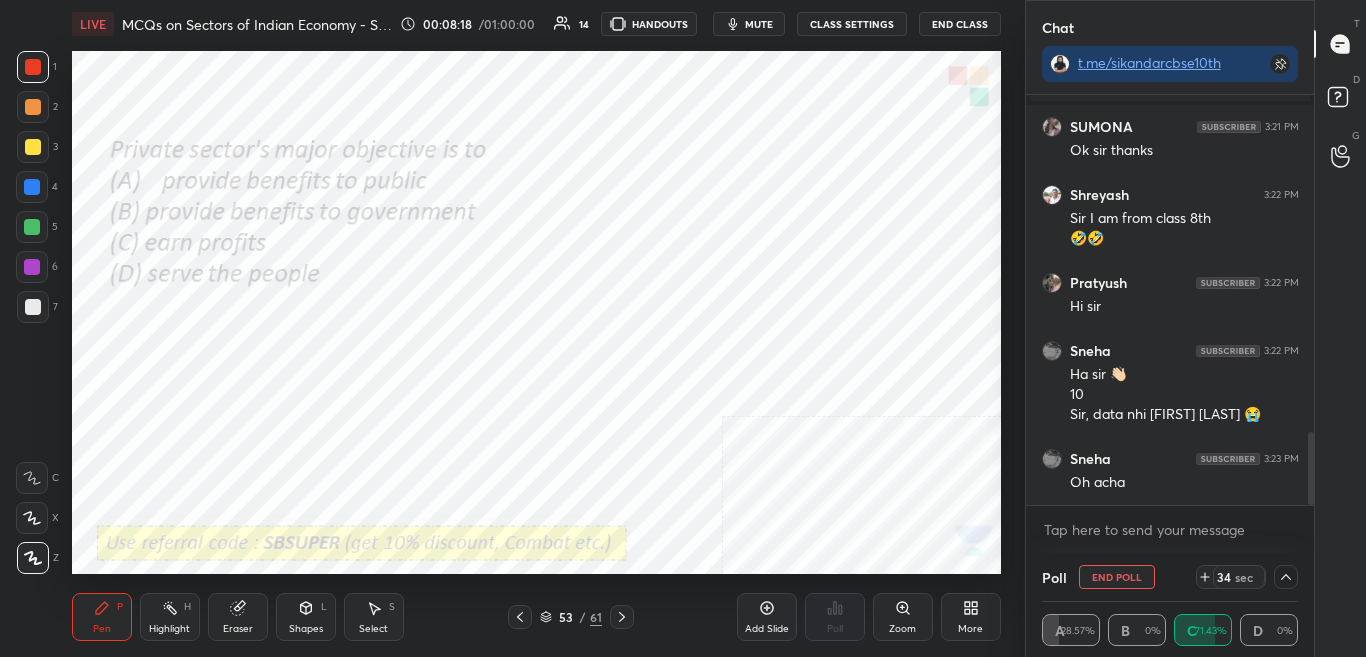 scroll, scrollTop: 1966, scrollLeft: 0, axis: vertical 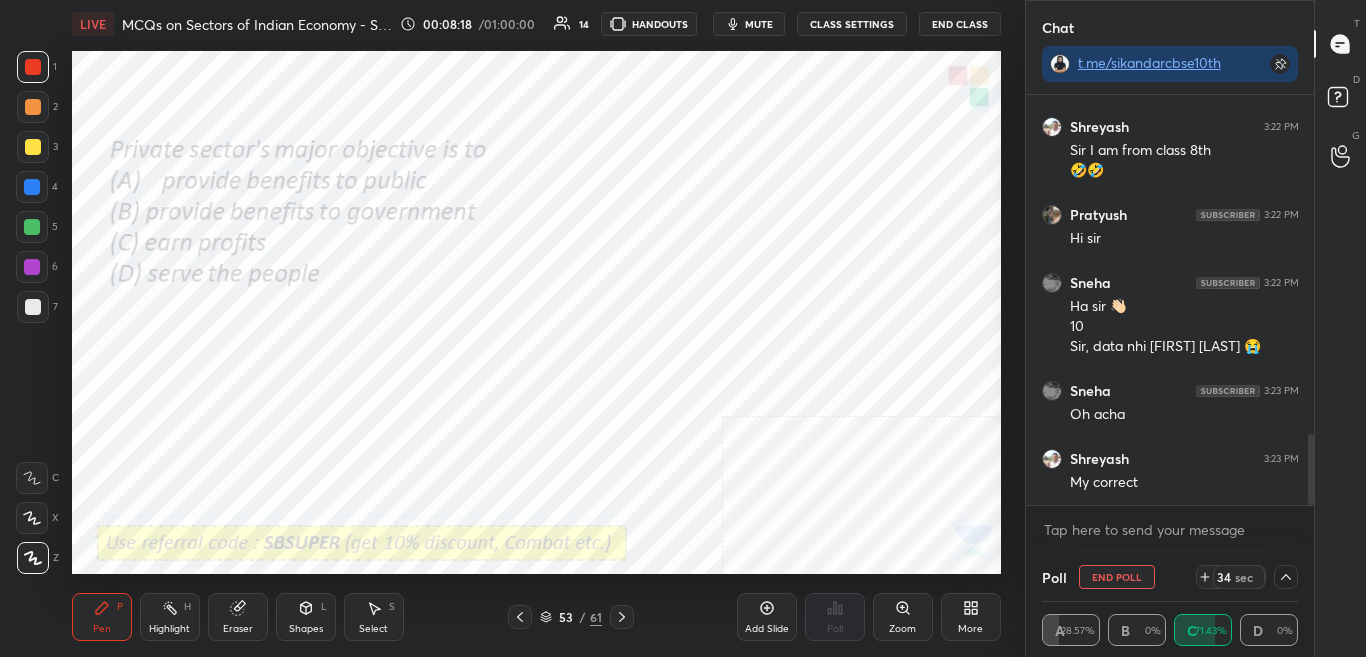 click 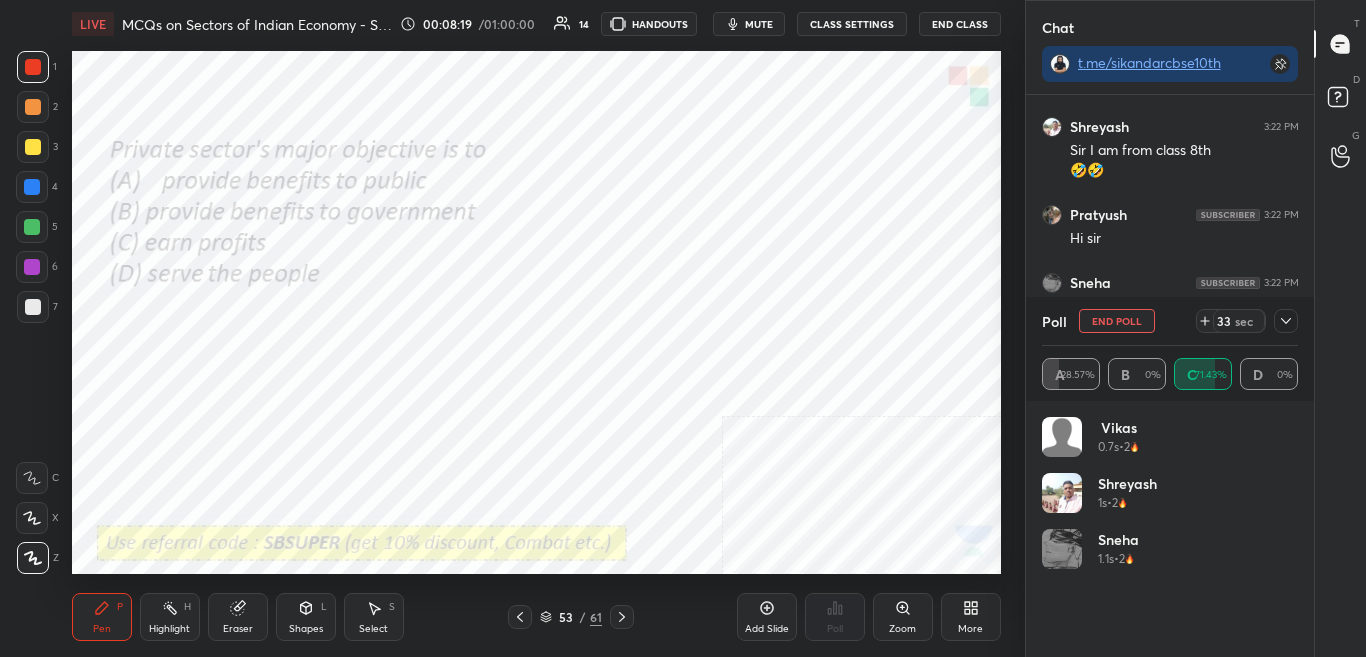 scroll, scrollTop: 7, scrollLeft: 7, axis: both 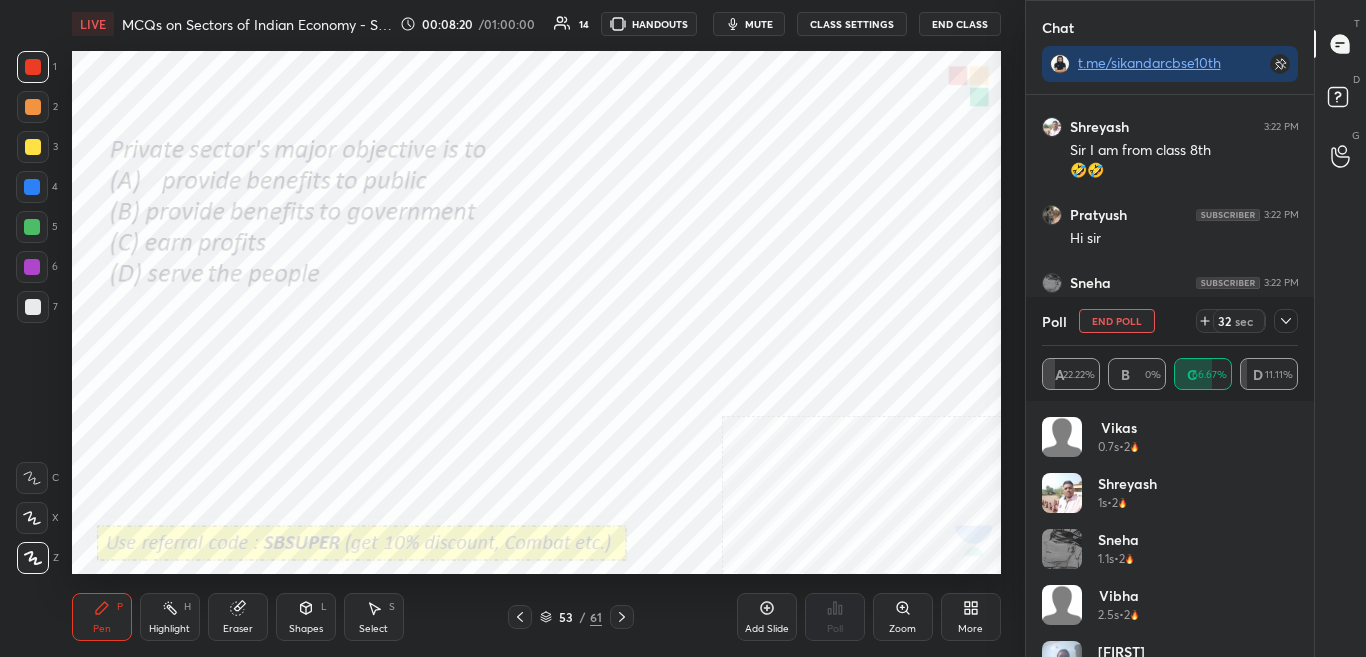 click 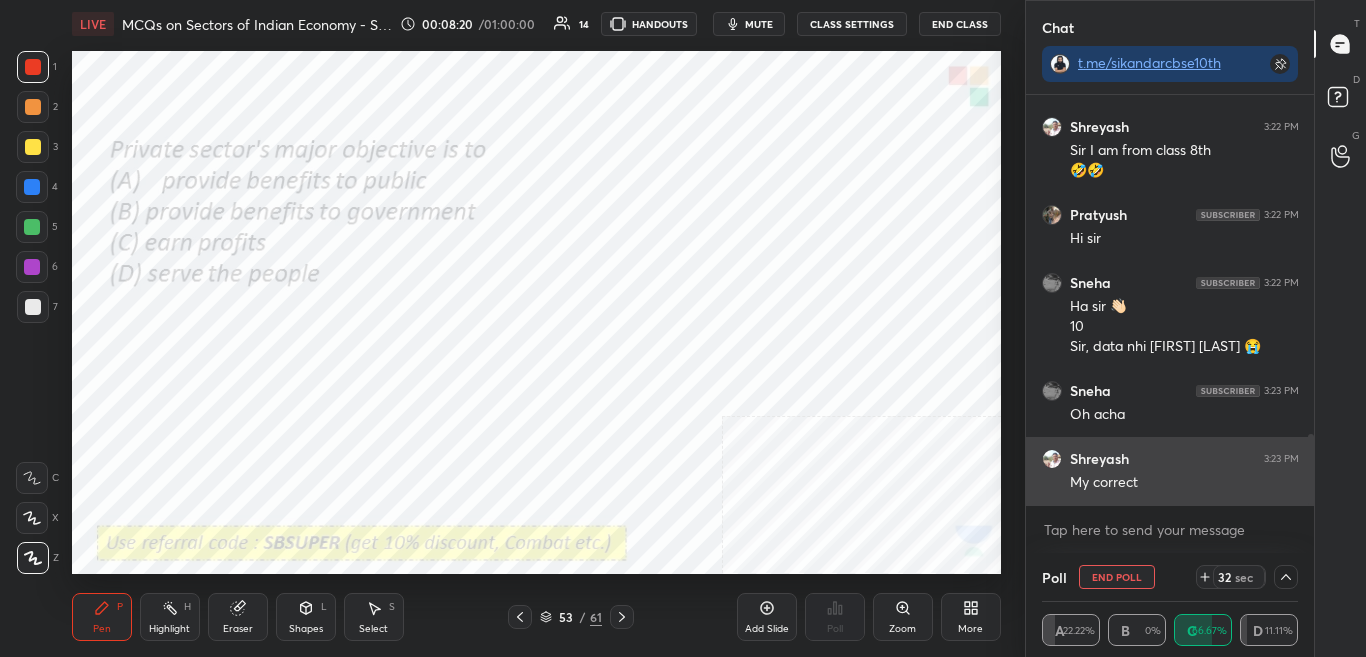 scroll, scrollTop: 0, scrollLeft: 0, axis: both 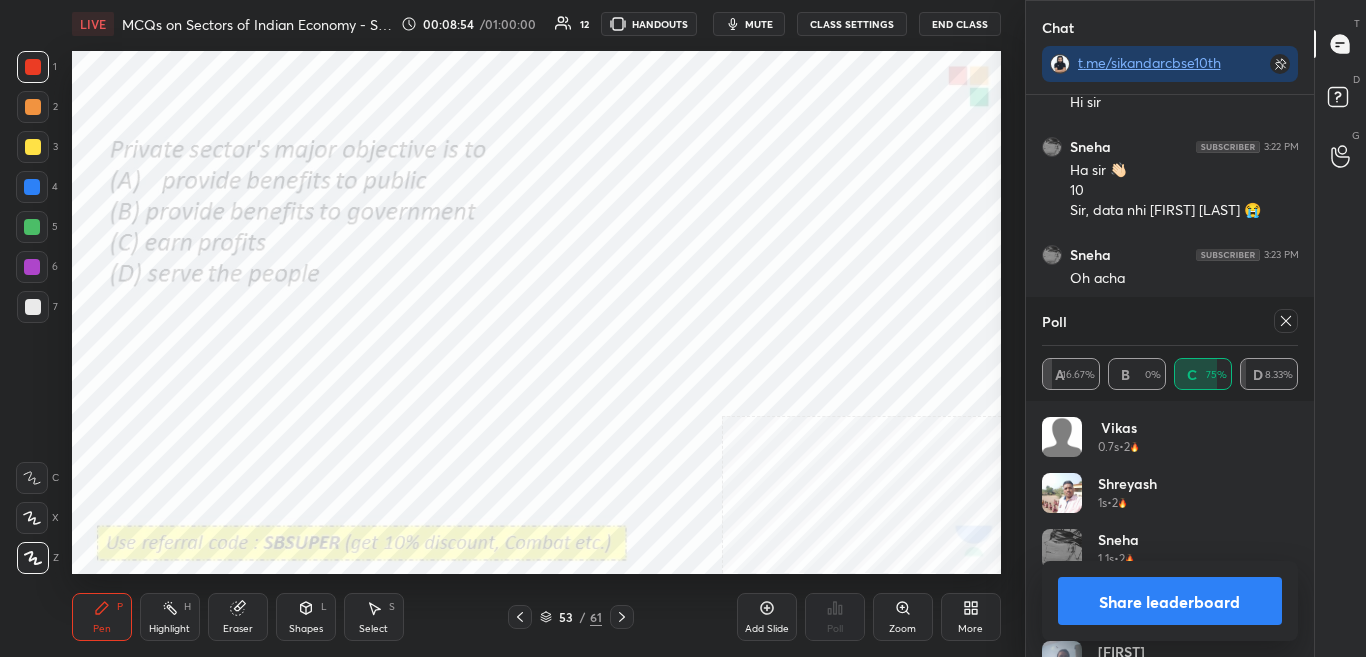 click on "Share leaderboard" at bounding box center [1170, 601] 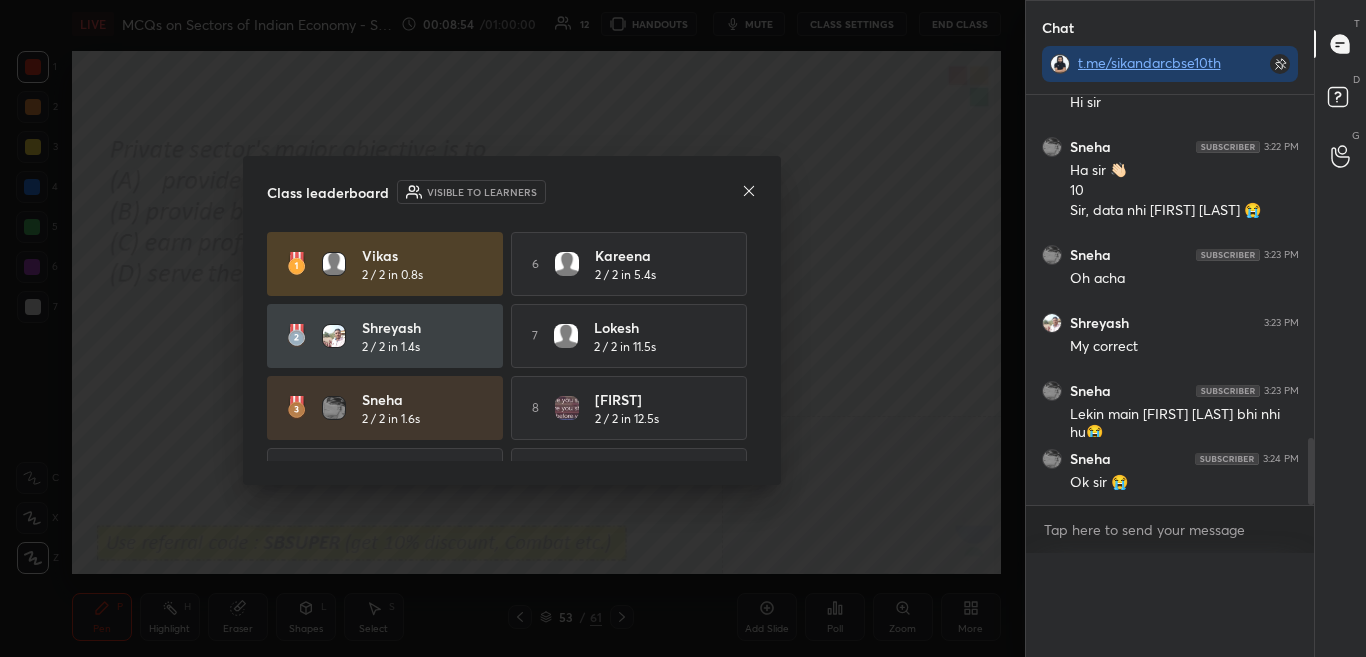 scroll, scrollTop: 0, scrollLeft: 0, axis: both 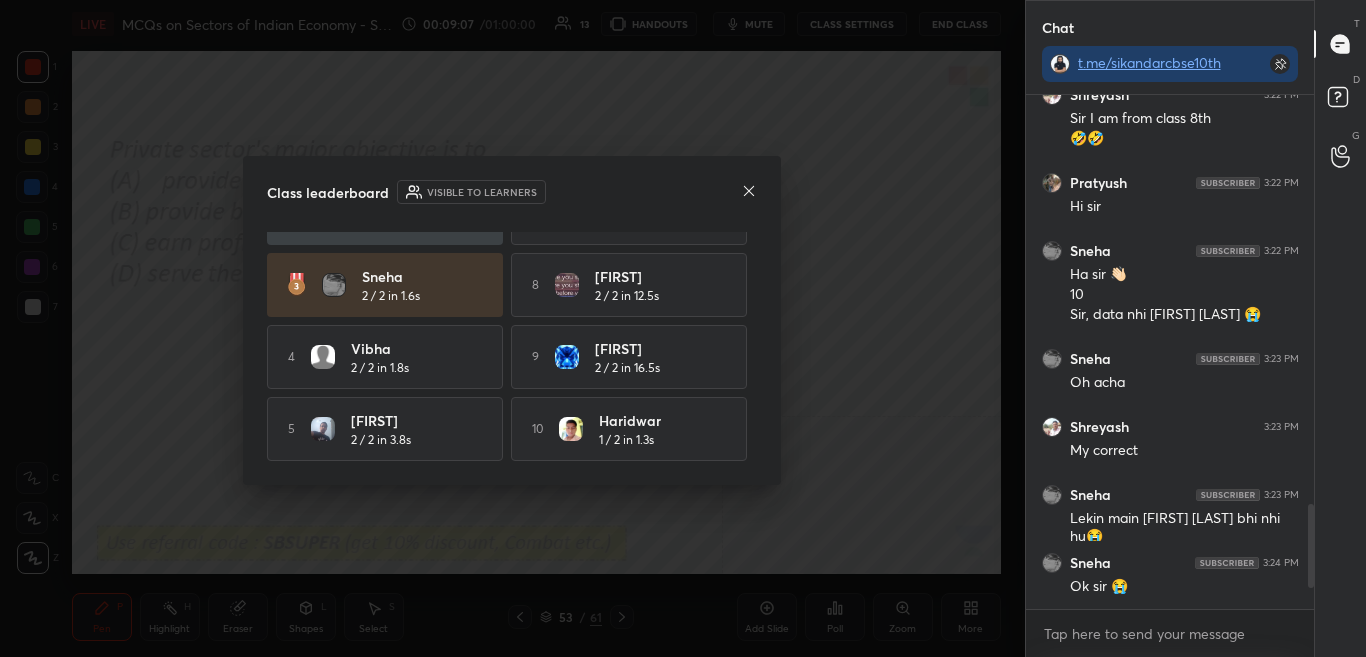 click 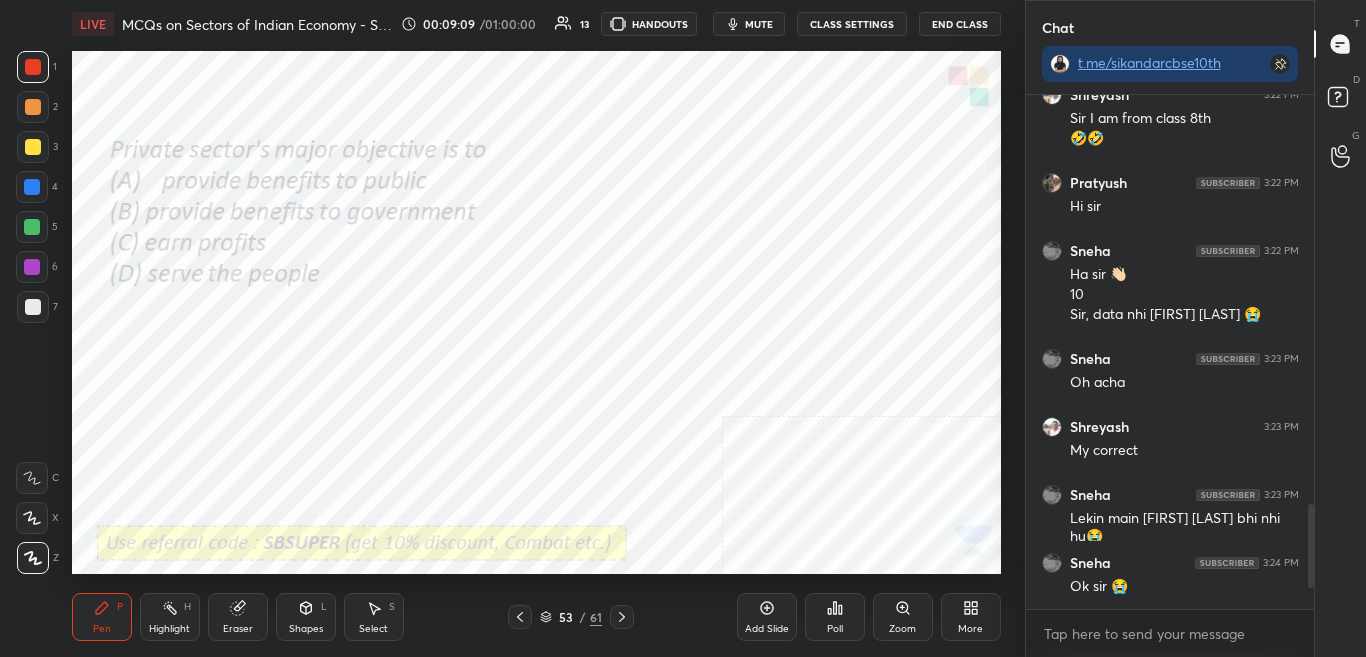 click 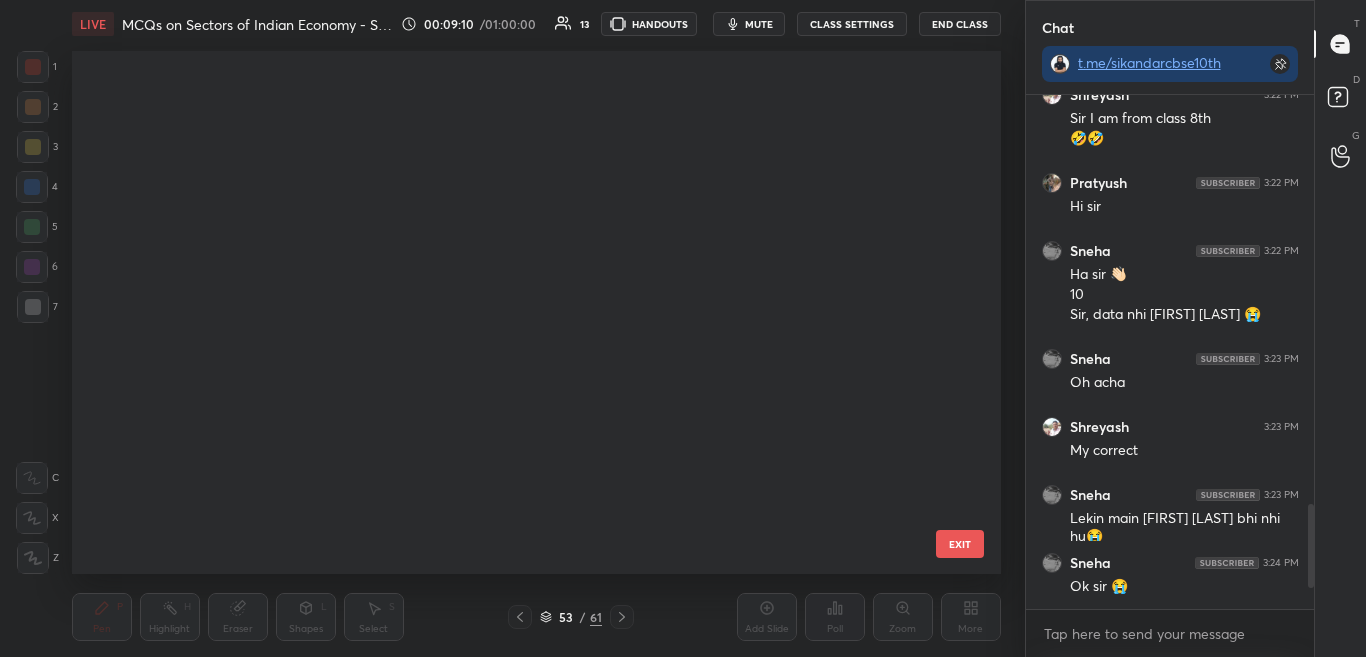 scroll, scrollTop: 2342, scrollLeft: 0, axis: vertical 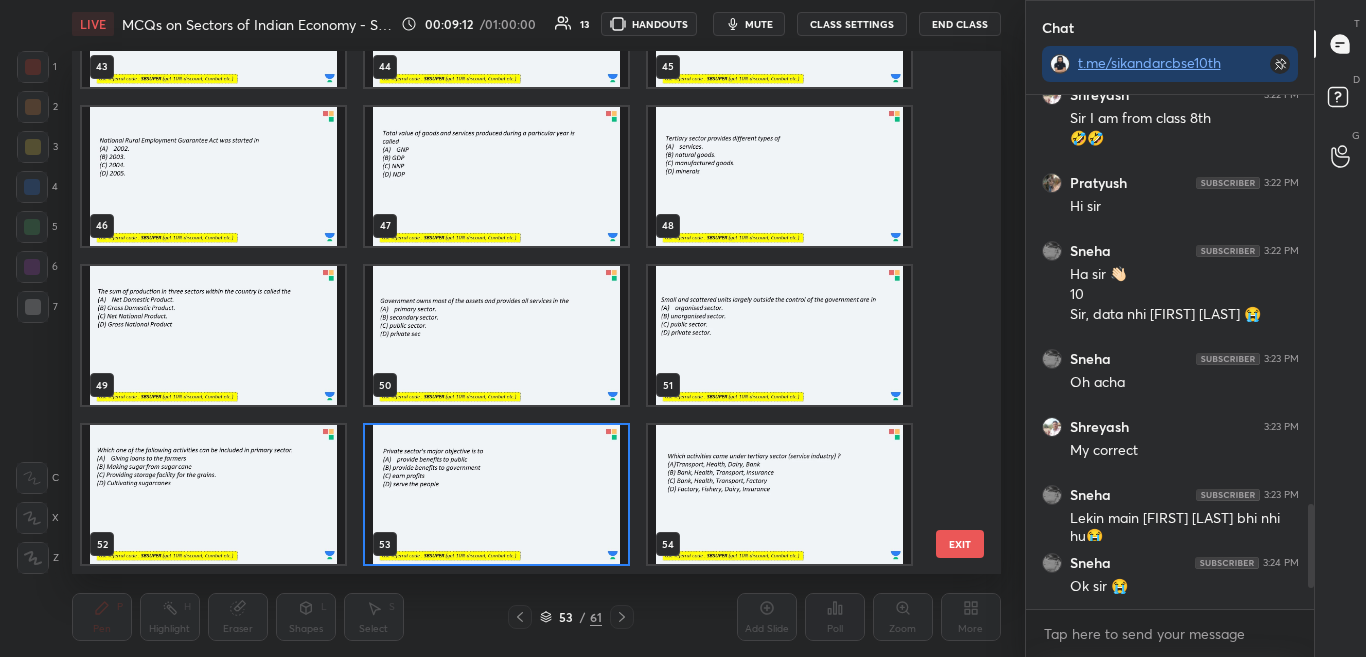 click at bounding box center (779, 176) 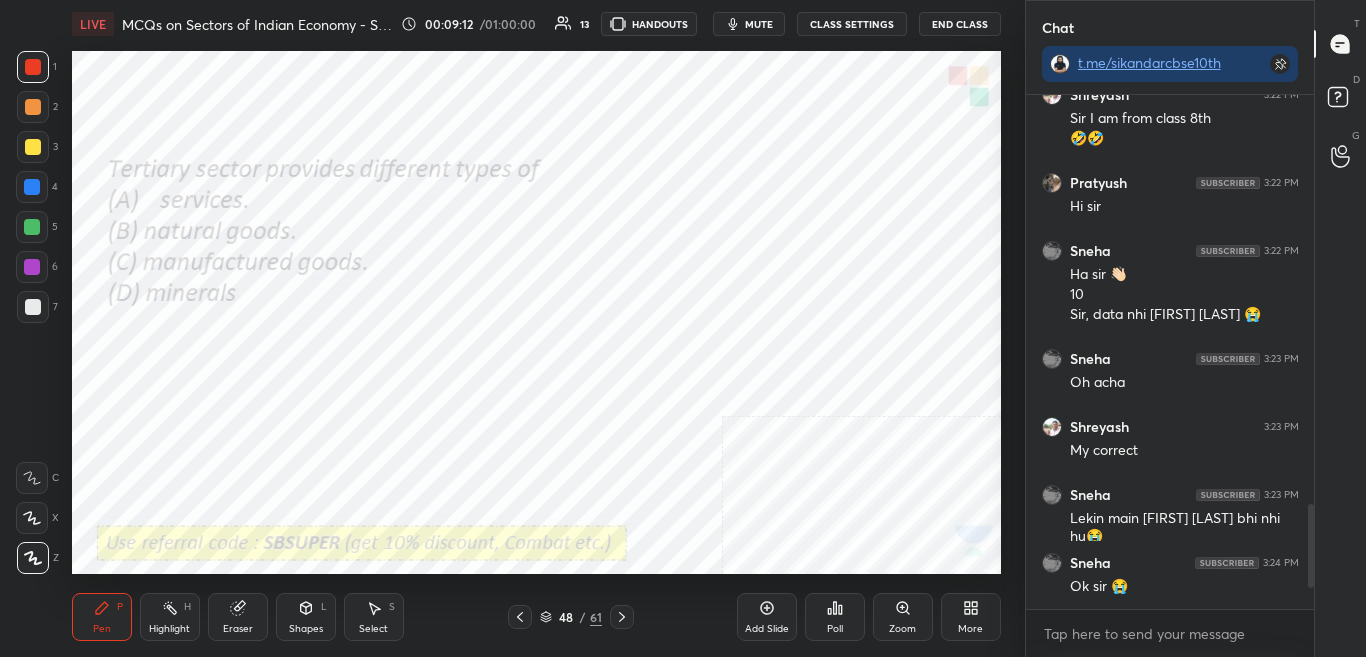 click at bounding box center [779, 176] 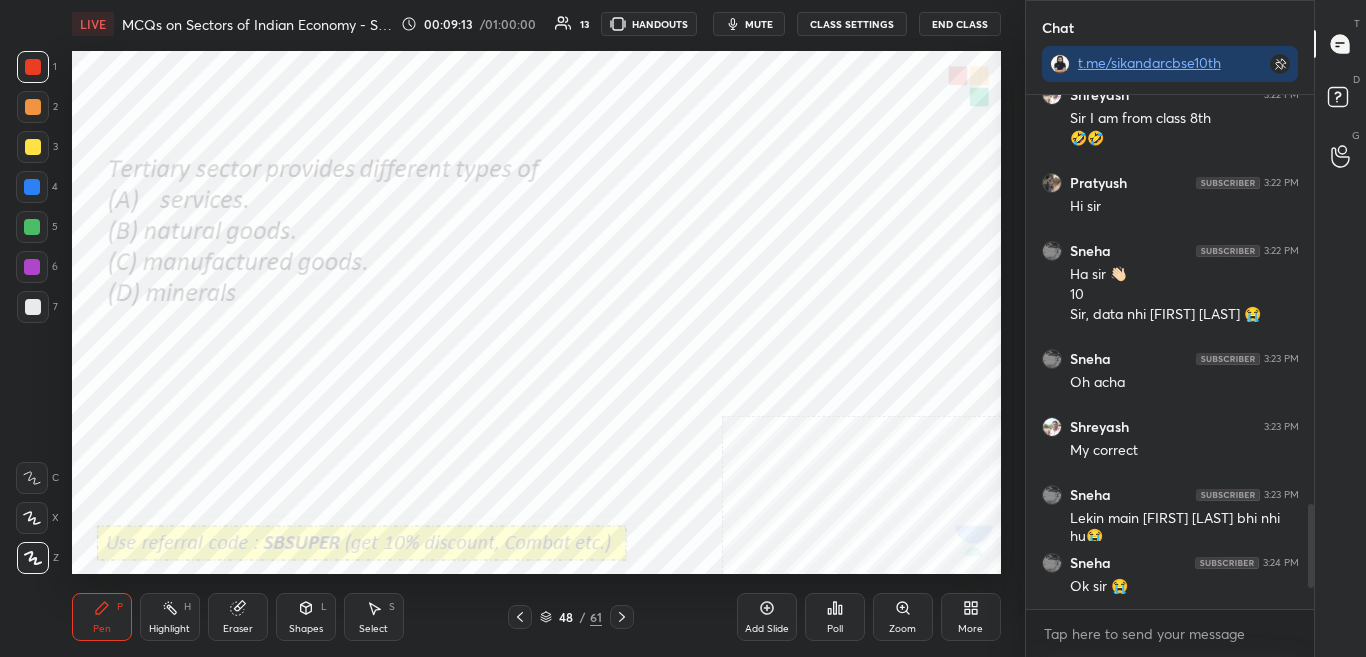 click at bounding box center [779, 176] 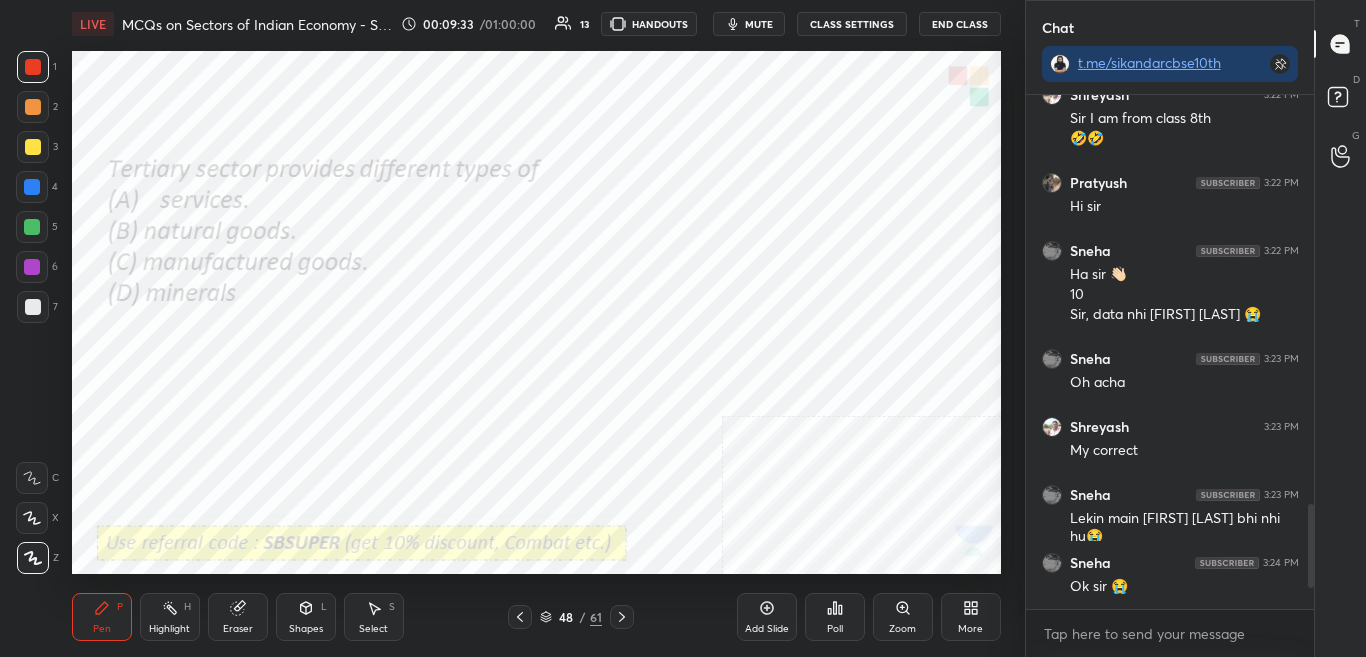 scroll, scrollTop: 467, scrollLeft: 282, axis: both 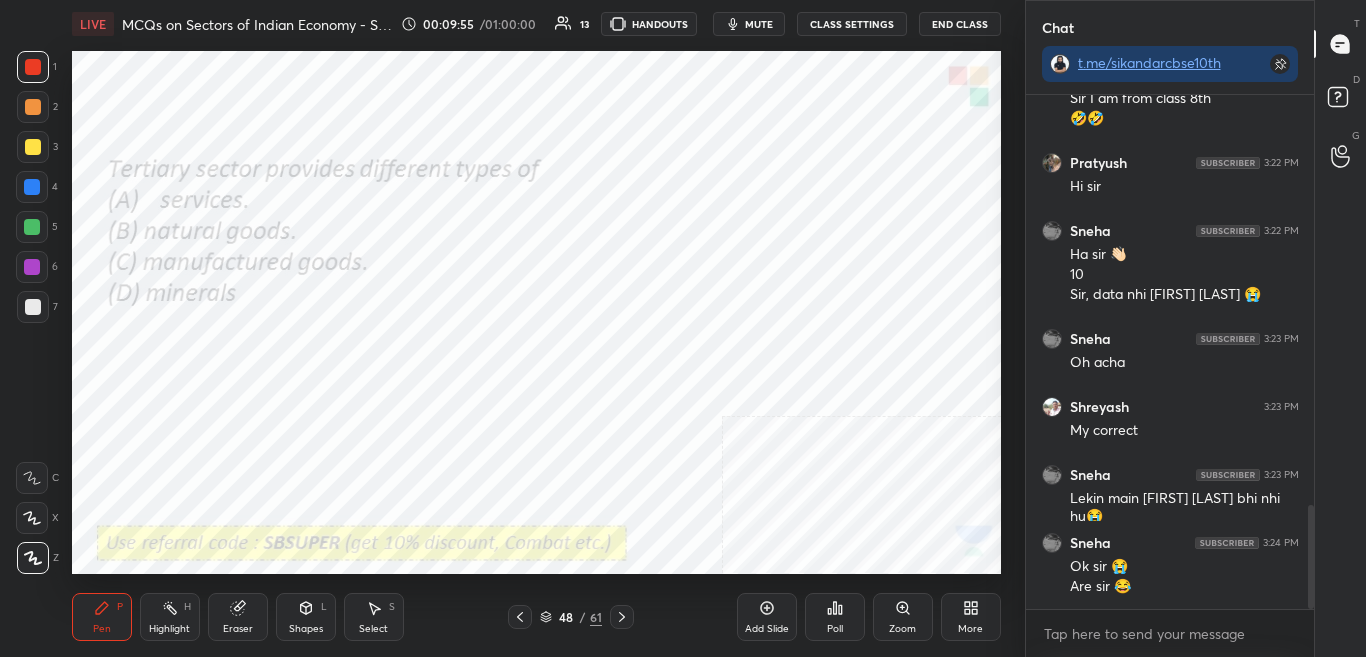click on "Poll" at bounding box center [835, 617] 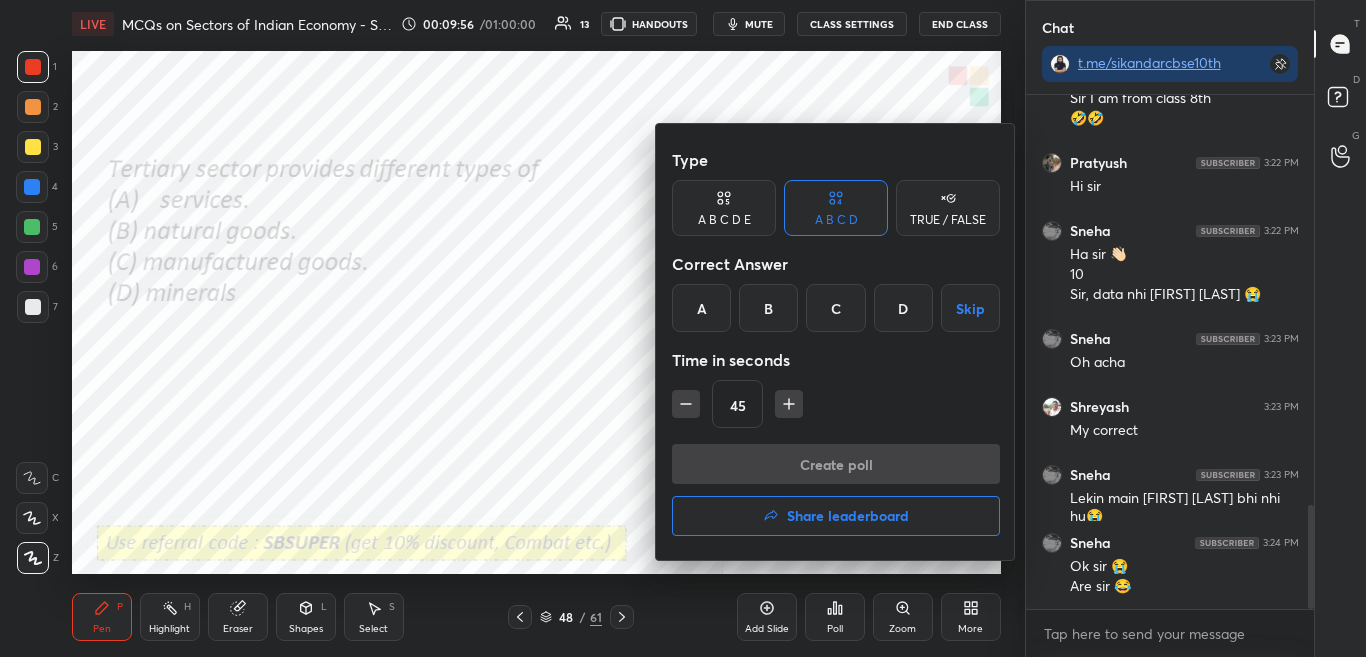 click on "A" at bounding box center (701, 308) 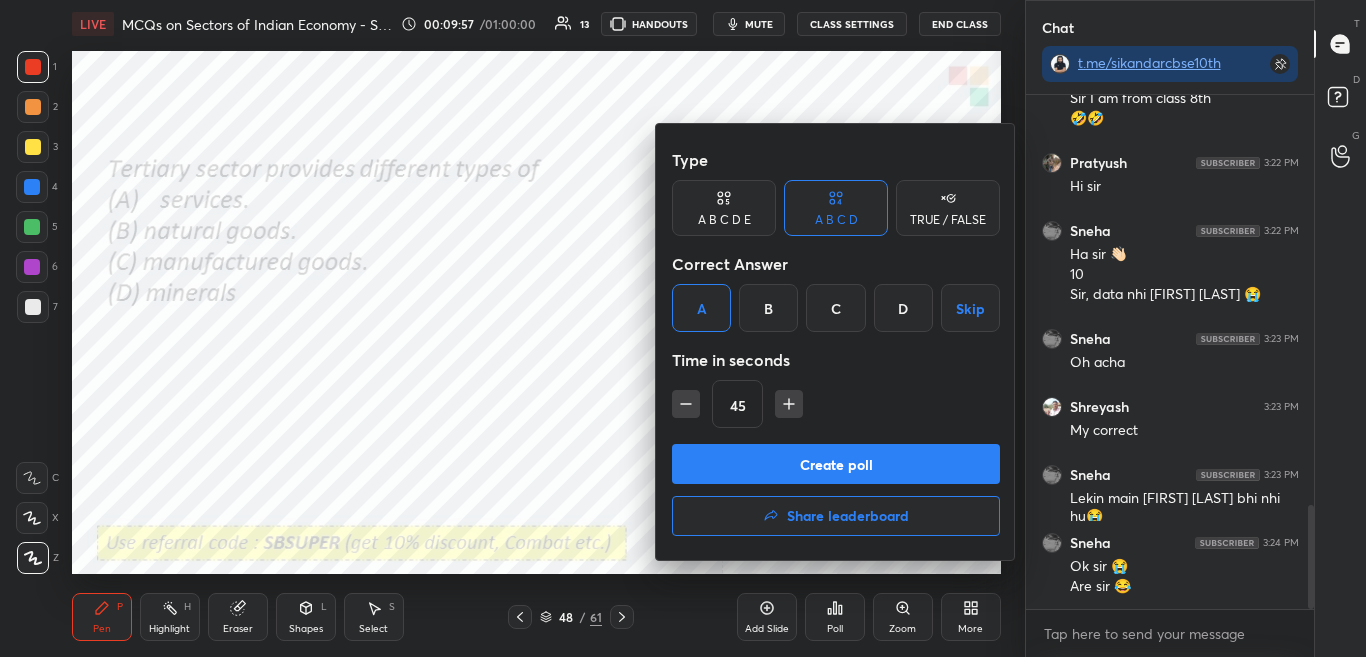 drag, startPoint x: 709, startPoint y: 459, endPoint x: 715, endPoint y: 447, distance: 13.416408 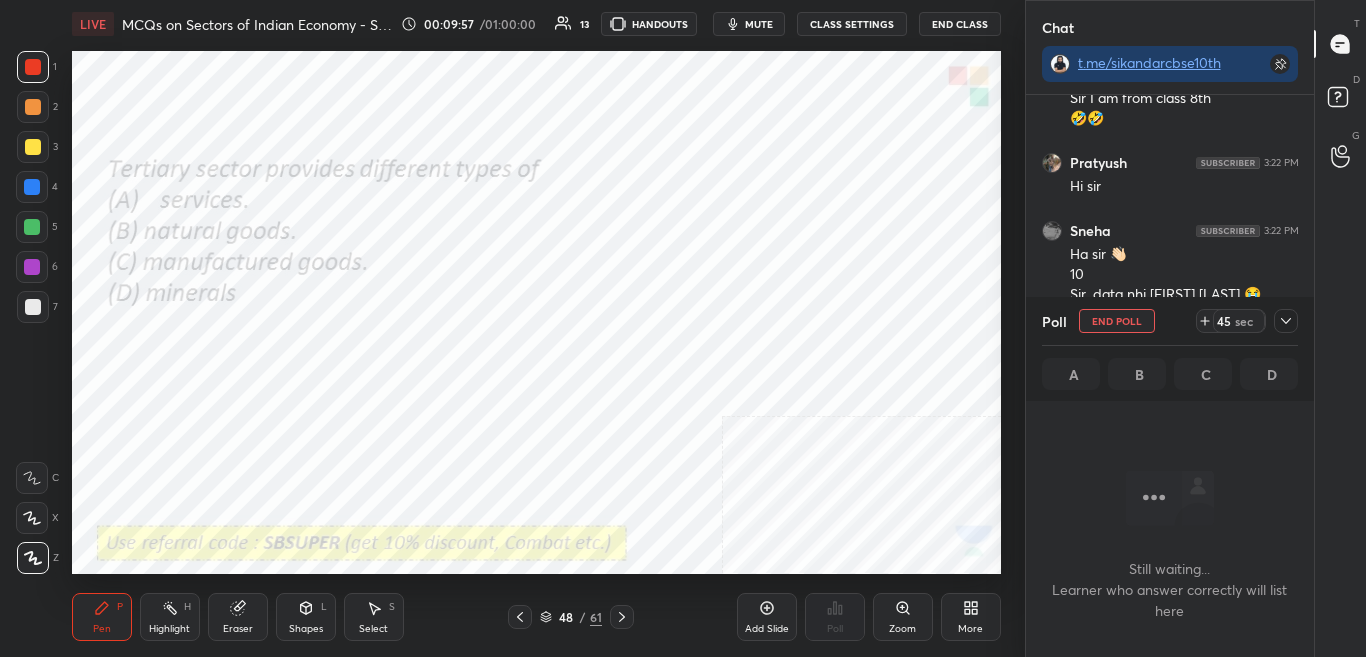 scroll, scrollTop: 420, scrollLeft: 282, axis: both 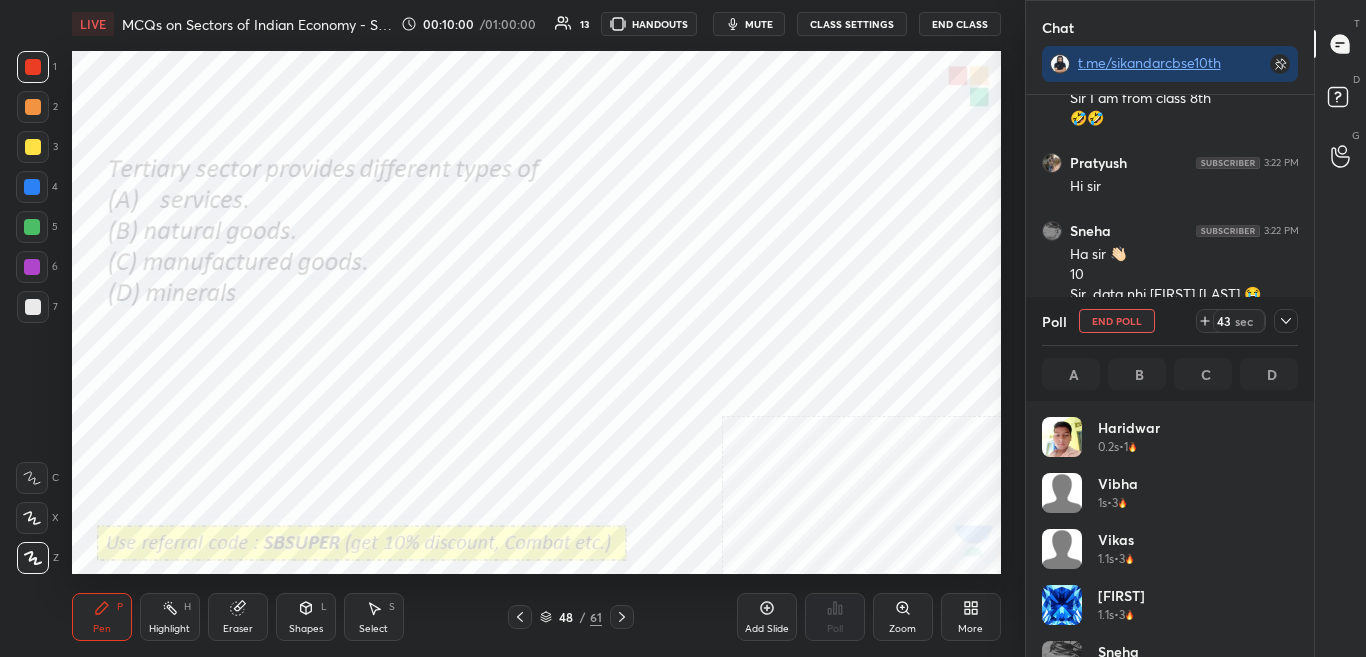 click 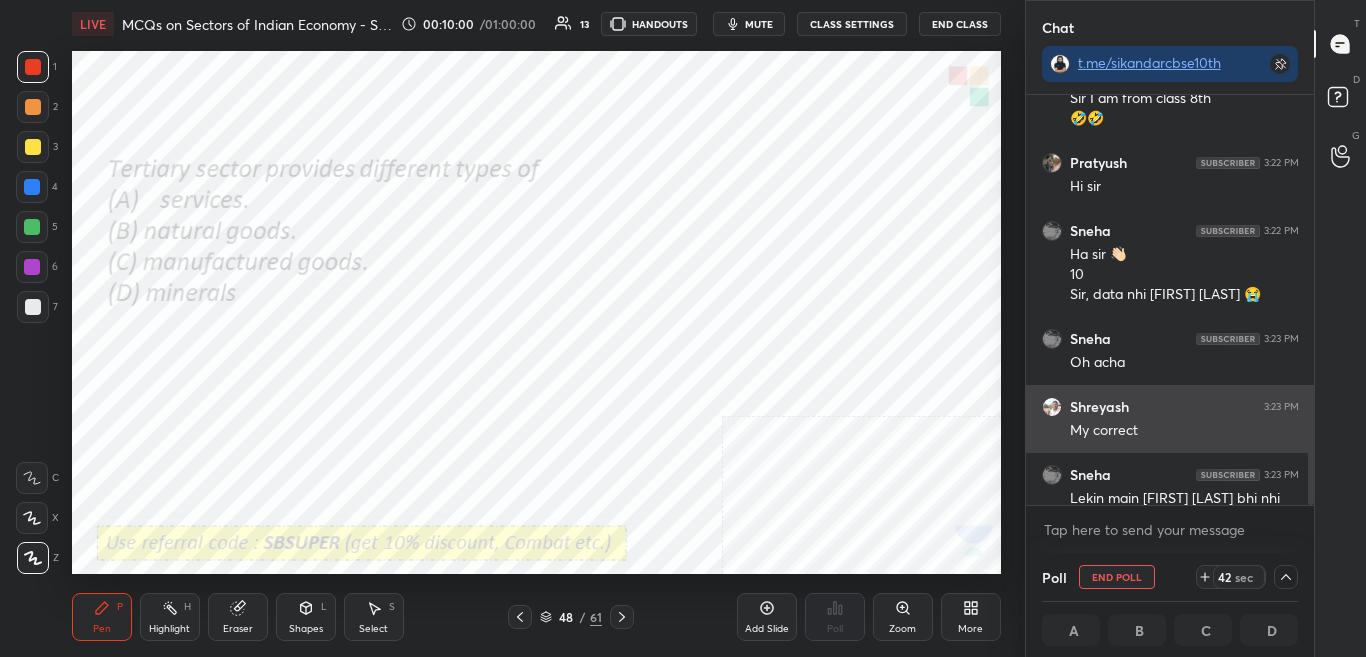 scroll, scrollTop: 0, scrollLeft: 0, axis: both 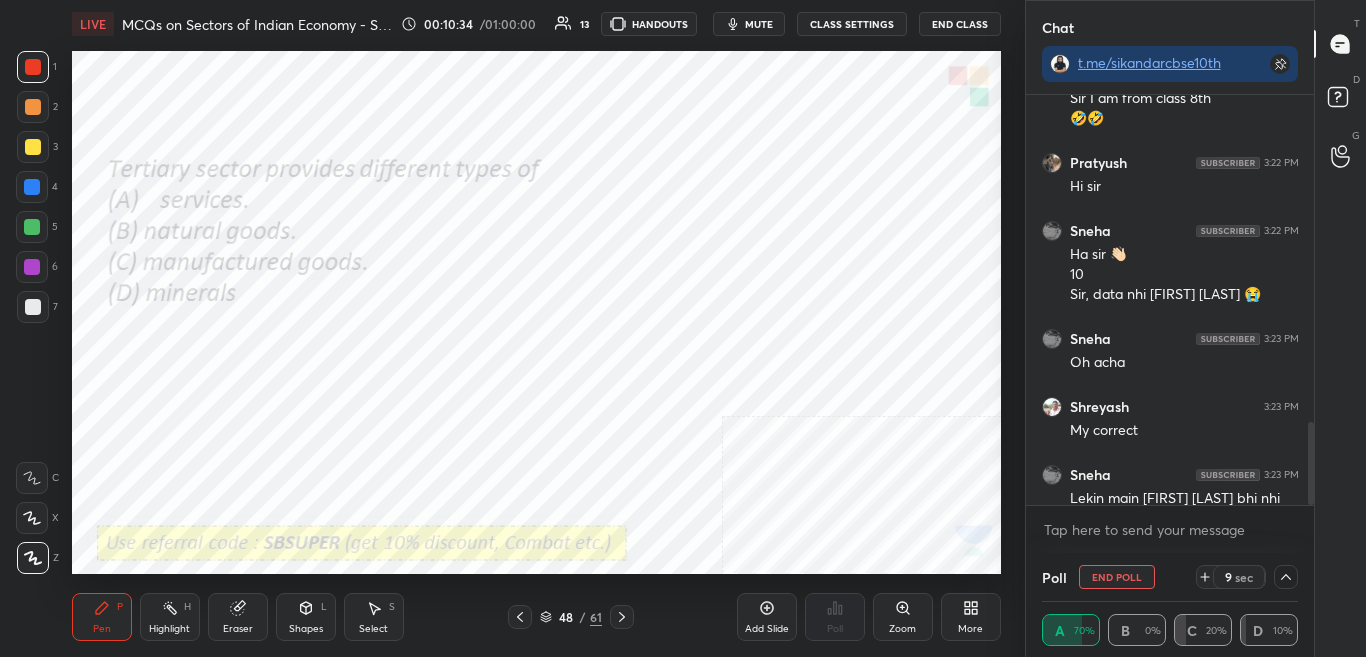 drag, startPoint x: 1311, startPoint y: 465, endPoint x: 1311, endPoint y: 485, distance: 20 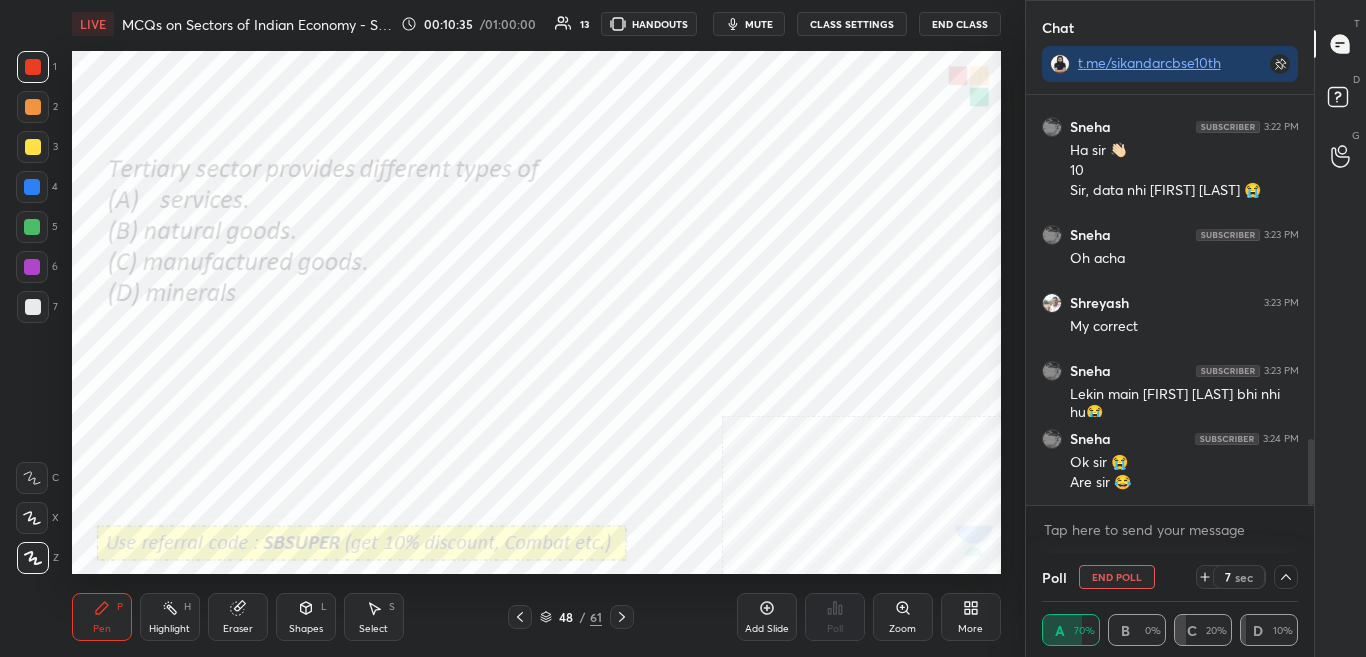 click 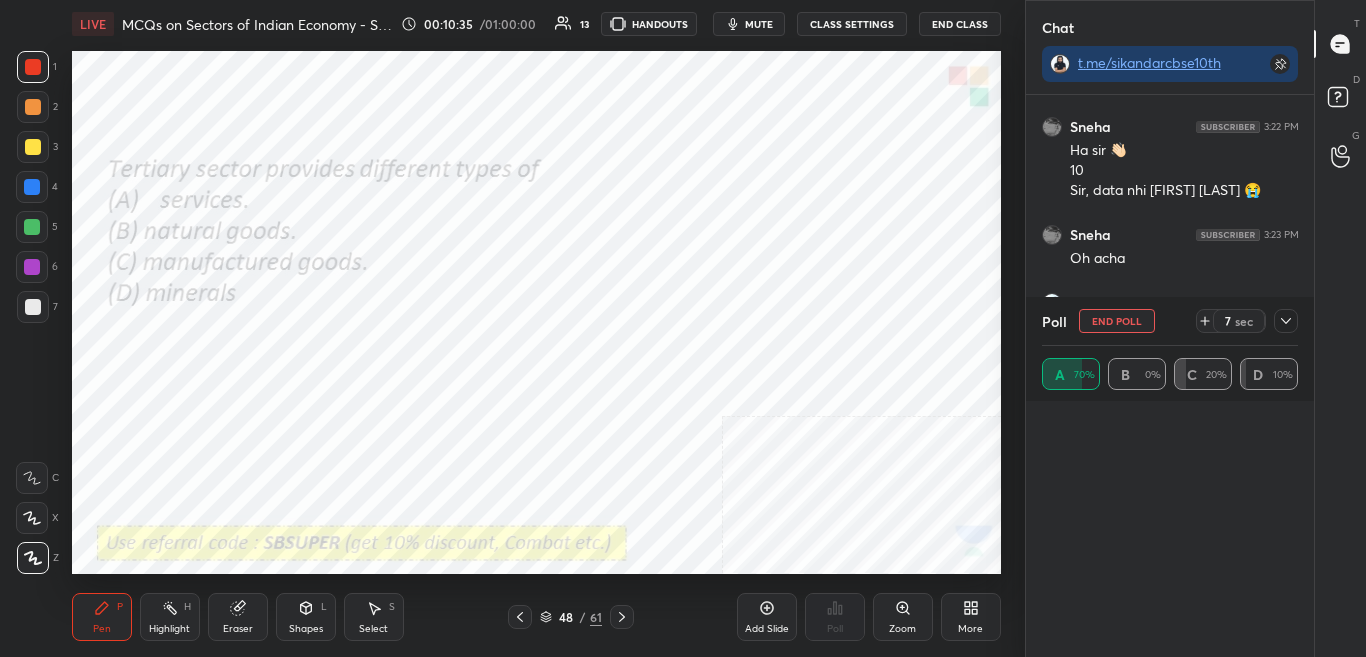 scroll, scrollTop: 7, scrollLeft: 7, axis: both 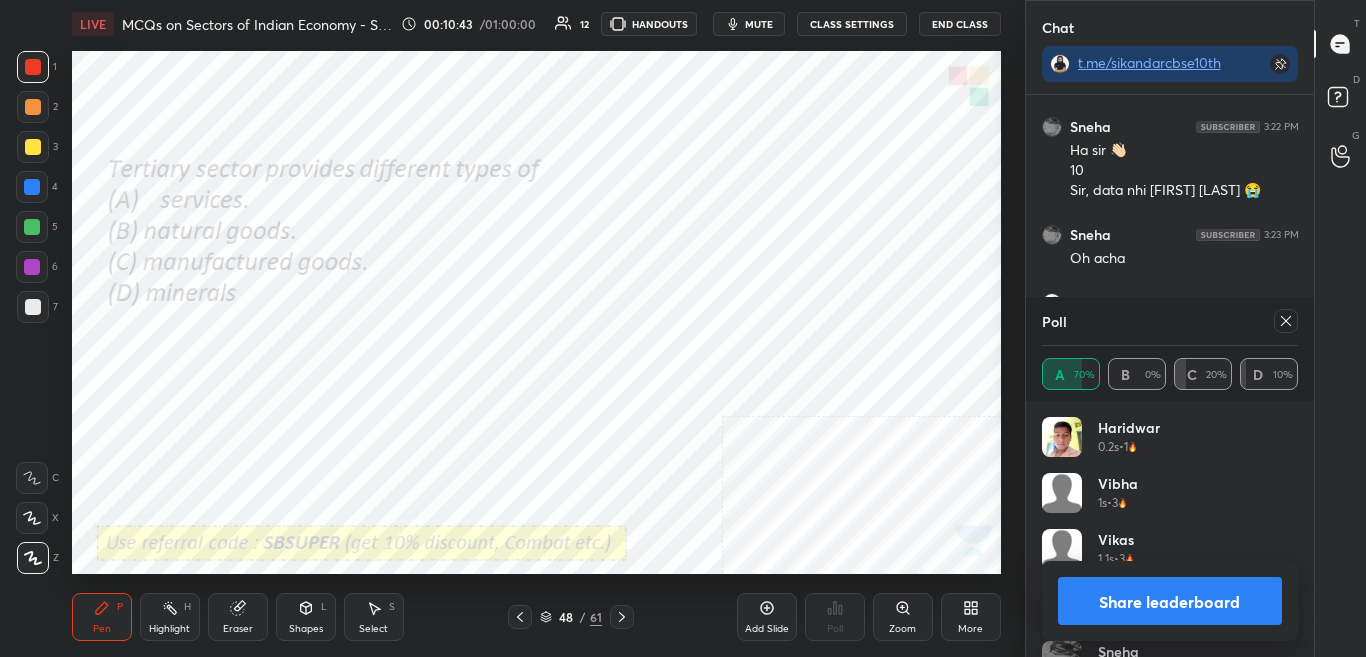 click on "Share leaderboard" at bounding box center (1170, 601) 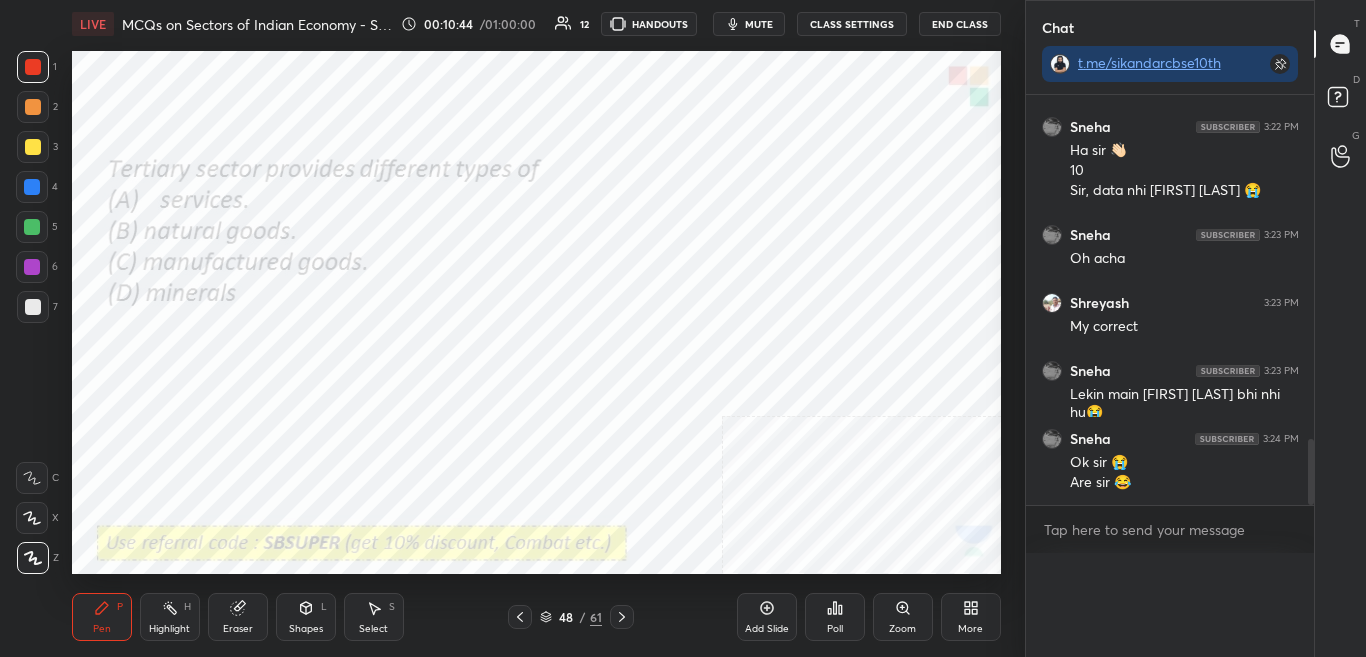 scroll, scrollTop: 120, scrollLeft: 250, axis: both 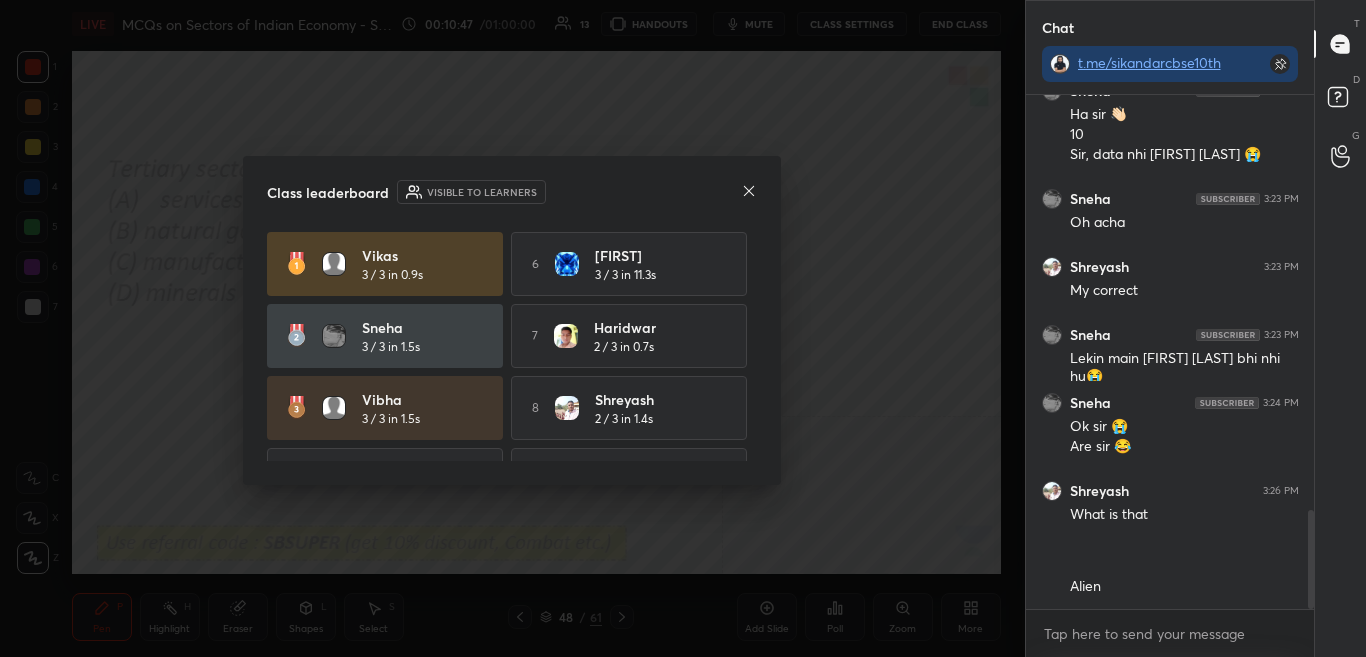 click 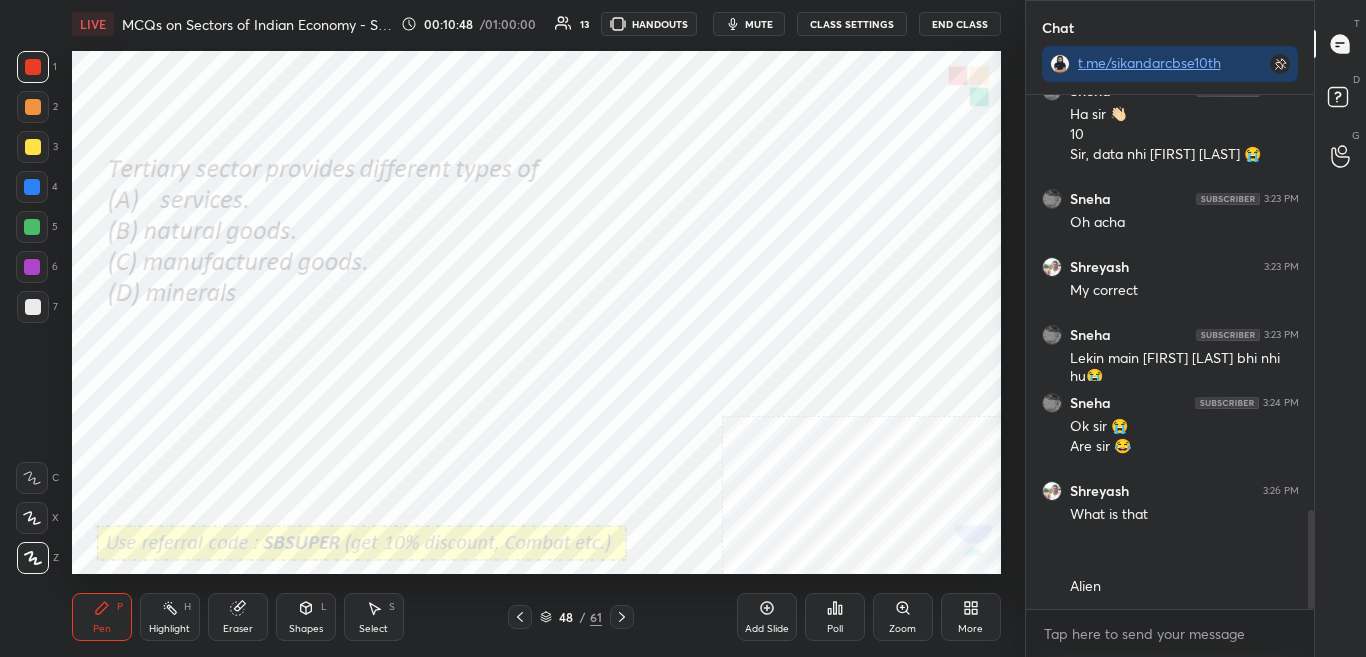 click on "48" at bounding box center [566, 617] 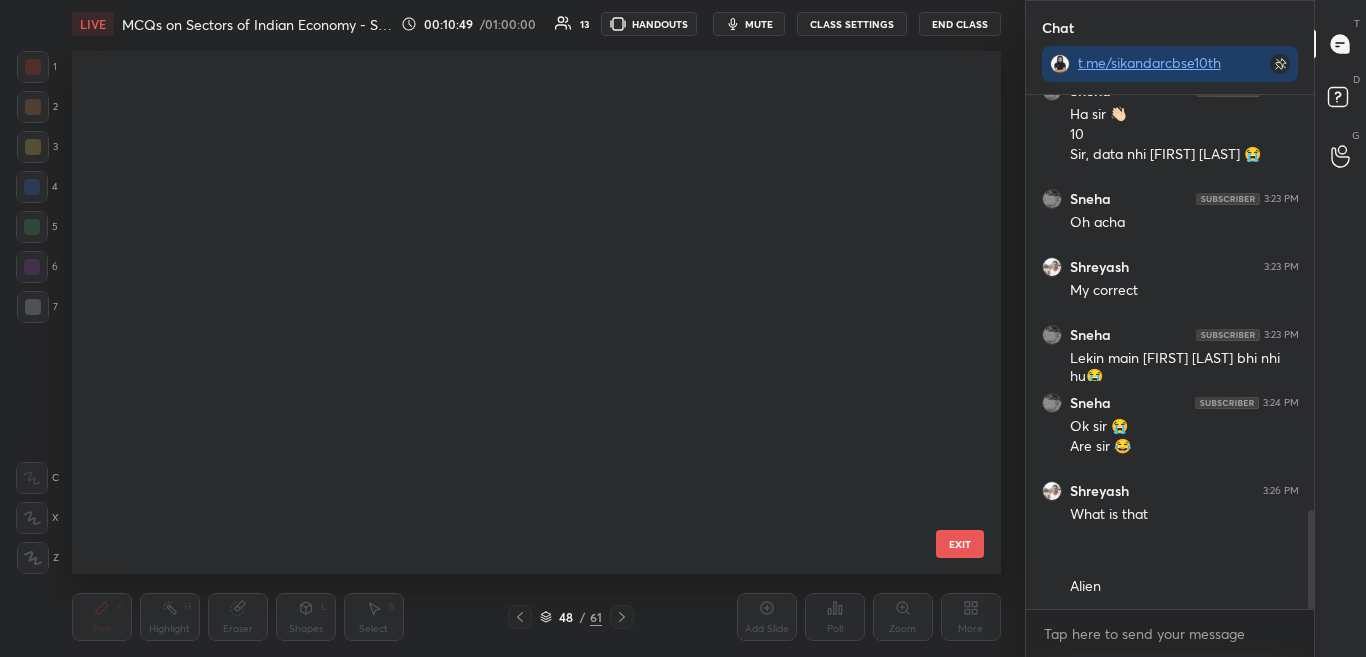 scroll, scrollTop: 2024, scrollLeft: 0, axis: vertical 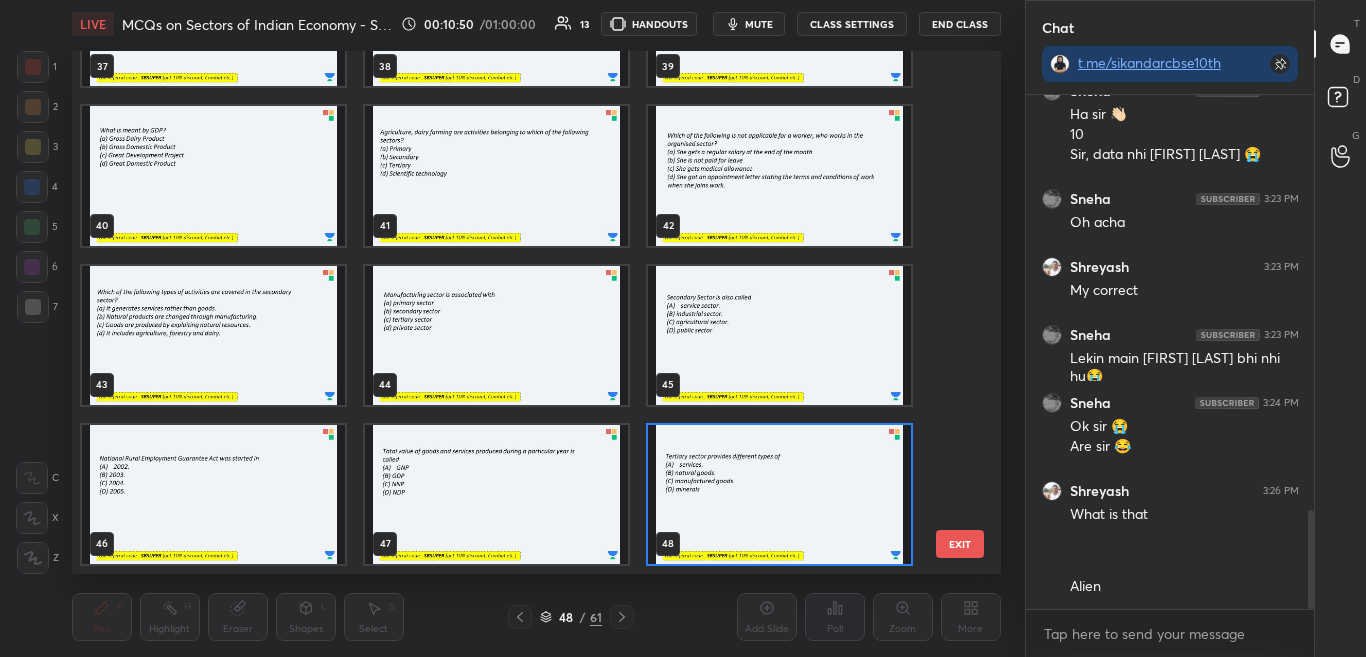 click at bounding box center (779, 335) 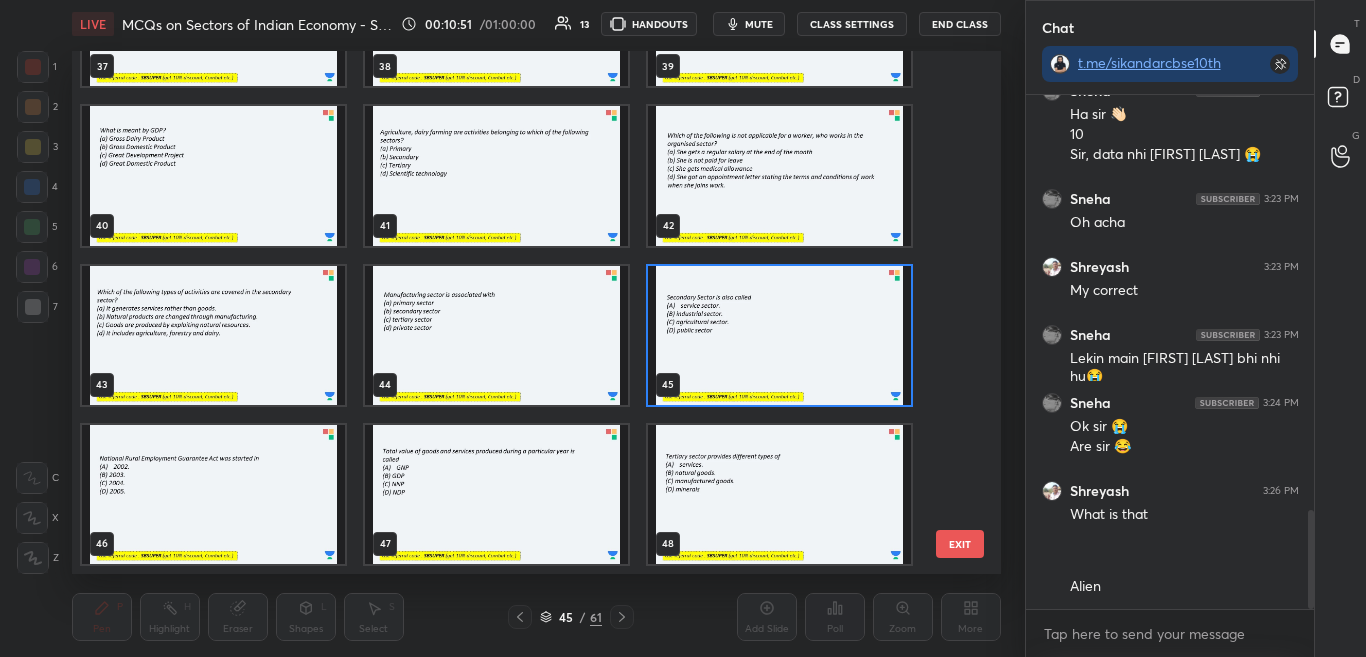 click at bounding box center [779, 335] 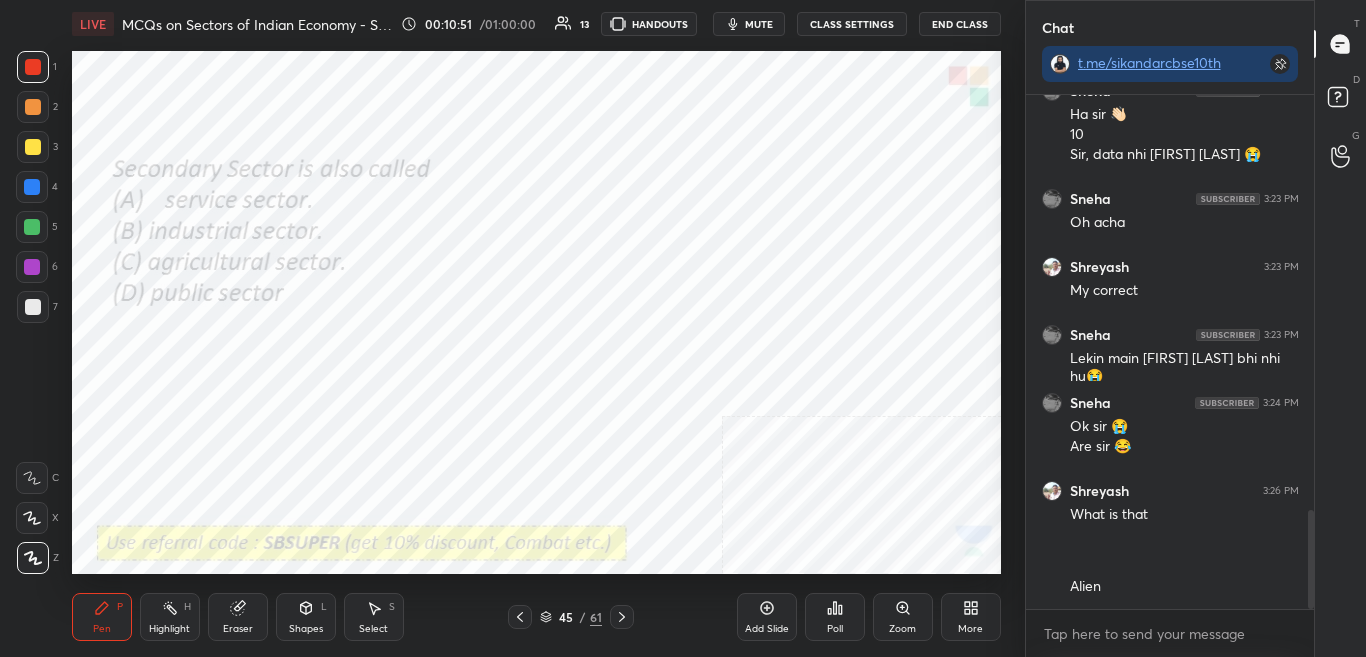click at bounding box center (779, 335) 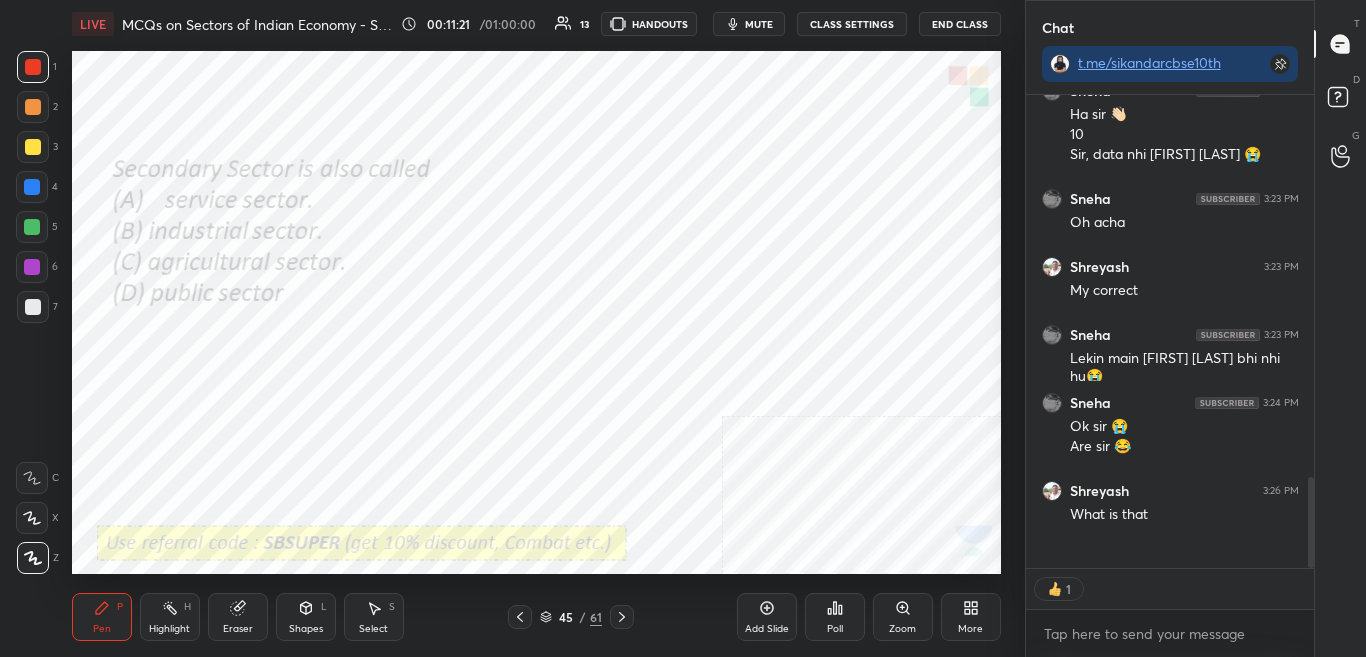 scroll, scrollTop: 467, scrollLeft: 282, axis: both 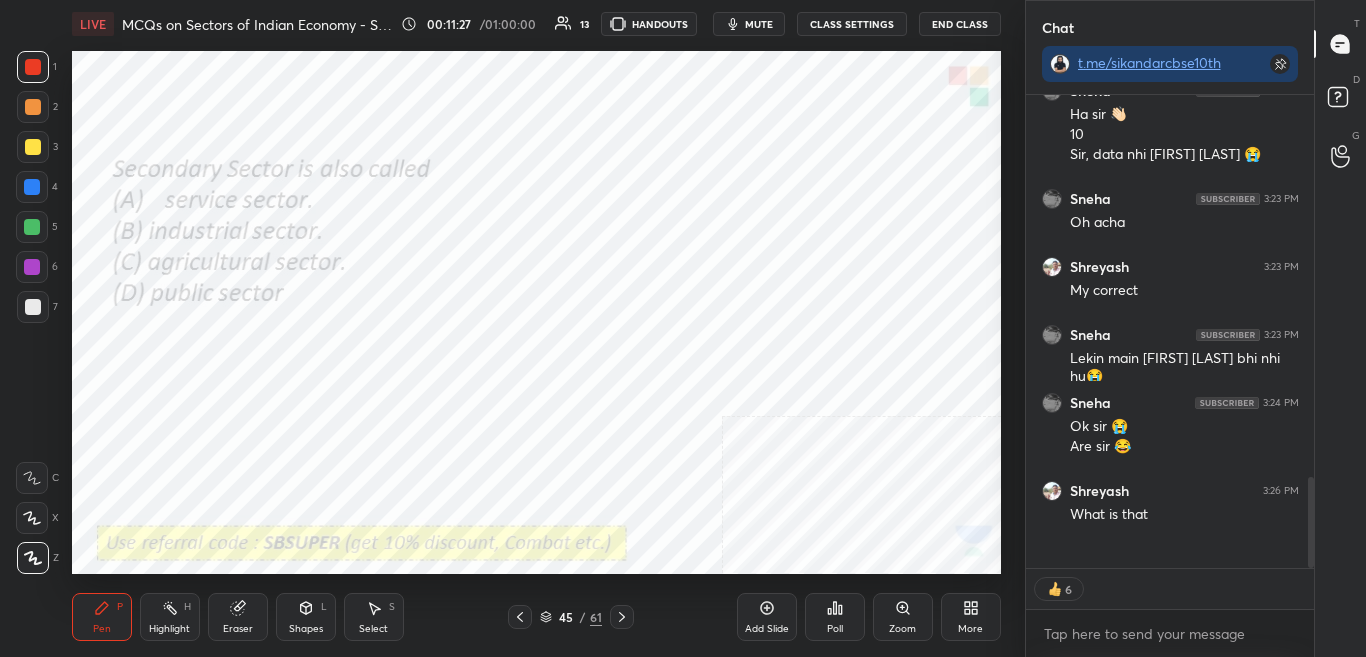 click on "Poll" at bounding box center (835, 629) 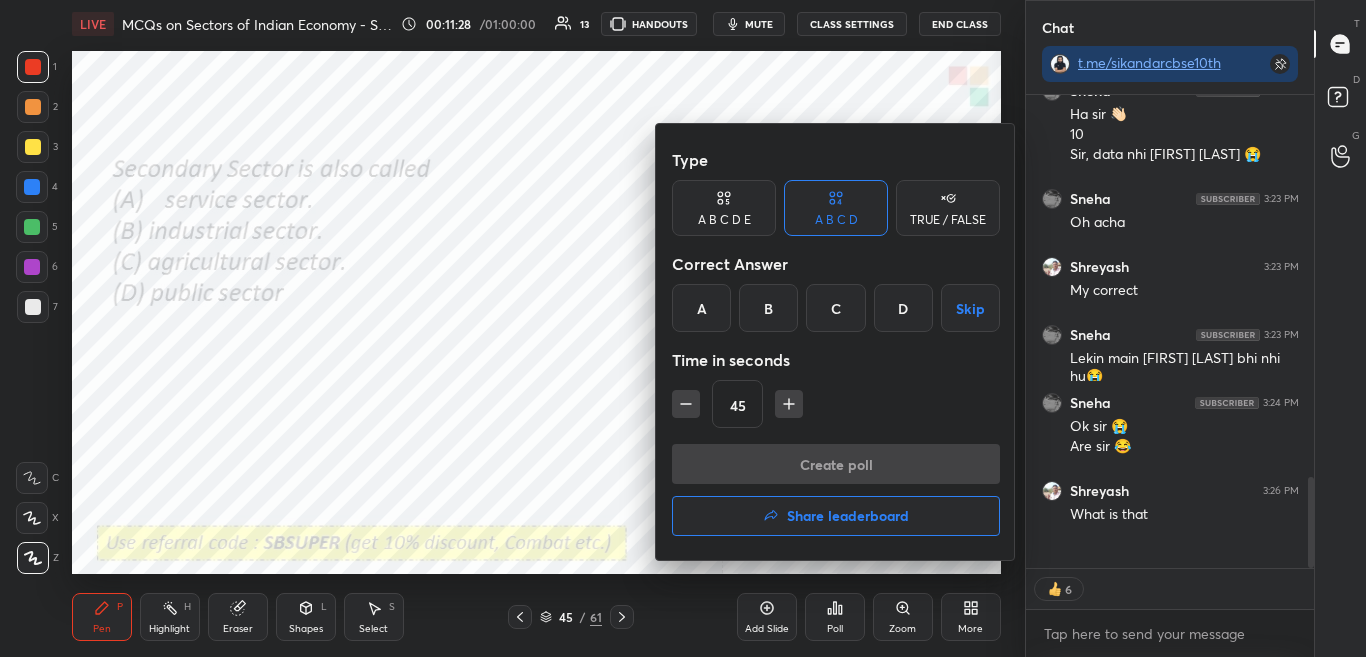 click on "Type A B C D E A B C D TRUE / FALSE Correct Answer A B C D Skip Time in seconds 45" at bounding box center (836, 292) 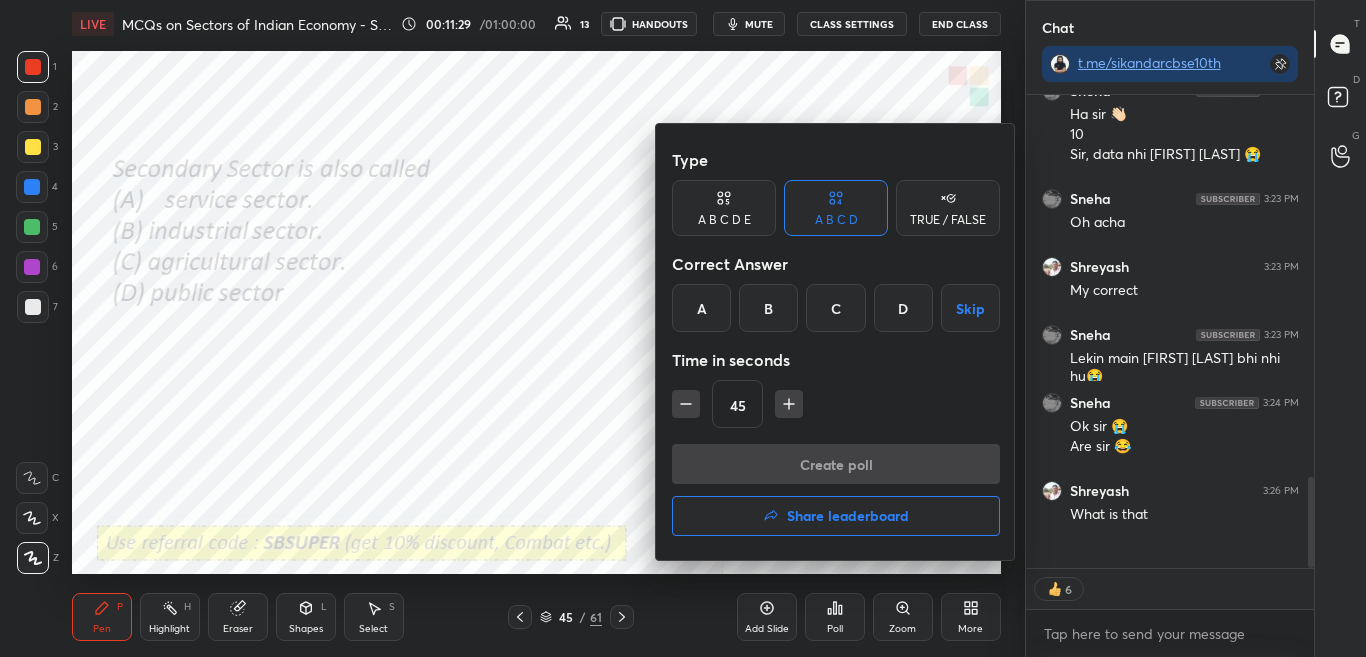 click on "Type A B C D E A B C D TRUE / FALSE Correct Answer A B C D Skip Time in seconds 45" at bounding box center [836, 292] 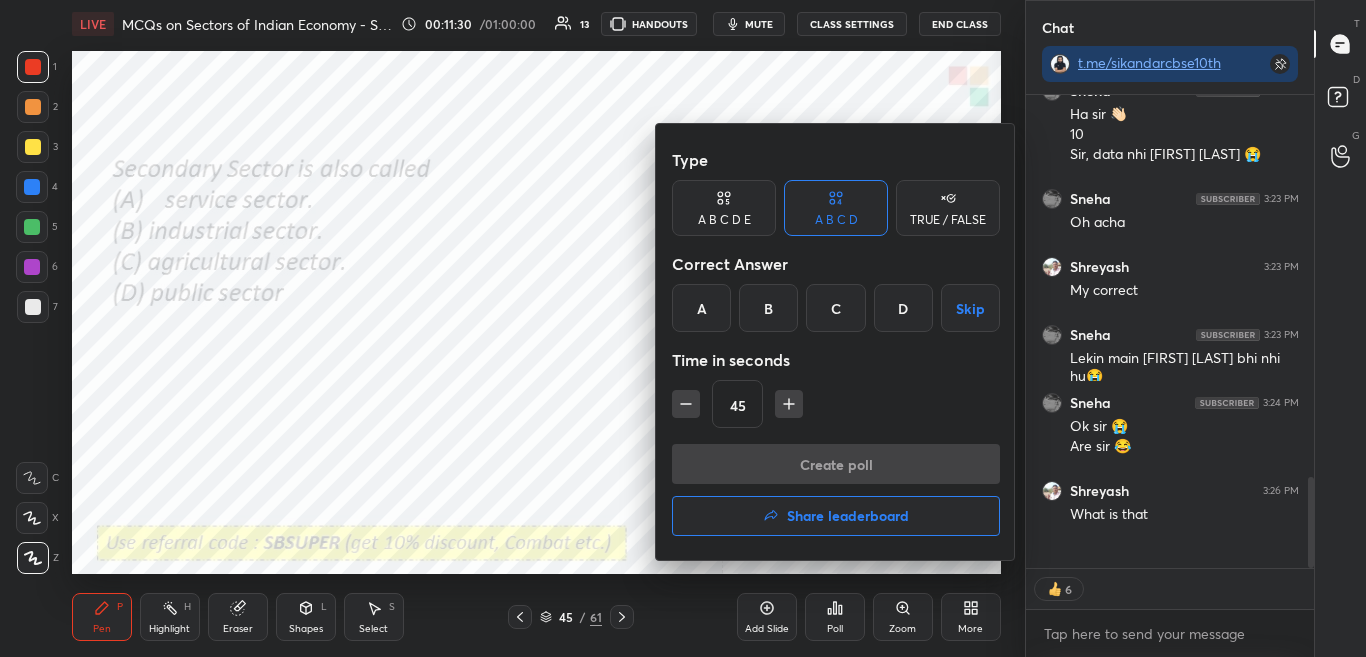 click on "B" at bounding box center (768, 308) 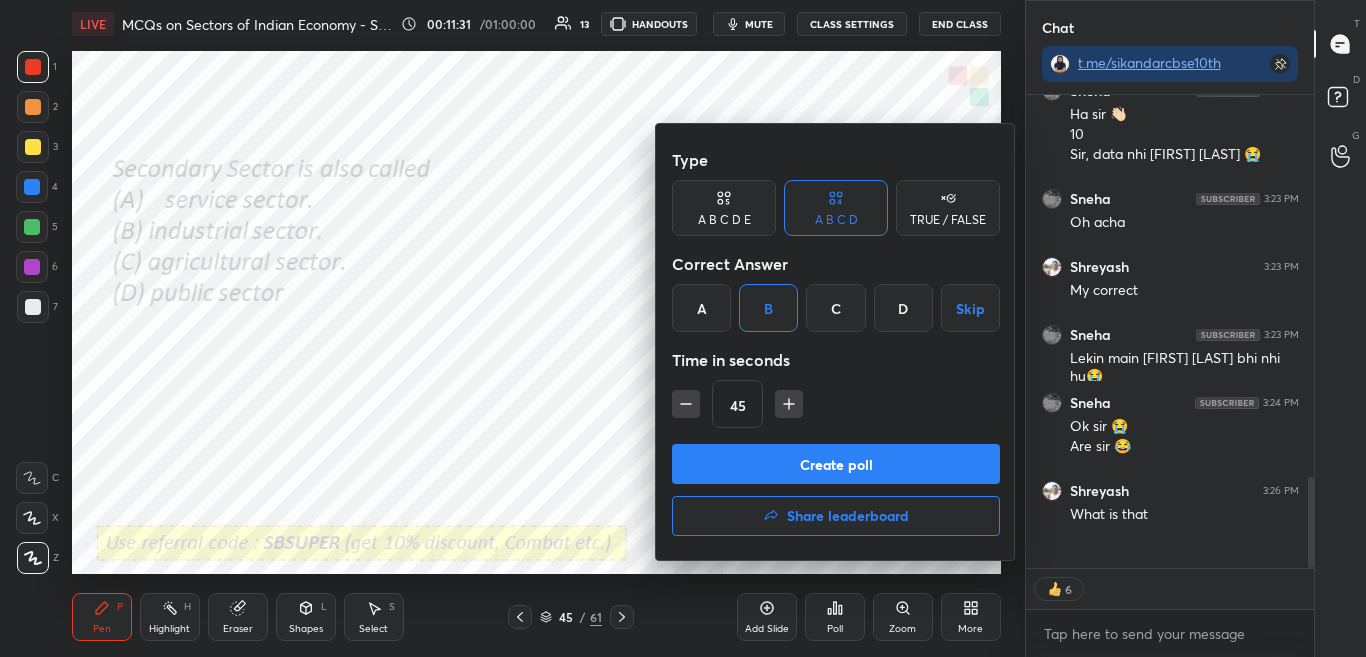 click on "Create poll" at bounding box center [836, 464] 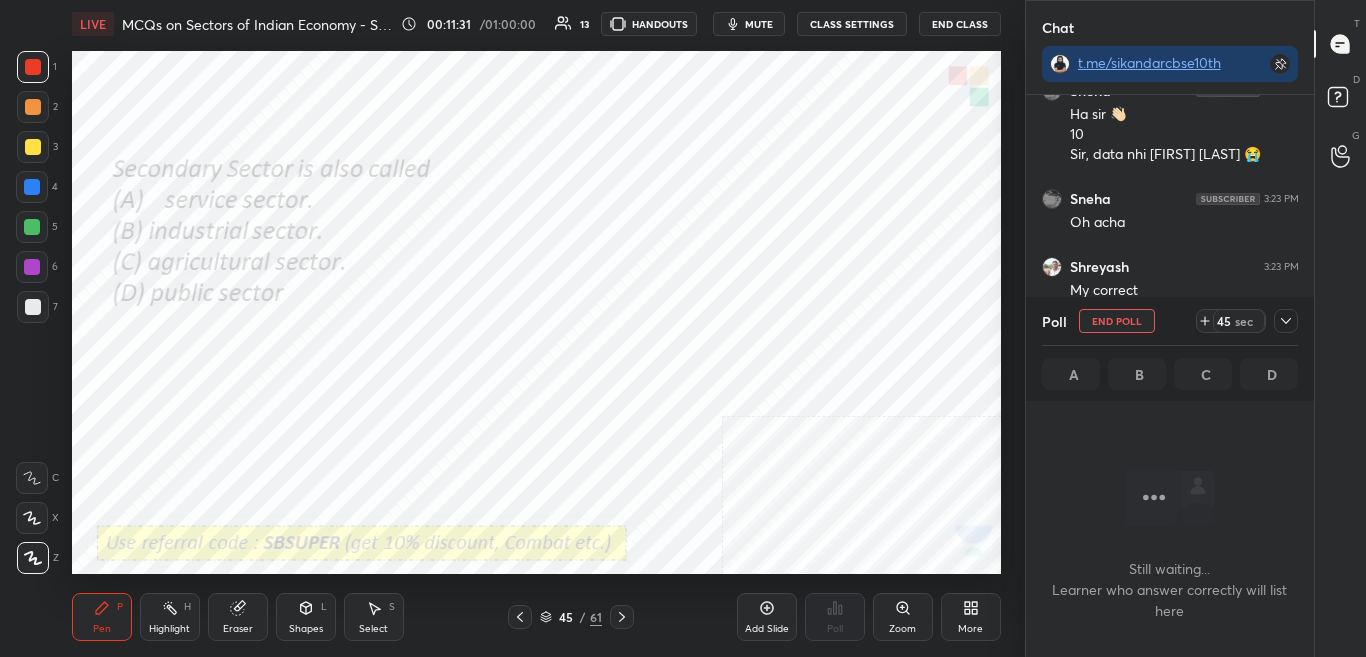 scroll, scrollTop: 365, scrollLeft: 282, axis: both 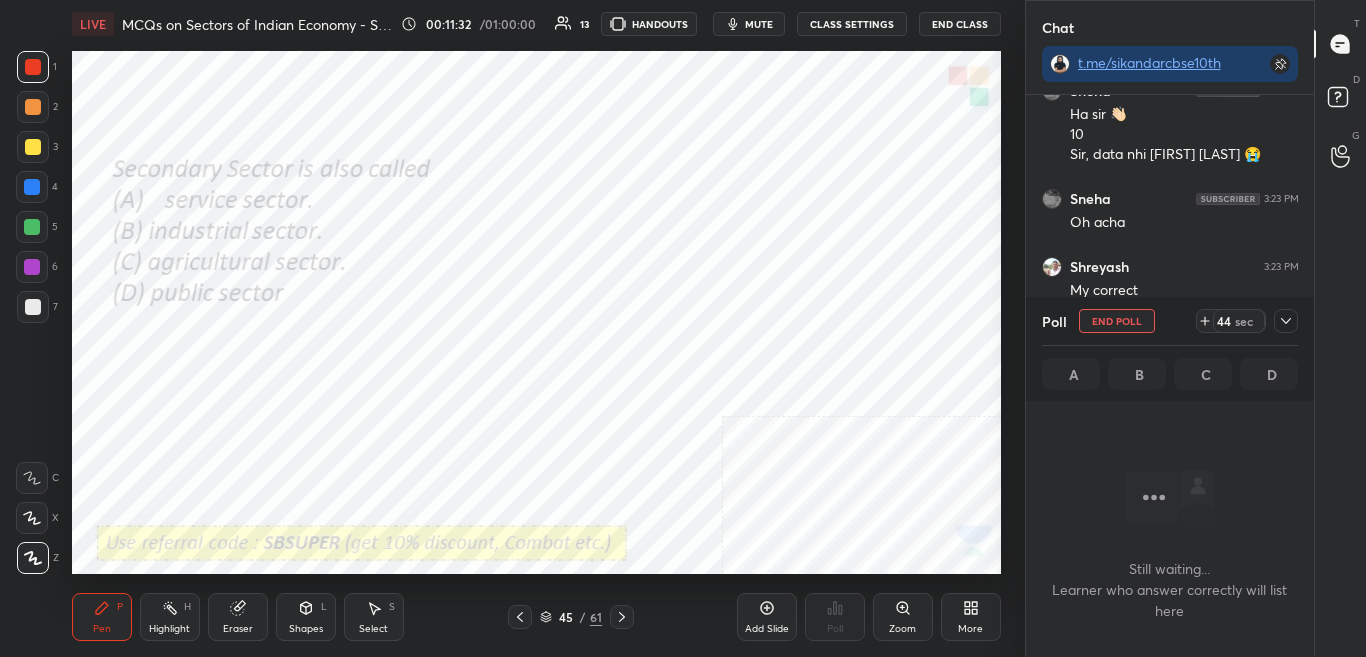 click 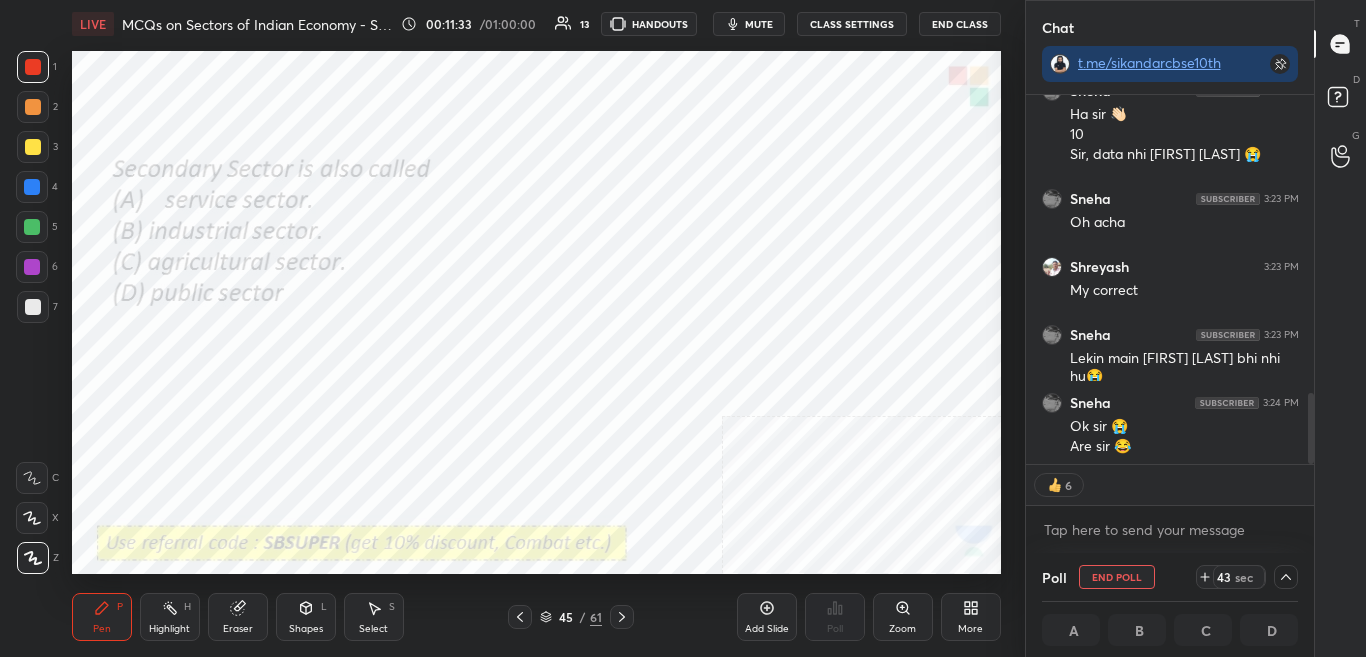 scroll, scrollTop: 1, scrollLeft: 7, axis: both 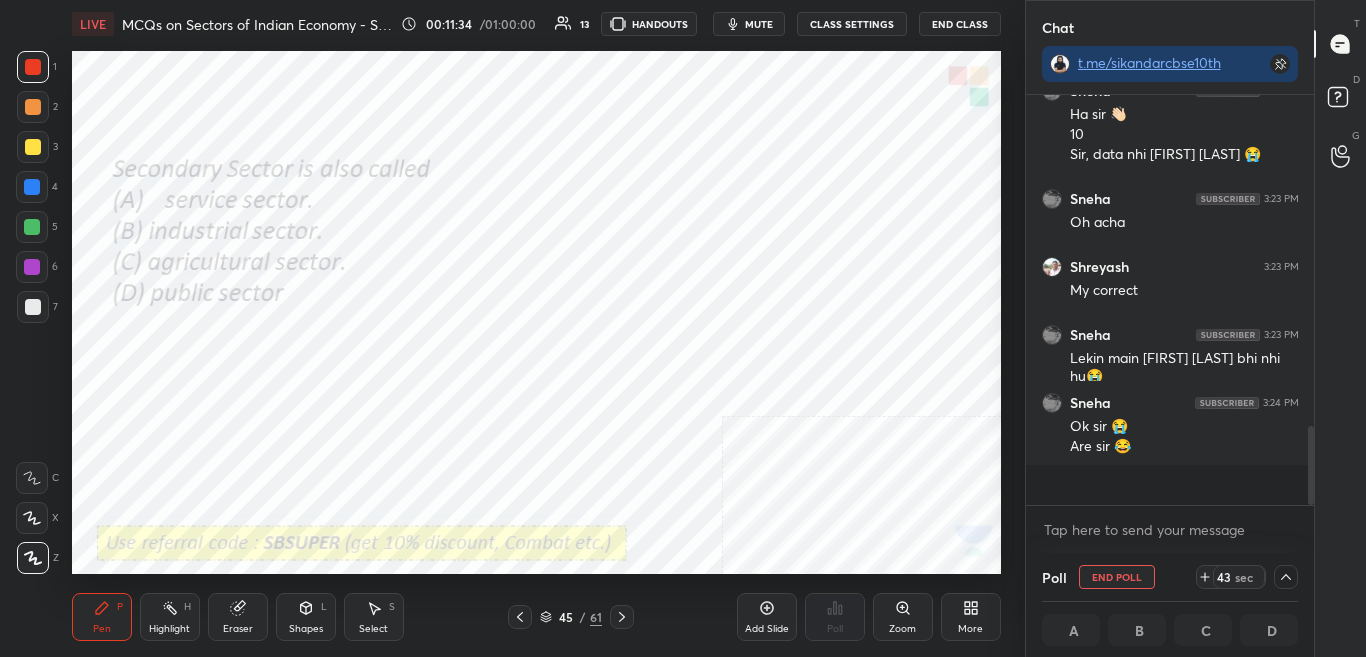 click at bounding box center [1311, 465] 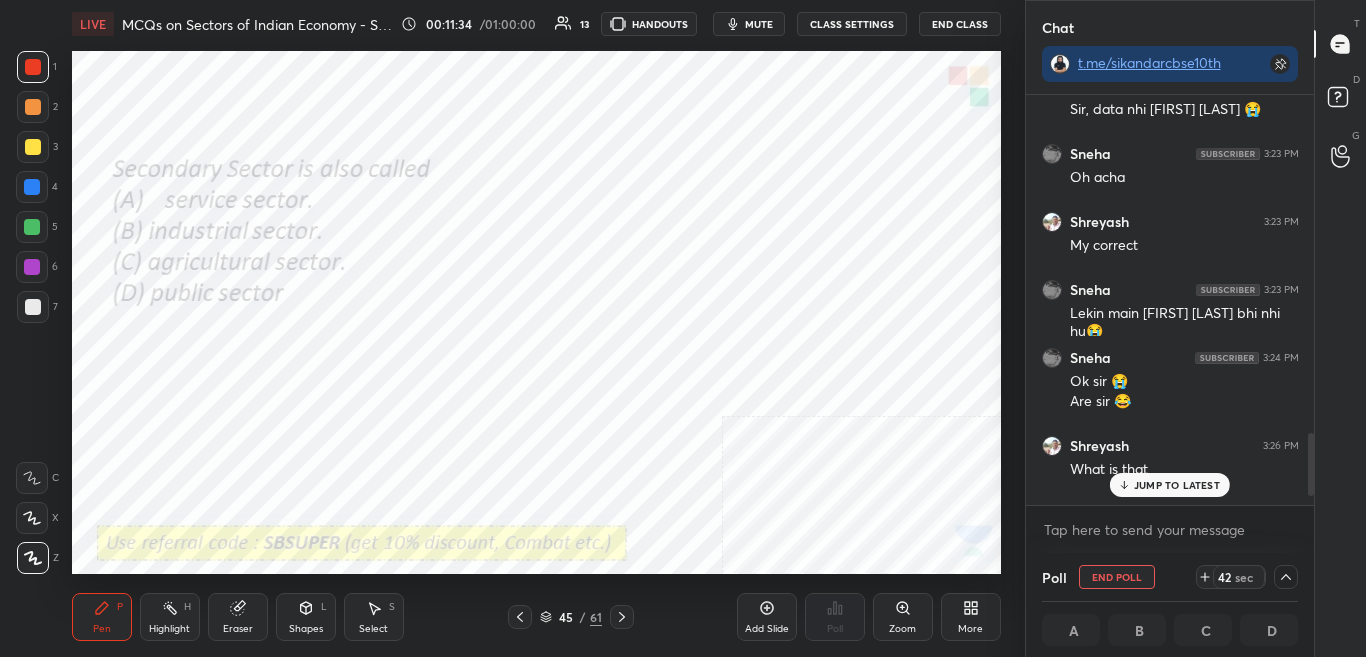 scroll, scrollTop: 2262, scrollLeft: 0, axis: vertical 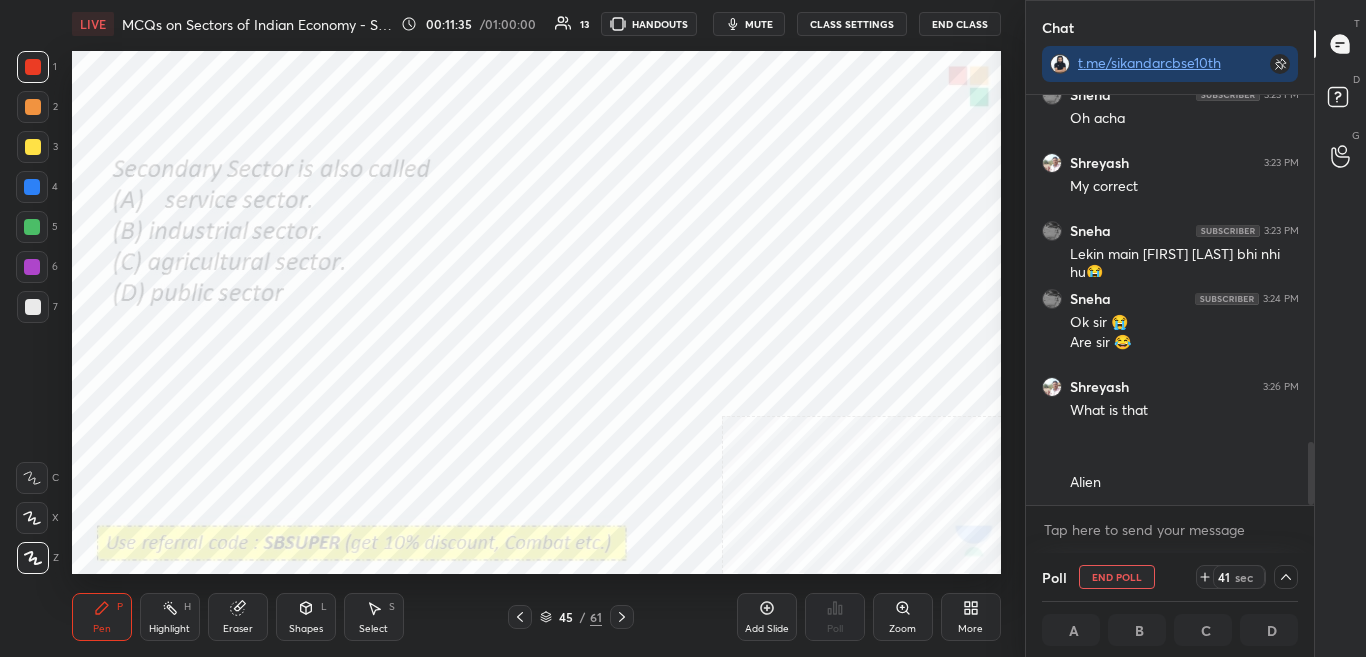 drag, startPoint x: 1311, startPoint y: 472, endPoint x: 1311, endPoint y: 492, distance: 20 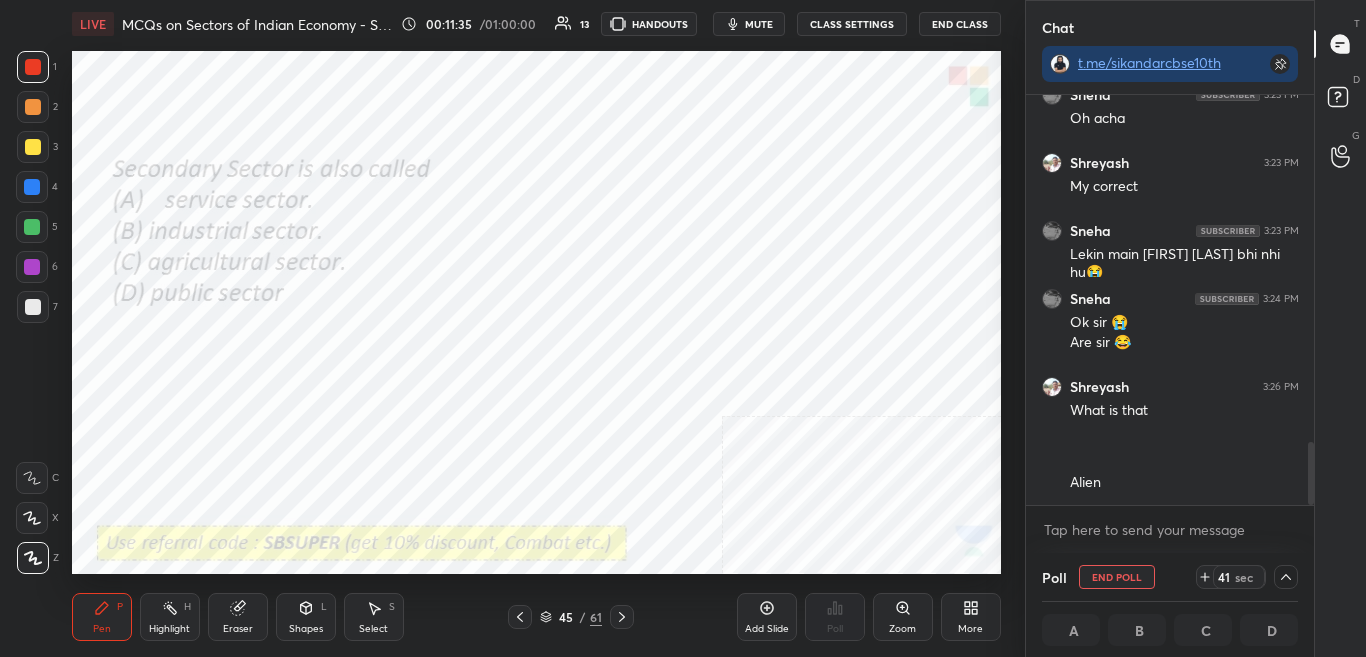 click at bounding box center (1311, 473) 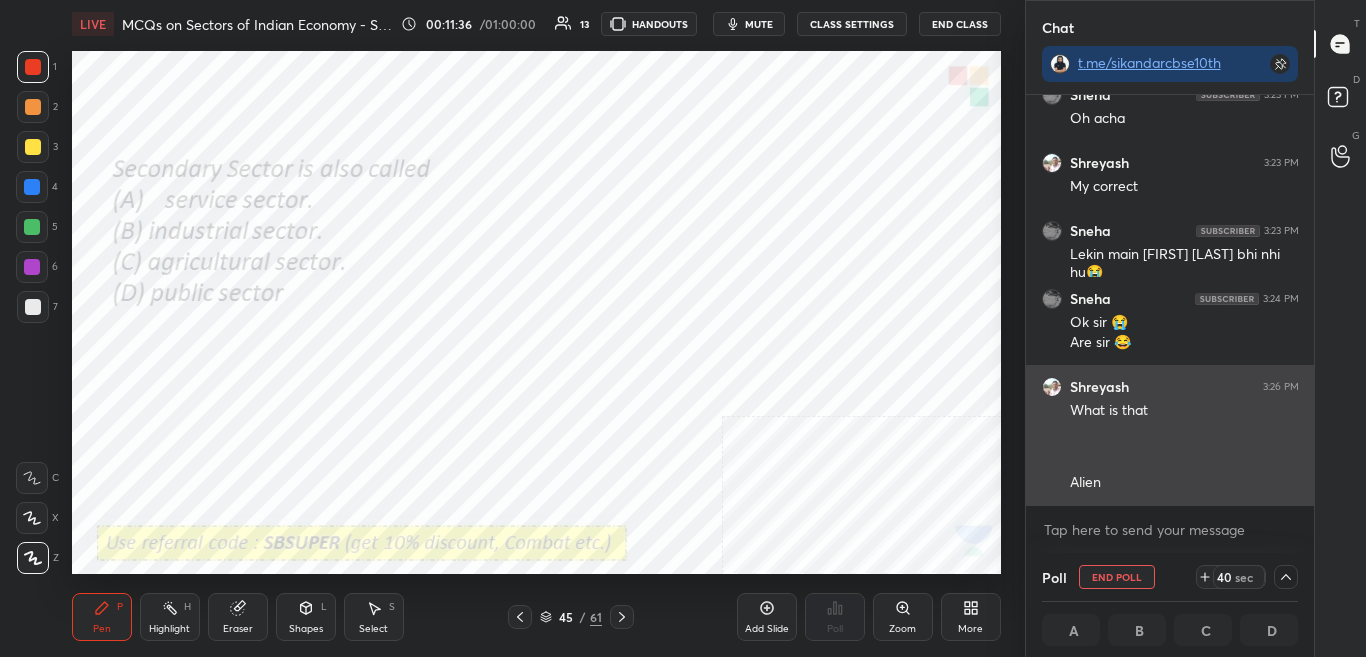 click on "What is that
Alien" at bounding box center (1184, 447) 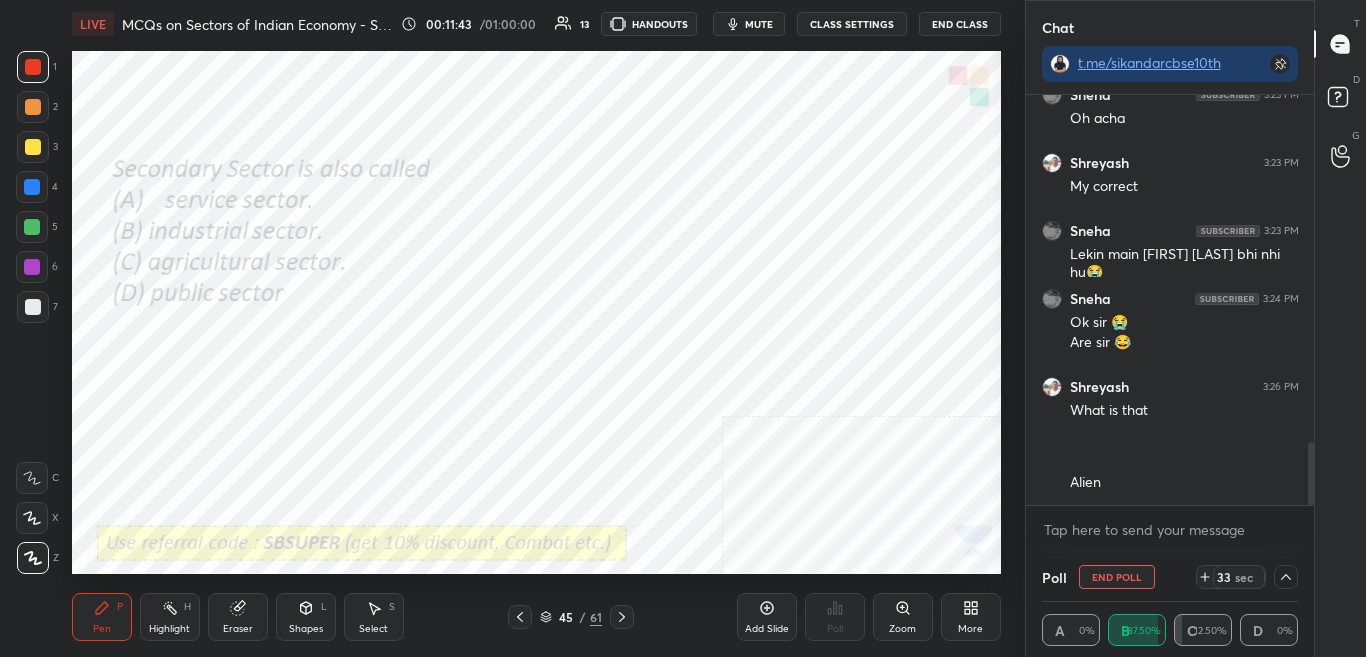 click 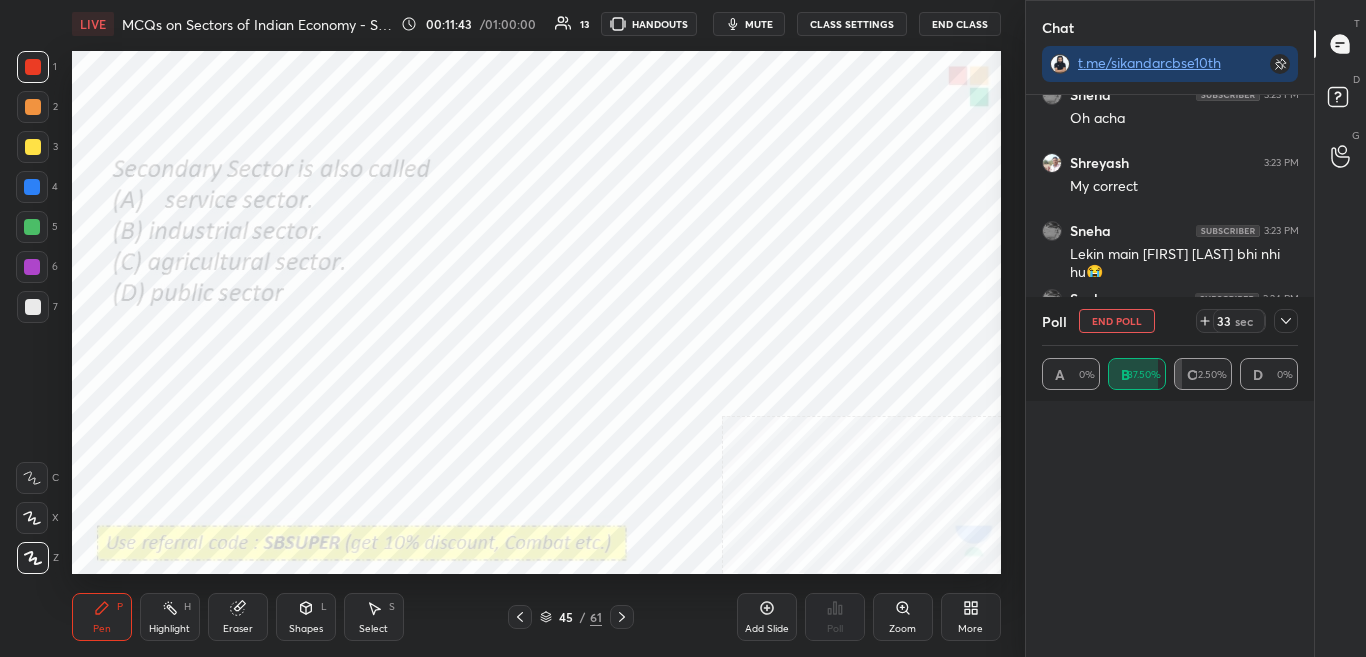 scroll, scrollTop: 7, scrollLeft: 7, axis: both 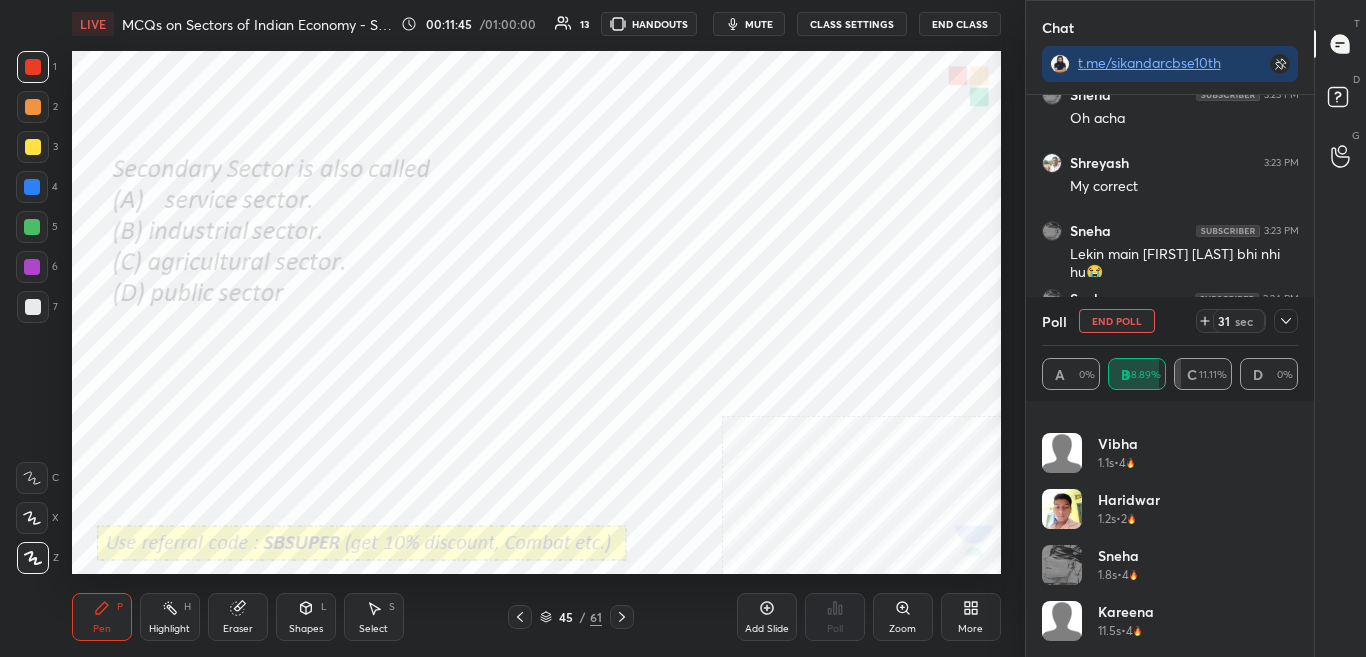 click on "Ishanvi 1s  •  4 Shreyash 1.1s  •  1 Vibha 1.1s  •  4 Haridwar 1.2s  •  2 Sneha 1.8s  •  4 Kareena 11.5s  •  4" at bounding box center (1170, 529) 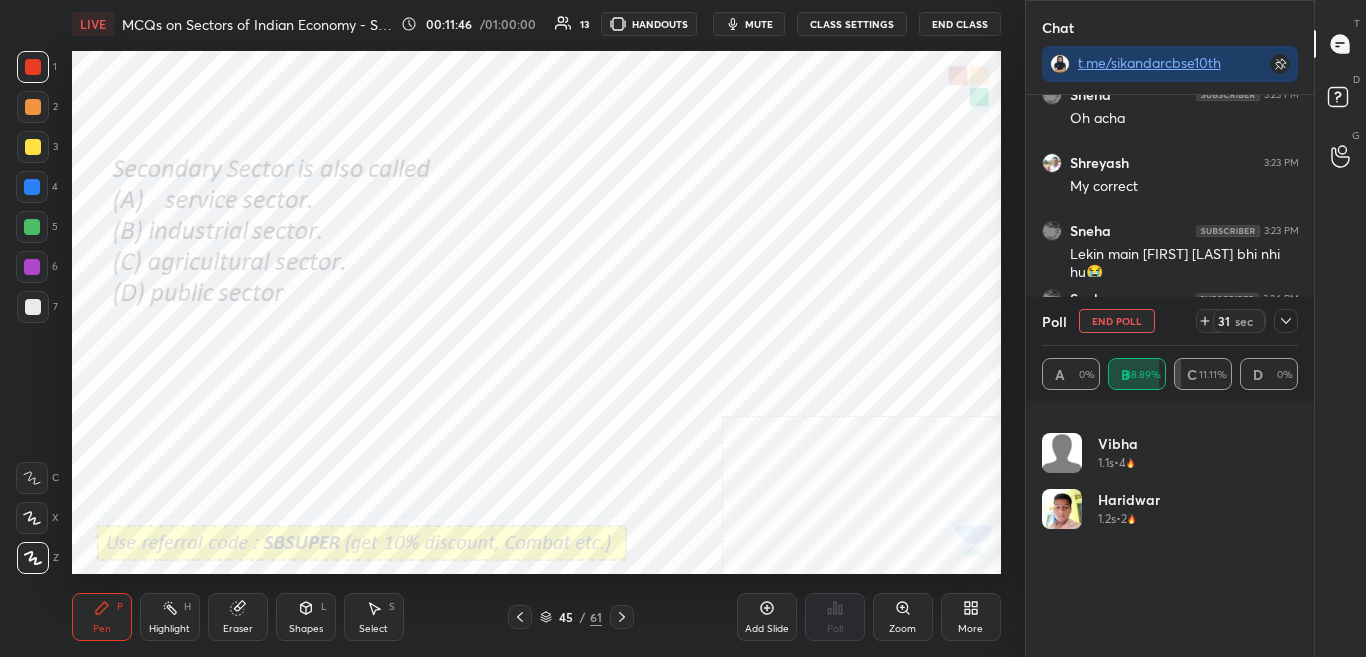 scroll, scrollTop: 0, scrollLeft: 0, axis: both 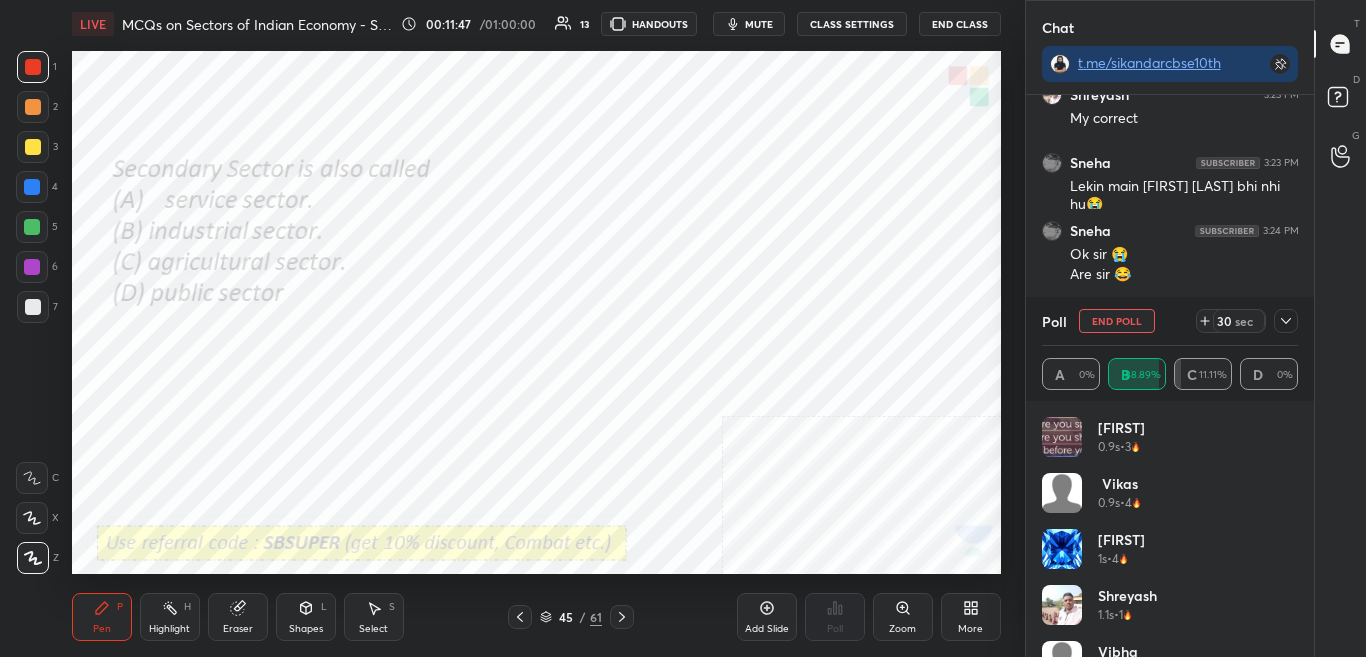 drag, startPoint x: 1287, startPoint y: 305, endPoint x: 1290, endPoint y: 316, distance: 11.401754 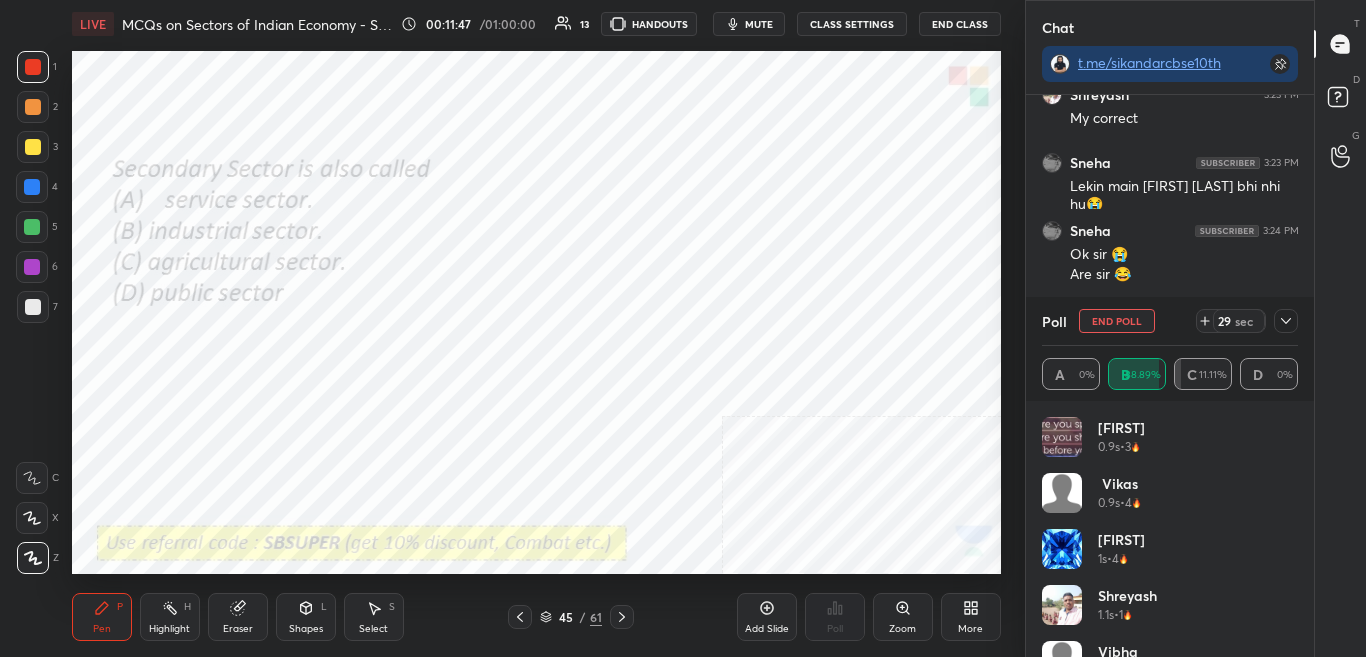 click 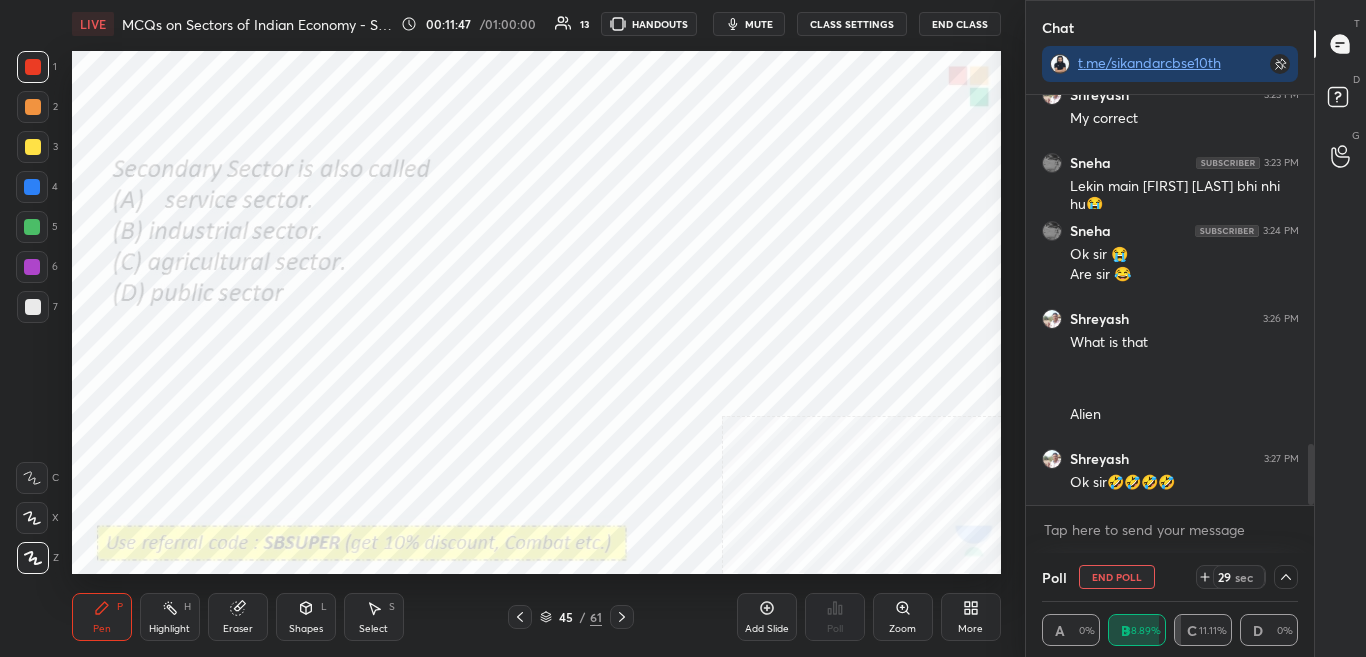 scroll, scrollTop: 0, scrollLeft: 0, axis: both 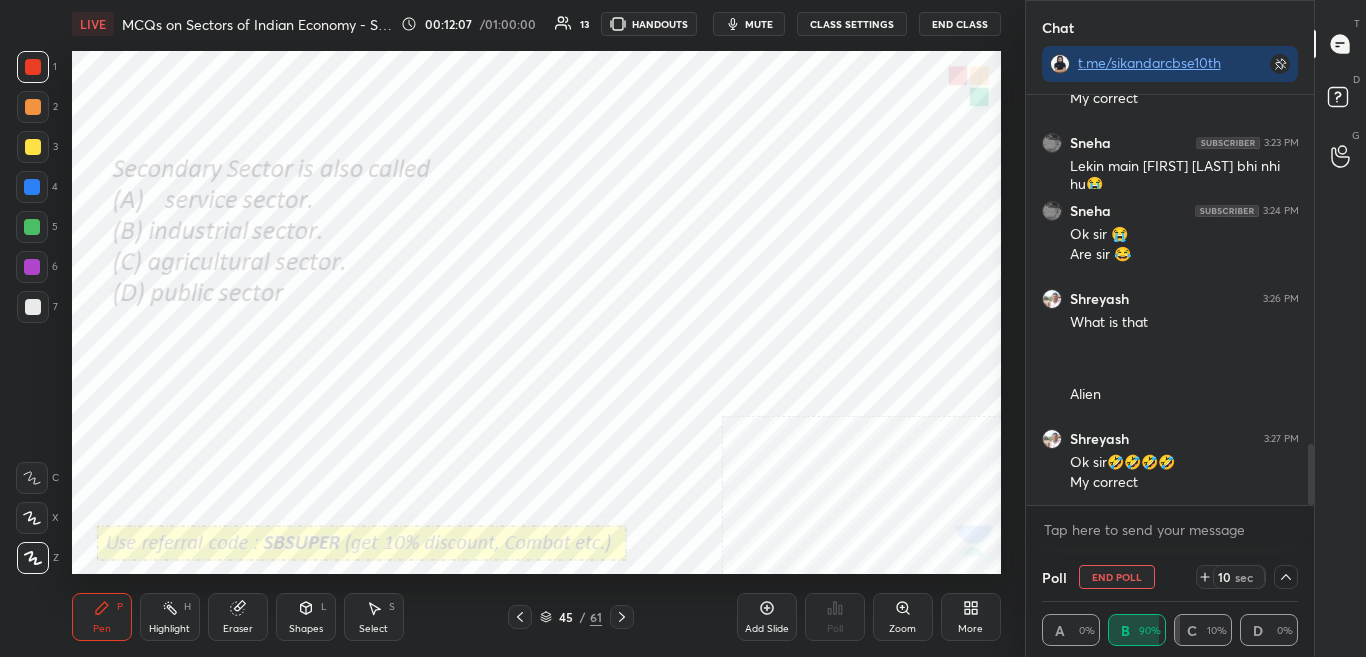 click at bounding box center [1286, 577] 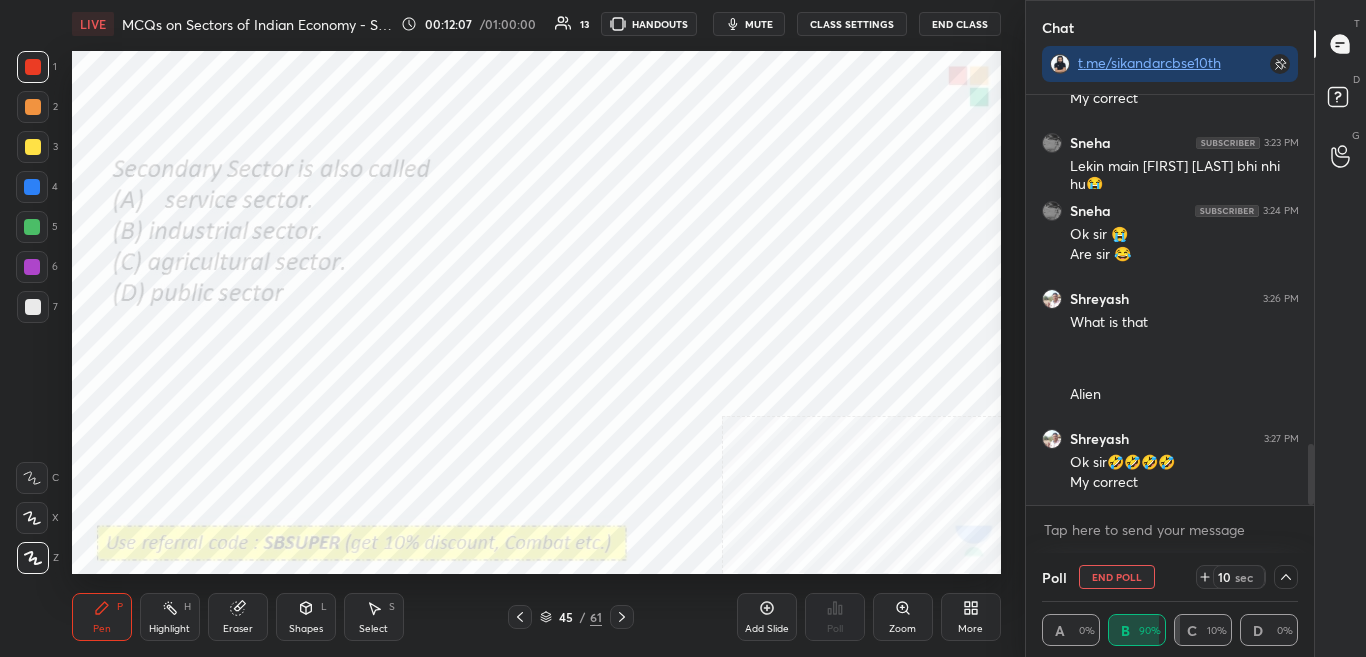scroll, scrollTop: 7, scrollLeft: 7, axis: both 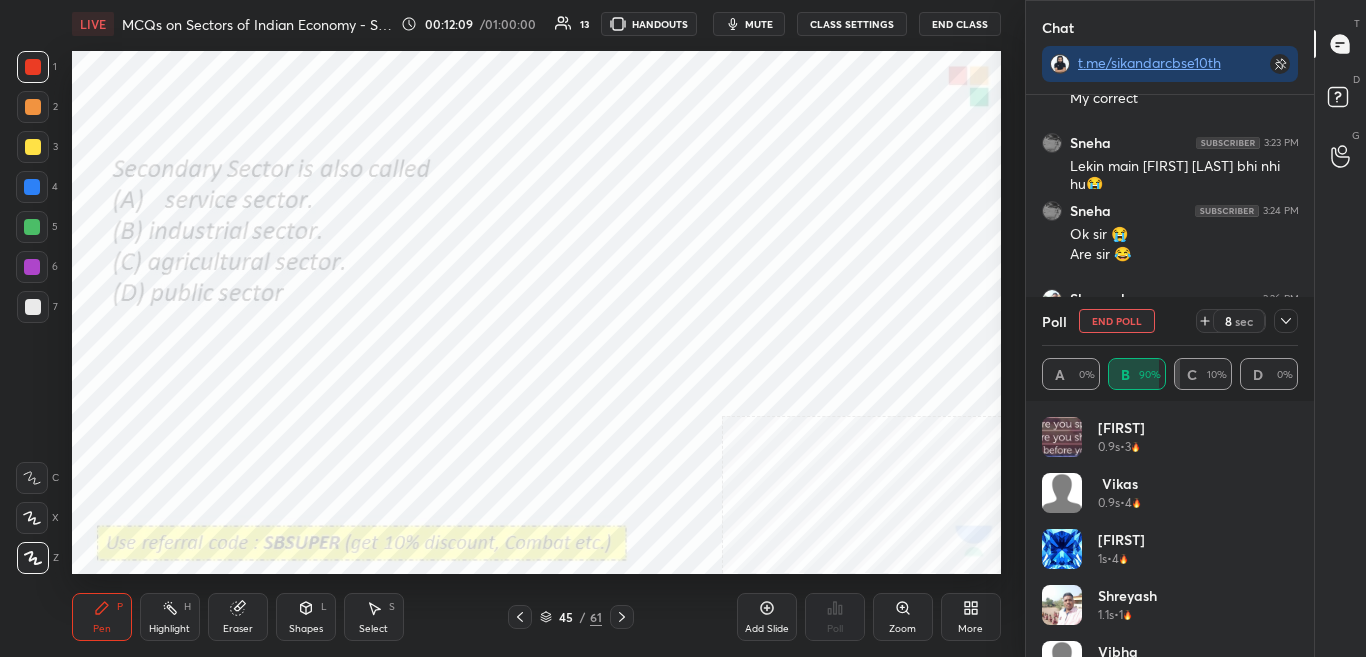 click 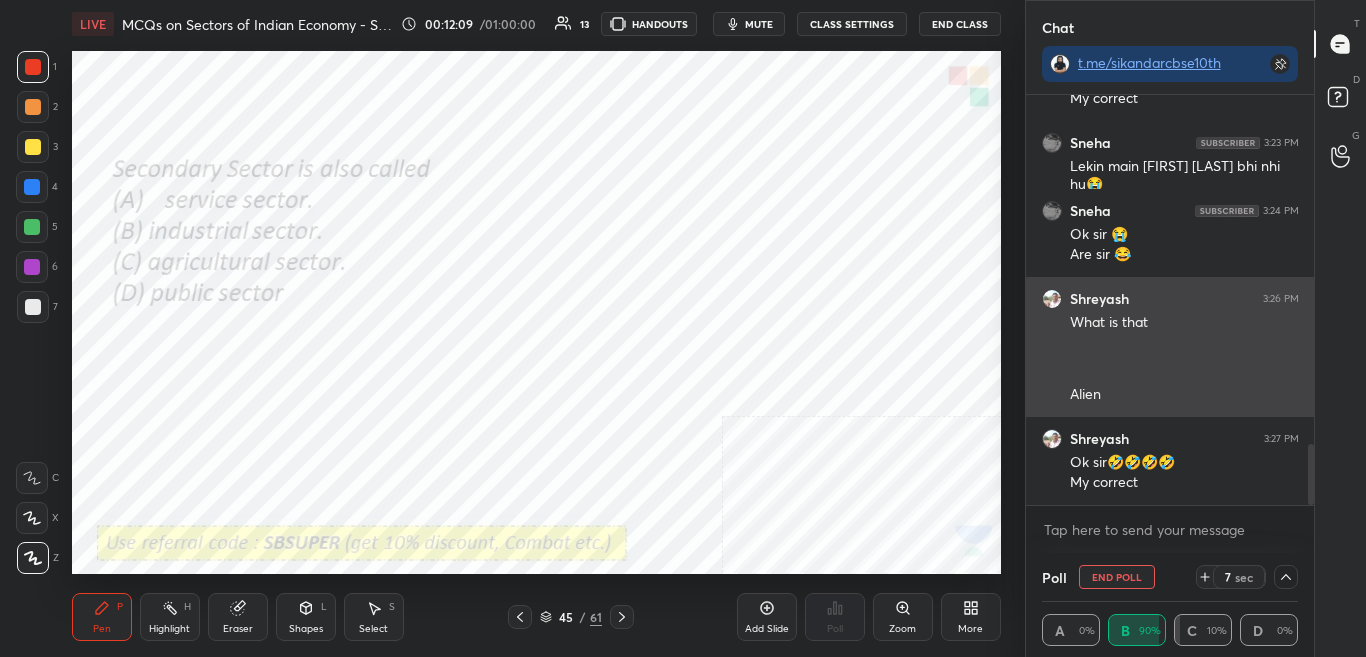 scroll, scrollTop: 0, scrollLeft: 0, axis: both 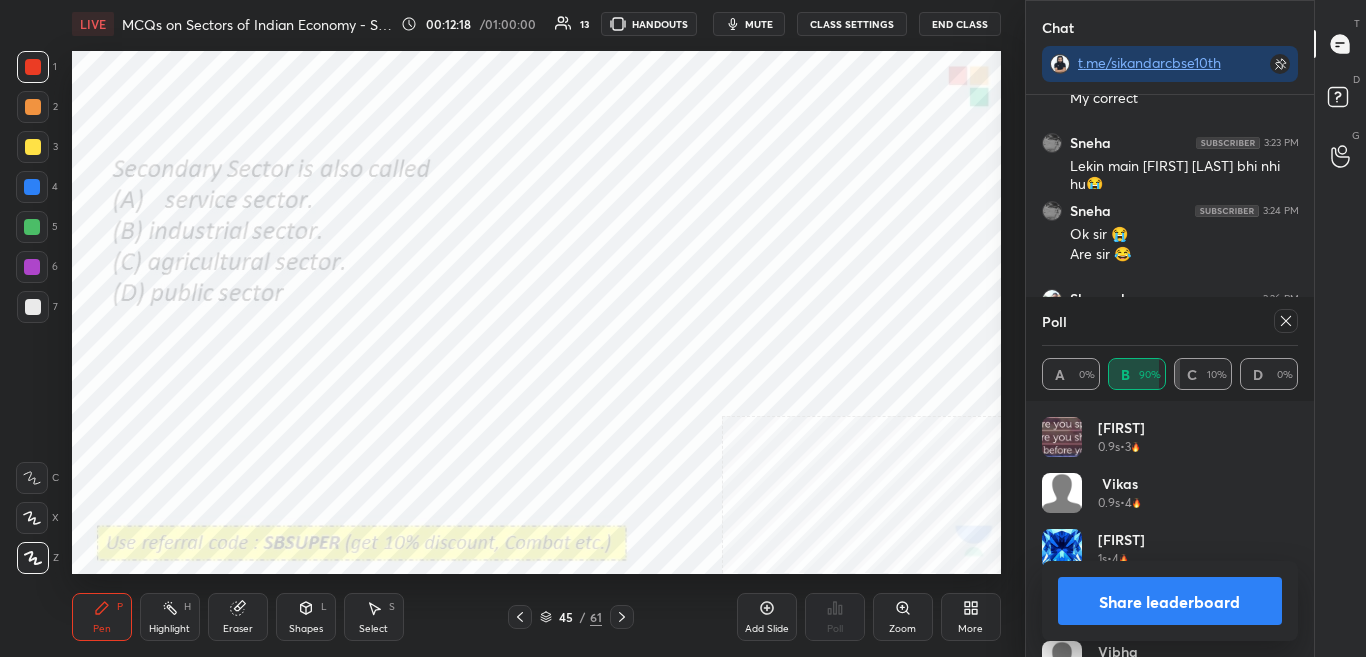 click on "Share leaderboard" at bounding box center [1170, 601] 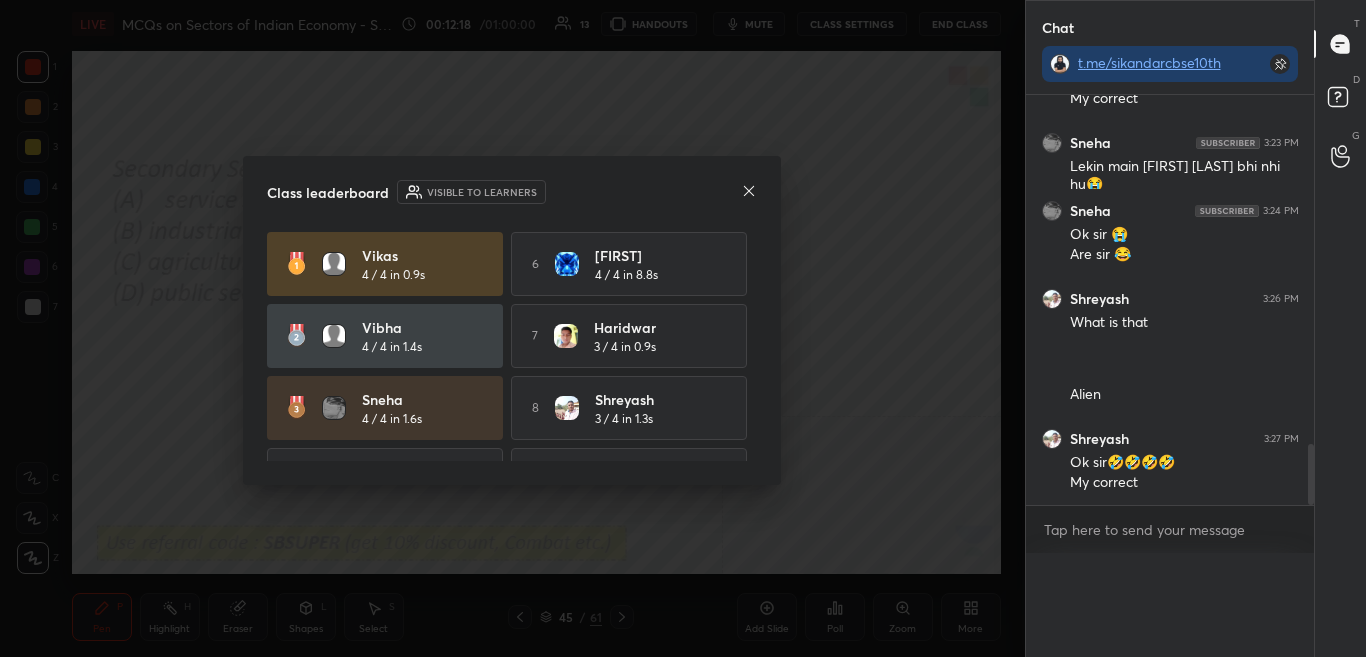 scroll, scrollTop: 0, scrollLeft: 0, axis: both 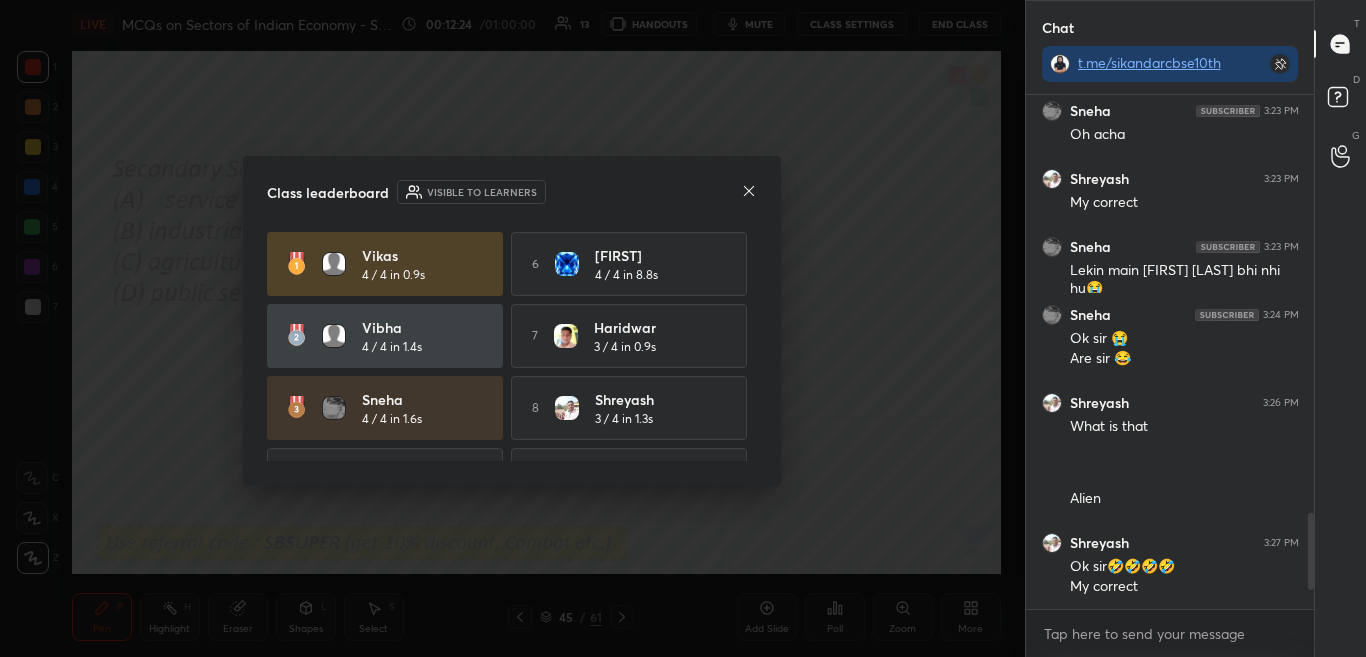 click 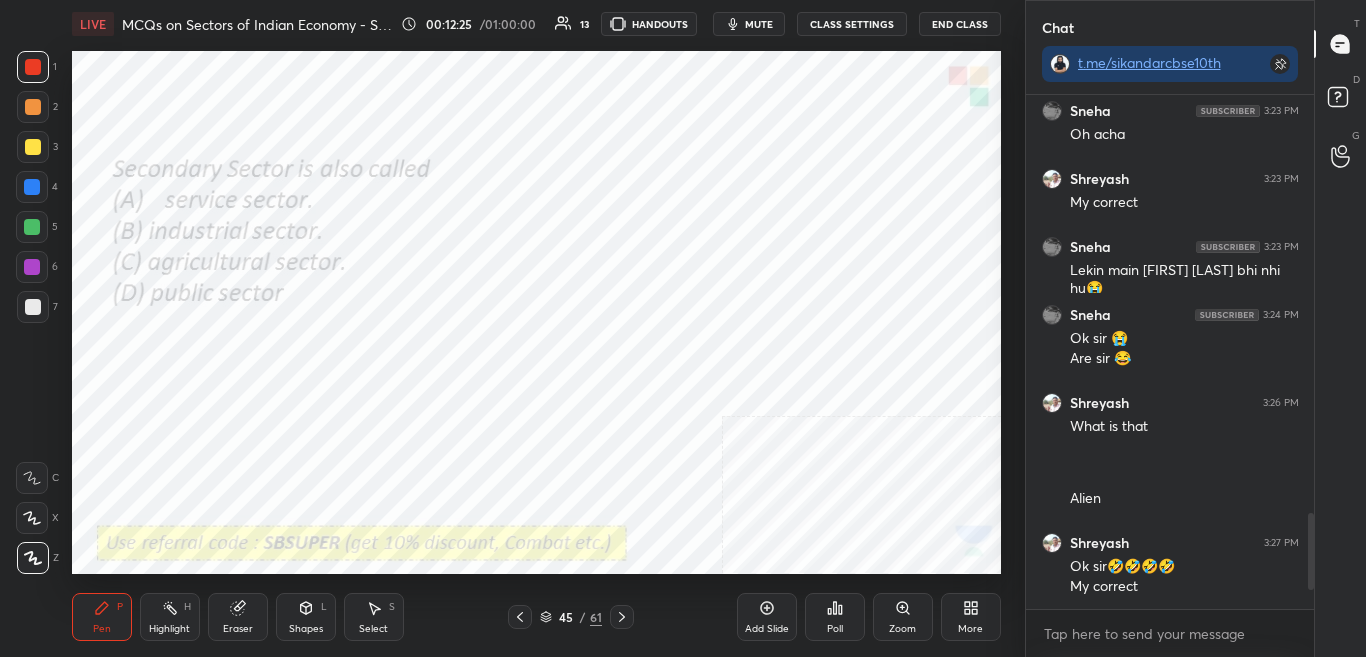 click 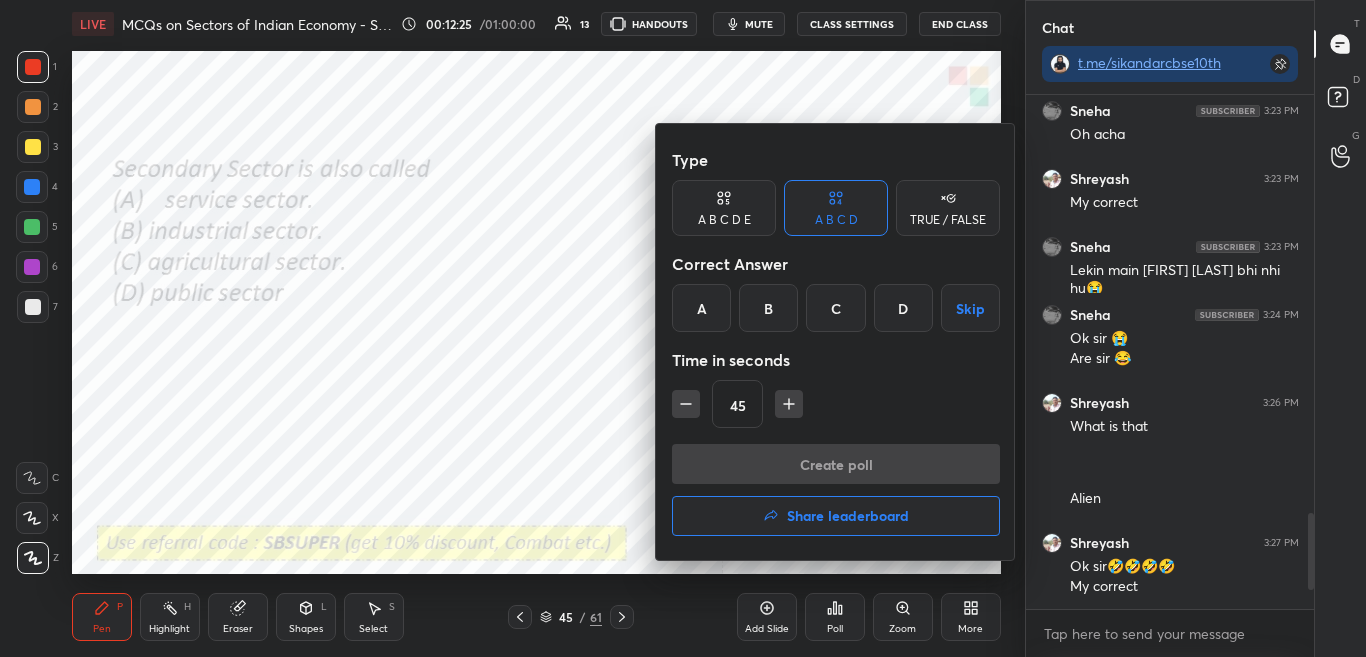 click on "Share leaderboard" at bounding box center [848, 516] 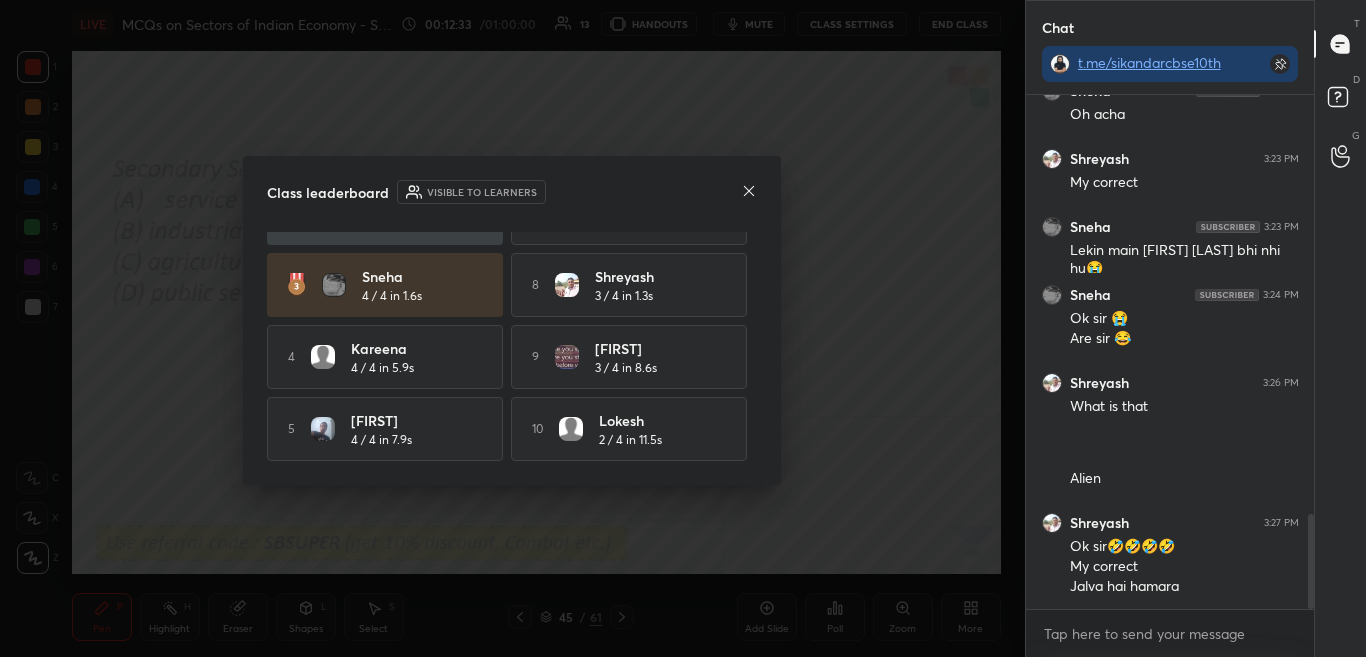 scroll, scrollTop: 129, scrollLeft: 0, axis: vertical 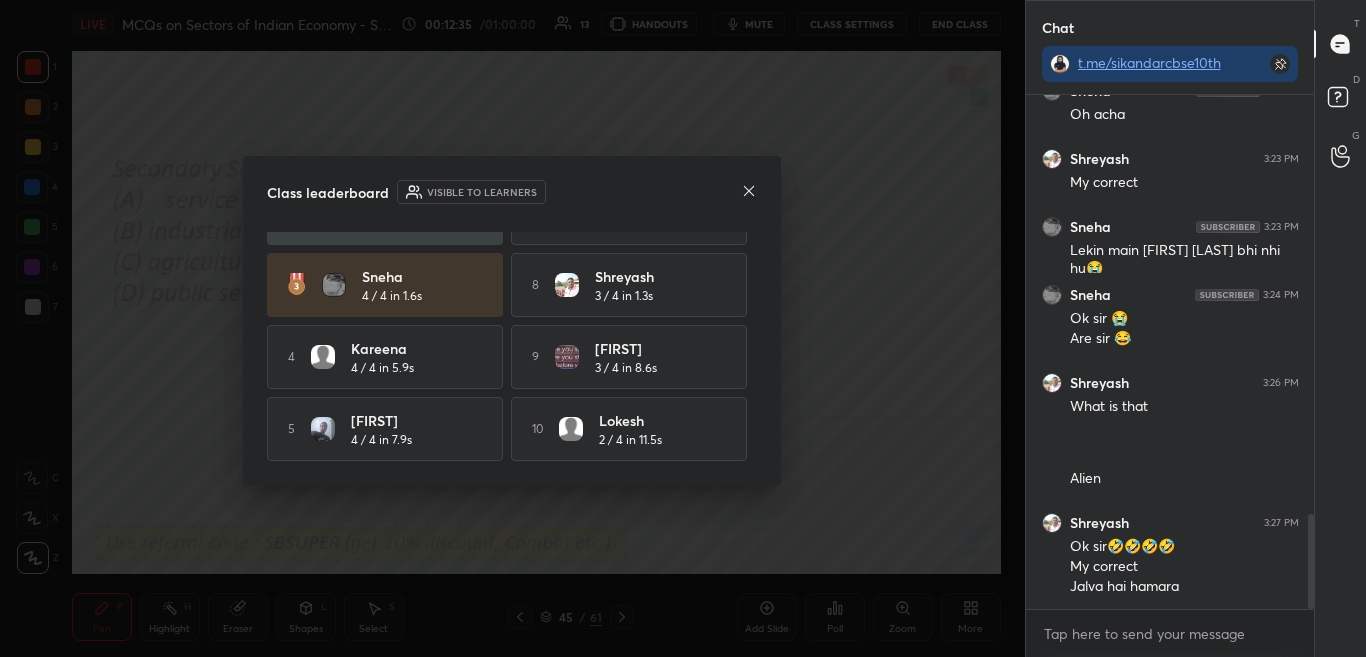click 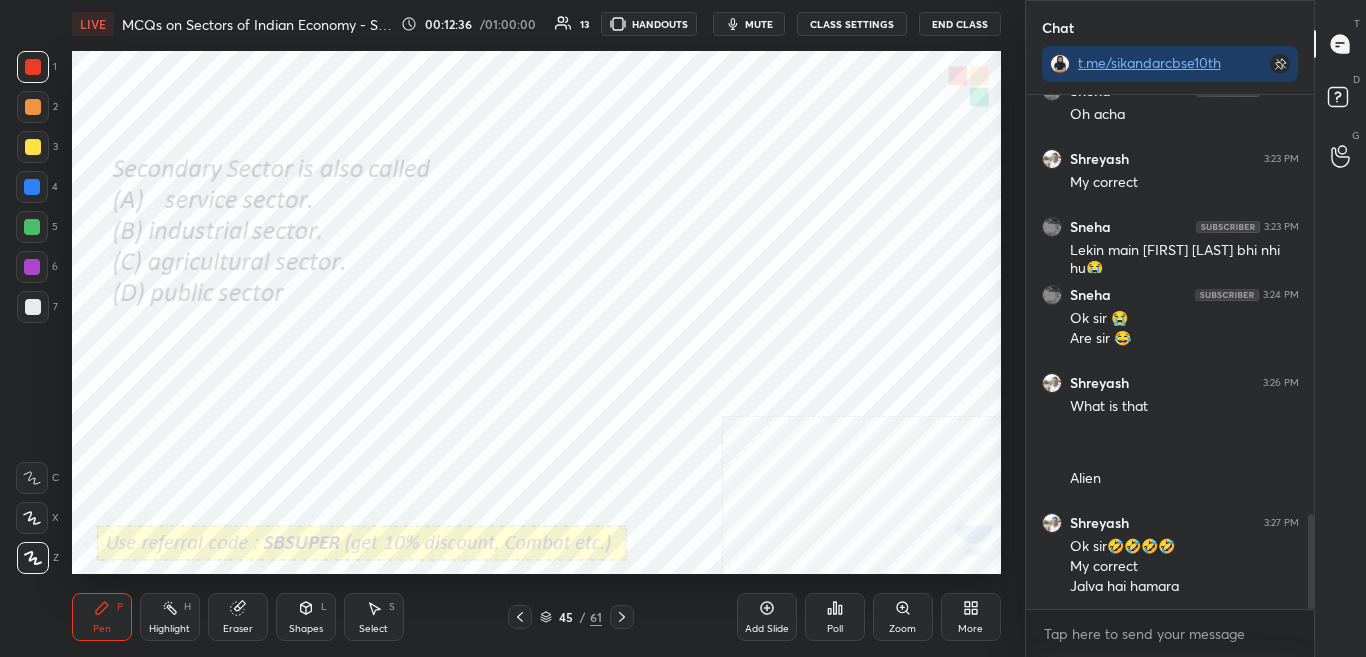 click on "45 / 61" at bounding box center [571, 617] 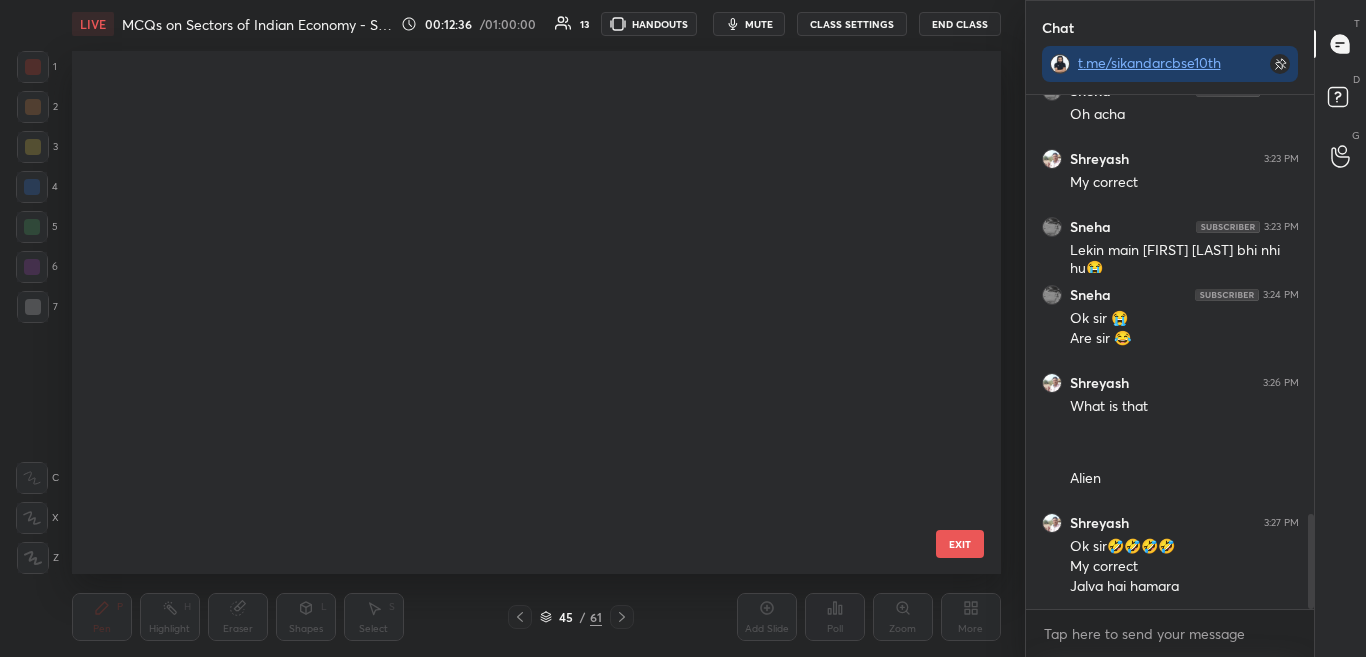 scroll, scrollTop: 1864, scrollLeft: 0, axis: vertical 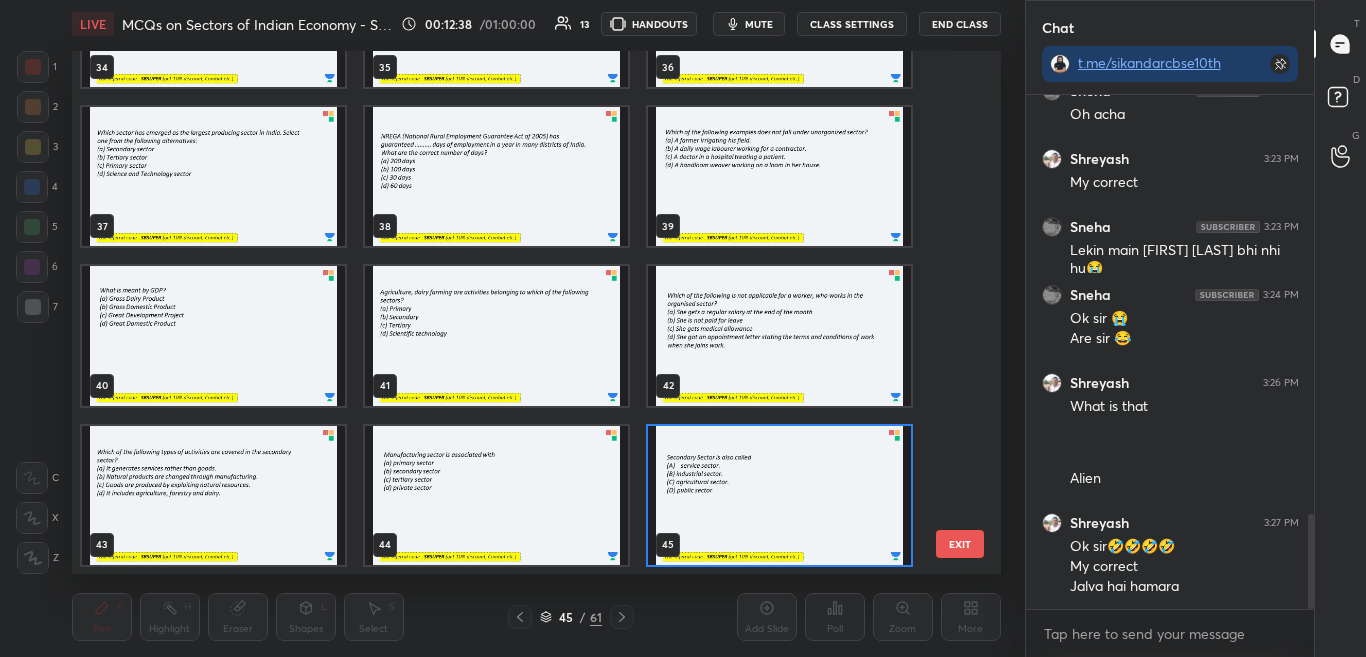 click at bounding box center [496, 495] 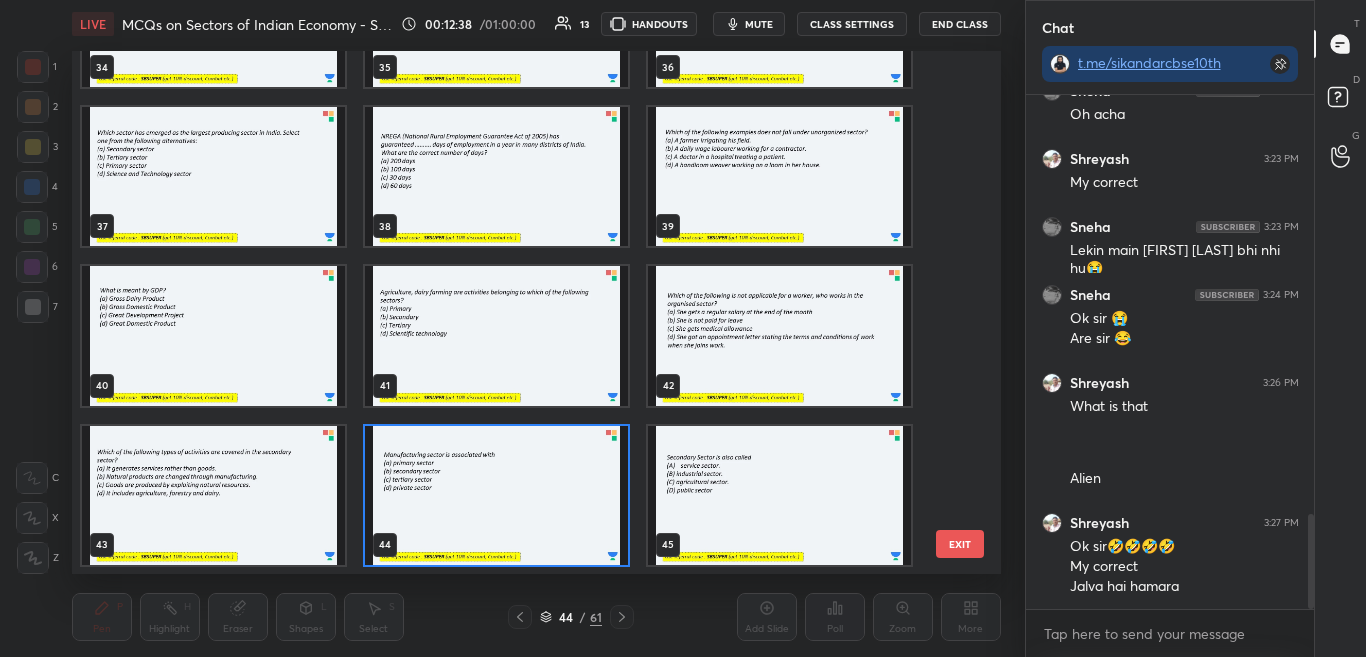 click at bounding box center (496, 495) 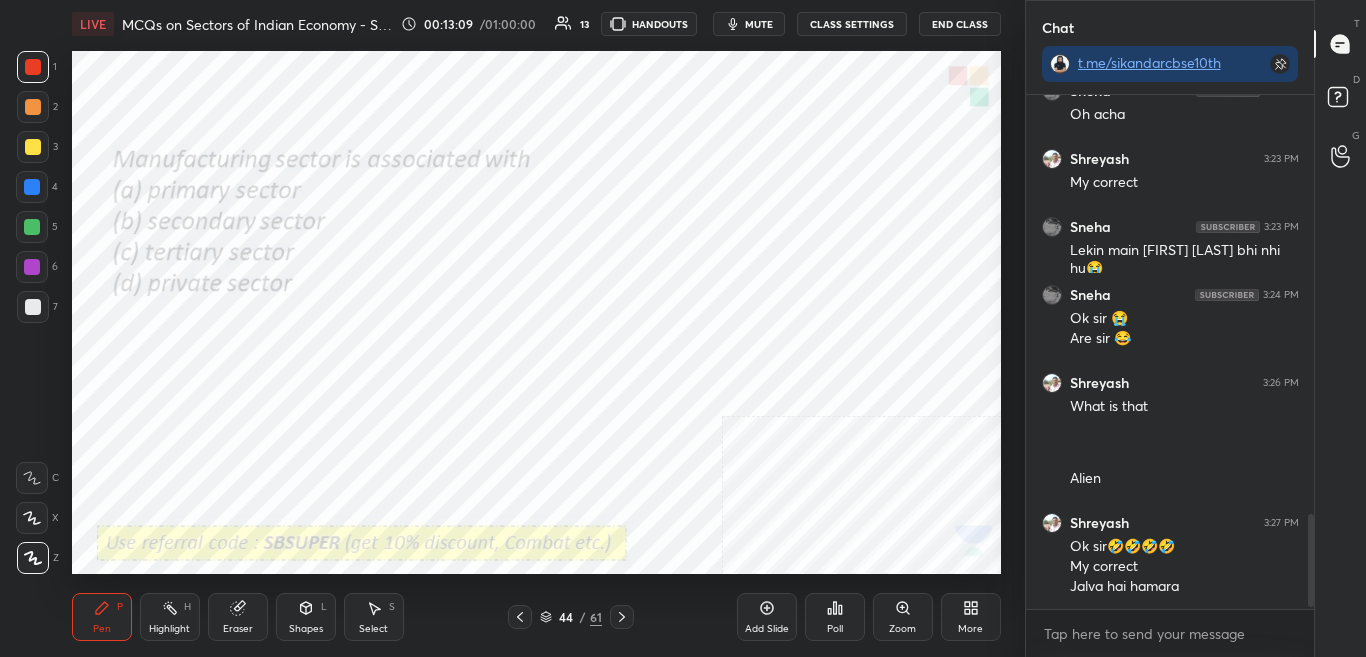 scroll, scrollTop: 2338, scrollLeft: 0, axis: vertical 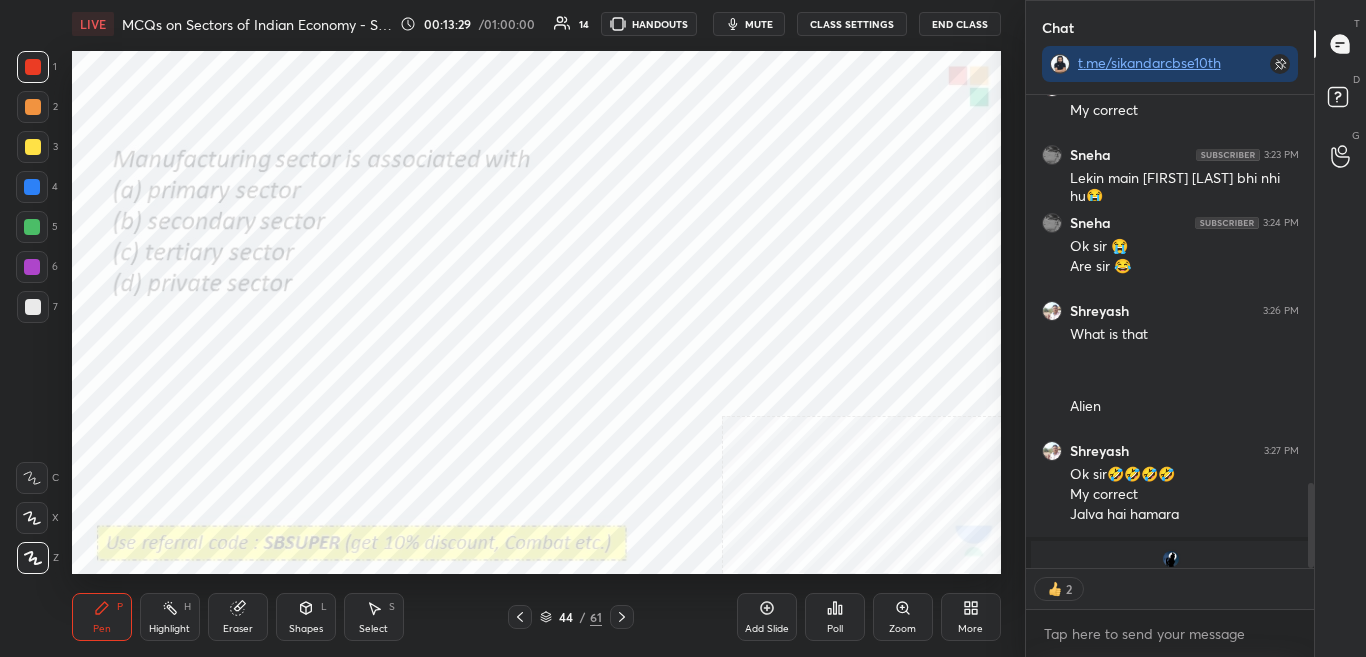 click on "Poll" at bounding box center [835, 629] 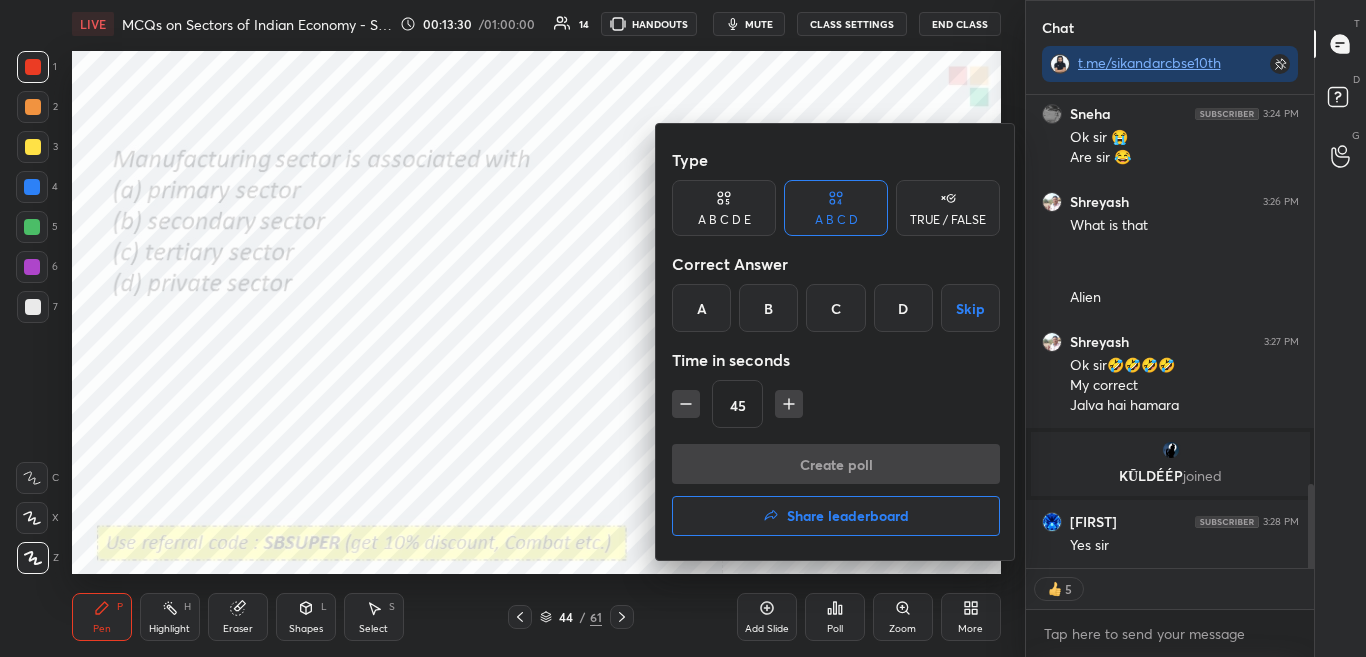 scroll, scrollTop: 2203, scrollLeft: 0, axis: vertical 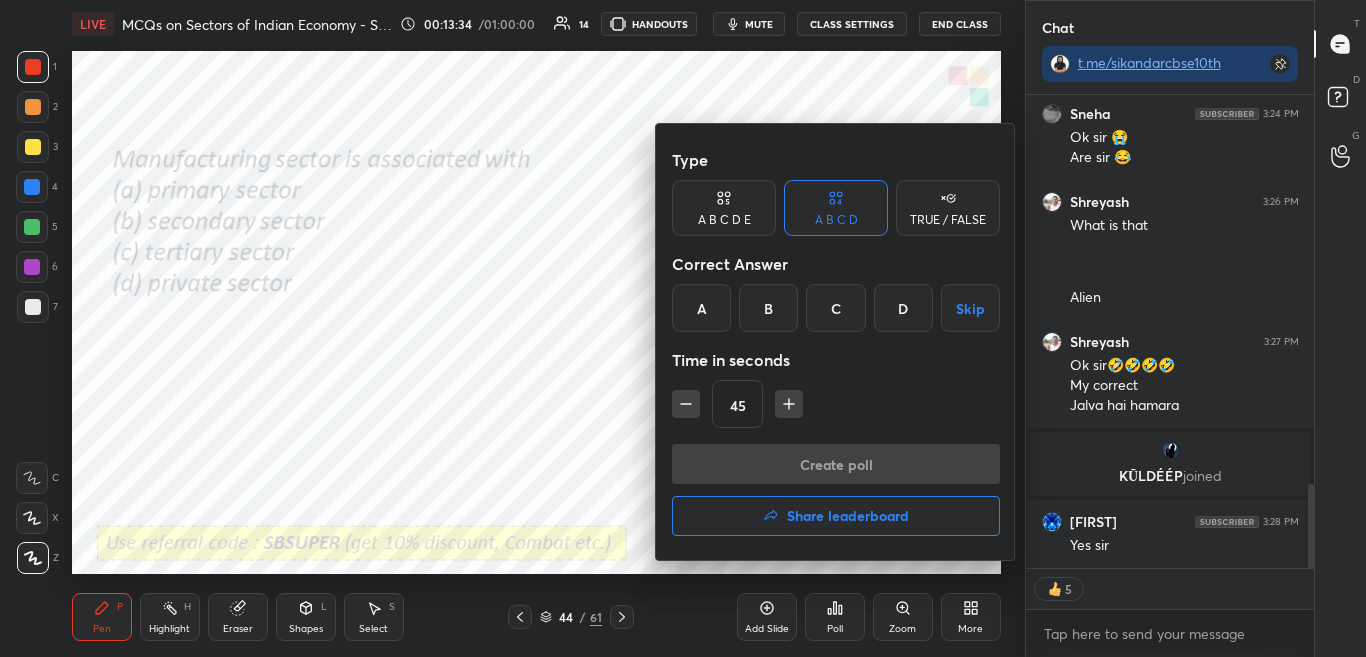 click on "B" at bounding box center (768, 308) 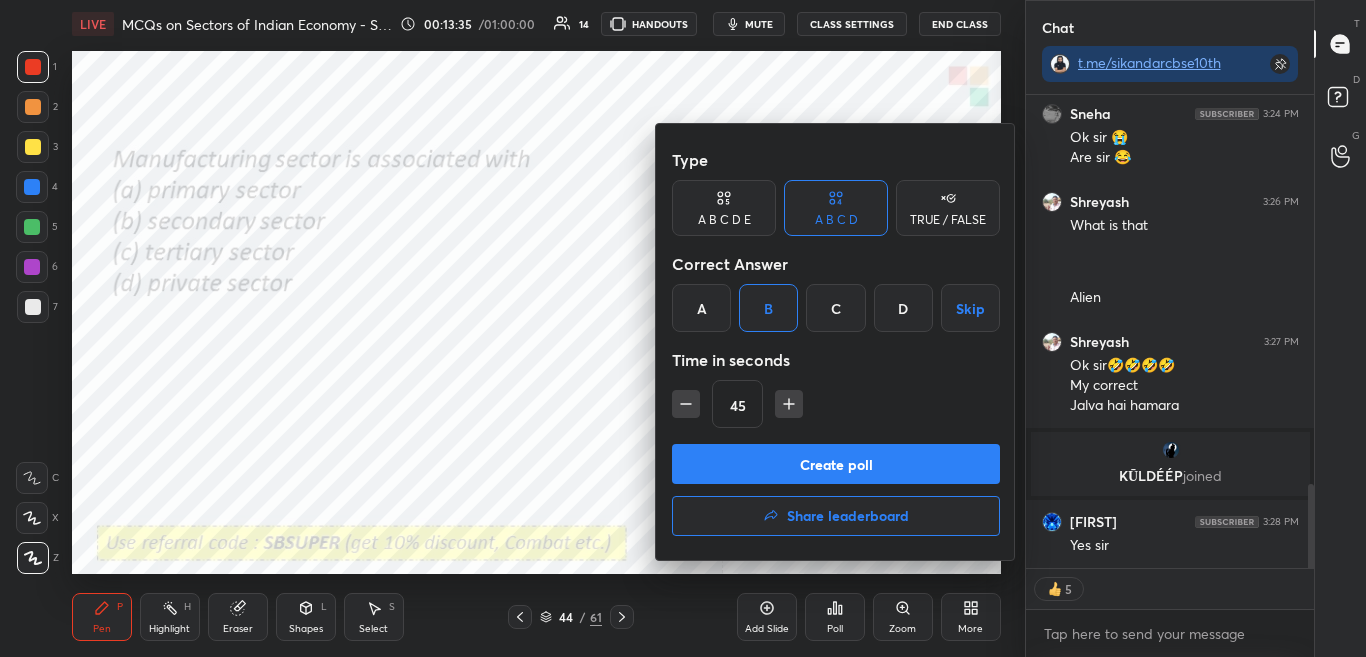 drag, startPoint x: 767, startPoint y: 455, endPoint x: 774, endPoint y: 439, distance: 17.464249 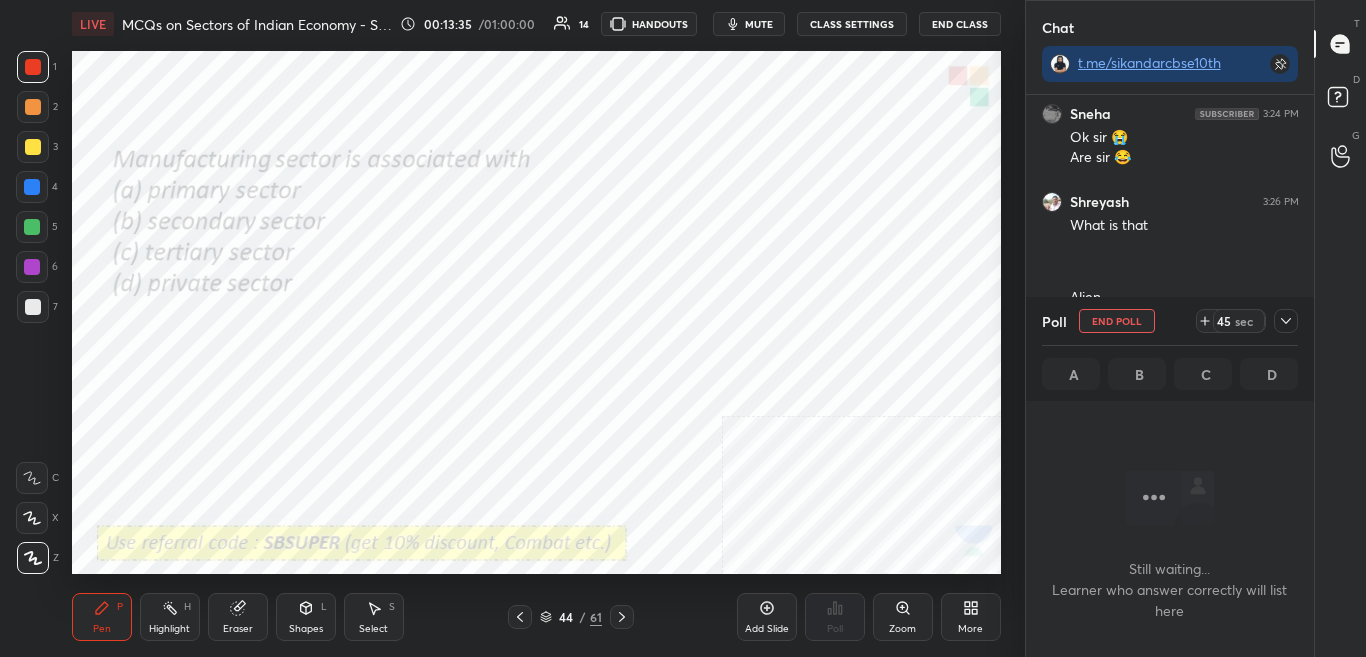 scroll, scrollTop: 387, scrollLeft: 282, axis: both 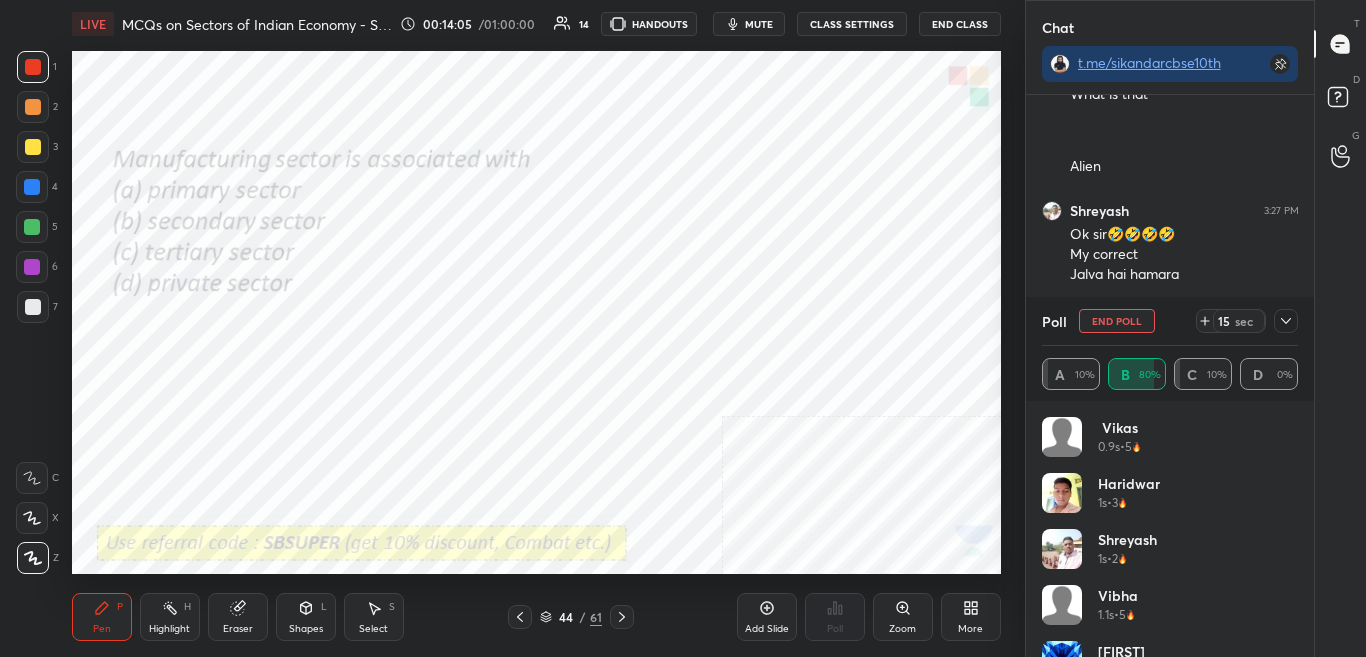 click 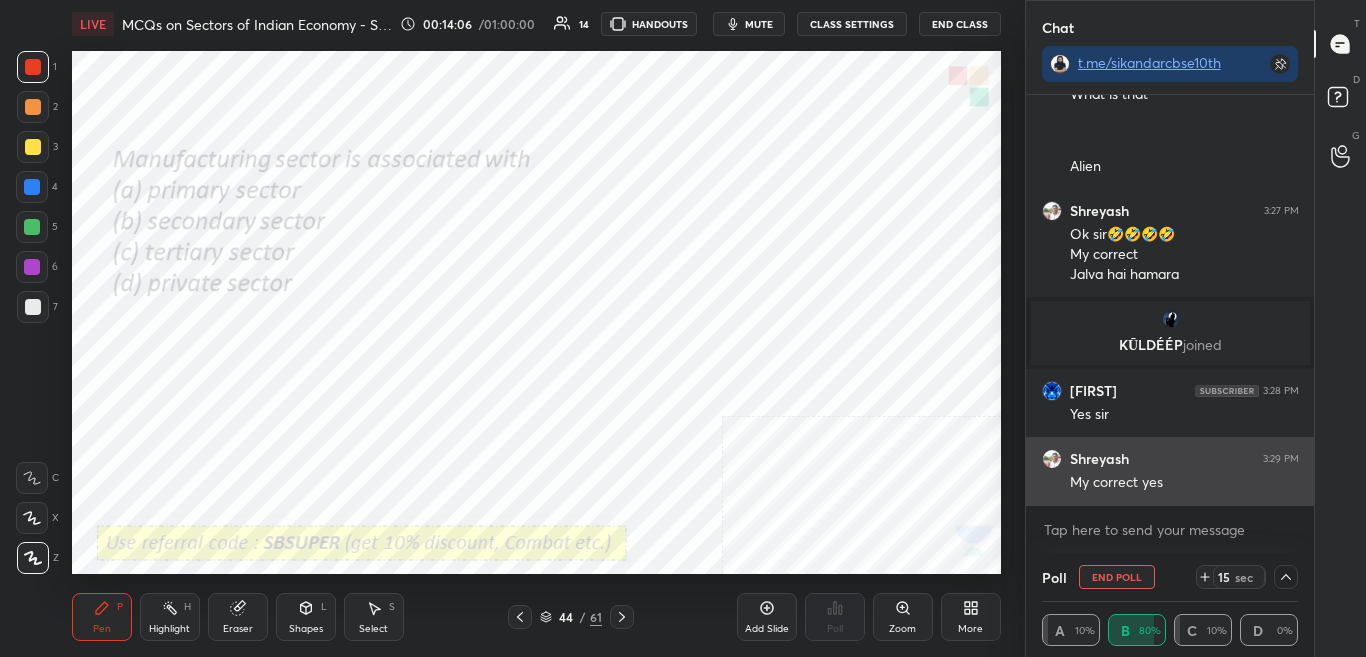 scroll, scrollTop: 0, scrollLeft: 0, axis: both 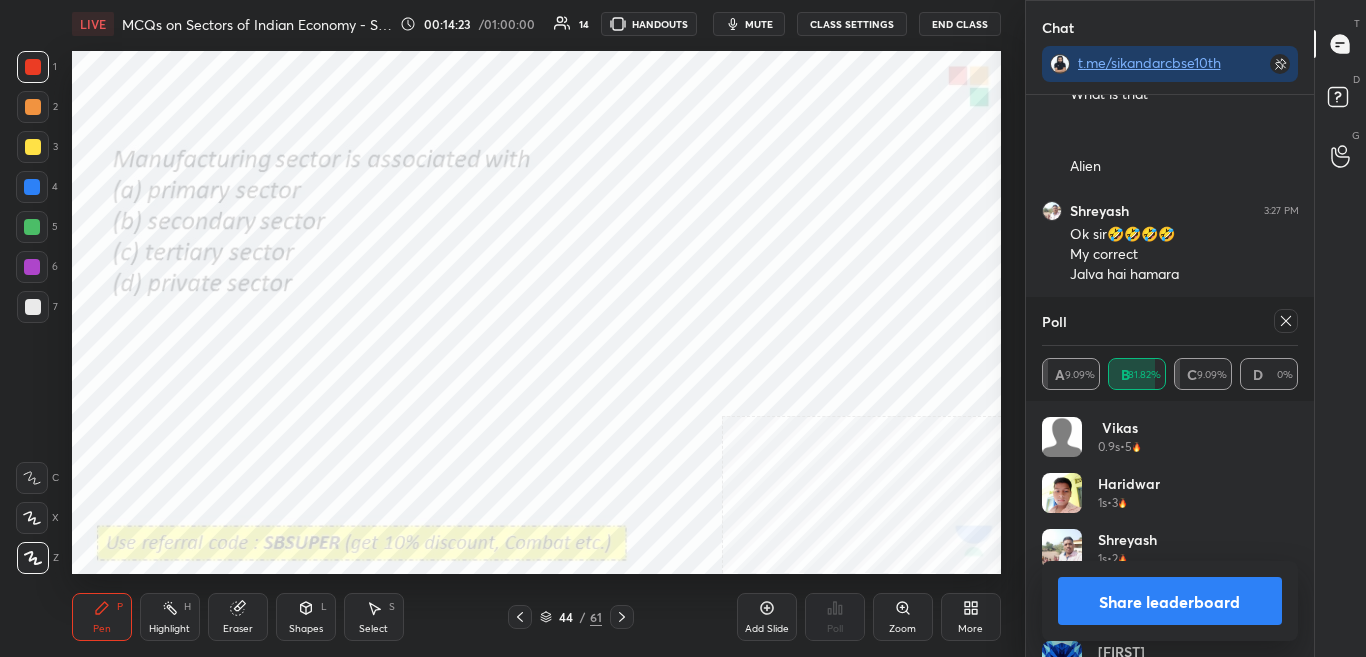 click on "Share leaderboard" at bounding box center (1170, 601) 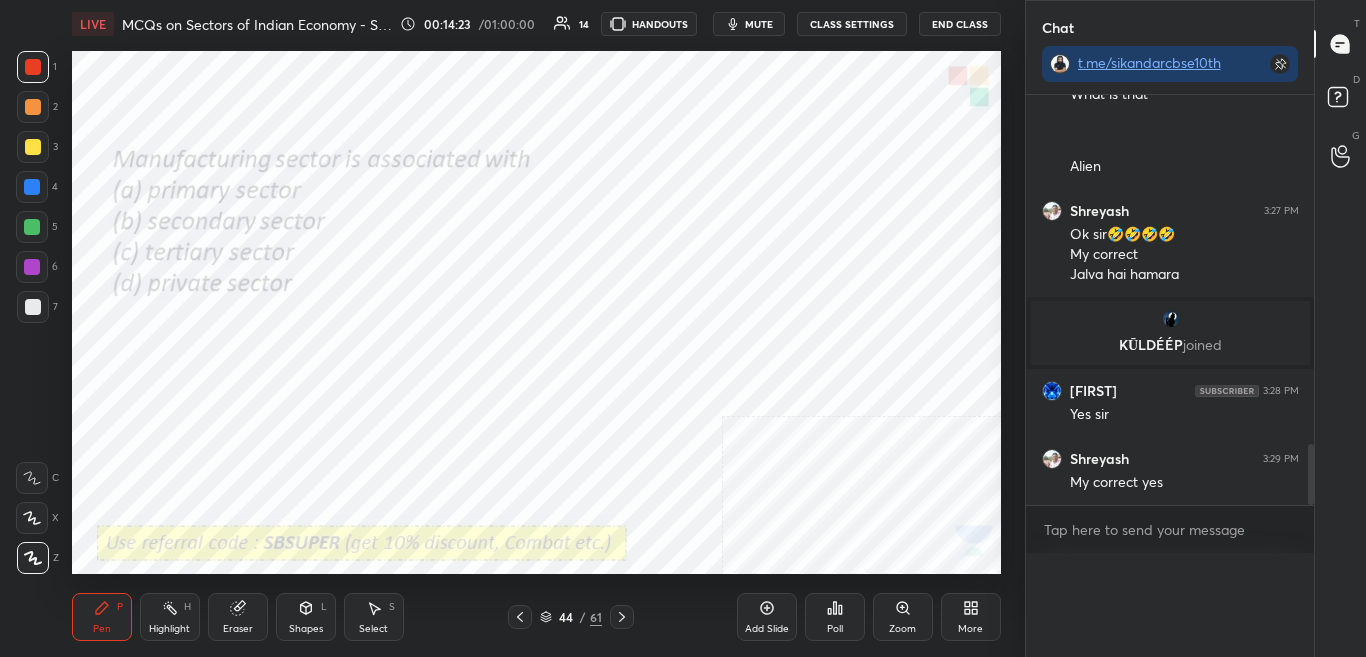 scroll, scrollTop: 0, scrollLeft: 0, axis: both 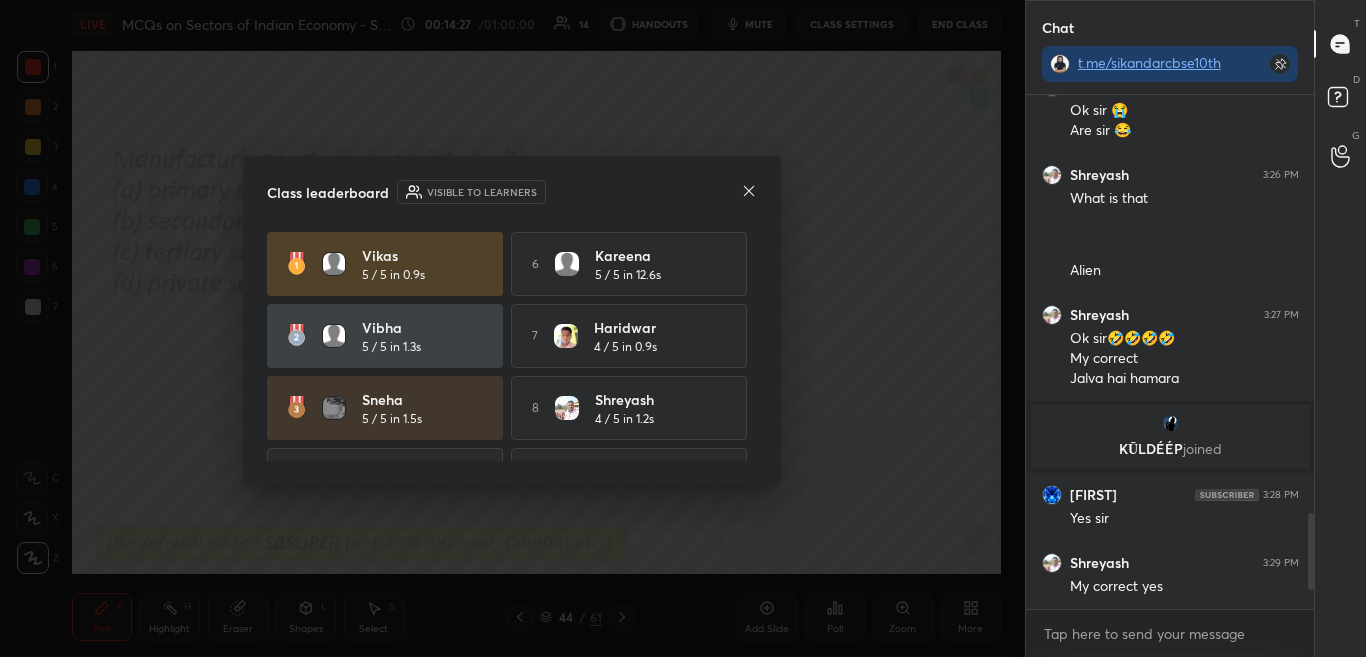 drag, startPoint x: 750, startPoint y: 349, endPoint x: 750, endPoint y: 388, distance: 39 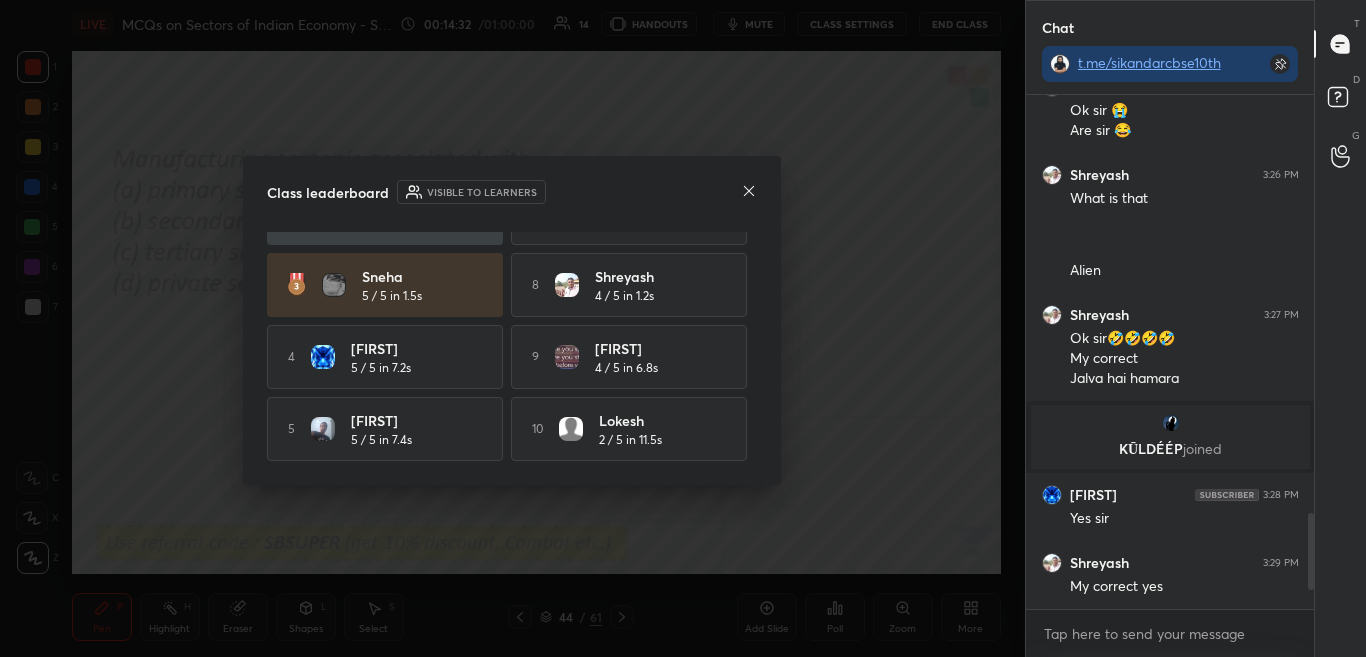 scroll, scrollTop: 129, scrollLeft: 0, axis: vertical 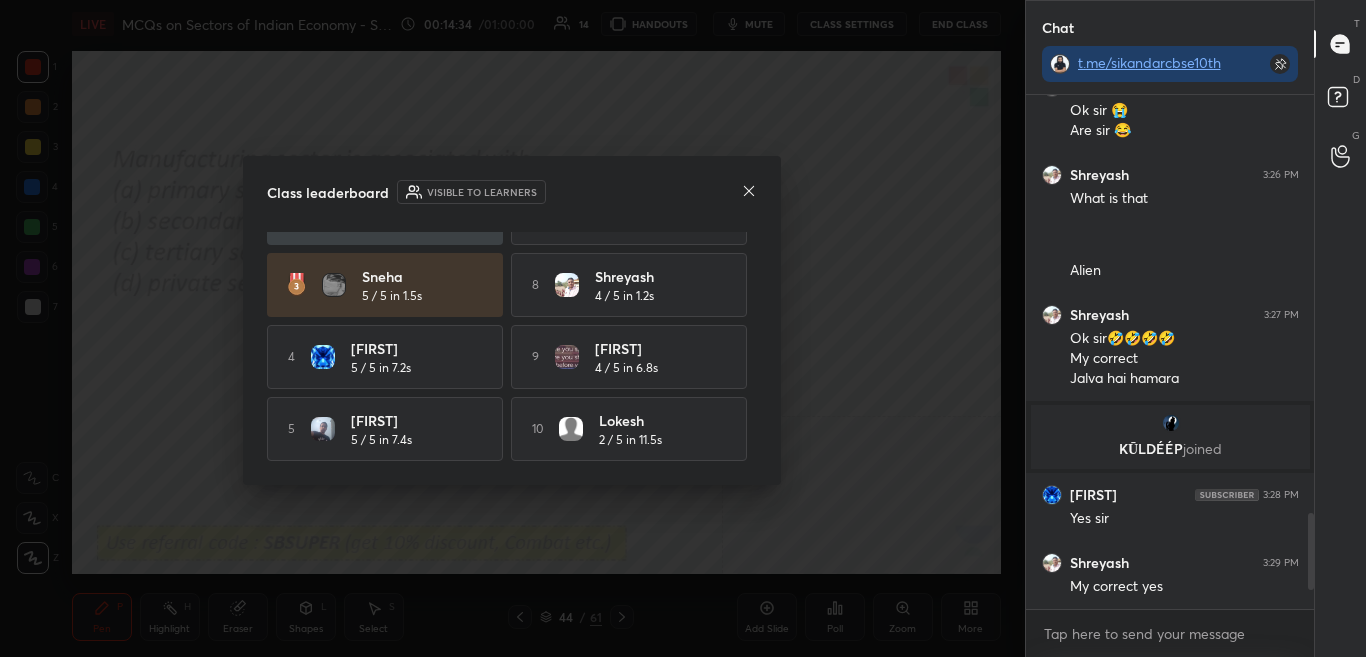 click 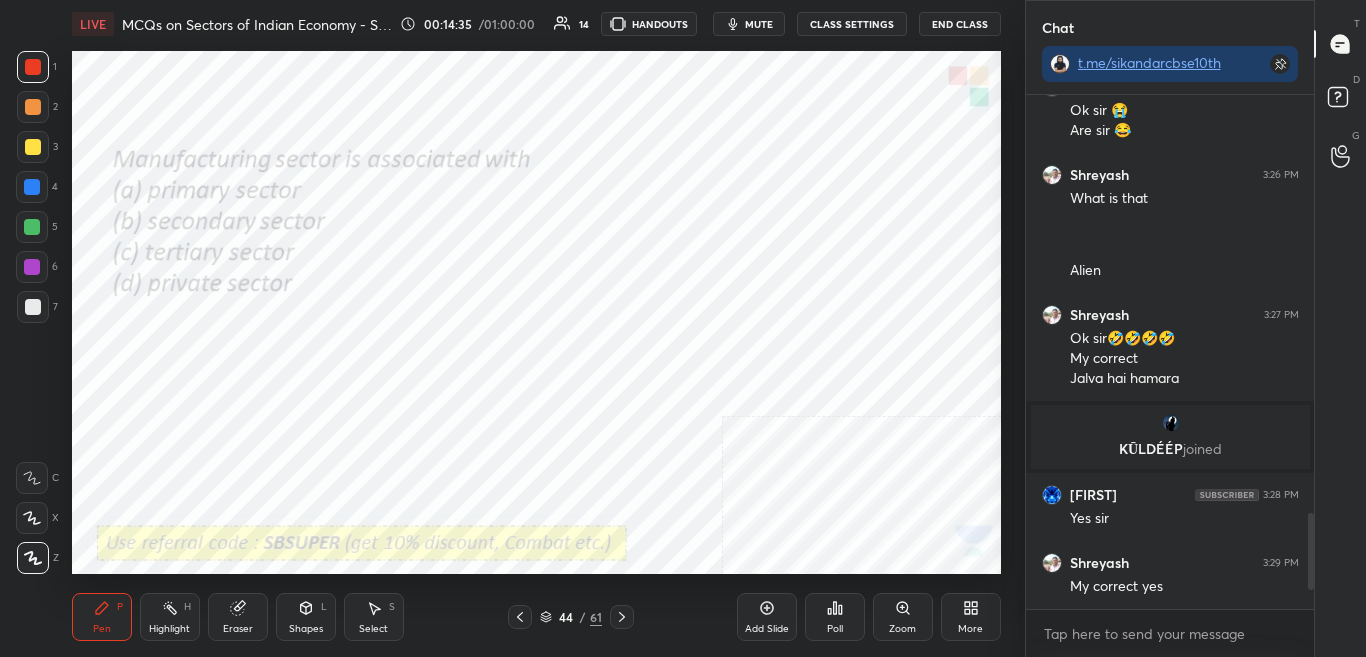 click on "44 / 61" at bounding box center [571, 617] 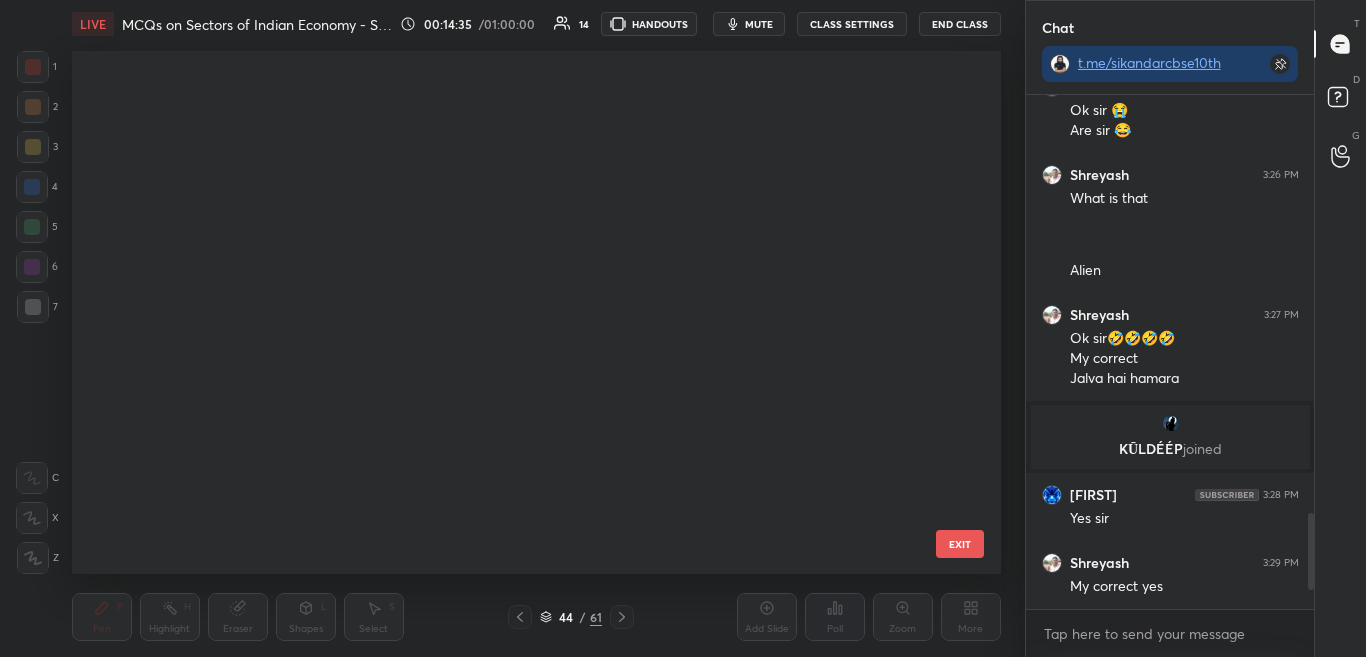 scroll, scrollTop: 1864, scrollLeft: 0, axis: vertical 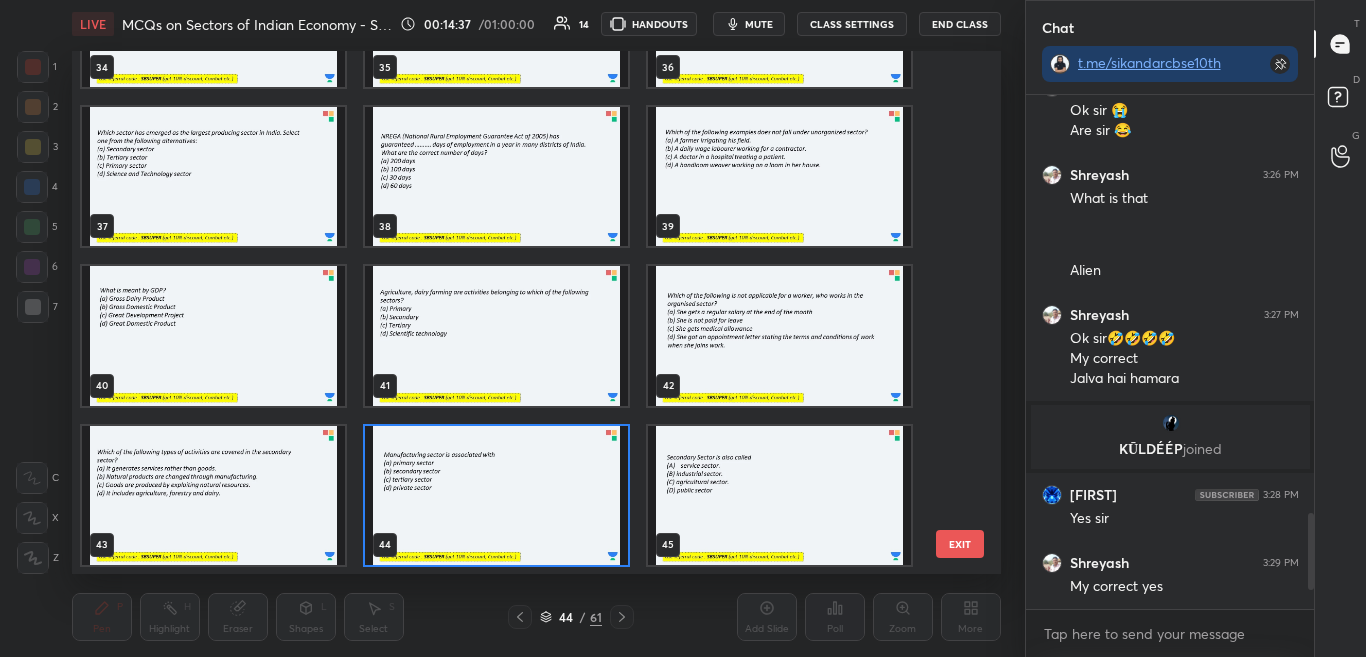 click at bounding box center [496, 336] 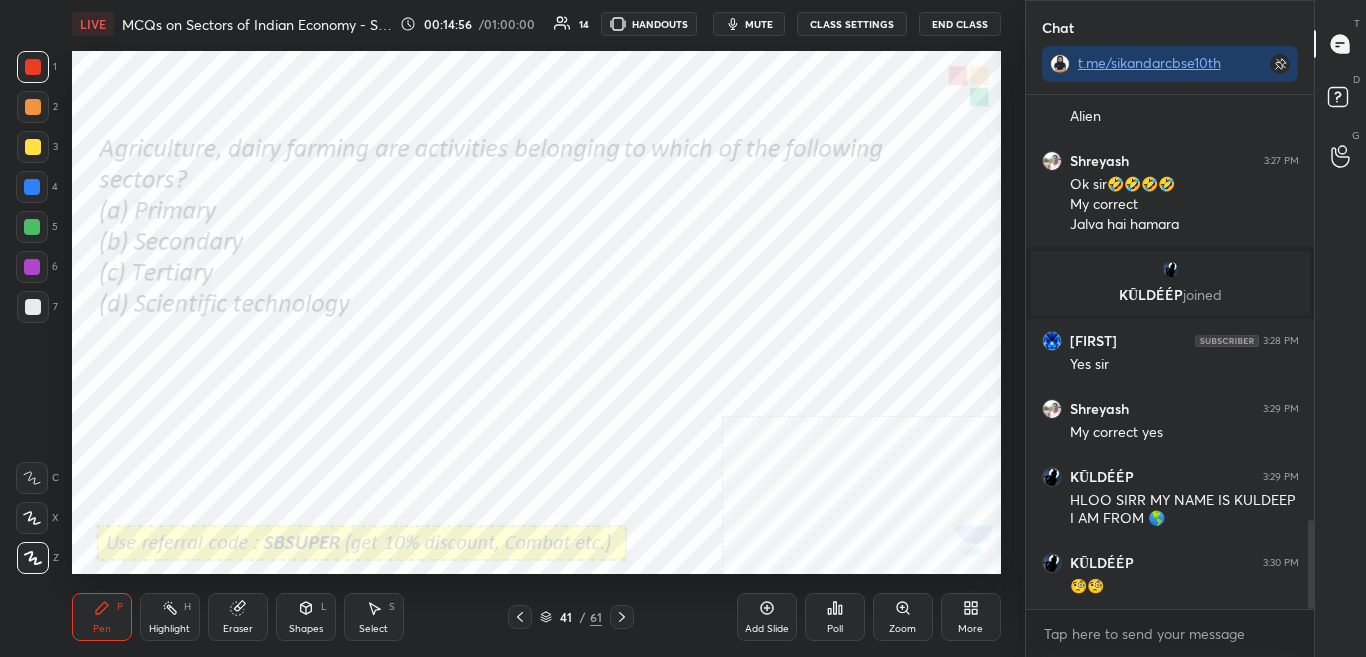 scroll, scrollTop: 2452, scrollLeft: 0, axis: vertical 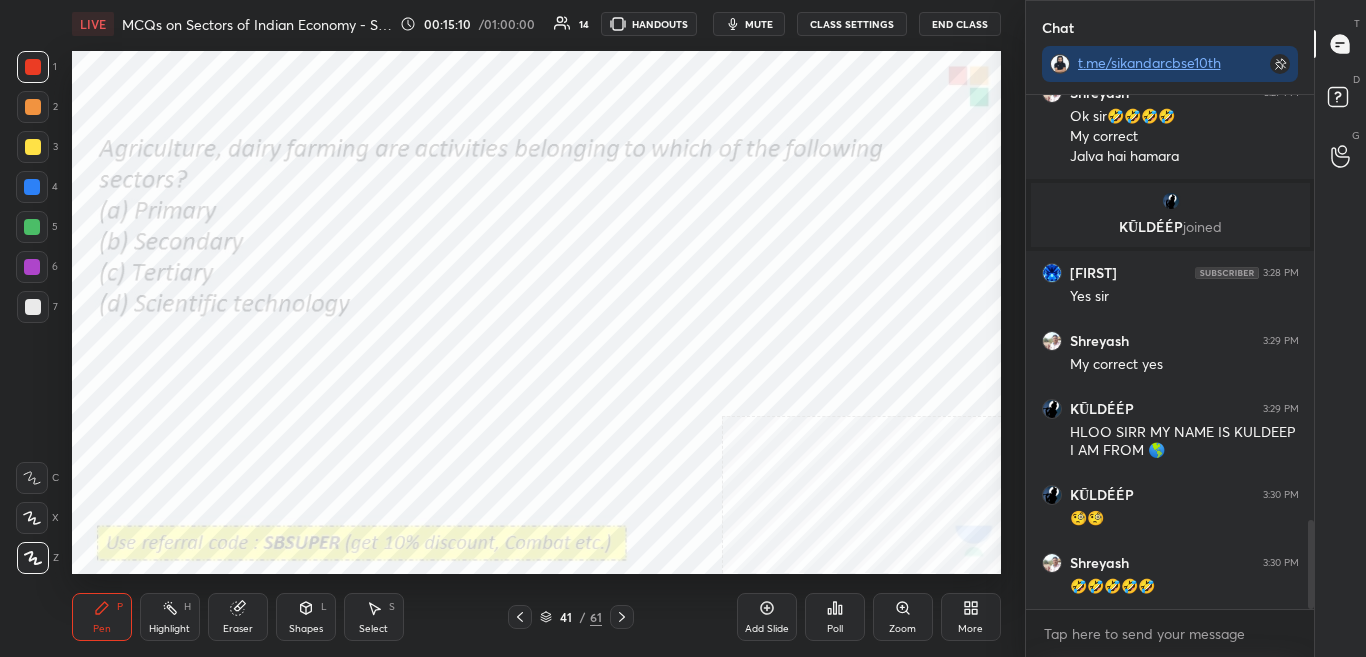 click 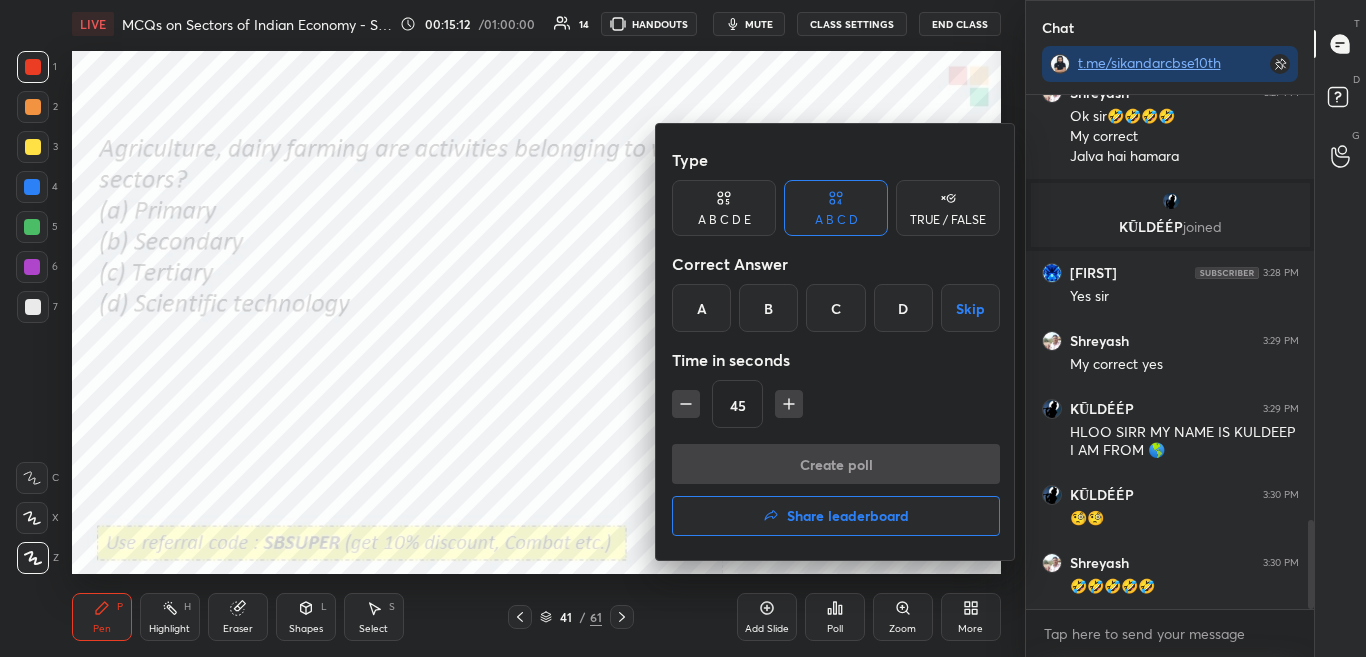click on "A" at bounding box center [701, 308] 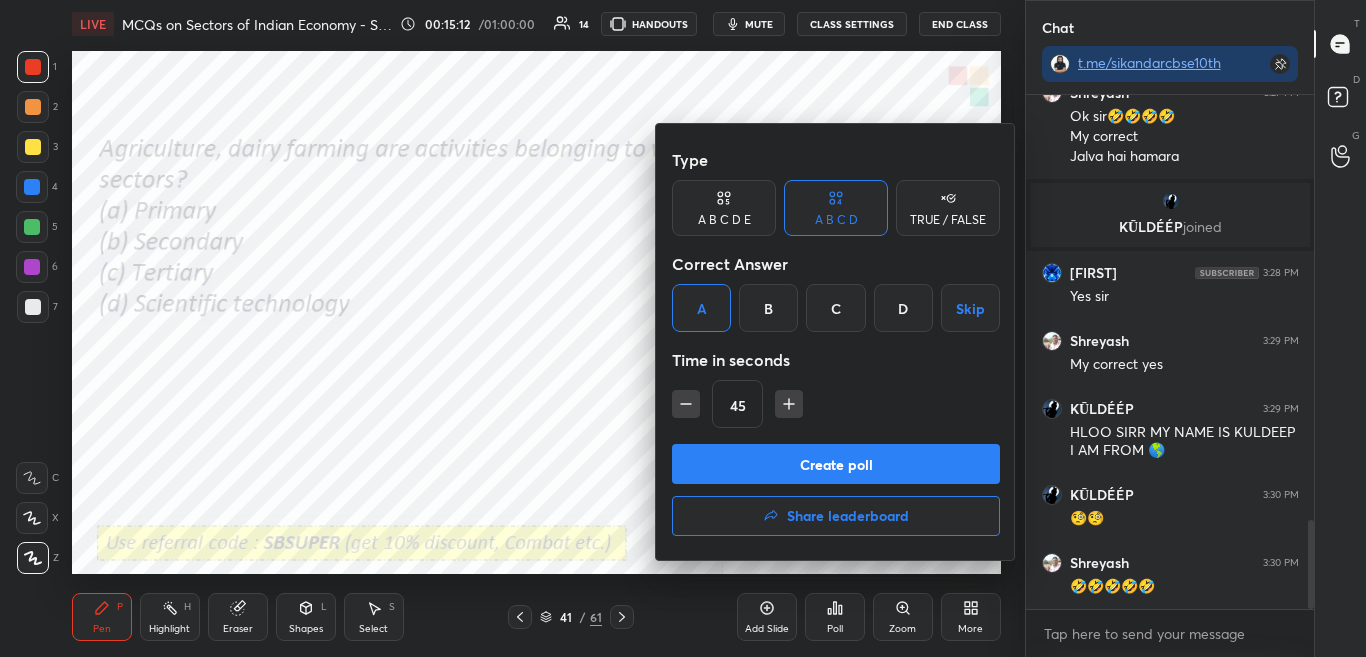 click on "Create poll" at bounding box center [836, 464] 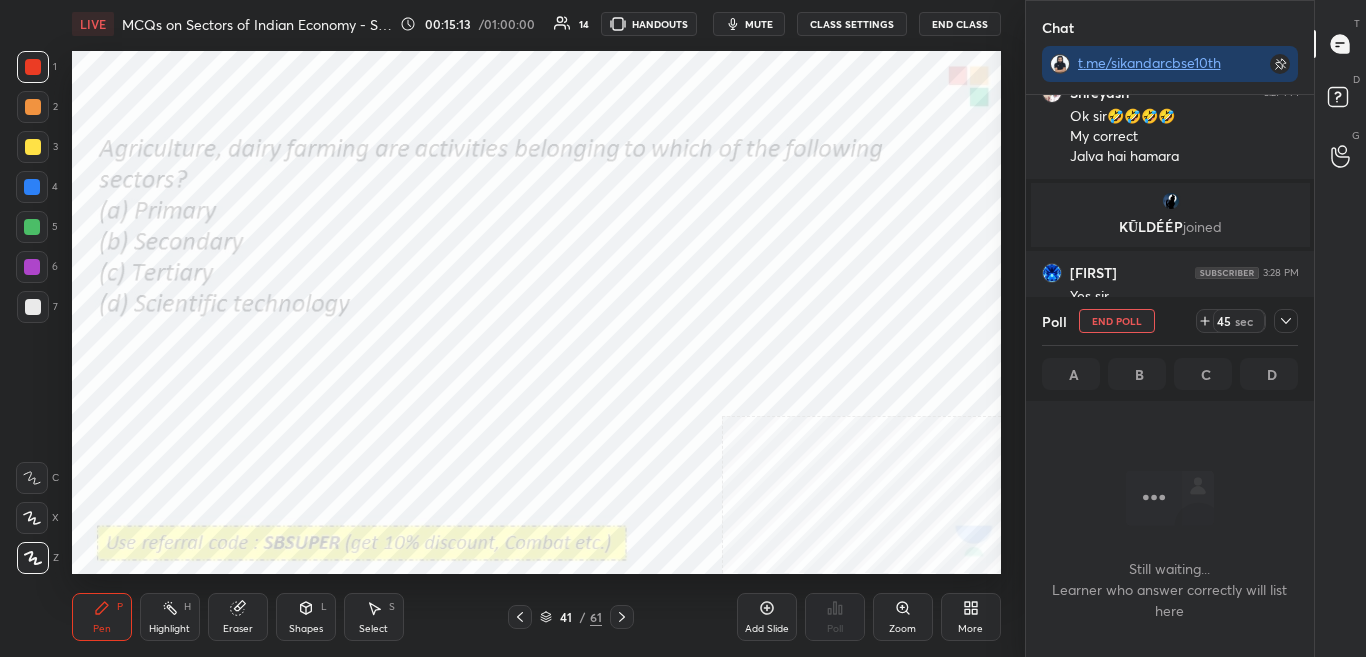 scroll, scrollTop: 456, scrollLeft: 282, axis: both 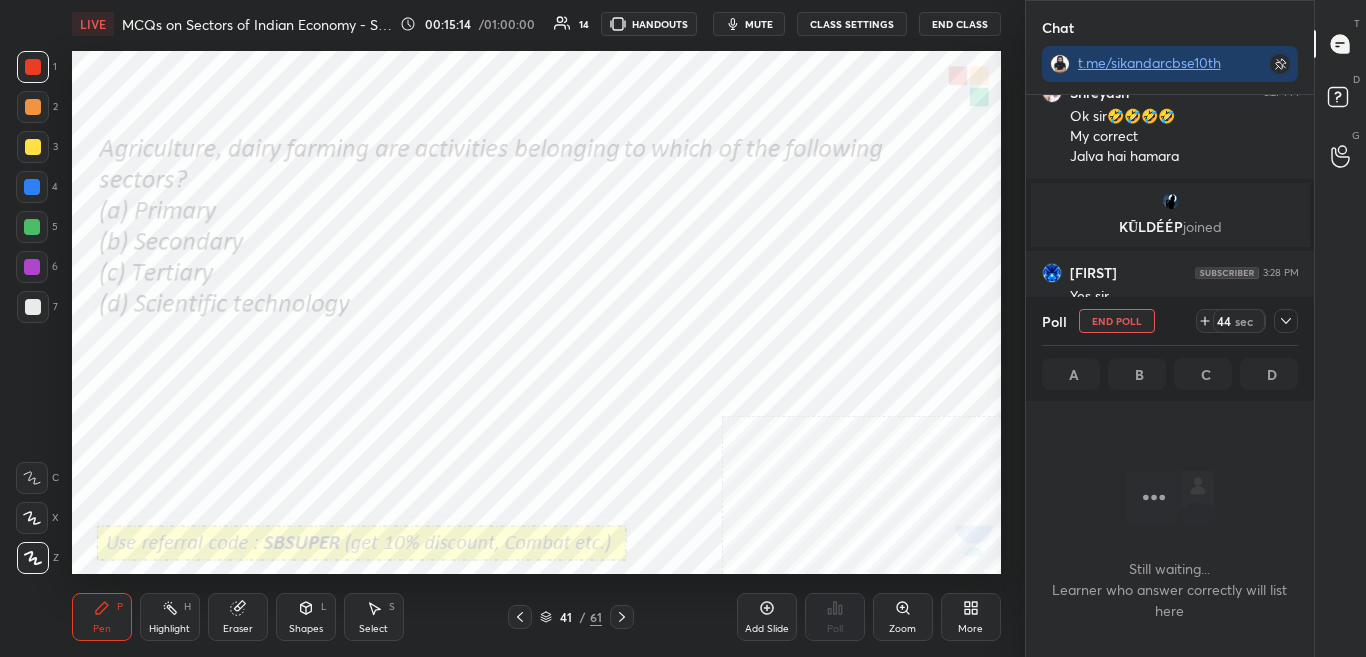 click 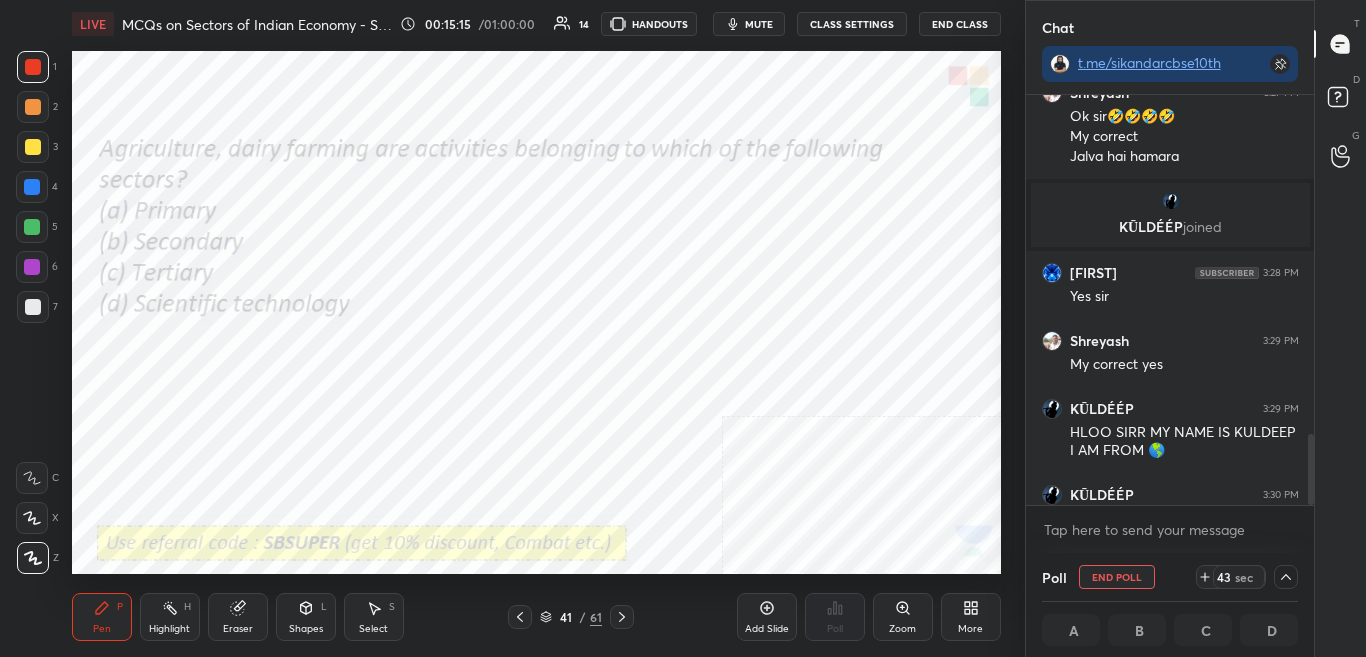 scroll, scrollTop: 1, scrollLeft: 7, axis: both 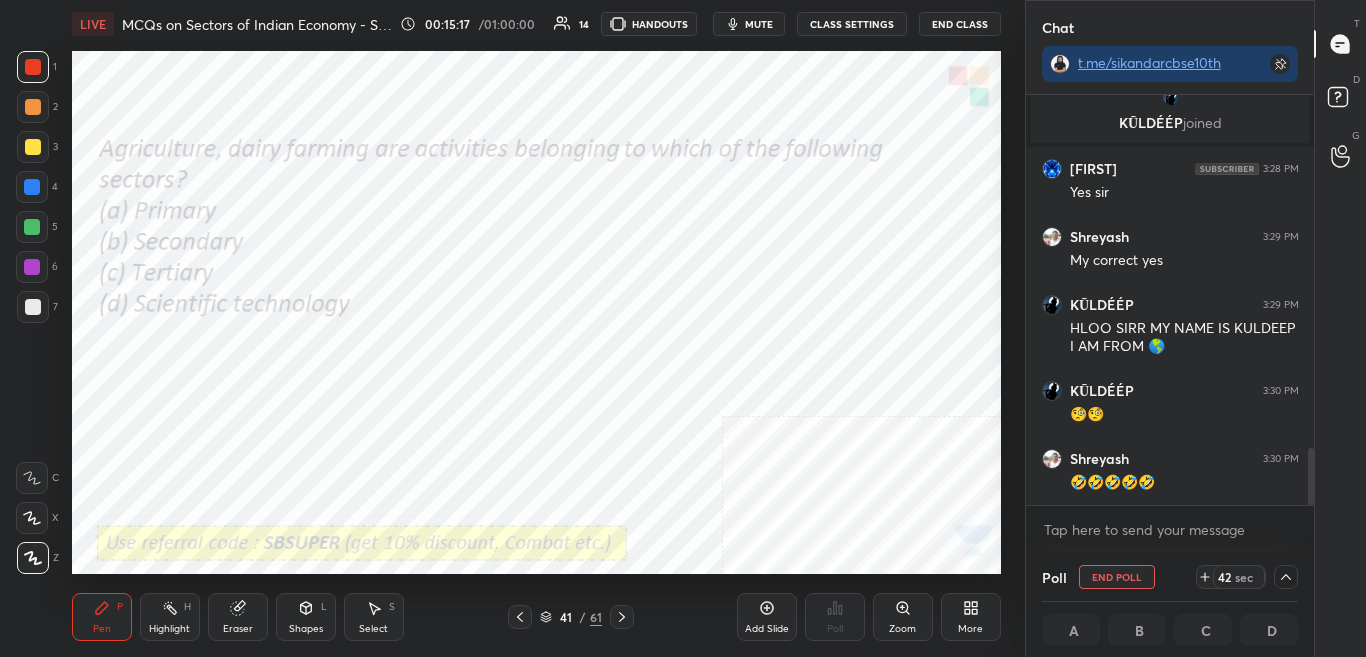 drag, startPoint x: 1309, startPoint y: 452, endPoint x: 1311, endPoint y: 503, distance: 51.0392 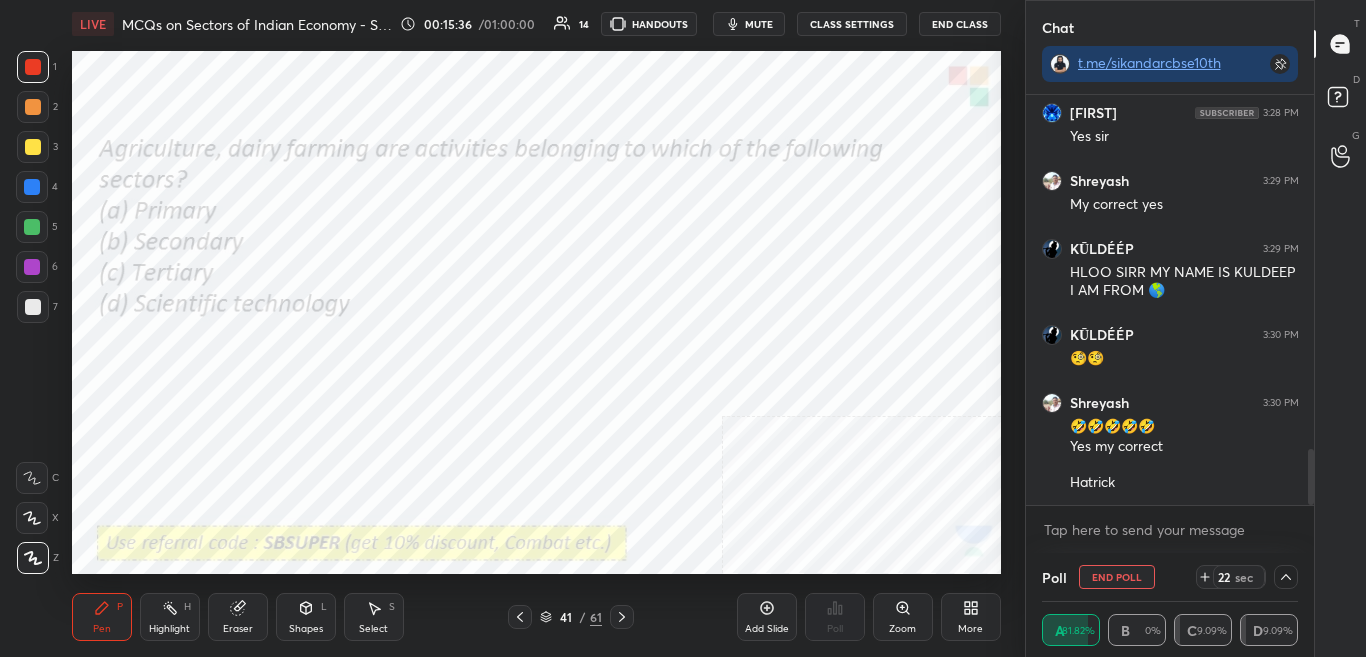 scroll, scrollTop: 2684, scrollLeft: 0, axis: vertical 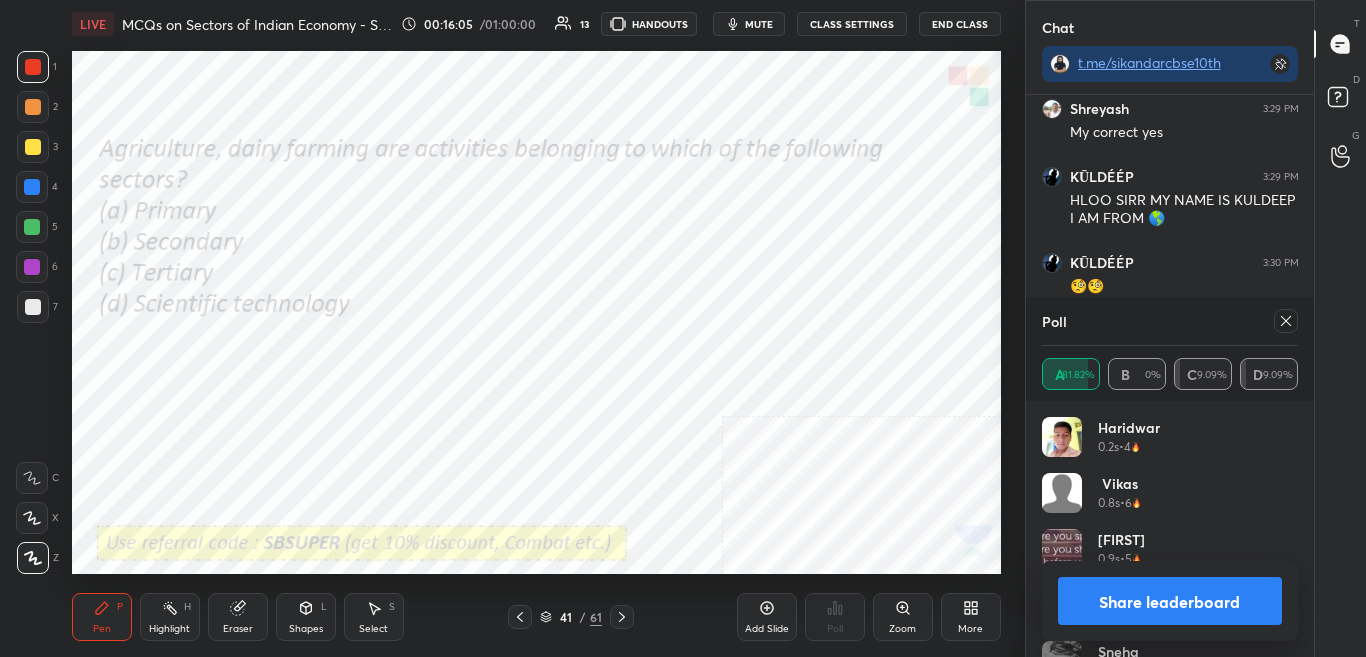 click 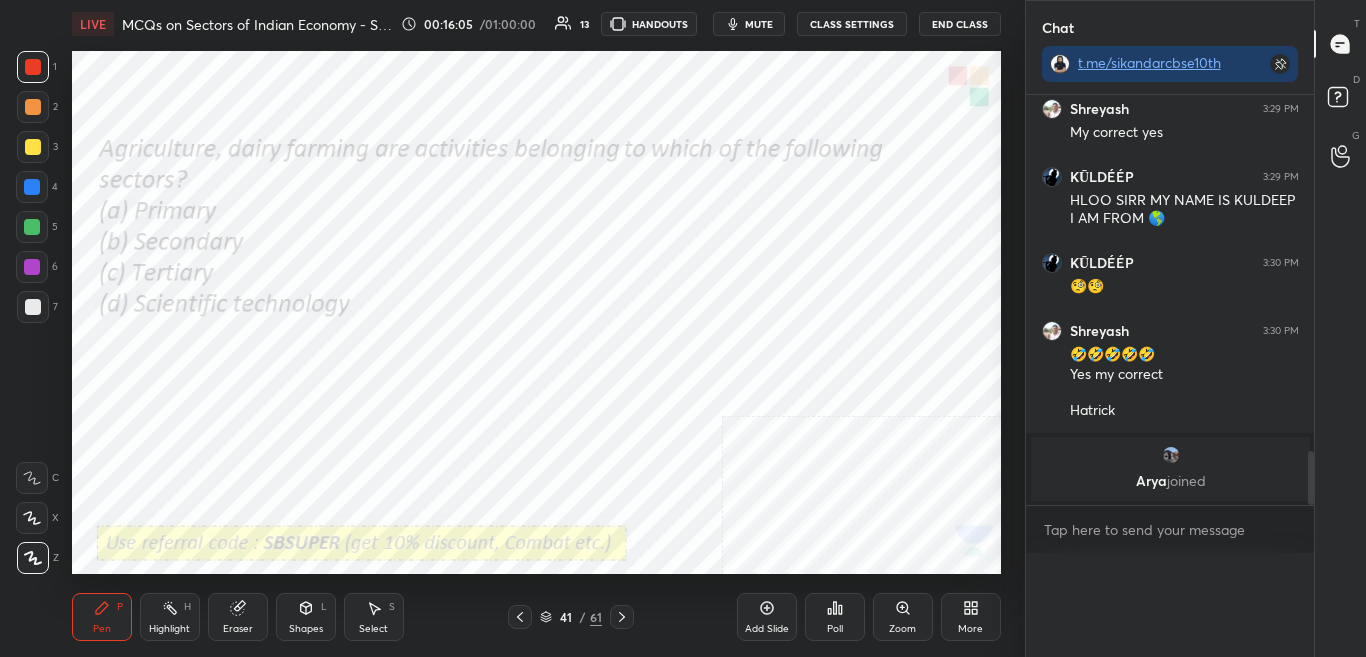 scroll, scrollTop: 0, scrollLeft: 0, axis: both 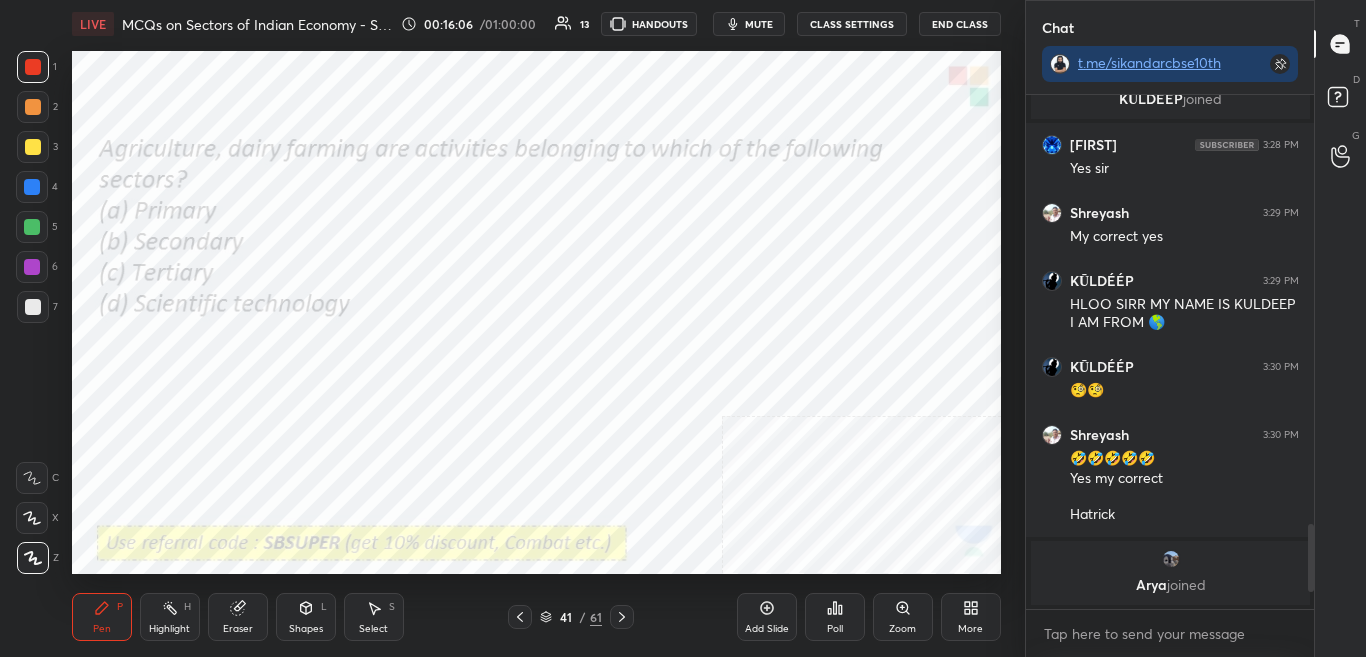 click 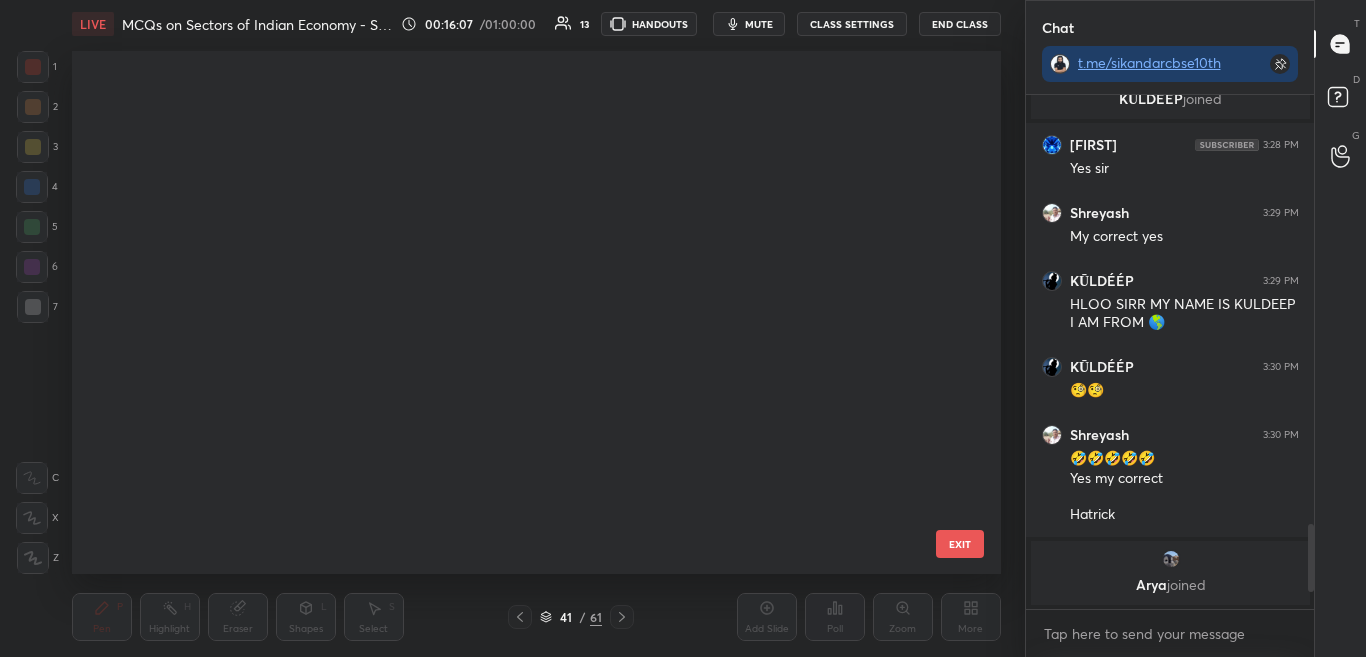 scroll, scrollTop: 1705, scrollLeft: 0, axis: vertical 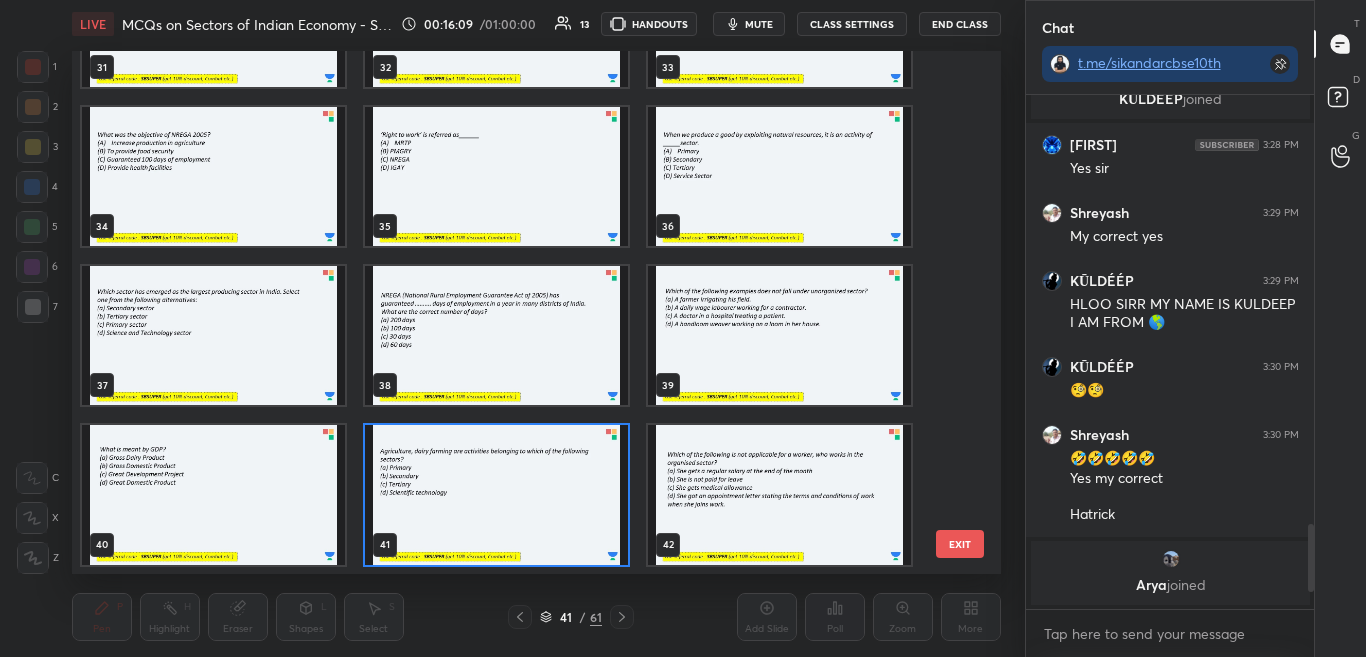 click at bounding box center [496, 335] 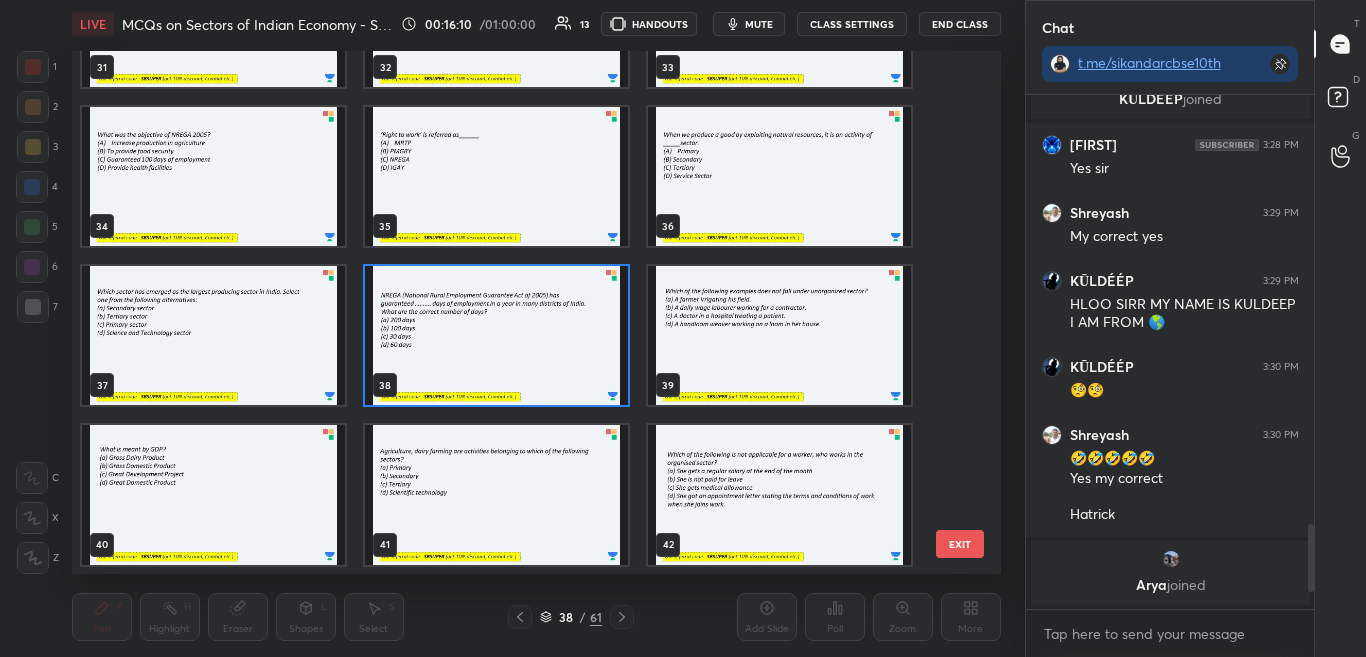click at bounding box center (779, 176) 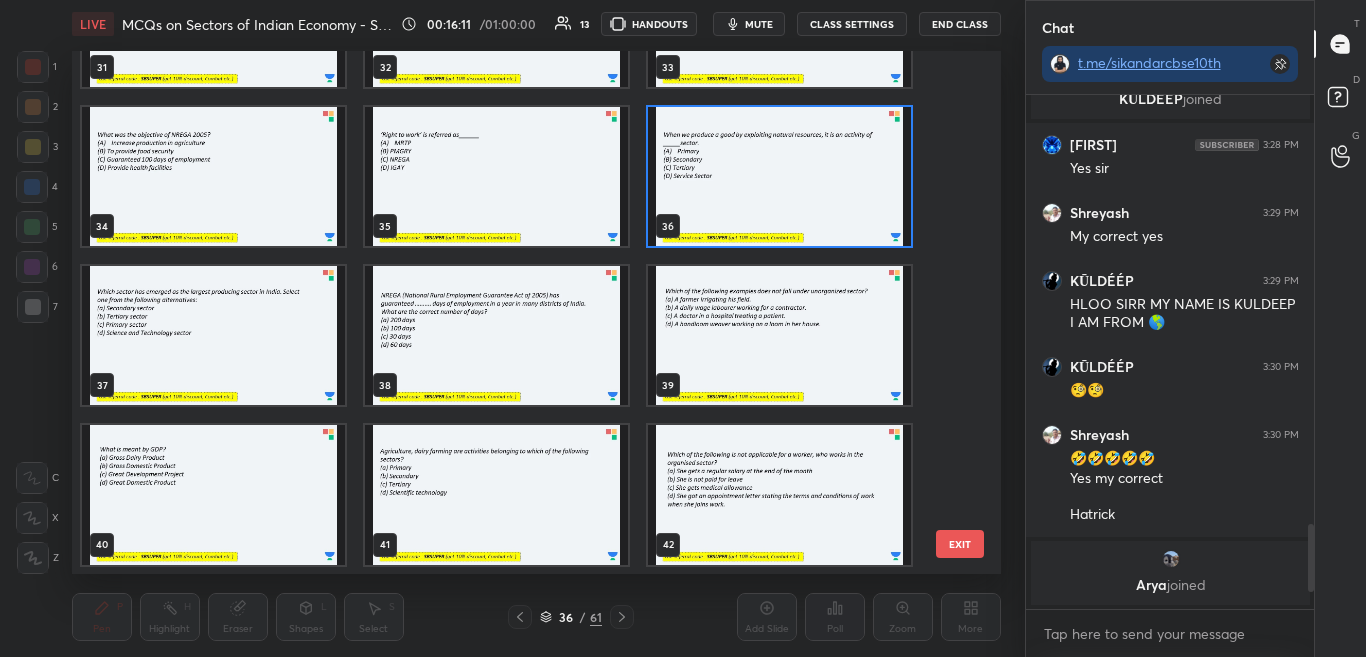 click at bounding box center [779, 176] 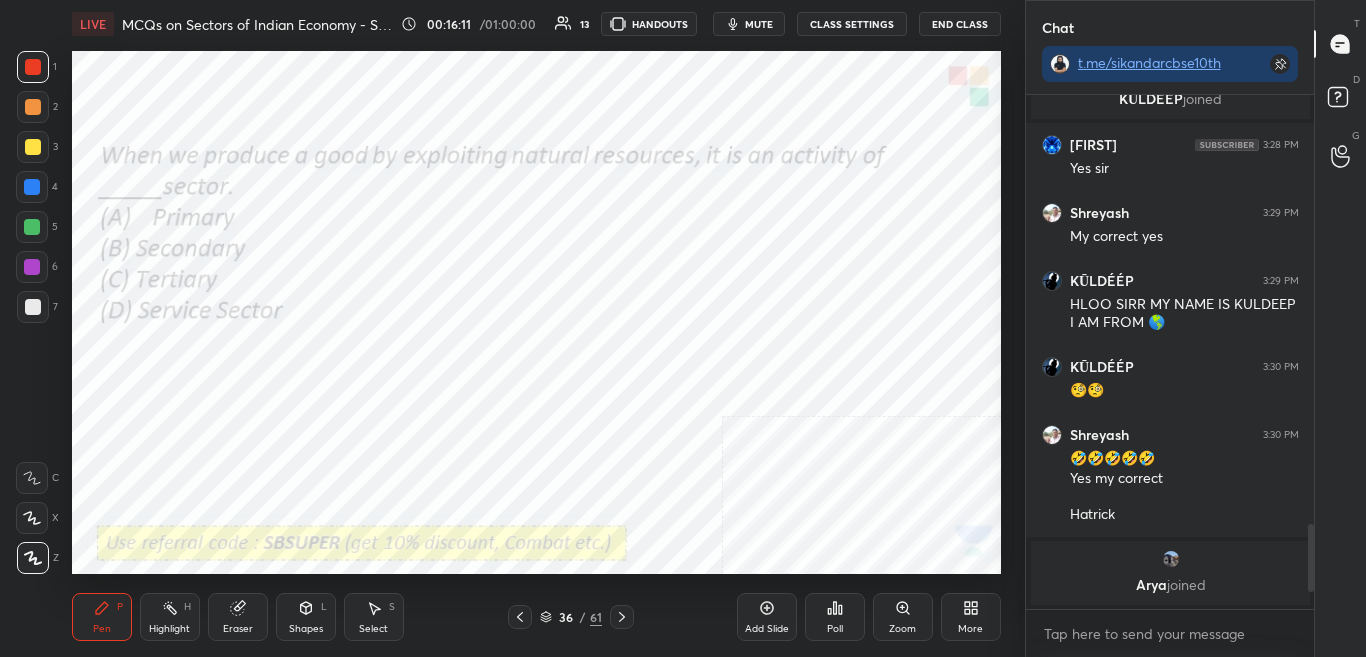 click at bounding box center [779, 176] 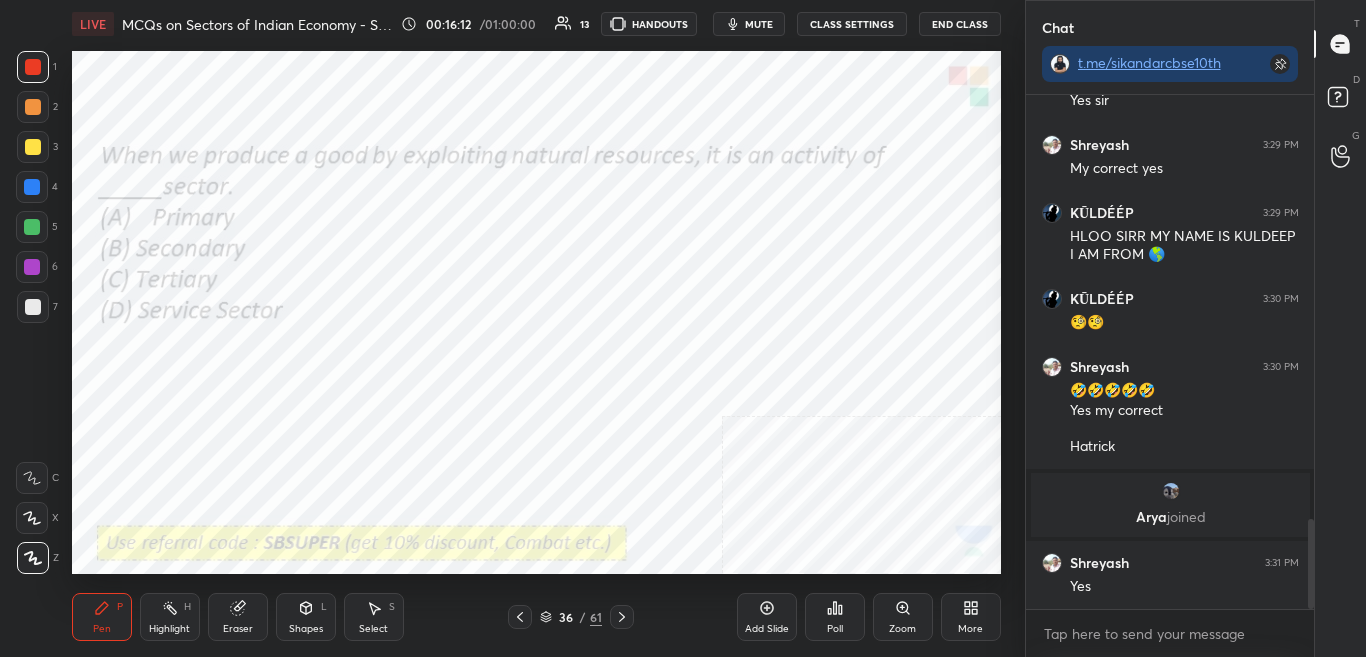scroll, scrollTop: 2434, scrollLeft: 0, axis: vertical 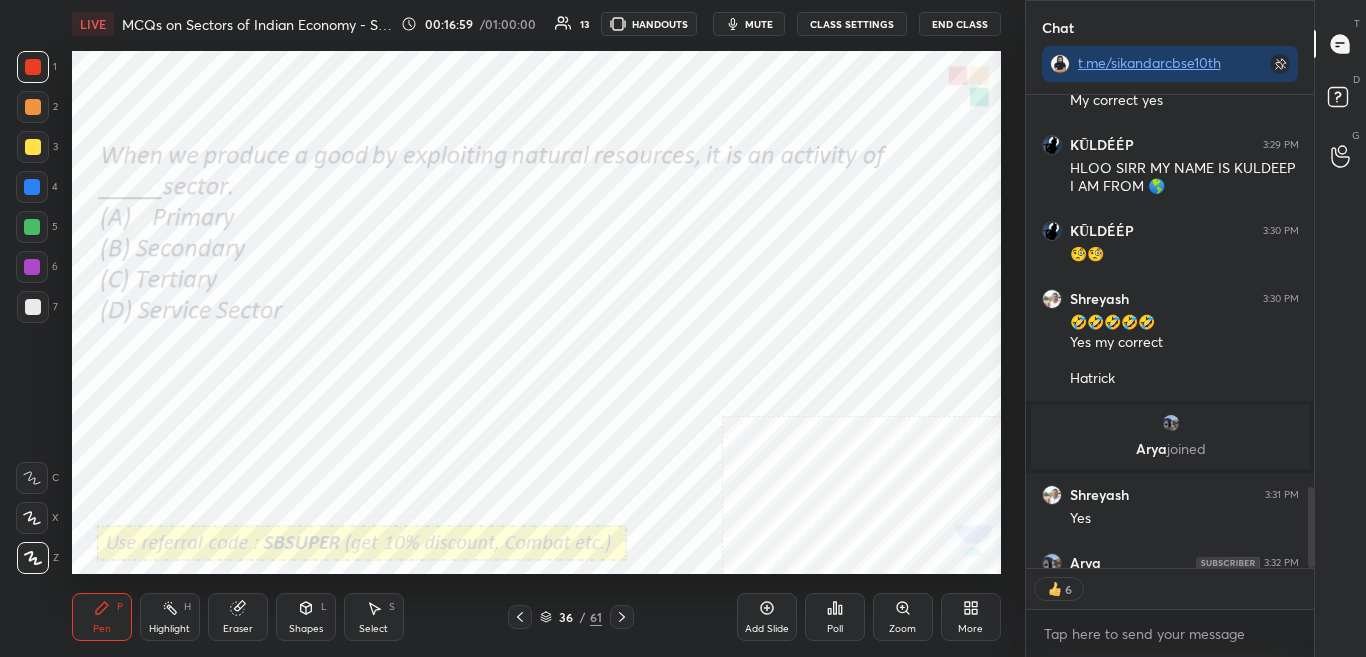 click on "Poll" at bounding box center [835, 617] 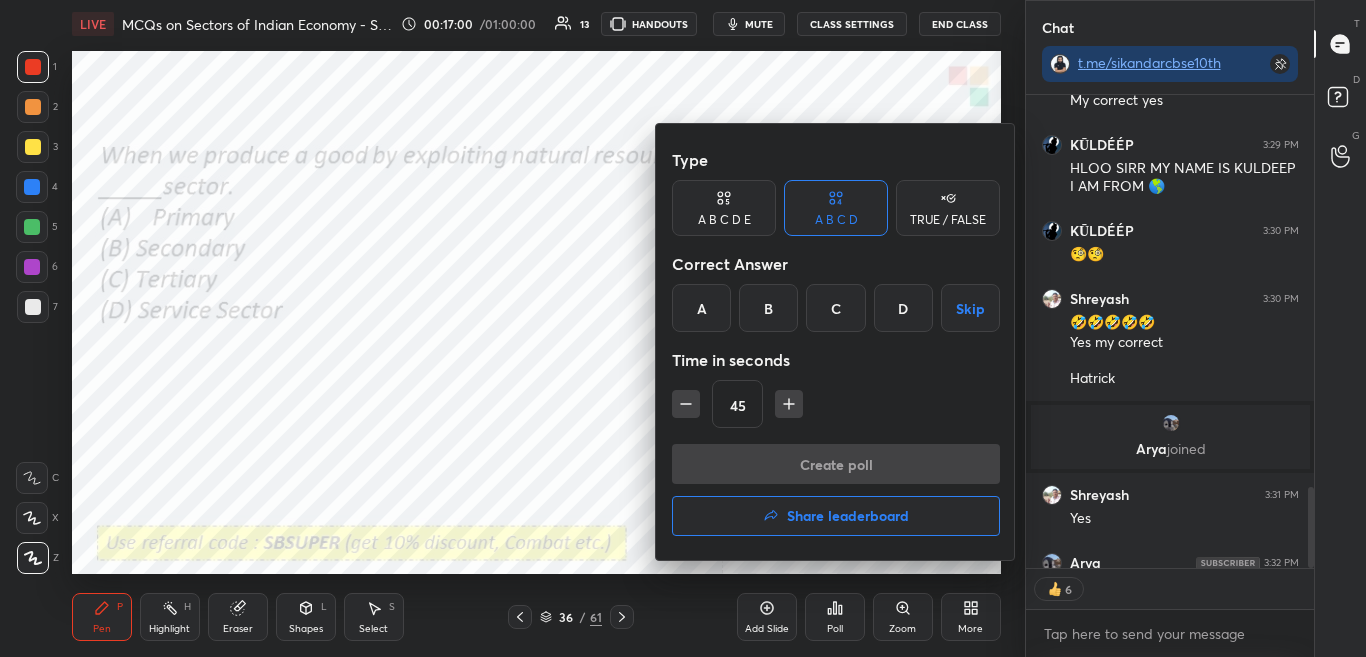 click on "A" at bounding box center [701, 308] 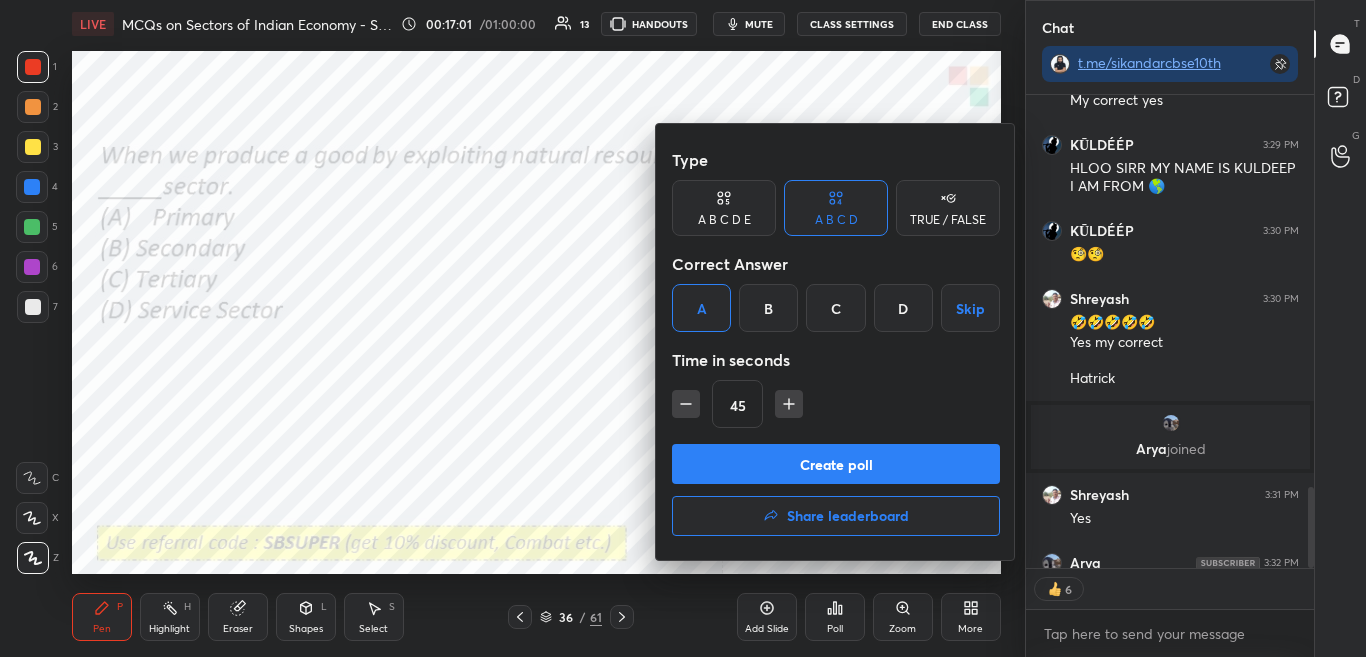 click on "Create poll" at bounding box center [836, 464] 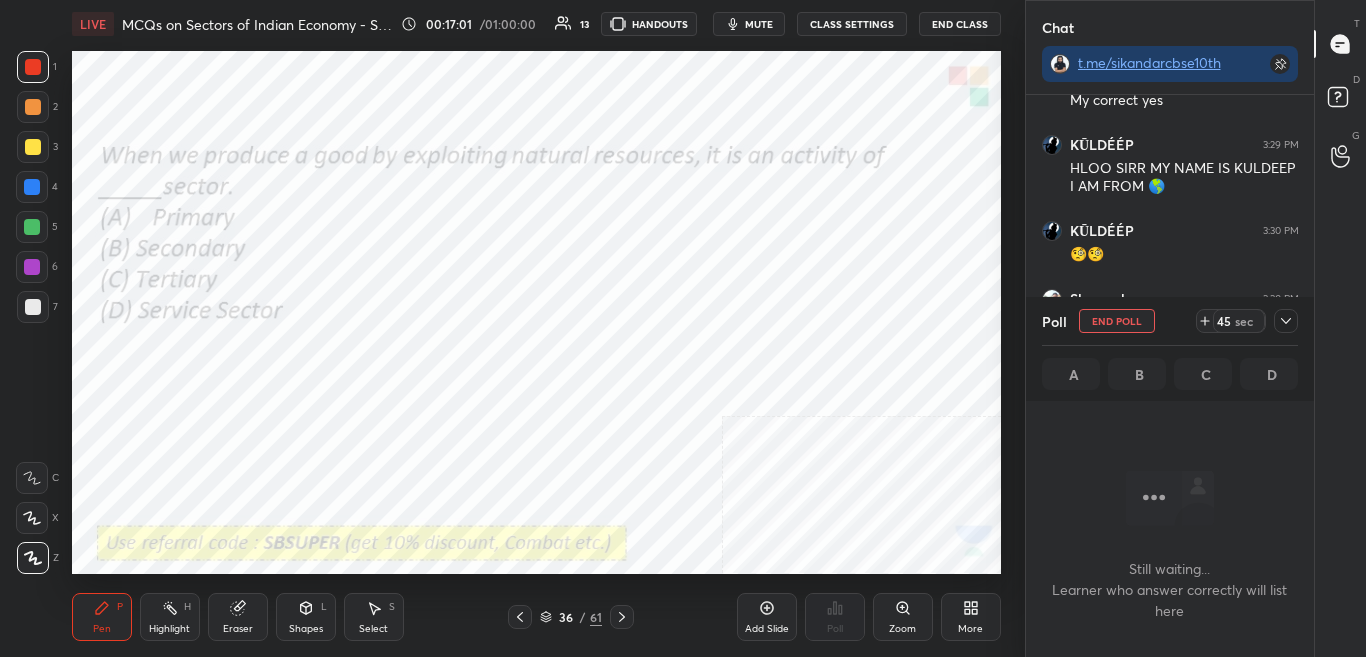 scroll, scrollTop: 395, scrollLeft: 282, axis: both 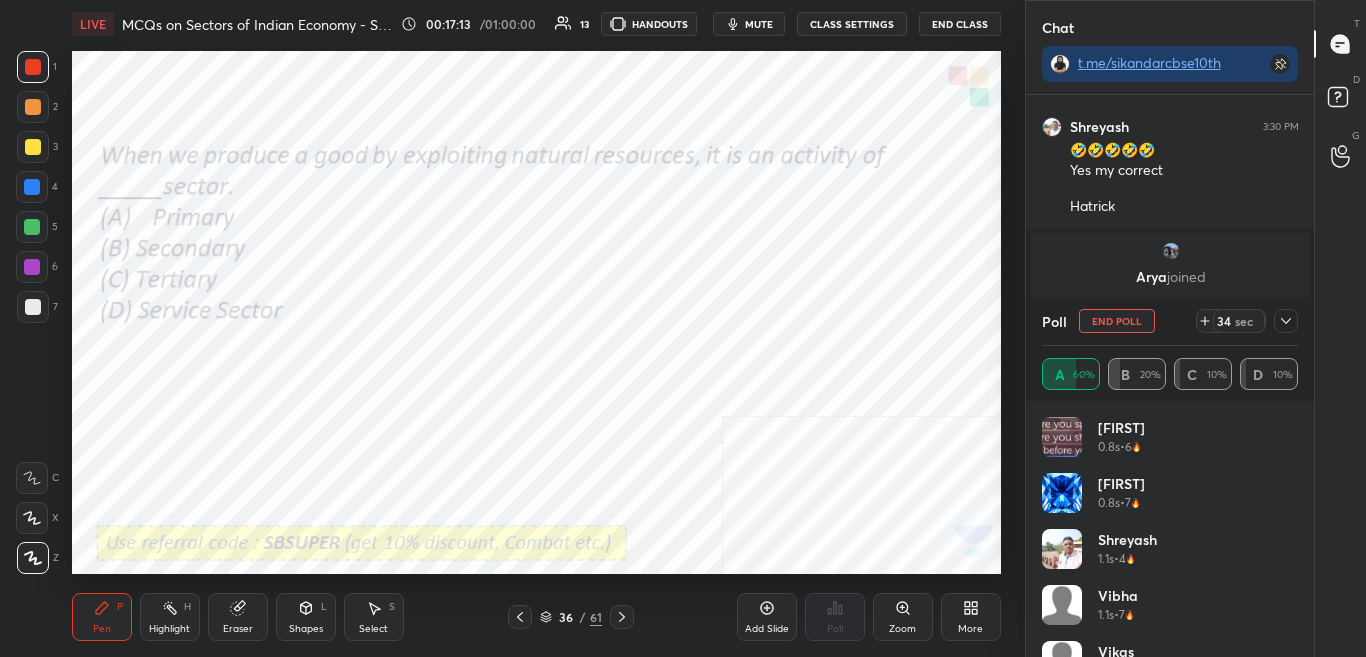 click 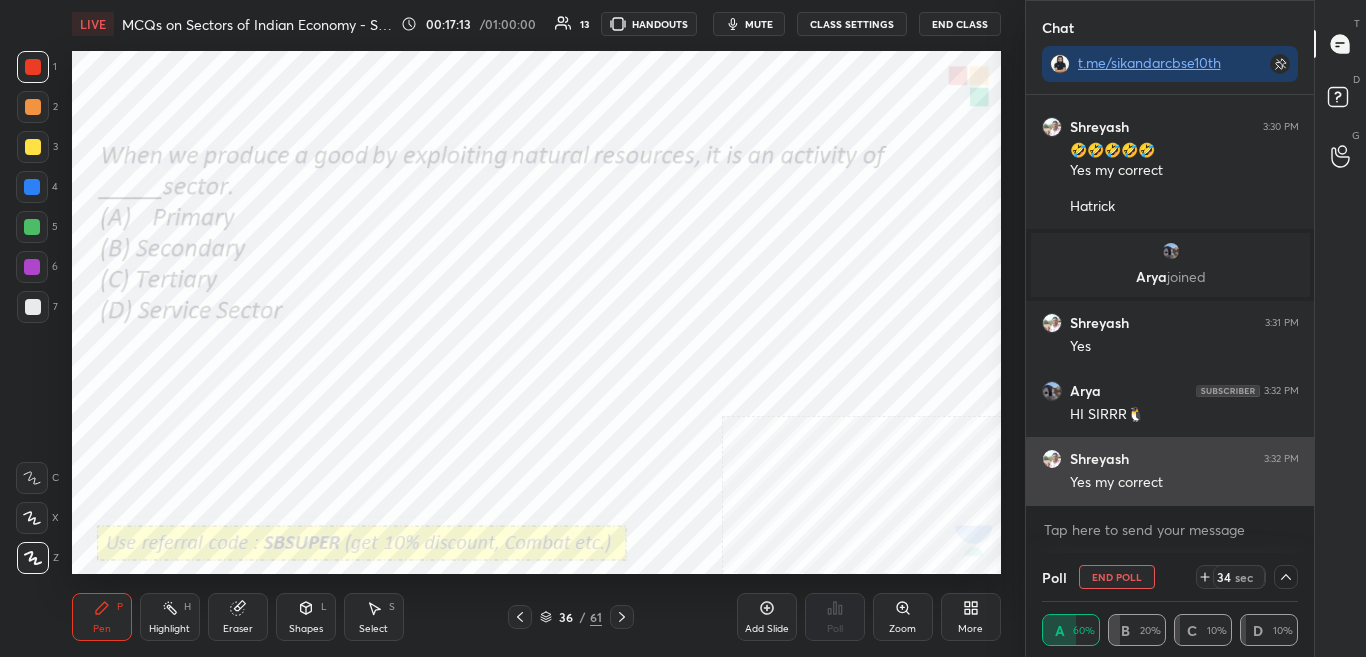 scroll, scrollTop: 0, scrollLeft: 0, axis: both 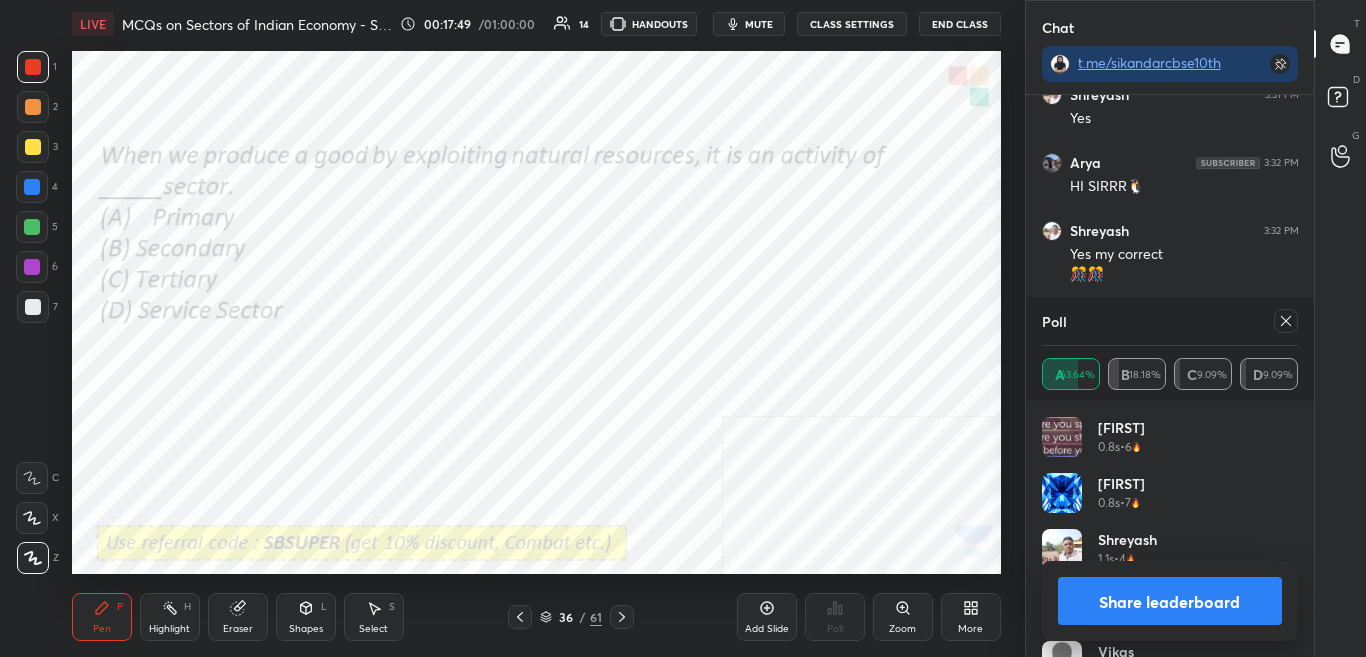 click on "Poll A 63.64% B 18.18% C 9.09% D 9.09% Poorvi bac... 0.8s  •  6 Ishanvi 0.8s  •  7 Shreyash 1.1s  •  4 Vibha 1.1s  •  7 Vikas 1.1s  •  7 Rajvir 5.4s  •  7 Kittu 37.7s  •  1 Share leaderboard" at bounding box center (1170, 477) 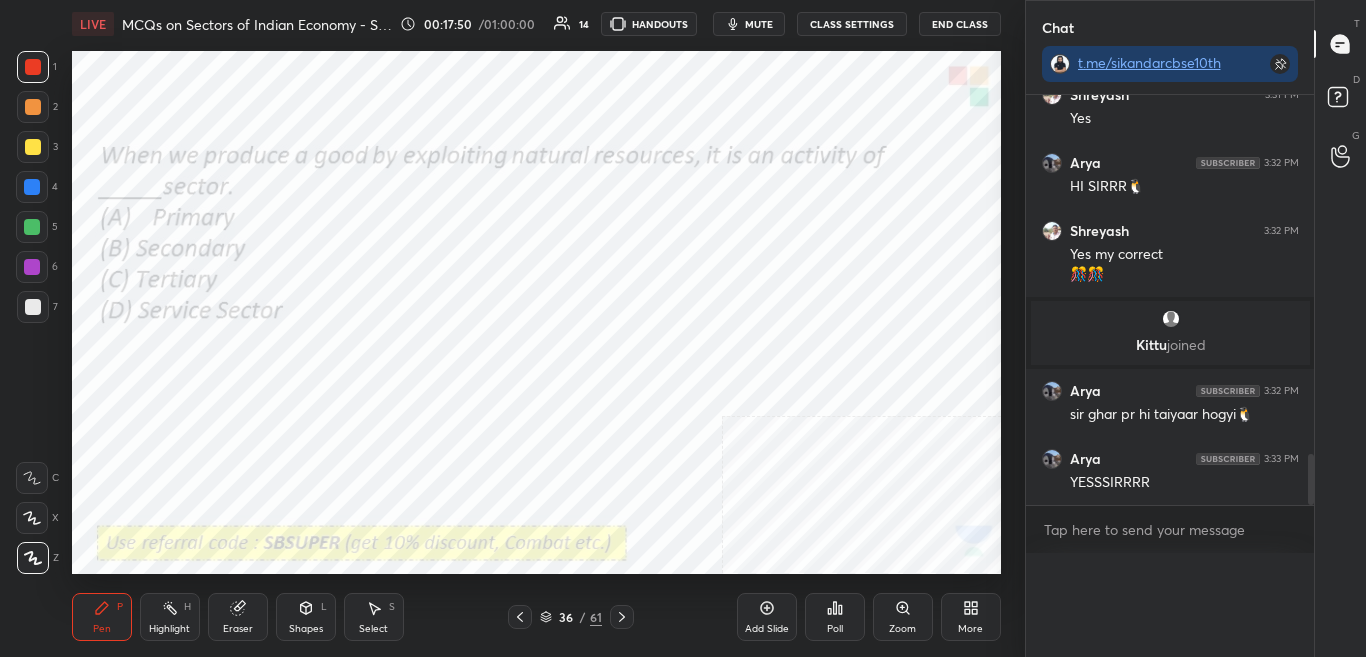 scroll, scrollTop: 54, scrollLeft: 250, axis: both 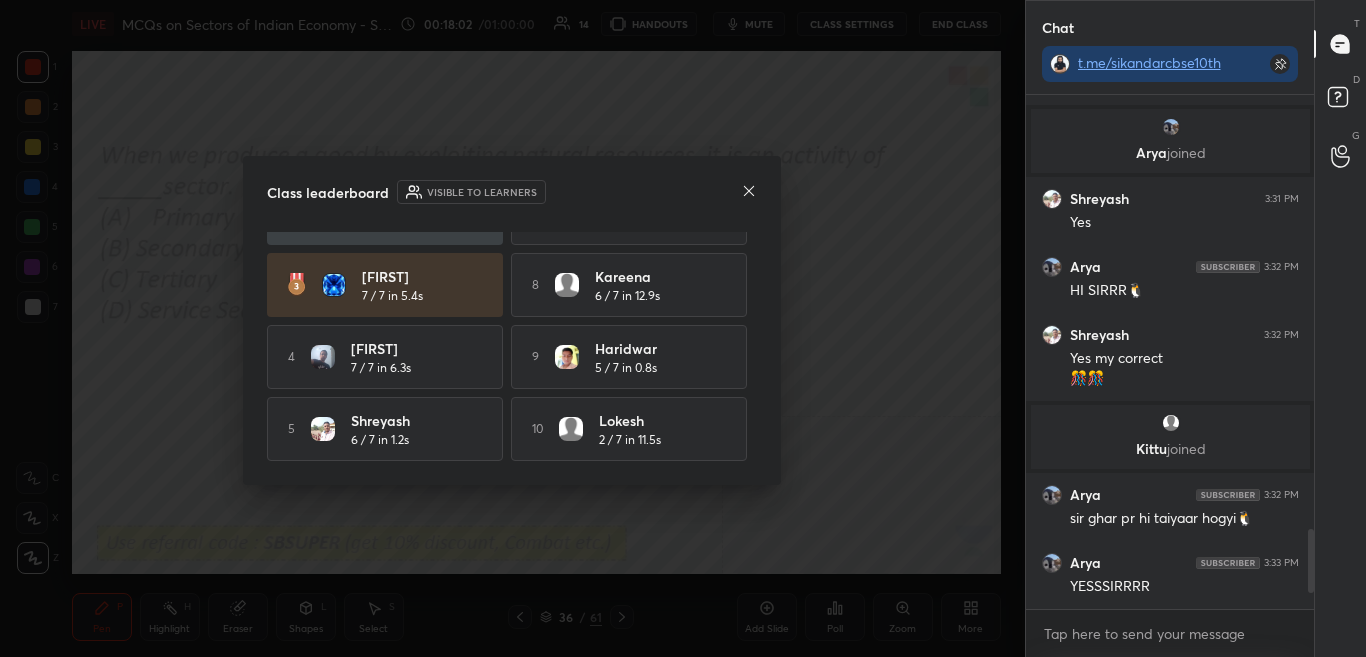 click 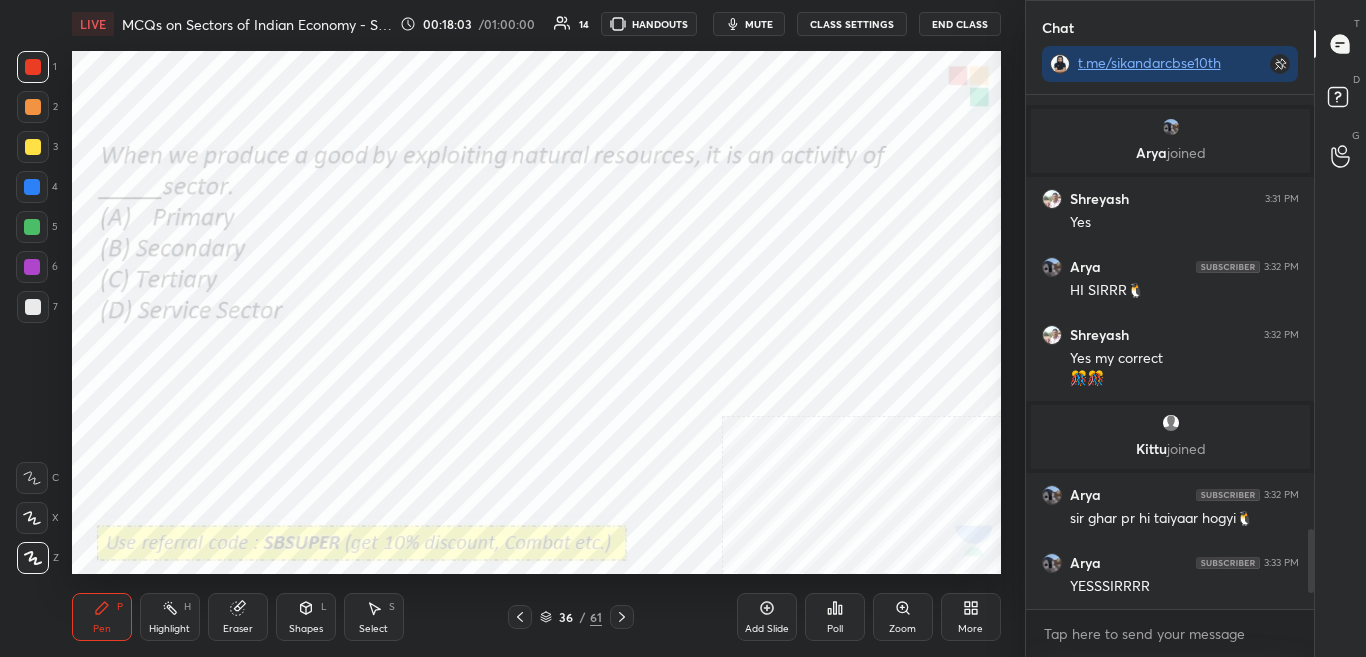 scroll, scrollTop: 2870, scrollLeft: 0, axis: vertical 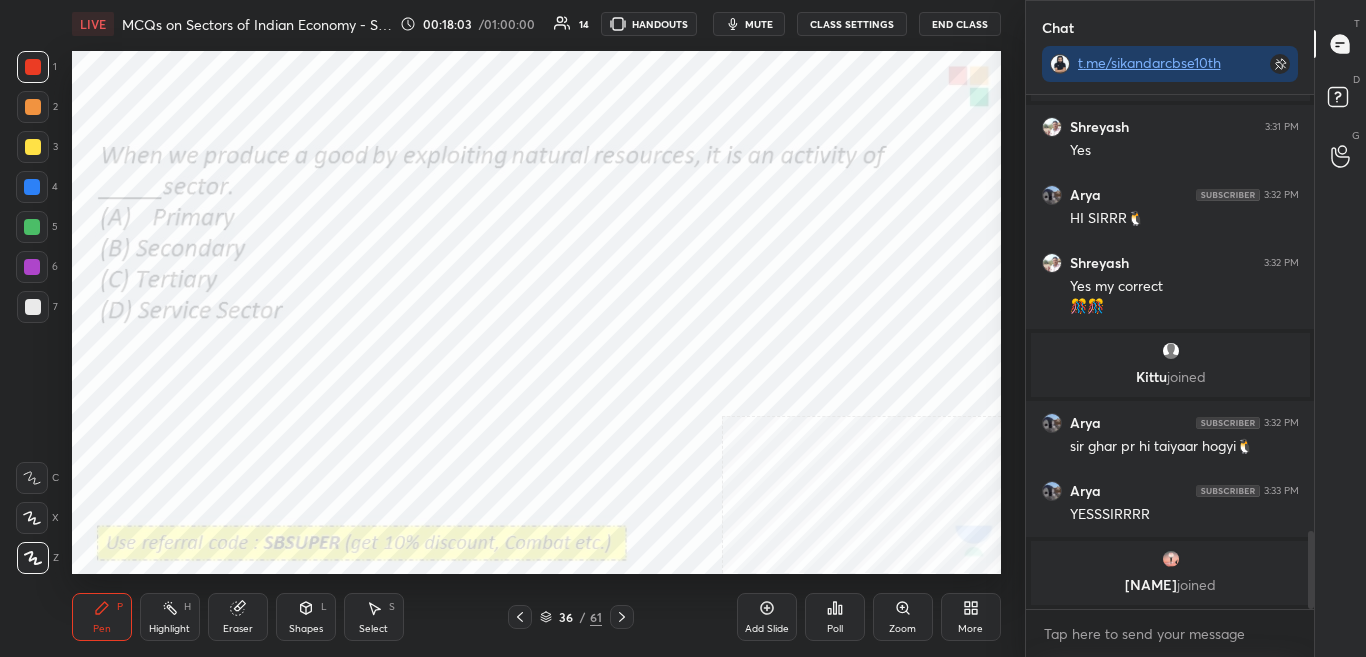 click on "36" at bounding box center (566, 617) 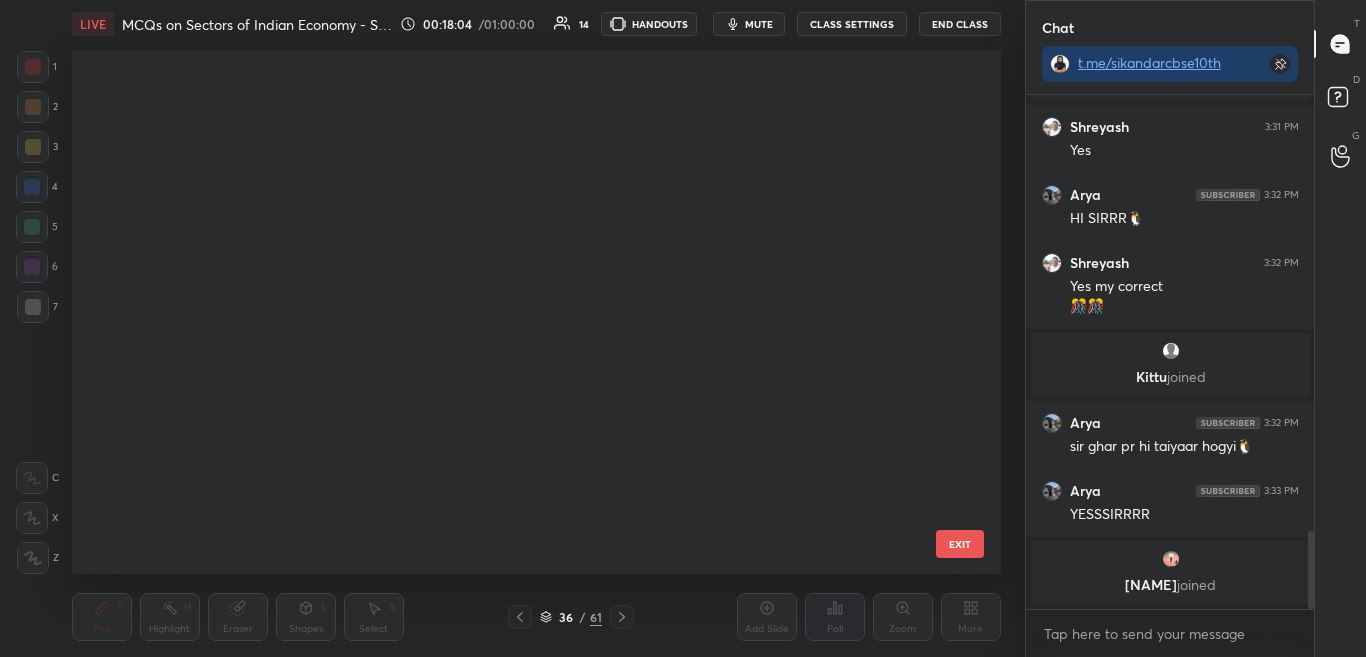scroll, scrollTop: 1387, scrollLeft: 0, axis: vertical 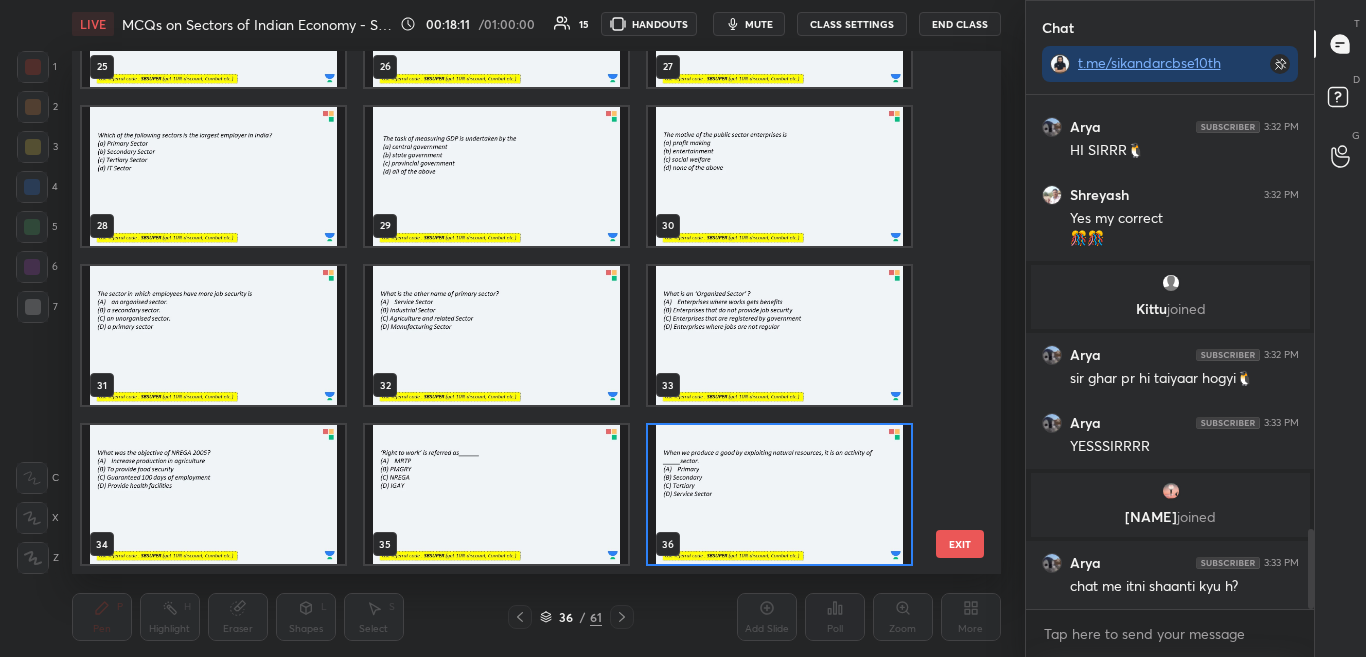 click at bounding box center [213, 494] 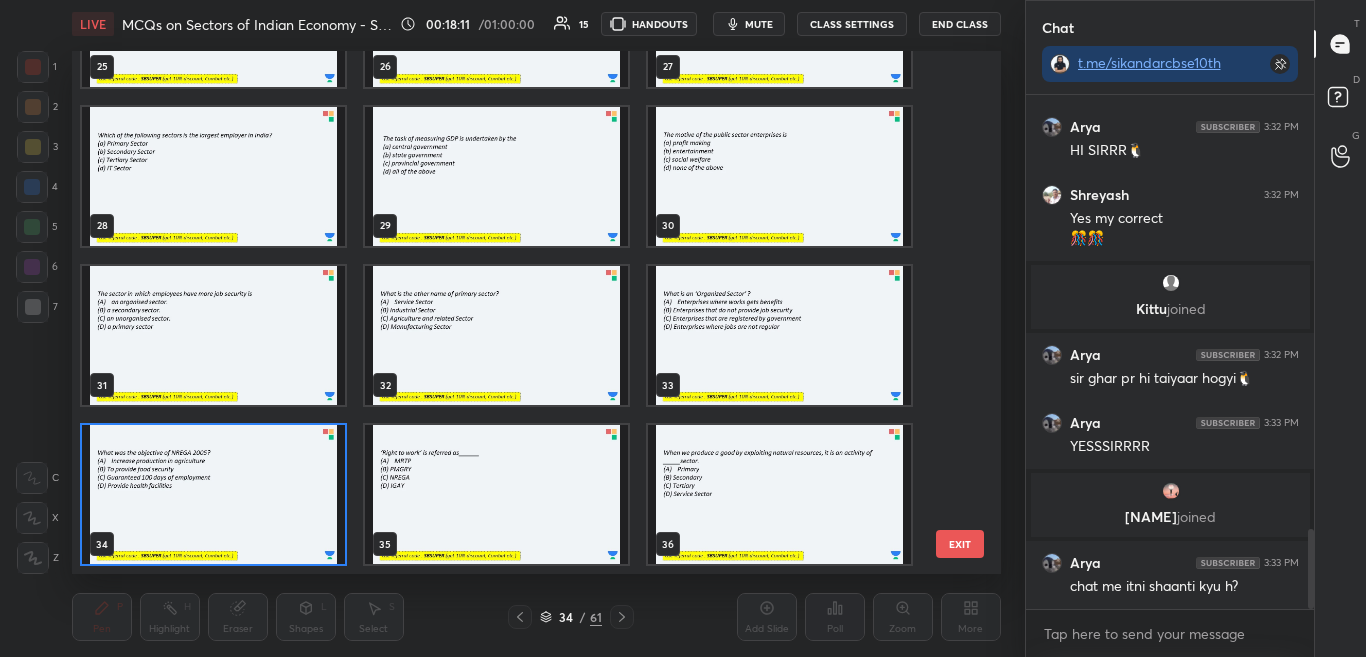 click at bounding box center (213, 494) 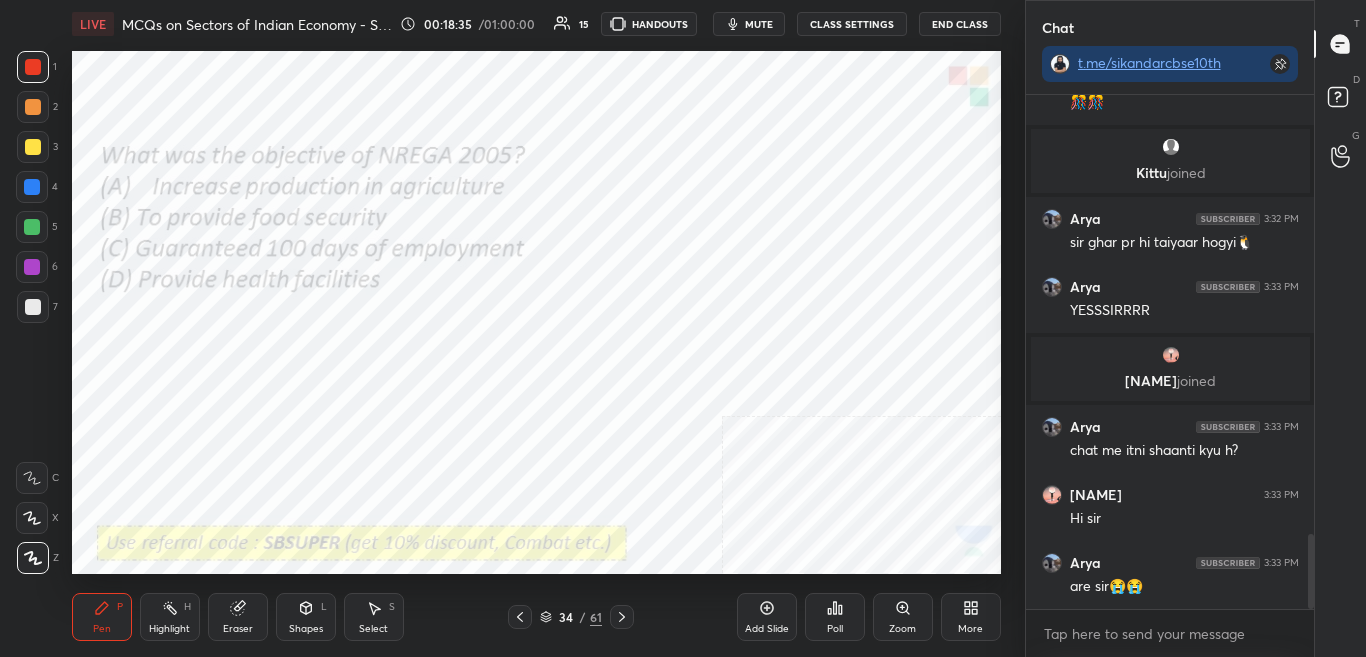 scroll, scrollTop: 2992, scrollLeft: 0, axis: vertical 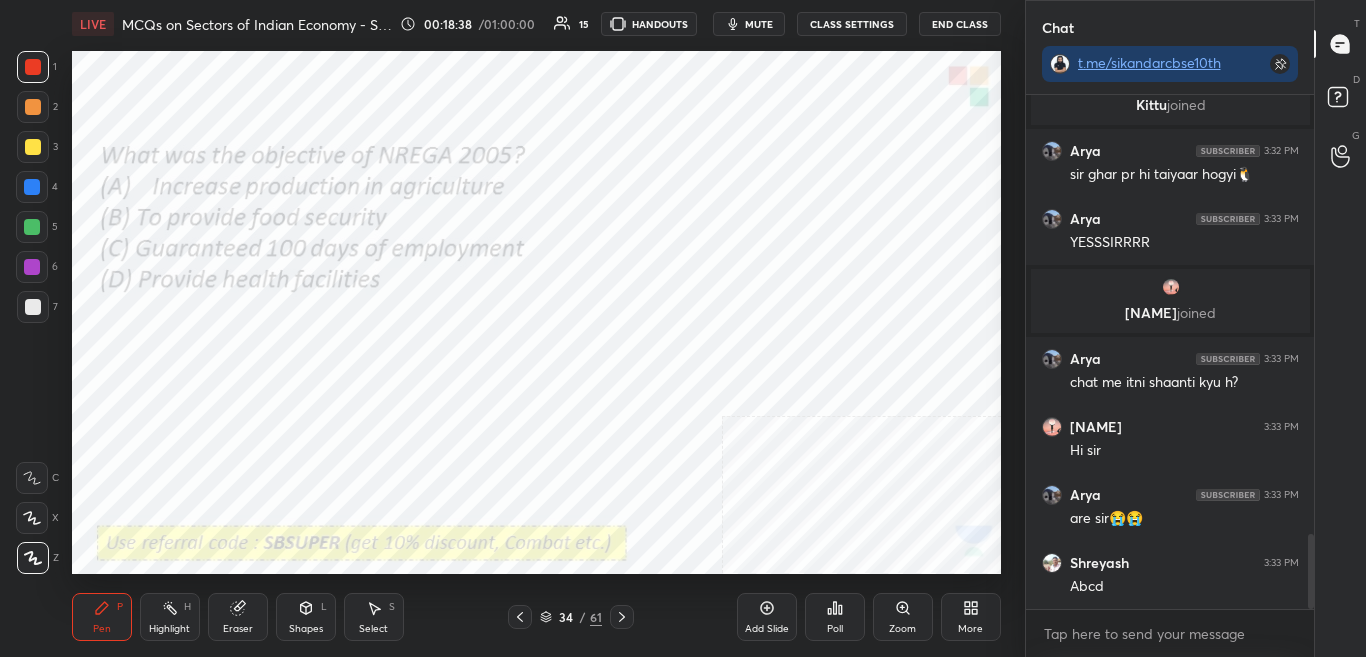 click on "Poll" at bounding box center (835, 617) 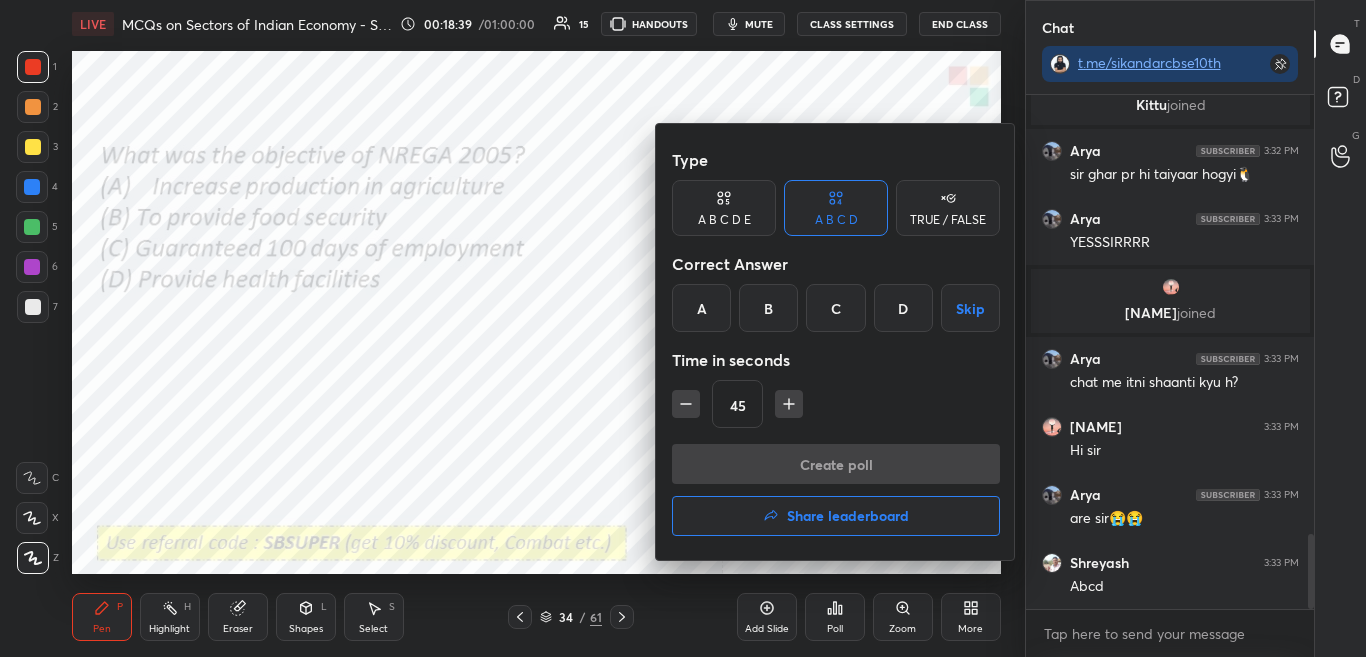 click on "C" at bounding box center [835, 308] 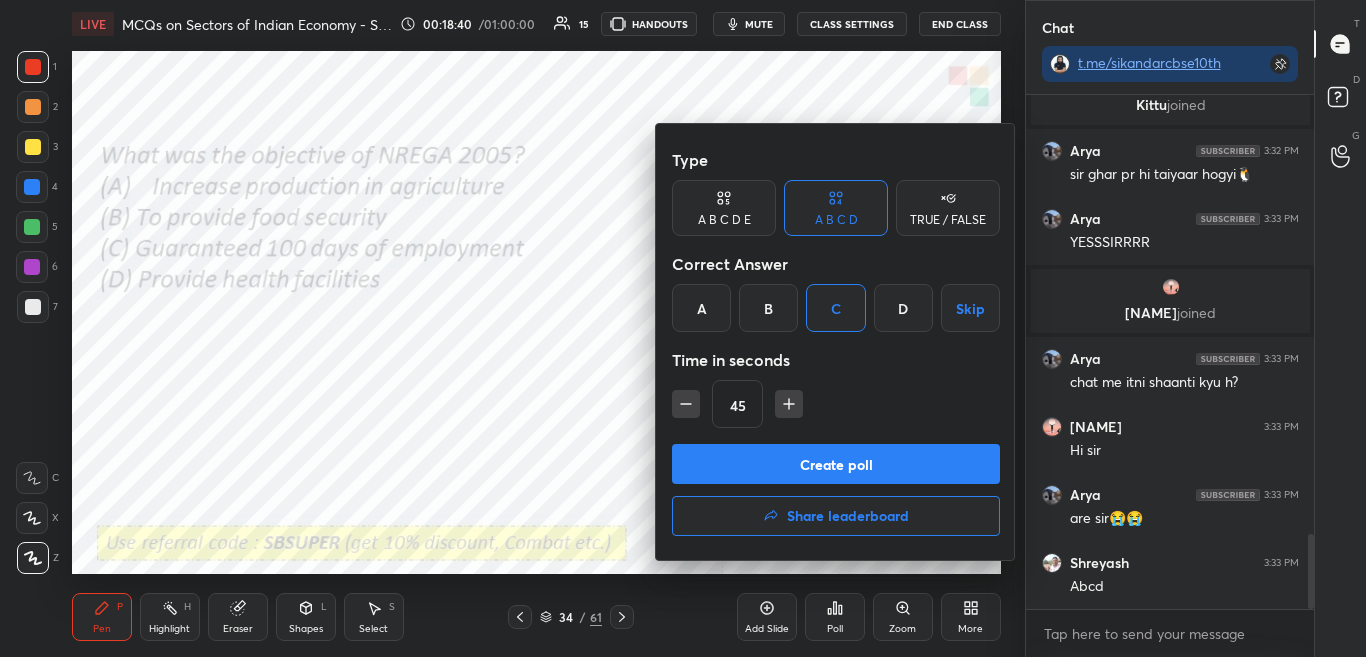 click on "Create poll" at bounding box center [836, 464] 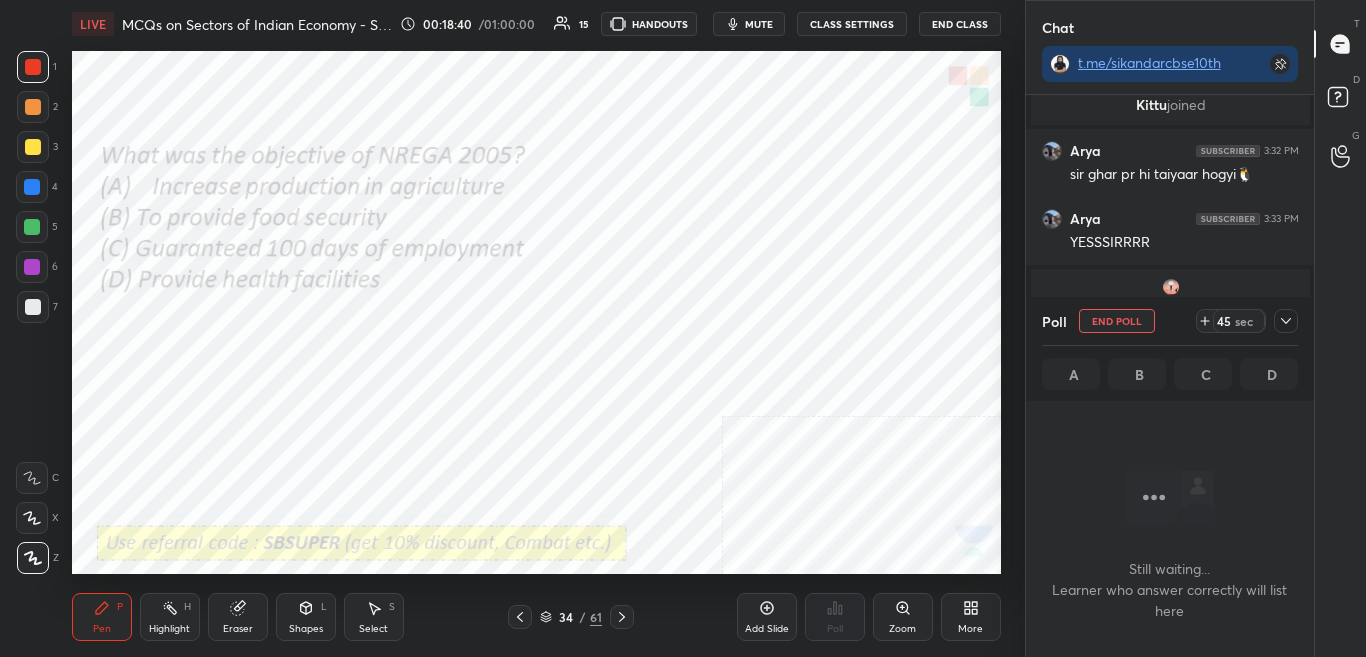 scroll, scrollTop: 404, scrollLeft: 282, axis: both 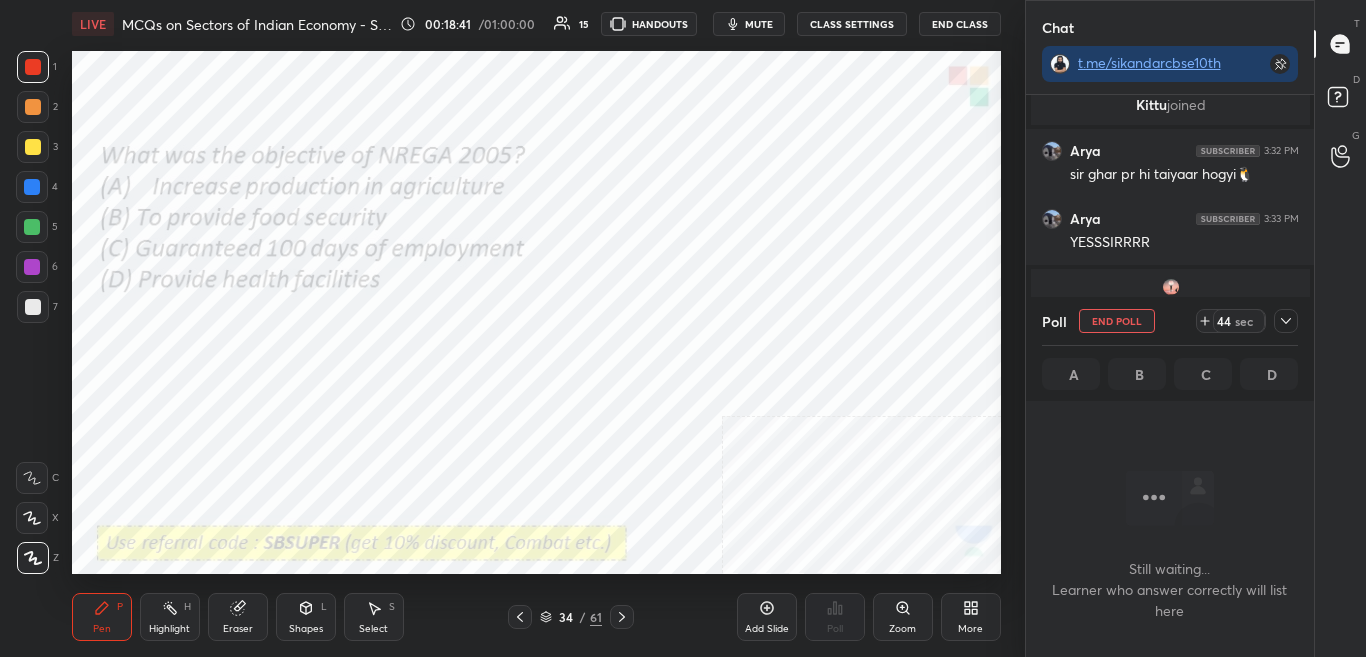 click at bounding box center [1286, 321] 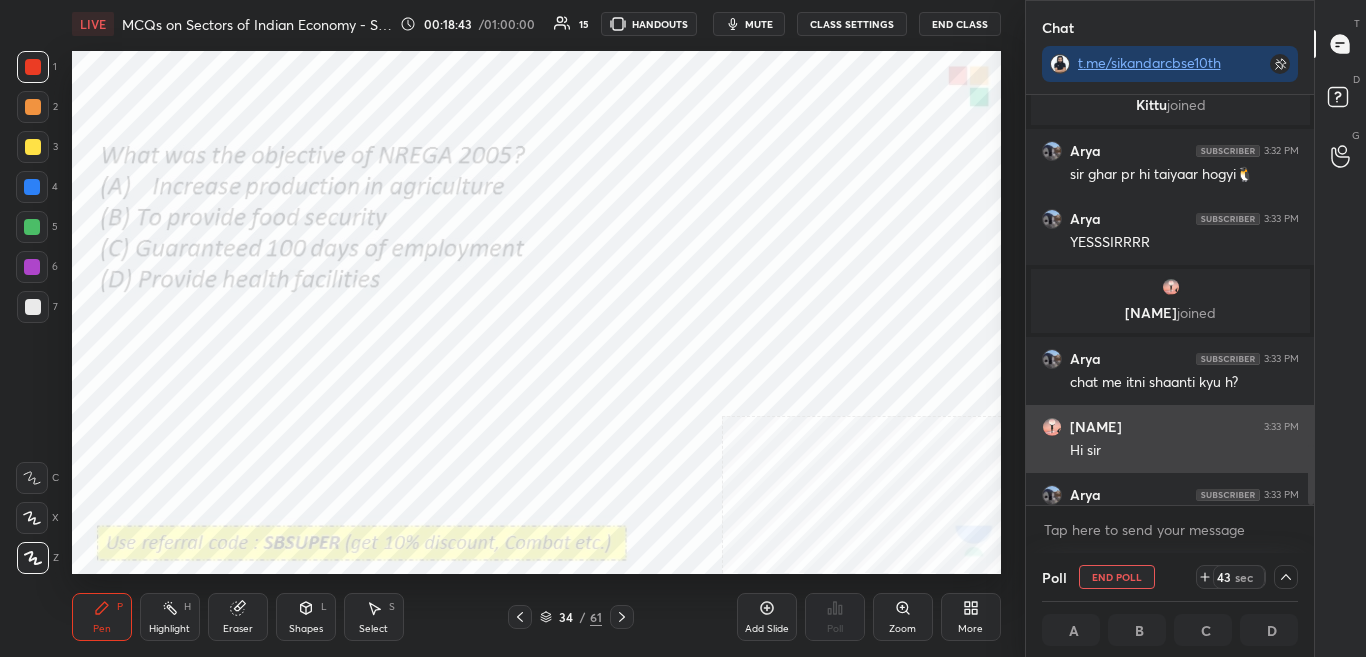 click on "Shraboni 3:33 PM" at bounding box center (1170, 427) 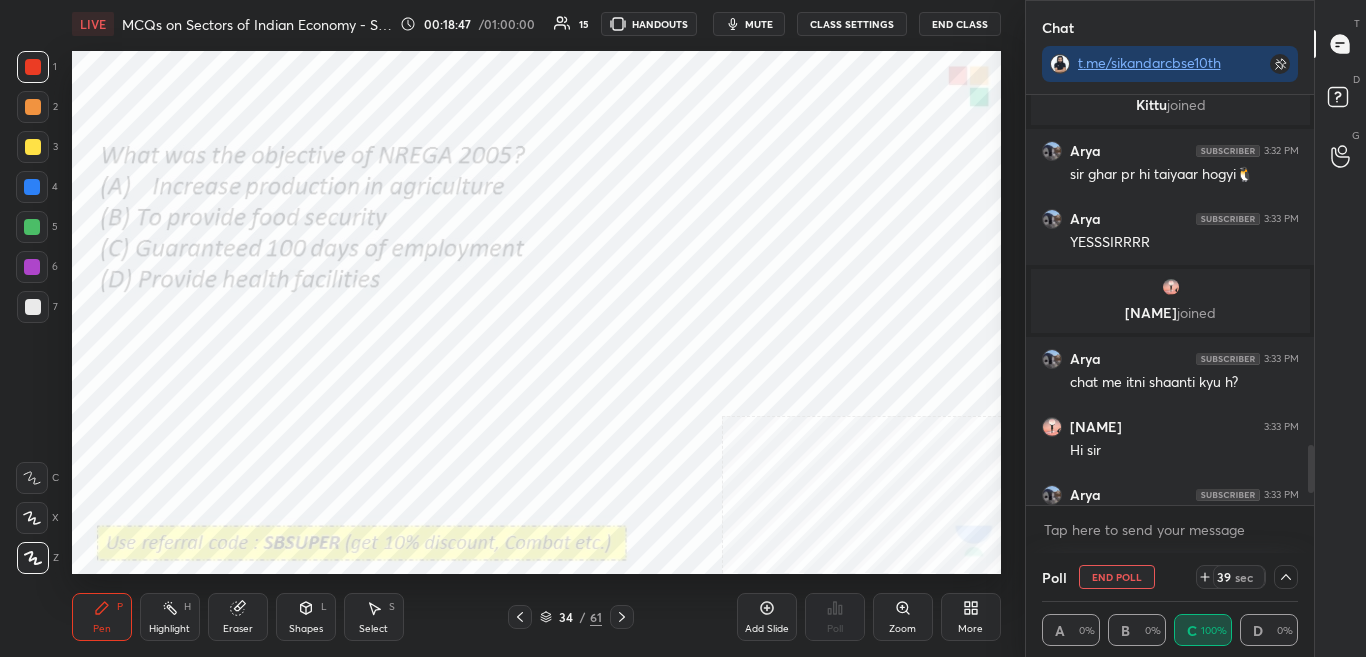 scroll, scrollTop: 3096, scrollLeft: 0, axis: vertical 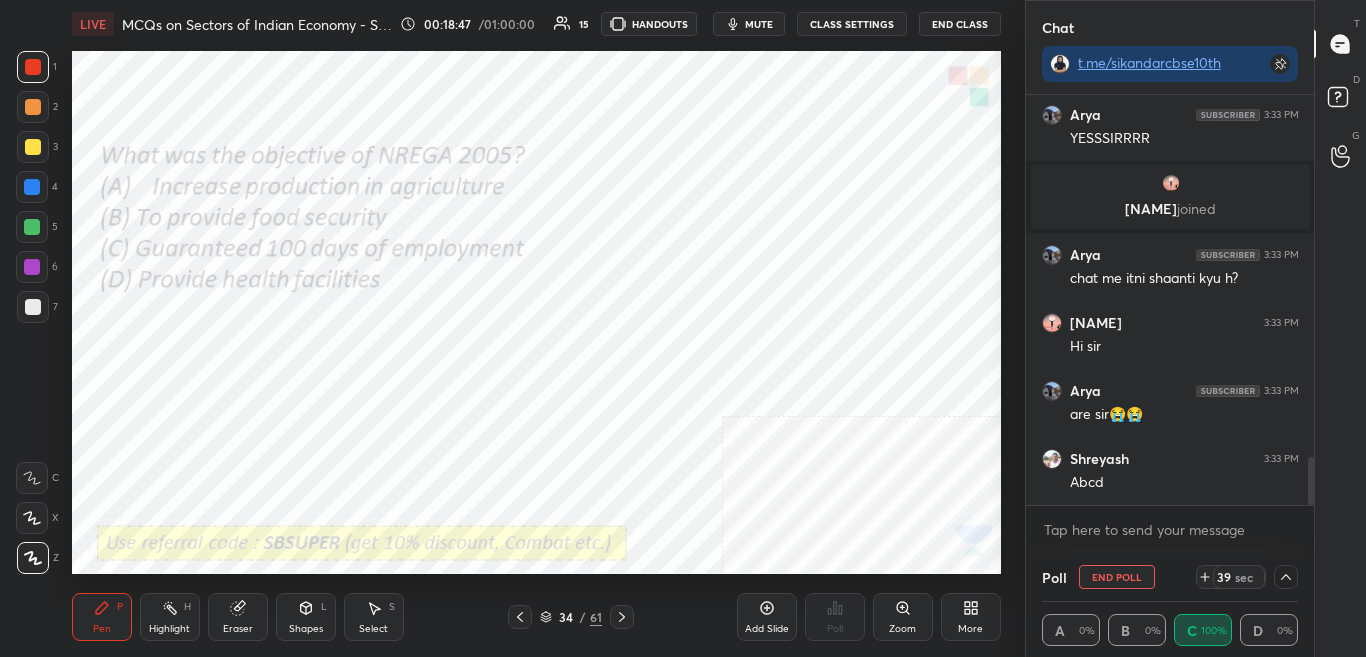 drag, startPoint x: 1311, startPoint y: 467, endPoint x: 1313, endPoint y: 508, distance: 41.04875 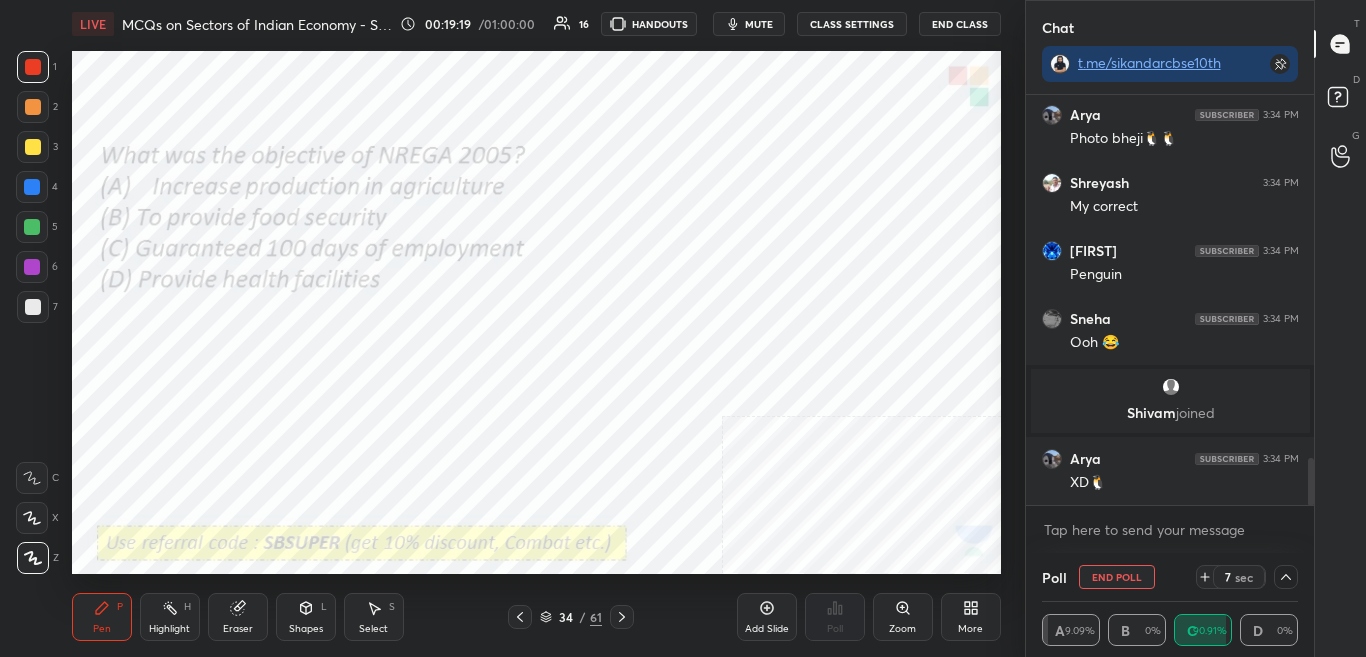 scroll, scrollTop: 3186, scrollLeft: 0, axis: vertical 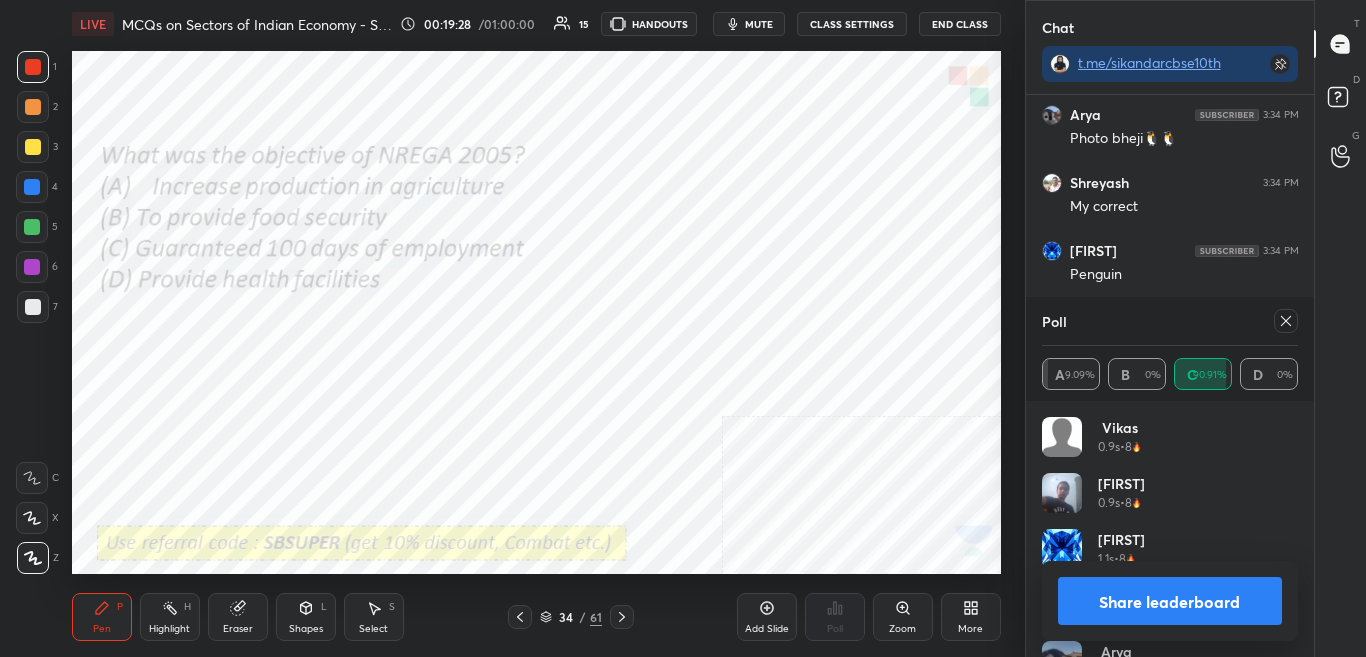 click on "Share leaderboard" at bounding box center [1170, 601] 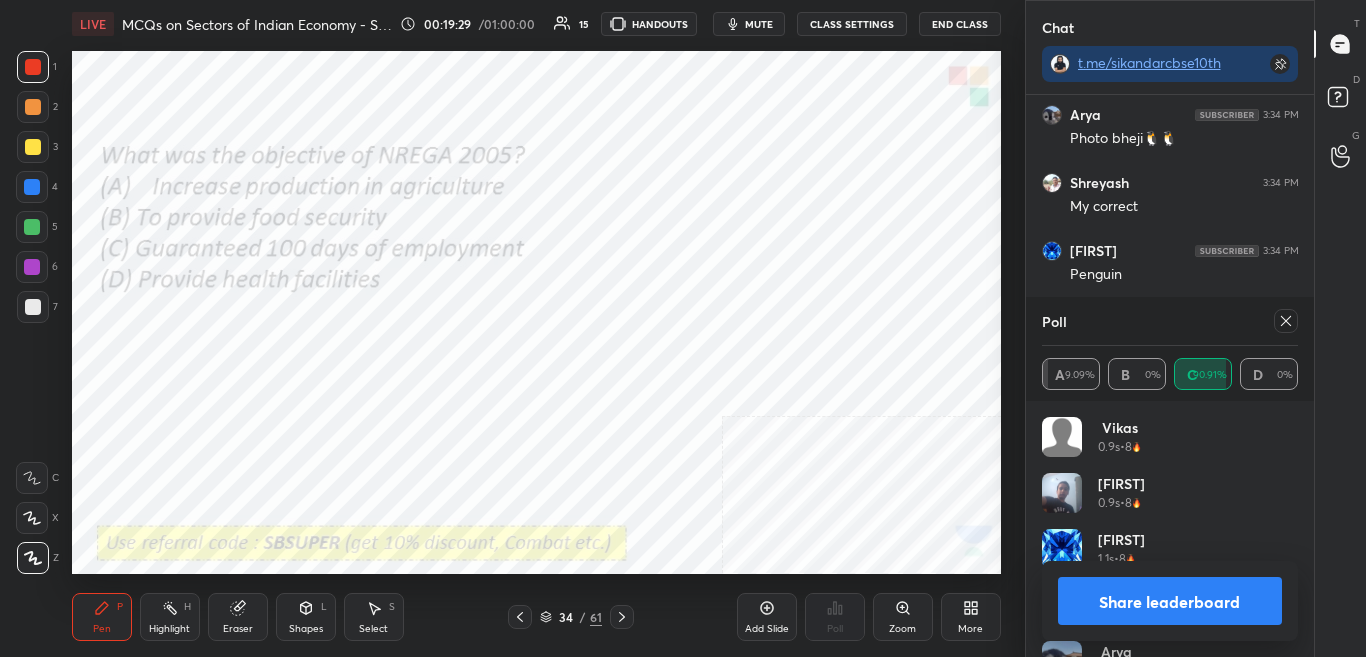 click on "Share leaderboard" at bounding box center (1170, 601) 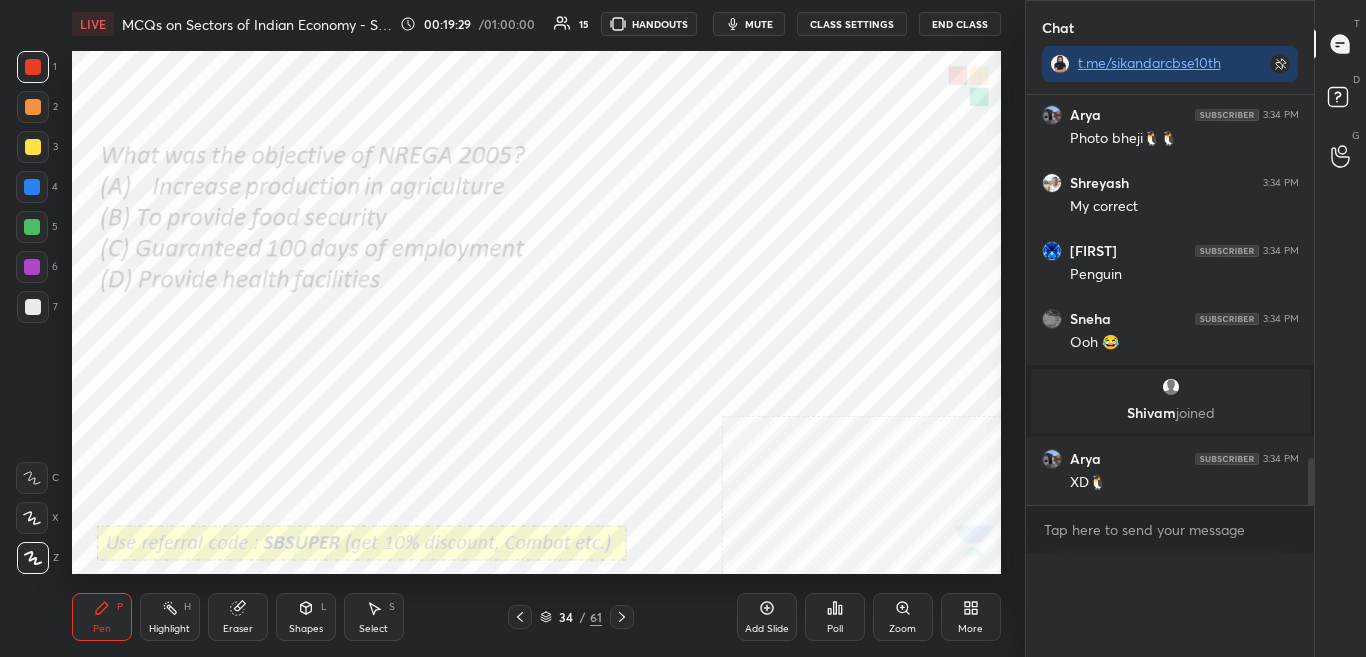 scroll, scrollTop: 0, scrollLeft: 0, axis: both 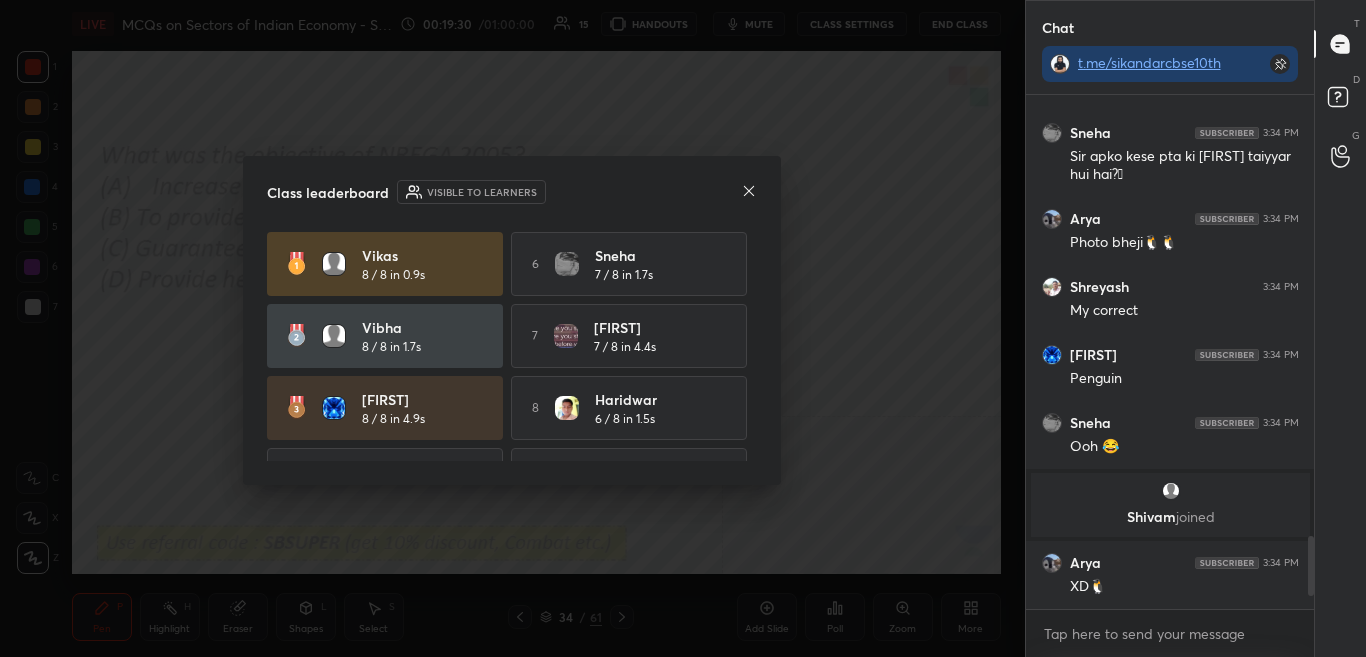 click 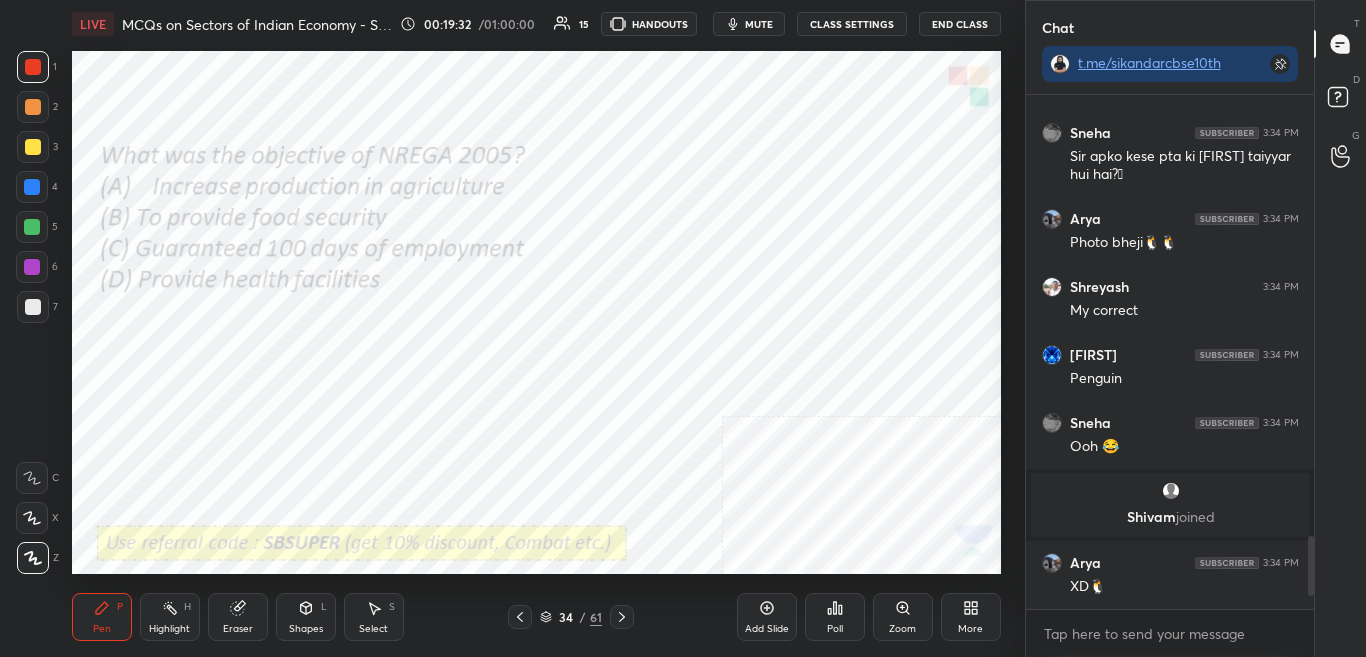 click at bounding box center (622, 617) 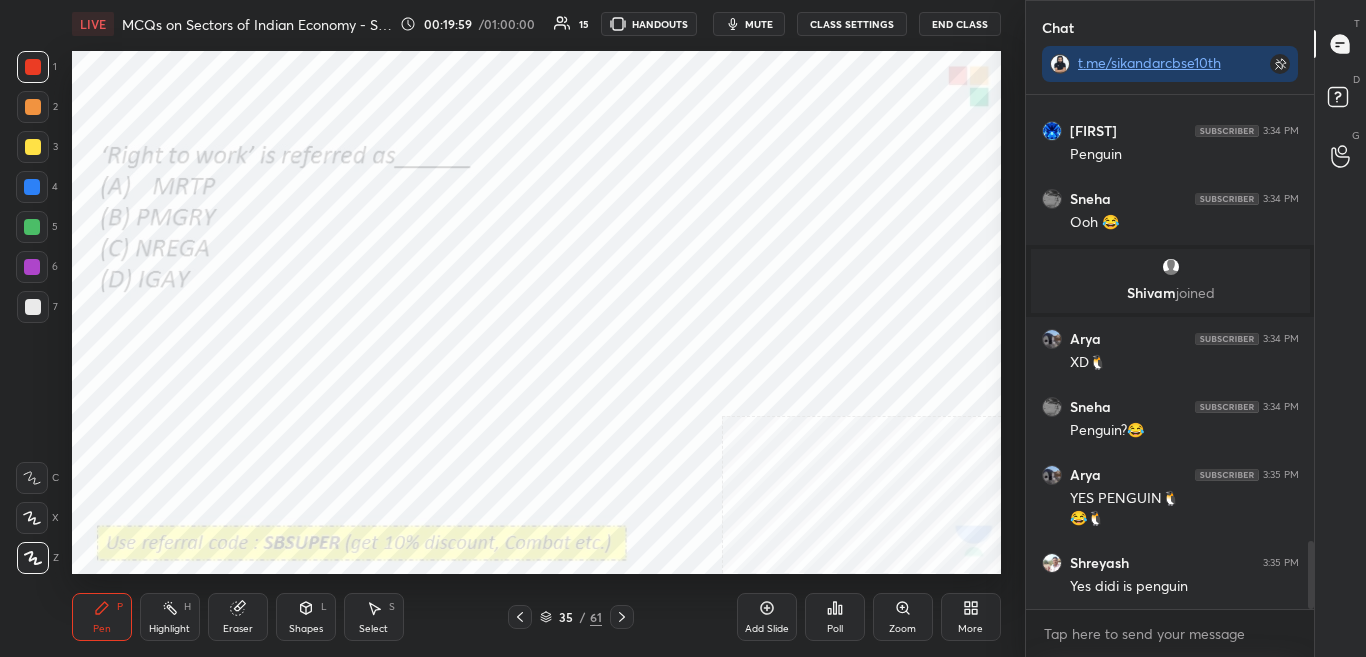 scroll, scrollTop: 3374, scrollLeft: 0, axis: vertical 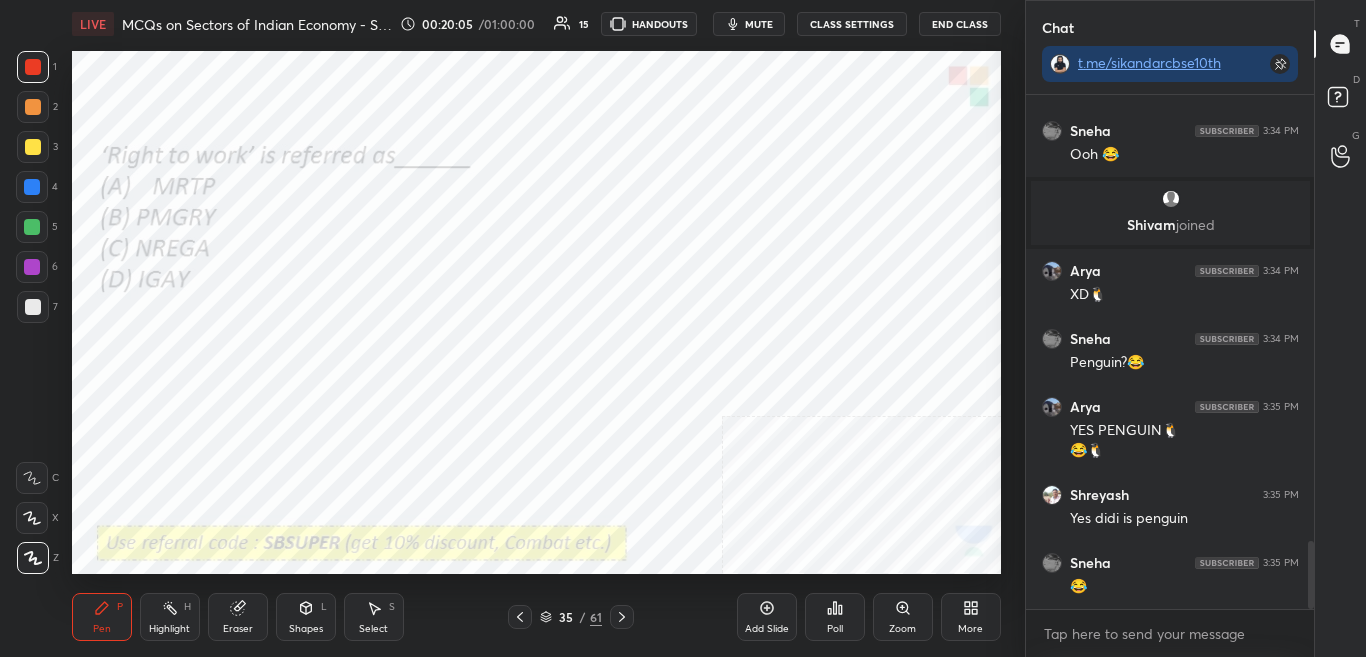 click on "Poll" at bounding box center (835, 617) 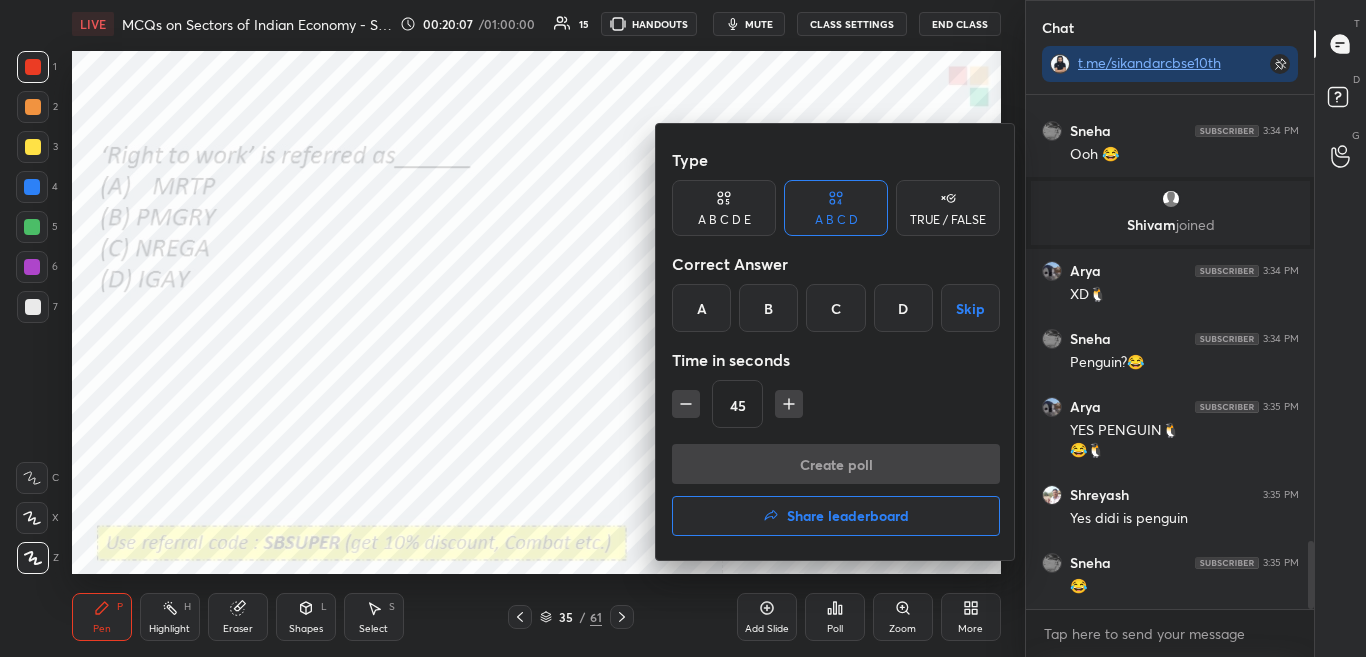 click on "C" at bounding box center (835, 308) 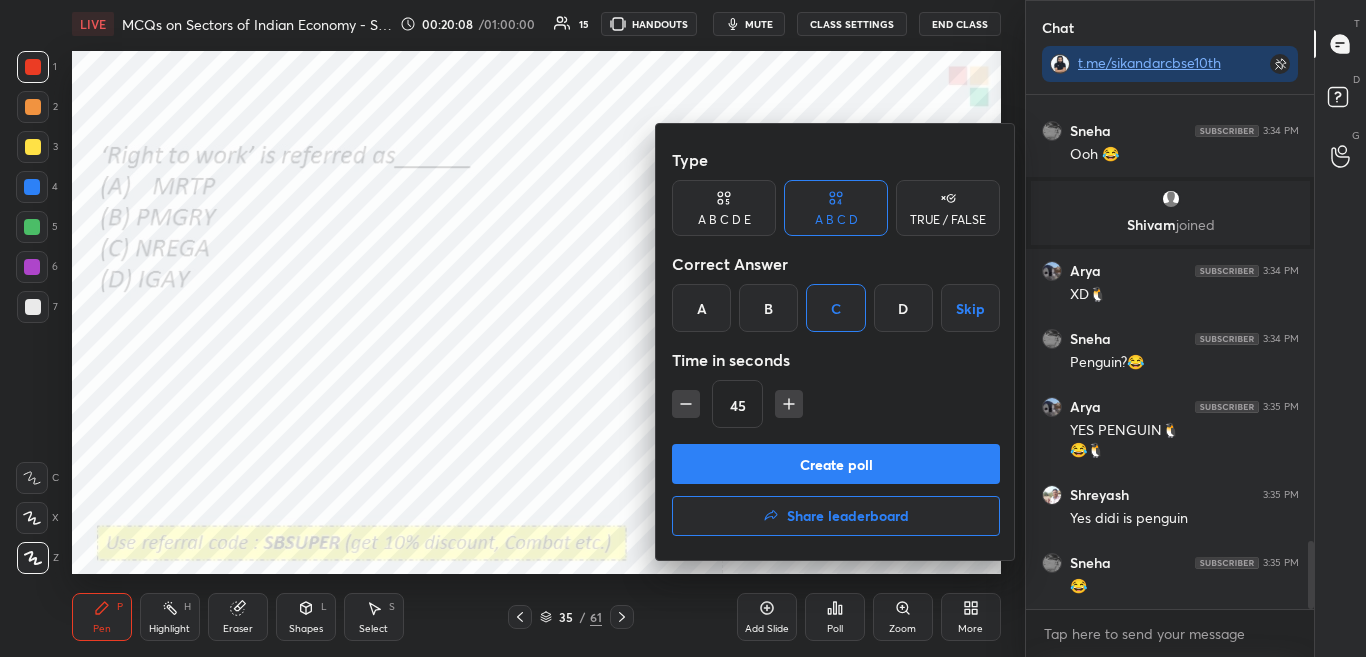 click on "Create poll" at bounding box center (836, 464) 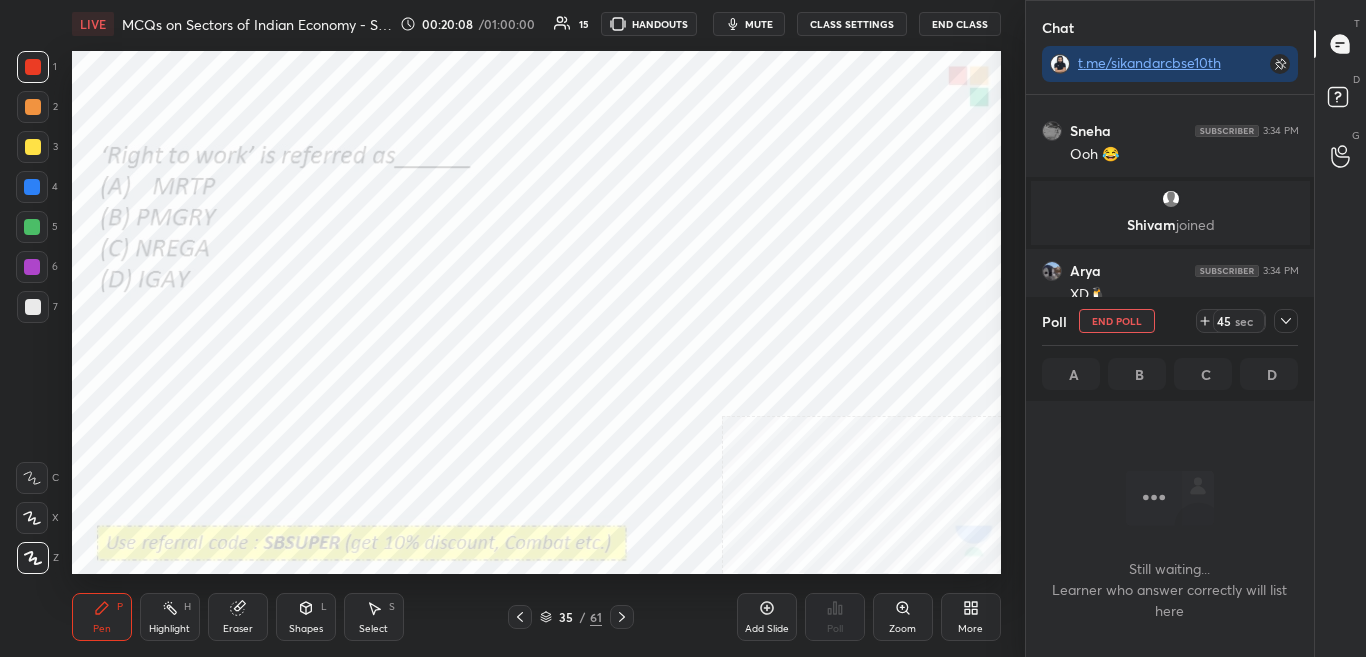 scroll, scrollTop: 446, scrollLeft: 282, axis: both 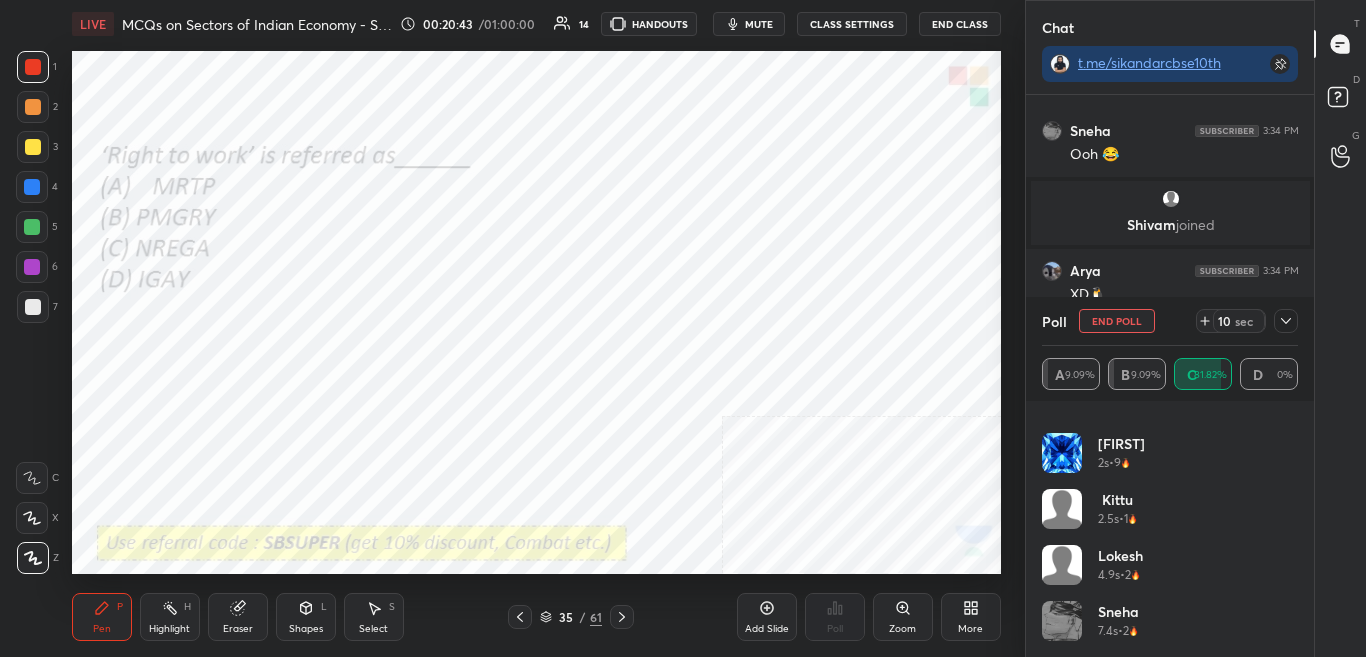 click 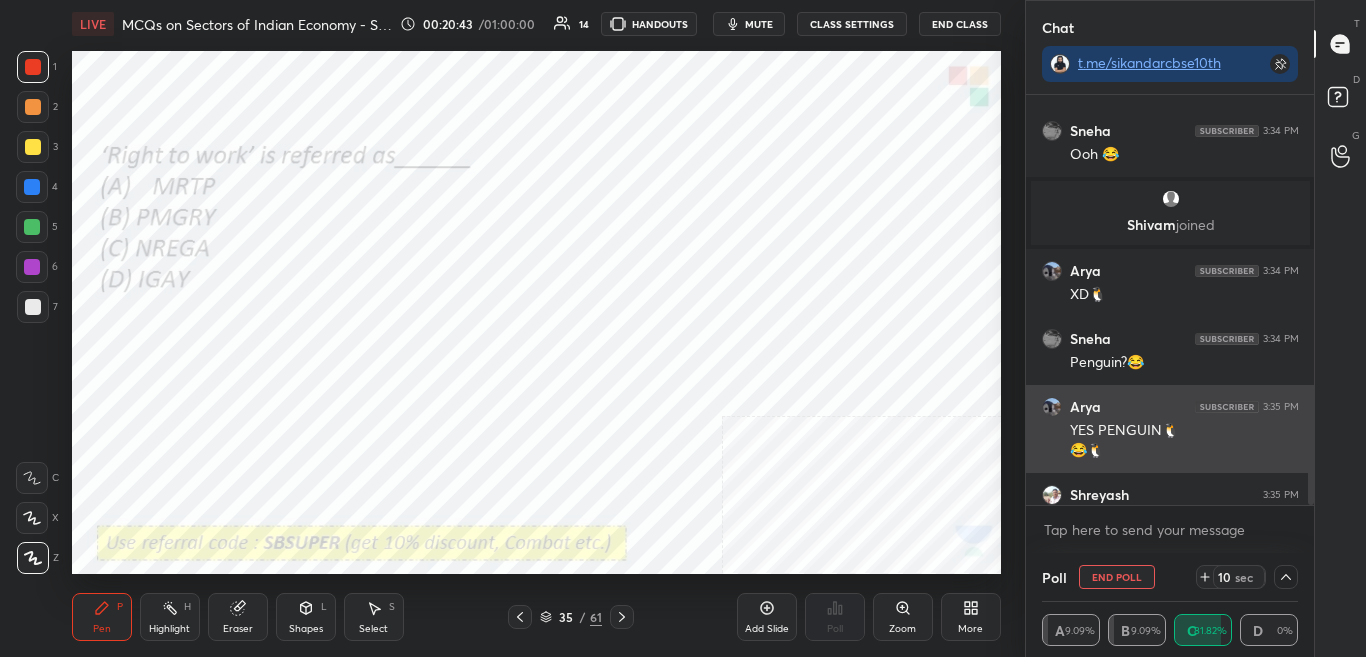 scroll, scrollTop: 0, scrollLeft: 0, axis: both 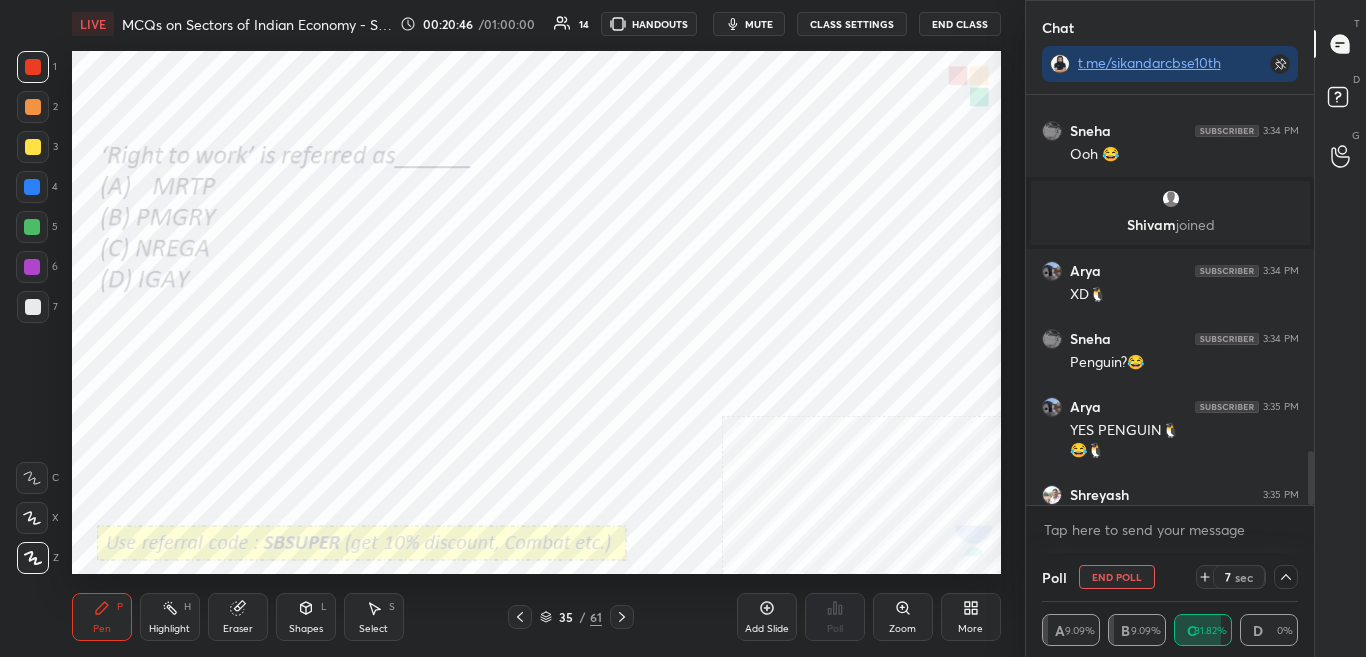 click on "Chat t.me/sikandarcbse10th Shreyash 3:34 PM My correct Ishanvi 3:34 PM Penguin Sneha 3:34 PM Ooh 😂 Shivam  joined Arya 3:34 PM XD🐧 Sneha 3:34 PM Penguin?😂 Arya 3:35 PM YES PENGUIN🐧 😂🐧 Shreyash 3:35 PM Yes didi is penguin Sneha 3:35 PM 😂 JUMP TO LATEST Enable hand raising Enable raise hand to speak to learners. Once enabled, chat will be turned off temporarily. Enable x   Doubts asked by learners will show up here NEW DOUBTS ASKED No one has raised a hand yet Can't raise hand Looks like educator just invited you to speak. Please wait before you can raise your hand again. Got it Poll End Poll 7  sec A 9.09% B 9.09% C 81.82% D 0% T Messages (T) D Doubts (D) G Raise Hand (G)" at bounding box center [1196, 328] 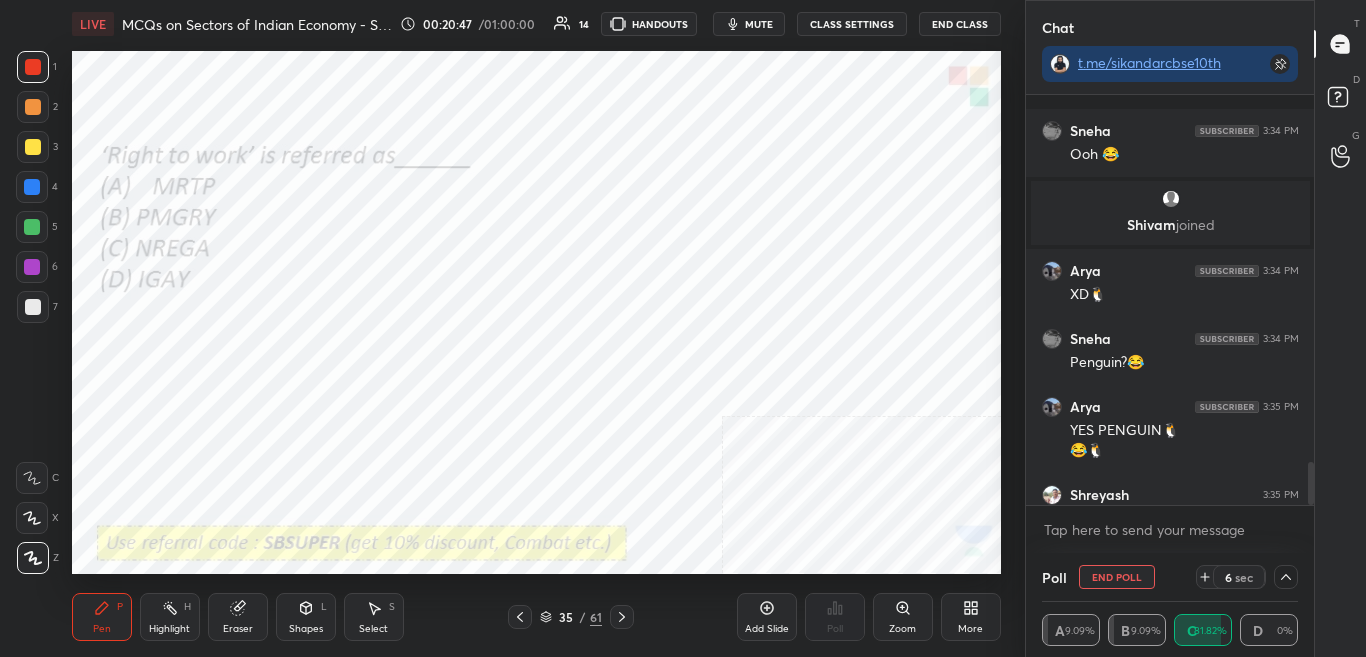 scroll, scrollTop: 3478, scrollLeft: 0, axis: vertical 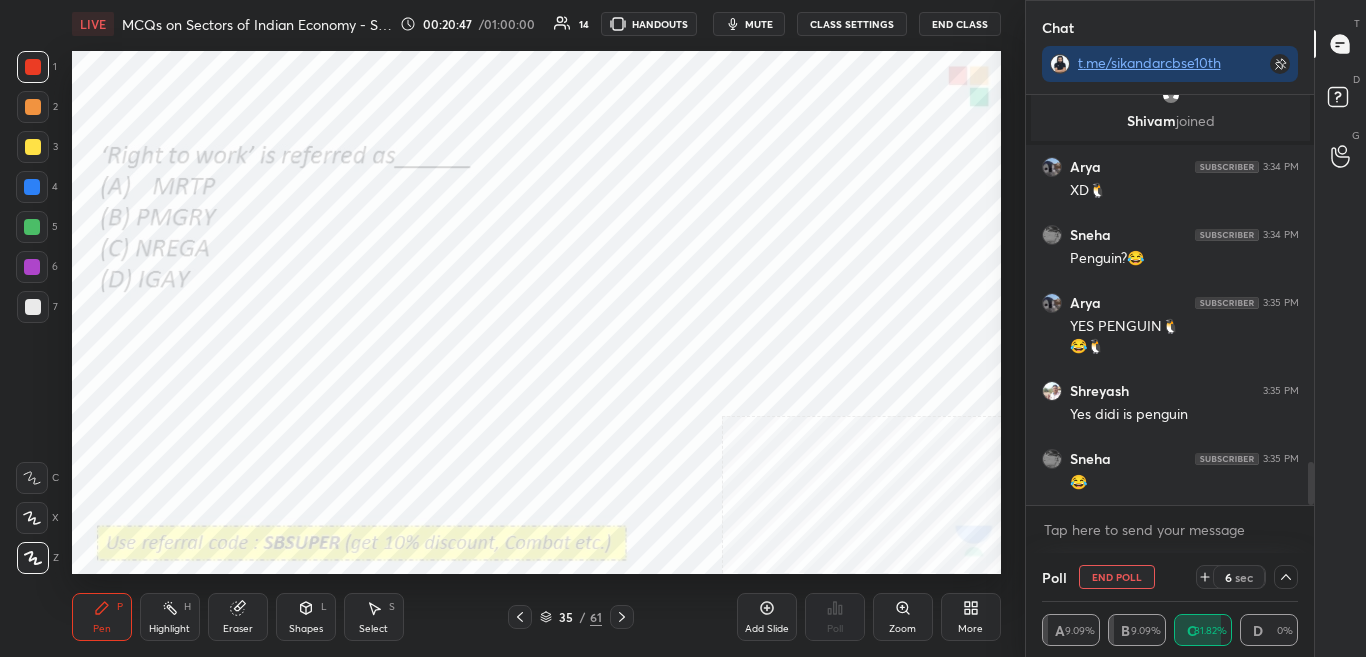 drag, startPoint x: 1312, startPoint y: 483, endPoint x: 1294, endPoint y: 526, distance: 46.615448 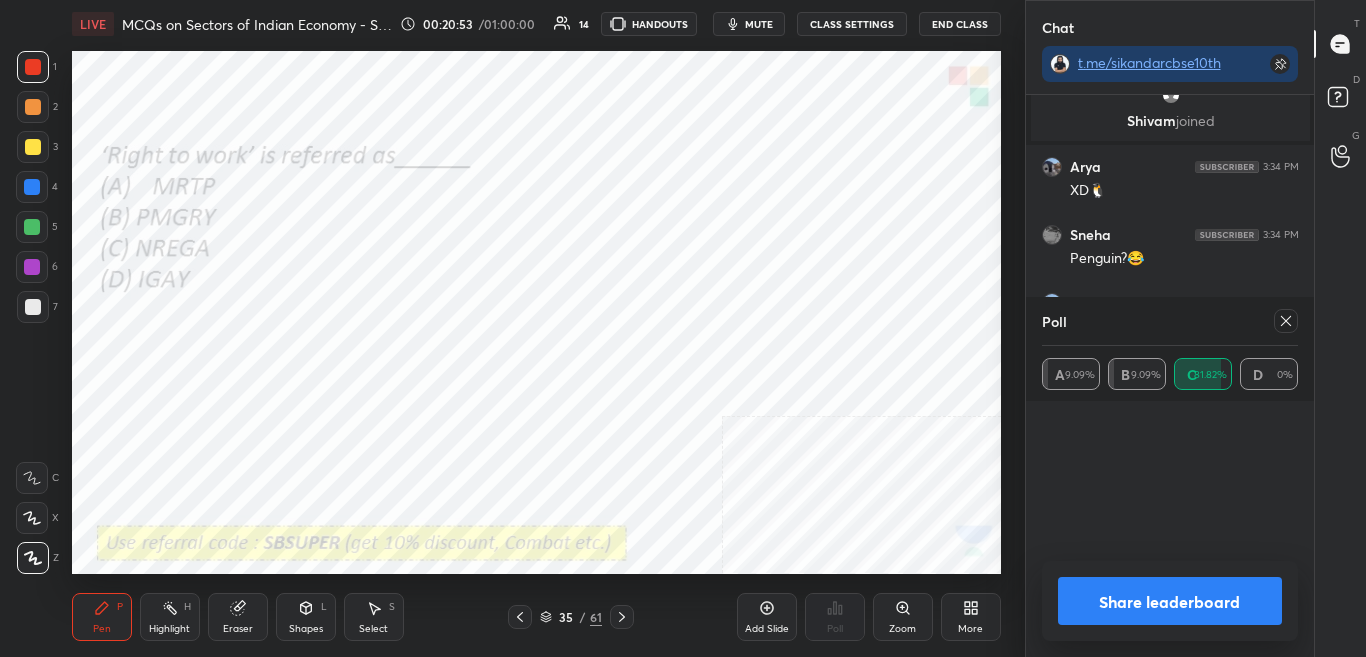 scroll, scrollTop: 7, scrollLeft: 7, axis: both 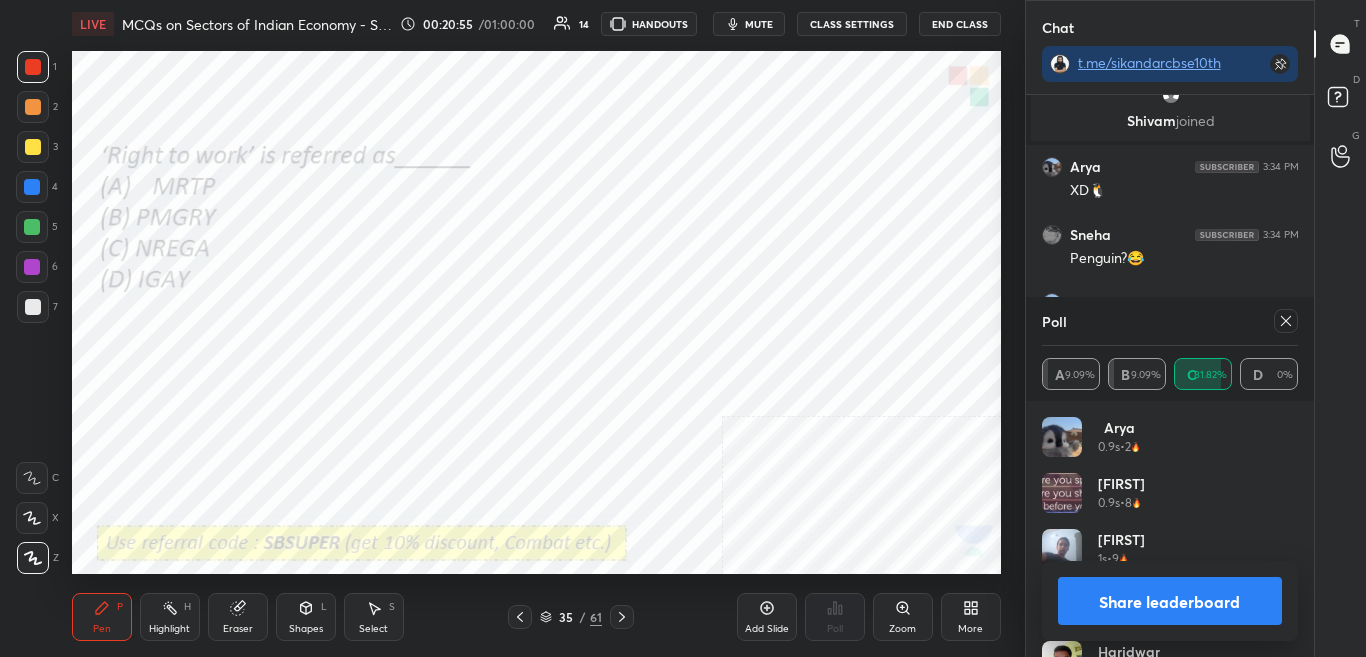 click on "Share leaderboard" at bounding box center (1170, 601) 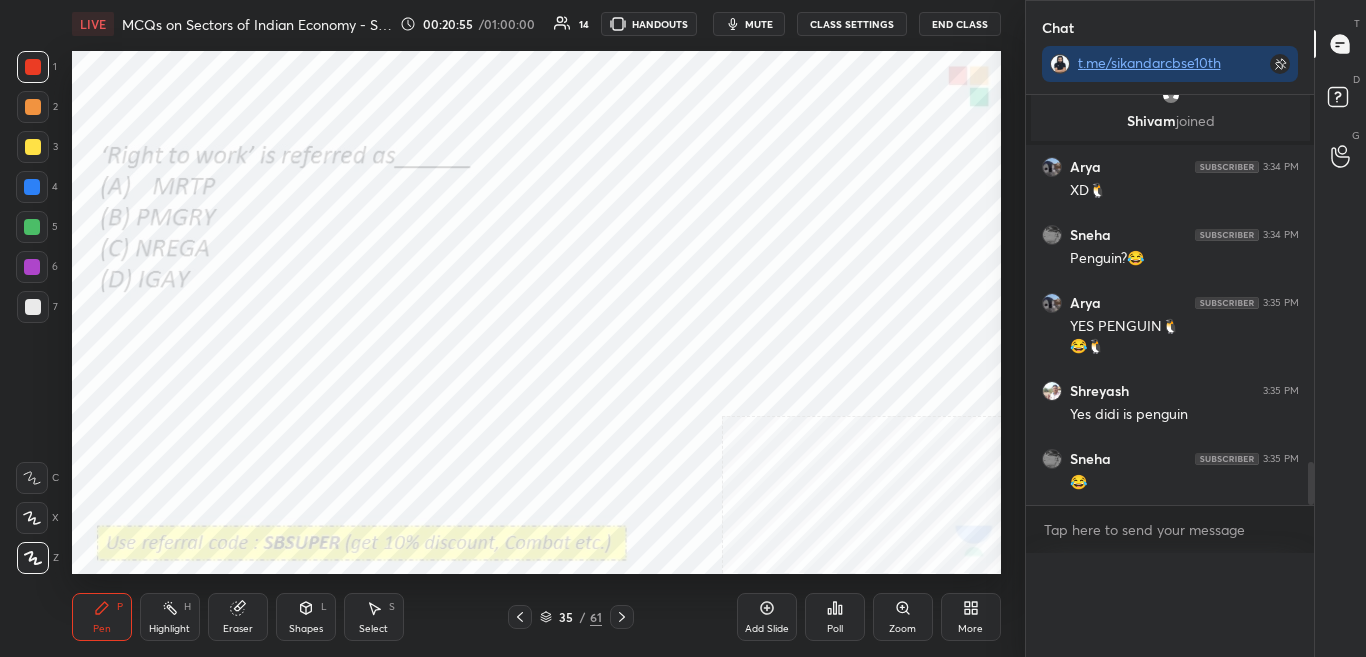 scroll, scrollTop: 0, scrollLeft: 0, axis: both 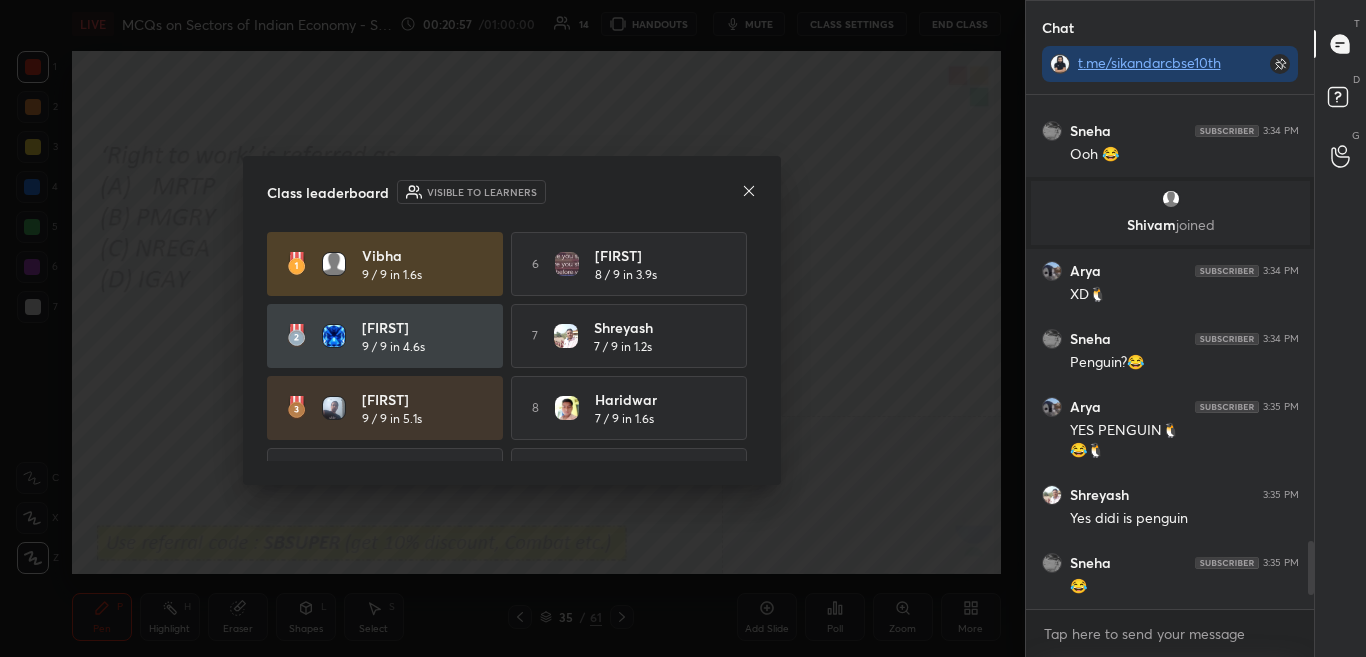 click 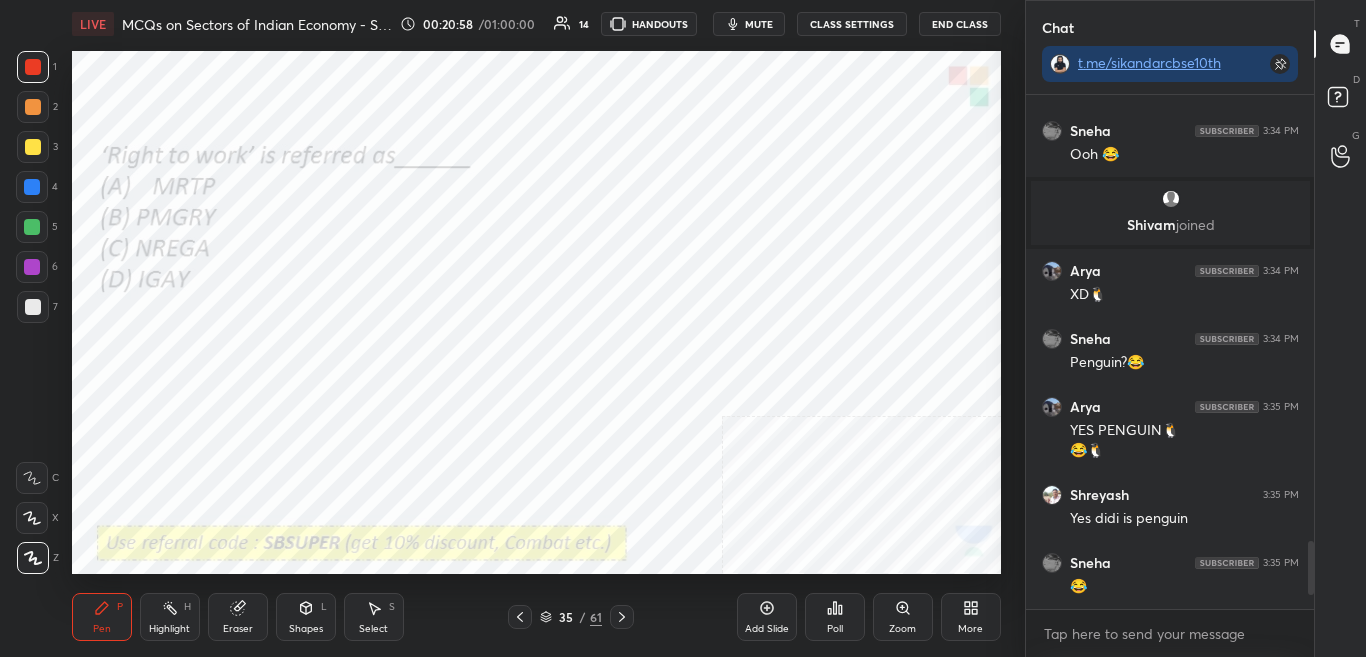 click 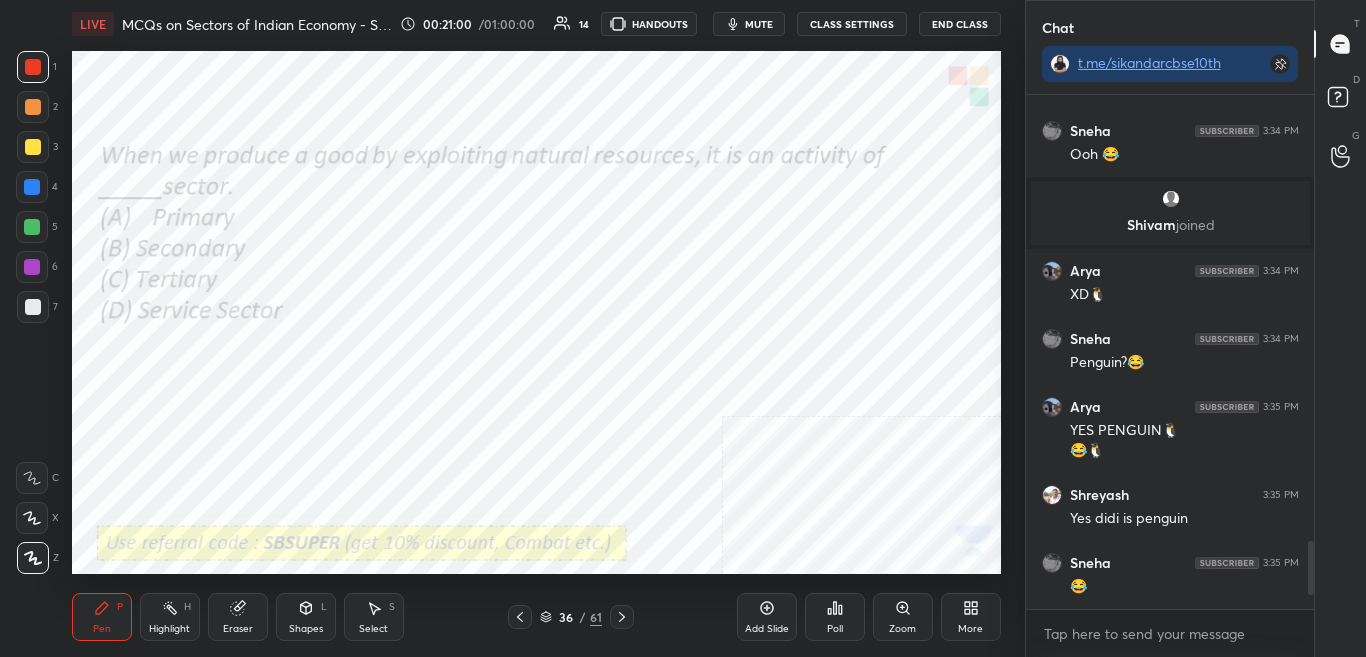 click 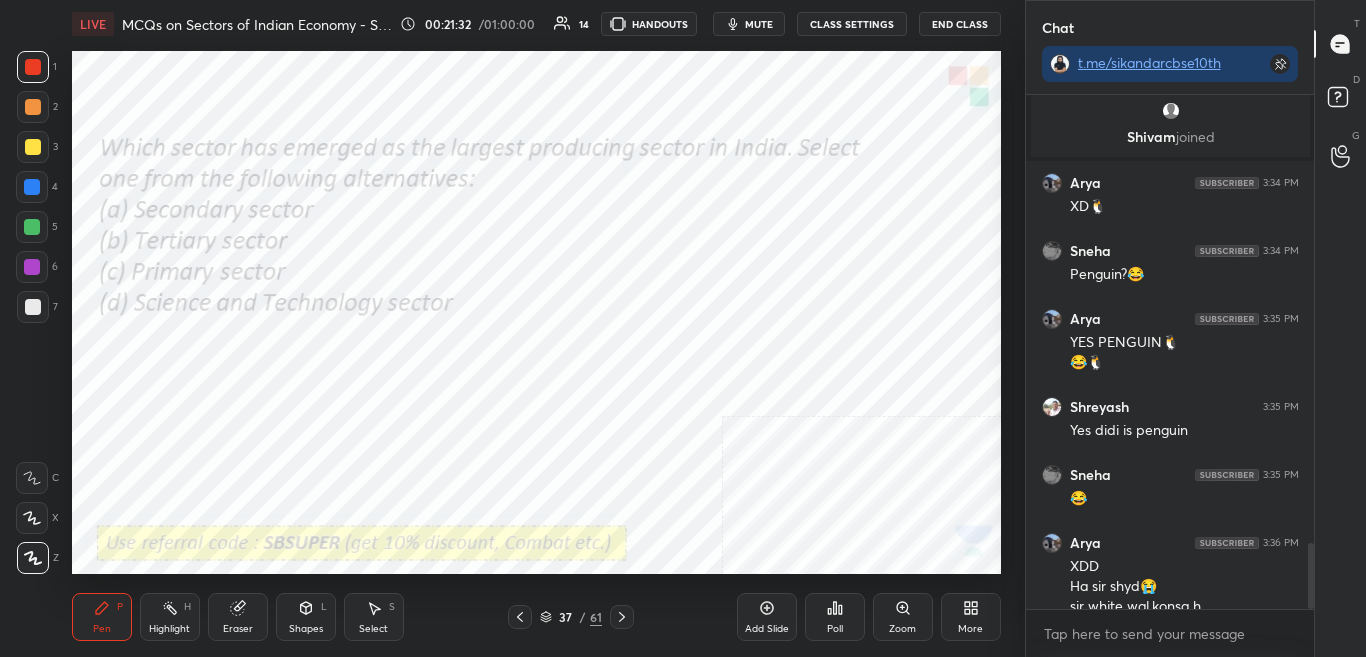 scroll, scrollTop: 3482, scrollLeft: 0, axis: vertical 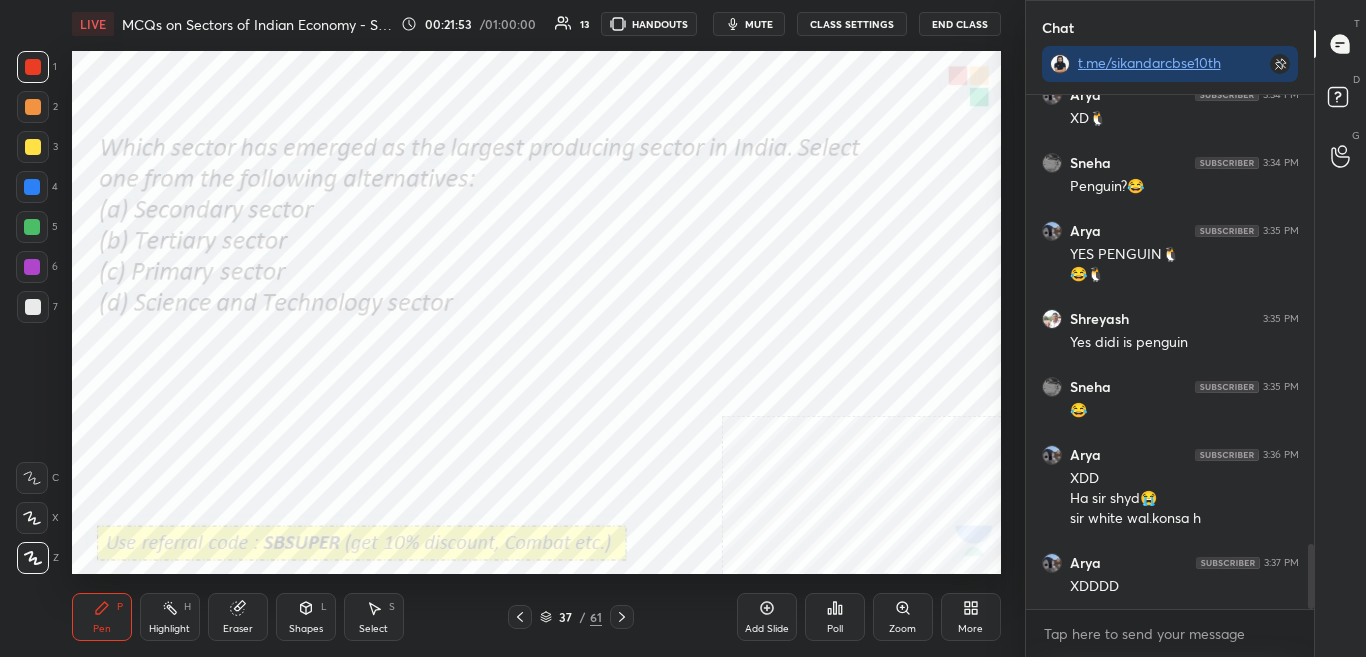 click on "Poll" at bounding box center [835, 617] 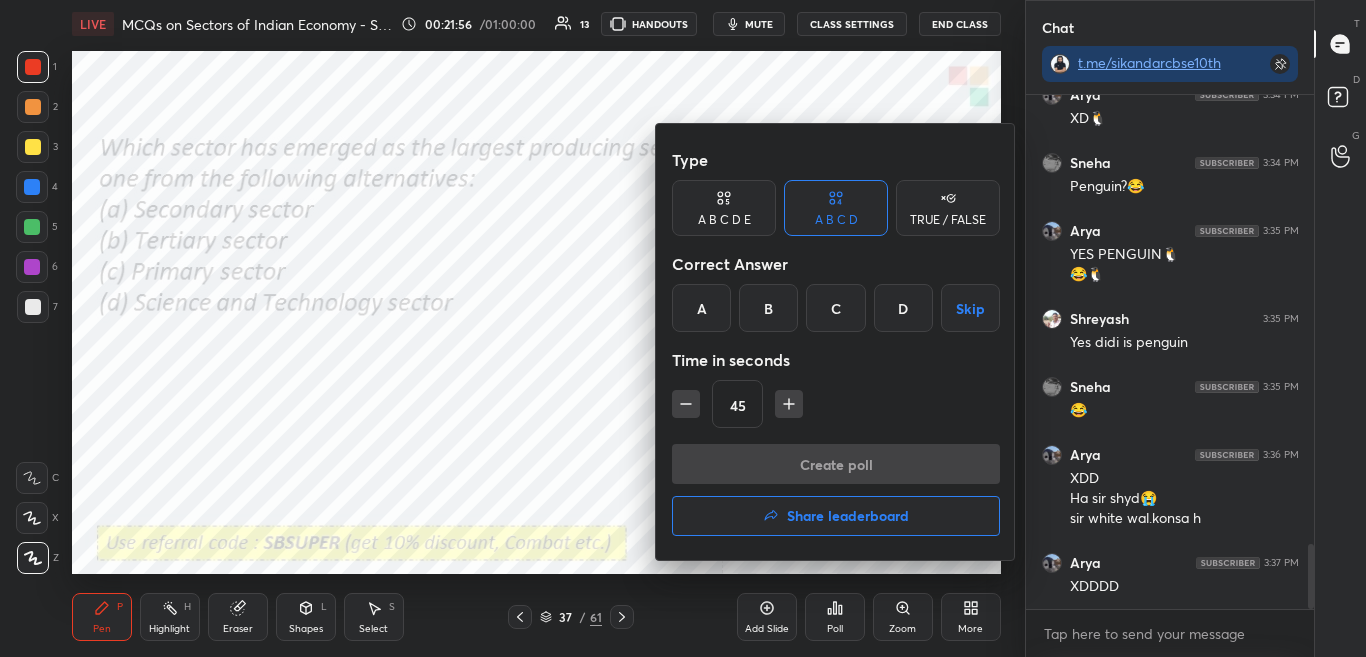 click on "B" at bounding box center [768, 308] 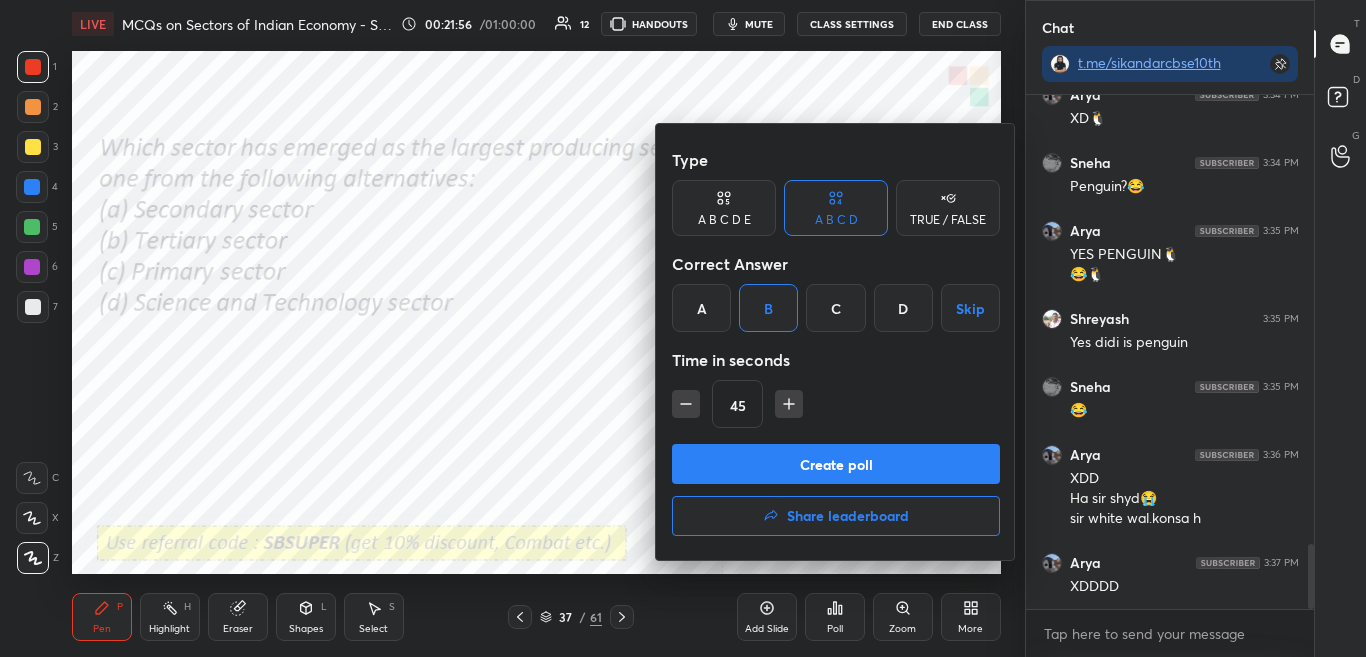 click on "Create poll" at bounding box center [836, 464] 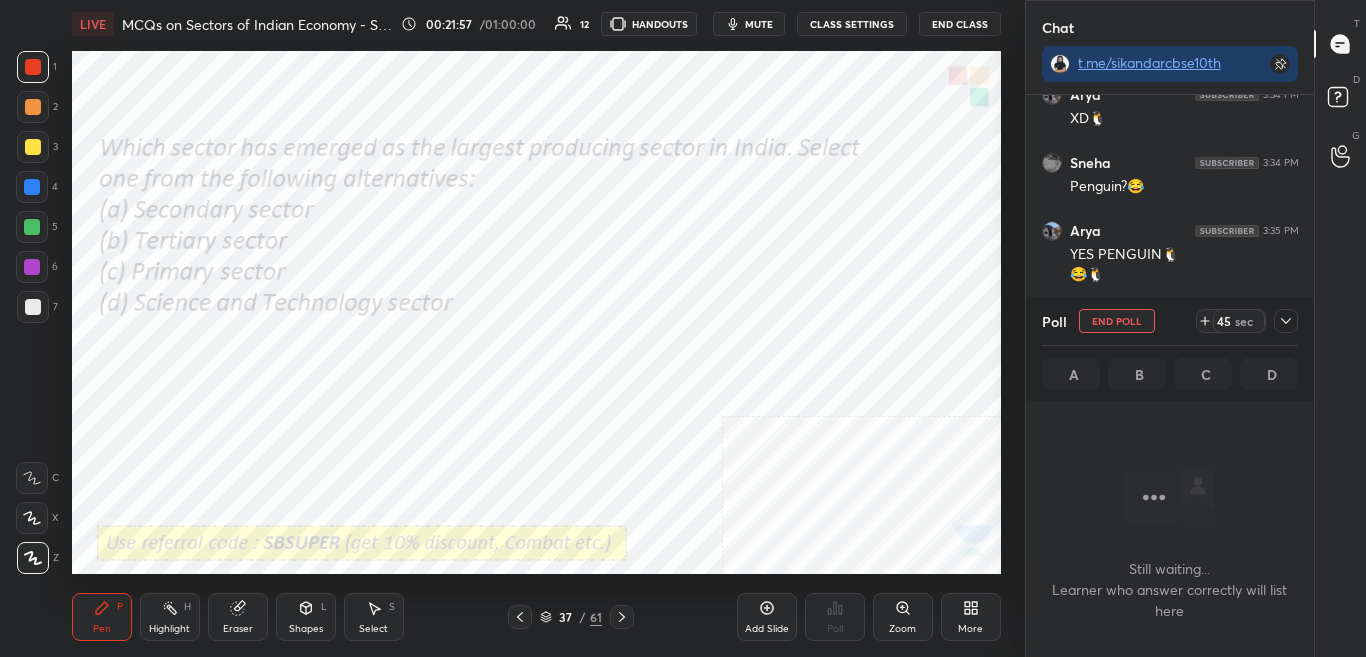 scroll, scrollTop: 456, scrollLeft: 282, axis: both 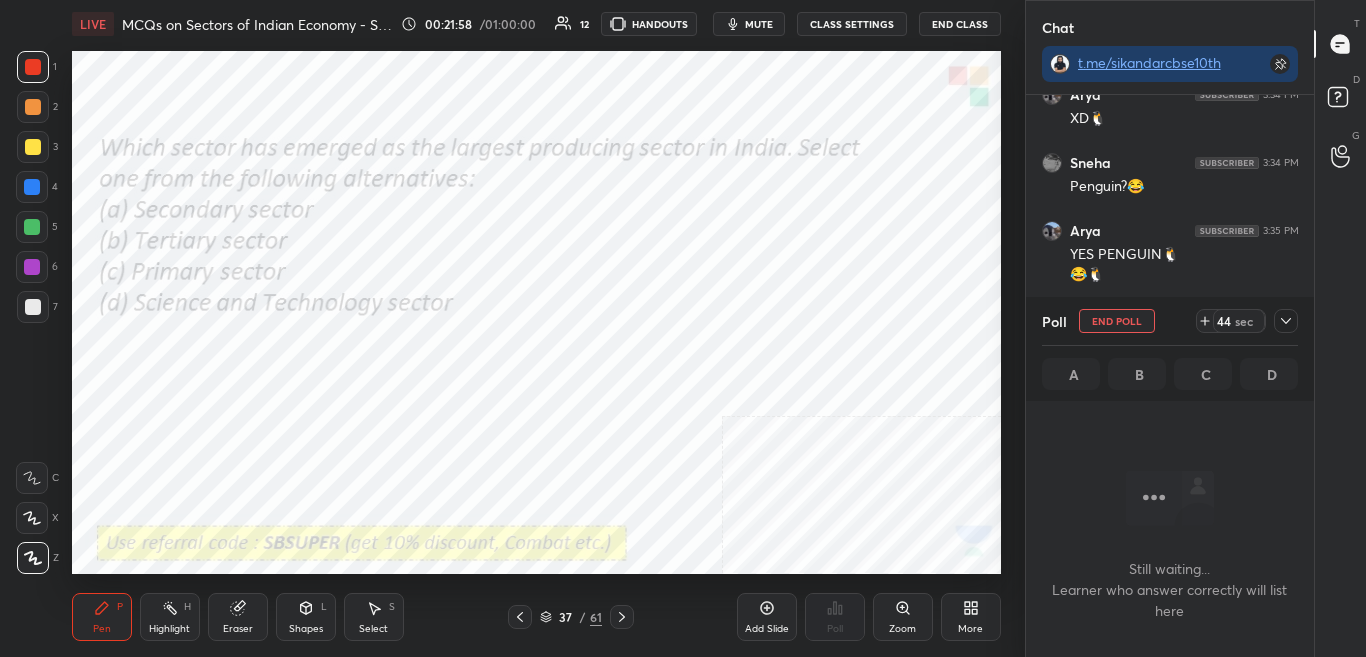 drag, startPoint x: 1292, startPoint y: 314, endPoint x: 1297, endPoint y: 327, distance: 13.928389 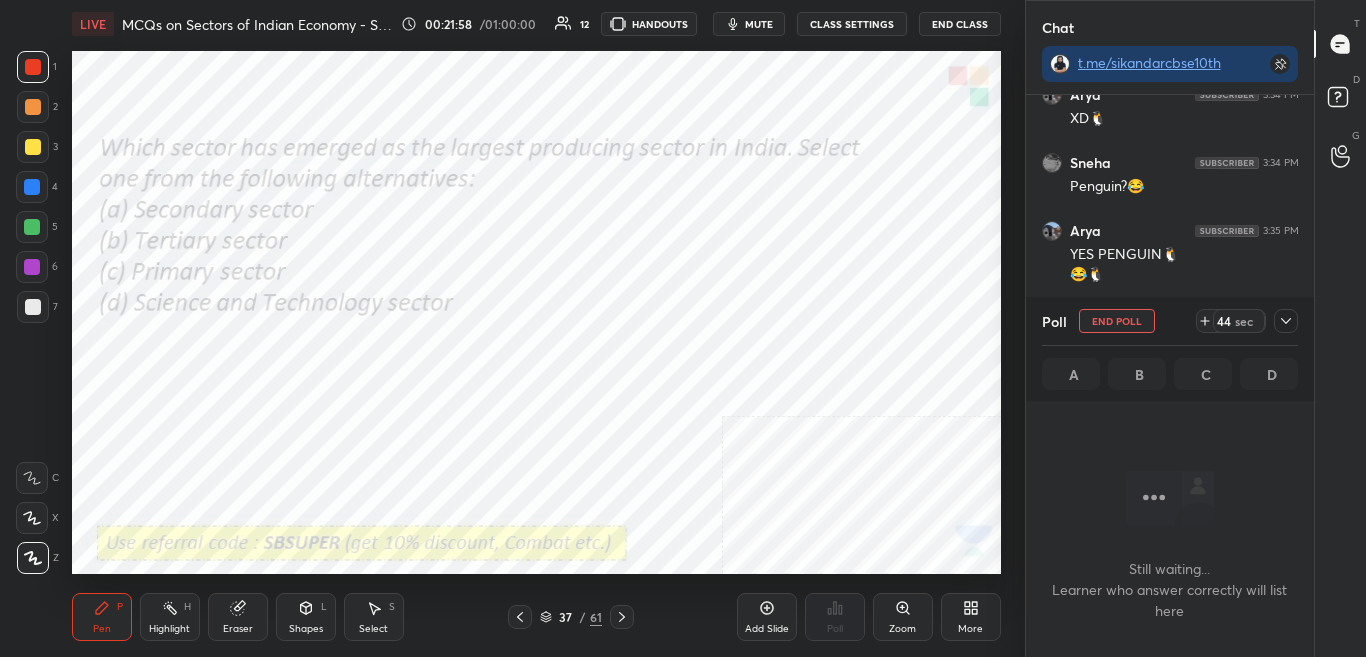 click 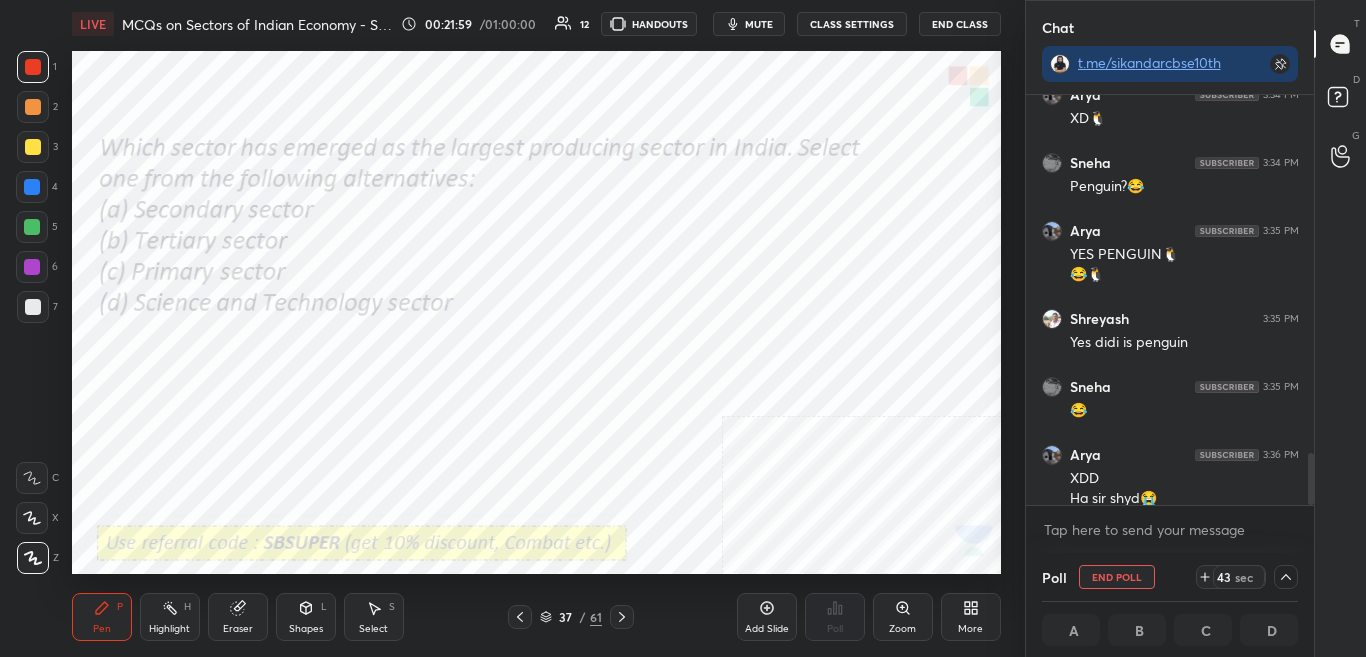 scroll, scrollTop: 1, scrollLeft: 7, axis: both 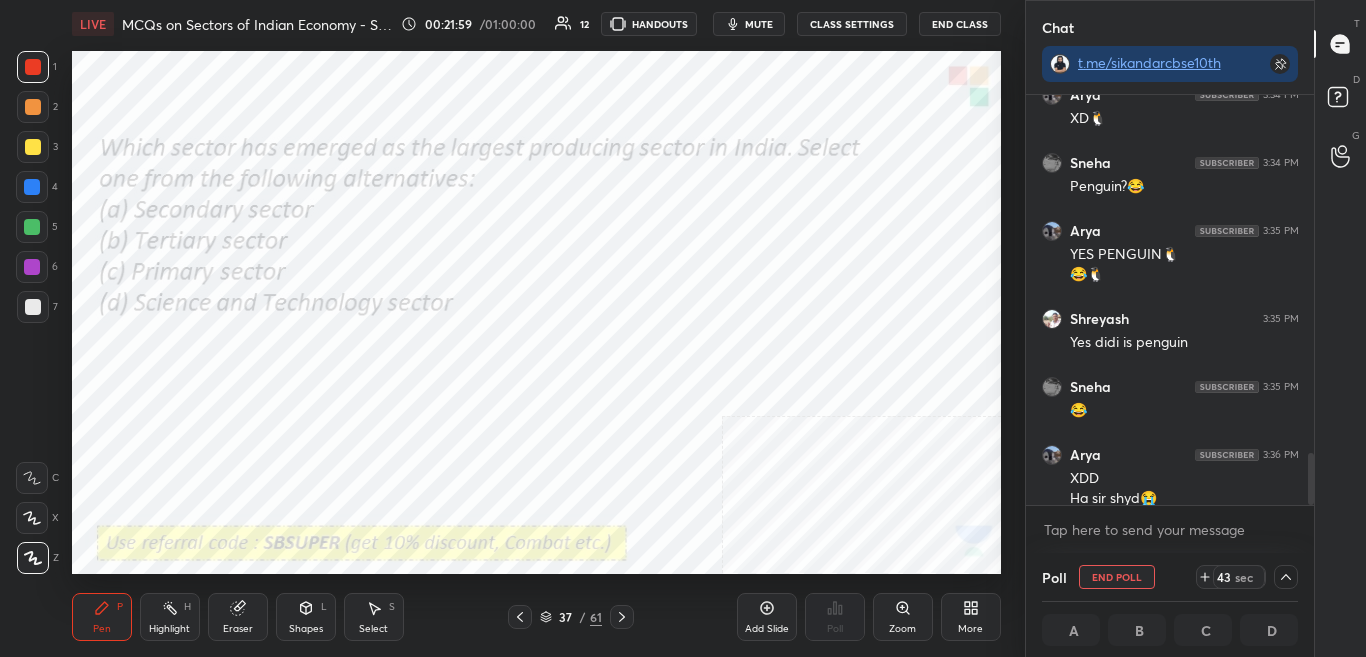 drag, startPoint x: 1314, startPoint y: 485, endPoint x: 1318, endPoint y: 504, distance: 19.416489 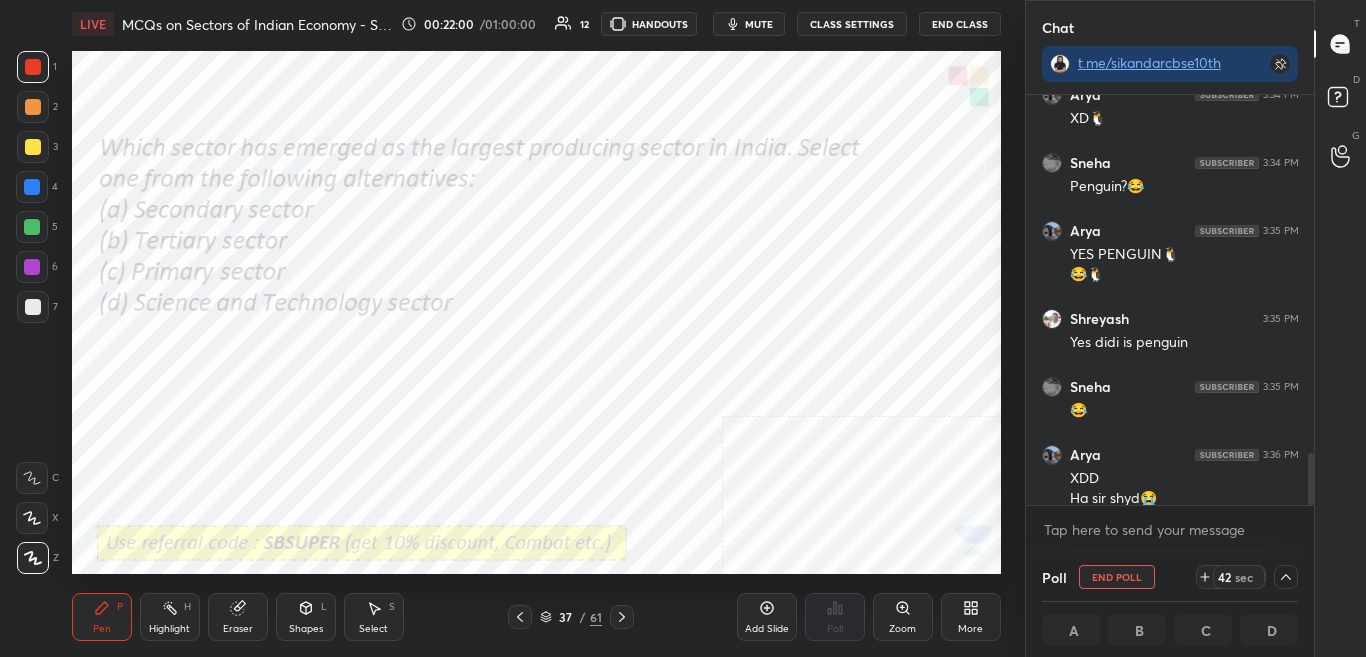 drag, startPoint x: 1310, startPoint y: 490, endPoint x: 1312, endPoint y: 508, distance: 18.110771 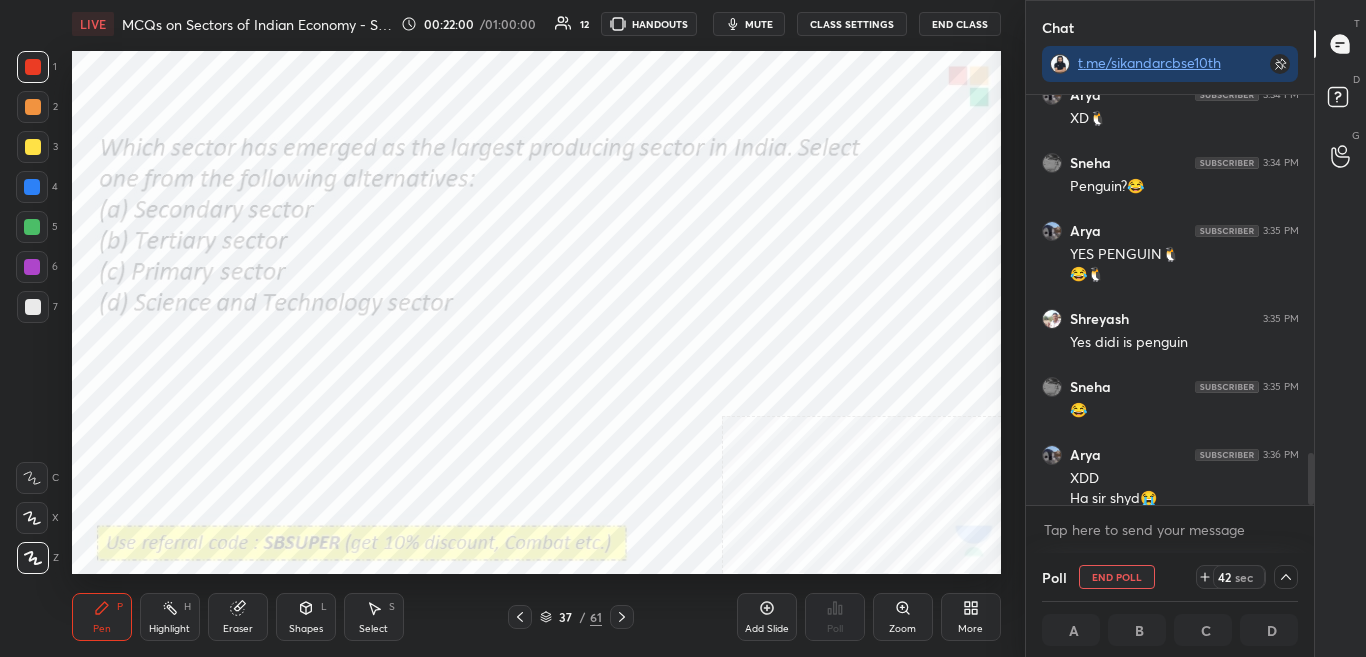click on "Shivam  joined Arya 3:34 PM XD🐧 Sneha 3:34 PM Penguin?😂 Arya 3:35 PM YES PENGUIN🐧 😂🐧 Shreyash 3:35 PM Yes didi is penguin Sneha 3:35 PM 😂 Arya 3:36 PM XDD Ha sir shyd😭 sir white wal.konsa h Arya 3:37 PM XDDDD JUMP TO LATEST Enable hand raising Enable raise hand to speak to learners. Once enabled, chat will be turned off temporarily. Enable x" at bounding box center [1170, 324] 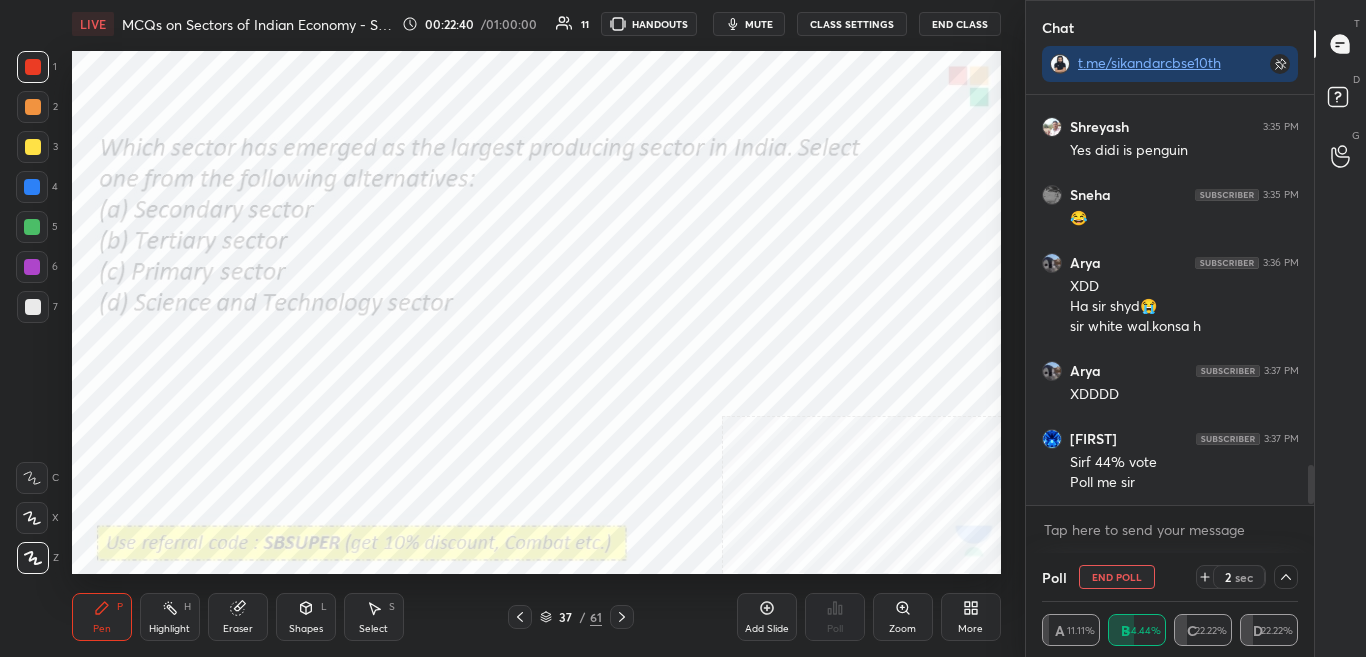 scroll, scrollTop: 3810, scrollLeft: 0, axis: vertical 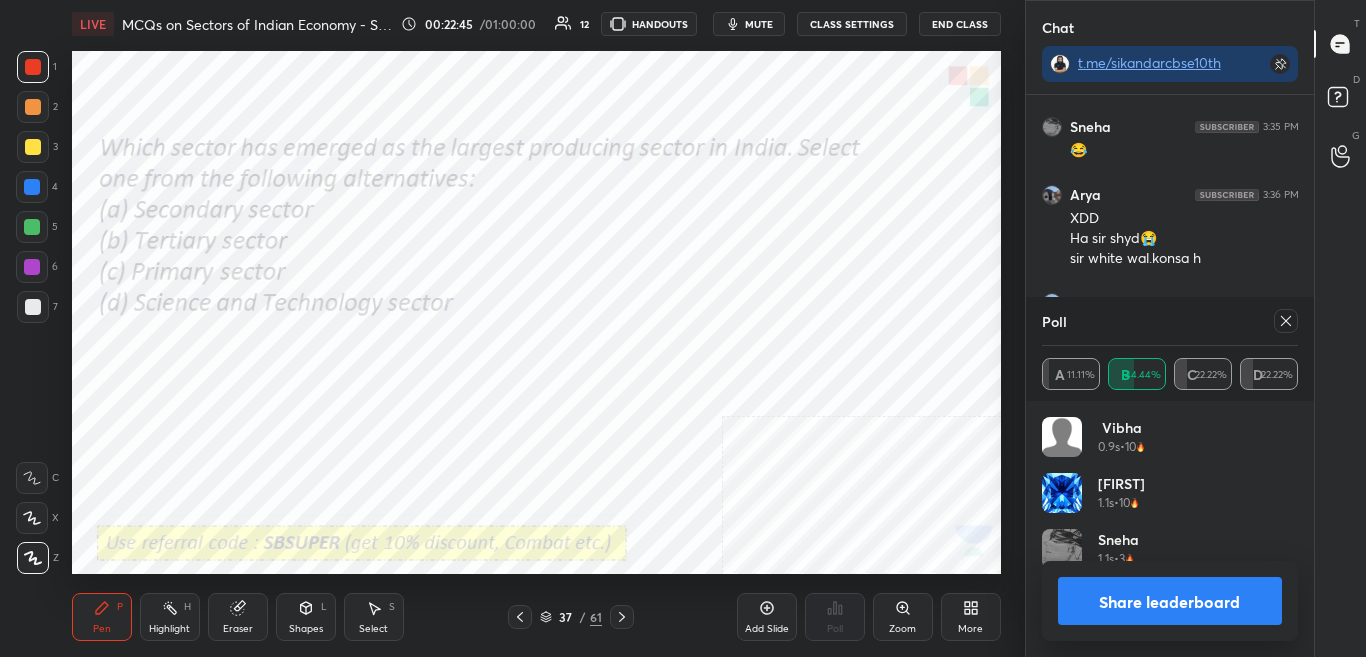 click at bounding box center [1286, 321] 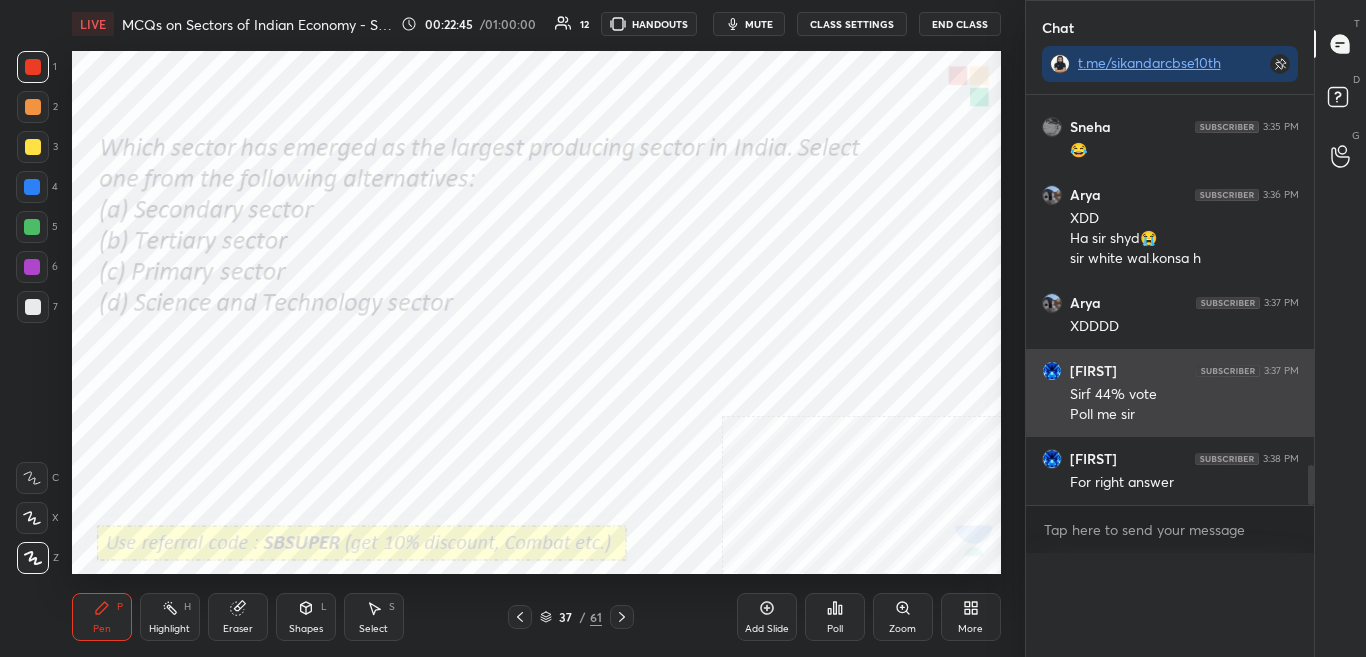scroll, scrollTop: 0, scrollLeft: 0, axis: both 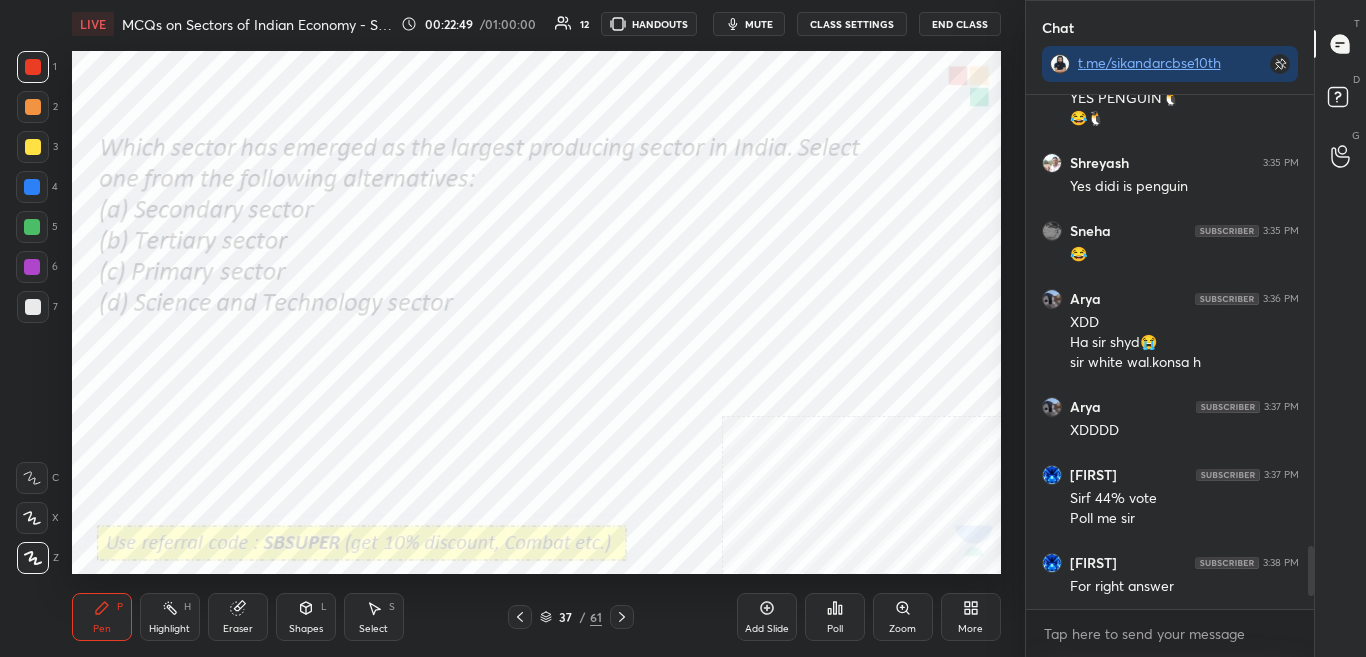 click on "LIVE MCQs on Sectors of Indian Economy - SBSUPER 00:22:49 /  01:00:00 12 HANDOUTS mute CLASS SETTINGS End Class Setting up your live class Poll for   secs No correct answer Start poll Back MCQs on Sectors of Indian Economy - SBSUPER Sikandar Baig Pen P Highlight H Eraser Shapes L Select S 37 / 61 Add Slide Poll Zoom More" at bounding box center [536, 328] 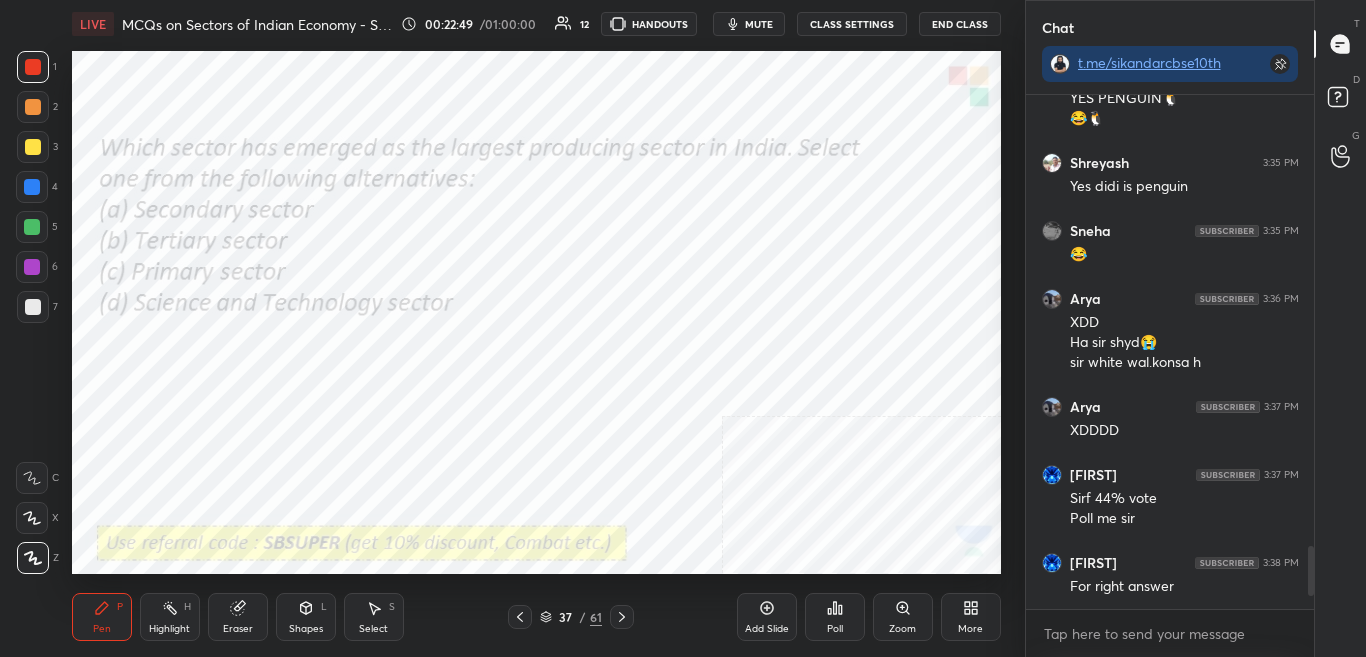 click 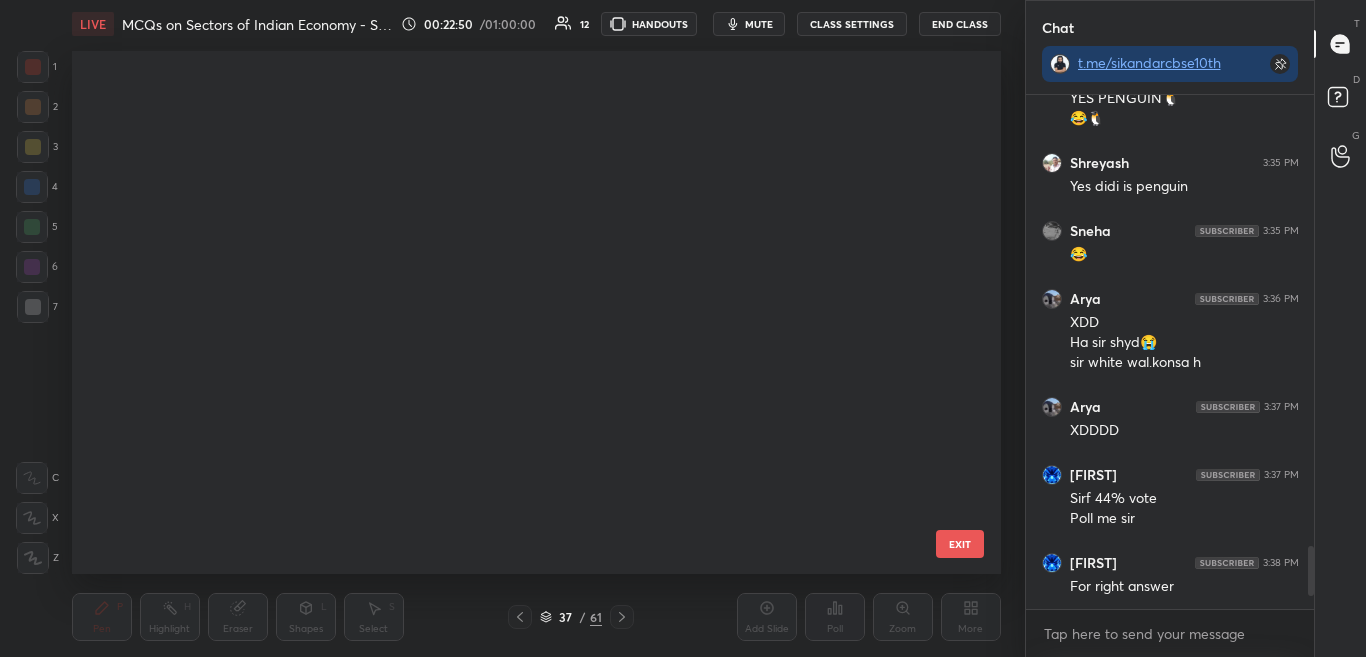 scroll, scrollTop: 1546, scrollLeft: 0, axis: vertical 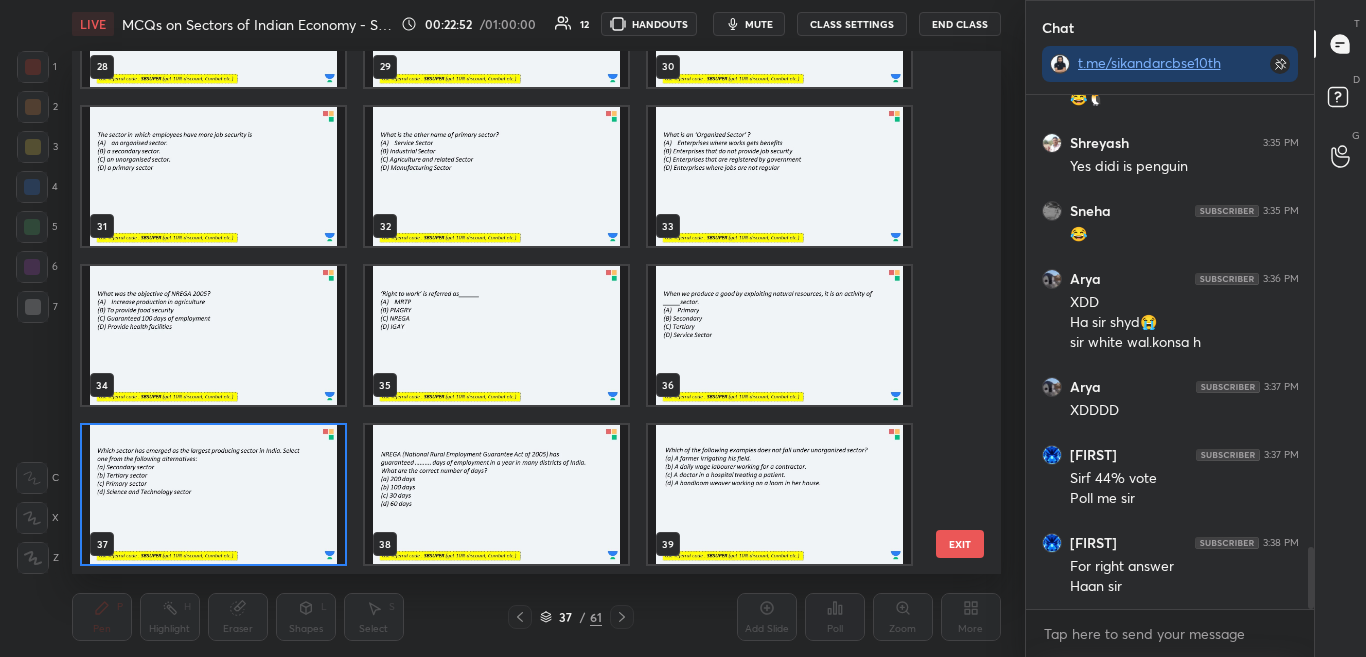 click on "25 26 27 28 29 30 31 32 33 34 35 36 37 38 39 EXIT" at bounding box center [536, 312] 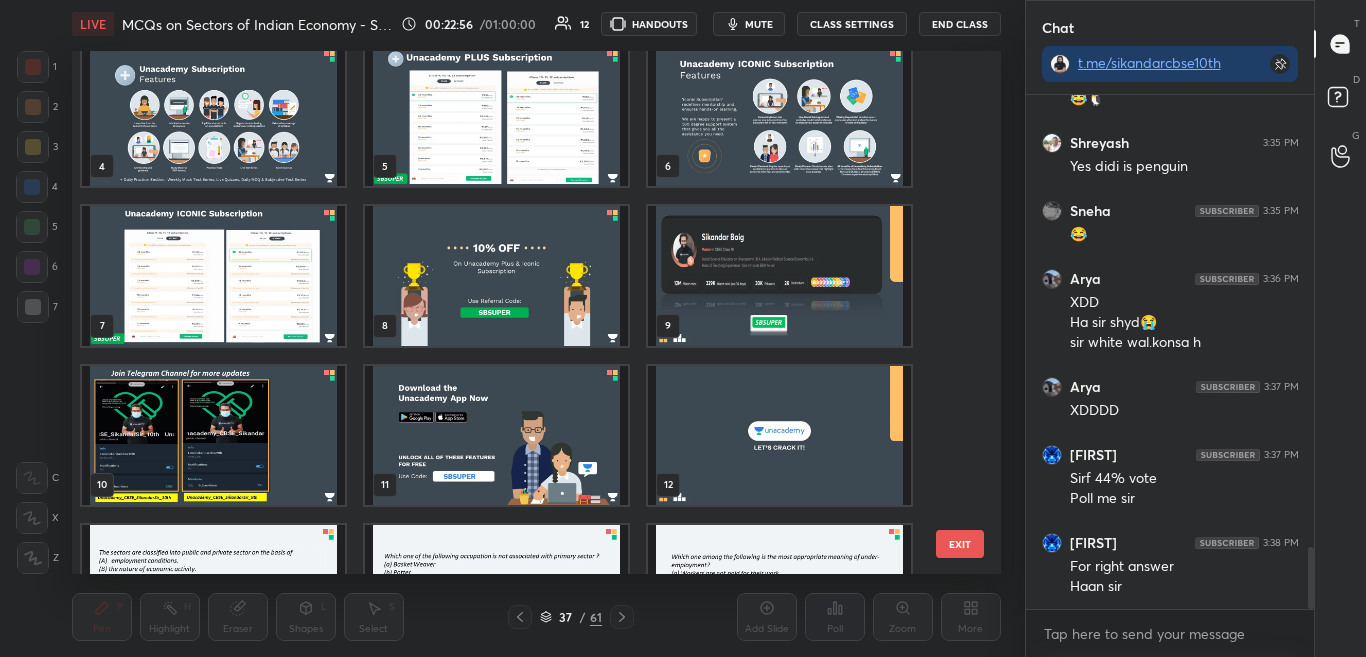 click at bounding box center [213, 594] 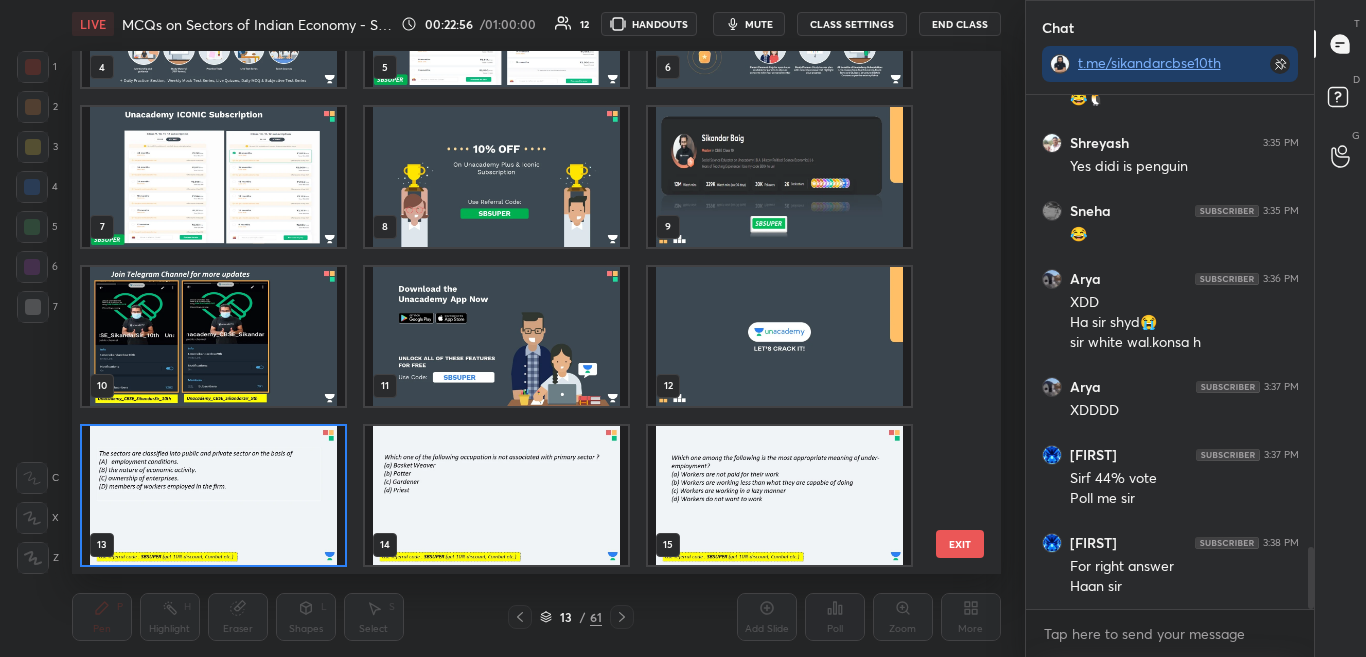 click on "1 2 3 4 5 6 7 8 9 10 11 12 13 14 15" at bounding box center [519, 312] 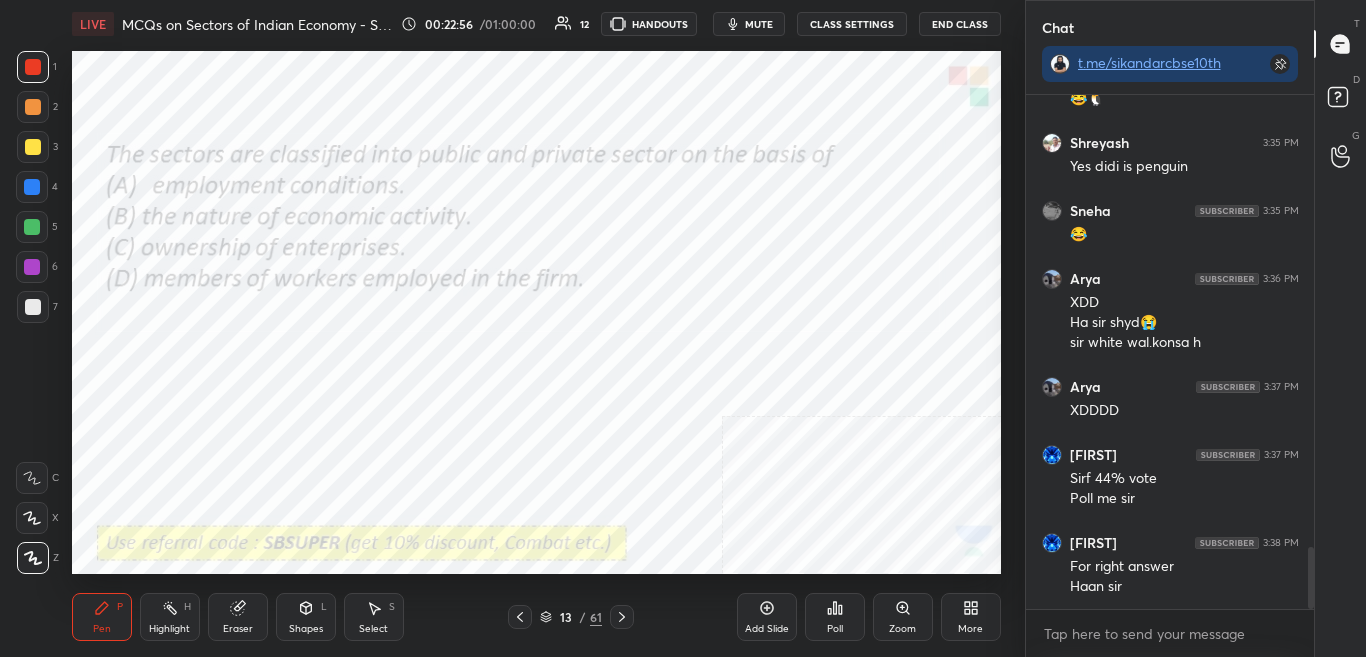 click at bounding box center (213, 495) 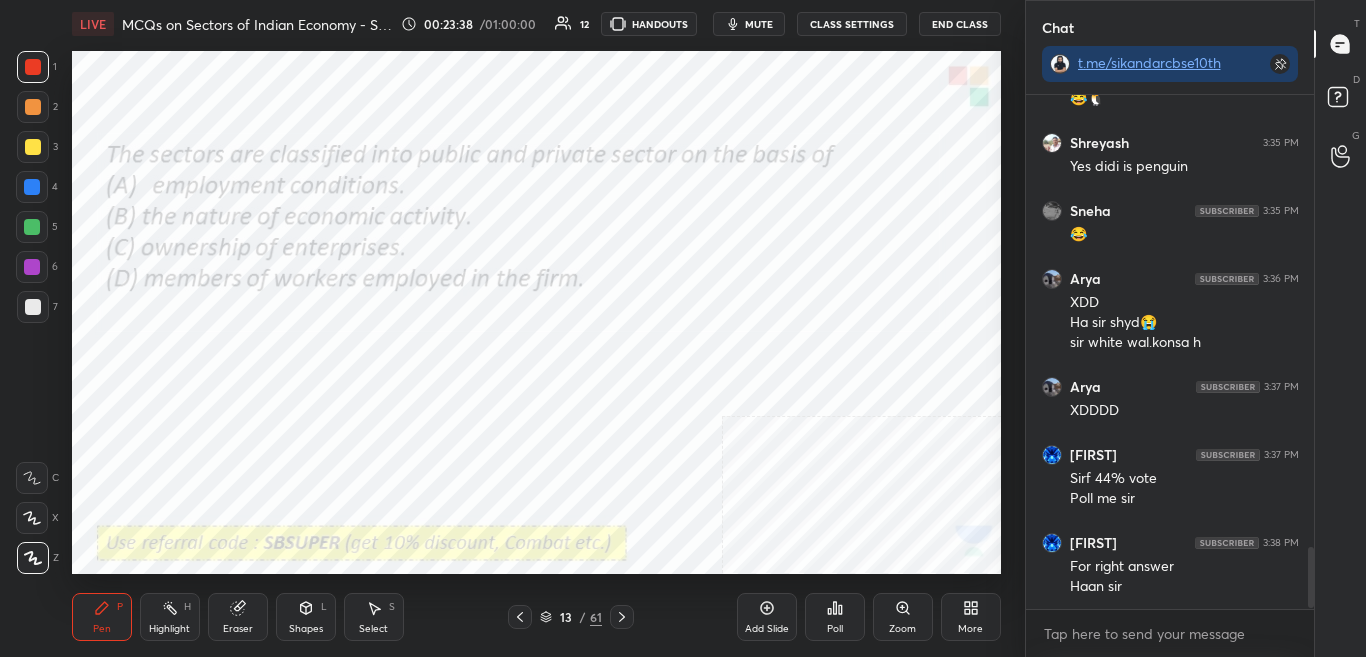 scroll, scrollTop: 3794, scrollLeft: 0, axis: vertical 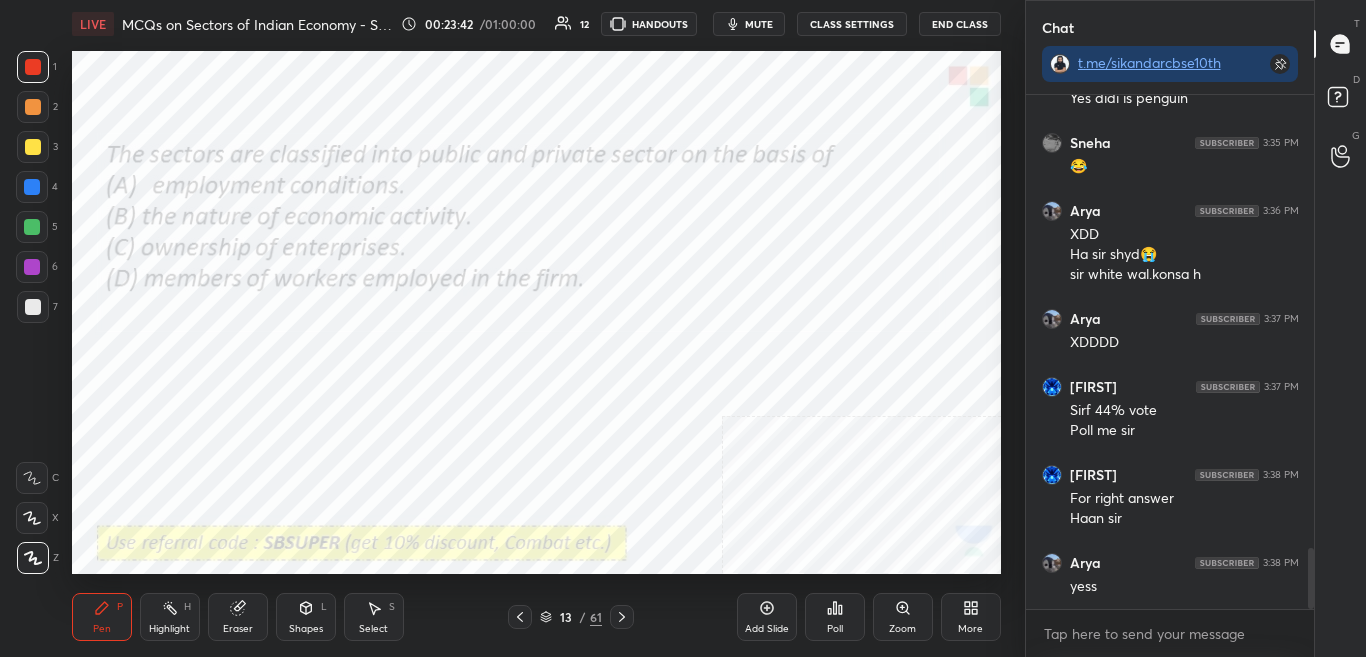 click on "Poll" at bounding box center (835, 629) 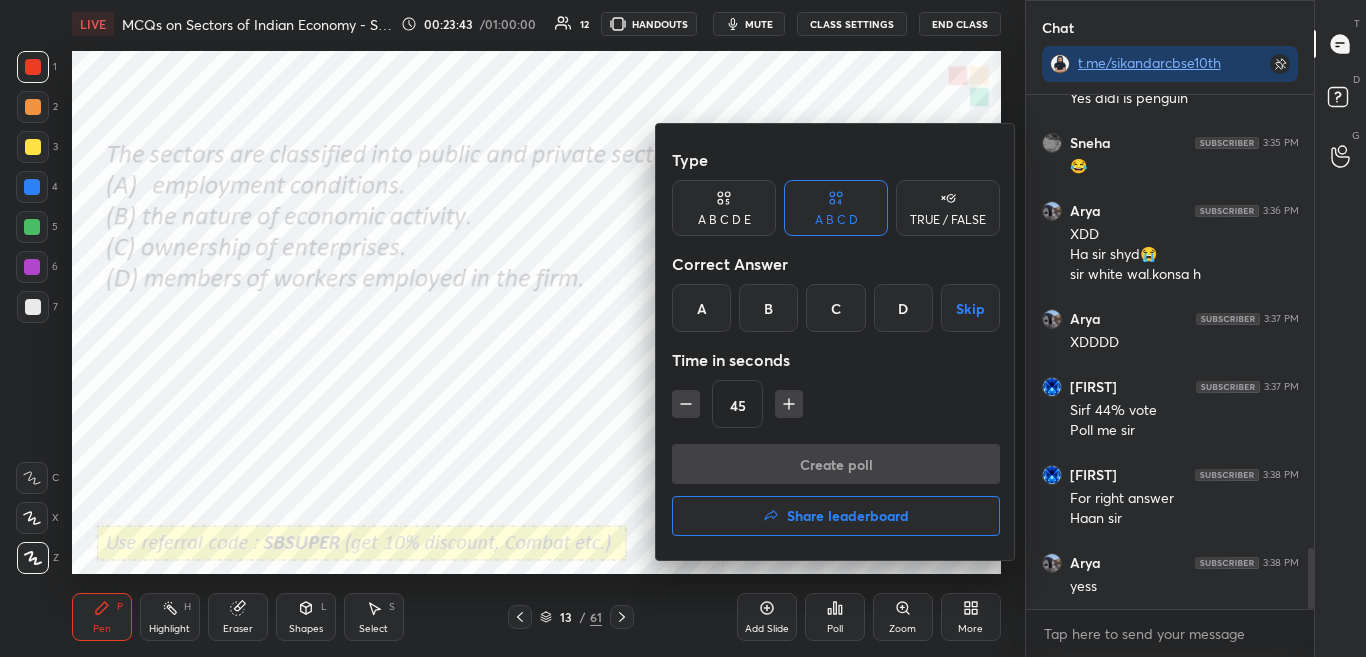 click on "C" at bounding box center (835, 308) 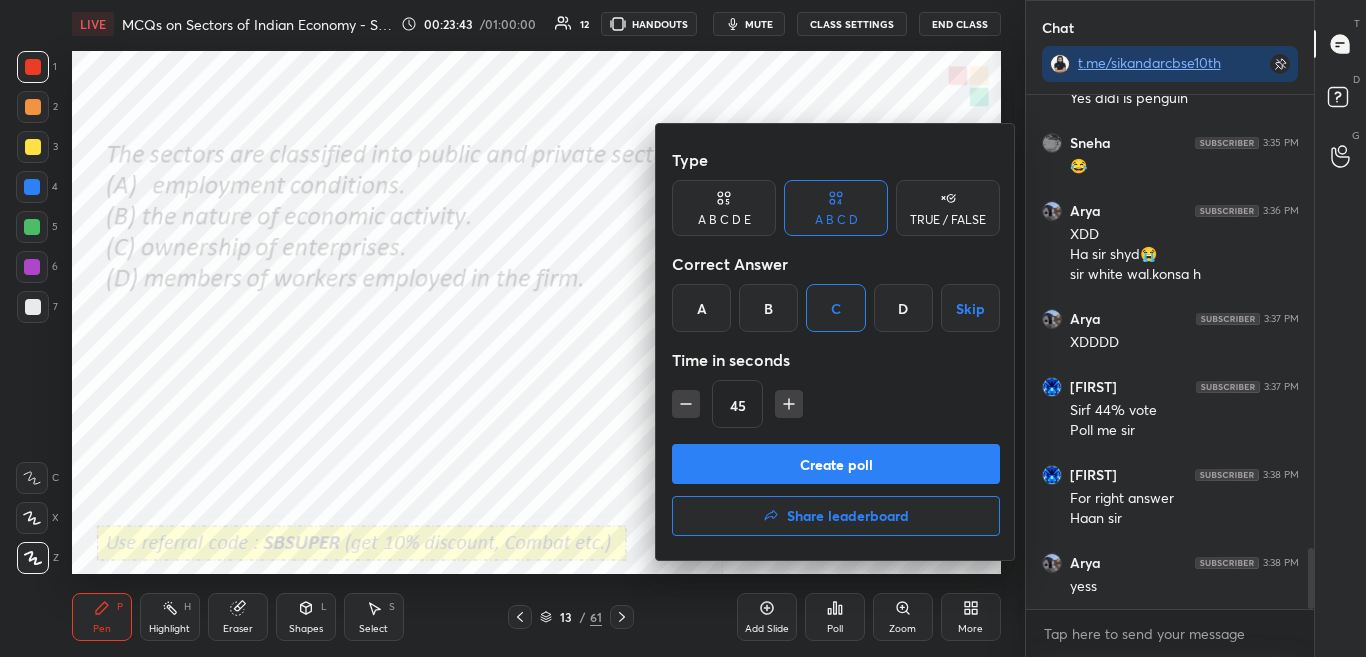 click on "Create poll" at bounding box center [836, 464] 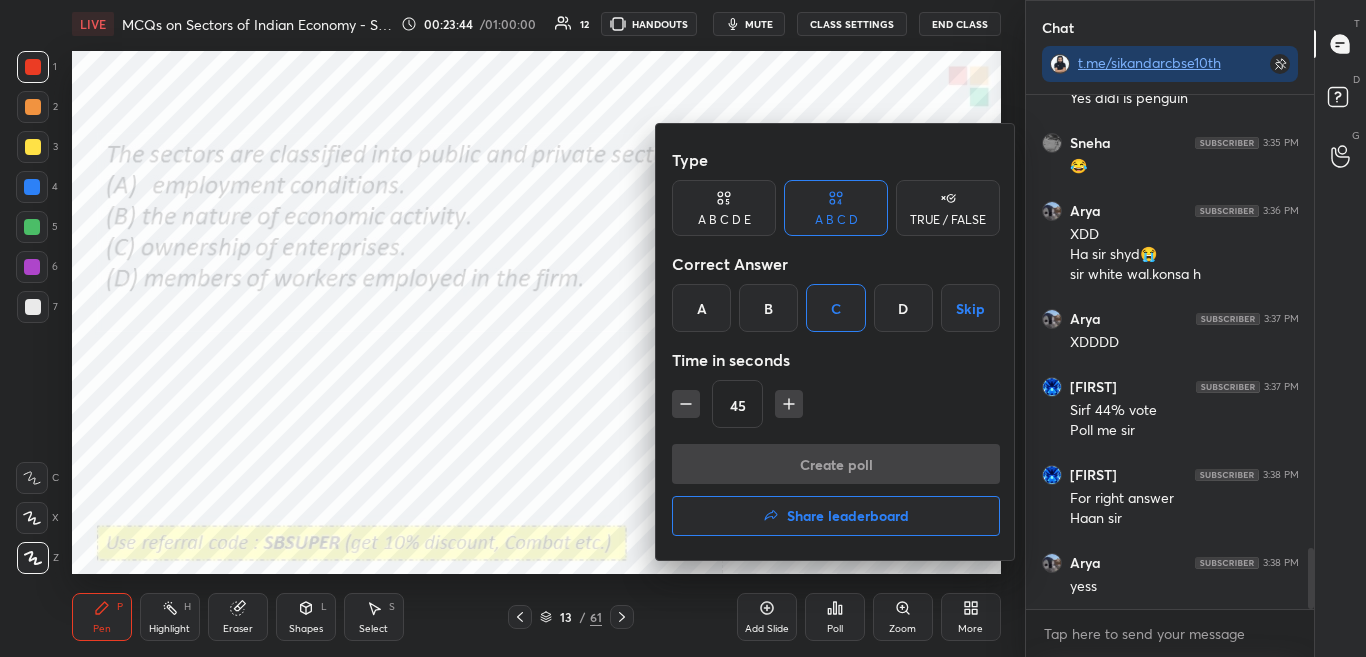 scroll, scrollTop: 456, scrollLeft: 282, axis: both 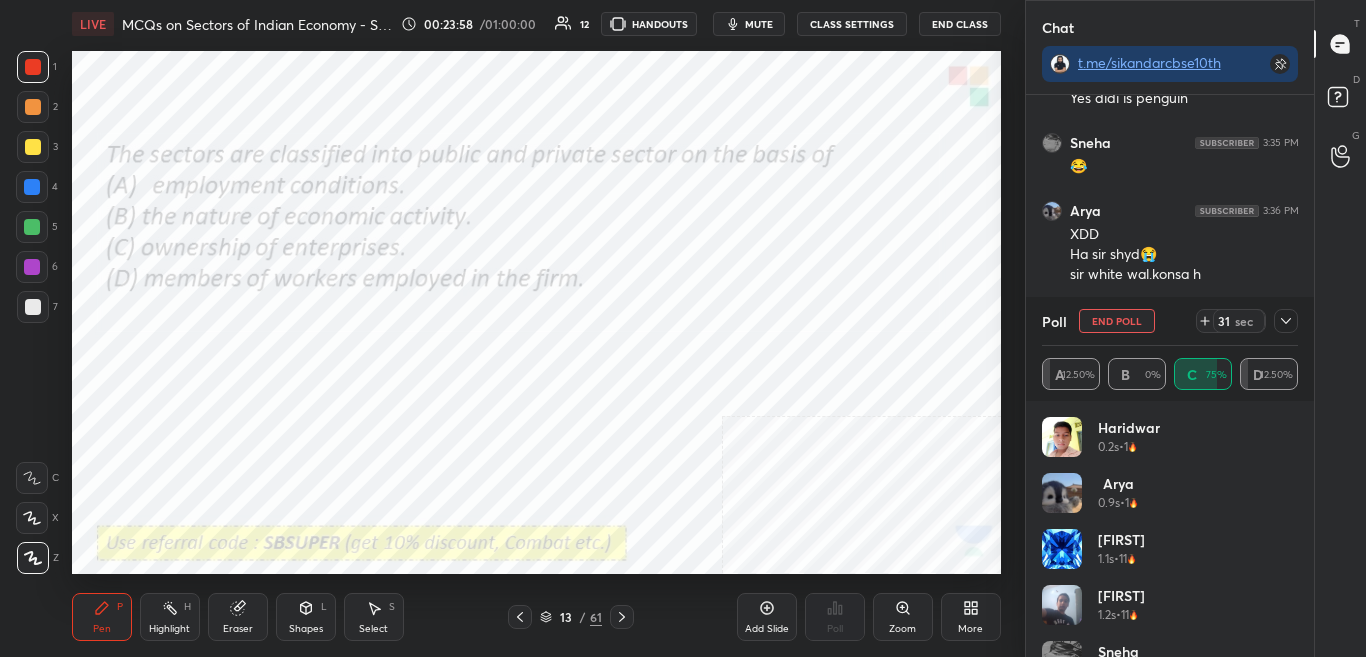 click on "mute" at bounding box center [759, 24] 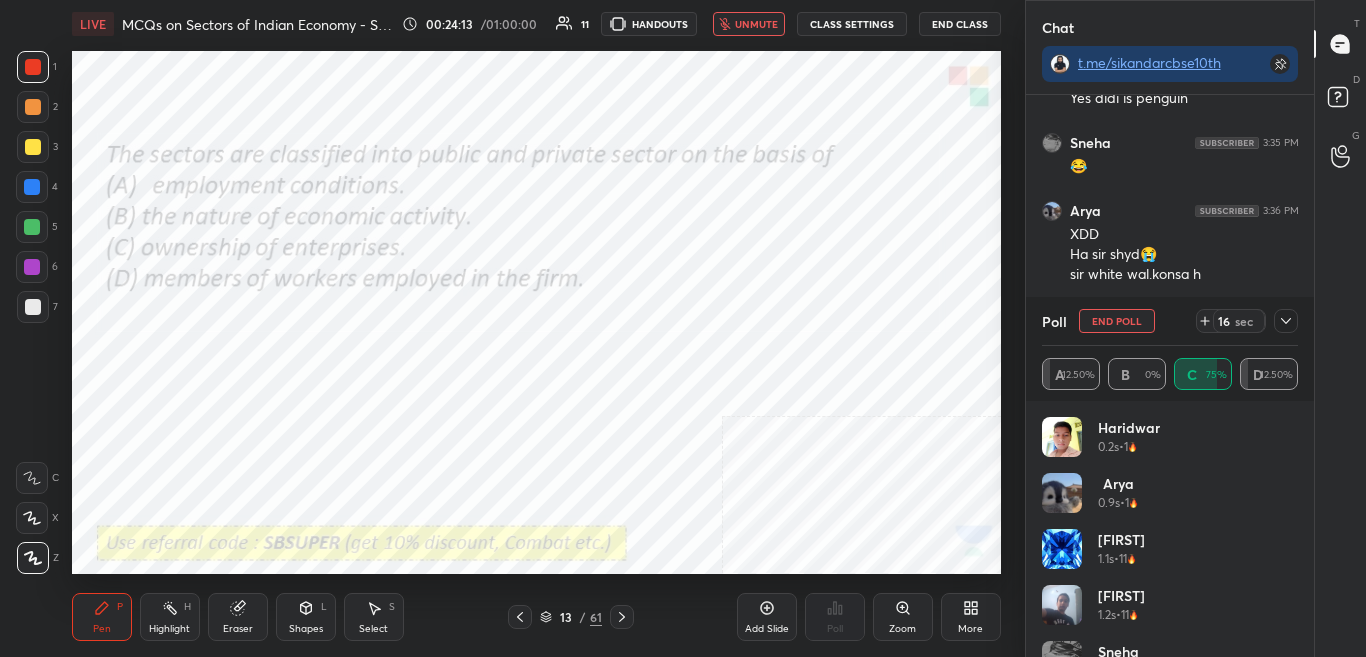 click 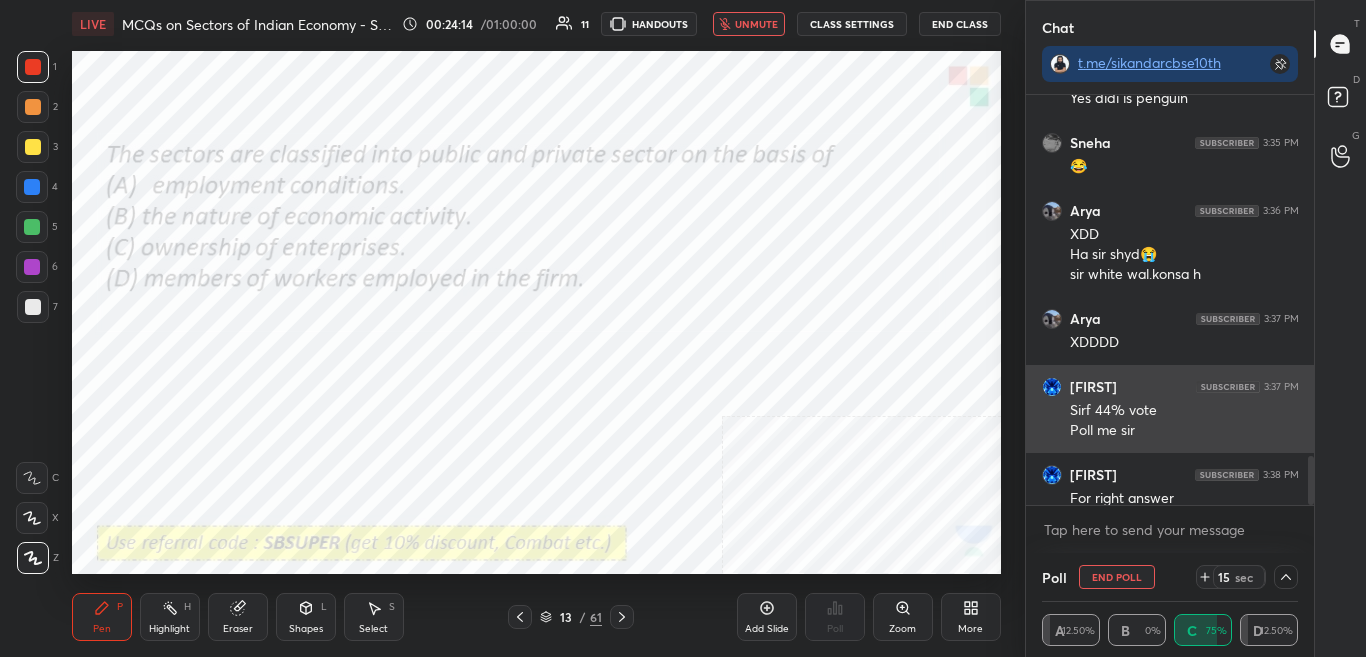 scroll, scrollTop: 0, scrollLeft: 0, axis: both 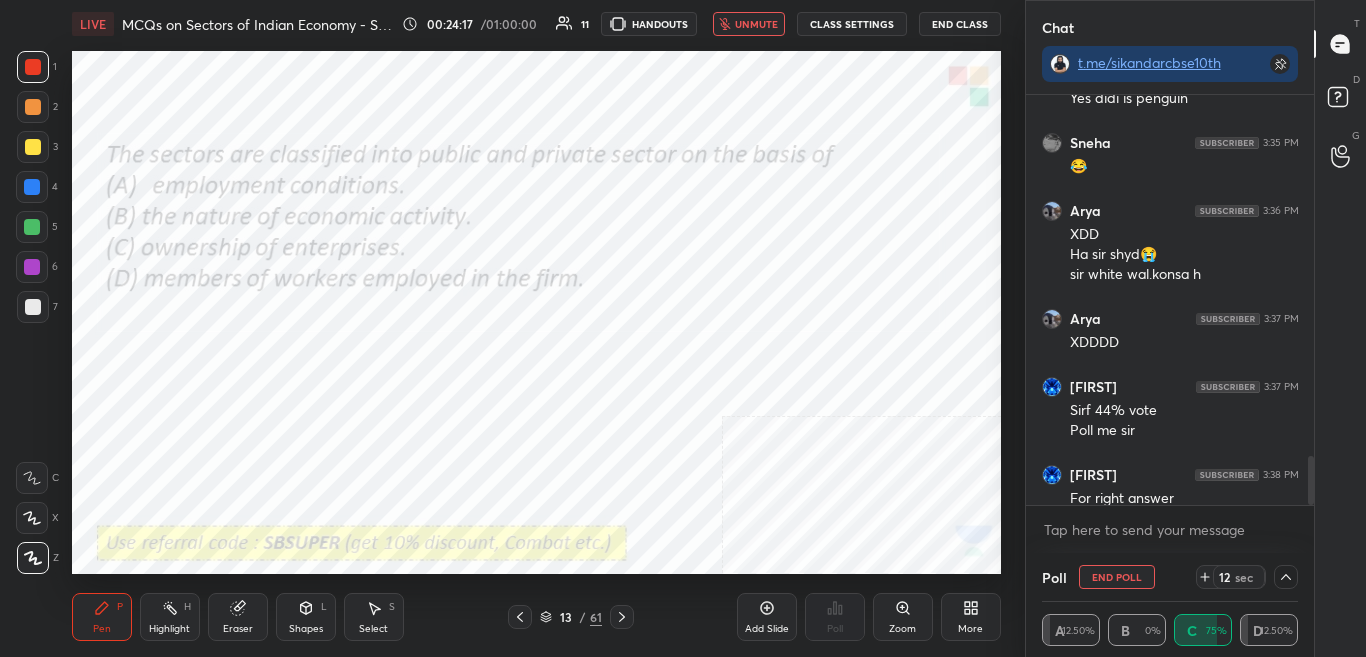 click on "unmute" at bounding box center [756, 24] 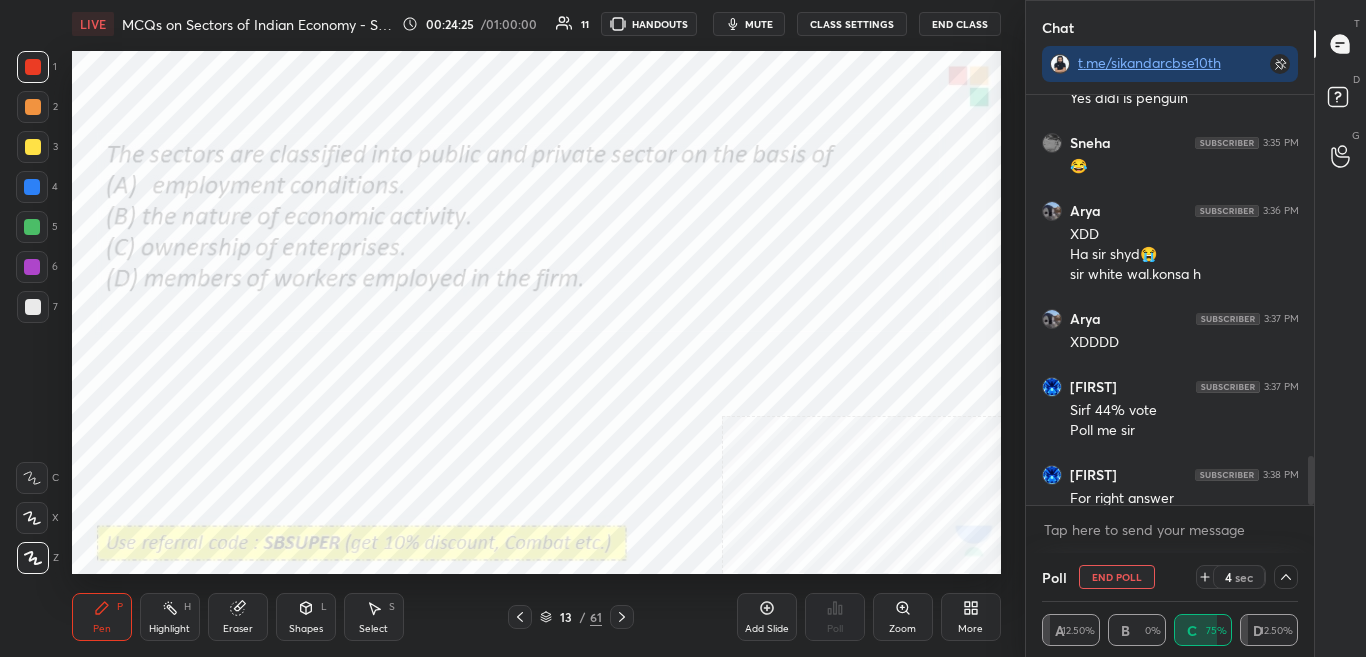 click on "T Messages (T) D Doubts (D) G Raise Hand (G)" at bounding box center [1340, 328] 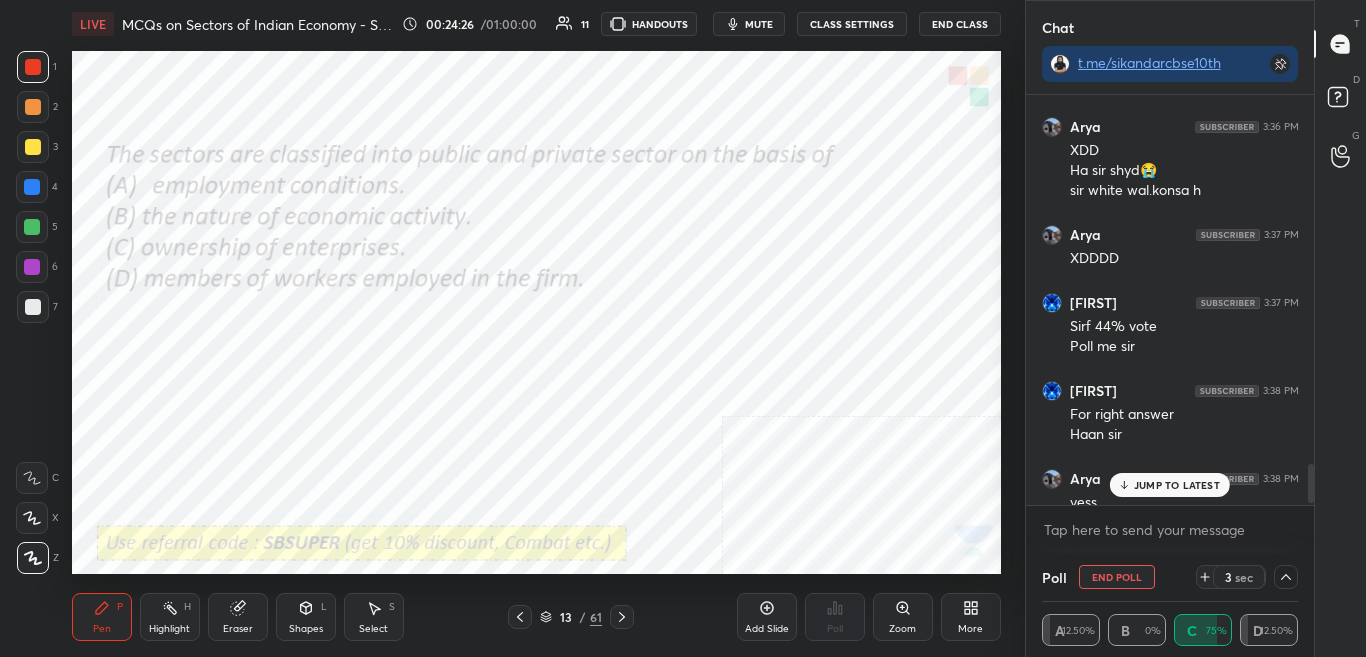 click at bounding box center (1308, 300) 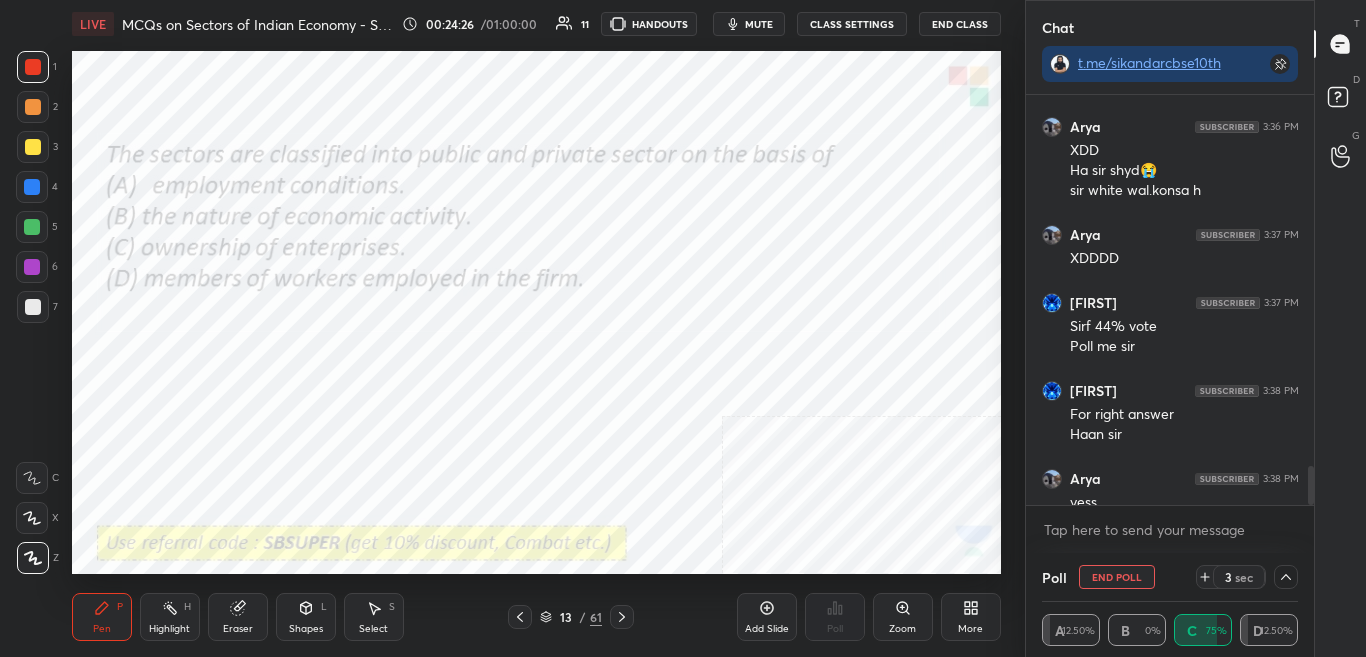 scroll, scrollTop: 3898, scrollLeft: 0, axis: vertical 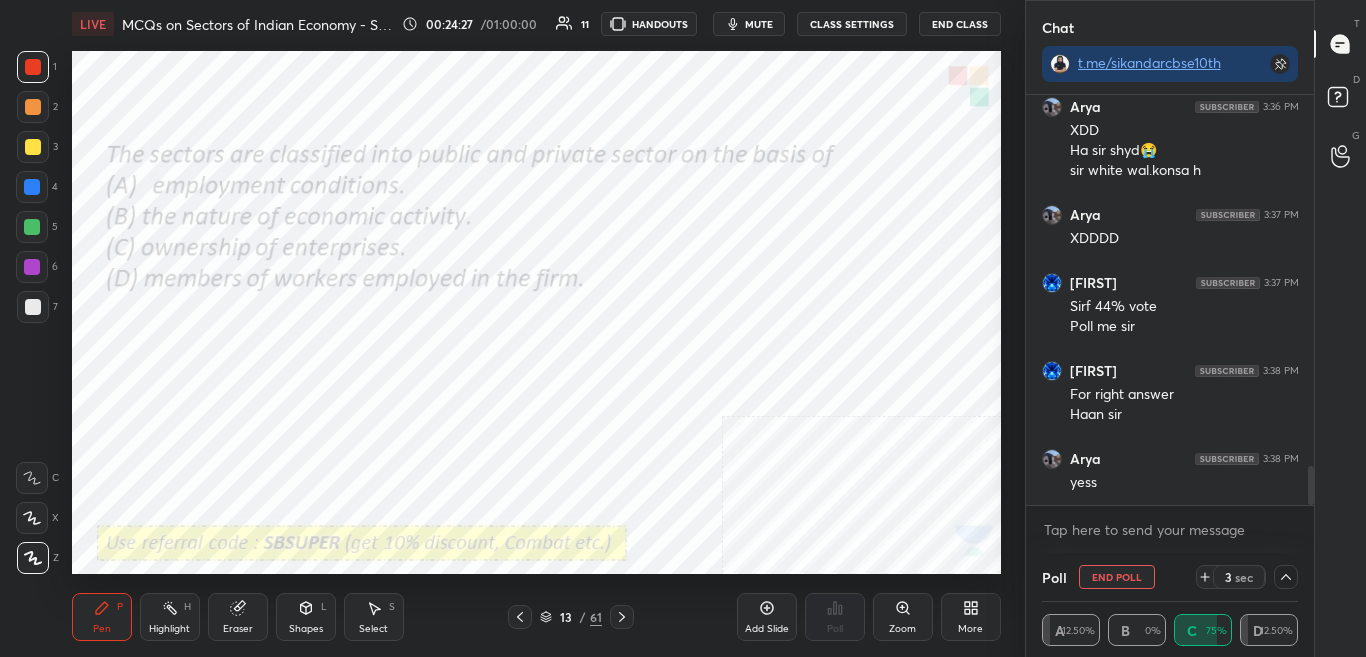 drag, startPoint x: 1308, startPoint y: 491, endPoint x: 1306, endPoint y: 518, distance: 27.073973 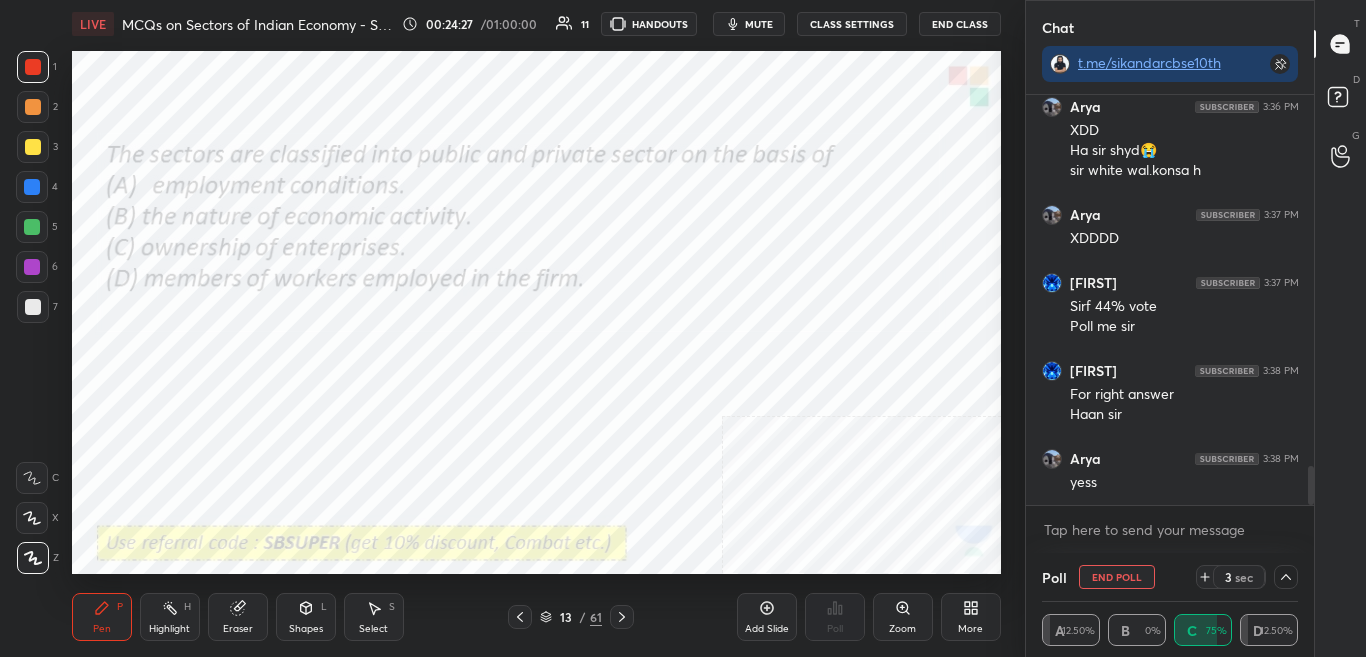 click on "Sneha 3:35 PM 😂 Arya 3:36 PM XDD Ha sir shyd😭 sir white wal.konsa h Arya 3:37 PM XDDDD Ishanvi 3:37 PM Sirf 44% vote Poll me sir Ishanvi 3:38 PM For right answer Haan sir Arya 3:38 PM yess JUMP TO LATEST Enable hand raising Enable raise hand to speak to learners. Once enabled, chat will be turned off temporarily. Enable x" at bounding box center [1170, 324] 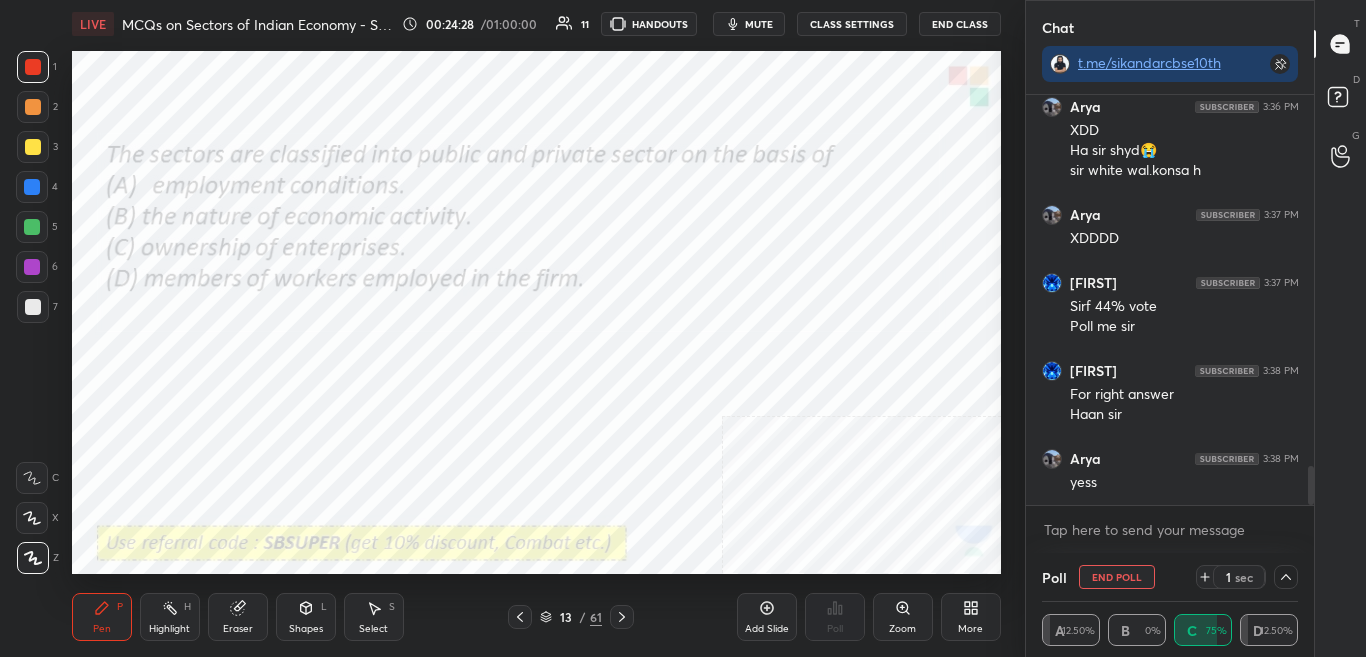 click at bounding box center (1286, 577) 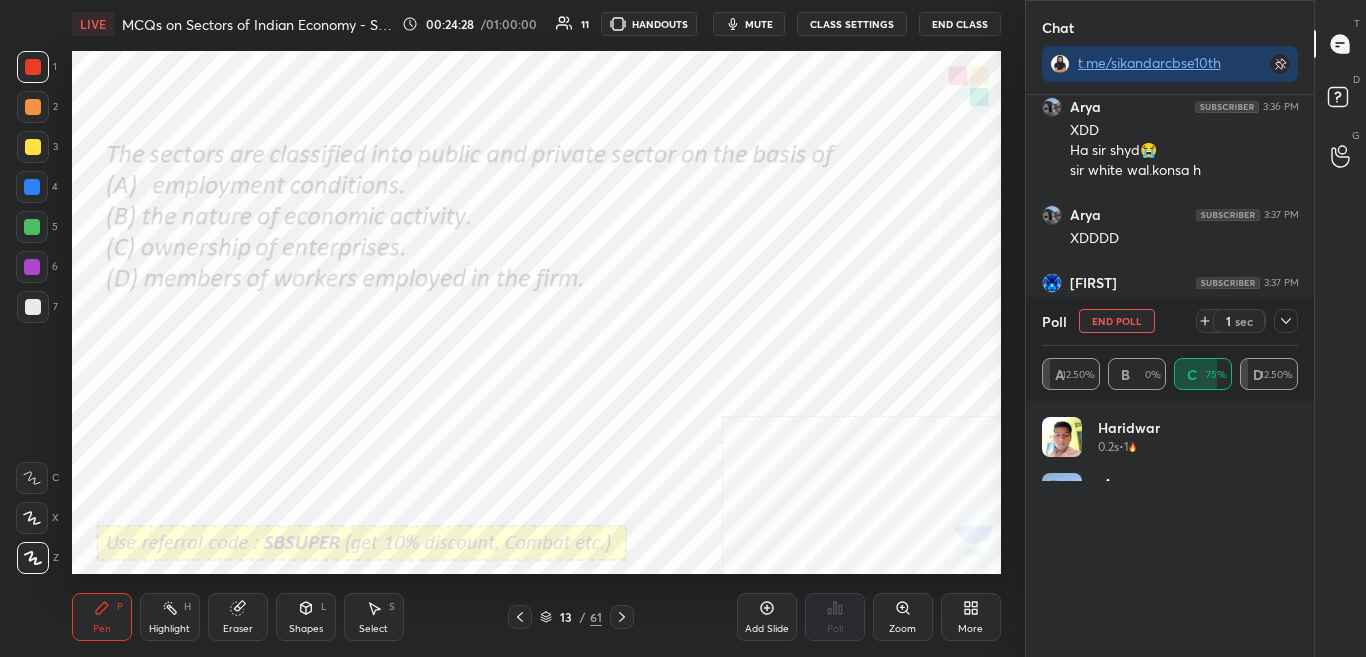 scroll, scrollTop: 7, scrollLeft: 7, axis: both 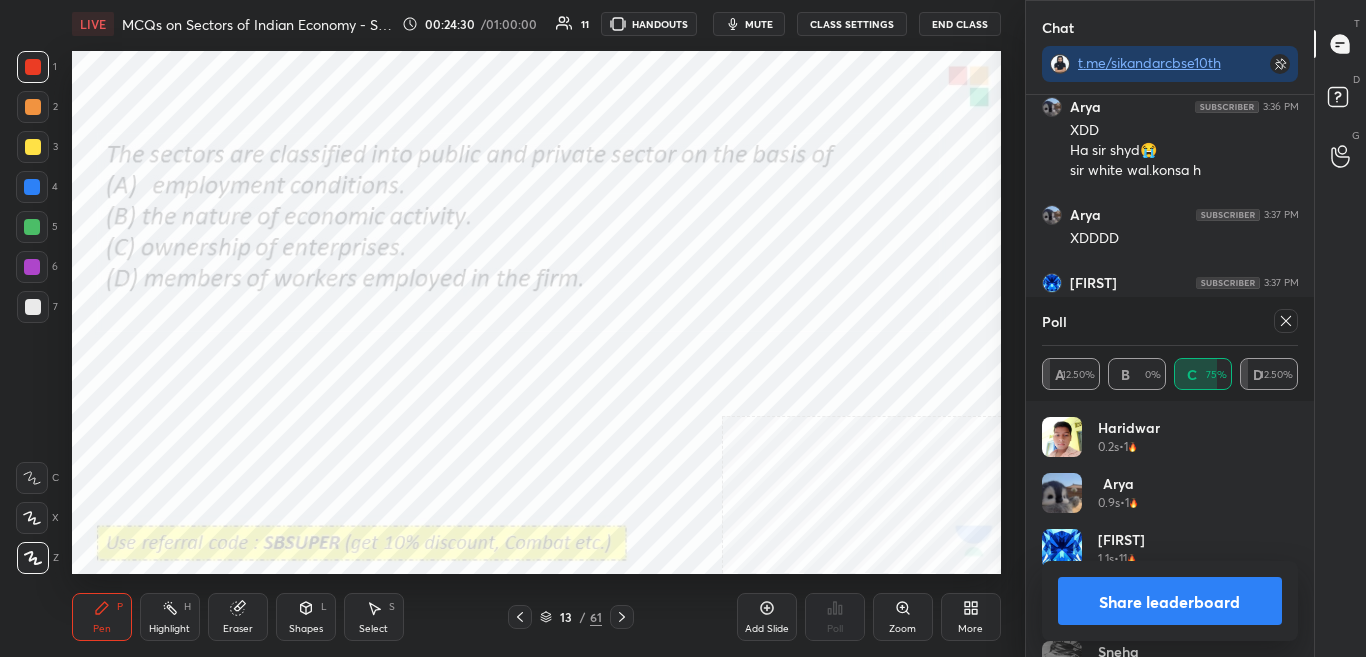 click on "Share leaderboard" at bounding box center [1170, 601] 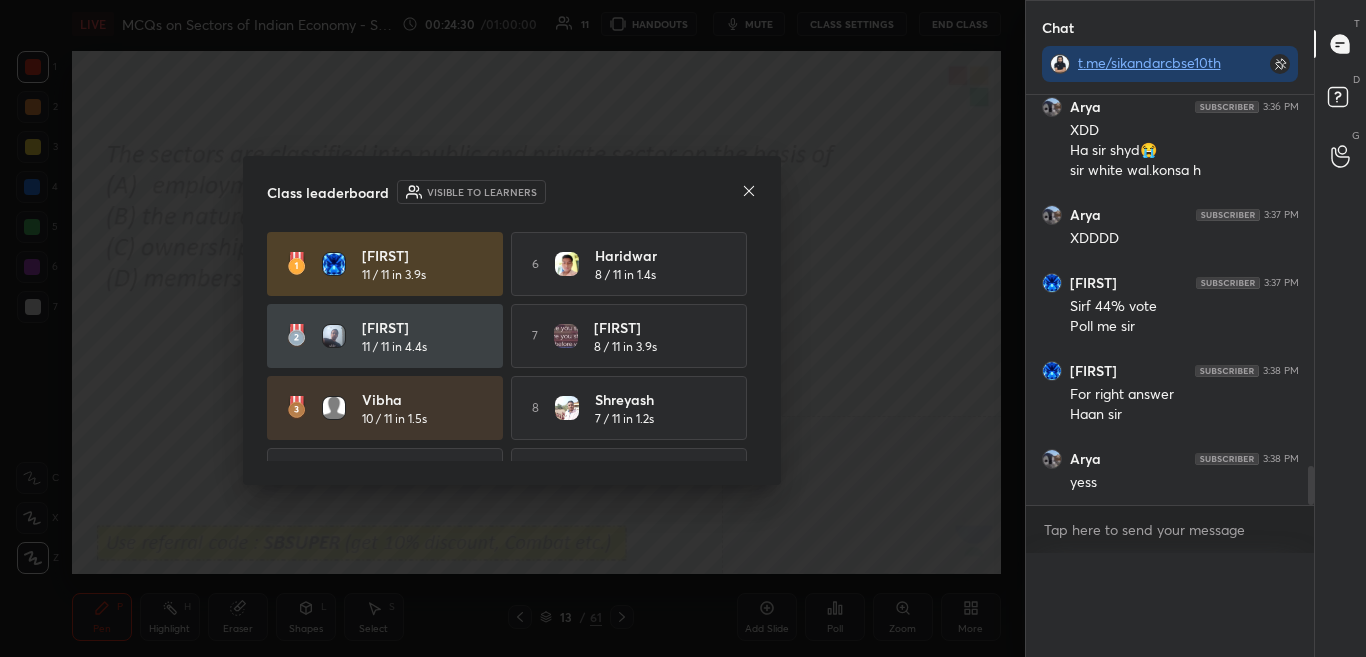 scroll, scrollTop: 0, scrollLeft: 0, axis: both 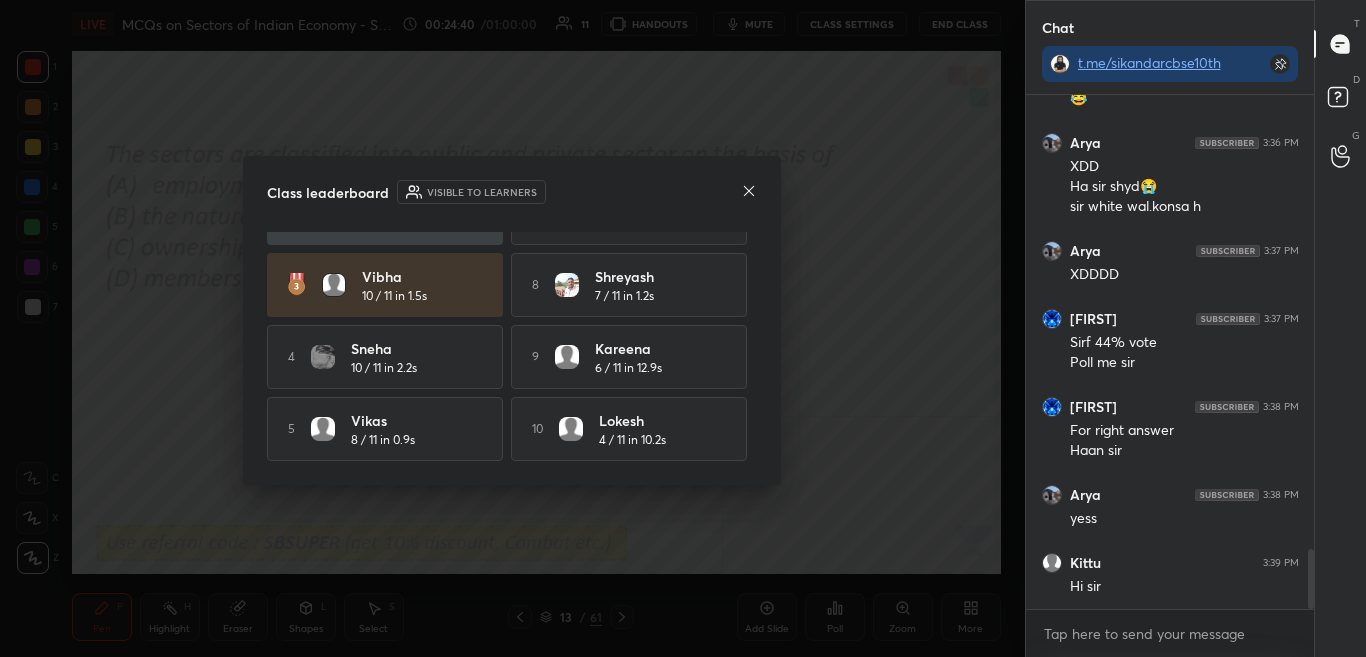 click 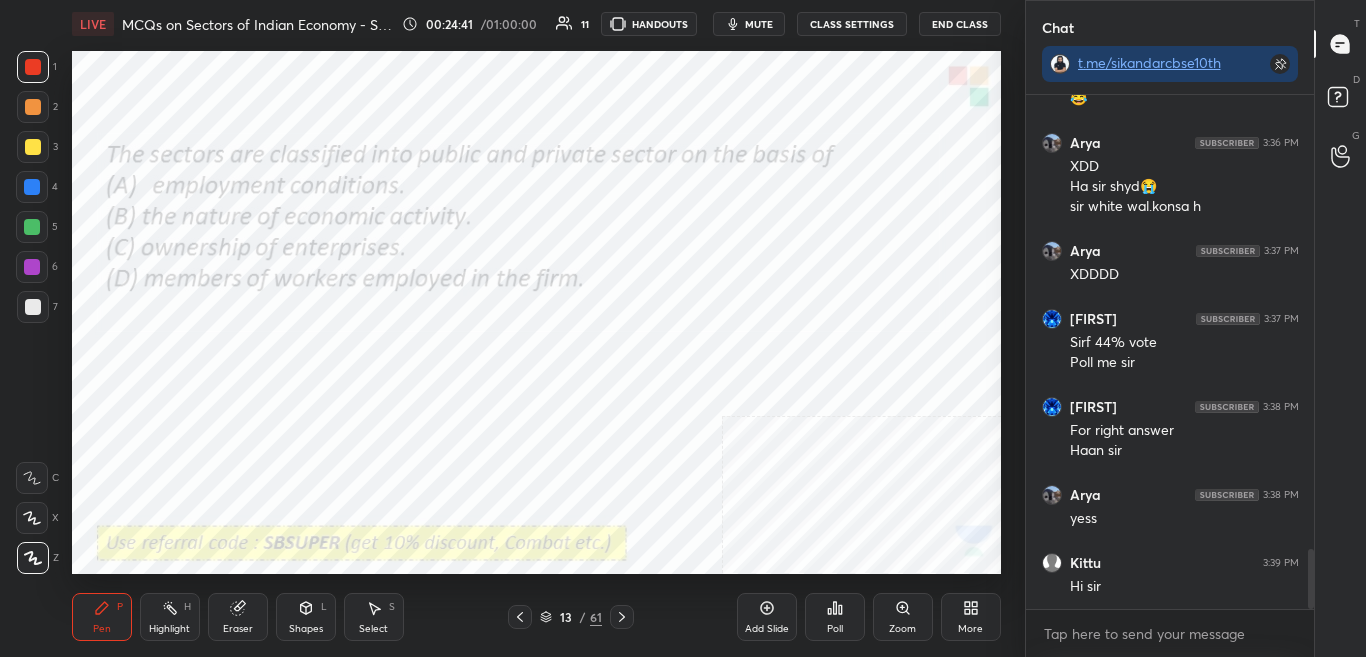 click 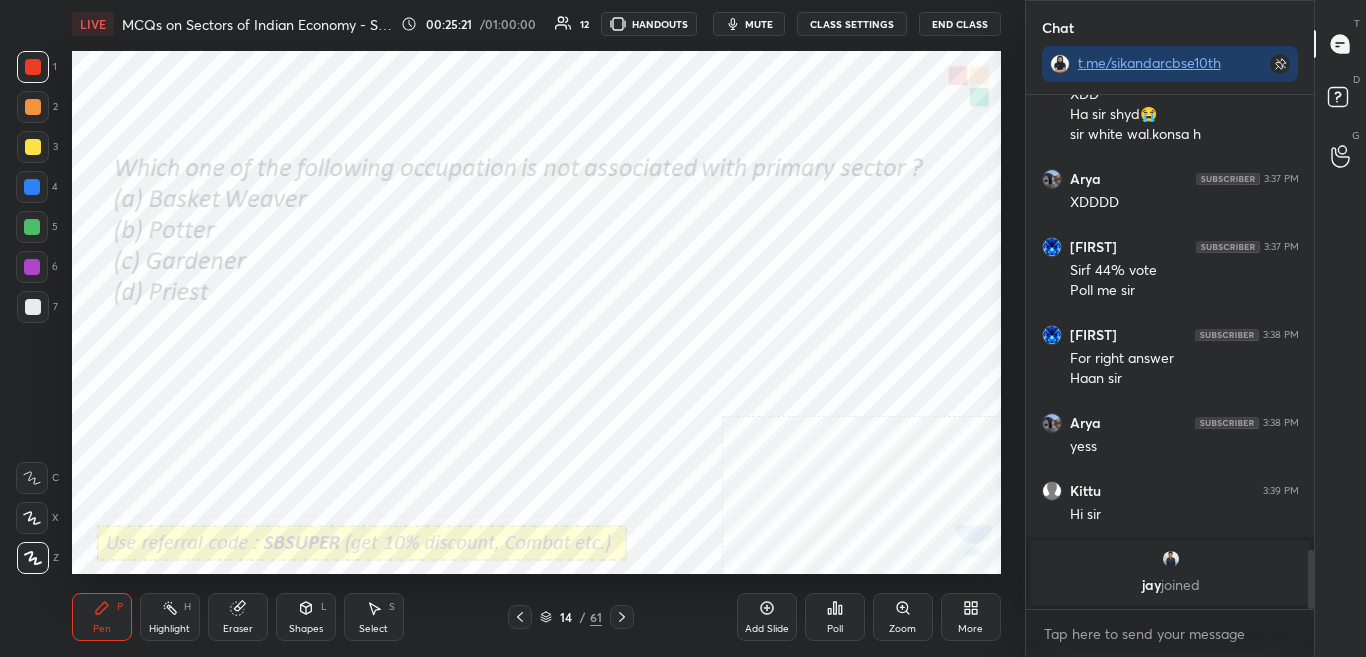 scroll, scrollTop: 3772, scrollLeft: 0, axis: vertical 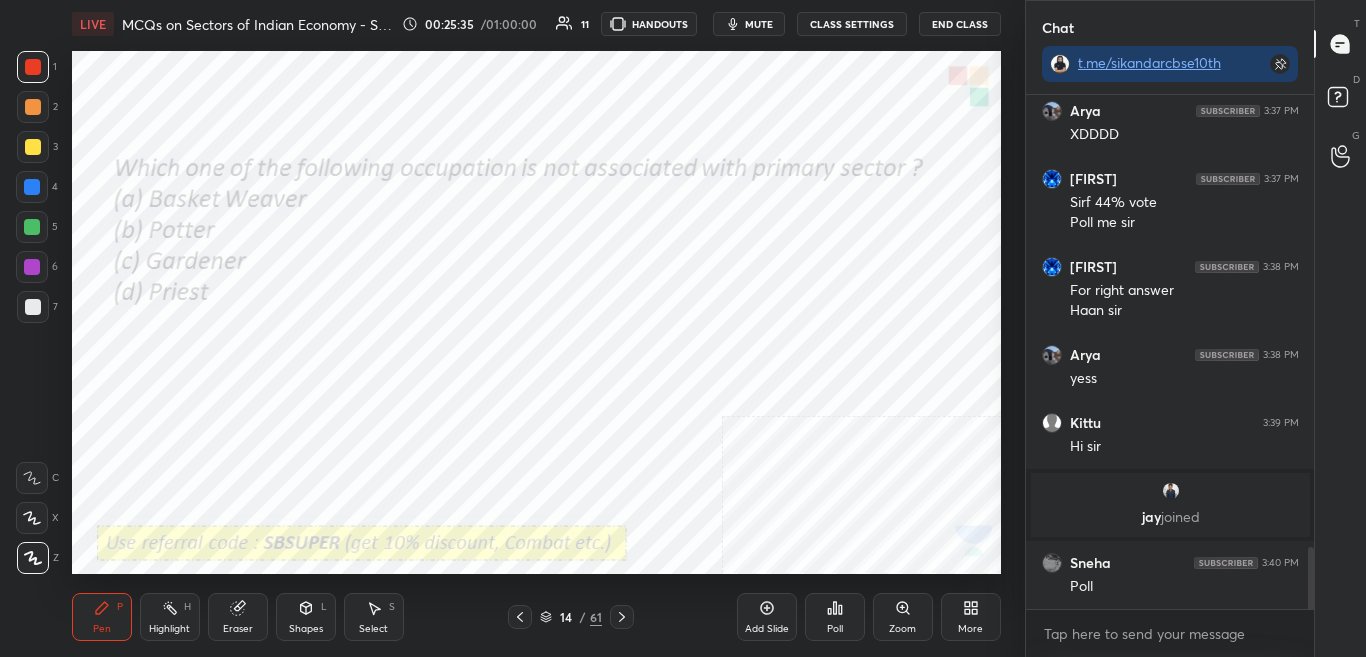 click on "Poll" at bounding box center [835, 617] 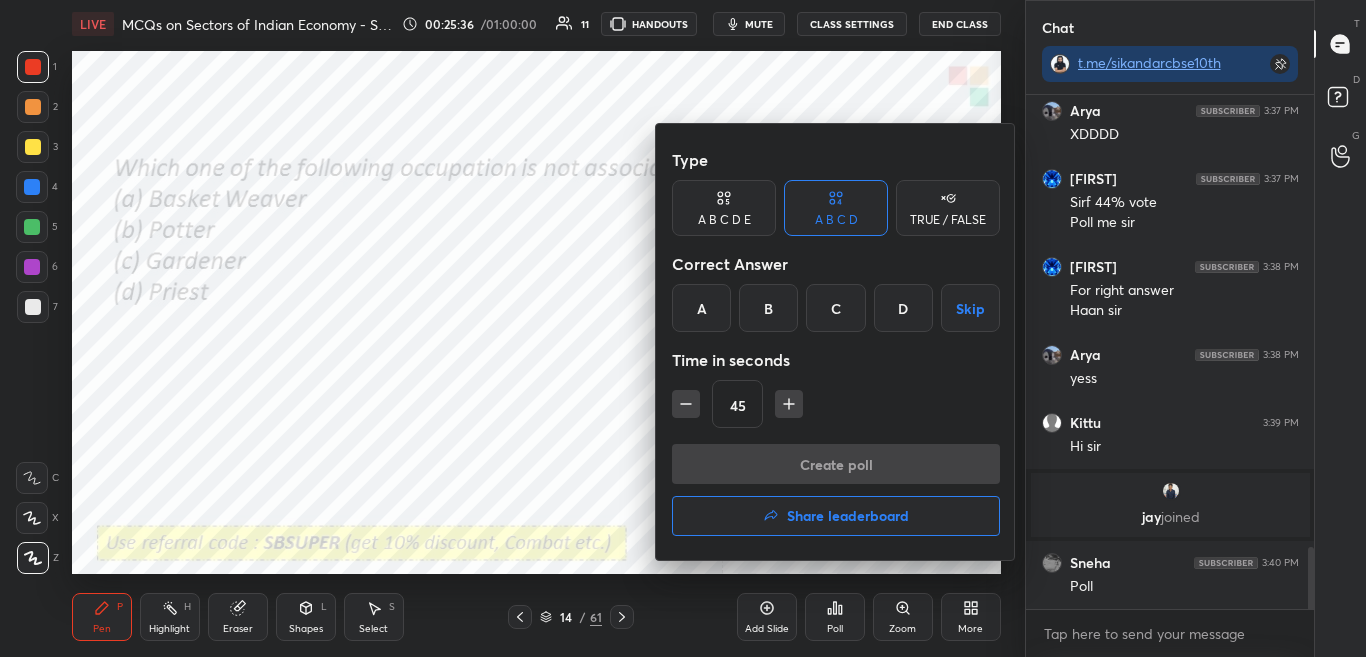 click at bounding box center (683, 328) 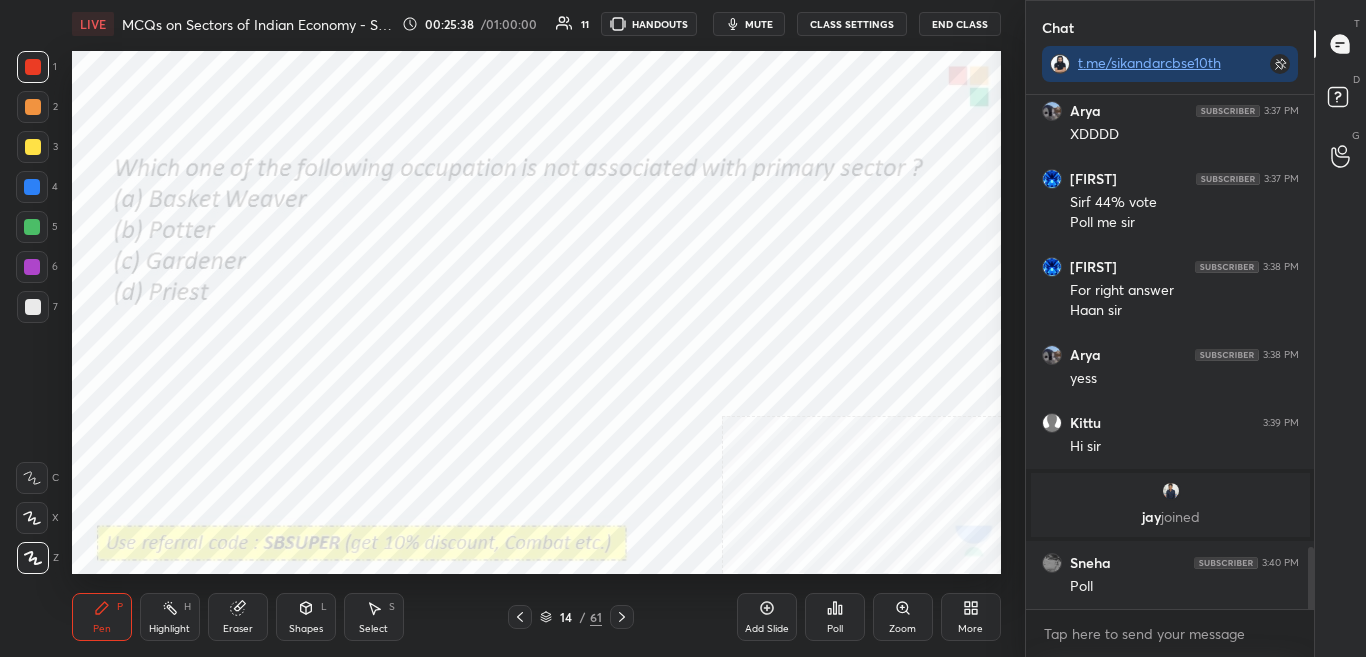 click on "Poll" at bounding box center [835, 617] 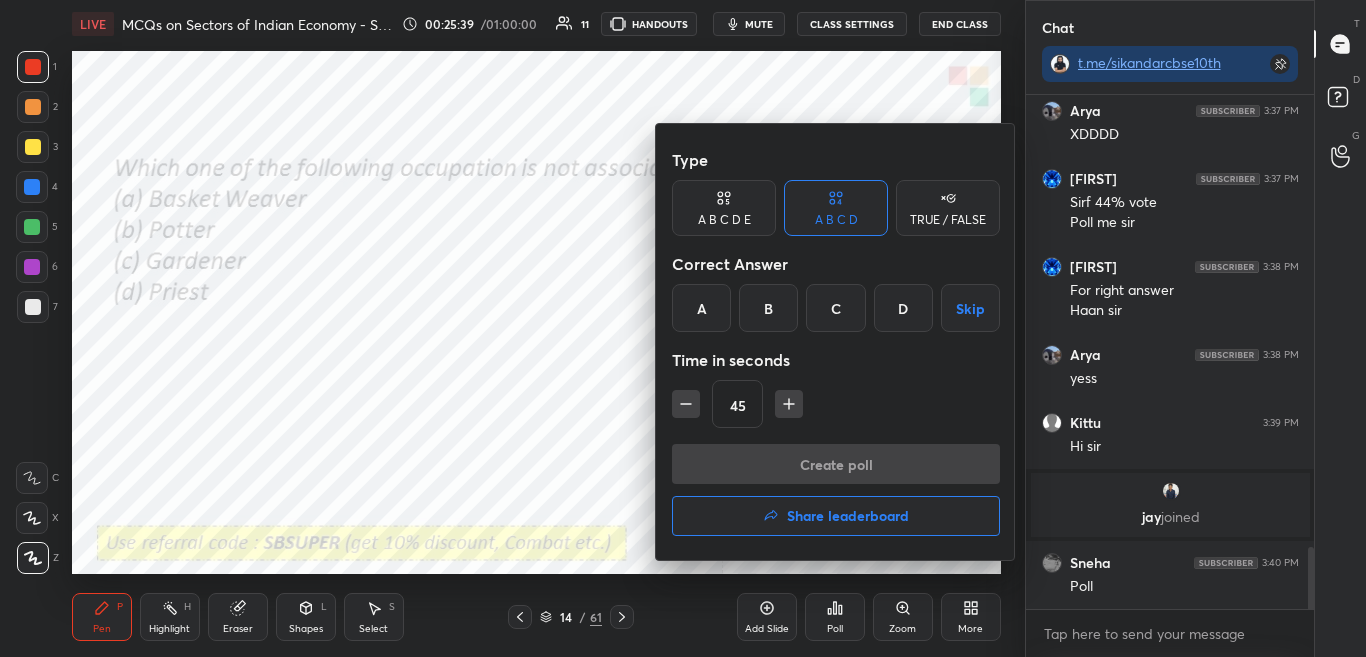 click at bounding box center [683, 328] 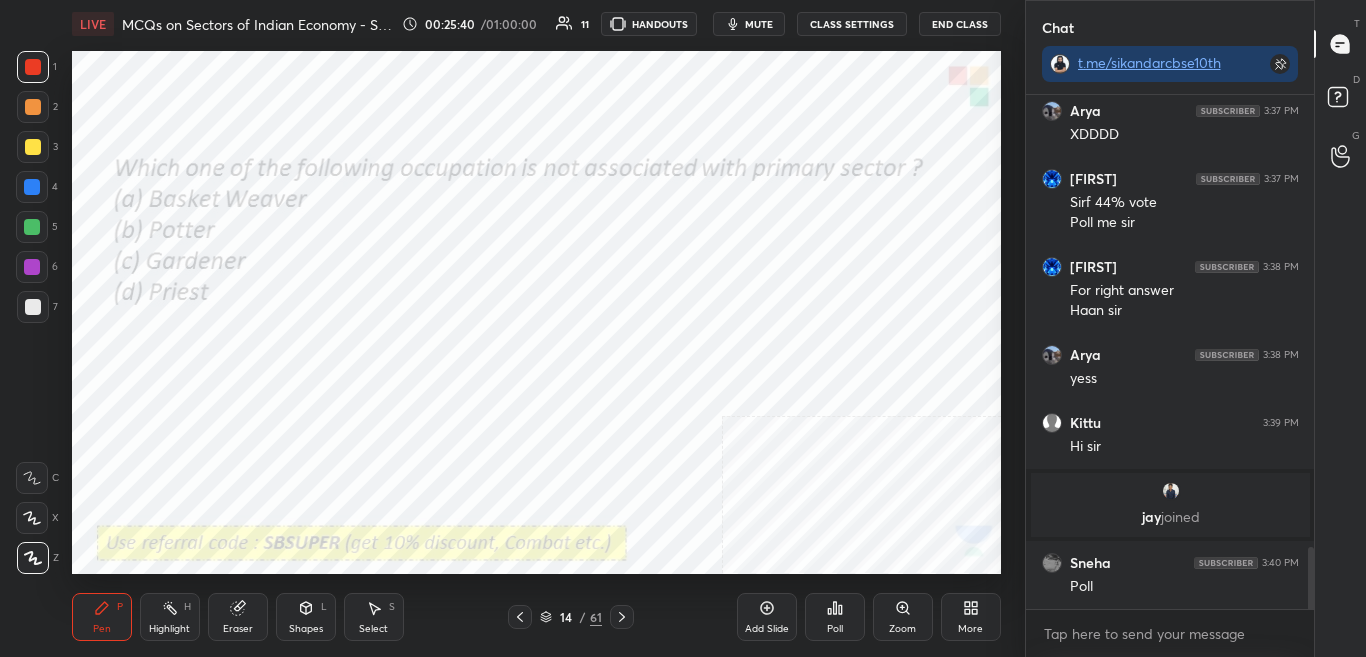click on "Poll" at bounding box center [835, 629] 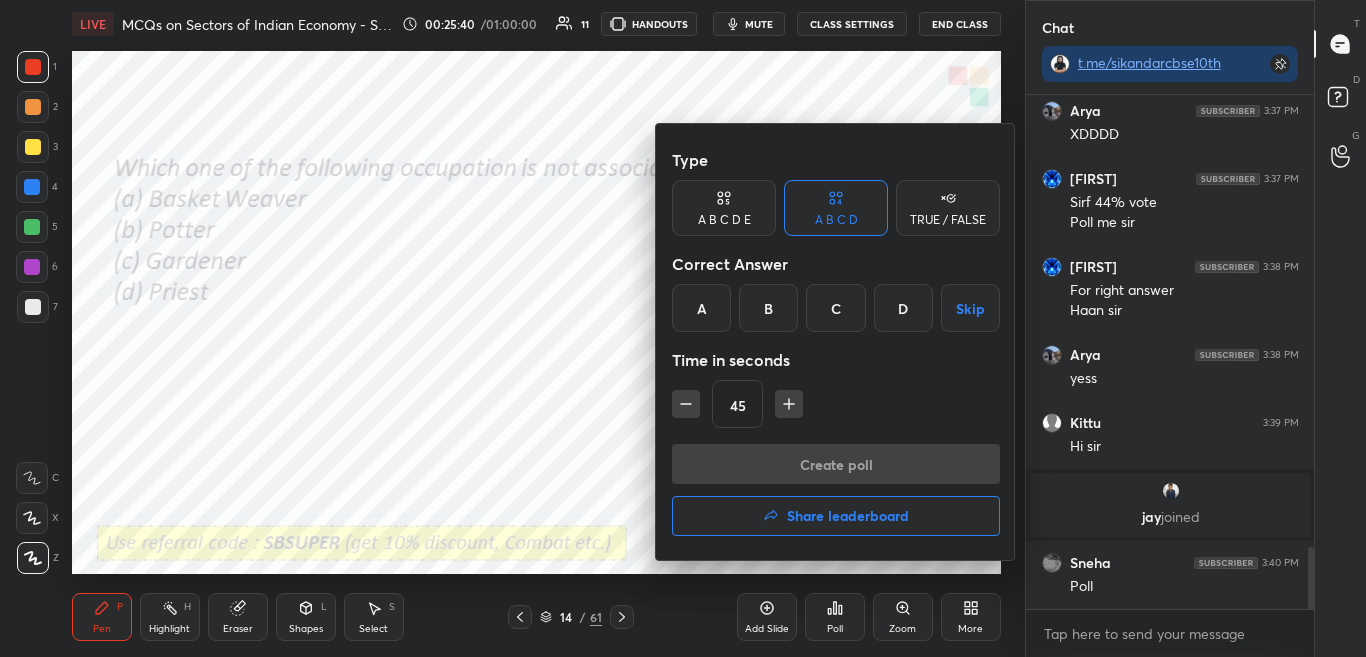 click at bounding box center [683, 328] 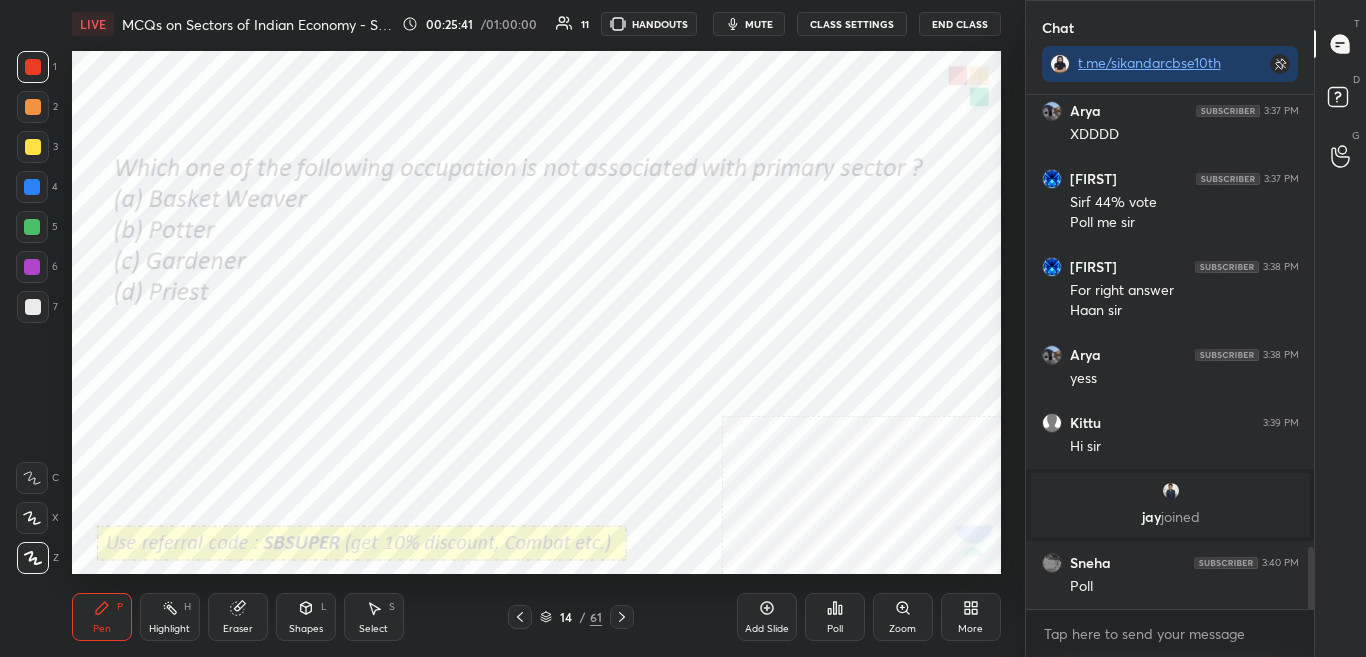click on "Poll" at bounding box center [835, 617] 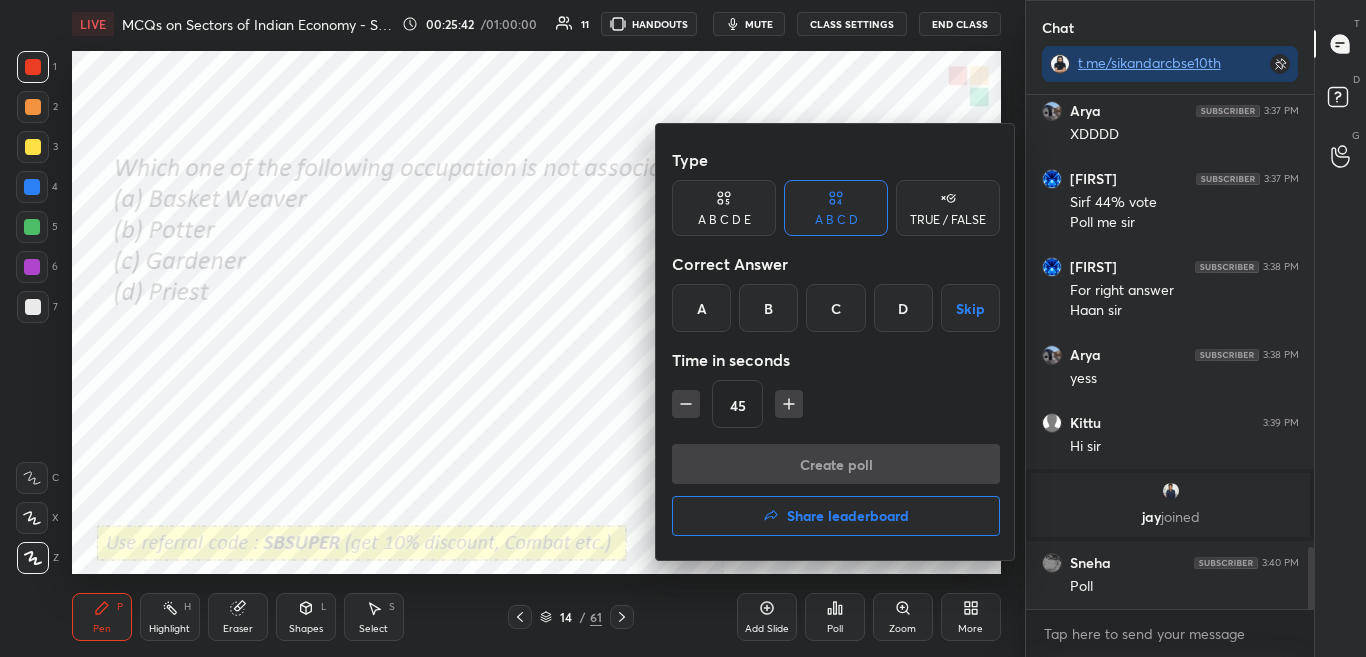 click at bounding box center [683, 328] 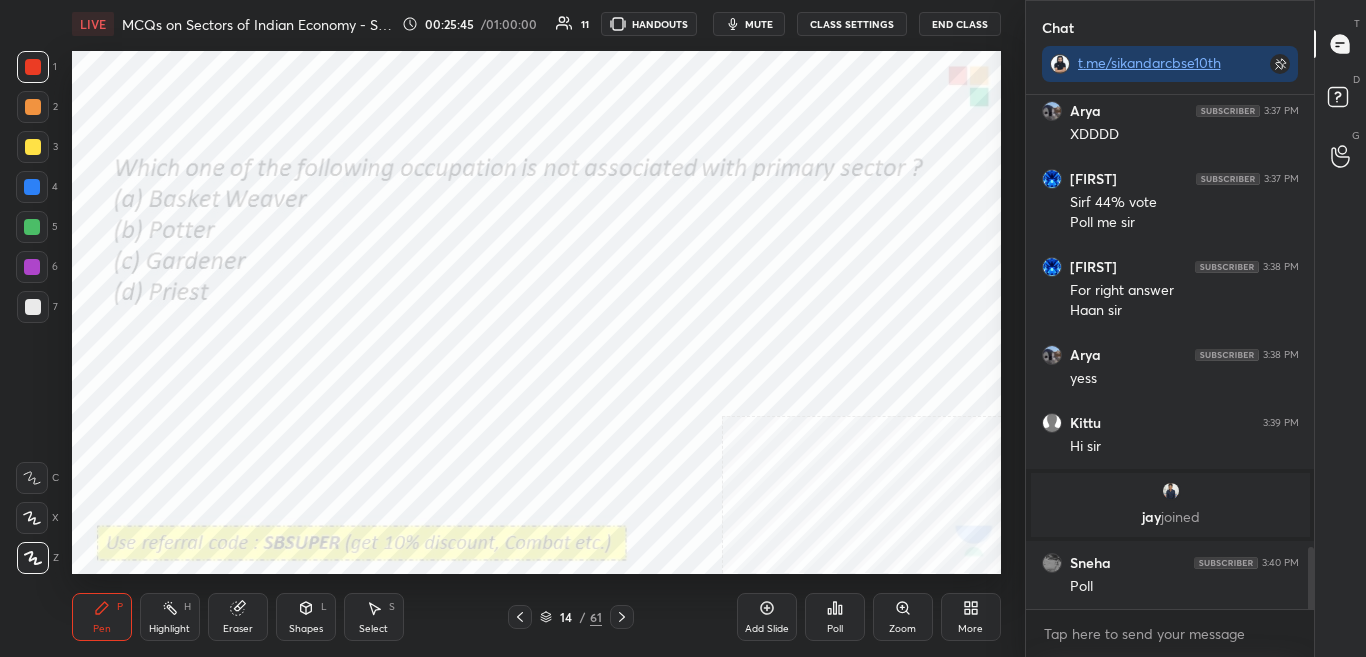 click on "Poll" at bounding box center (835, 617) 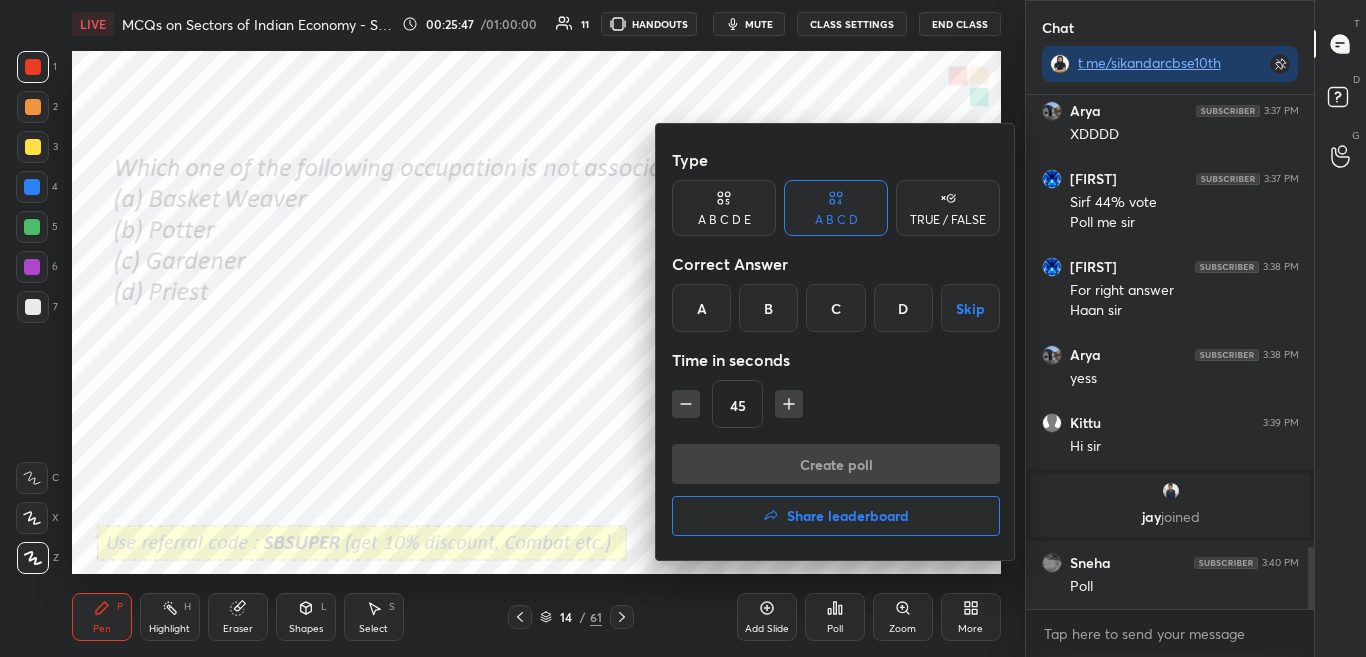 click on "D" at bounding box center (903, 308) 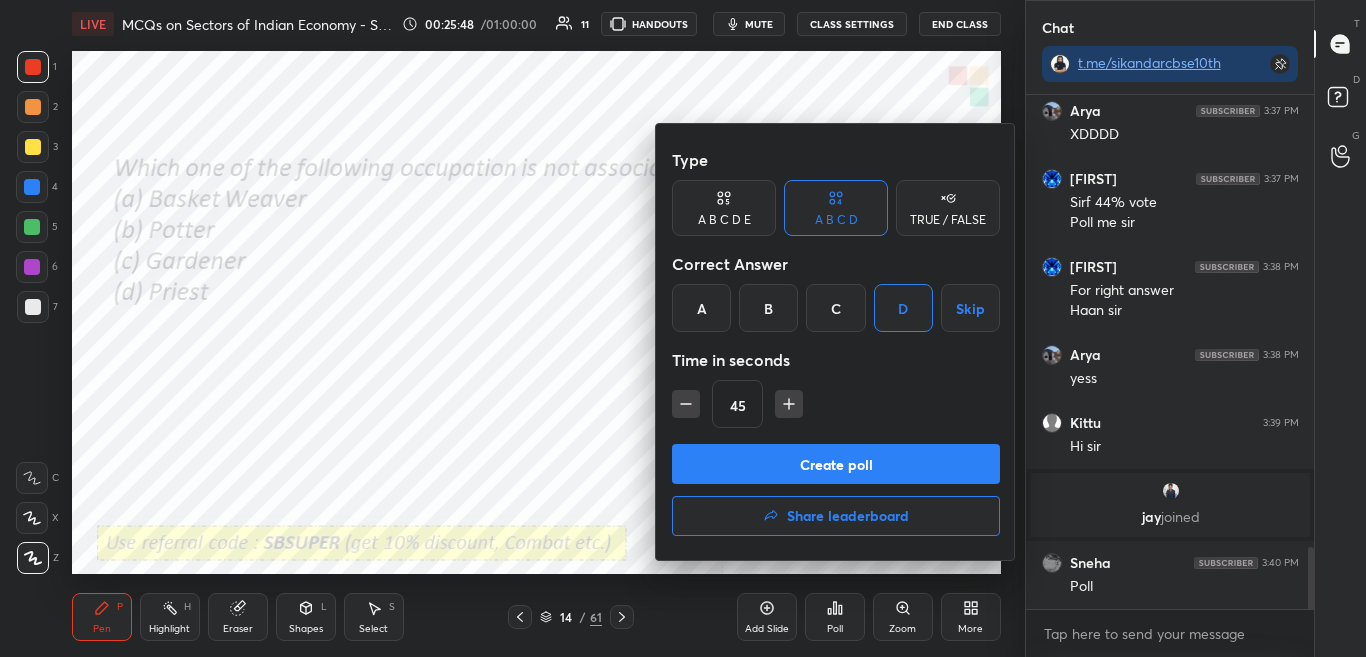 click on "Create poll" at bounding box center (836, 464) 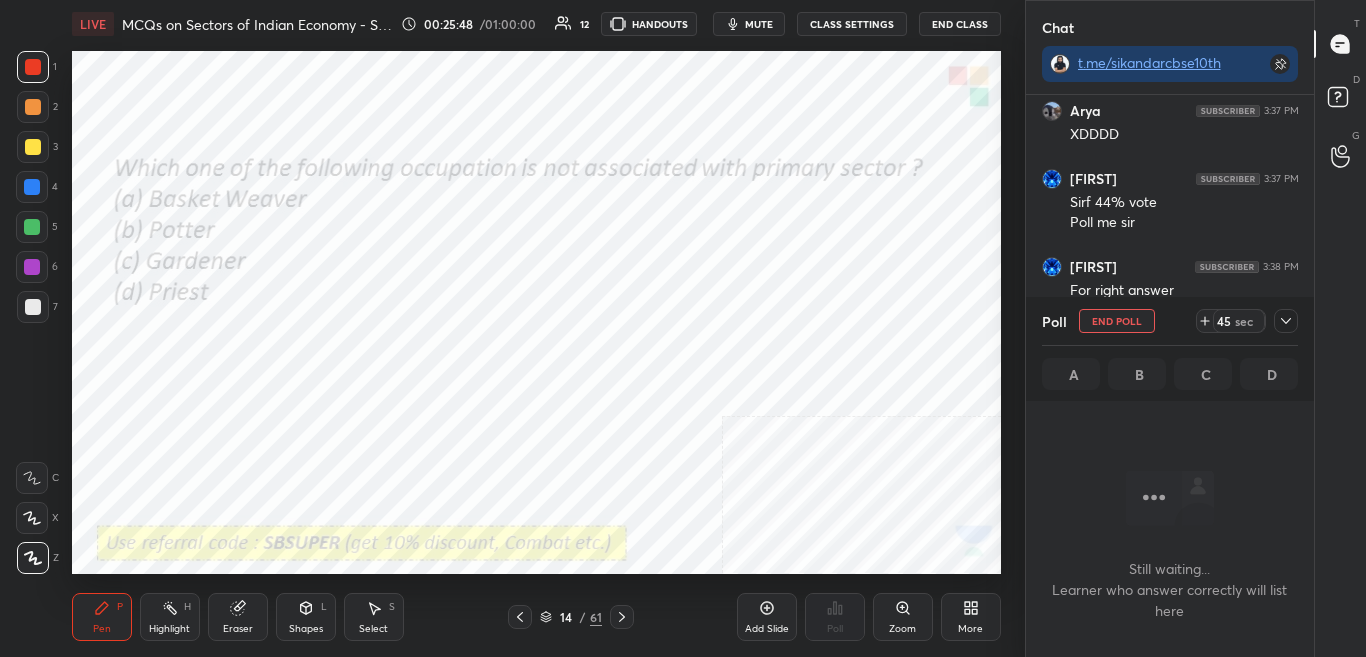 scroll, scrollTop: 406, scrollLeft: 282, axis: both 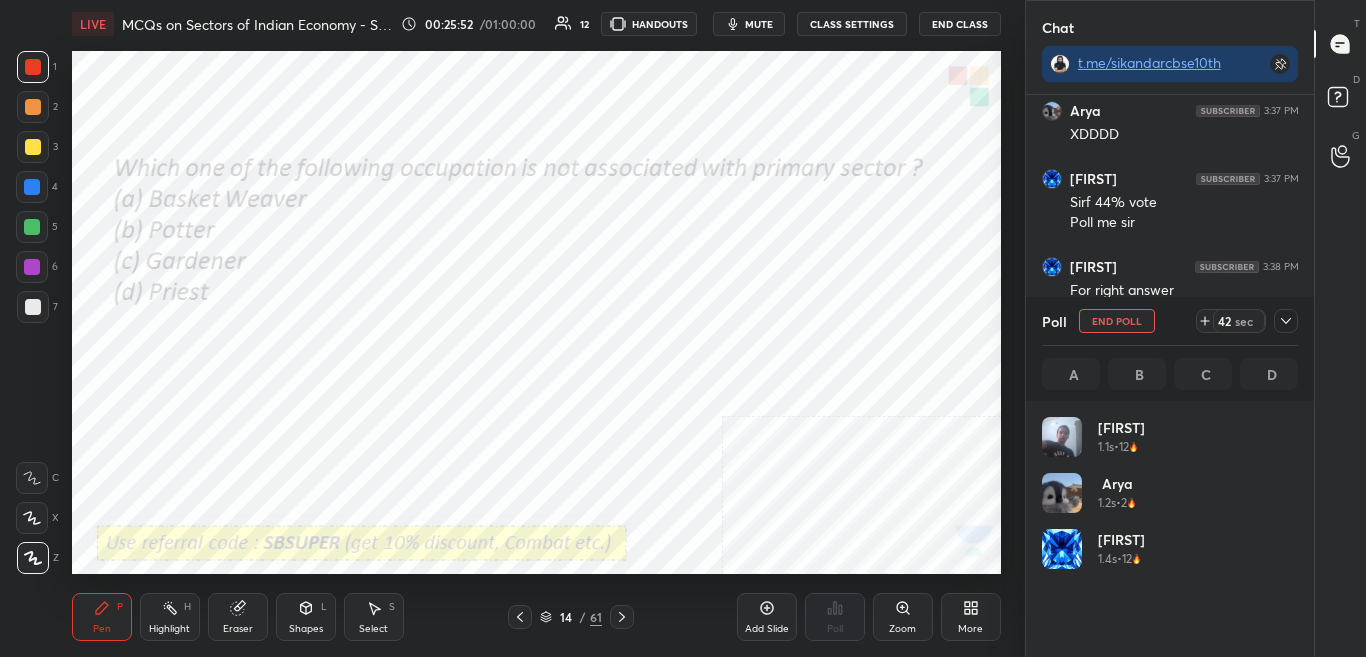 click 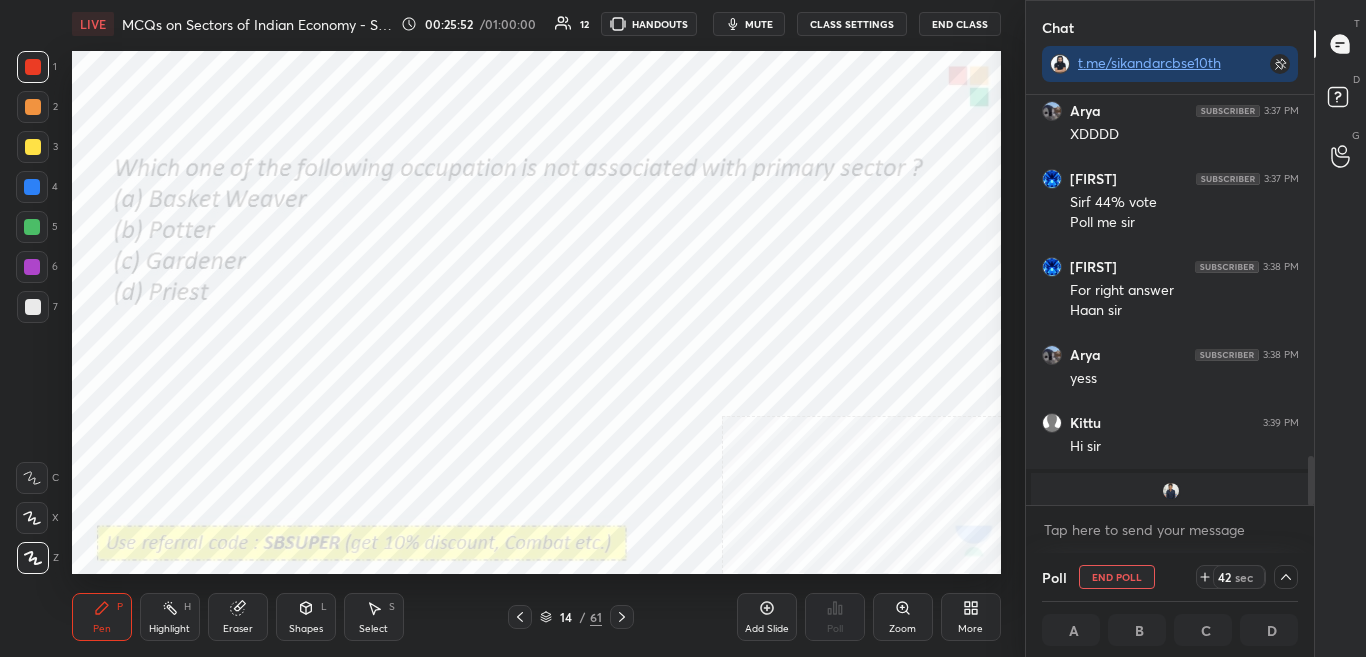 scroll, scrollTop: 0, scrollLeft: 0, axis: both 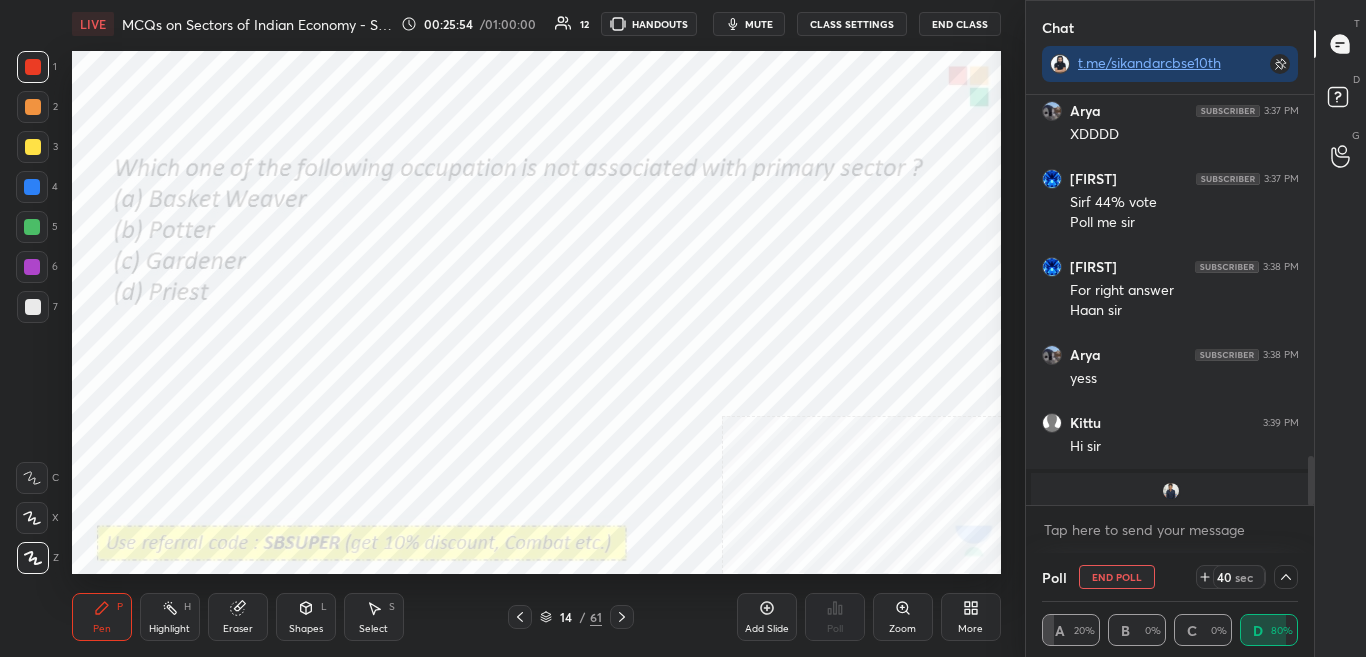 click 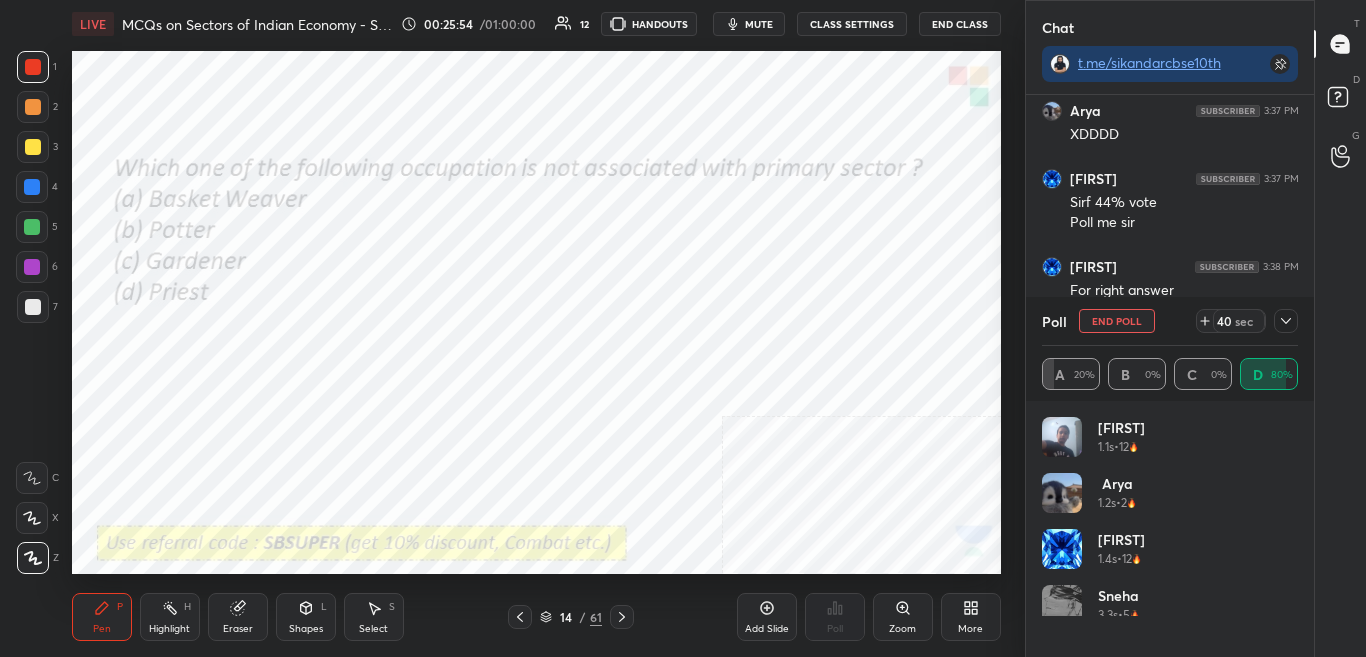 scroll, scrollTop: 234, scrollLeft: 250, axis: both 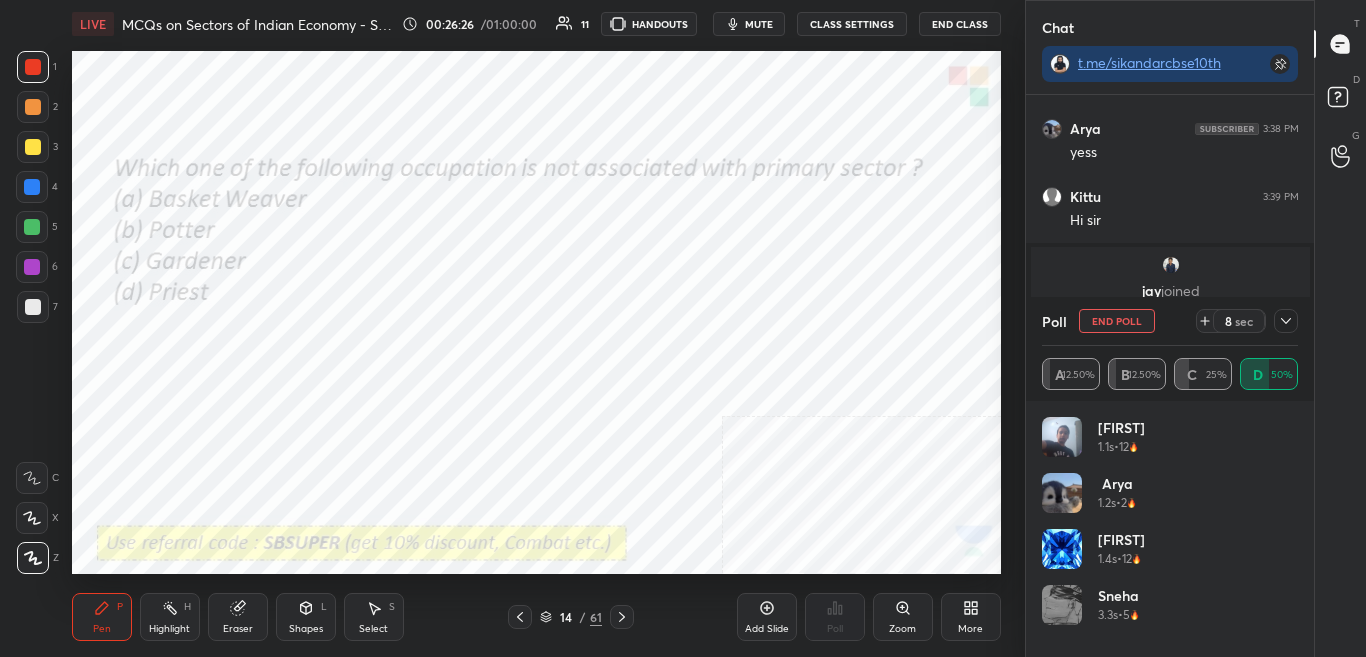 click 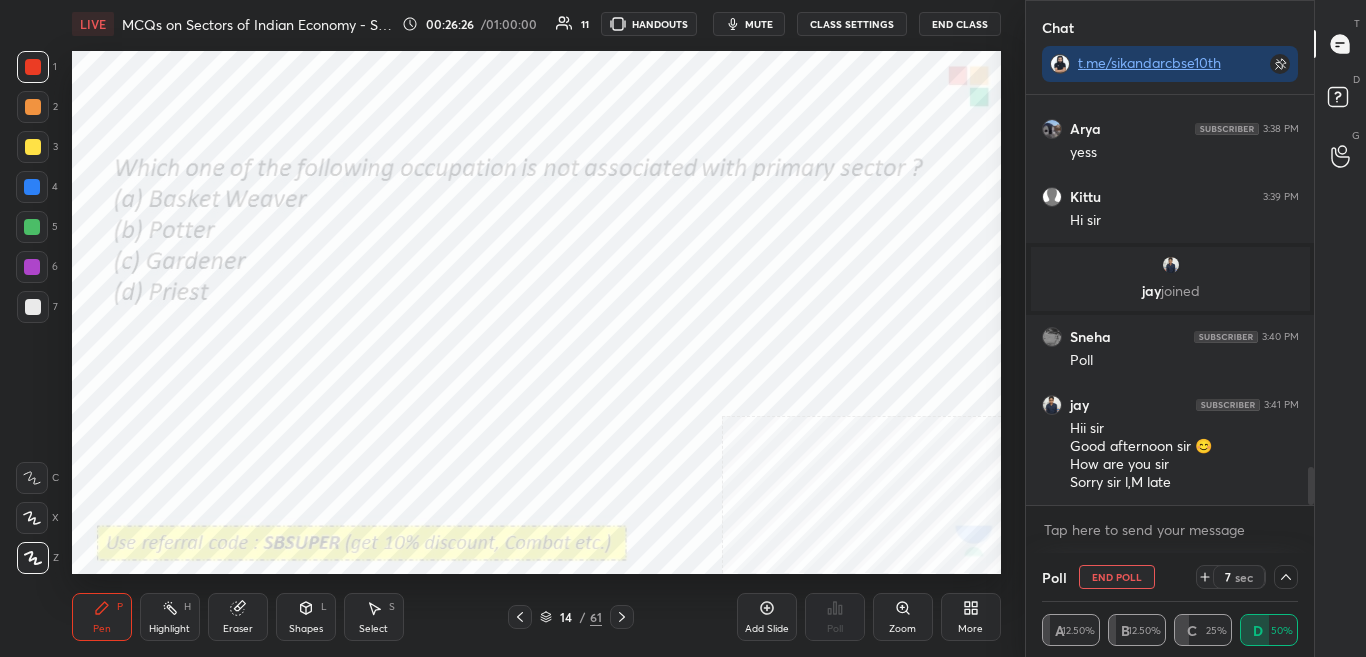 scroll, scrollTop: 0, scrollLeft: 0, axis: both 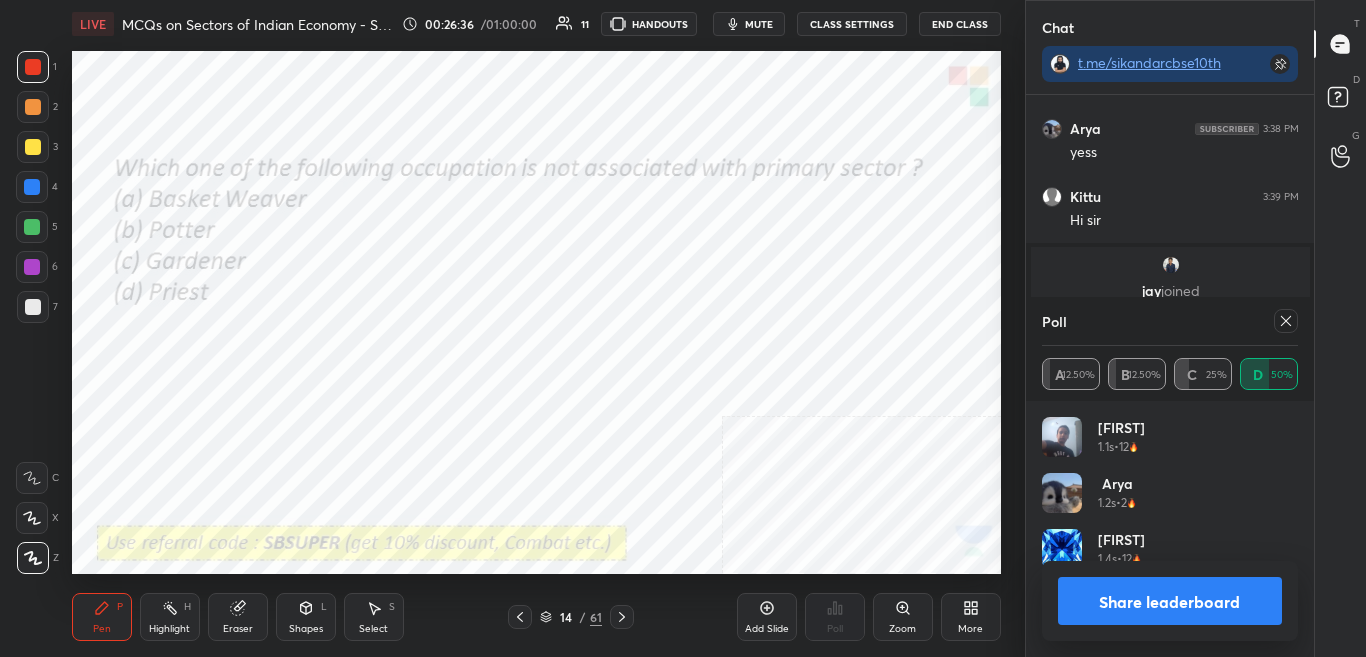 click on "Share leaderboard" at bounding box center [1170, 601] 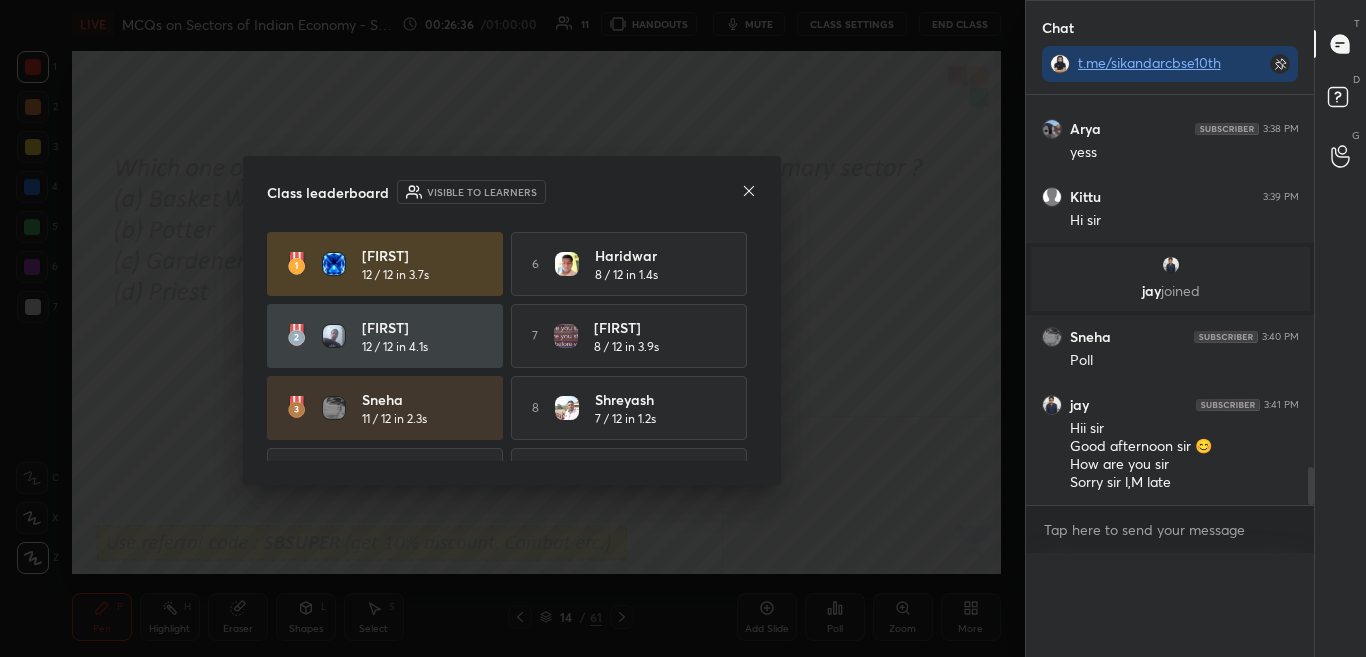 scroll, scrollTop: 0, scrollLeft: 0, axis: both 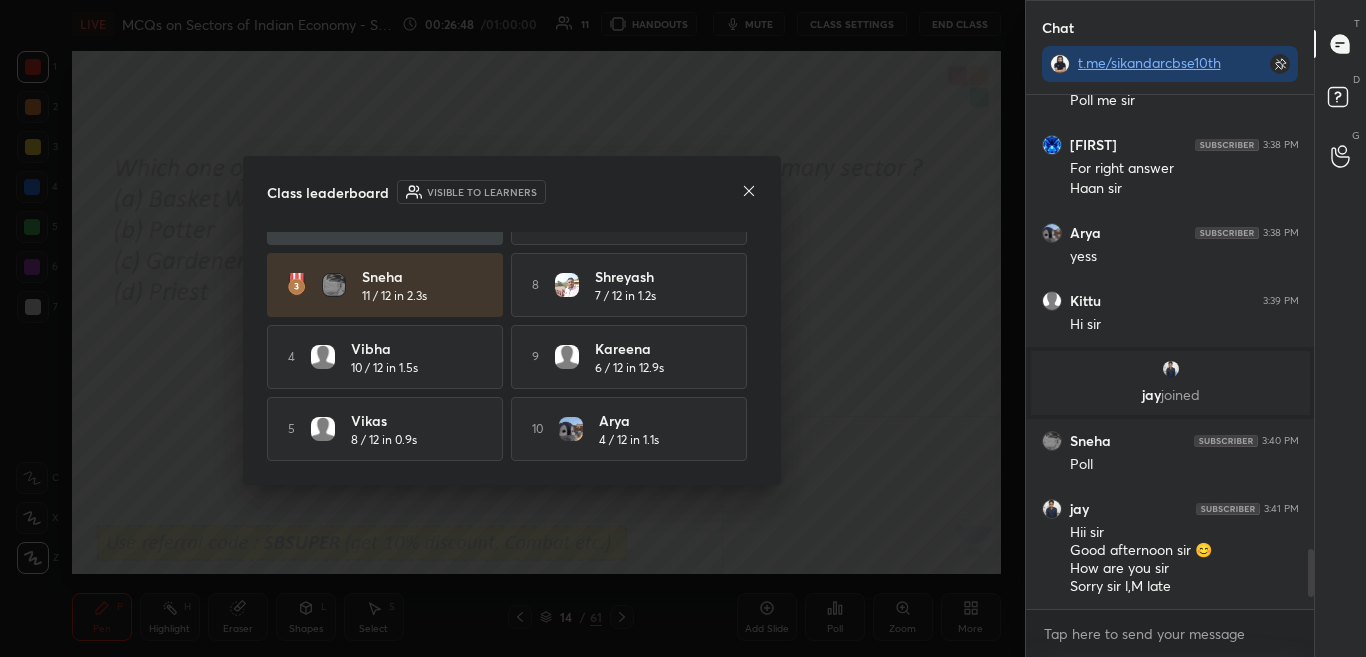 click 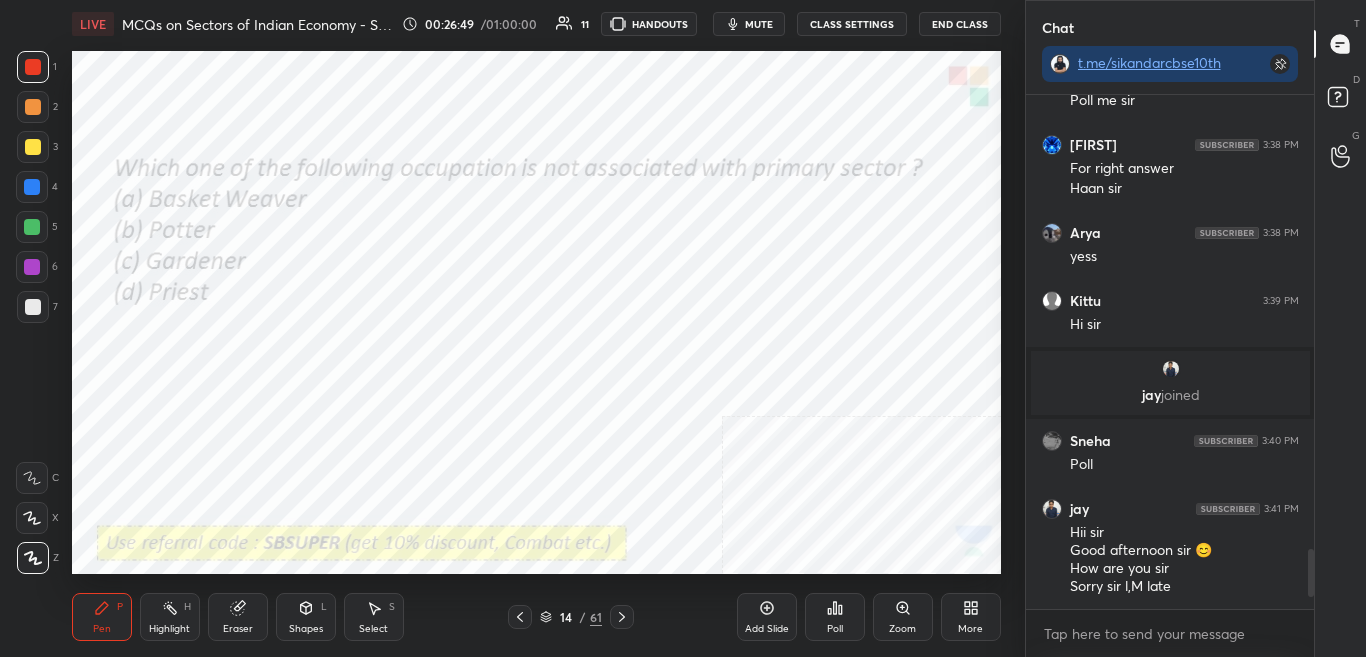 click 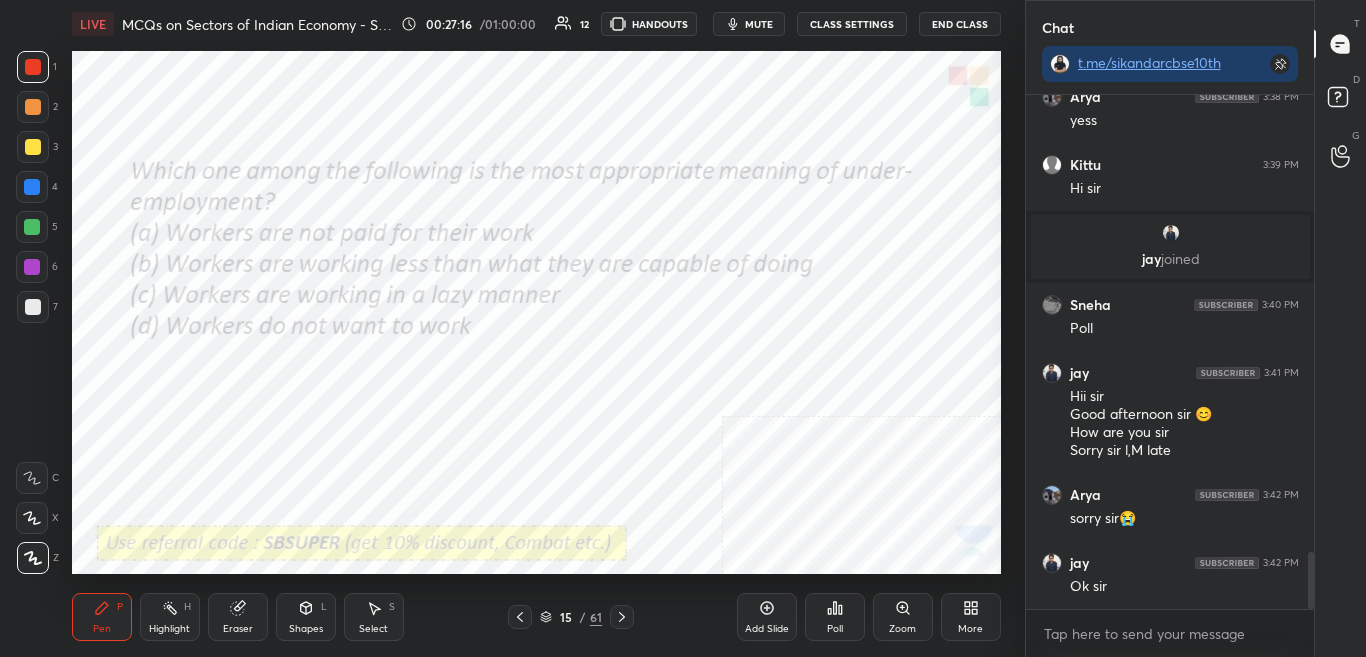 scroll, scrollTop: 4098, scrollLeft: 0, axis: vertical 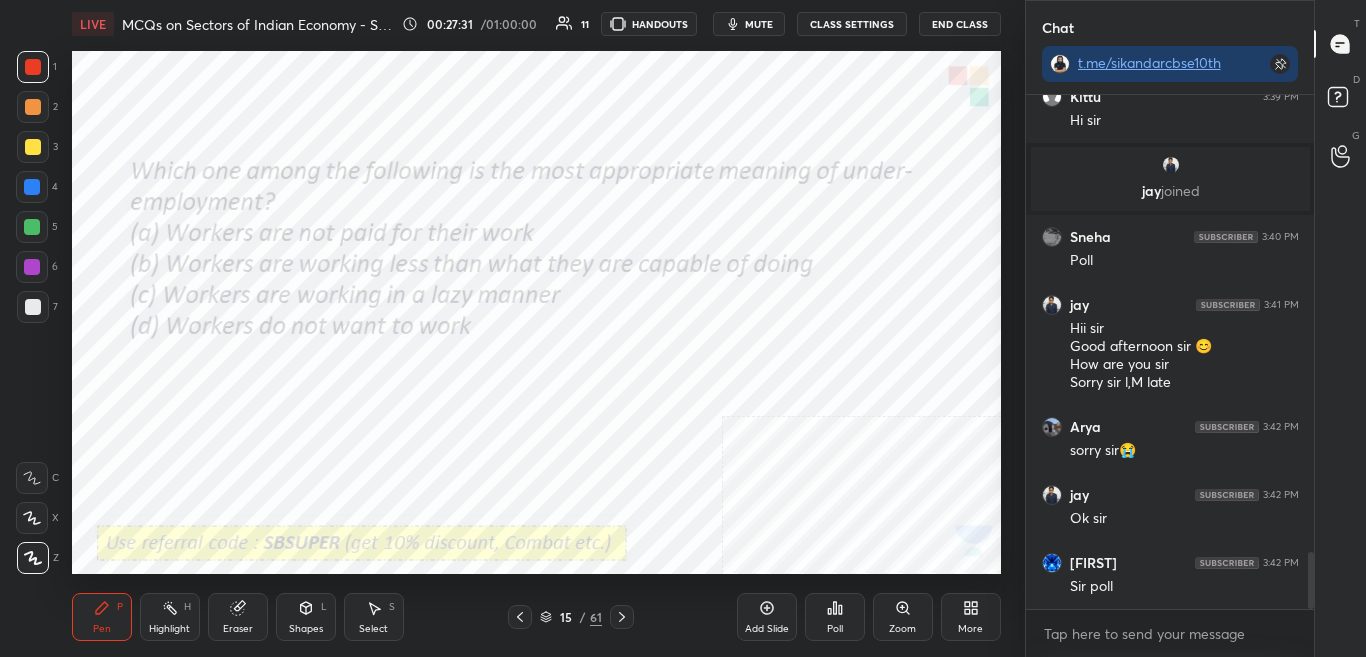 click 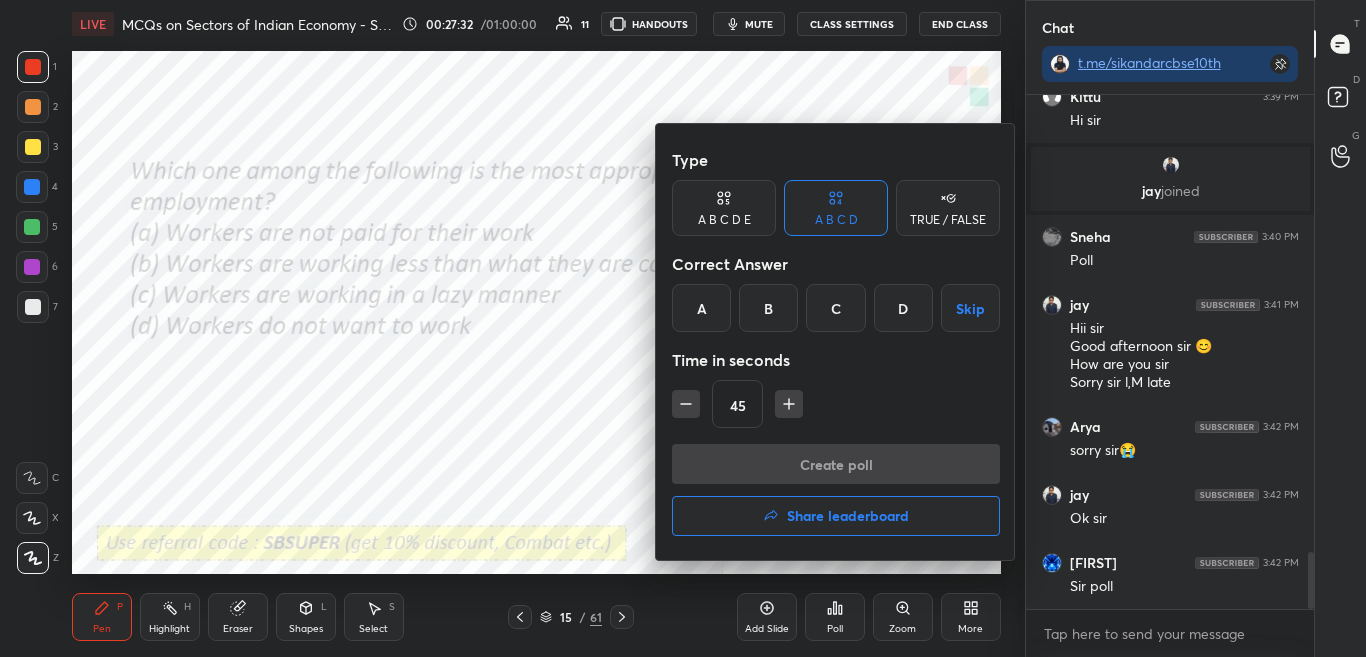 click on "B" at bounding box center [768, 308] 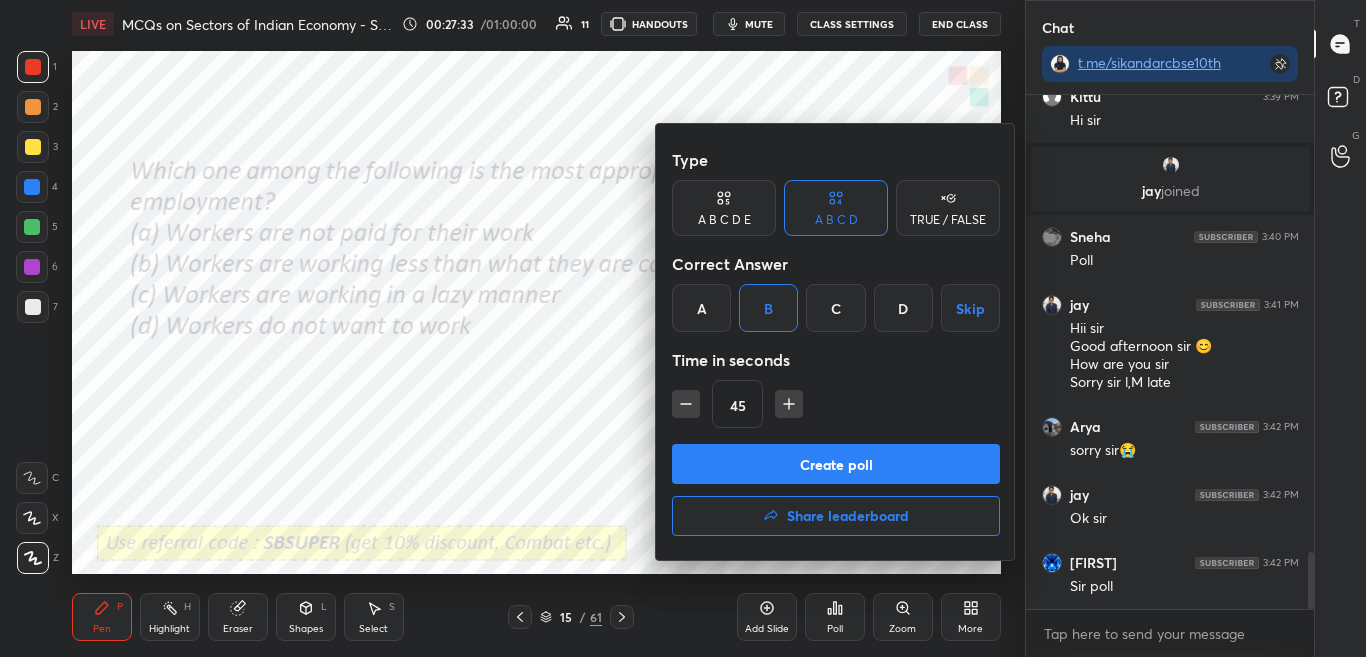 click on "Create poll" at bounding box center [836, 464] 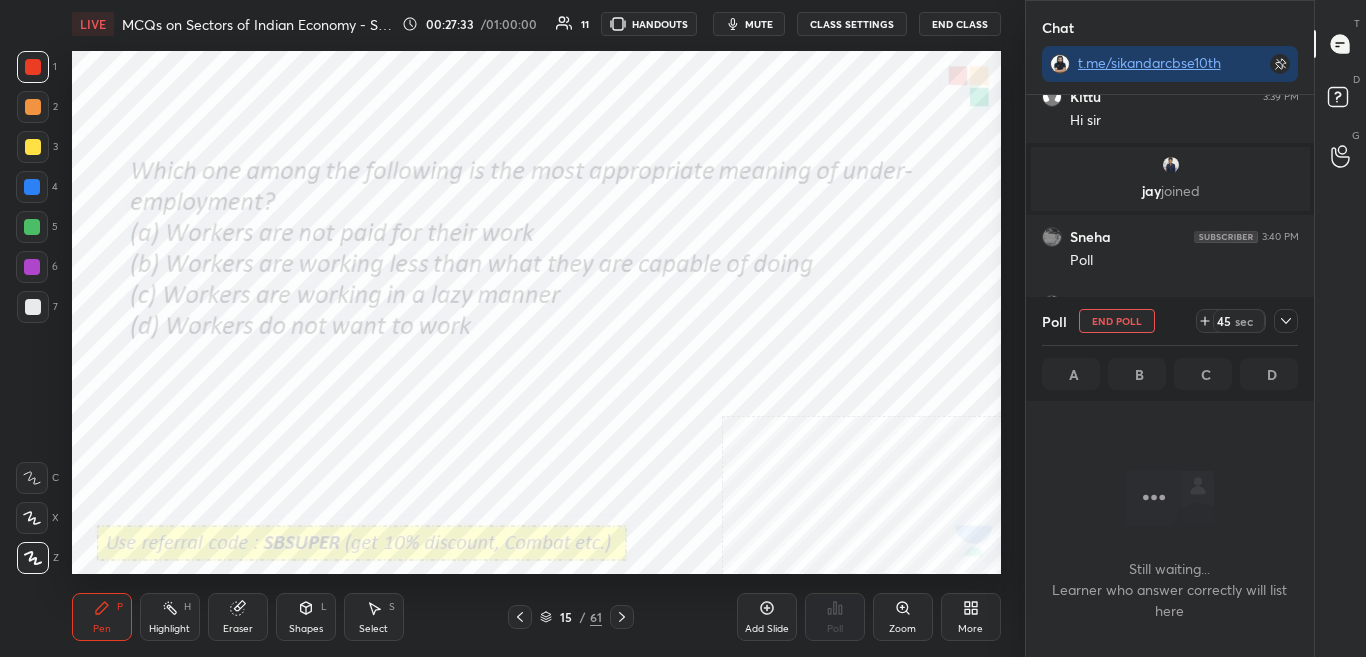 scroll, scrollTop: 456, scrollLeft: 282, axis: both 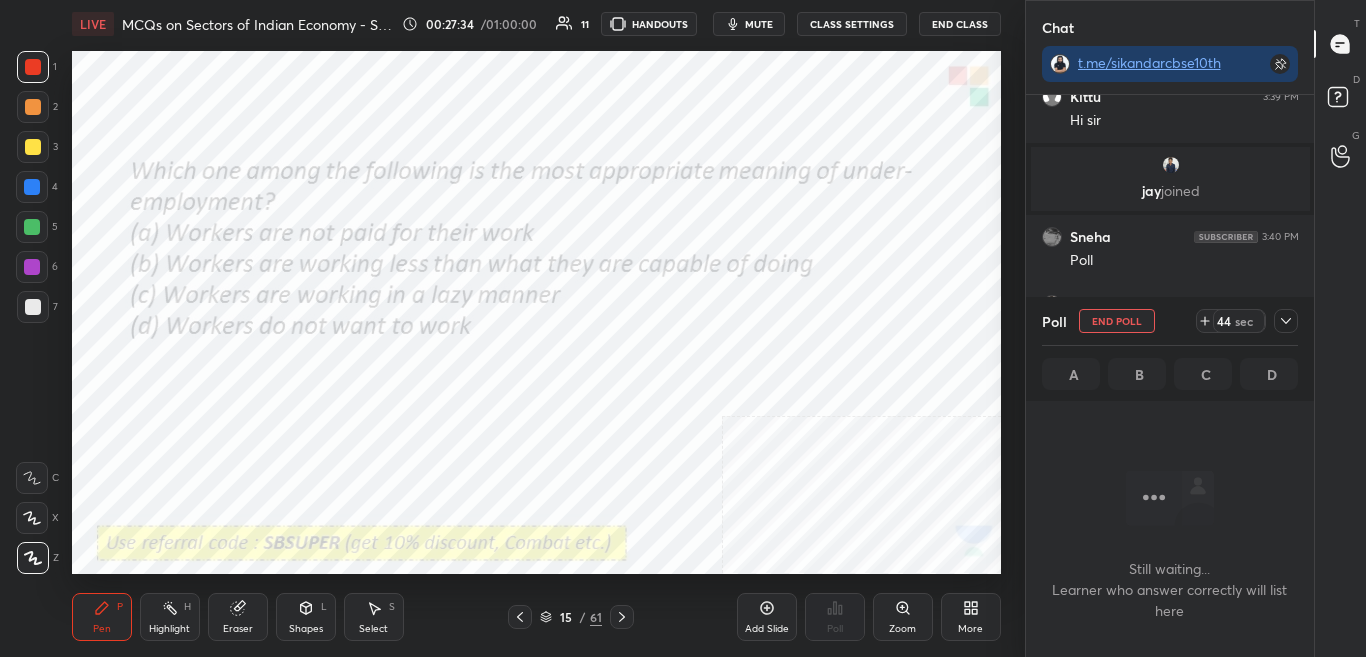 click at bounding box center (1286, 321) 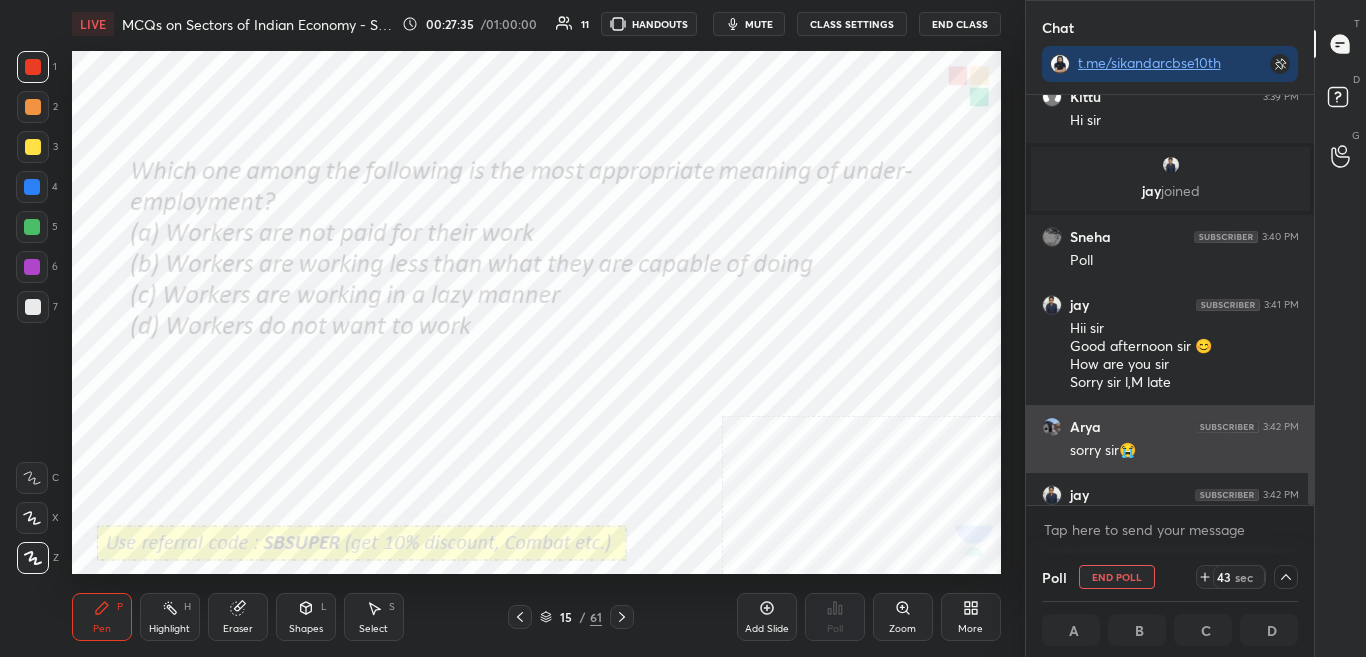 scroll, scrollTop: 1, scrollLeft: 7, axis: both 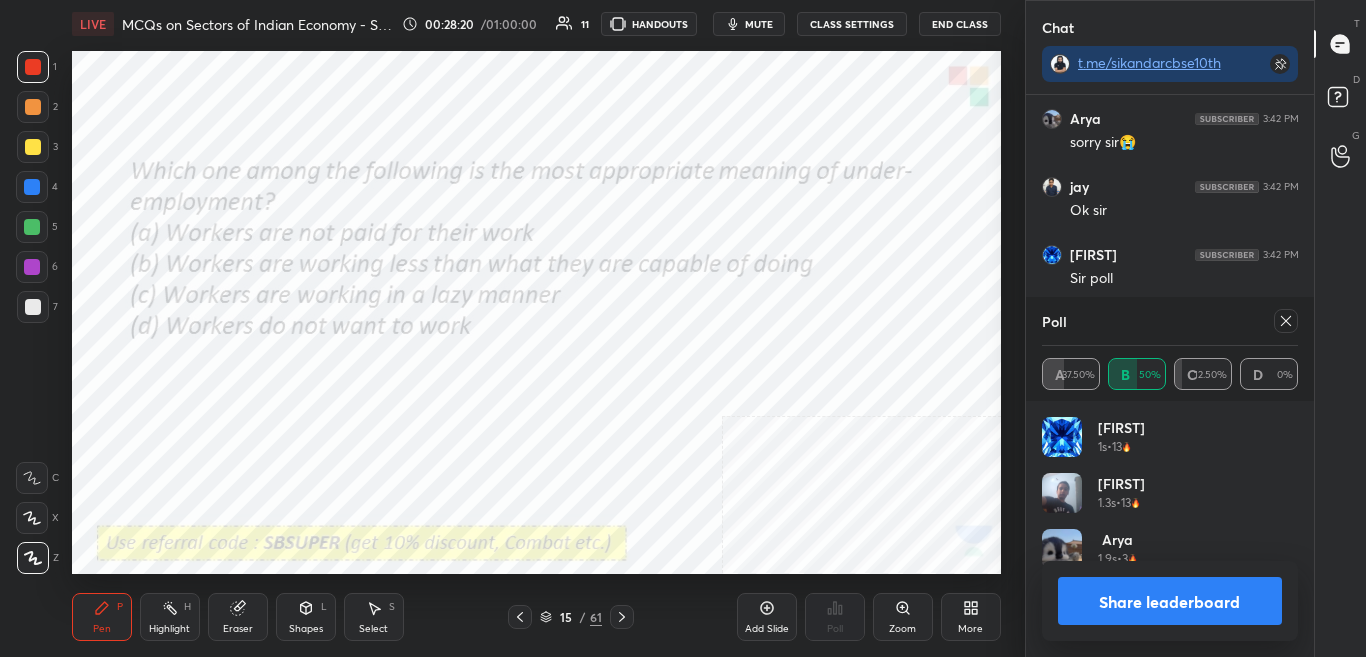 click on "Poll A 37.50% B 50% C 12.50% D 0%" at bounding box center (1170, 349) 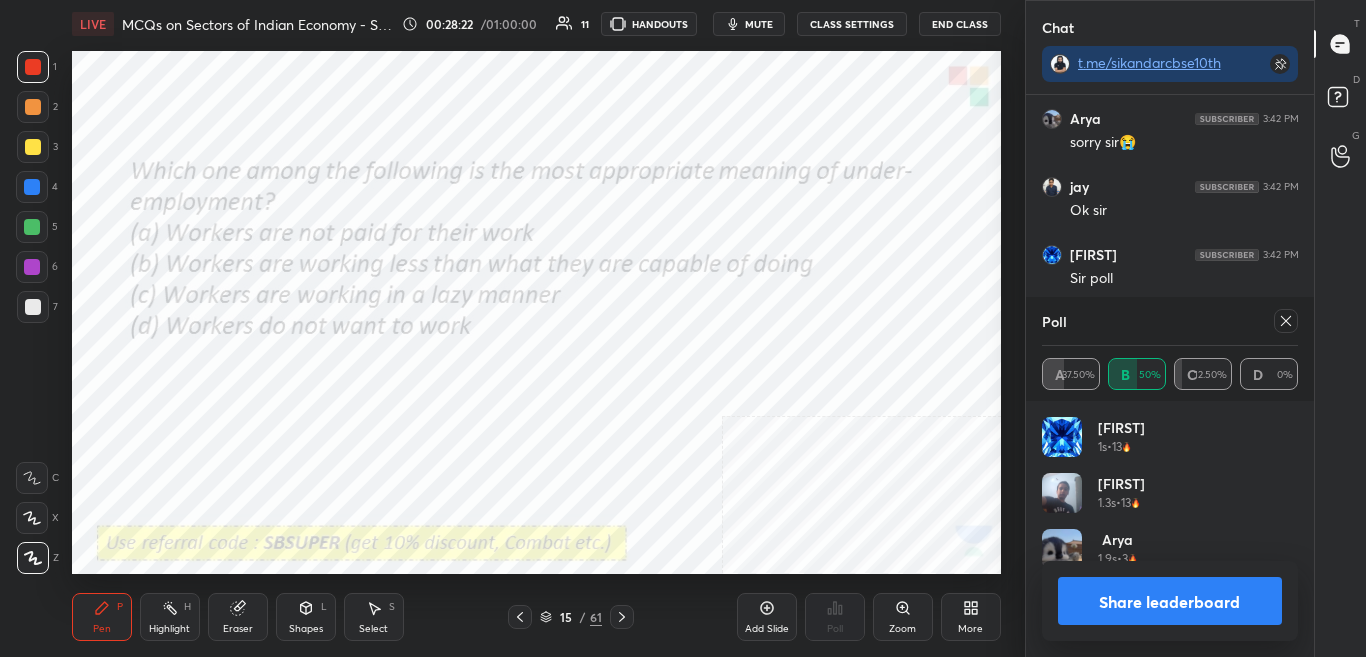 click at bounding box center [1286, 321] 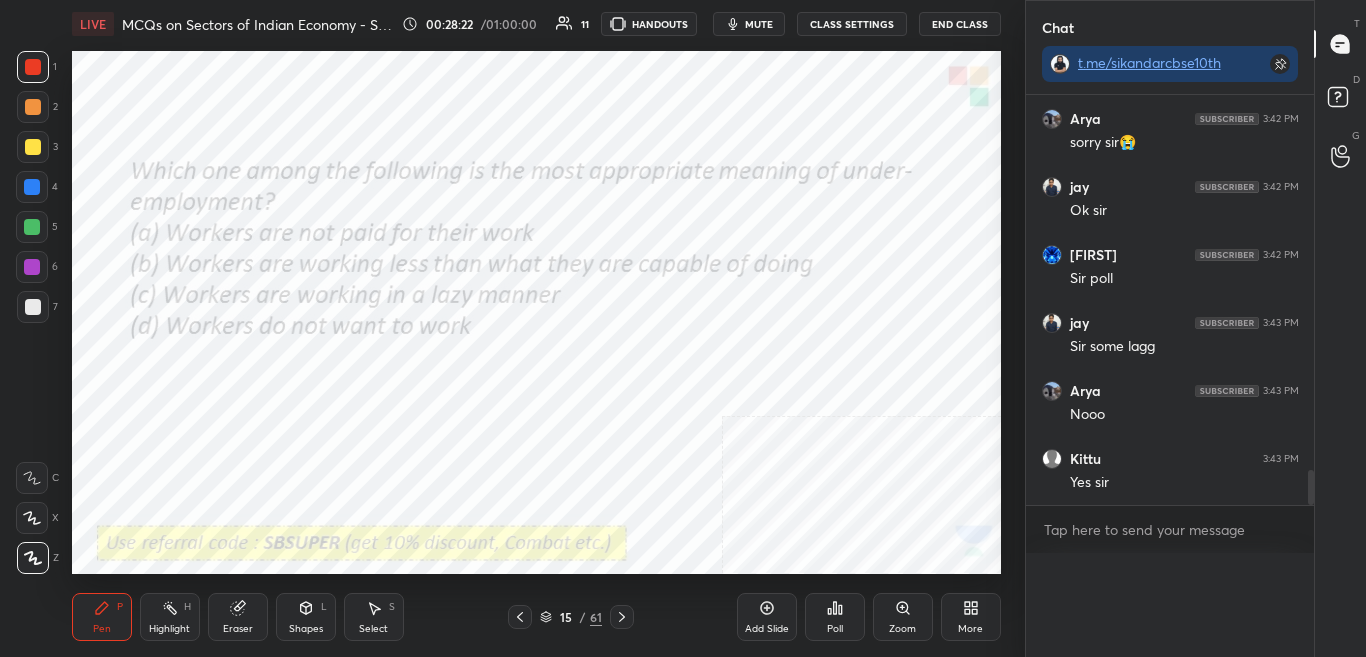 scroll, scrollTop: 0, scrollLeft: 0, axis: both 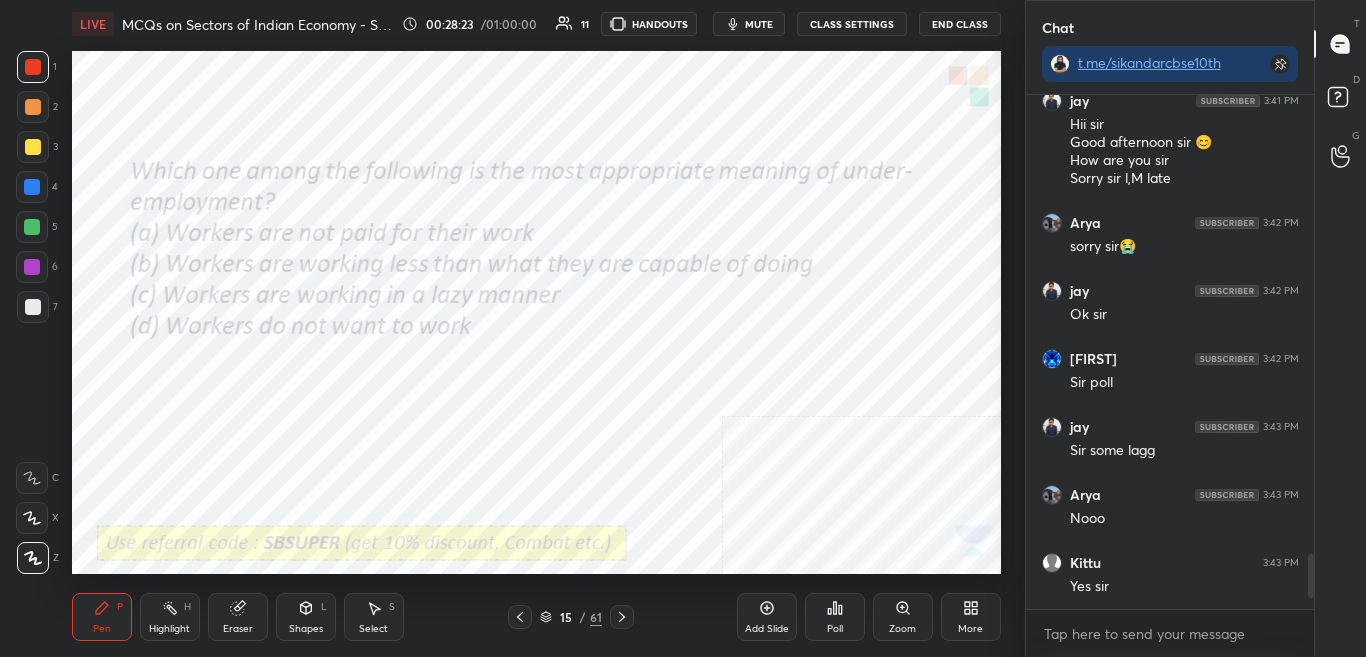 click 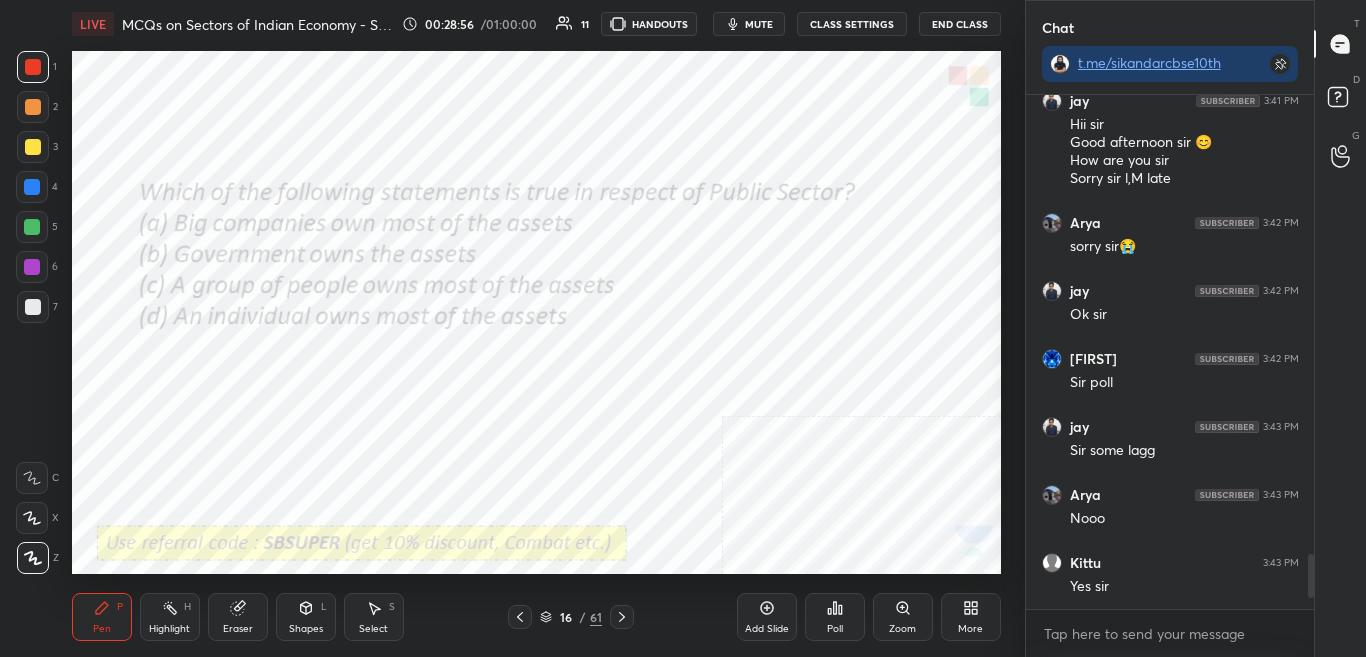 click on "Poll" at bounding box center (835, 629) 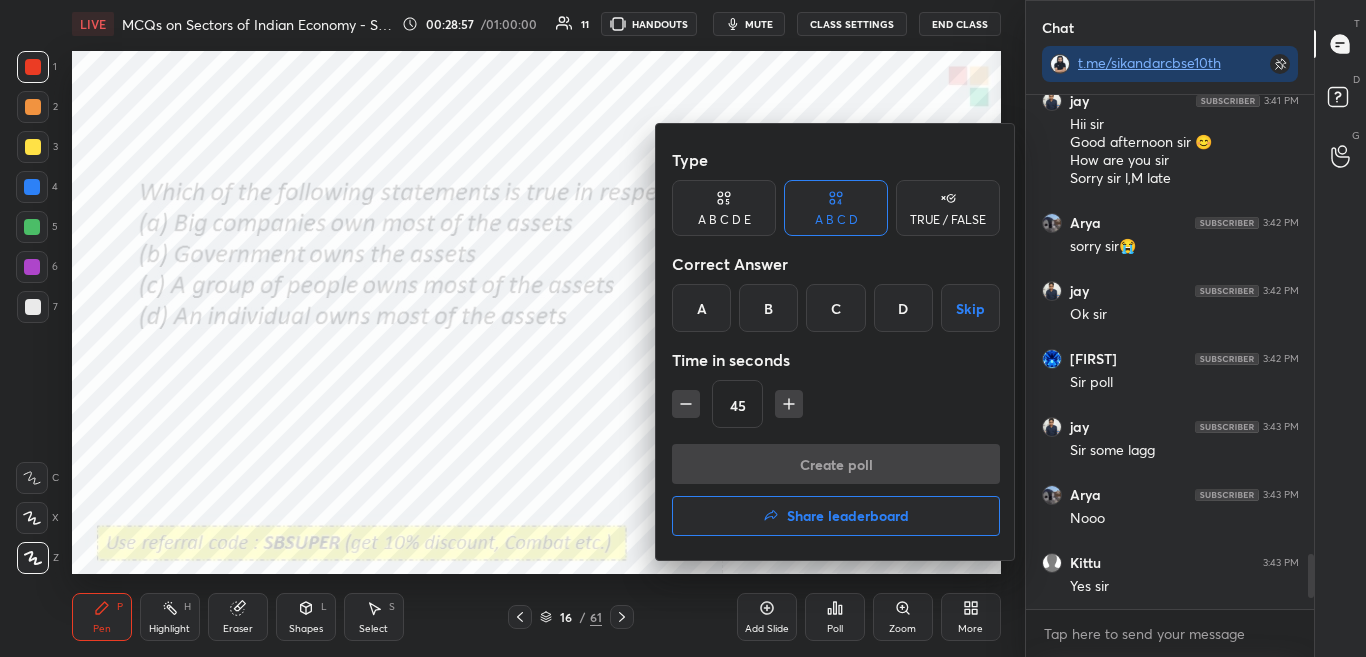 click at bounding box center (683, 328) 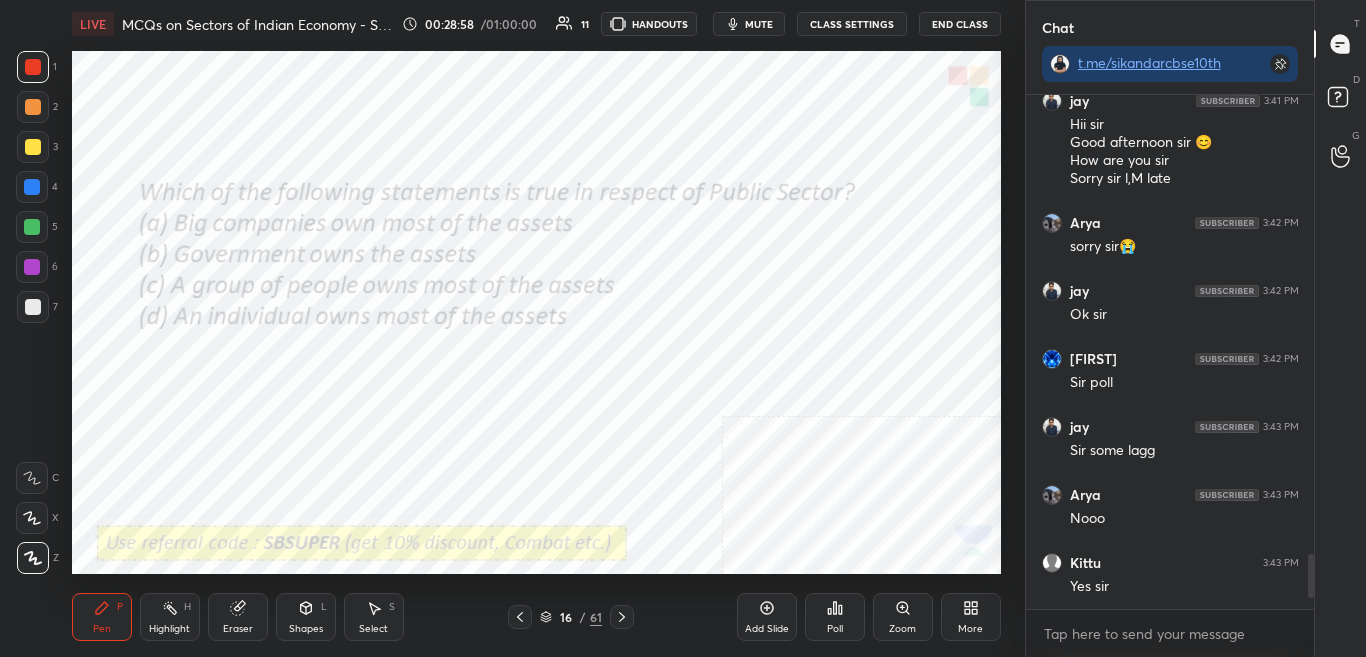 click on "Poll" at bounding box center [835, 629] 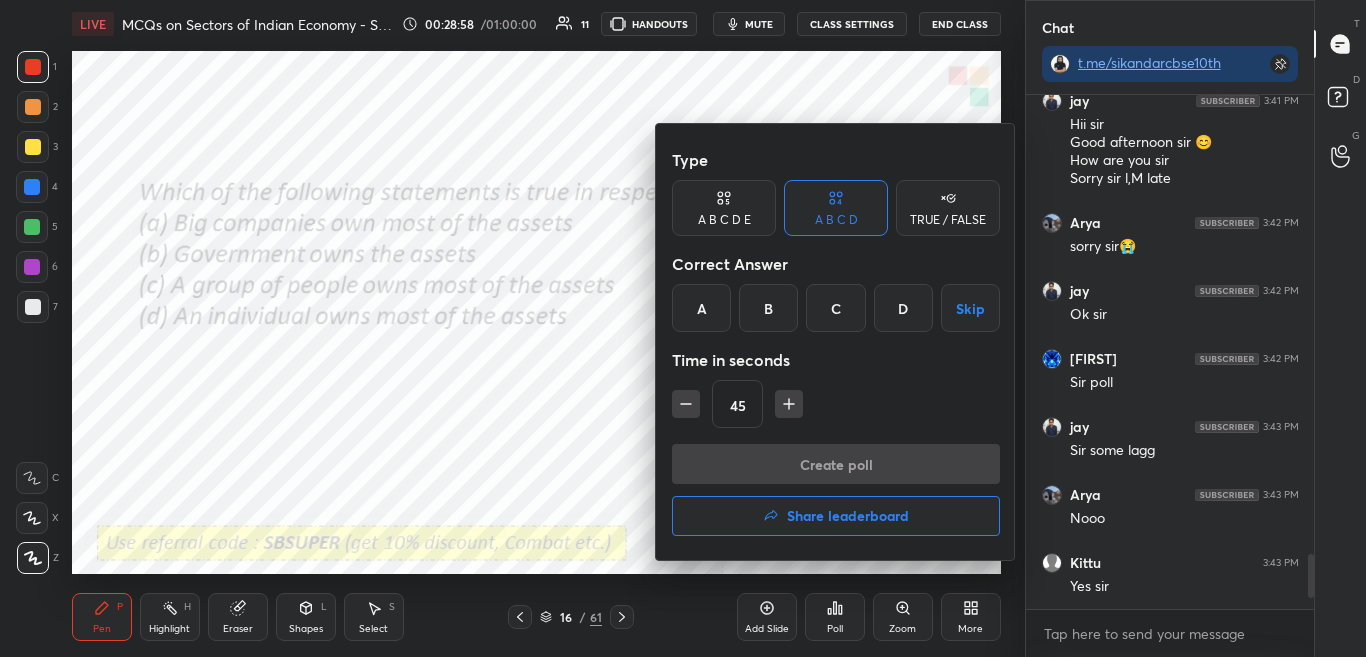 click at bounding box center (683, 328) 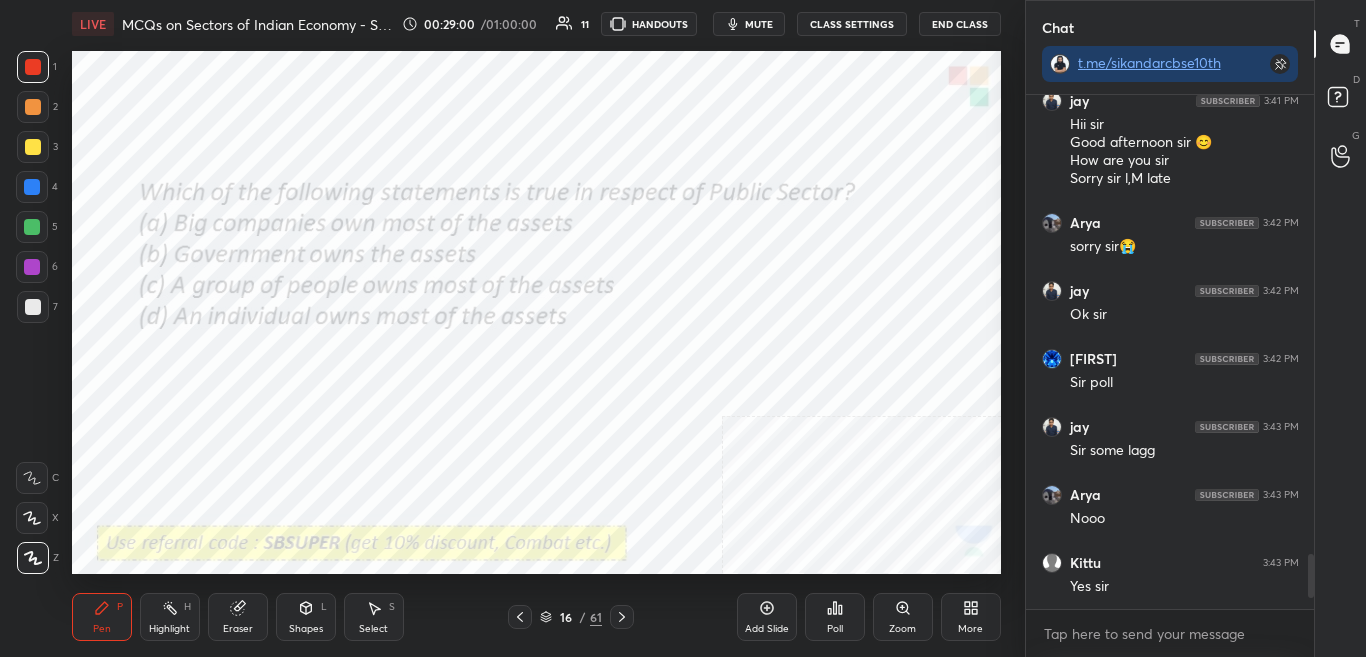 click on "Poll" at bounding box center [835, 629] 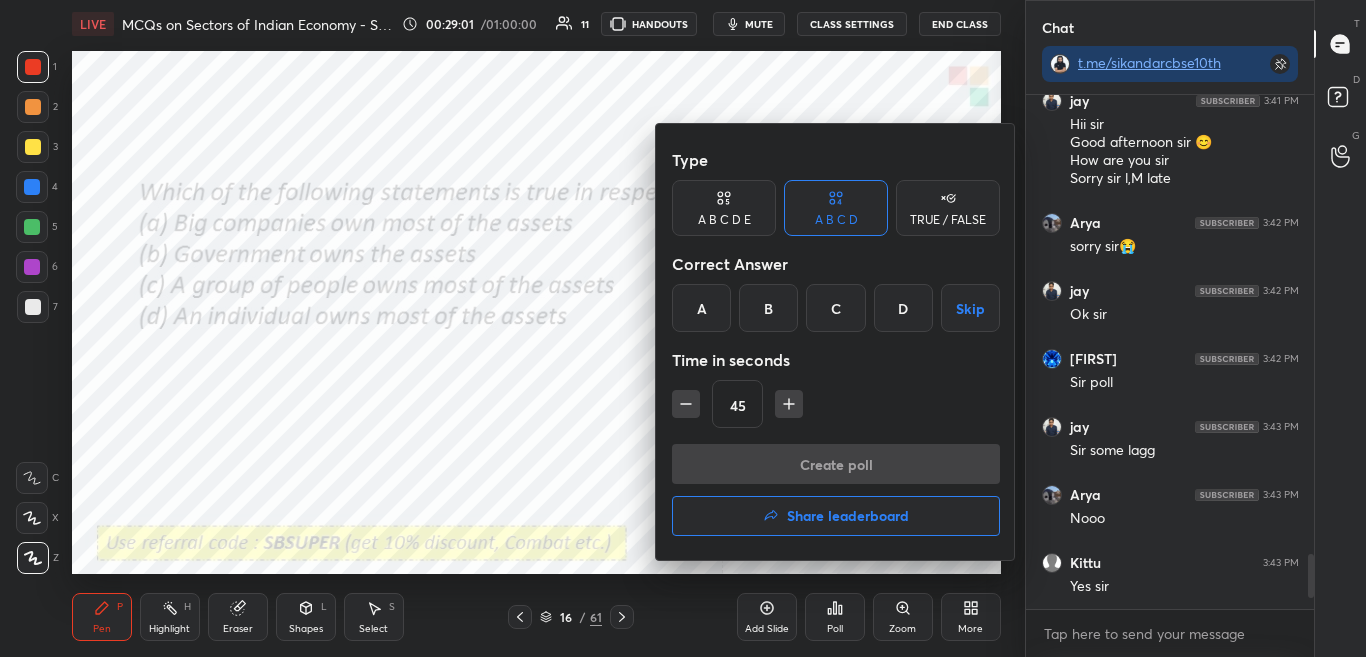 click at bounding box center [683, 328] 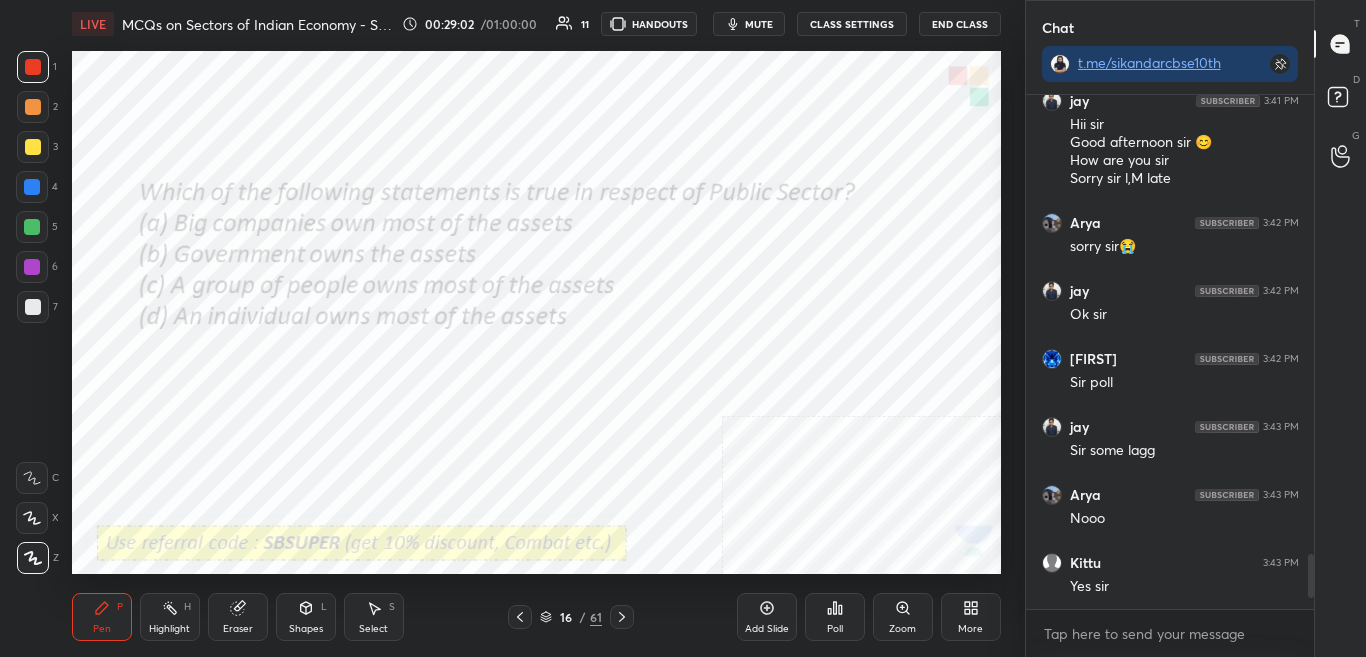 click on "Poll" at bounding box center (835, 617) 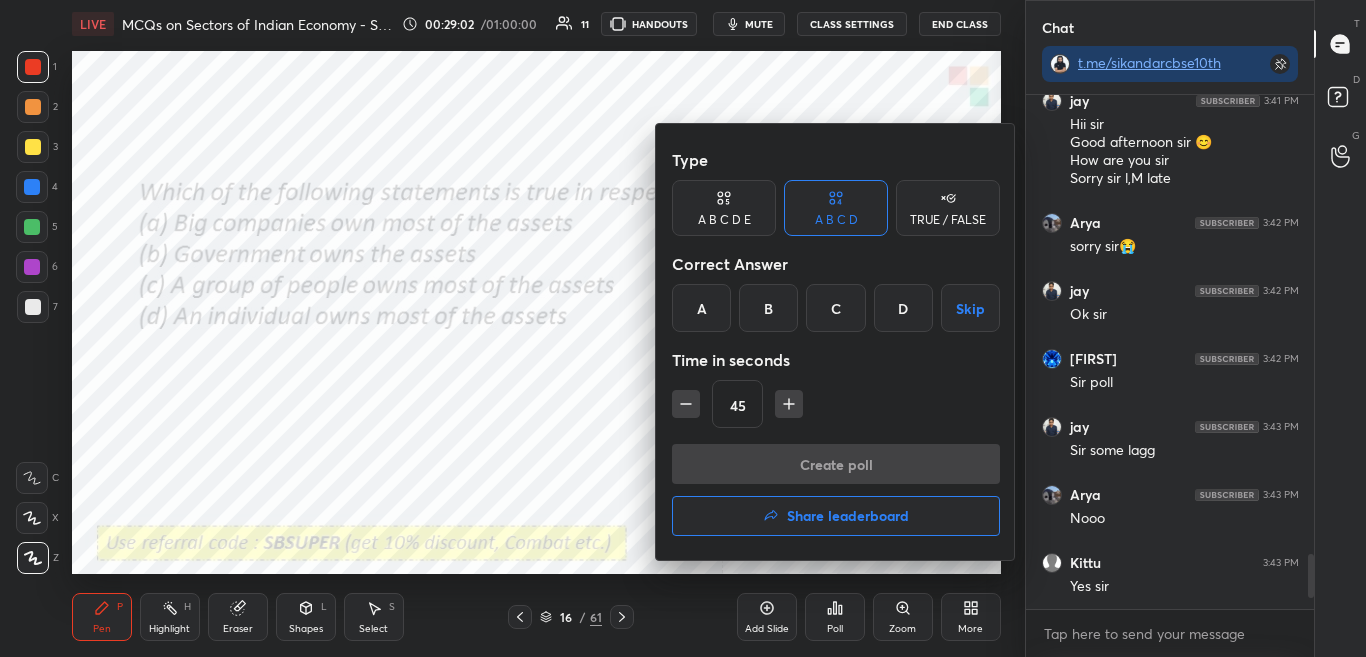 click at bounding box center (683, 328) 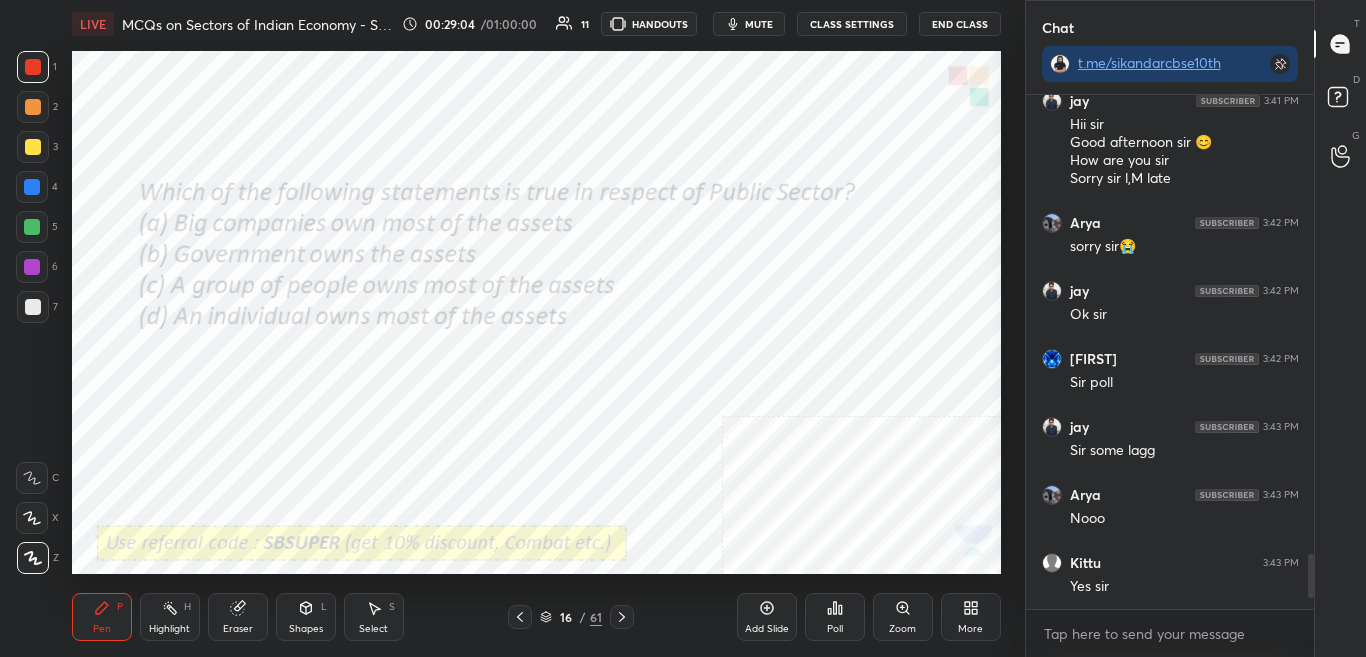 click on "Poll" at bounding box center (835, 629) 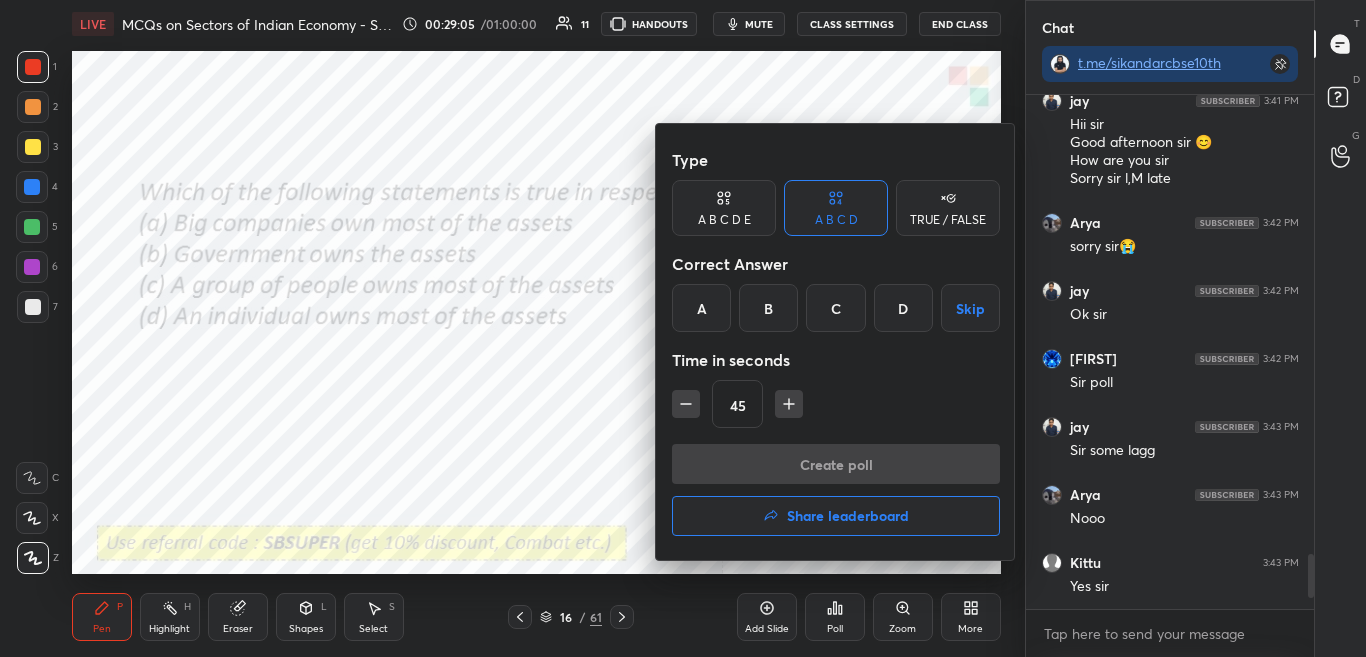 click on "B" at bounding box center [768, 308] 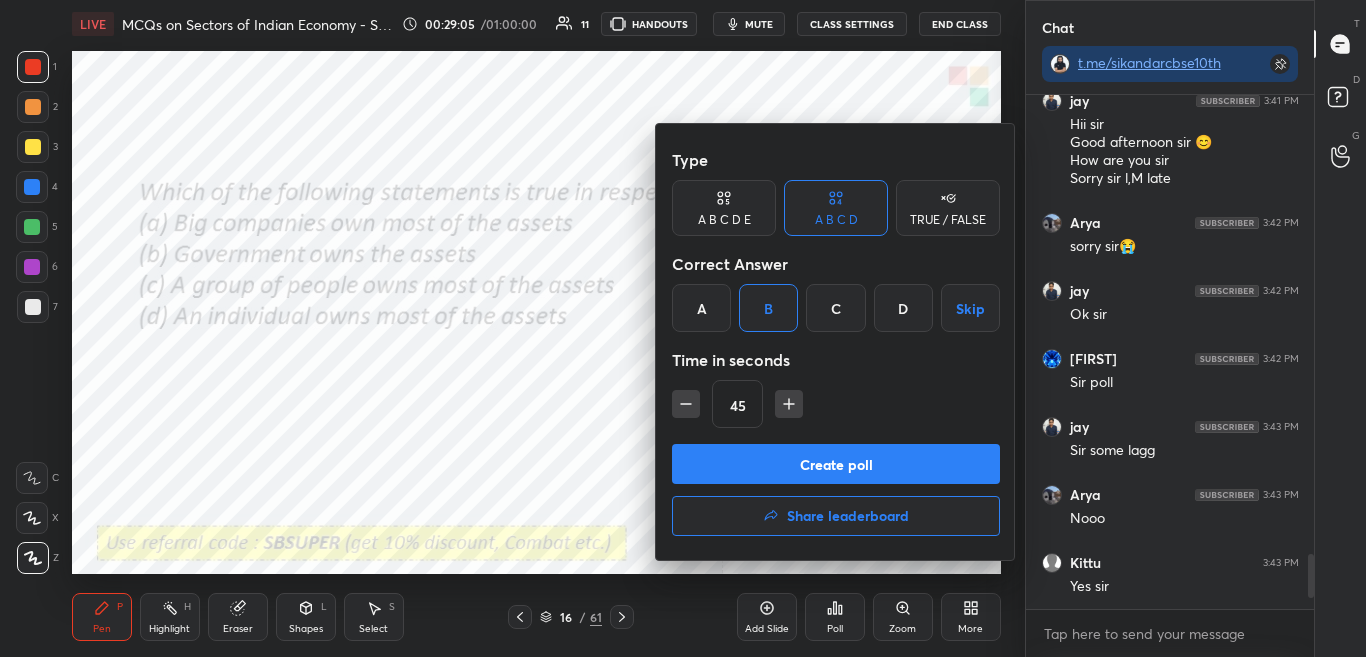 click on "Create poll" at bounding box center (836, 464) 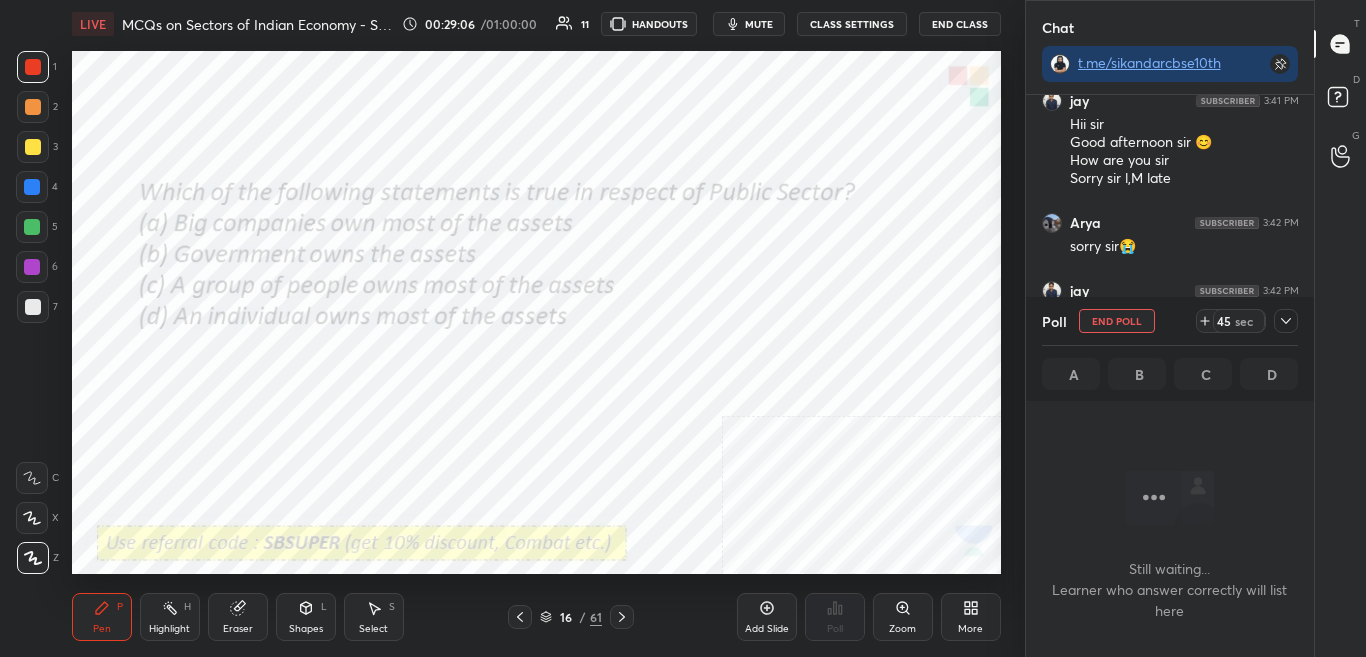 scroll, scrollTop: 436, scrollLeft: 282, axis: both 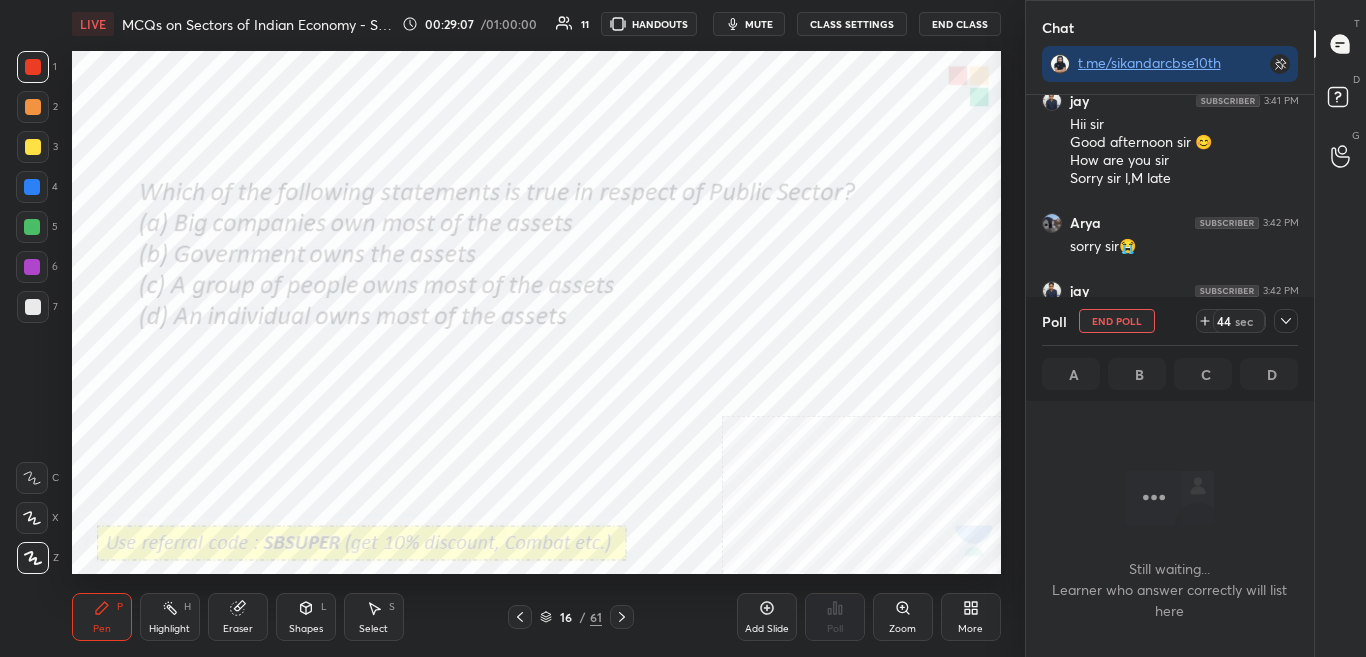 click on "mute" at bounding box center [759, 24] 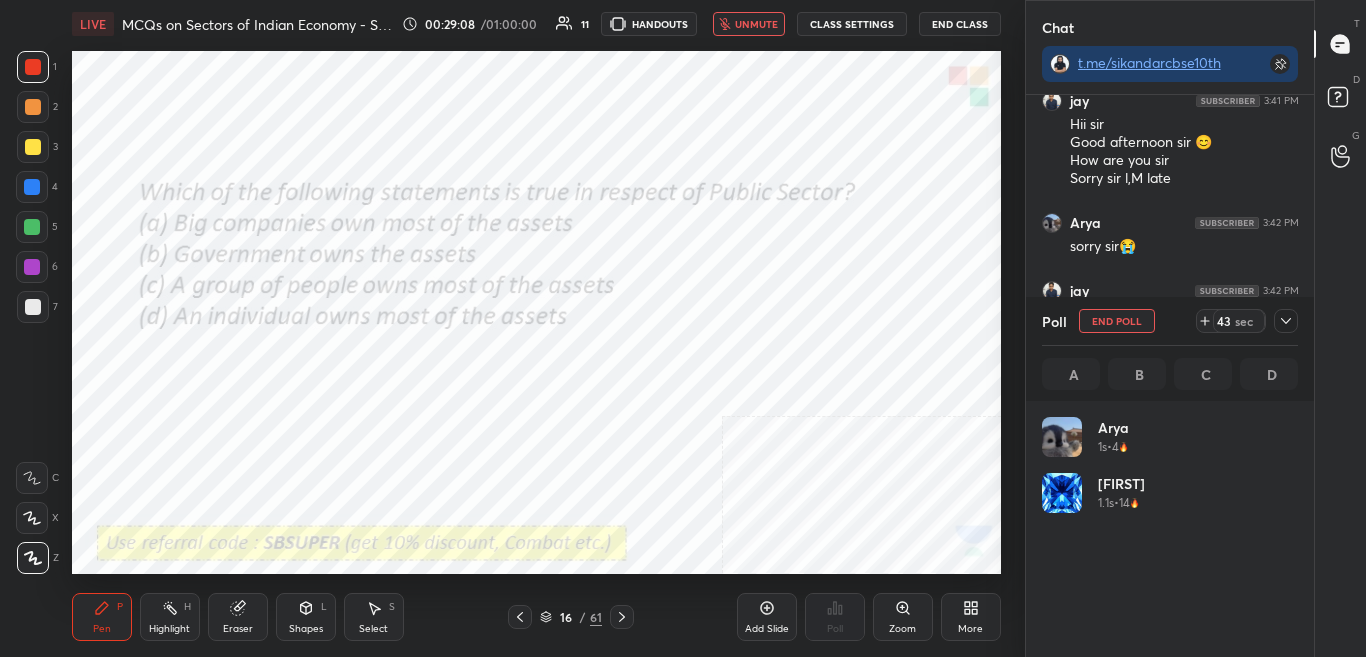 scroll, scrollTop: 7, scrollLeft: 7, axis: both 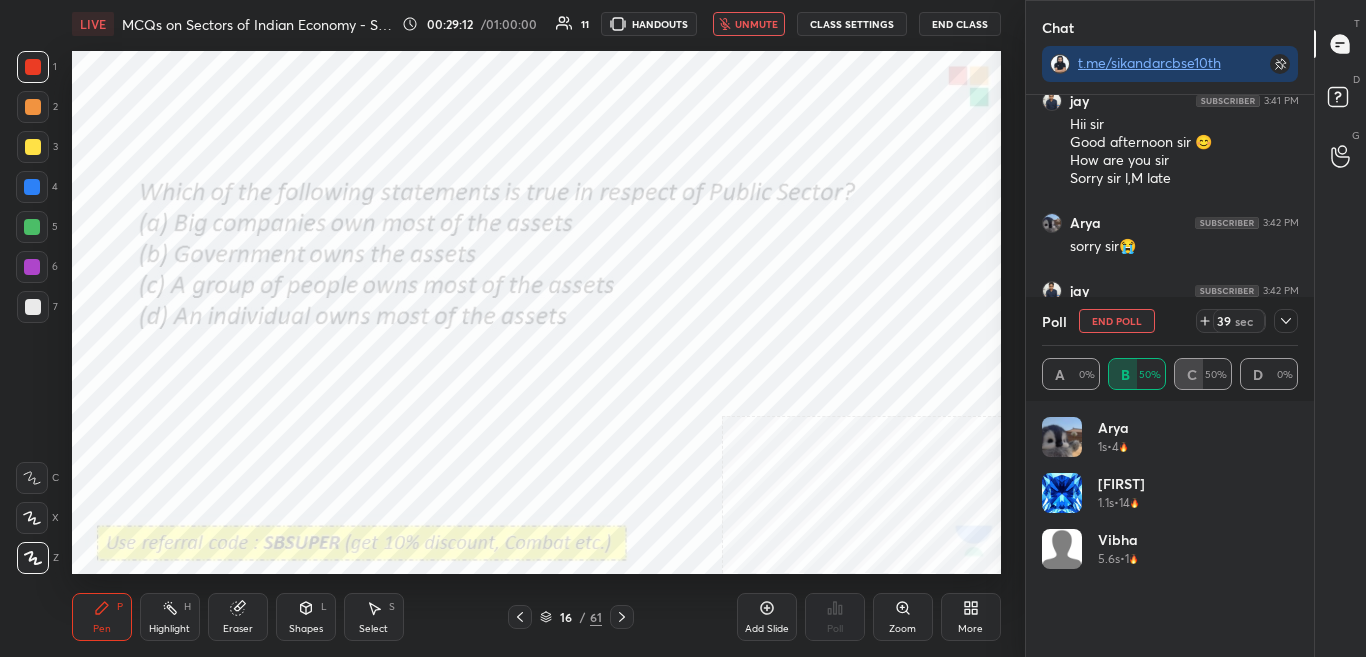 click on "unmute" at bounding box center (756, 24) 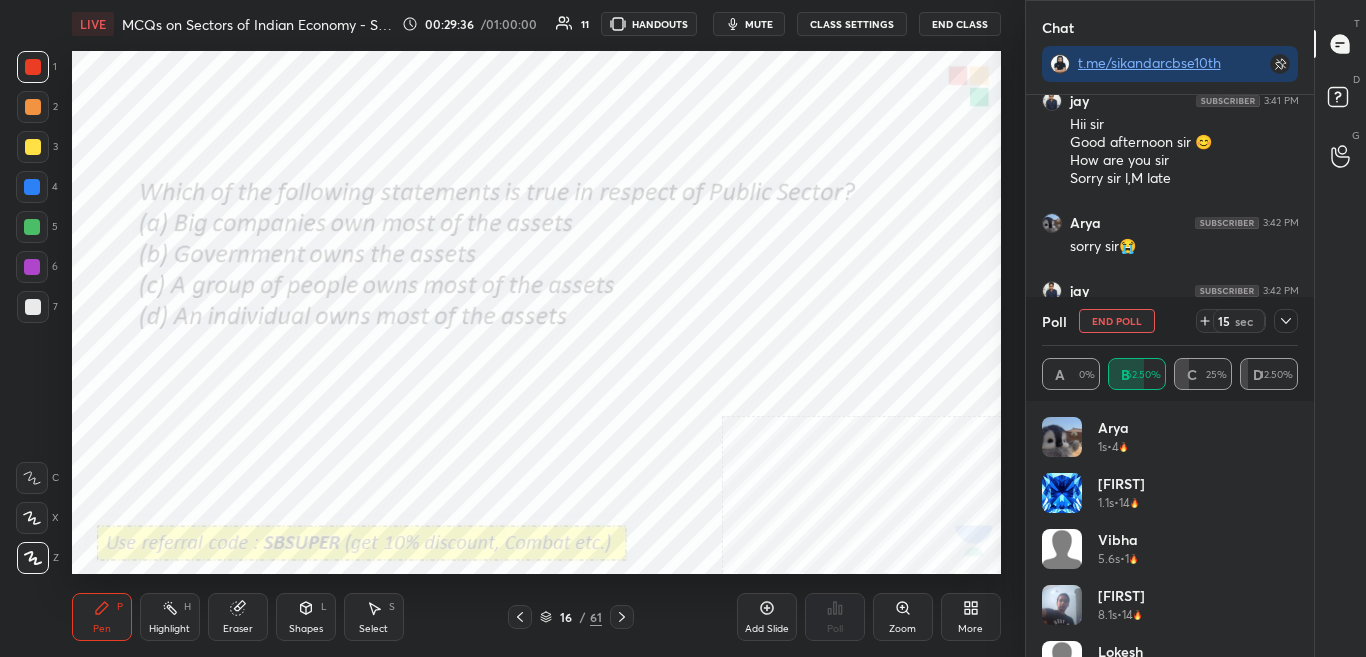 scroll, scrollTop: 4474, scrollLeft: 0, axis: vertical 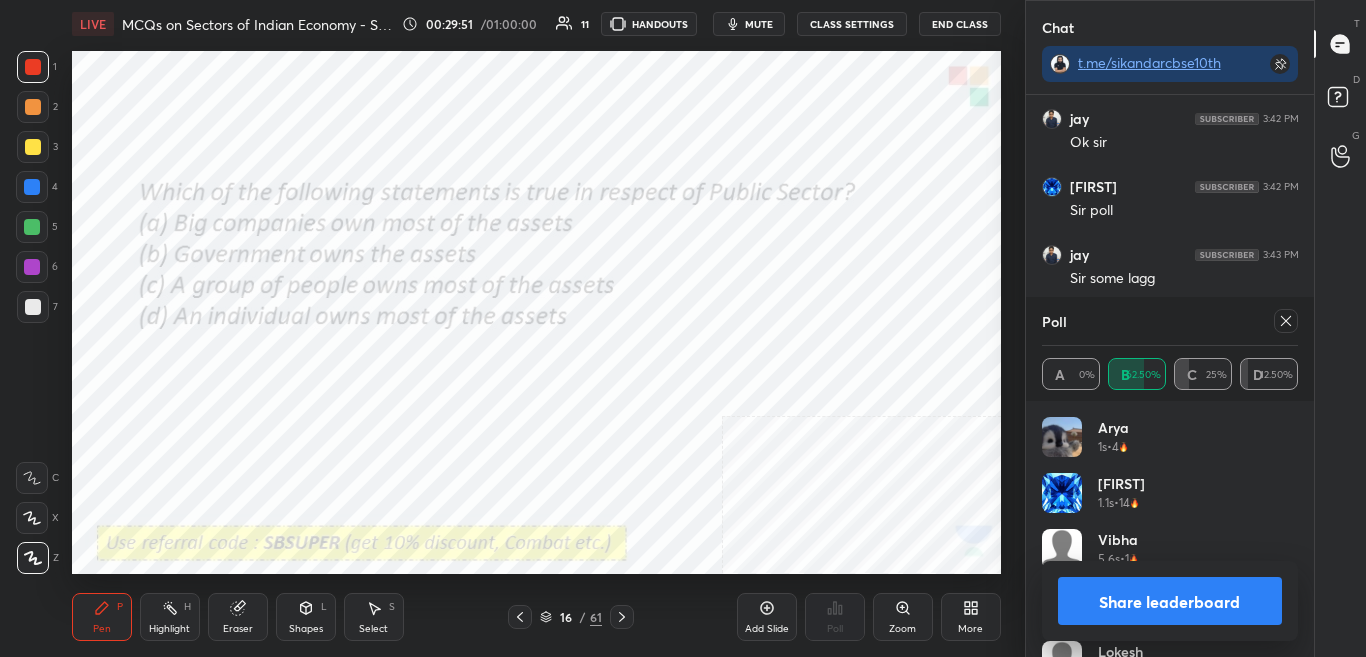 click 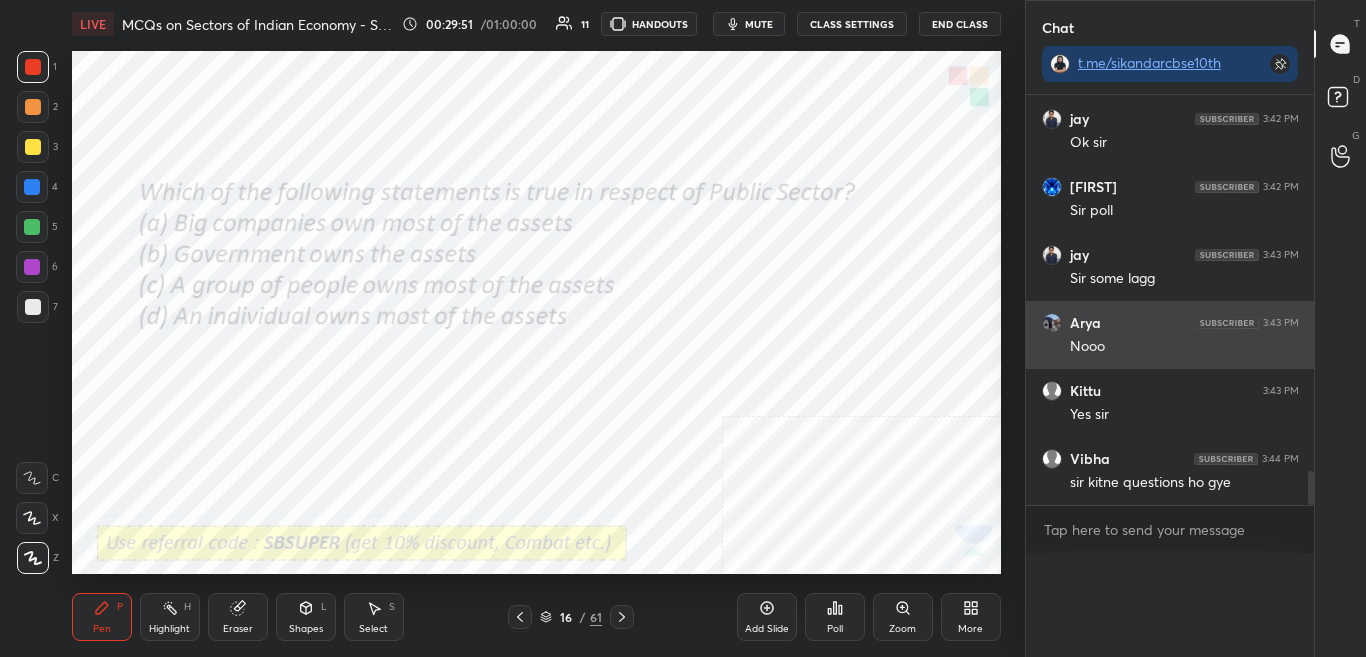 scroll, scrollTop: 0, scrollLeft: 0, axis: both 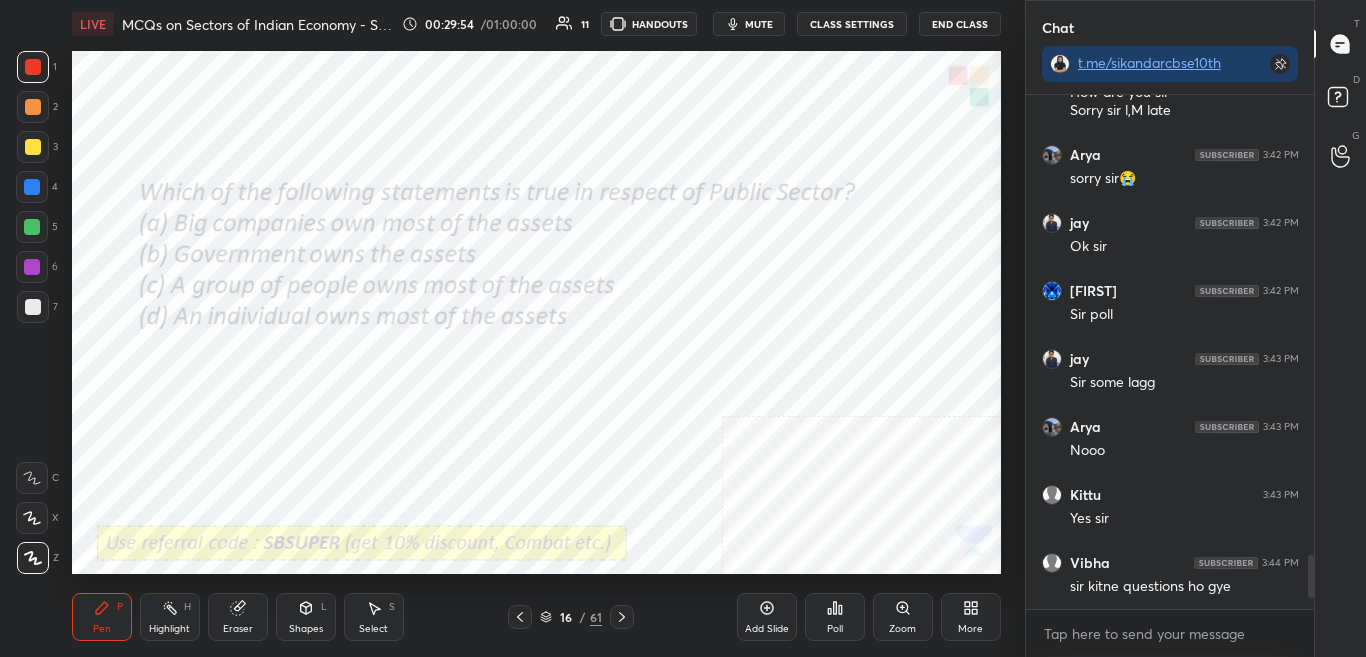 click on "Poll" at bounding box center (835, 617) 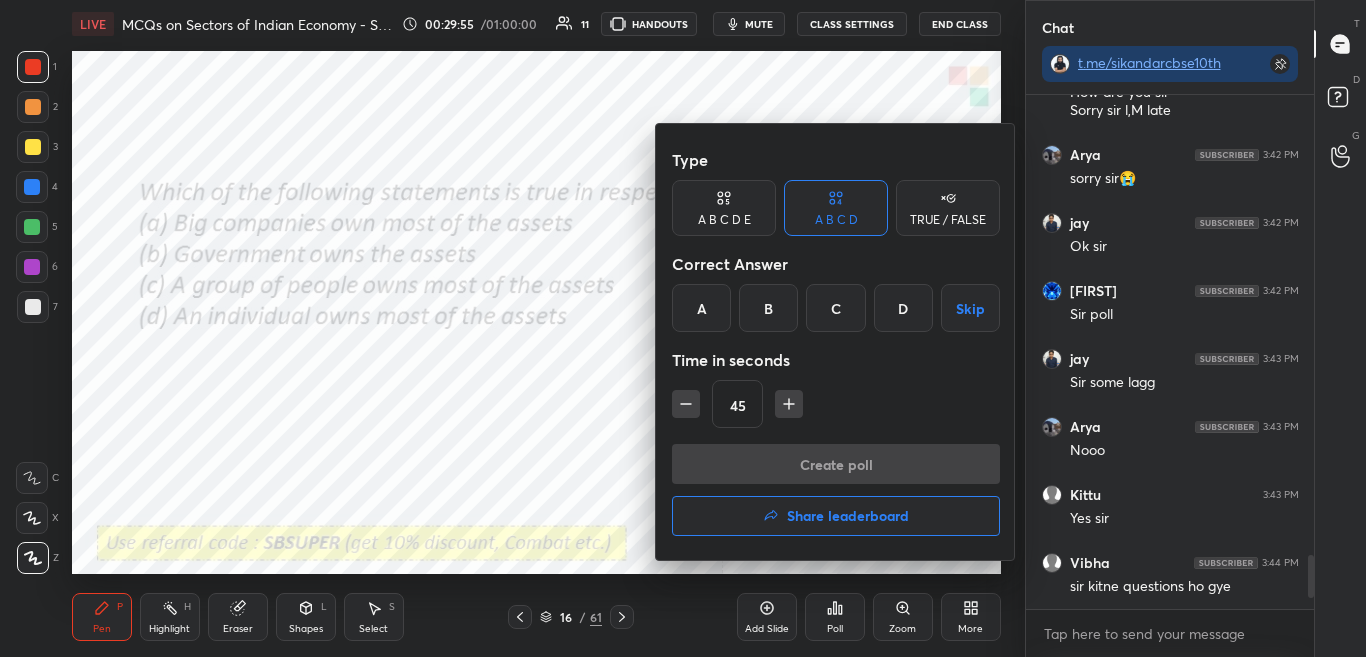 click on "Type A B C D E A B C D TRUE / FALSE Correct Answer A B C D Skip Time in seconds 45 Create poll Share leaderboard" at bounding box center [836, 342] 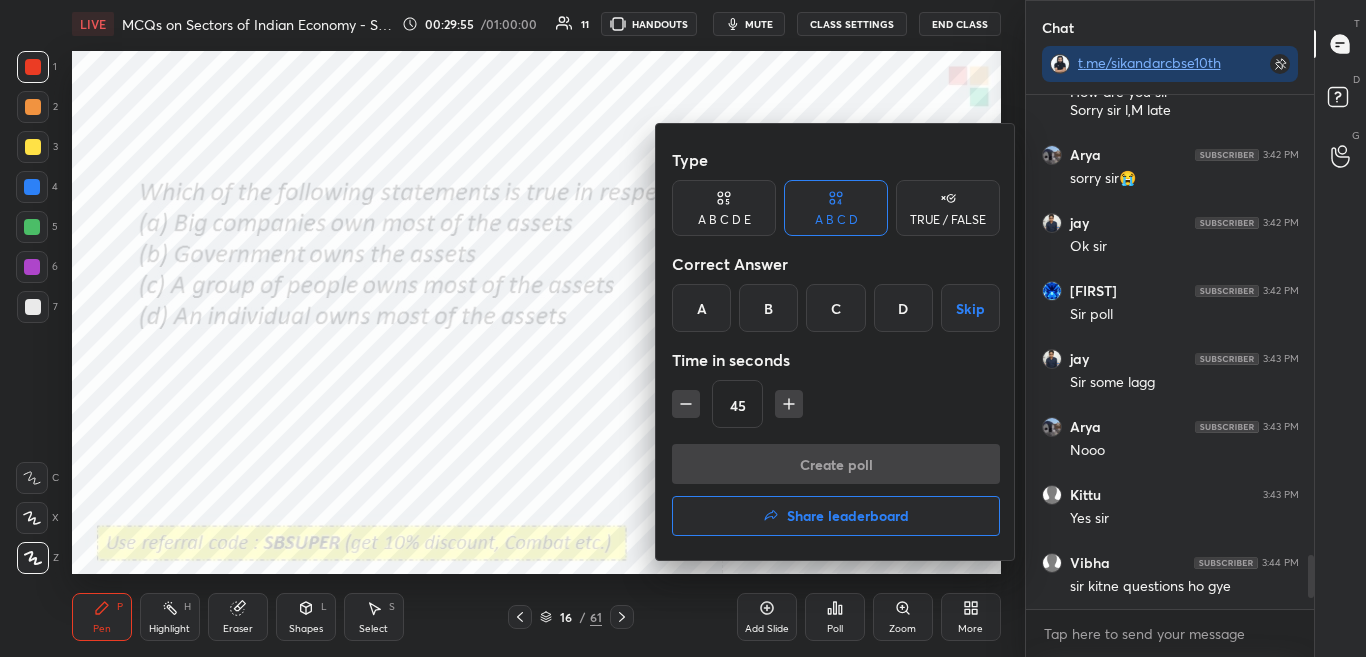 click on "Share leaderboard" at bounding box center [848, 516] 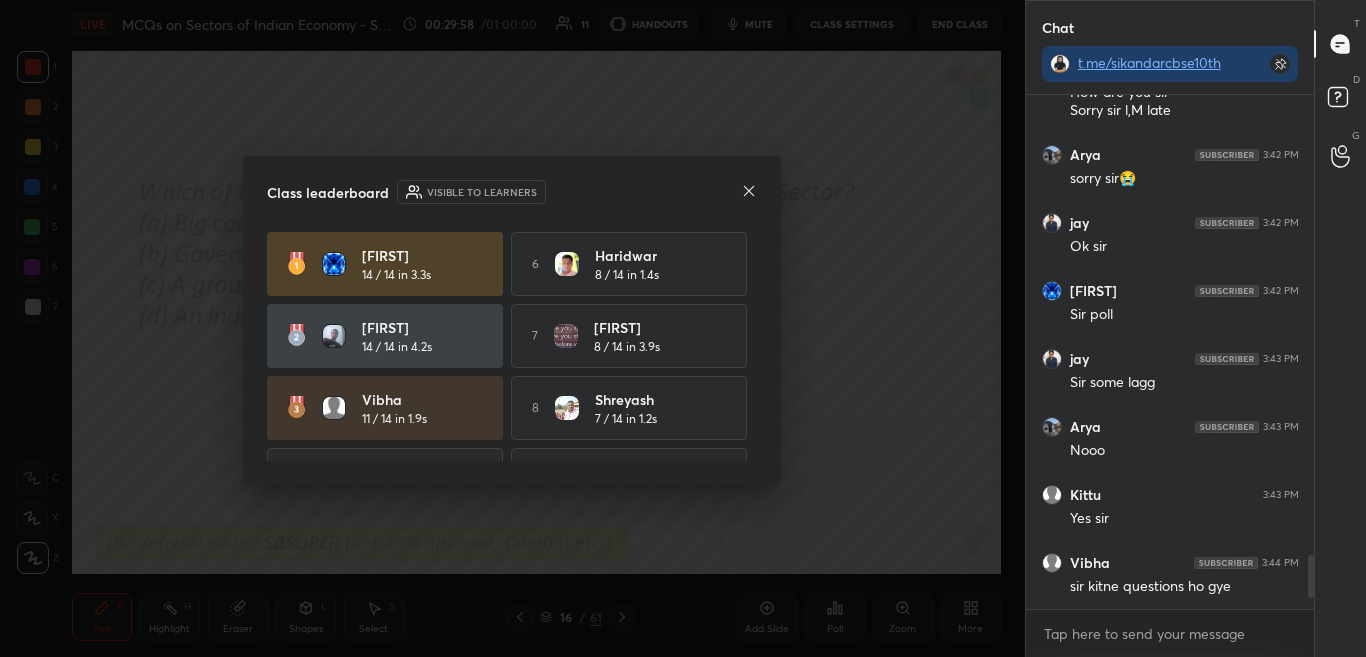 click on "Class leaderboard Visible to learners" at bounding box center [512, 192] 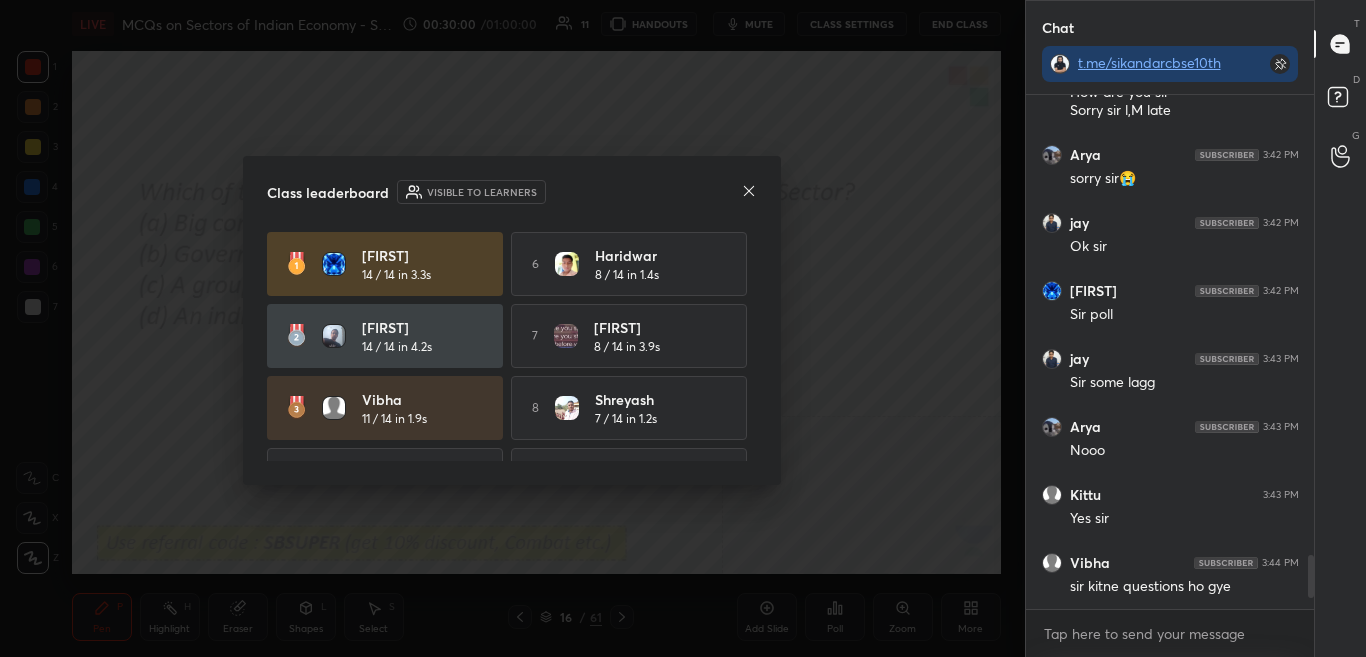 click 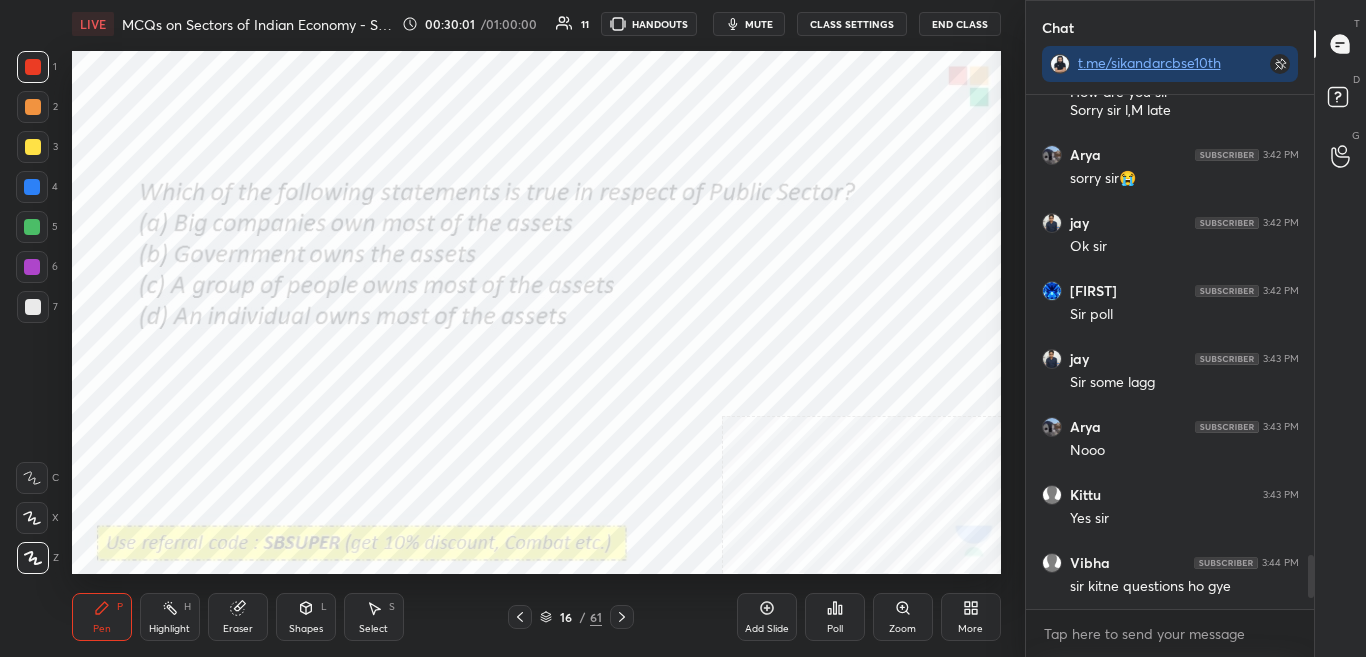 click 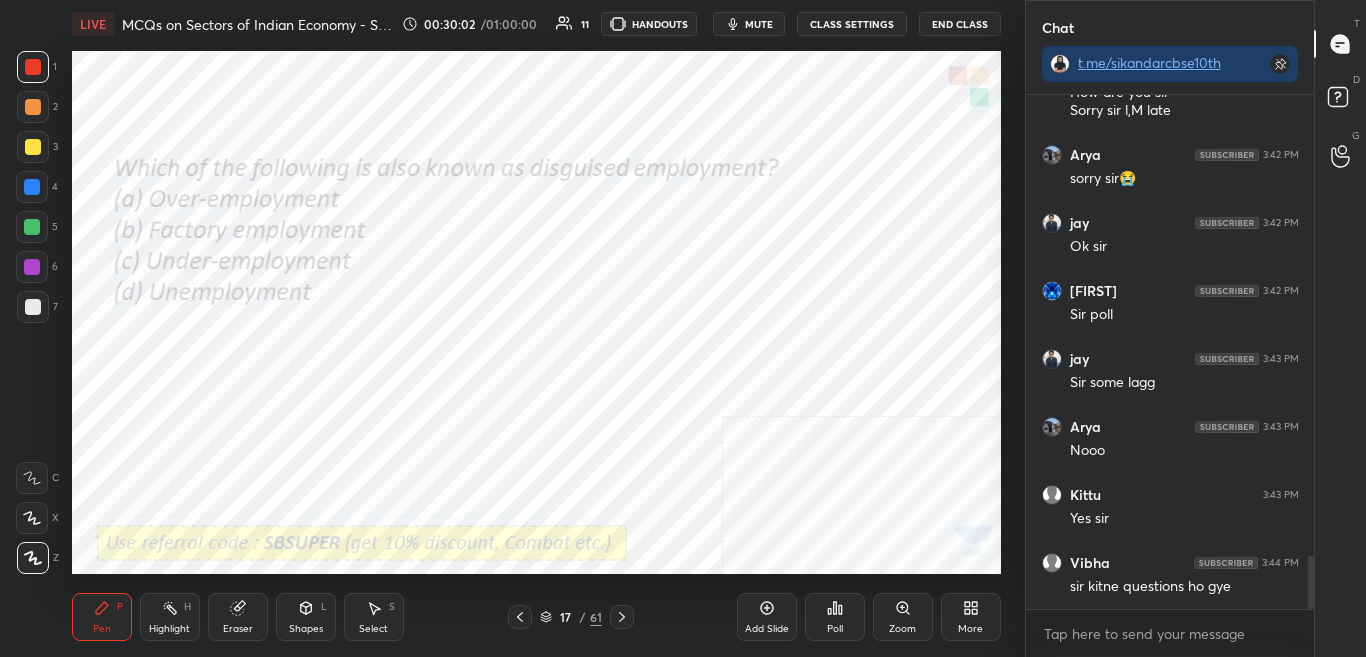 scroll, scrollTop: 4442, scrollLeft: 0, axis: vertical 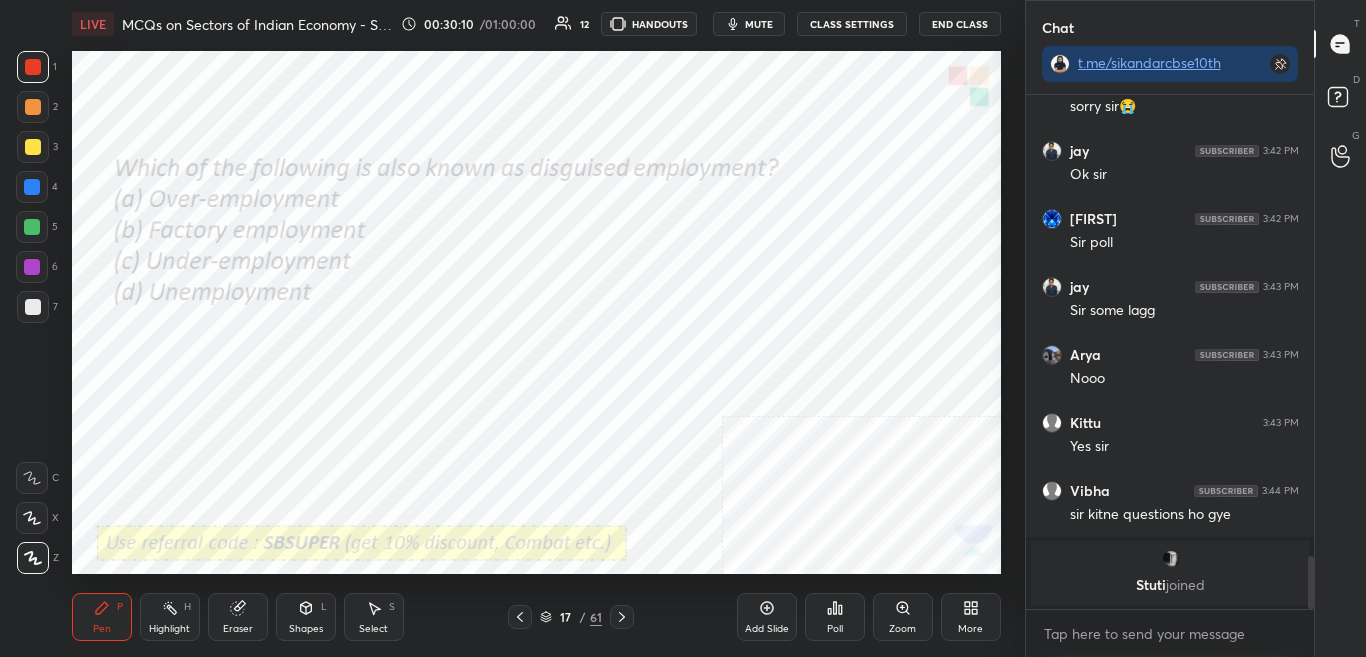click on "mute" at bounding box center [759, 24] 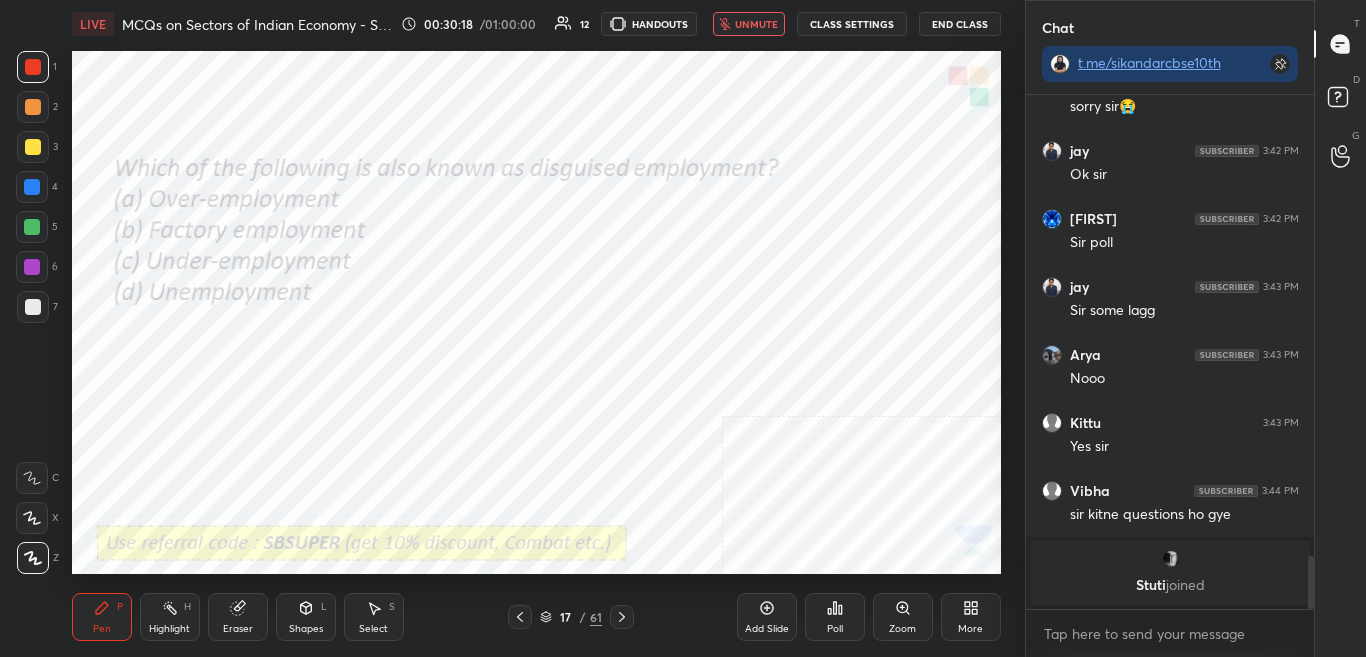 click on "unmute" at bounding box center [756, 24] 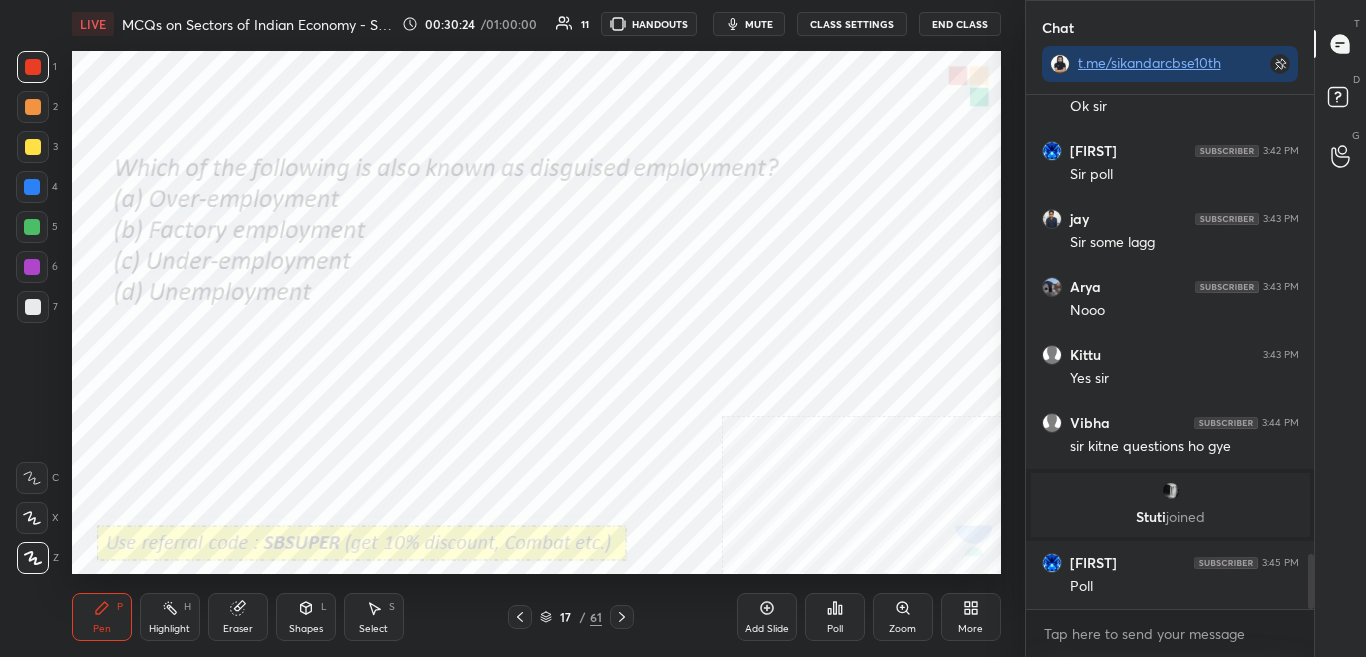 scroll, scrollTop: 4288, scrollLeft: 0, axis: vertical 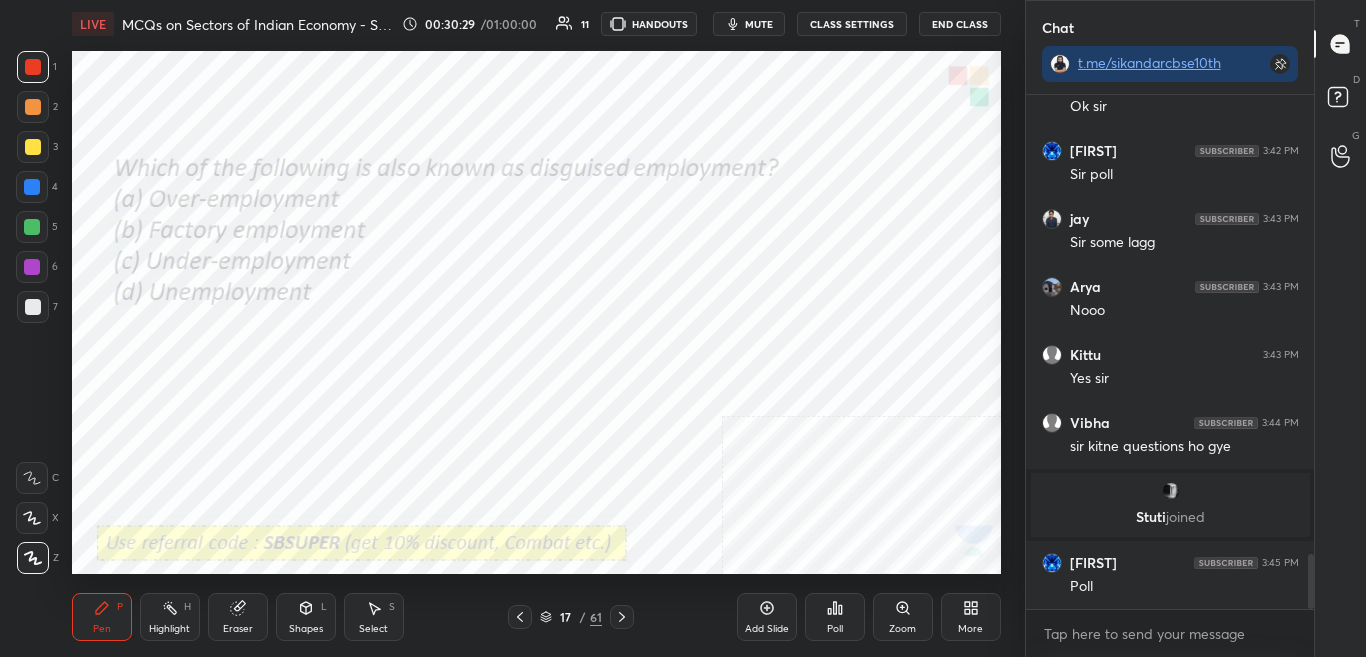 click on "Poll" at bounding box center (835, 617) 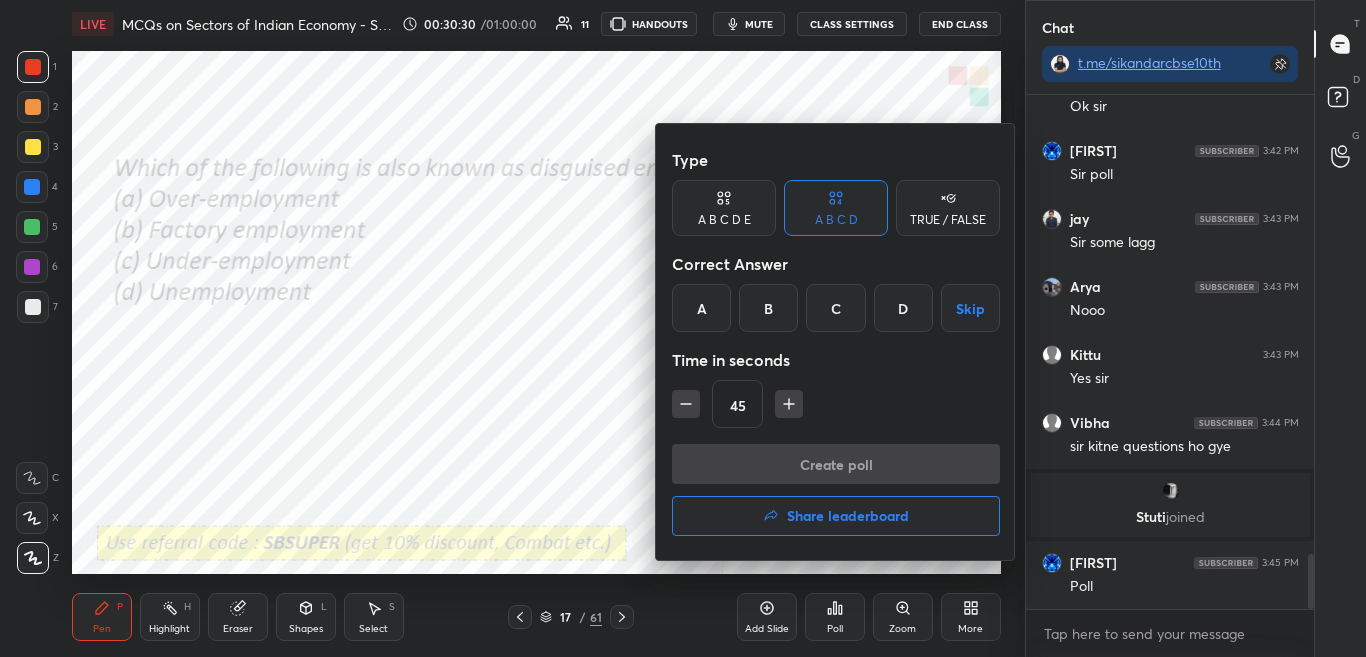 click on "C" at bounding box center [835, 308] 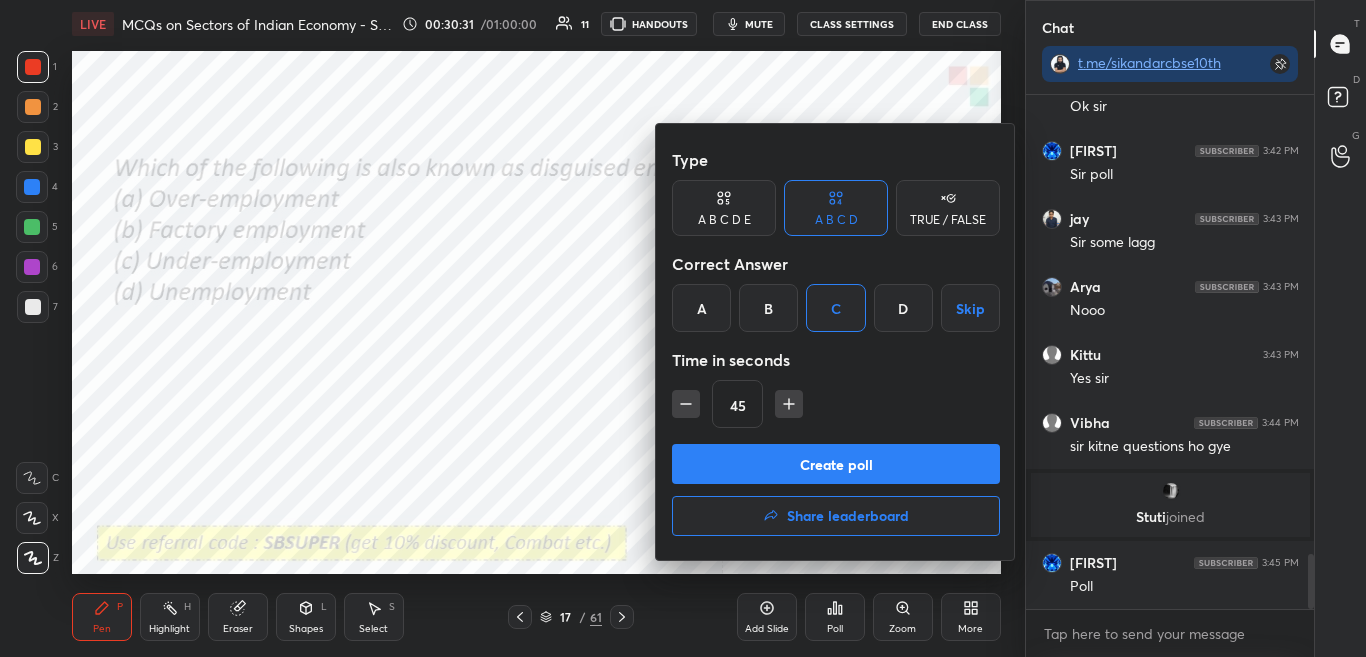 click on "Create poll" at bounding box center (836, 464) 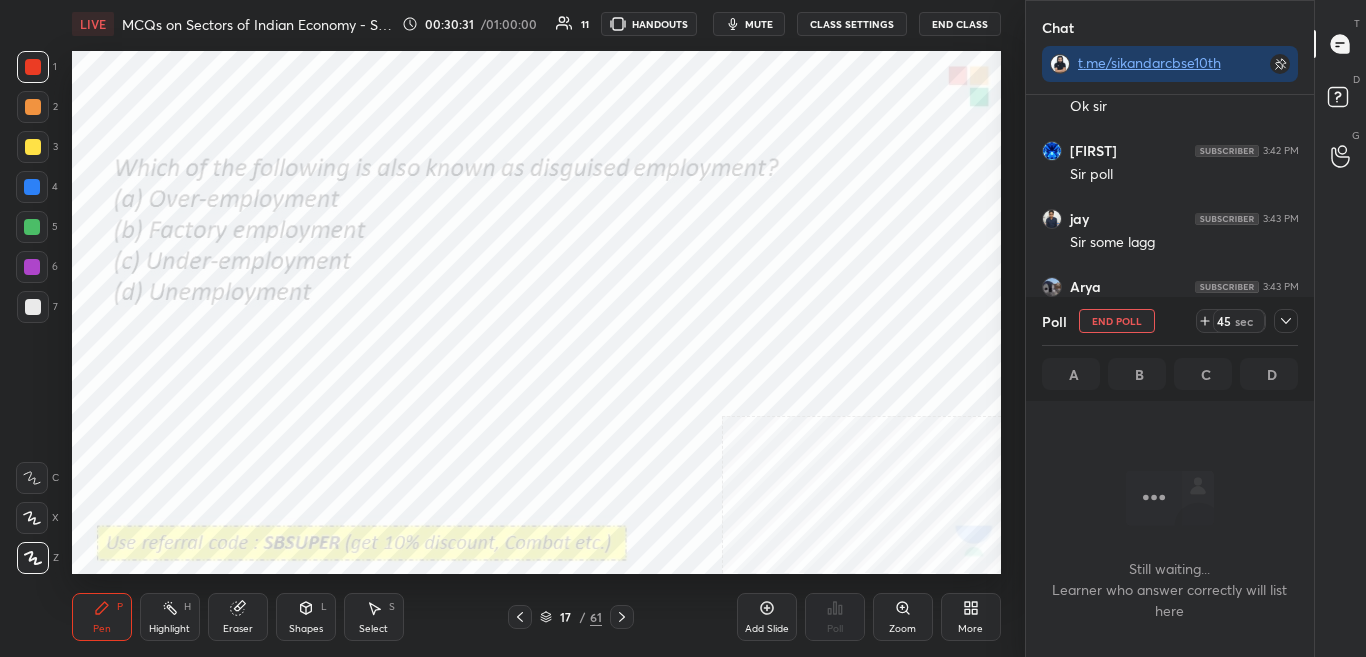 scroll, scrollTop: 436, scrollLeft: 282, axis: both 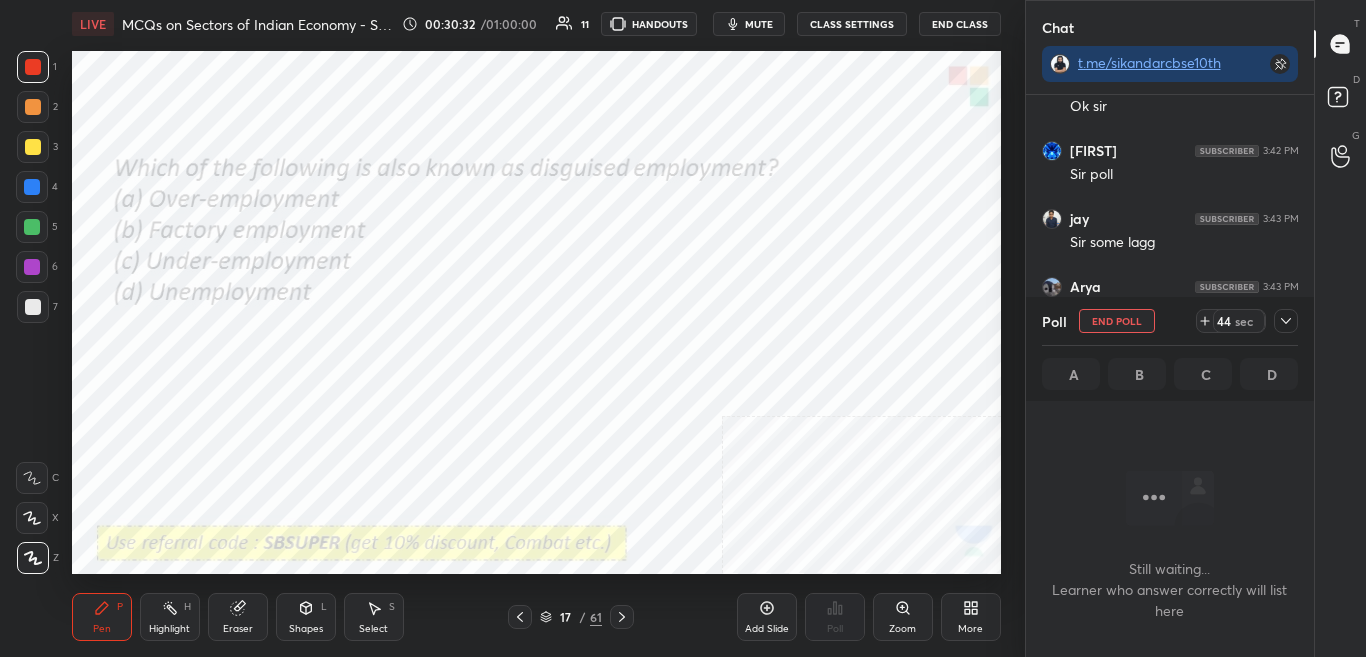click 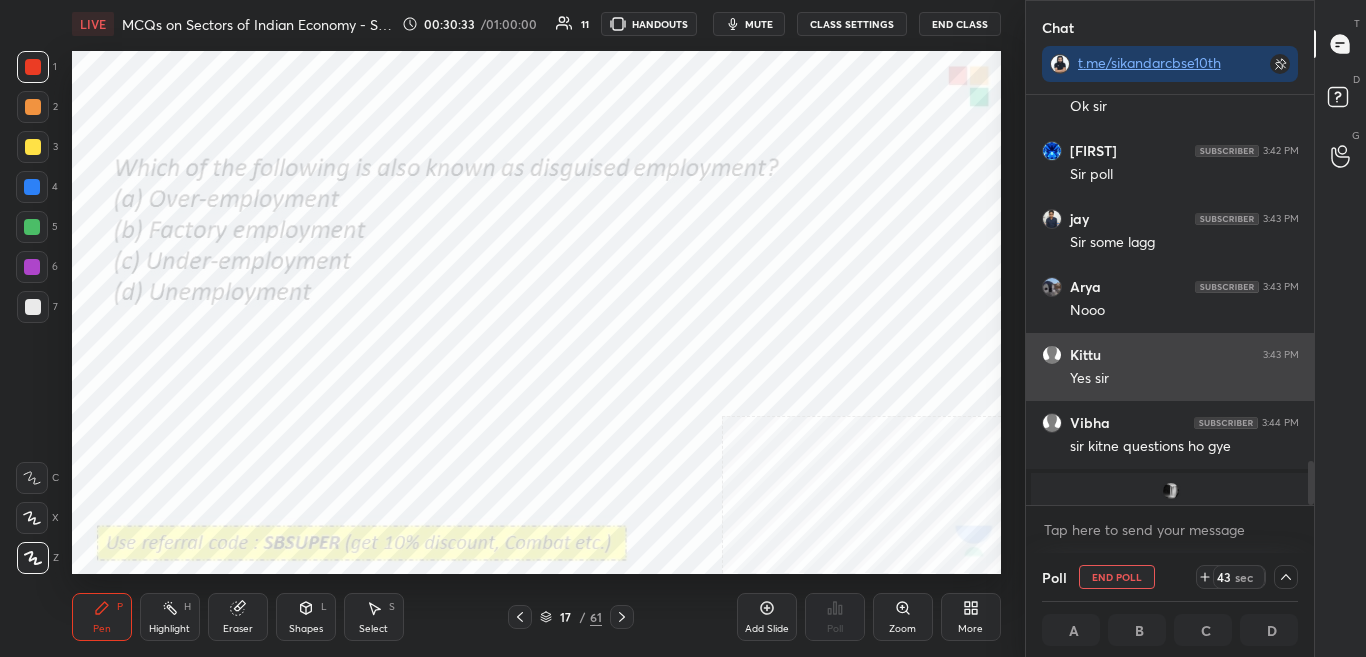 scroll, scrollTop: 1, scrollLeft: 7, axis: both 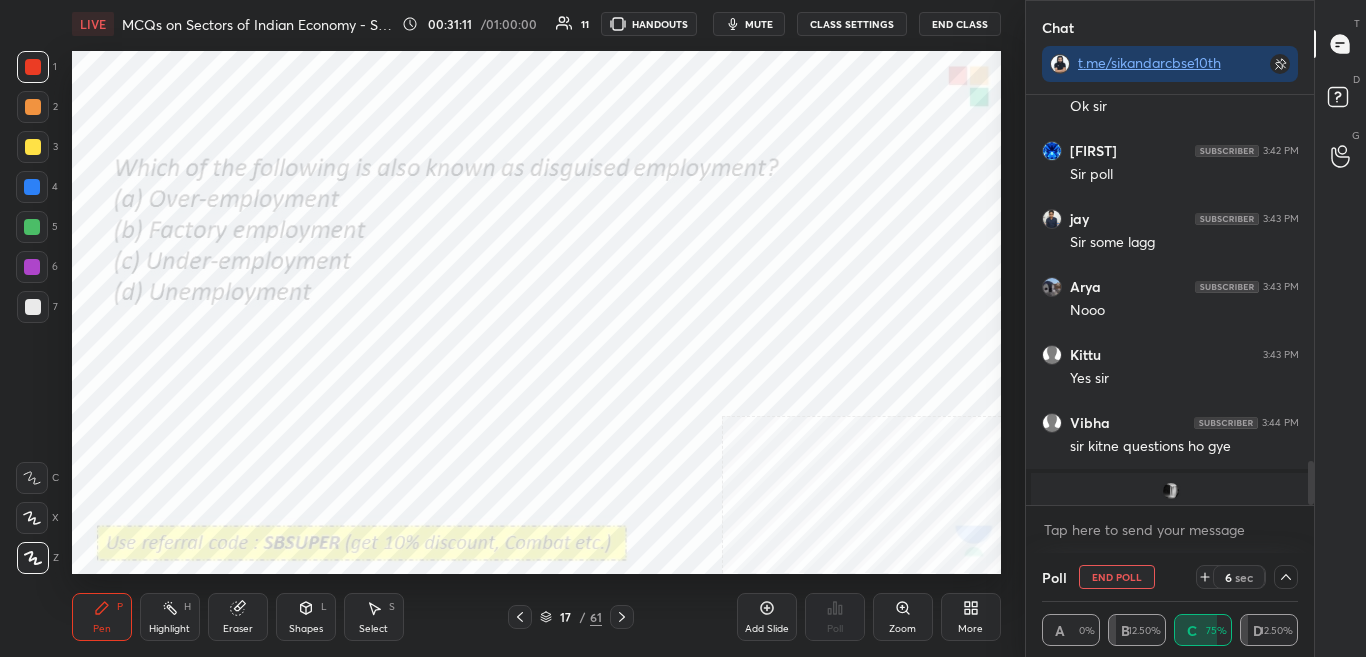 drag, startPoint x: 1315, startPoint y: 485, endPoint x: 1315, endPoint y: 501, distance: 16 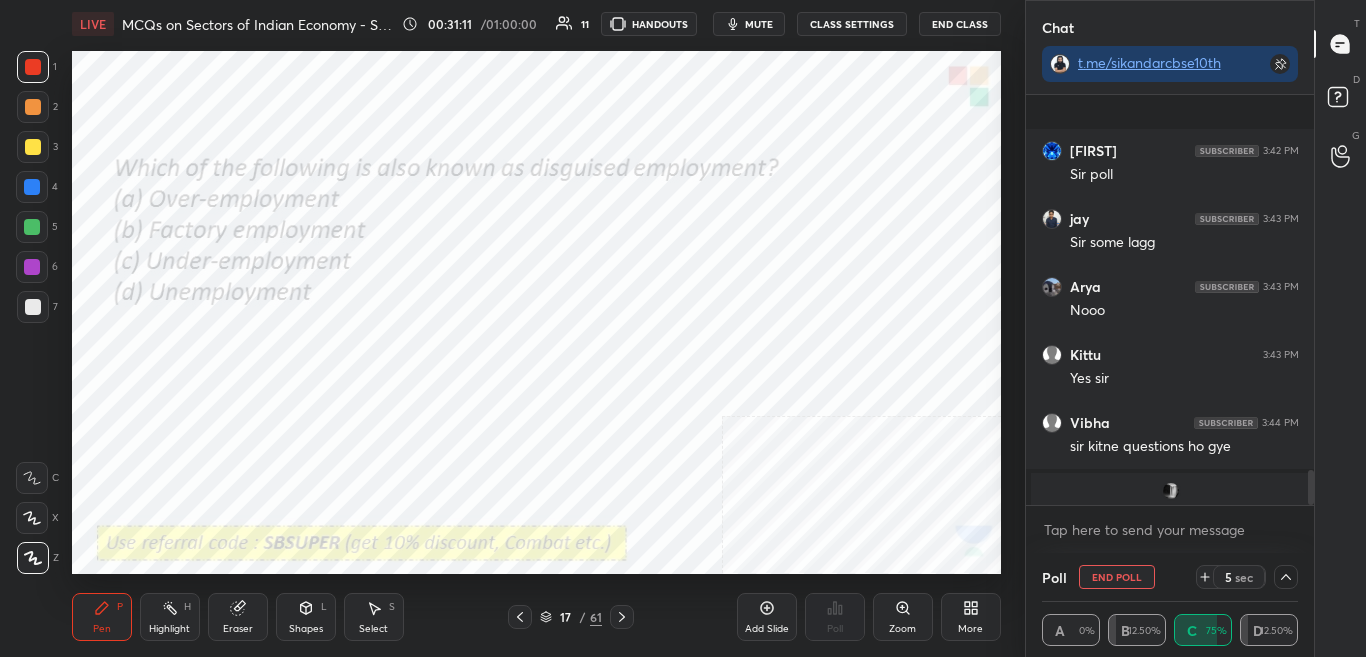 click at bounding box center [1311, 487] 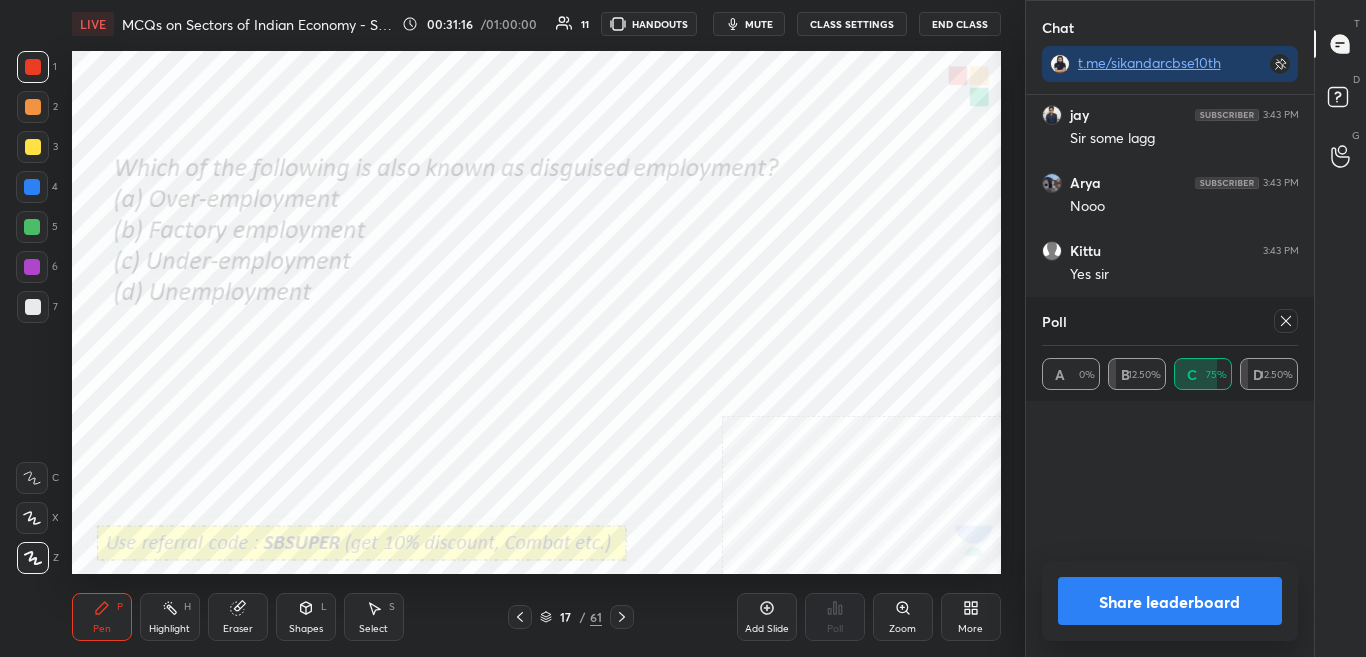 scroll, scrollTop: 7, scrollLeft: 7, axis: both 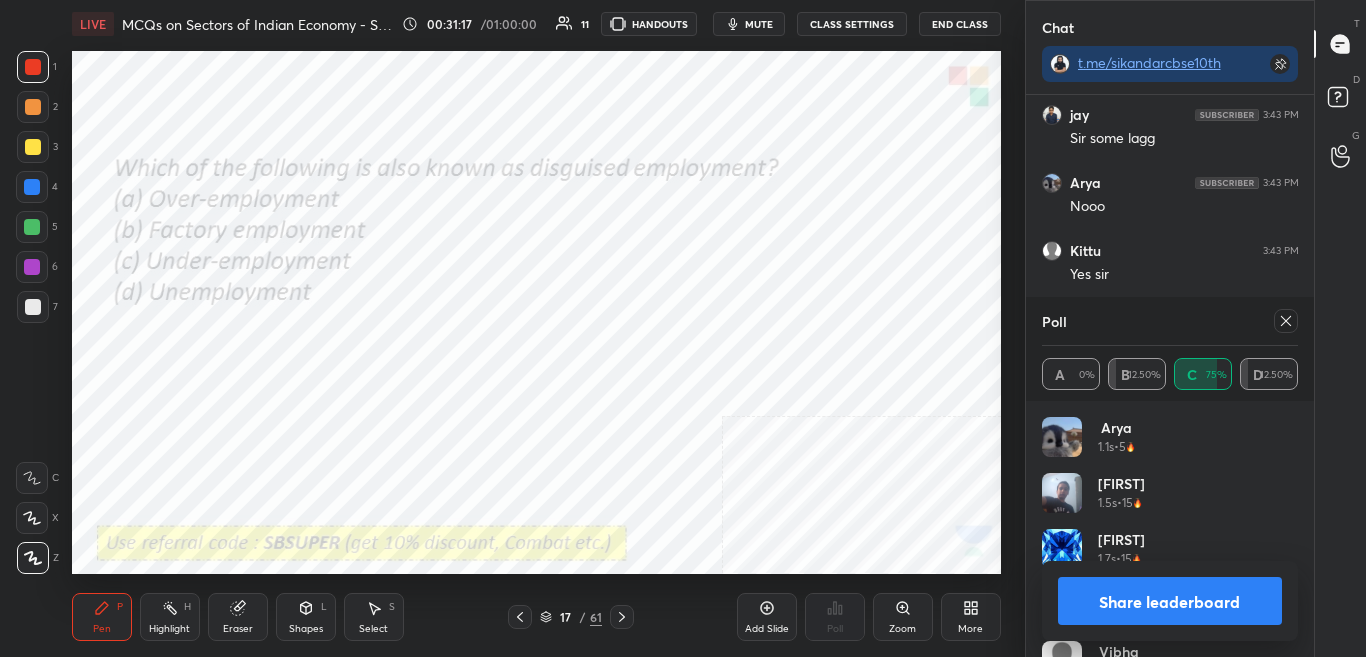 click on "Share leaderboard" at bounding box center (1170, 601) 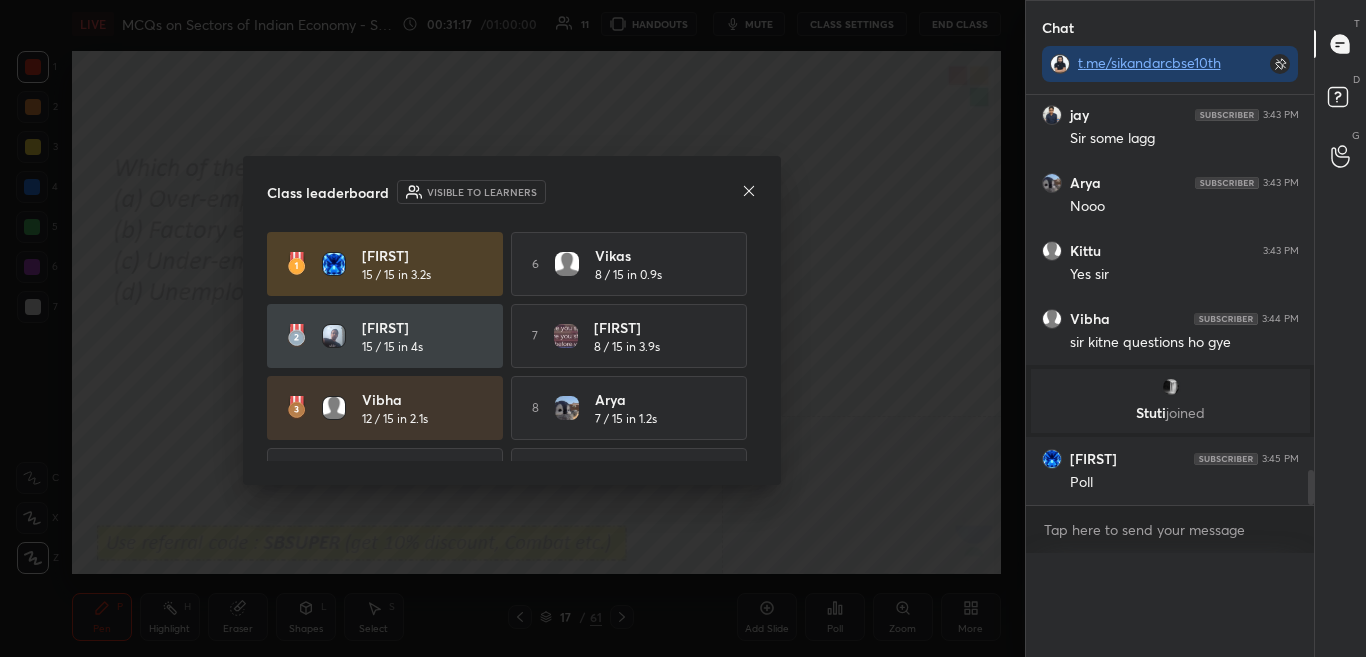 scroll, scrollTop: 0, scrollLeft: 0, axis: both 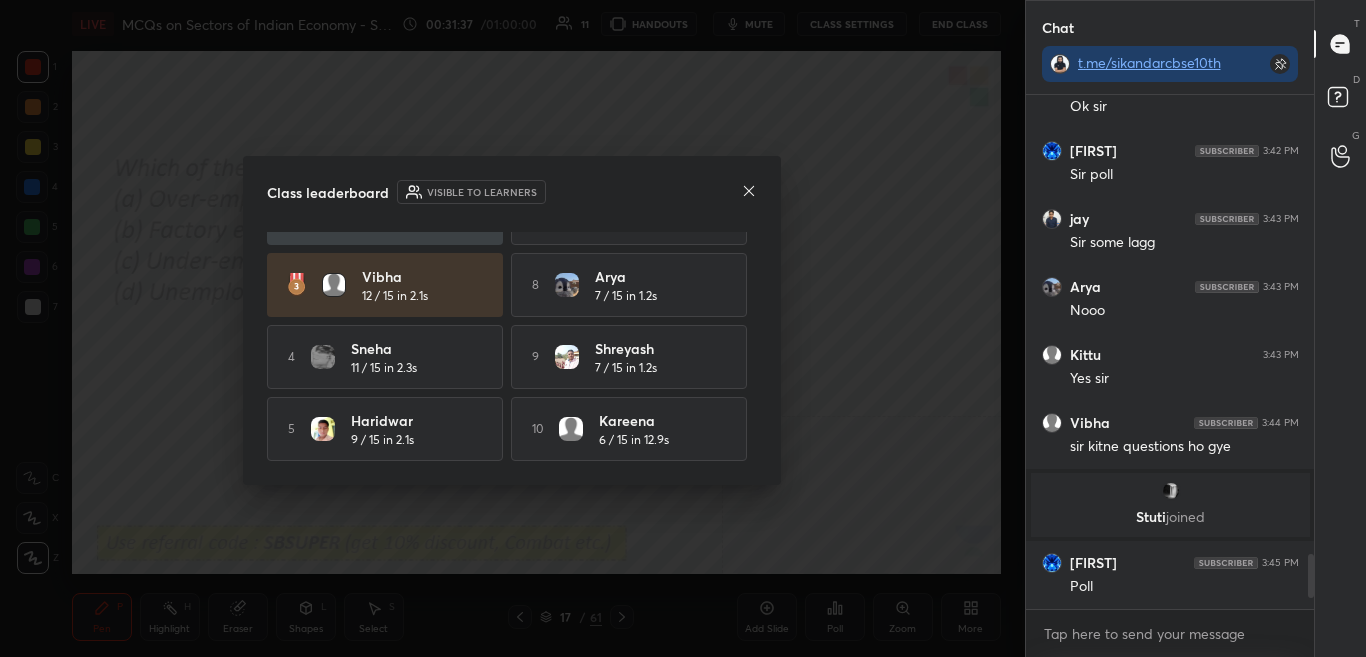 click on "Class leaderboard Visible to learners" at bounding box center (512, 192) 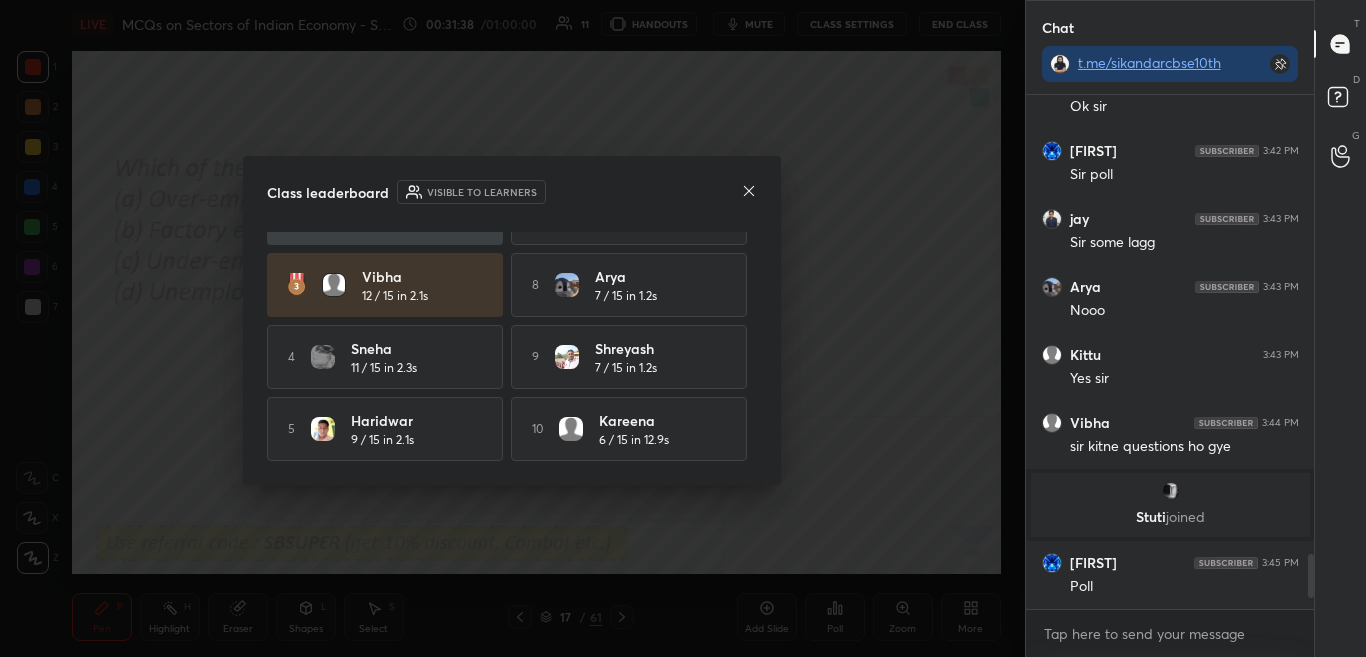 click on "Class leaderboard Visible to learners" at bounding box center (512, 192) 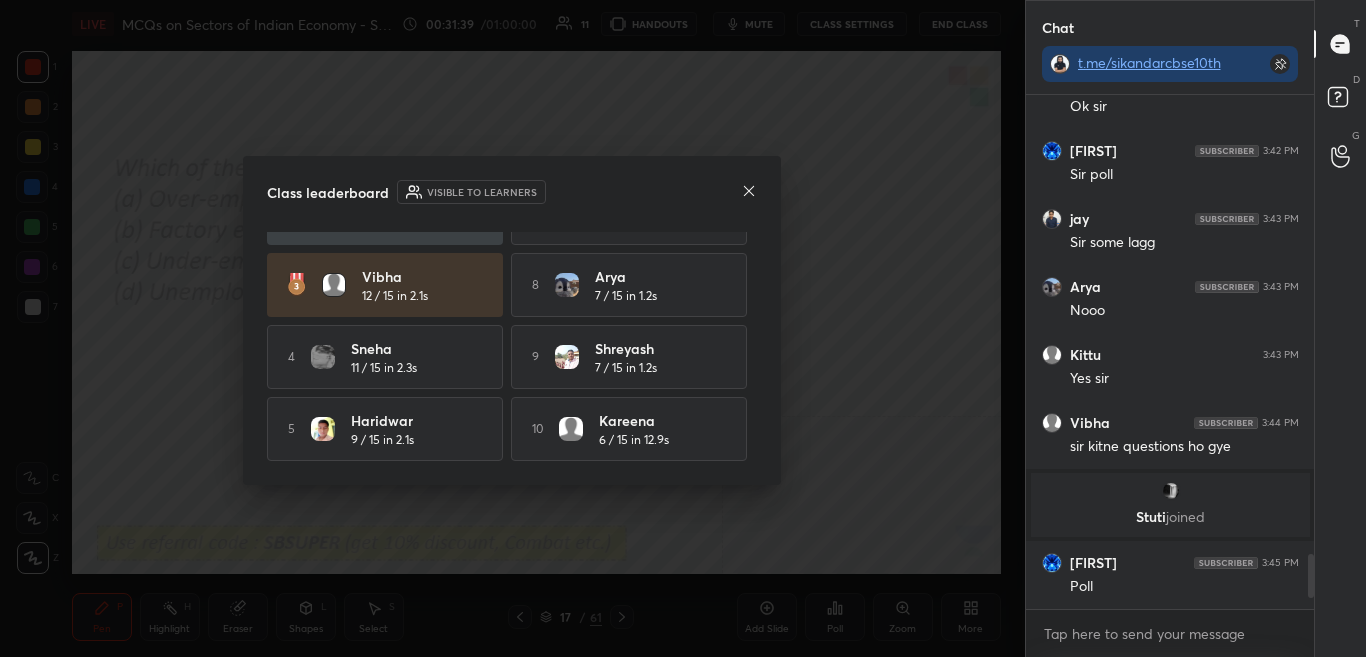 click 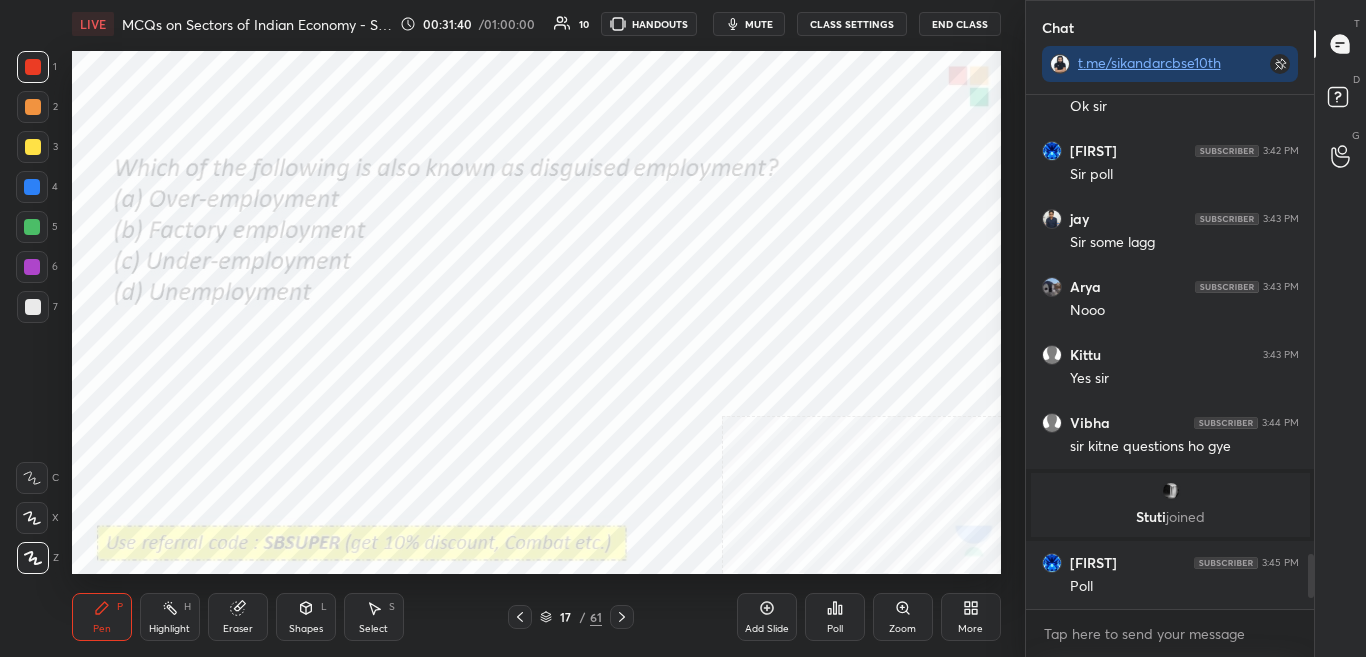 click 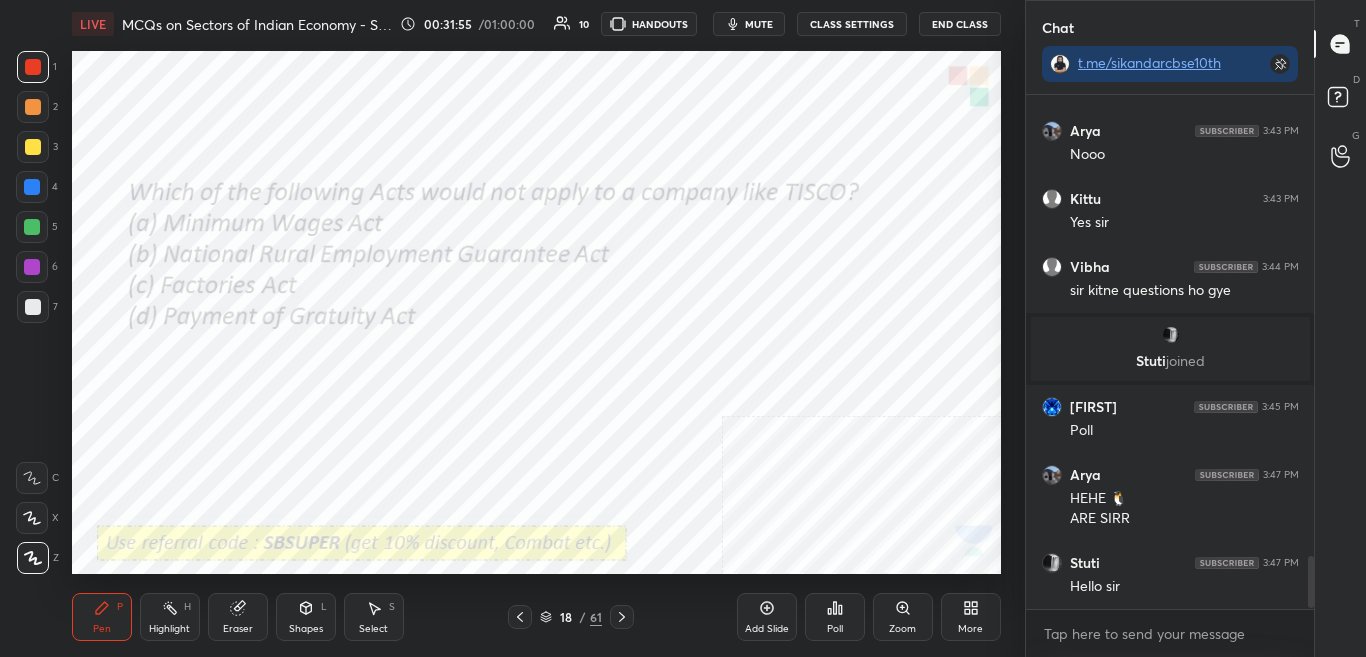 scroll, scrollTop: 4516, scrollLeft: 0, axis: vertical 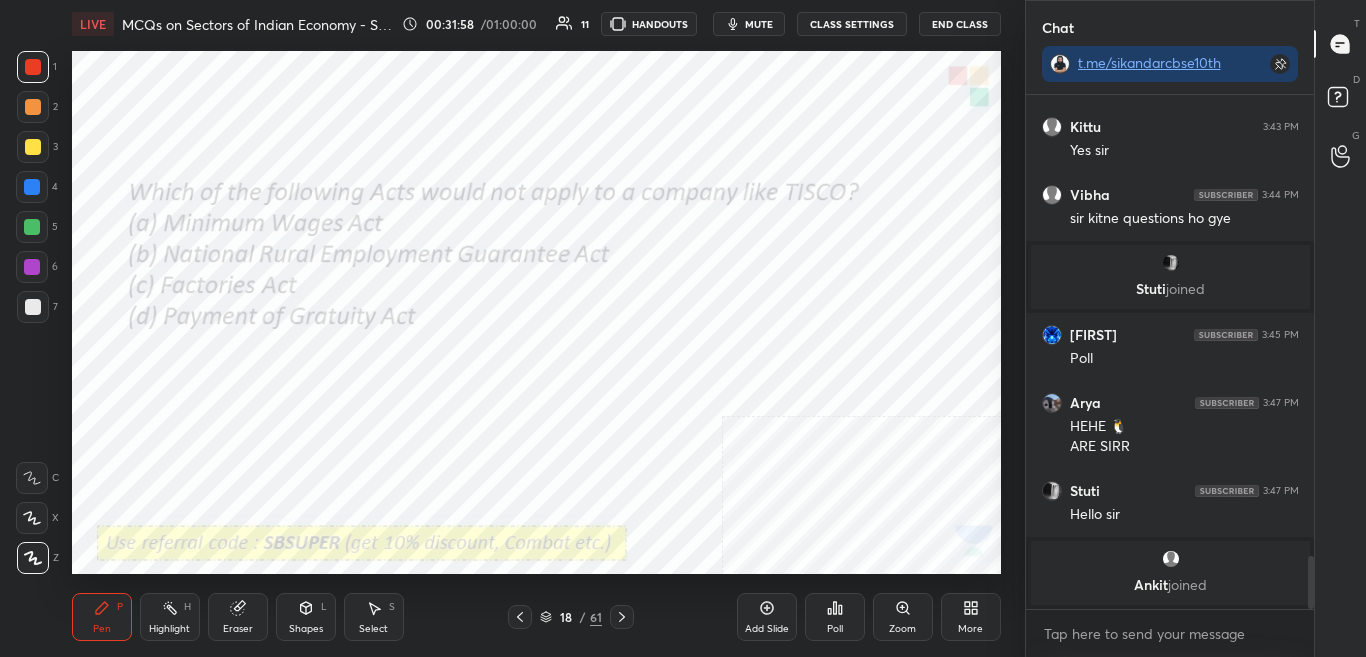 click on "Poll" at bounding box center [835, 629] 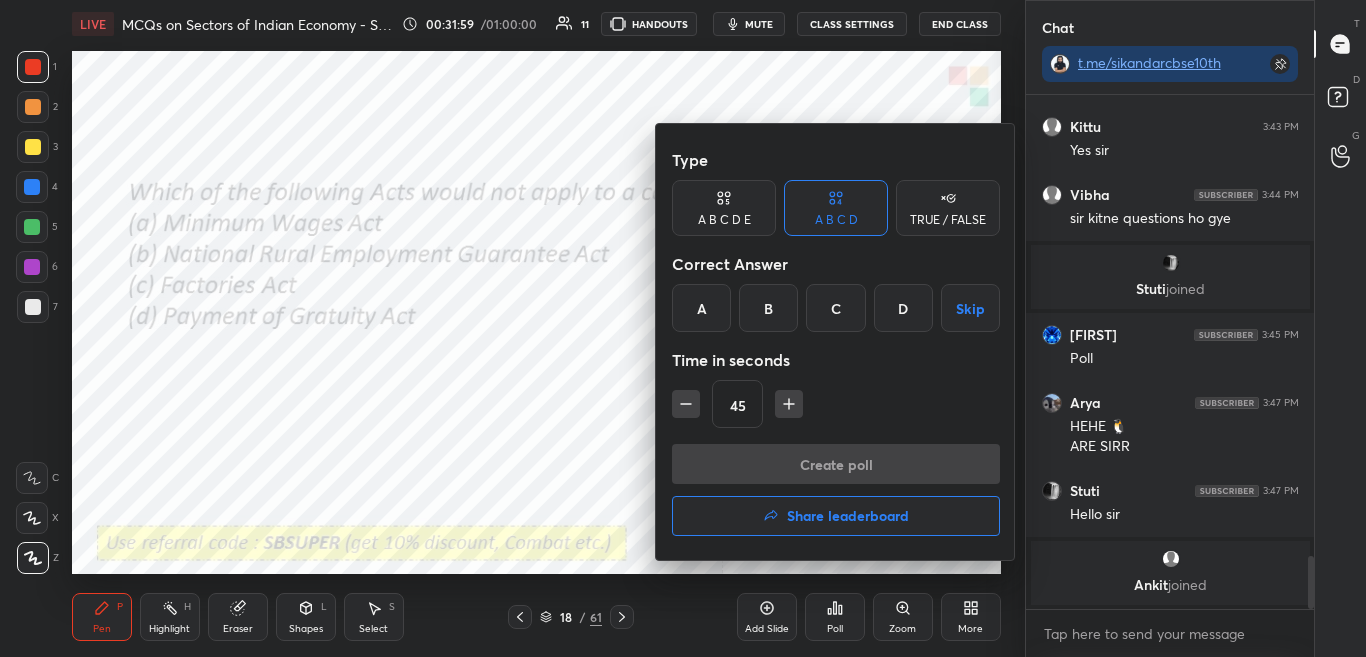 click at bounding box center (683, 328) 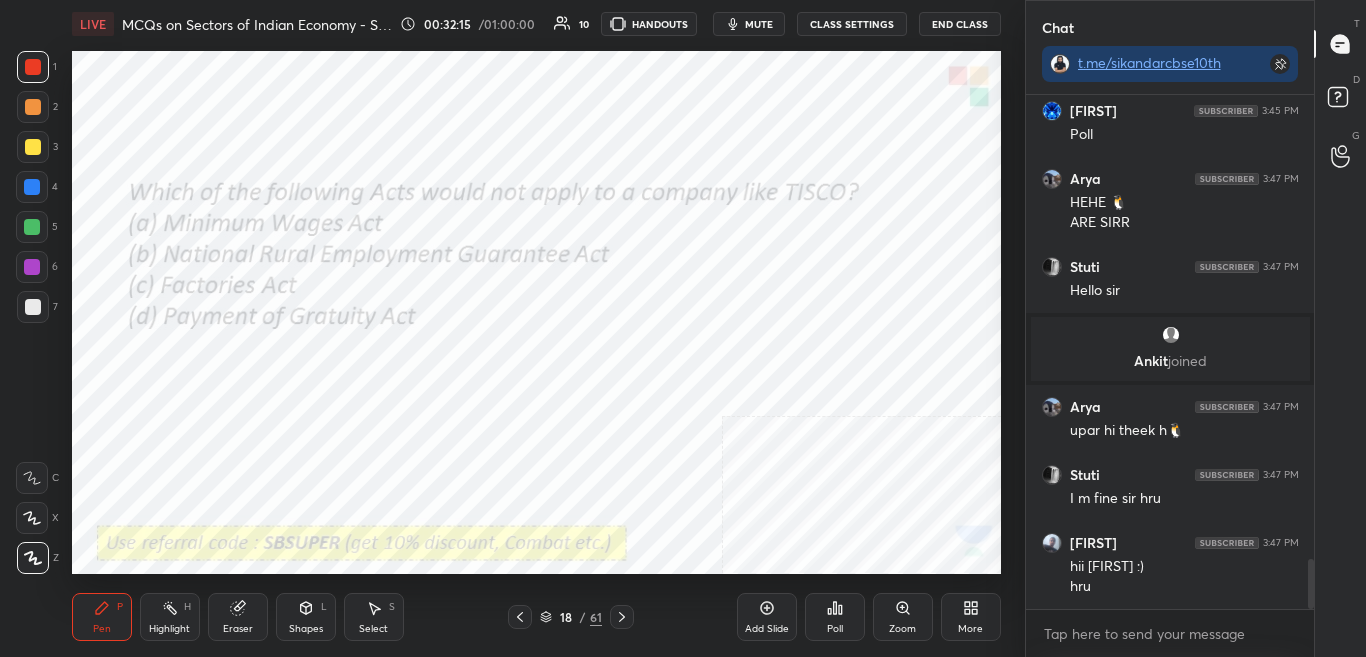 scroll, scrollTop: 4790, scrollLeft: 0, axis: vertical 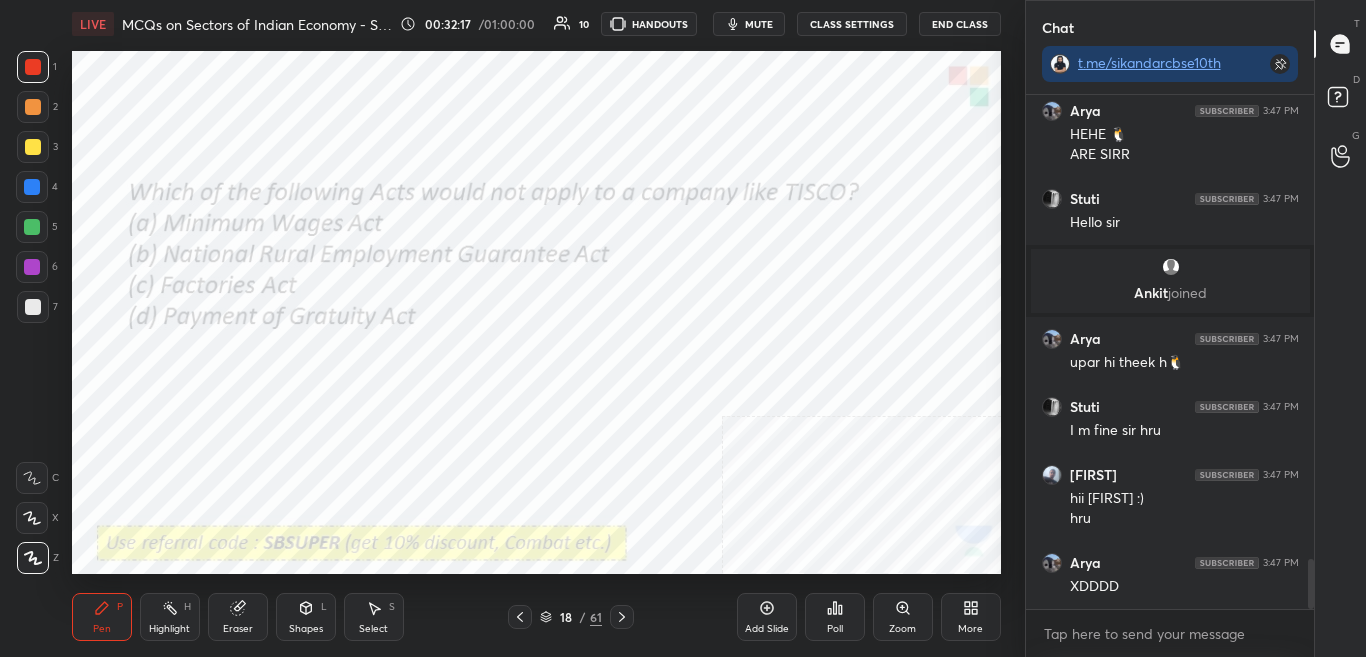 click on "Poll" at bounding box center [835, 617] 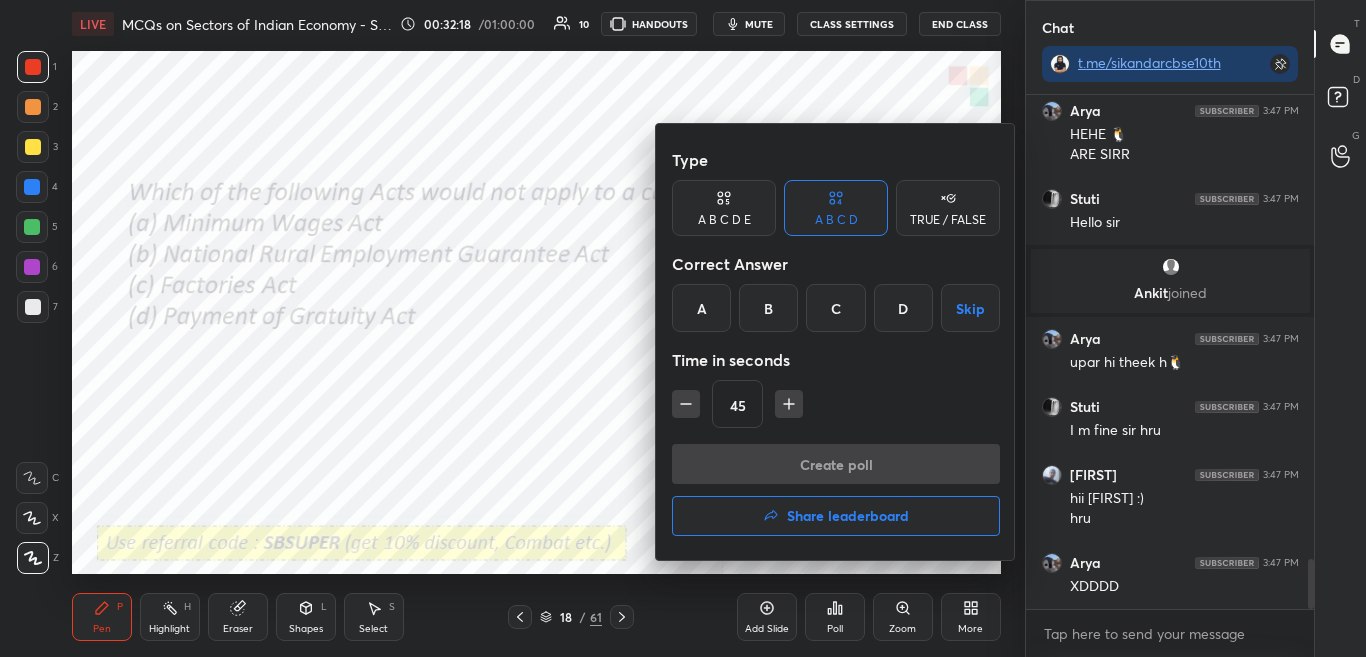 click on "B" at bounding box center (768, 308) 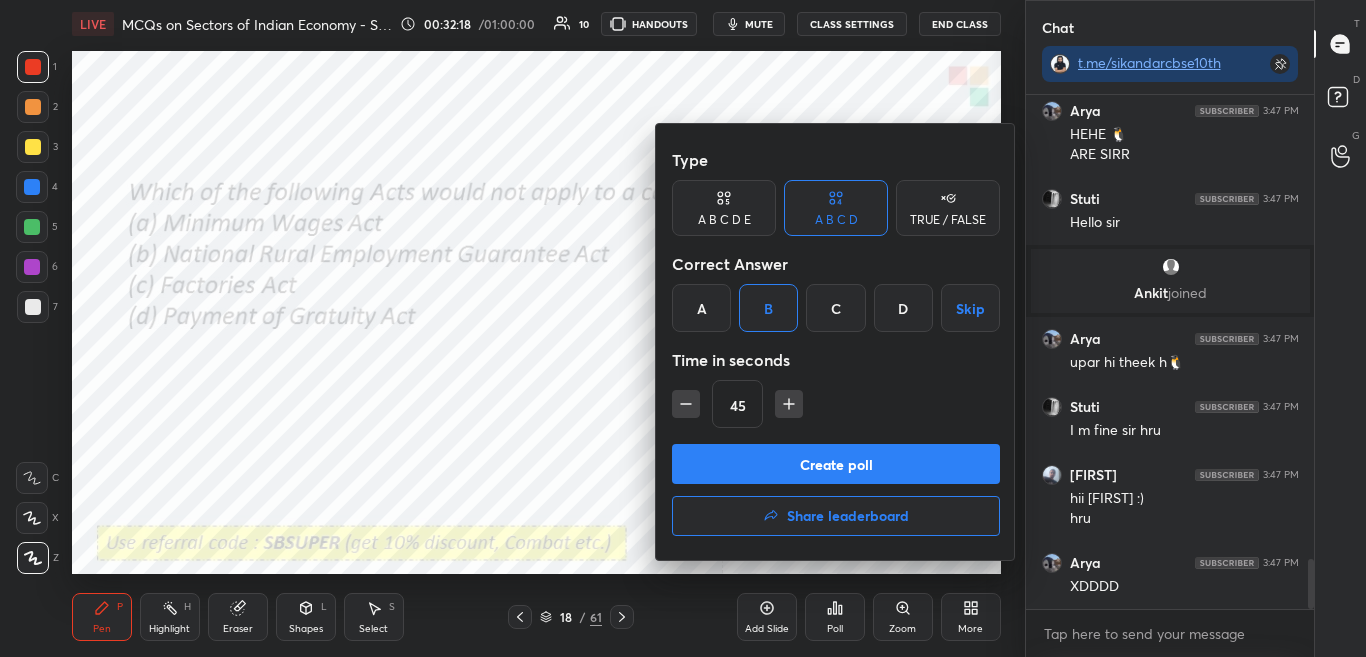 click on "Create poll" at bounding box center (836, 464) 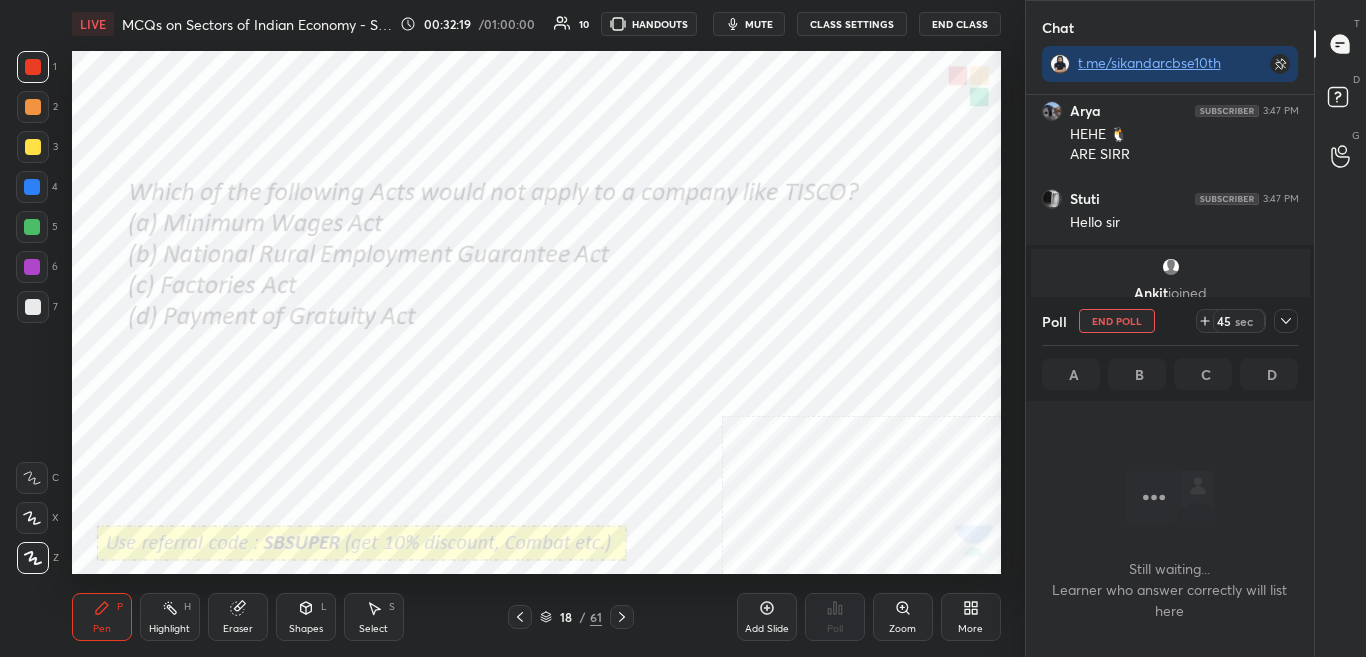 scroll, scrollTop: 428, scrollLeft: 282, axis: both 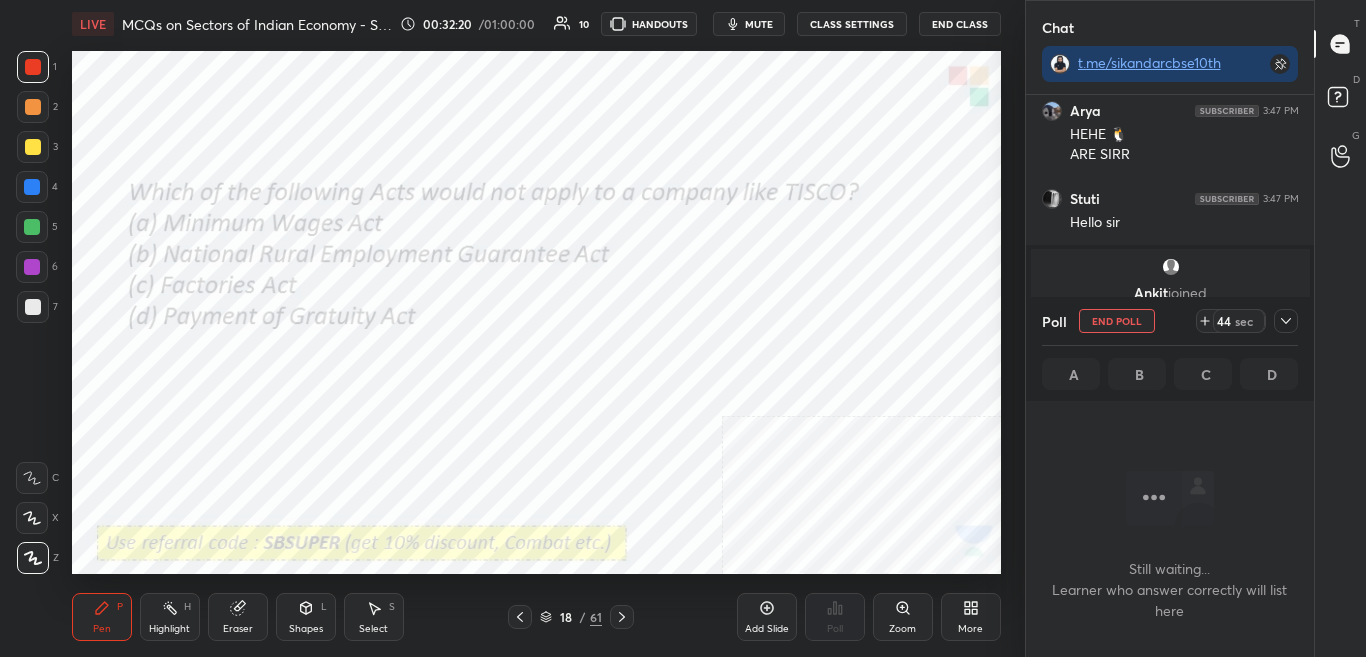 click 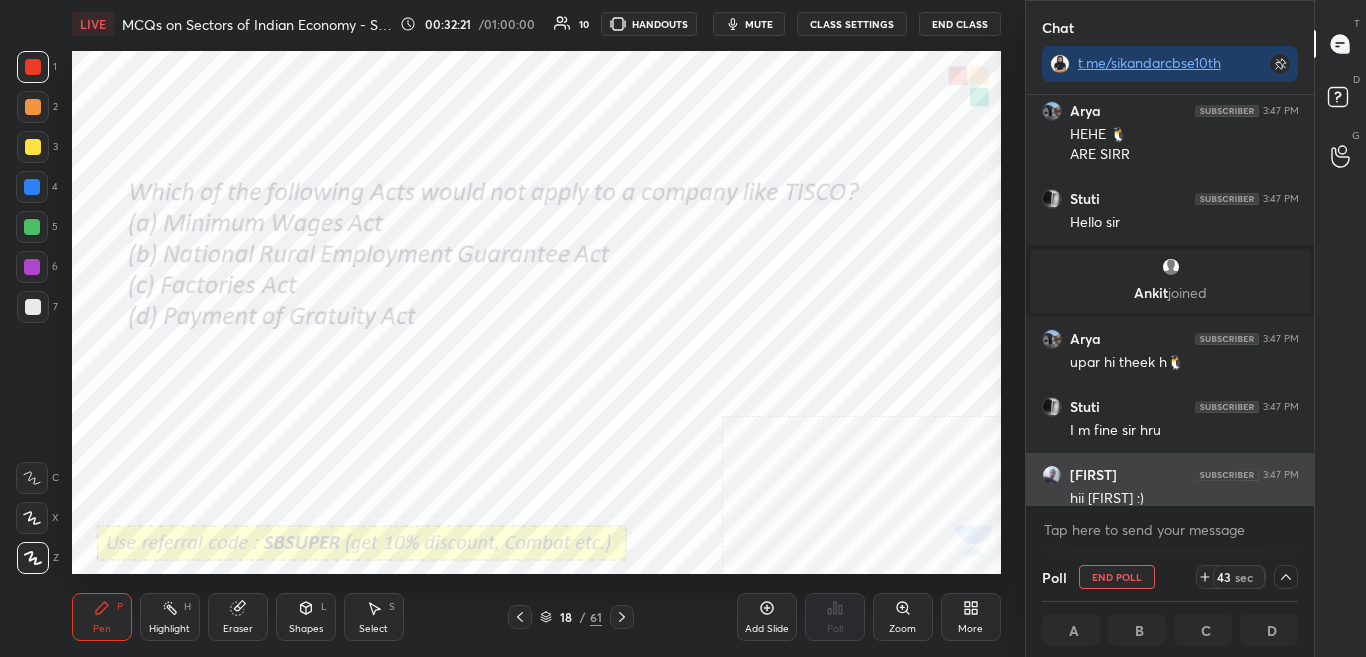 scroll, scrollTop: 1, scrollLeft: 7, axis: both 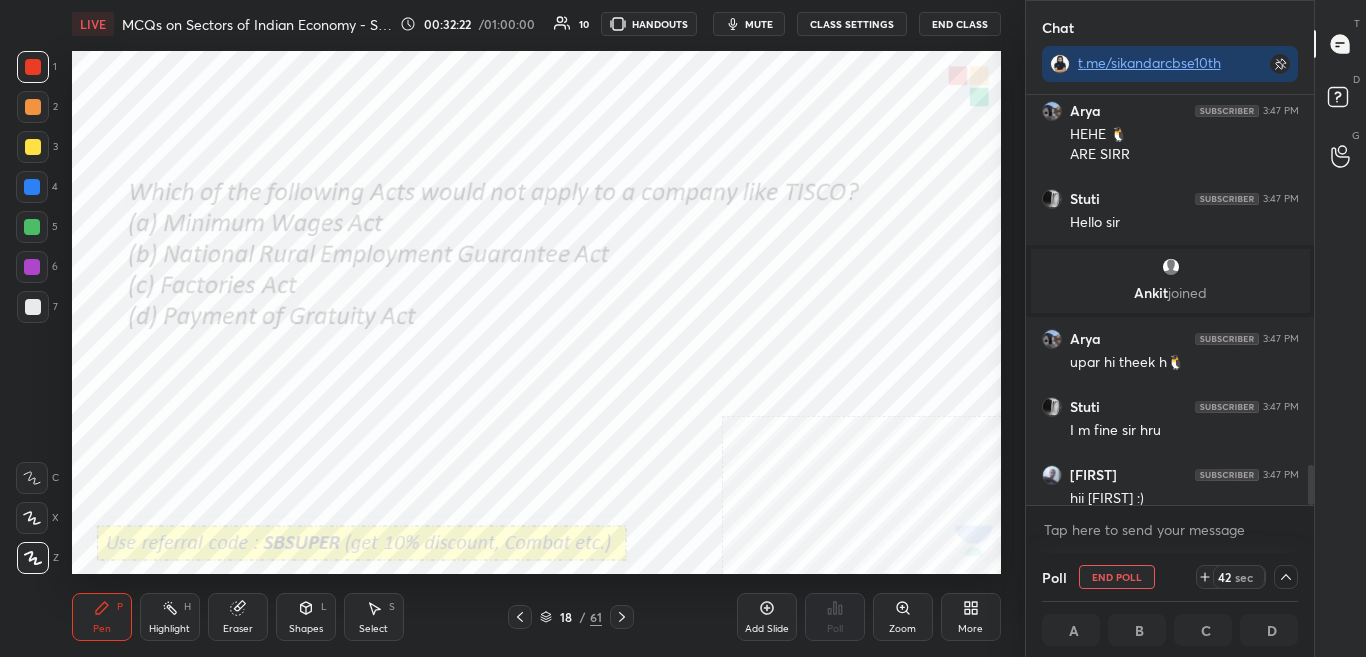 click on "T Messages (T) D Doubts (D) G Raise Hand (G)" at bounding box center (1340, 328) 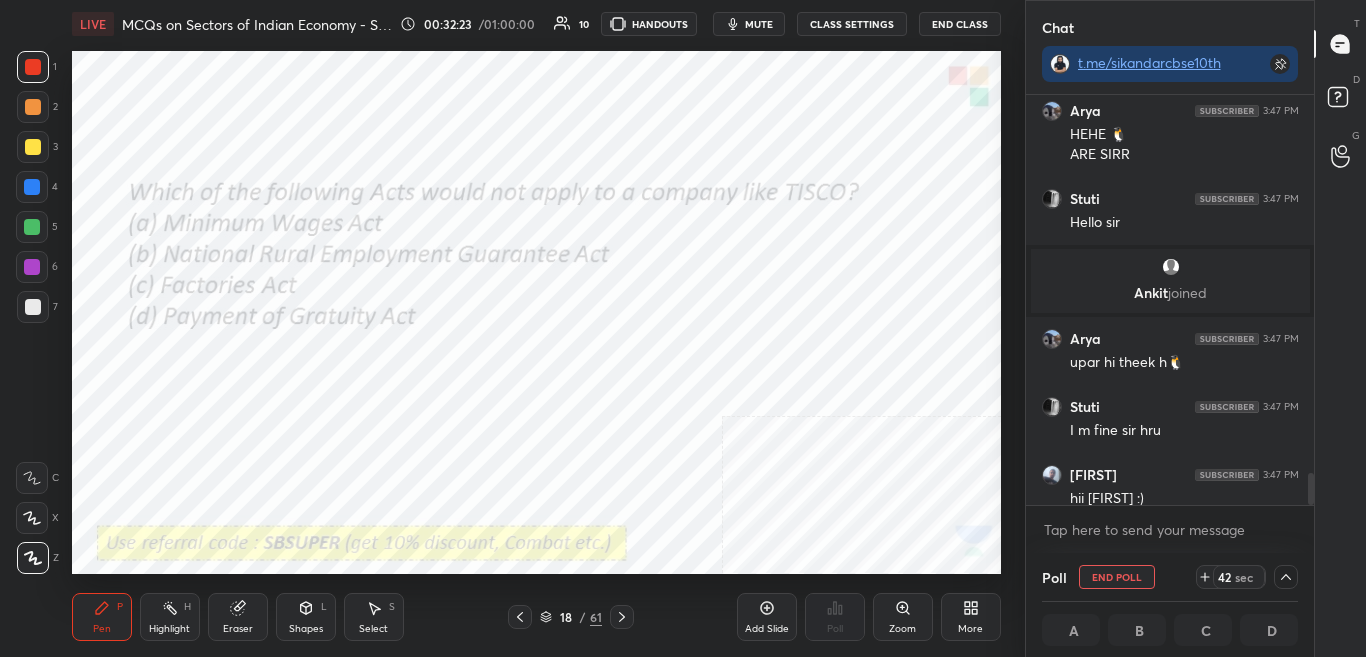 scroll, scrollTop: 4894, scrollLeft: 0, axis: vertical 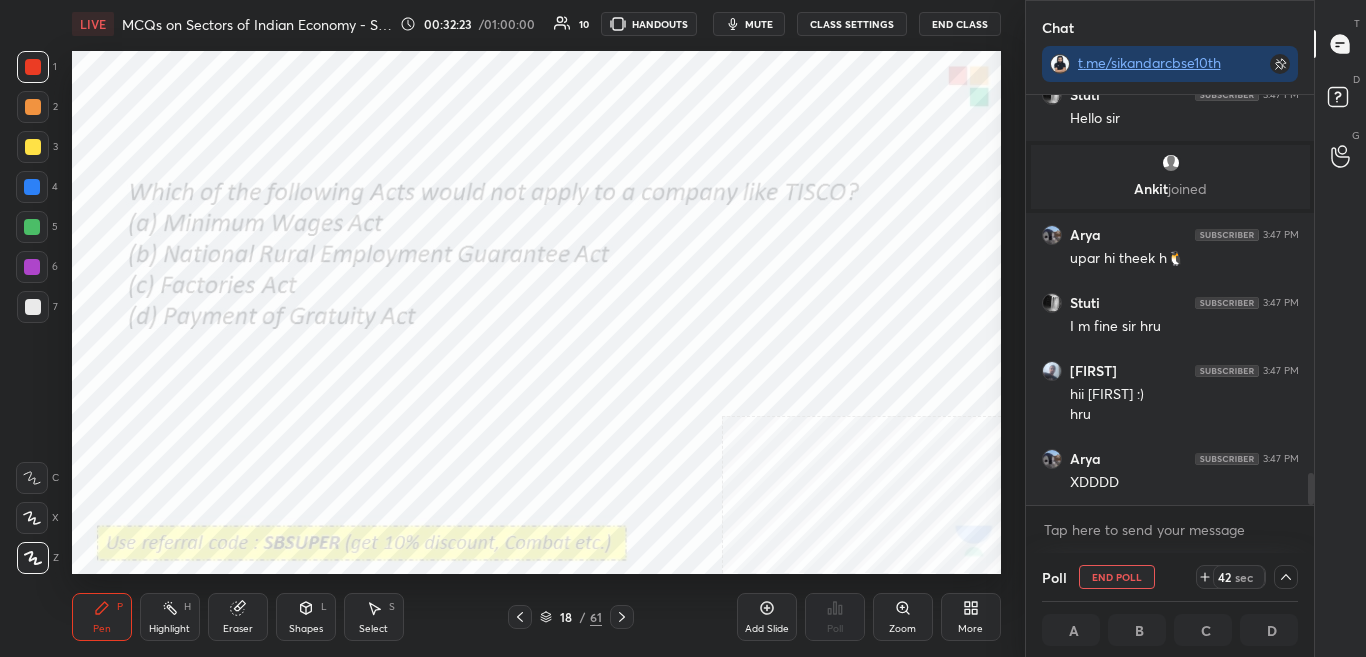 drag, startPoint x: 1311, startPoint y: 477, endPoint x: 1304, endPoint y: 520, distance: 43.56604 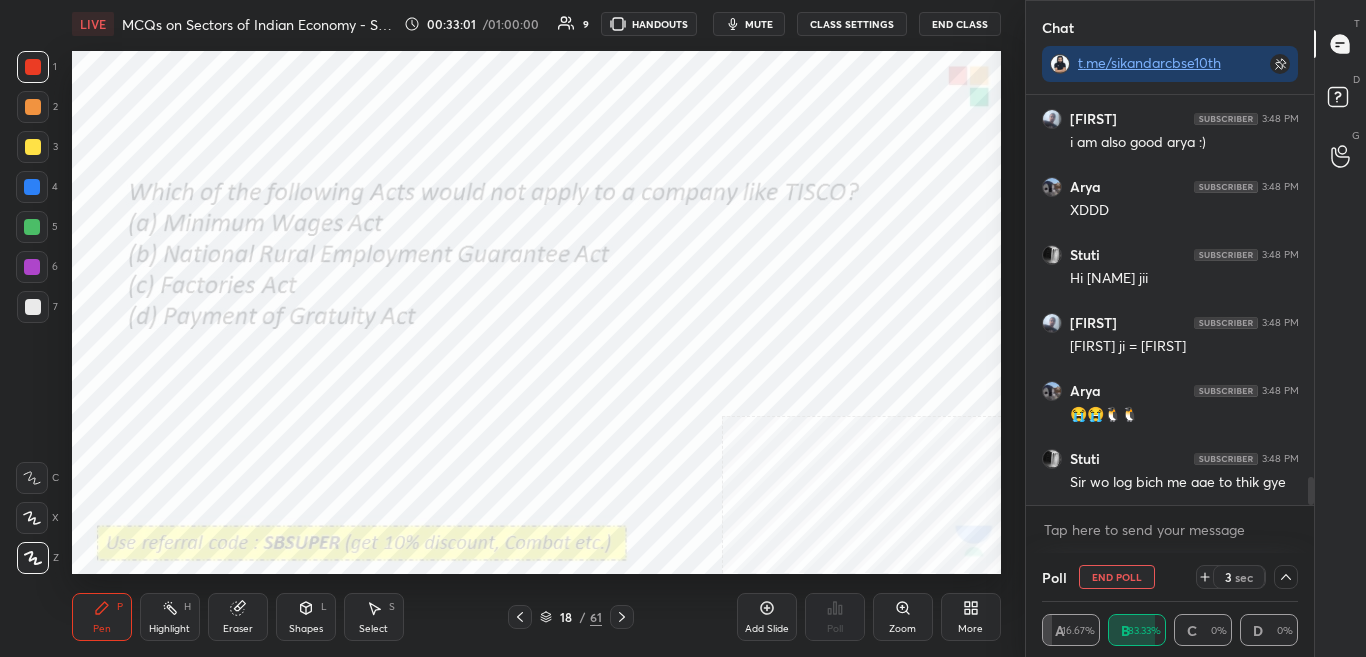 scroll, scrollTop: 5614, scrollLeft: 0, axis: vertical 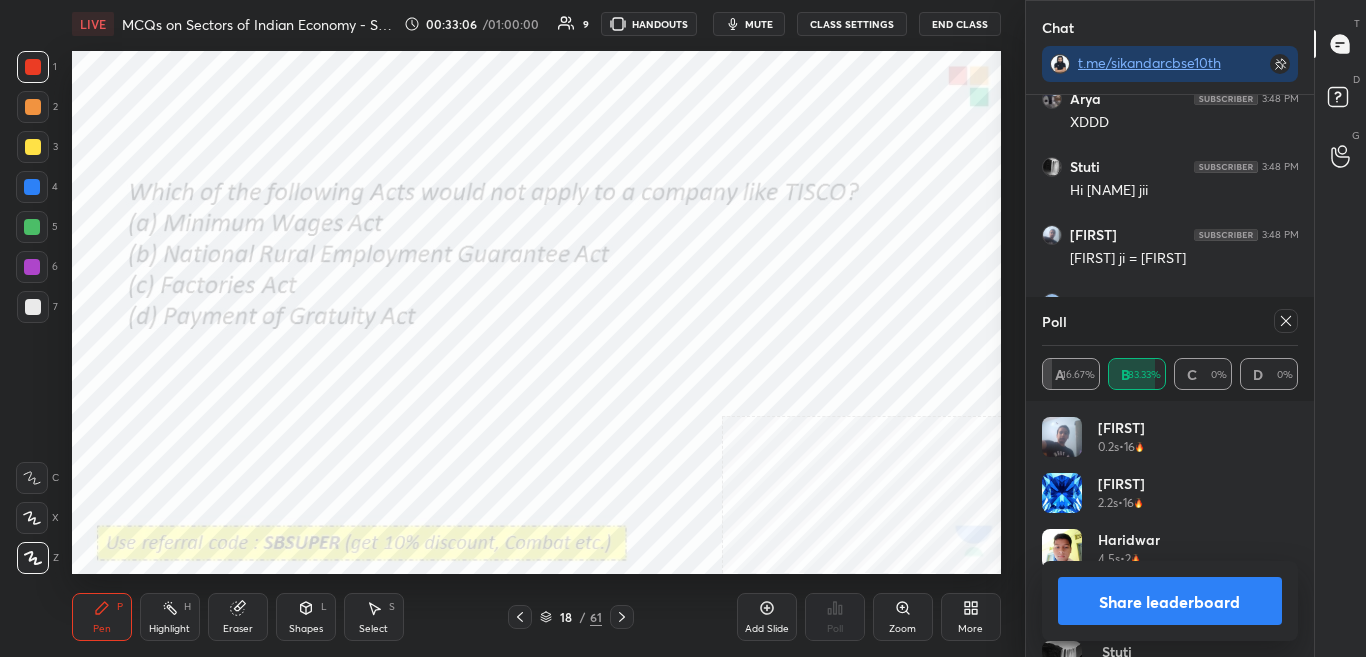 click on "Share leaderboard" at bounding box center [1170, 601] 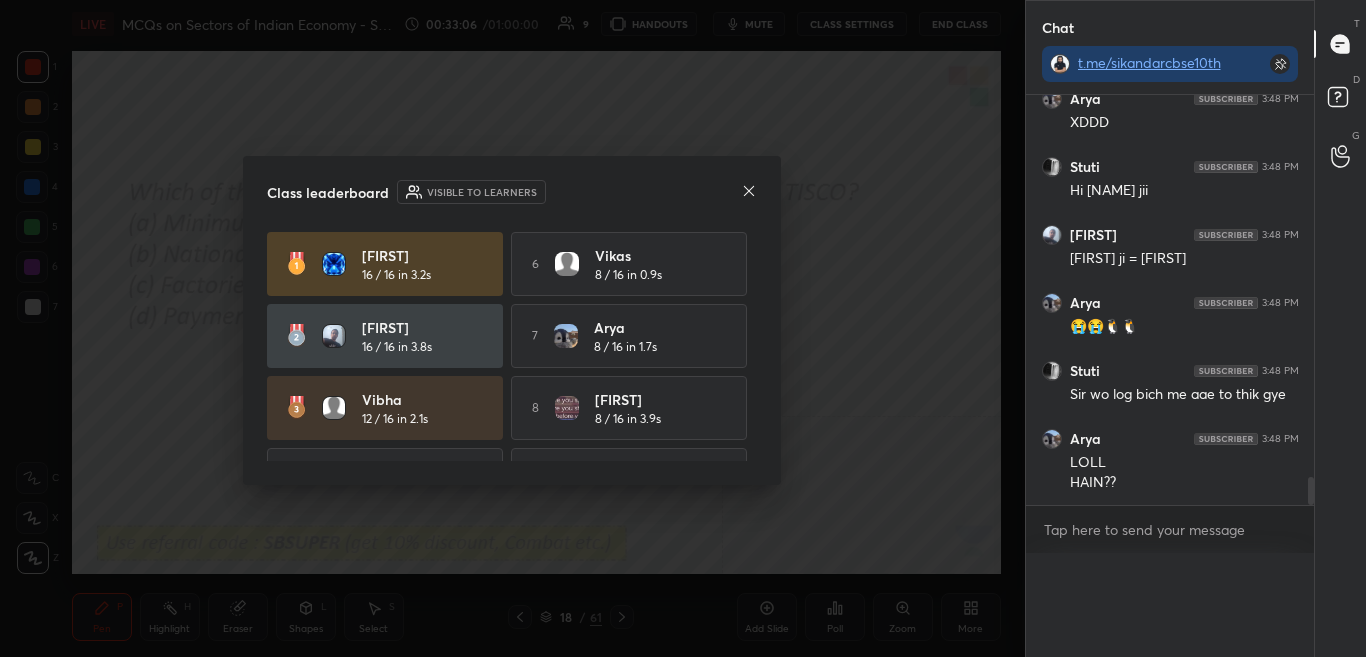 scroll, scrollTop: 0, scrollLeft: 0, axis: both 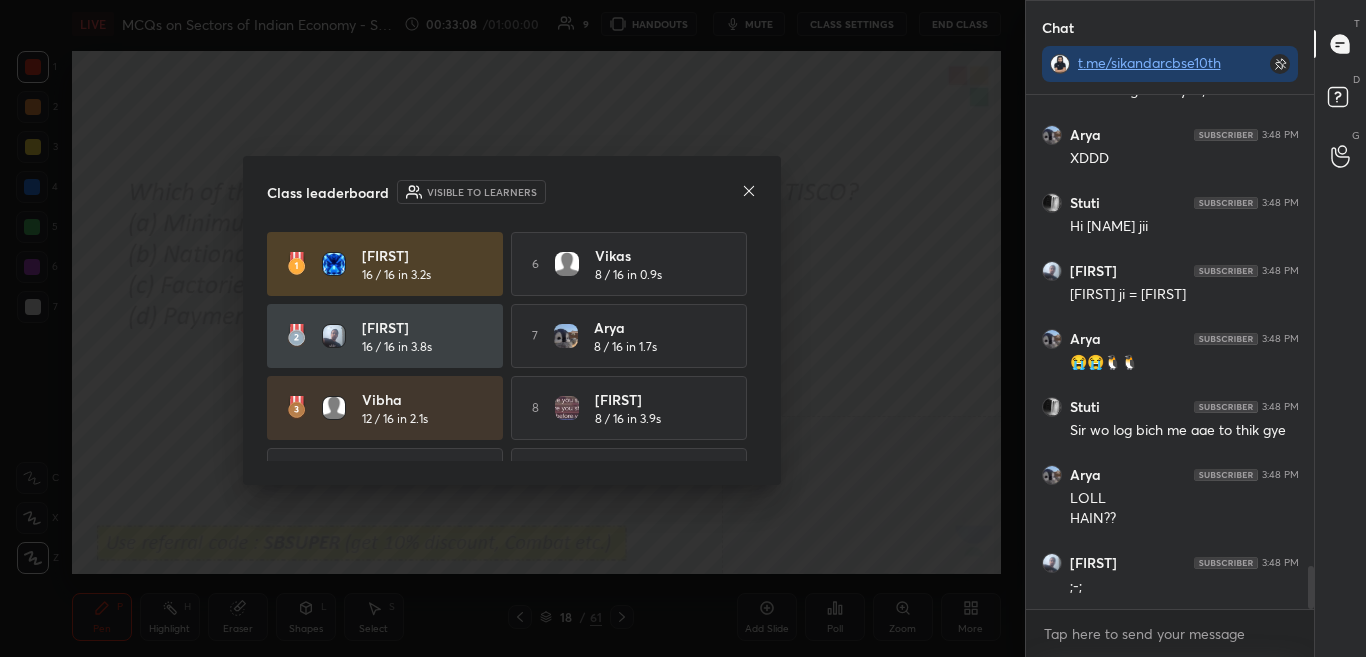 click 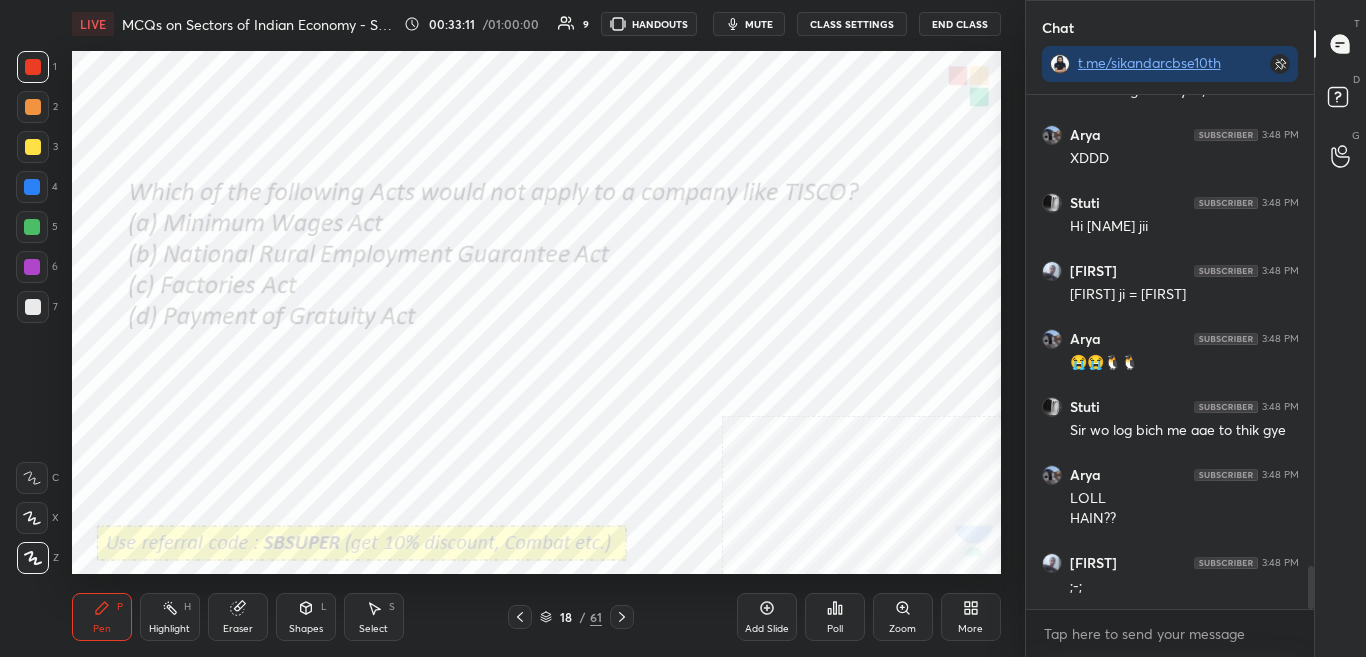 click 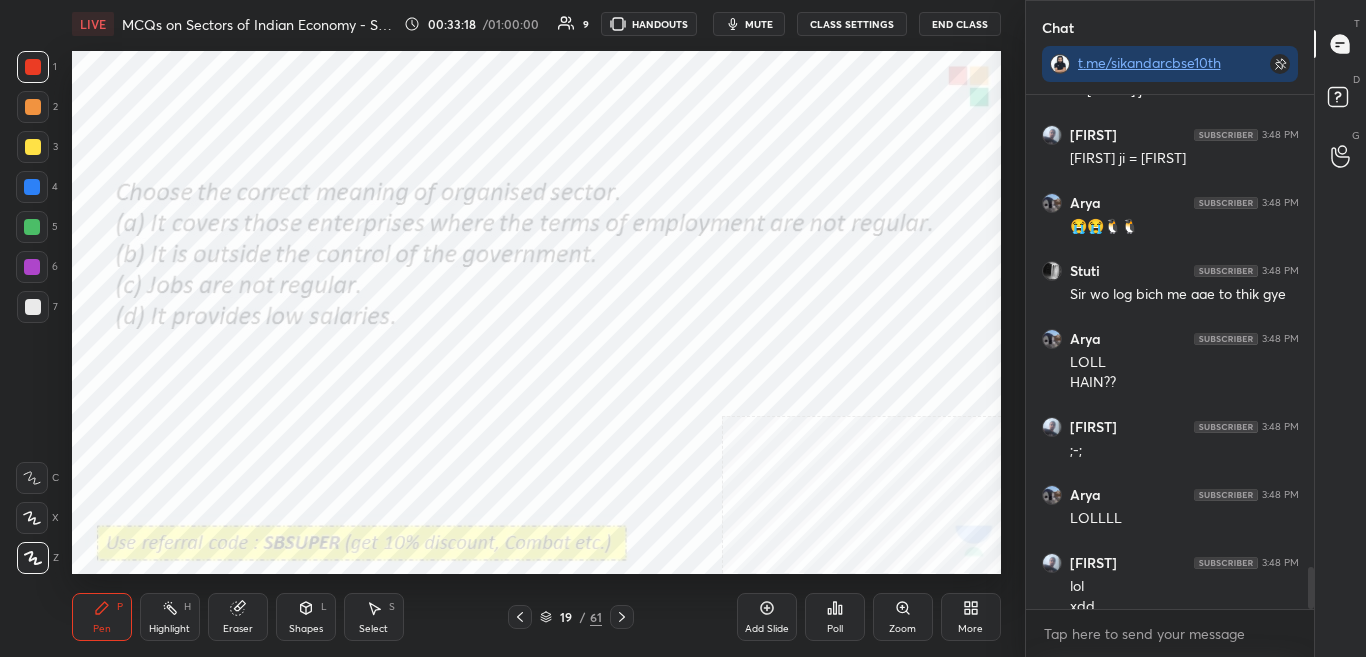 click 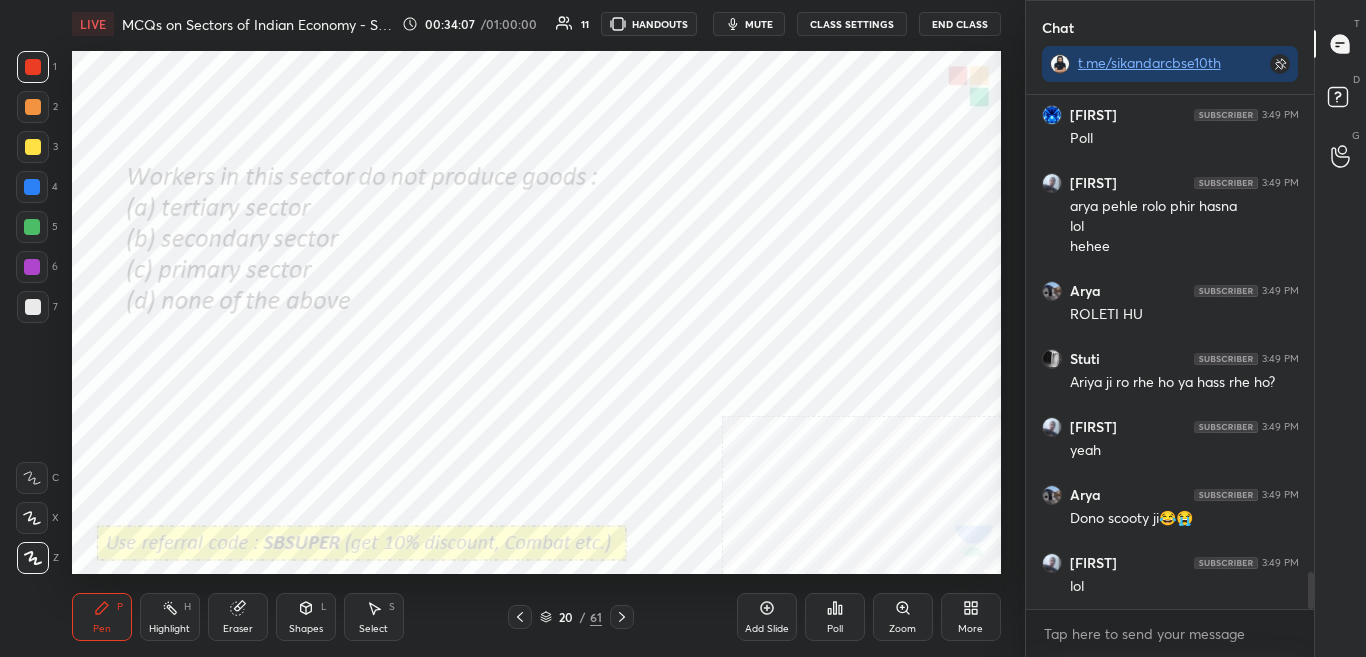 scroll, scrollTop: 6630, scrollLeft: 0, axis: vertical 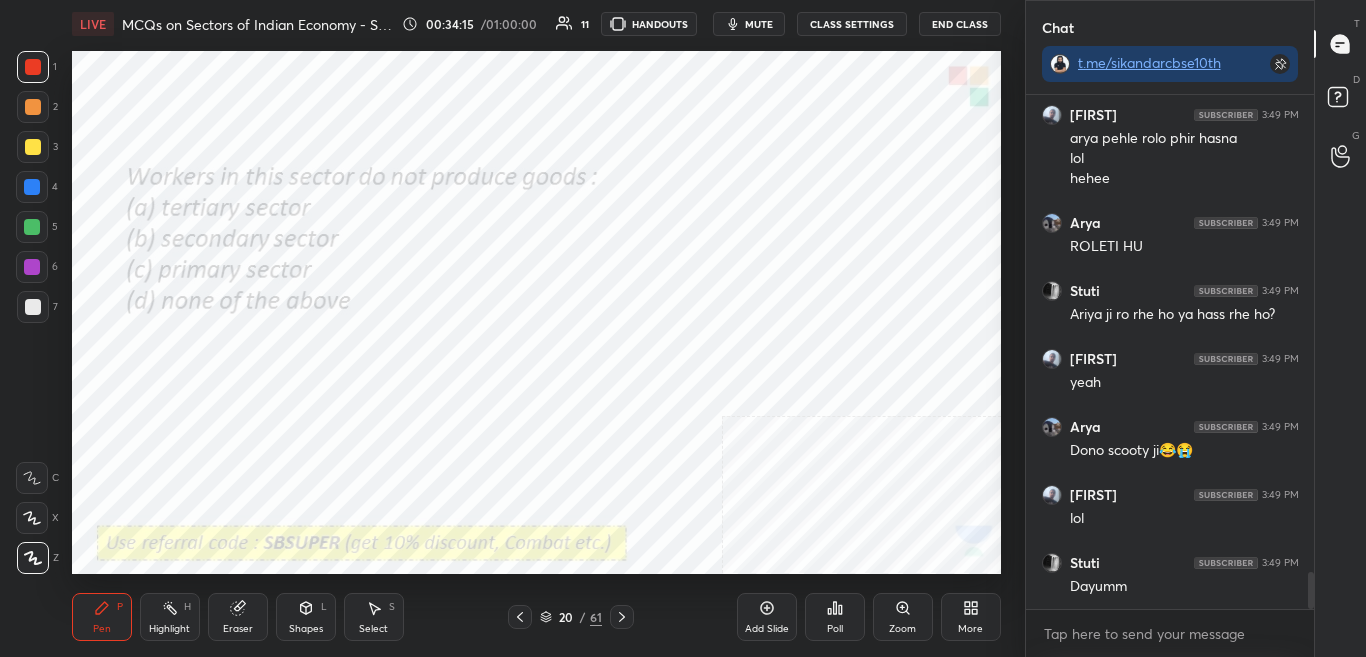 click on "Poll" at bounding box center [835, 617] 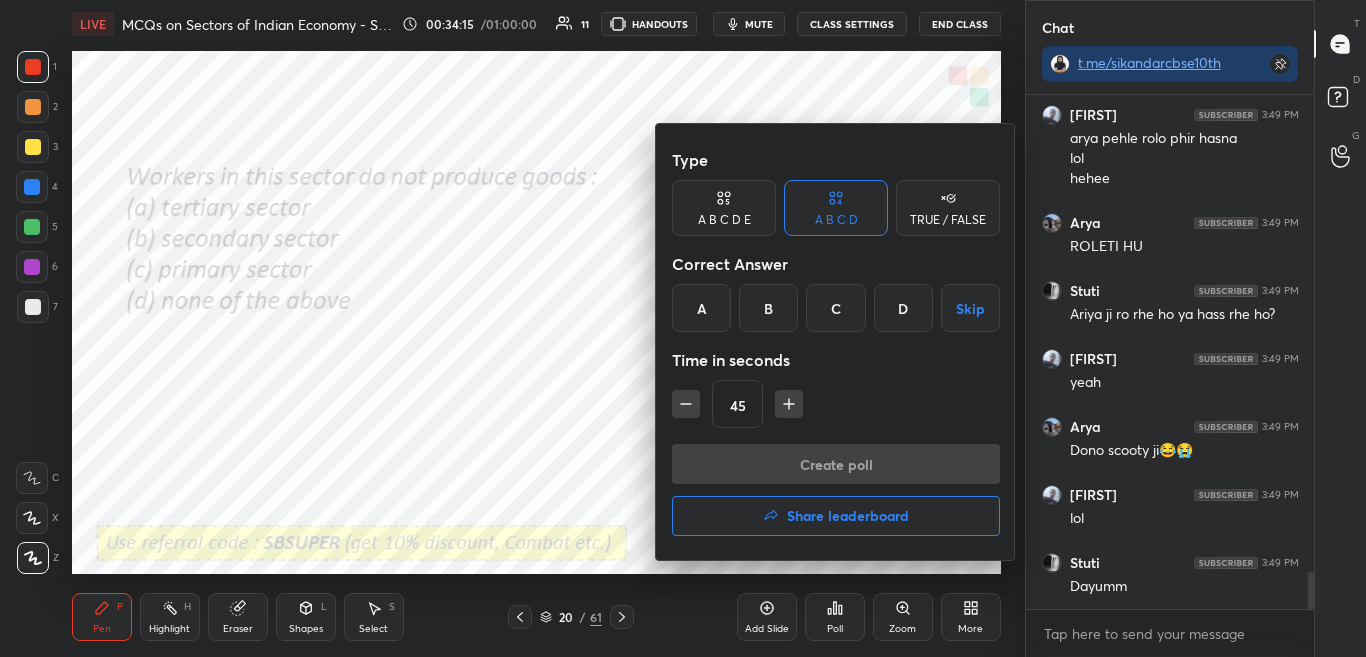 click at bounding box center [683, 328] 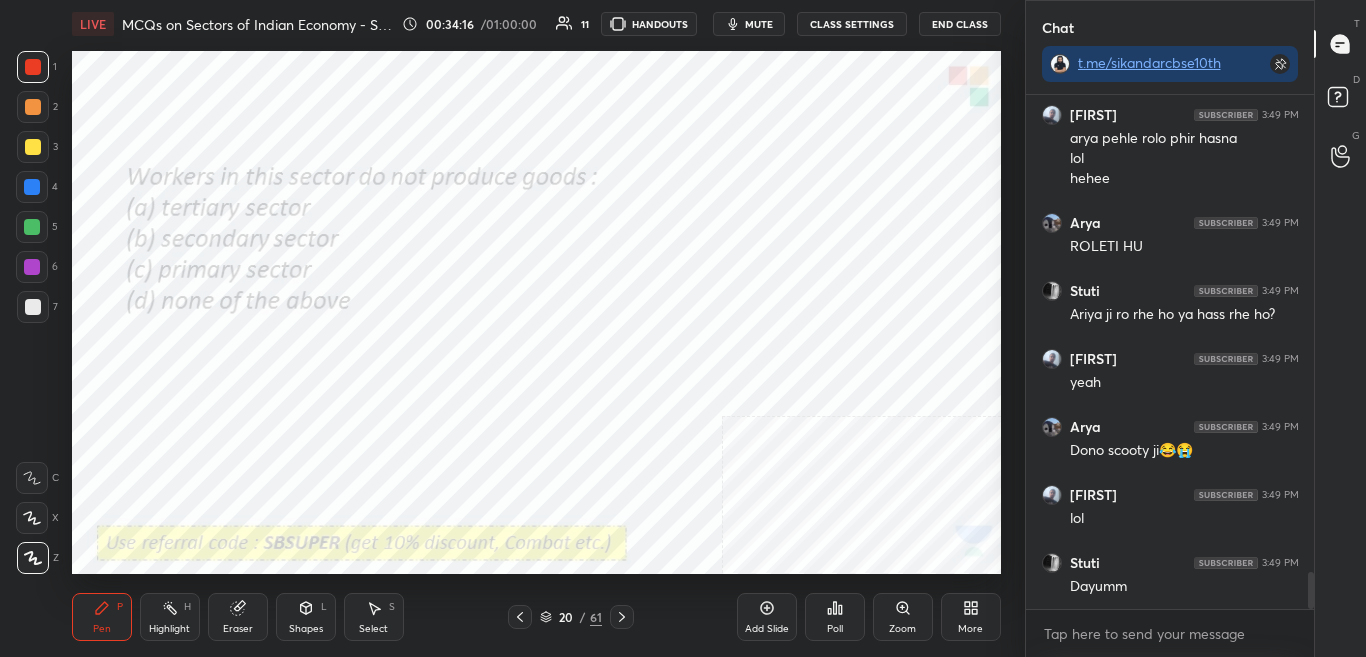 click on "Poll" at bounding box center [835, 629] 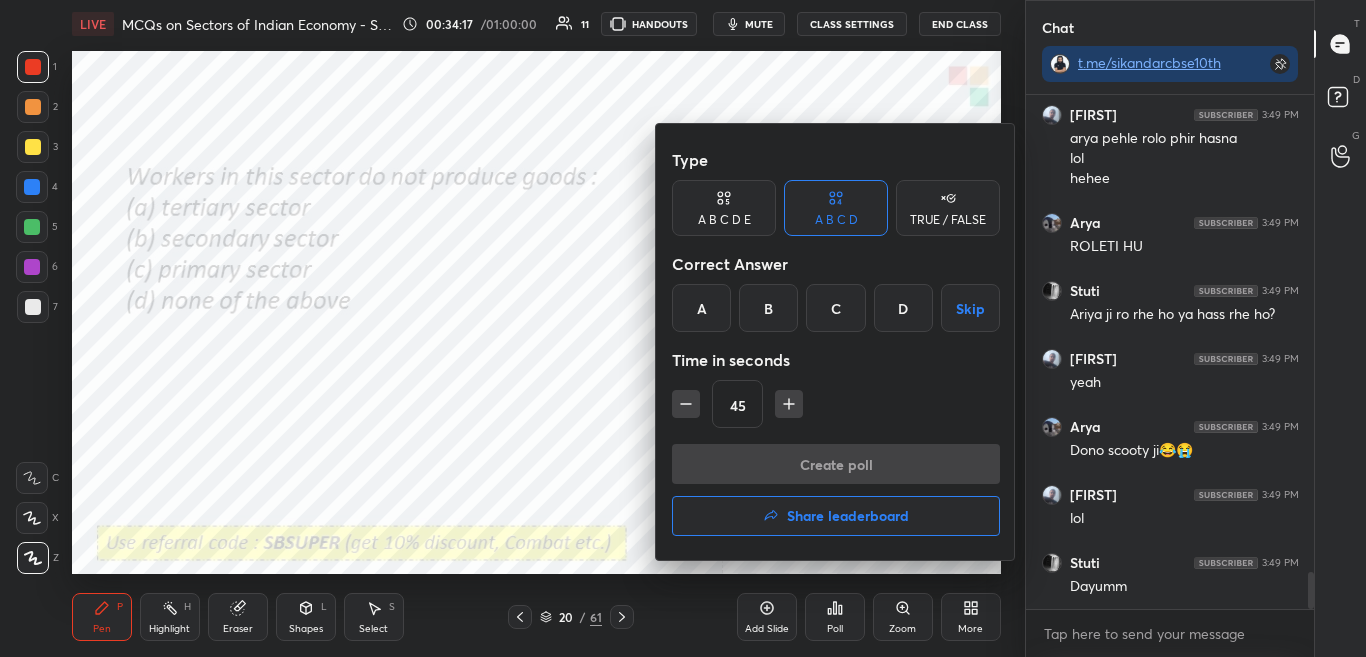 click at bounding box center [683, 328] 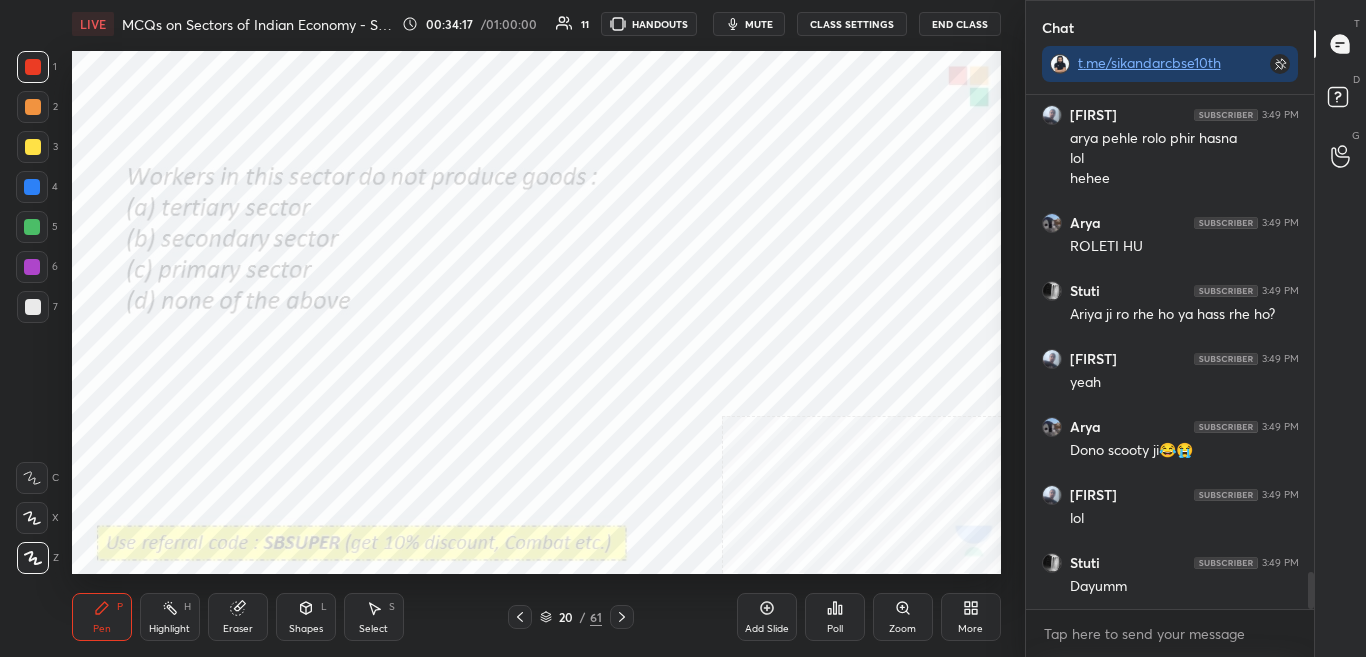 click on "Poll" at bounding box center (835, 629) 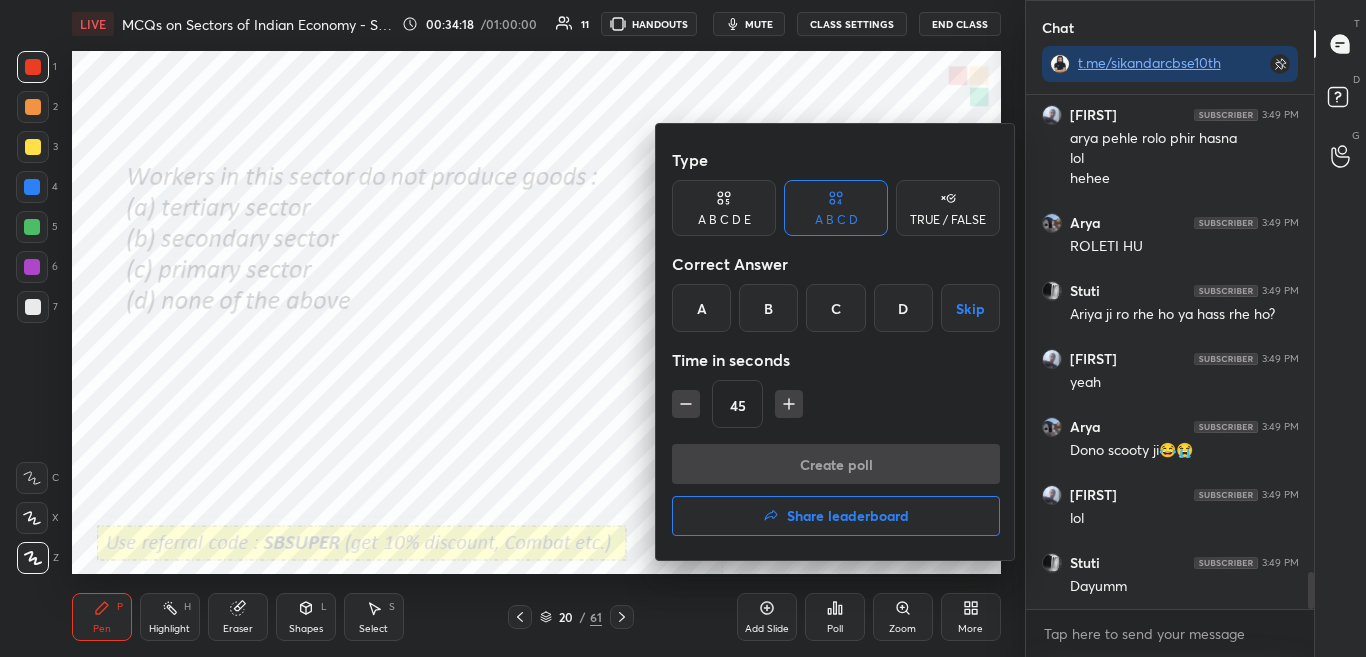click at bounding box center (683, 328) 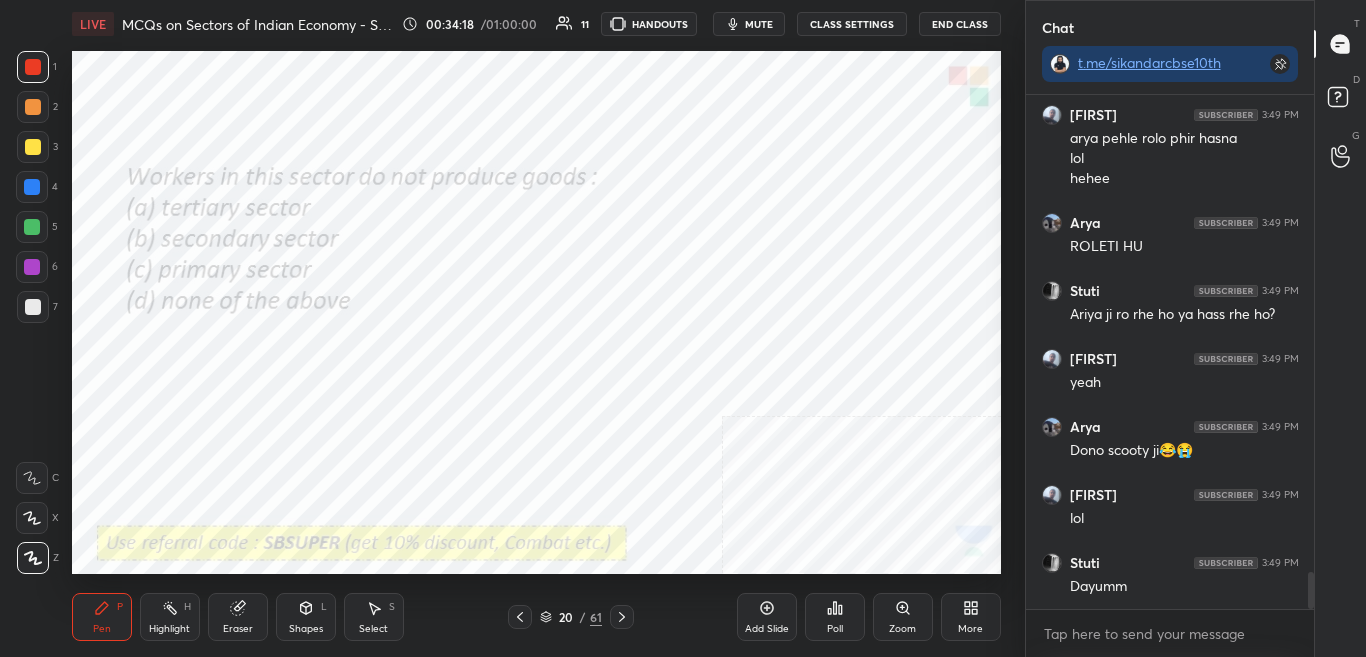 click on "Poll" at bounding box center (835, 617) 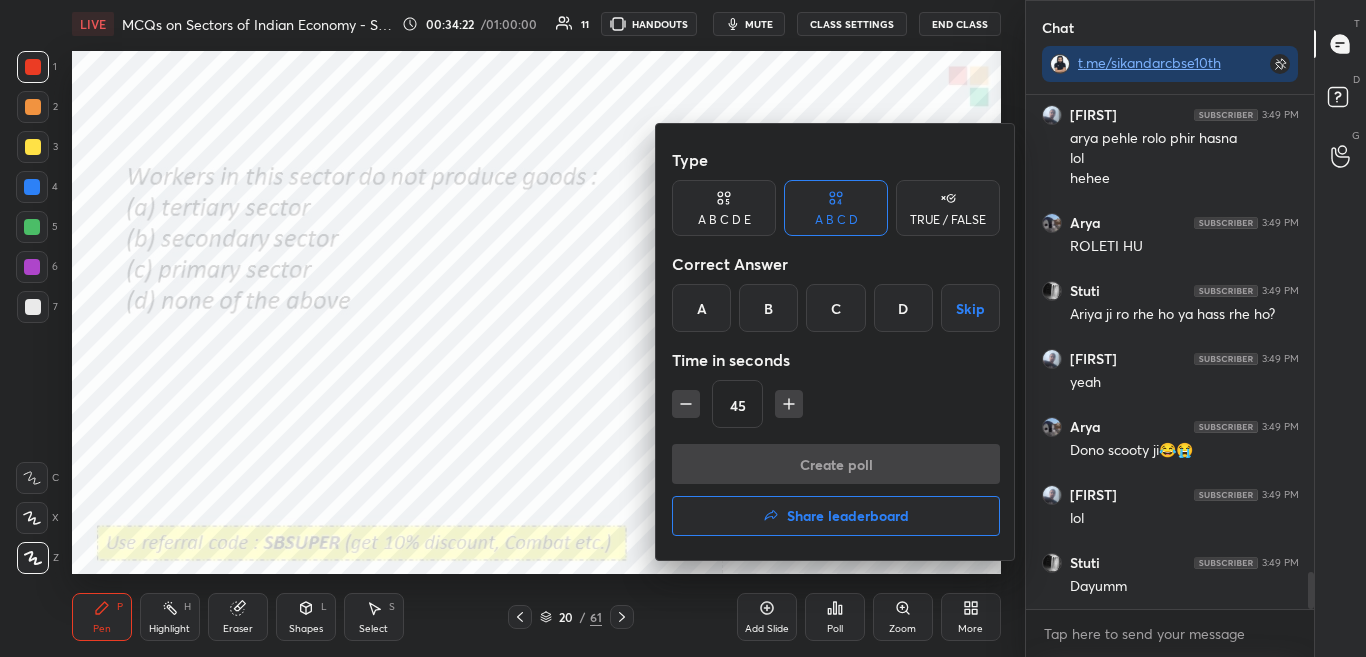click on "C" at bounding box center (835, 308) 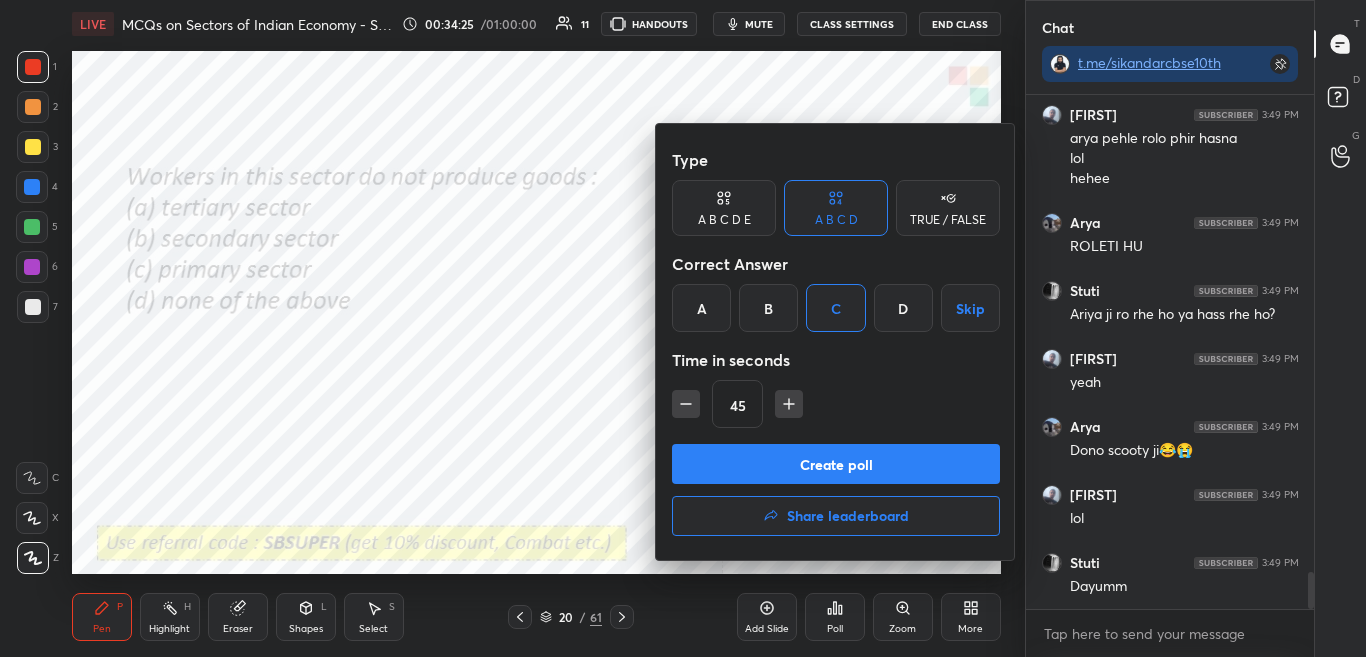 click on "A" at bounding box center (701, 308) 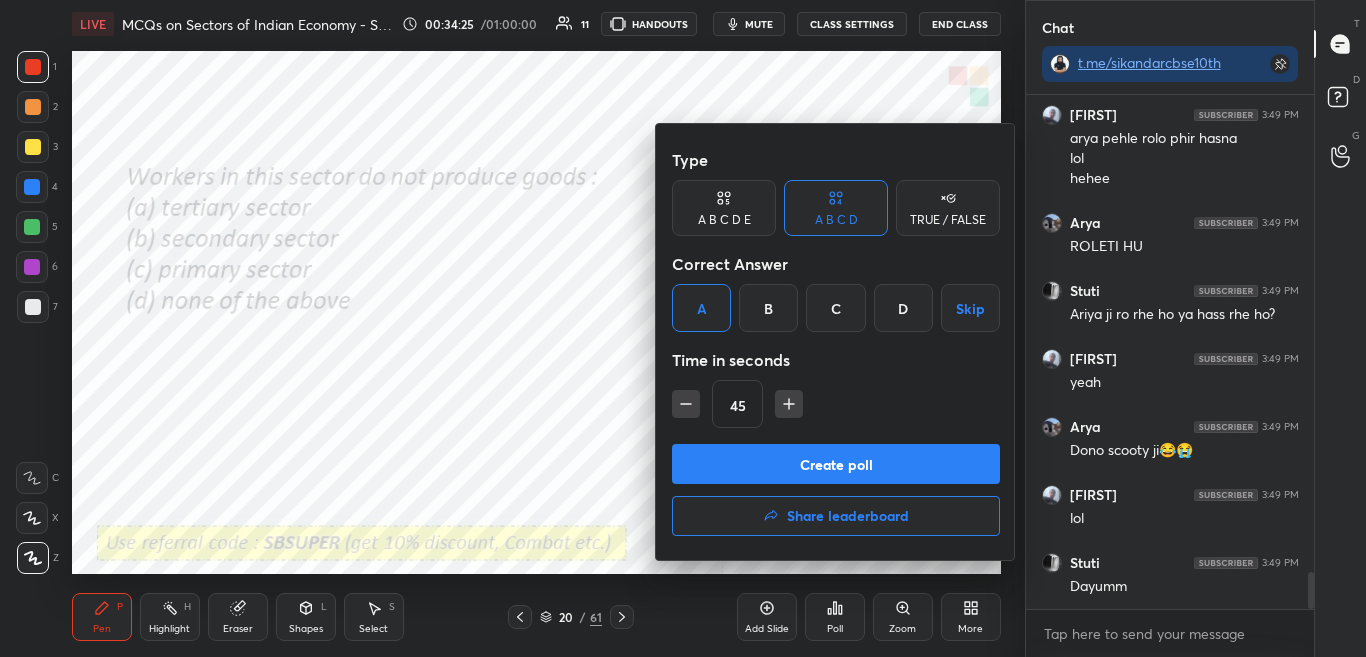 click on "Create poll" at bounding box center (836, 464) 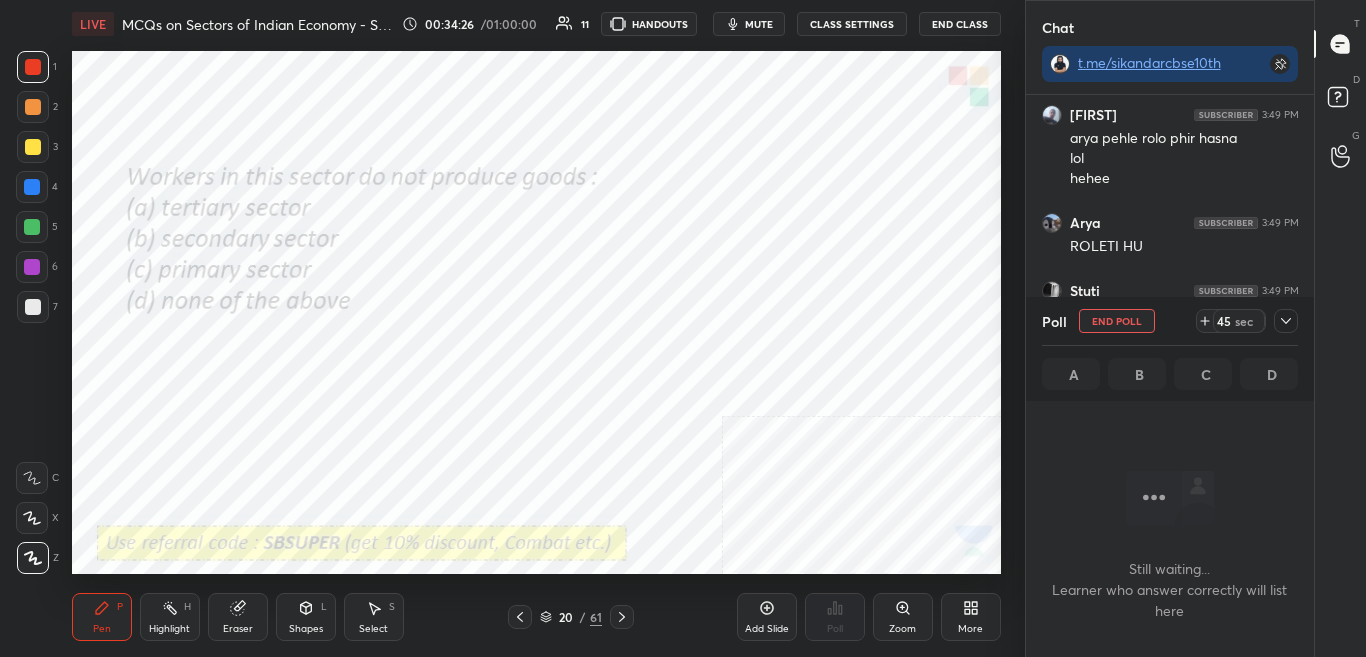 scroll, scrollTop: 446, scrollLeft: 282, axis: both 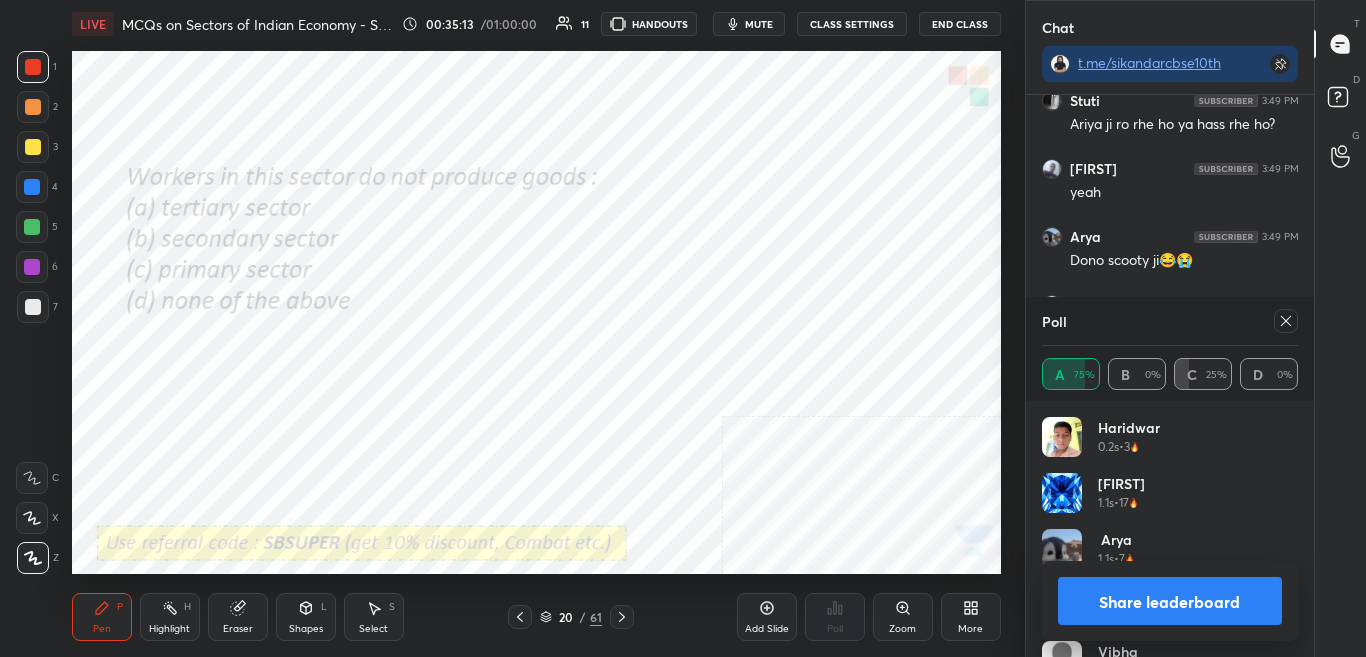 click on "Share leaderboard" at bounding box center [1170, 601] 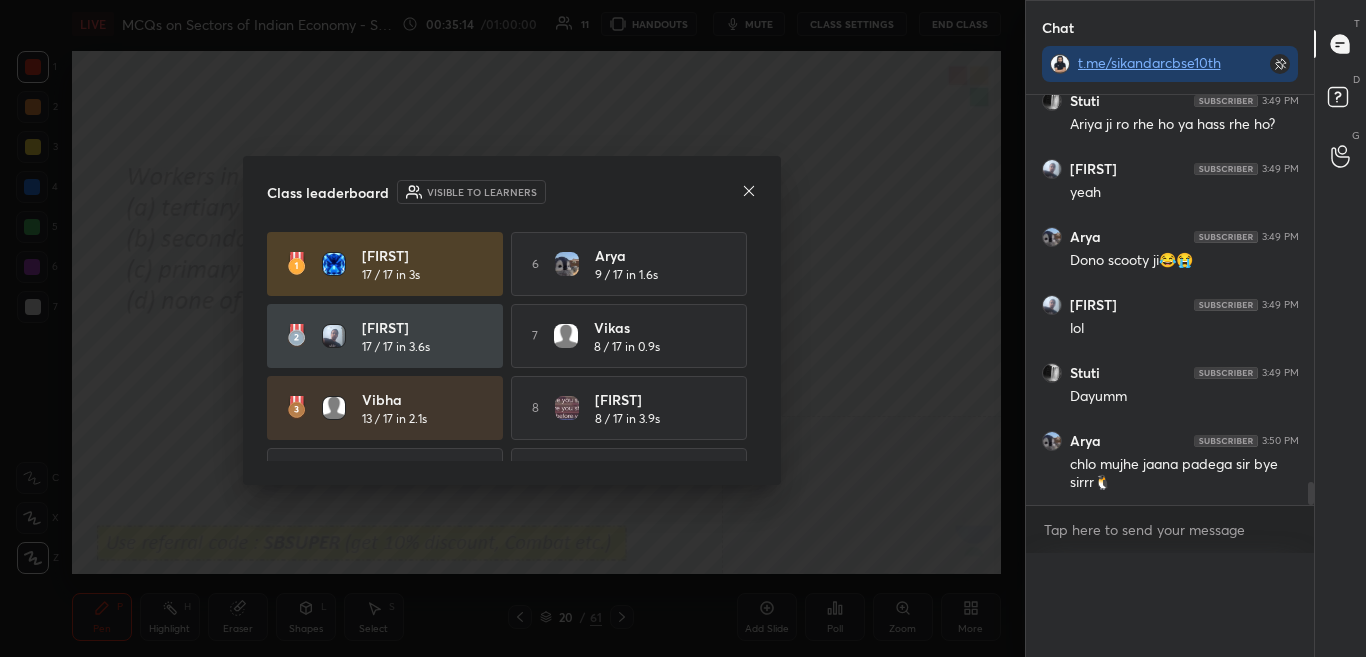 scroll, scrollTop: 0, scrollLeft: 0, axis: both 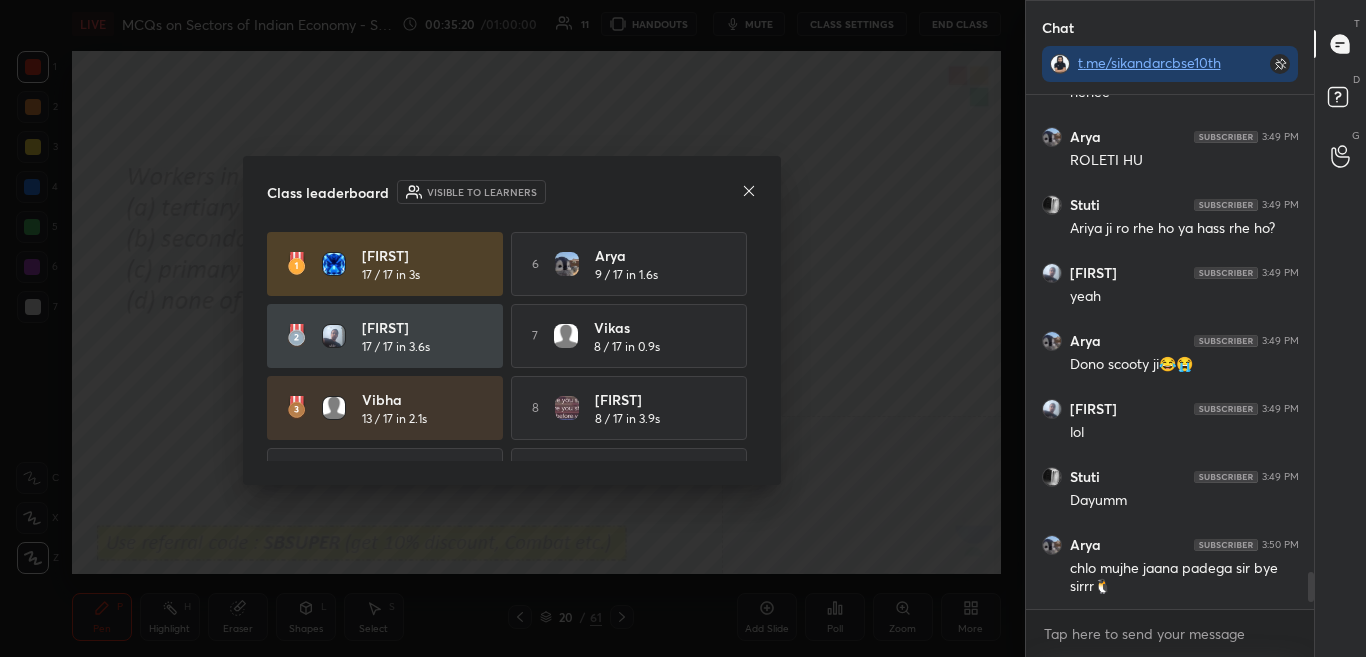 drag, startPoint x: 749, startPoint y: 353, endPoint x: 749, endPoint y: 409, distance: 56 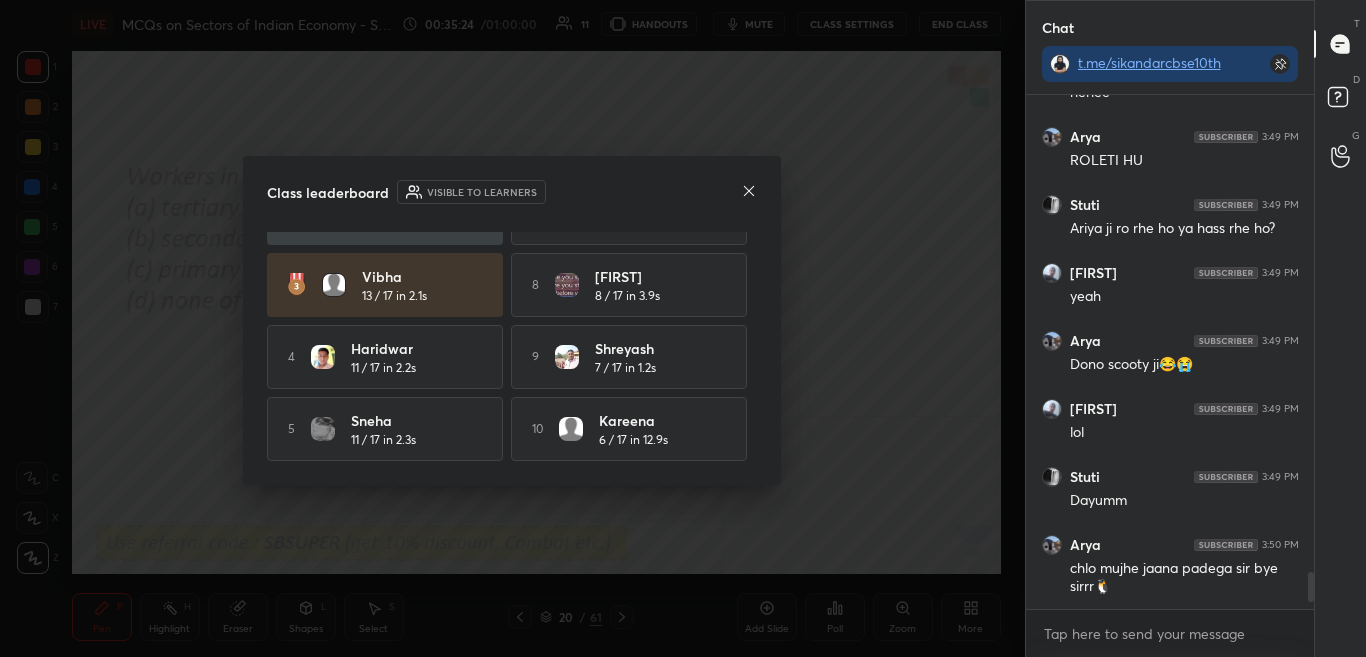 scroll, scrollTop: 129, scrollLeft: 0, axis: vertical 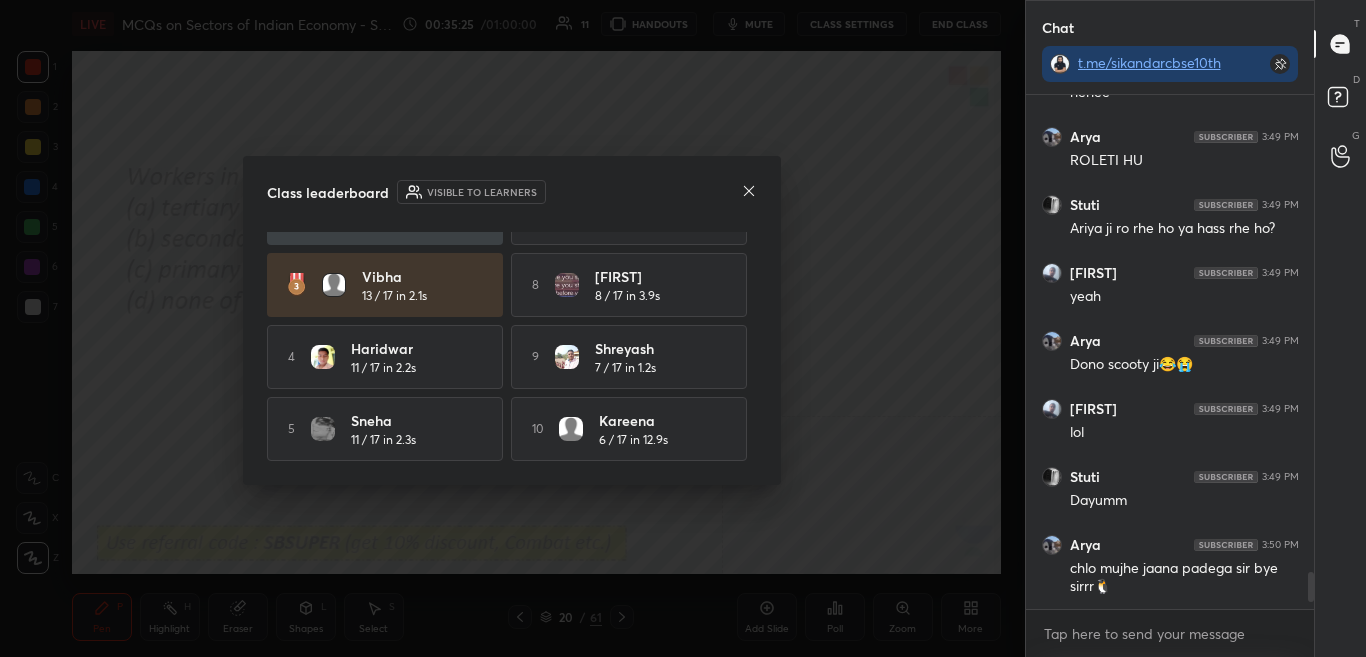 click 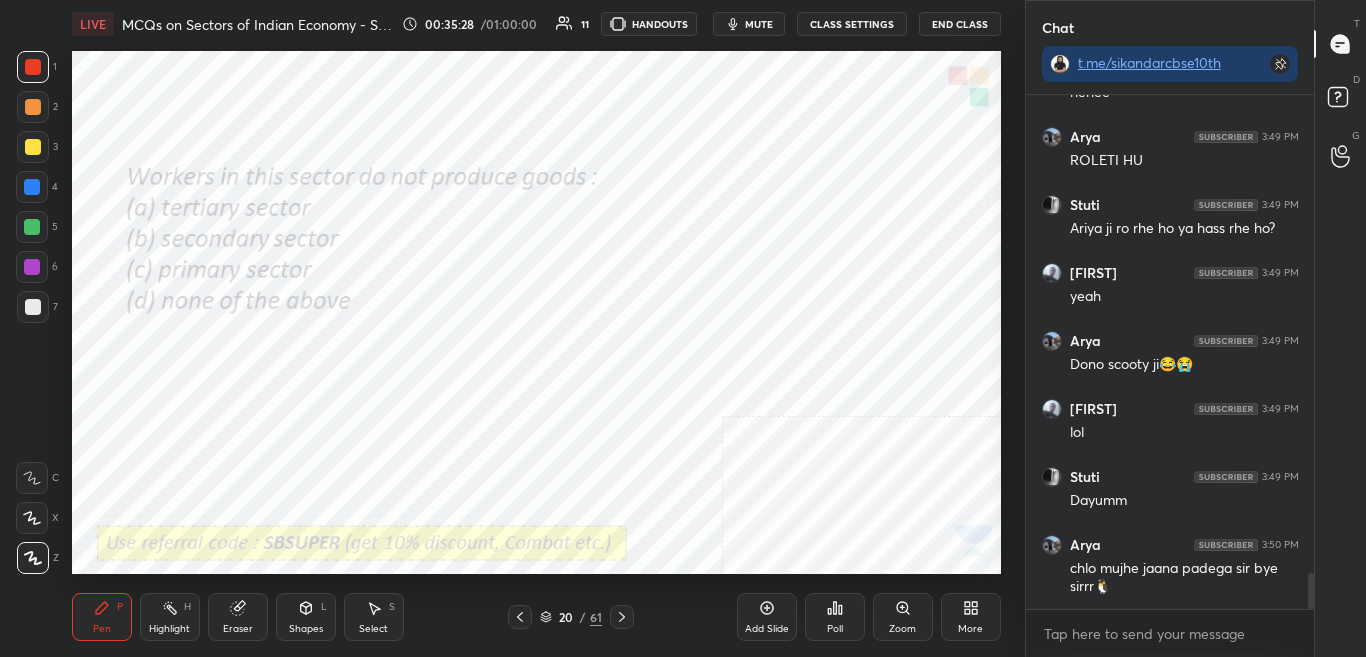 scroll, scrollTop: 6784, scrollLeft: 0, axis: vertical 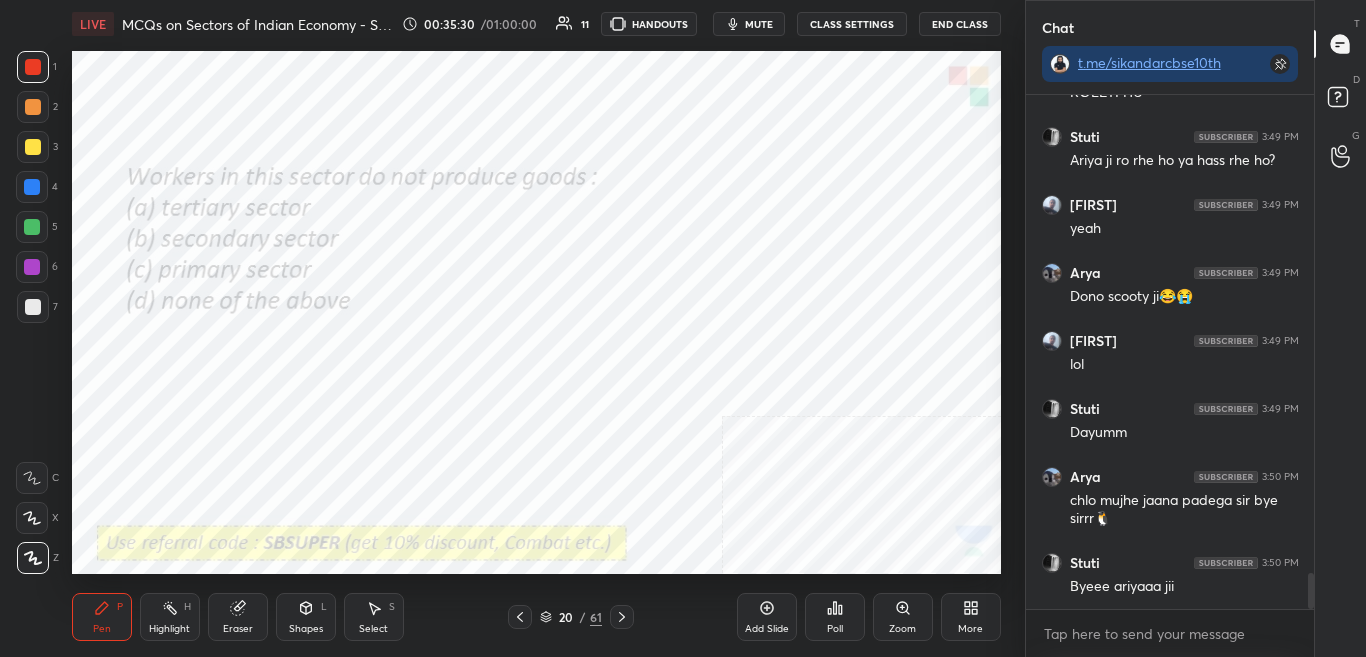 click 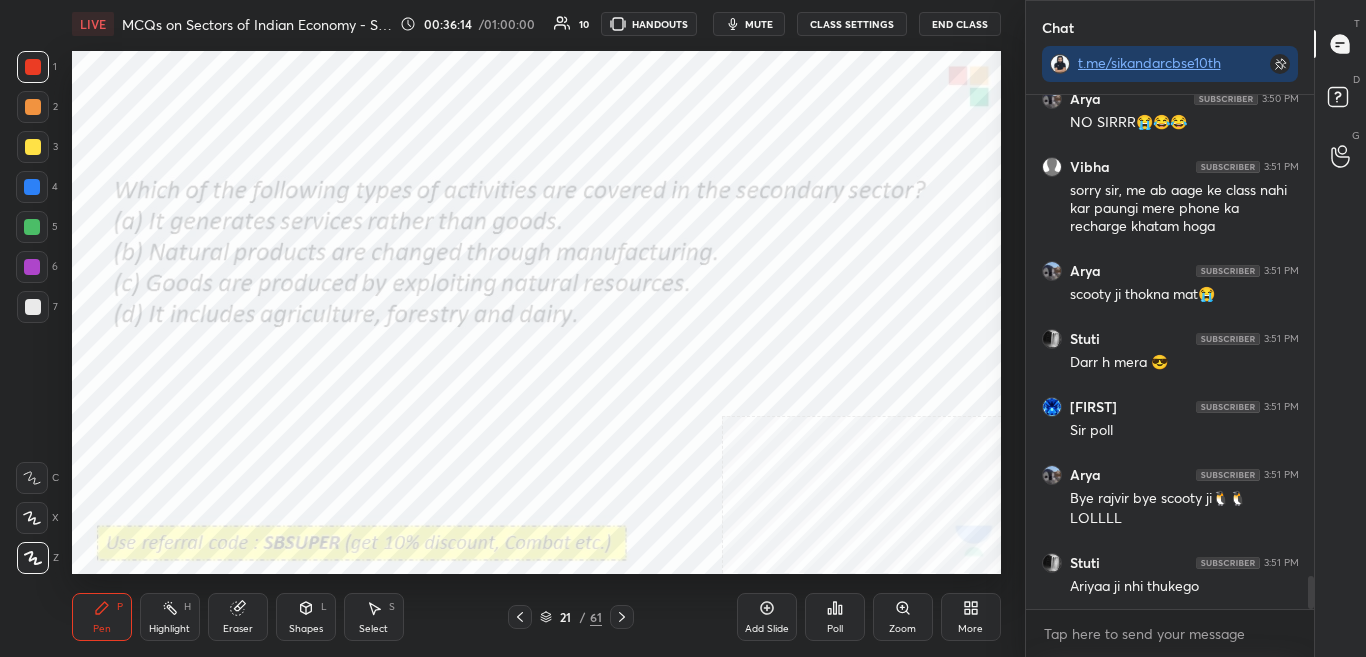 scroll, scrollTop: 7452, scrollLeft: 0, axis: vertical 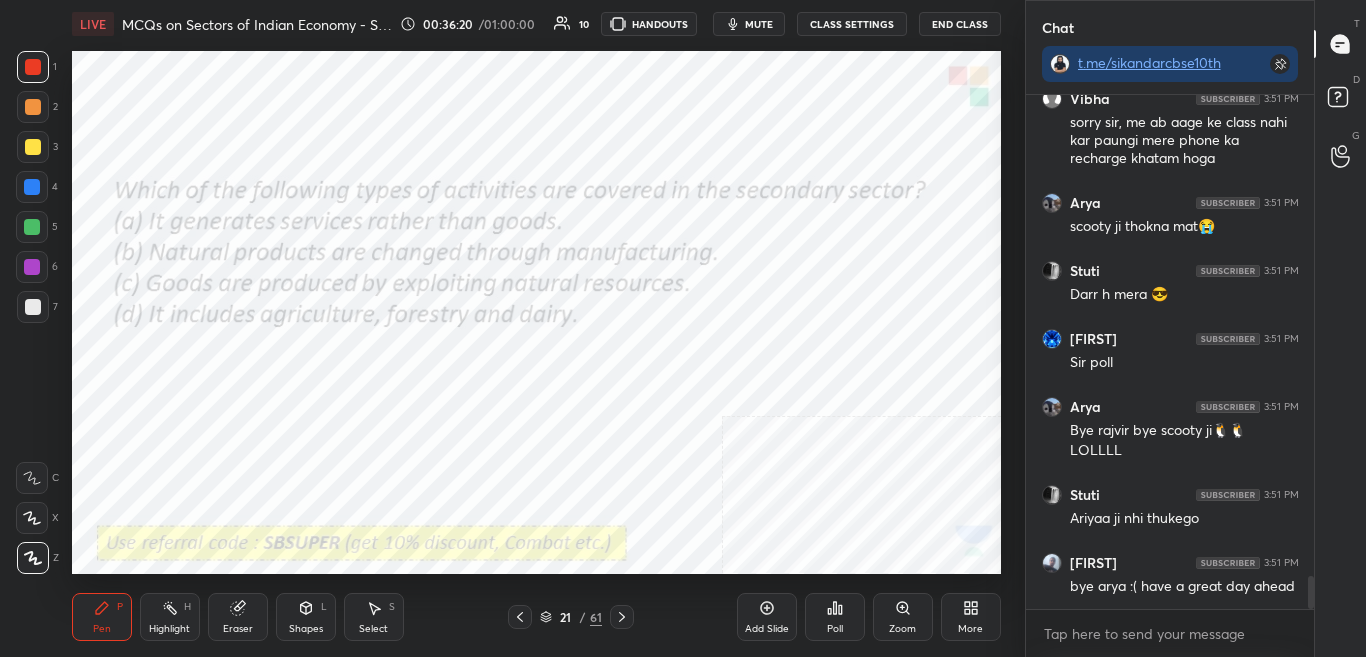 click on "Poll" at bounding box center [835, 617] 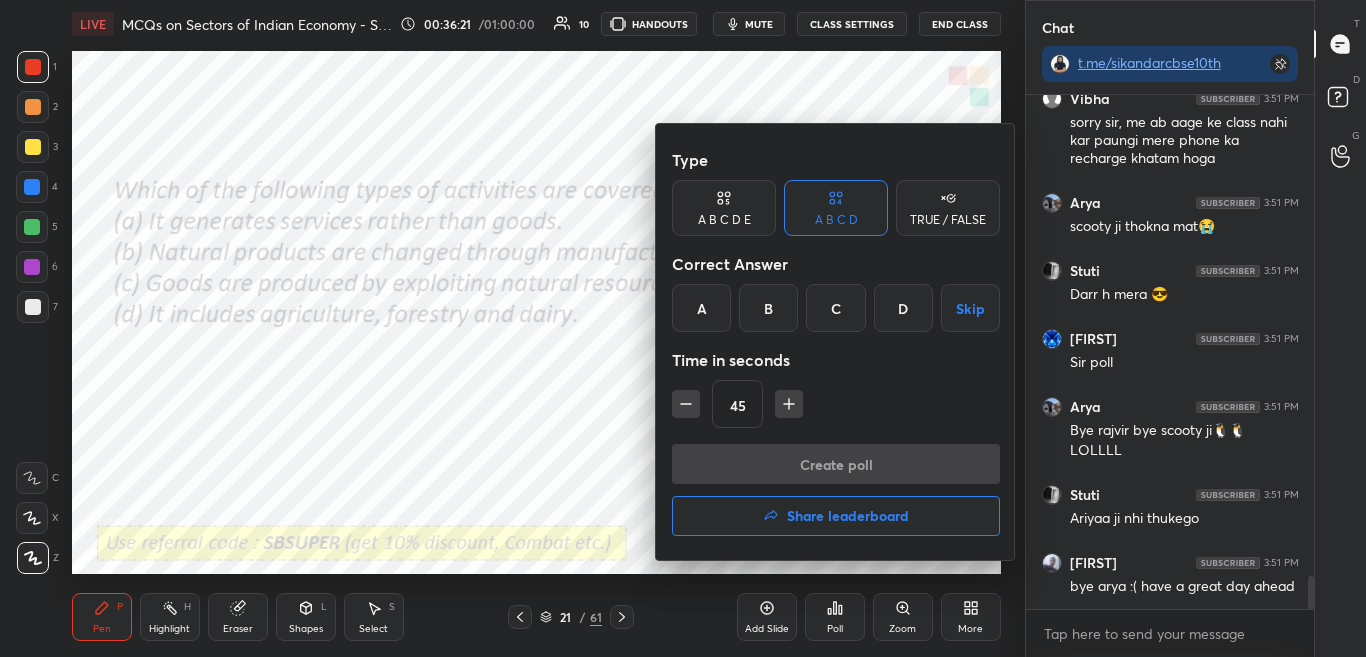 scroll, scrollTop: 7520, scrollLeft: 0, axis: vertical 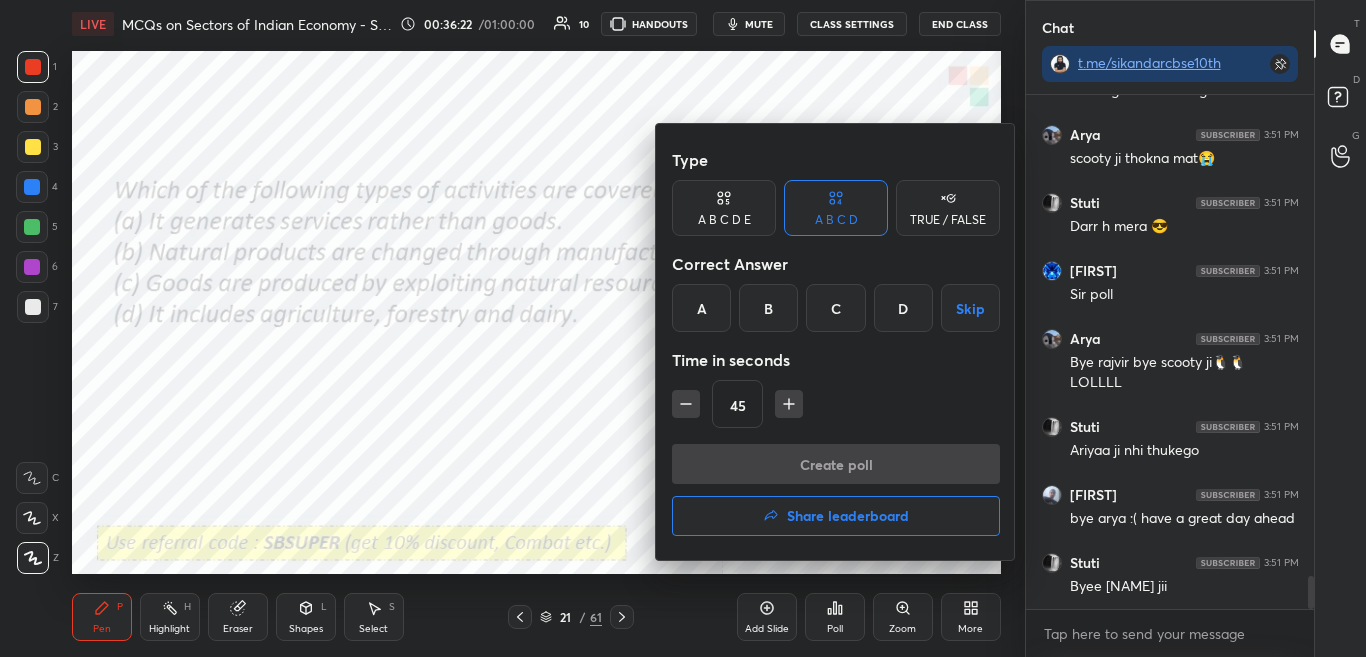 click on "B" at bounding box center [768, 308] 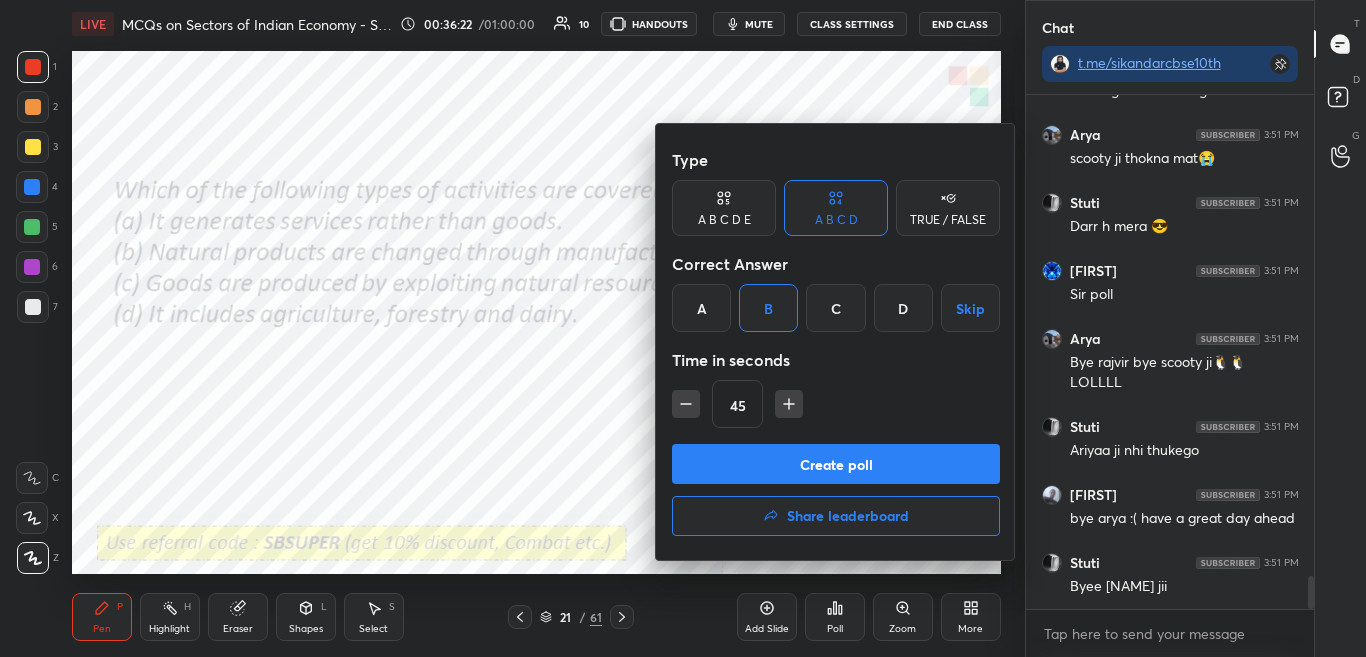 click on "Create poll" at bounding box center (836, 464) 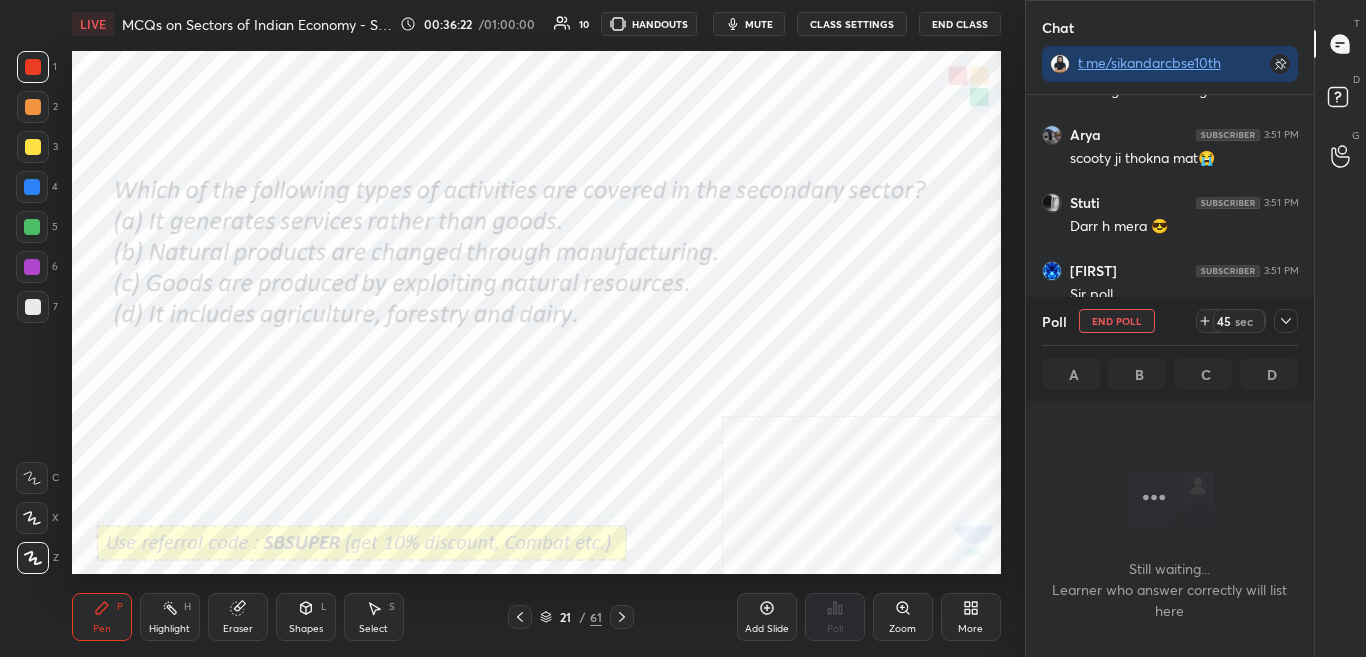 scroll, scrollTop: 7588, scrollLeft: 0, axis: vertical 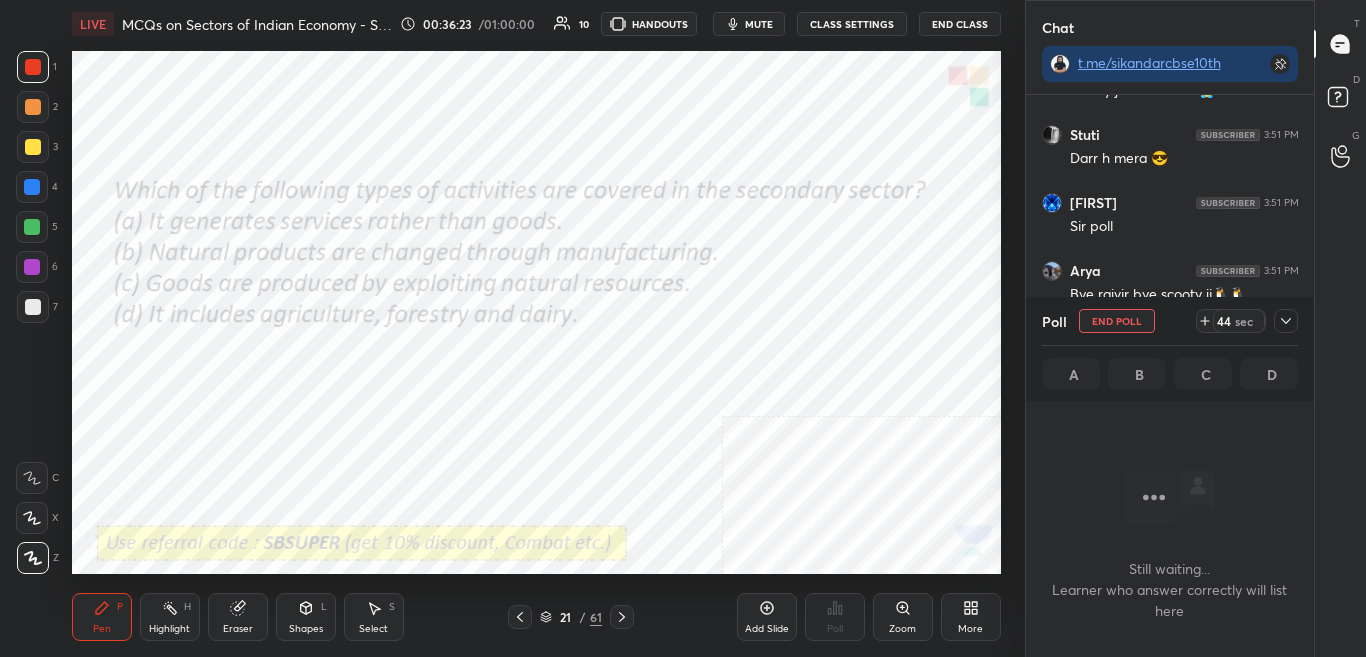 click 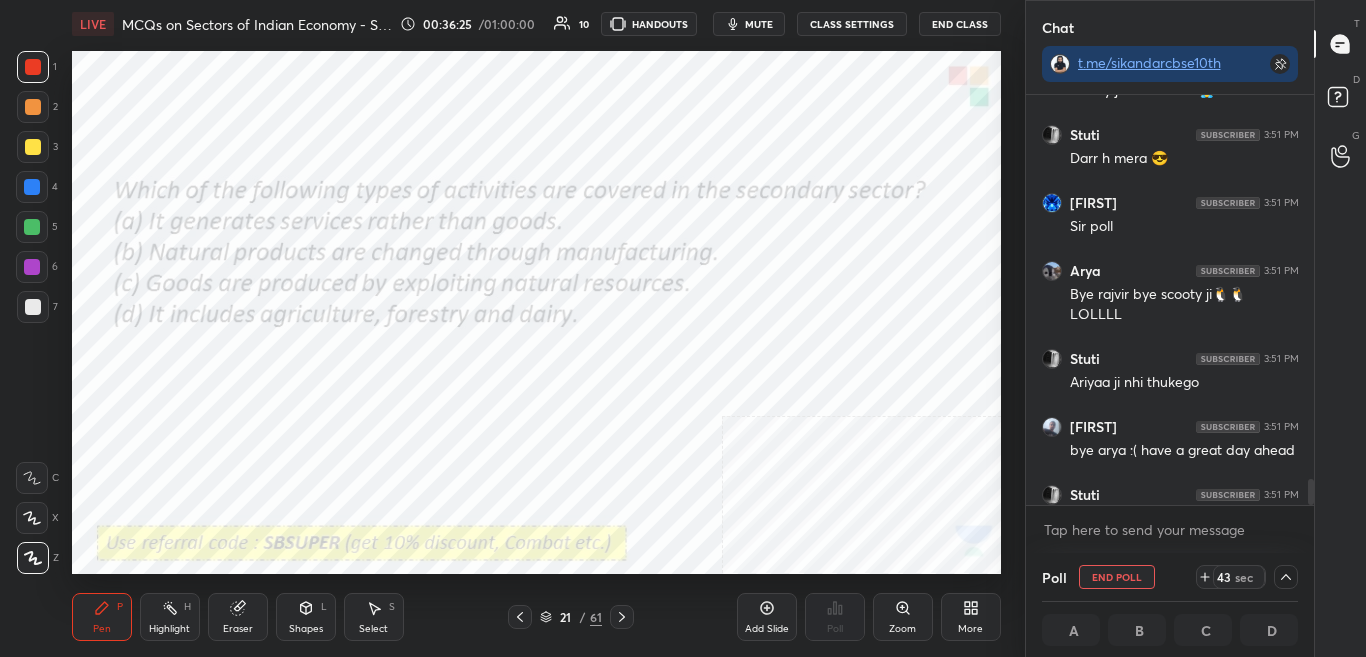 scroll, scrollTop: 1, scrollLeft: 7, axis: both 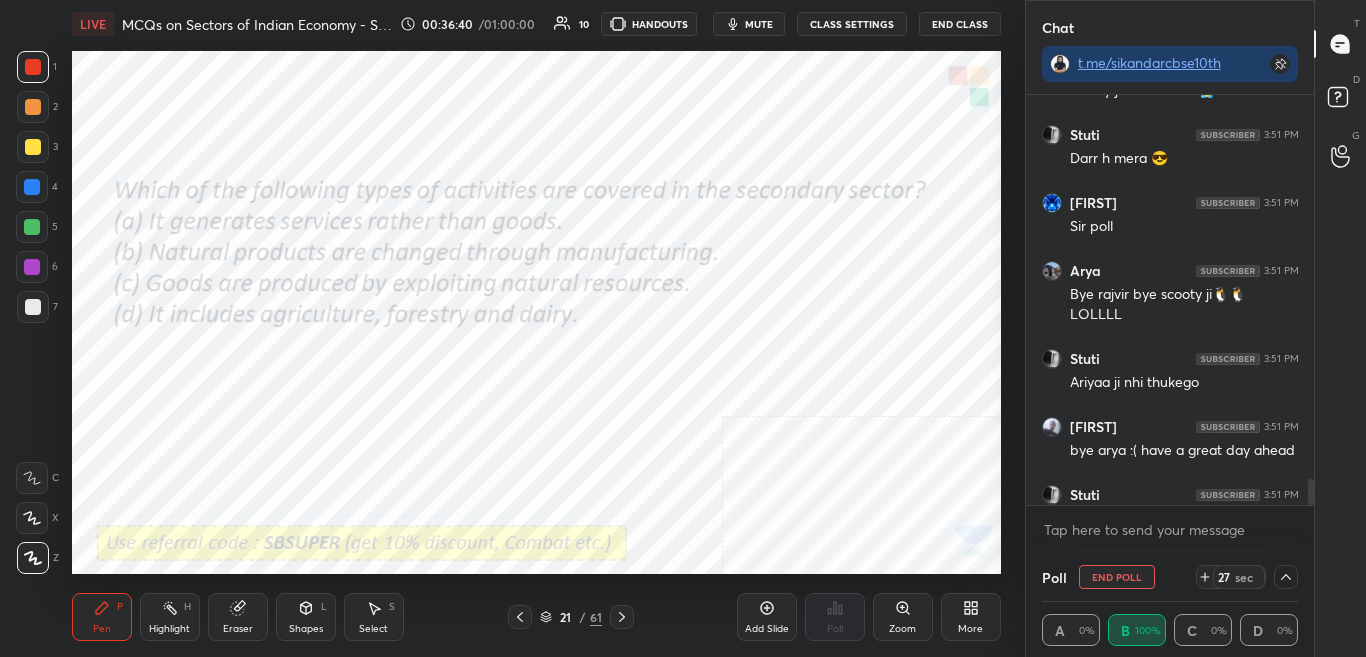 click on "mute" at bounding box center (759, 24) 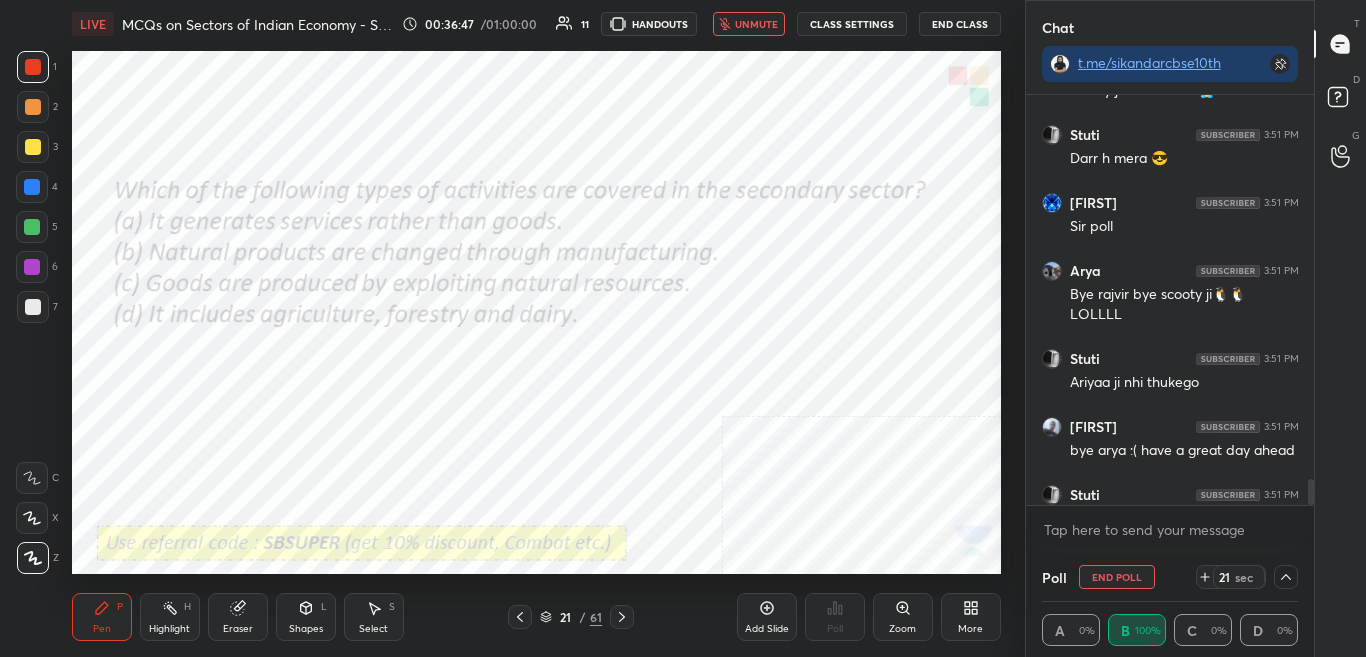 click on "unmute" at bounding box center (756, 24) 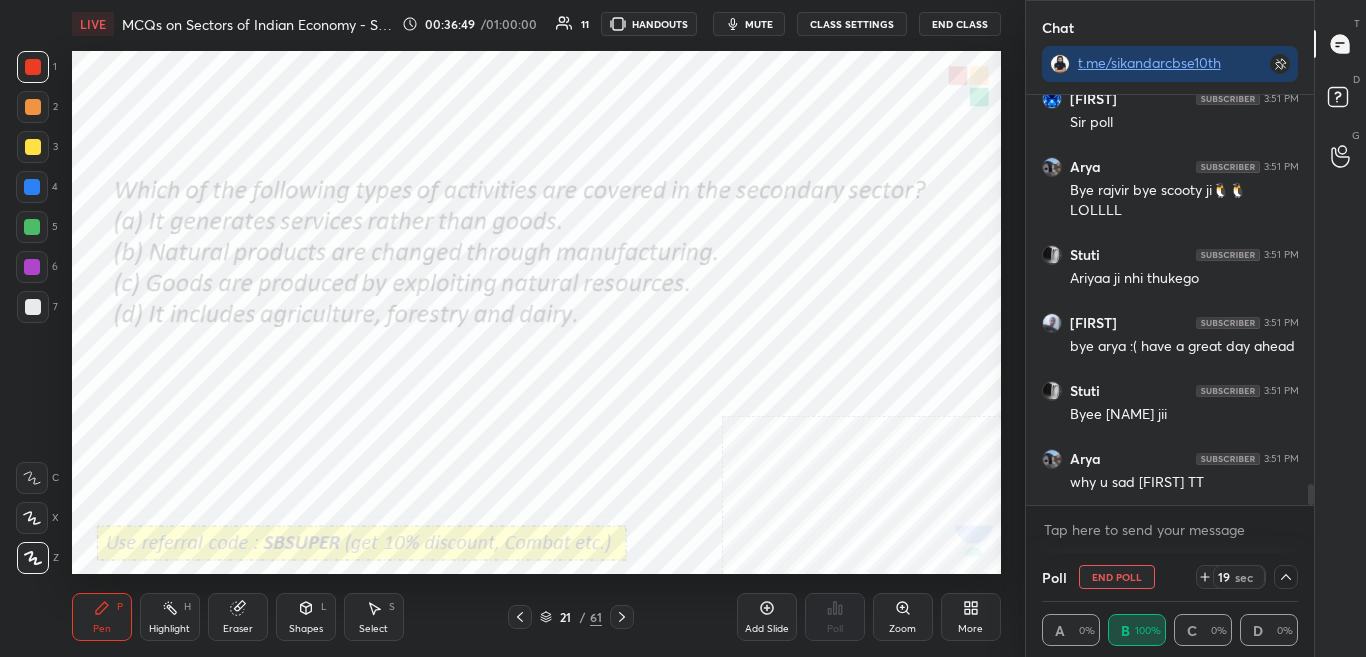 drag, startPoint x: 1312, startPoint y: 496, endPoint x: 1312, endPoint y: 507, distance: 11 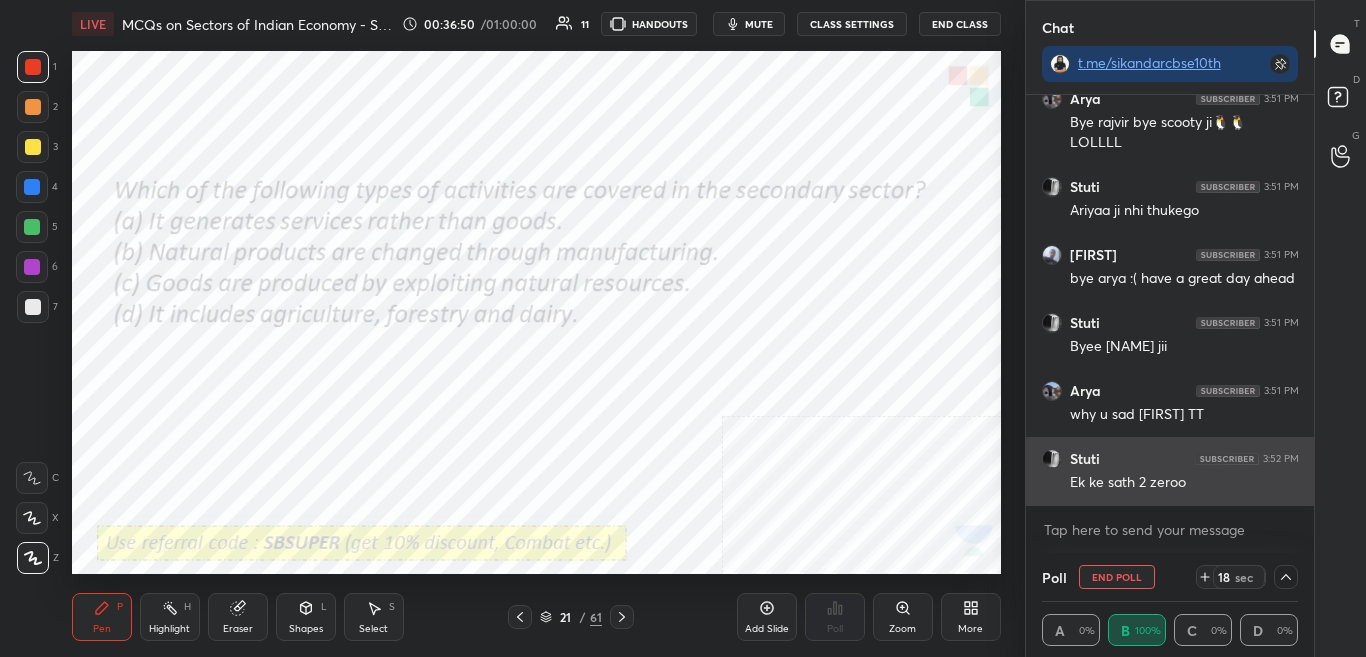 scroll, scrollTop: 7846, scrollLeft: 0, axis: vertical 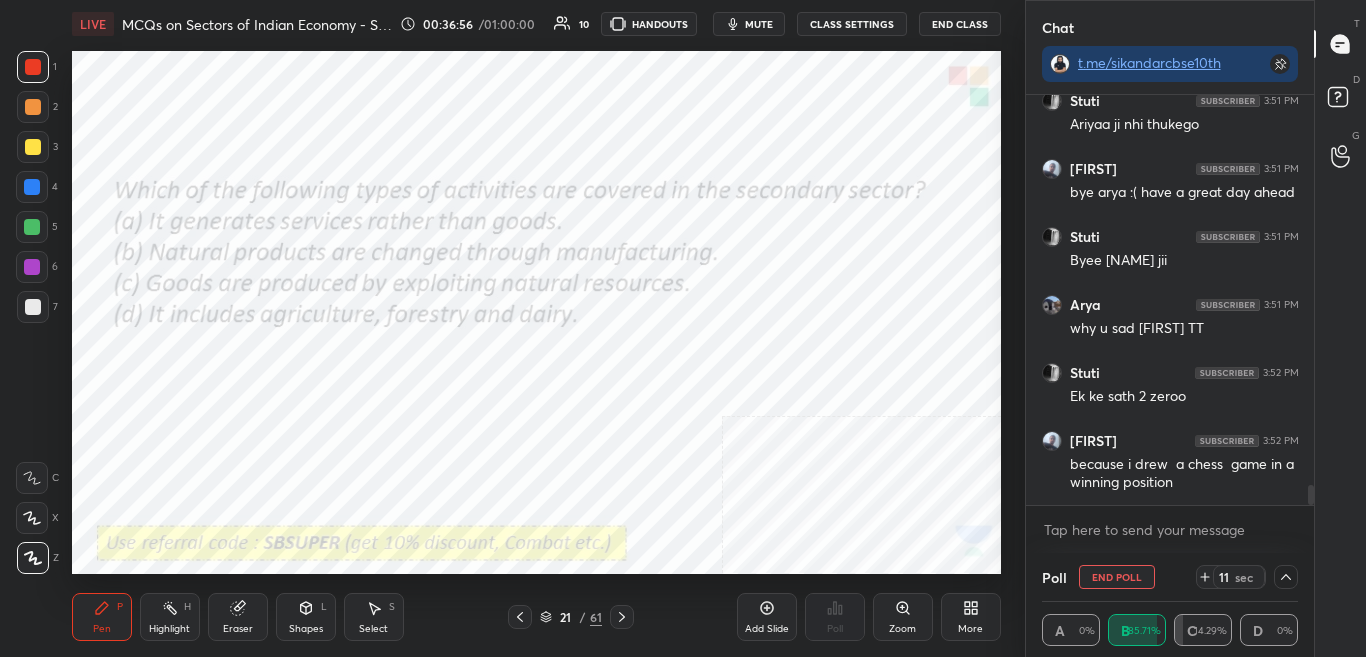 click 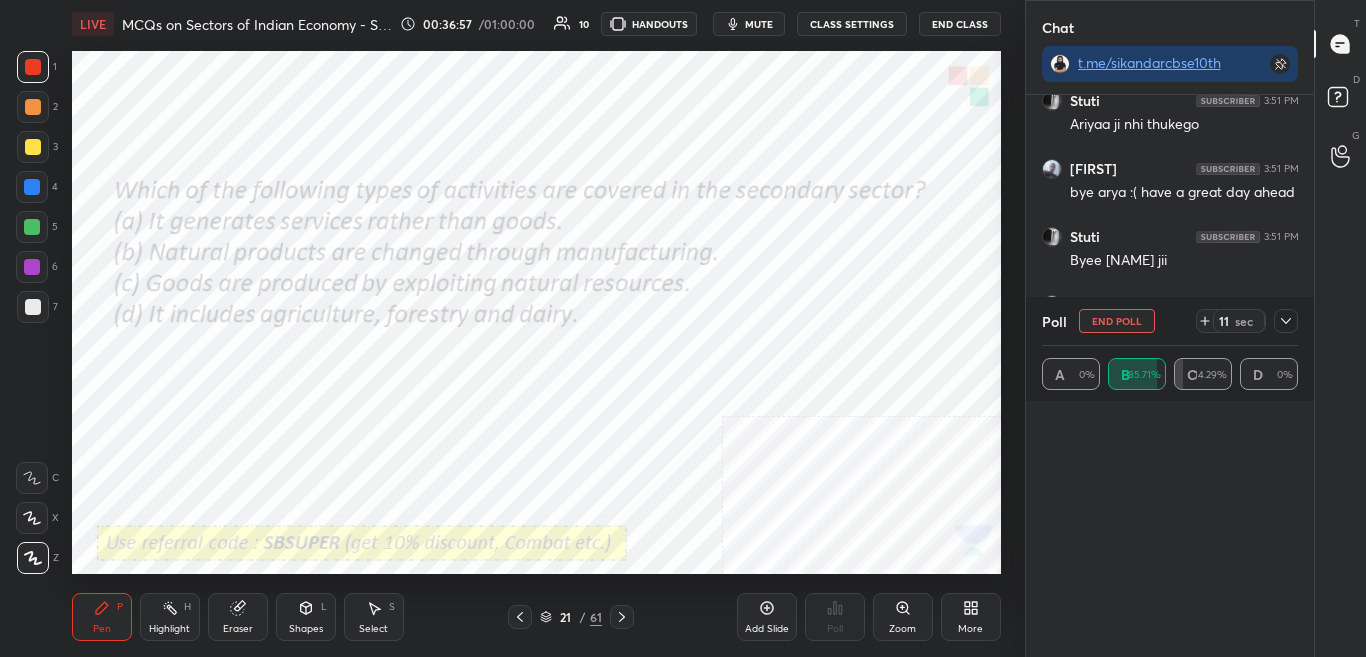 scroll, scrollTop: 7866, scrollLeft: 0, axis: vertical 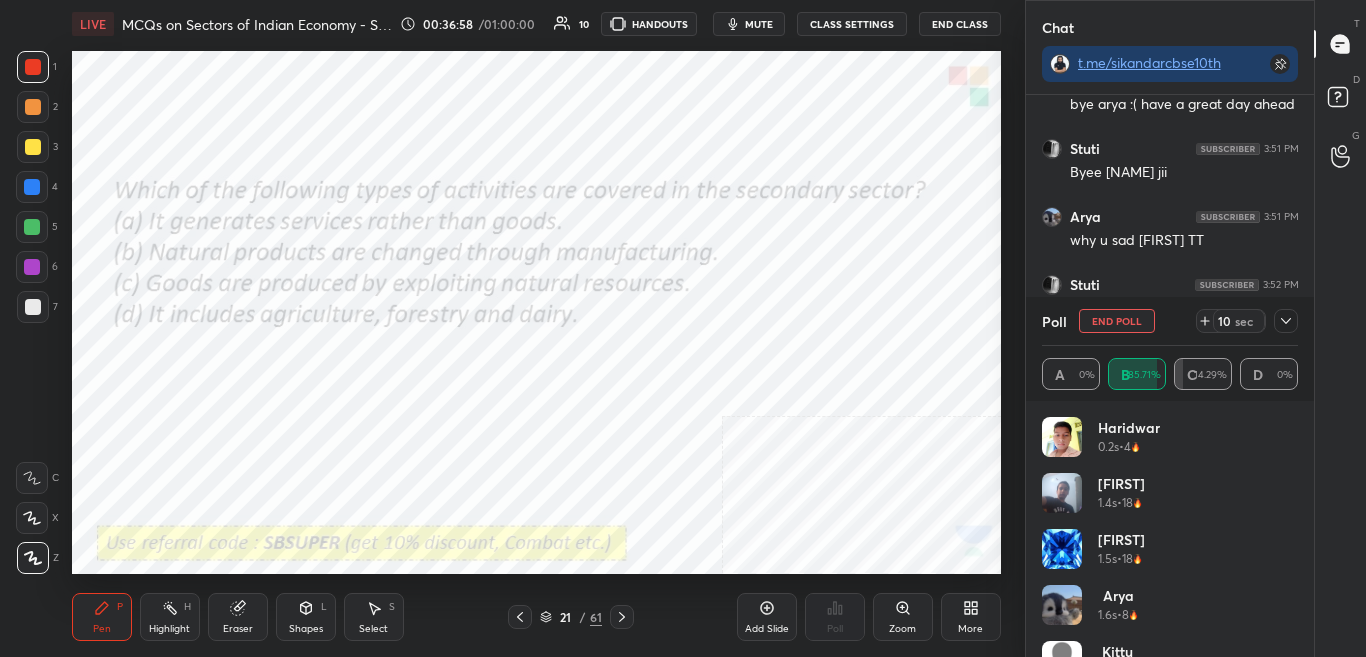 click 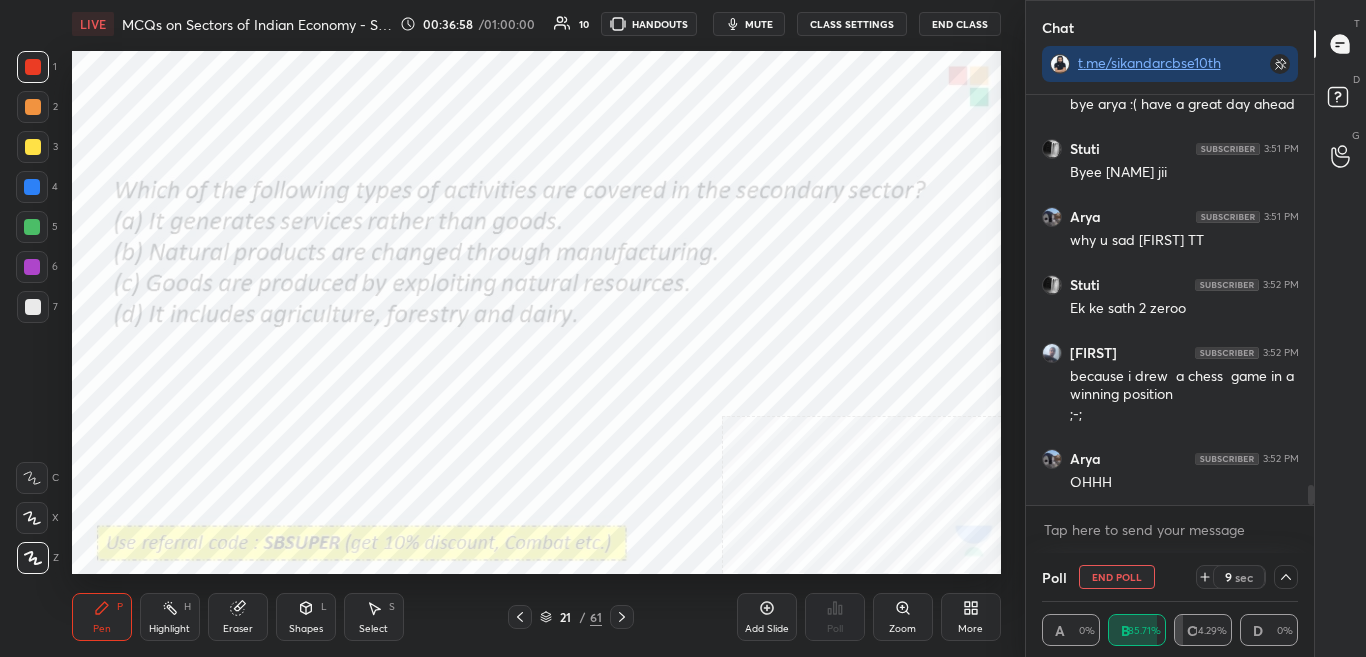scroll, scrollTop: 0, scrollLeft: 0, axis: both 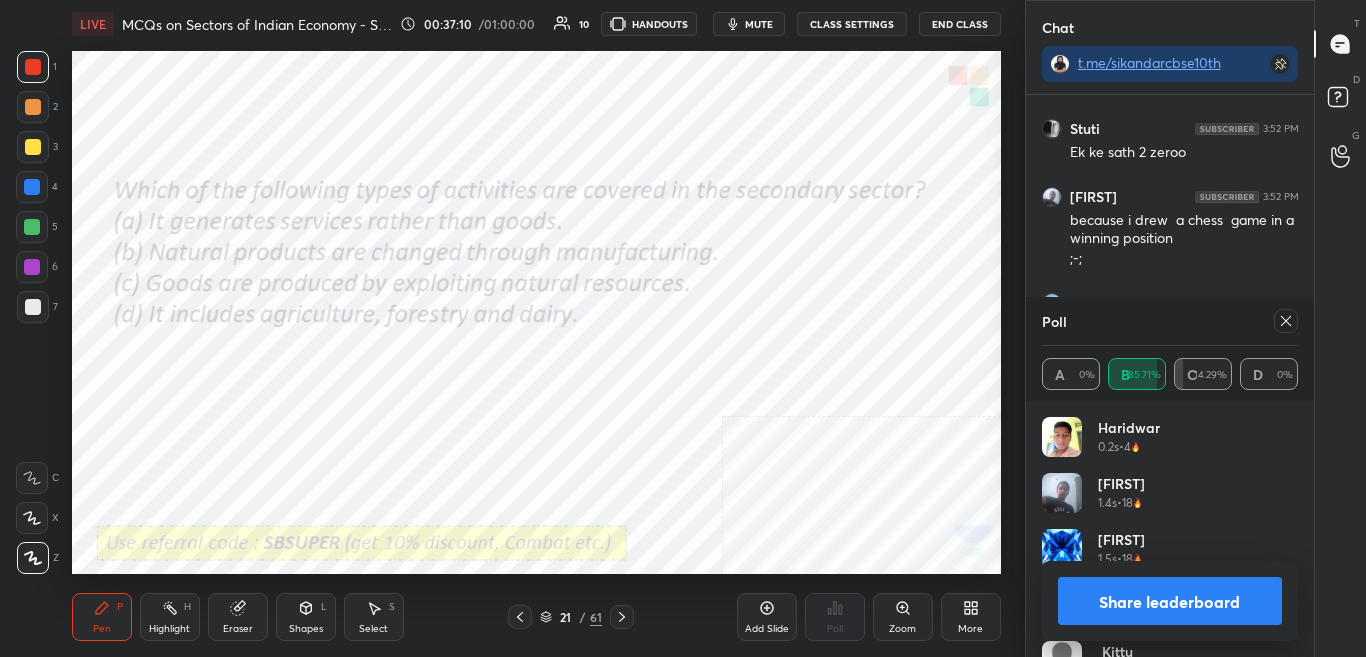 click 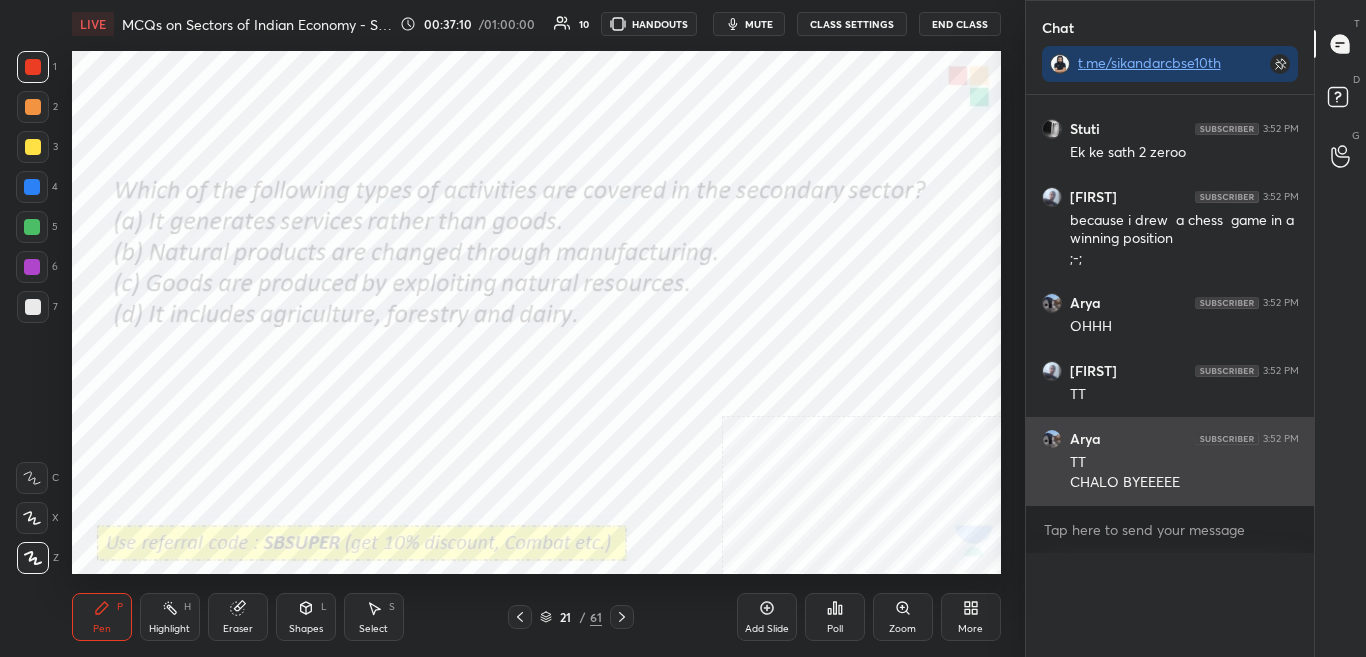 scroll, scrollTop: 0, scrollLeft: 0, axis: both 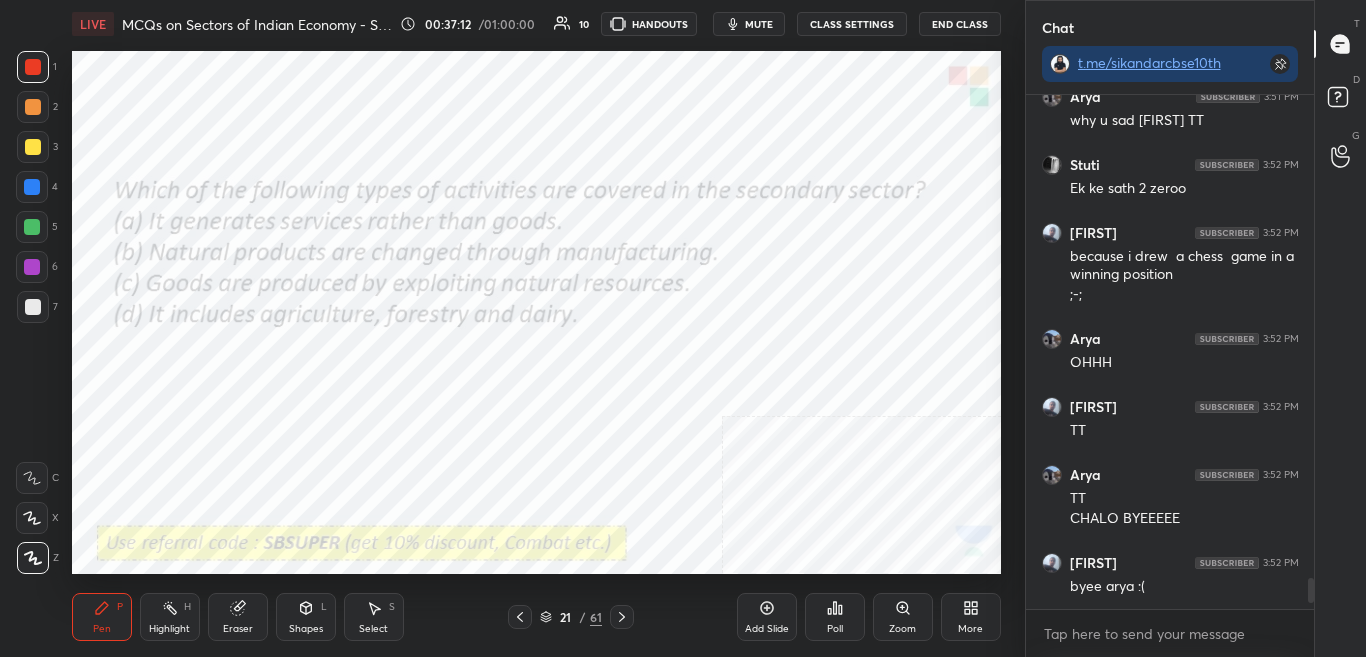 click 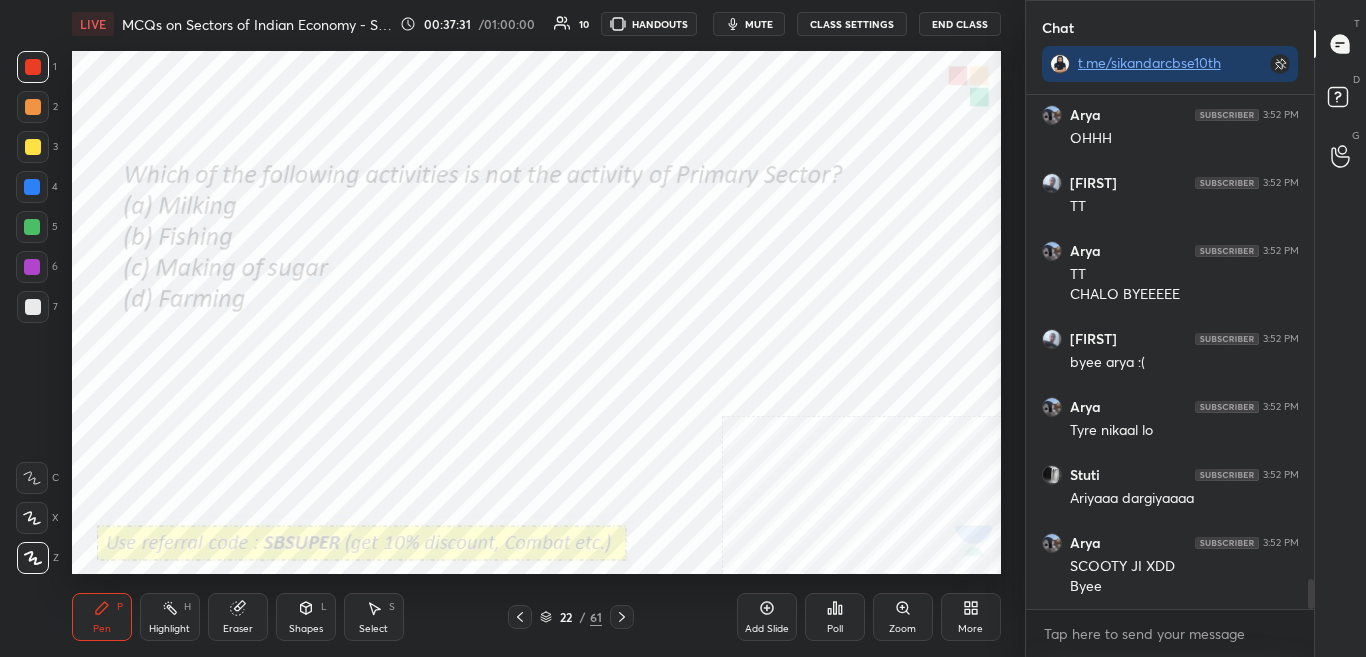 scroll, scrollTop: 8346, scrollLeft: 0, axis: vertical 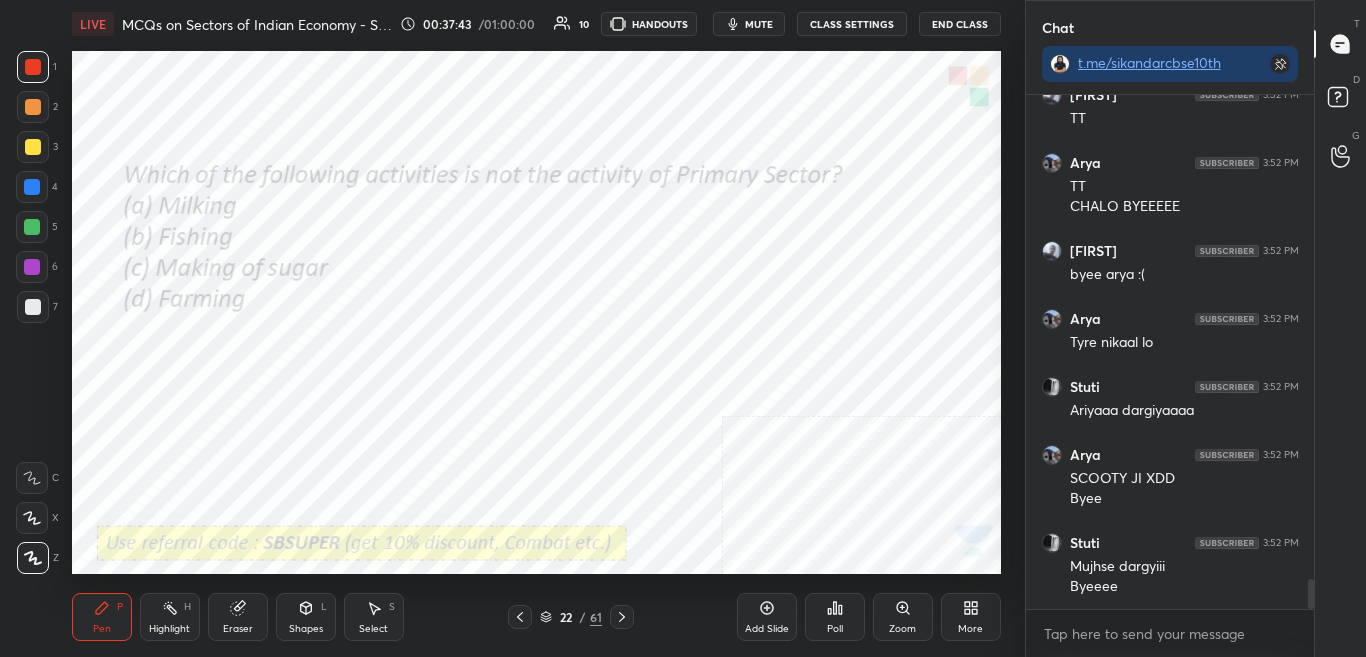 click on "Poll" at bounding box center (835, 617) 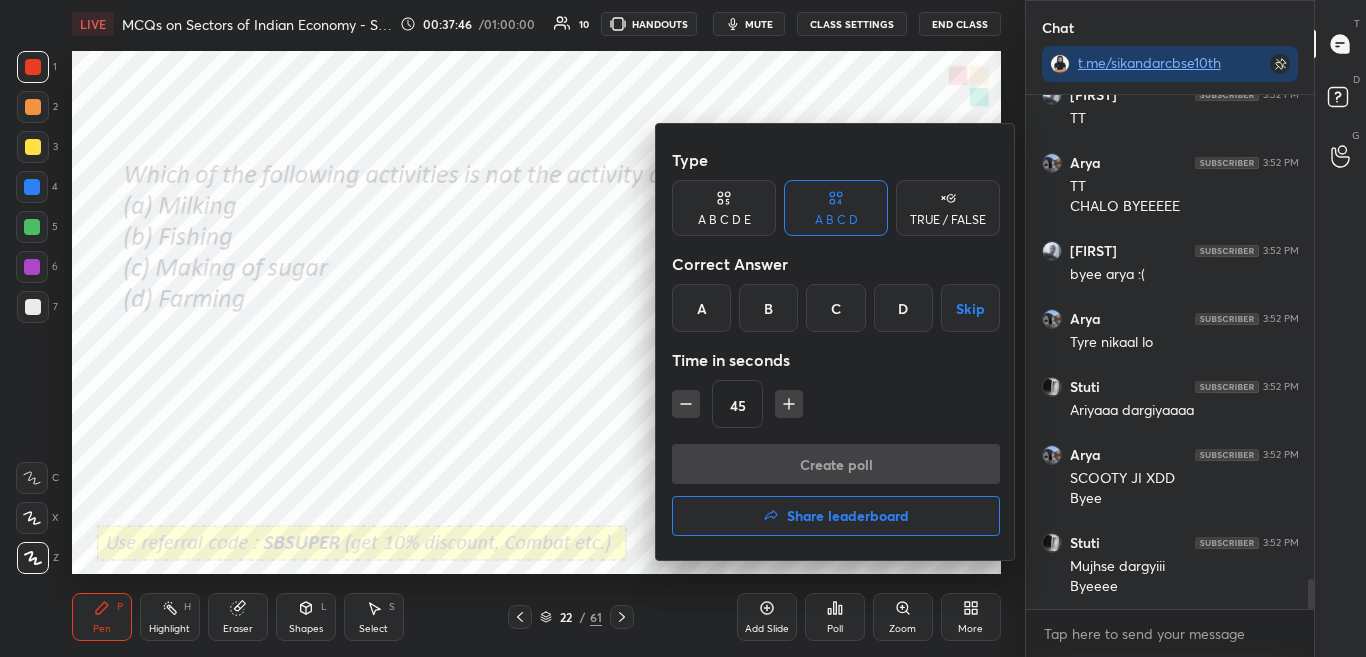 click at bounding box center (683, 328) 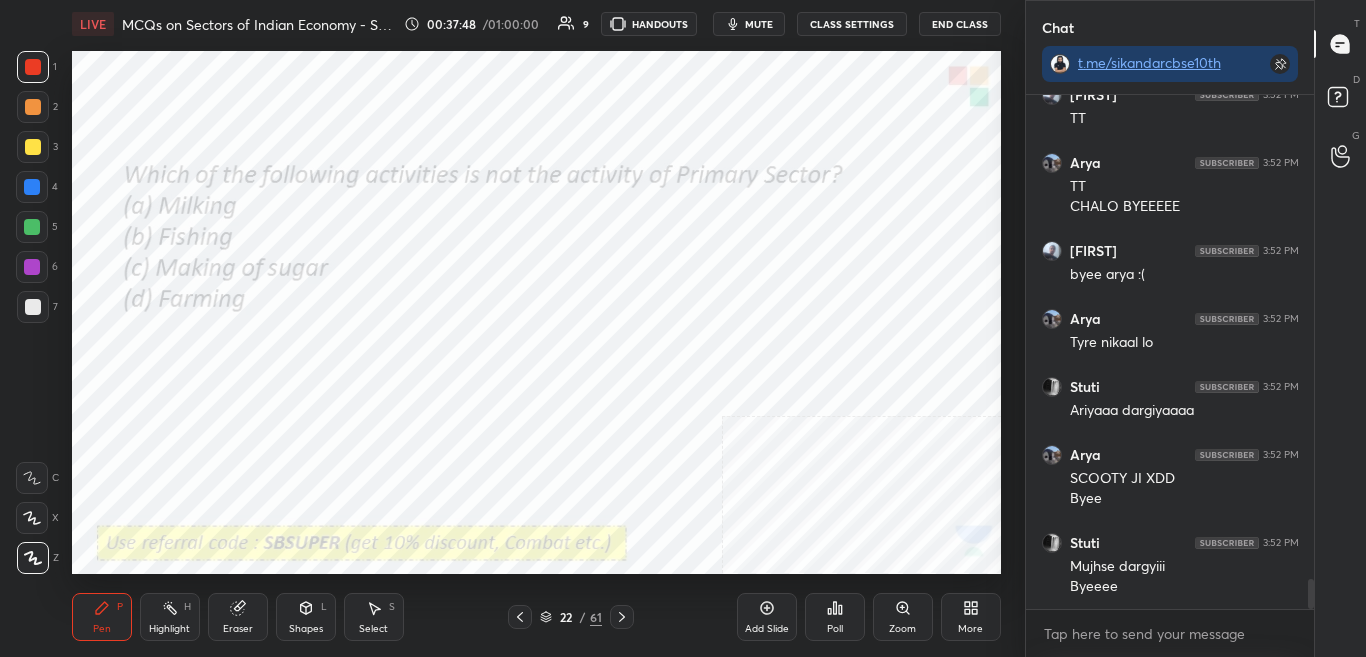 click 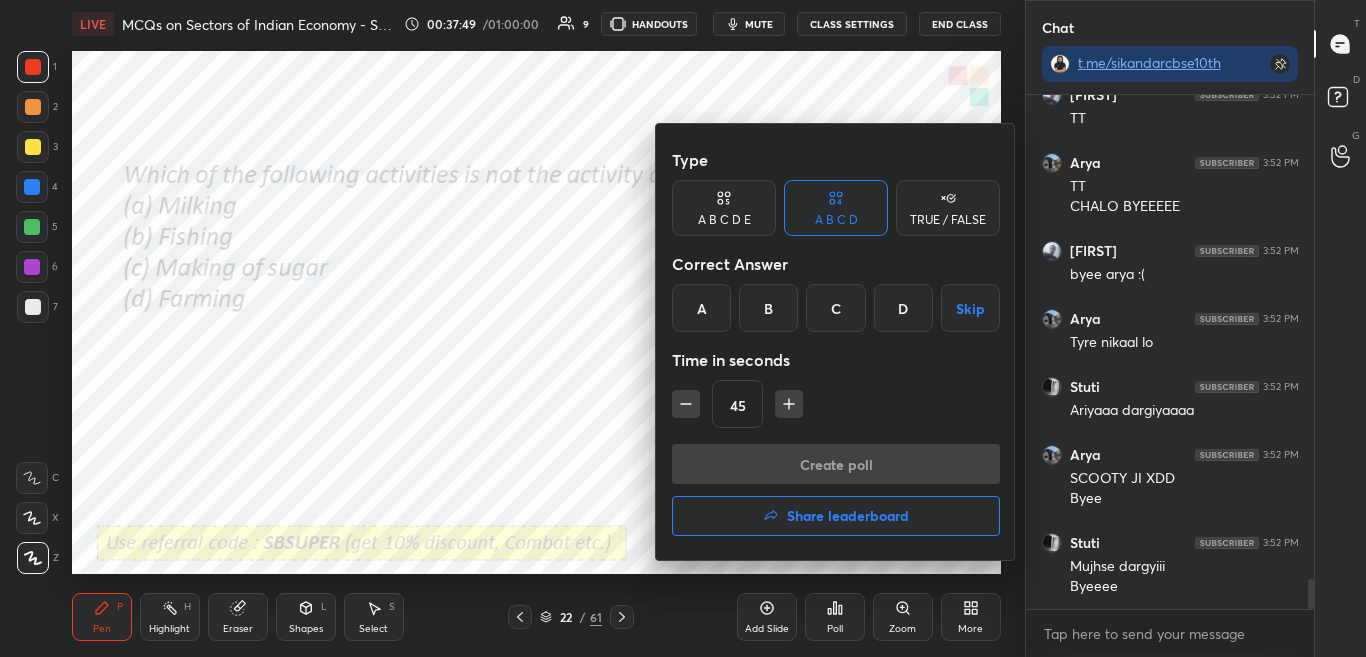 click on "C" at bounding box center (835, 308) 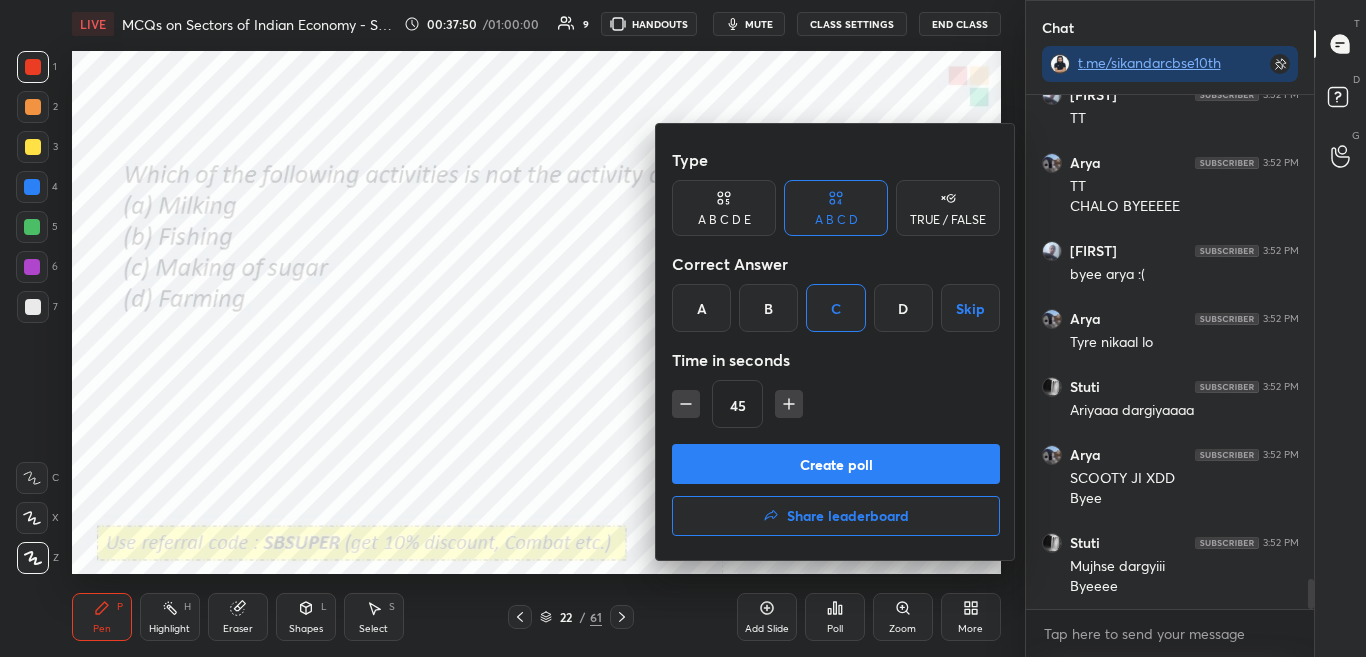 click on "Create poll" at bounding box center (836, 464) 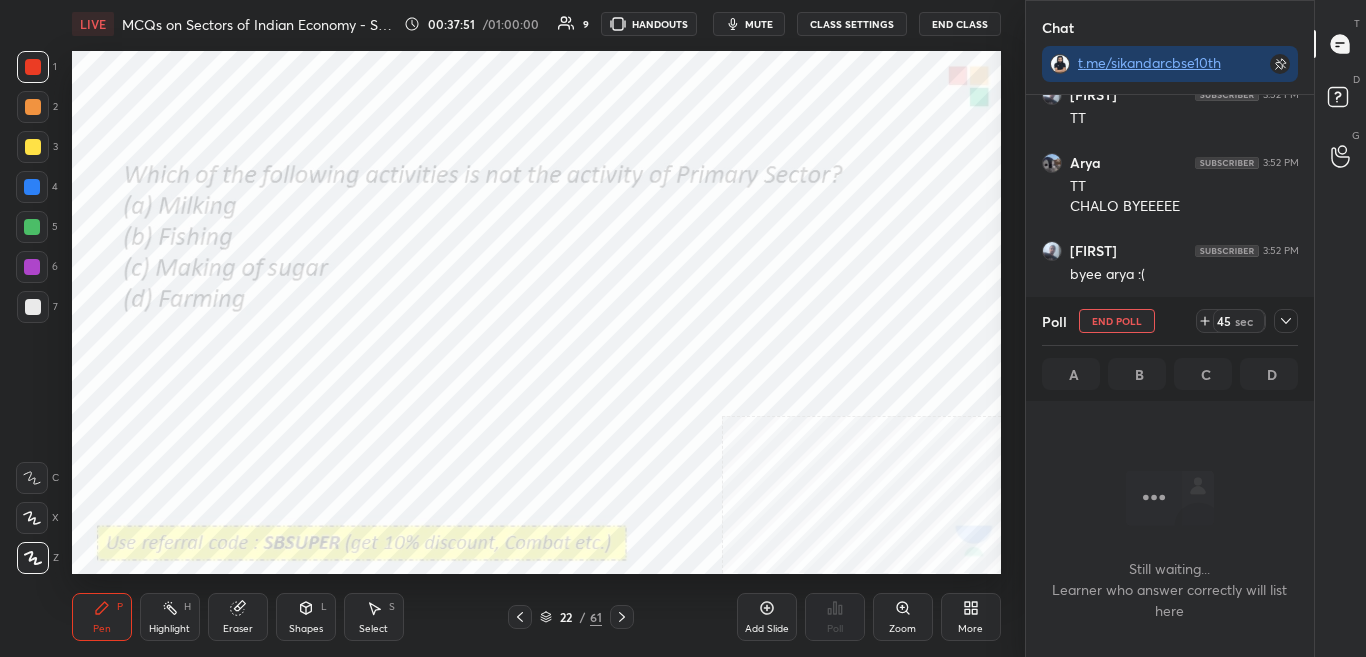 click on "mute" at bounding box center [749, 24] 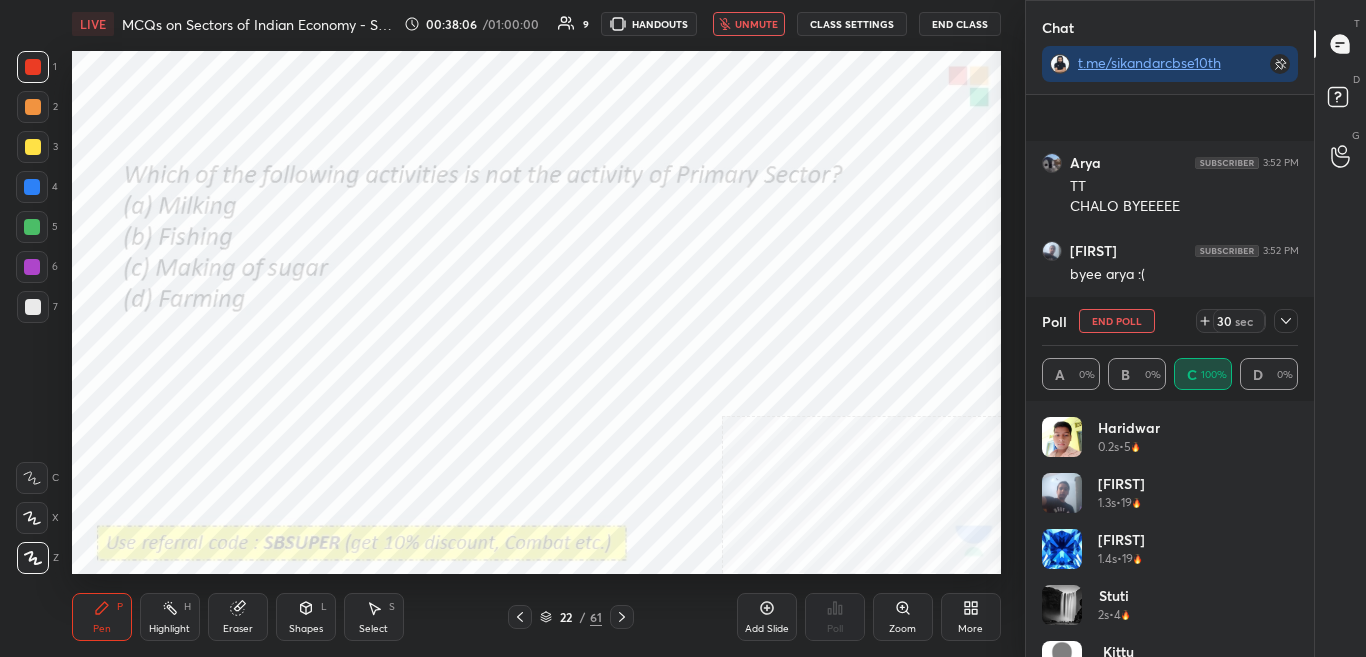 scroll, scrollTop: 8538, scrollLeft: 0, axis: vertical 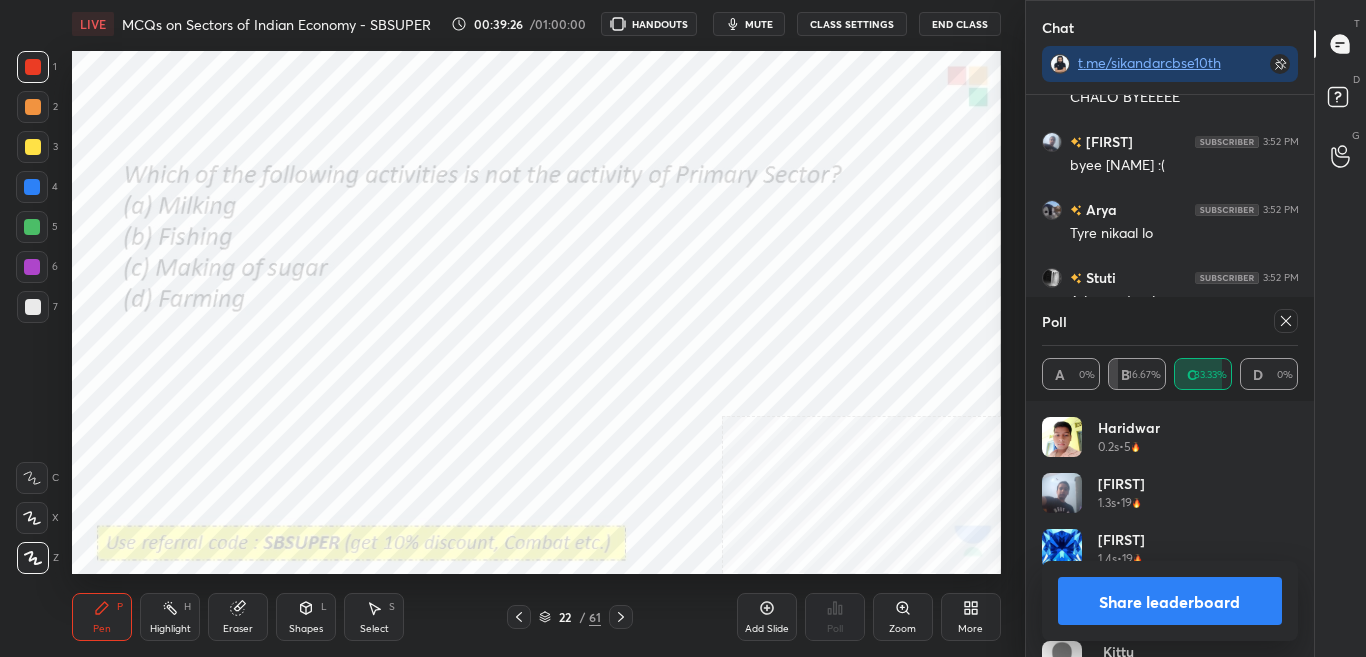 click 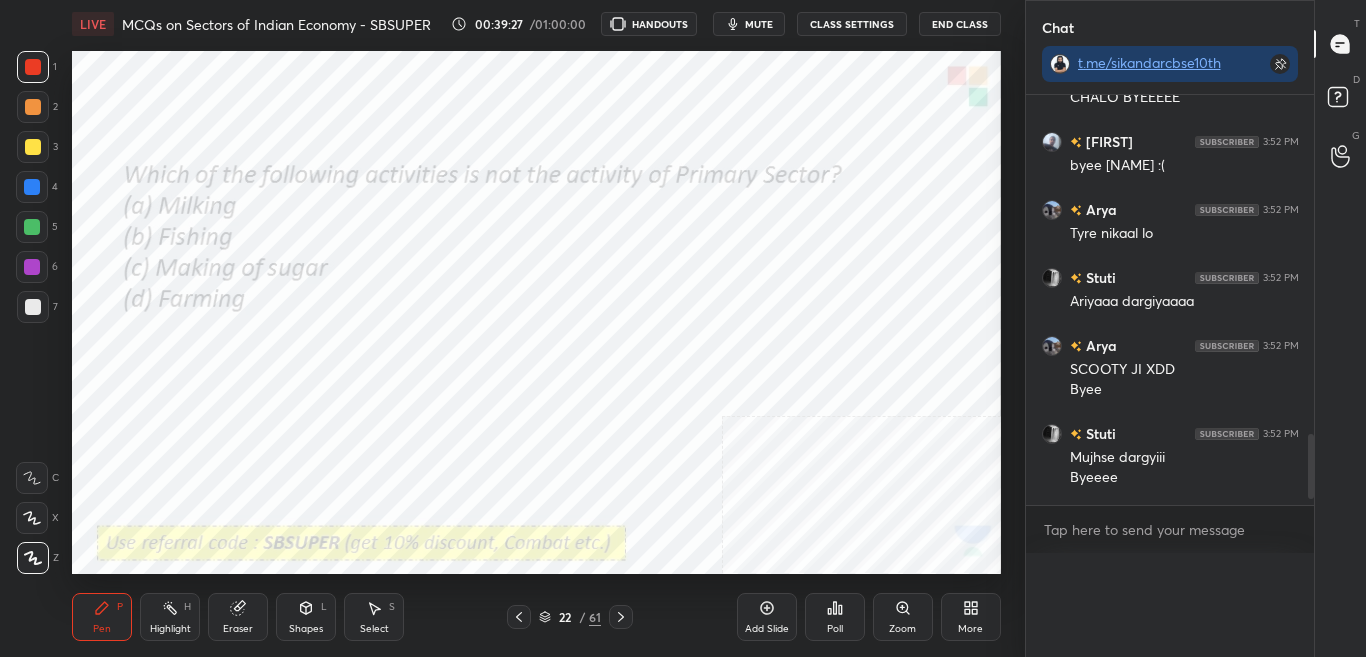 scroll, scrollTop: 0, scrollLeft: 0, axis: both 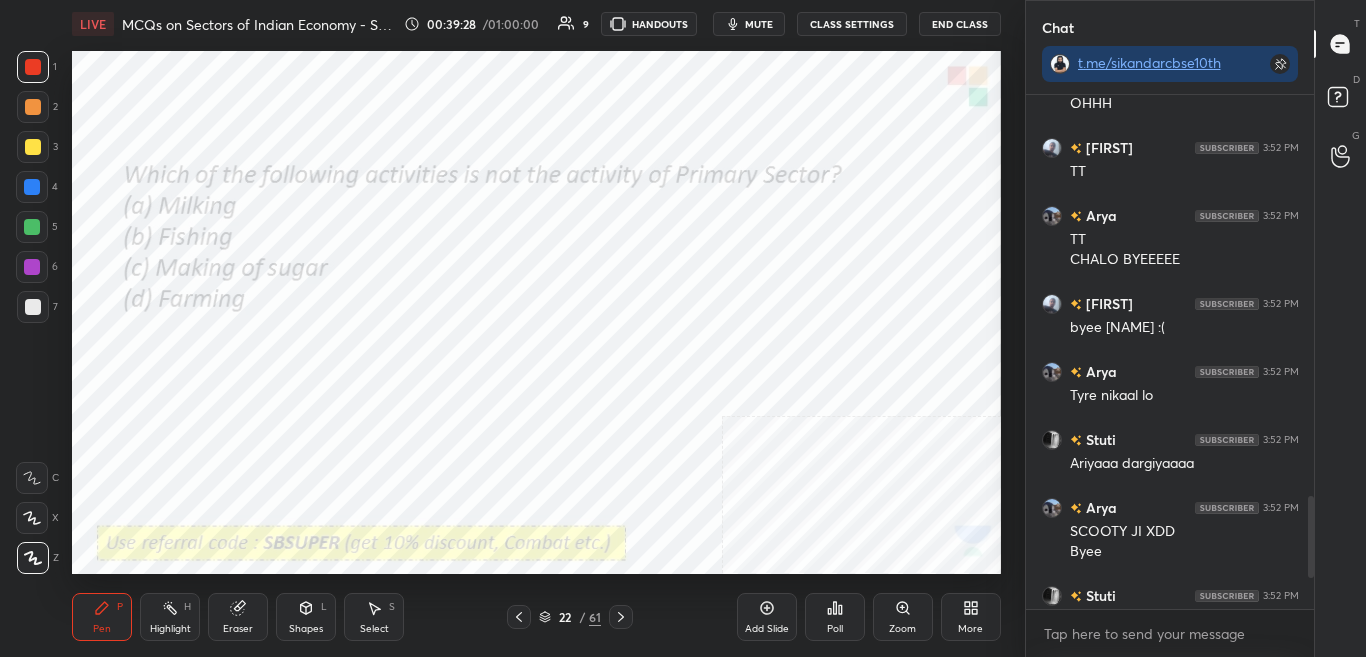 click at bounding box center [621, 617] 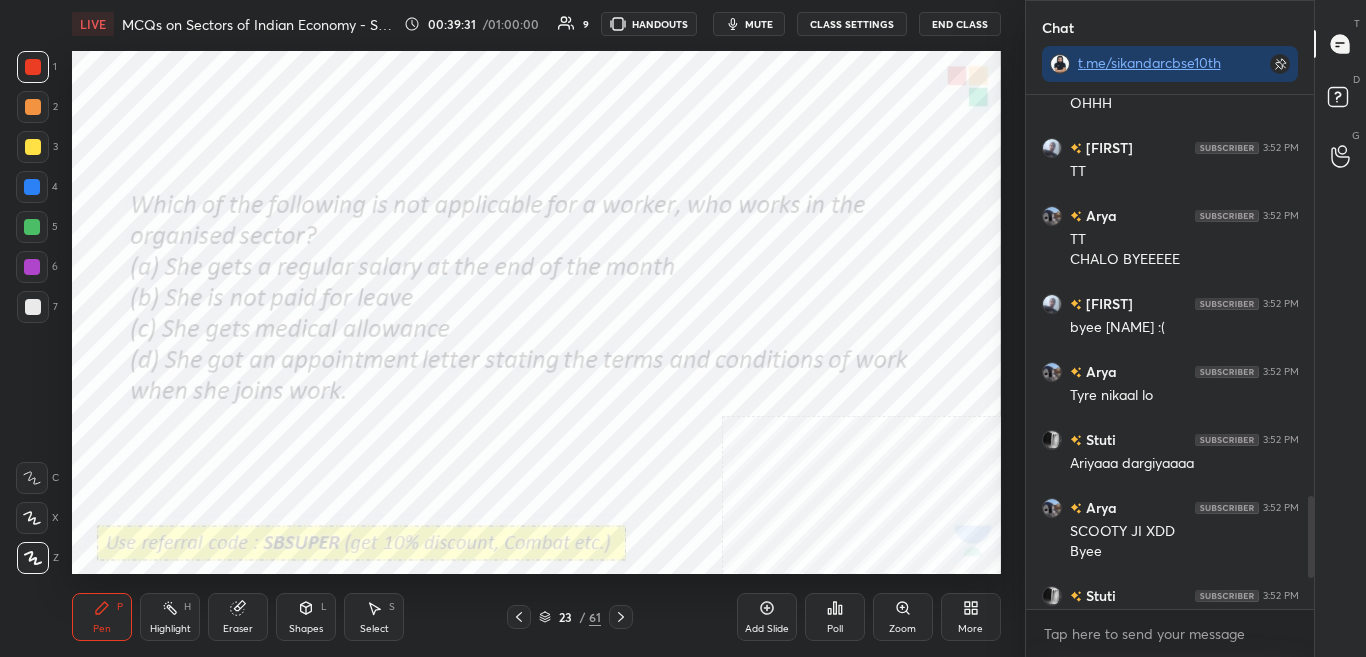 drag, startPoint x: 1314, startPoint y: 557, endPoint x: 1311, endPoint y: 576, distance: 19.235384 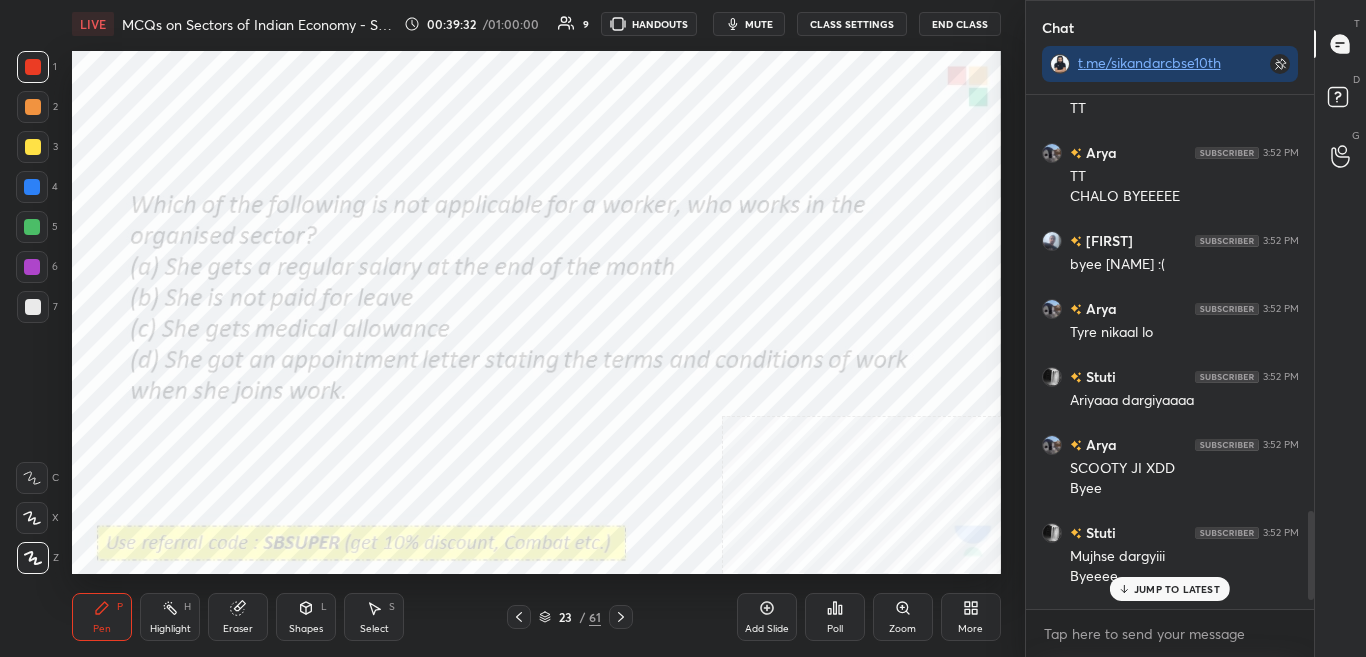 scroll, scrollTop: 2465, scrollLeft: 0, axis: vertical 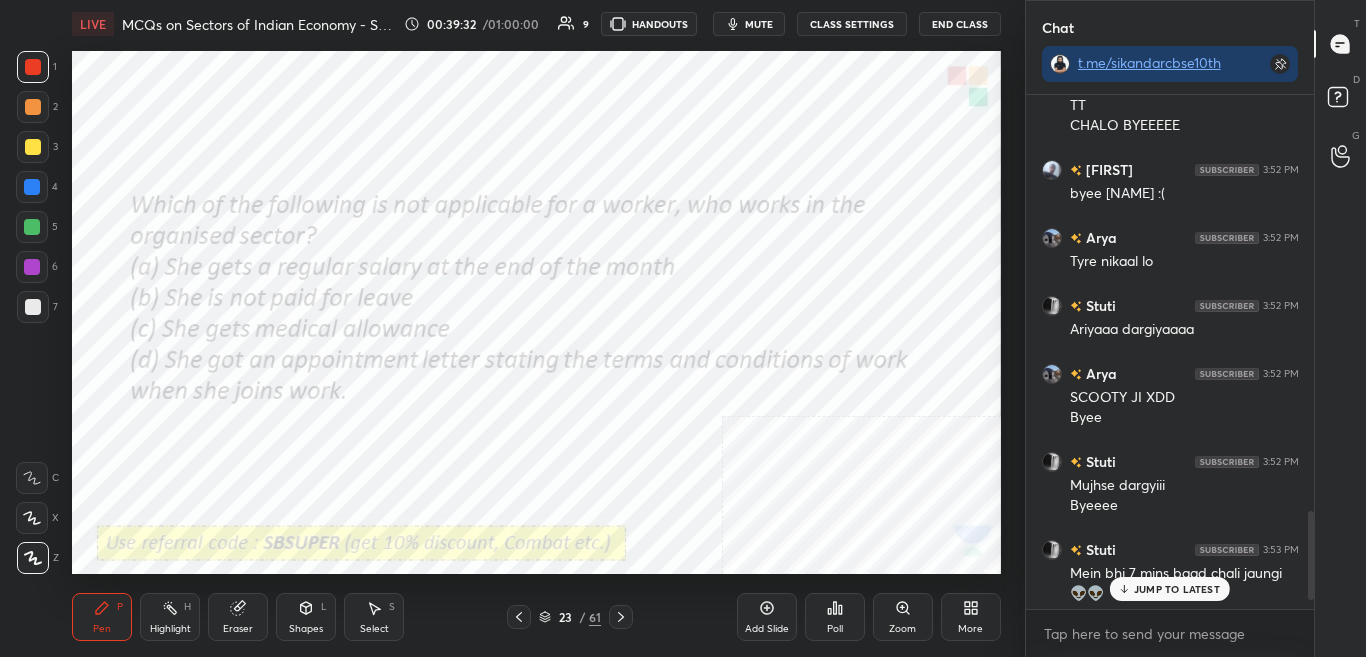 drag, startPoint x: 1308, startPoint y: 568, endPoint x: 1310, endPoint y: 598, distance: 30.066593 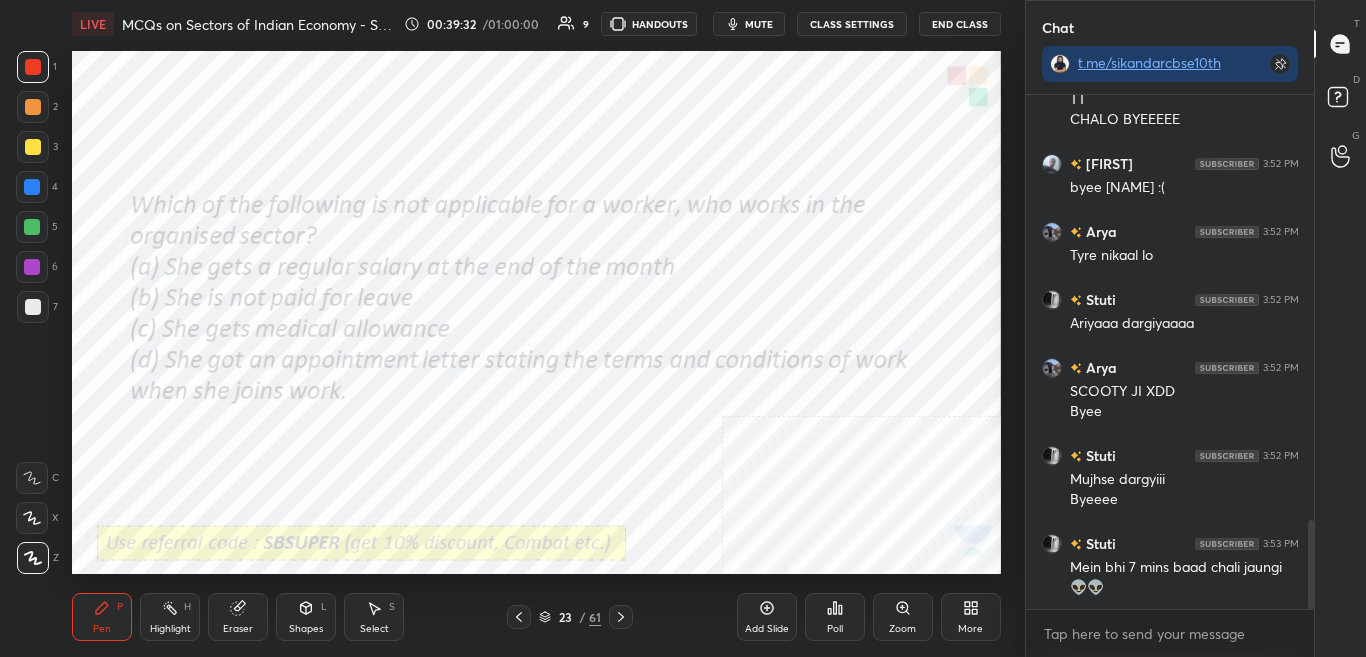 drag, startPoint x: 1310, startPoint y: 607, endPoint x: 1306, endPoint y: 639, distance: 32.24903 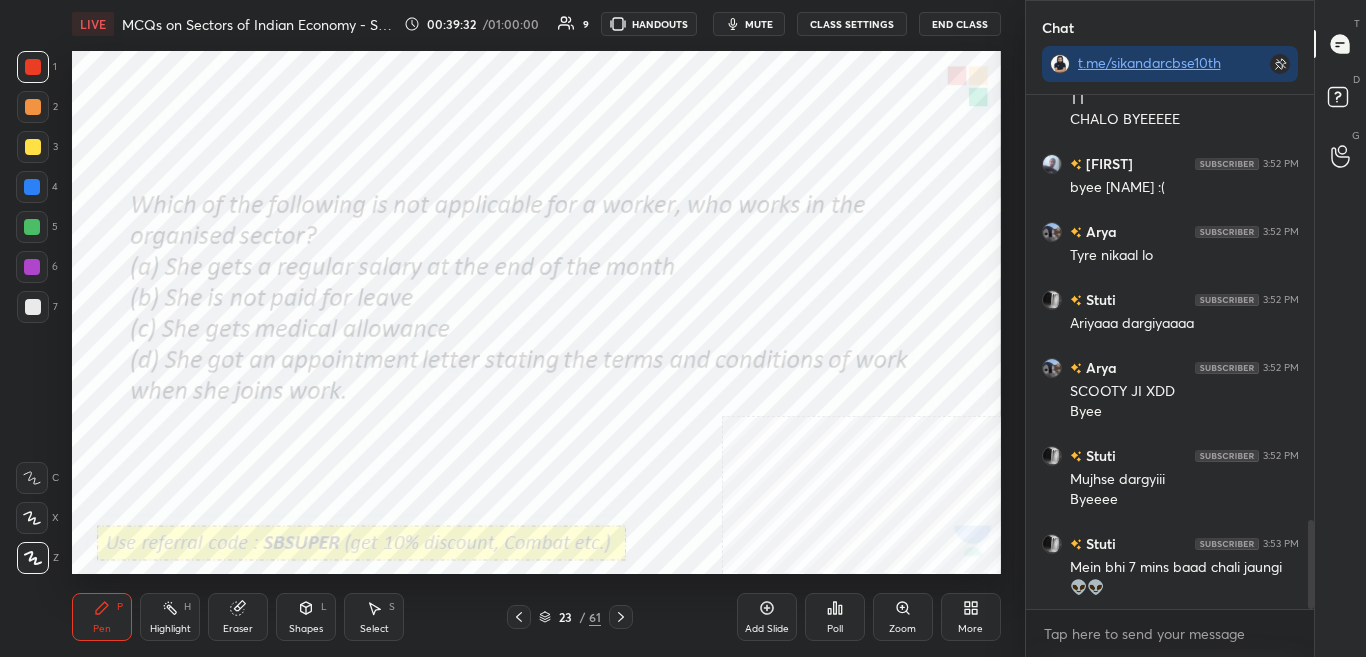 click on "TT [NAME] TT CHALO BYEEEEE byee [NAME] :( Tyre nikaal lo [NAME] [NAME] SCOOTY JI XDD Byee Mujhse [NAME] Byeeee Mein bhi 7 mins baad chali jaungi 👽👽" at bounding box center (1170, 376) 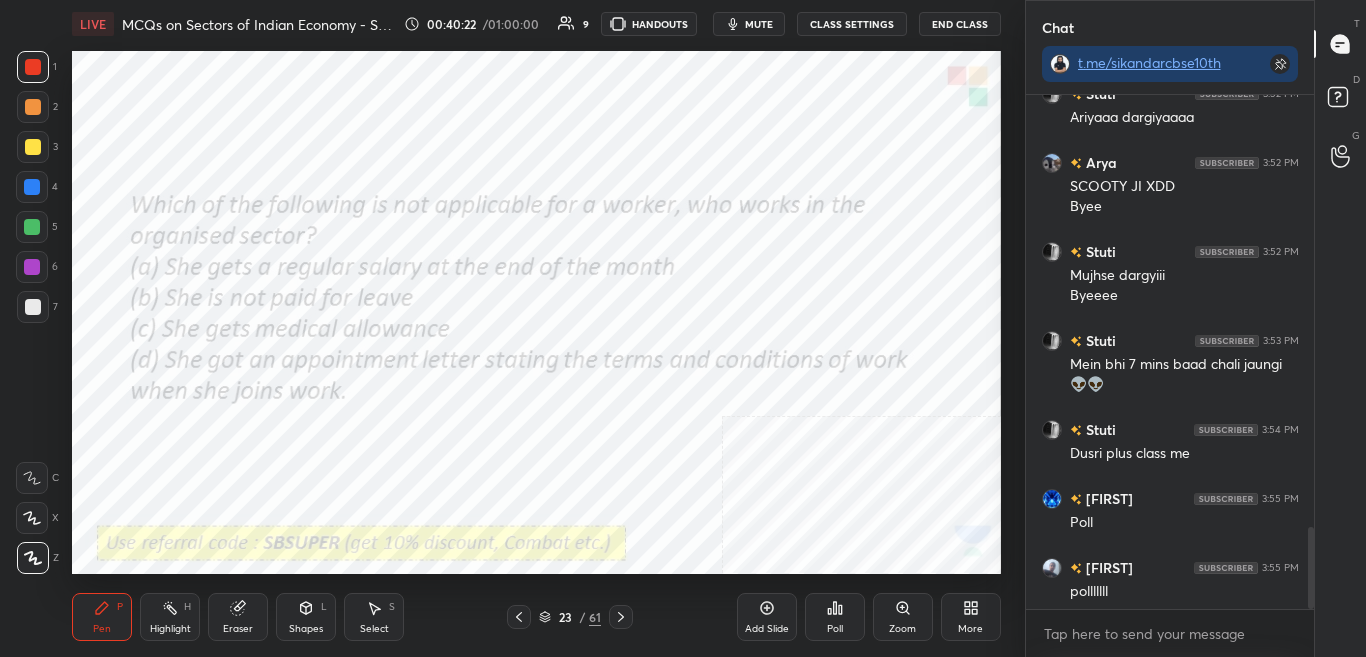 scroll, scrollTop: 2725, scrollLeft: 0, axis: vertical 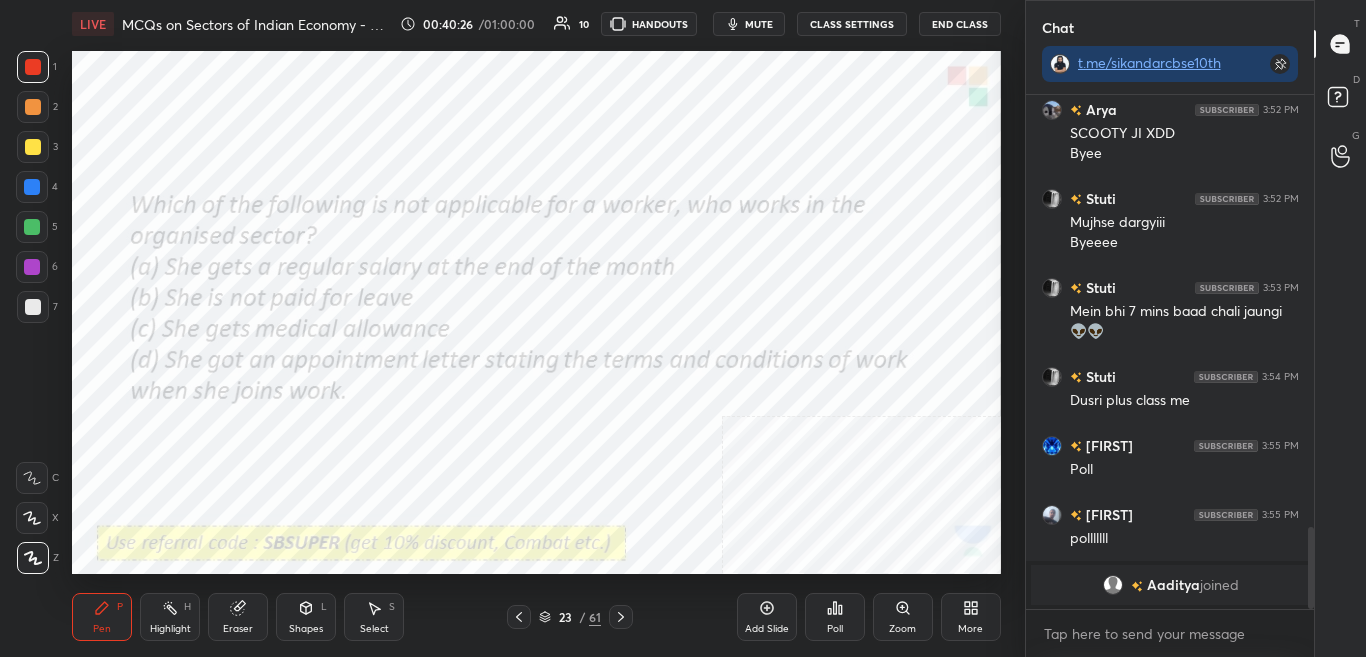 click on "Poll" at bounding box center (835, 629) 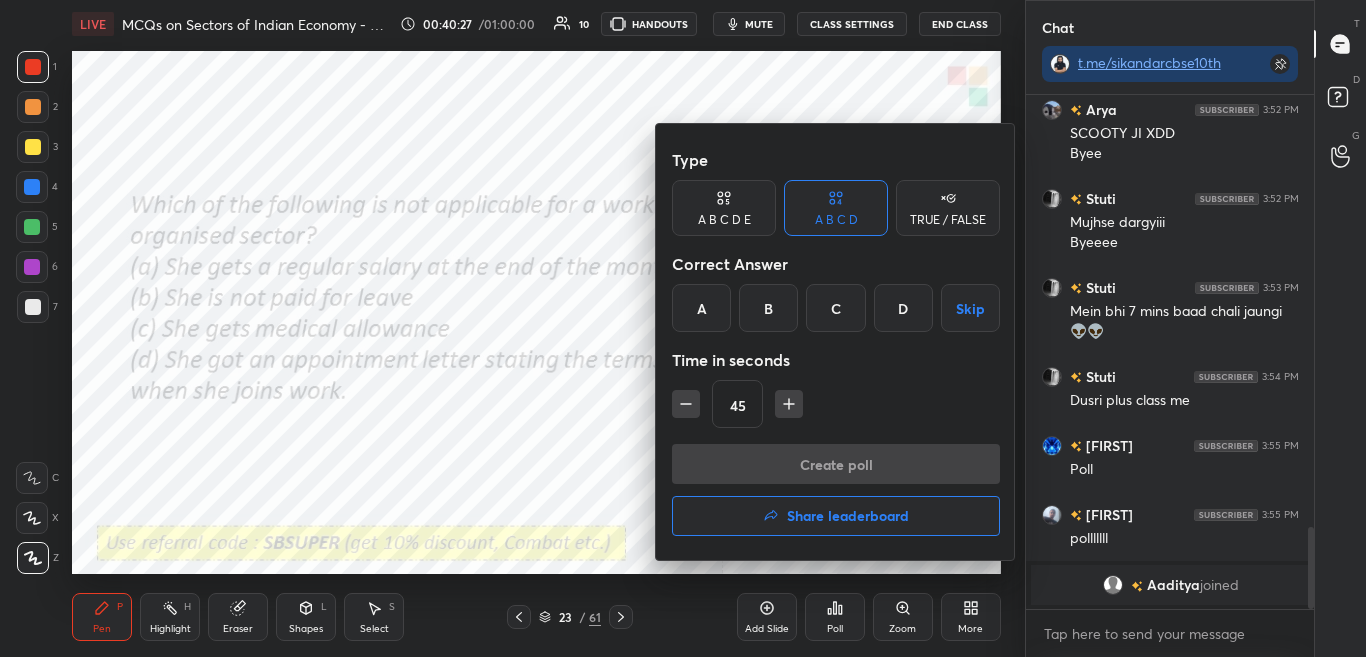 drag, startPoint x: 768, startPoint y: 311, endPoint x: 780, endPoint y: 398, distance: 87.823685 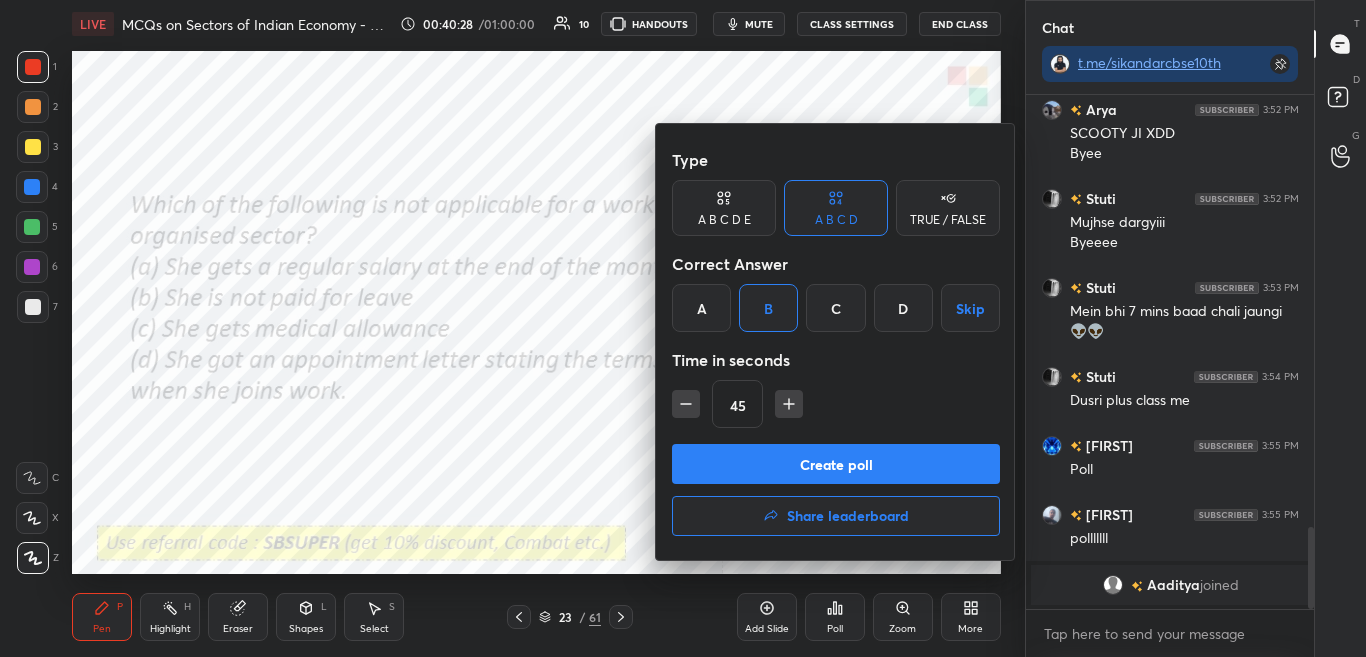 click on "Create poll" at bounding box center [836, 464] 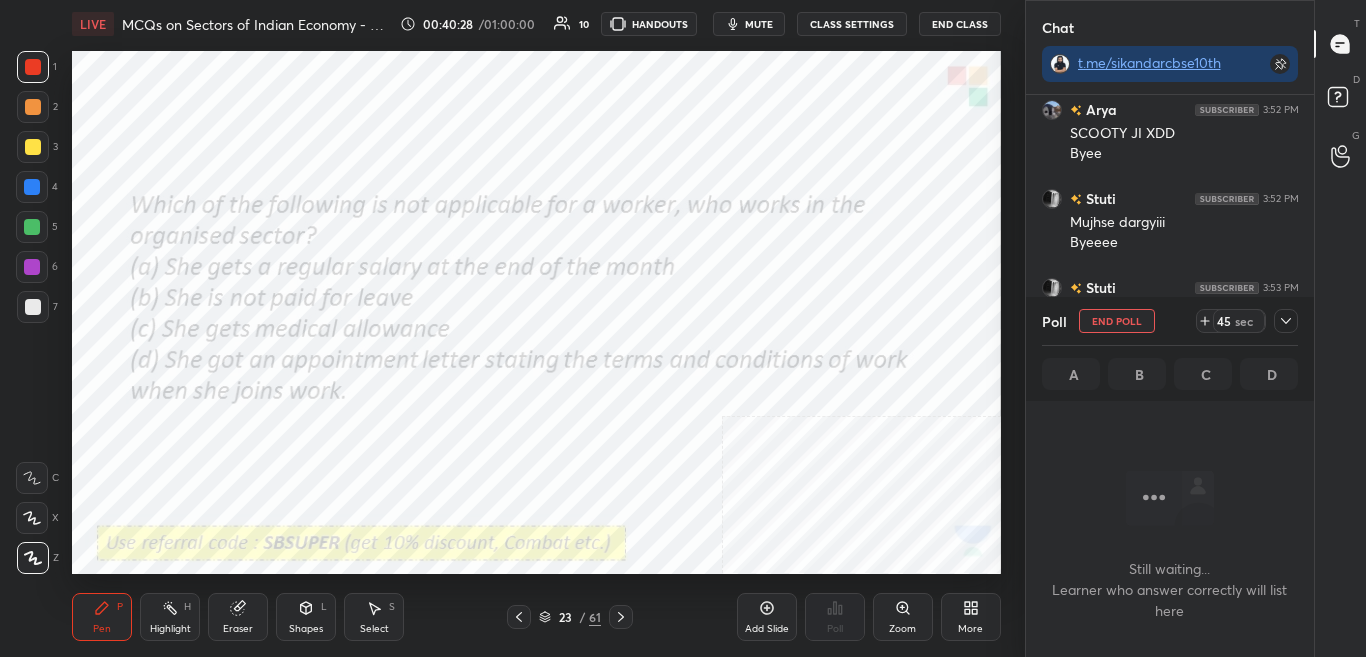 scroll, scrollTop: 420, scrollLeft: 282, axis: both 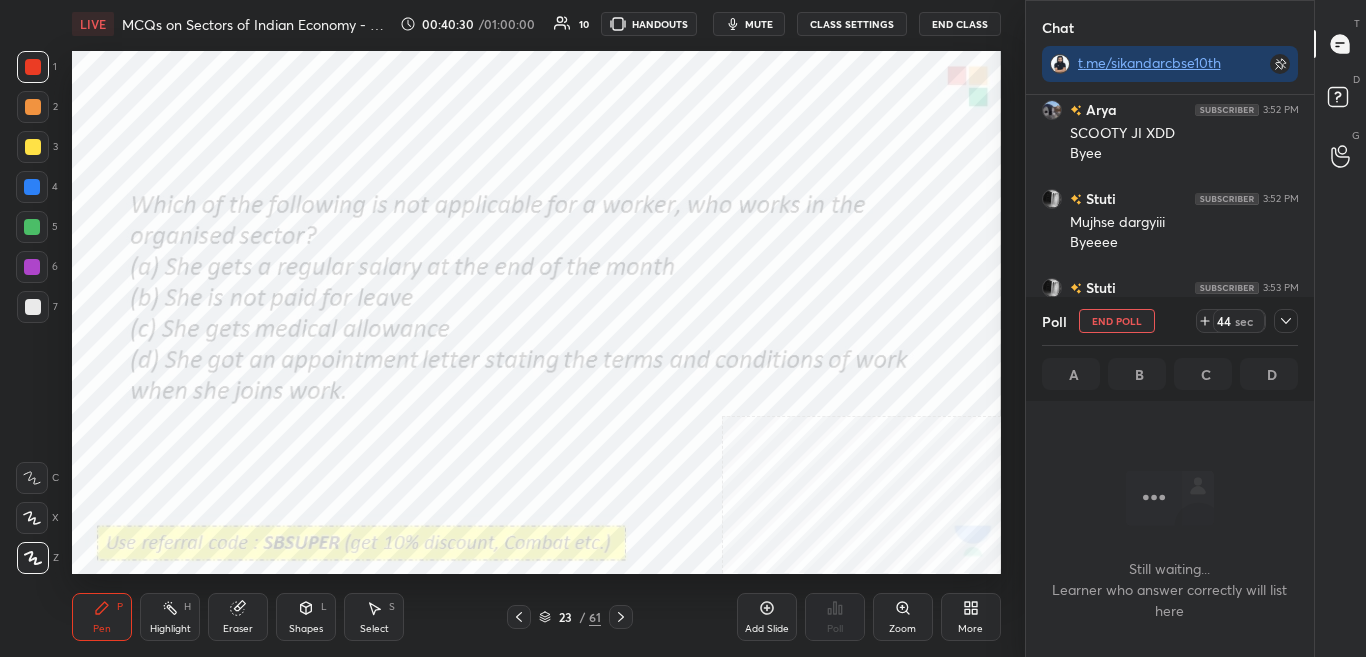 click 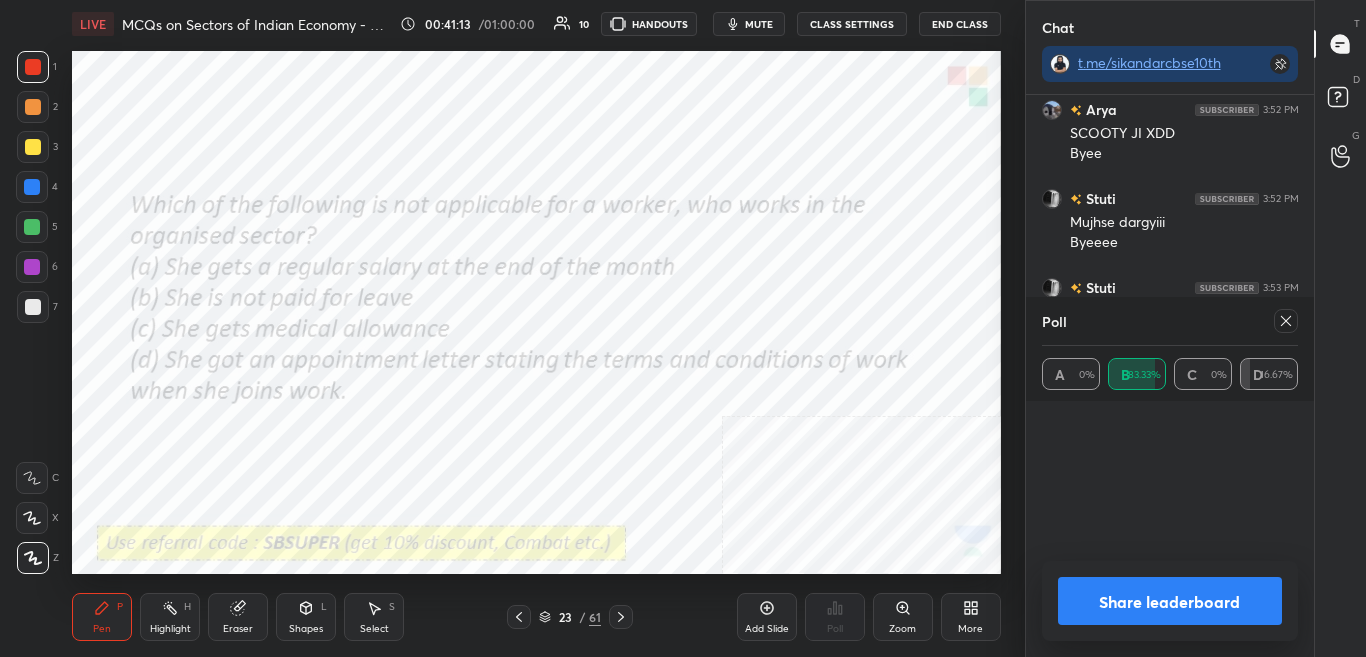scroll, scrollTop: 7, scrollLeft: 7, axis: both 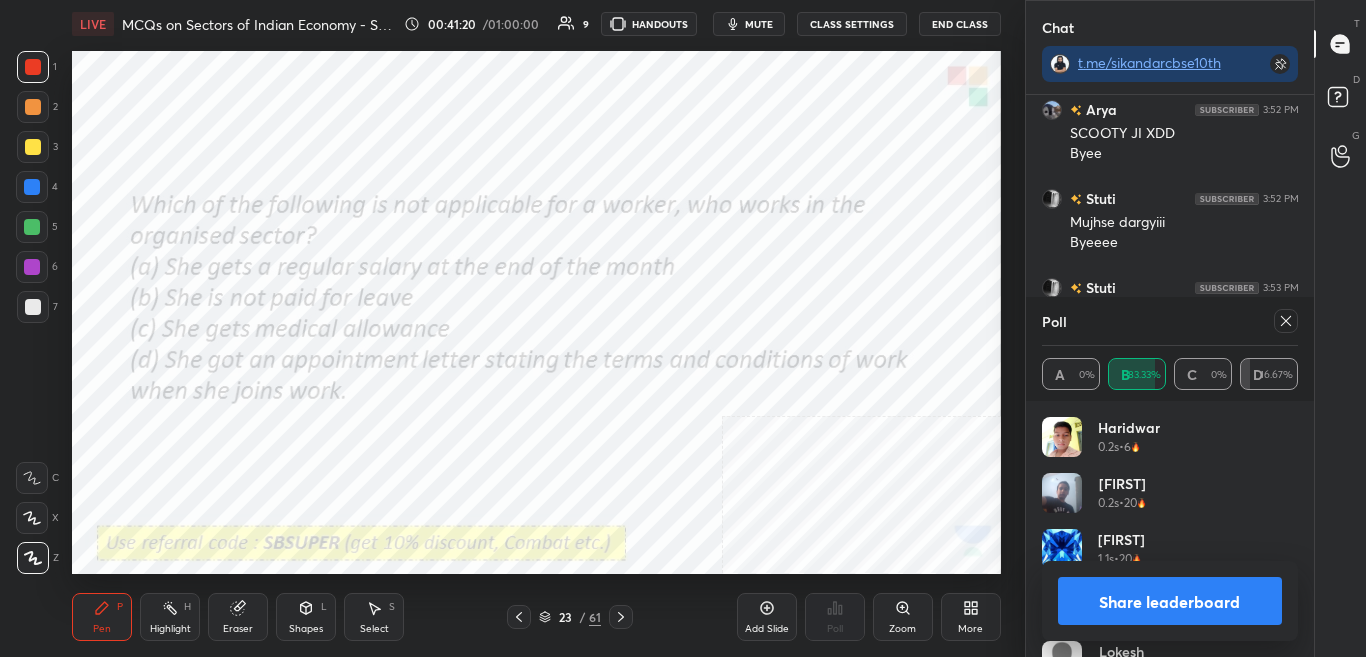 click 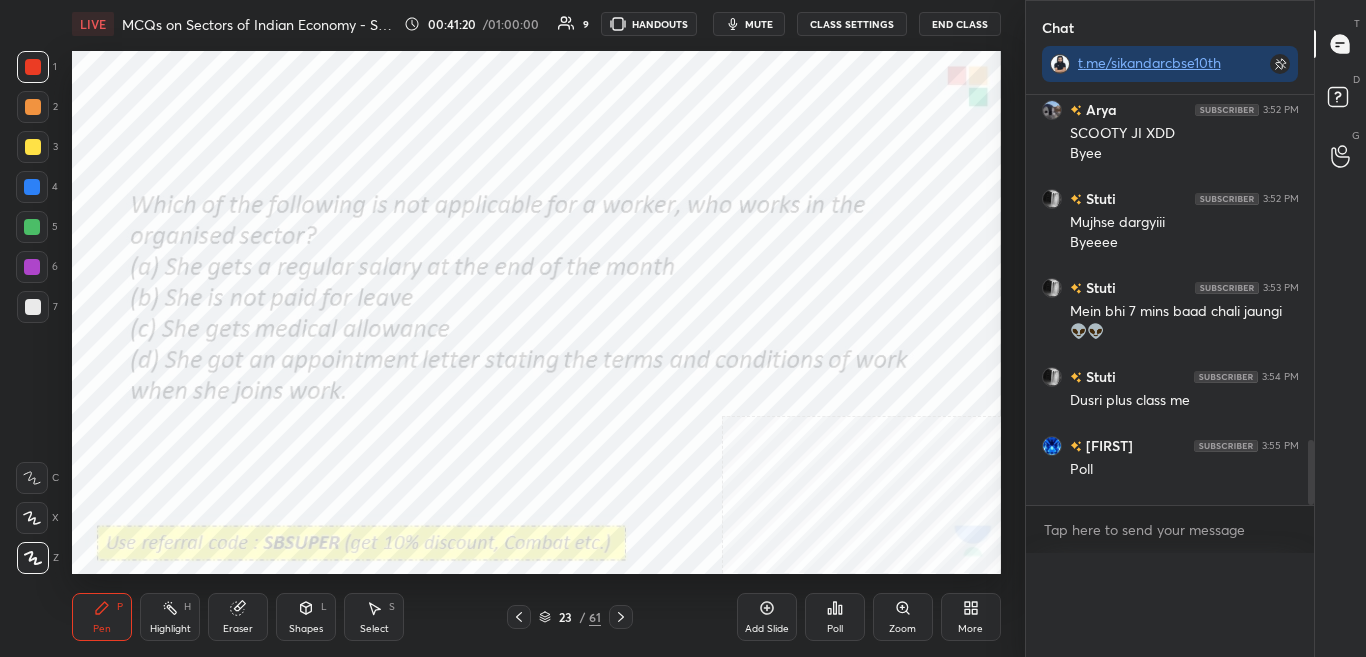 scroll, scrollTop: 0, scrollLeft: 0, axis: both 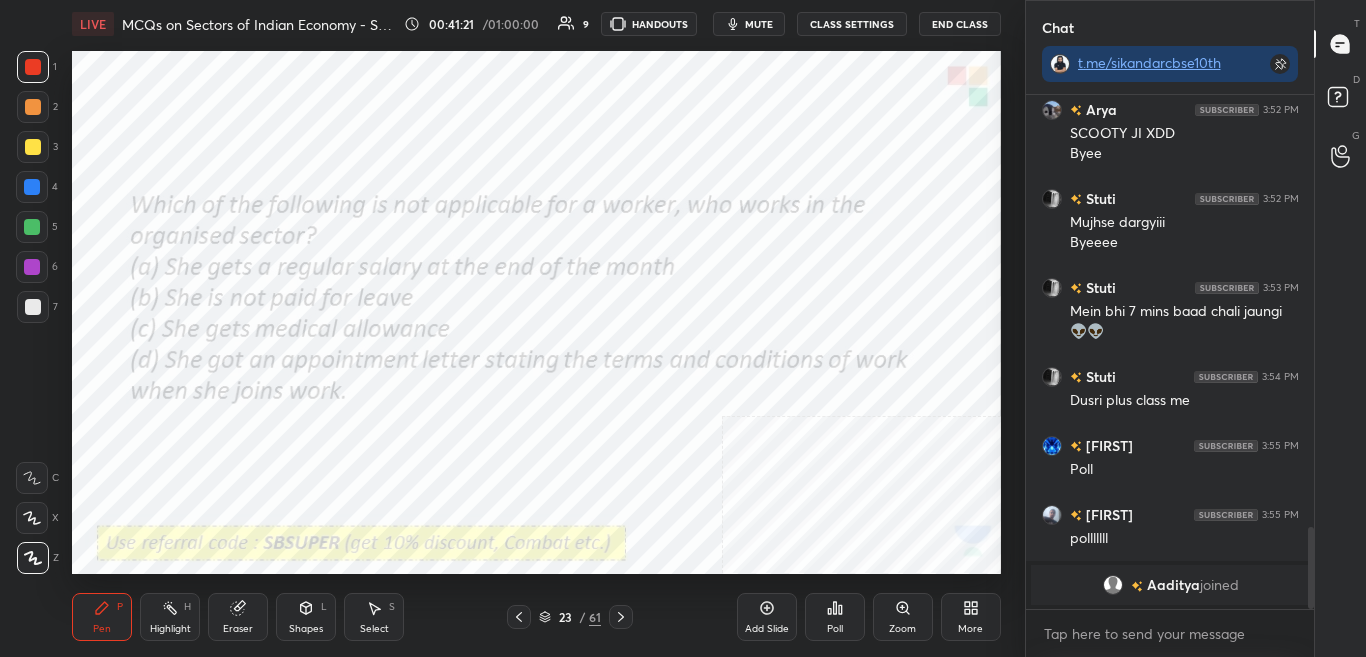 click 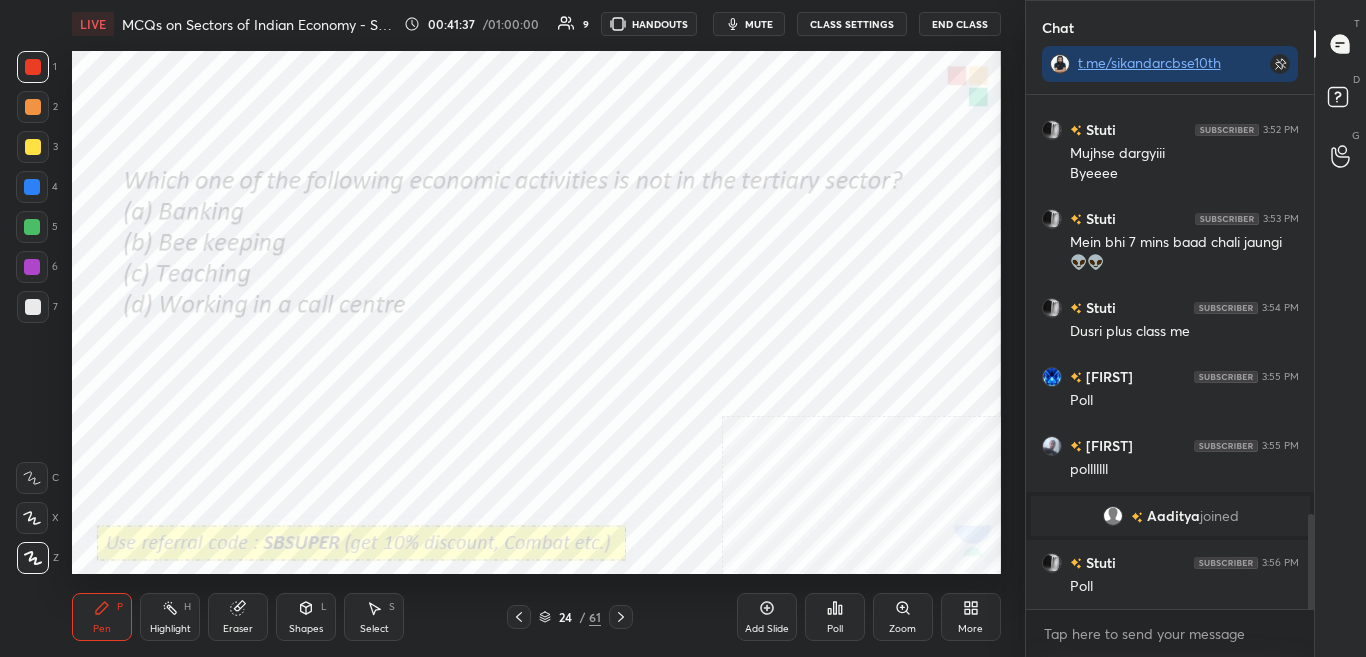 scroll, scrollTop: 2271, scrollLeft: 0, axis: vertical 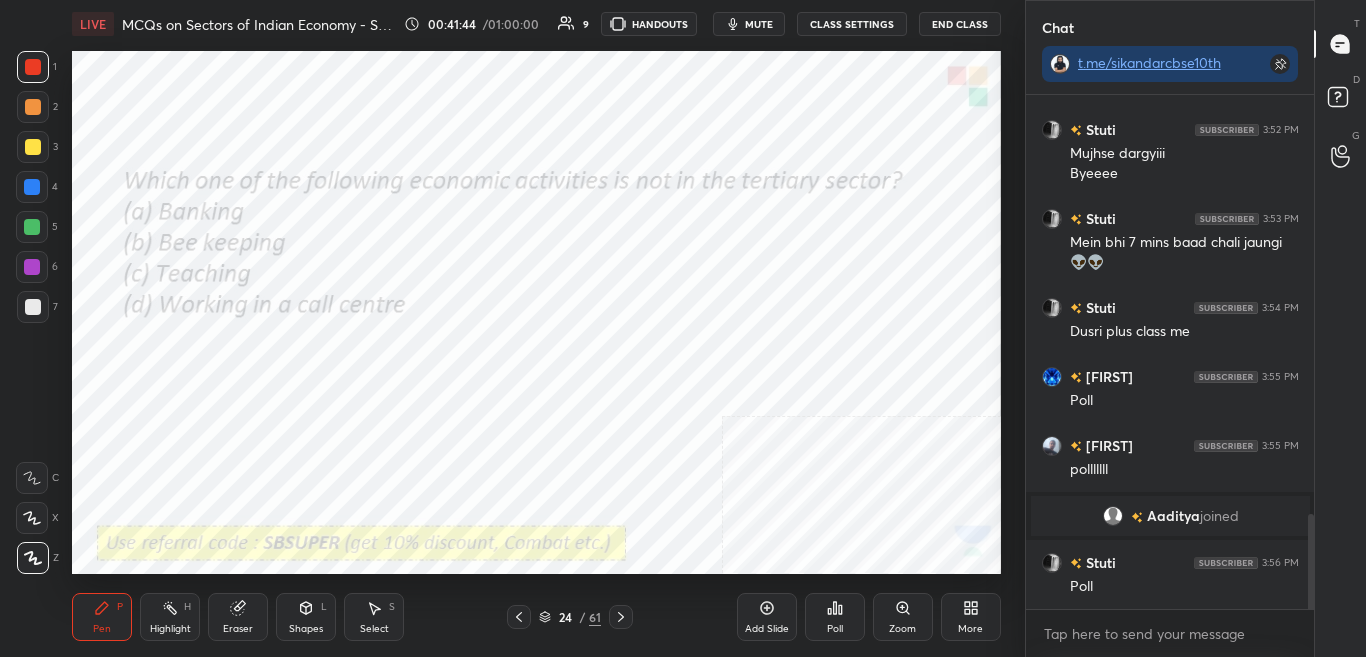 click on "Poll" at bounding box center (835, 617) 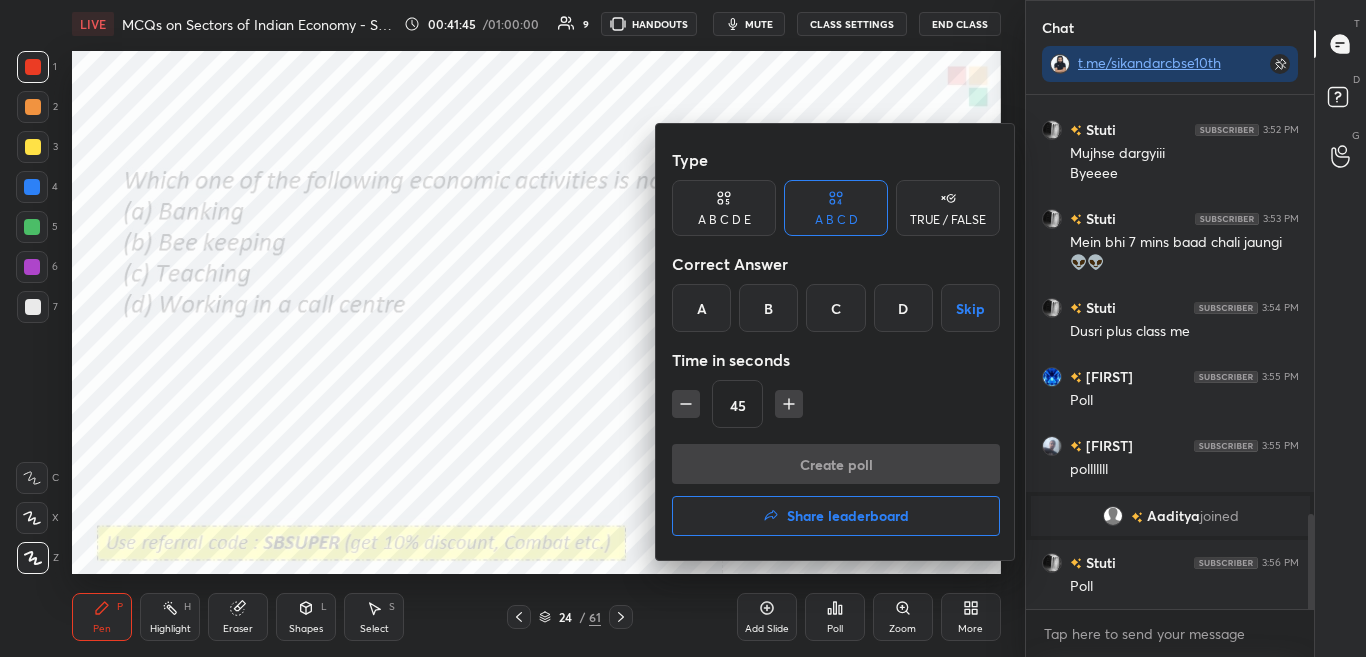 click at bounding box center [683, 328] 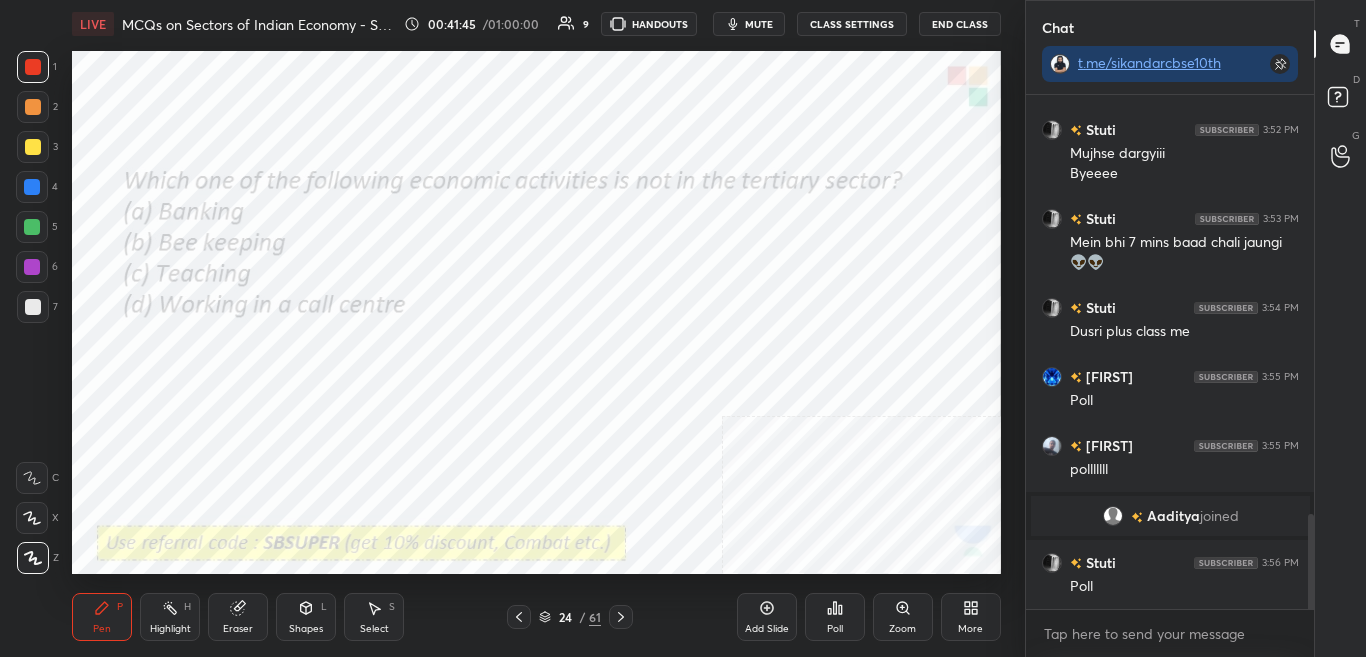 click on "Poll" at bounding box center (835, 617) 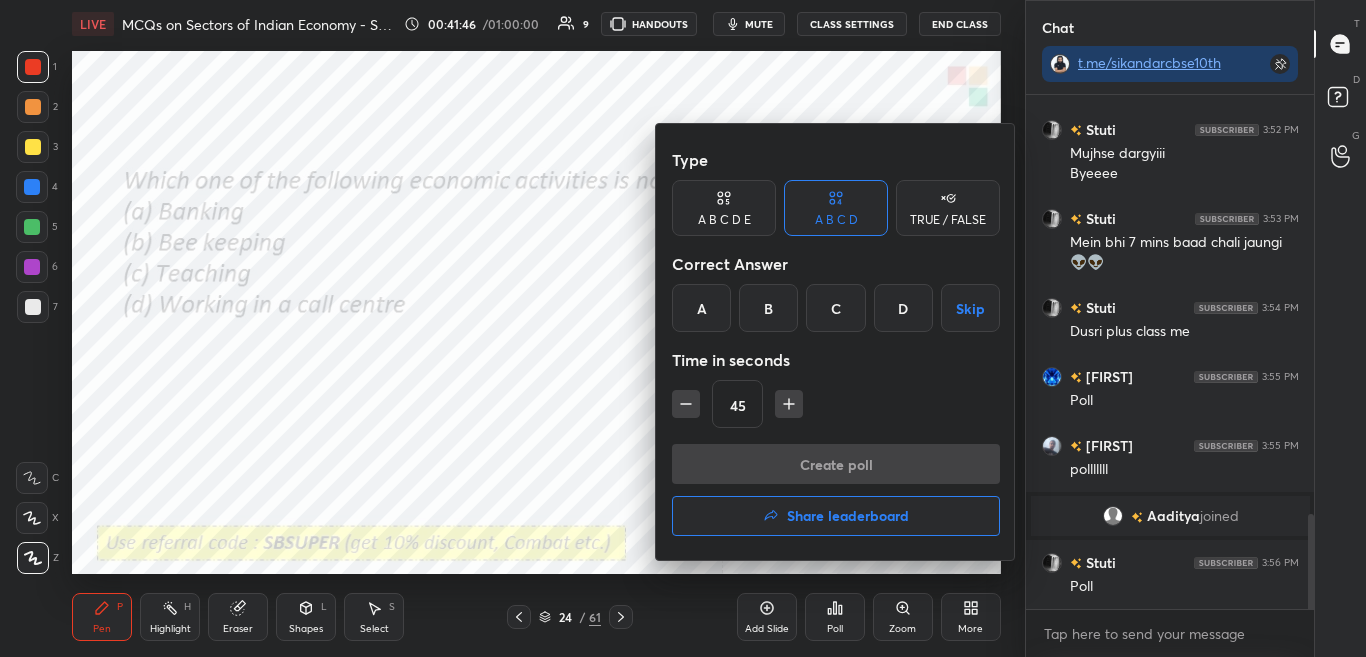 click at bounding box center (683, 328) 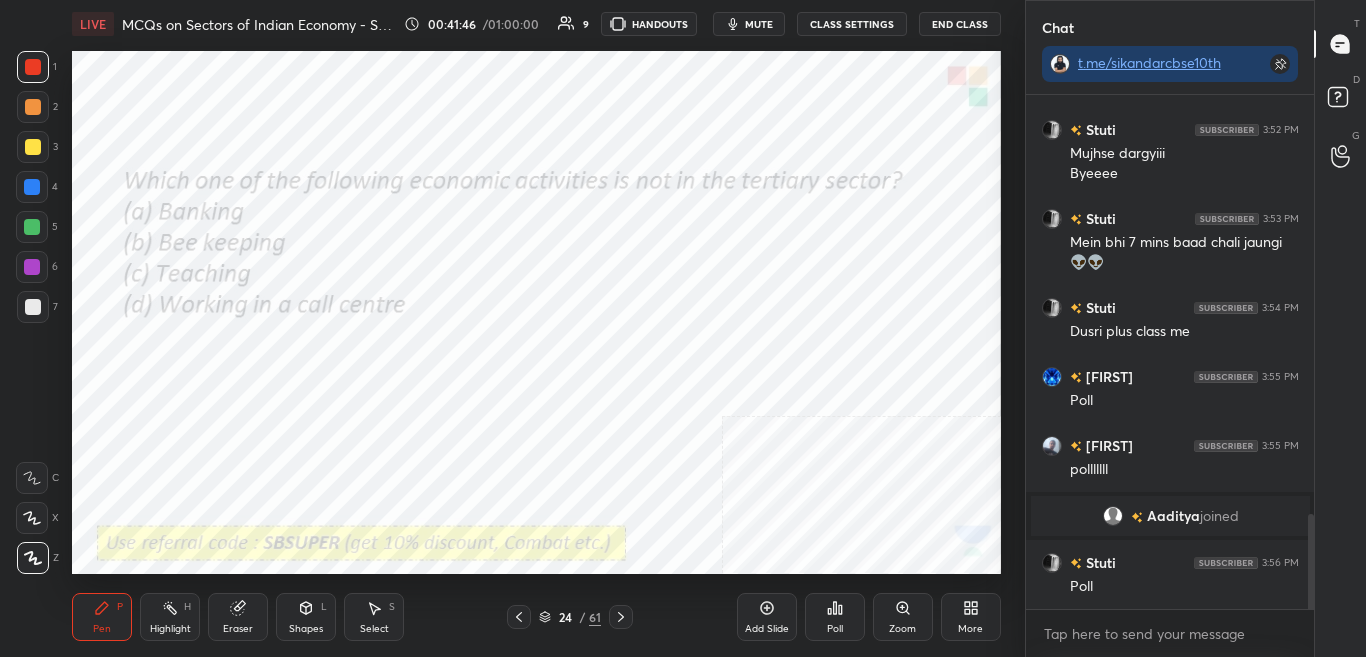 click on "Poll" at bounding box center [835, 629] 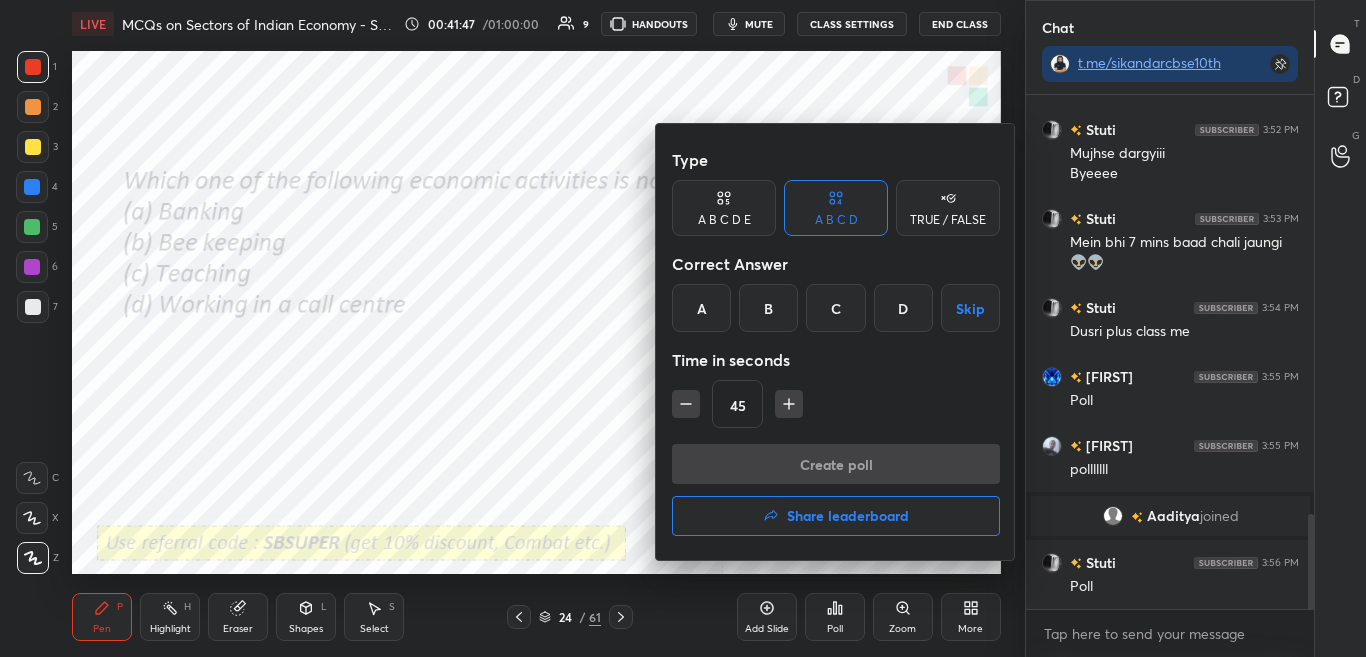 click at bounding box center (683, 328) 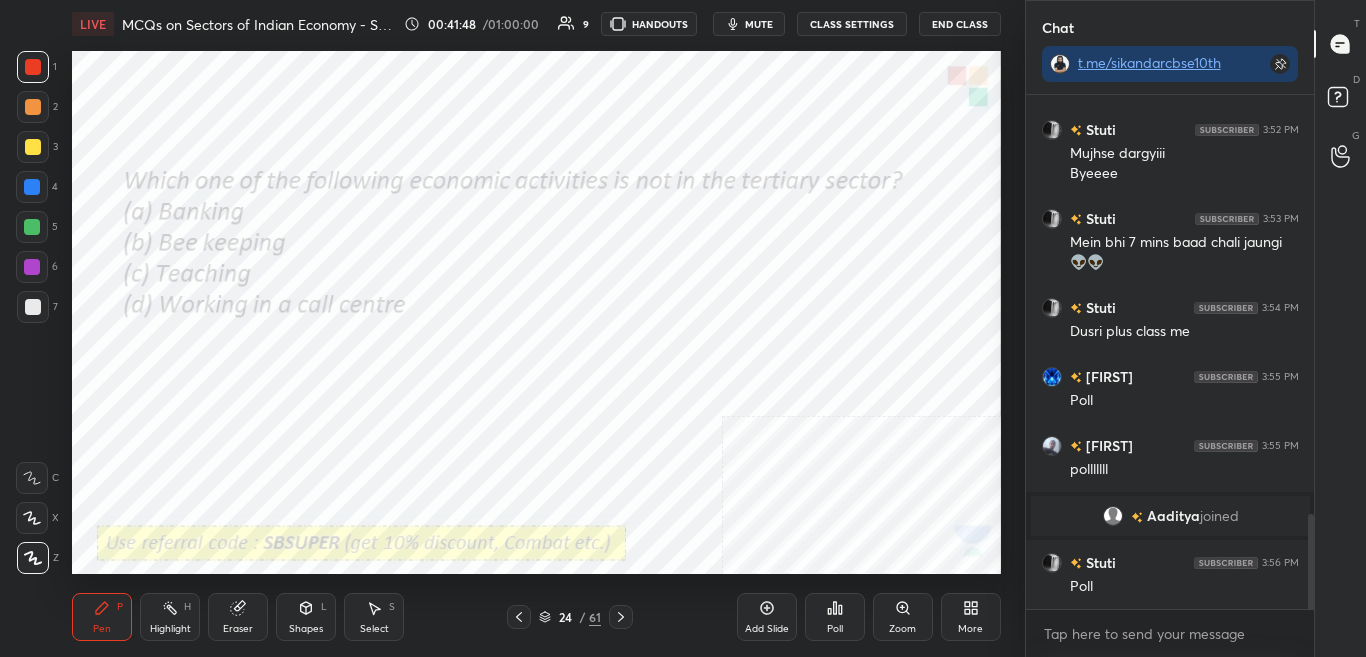 click on "Poll" at bounding box center (835, 617) 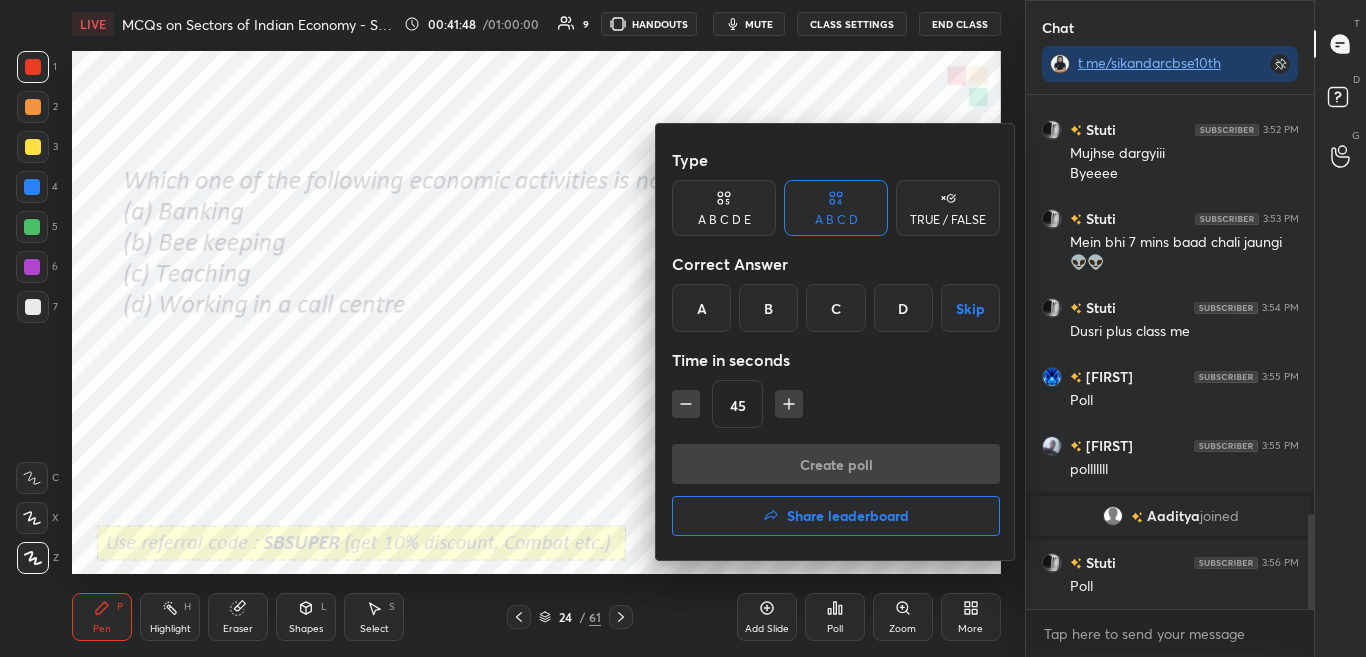 click at bounding box center [683, 328] 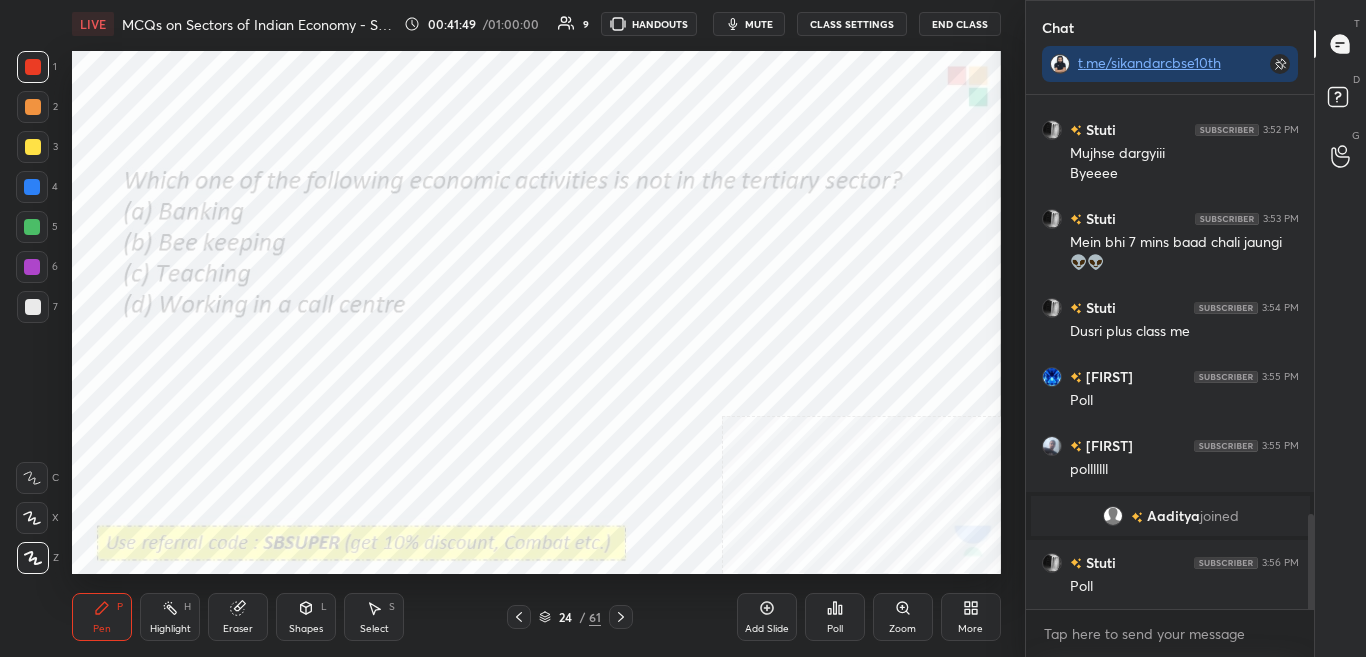 click on "Poll" at bounding box center [835, 617] 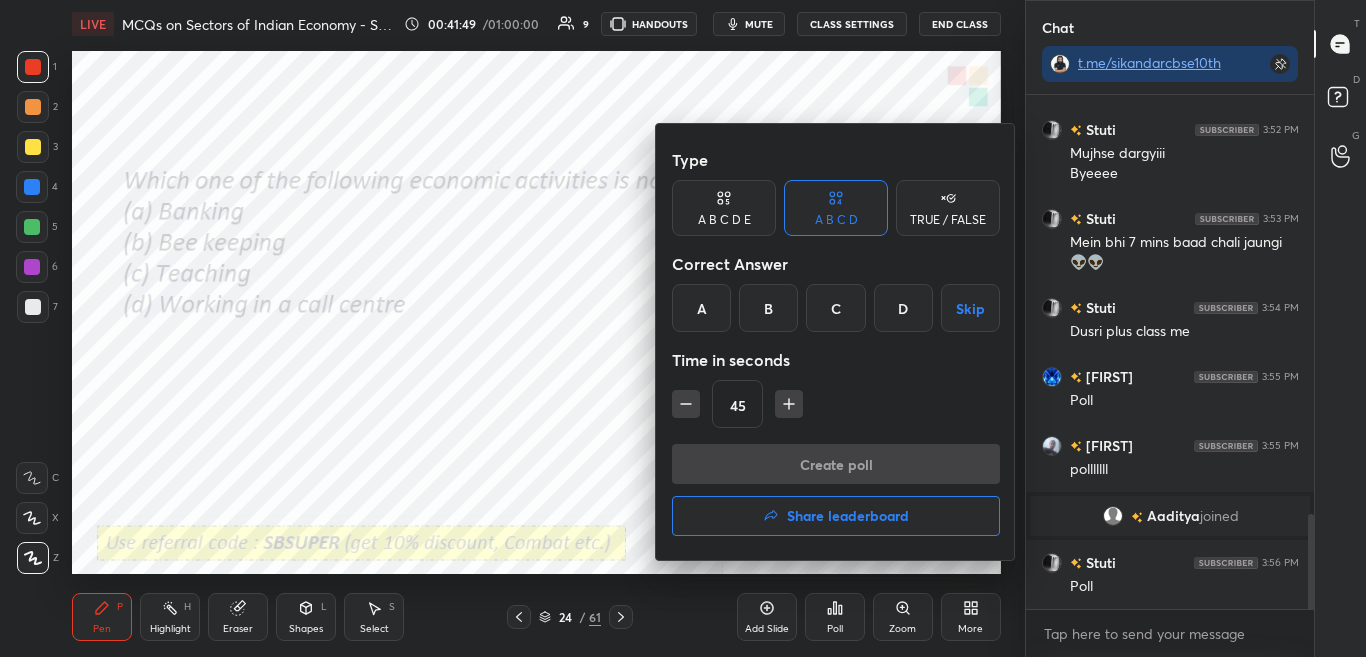 click at bounding box center (683, 328) 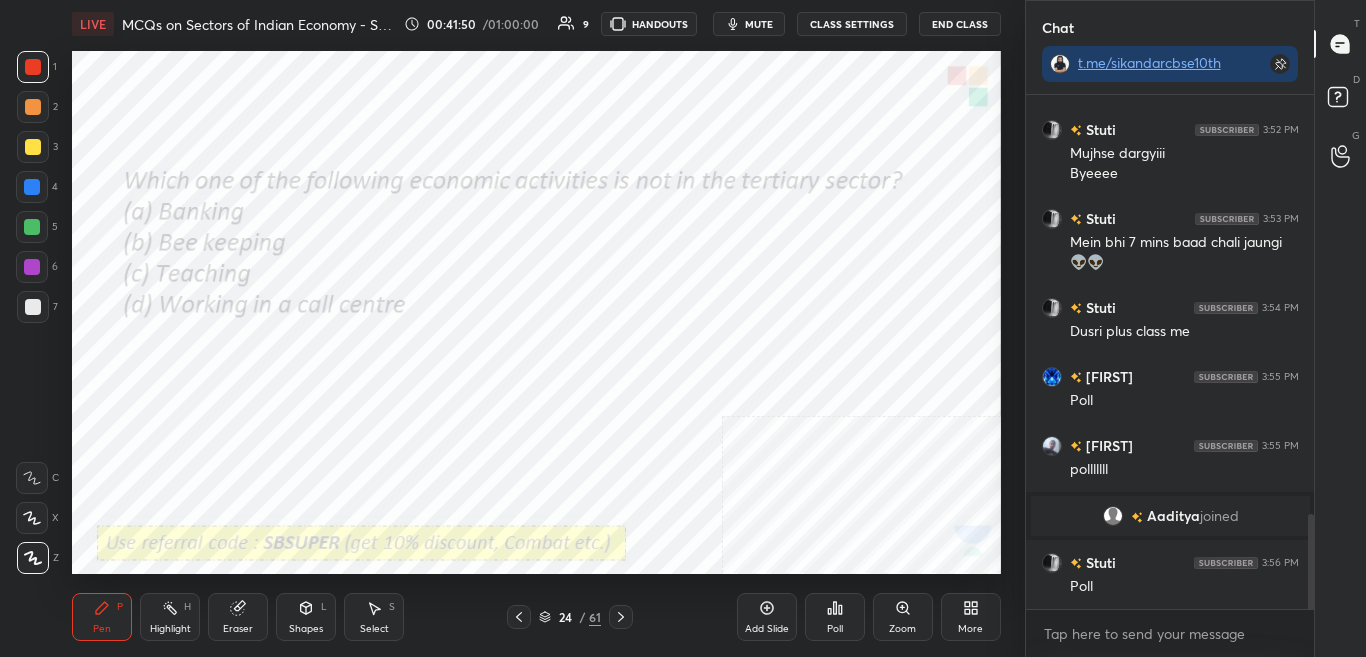 click on "Poll" at bounding box center [835, 617] 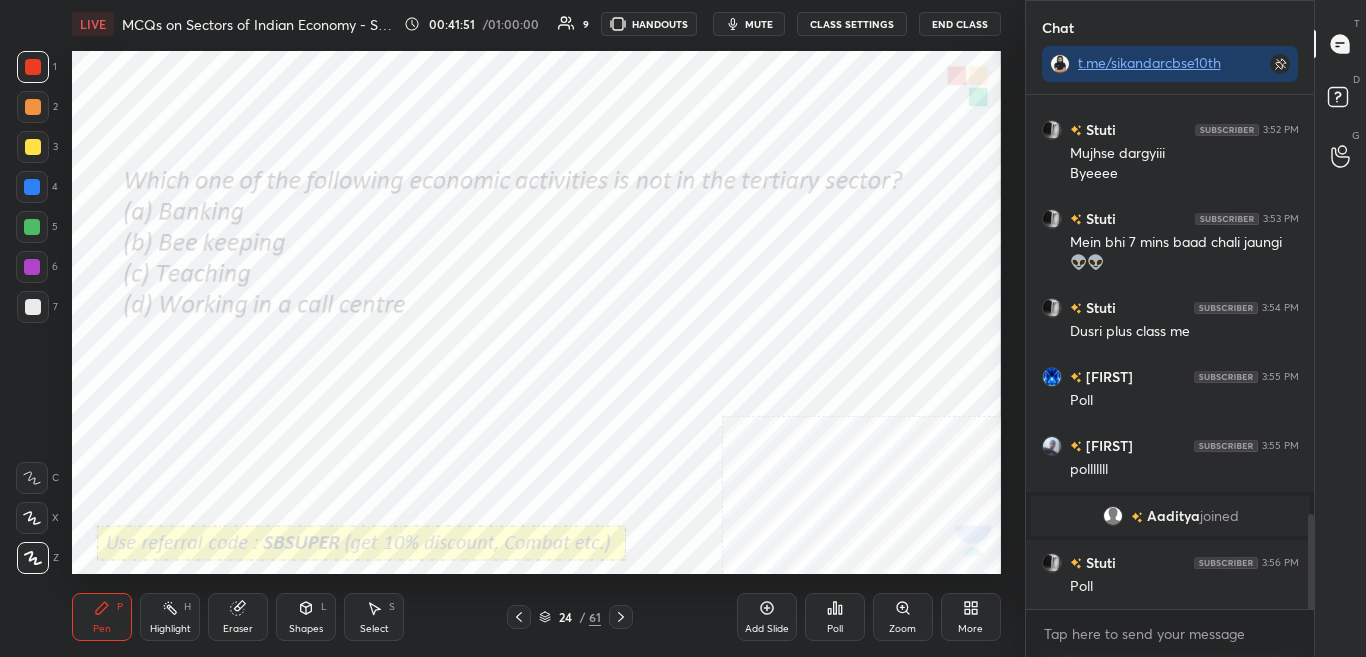 click on "Poll" at bounding box center (835, 617) 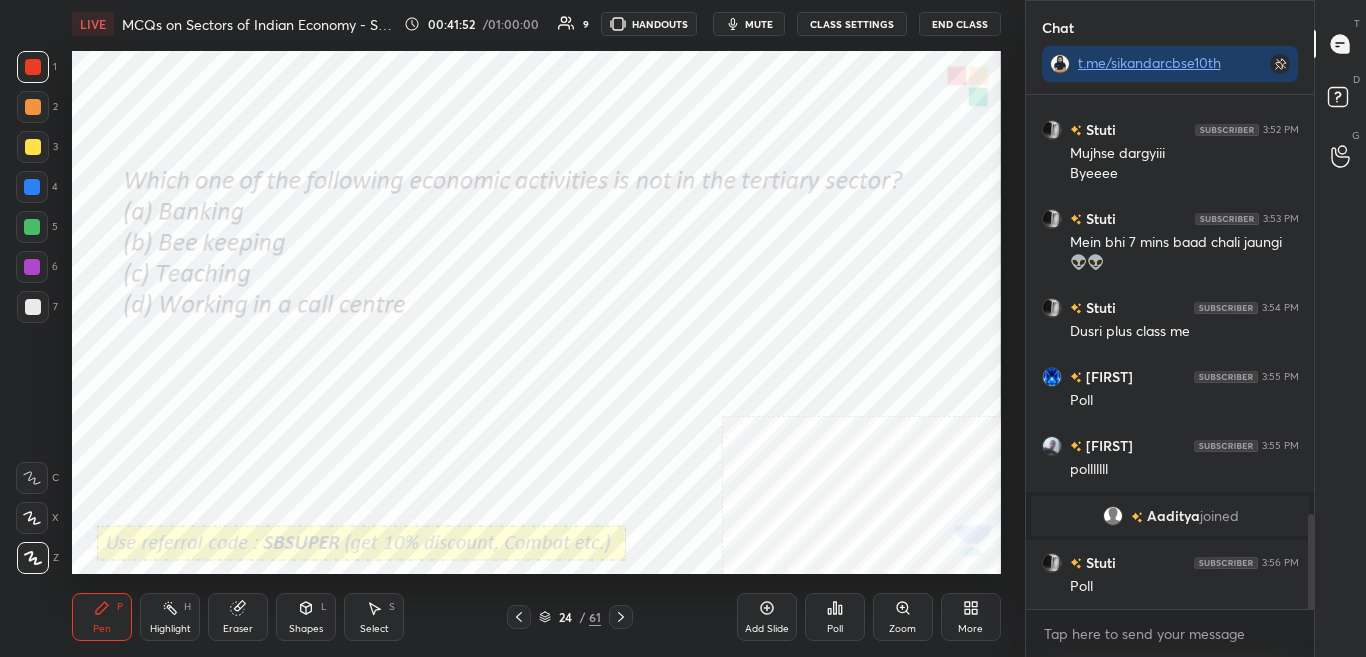 click on "Poll" at bounding box center (835, 617) 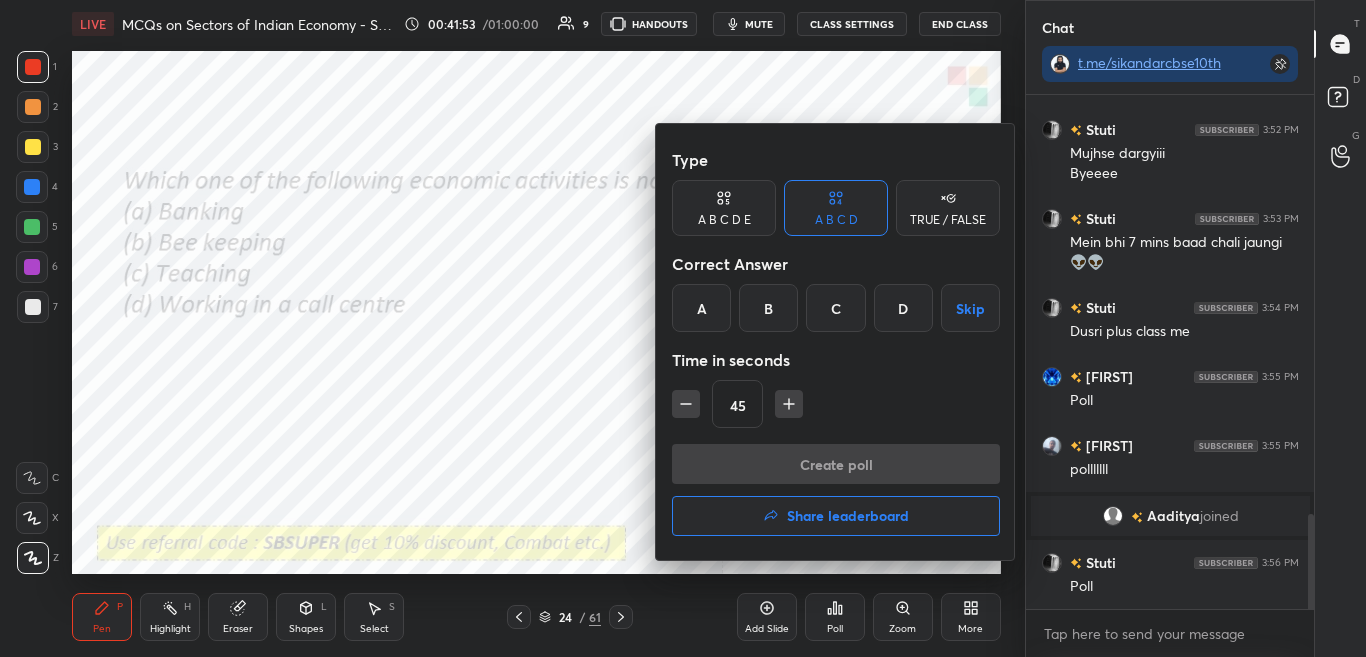 click at bounding box center [683, 328] 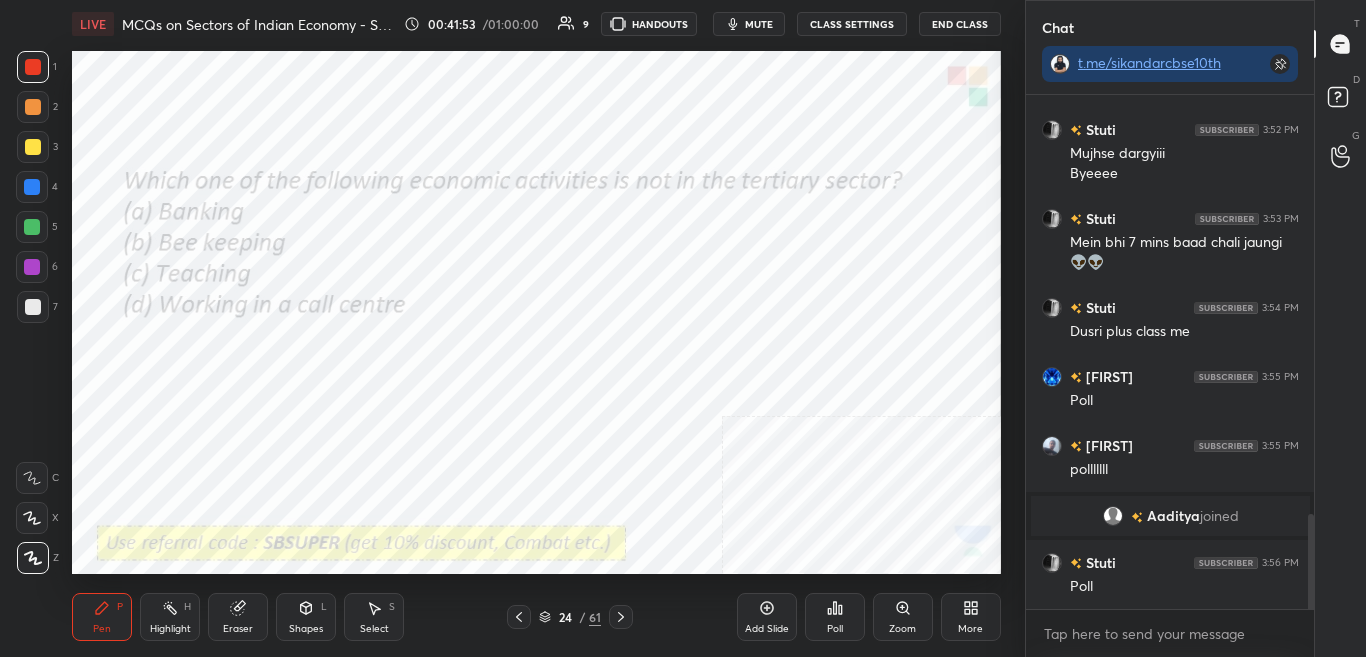 click on "Poll" at bounding box center (835, 617) 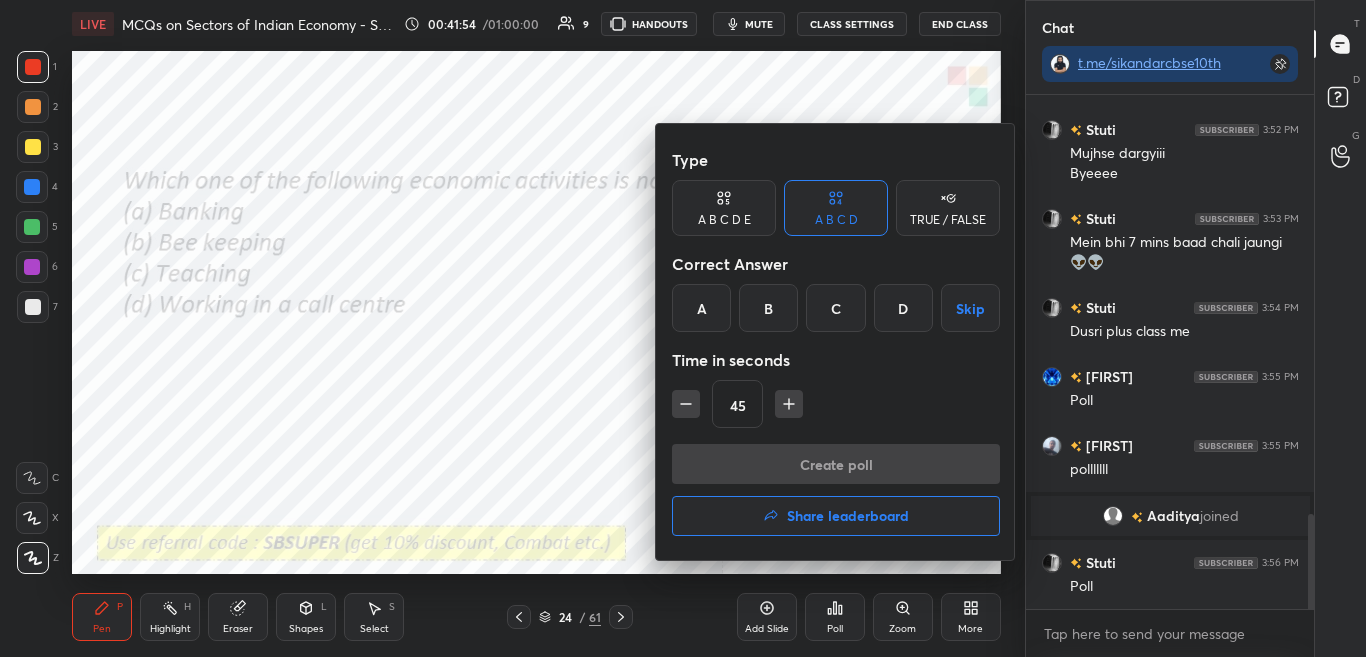 click at bounding box center [683, 328] 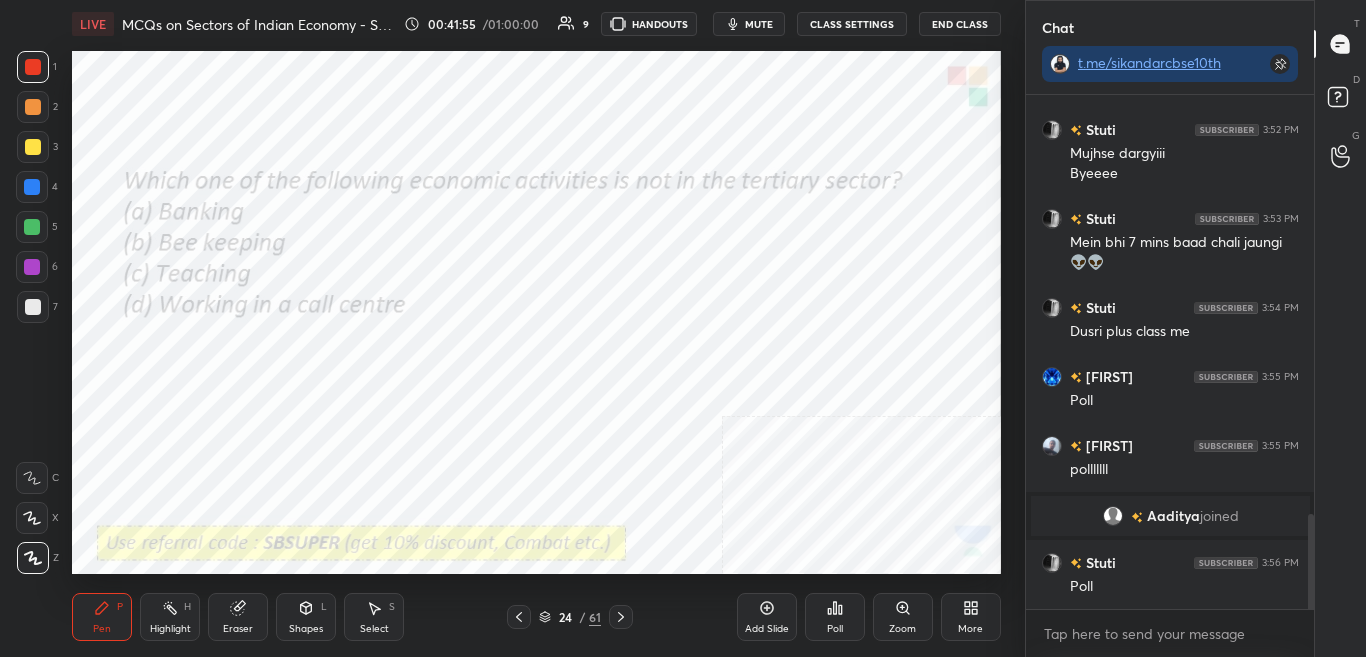 click on "Poll" at bounding box center (835, 617) 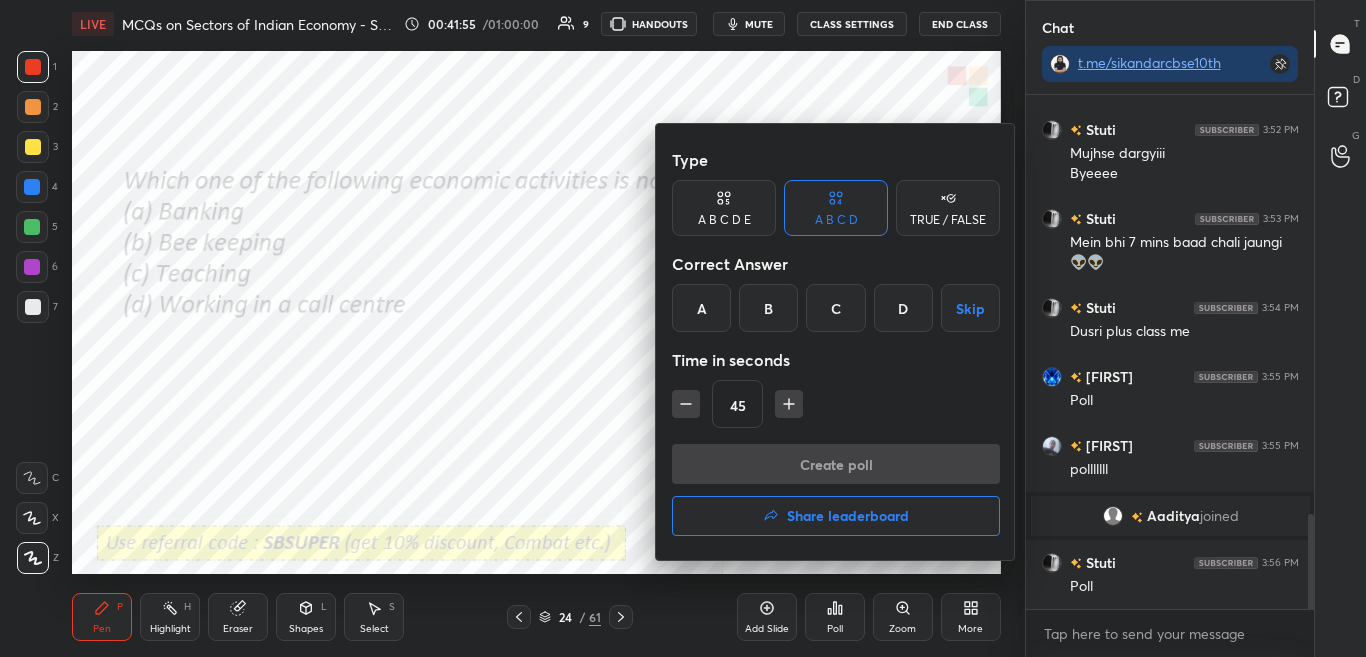 click at bounding box center (683, 328) 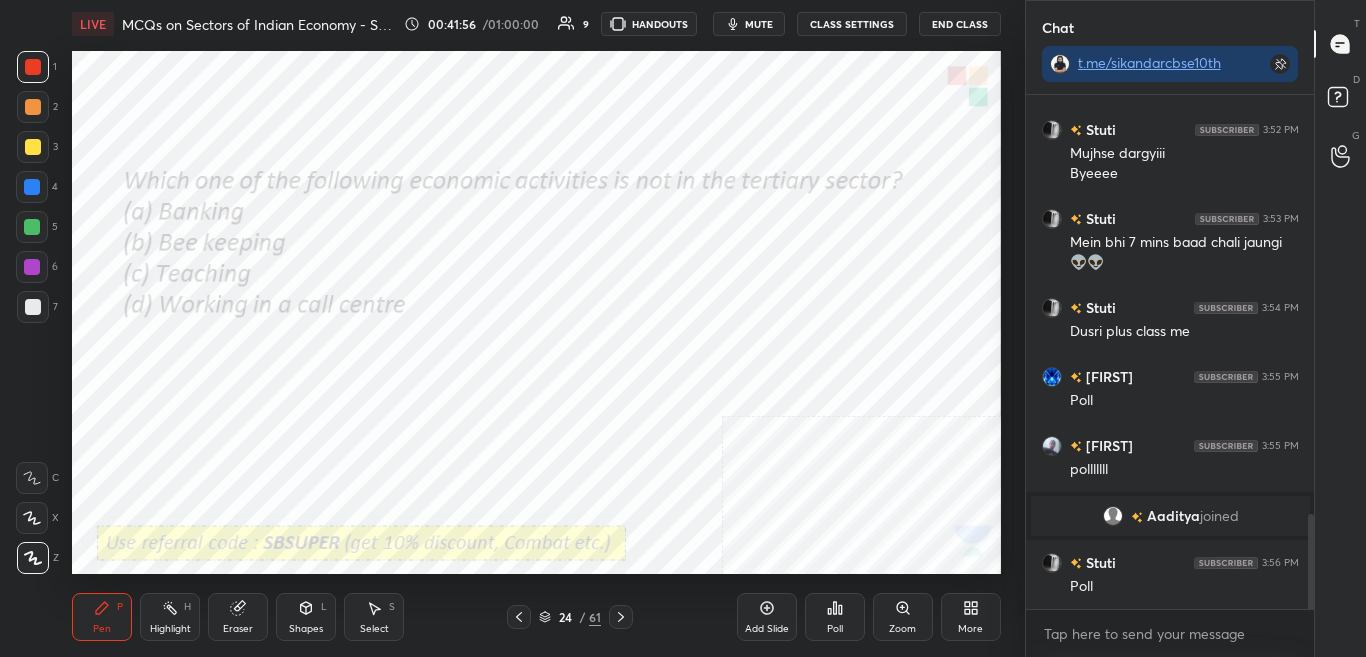 click on "Poll" at bounding box center [835, 617] 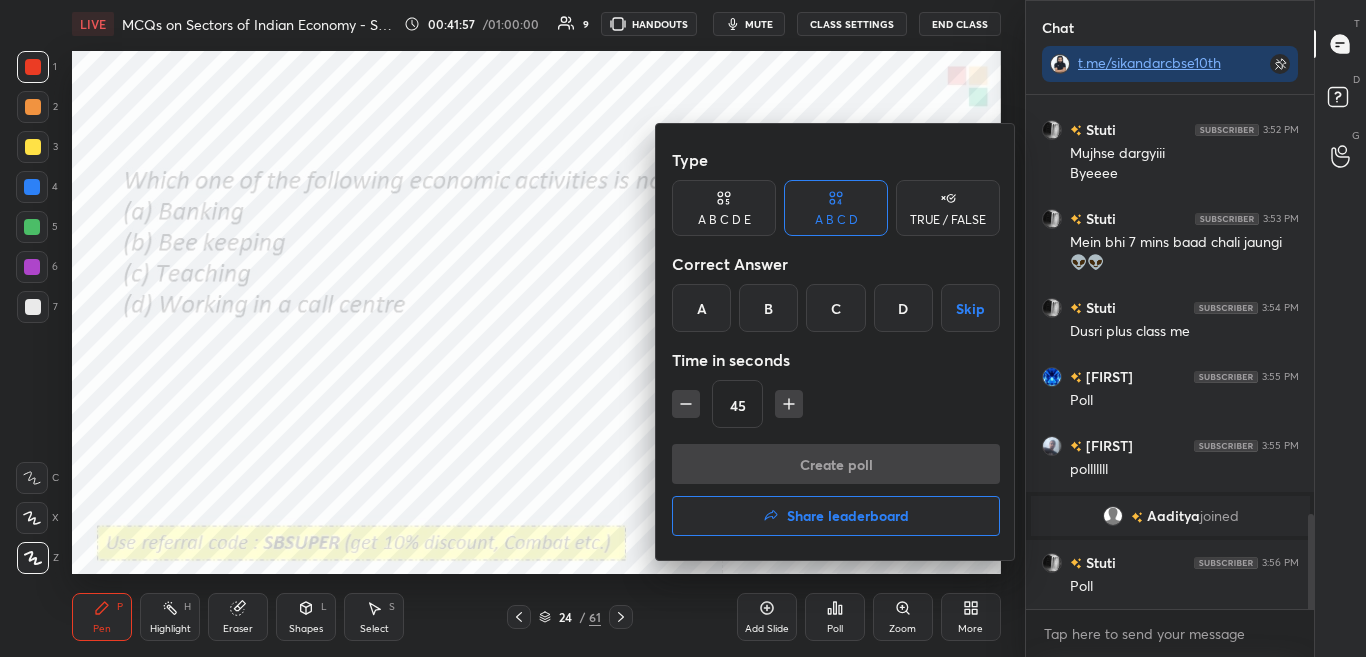 click at bounding box center [683, 328] 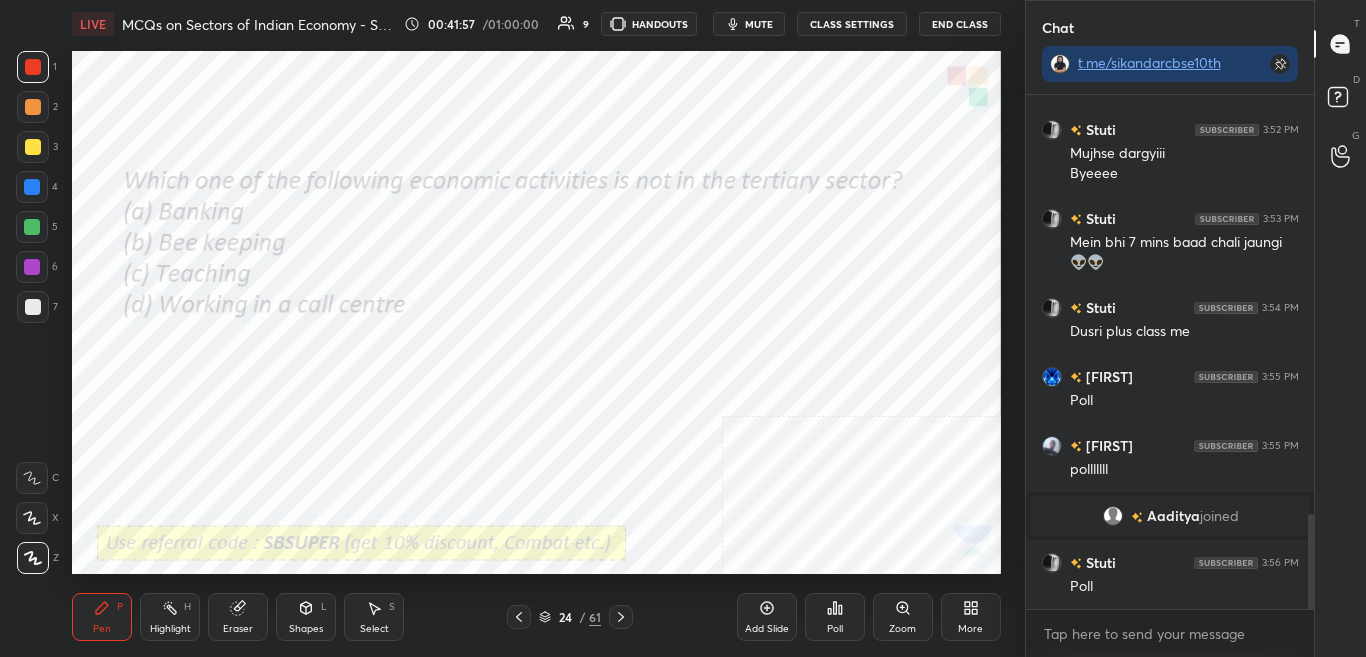 click on "Poll" at bounding box center (835, 617) 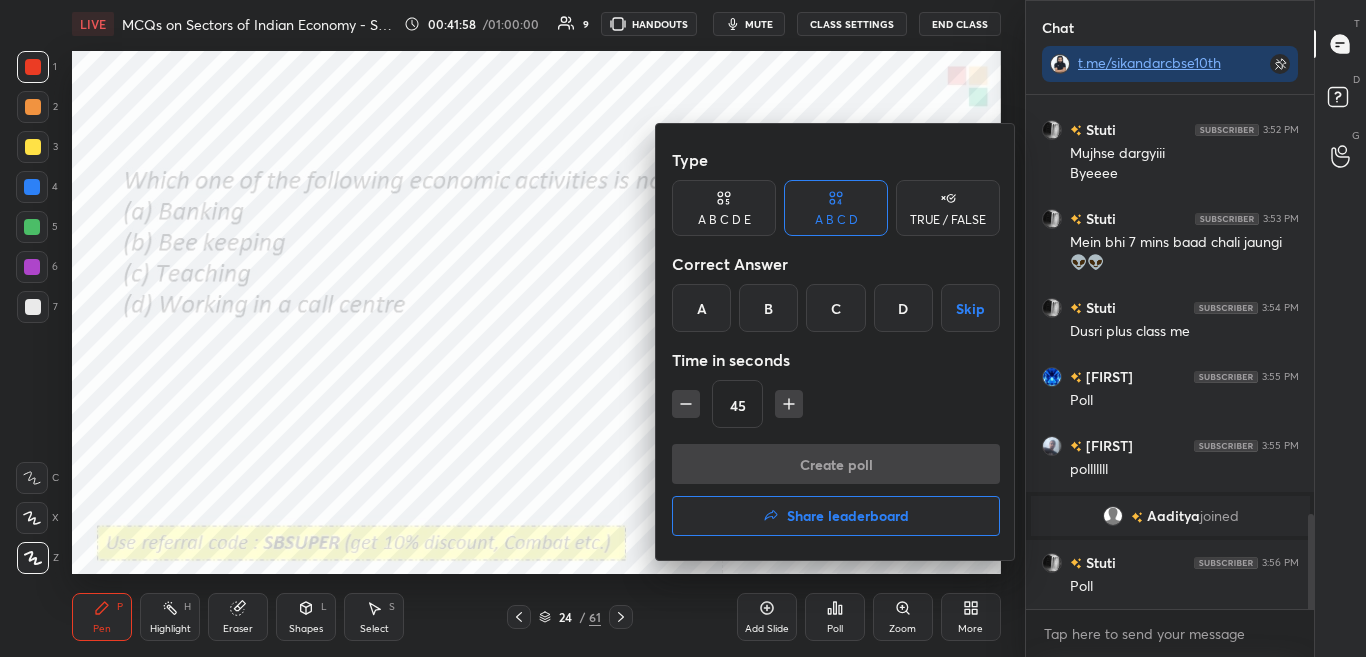 click at bounding box center (683, 328) 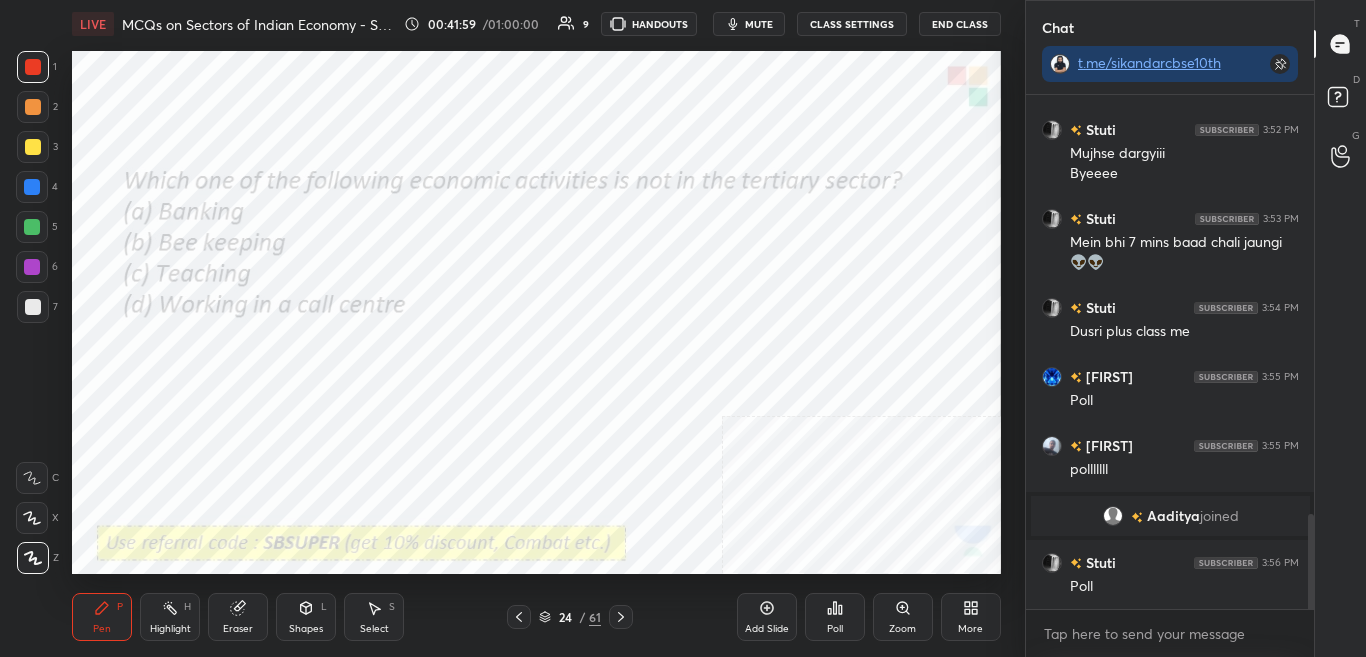 click on "Poll" at bounding box center [835, 617] 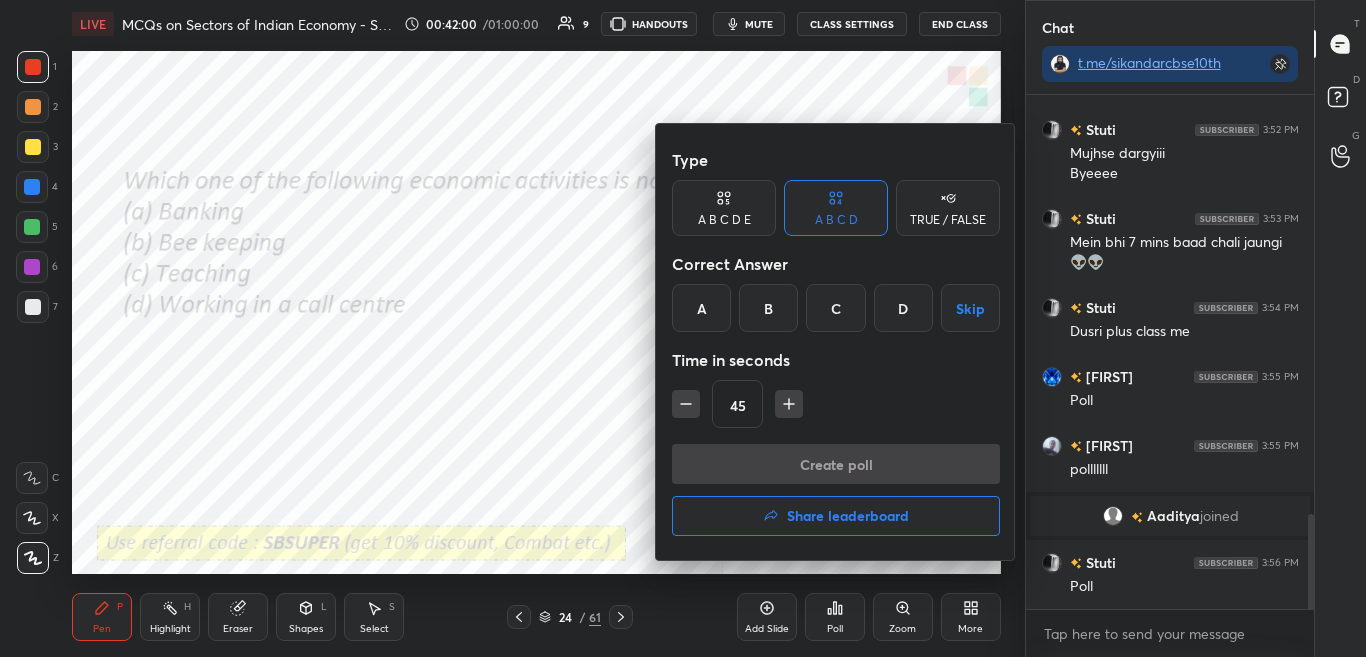 click at bounding box center [683, 328] 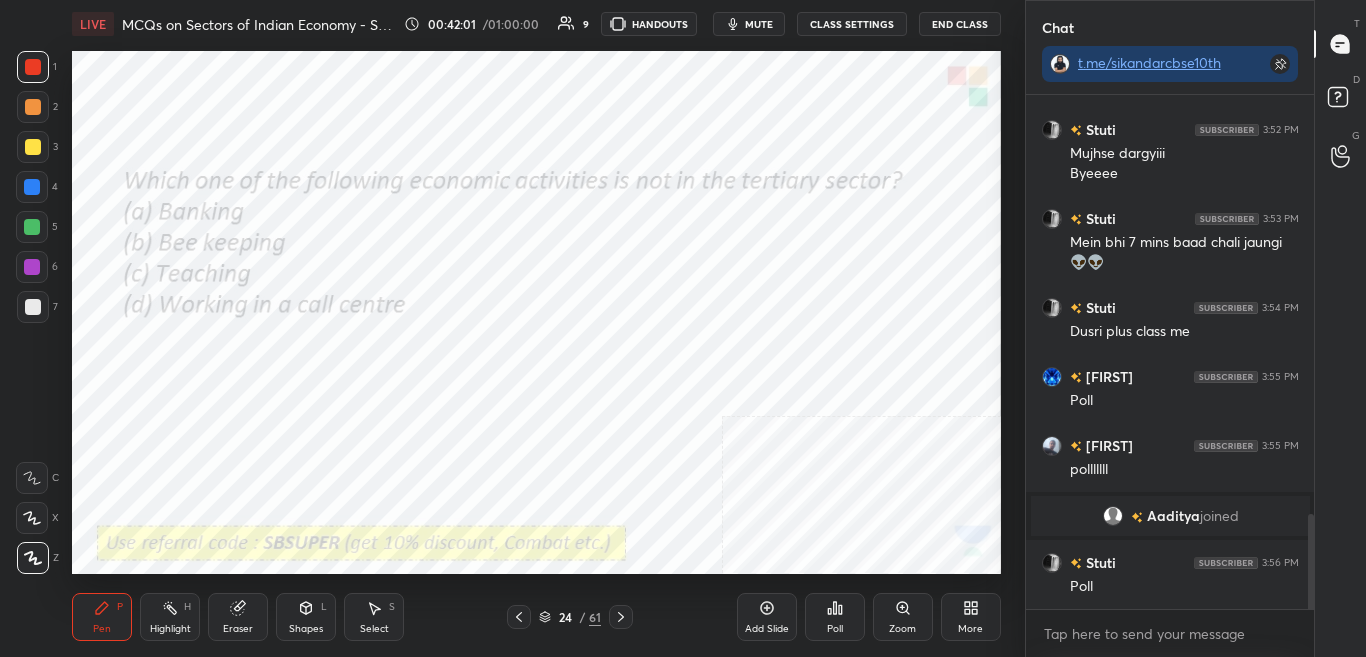 click on "Poll" at bounding box center [835, 629] 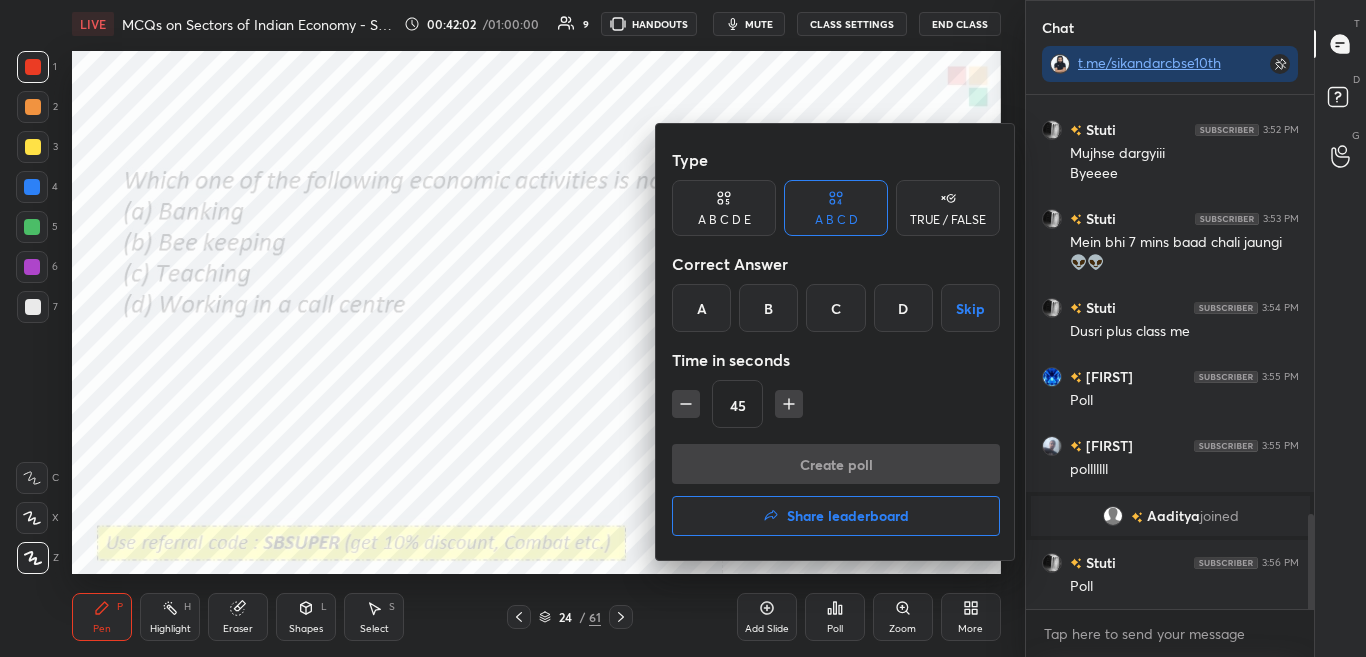 click at bounding box center [683, 328] 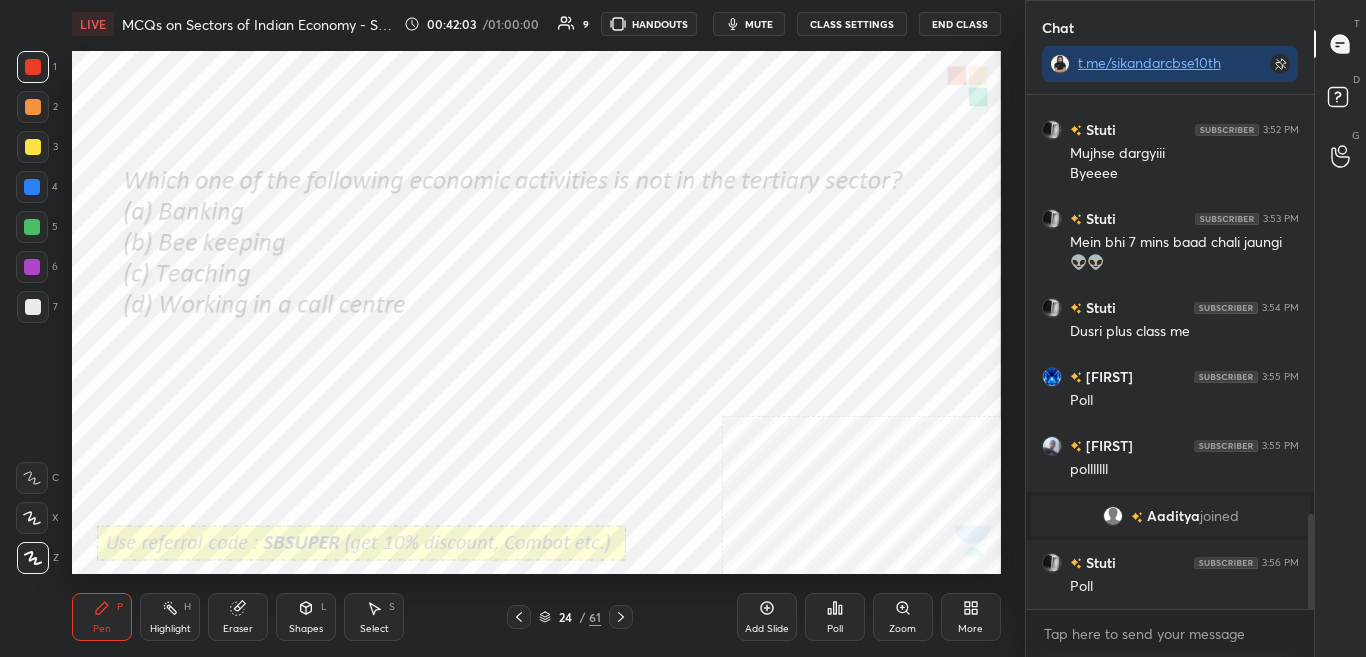 click on "Poll" at bounding box center (835, 629) 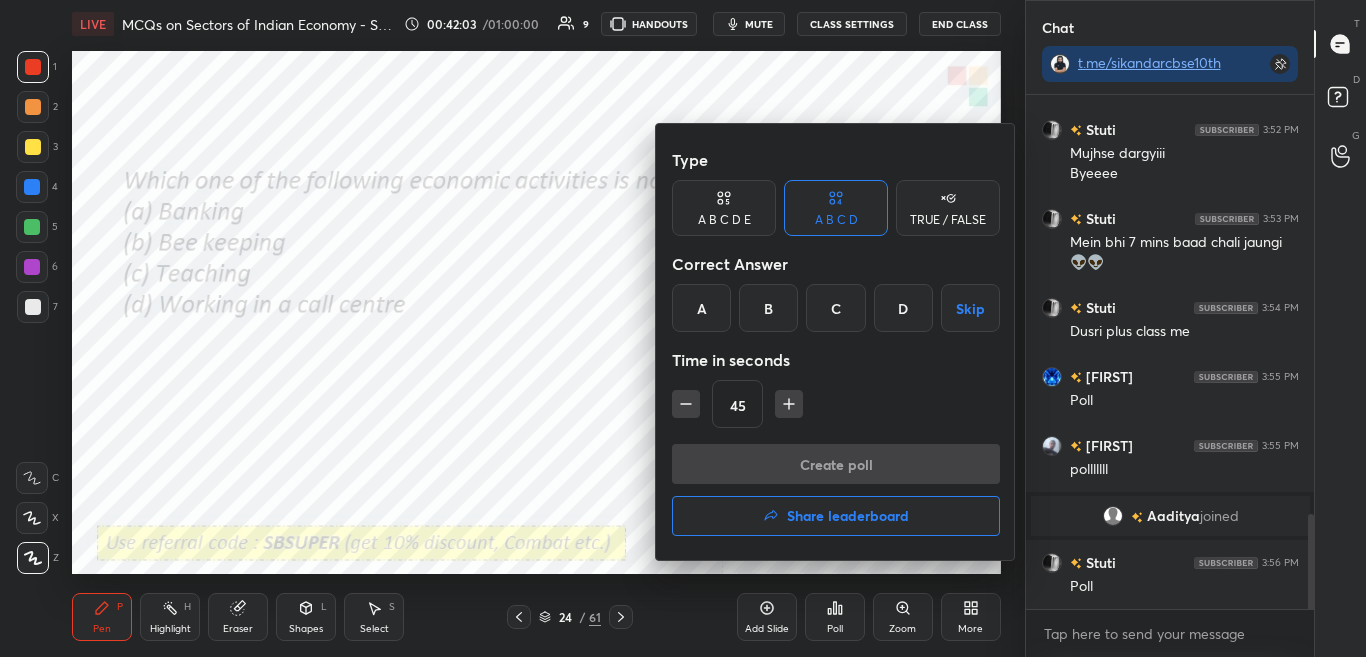 click at bounding box center (683, 328) 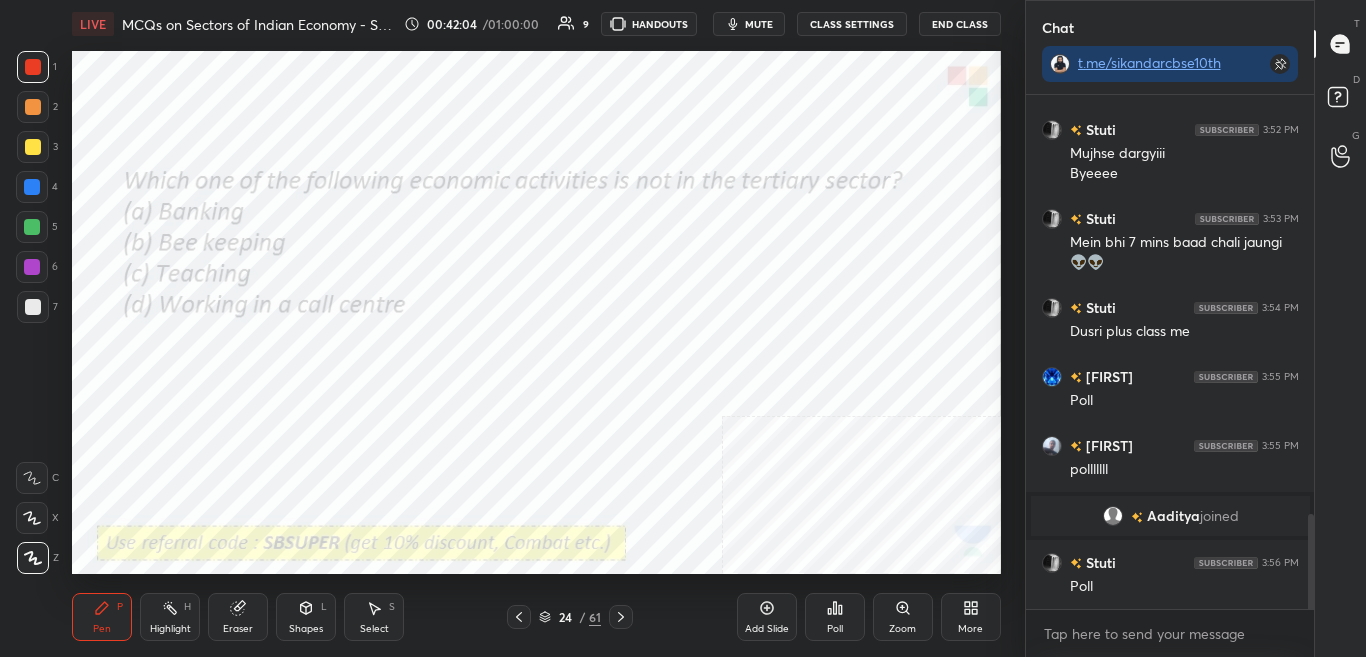 click on "Poll" at bounding box center (835, 629) 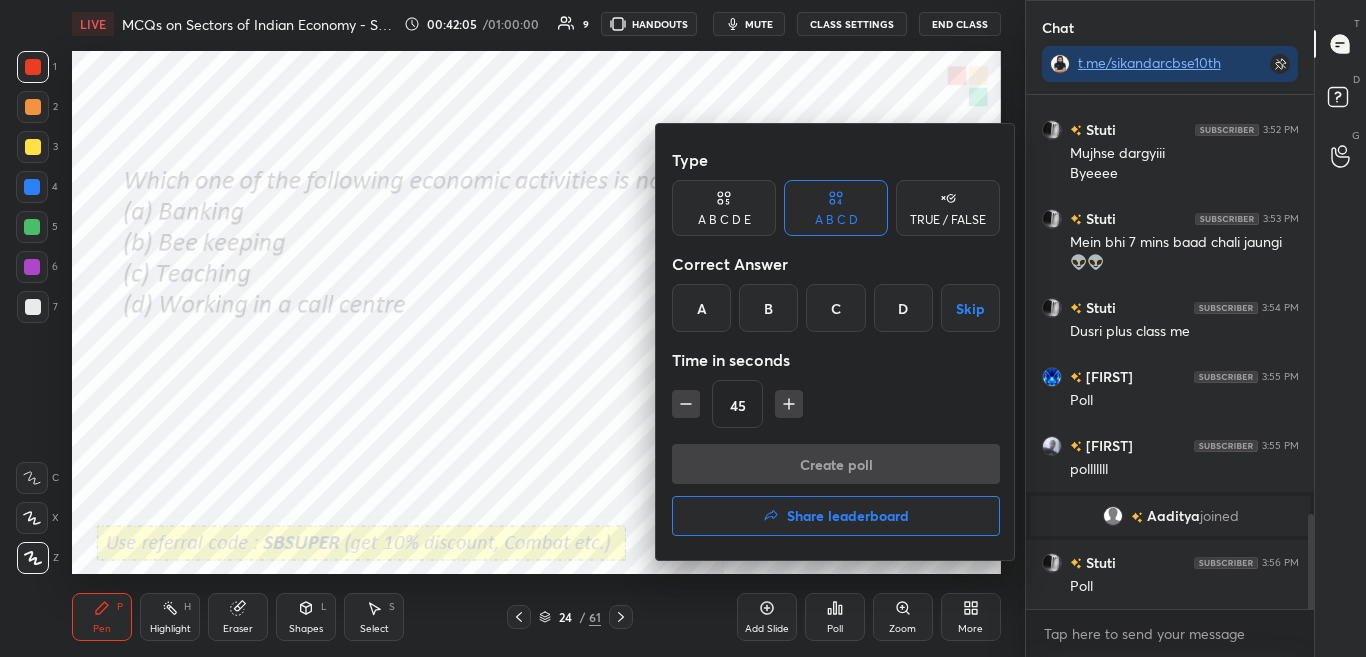 click at bounding box center (683, 328) 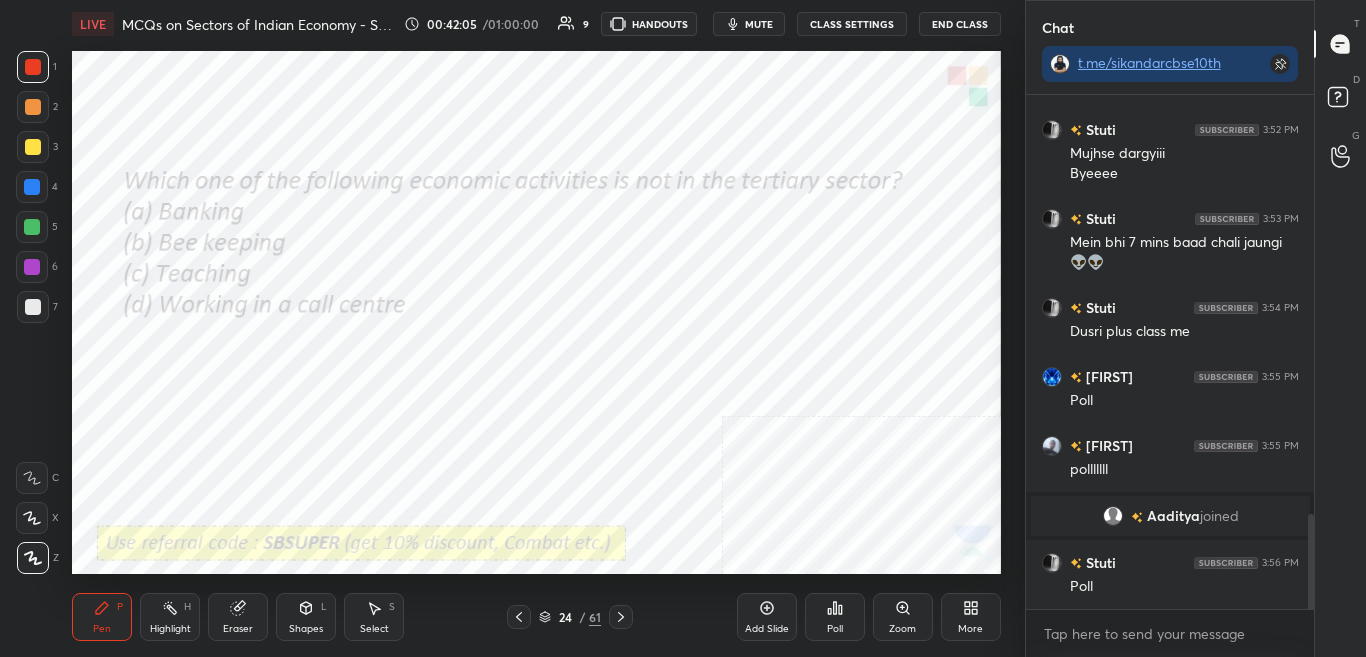 click on "Poll" at bounding box center (835, 629) 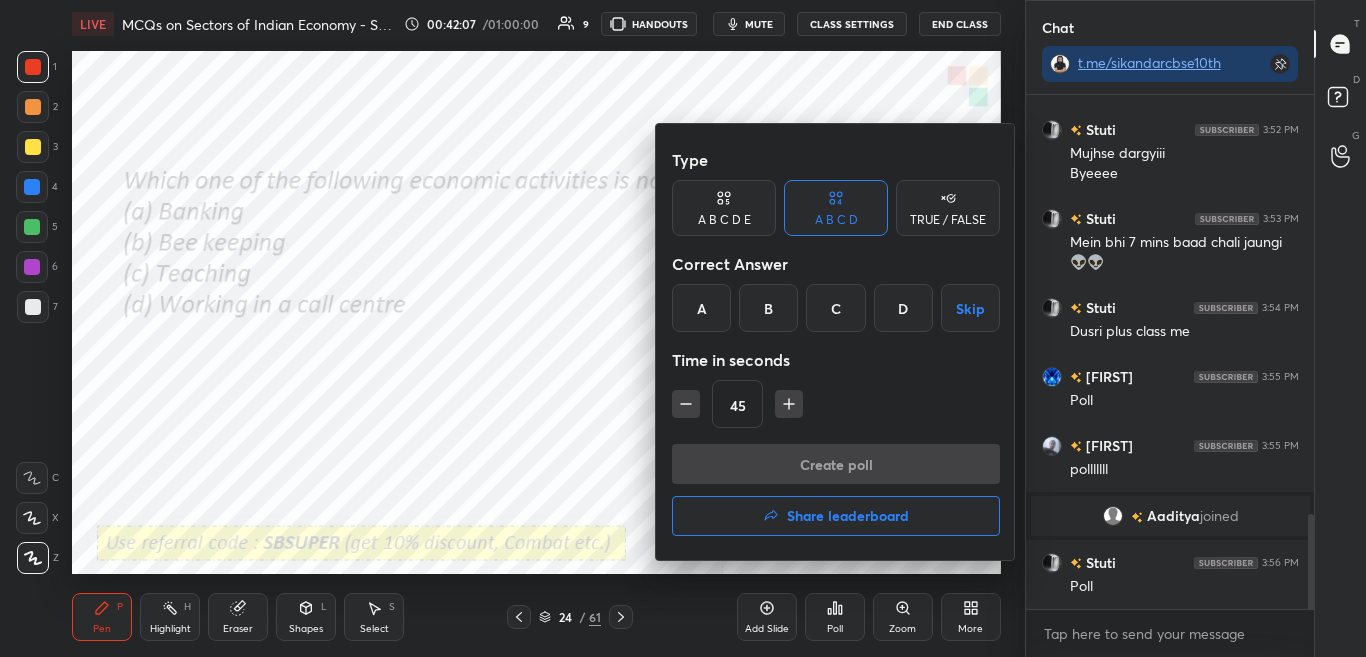 click at bounding box center (683, 328) 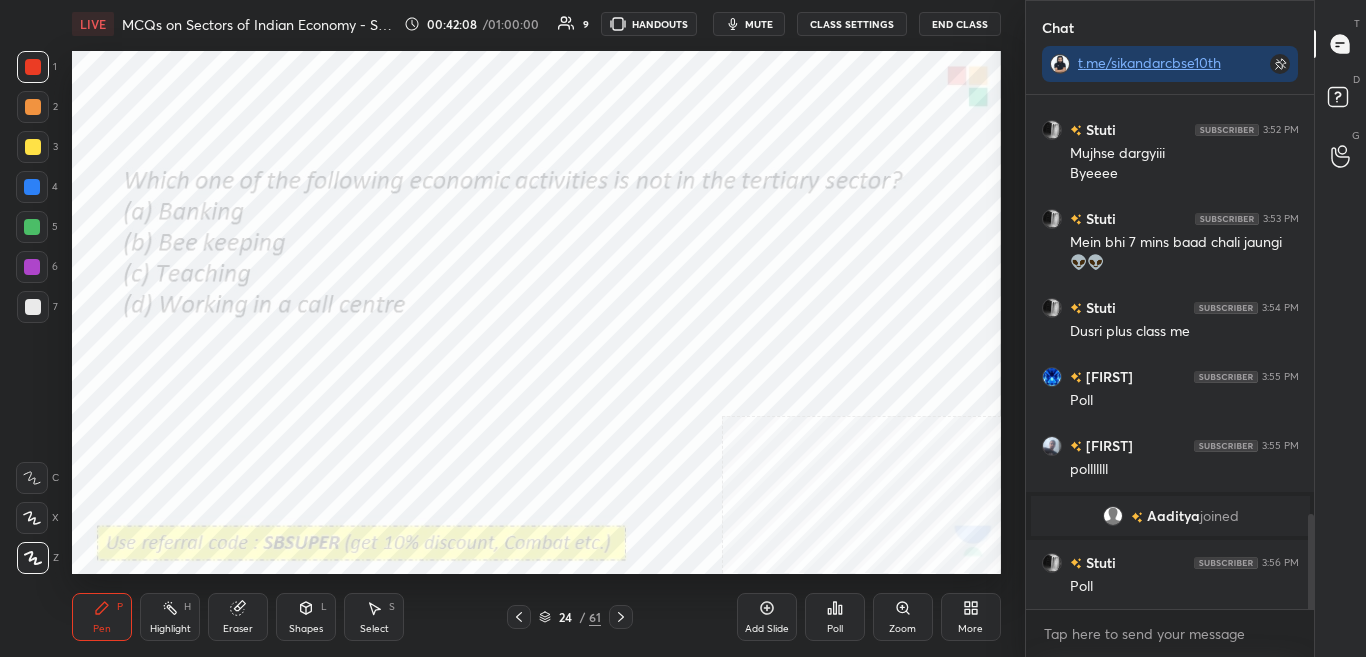 click on "Poll" at bounding box center (835, 617) 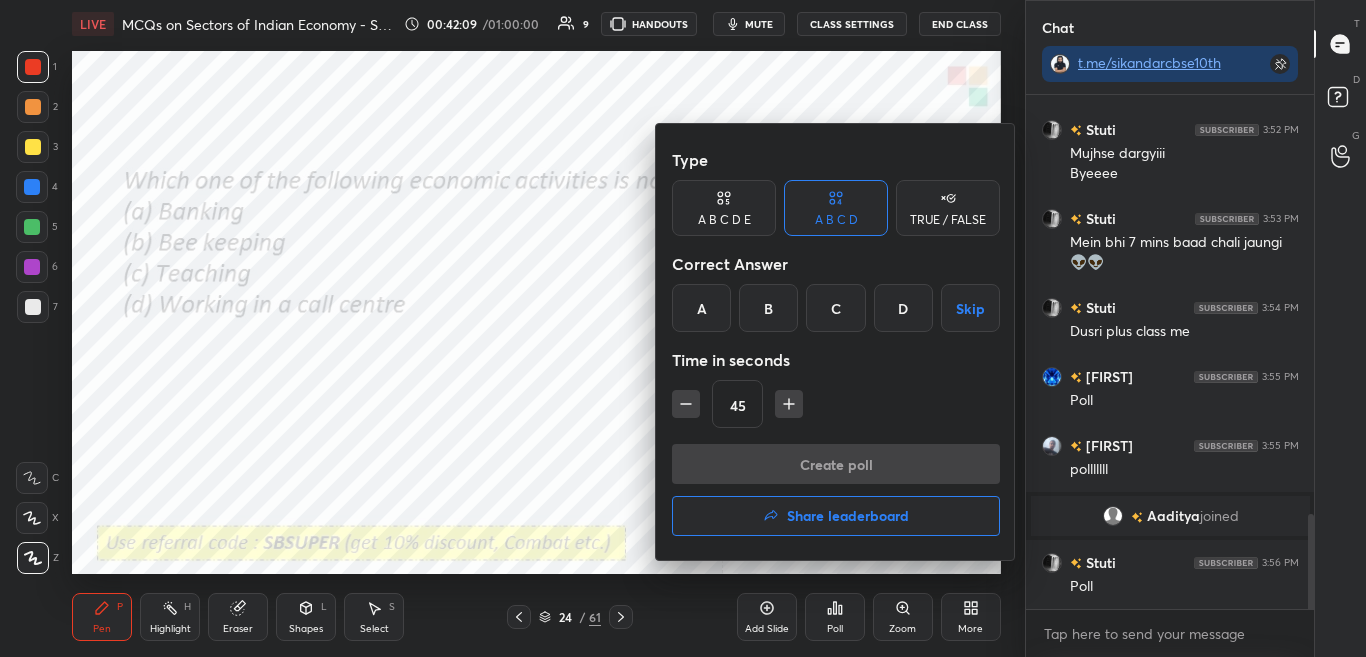 click at bounding box center (683, 328) 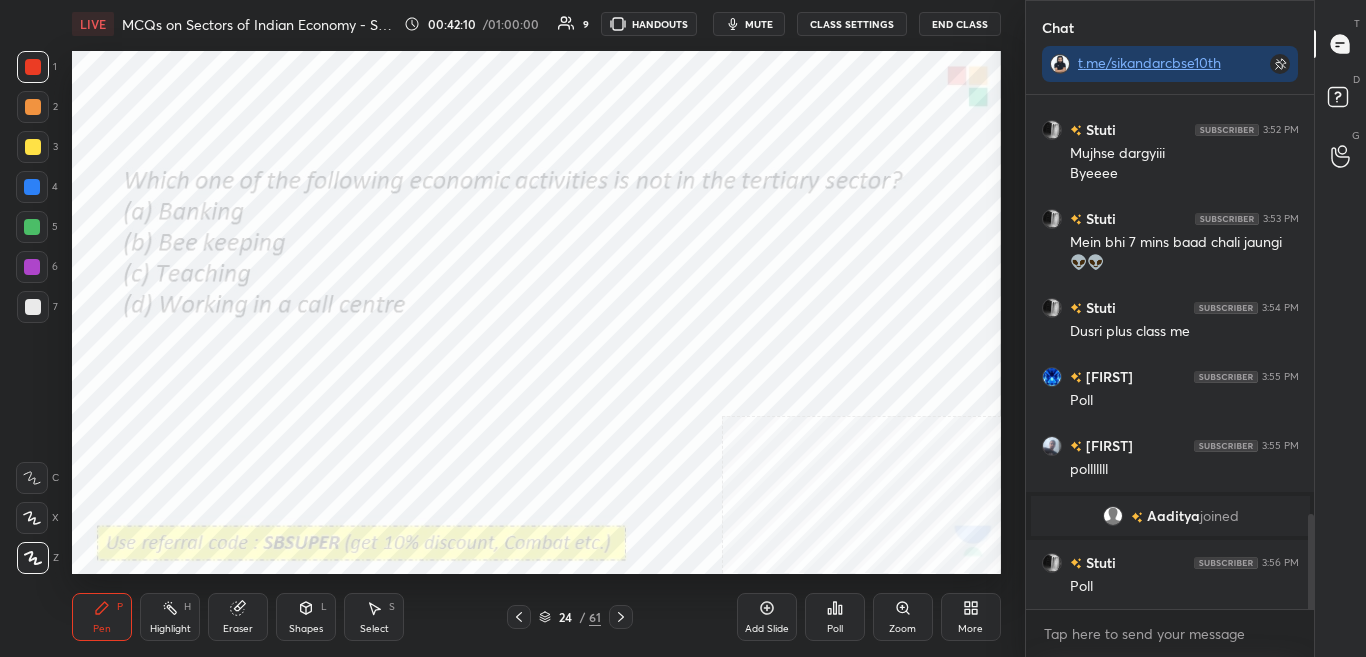 click on "Poll" at bounding box center [835, 617] 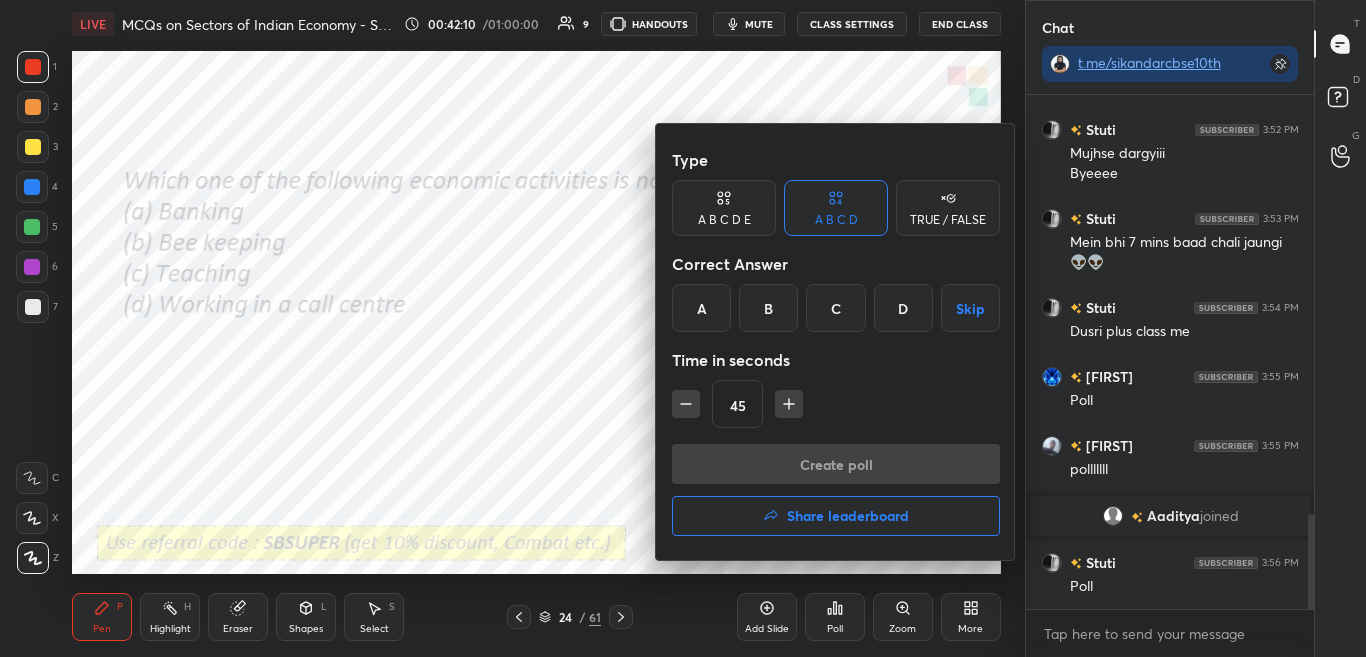 click at bounding box center [683, 328] 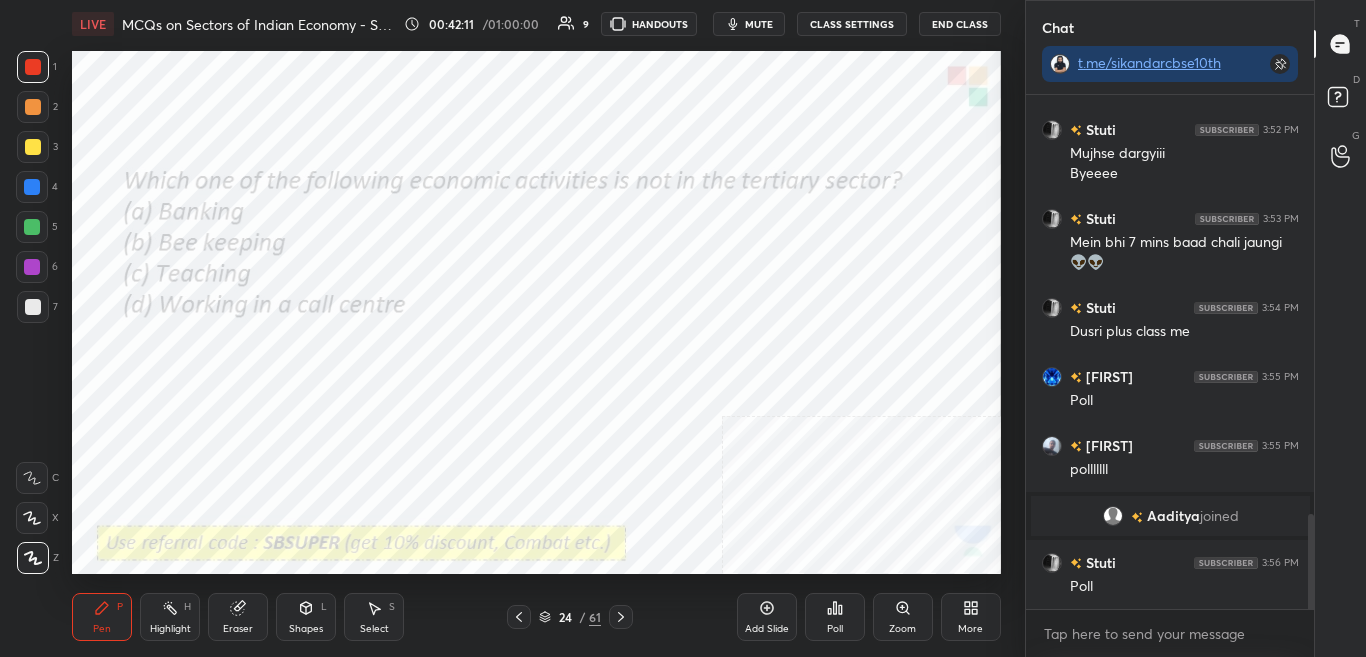 click on "Poll" at bounding box center (835, 617) 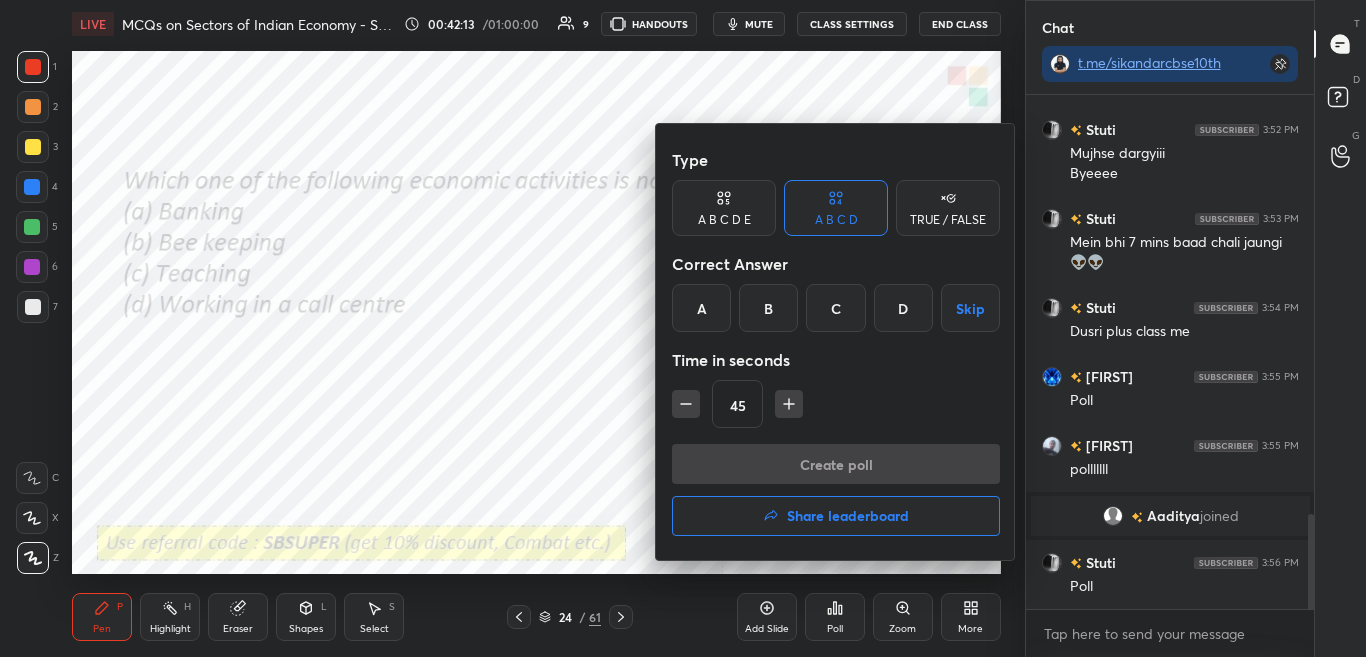 click on "D" at bounding box center [903, 308] 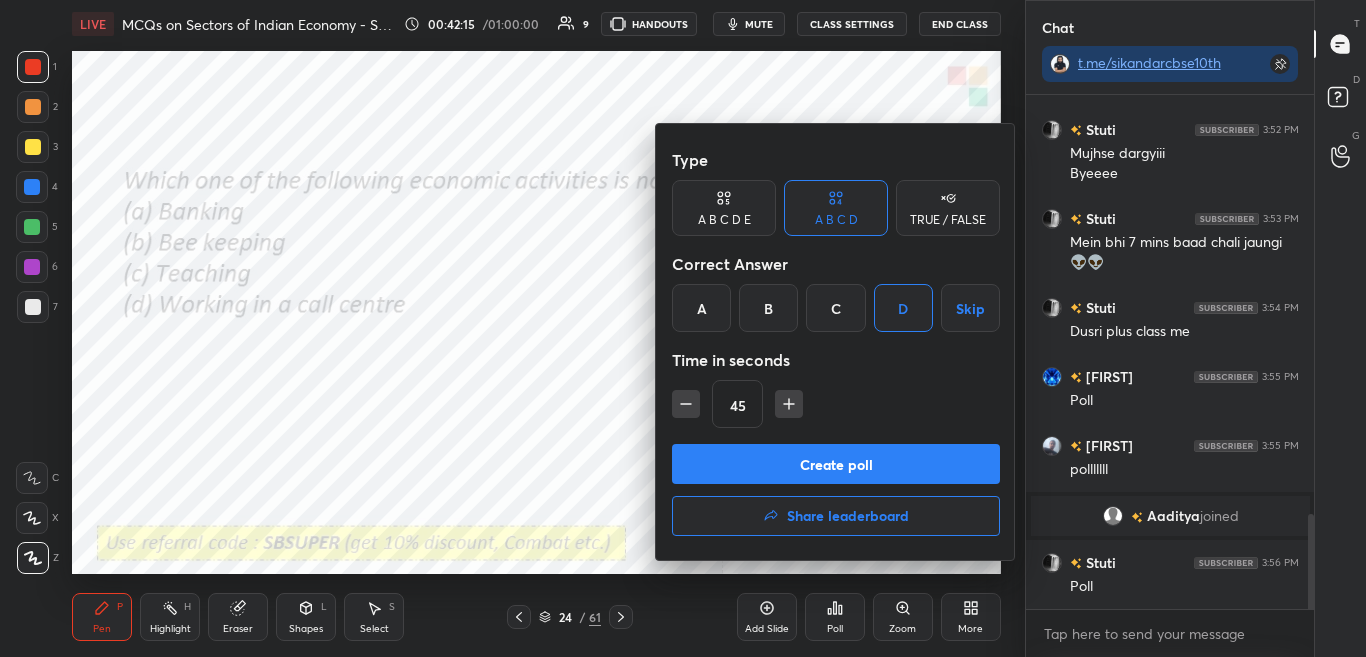 click on "B" at bounding box center [768, 308] 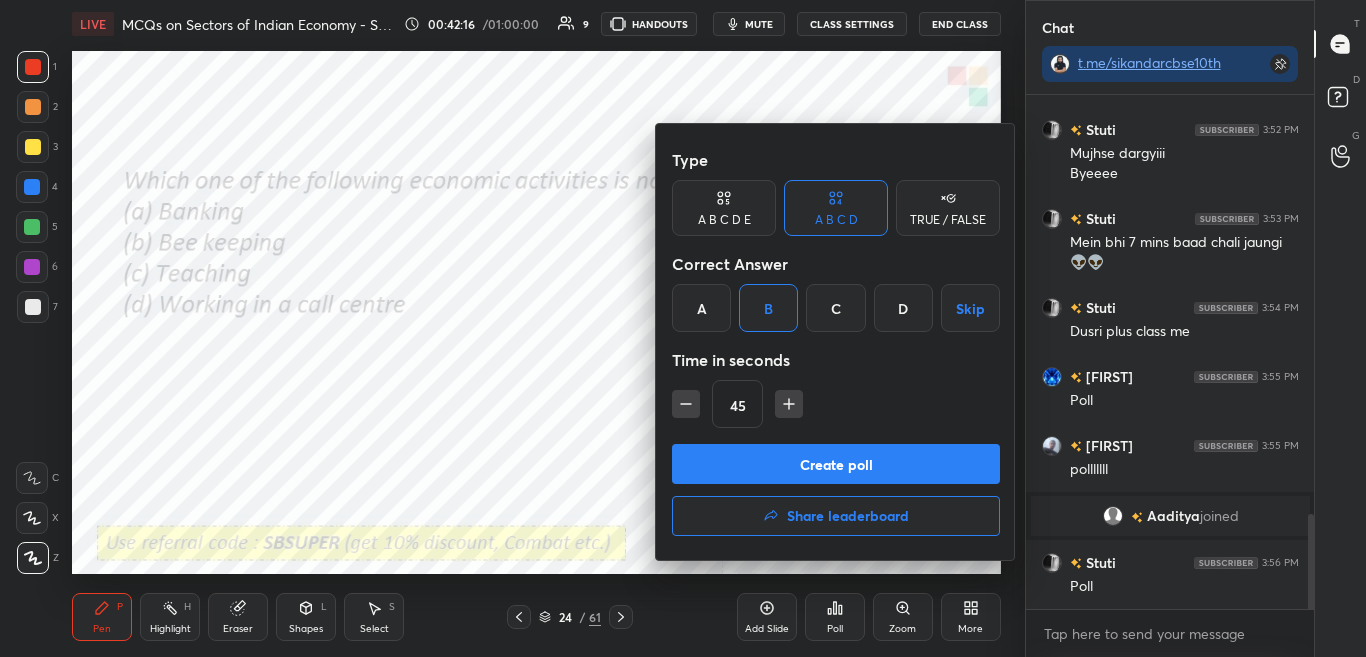 click on "Create poll" at bounding box center (836, 464) 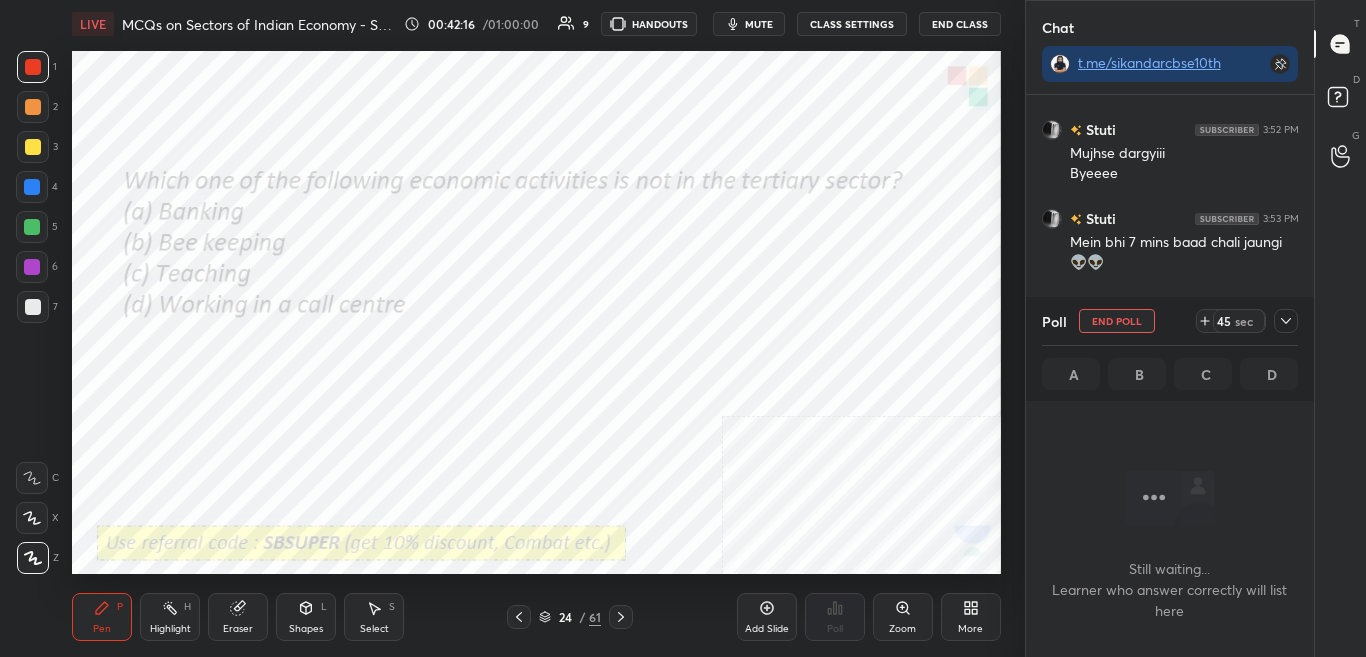 scroll, scrollTop: 456, scrollLeft: 282, axis: both 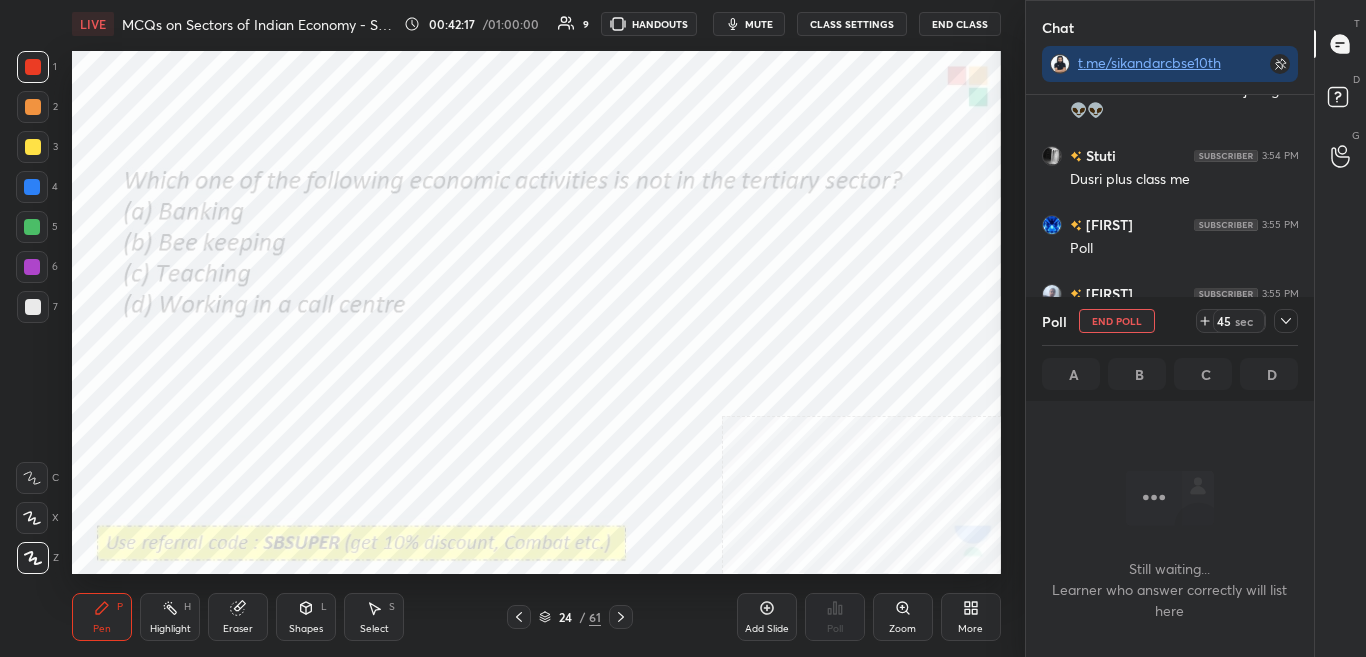 click on "mute" at bounding box center (759, 24) 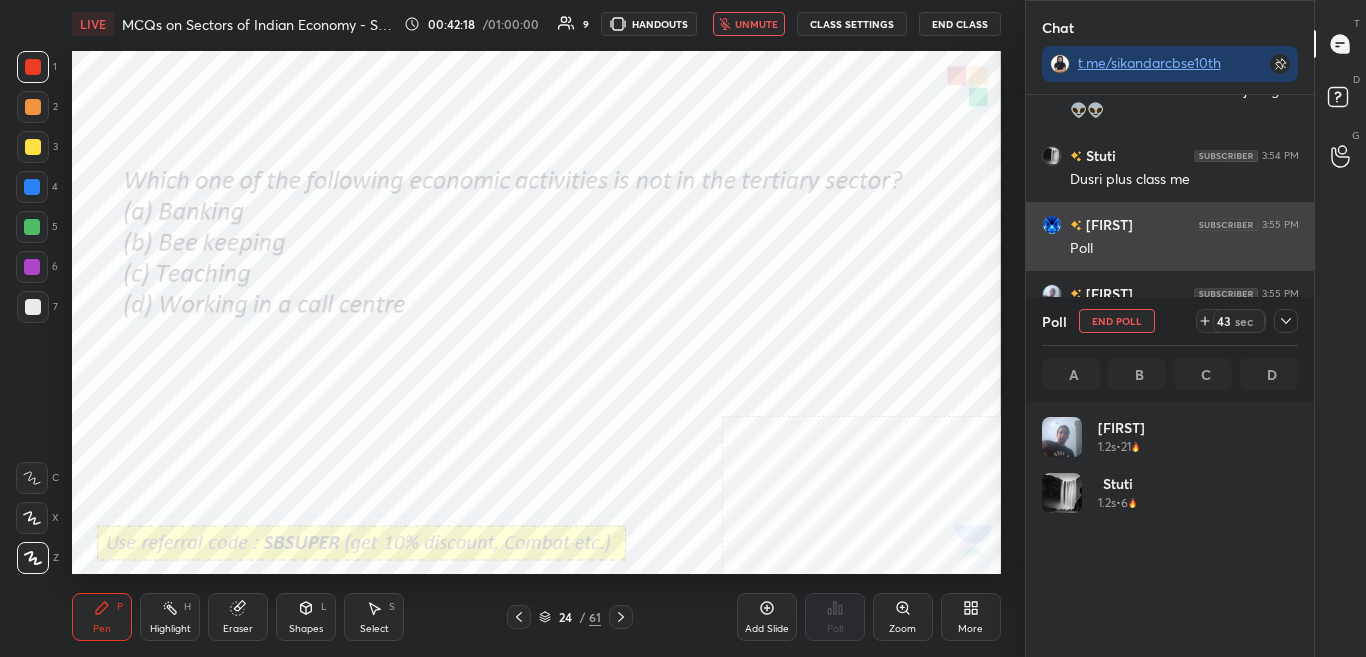 scroll, scrollTop: 7, scrollLeft: 7, axis: both 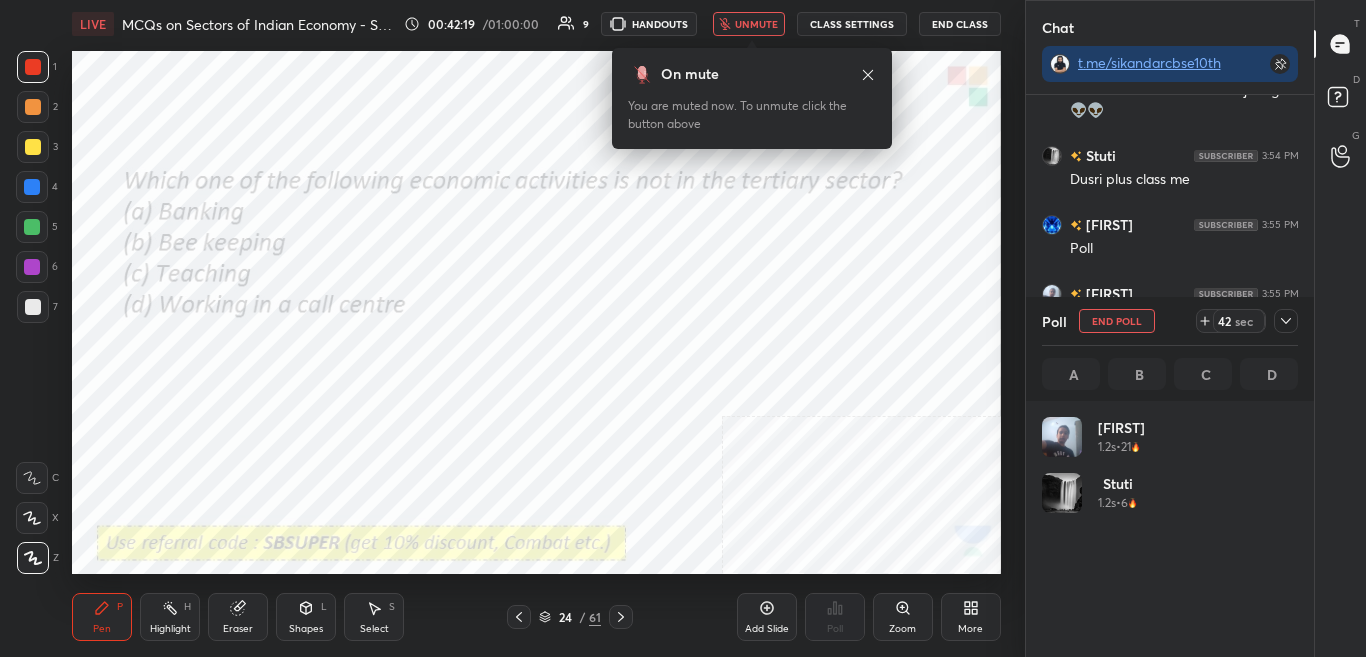 click 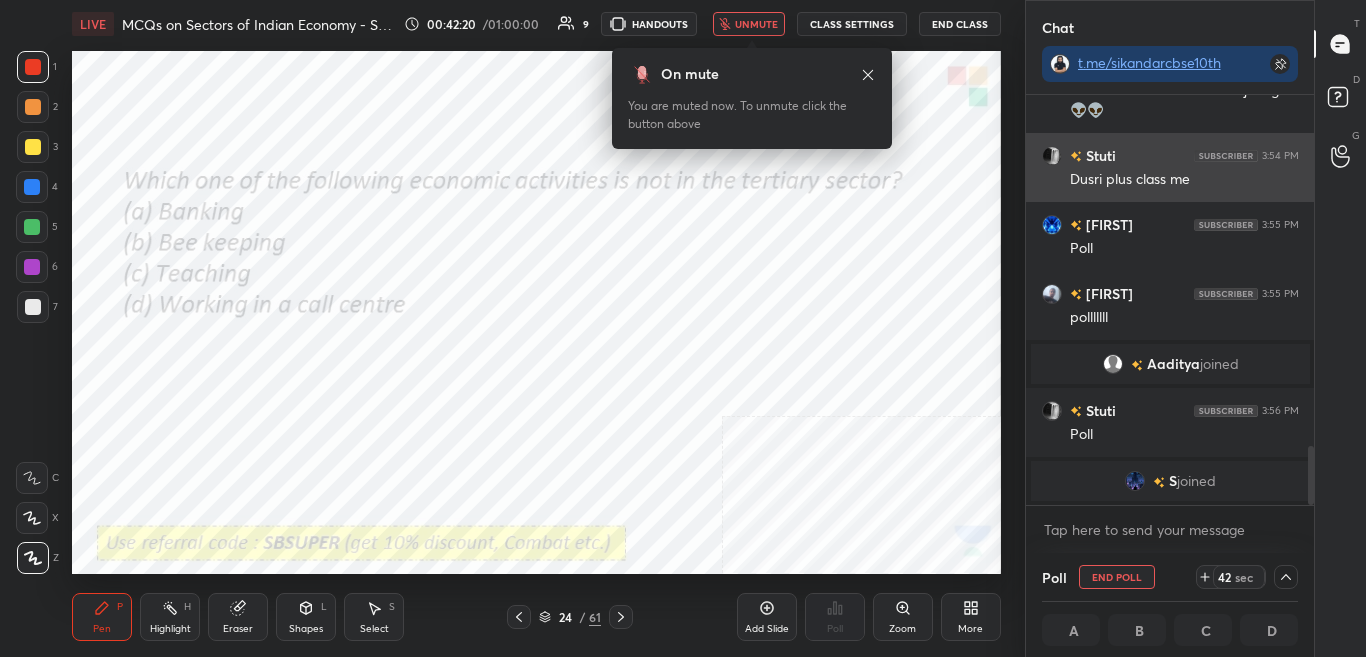 scroll, scrollTop: 0, scrollLeft: 0, axis: both 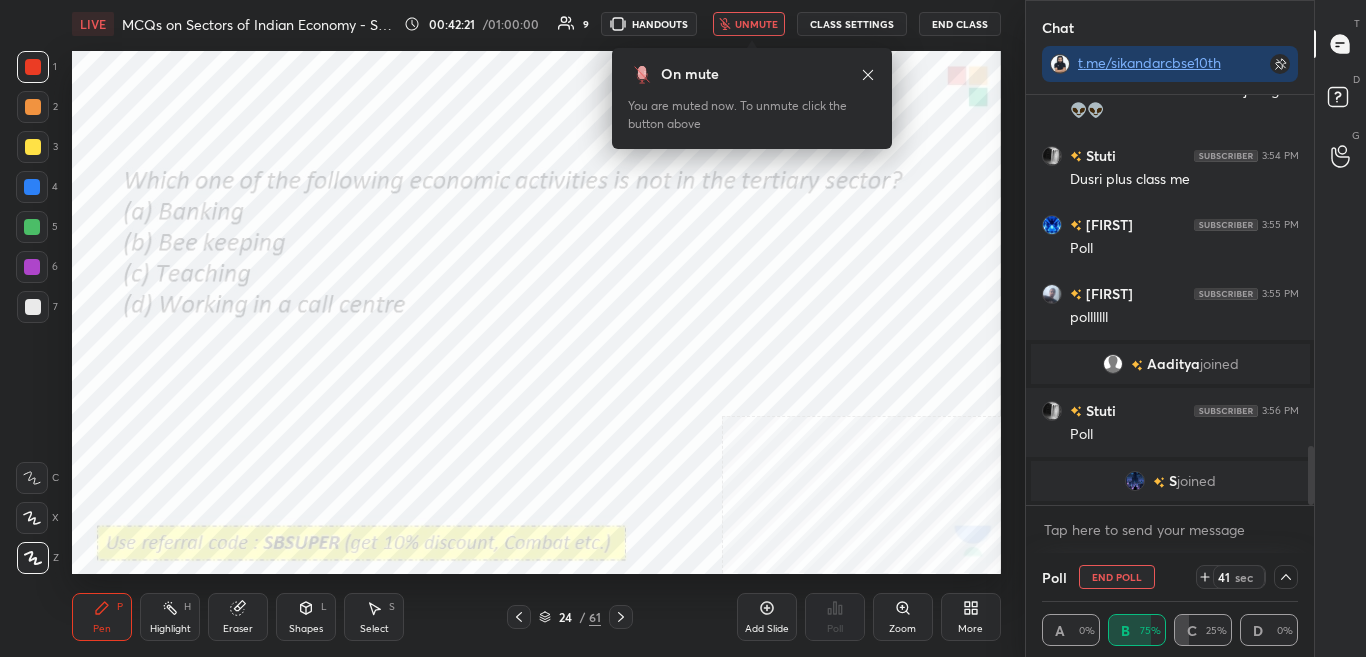 click on "unmute" at bounding box center (756, 24) 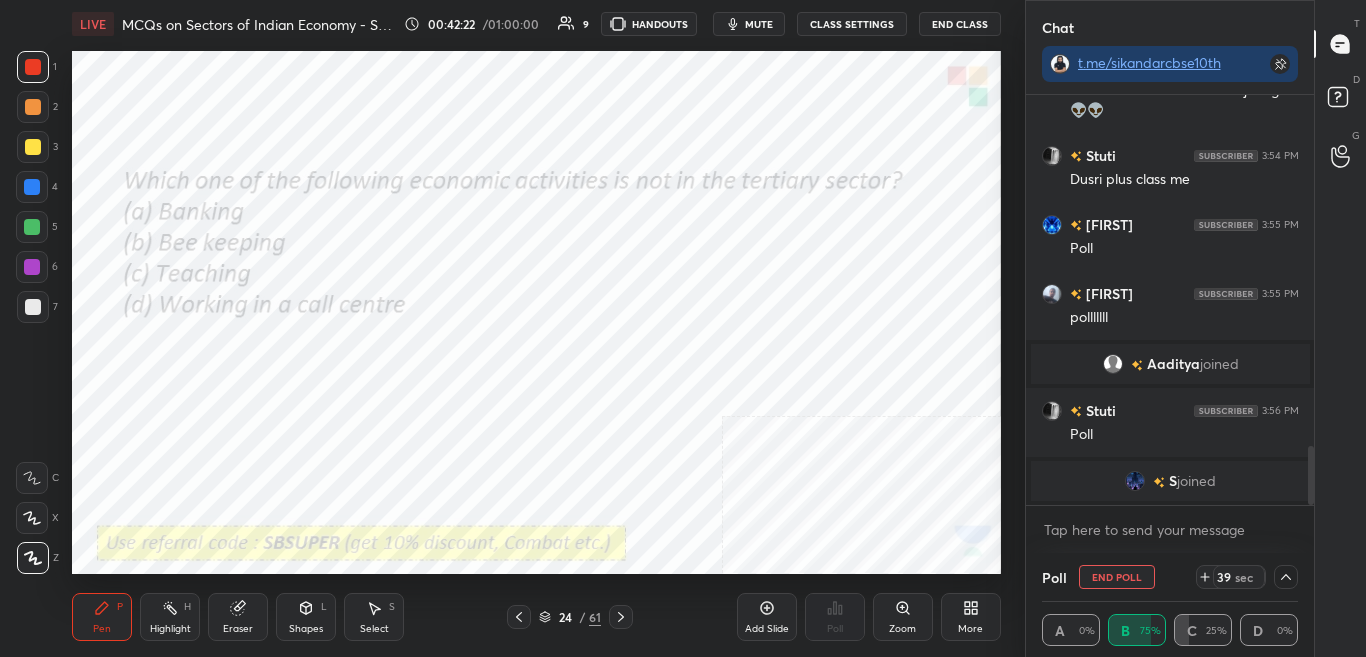 click on "S  joined" at bounding box center [1170, 481] 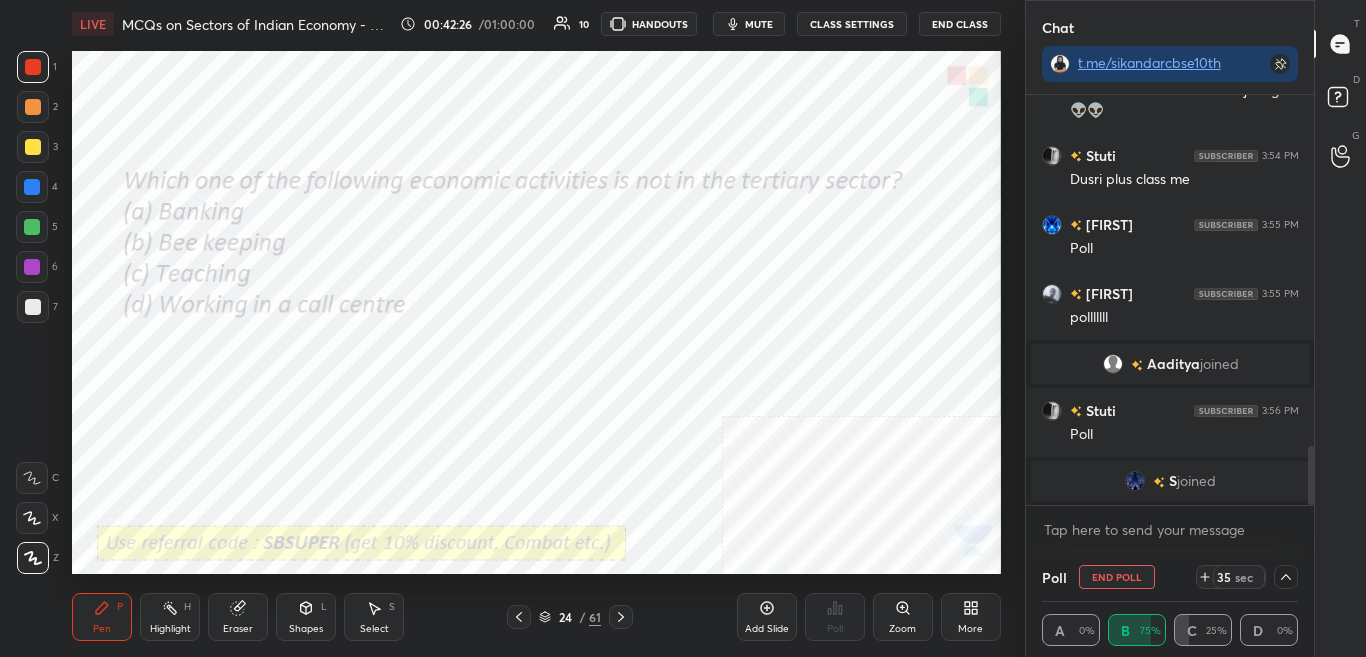 drag, startPoint x: 1310, startPoint y: 473, endPoint x: 1313, endPoint y: 507, distance: 34.132095 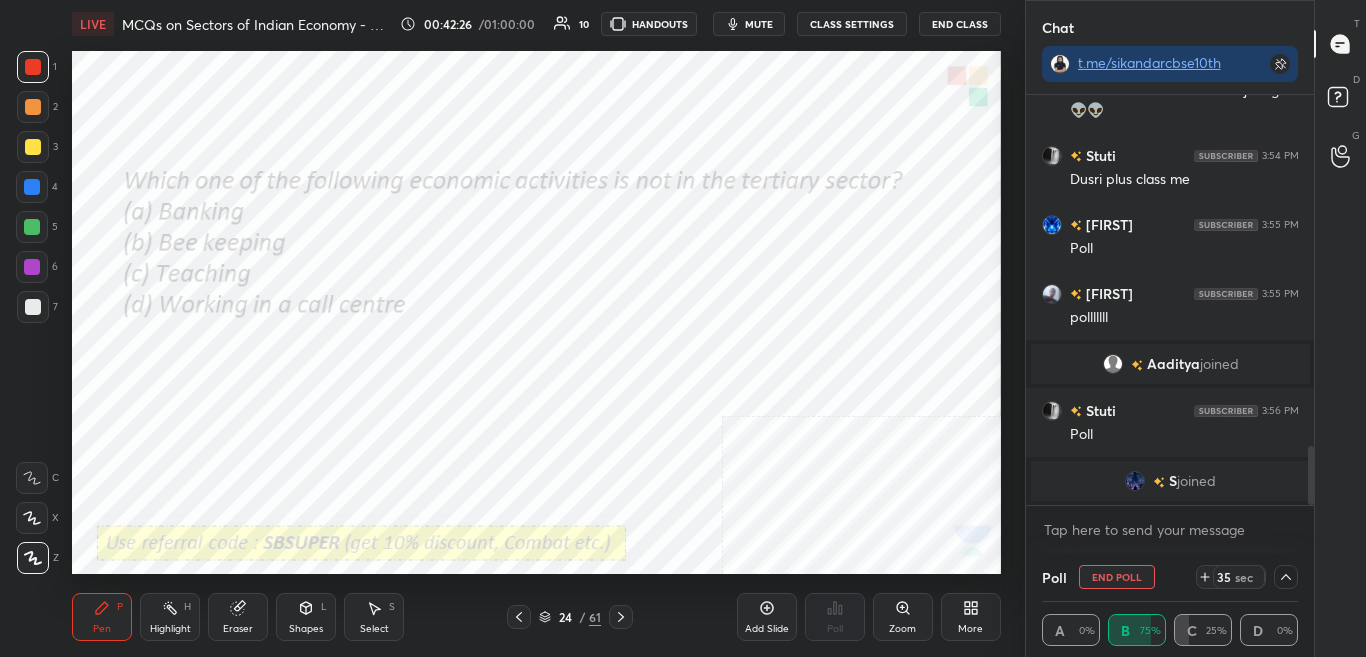 click on "Chat t.me/sikandarcbse10th Stuti 3:52 PM Mujhse dargyiii Byeeee Stuti 3:53 PM Mein bhi 7 mins baad chali jaungi 👽👽 Stuti 3:54 PM Dusri plus class me Ishanvi 3:55 PM Poll Rajvir 3:55 PM polllllll Aaditya  joined Stuti 3:56 PM Poll S  joined JUMP TO LATEST Enable hand raising Enable raise hand to speak to learners. Once enabled, chat will be turned off temporarily. Enable x   Doubts asked by learners will show up here NEW DOUBTS ASKED No one has raised a hand yet Can't raise hand Looks like educator just invited you to speak. Please wait before you can raise your hand again. Got it Poll End Poll 35  sec A 0% B 75% C 25% D 0% T Messages (T) D Doubts (D) G Raise Hand (G)" at bounding box center [1196, 328] 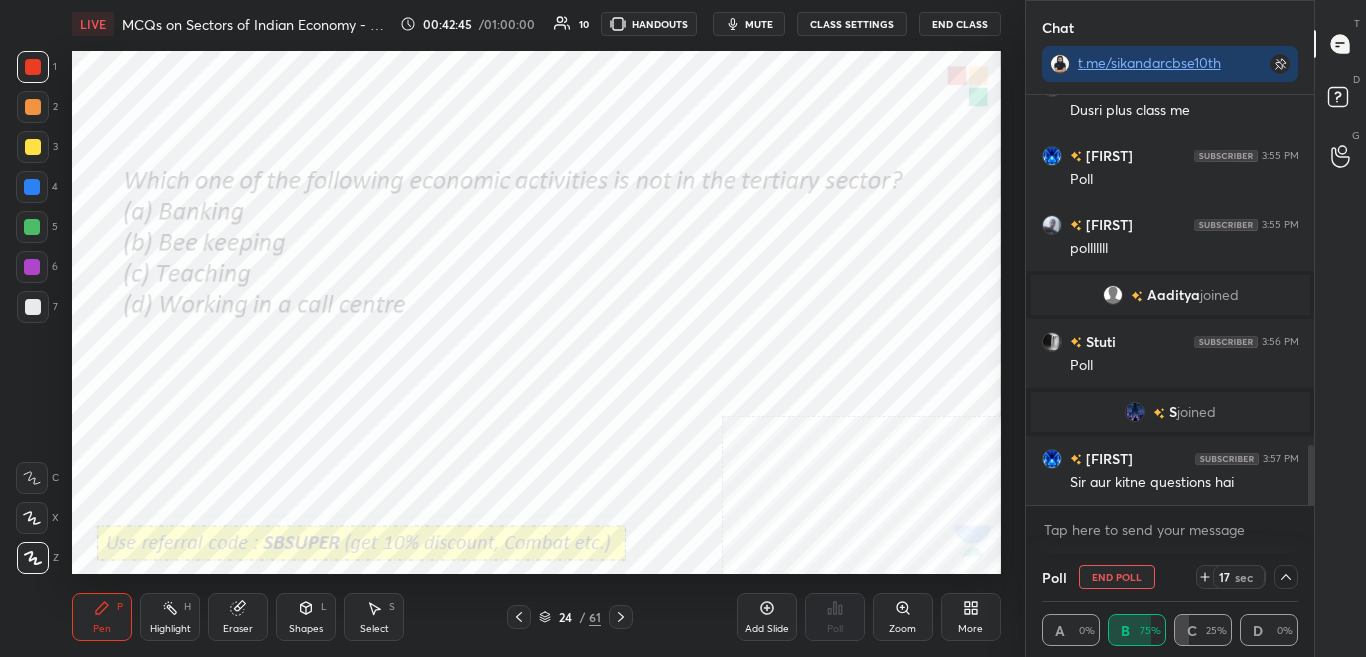 scroll, scrollTop: 2396, scrollLeft: 0, axis: vertical 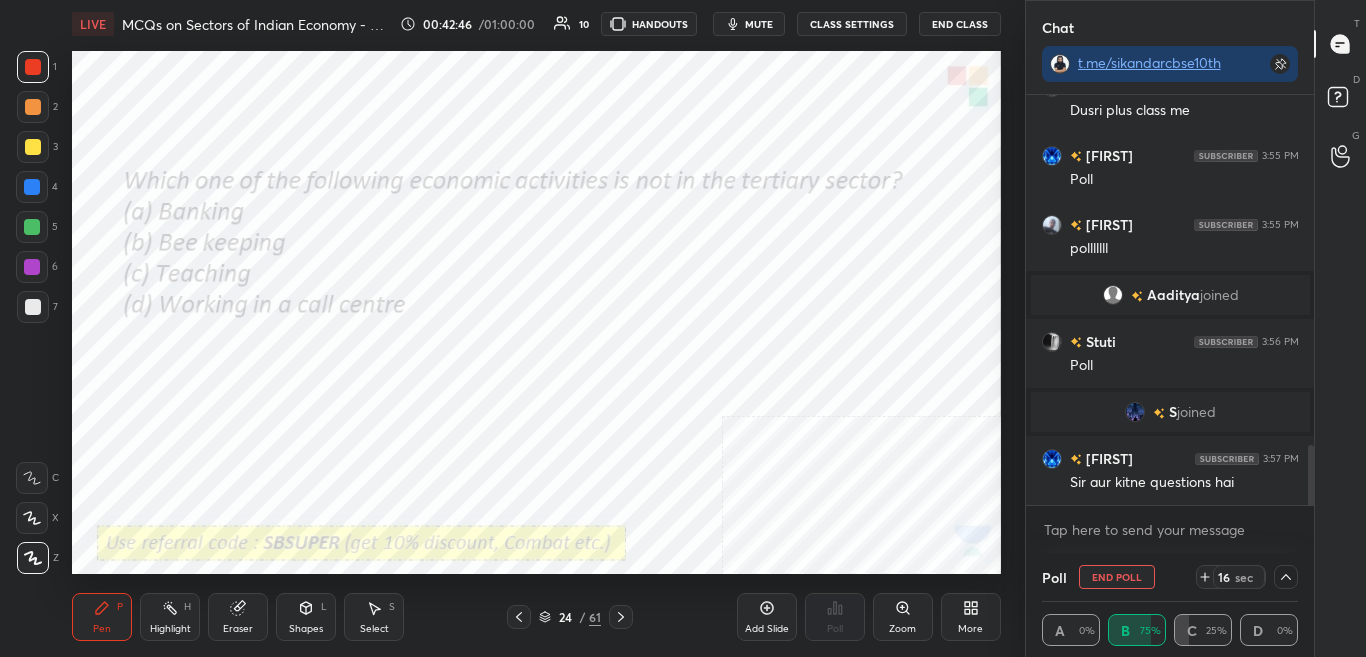 click on "mute" at bounding box center [759, 24] 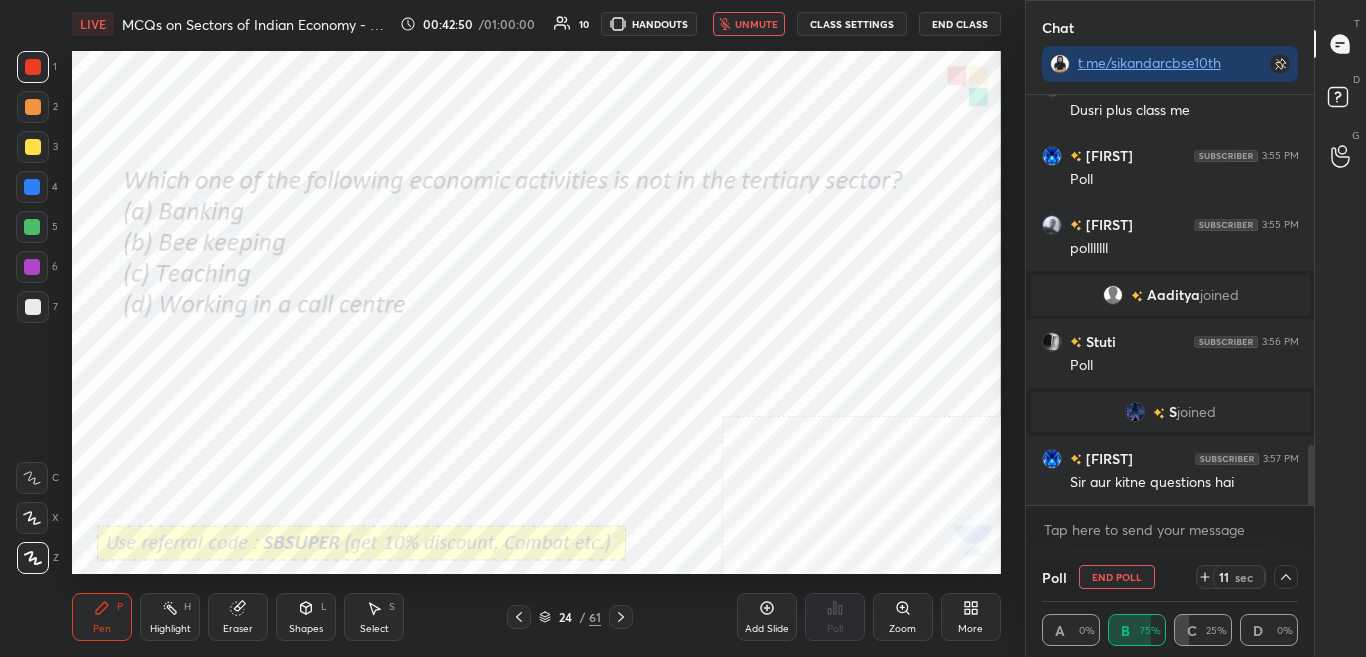 click on "unmute" at bounding box center [756, 24] 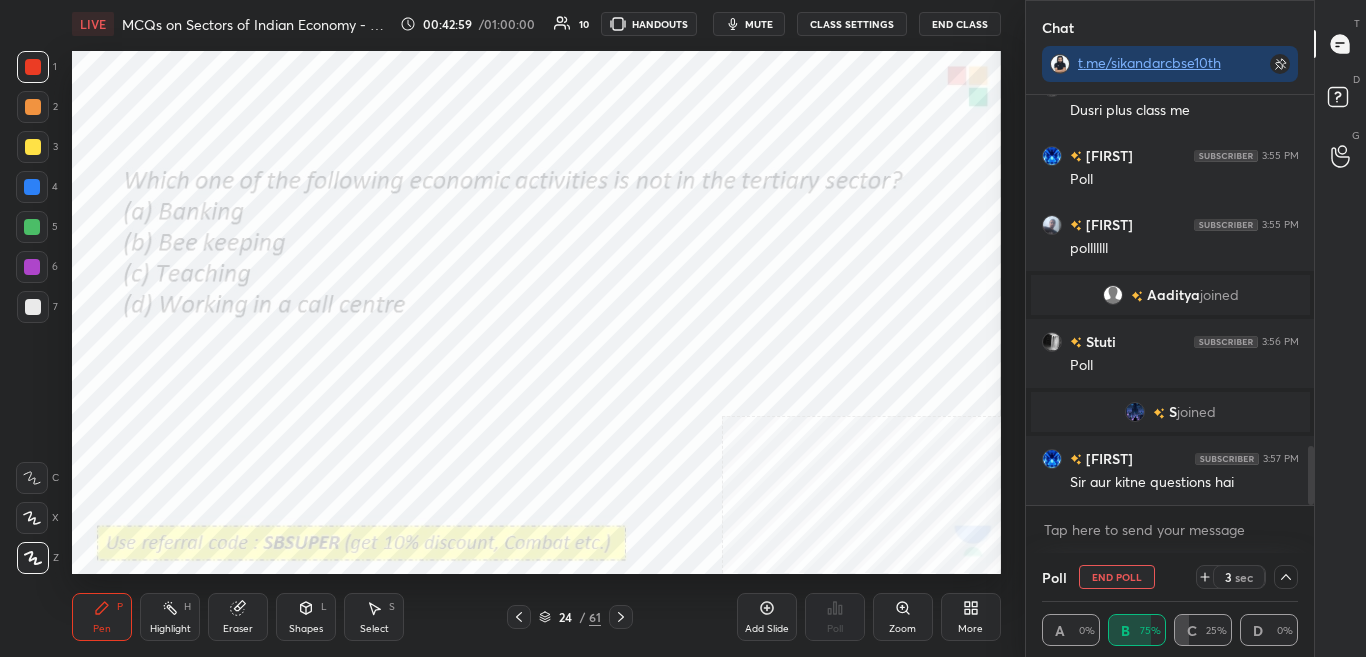 scroll, scrollTop: 2444, scrollLeft: 0, axis: vertical 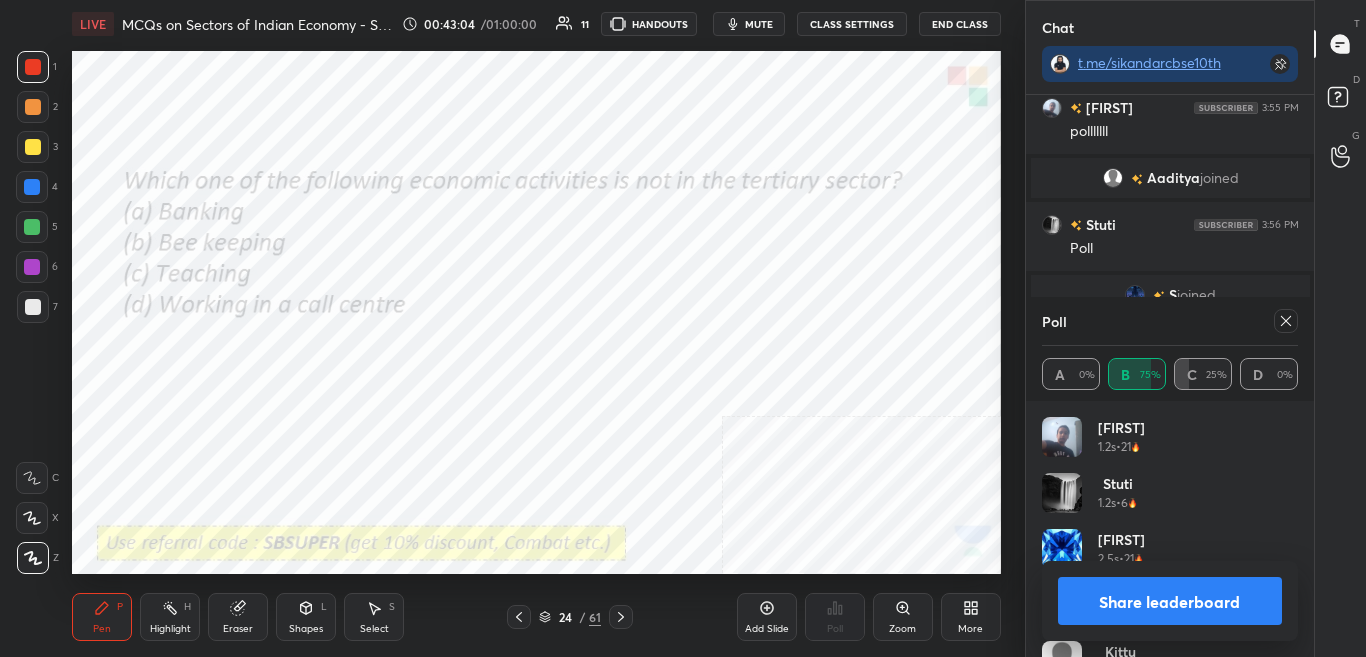 click on "Share leaderboard" at bounding box center (1170, 601) 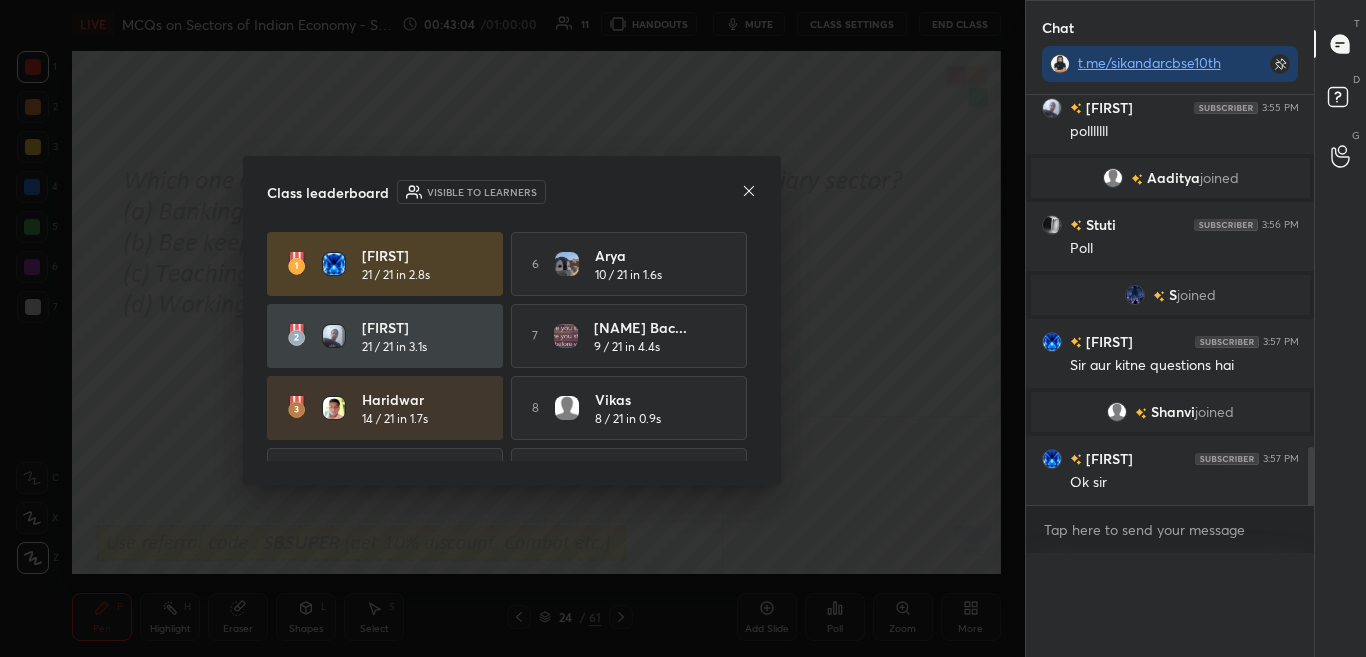 scroll, scrollTop: 0, scrollLeft: 0, axis: both 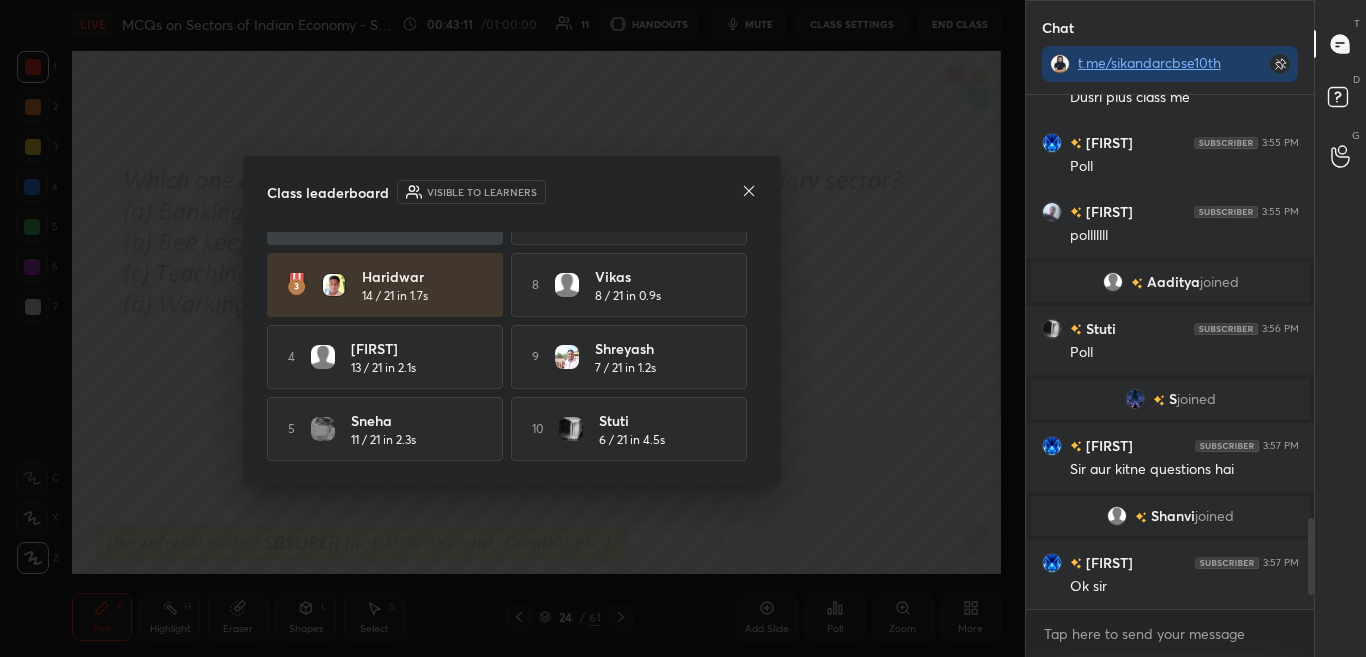 click on "Ishanvi 21 / 21 in 2.8s 6 Arya 10 / 21 in 1.6s Rajvir 21 / 21 in 3.1s 7 Poorvi bac... 9 / 21 in 4.4s Haridwar 14 / 21 in 1.7s 8 Vikas 8 / 21 in 0.9s 4 Vibha 13 / 21 in 2.1s 9 Shreyash 7 / 21 in 1.2s 5 Sneha 11 / 21 in 2.3s 10 Stuti 6 / 21 in 4.5s" at bounding box center [512, 285] 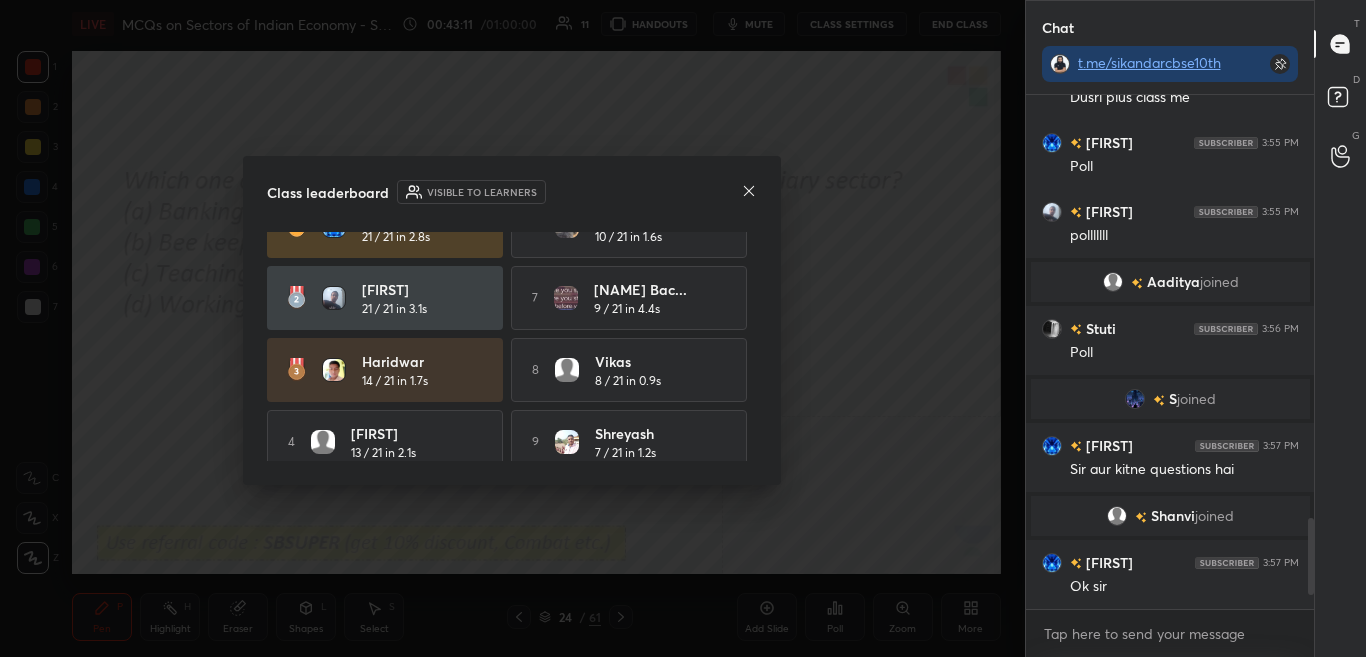 scroll, scrollTop: 0, scrollLeft: 0, axis: both 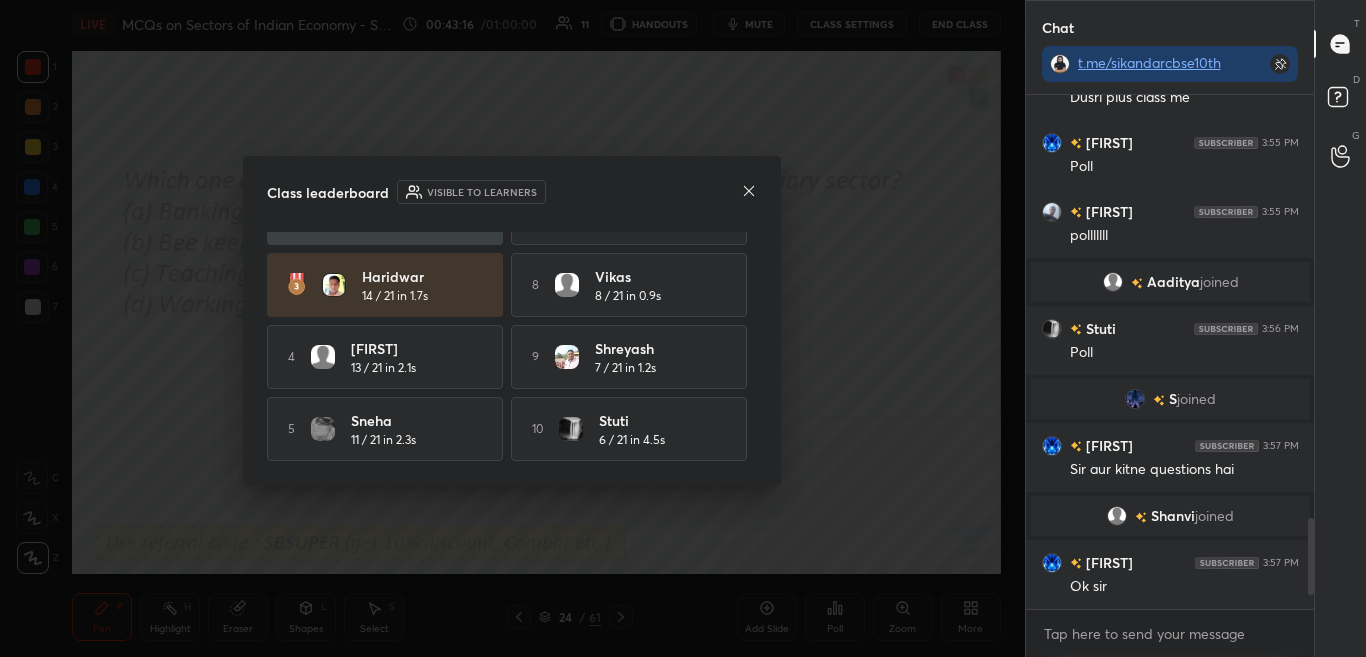 click 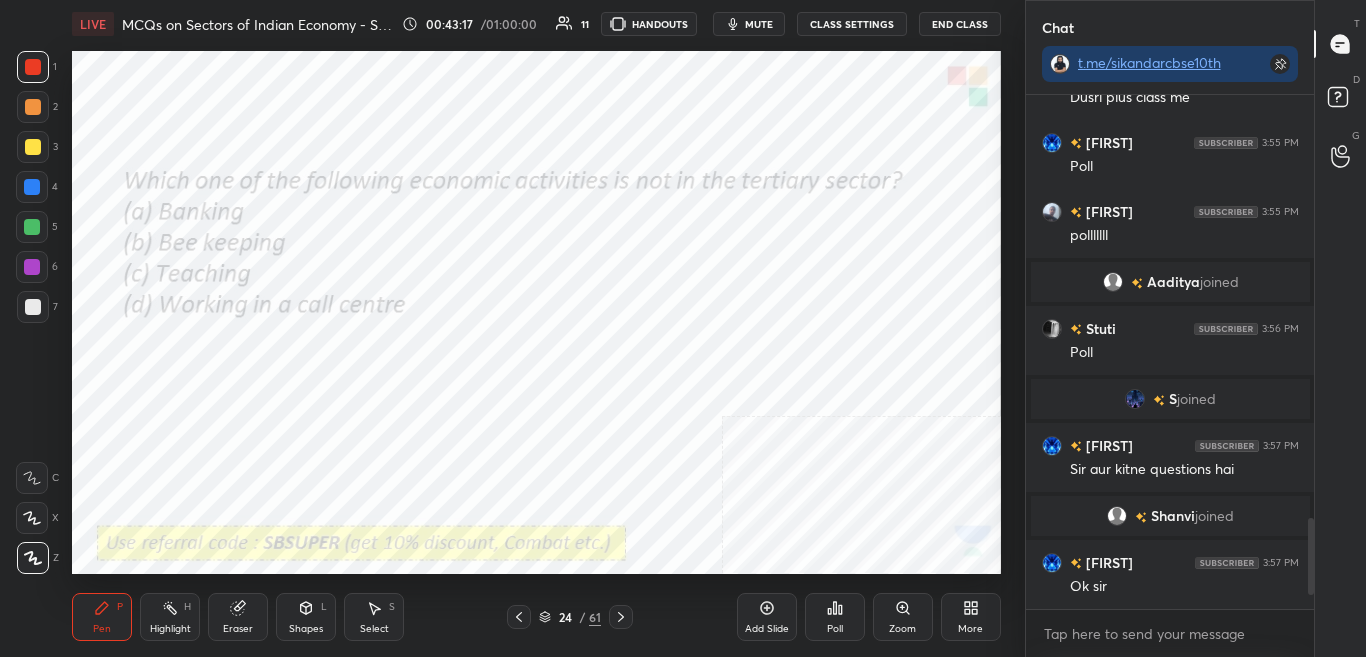click 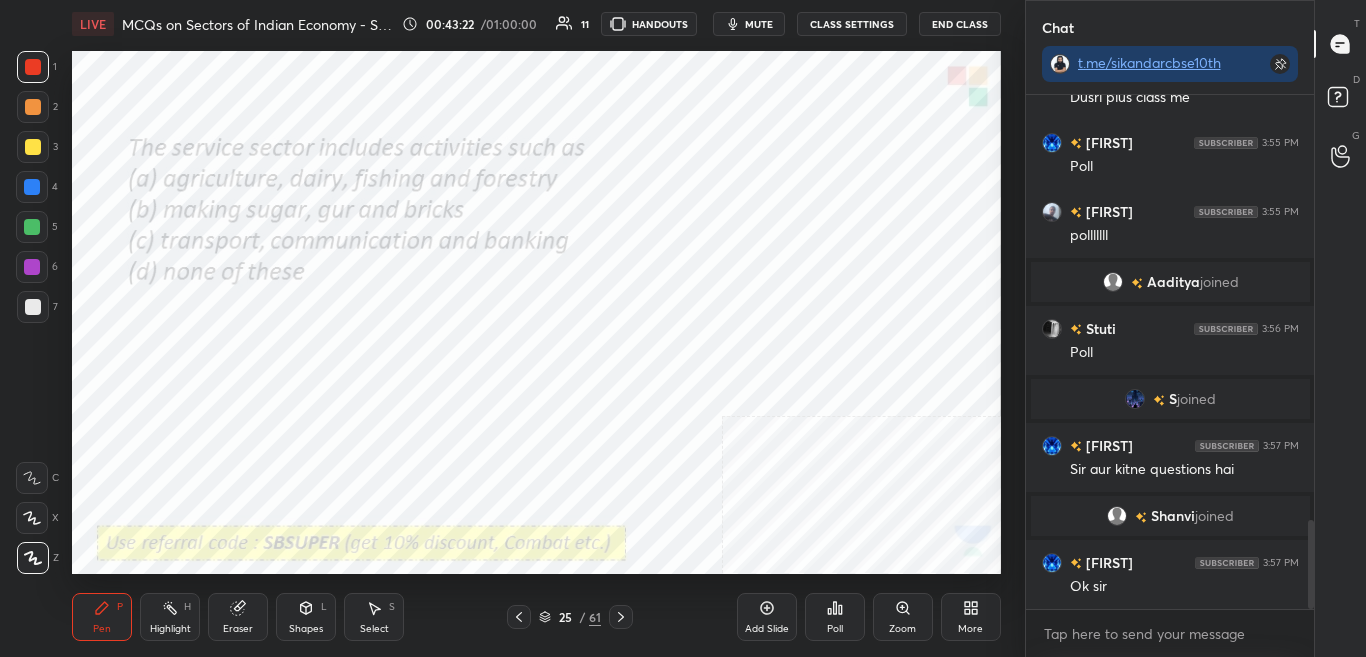 scroll, scrollTop: 2459, scrollLeft: 0, axis: vertical 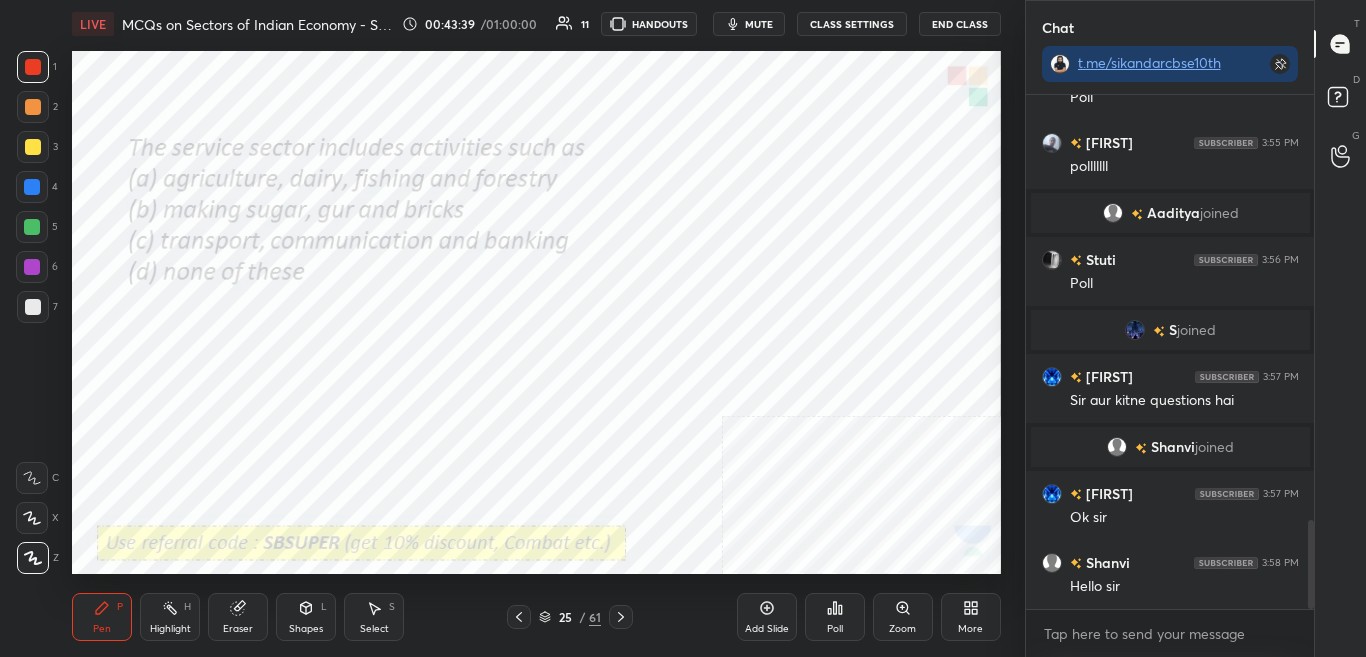 click on "mute" at bounding box center [759, 24] 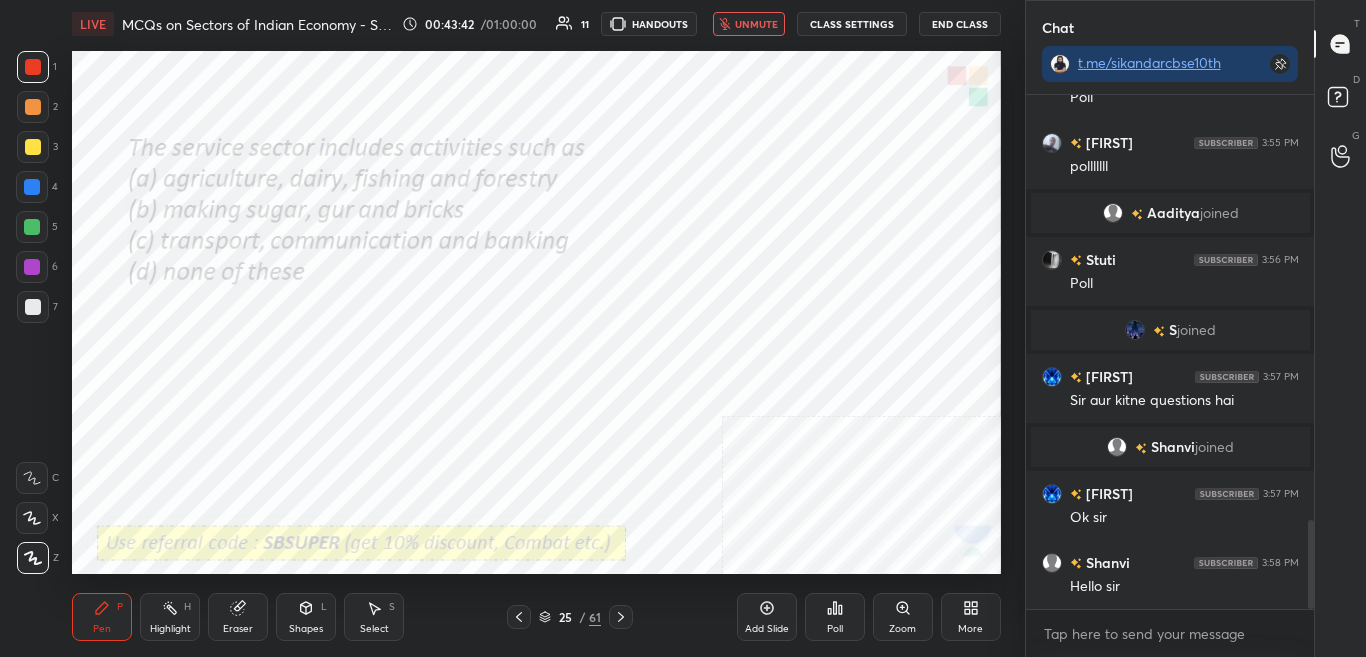 click on "Poll" at bounding box center [835, 617] 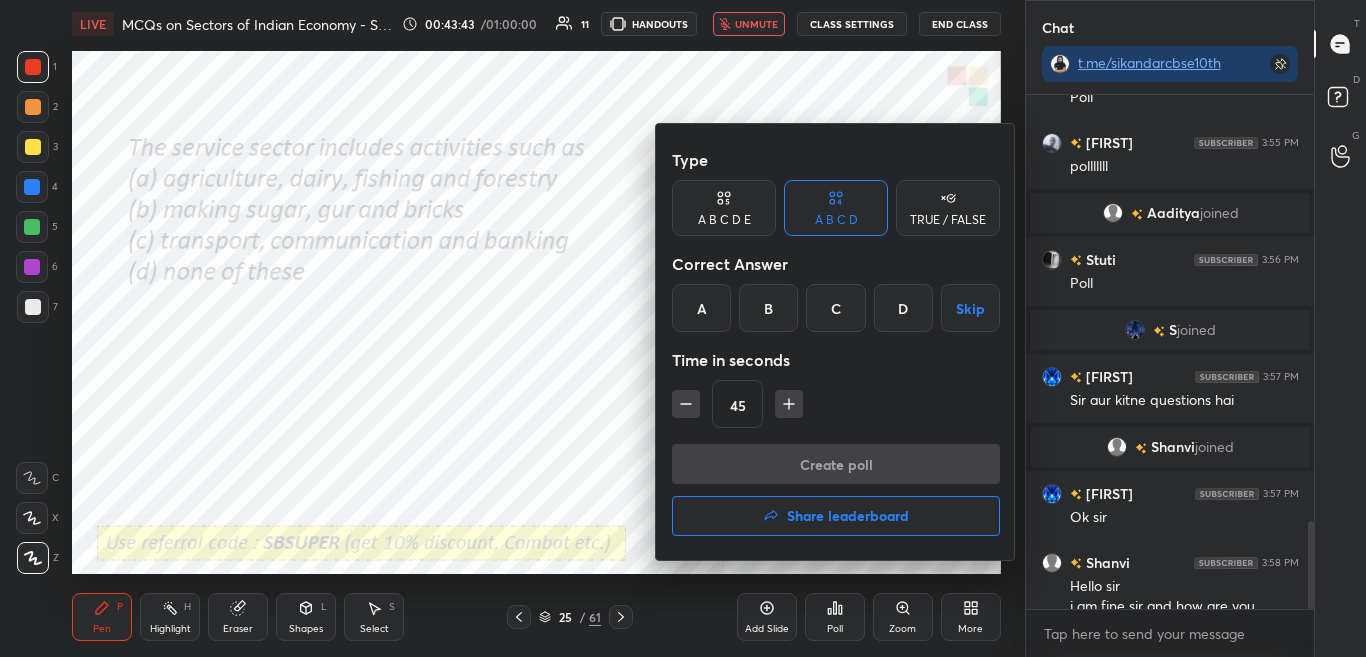 scroll, scrollTop: 2479, scrollLeft: 0, axis: vertical 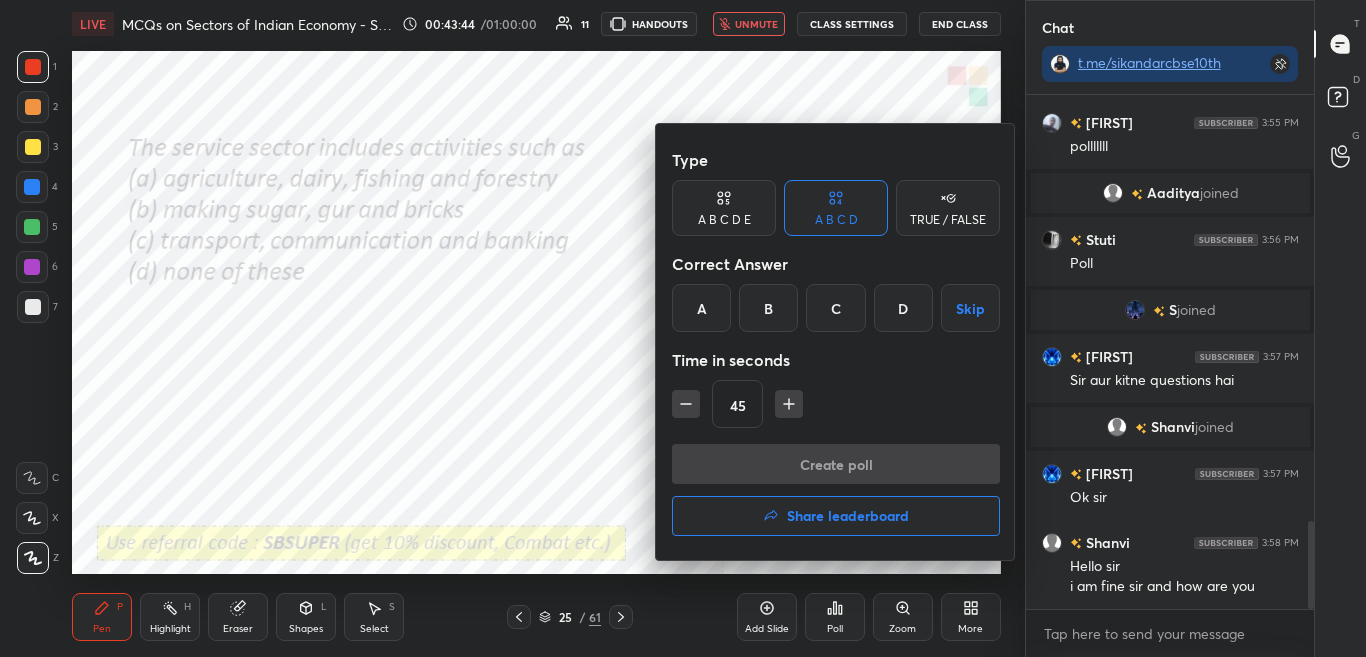 click on "C" at bounding box center [835, 308] 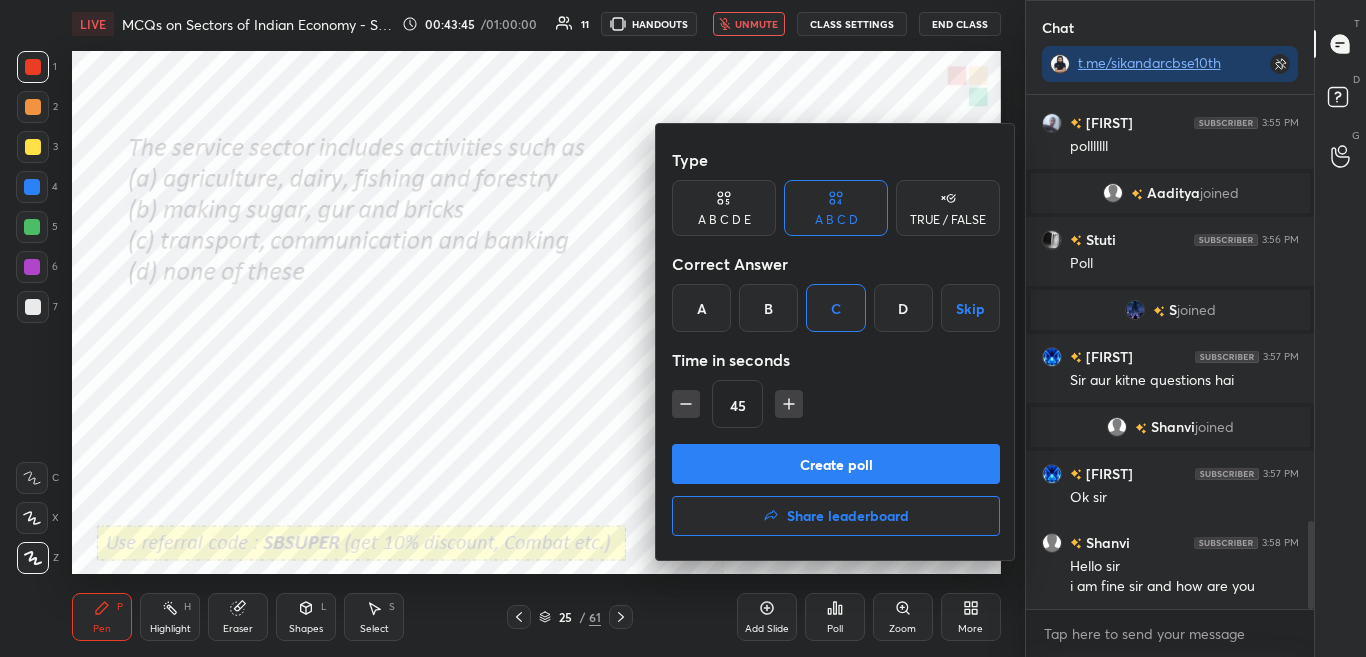click on "Create poll" at bounding box center [836, 464] 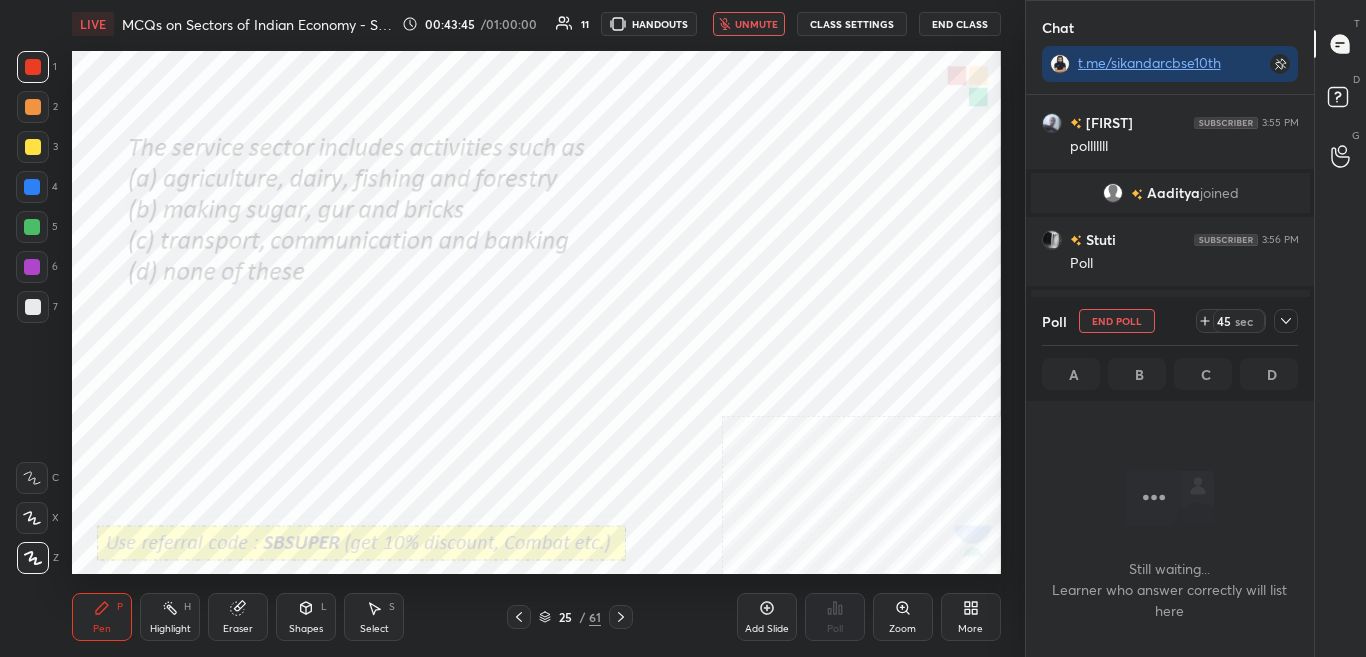 scroll, scrollTop: 456, scrollLeft: 282, axis: both 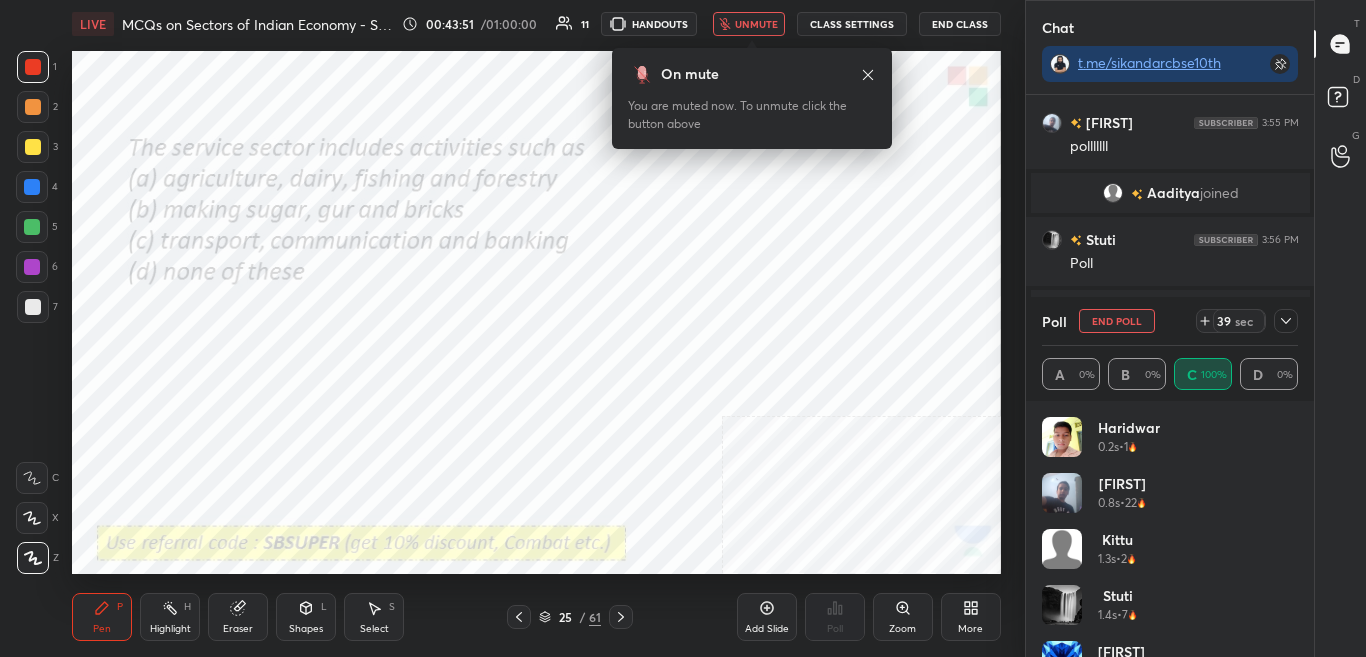 click on "unmute" at bounding box center (749, 24) 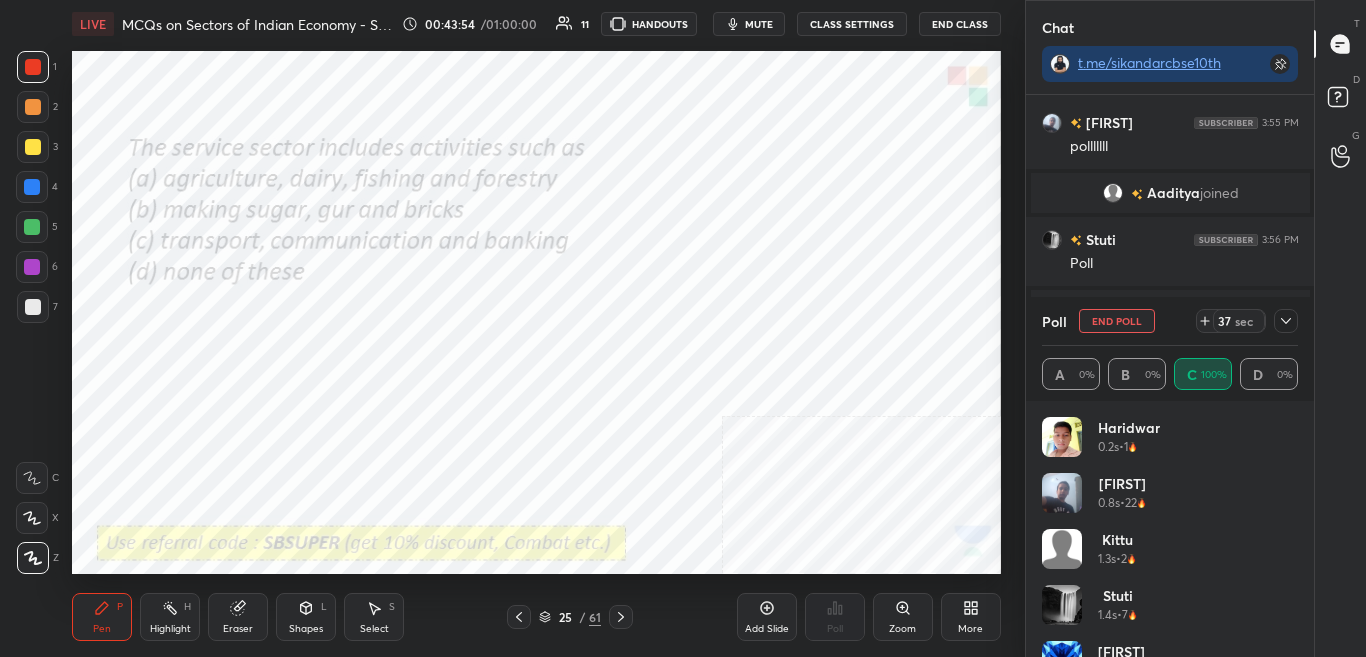 click 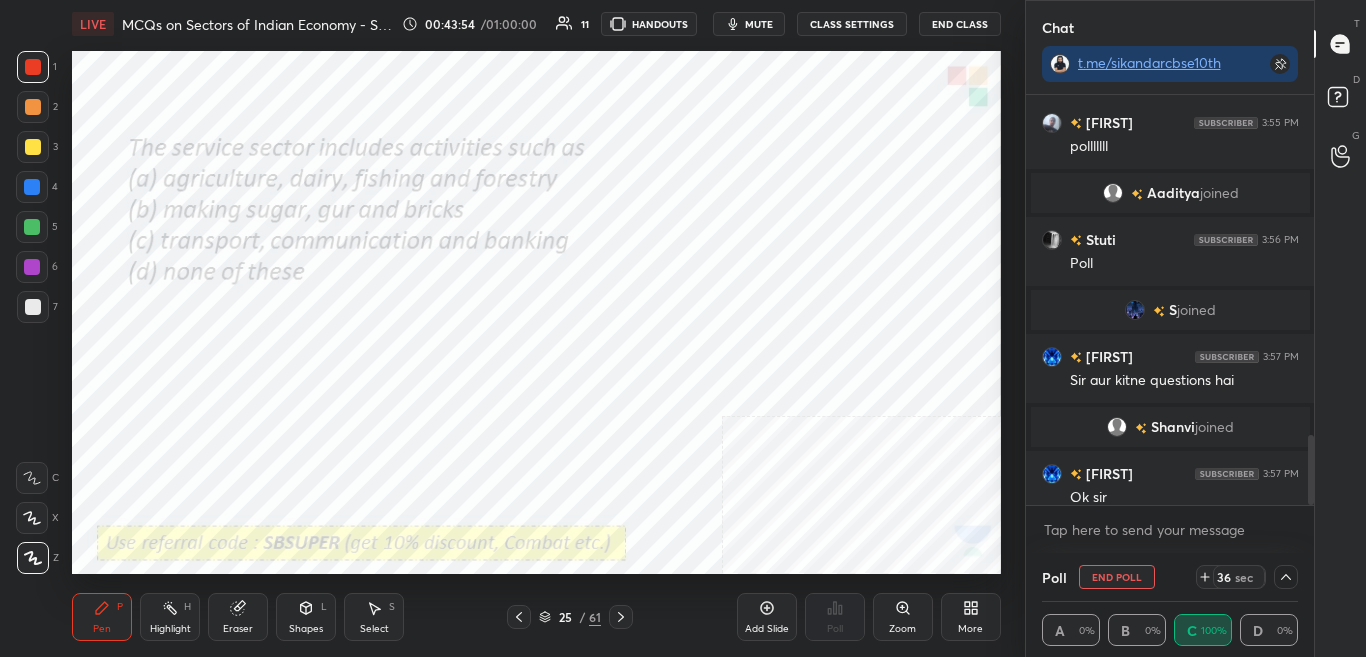 scroll, scrollTop: 0, scrollLeft: 0, axis: both 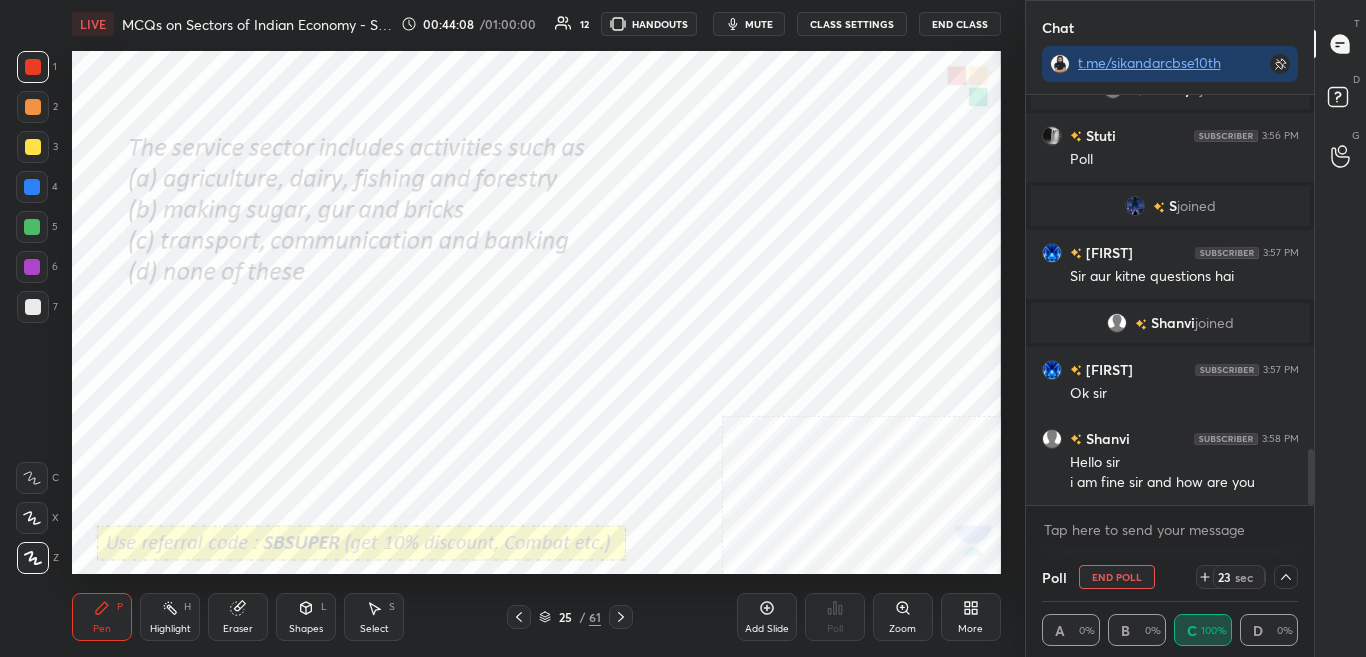 drag, startPoint x: 1311, startPoint y: 475, endPoint x: 1311, endPoint y: 507, distance: 32 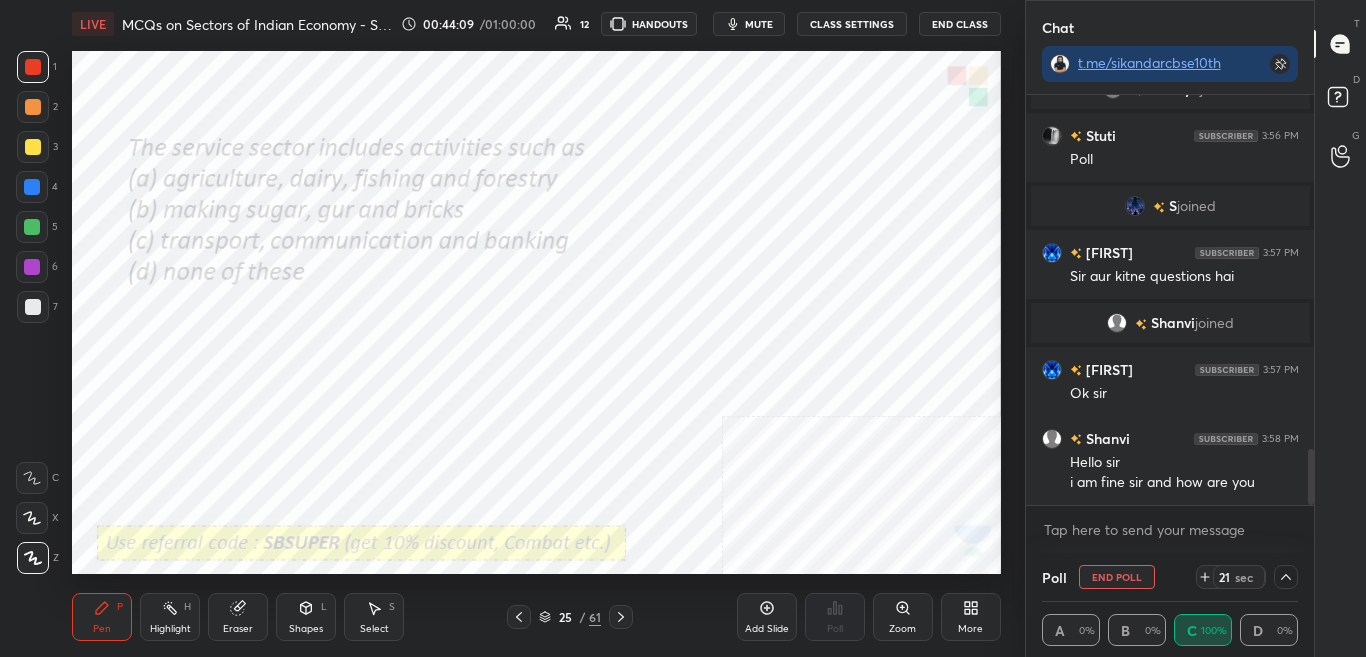 click 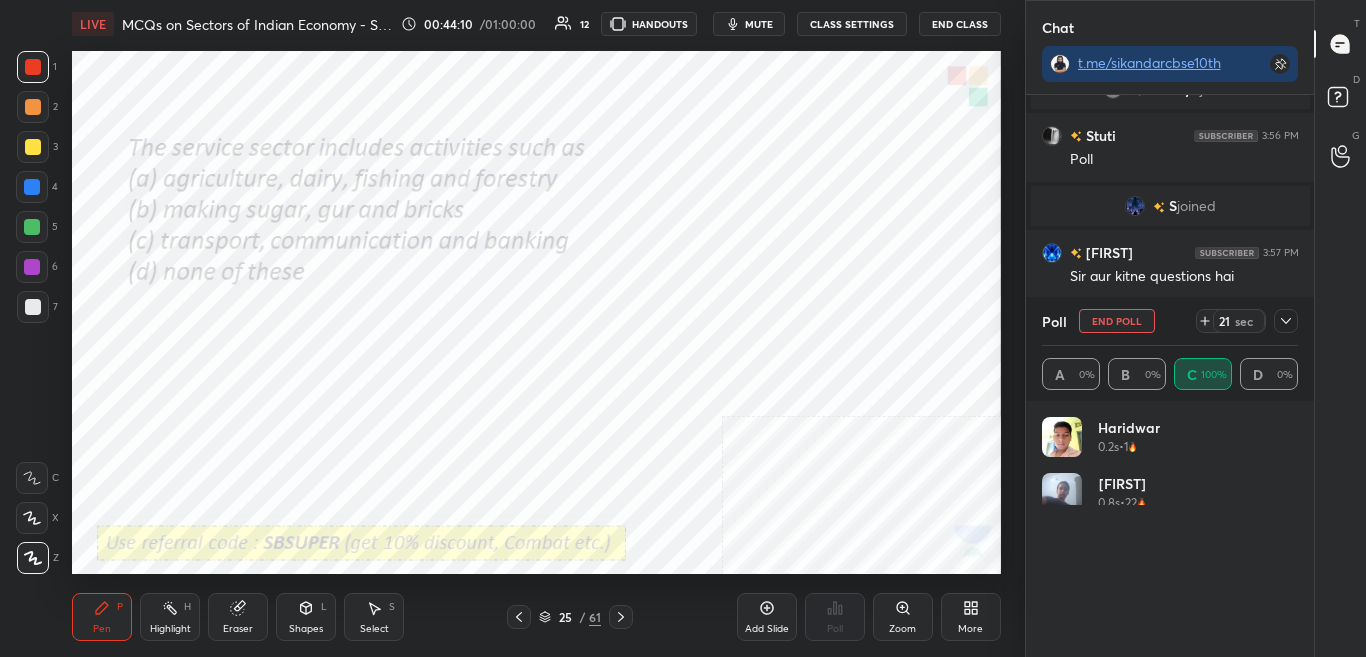 scroll, scrollTop: 7, scrollLeft: 7, axis: both 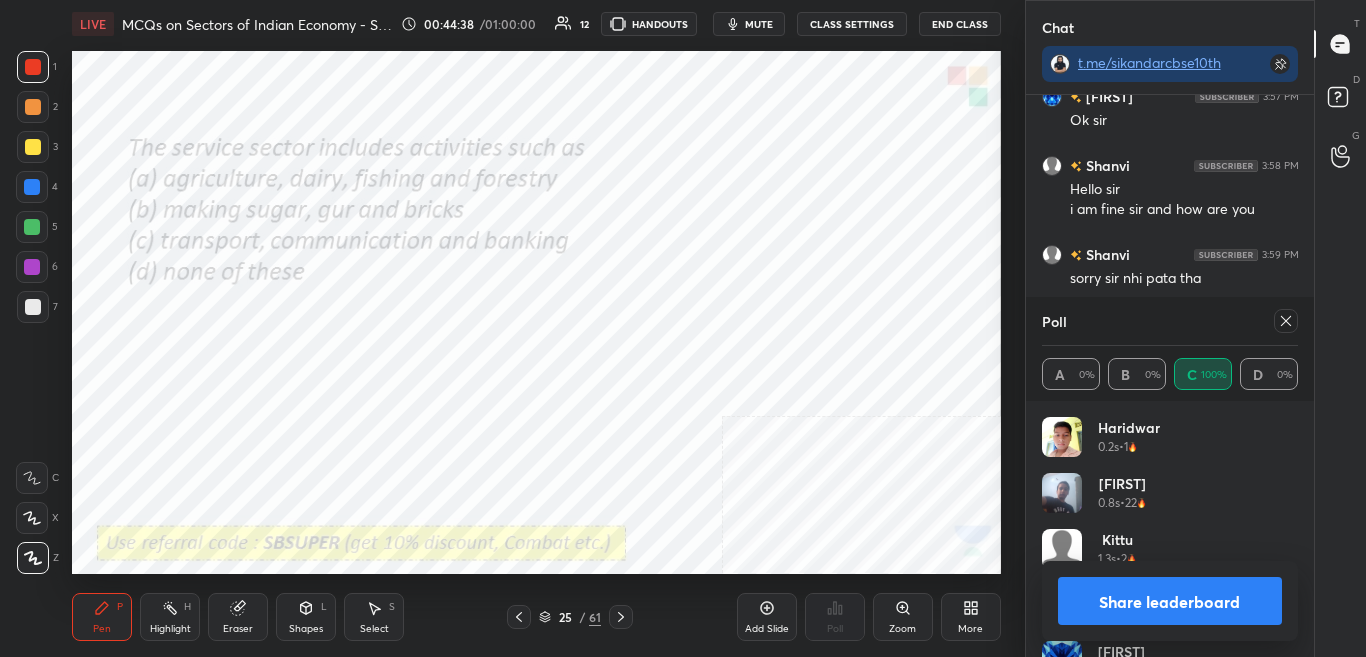 click 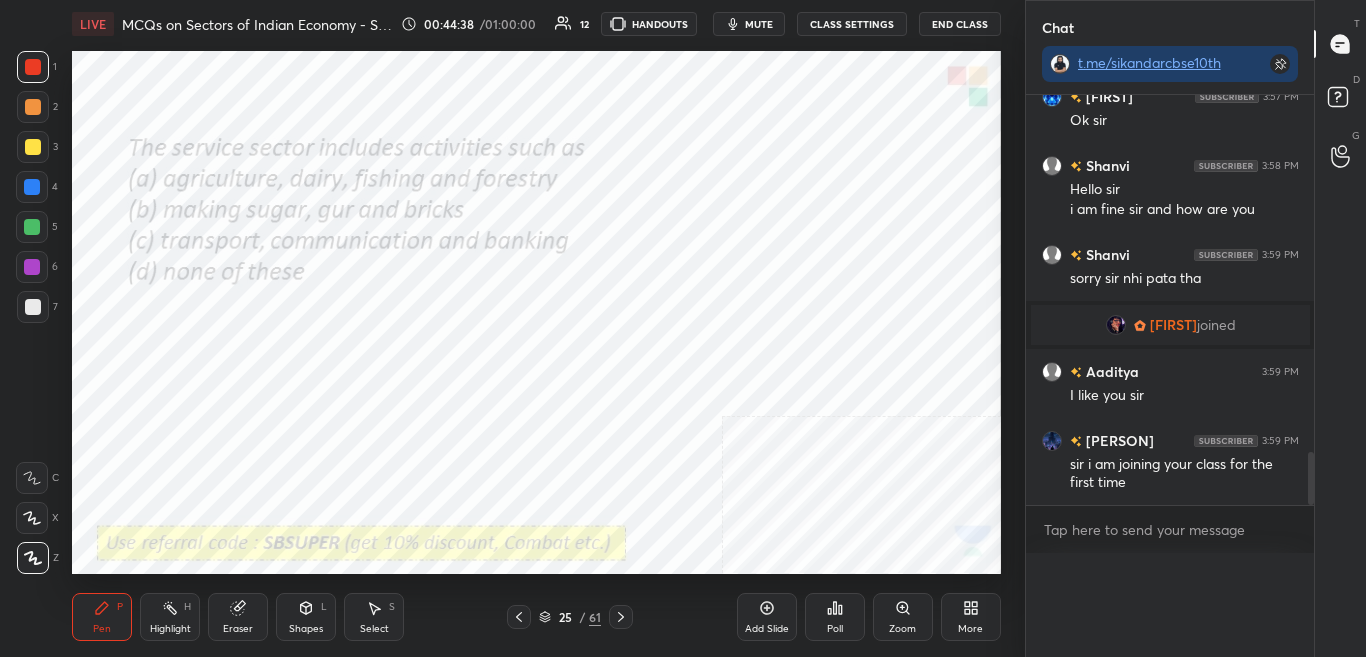 scroll, scrollTop: 0, scrollLeft: 0, axis: both 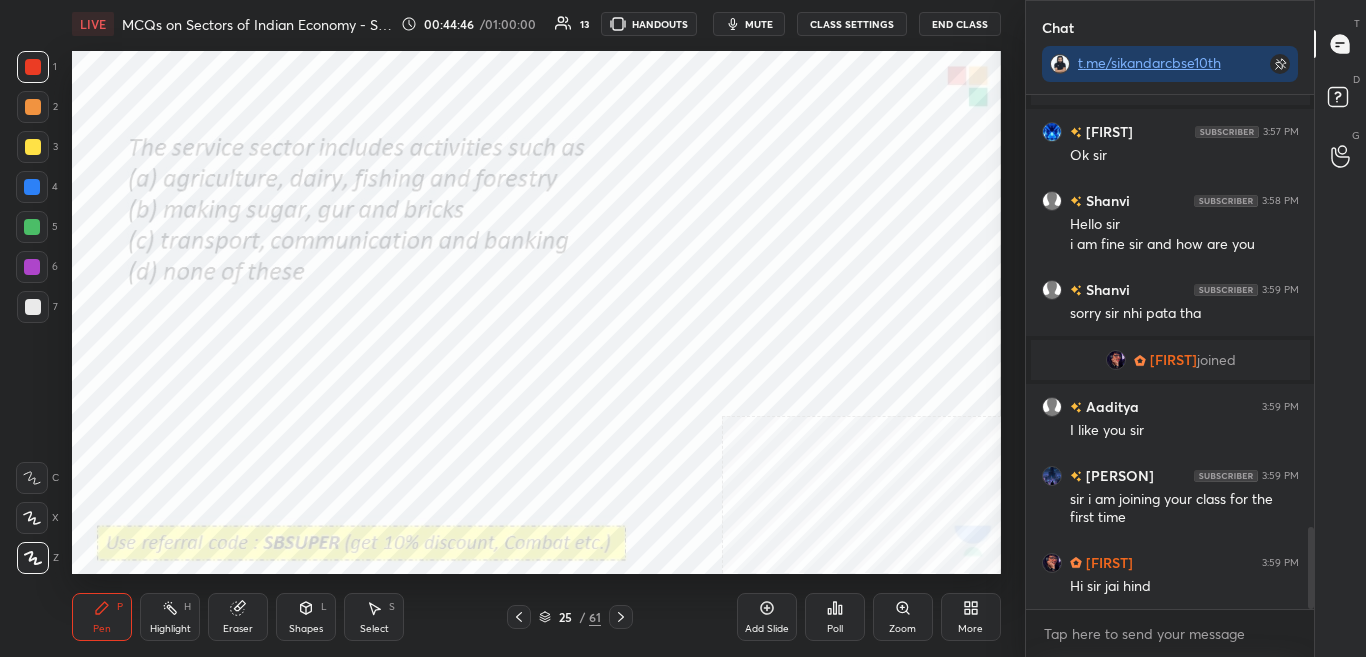 click 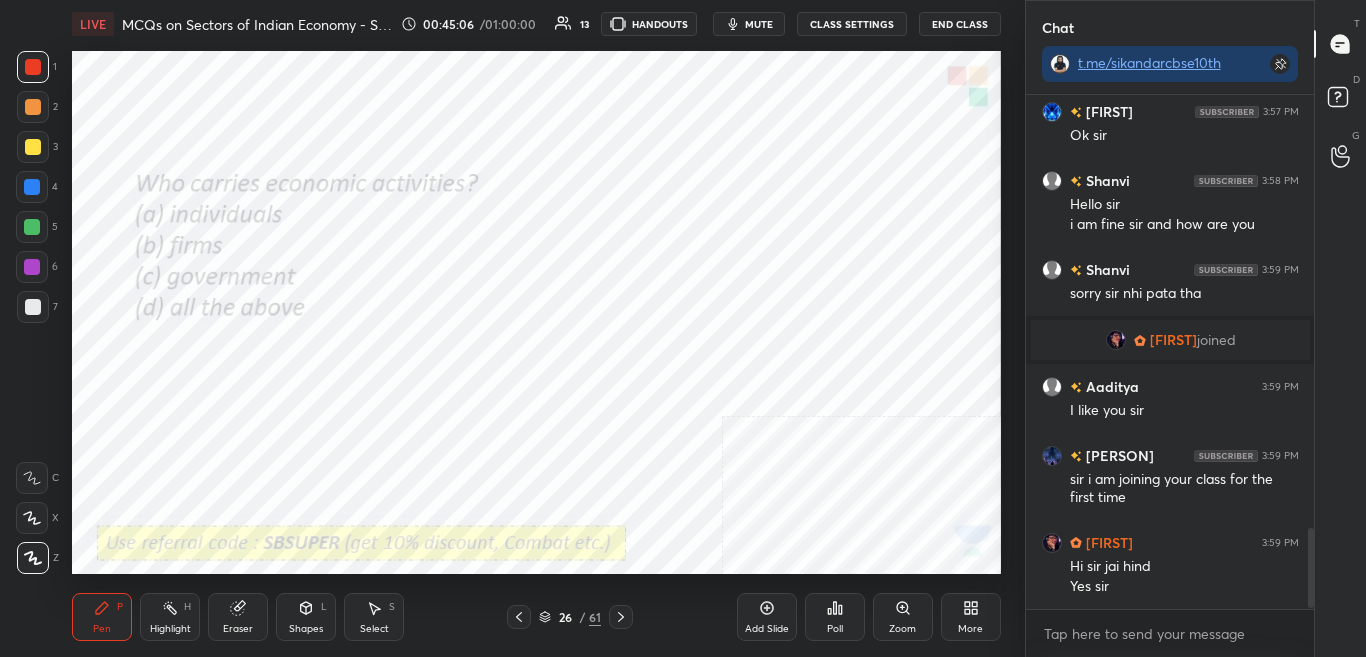 scroll, scrollTop: 2815, scrollLeft: 0, axis: vertical 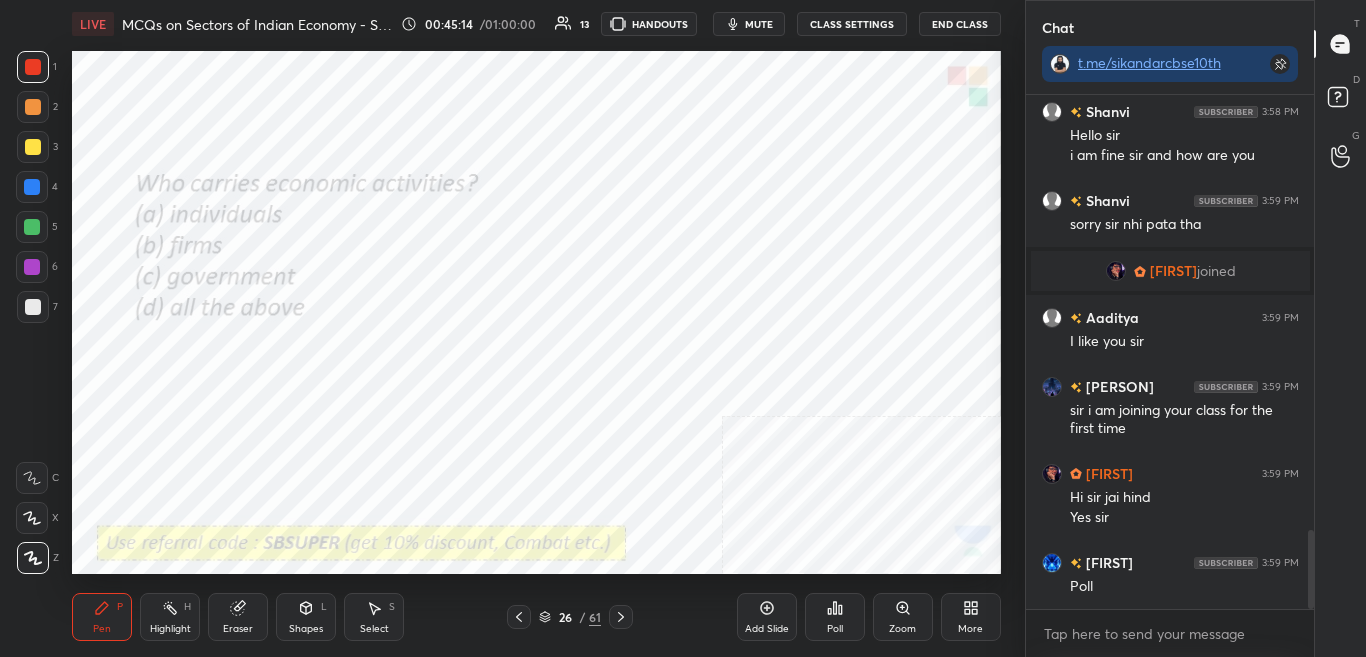 click on "Poll" at bounding box center (835, 629) 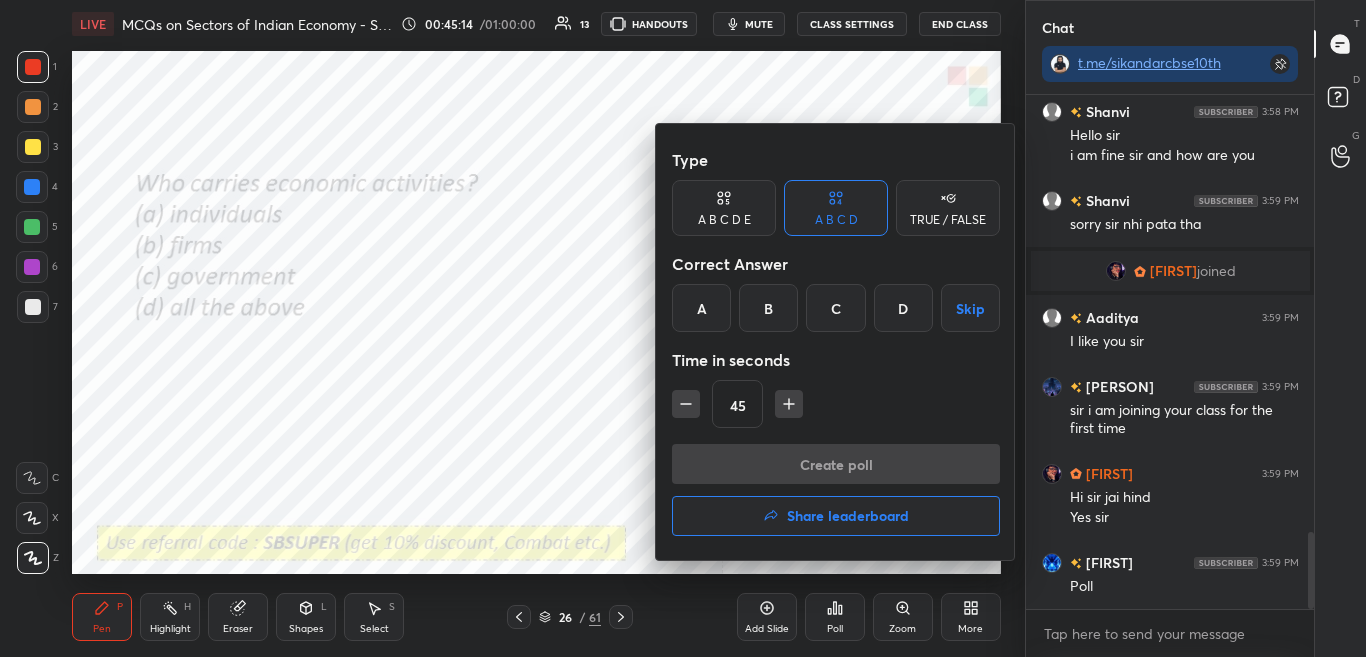 scroll, scrollTop: 2902, scrollLeft: 0, axis: vertical 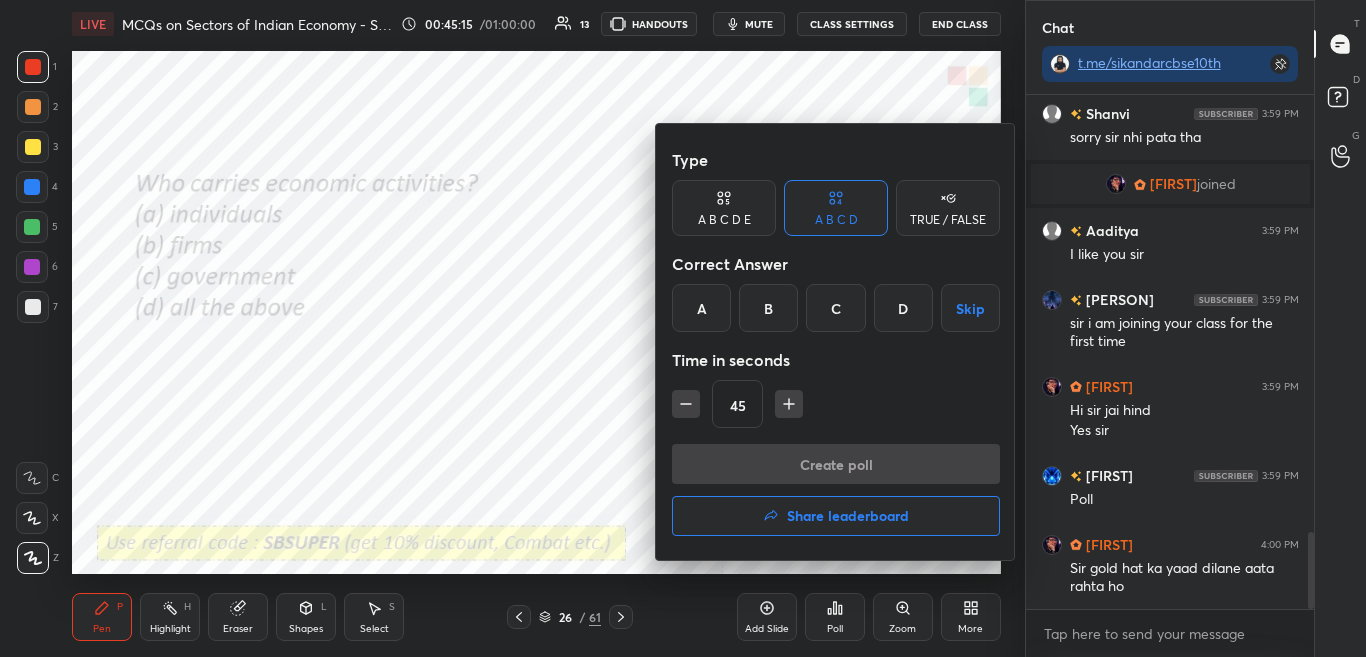 click on "D" at bounding box center [903, 308] 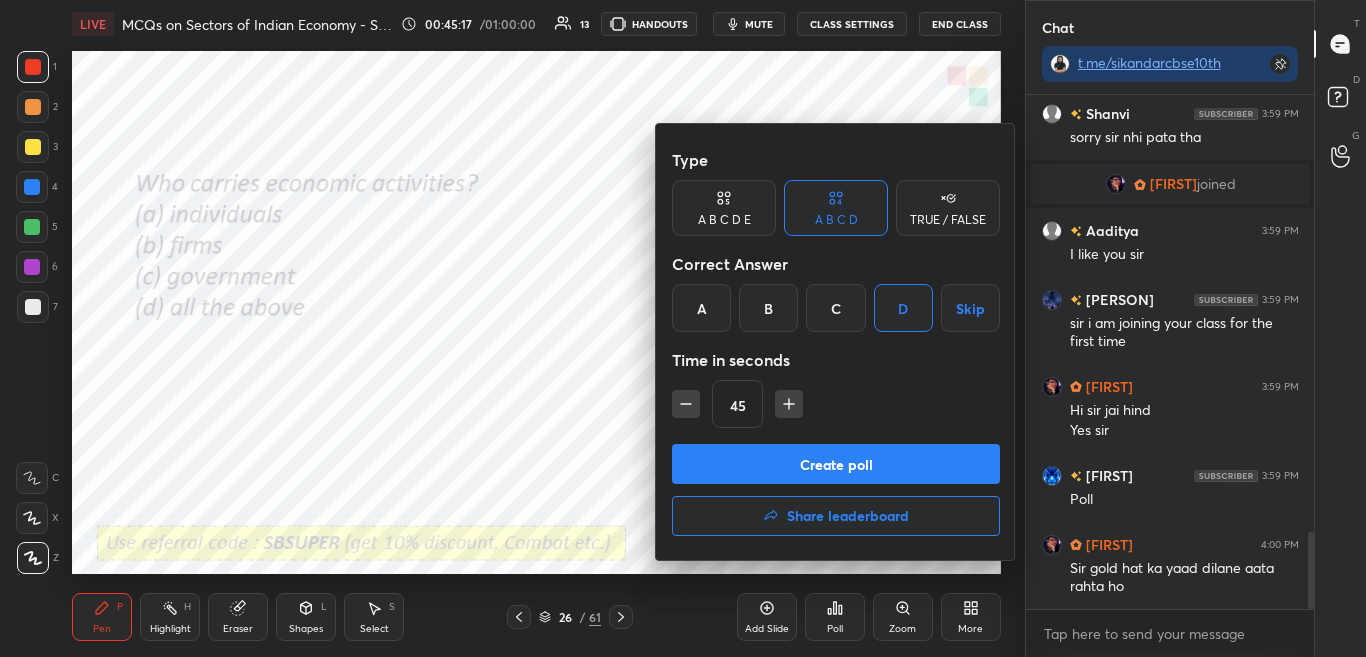 click on "Create poll" at bounding box center (836, 464) 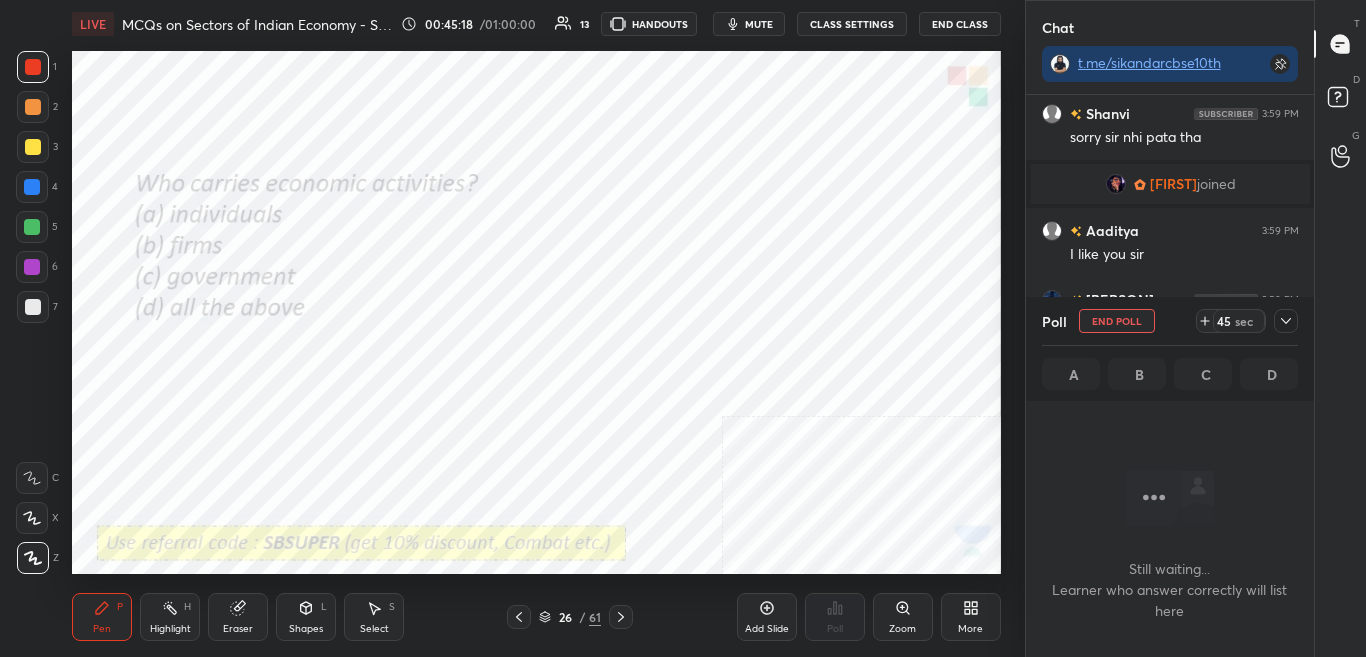 scroll, scrollTop: 404, scrollLeft: 282, axis: both 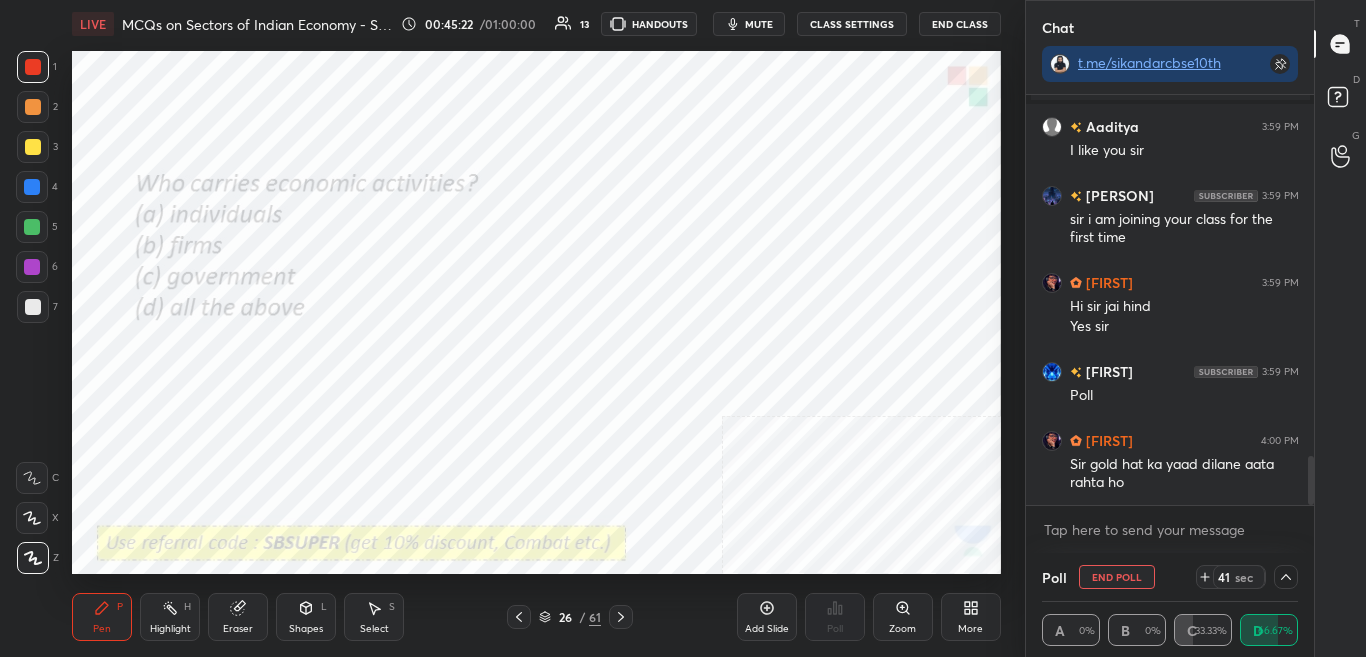 drag, startPoint x: 1313, startPoint y: 468, endPoint x: 1316, endPoint y: 543, distance: 75.059975 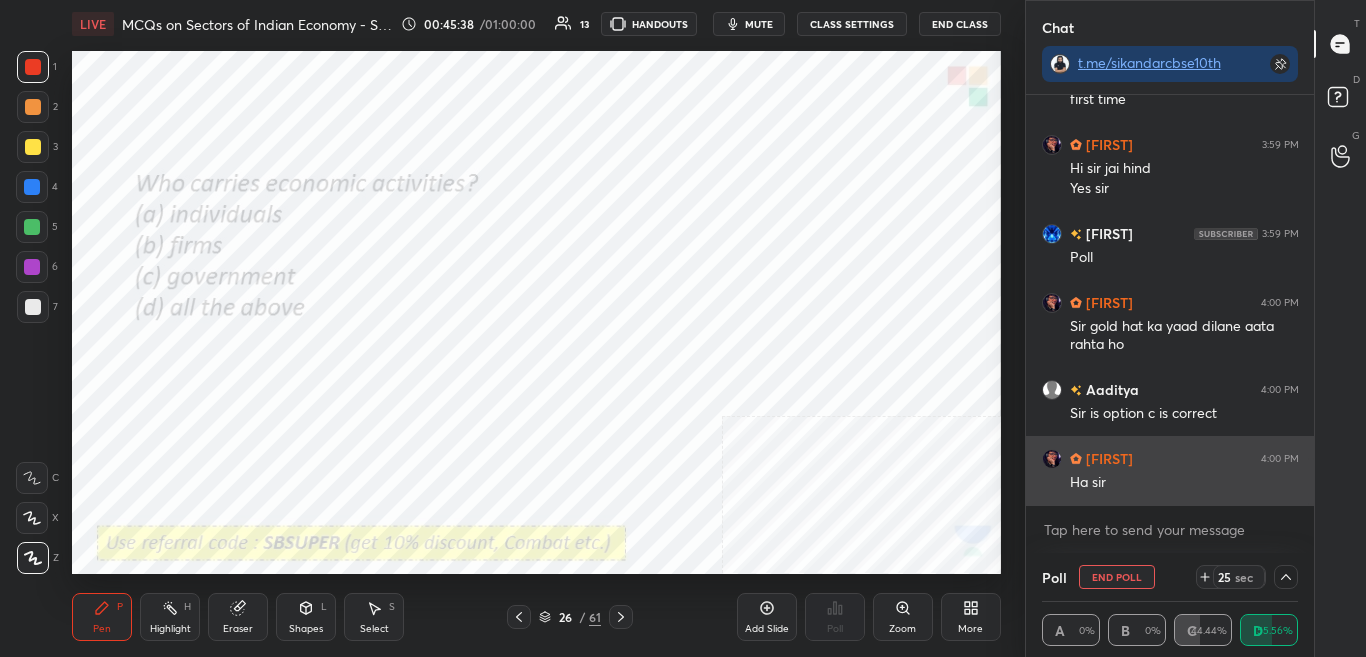scroll, scrollTop: 3164, scrollLeft: 0, axis: vertical 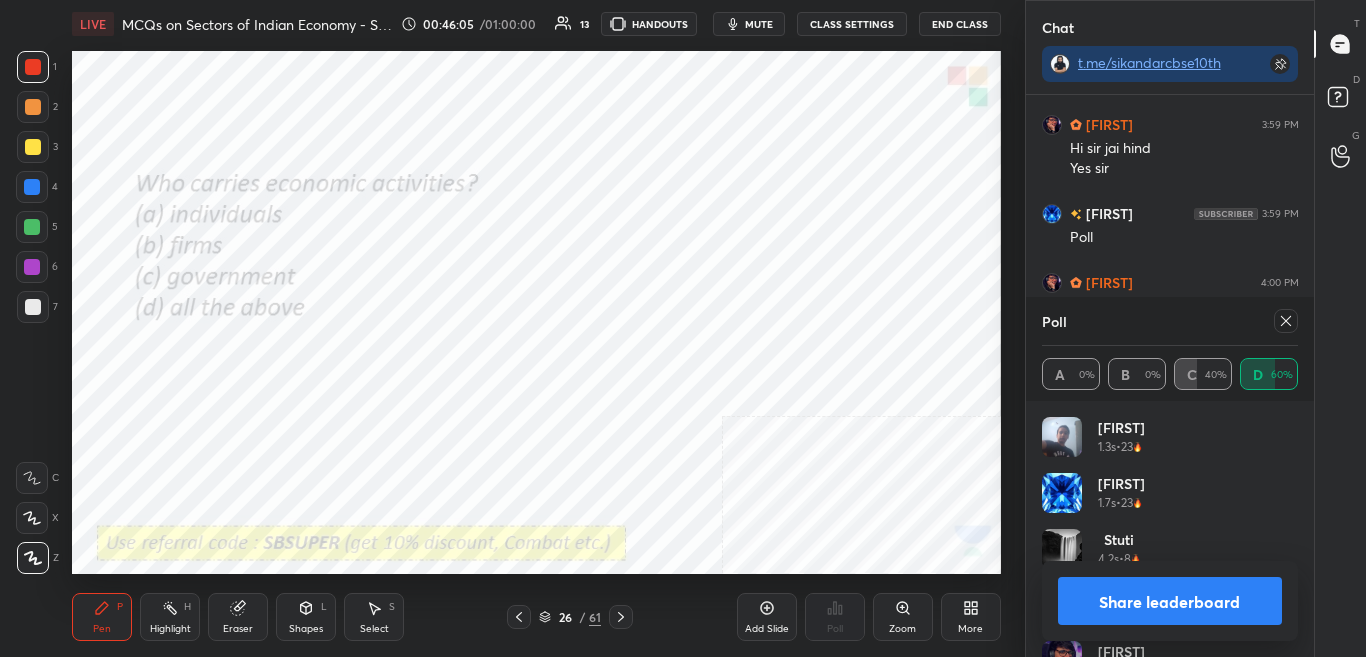 click on "Share leaderboard" at bounding box center (1170, 601) 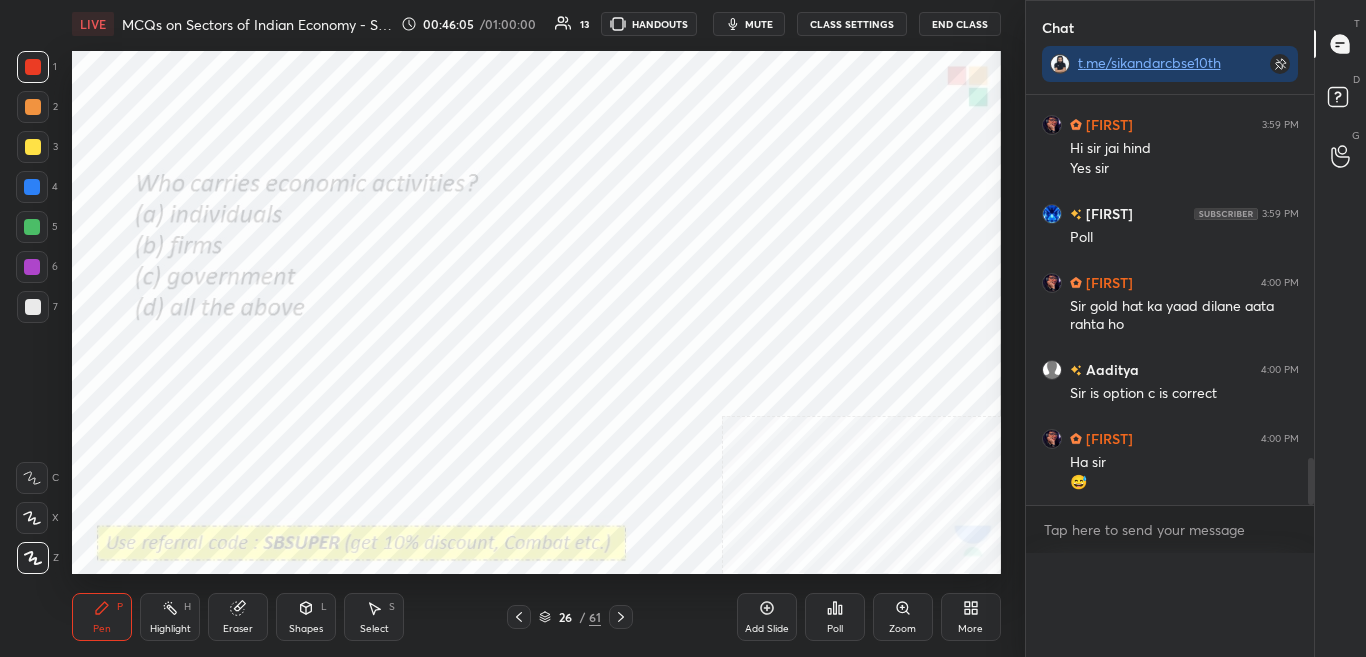 scroll, scrollTop: 177, scrollLeft: 250, axis: both 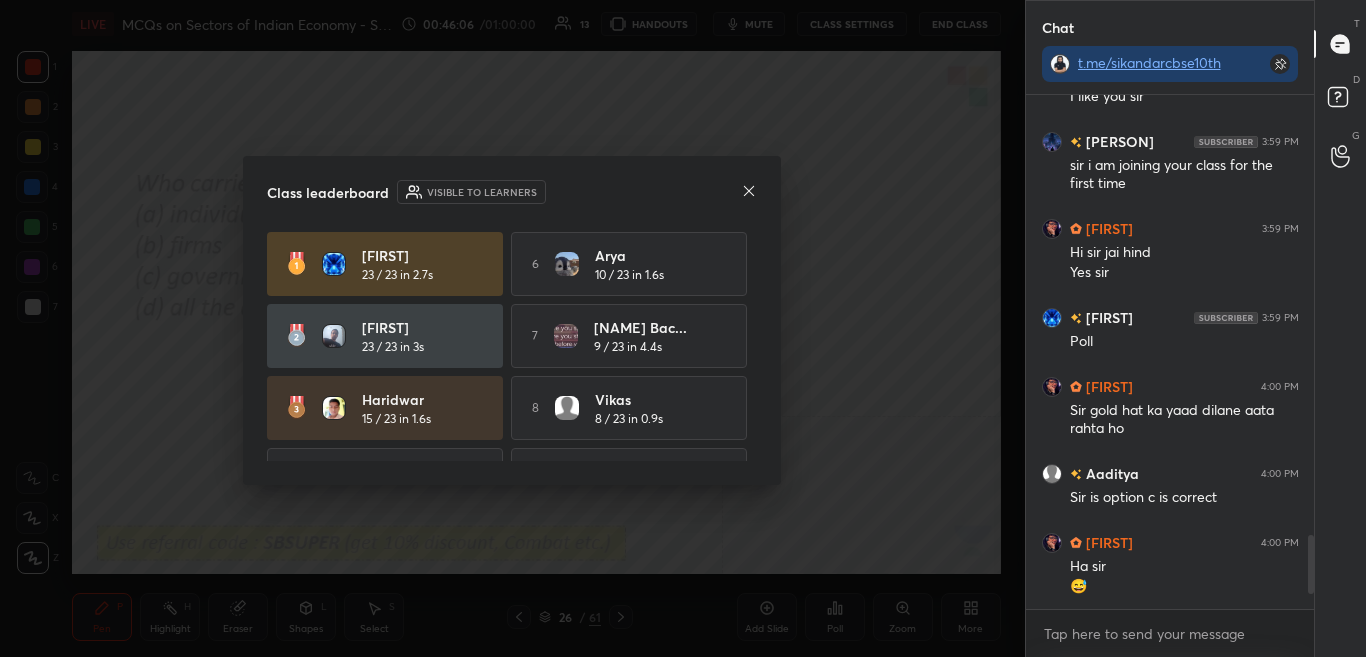 click 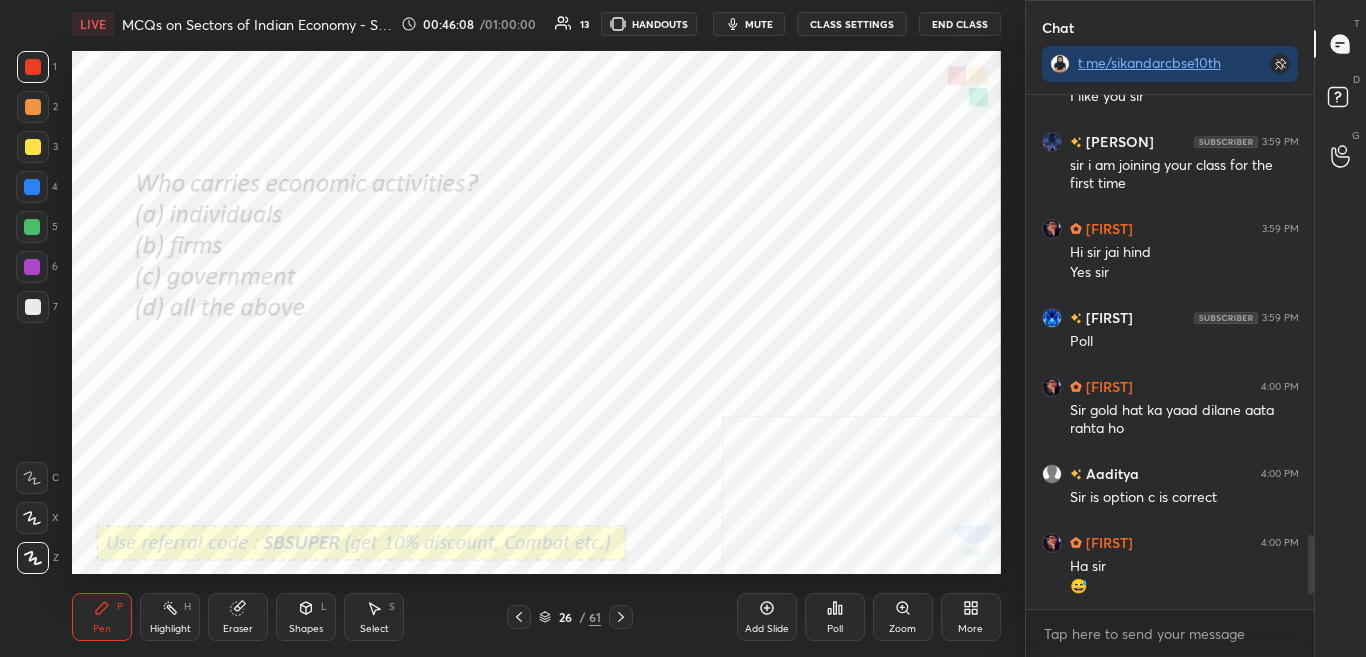 click at bounding box center (621, 617) 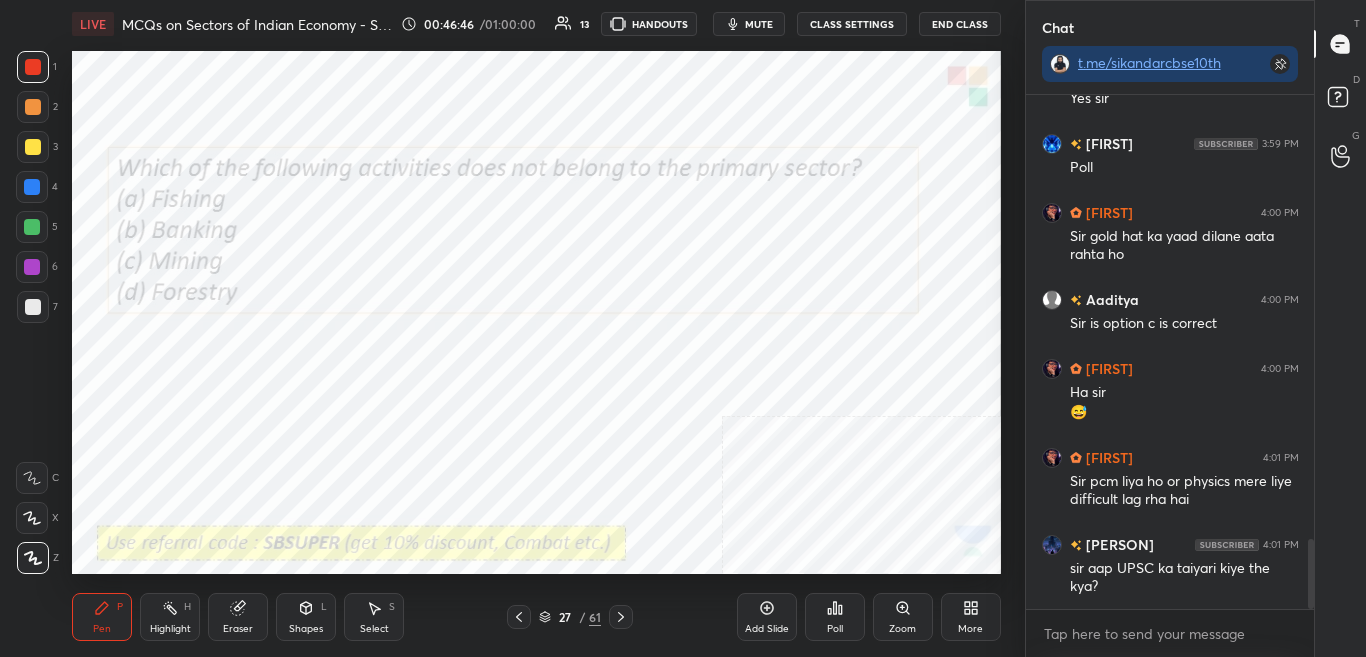 scroll, scrollTop: 3303, scrollLeft: 0, axis: vertical 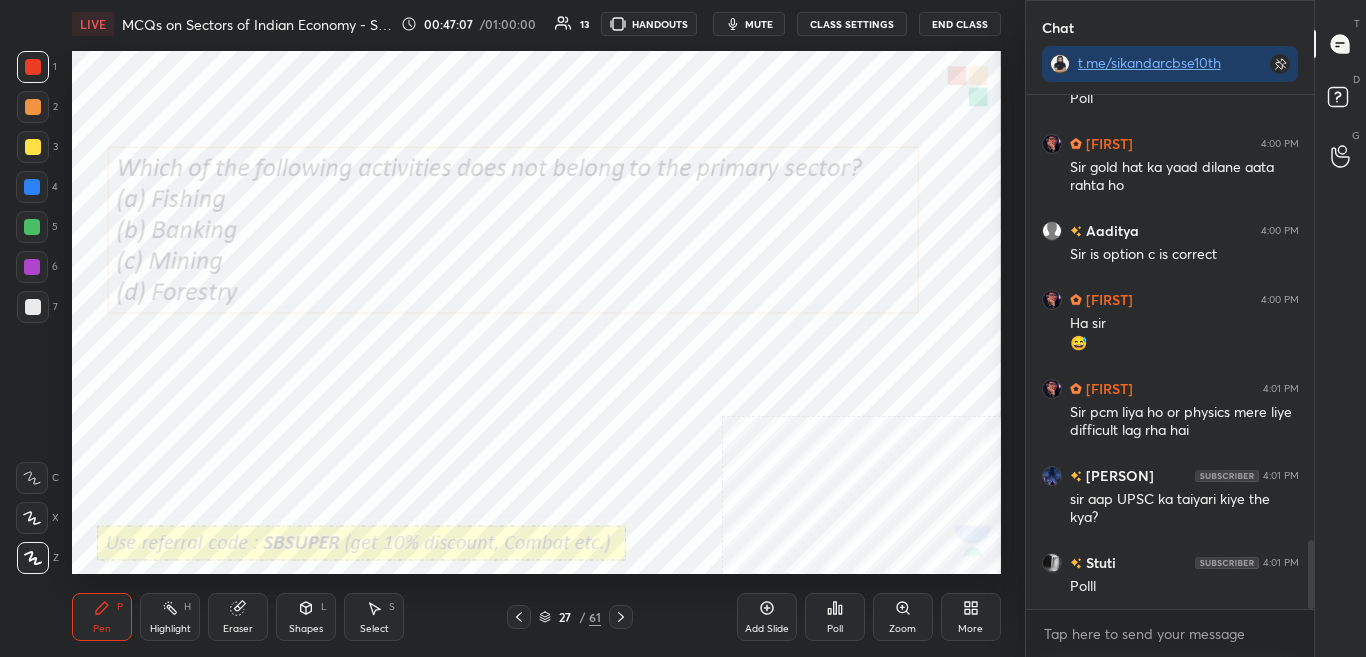 click on "Poll" at bounding box center [835, 617] 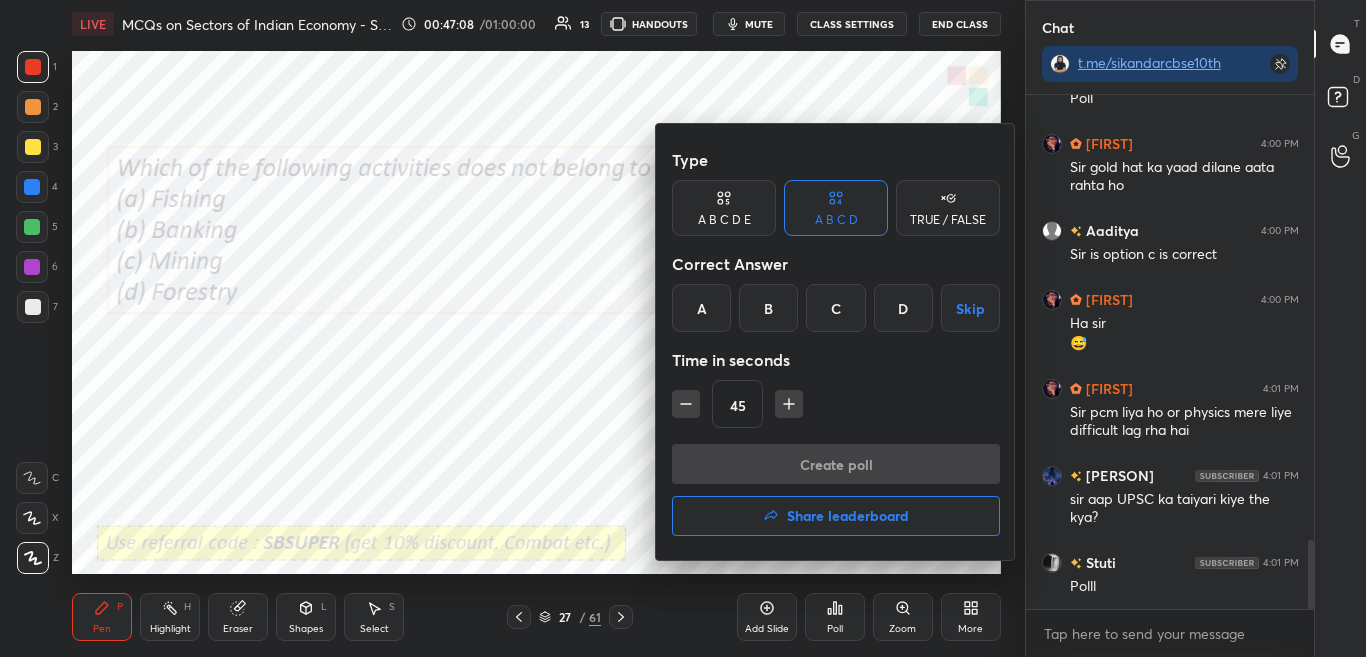 click on "B" at bounding box center [768, 308] 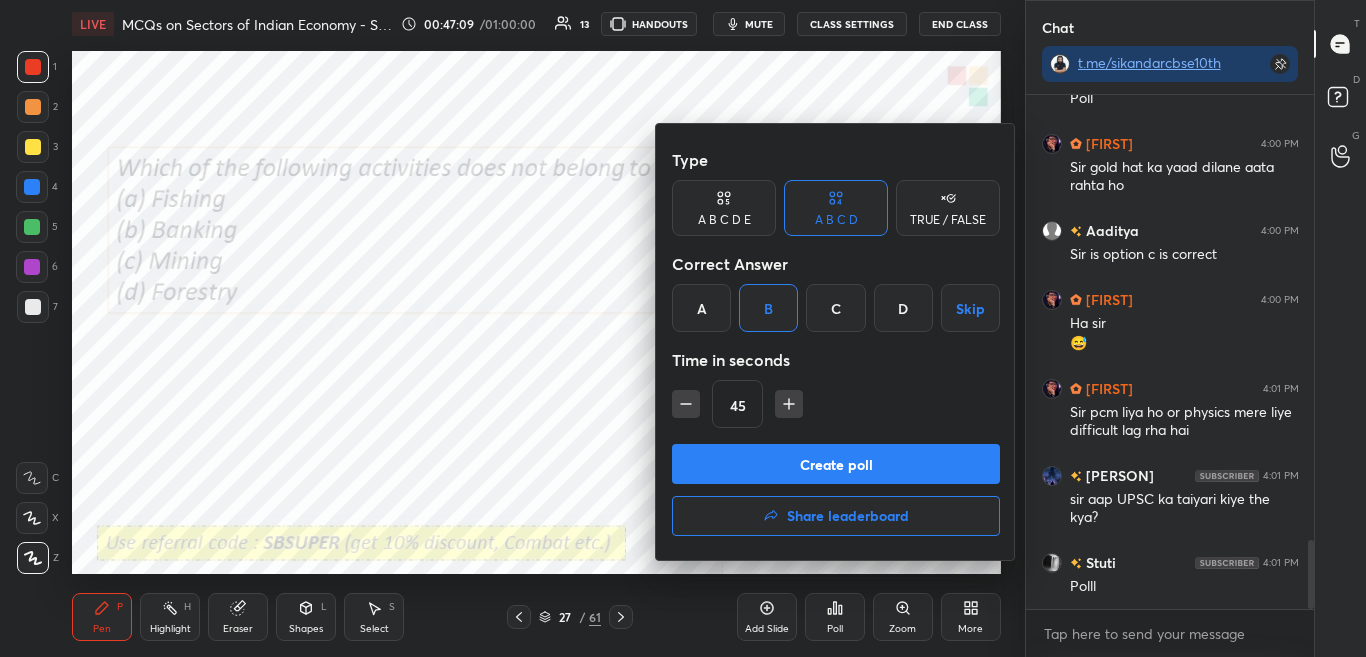 click on "Create poll" at bounding box center [836, 464] 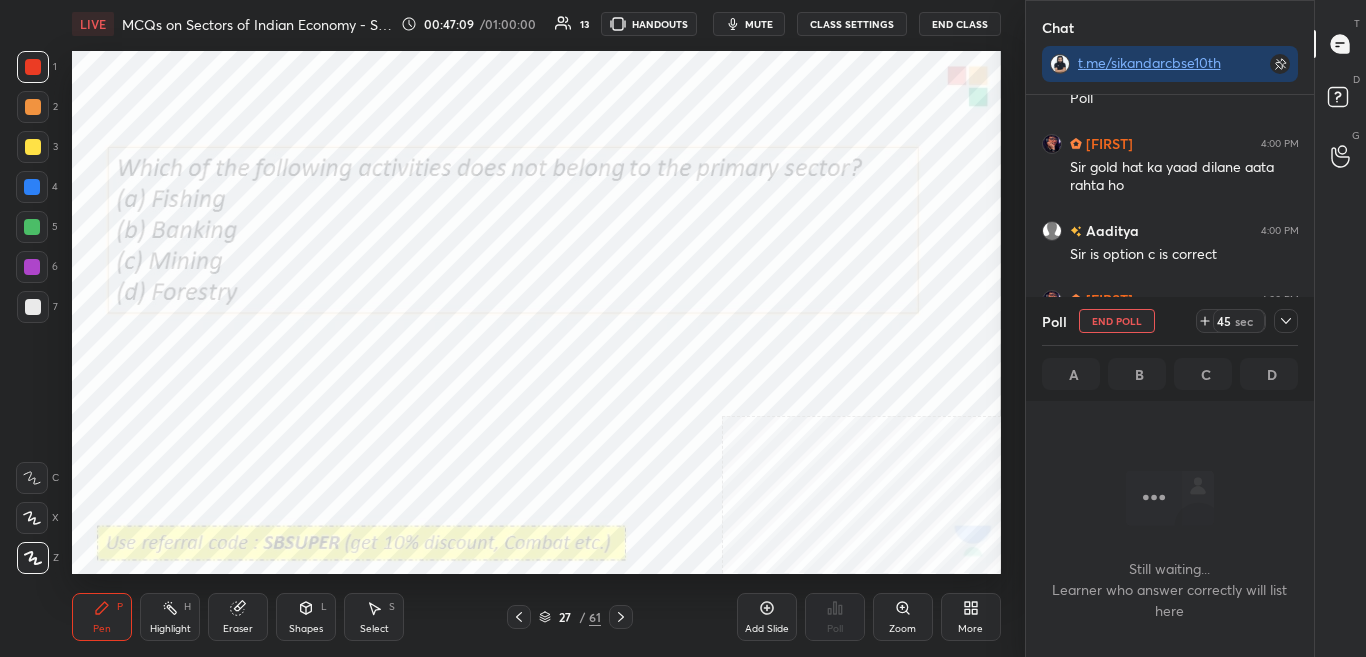 scroll, scrollTop: 404, scrollLeft: 282, axis: both 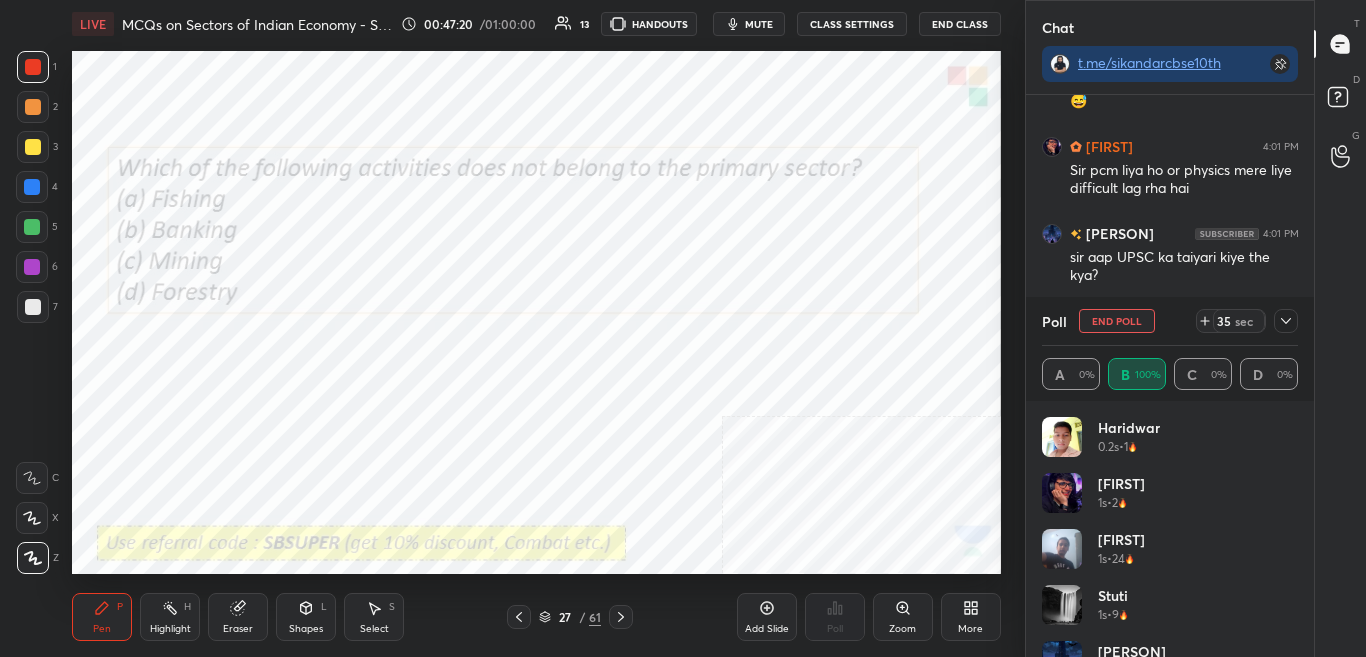 click 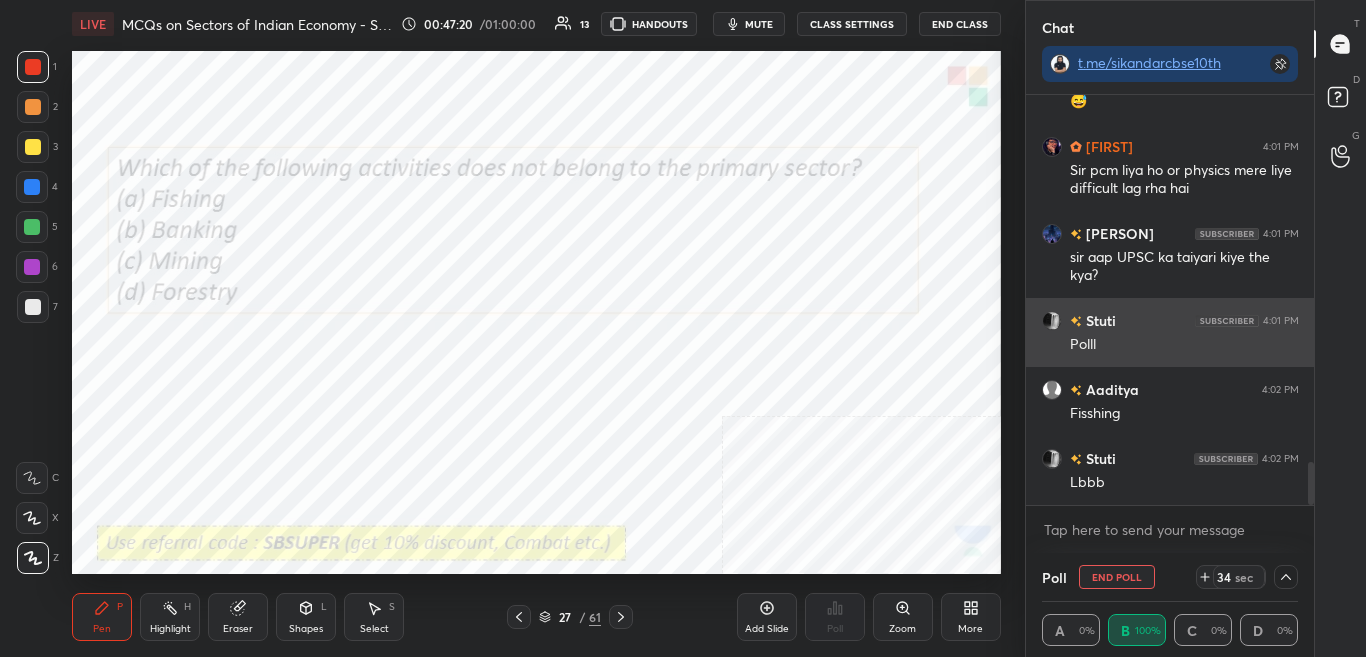 scroll, scrollTop: 0, scrollLeft: 0, axis: both 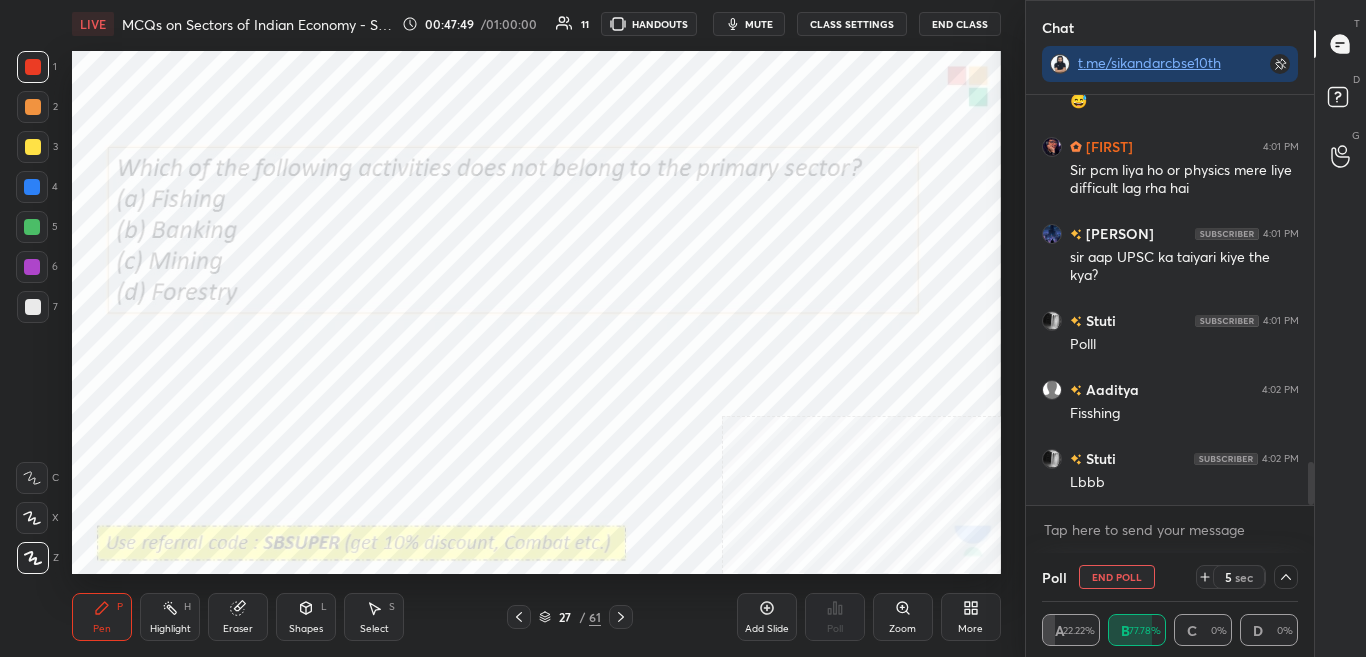 click 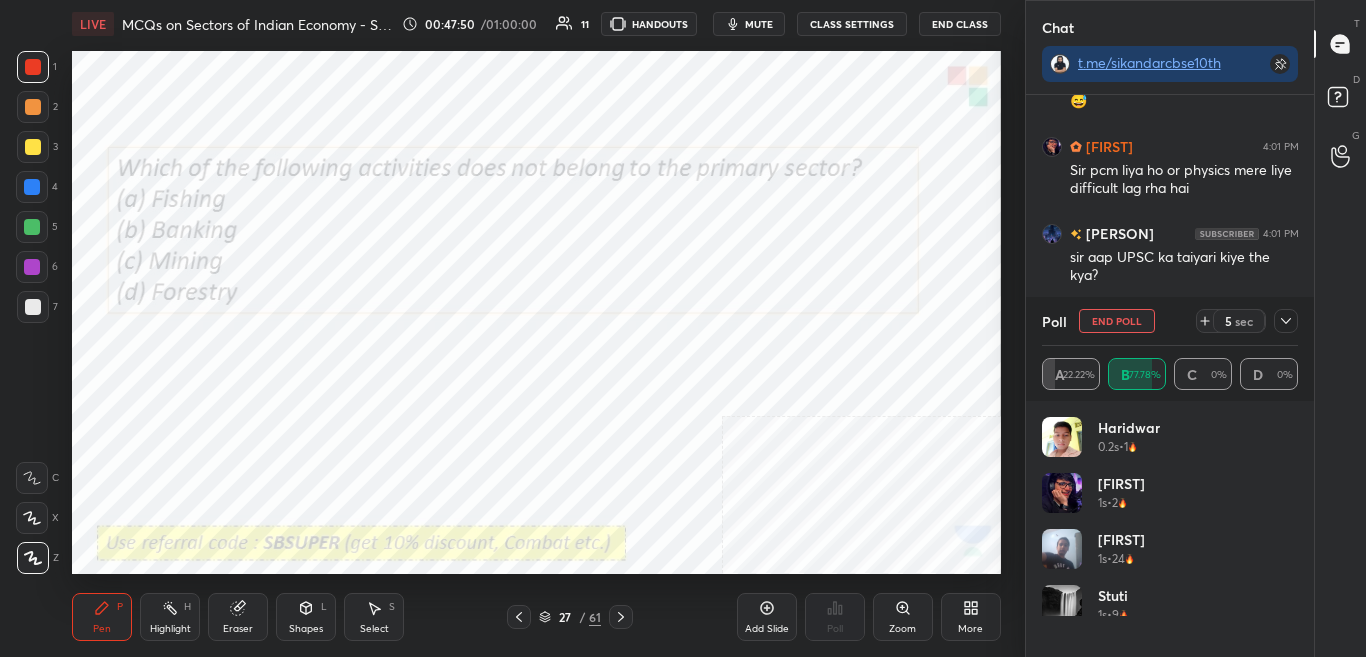 scroll, scrollTop: 233, scrollLeft: 250, axis: both 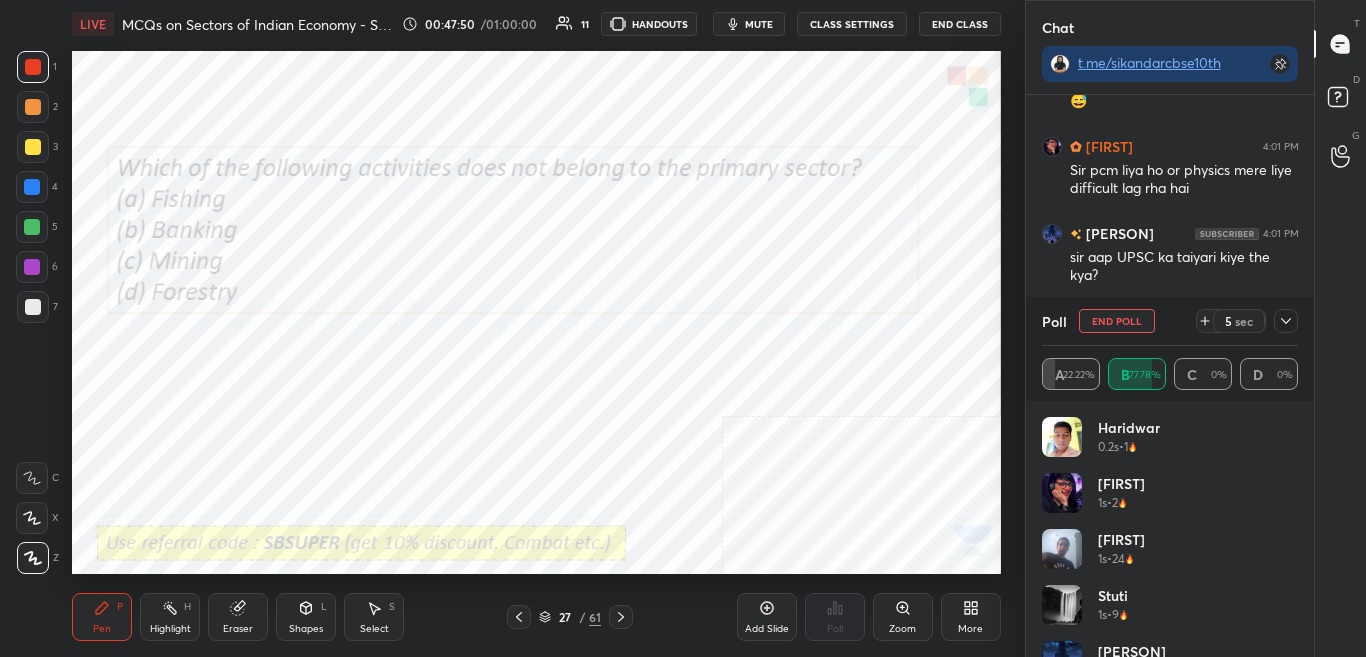 click on "Stuti 1s  •  9" at bounding box center (1170, 613) 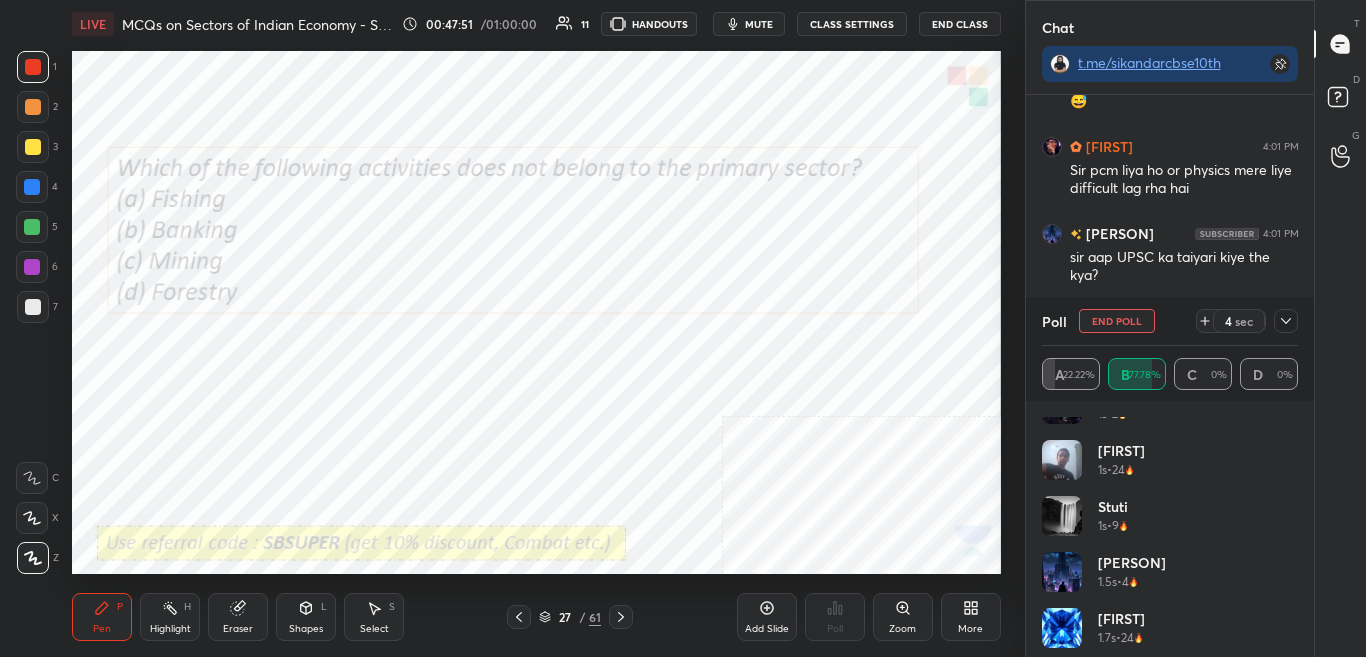 scroll, scrollTop: 152, scrollLeft: 0, axis: vertical 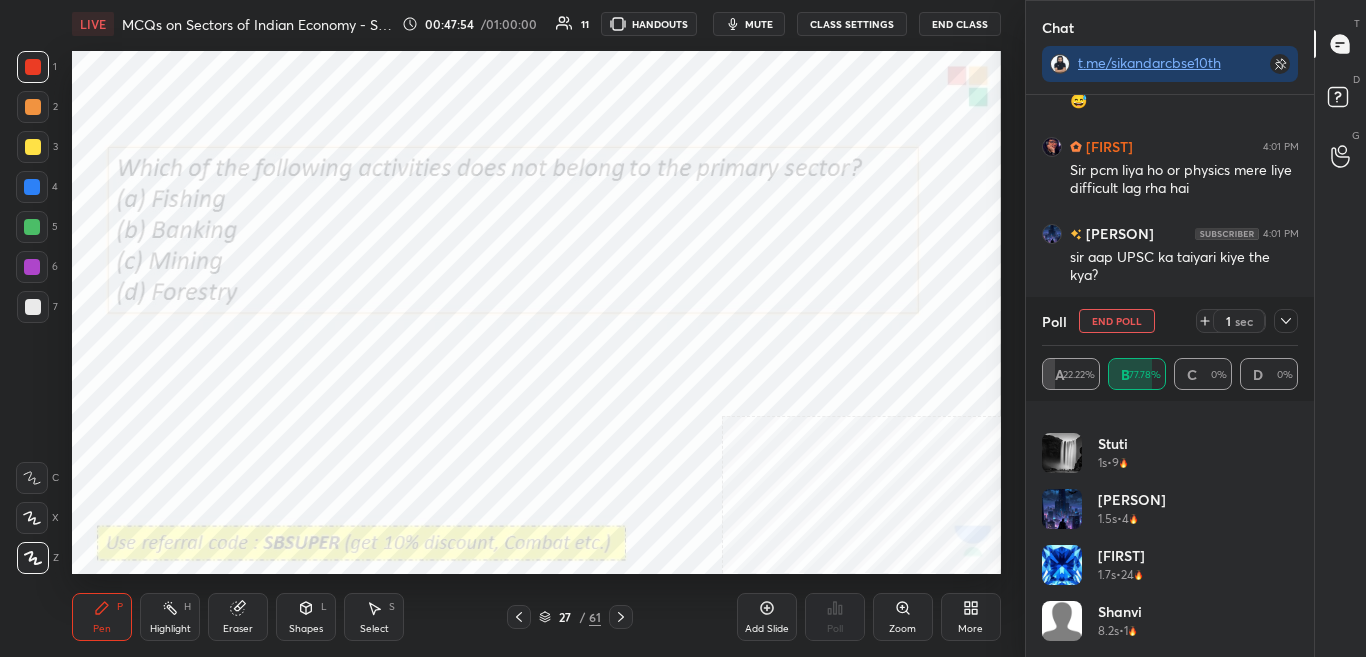click 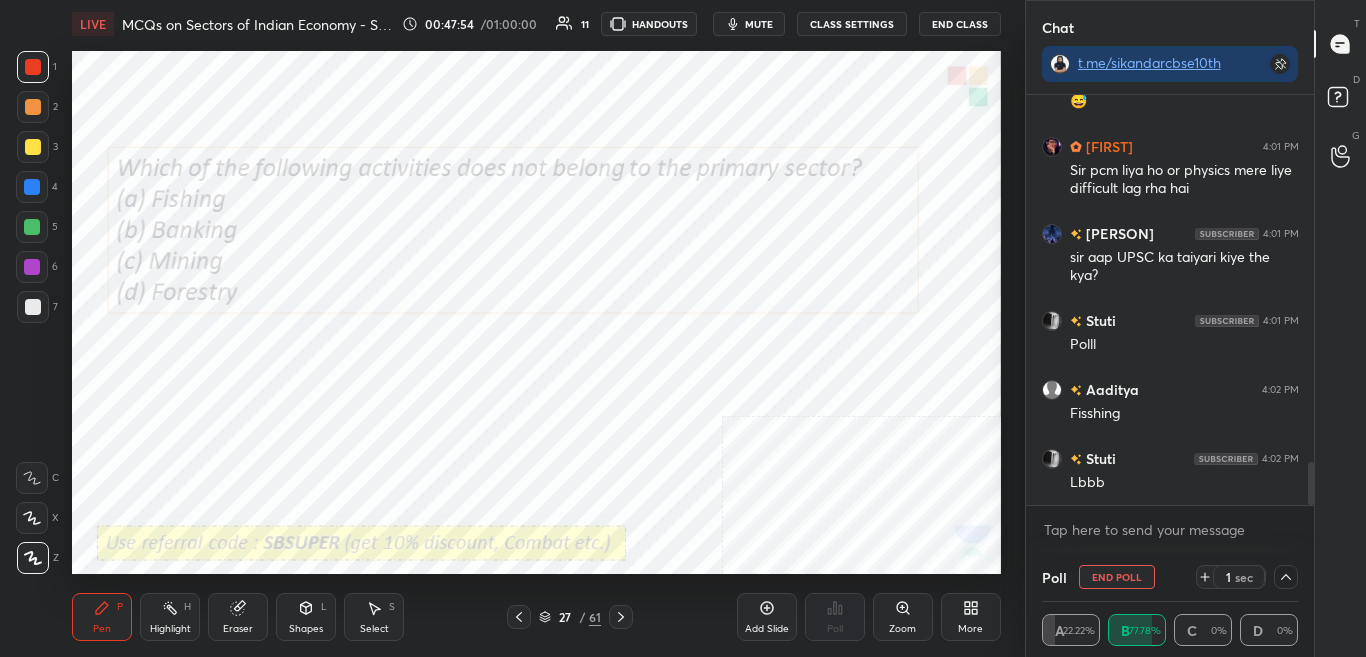 scroll, scrollTop: 173, scrollLeft: 250, axis: both 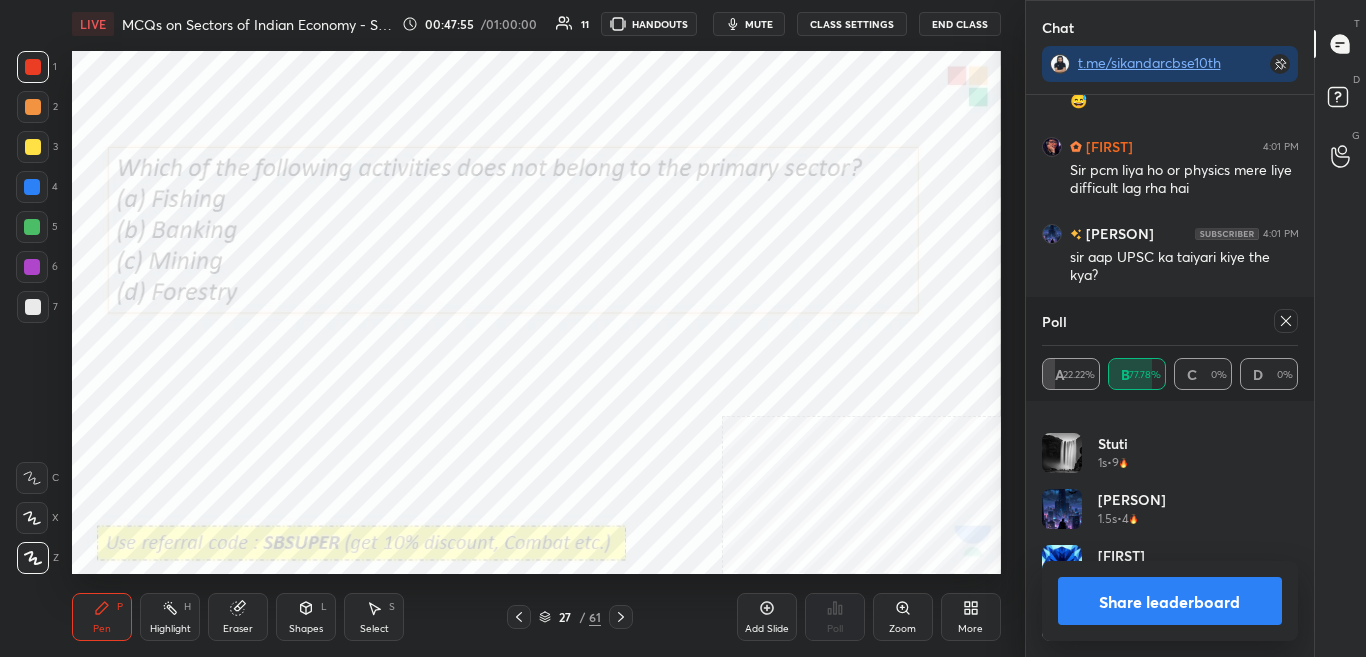 click on "Share leaderboard" at bounding box center (1170, 601) 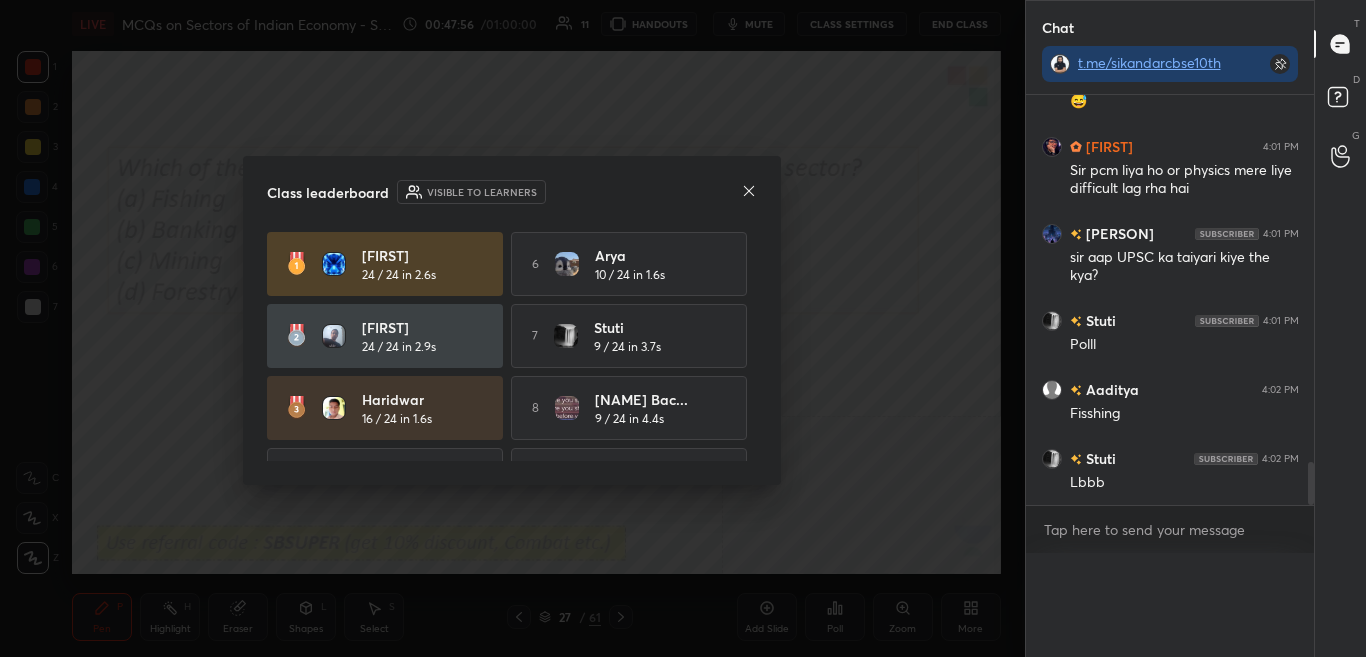 scroll, scrollTop: 0, scrollLeft: 0, axis: both 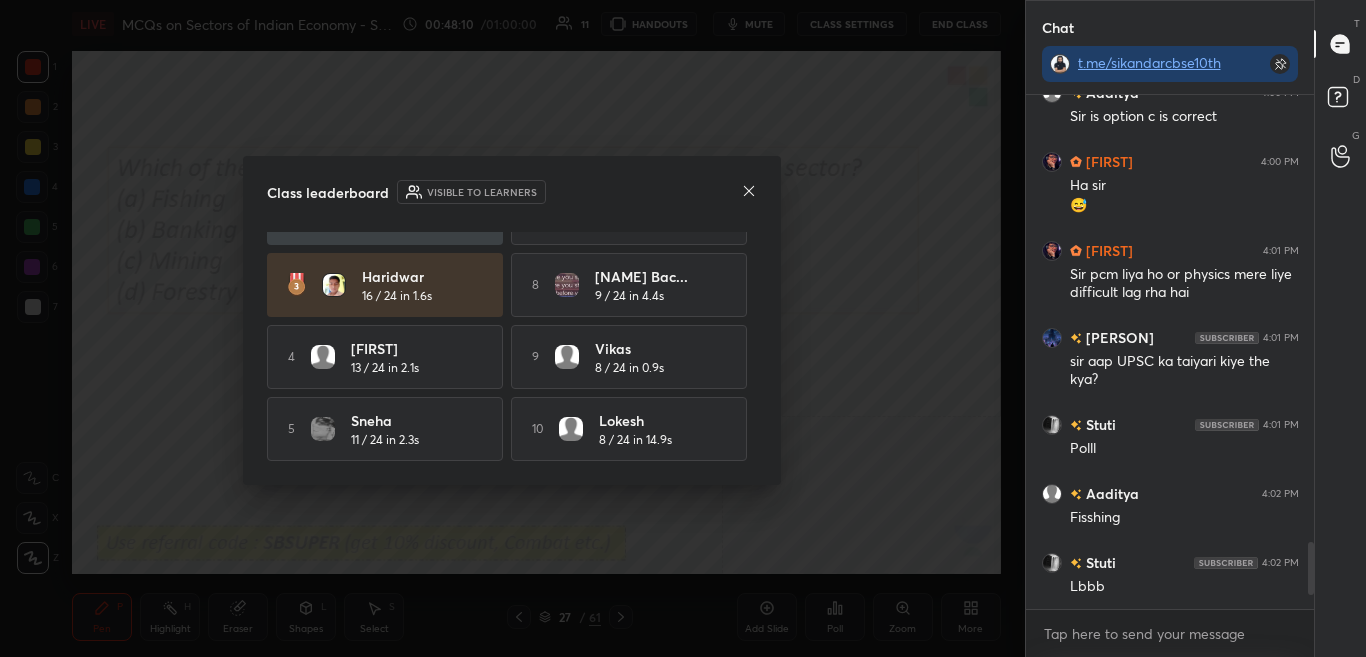 click 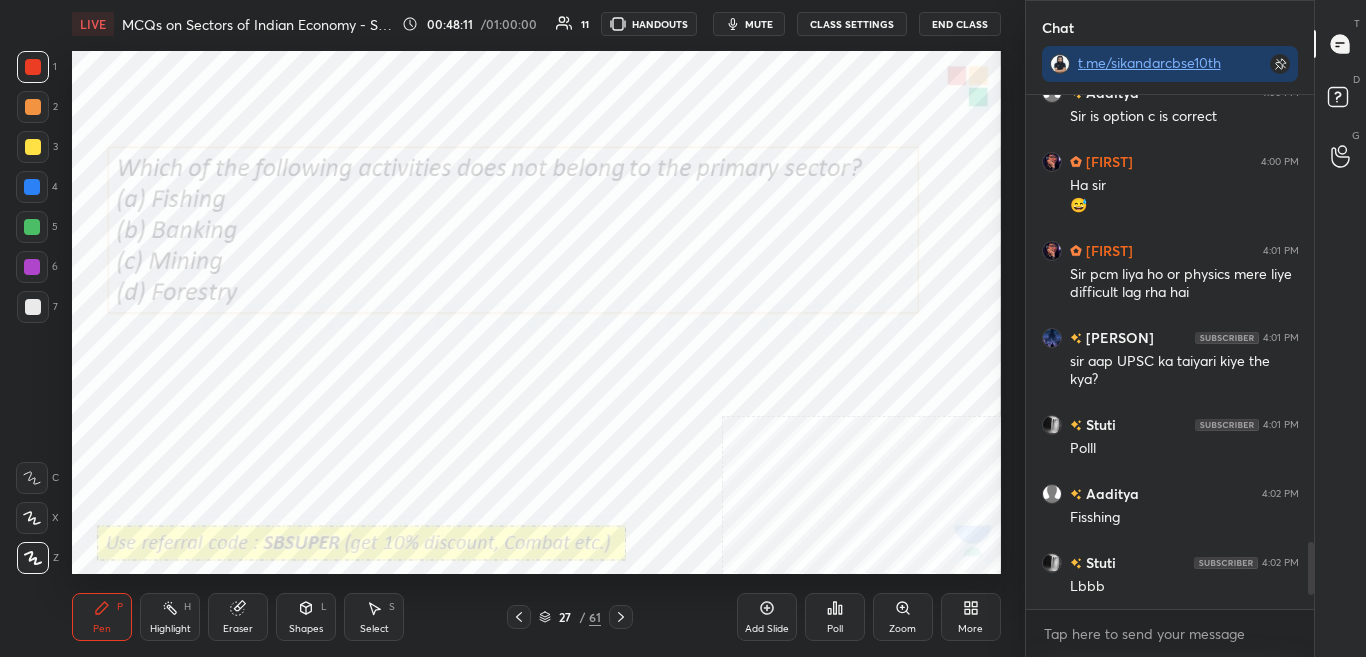 click on "Pen P Highlight H Eraser Shapes L Select S 27 / 61 Add Slide Poll Zoom More" at bounding box center [536, 617] 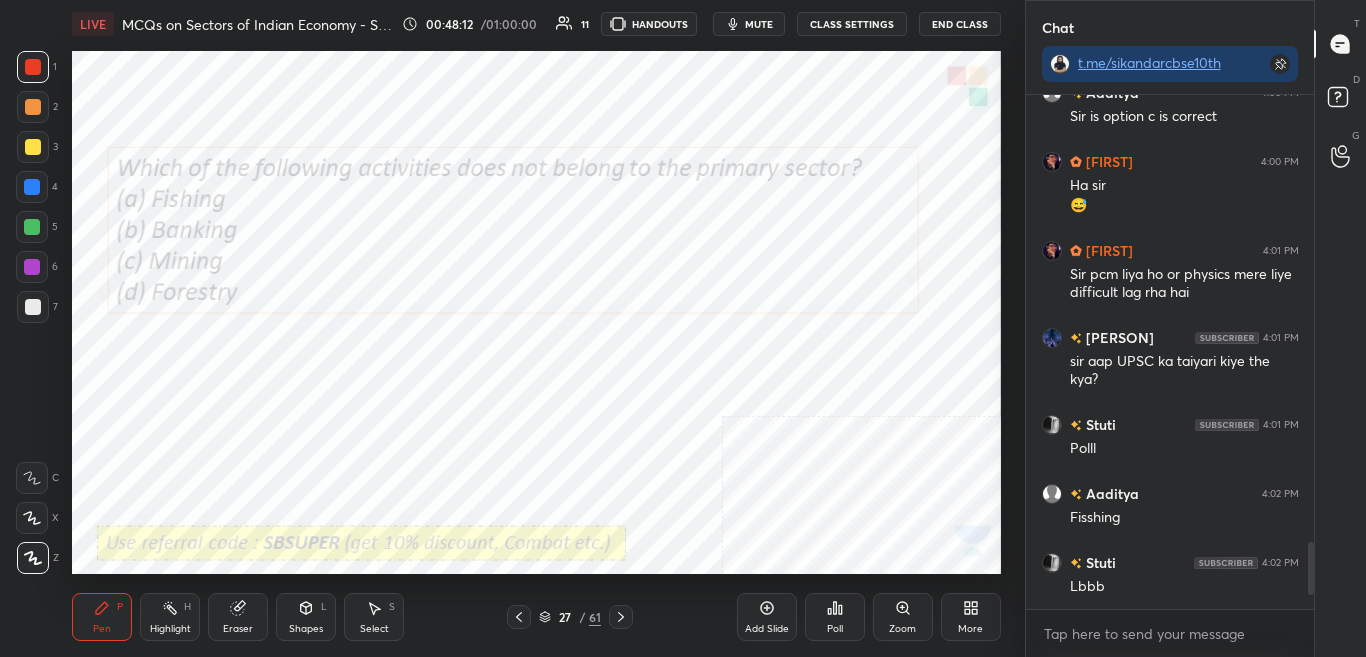 click 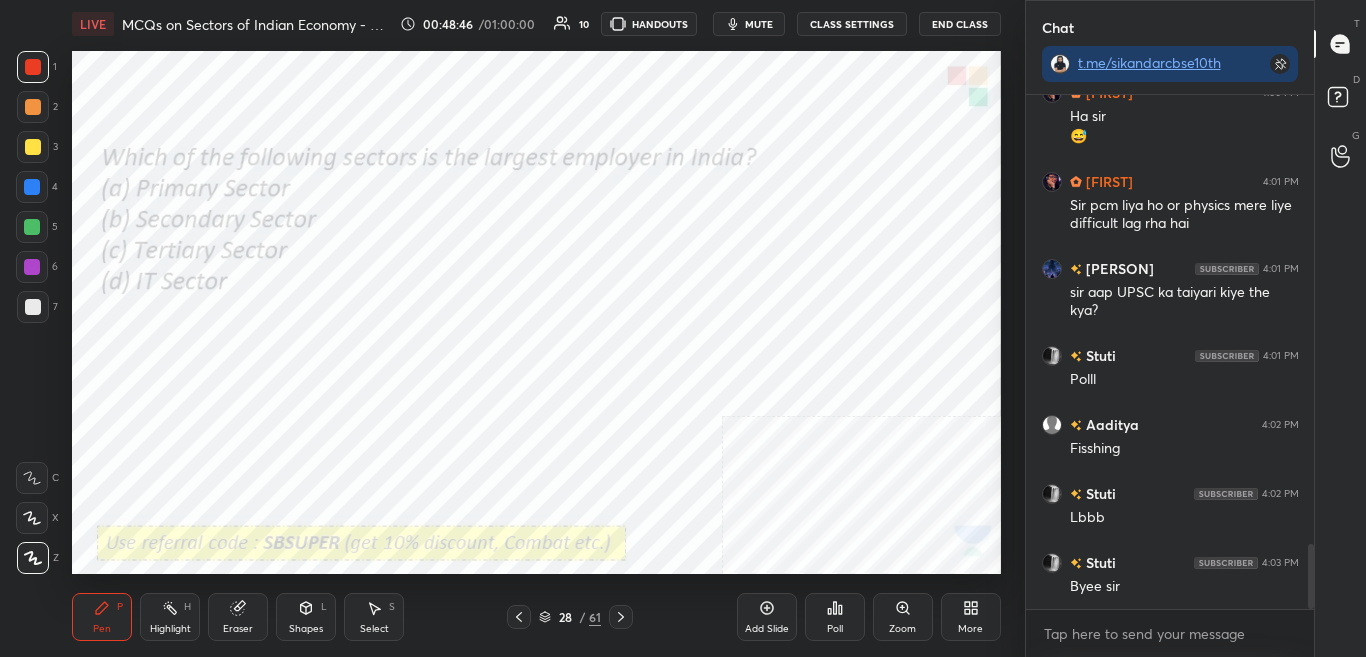 scroll, scrollTop: 3579, scrollLeft: 0, axis: vertical 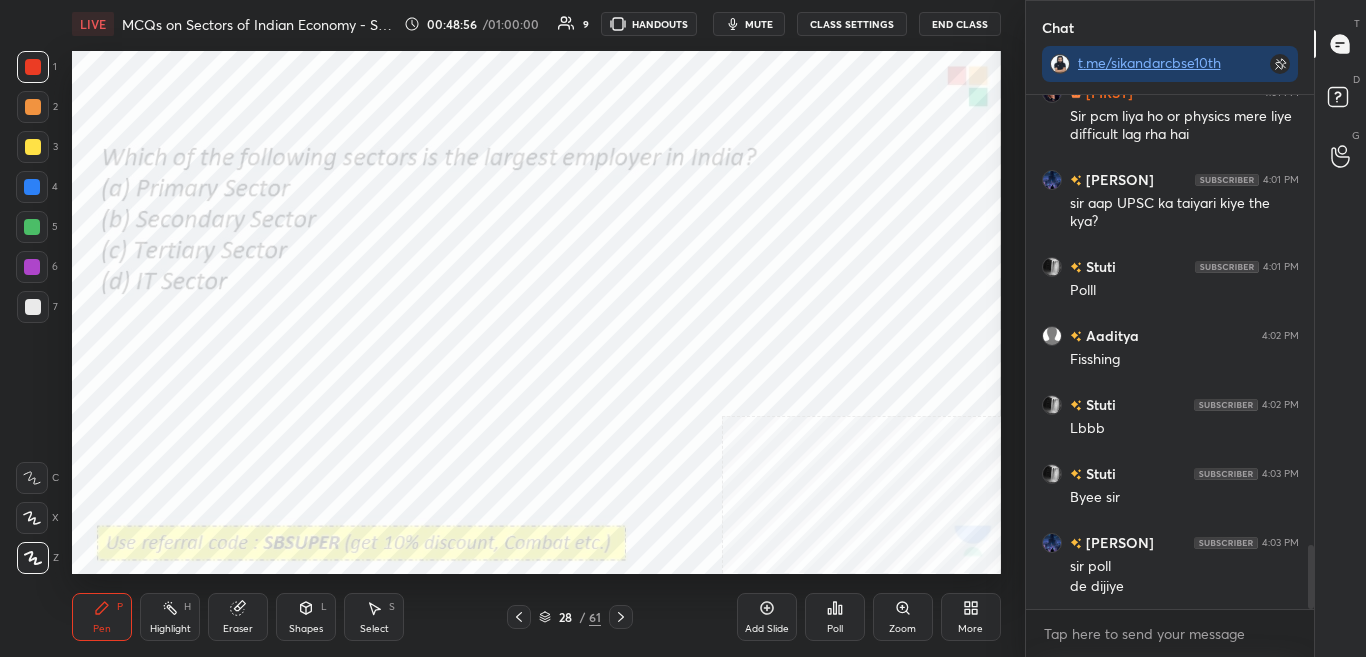 click on "Poll" at bounding box center (835, 629) 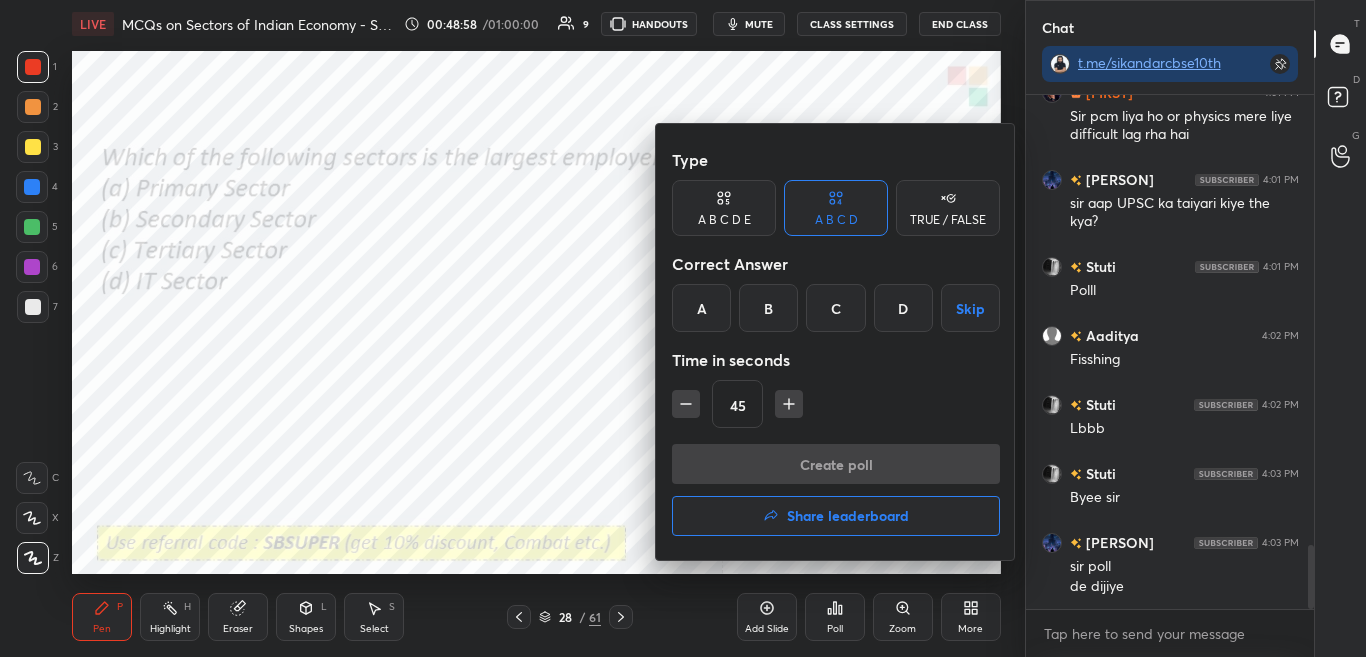 drag, startPoint x: 696, startPoint y: 314, endPoint x: 712, endPoint y: 343, distance: 33.12099 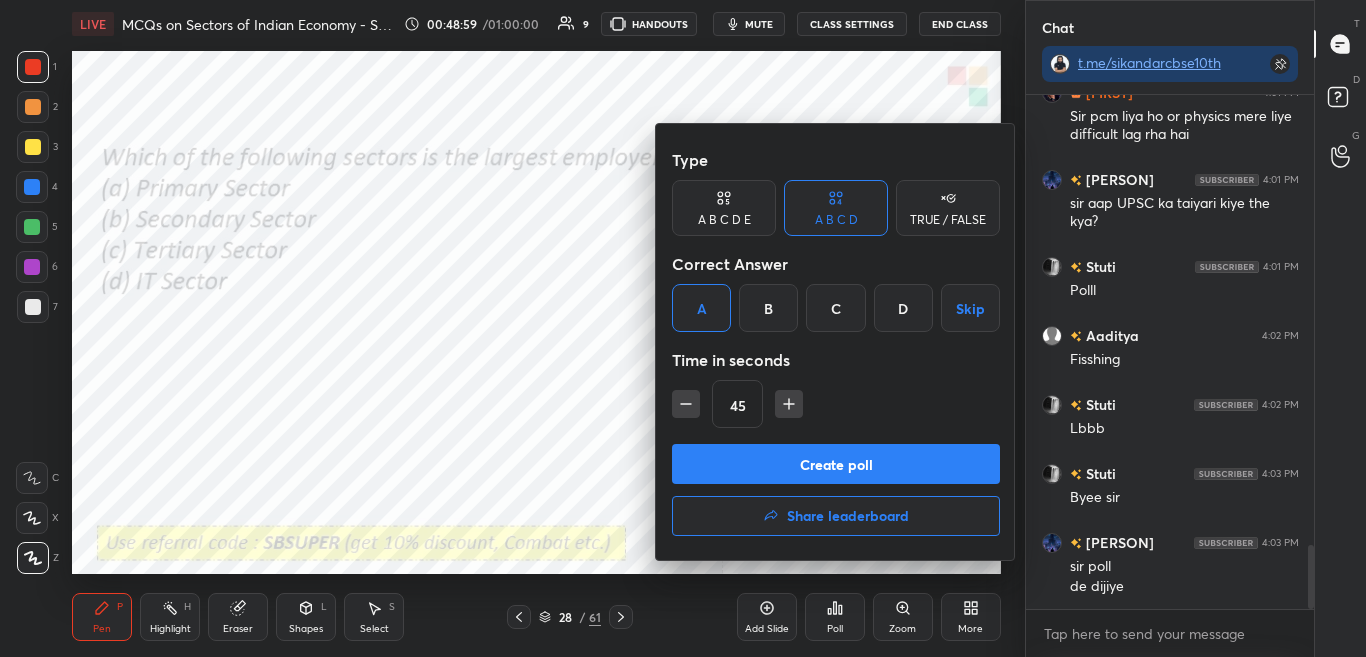 click on "Create poll" at bounding box center [836, 464] 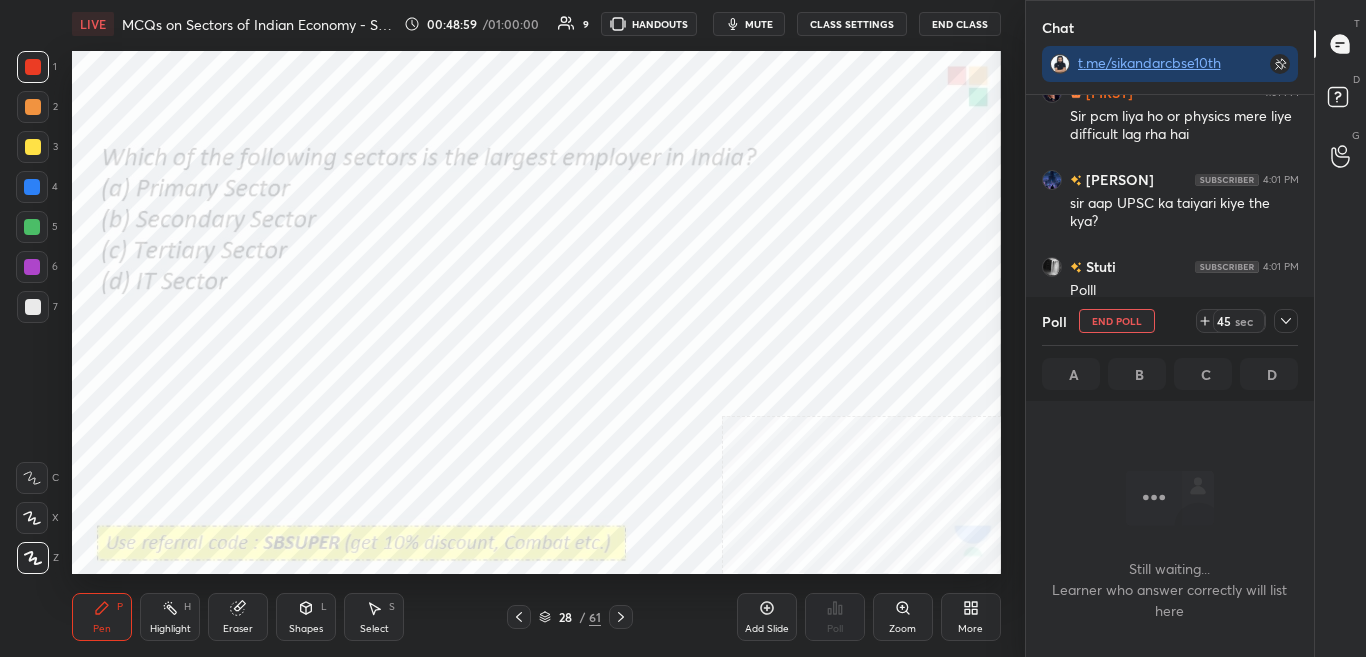 scroll, scrollTop: 446, scrollLeft: 282, axis: both 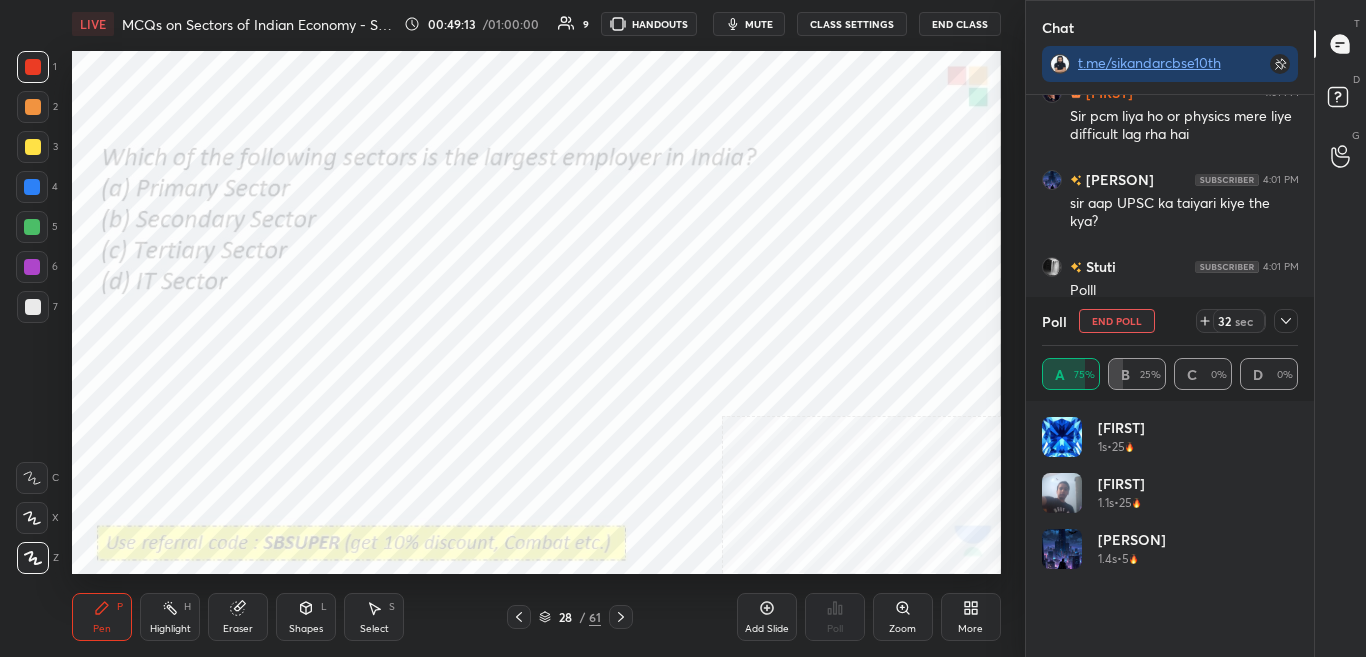 click 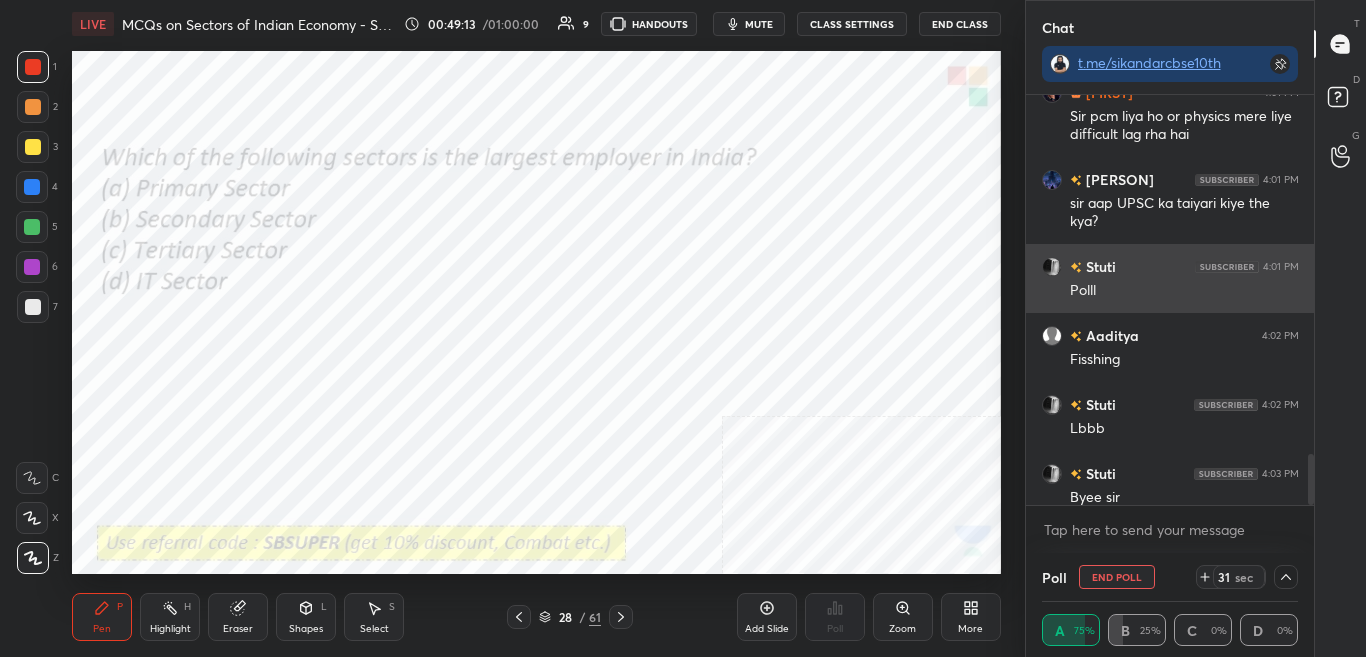 scroll, scrollTop: 0, scrollLeft: 0, axis: both 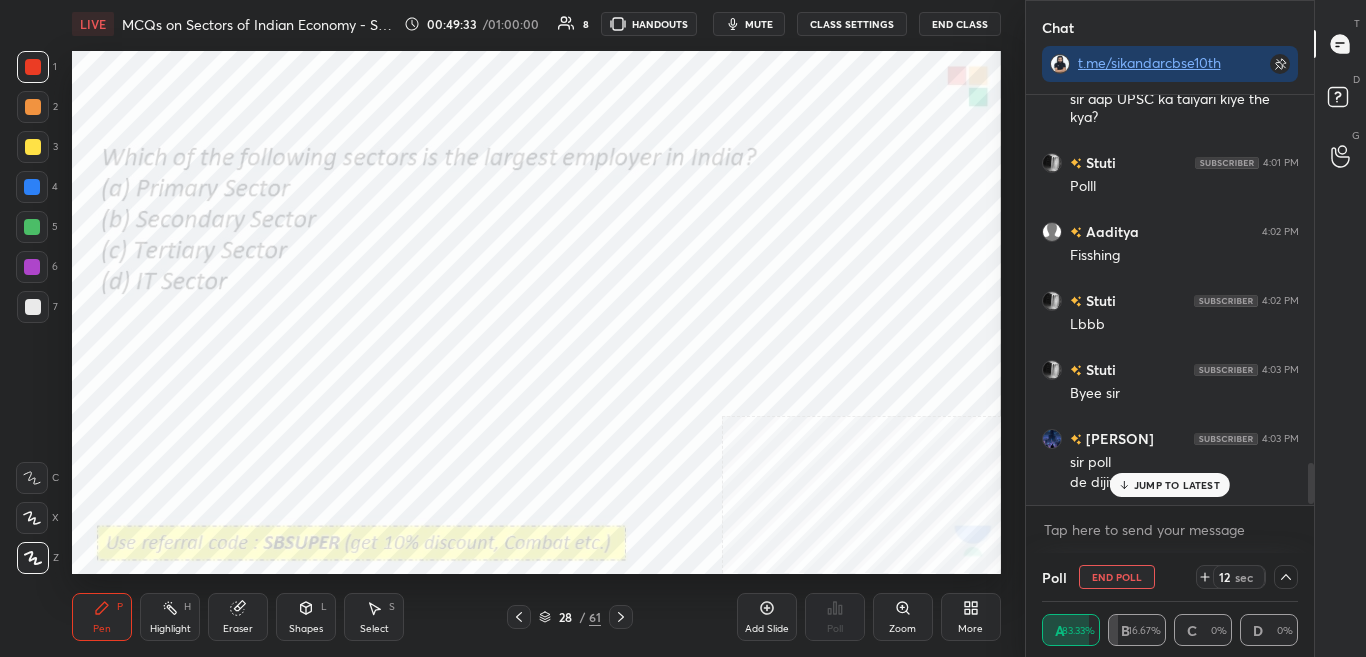 drag, startPoint x: 1312, startPoint y: 487, endPoint x: 1313, endPoint y: 506, distance: 19.026299 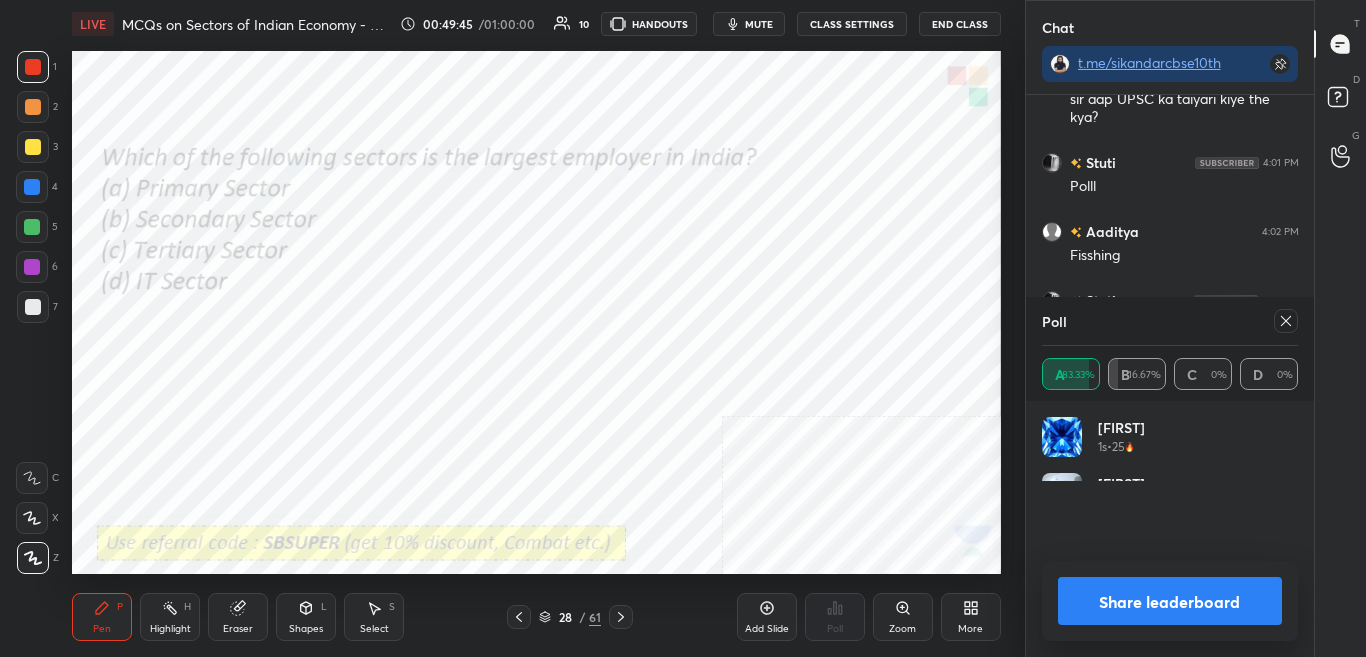scroll, scrollTop: 7, scrollLeft: 7, axis: both 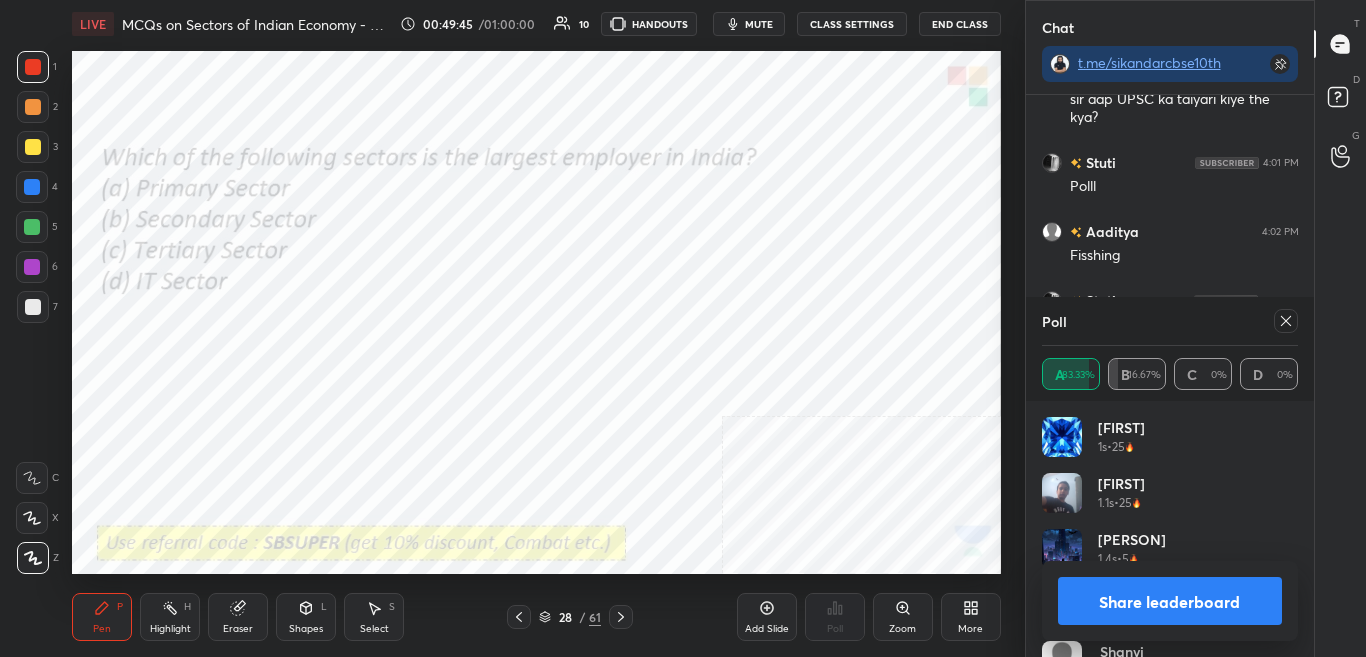 click on "Share leaderboard" at bounding box center (1170, 601) 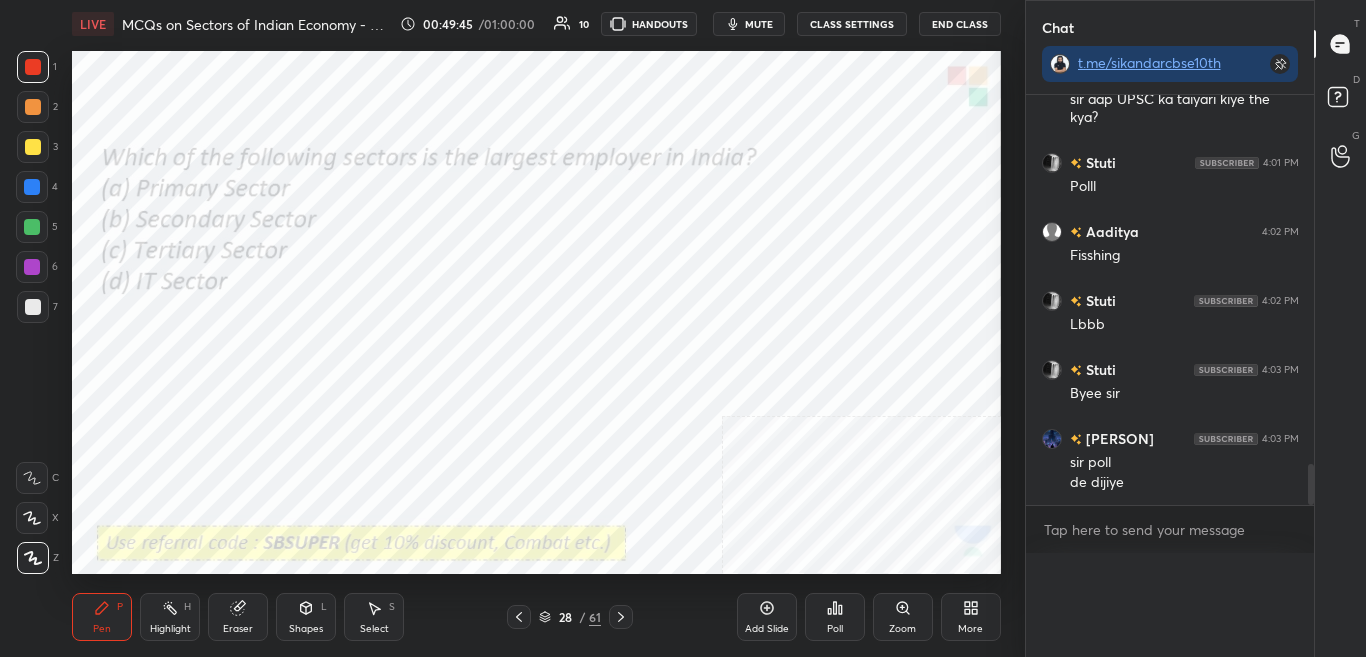 scroll, scrollTop: 54, scrollLeft: 250, axis: both 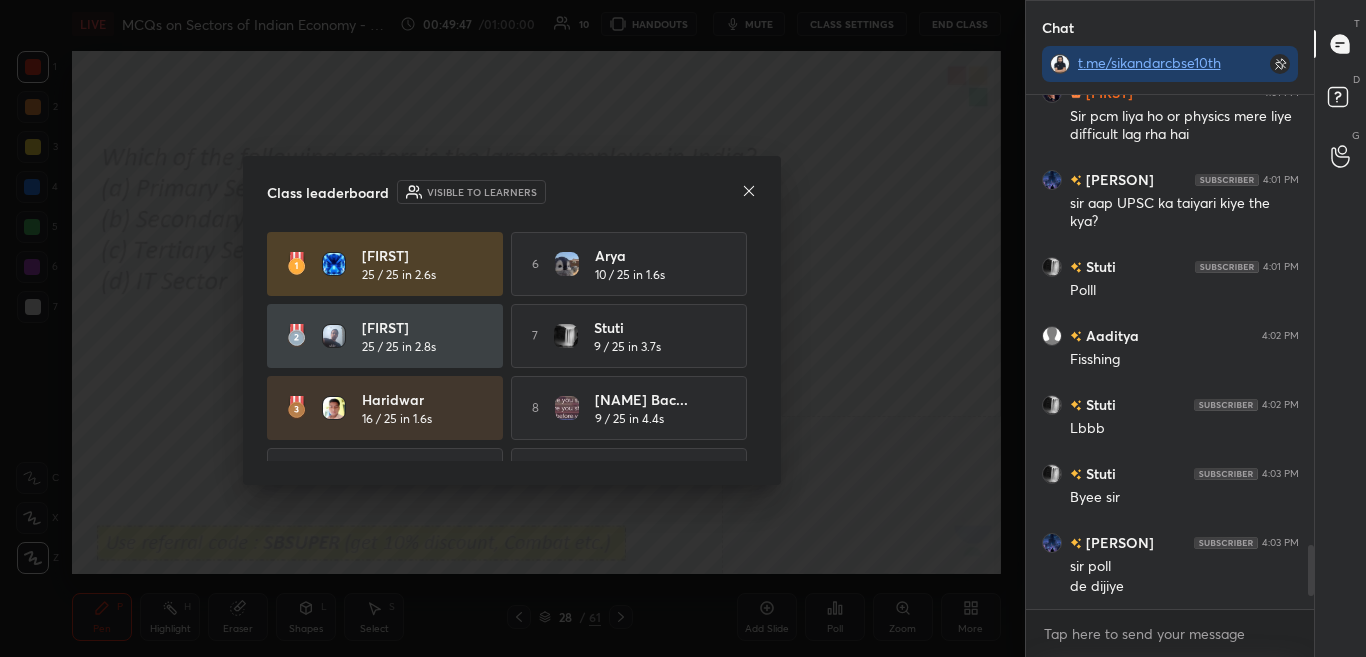 click on "Class leaderboard Visible to learners Ishanvi 25 / 25 in 2.6s 6 Arya 10 / 25 in 1.6s Rajvir 25 / 25 in 2.8s 7 Stuti 9 / 25 in 3.7s Haridwar 16 / 25 in 1.6s 8 Poorvi bac... 9 / 25 in 4.4s 4 Vibha 13 / 25 in 2.1s 9 lokesh 9 / 25 in 15.7s 5 Sneha 11 / 25 in 2.3s 10 Vikas 8 / 25 in 0.9s" at bounding box center (512, 320) 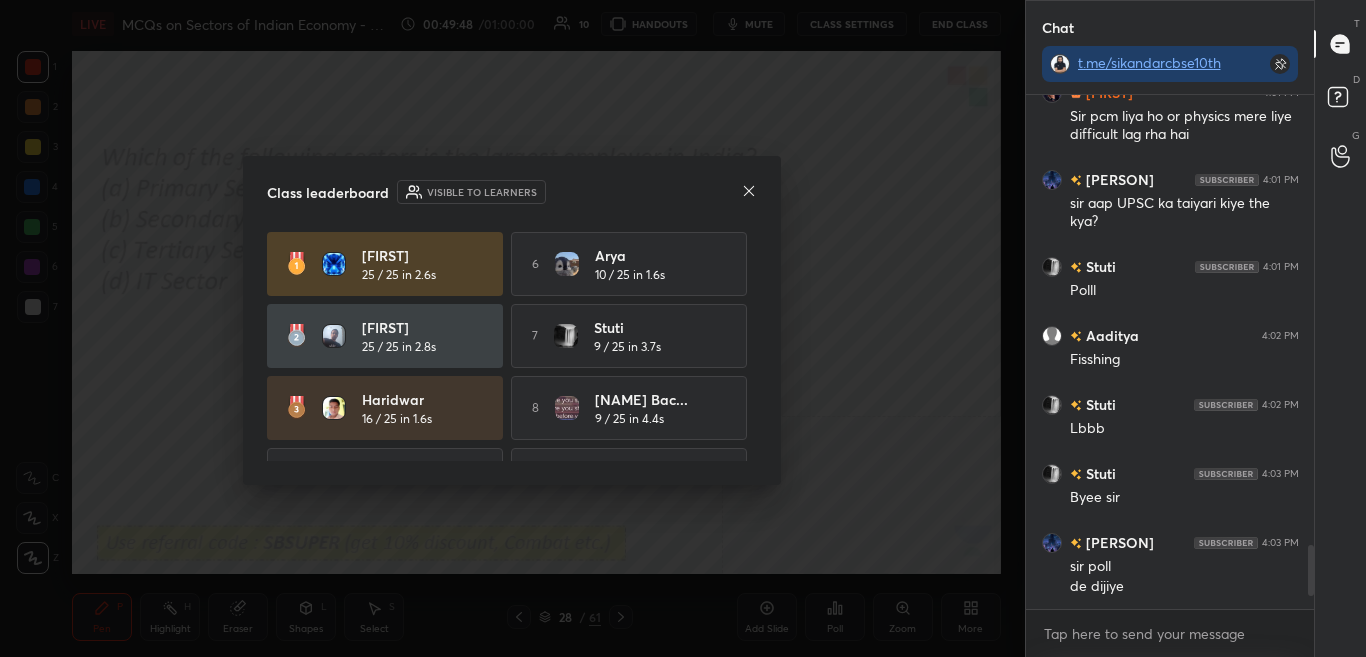 click 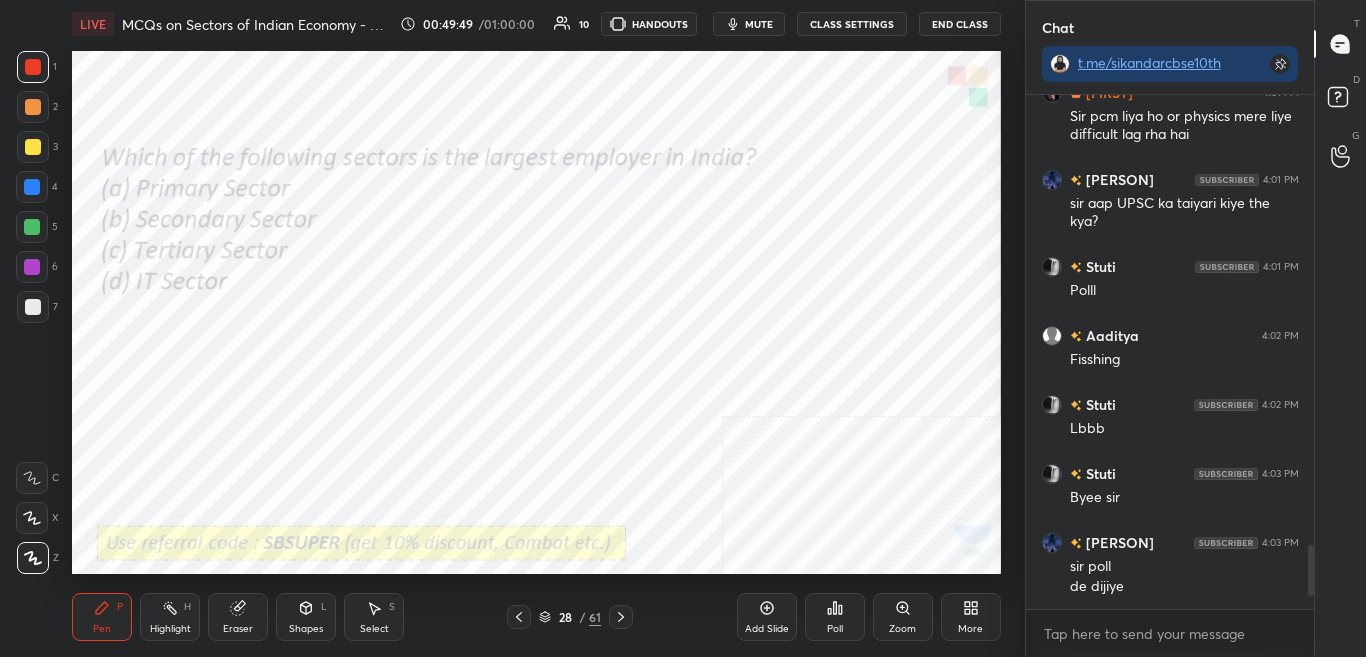 click 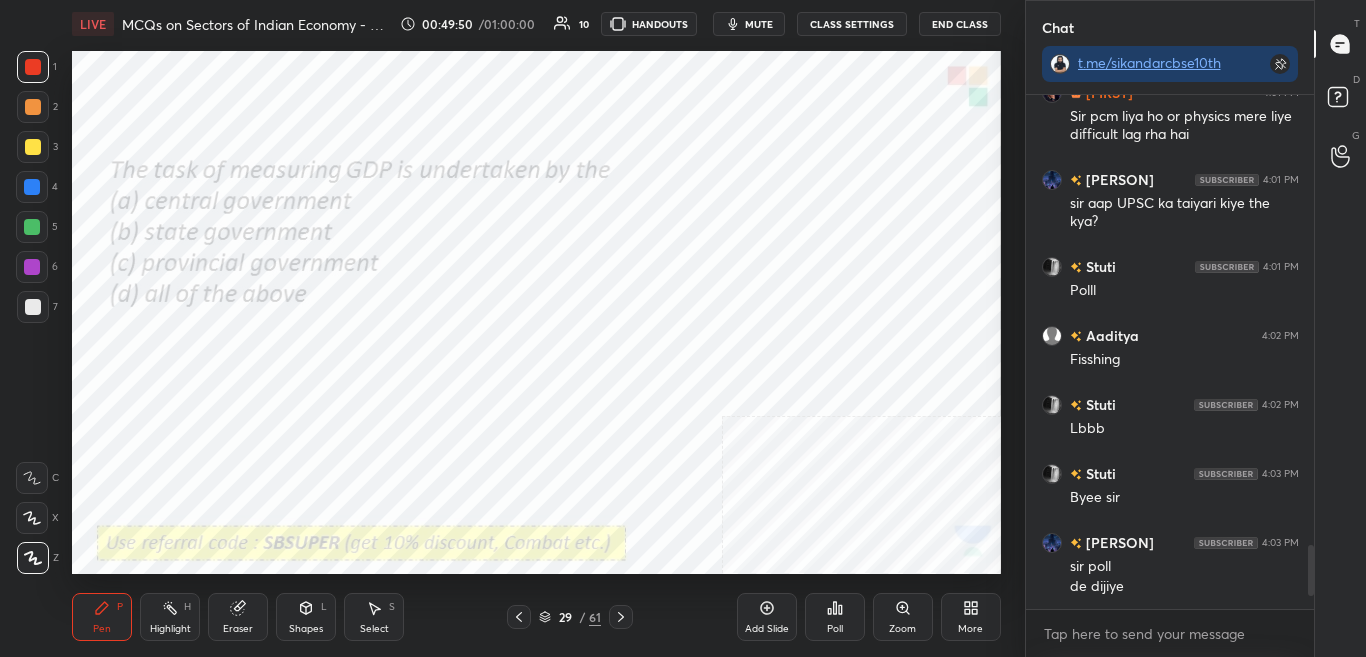 click 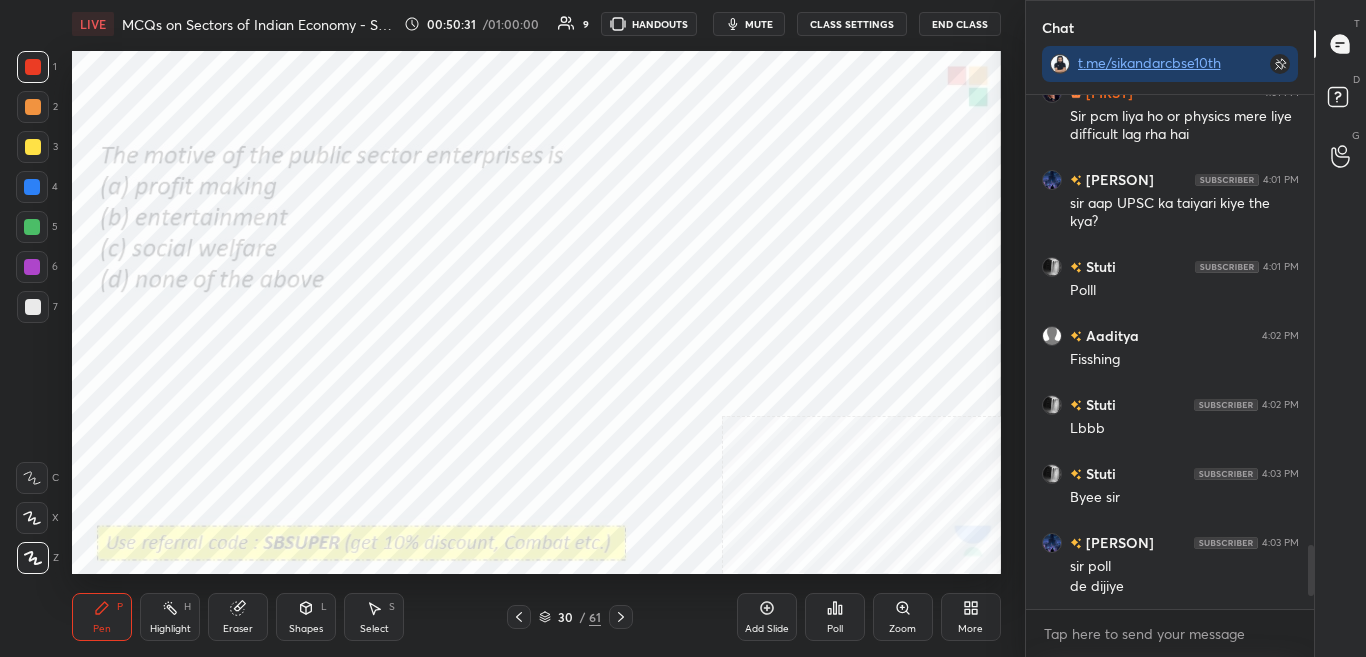 click on "Poll" at bounding box center [835, 629] 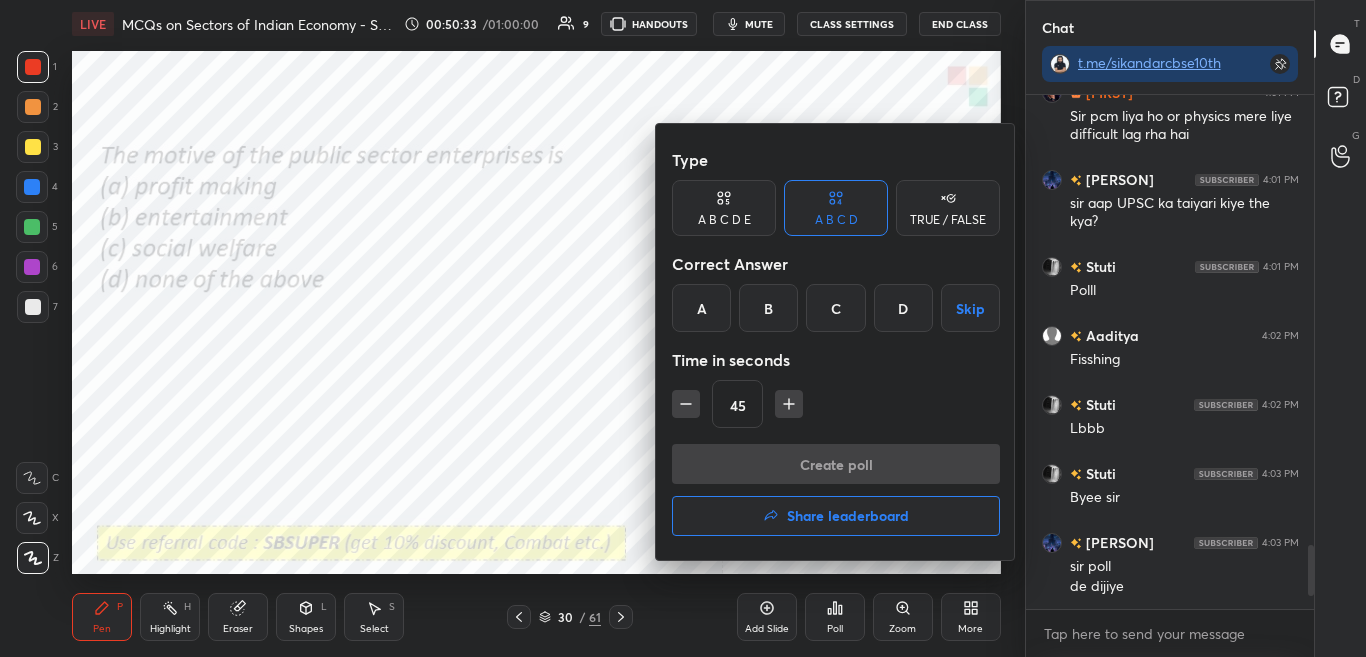 click on "C" at bounding box center (835, 308) 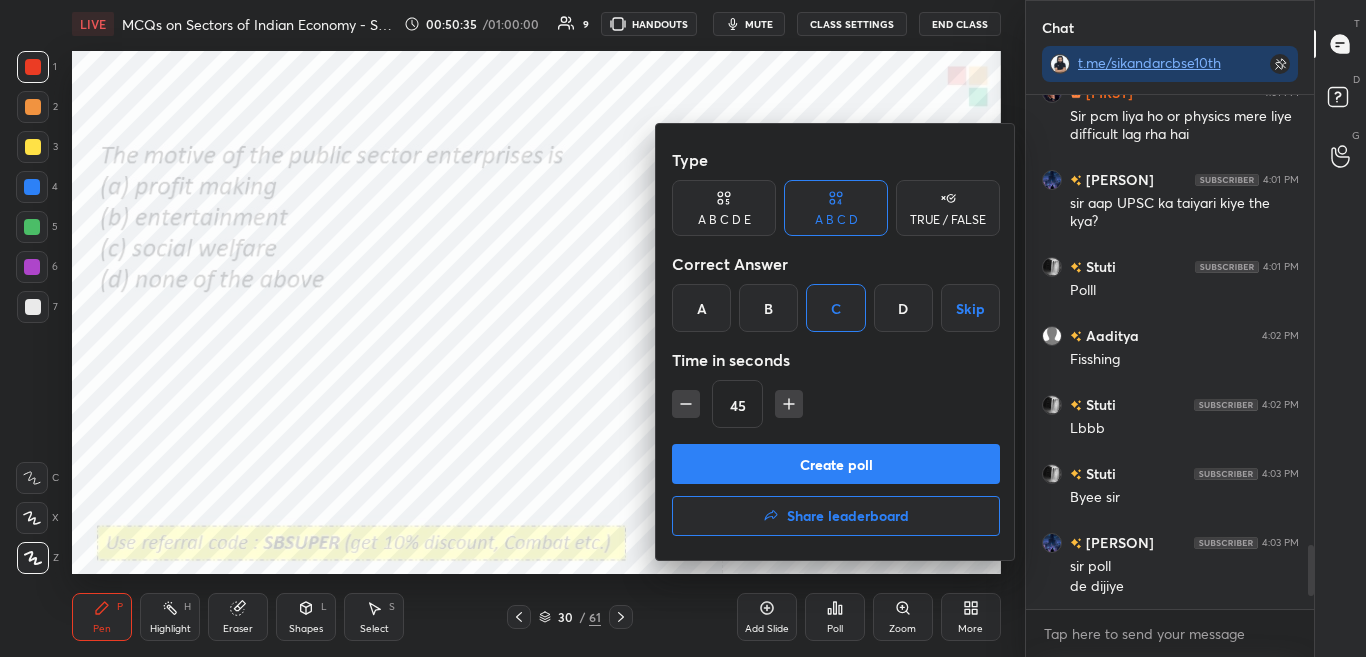 click on "Create poll" at bounding box center [836, 464] 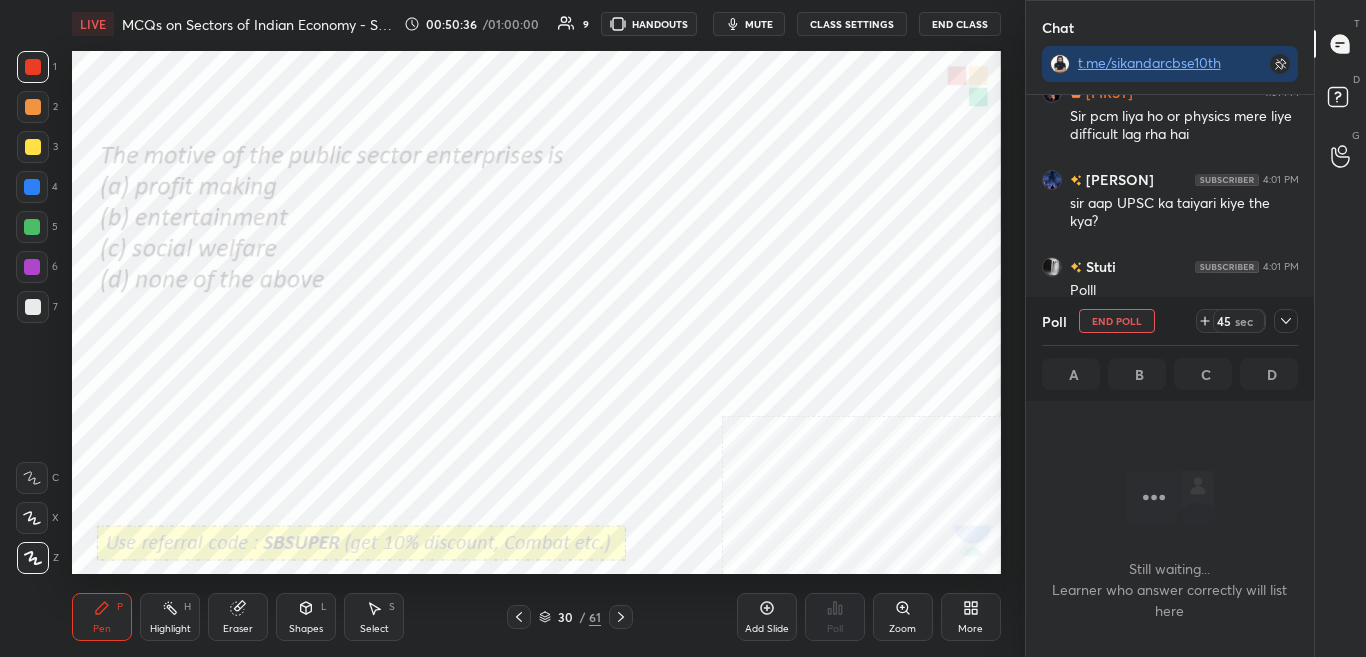 scroll, scrollTop: 420, scrollLeft: 282, axis: both 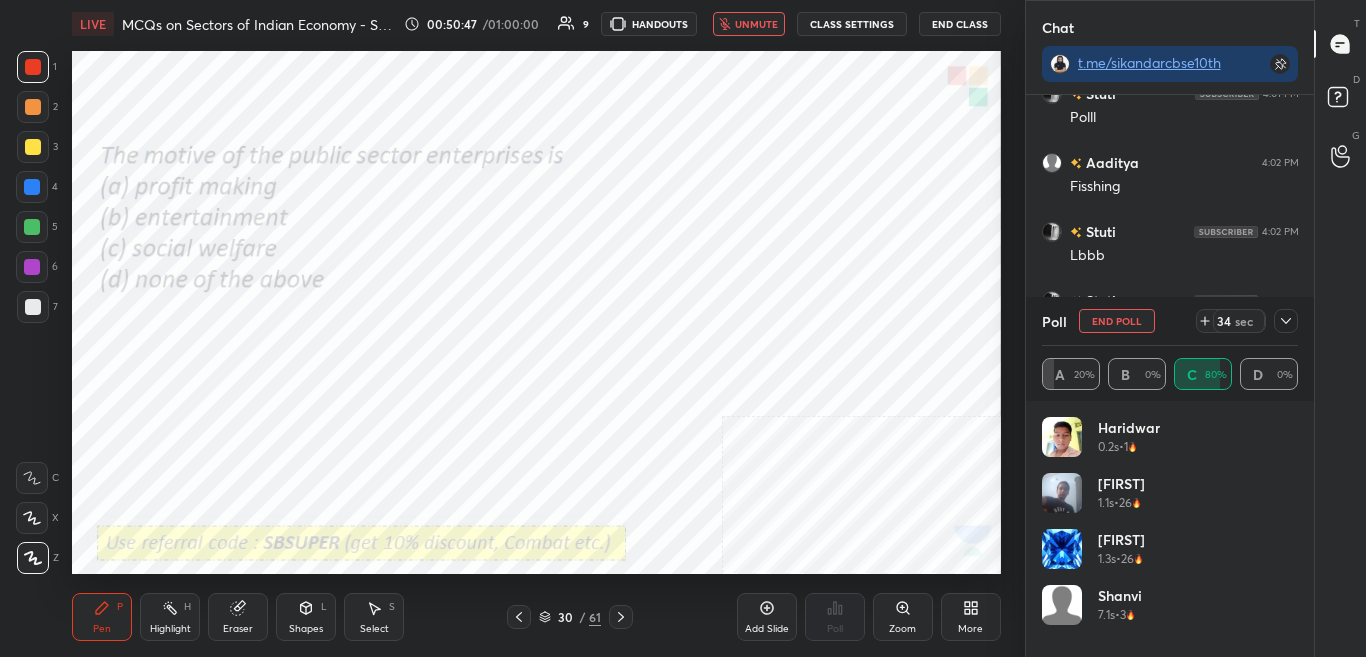 click 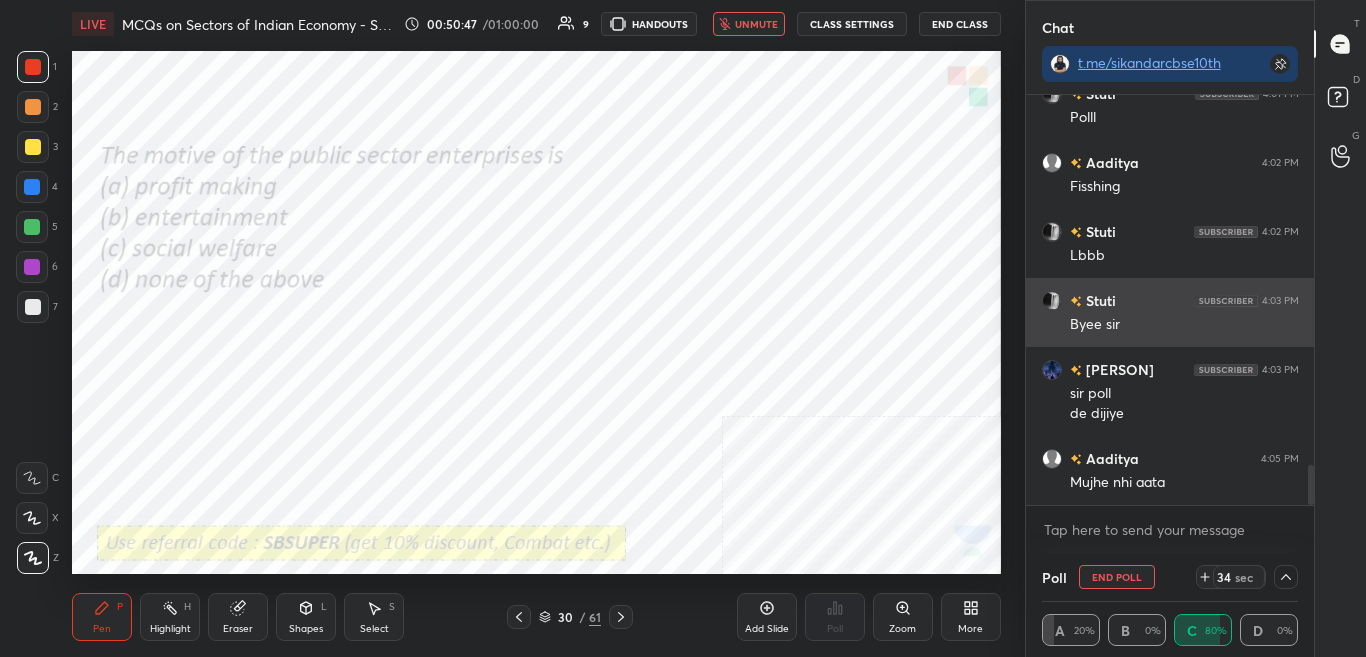 scroll, scrollTop: 0, scrollLeft: 0, axis: both 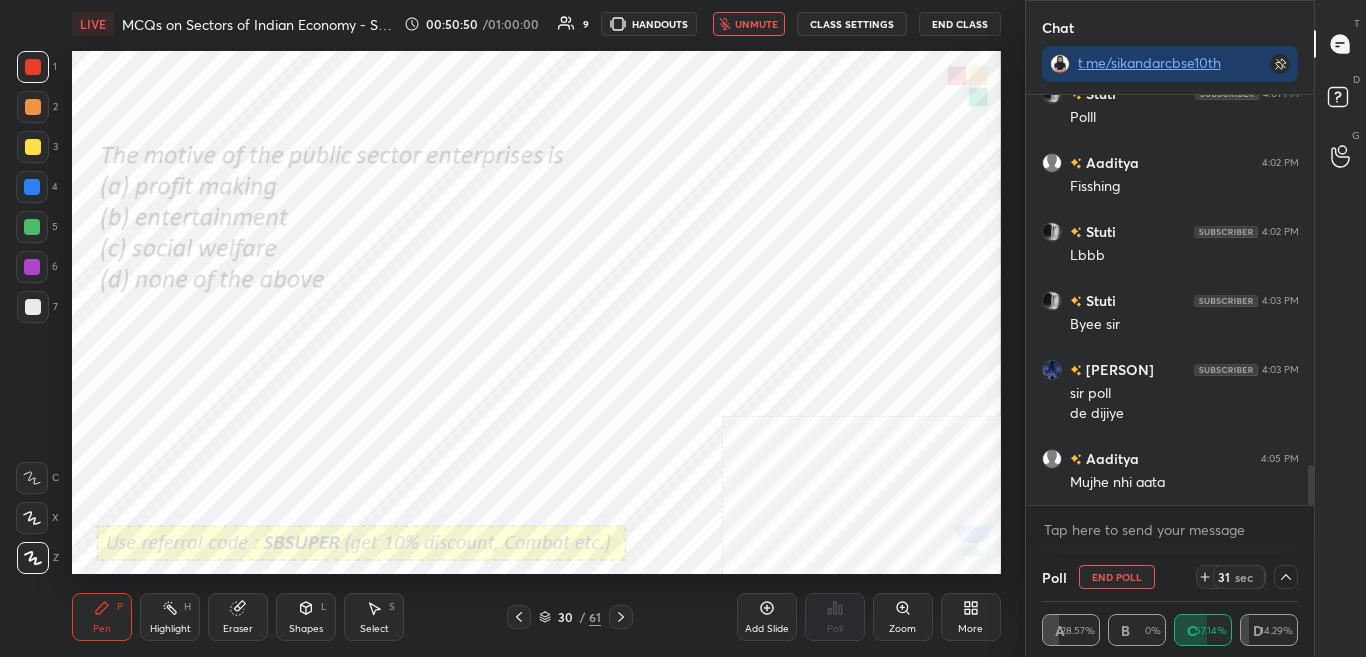 click on "unmute" at bounding box center (756, 24) 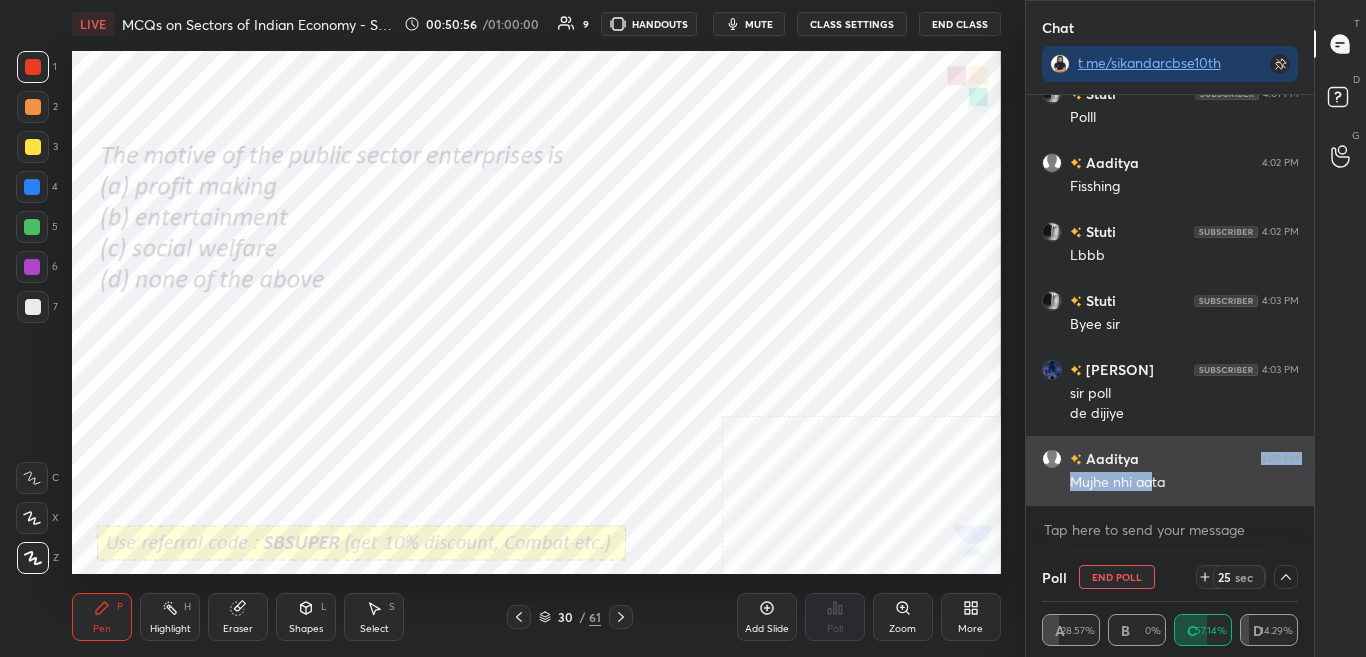 click on "Aaditya 4:05 PM Mujhe nhi aata" at bounding box center (1170, 470) 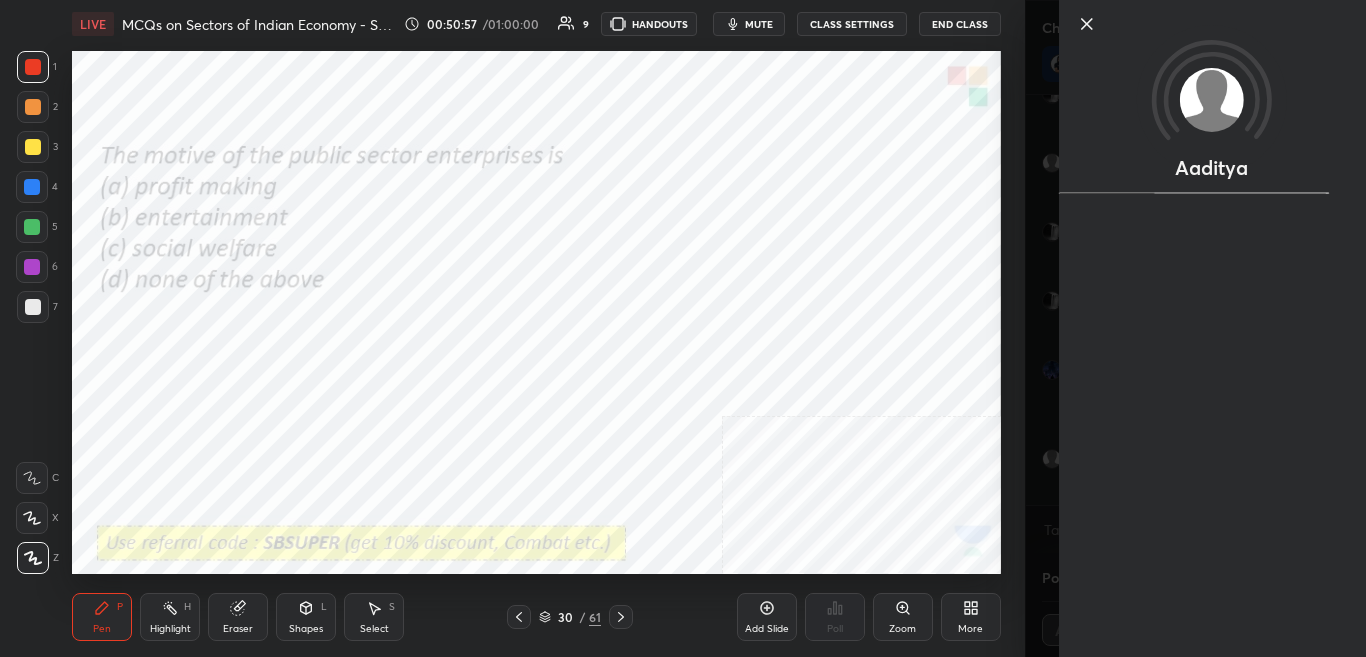 click on "Setting up your live class Poll for   secs No correct answer Start poll" at bounding box center (536, 312) 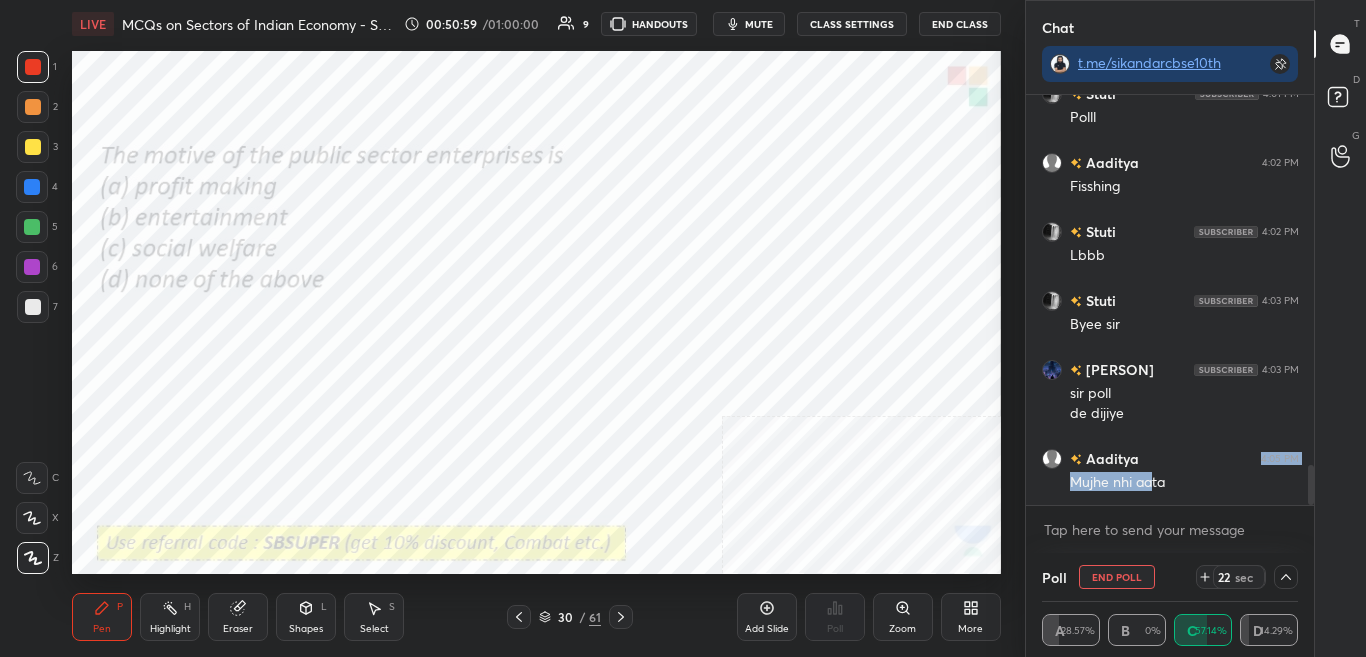 click at bounding box center (1286, 577) 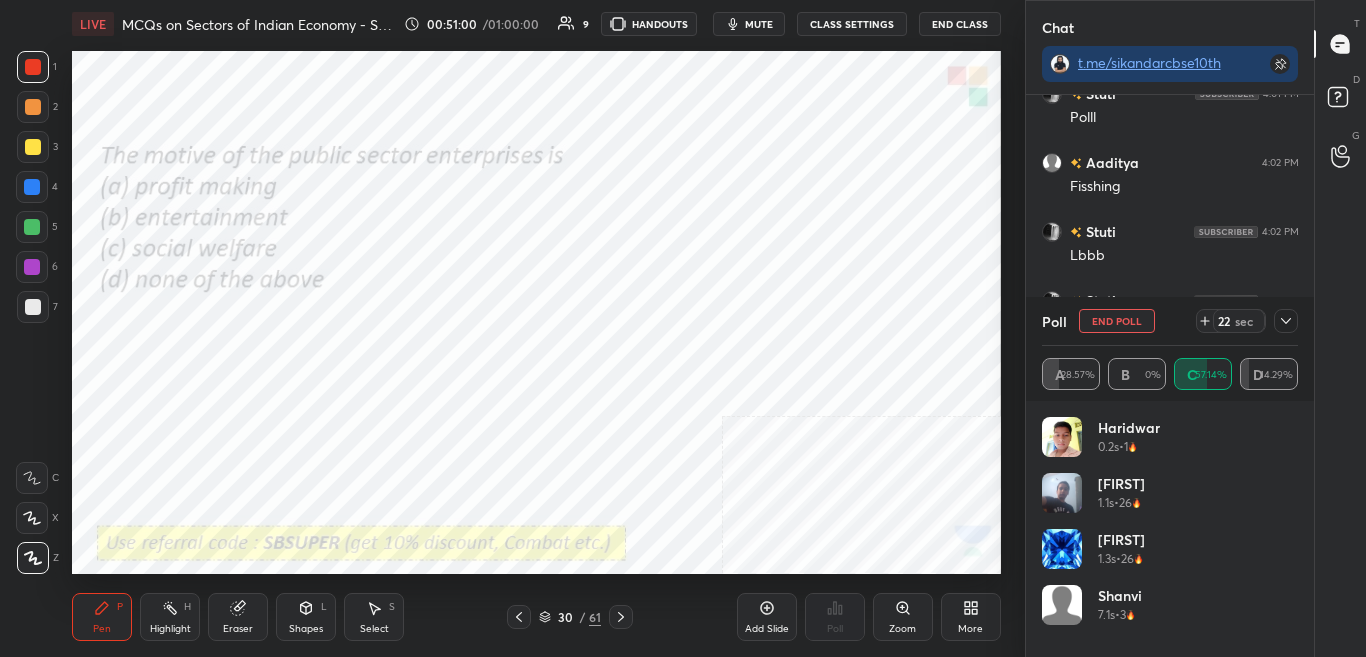 scroll, scrollTop: 234, scrollLeft: 250, axis: both 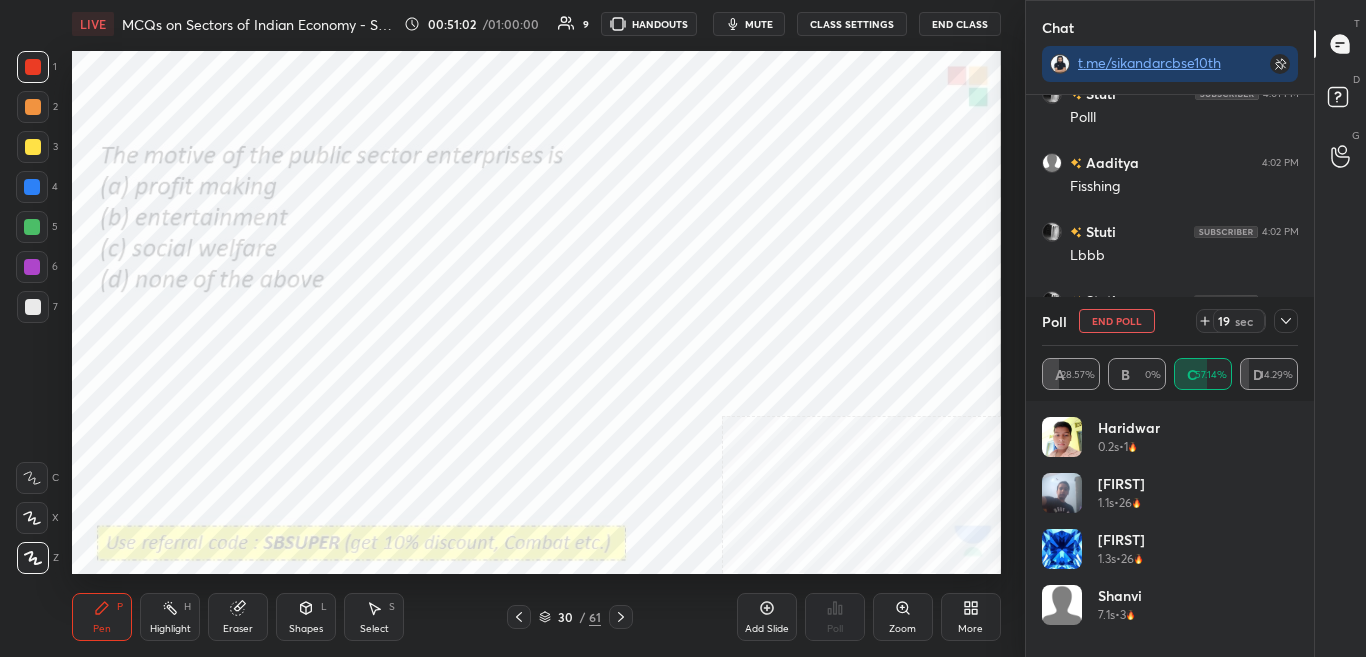click 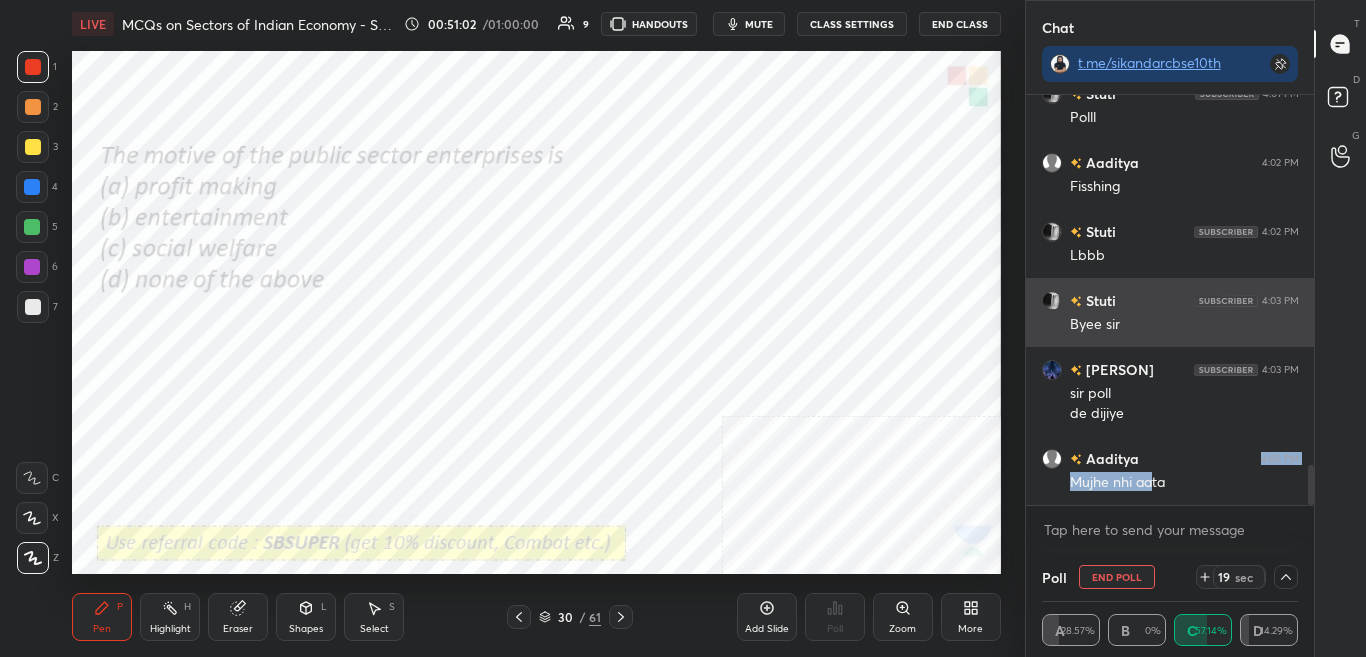 scroll, scrollTop: 0, scrollLeft: 0, axis: both 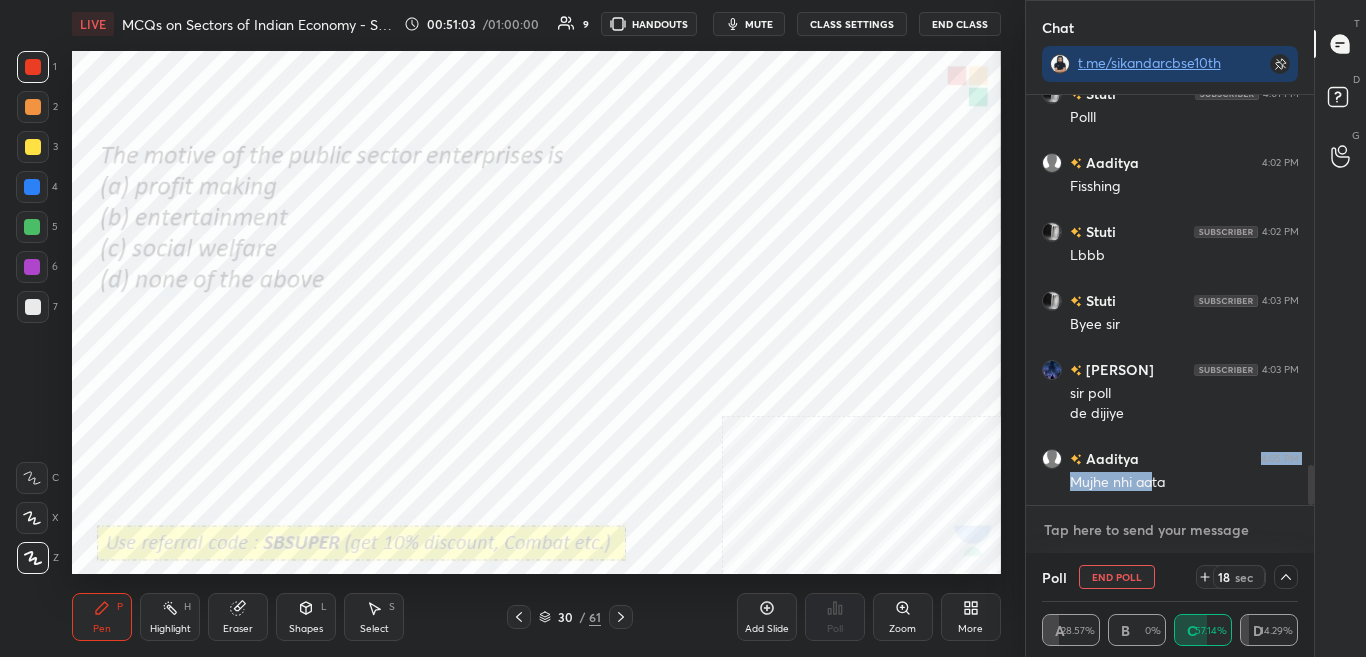 click at bounding box center (1170, 530) 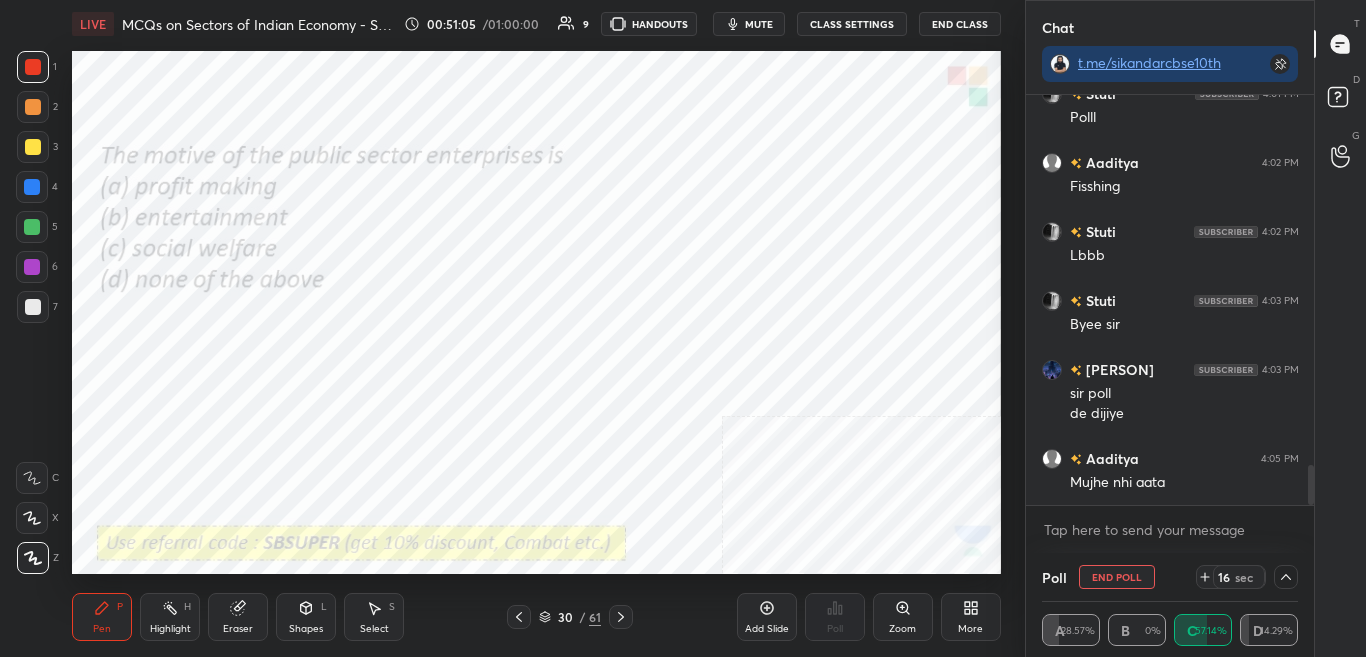 click on "LIVE MCQs on Sectors of Indian Economy - SBSUPER 00:51:05 /  01:00:00 9 HANDOUTS mute CLASS SETTINGS End Class" at bounding box center (536, 24) 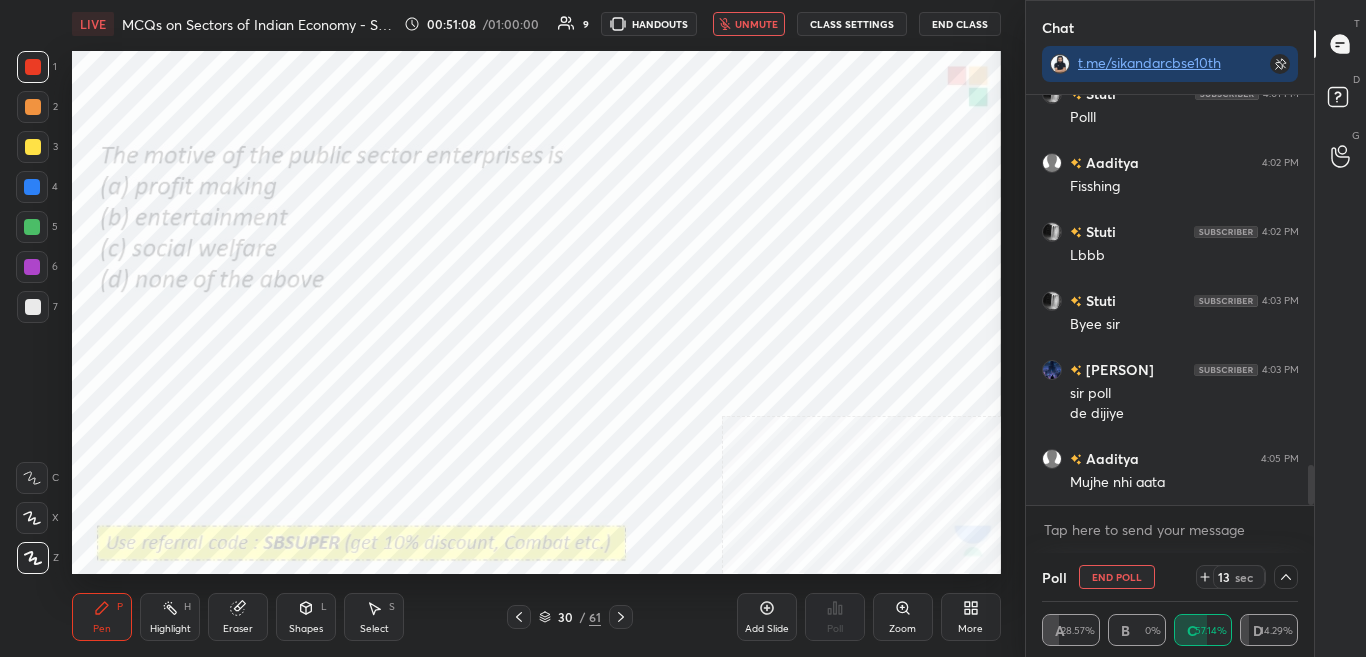 scroll, scrollTop: 3841, scrollLeft: 0, axis: vertical 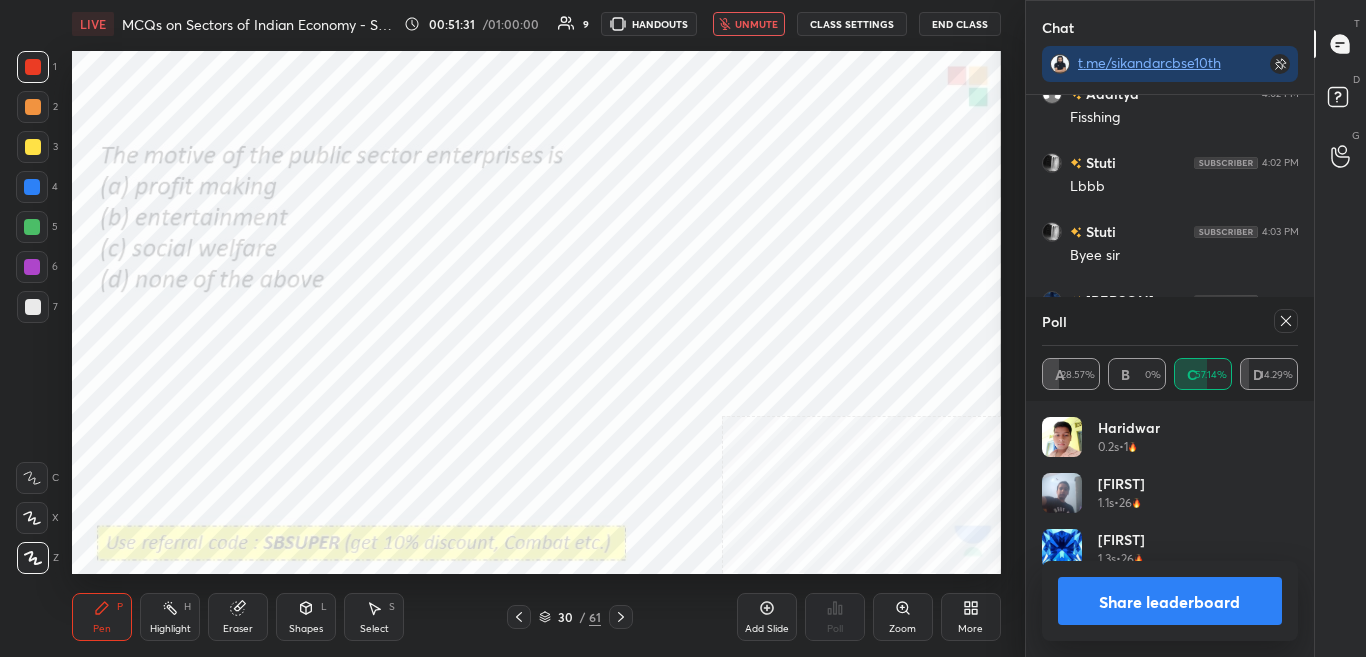 click on "unmute" at bounding box center [756, 24] 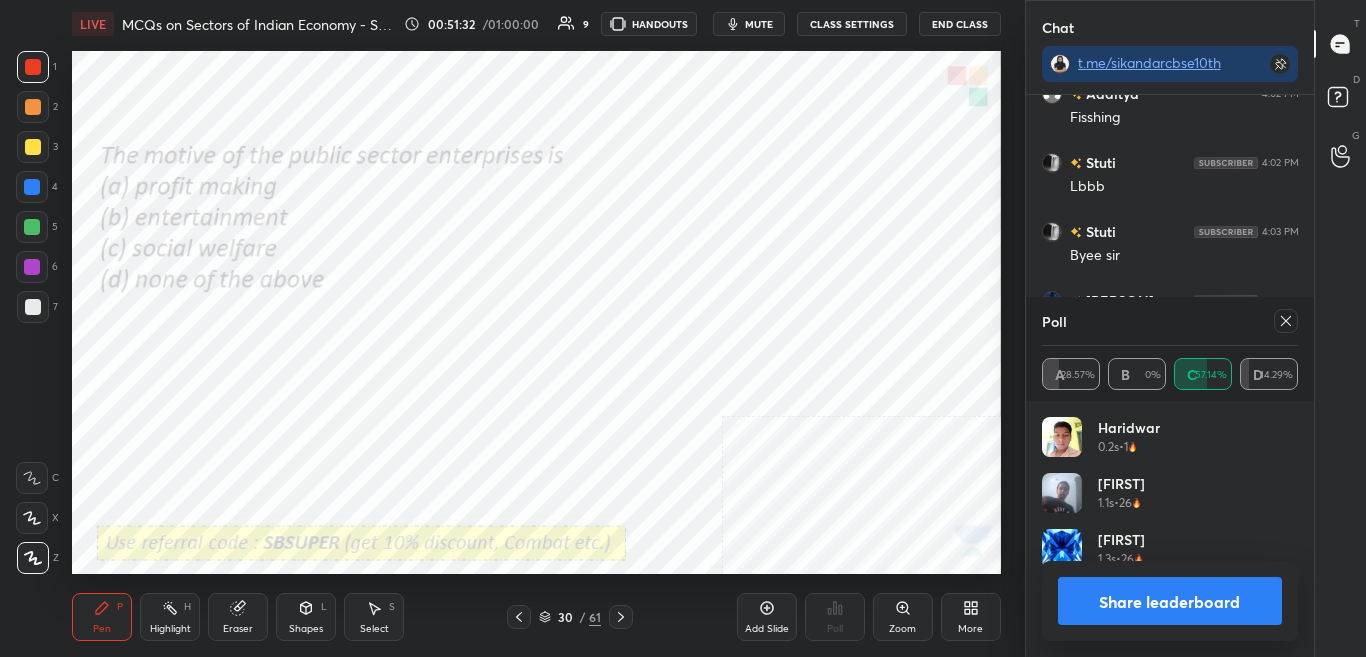 click 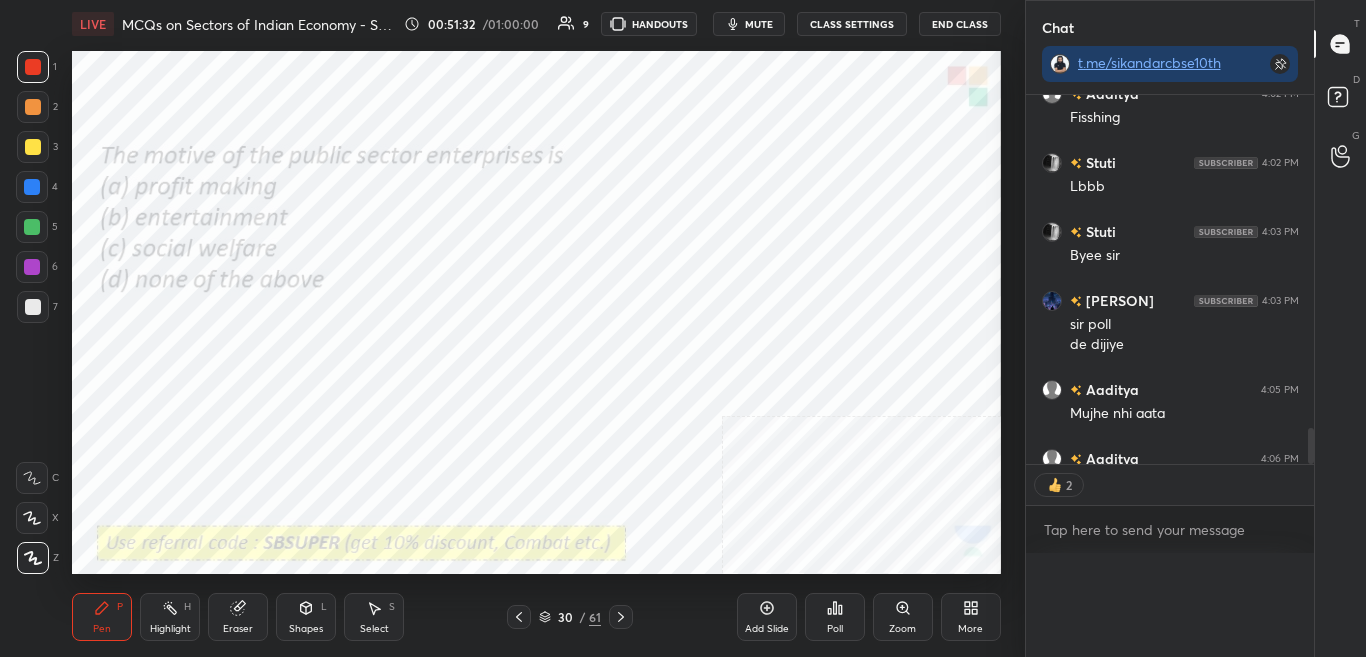 scroll, scrollTop: 0, scrollLeft: 0, axis: both 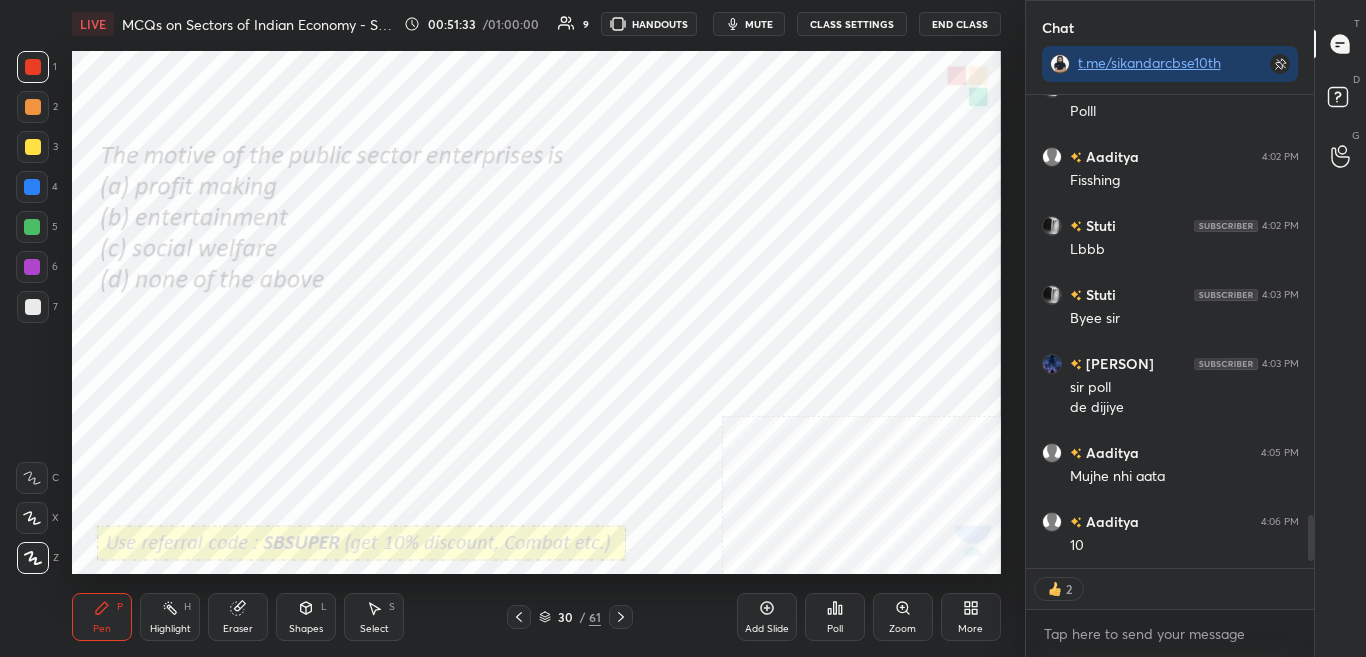 click 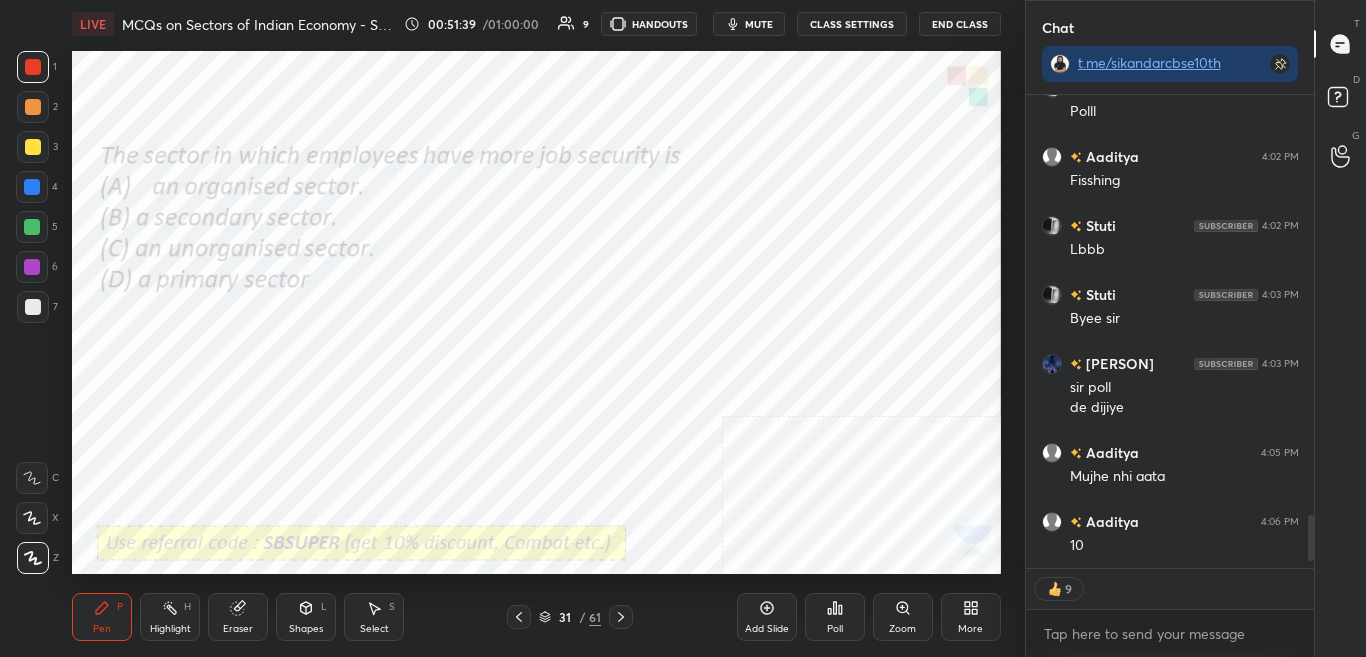 click on "Poll" at bounding box center (835, 629) 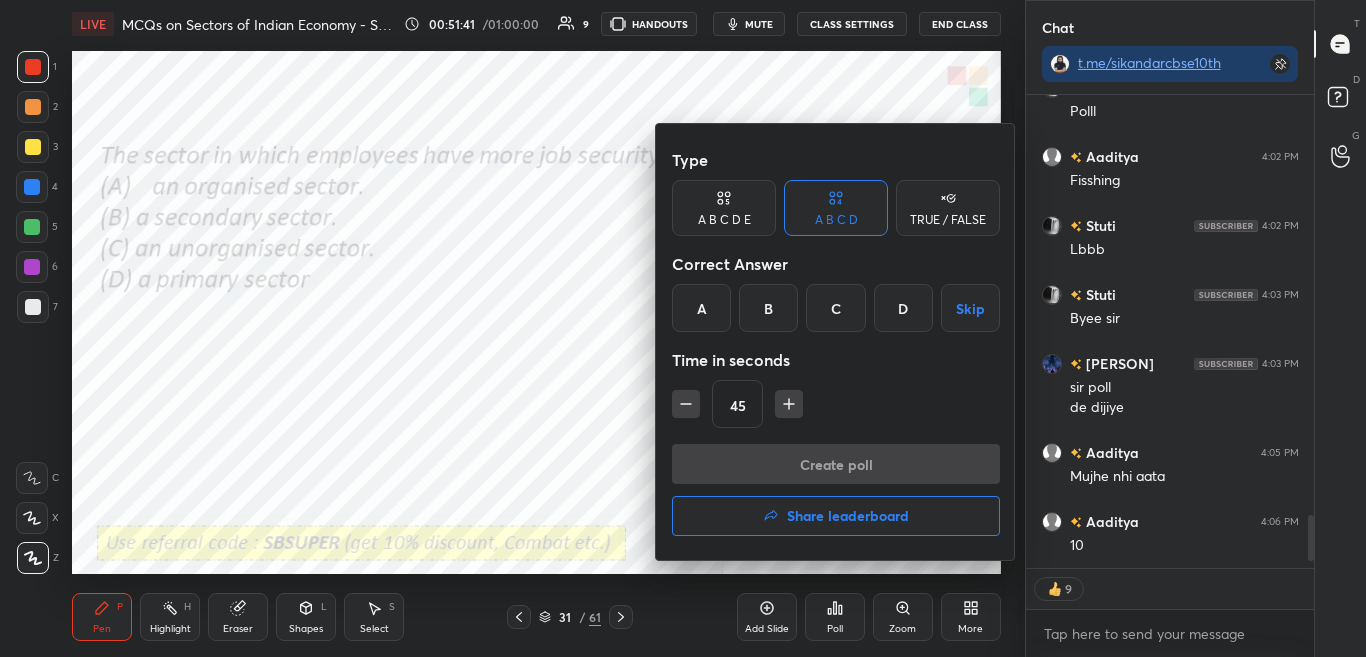 click at bounding box center (683, 328) 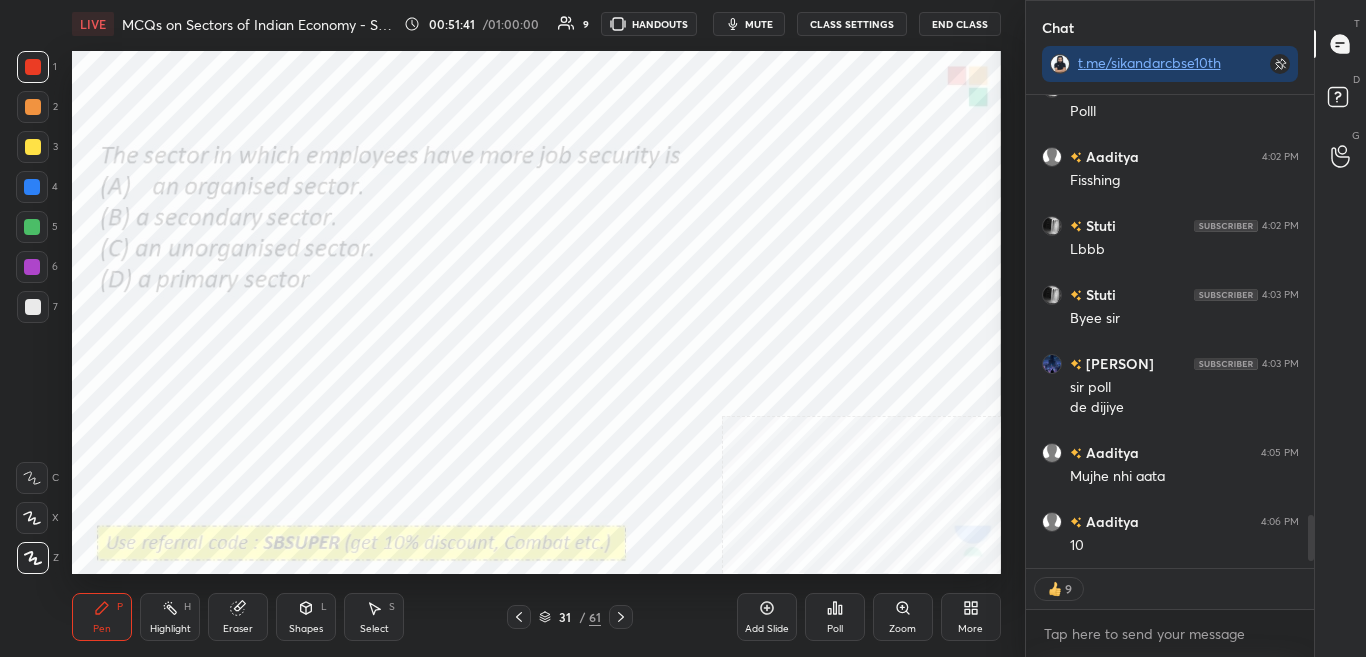 click on "Poll" at bounding box center (835, 617) 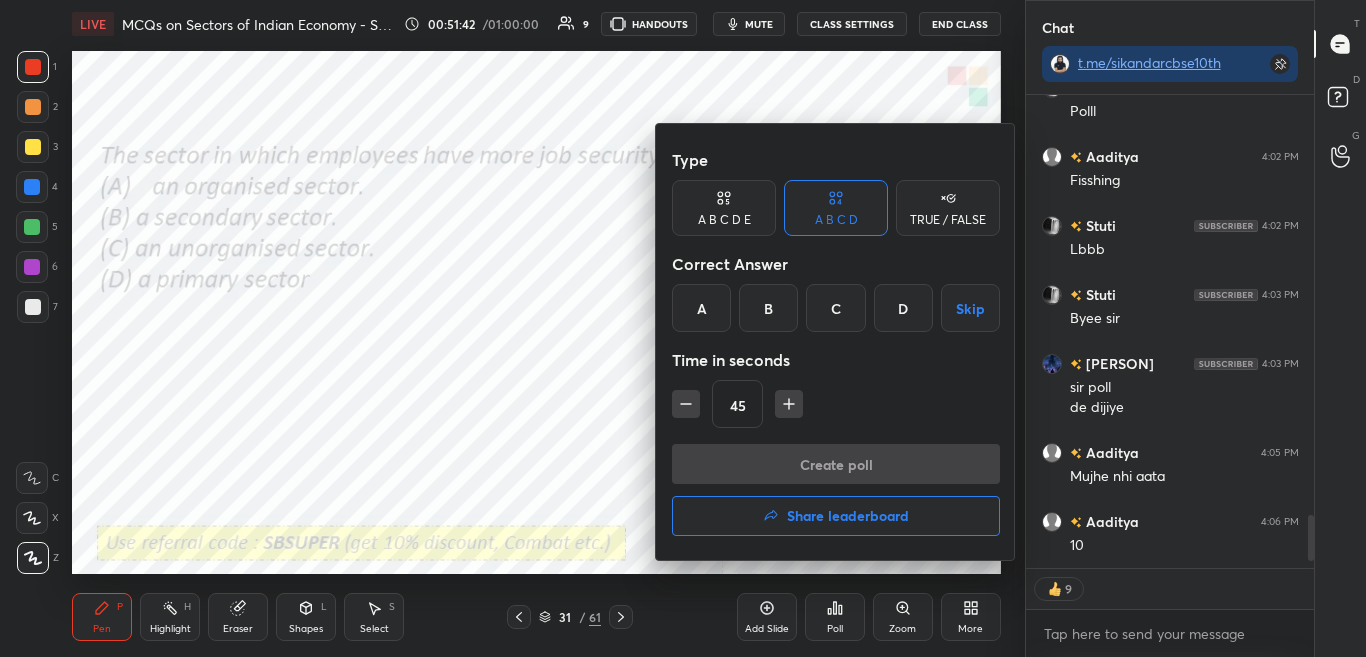 click at bounding box center [683, 328] 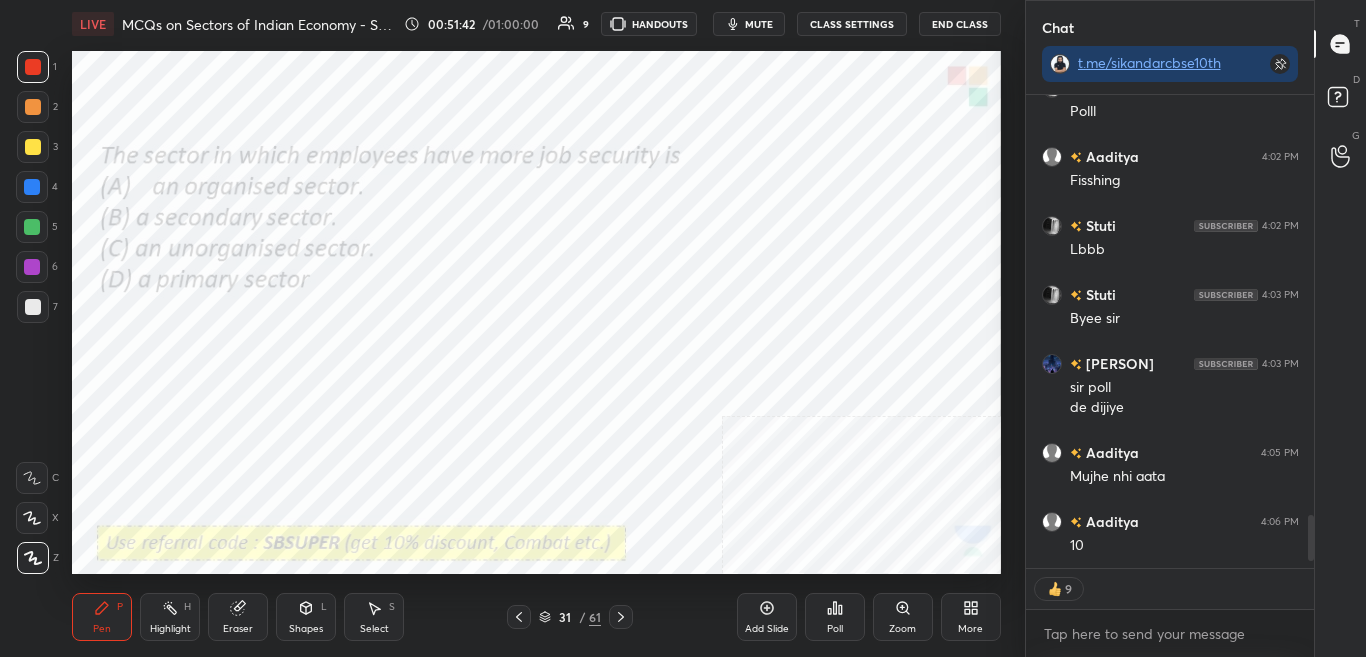 click on "Type A B C D E A B C D TRUE / FALSE Correct Answer A B C D Skip Time in seconds 45 Create poll" at bounding box center (683, 328) 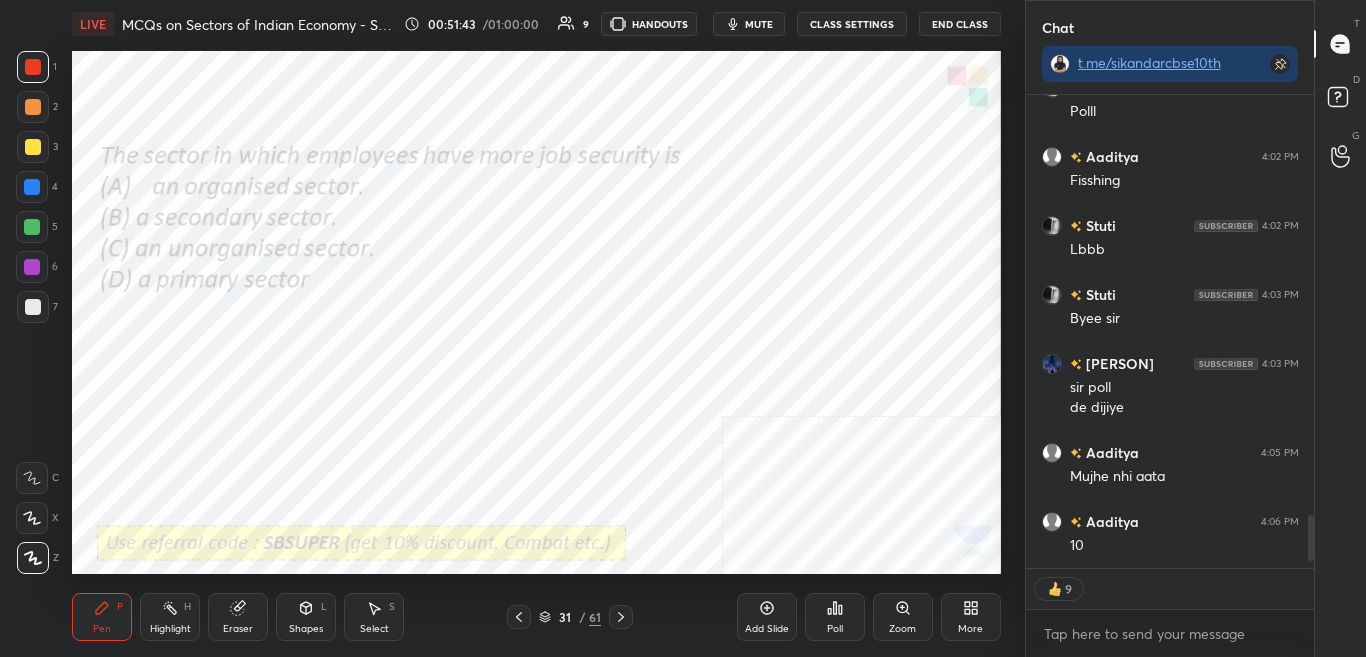 click on "Poll" at bounding box center (835, 617) 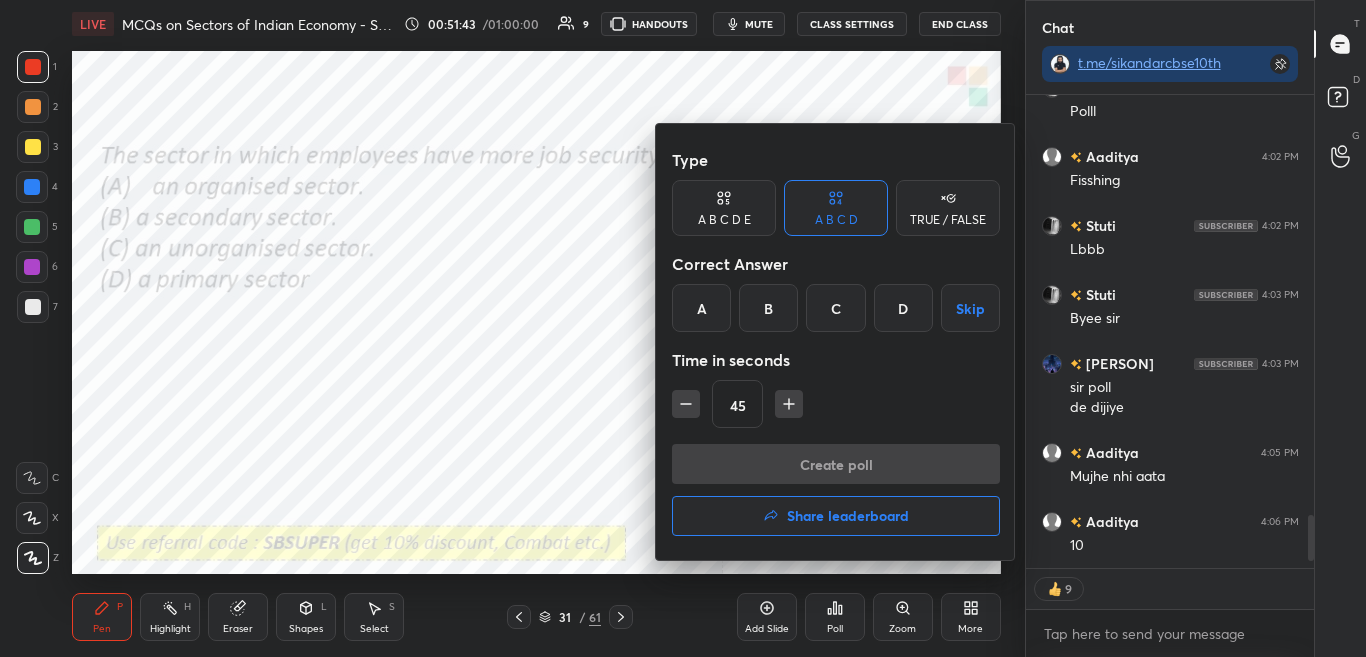 click at bounding box center (683, 328) 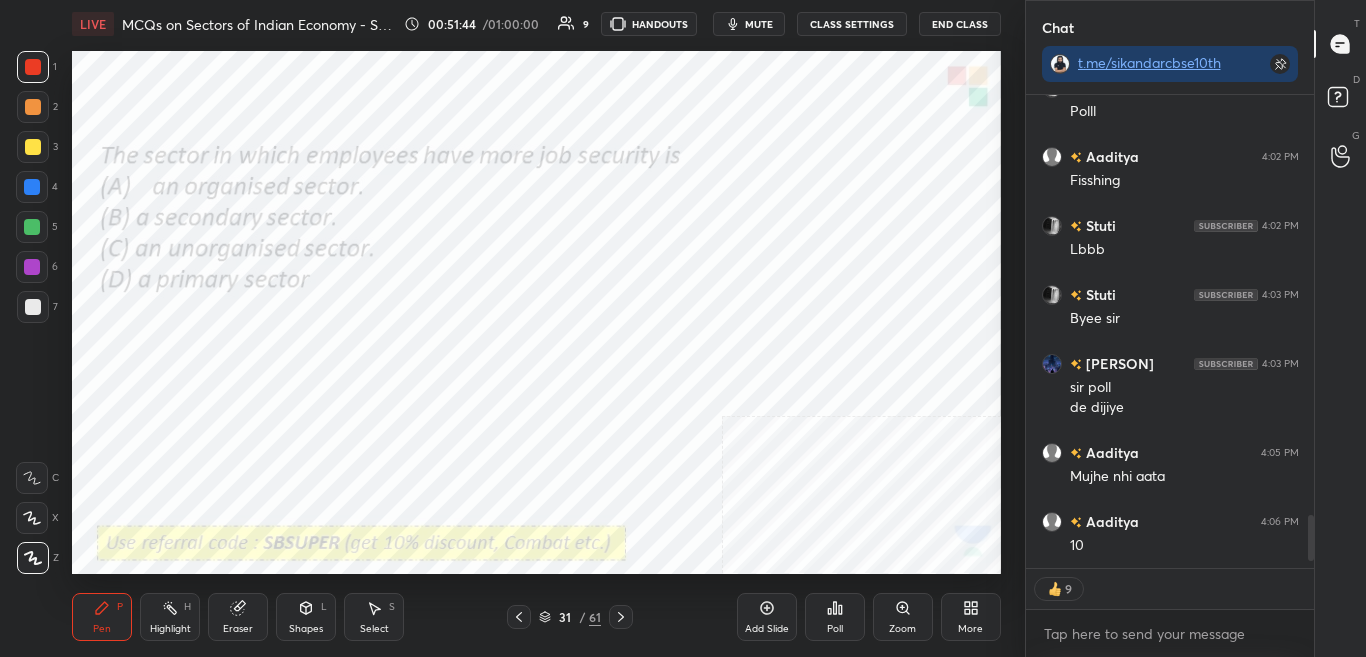 click on "Poll" at bounding box center [835, 629] 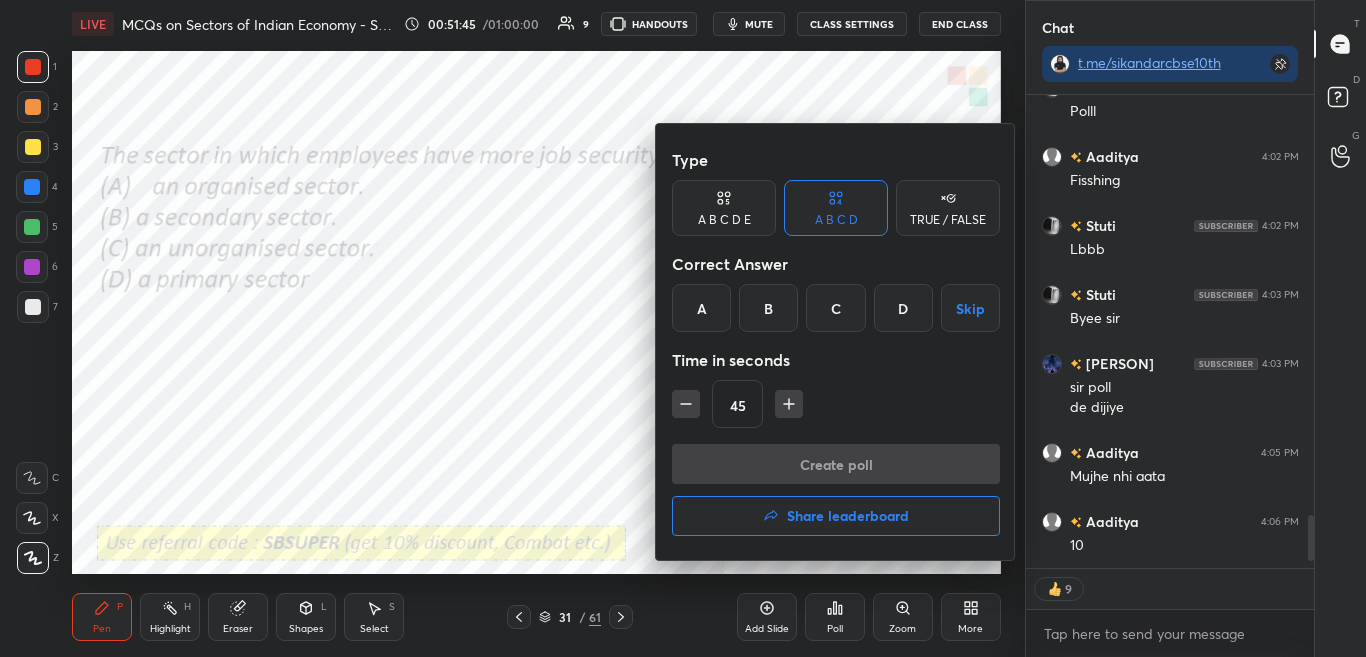 click at bounding box center (683, 328) 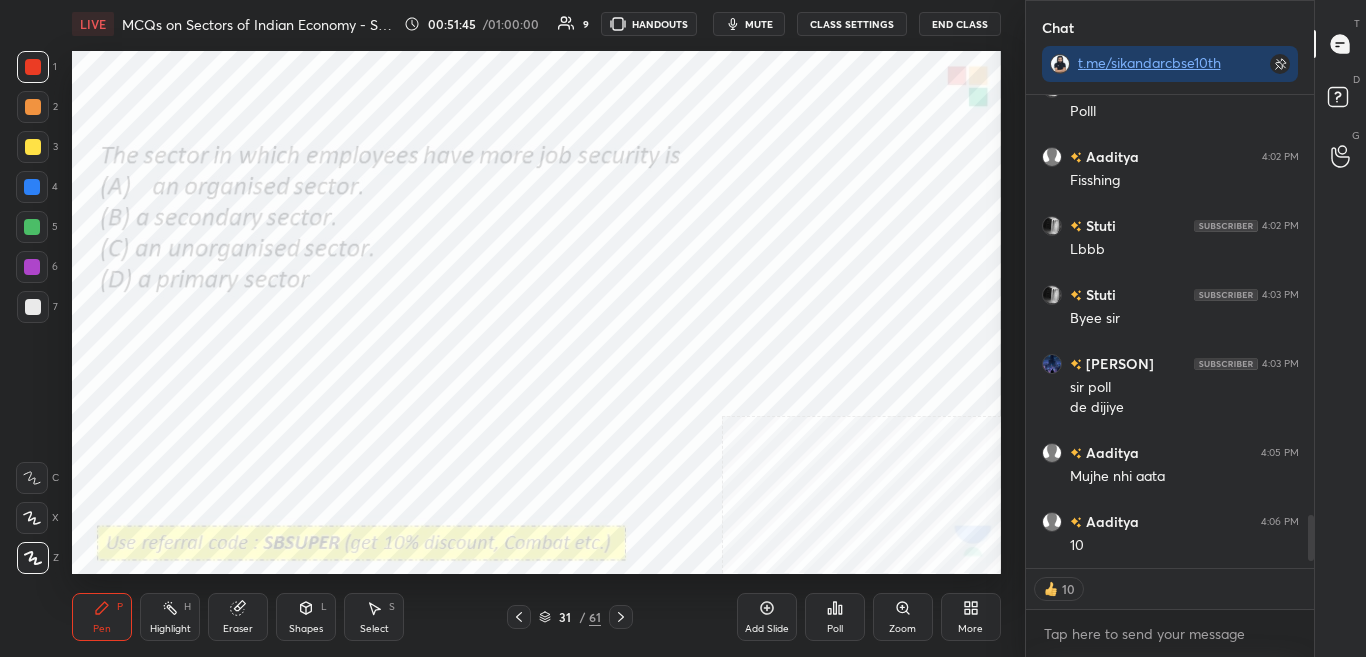 click on "Type A B C D E A B C D TRUE / FALSE Correct Answer A B C D Skip Time in seconds 45 Create poll" at bounding box center (683, 328) 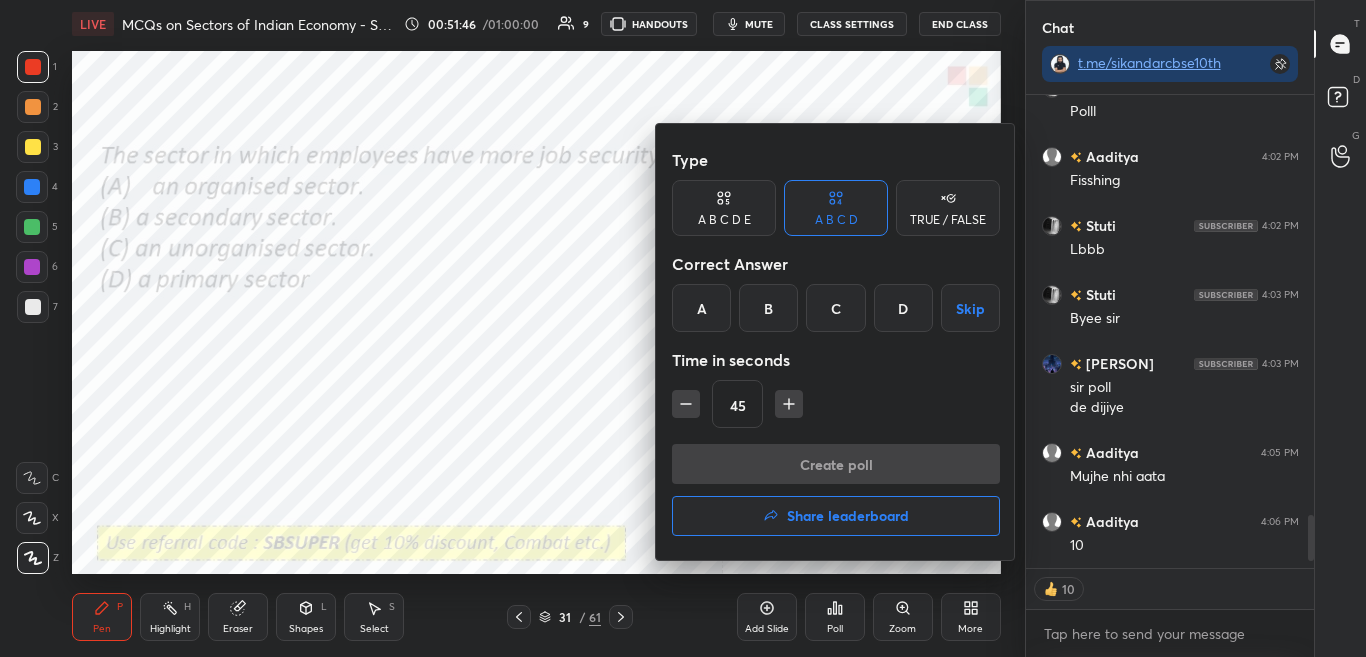 click at bounding box center (683, 328) 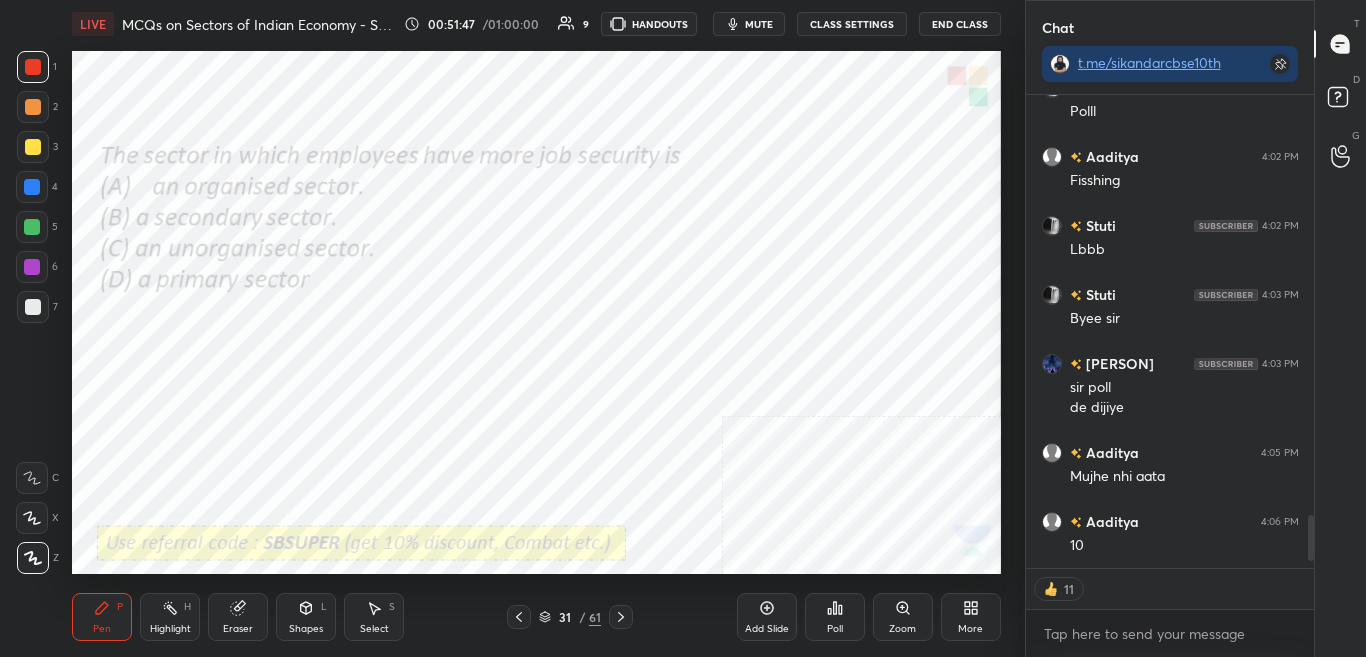 click on "Poll" at bounding box center [835, 629] 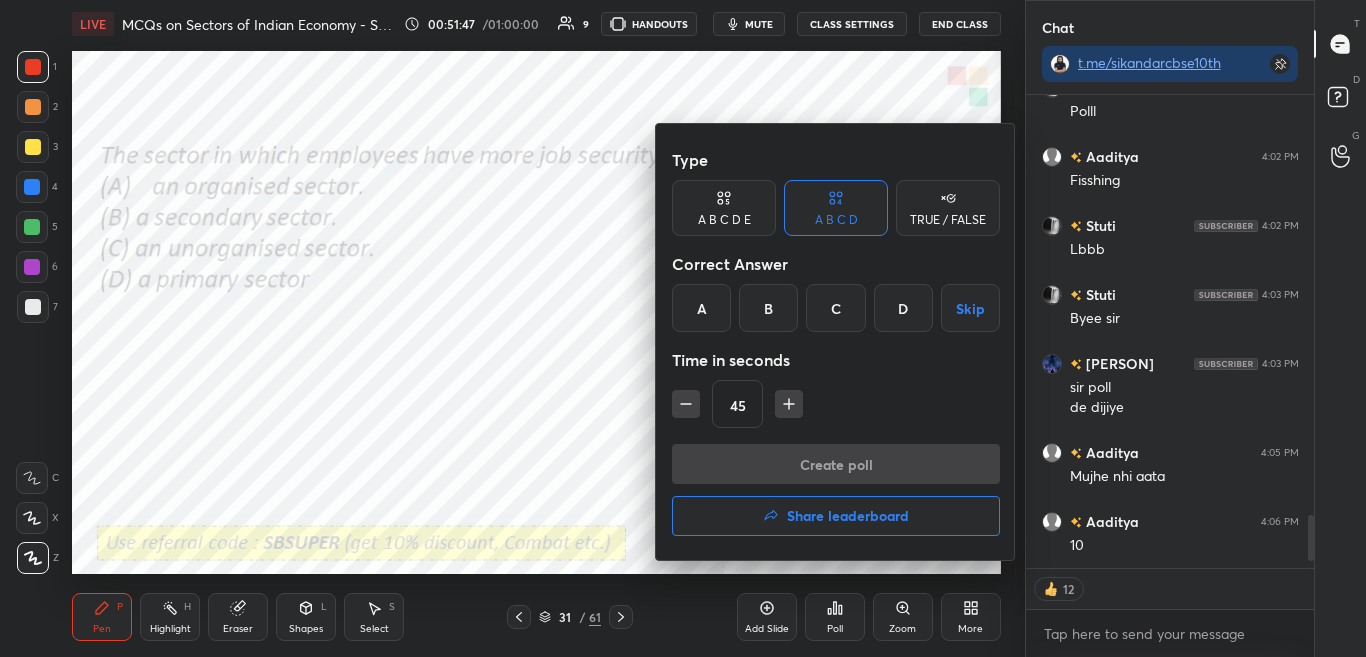 click at bounding box center (683, 328) 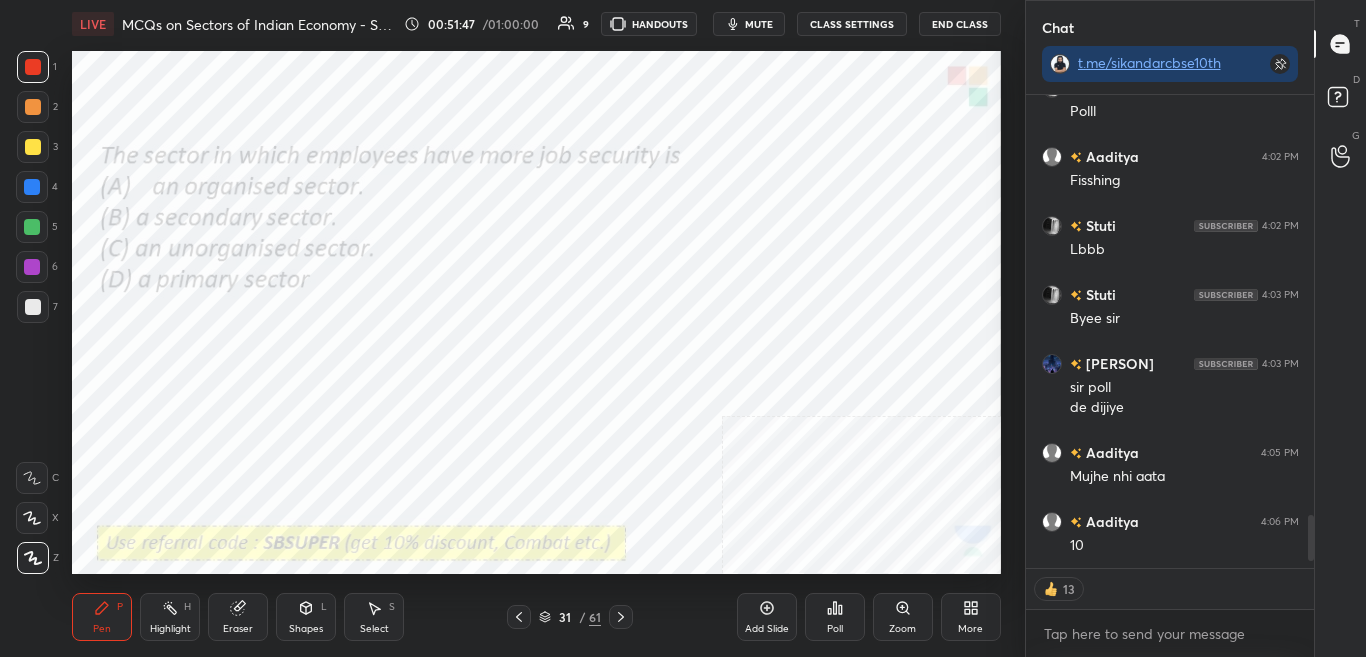 click on "Type A B C D E A B C D TRUE / FALSE Correct Answer A B C D Skip Time in seconds 45 Create poll" at bounding box center (683, 328) 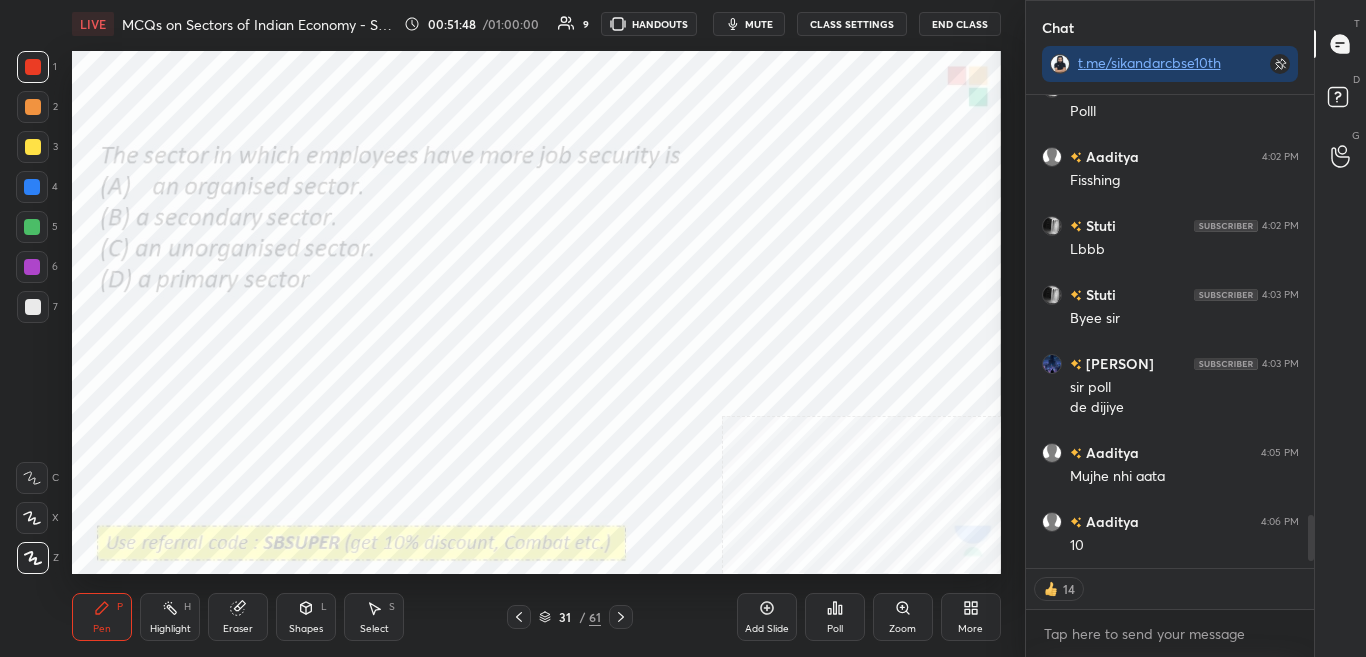 click on "Poll" at bounding box center [835, 629] 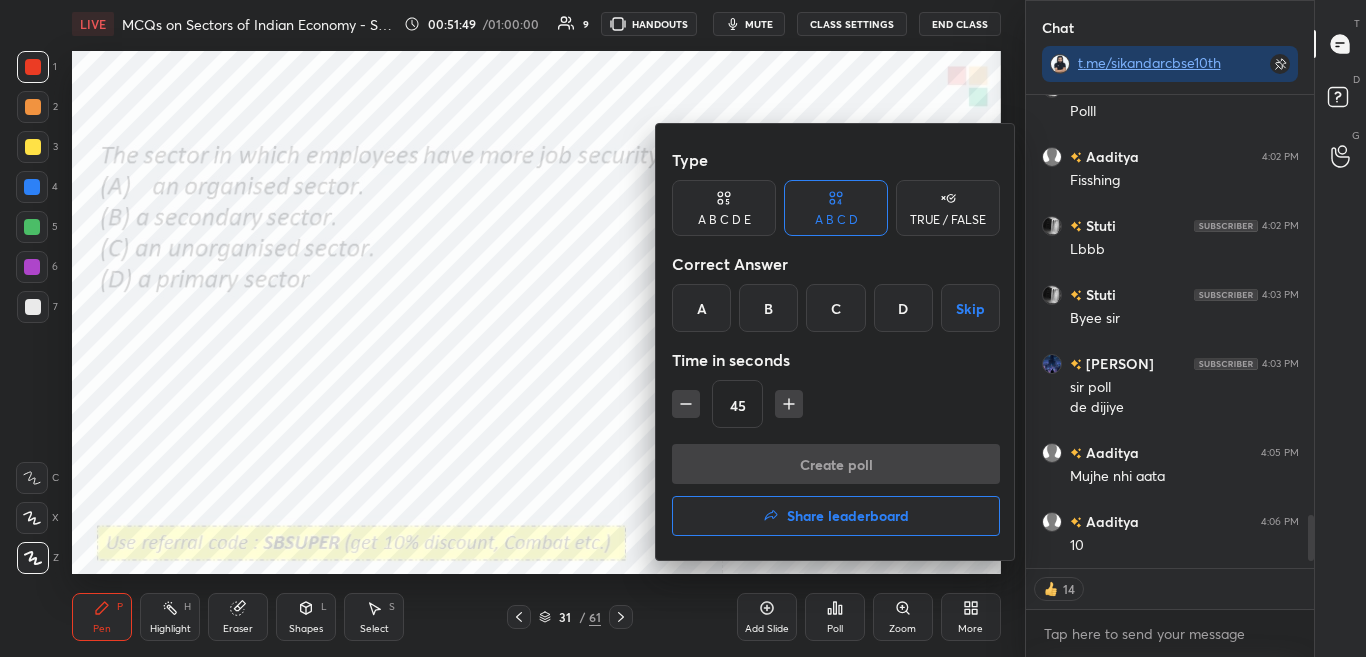 click at bounding box center [683, 328] 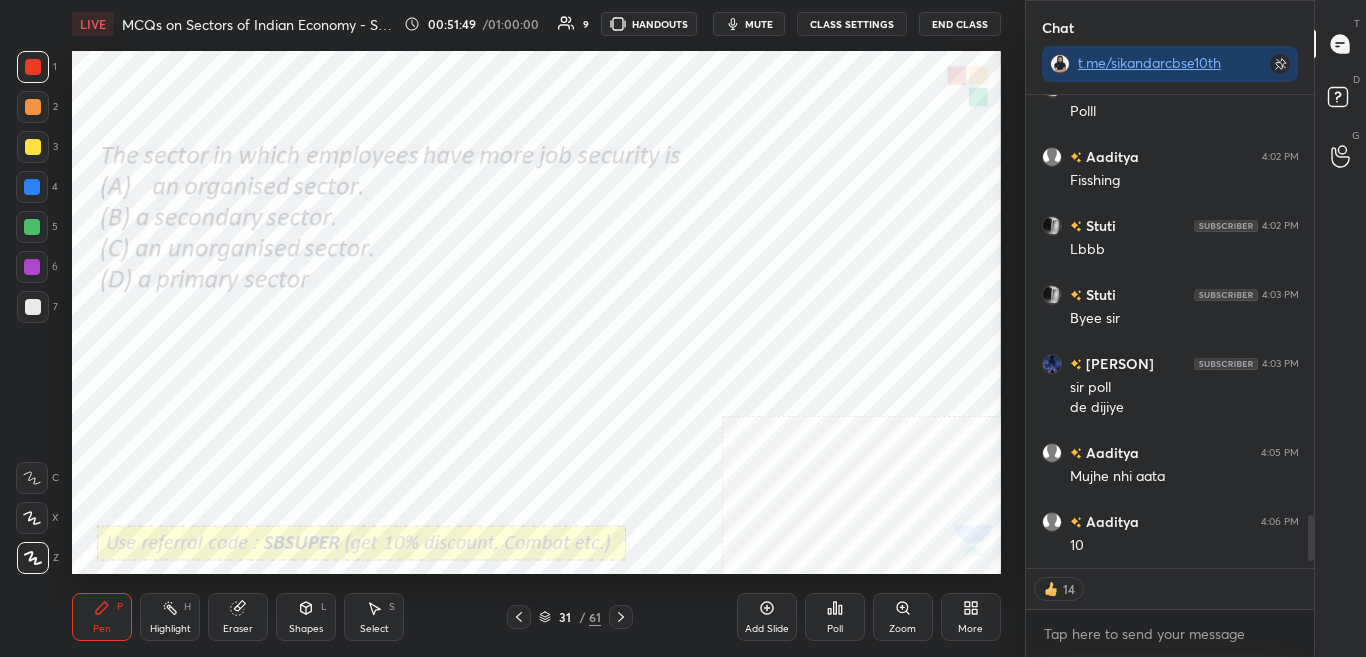 click on "Type A B C D E A B C D TRUE / FALSE Correct Answer A B C D Skip Time in seconds 45 Create poll" at bounding box center [683, 328] 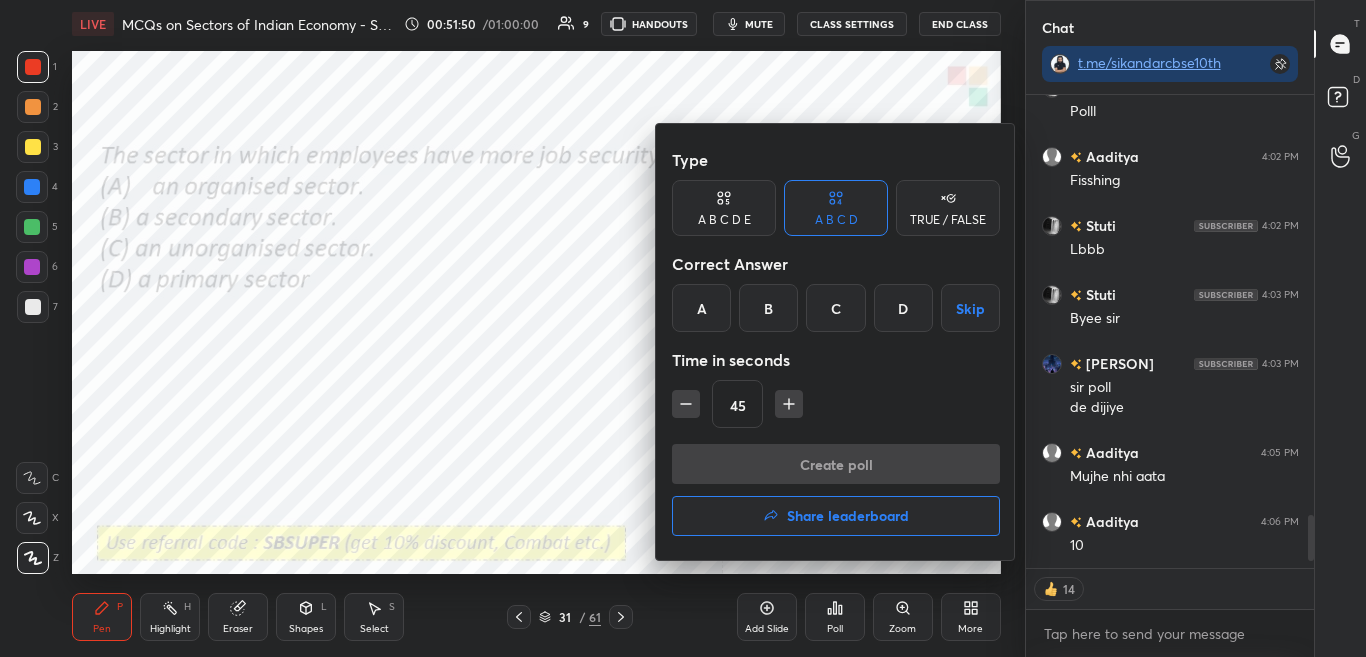 click at bounding box center (683, 328) 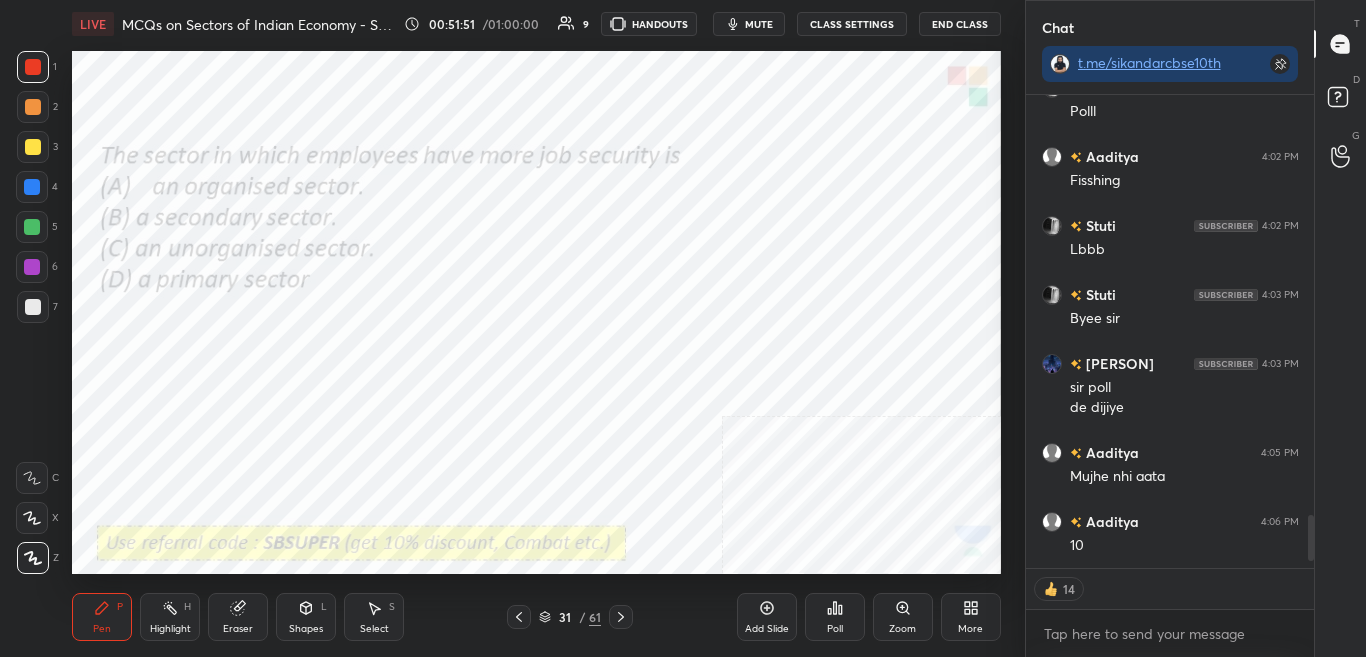 click on "Poll" at bounding box center [835, 629] 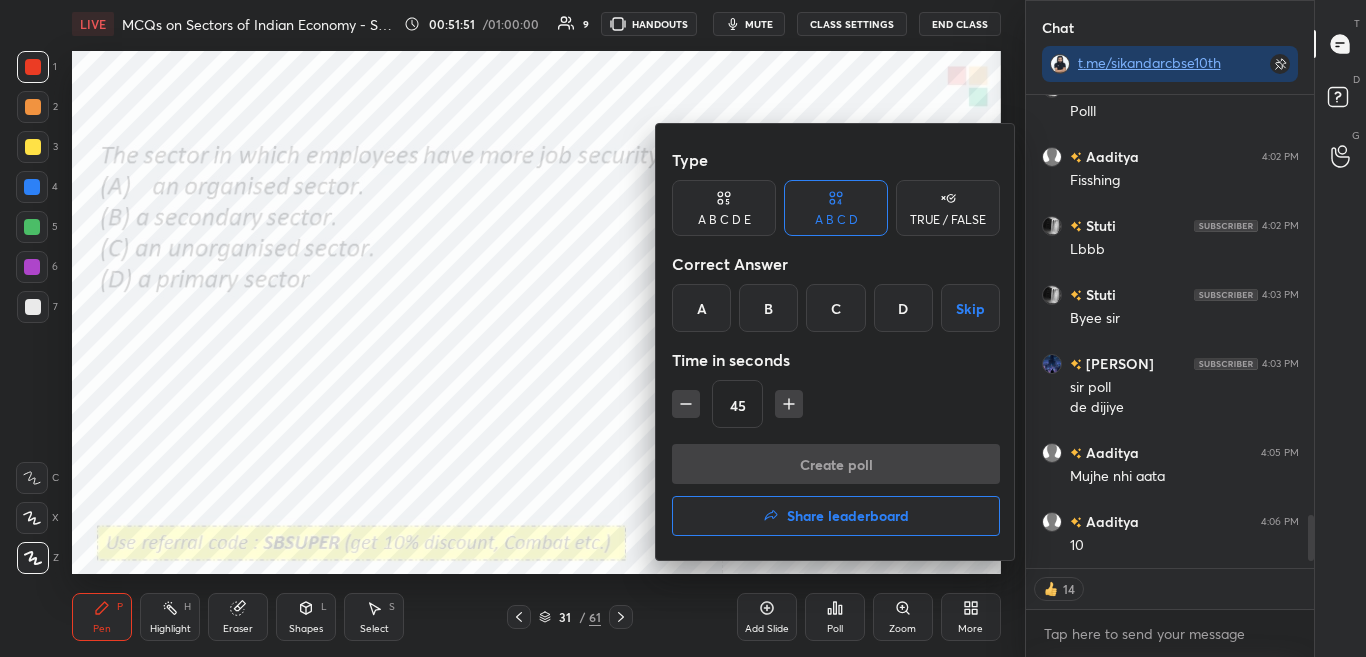 click at bounding box center [683, 328] 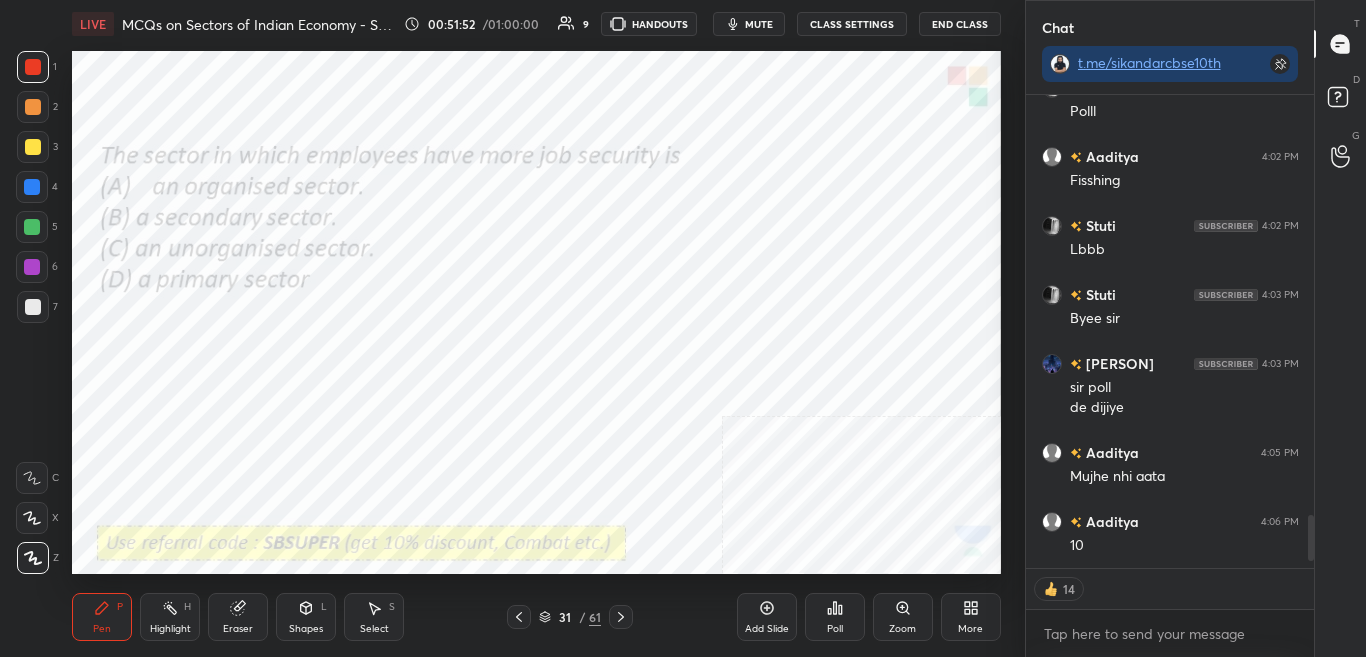 click on "Poll" at bounding box center (835, 617) 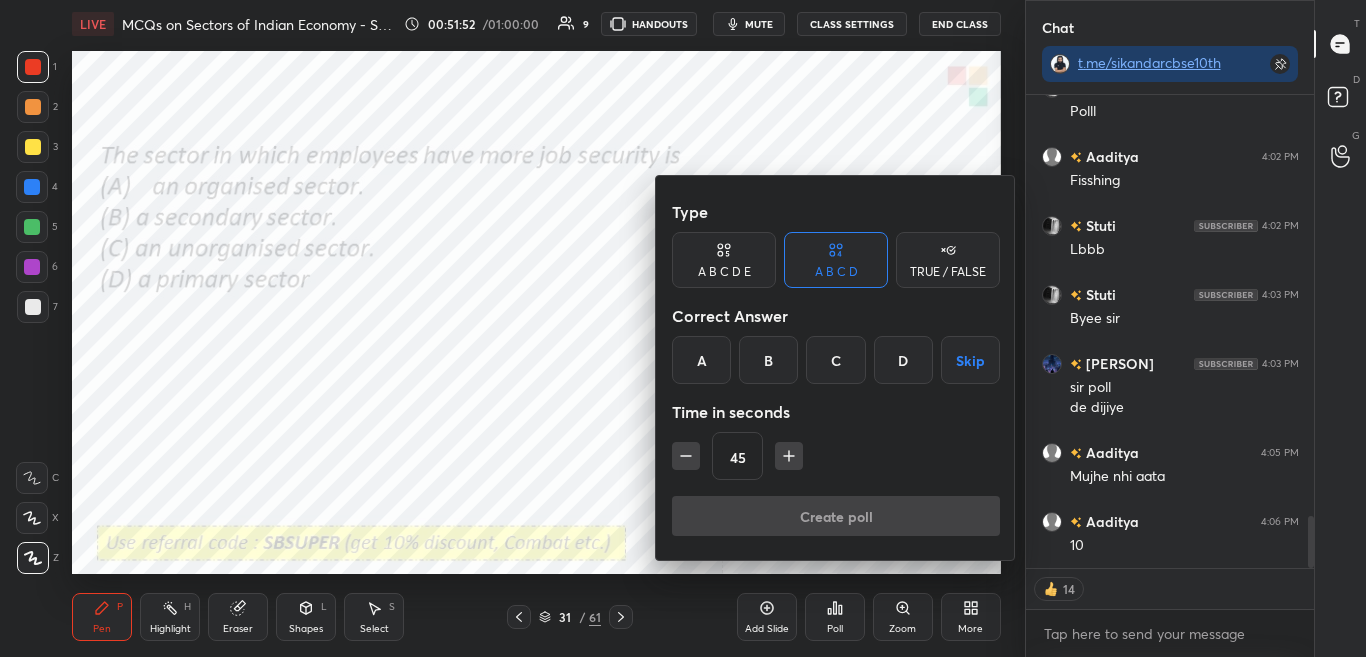 scroll, scrollTop: 3847, scrollLeft: 0, axis: vertical 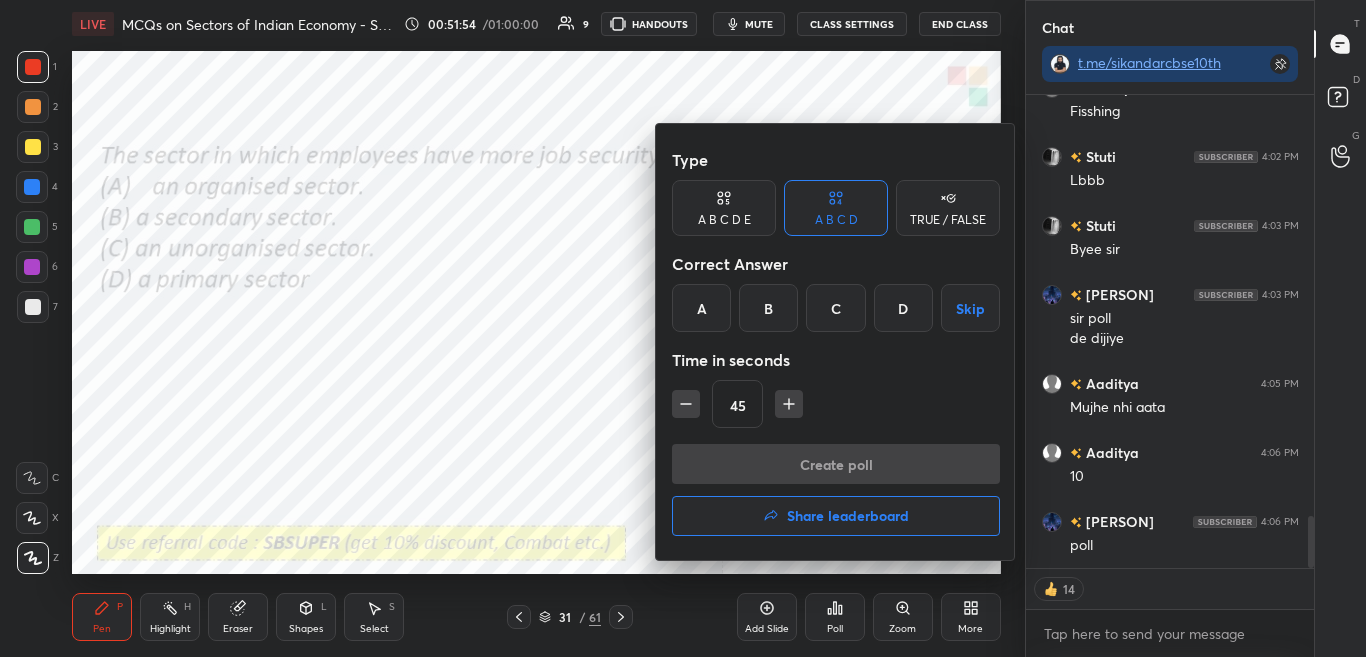 click on "A" at bounding box center (701, 308) 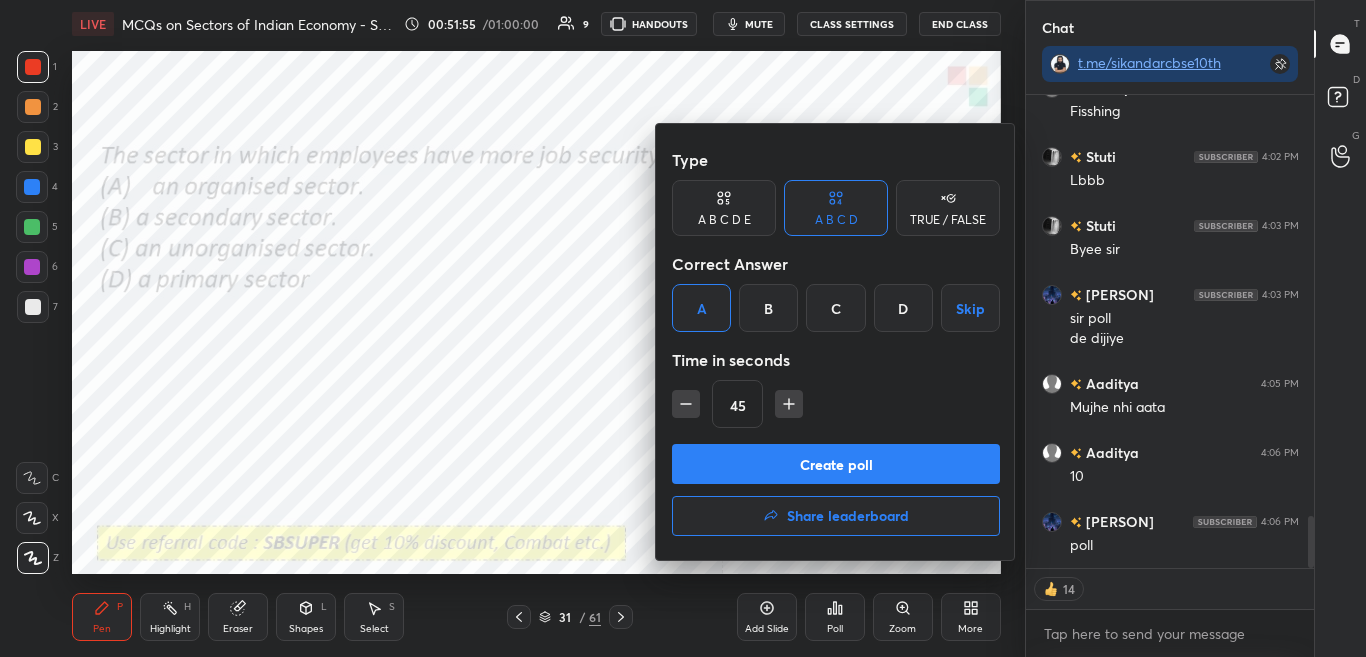 click on "Create poll" at bounding box center (836, 464) 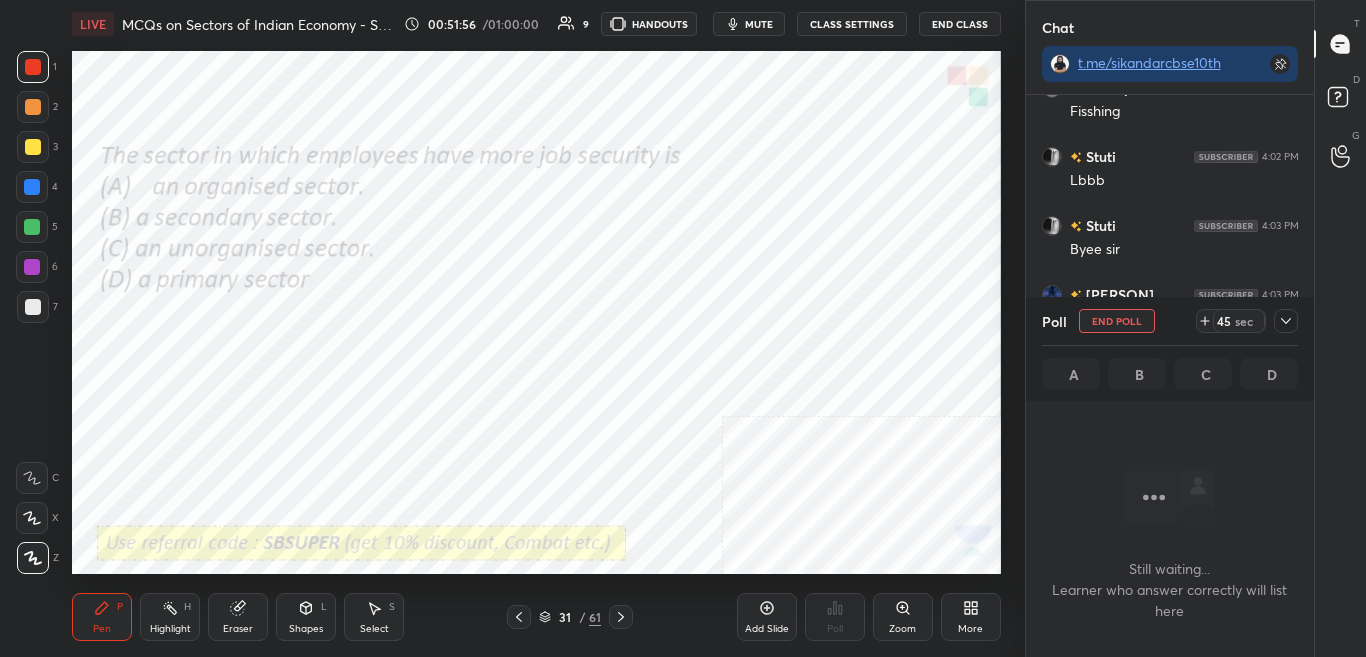 scroll, scrollTop: 387, scrollLeft: 282, axis: both 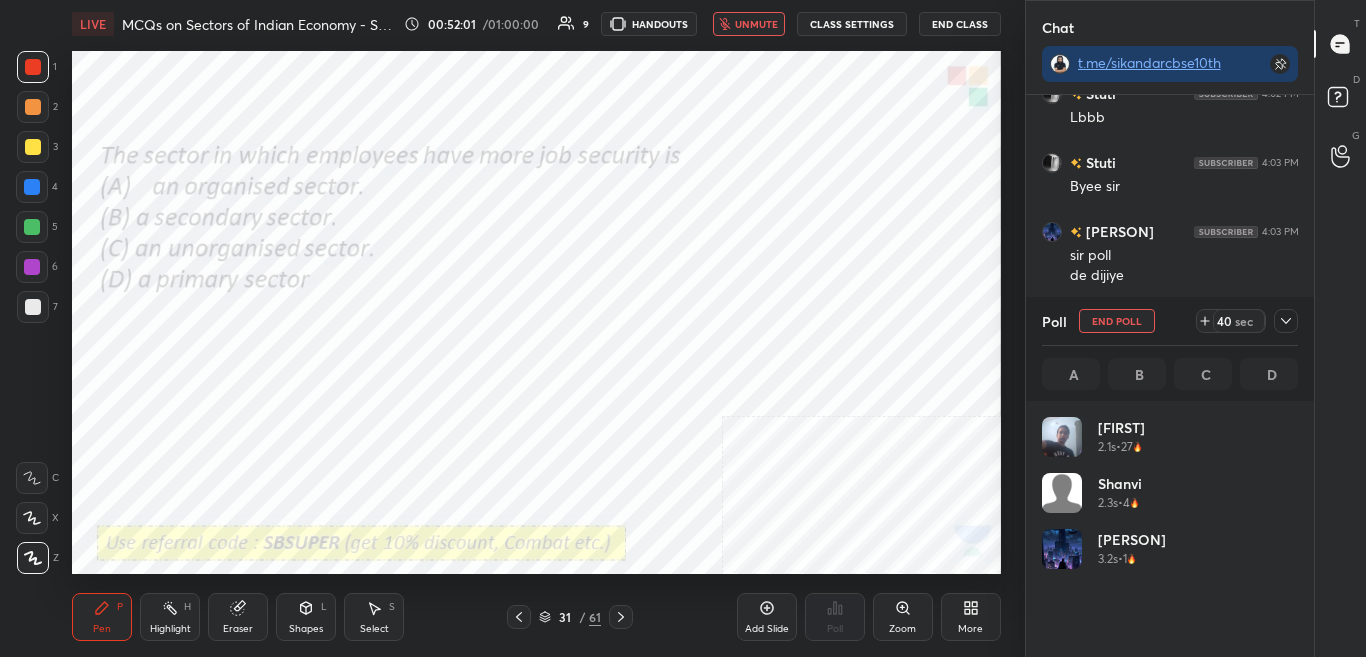 drag, startPoint x: 759, startPoint y: 28, endPoint x: 758, endPoint y: 42, distance: 14.035668 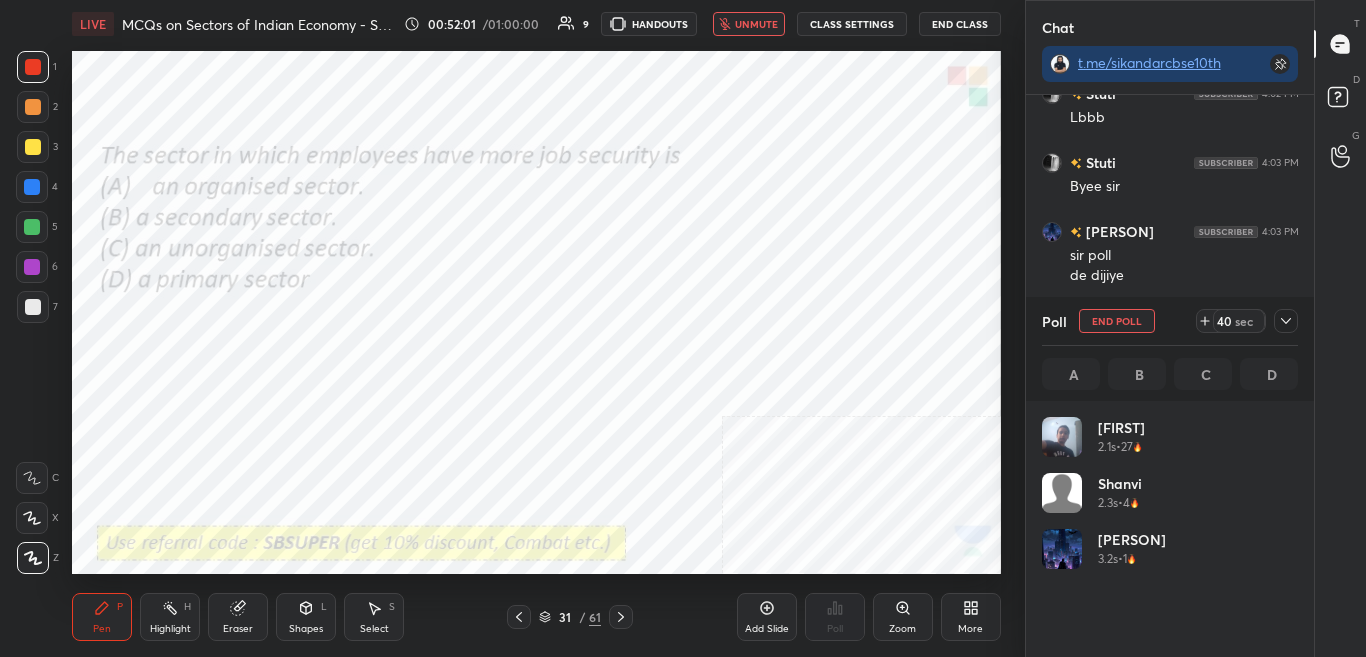 click on "unmute" at bounding box center (756, 24) 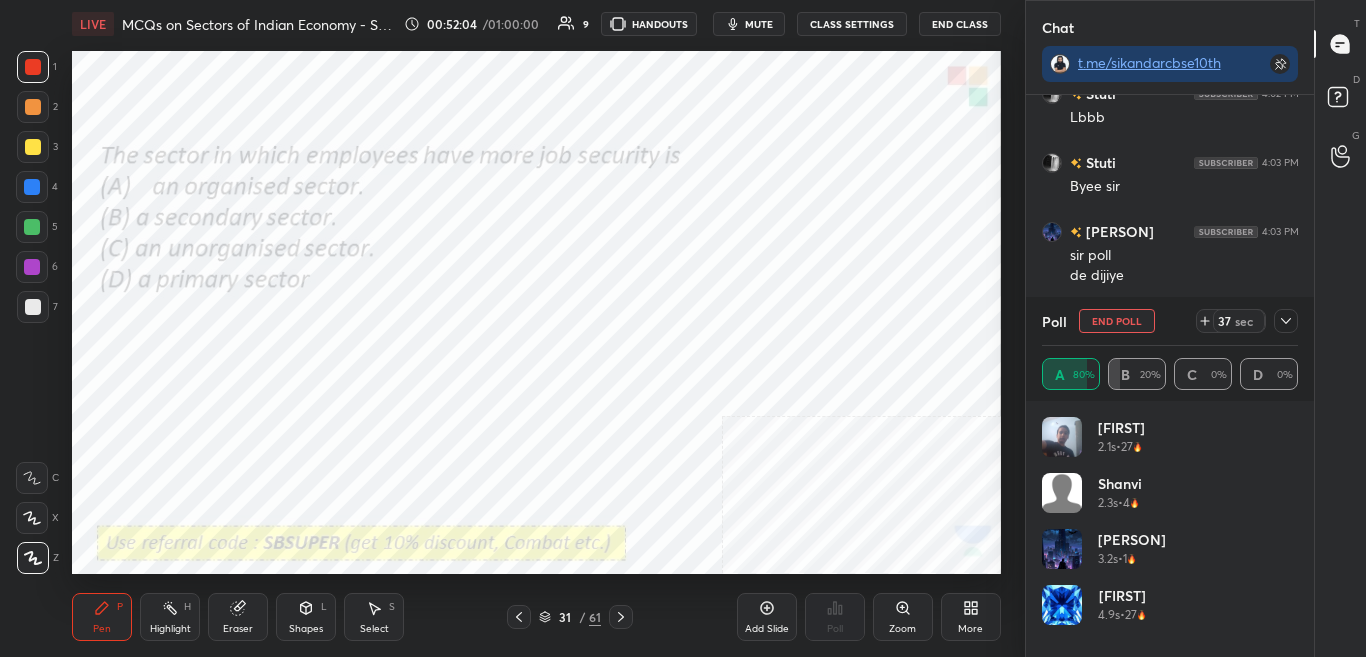 click at bounding box center [1286, 321] 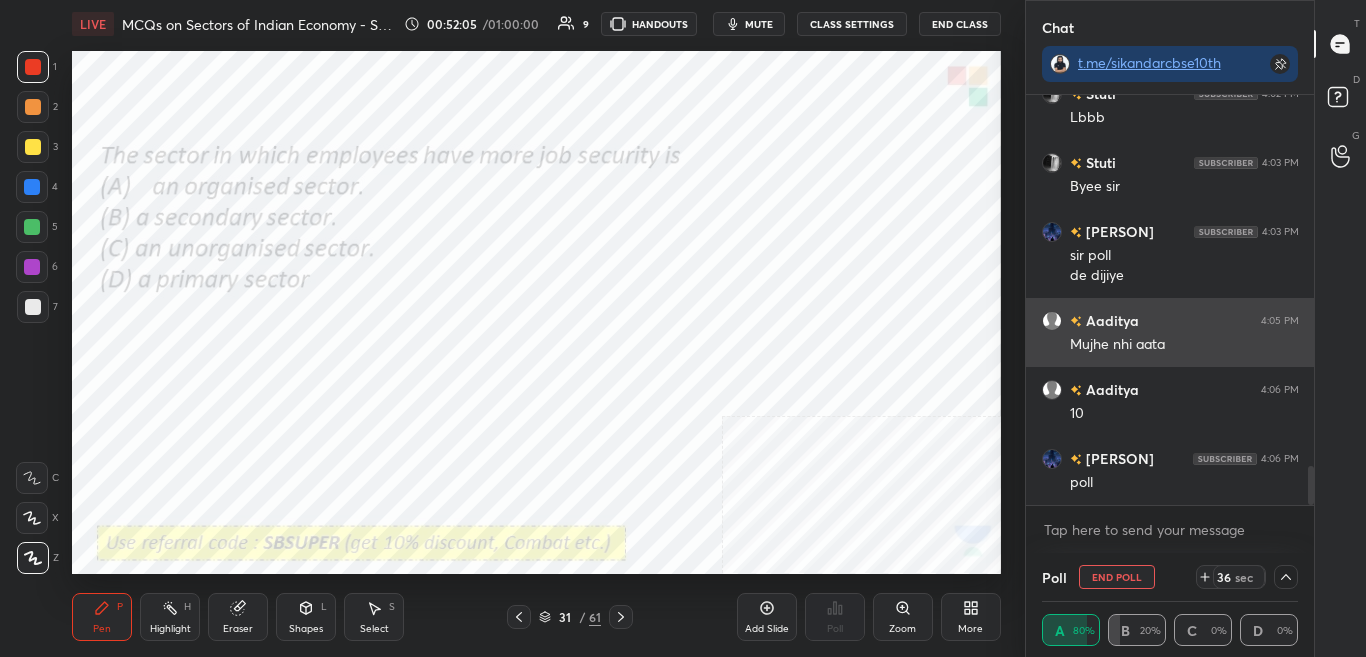 scroll, scrollTop: 0, scrollLeft: 0, axis: both 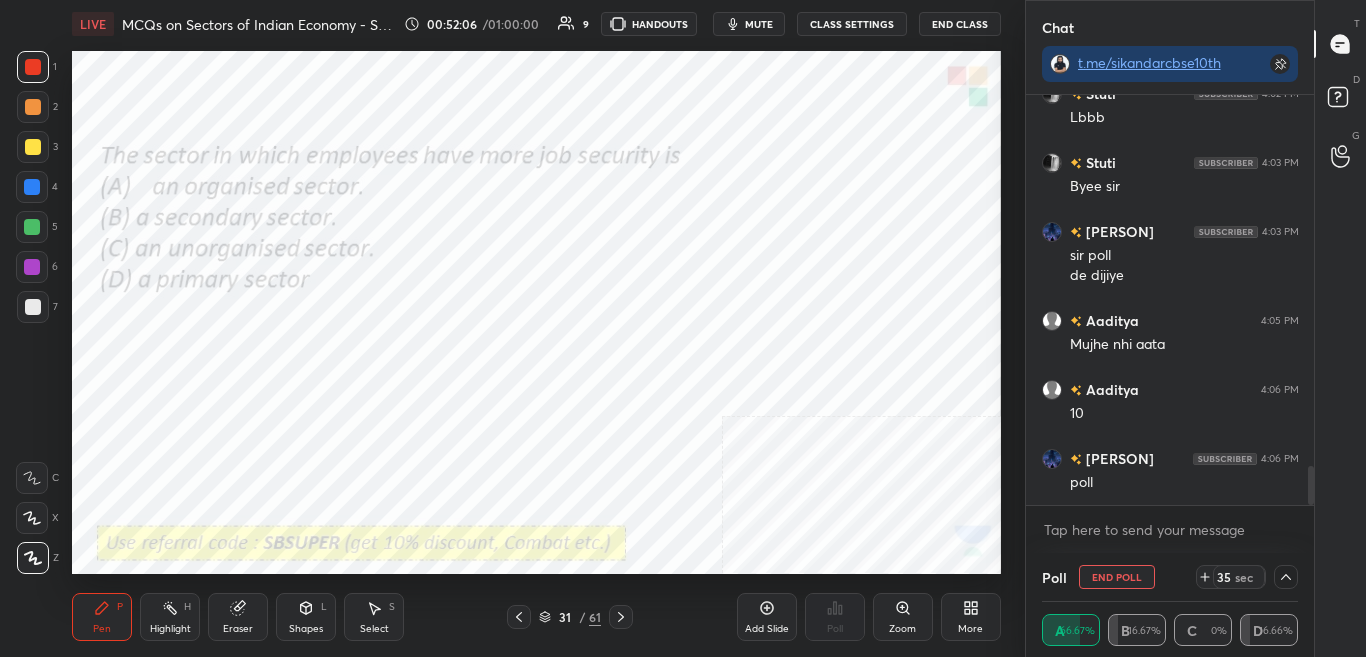 click 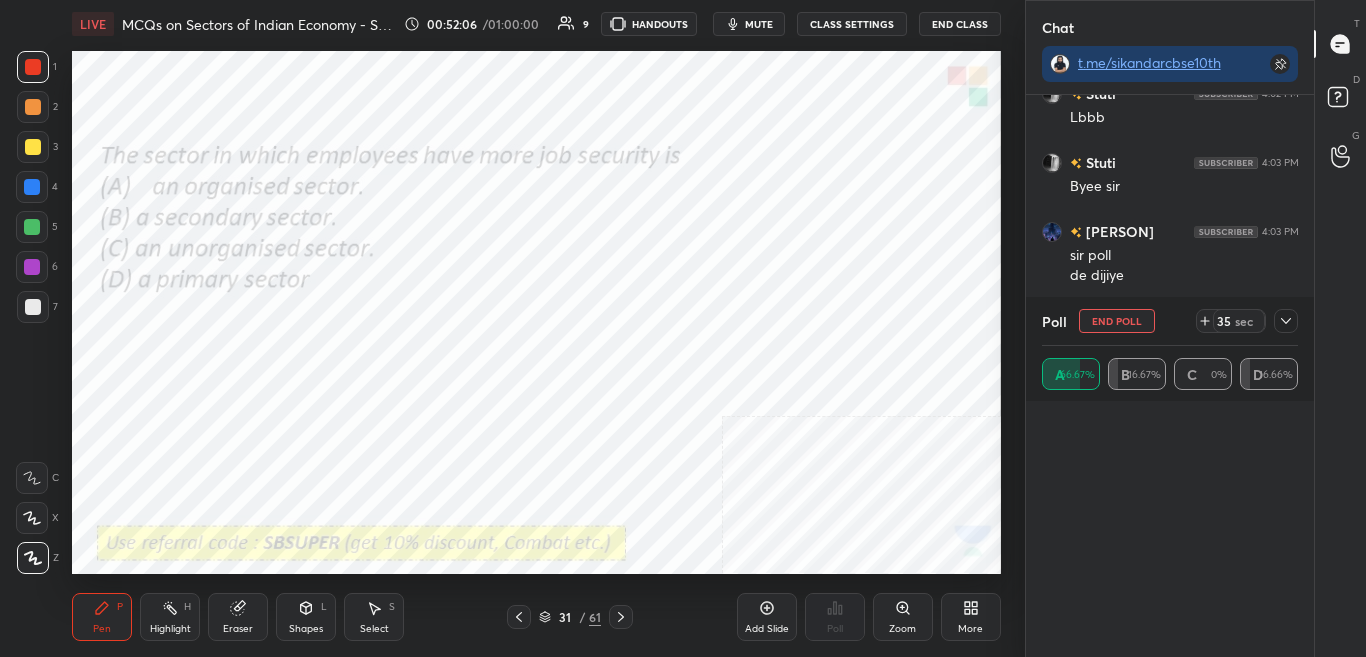 scroll, scrollTop: 7, scrollLeft: 7, axis: both 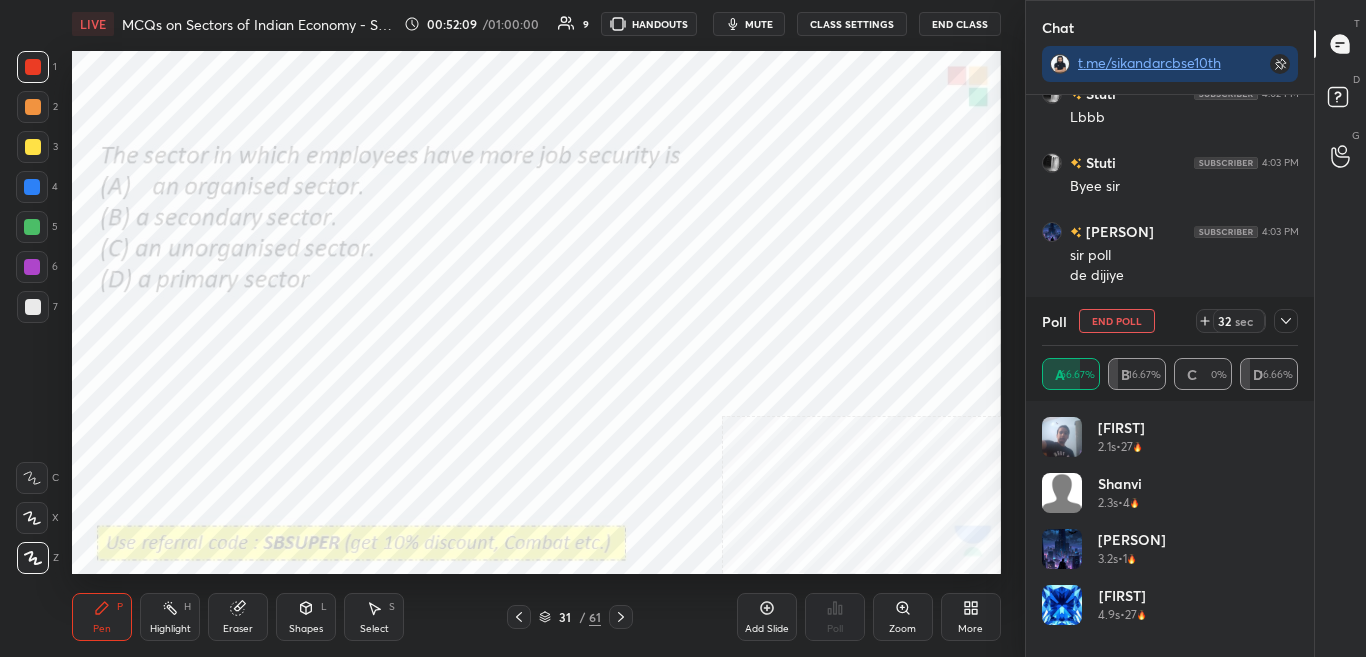 click 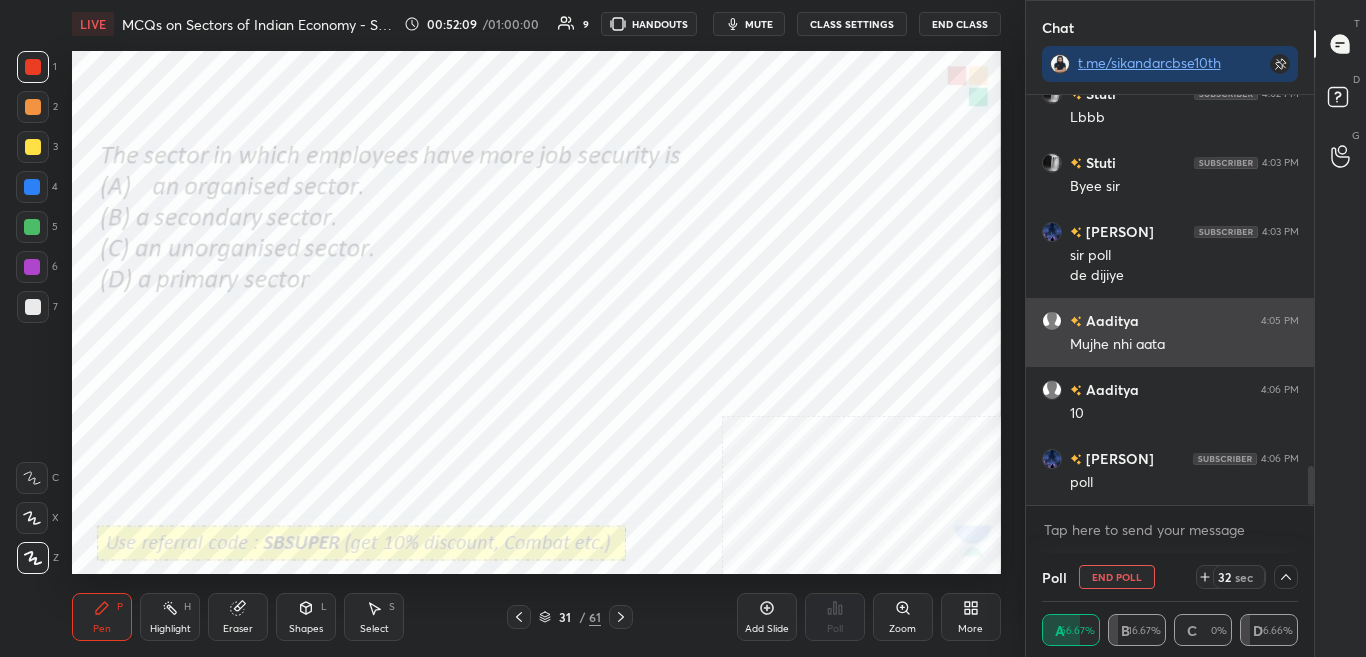 scroll, scrollTop: 0, scrollLeft: 0, axis: both 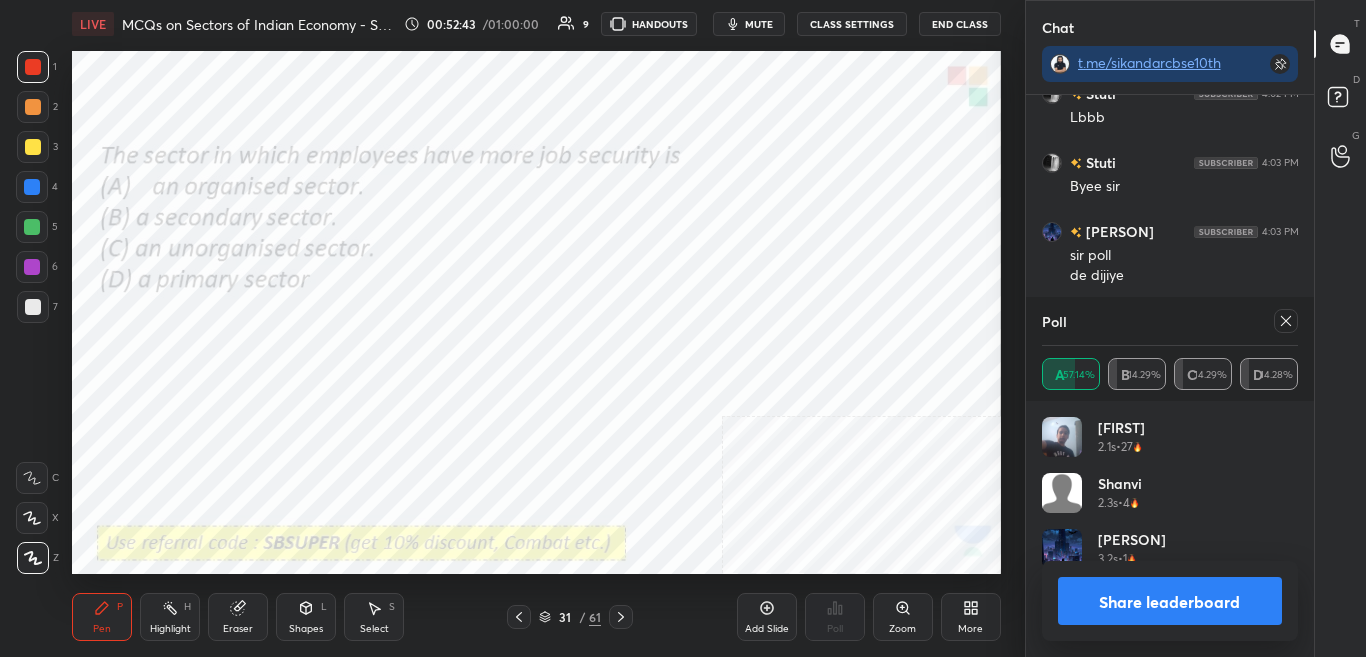 click on "Share leaderboard" at bounding box center [1170, 601] 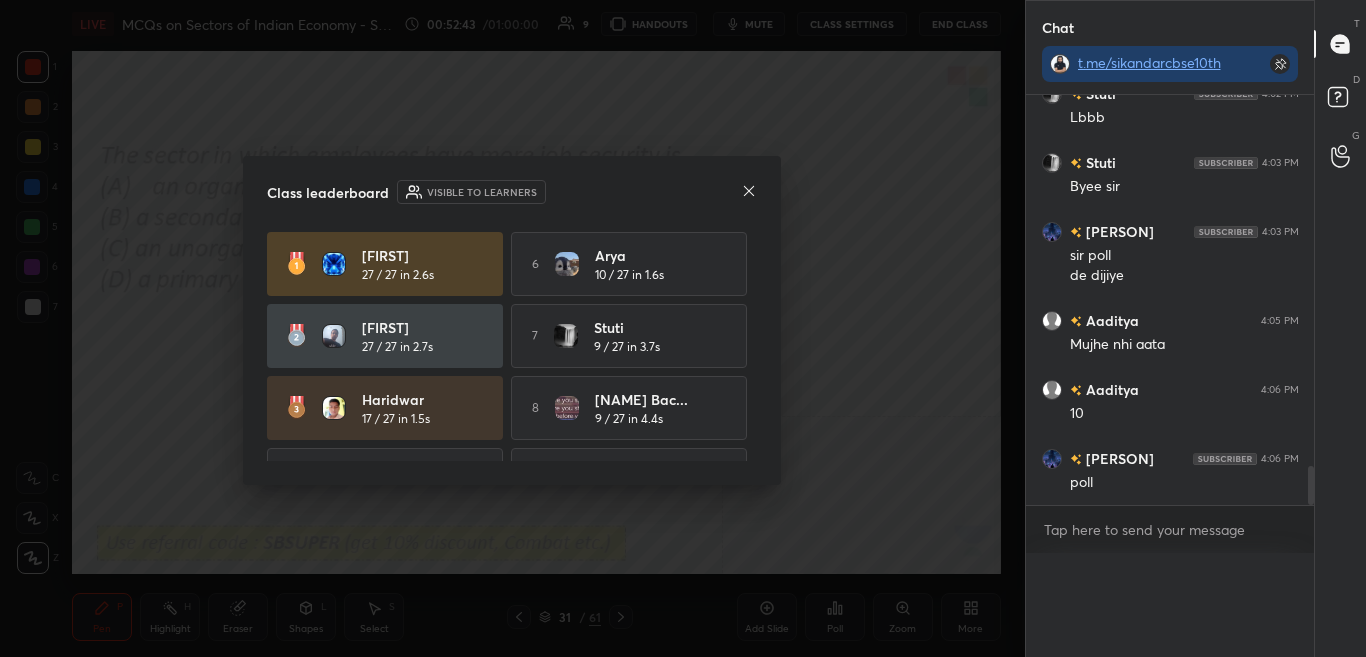 scroll, scrollTop: 0, scrollLeft: 0, axis: both 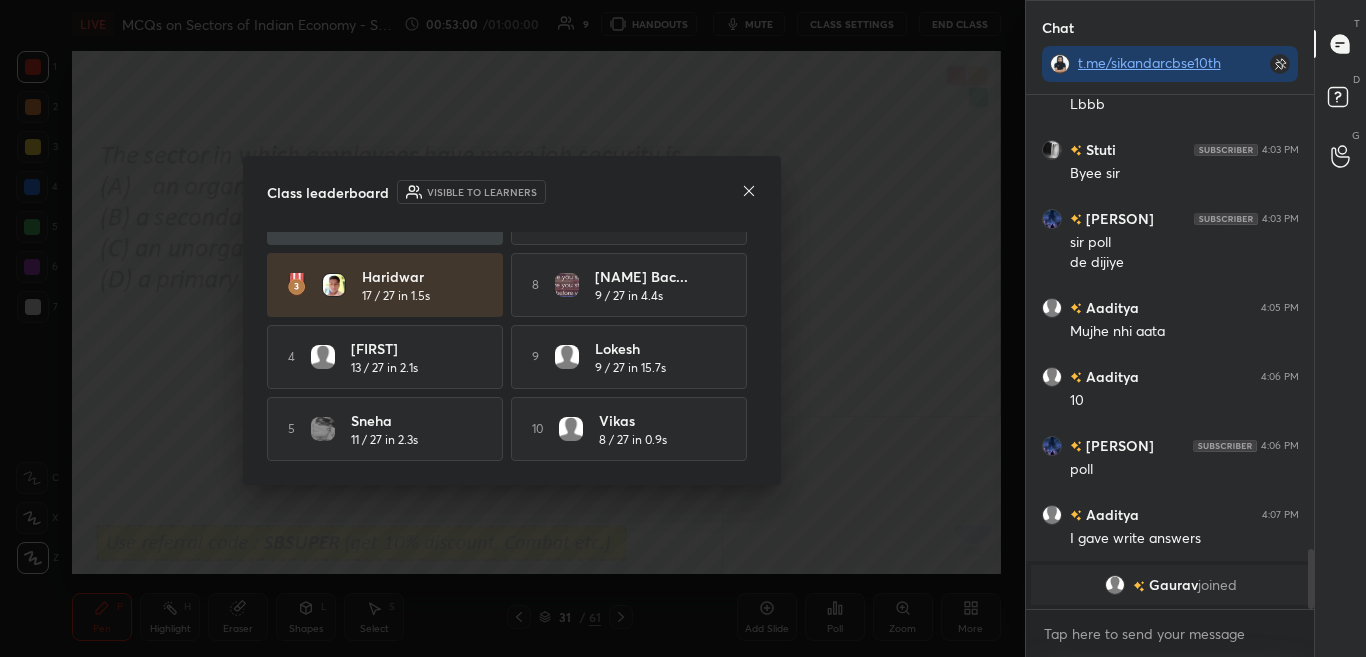 click 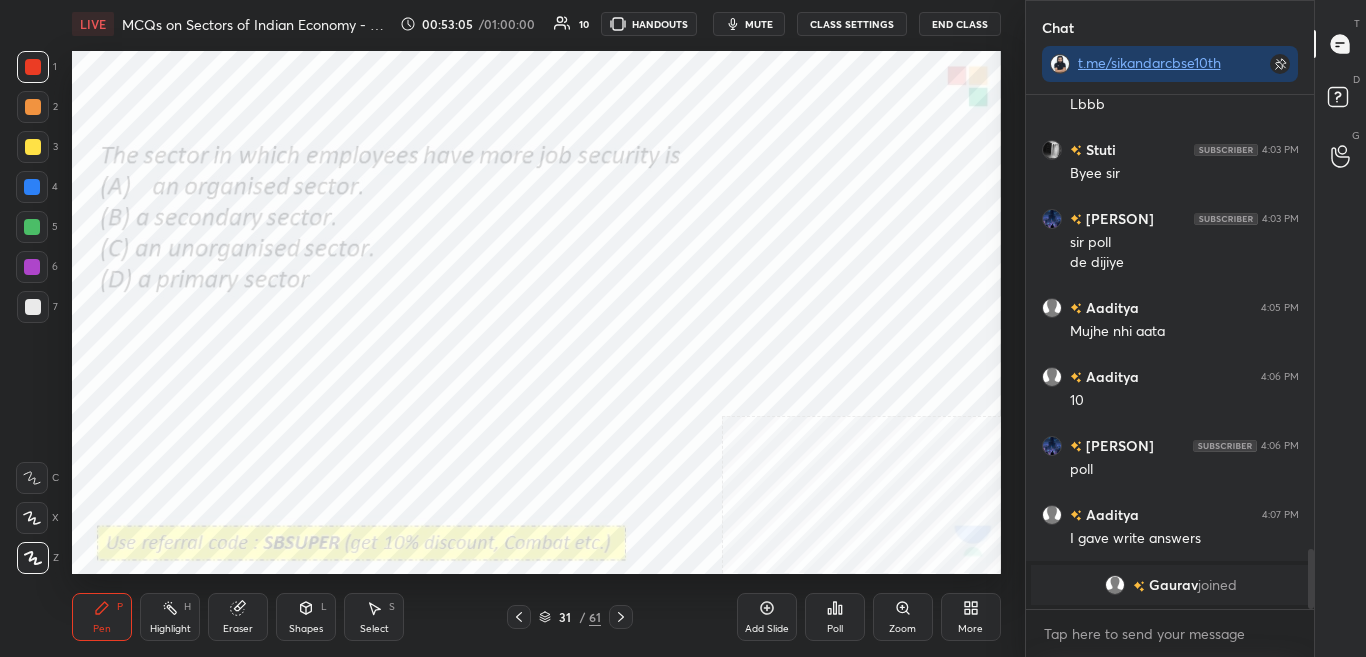 click 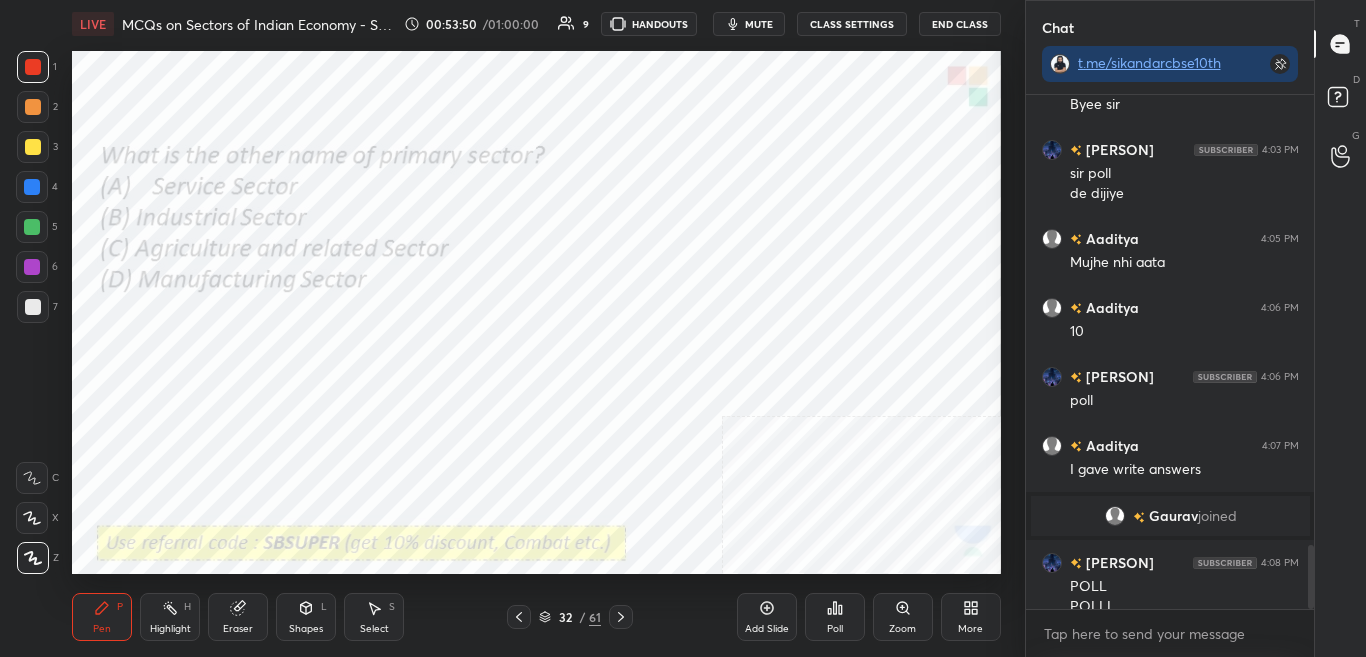 scroll, scrollTop: 3614, scrollLeft: 0, axis: vertical 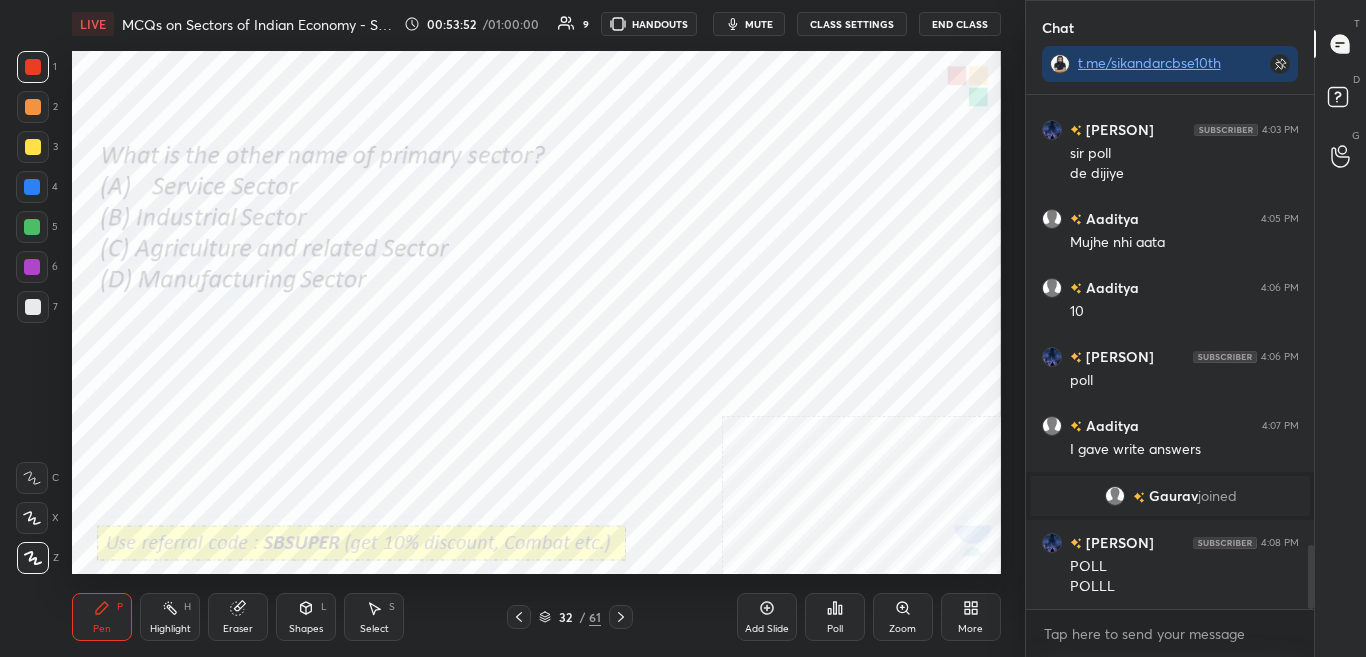 click on "Poll" at bounding box center (835, 629) 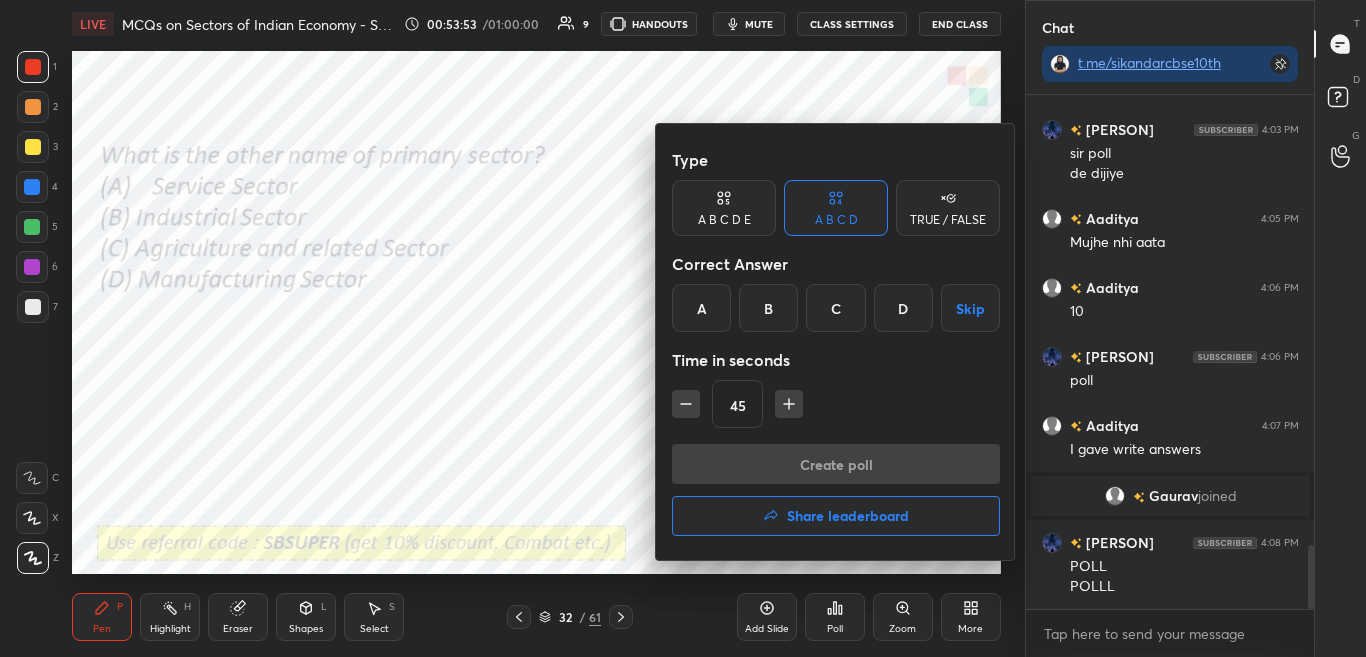 click at bounding box center [683, 328] 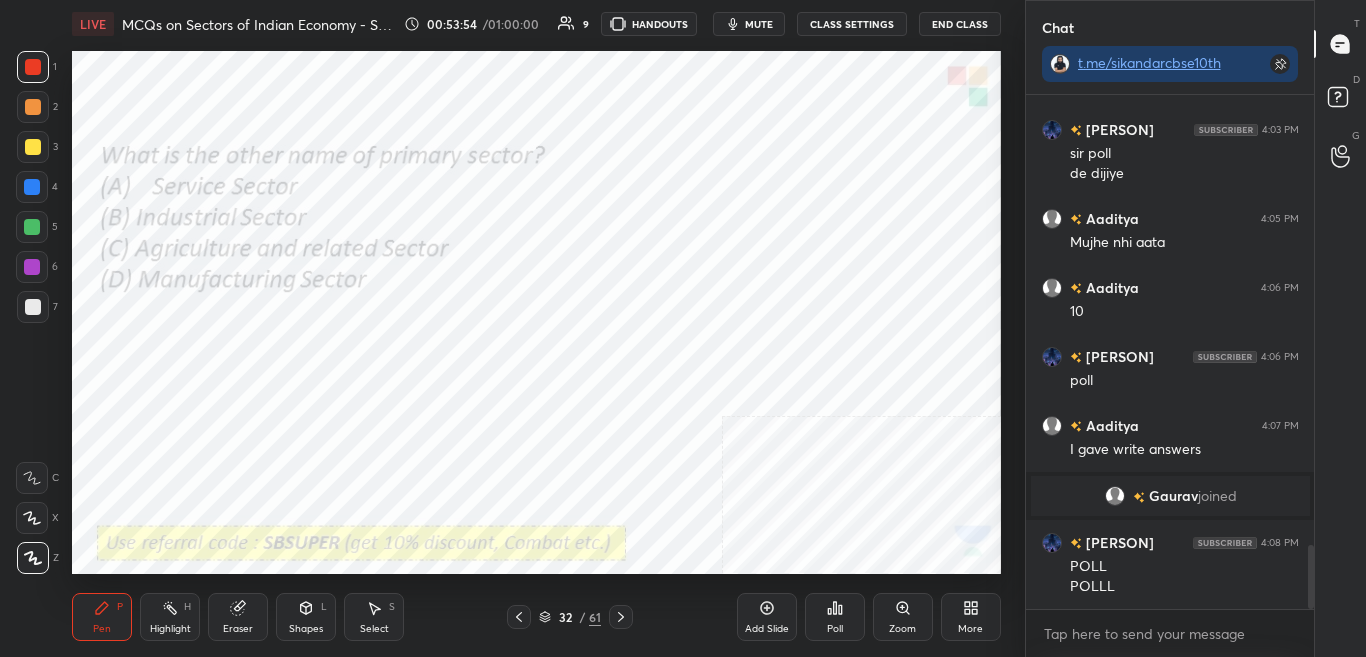 click on "Poll" at bounding box center (835, 629) 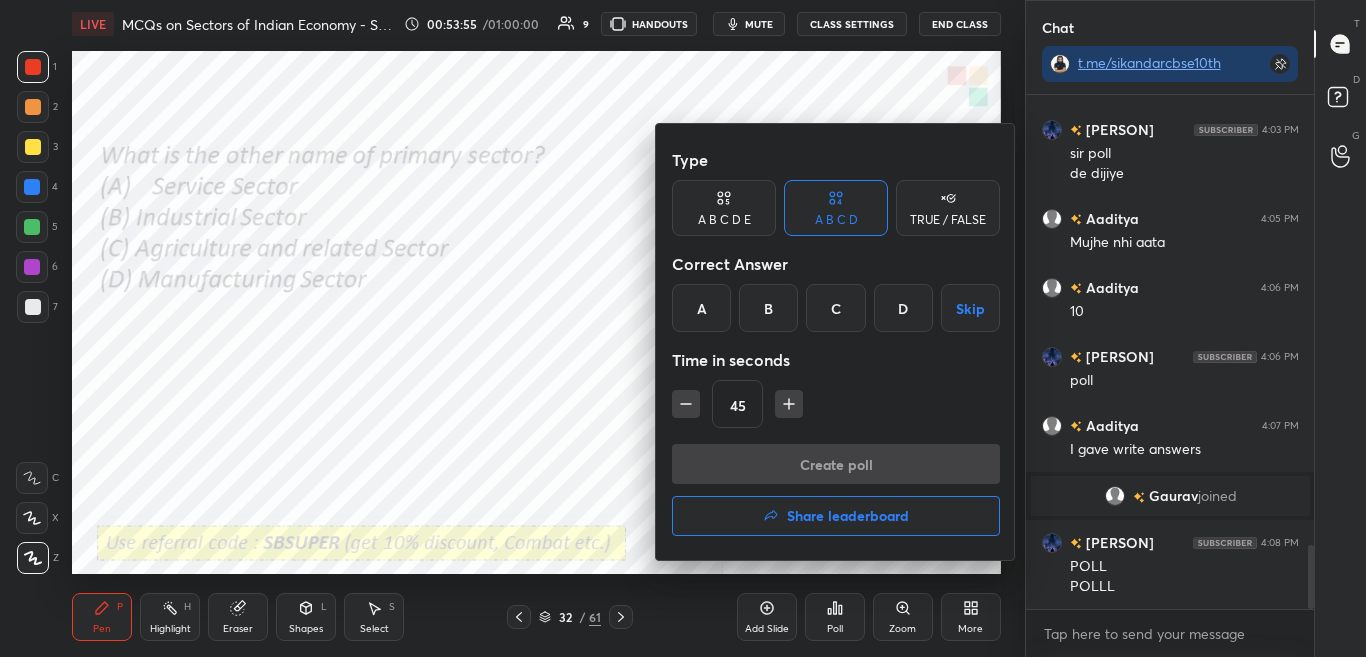 click at bounding box center (683, 328) 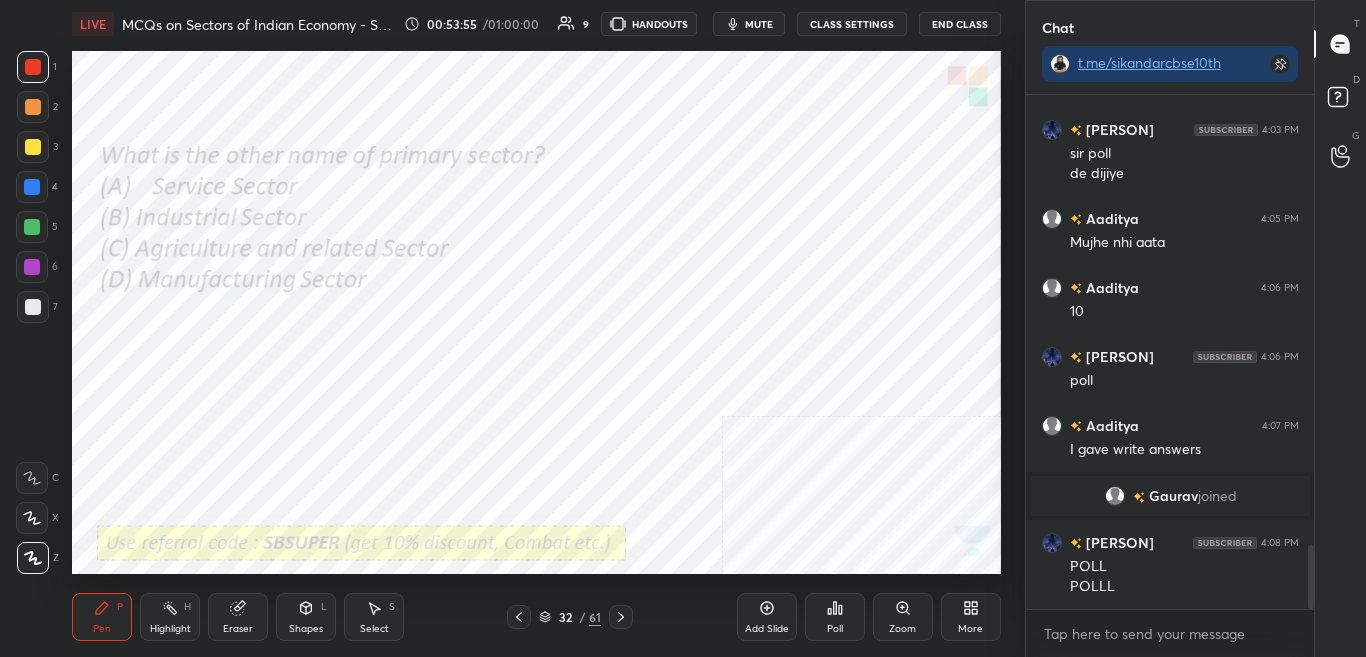 click on "Poll" at bounding box center (835, 629) 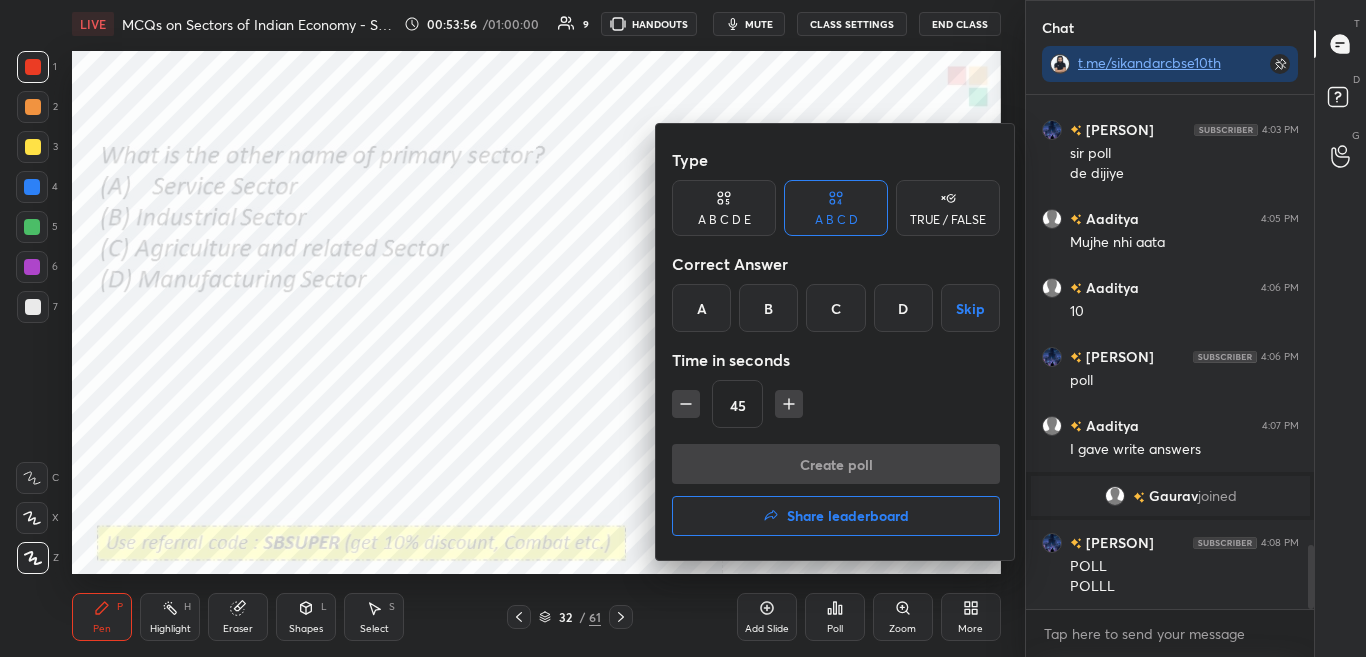 click at bounding box center [683, 328] 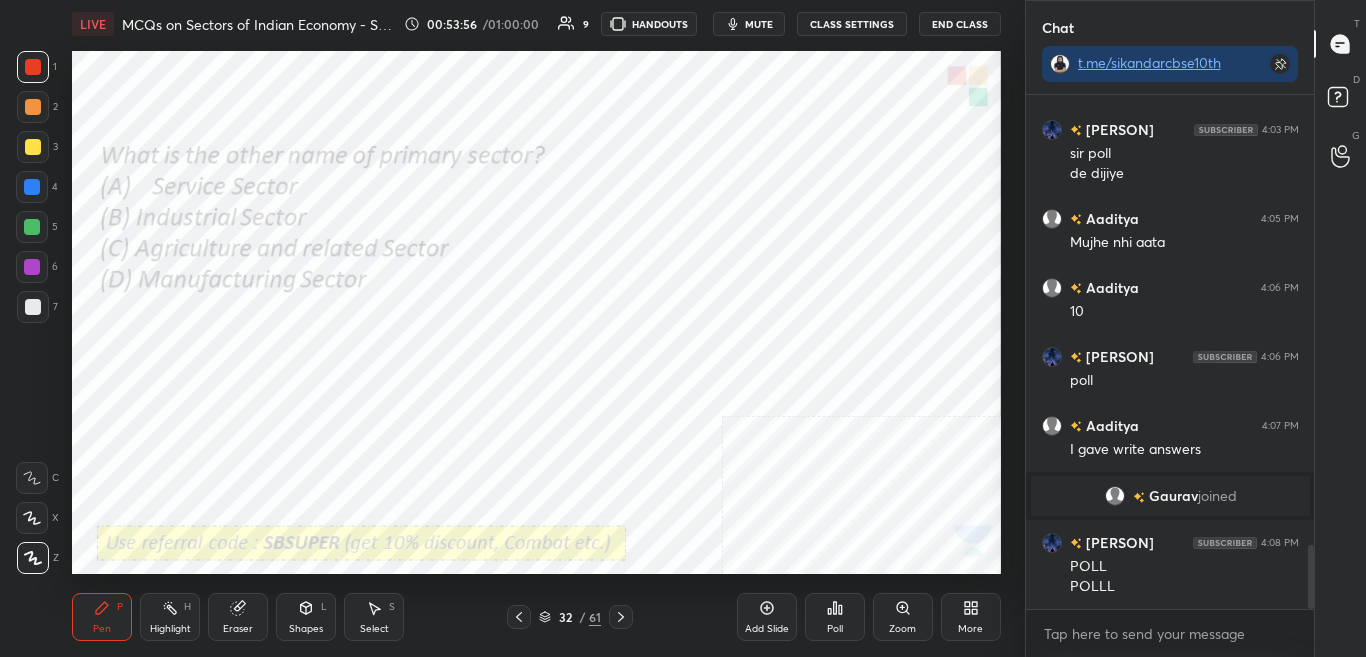 scroll, scrollTop: 3683, scrollLeft: 0, axis: vertical 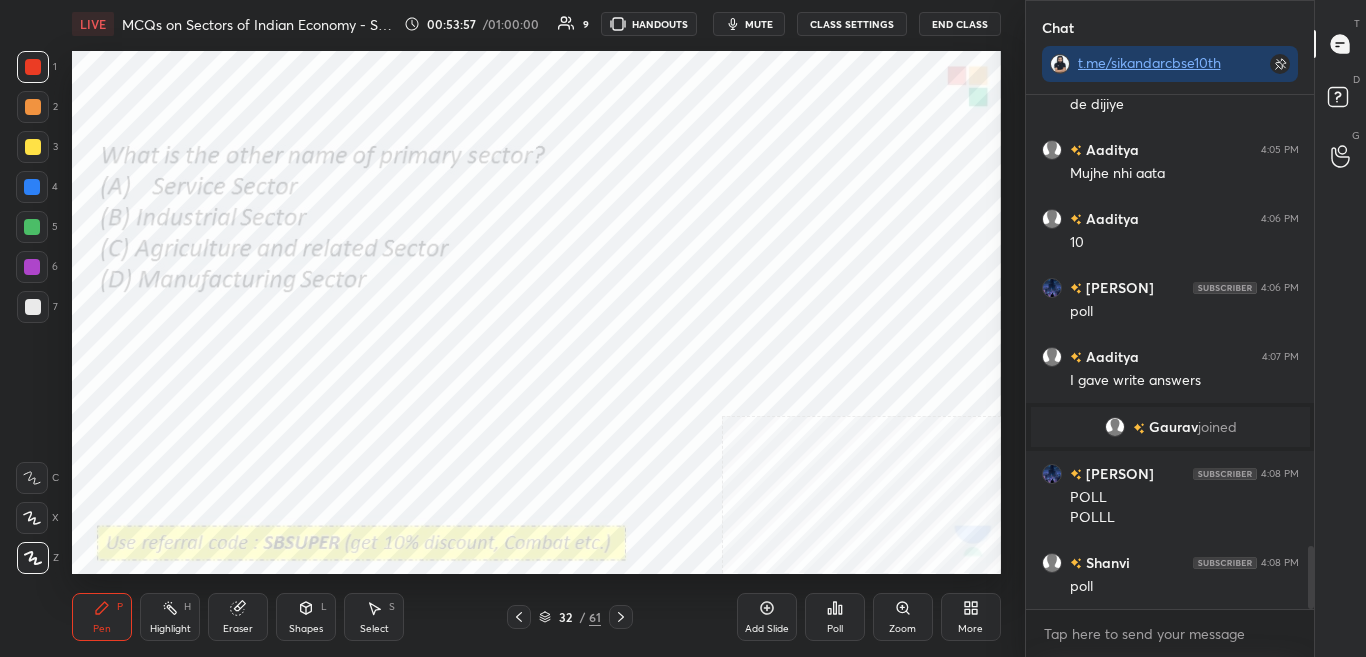 click on "Poll" at bounding box center (835, 617) 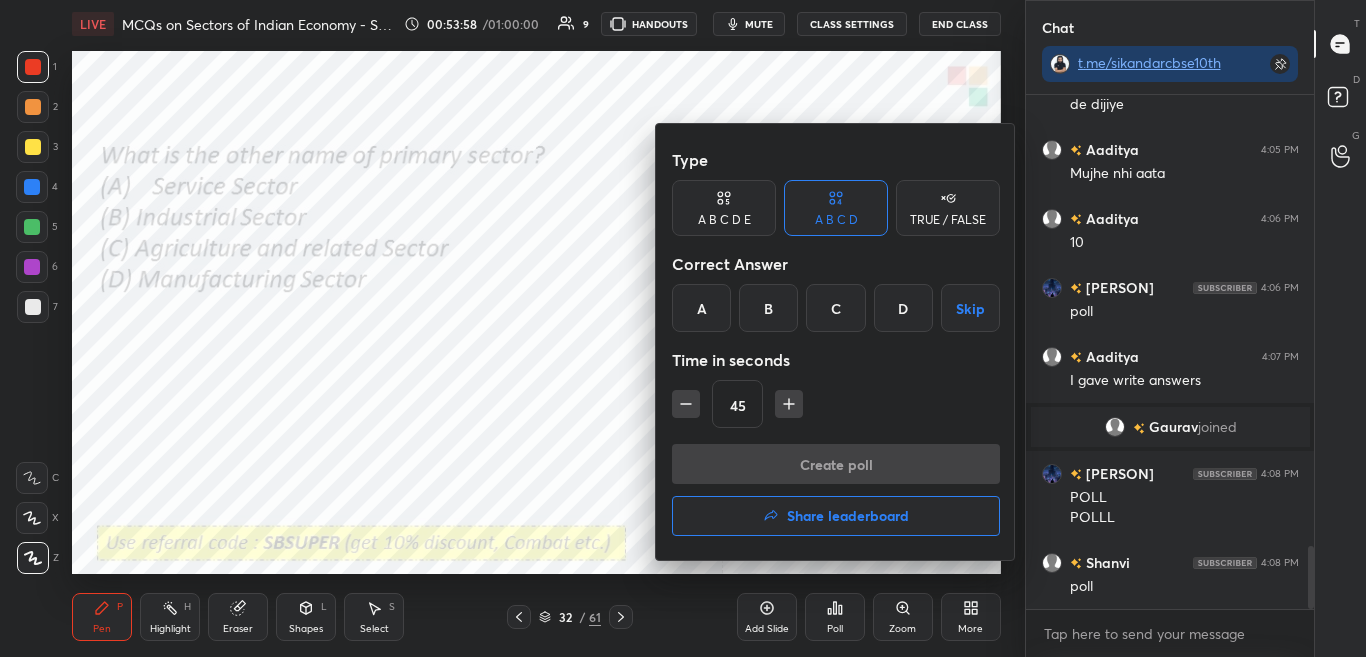 click at bounding box center (683, 328) 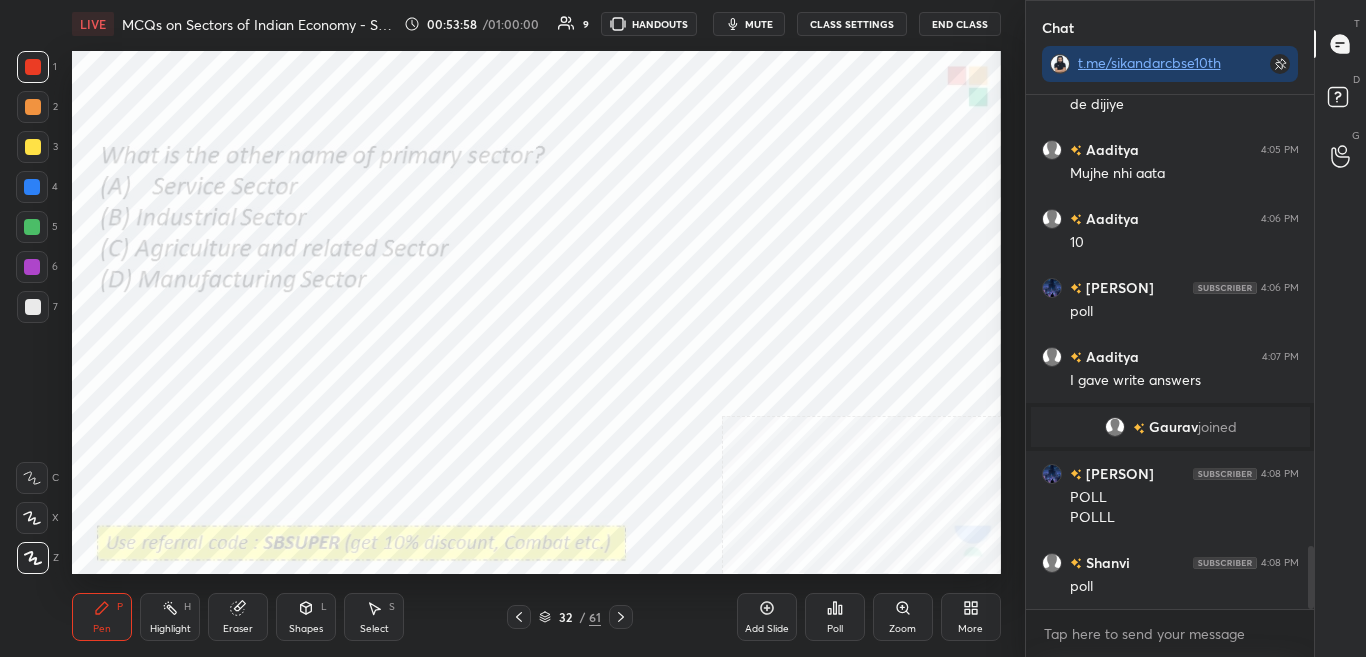 click on "Poll" at bounding box center [835, 629] 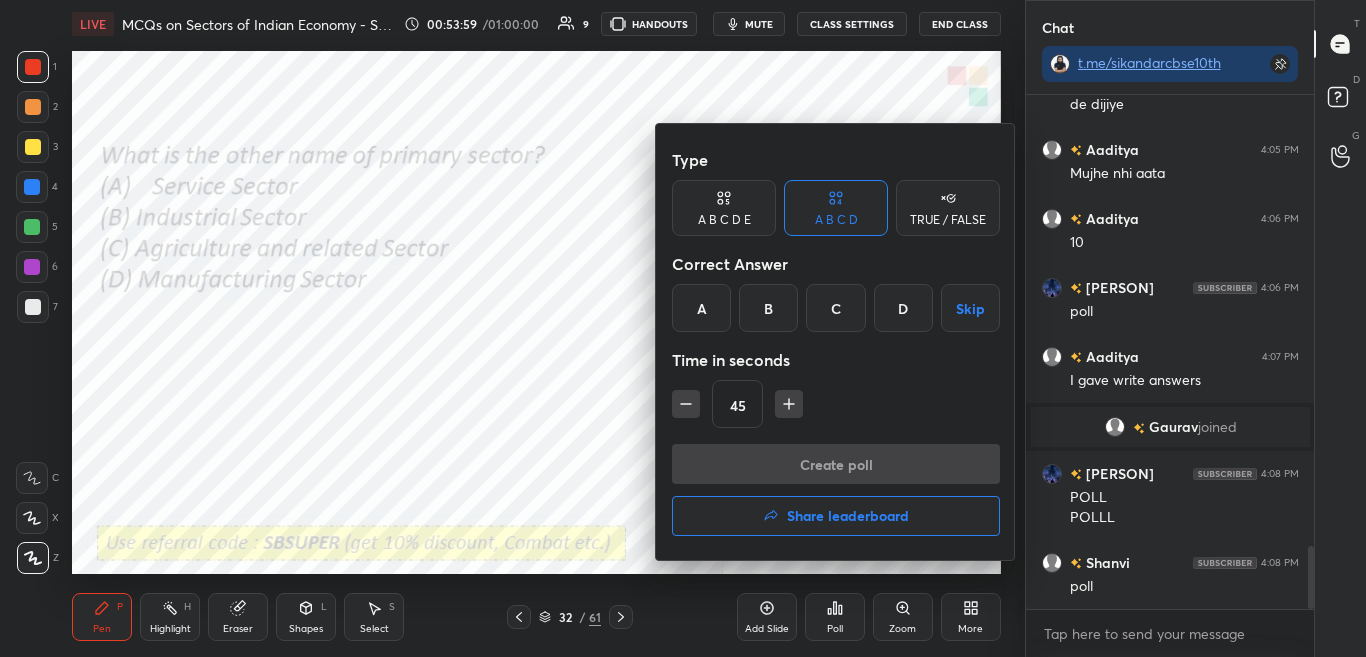 click at bounding box center (683, 328) 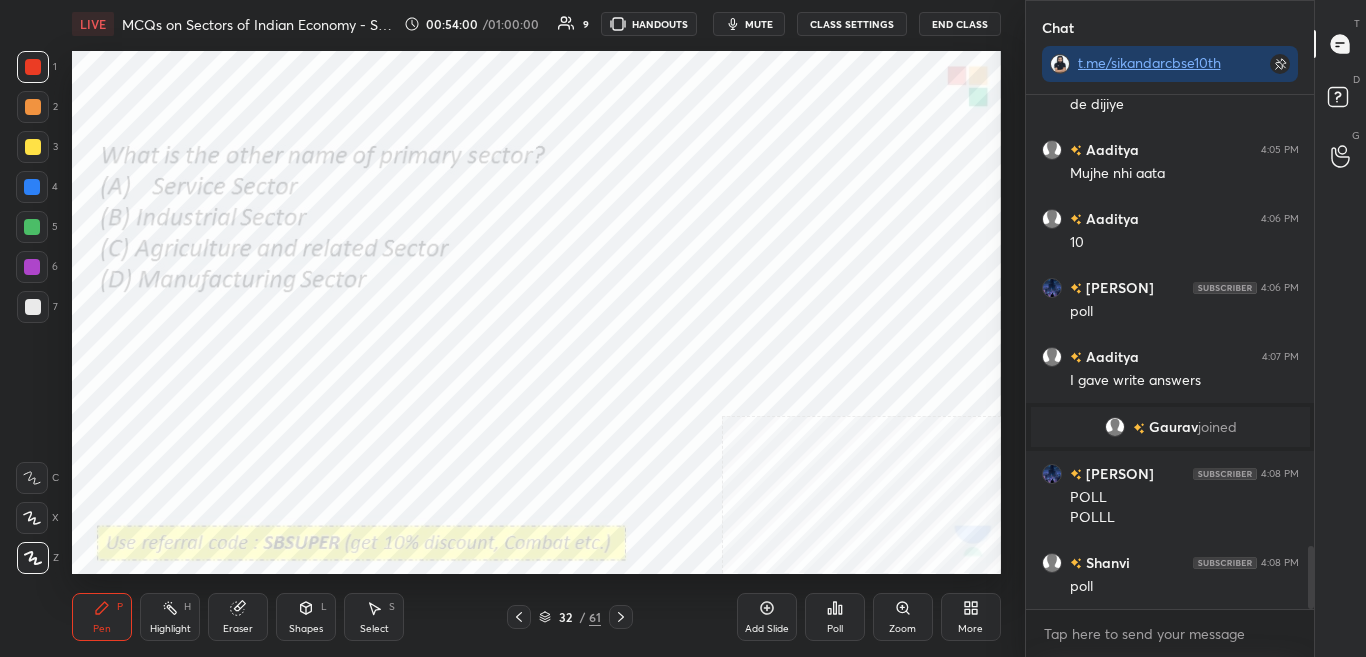 click on "Poll" at bounding box center [835, 629] 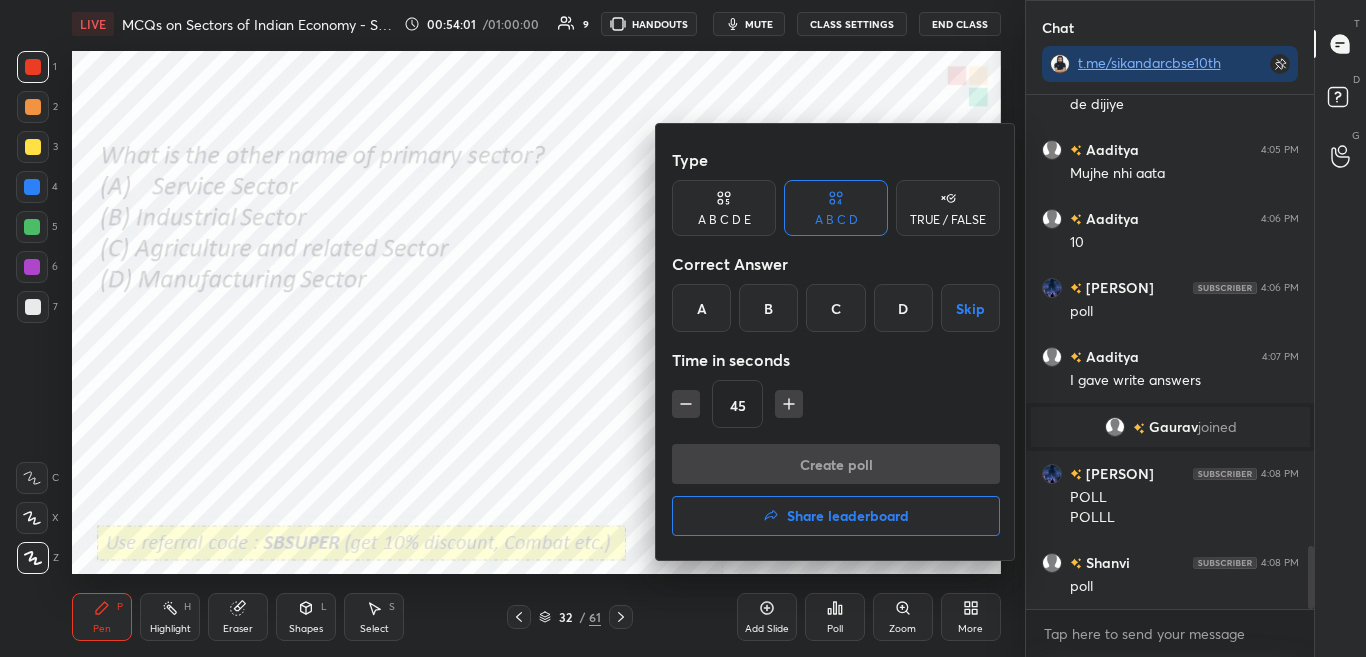 click on "C" at bounding box center (835, 308) 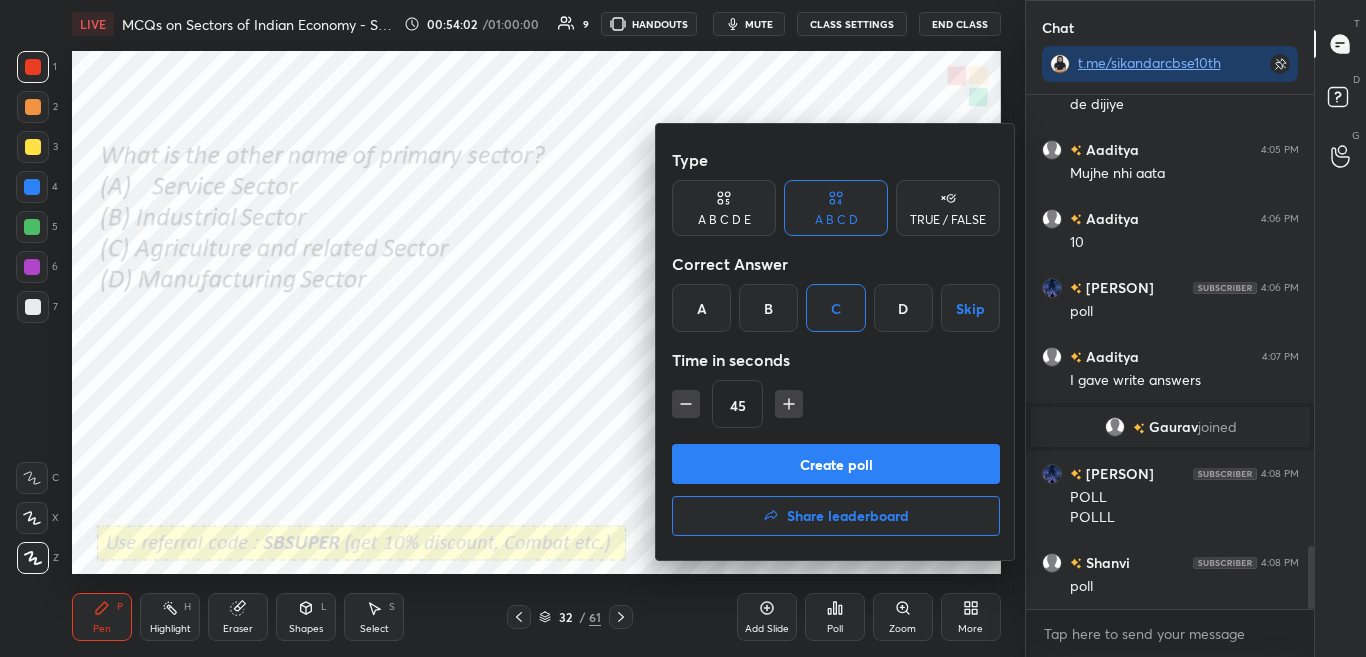 click at bounding box center (683, 328) 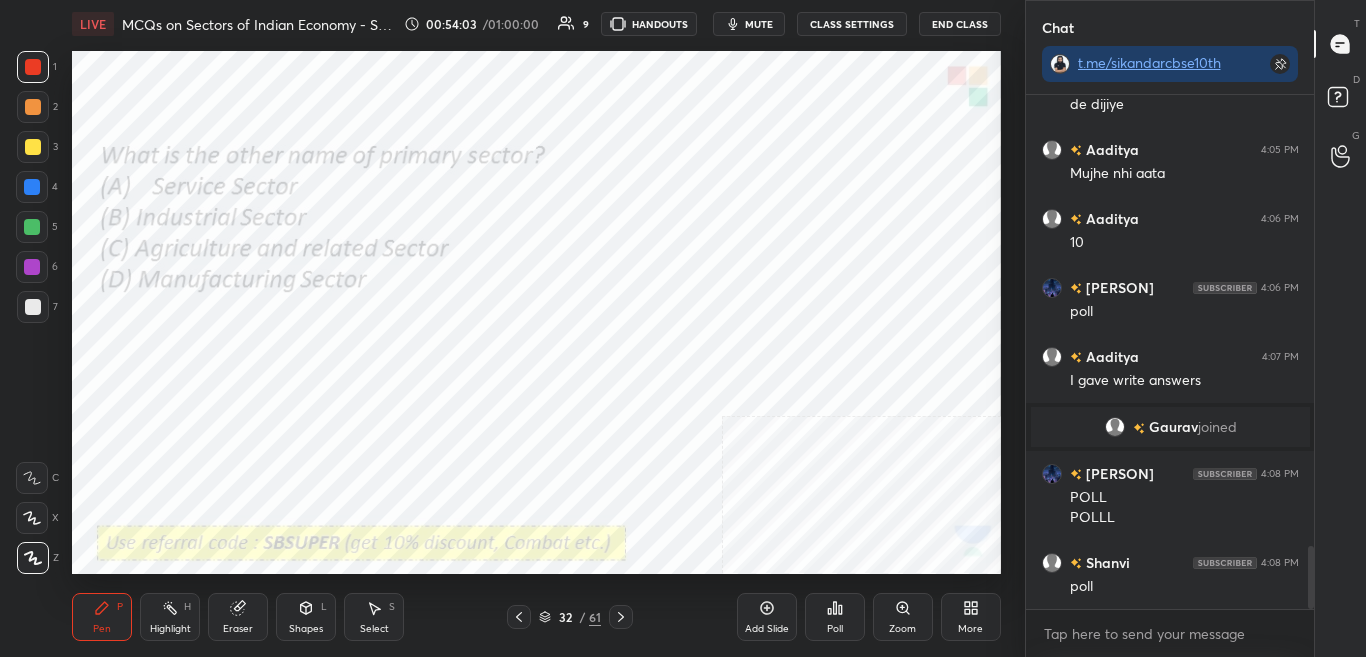 click on "Poll" at bounding box center [835, 617] 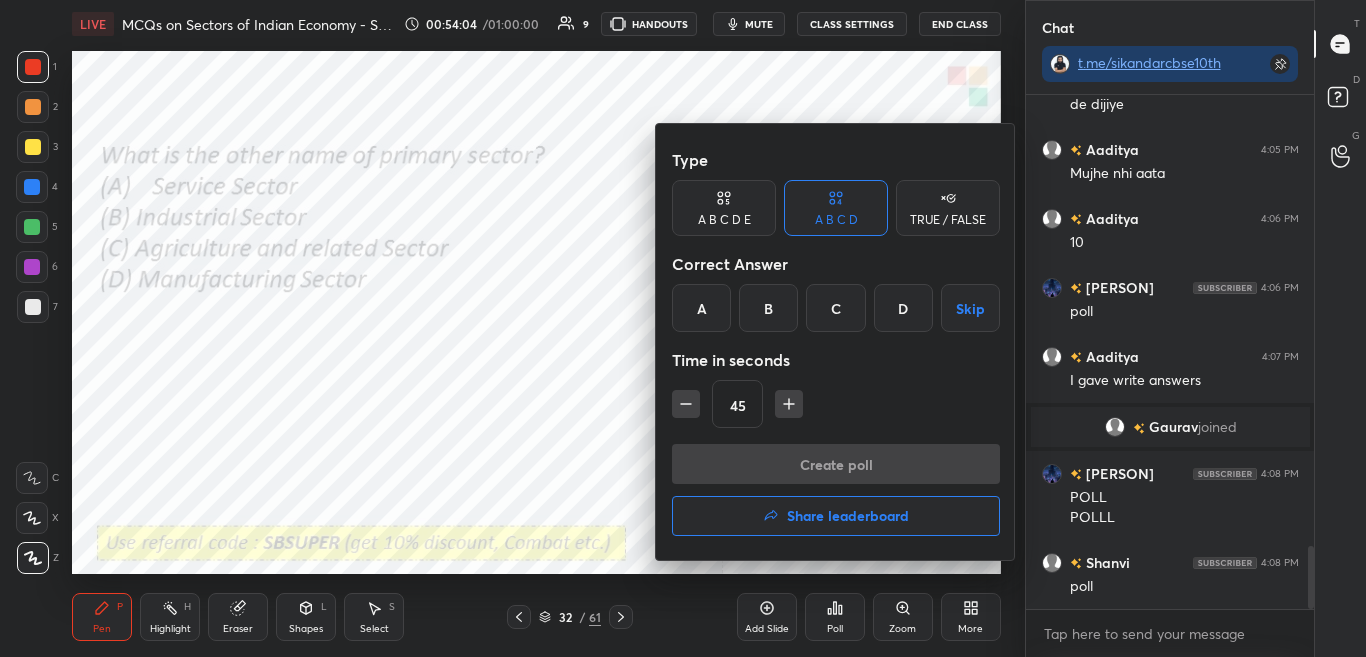 click at bounding box center [683, 328] 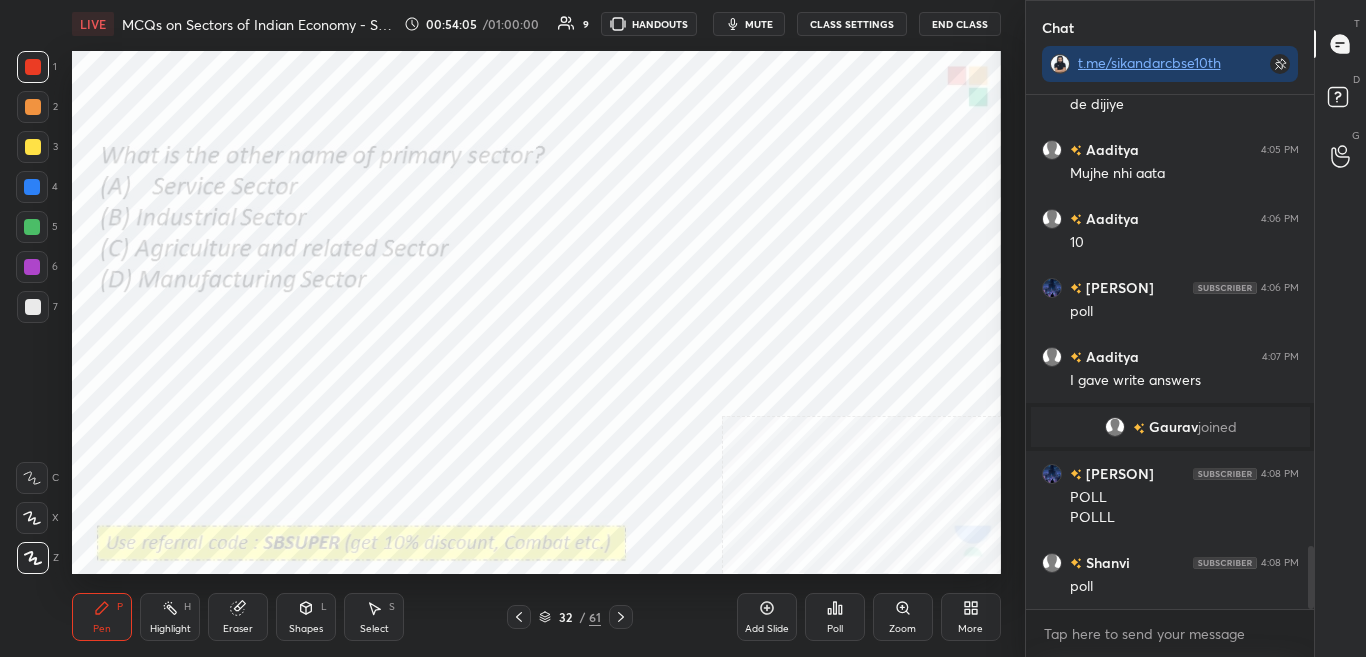click on "Poll" at bounding box center (835, 617) 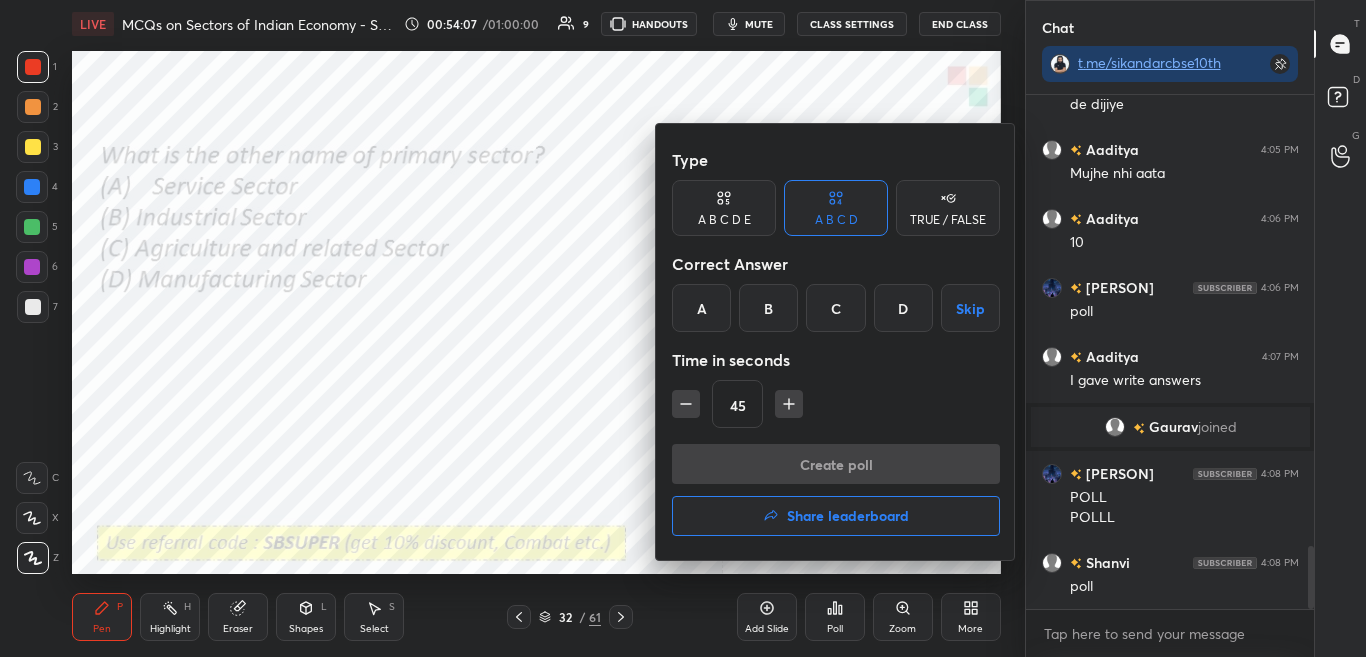 click on "C" at bounding box center (835, 308) 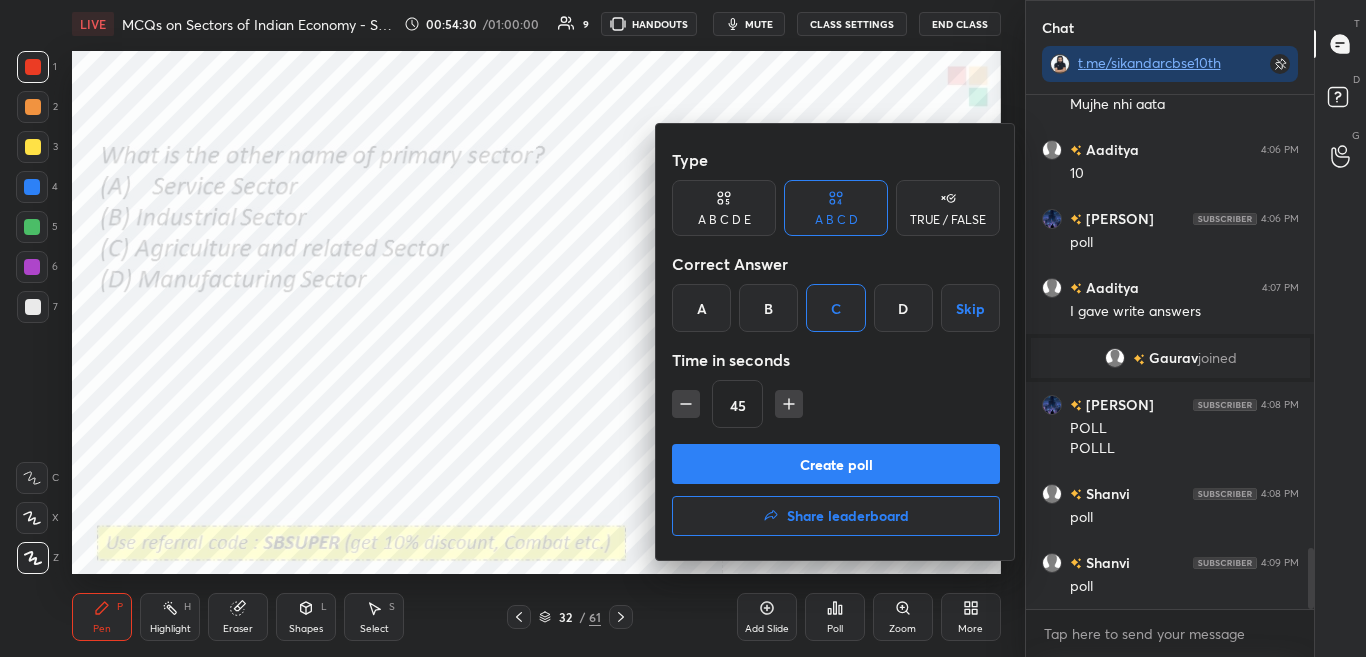 scroll, scrollTop: 3821, scrollLeft: 0, axis: vertical 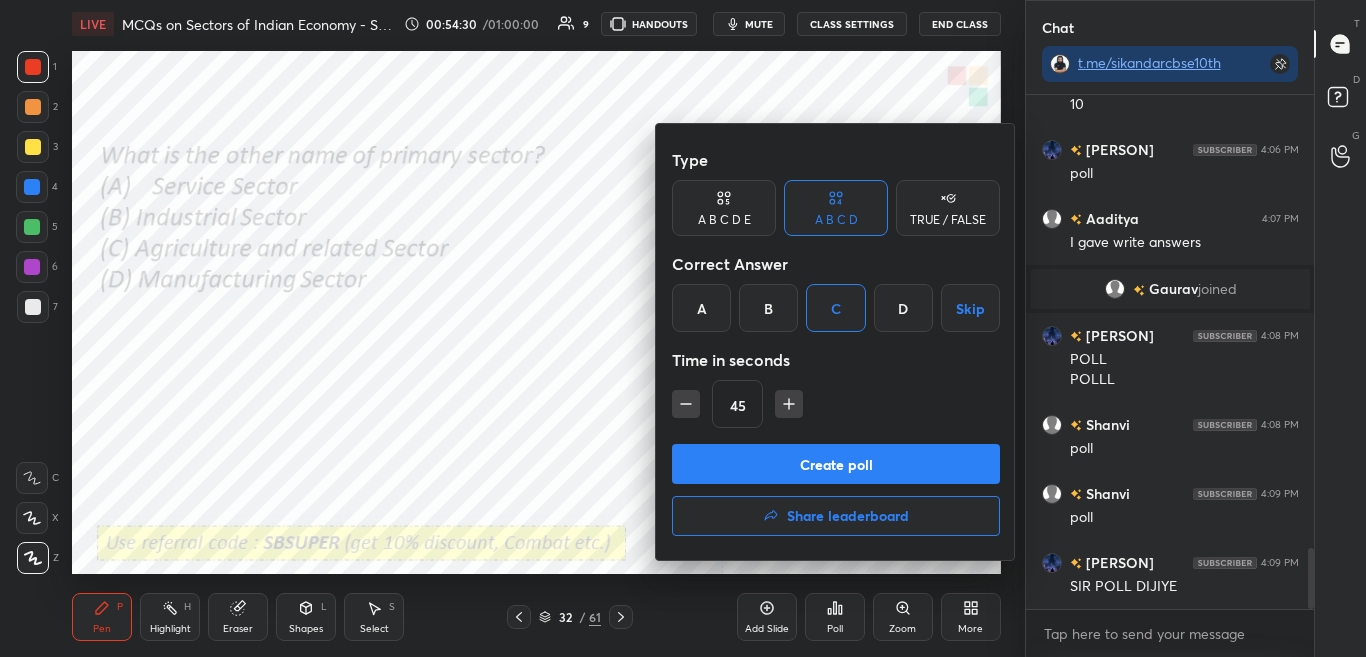 click on "Create poll" at bounding box center (836, 464) 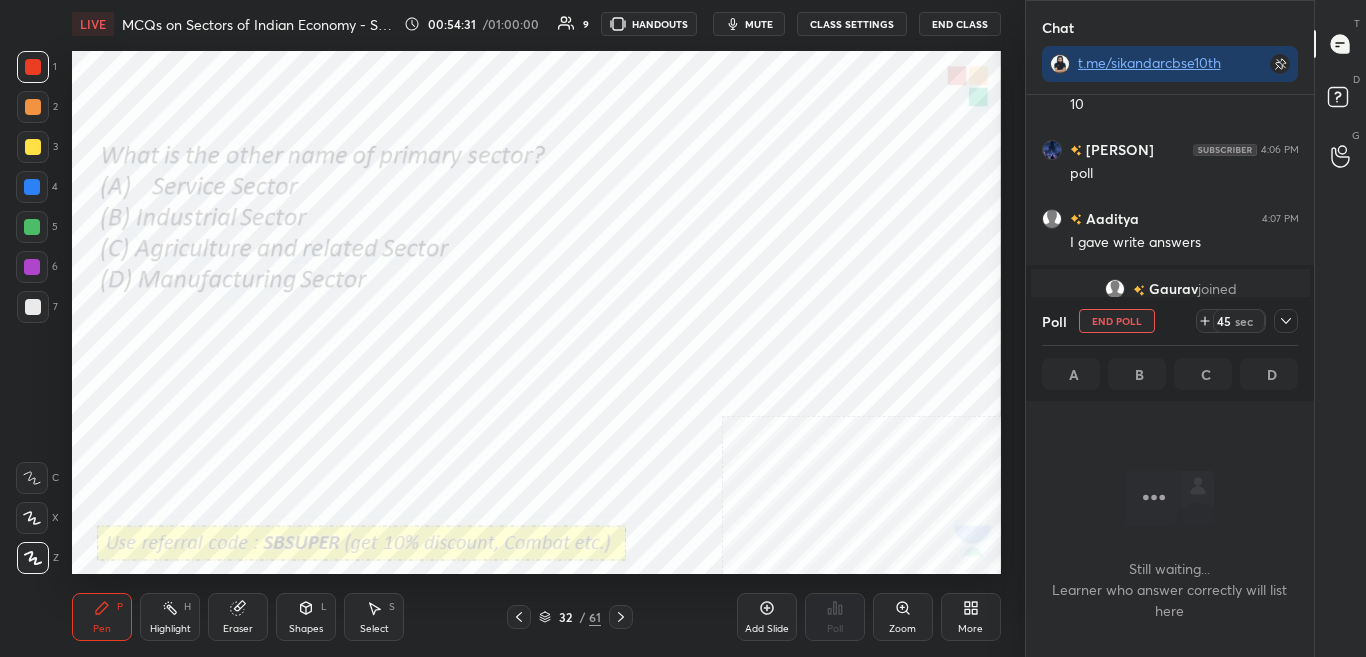 scroll, scrollTop: 456, scrollLeft: 282, axis: both 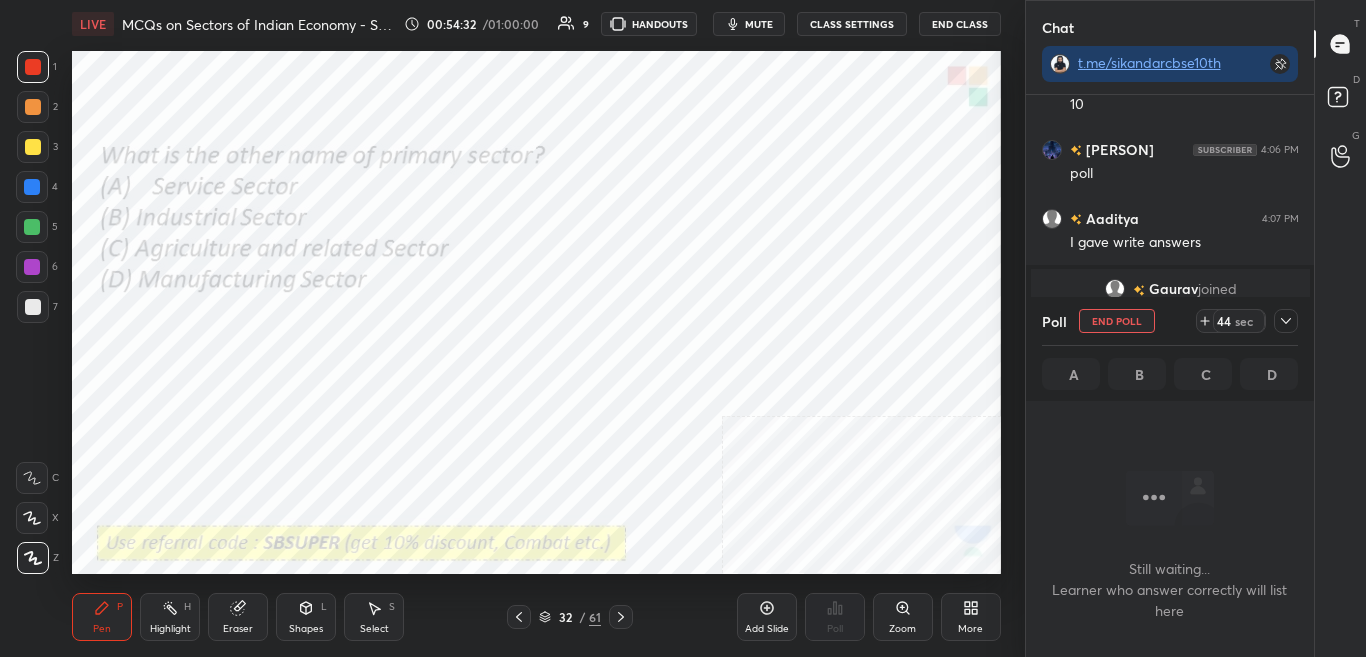 click at bounding box center [1286, 321] 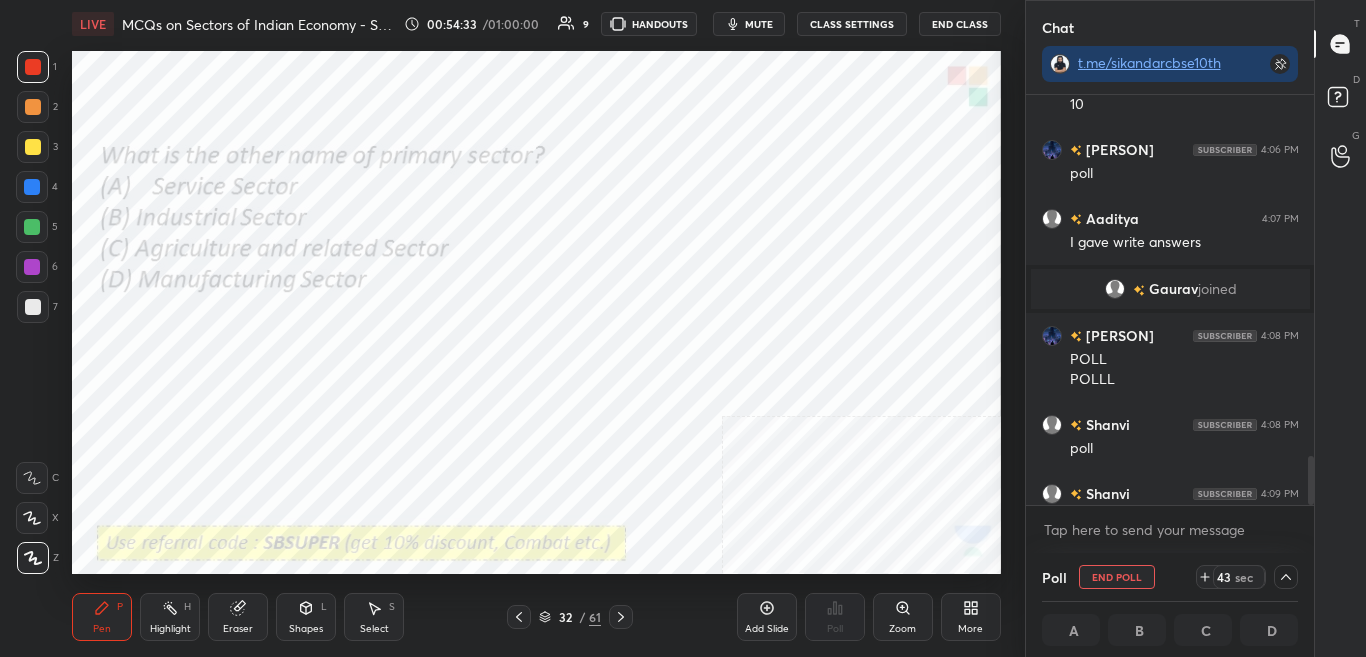 scroll, scrollTop: 1, scrollLeft: 7, axis: both 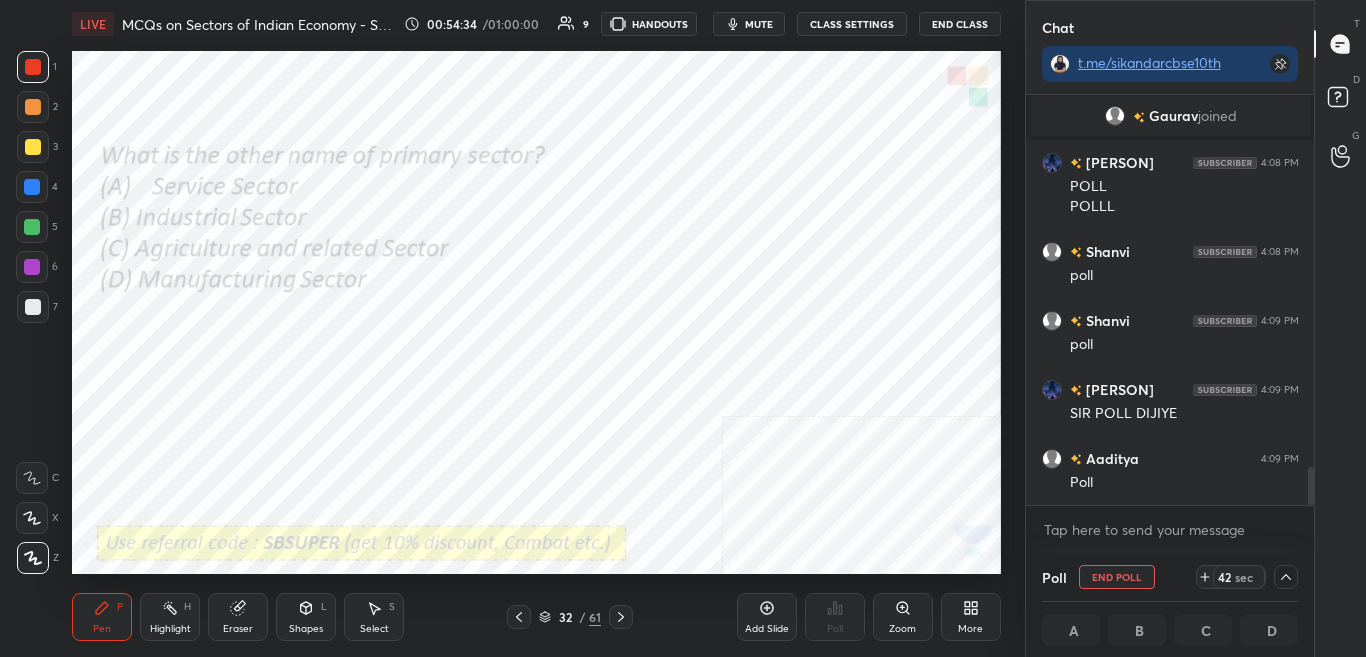 drag, startPoint x: 1308, startPoint y: 475, endPoint x: 1310, endPoint y: 510, distance: 35.057095 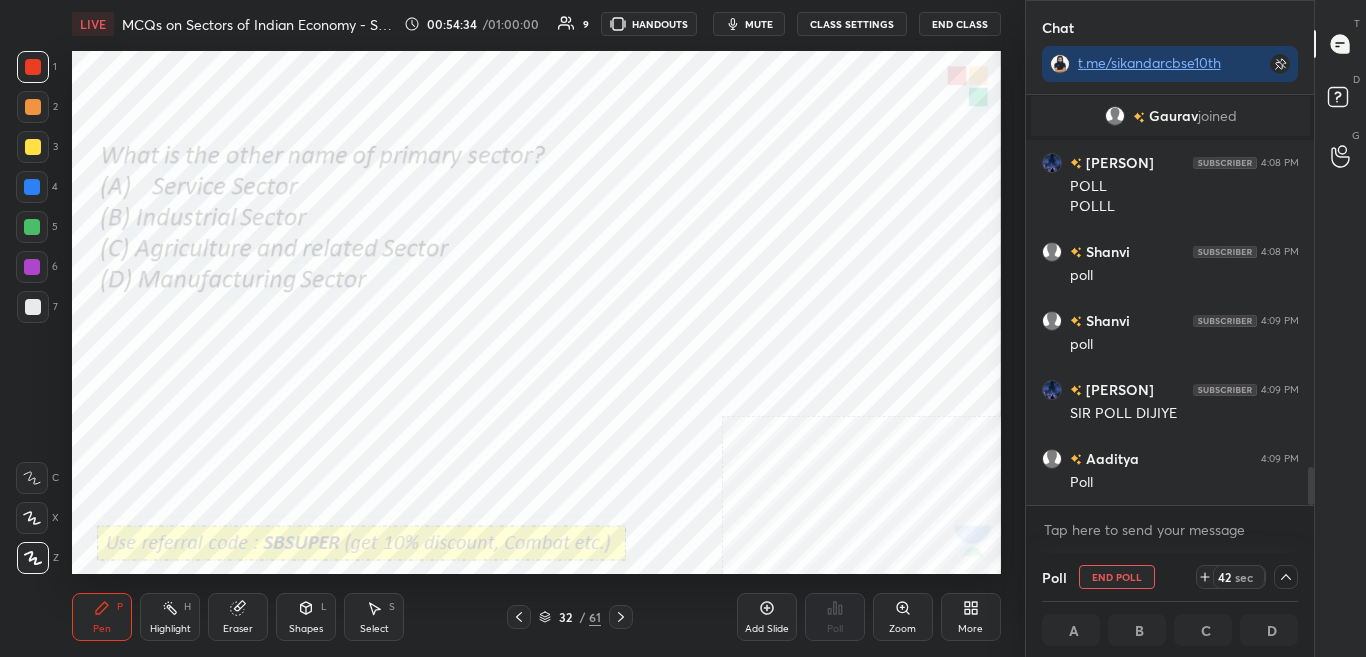 click on "Aaditya 4:07 PM I gave write answers Gaurav  joined S ANAND 4:08 PM POLL POLLL Shanvi 4:08 PM poll Shanvi 4:09 PM poll S ANAND 4:09 PM SIR POLL DIJIYE Aaditya 4:09 PM Poll JUMP TO LATEST Enable hand raising Enable raise hand to speak to learners. Once enabled, chat will be turned off temporarily. Enable x" at bounding box center (1170, 324) 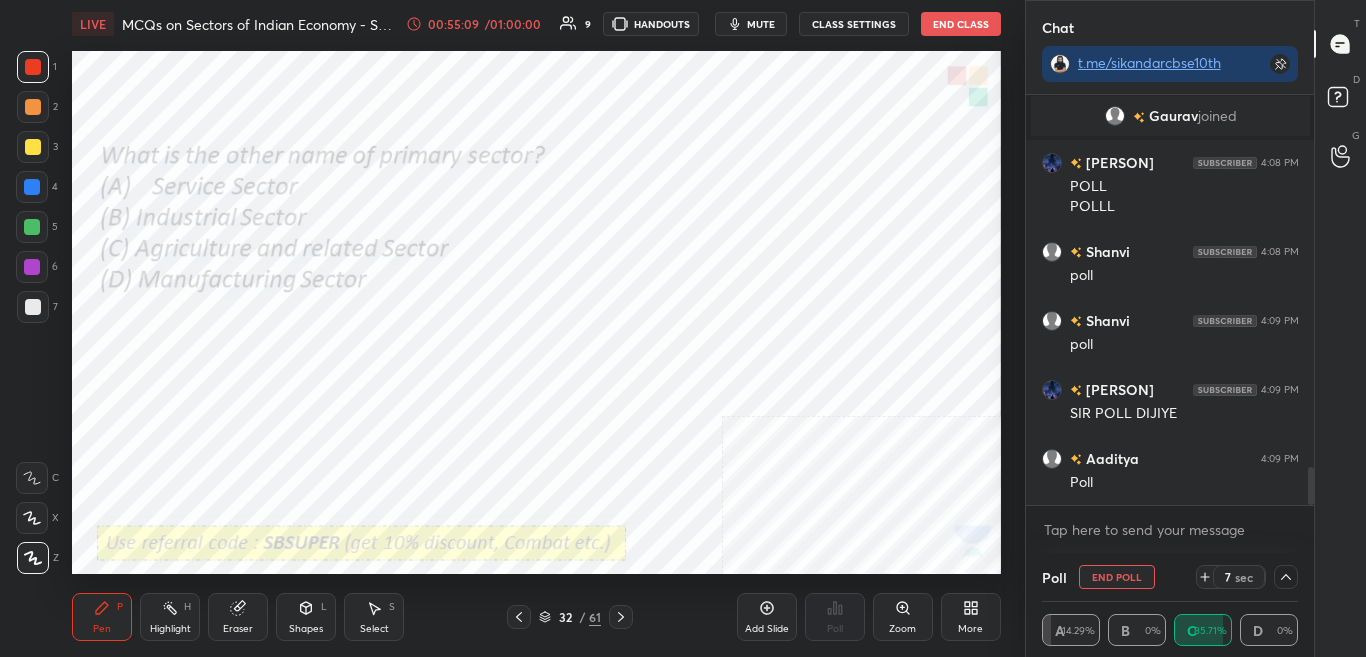 click 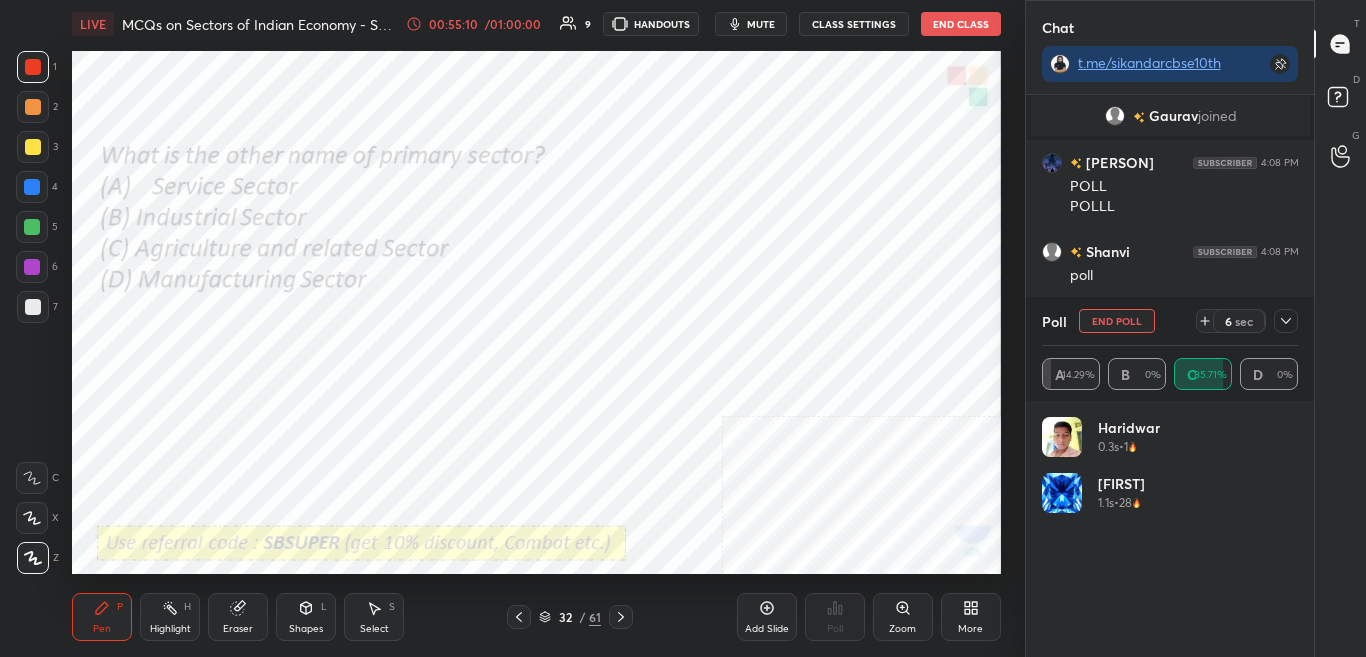scroll, scrollTop: 7, scrollLeft: 7, axis: both 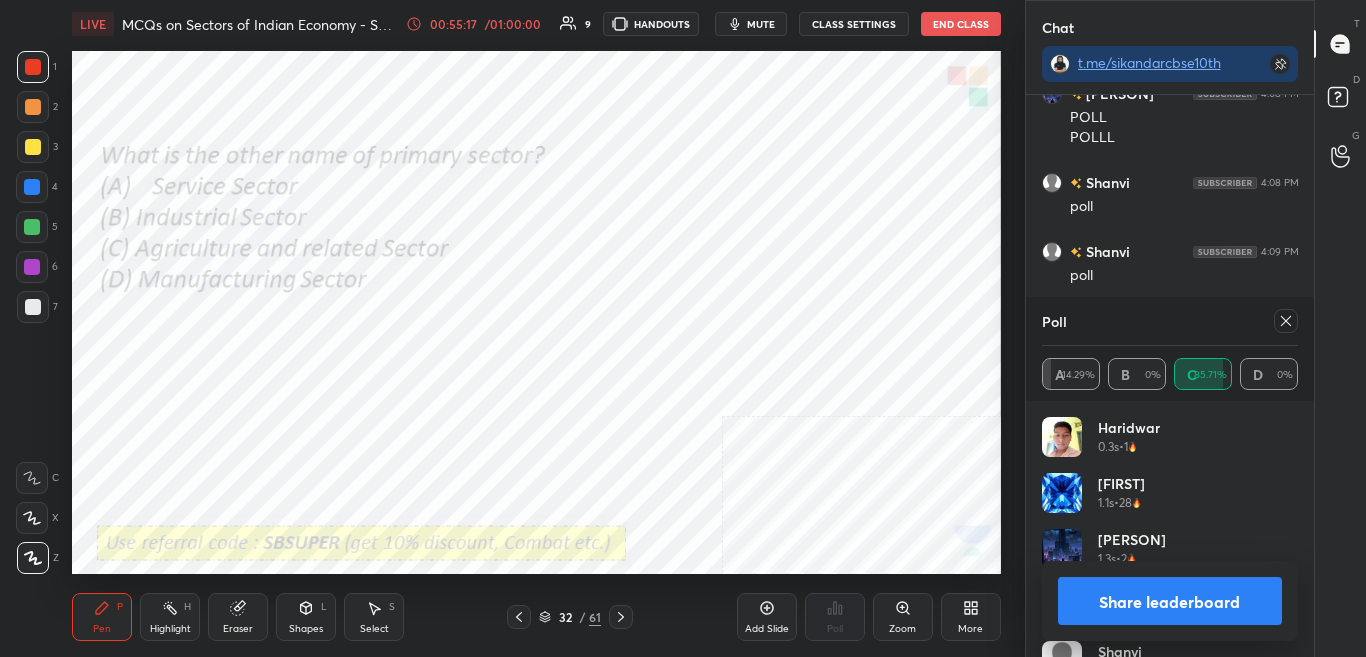 click on "Share leaderboard" at bounding box center (1170, 601) 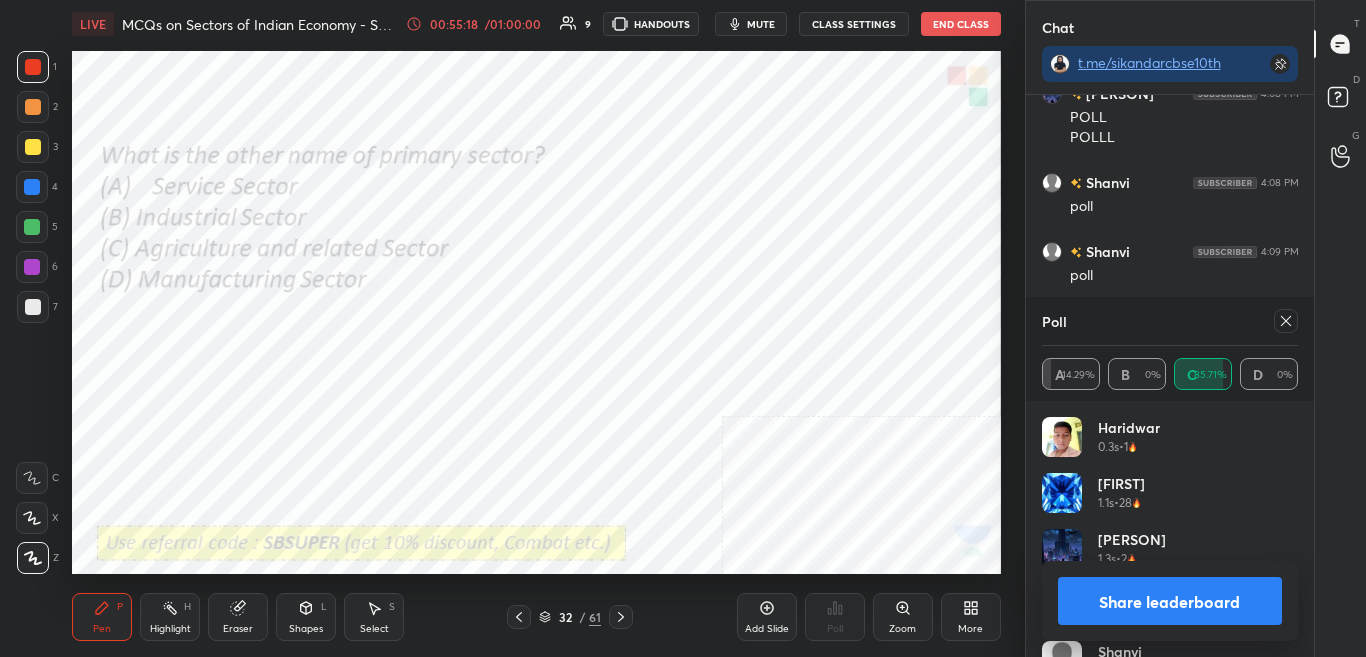 click on "Share leaderboard" at bounding box center [1170, 601] 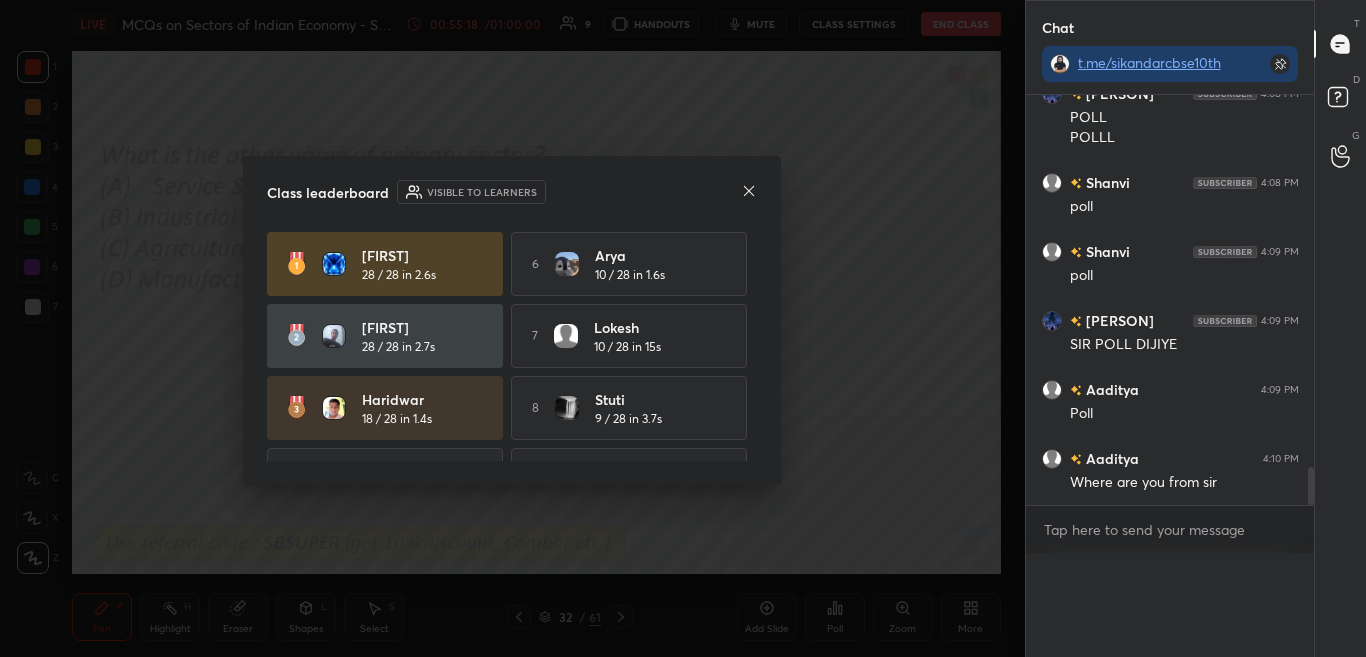 scroll, scrollTop: 0, scrollLeft: 0, axis: both 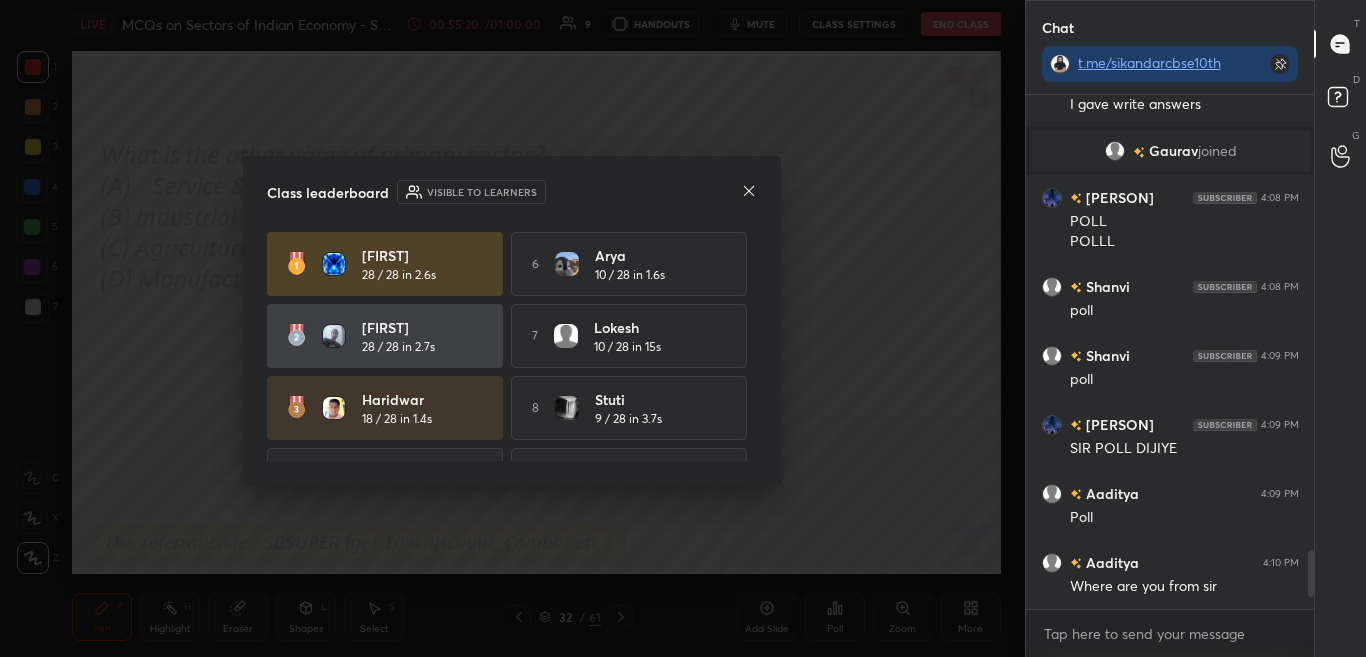 click on "Class leaderboard Visible to learners Ishanvi 28 / 28 in 2.6s 6 Arya 10 / 28 in 1.6s Rajvir 28 / 28 in 2.7s 7 lokesh 10 / 28 in 15s Haridwar 18 / 28 in 1.4s 8 Stuti 9 / 28 in 3.7s 4 Vibha 13 / 28 in 2.1s 9 Poorvi bac... 9 / 28 in 4.4s 5 Sneha 11 / 28 in 2.3s 10 Vikas 8 / 28 in 0.9s" at bounding box center [512, 320] 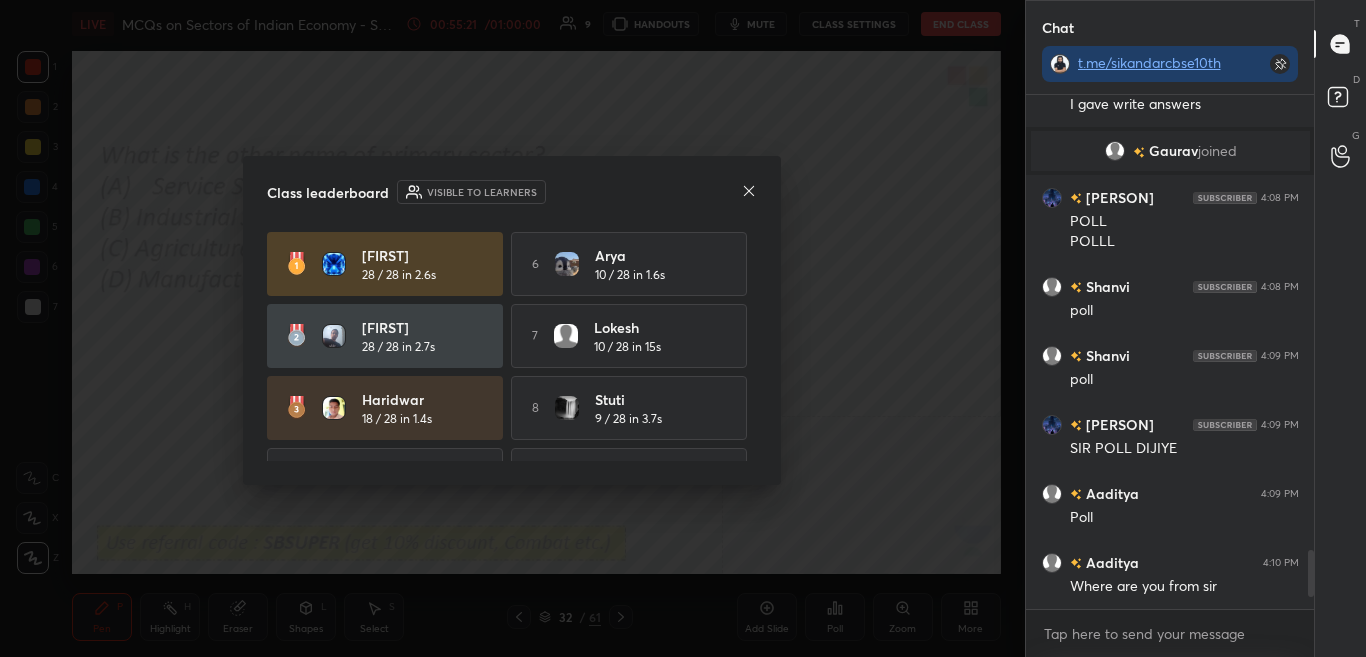 click 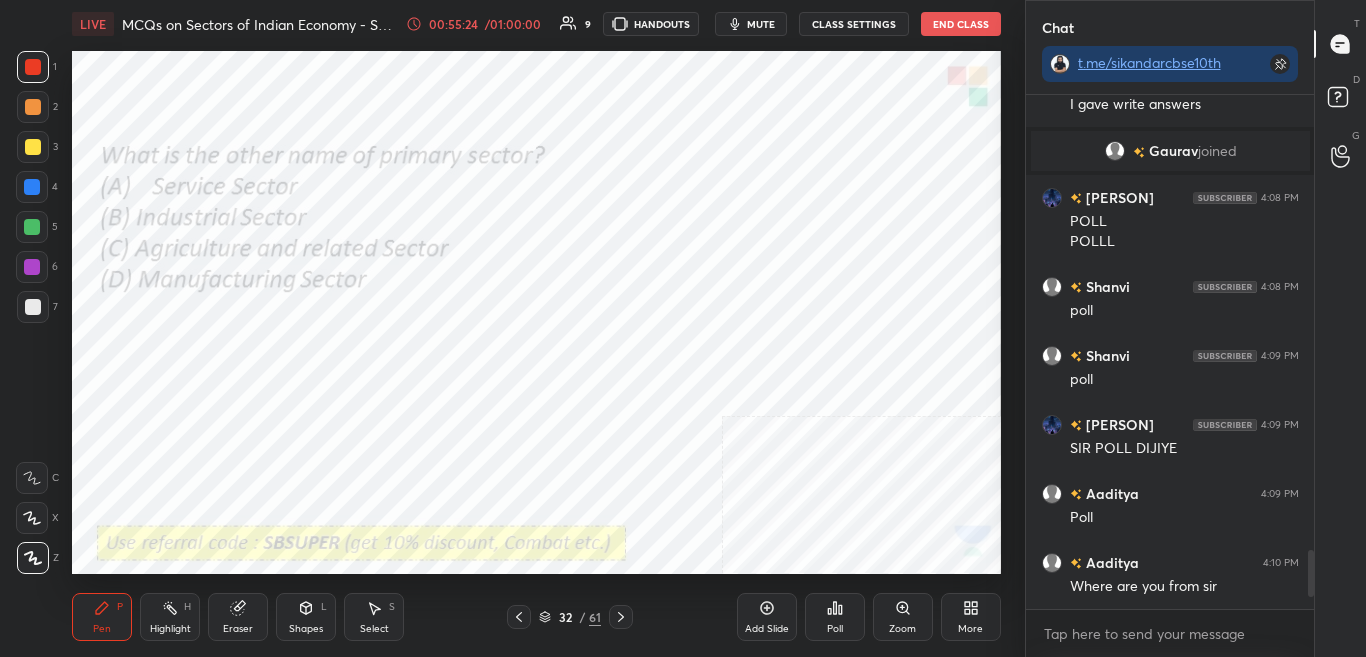 click 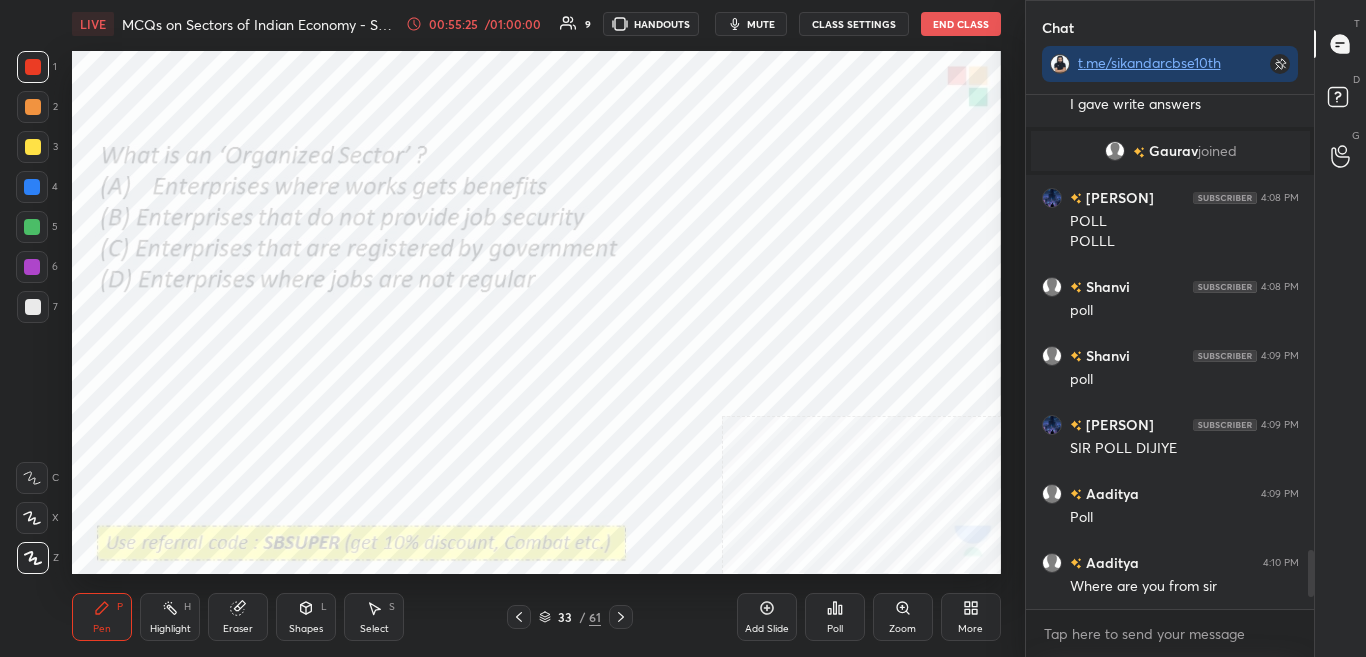 click 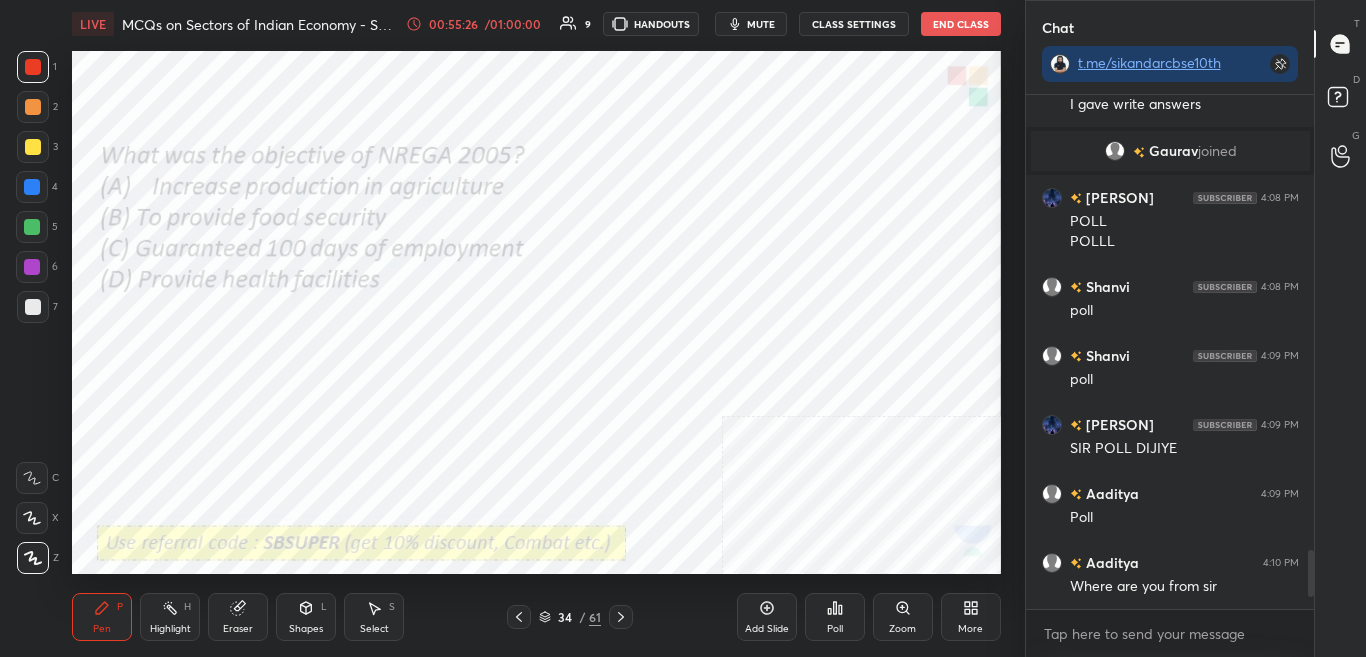 click at bounding box center (621, 617) 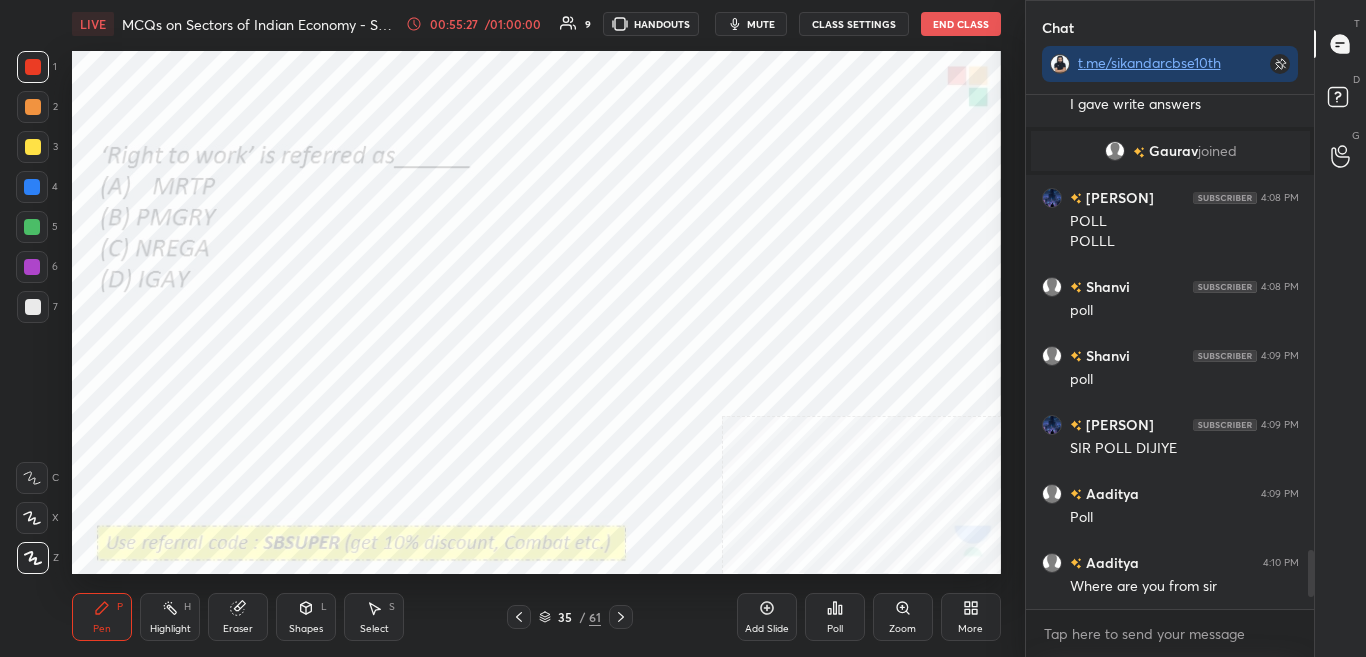 click 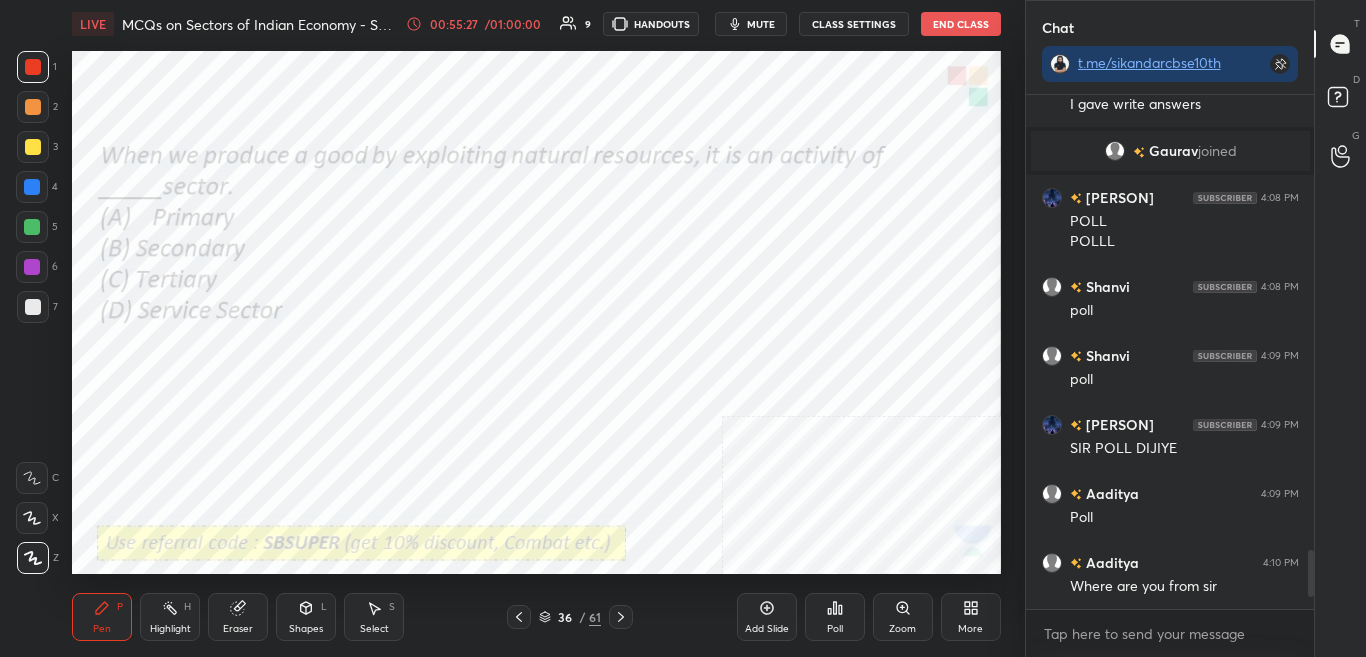 click 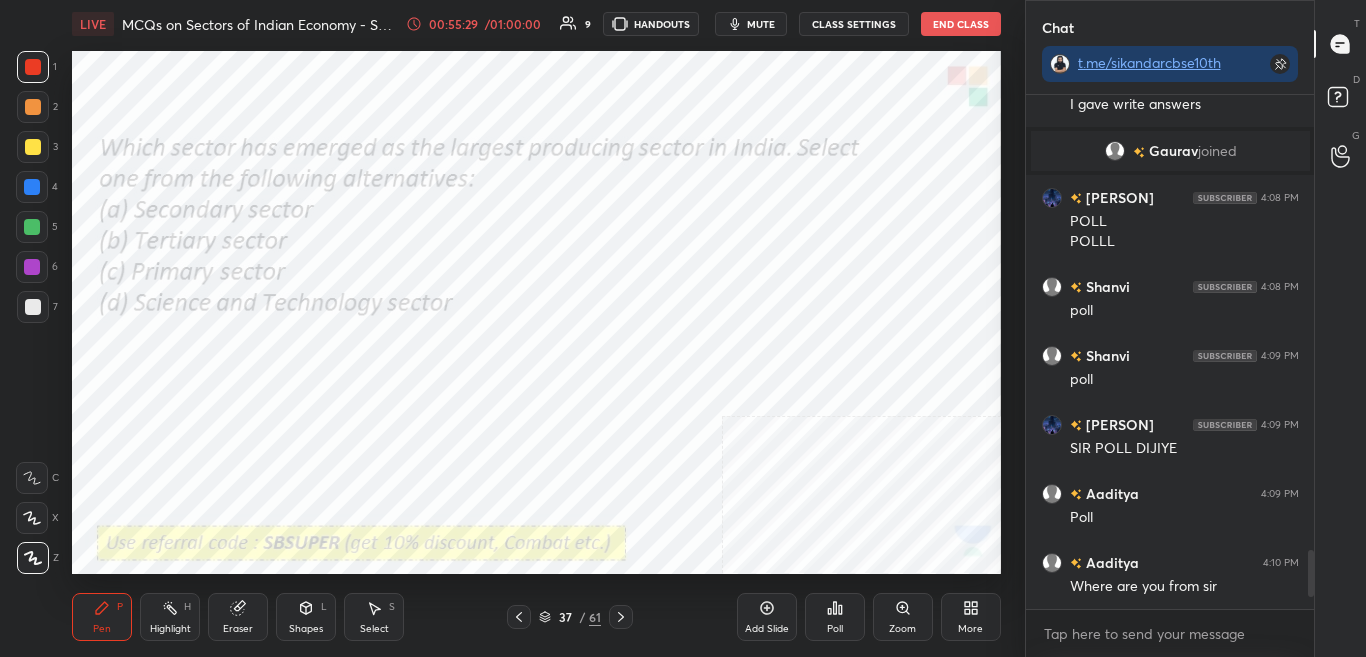 click 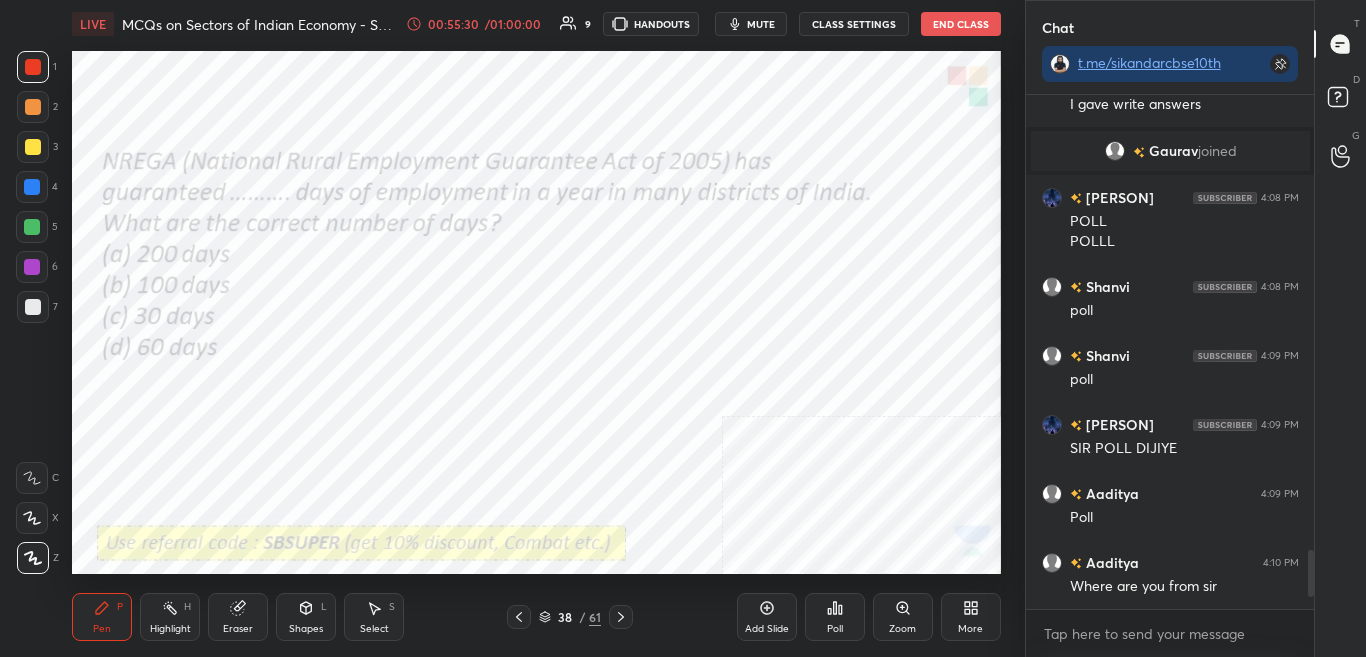click 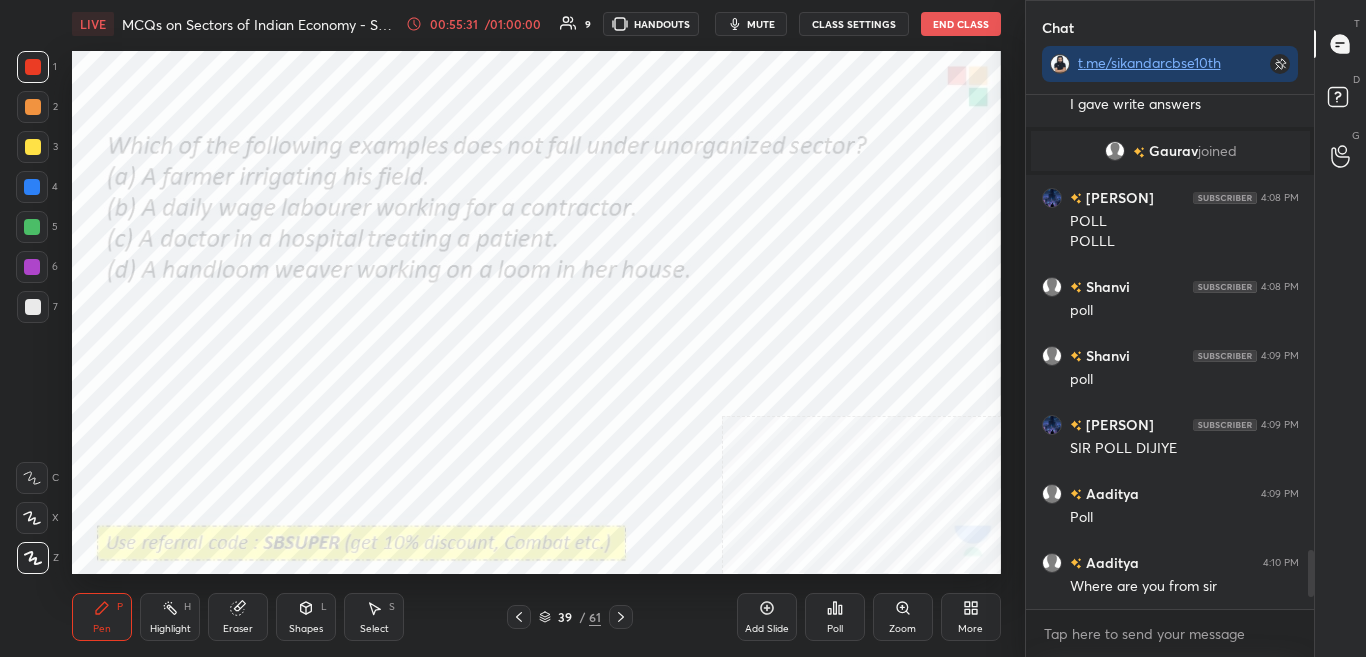 click 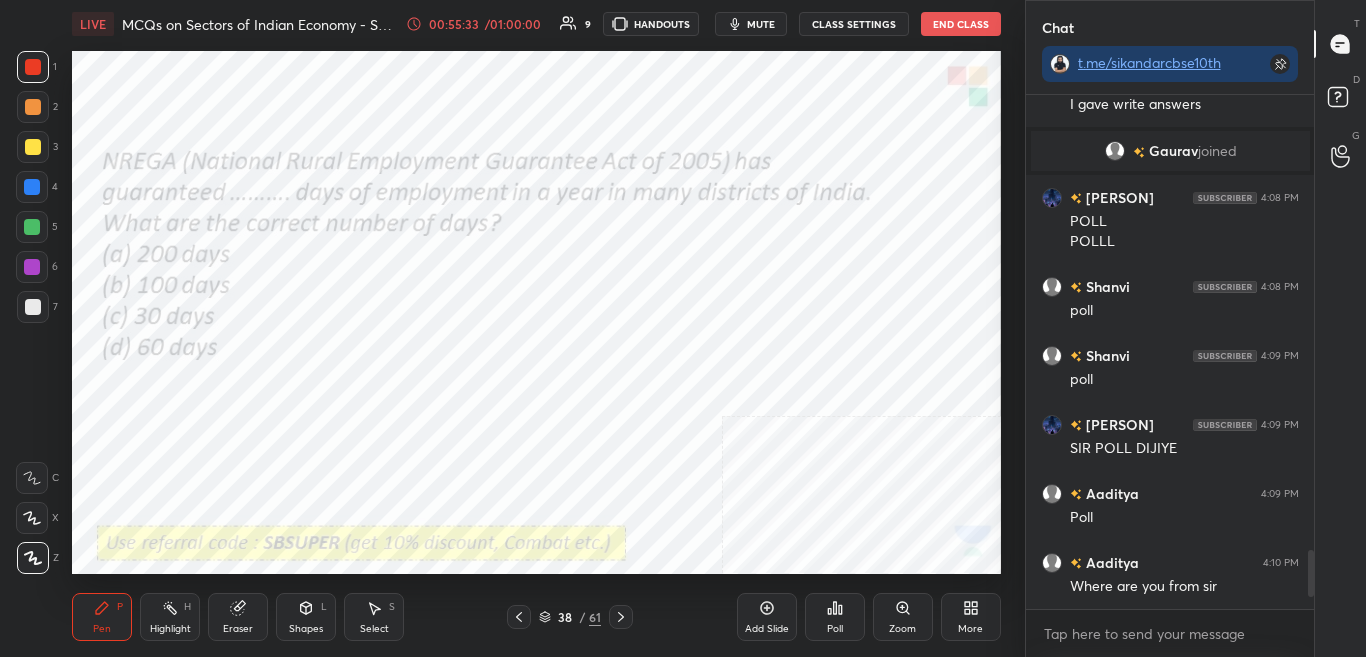 click on "Poll" at bounding box center (835, 617) 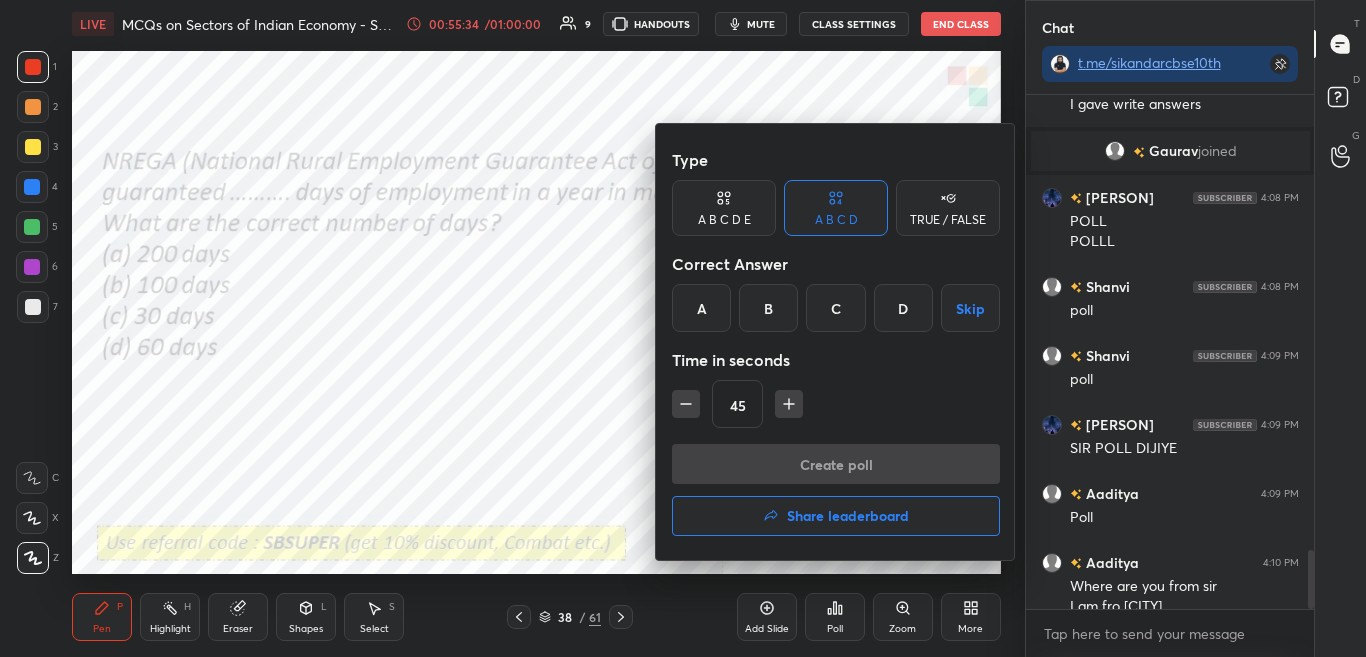 scroll, scrollTop: 3979, scrollLeft: 0, axis: vertical 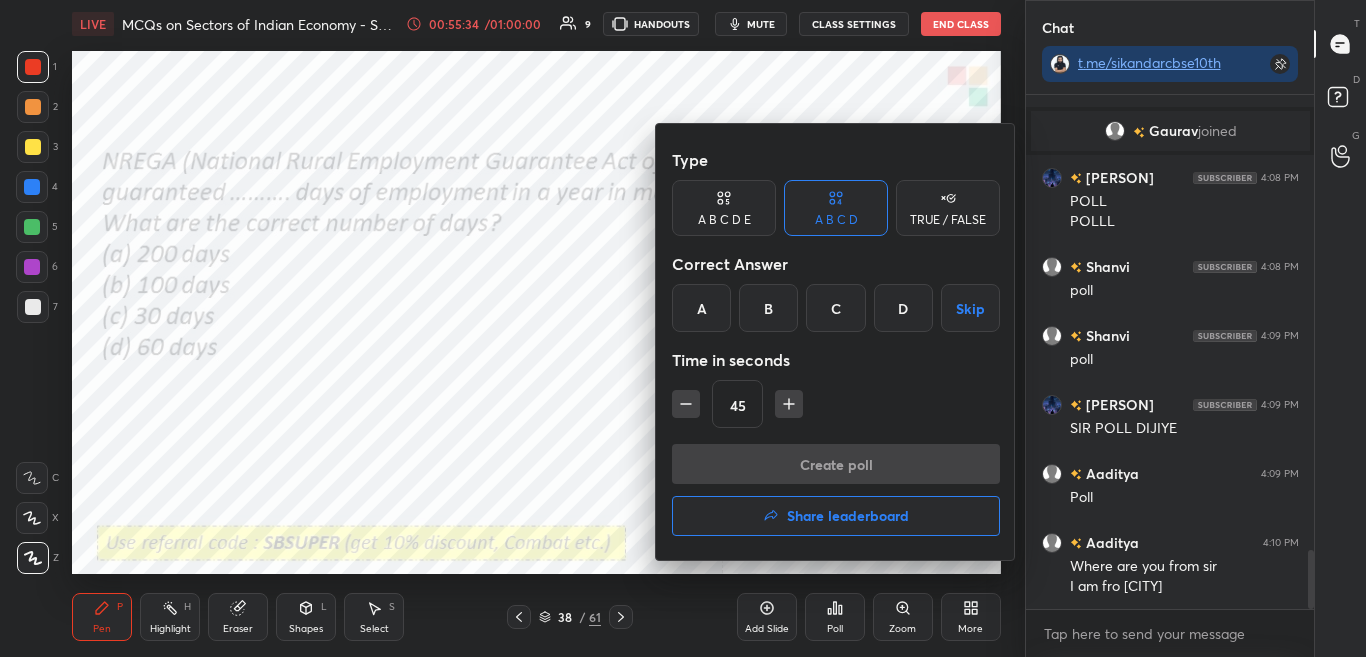 click on "B" at bounding box center [768, 308] 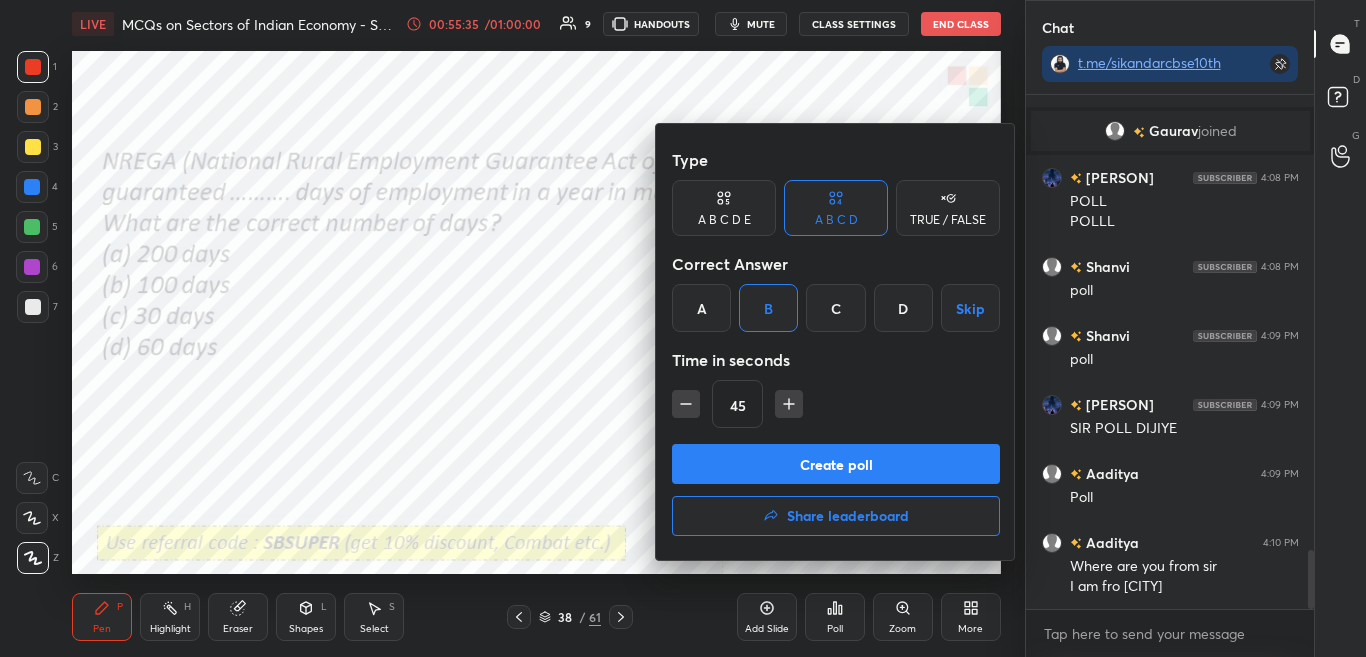 click on "Create poll" at bounding box center (836, 464) 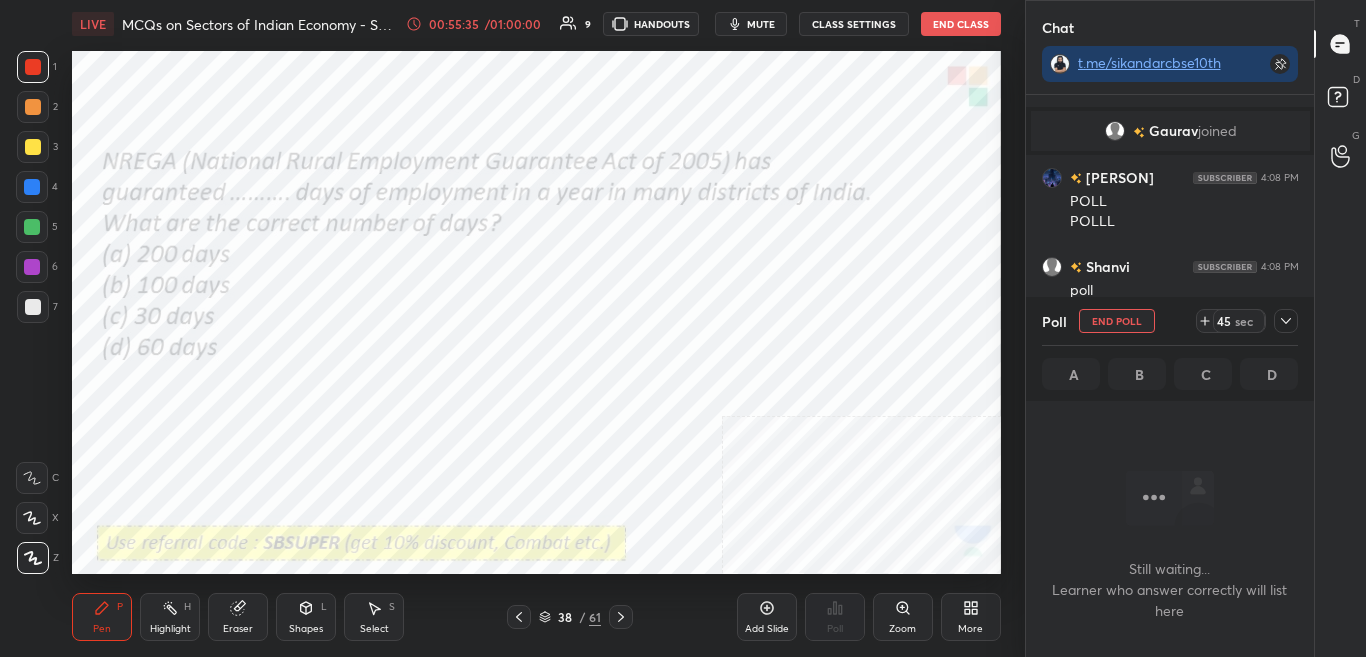 scroll, scrollTop: 456, scrollLeft: 282, axis: both 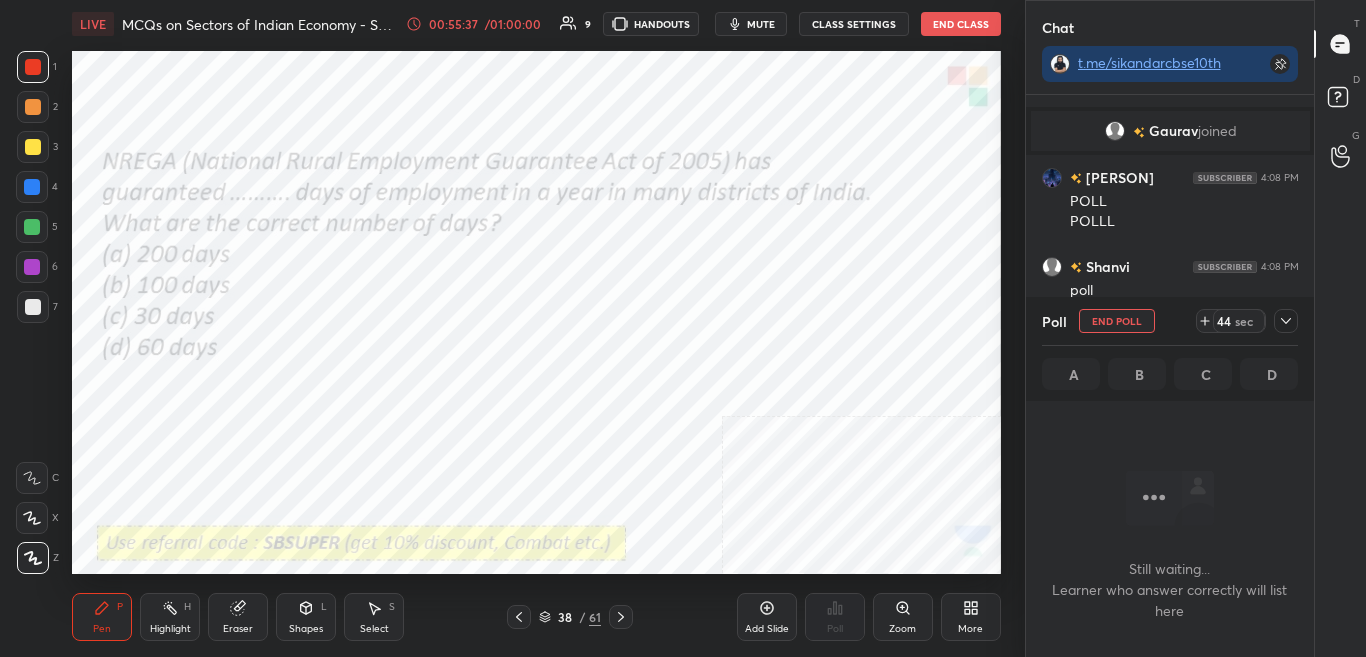 click at bounding box center (1286, 321) 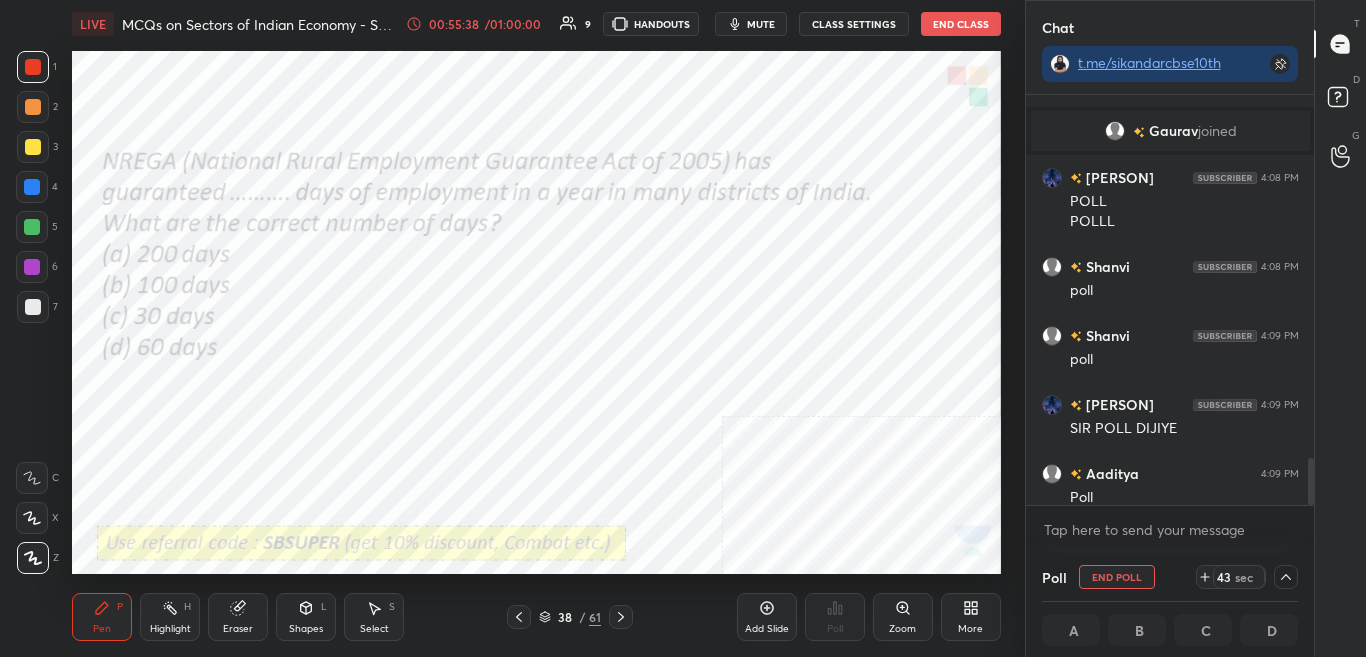 scroll, scrollTop: 1, scrollLeft: 7, axis: both 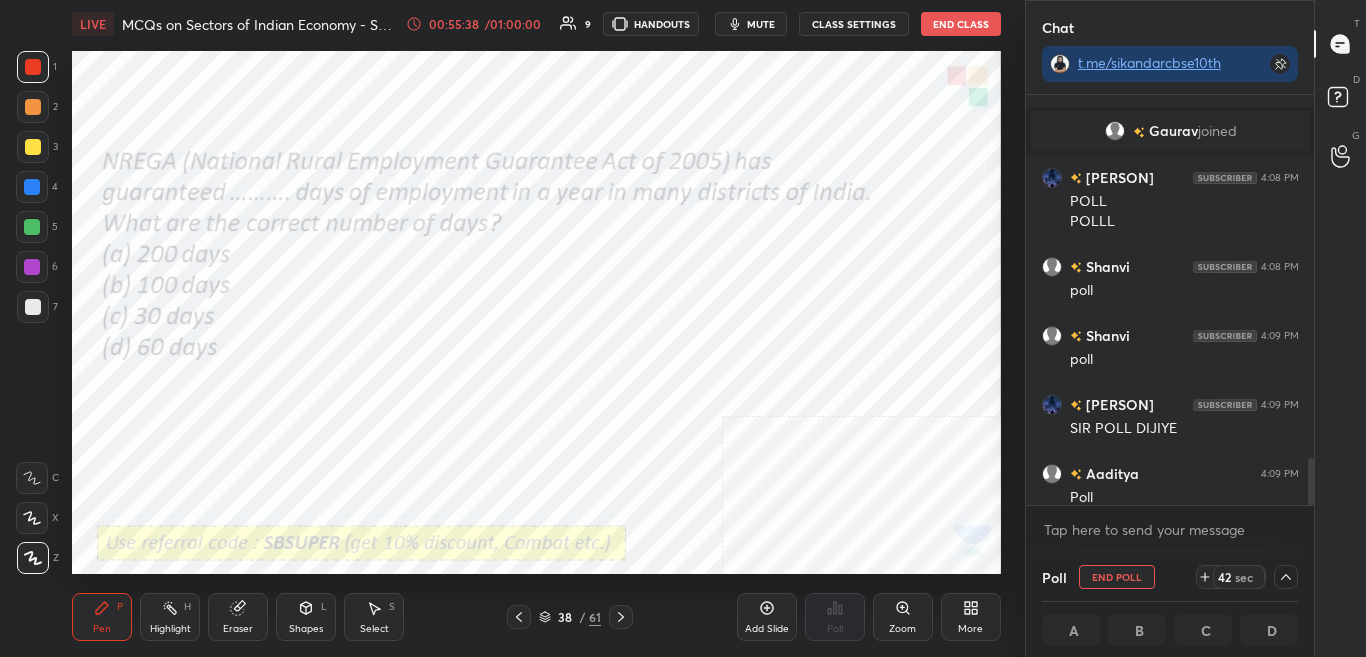 drag, startPoint x: 1310, startPoint y: 474, endPoint x: 1313, endPoint y: 512, distance: 38.118237 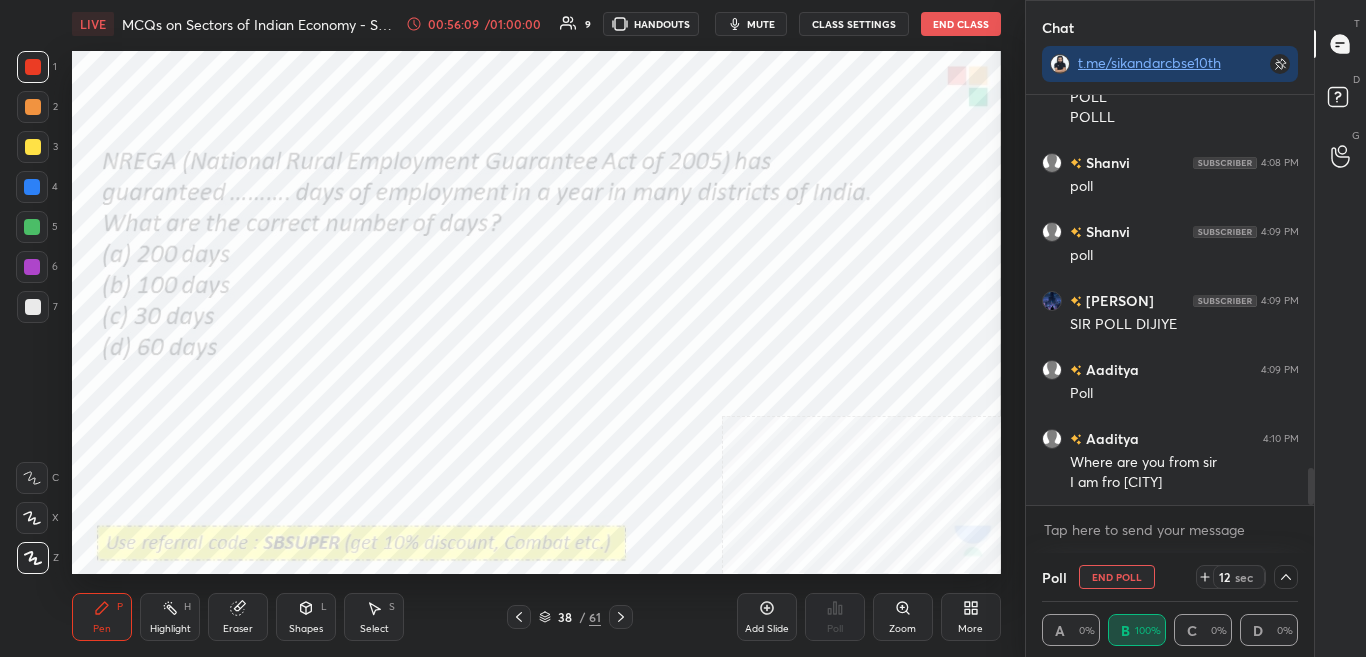 scroll, scrollTop: 4152, scrollLeft: 0, axis: vertical 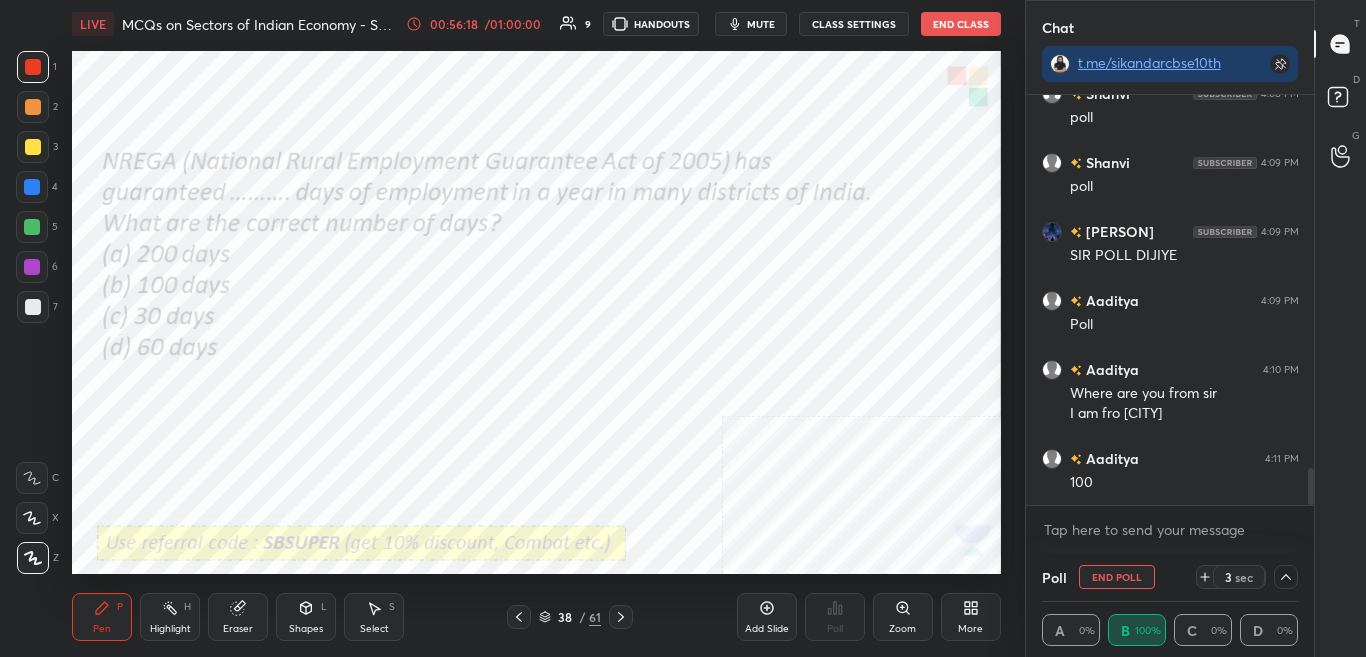 drag, startPoint x: 1309, startPoint y: 483, endPoint x: 1295, endPoint y: 537, distance: 55.7853 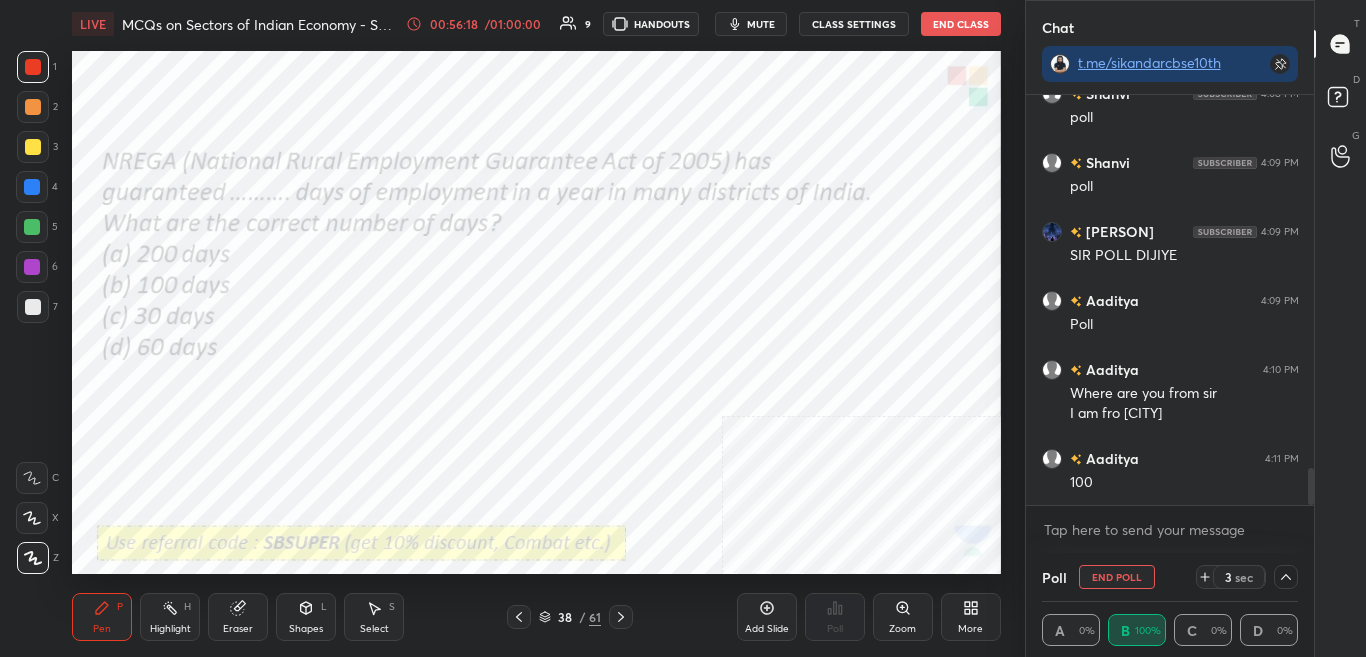 click on "Chat t.me/sikandarcbse10th S ANAND 4:08 PM POLL POLLL Shanvi 4:08 PM poll Shanvi 4:09 PM poll S ANAND 4:09 PM SIR POLL DIJIYE Aaditya 4:09 PM Poll Aaditya 4:10 PM Where are you from sir I am fro jaipur Aaditya 4:11 PM 100 JUMP TO LATEST Enable hand raising Enable raise hand to speak to learners. Once enabled, chat will be turned off temporarily. Enable x   Doubts asked by learners will show up here NEW DOUBTS ASKED No one has raised a hand yet Can't raise hand Looks like educator just invited you to speak. Please wait before you can raise your hand again. Got it Poll End Poll 3  sec A 0% B 100% C 0% D 0% T Messages (T) D Doubts (D) G Raise Hand (G)" at bounding box center (1196, 328) 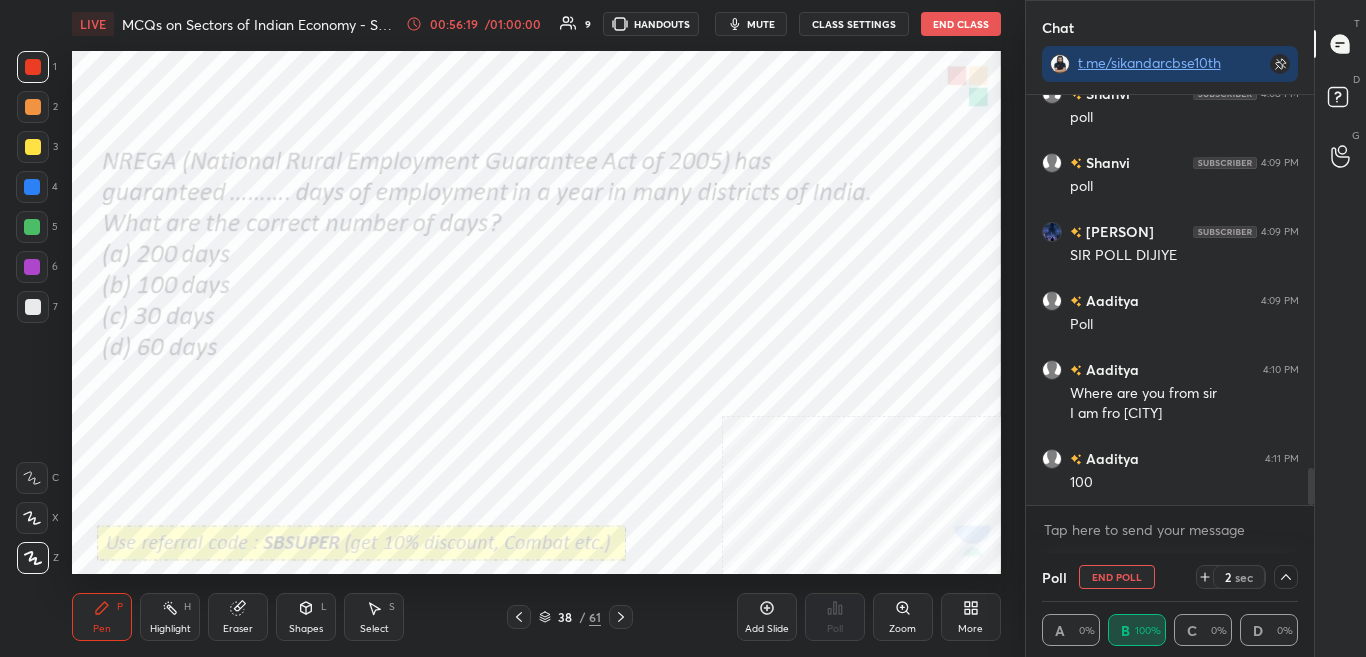 click 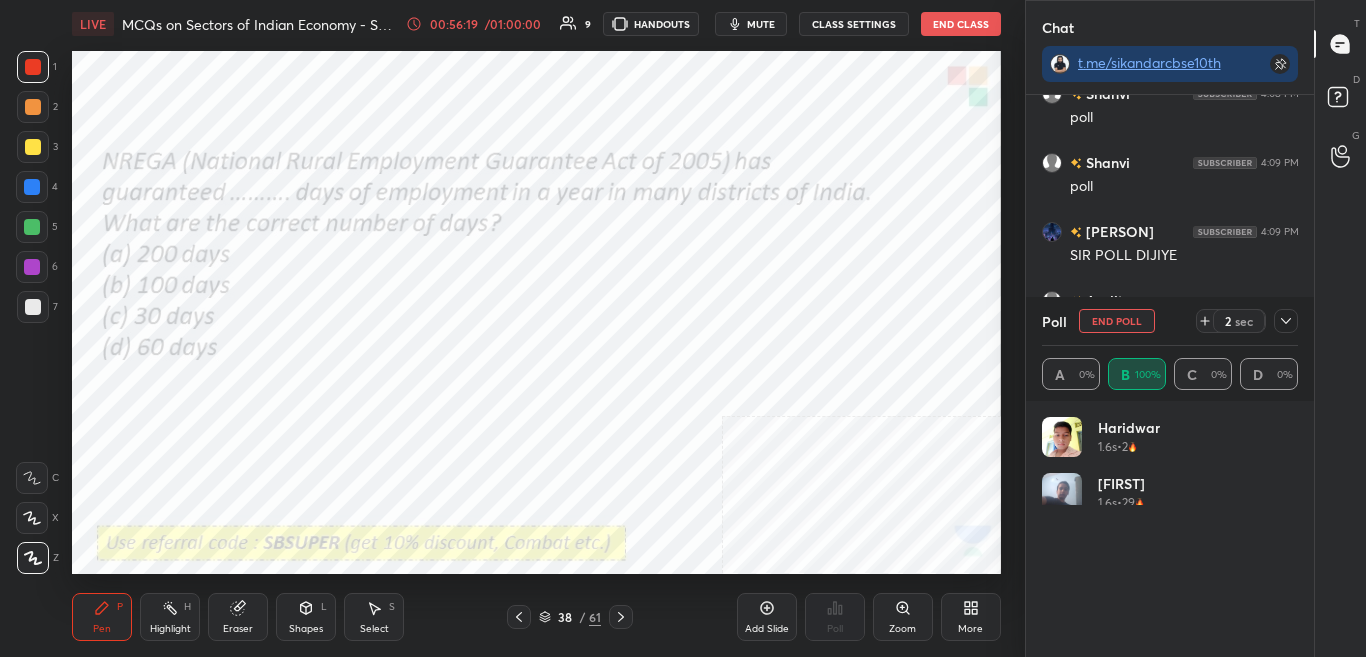 scroll, scrollTop: 7, scrollLeft: 7, axis: both 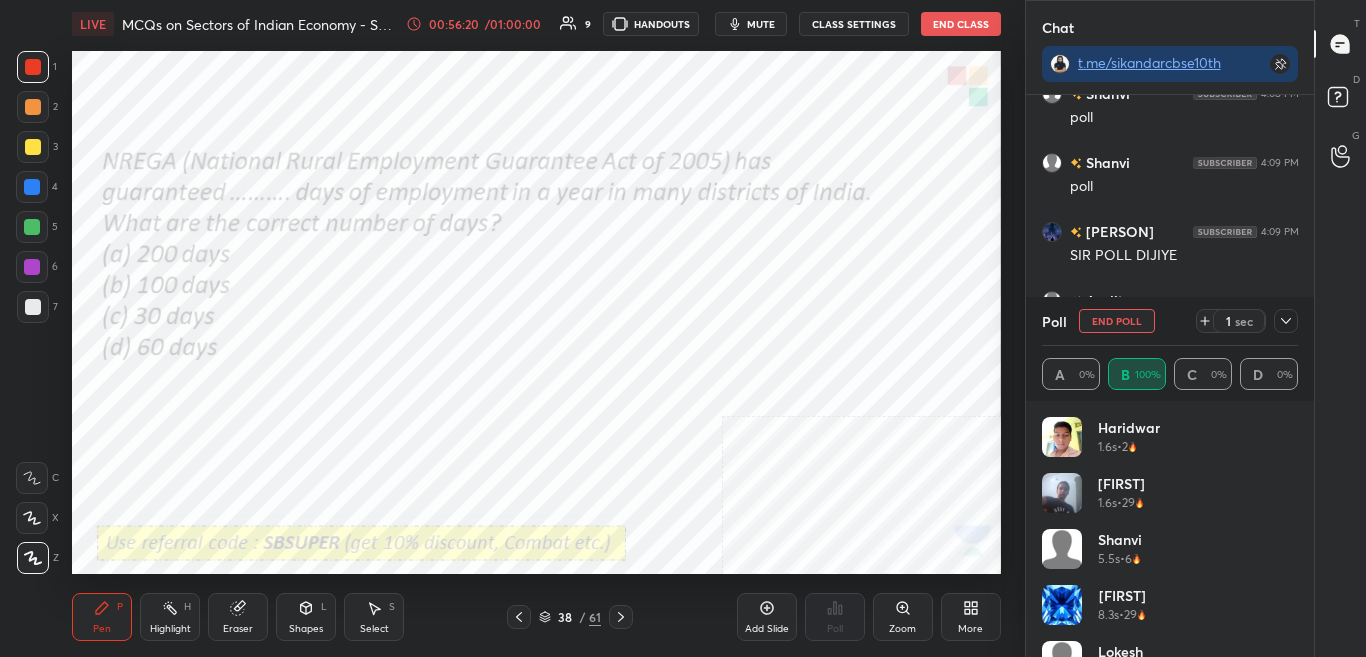 click 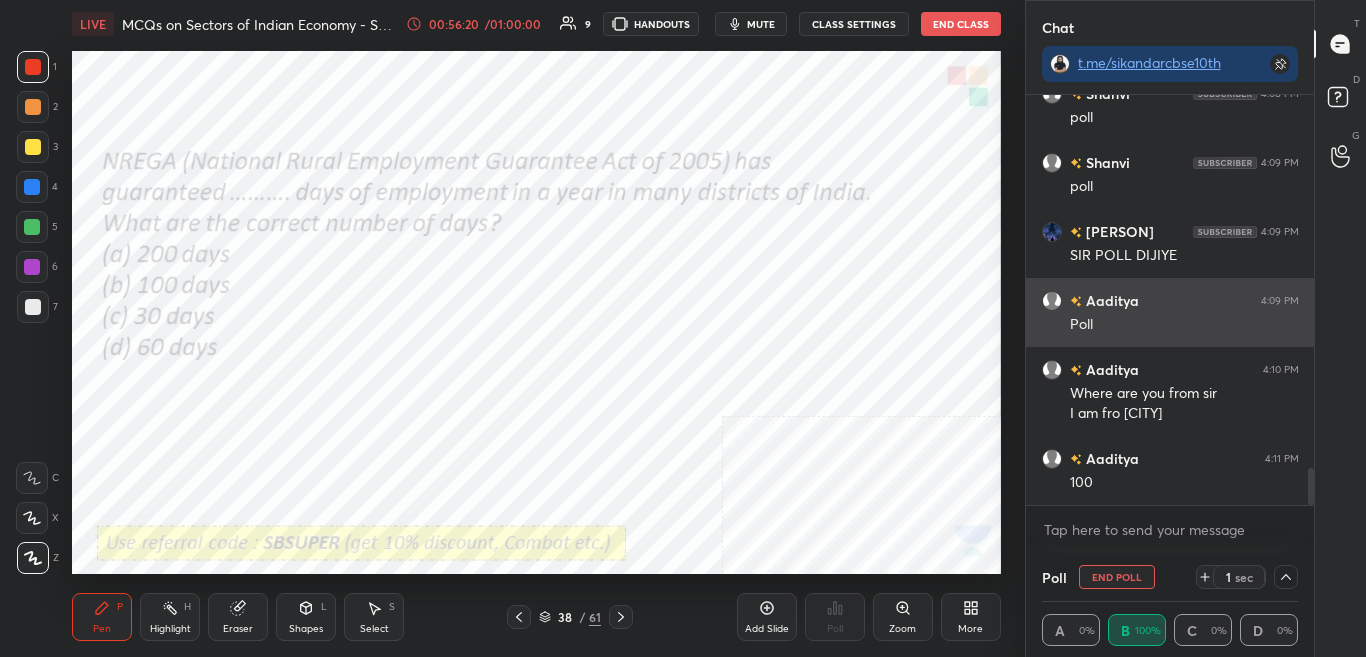scroll, scrollTop: 0, scrollLeft: 0, axis: both 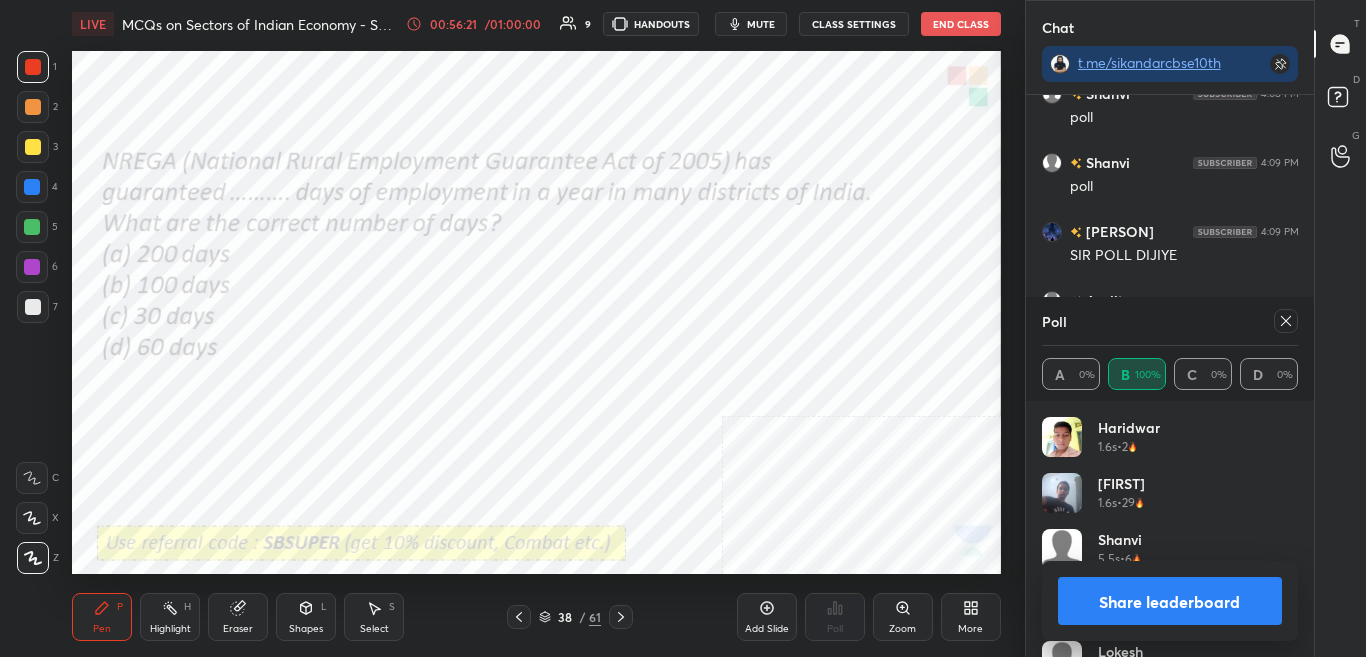 click on "Share leaderboard" at bounding box center (1170, 601) 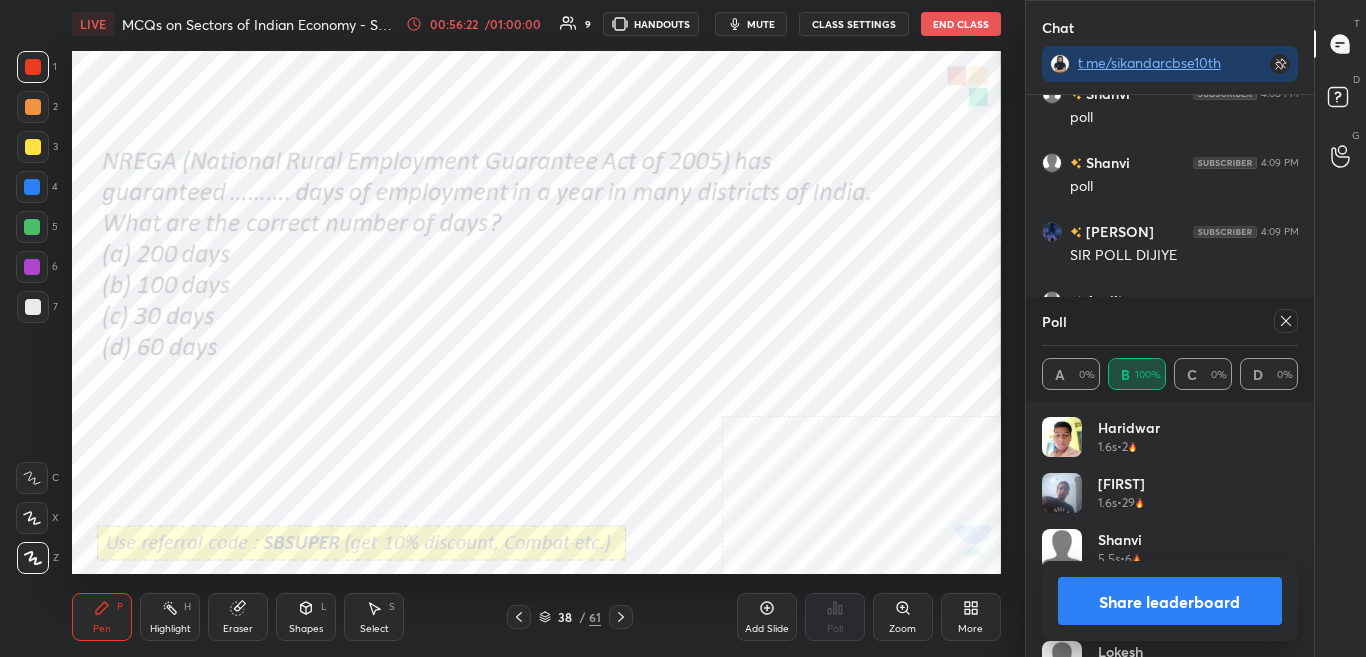 click on "Share leaderboard" at bounding box center (1170, 601) 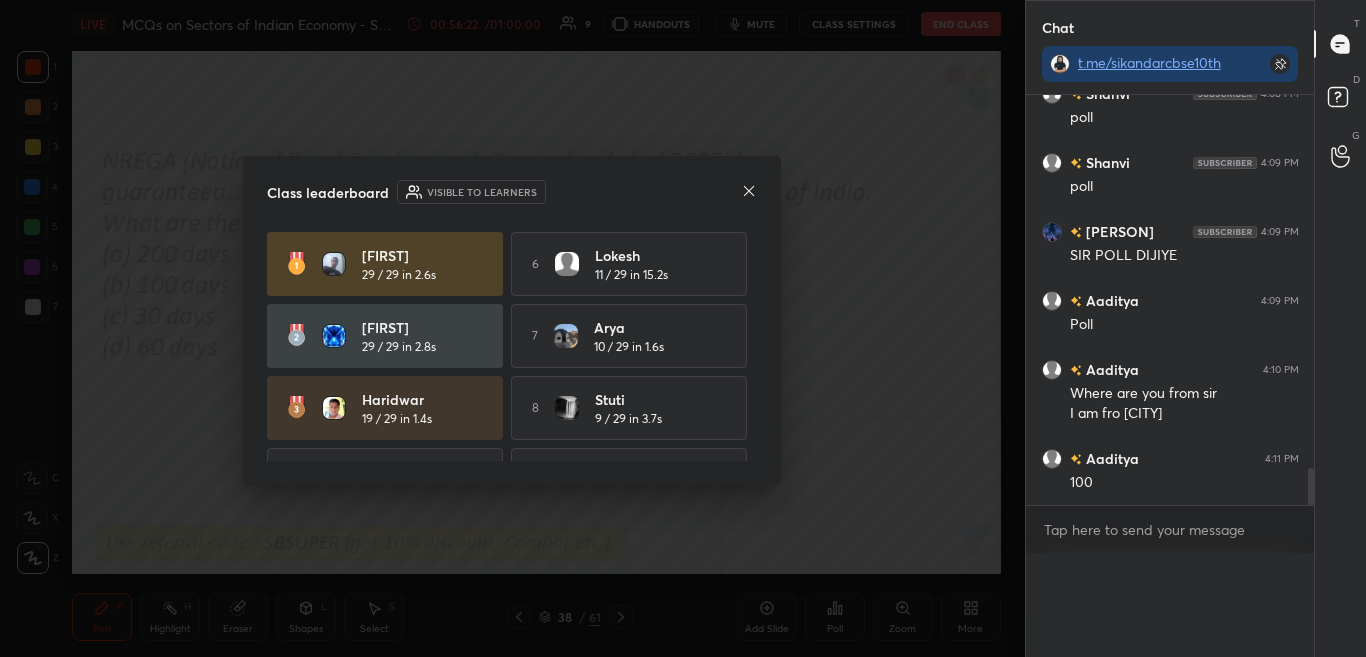 scroll, scrollTop: 0, scrollLeft: 0, axis: both 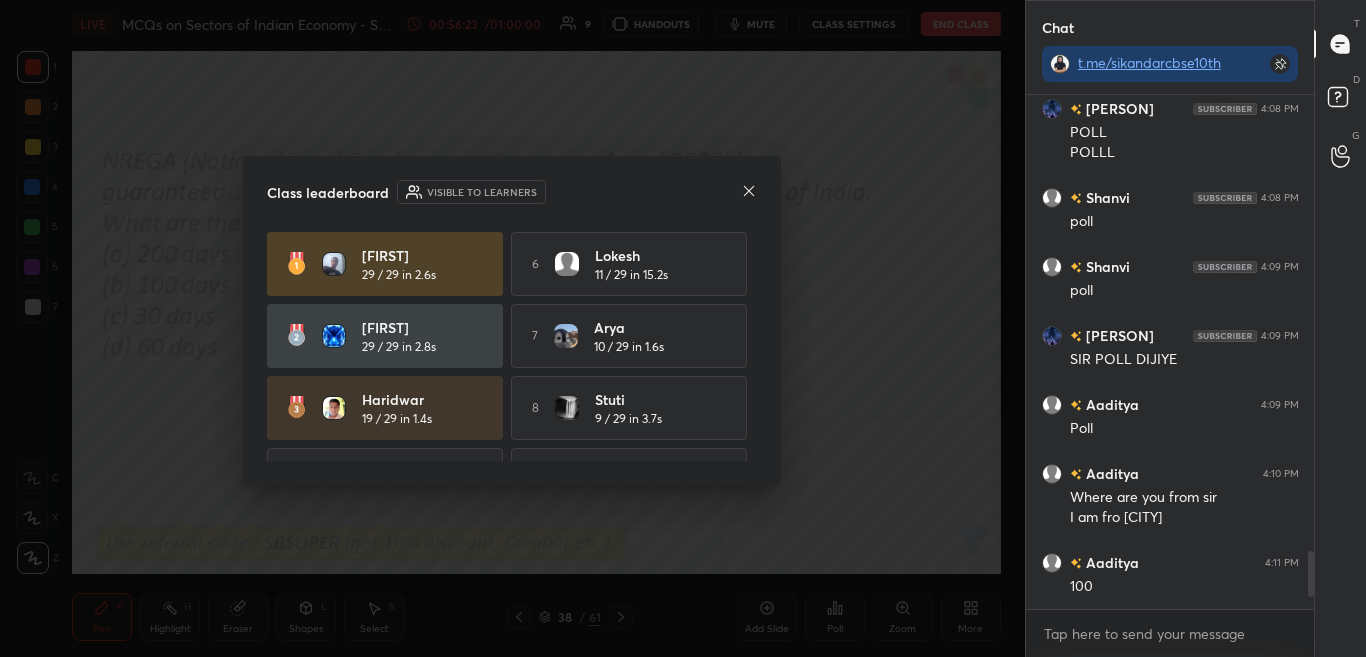 click on "Class leaderboard Visible to learners" at bounding box center [512, 192] 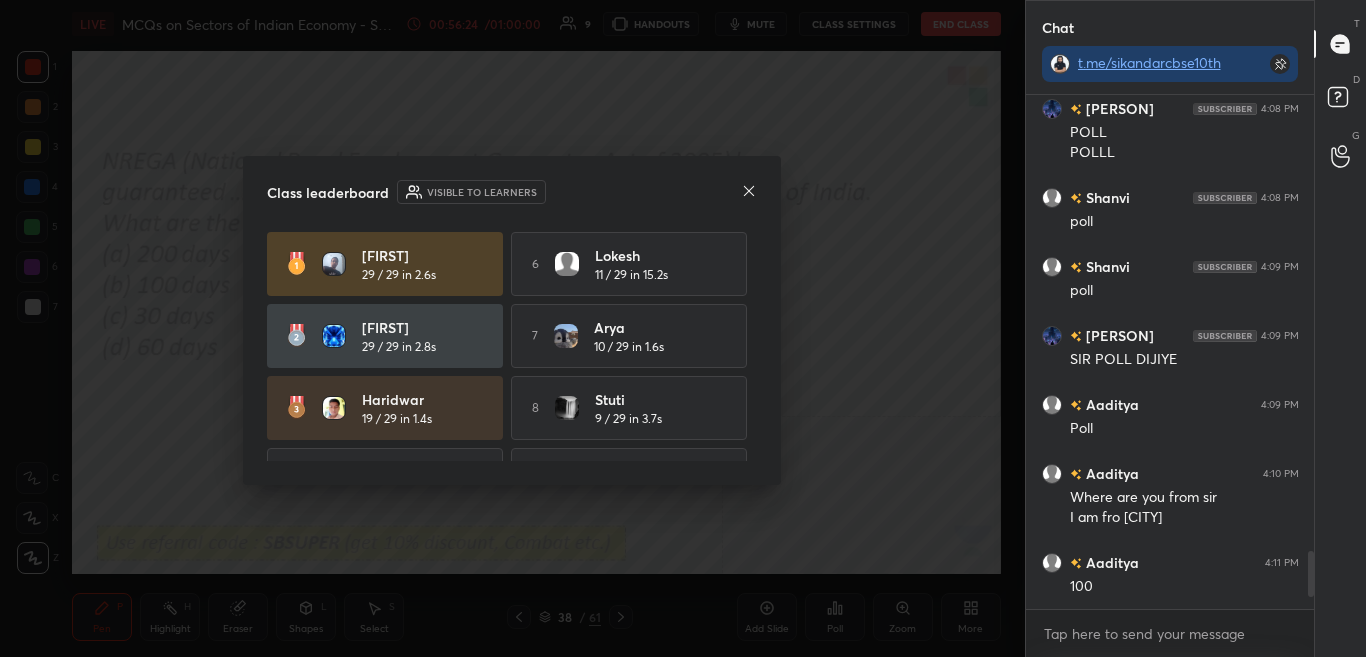 click 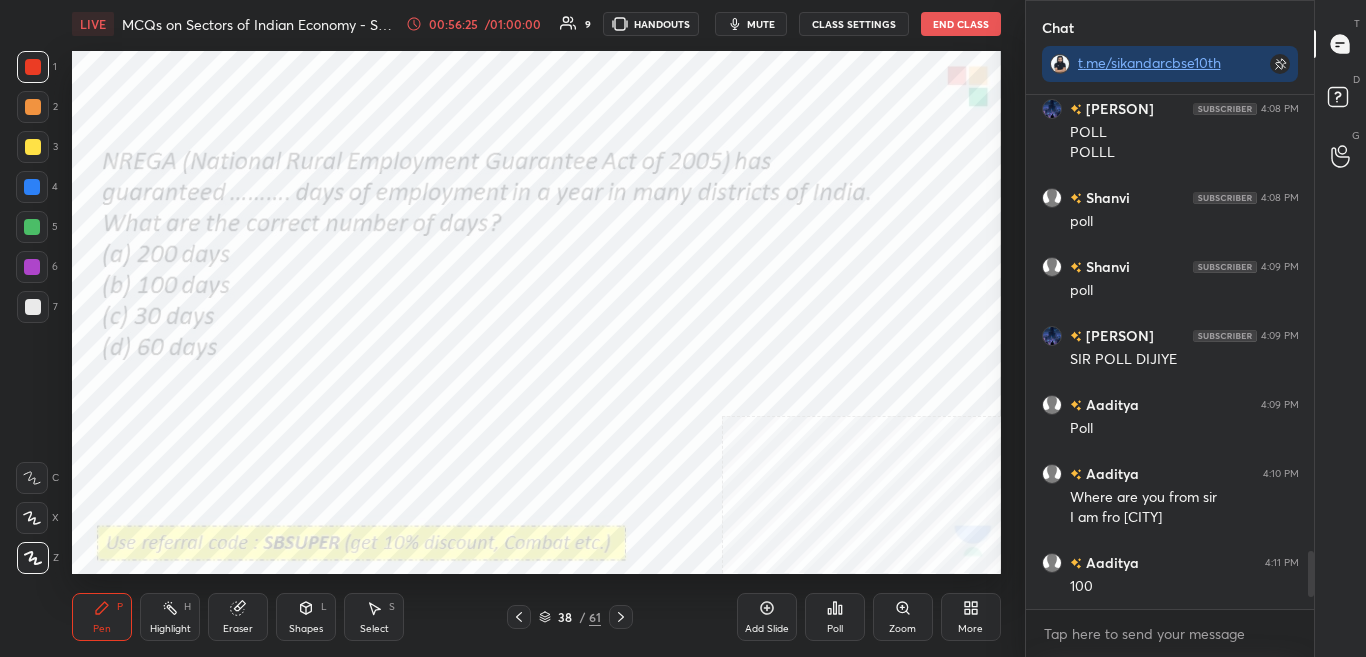 click 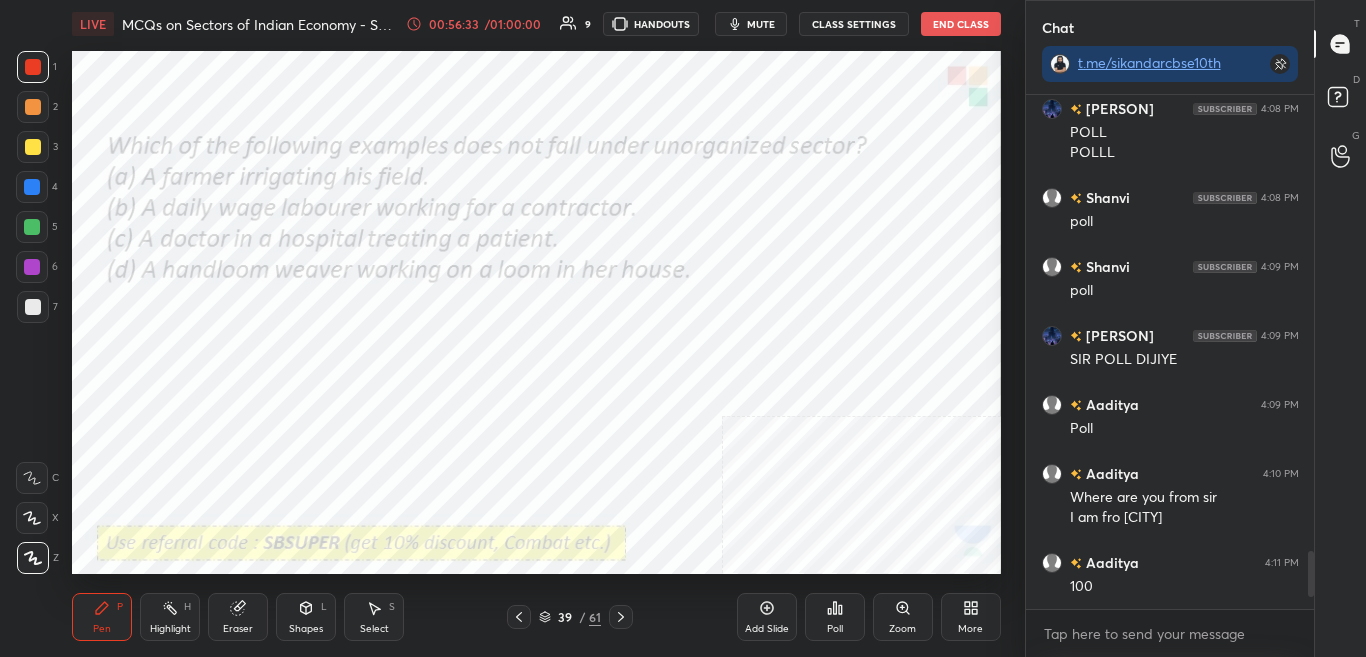 click on "Poll" at bounding box center (835, 629) 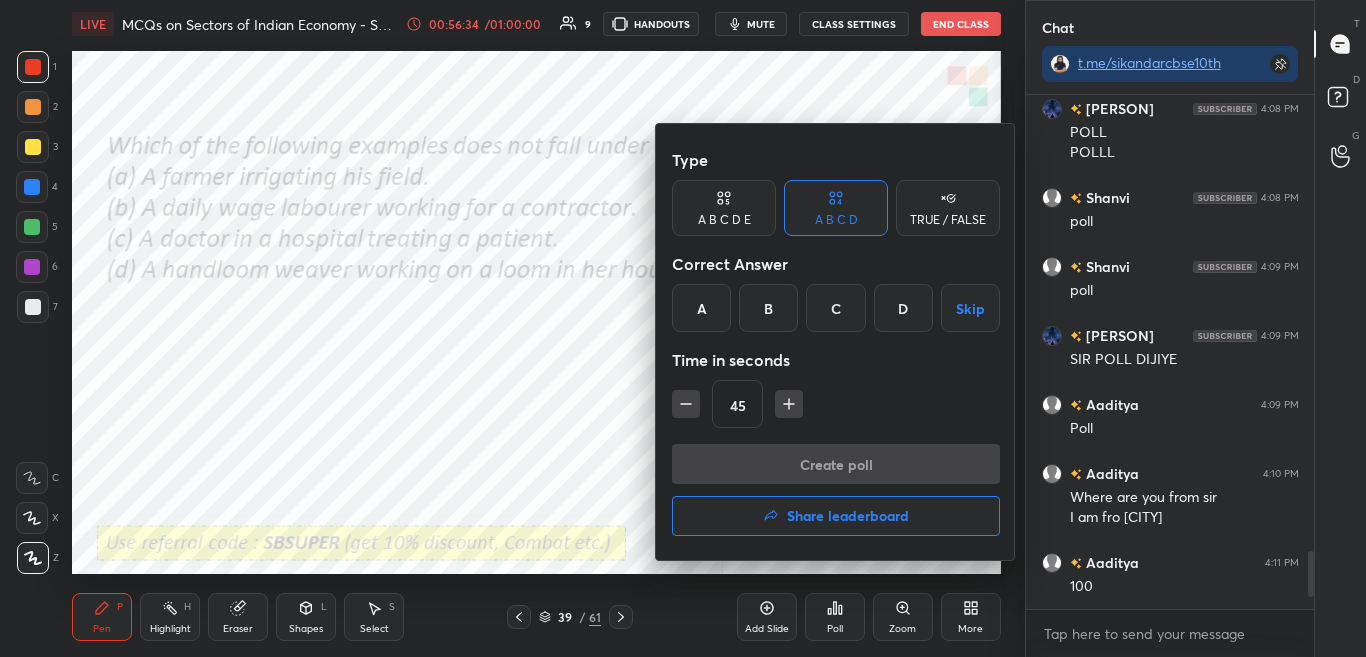 click on "C" at bounding box center [835, 308] 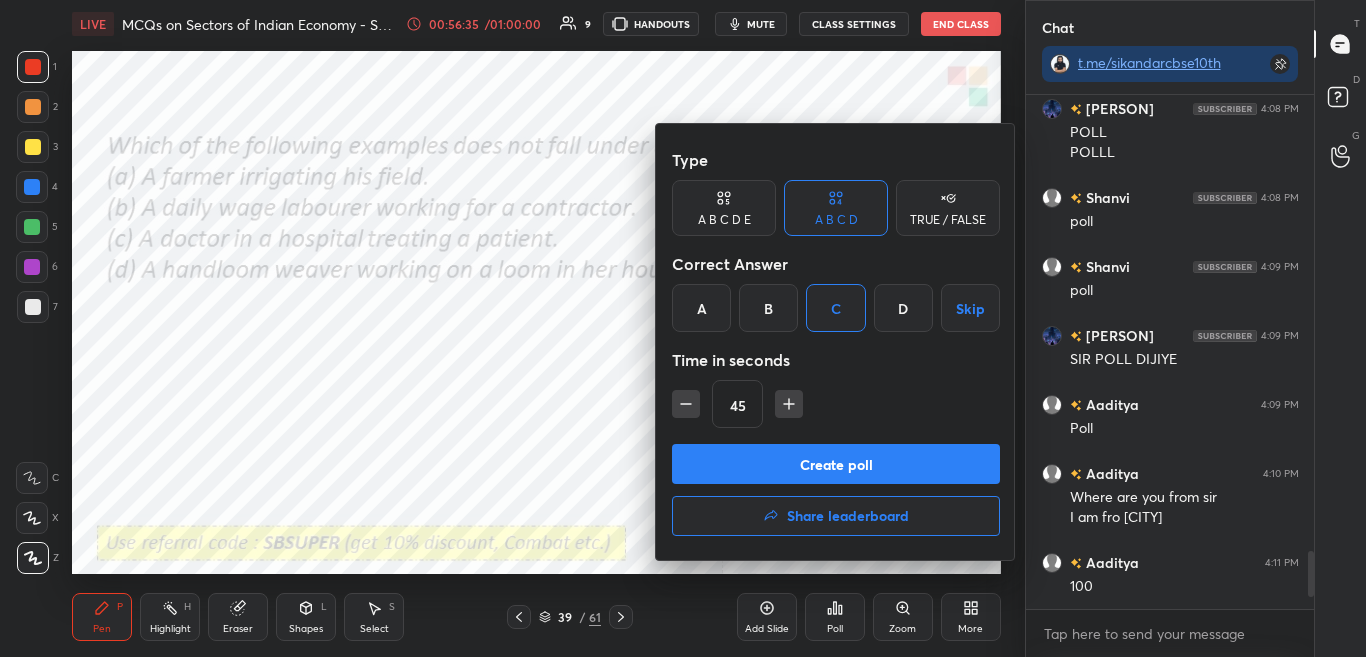 click on "Create poll" at bounding box center [836, 464] 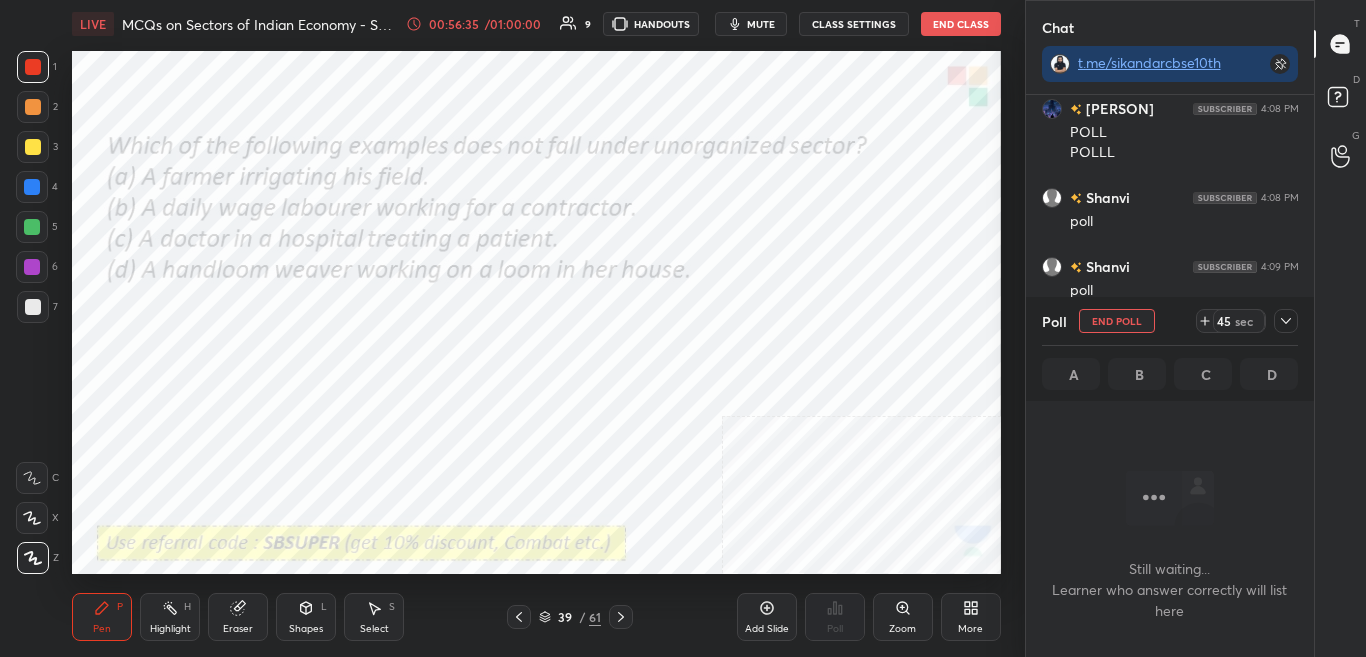 scroll, scrollTop: 414, scrollLeft: 282, axis: both 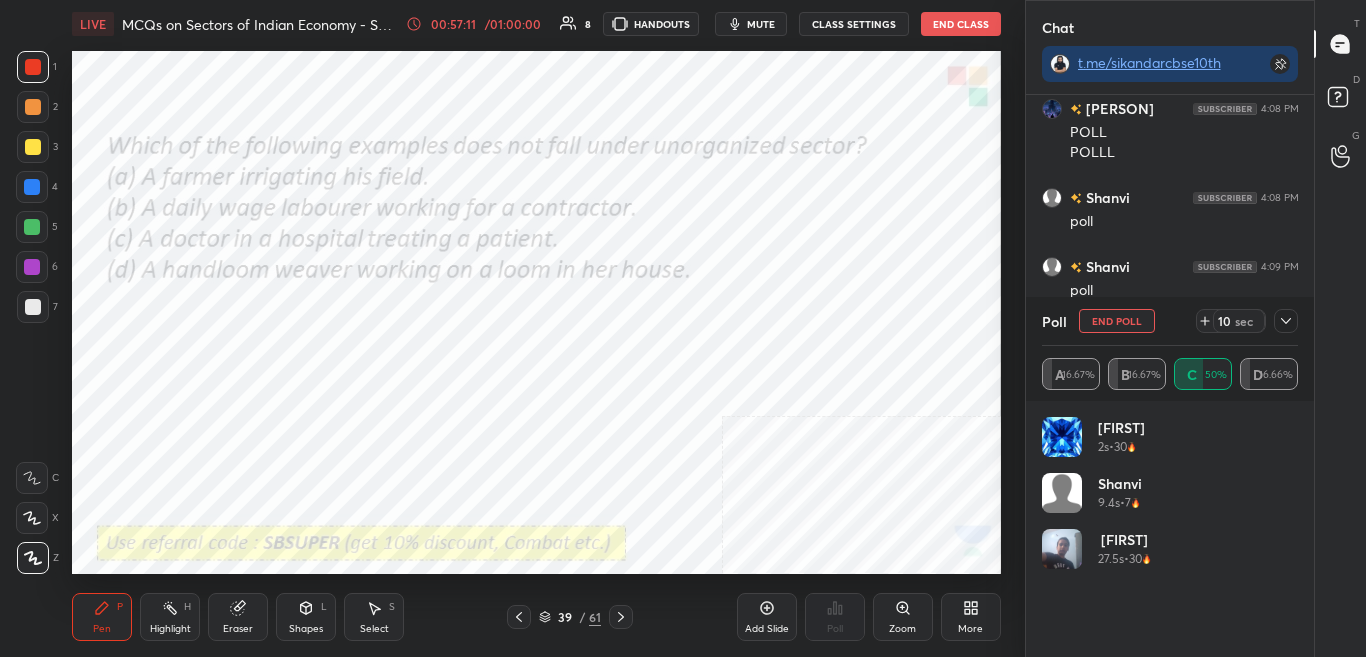 click 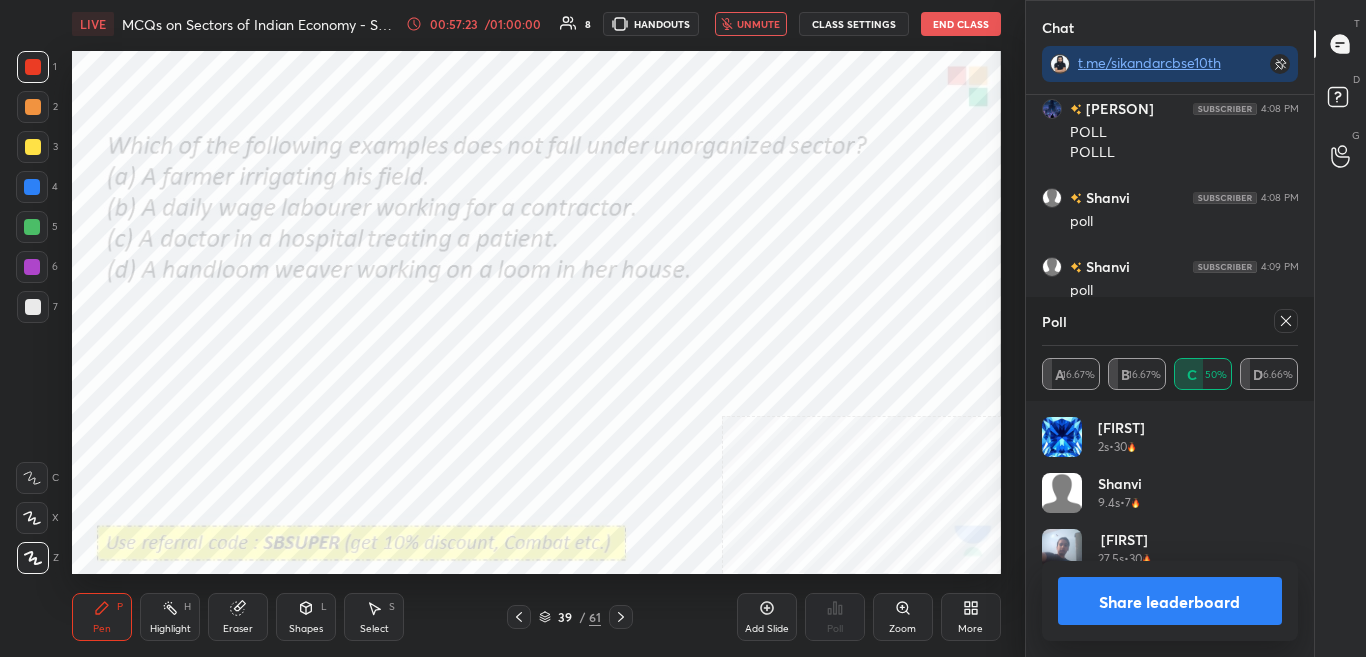 click 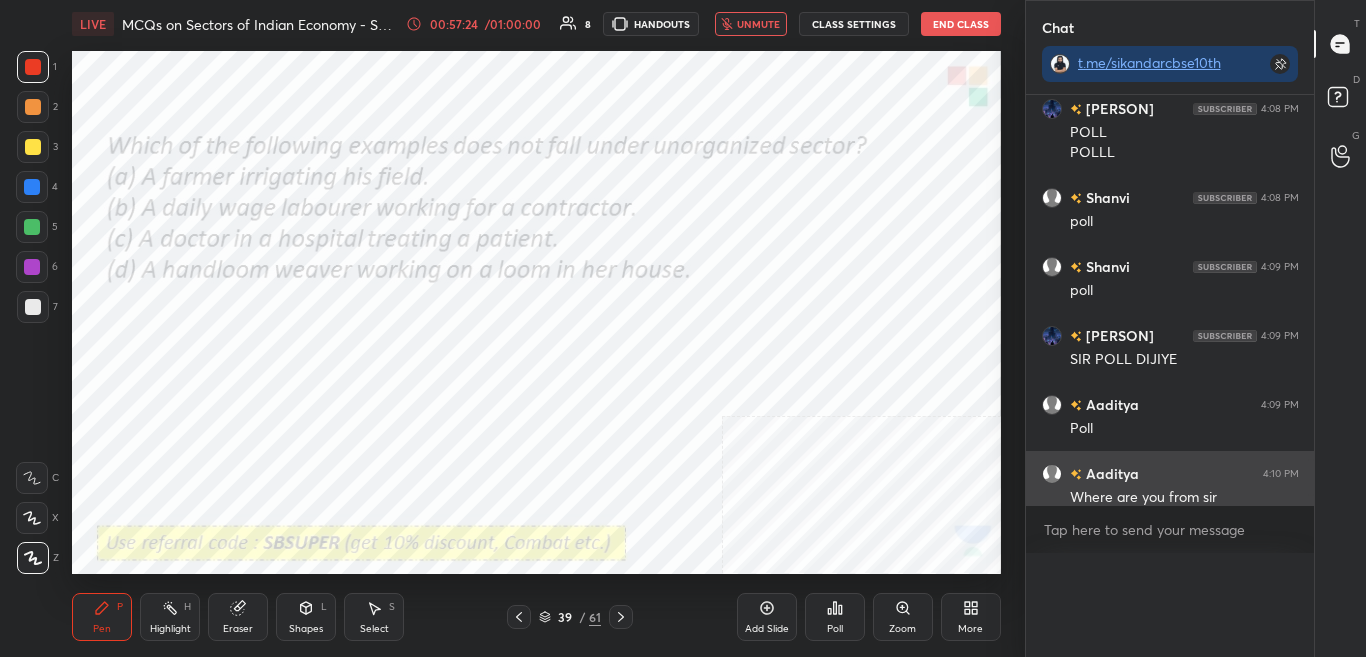 scroll, scrollTop: 0, scrollLeft: 0, axis: both 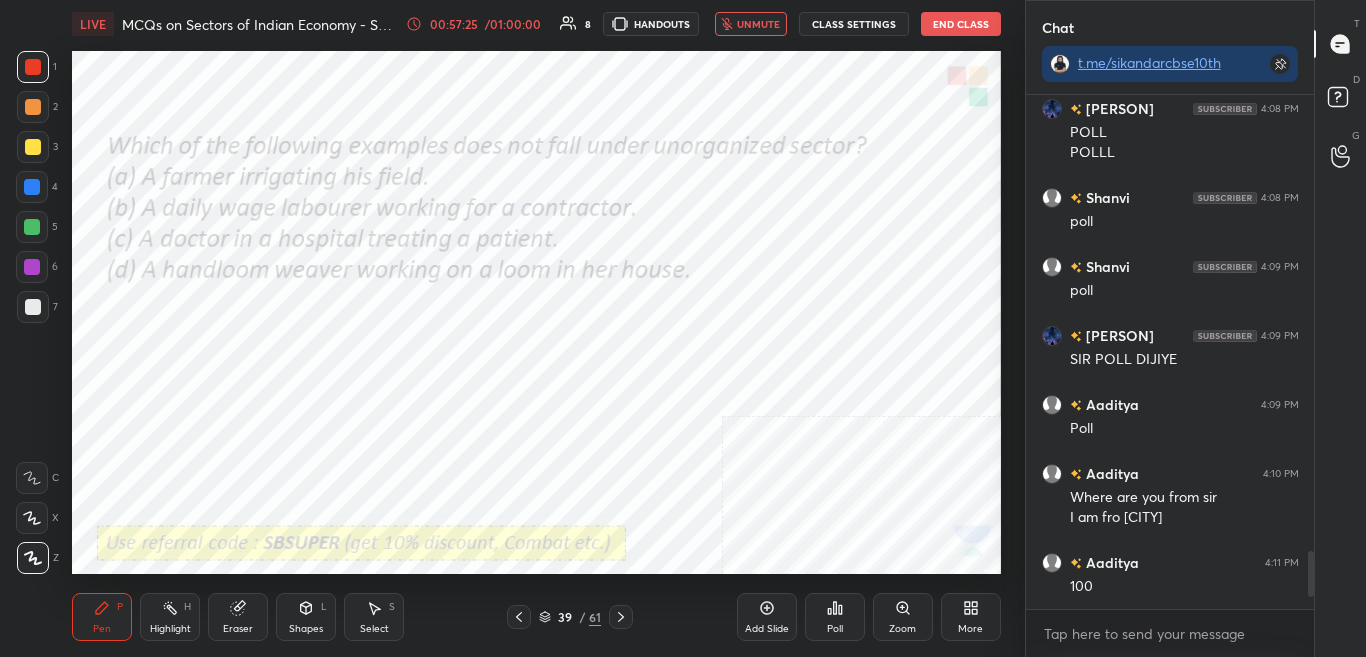 click 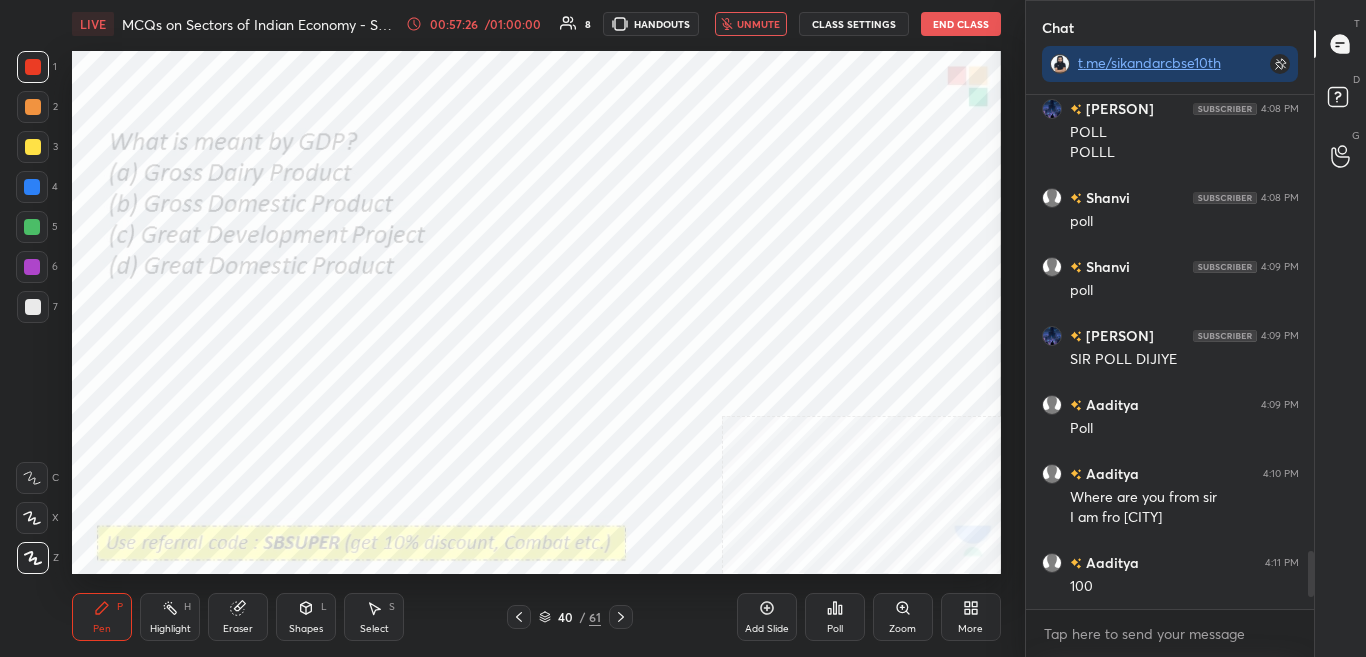 click on "Poll" at bounding box center (835, 617) 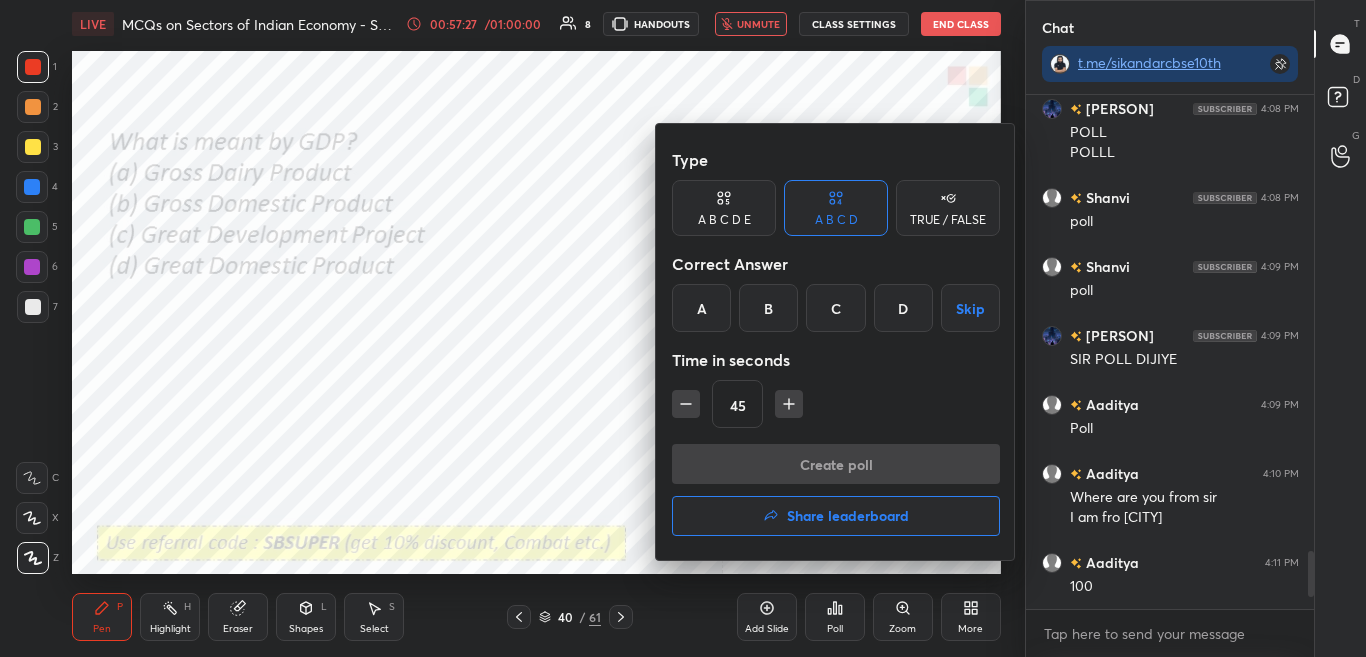 click on "B" at bounding box center (768, 308) 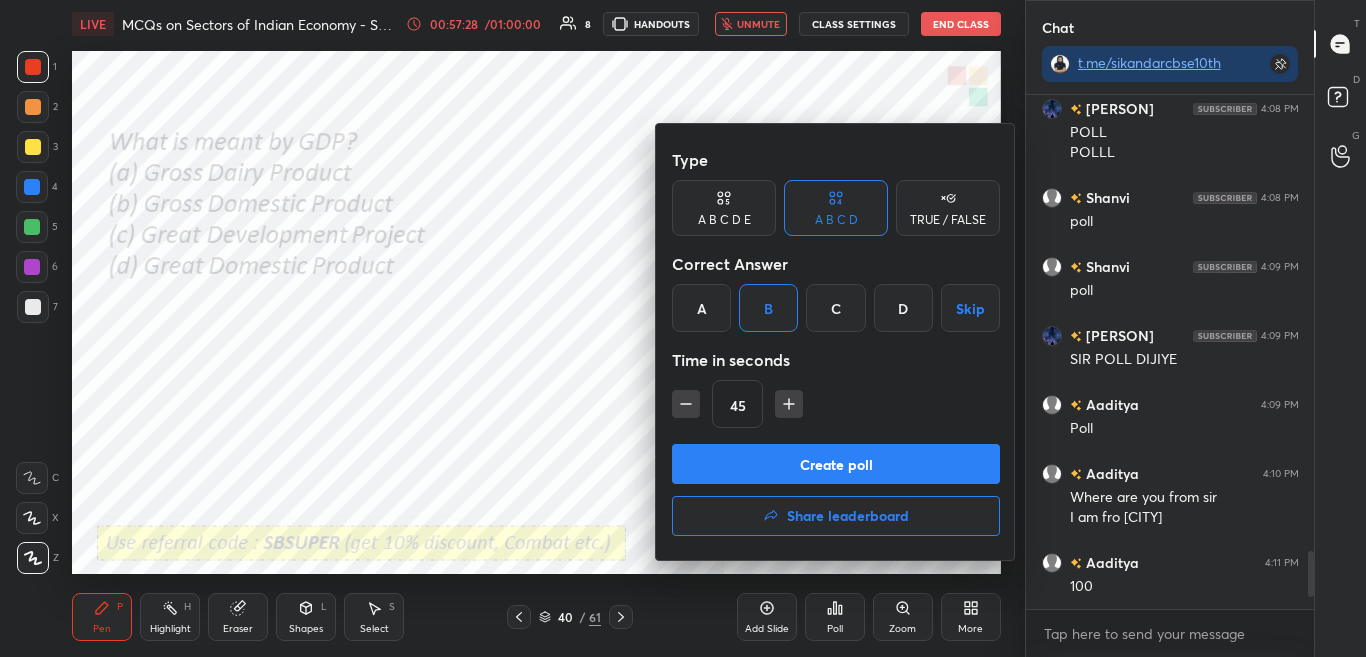click on "Type A B C D E A B C D TRUE / FALSE Correct Answer A B C D Skip Time in seconds 45" at bounding box center [836, 292] 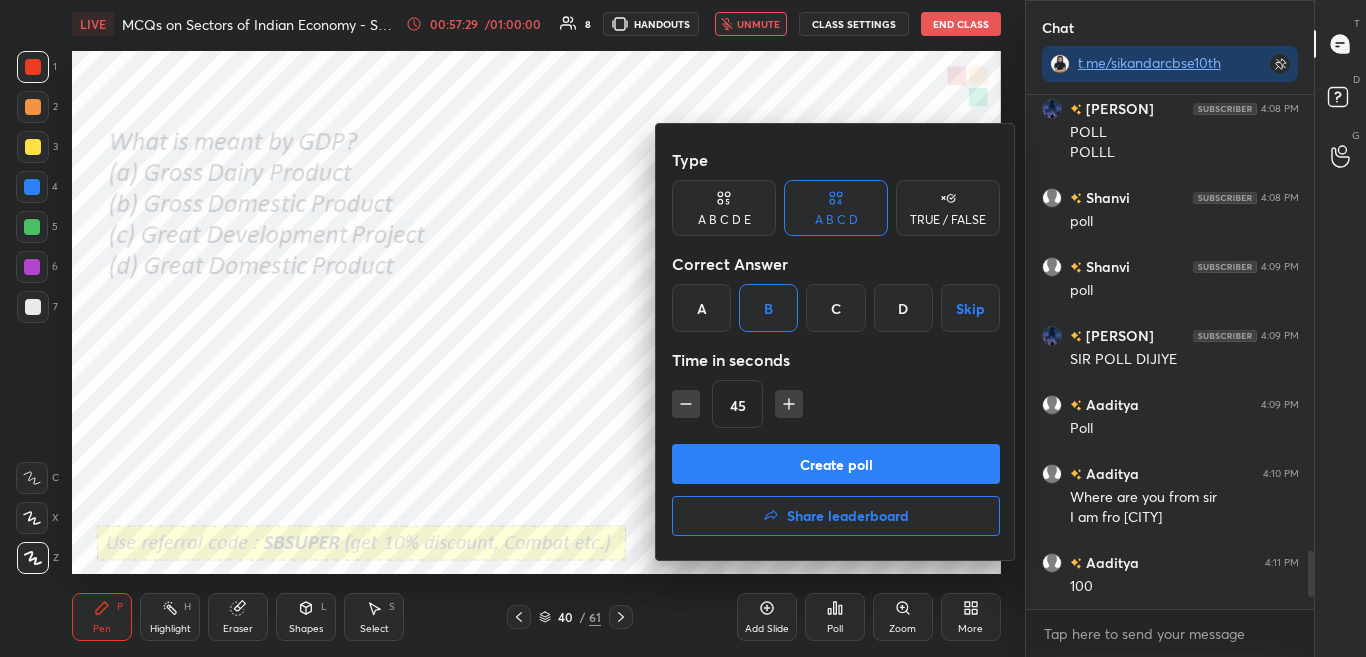 click on "Create poll" at bounding box center (836, 464) 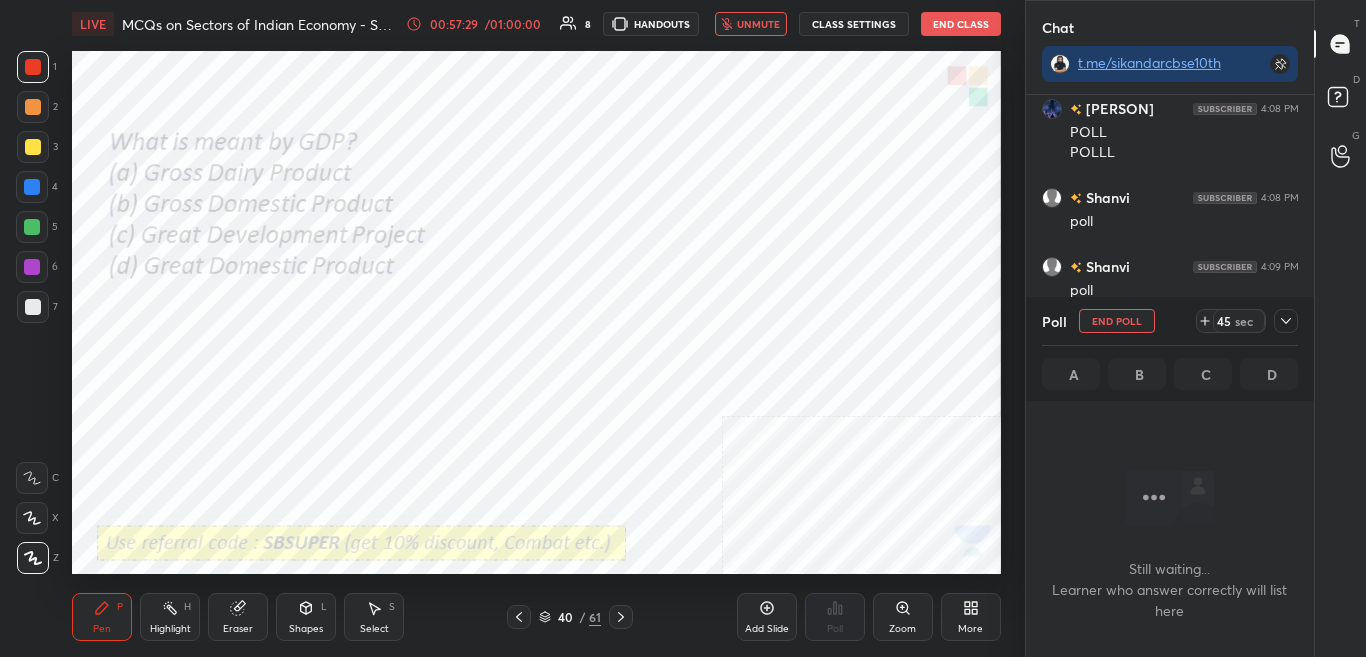 scroll, scrollTop: 466, scrollLeft: 282, axis: both 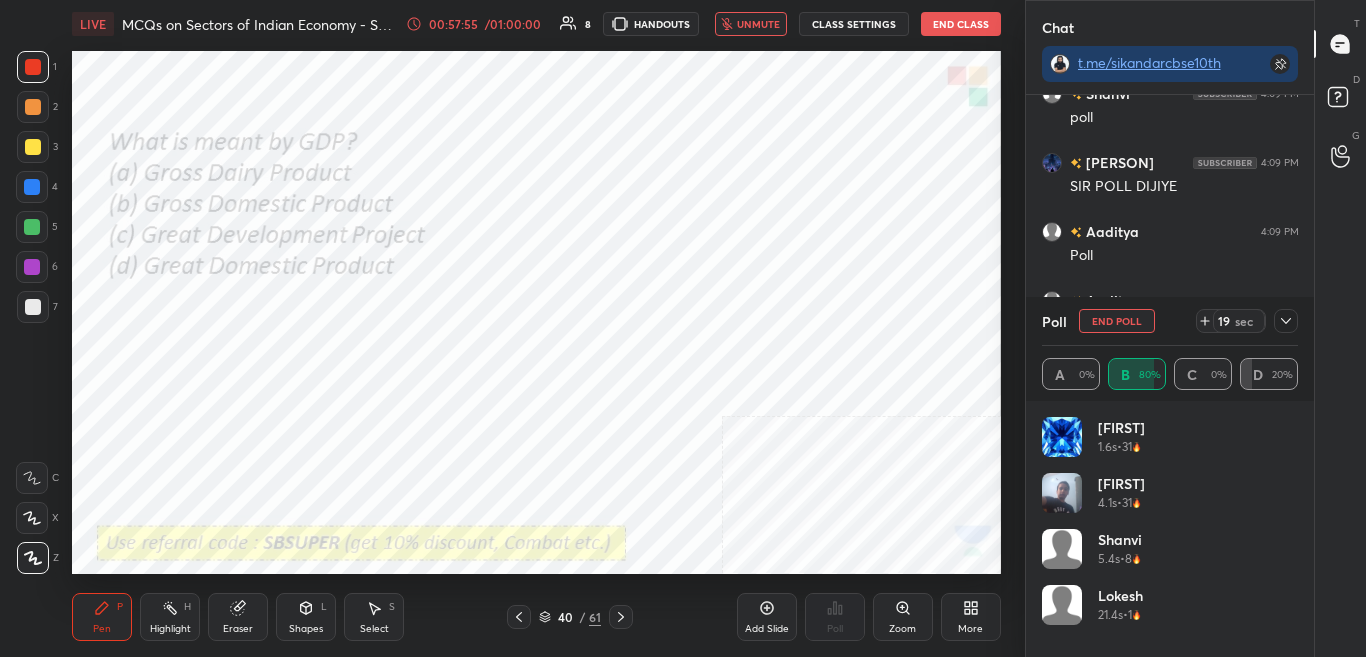 click on "unmute" at bounding box center [758, 24] 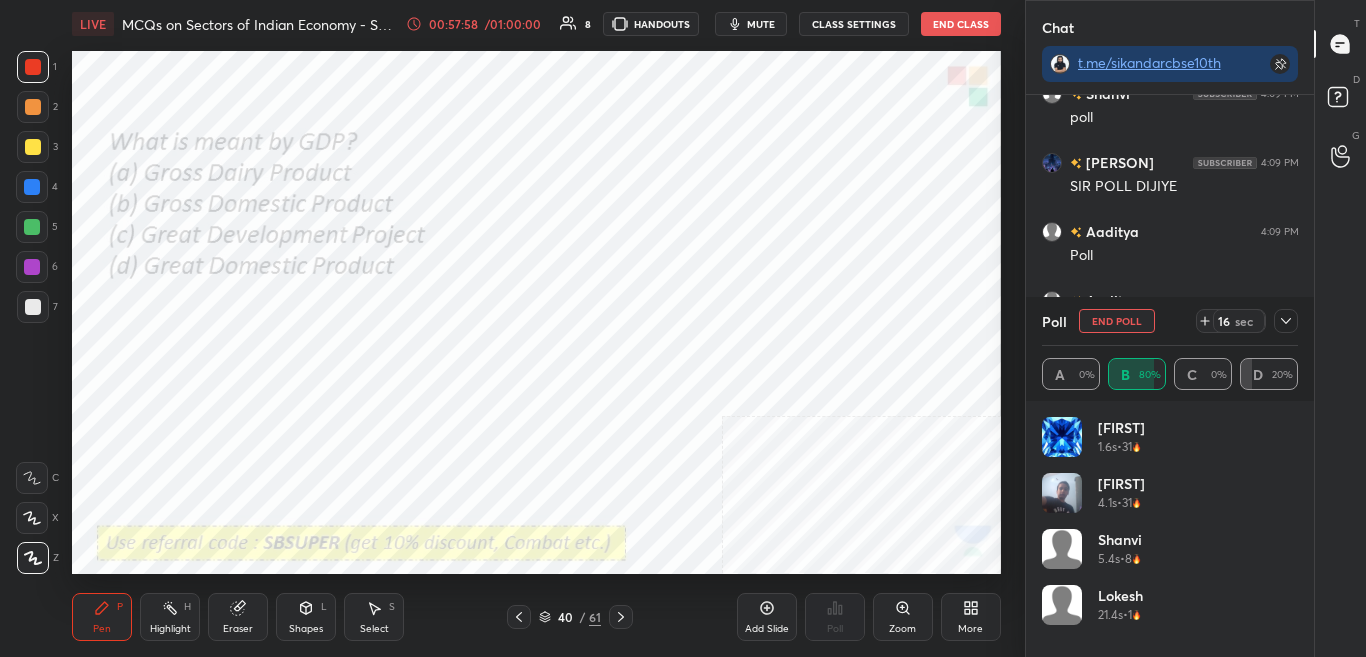 click 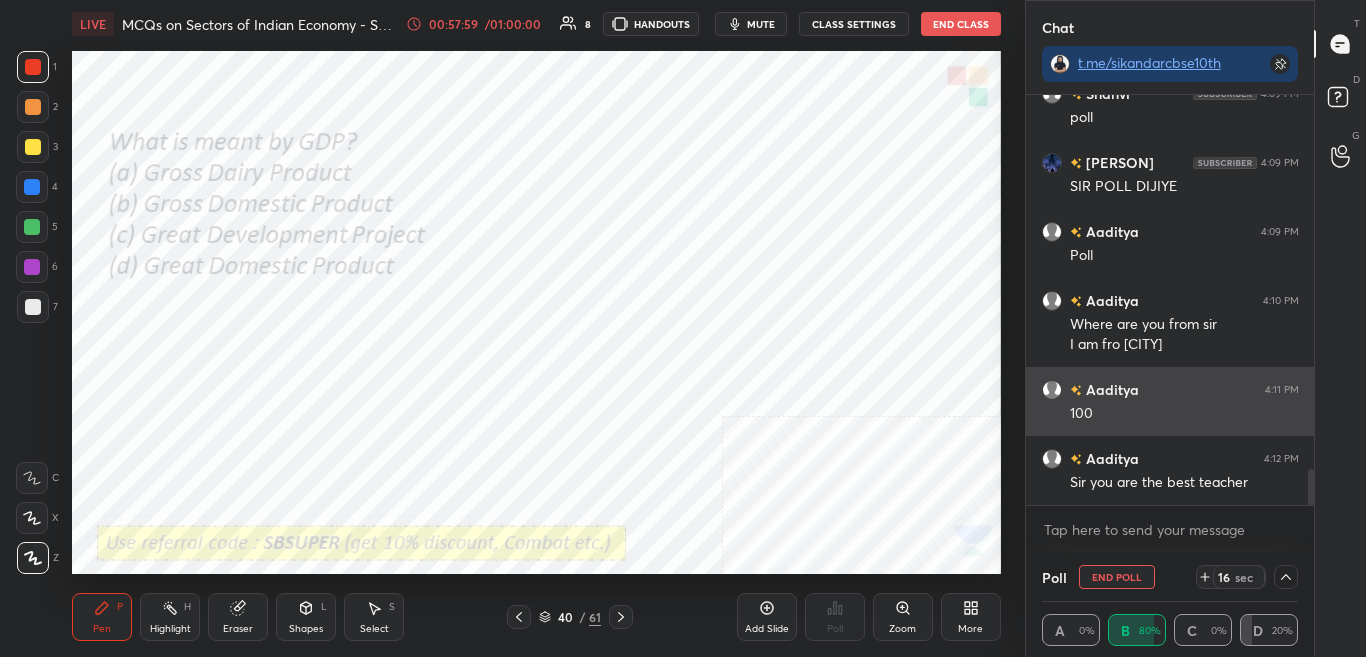 scroll, scrollTop: 0, scrollLeft: 0, axis: both 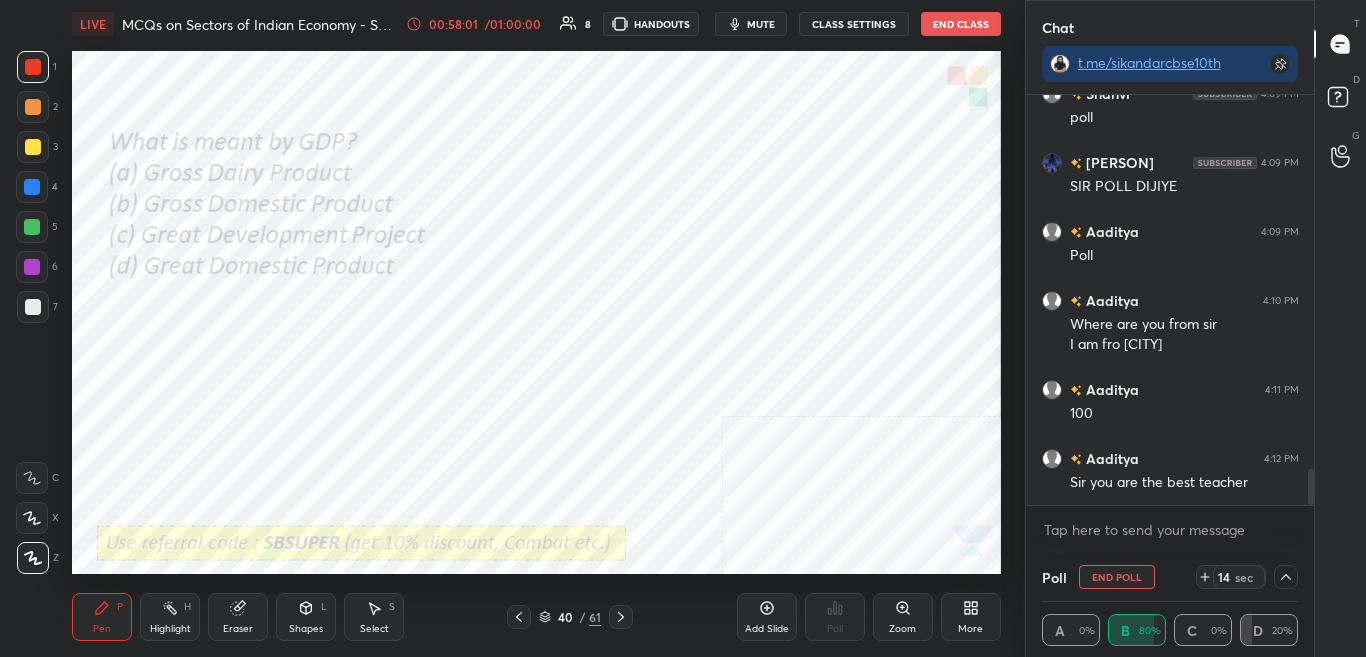 drag, startPoint x: 1312, startPoint y: 490, endPoint x: 1312, endPoint y: 513, distance: 23 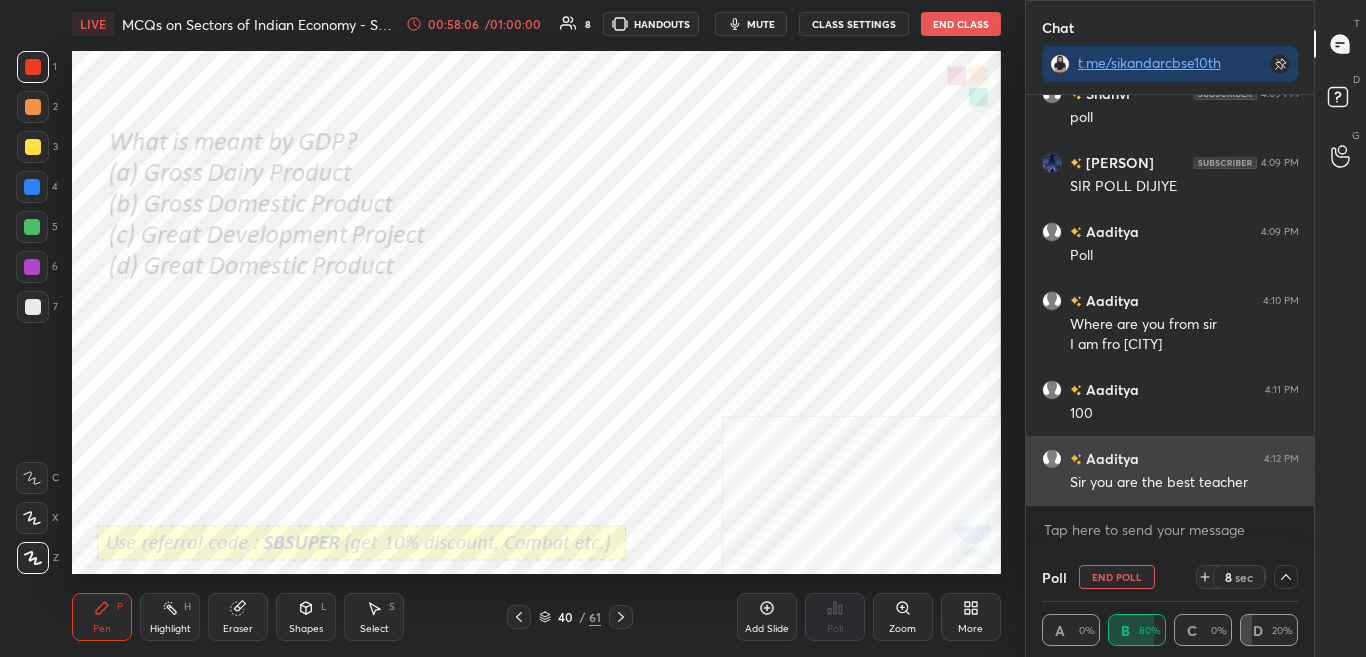 click on "Sir you are the best teacher" at bounding box center [1184, 483] 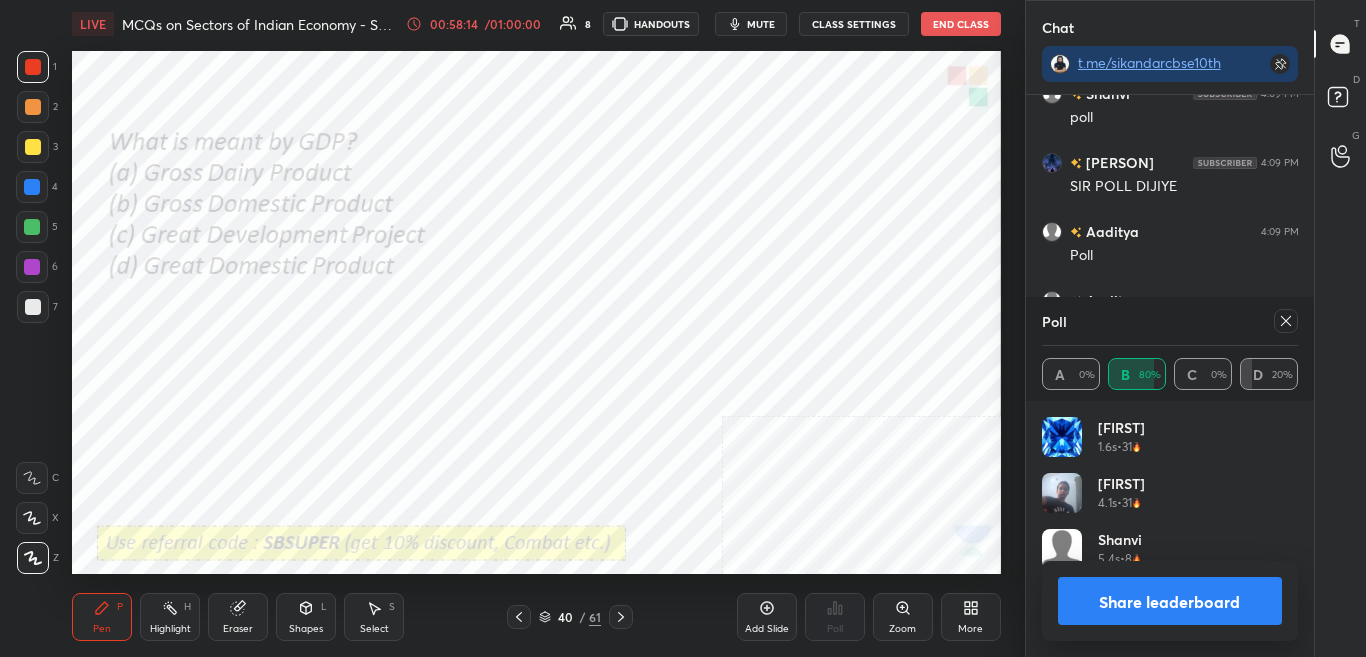 scroll, scrollTop: 7, scrollLeft: 7, axis: both 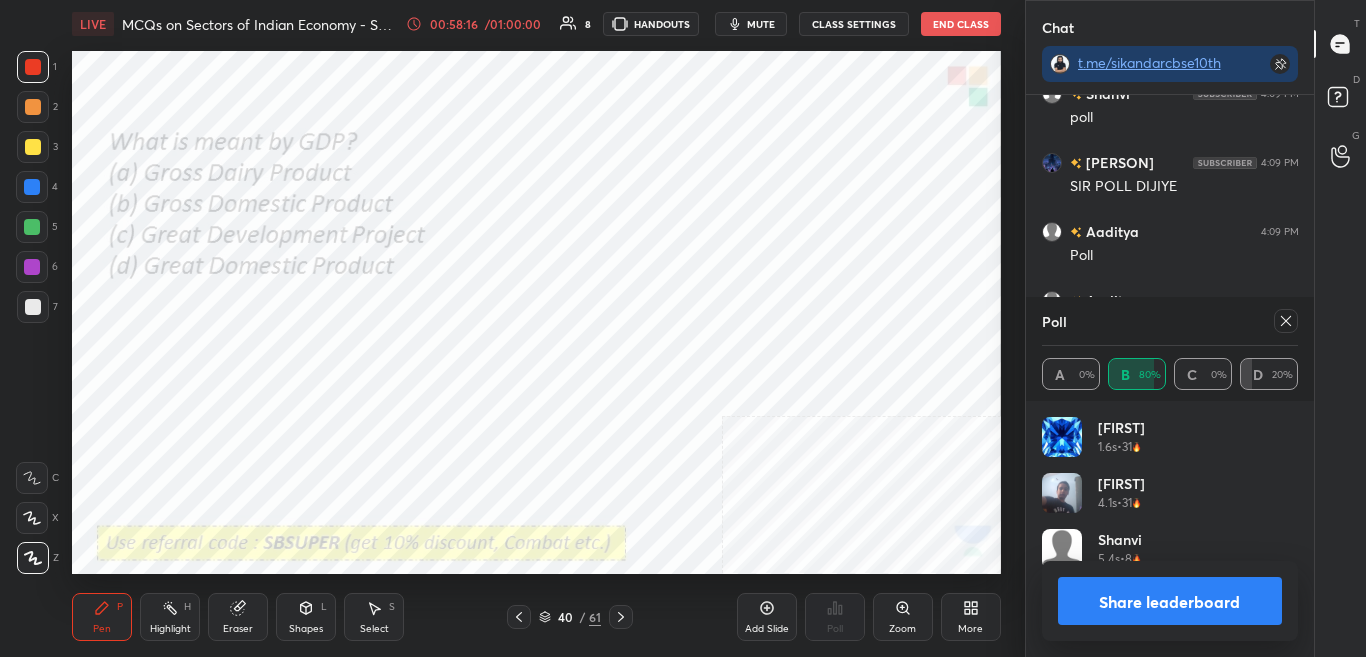 click on "Share leaderboard" at bounding box center [1170, 601] 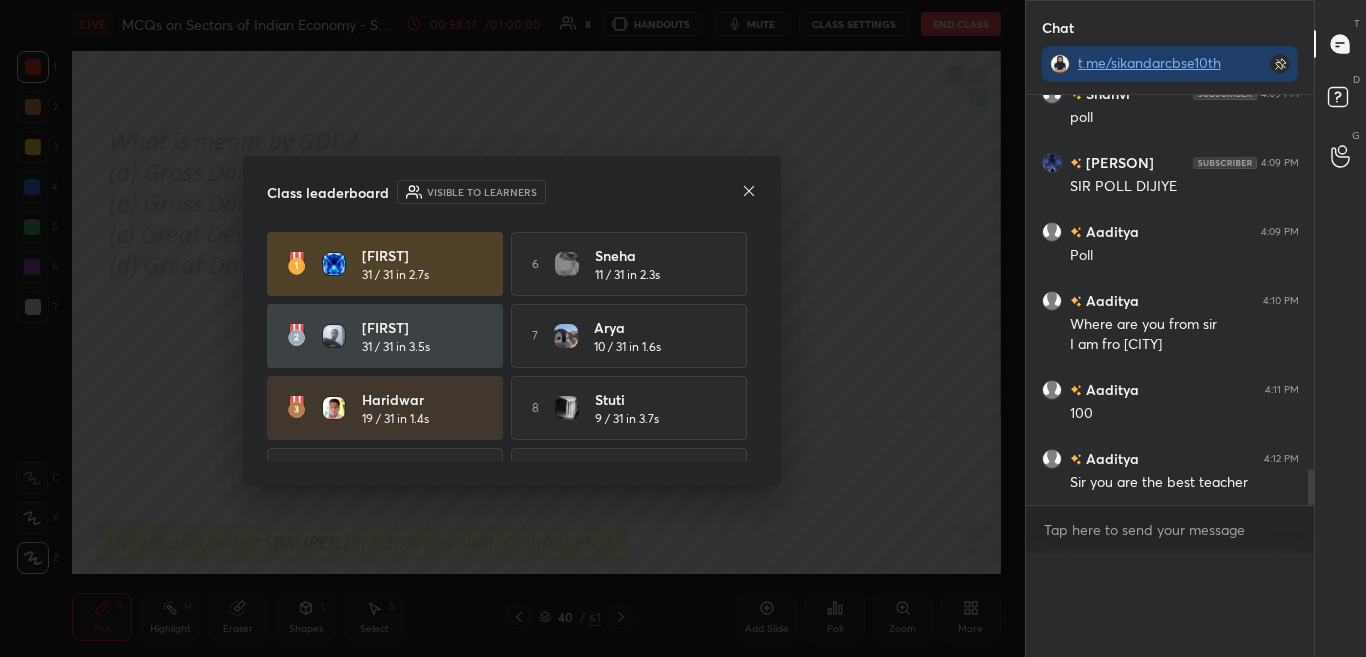 scroll, scrollTop: 0, scrollLeft: 0, axis: both 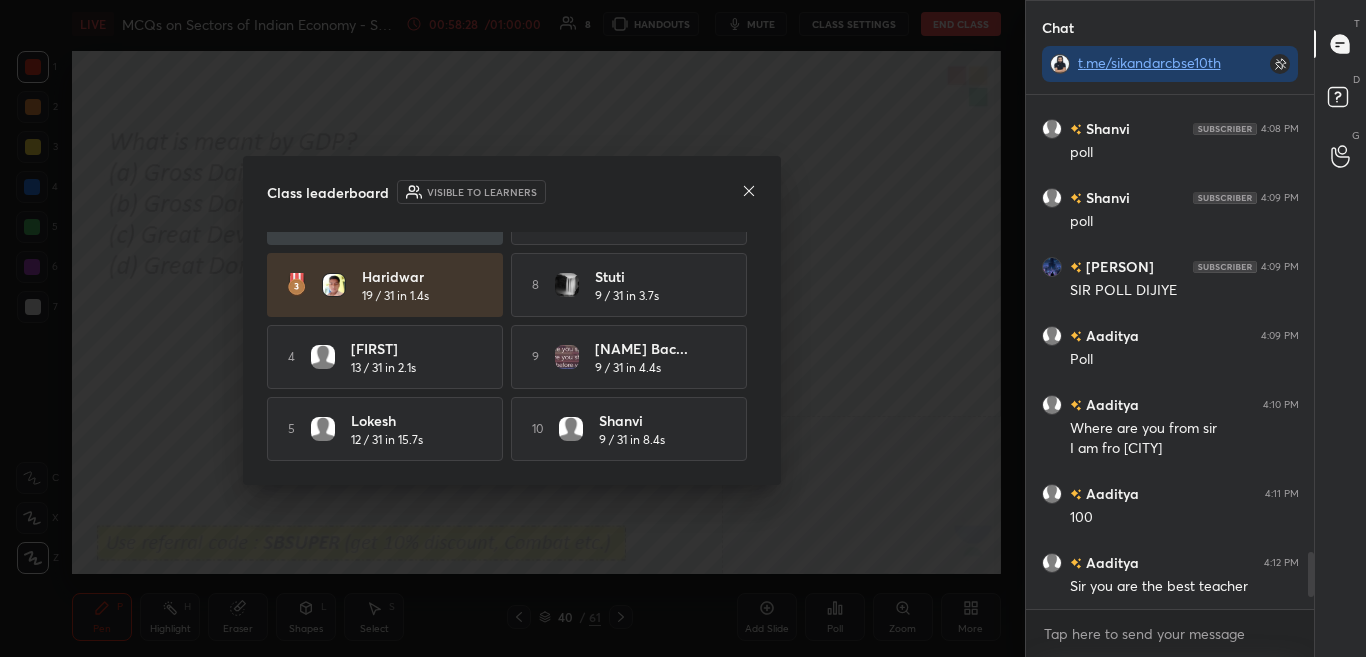 click 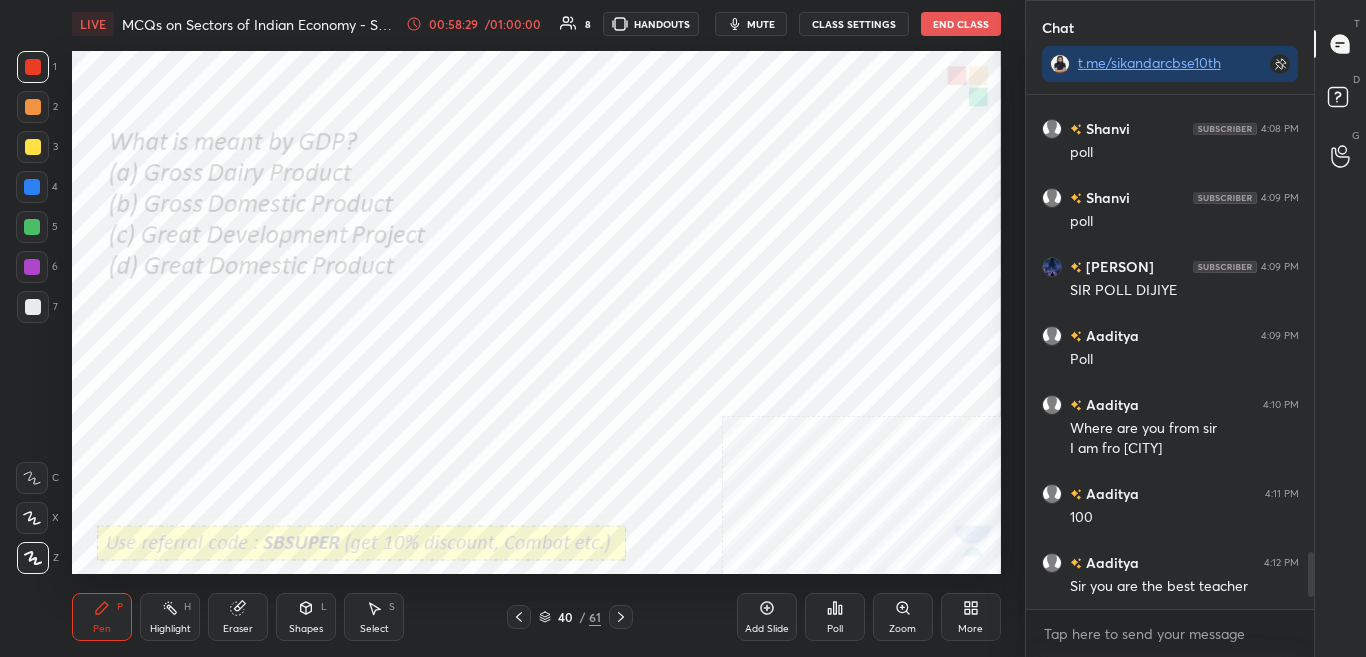 drag, startPoint x: 620, startPoint y: 621, endPoint x: 622, endPoint y: 632, distance: 11.18034 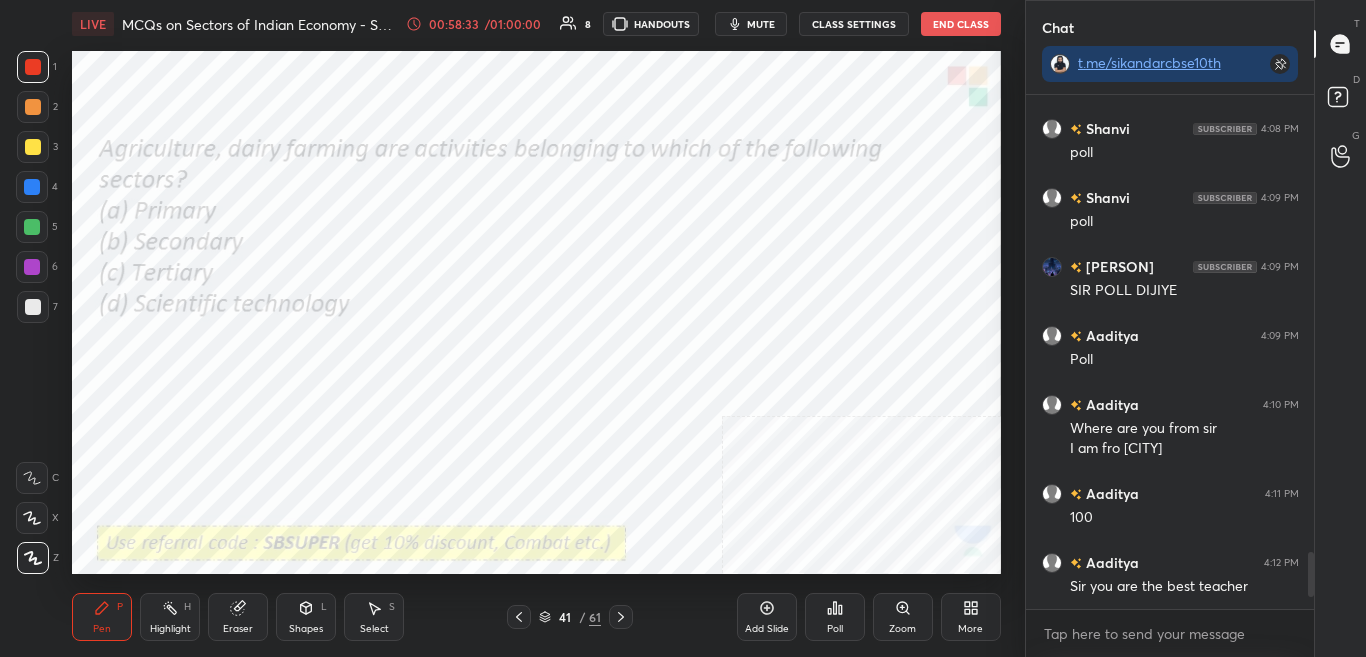 click on "LIVE MCQs on Sectors of Indian Economy - SBSUPER 00:58:33 /  01:00:00 8 HANDOUTS mute CLASS SETTINGS End Class Setting up your live class Poll for   secs No correct answer Start poll Back MCQs on Sectors of Indian Economy - SBSUPER Sikandar Baig Pen P Highlight H Eraser Shapes L Select S 41 / 61 Add Slide Poll Zoom More" at bounding box center (536, 328) 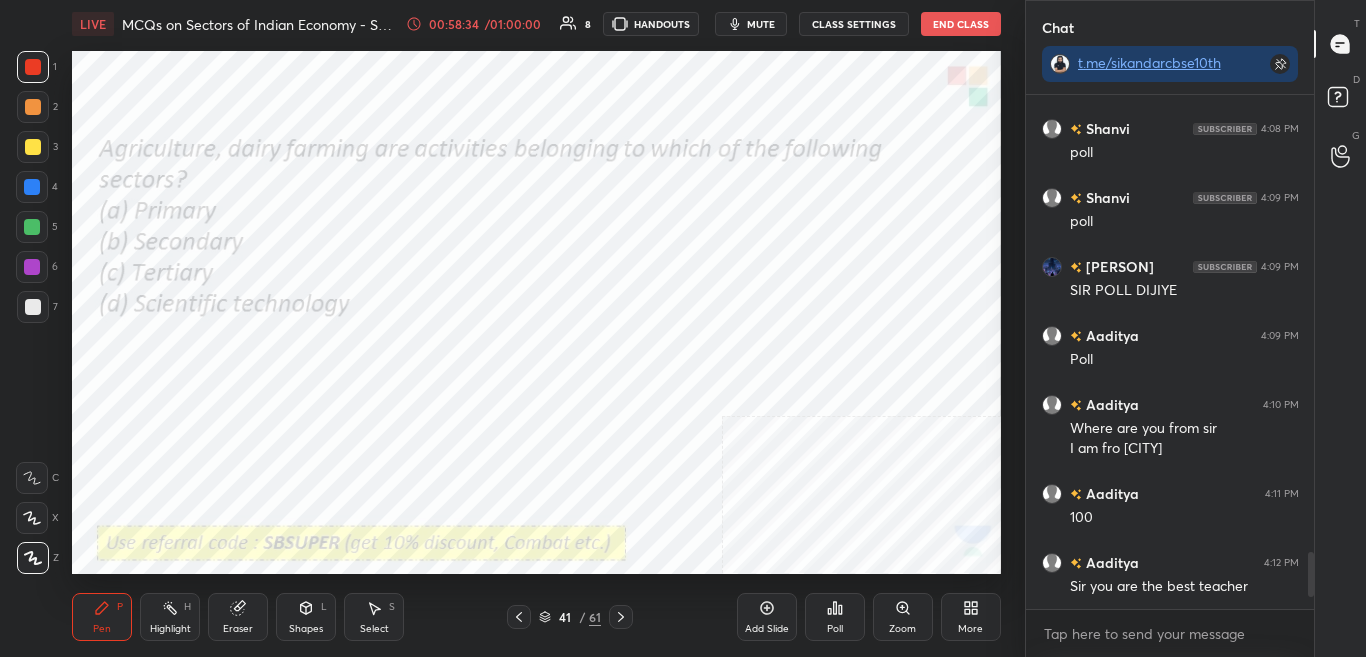 click on "41 / 61" at bounding box center [570, 617] 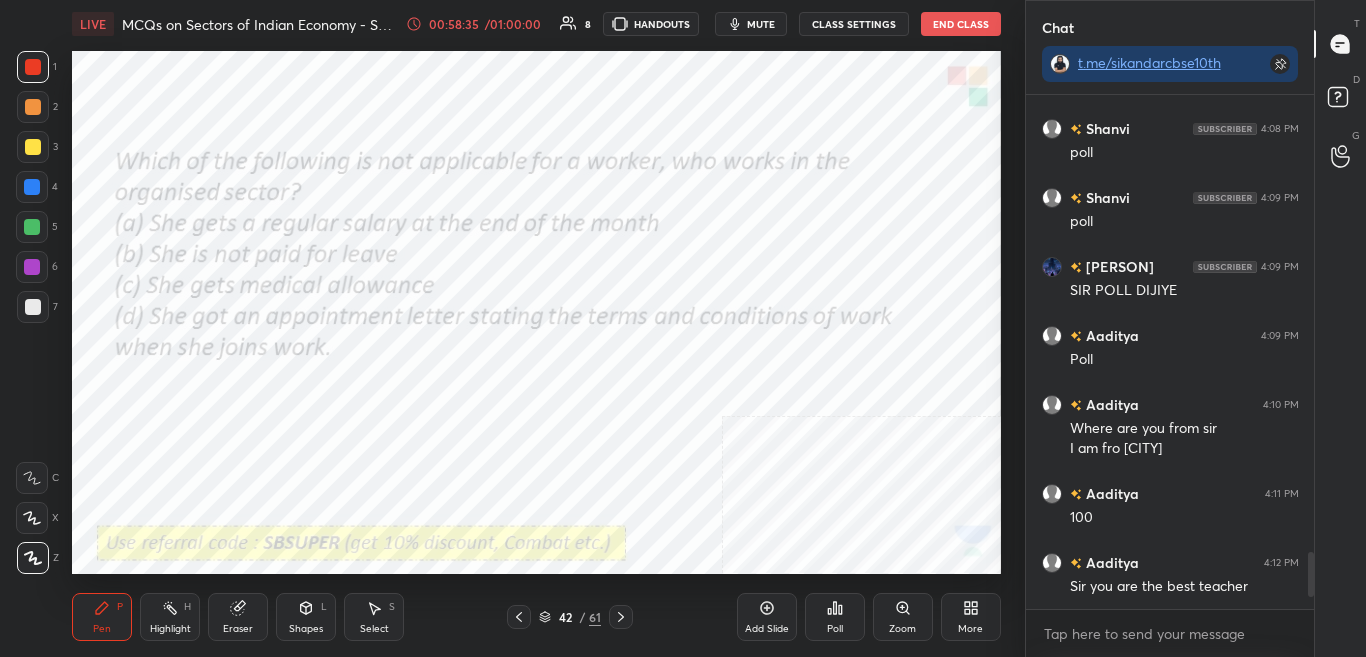 click 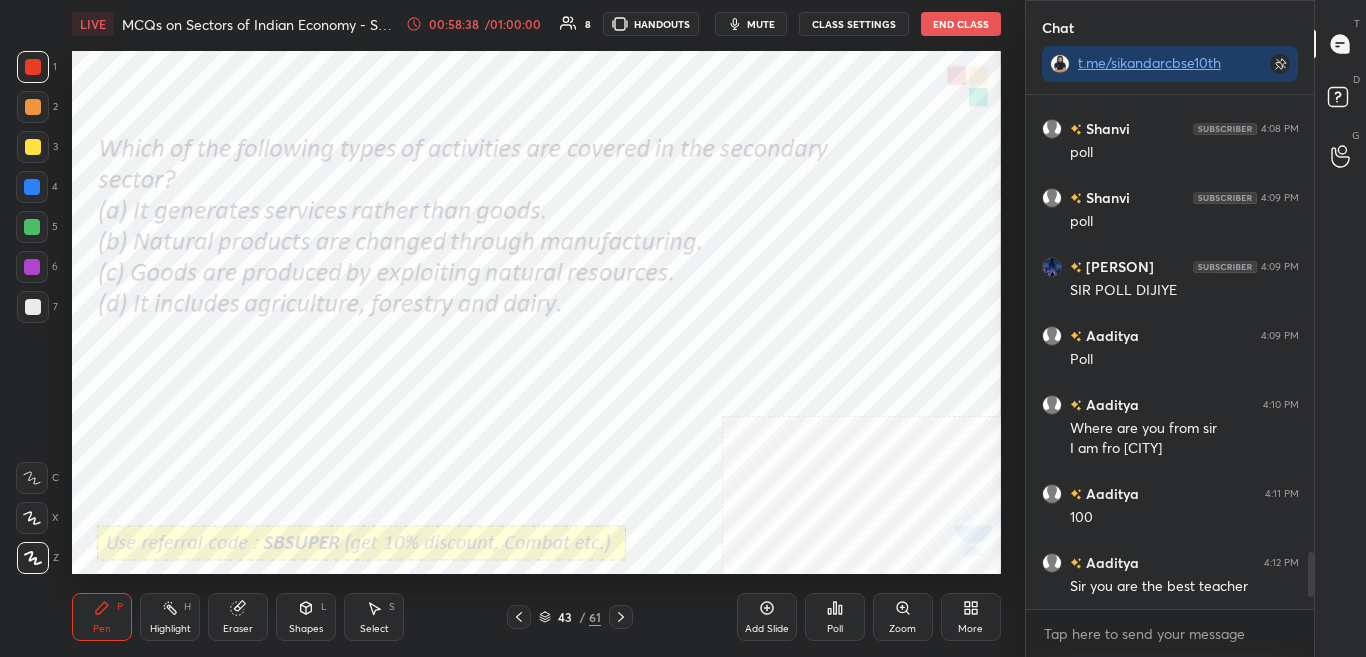 click 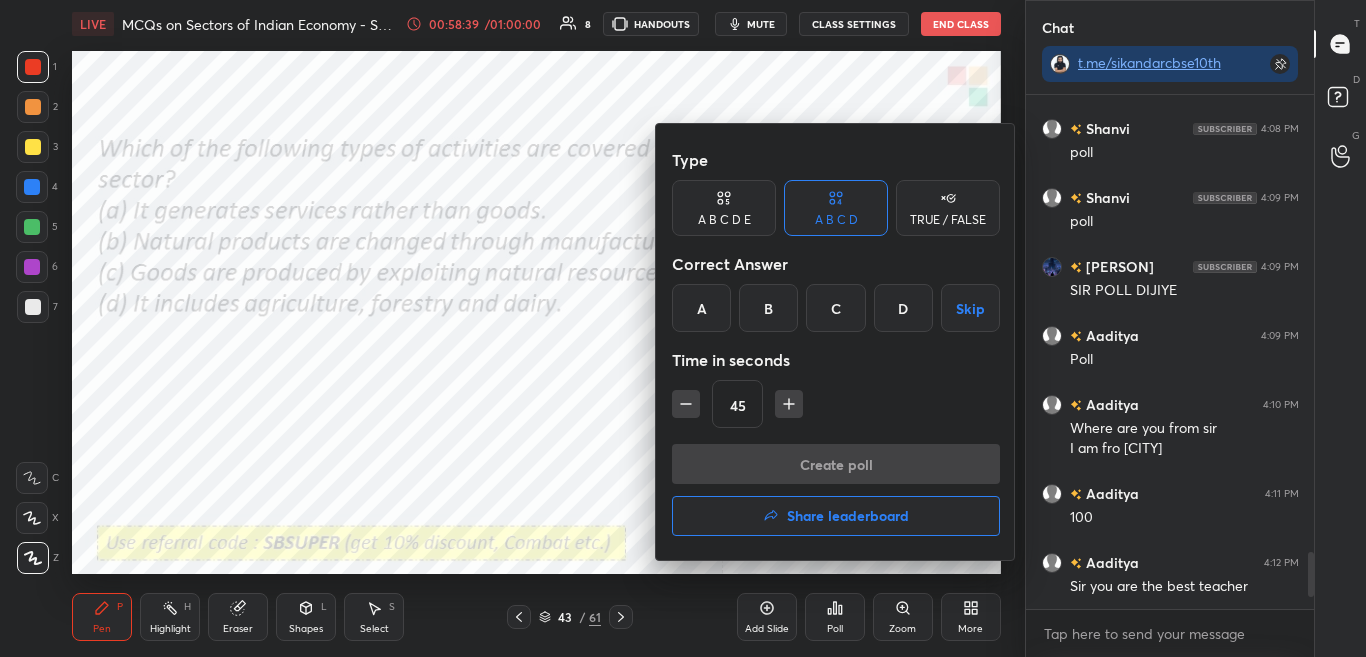 click on "B" at bounding box center [768, 308] 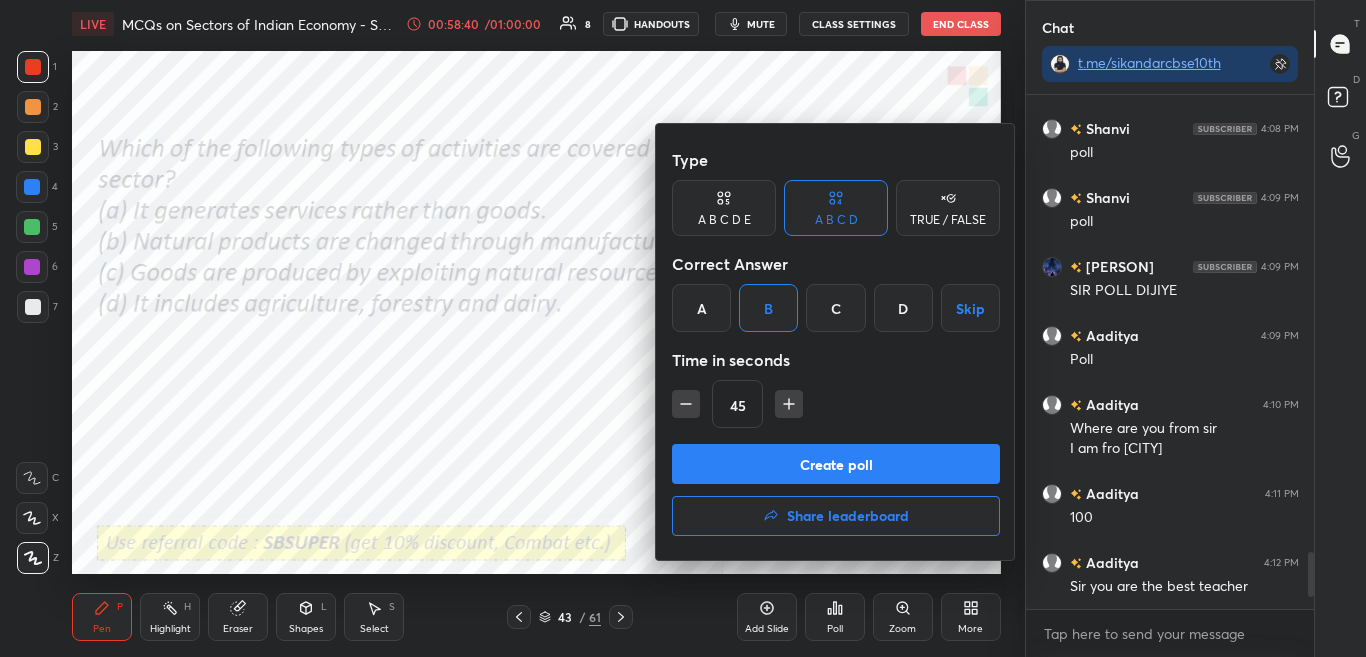 click on "Create poll" at bounding box center [836, 464] 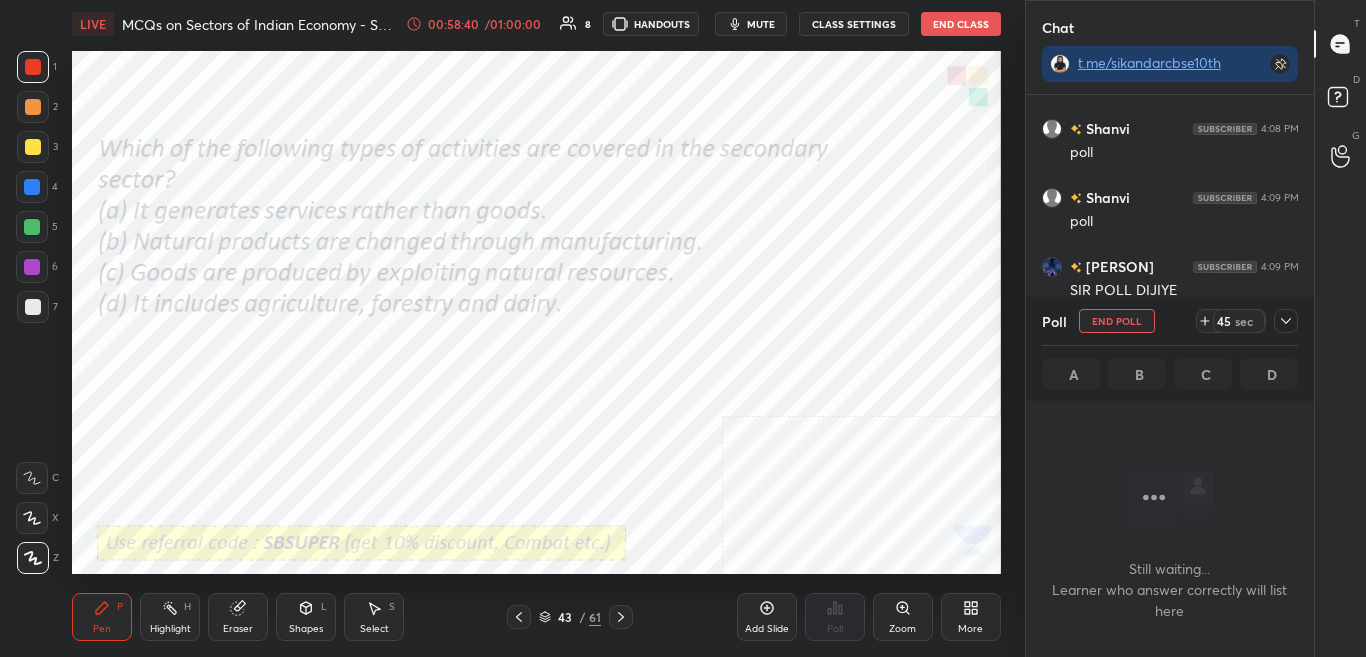 scroll, scrollTop: 466, scrollLeft: 282, axis: both 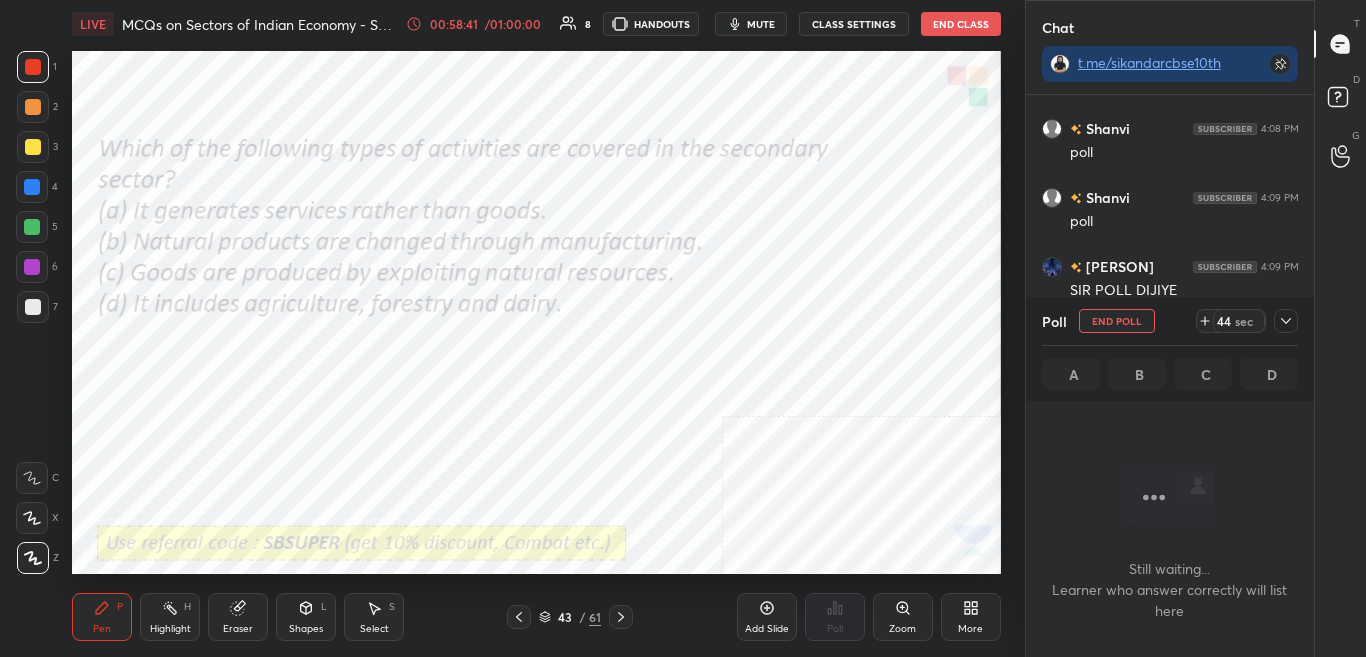 click 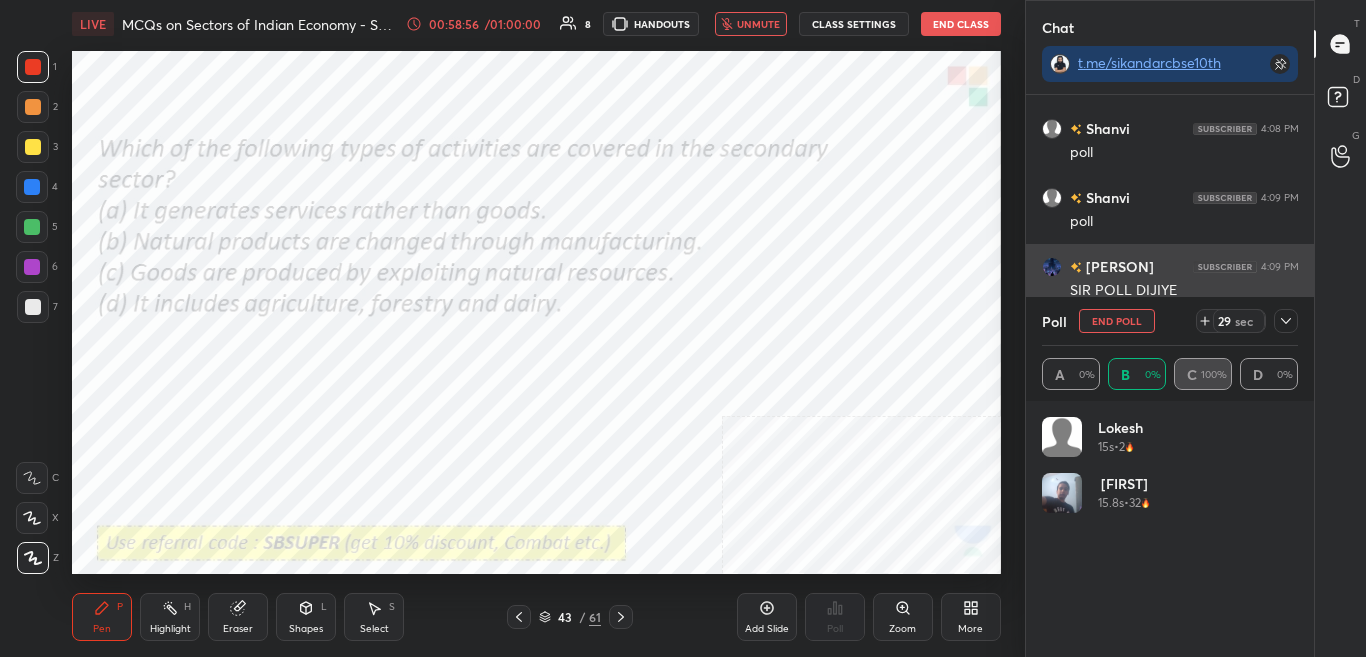 scroll, scrollTop: 7, scrollLeft: 7, axis: both 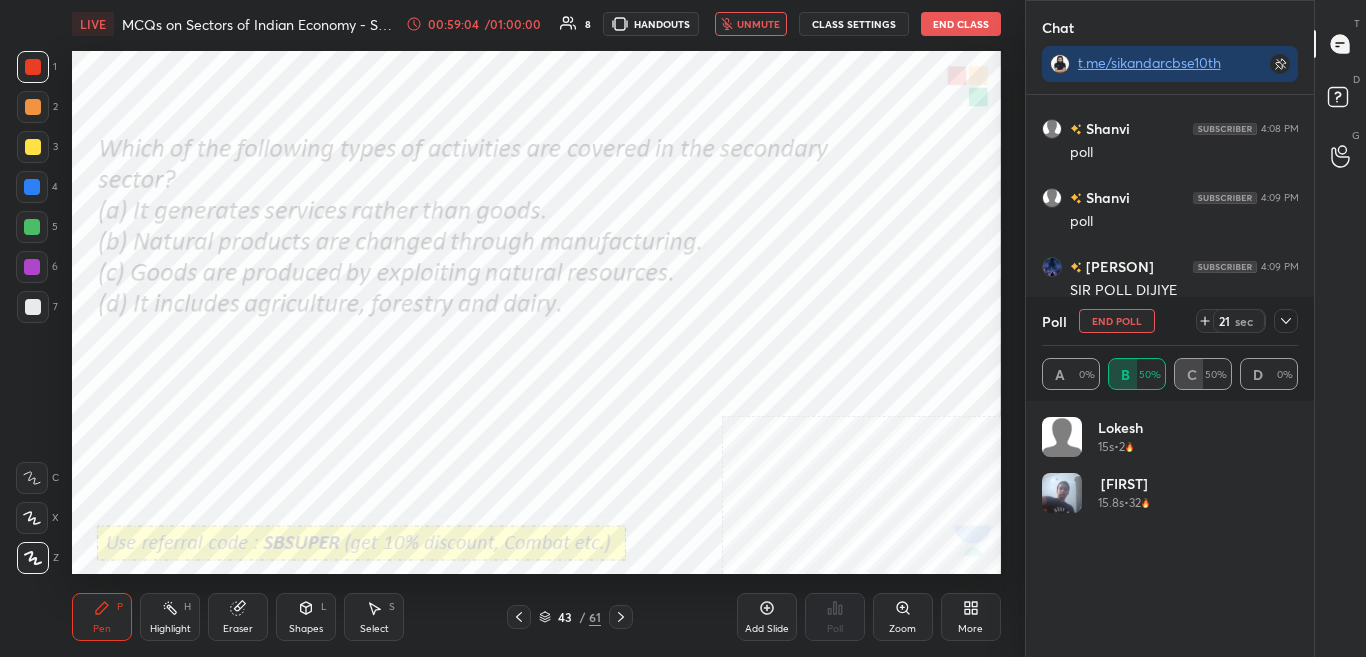 click 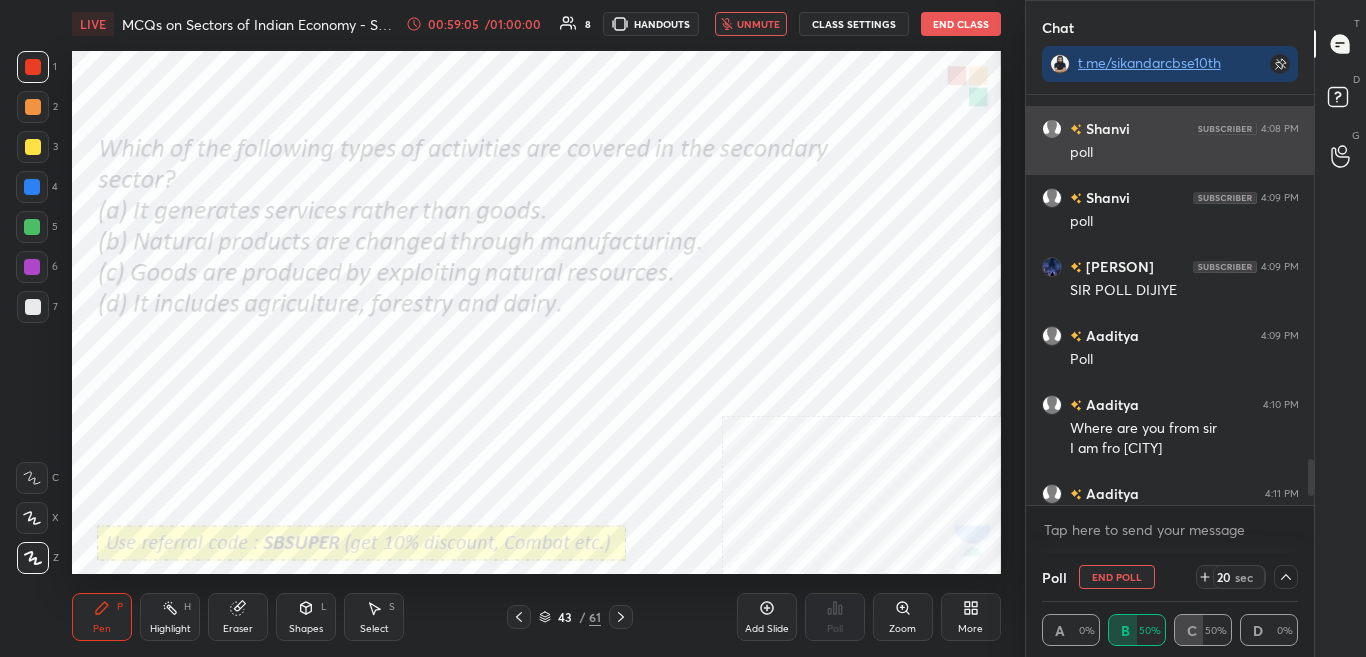 scroll, scrollTop: 0, scrollLeft: 0, axis: both 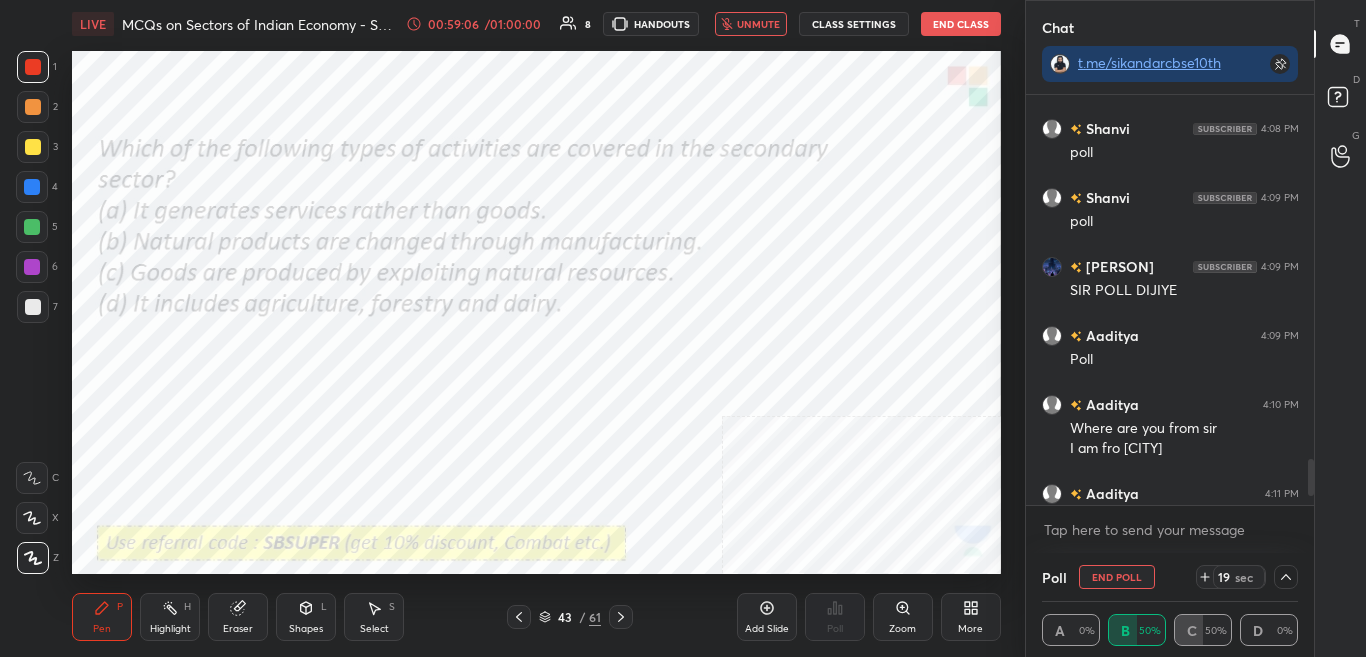 click on "unmute" at bounding box center [758, 24] 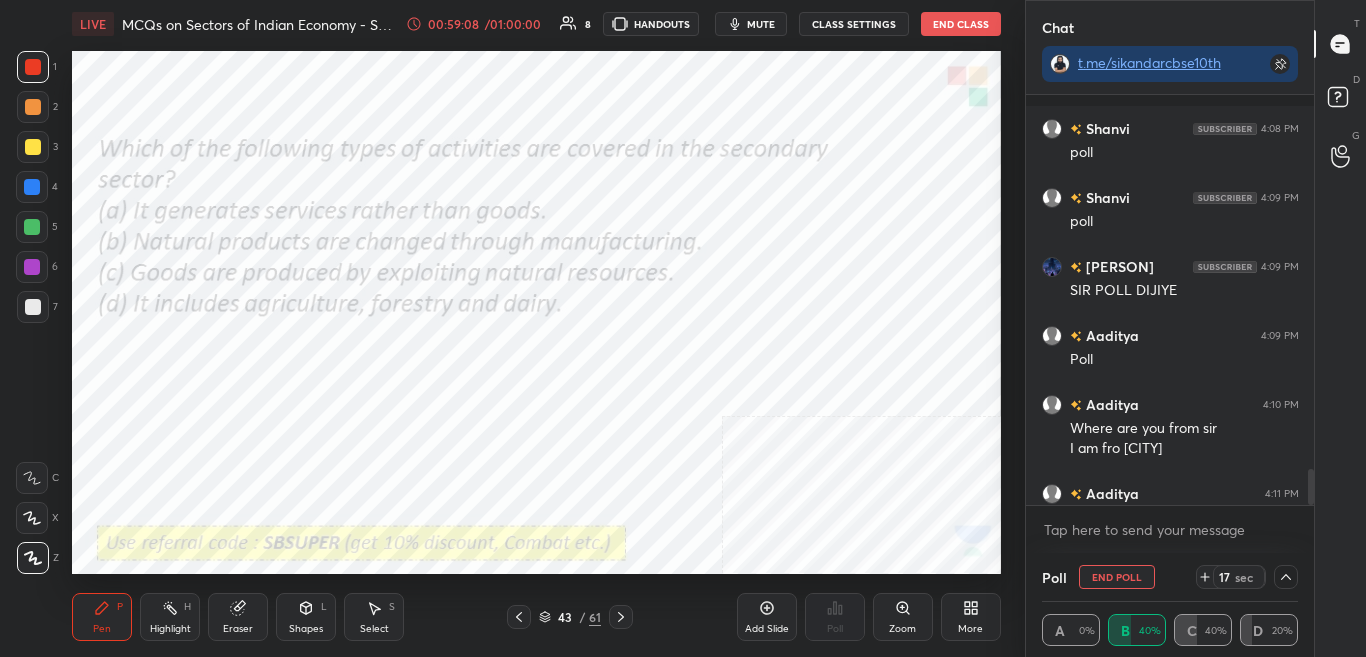 drag, startPoint x: 1309, startPoint y: 473, endPoint x: 1309, endPoint y: 515, distance: 42 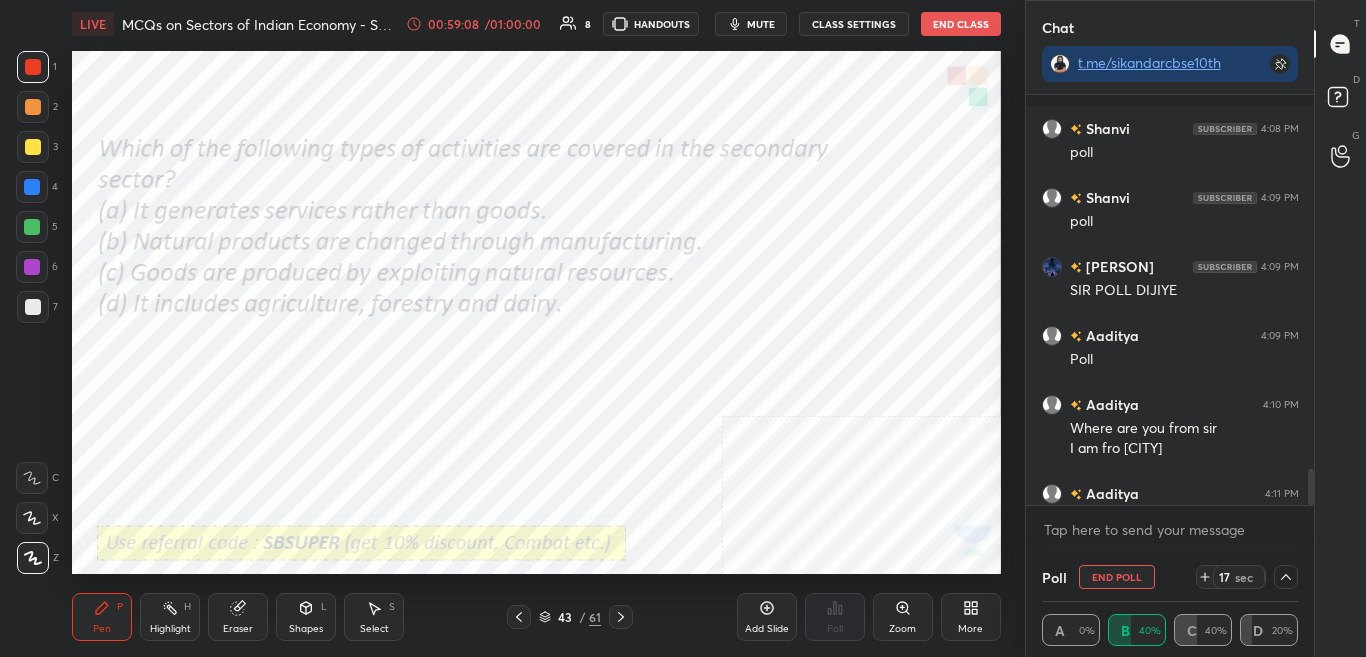 click on "Shanvi 4:08 PM poll Shanvi 4:09 PM poll S ANAND 4:09 PM SIR POLL DIJIYE Aaditya 4:09 PM Poll Aaditya 4:10 PM Where are you from sir I am fro jaipur Aaditya 4:11 PM 100 Aaditya 4:12 PM Sir you are the best teacher JUMP TO LATEST Enable hand raising Enable raise hand to speak to learners. Once enabled, chat will be turned off temporarily. Enable x" at bounding box center [1170, 324] 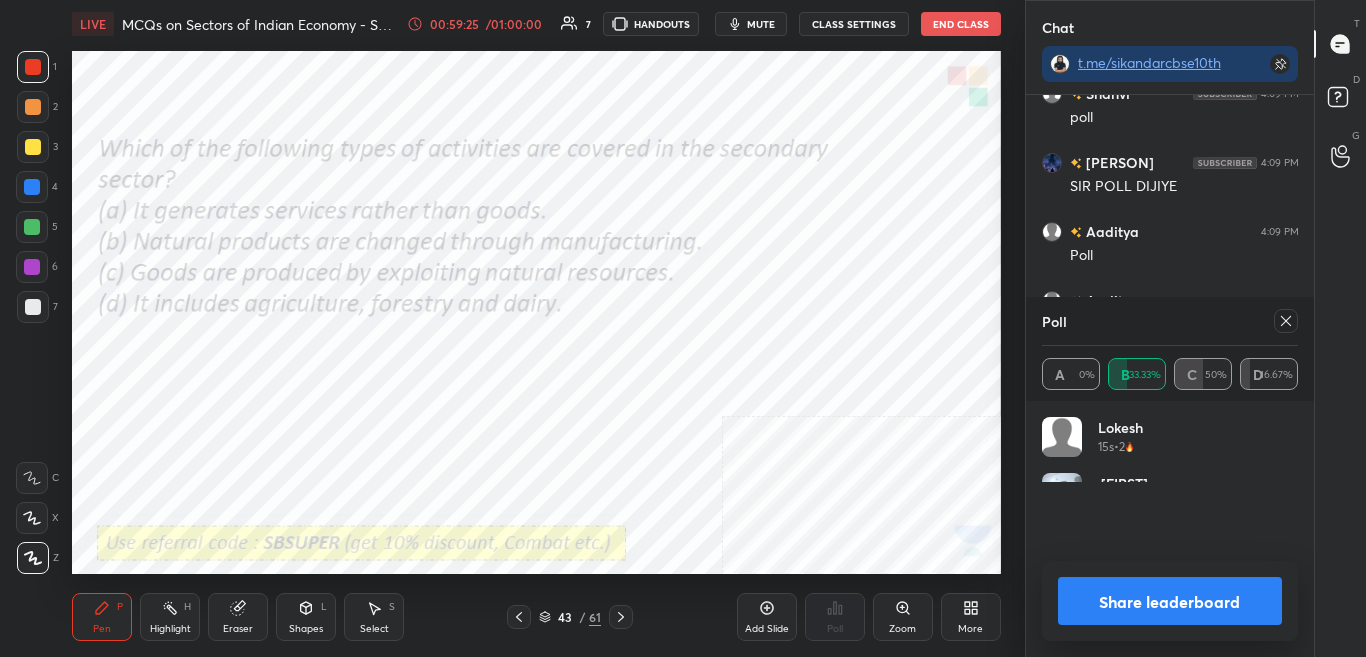 scroll, scrollTop: 7, scrollLeft: 7, axis: both 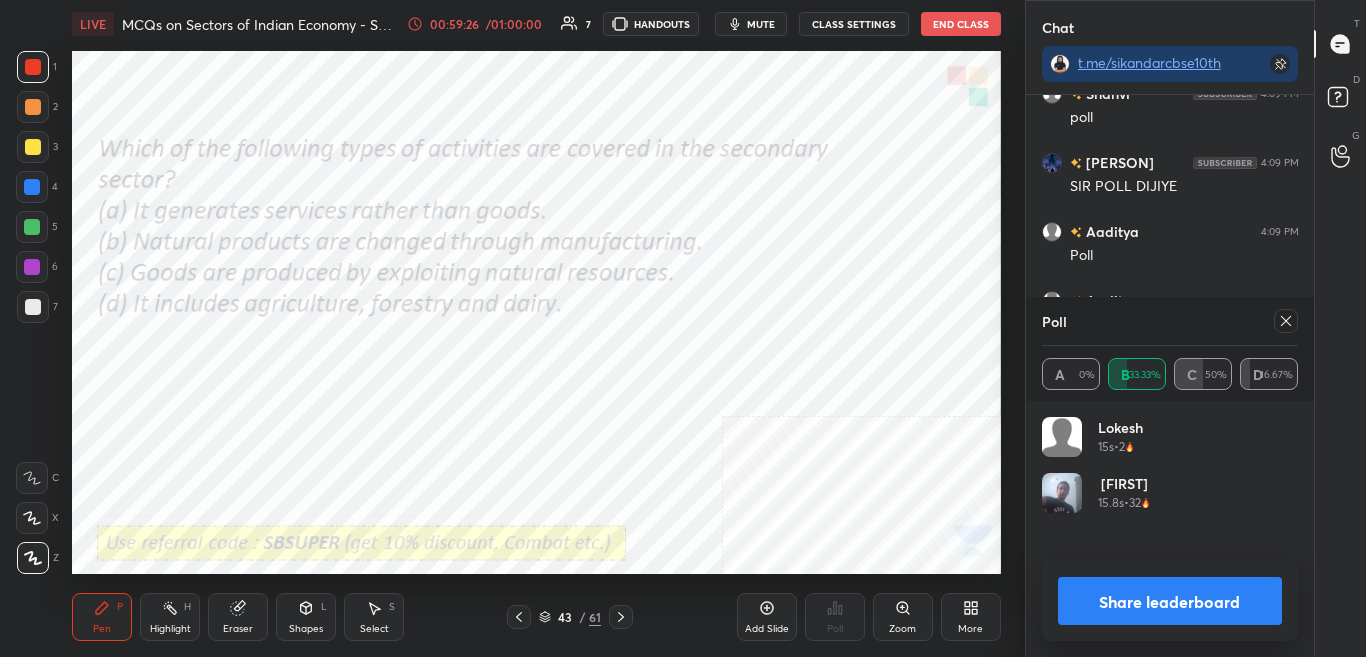 click on "Share leaderboard" at bounding box center (1170, 601) 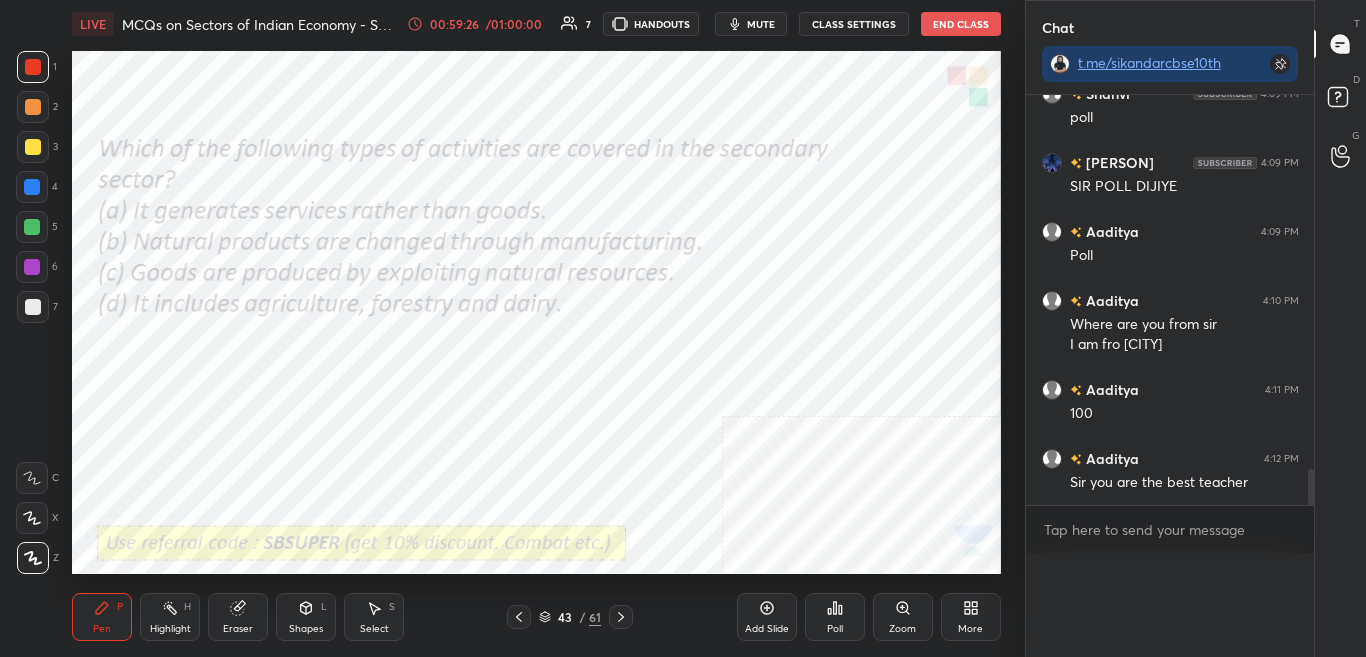 scroll, scrollTop: 20, scrollLeft: 250, axis: both 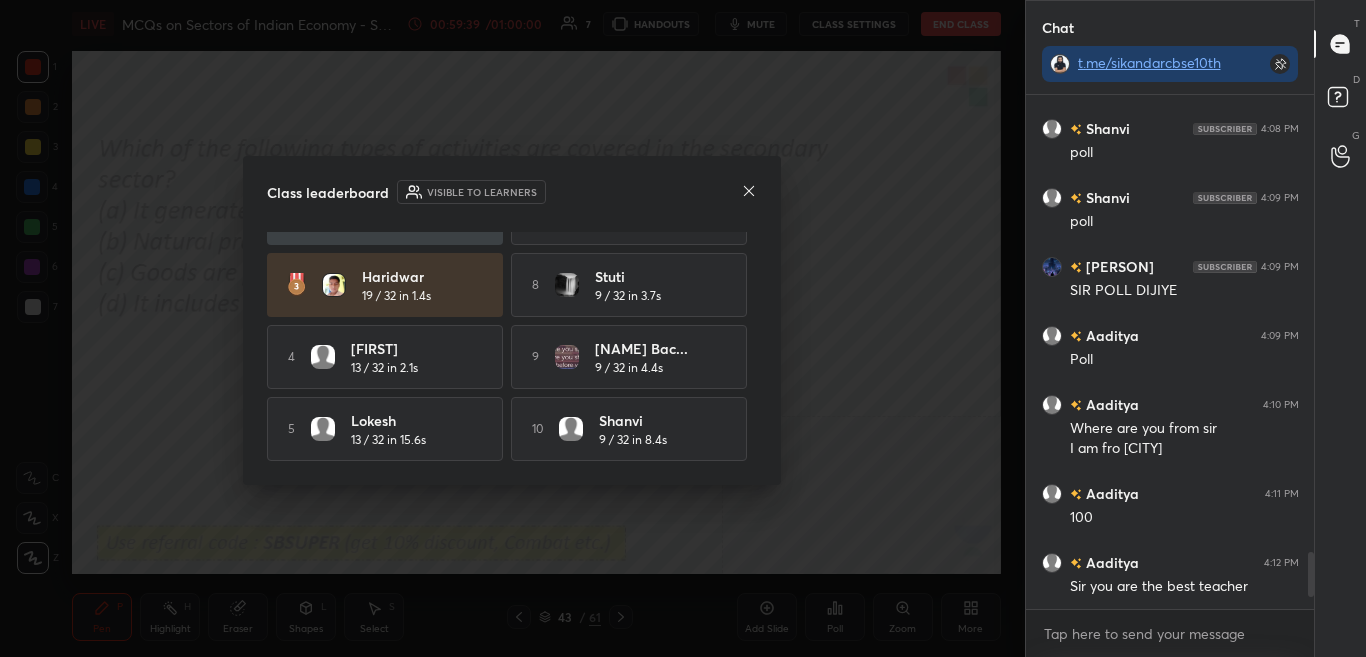 click 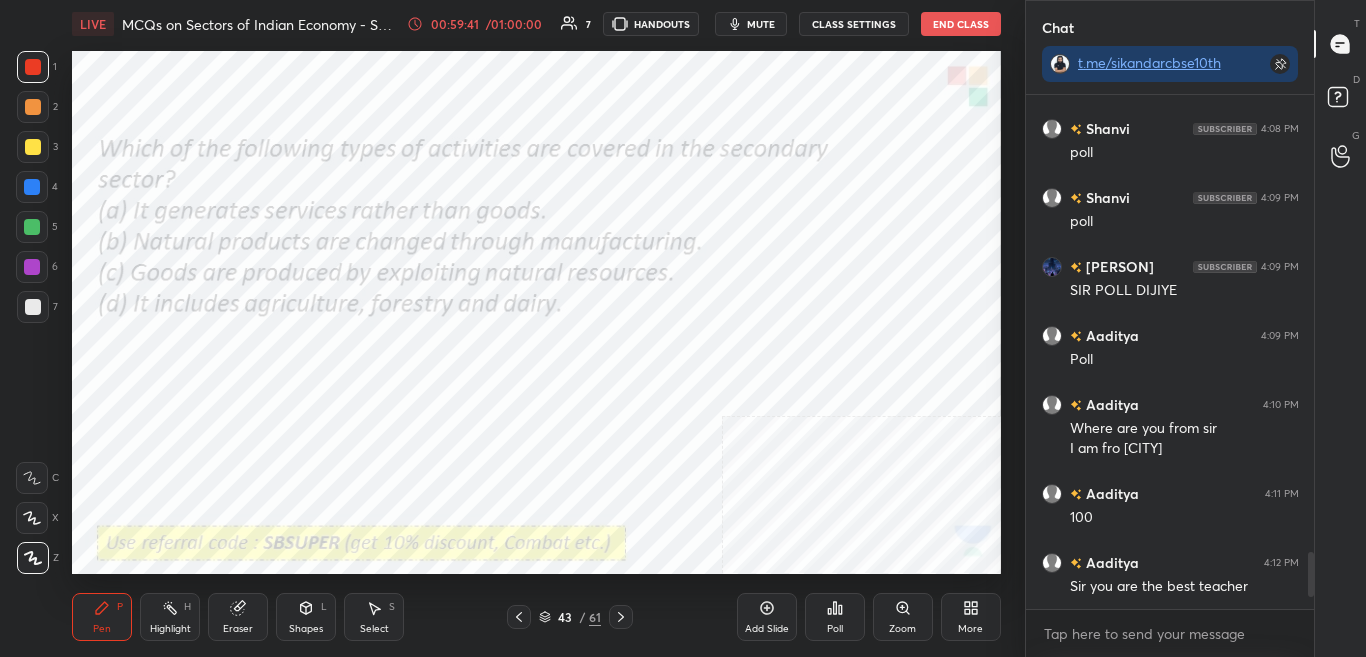 click at bounding box center (621, 617) 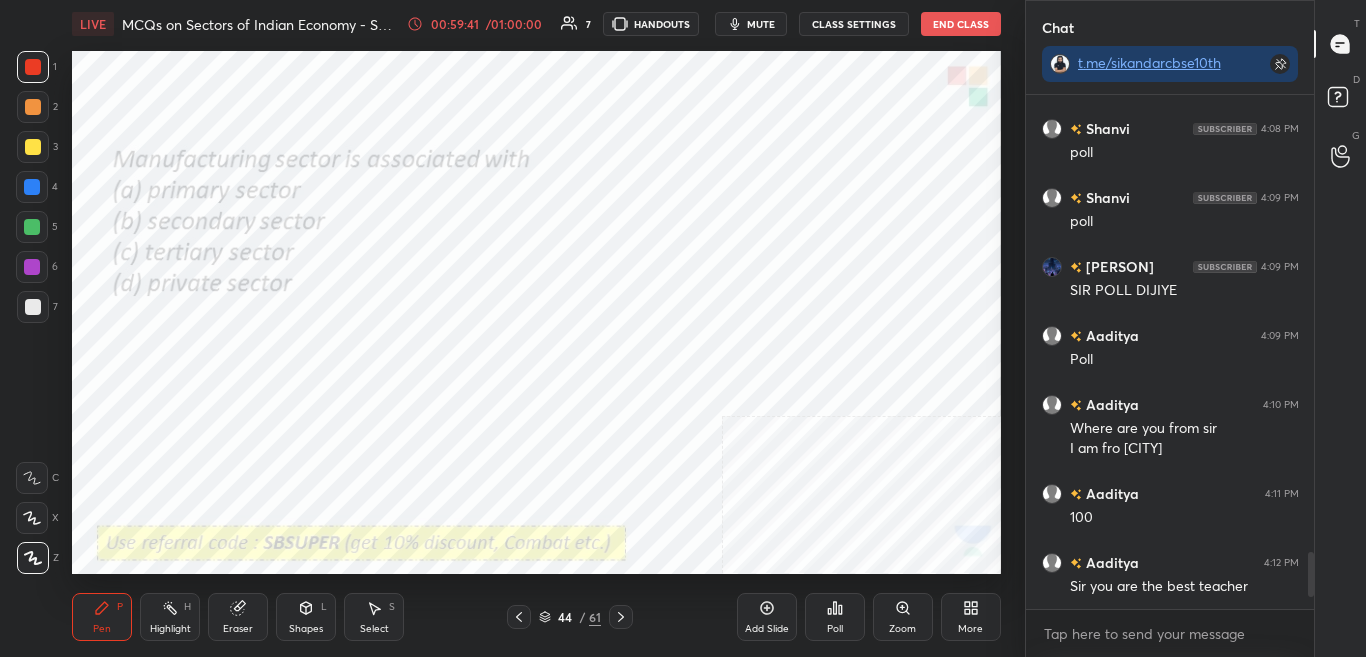 click at bounding box center (621, 617) 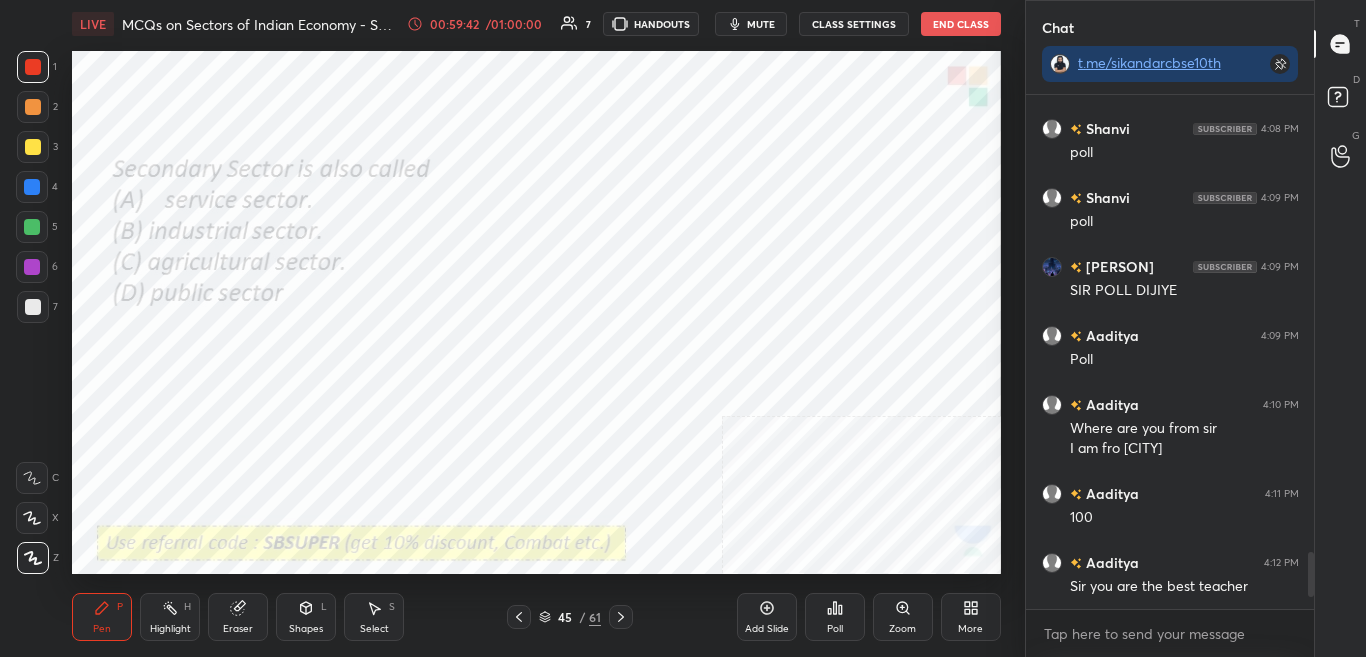 click 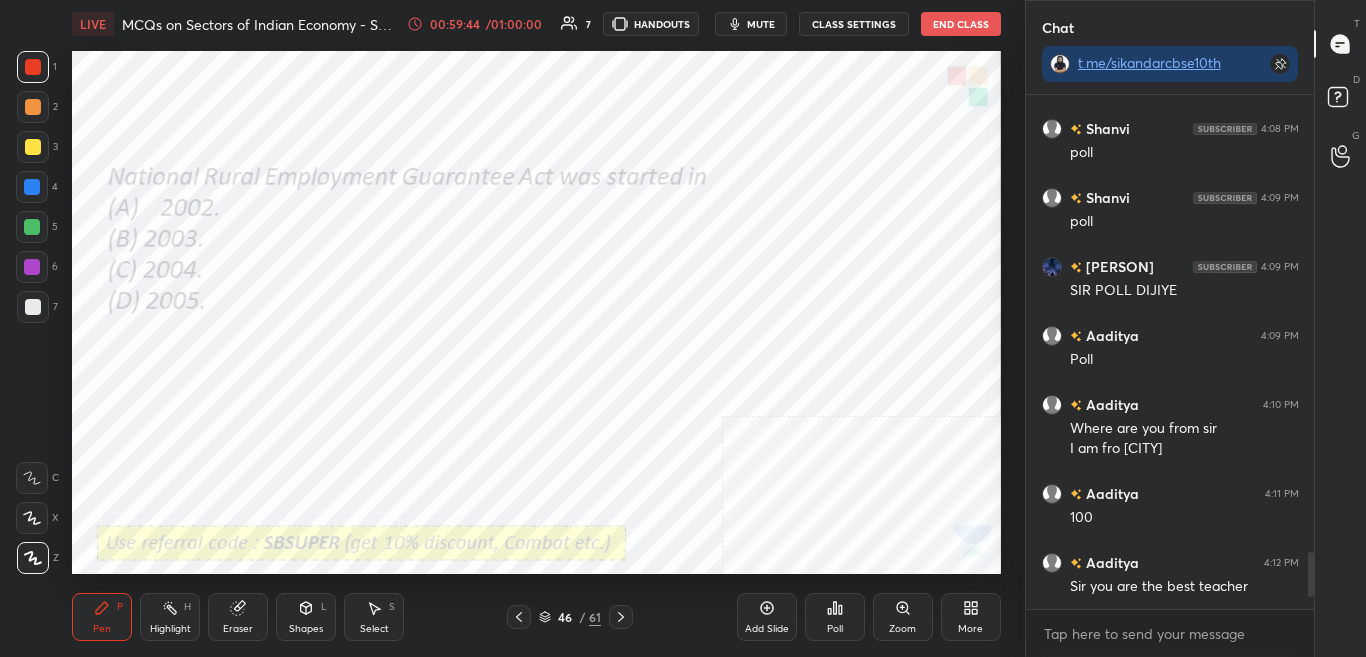 click 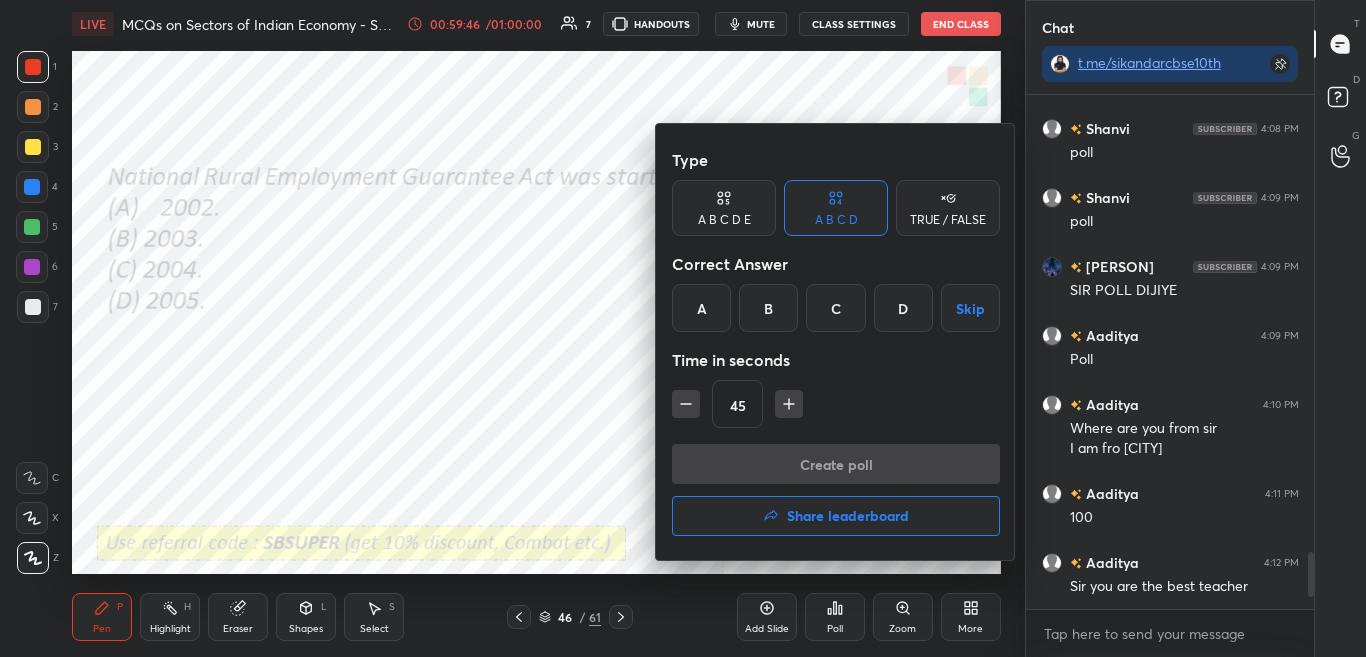 click on "D" at bounding box center [903, 308] 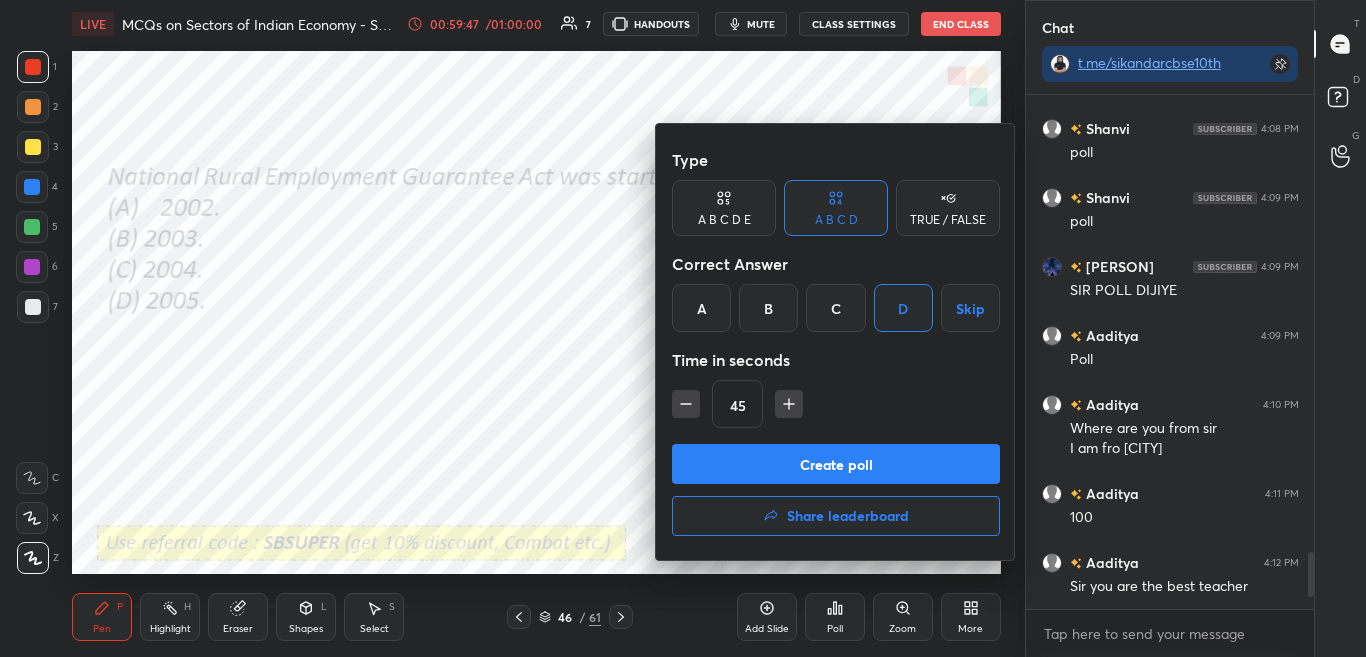 click on "Create poll" at bounding box center (836, 464) 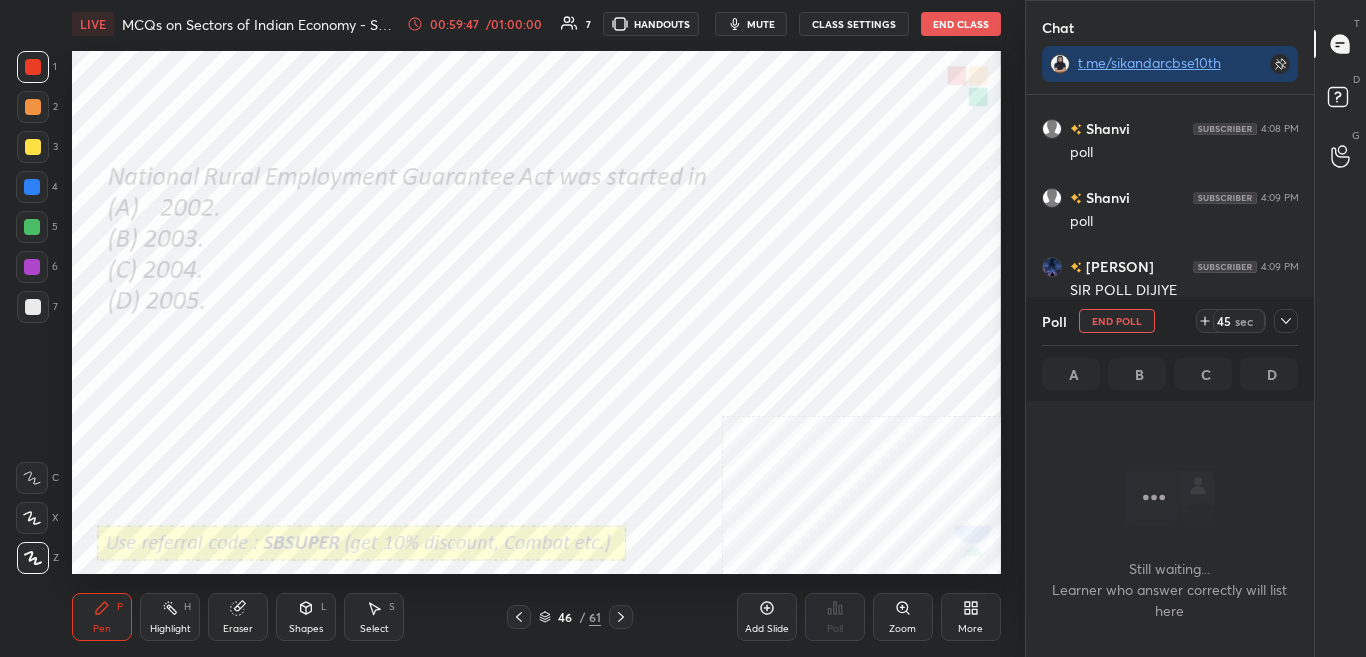 scroll, scrollTop: 456, scrollLeft: 282, axis: both 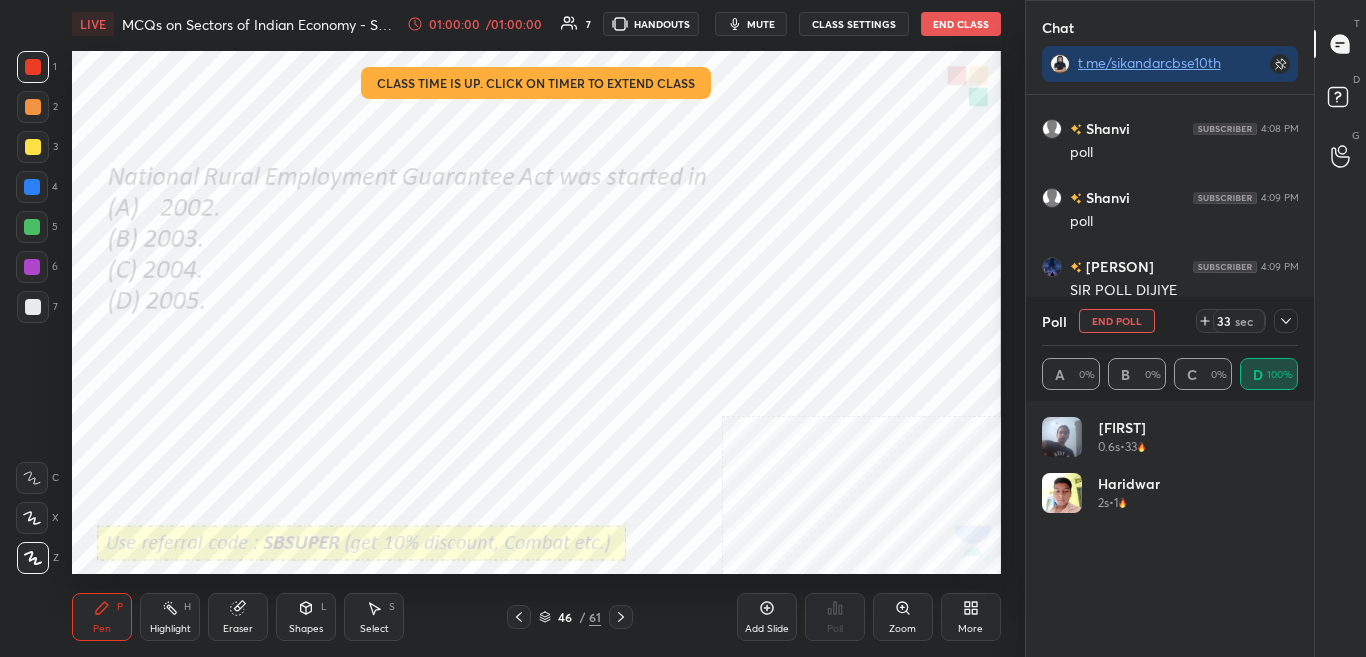 drag, startPoint x: 737, startPoint y: 26, endPoint x: 731, endPoint y: 3, distance: 23.769728 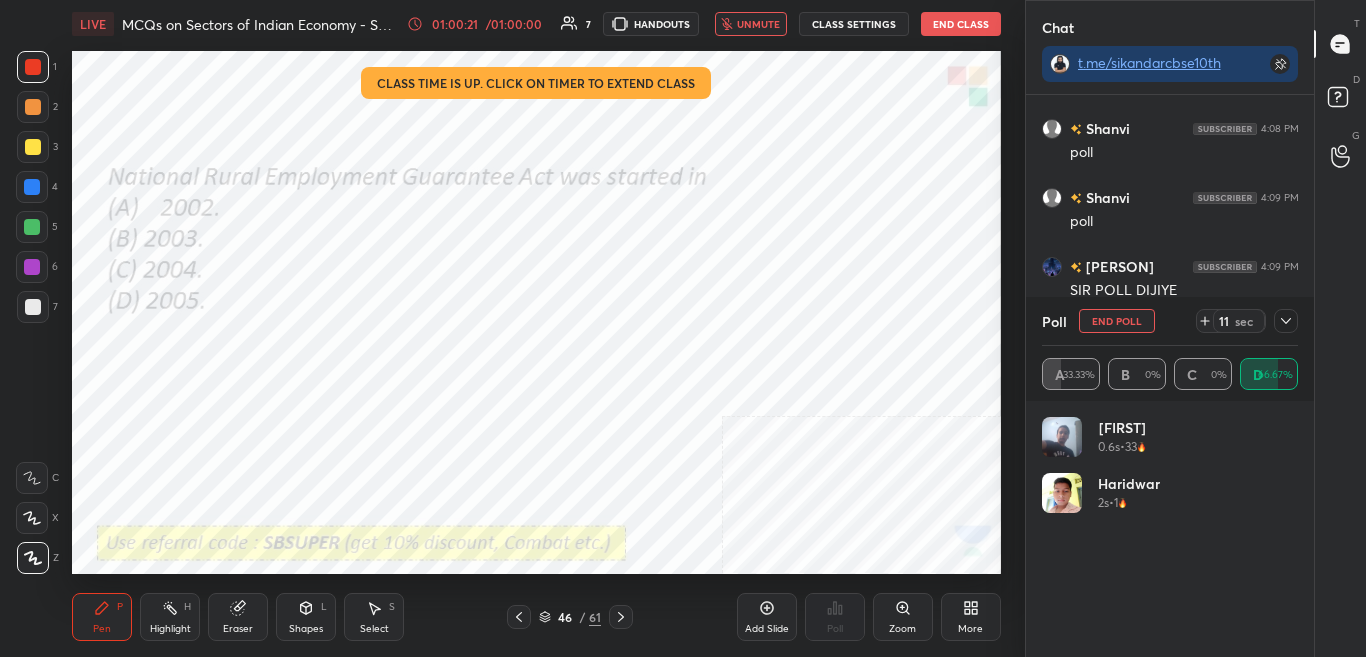 click on "unmute" at bounding box center [758, 24] 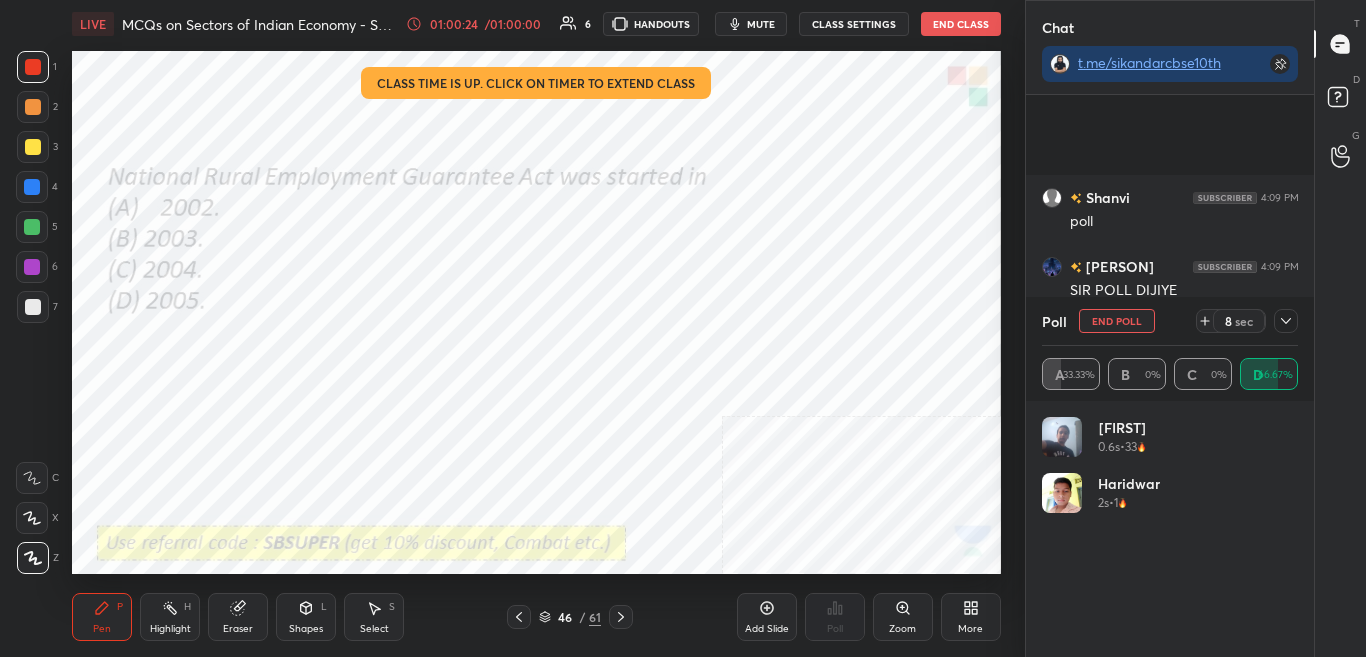 scroll, scrollTop: 4308, scrollLeft: 0, axis: vertical 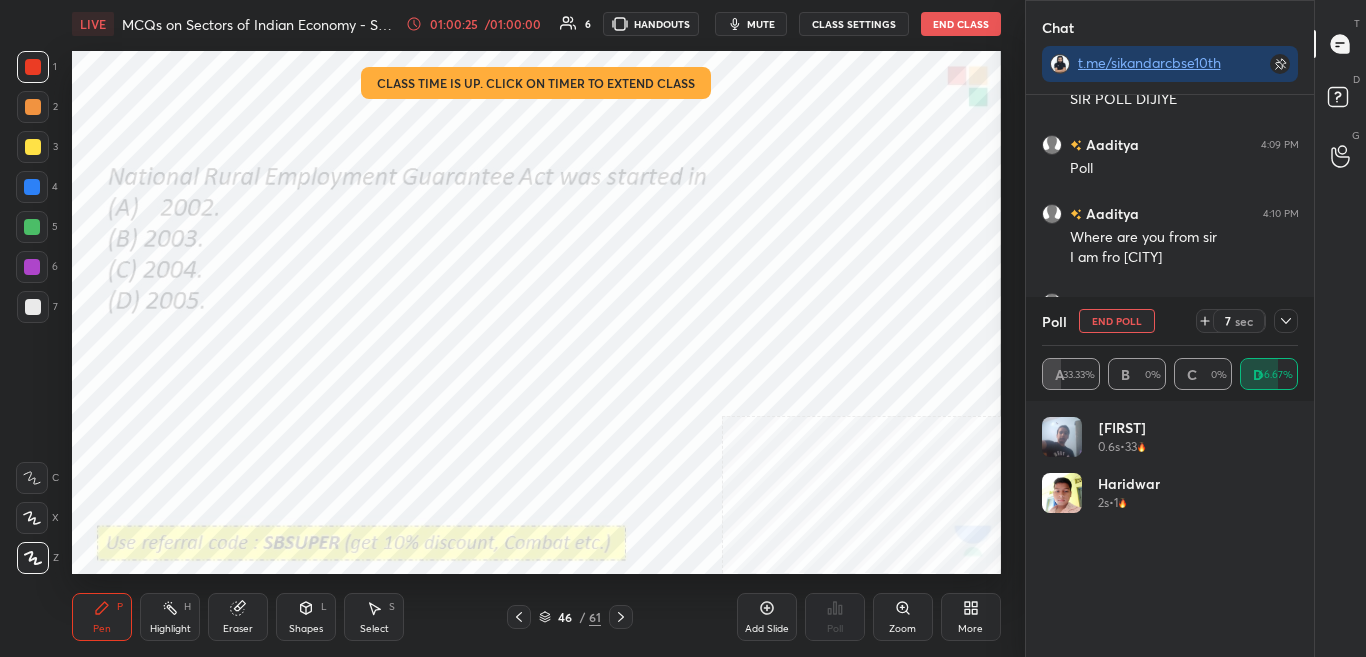 drag, startPoint x: 1157, startPoint y: 313, endPoint x: 1142, endPoint y: 320, distance: 16.552946 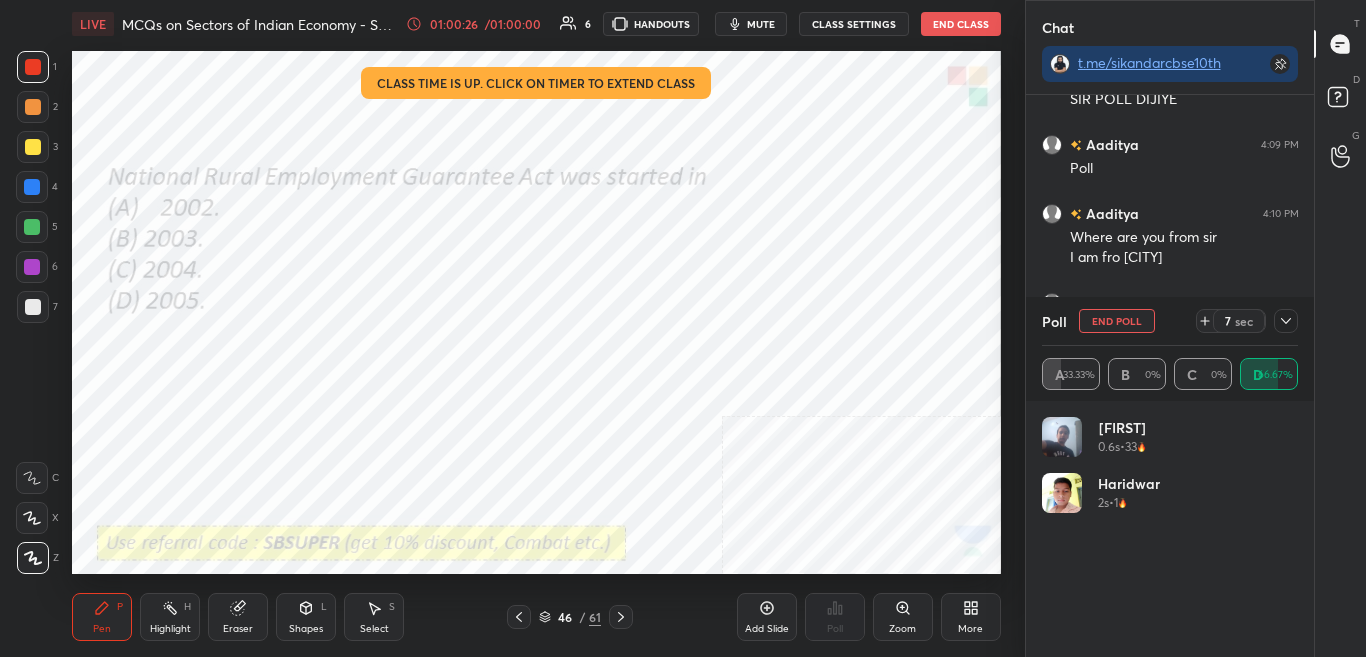 click on "End Poll" at bounding box center (1117, 321) 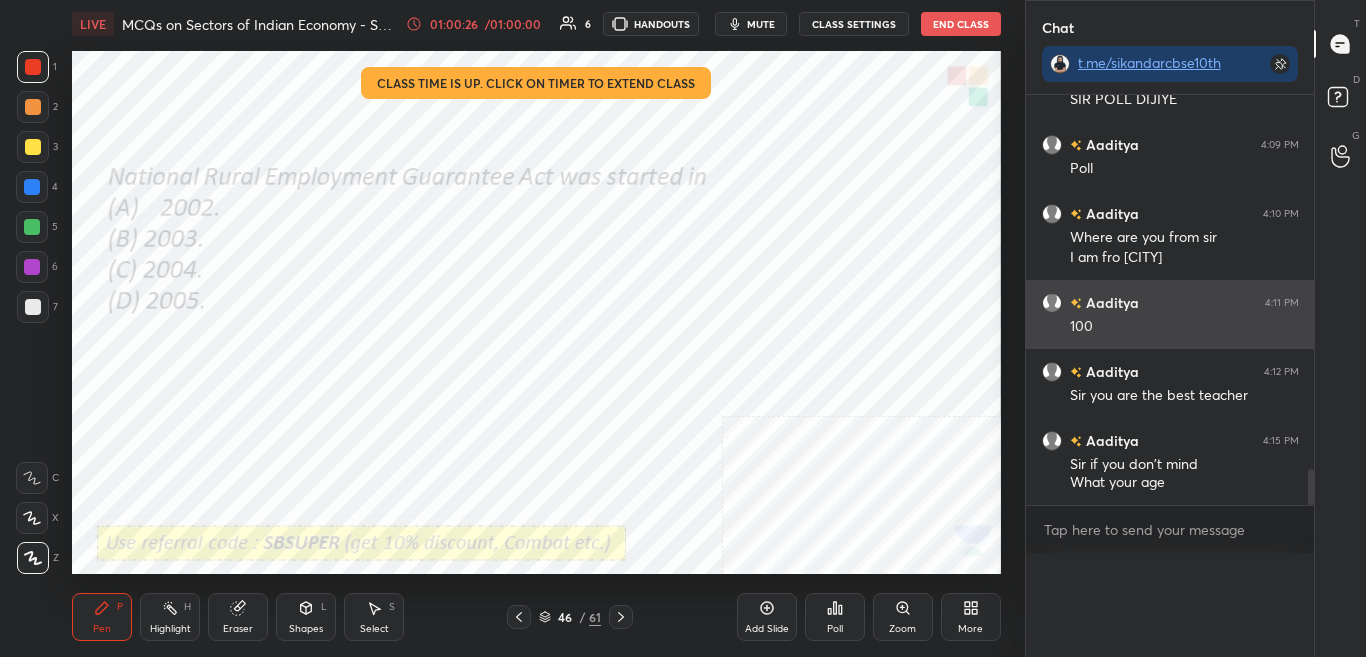 scroll, scrollTop: 0, scrollLeft: 0, axis: both 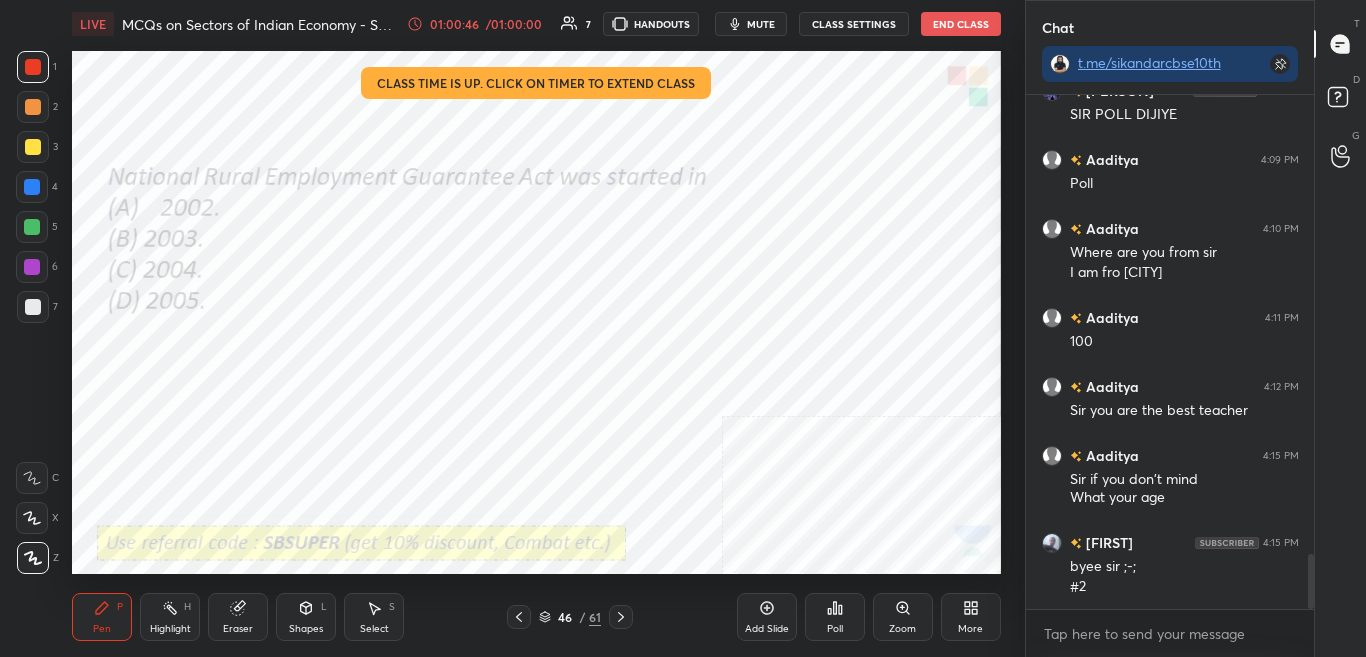 click on "Poll" at bounding box center [835, 629] 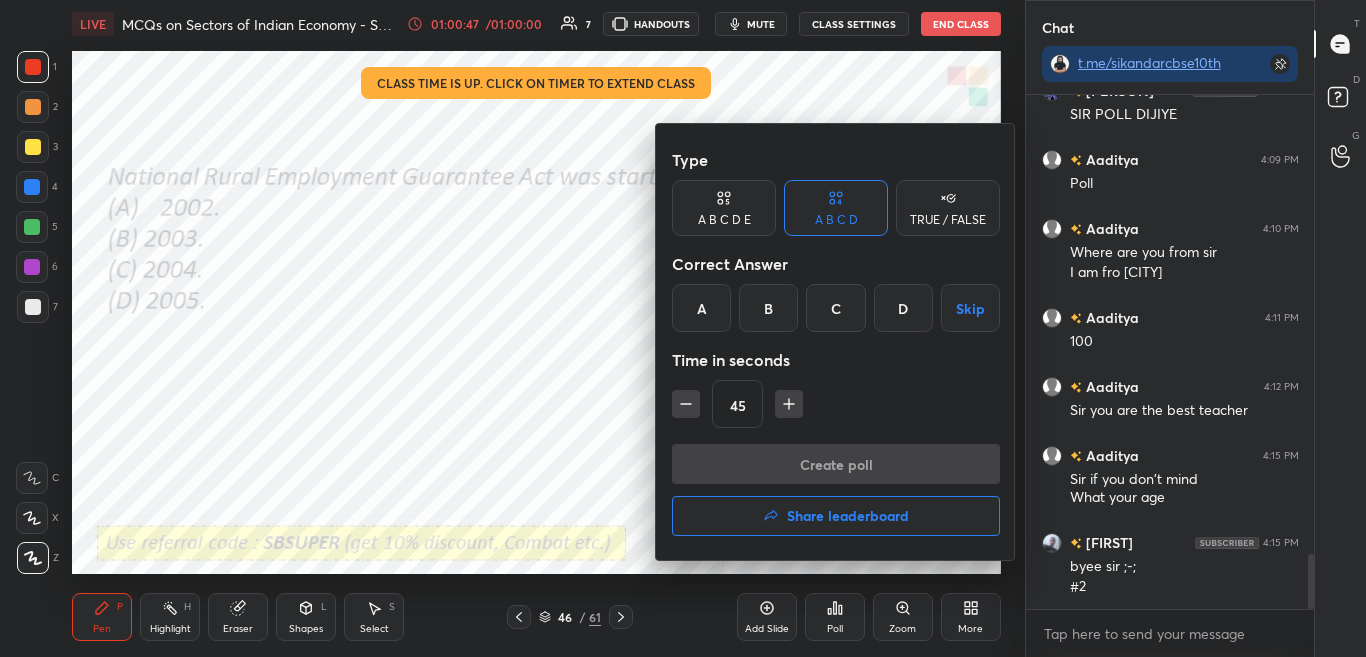 click on "Share leaderboard" at bounding box center [848, 516] 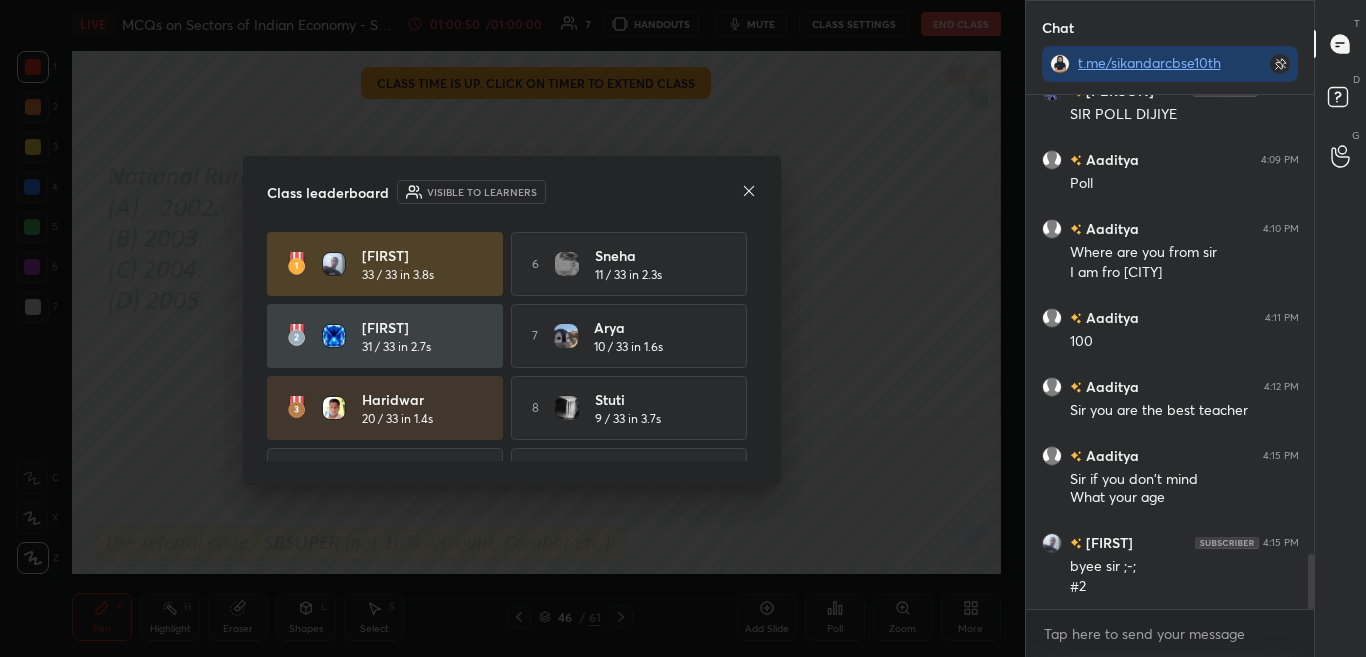 drag, startPoint x: 745, startPoint y: 328, endPoint x: 746, endPoint y: 343, distance: 15.033297 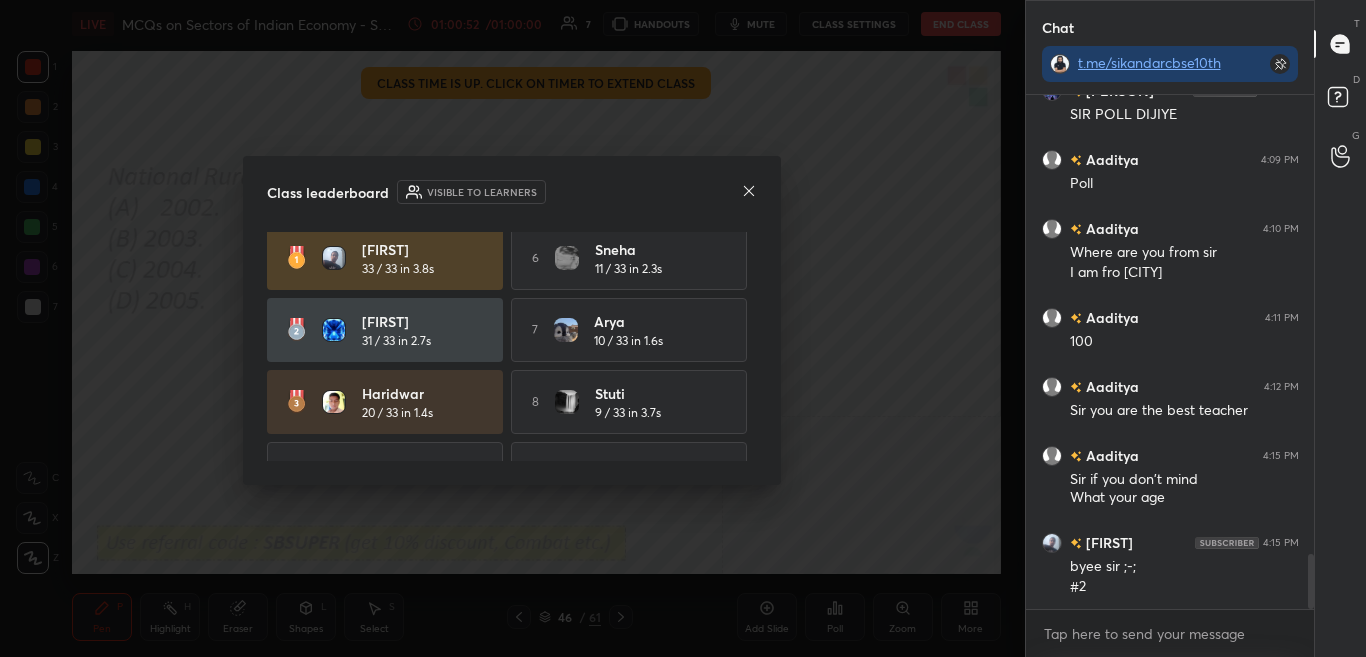scroll, scrollTop: 0, scrollLeft: 0, axis: both 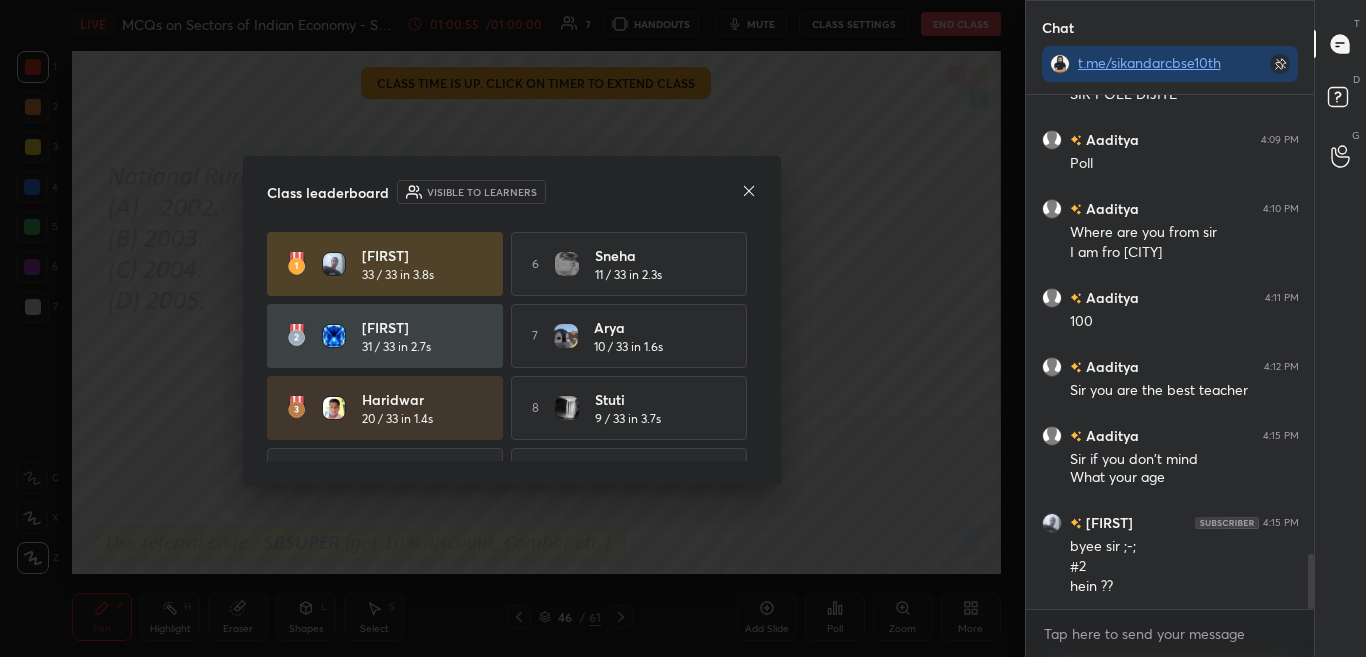 click 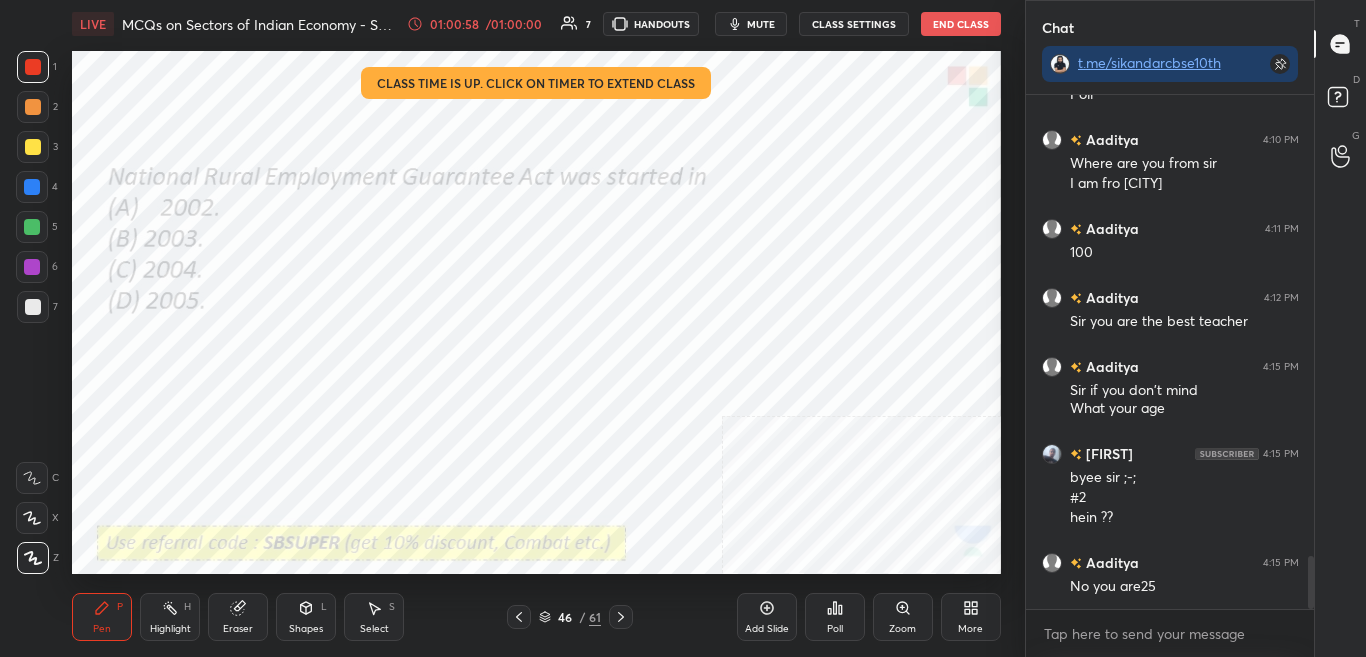 scroll, scrollTop: 4451, scrollLeft: 0, axis: vertical 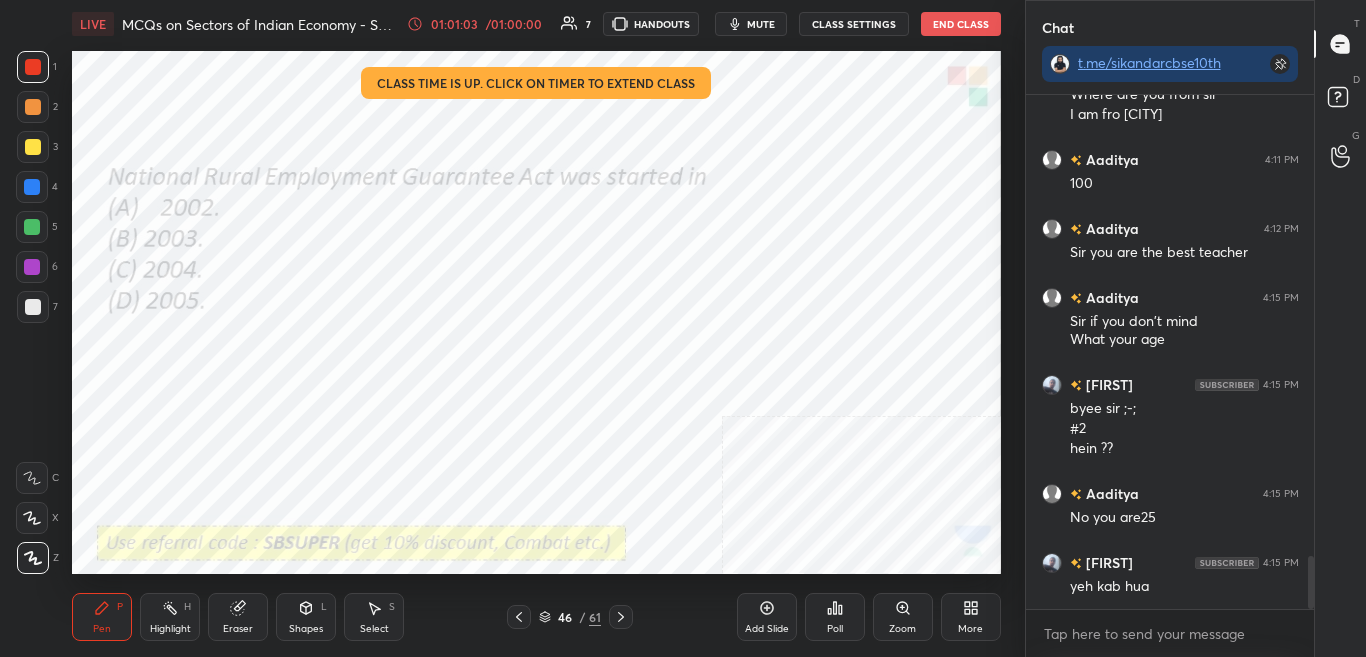 click 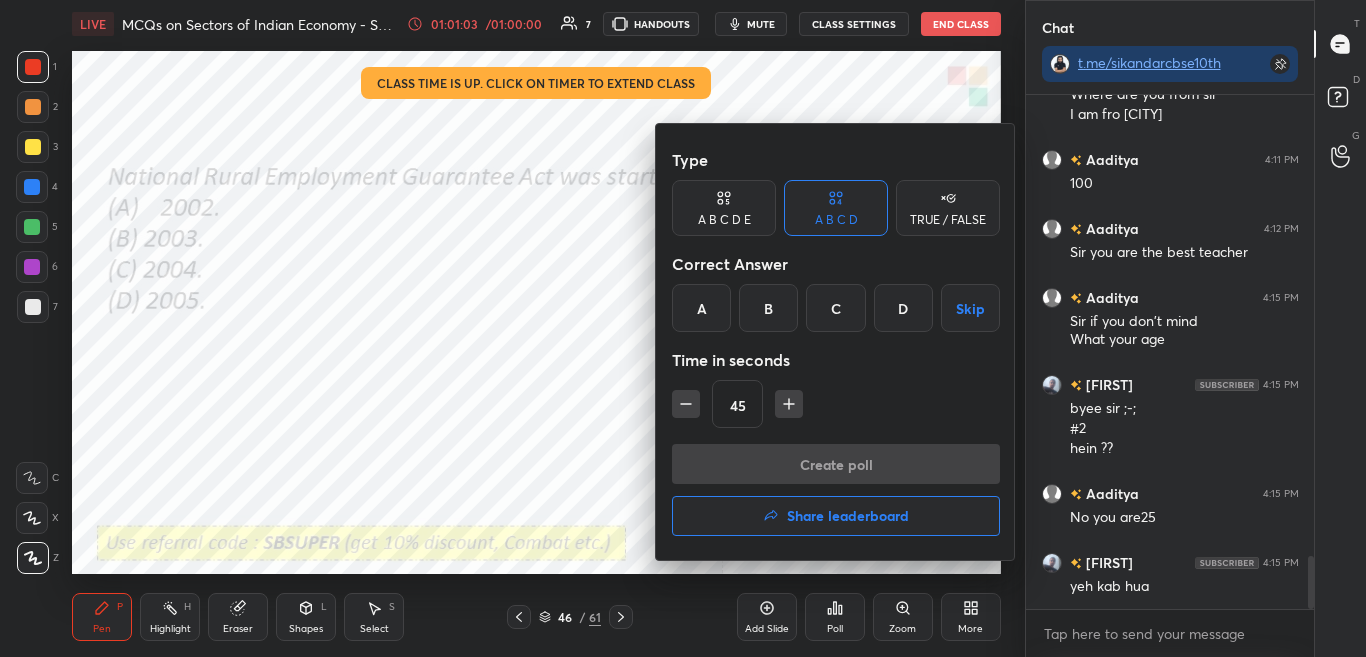 click on "Share leaderboard" at bounding box center (836, 516) 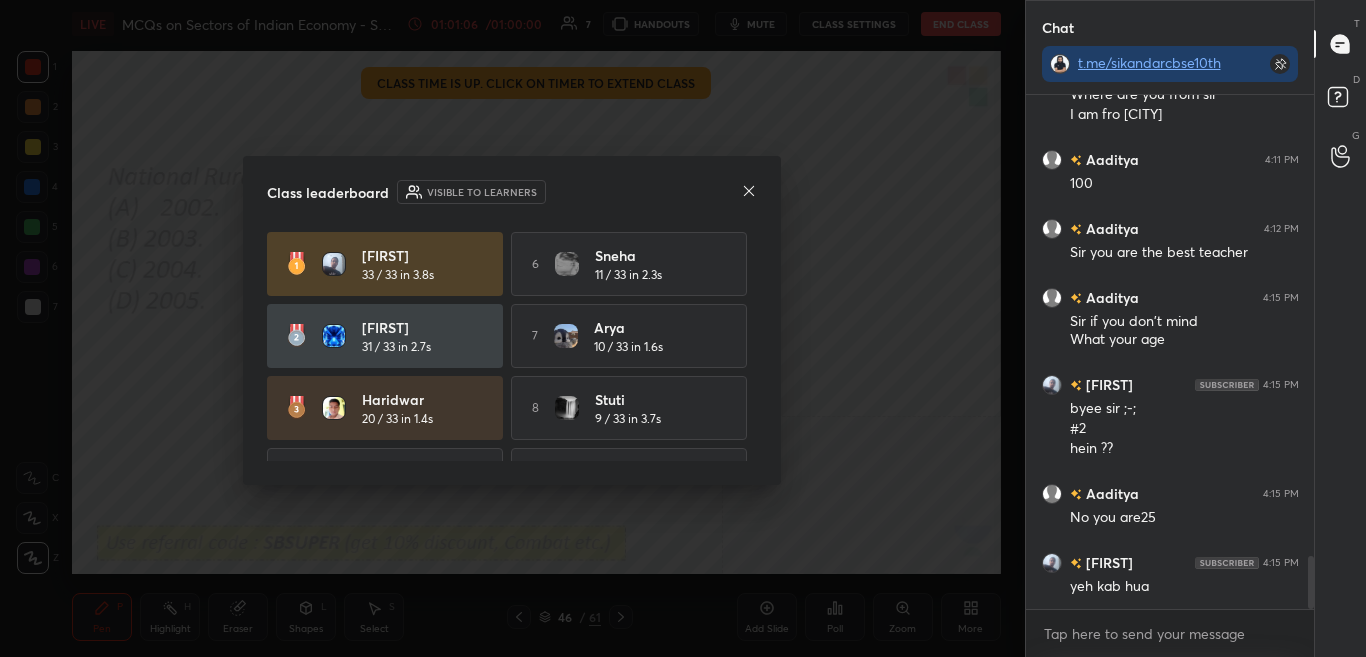 click 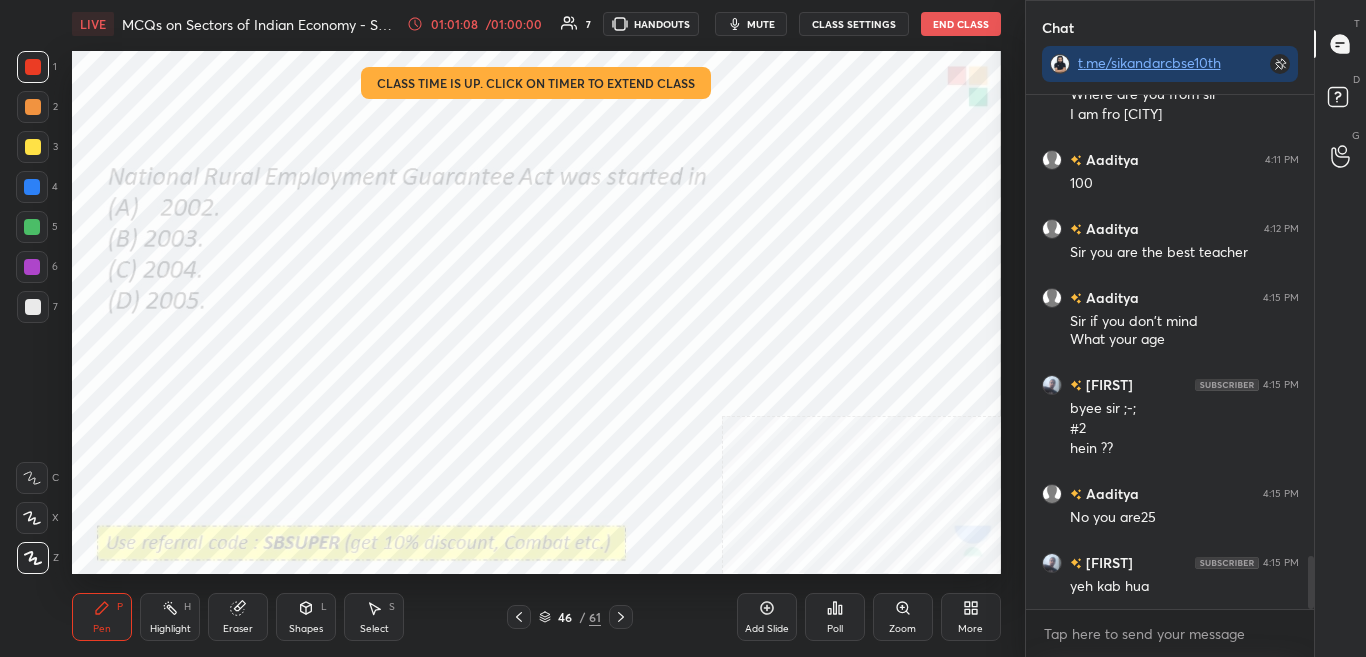 click on "End Class" at bounding box center (961, 24) 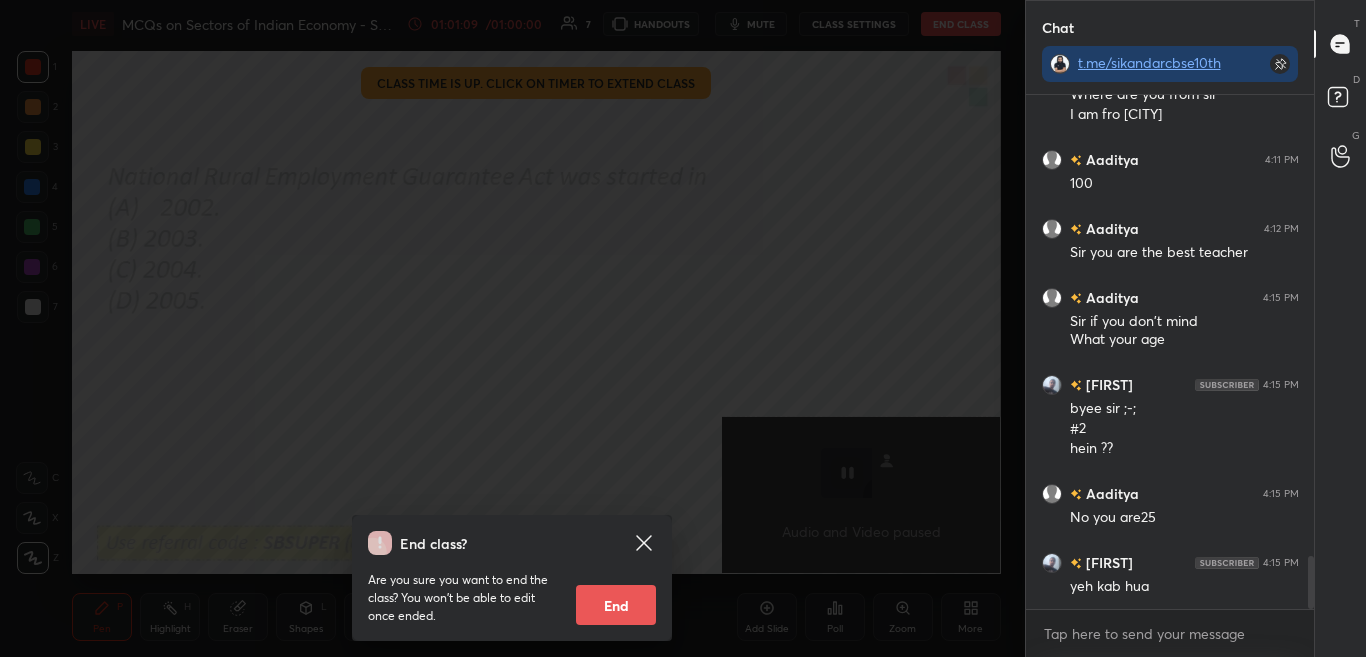 click on "End" at bounding box center [616, 605] 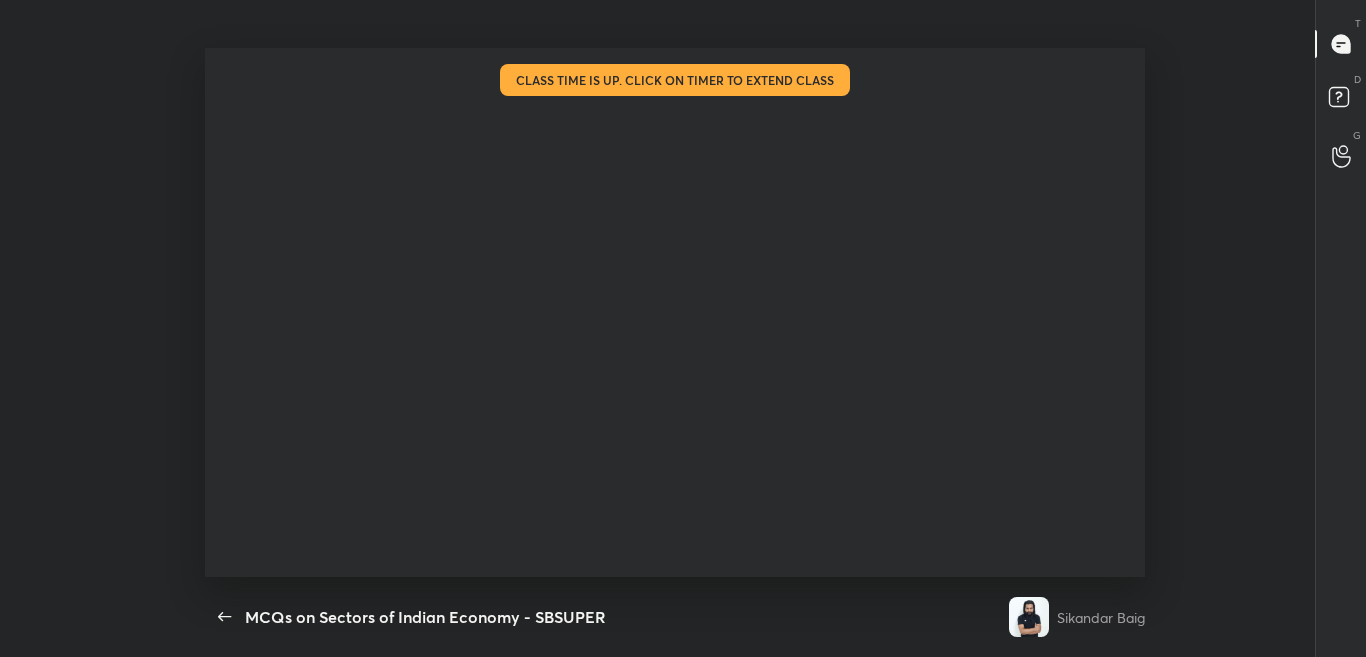 scroll, scrollTop: 99471, scrollLeft: 98860, axis: both 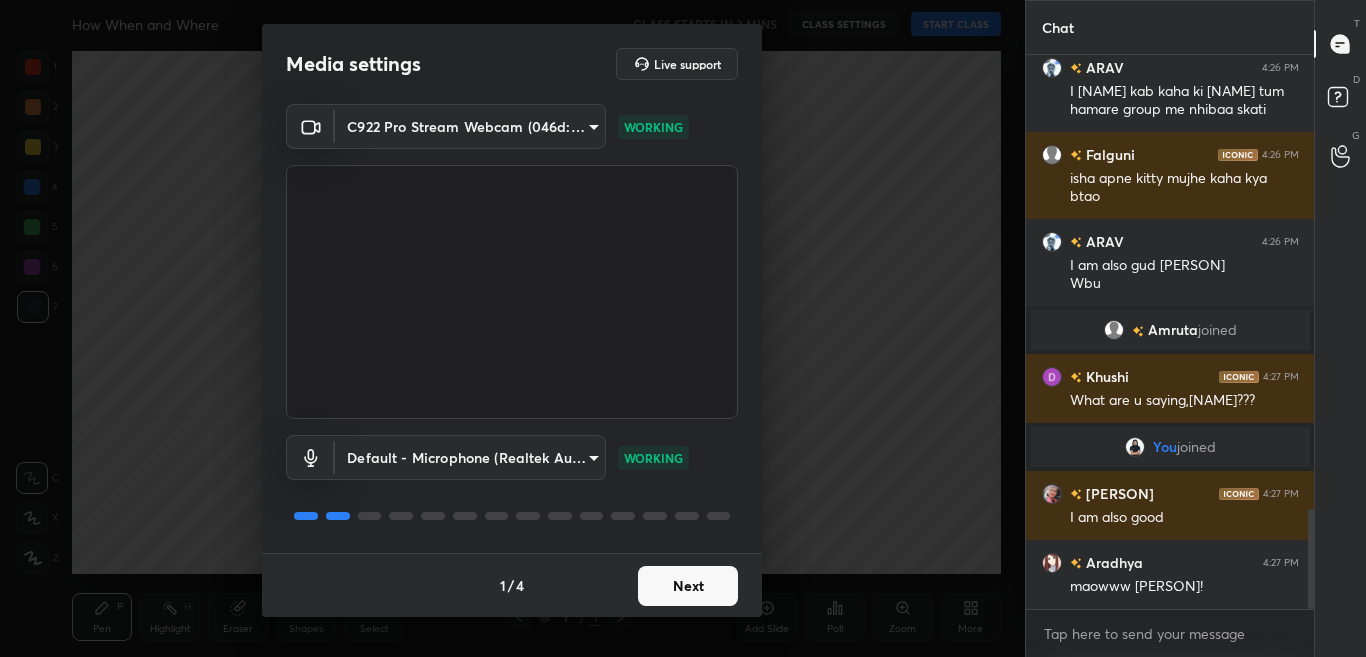 click on "Next" at bounding box center [688, 586] 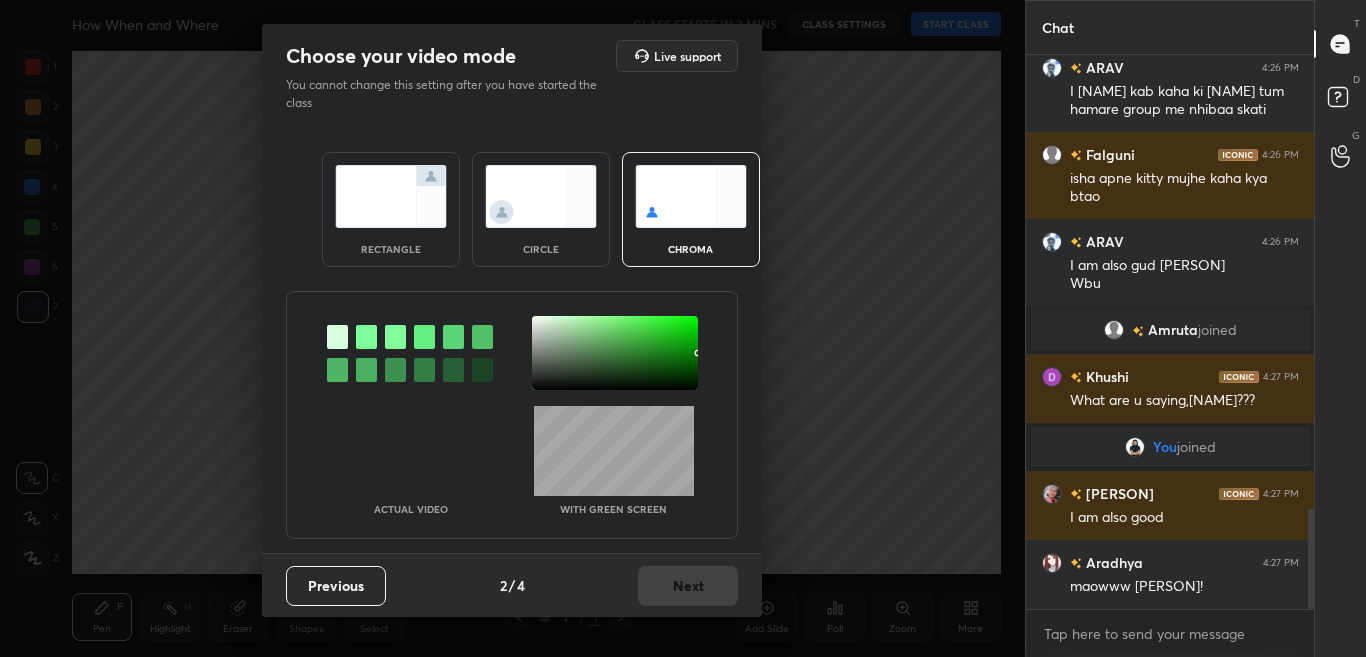 click at bounding box center [366, 337] 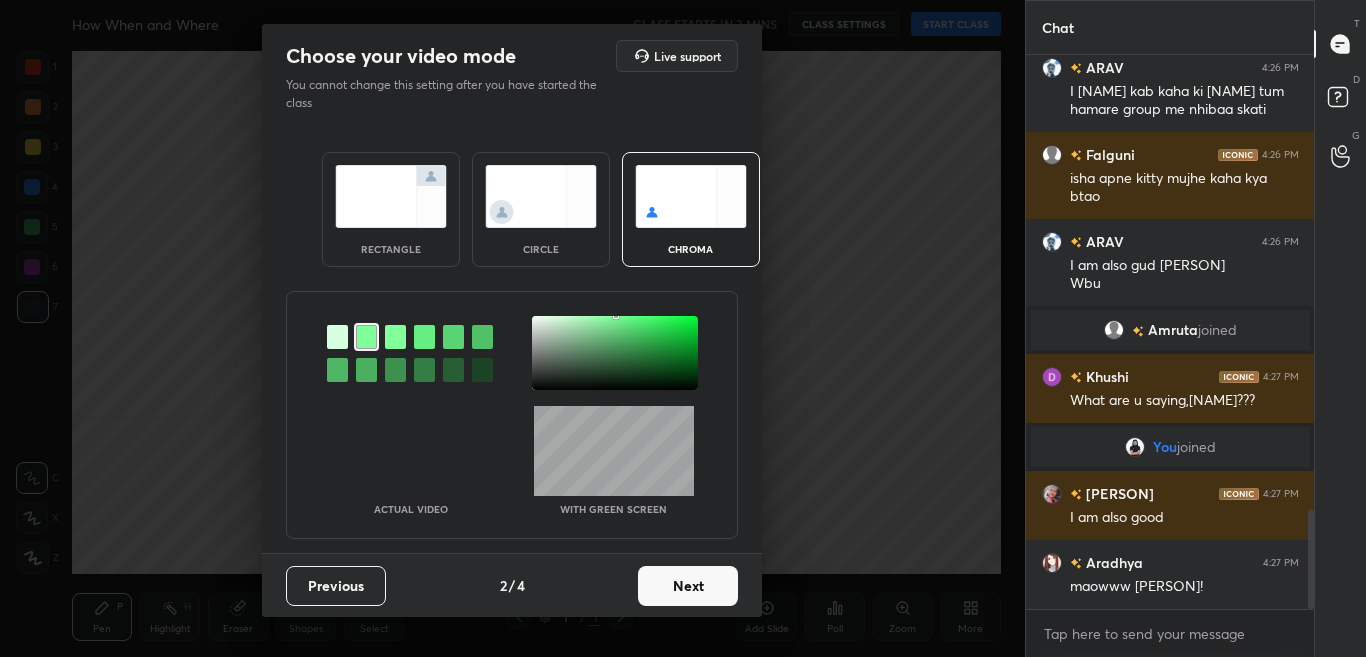 click at bounding box center (615, 353) 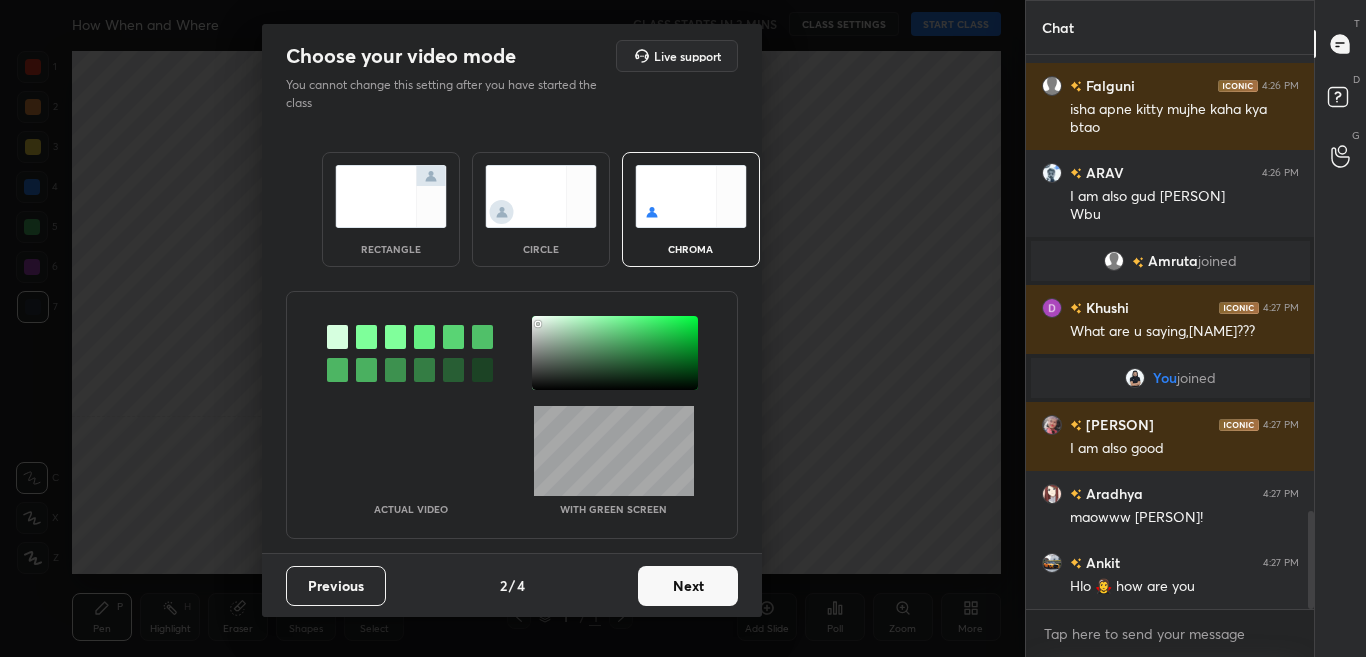 click on "Next" at bounding box center (688, 586) 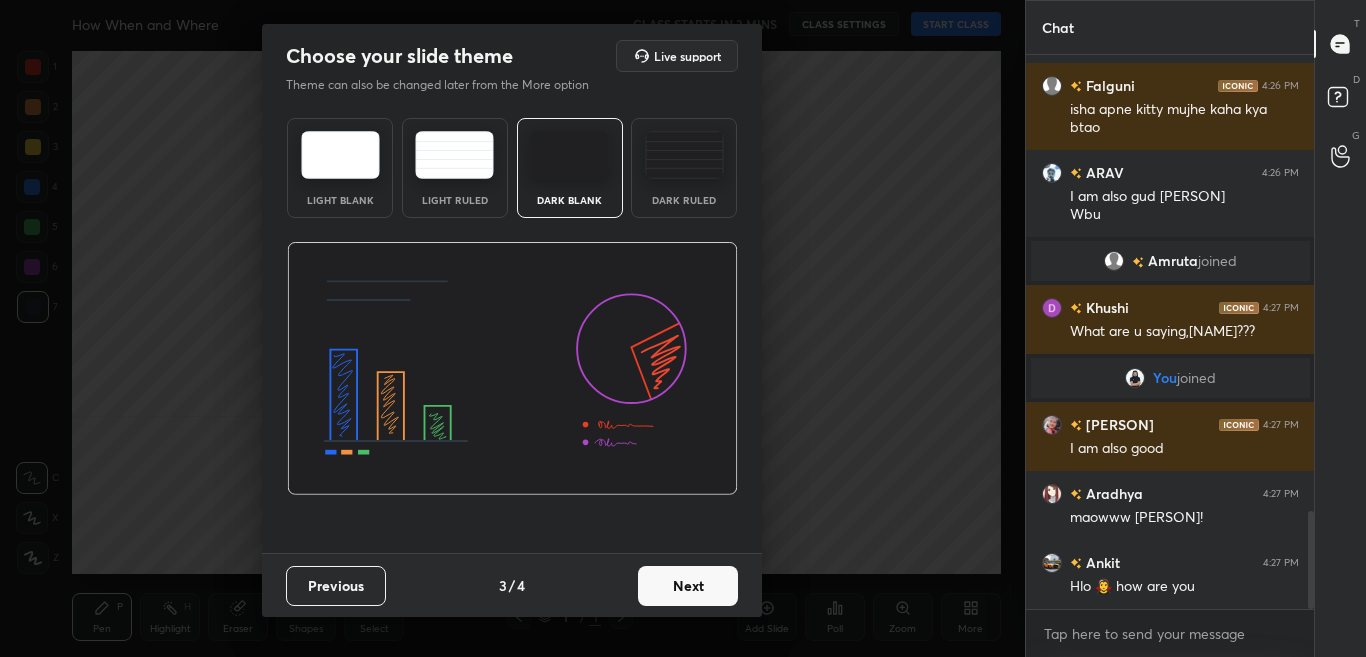 click on "Next" at bounding box center [688, 586] 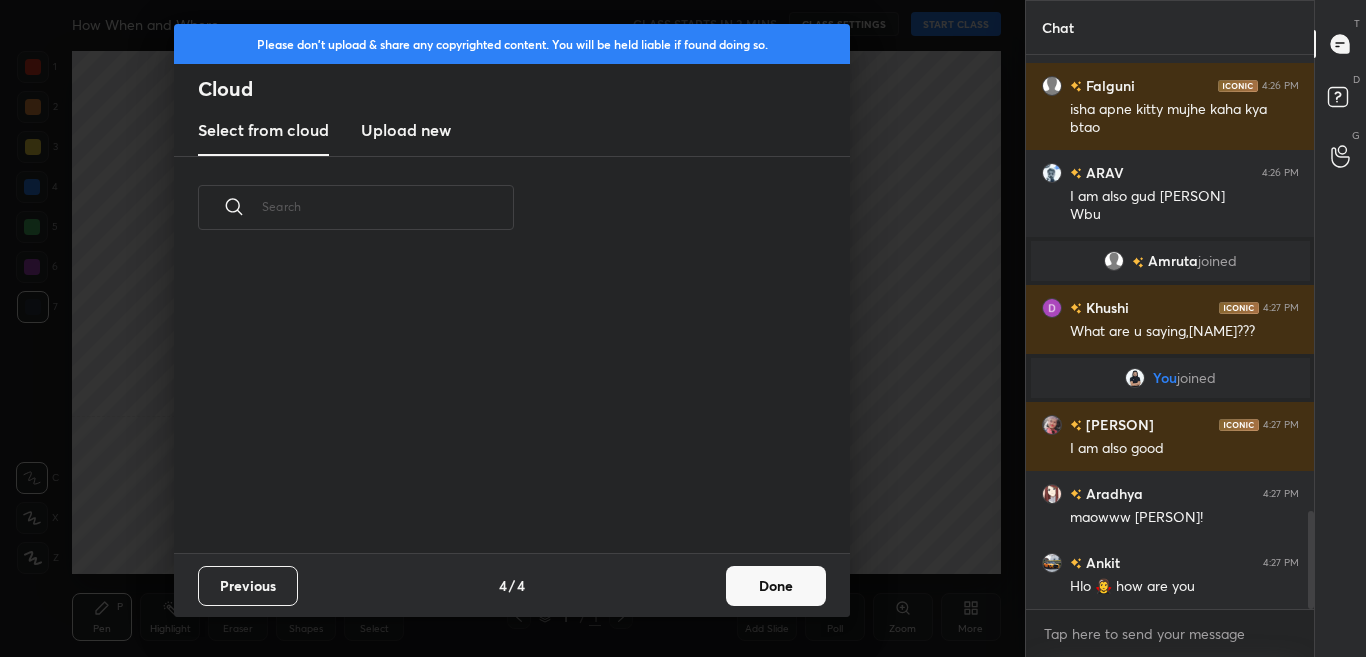 scroll, scrollTop: 2658, scrollLeft: 0, axis: vertical 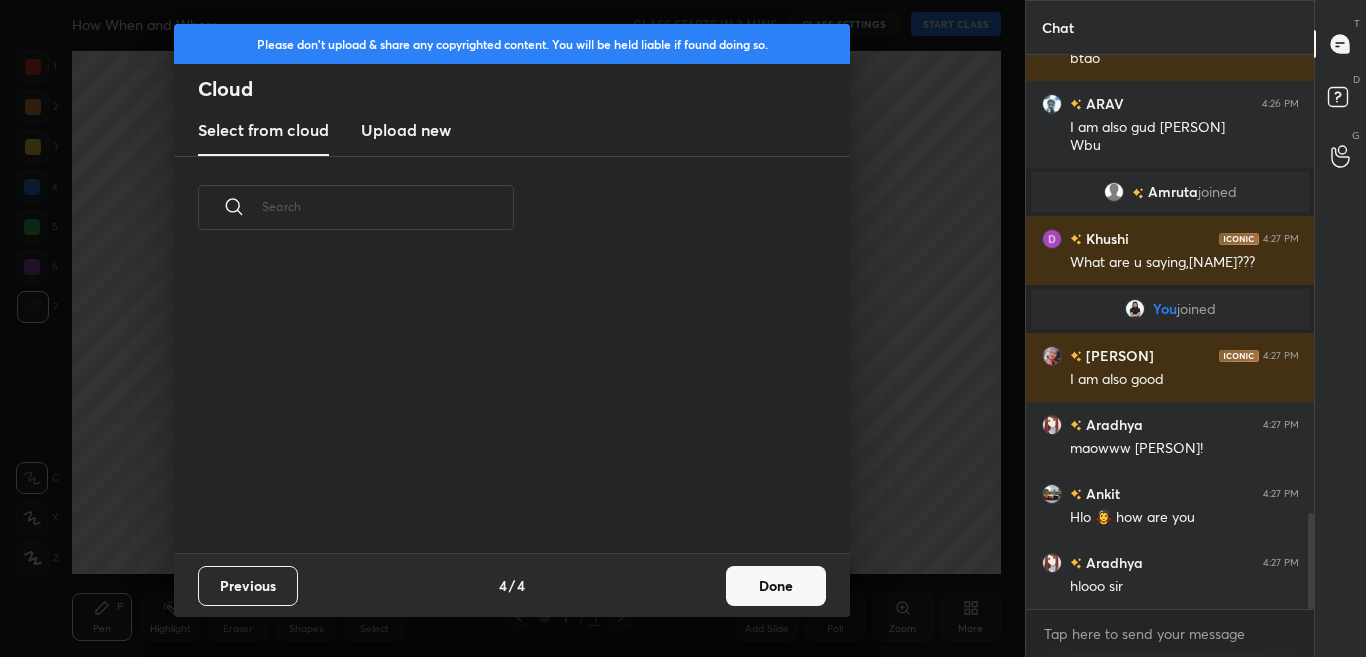 click on "Done" at bounding box center (776, 586) 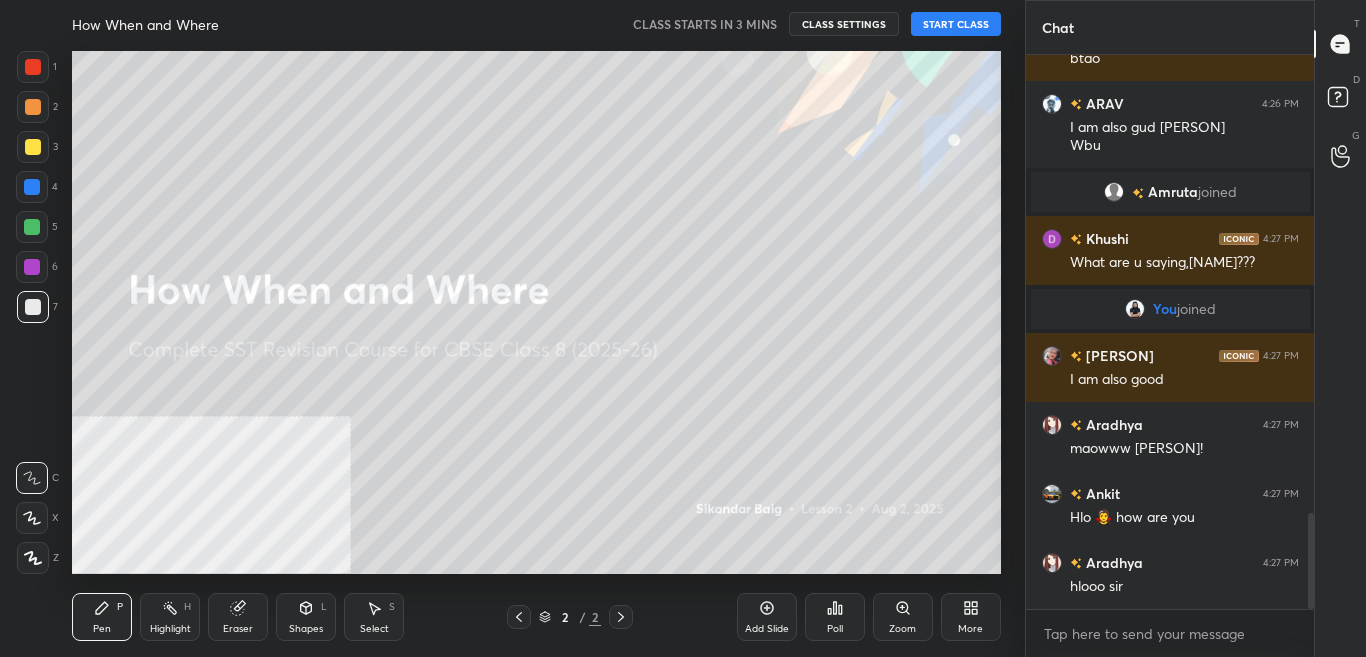 click on "More" at bounding box center [970, 629] 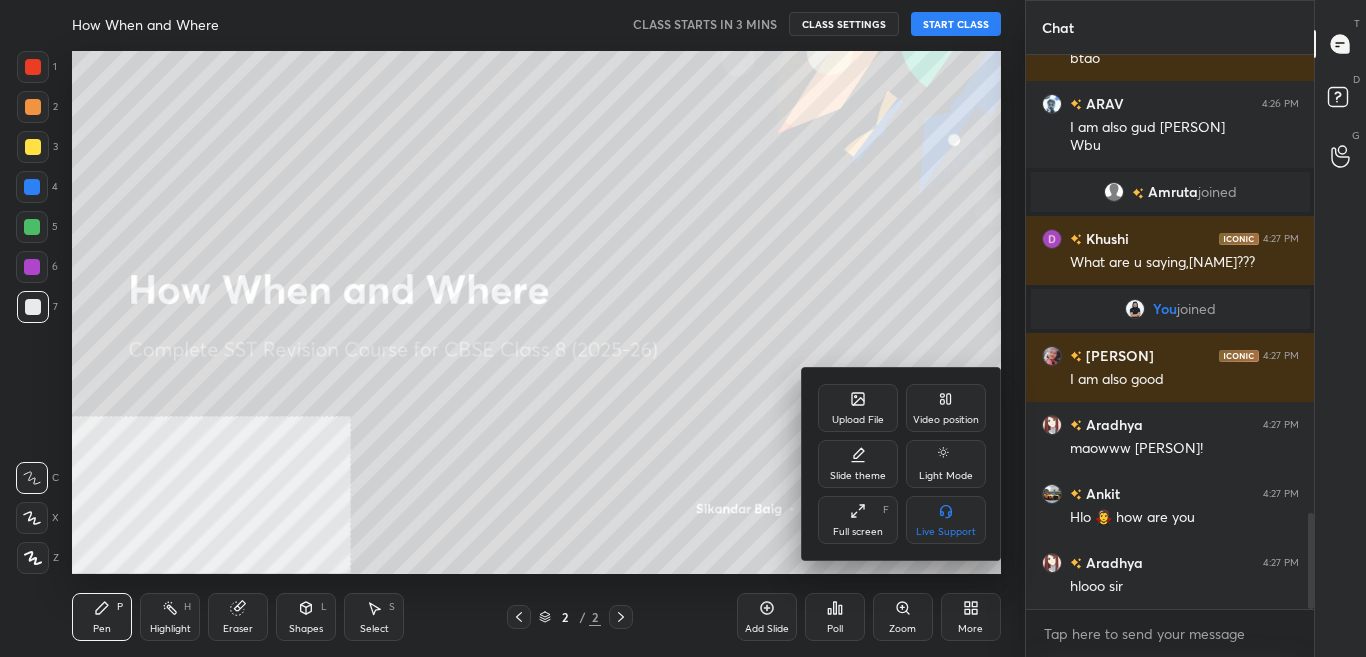 click on "Video position" at bounding box center (946, 408) 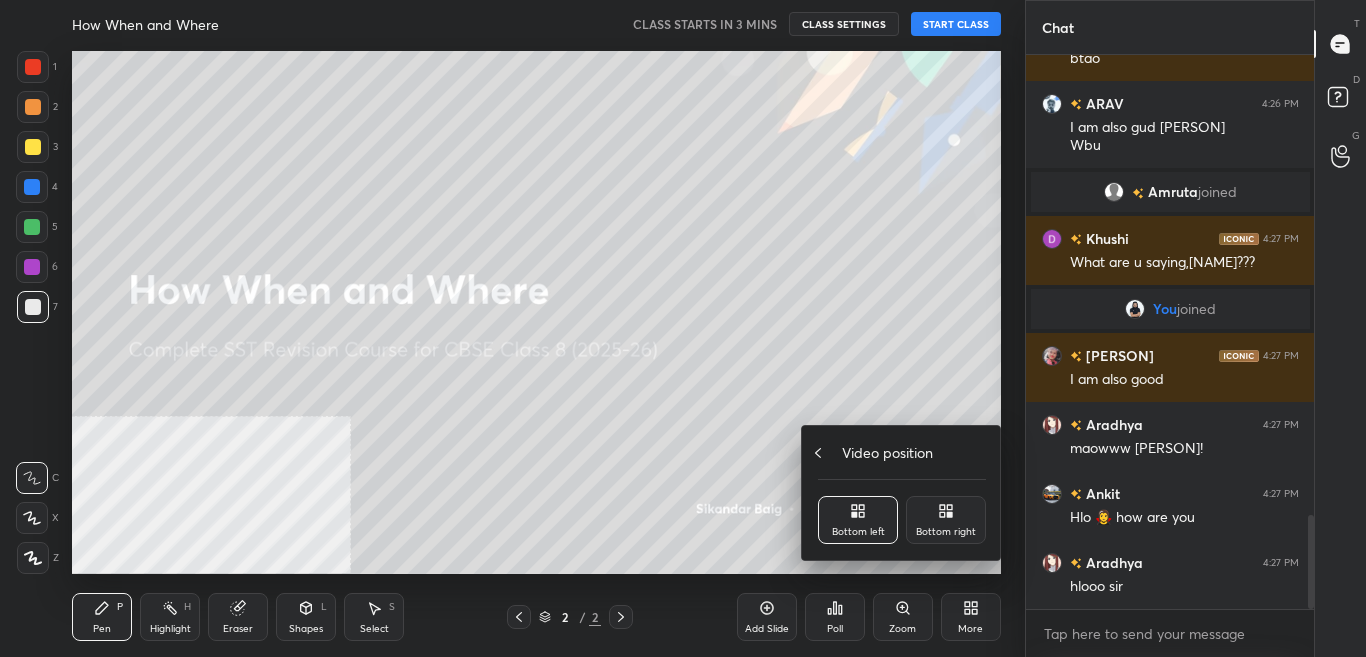 scroll, scrollTop: 2727, scrollLeft: 0, axis: vertical 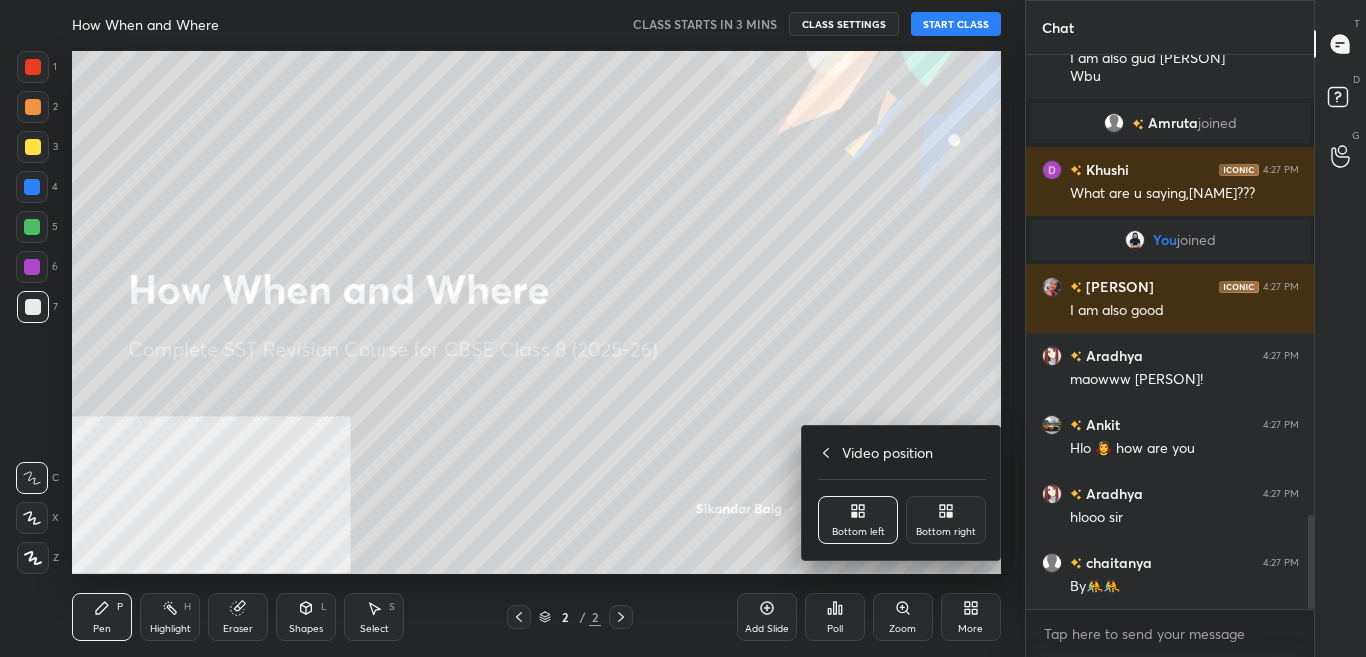 drag, startPoint x: 940, startPoint y: 497, endPoint x: 952, endPoint y: 520, distance: 25.942244 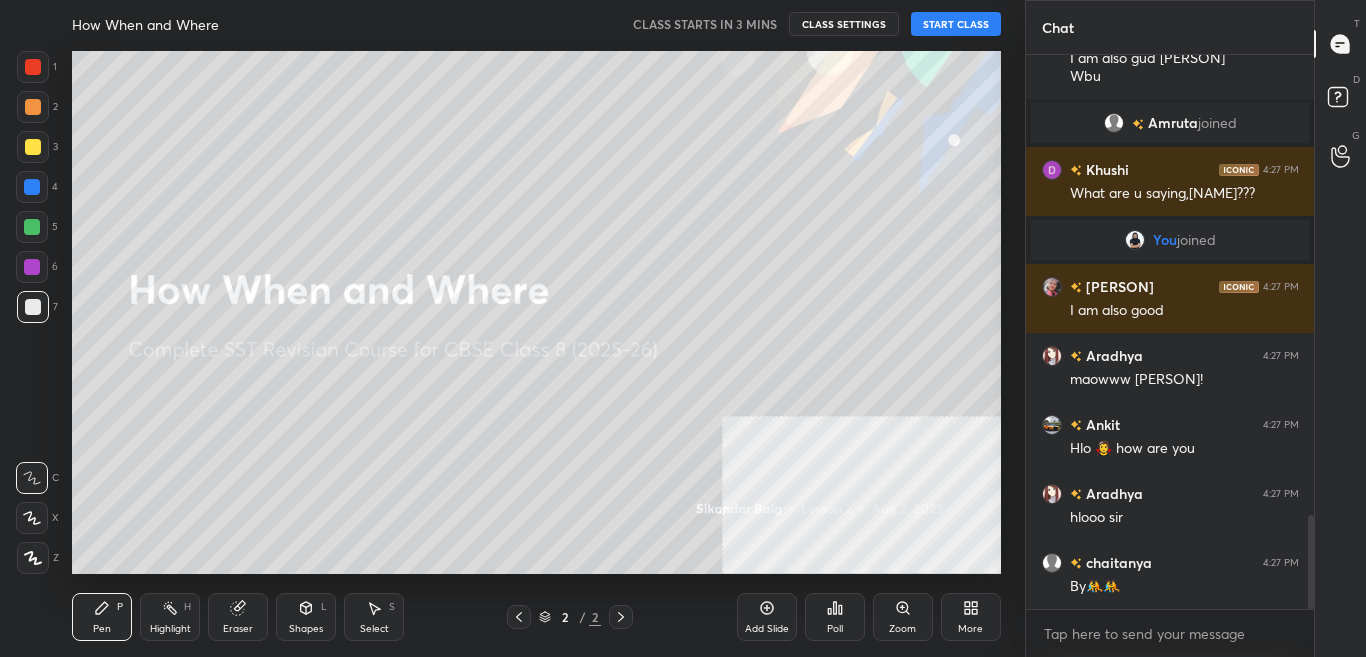 click on "More" at bounding box center (970, 629) 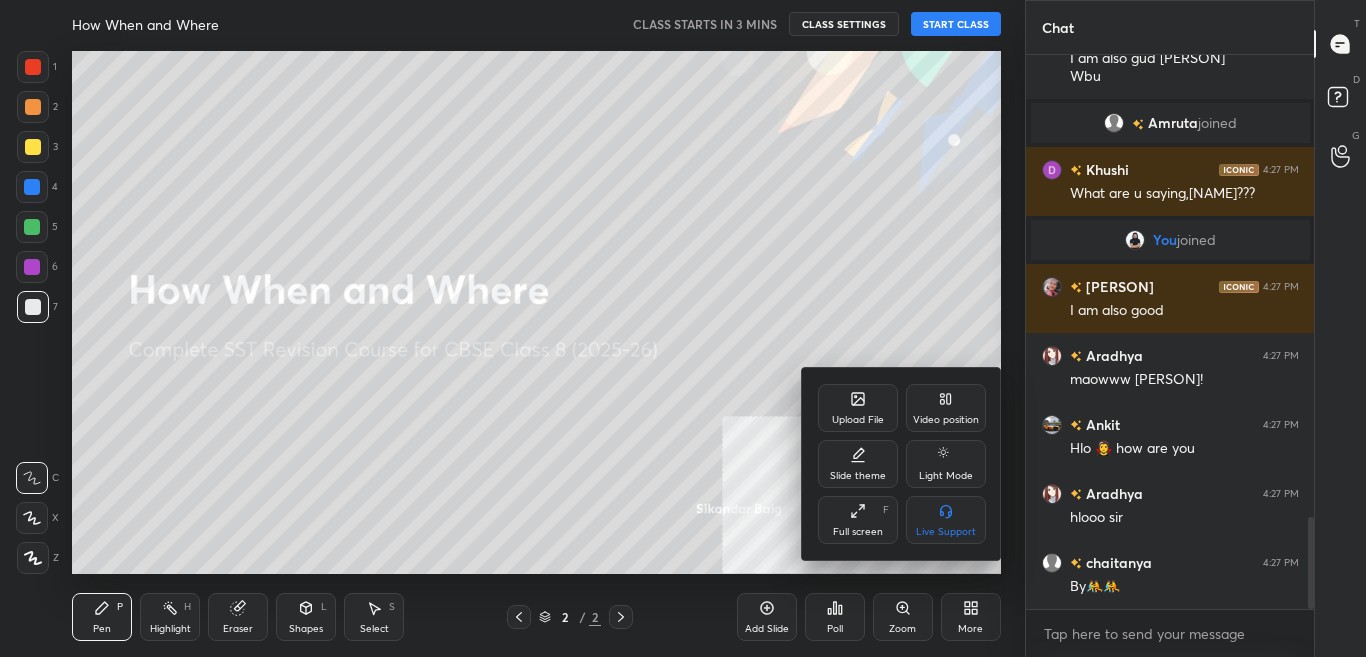 scroll, scrollTop: 2796, scrollLeft: 0, axis: vertical 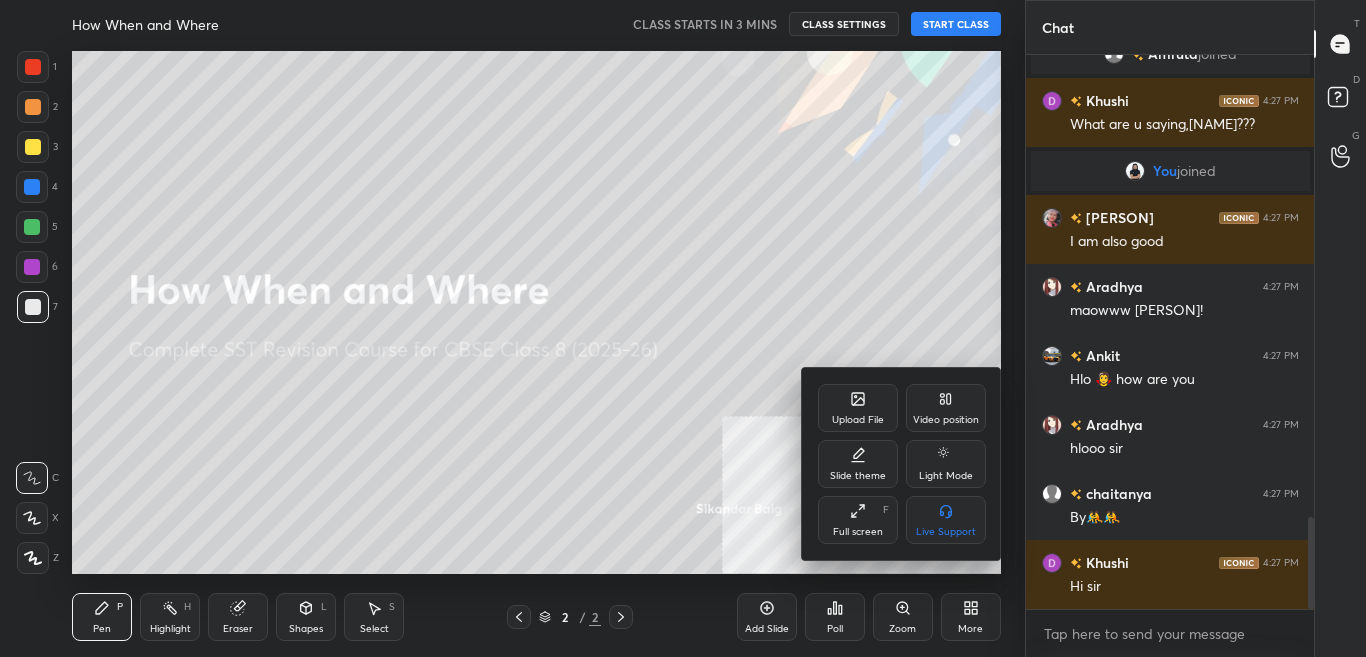 click on "Upload File" at bounding box center (858, 408) 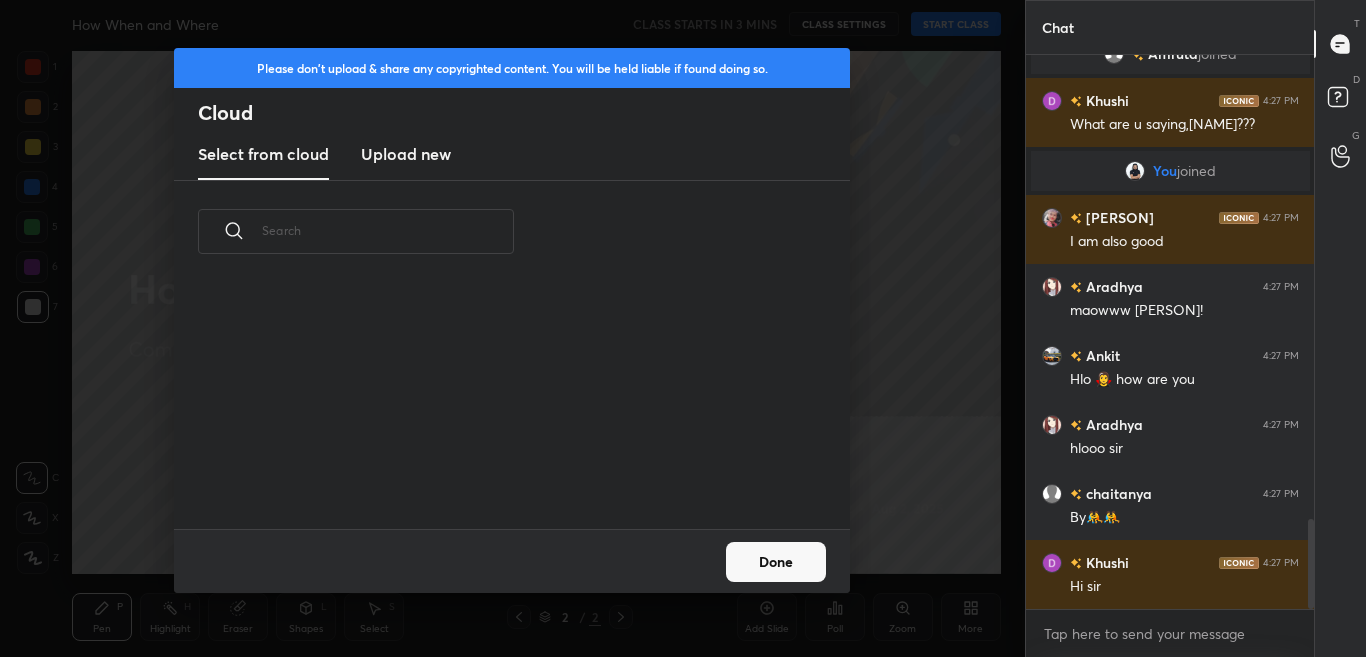 scroll, scrollTop: 2865, scrollLeft: 0, axis: vertical 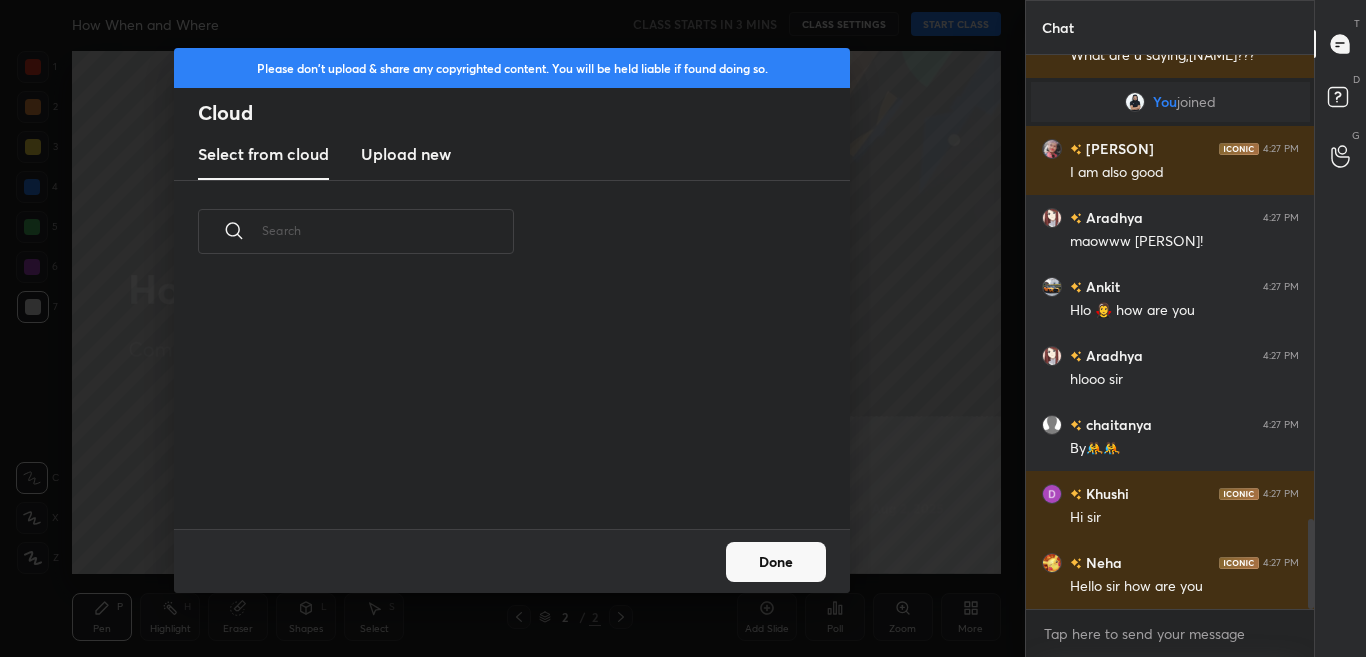 drag, startPoint x: 457, startPoint y: 148, endPoint x: 438, endPoint y: 151, distance: 19.235384 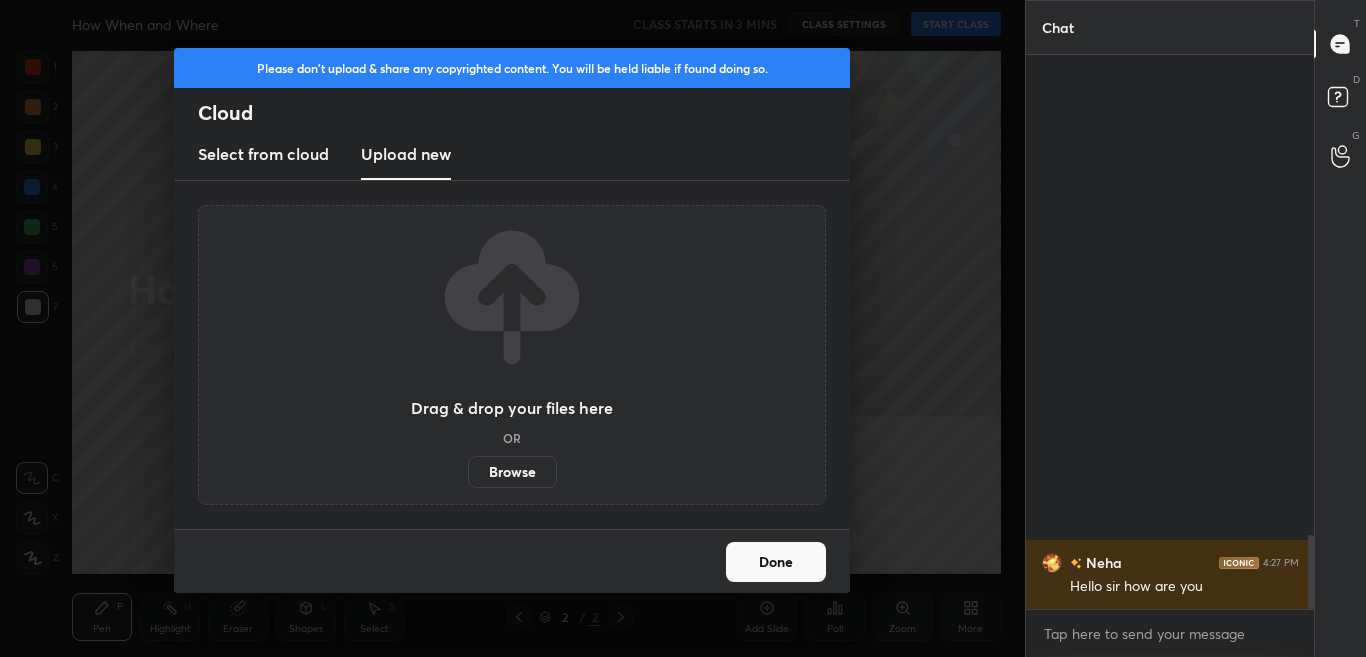 scroll, scrollTop: 3618, scrollLeft: 0, axis: vertical 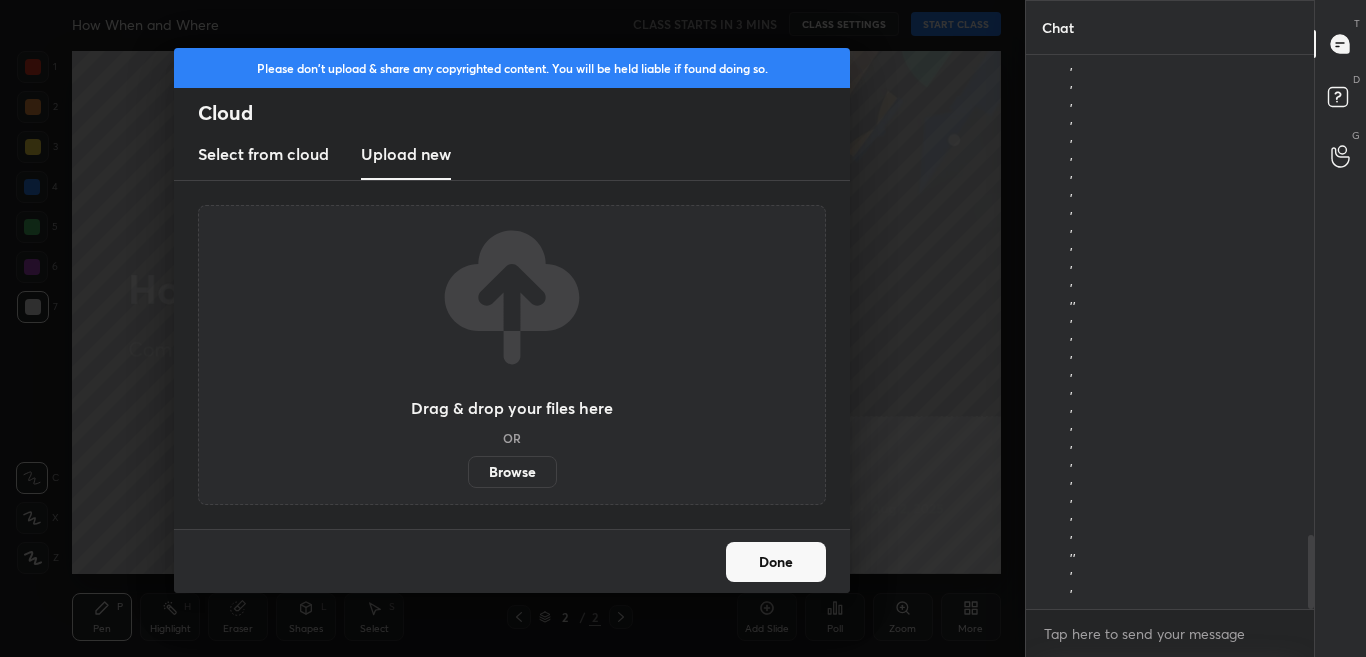click on "Browse" at bounding box center (512, 472) 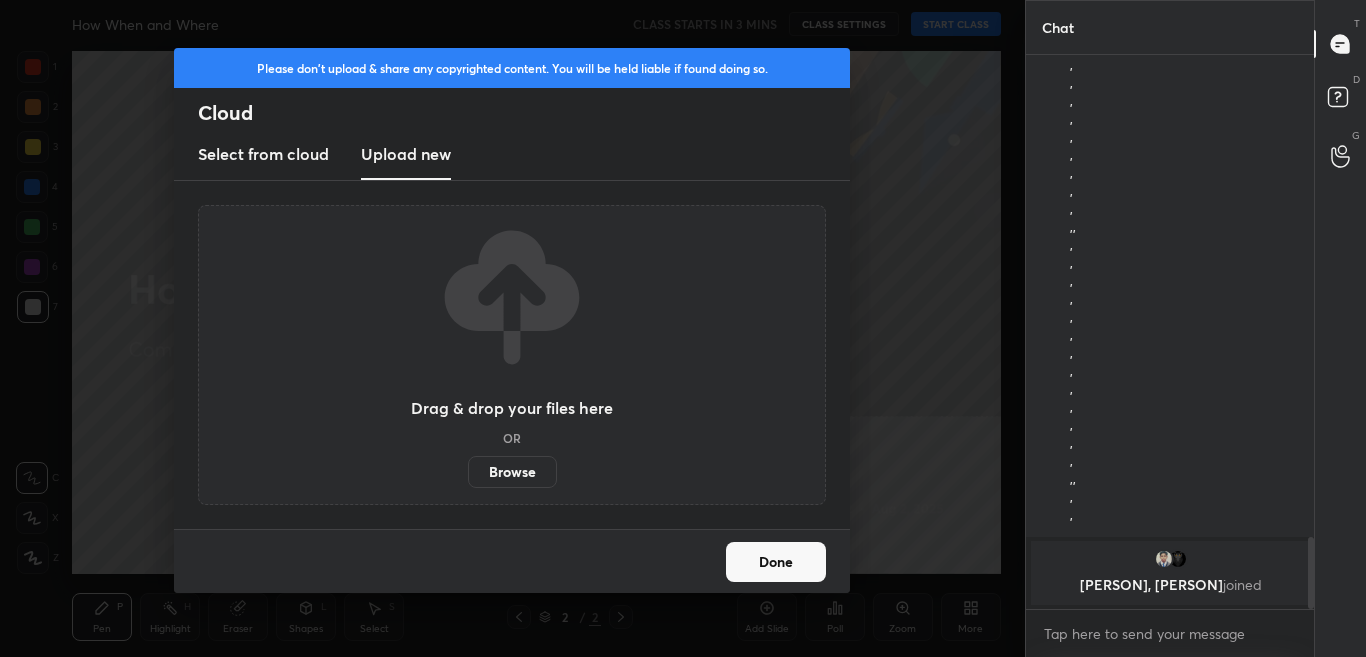 scroll, scrollTop: 3388, scrollLeft: 0, axis: vertical 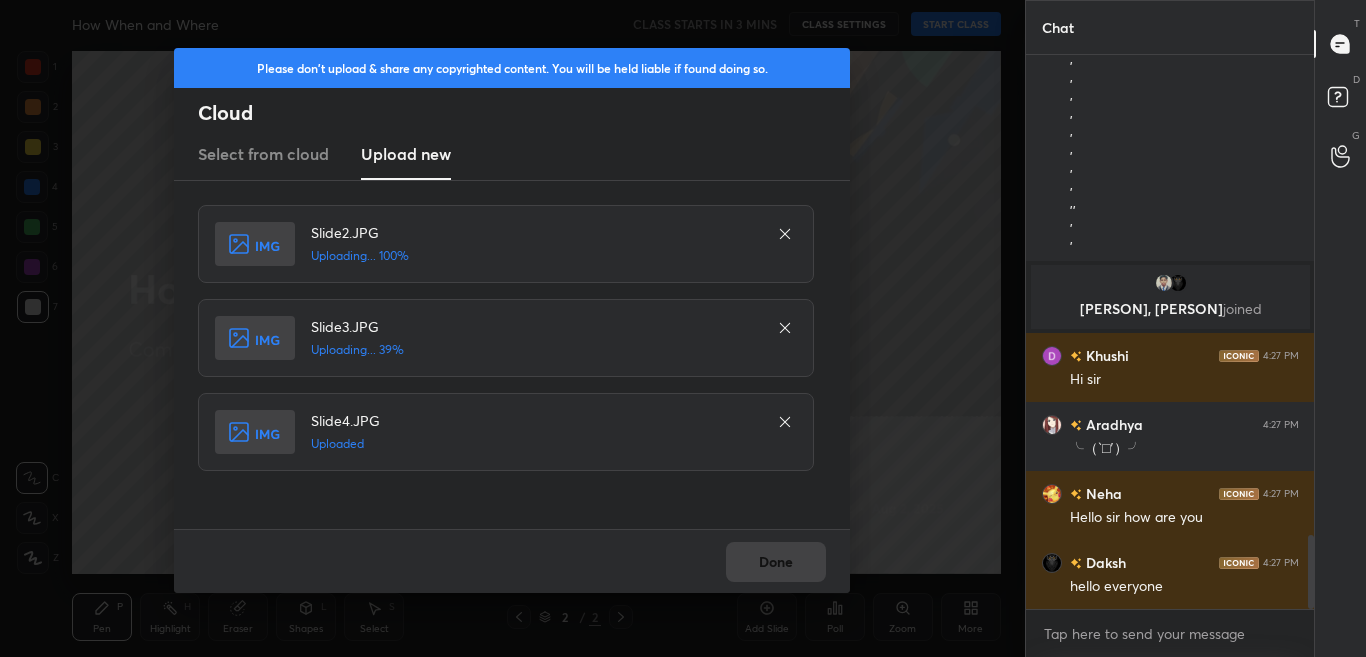 click on "Done" at bounding box center (512, 561) 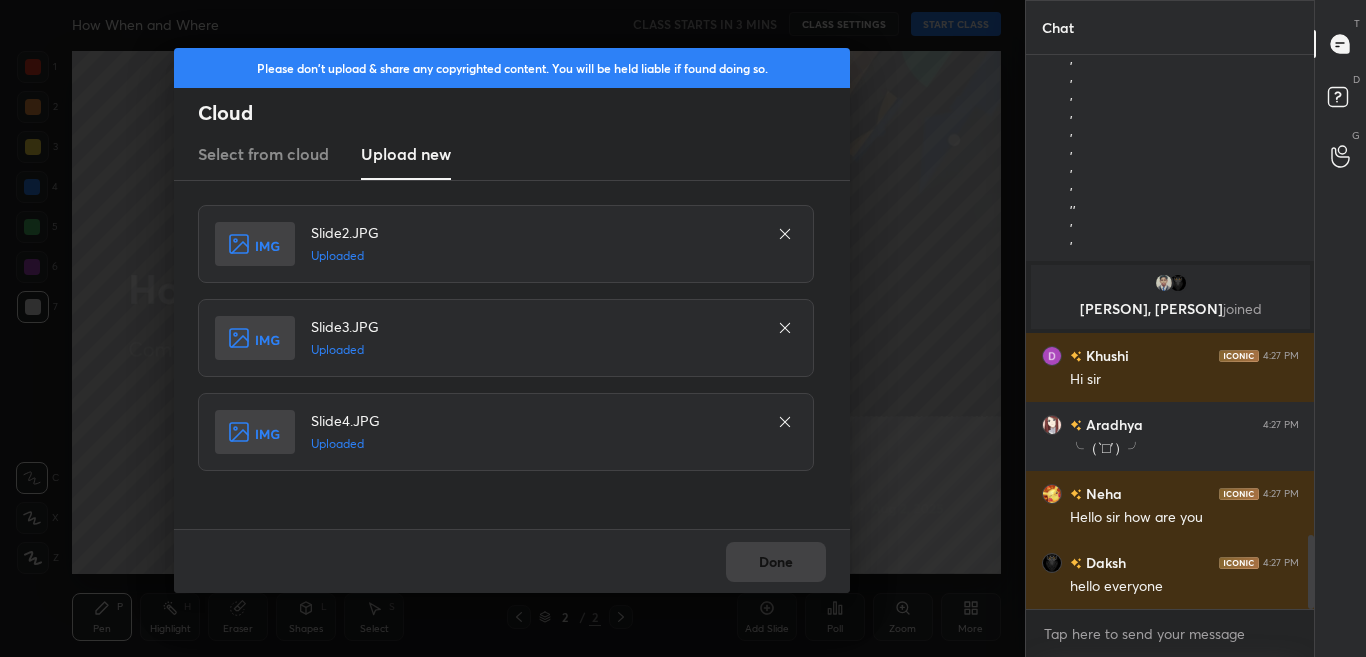 click on "Done" at bounding box center (512, 561) 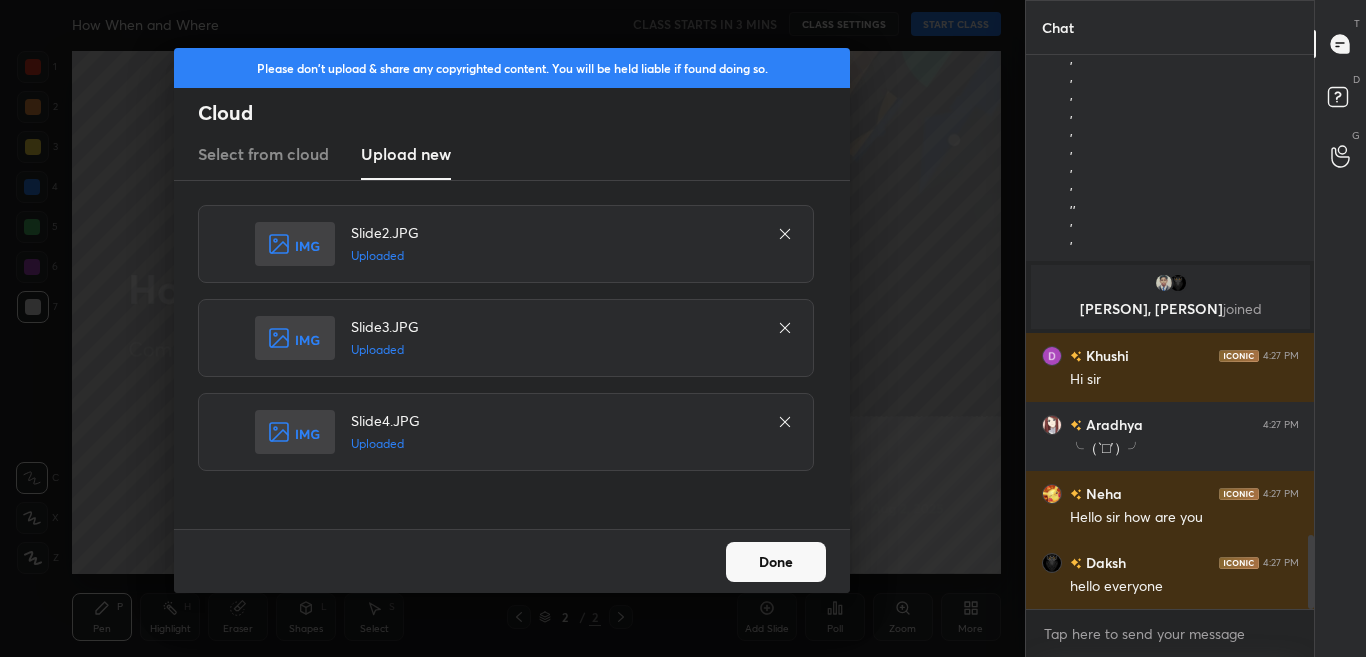 click on "Done" at bounding box center (776, 562) 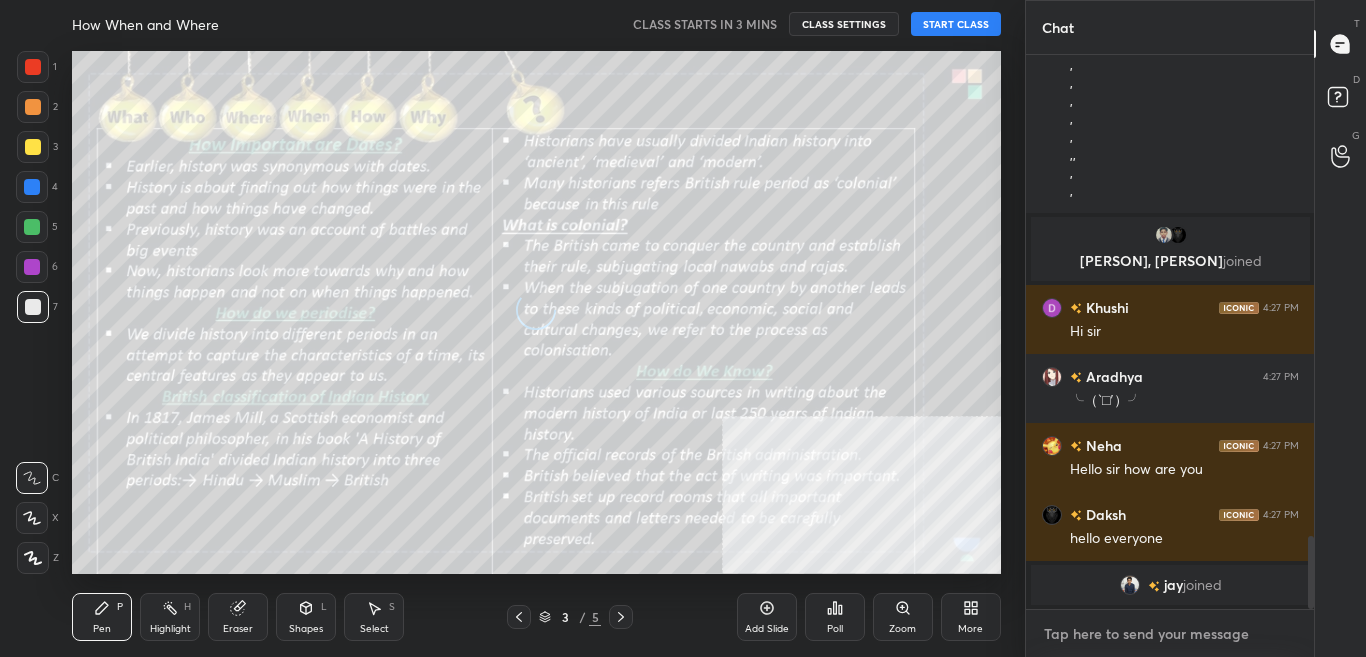 click at bounding box center [1170, 634] 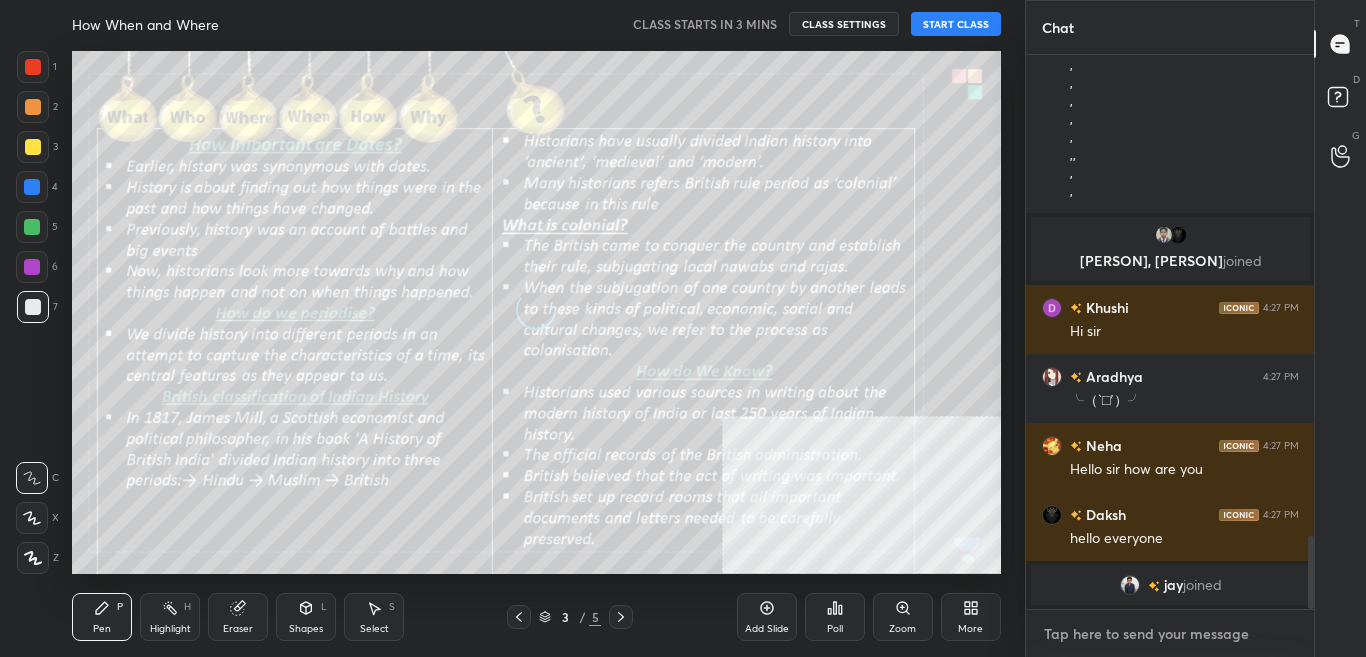 type on "x" 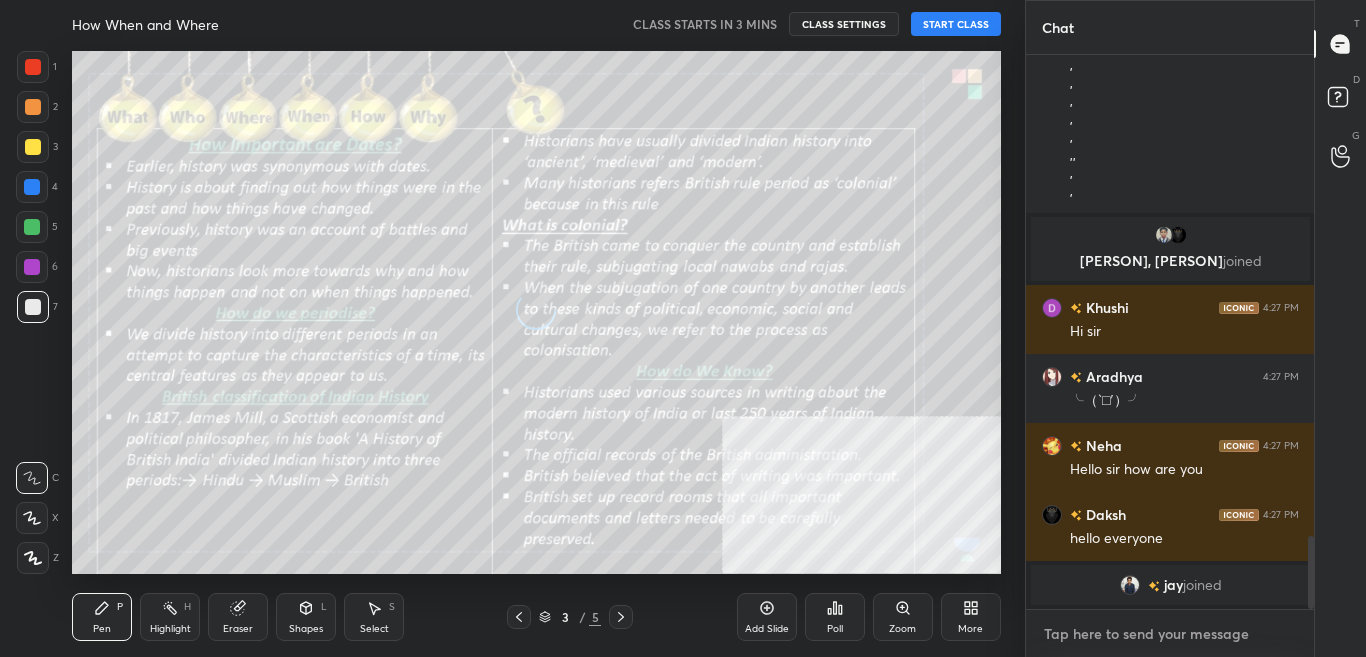 scroll, scrollTop: 3730, scrollLeft: 0, axis: vertical 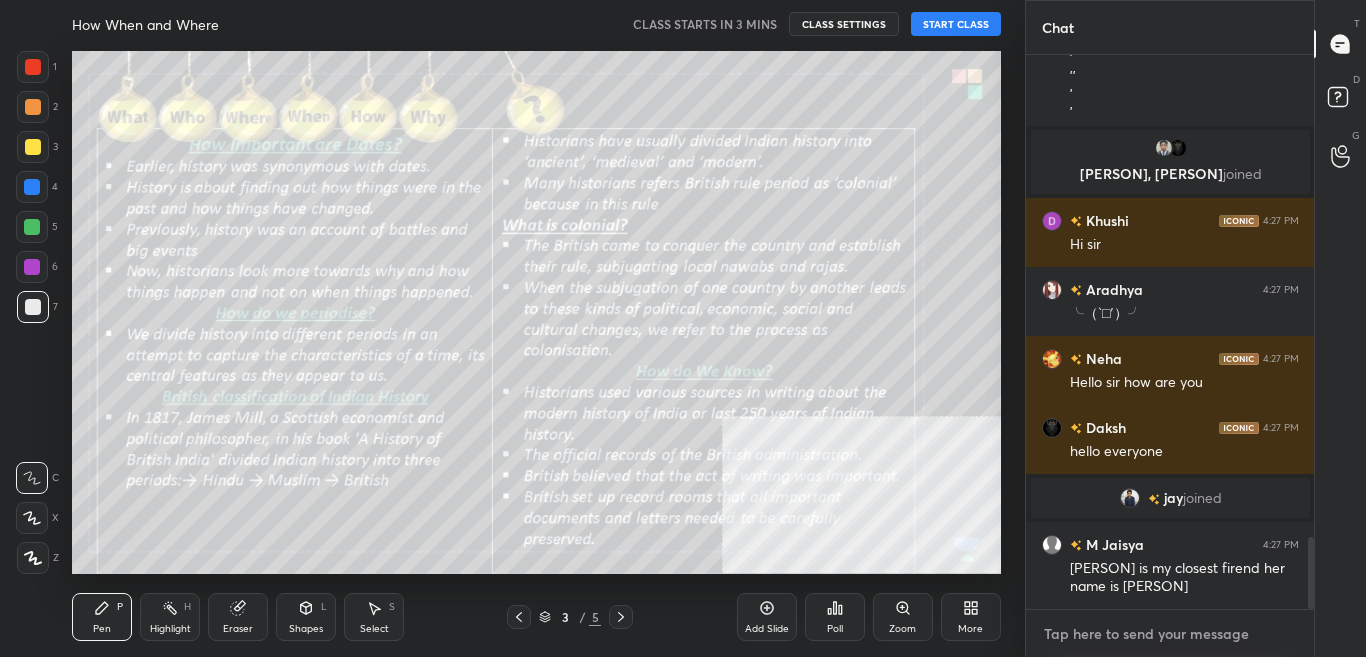 type on "h" 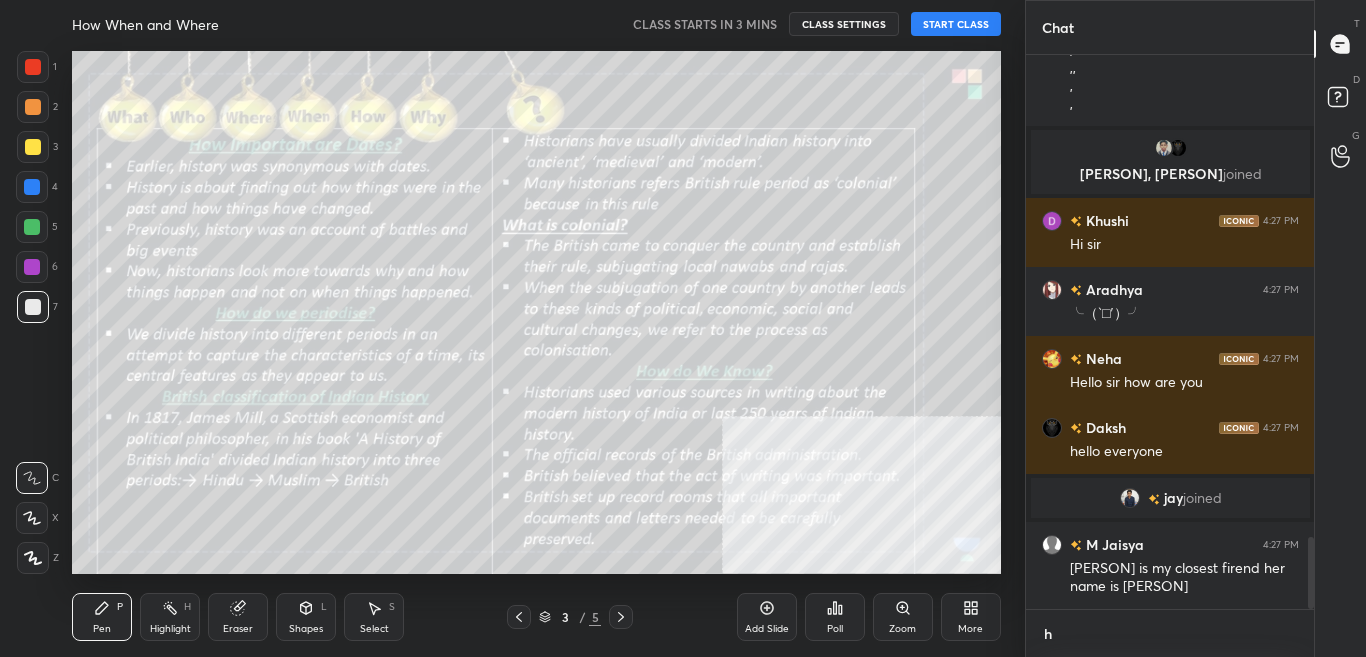 type on "x" 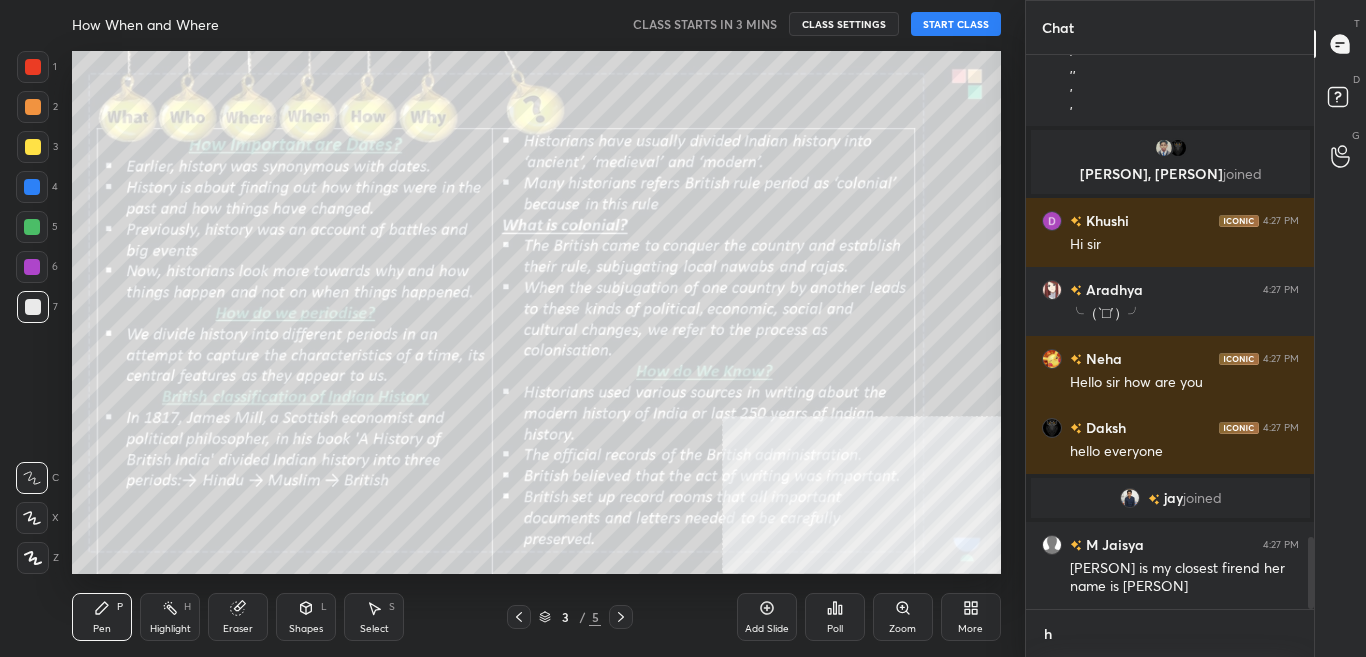 type on "hi" 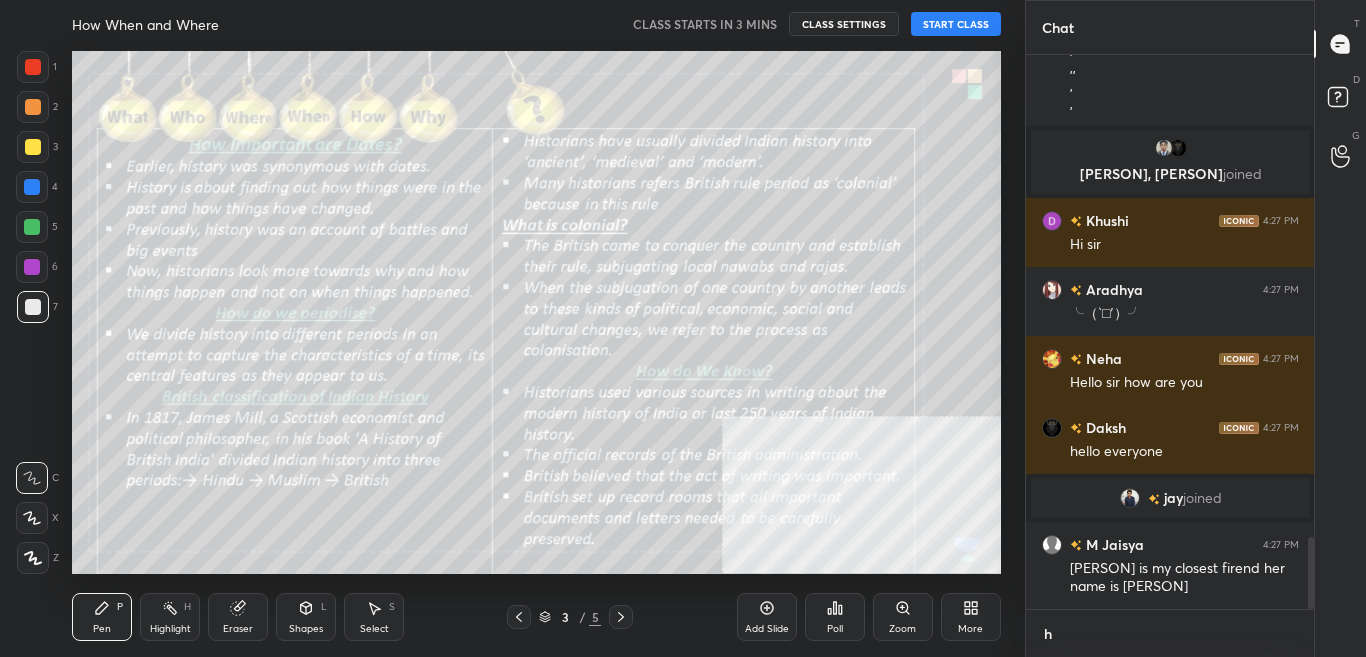 type on "x" 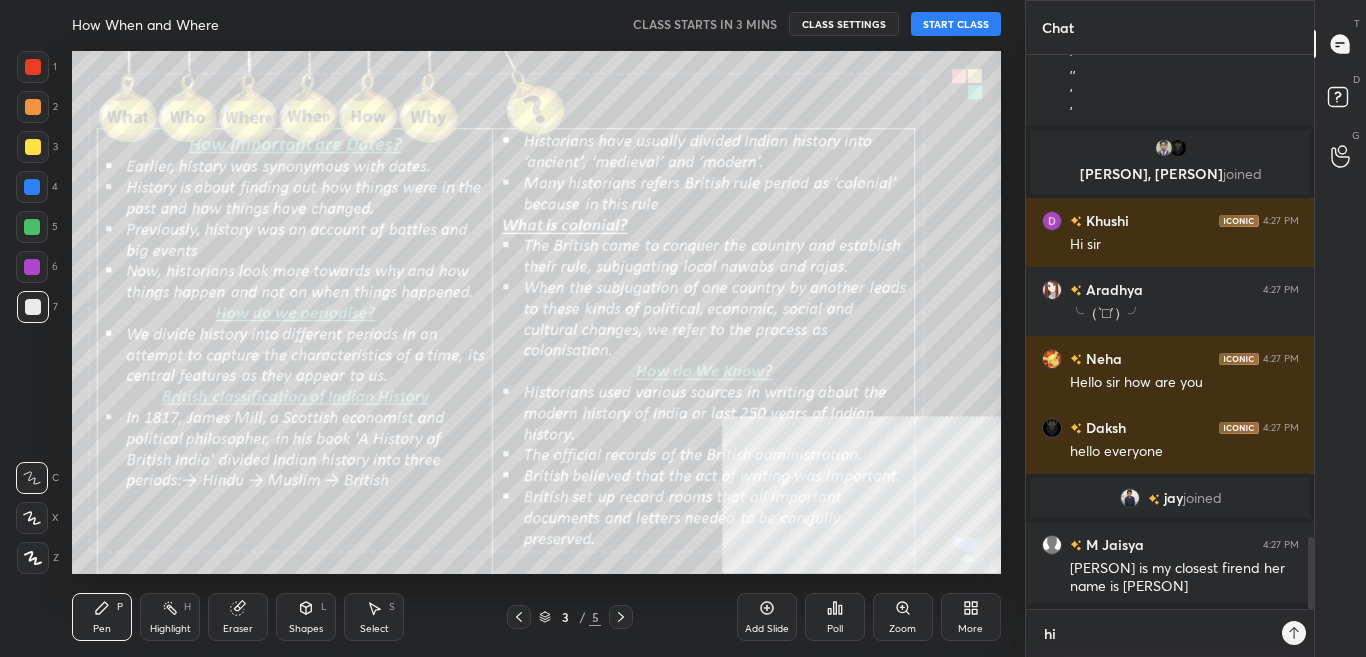 scroll, scrollTop: 7, scrollLeft: 7, axis: both 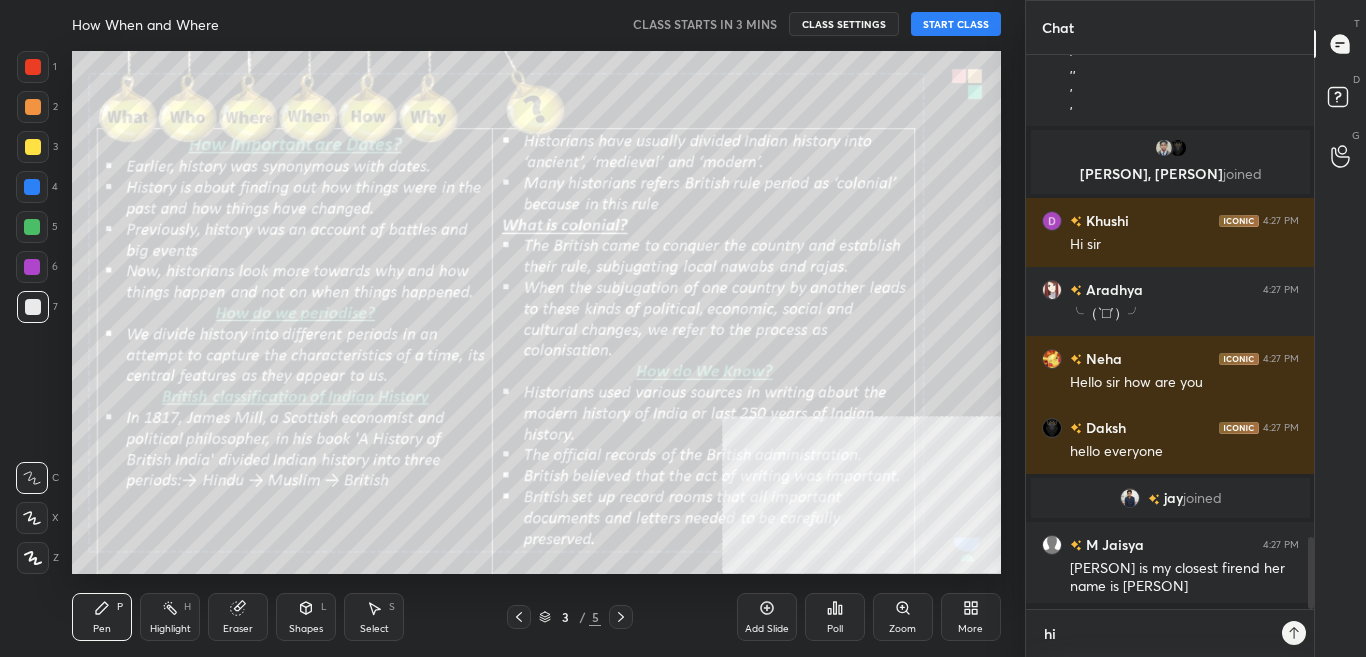 type on "hi" 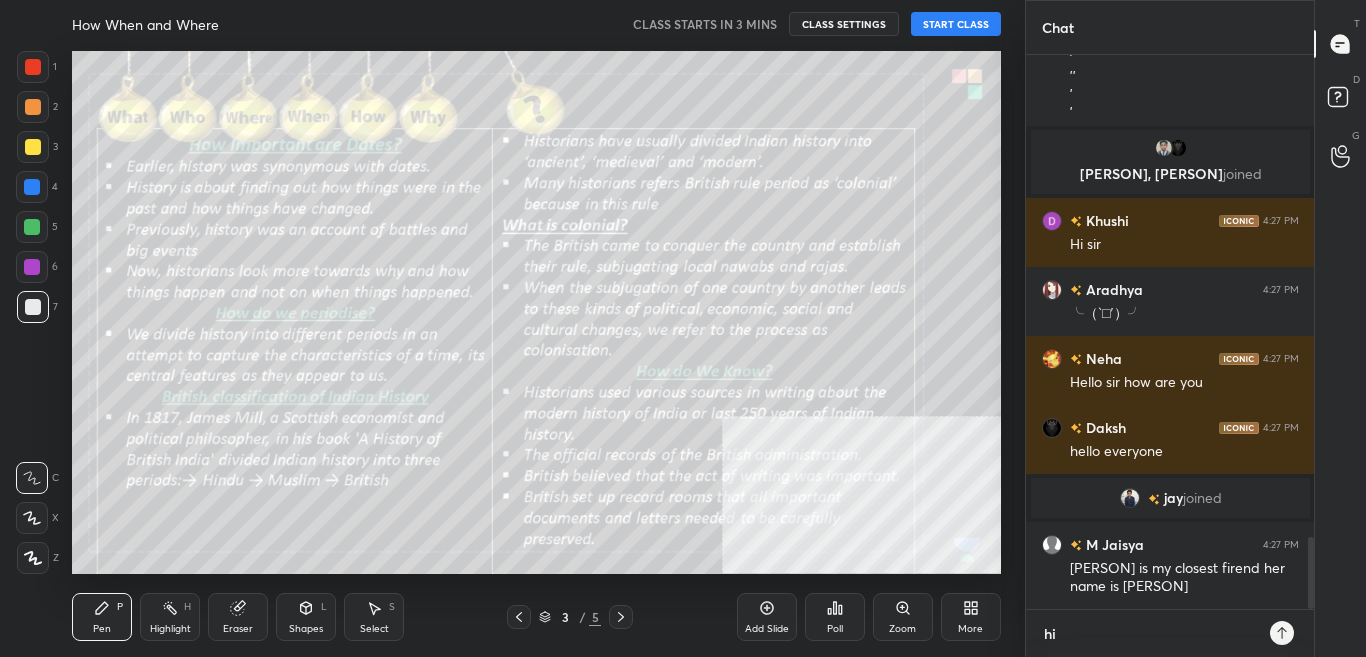 type on "hi k" 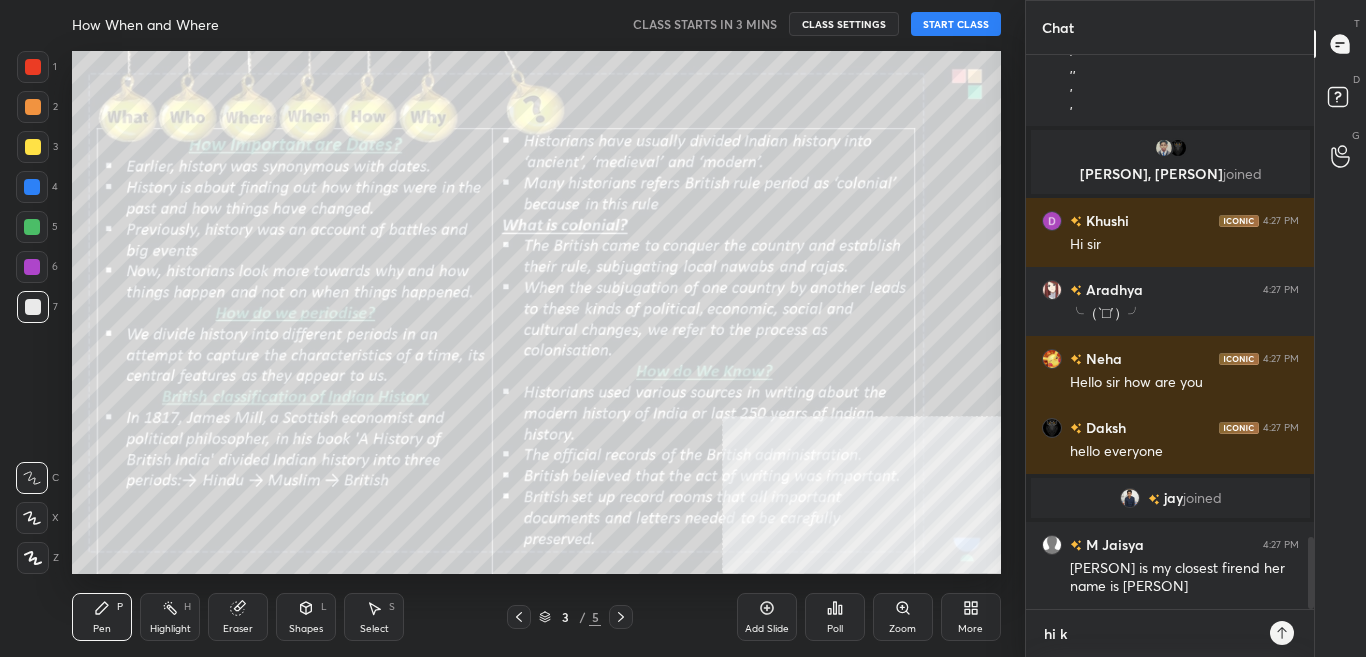 type on "x" 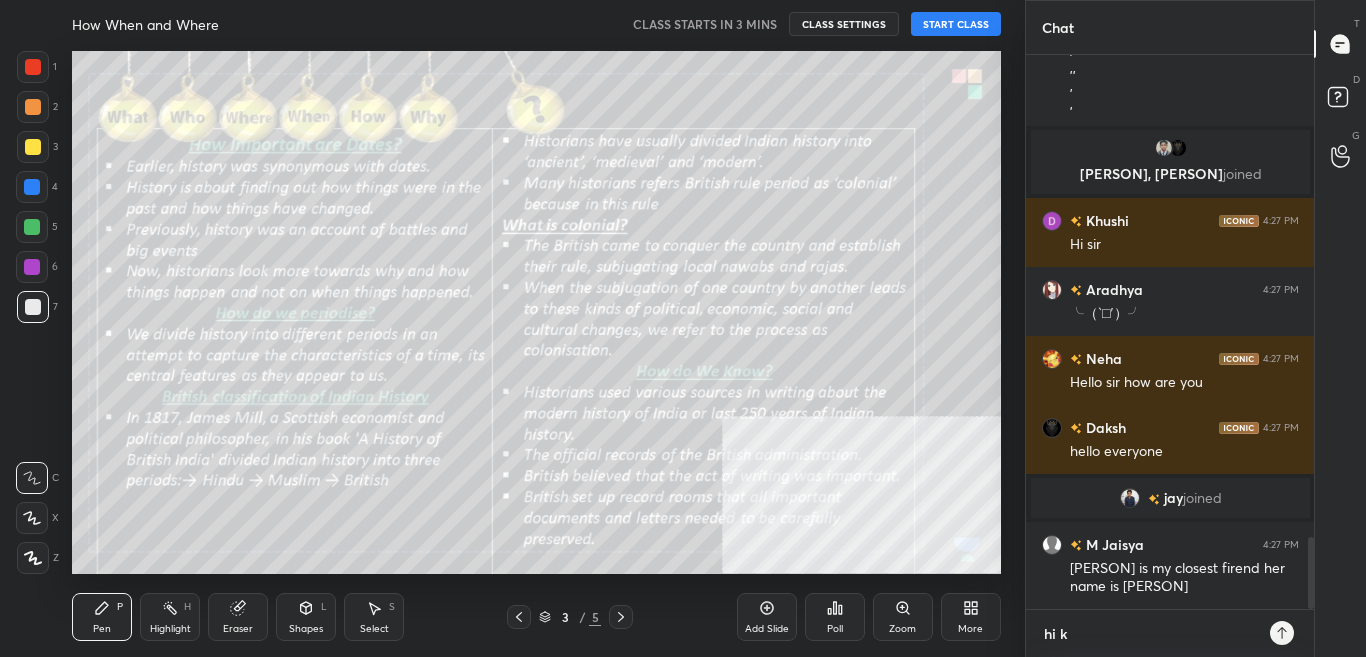type on "hi kh" 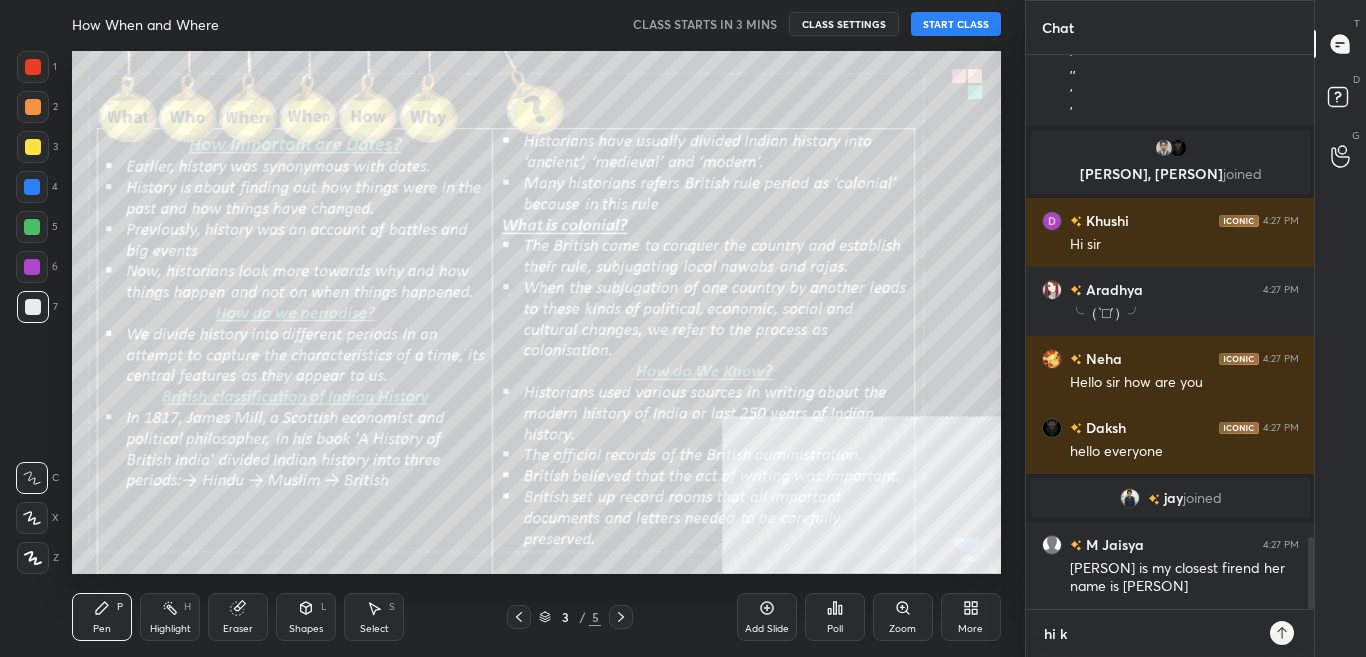 type on "x" 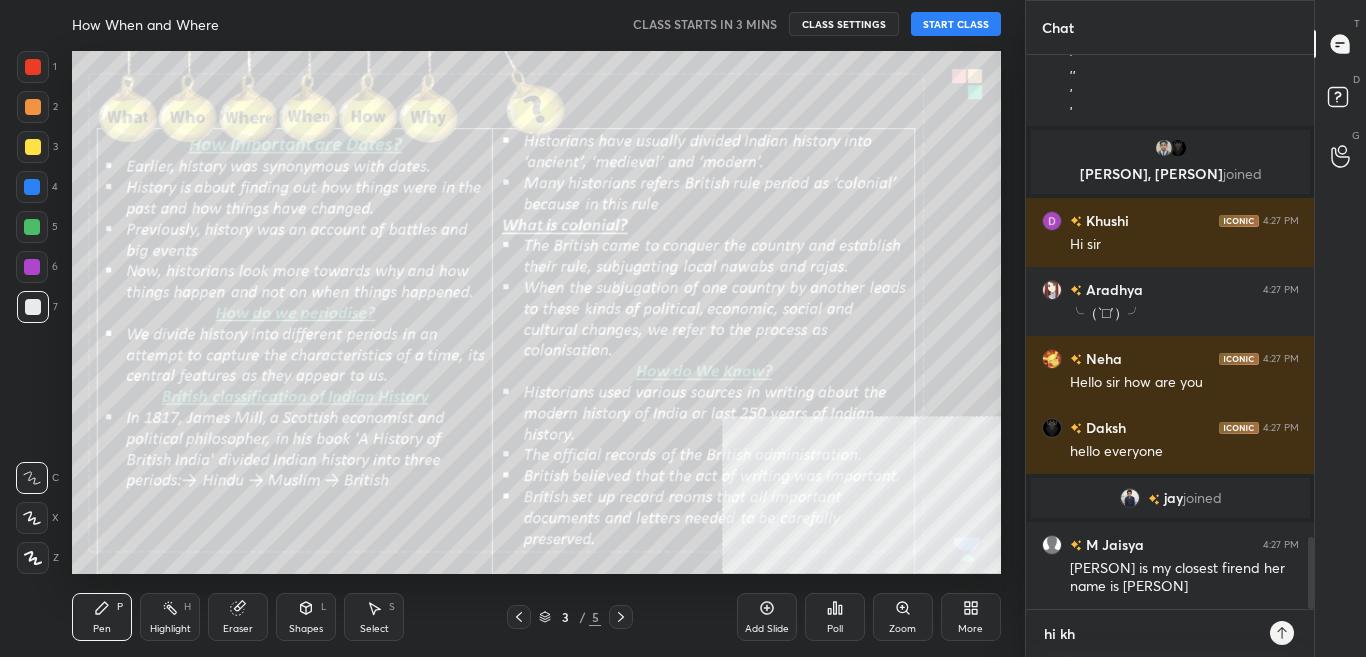 type on "hi [NAME]" 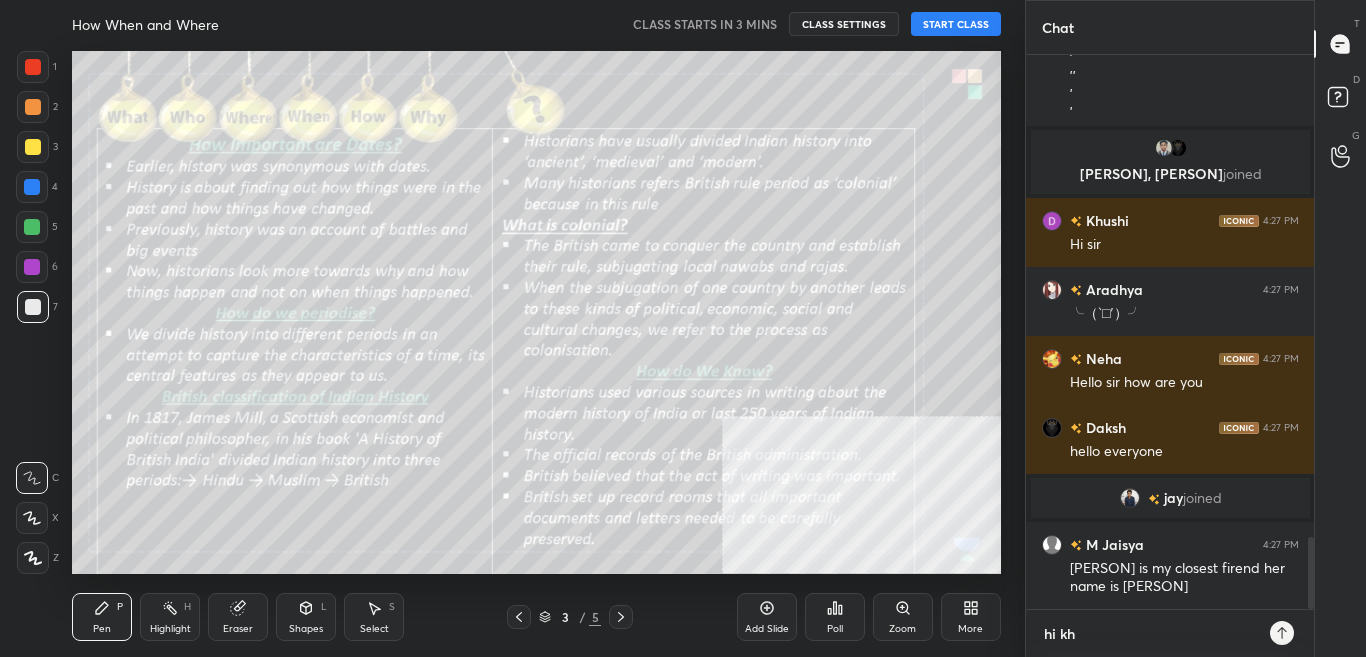 type on "x" 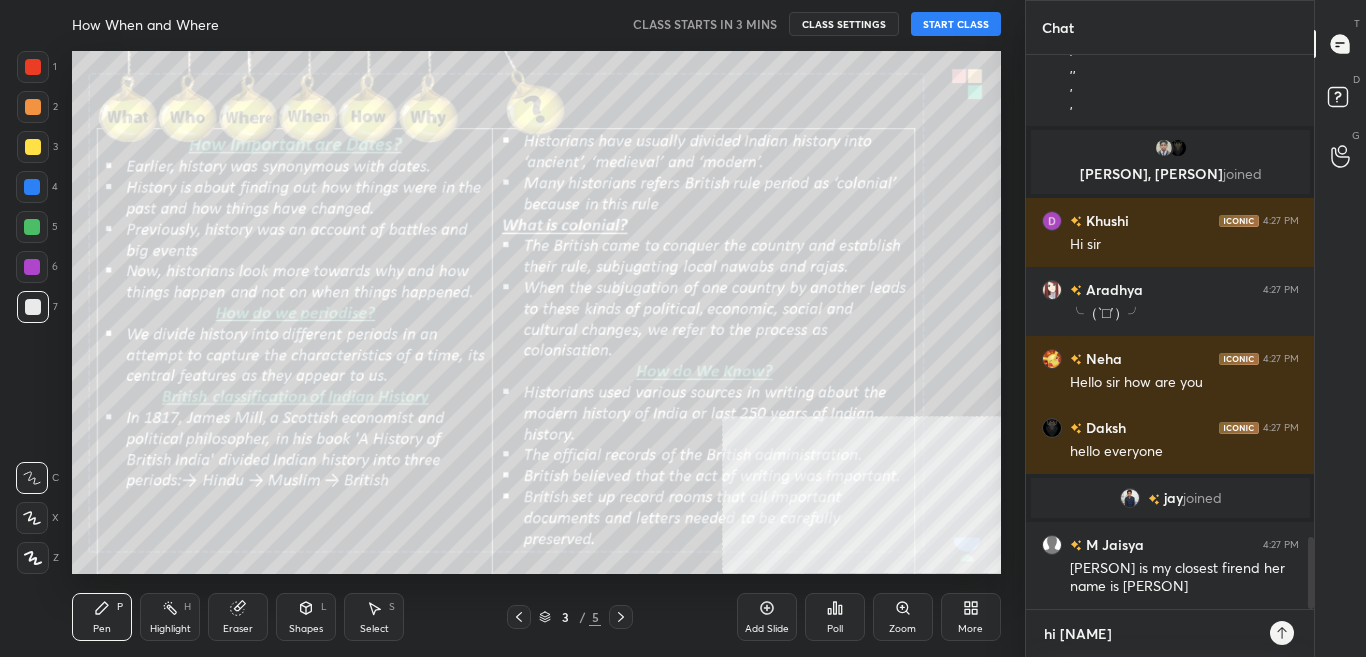 type on "hi [NAME]" 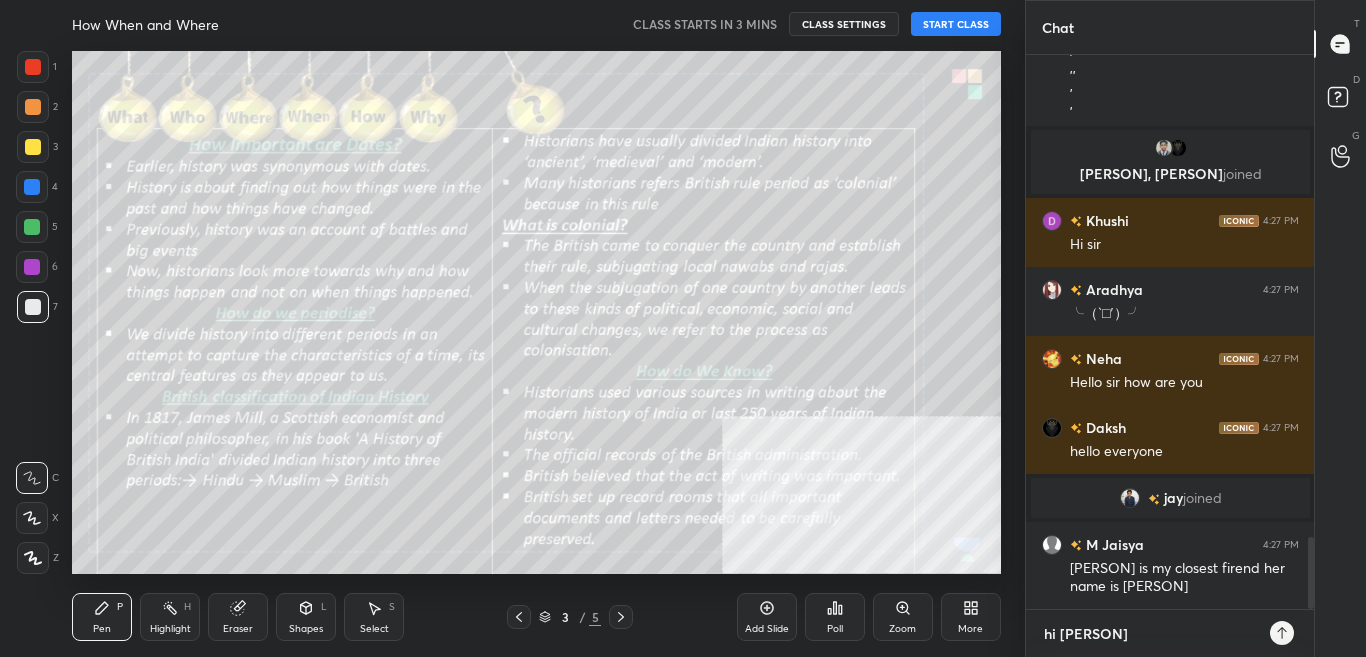 type on "hi [NAME]" 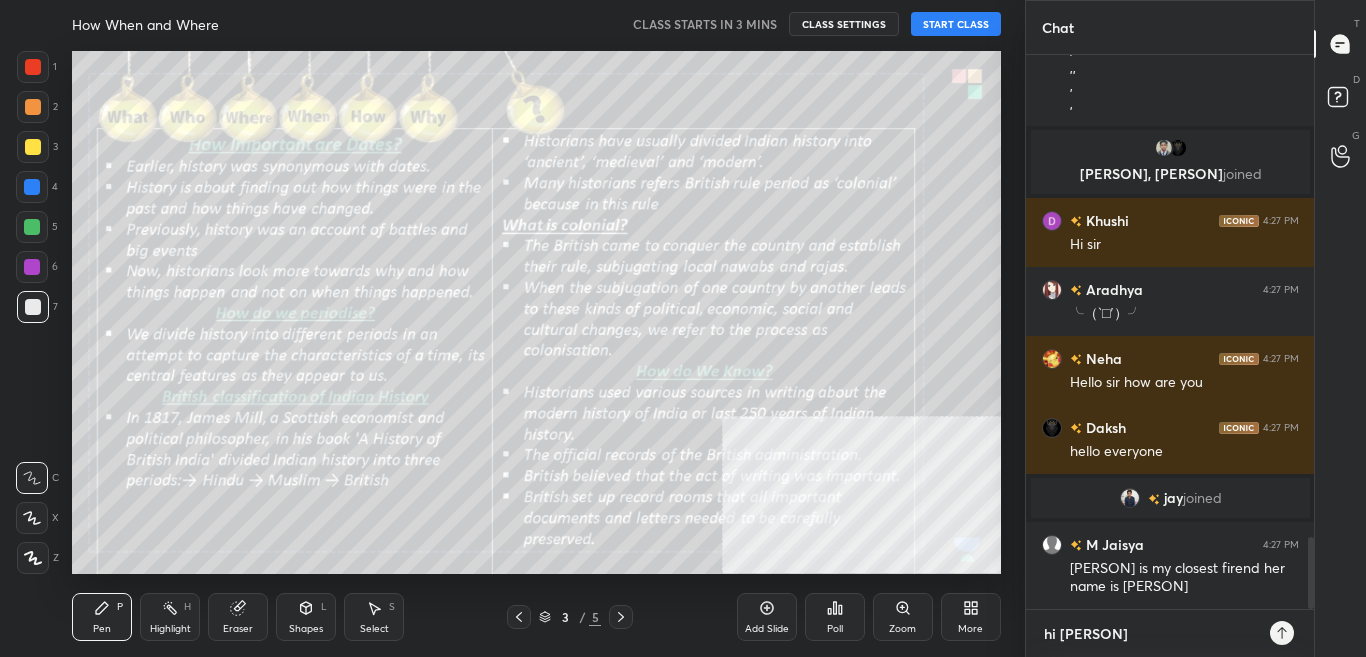 type on "x" 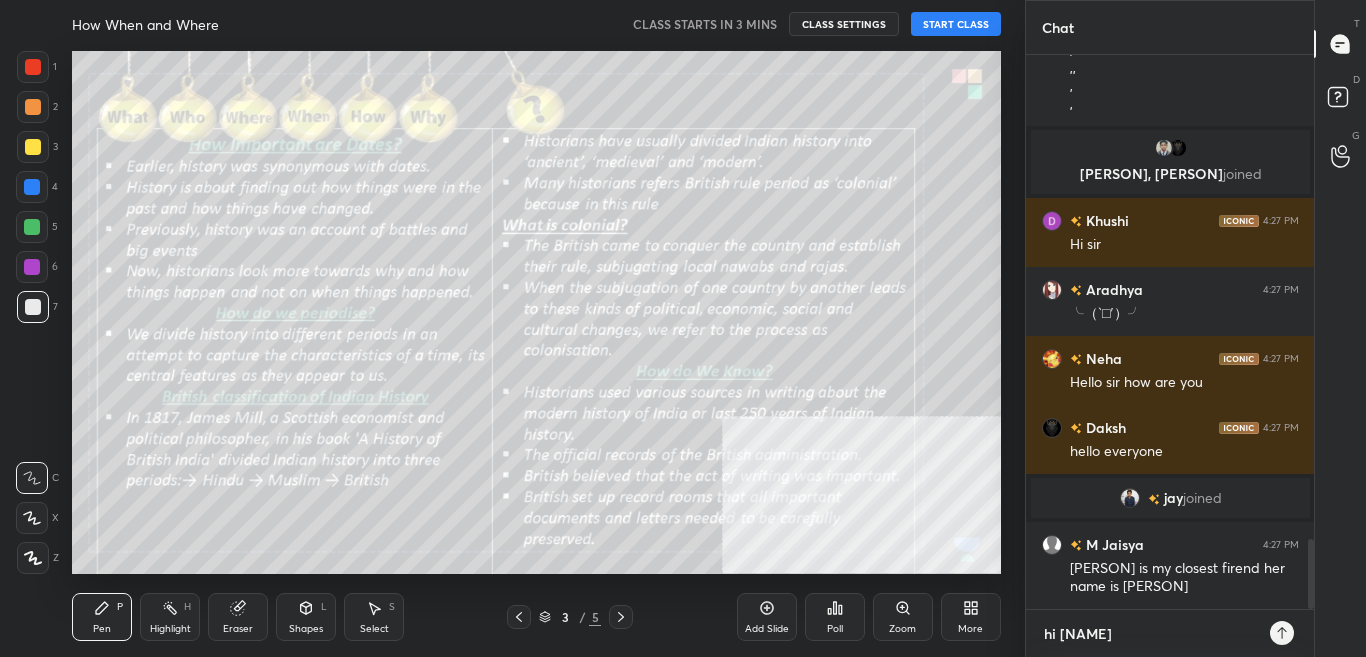 scroll, scrollTop: 3817, scrollLeft: 0, axis: vertical 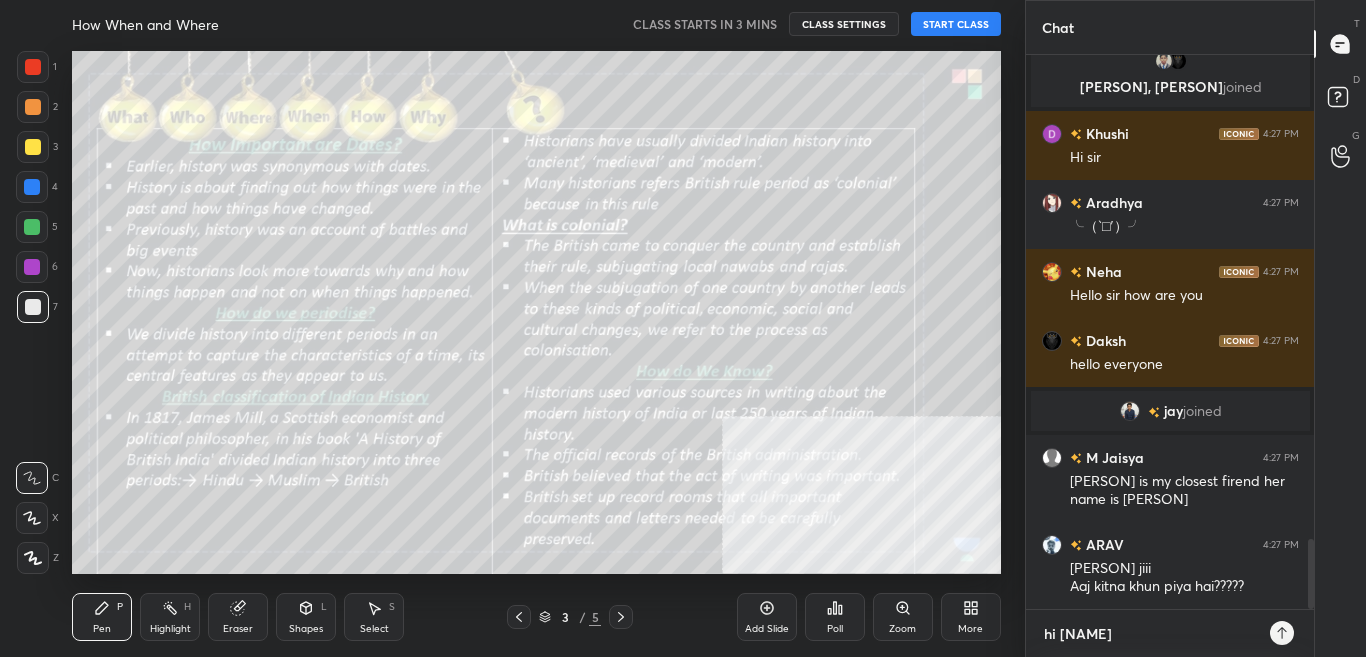 type on "hi [PERSON]'" 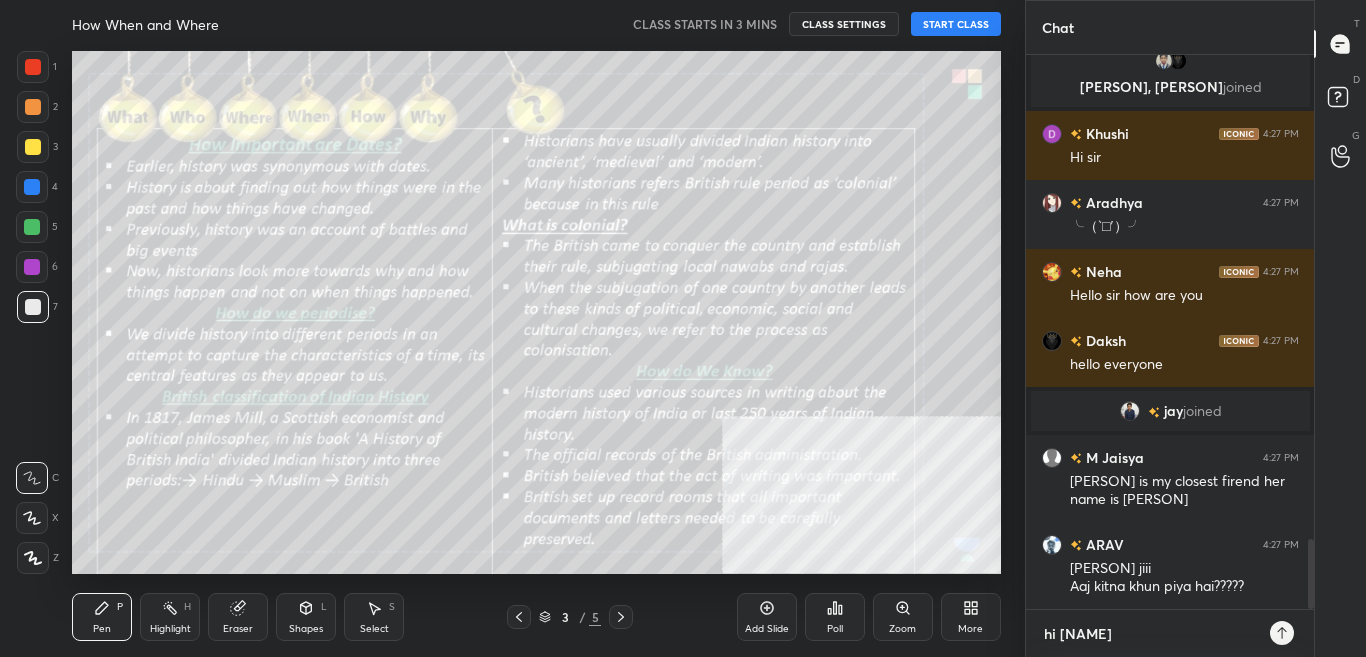 type on "x" 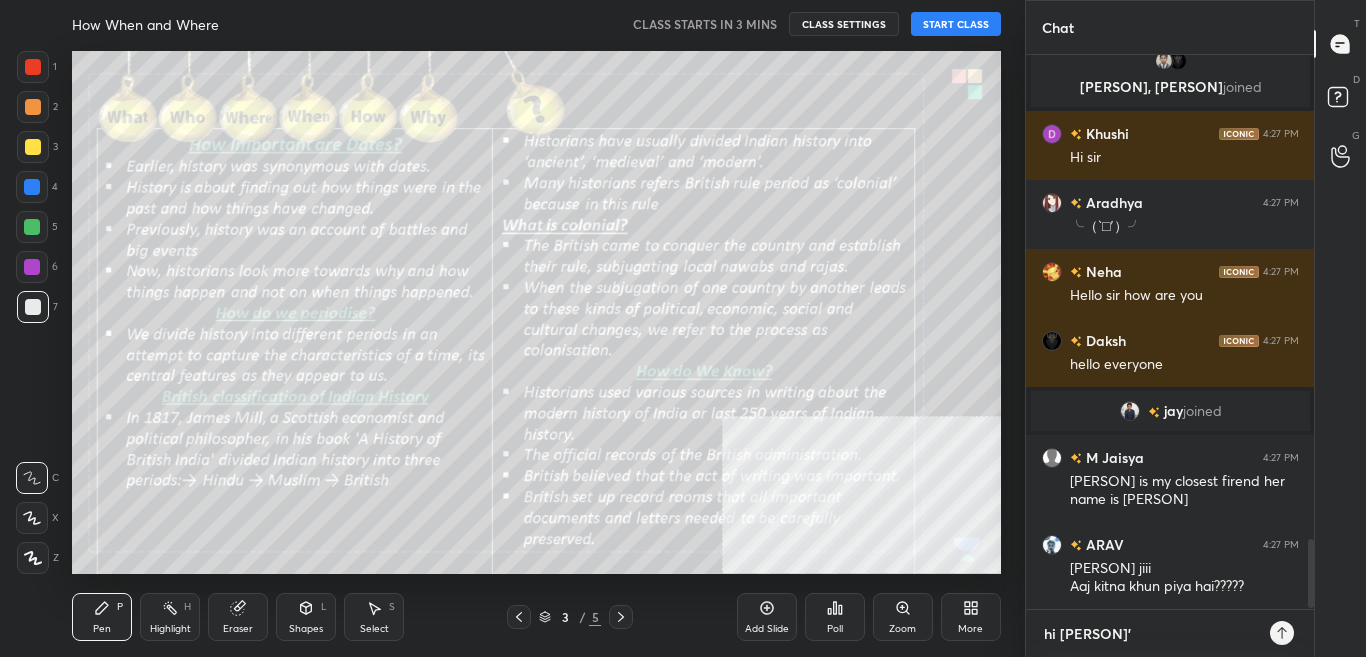 scroll, scrollTop: 3886, scrollLeft: 0, axis: vertical 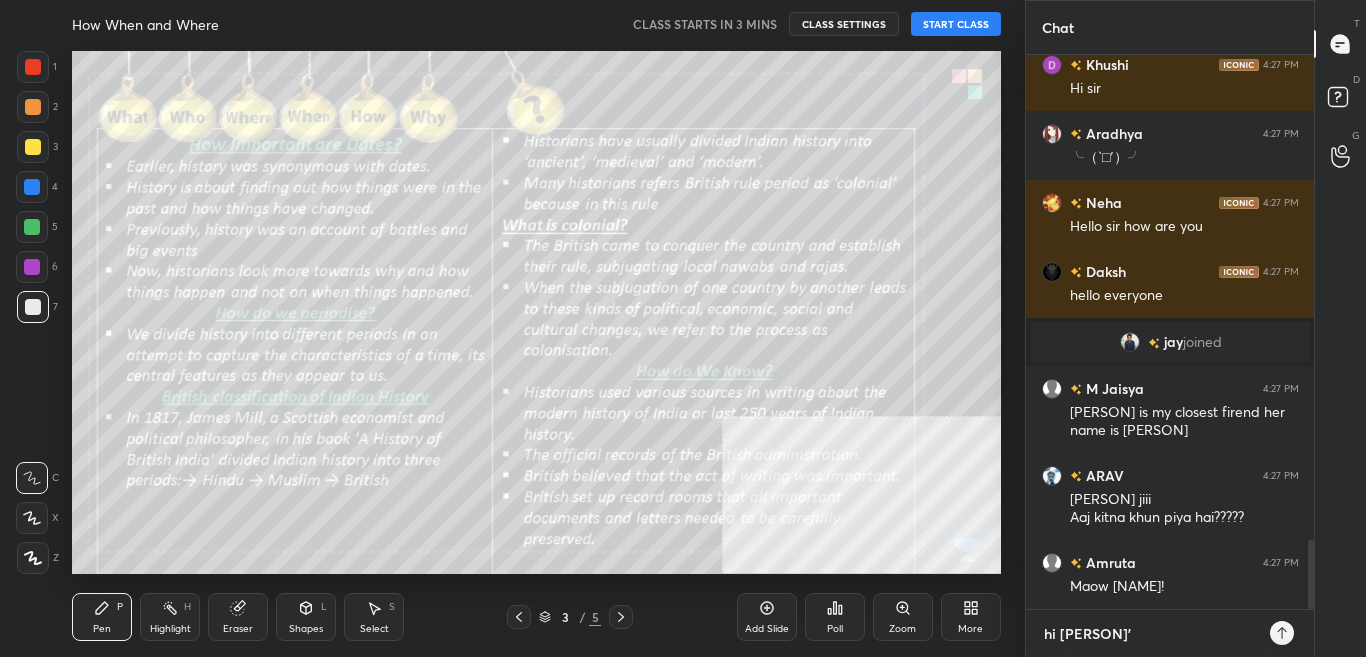 type 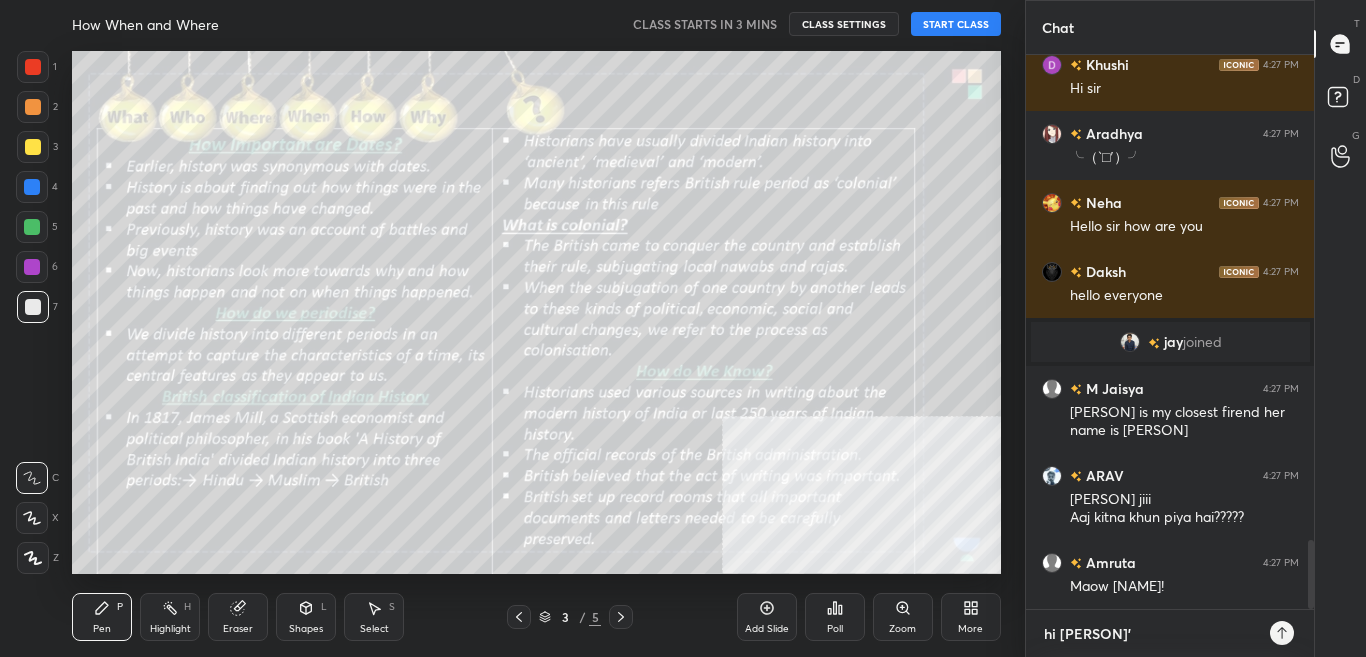type on "x" 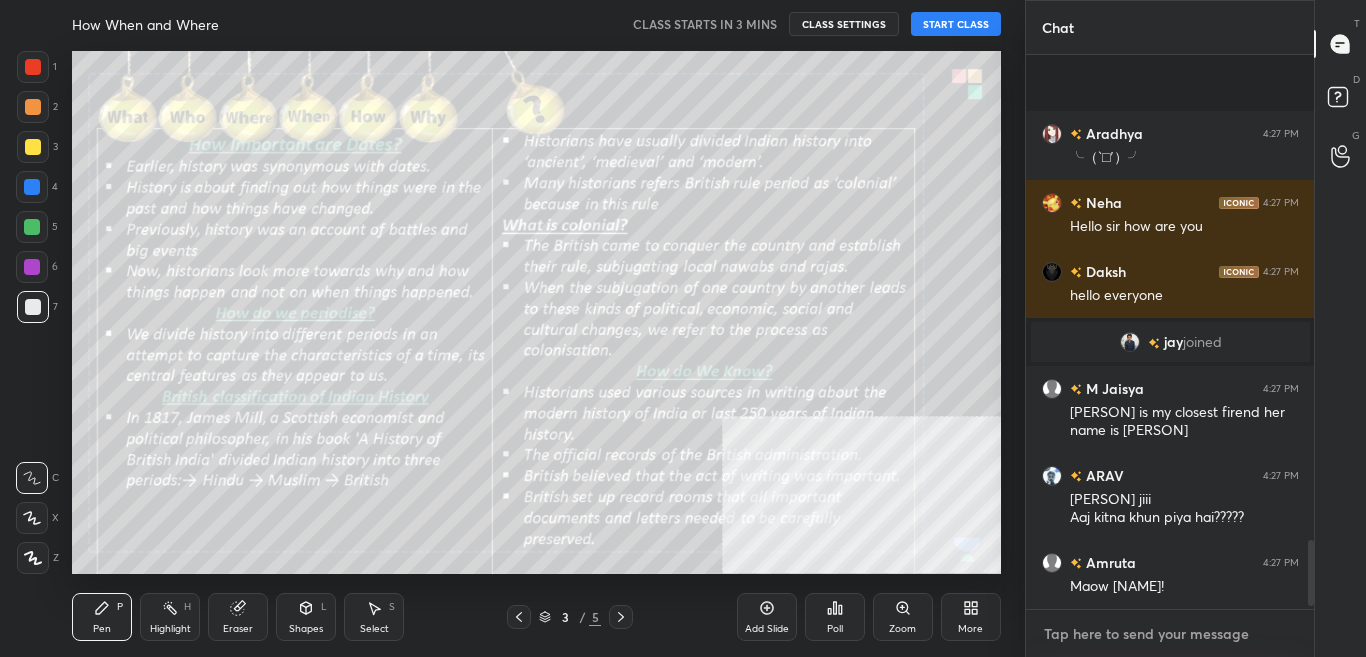 scroll 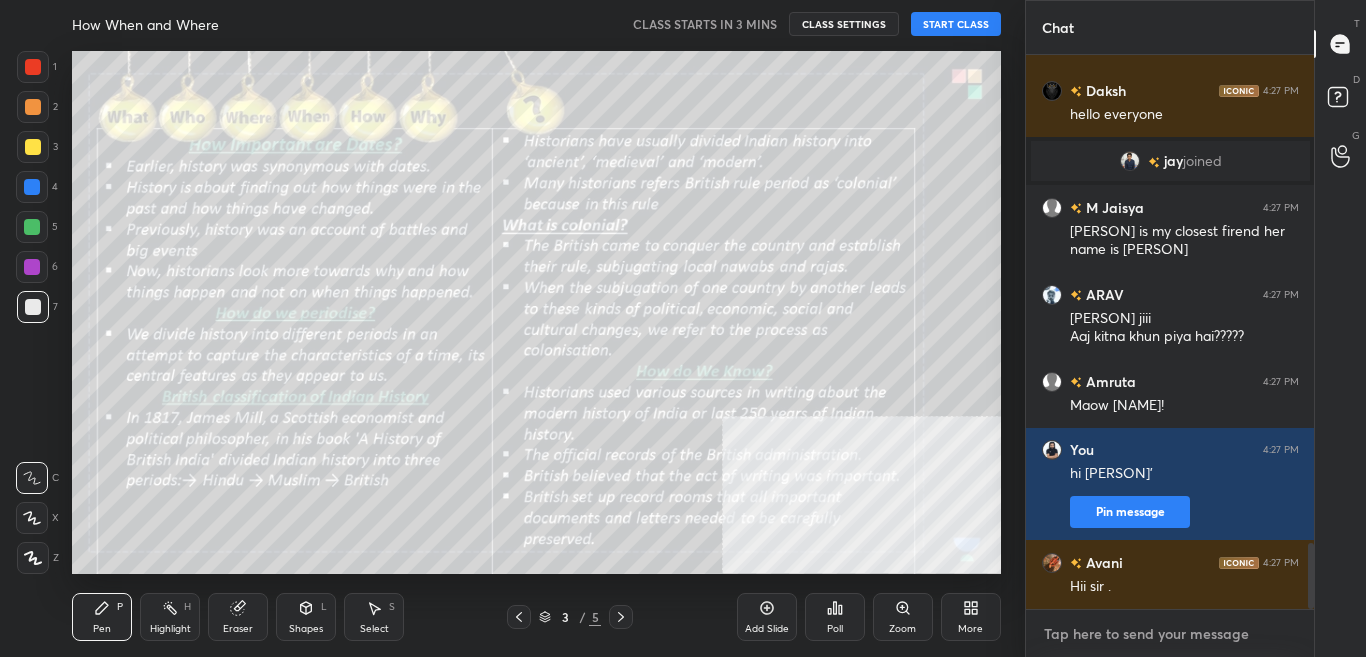type on "h" 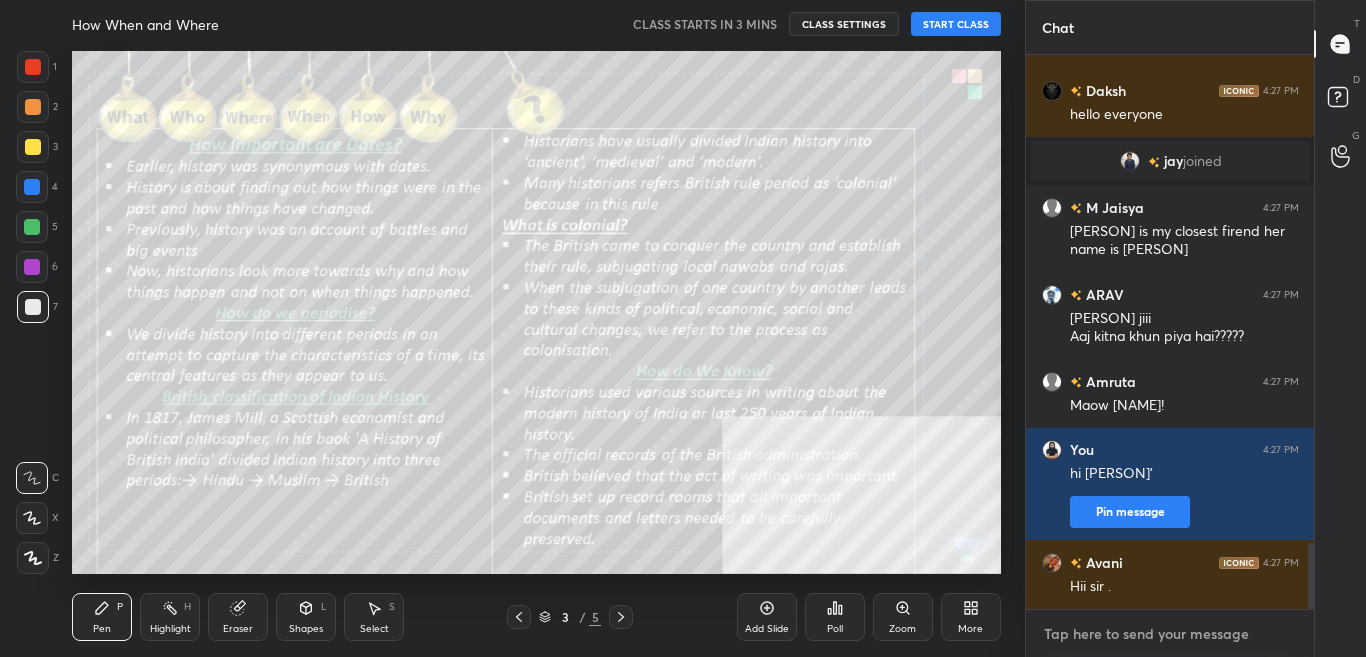 type on "x" 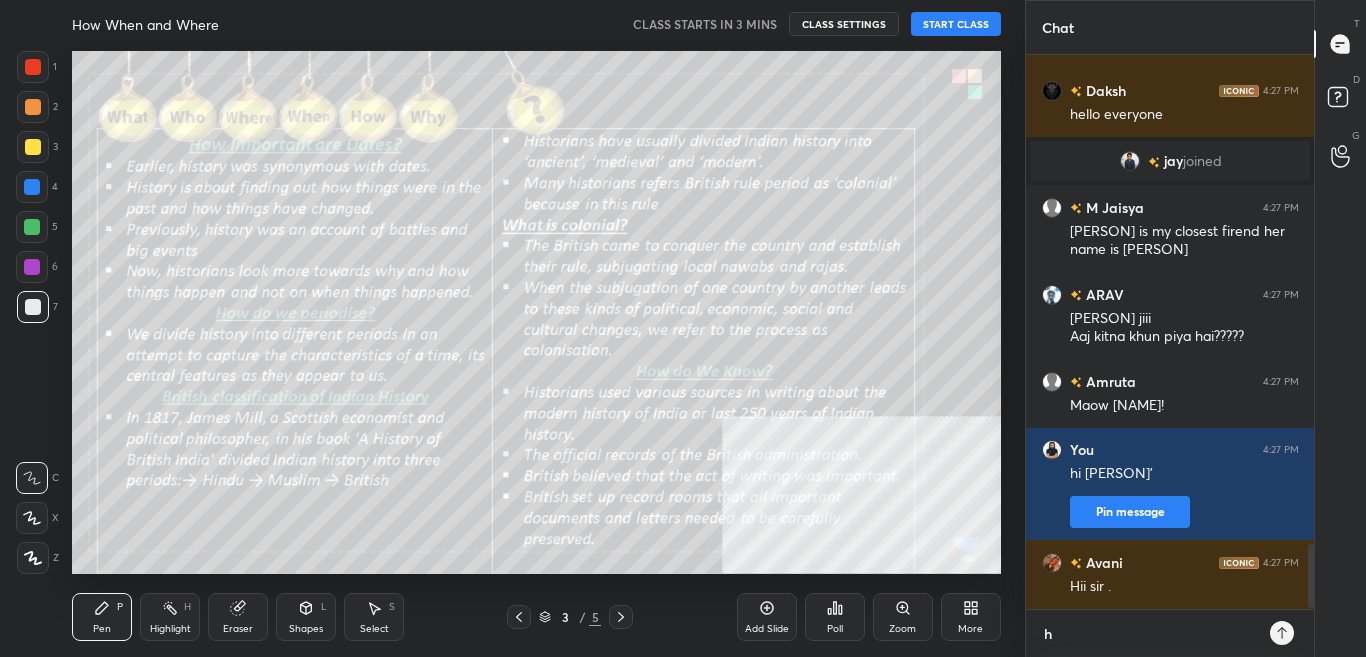 type on "hi" 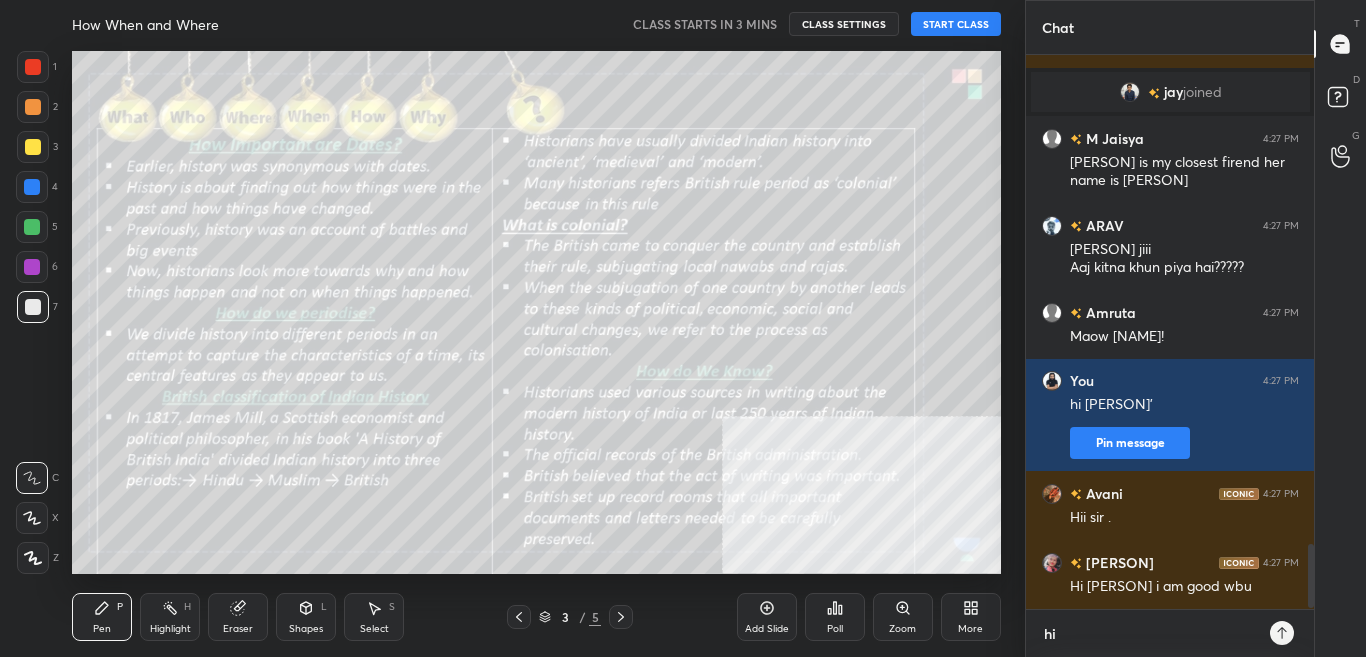 type on "hi" 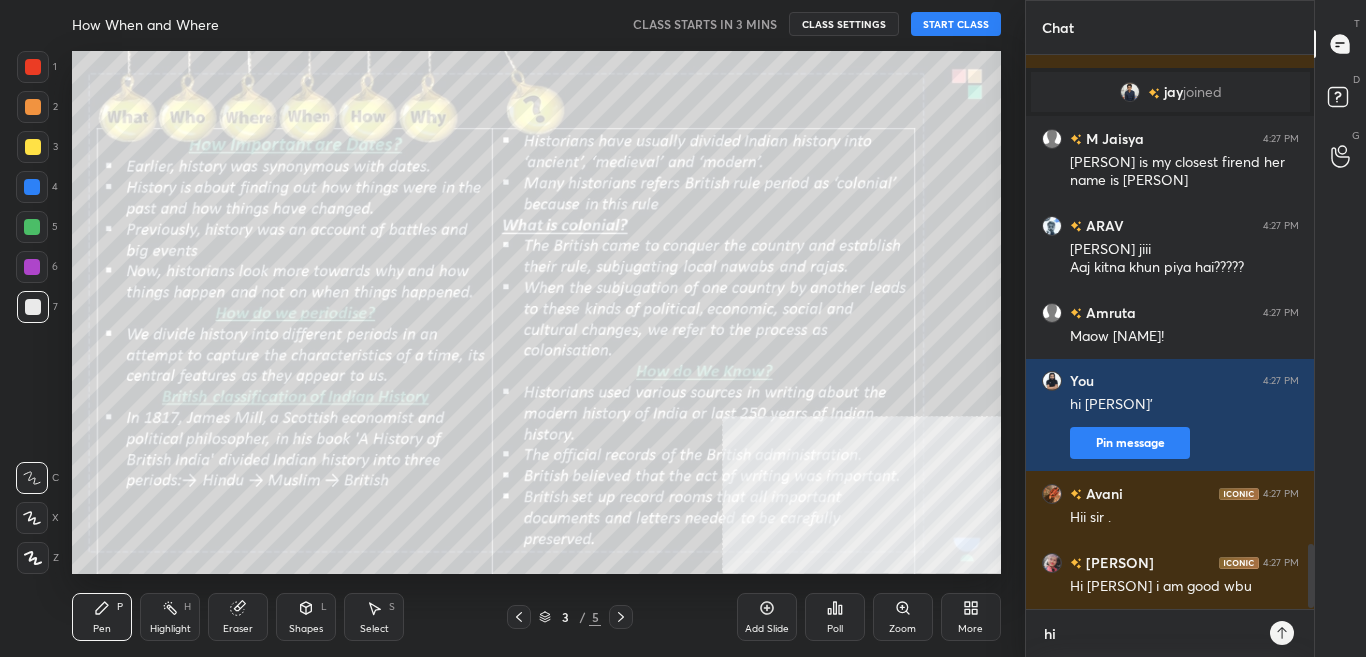 type on "x" 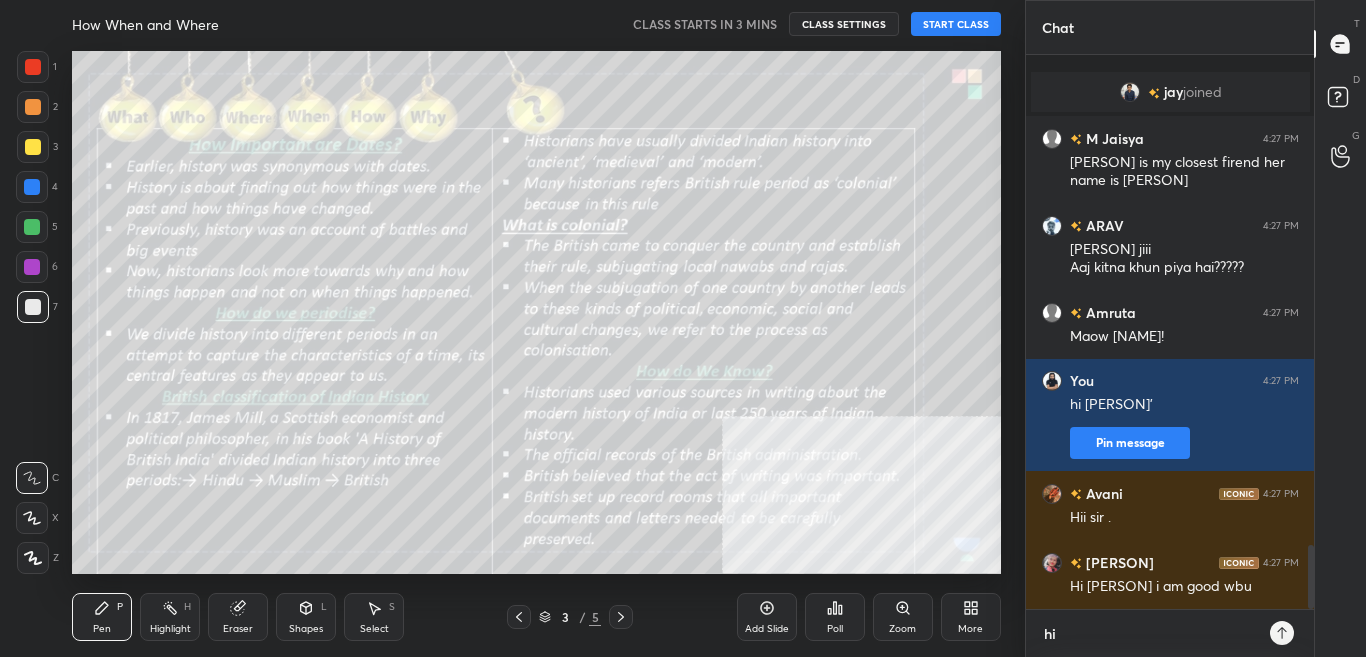 type on "hi [PERSON]" 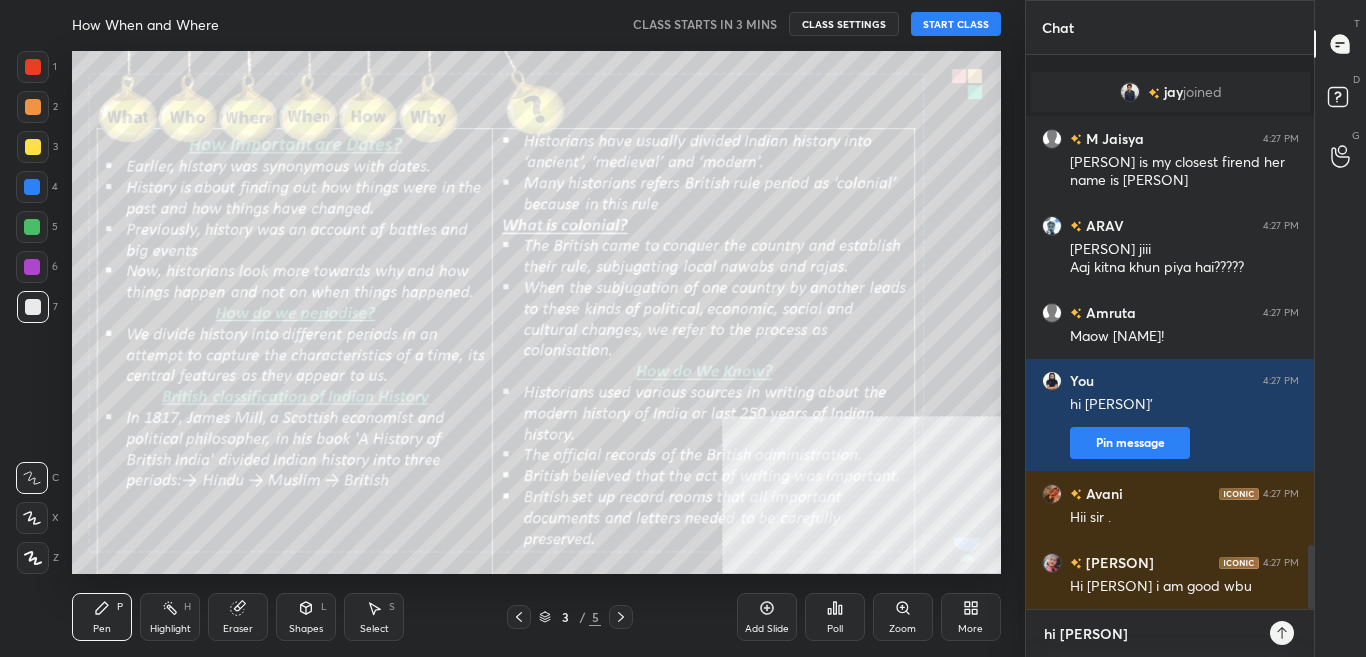 type on "x" 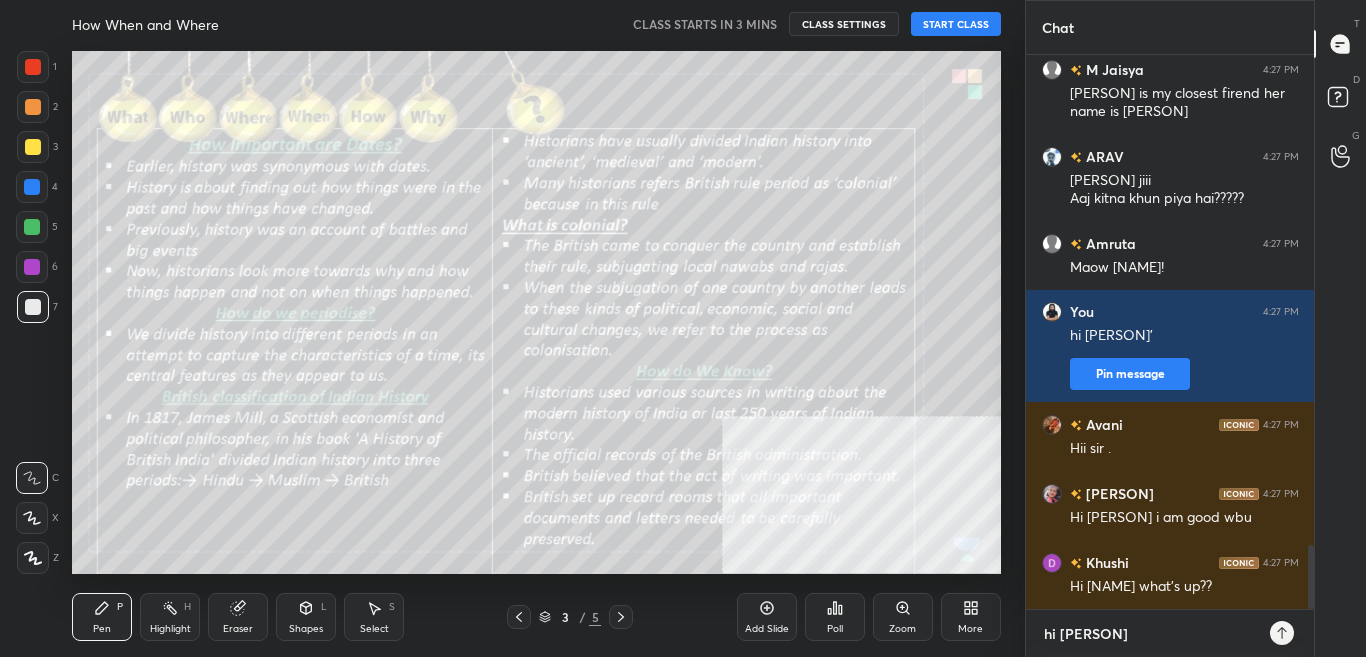 type on "hi [NAME]" 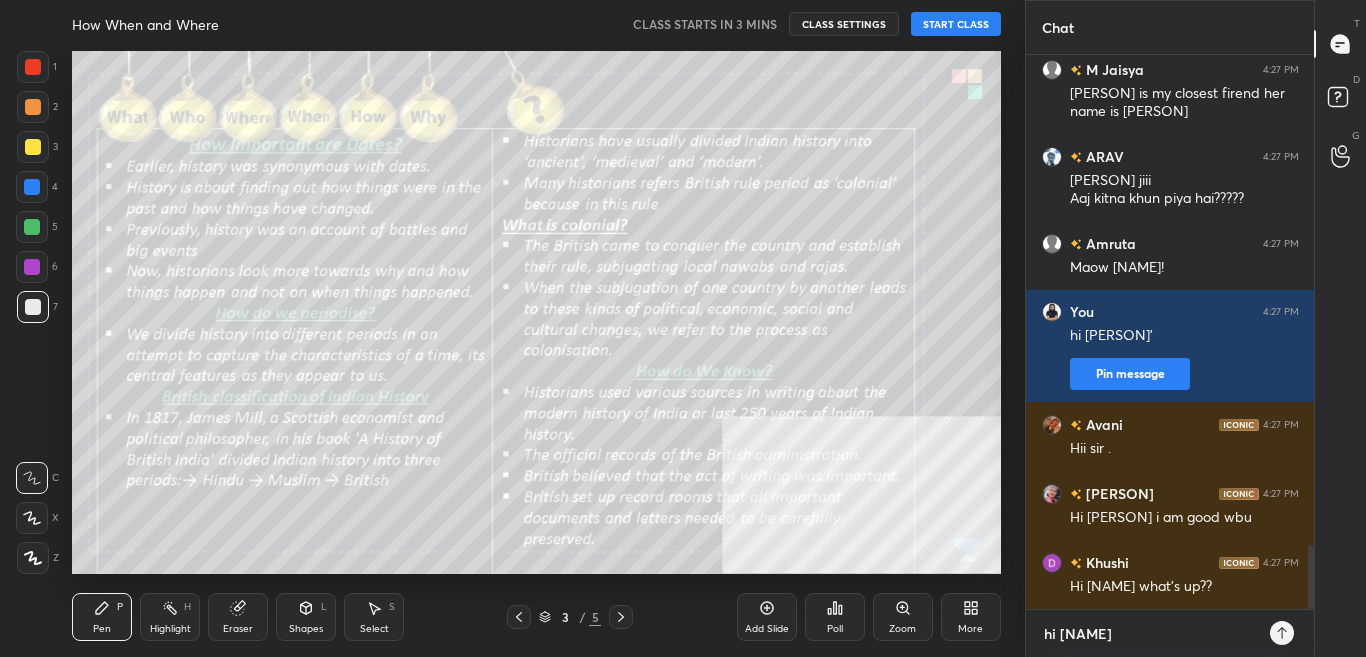 type on "hi [PERSON]" 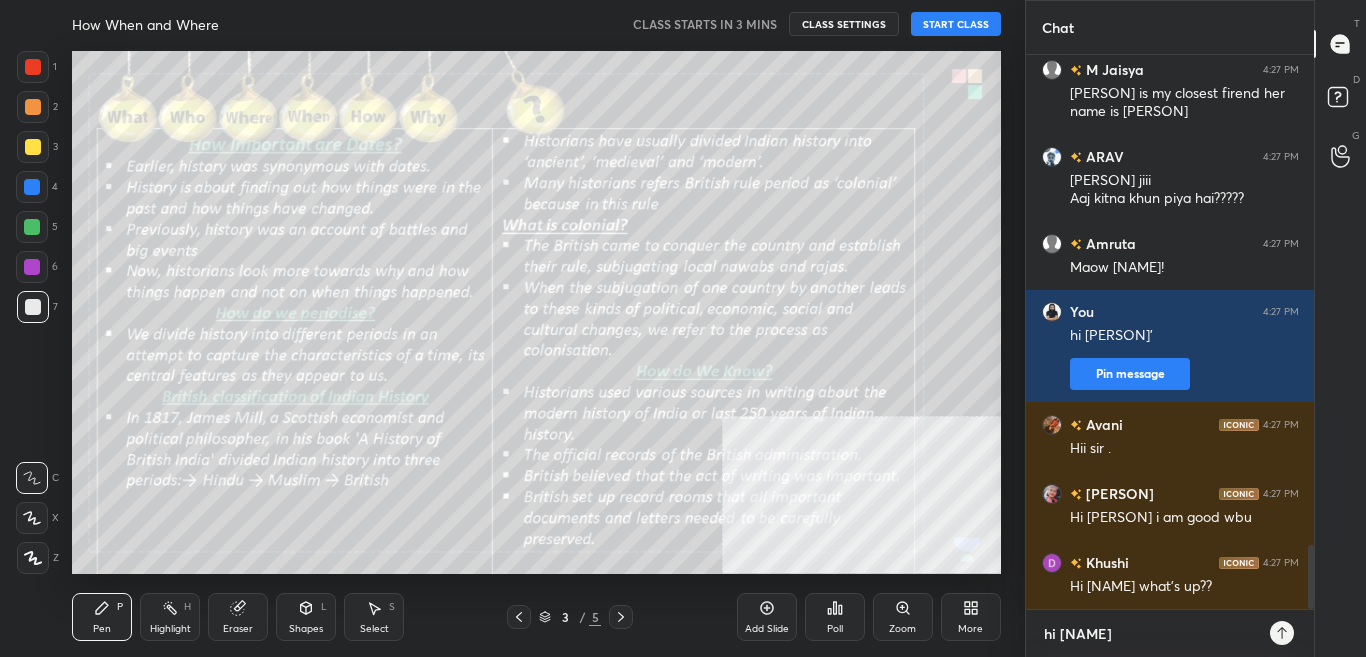type on "x" 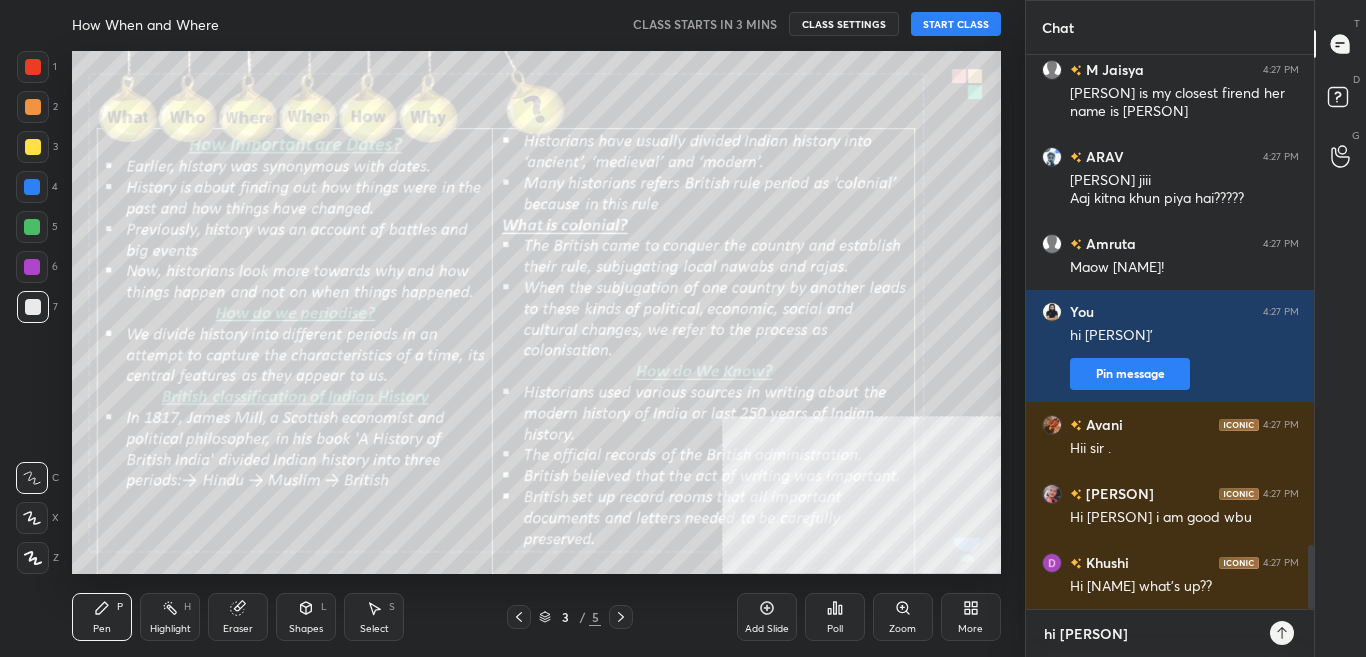 type on "hi [PERSON]" 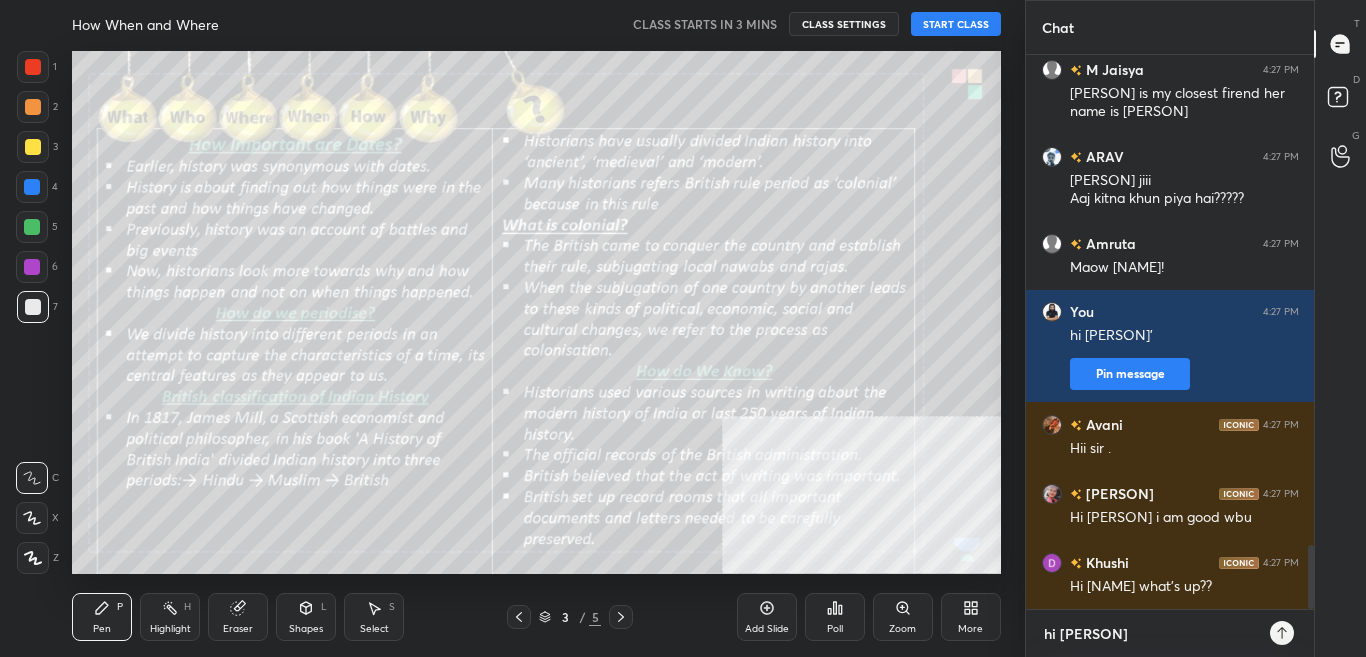 type on "x" 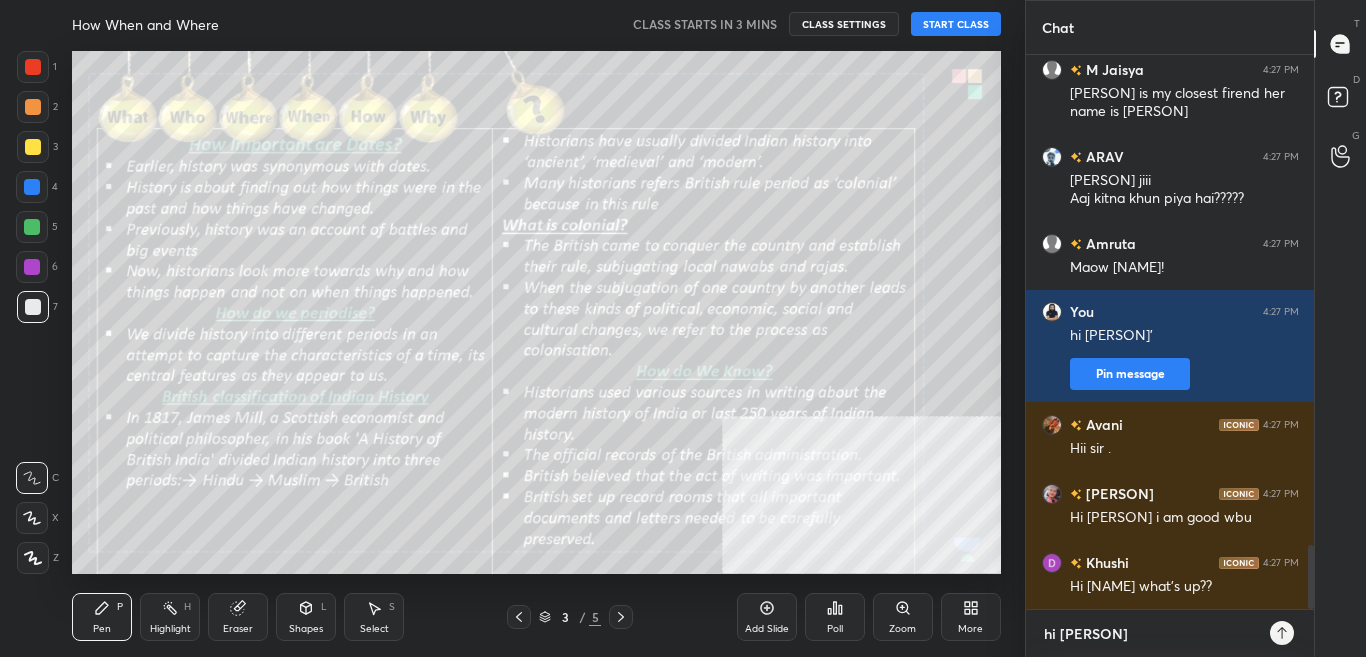 type on "hi [PERSON]" 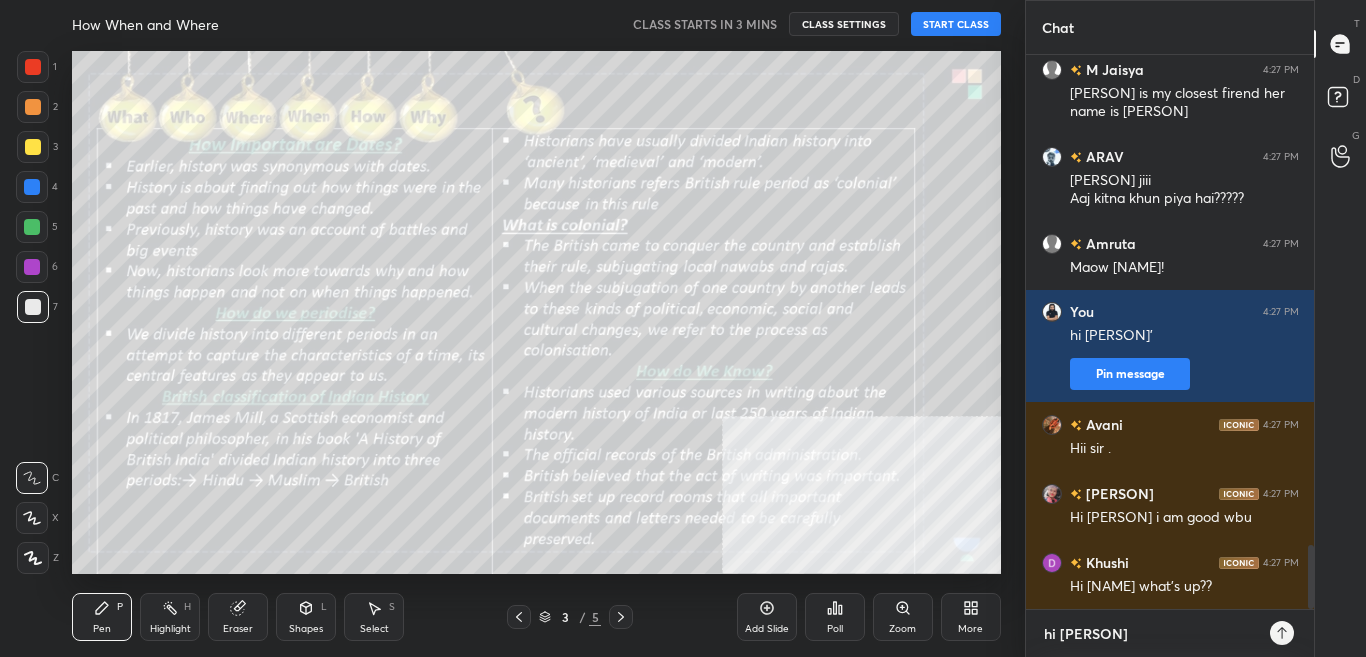 type on "x" 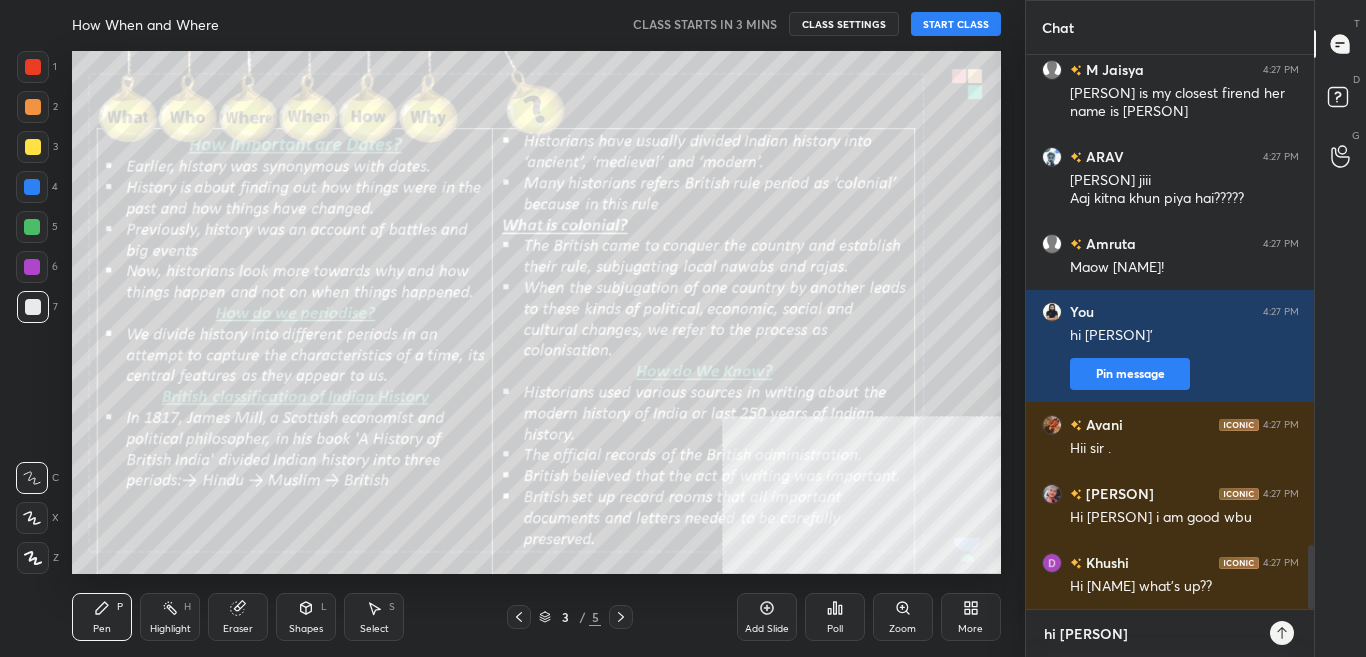 type 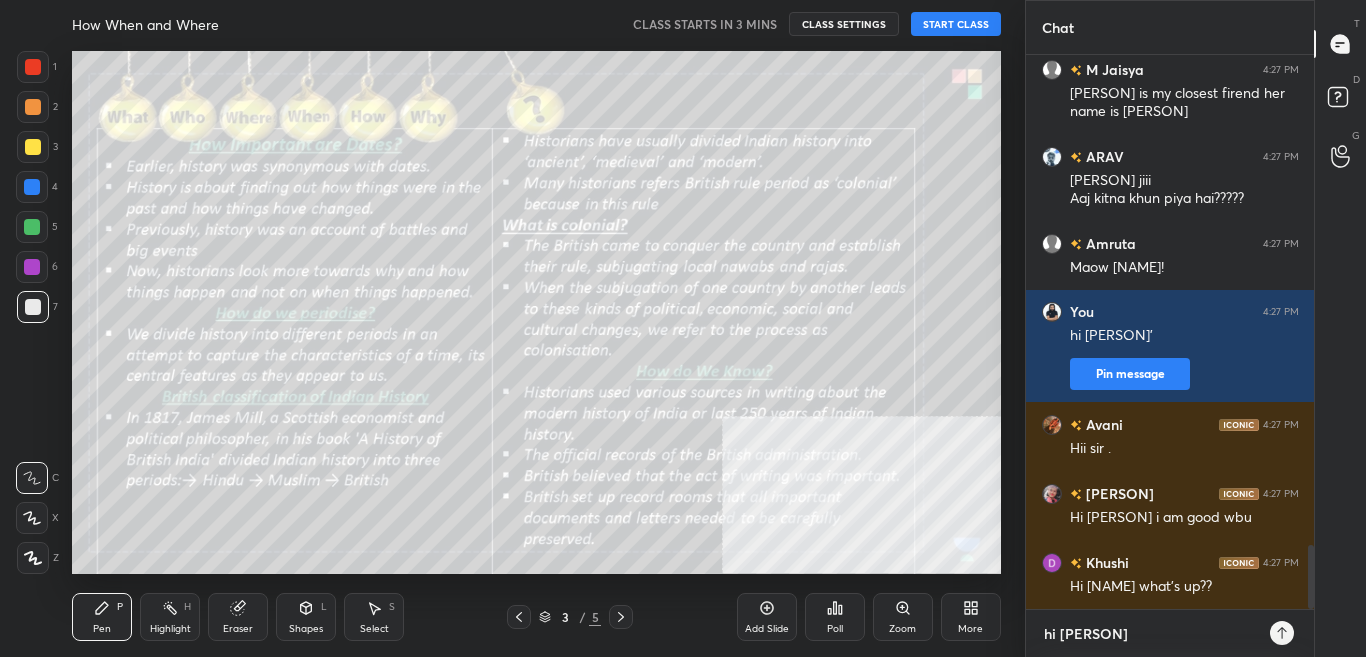 type on "x" 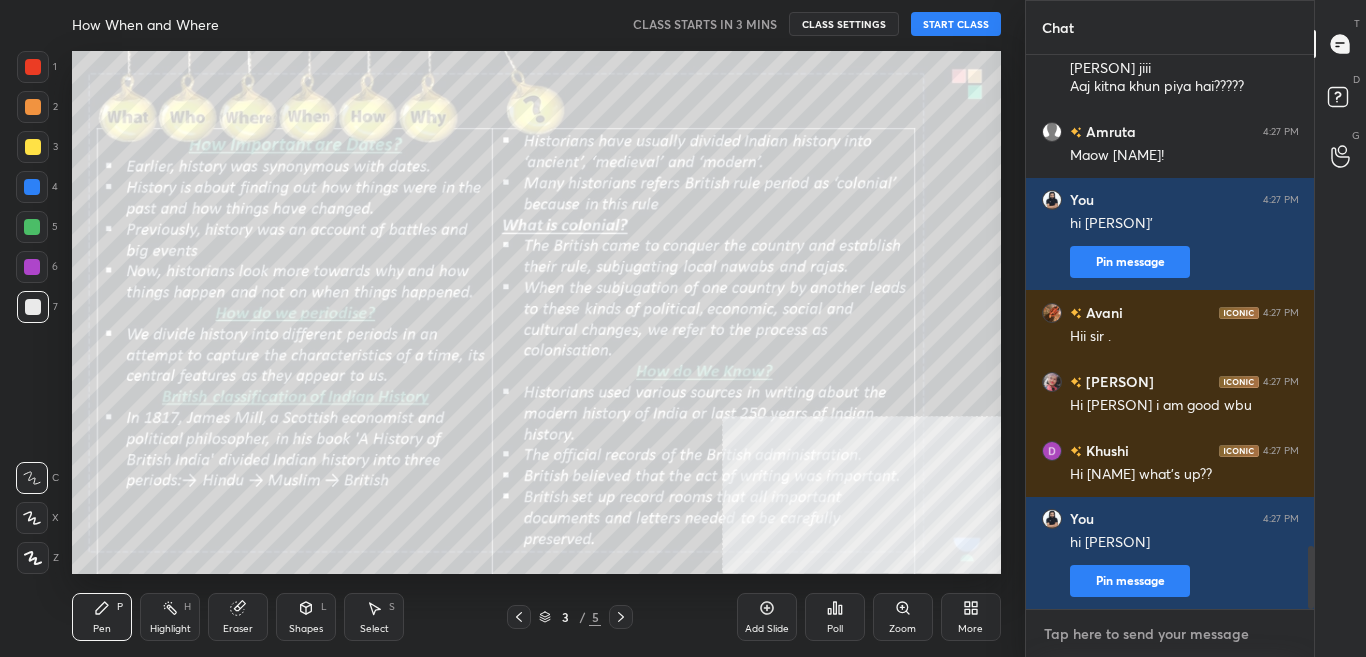type on "h" 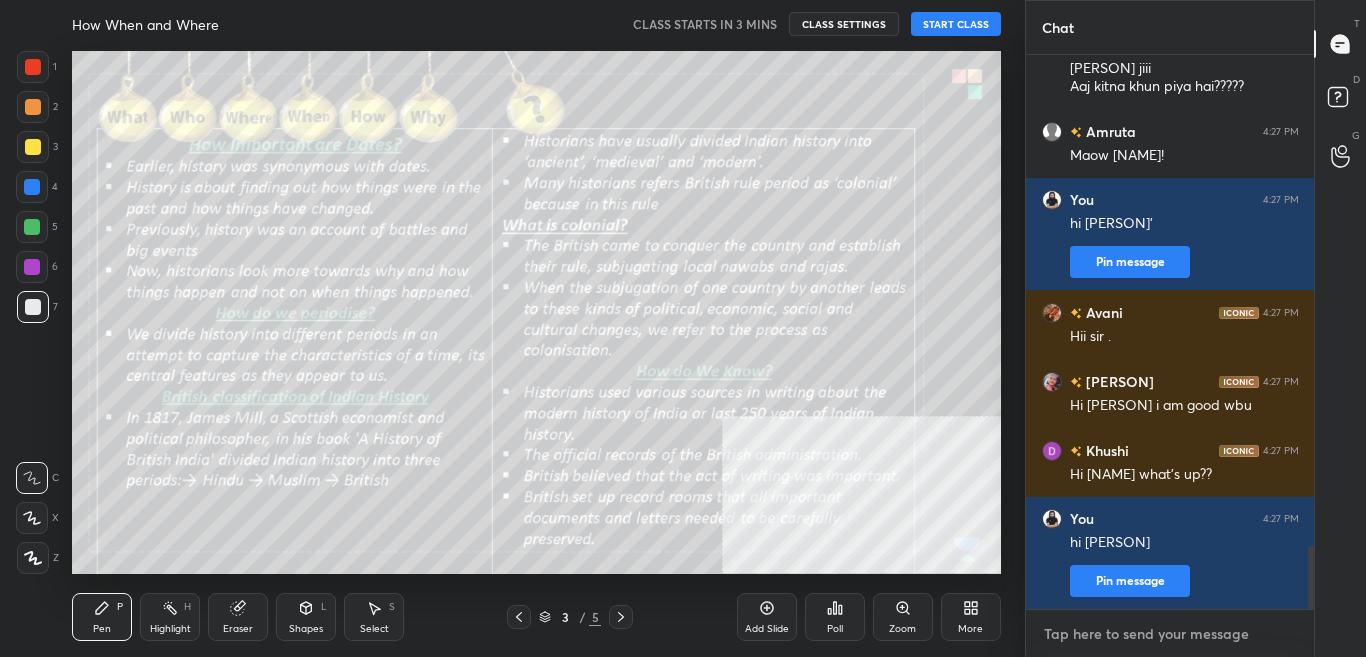 type on "x" 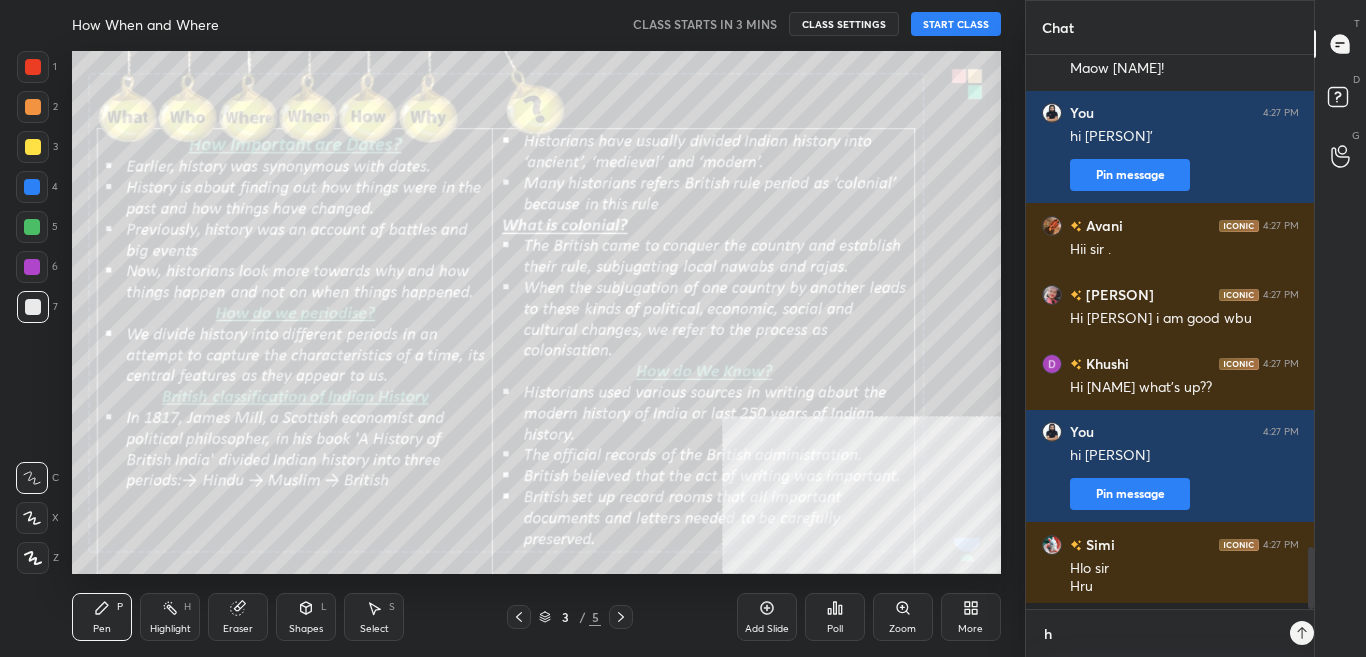 type on "hi" 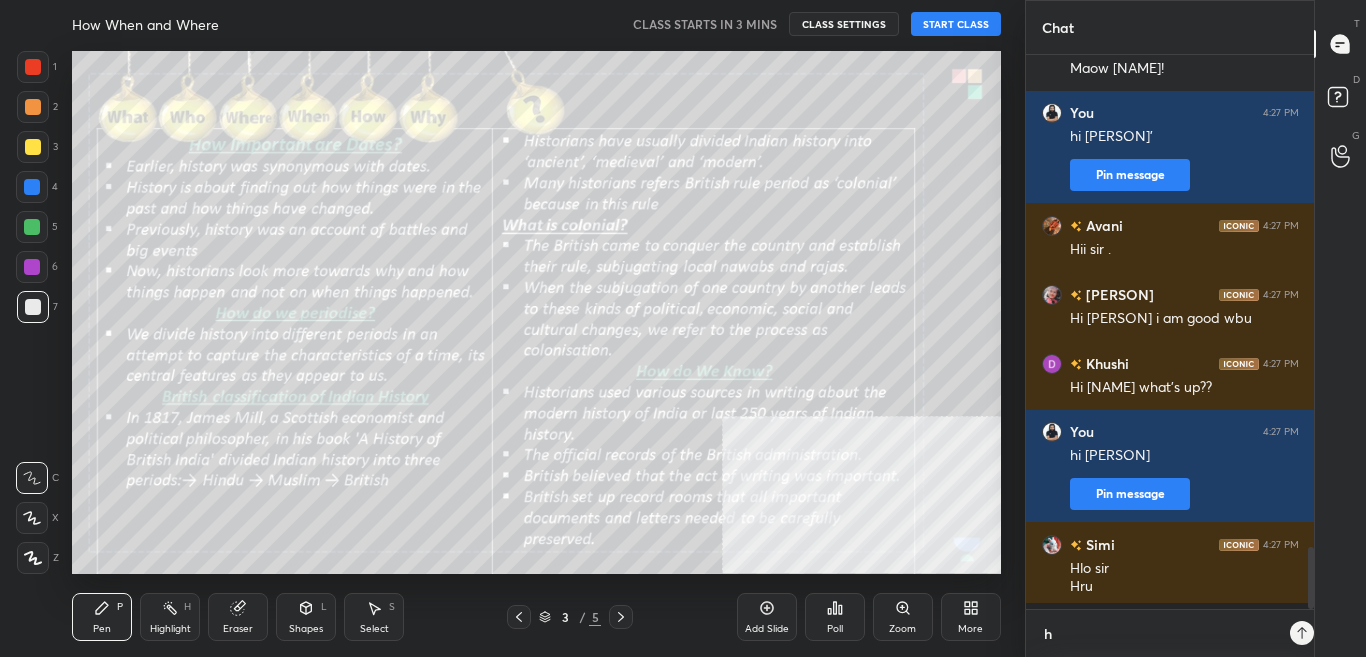 type on "x" 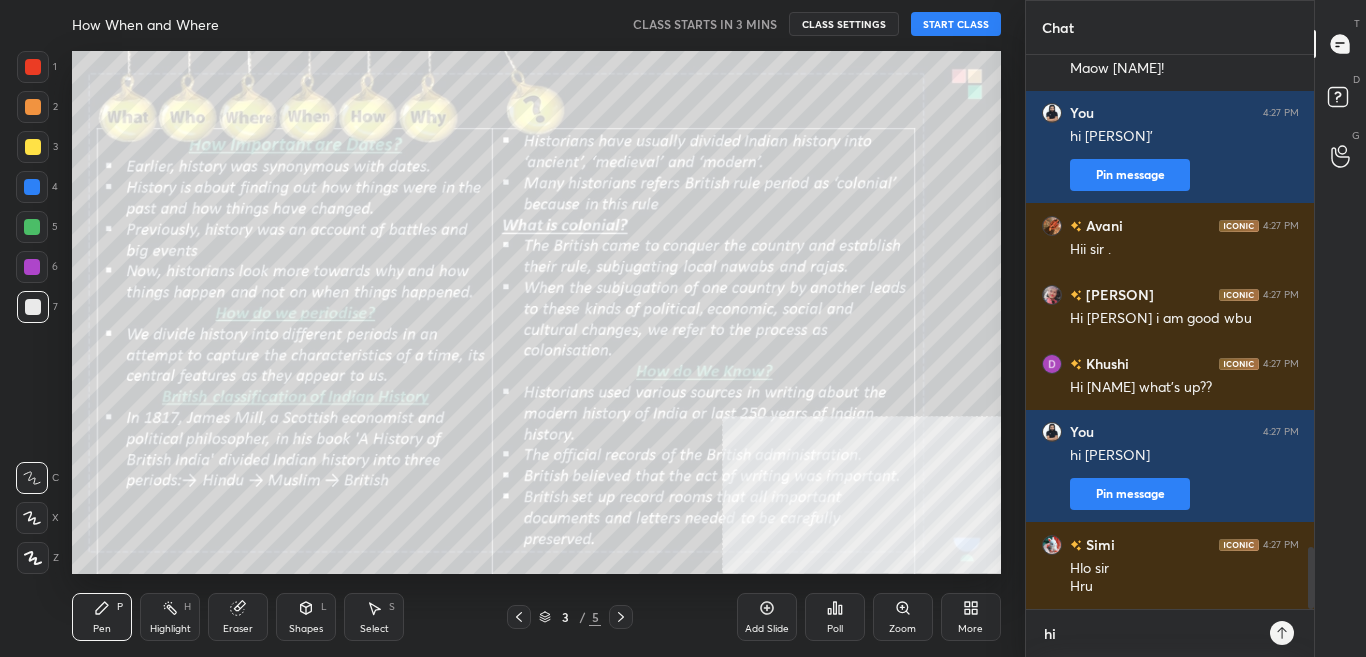 type on "hi" 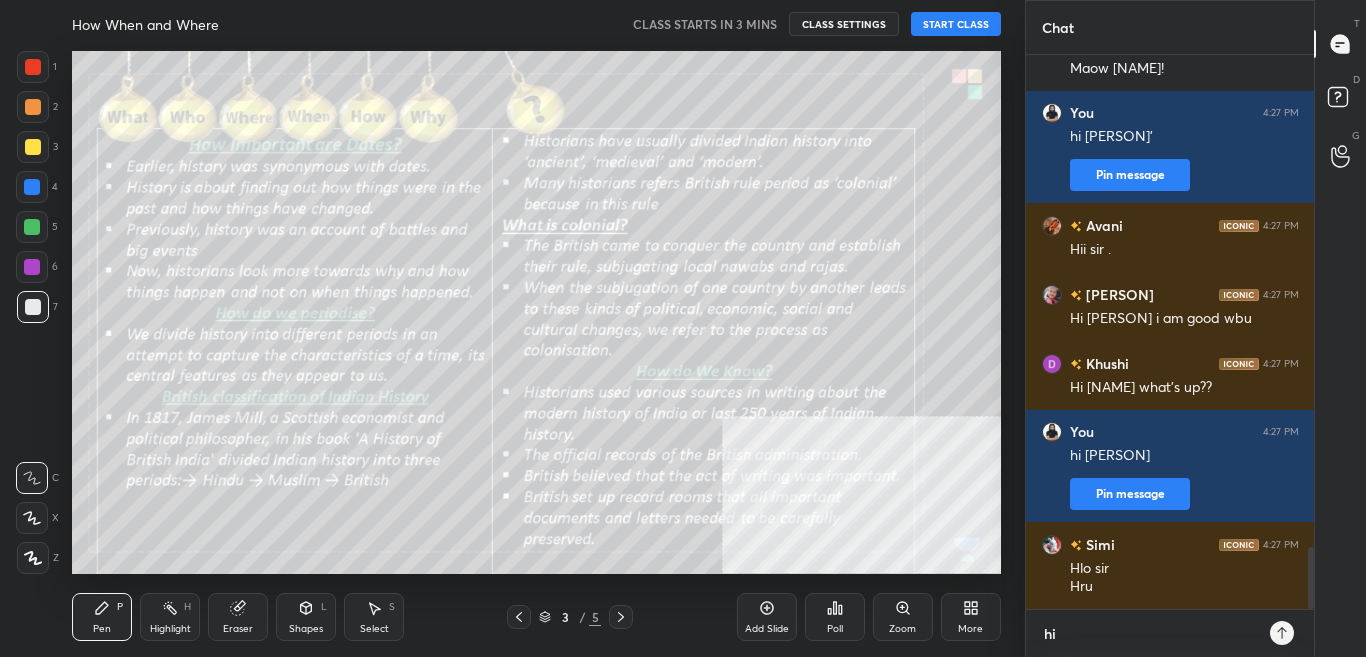 type on "x" 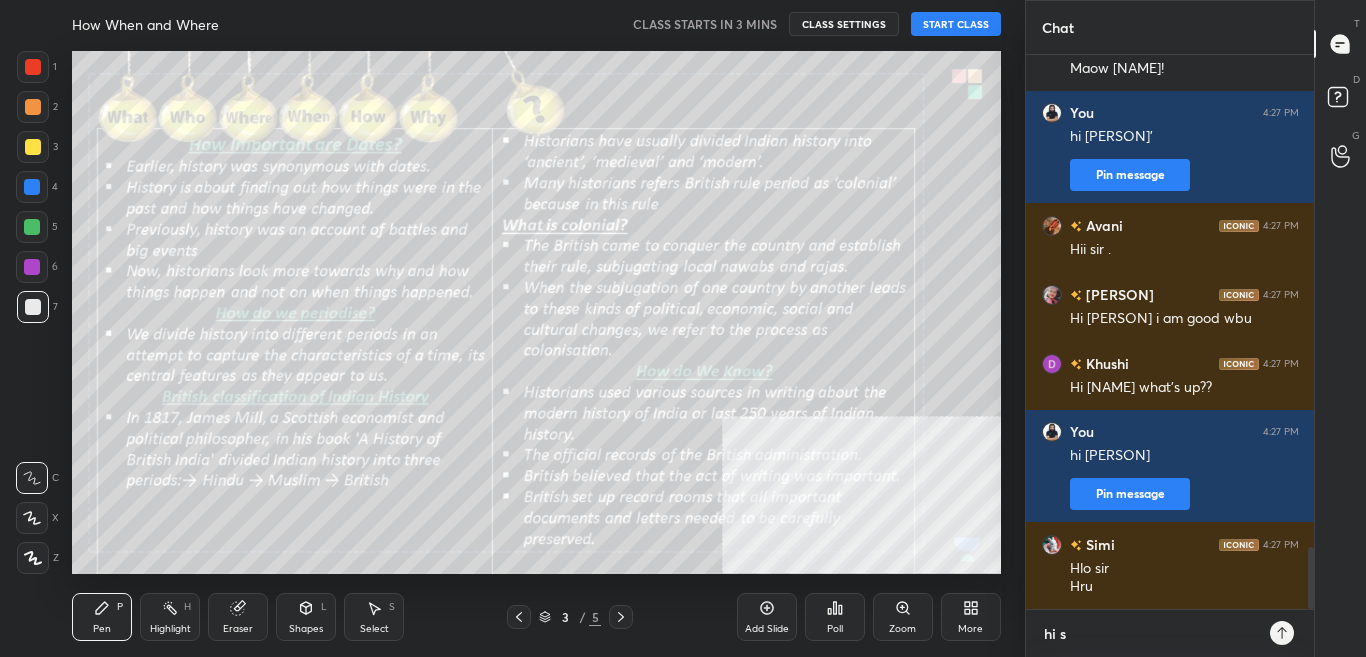 type on "x" 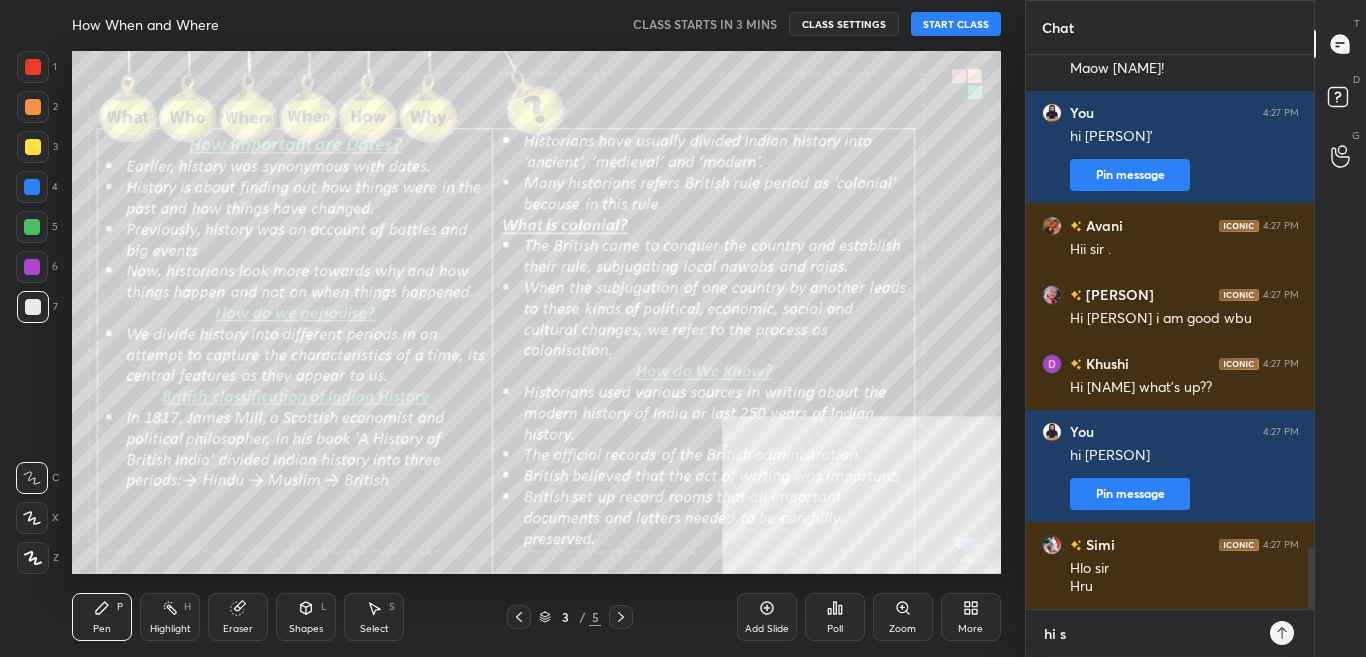 type on "hi si" 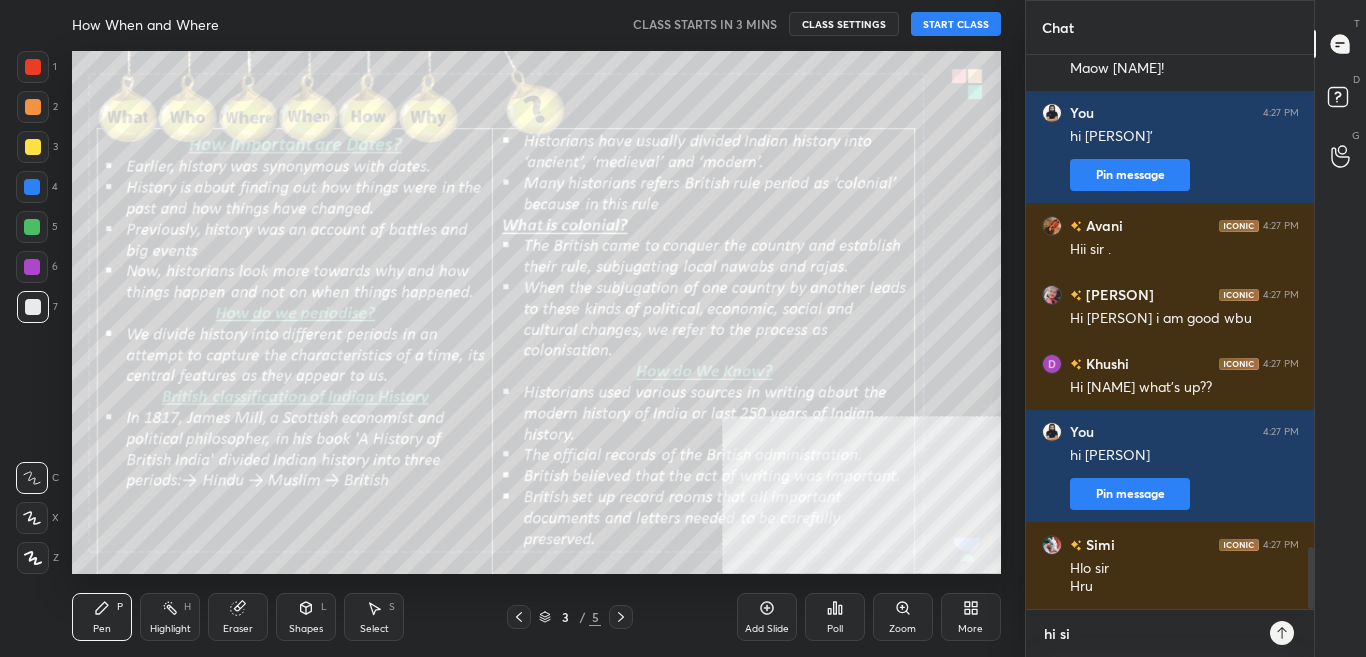 type on "hi [NAME]" 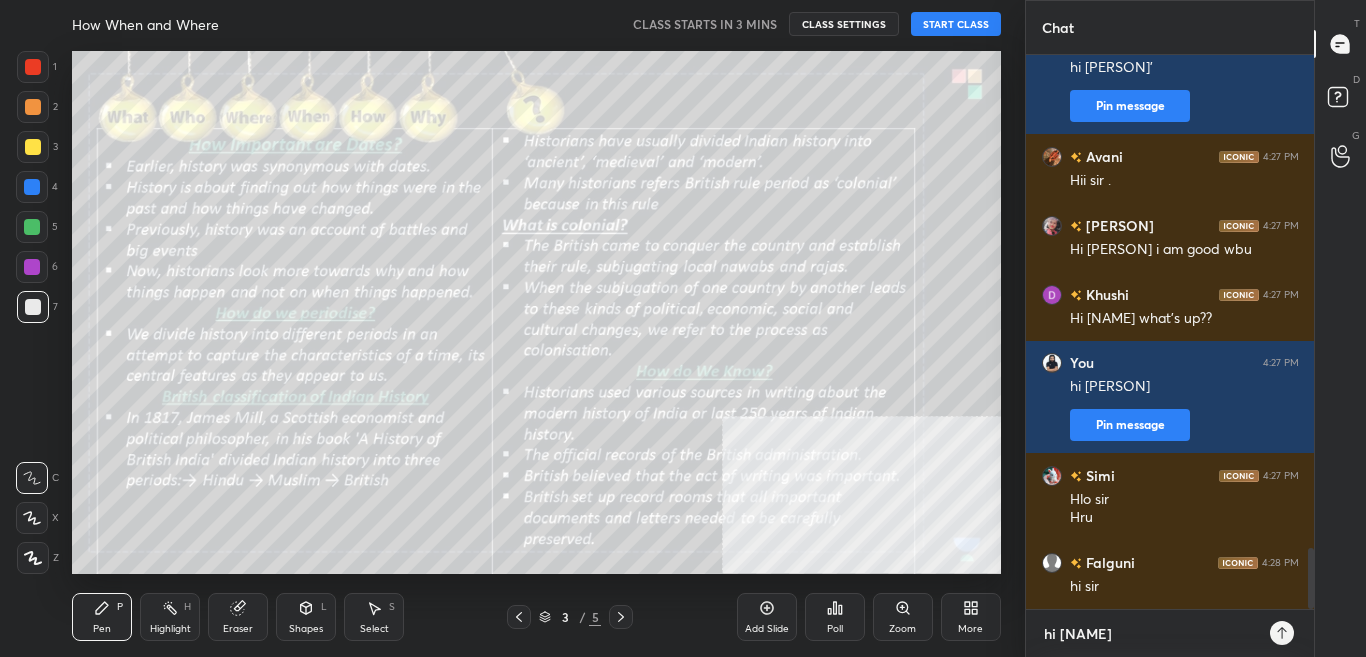 type on "hi simi" 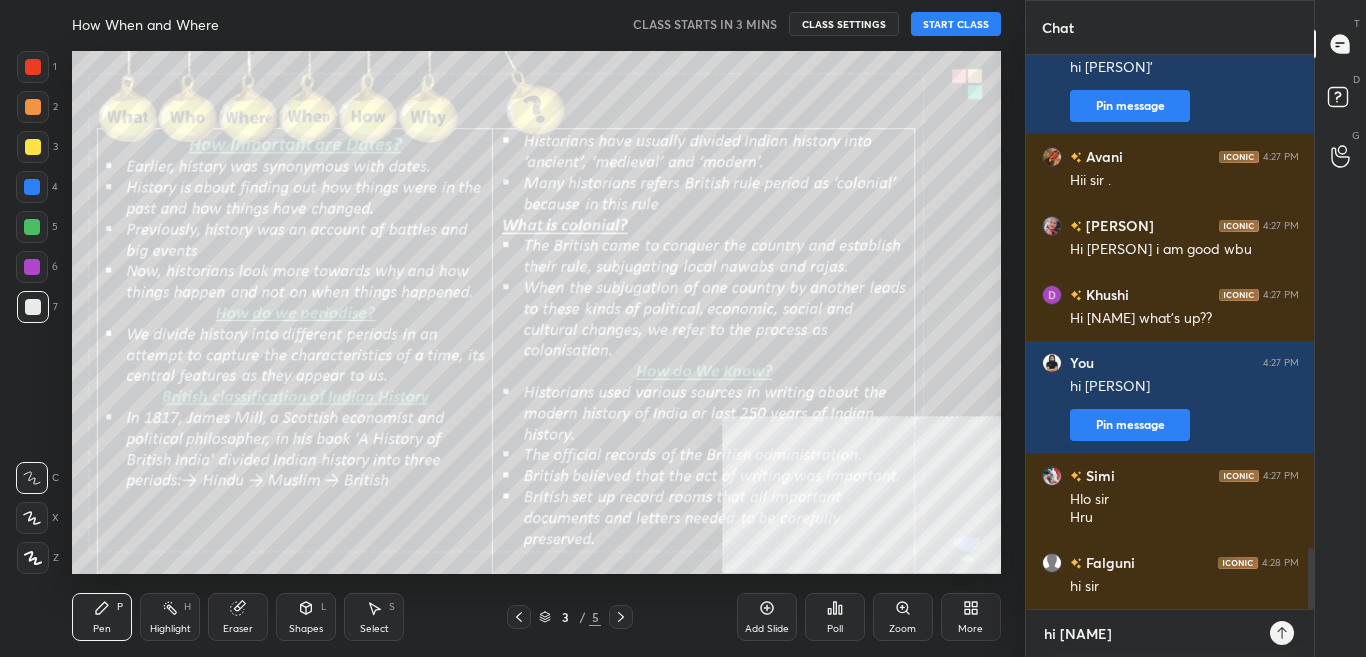 type on "x" 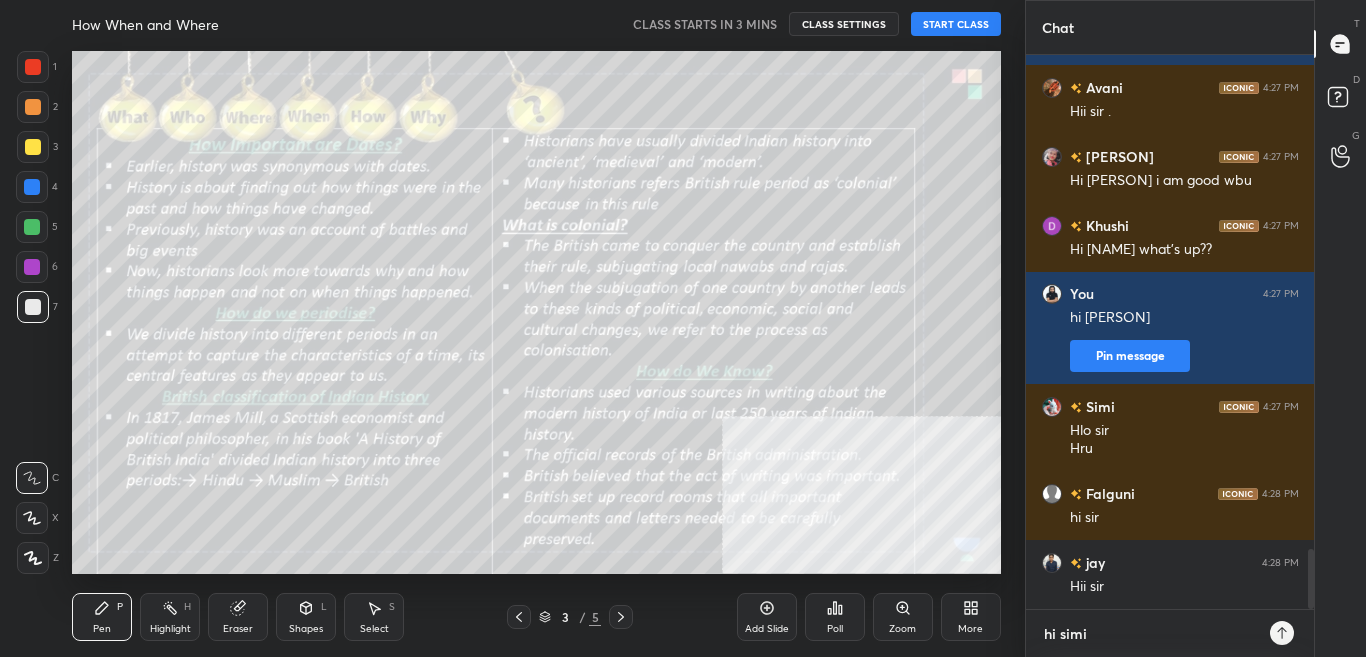 type 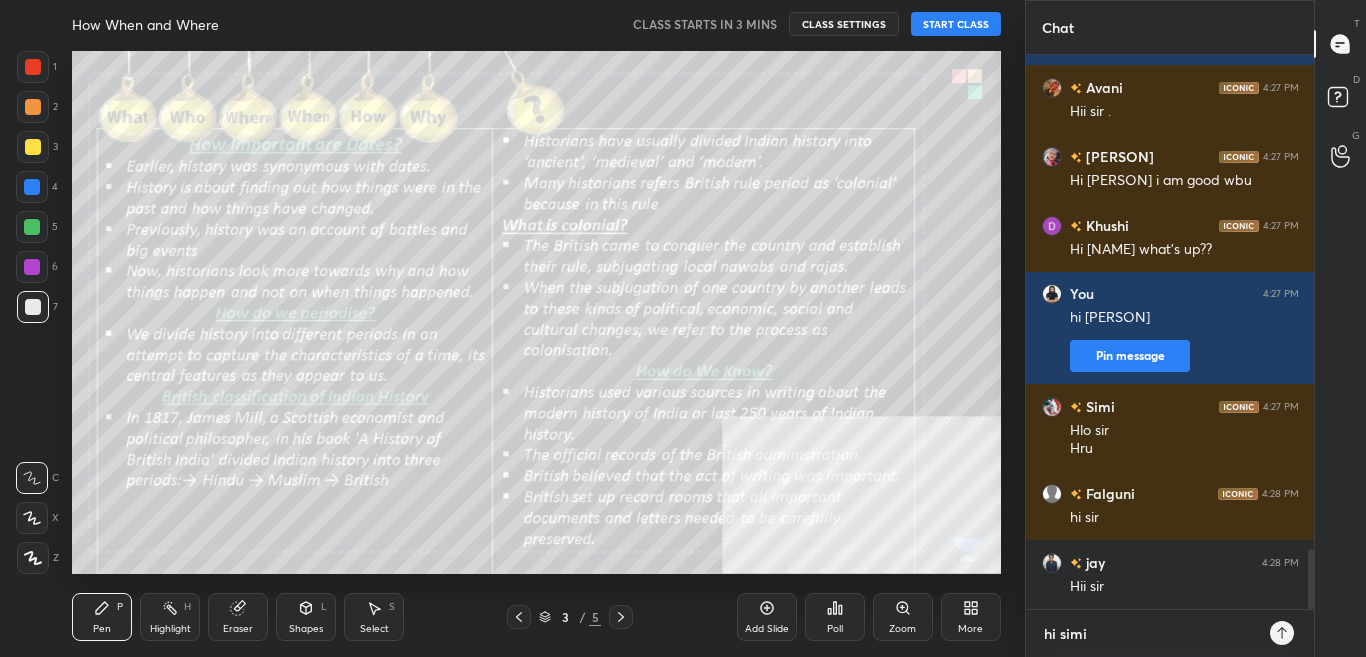 type on "x" 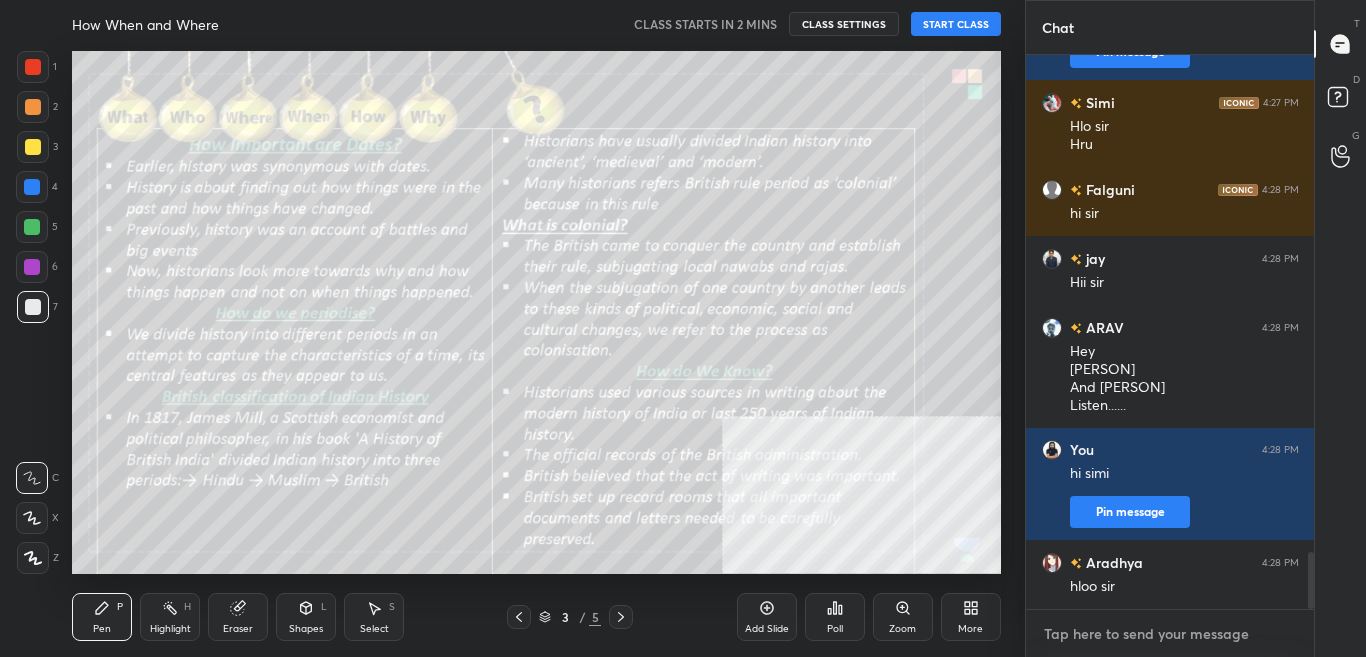 type on "h" 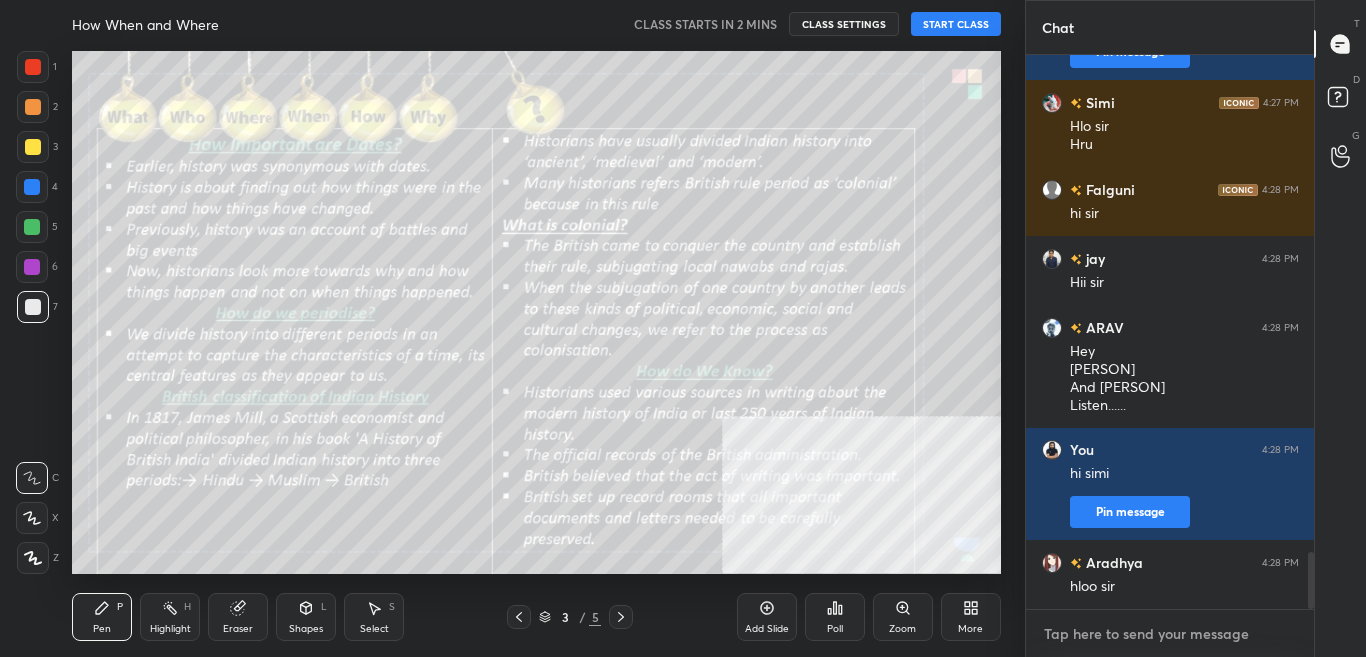 type on "x" 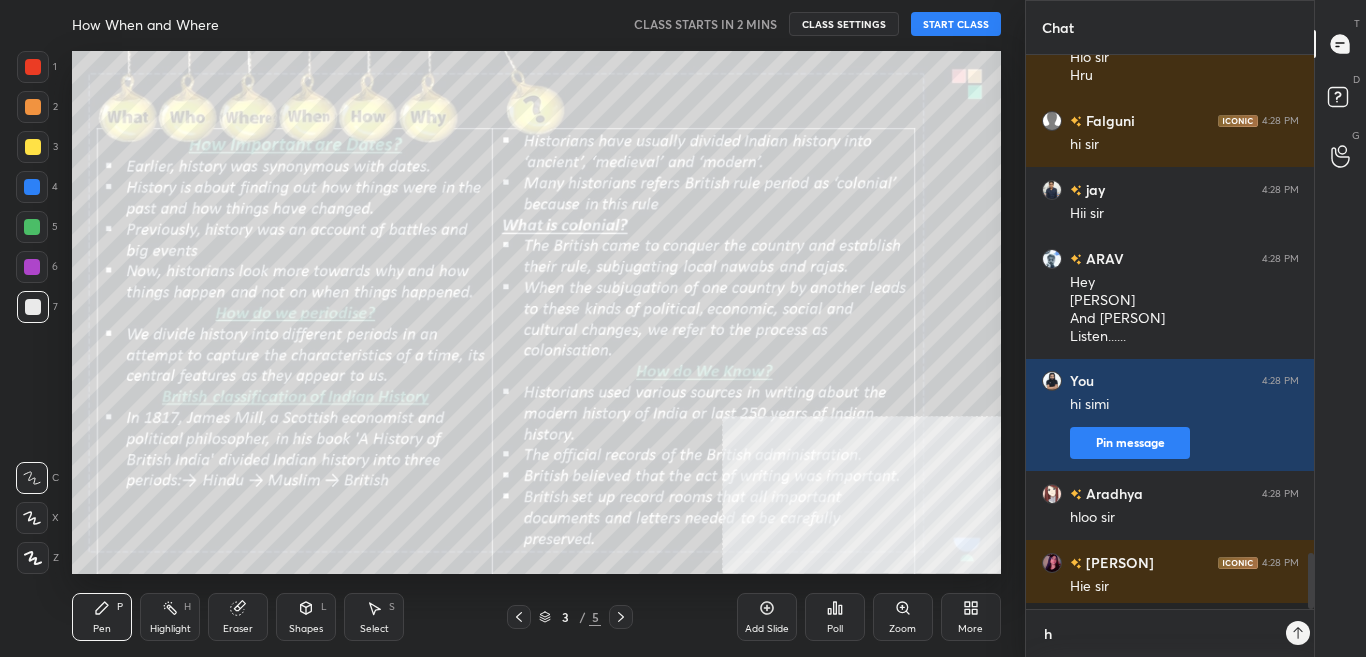 type on "hi" 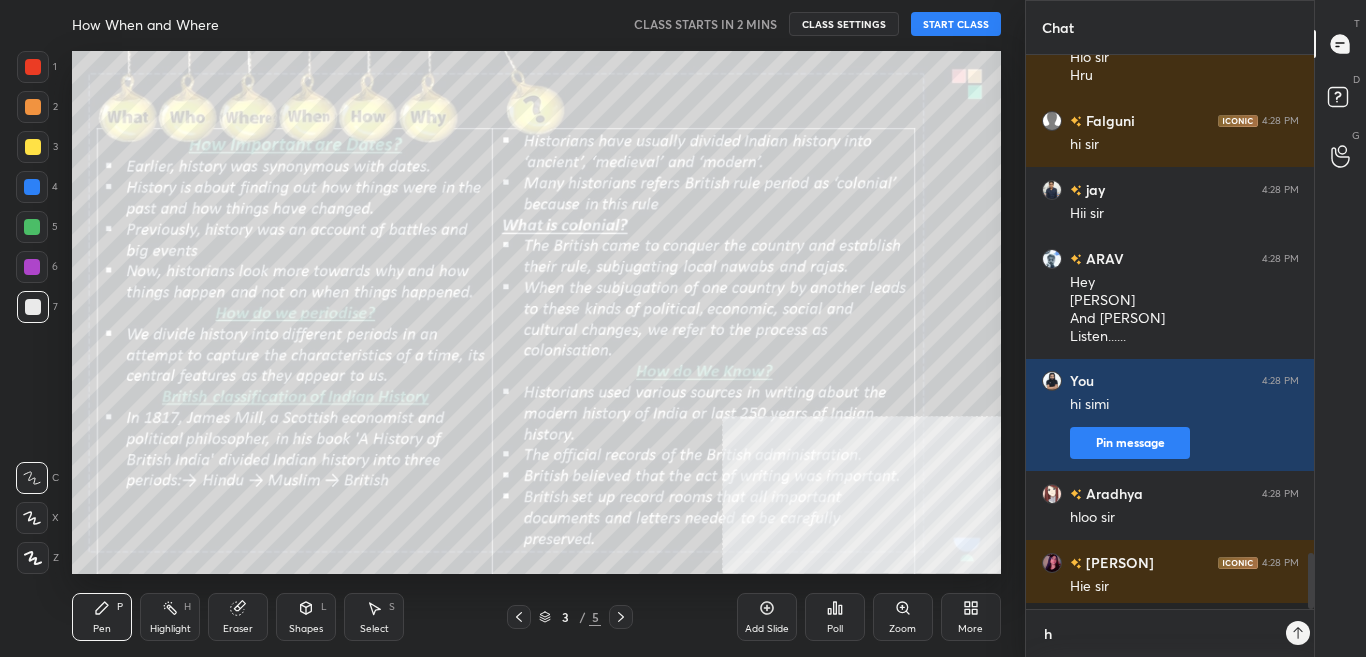 type on "x" 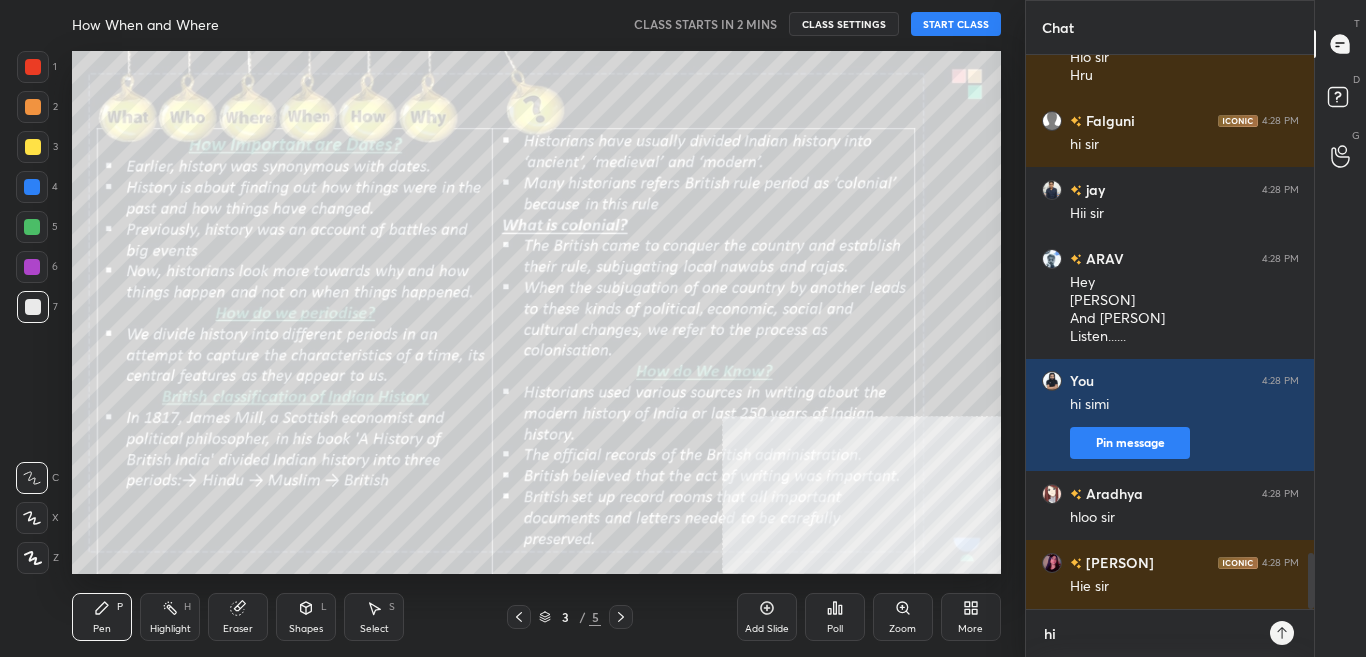type on "hi" 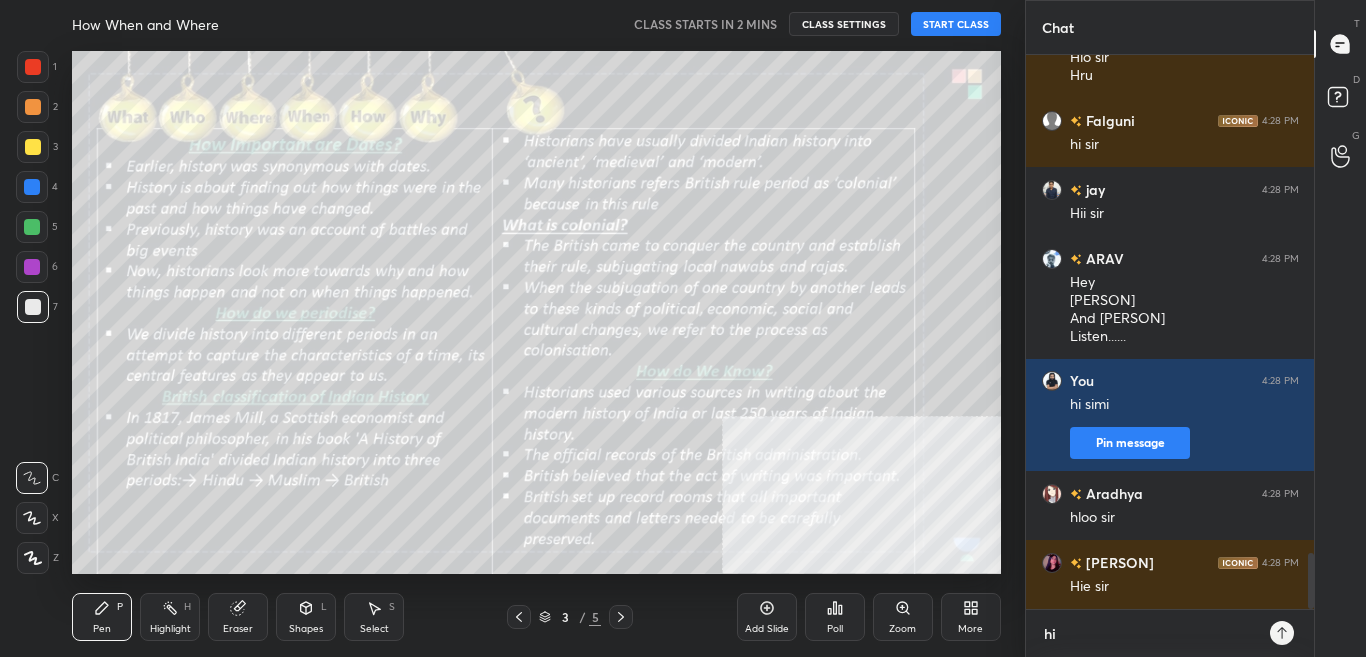 type on "x" 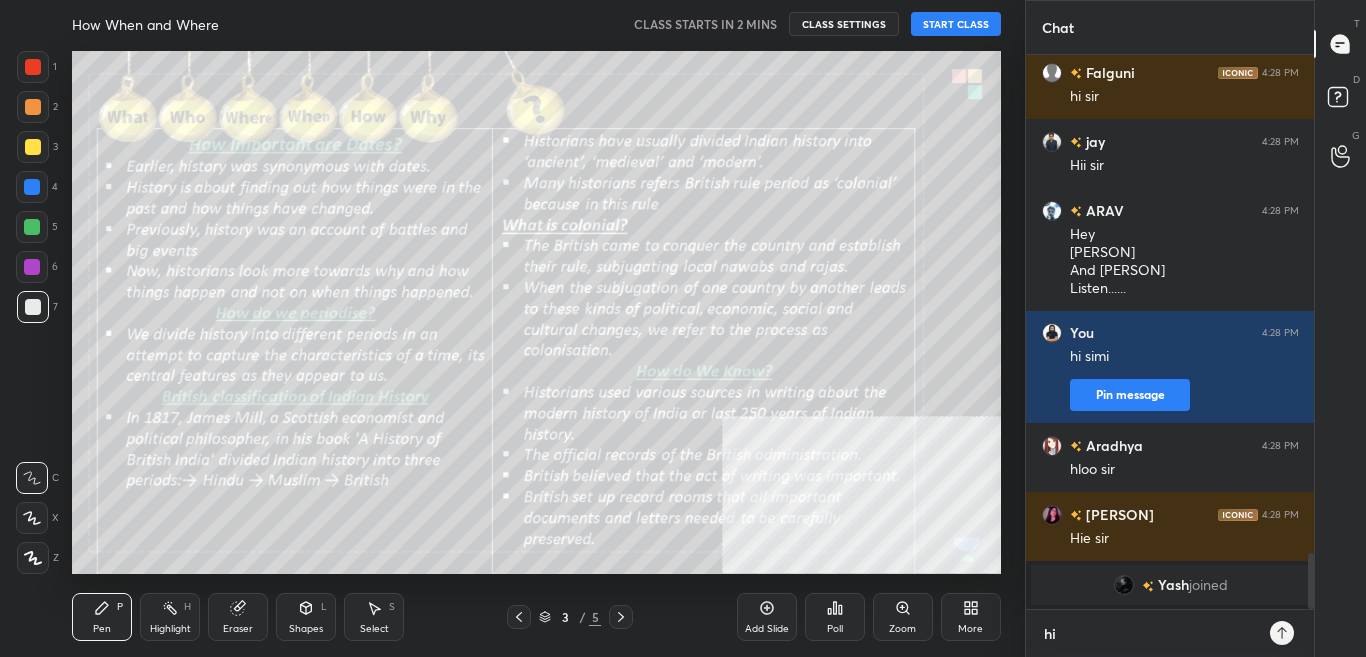 type on "hi f" 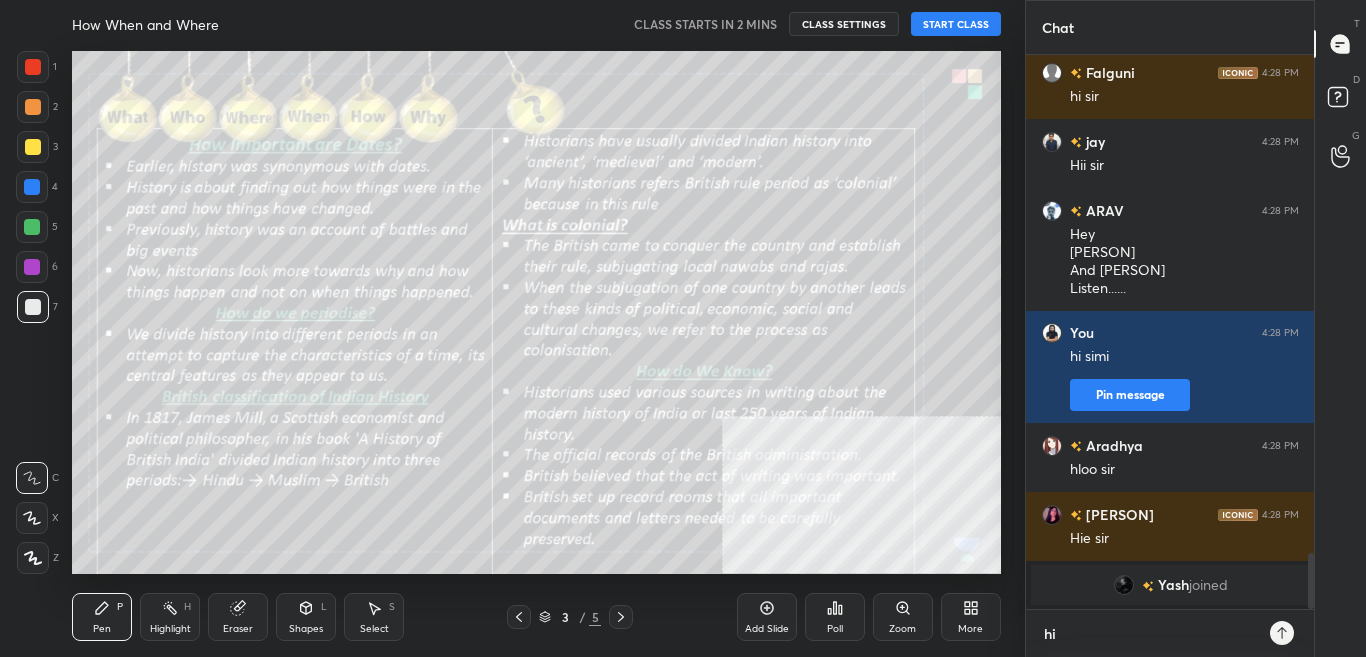 type on "x" 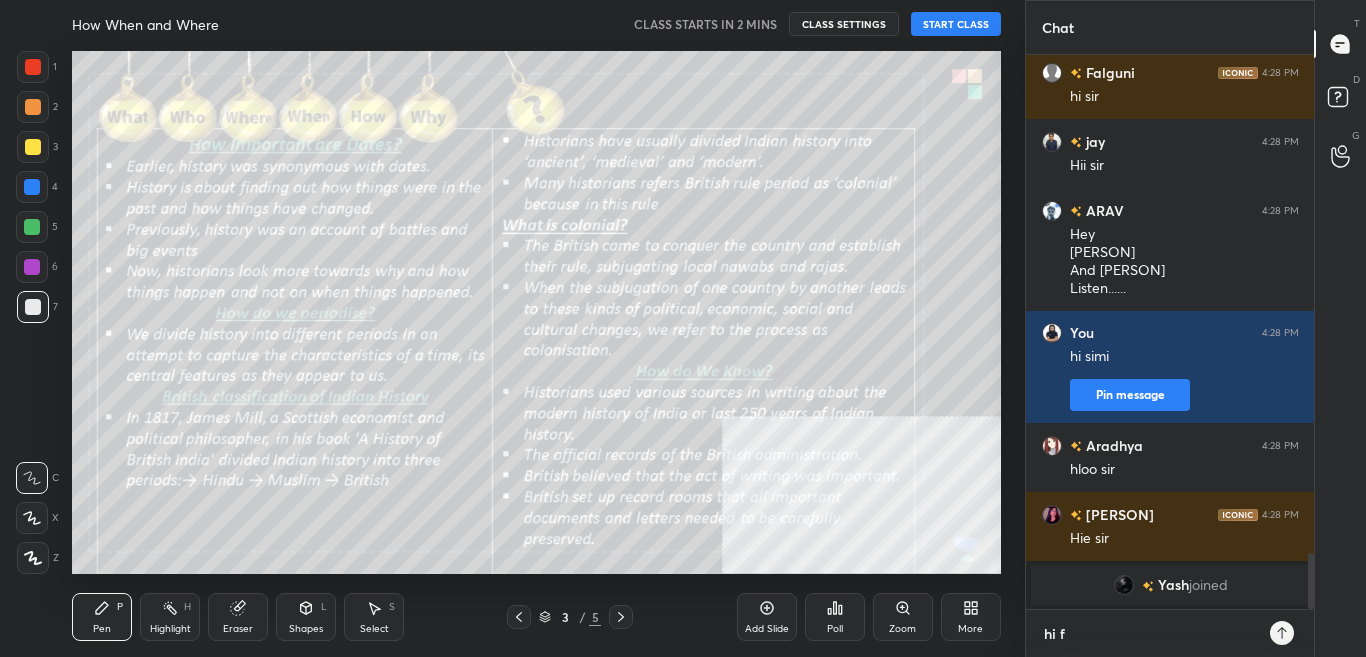 type on "hi [PERSON]" 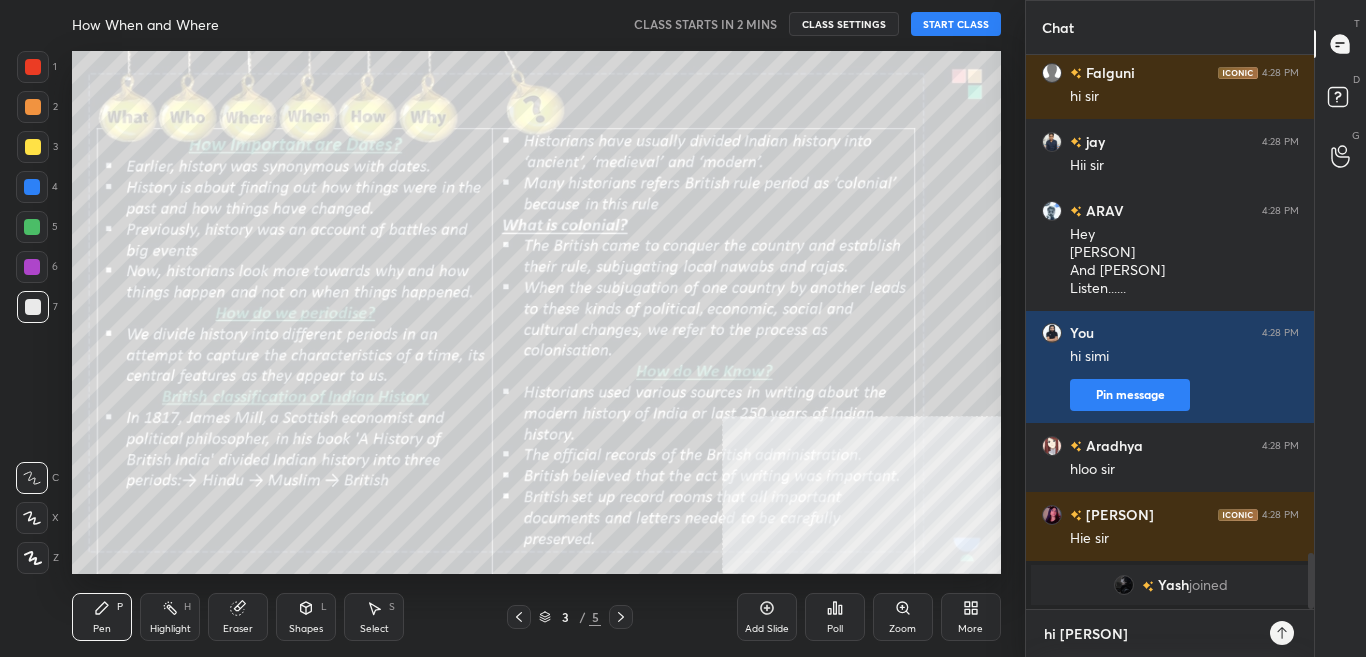 type on "hi [PERSON]" 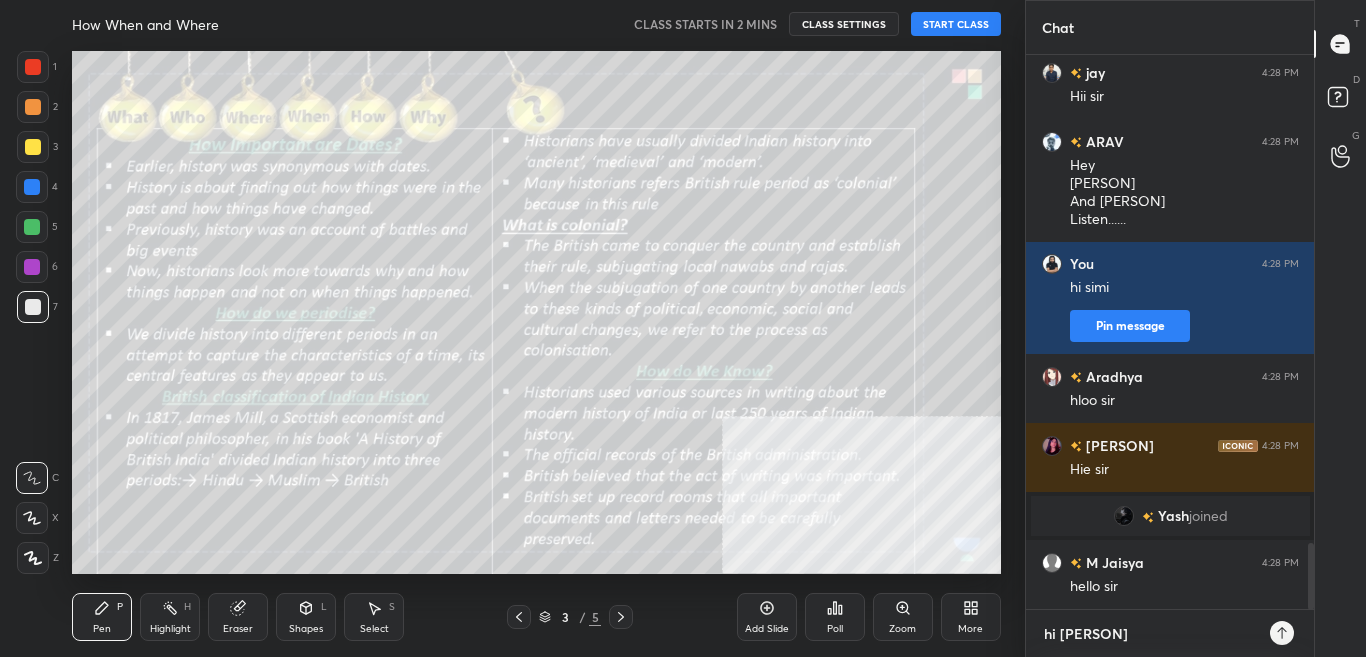 type on "hi [NAME]" 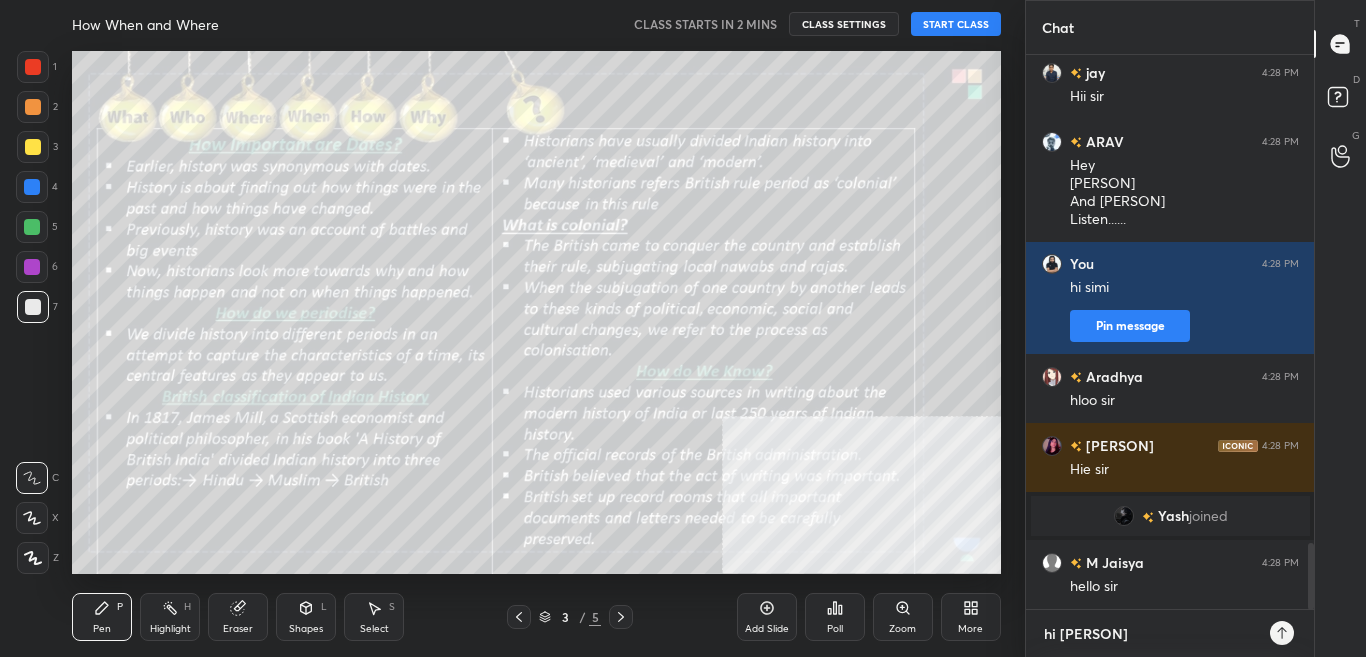 type on "x" 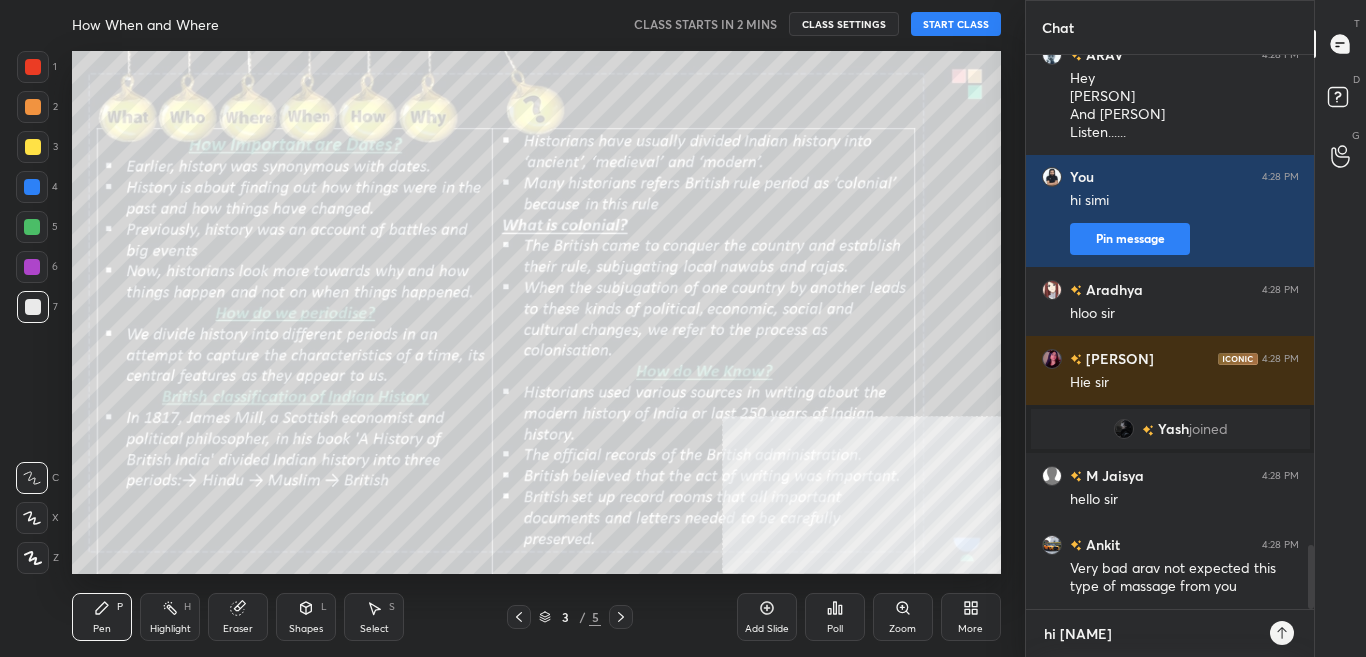 type on "hi [NAME]" 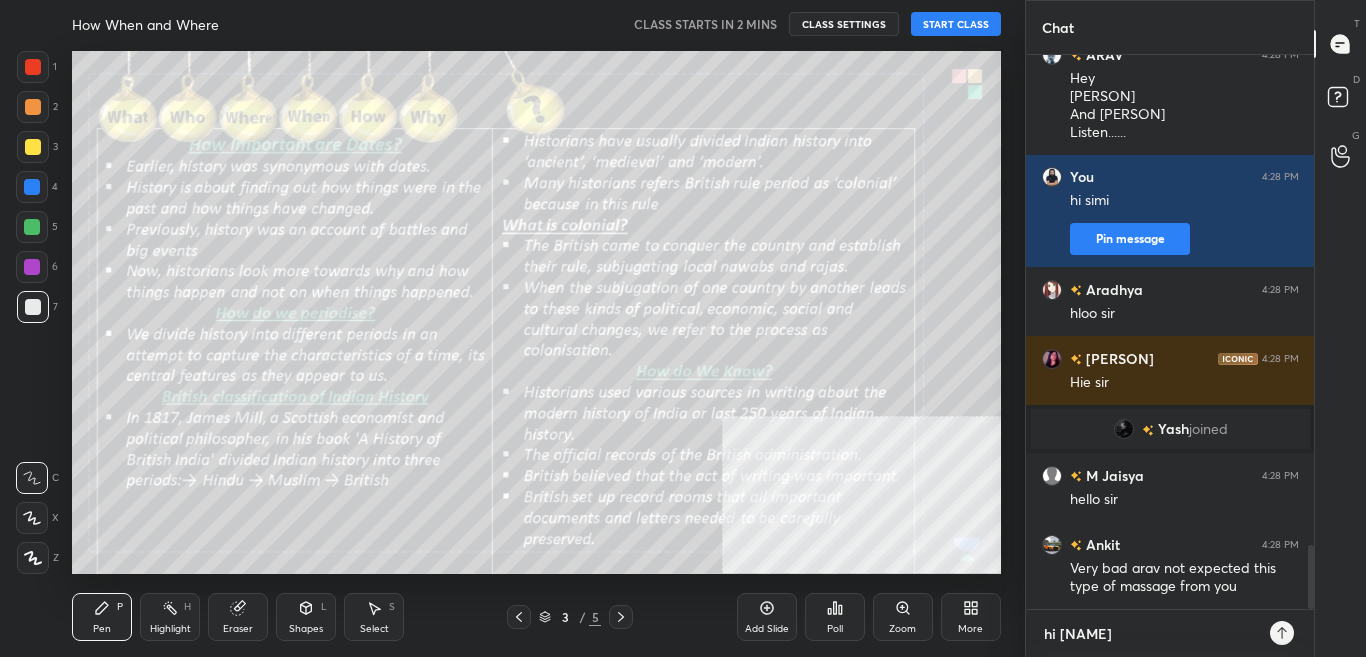 type on "x" 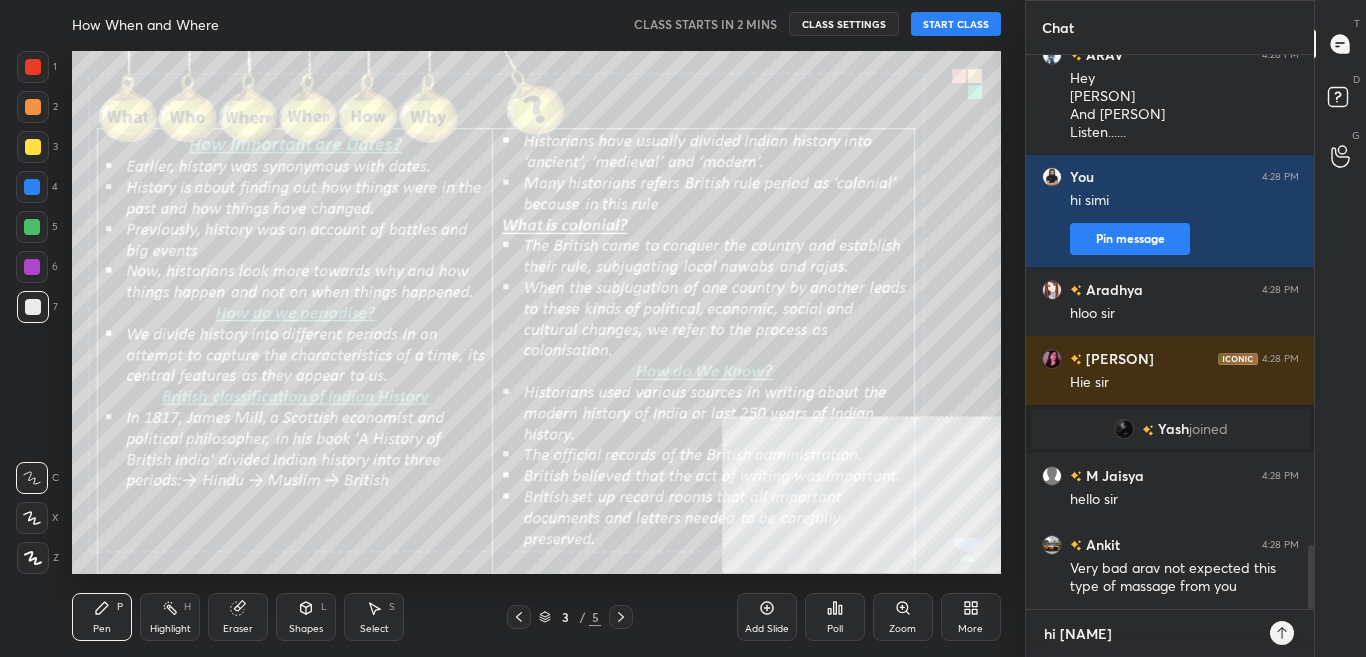 type on "hi [PERSON]" 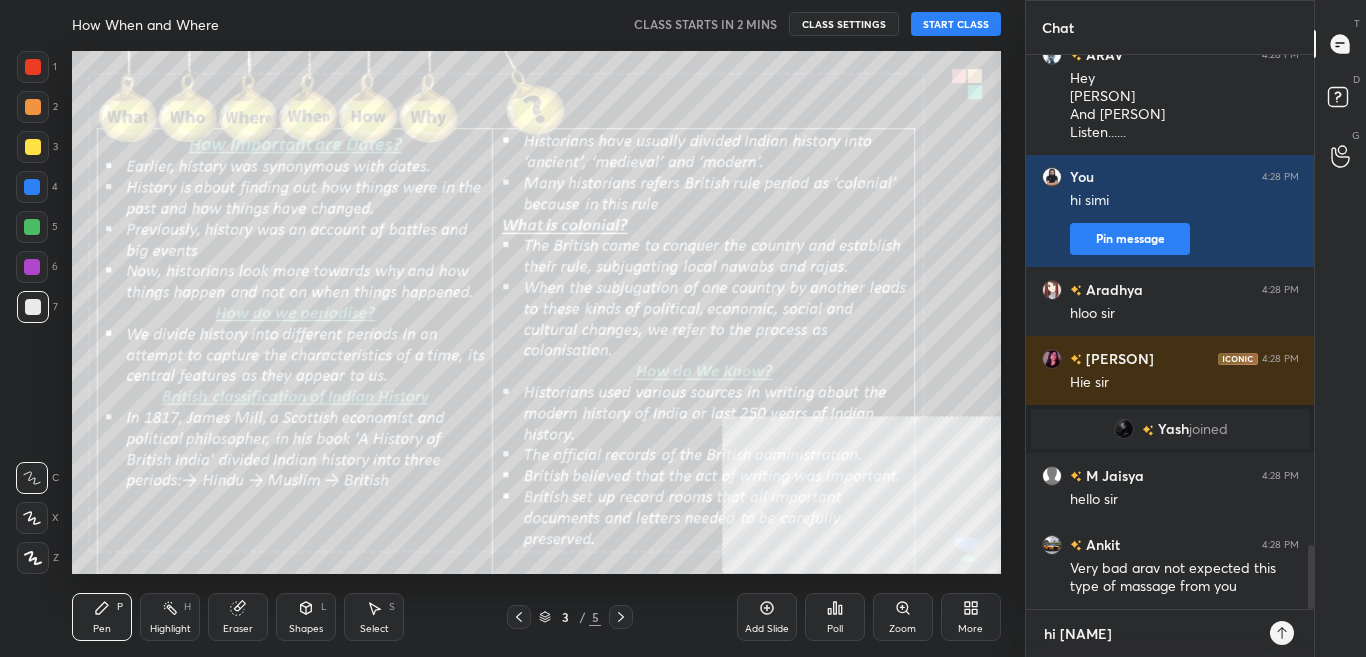 type on "x" 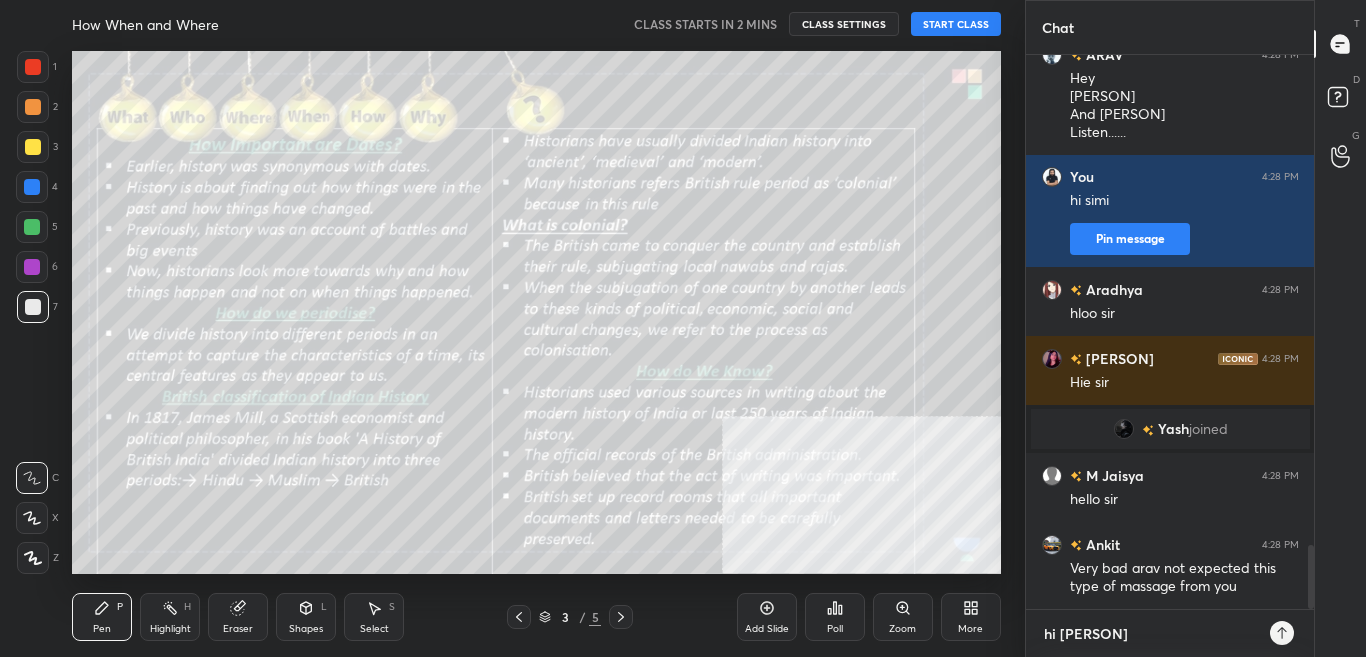 type on "hi falgimo" 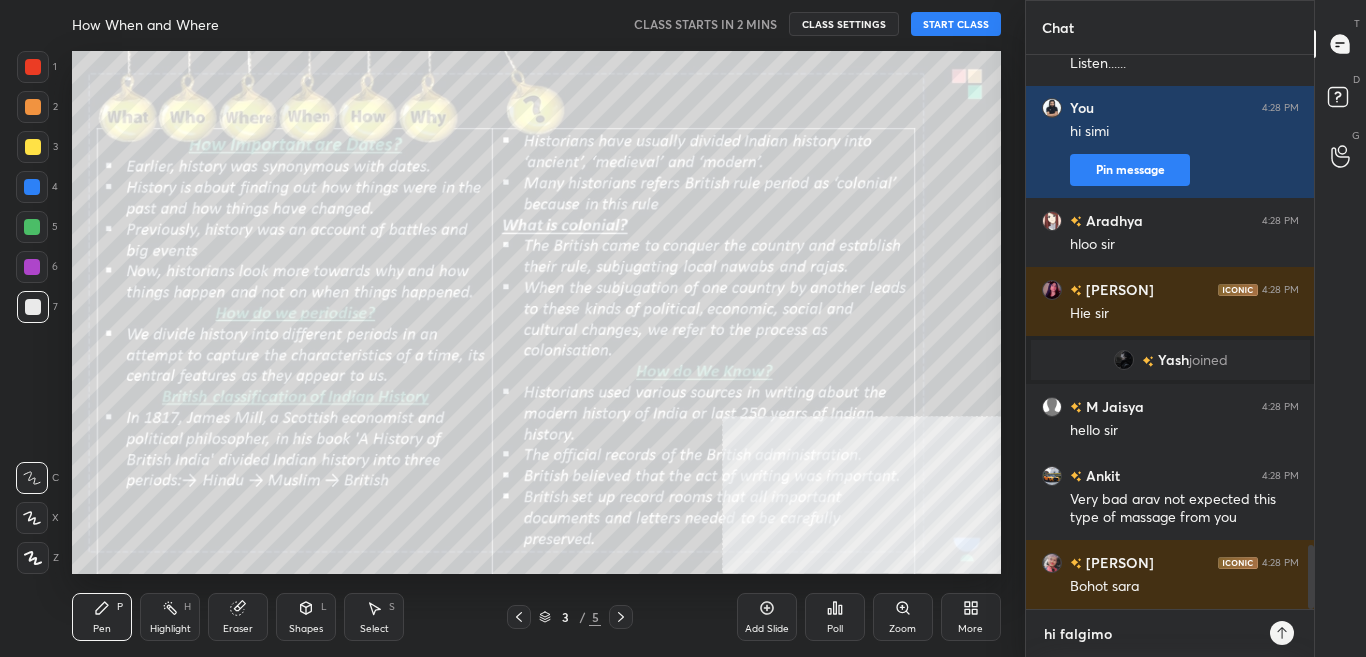 type on "hi [PERSON]" 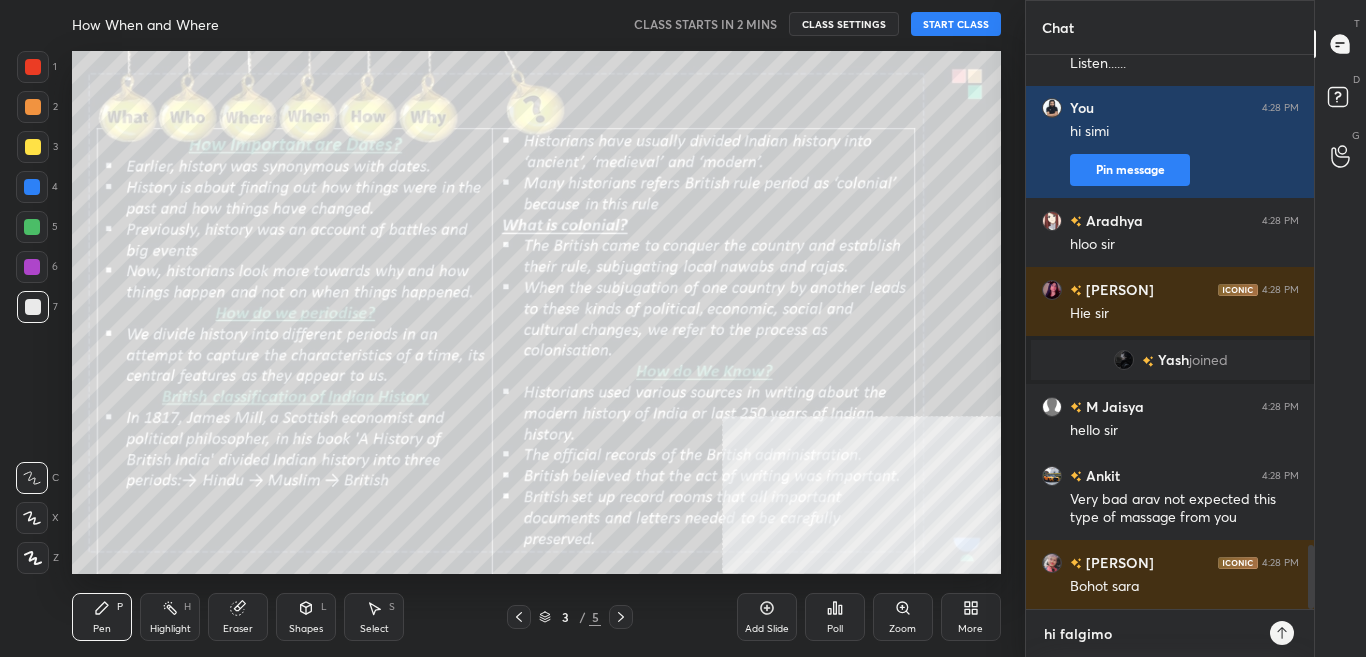 type on "x" 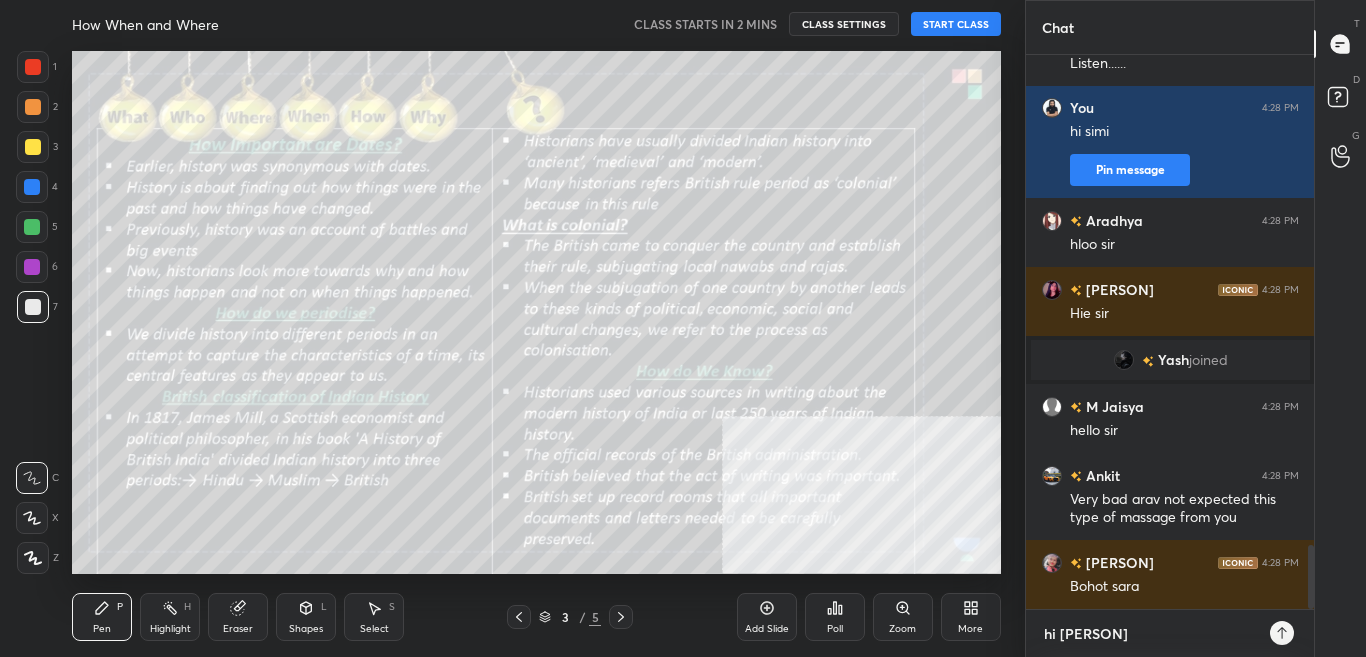 type on "hi [NAME]" 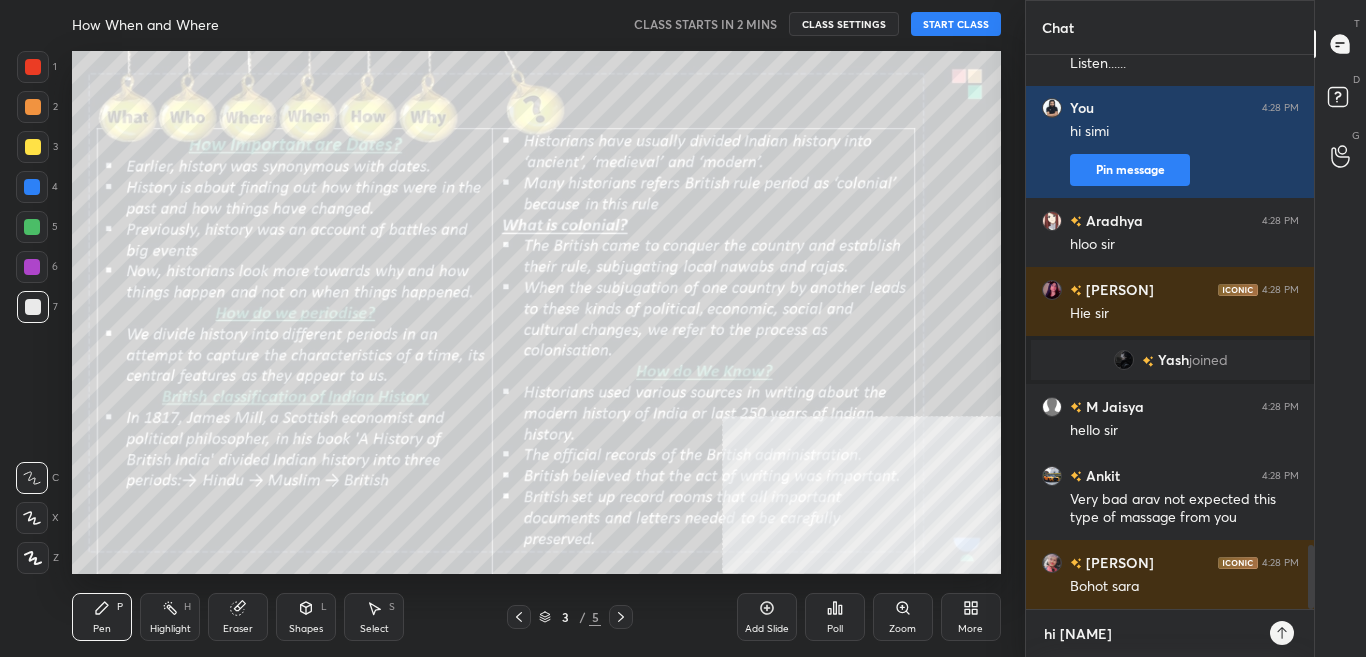 type on "hi [NAME]" 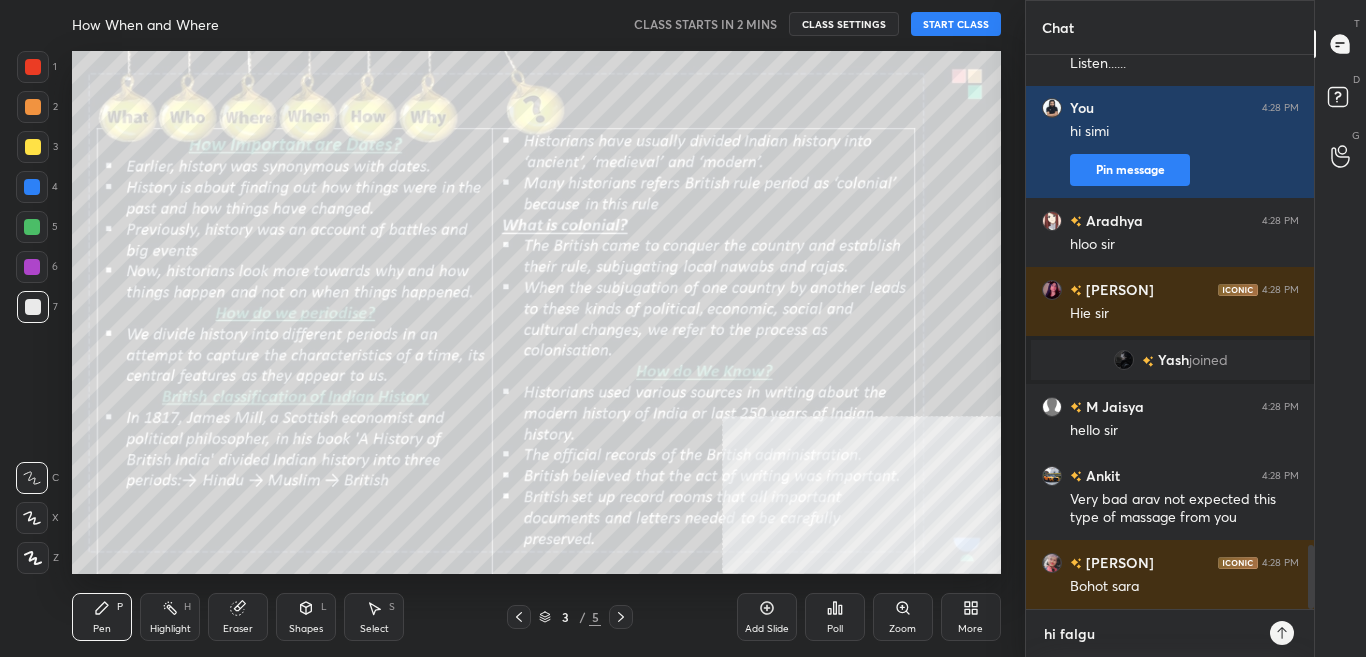 type on "hi [PERSON]" 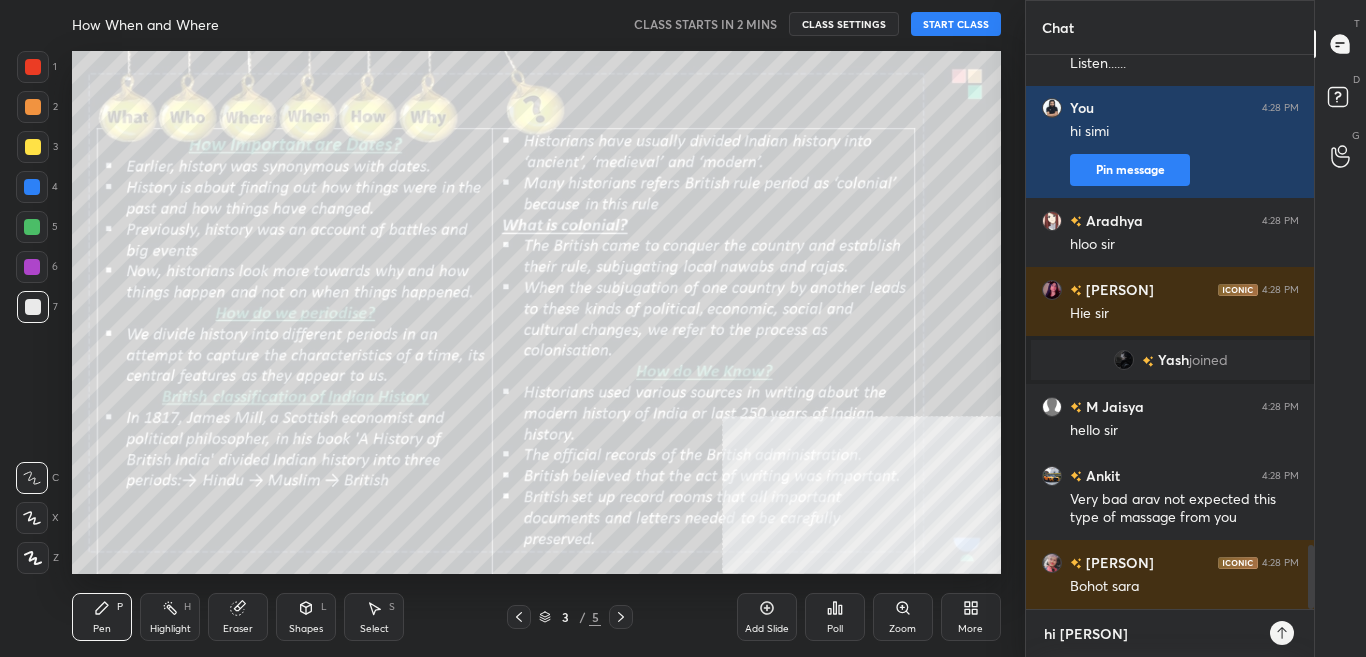 type on "hi [PERSON]" 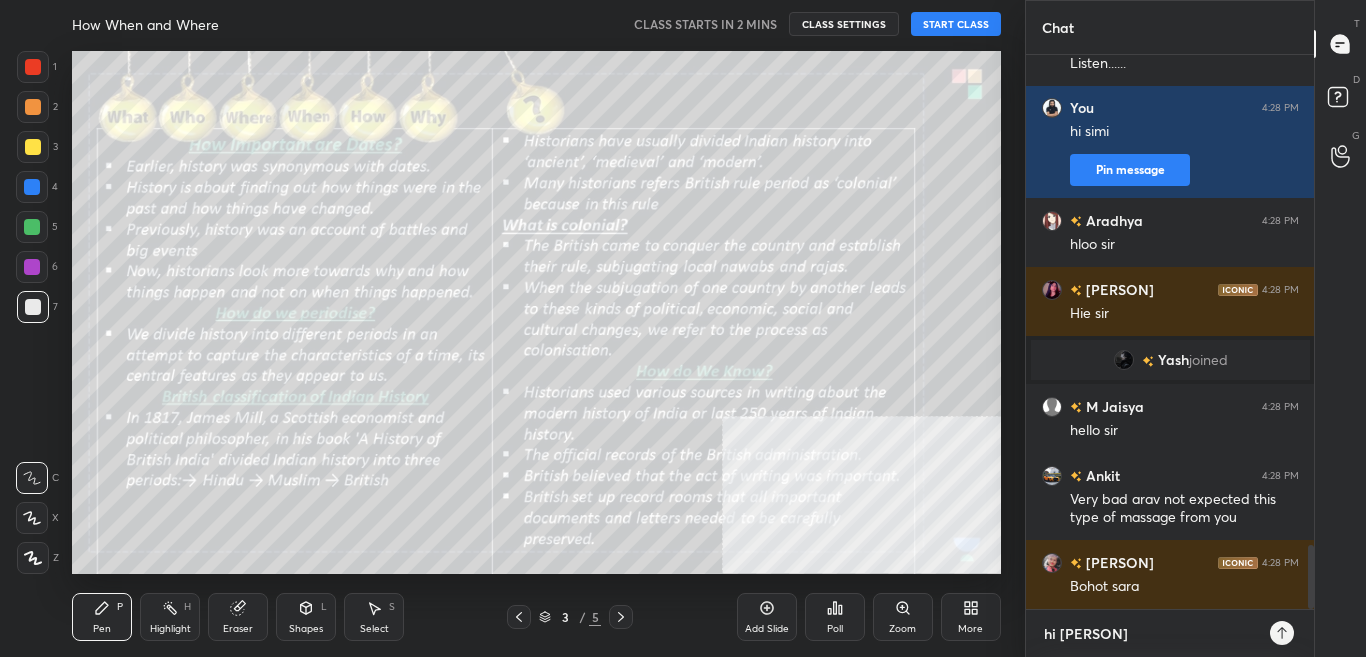type 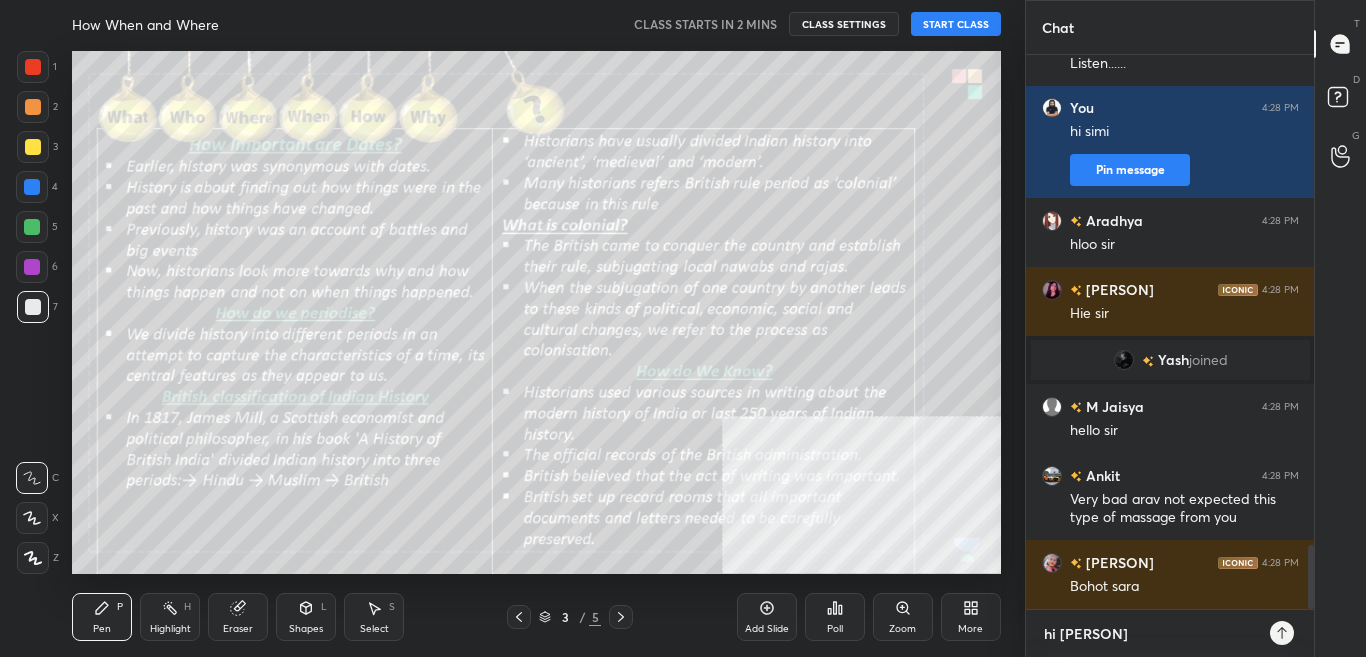 type on "x" 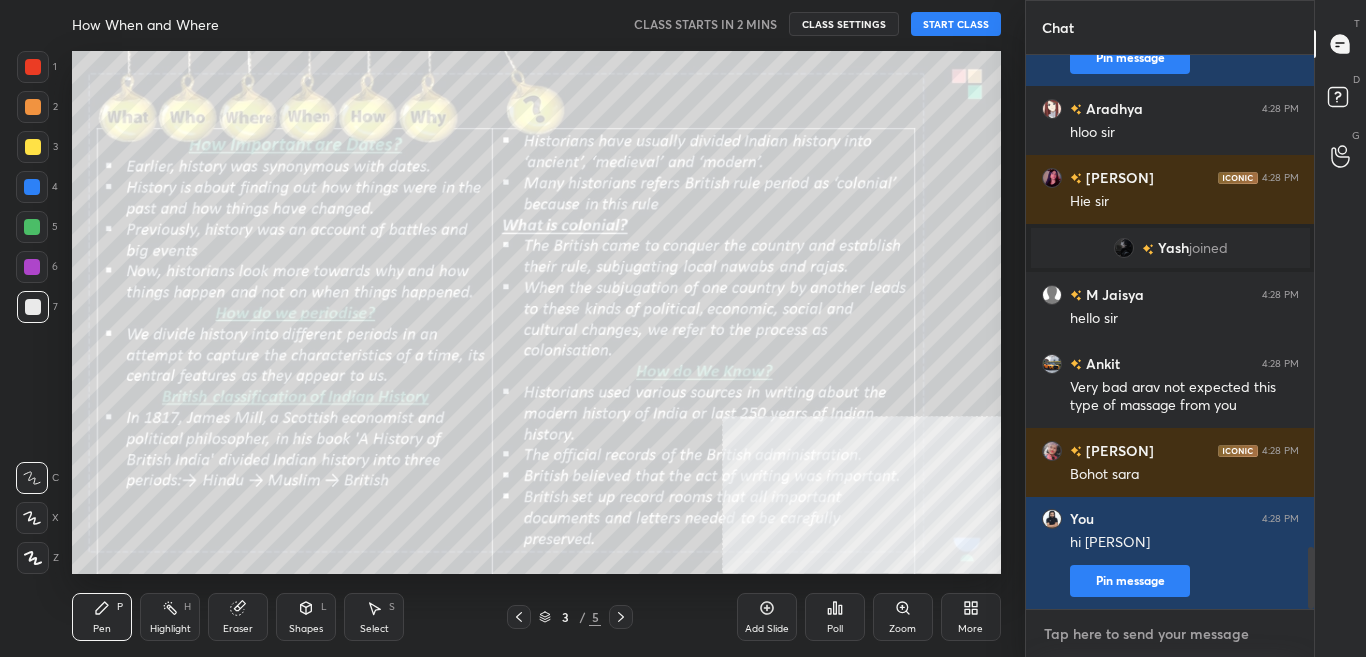 click at bounding box center [1170, 634] 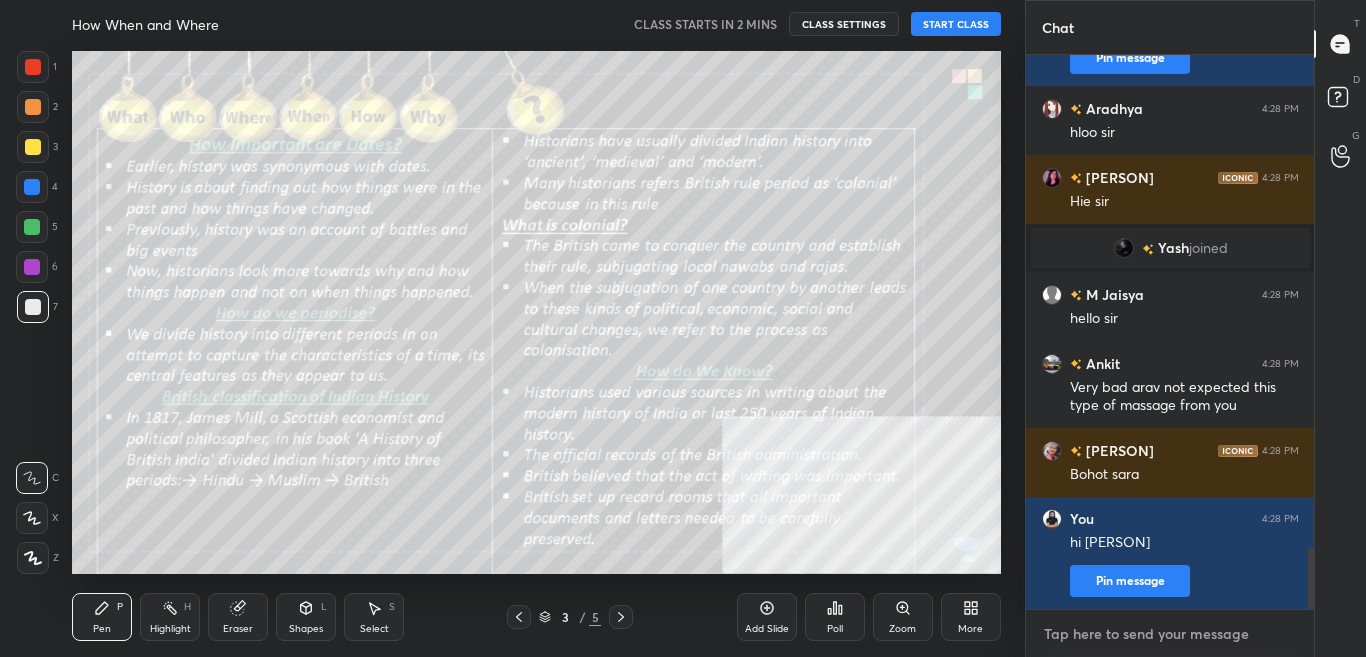 type on "h" 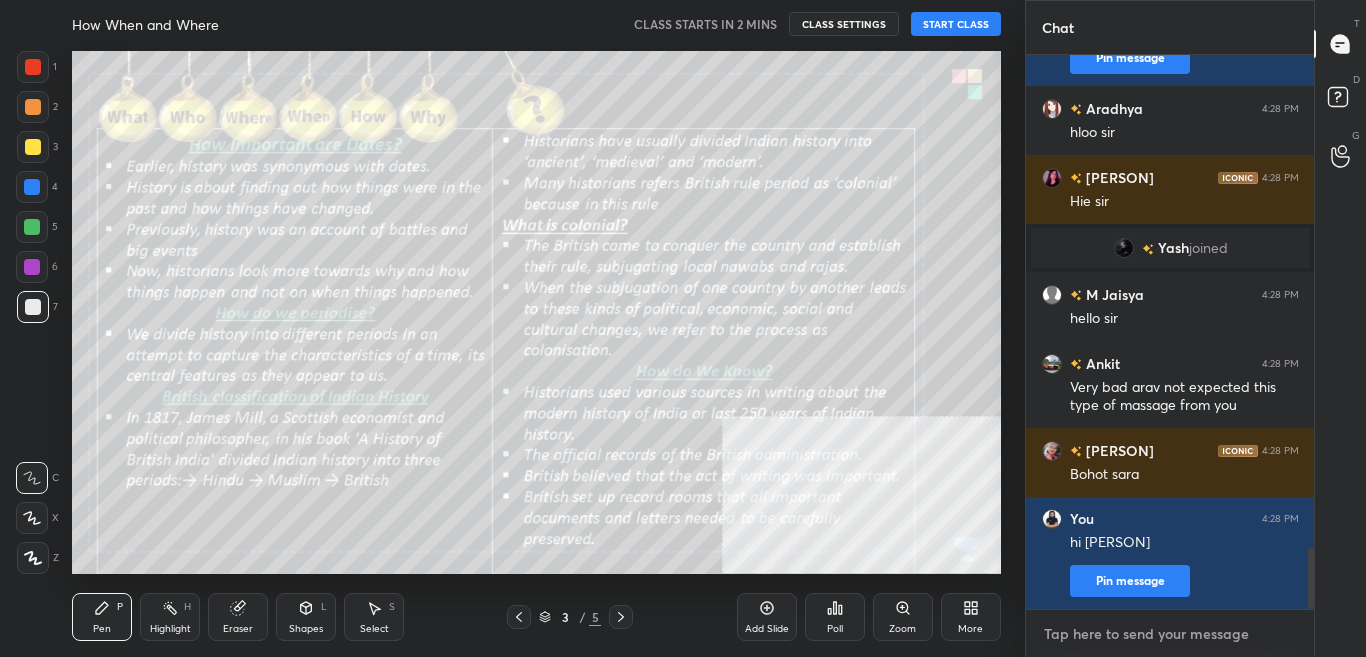 type on "x" 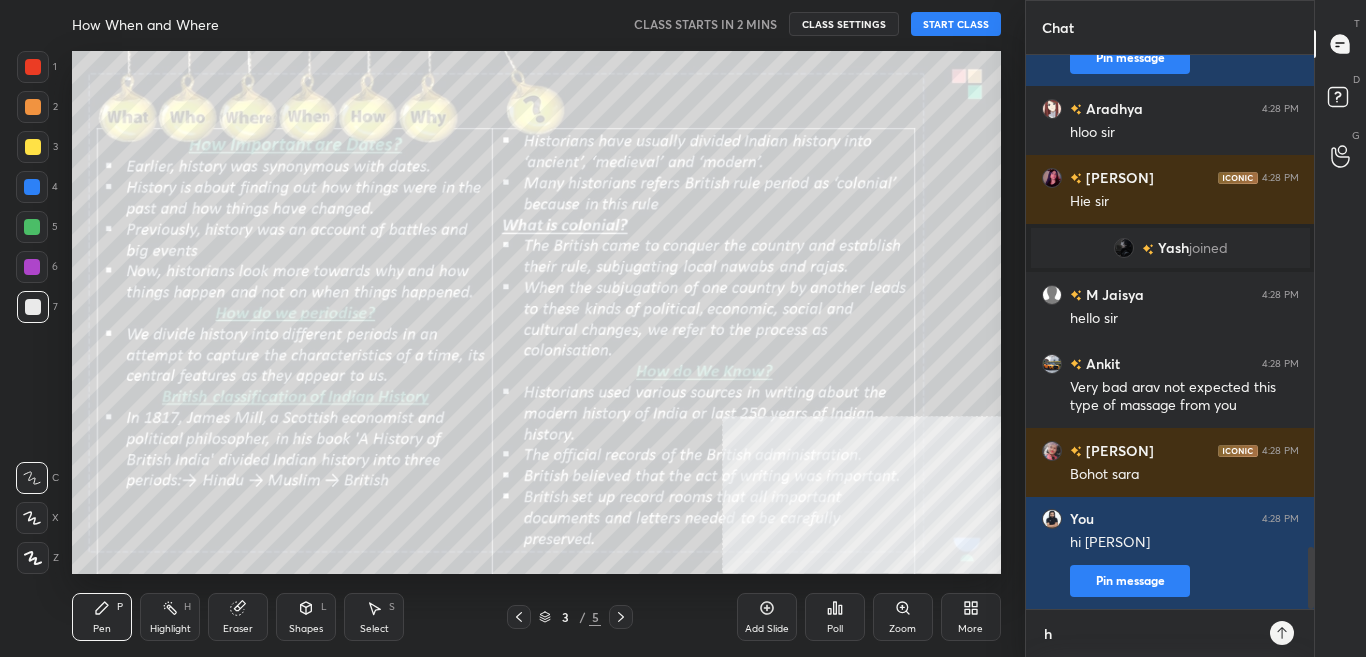 type on "hi" 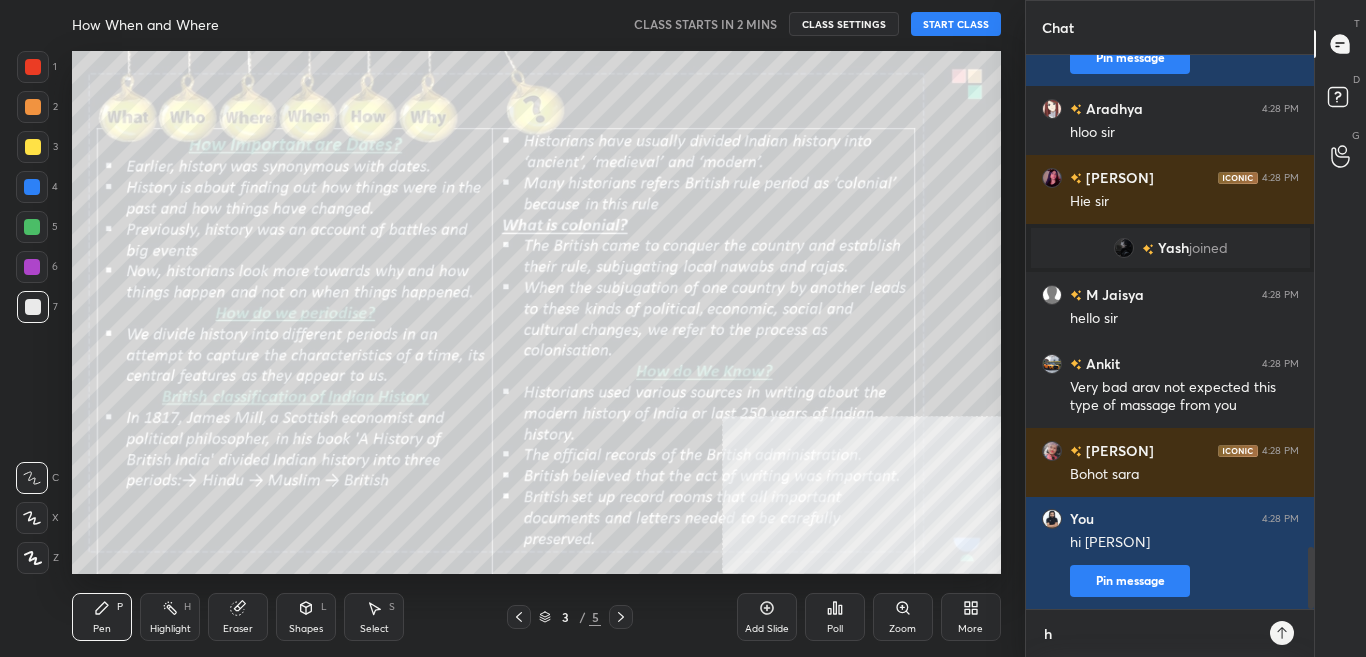 type on "x" 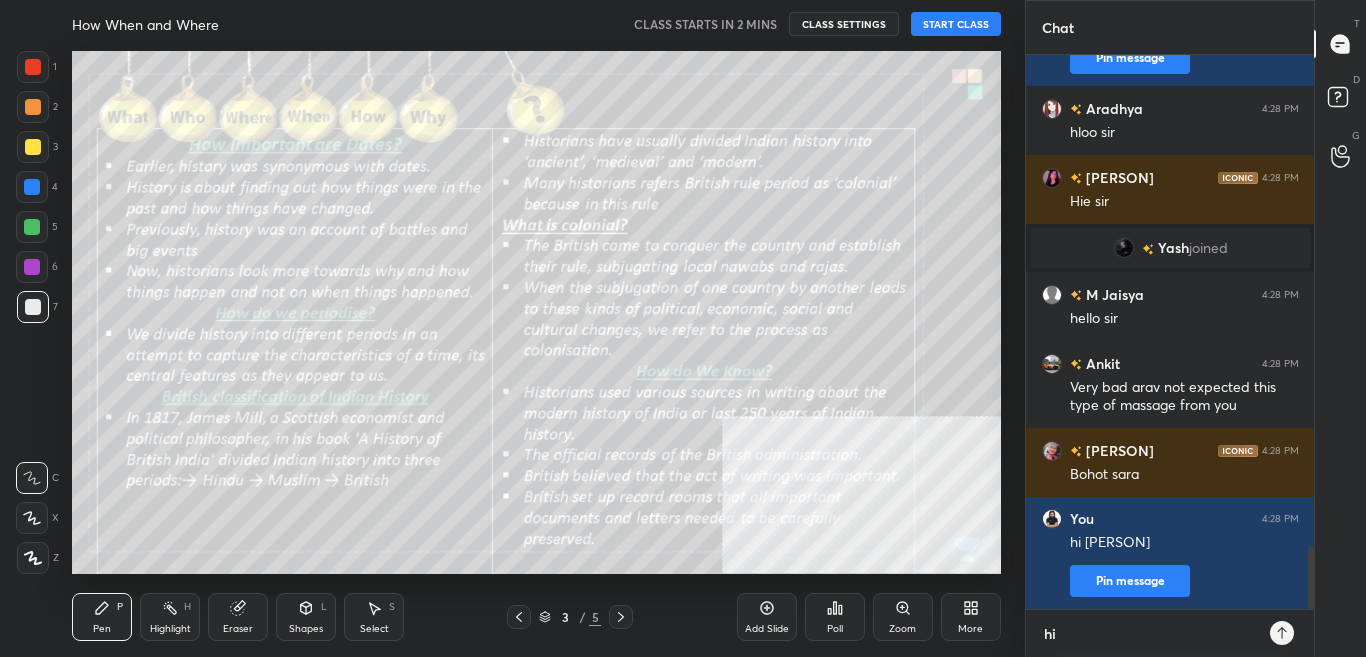 type on "hi" 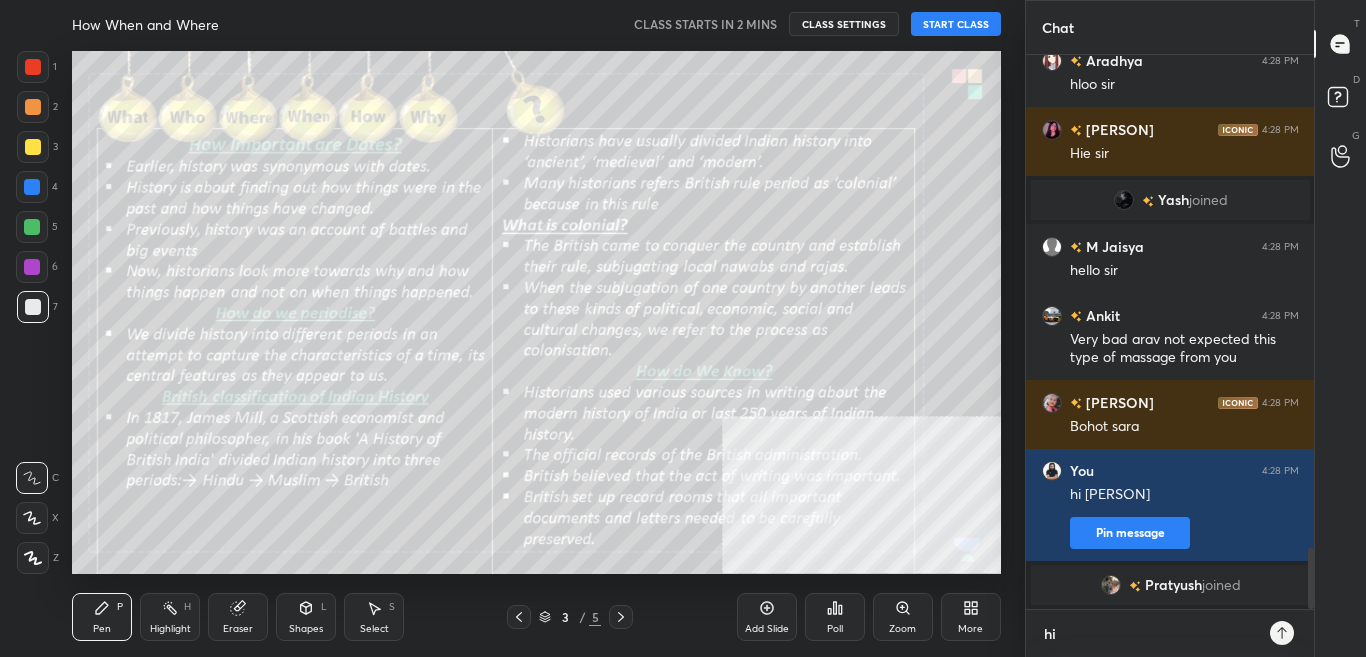 type on "hi j" 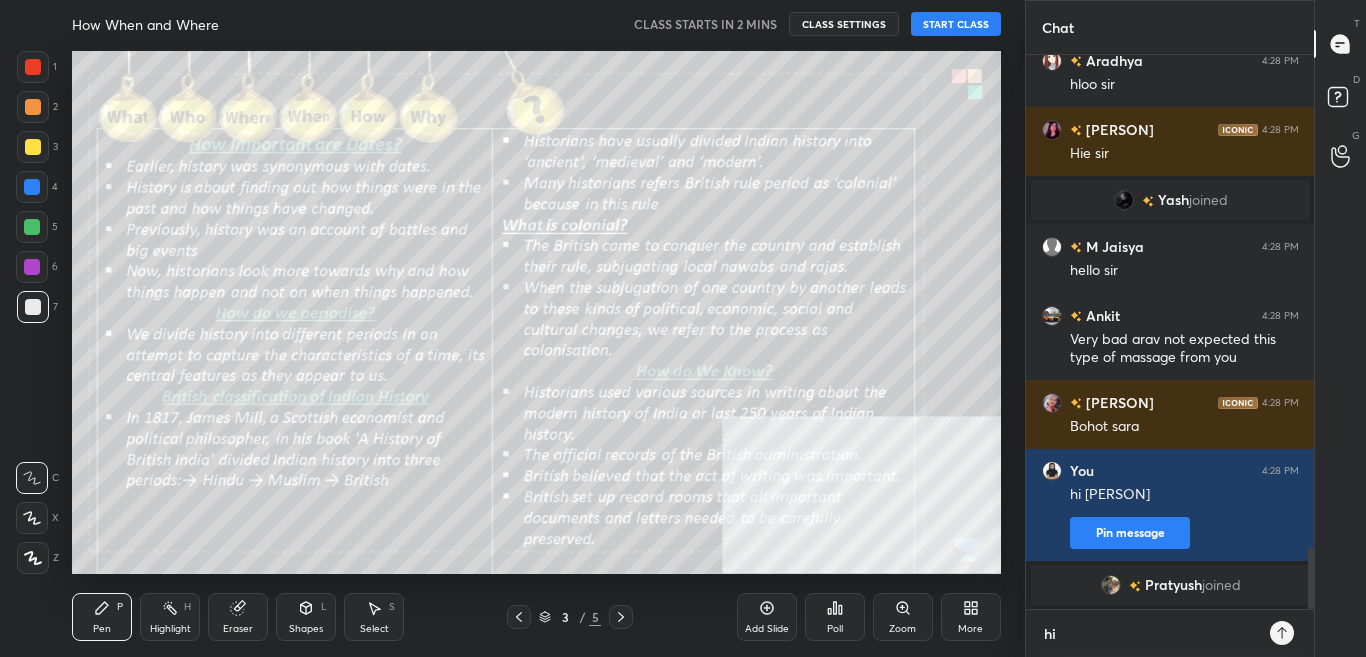 type on "x" 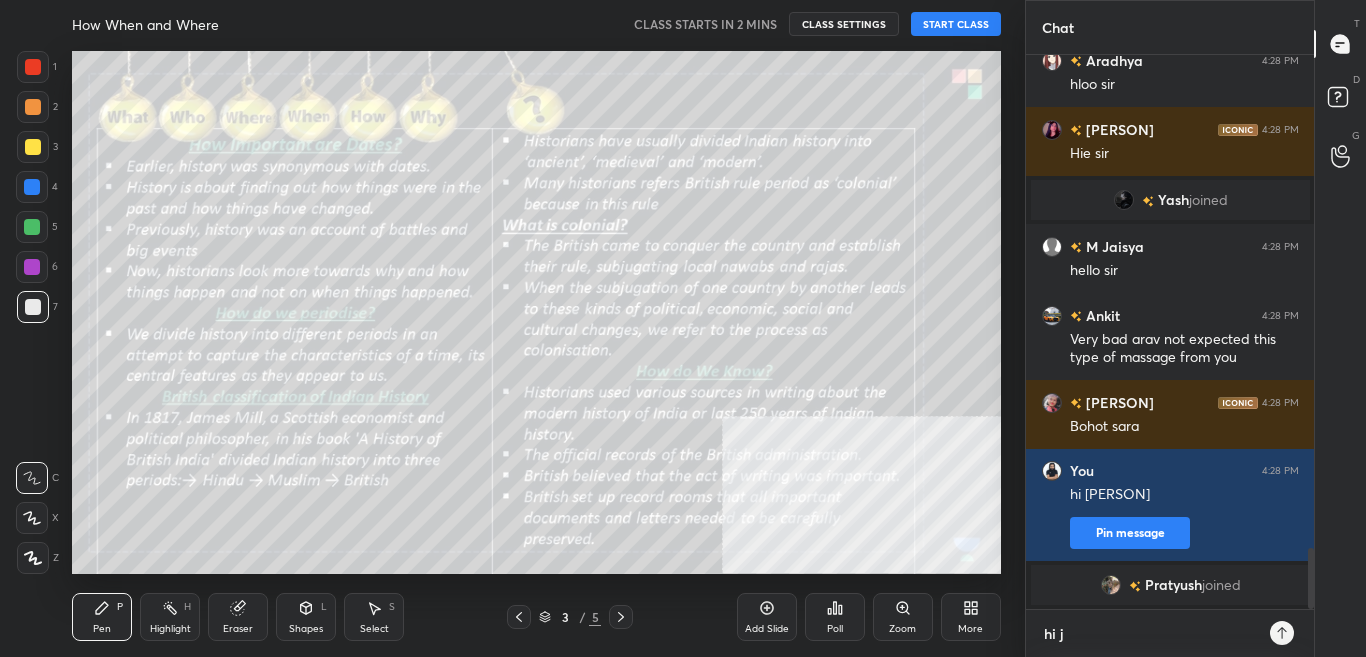 type on "hi ja" 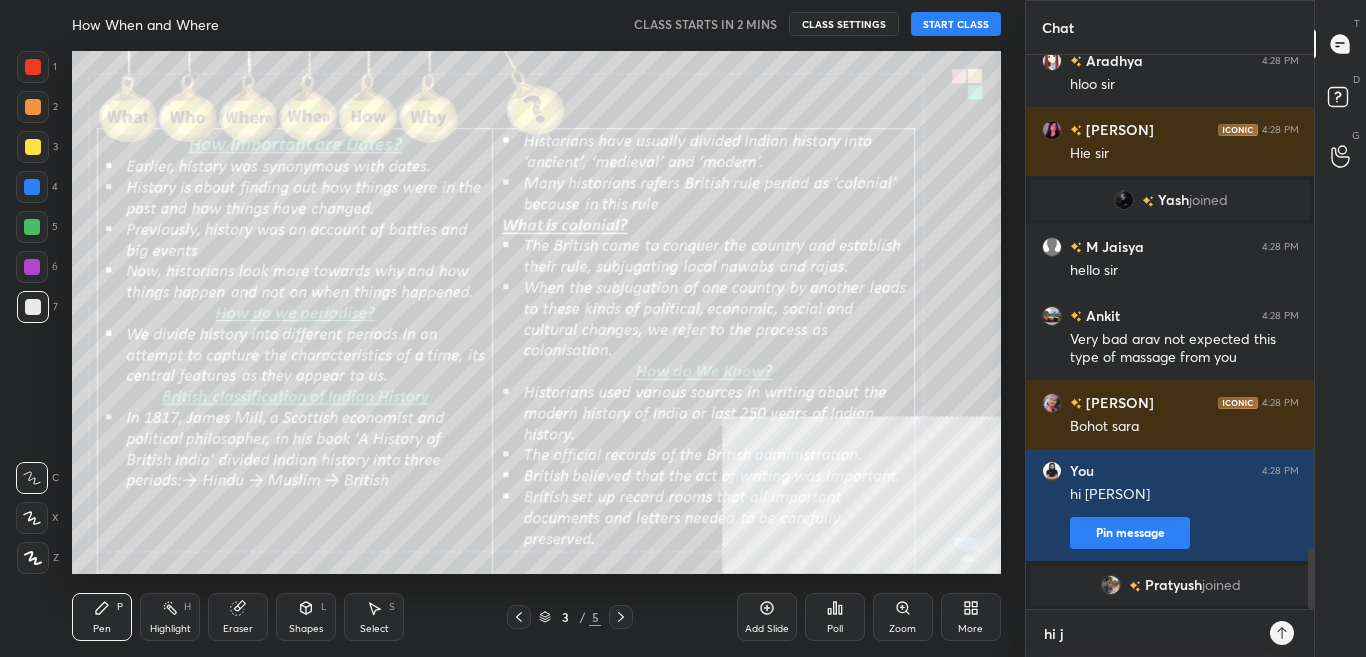 type on "x" 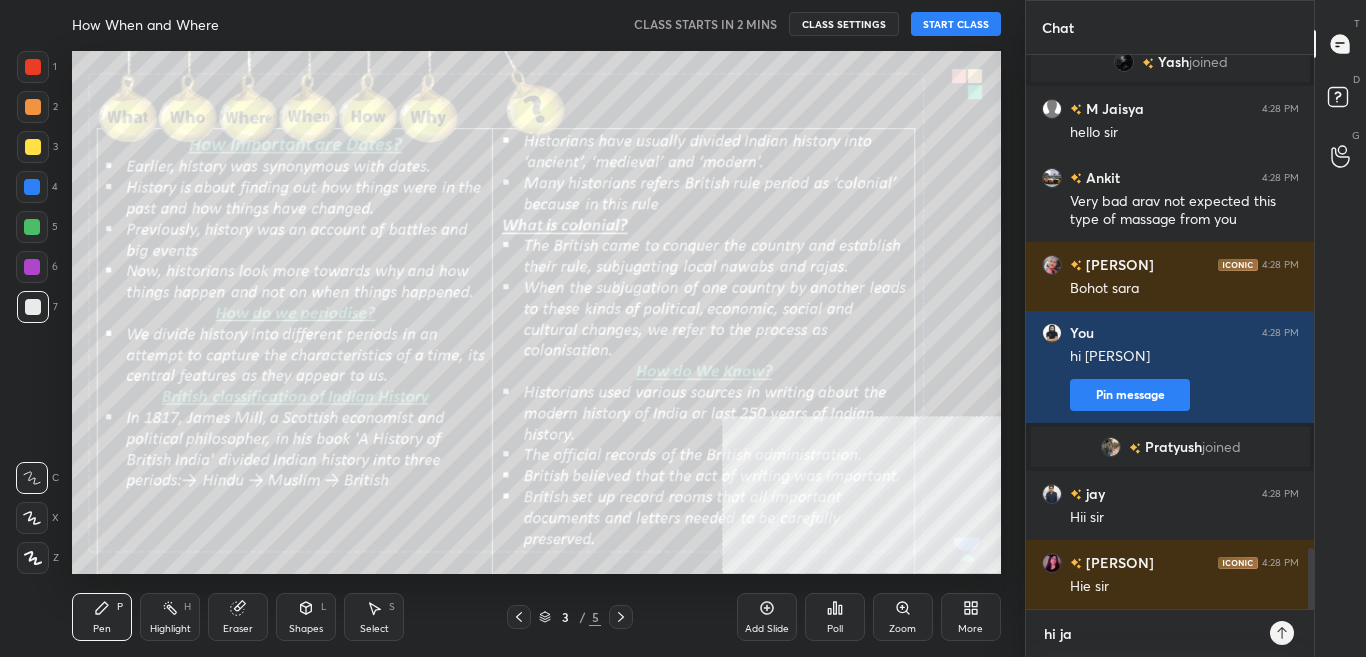 type on "hi [PERSON]" 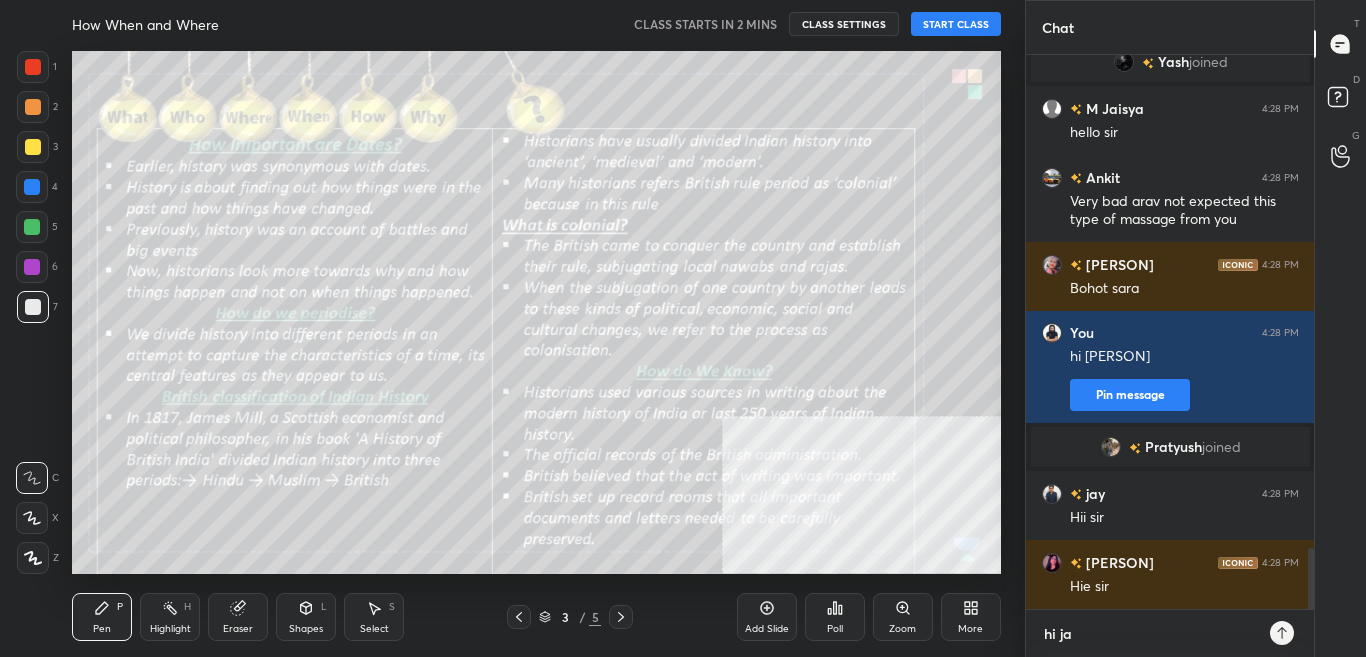 type on "x" 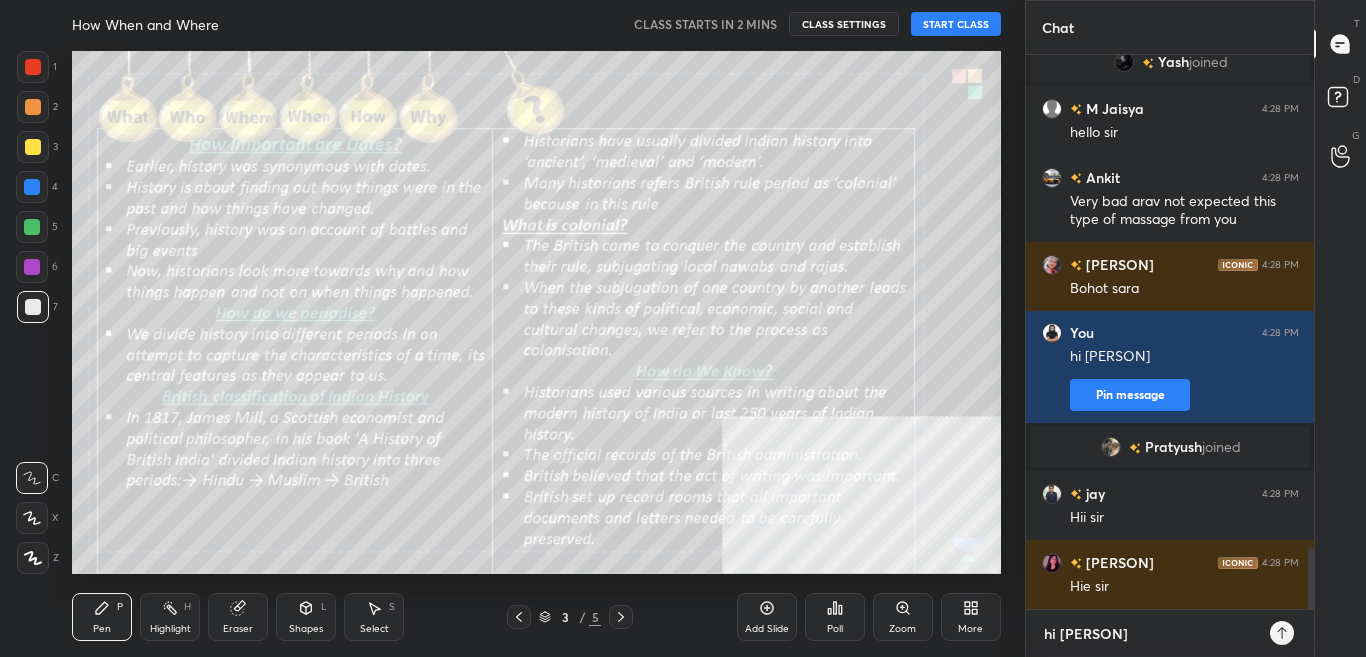 type on "hi [PERSON]" 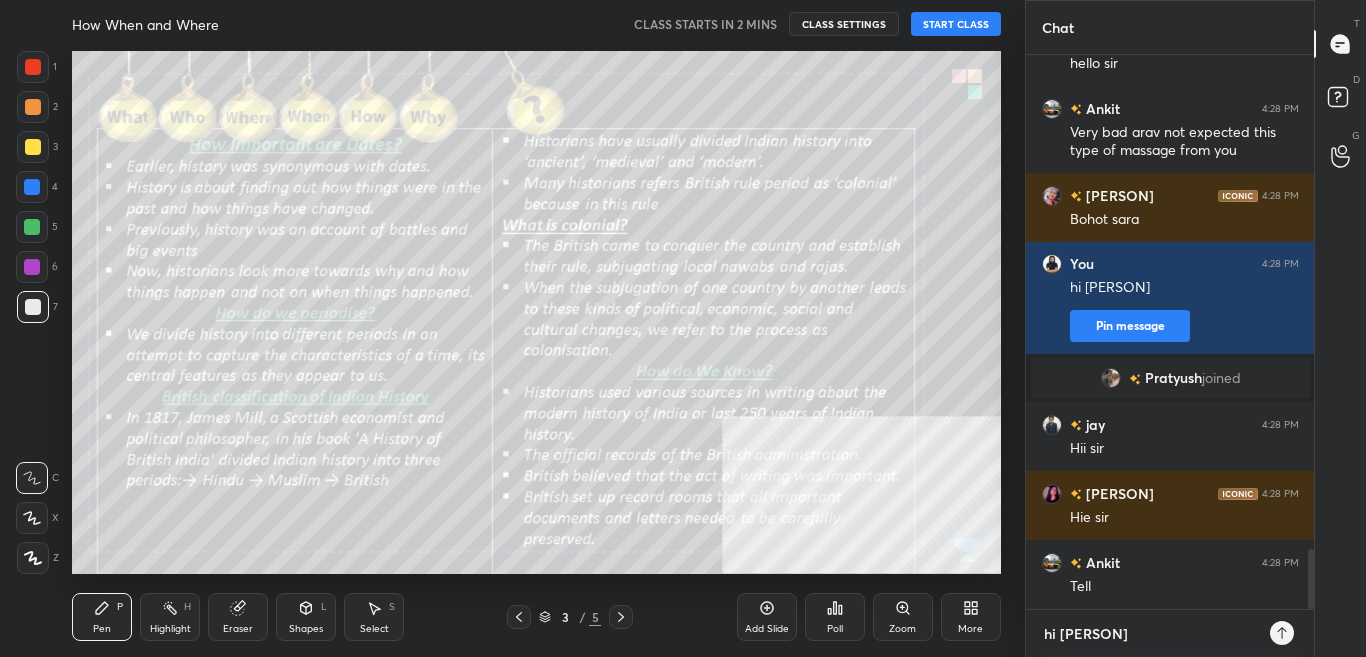 type on "hi jaisy" 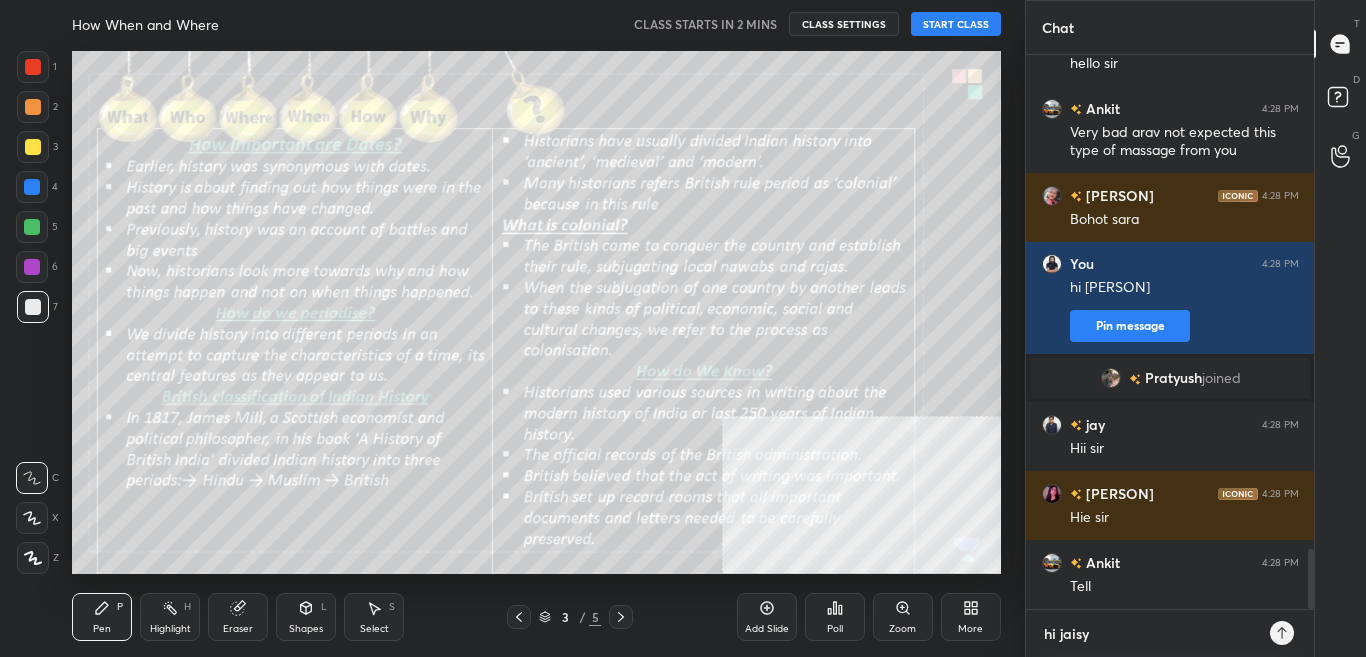 type on "x" 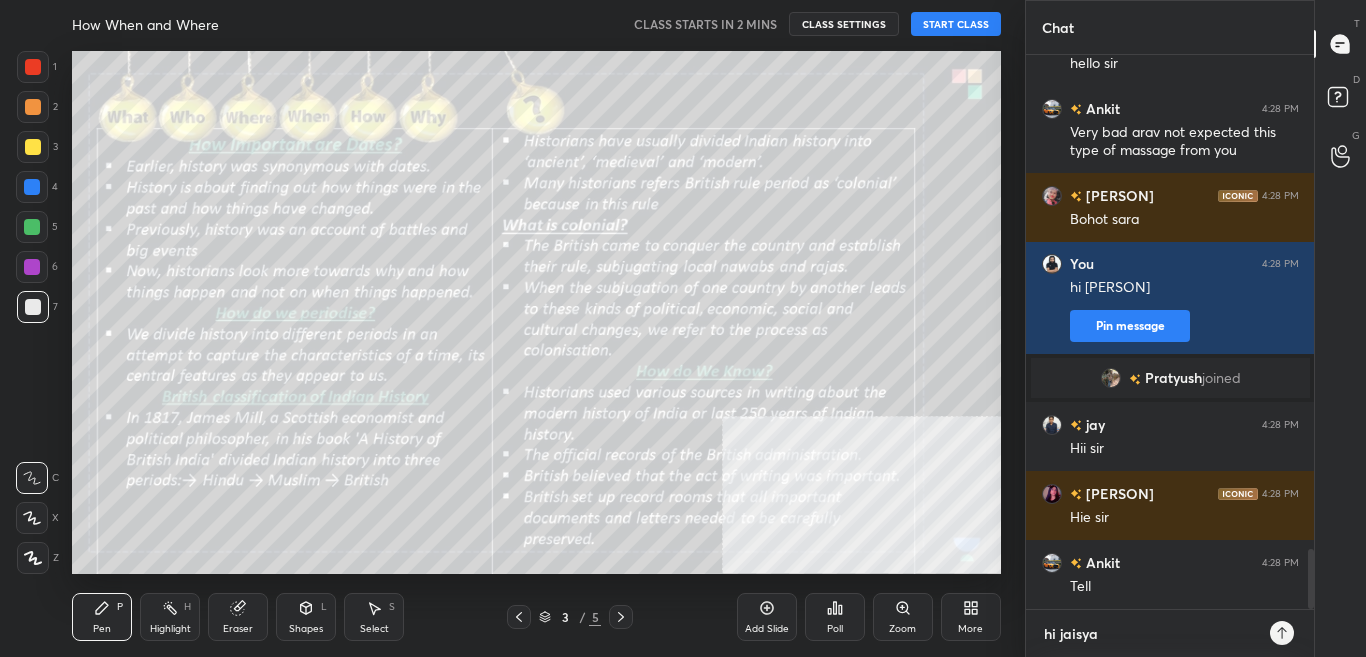 type 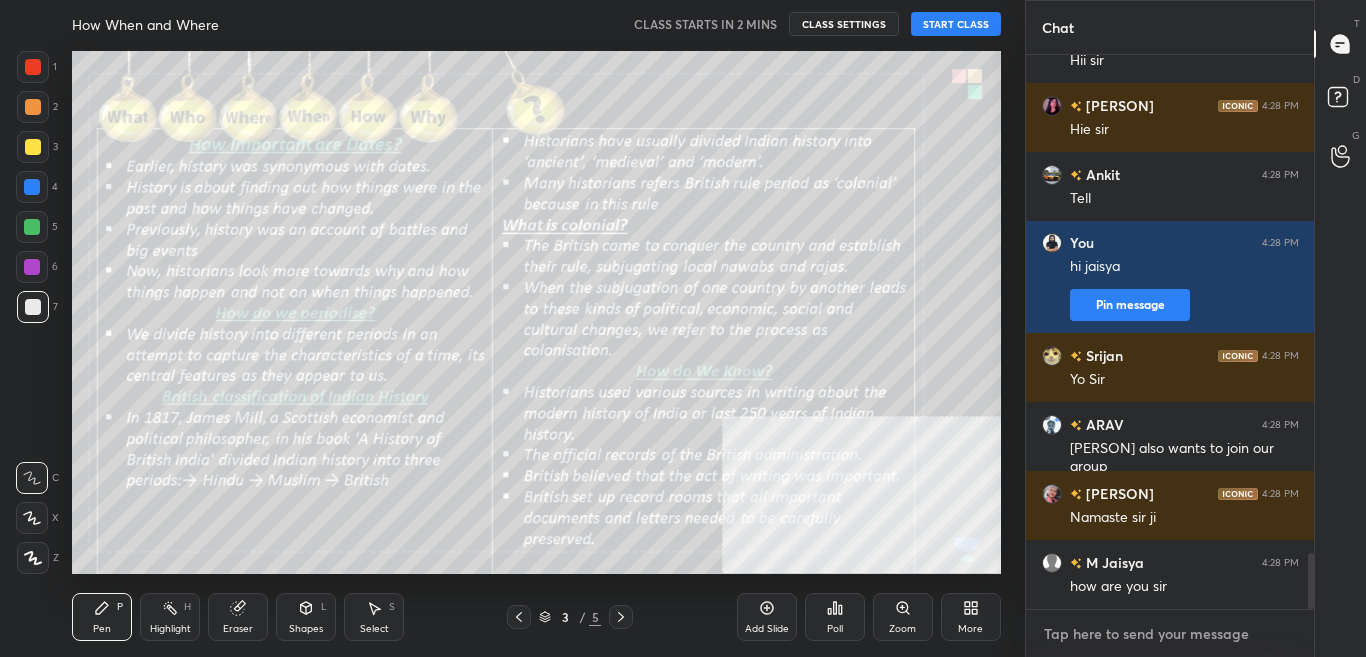 type on "h" 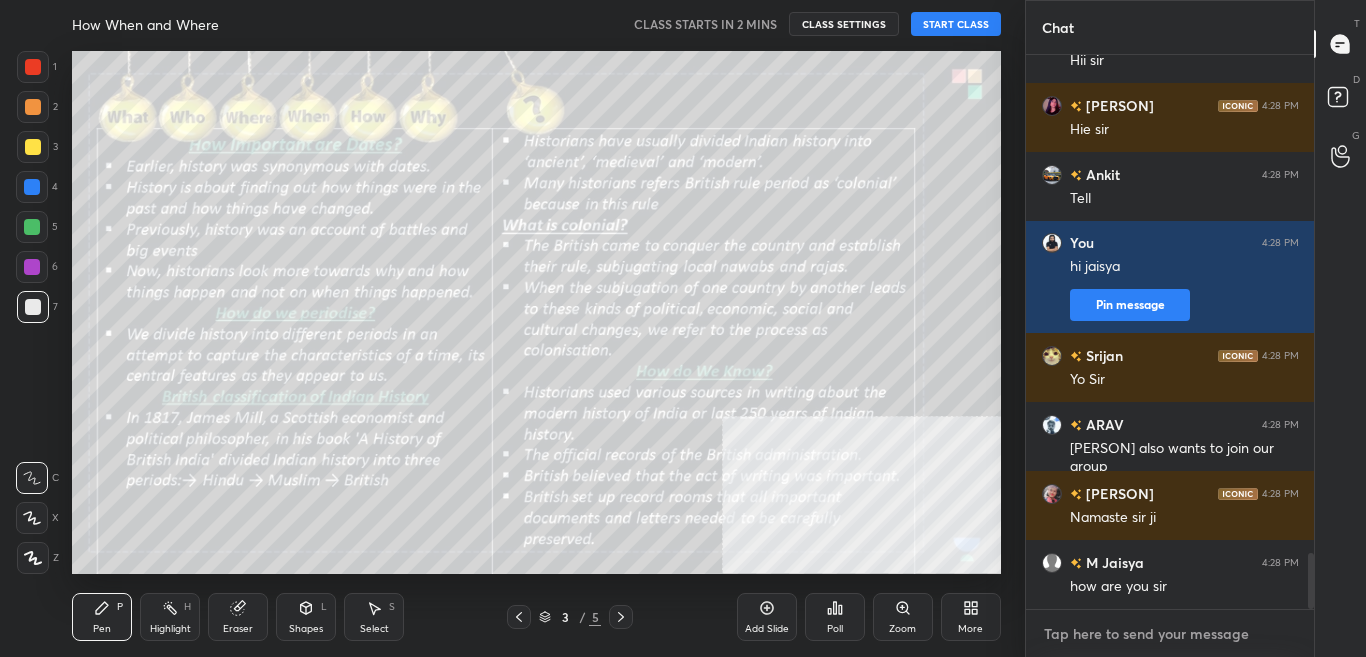 type on "x" 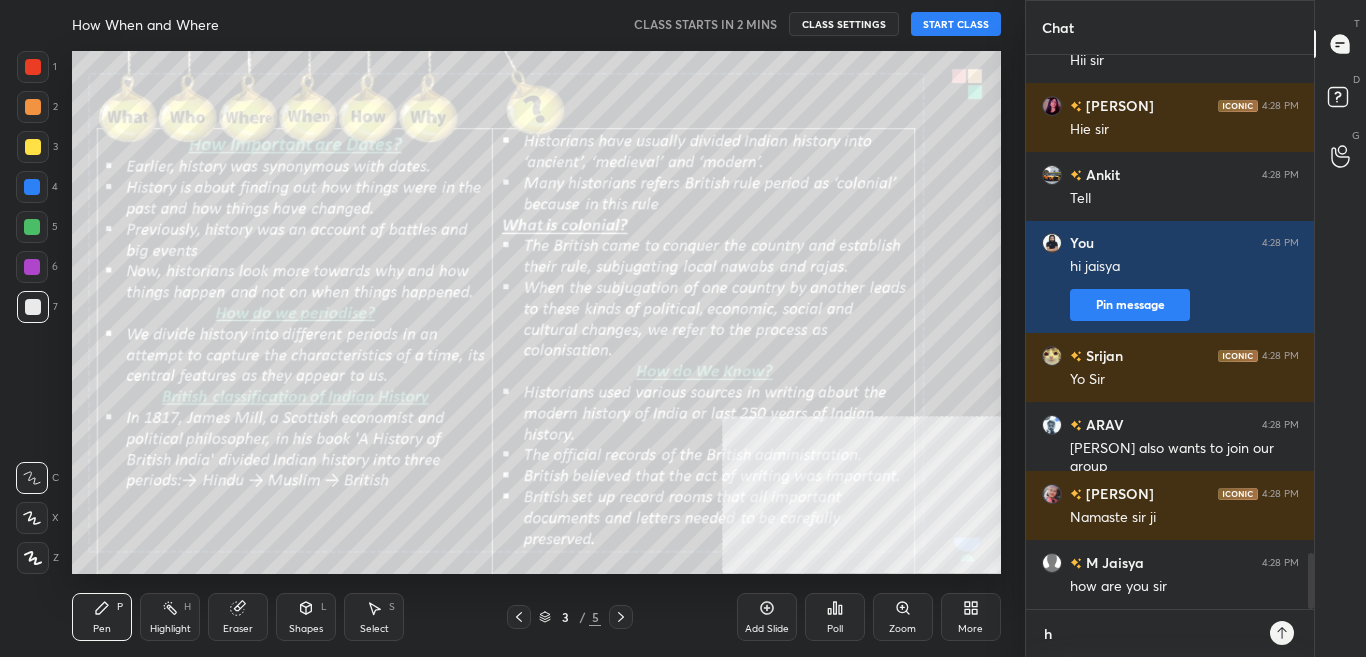 type on "hi" 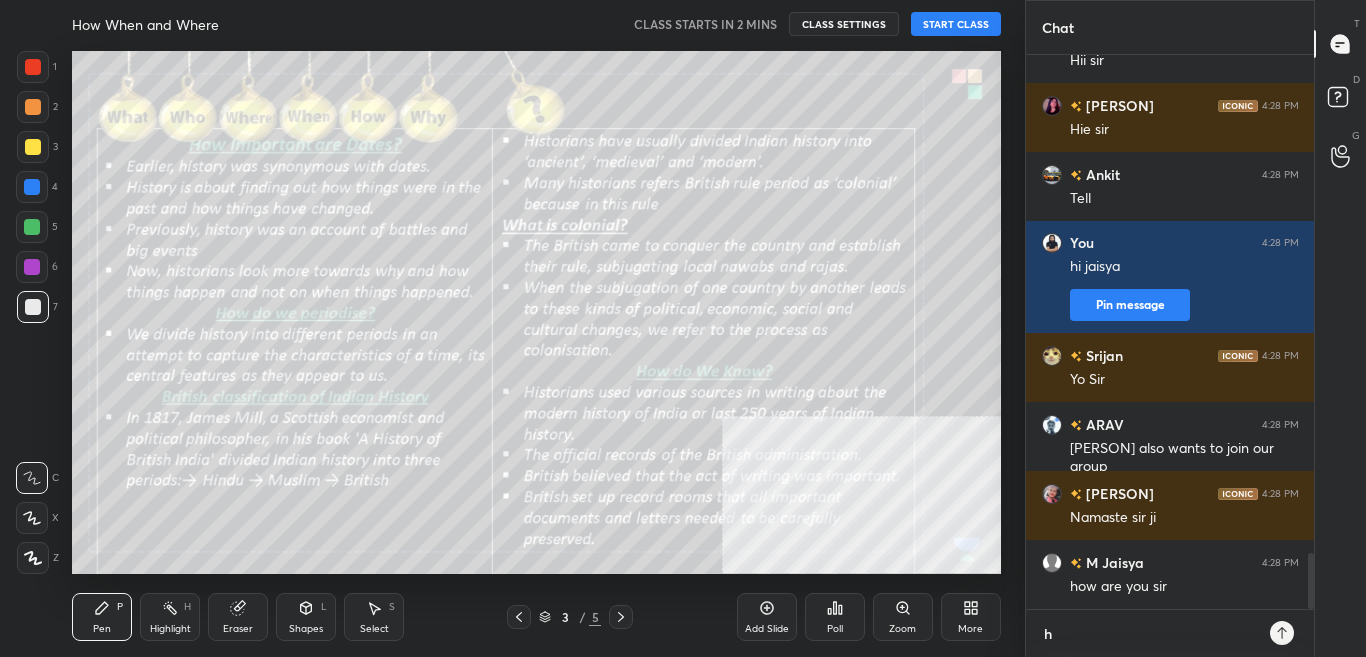 type on "x" 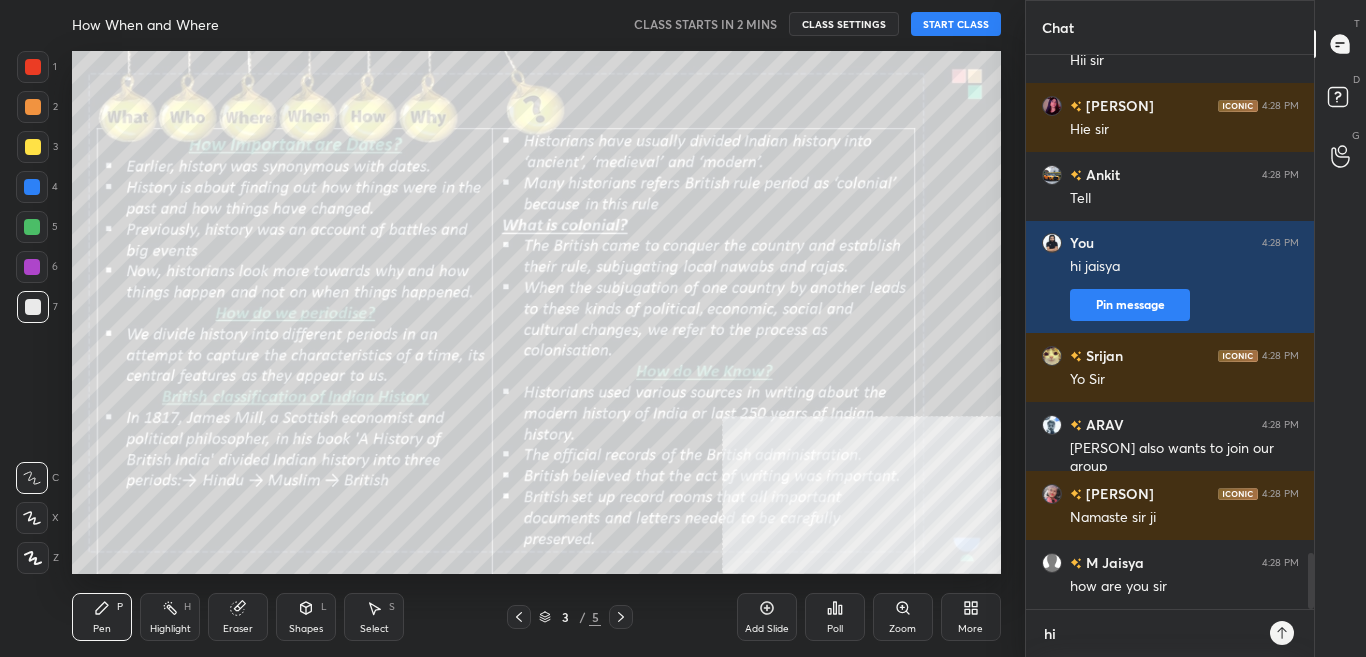 type on "hi" 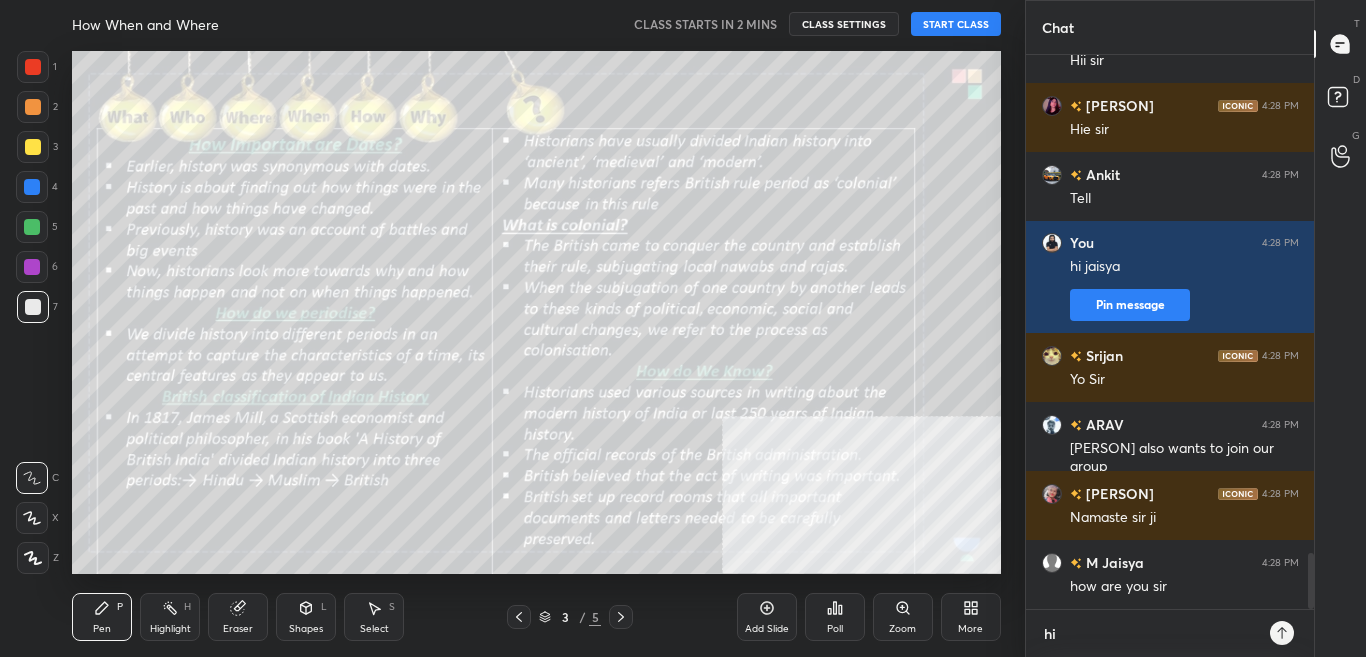 type on "x" 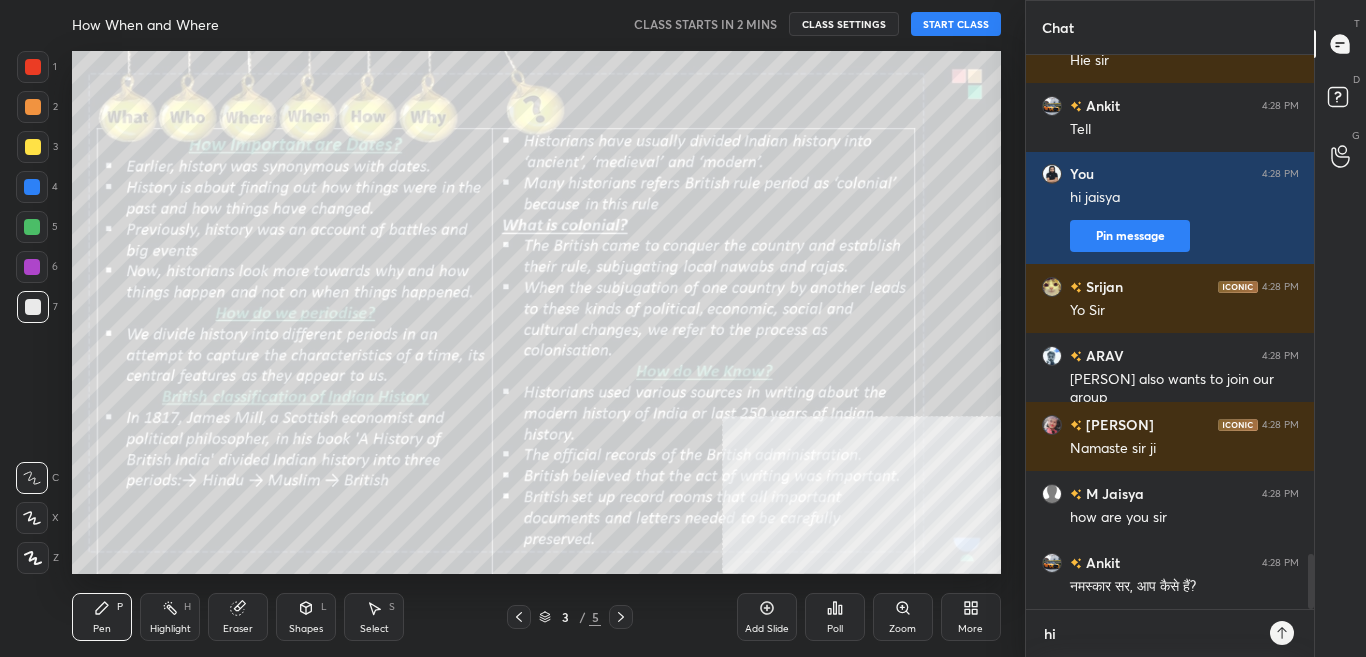 type on "hi [PERSON]" 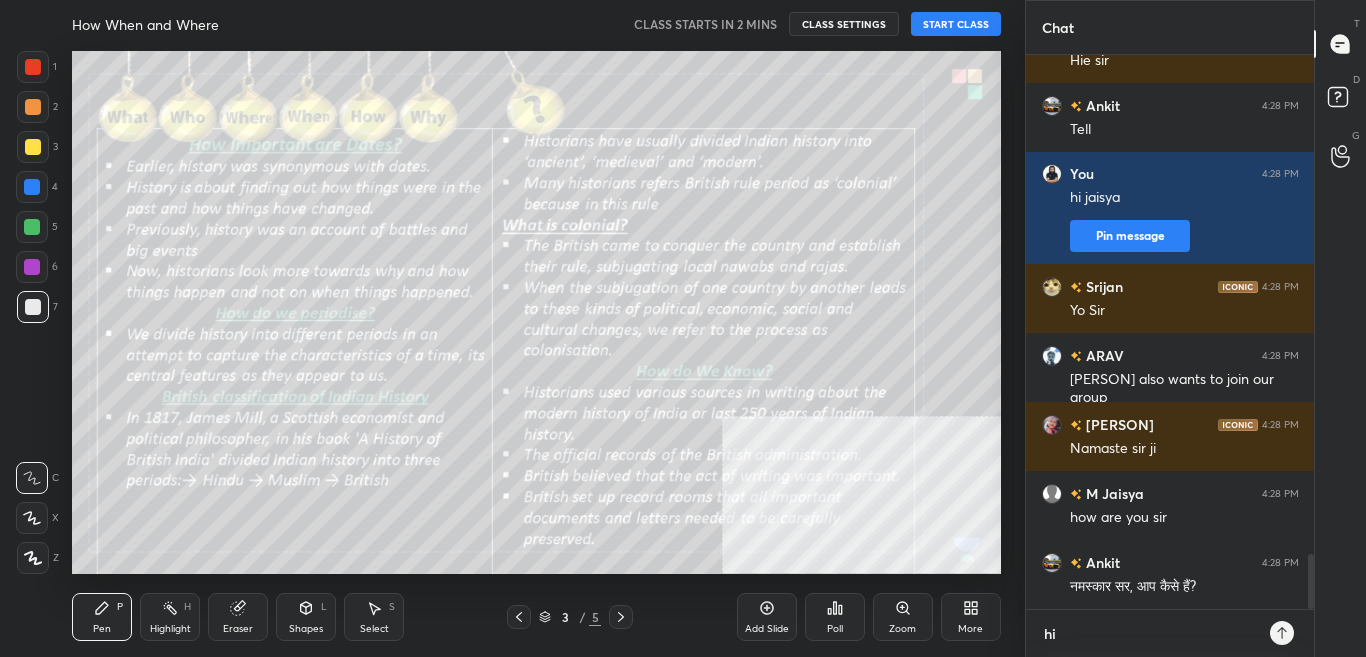 type on "x" 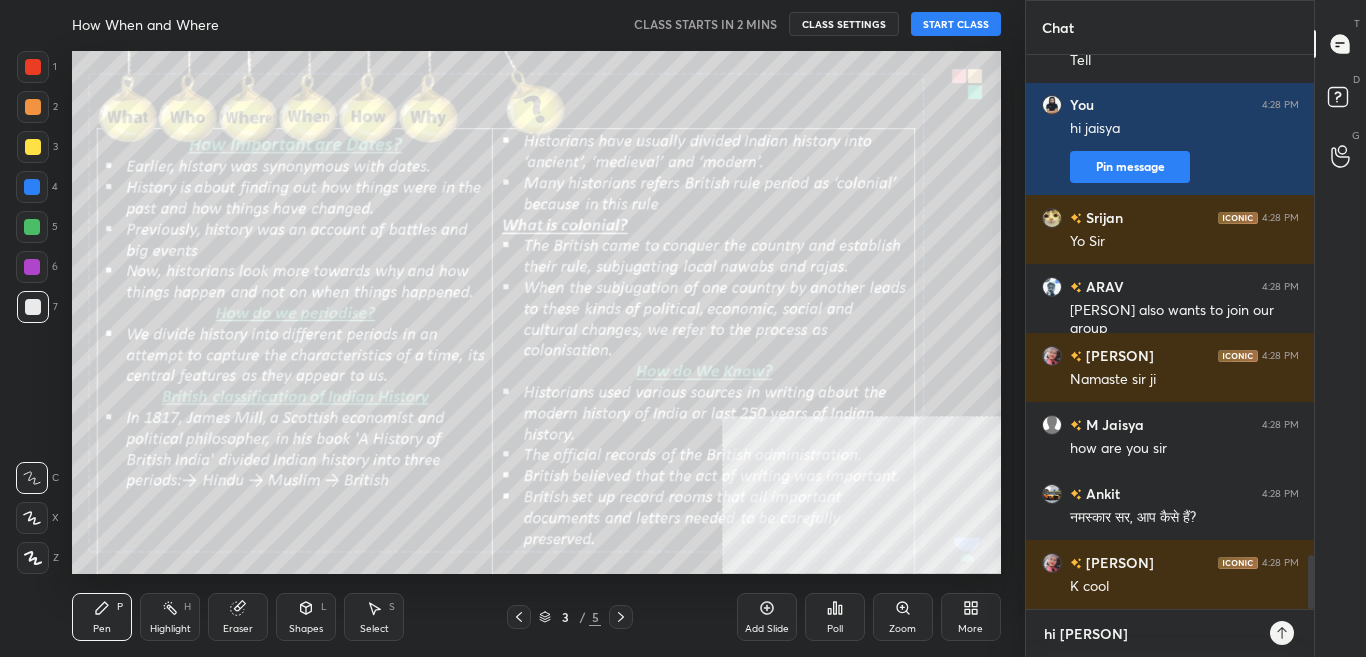 type on "hi an" 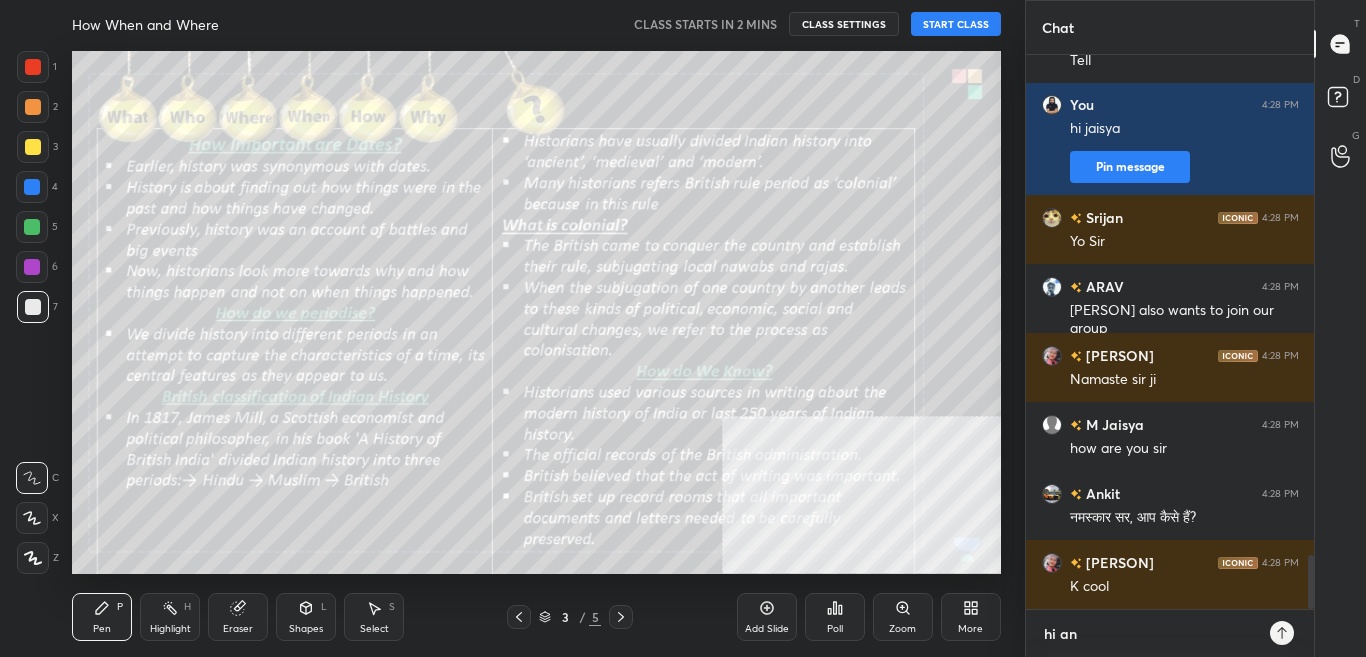 type on "x" 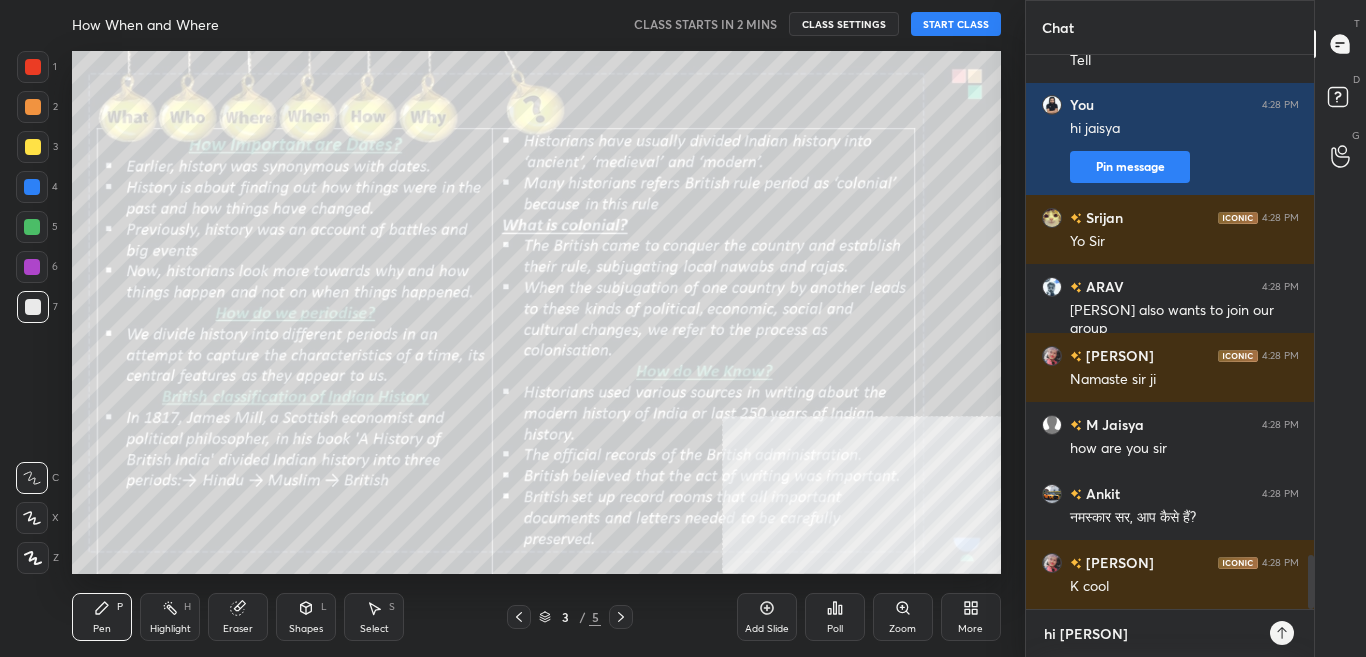 type on "hi [PERSON]" 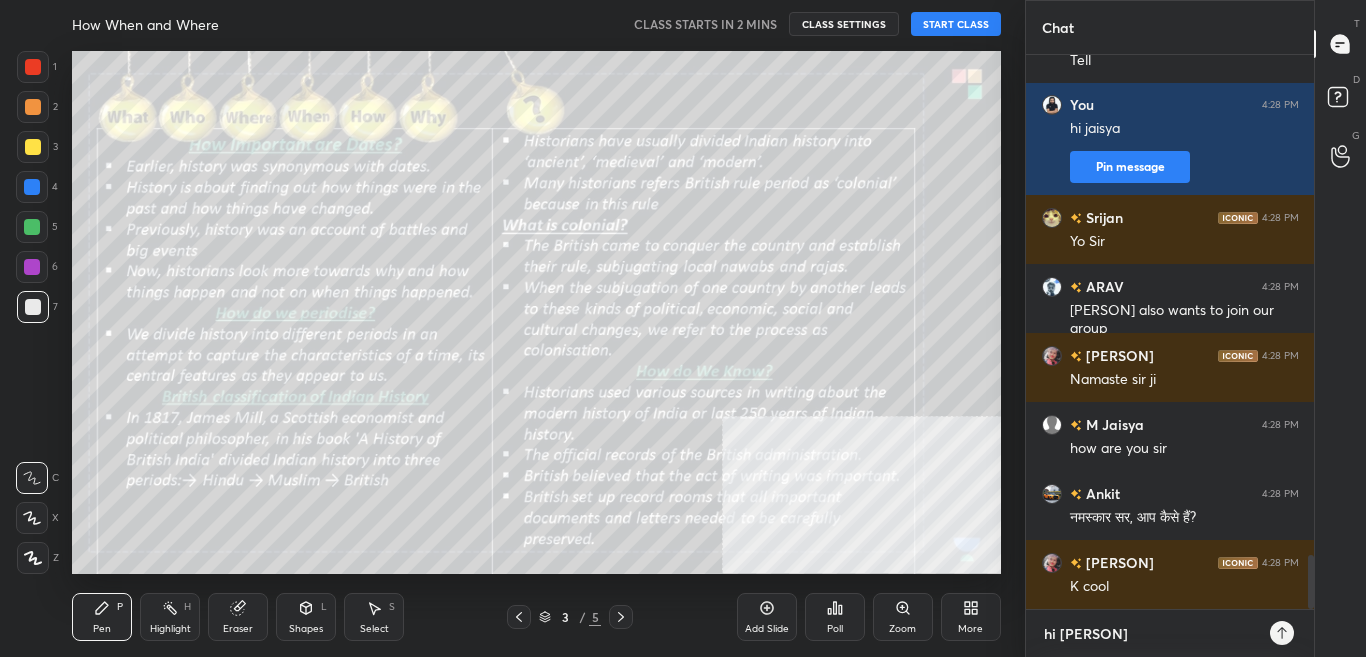 type on "hi [PERSON]" 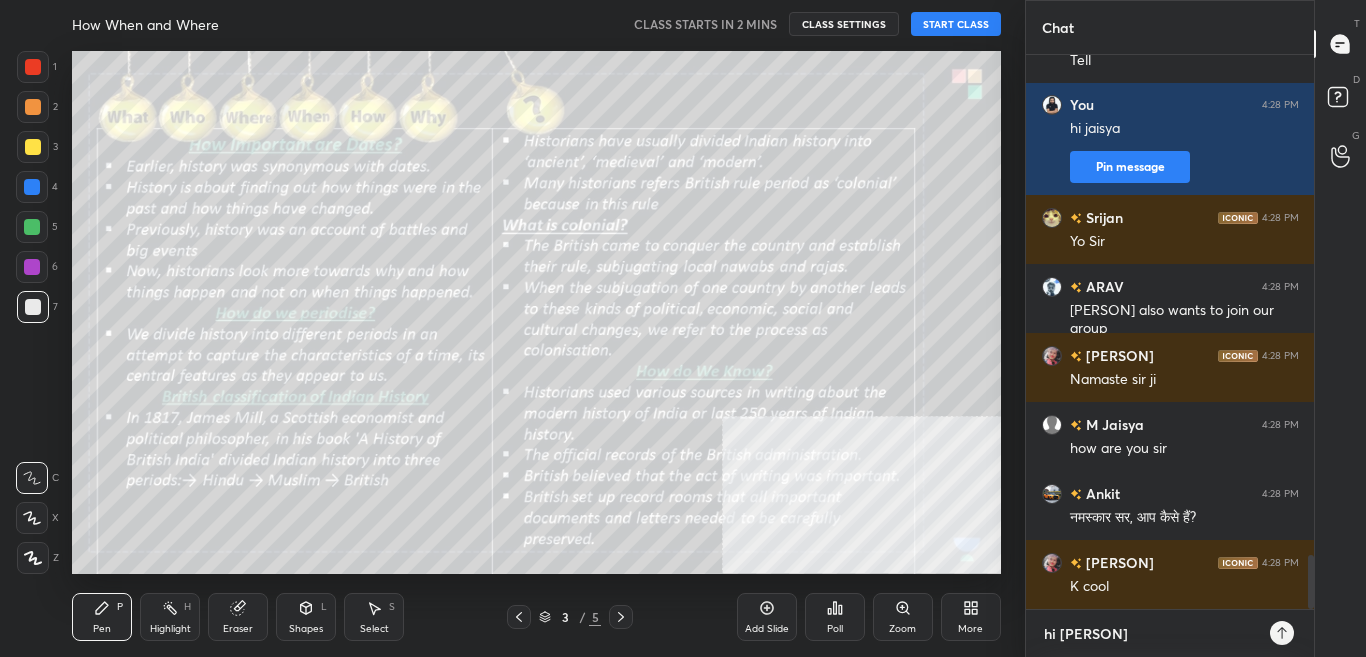 type on "x" 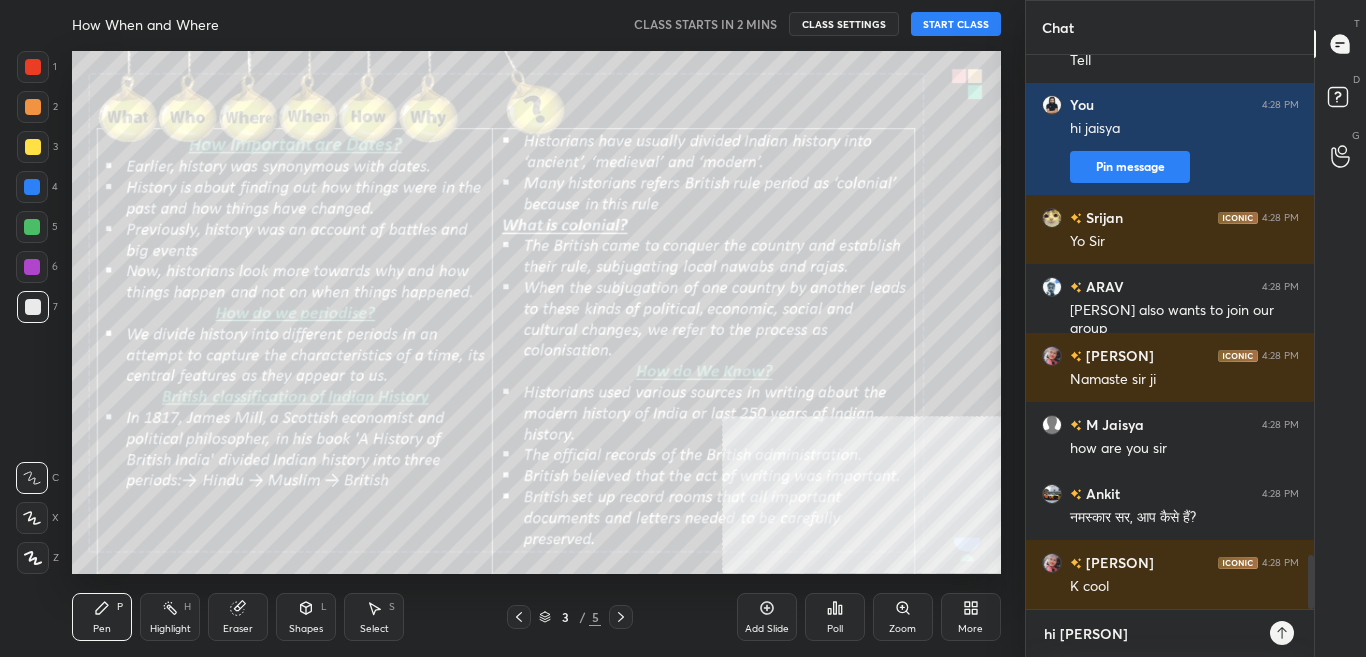 type 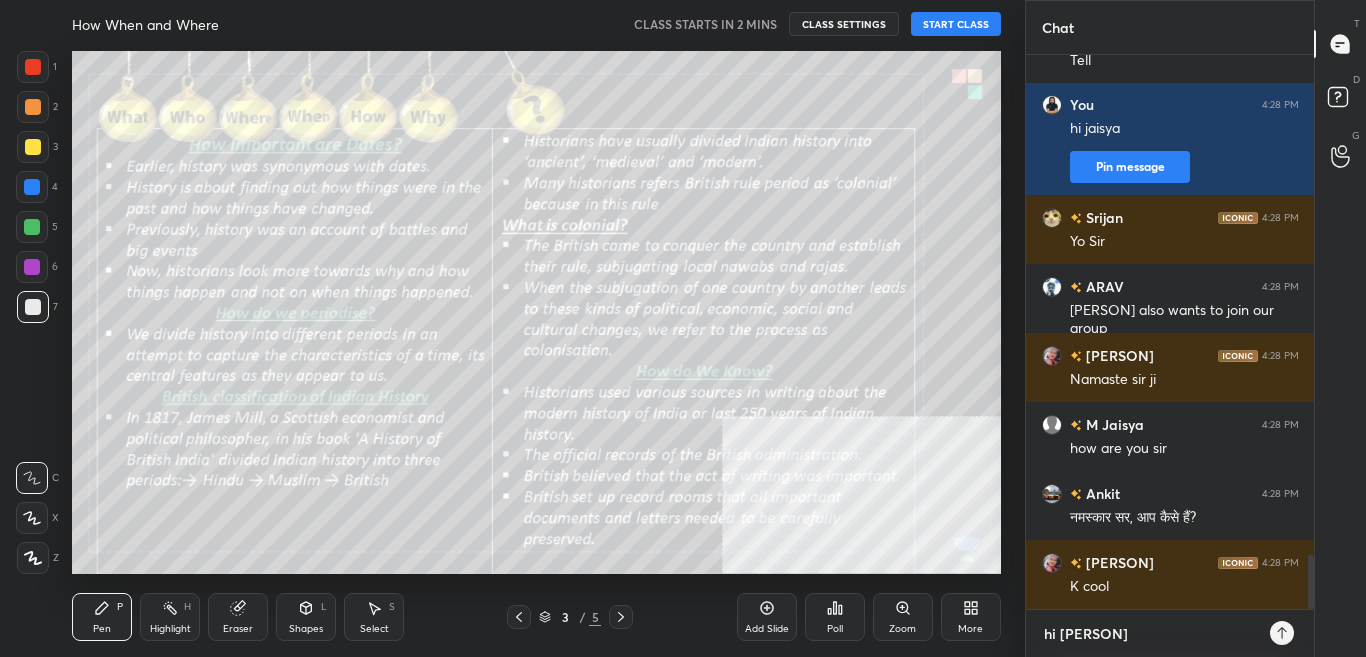type on "x" 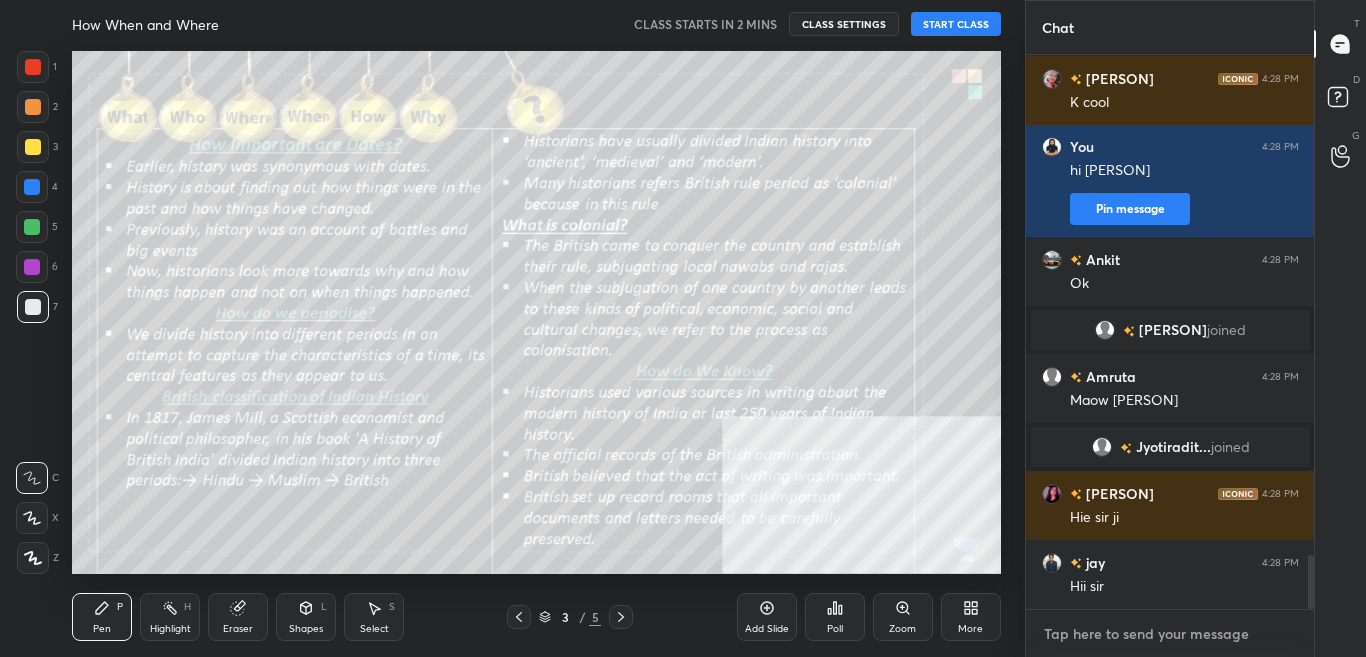 type on "h" 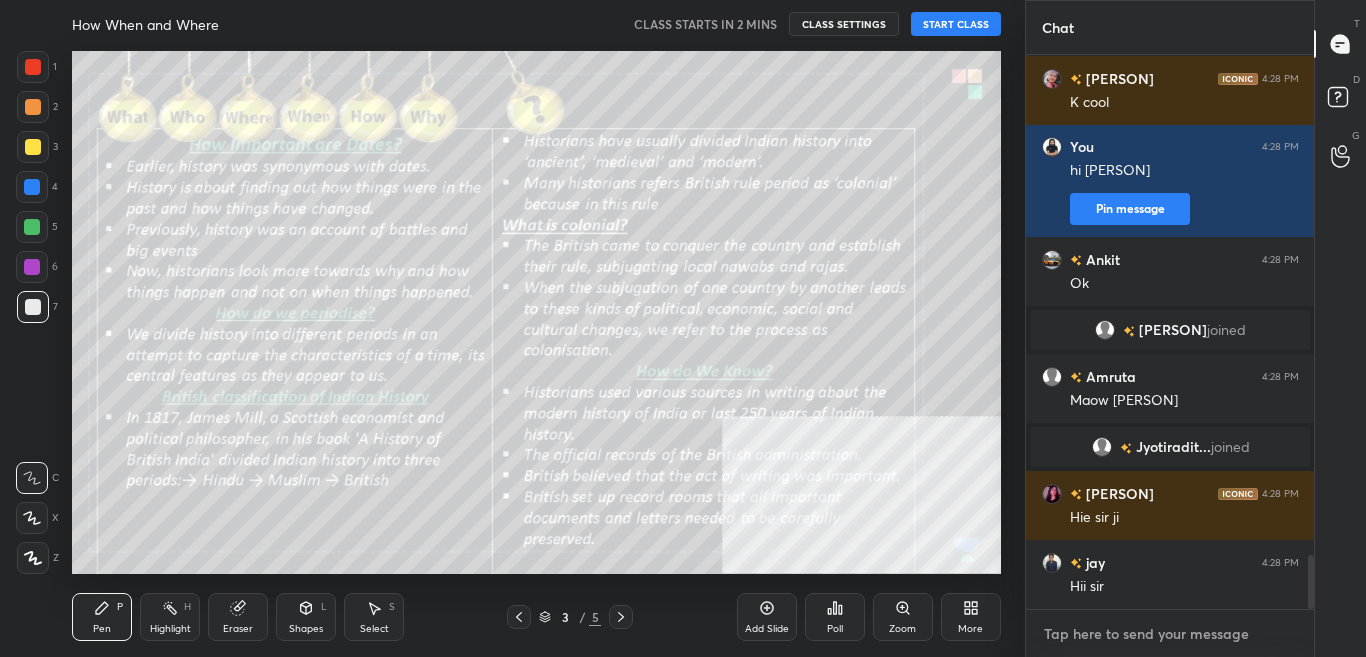 type on "x" 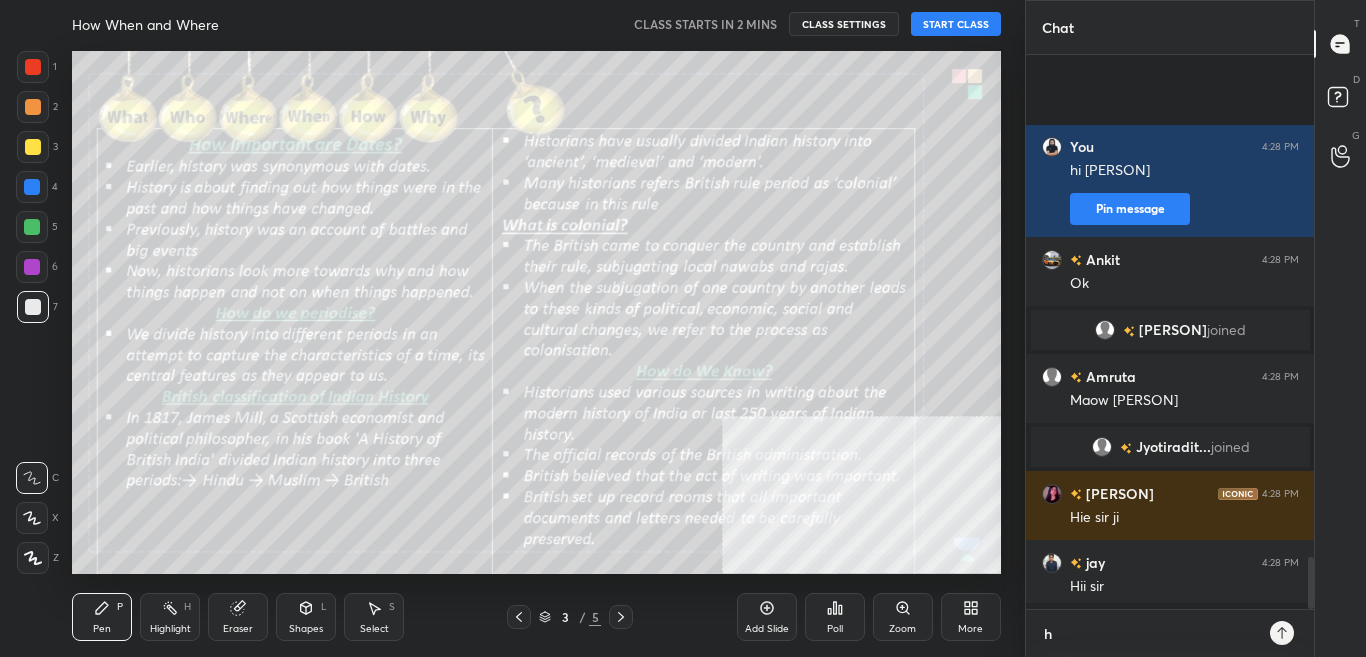 type on "hi" 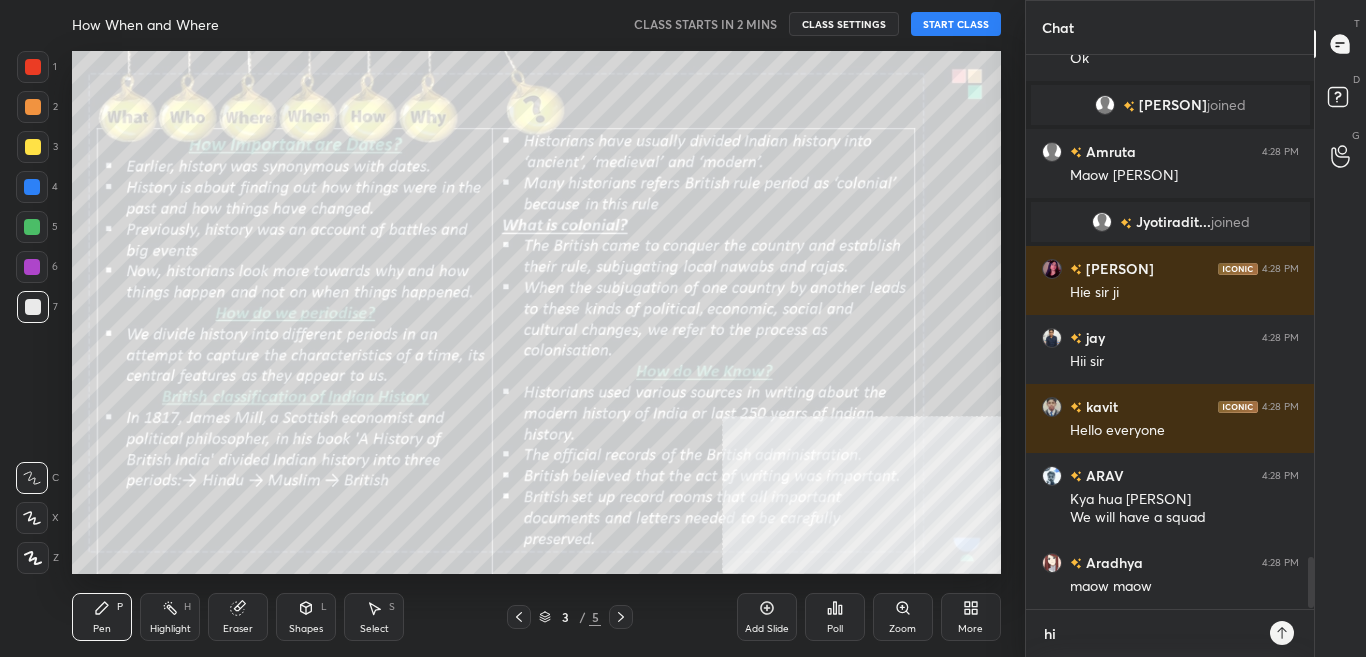 type on "hi" 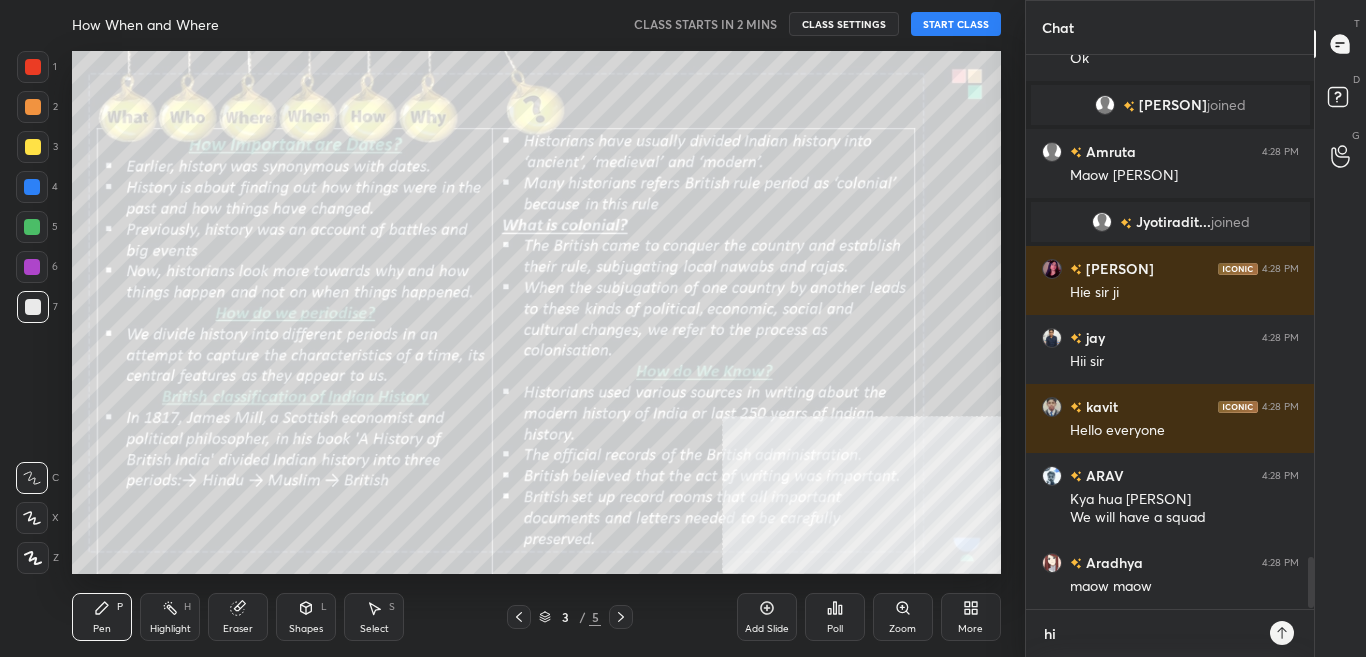 type on "x" 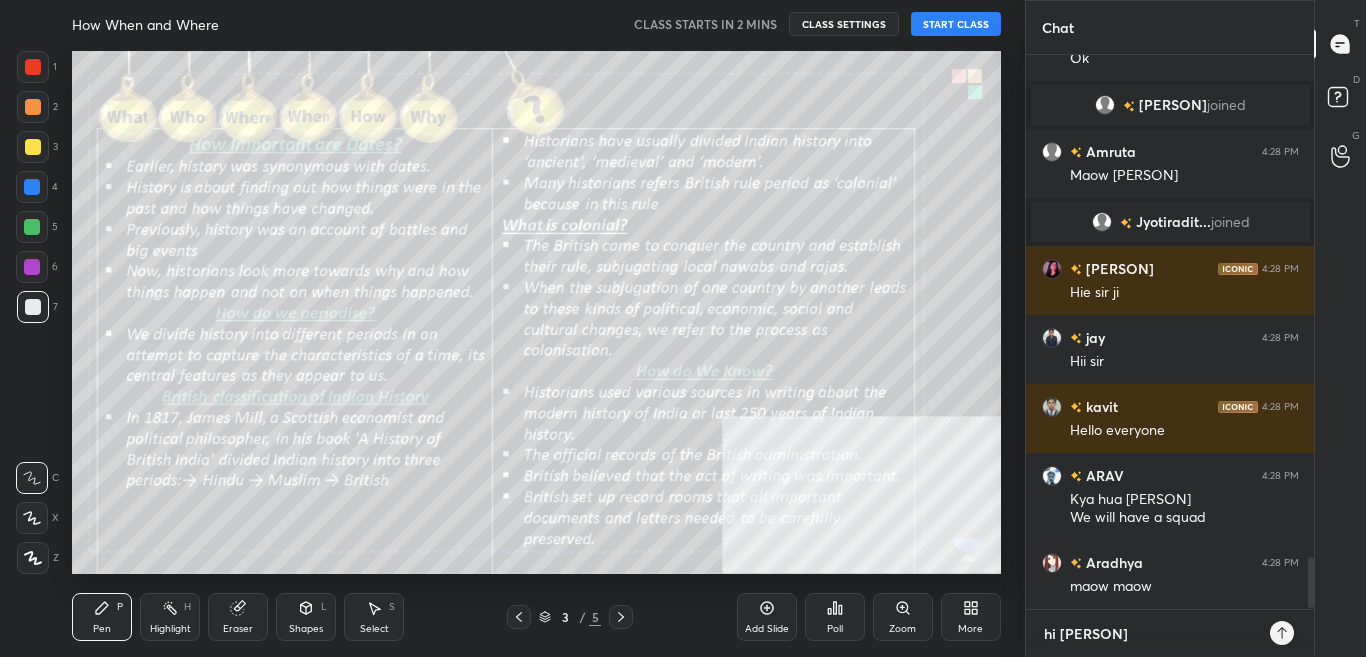 type on "hi [PERSON]" 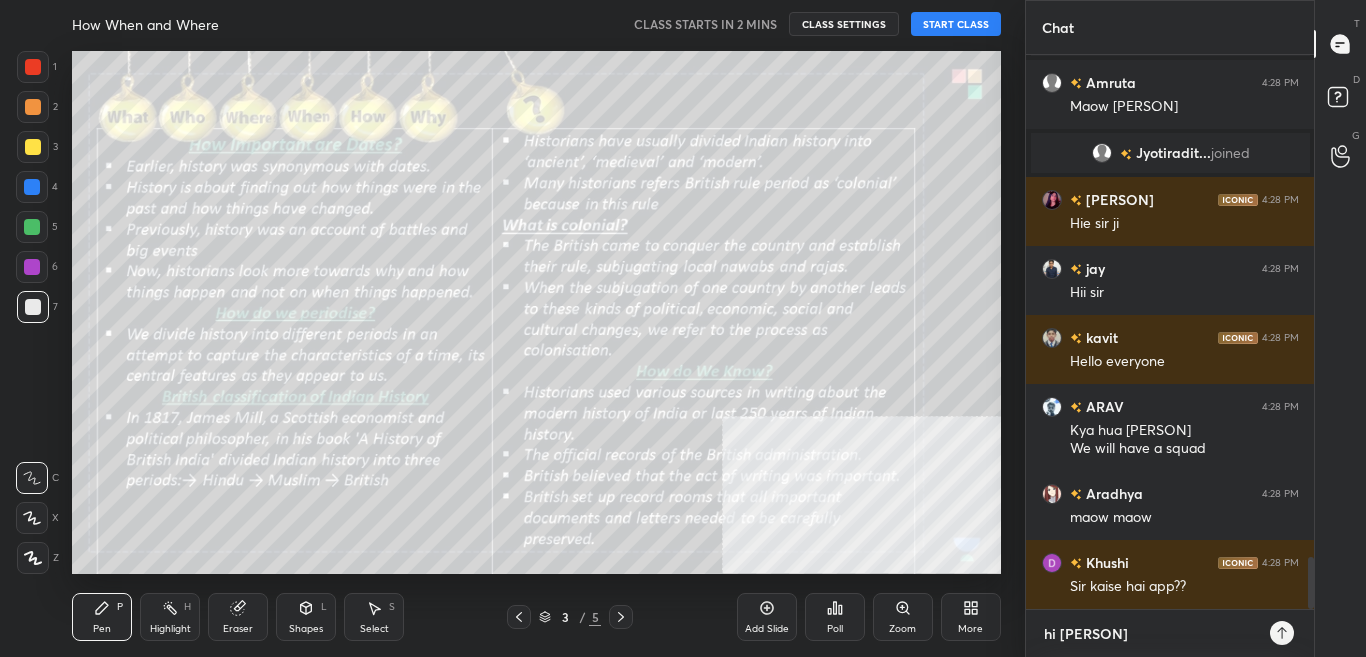 type on "hi [PERSON]" 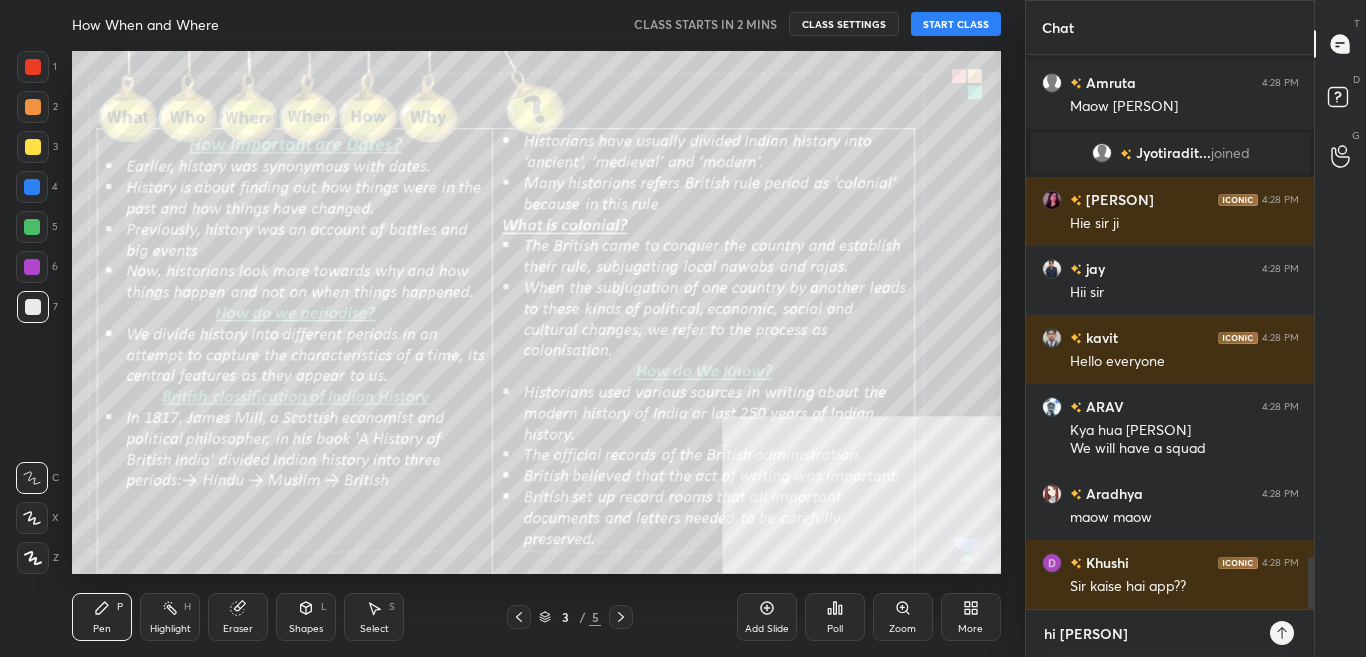 type on "x" 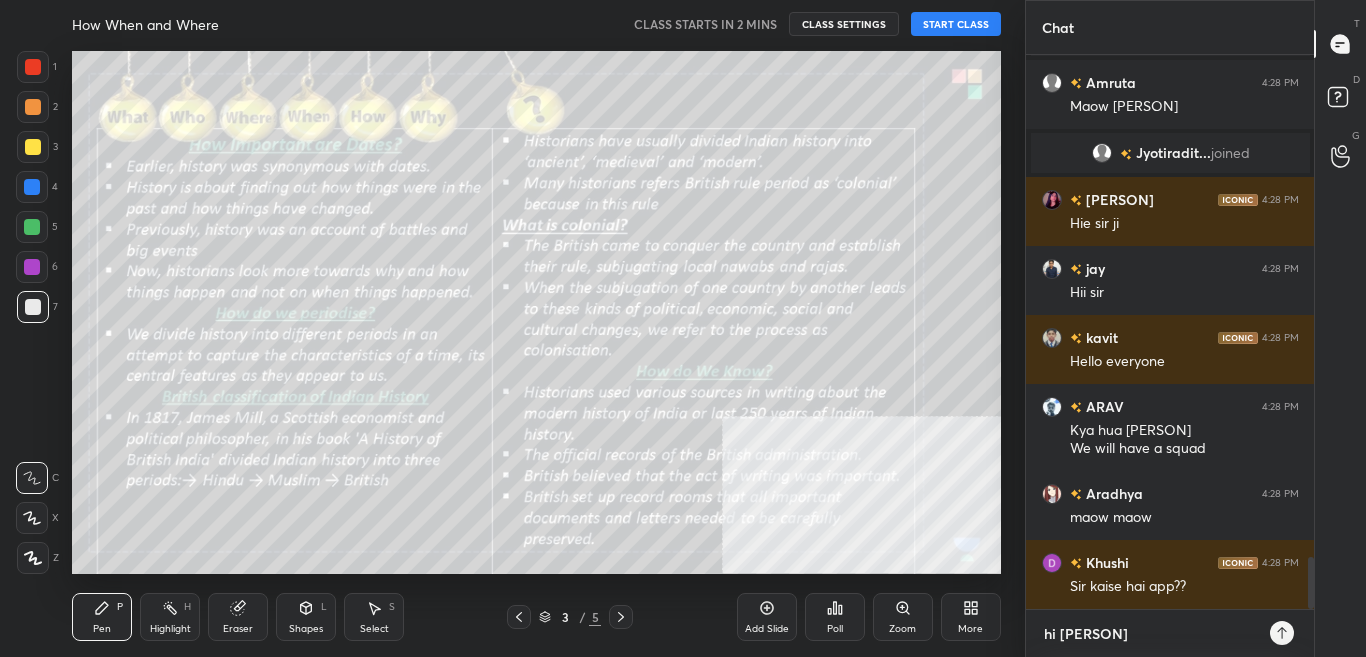 type on "x" 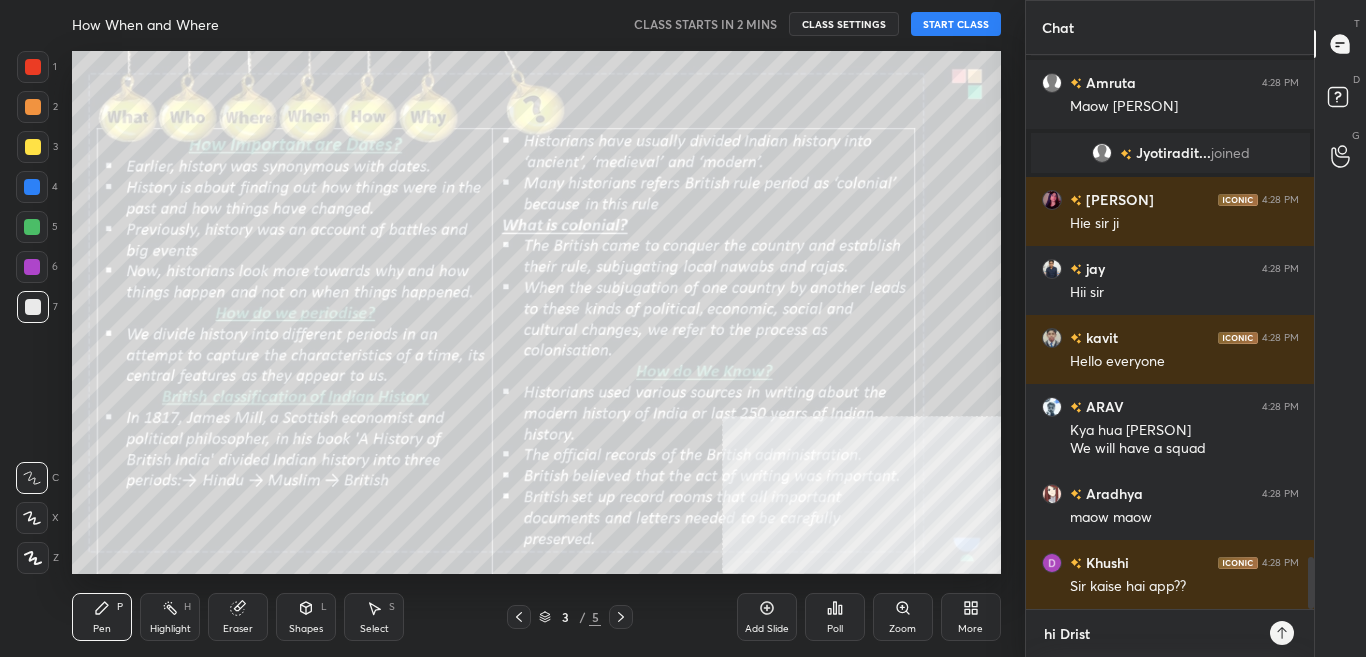 type on "hi [NAME]" 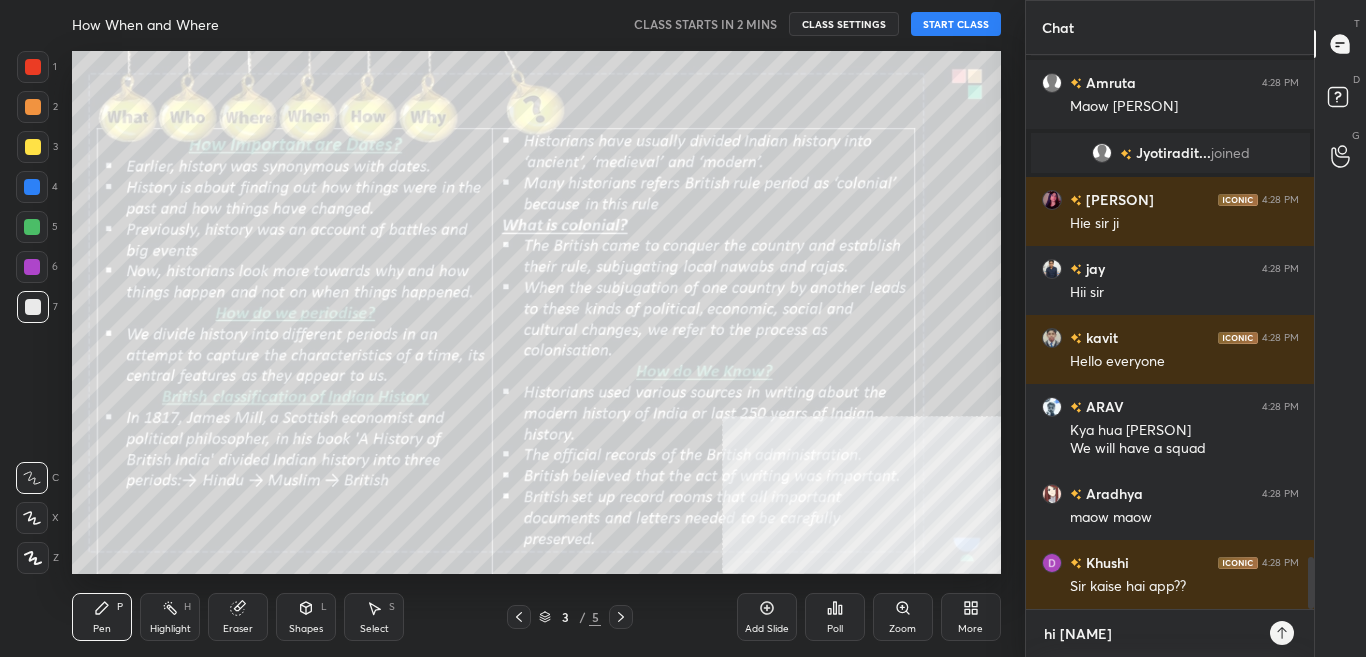 type on "x" 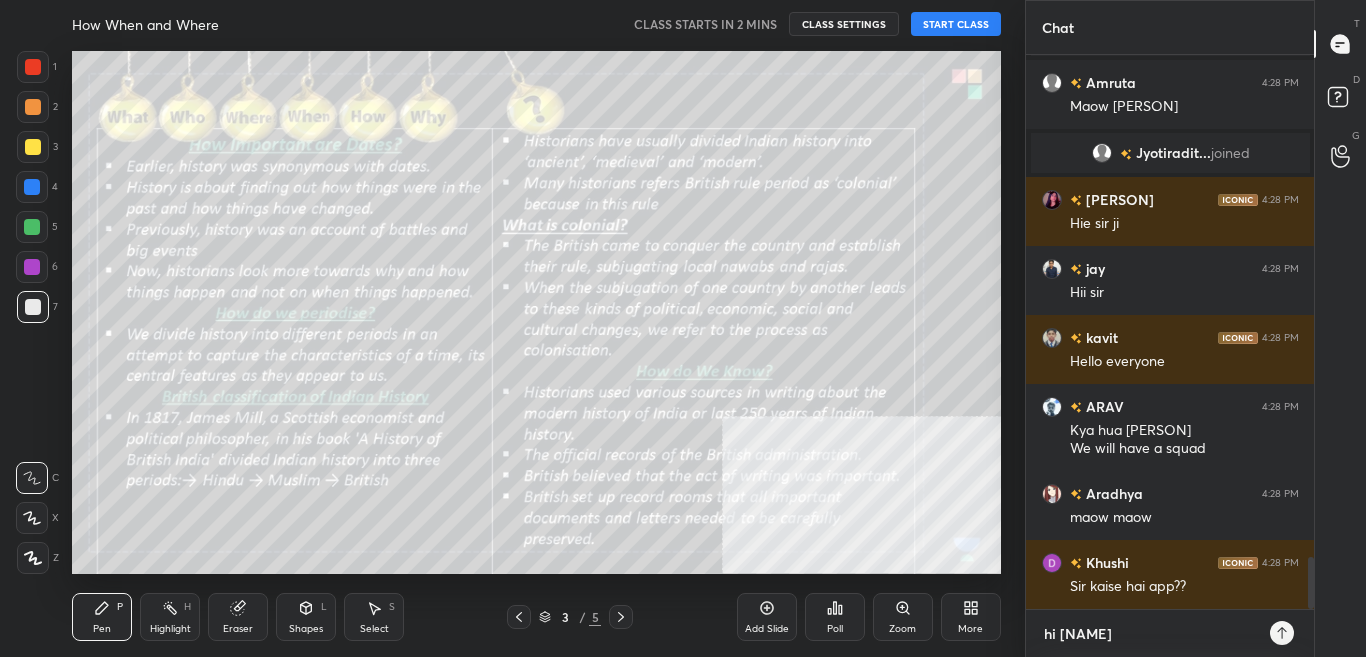 type 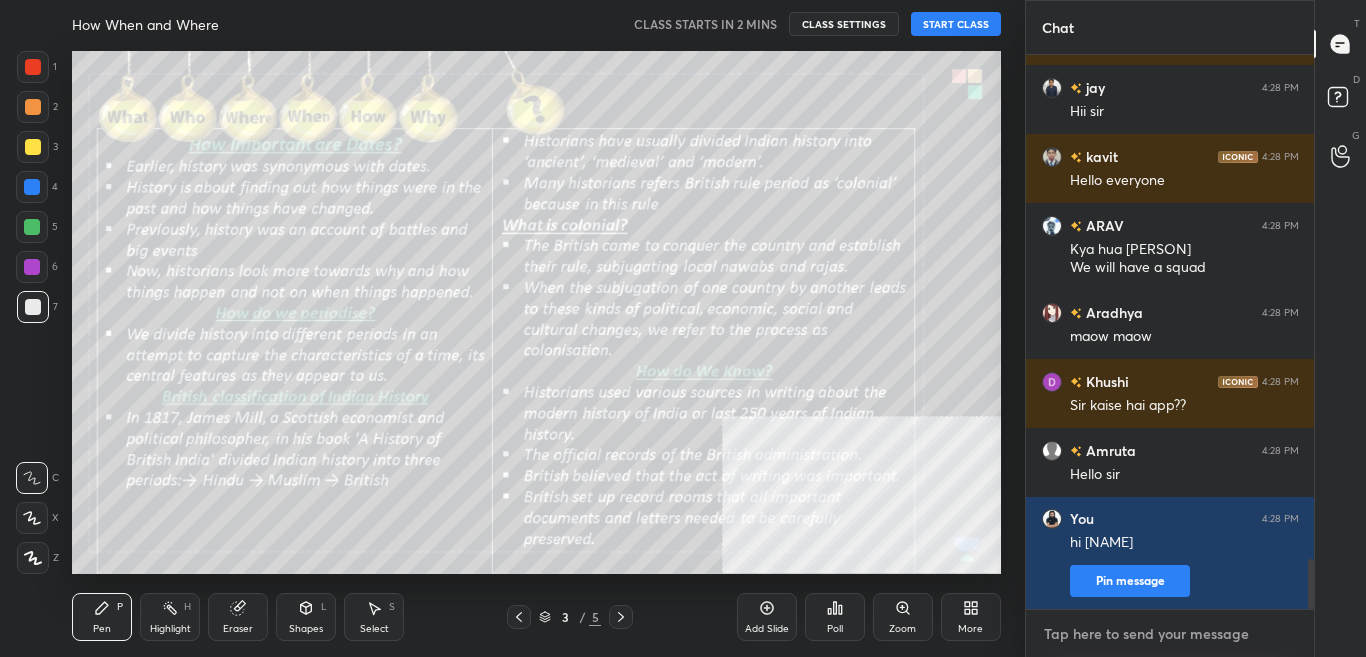 type on "h" 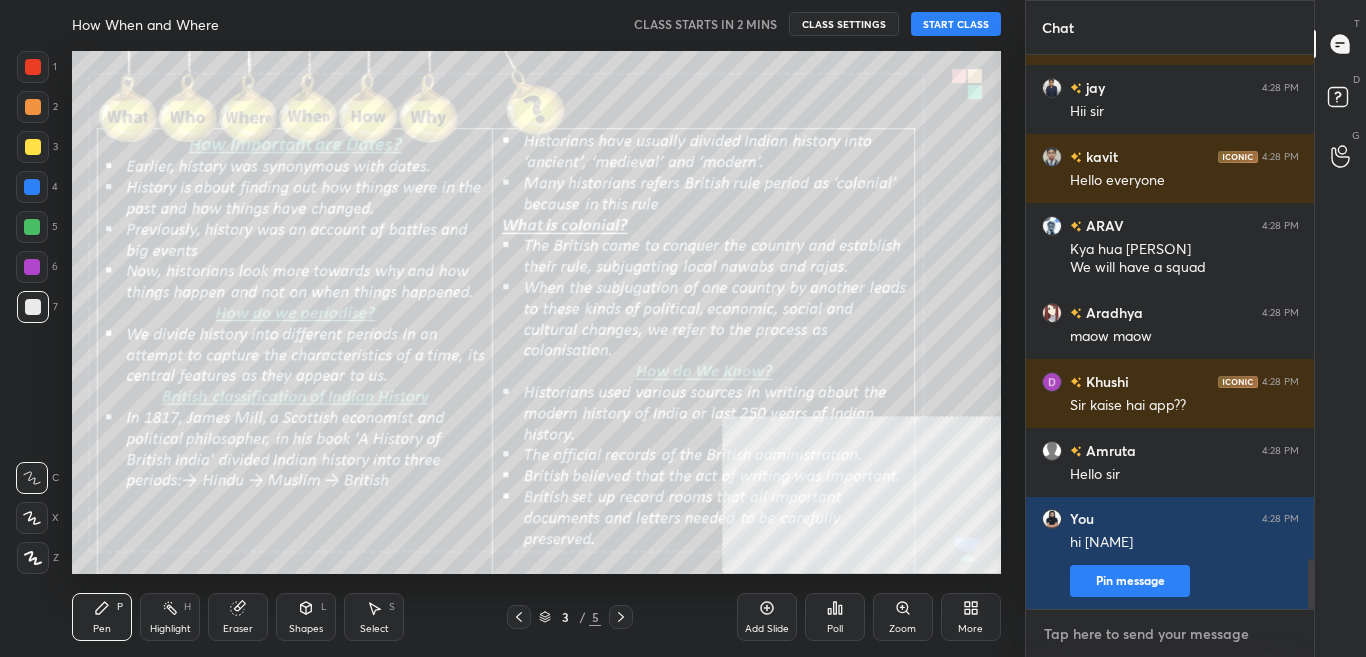 type on "x" 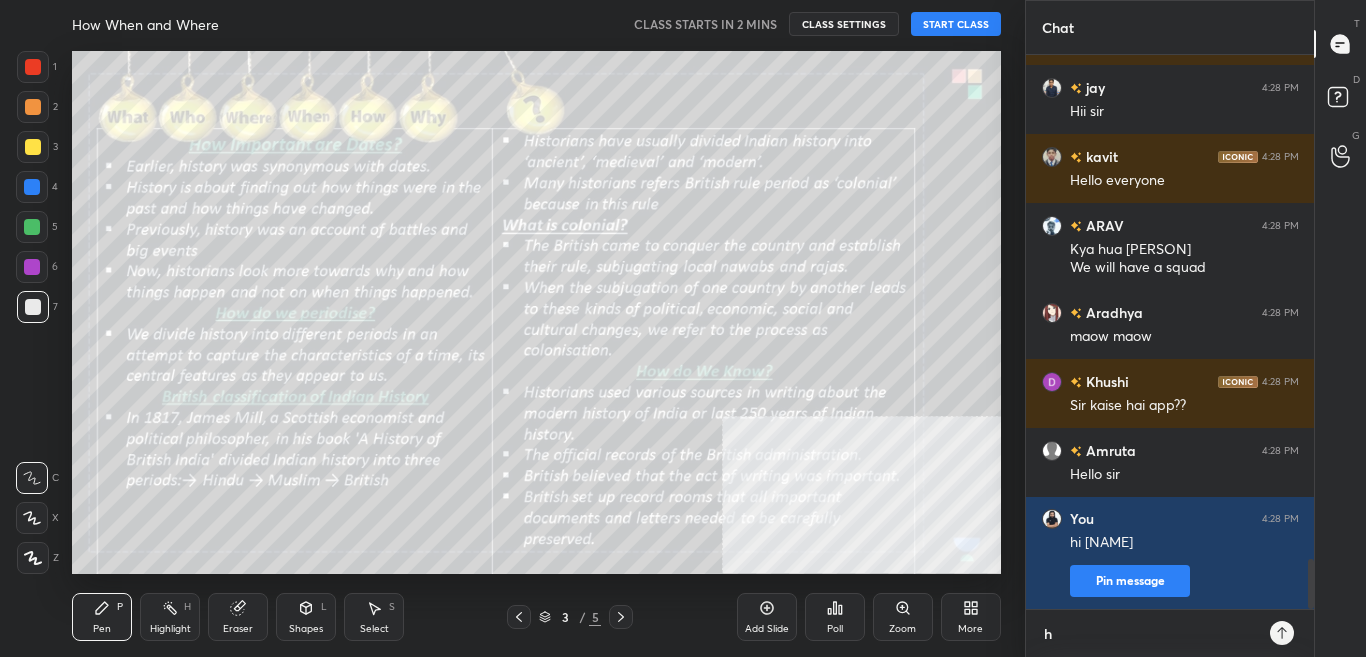 type on "hi" 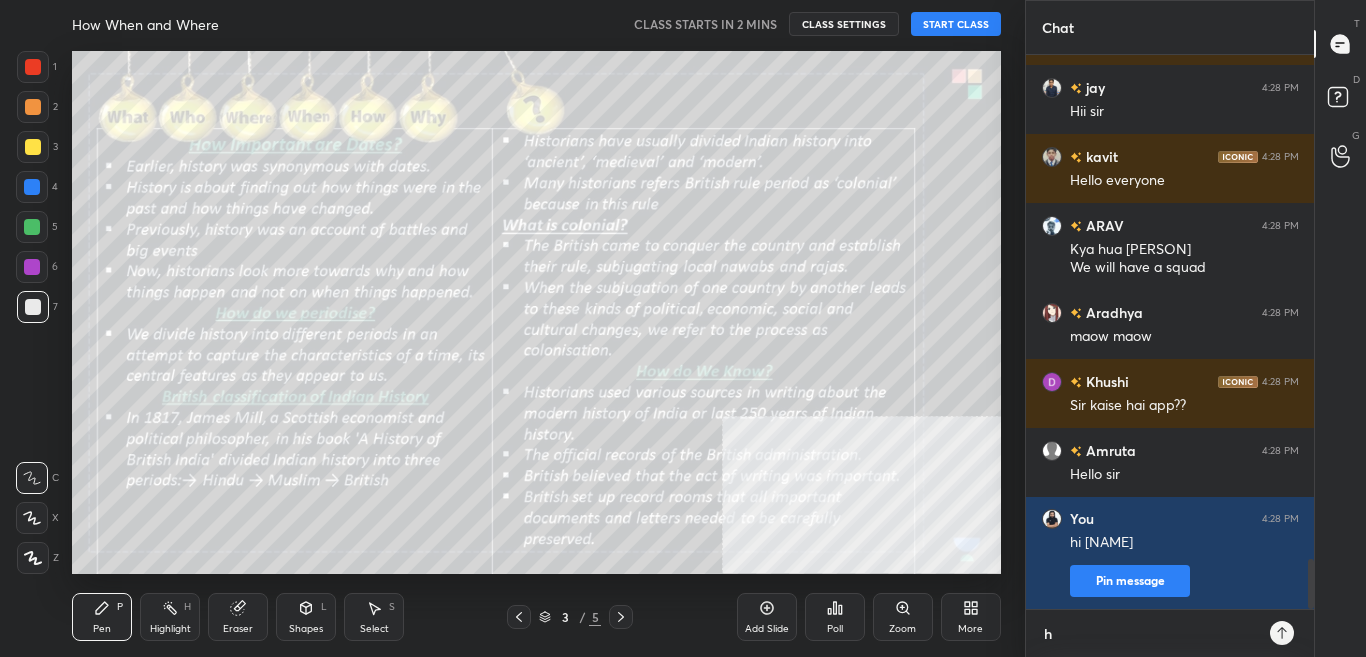 type on "x" 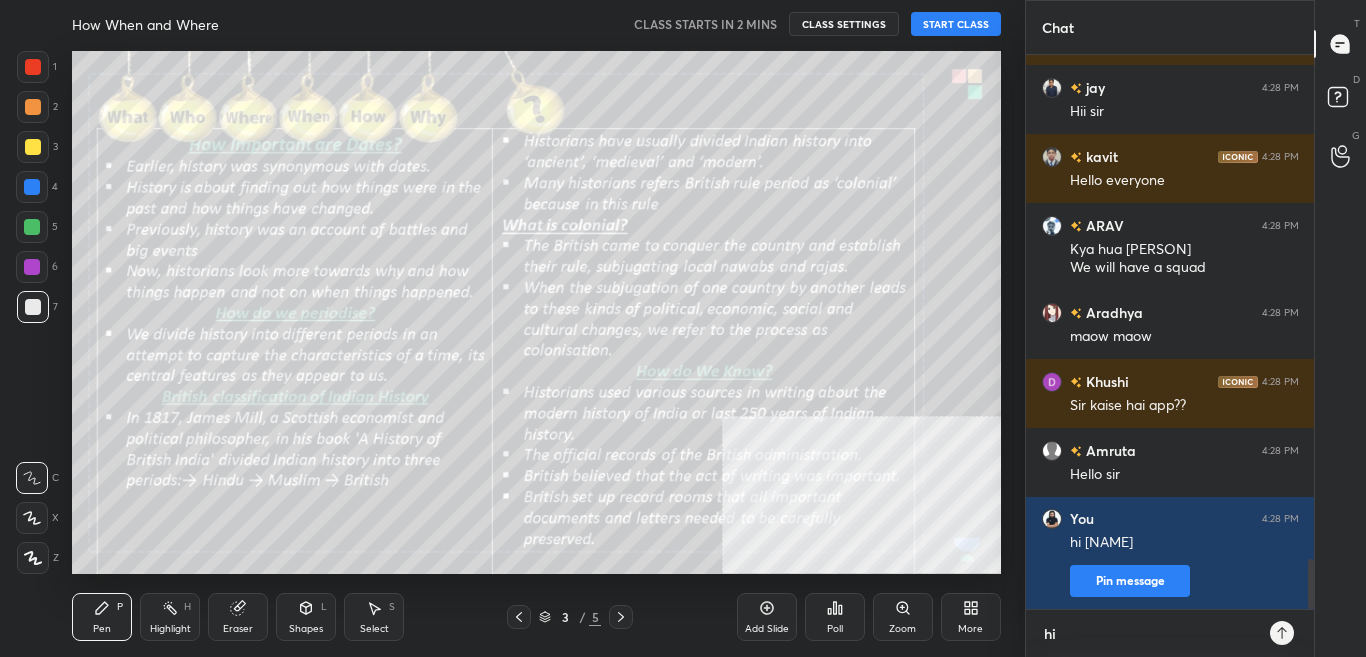 type on "hi" 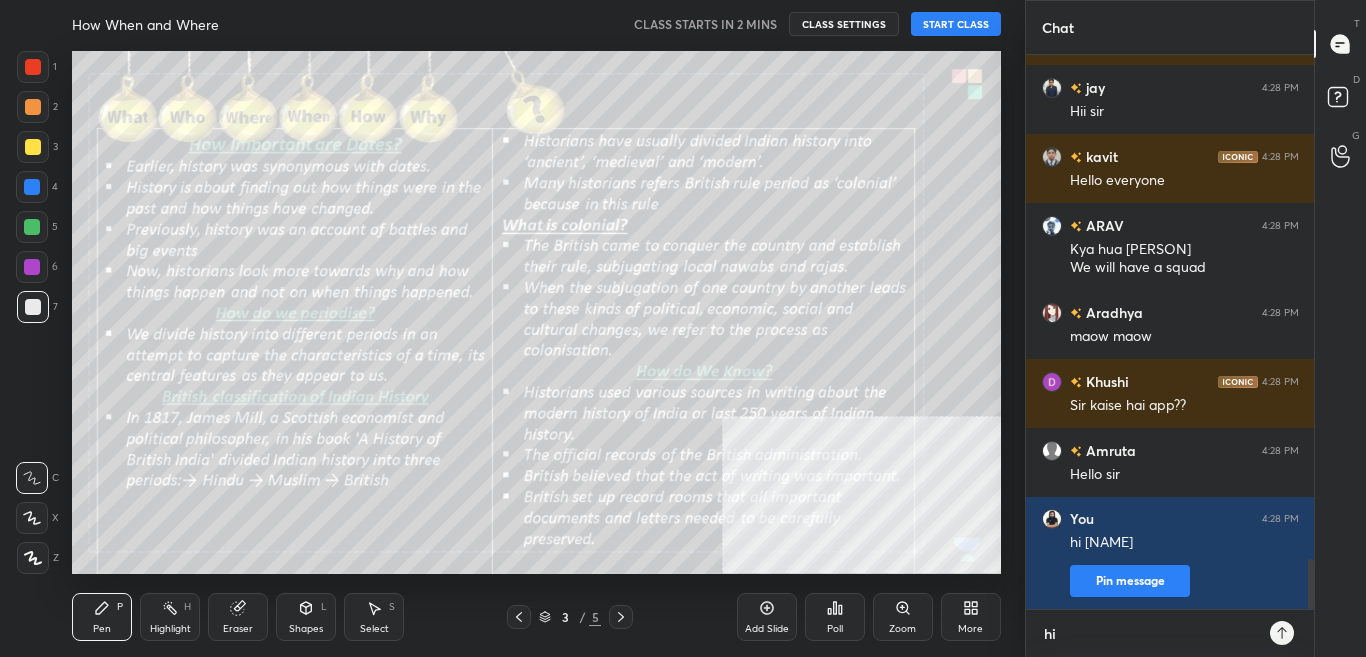 type on "x" 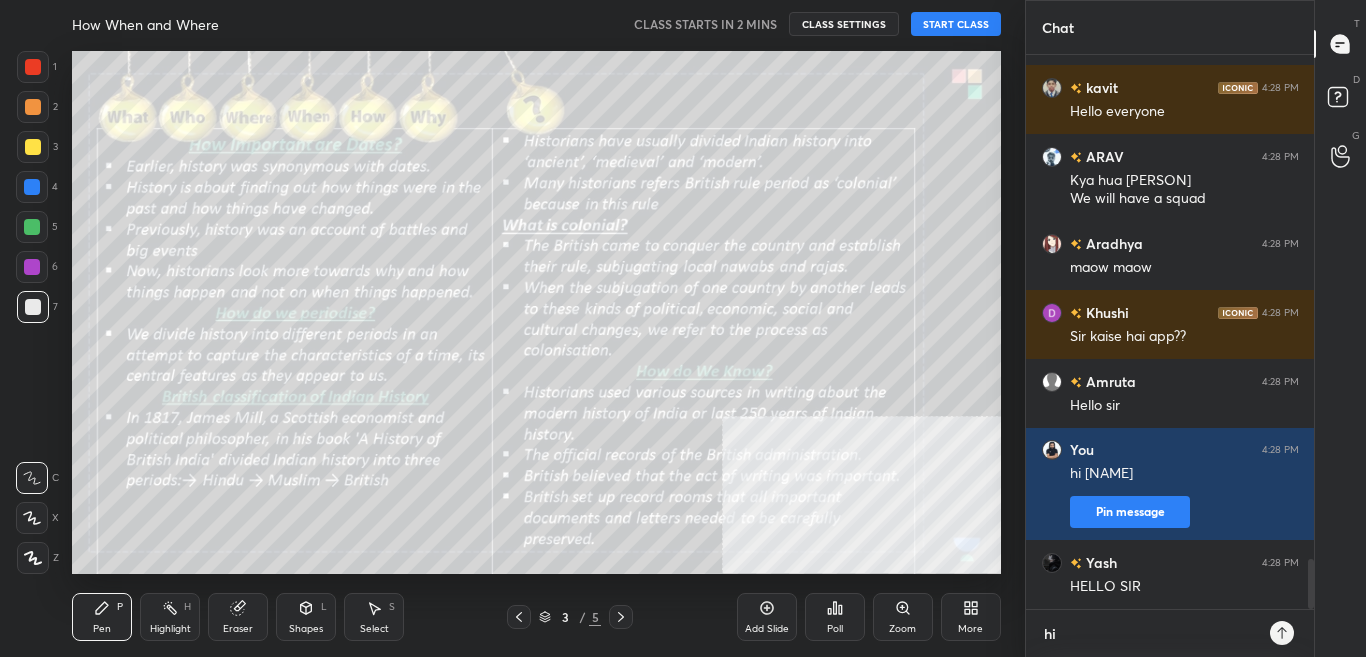 type on "hi [PERSON]" 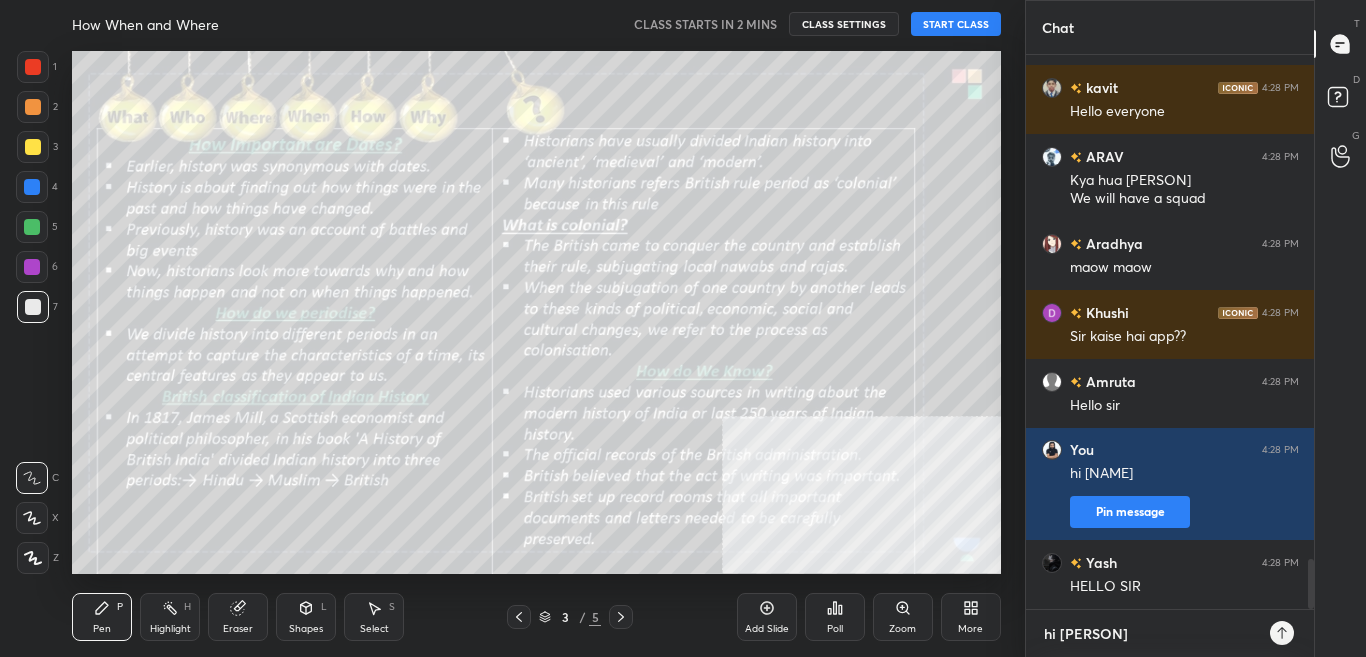 type on "x" 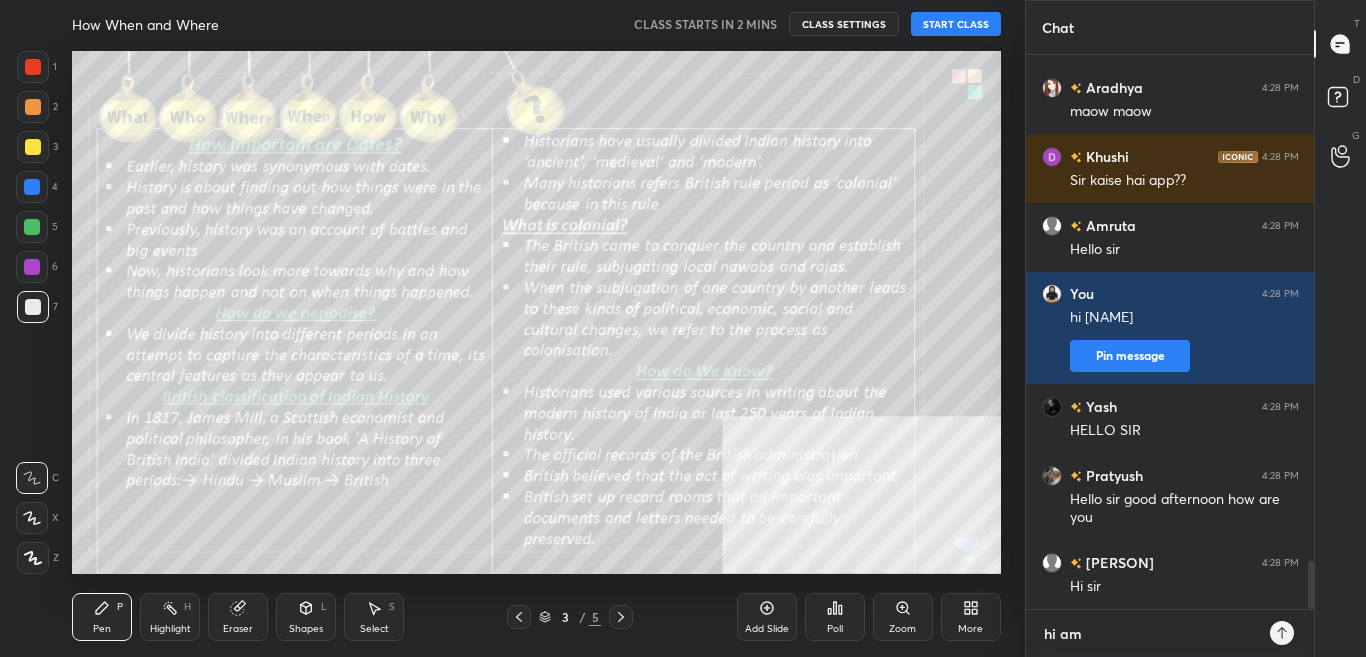 type on "hi [PERSON]" 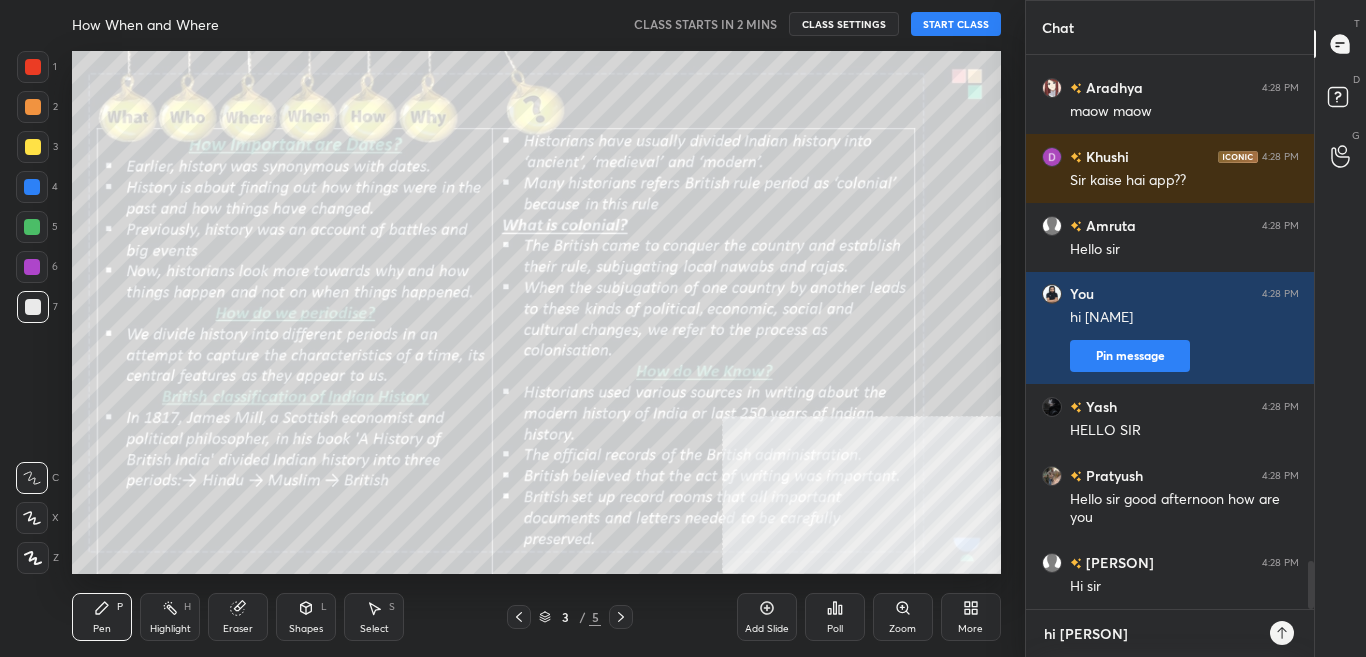 type on "hi [PERSON]" 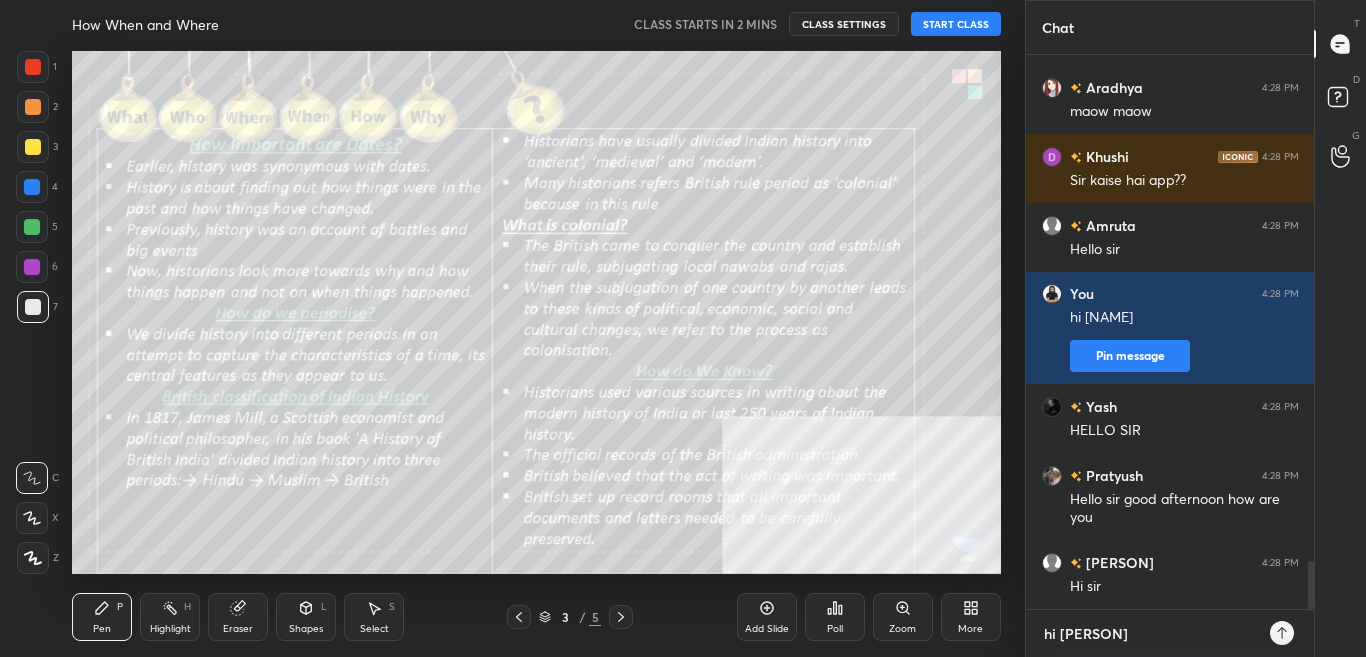 type on "x" 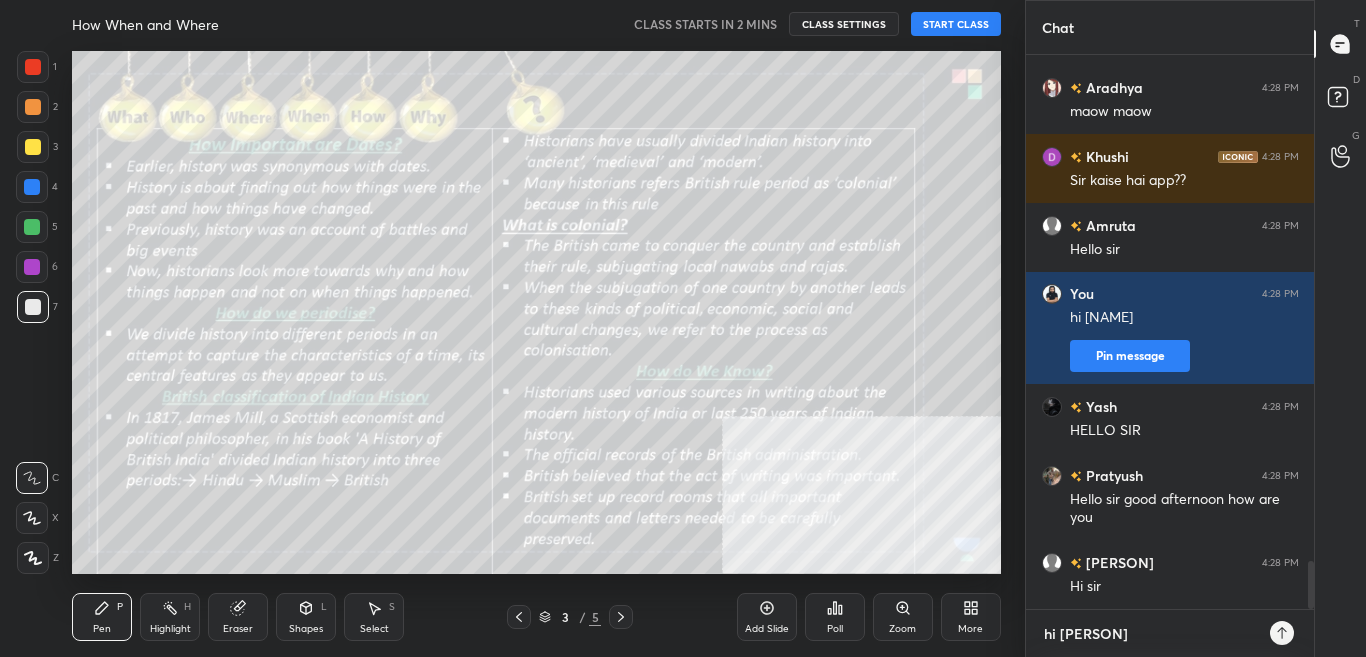 type on "hi [NAME]" 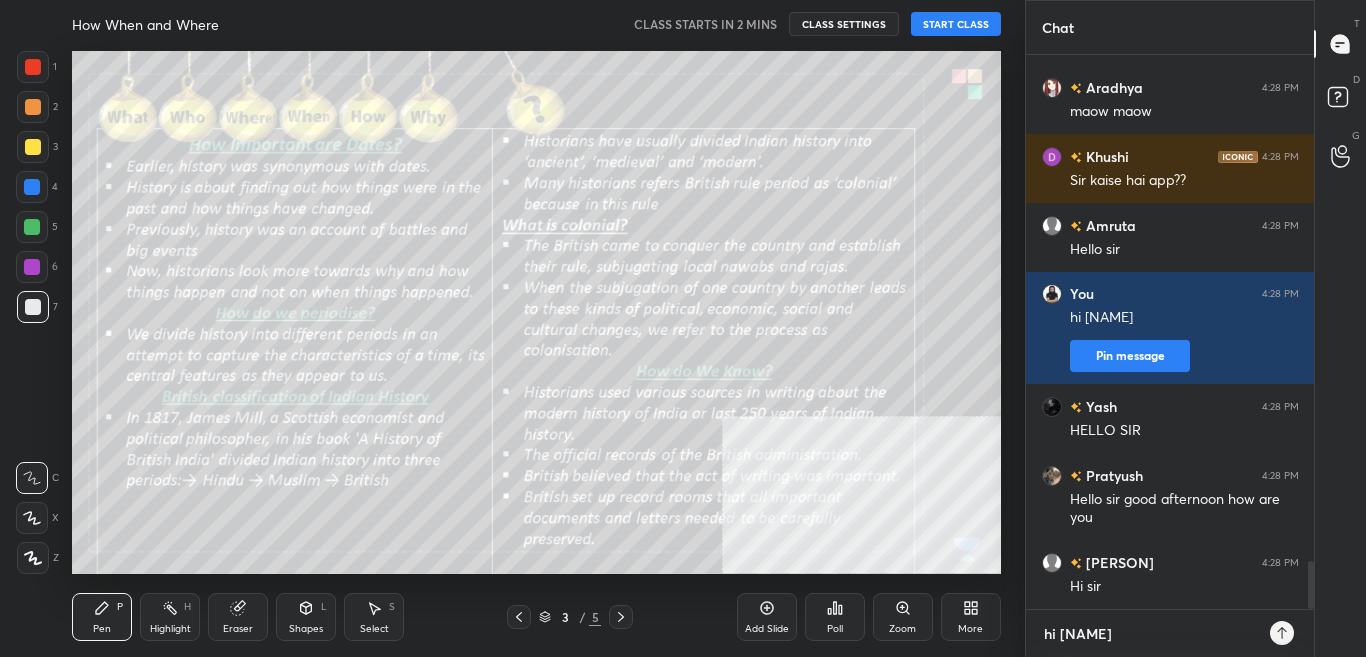 type on "hi [PERSON]" 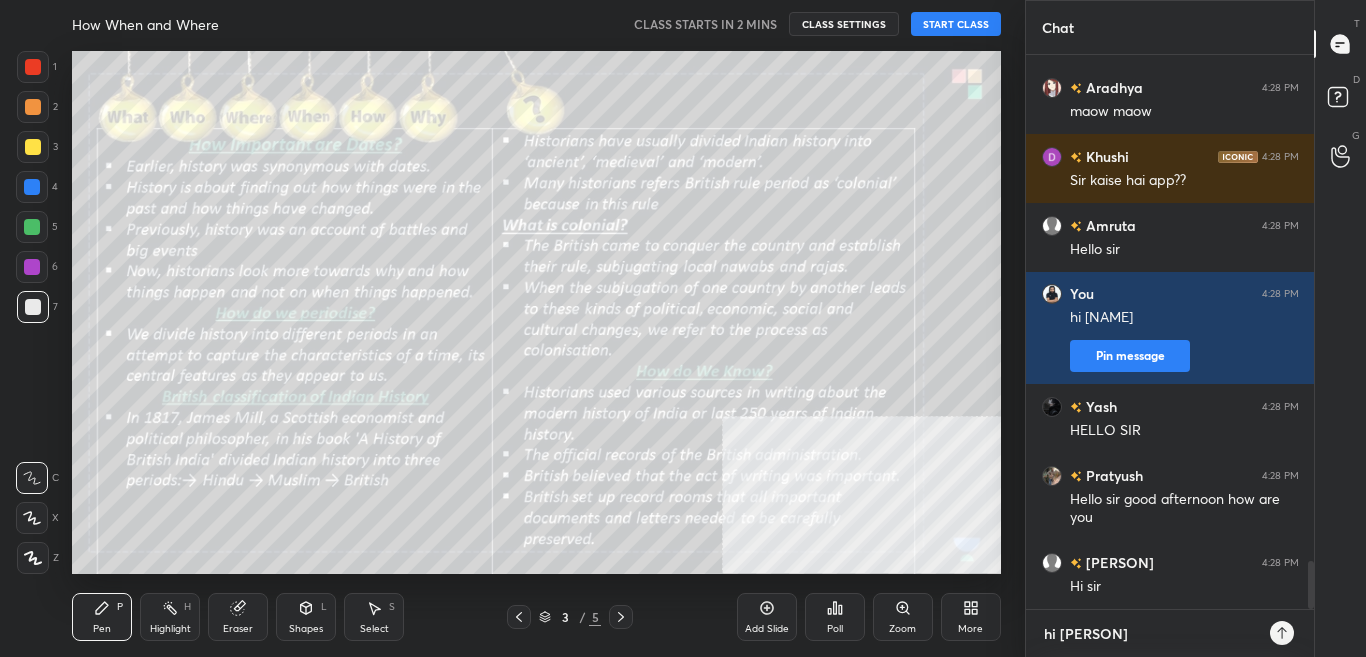type 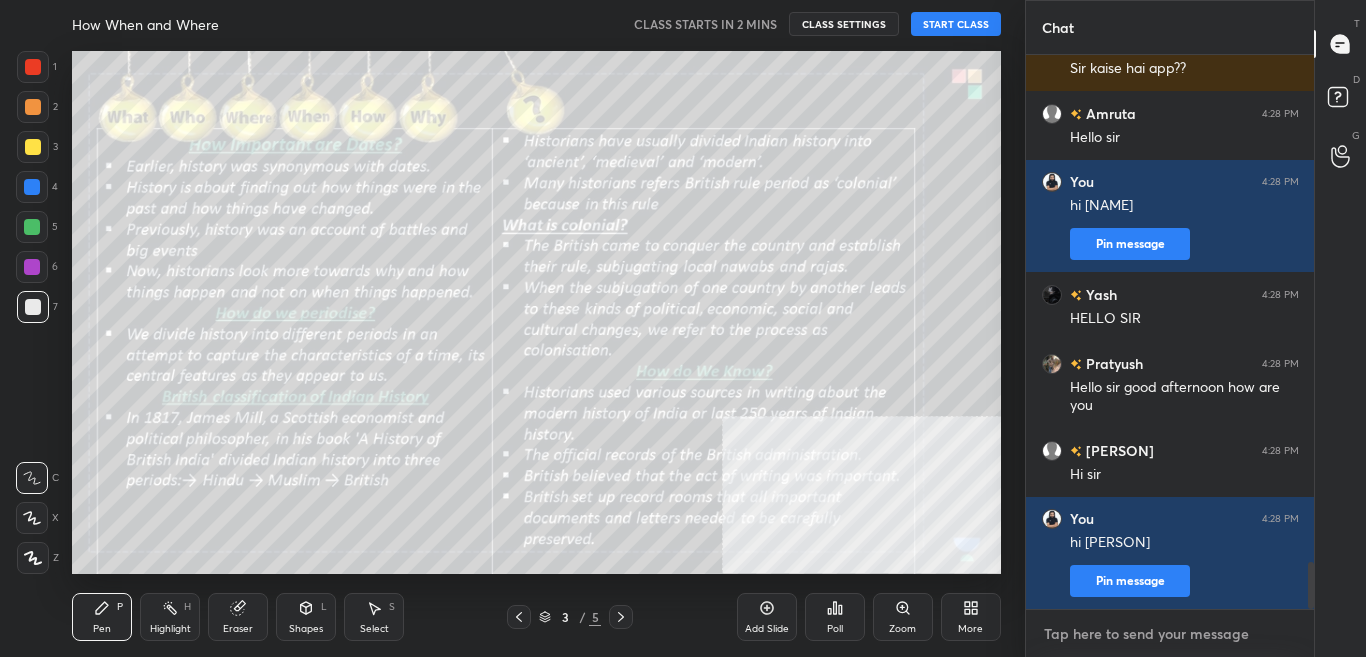 type on "h" 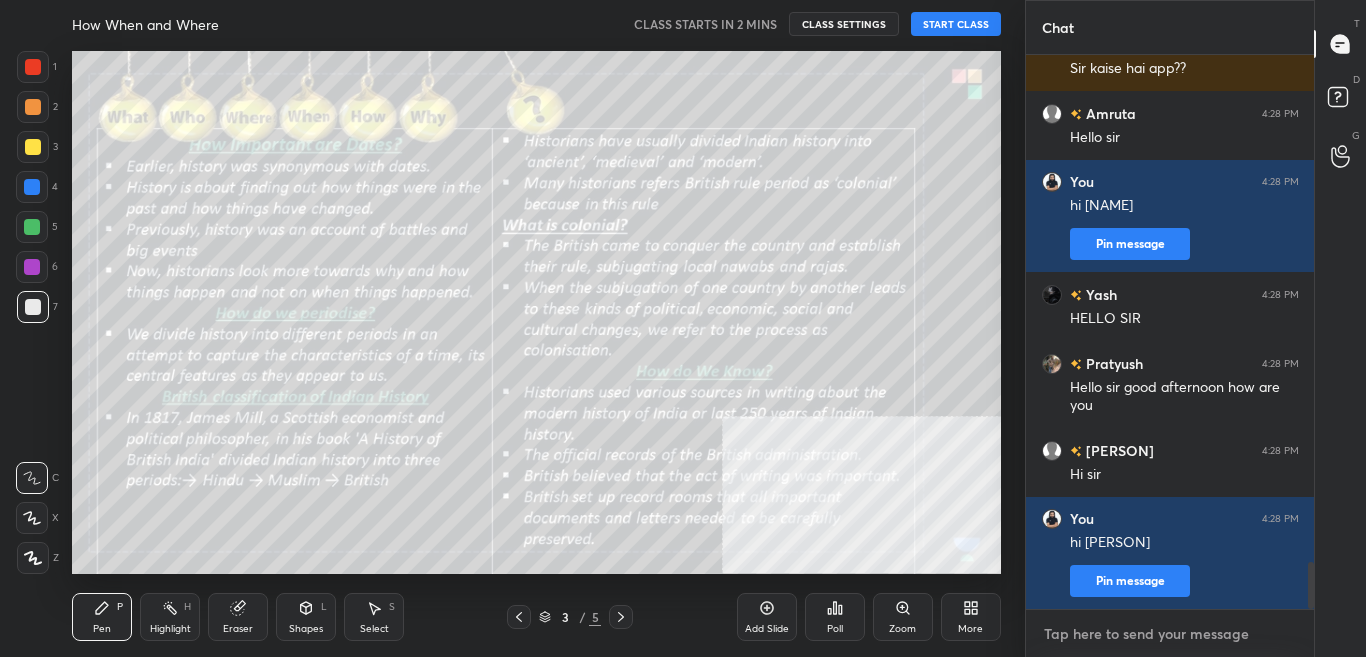 type on "x" 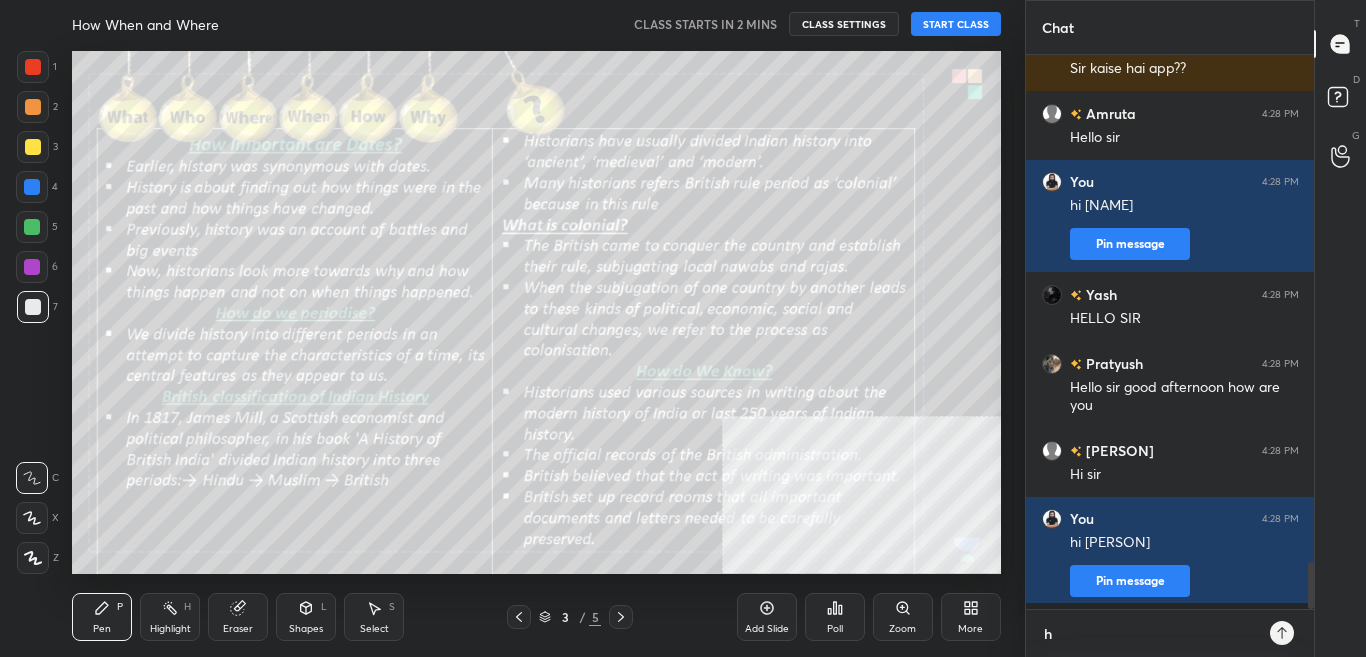 type on "hi" 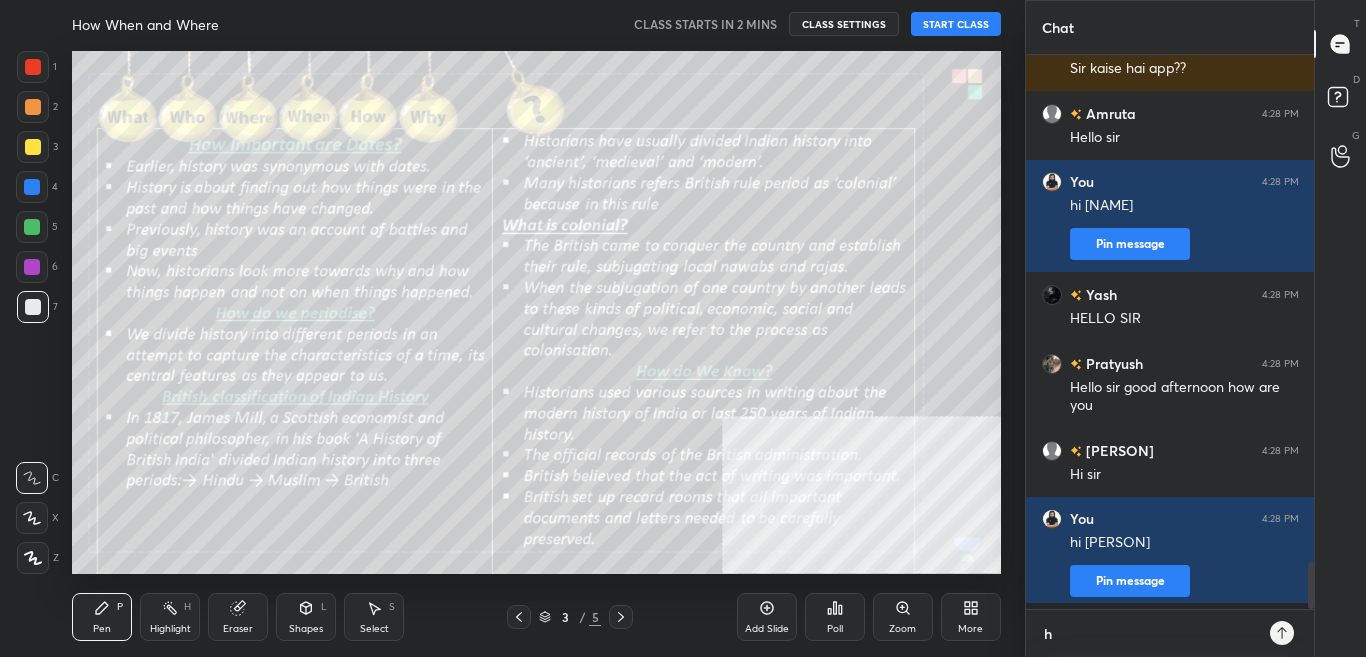 type on "x" 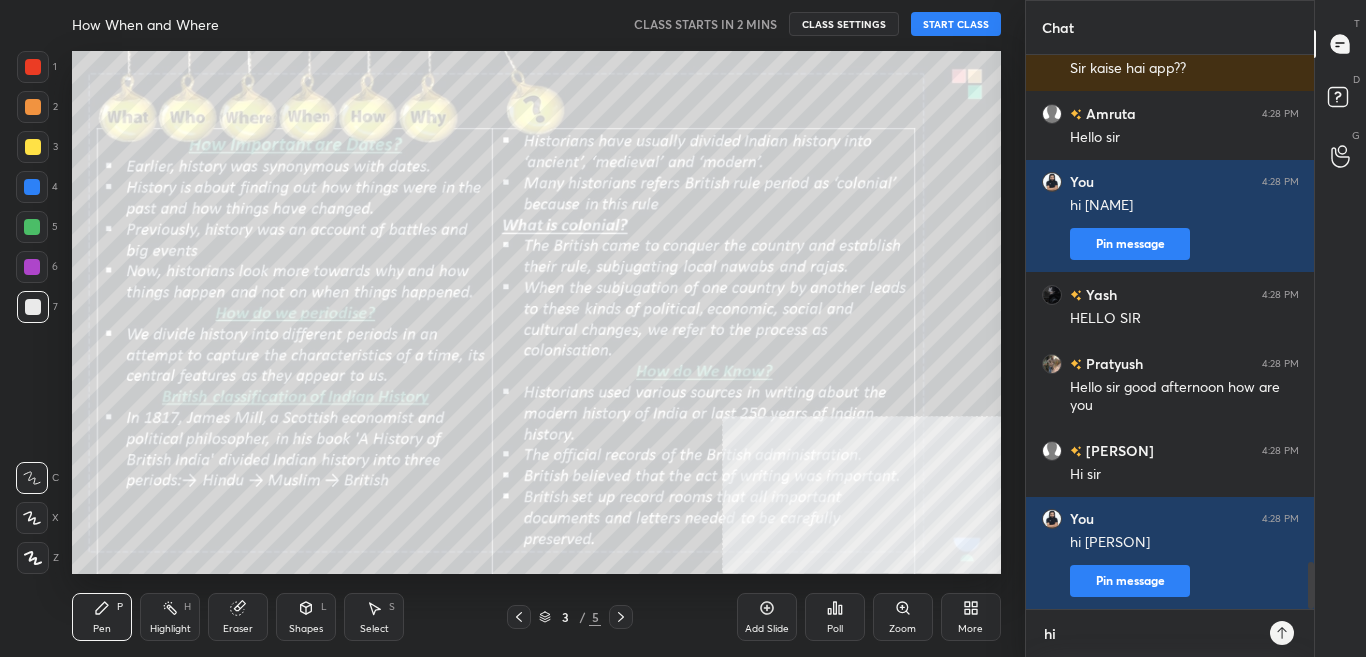 type on "hi" 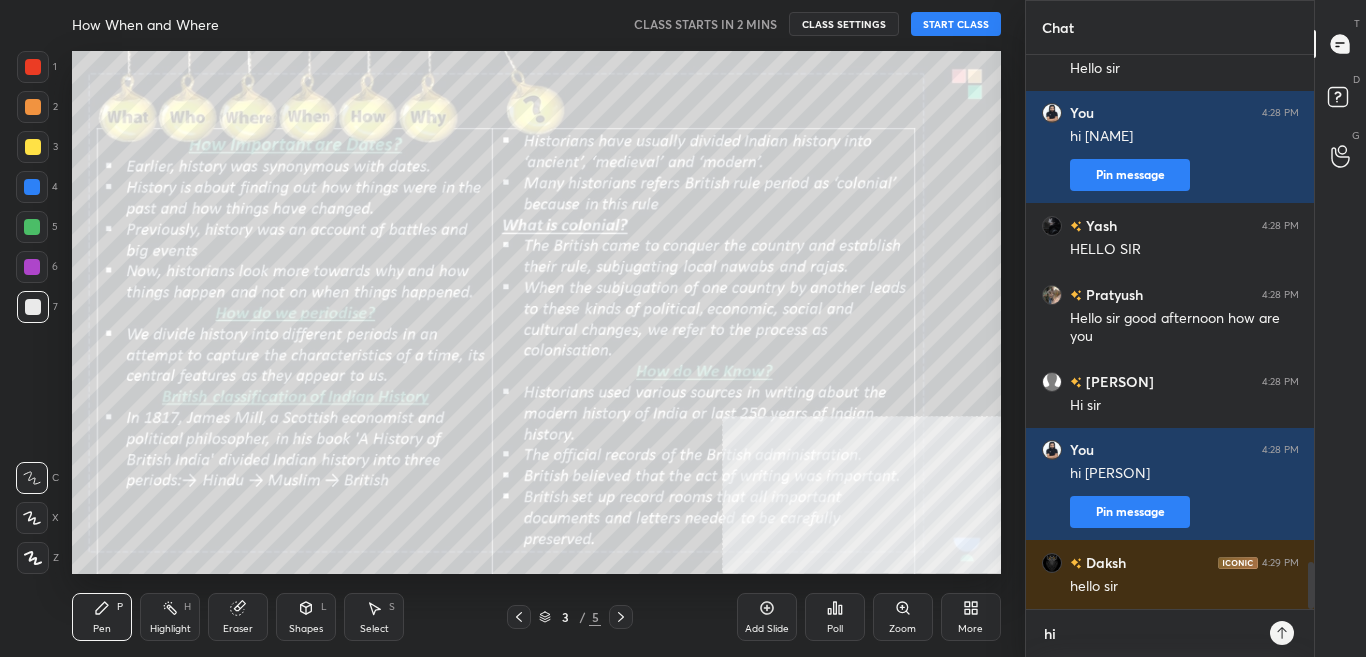 type on "hi s" 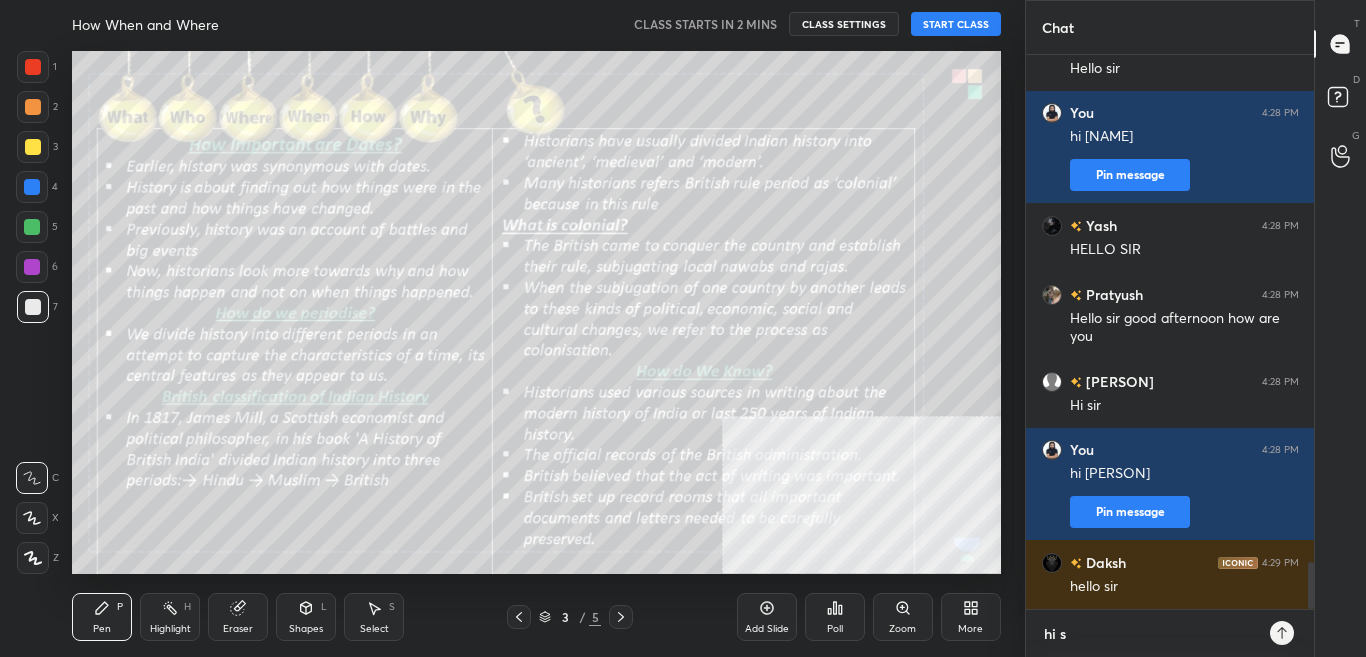 type on "hi [PERSON]" 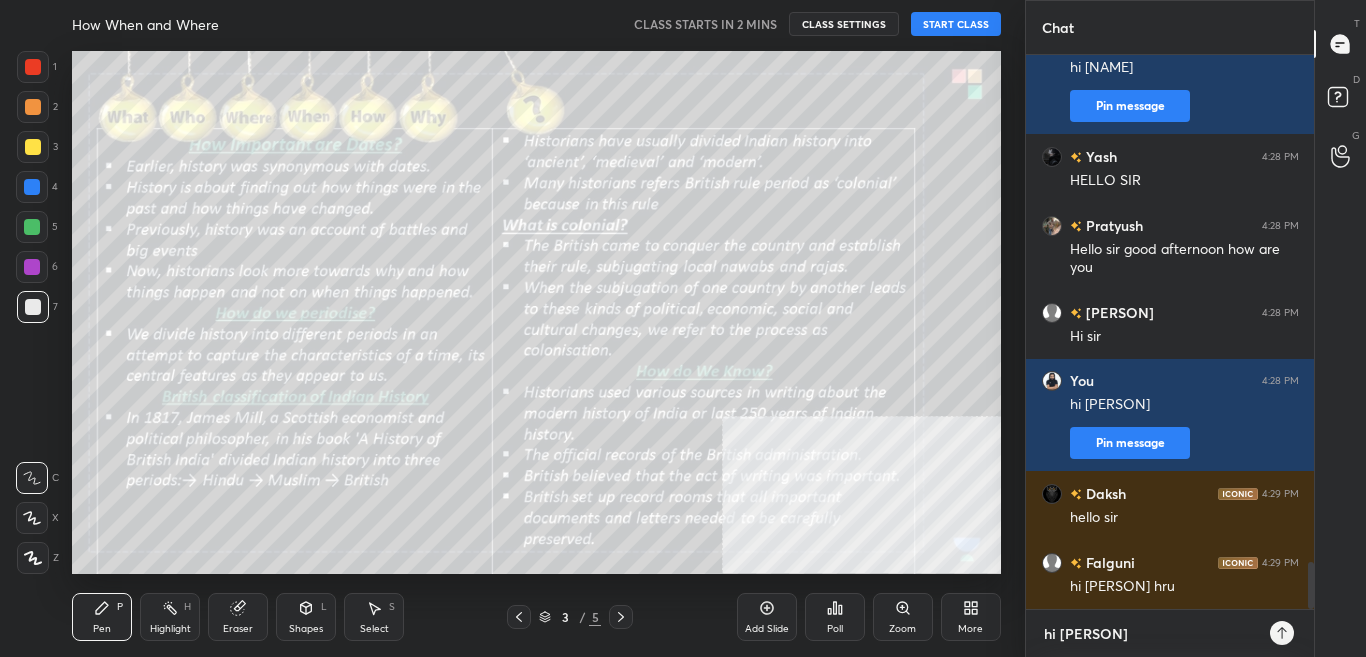 type on "hi [PERSON]" 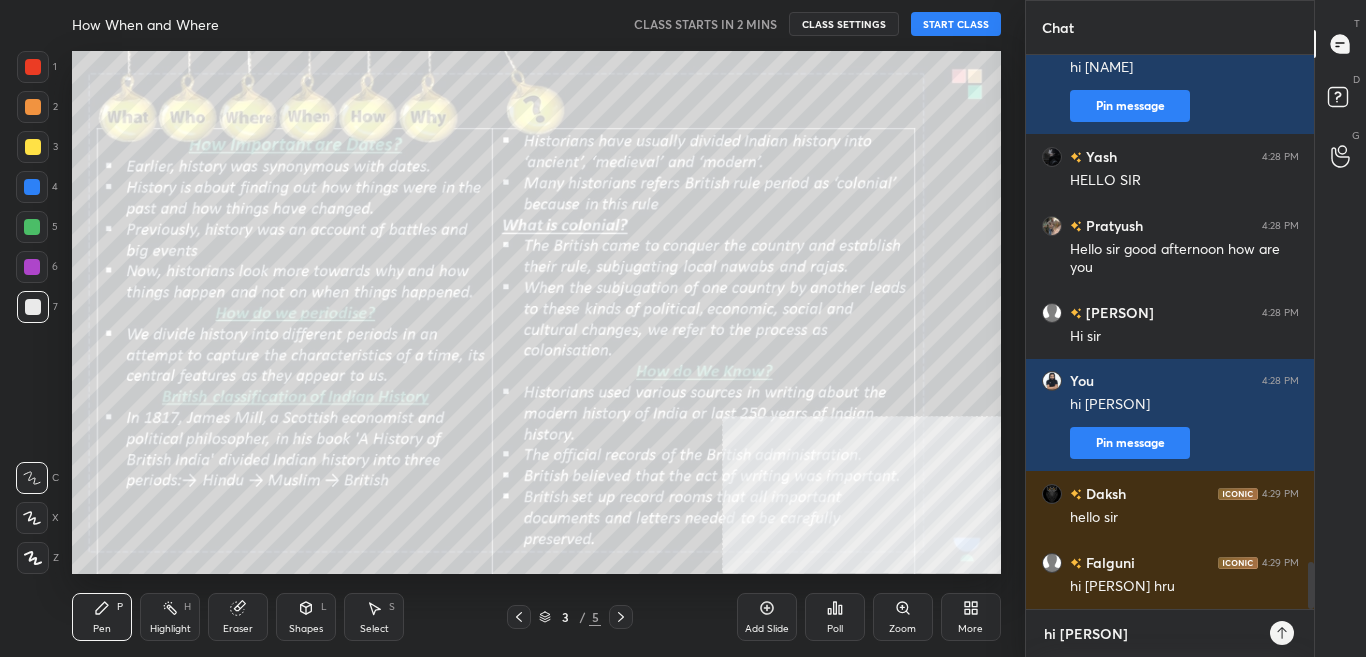 type on "hi [PERSON]" 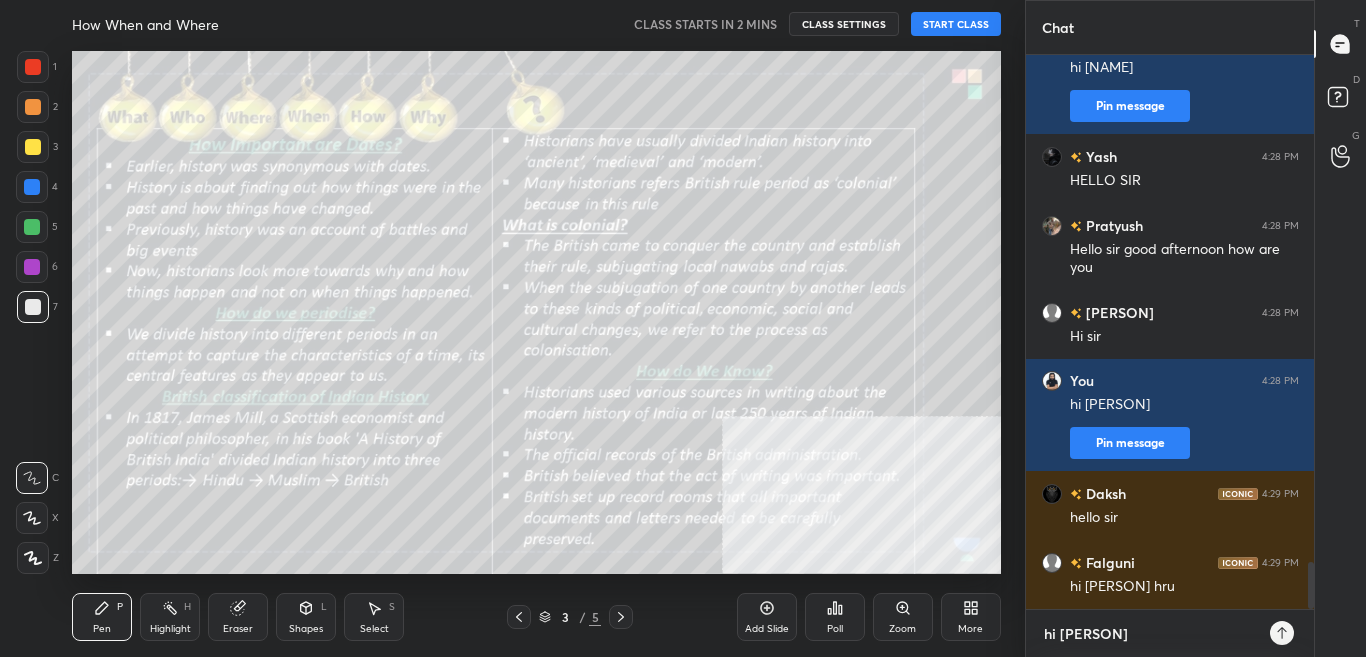 type on "hi [NAME]" 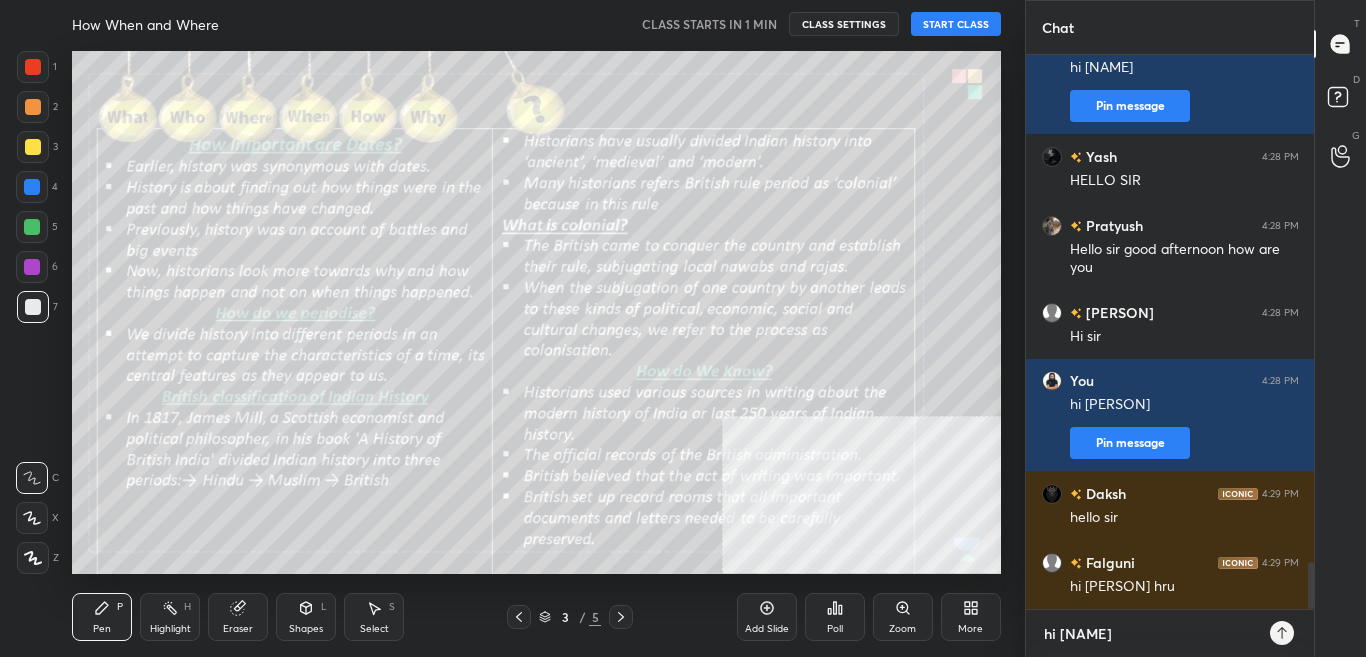type on "hi [PERSON]" 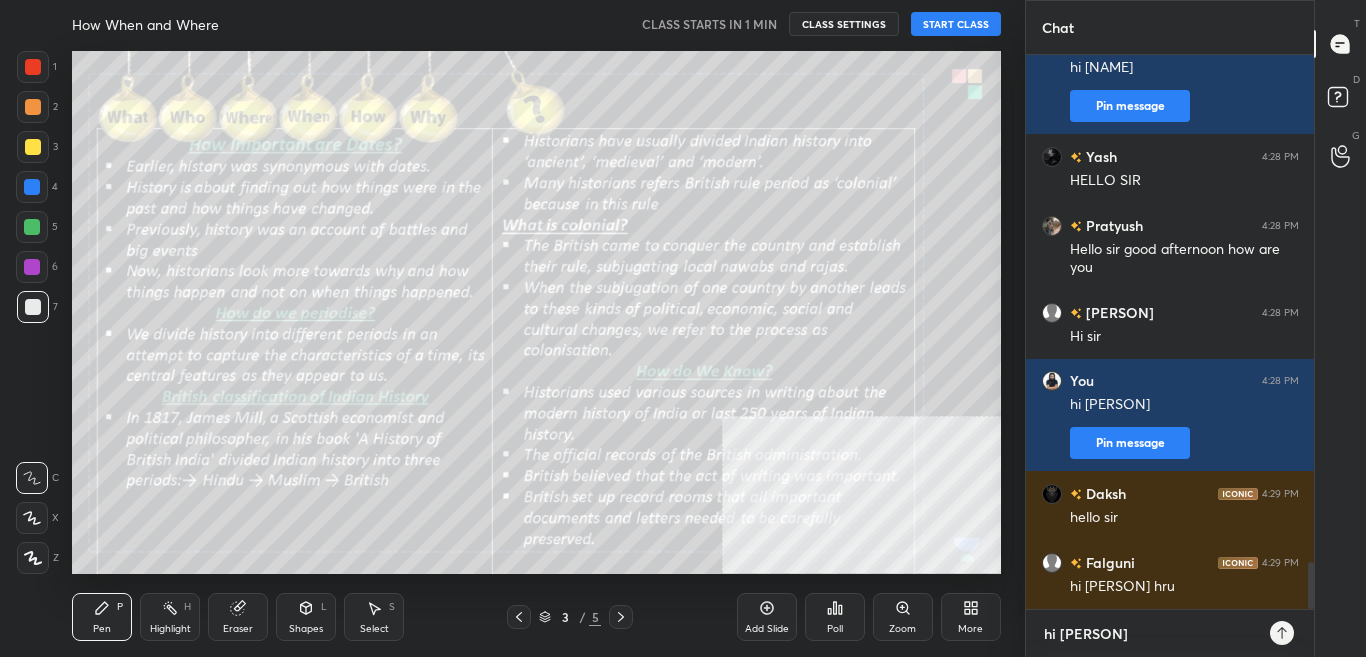 type 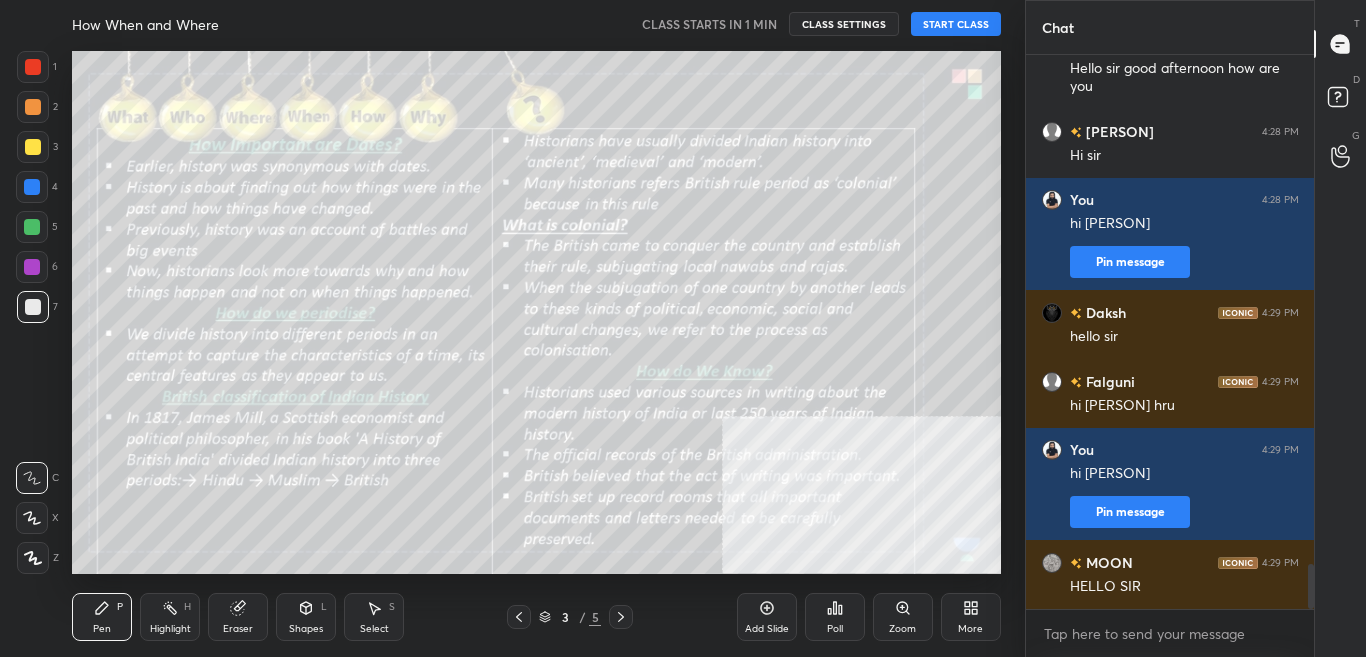 click 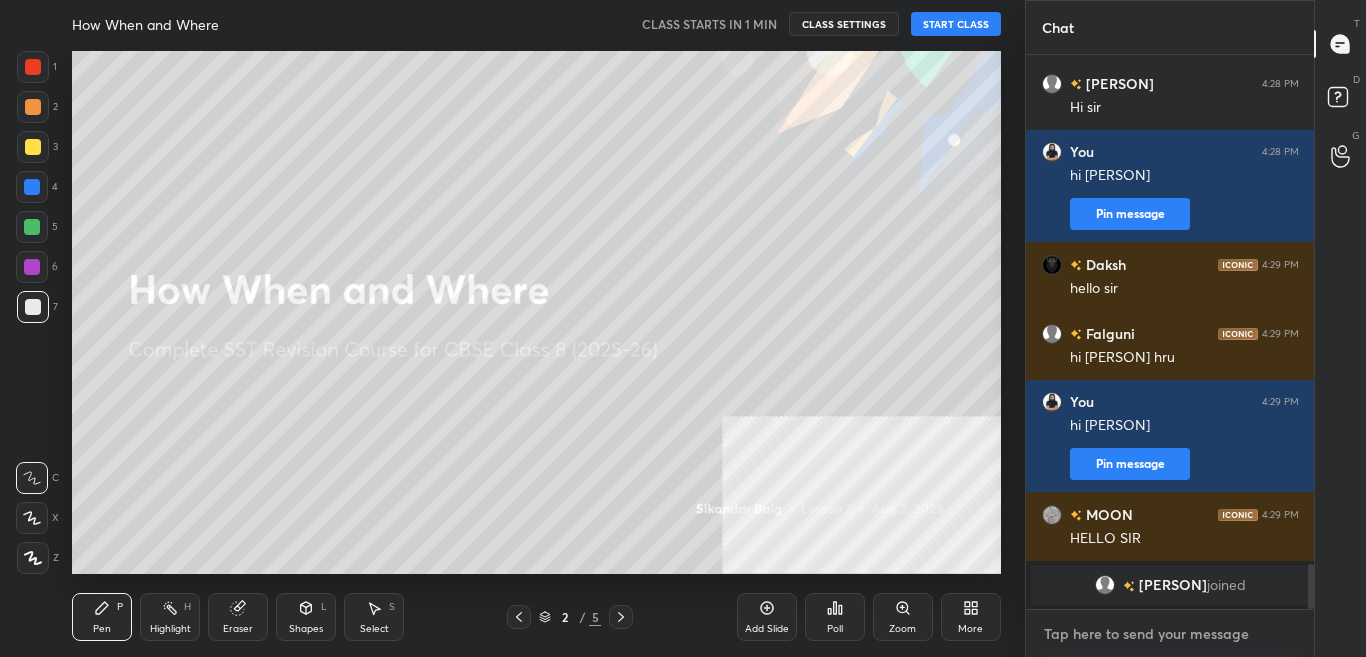 click at bounding box center (1170, 634) 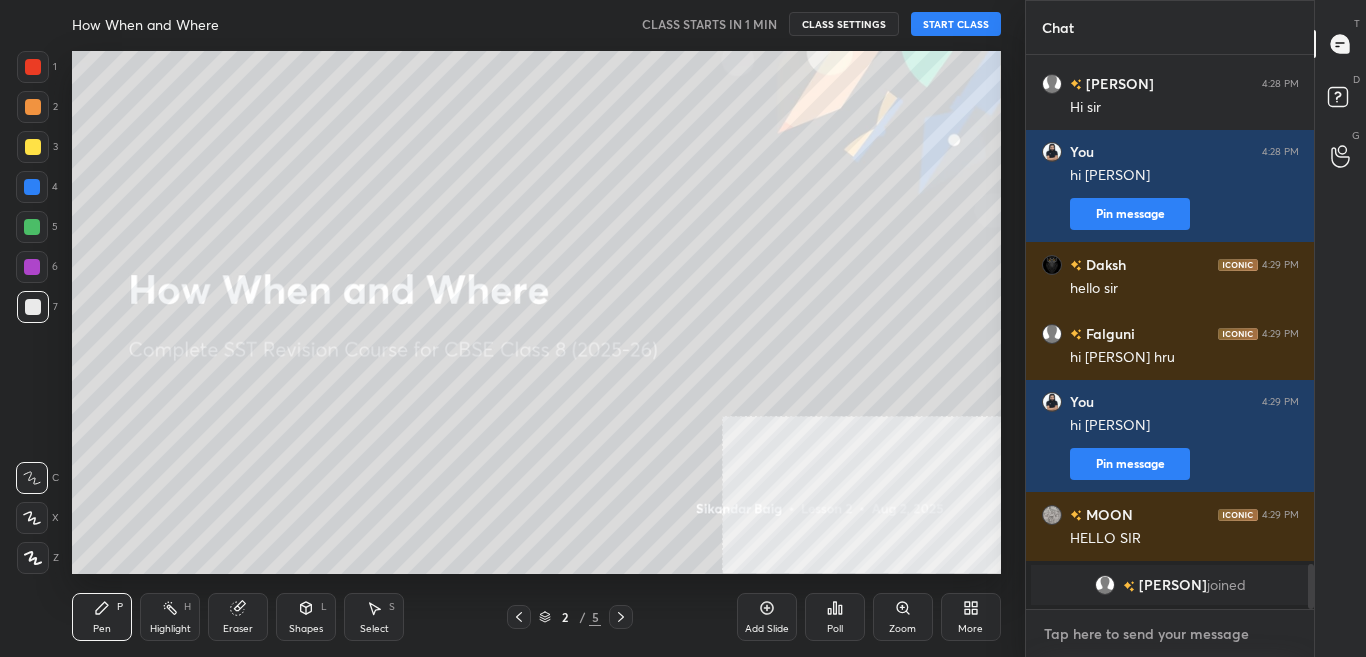 type on "x" 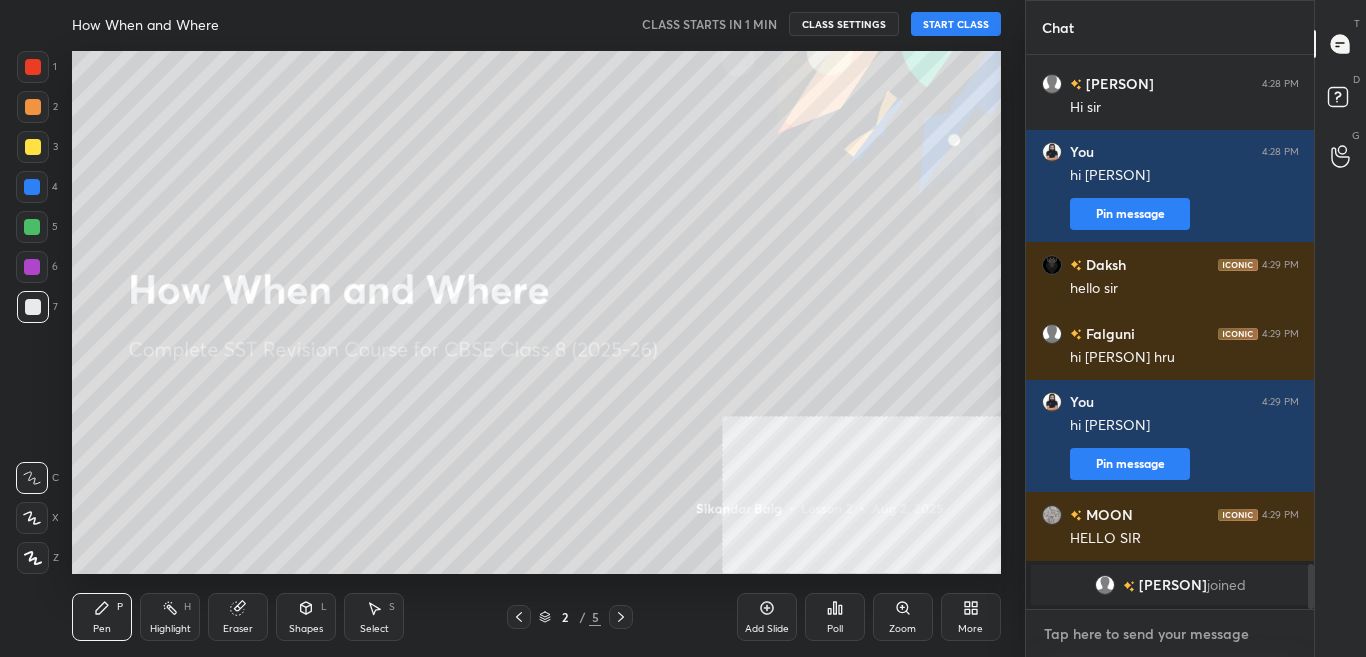 type on "h" 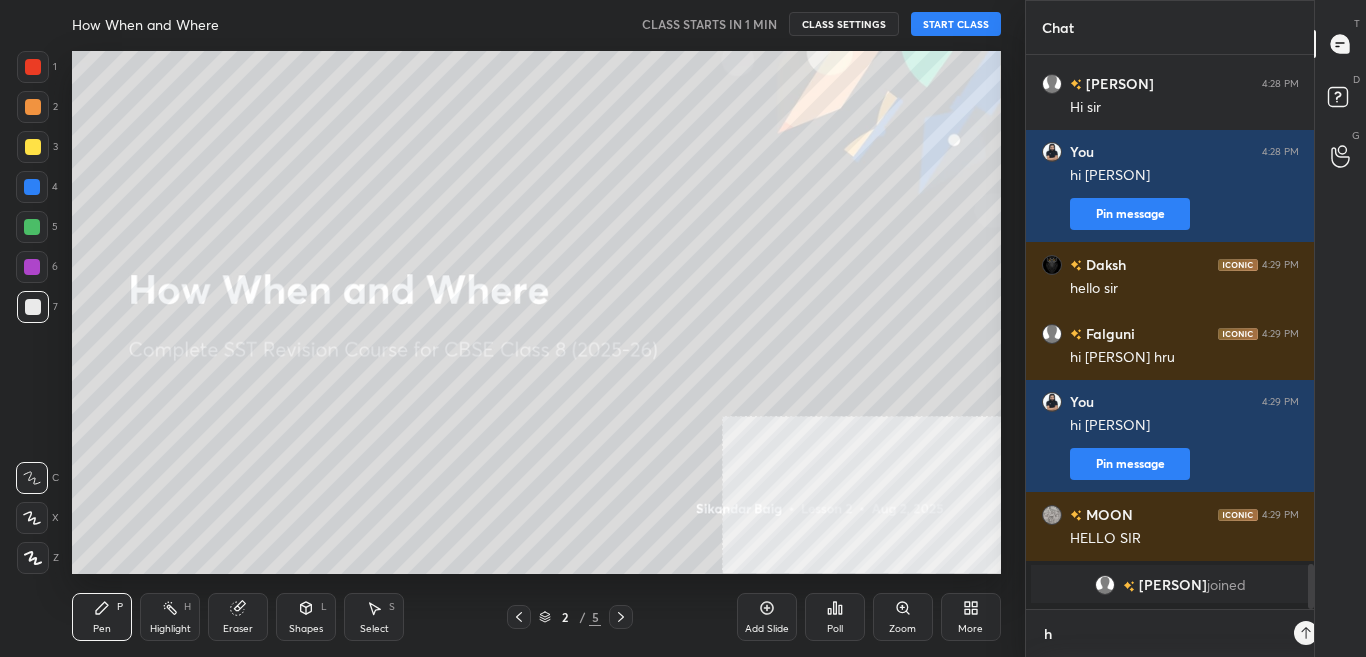 type on "hi" 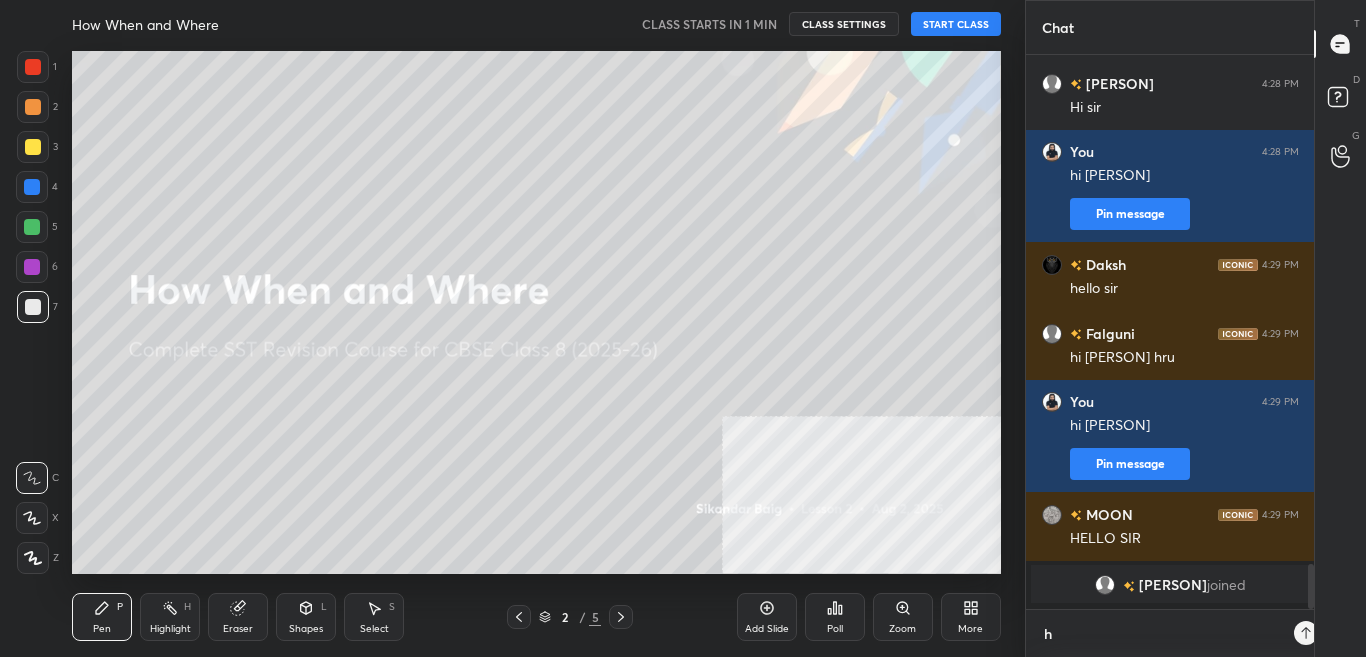 type on "x" 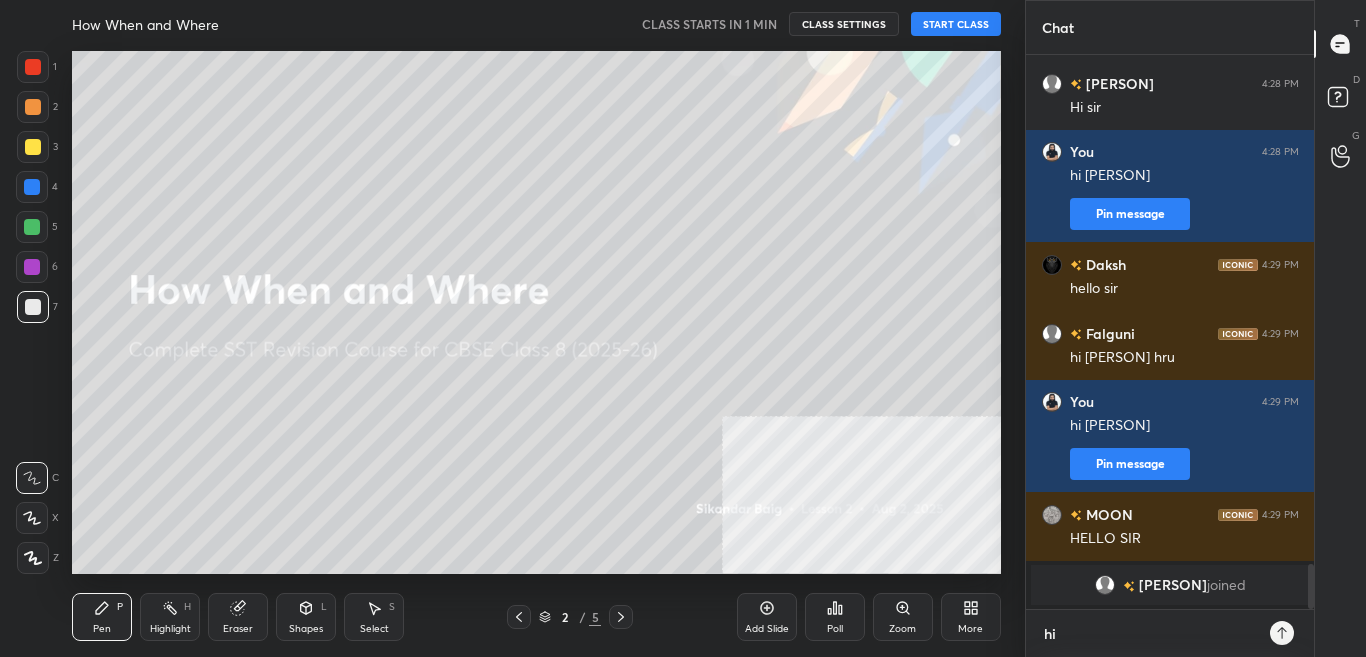 type on "hi" 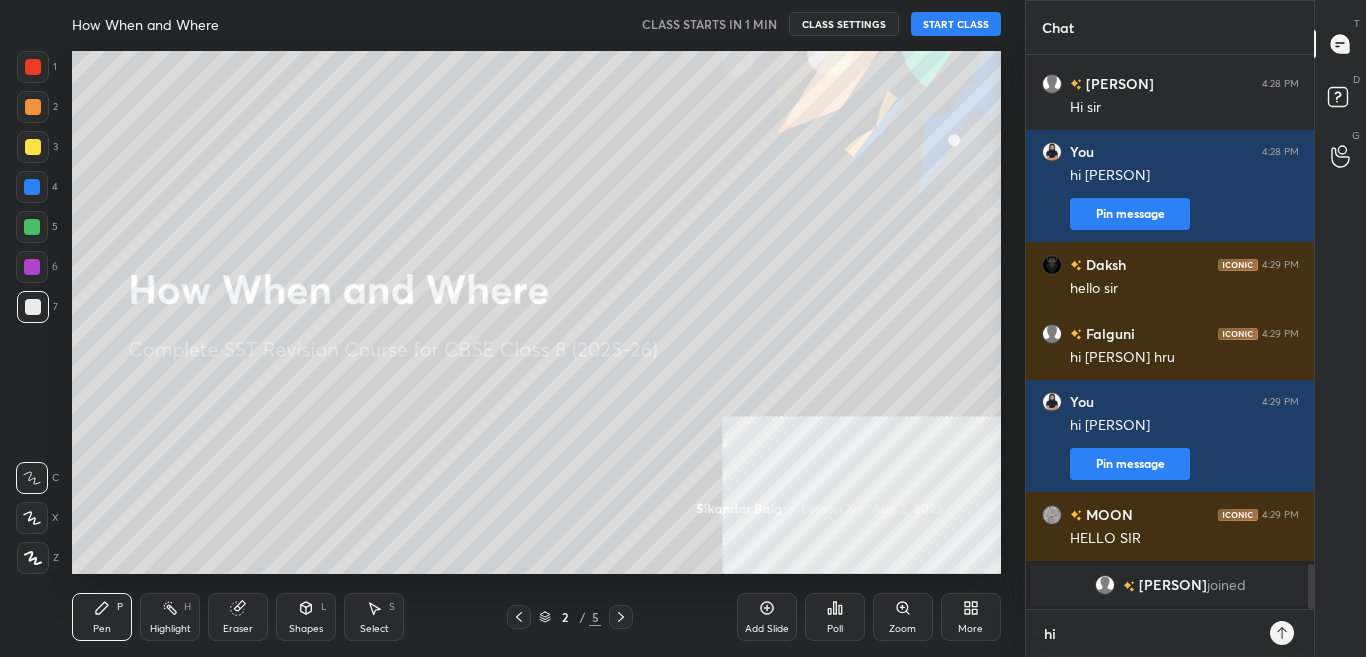 type on "x" 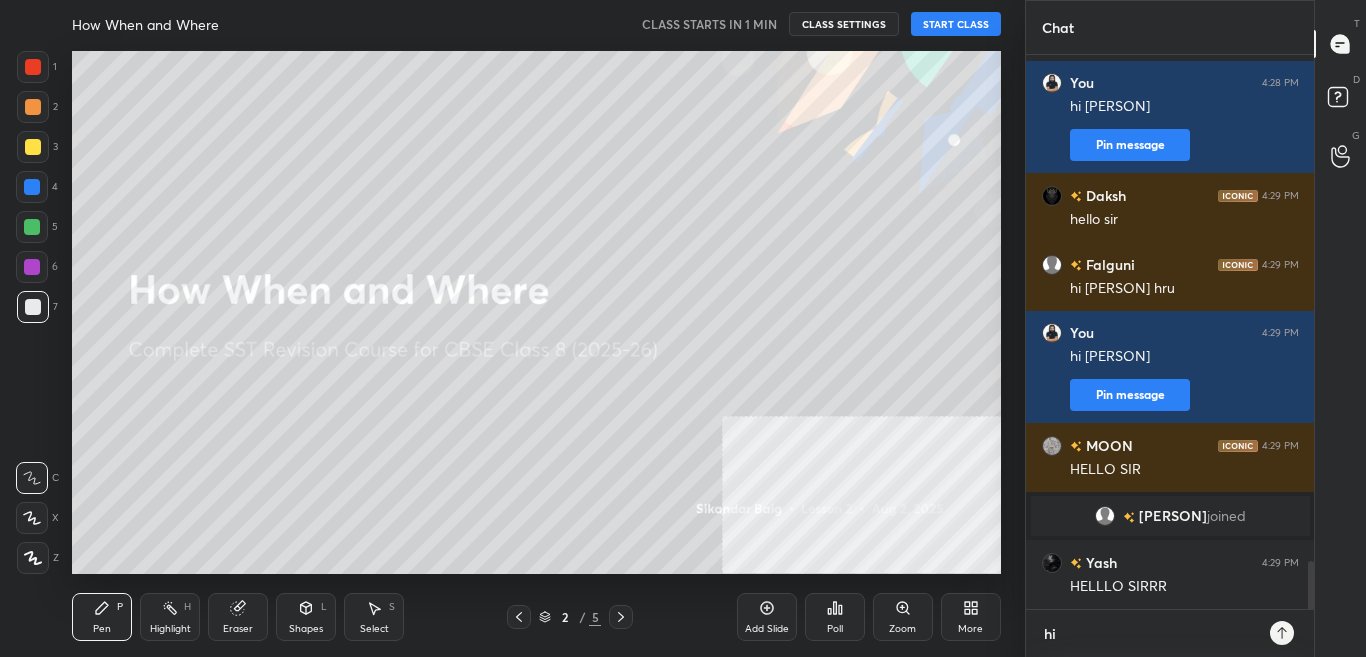 type on "hi m" 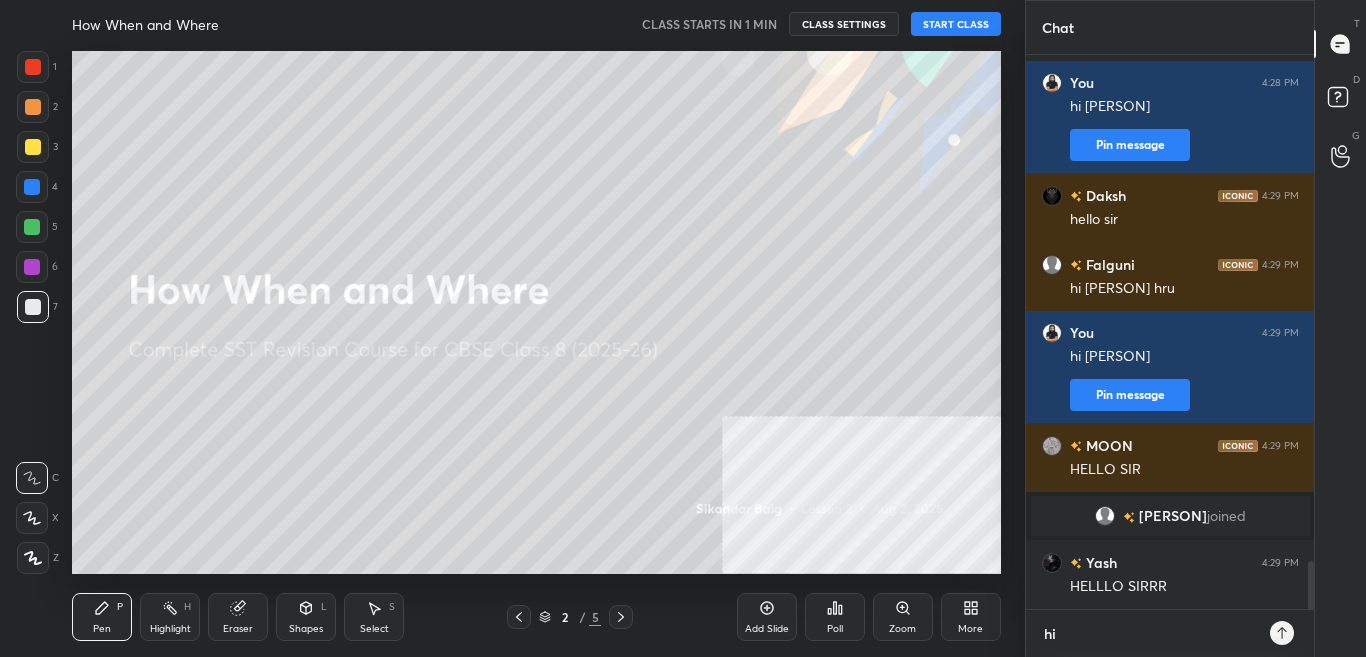 type on "x" 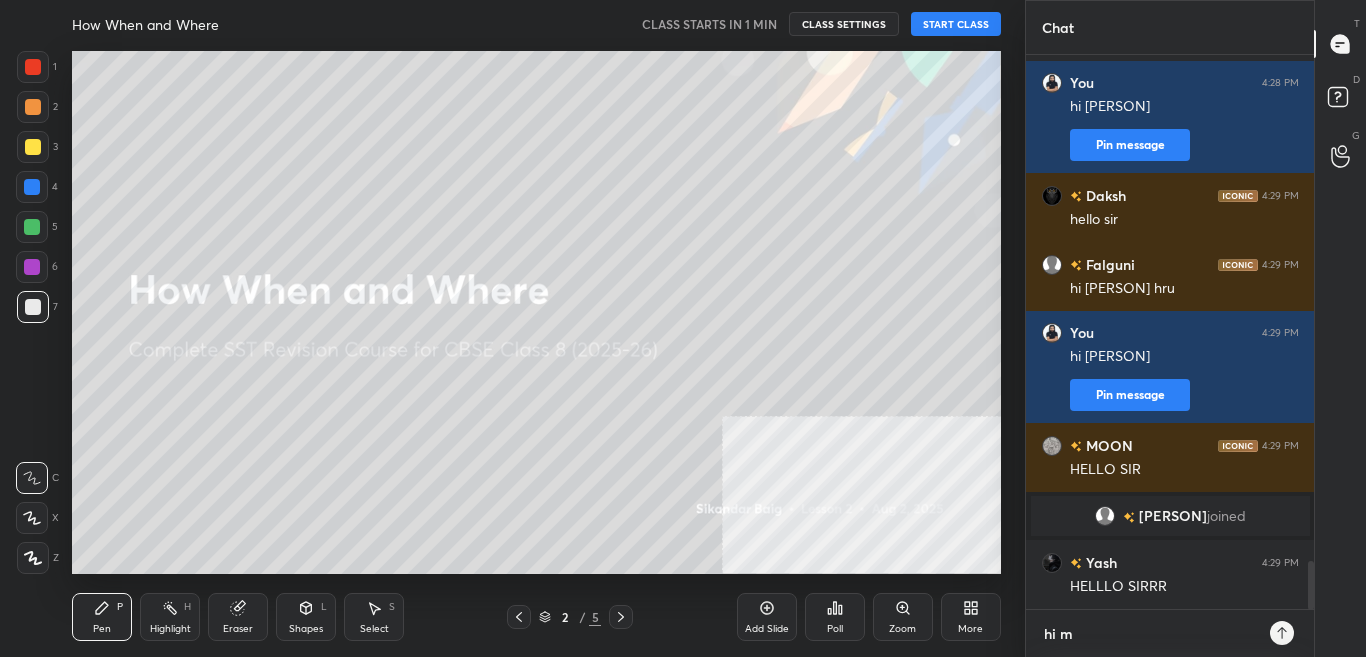 type on "hi [NAME]" 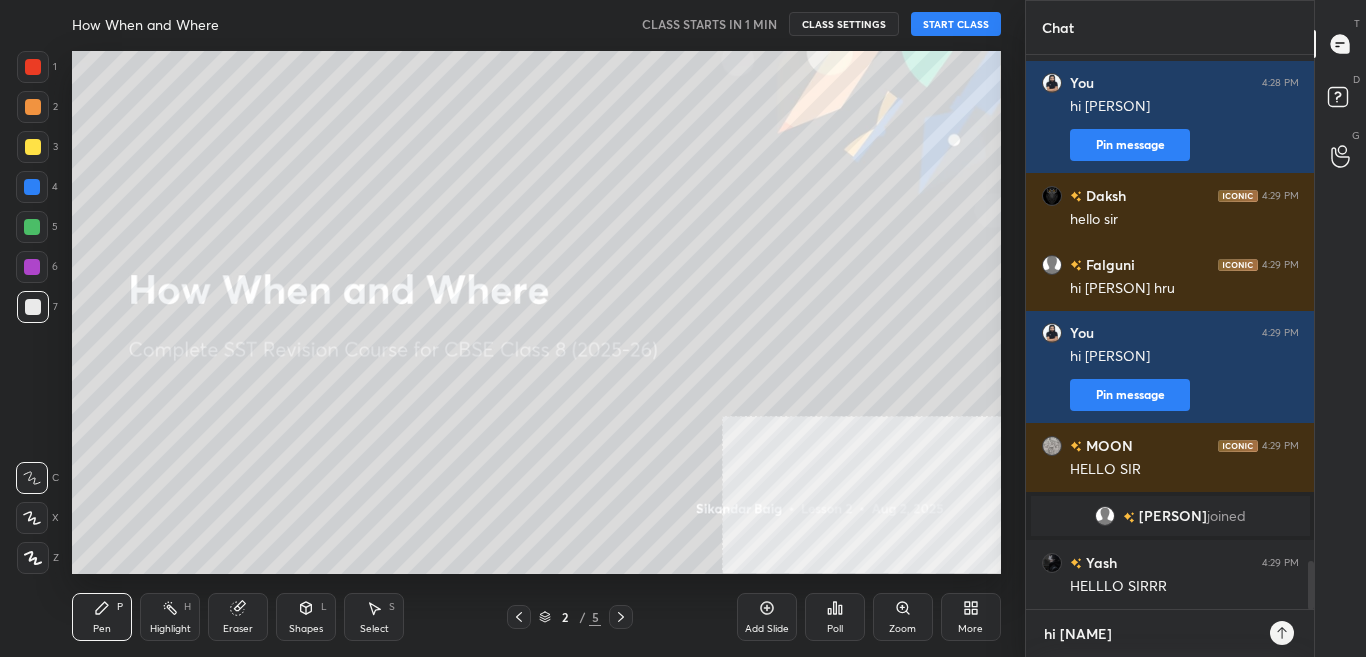 type on "hi moo" 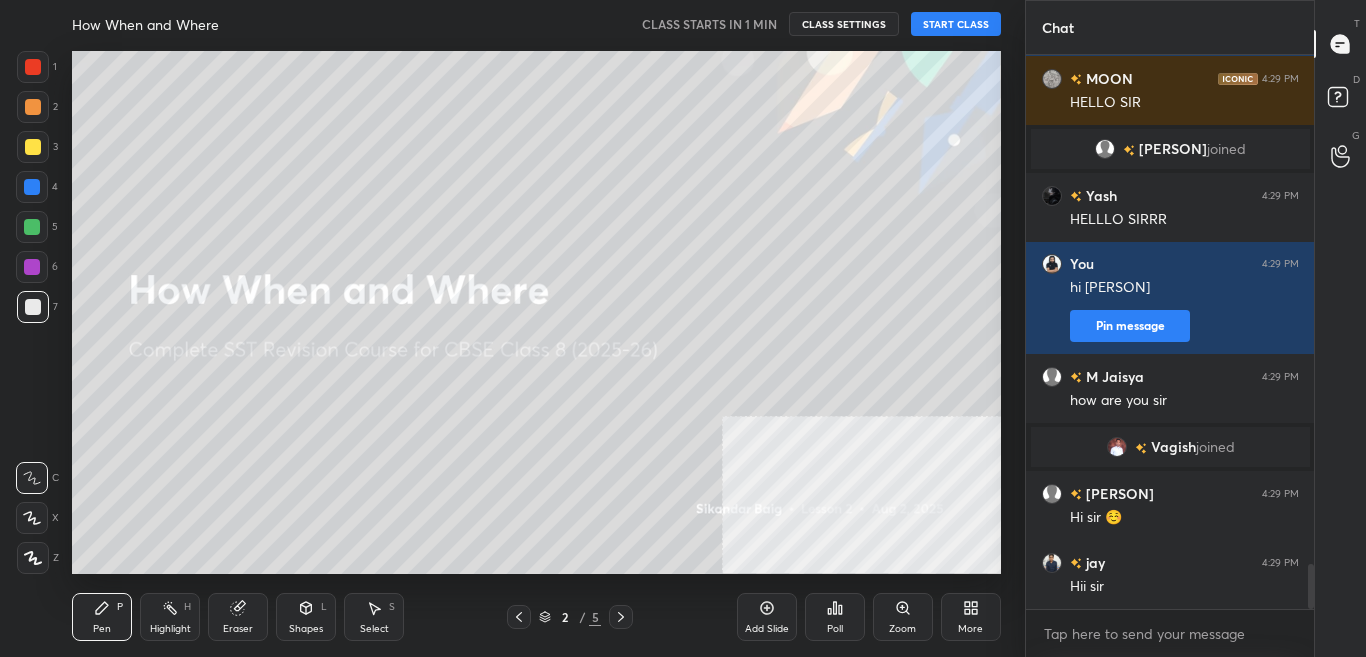 click on "START CLASS" at bounding box center (956, 24) 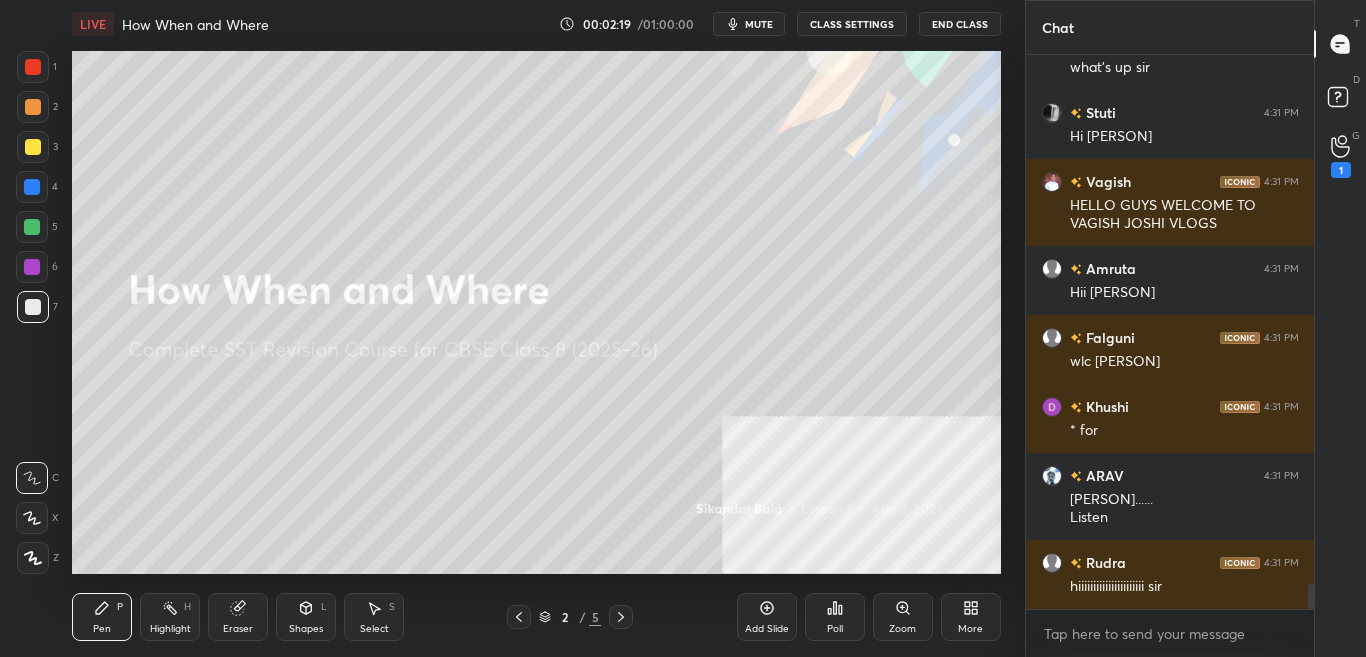 scroll, scrollTop: 12021, scrollLeft: 0, axis: vertical 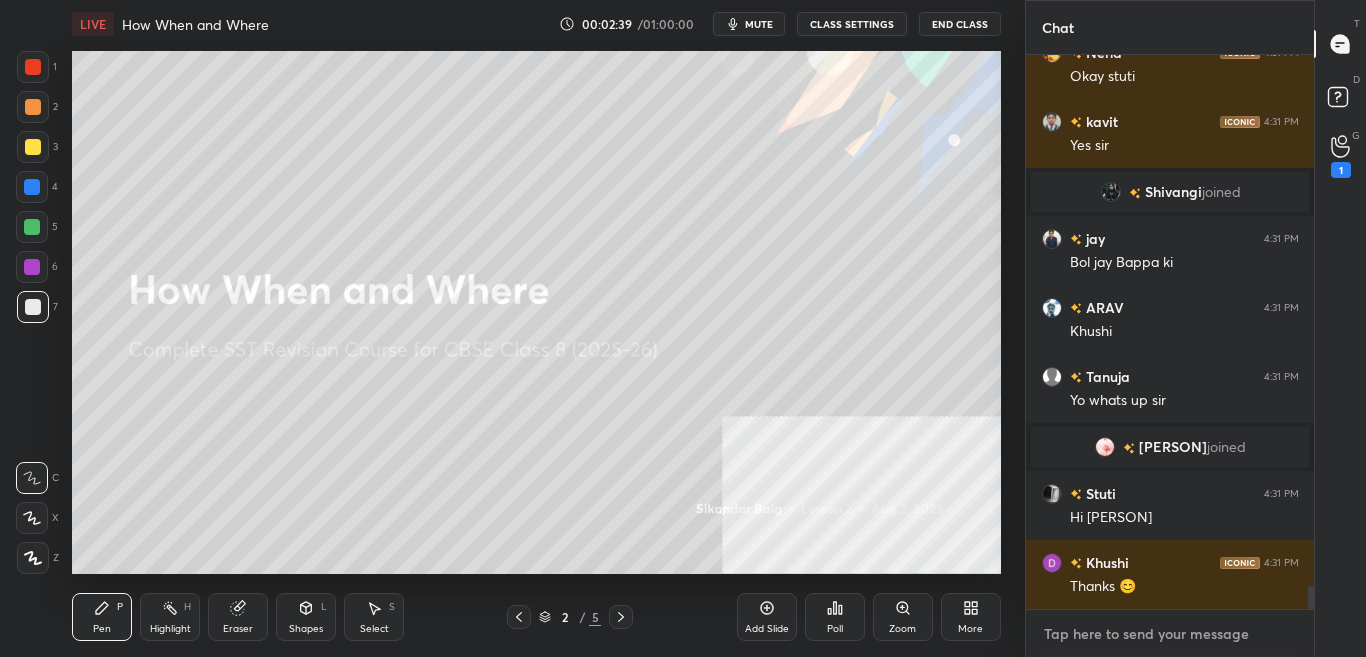 click at bounding box center [1170, 634] 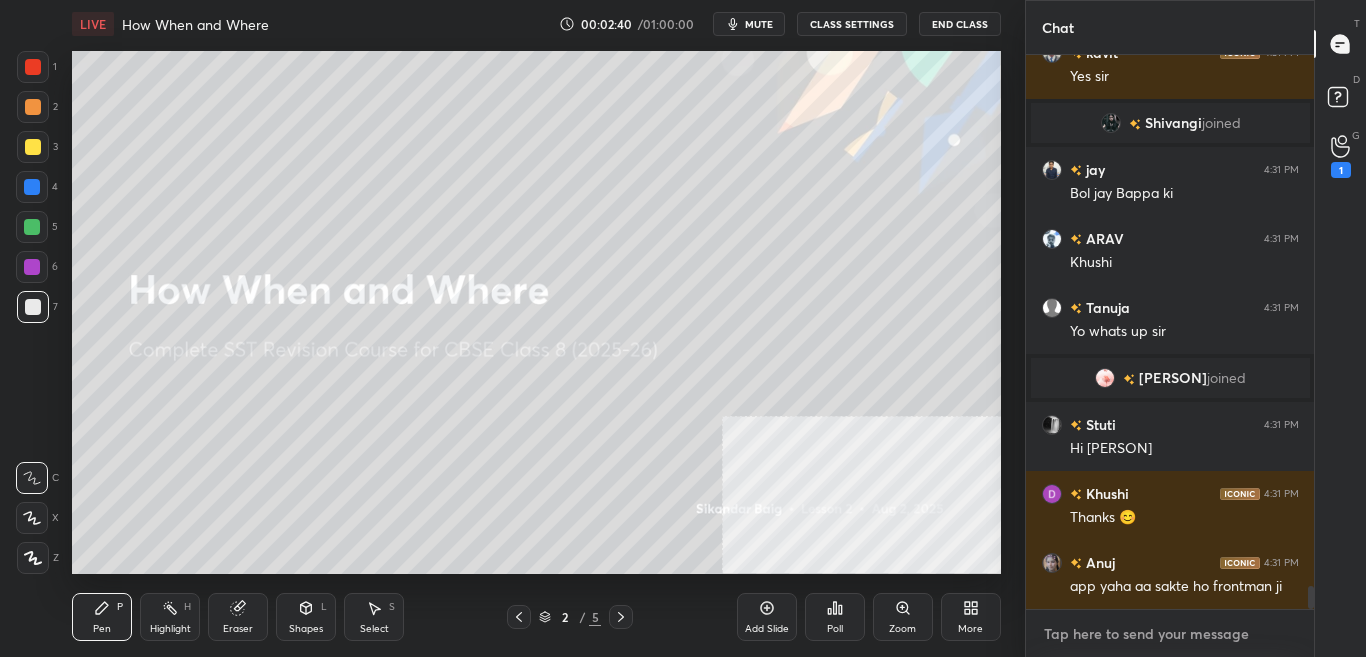 click at bounding box center [1170, 634] 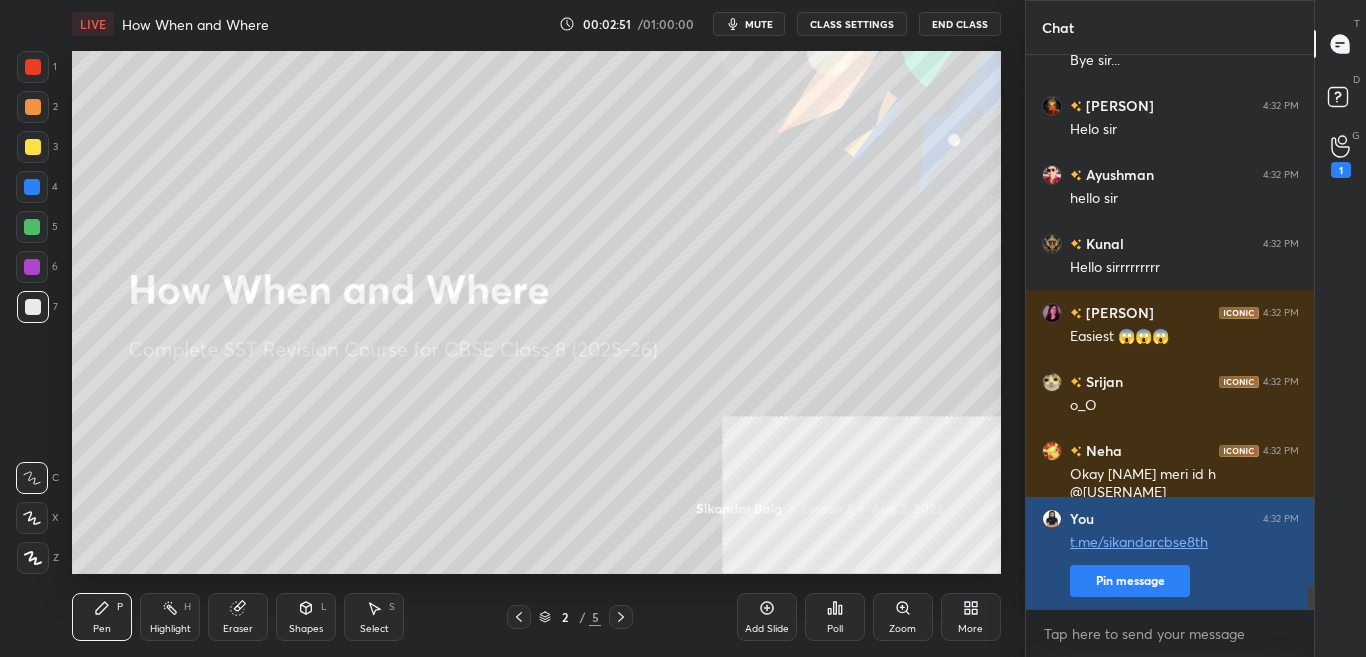 click on "Pin message" at bounding box center [1130, 581] 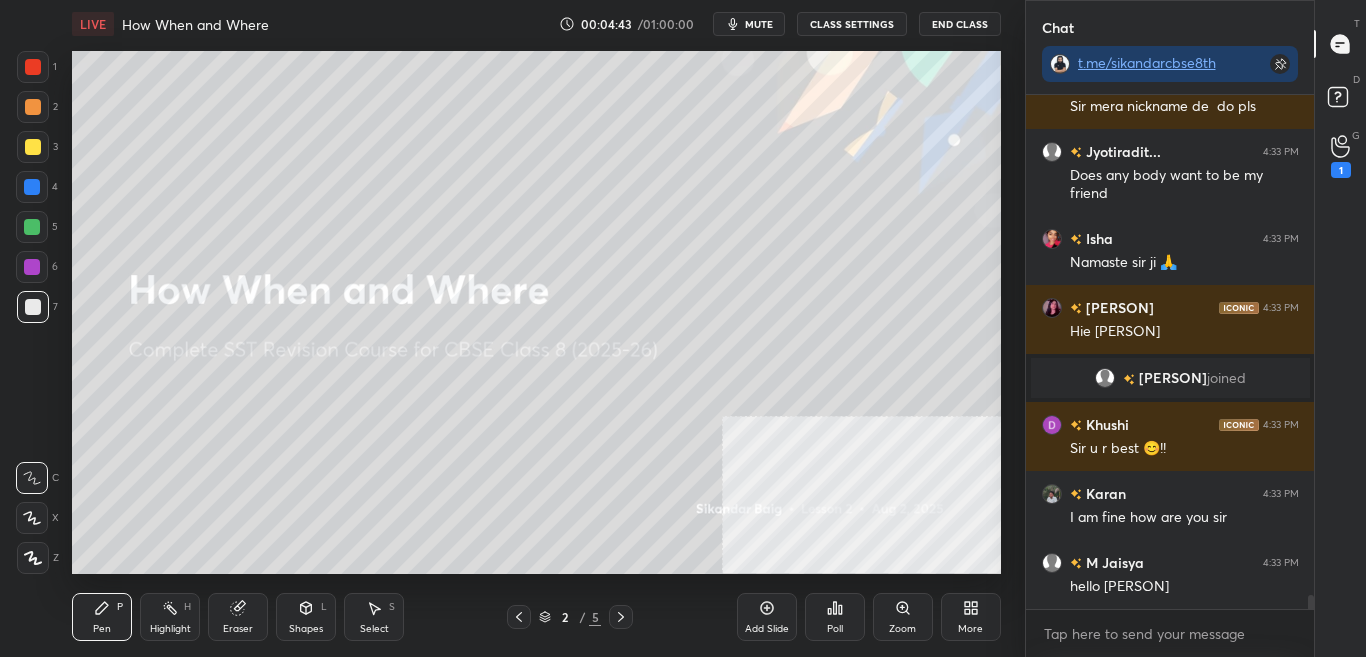 click on "CLASS SETTINGS" at bounding box center (852, 24) 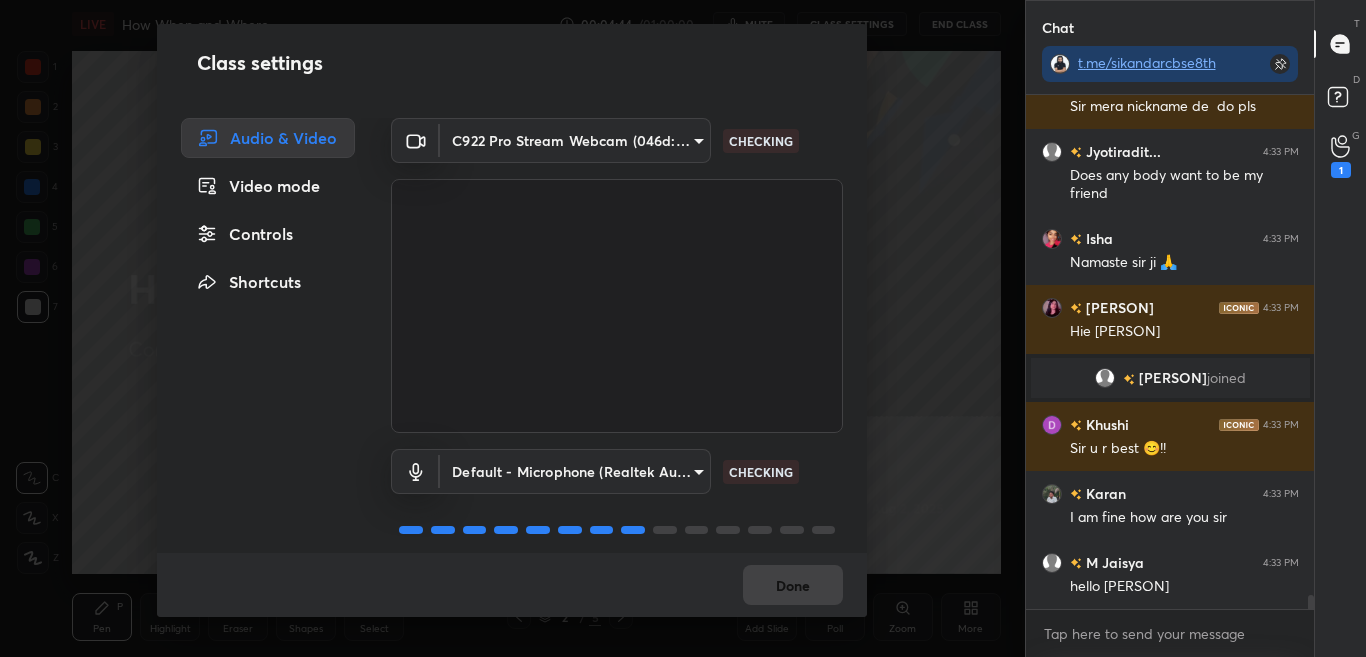 click on "Controls" at bounding box center (268, 234) 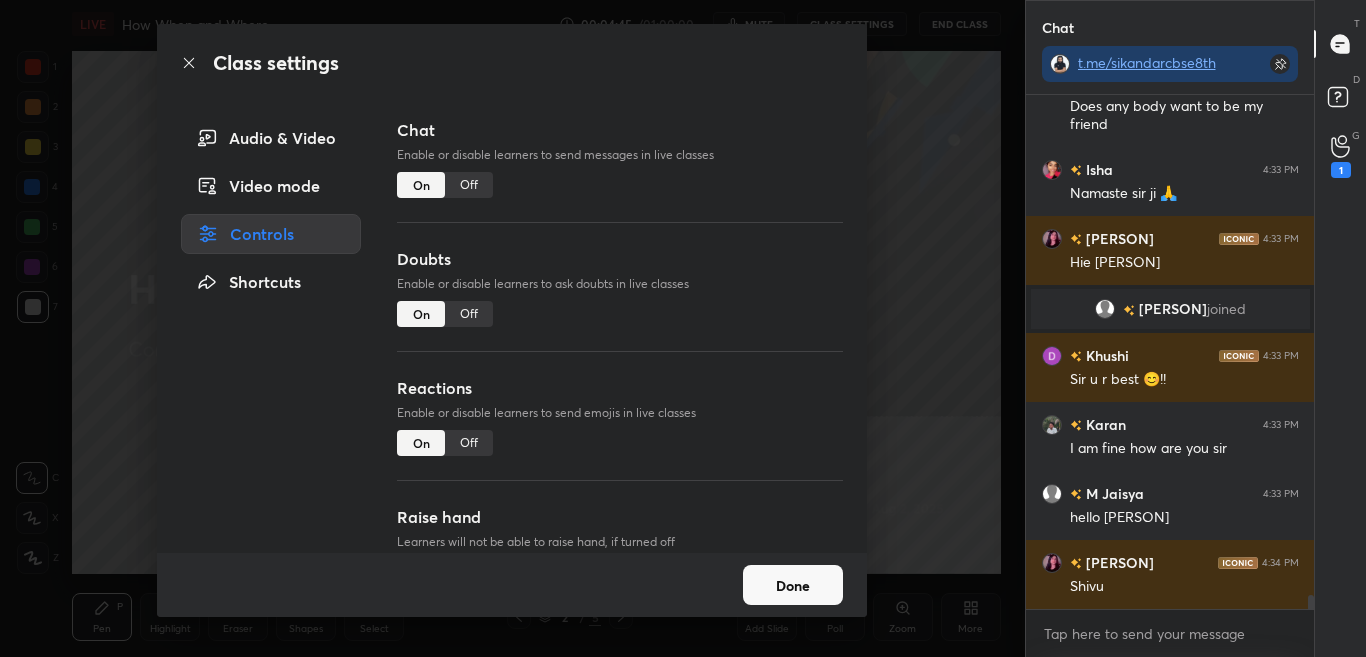 click on "Off" at bounding box center (469, 185) 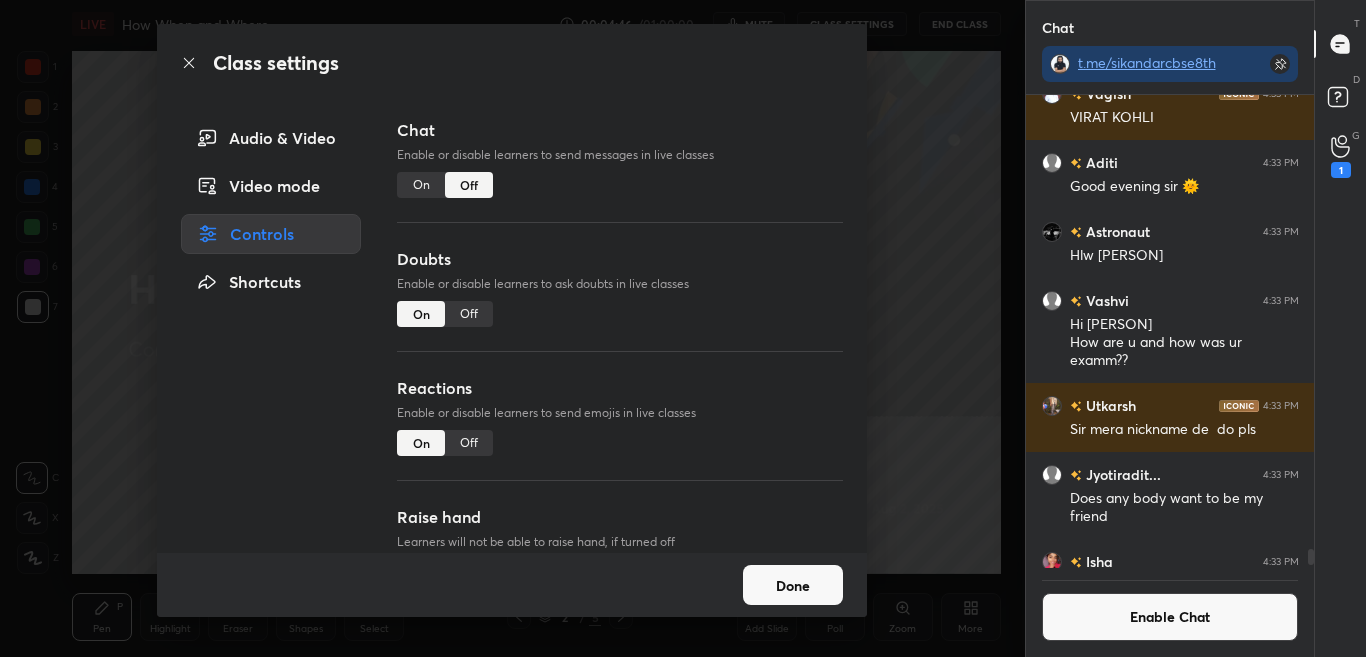 click 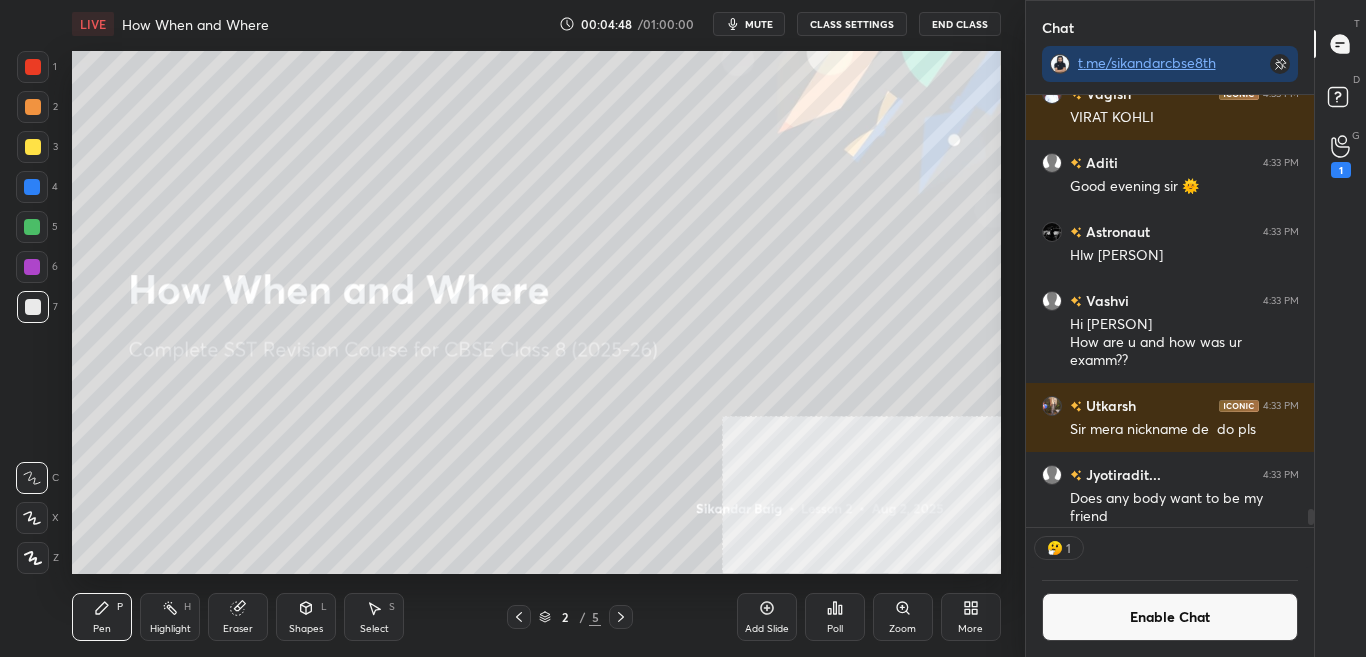 scroll, scrollTop: 426, scrollLeft: 282, axis: both 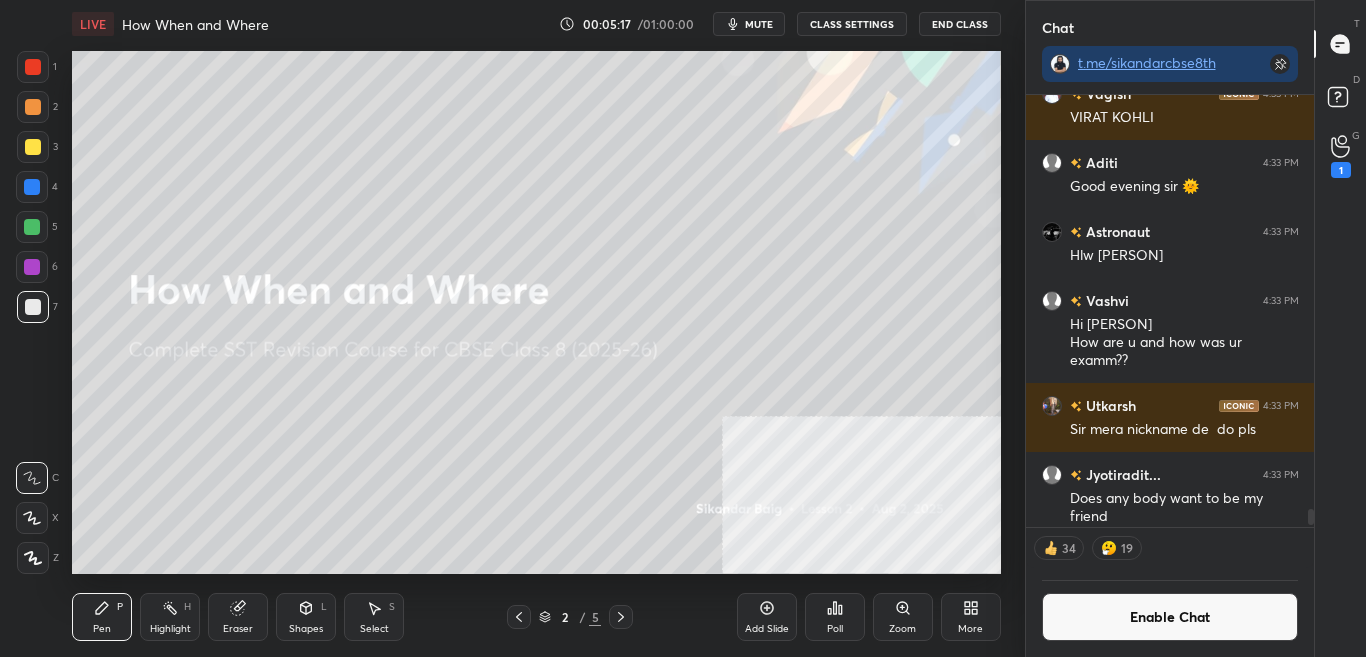 click at bounding box center [33, 558] 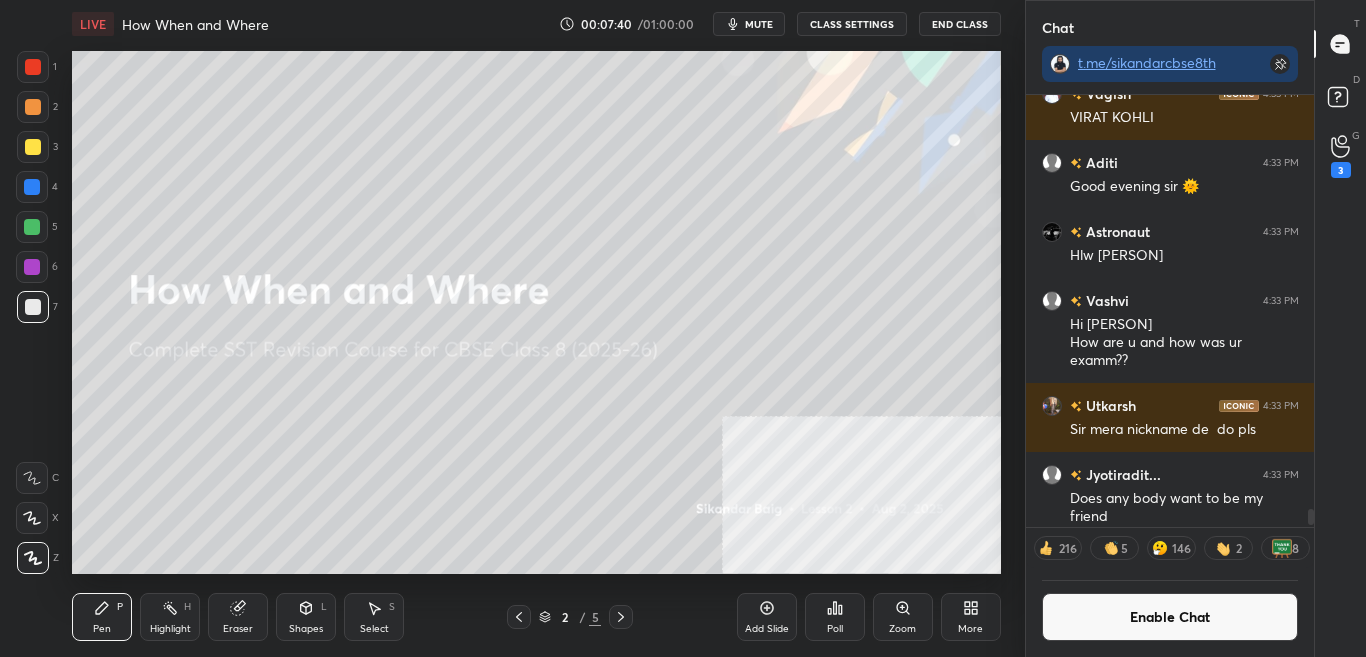 click on "Enable Chat" at bounding box center (1170, 617) 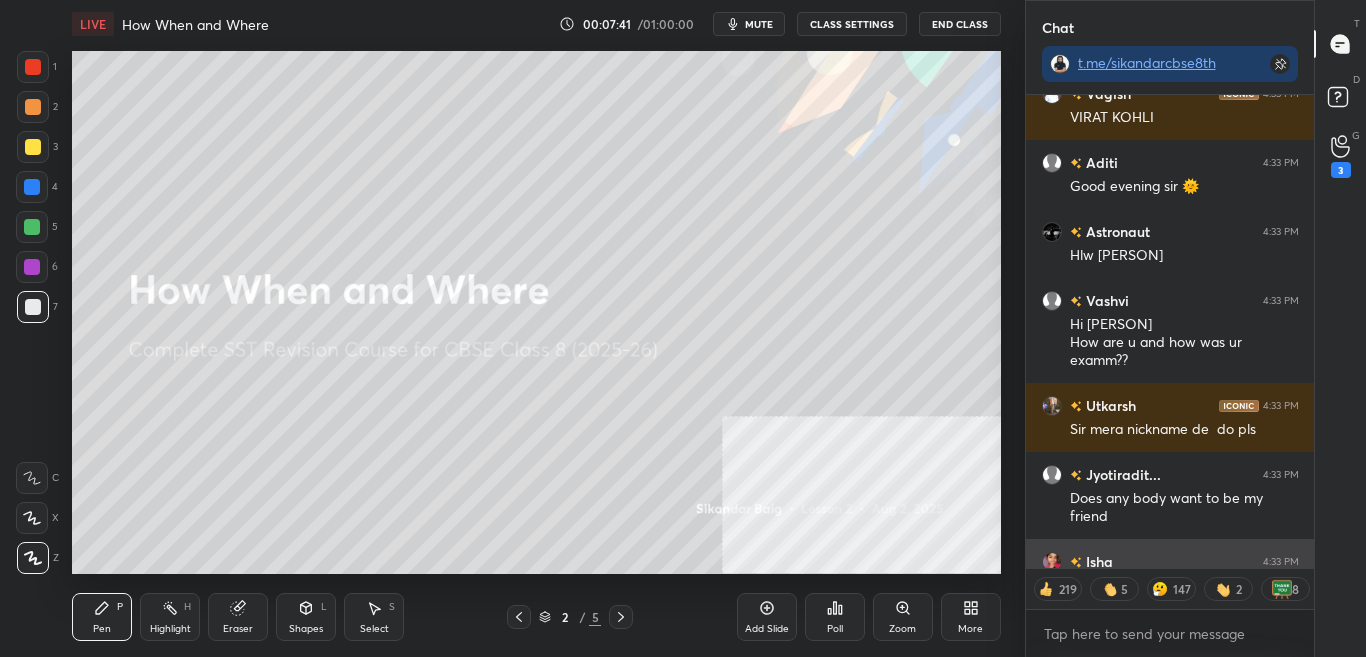 scroll, scrollTop: 7, scrollLeft: 7, axis: both 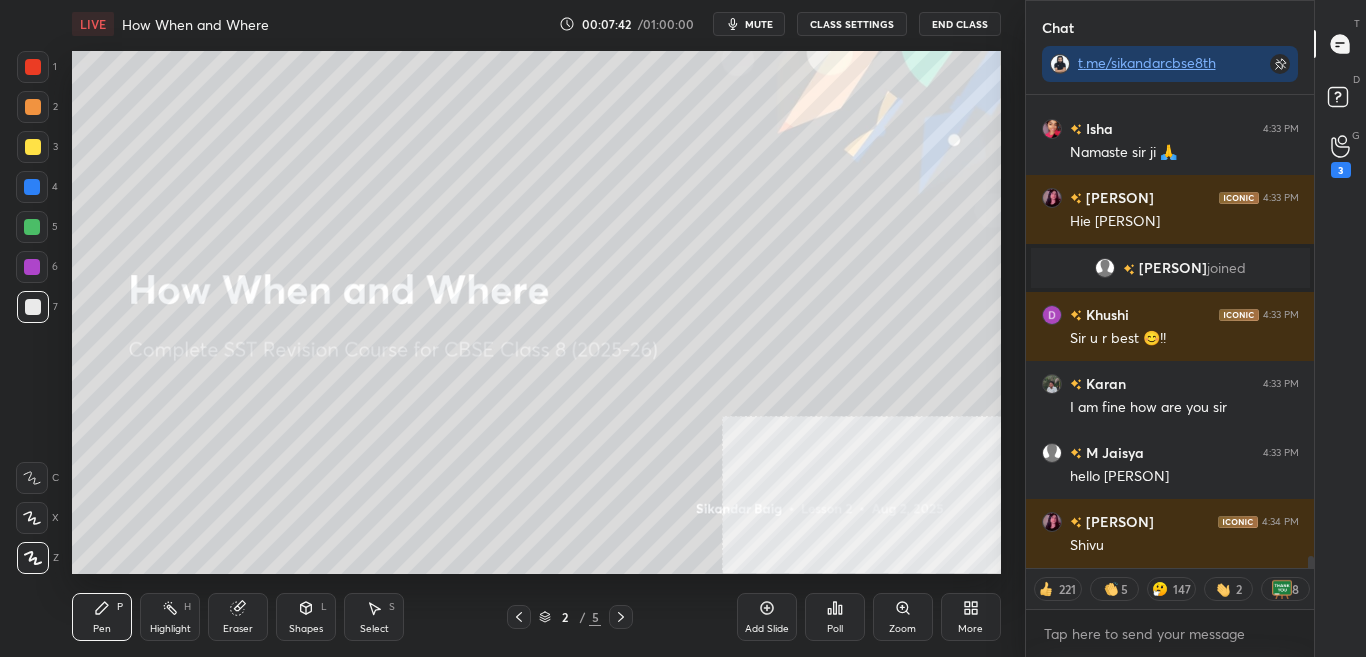 drag, startPoint x: 1313, startPoint y: 553, endPoint x: 1312, endPoint y: 592, distance: 39.012817 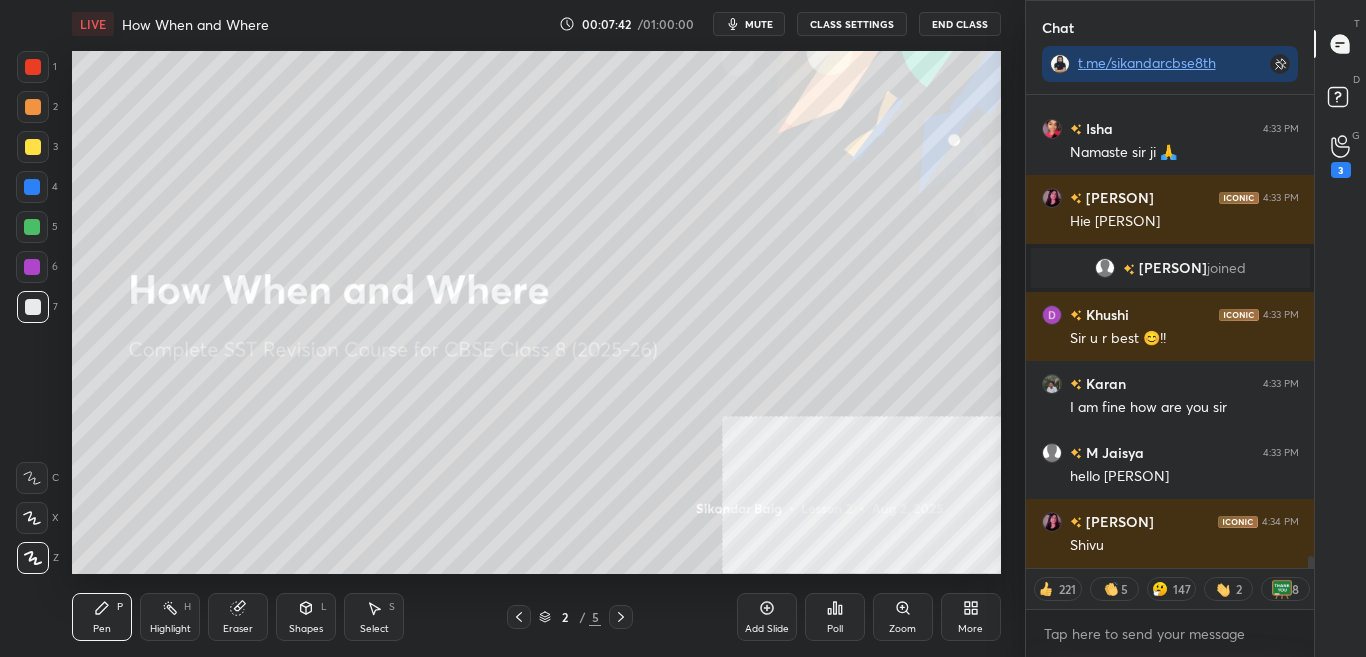 click on "Utkarsh 4:33 PM Sir mera nickname de  do pls Jyotiradit... 4:33 PM Does any body want to be my friend Isha 4:33 PM Namaste sir ji 🙏 Dristi 4:33 PM Hie shibu Rajesh  joined Khushi 4:33 PM Sir u r best 😊!! Karan 4:33 PM I am fine how are you sir M Jaisya 4:33 PM hello stuti Dristi 4:34 PM Shivu JUMP TO LATEST 221 5 147 2 8 Enable hand raising Enable raise hand to speak to learners. Once enabled, chat will be turned off temporarily. Enable x" at bounding box center [1170, 376] 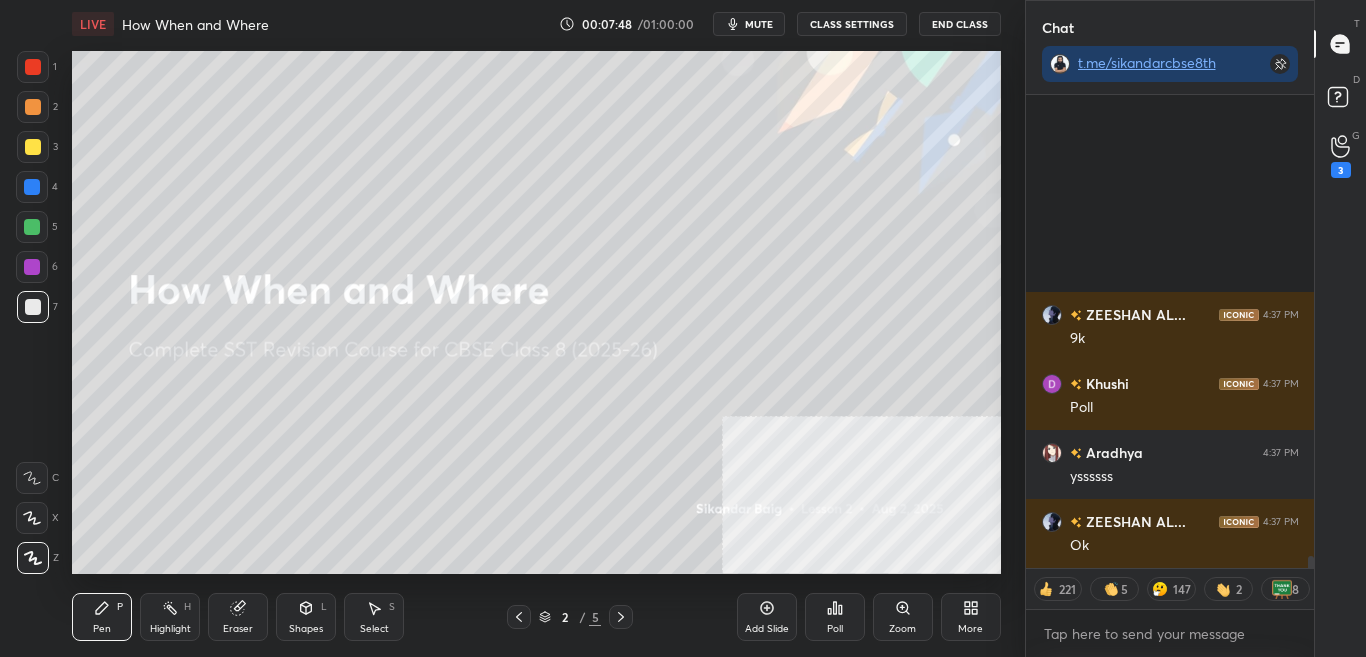 scroll, scrollTop: 18628, scrollLeft: 0, axis: vertical 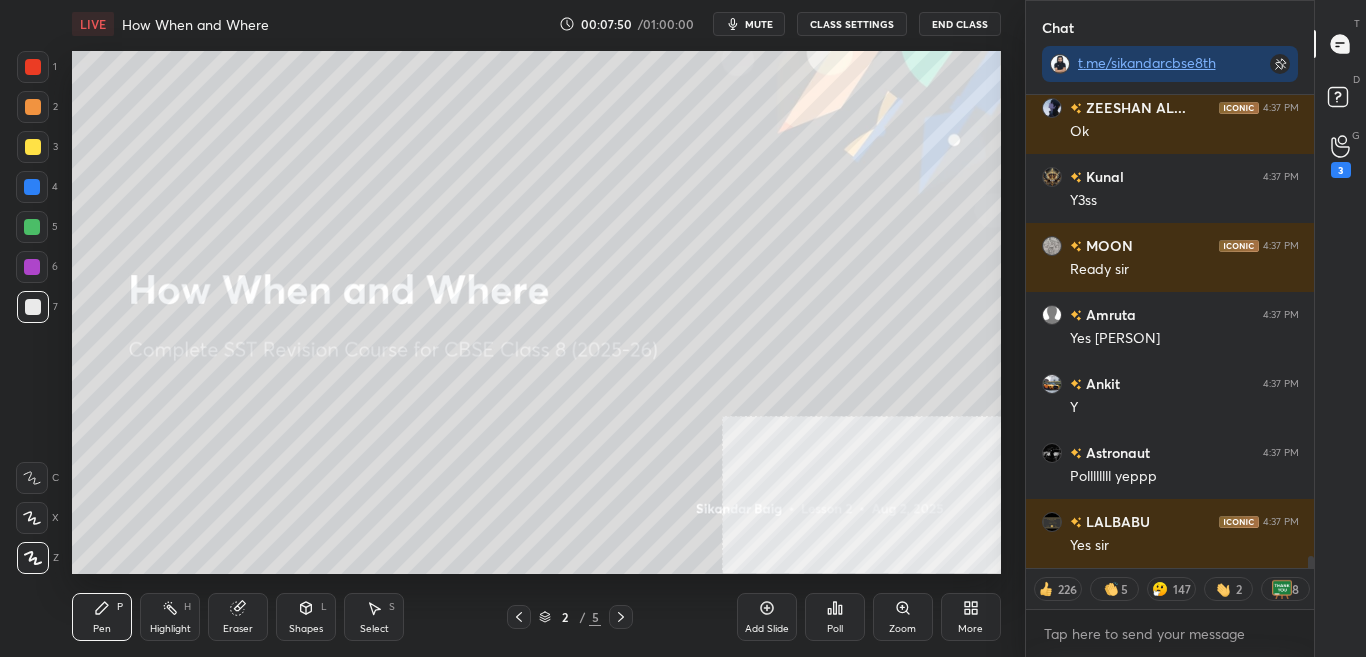 click on "More" at bounding box center (970, 629) 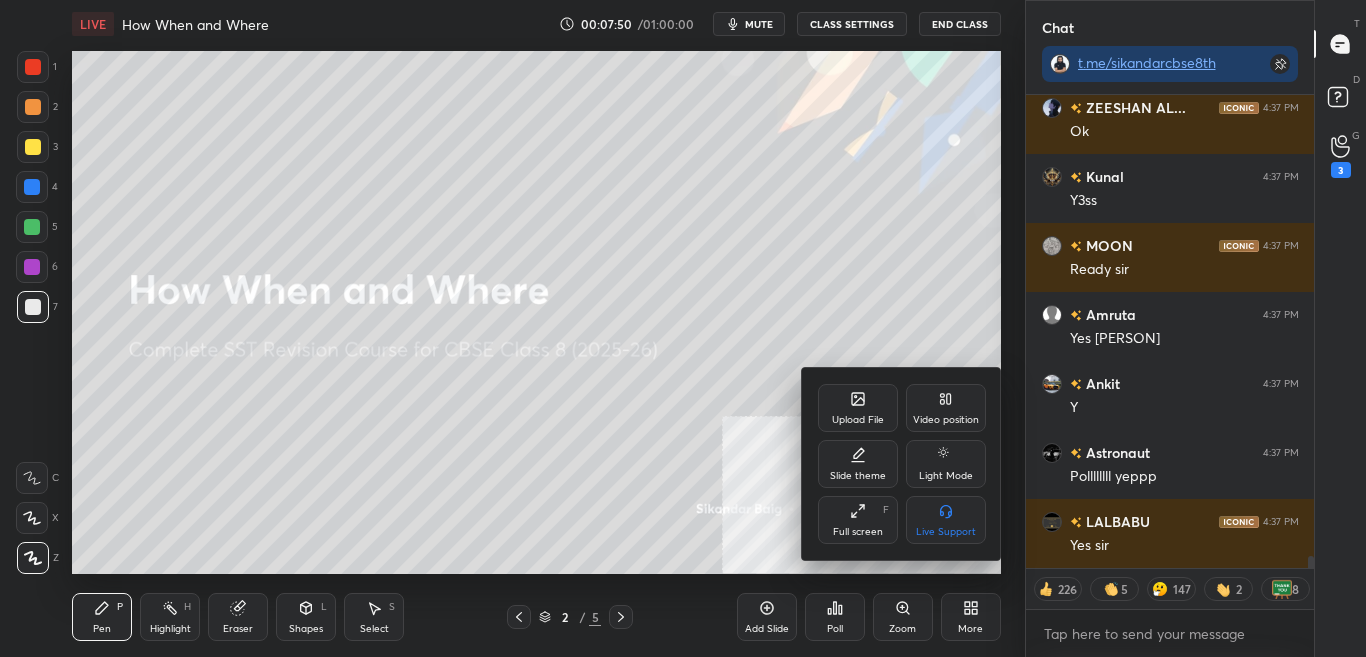 scroll, scrollTop: 18835, scrollLeft: 0, axis: vertical 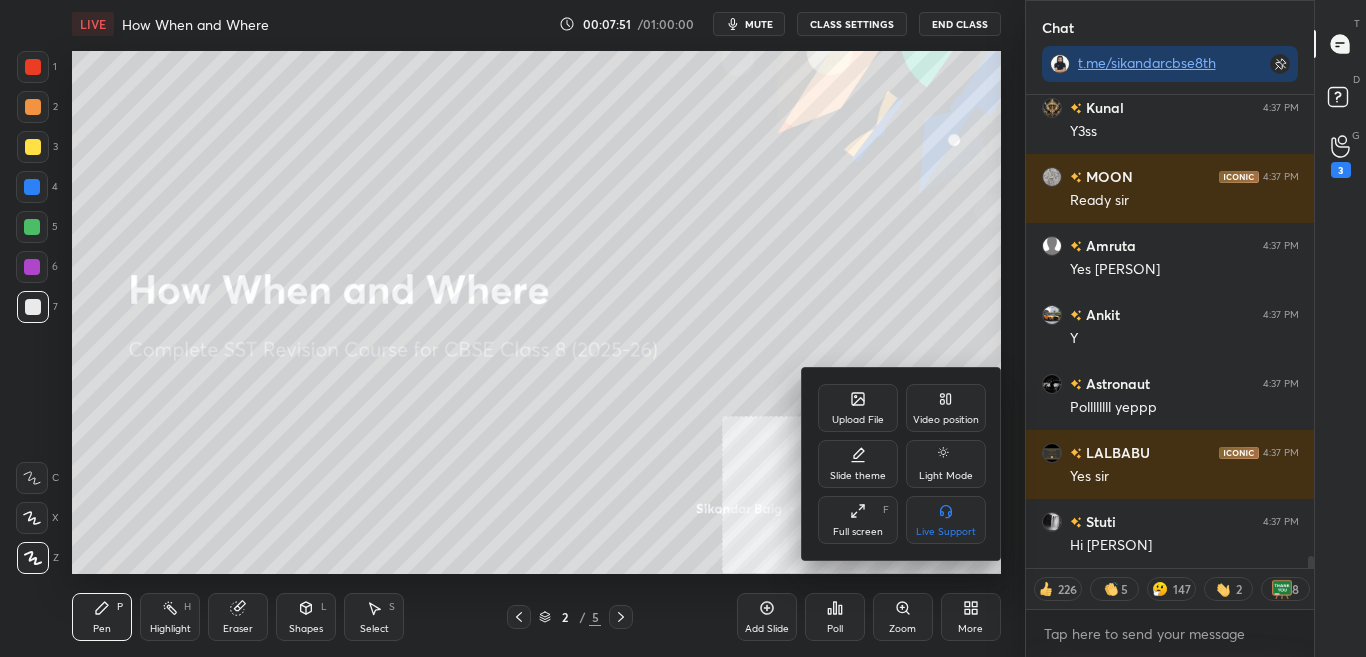 click on "Upload File" at bounding box center (858, 408) 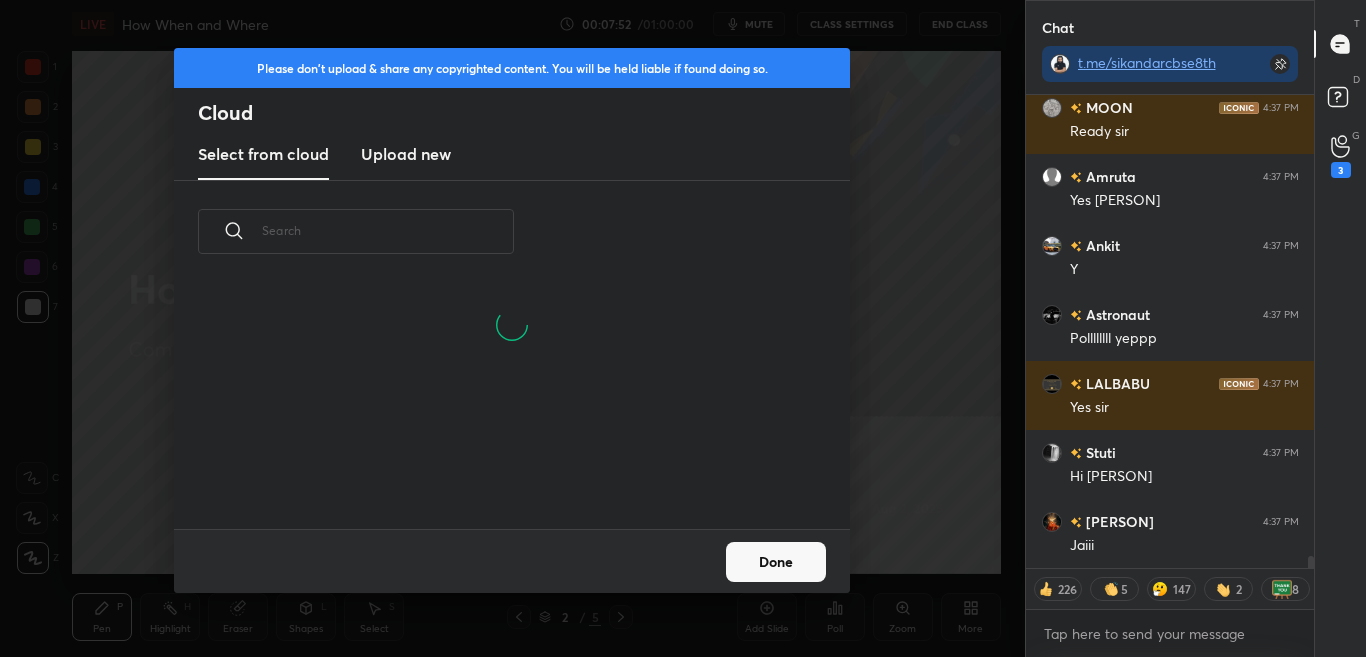 click on "Upload new" at bounding box center [406, 155] 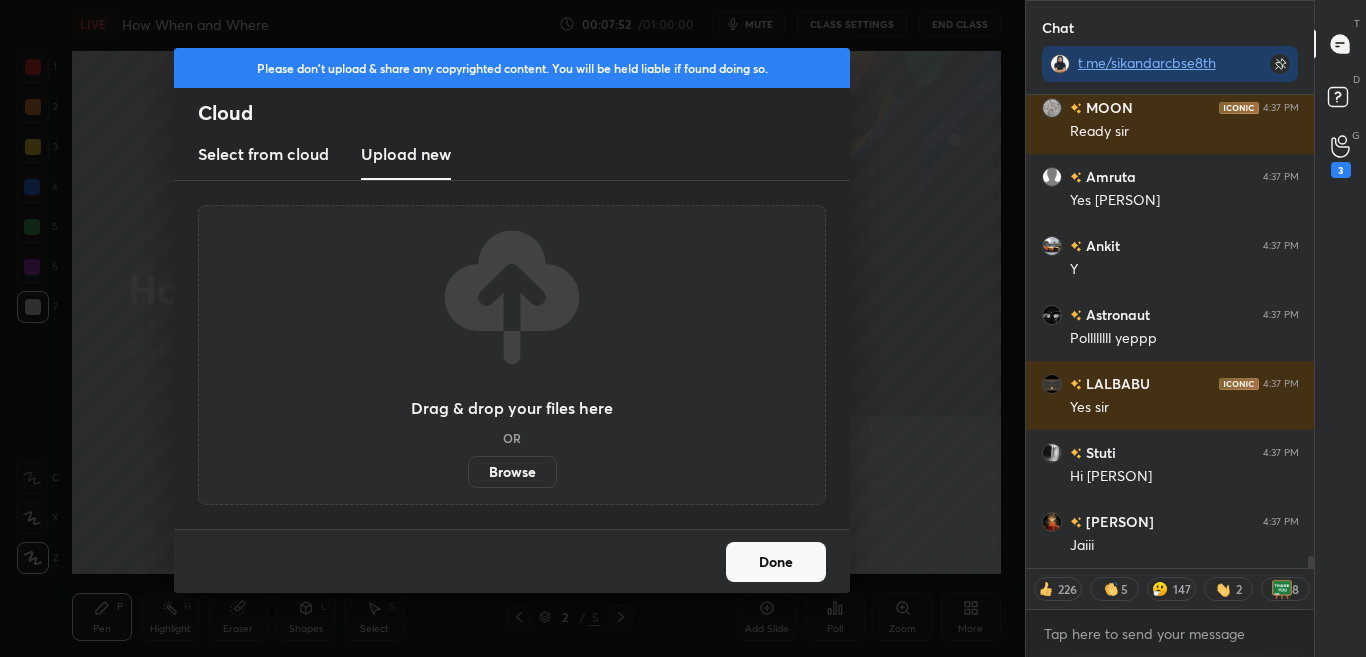 scroll, scrollTop: 19042, scrollLeft: 0, axis: vertical 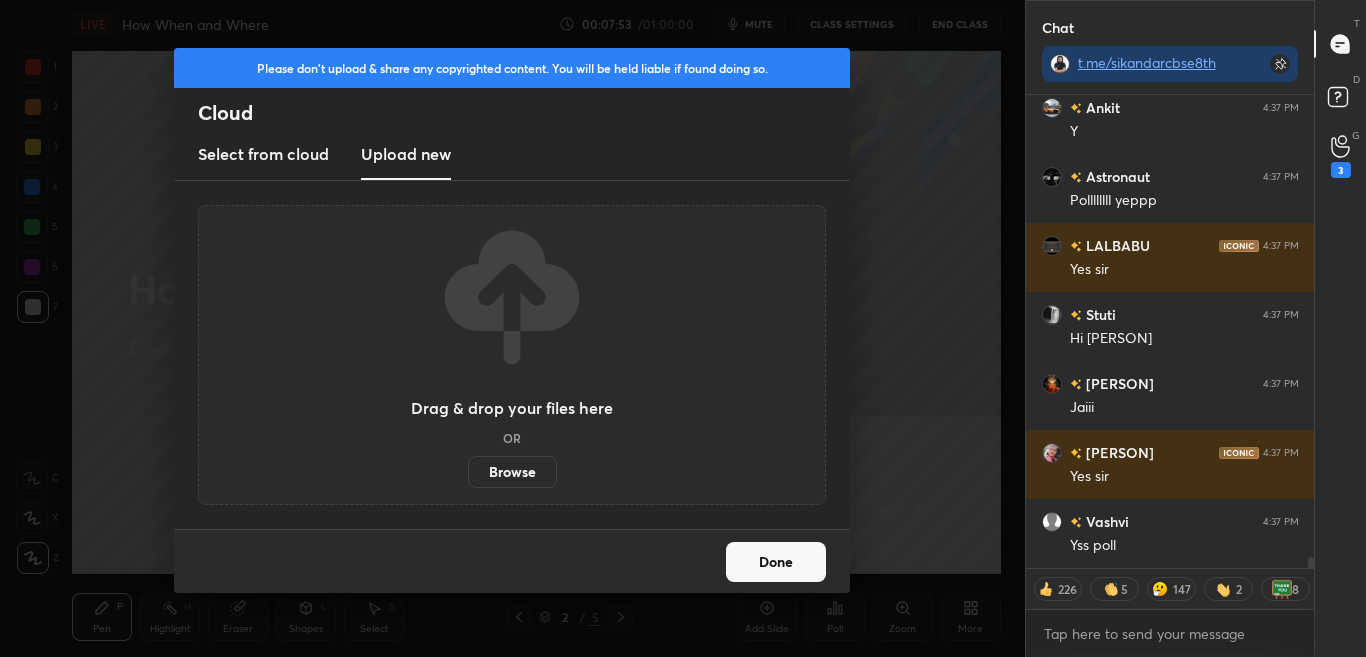 click on "Browse" at bounding box center (512, 472) 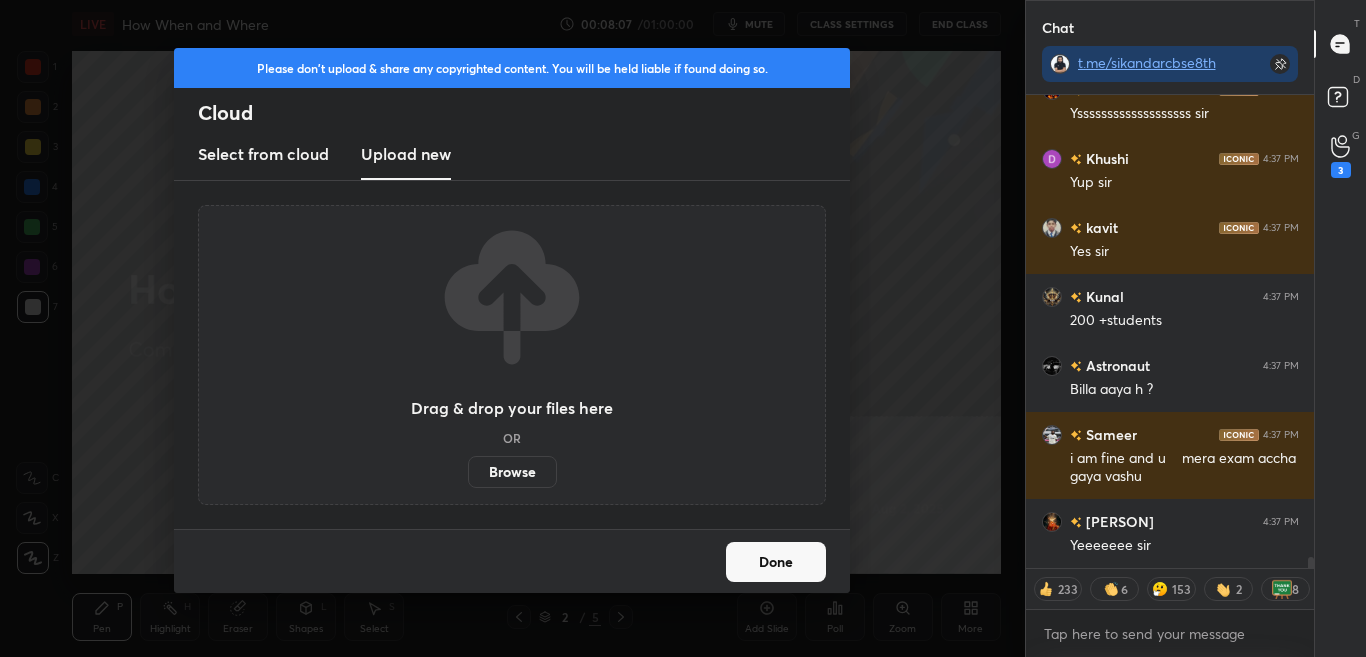 scroll, scrollTop: 20305, scrollLeft: 0, axis: vertical 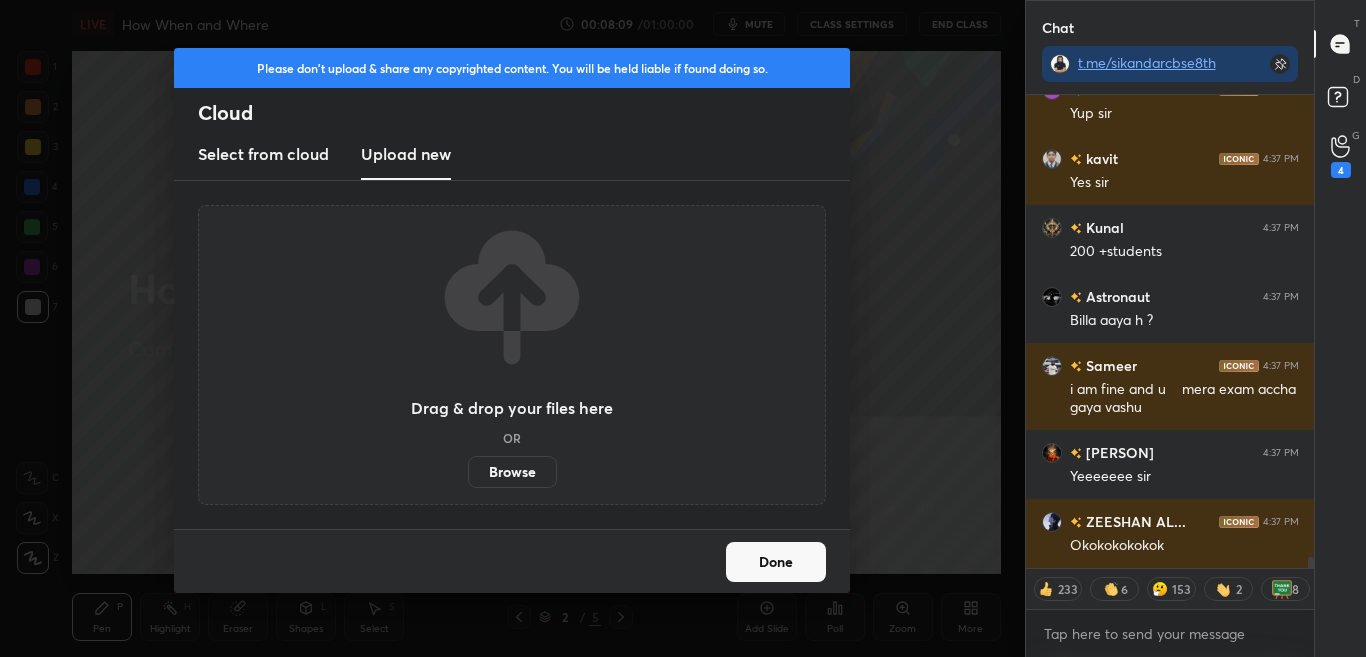 click on "Please don't upload & share any copyrighted content. You will be held liable if found doing so." at bounding box center [512, 68] 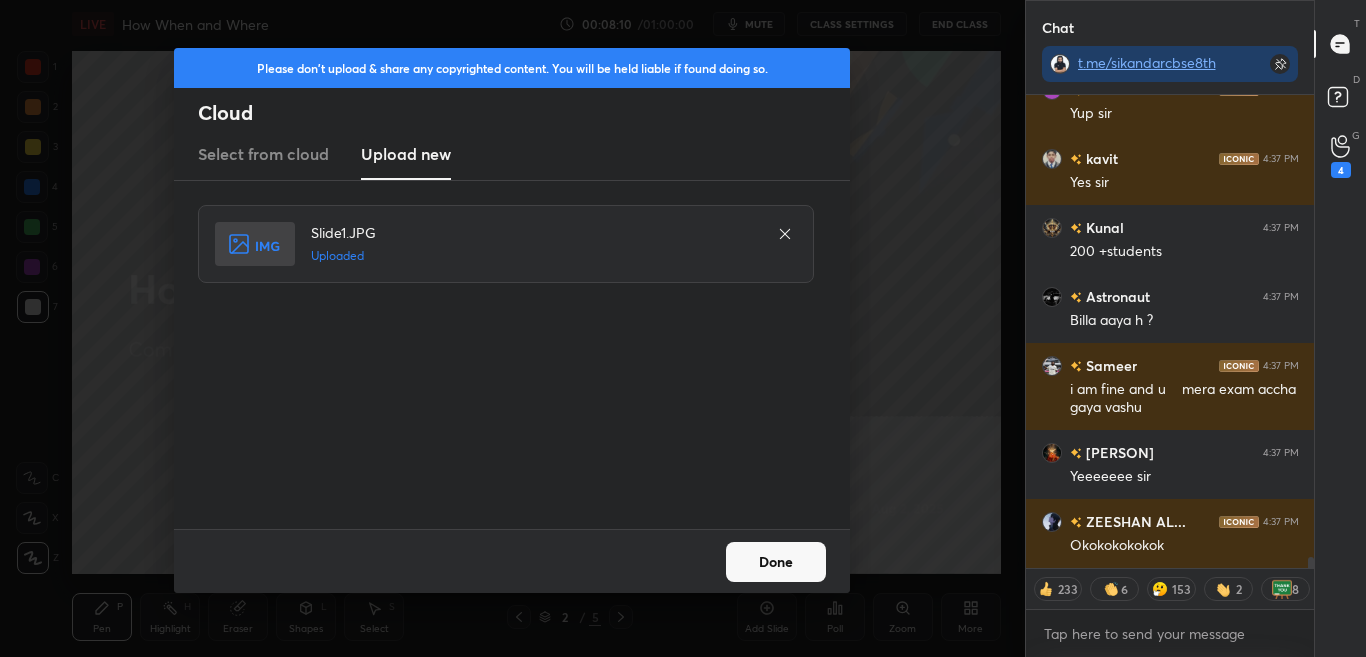 click on "Please don't upload & share any copyrighted content. You will be held liable if found doing so. Cloud Select from cloud Upload new Slide1.JPG Uploaded Done" at bounding box center (512, 328) 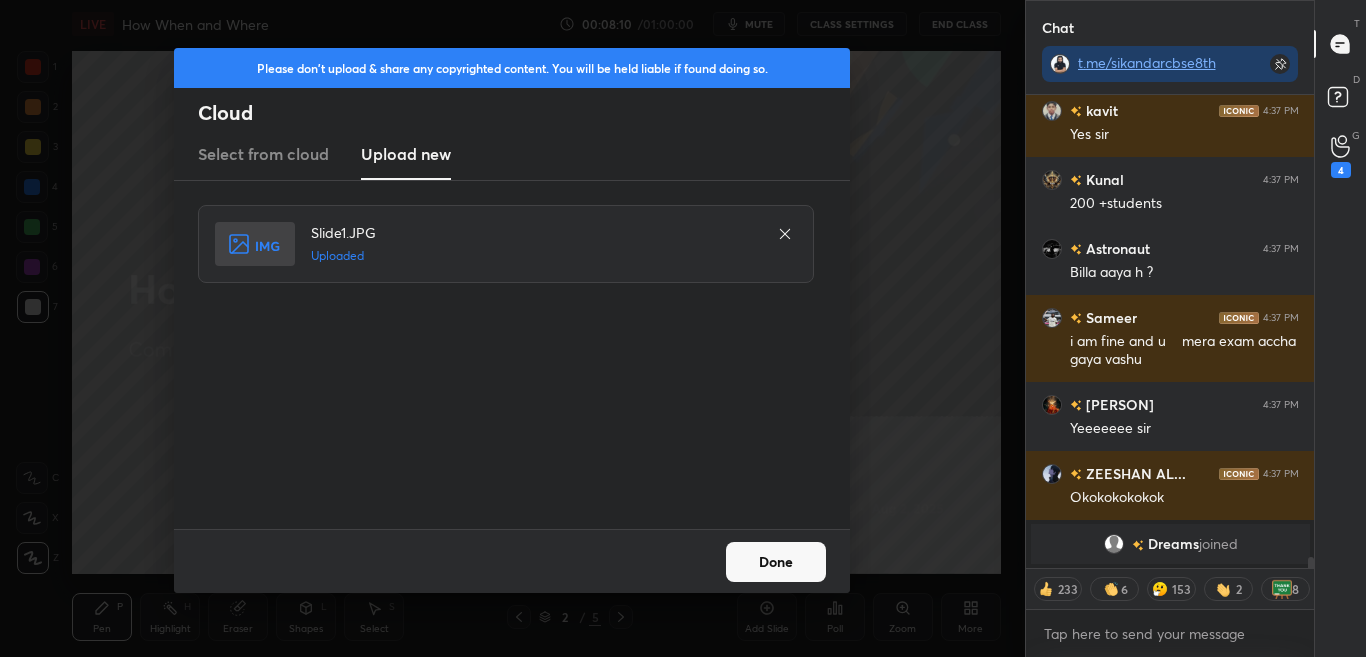 click on "Done" at bounding box center [776, 562] 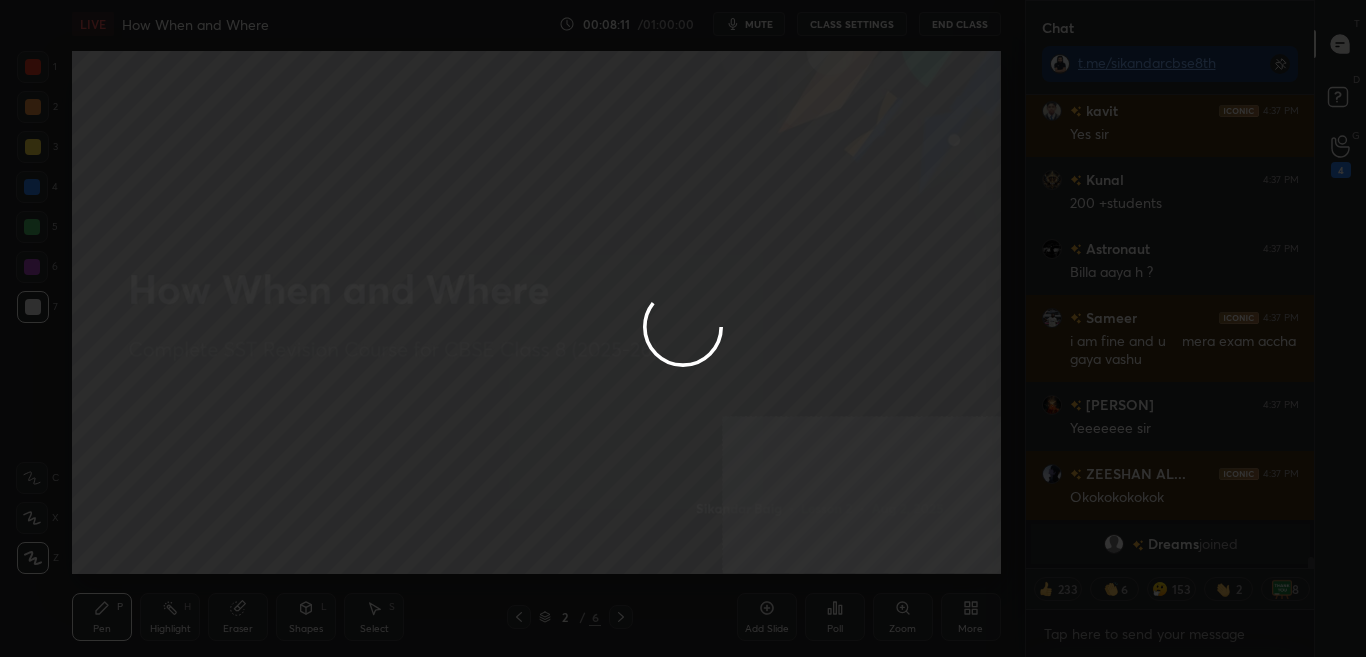 click on "Done" at bounding box center [776, 562] 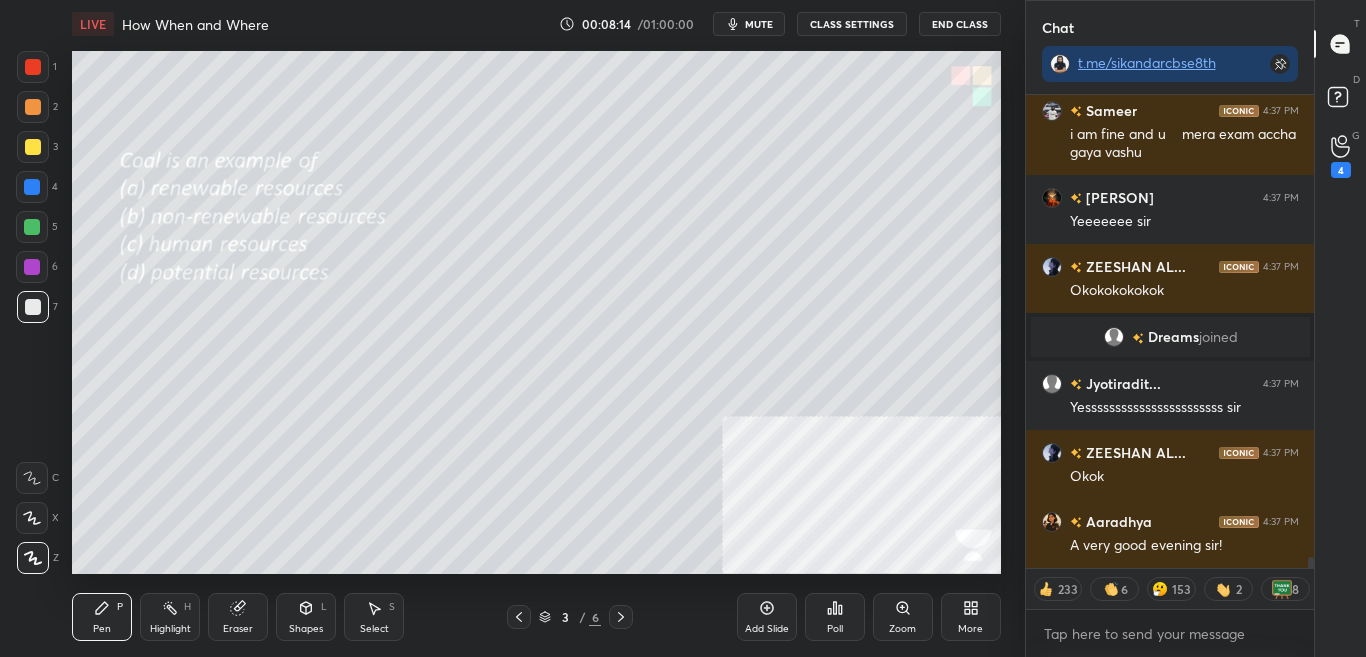 scroll, scrollTop: 19914, scrollLeft: 0, axis: vertical 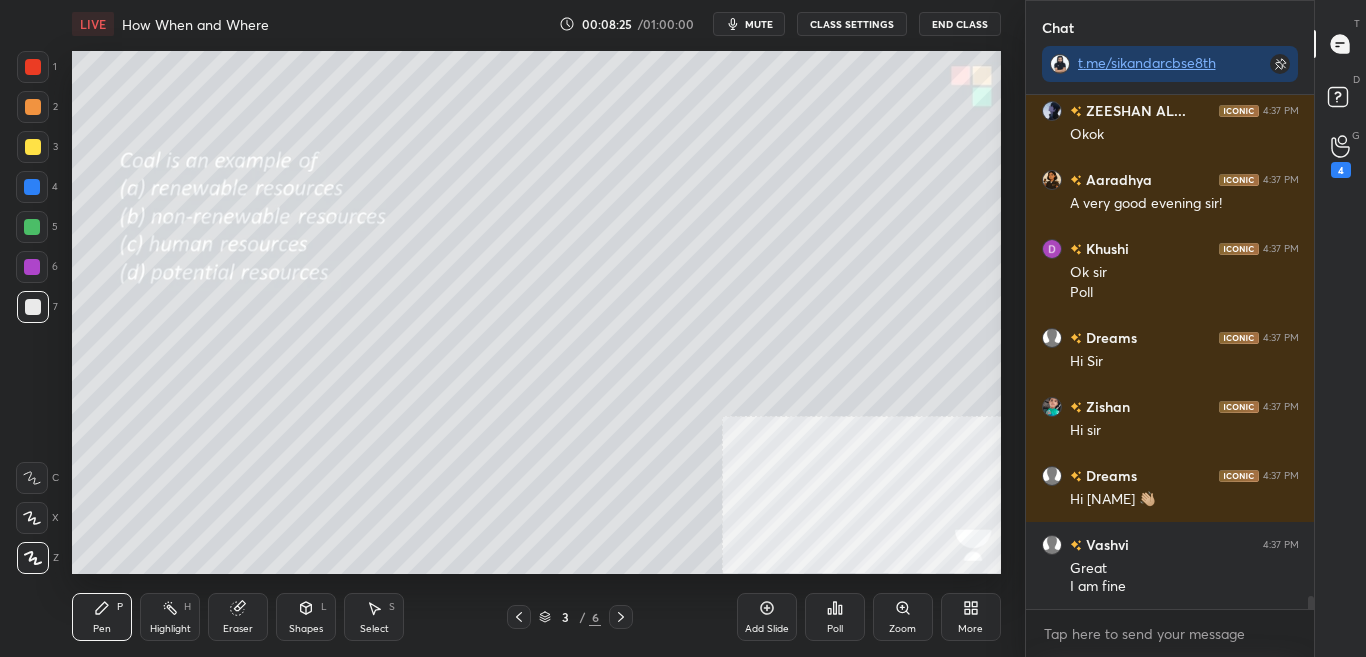 click on "Poll" at bounding box center (835, 617) 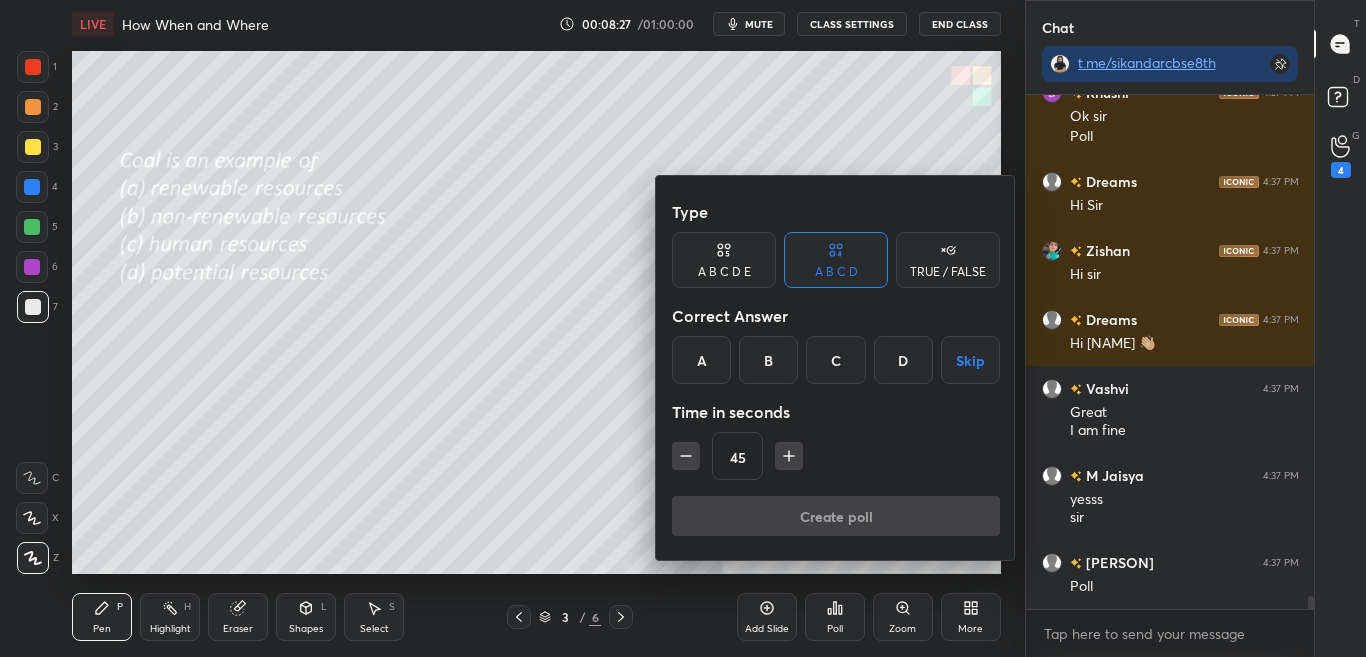 click on "B" at bounding box center (768, 360) 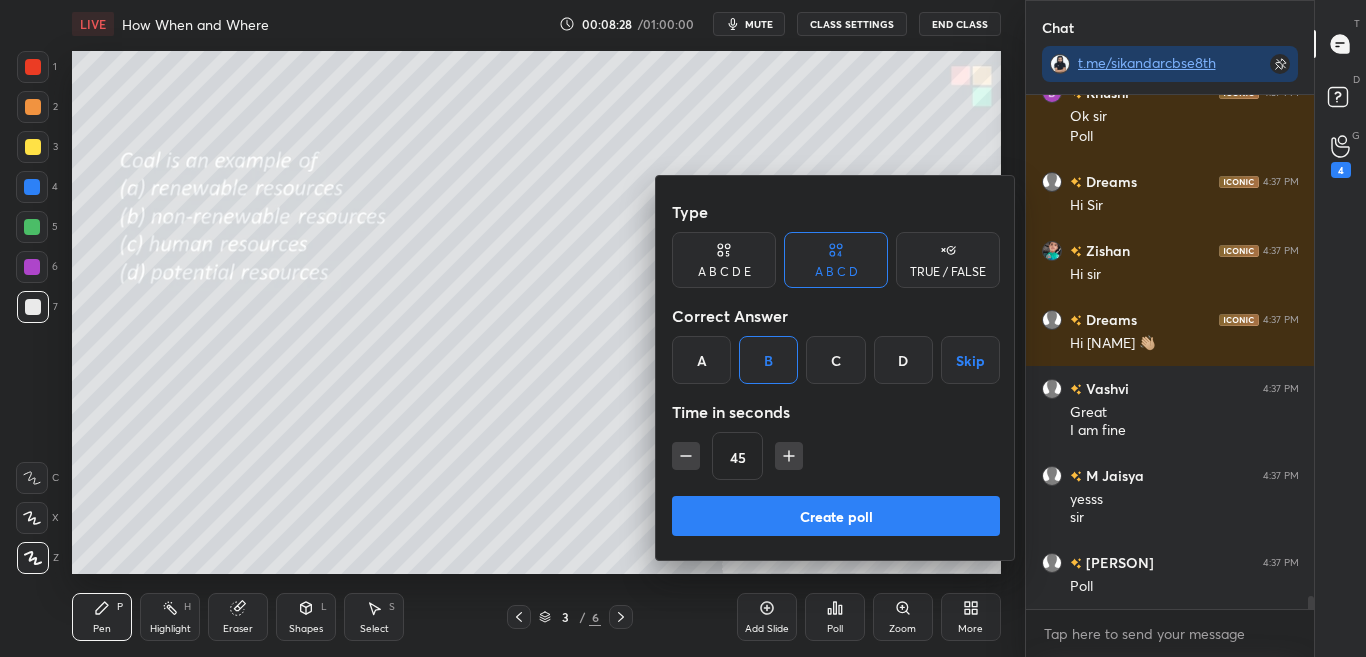 click on "Create poll" at bounding box center (836, 516) 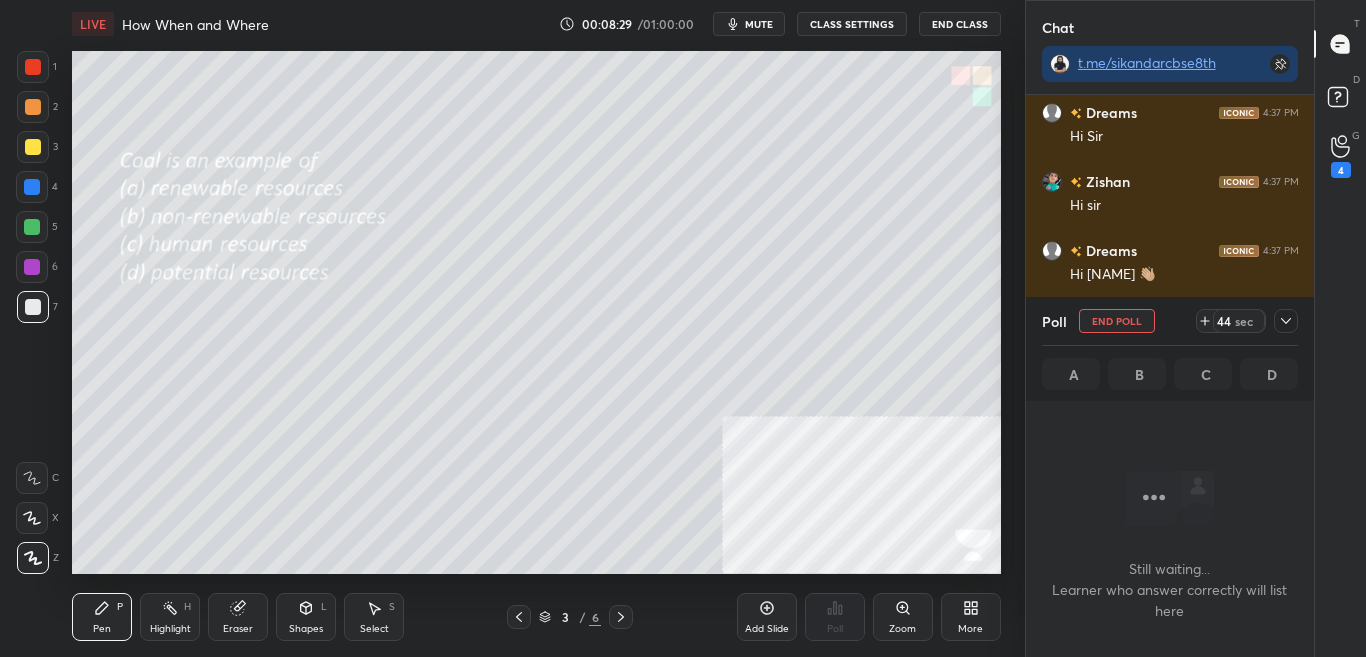 click 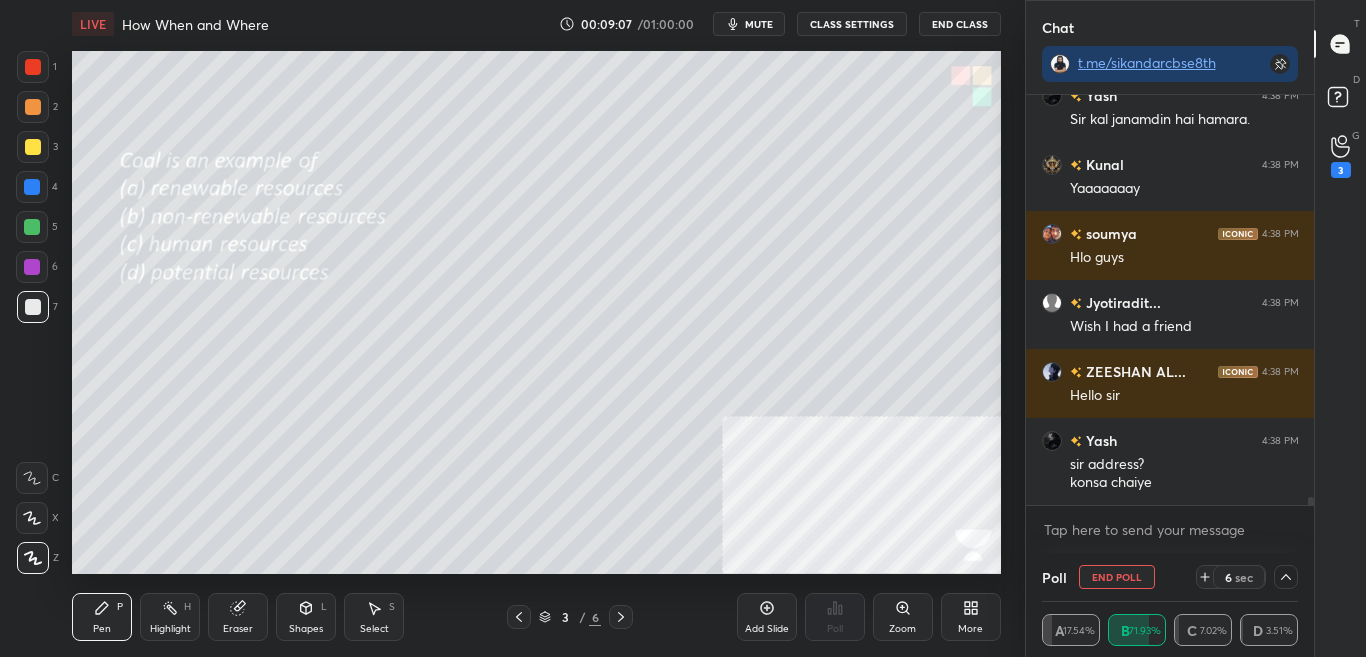 click on "End Poll" at bounding box center (1117, 577) 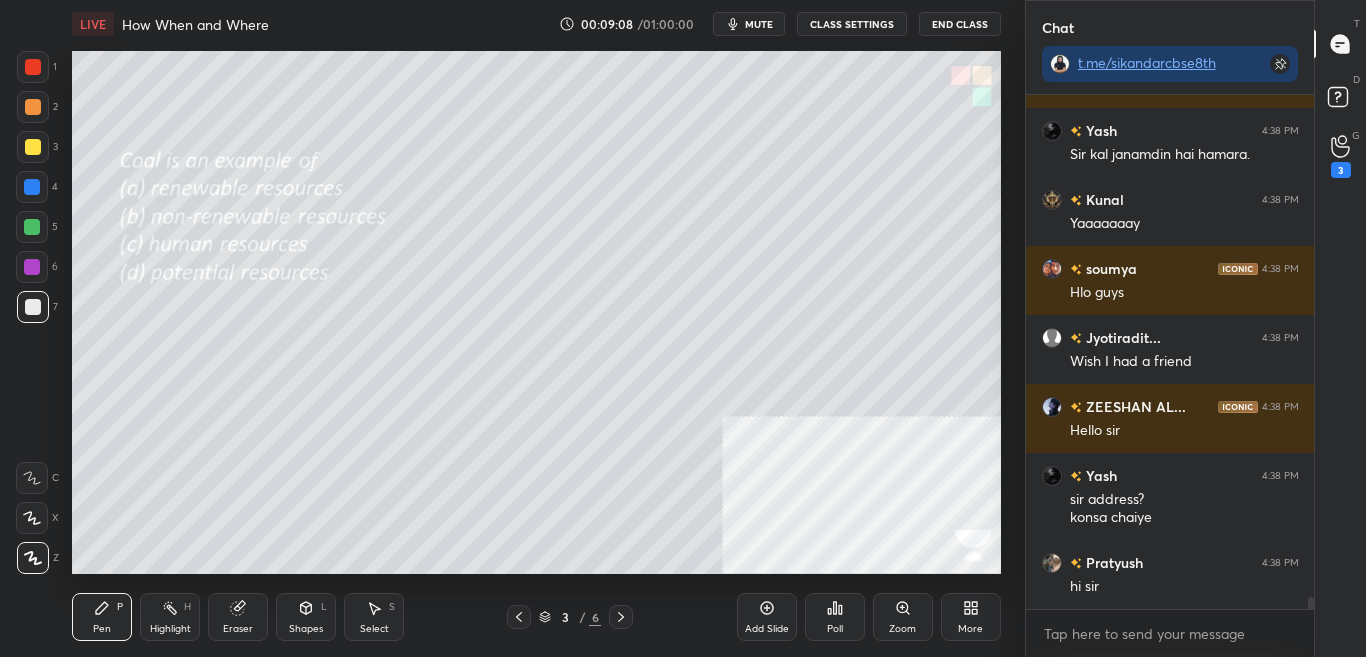 click on "Poll" at bounding box center [835, 617] 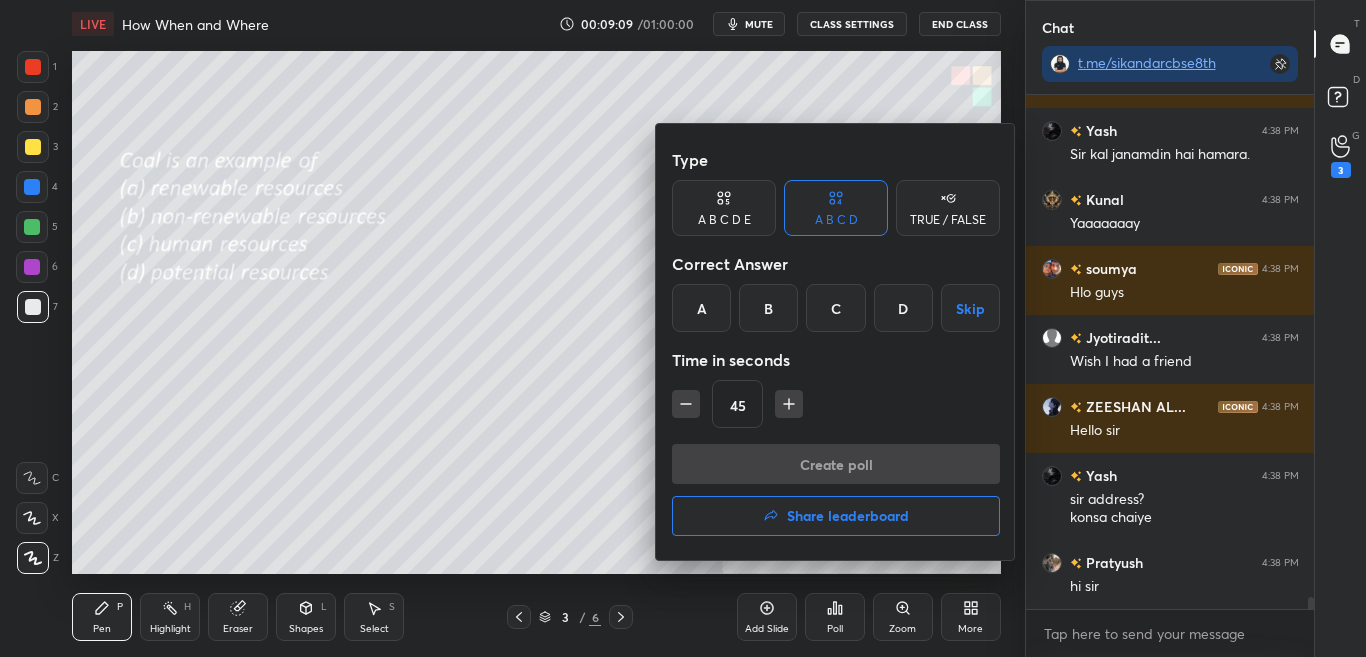 click on "Create poll Share leaderboard" at bounding box center [836, 494] 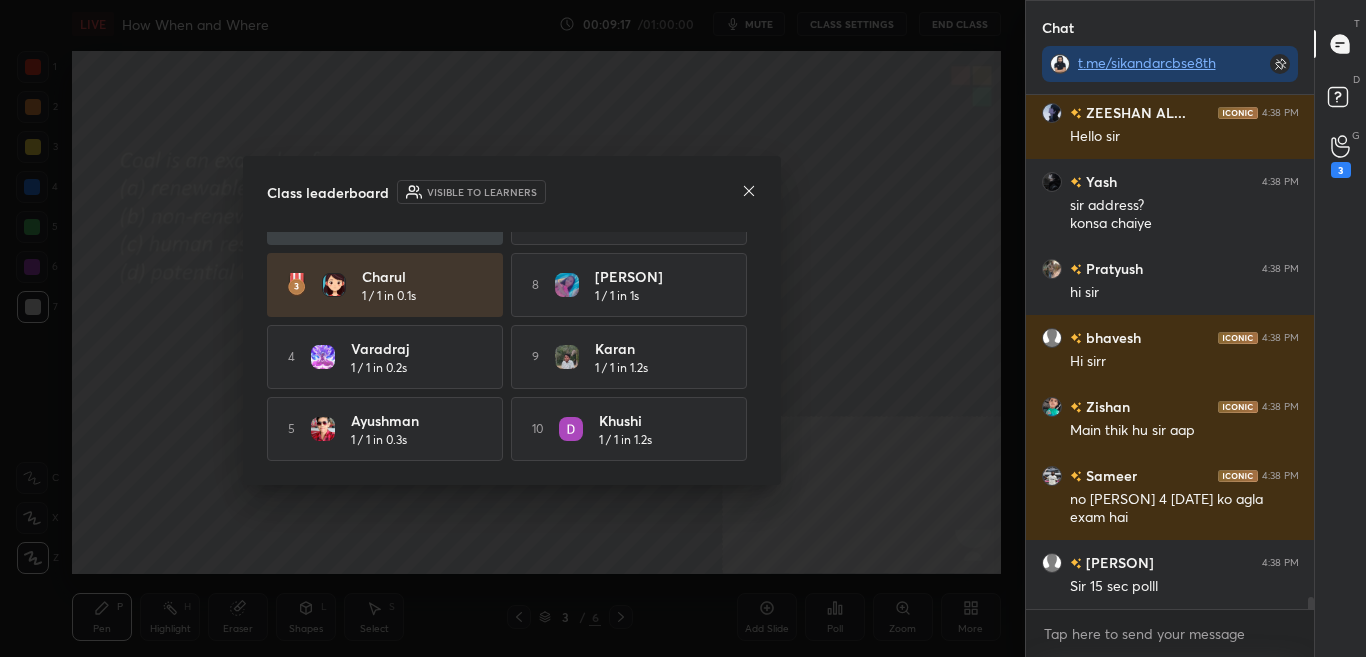 click 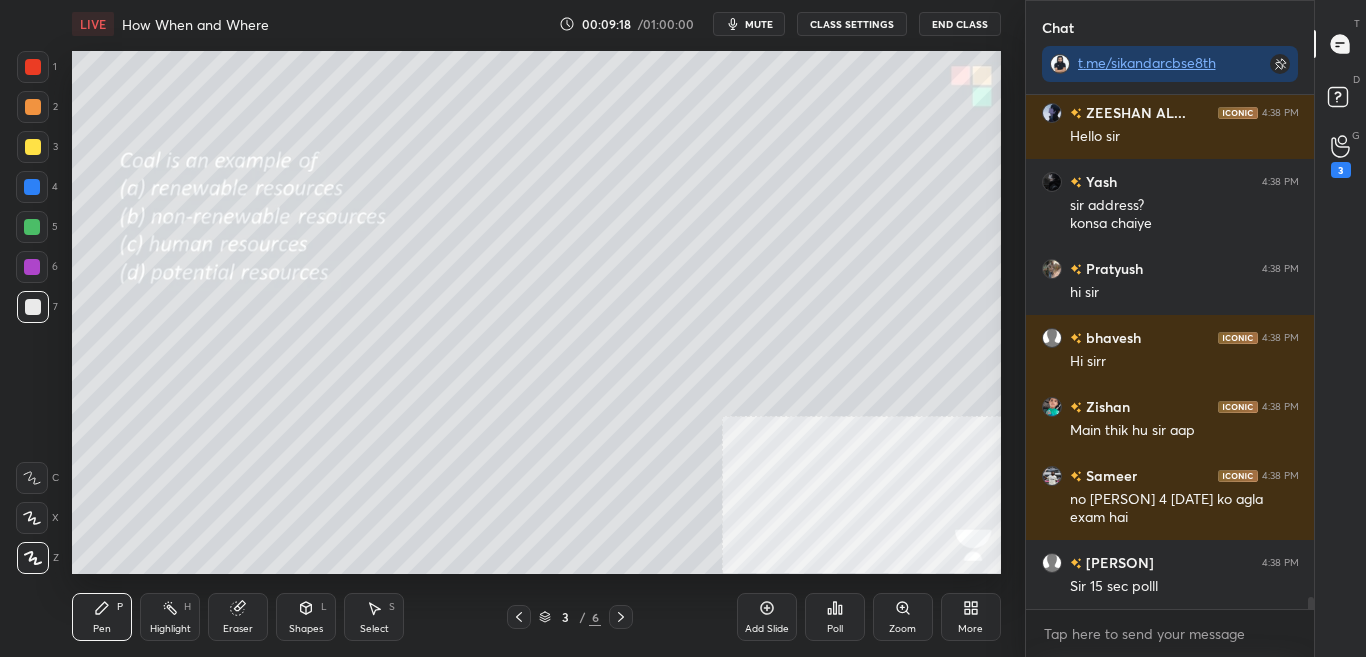 click 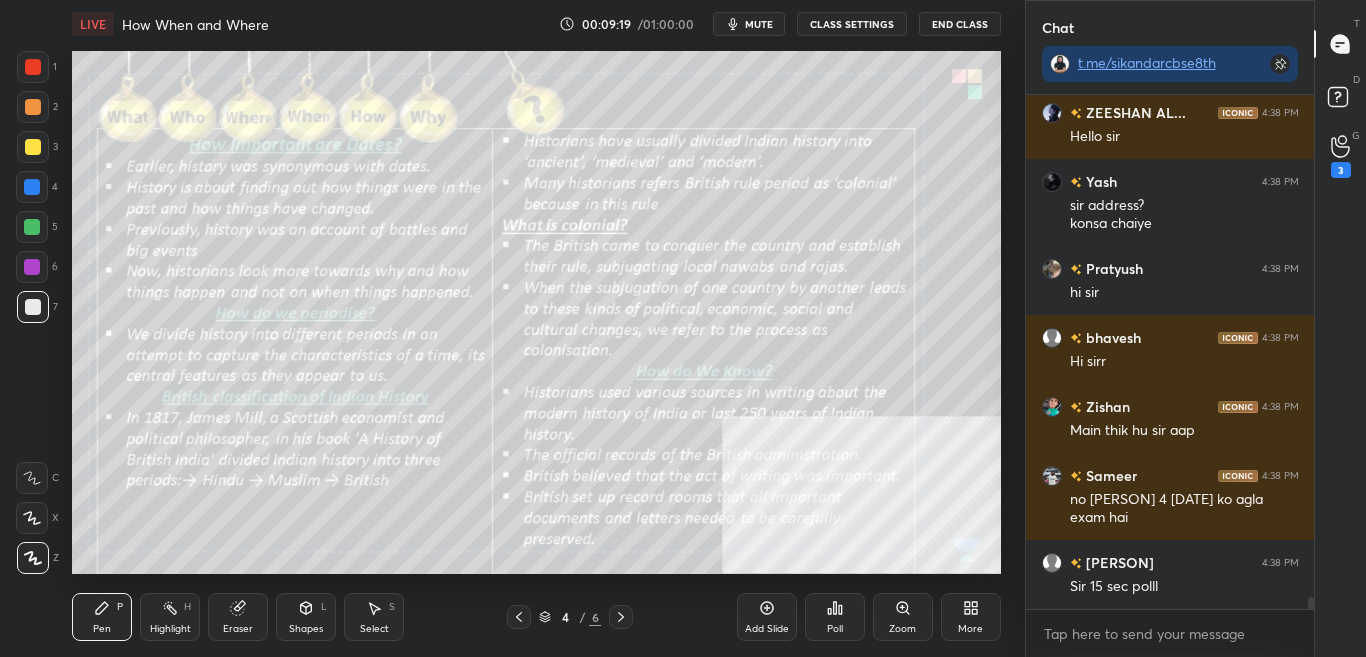 click on "CLASS SETTINGS" at bounding box center (852, 24) 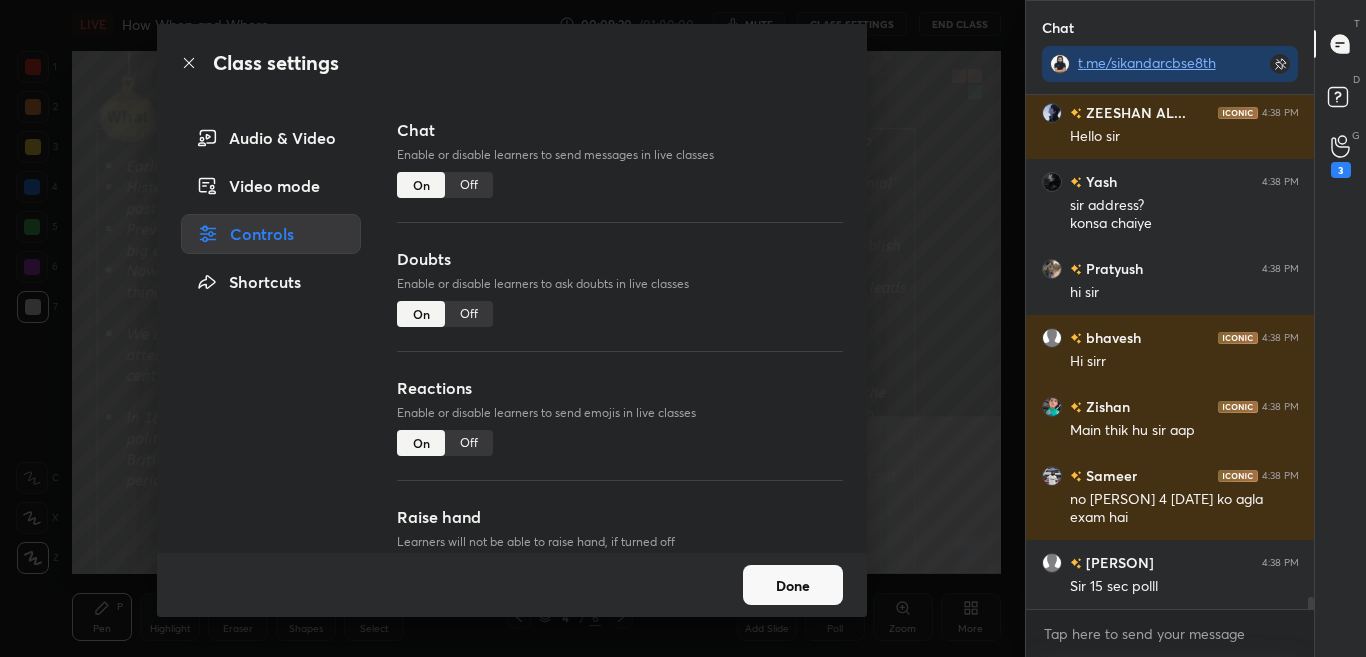 click on "Off" at bounding box center [469, 185] 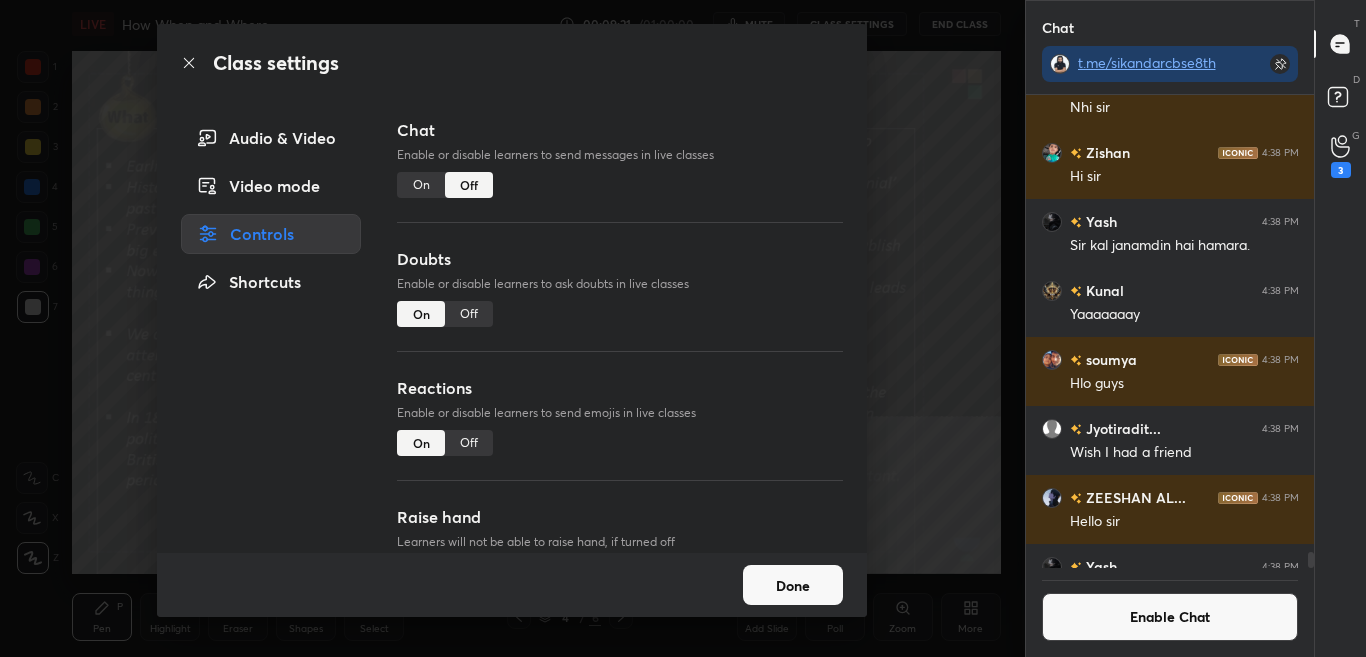 click on "Class settings" at bounding box center (512, 63) 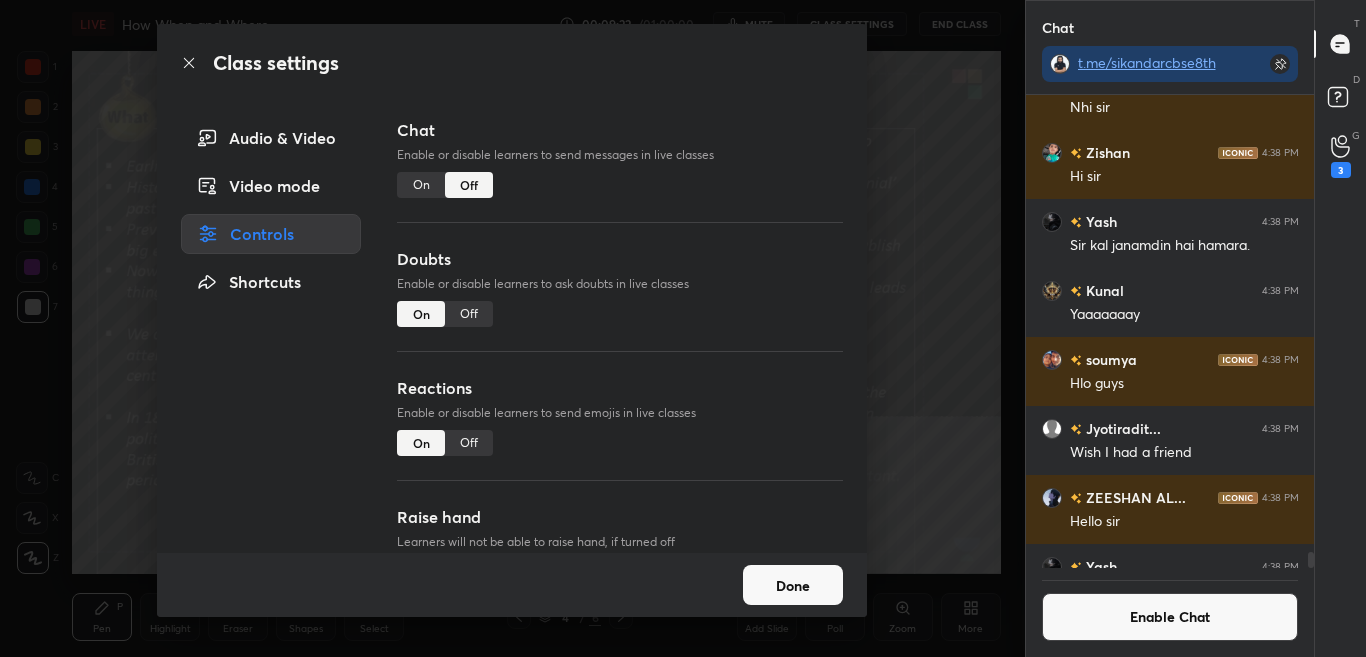 click 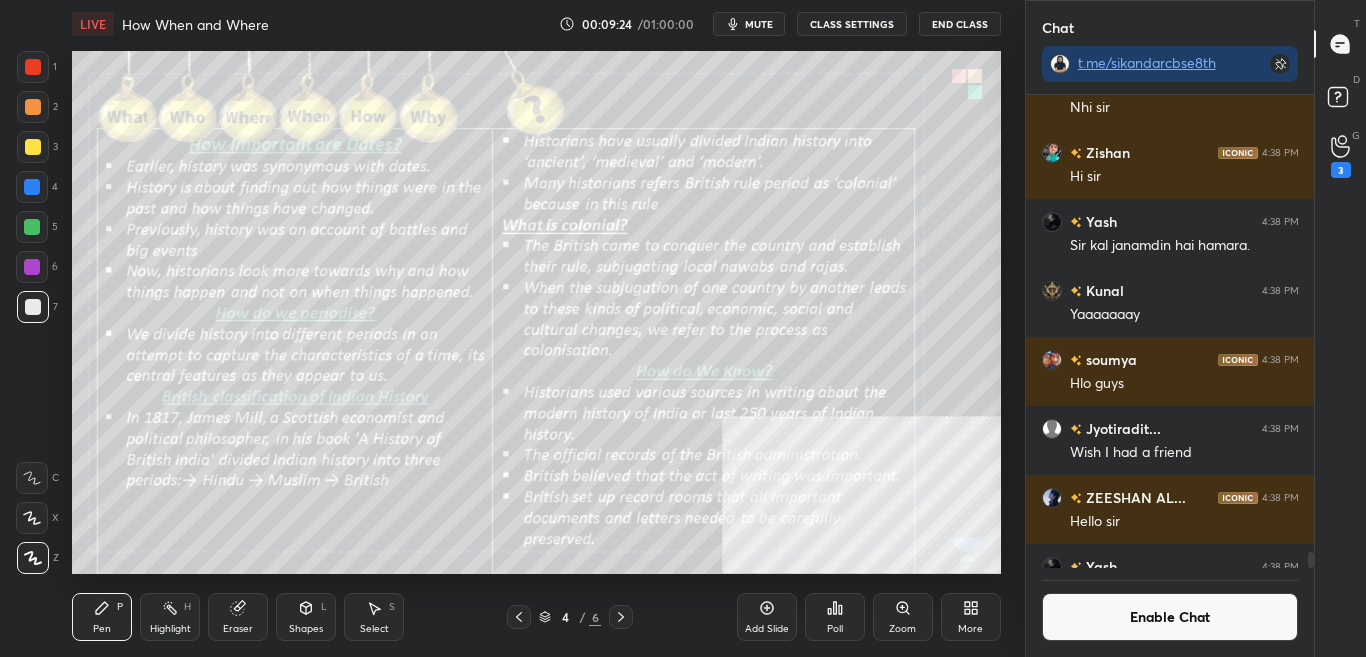 click on "Zoom" at bounding box center [902, 629] 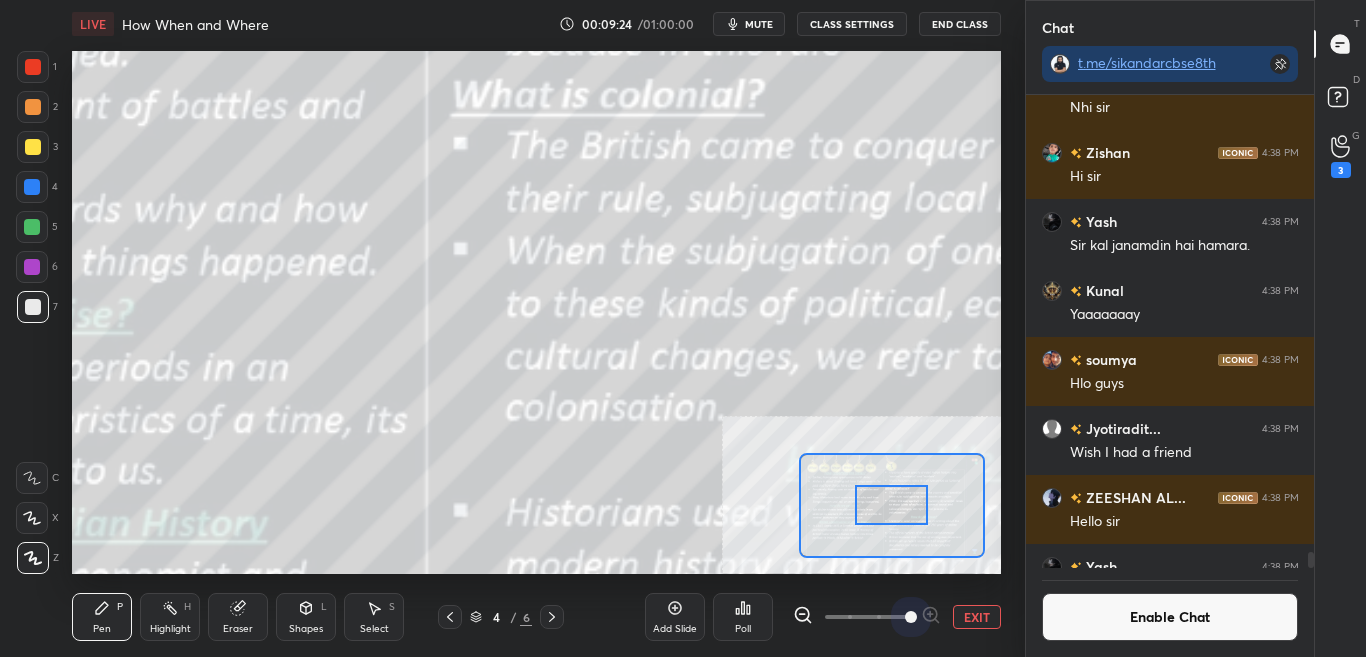 click at bounding box center [867, 617] 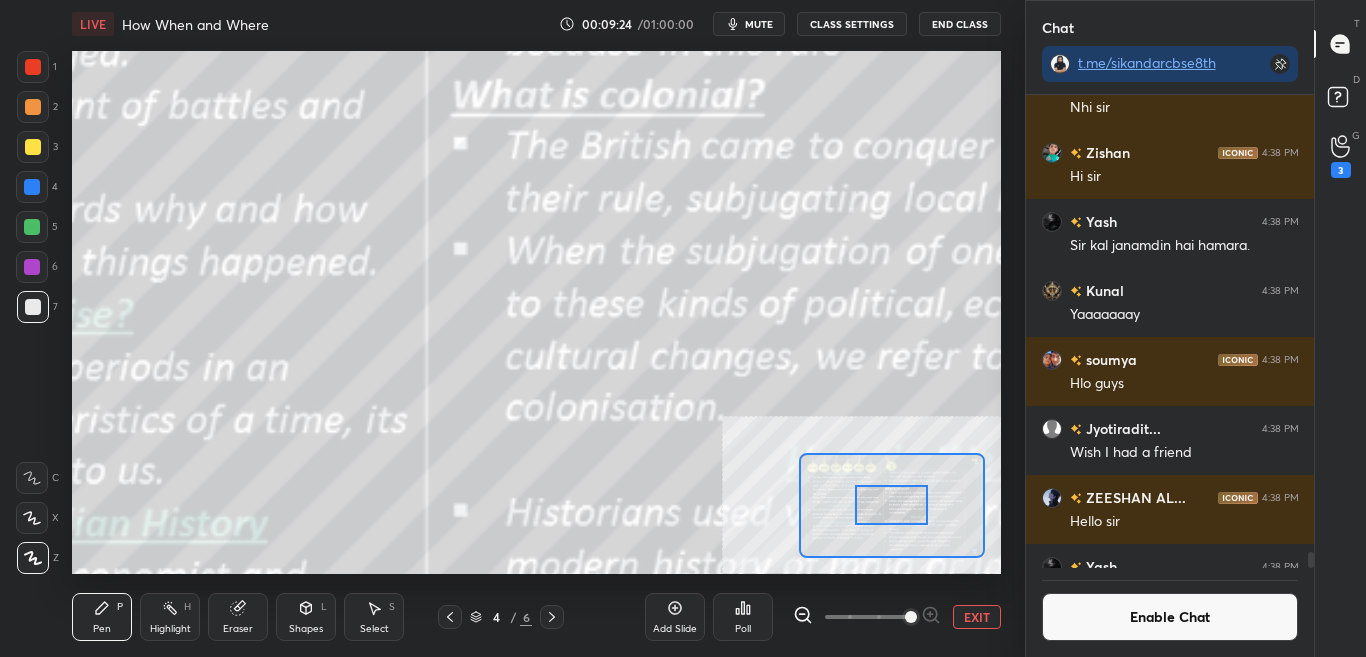 click at bounding box center [891, 505] 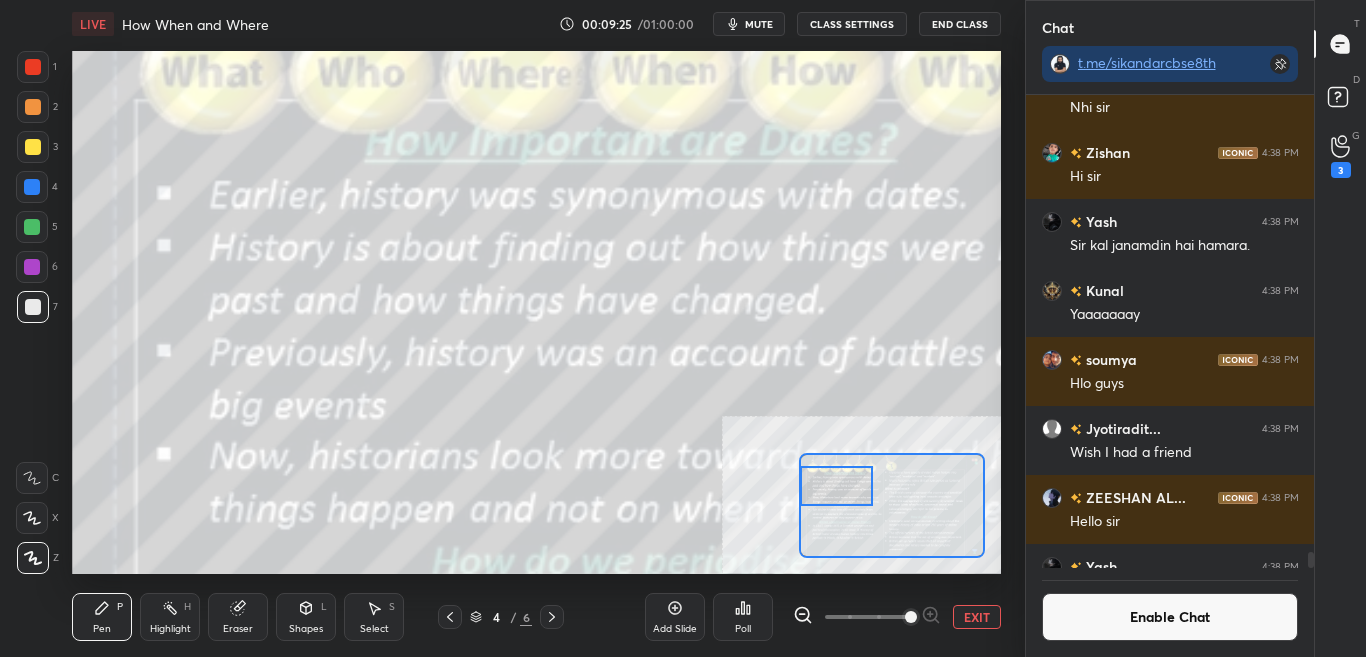 drag, startPoint x: 824, startPoint y: 517, endPoint x: 834, endPoint y: 482, distance: 36.40055 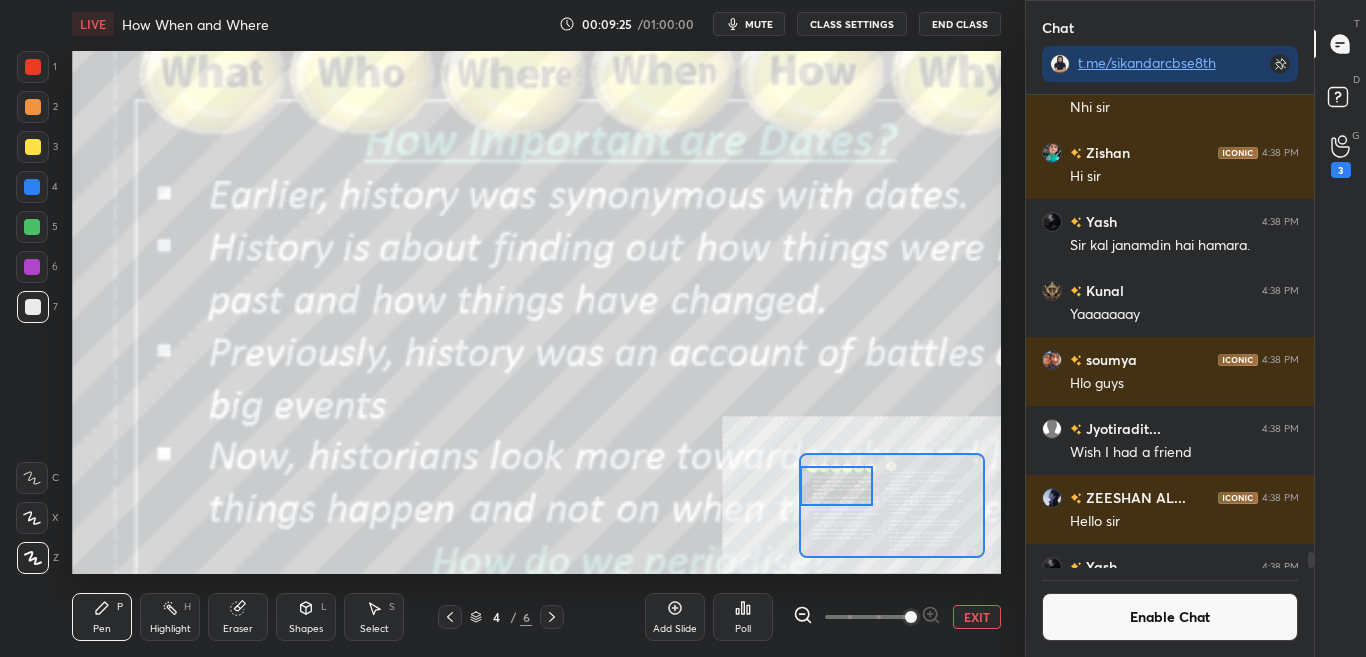 click at bounding box center (836, 486) 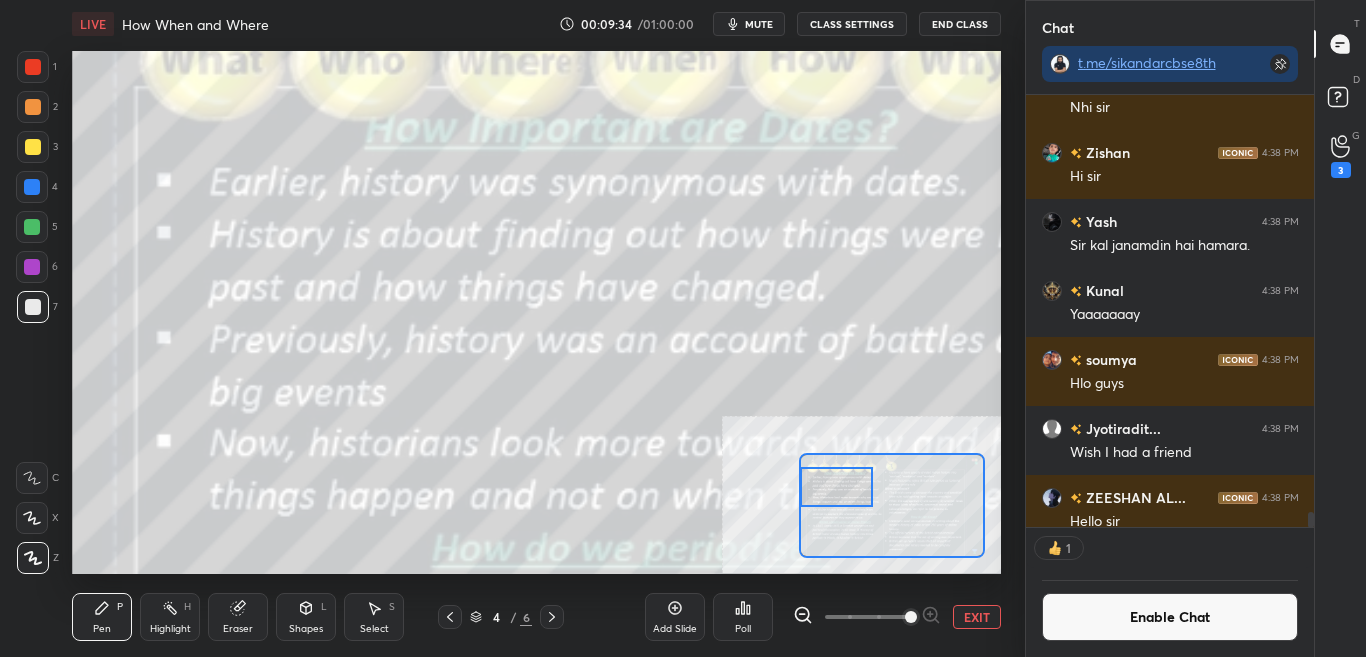 scroll, scrollTop: 426, scrollLeft: 282, axis: both 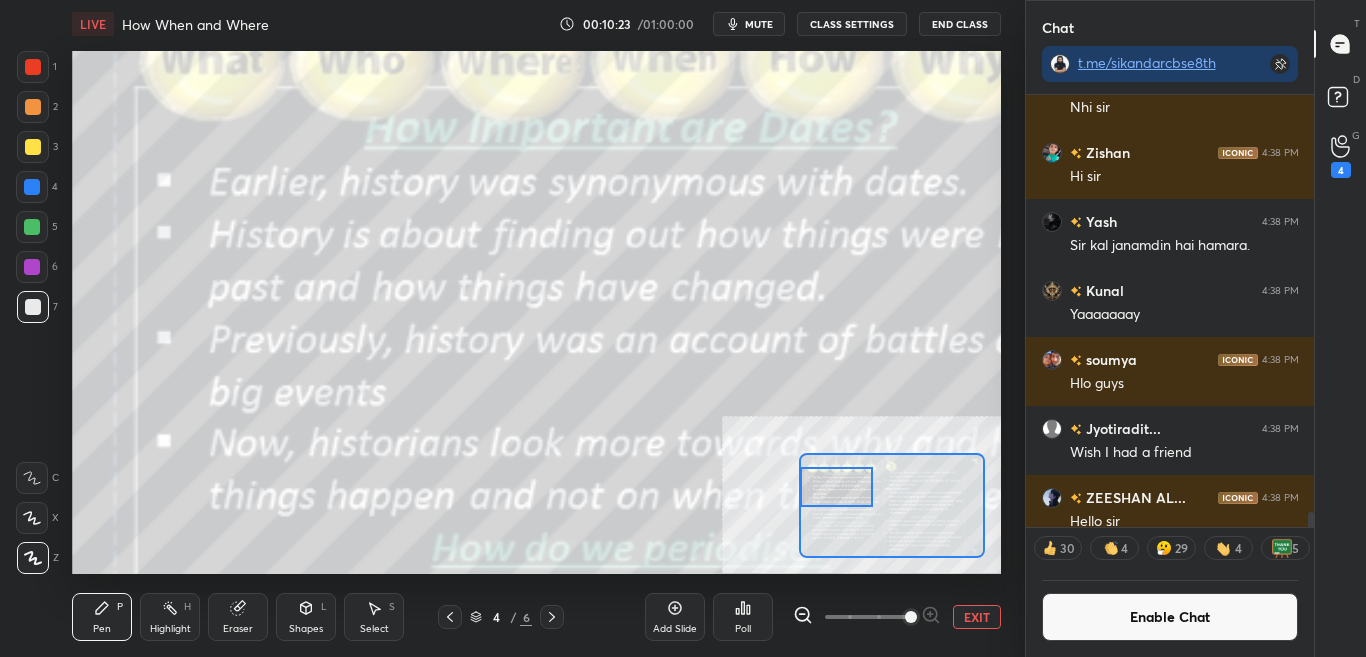 click on "Enable Chat" at bounding box center (1170, 617) 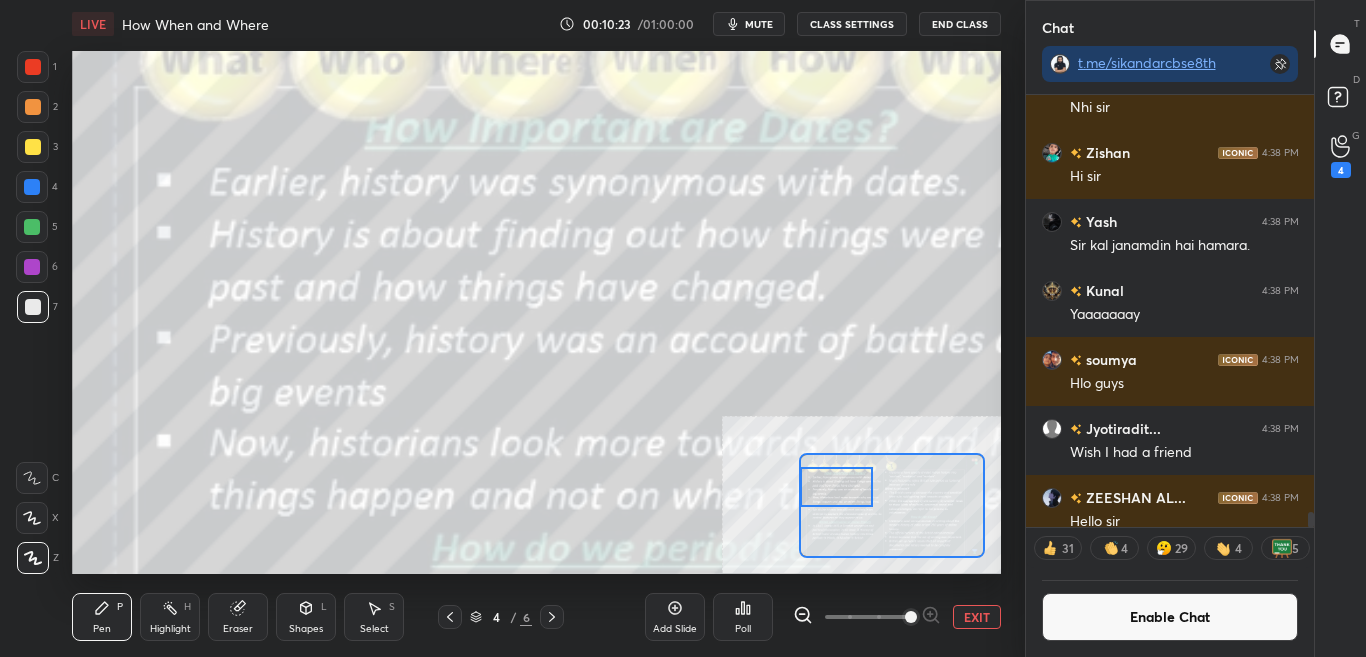 scroll, scrollTop: 7, scrollLeft: 7, axis: both 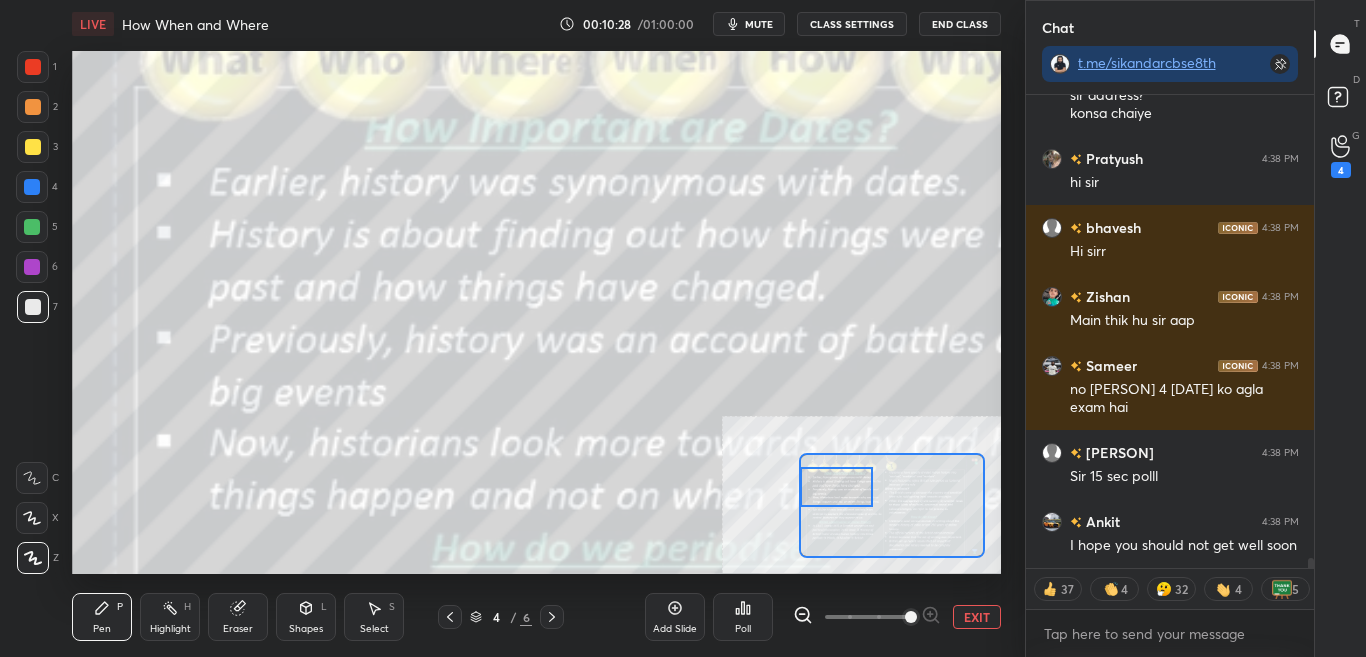 drag, startPoint x: 1313, startPoint y: 560, endPoint x: 1314, endPoint y: 585, distance: 25.019993 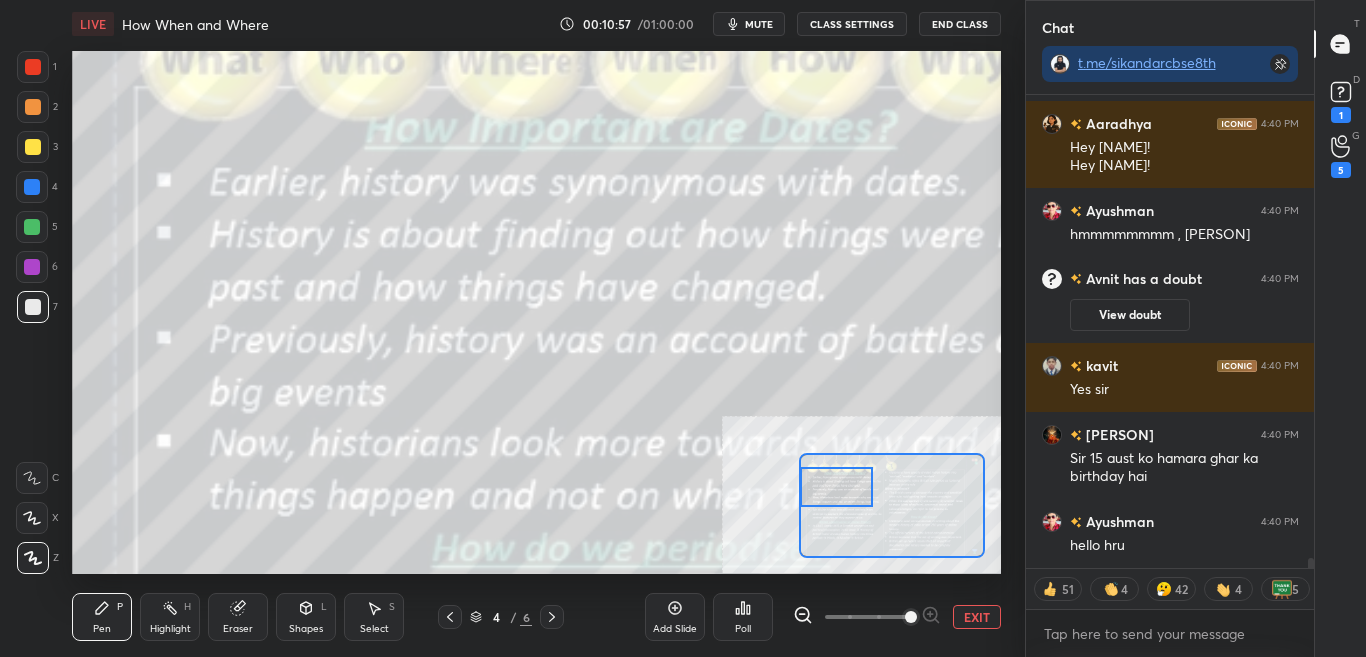 scroll, scrollTop: 22387, scrollLeft: 0, axis: vertical 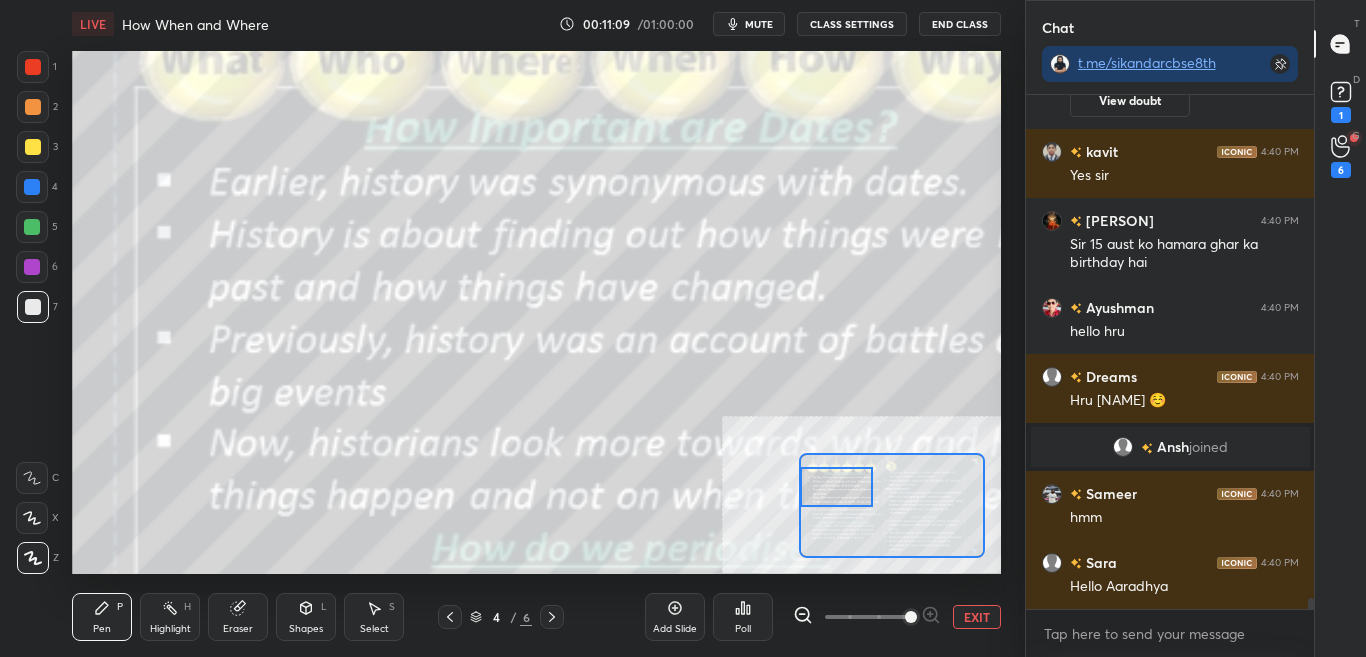 click on "CLASS SETTINGS" at bounding box center [852, 24] 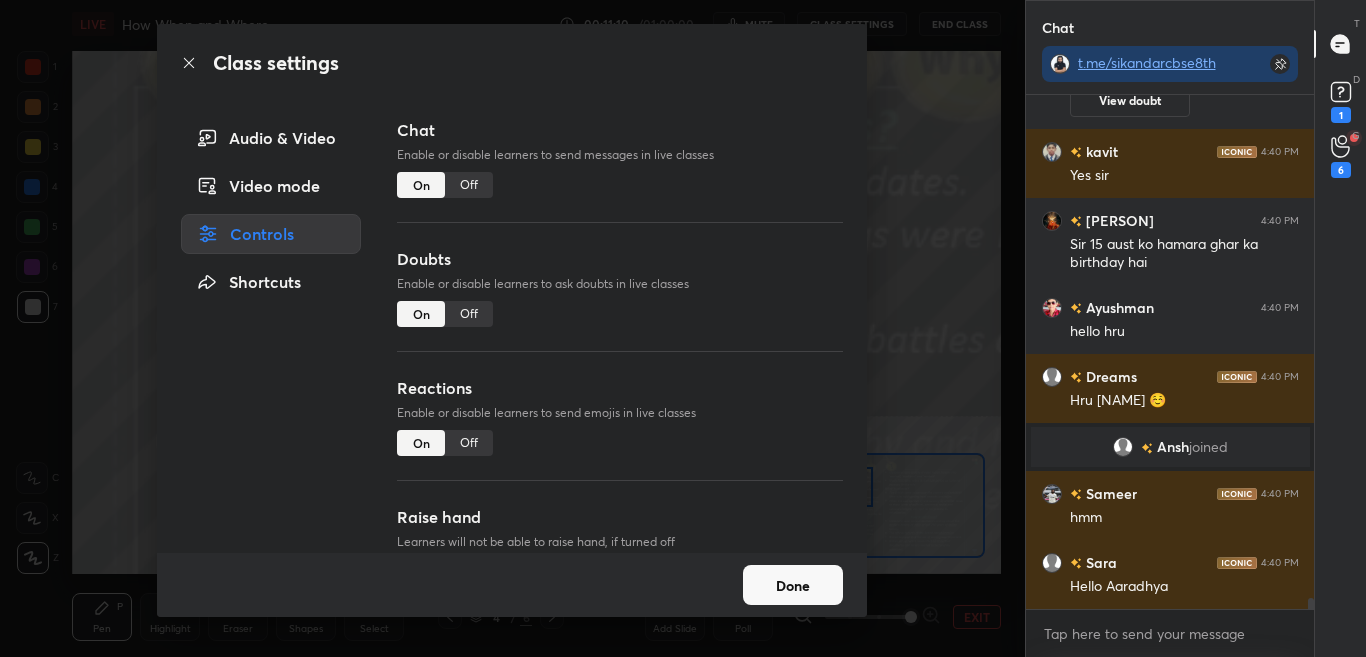 scroll, scrollTop: 22615, scrollLeft: 0, axis: vertical 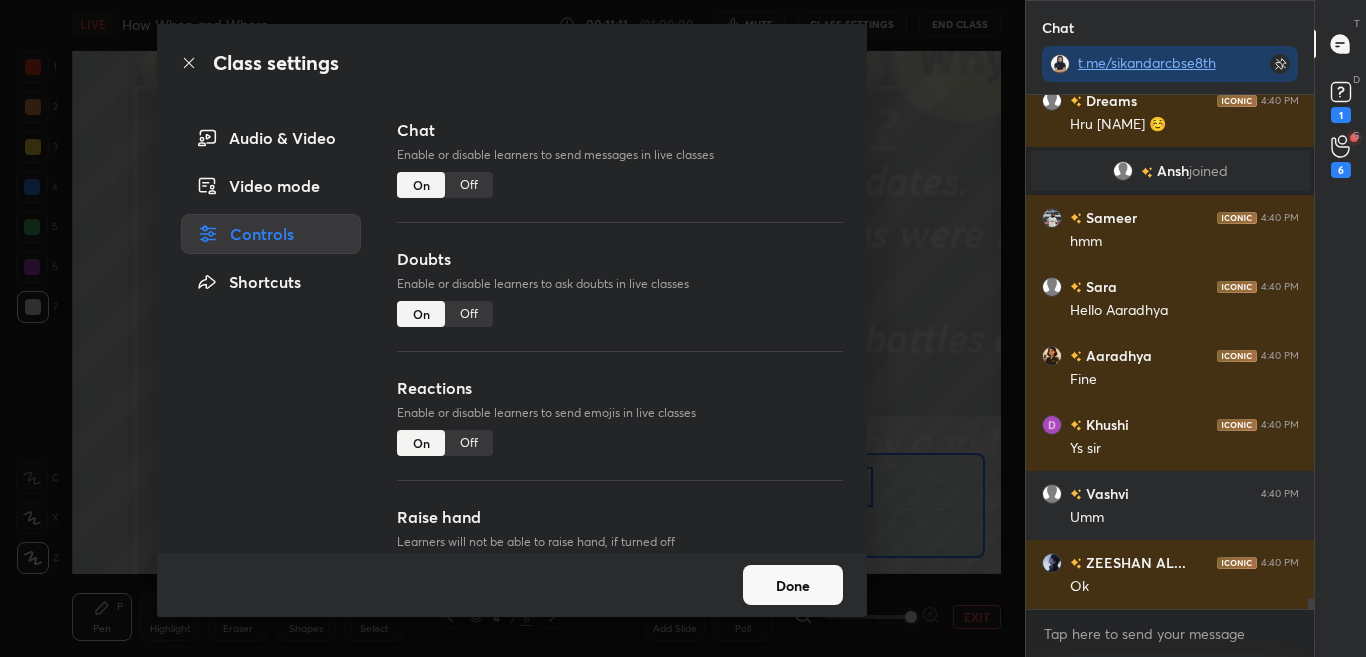 click on "Off" at bounding box center [469, 185] 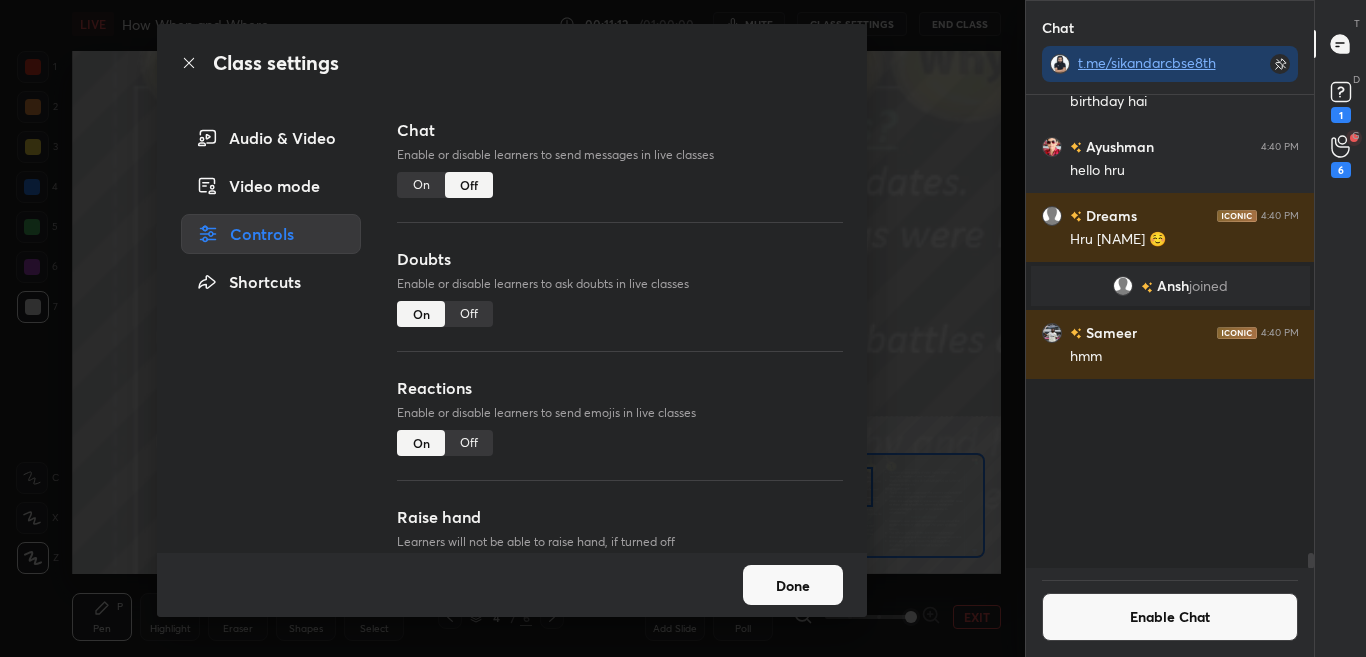 scroll, scrollTop: 22343, scrollLeft: 0, axis: vertical 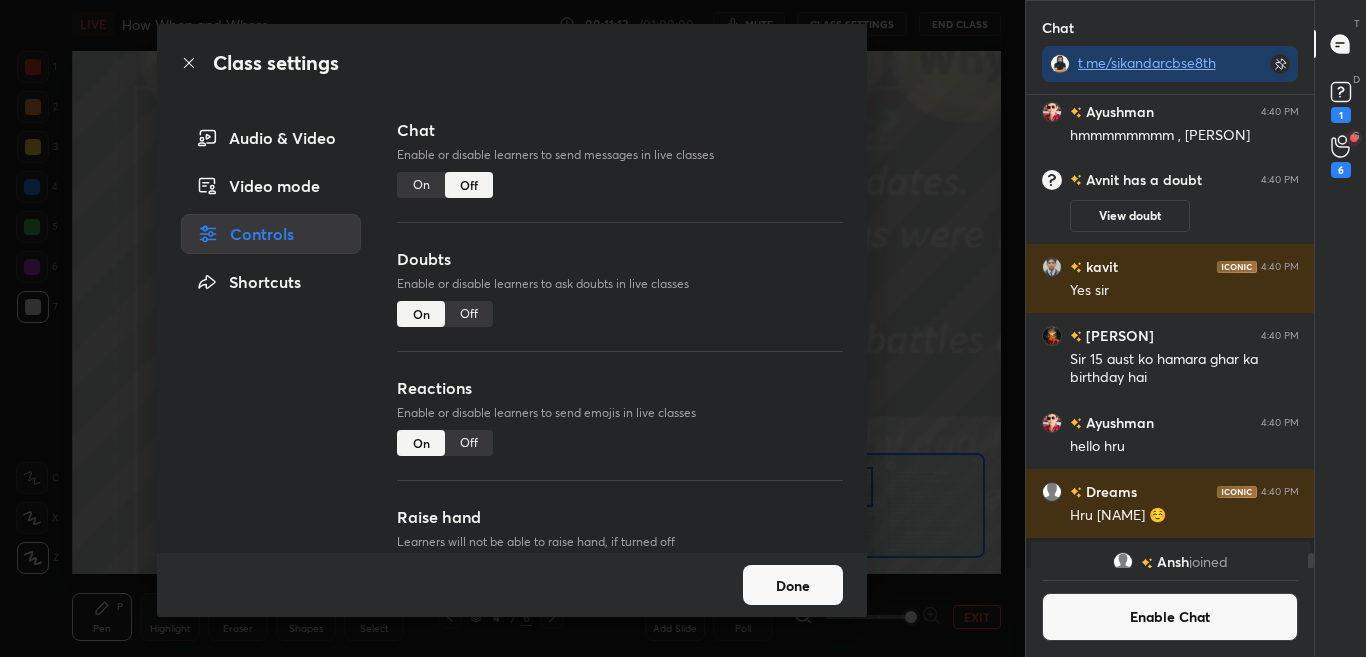 click 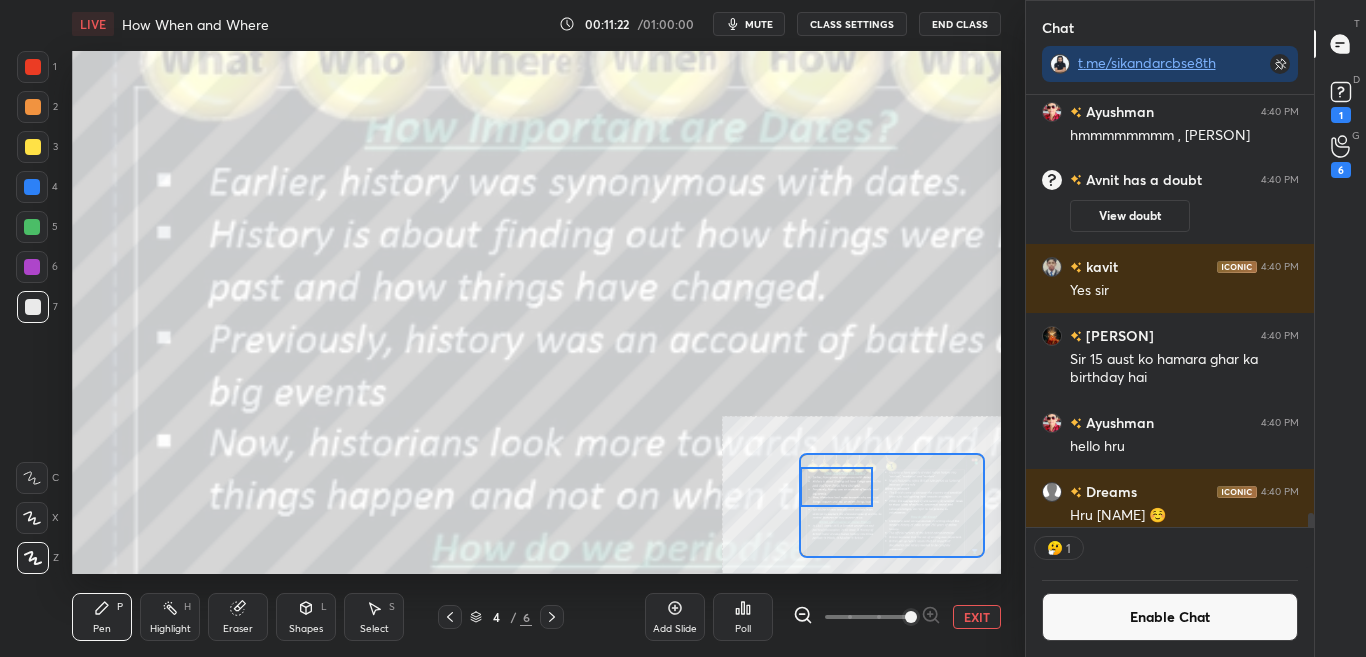 scroll, scrollTop: 426, scrollLeft: 282, axis: both 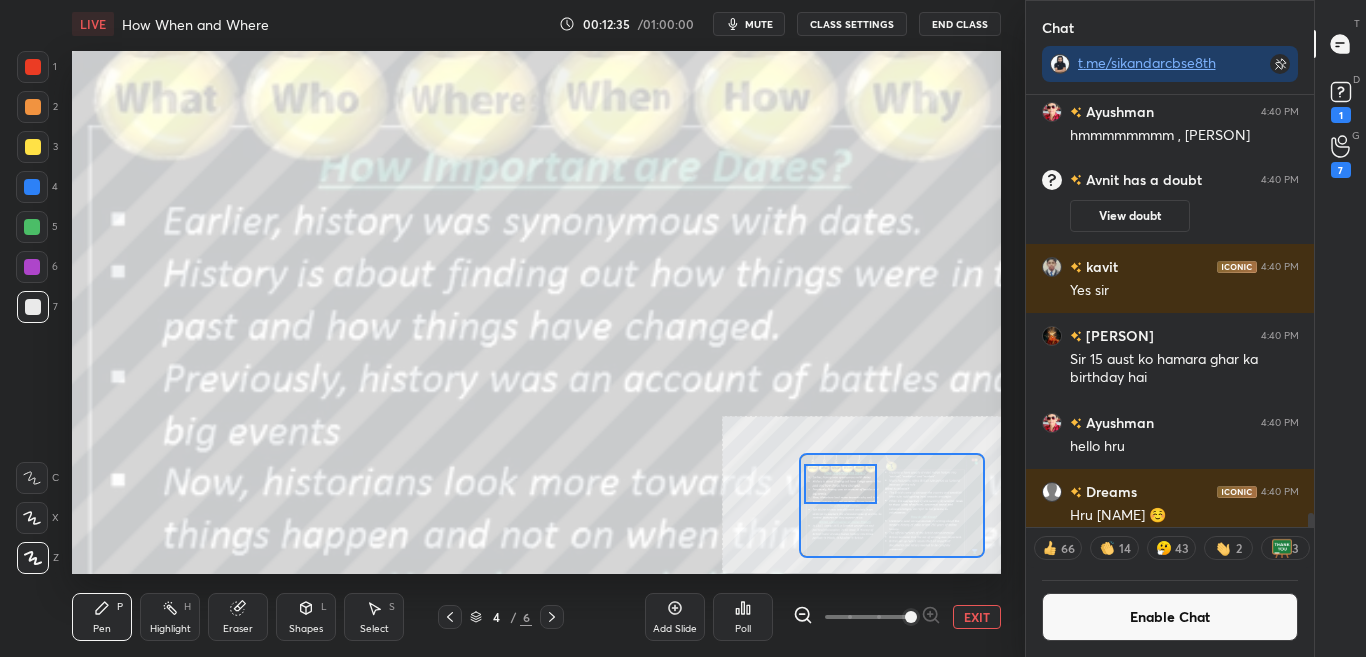 drag, startPoint x: 865, startPoint y: 486, endPoint x: 852, endPoint y: 491, distance: 13.928389 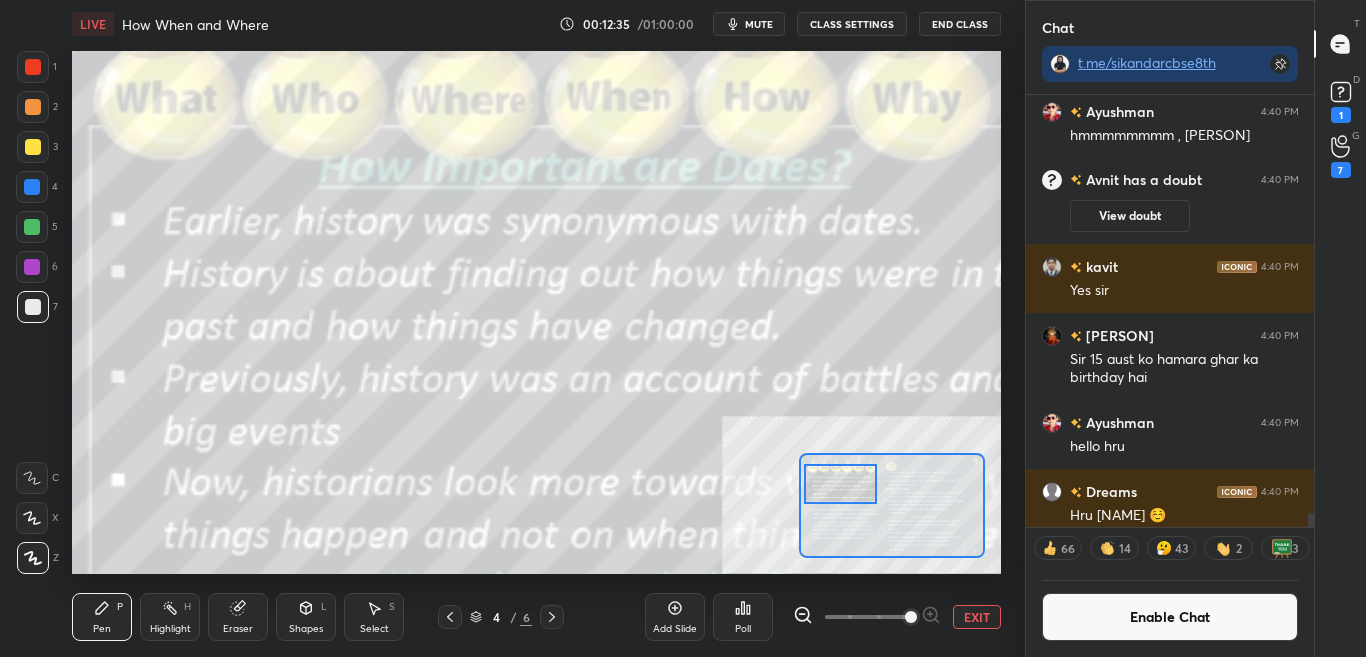 click at bounding box center (840, 484) 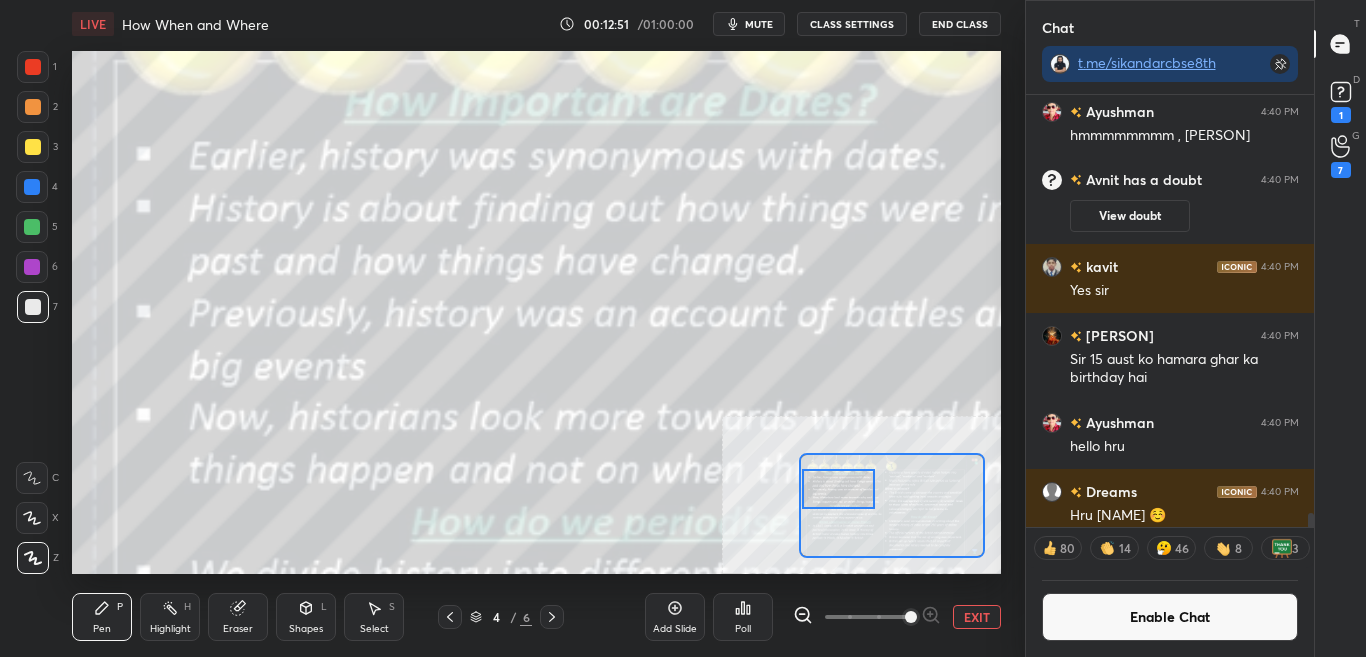 drag, startPoint x: 863, startPoint y: 493, endPoint x: 846, endPoint y: 493, distance: 17 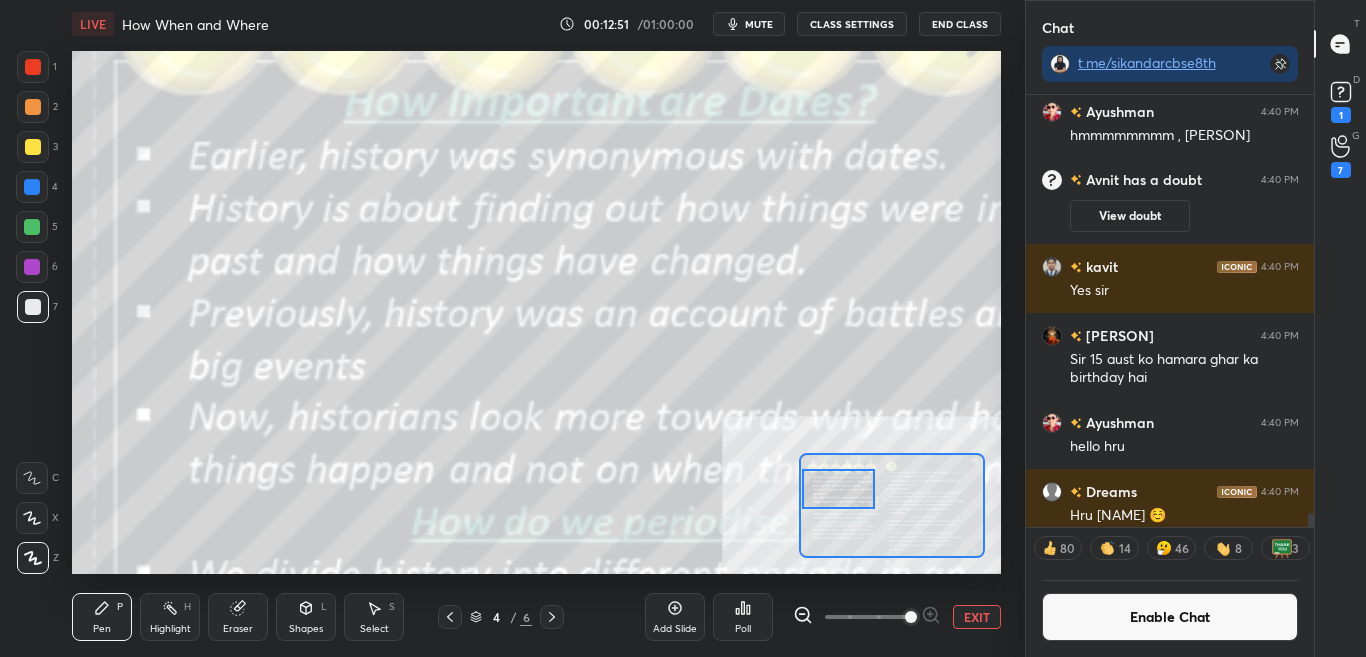 click at bounding box center [838, 489] 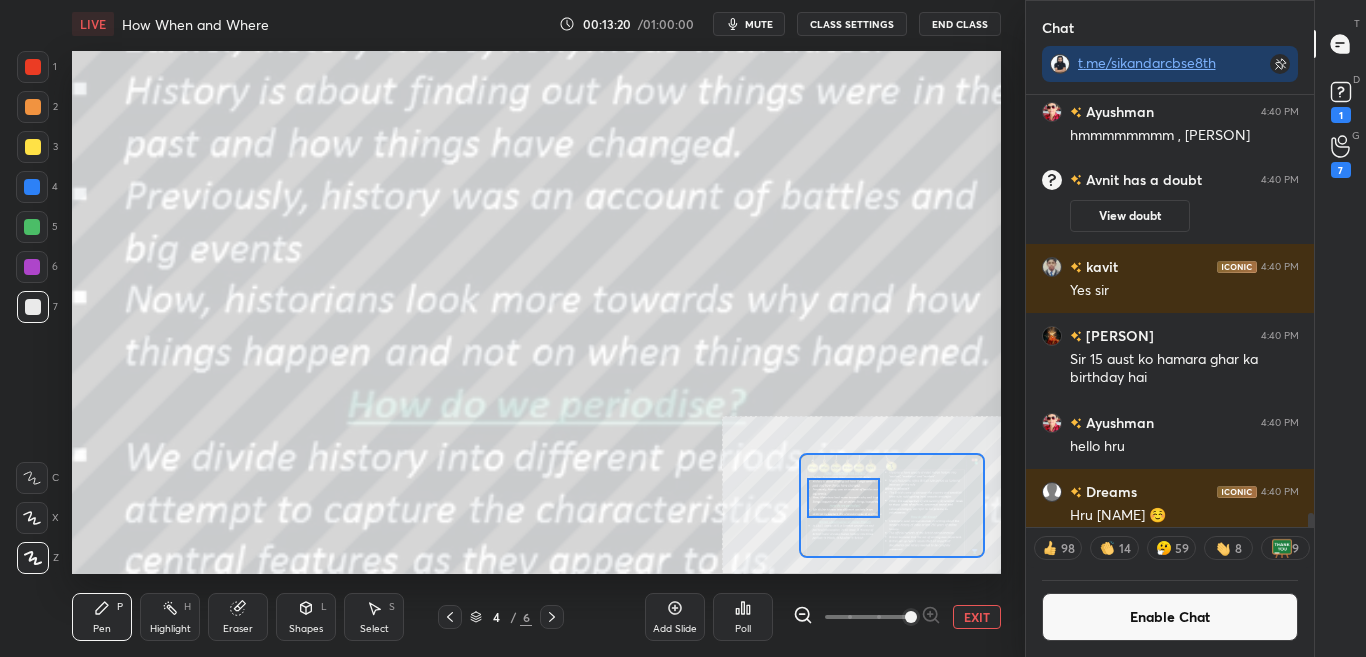 click at bounding box center [843, 498] 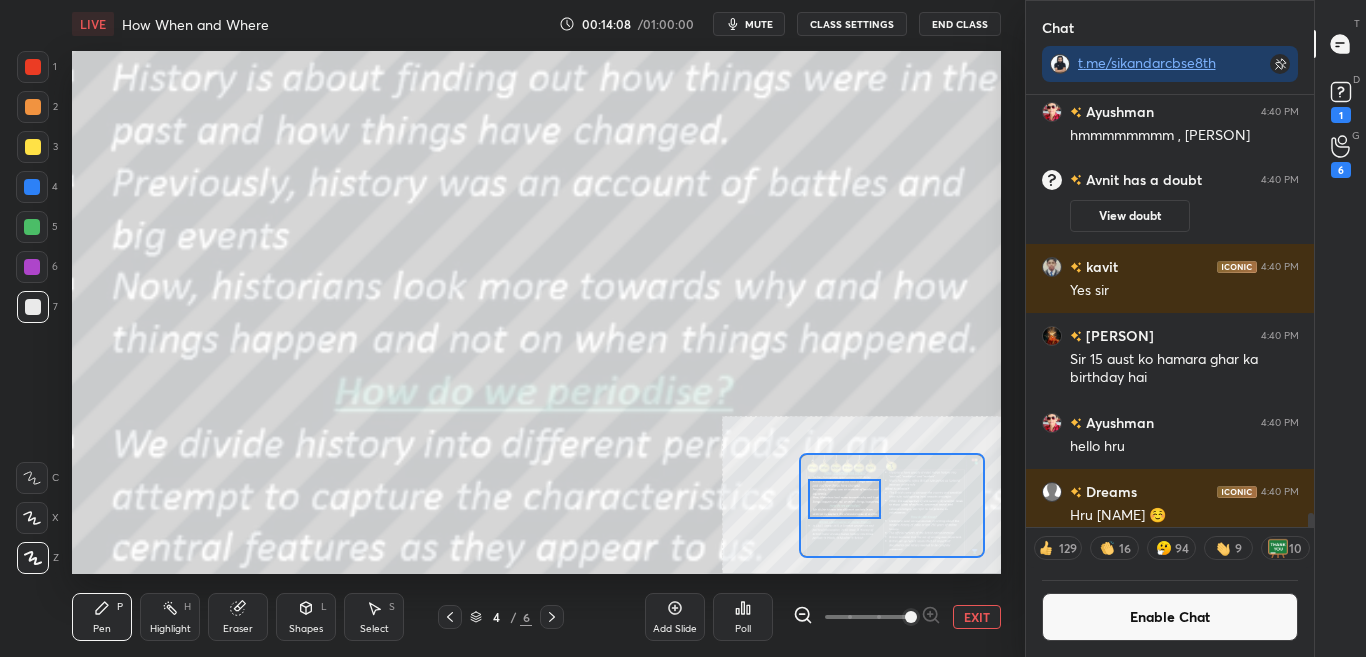 click on "Enable Chat" at bounding box center [1170, 617] 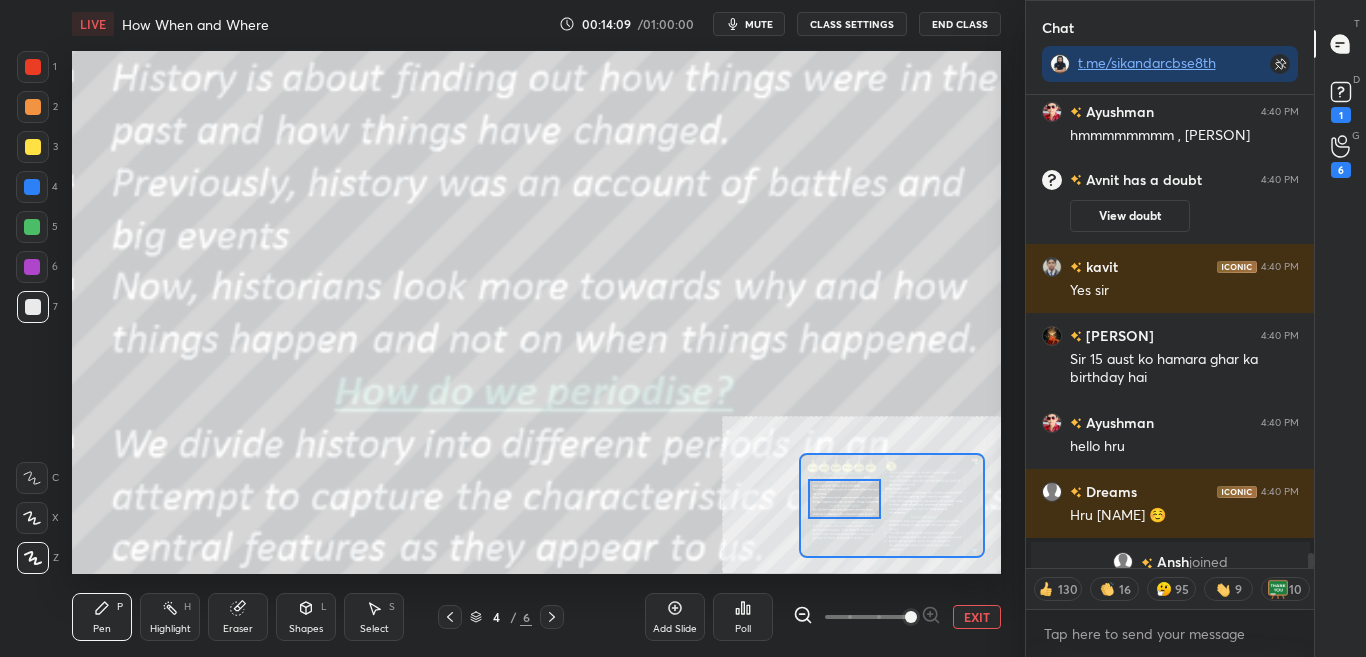 scroll, scrollTop: 7, scrollLeft: 7, axis: both 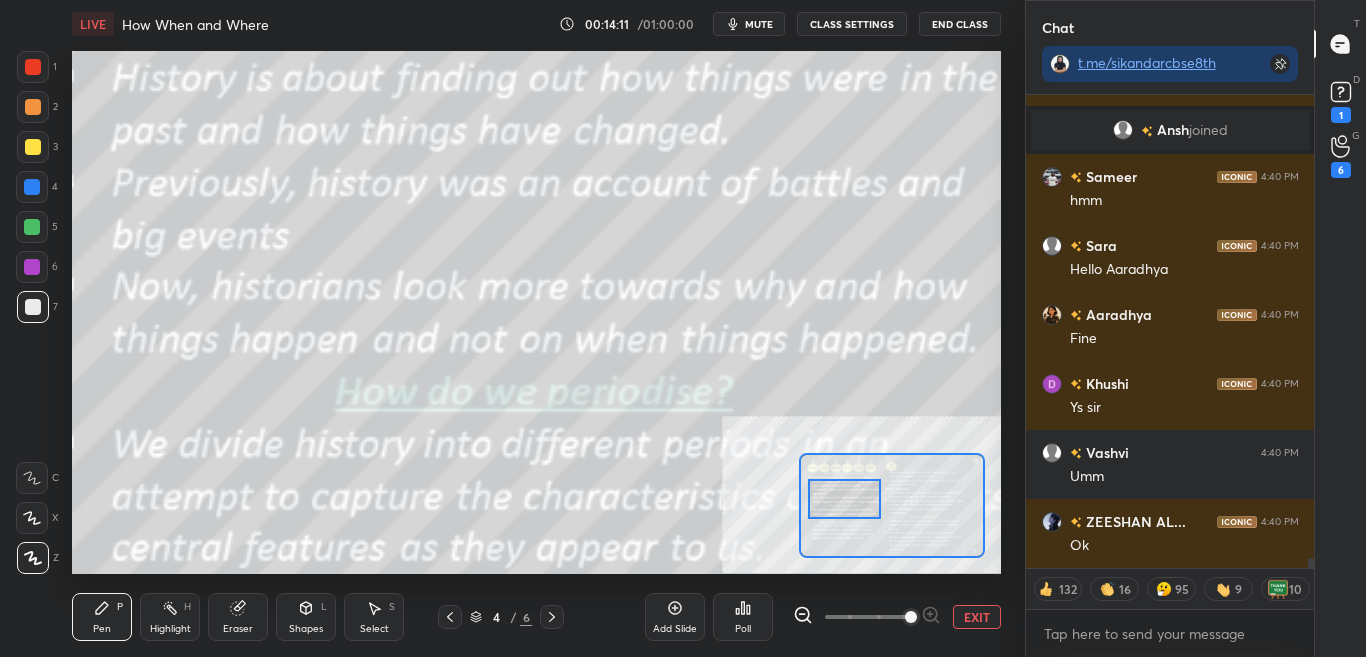 click on "[NAME] 4:40 PM hello hru [NAME] 4:40 PM Hru [NAME] ☺️ [NAME]  joined [NAME] 4:40 PM hmm [NAME] 4:40 PM Hello [NAME] [NAME] 4:40 PM Fine [NAME] 4:40 PM Ys sir [NAME] 4:40 PM Umm [NAME] 4:40 PM Ok JUMP TO LATEST 132 16 95 9 10 Enable hand raising Enable raise hand to speak to learners. Once enabled, chat will be turned off temporarily. Enable x" at bounding box center [1170, 376] 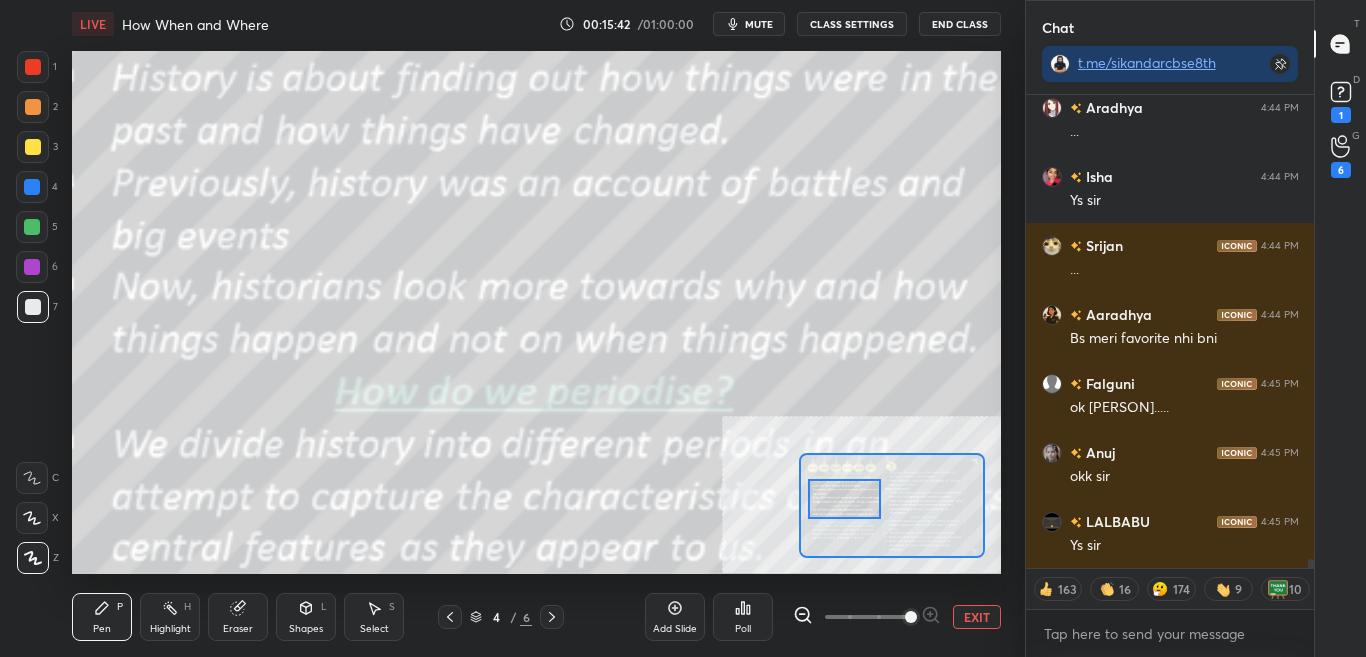 scroll, scrollTop: 25543, scrollLeft: 0, axis: vertical 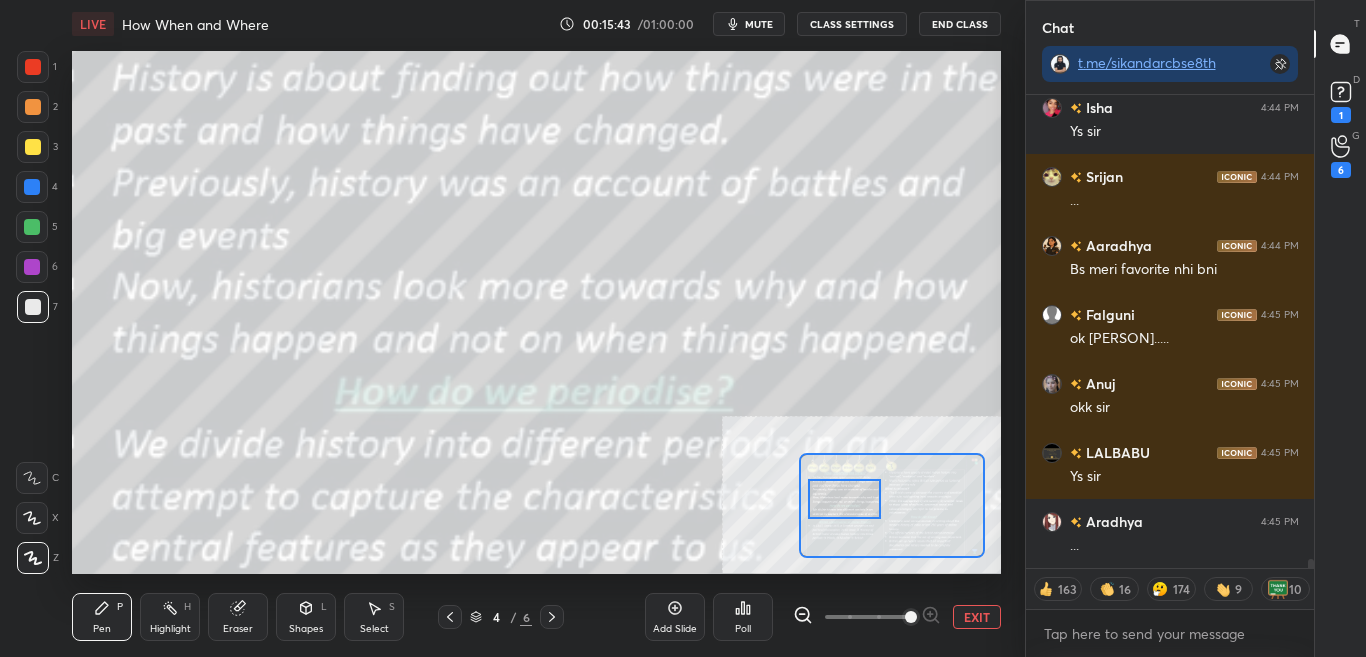 click on "CLASS SETTINGS" at bounding box center [852, 24] 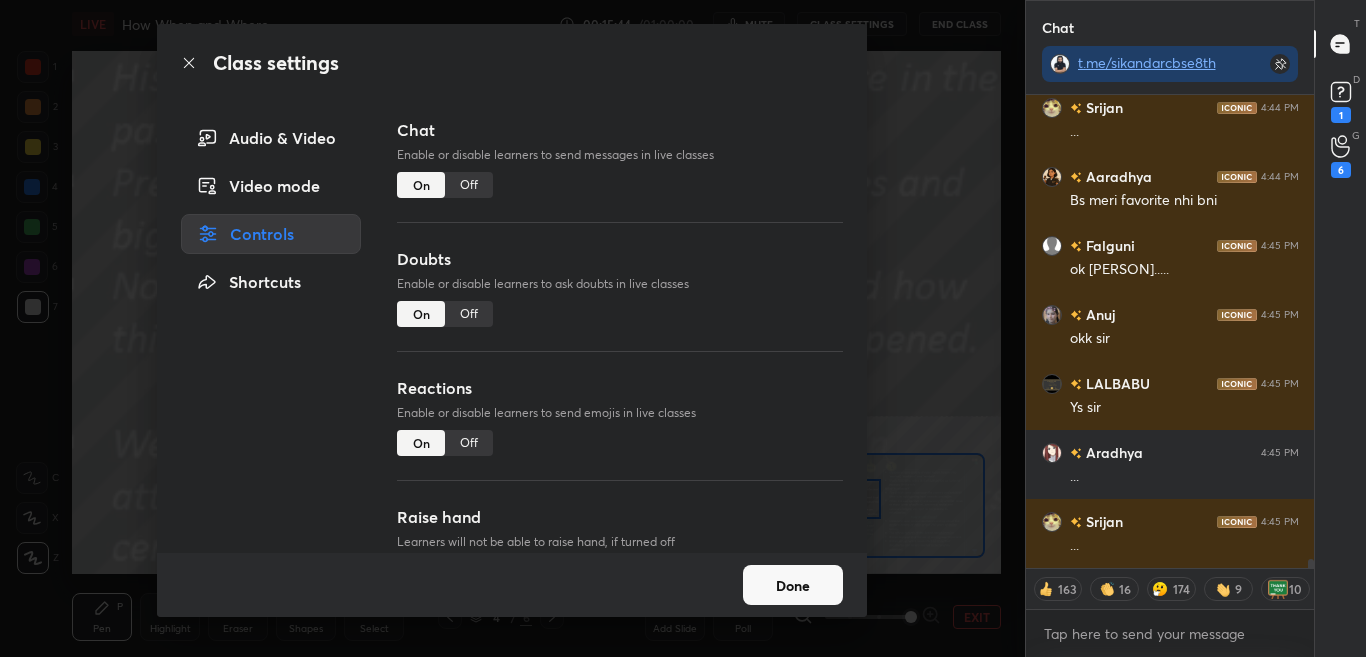 click on "Off" at bounding box center [469, 185] 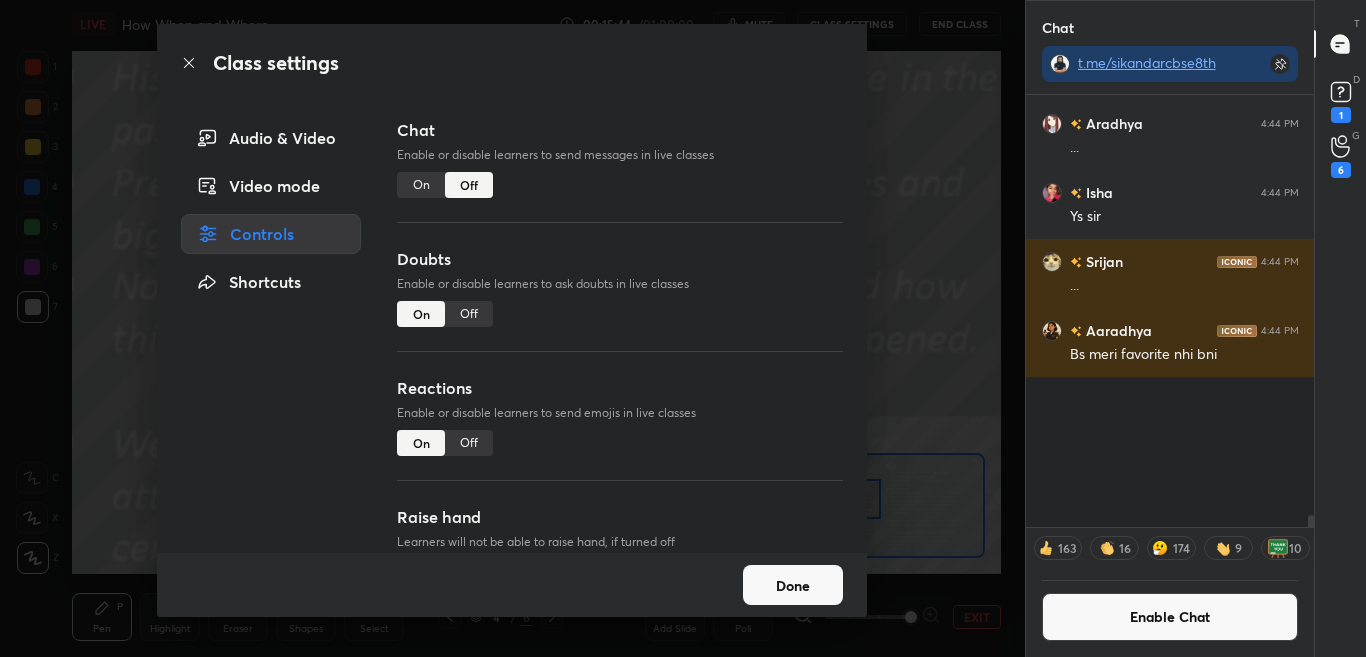 scroll, scrollTop: 24665, scrollLeft: 0, axis: vertical 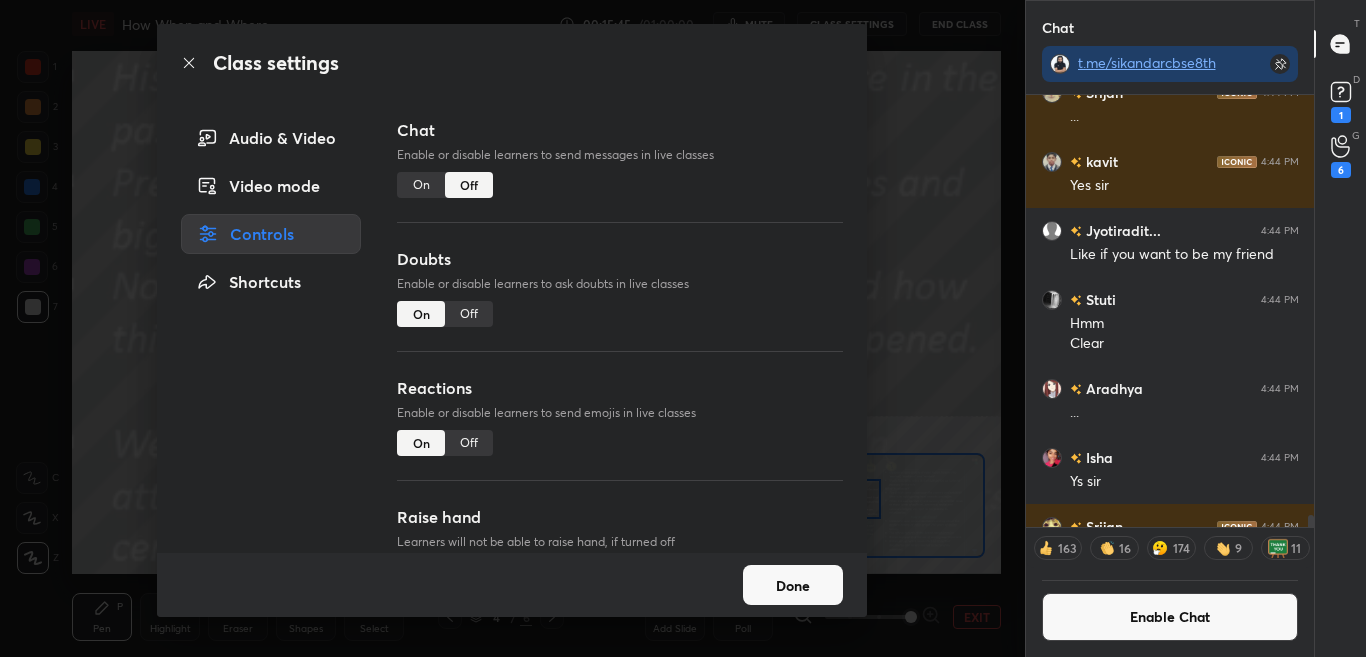 click 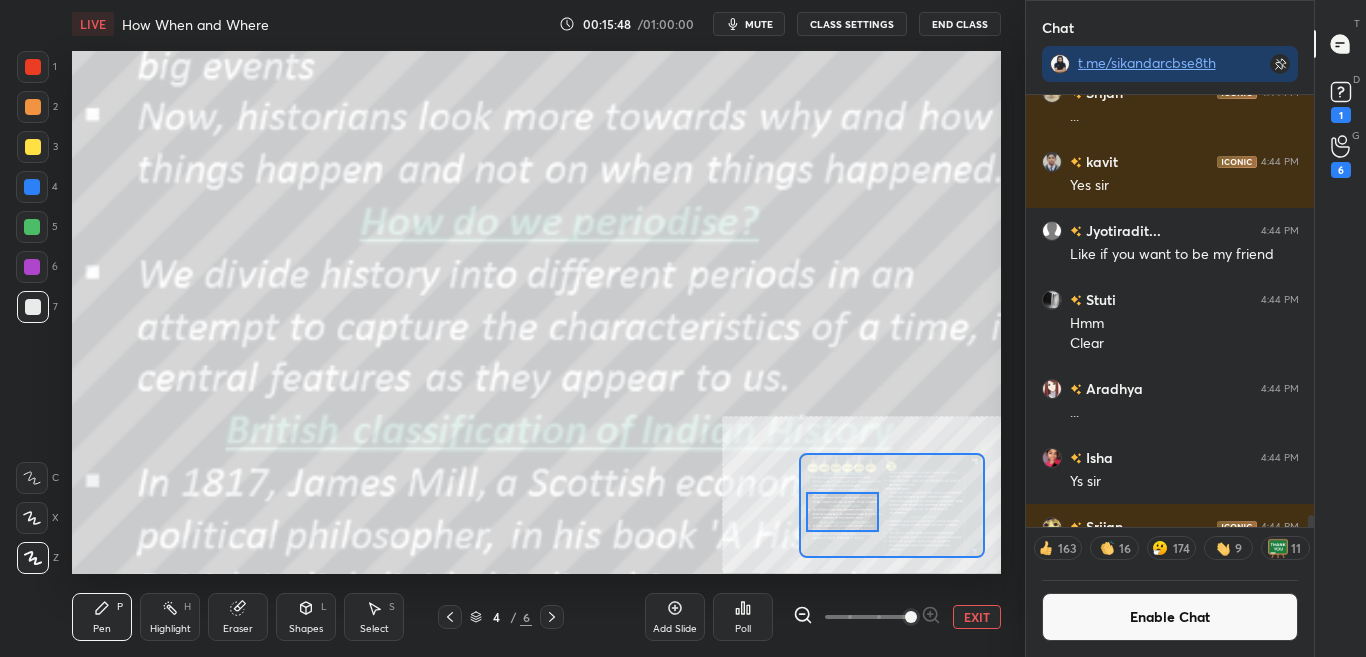 drag, startPoint x: 859, startPoint y: 507, endPoint x: 857, endPoint y: 520, distance: 13.152946 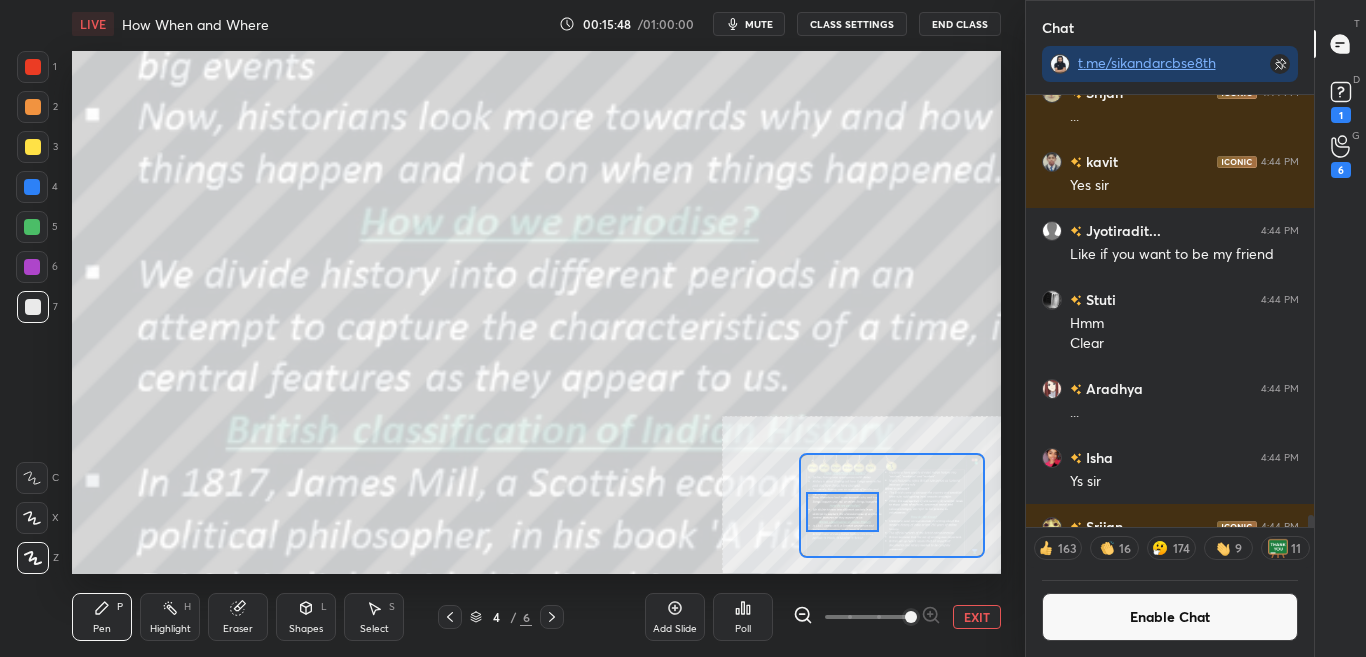 click at bounding box center (842, 512) 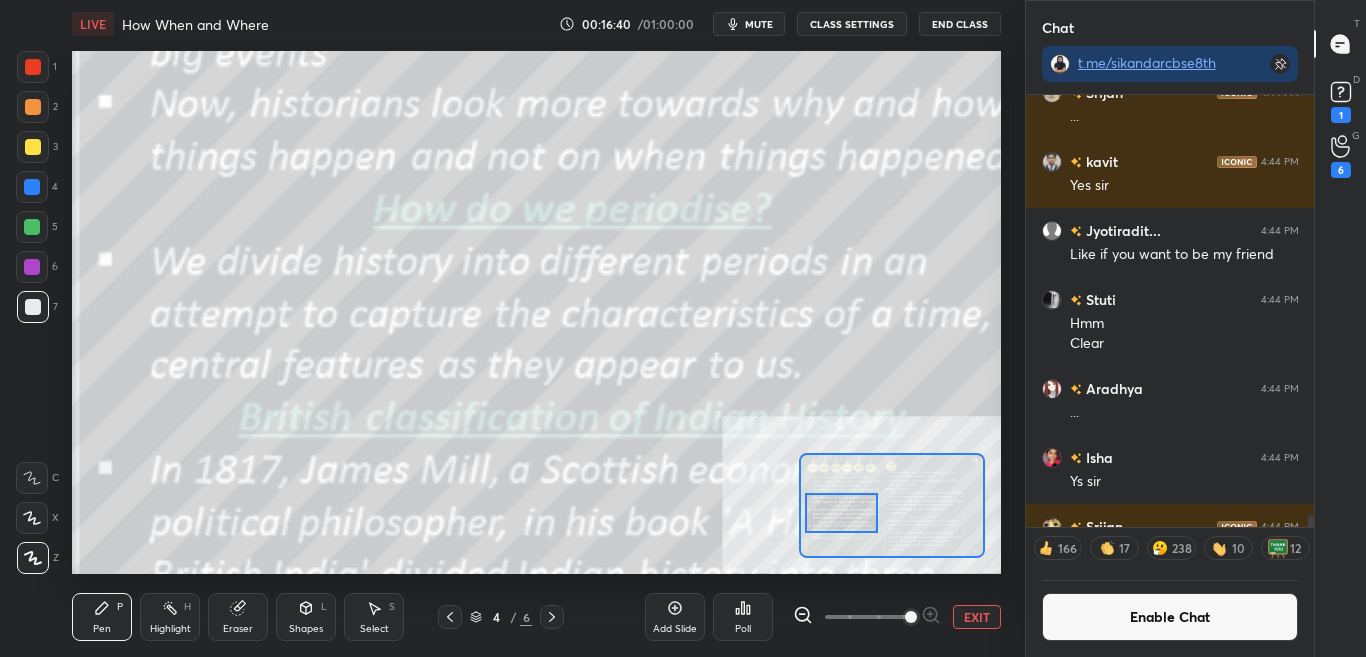 drag, startPoint x: 860, startPoint y: 515, endPoint x: 849, endPoint y: 506, distance: 14.21267 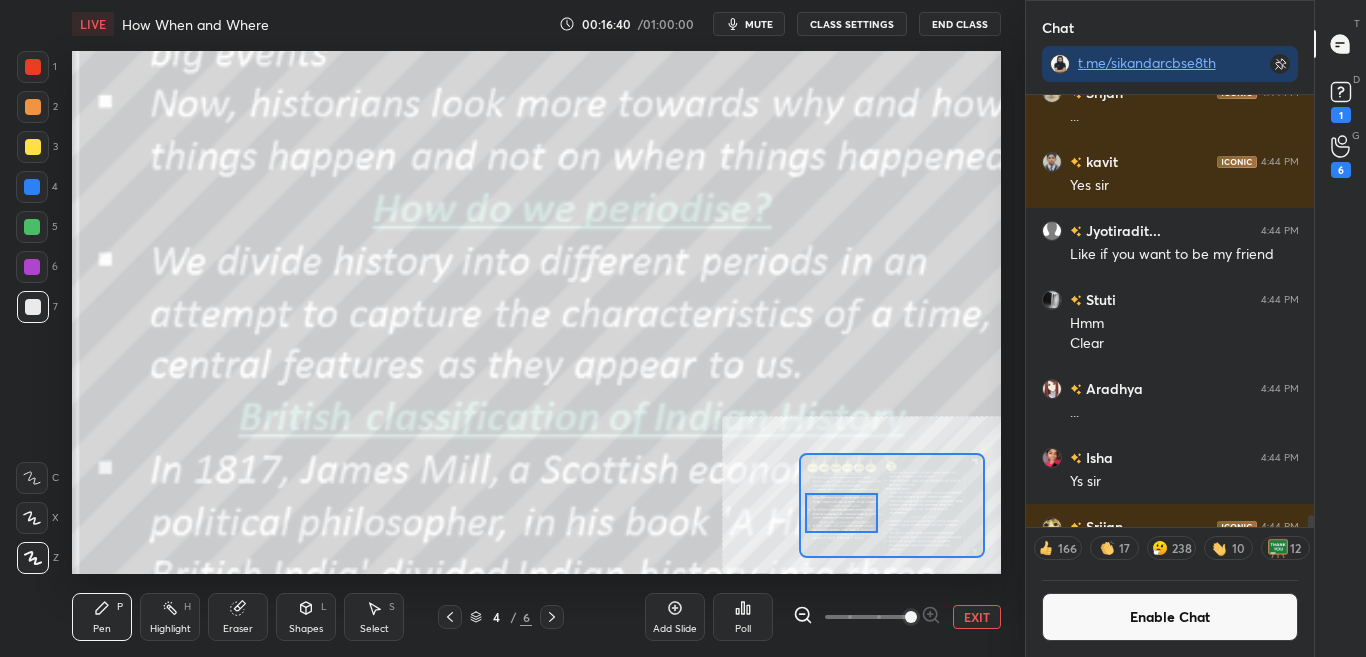 click at bounding box center [841, 513] 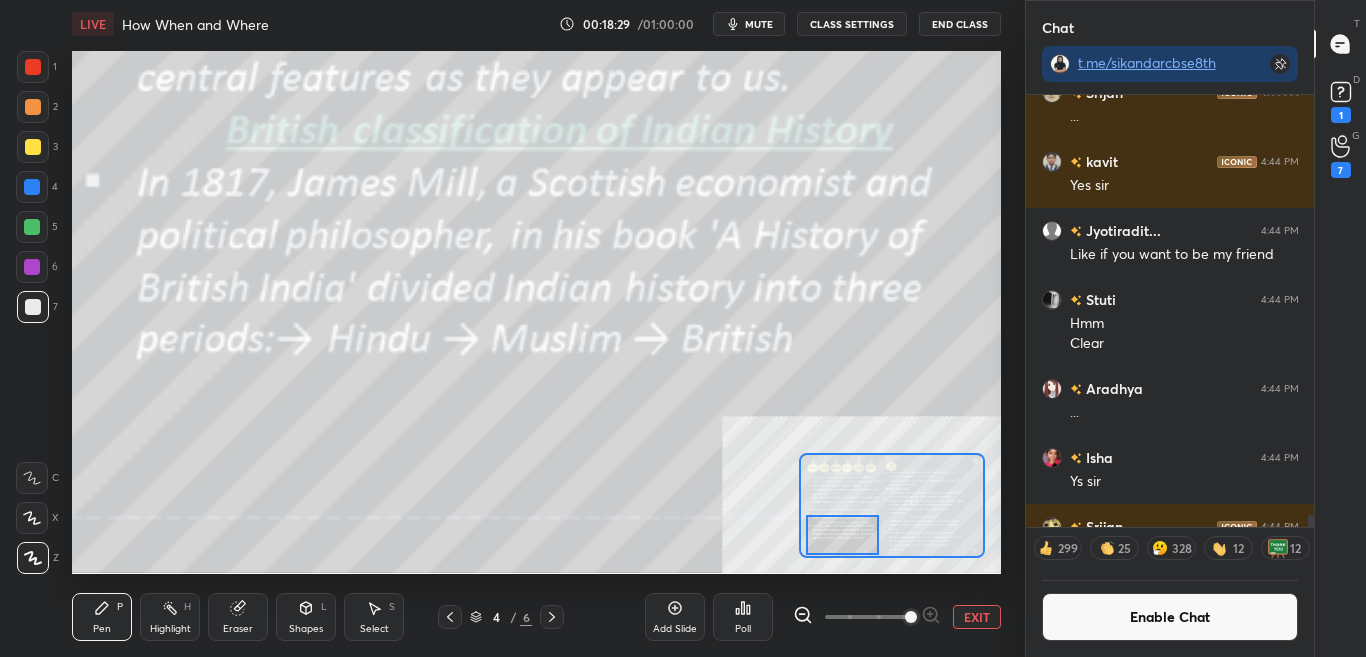 drag, startPoint x: 852, startPoint y: 513, endPoint x: 853, endPoint y: 537, distance: 24.020824 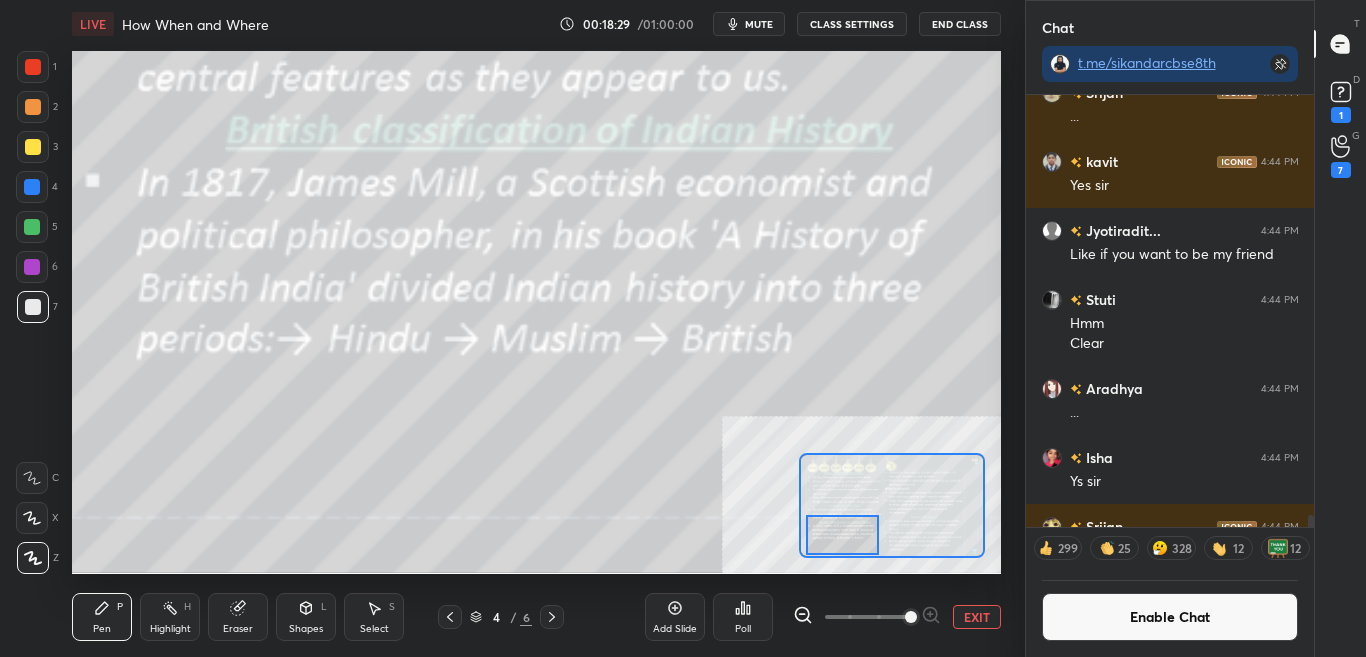 click at bounding box center [842, 535] 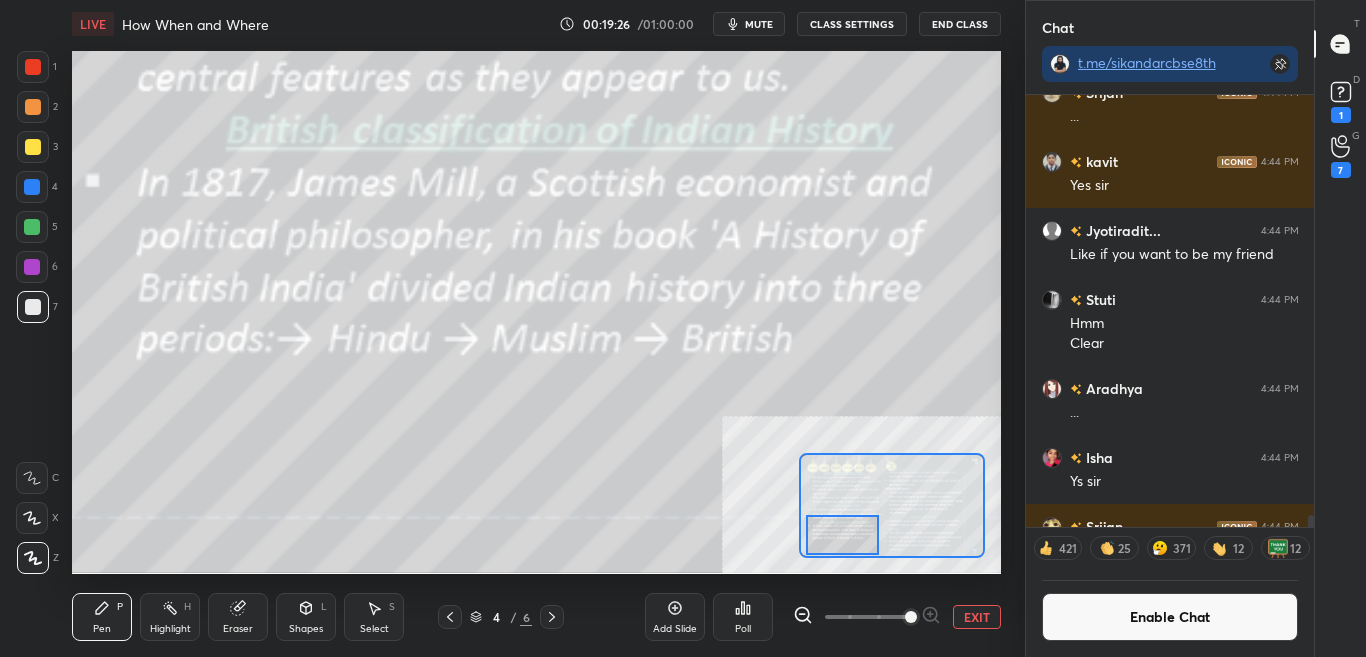 click on "Enable Chat" at bounding box center (1170, 617) 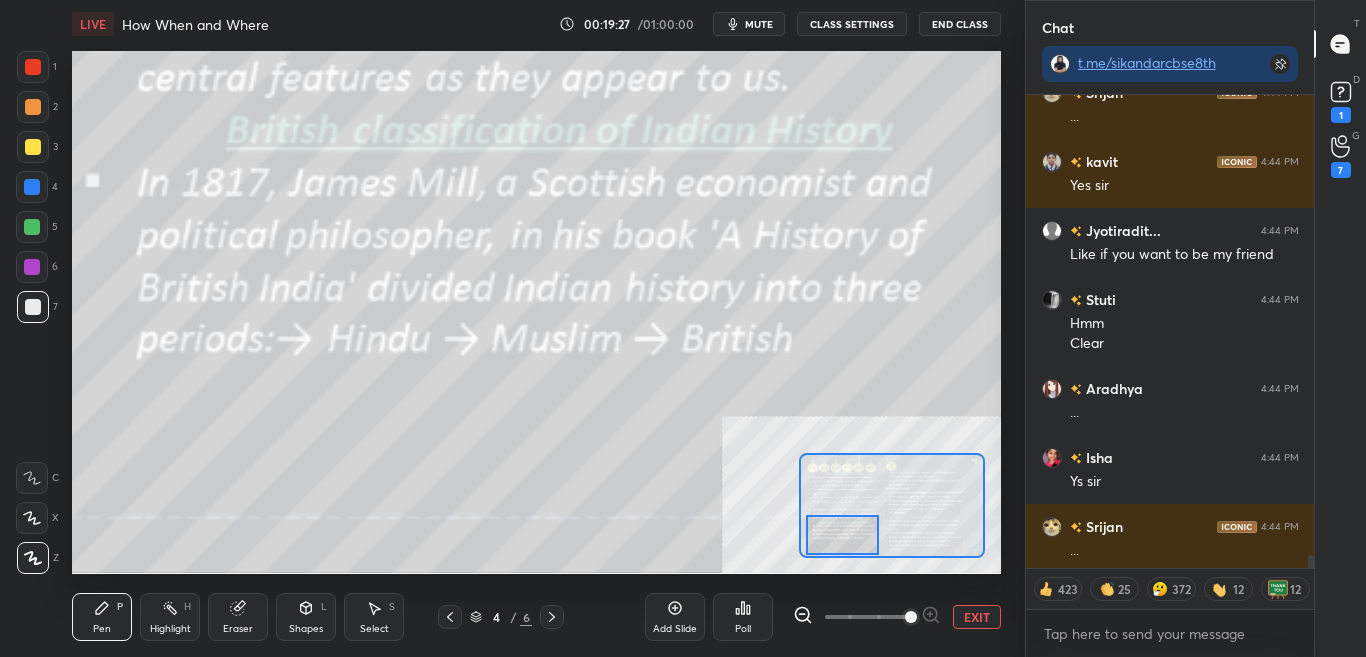 scroll, scrollTop: 7, scrollLeft: 7, axis: both 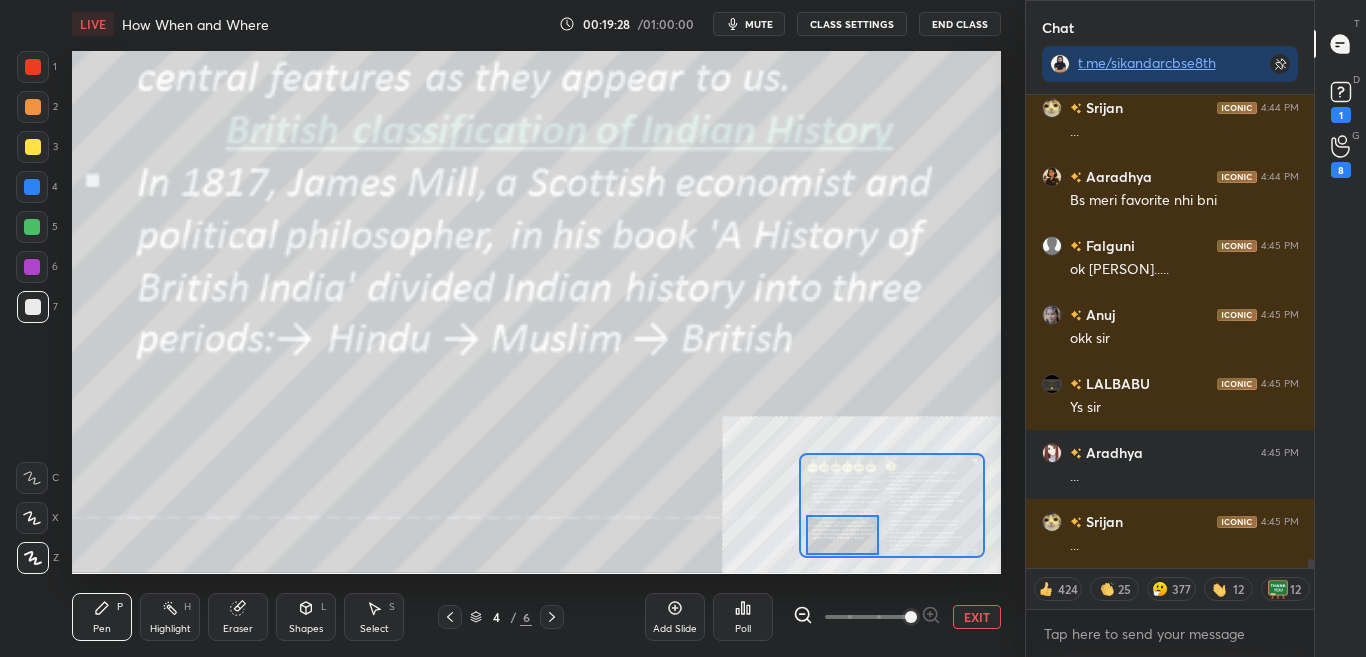 drag, startPoint x: 1313, startPoint y: 556, endPoint x: 1310, endPoint y: 581, distance: 25.179358 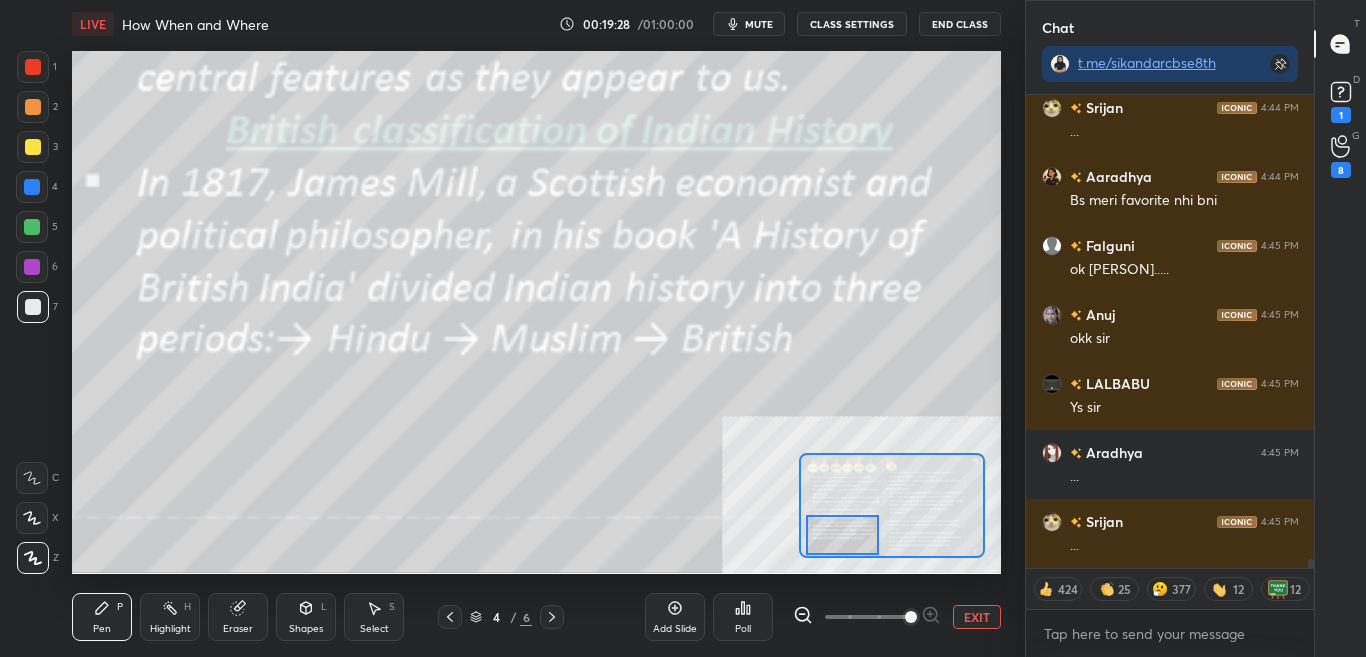 click on "Isha 4:44 PM Ys sir Srijan 4:44 PM ... Aaradhya 4:44 PM Bs meri favorite nhi bni Falguni 4:45 PM ok jyotiradit..... Anuj 4:45 PM okk sir LALBABU 4:45 PM Ys sir Aradhya 4:45 PM ... Srijan 4:45 PM ... JUMP TO LATEST 424 25 377 12 12 Enable hand raising Enable raise hand to speak to learners. Once enabled, chat will be turned off temporarily. Enable x" at bounding box center [1170, 376] 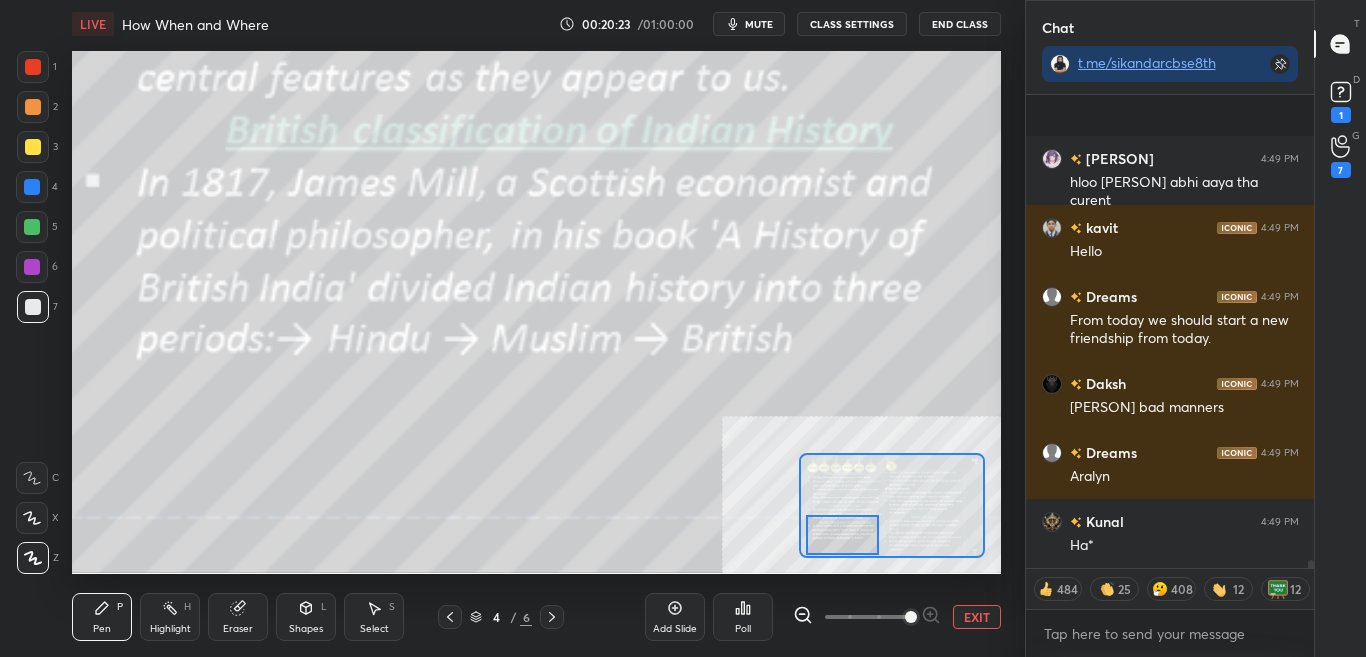 scroll, scrollTop: 28816, scrollLeft: 0, axis: vertical 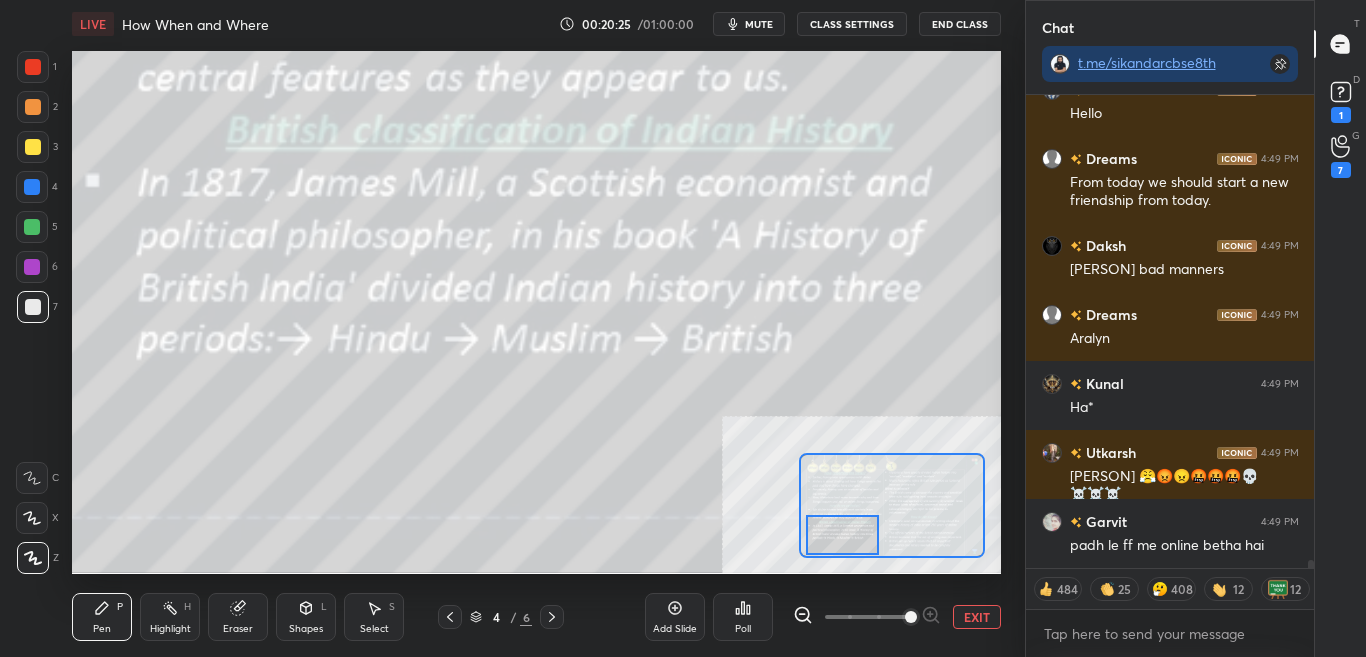 click on "CLASS SETTINGS" at bounding box center (852, 24) 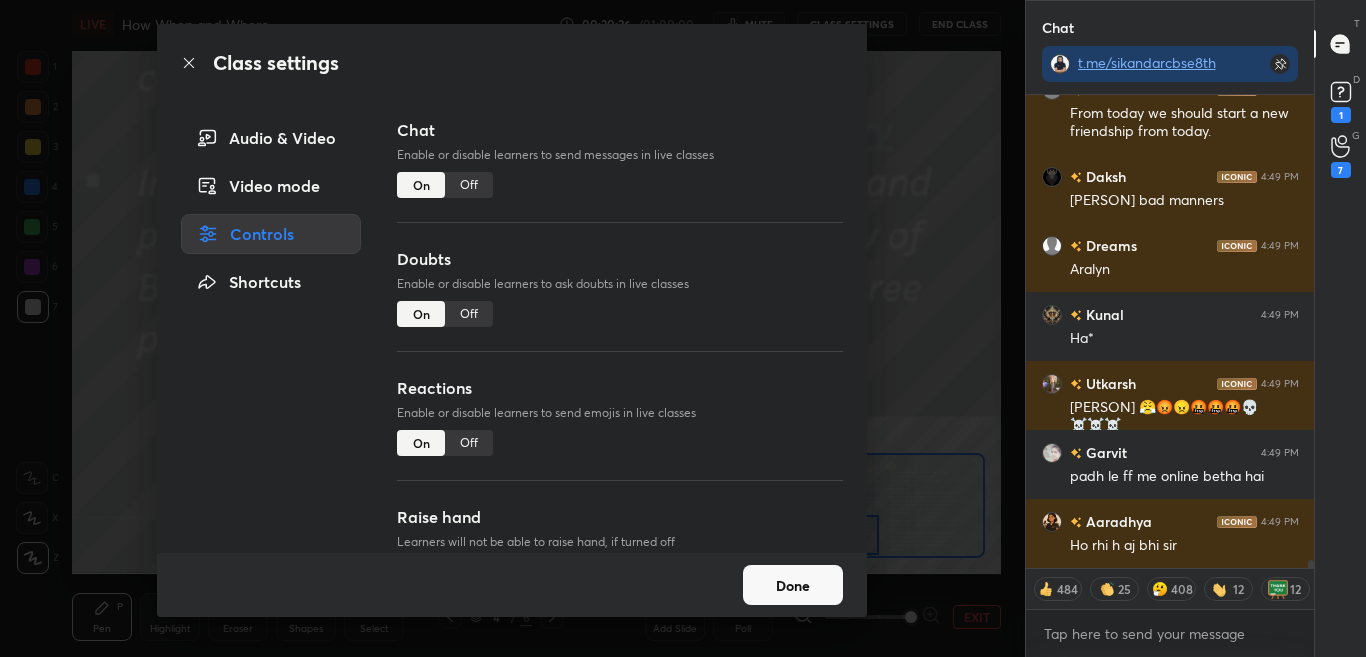 click on "Off" at bounding box center (469, 185) 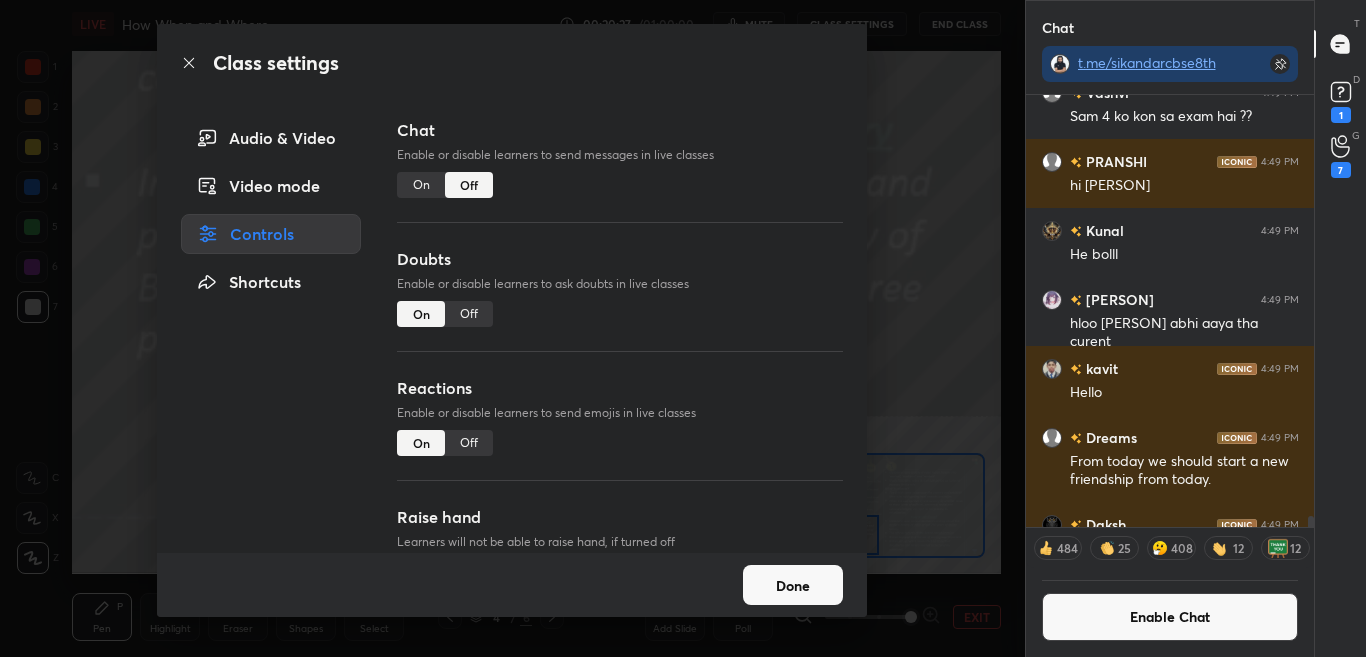 click 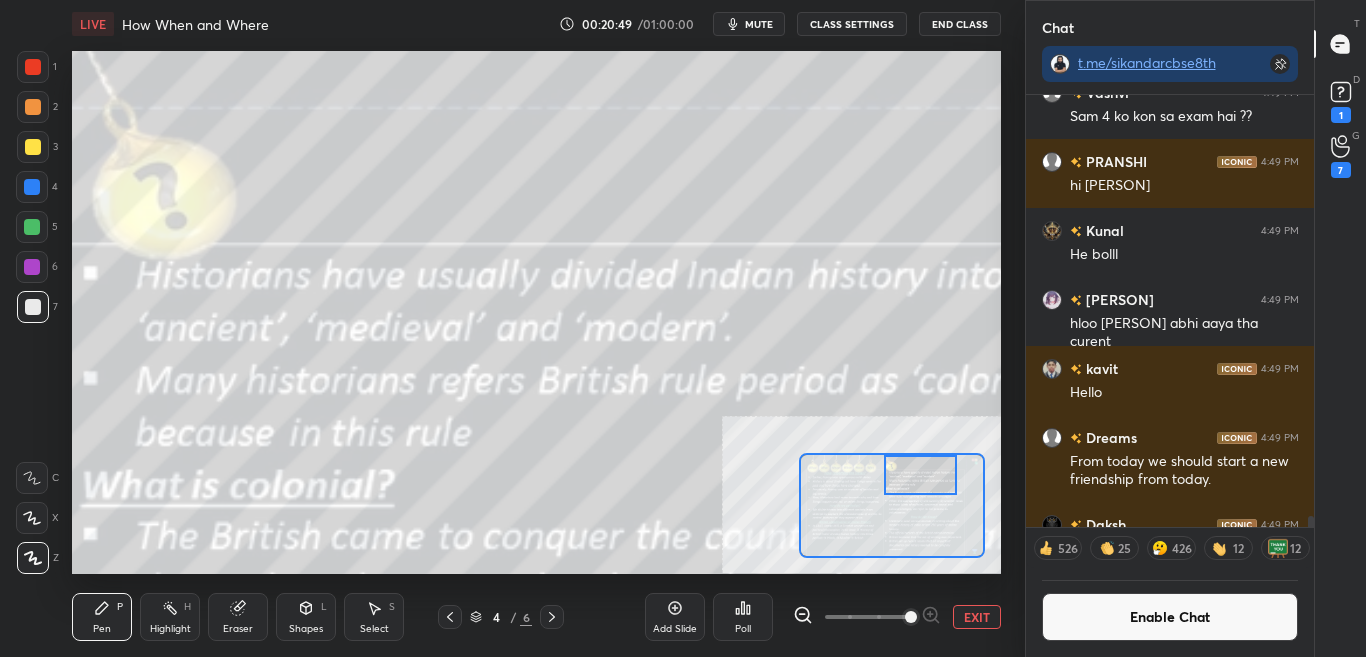 drag, startPoint x: 888, startPoint y: 527, endPoint x: 931, endPoint y: 476, distance: 66.70832 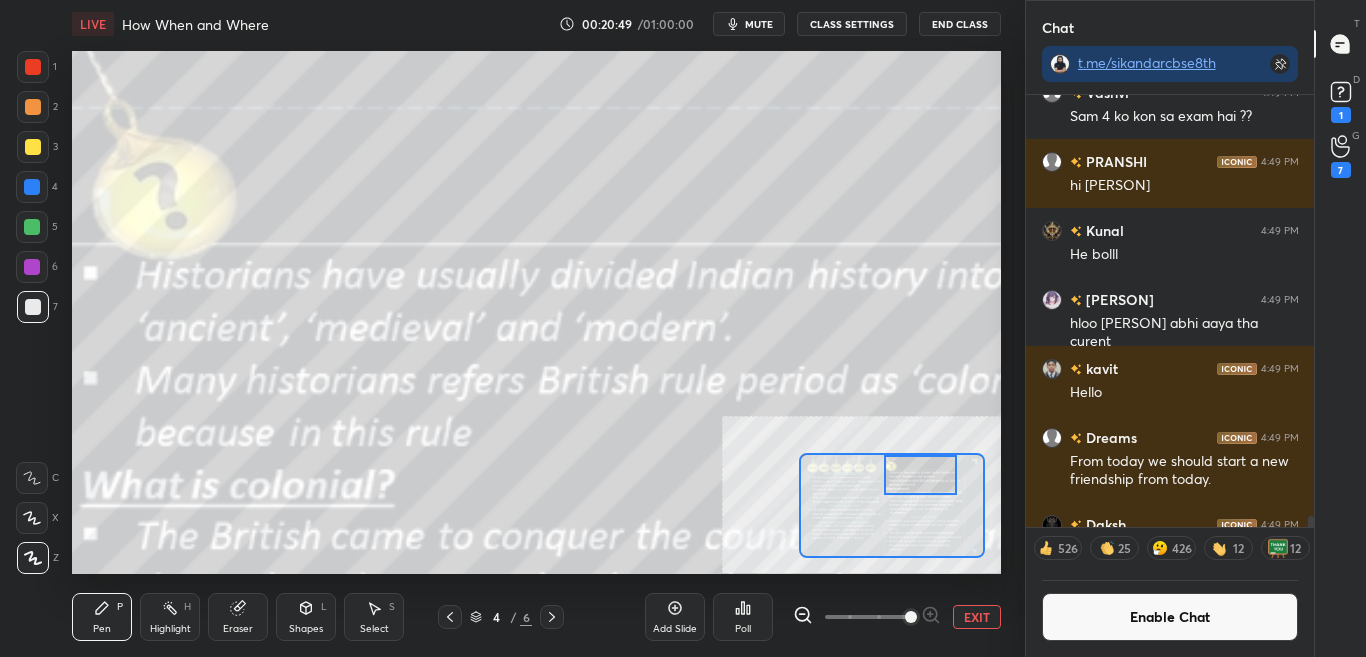 click at bounding box center (920, 475) 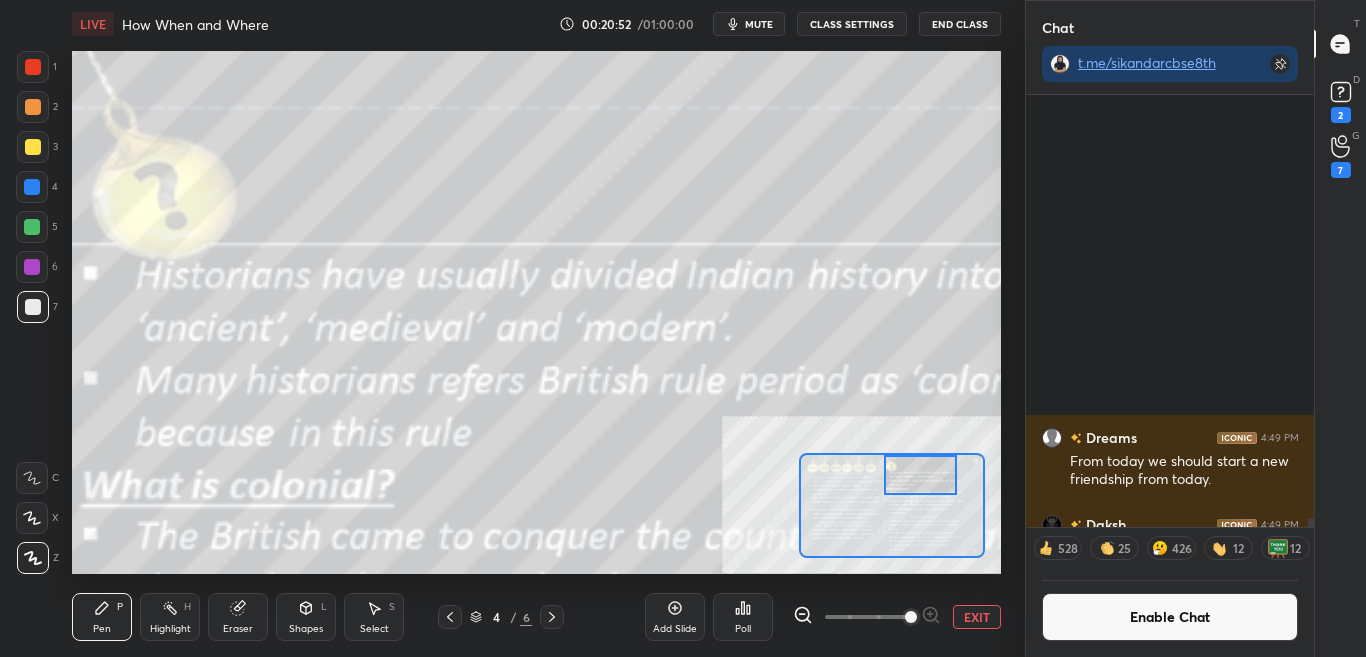 click 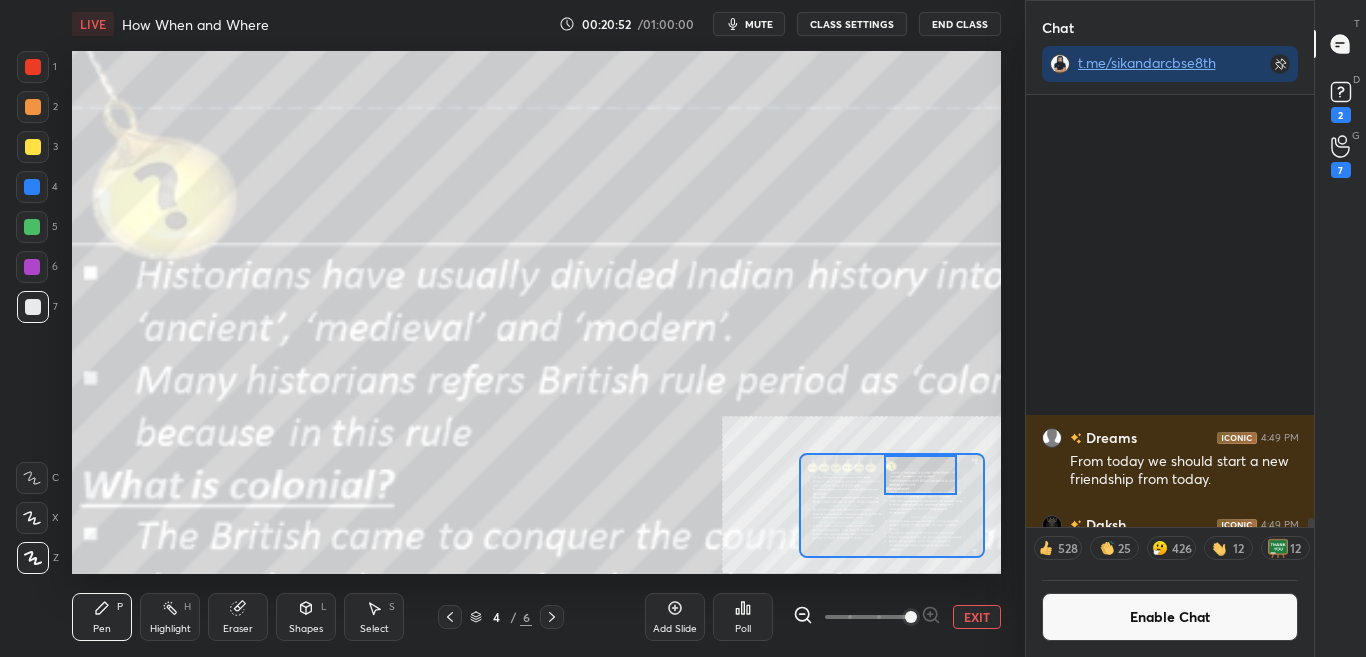 scroll, scrollTop: 27909, scrollLeft: 0, axis: vertical 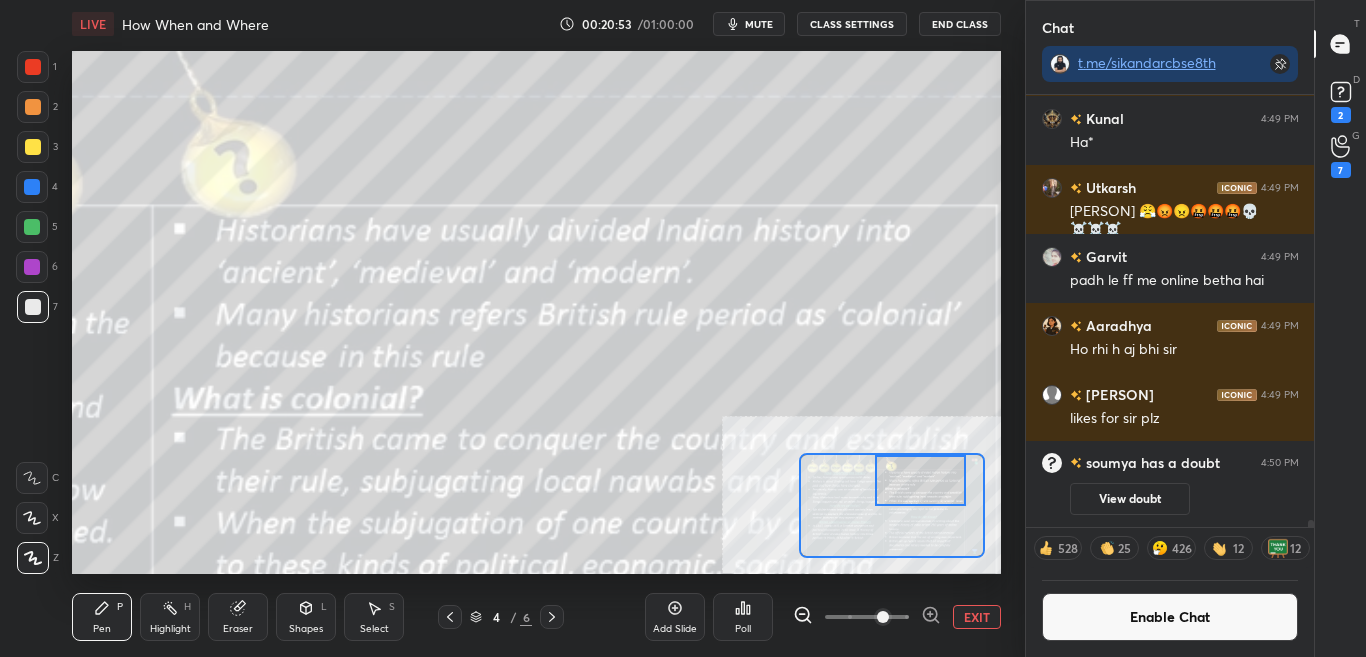click 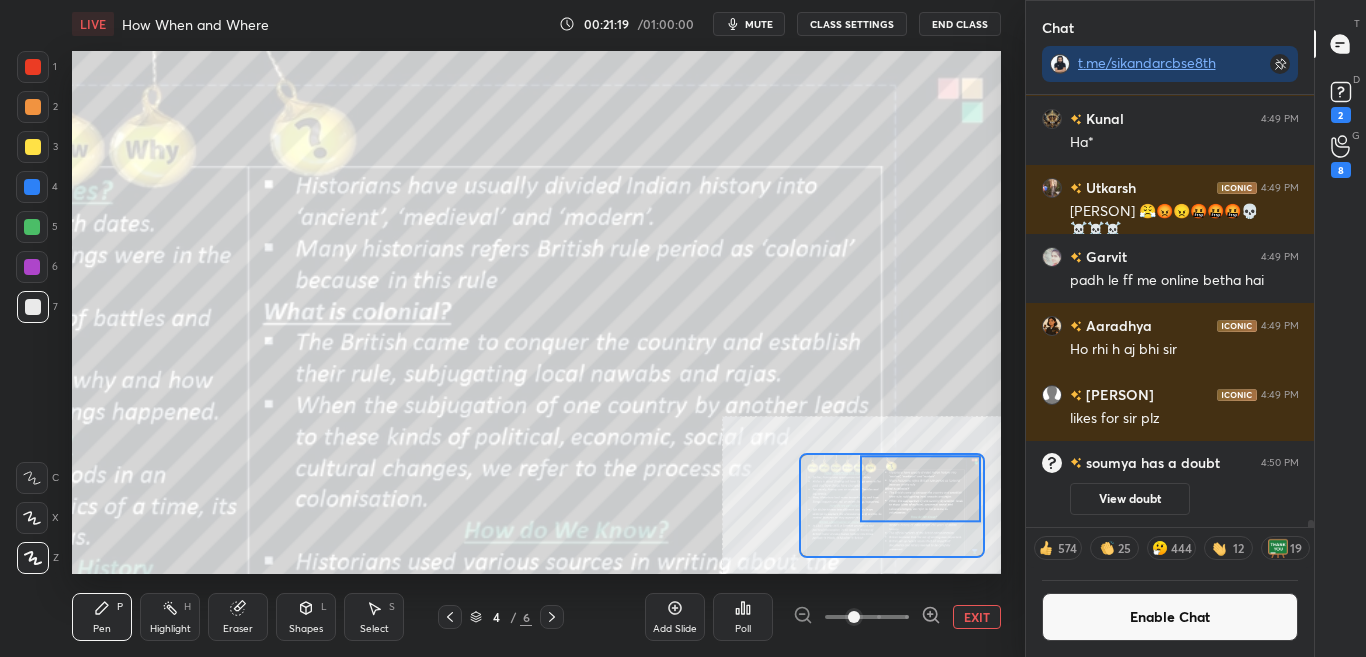 click on "Enable Chat" at bounding box center (1170, 617) 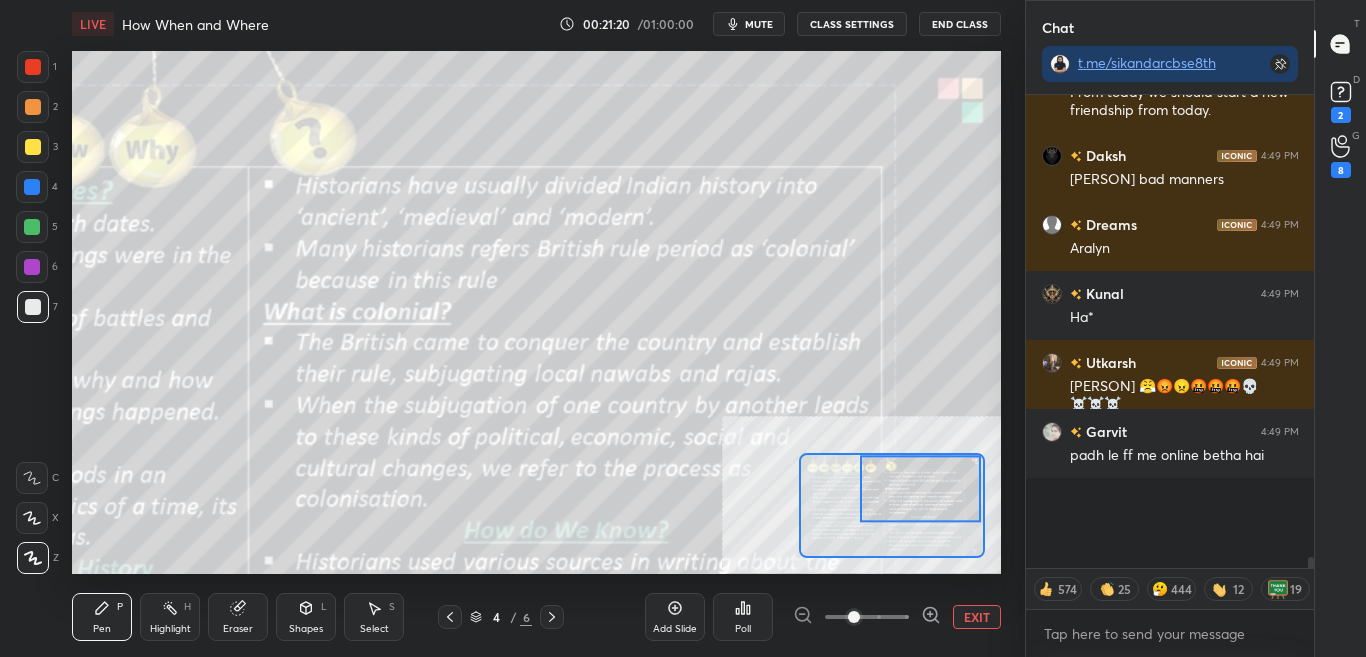 scroll, scrollTop: 27473, scrollLeft: 0, axis: vertical 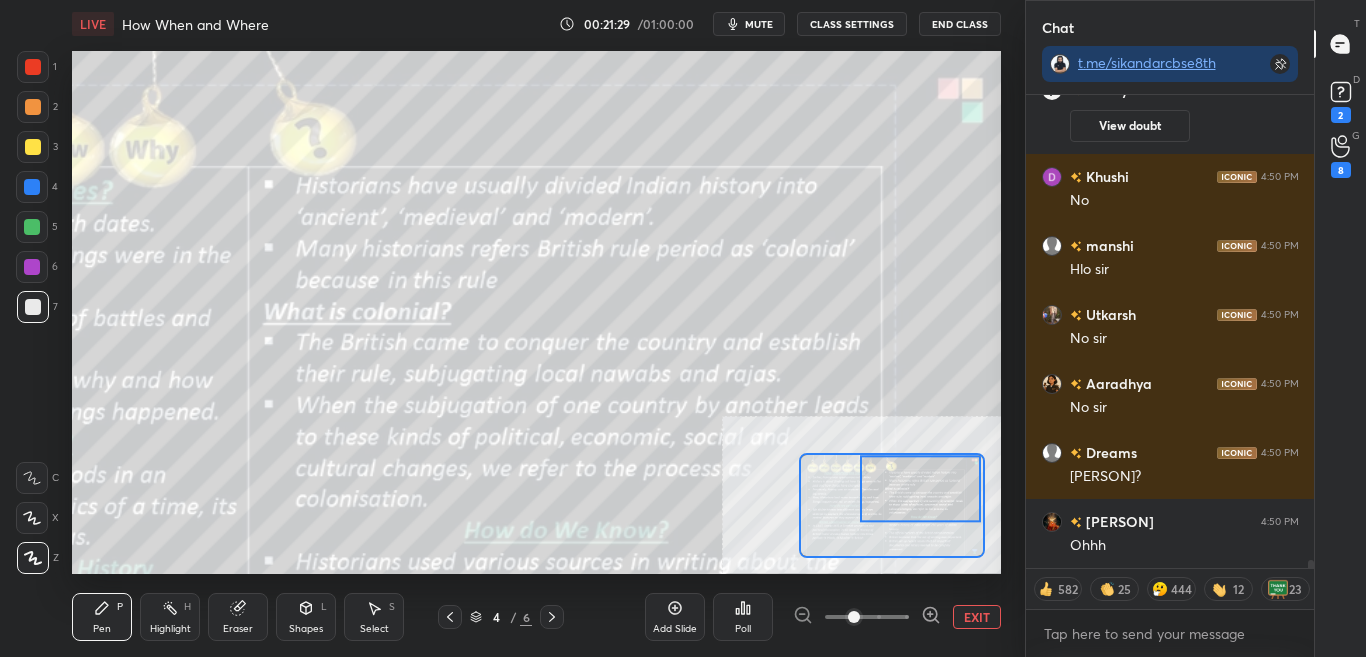 click on "CLASS SETTINGS" at bounding box center (852, 24) 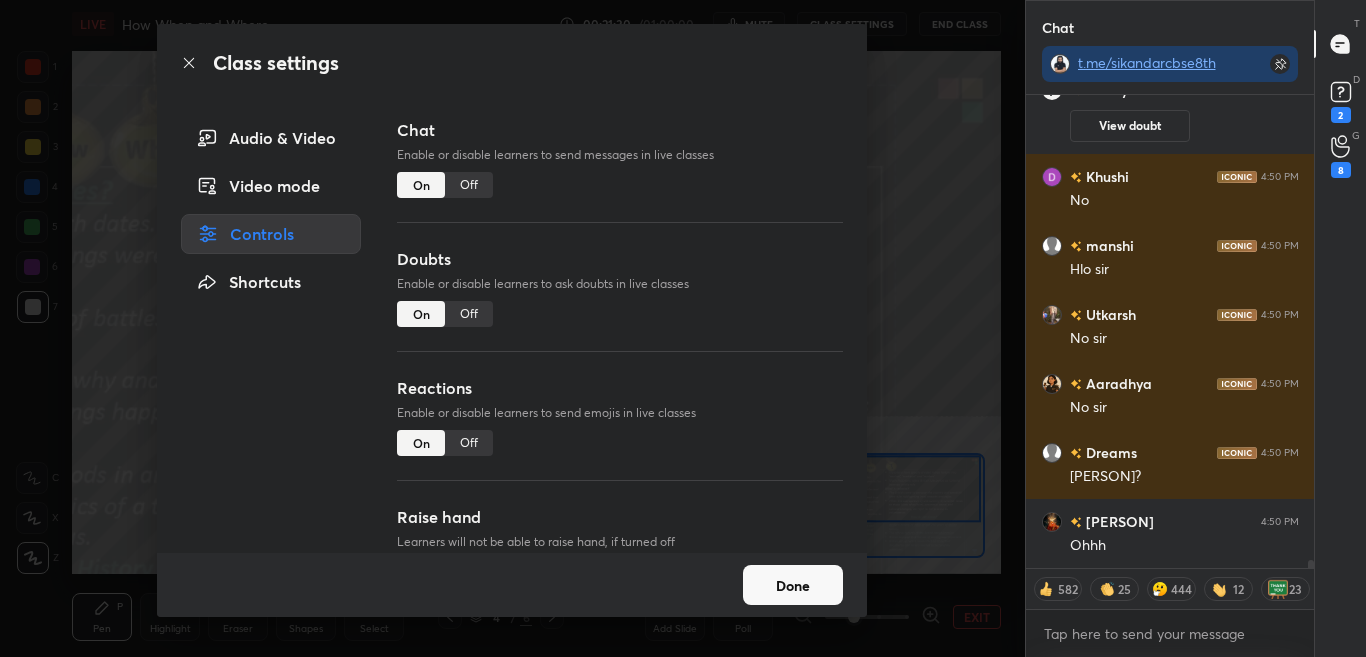 click on "Off" at bounding box center (469, 185) 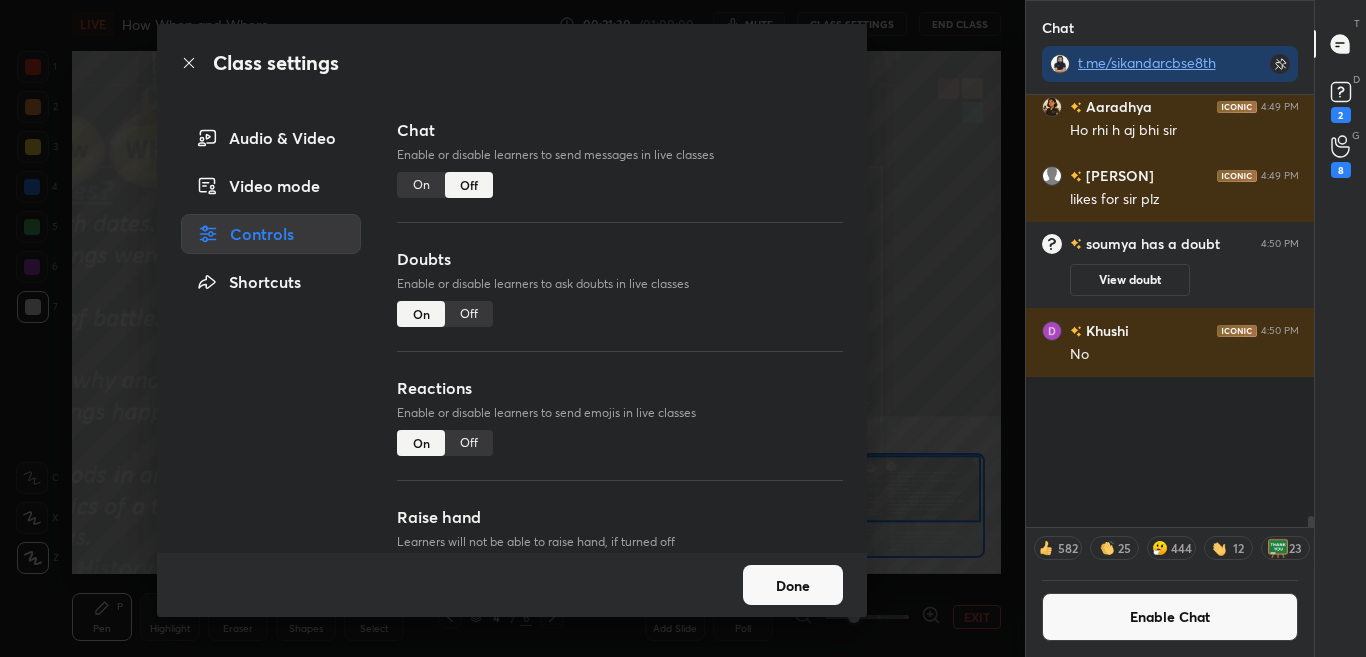 scroll, scrollTop: 27734, scrollLeft: 0, axis: vertical 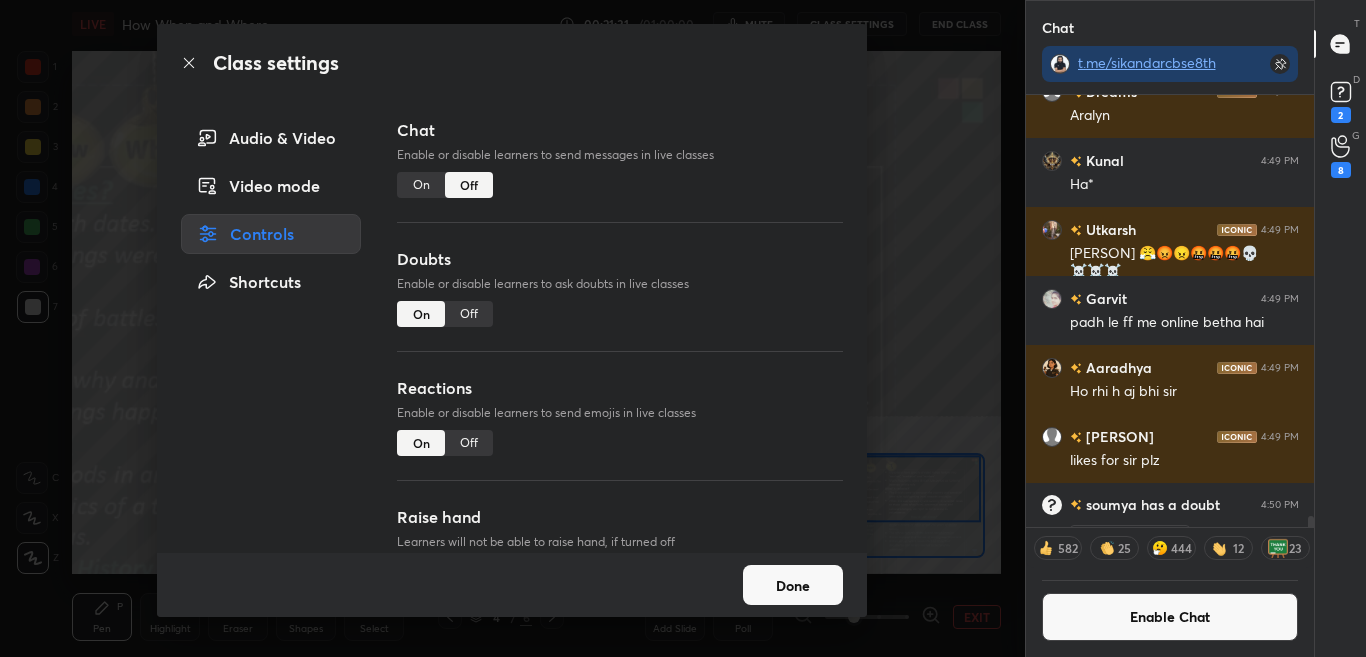 click 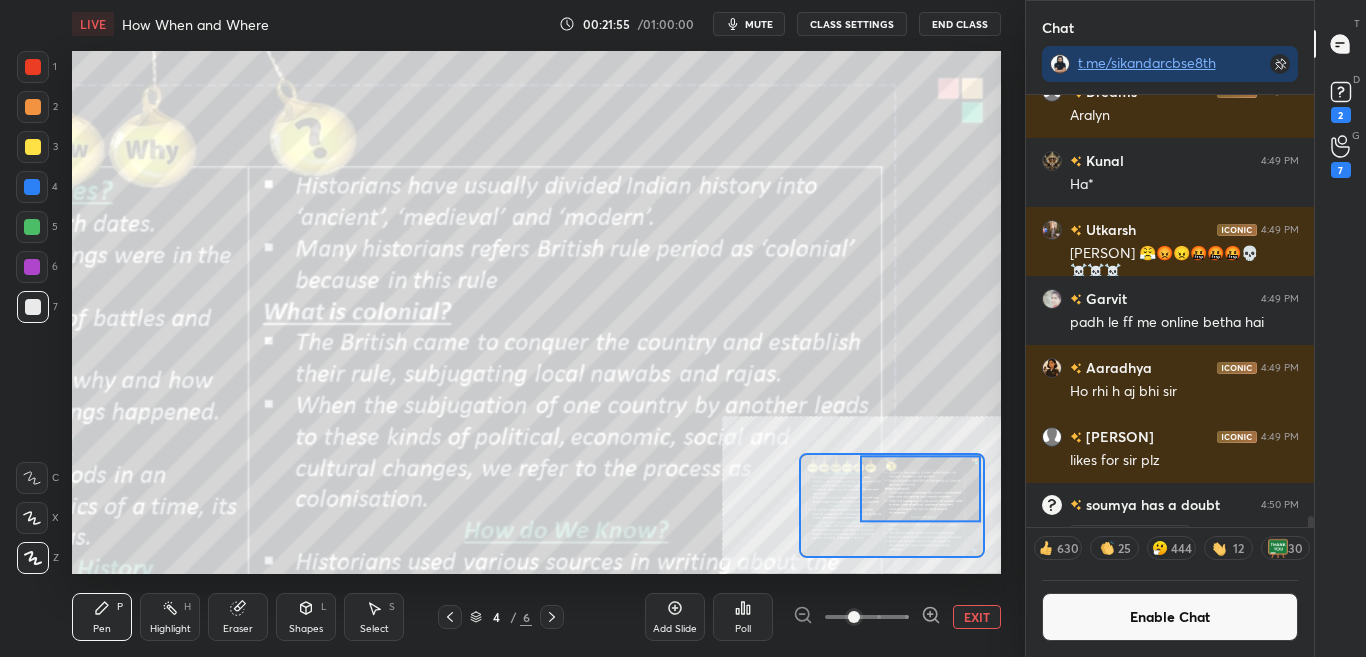 click on "Add Slide" at bounding box center [675, 617] 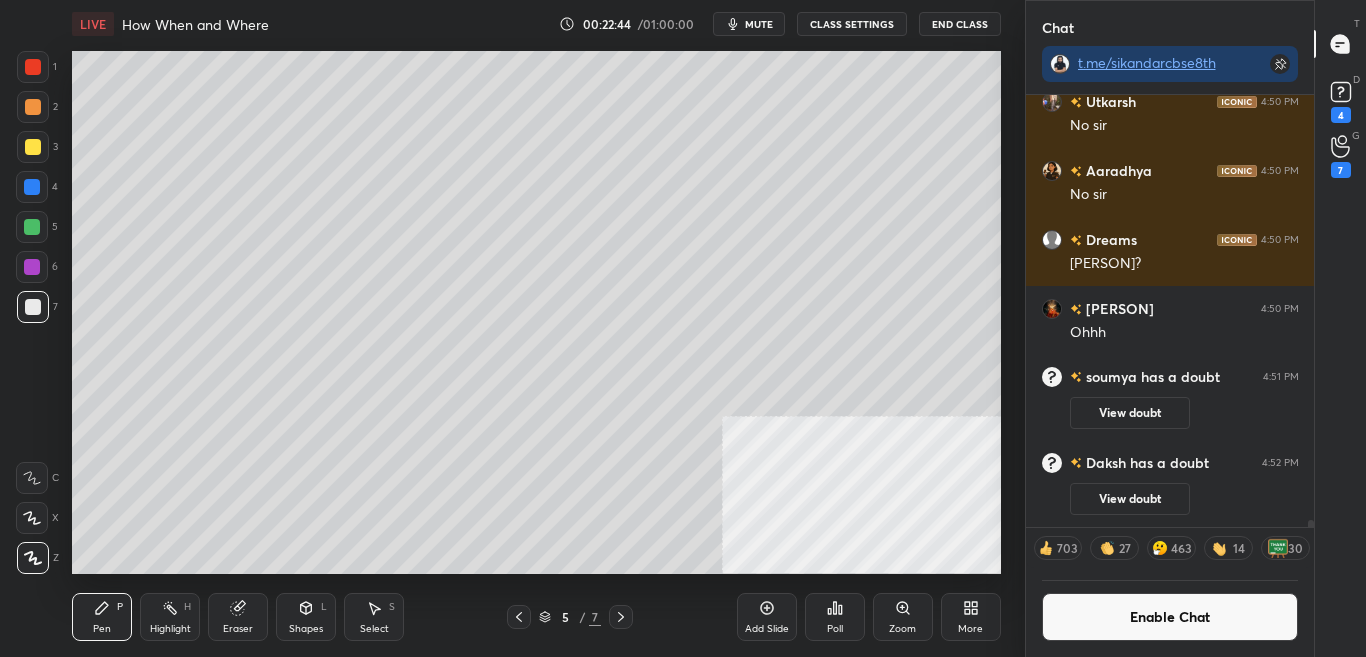 scroll, scrollTop: 28248, scrollLeft: 0, axis: vertical 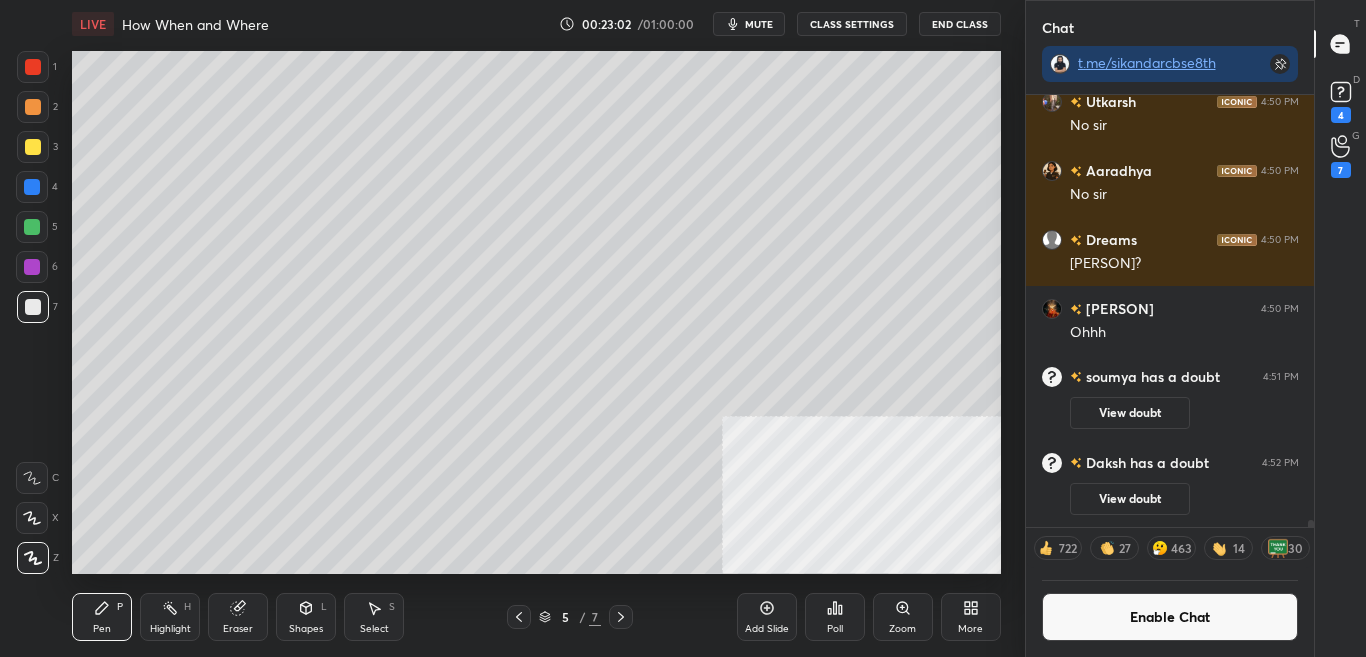 click 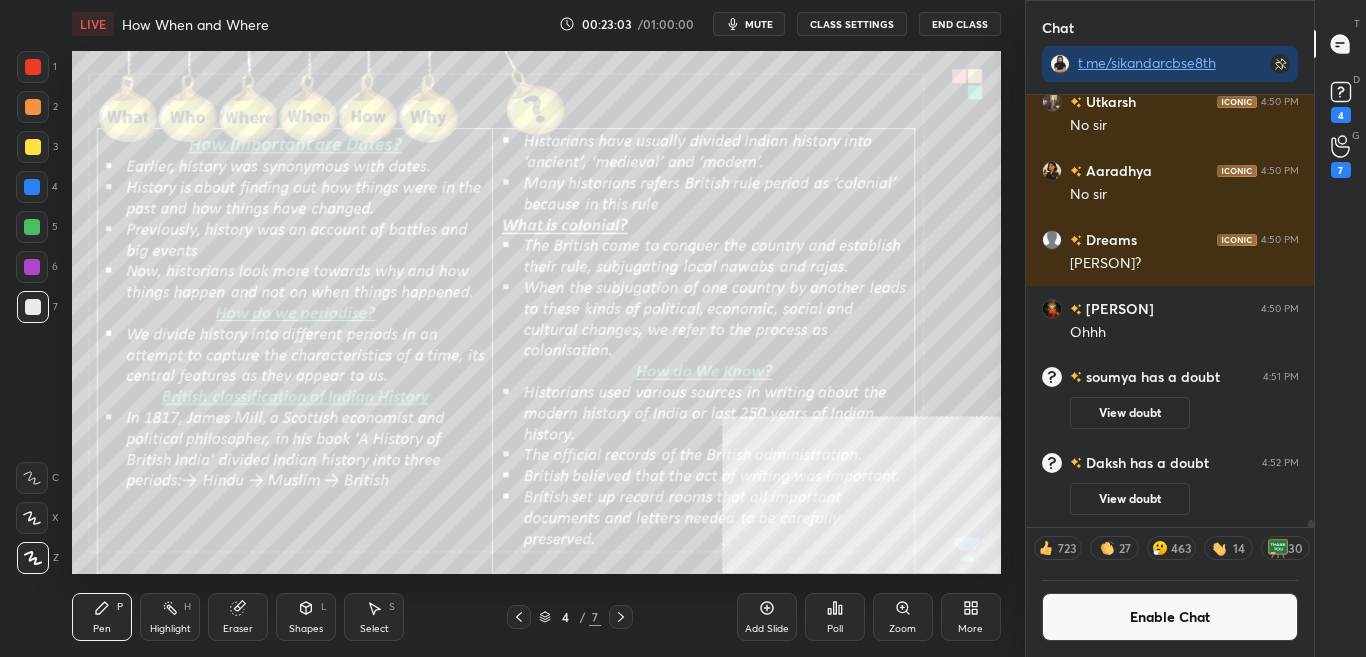 click 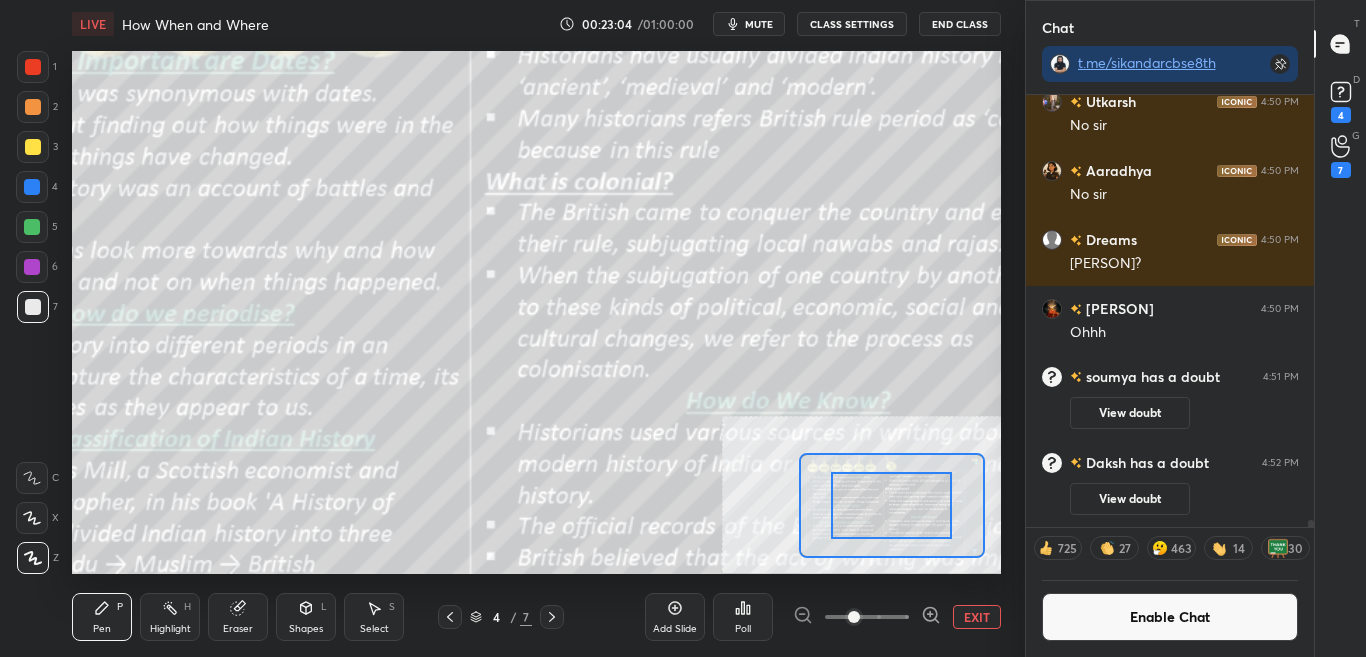click at bounding box center [867, 617] 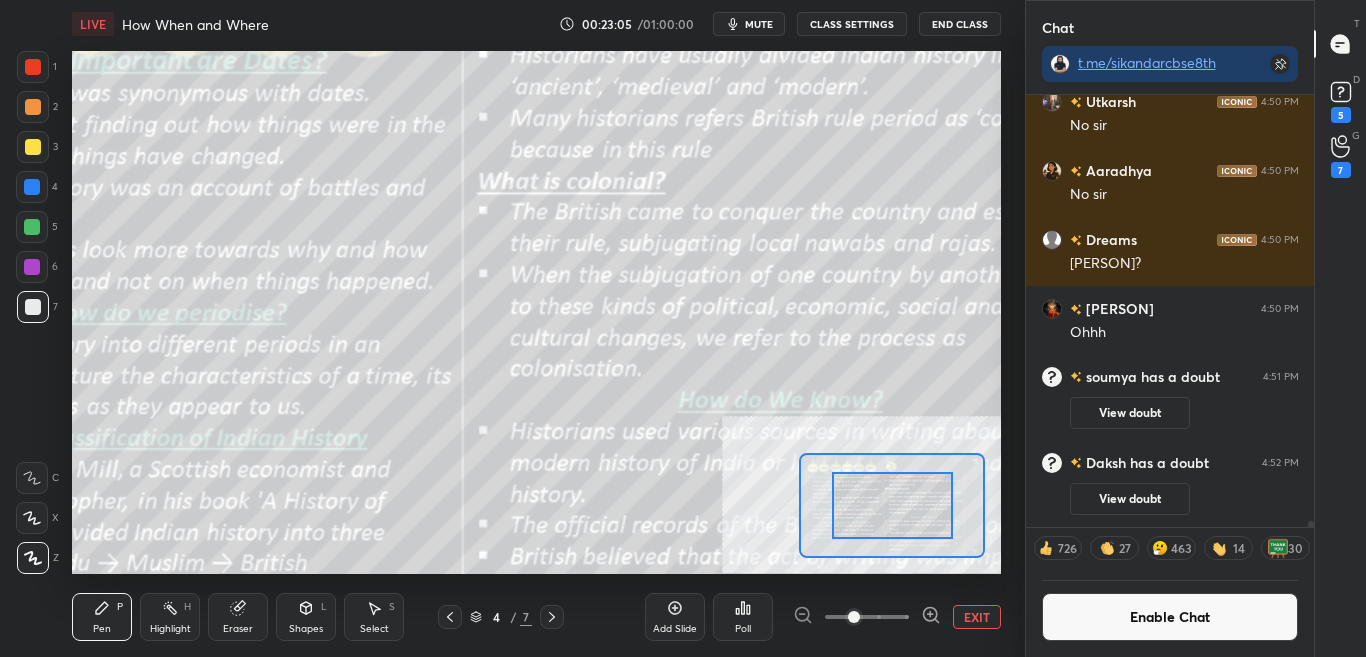 drag, startPoint x: 895, startPoint y: 512, endPoint x: 920, endPoint y: 504, distance: 26.24881 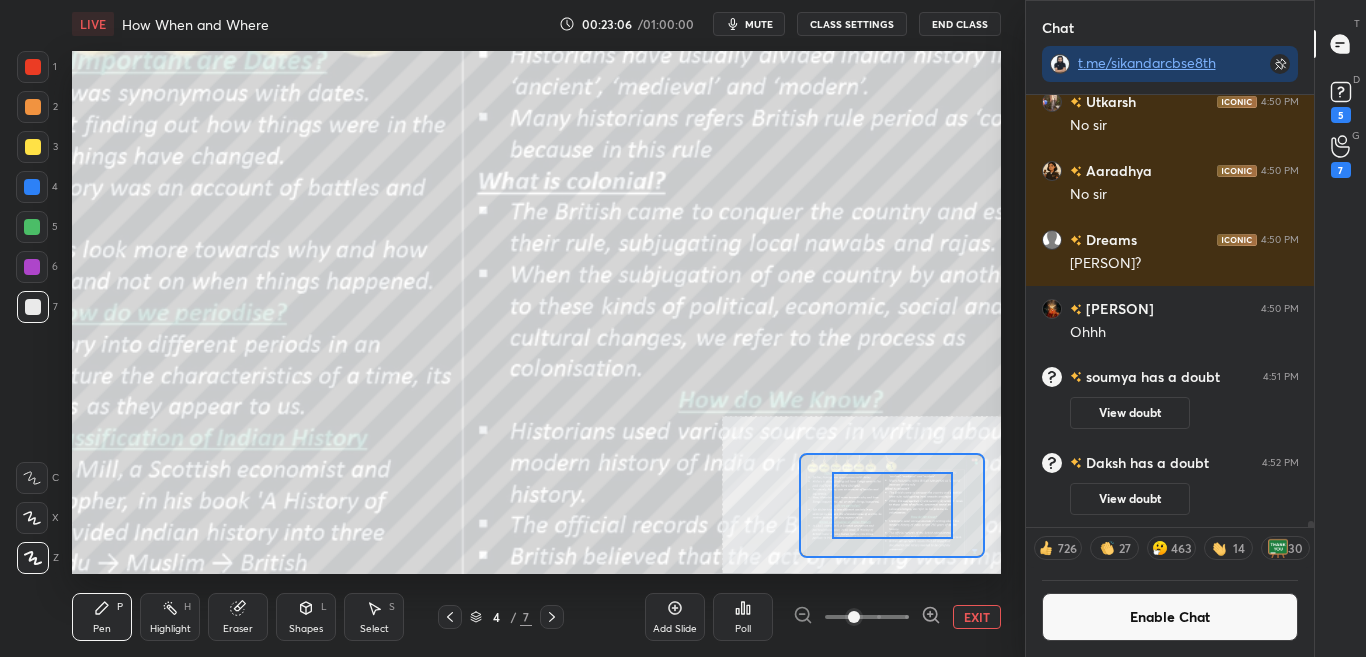 scroll, scrollTop: 28334, scrollLeft: 0, axis: vertical 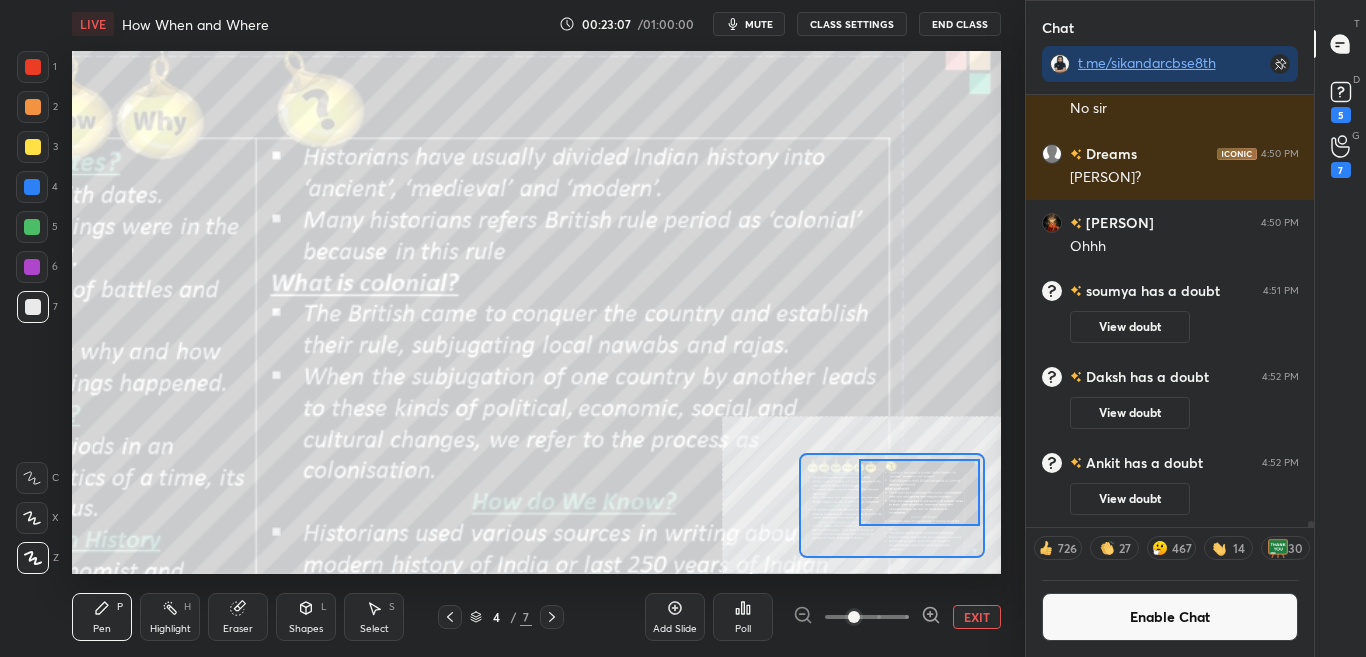 drag, startPoint x: 915, startPoint y: 510, endPoint x: 941, endPoint y: 496, distance: 29.529646 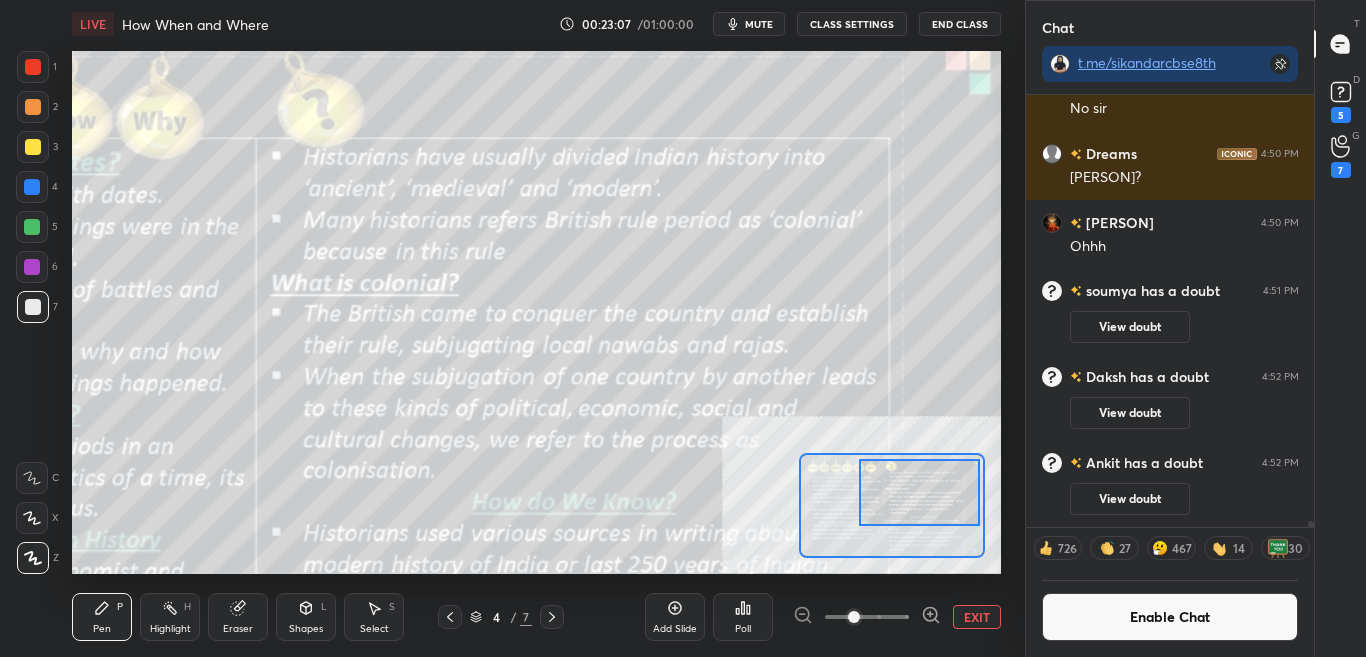 click at bounding box center (919, 492) 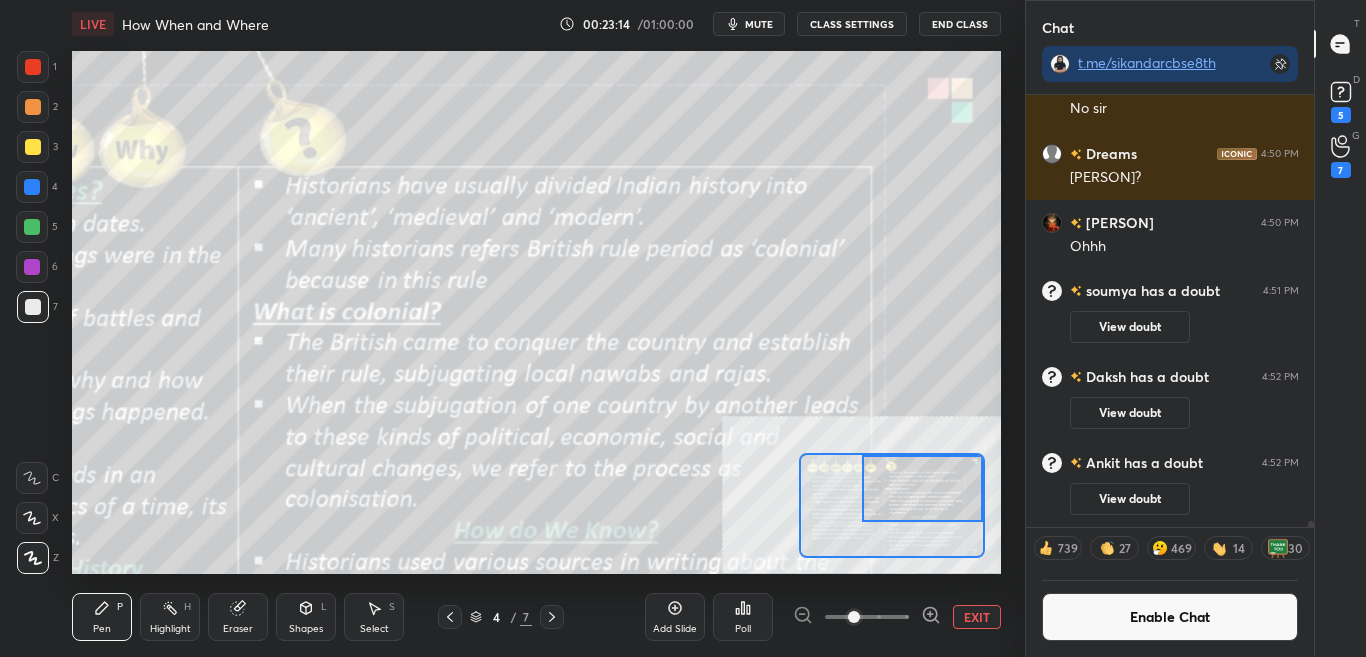 drag, startPoint x: 921, startPoint y: 508, endPoint x: 931, endPoint y: 503, distance: 11.18034 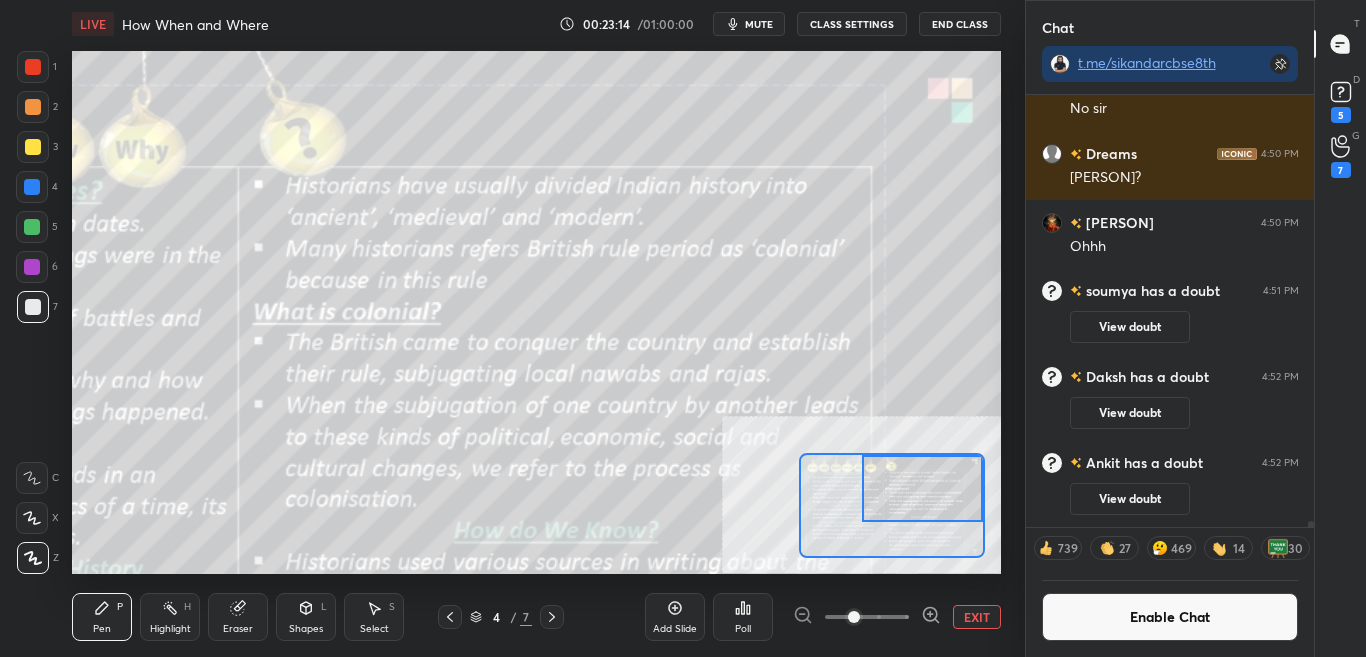 click at bounding box center [922, 488] 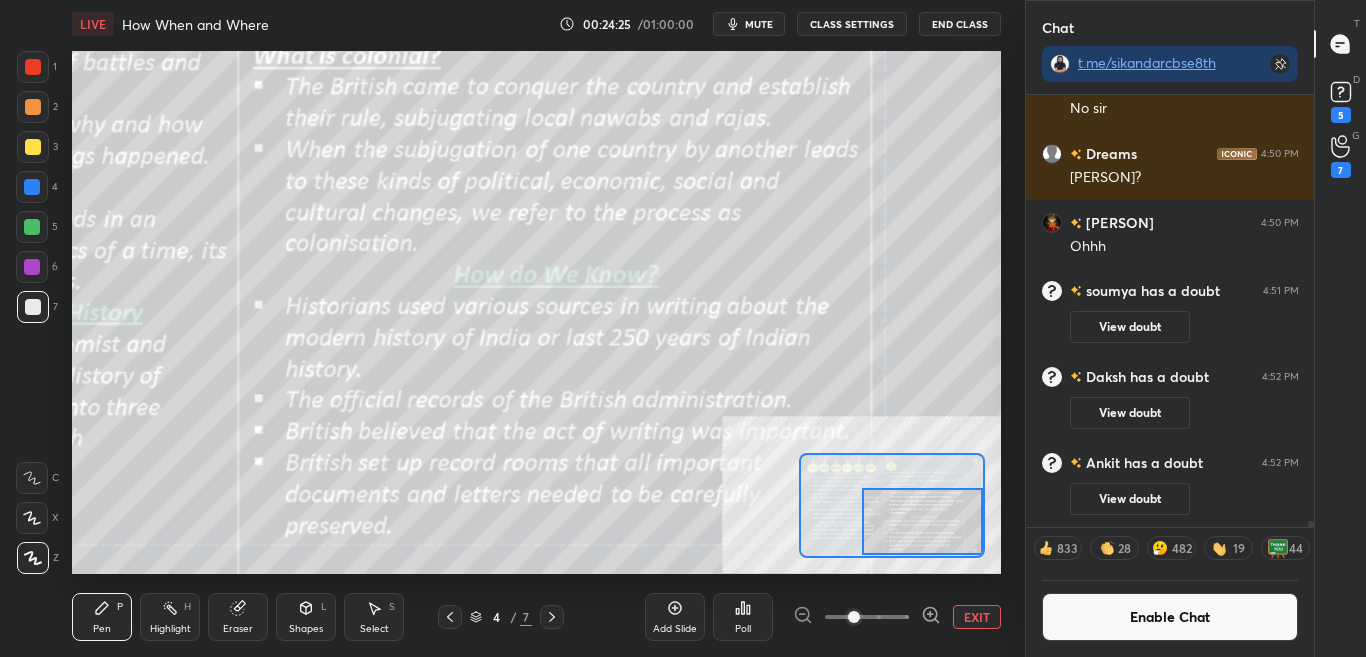 drag, startPoint x: 922, startPoint y: 494, endPoint x: 919, endPoint y: 537, distance: 43.104523 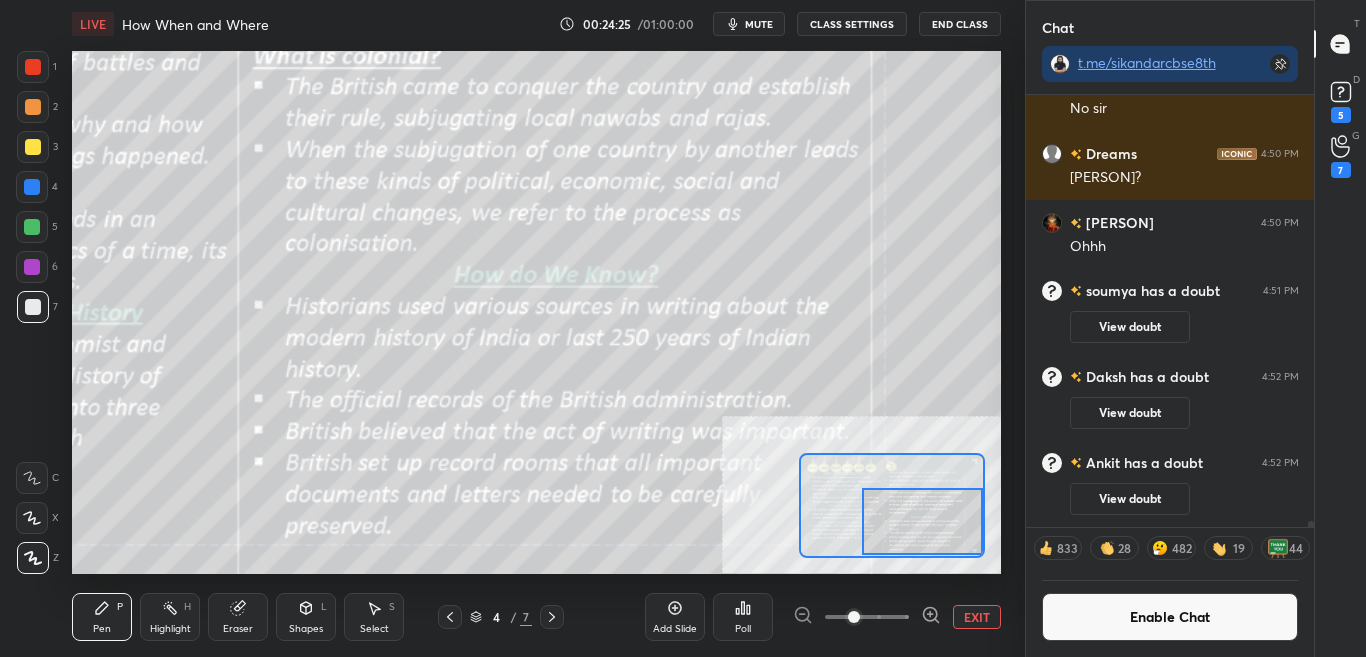 click at bounding box center (922, 521) 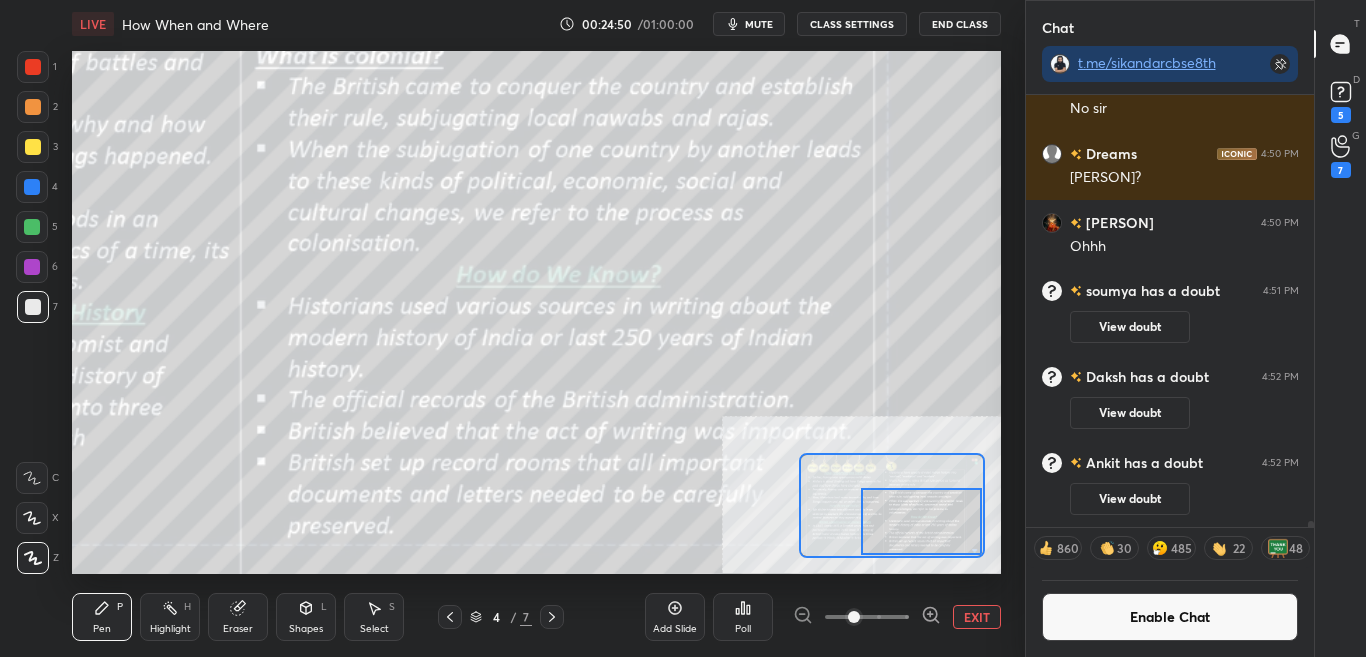 click on "Enable Chat" at bounding box center [1170, 617] 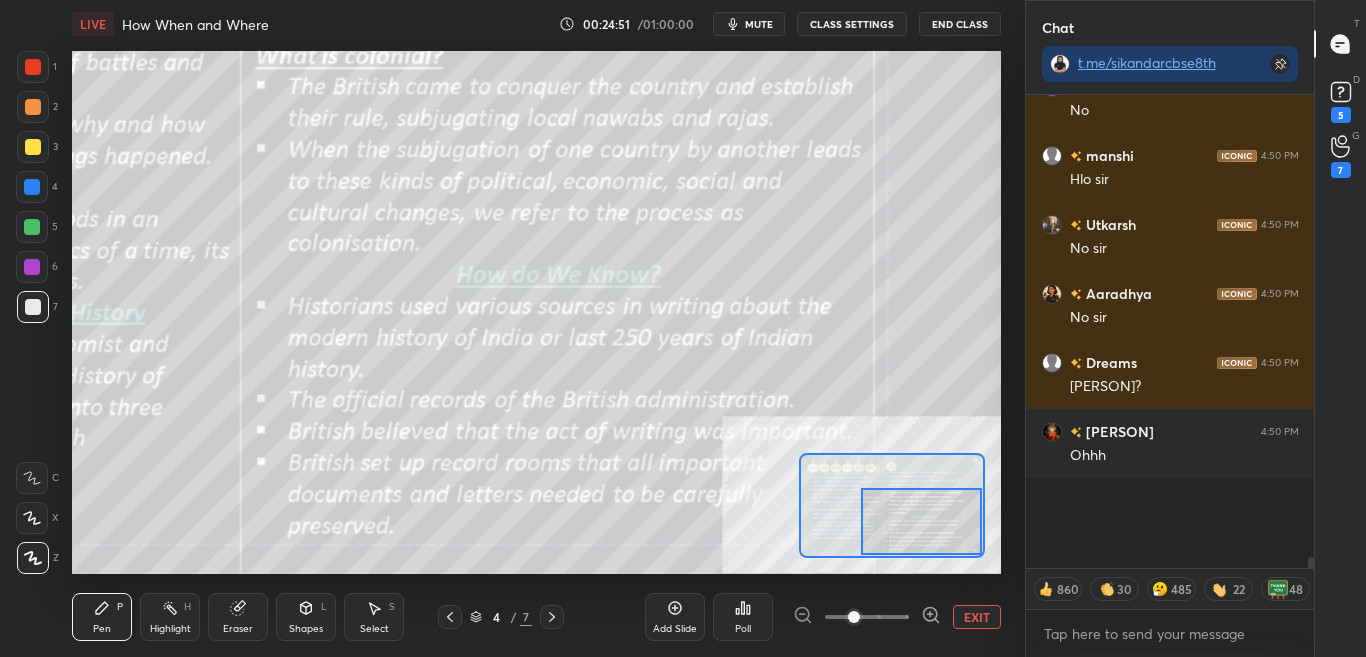 scroll, scrollTop: 27940, scrollLeft: 0, axis: vertical 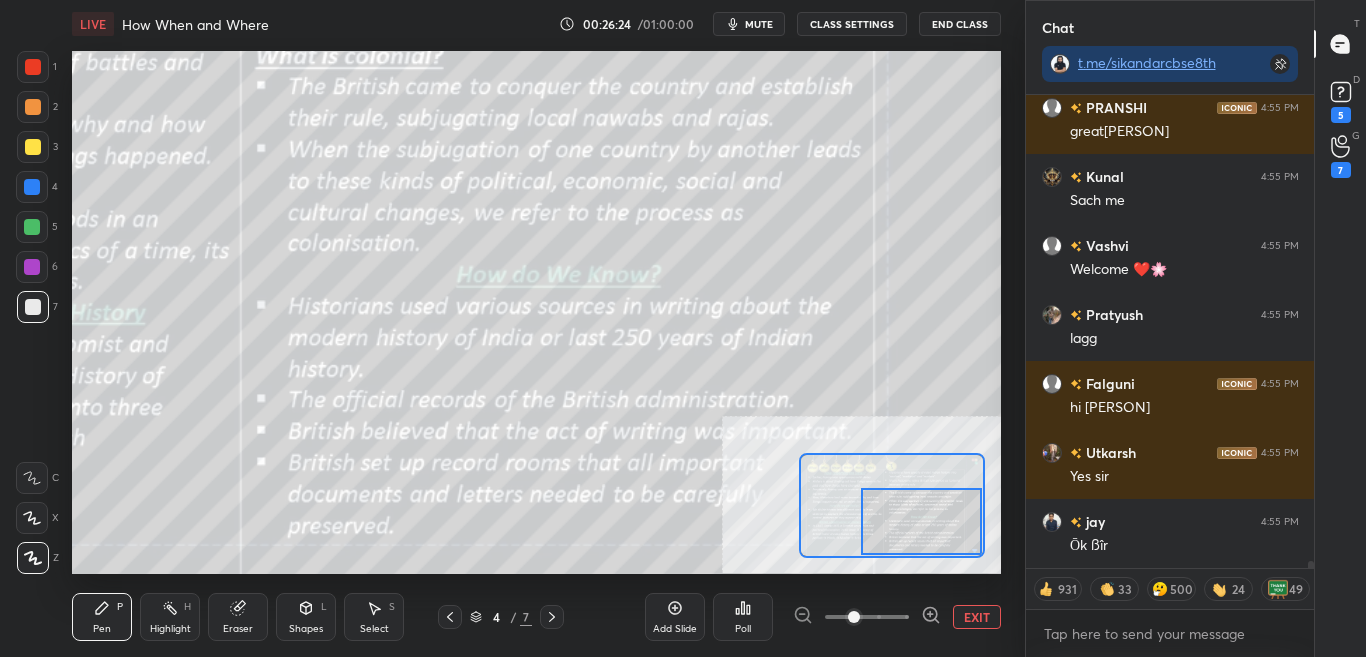 click on "CLASS SETTINGS" at bounding box center (852, 24) 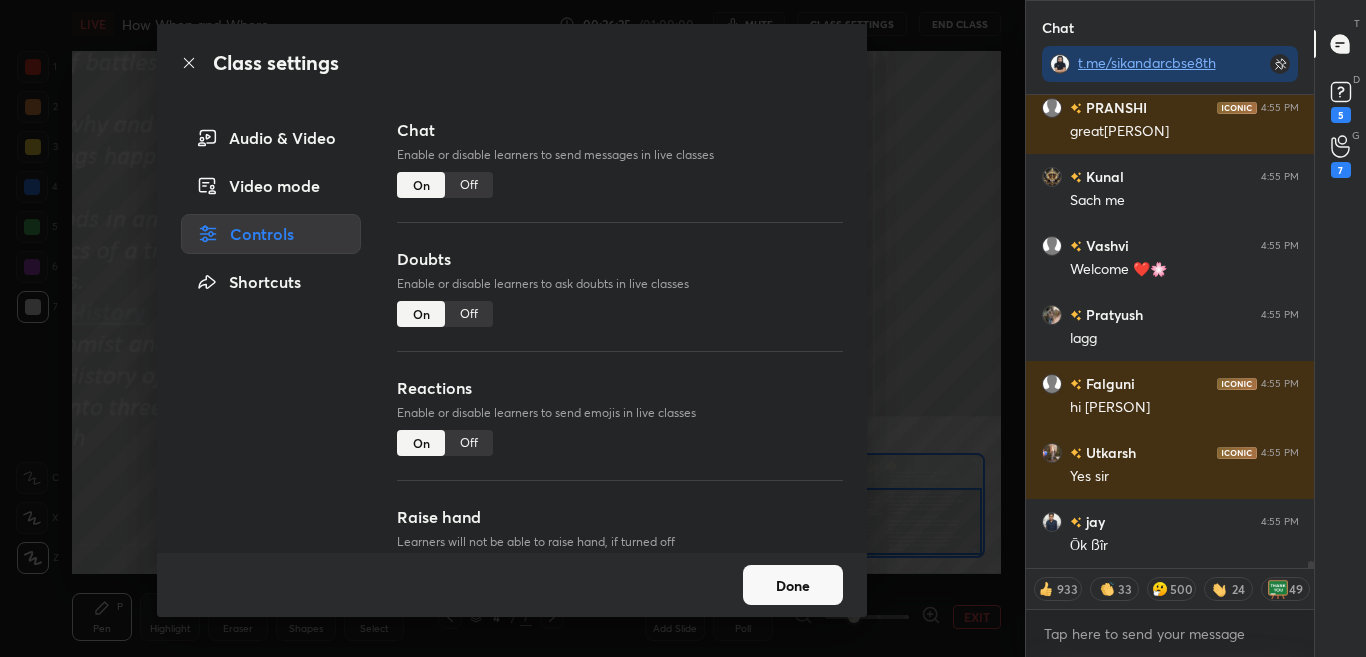 scroll, scrollTop: 31552, scrollLeft: 0, axis: vertical 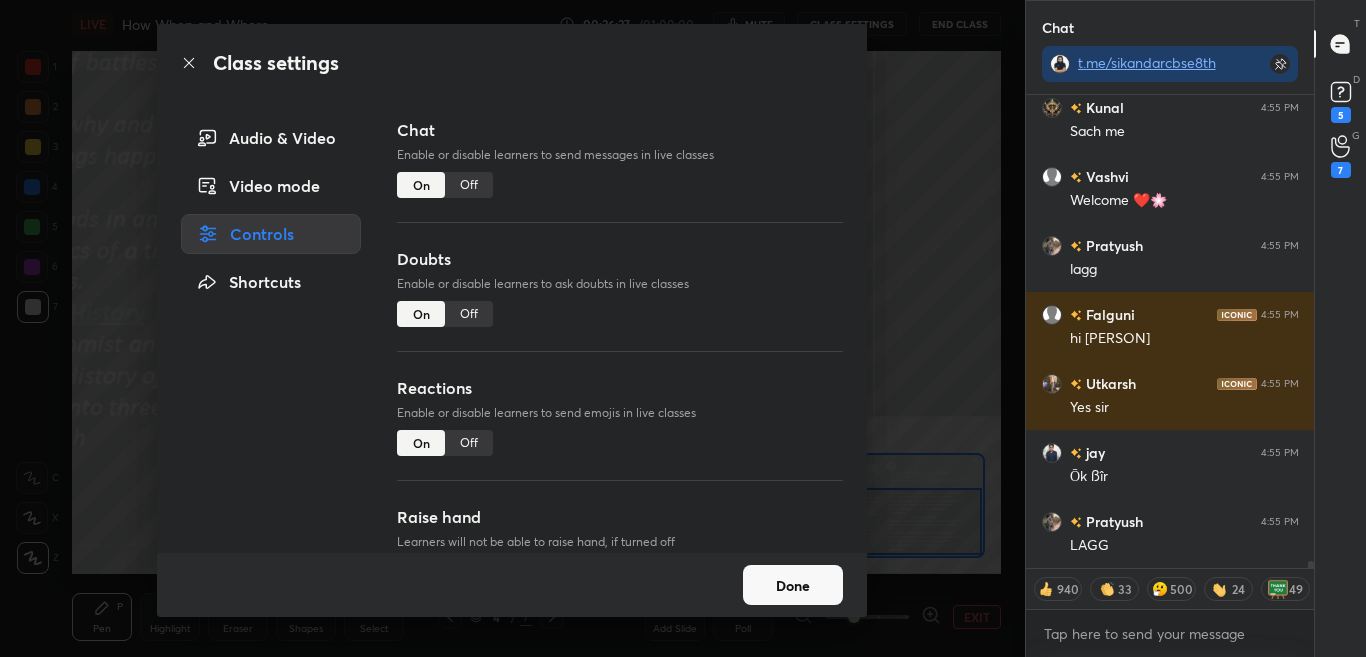 click on "Off" at bounding box center [469, 185] 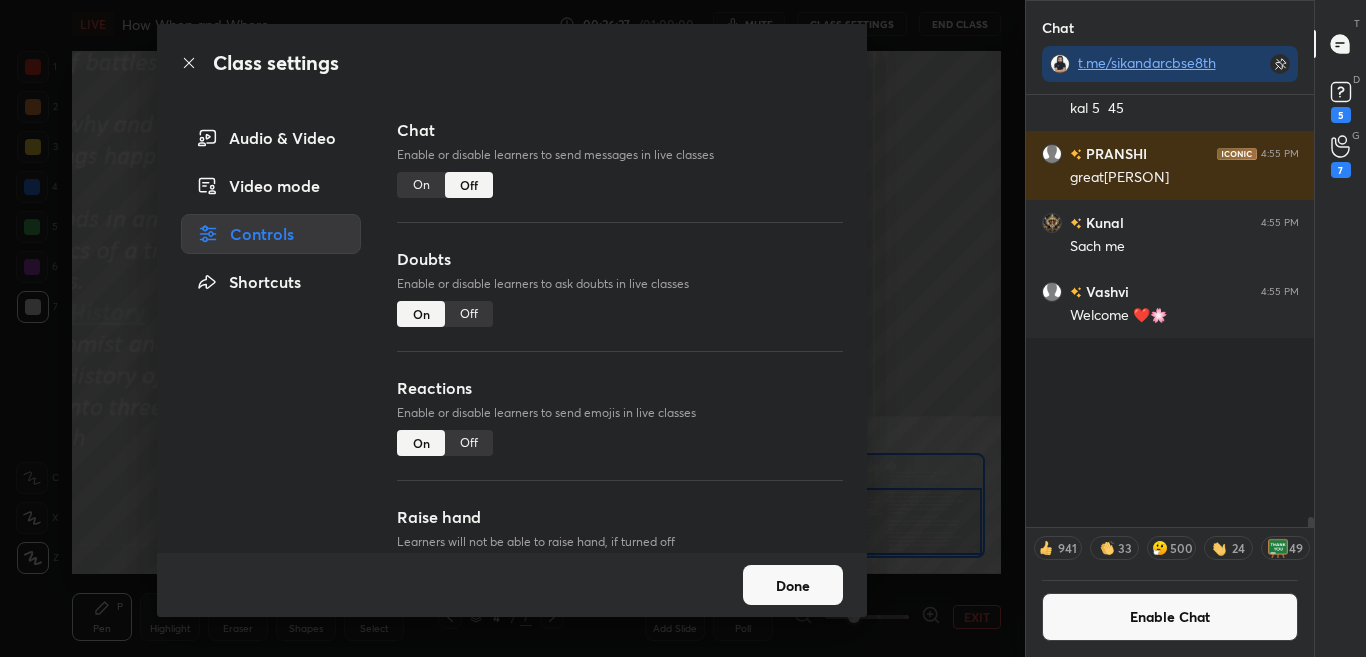 scroll, scrollTop: 31115, scrollLeft: 0, axis: vertical 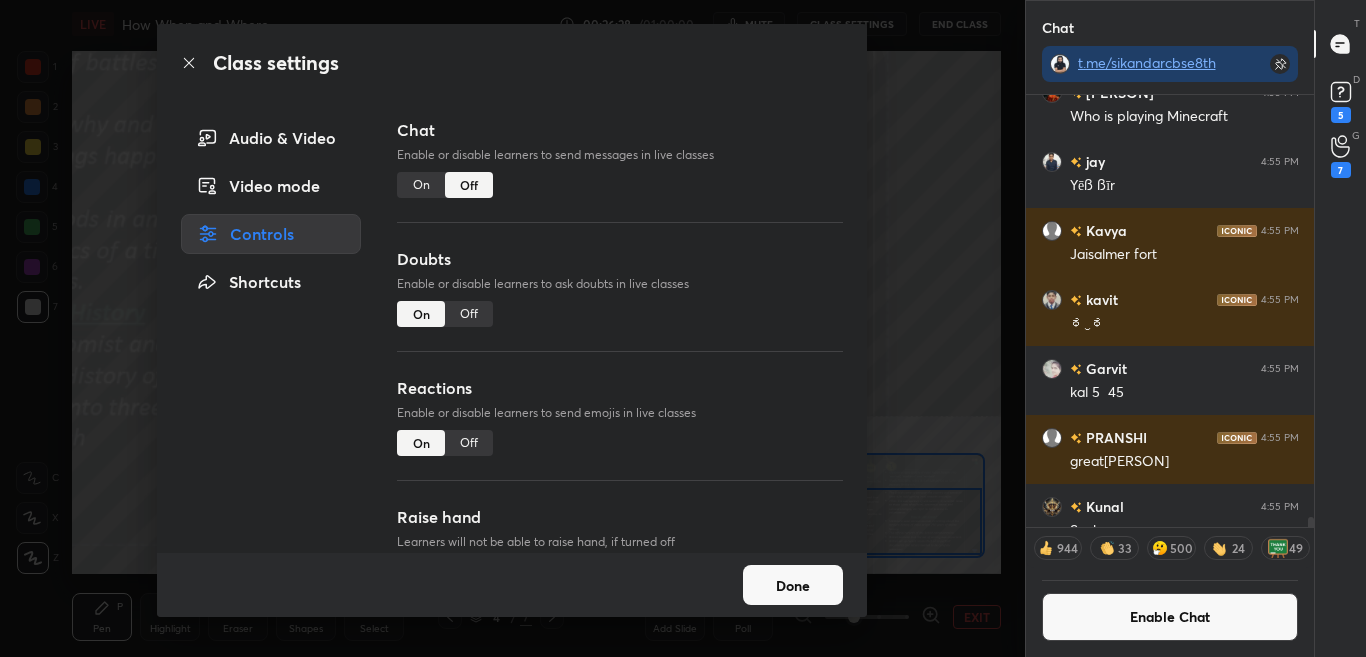 click 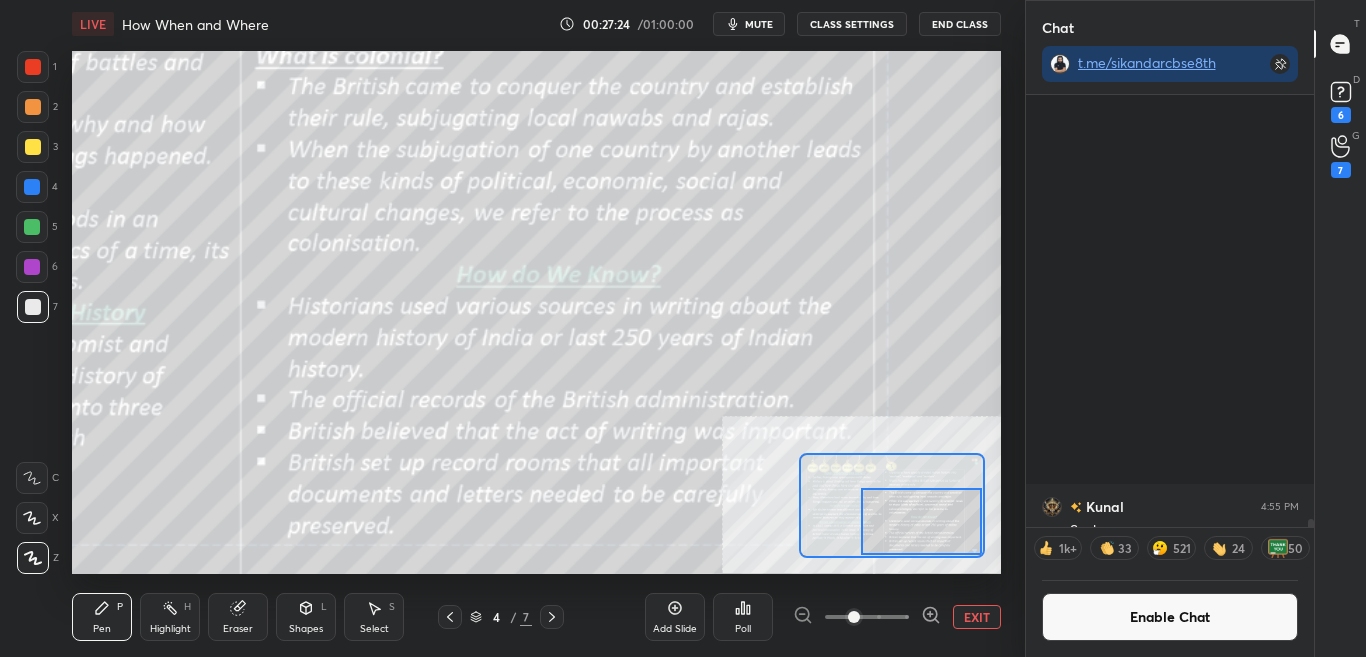 scroll, scrollTop: 31641, scrollLeft: 0, axis: vertical 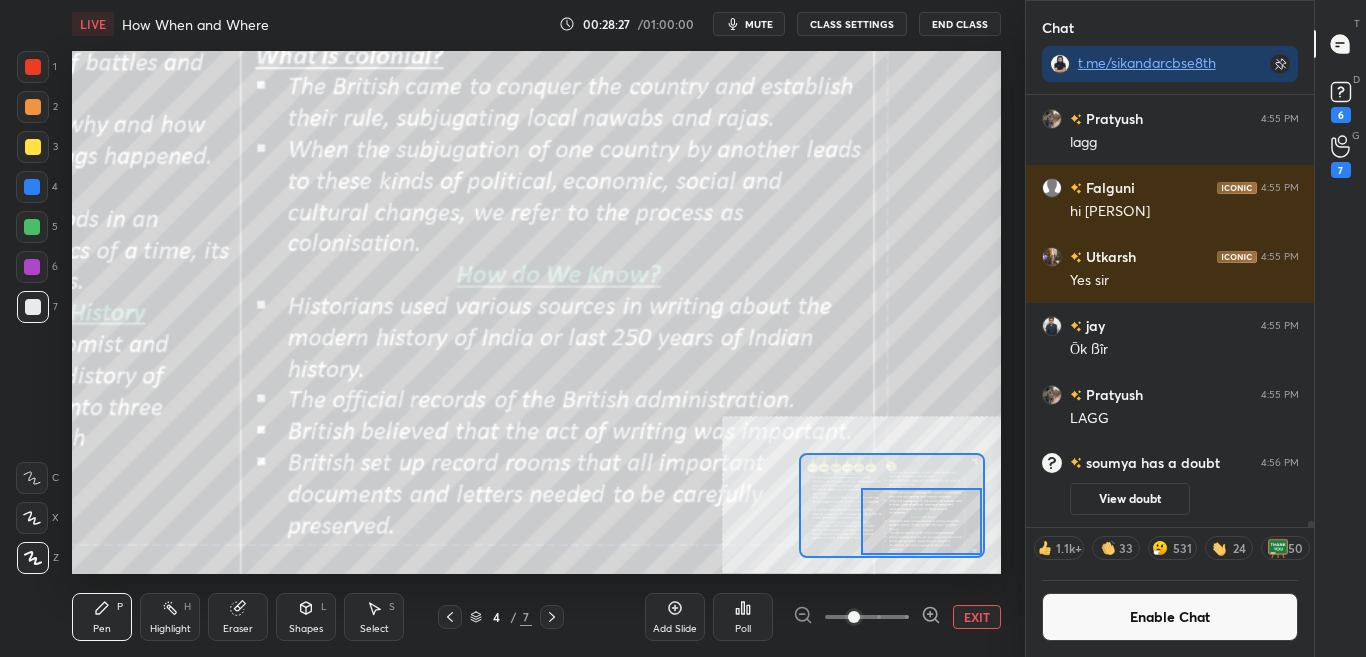 click on "Enable Chat" at bounding box center (1170, 617) 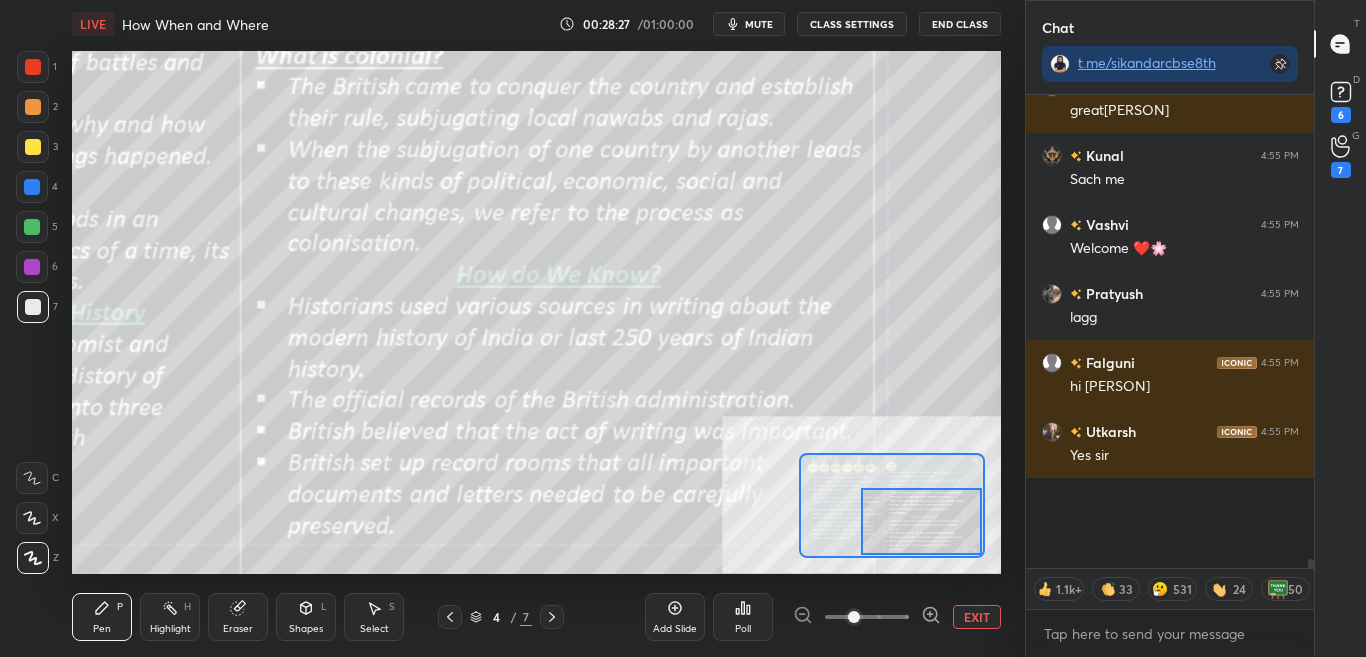 scroll, scrollTop: 31223, scrollLeft: 0, axis: vertical 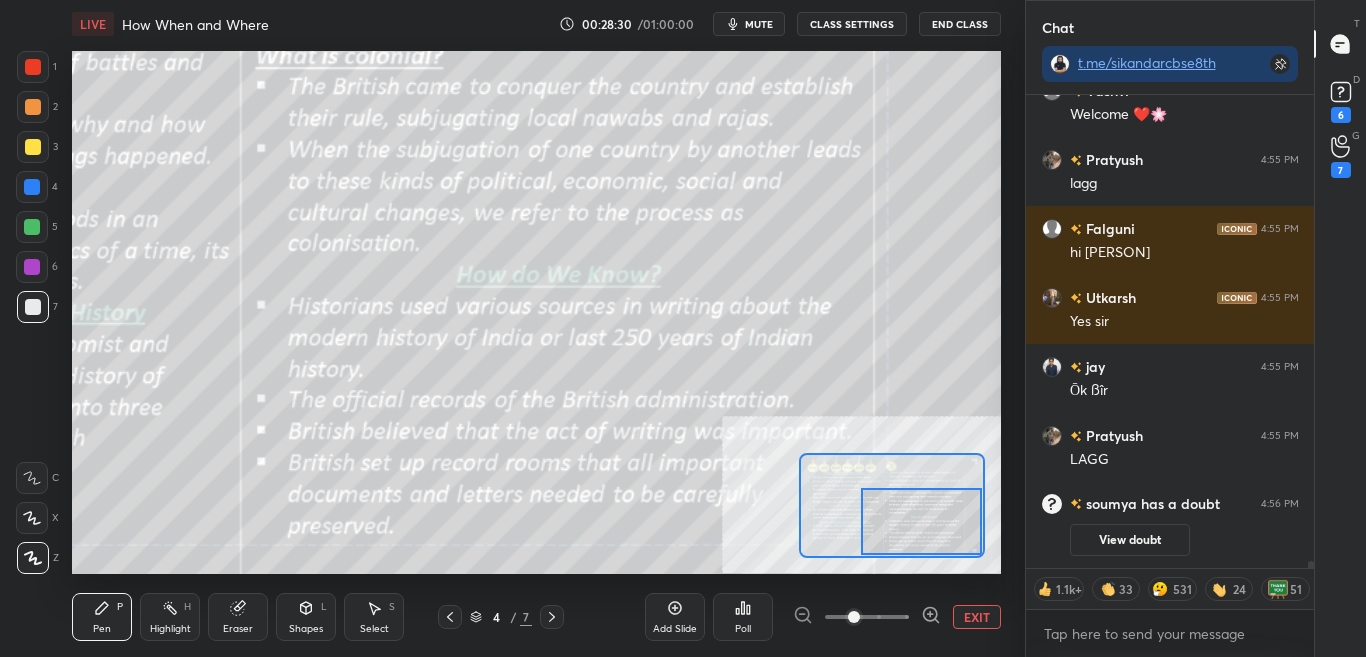 drag, startPoint x: 1309, startPoint y: 563, endPoint x: 1310, endPoint y: 578, distance: 15.033297 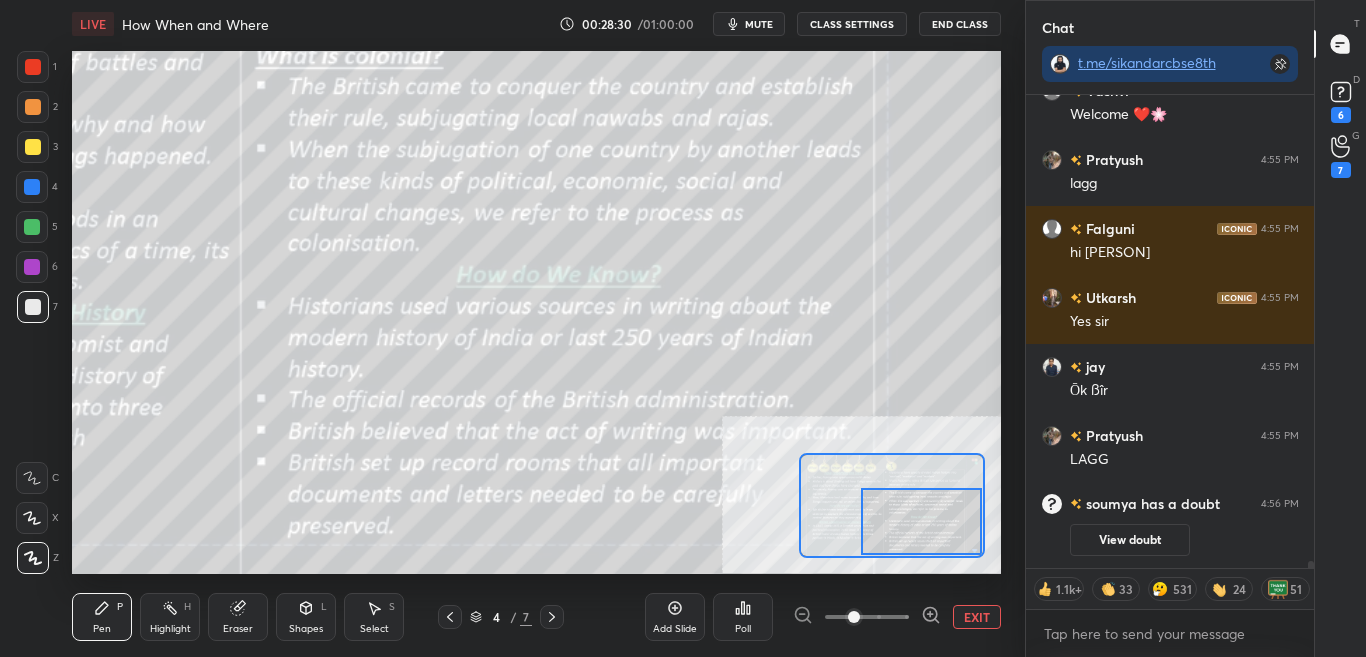 click on "[PERSON] 4:55 PM Sach me [PERSON] 4:55 PM Welcome ❤️🌸 [PERSON] 4:55 PM lagg [PERSON] 4:55 PM hi [PERSON] [PERSON] 4:55 PM Yes sir [PERSON] 4:55 PM Ōk ßîr [PERSON] 4:55 PM LAGG [PERSON]   has a doubt 4:56 PM View doubt JUMP TO LATEST 1.1k+ 33 531 24 51 Enable hand raising Enable raise hand to speak to learners. Once enabled, chat will be turned off temporarily. Enable x" at bounding box center [1170, 376] 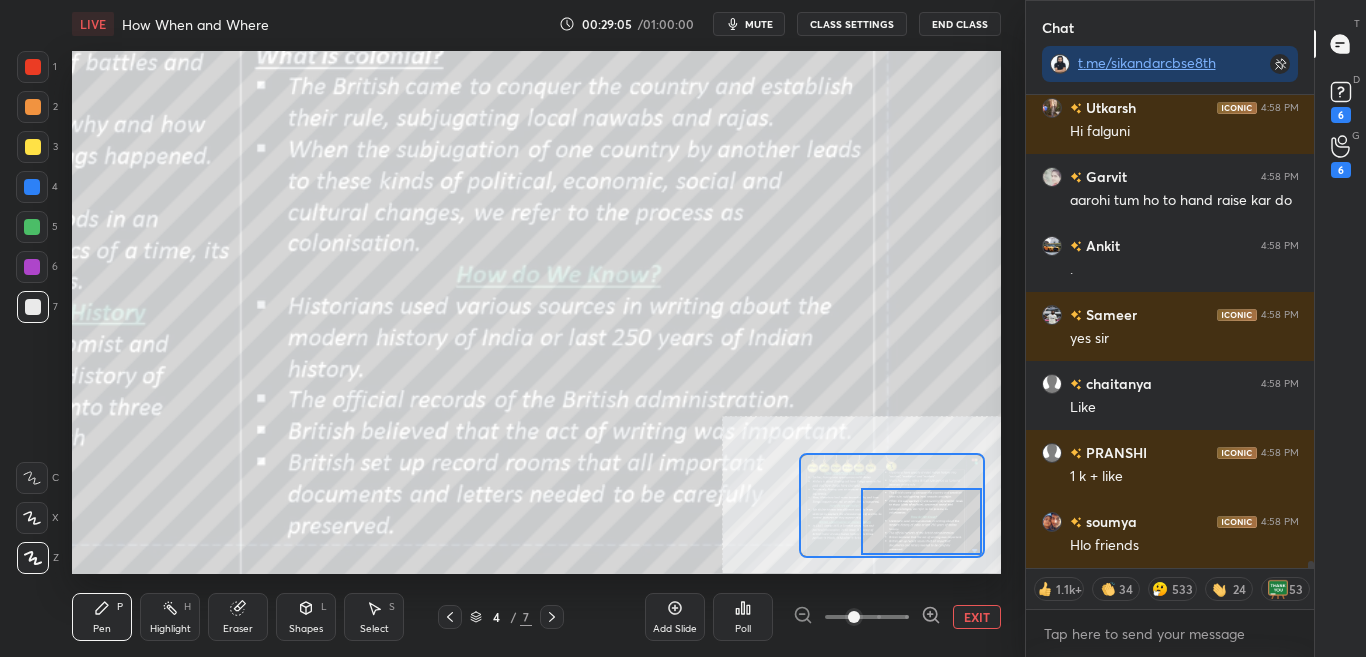 scroll, scrollTop: 32597, scrollLeft: 0, axis: vertical 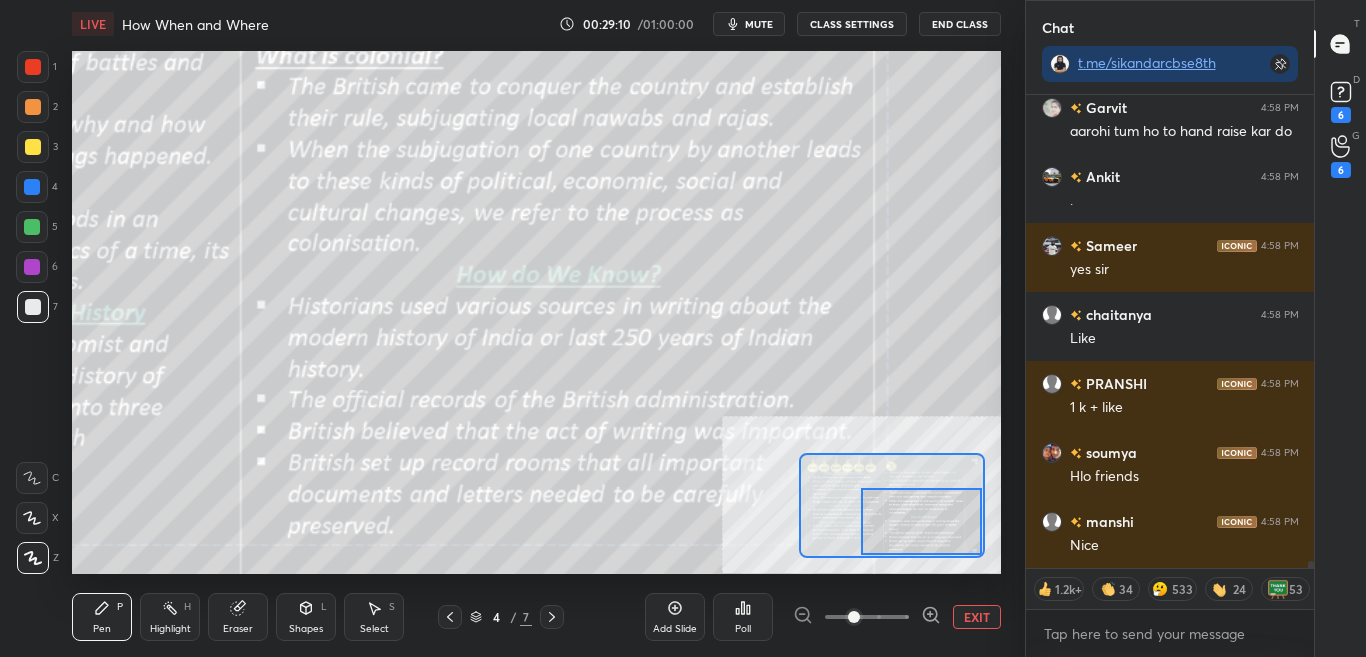 click on "CLASS SETTINGS" at bounding box center [852, 24] 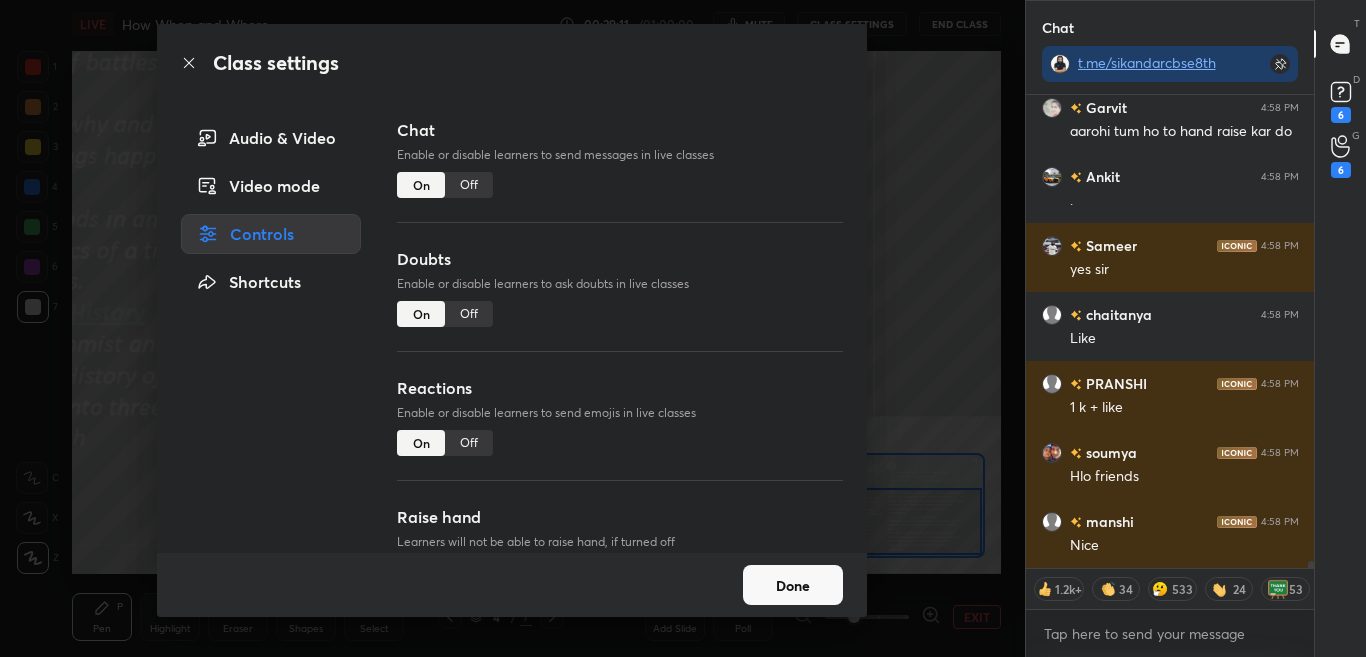 click on "Off" at bounding box center (469, 185) 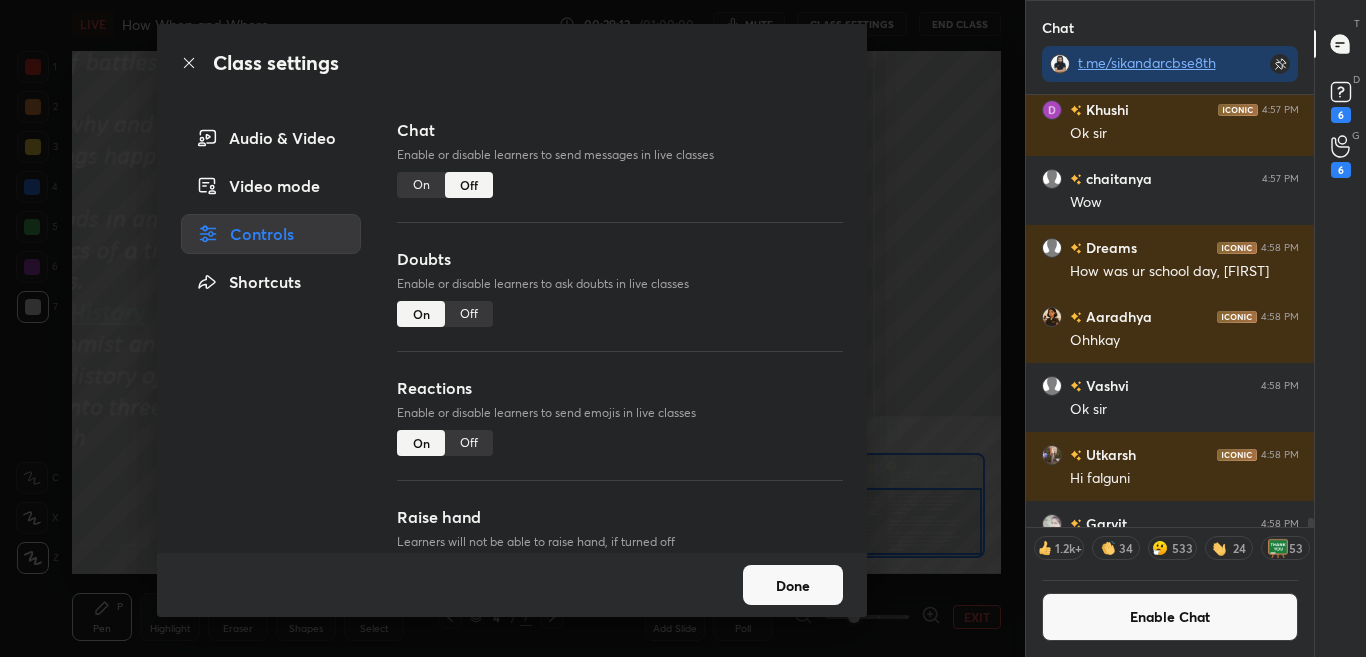 click 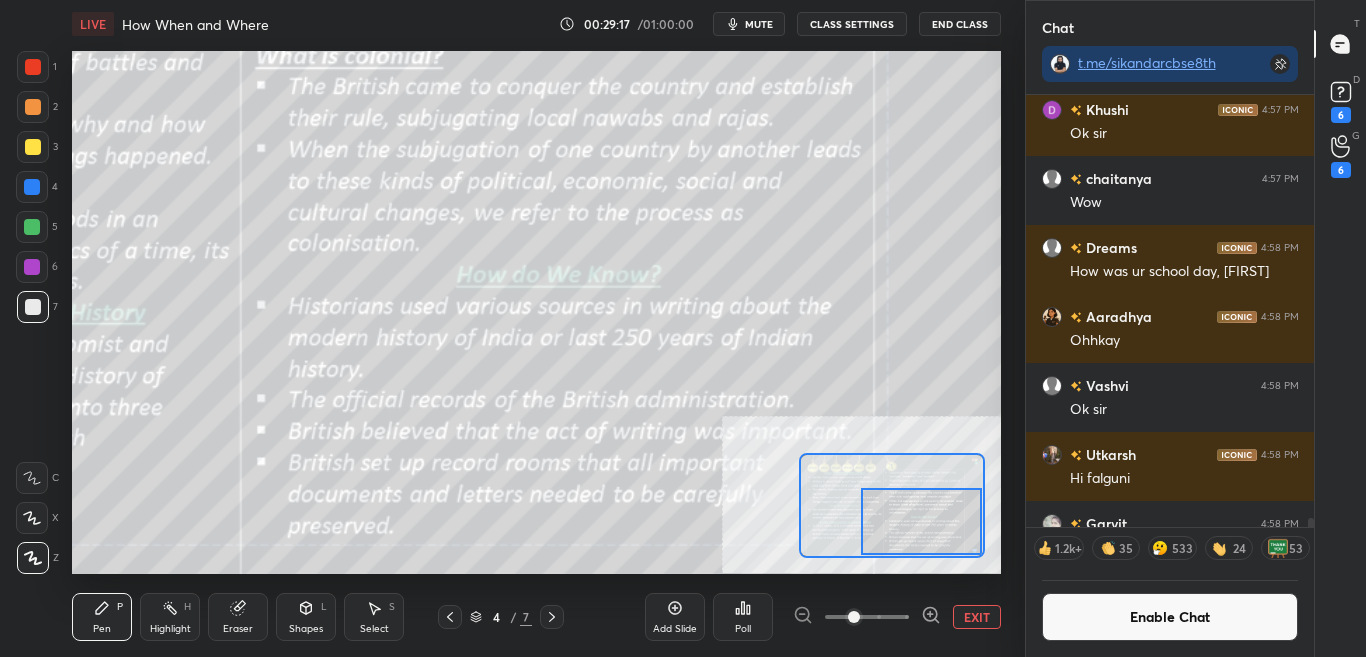 click on "Enable Chat" at bounding box center [1170, 617] 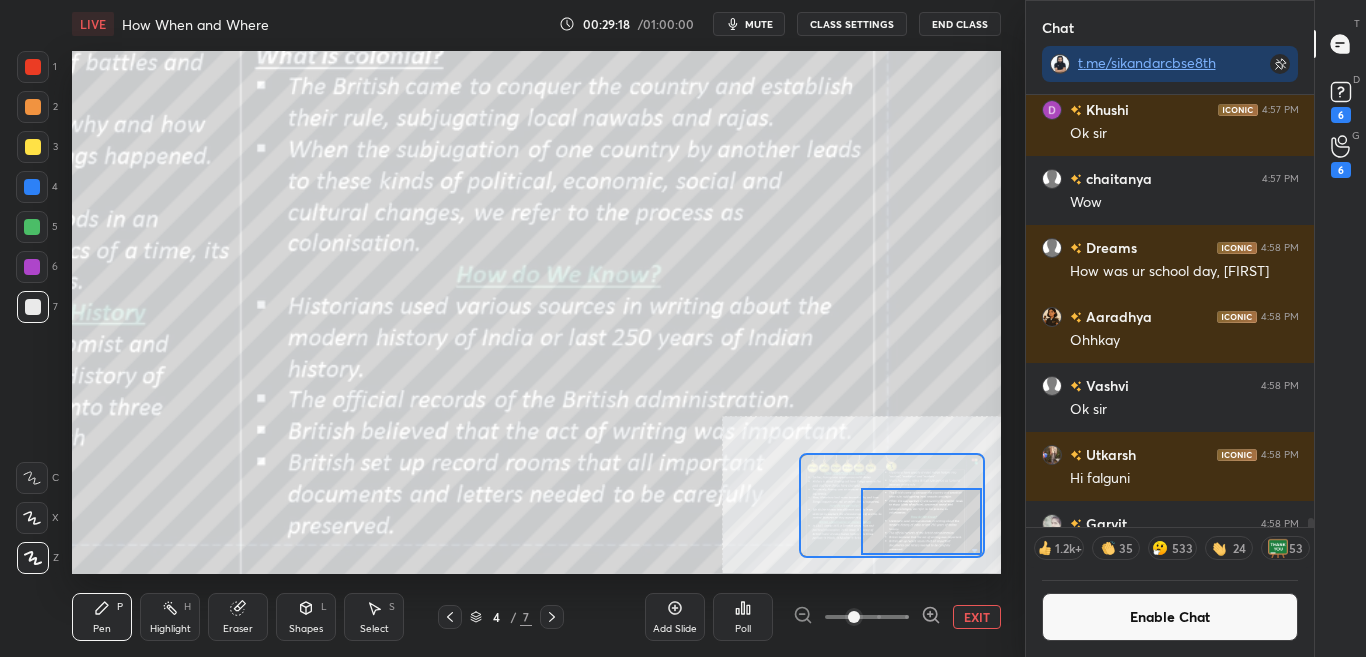 scroll, scrollTop: 7, scrollLeft: 7, axis: both 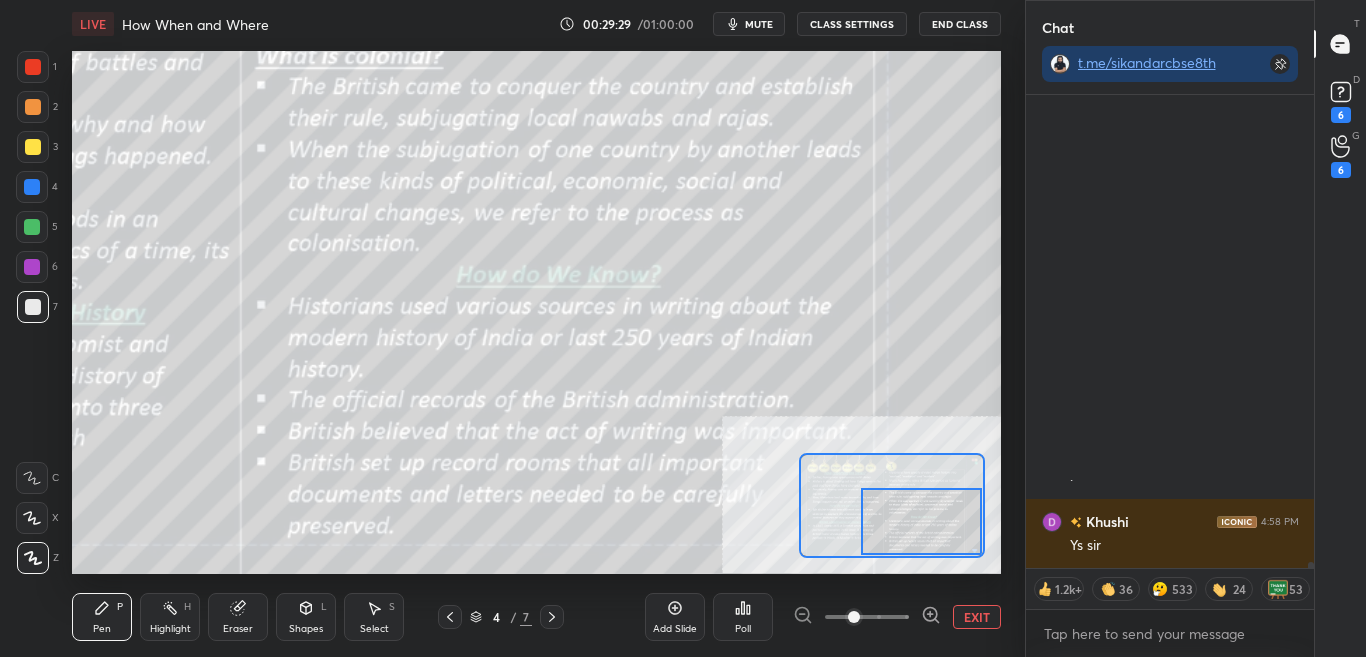 click on "CLASS SETTINGS" at bounding box center [852, 24] 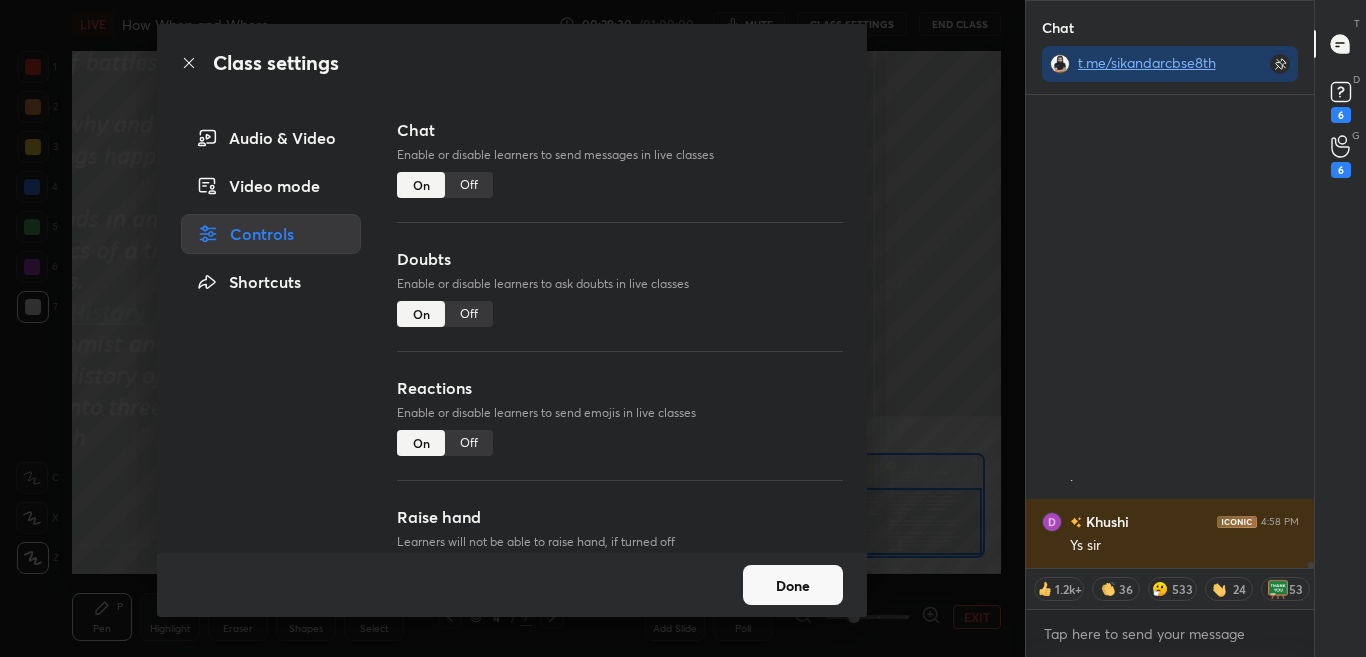 click on "Off" at bounding box center (469, 185) 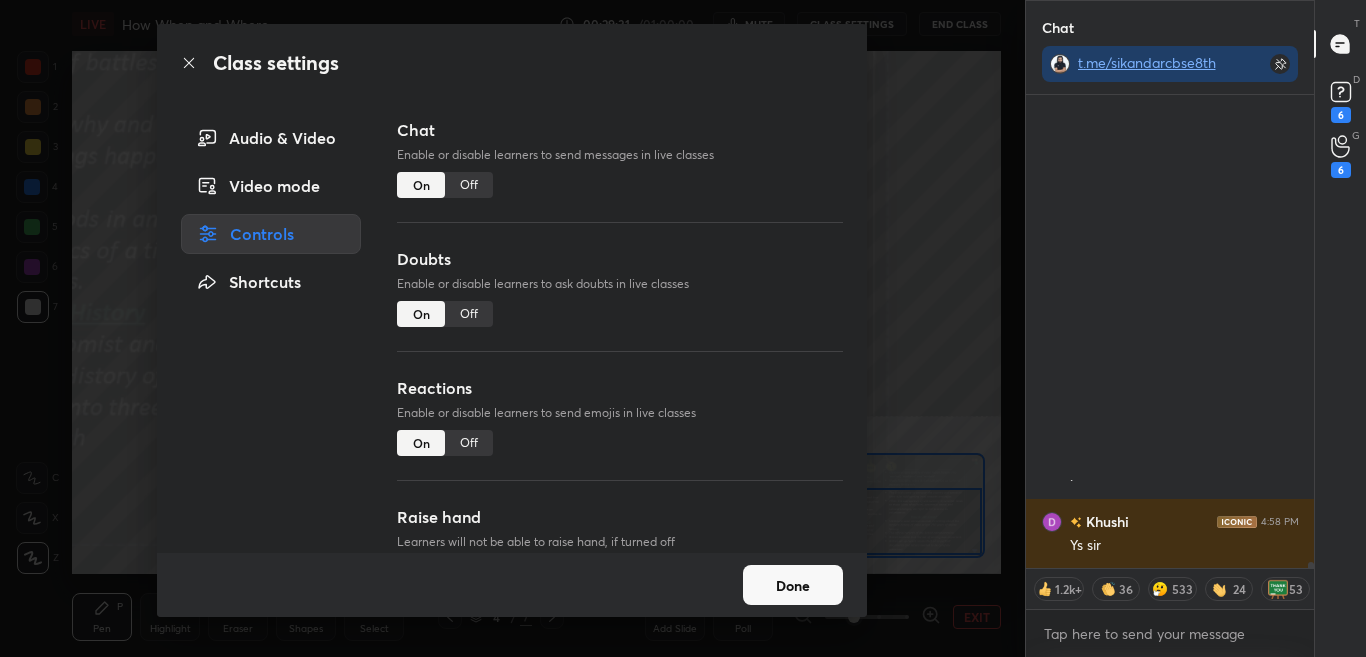 scroll, scrollTop: 34263, scrollLeft: 0, axis: vertical 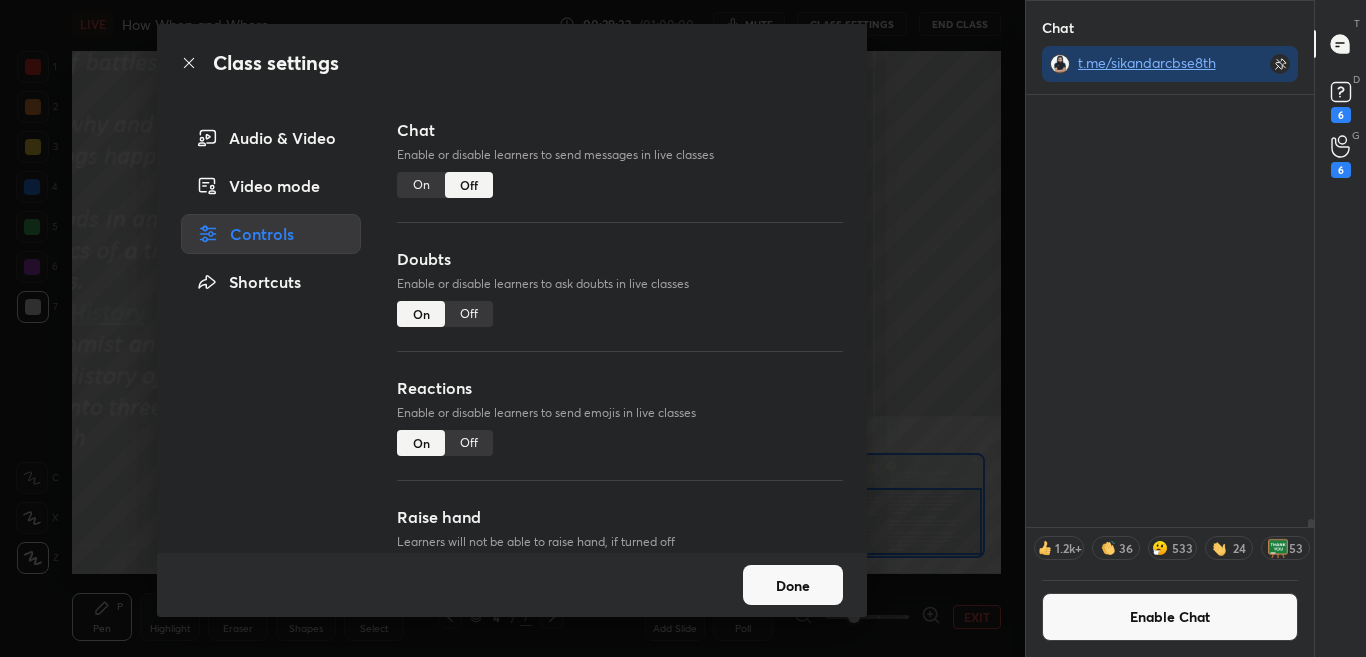click 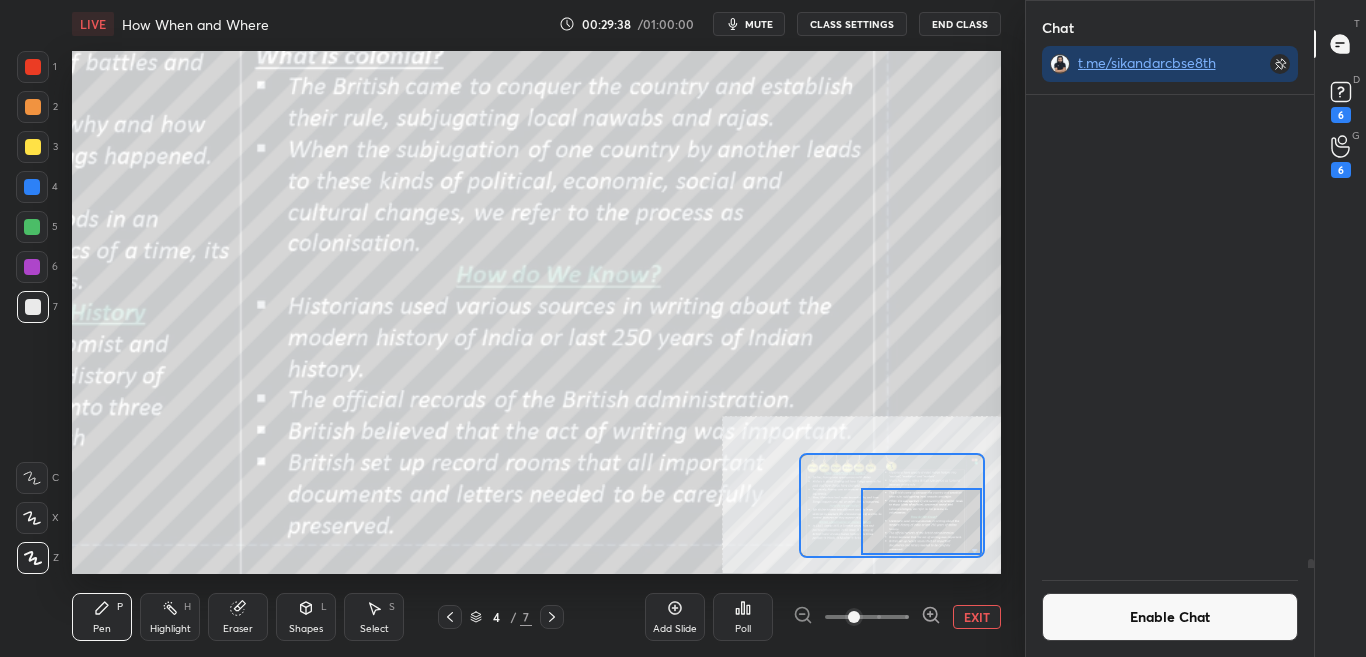 scroll, scrollTop: 7, scrollLeft: 7, axis: both 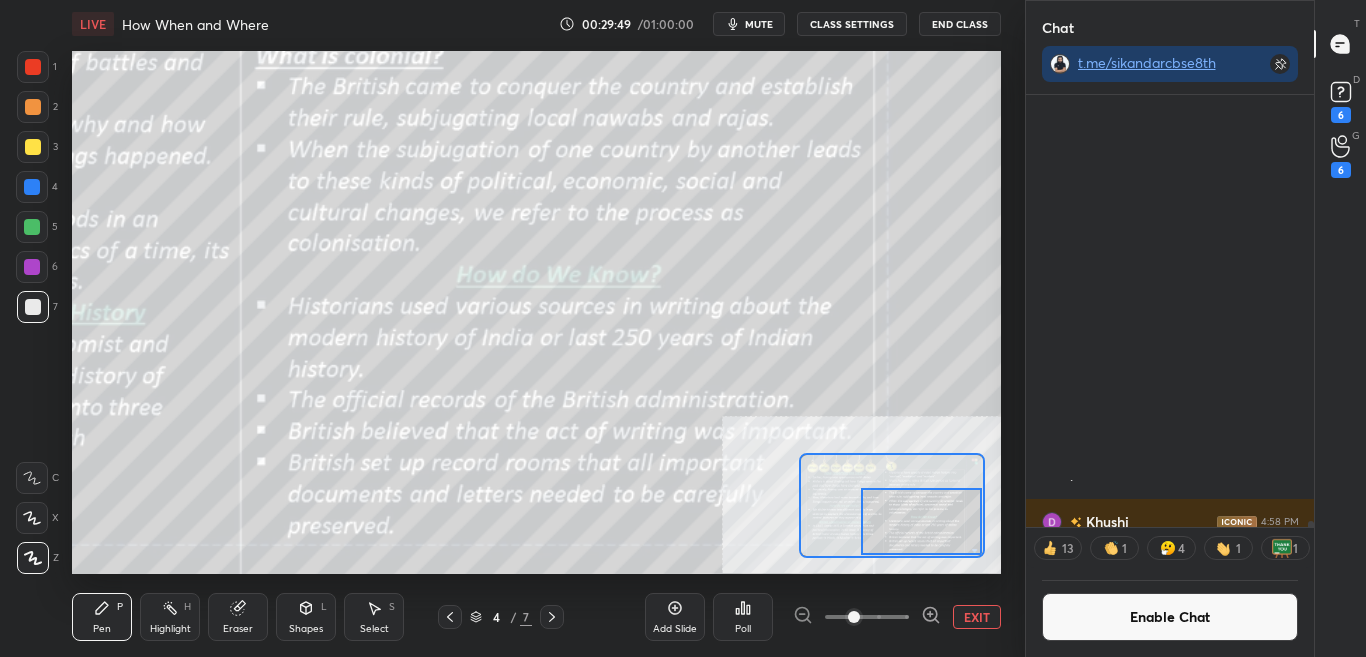 click on "Enable Chat" at bounding box center (1170, 617) 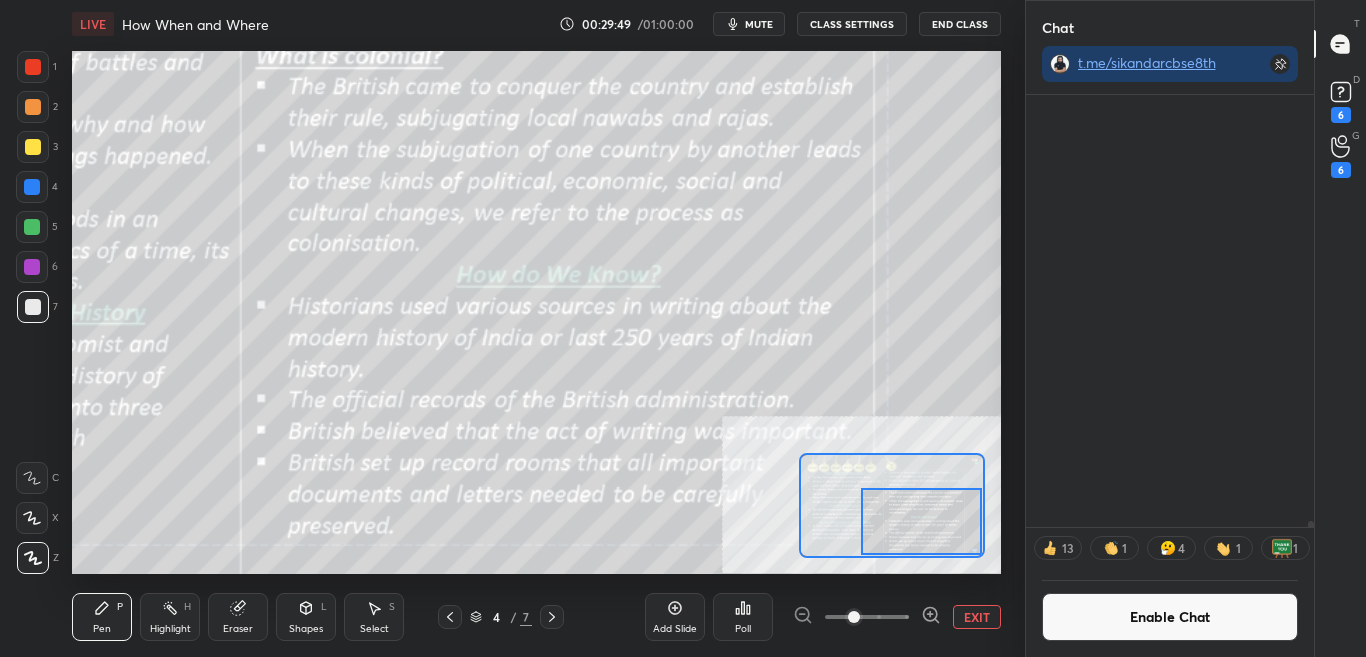 scroll, scrollTop: 7, scrollLeft: 7, axis: both 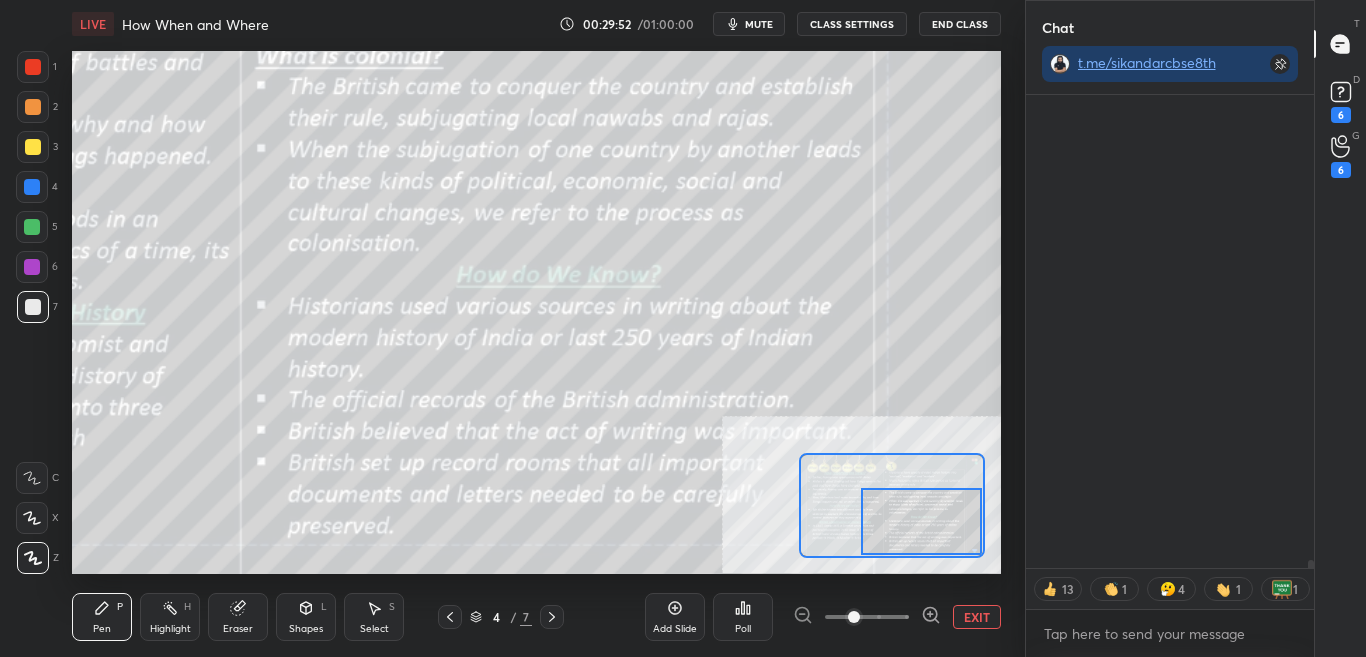 drag, startPoint x: 1312, startPoint y: 559, endPoint x: 1312, endPoint y: 573, distance: 14 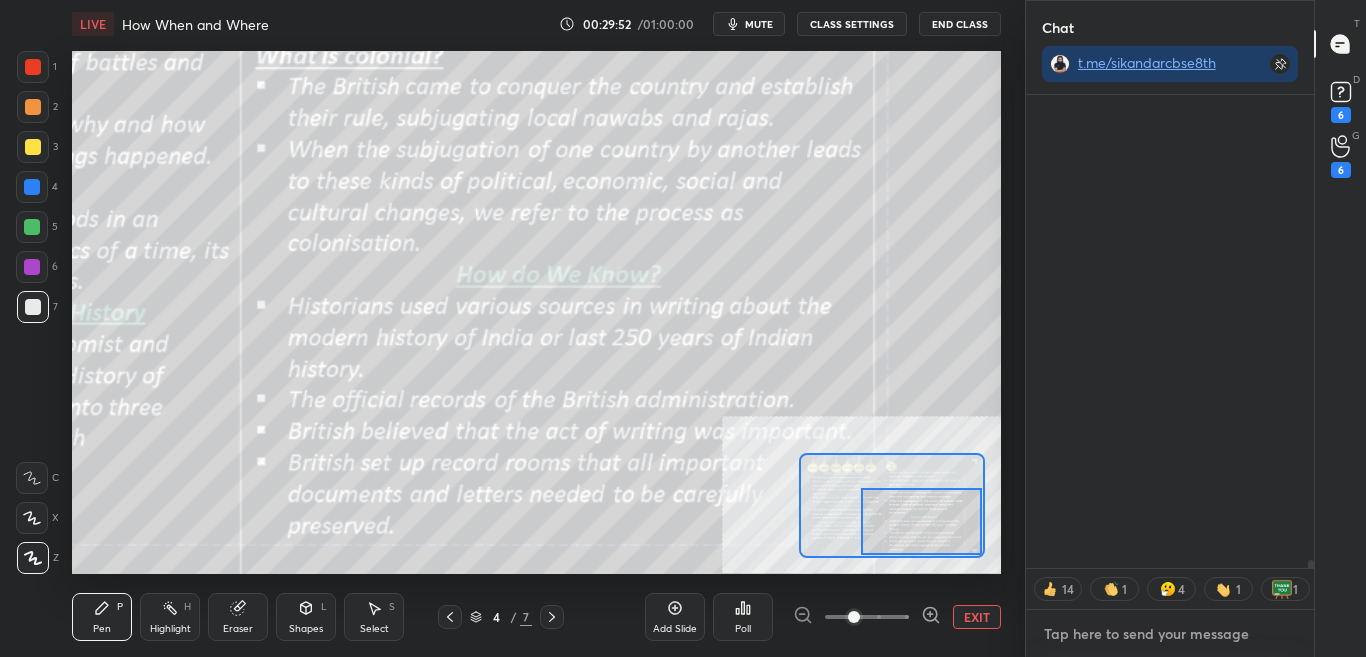 click at bounding box center [1170, 634] 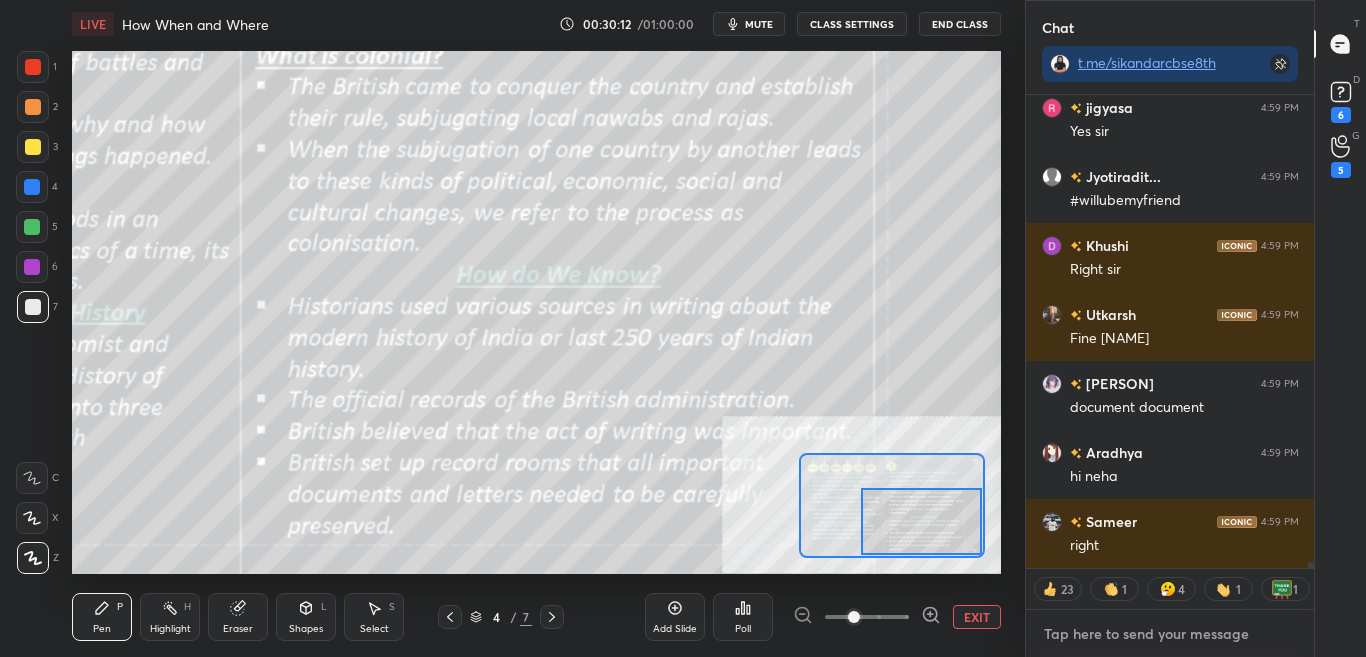 scroll, scrollTop: 35350, scrollLeft: 0, axis: vertical 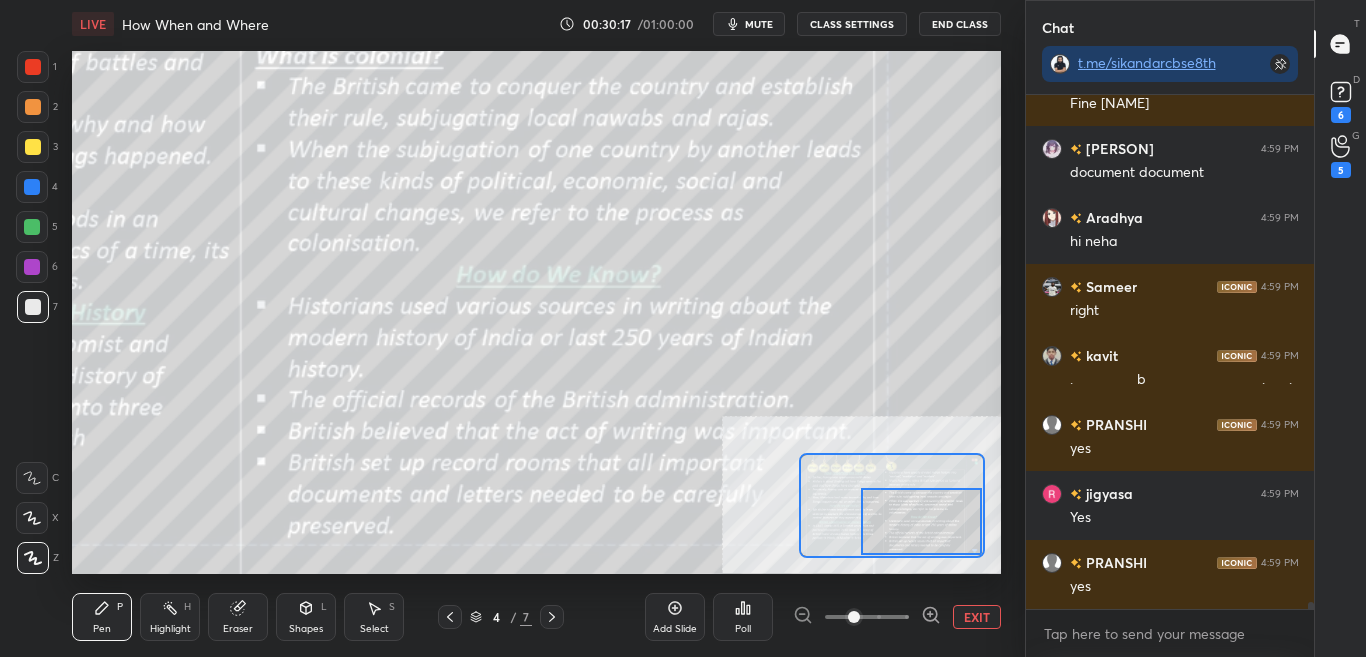 click on "CLASS SETTINGS" at bounding box center (852, 24) 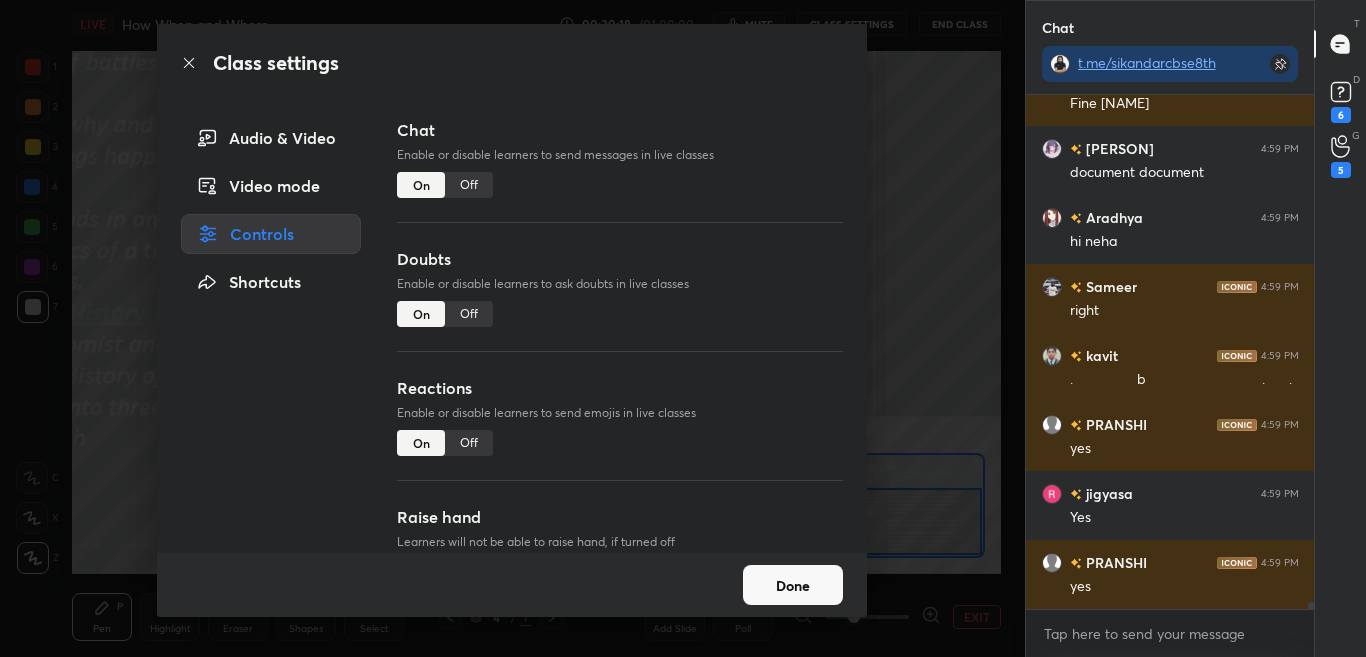 click on "Off" at bounding box center (469, 185) 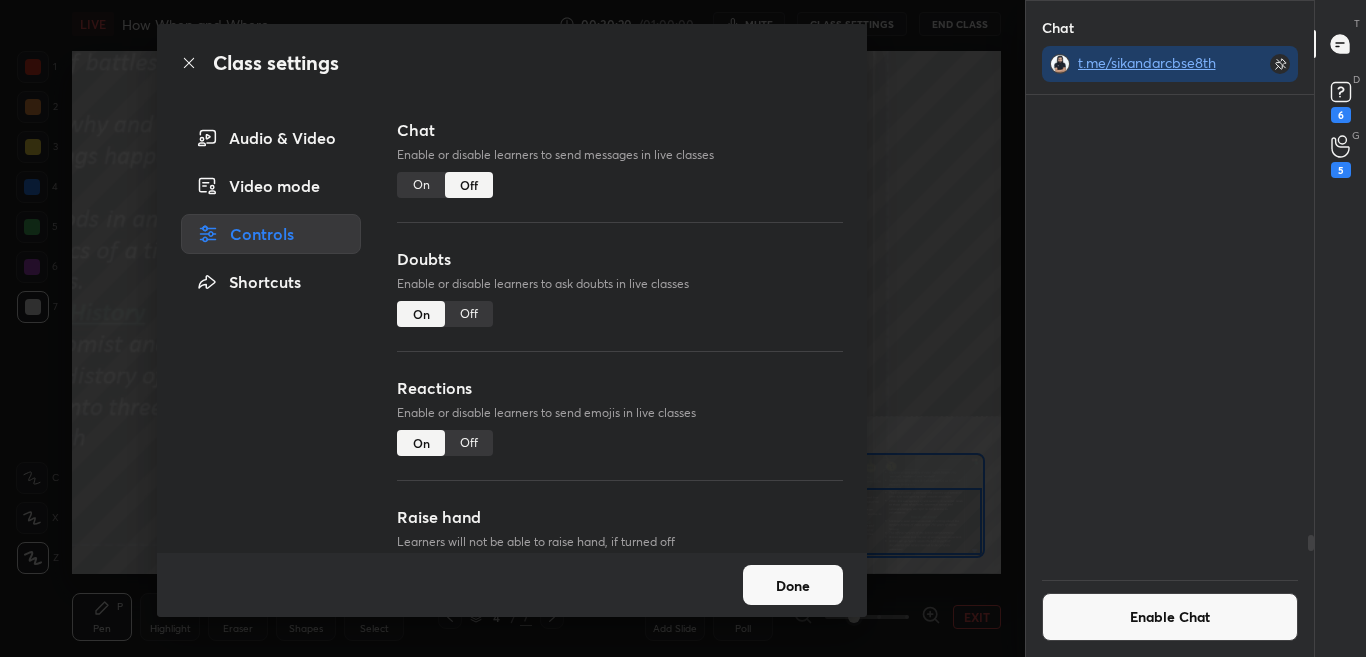 click 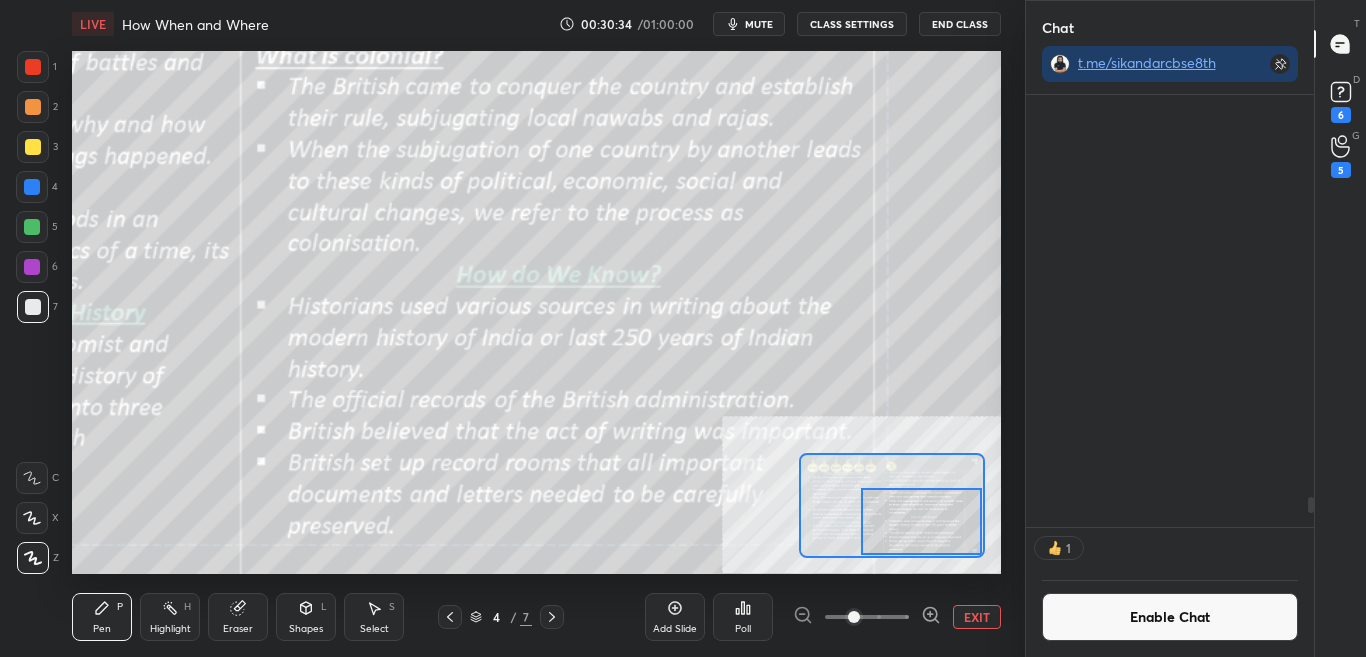 scroll, scrollTop: 426, scrollLeft: 282, axis: both 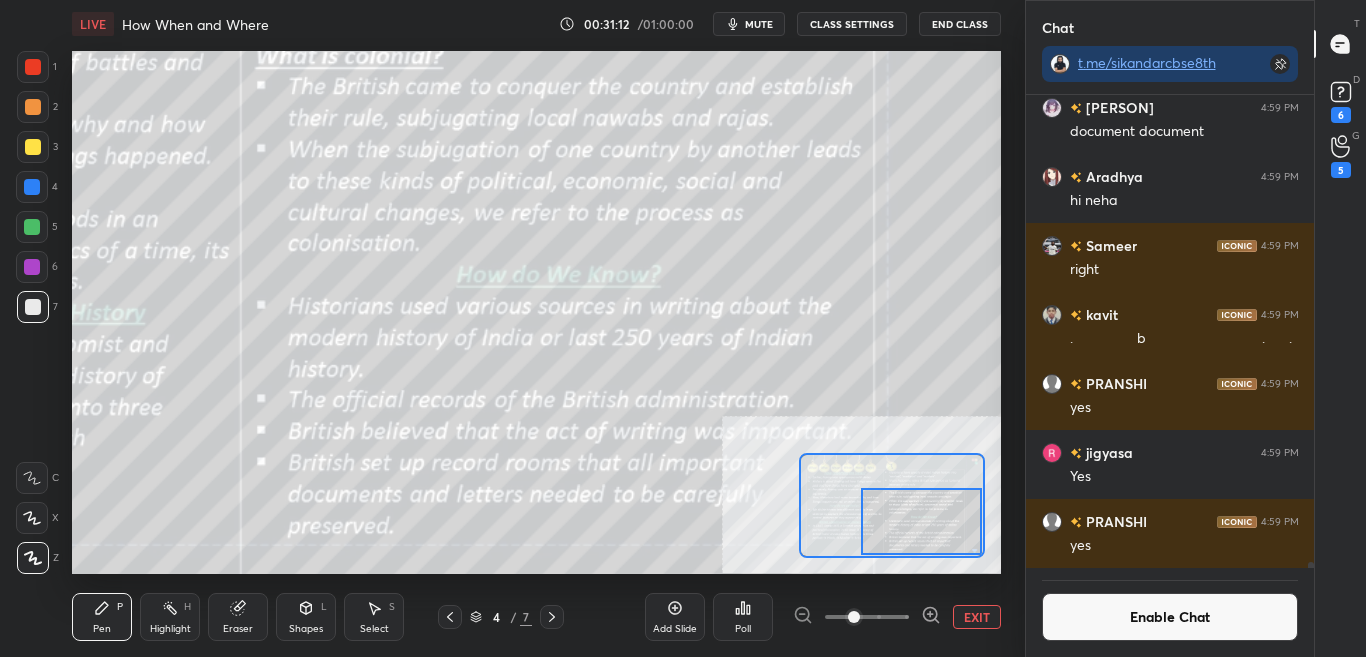 click on "Enable Chat" at bounding box center [1170, 617] 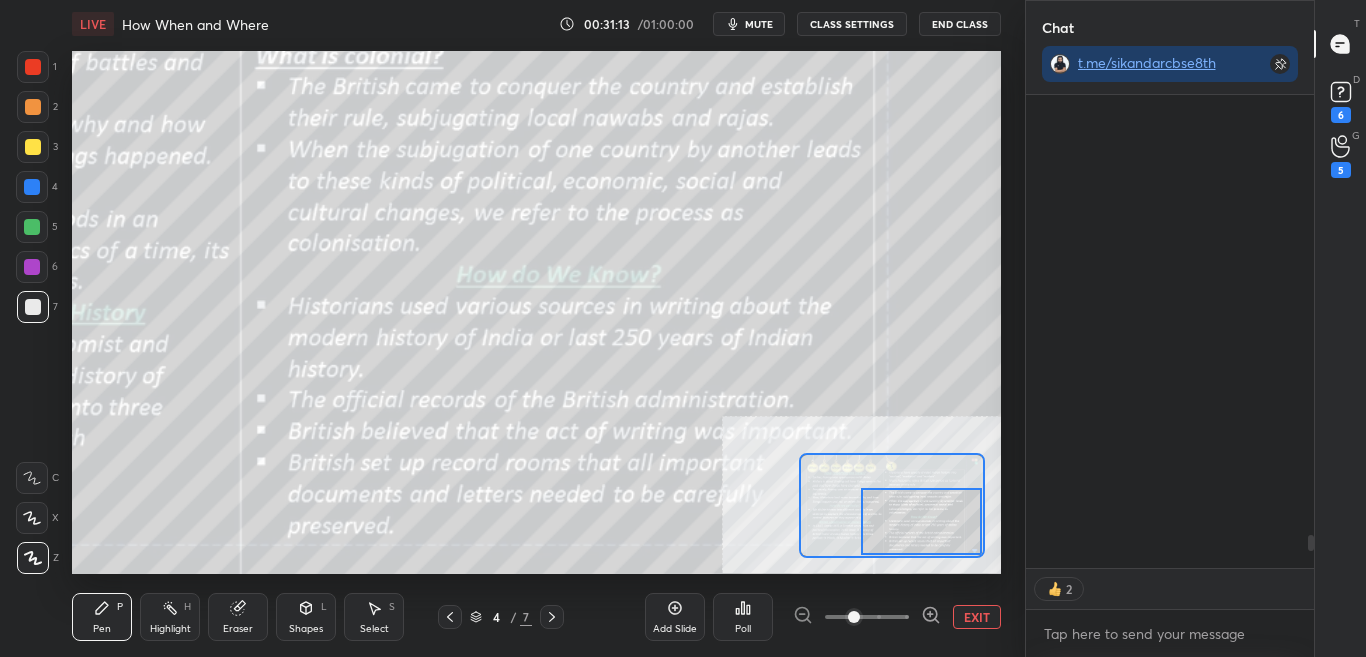 scroll, scrollTop: 467, scrollLeft: 282, axis: both 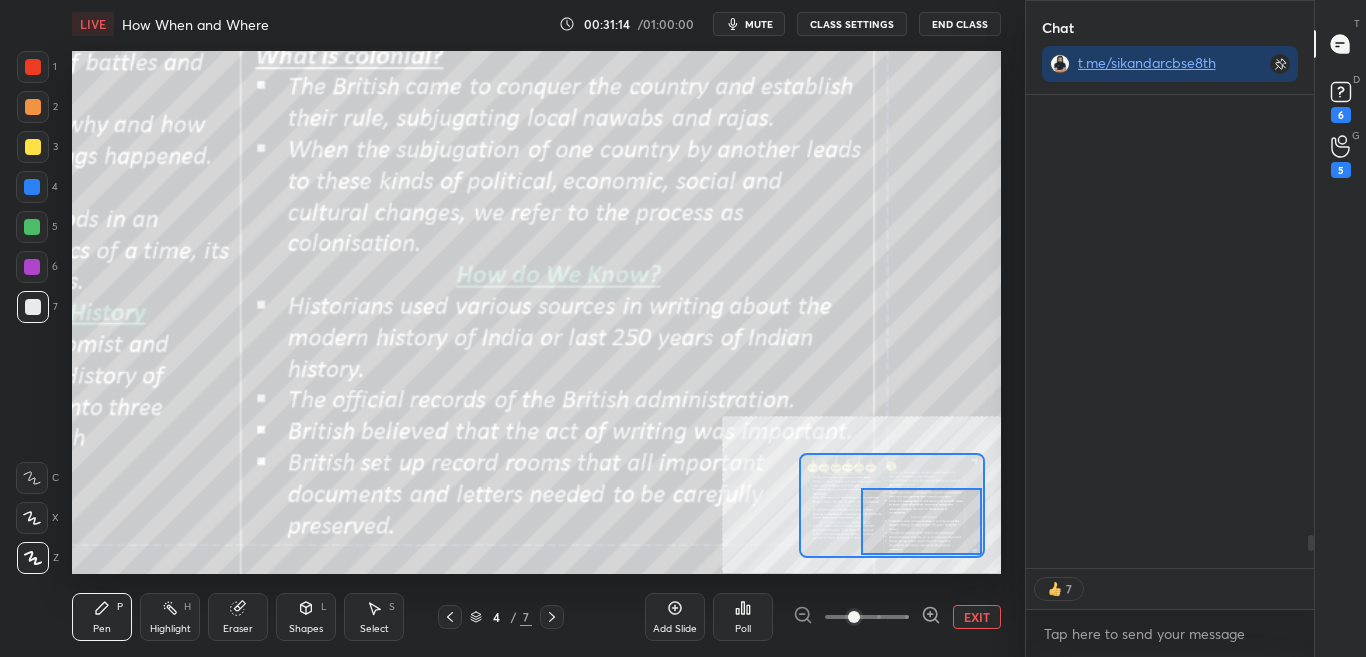 drag, startPoint x: 1309, startPoint y: 541, endPoint x: 1310, endPoint y: 577, distance: 36.013885 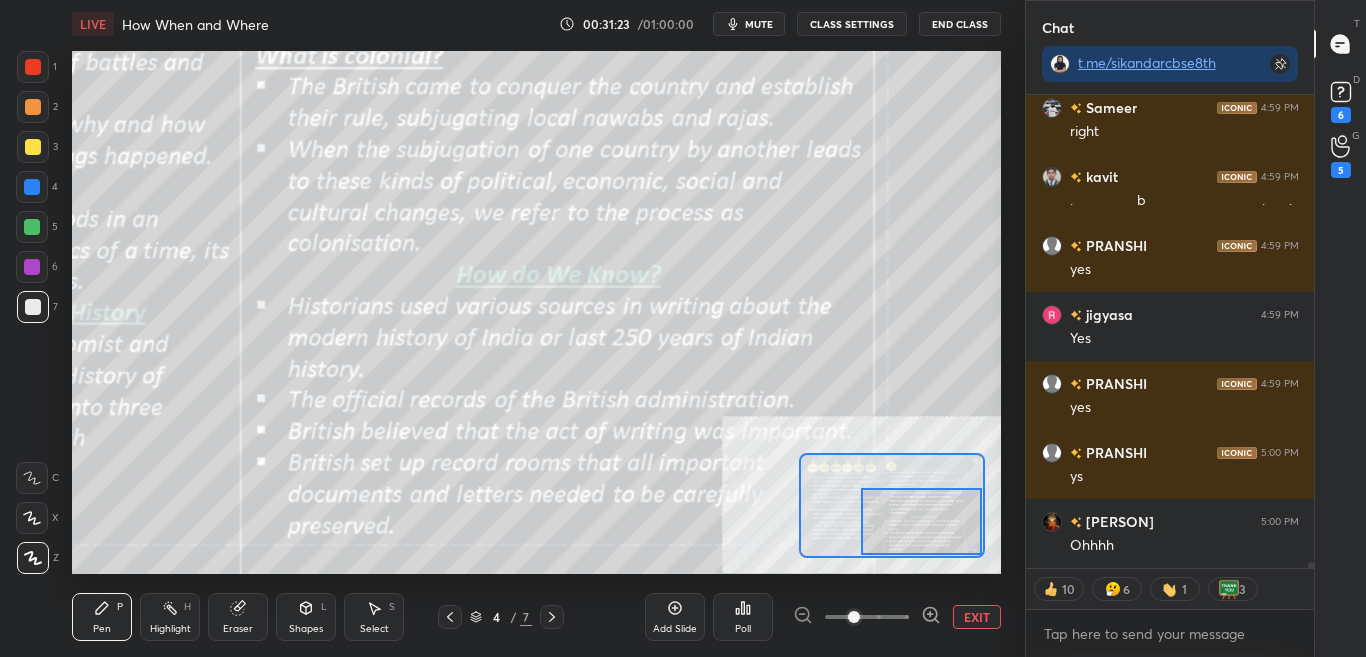 scroll, scrollTop: 35764, scrollLeft: 0, axis: vertical 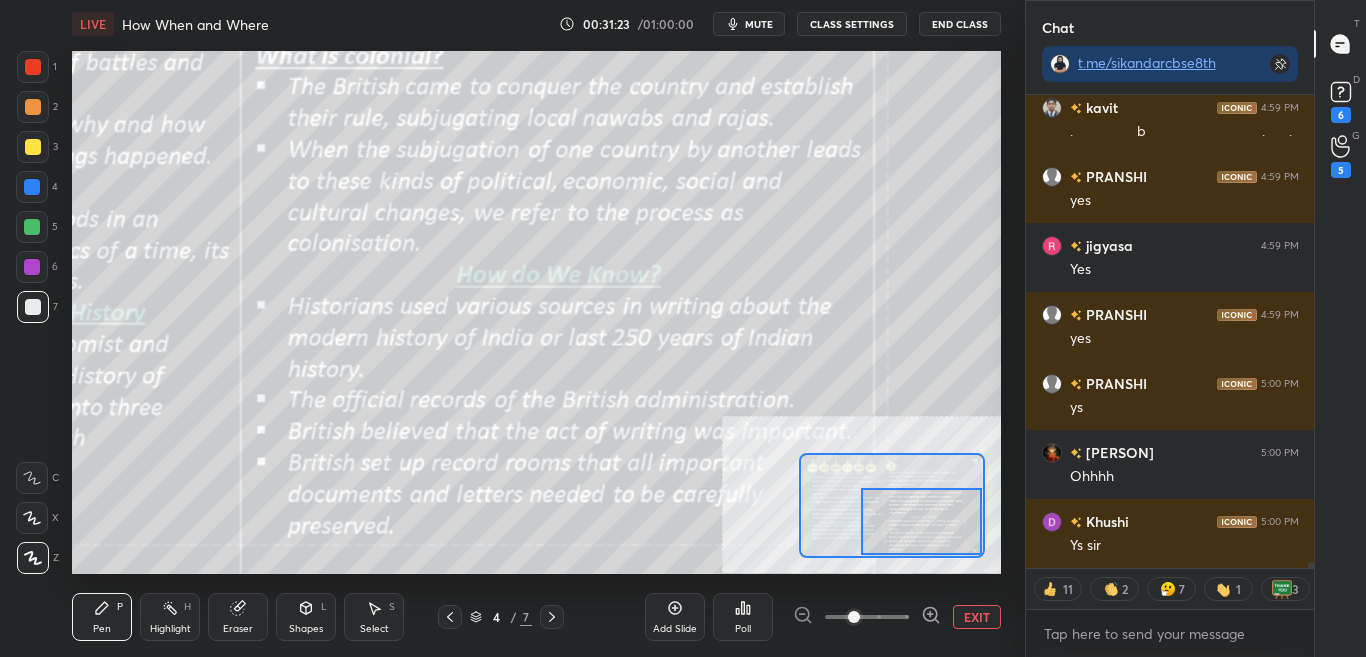 click on "EXIT" at bounding box center (977, 617) 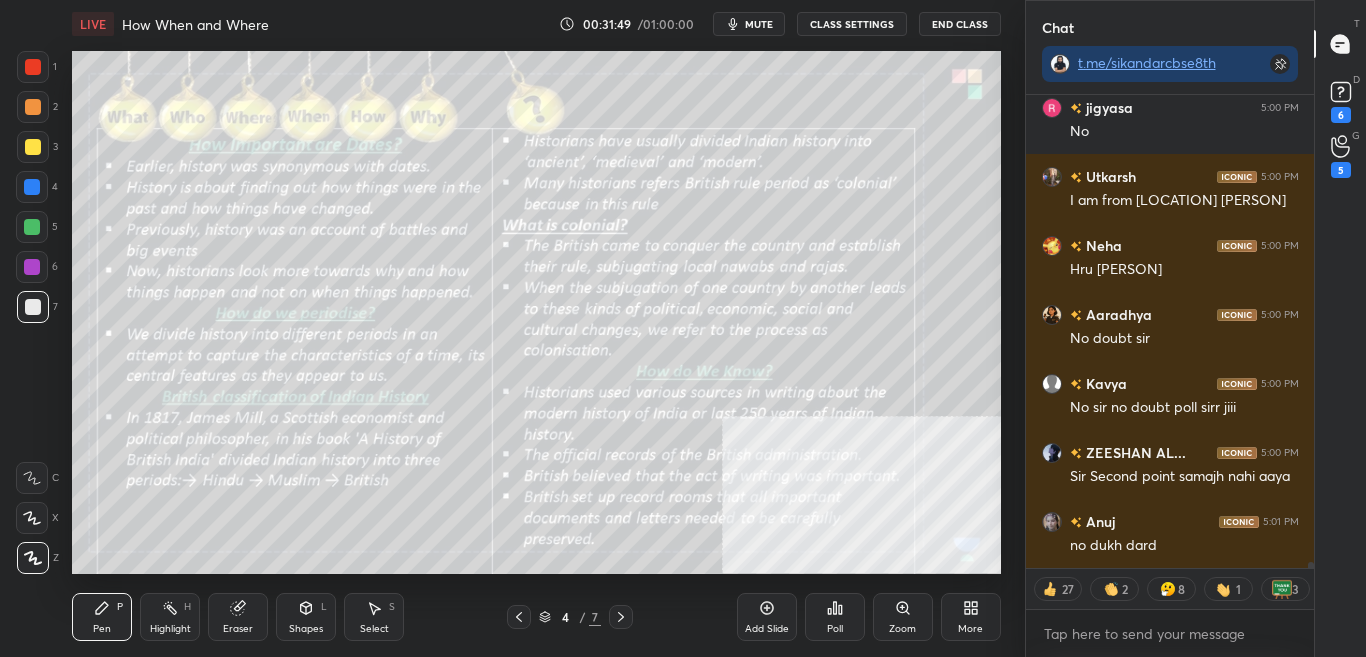 scroll, scrollTop: 39688, scrollLeft: 0, axis: vertical 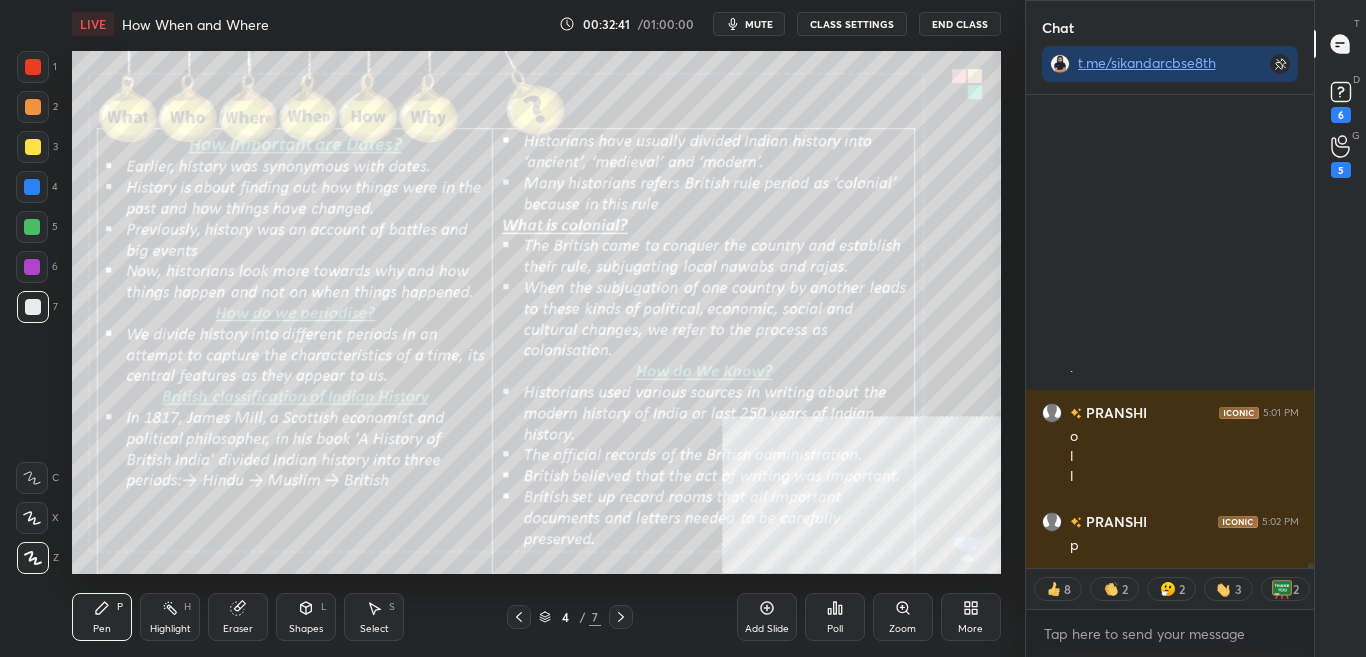 click on "CLASS SETTINGS" at bounding box center (852, 24) 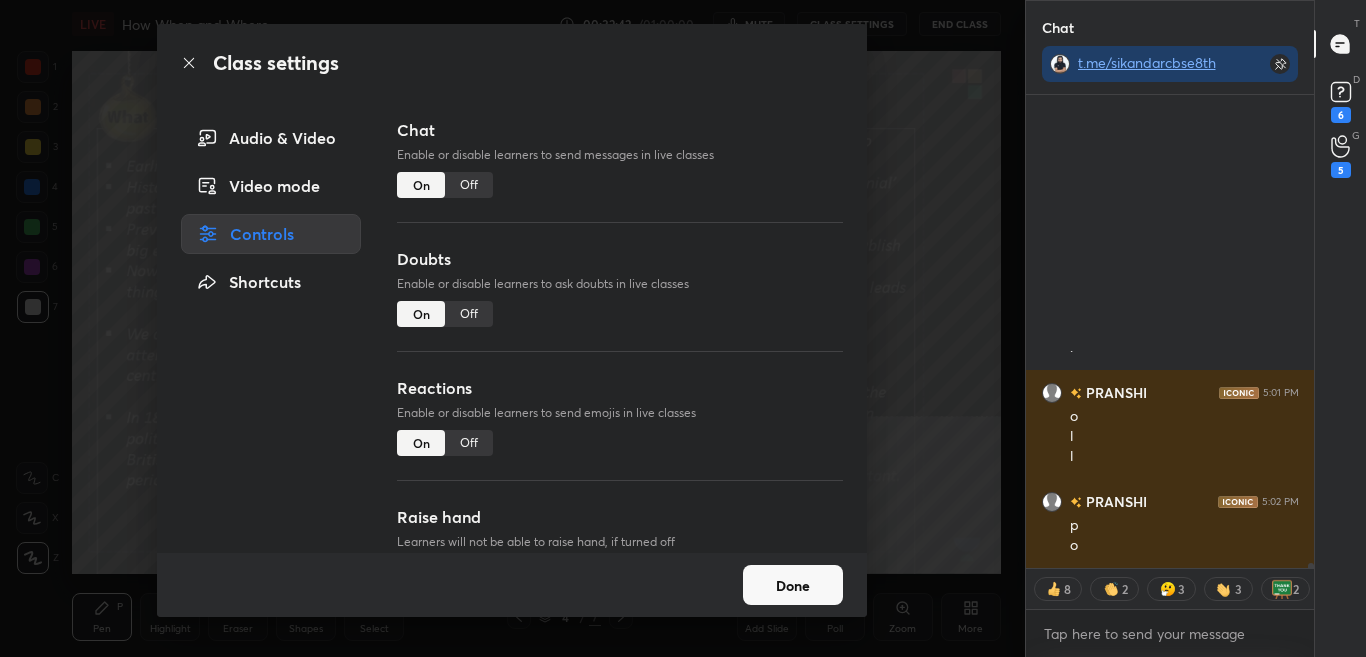click on "Off" at bounding box center [469, 185] 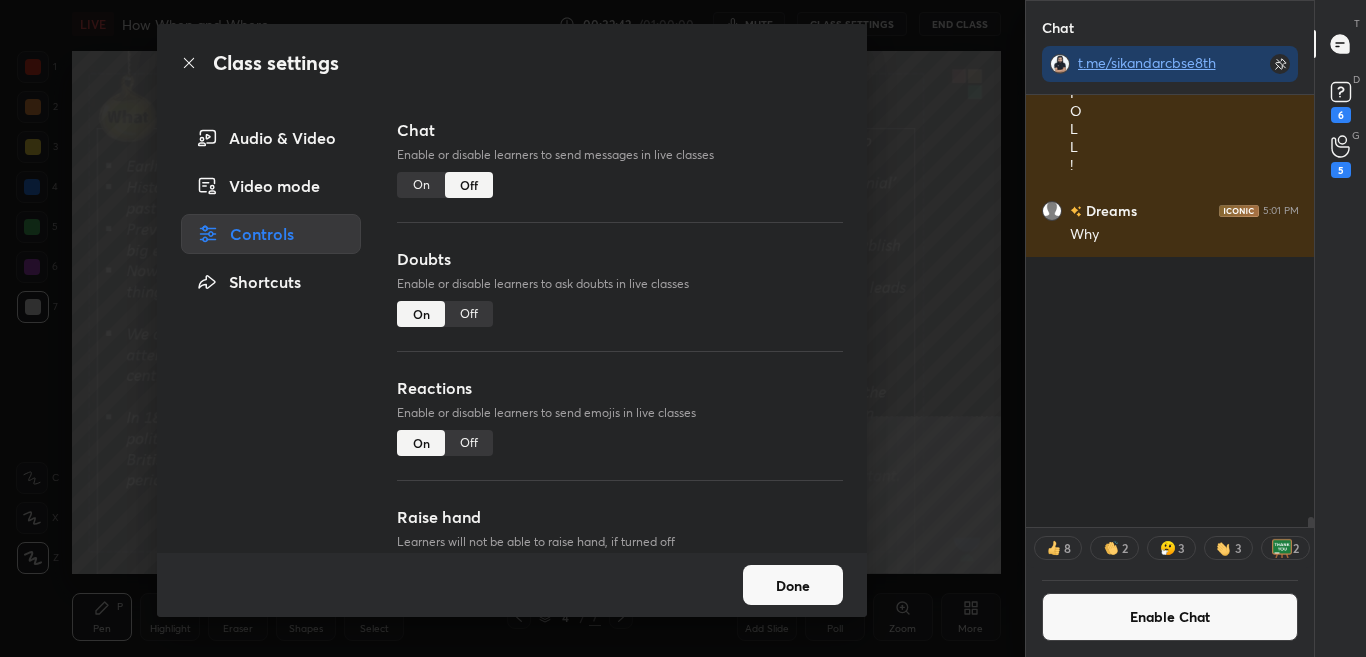 scroll, scrollTop: 35625, scrollLeft: 0, axis: vertical 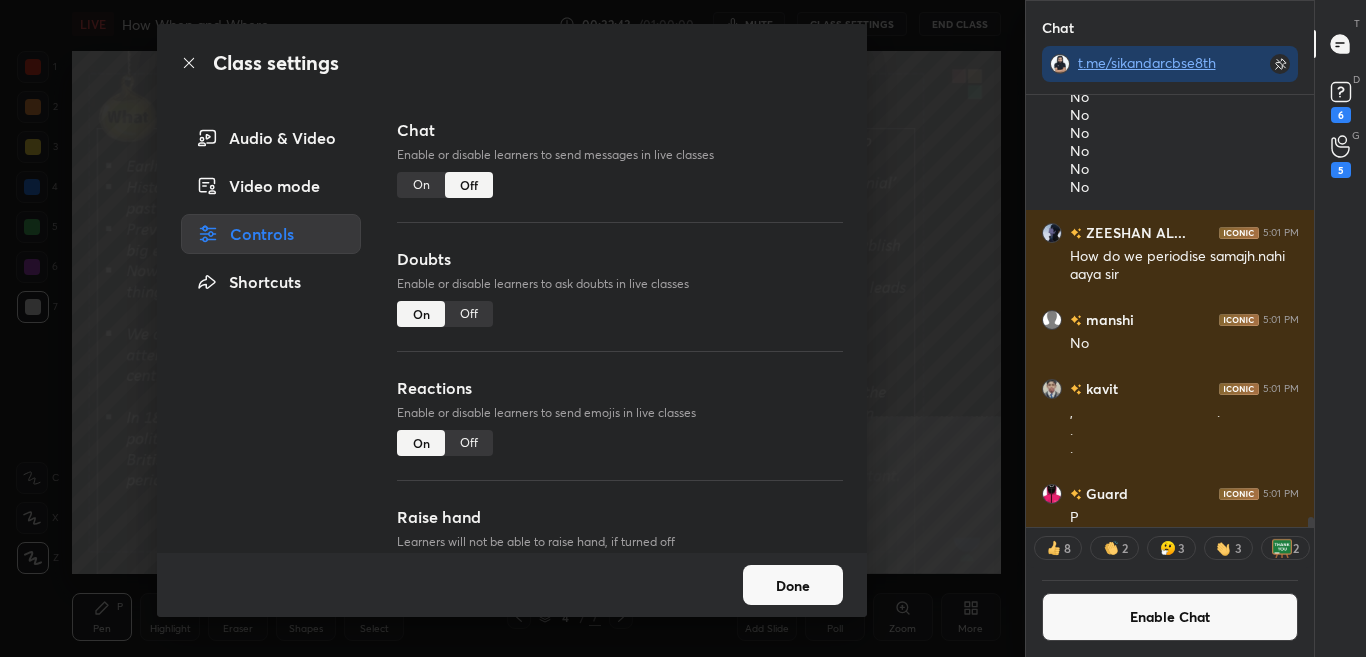 click 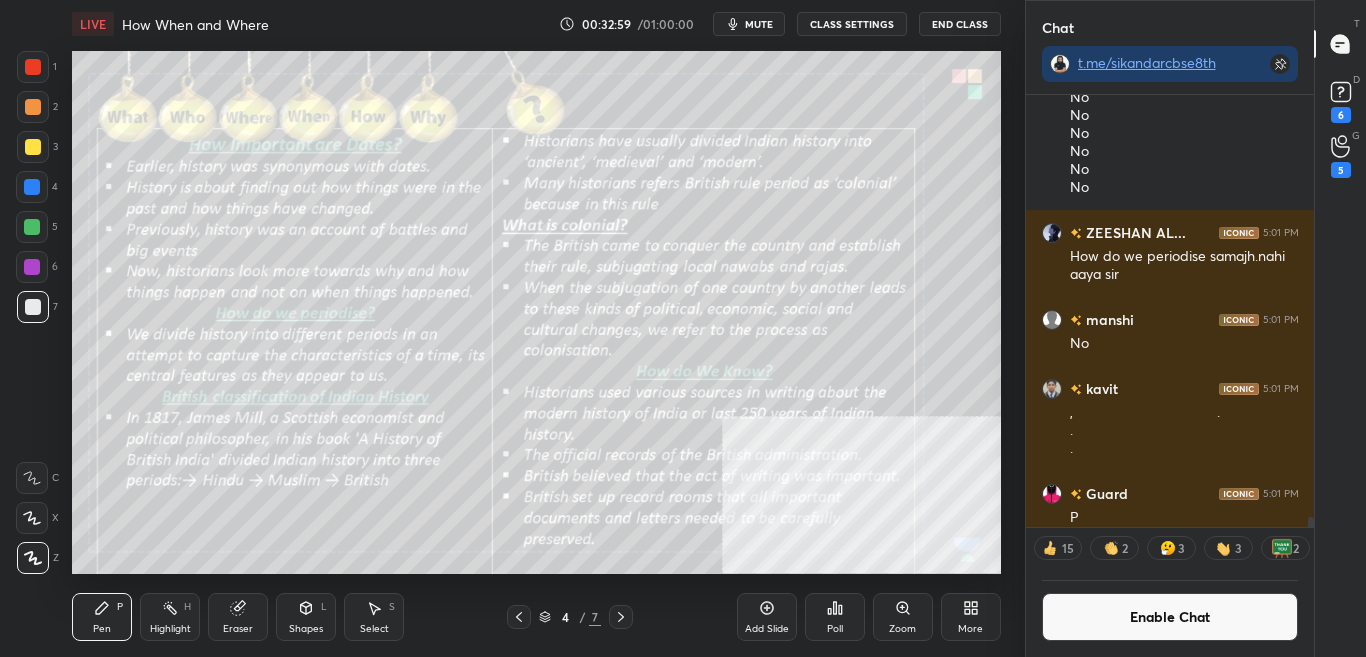 drag, startPoint x: 1155, startPoint y: 625, endPoint x: 1151, endPoint y: 572, distance: 53.15073 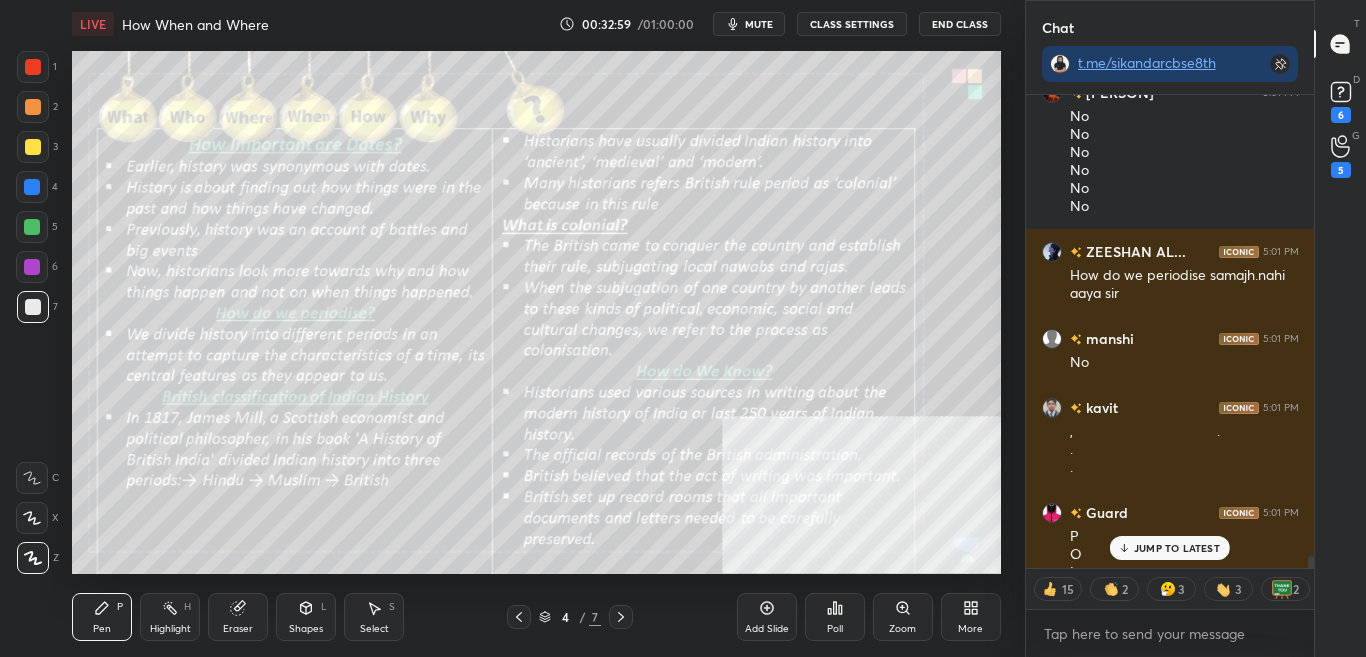 scroll, scrollTop: 7, scrollLeft: 7, axis: both 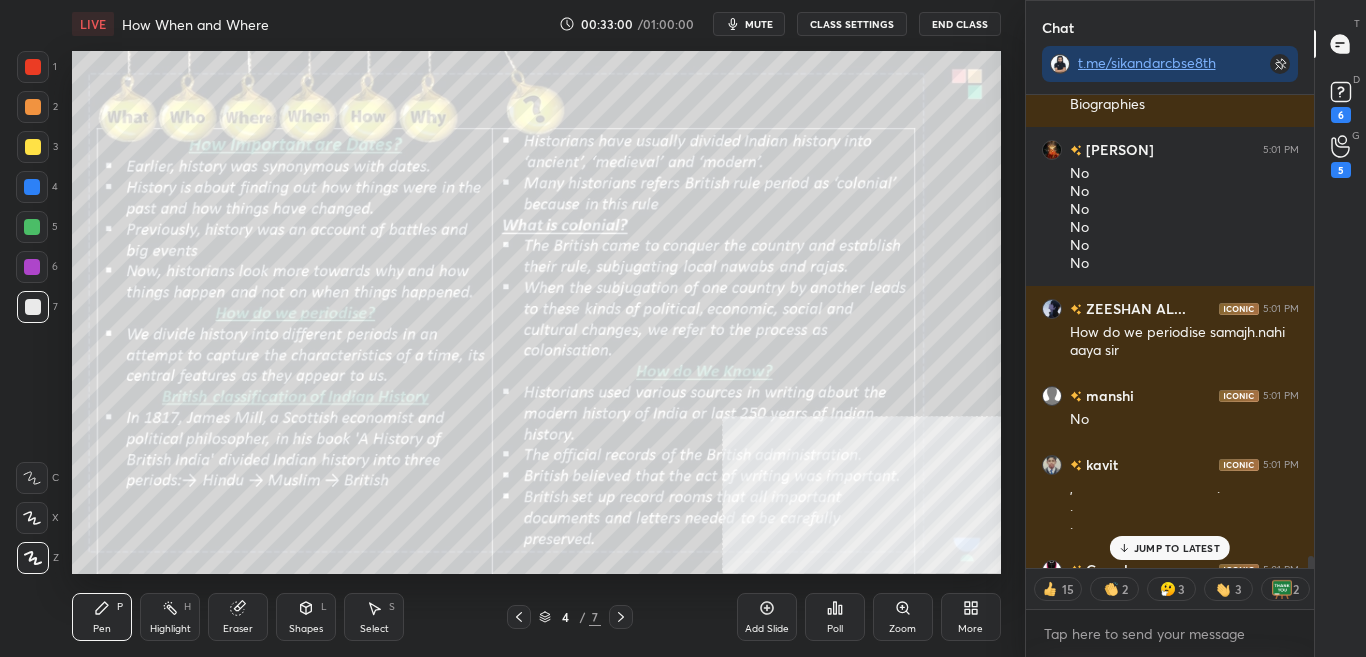 click on "JUMP TO LATEST" at bounding box center (1177, 548) 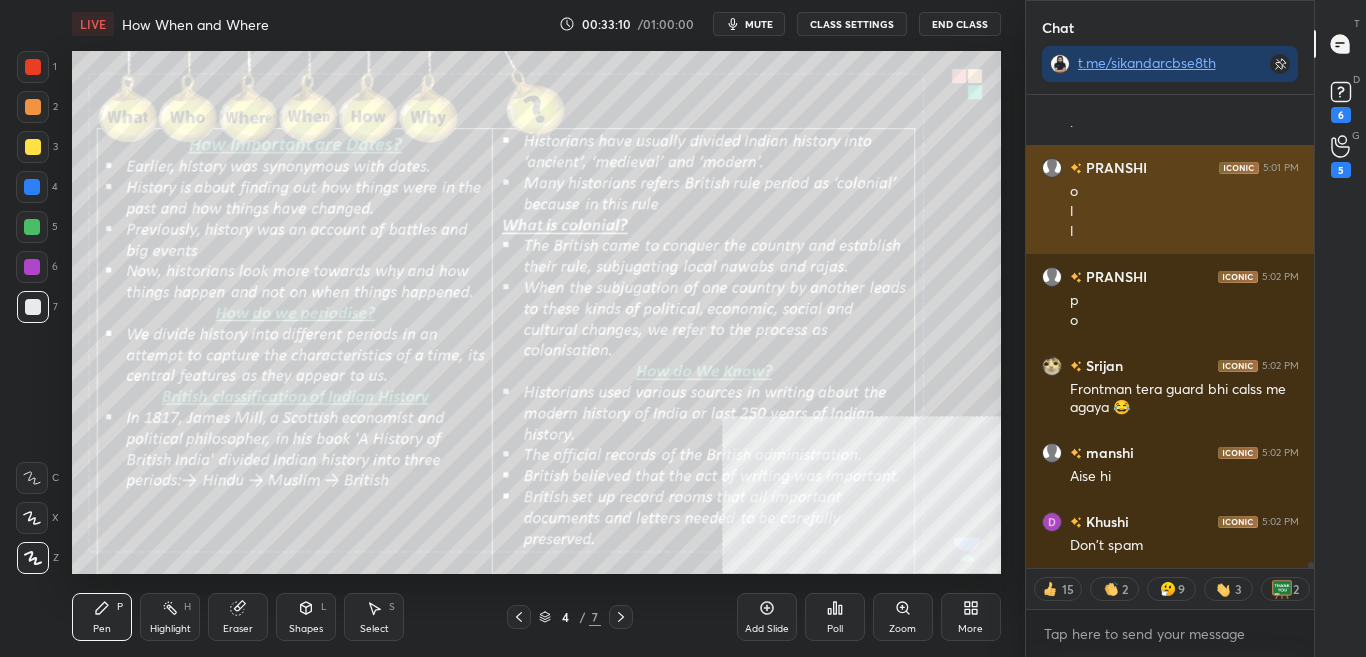 scroll, scrollTop: 37672, scrollLeft: 0, axis: vertical 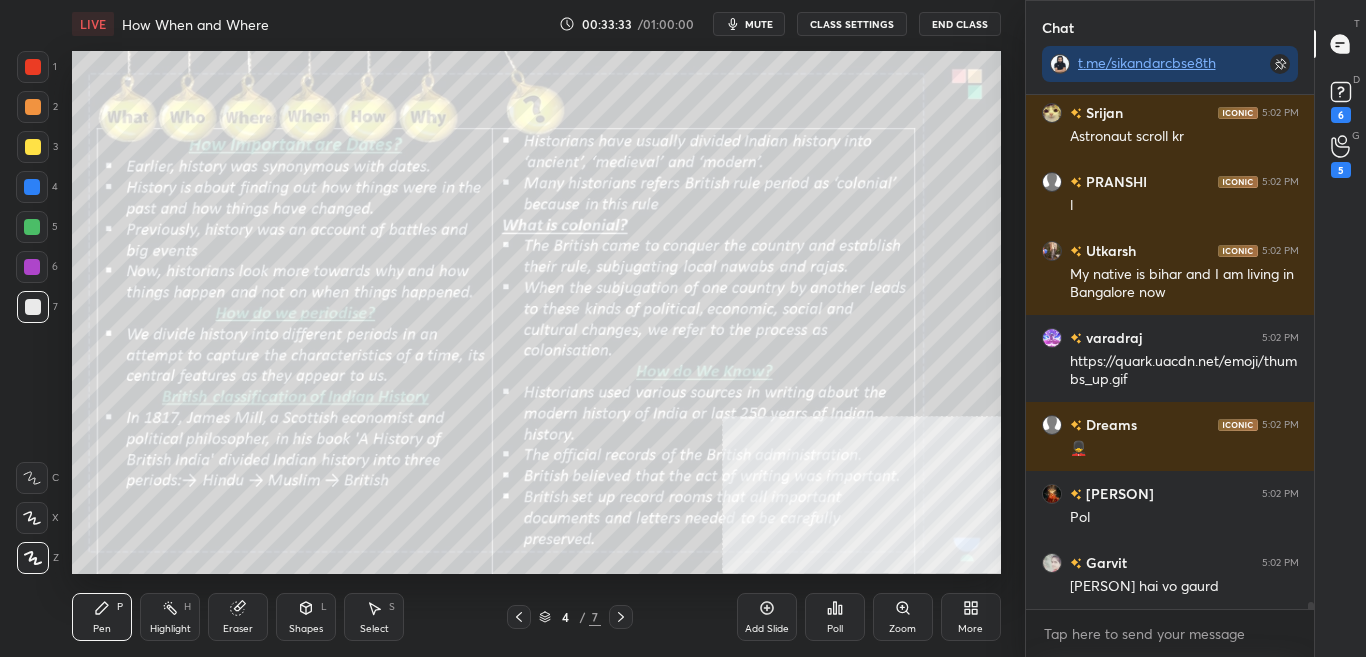 click 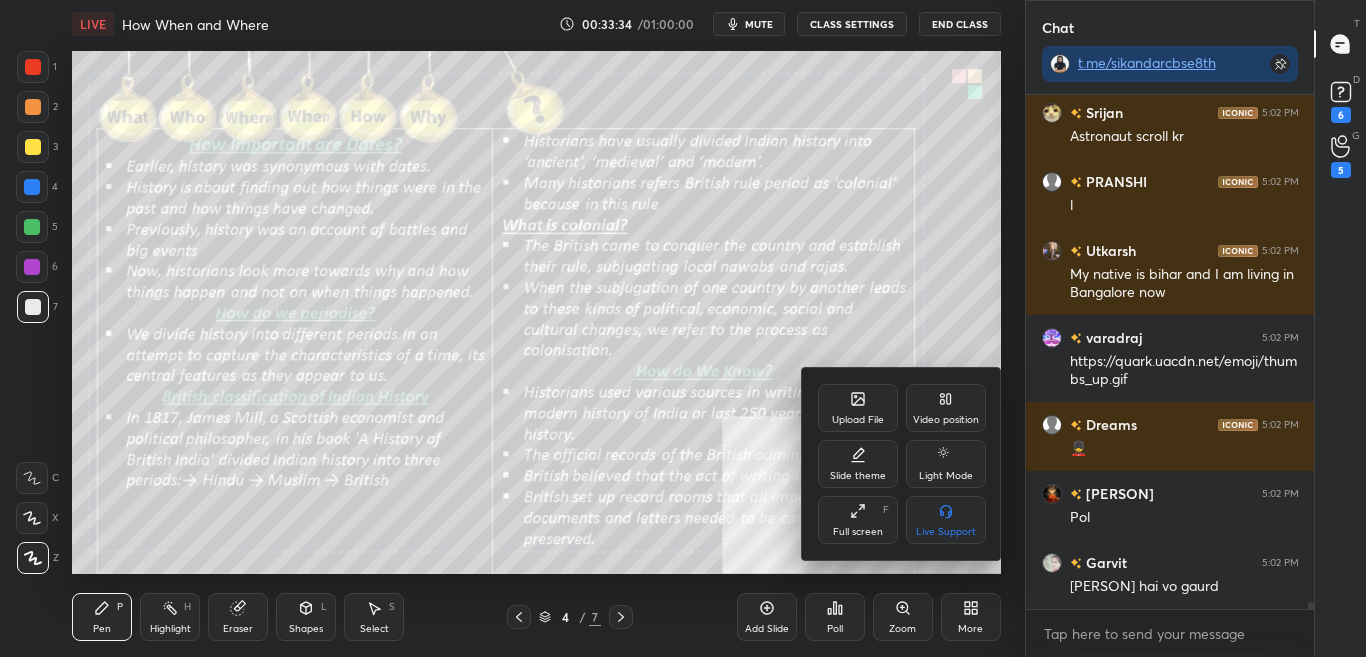 scroll, scrollTop: 39914, scrollLeft: 0, axis: vertical 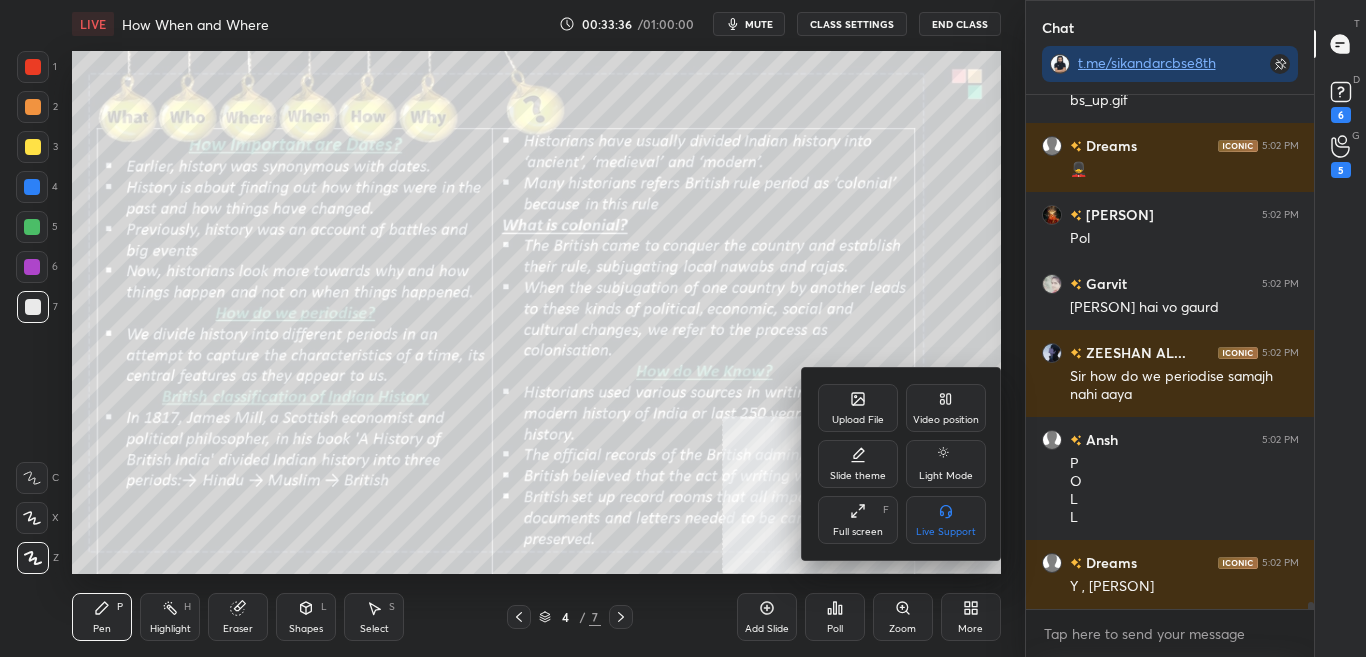 drag, startPoint x: 872, startPoint y: 406, endPoint x: 795, endPoint y: 346, distance: 97.6166 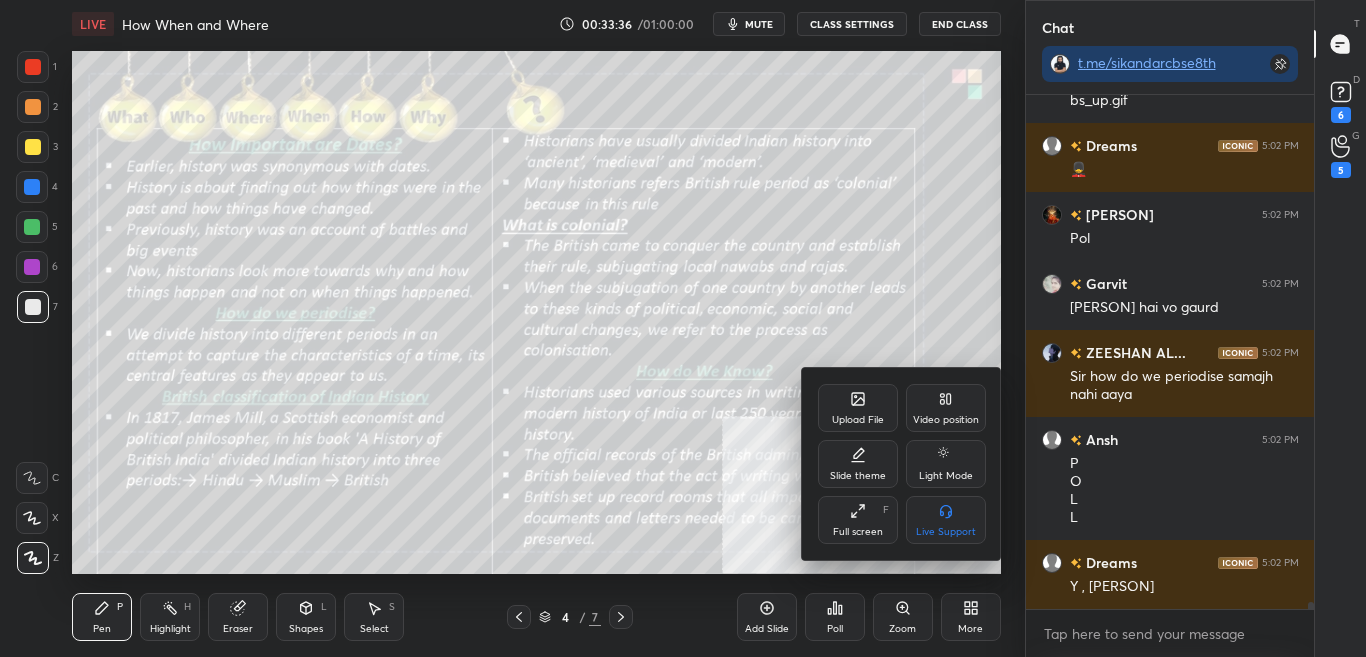 click on "Upload File Video position Slide theme Light Mode Full screen F Live Support" at bounding box center (683, 328) 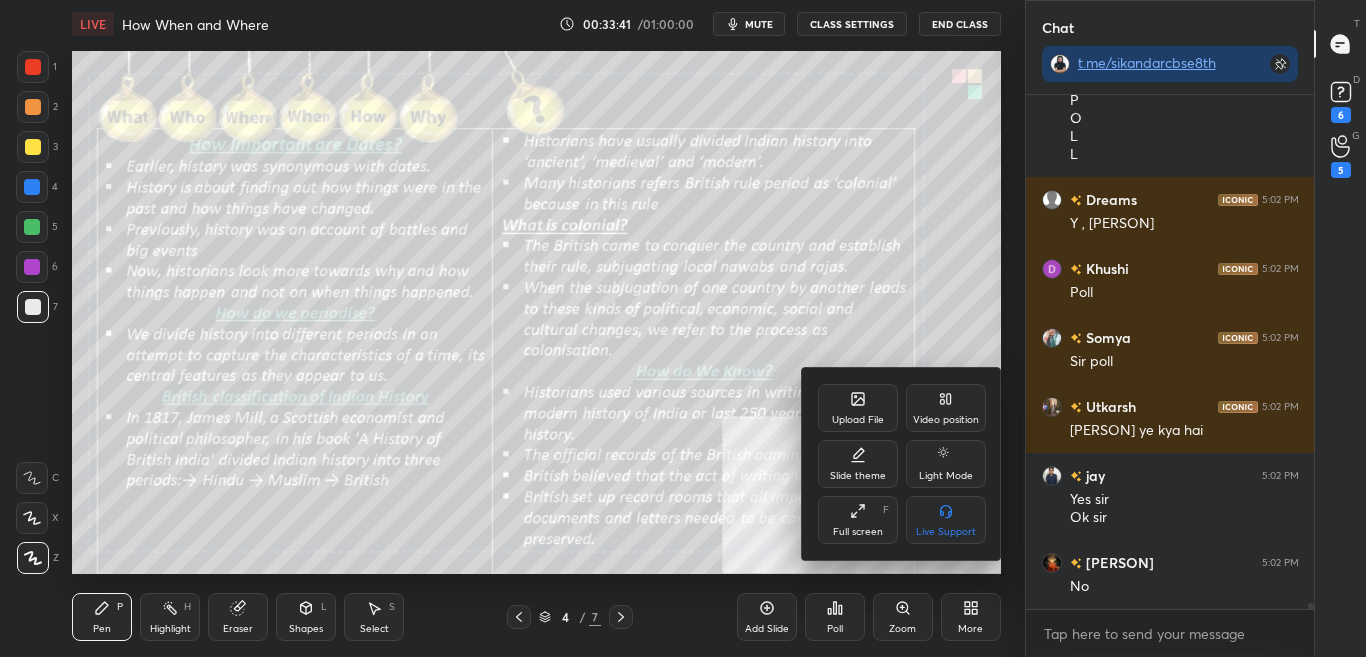 scroll, scrollTop: 40607, scrollLeft: 0, axis: vertical 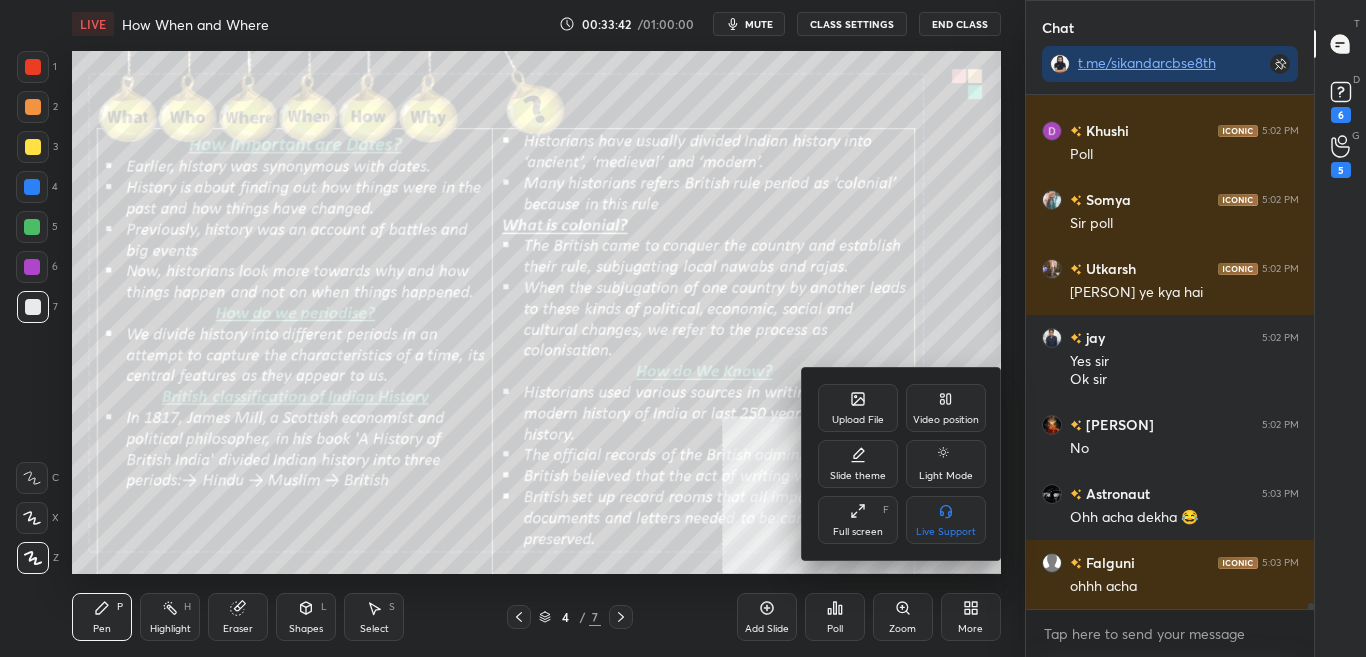 click at bounding box center (683, 328) 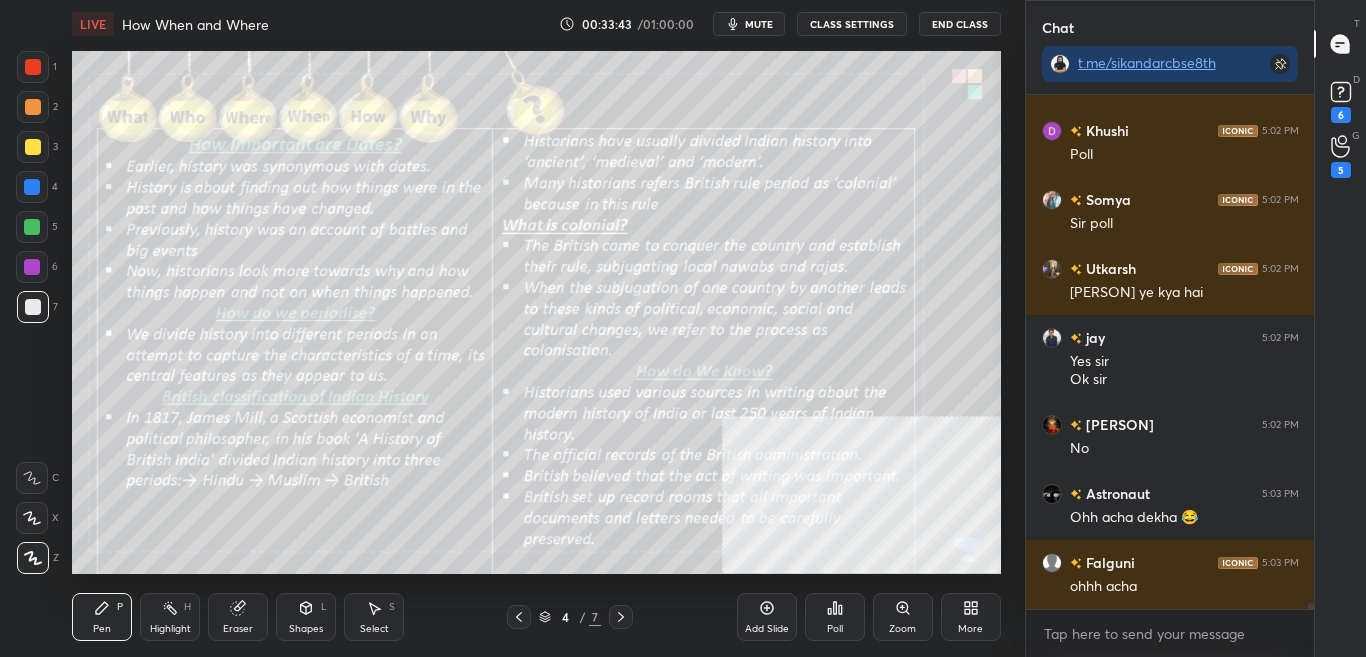 click on "CLASS SETTINGS" at bounding box center [852, 24] 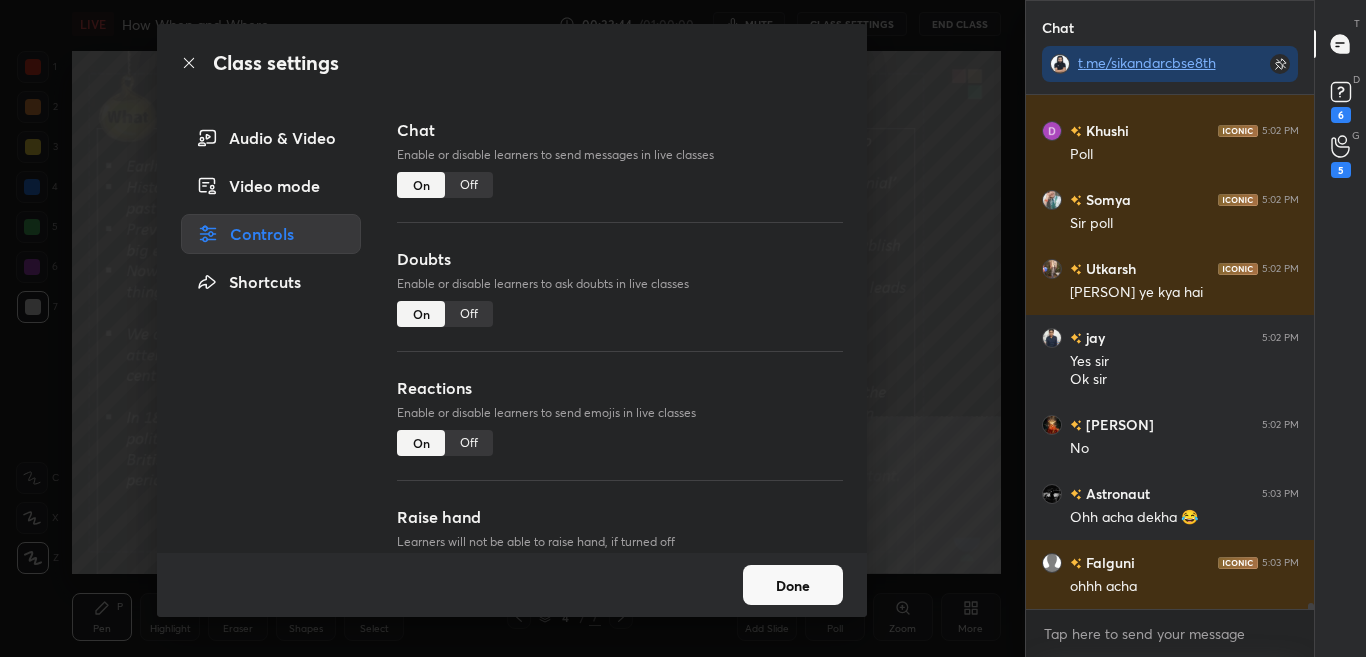 drag, startPoint x: 473, startPoint y: 179, endPoint x: 454, endPoint y: 197, distance: 26.172504 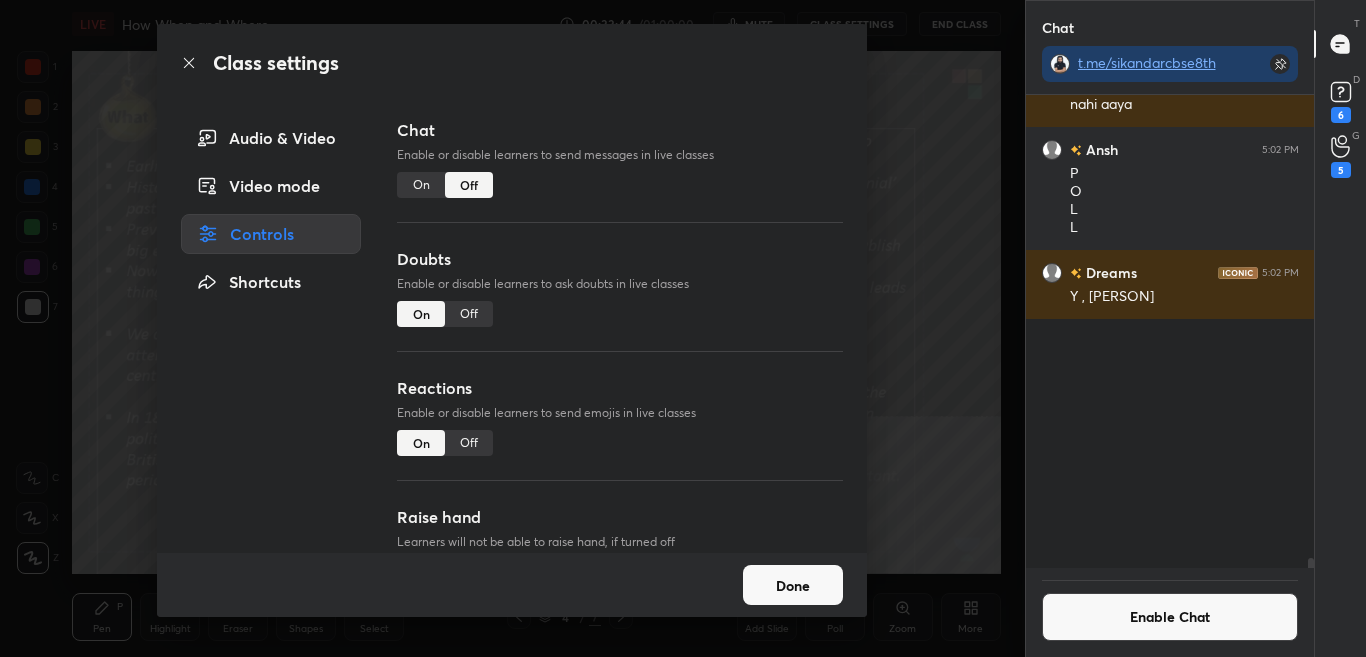 scroll, scrollTop: 37224, scrollLeft: 0, axis: vertical 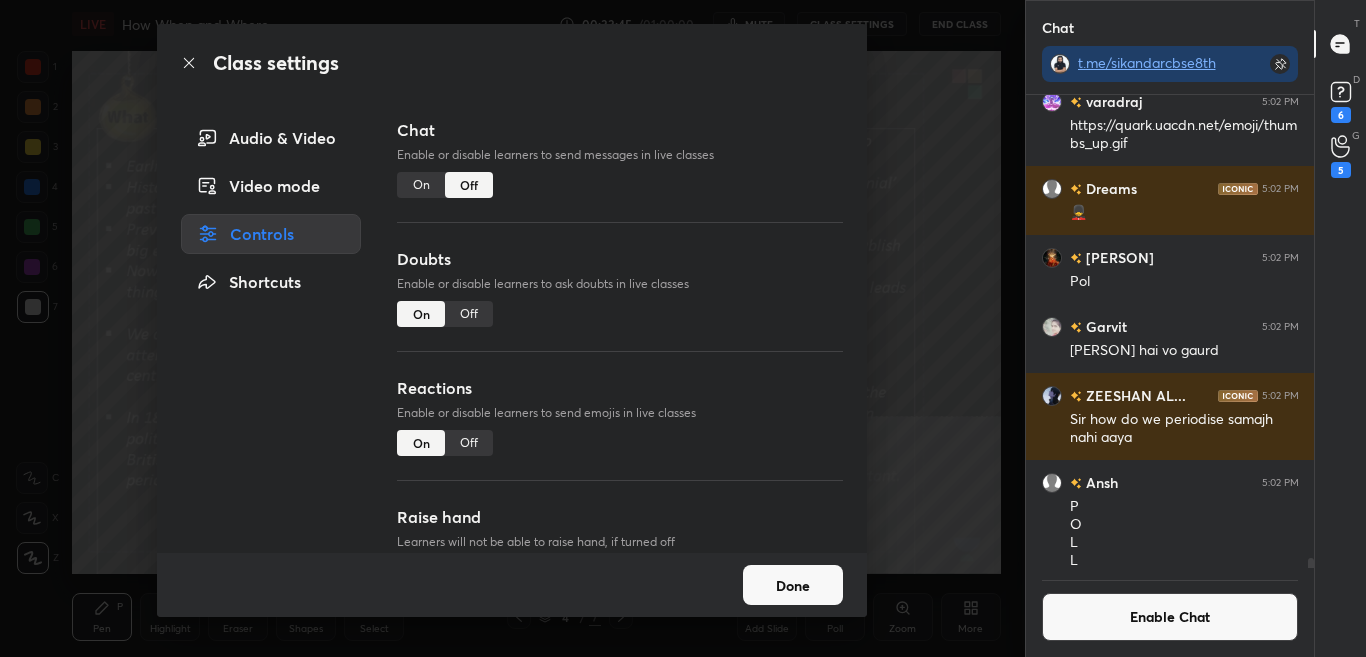 click 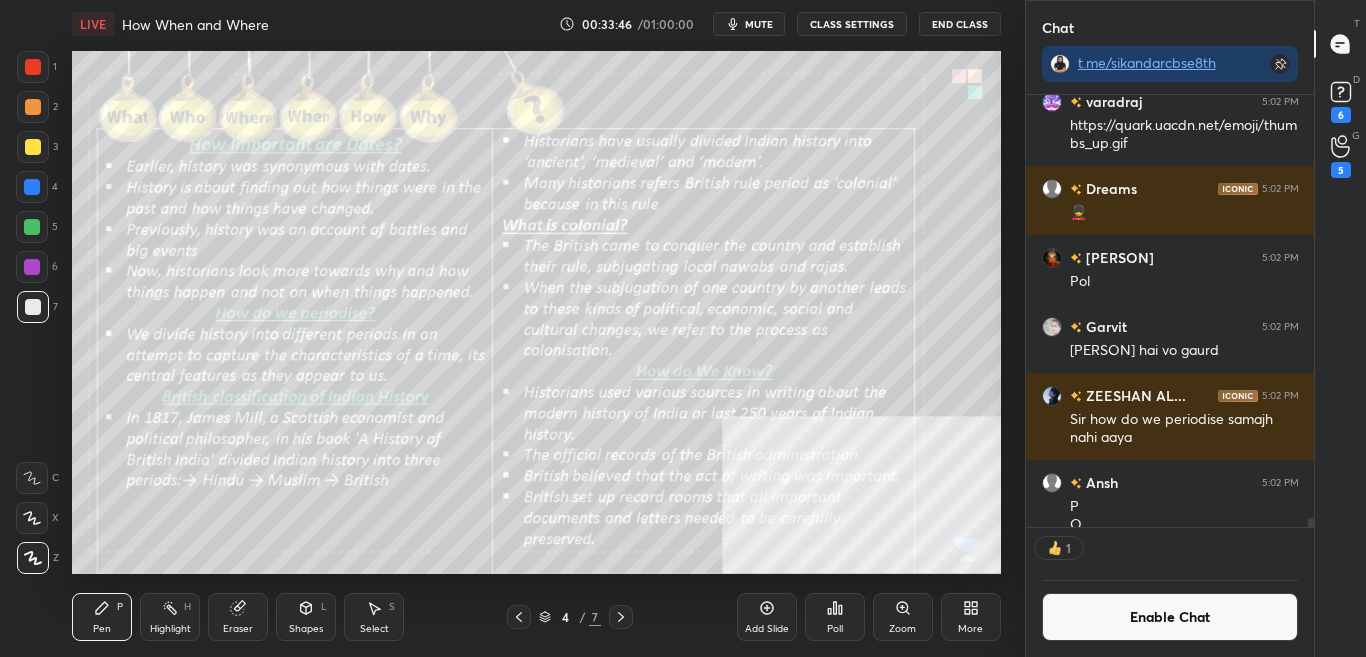 scroll, scrollTop: 426, scrollLeft: 282, axis: both 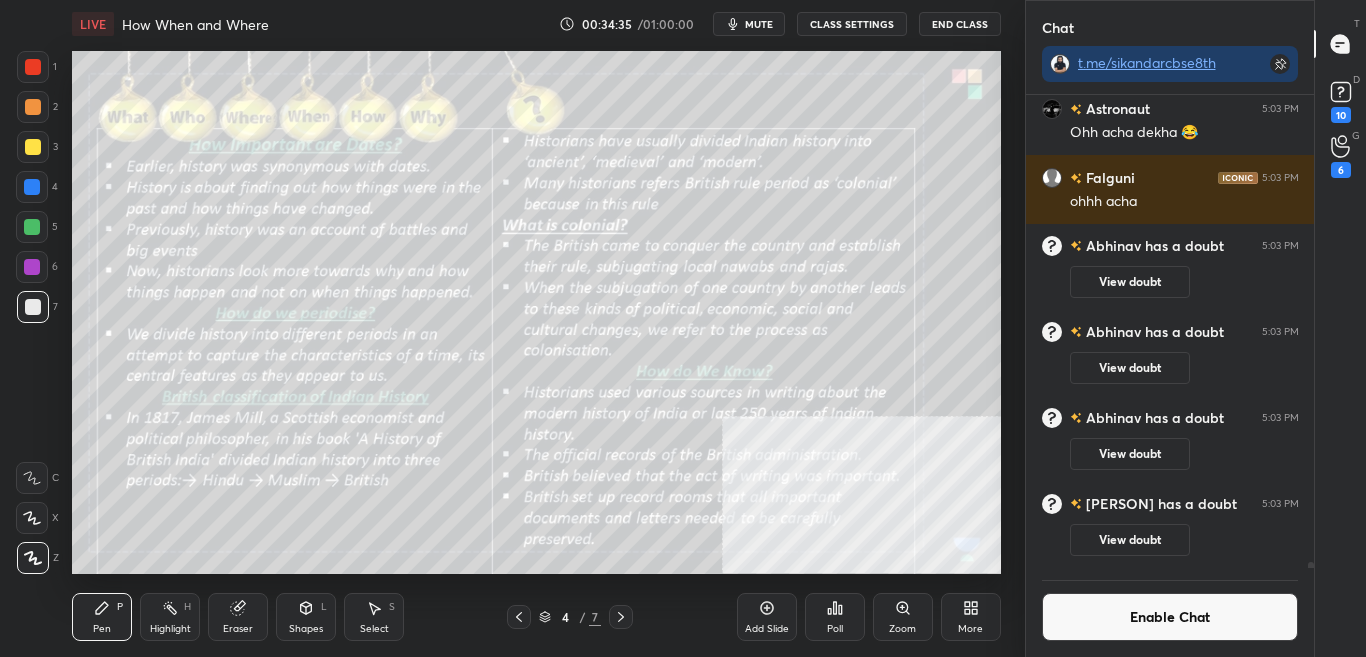 click on "Enable Chat" at bounding box center [1170, 617] 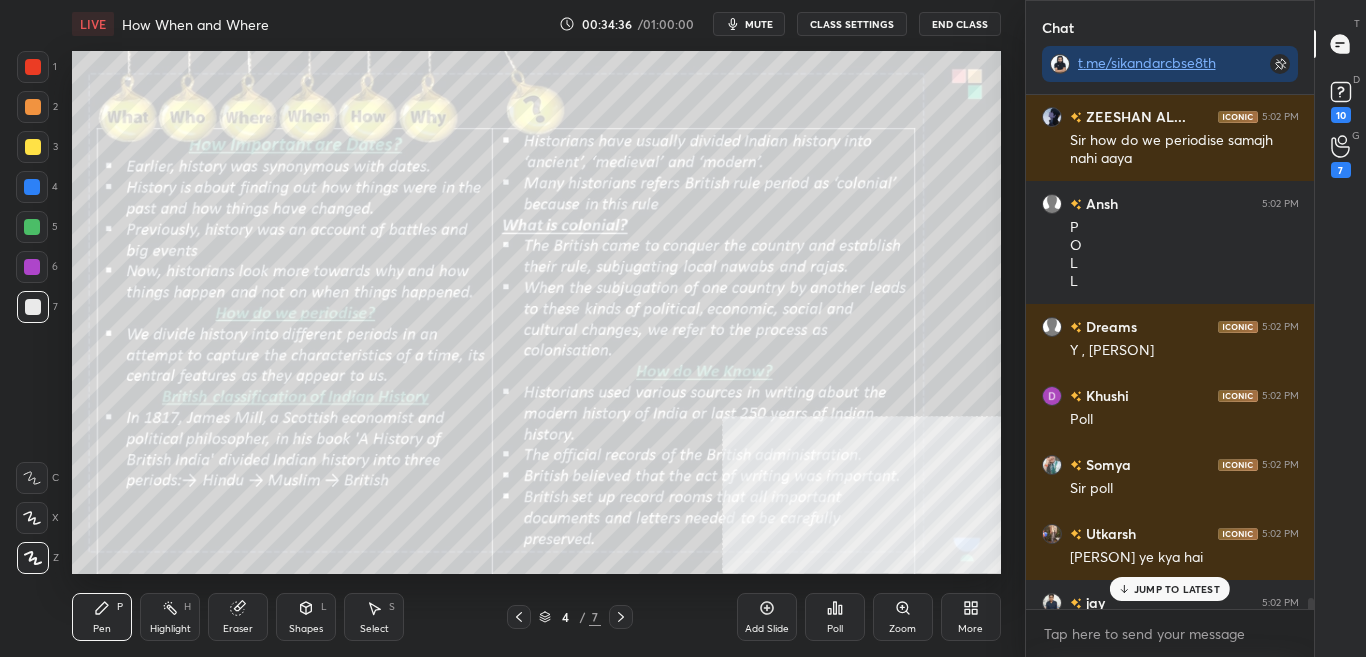 click on "JUMP TO LATEST" at bounding box center (1170, 589) 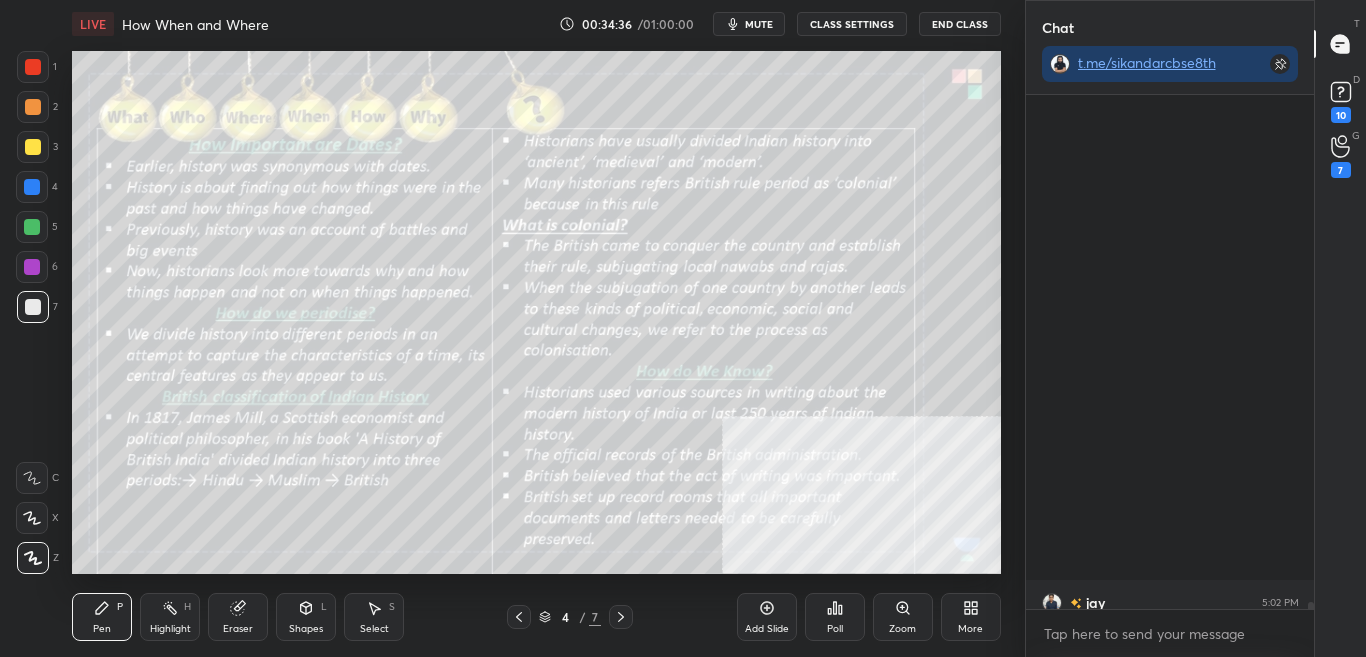 scroll, scrollTop: 38036, scrollLeft: 0, axis: vertical 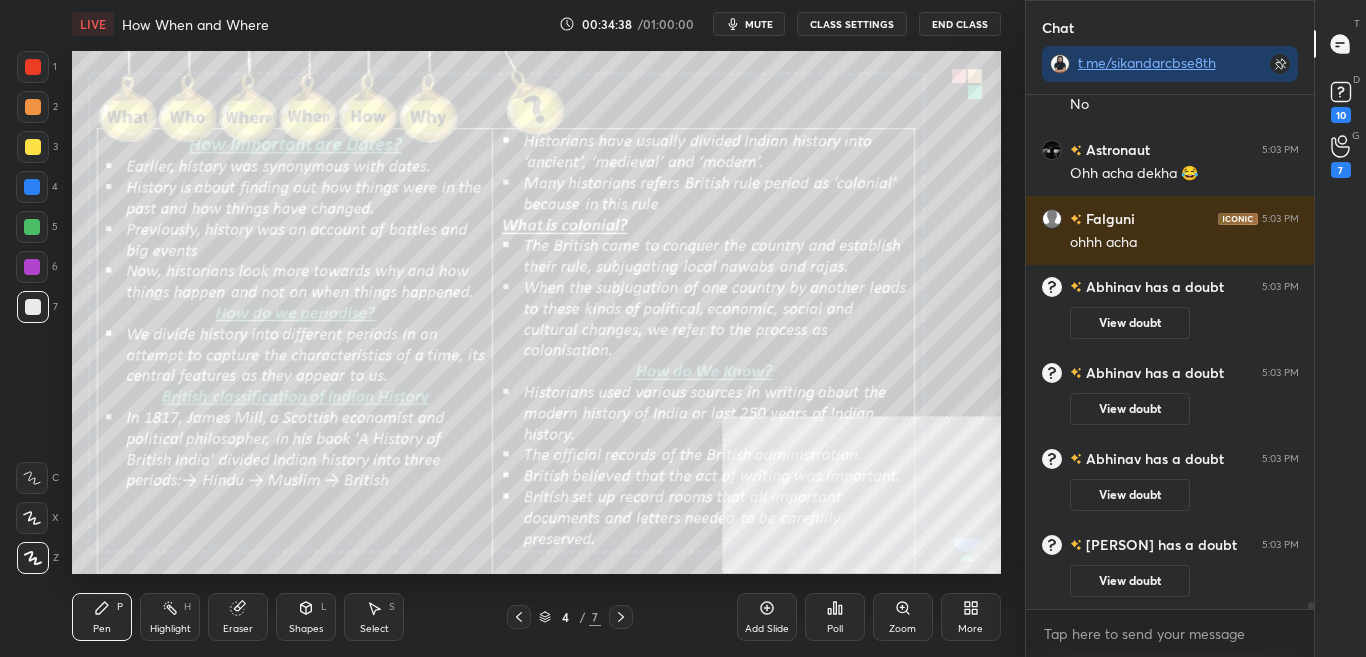 click on "More" at bounding box center (971, 617) 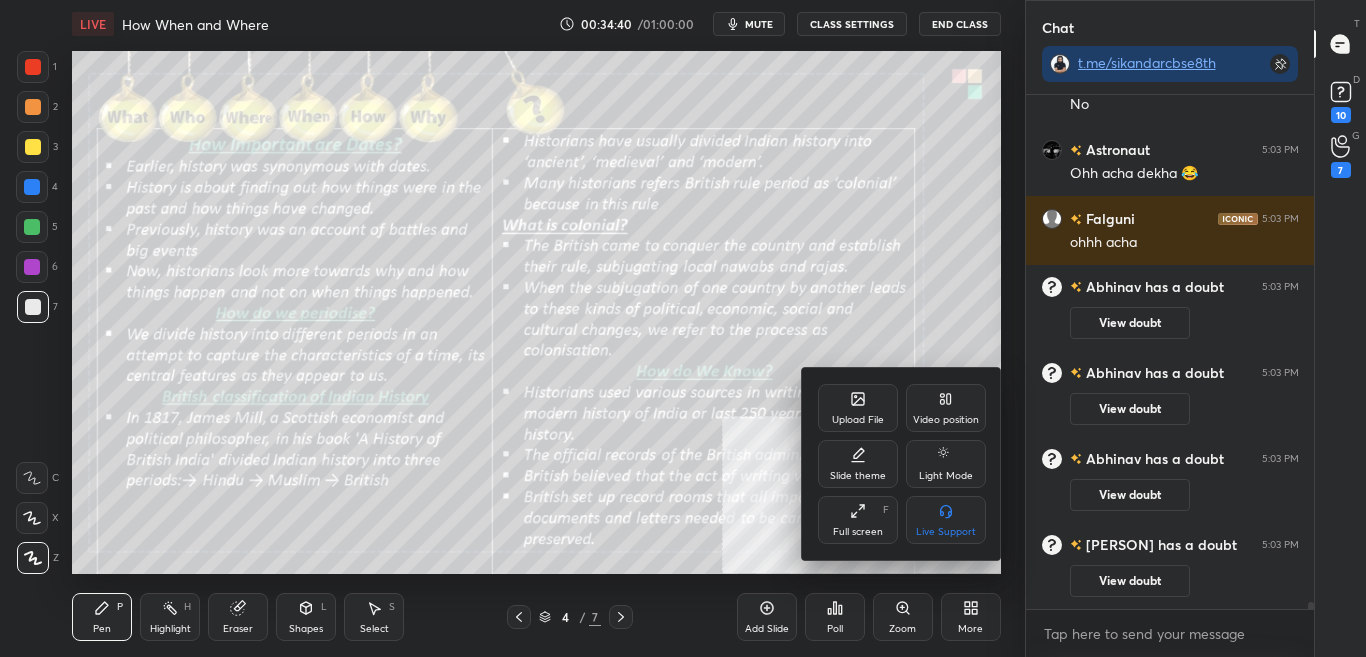 click on "Upload File" at bounding box center [858, 408] 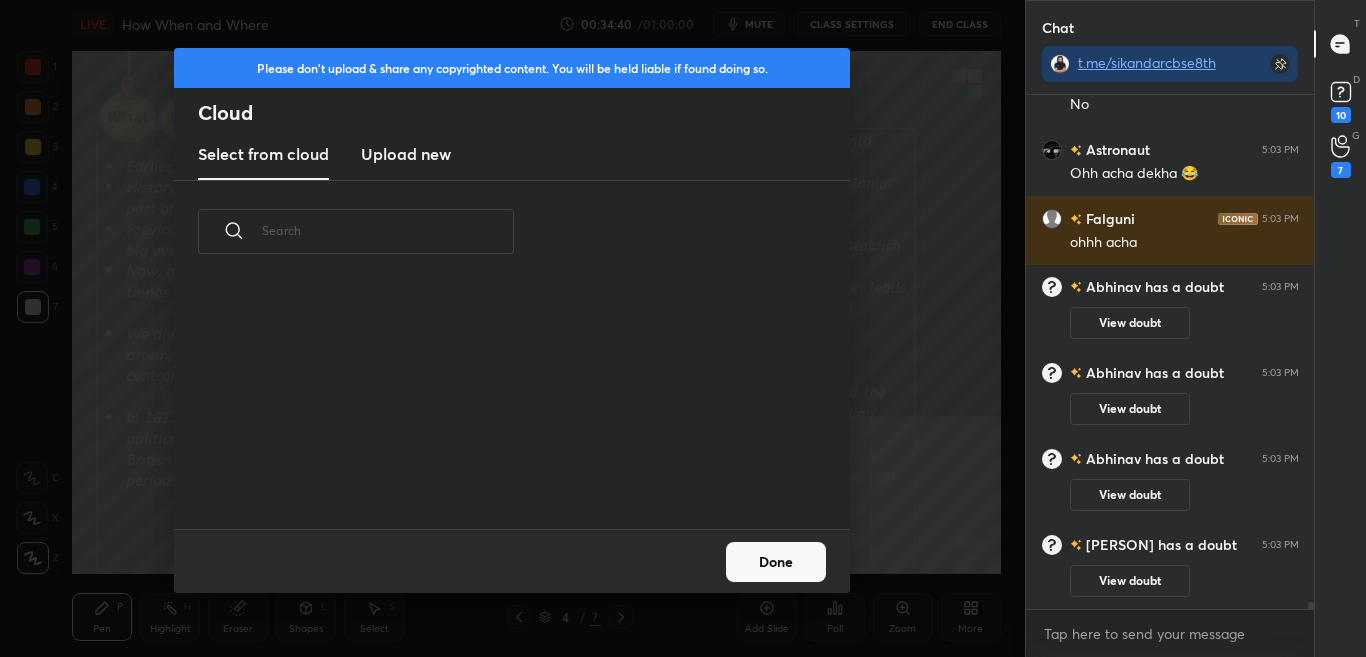 scroll, scrollTop: 38105, scrollLeft: 0, axis: vertical 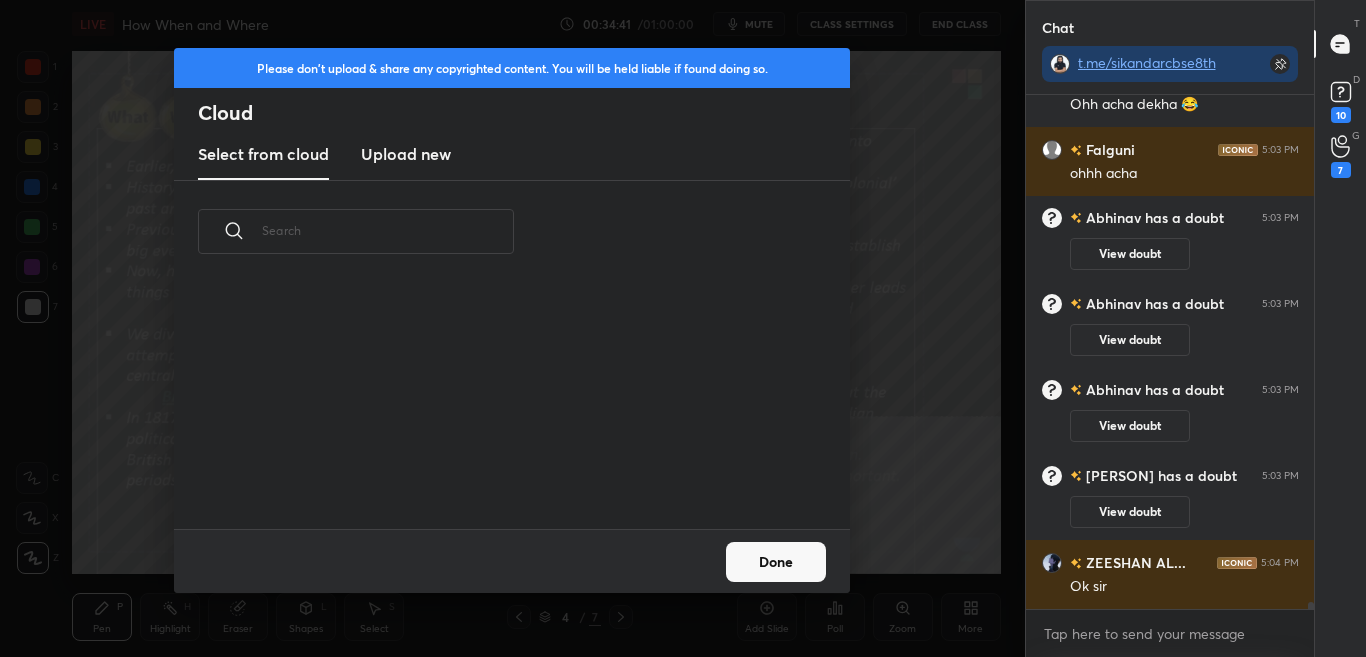 click on "Upload new" at bounding box center [406, 154] 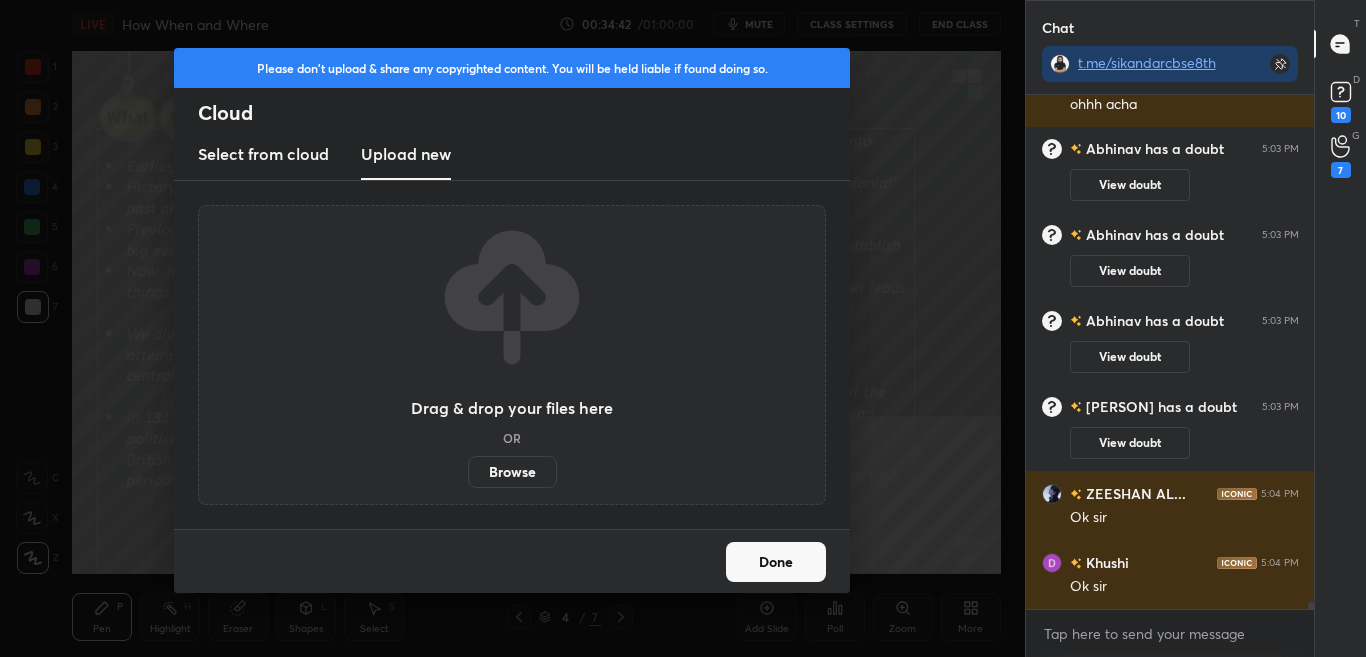 click on "Browse" at bounding box center (512, 472) 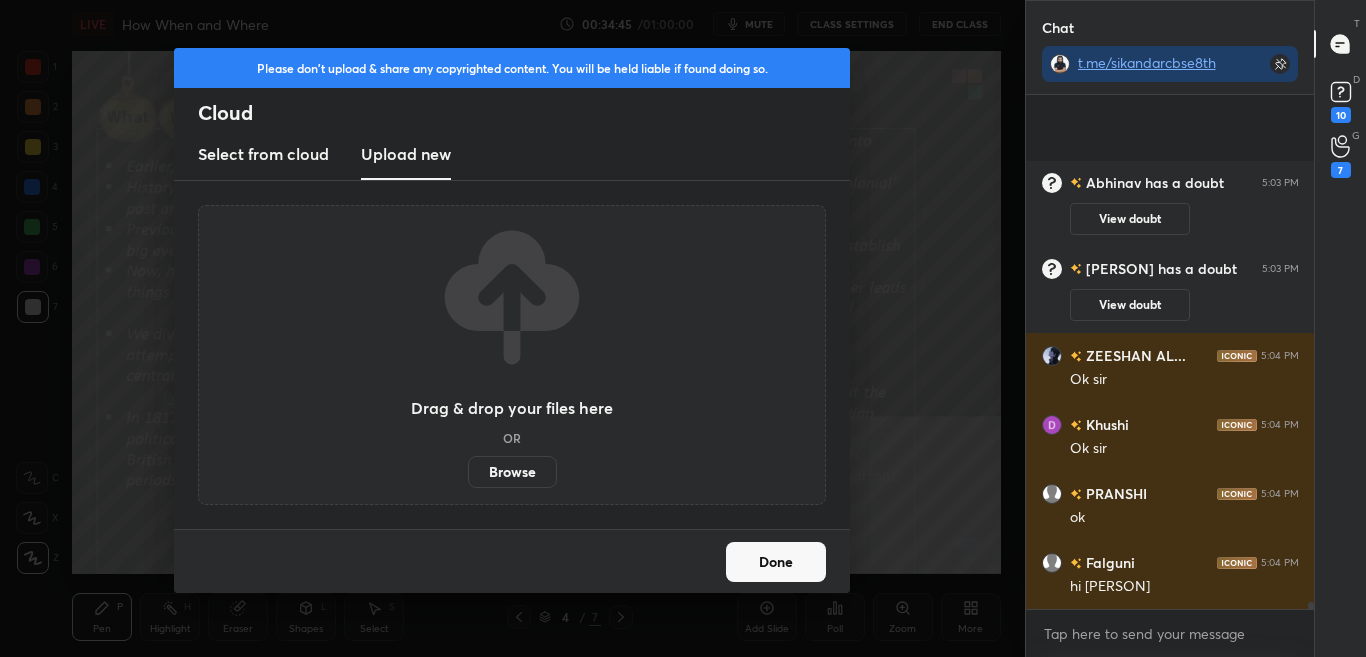 scroll, scrollTop: 38391, scrollLeft: 0, axis: vertical 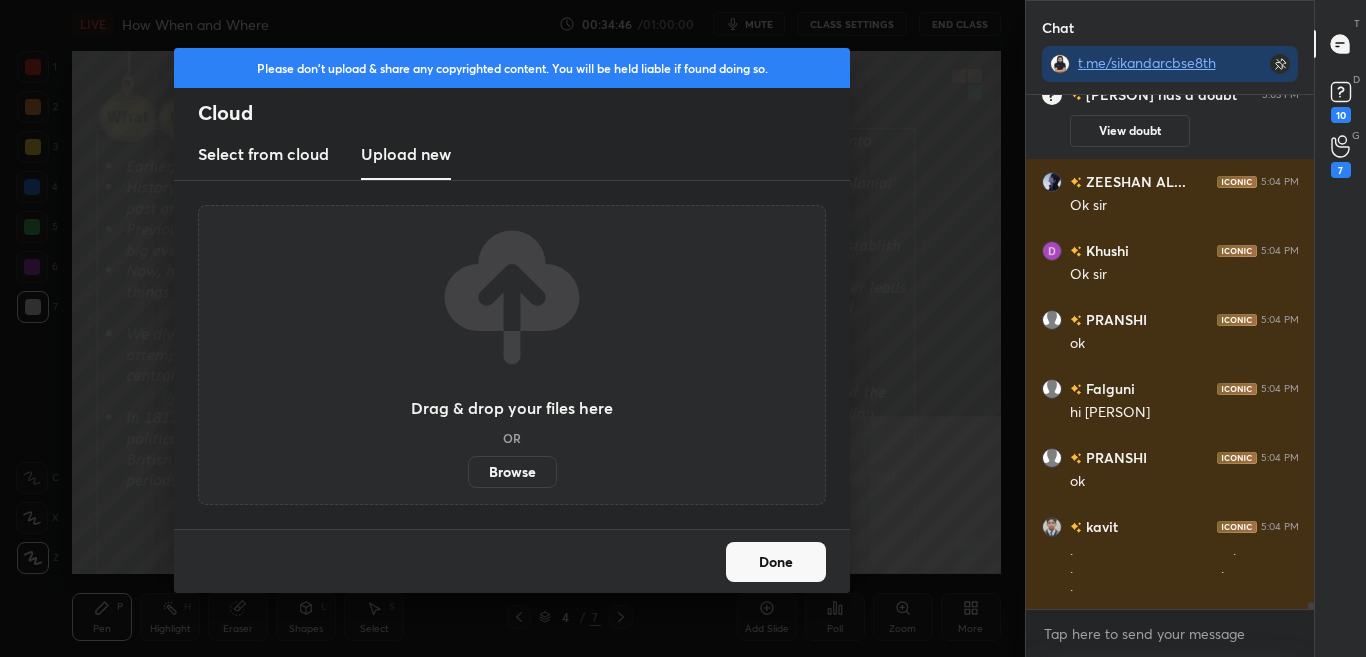 click on "Browse" at bounding box center [512, 472] 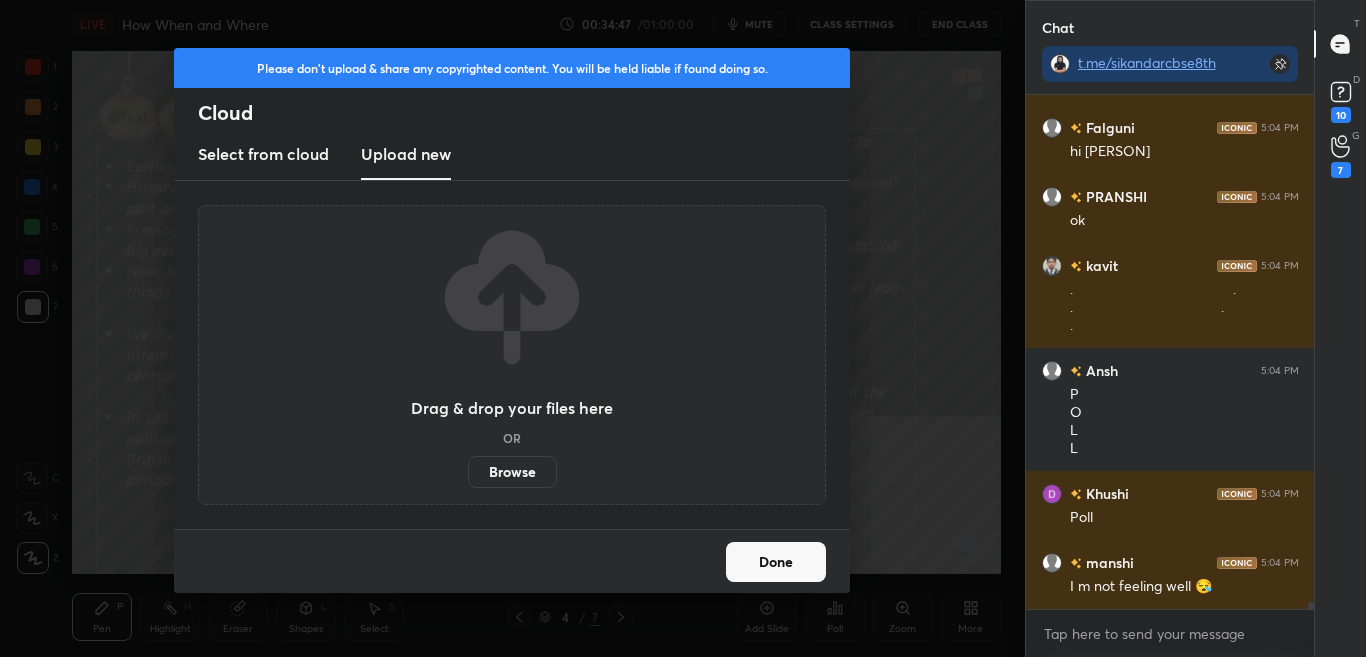 scroll, scrollTop: 38721, scrollLeft: 0, axis: vertical 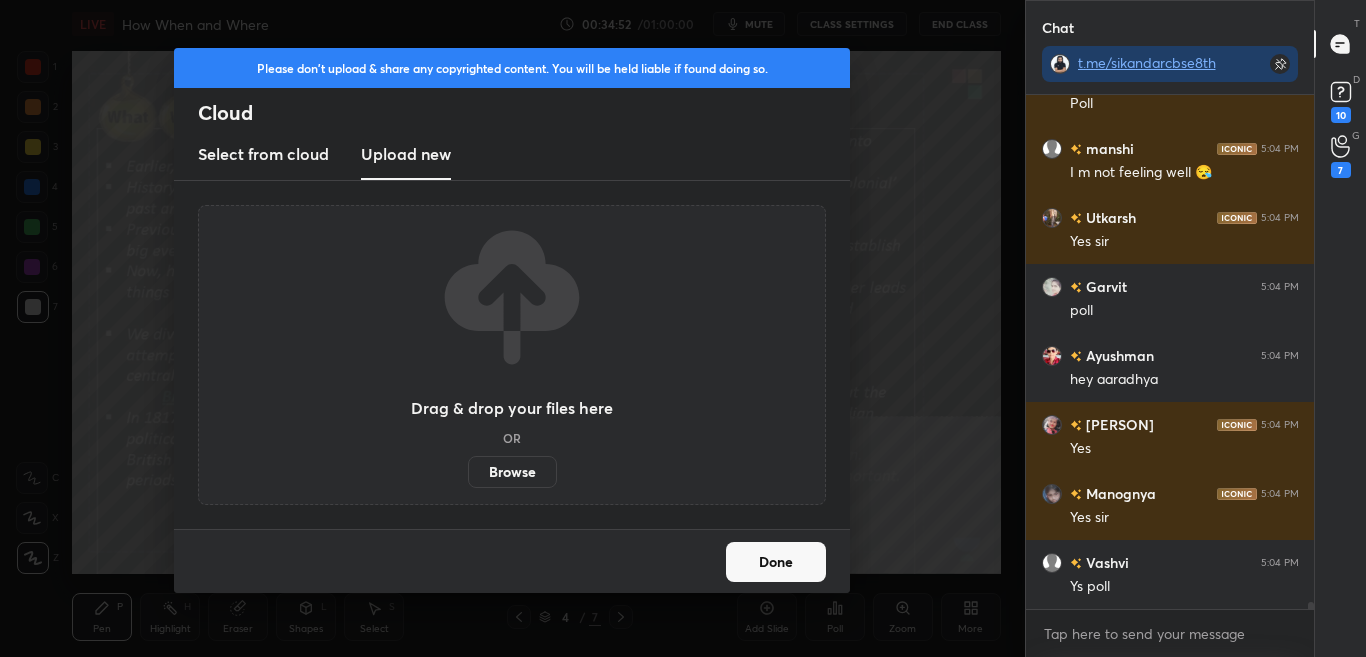 click on "Done" at bounding box center [776, 562] 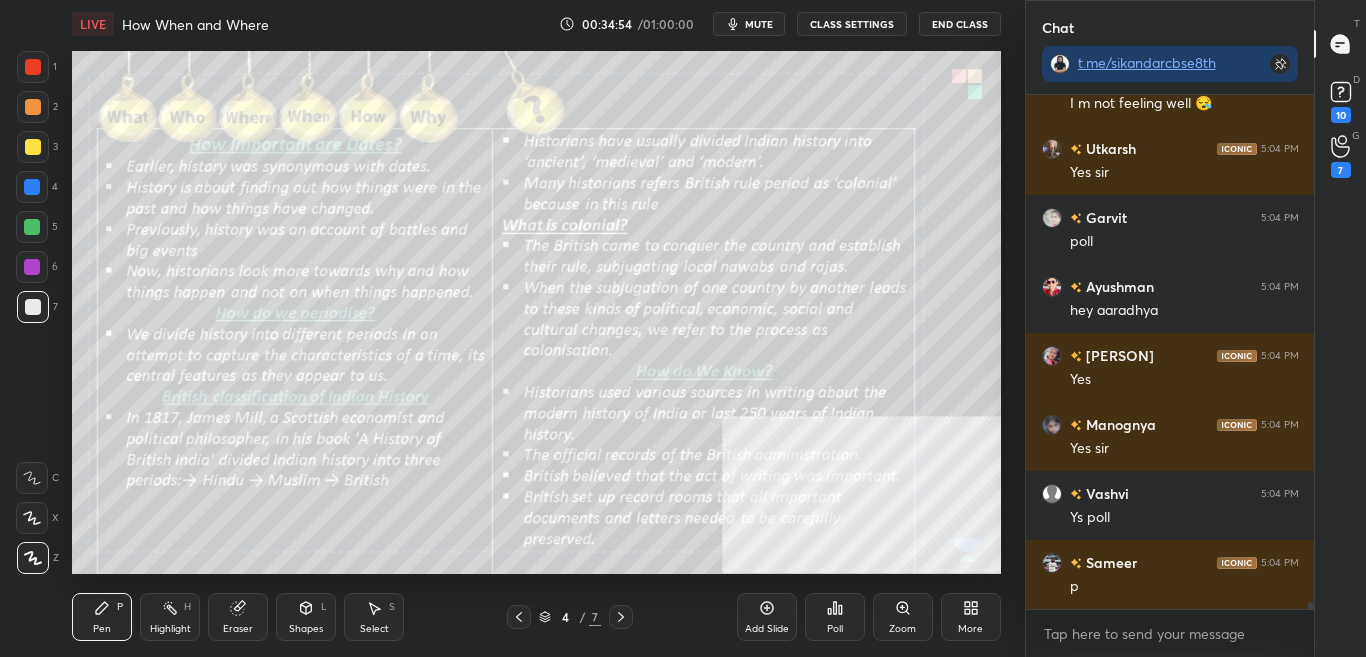 scroll, scrollTop: 39222, scrollLeft: 0, axis: vertical 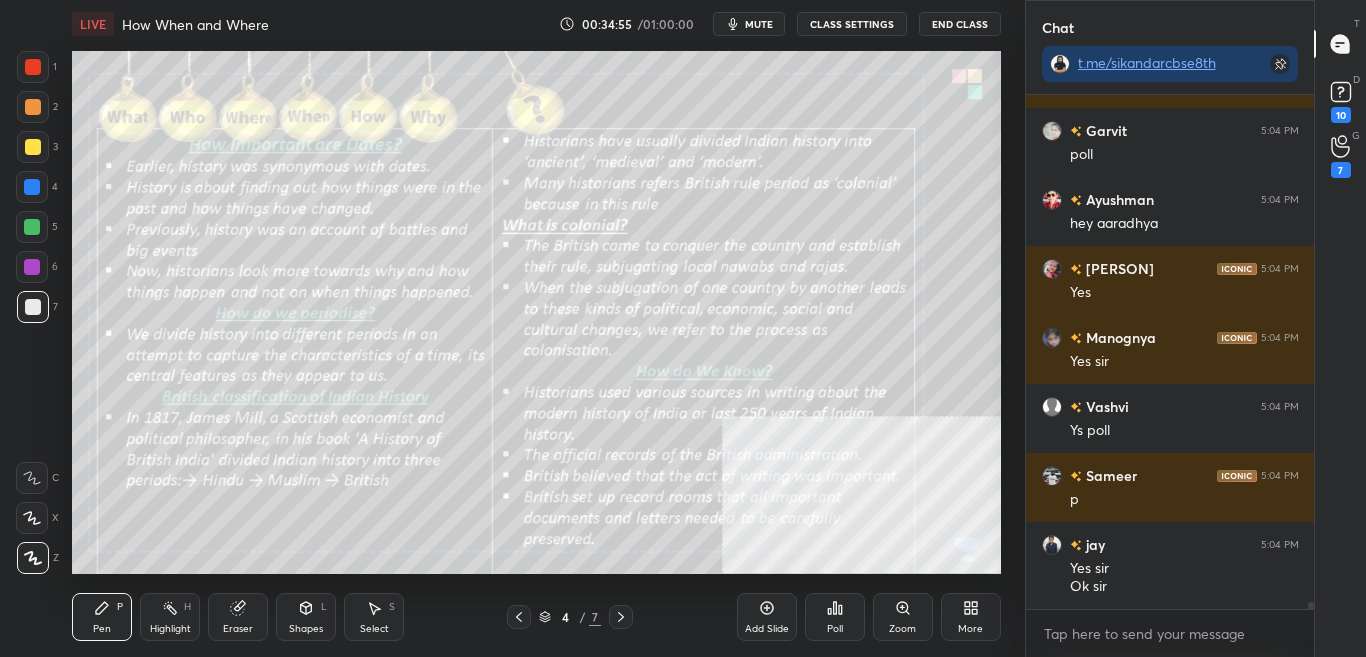 click on "More" at bounding box center (971, 617) 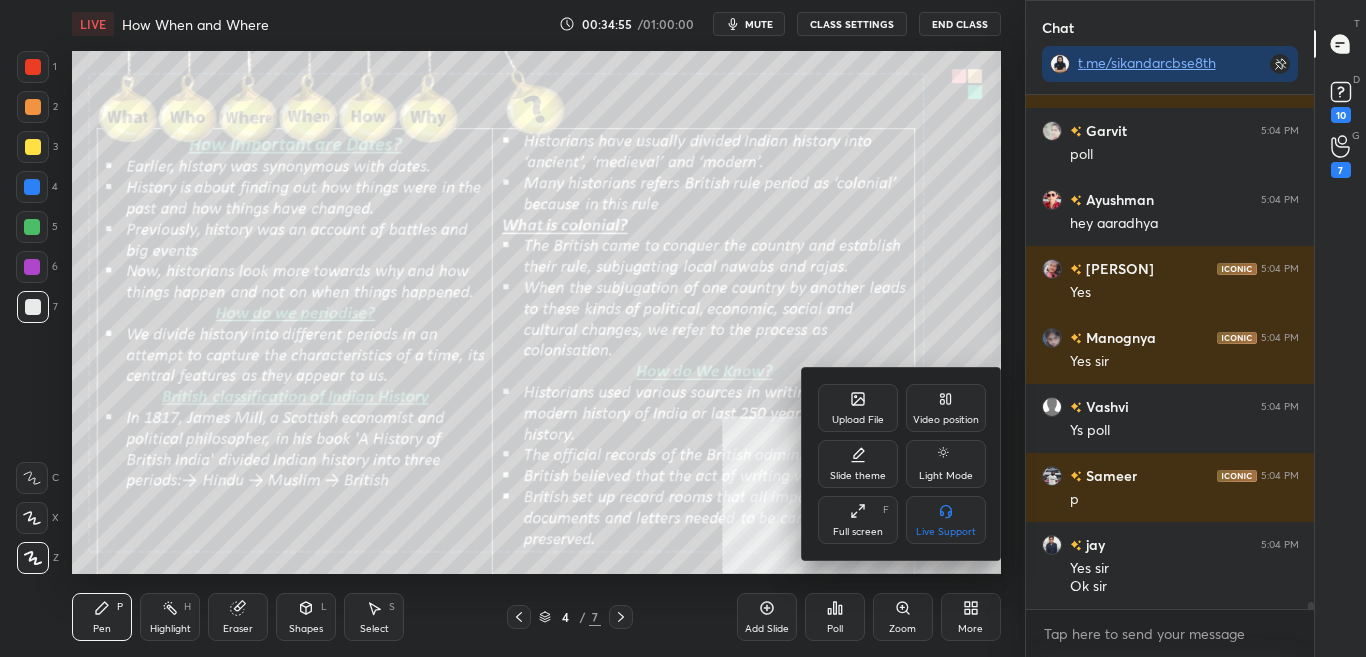 scroll, scrollTop: 39311, scrollLeft: 0, axis: vertical 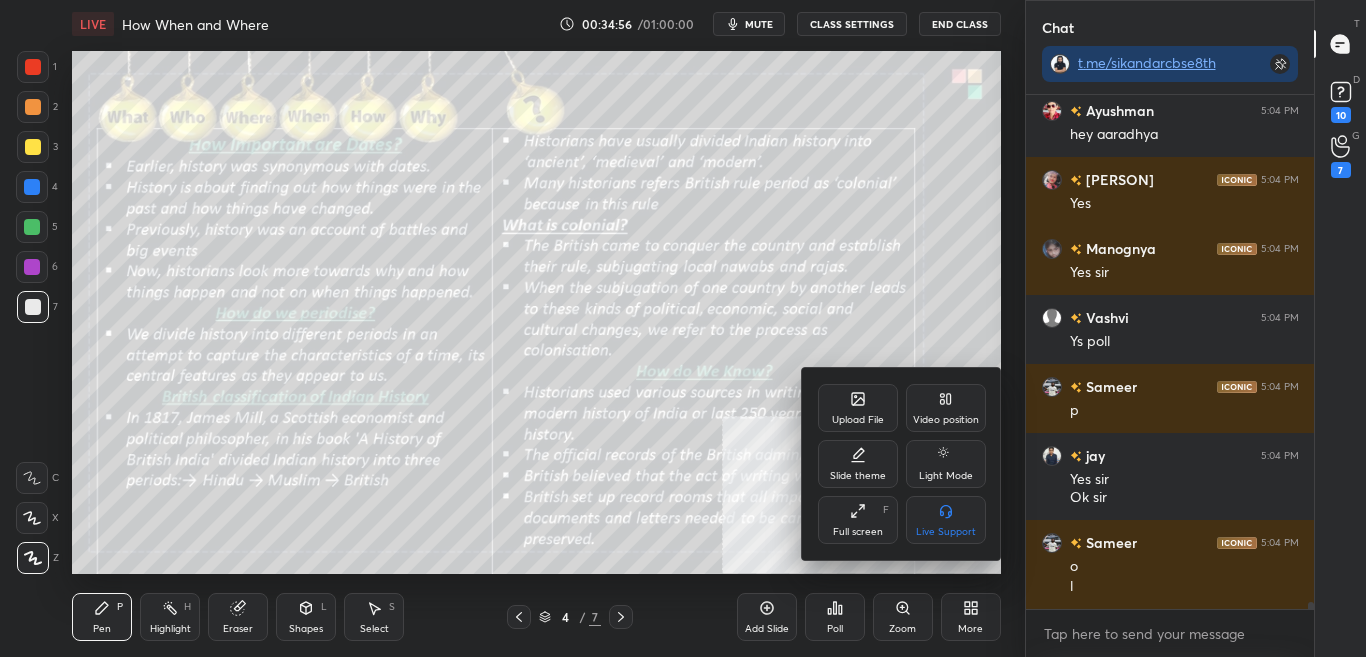 click 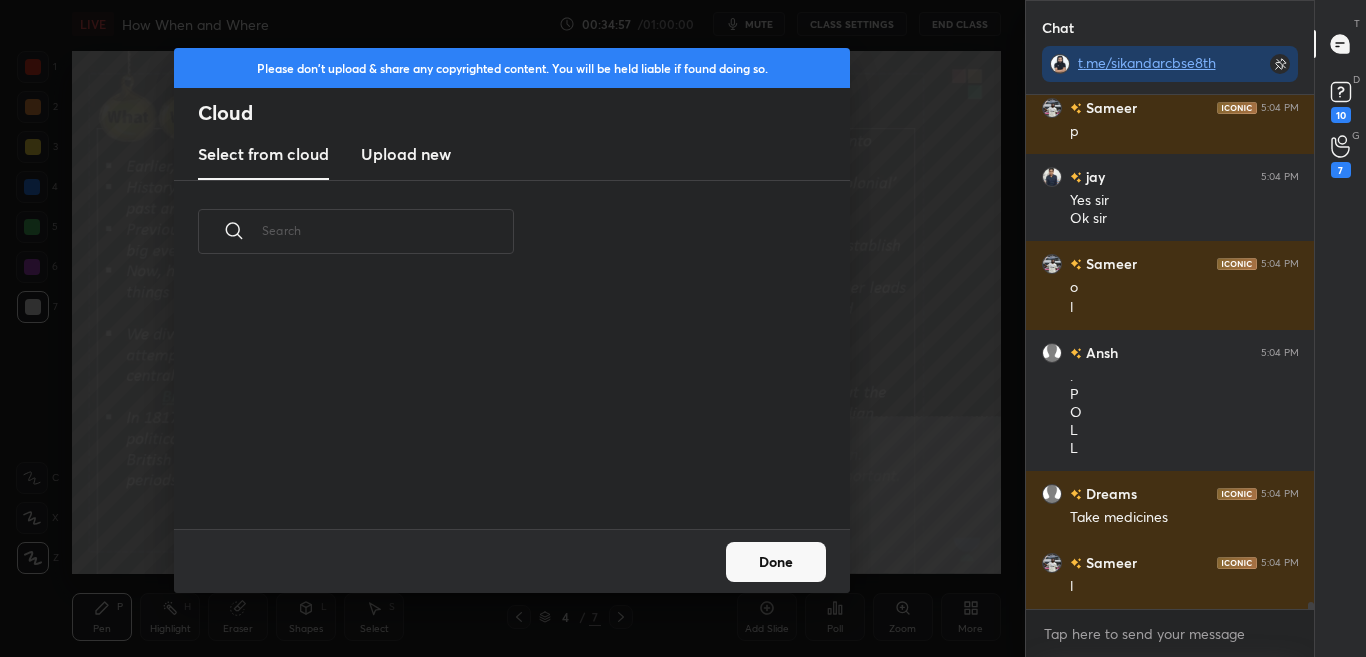 scroll, scrollTop: 246, scrollLeft: 642, axis: both 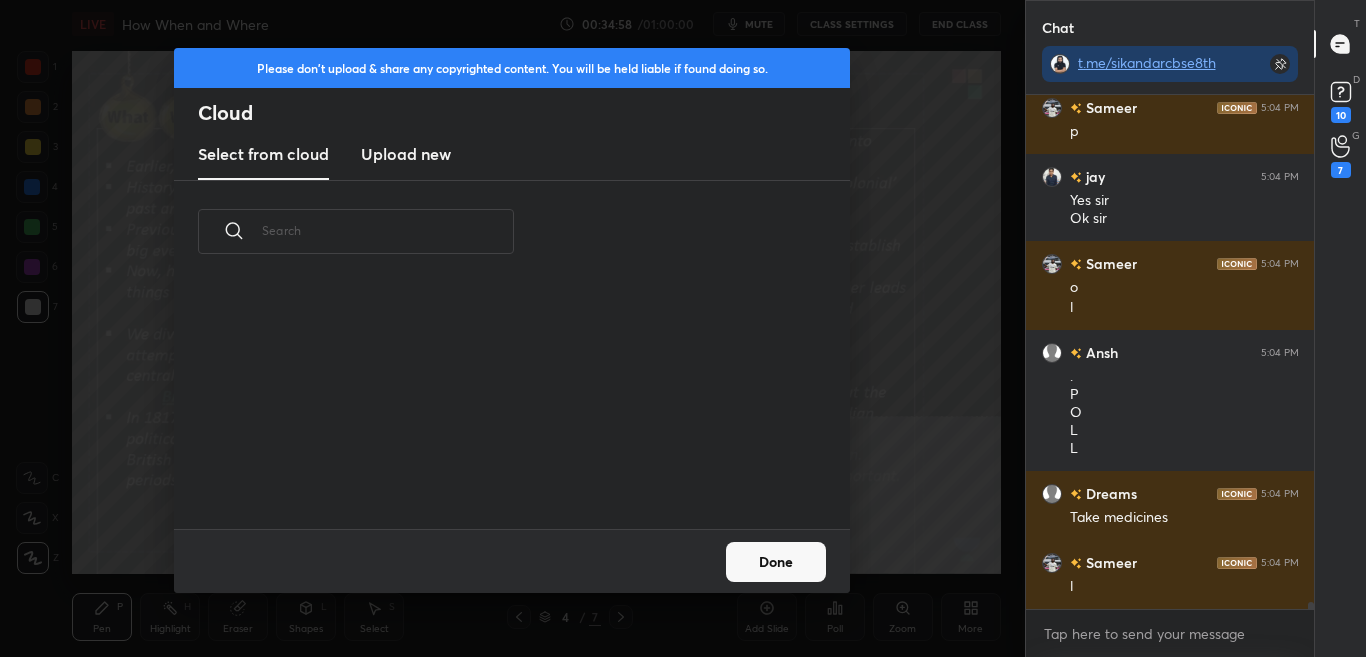 click on "Upload new" at bounding box center [406, 155] 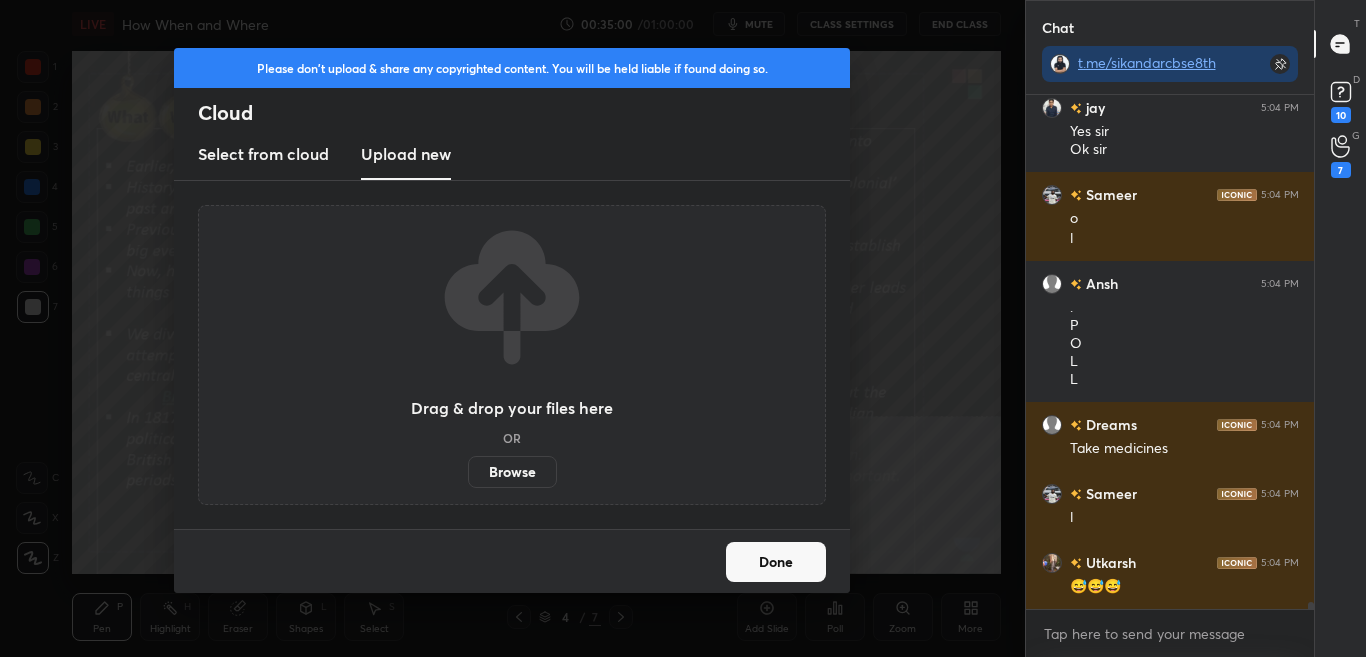 click on "Browse" at bounding box center (512, 472) 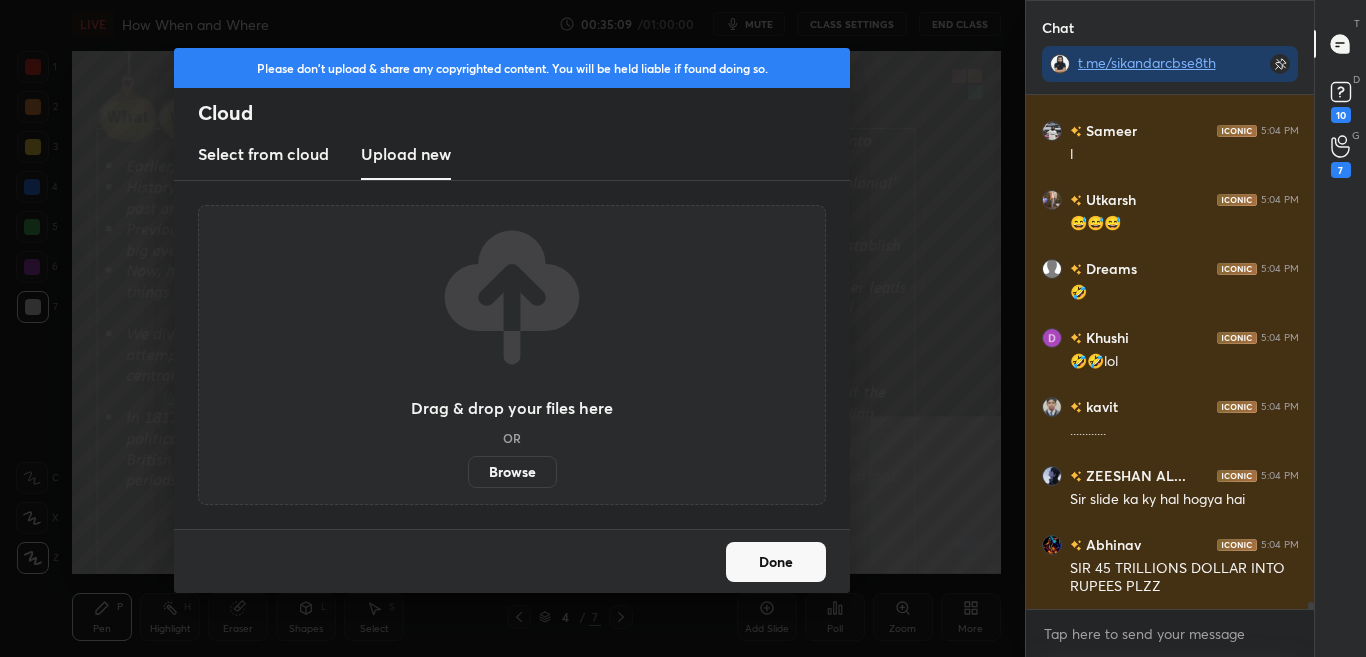 scroll, scrollTop: 40091, scrollLeft: 0, axis: vertical 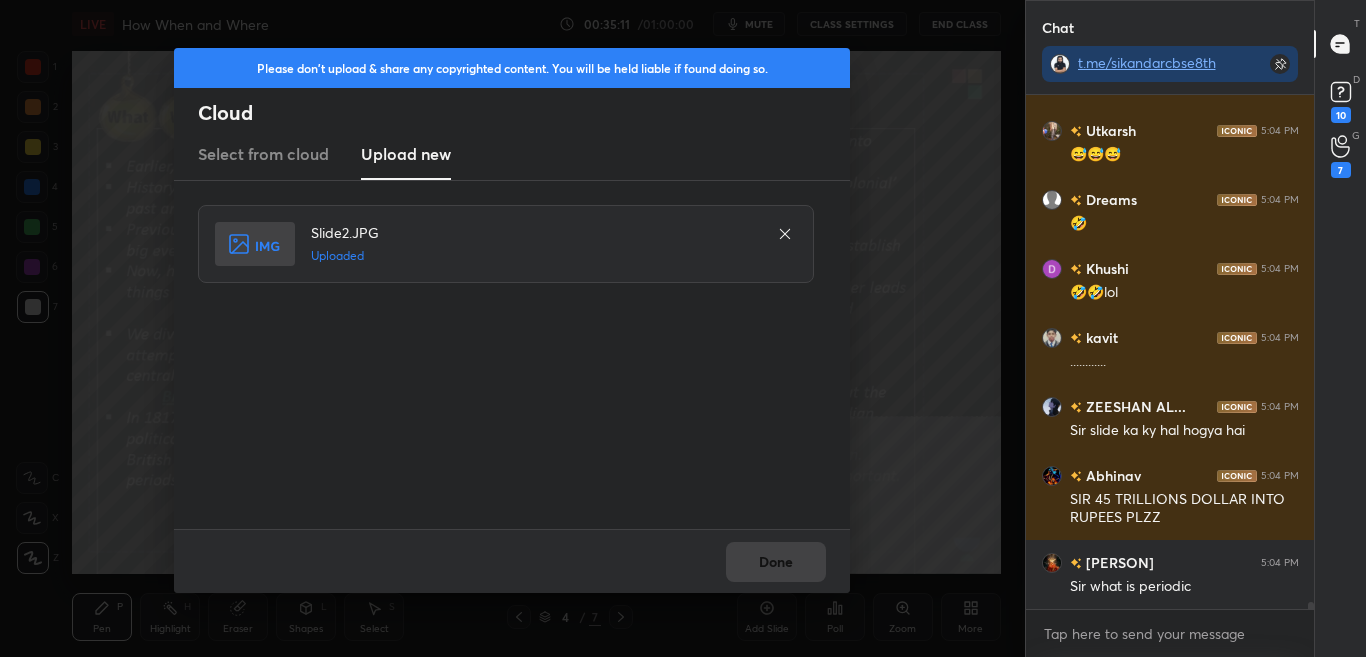 click on "Done" at bounding box center [776, 562] 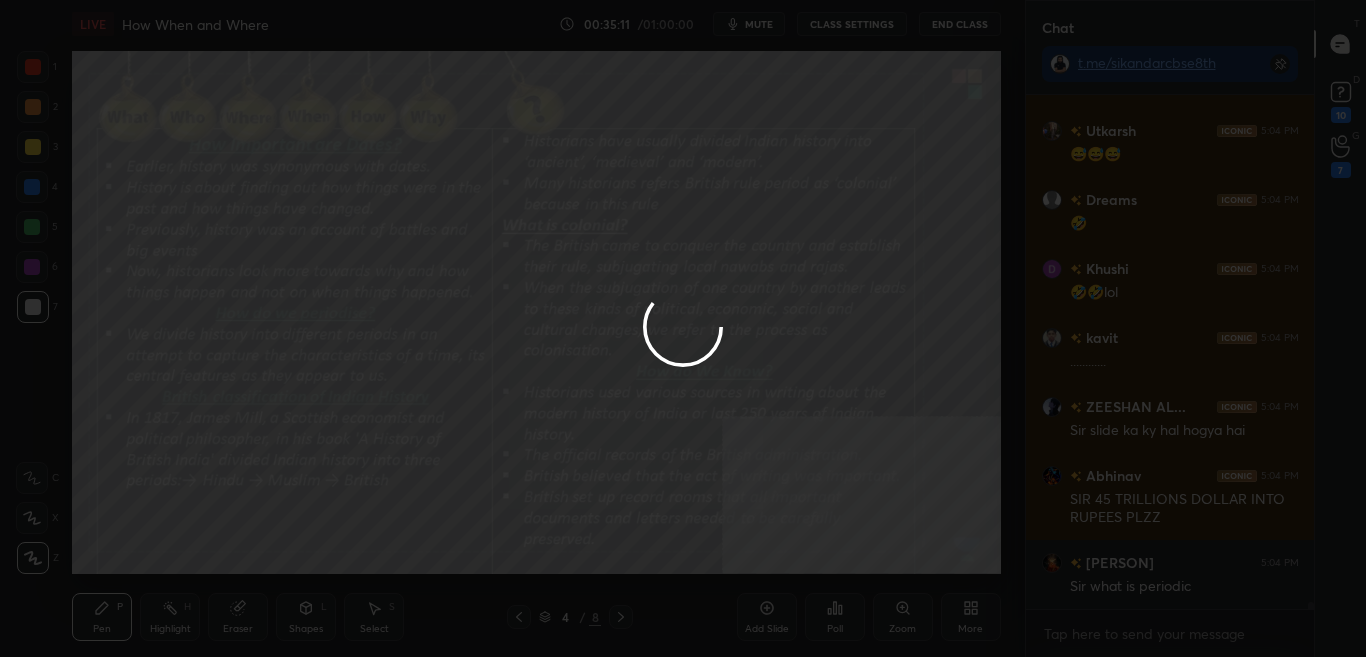 click on "Done" at bounding box center (776, 562) 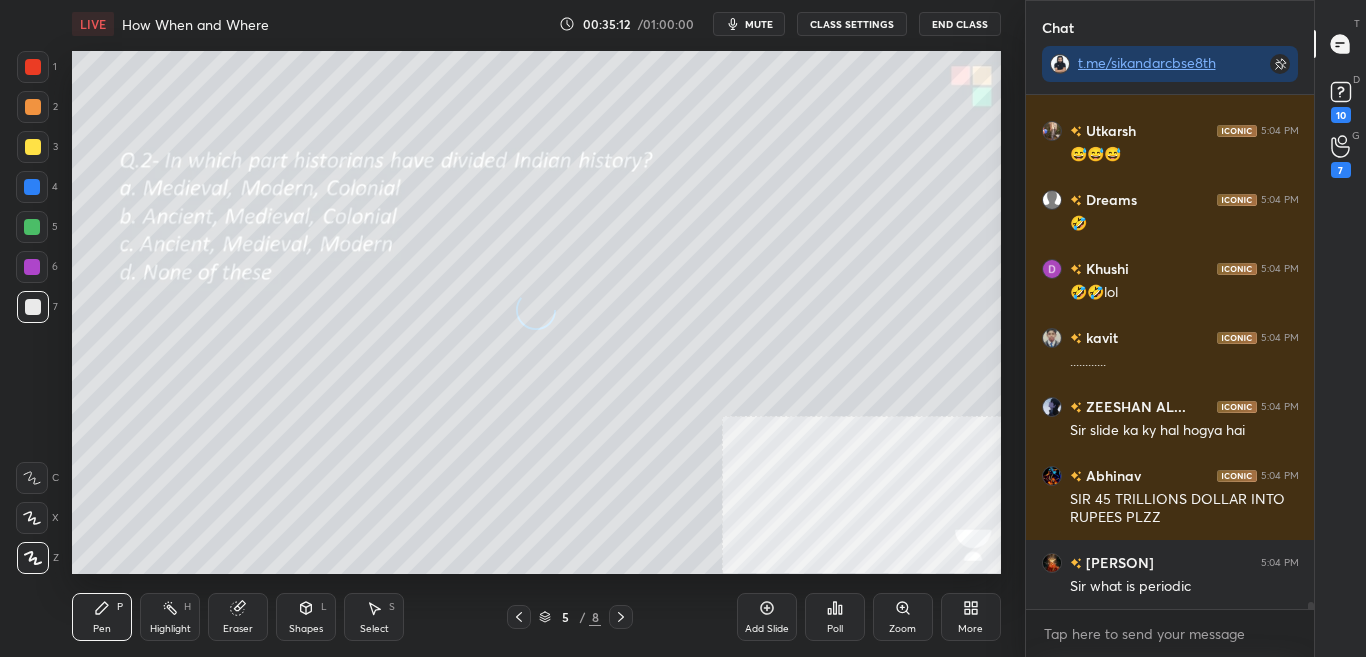 scroll, scrollTop: 40160, scrollLeft: 0, axis: vertical 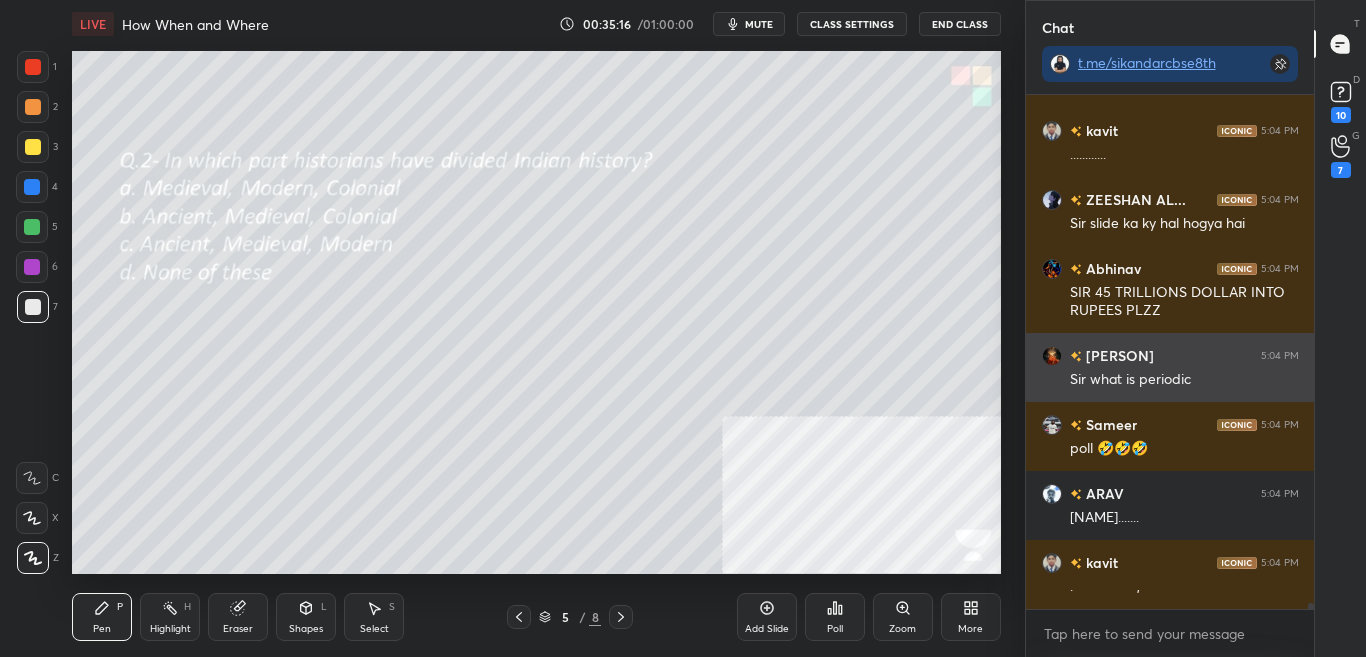 drag, startPoint x: 1091, startPoint y: 378, endPoint x: 1197, endPoint y: 388, distance: 106.47065 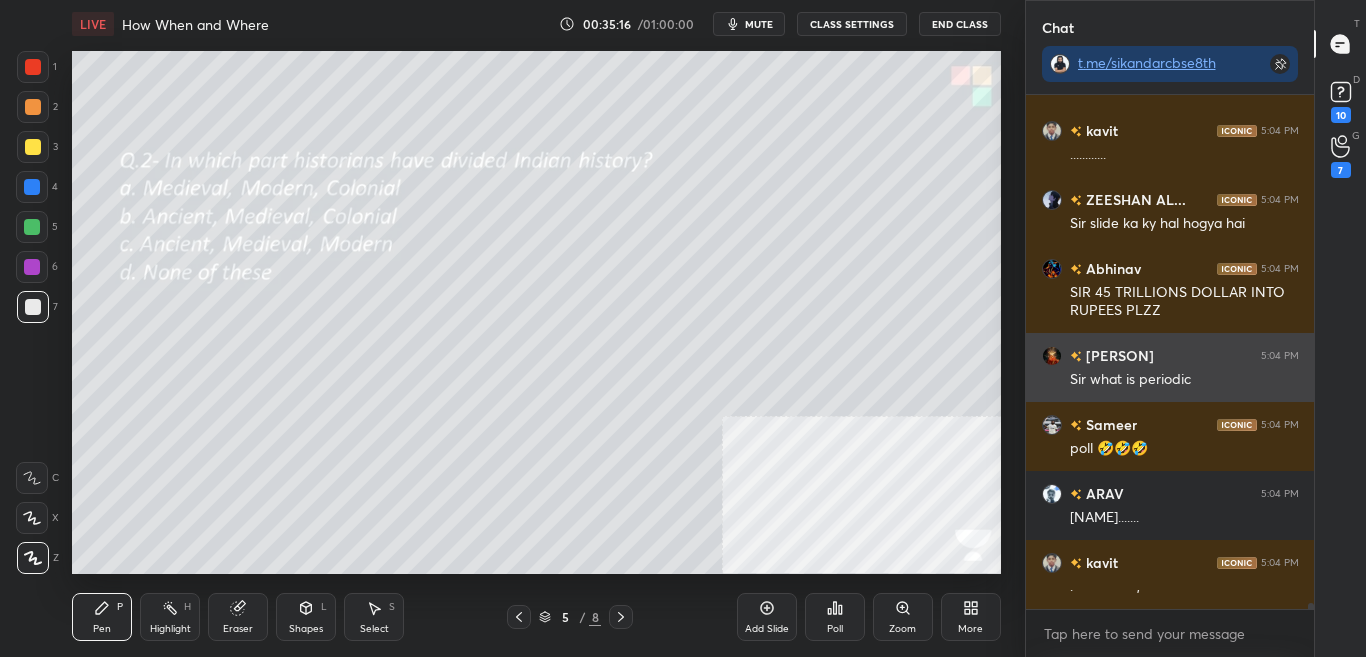 click on "Sir what is periodic" at bounding box center (1184, 380) 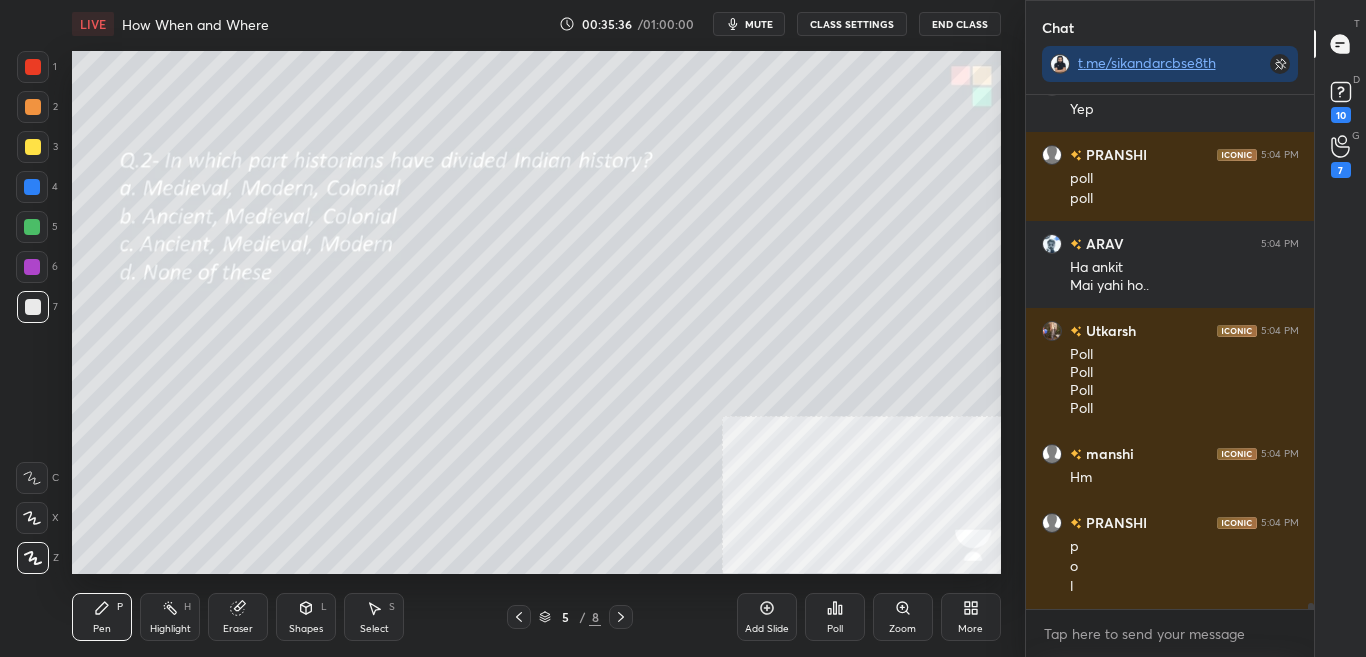 click on "Poll" at bounding box center (835, 617) 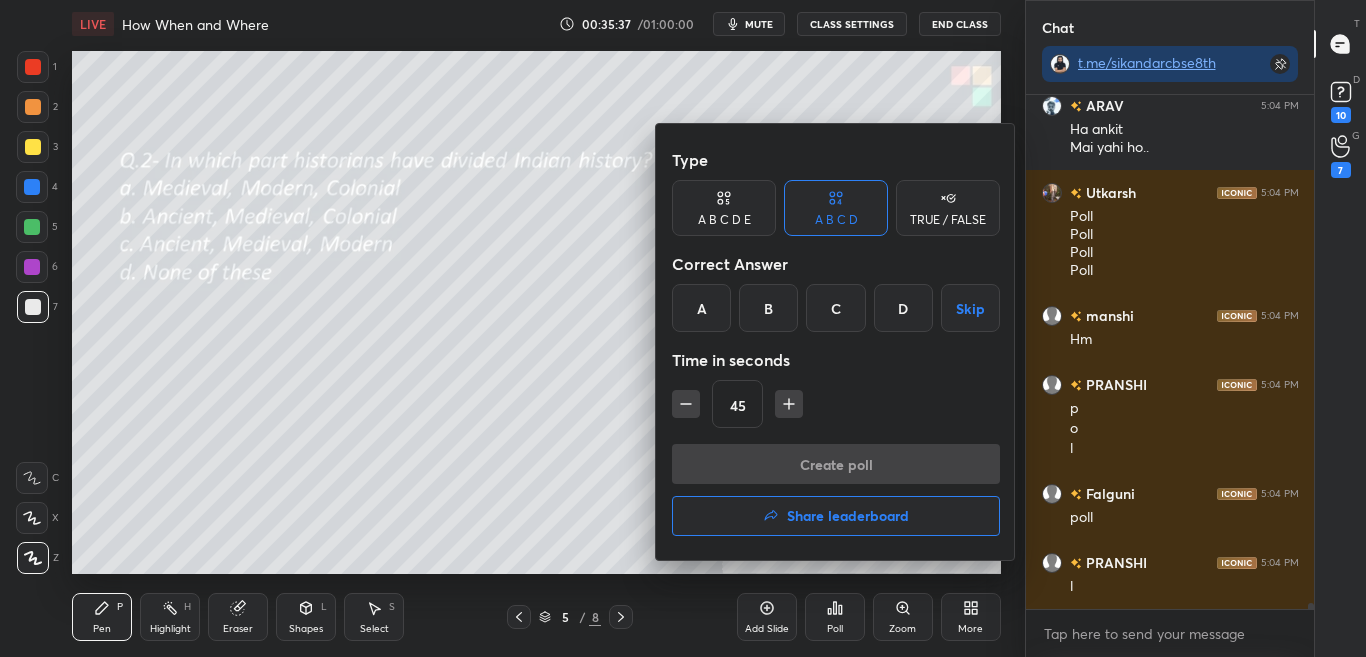 click on "C" at bounding box center [835, 308] 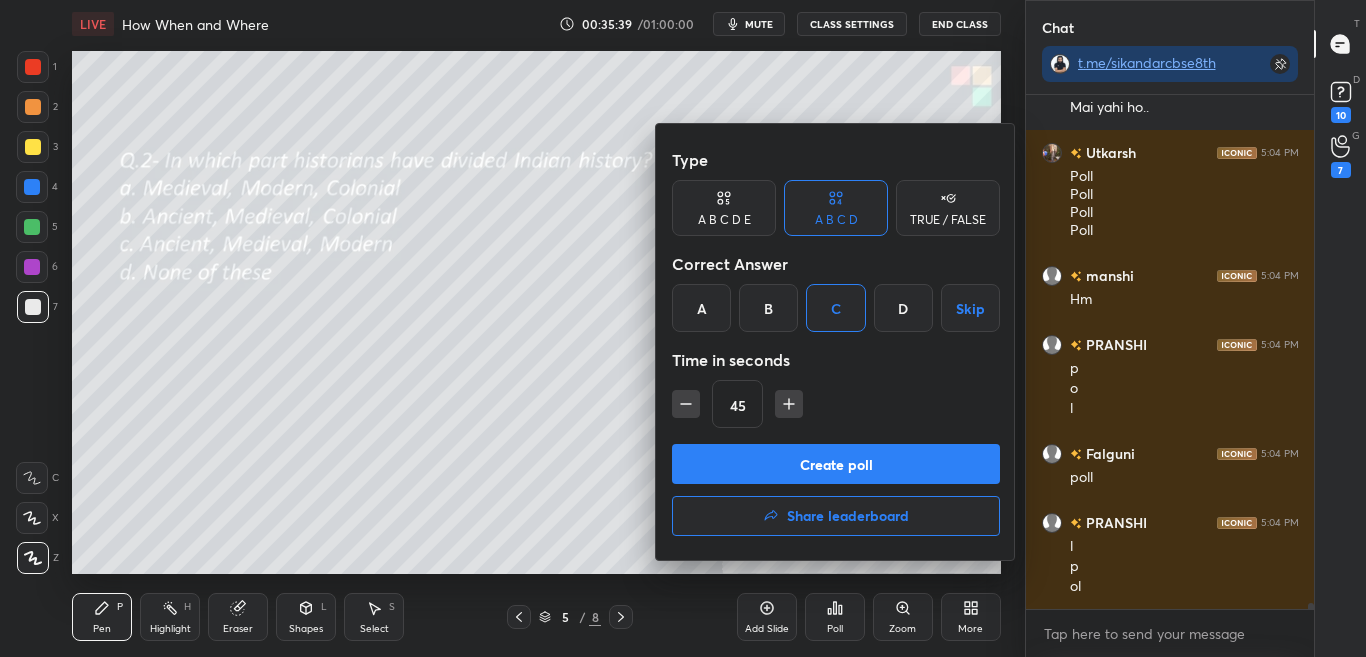 click on "Create poll" at bounding box center [836, 464] 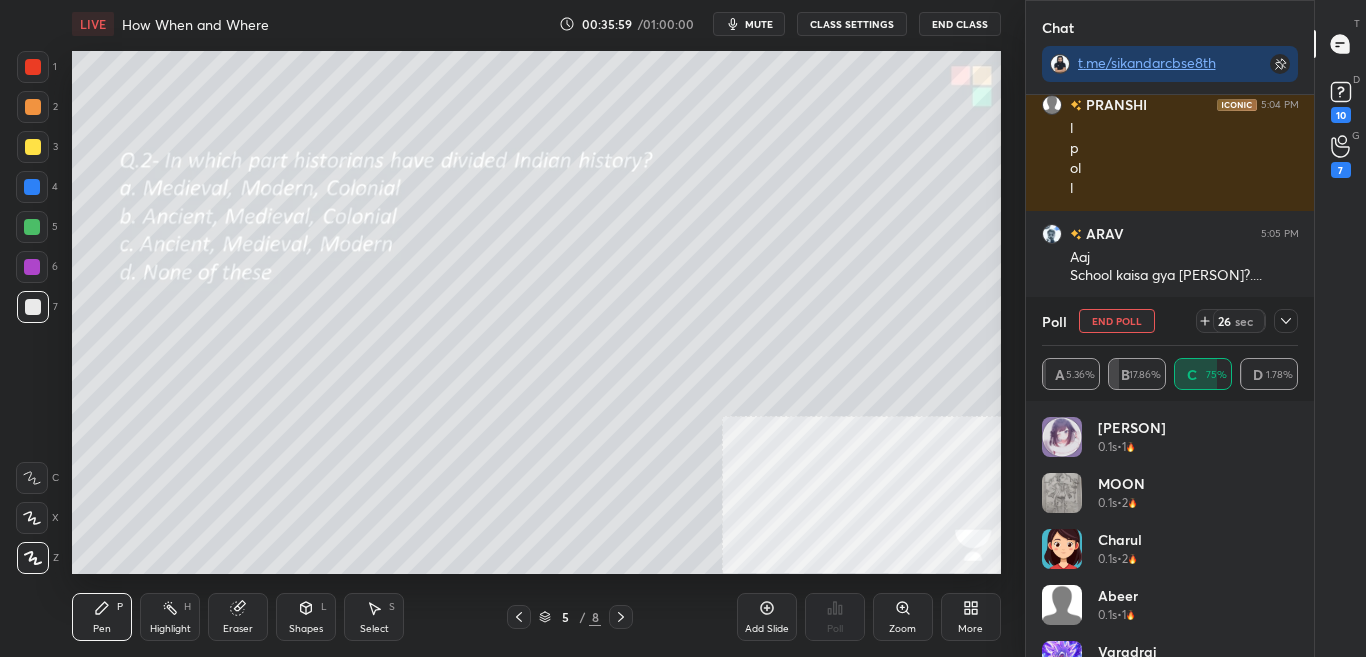 scroll, scrollTop: 41959, scrollLeft: 0, axis: vertical 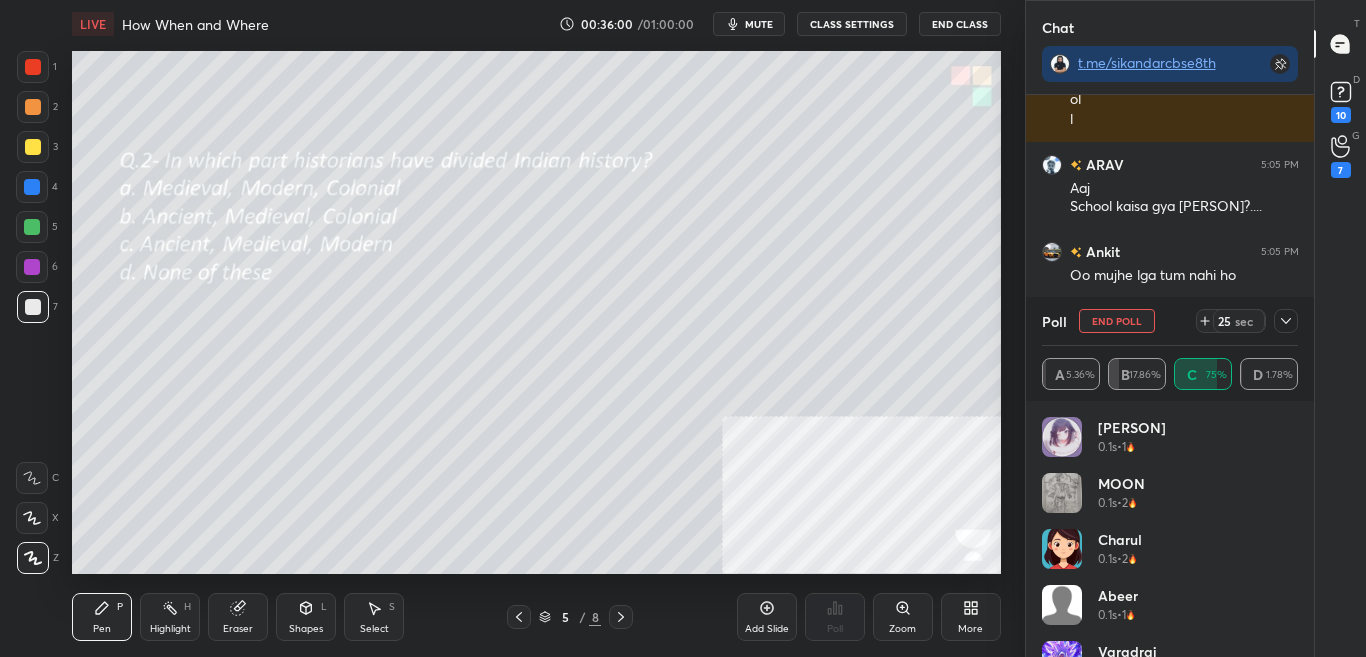 click 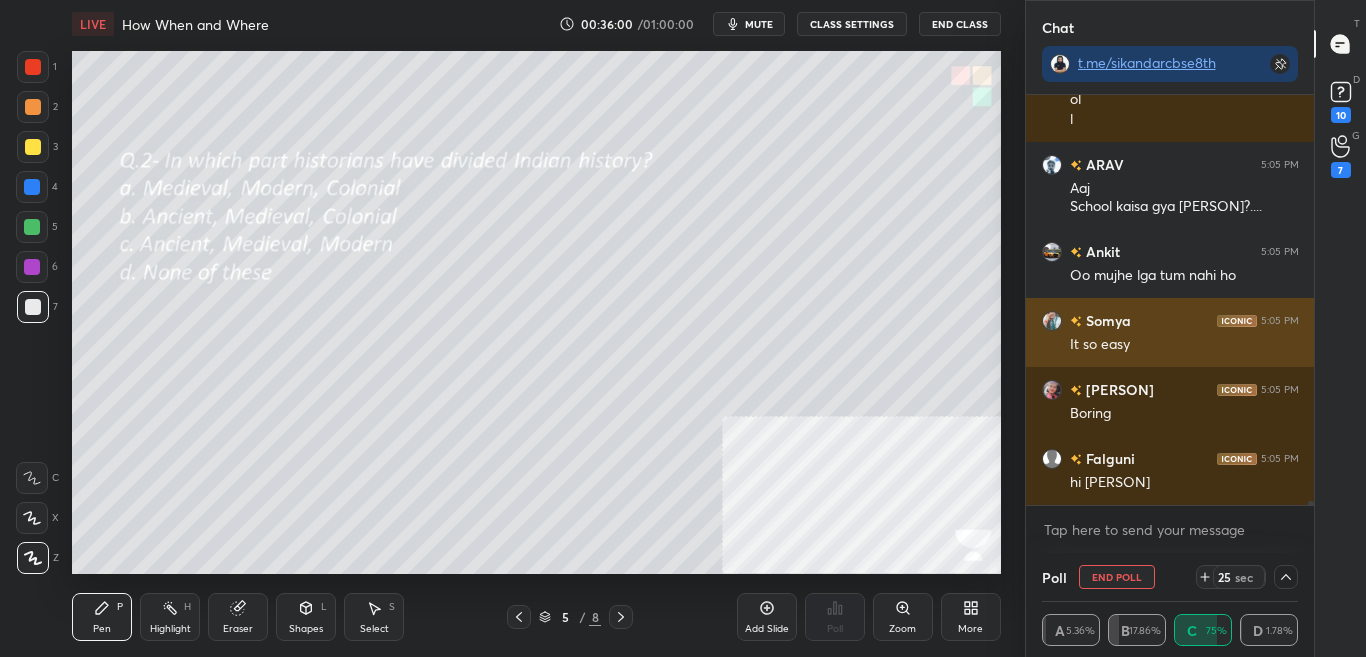 scroll, scrollTop: 0, scrollLeft: 0, axis: both 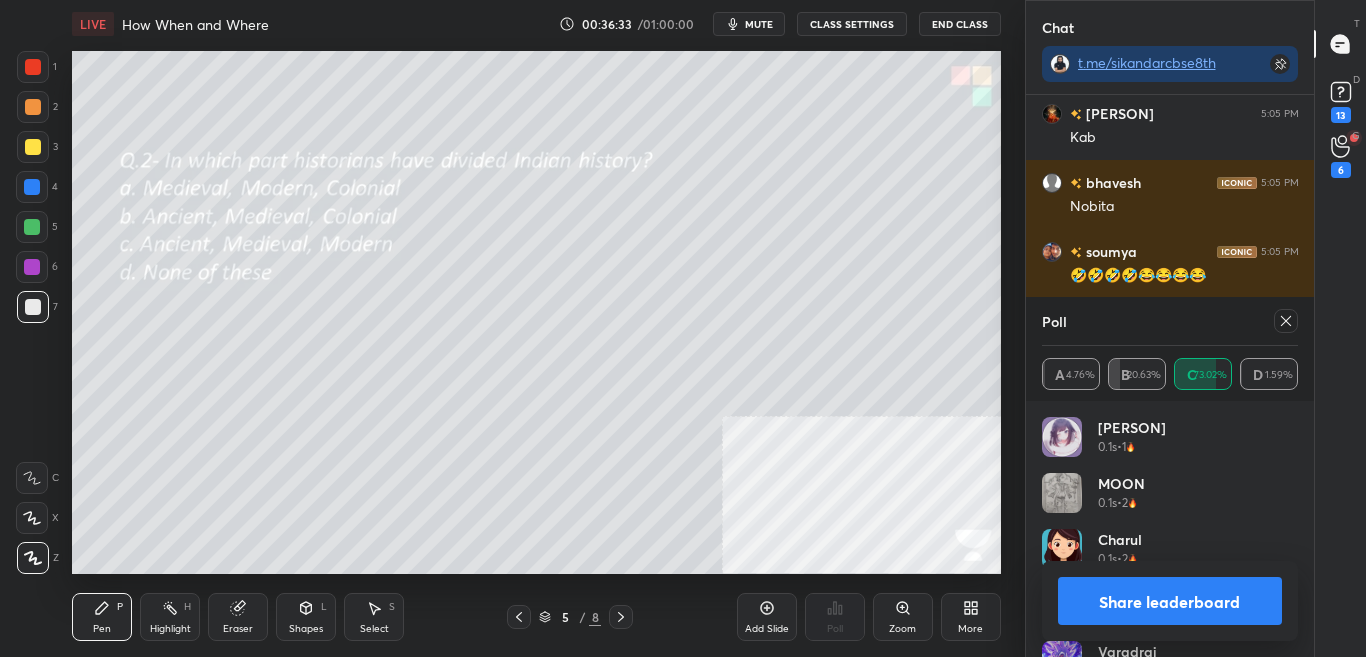 click on "Share leaderboard" at bounding box center (1170, 601) 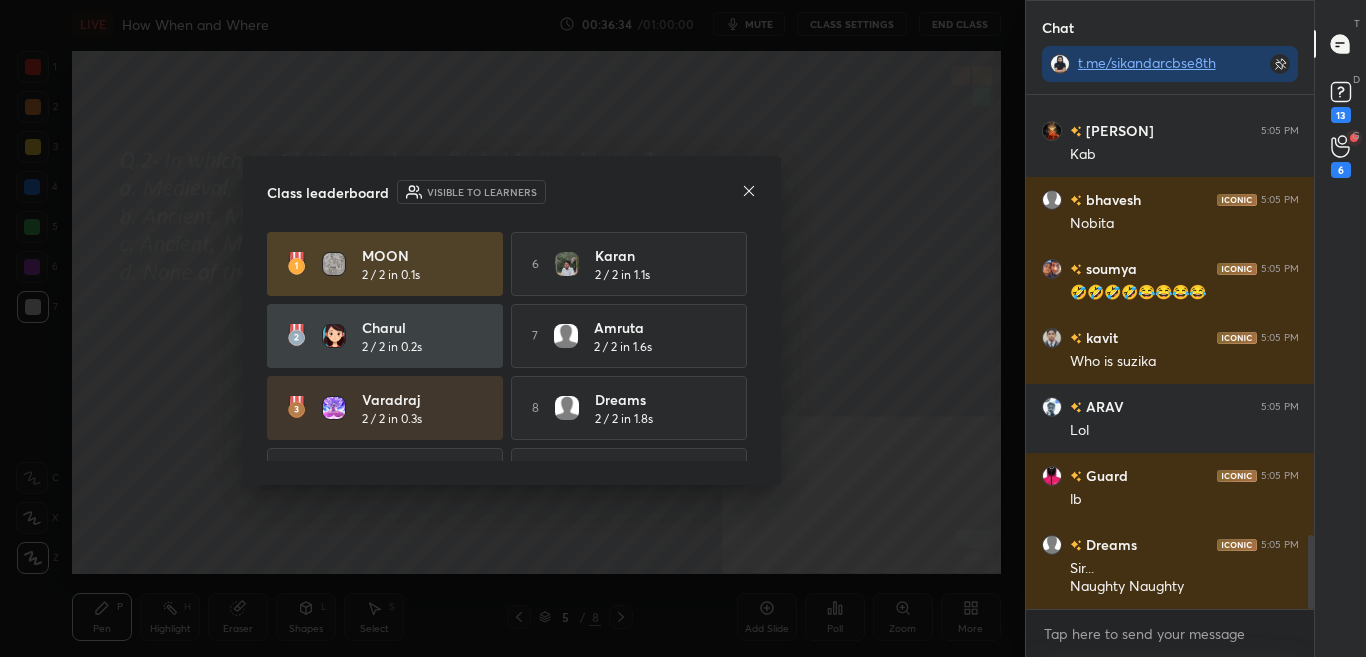 click 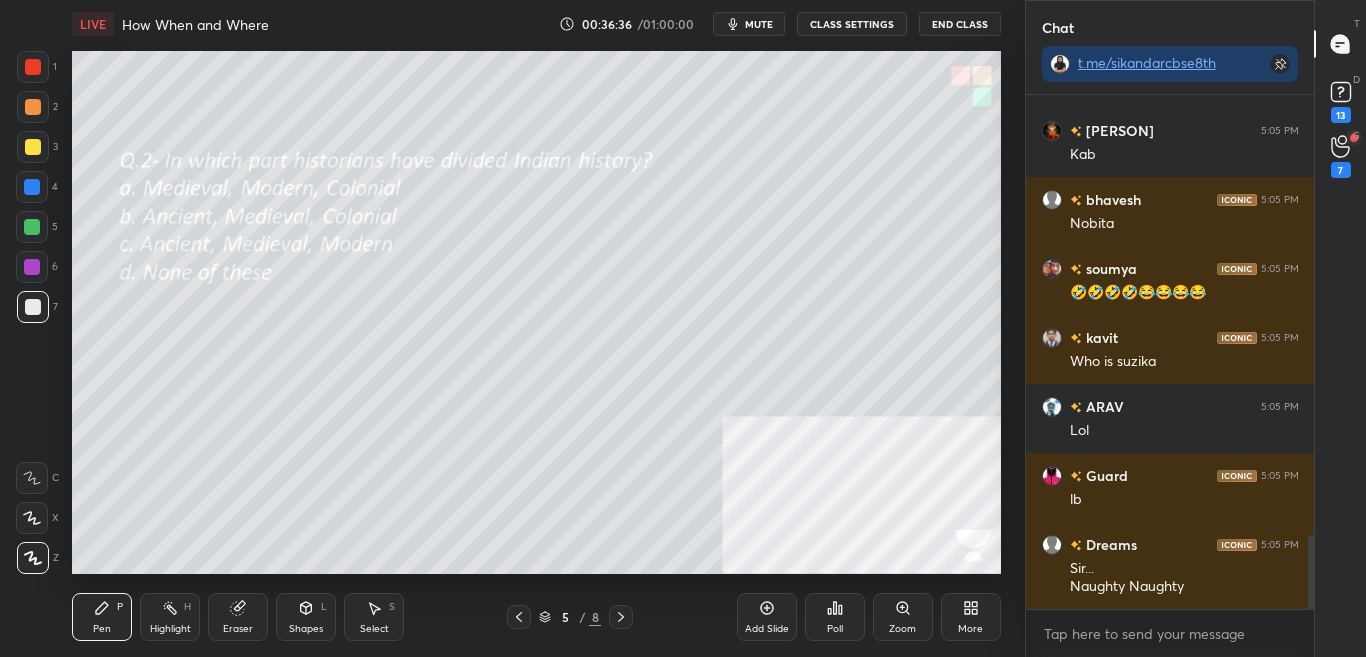 click on "More" at bounding box center (970, 629) 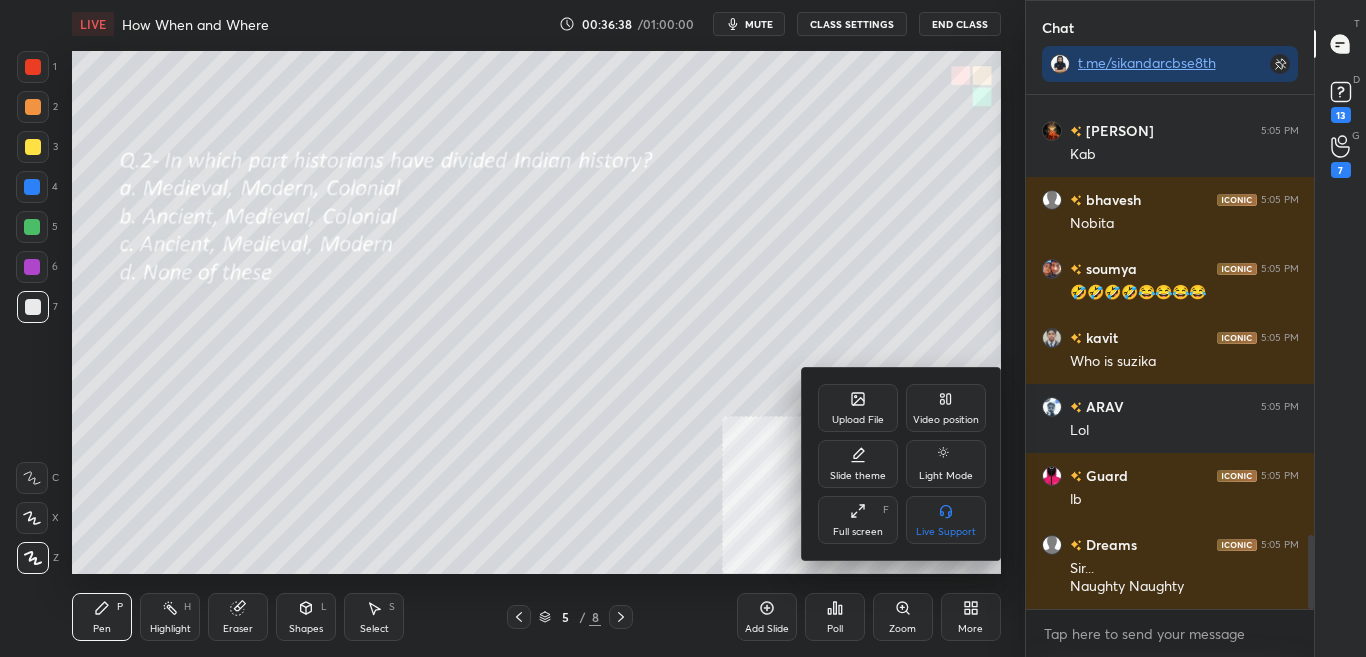 click on "Upload File" at bounding box center (858, 408) 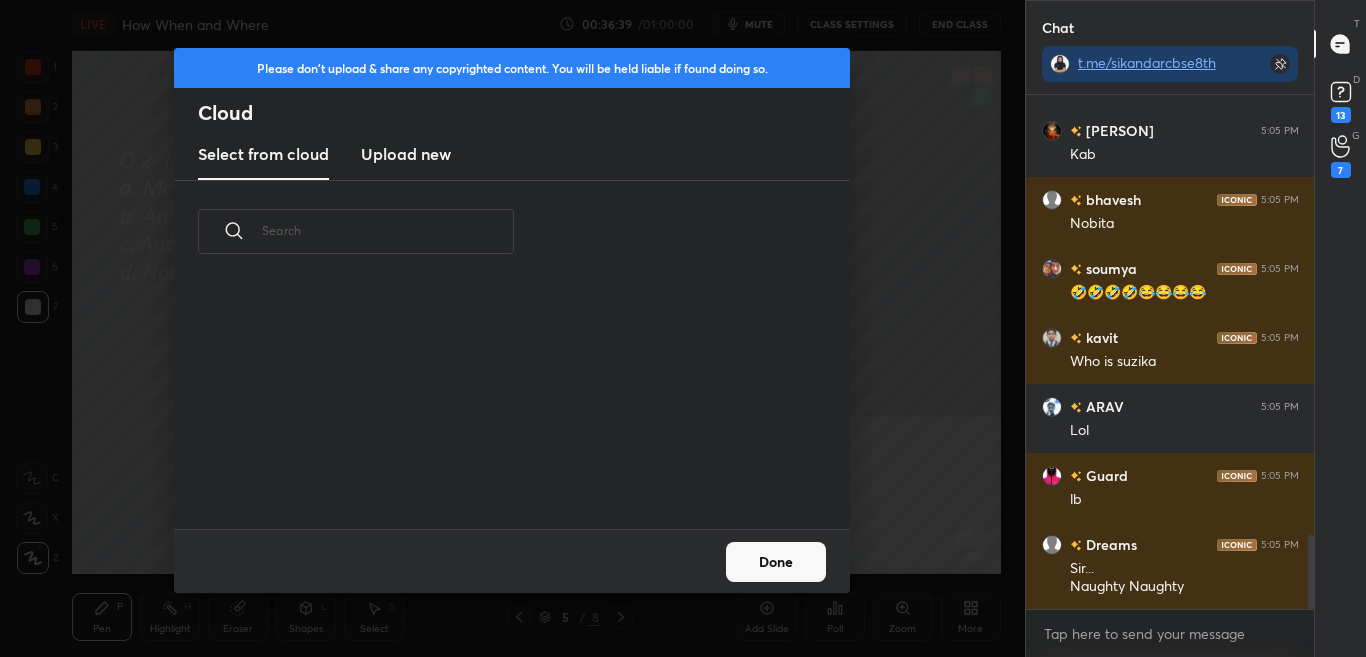 drag, startPoint x: 421, startPoint y: 141, endPoint x: 418, endPoint y: 177, distance: 36.124783 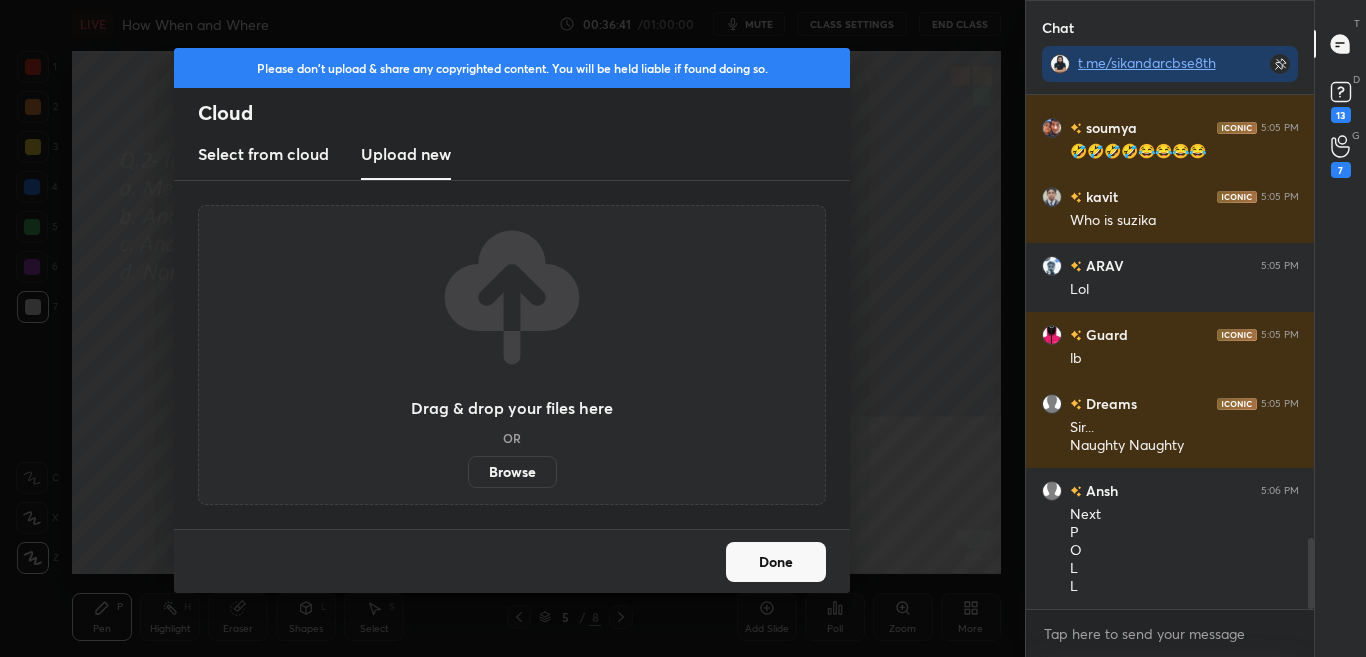 click on "Browse" at bounding box center [512, 472] 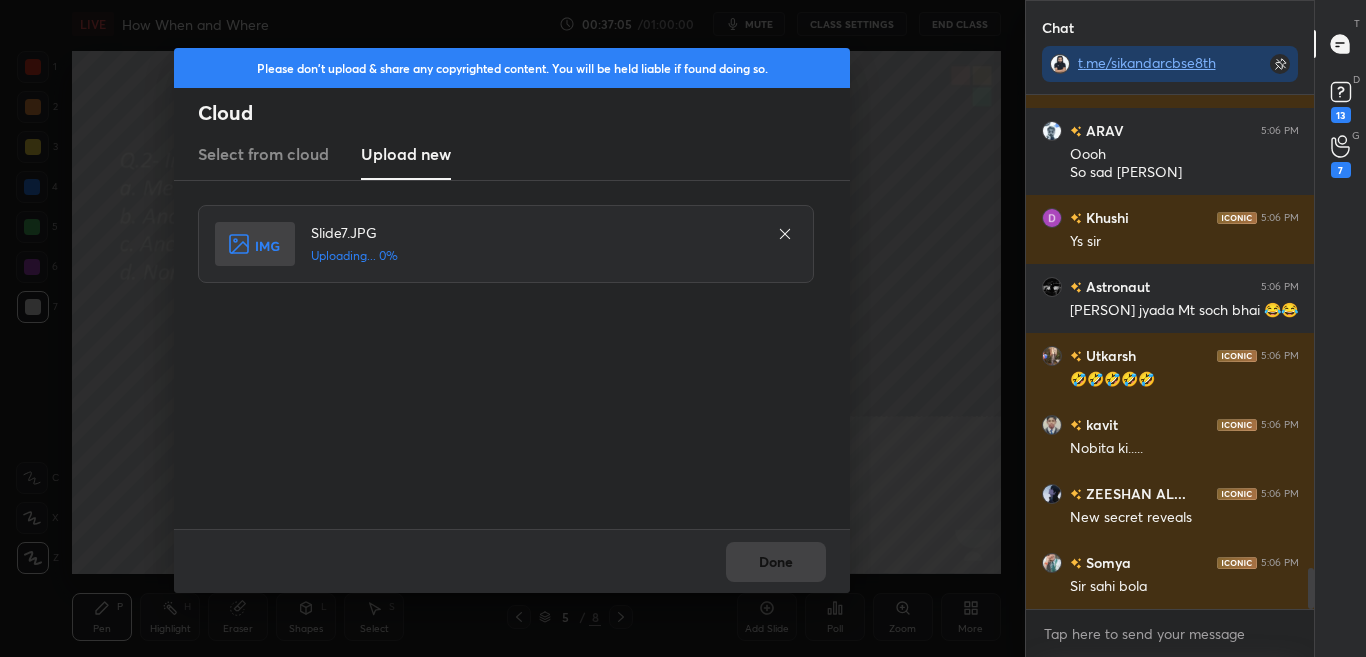 click on "Done" at bounding box center [512, 561] 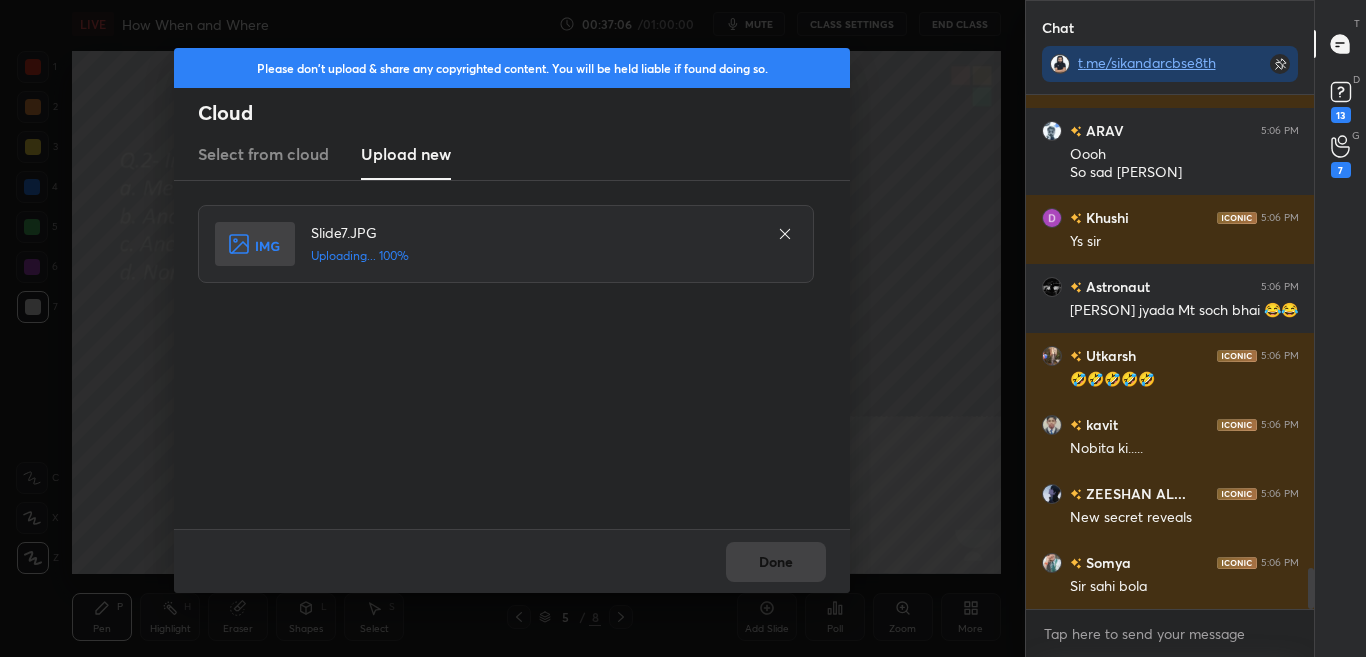 click on "Done" at bounding box center (512, 561) 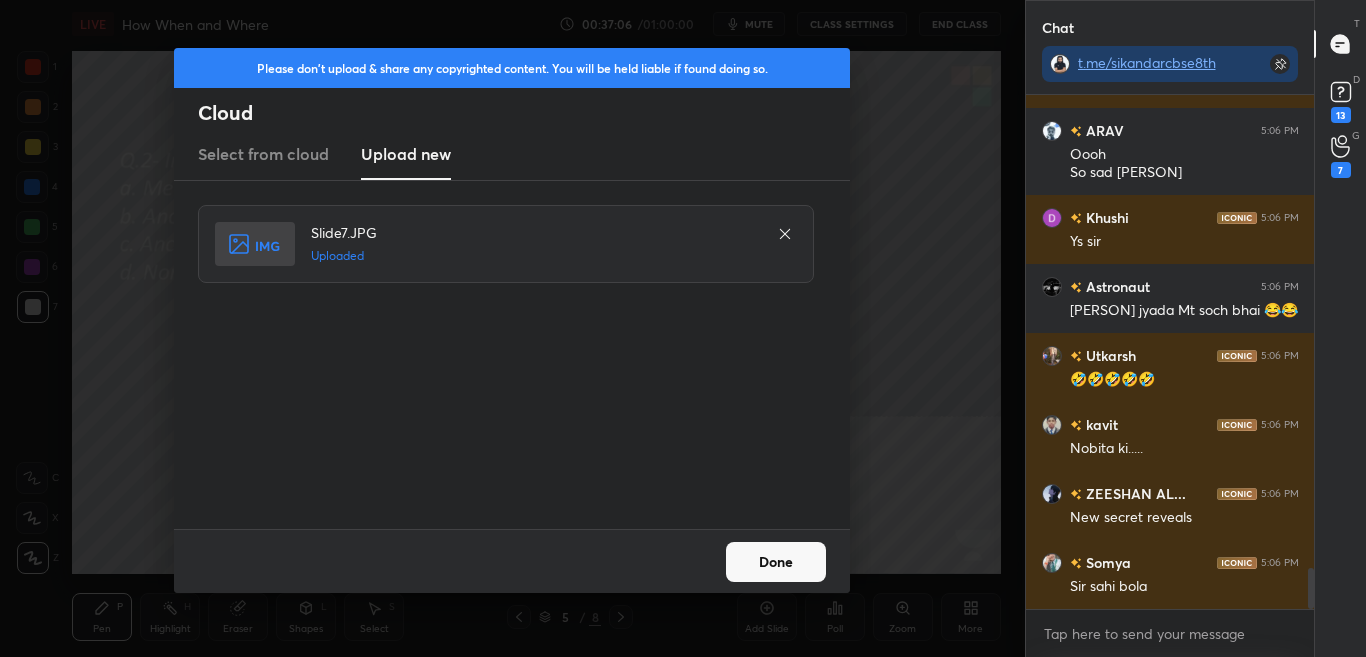 click on "Done" at bounding box center (776, 562) 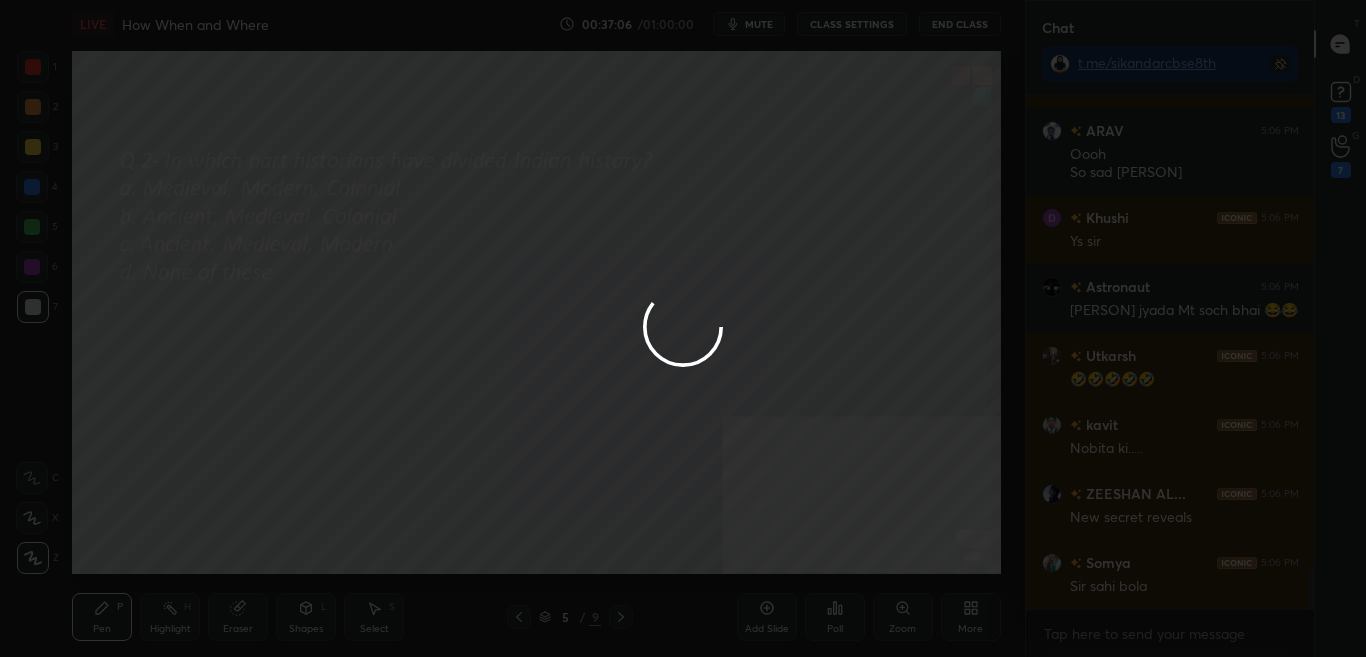 click at bounding box center (683, 328) 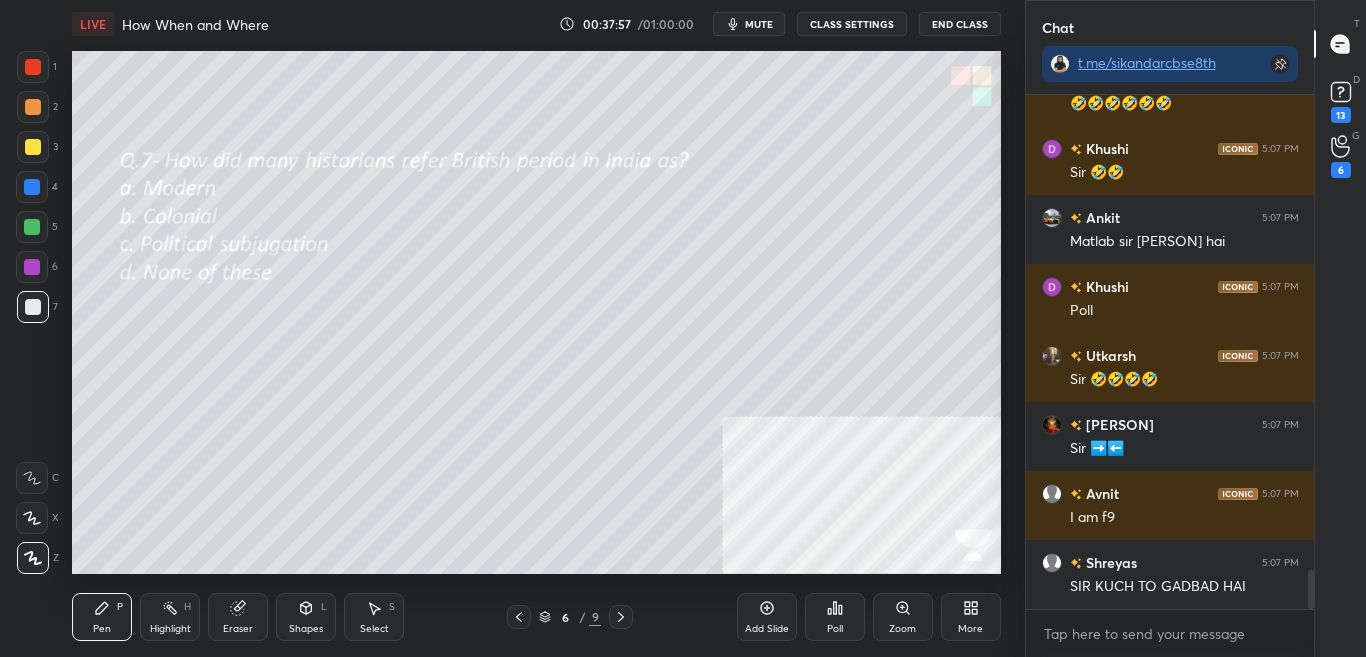 scroll, scrollTop: 6311, scrollLeft: 0, axis: vertical 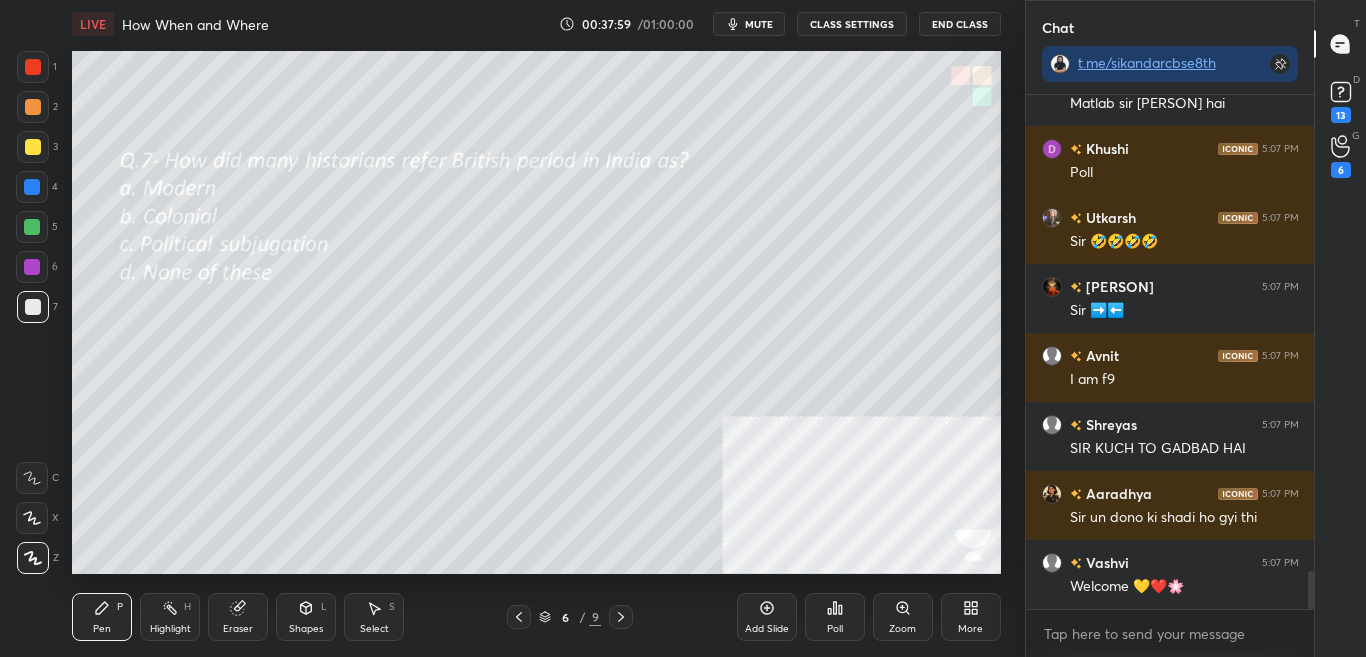 click on "Poll" at bounding box center [835, 617] 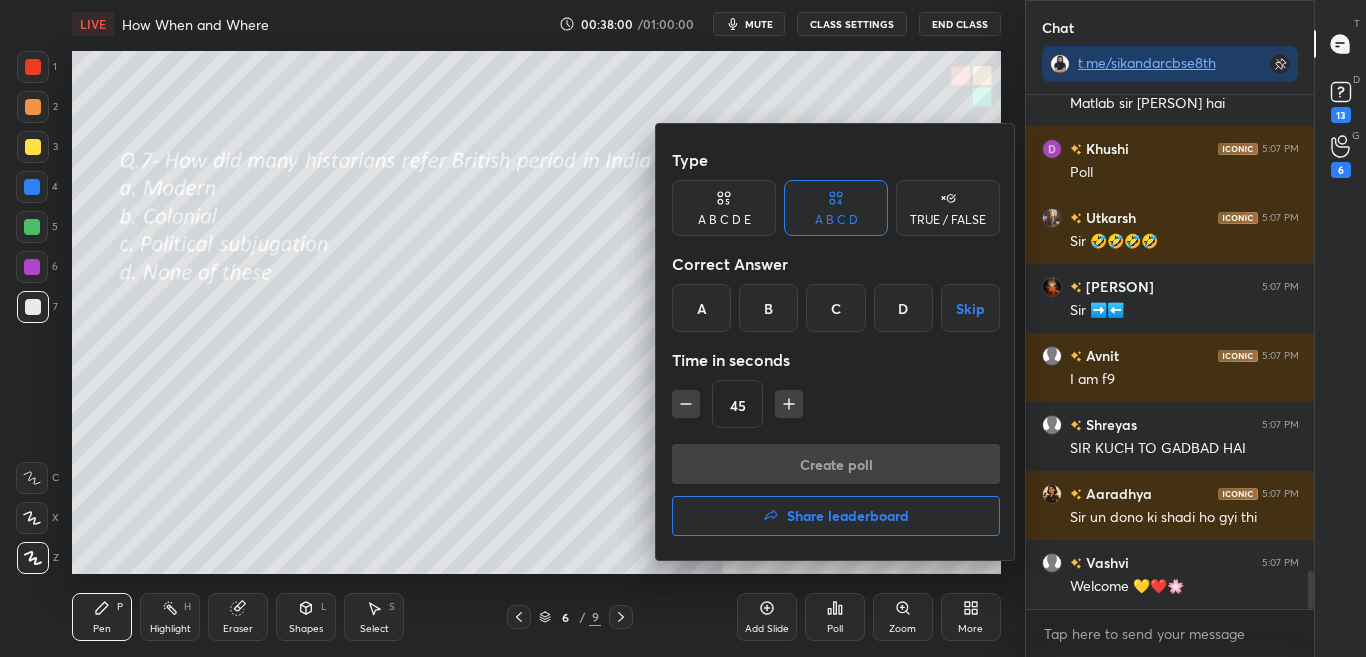 click on "B" at bounding box center (768, 308) 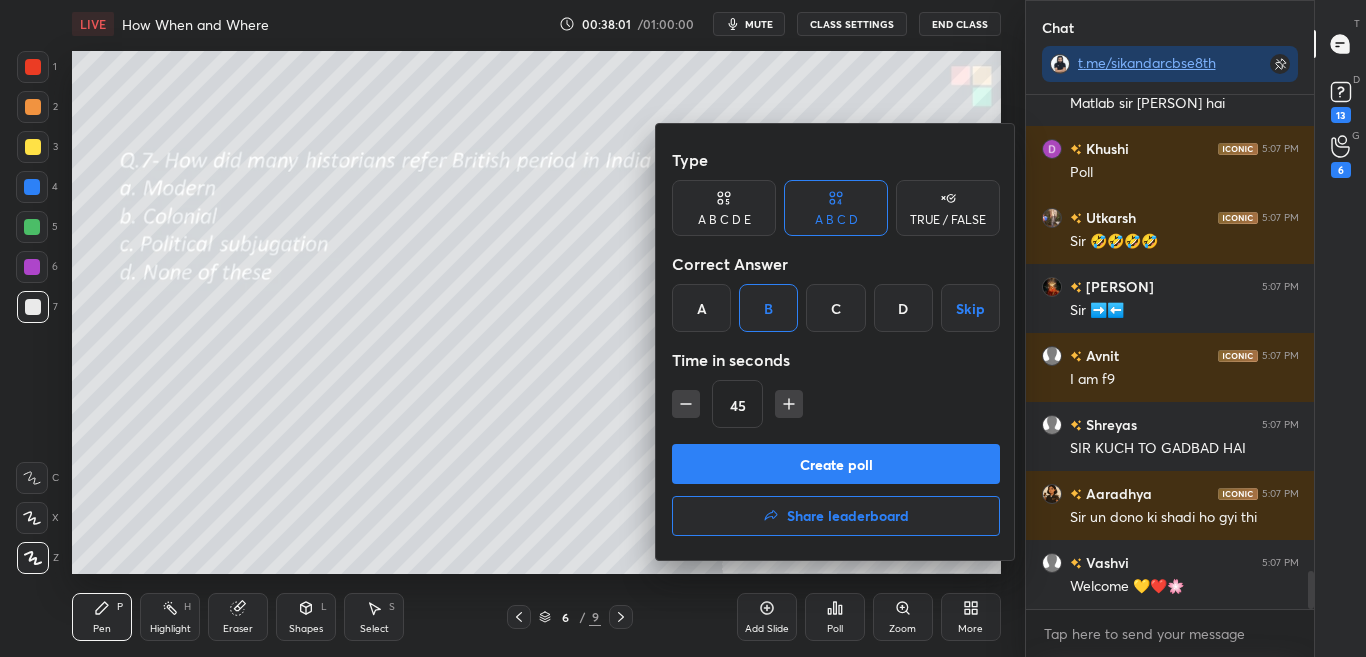 click on "Create poll" at bounding box center (836, 464) 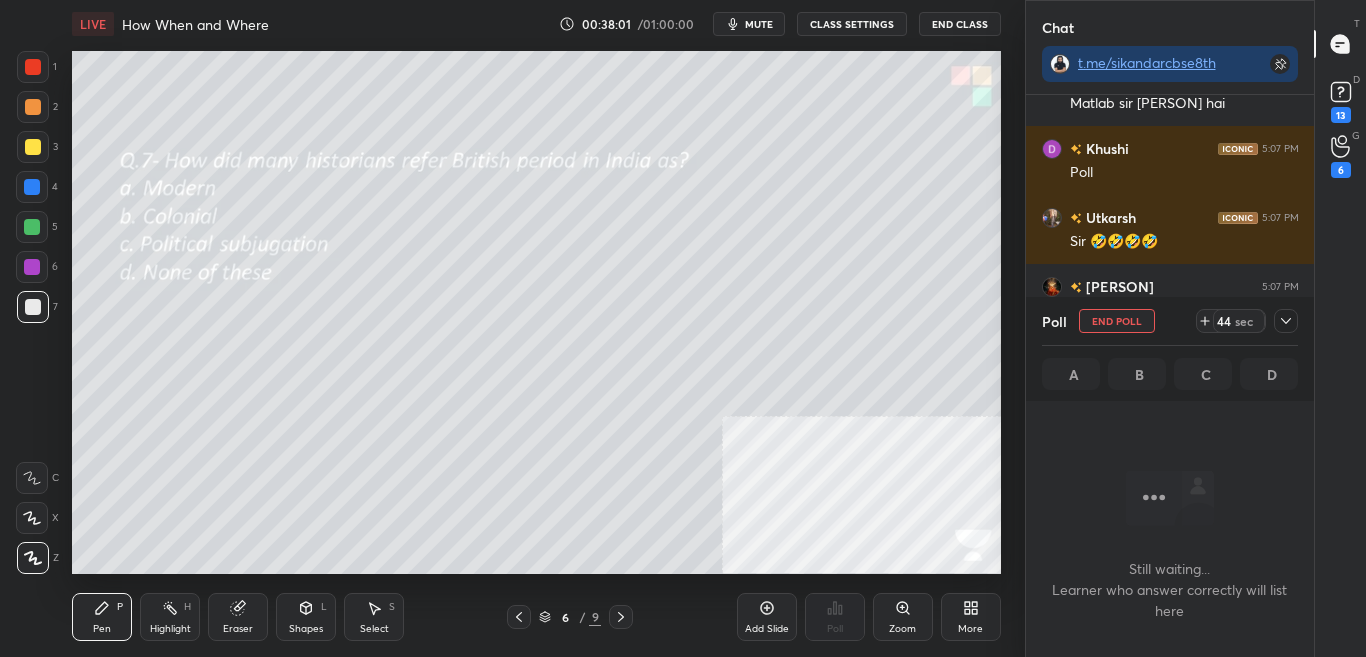 scroll, scrollTop: 446, scrollLeft: 282, axis: both 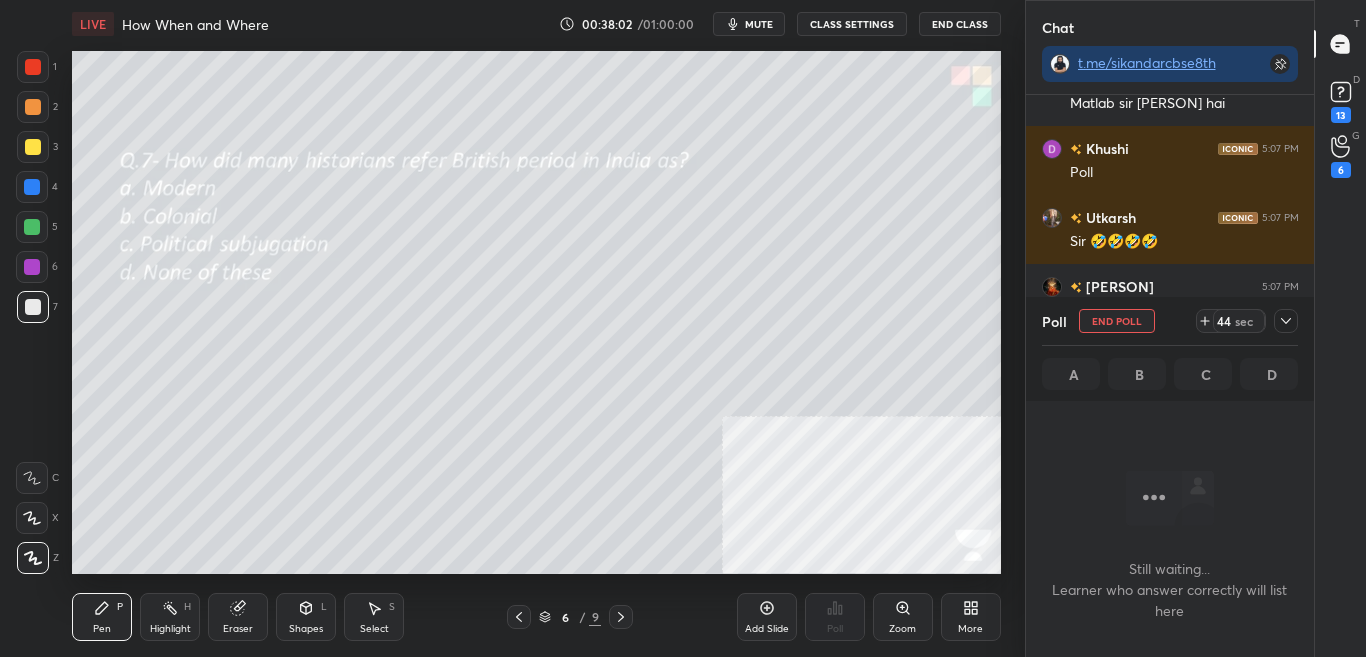 click 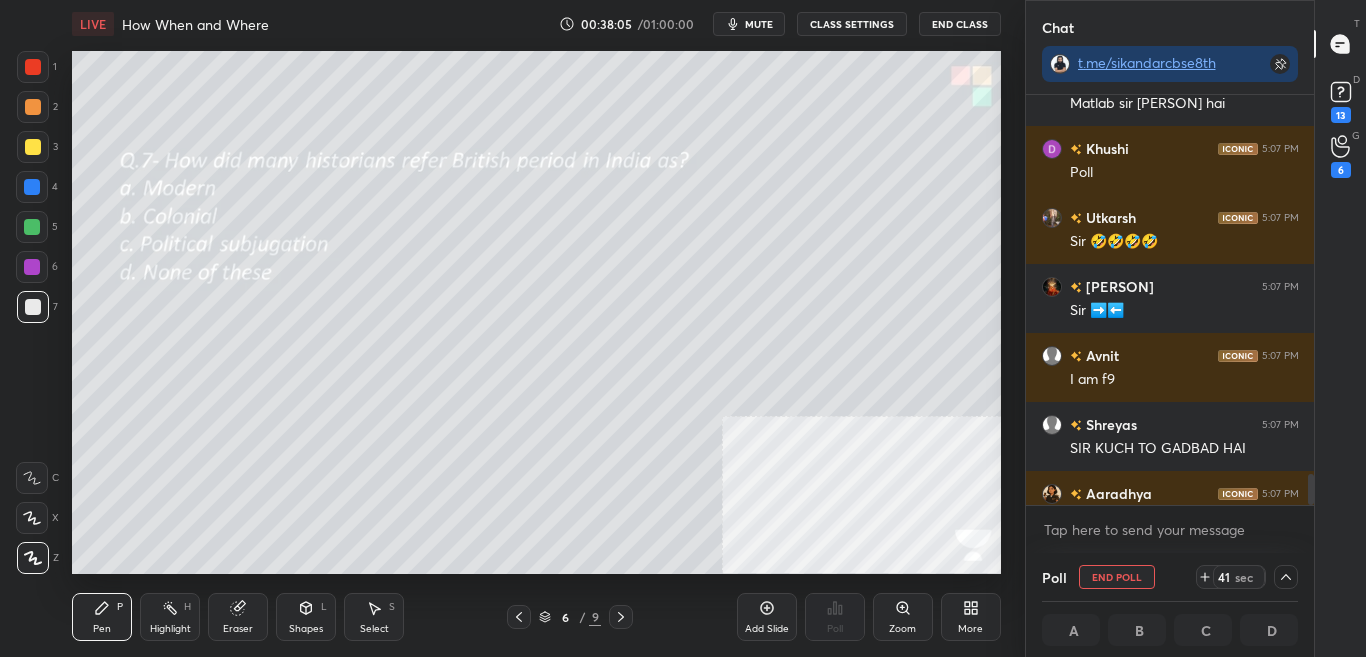 drag, startPoint x: 1311, startPoint y: 489, endPoint x: 1313, endPoint y: 512, distance: 23.086792 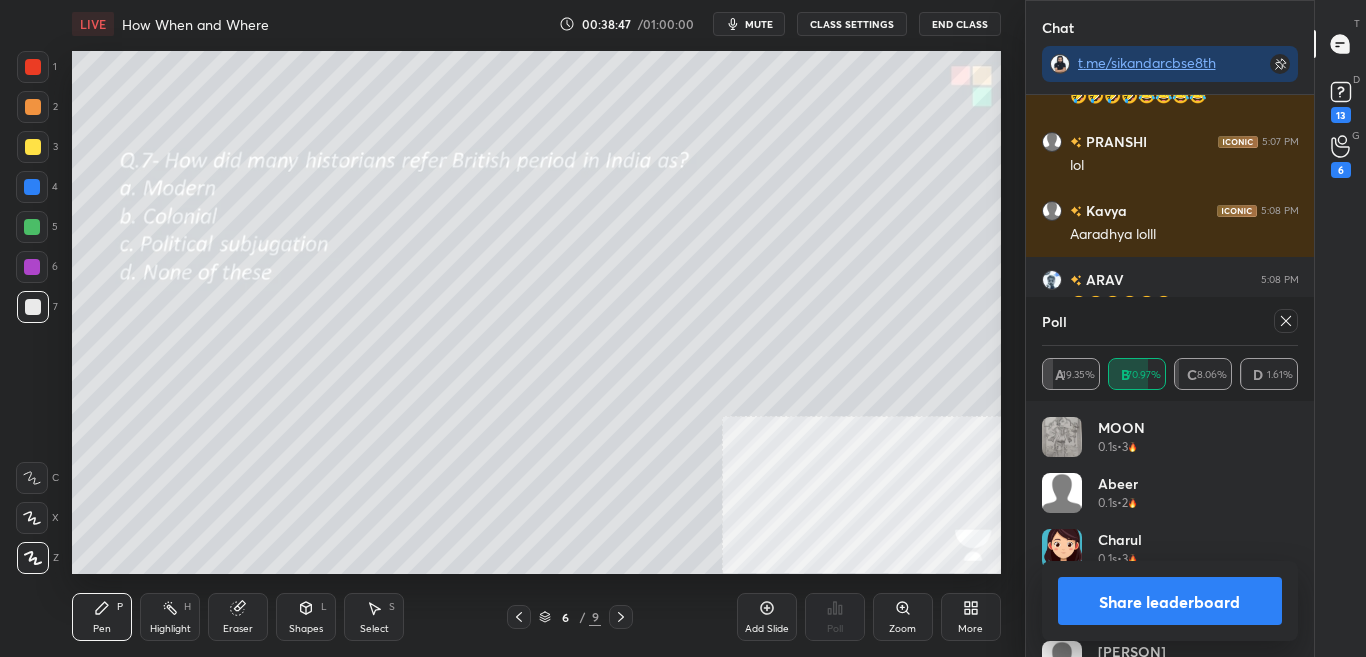 click on "Share leaderboard" at bounding box center [1170, 601] 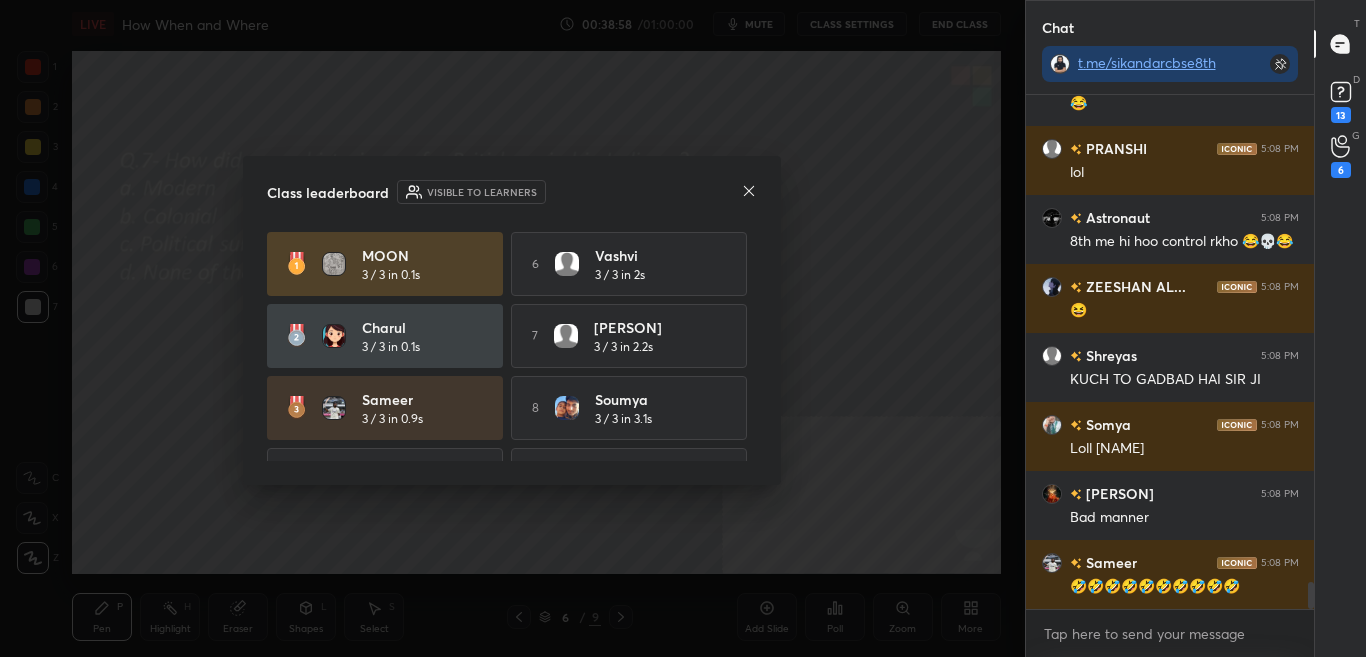 click 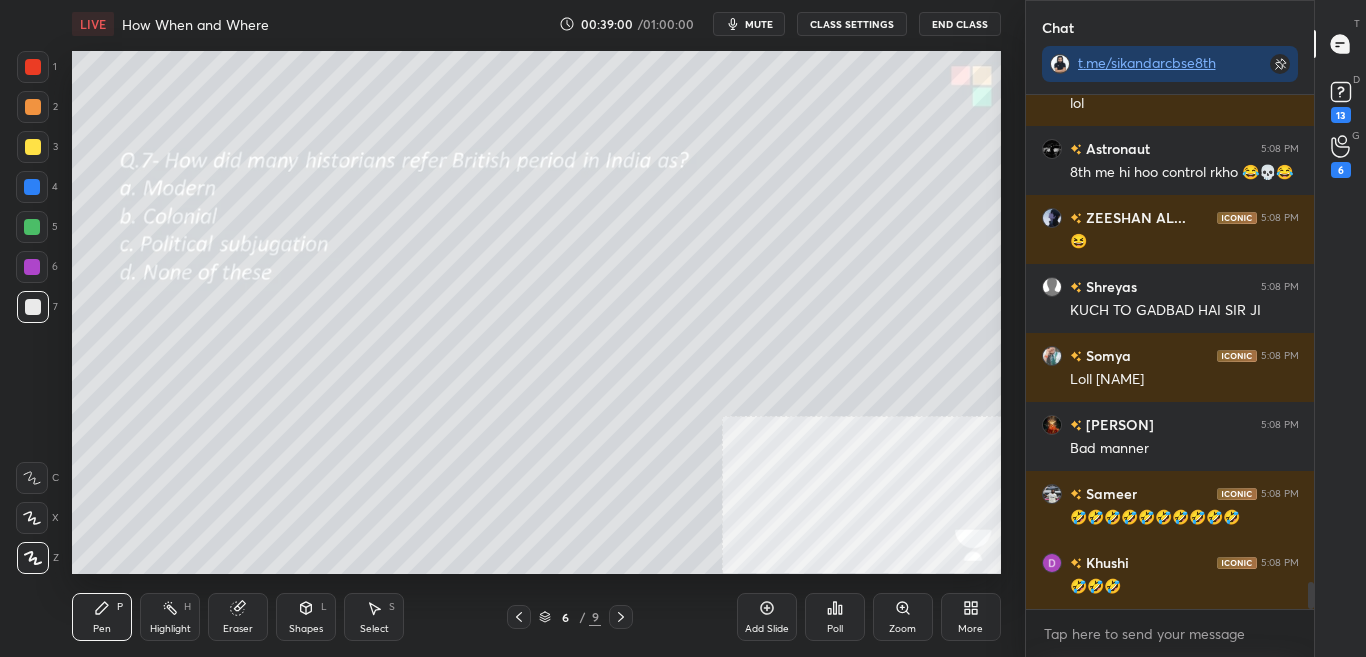click 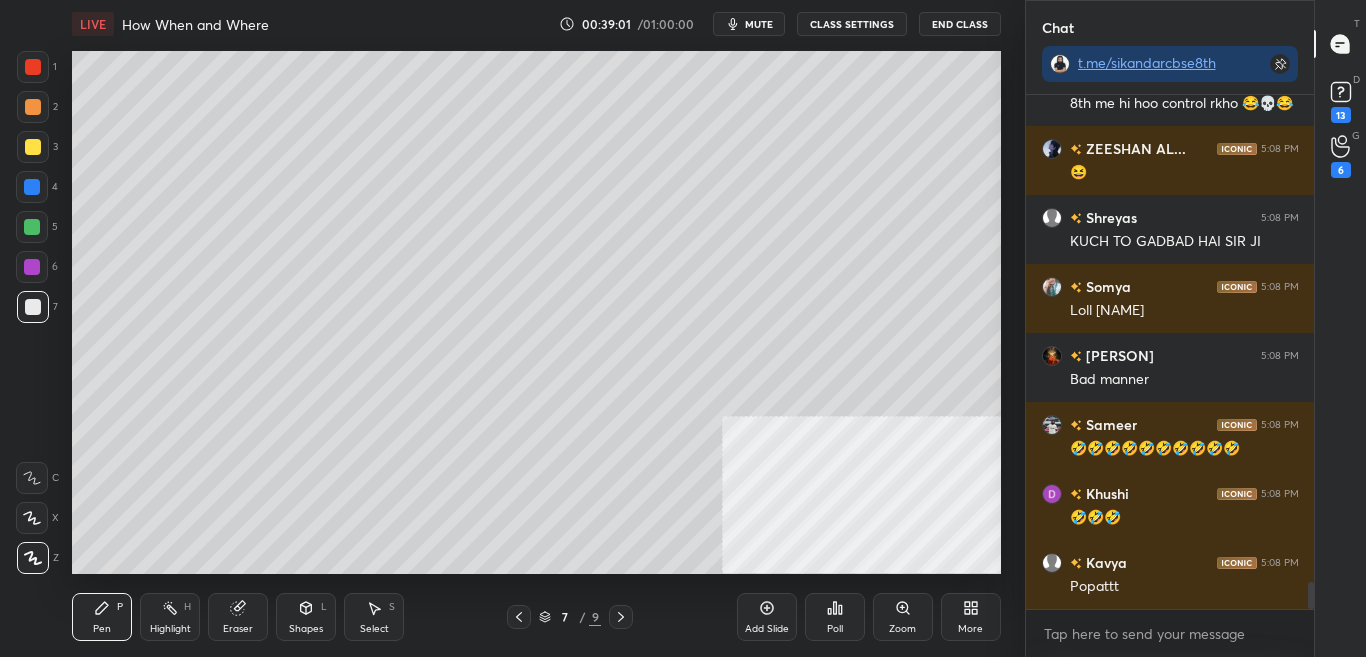 click at bounding box center (621, 617) 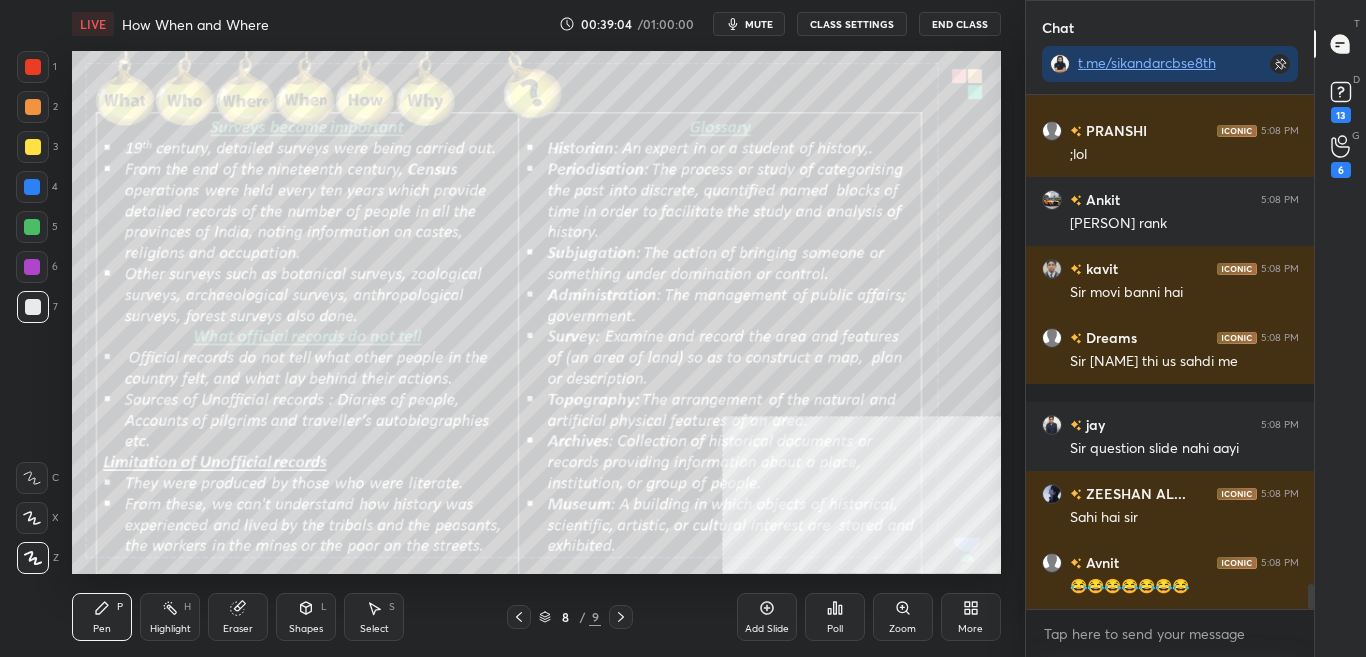 click on "CLASS SETTINGS" at bounding box center (852, 24) 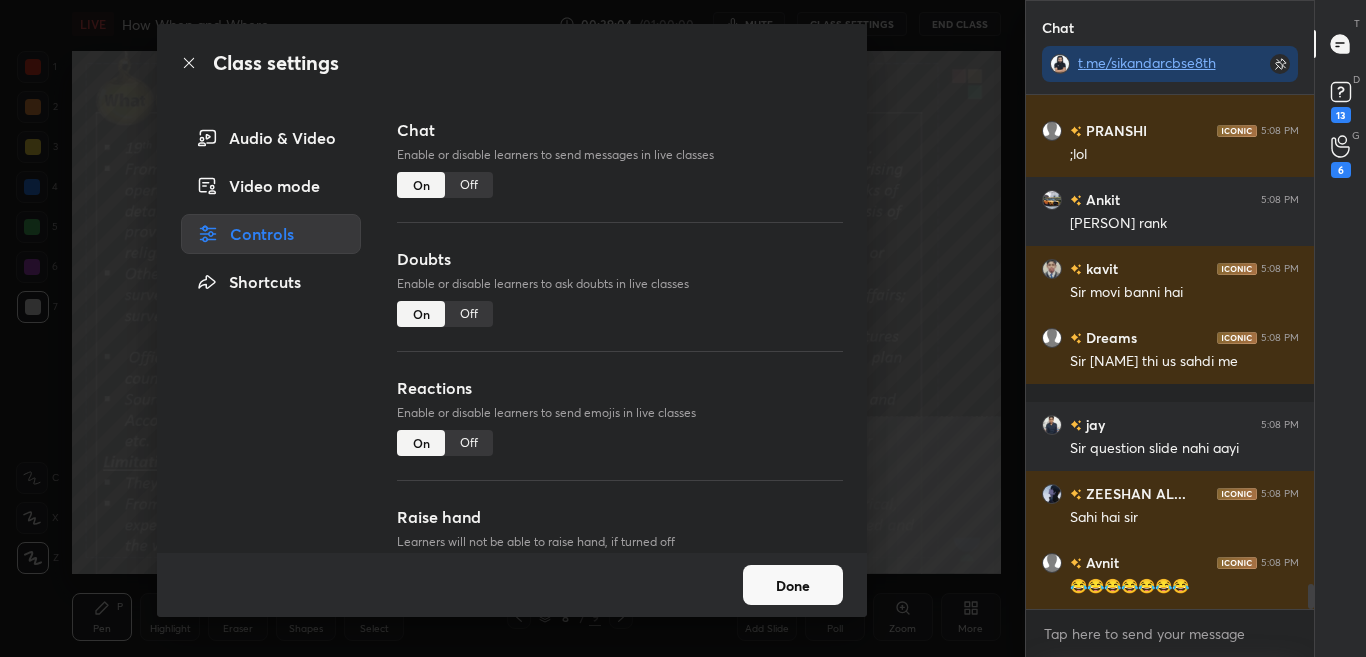 click on "Off" at bounding box center (469, 185) 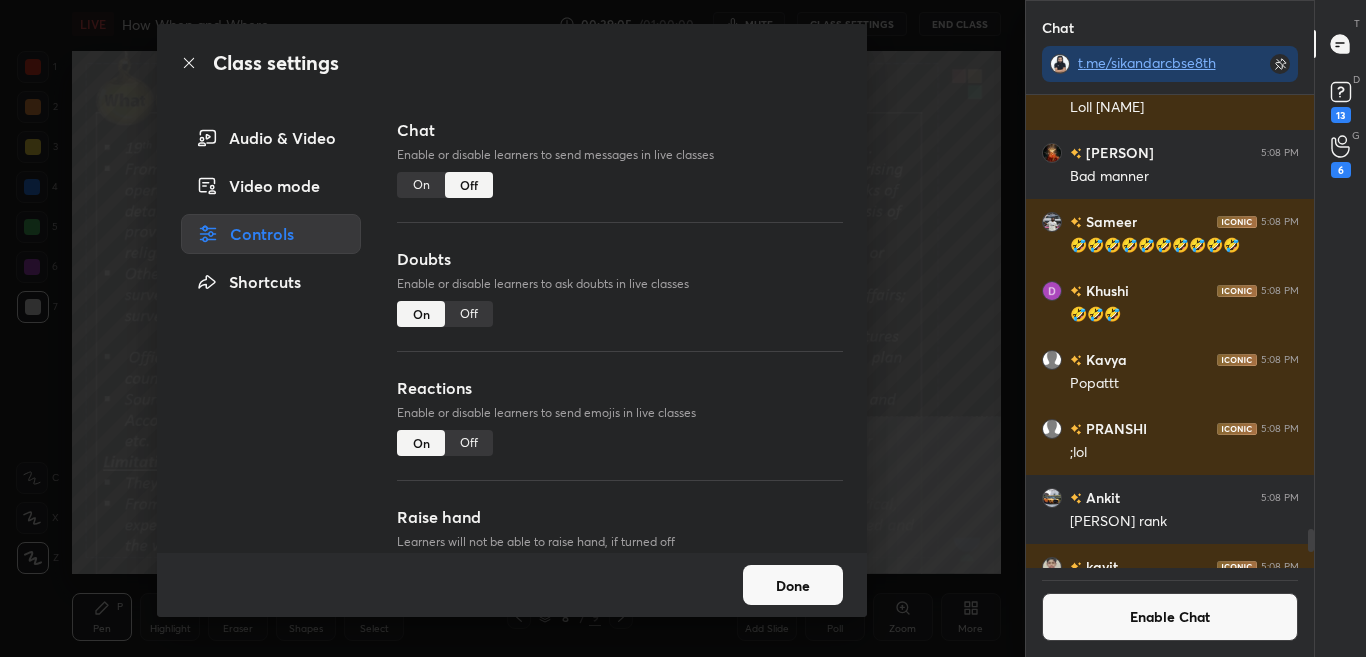 click on "Class settings" at bounding box center (512, 63) 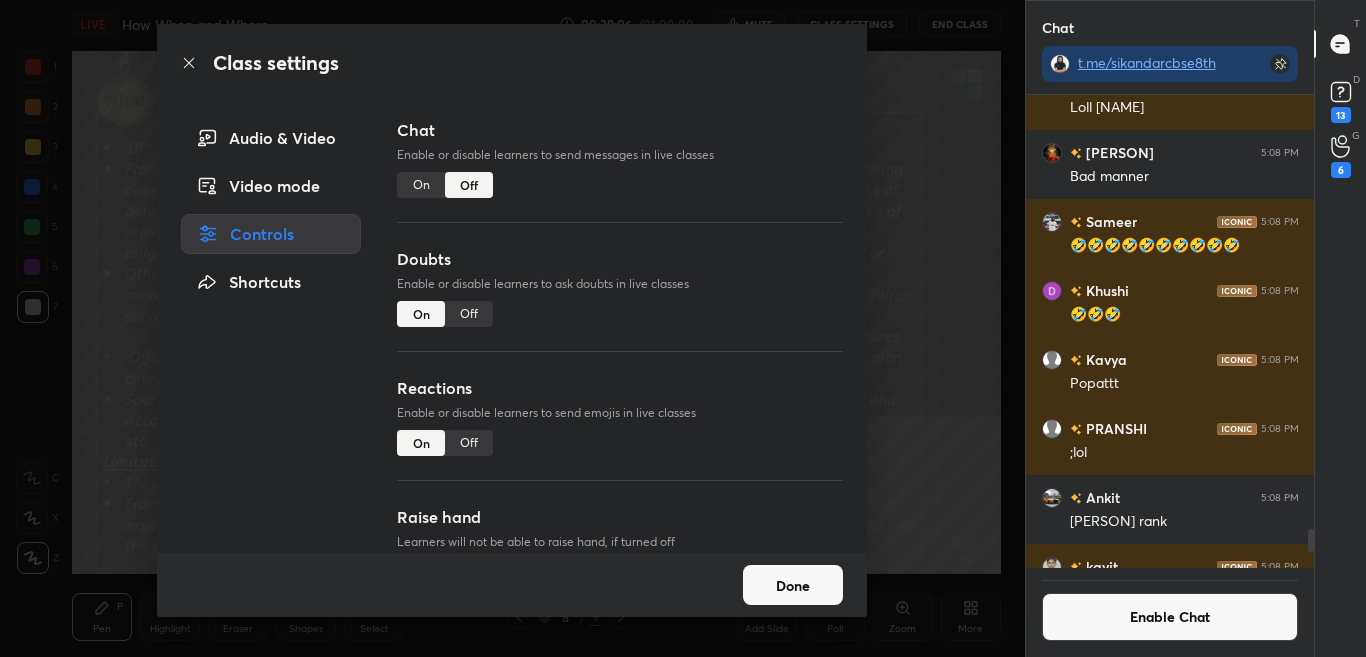 click 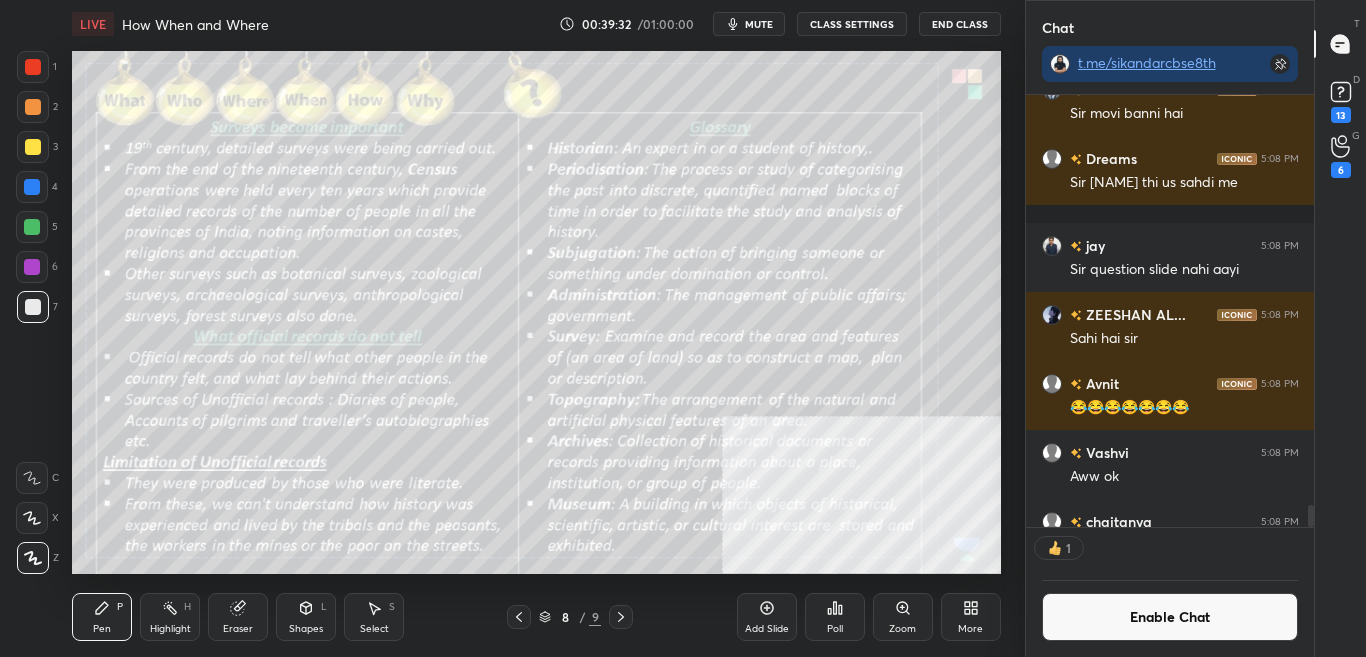 click on "Zoom" at bounding box center [903, 617] 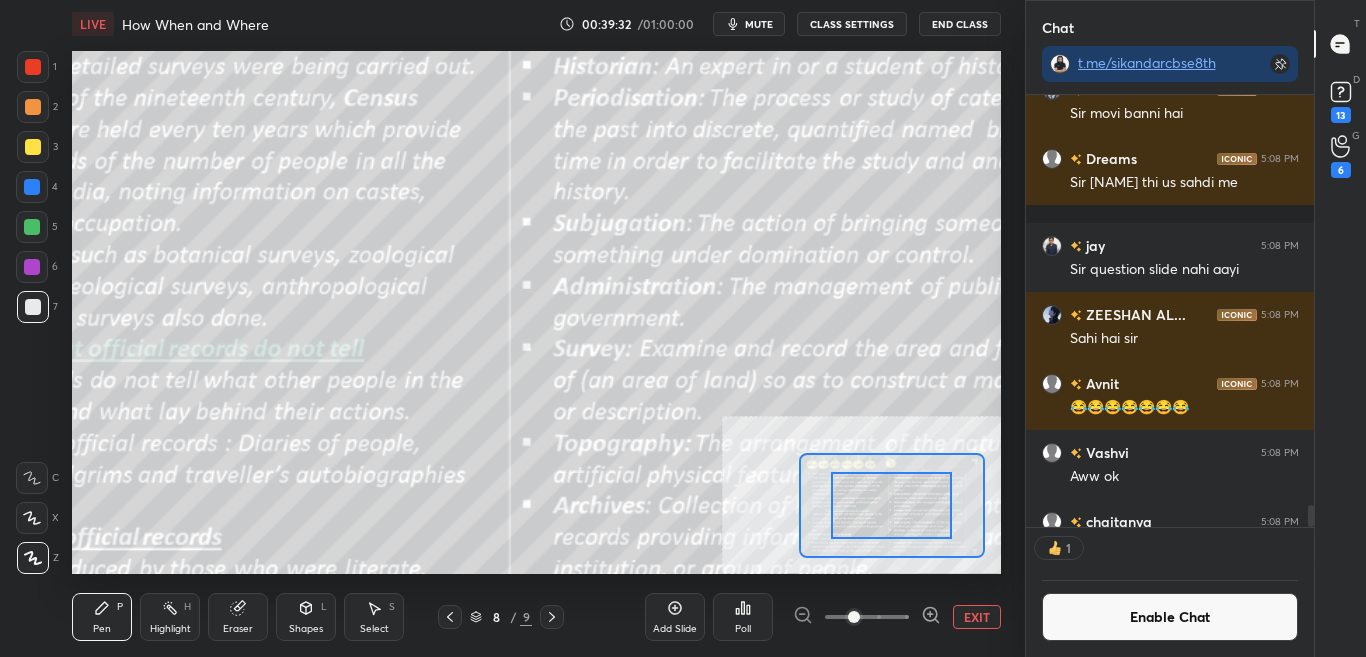 click at bounding box center [867, 617] 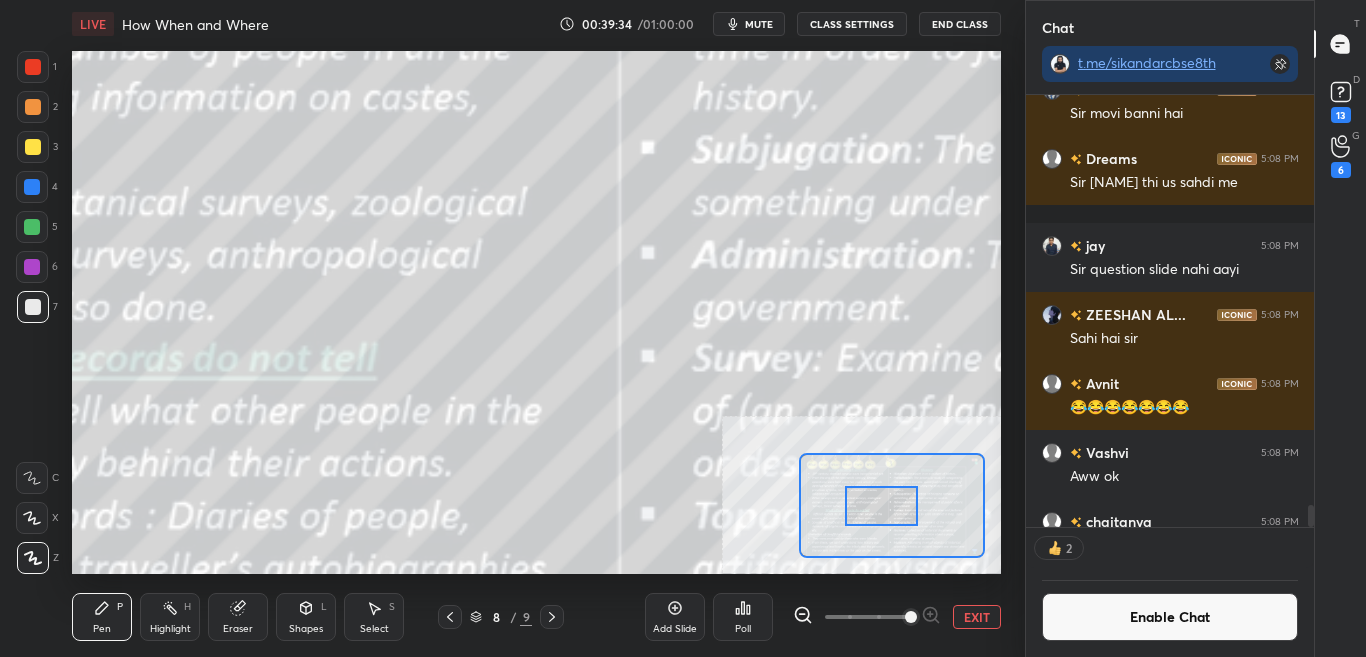 drag, startPoint x: 903, startPoint y: 497, endPoint x: 873, endPoint y: 494, distance: 30.149628 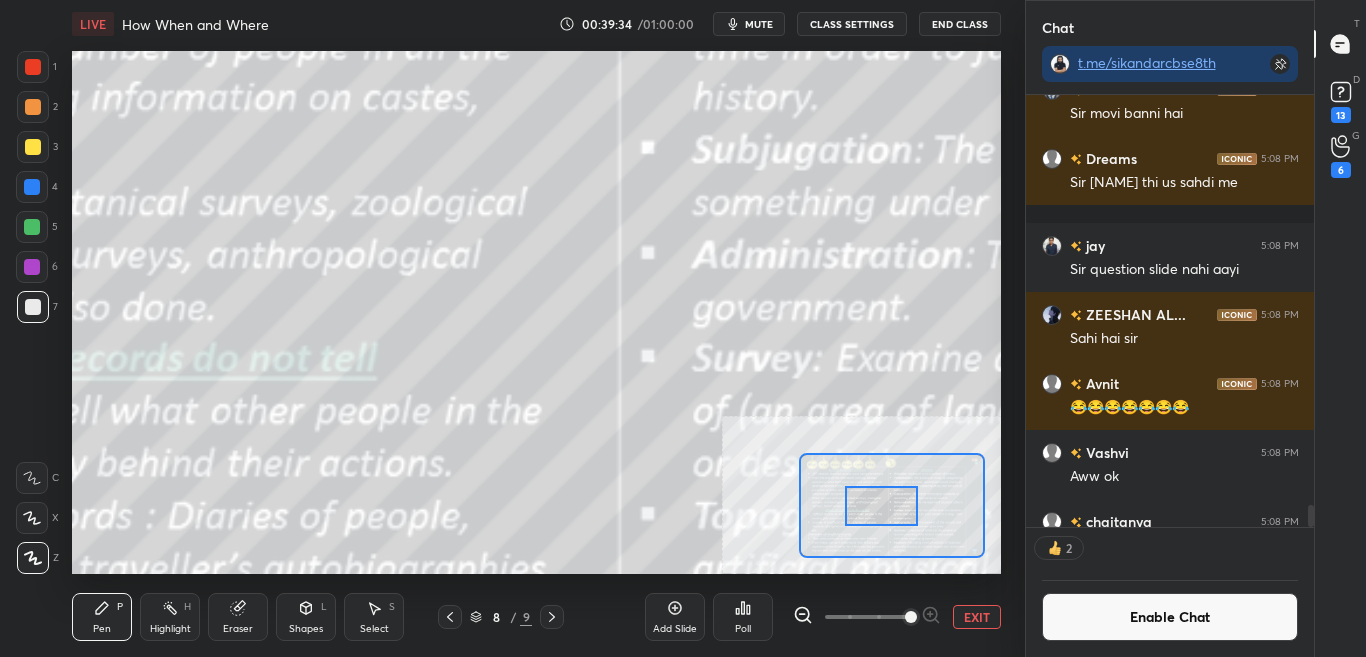 click at bounding box center [881, 506] 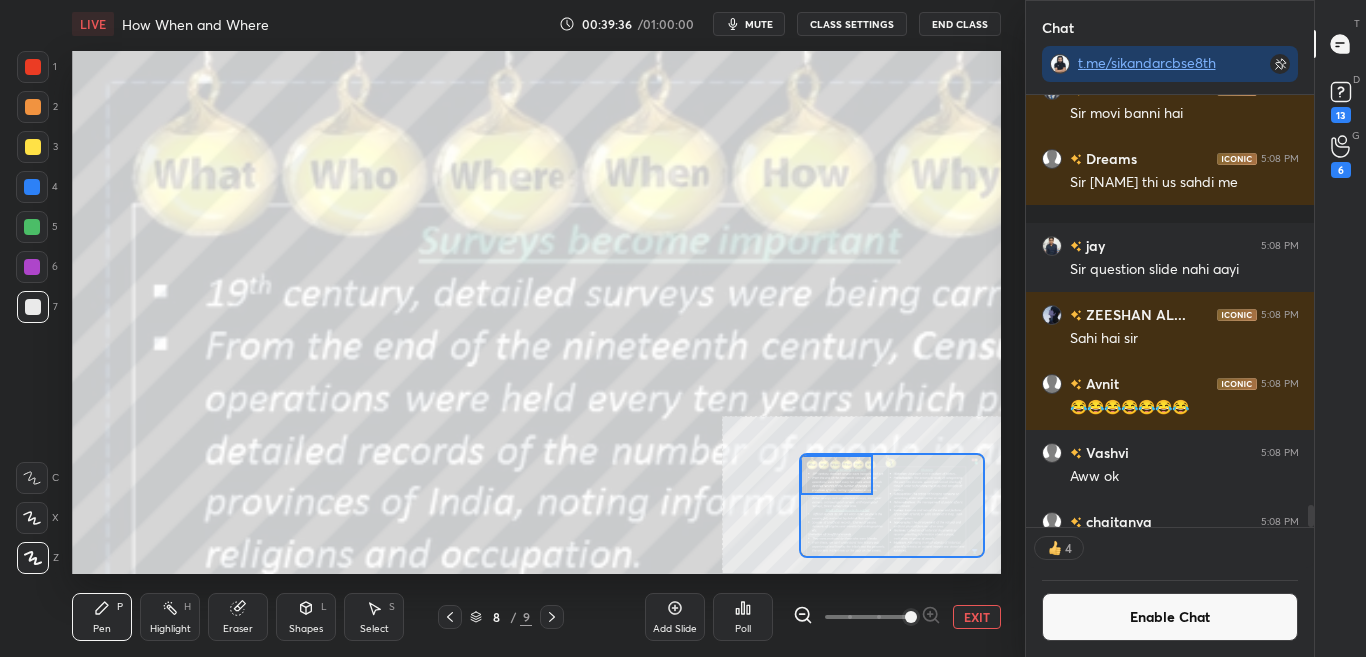 drag, startPoint x: 886, startPoint y: 499, endPoint x: 872, endPoint y: 468, distance: 34.0147 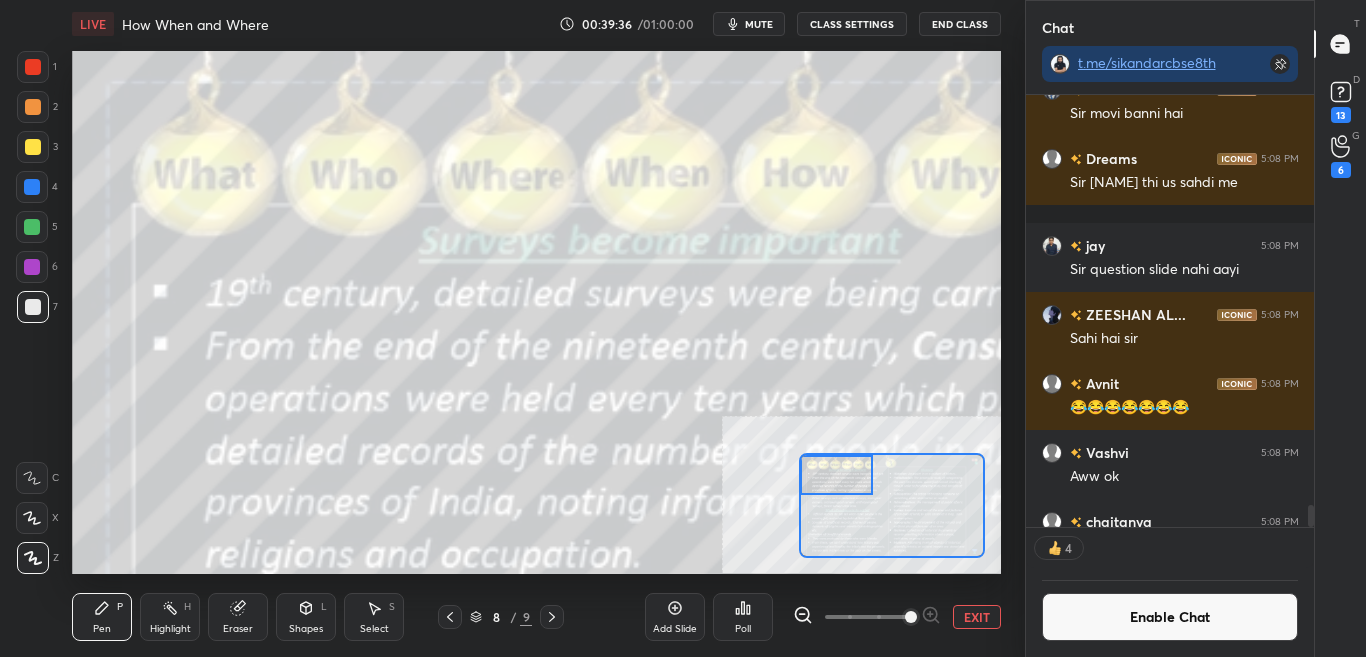 click at bounding box center (836, 475) 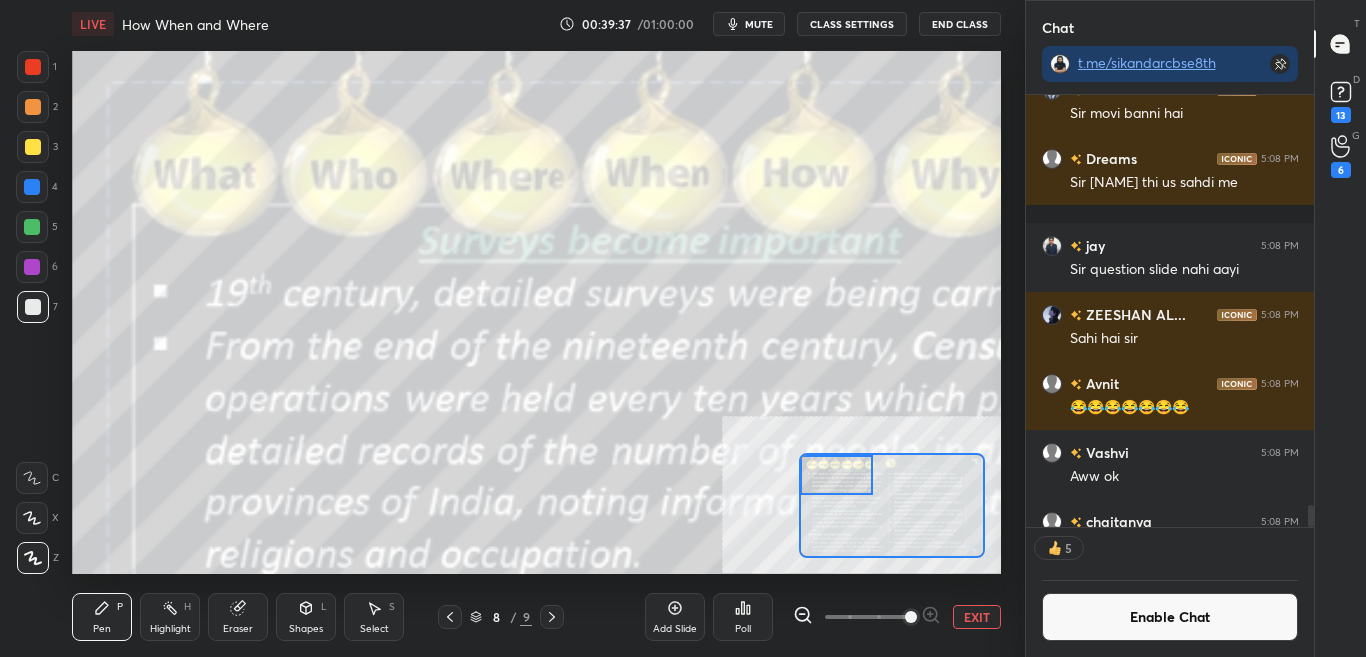 click 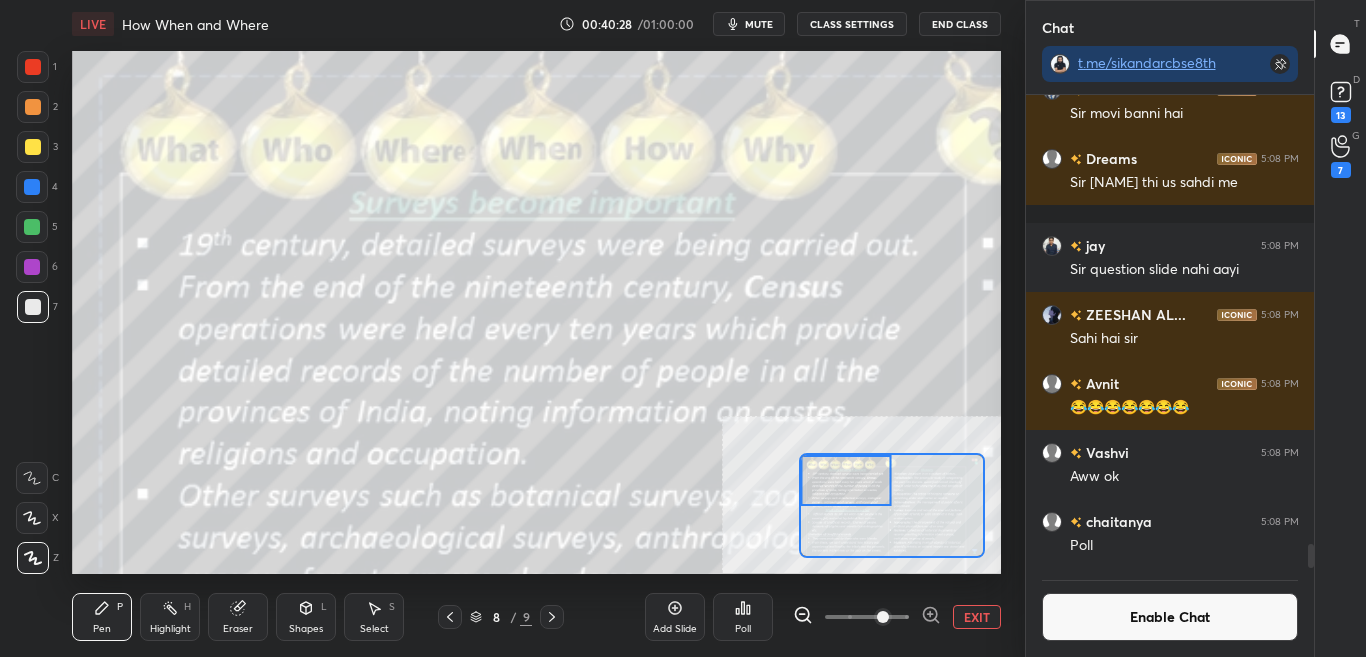 scroll, scrollTop: 7, scrollLeft: 7, axis: both 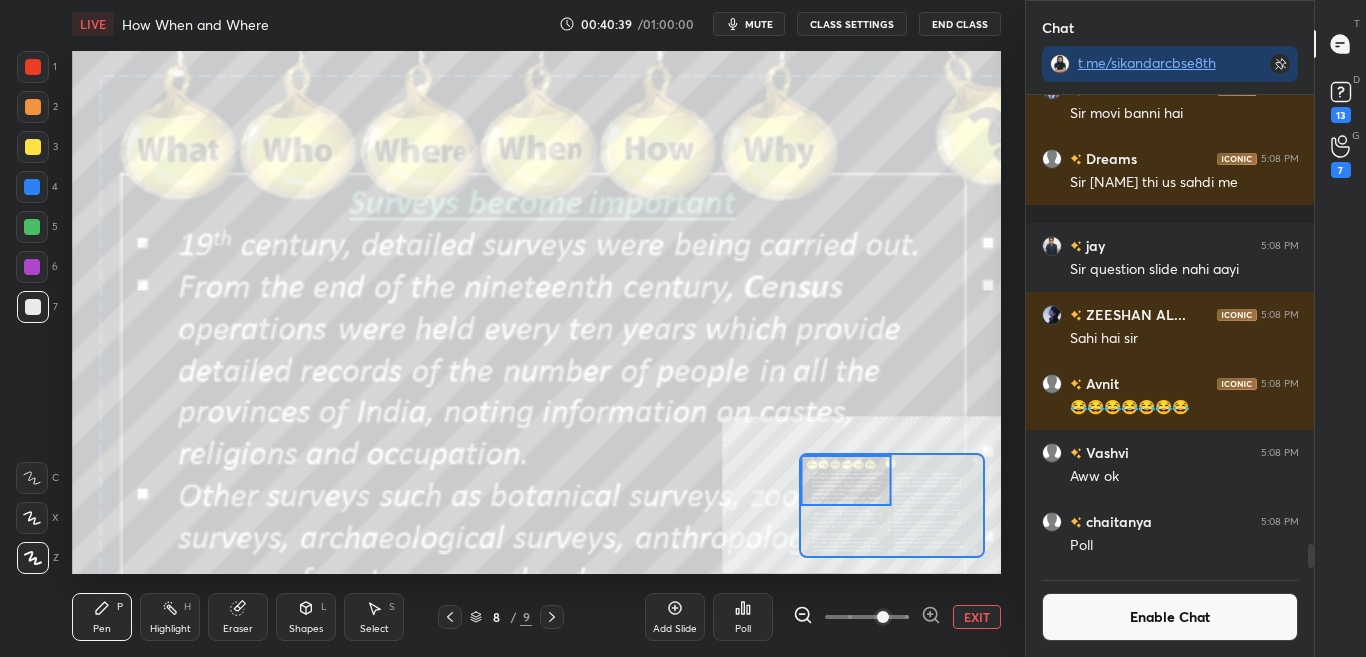 click on "mute" at bounding box center (759, 24) 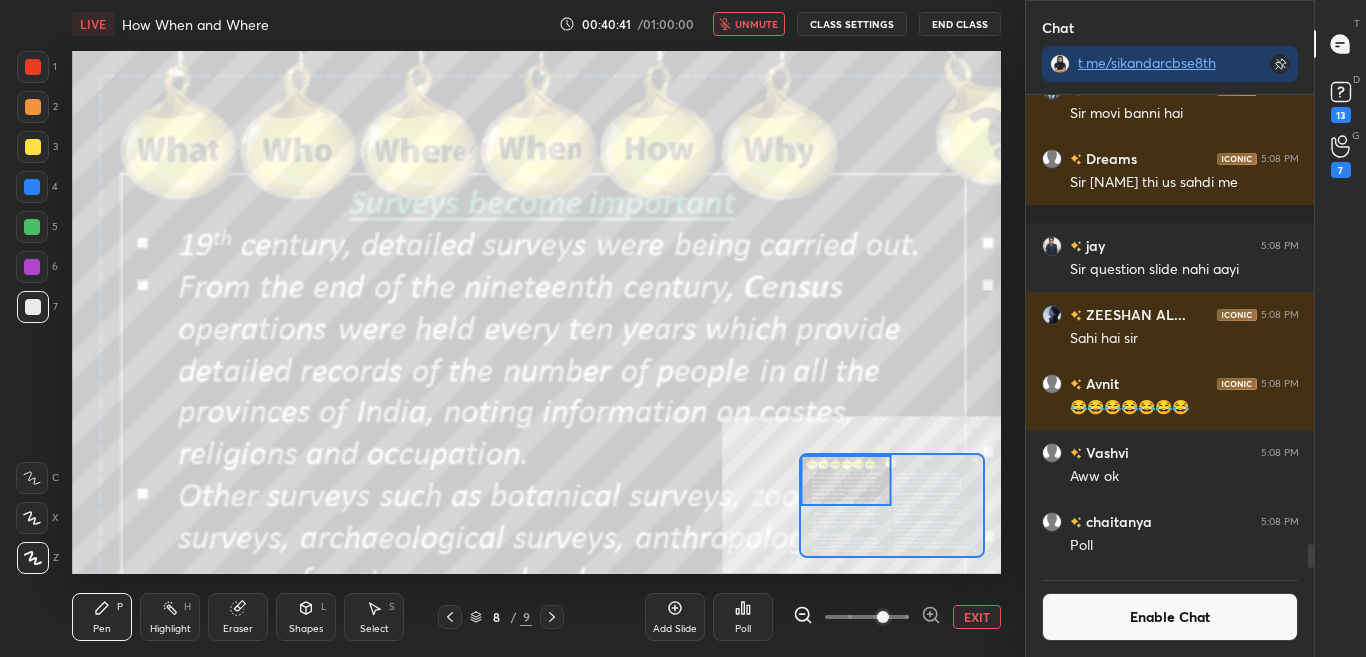 drag, startPoint x: 771, startPoint y: 26, endPoint x: 771, endPoint y: 37, distance: 11 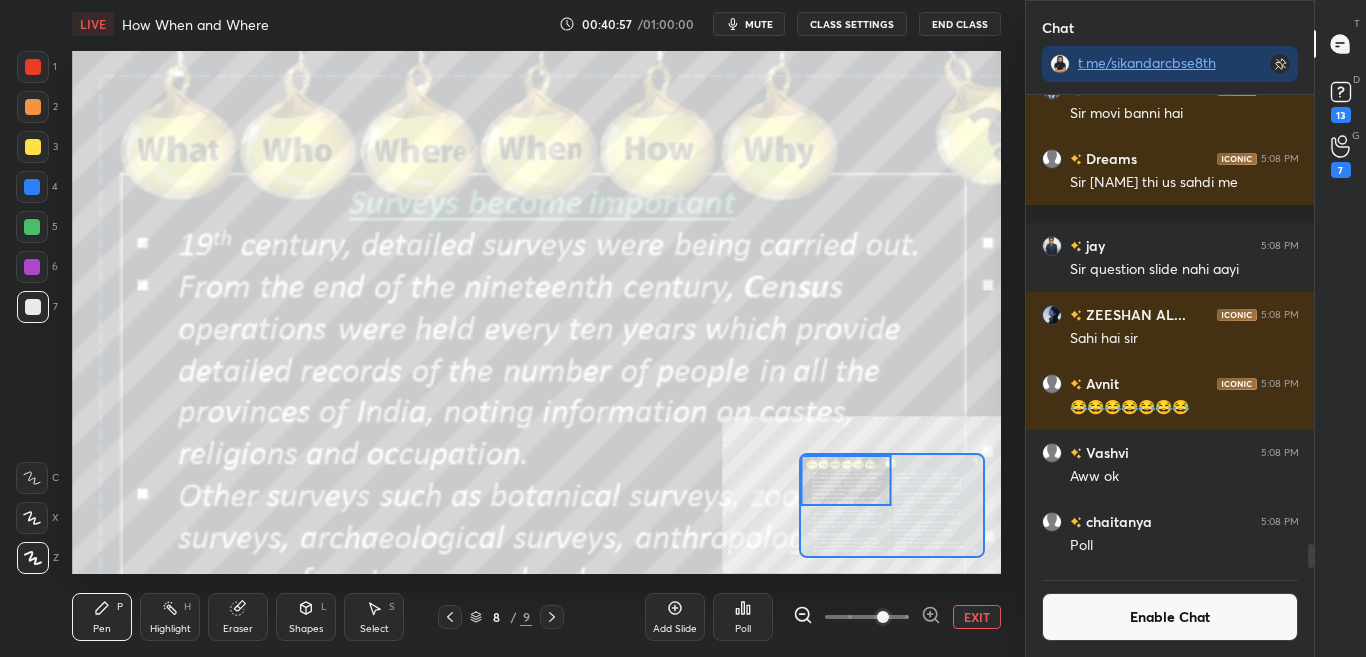 click on "Enable Chat" at bounding box center [1170, 617] 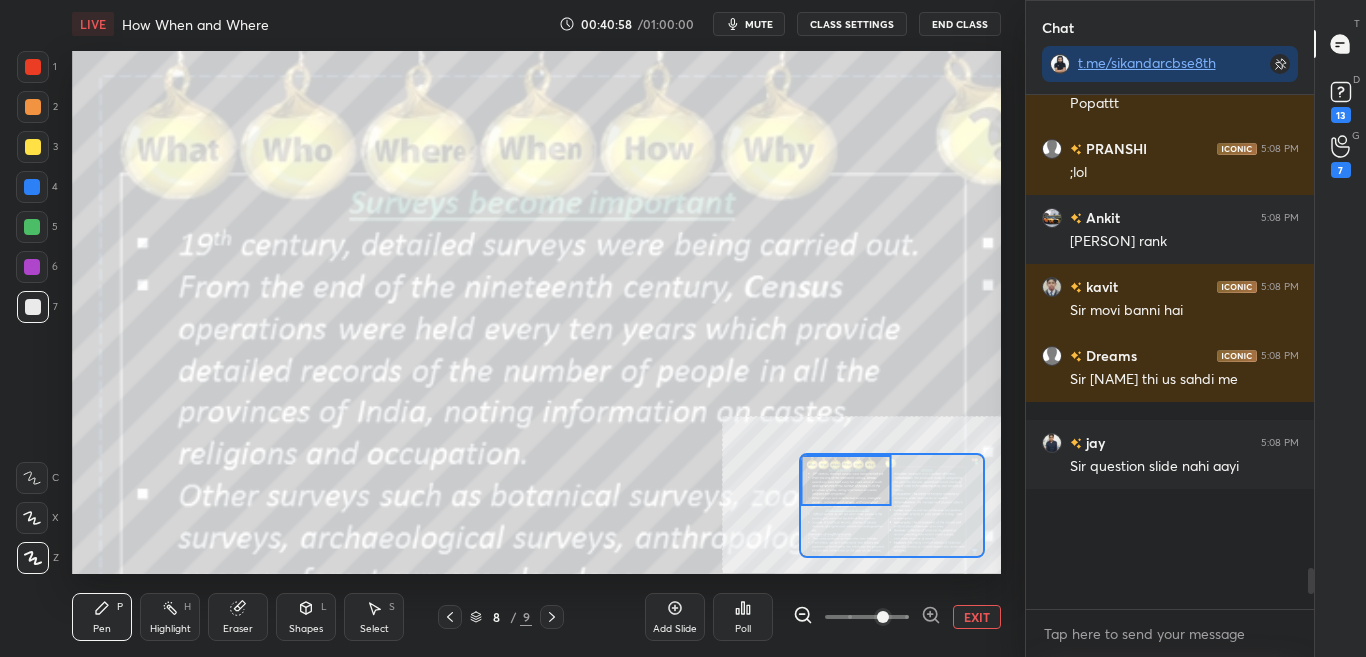scroll, scrollTop: 8415, scrollLeft: 0, axis: vertical 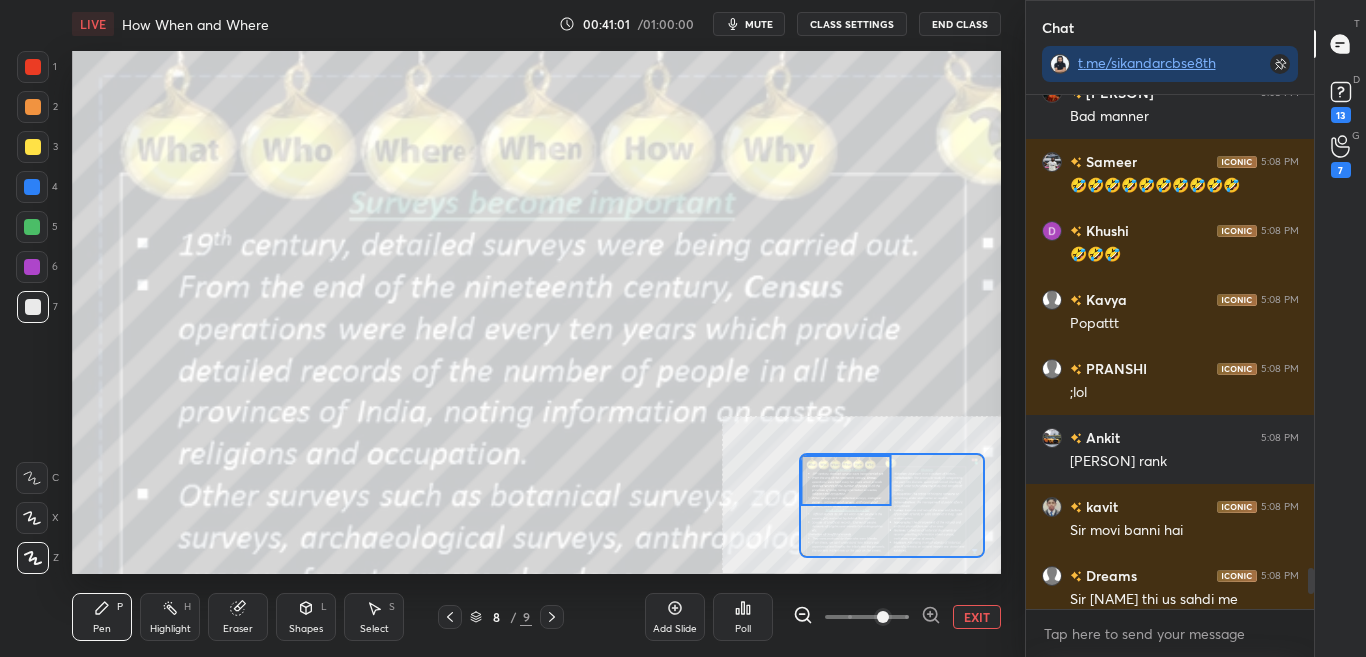 drag, startPoint x: 1307, startPoint y: 579, endPoint x: 1310, endPoint y: 594, distance: 15.297058 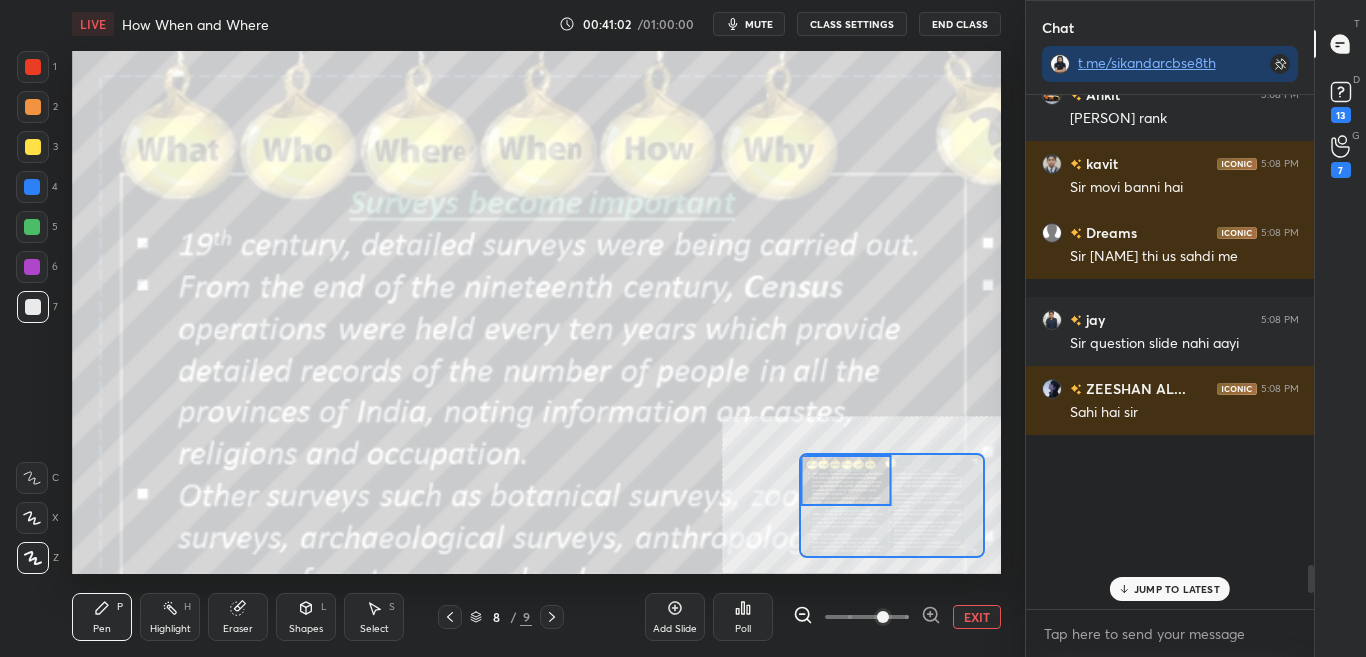 scroll, scrollTop: 8324, scrollLeft: 0, axis: vertical 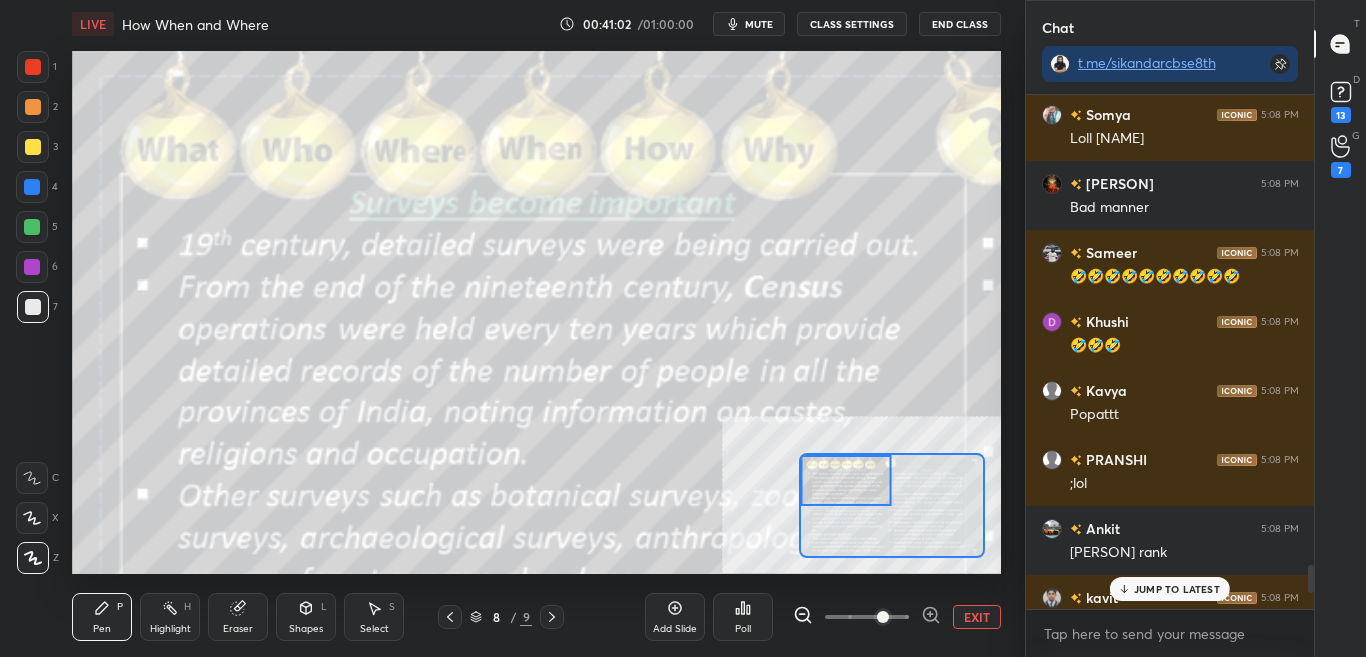 click on "ARAV 5:08 PM 😂😂😂😂😂😂 bhagya 5:08 PM 😂😂😂😂😂 Ankit 5:08 PM 😂😂 ARAV 5:08 PM 😂 PRANSHI 5:08 PM lol Astronaut 5:08 PM 8th me hi hoo control rkho 😂💀😂 ZEESHAN AL... 5:08 PM 😆 Shreyas 5:08 PM KUCH TO GADBAD HAI SIR JI Somya 5:08 PM Loll Aaradhya Avadhoot 5:08 PM Bad manner Sameer 5:08 PM 🤣🤣🤣🤣🤣🤣🤣🤣🤣🤣 Khushi 5:08 PM 🤣🤣🤣 Kavya 5:08 PM Popattt PRANSHI 5:08 PM ;lol Ankit 5:08 PM Arav rank kavit 5:08 PM Sir movi banni hai Dreams 5:08 PM Sir Aaradhya Pandit thi us sahdi me jay 5:08 PM Sir question slide nahi aayi ZEESHAN AL... 5:08 PM Sahi hai sir" at bounding box center [1170, 352] 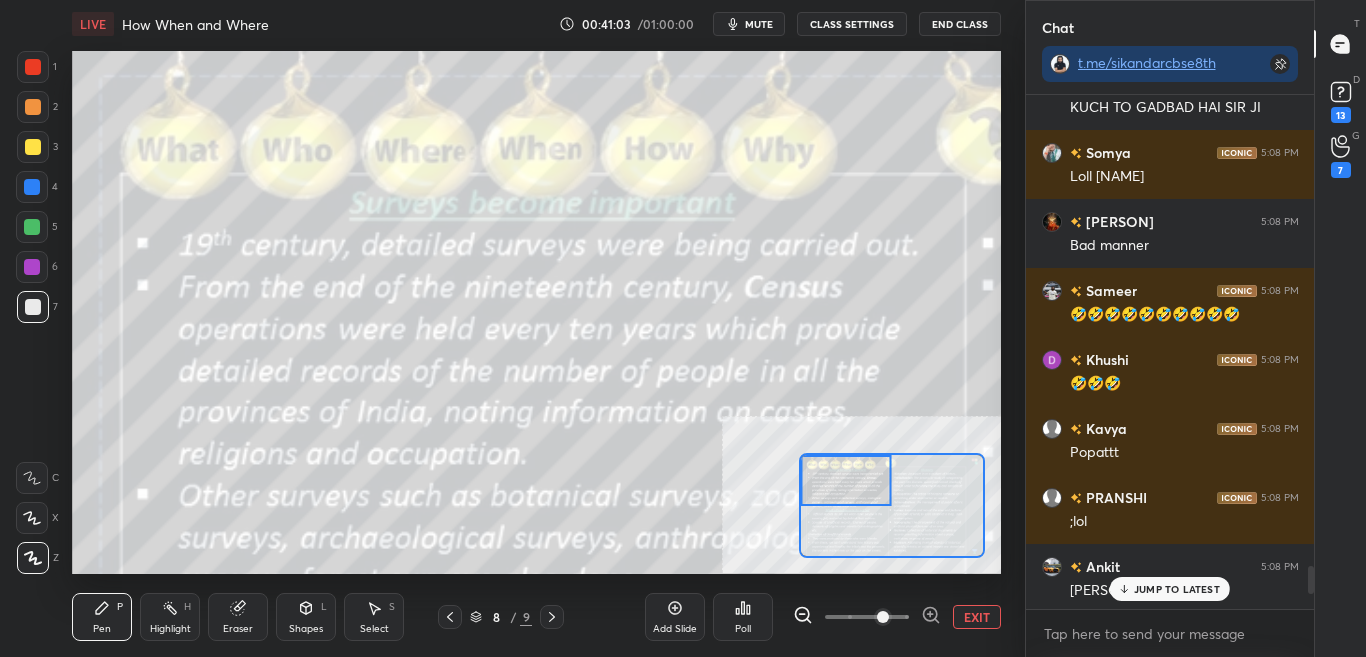 click on "JUMP TO LATEST" at bounding box center (1177, 589) 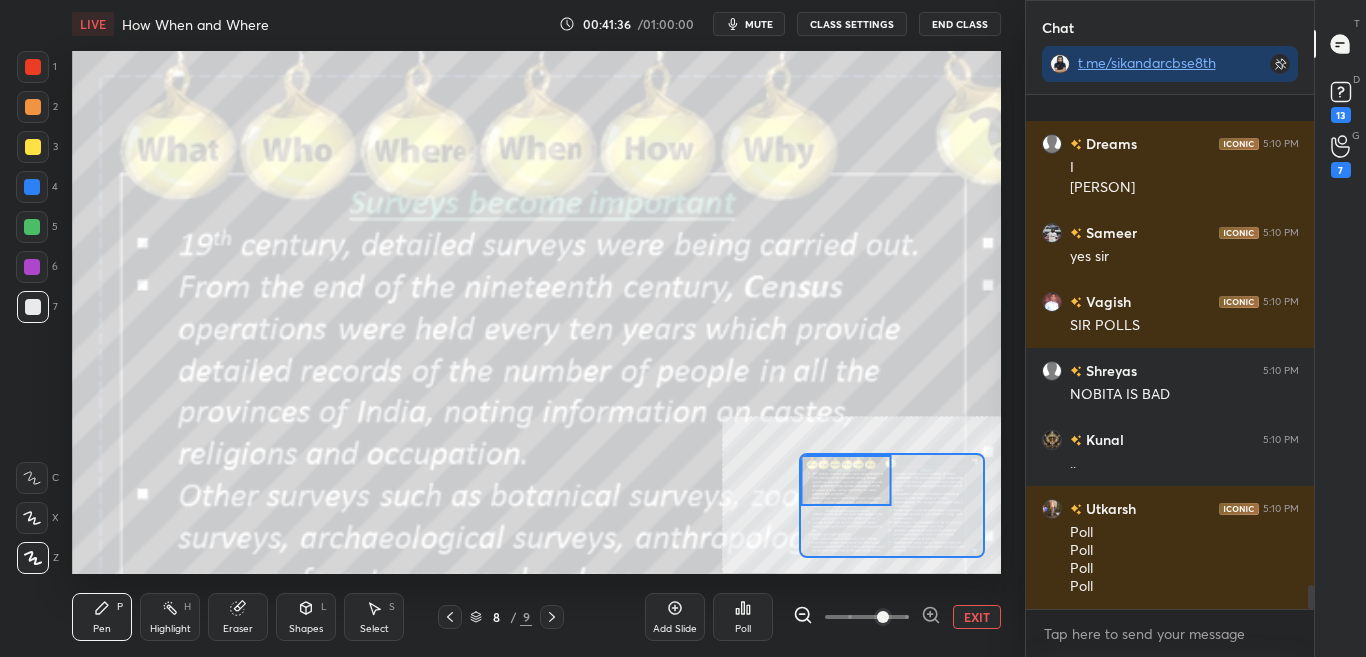 scroll, scrollTop: 10319, scrollLeft: 0, axis: vertical 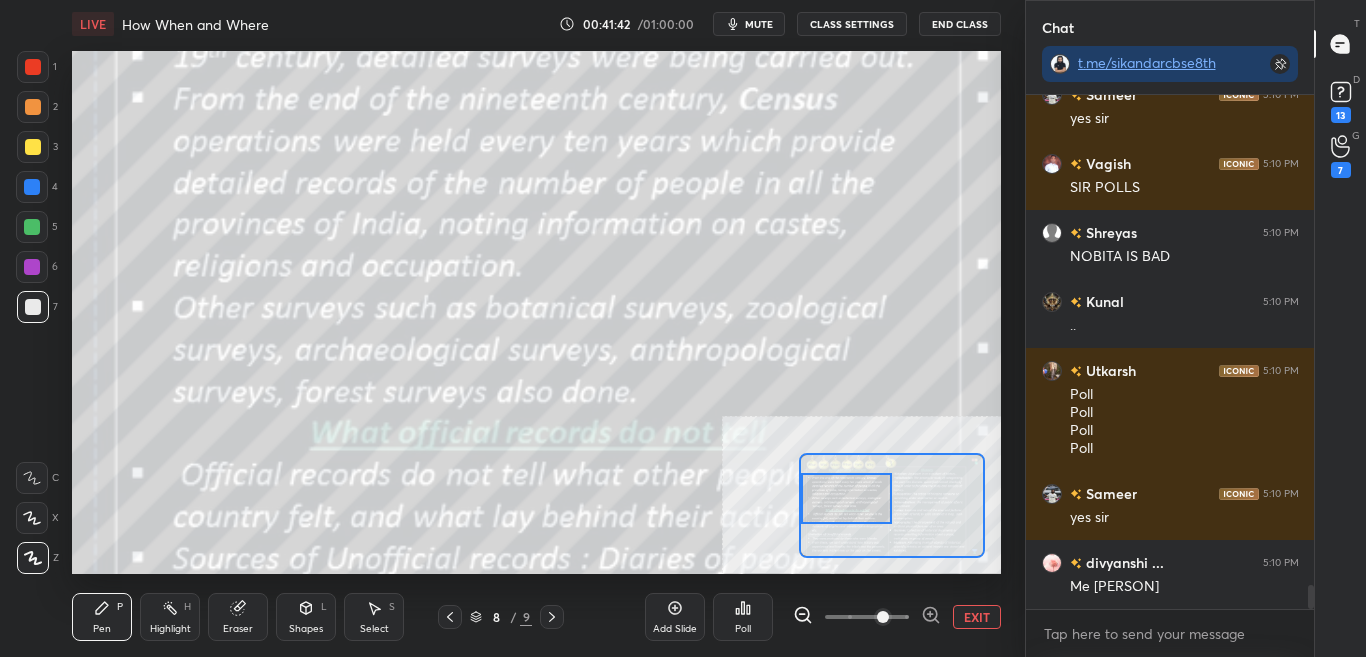 drag, startPoint x: 861, startPoint y: 491, endPoint x: 861, endPoint y: 517, distance: 26 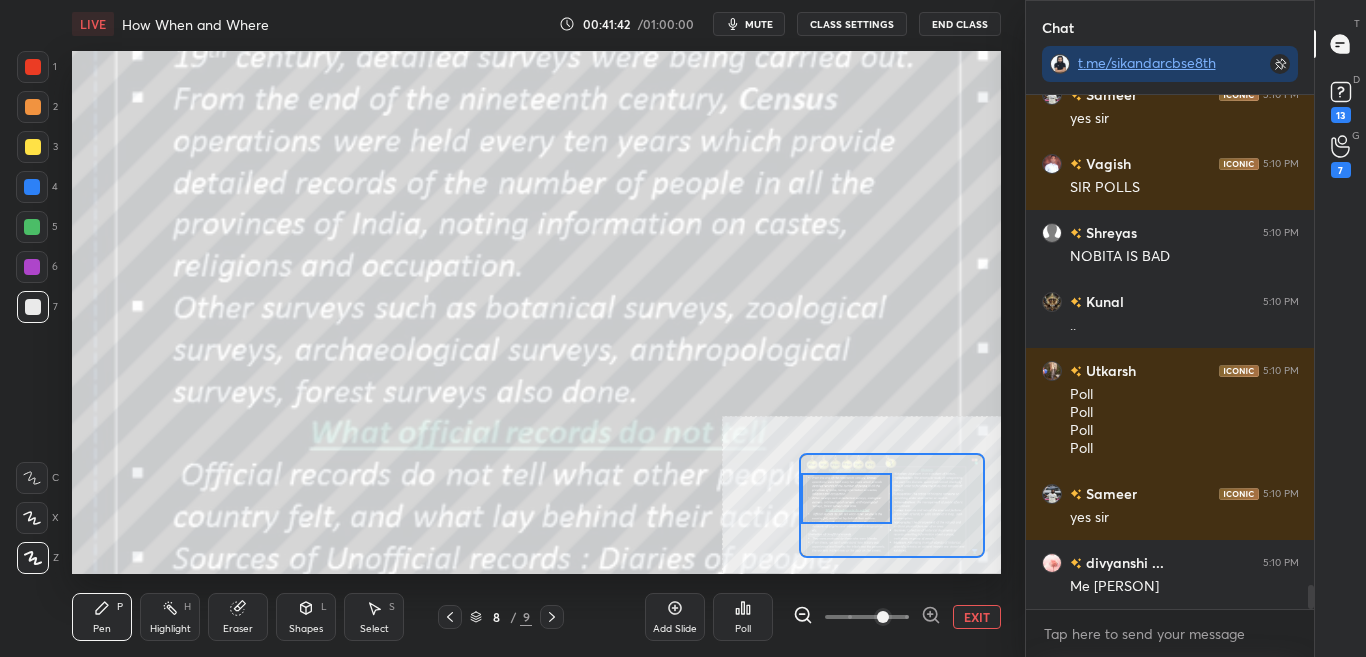 click at bounding box center (846, 498) 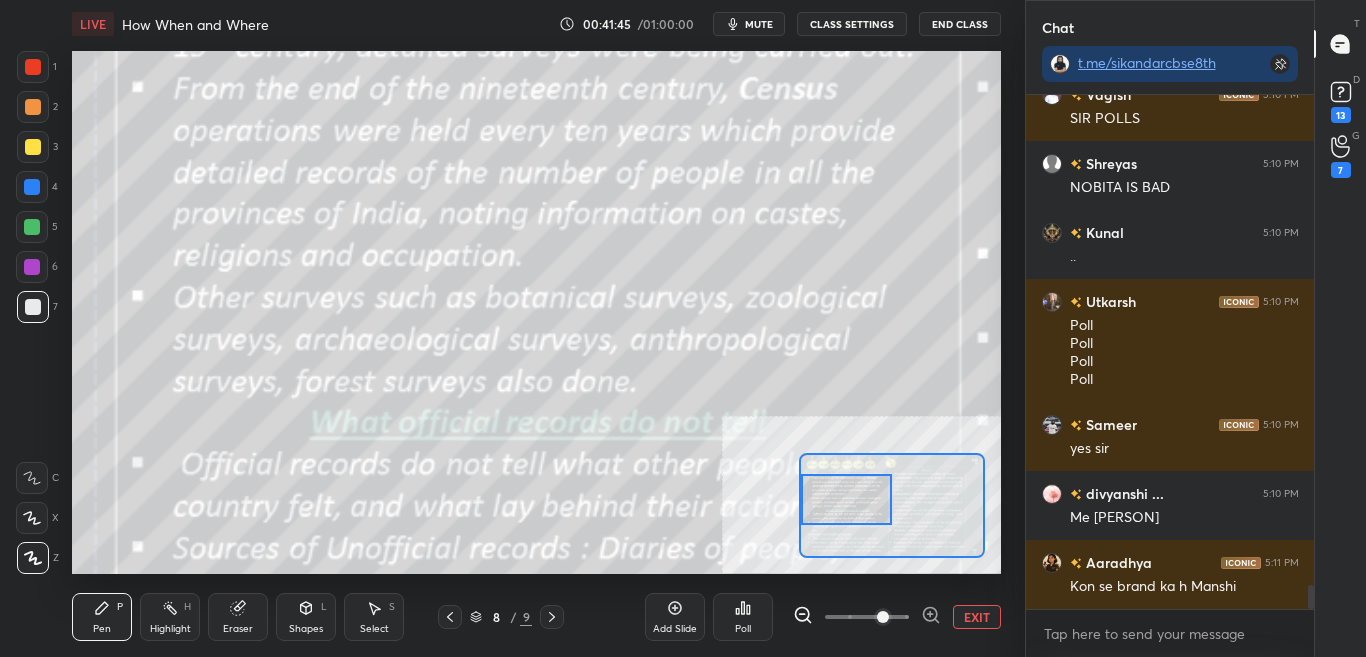 scroll, scrollTop: 10457, scrollLeft: 0, axis: vertical 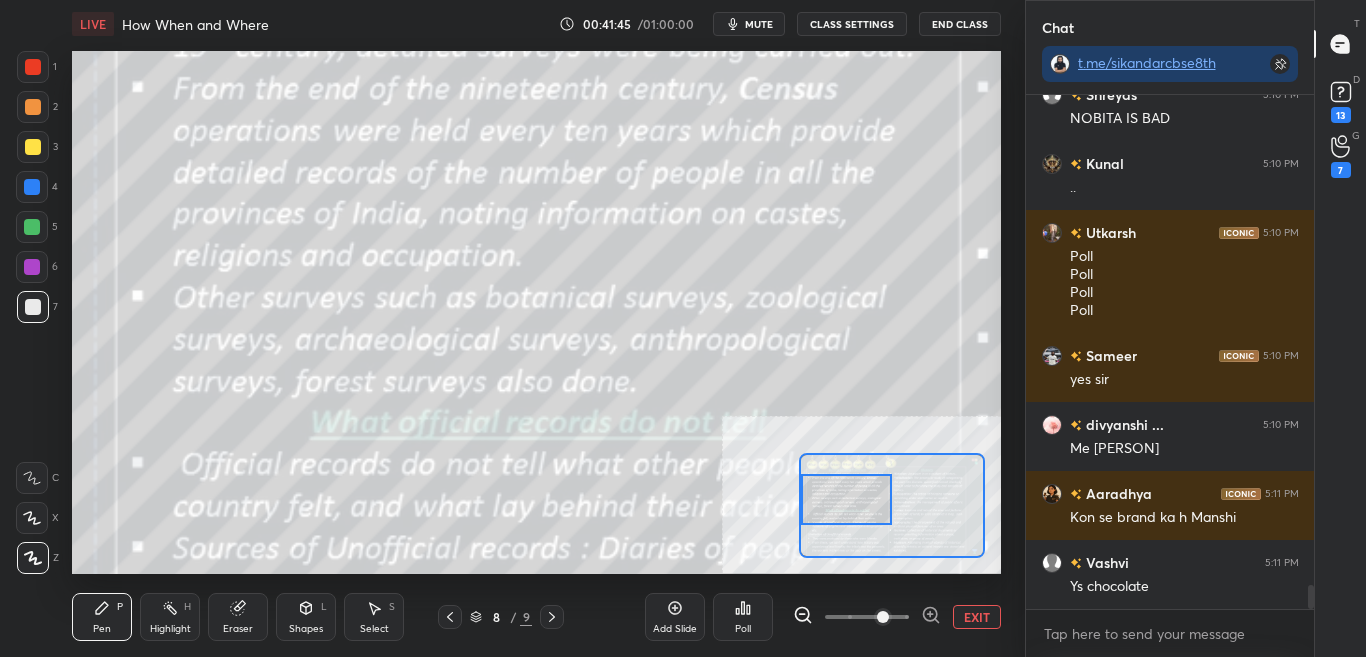 click on "CLASS SETTINGS" at bounding box center (852, 24) 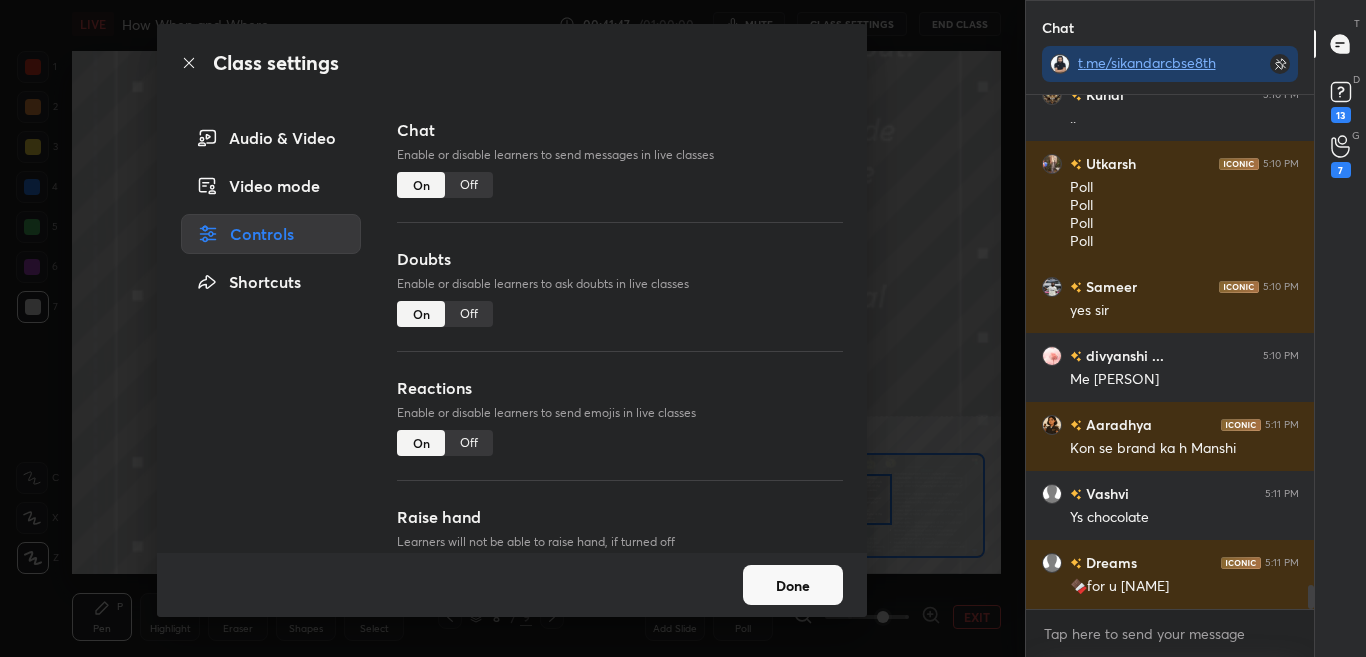 click on "Off" at bounding box center (469, 185) 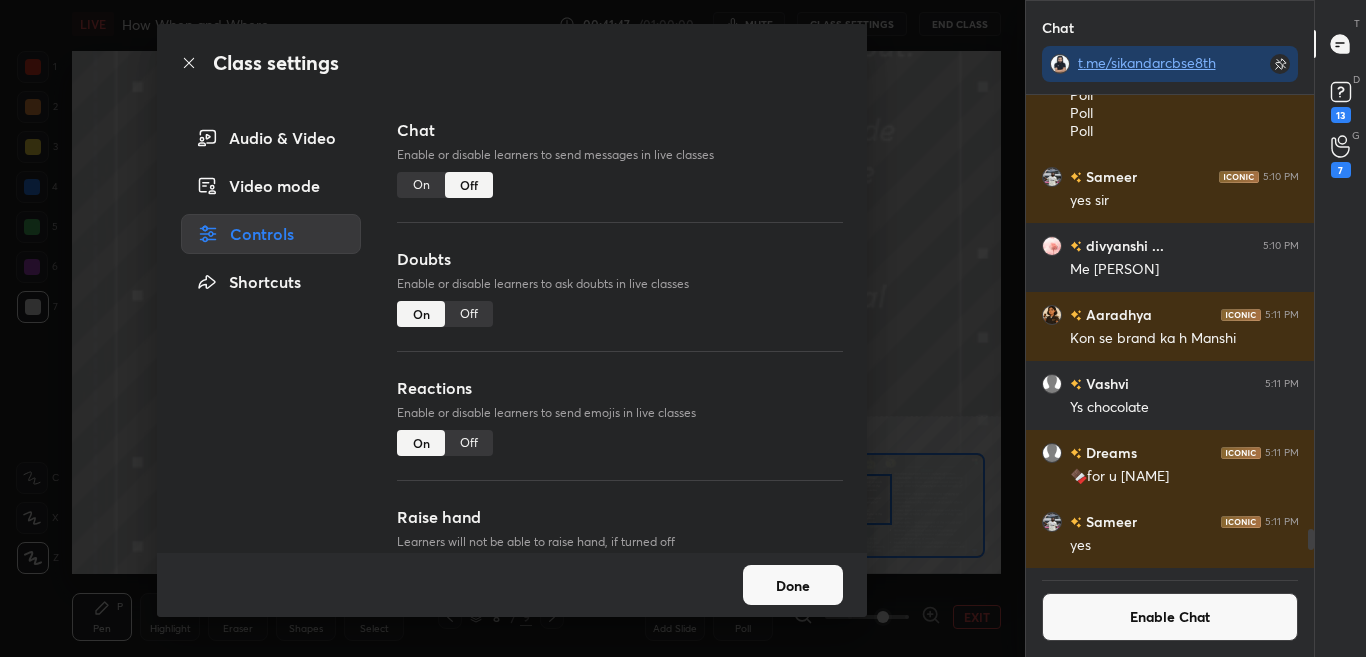 scroll, scrollTop: 10162, scrollLeft: 0, axis: vertical 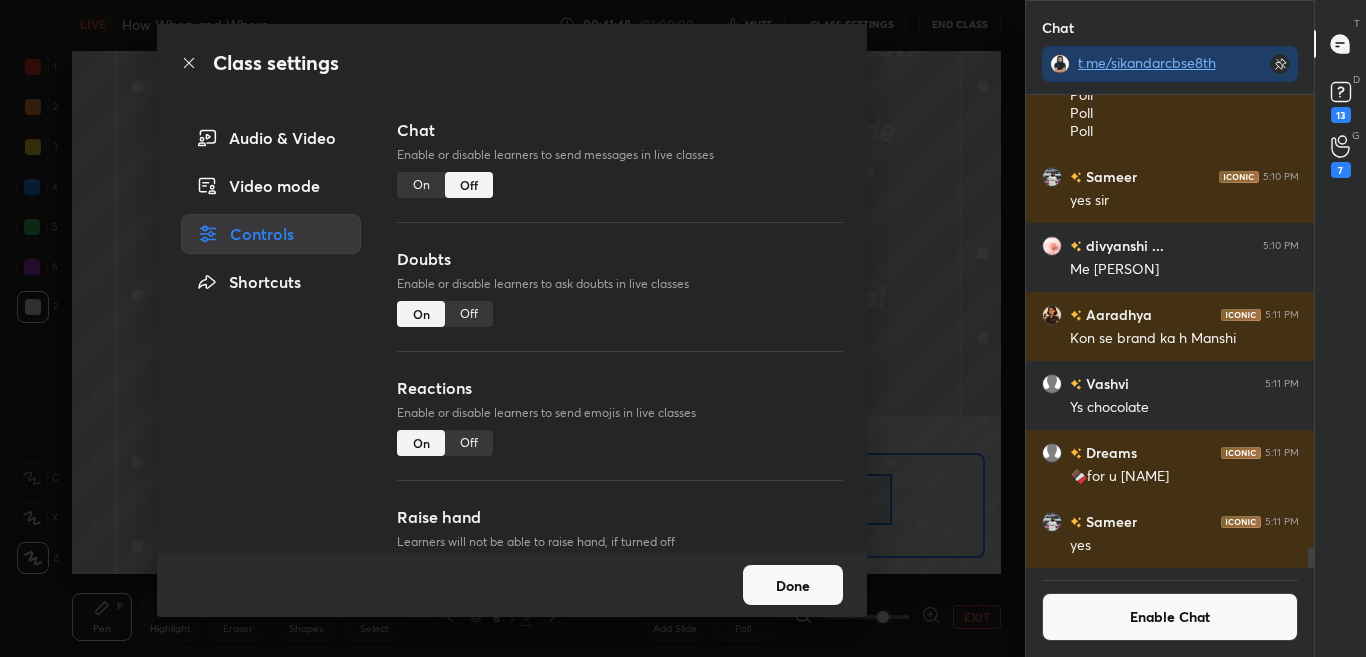 click 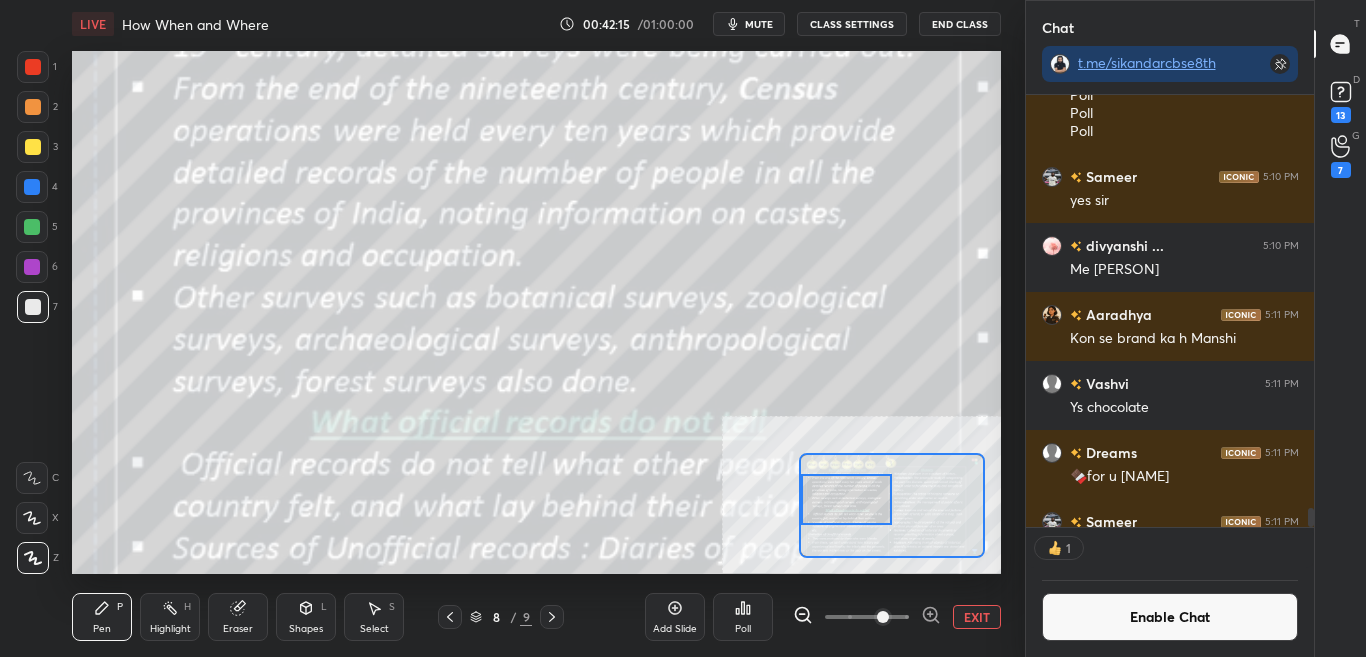 scroll, scrollTop: 426, scrollLeft: 282, axis: both 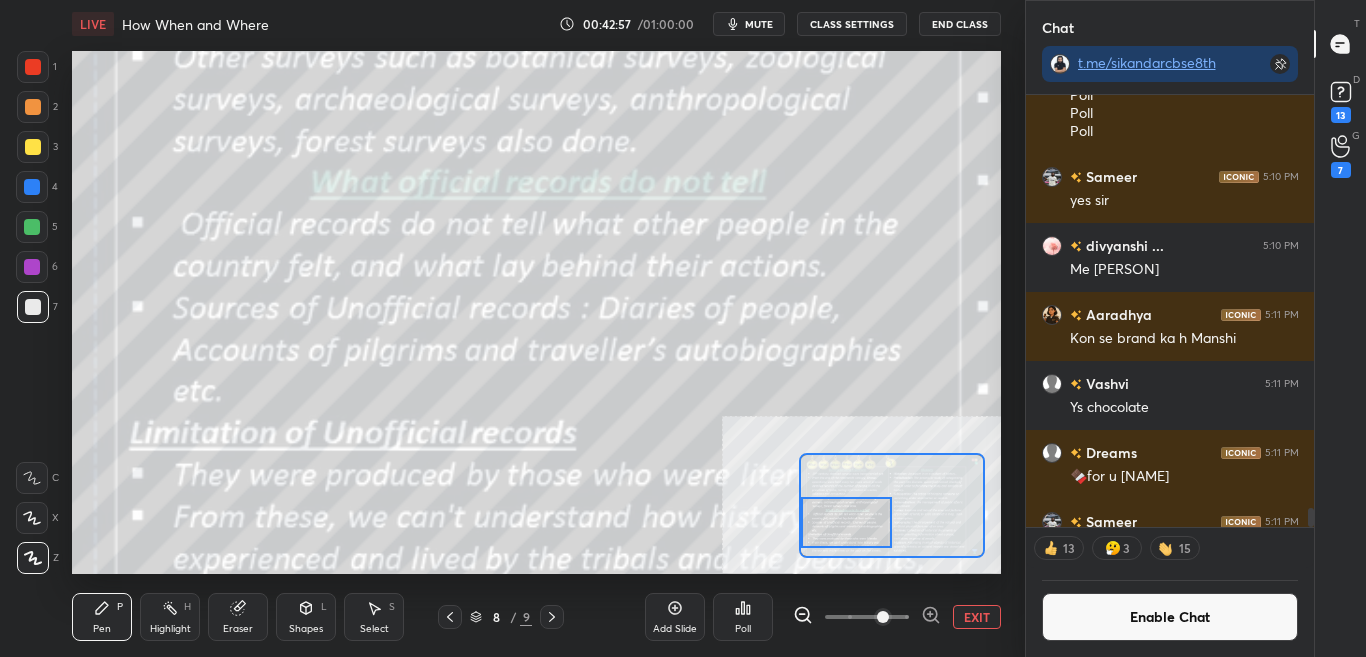 drag, startPoint x: 846, startPoint y: 495, endPoint x: 844, endPoint y: 518, distance: 23.086792 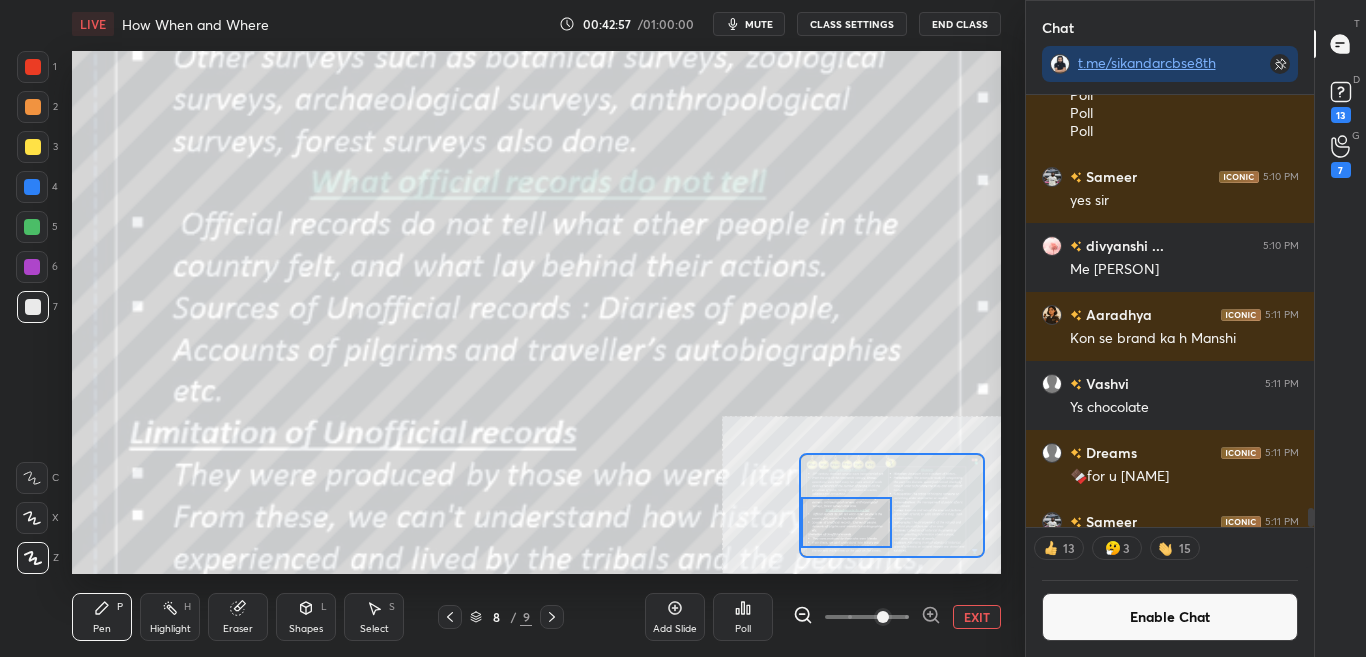 click at bounding box center [846, 522] 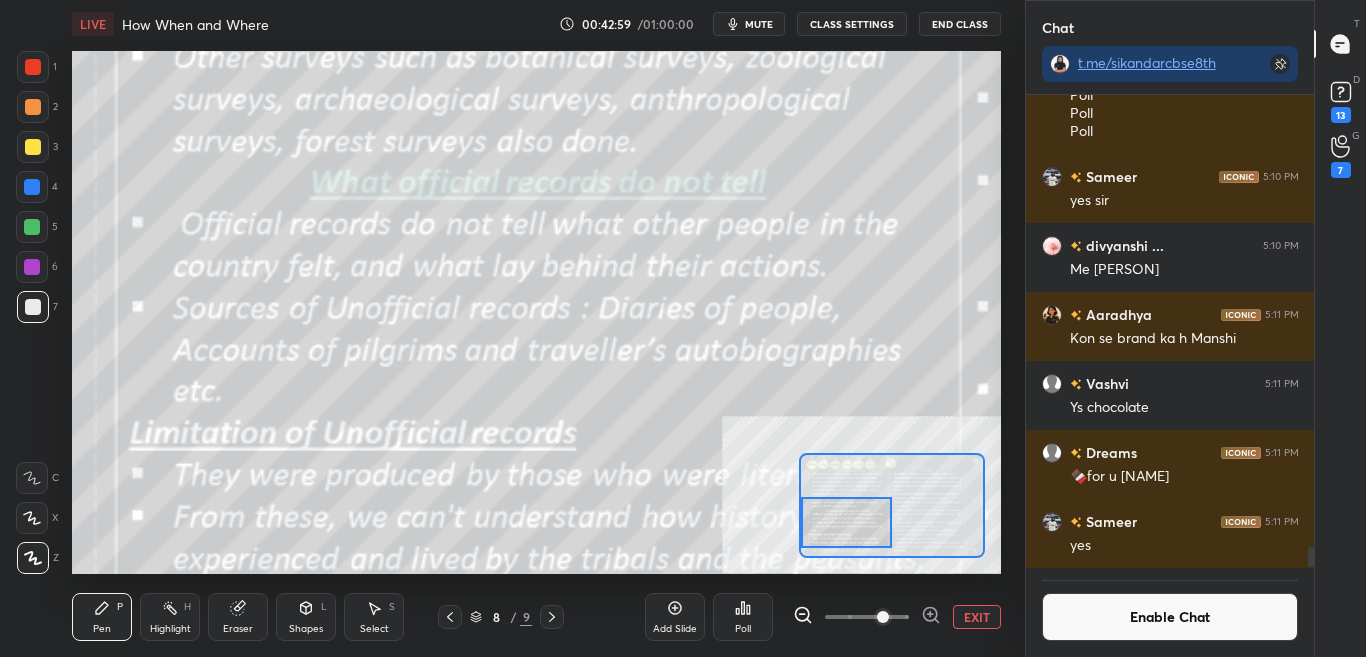 scroll, scrollTop: 7, scrollLeft: 7, axis: both 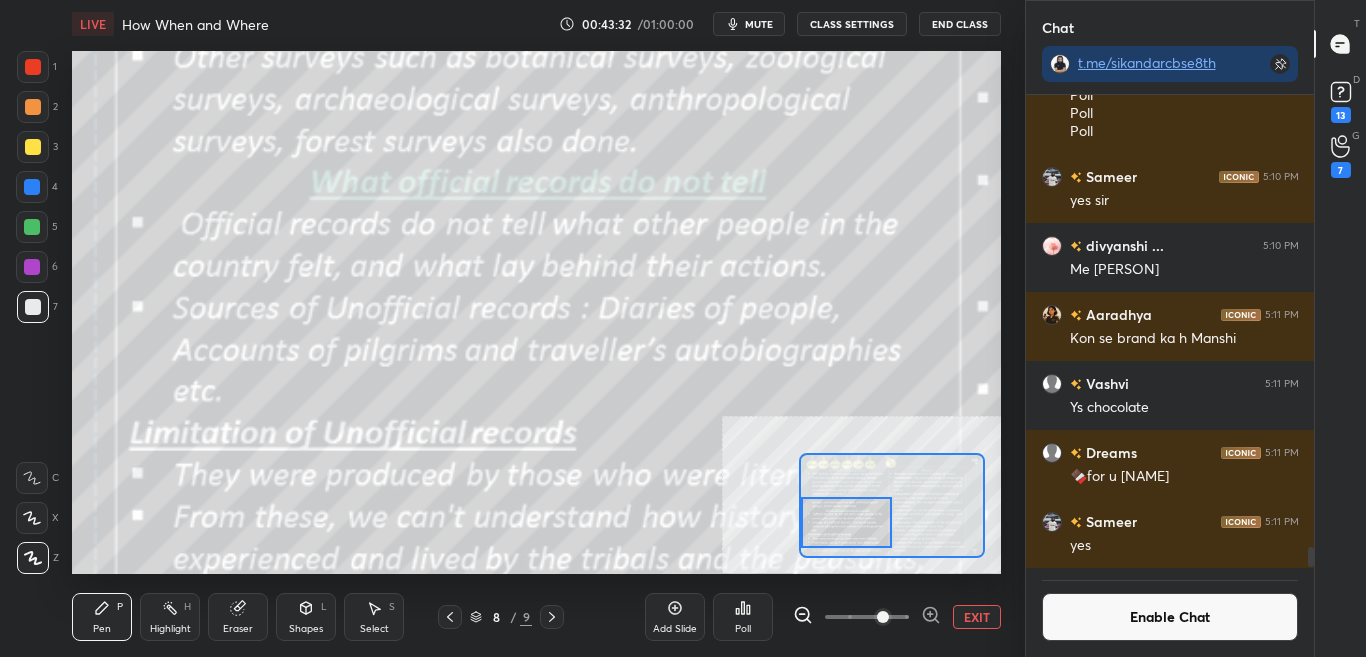 click on "Enable Chat" at bounding box center [1170, 617] 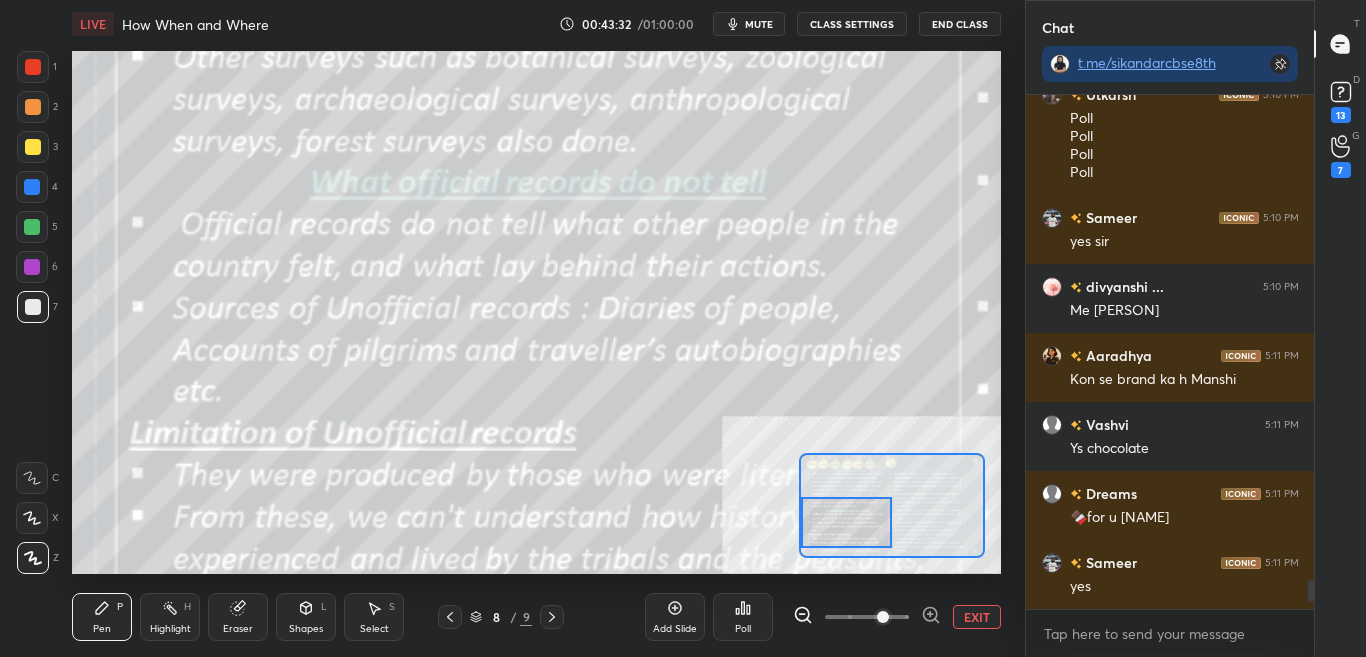 scroll, scrollTop: 9917, scrollLeft: 0, axis: vertical 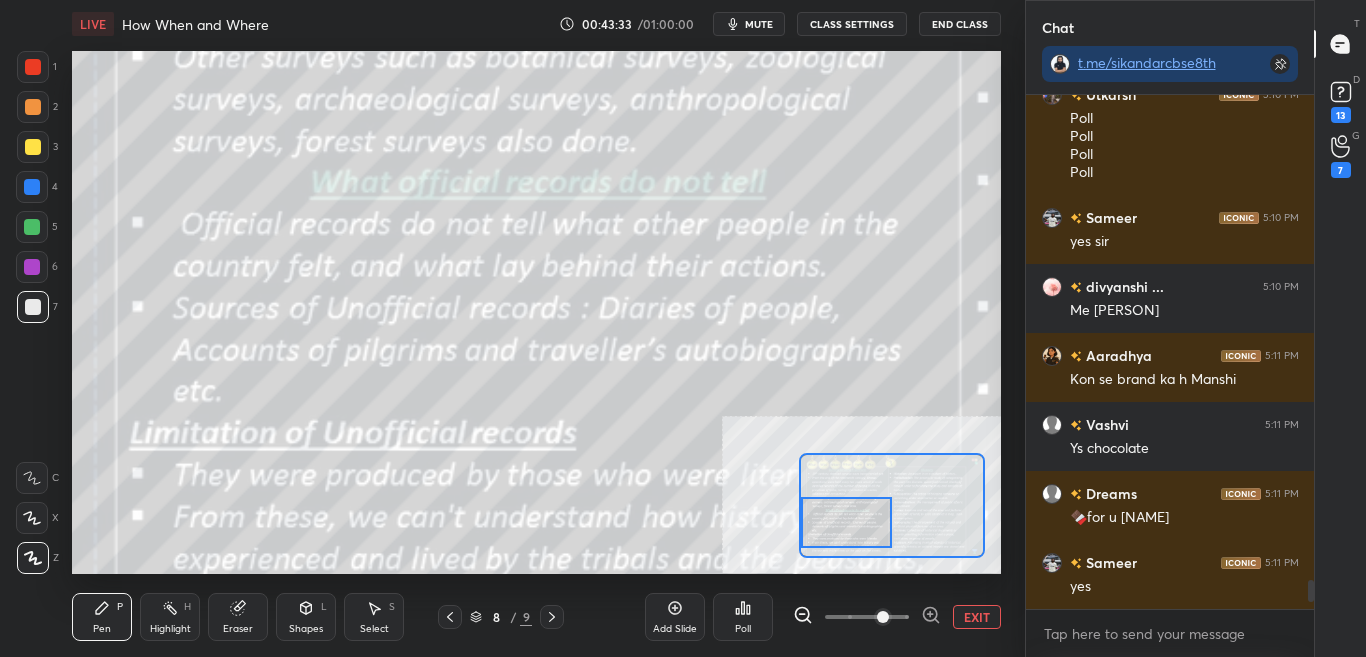 drag, startPoint x: 1310, startPoint y: 591, endPoint x: 1311, endPoint y: 621, distance: 30.016663 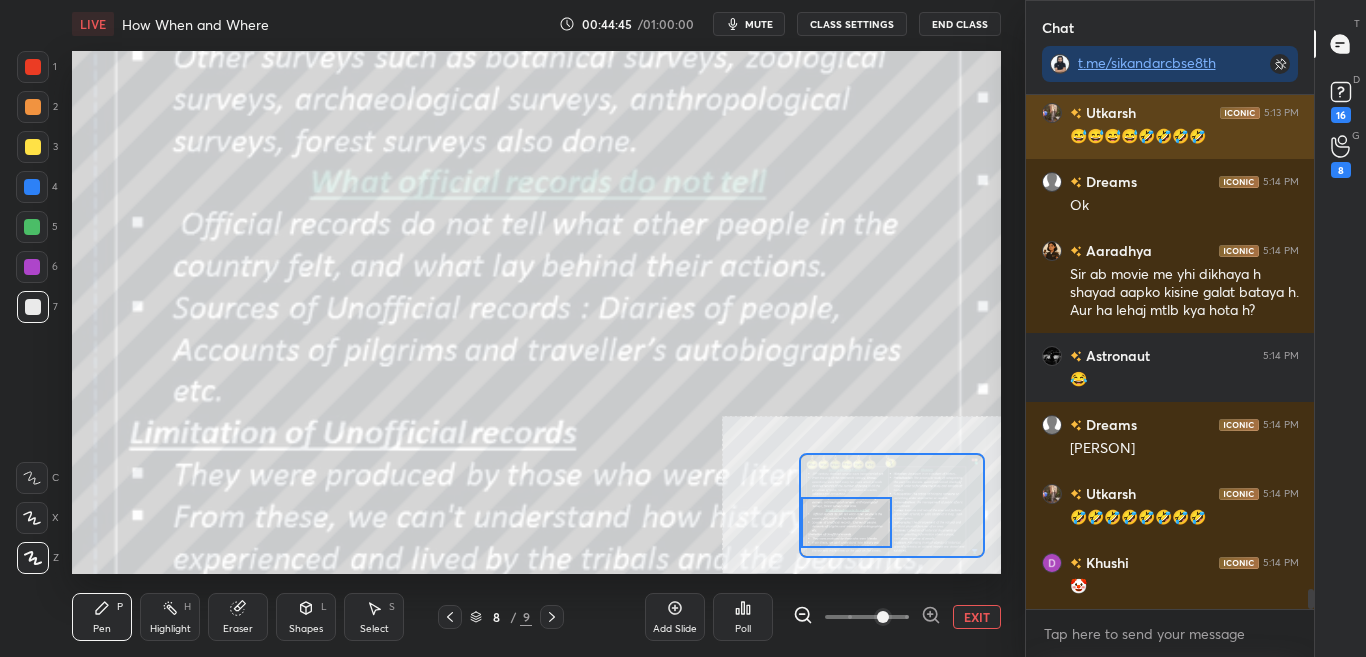 scroll, scrollTop: 12639, scrollLeft: 0, axis: vertical 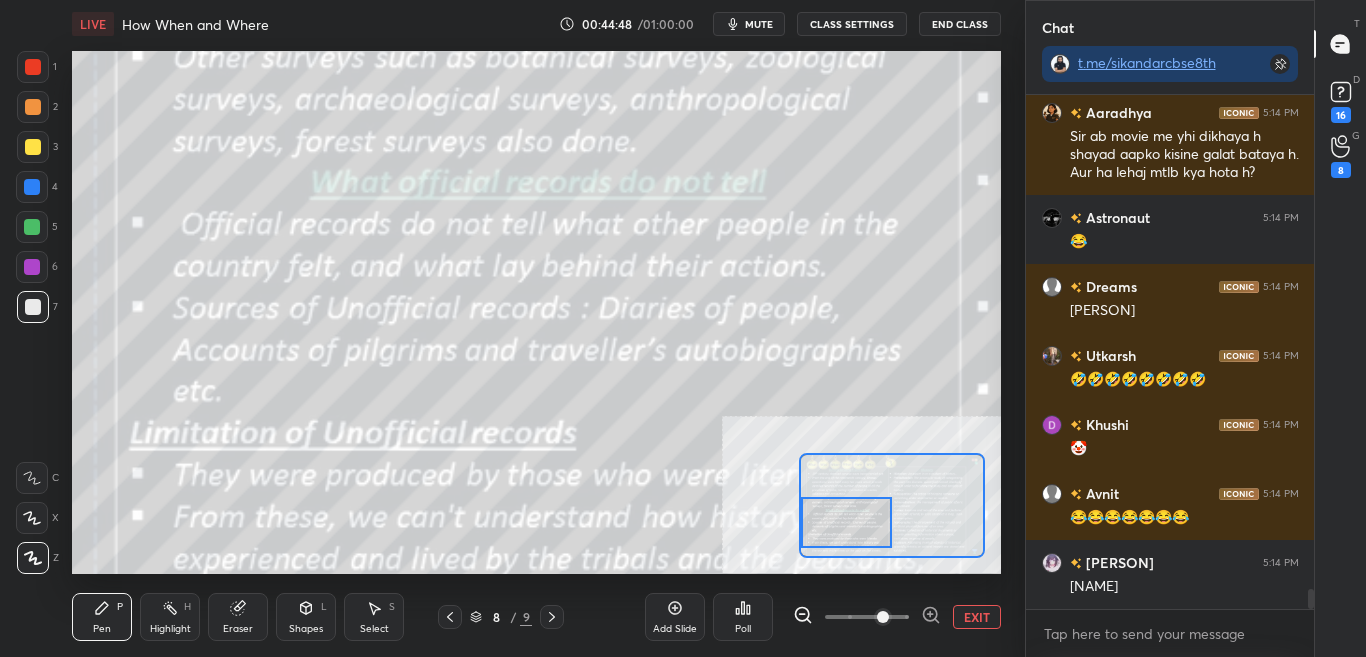 click on "CLASS SETTINGS" at bounding box center (852, 24) 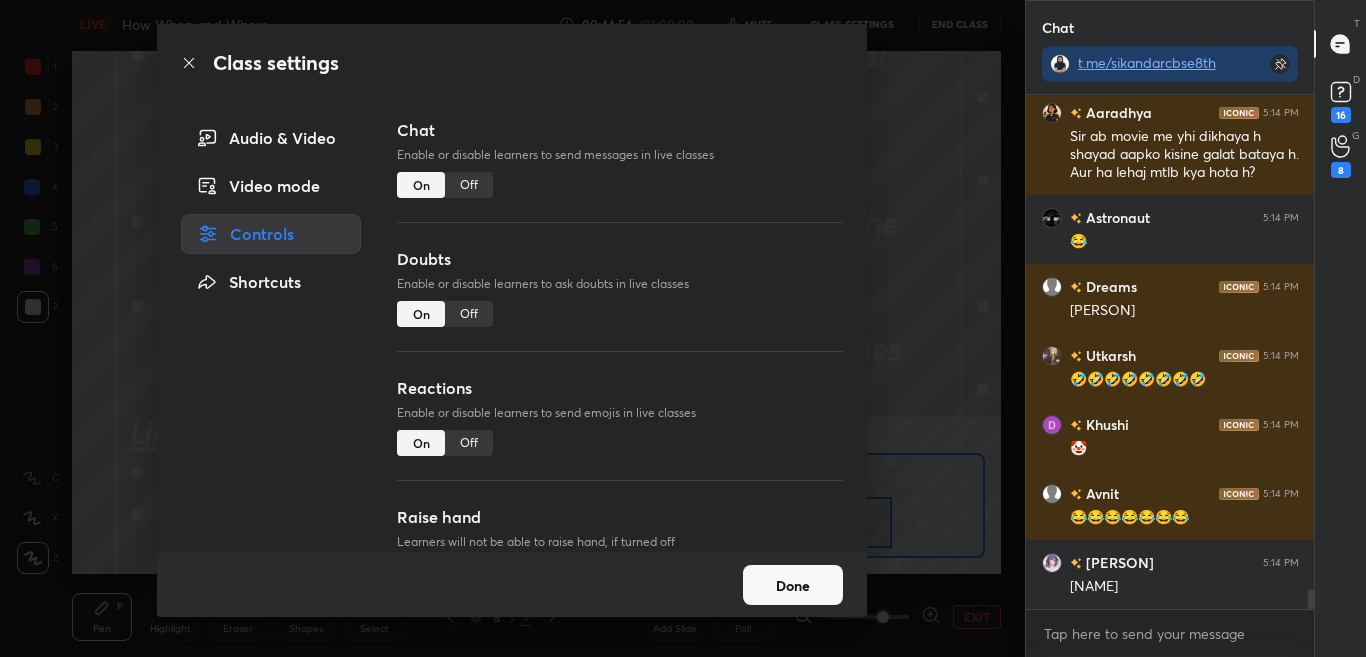drag, startPoint x: 472, startPoint y: 196, endPoint x: 492, endPoint y: 196, distance: 20 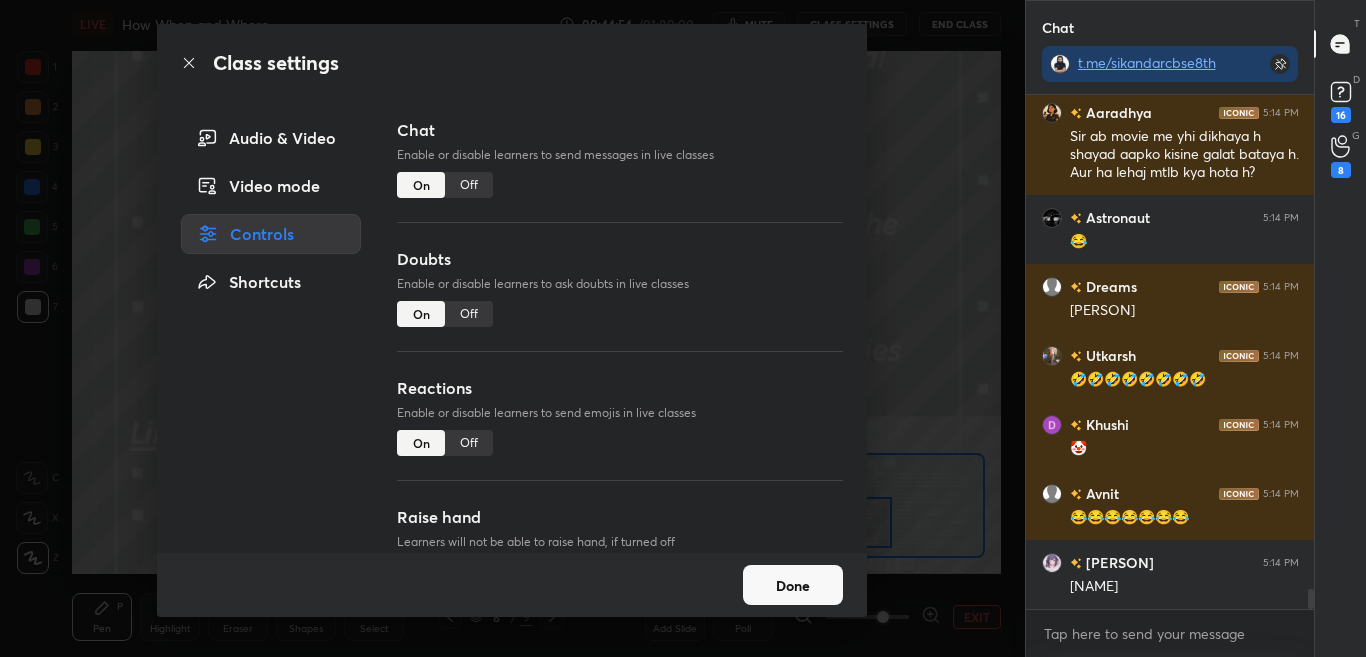 click on "Chat Enable or disable learners to send messages in live classes On Off" at bounding box center [620, 182] 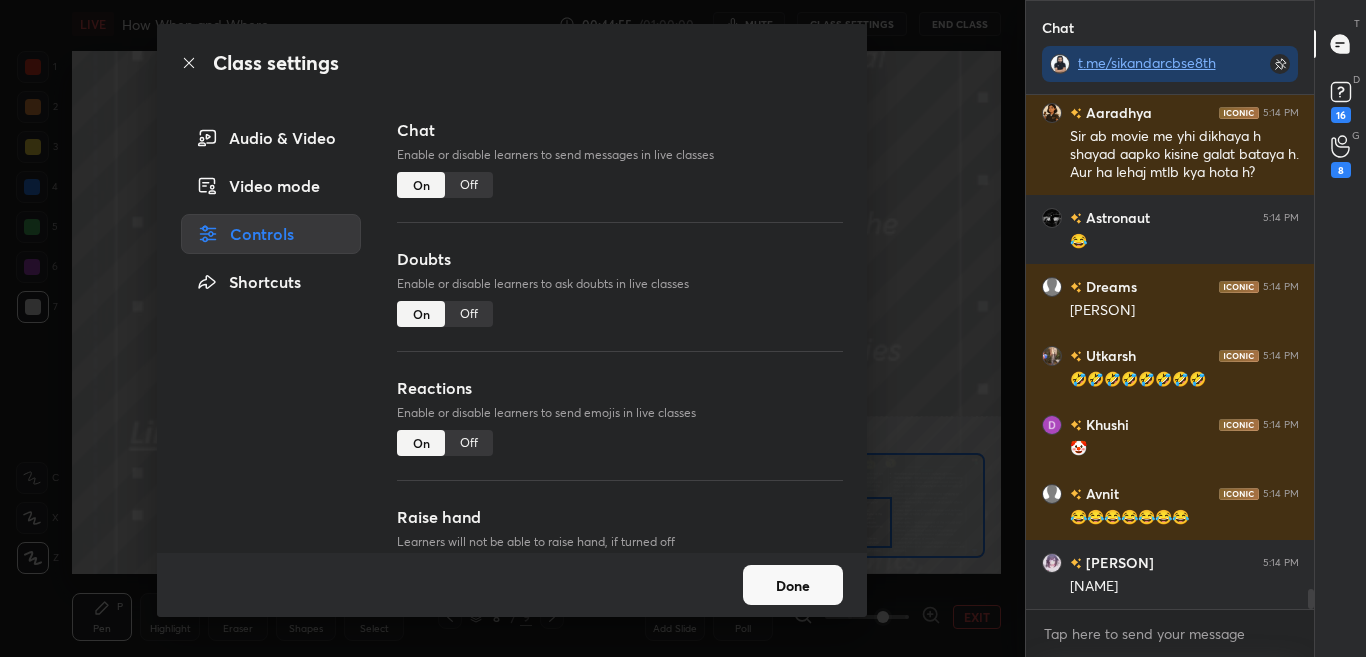click on "Off" at bounding box center [469, 185] 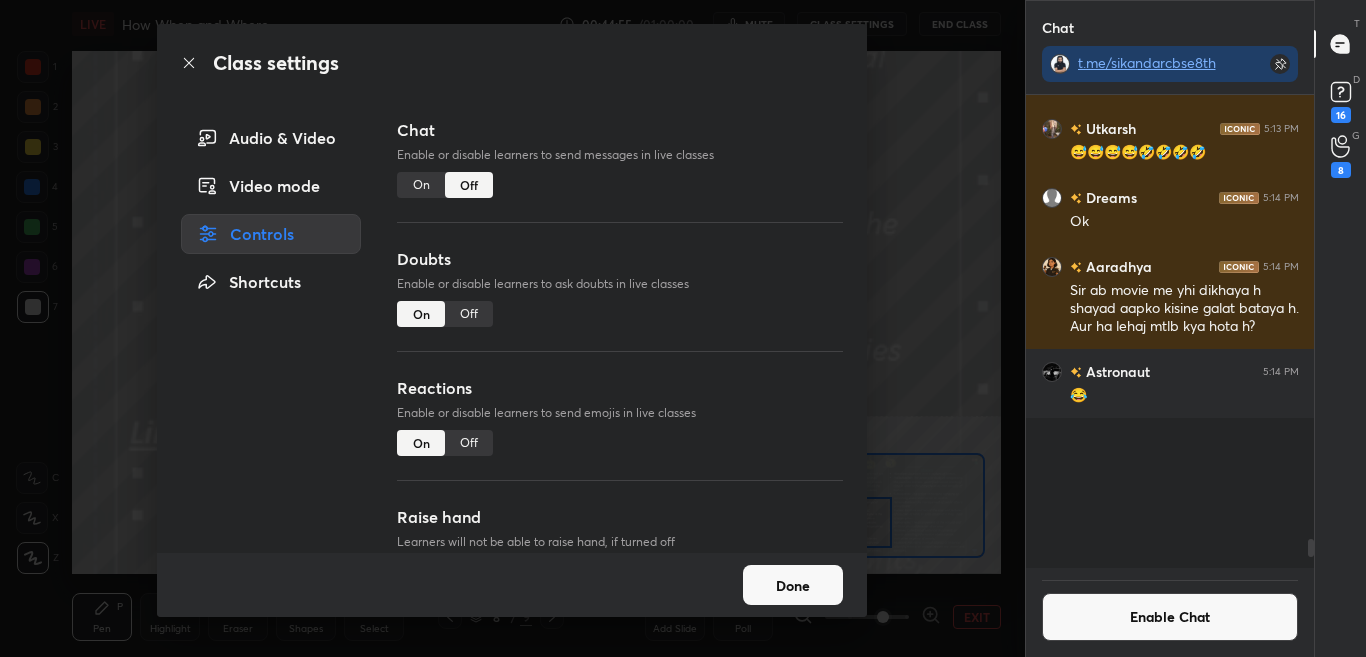 scroll, scrollTop: 12124, scrollLeft: 0, axis: vertical 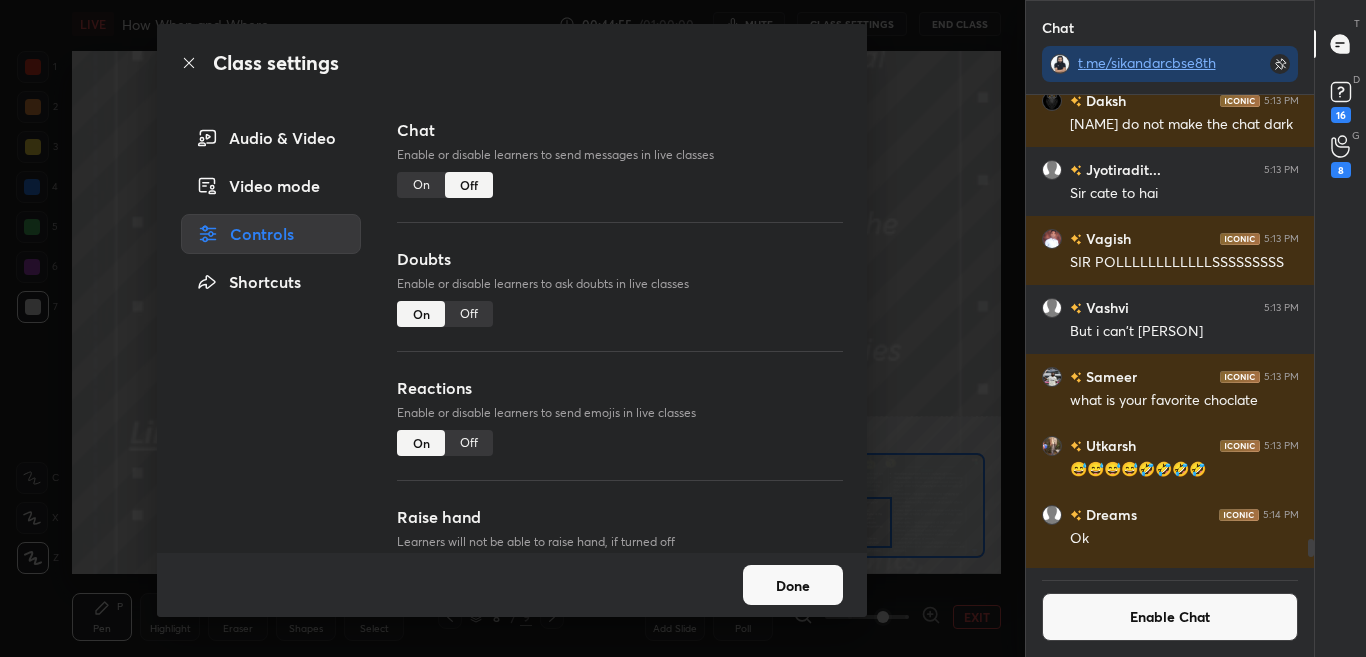 click on "Off" at bounding box center [469, 185] 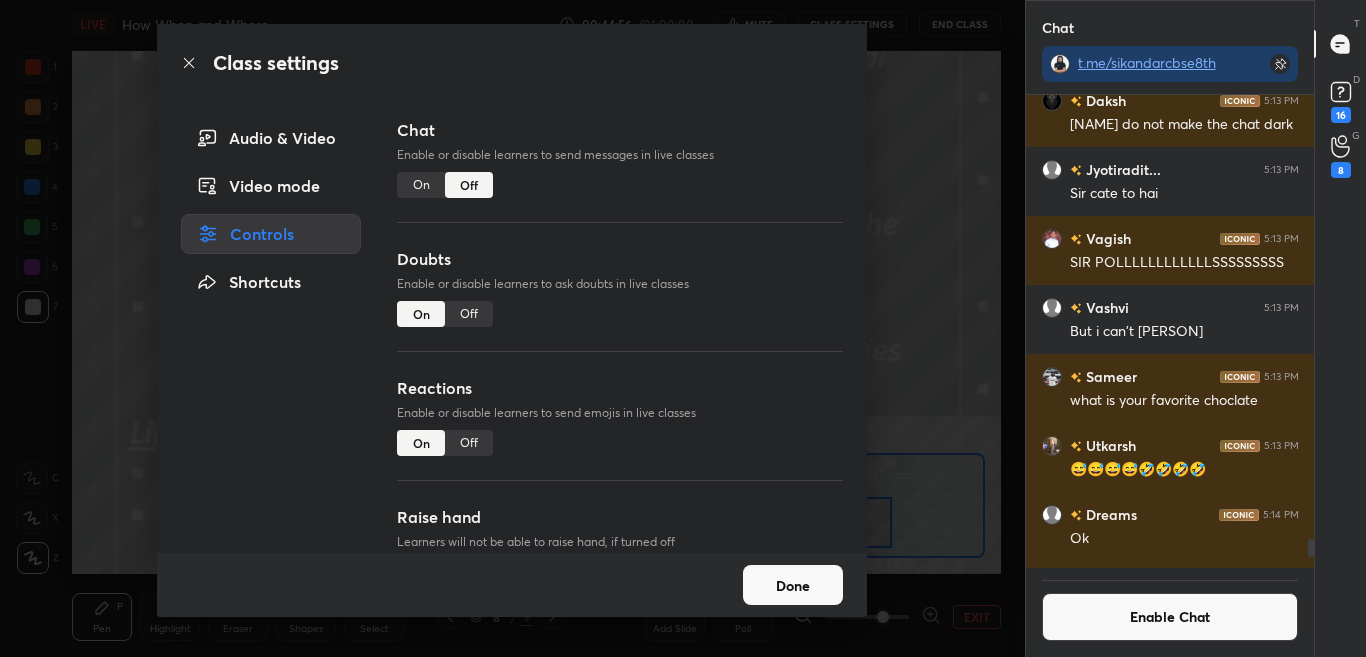 click 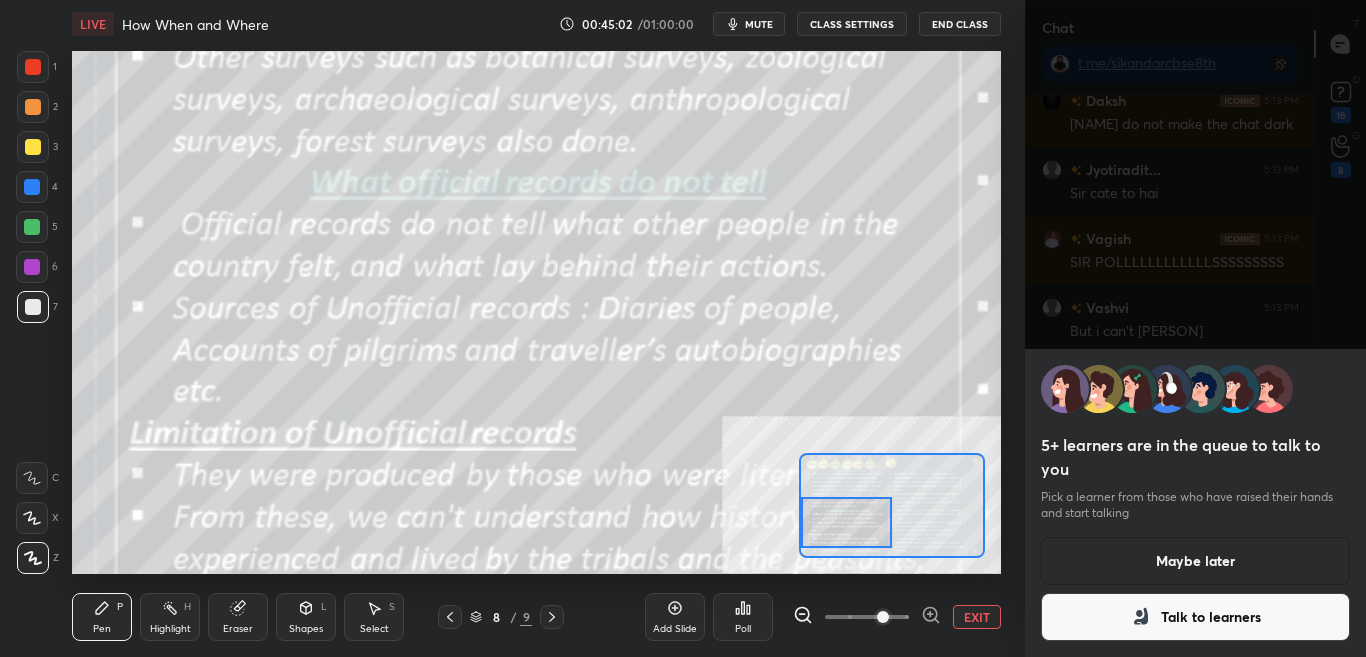 click on "Talk to learners" at bounding box center (1196, 617) 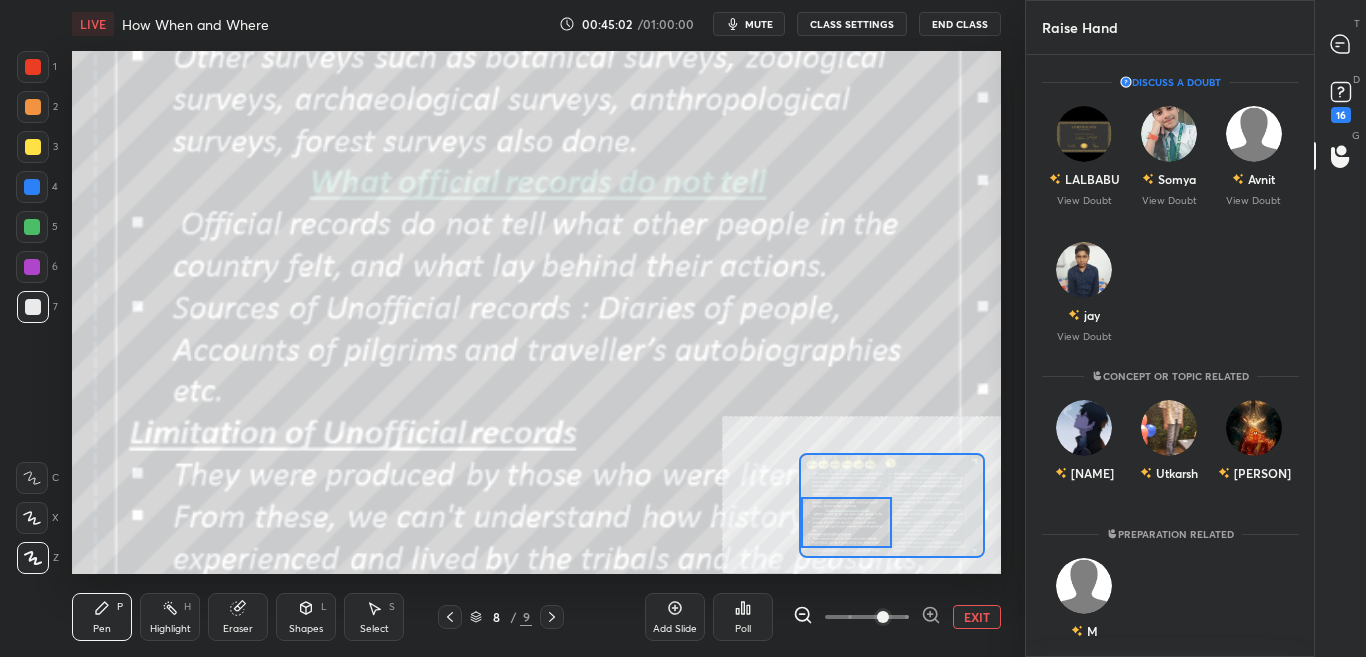 scroll, scrollTop: 596, scrollLeft: 282, axis: both 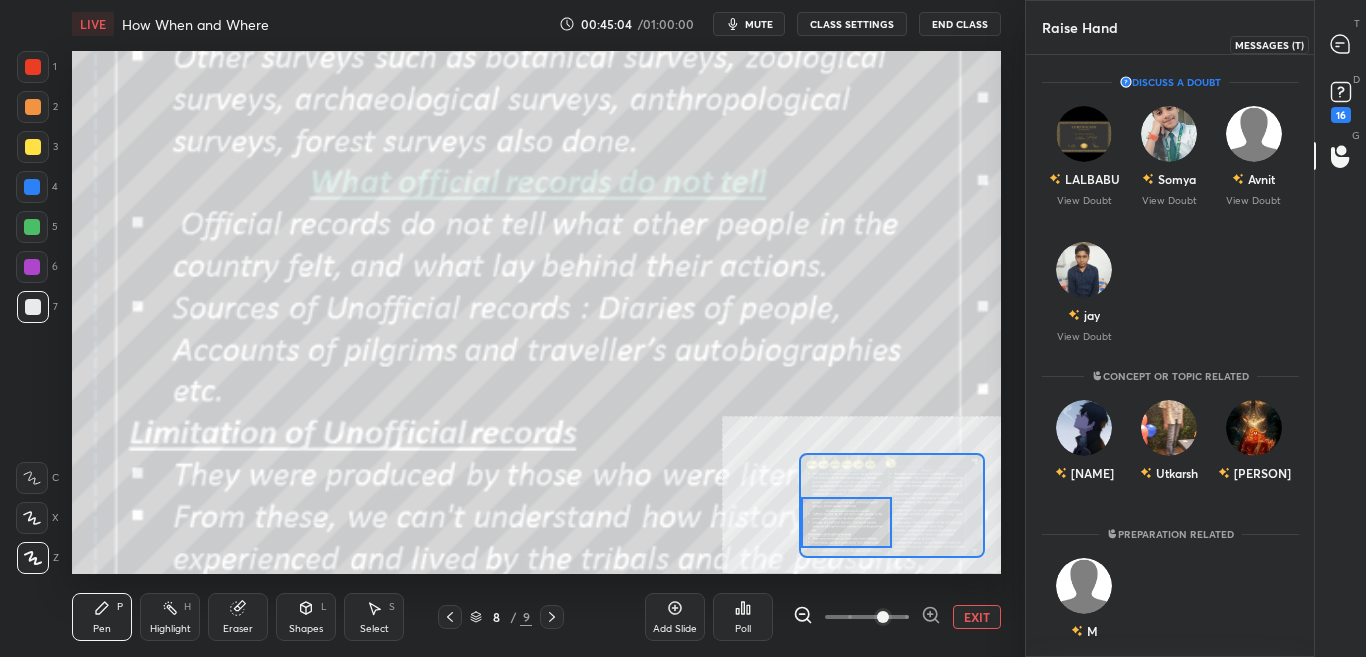 click at bounding box center [1341, 44] 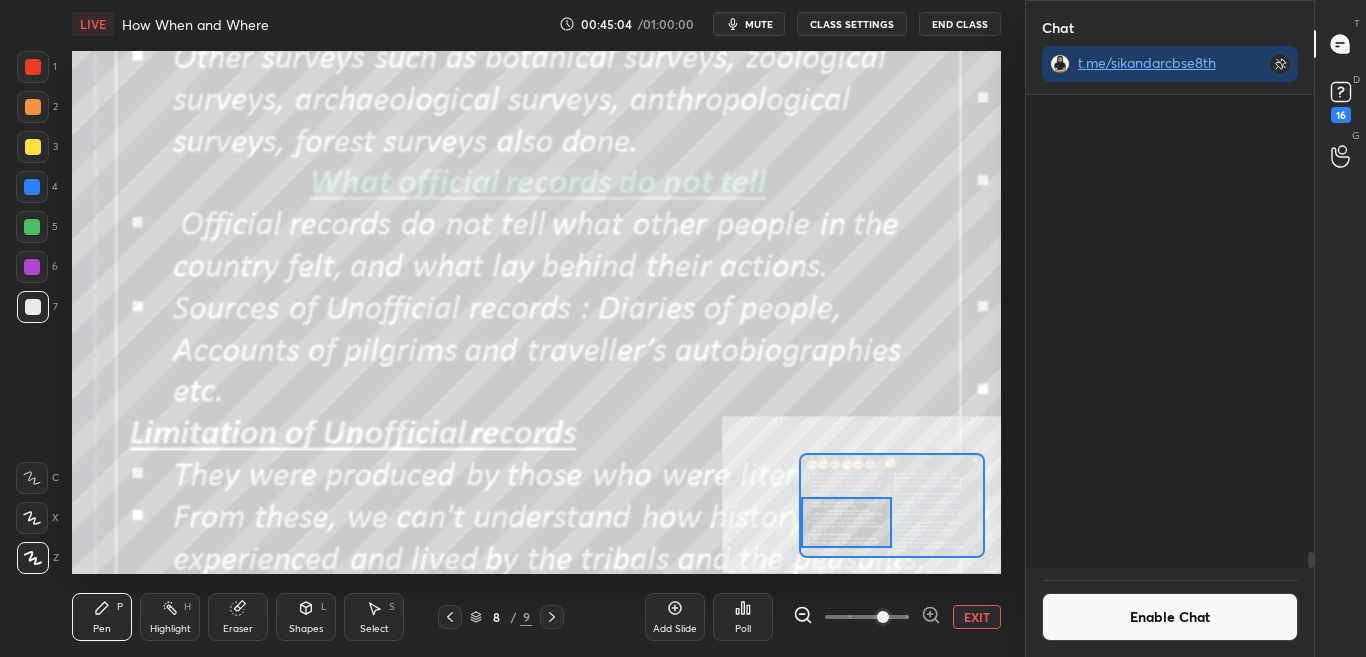scroll, scrollTop: 13262, scrollLeft: 0, axis: vertical 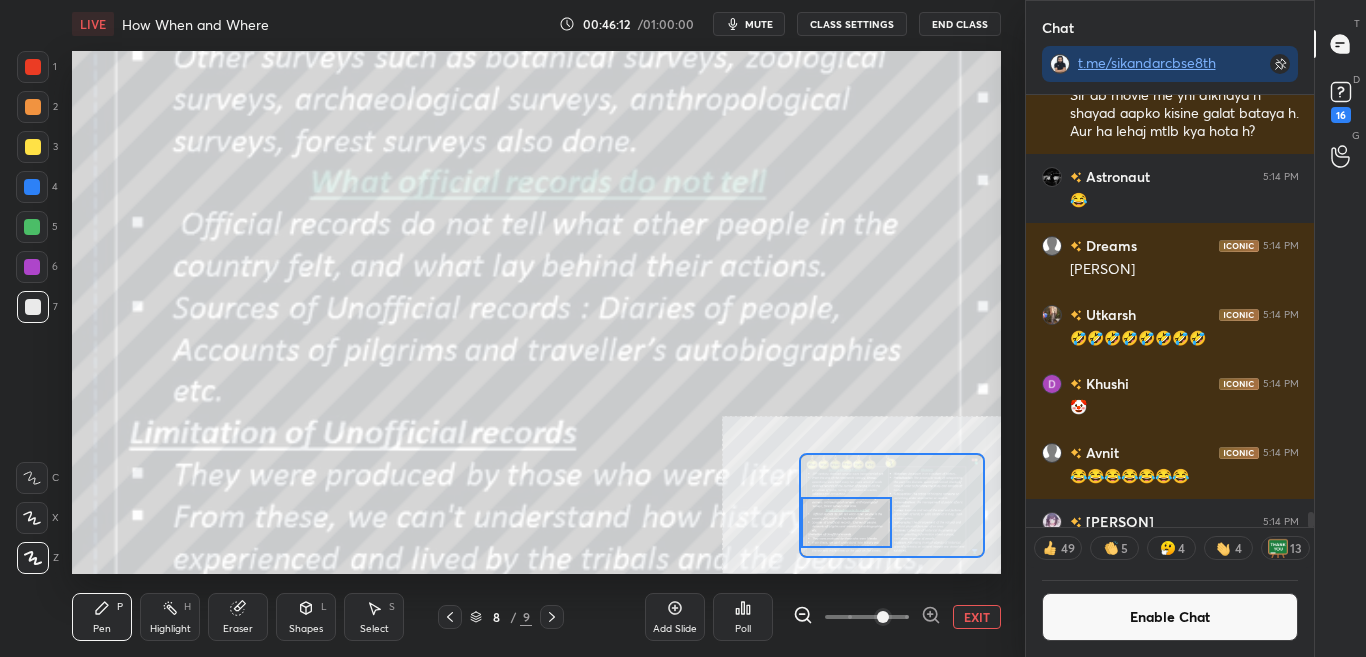 click on "Enable Chat" at bounding box center [1170, 617] 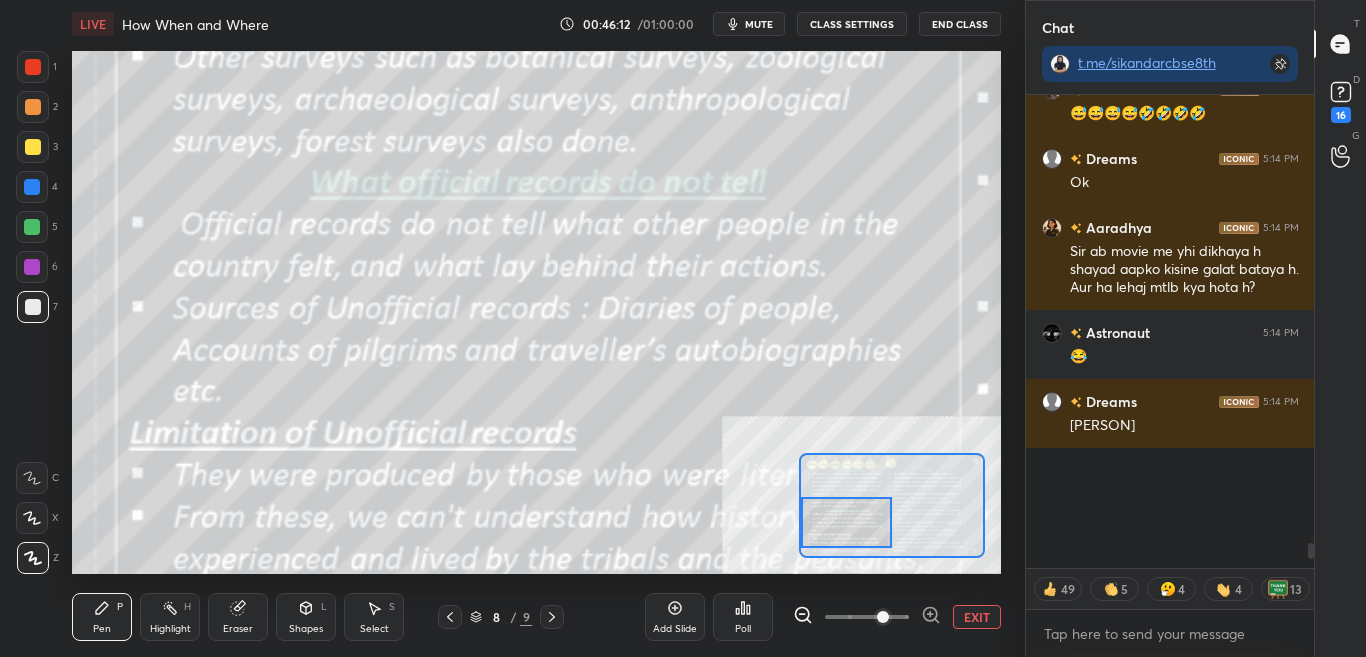 scroll, scrollTop: 12206, scrollLeft: 0, axis: vertical 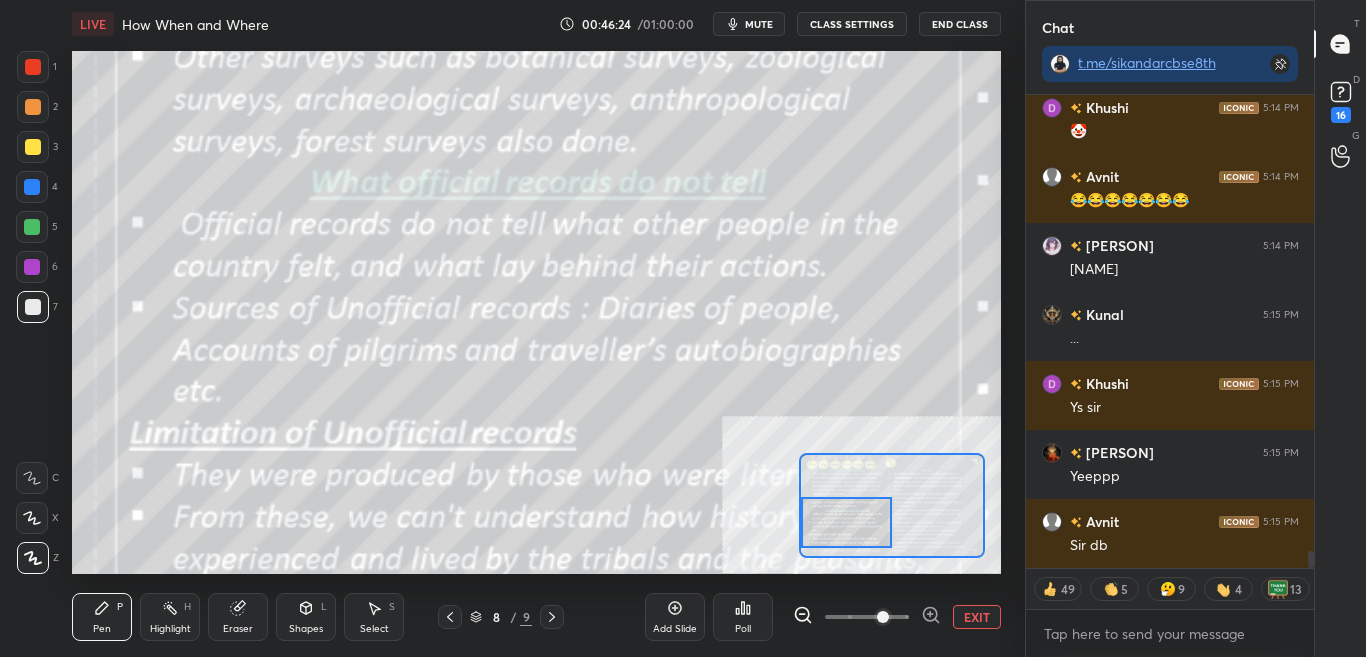 click on "CLASS SETTINGS" at bounding box center [852, 24] 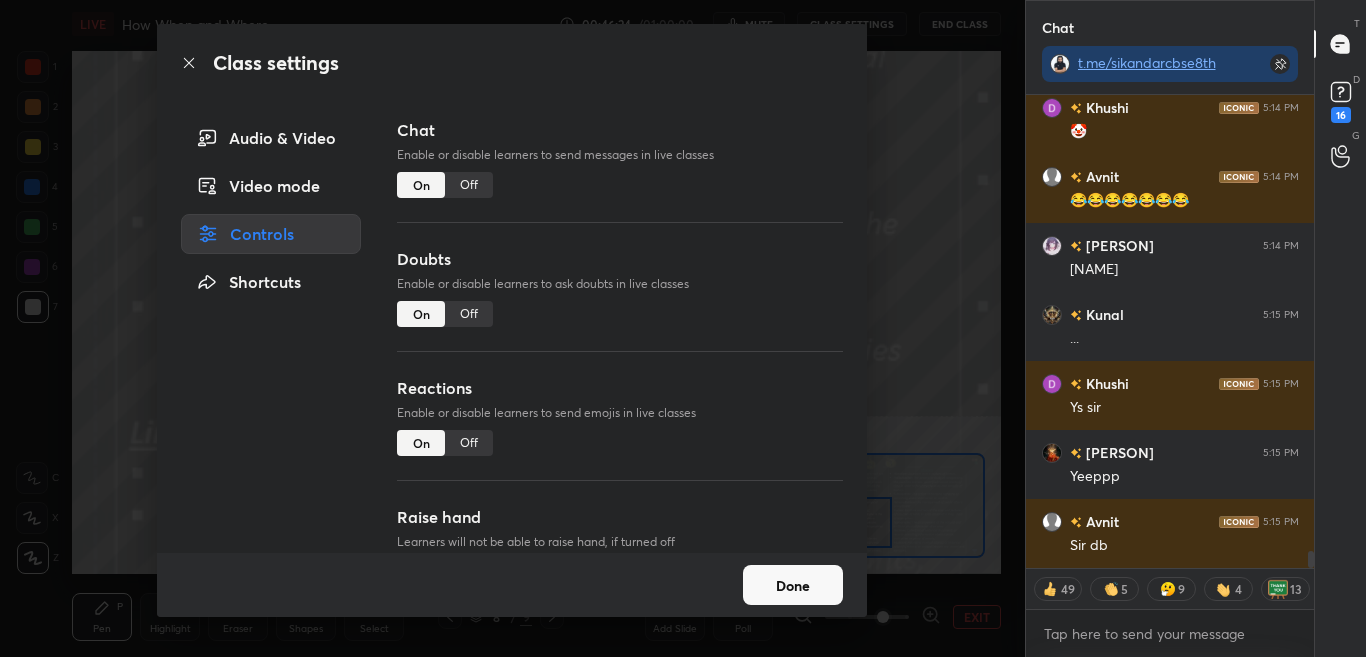 scroll, scrollTop: 7, scrollLeft: 7, axis: both 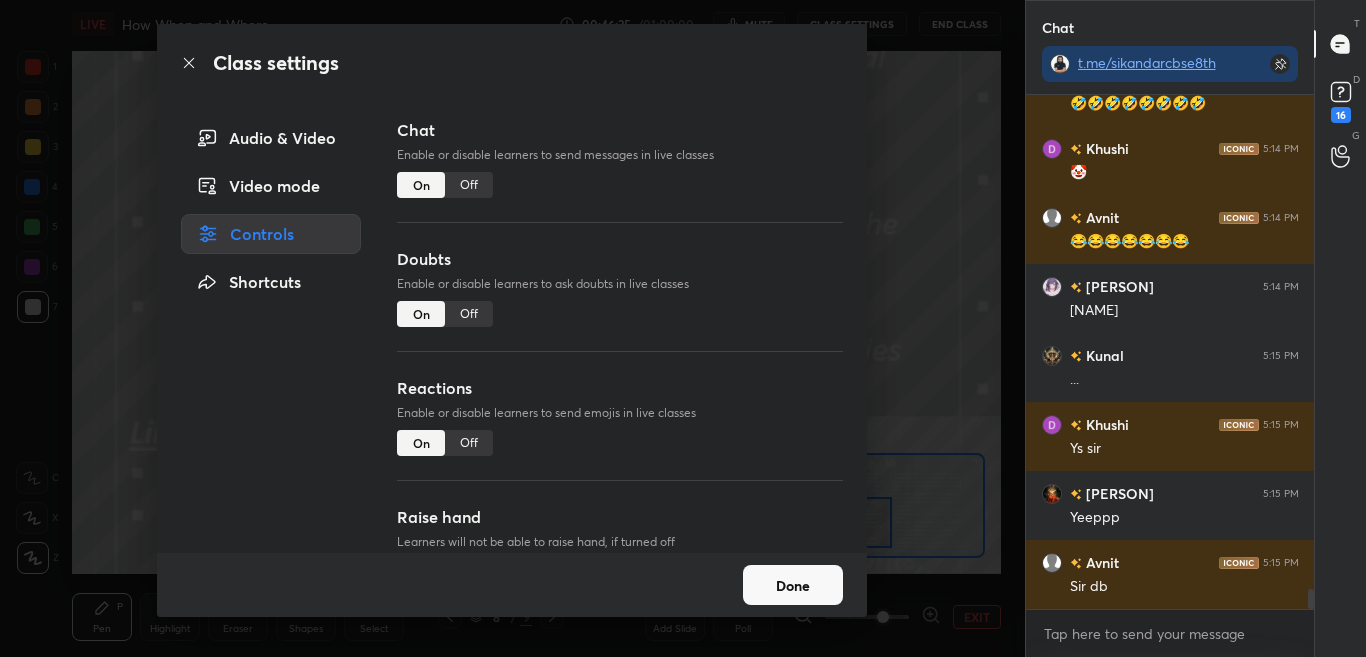 click on "Off" at bounding box center [469, 185] 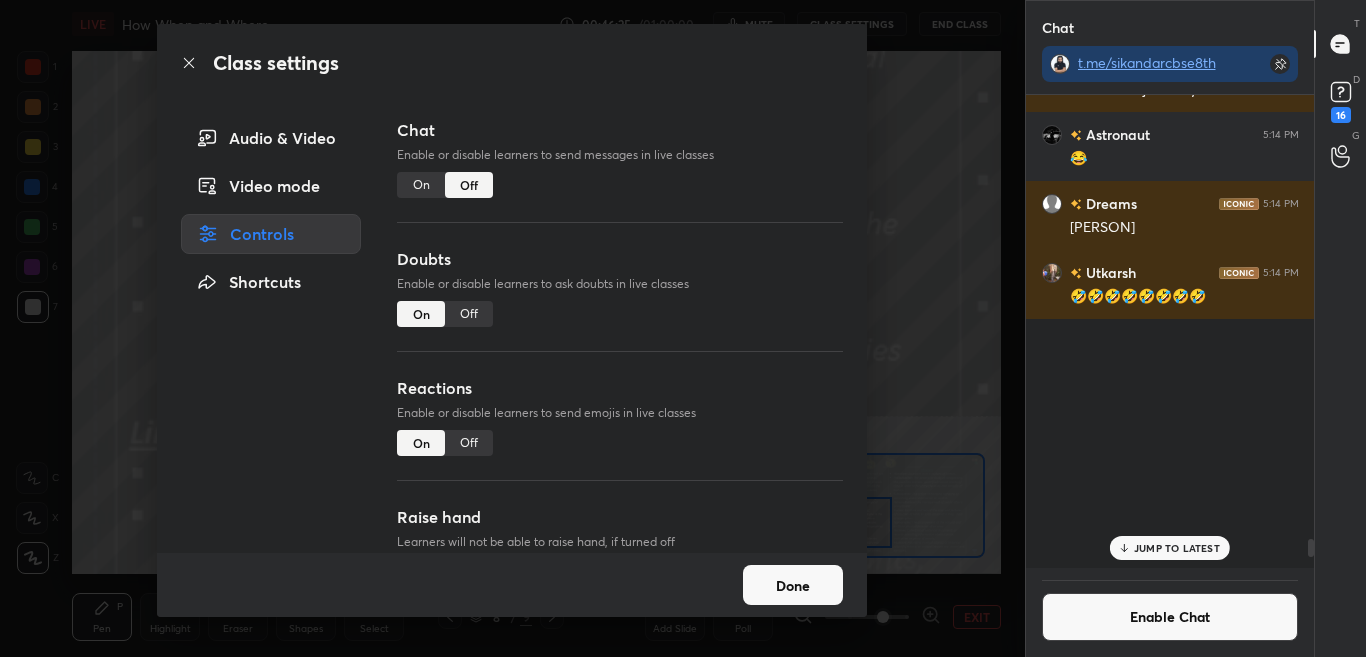 scroll, scrollTop: 12286, scrollLeft: 0, axis: vertical 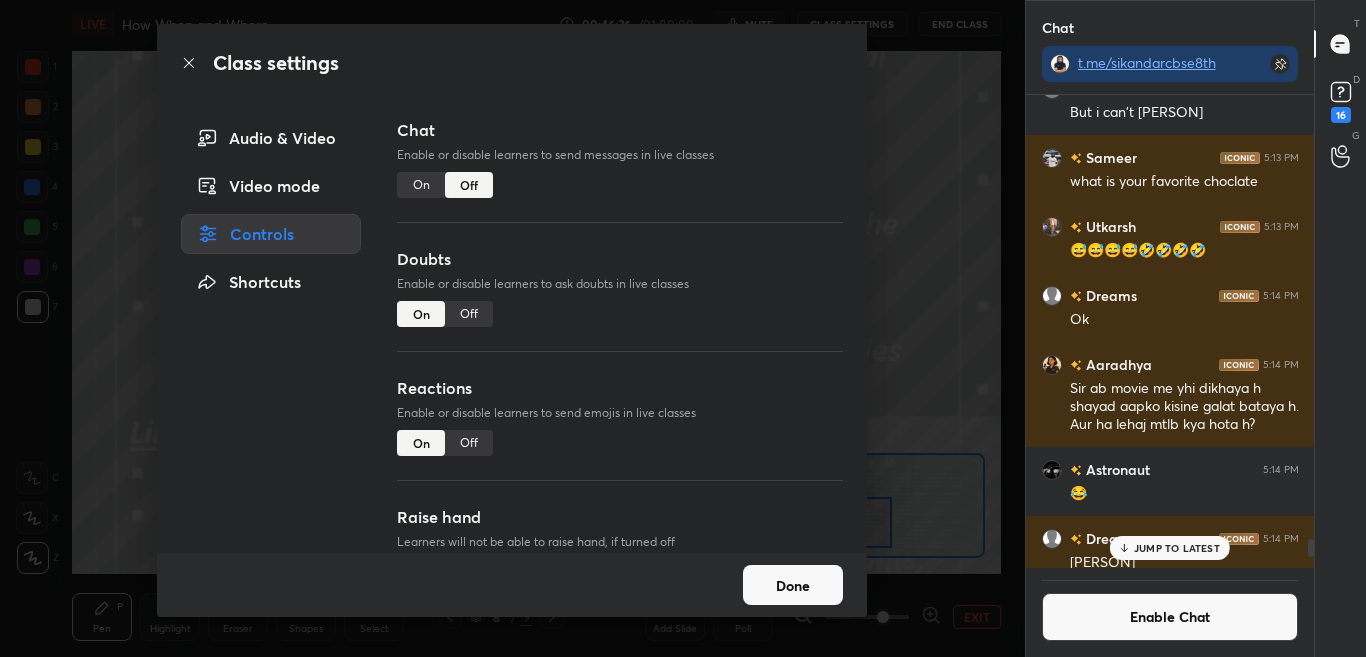 click 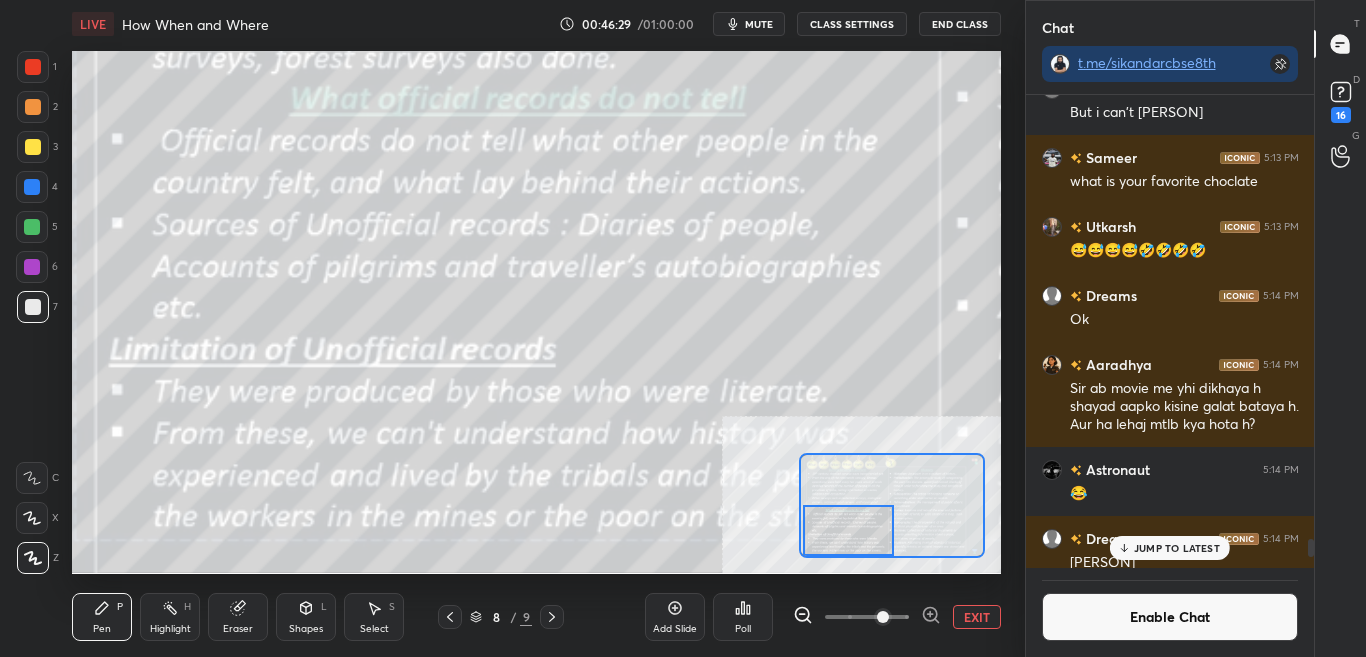 drag, startPoint x: 866, startPoint y: 523, endPoint x: 864, endPoint y: 533, distance: 10.198039 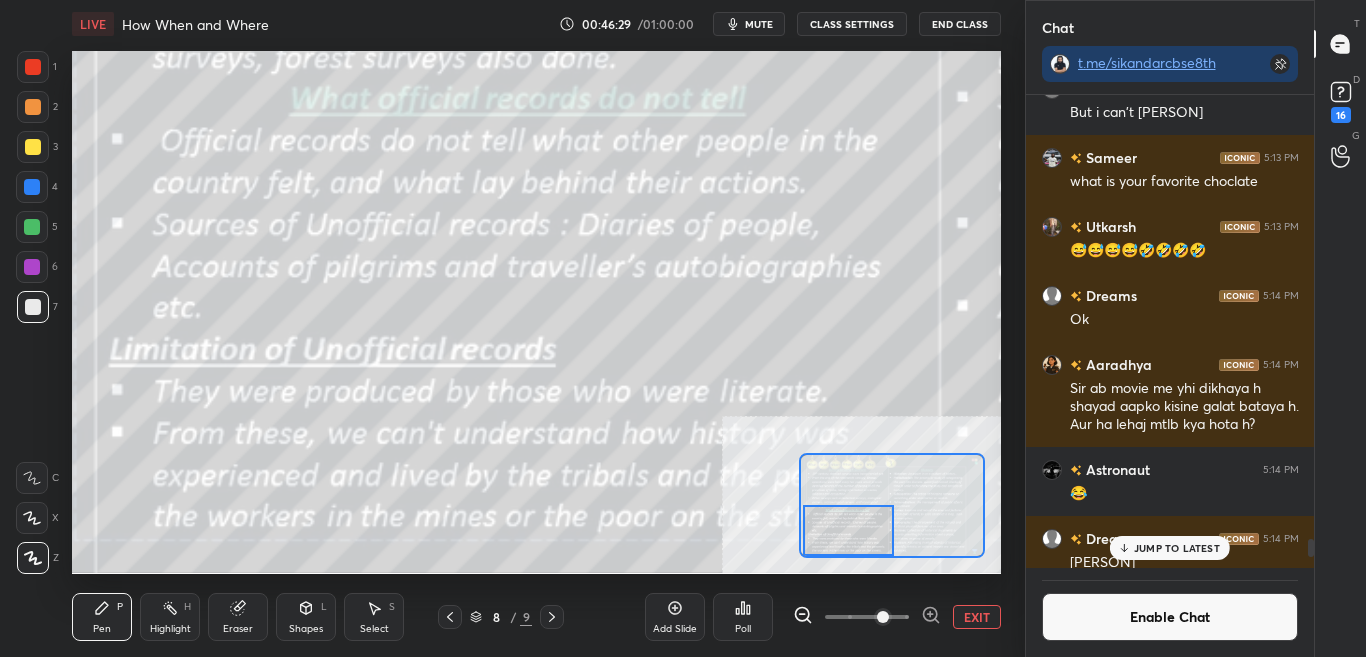 click at bounding box center (848, 530) 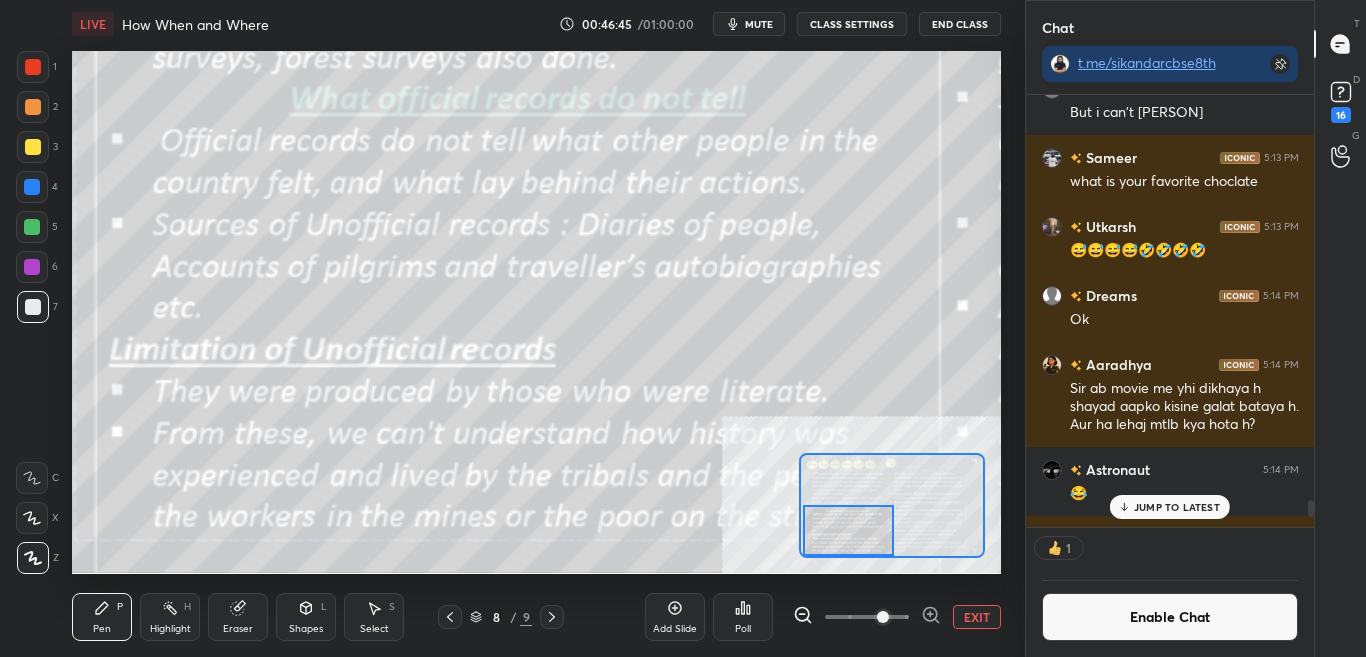 scroll, scrollTop: 426, scrollLeft: 282, axis: both 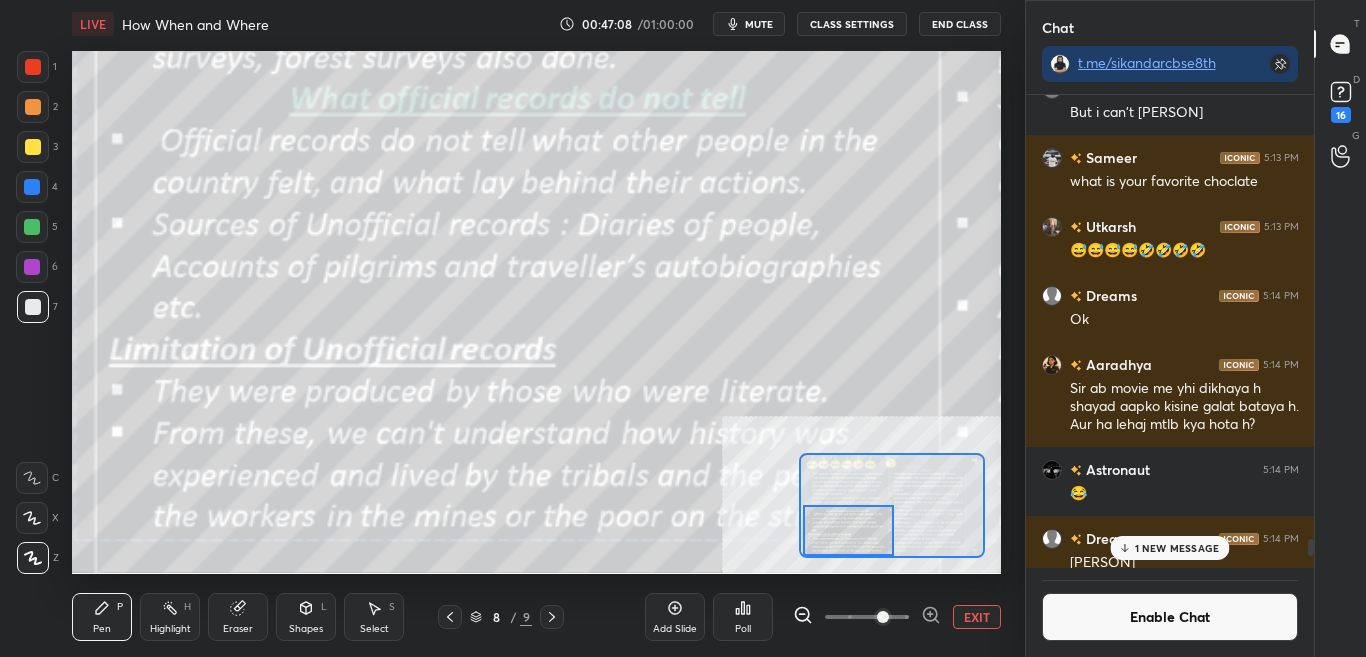click on "Enable Chat" at bounding box center [1170, 617] 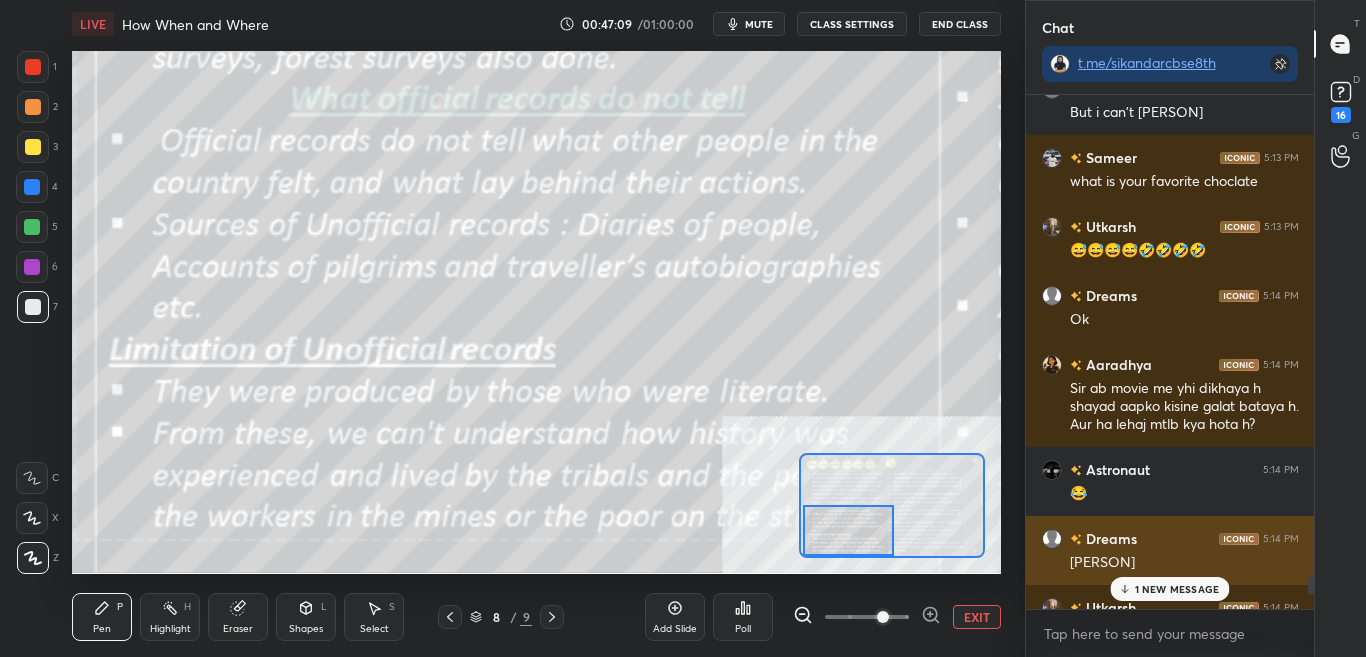 scroll, scrollTop: 7, scrollLeft: 7, axis: both 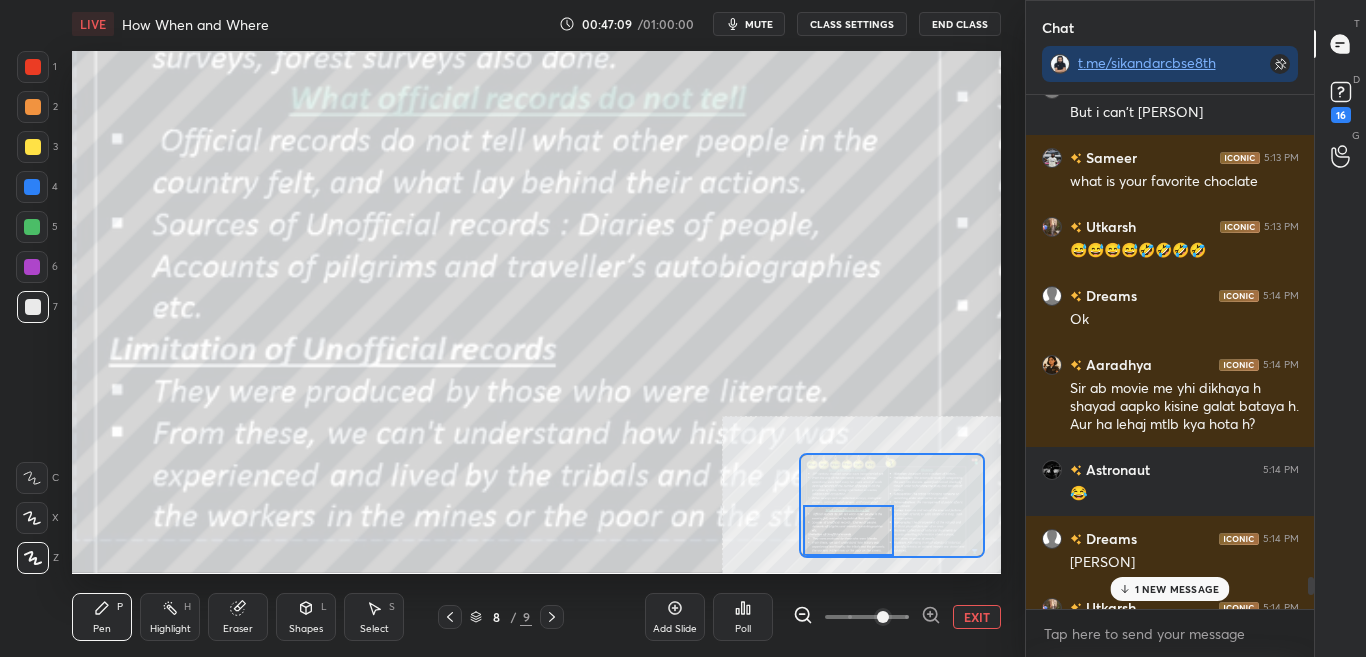 click on "1 NEW MESSAGE" at bounding box center [1177, 589] 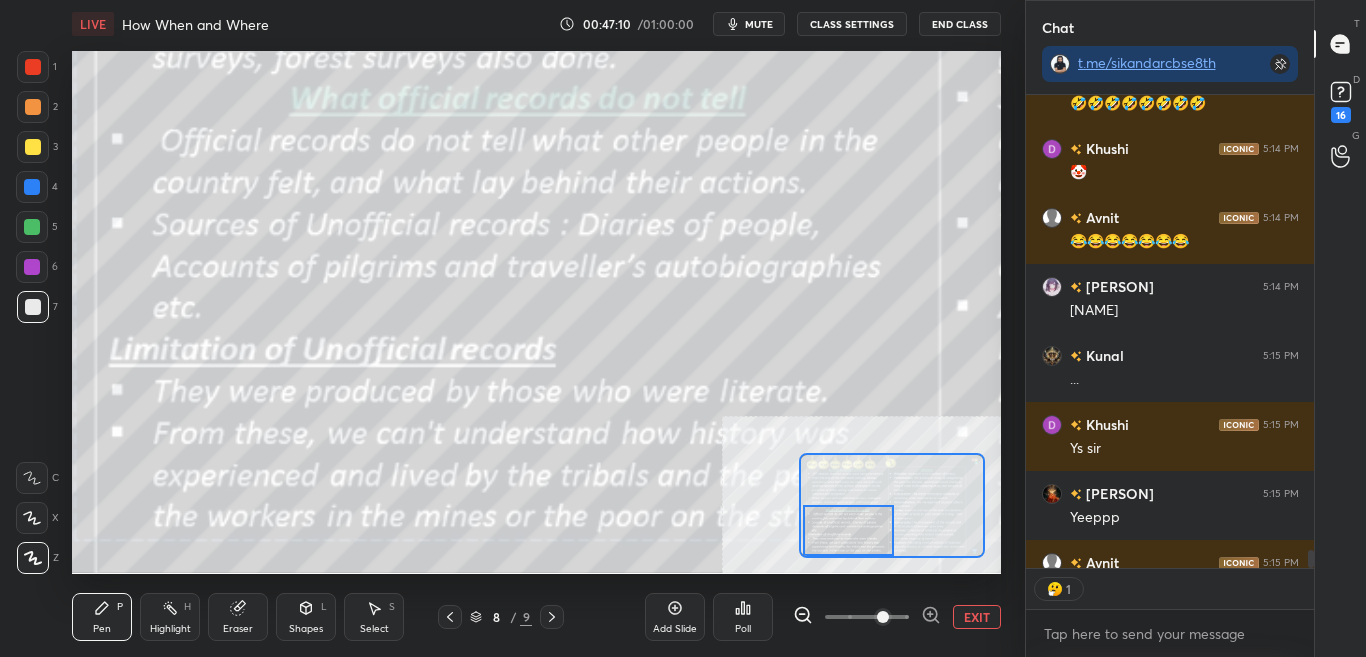 scroll, scrollTop: 467, scrollLeft: 282, axis: both 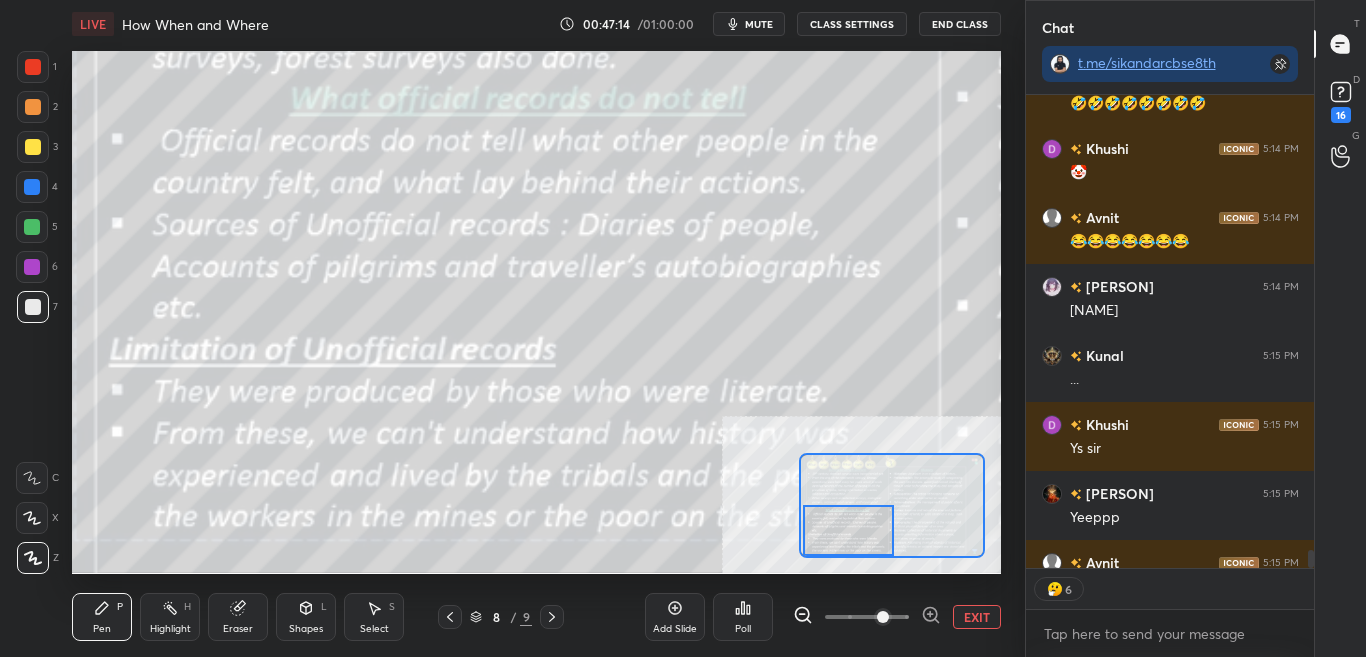 click at bounding box center [848, 530] 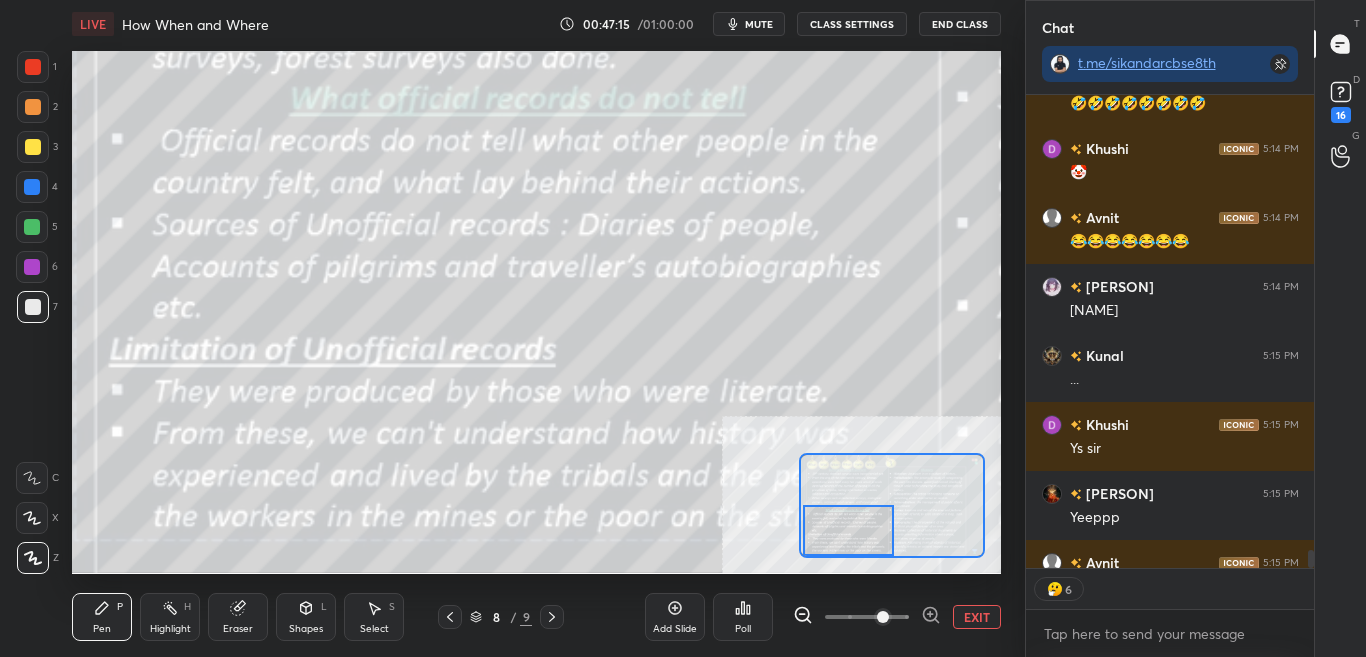 click at bounding box center [848, 530] 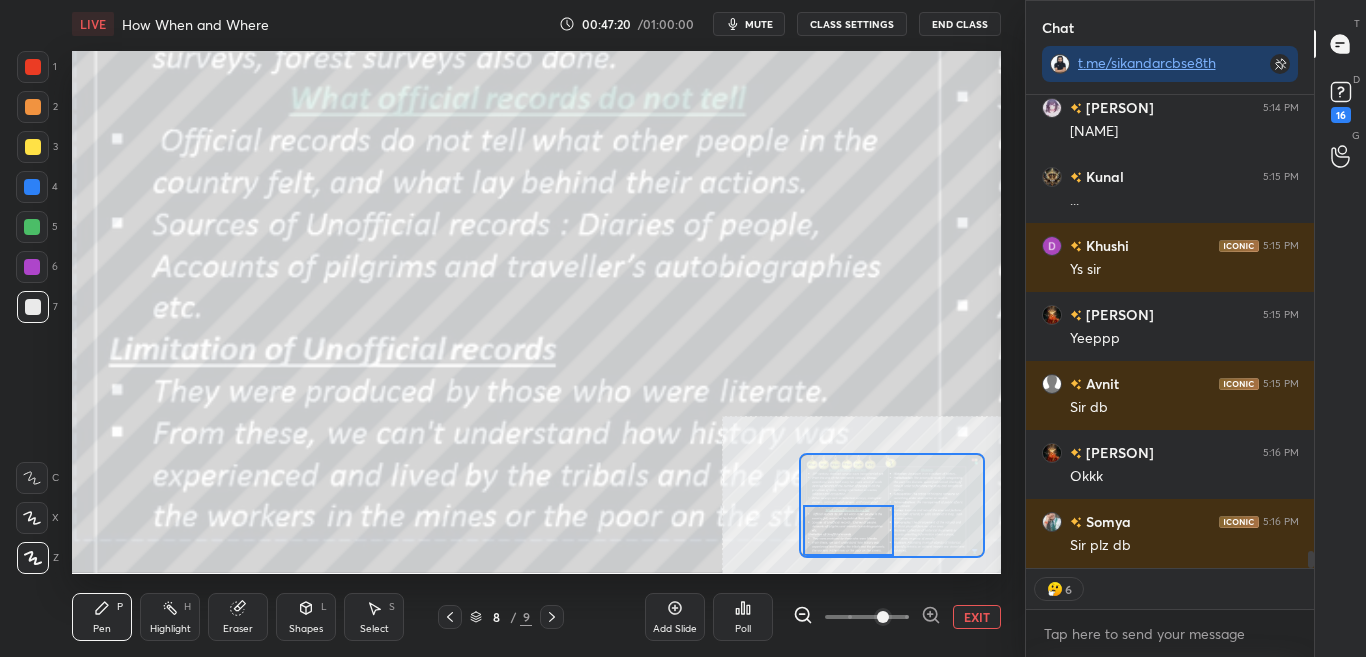 scroll, scrollTop: 13062, scrollLeft: 0, axis: vertical 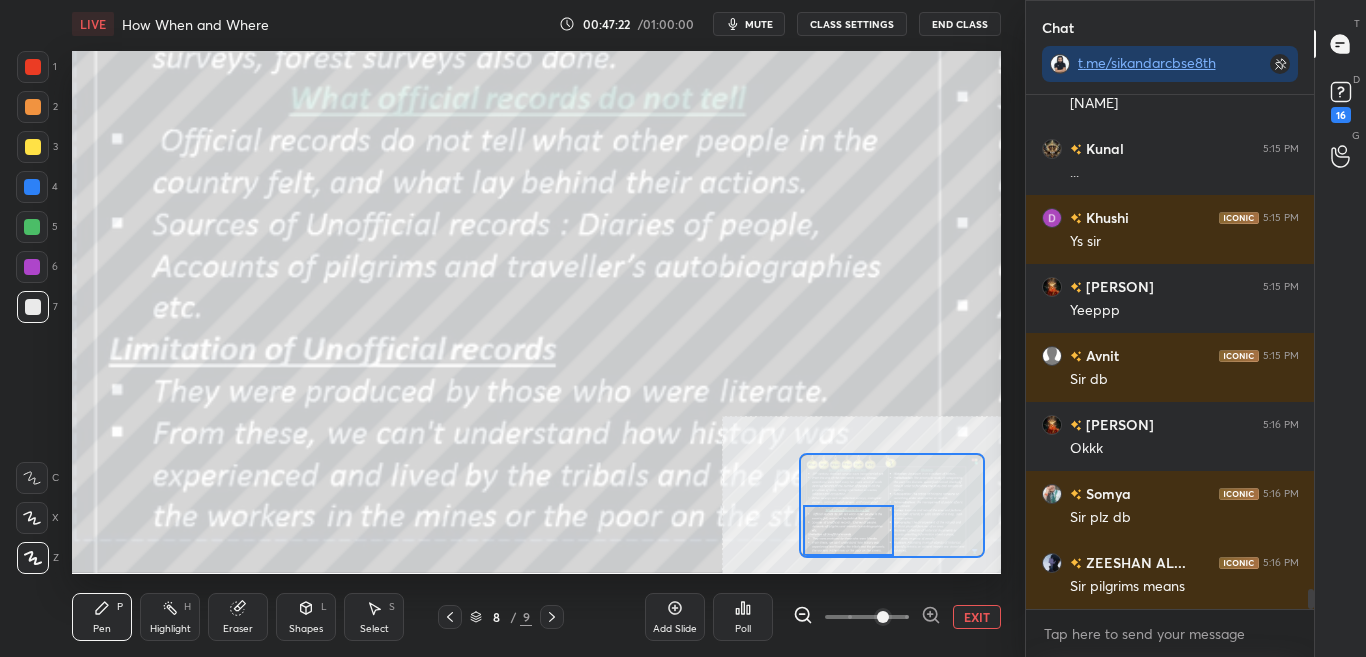 click on "CLASS SETTINGS" at bounding box center [852, 24] 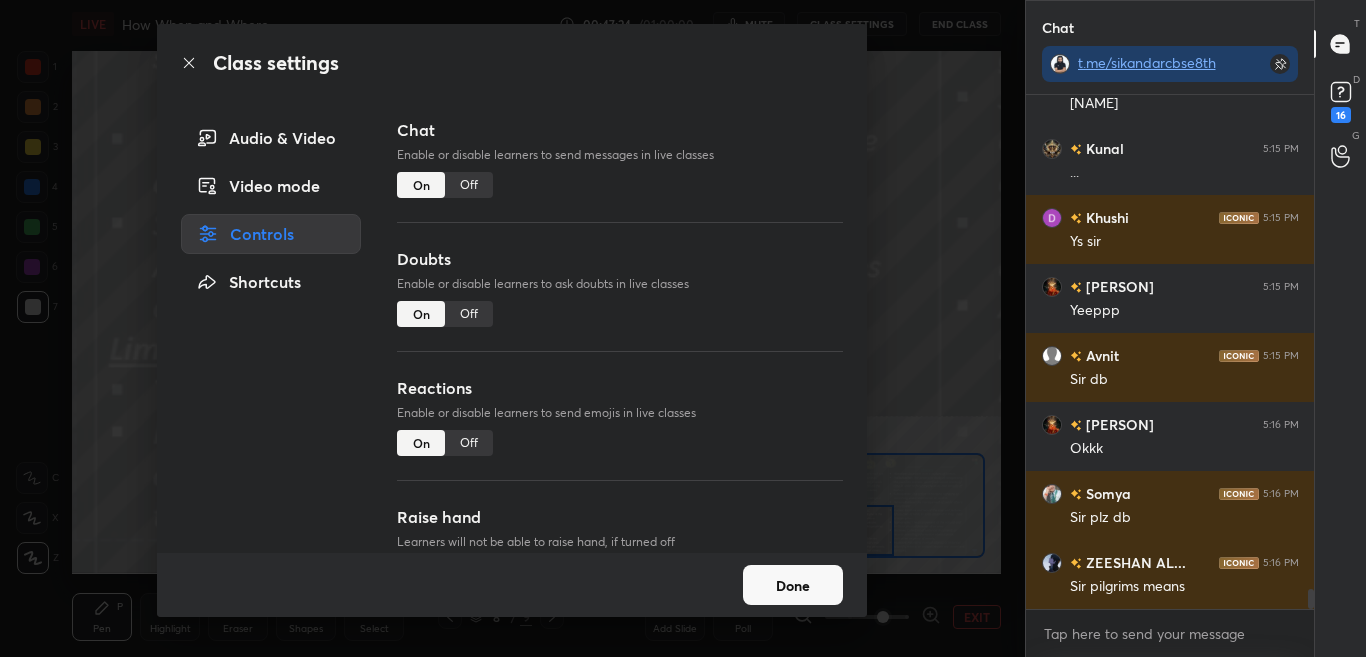 click on "Off" at bounding box center (469, 185) 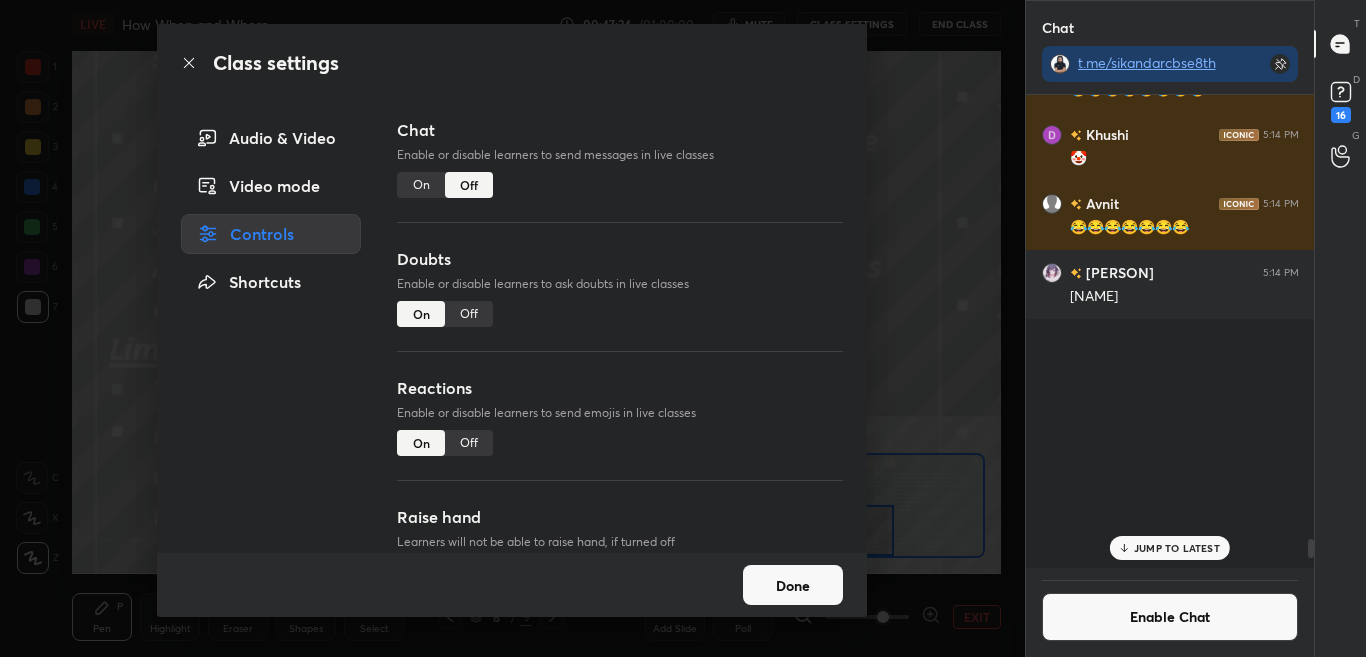 scroll, scrollTop: 12436, scrollLeft: 0, axis: vertical 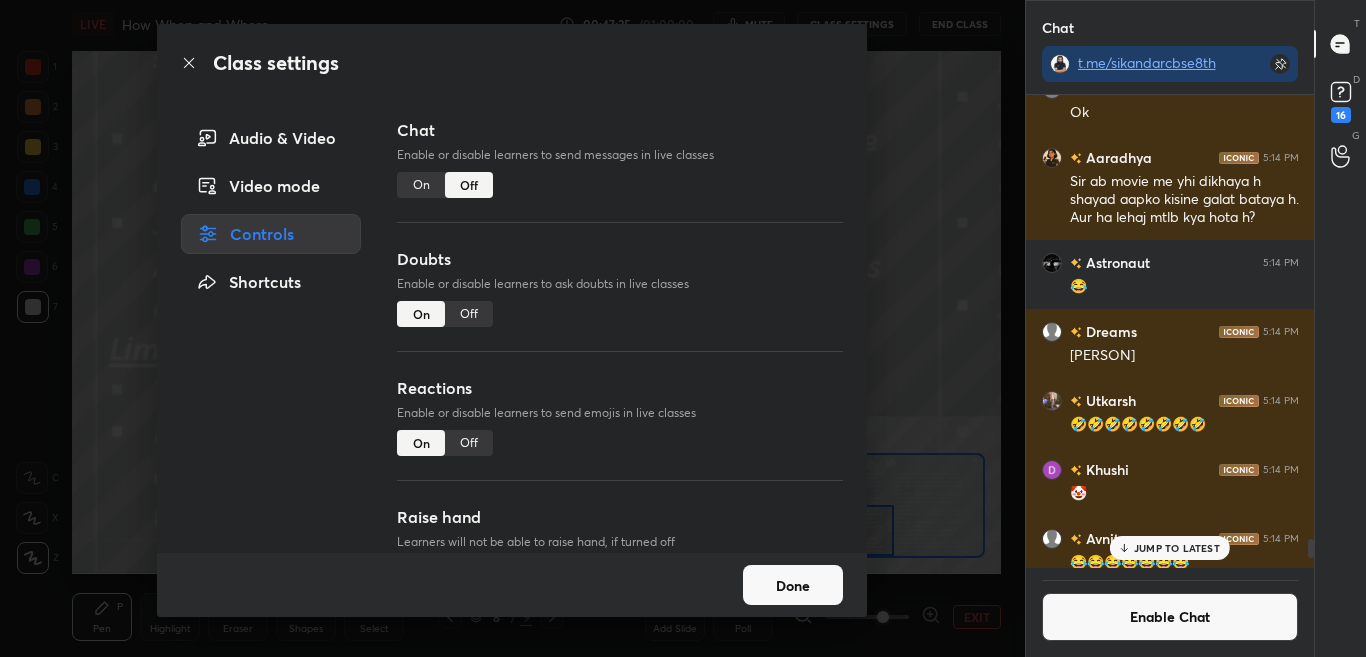 click 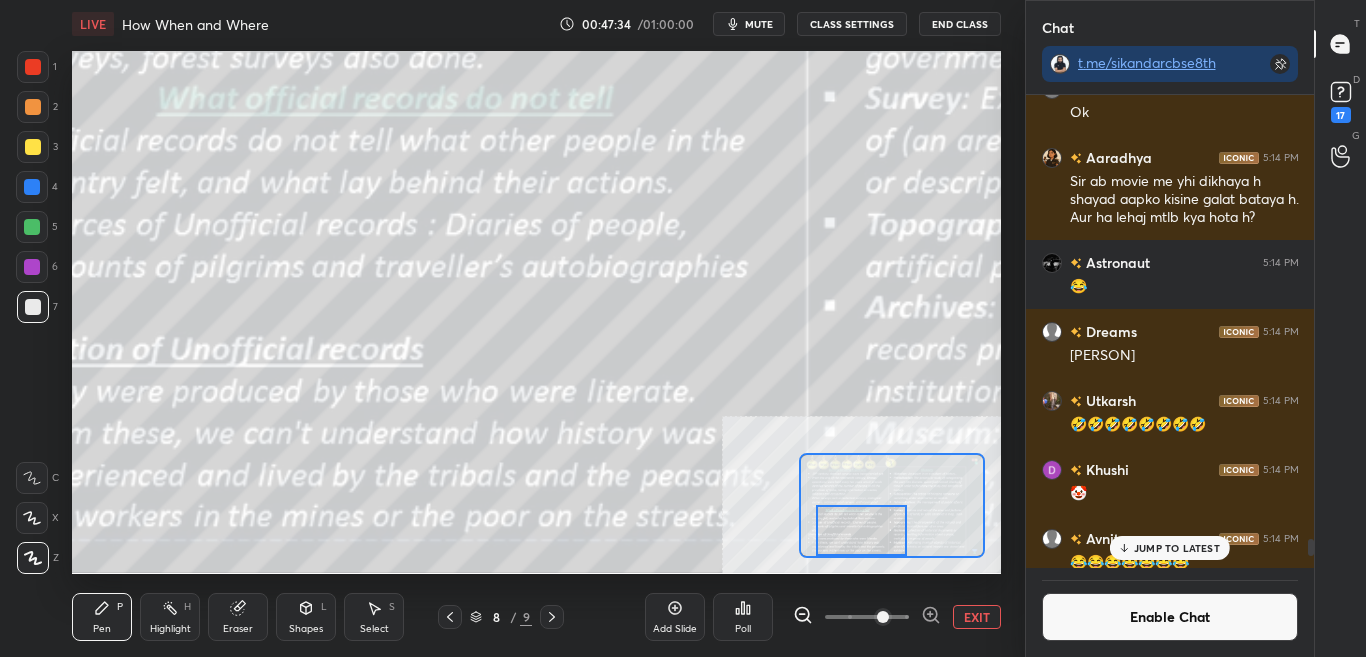 drag, startPoint x: 865, startPoint y: 525, endPoint x: 860, endPoint y: 534, distance: 10.29563 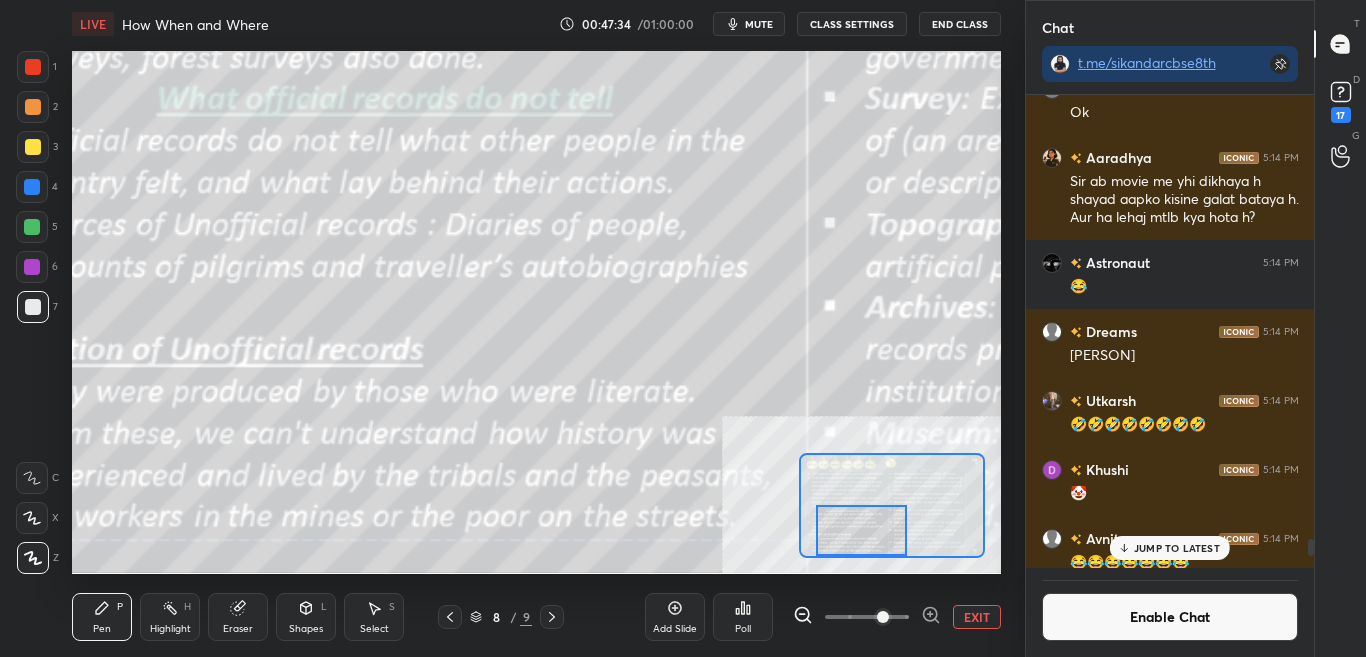click at bounding box center (861, 530) 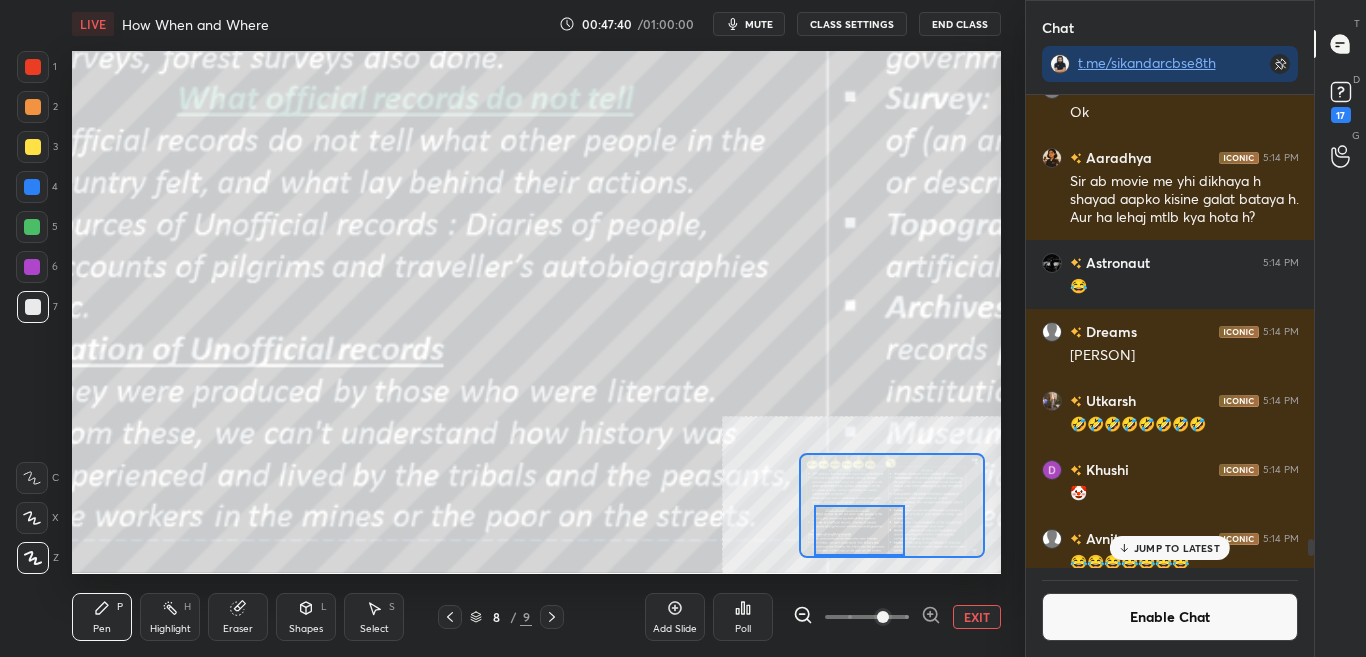 click on "EXIT" at bounding box center [977, 617] 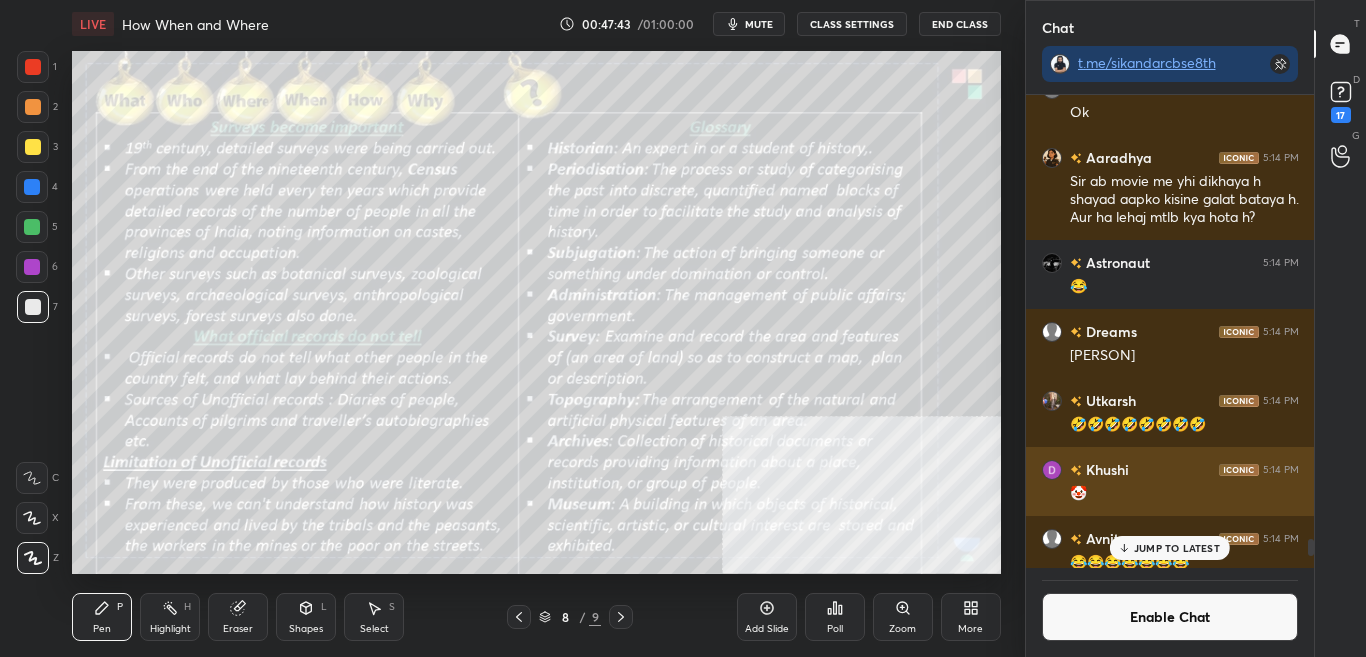 drag, startPoint x: 1195, startPoint y: 614, endPoint x: 1287, endPoint y: 465, distance: 175.11424 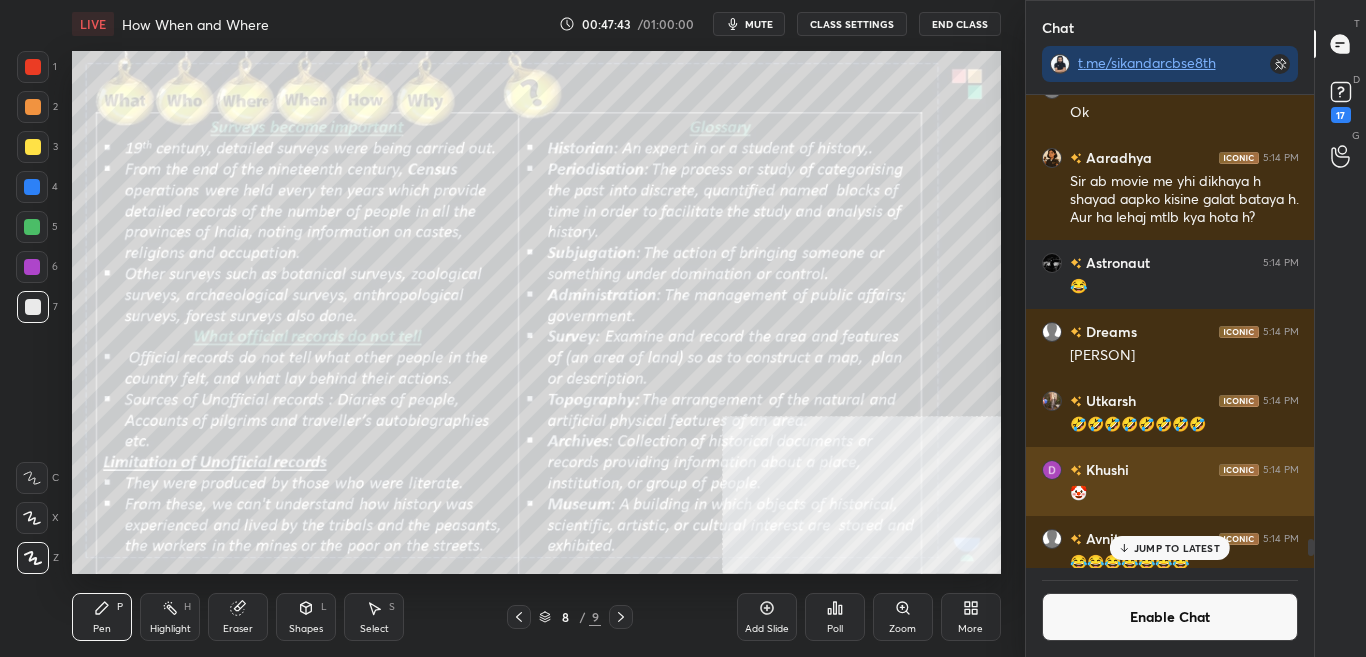 click on "[PERSON] 5:13 PM Good point [PERSON] jay   has a doubt 5:13 PM View doubt [PERSON] 5:13 PM Okk sahil [PERSON] 5:13 PM 😂😂😂😂😂😂 [PERSON] 5:13 PM manshi do not make the chat dark [PERSON] 5:13 PM Sir cate to hai [PERSON] 5:13 PM SIR POLLLLLLLLLLLLSSSSSSSSS [PERSON] 5:13 PM But i can't manshi [PERSON] 5:13 PM what is your favorite choclate [PERSON] 5:13 PM 😅😅😅😅🤣🤣🤣🤣 Dreams 5:14 PM Ok [PERSON] 5:14 PM Sir ab movie me yhi dikhaya h shayad aapko kisine galat bataya h. Aur ha lehaj mtlb kya hota h? Astronaut 5:14 PM 😂 Dreams 5:14 PM [PERSON] [PERSON] 5:14 PM 🤣🤣🤣🤣🤣🤣🤣🤣 [PERSON] 5:14 PM 🤡 [PERSON] 5:14 PM 😂😂😂😂😂😂😂 [PERSON] 5:14 PM stutii JUMP TO LATEST Enable Chat" at bounding box center (1170, 376) 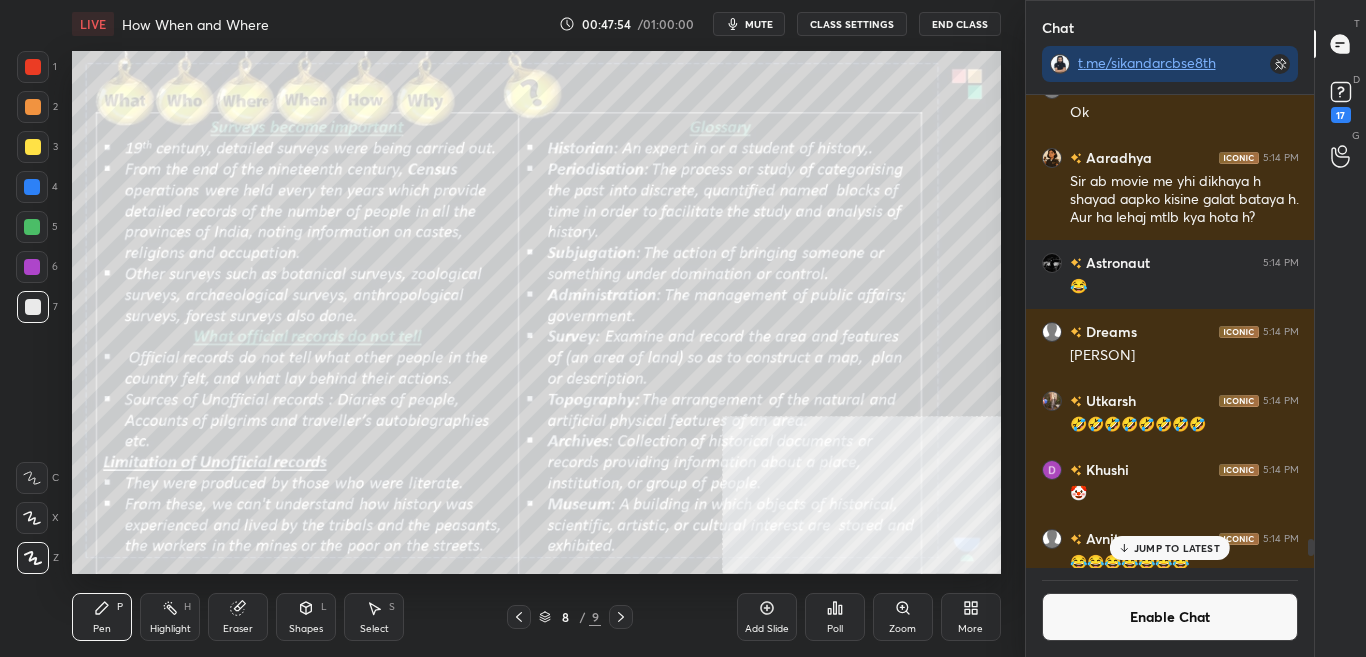 click on "Enable Chat" at bounding box center (1170, 617) 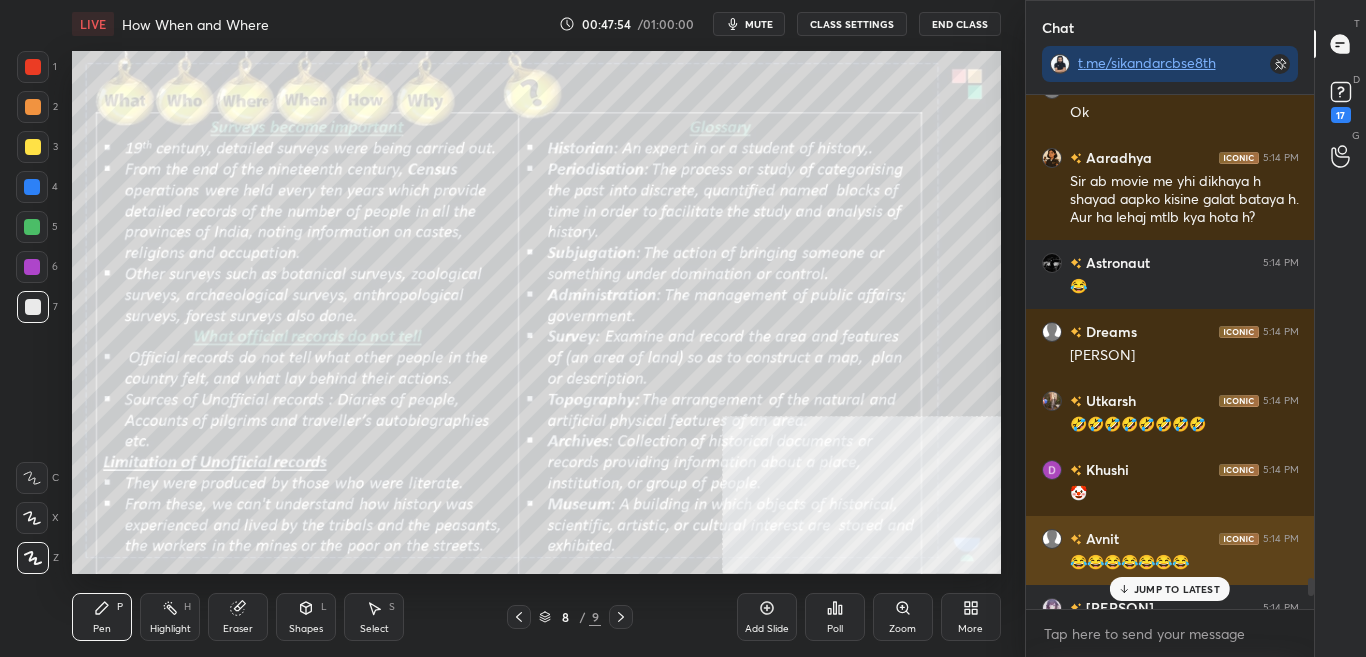 scroll, scrollTop: 7, scrollLeft: 7, axis: both 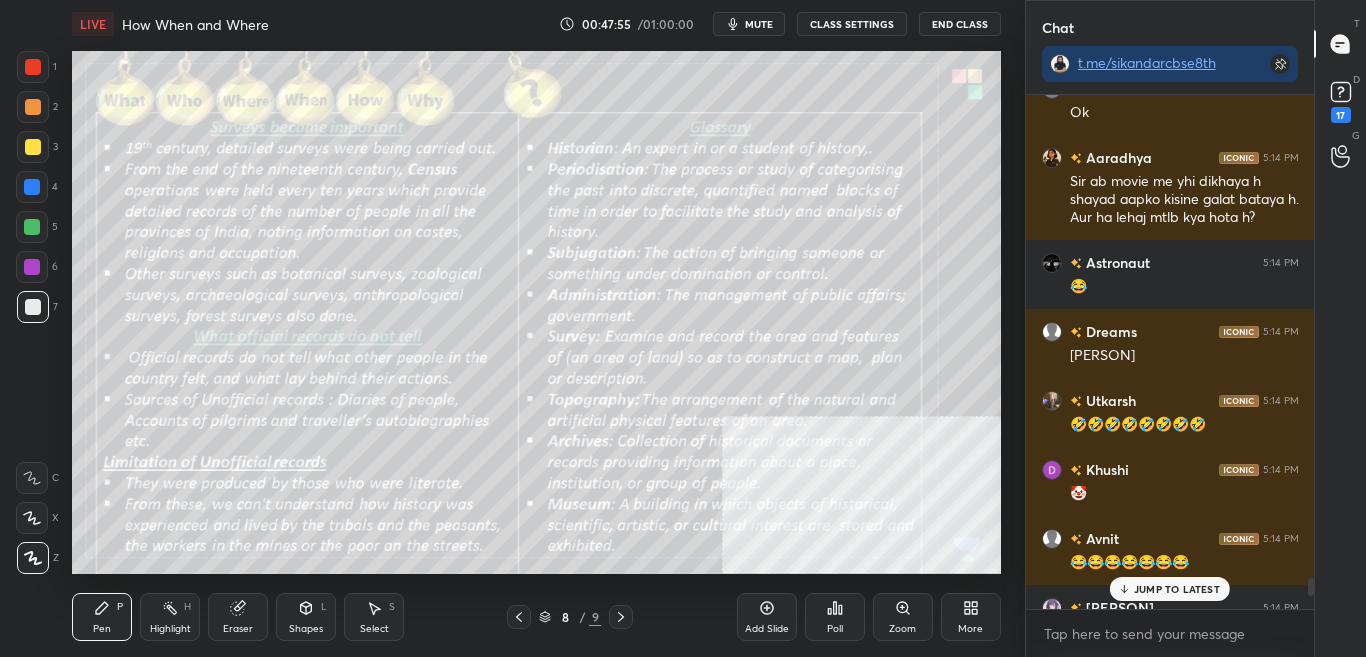 click on "JUMP TO LATEST" at bounding box center (1177, 589) 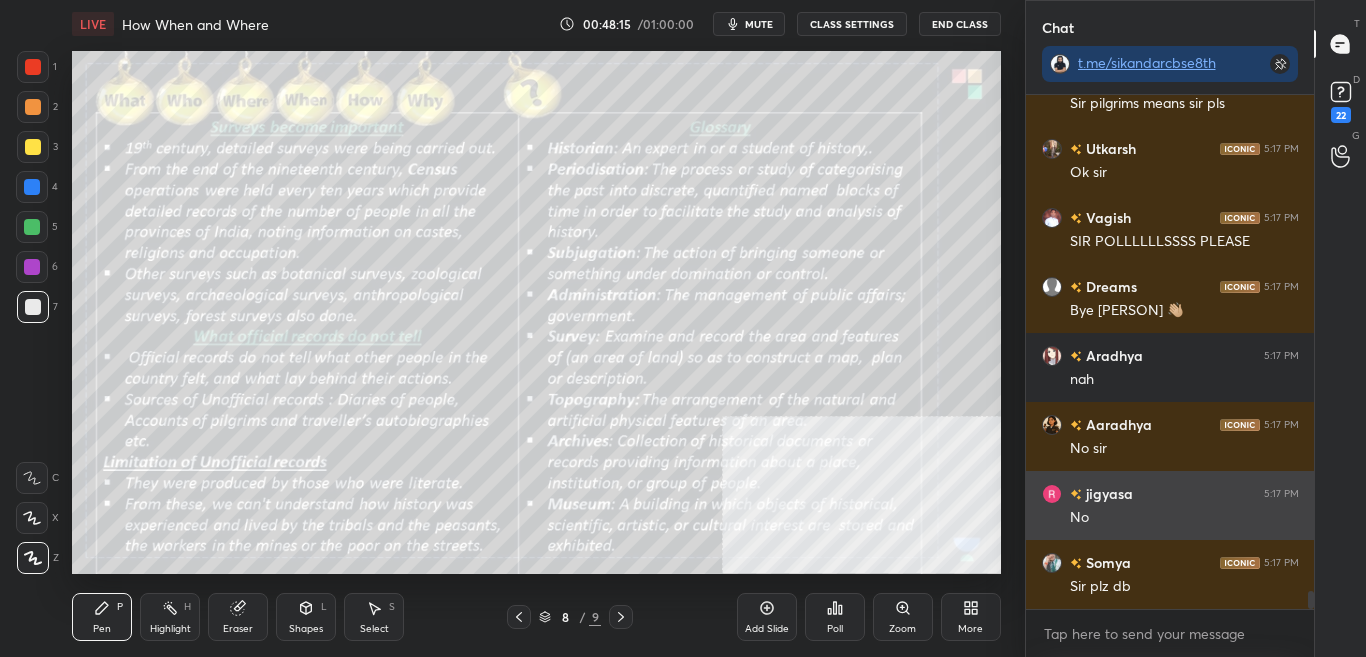 scroll, scrollTop: 14274, scrollLeft: 0, axis: vertical 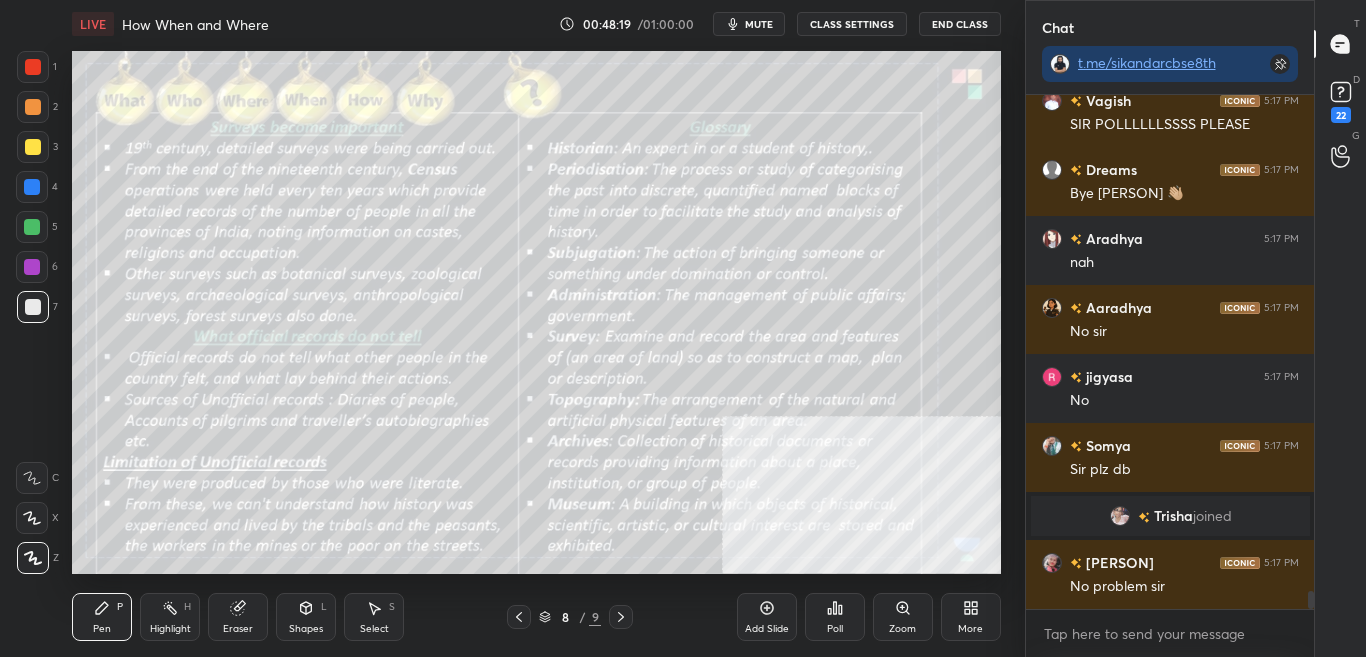 click on "mute" at bounding box center (759, 24) 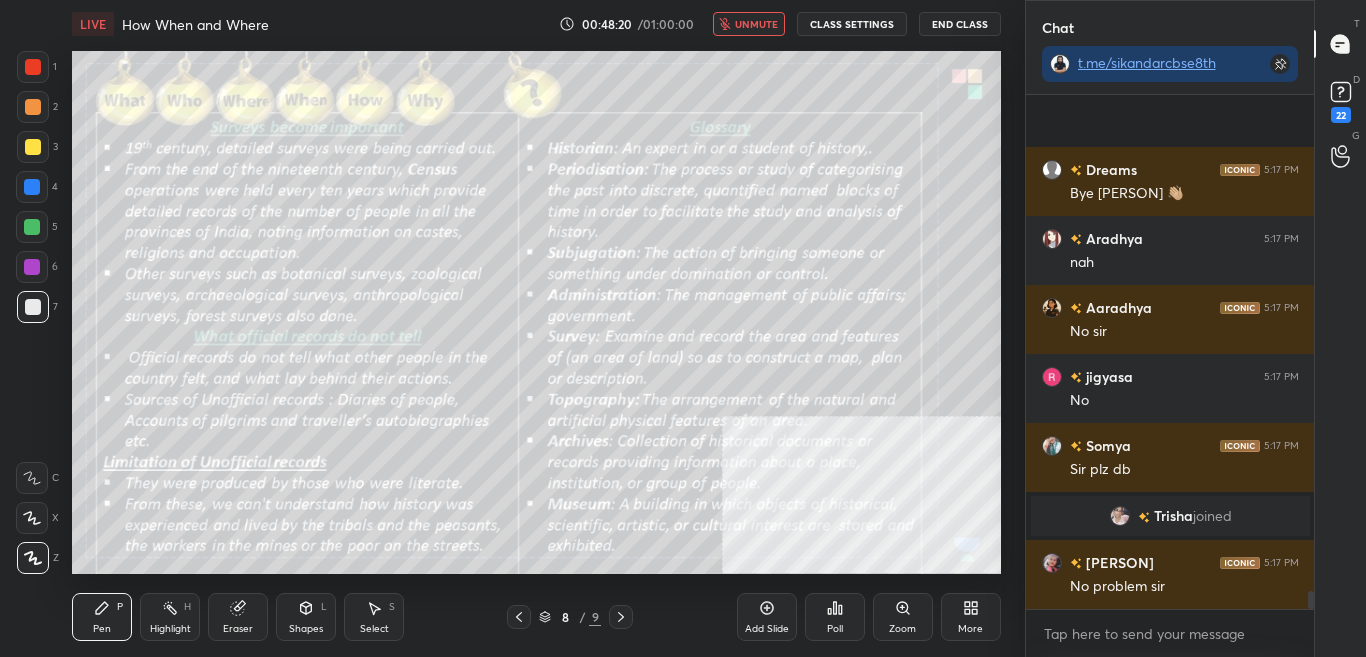 scroll, scrollTop: 14296, scrollLeft: 0, axis: vertical 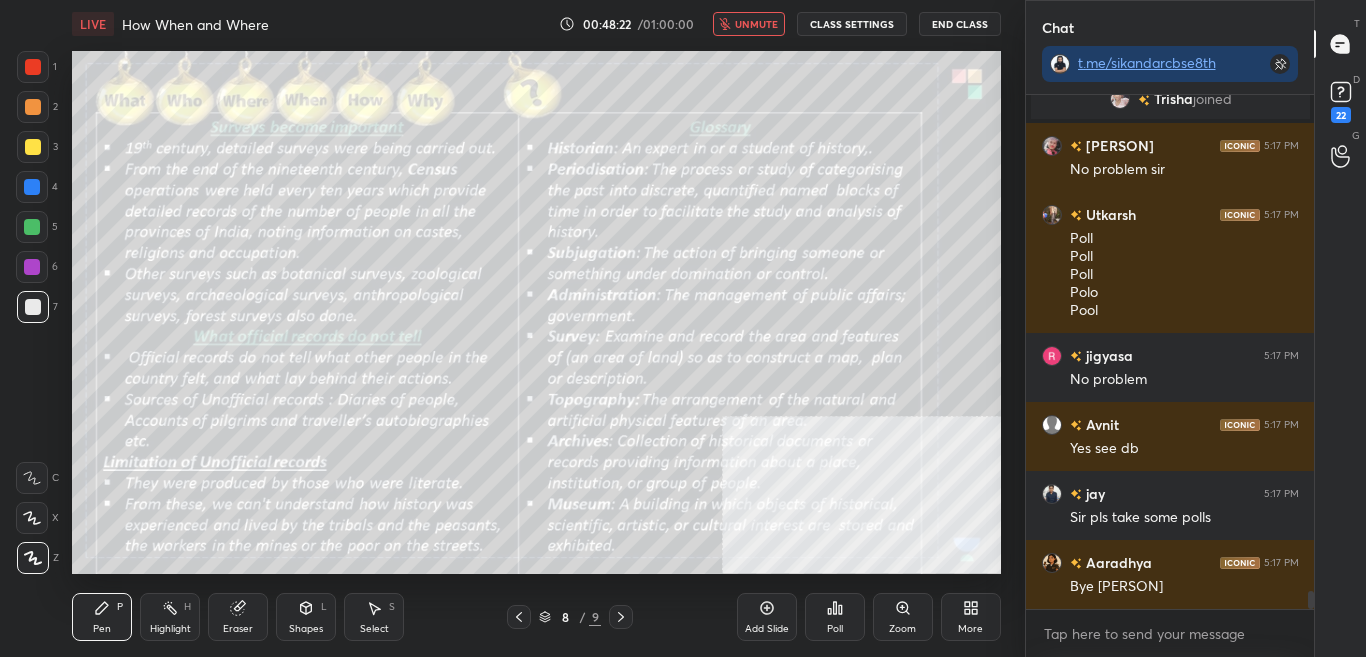 drag, startPoint x: 768, startPoint y: 23, endPoint x: 766, endPoint y: 39, distance: 16.124516 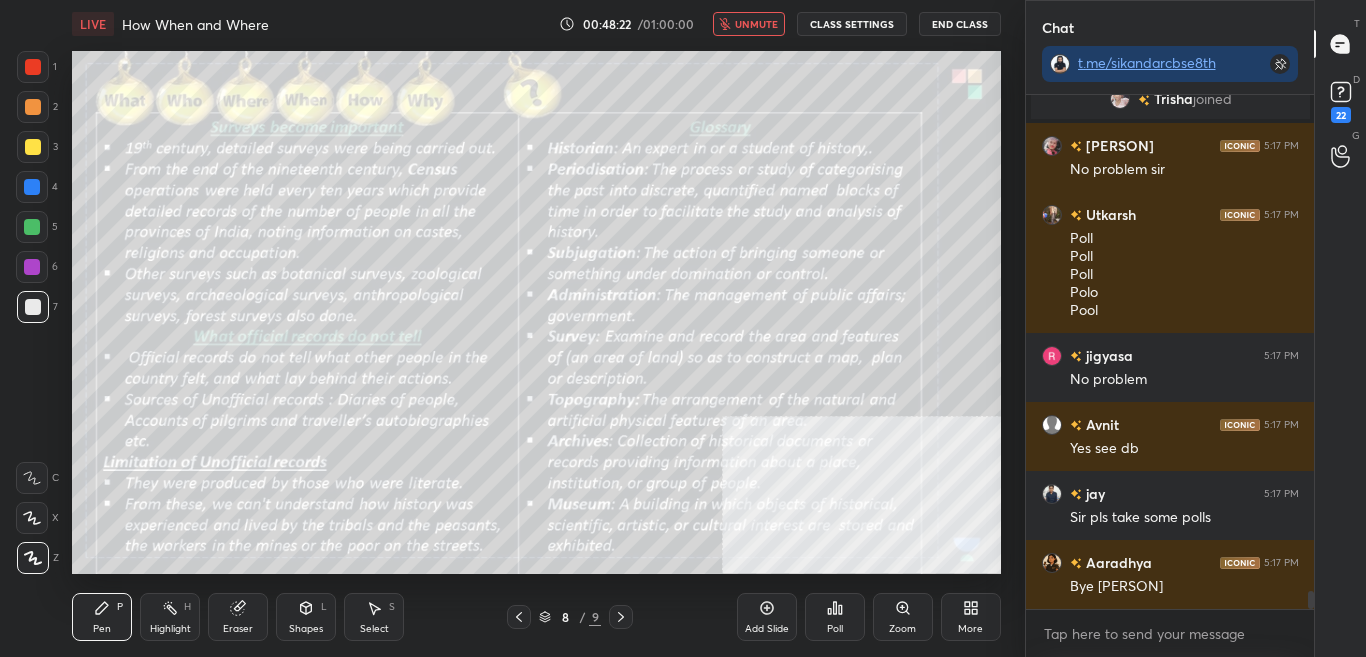 click on "unmute" at bounding box center (756, 24) 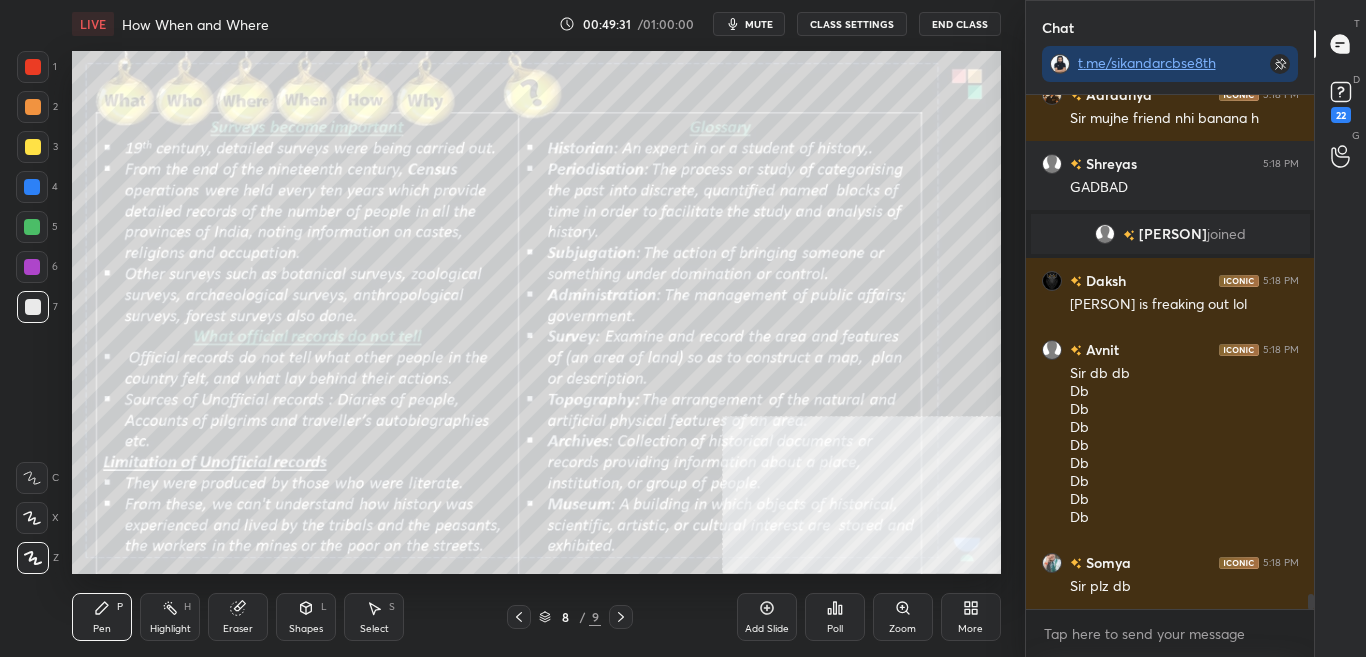 scroll, scrollTop: 16601, scrollLeft: 0, axis: vertical 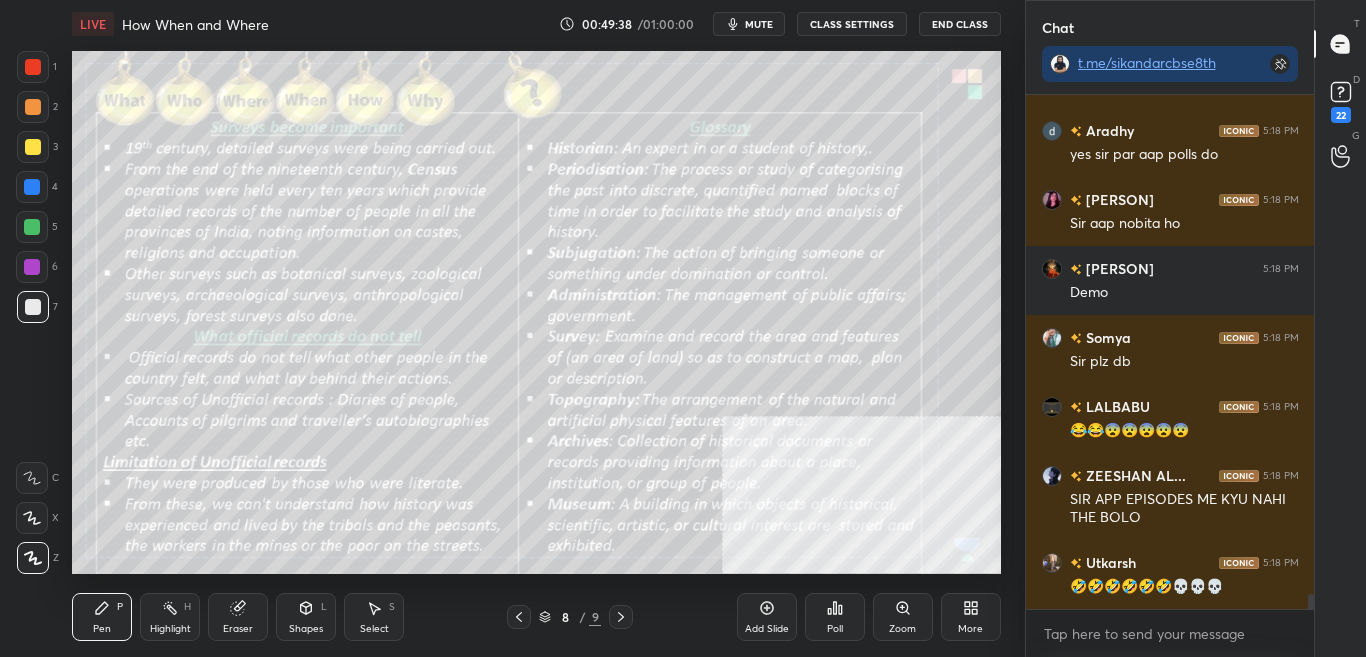 click on "More" at bounding box center (971, 617) 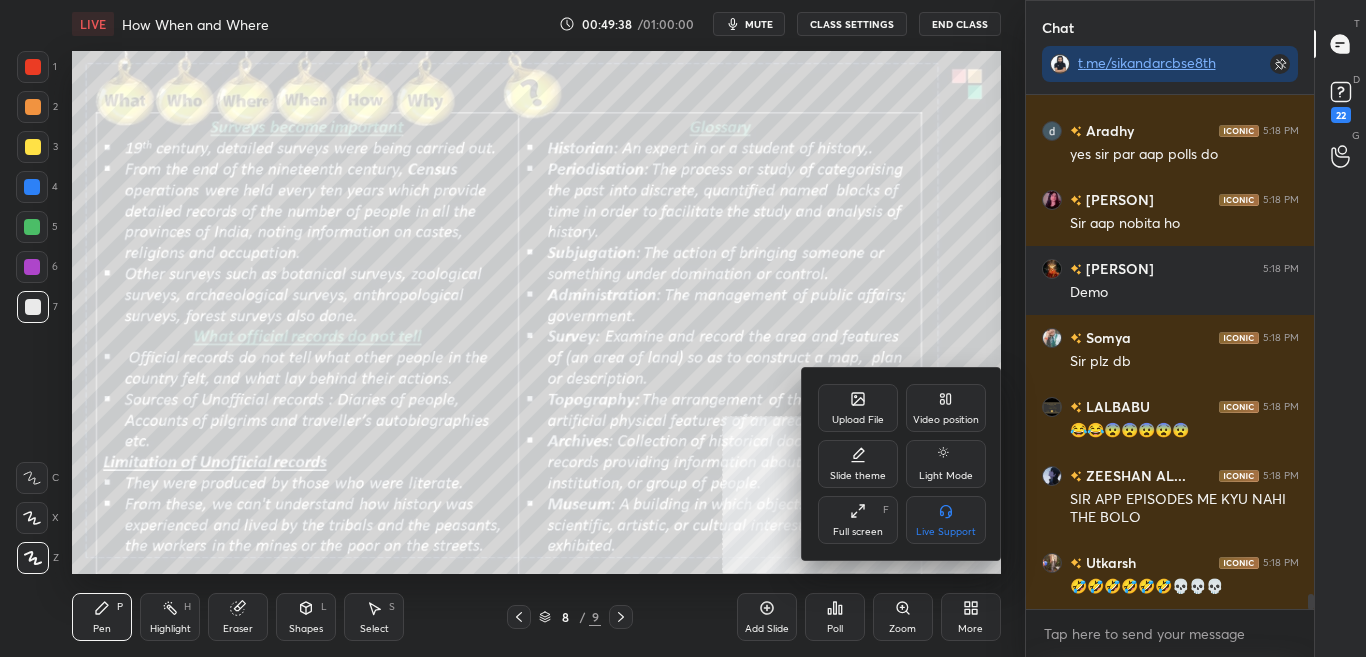 scroll, scrollTop: 17102, scrollLeft: 0, axis: vertical 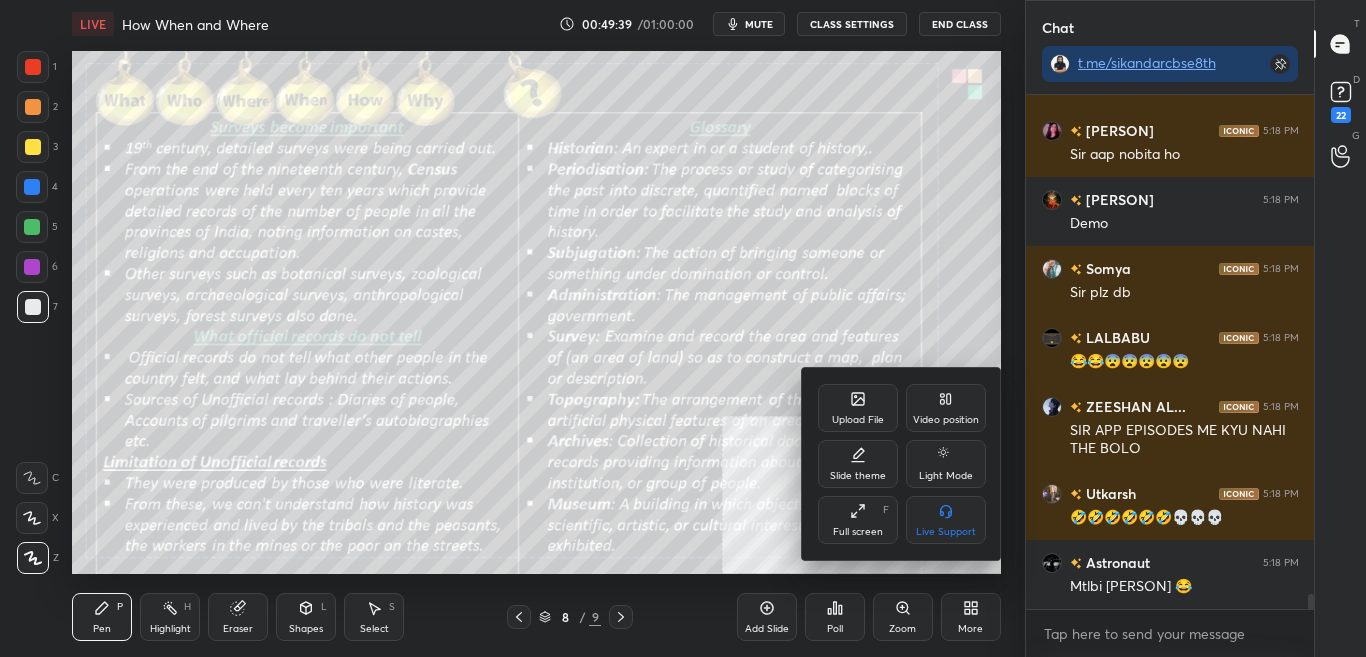 click on "Upload File" at bounding box center (858, 408) 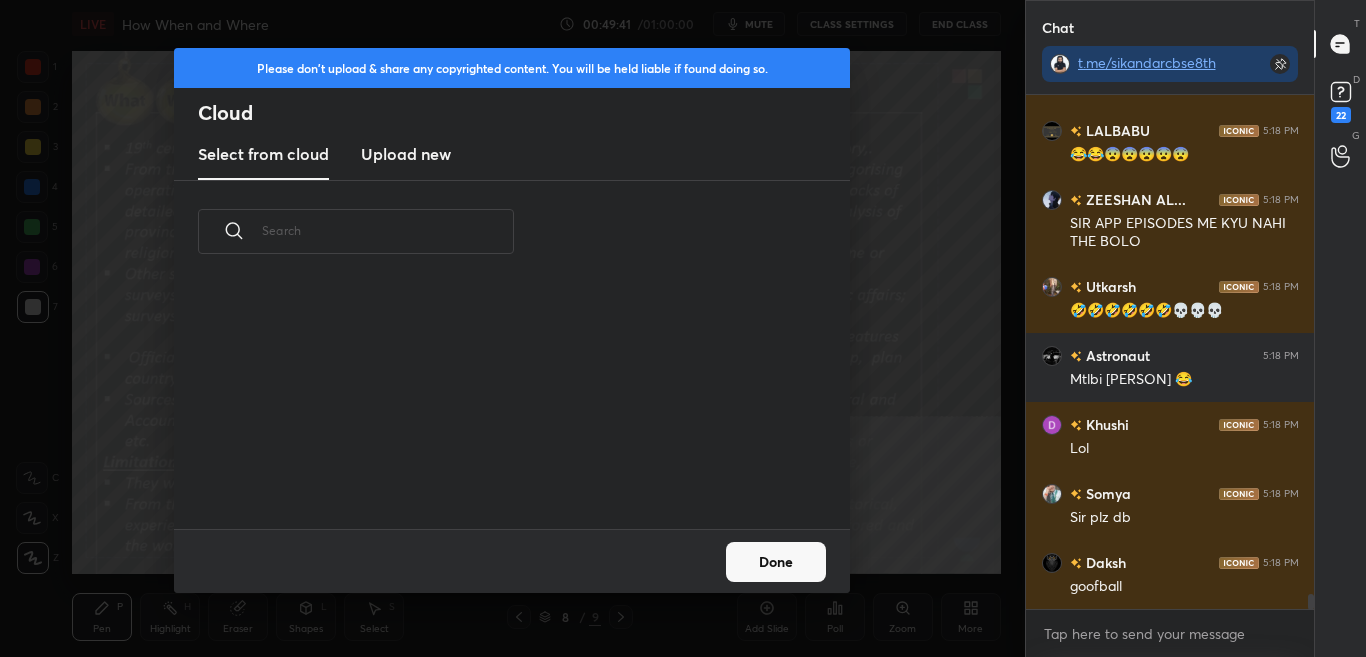 click on "Done" at bounding box center [776, 562] 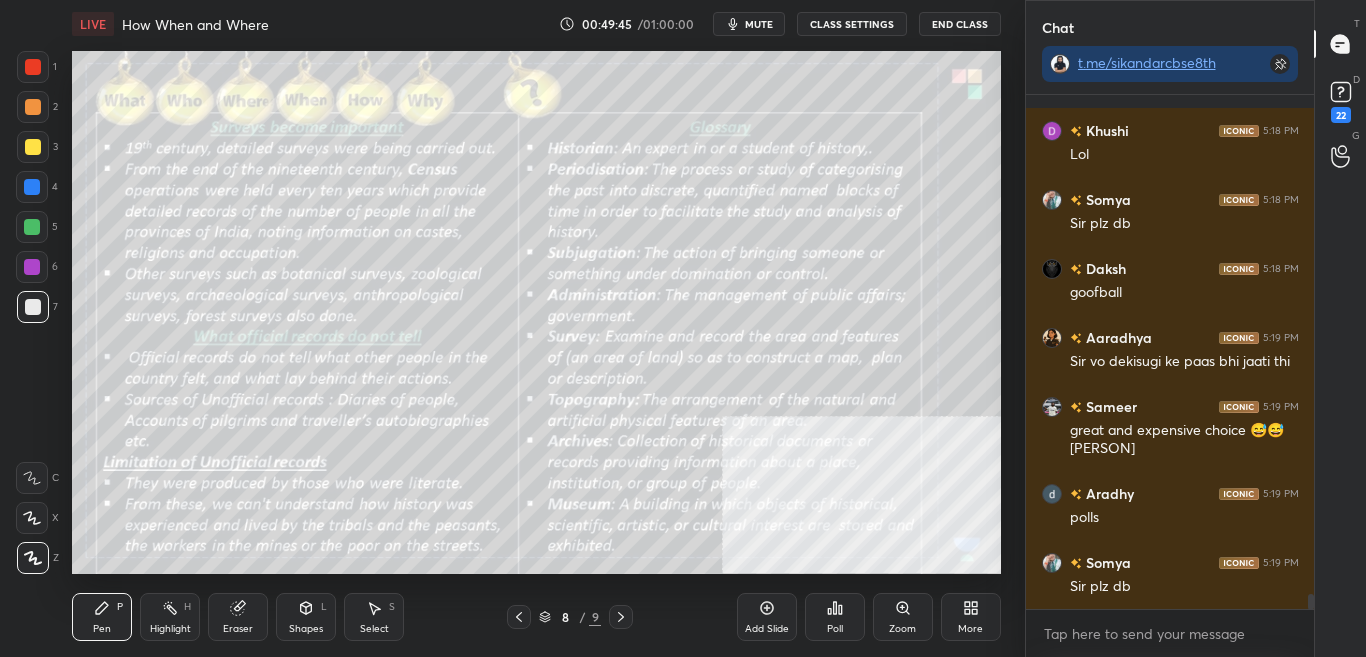 click on "More" at bounding box center [970, 629] 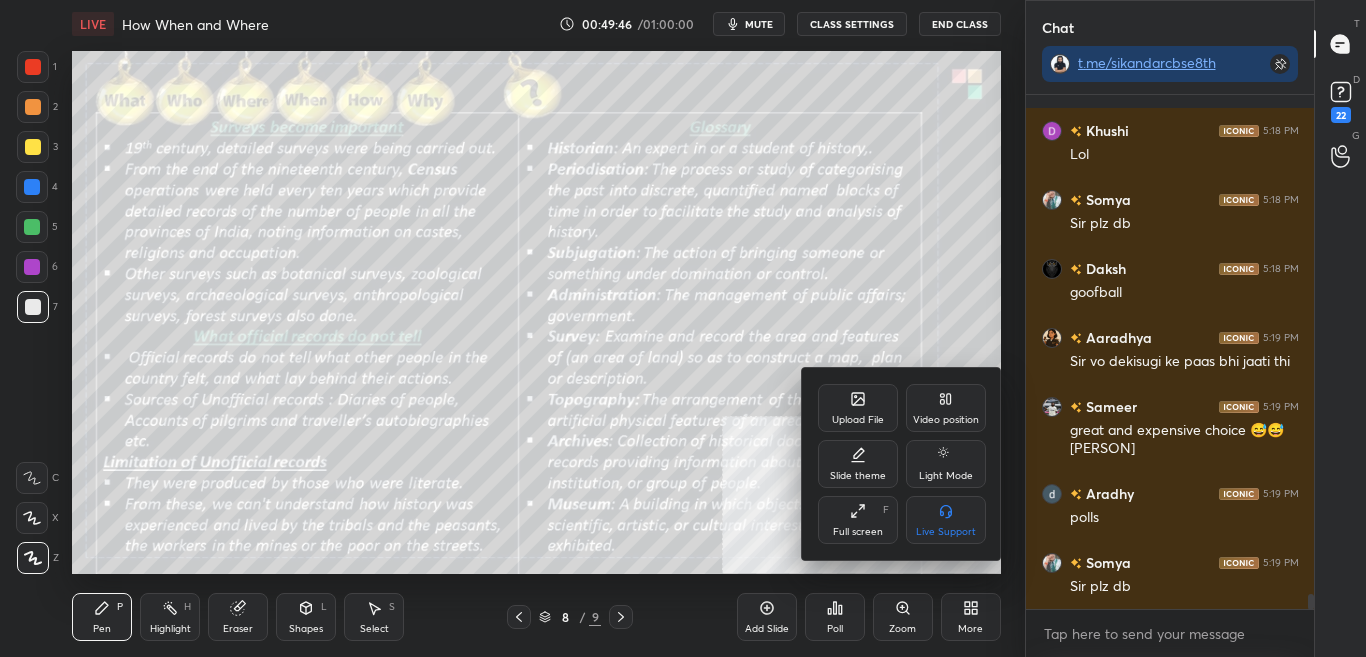 click on "Upload File" at bounding box center [858, 408] 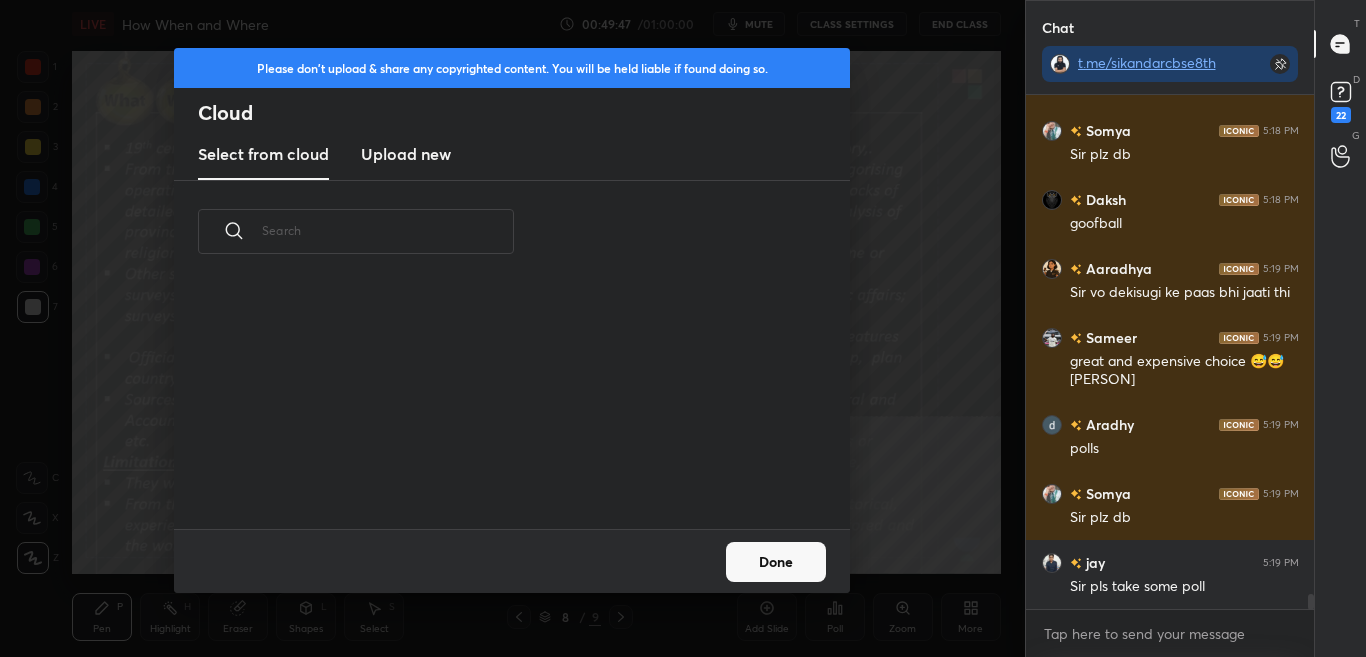 click on "Done" at bounding box center [776, 562] 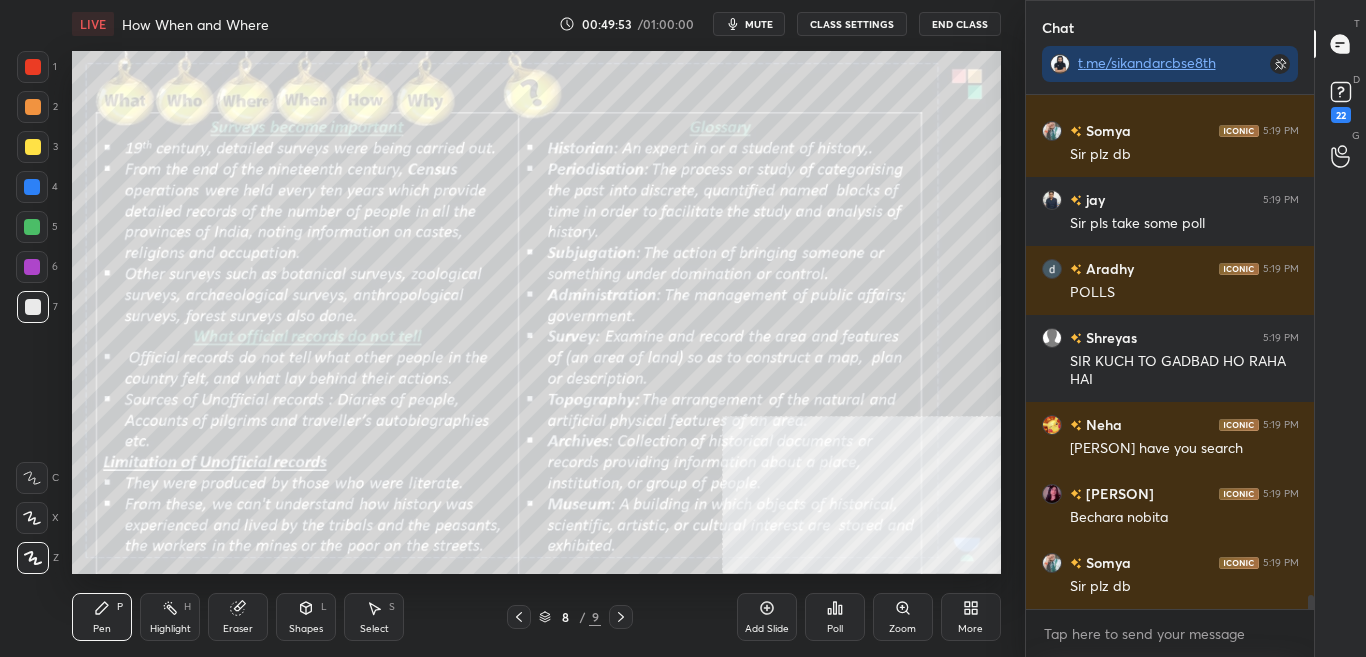 click on "More" at bounding box center (971, 617) 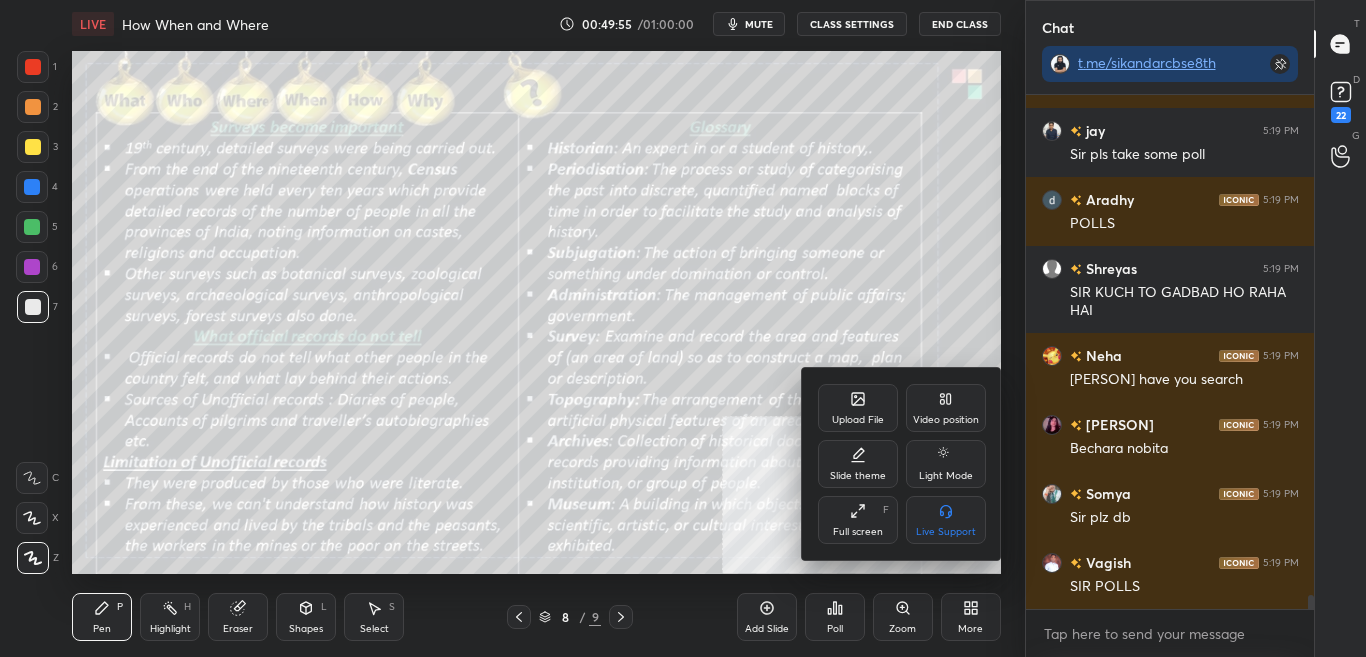click at bounding box center (683, 328) 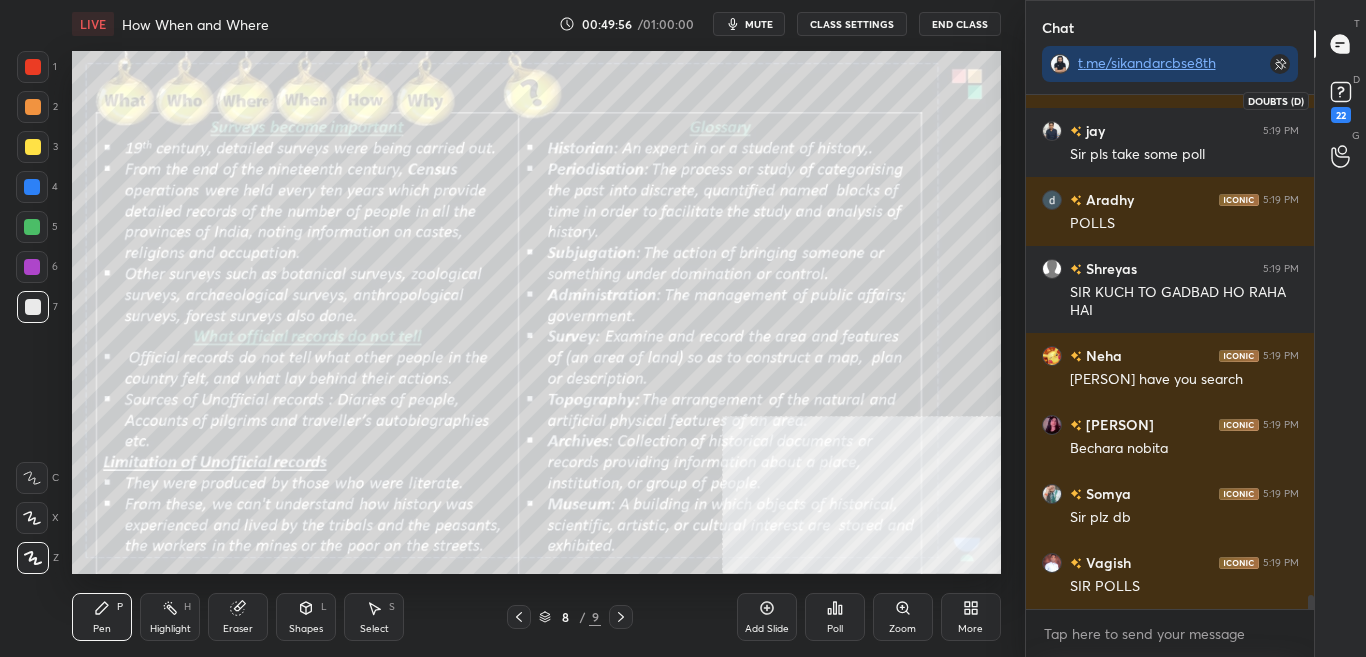 click on "22" at bounding box center (1341, 100) 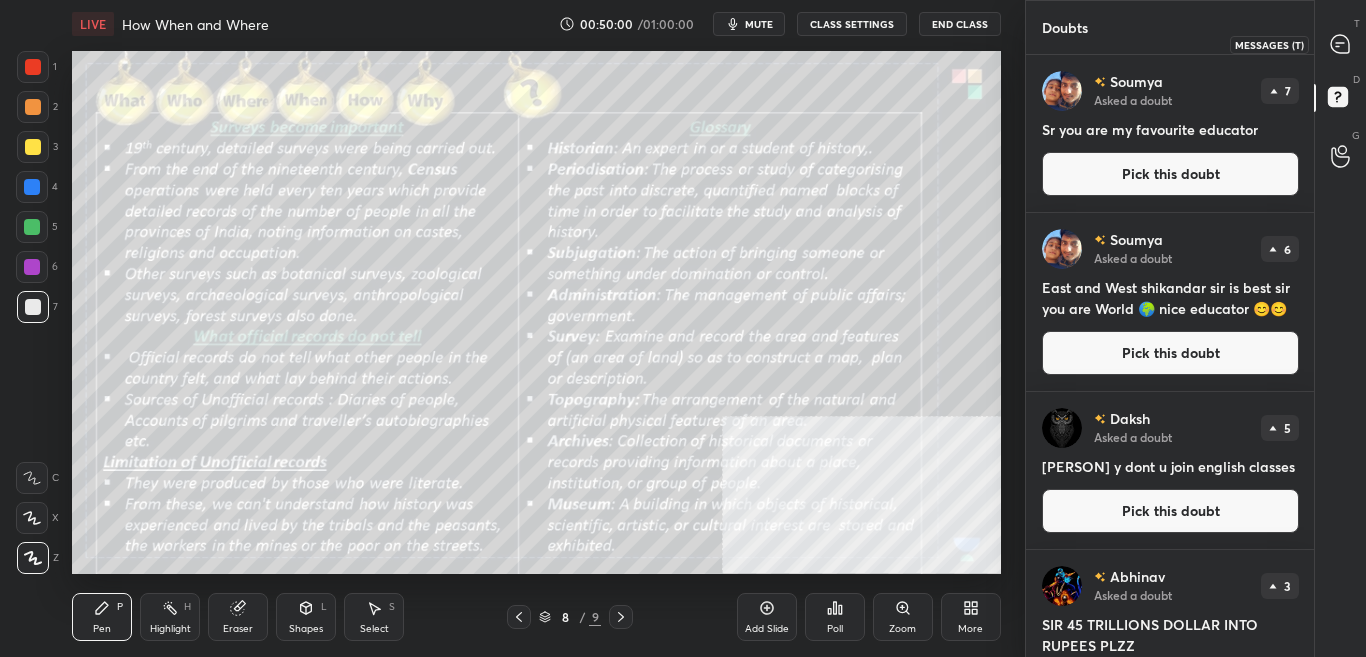 click at bounding box center [1341, 44] 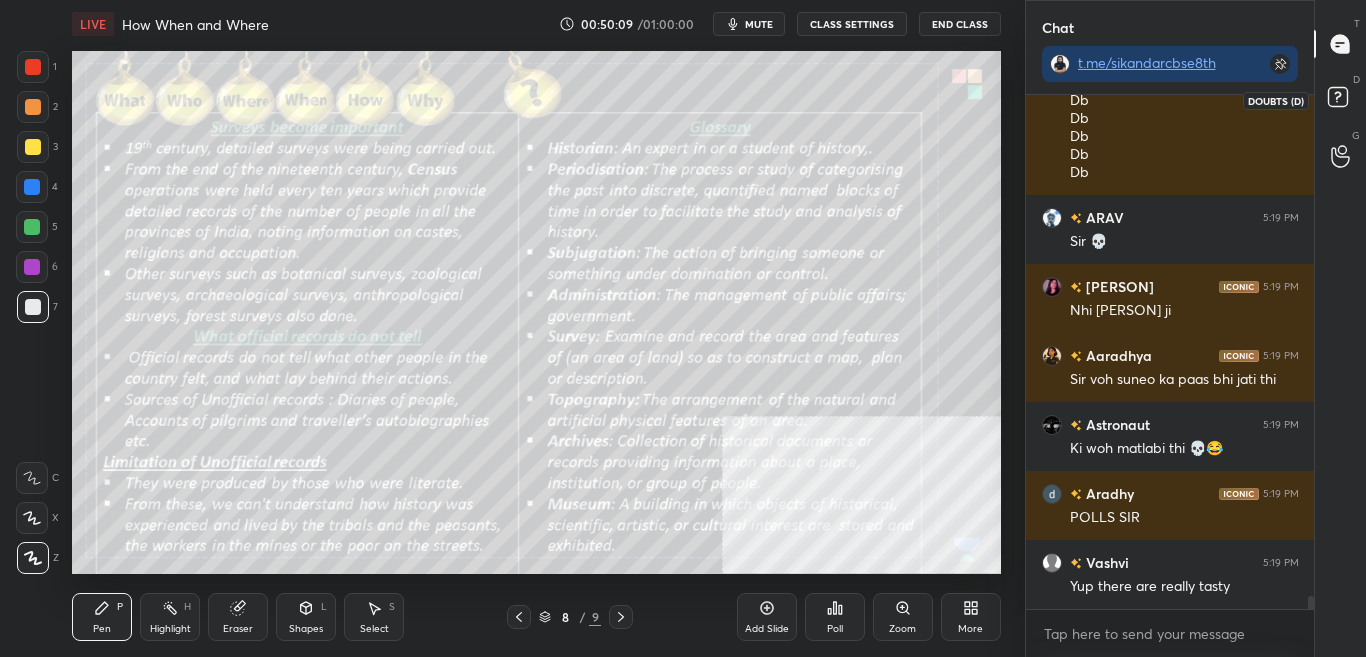 click 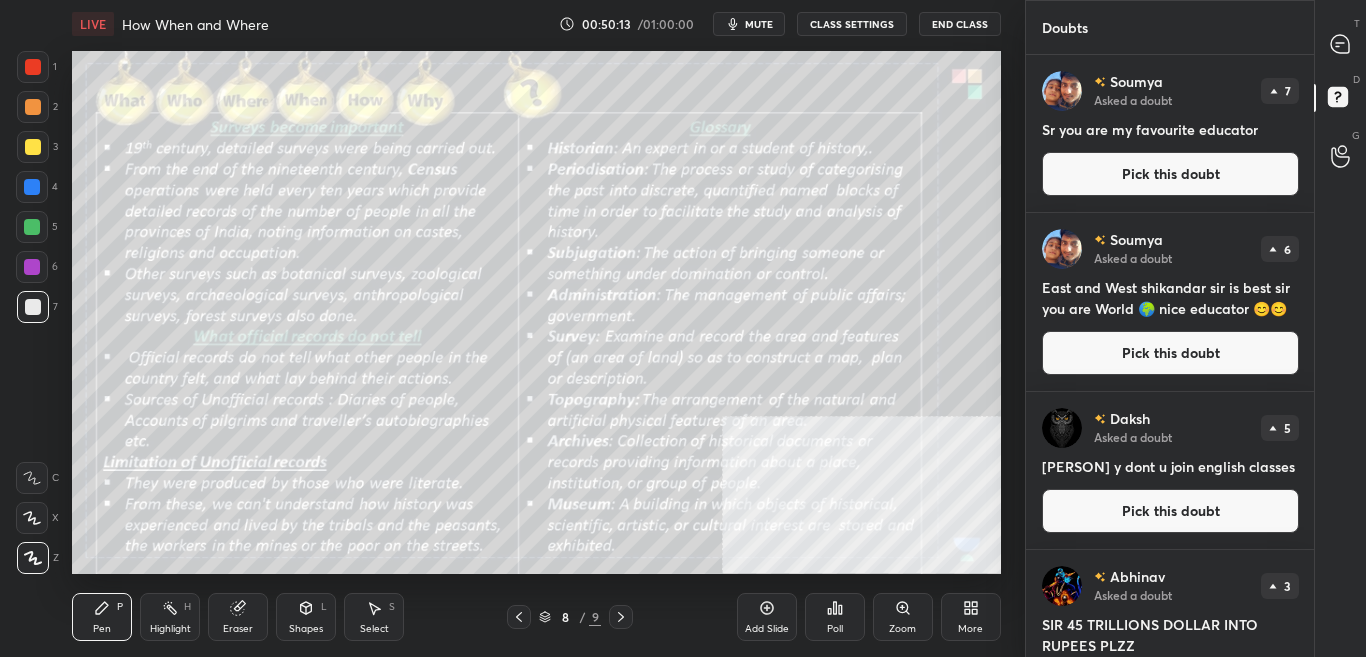 click on "T Messages (T) D Doubts (D) G Raise Hand (G)" at bounding box center [1340, 328] 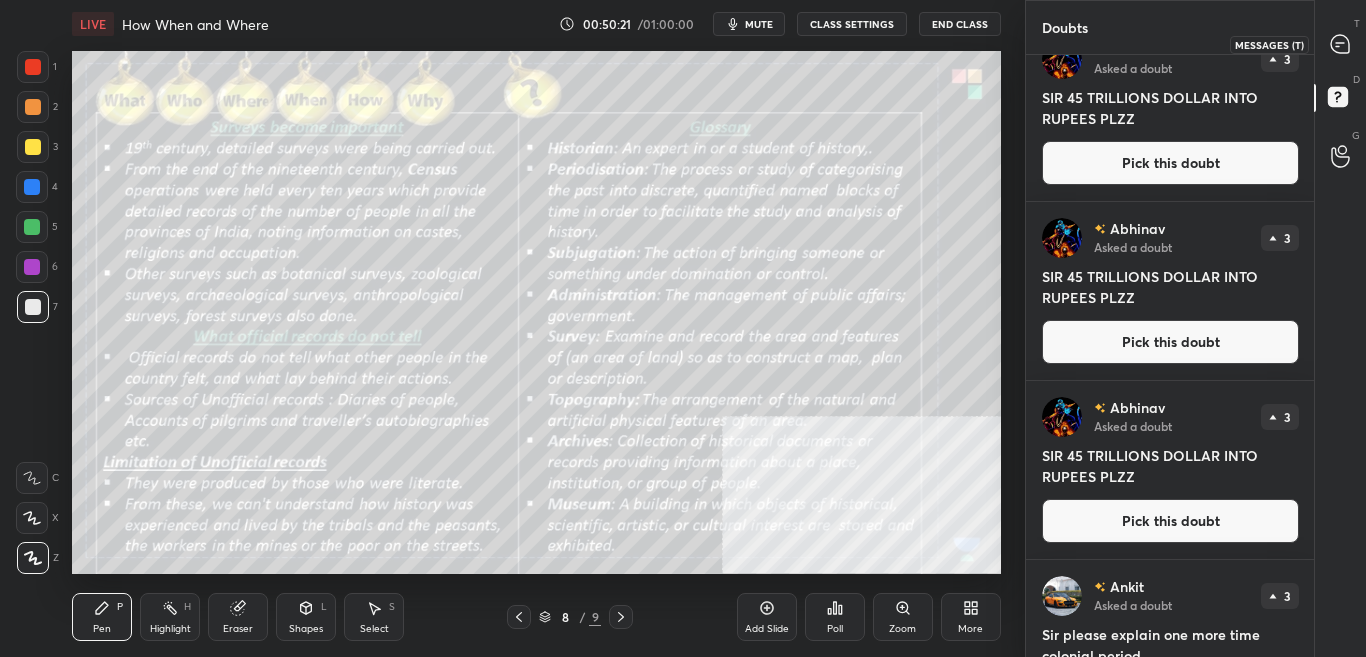 click at bounding box center [1341, 44] 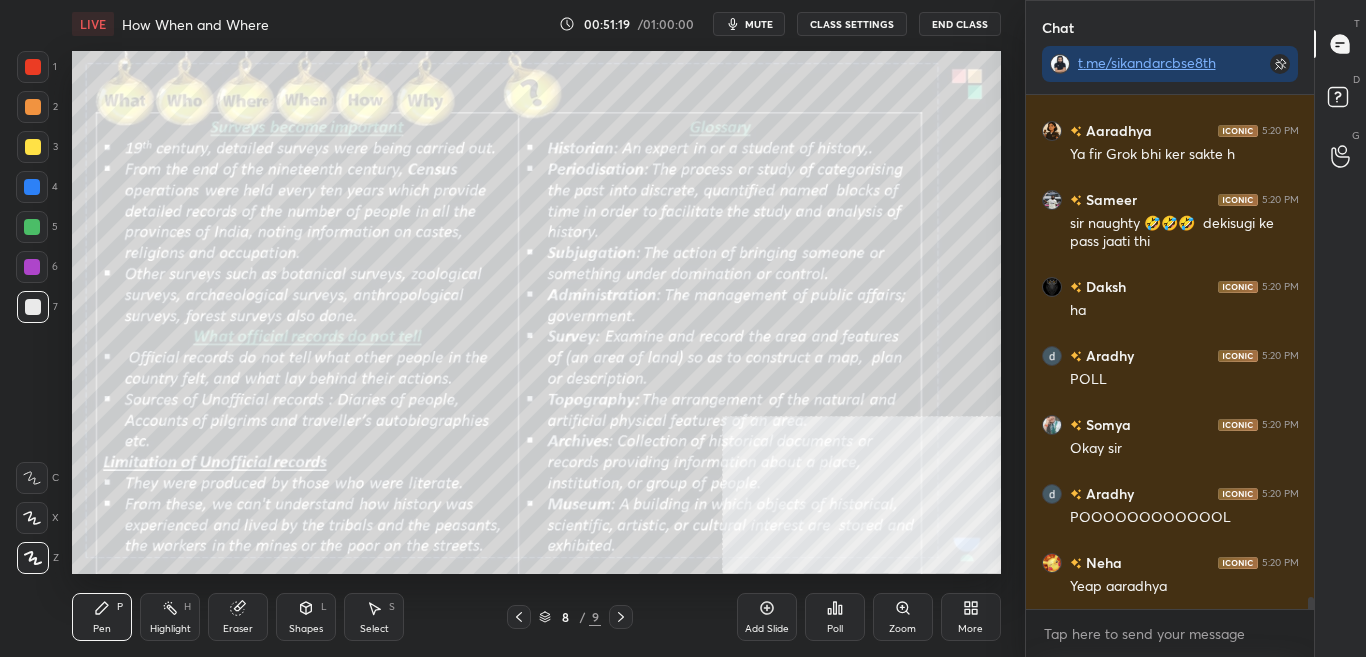 scroll, scrollTop: 22326, scrollLeft: 0, axis: vertical 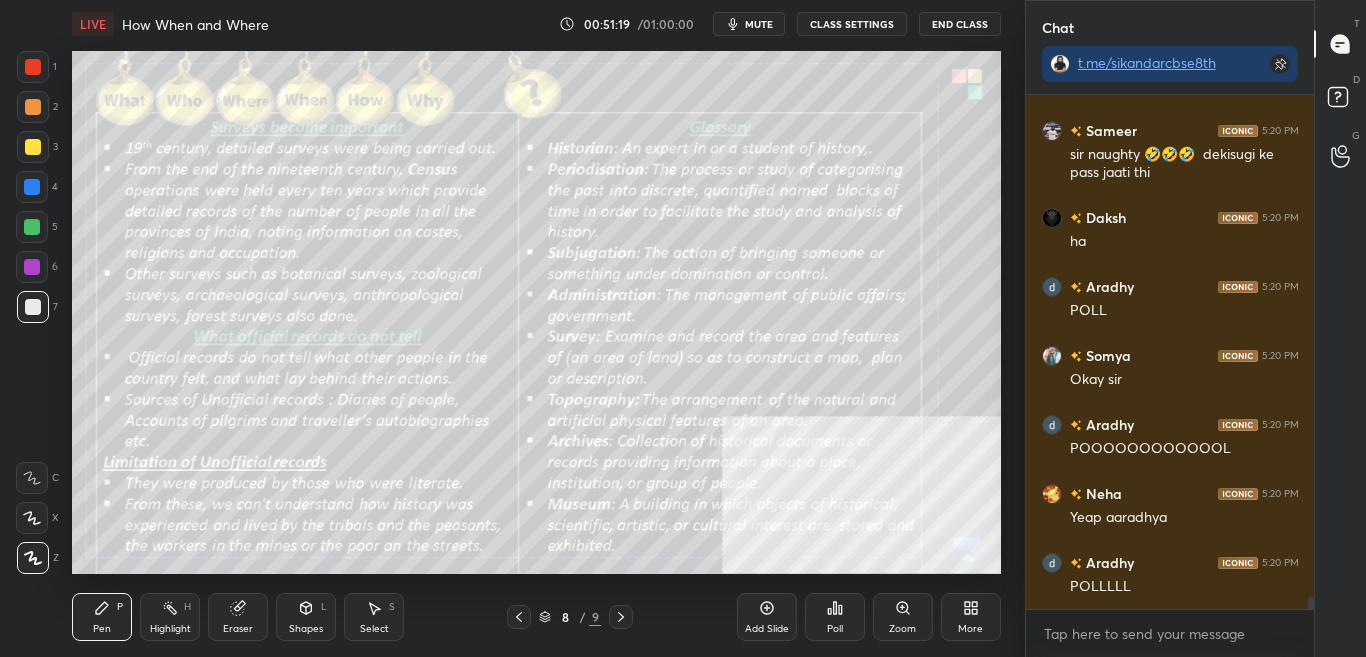 click on "More" at bounding box center (970, 629) 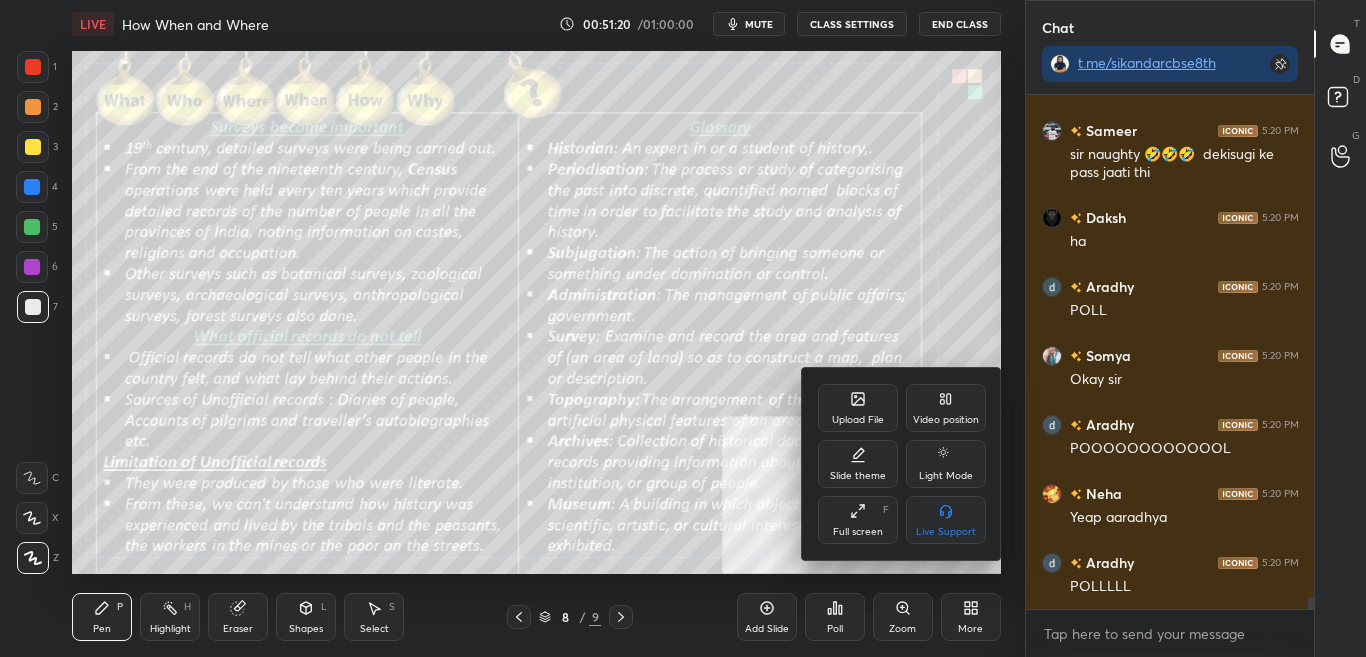 click 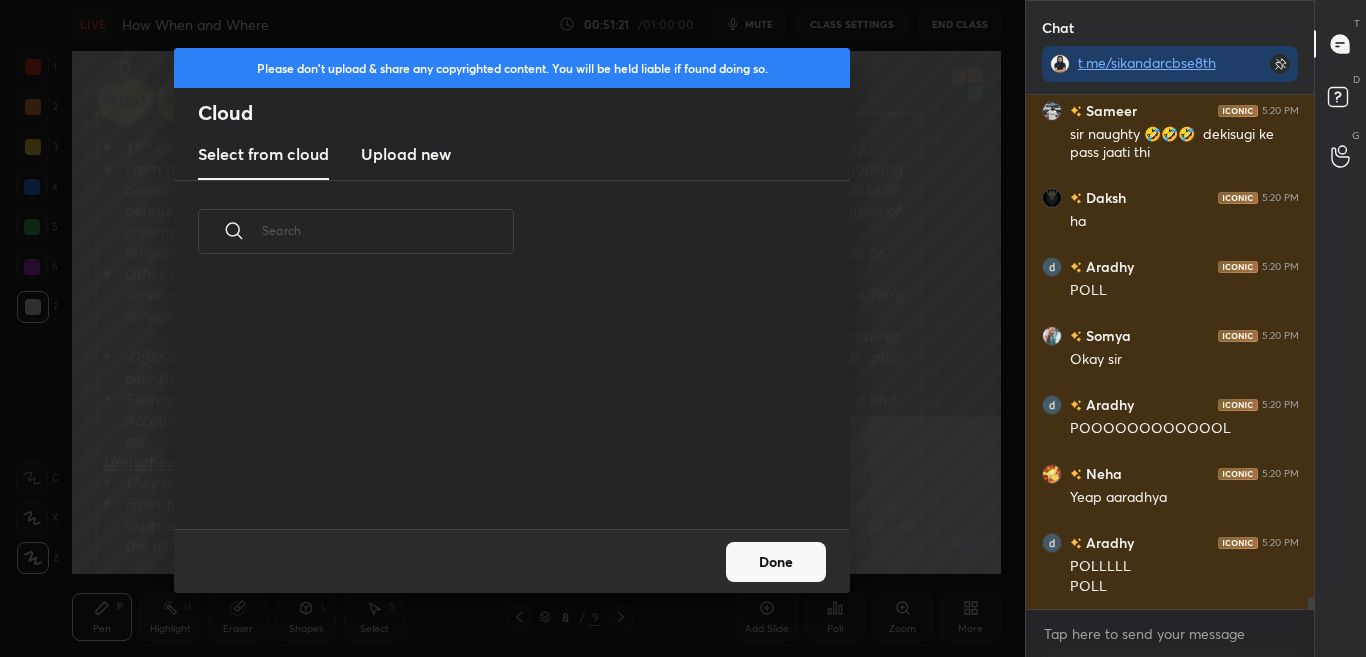 scroll, scrollTop: 7, scrollLeft: 11, axis: both 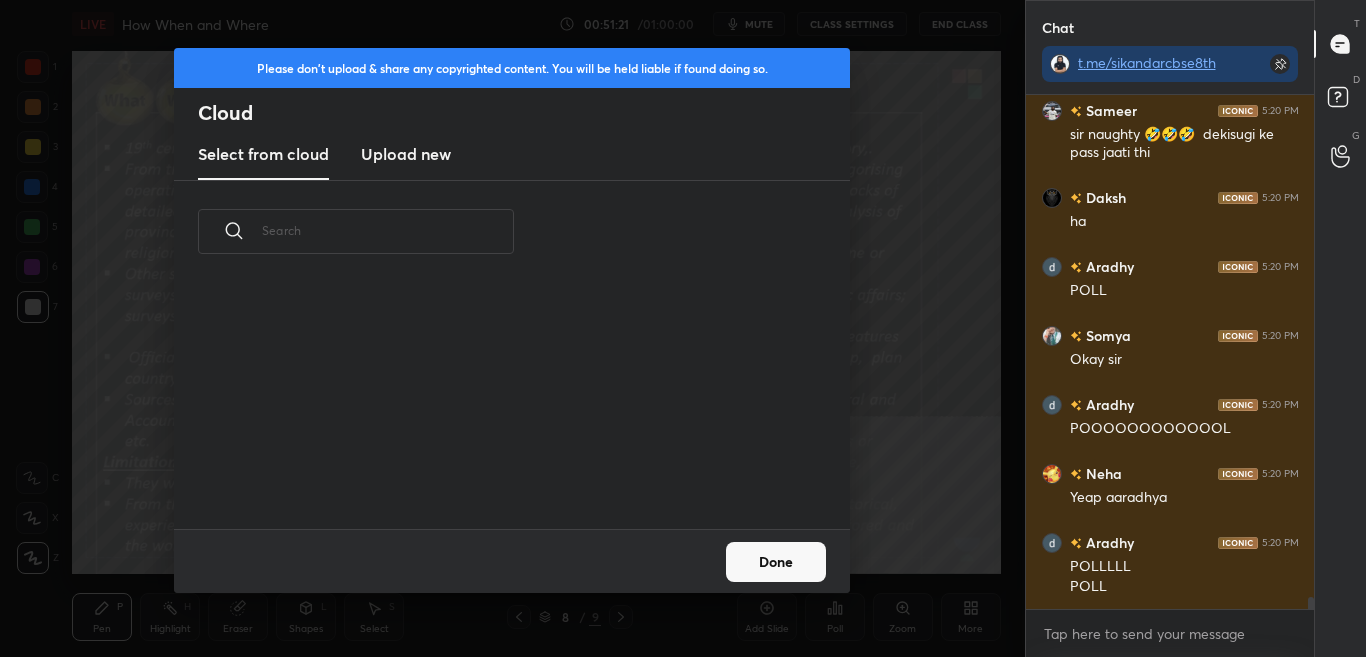 click on "Upload new" at bounding box center (406, 154) 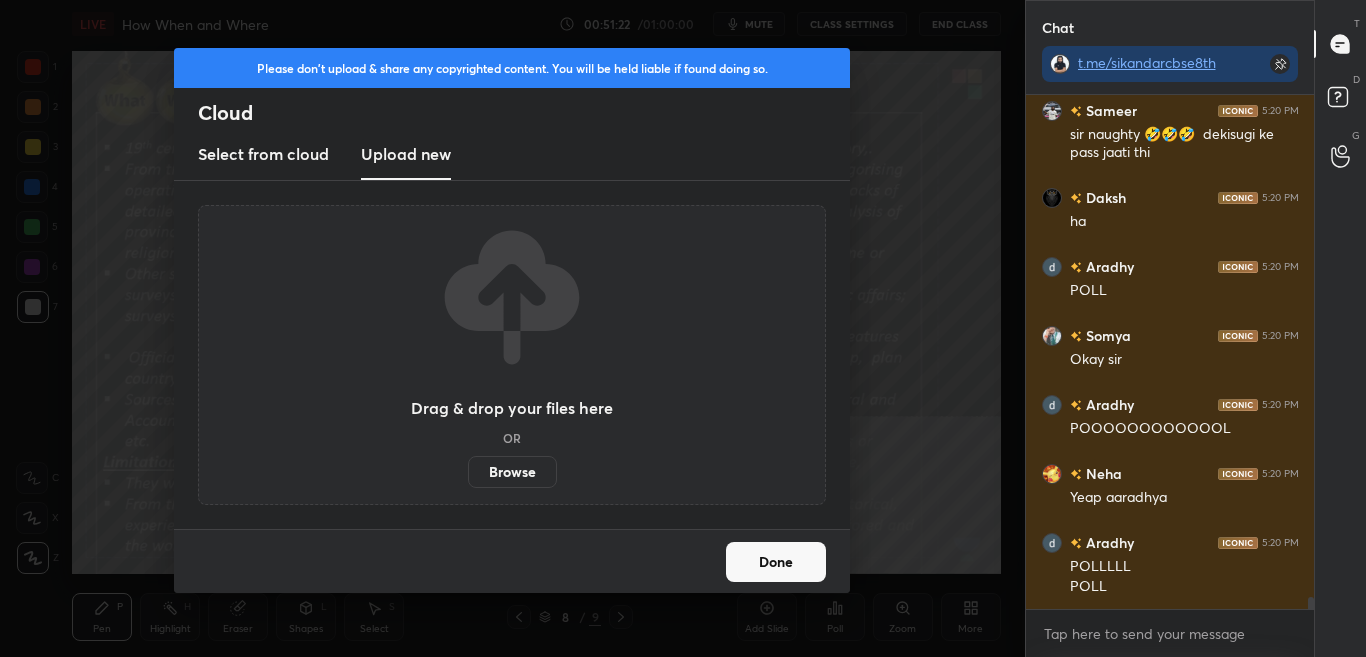 click on "Browse" at bounding box center (512, 472) 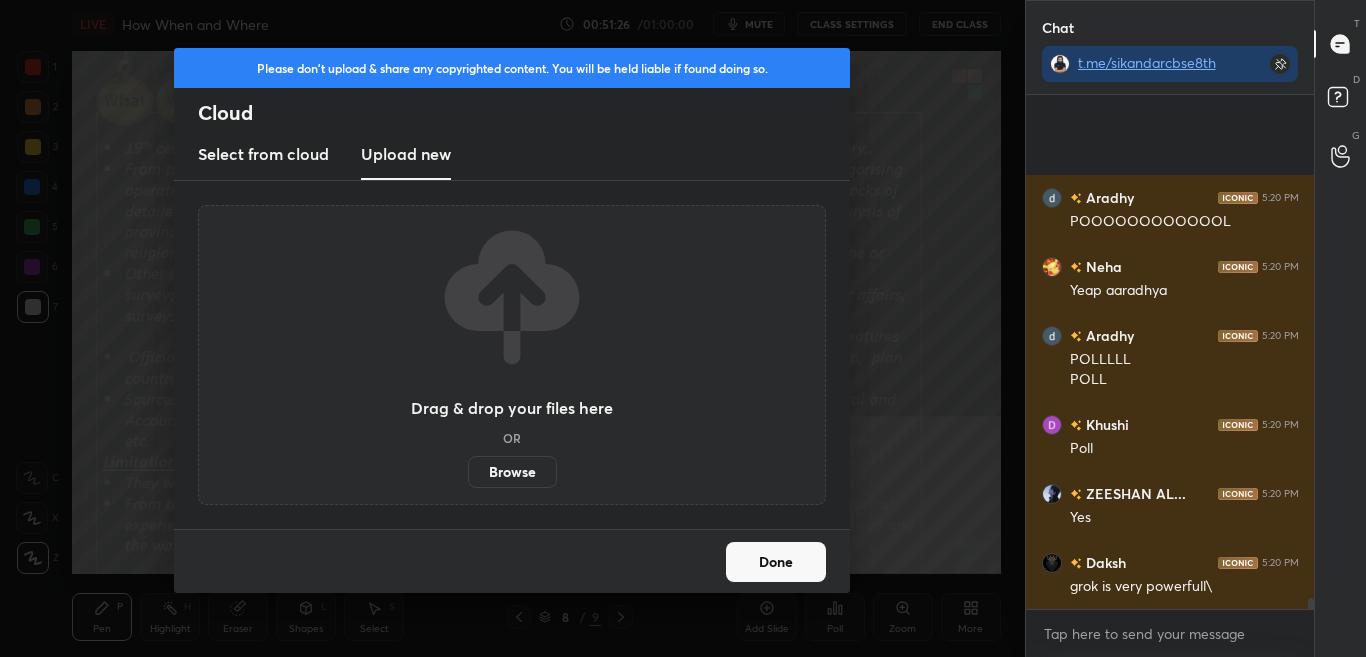 scroll, scrollTop: 22760, scrollLeft: 0, axis: vertical 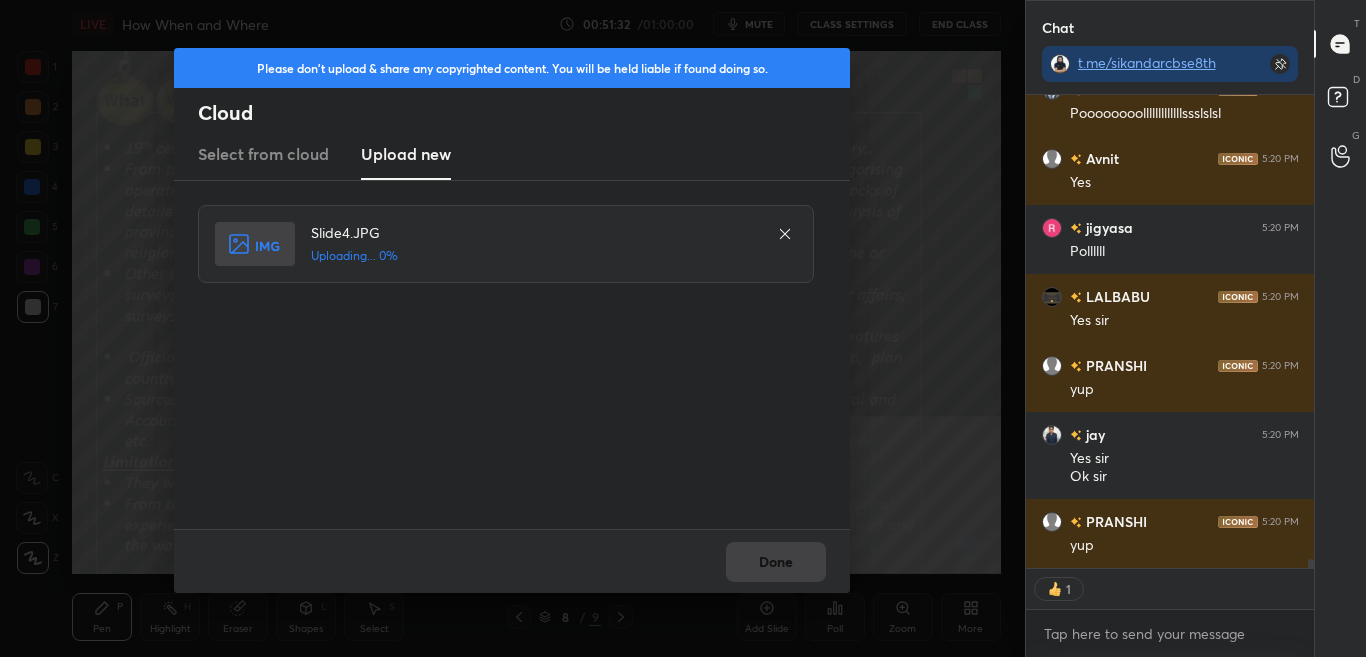 click on "Done" at bounding box center (512, 561) 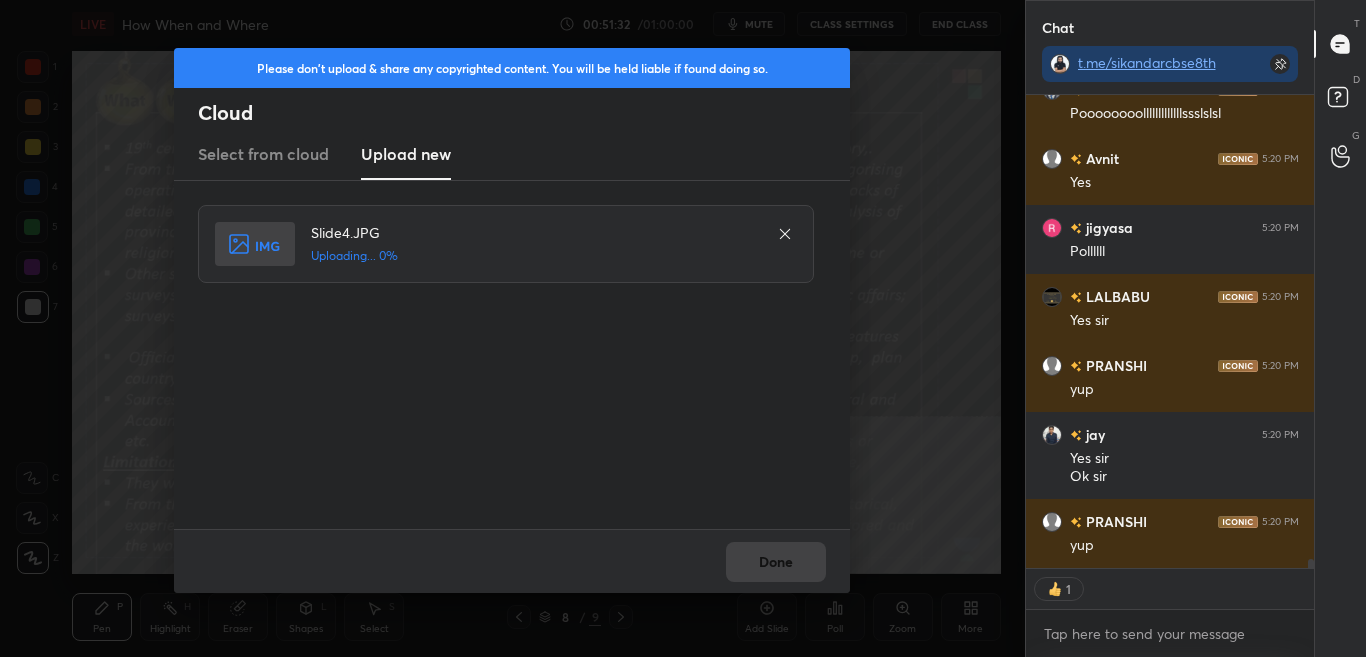 scroll, scrollTop: 23440, scrollLeft: 0, axis: vertical 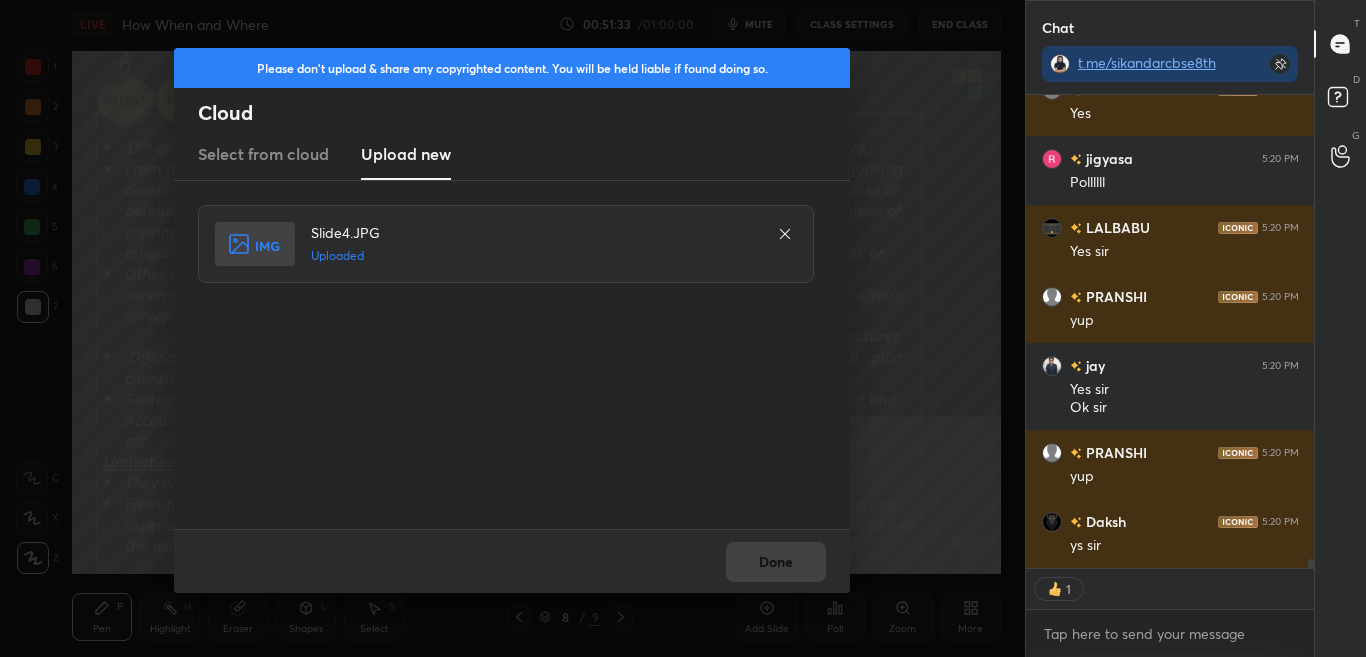 click on "Done" at bounding box center [512, 561] 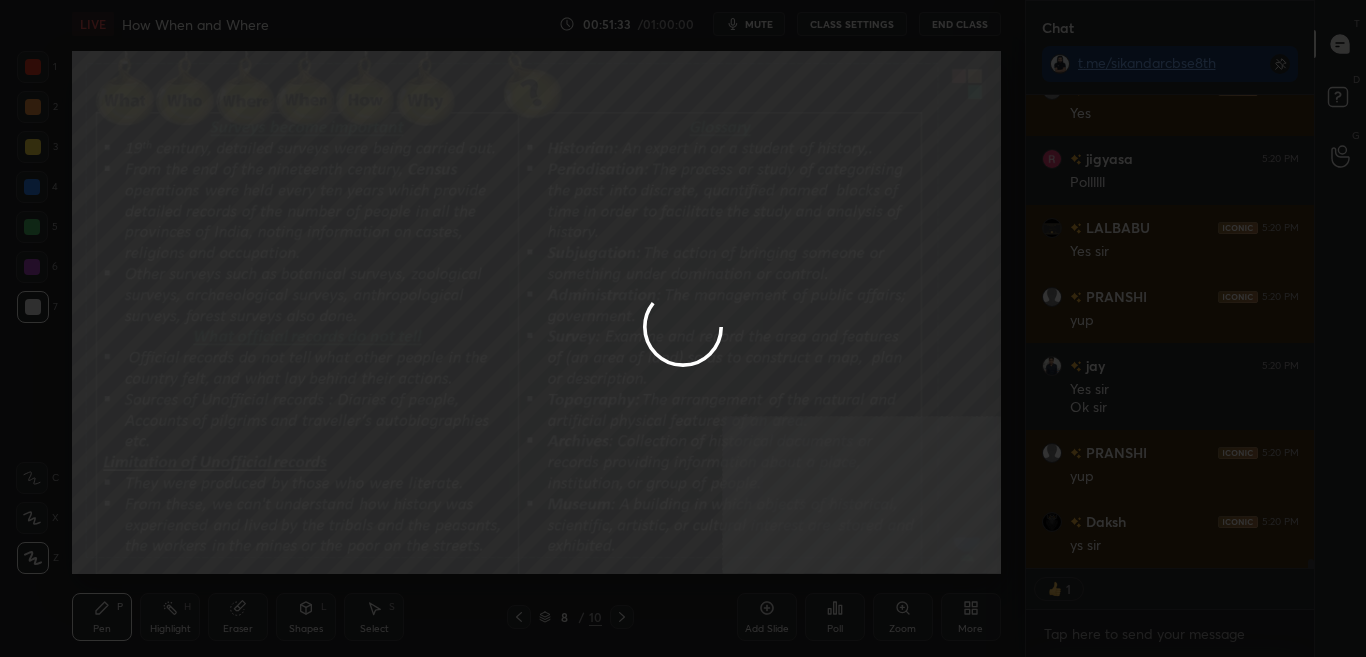 click on "Done" at bounding box center (776, 562) 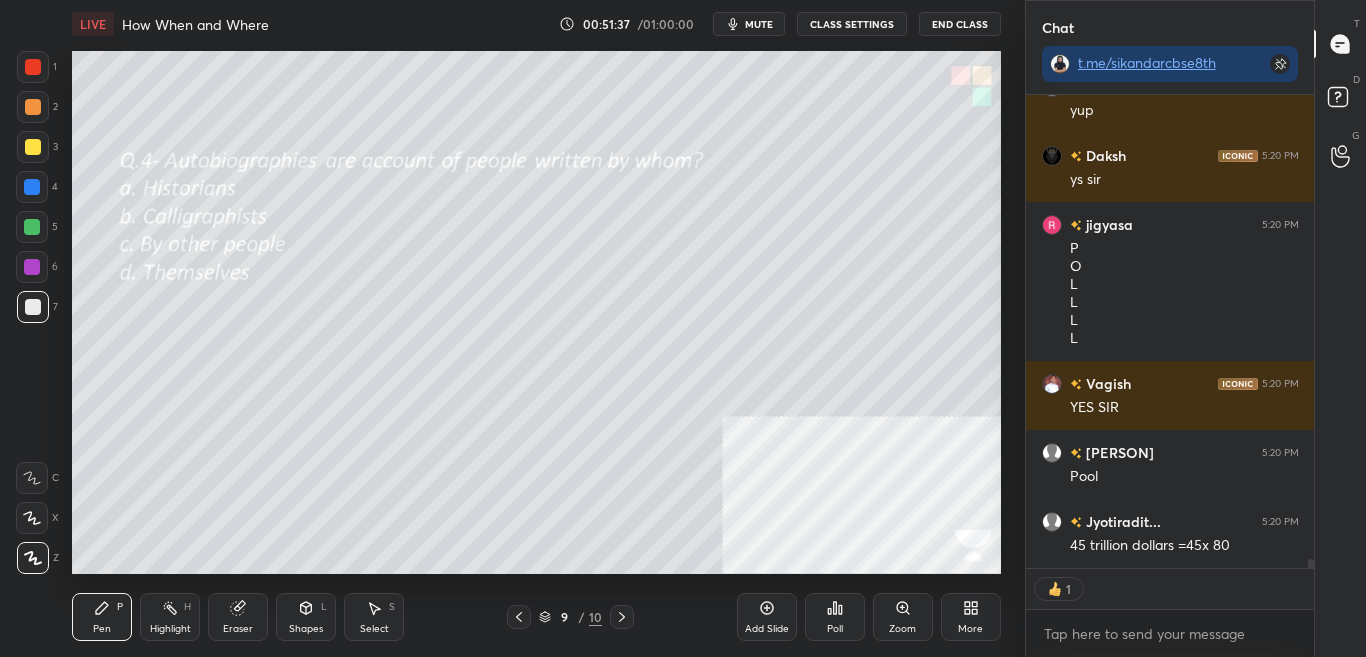 scroll, scrollTop: 23875, scrollLeft: 0, axis: vertical 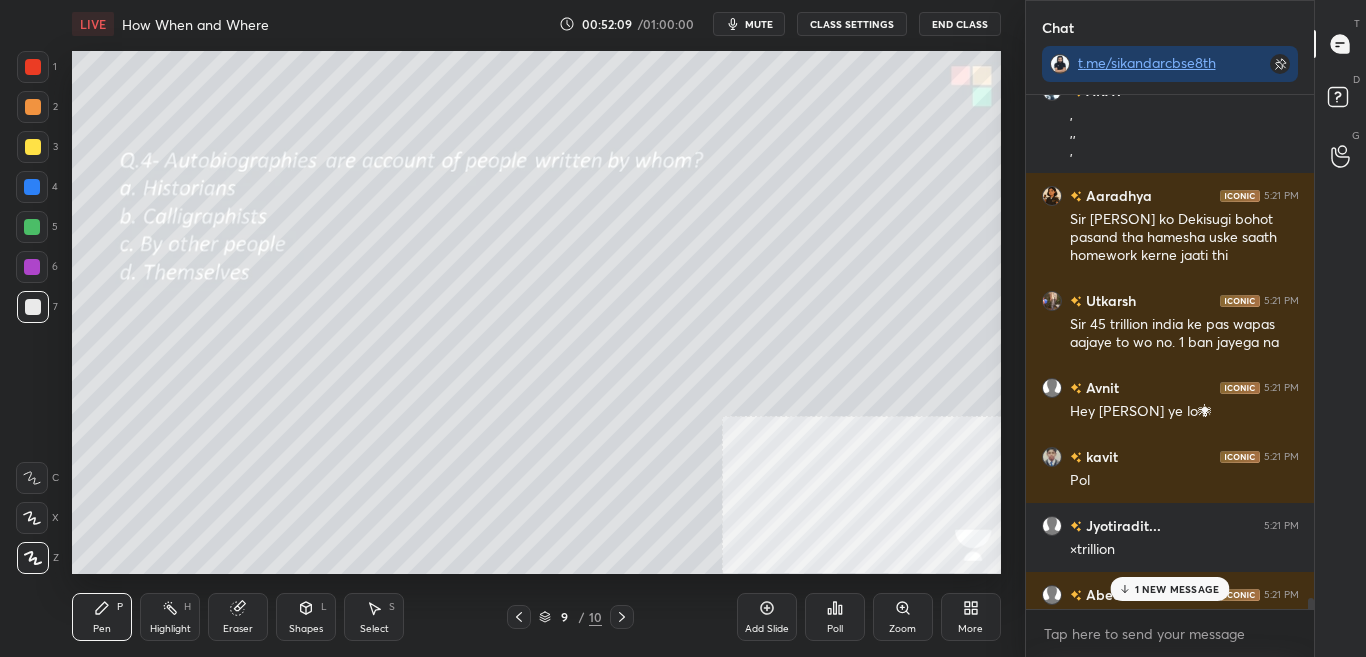 click on "Chat t.me/[USERNAME] [PERSON] 5:20 PM P
O
L
L
L
L [PERSON] 5:20 PM YES SIR [PERSON] 5:20 PM Pool [PERSON]... 5:20 PM 45 trillion dollars =45x 80 [PERSON] 5:20 PM Poll [PERSON] 5:20 PM f9 [PERSON] wbu [PERSON] 5:20 PM Poll [PERSON] 5:21 PM 45 trillion = 4500000 rupees [PERSON] 5:21 PM Ys sir [PERSON] 5:21 PM SIR NOW ONLY4 TRILLION [PERSON] 5:21 PM ,
,,
, [PERSON] 5:21 PM Sir Shizuka ko Dekisugi bohot pasand tha hamesha uske saath homework kerne jaati thi [PERSON] 5:21 PM Sir 45 trillion india ke pas wapas aajaye to wo no. 1 ban jayega na [PERSON] 5:21 PM Hey [PERSON] ye lo🕷 [PERSON] 5:21 PM Pol [PERSON]... 5:21 PM ×trillion [PERSON] 5:21 PM 3,92,41,33,42,05,00000 RS = 45 TRILLION DOLLAR [PERSON] ... 5:21 PM Poll 1 NEW MESSAGE Enable hand raising Enable raise hand to speak to learners. Once enabled, chat will be turned off temporarily. Enable x   [PERSON] Asked a doubt 5 [PERSON] y dont u join english classes Pick this doubt [PERSON] Asked a doubt 3 SIR 45 TRILLIONS DOLLAR INTO RUPEES PLZZ Pick this doubt [PERSON] Asked a doubt 3 [PERSON] 3 3 2" at bounding box center (1196, 328) 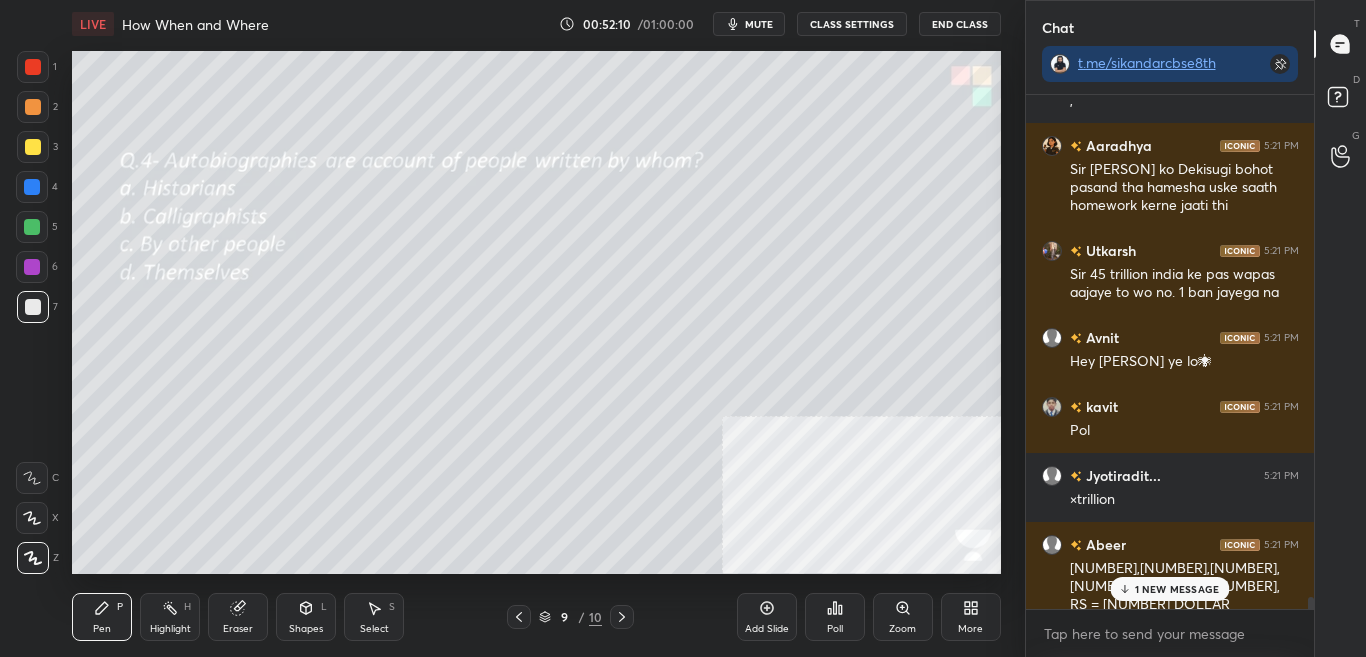 click on "1 NEW MESSAGE" at bounding box center [1177, 589] 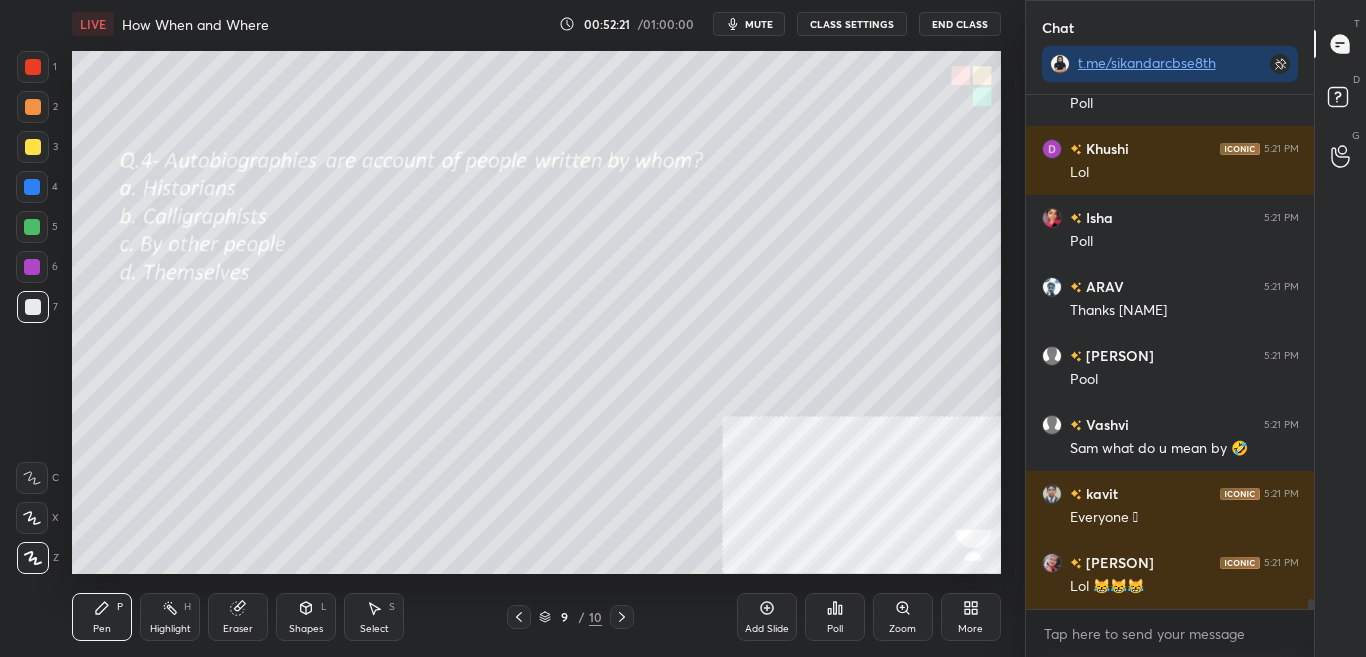 click on "Poll" at bounding box center [835, 629] 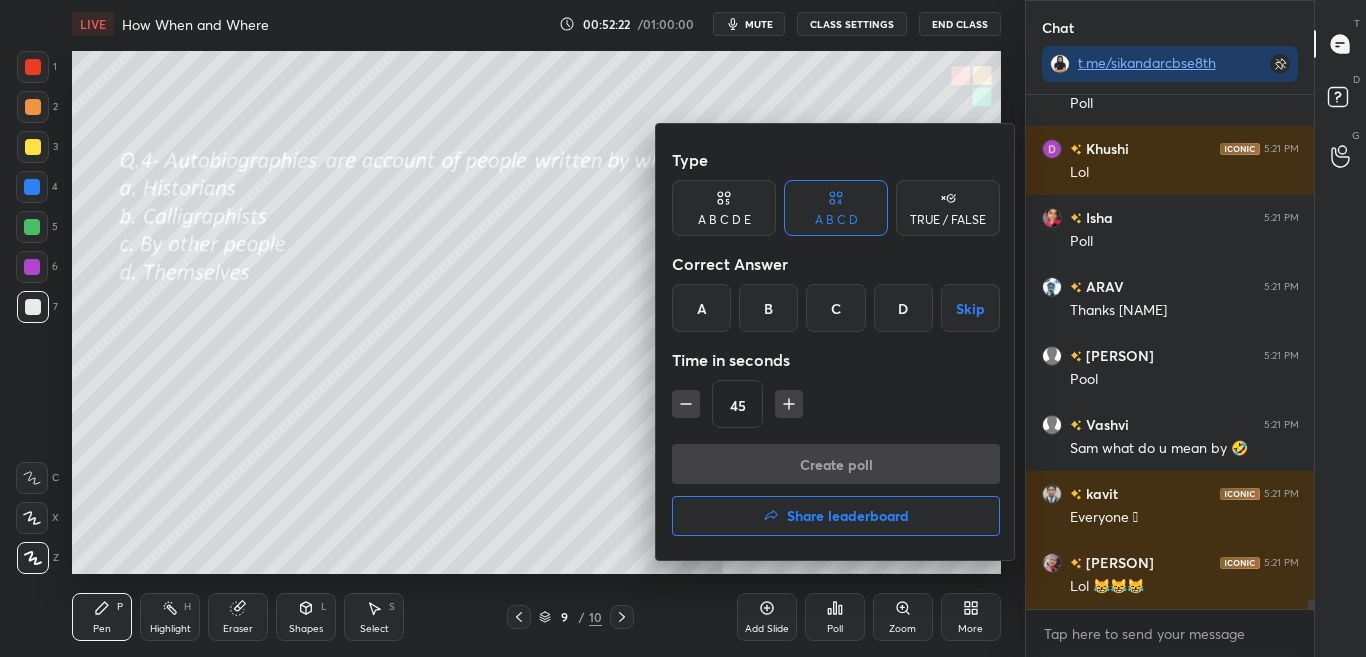 click on "D" at bounding box center [903, 308] 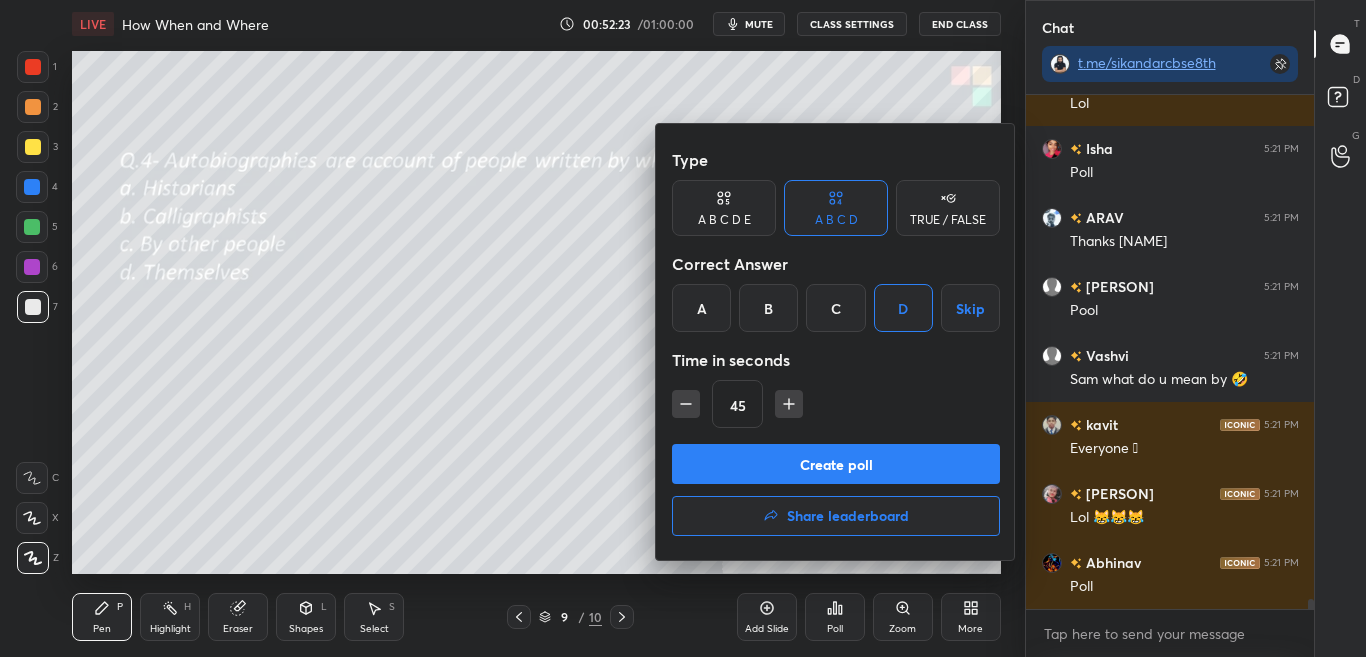 click on "Create poll" at bounding box center (836, 464) 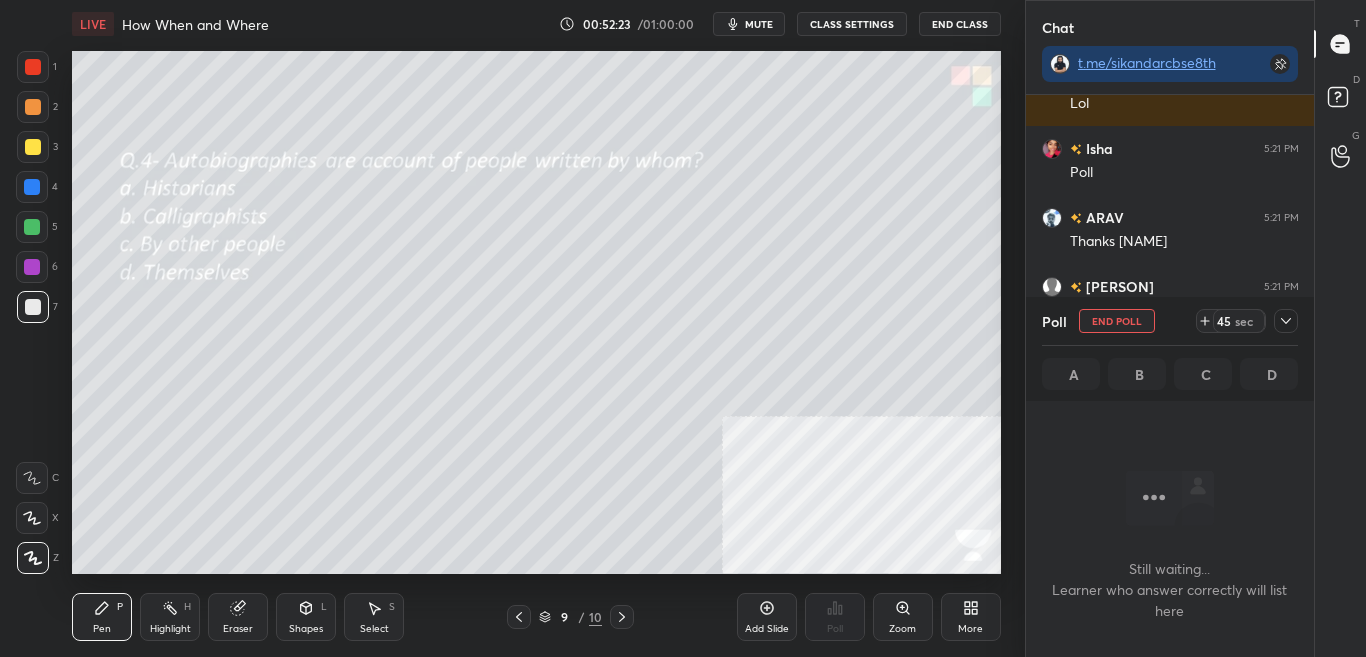 scroll, scrollTop: 436, scrollLeft: 282, axis: both 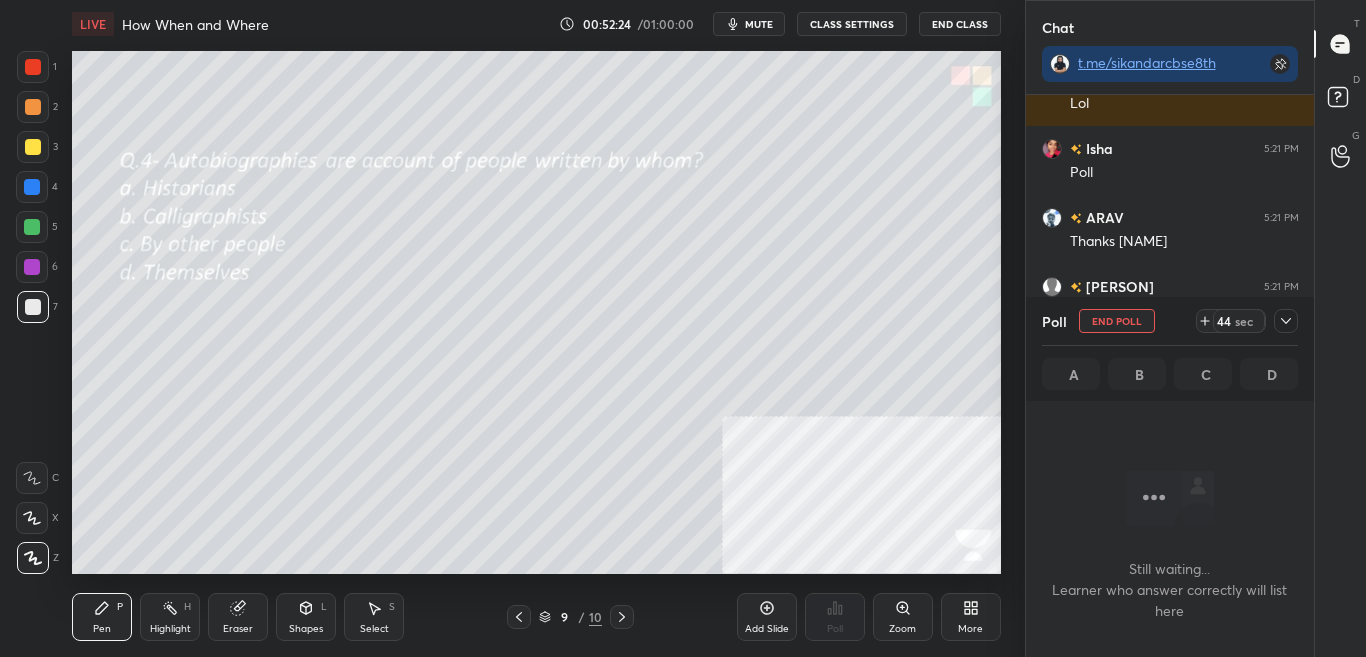click 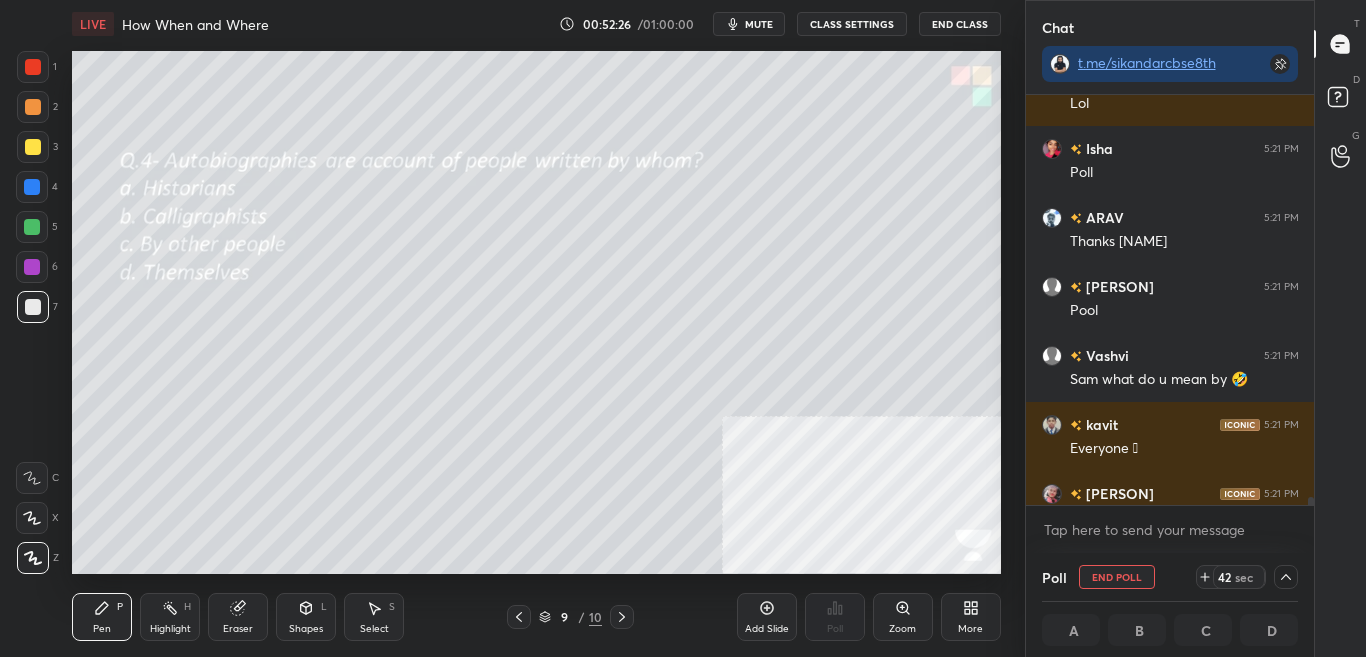 click at bounding box center (1170, 505) 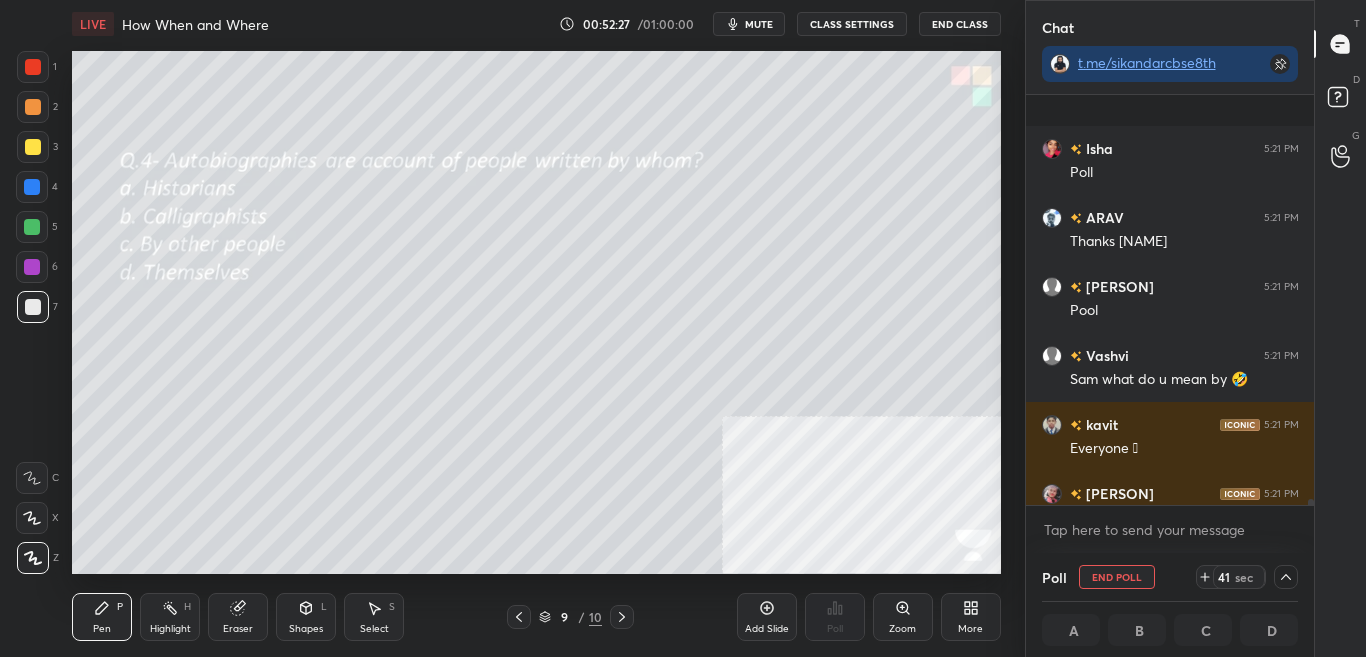 drag, startPoint x: 1310, startPoint y: 501, endPoint x: 1310, endPoint y: 515, distance: 14 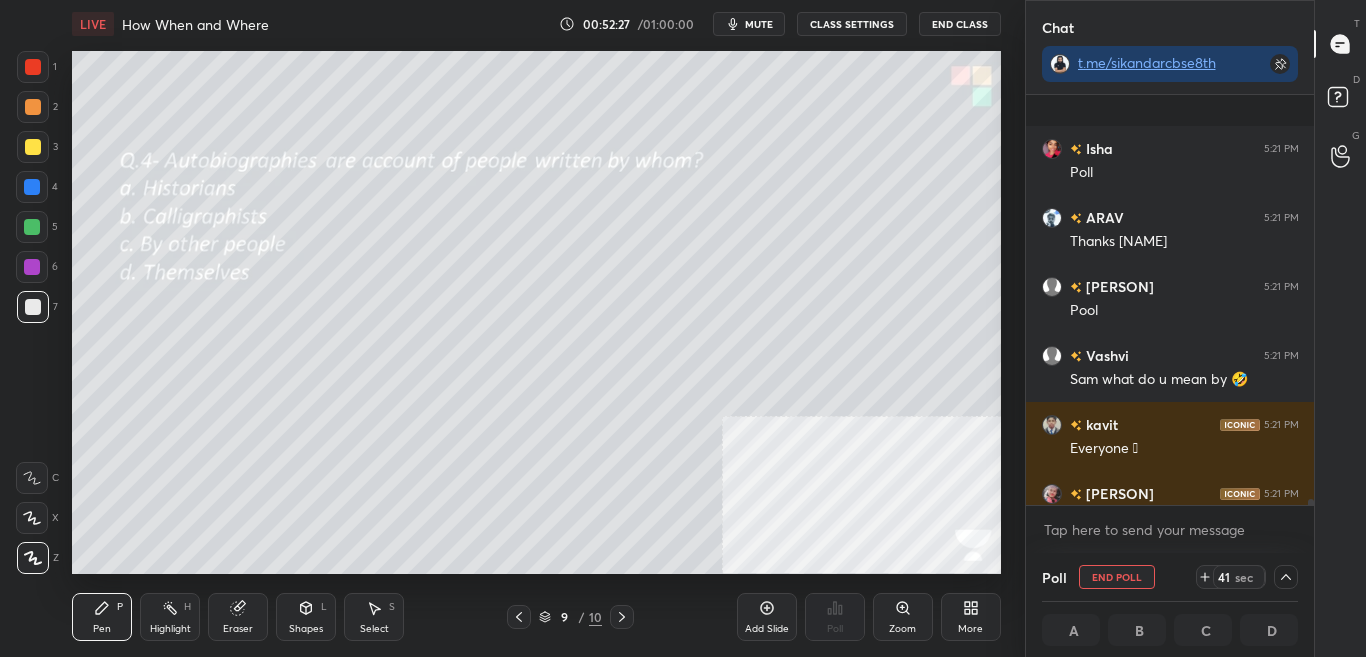 click on "[NAME] 5:21 PM Poll [NAME] 5:21 PM Thanks [NAME] [NAME] 5:21 PM Pool [NAME] 5:21 PM Sam what do u mean by 🤣 [NAME] 5:21 PM Everyone 𓃩 [NAME] 5:21 PM Lol 😹😹😹 [NAME] 5:21 PM Poll JUMP TO LATEST Enable hand raising Enable raise hand to speak to learners. Once enabled, chat will be turned off temporarily. Enable x" at bounding box center [1170, 324] 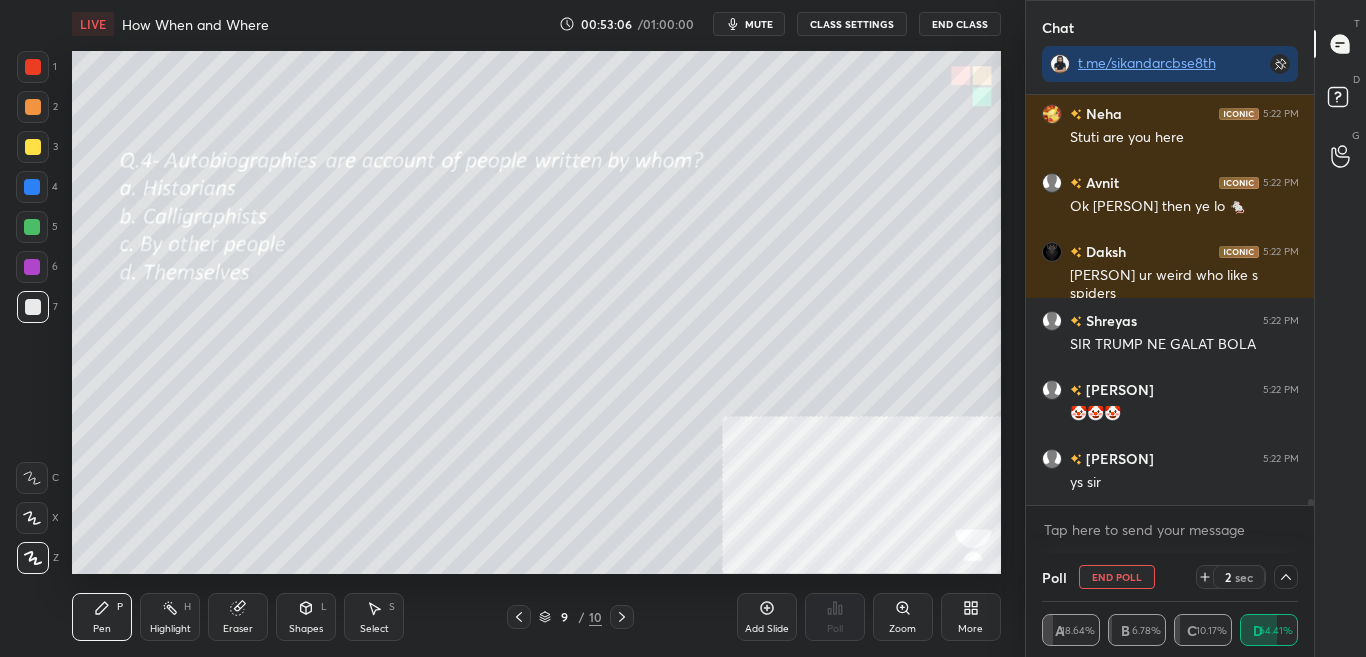 scroll, scrollTop: 26653, scrollLeft: 0, axis: vertical 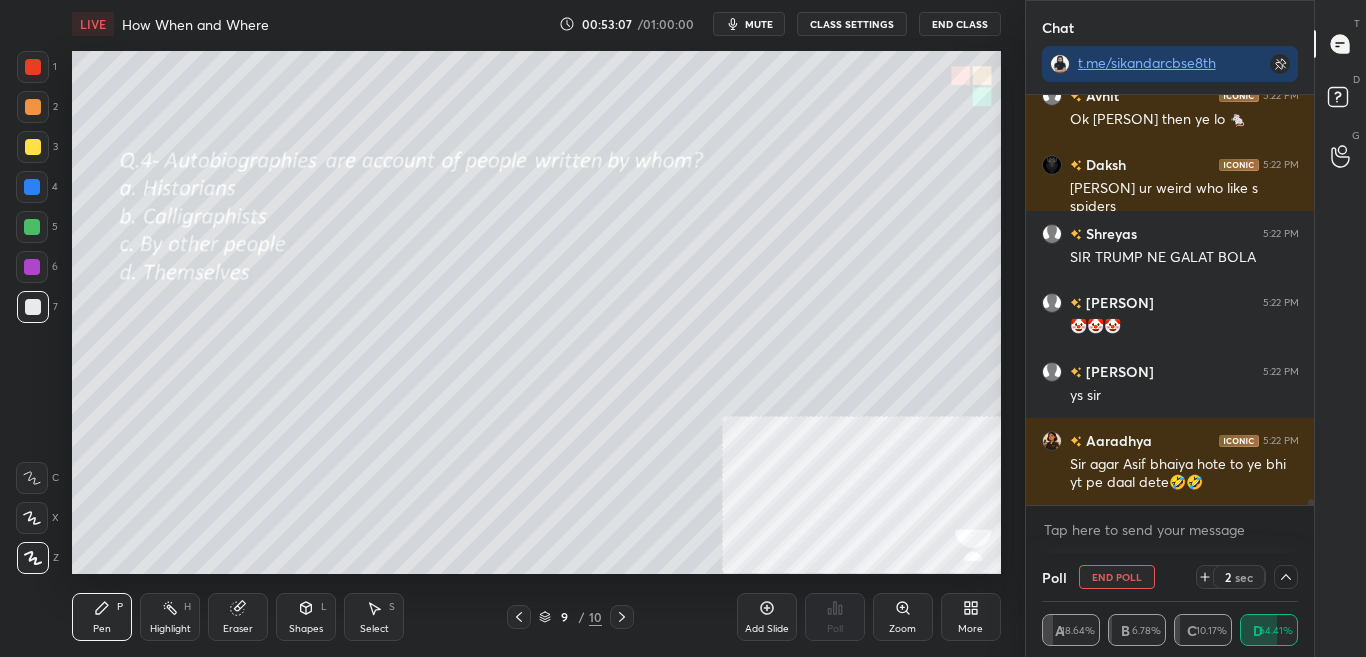 click 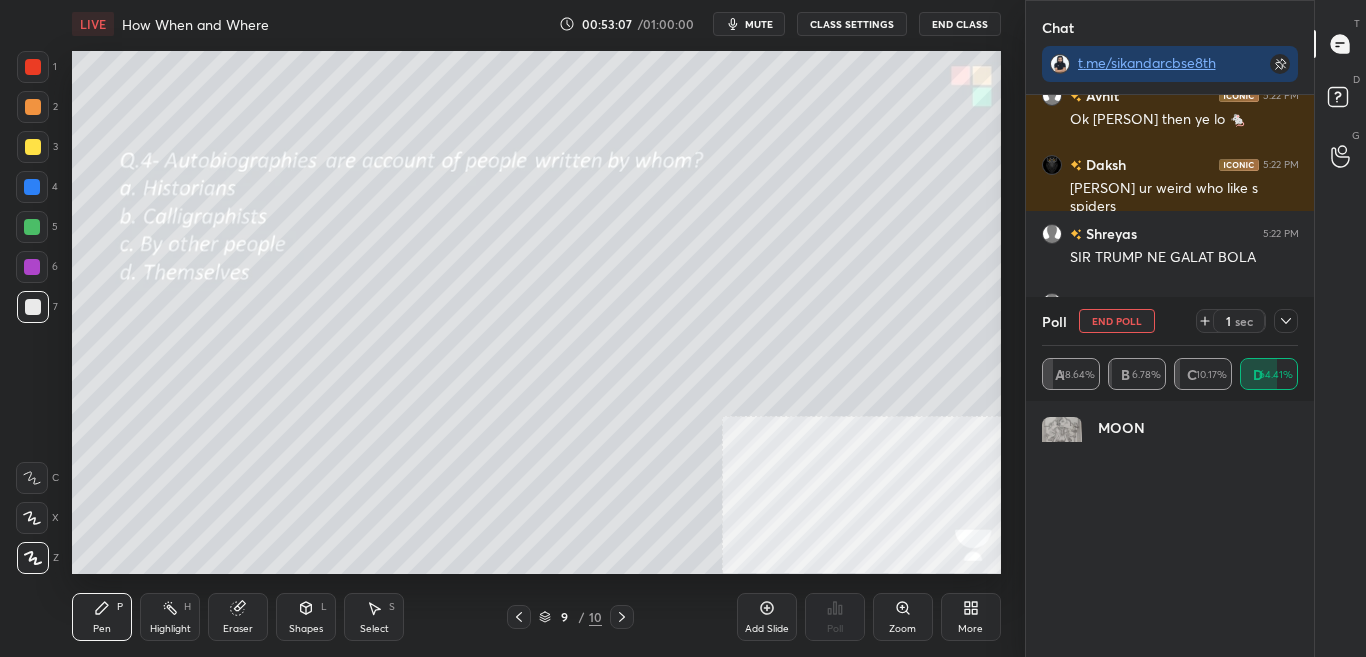 scroll, scrollTop: 7, scrollLeft: 7, axis: both 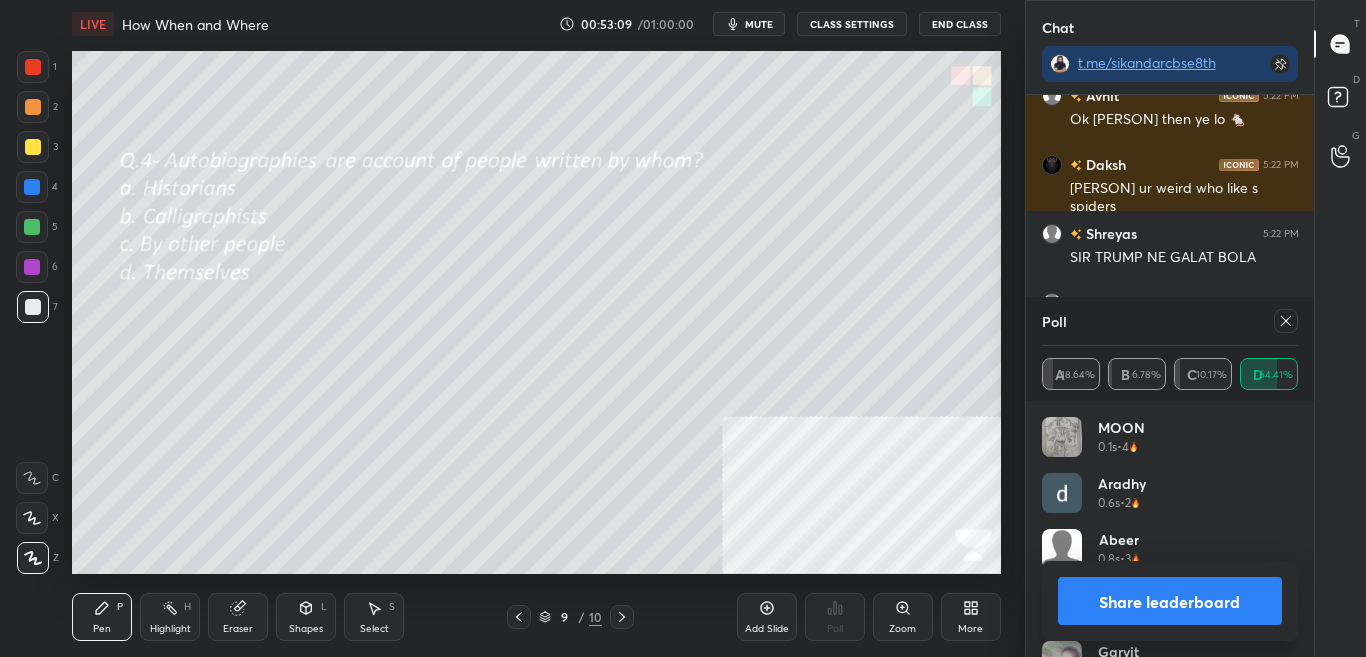 click on "Share leaderboard" at bounding box center (1170, 601) 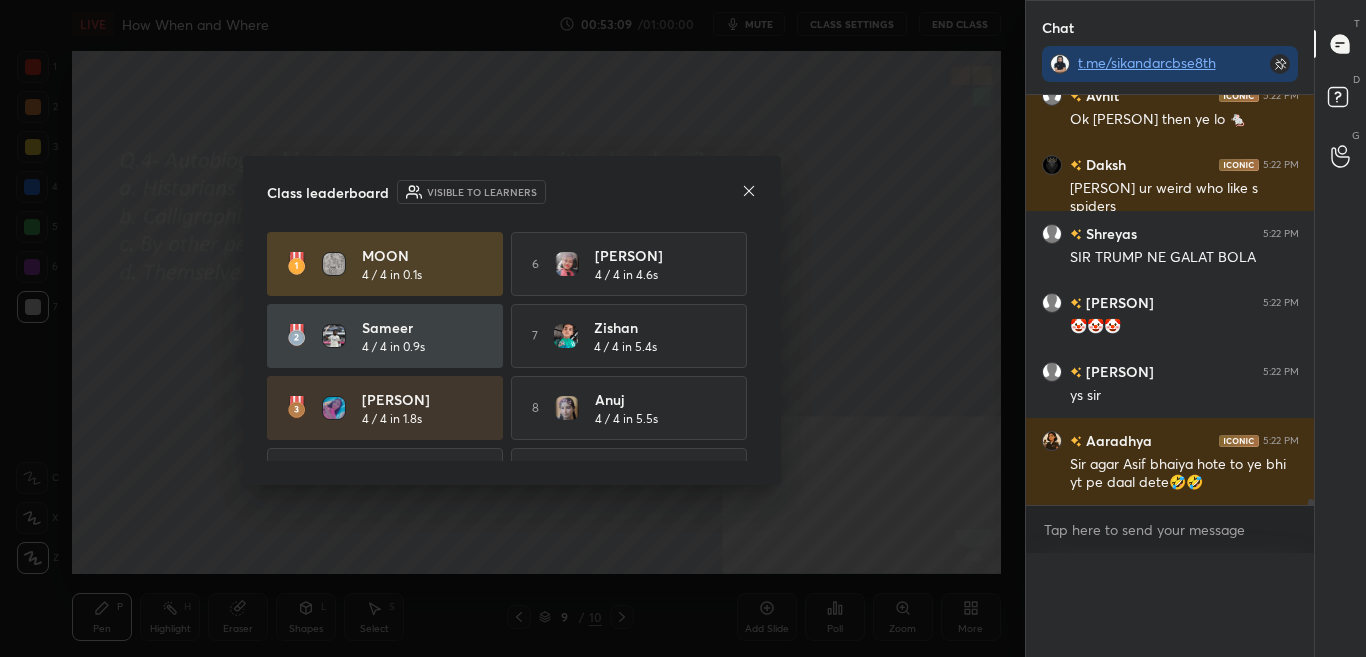 scroll, scrollTop: 0, scrollLeft: 0, axis: both 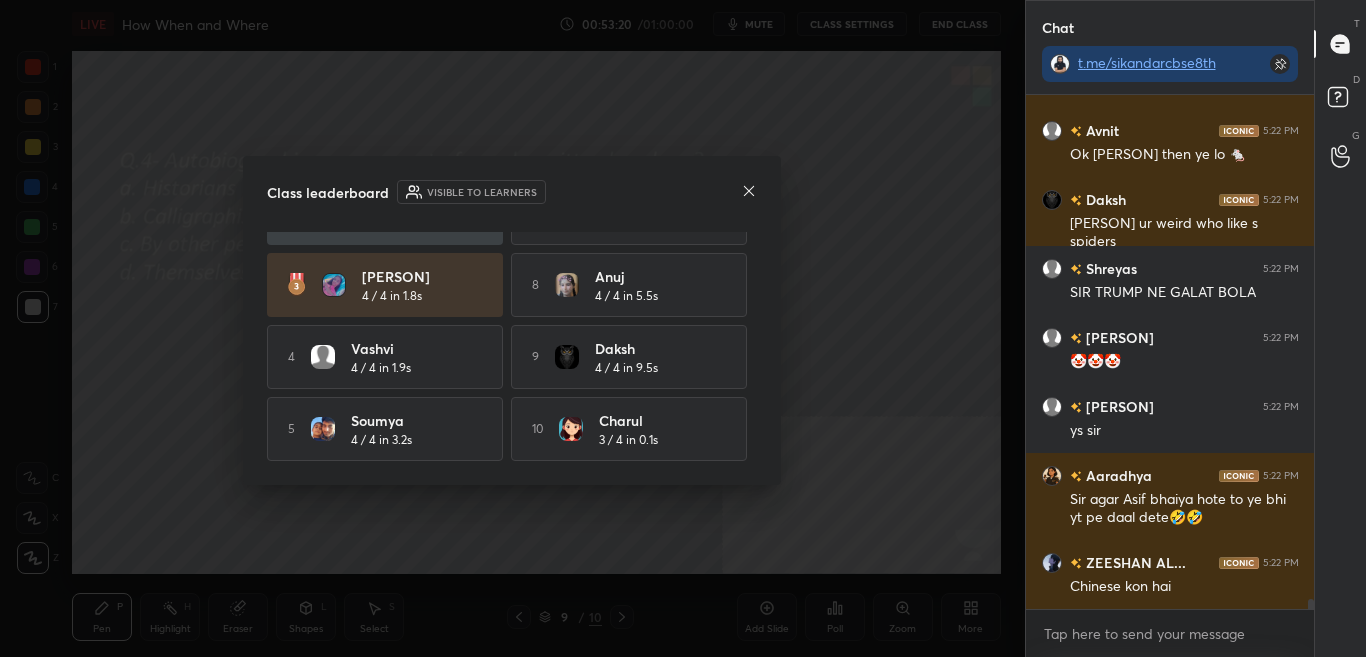 click 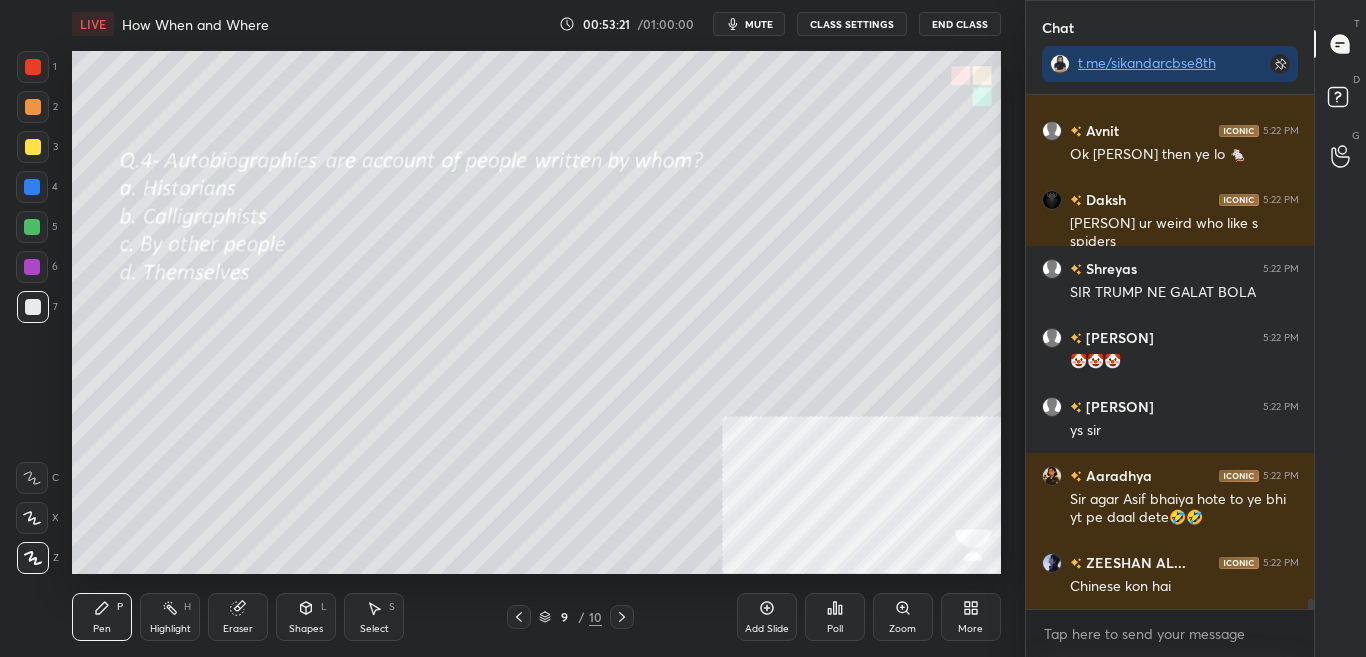 click 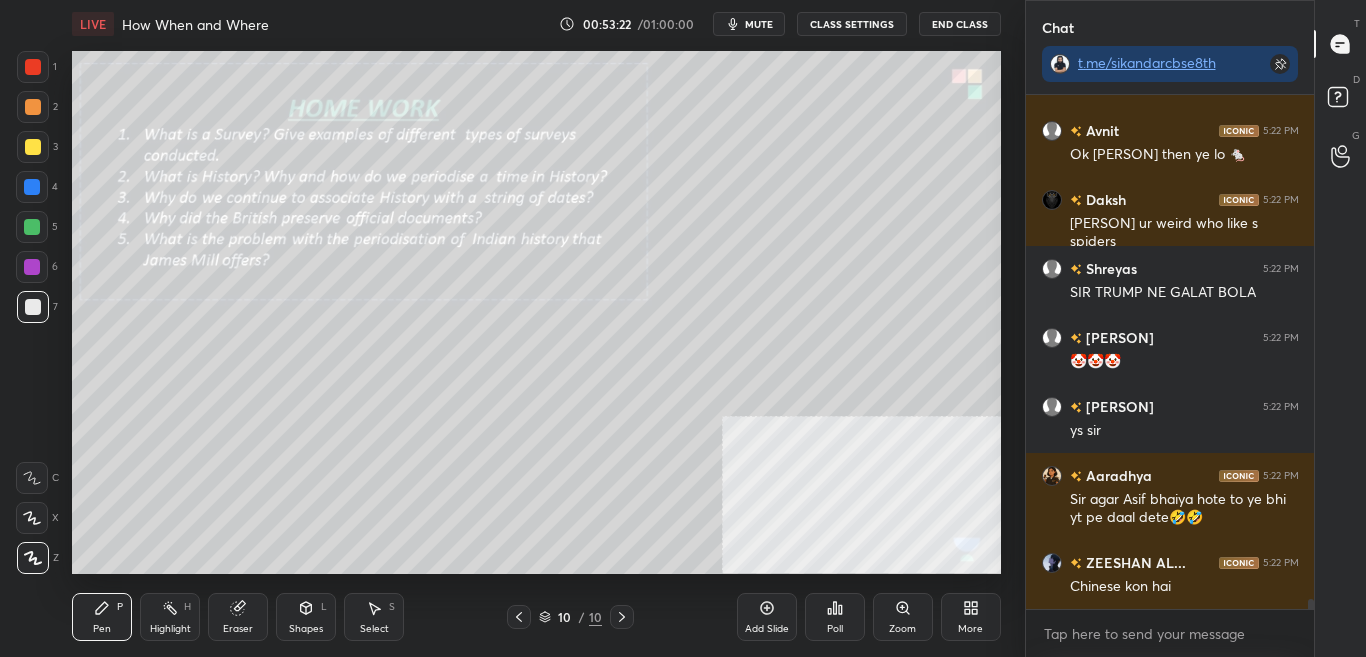 click 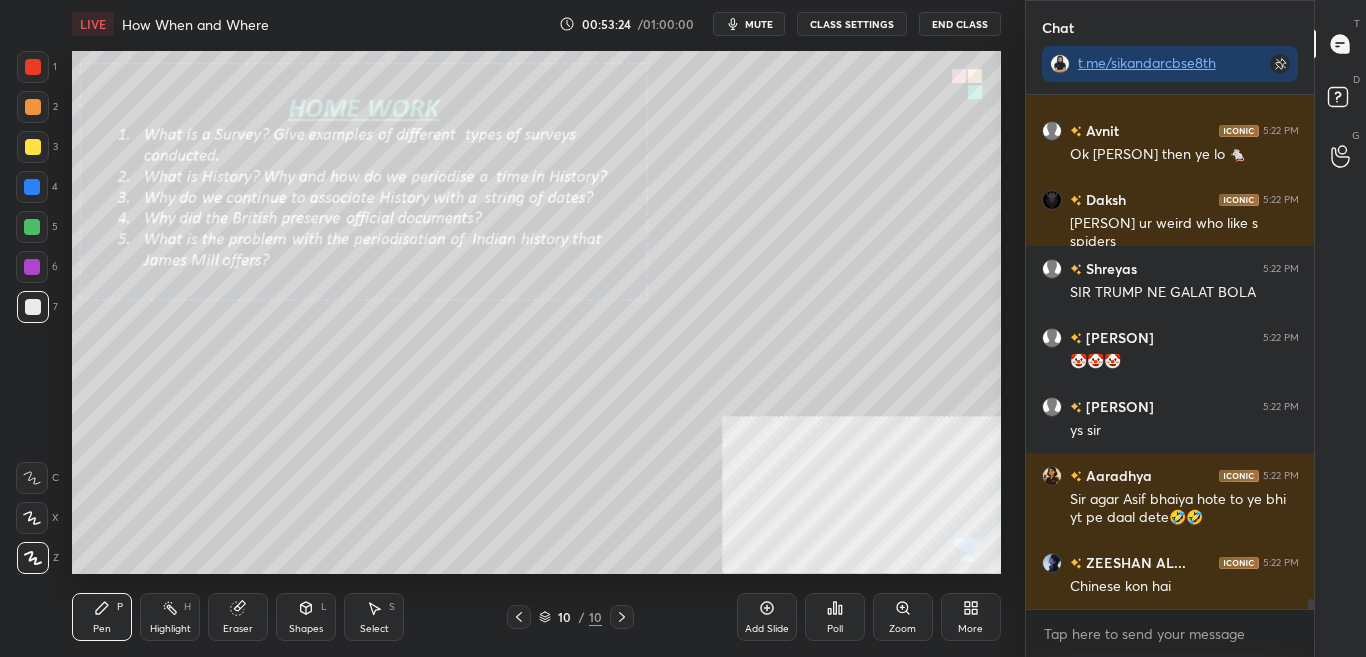 click 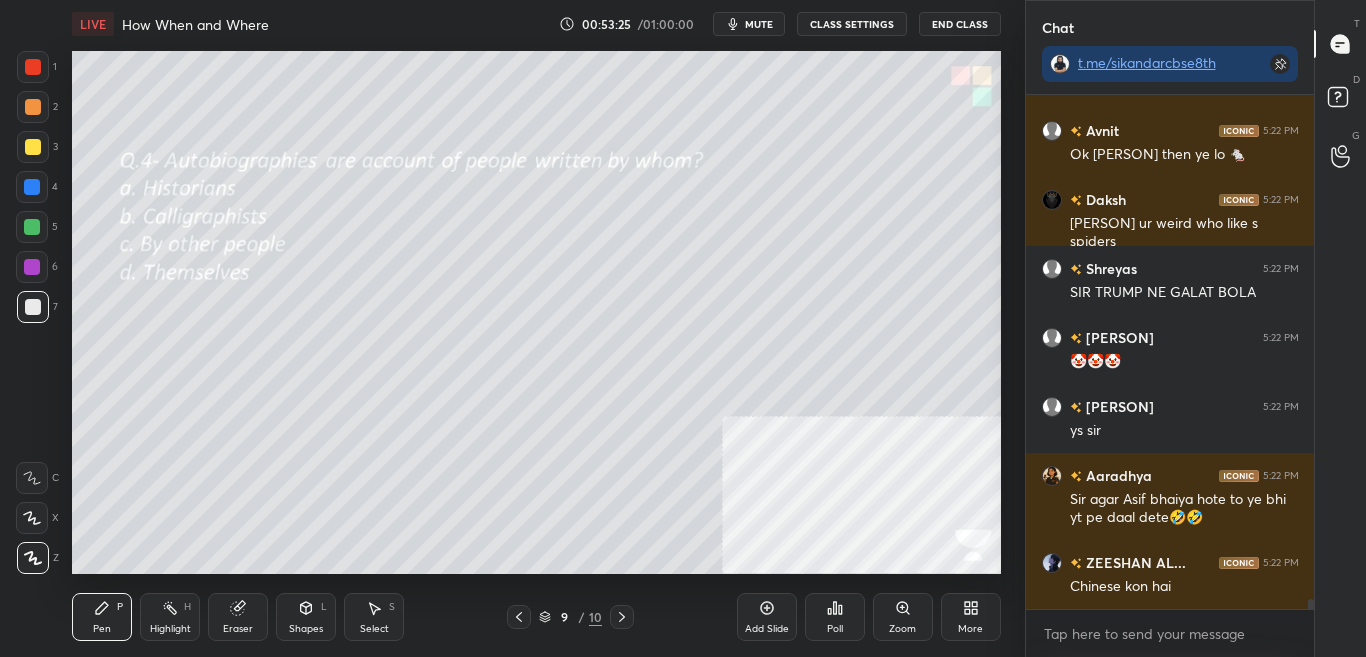 click 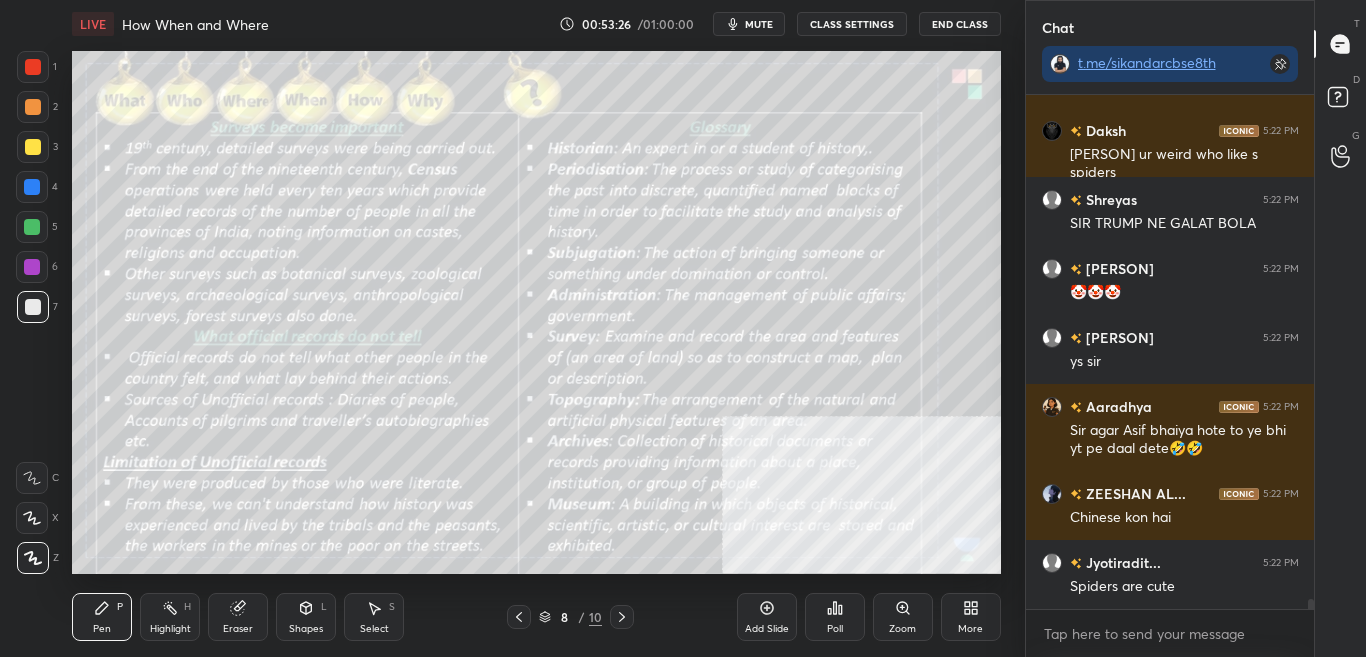scroll, scrollTop: 26735, scrollLeft: 0, axis: vertical 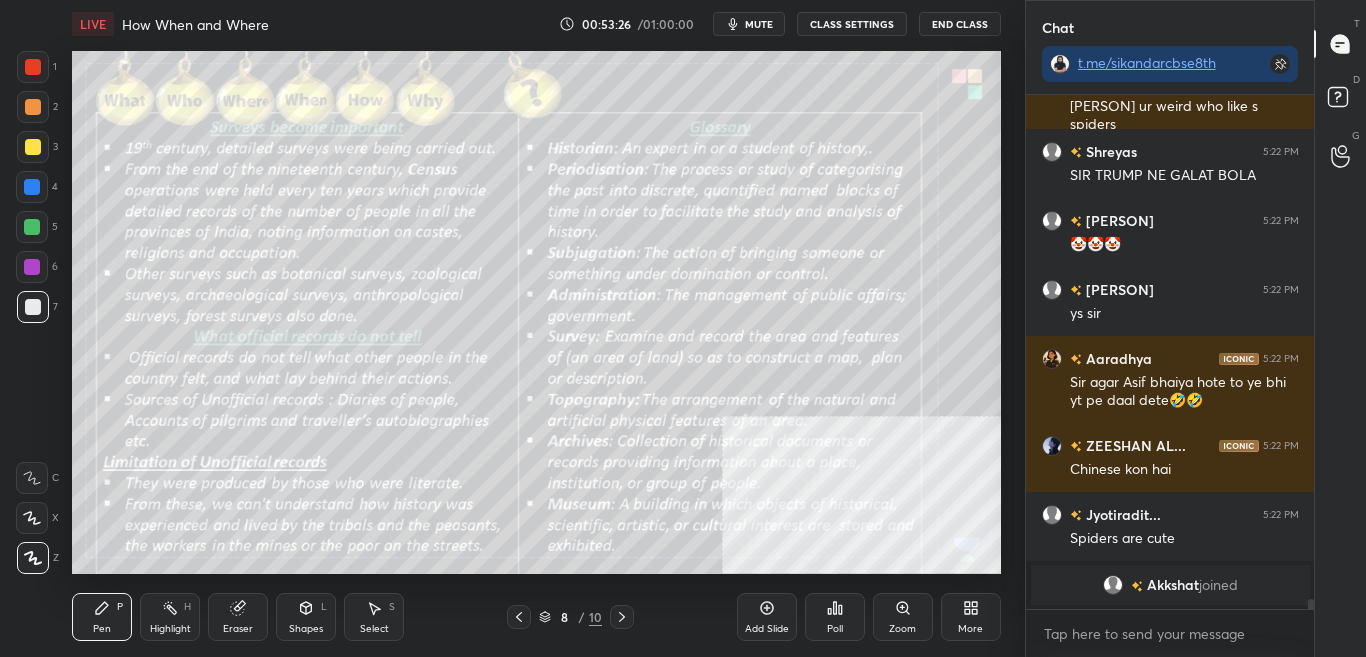 click on "Zoom" at bounding box center [902, 629] 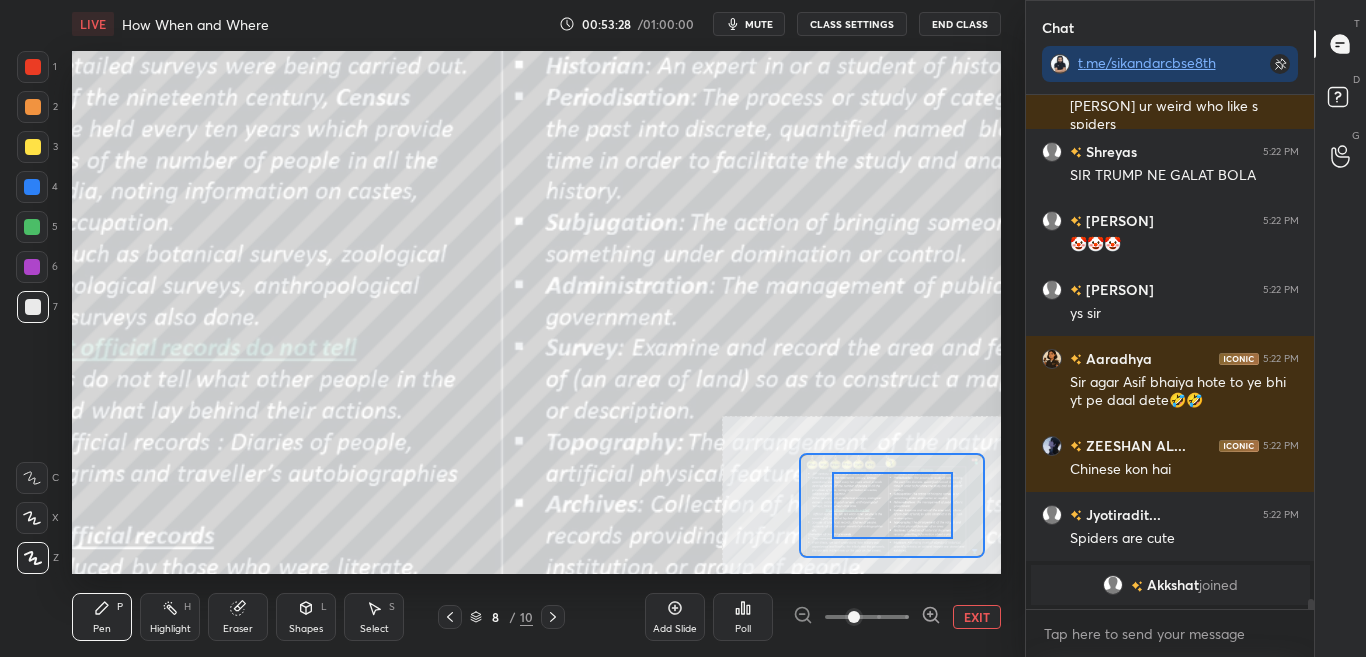 drag, startPoint x: 884, startPoint y: 505, endPoint x: 901, endPoint y: 505, distance: 17 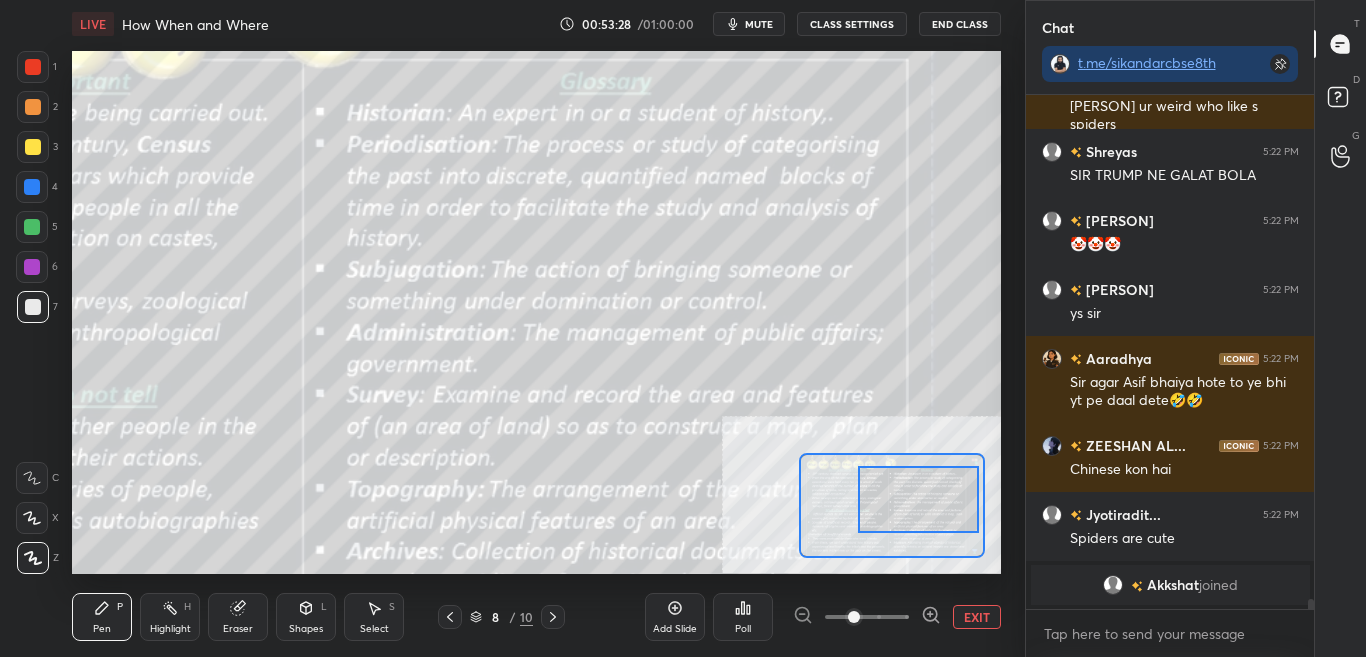 drag, startPoint x: 897, startPoint y: 510, endPoint x: 921, endPoint y: 499, distance: 26.400757 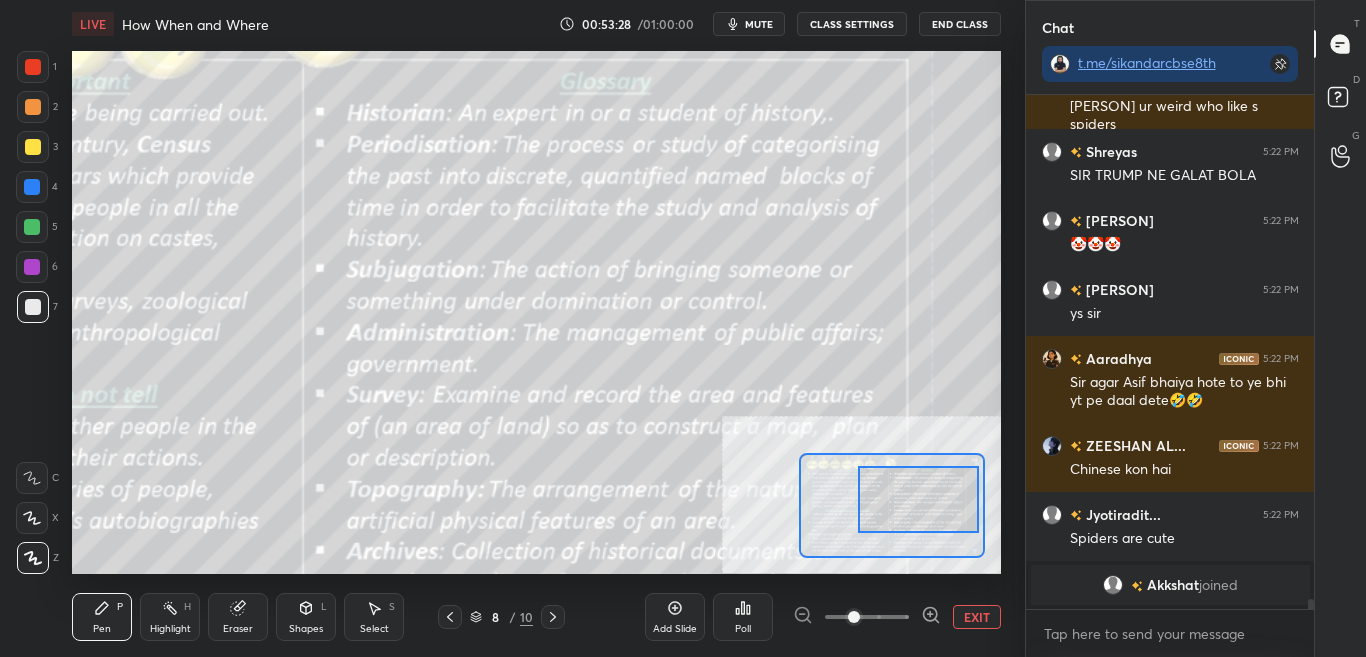 click at bounding box center [918, 499] 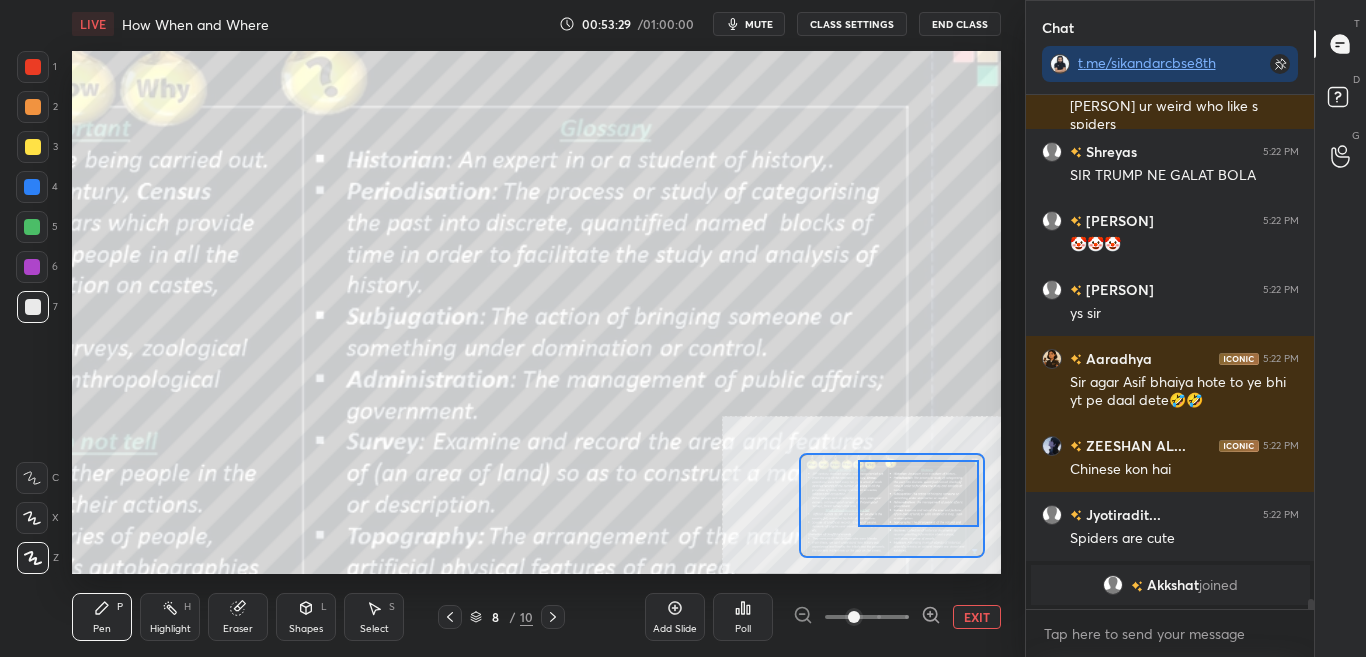 scroll, scrollTop: 22936, scrollLeft: 0, axis: vertical 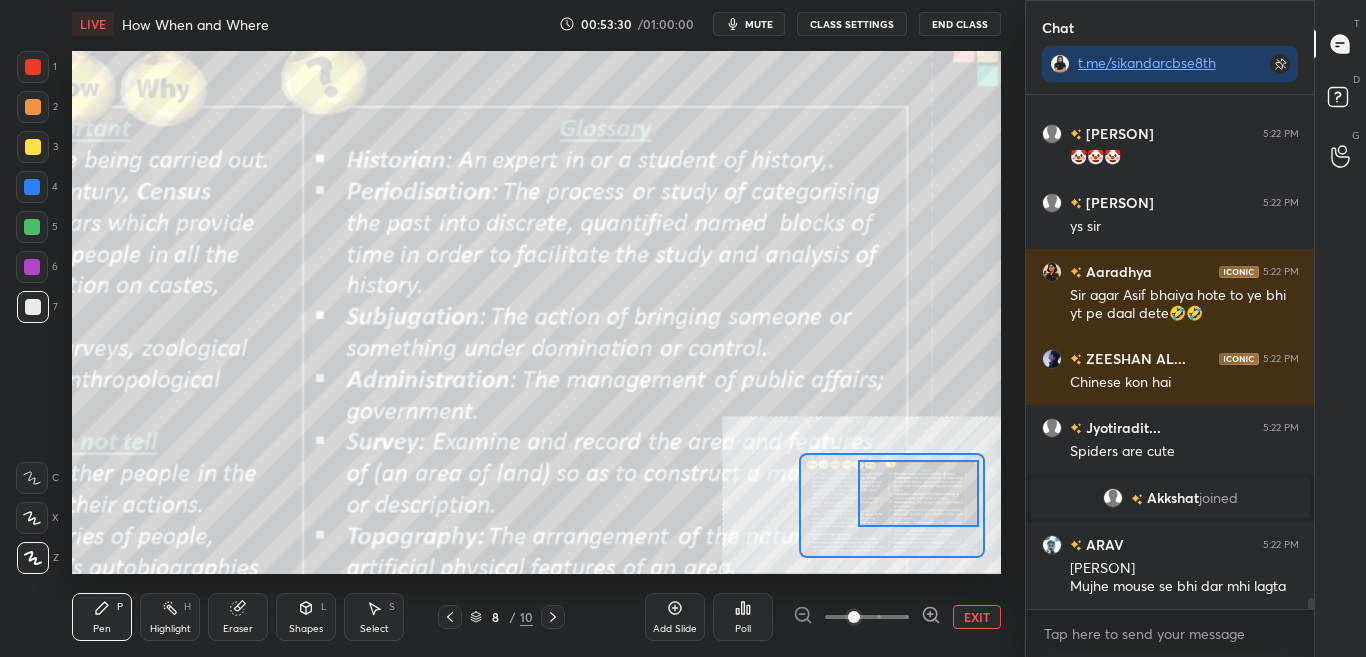 click on "CLASS SETTINGS" at bounding box center (852, 24) 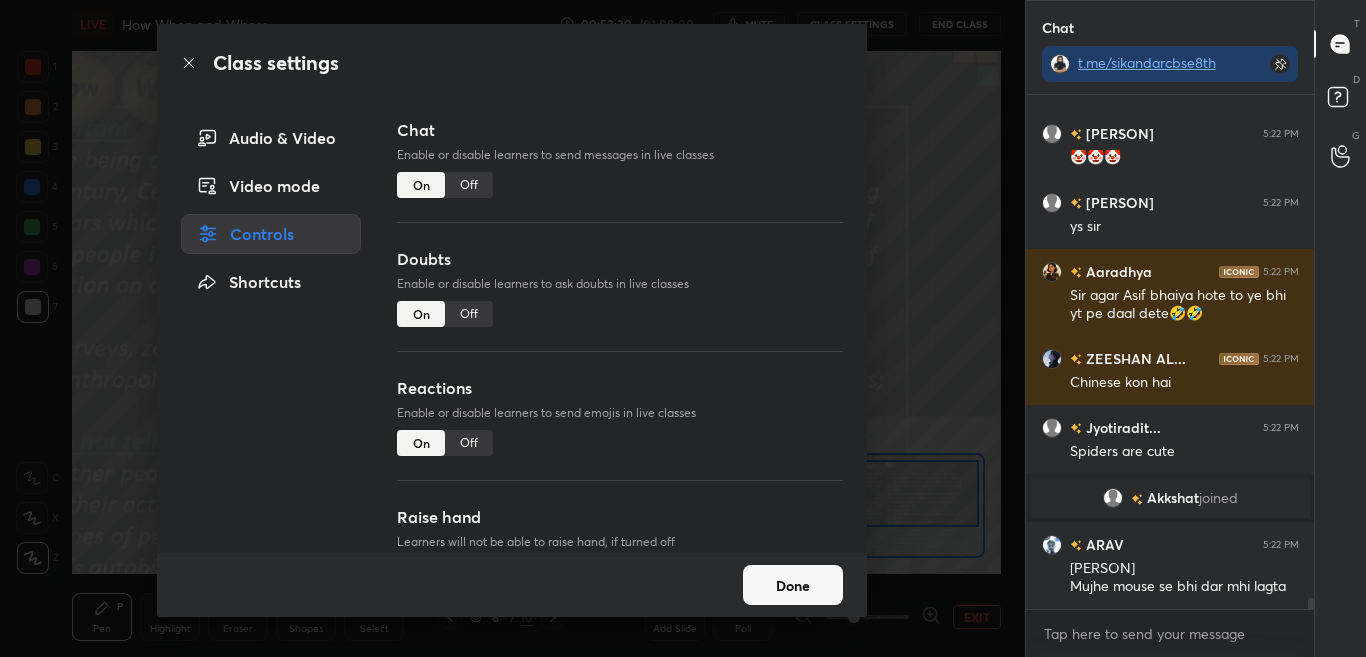 scroll, scrollTop: 23074, scrollLeft: 0, axis: vertical 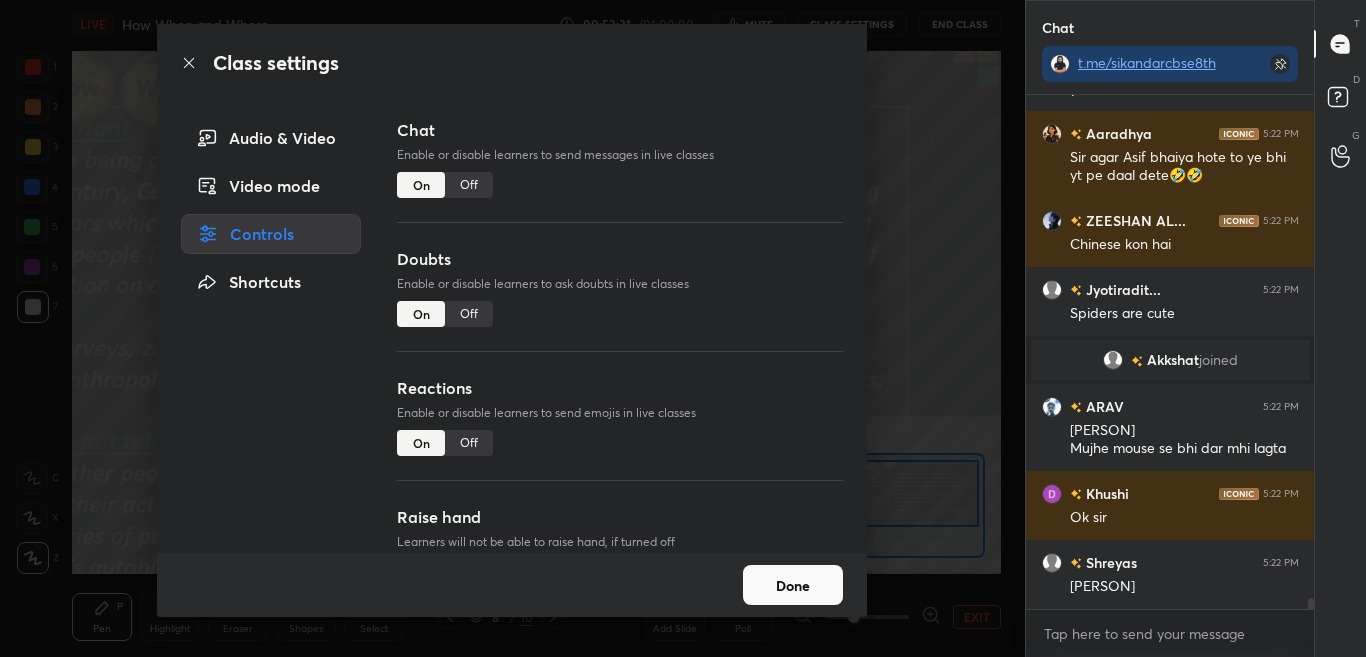 click on "Off" at bounding box center (469, 185) 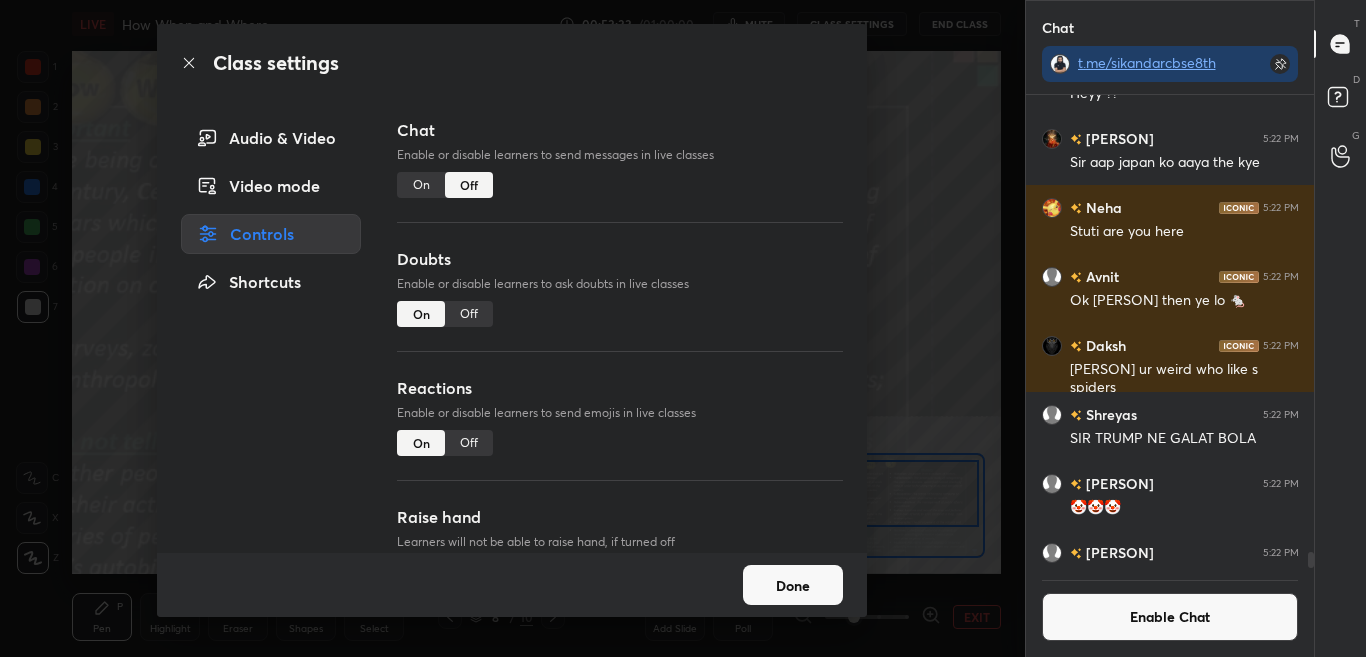click 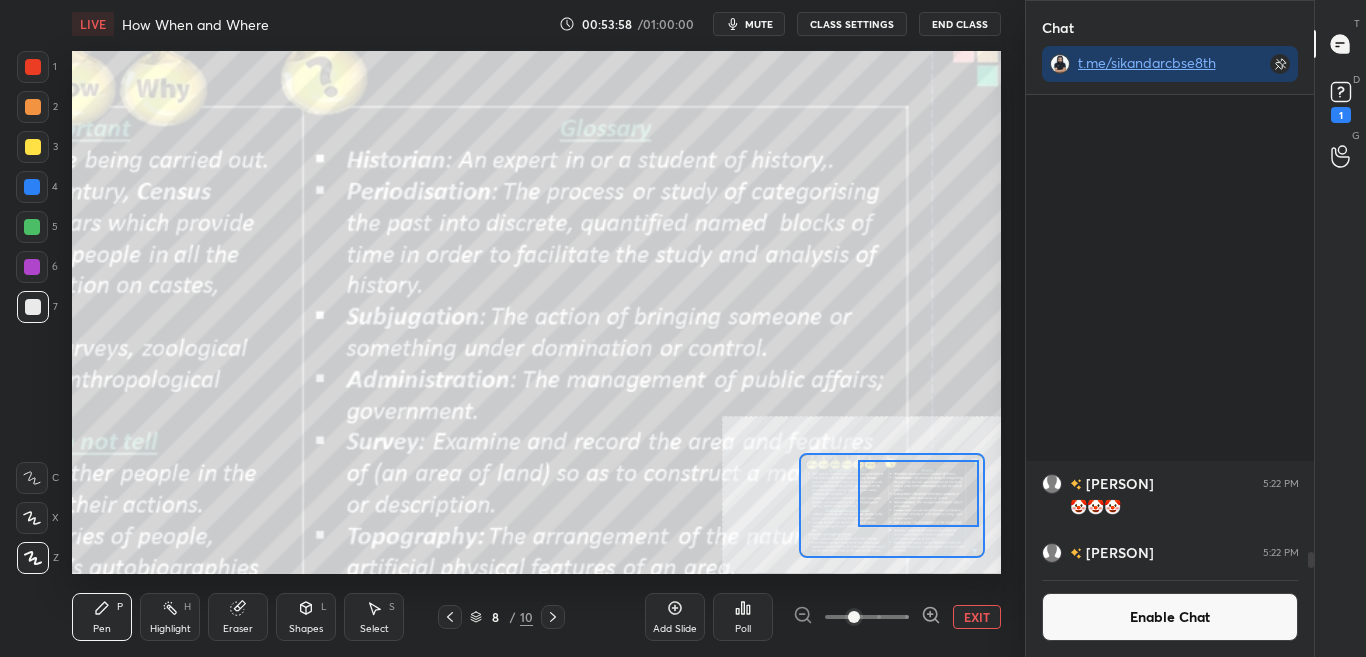 scroll, scrollTop: 23239, scrollLeft: 0, axis: vertical 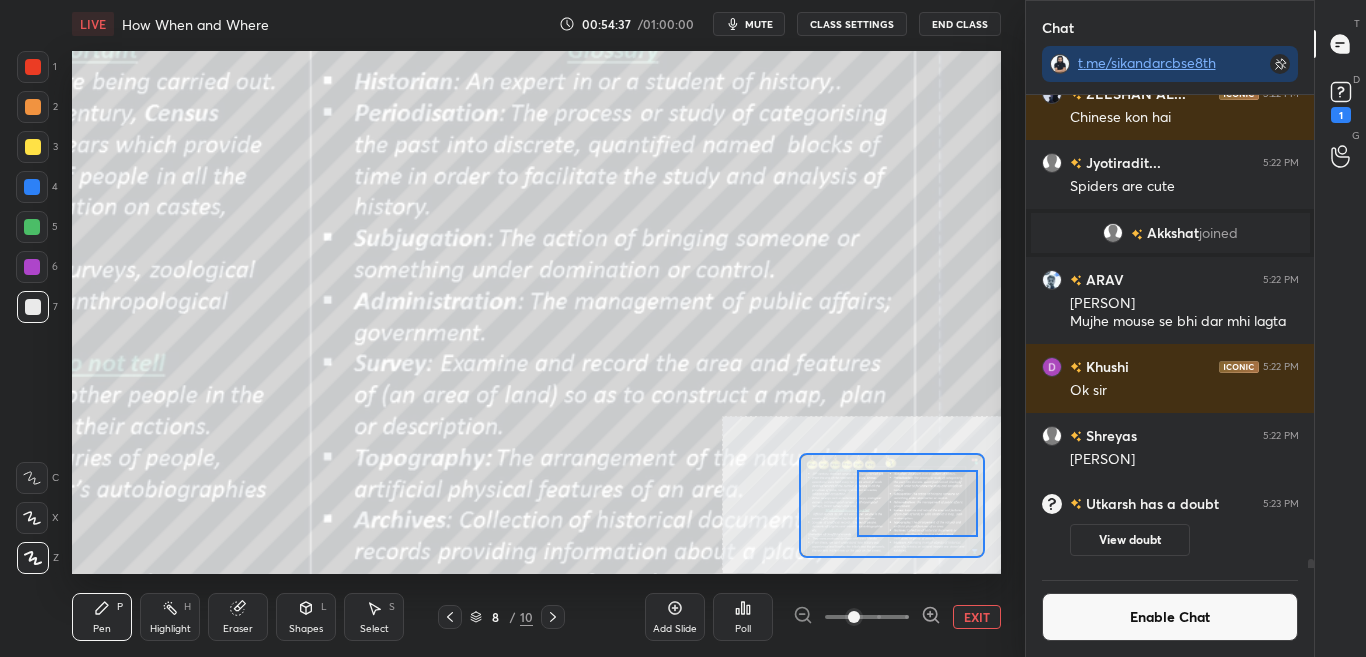 drag, startPoint x: 908, startPoint y: 500, endPoint x: 907, endPoint y: 511, distance: 11.045361 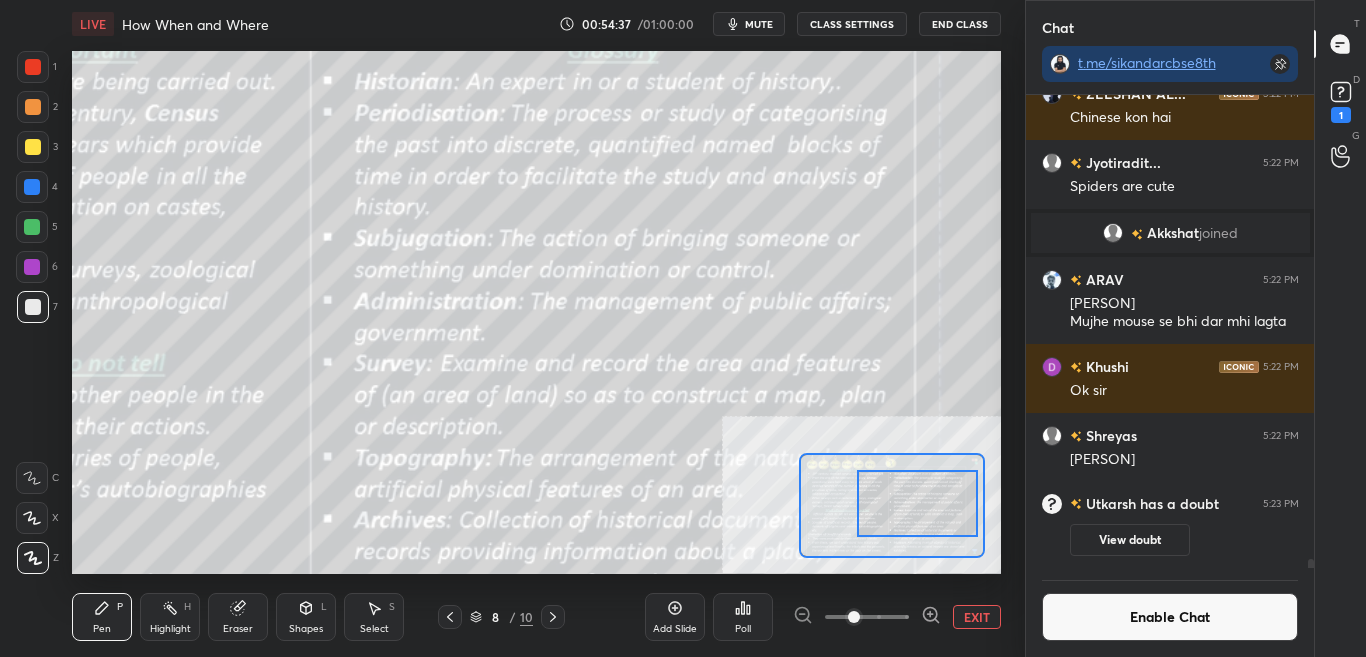 click at bounding box center (917, 503) 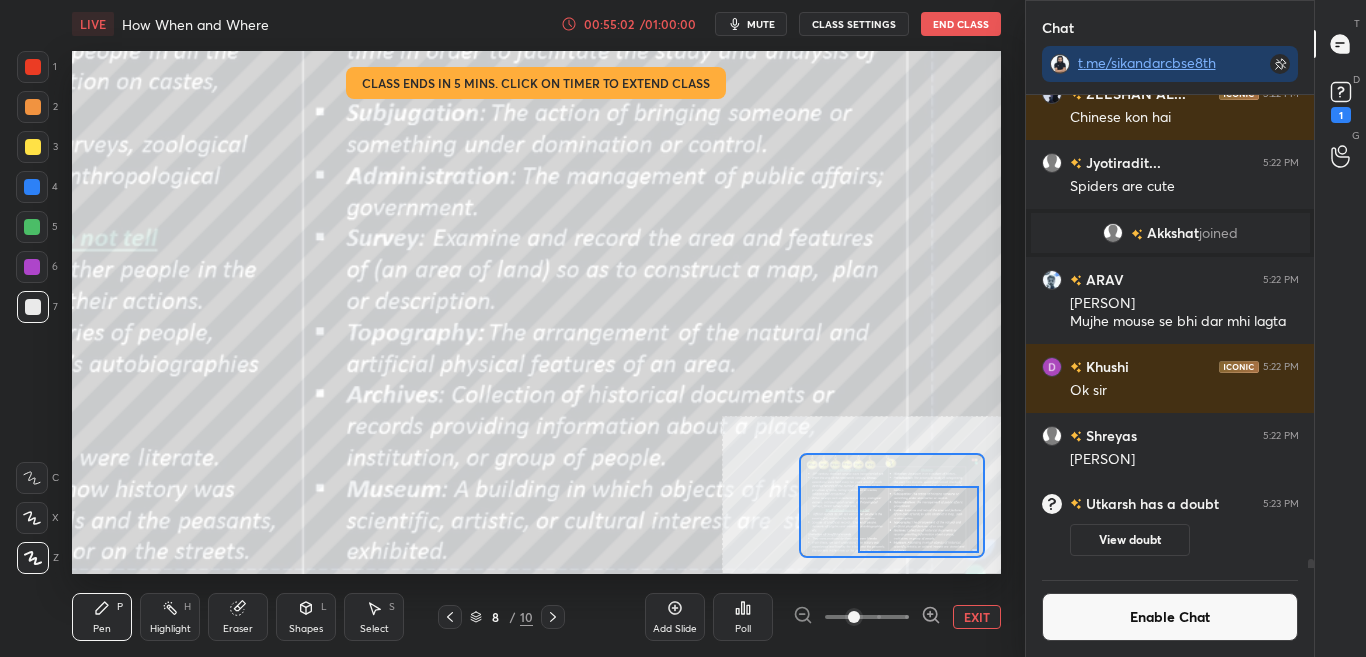 drag, startPoint x: 871, startPoint y: 499, endPoint x: 866, endPoint y: 515, distance: 16.763054 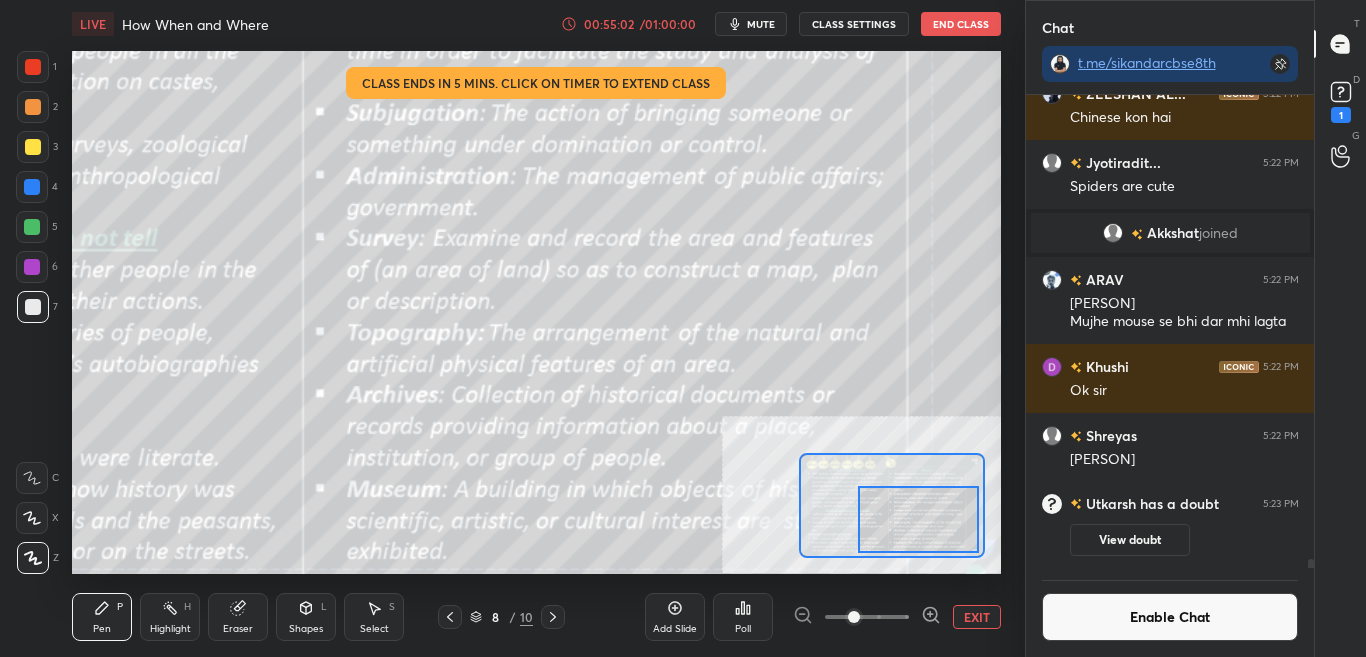 click at bounding box center (918, 519) 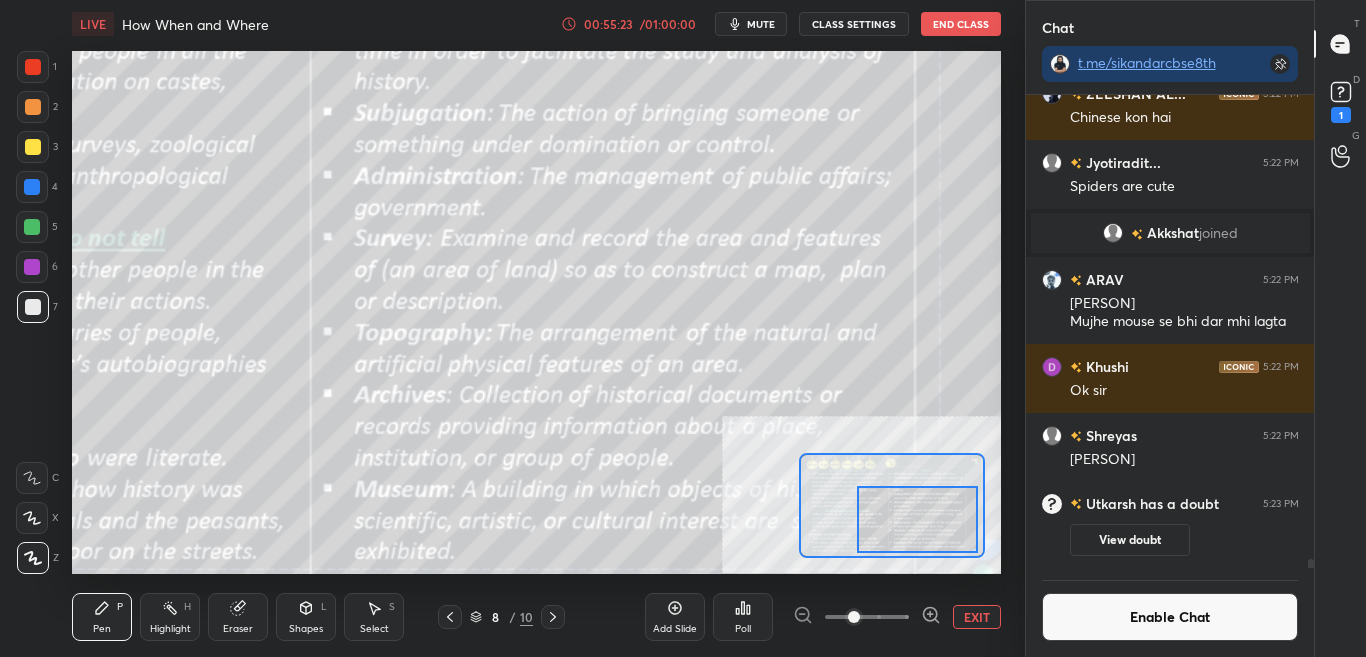 click on "Enable Chat" at bounding box center (1170, 617) 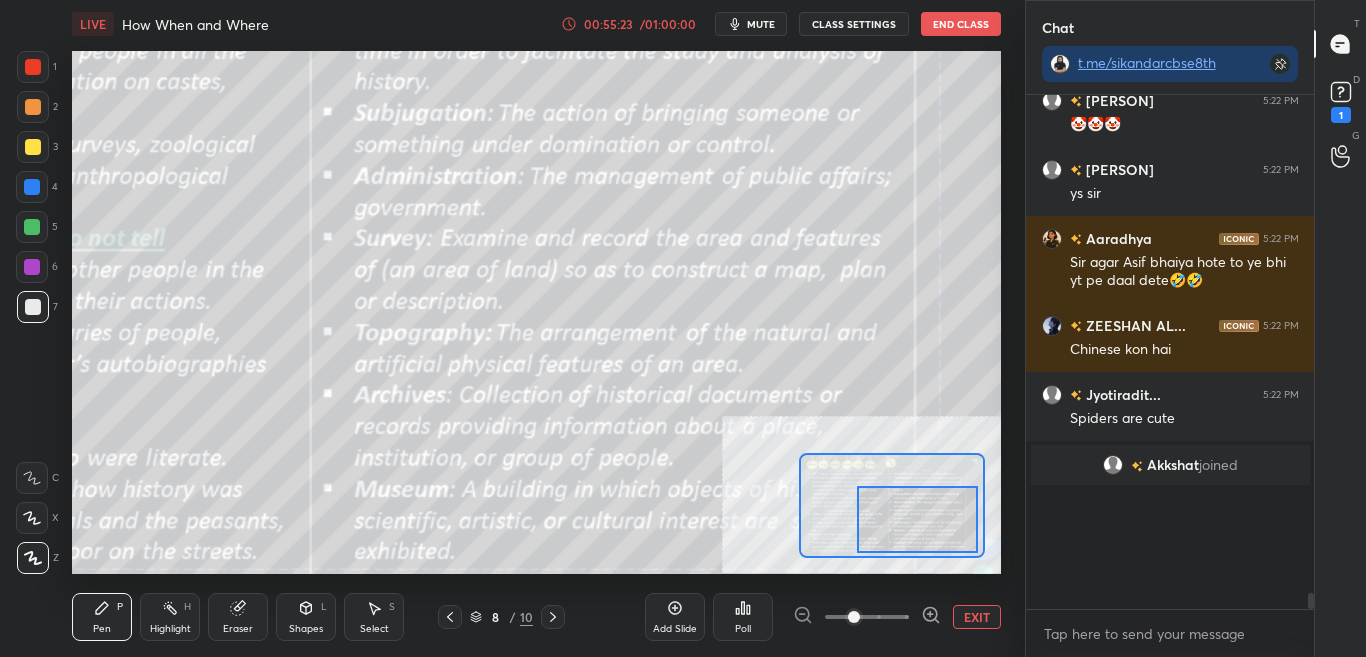 scroll, scrollTop: 22732, scrollLeft: 0, axis: vertical 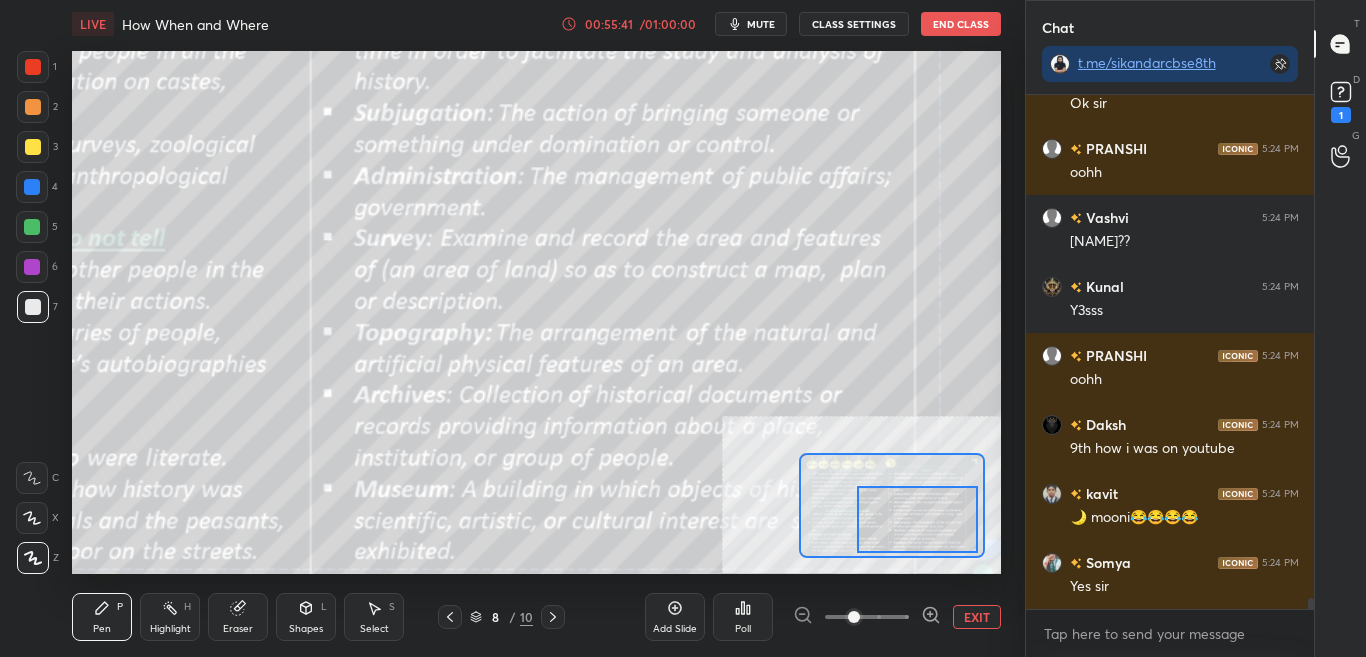click on "CLASS SETTINGS" at bounding box center (854, 24) 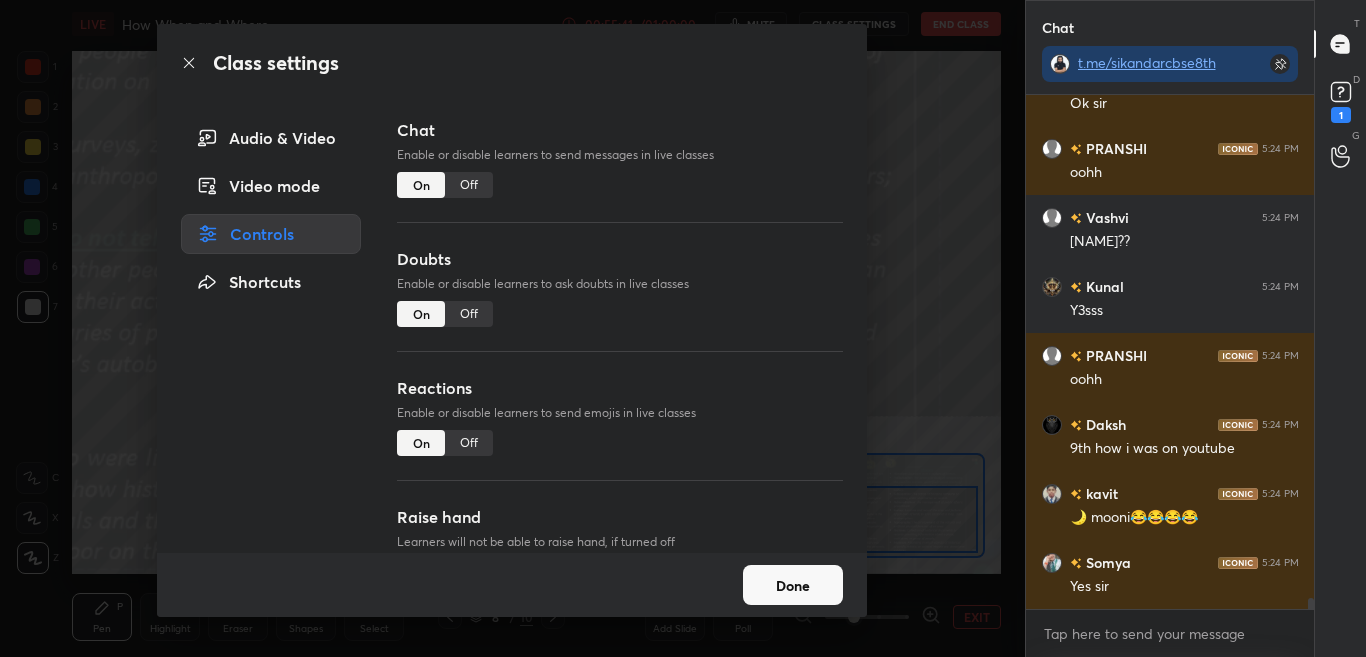 scroll, scrollTop: 23900, scrollLeft: 0, axis: vertical 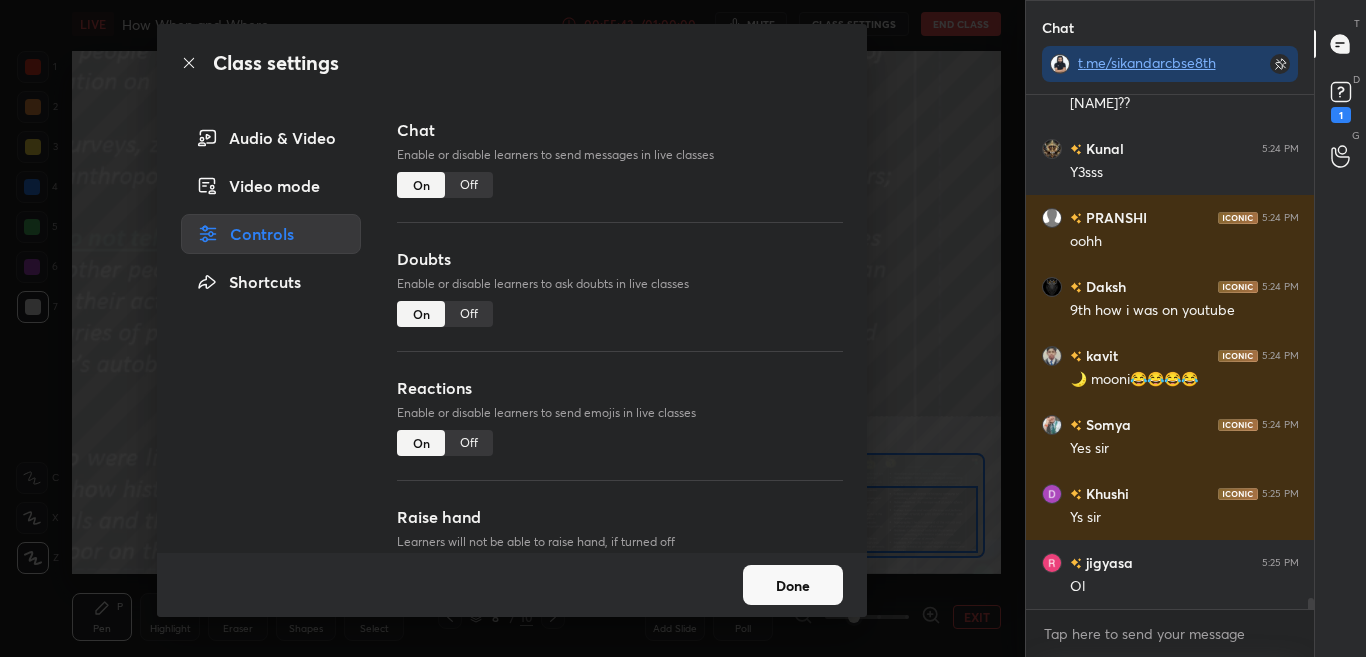 click on "Off" at bounding box center (469, 185) 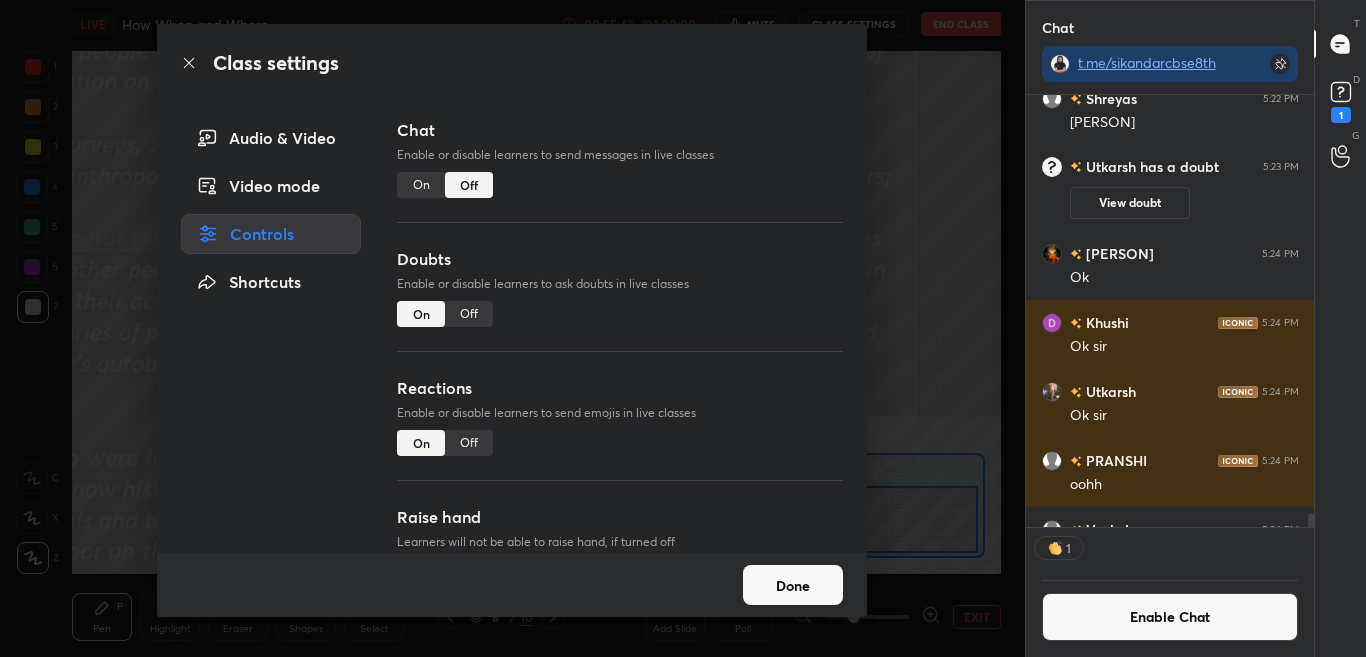 scroll, scrollTop: 426, scrollLeft: 282, axis: both 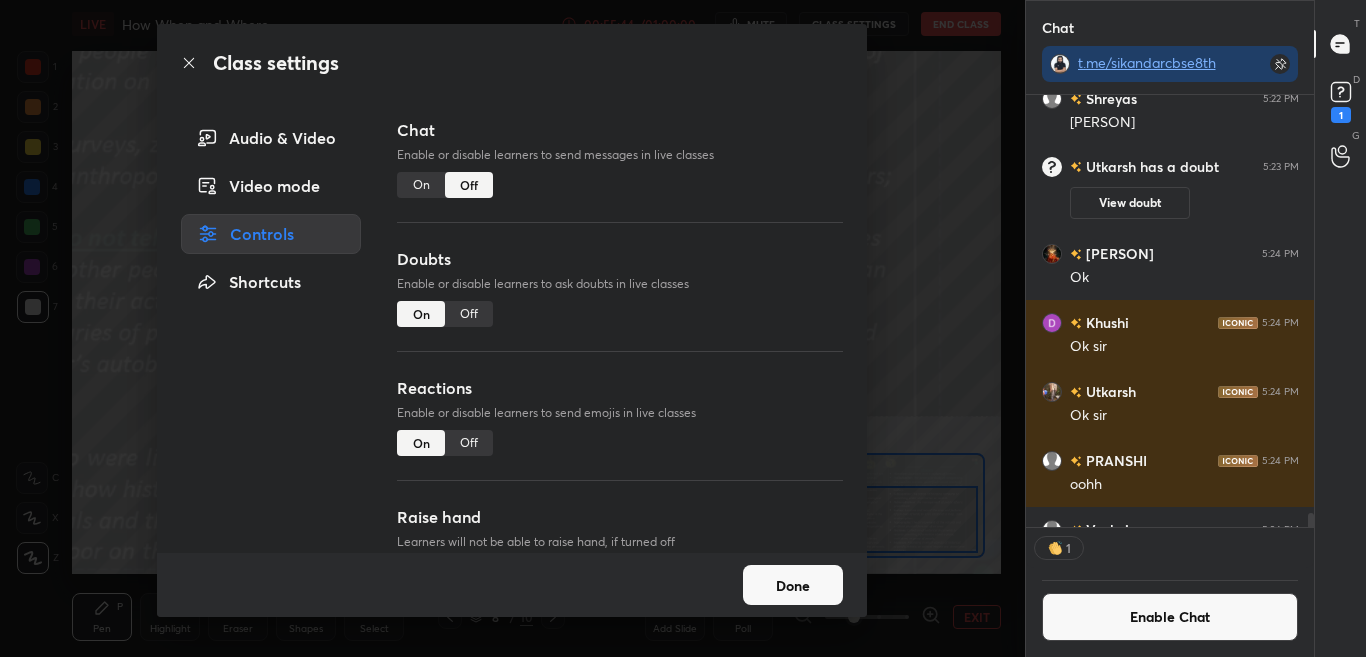 click 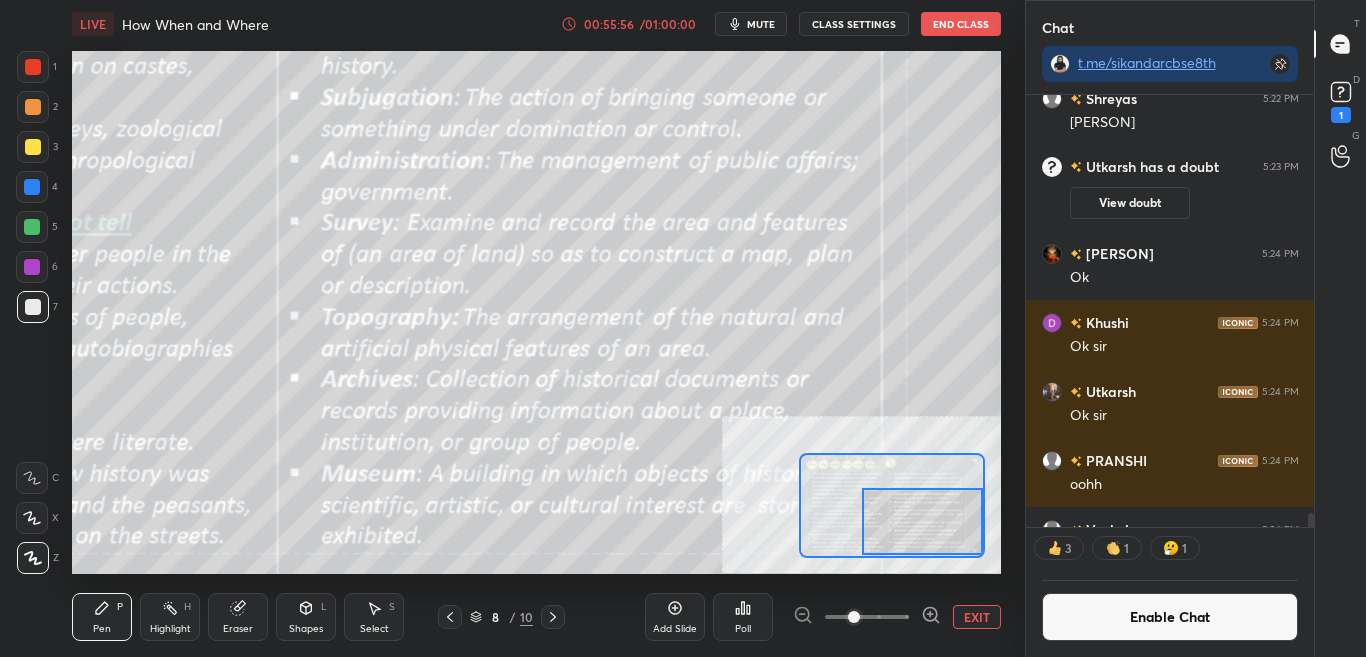 drag, startPoint x: 911, startPoint y: 530, endPoint x: 937, endPoint y: 527, distance: 26.172504 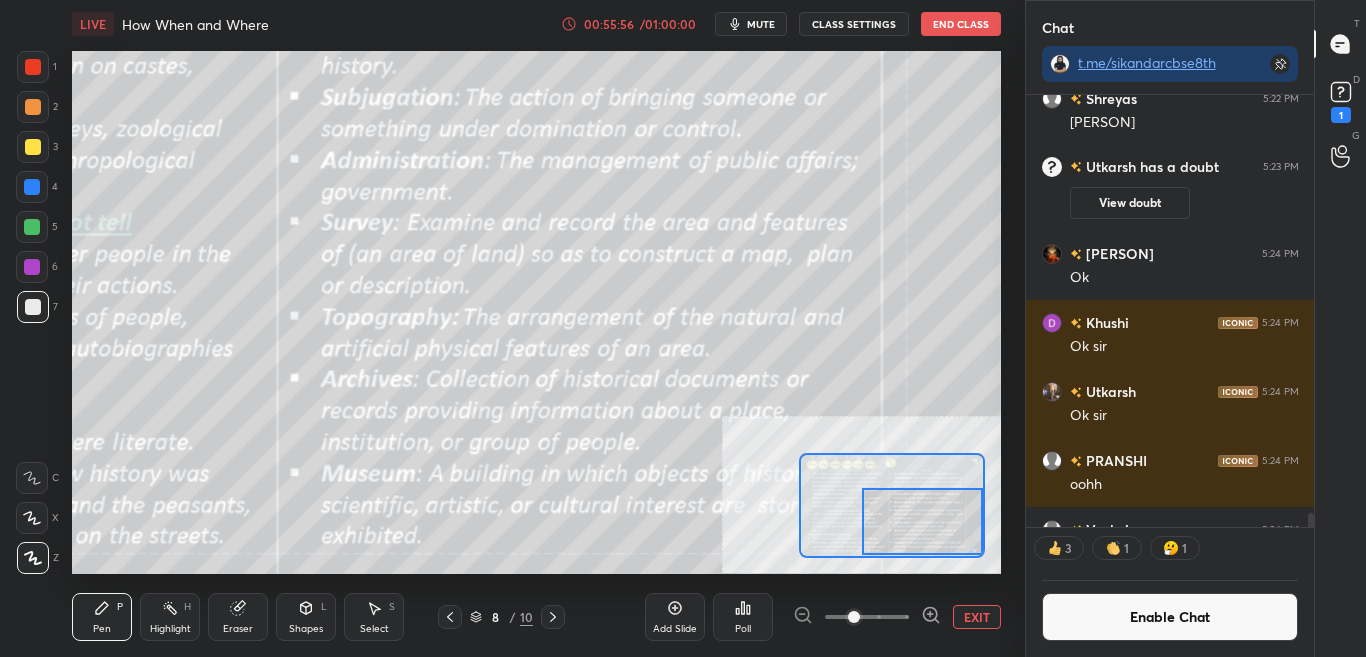 click at bounding box center (922, 521) 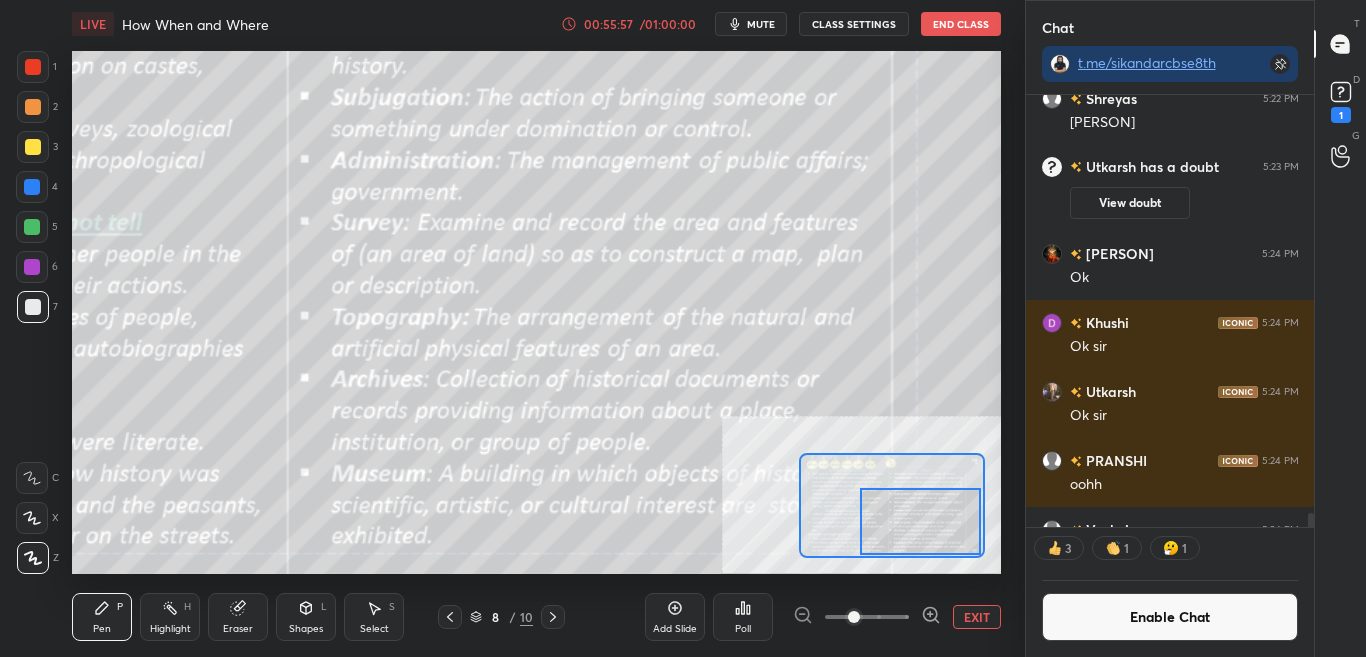 click at bounding box center [920, 521] 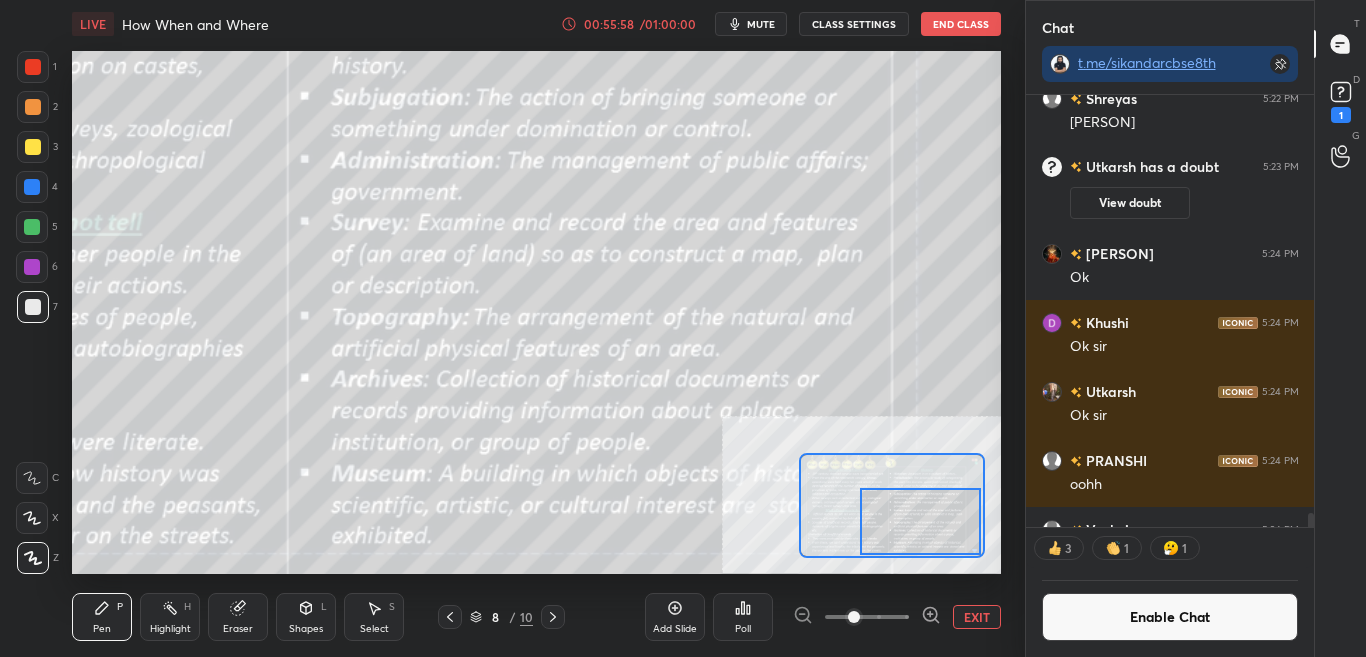 click on "EXIT" at bounding box center [977, 617] 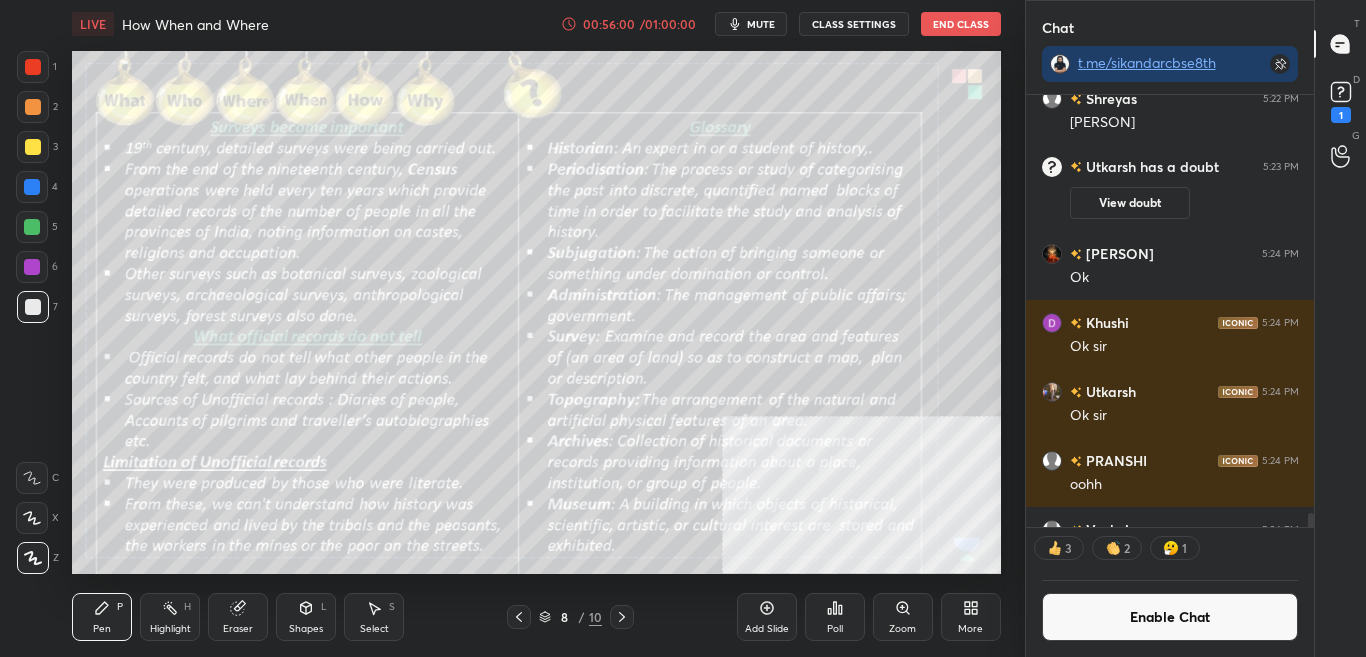click on "More" at bounding box center (971, 617) 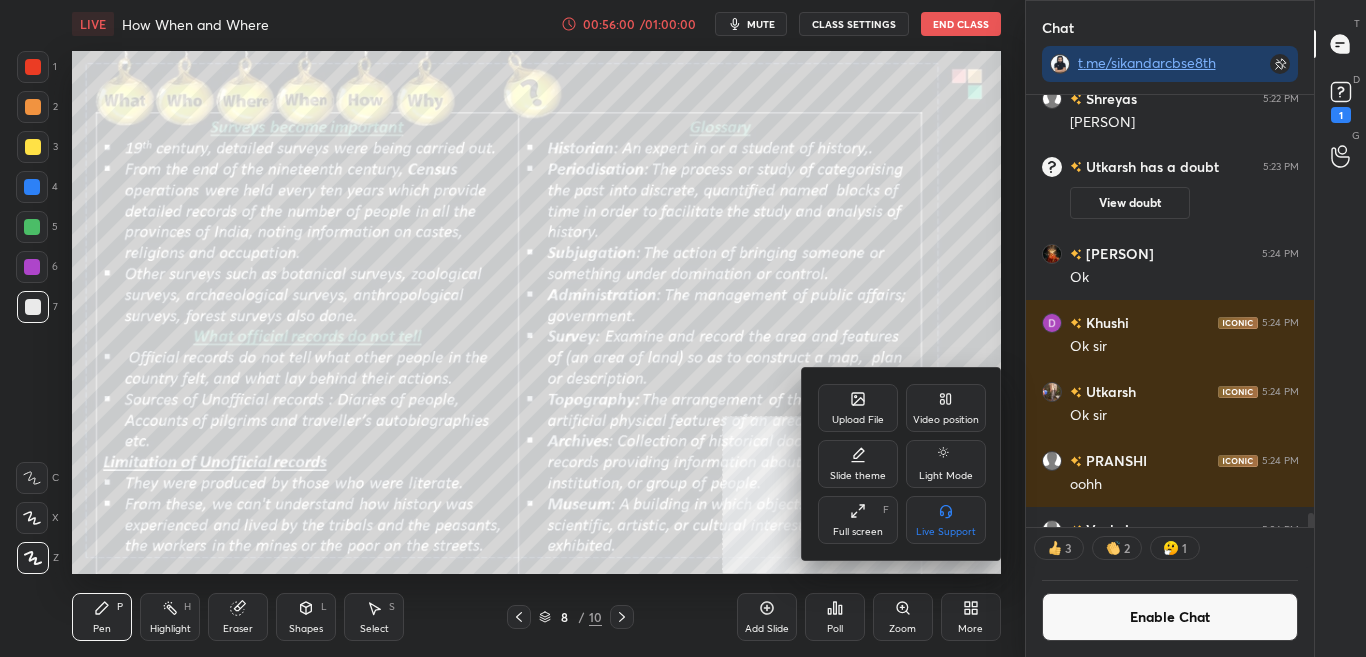 click on "Video position" at bounding box center [946, 408] 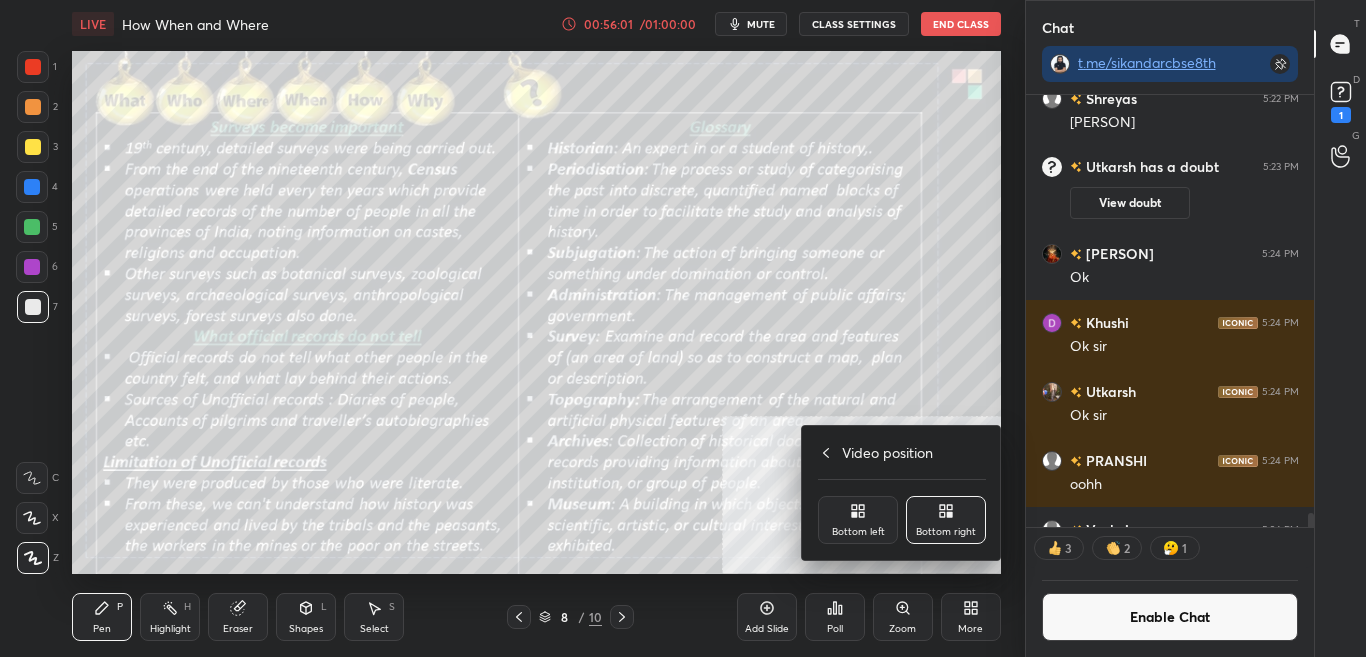 click 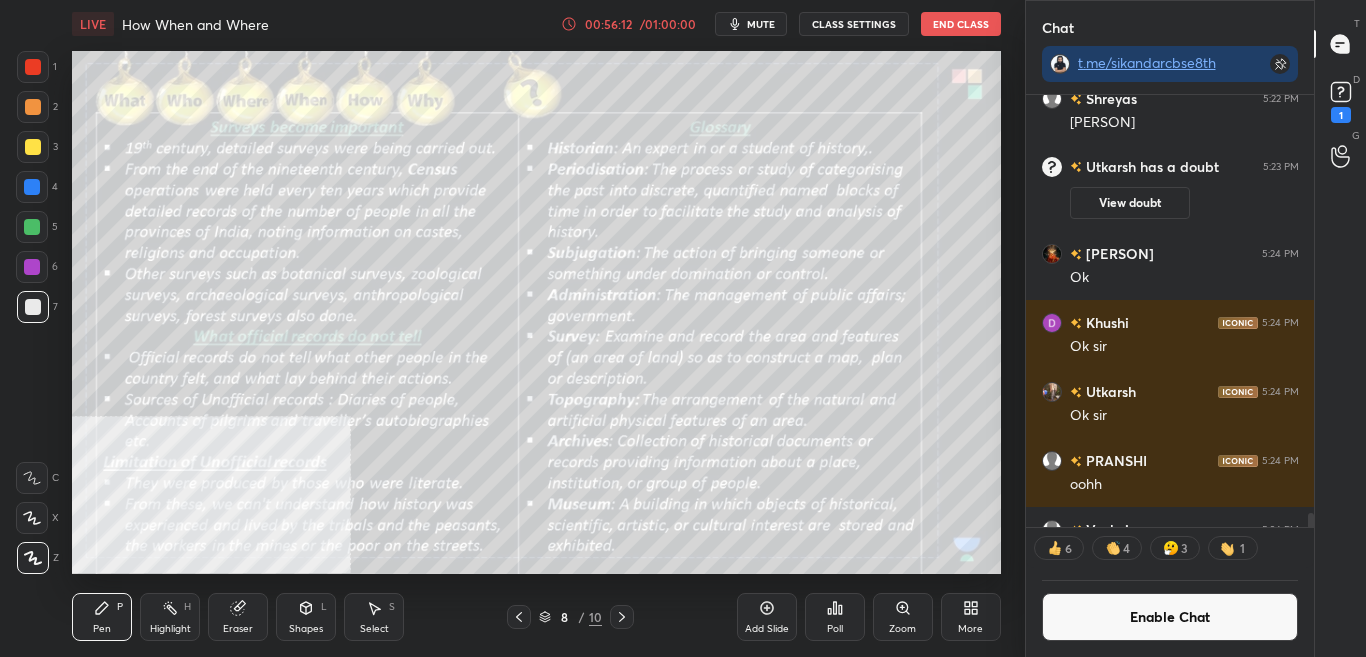 click on "More" at bounding box center [970, 629] 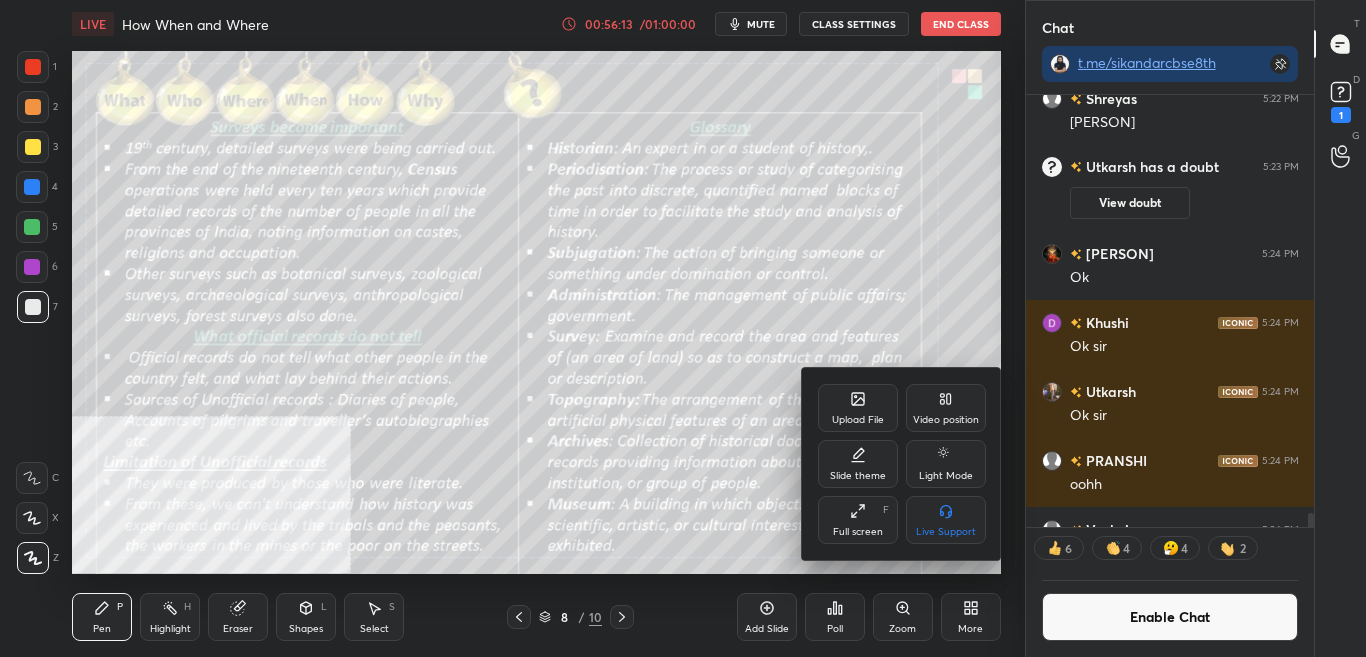 click on "Video position" at bounding box center (946, 420) 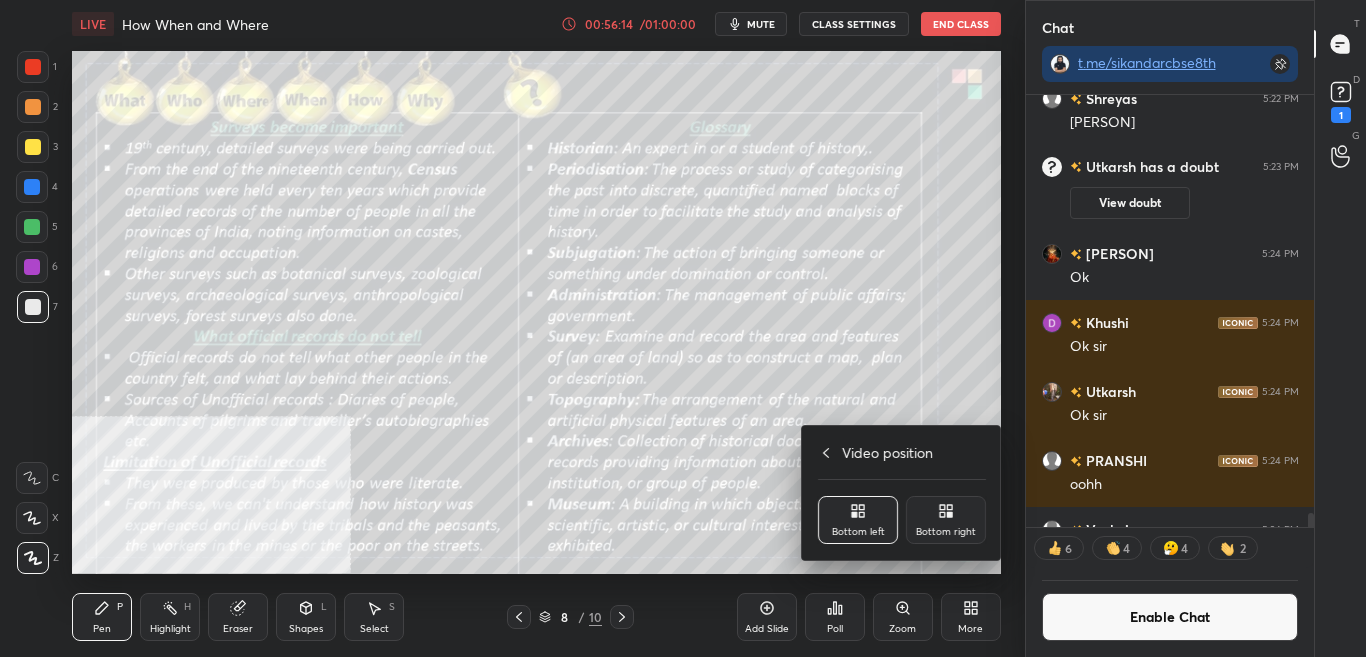 click on "Bottom right" at bounding box center [946, 520] 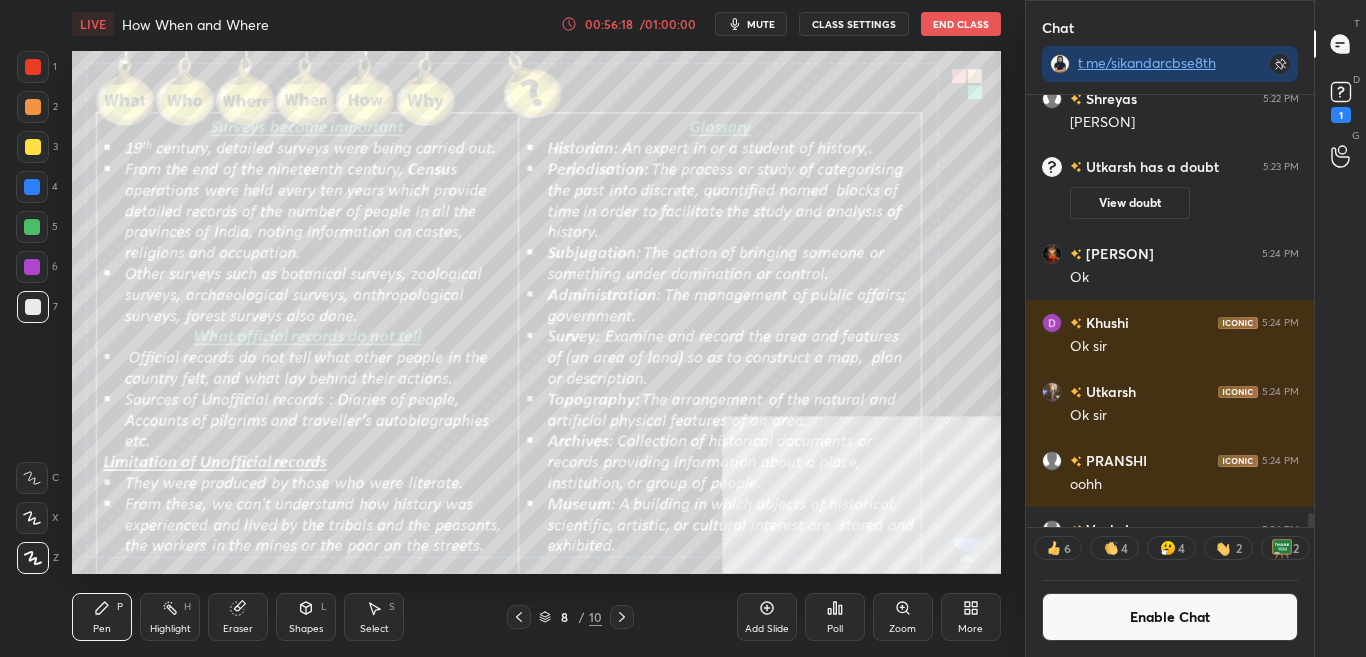 click on "Enable Chat" at bounding box center [1170, 617] 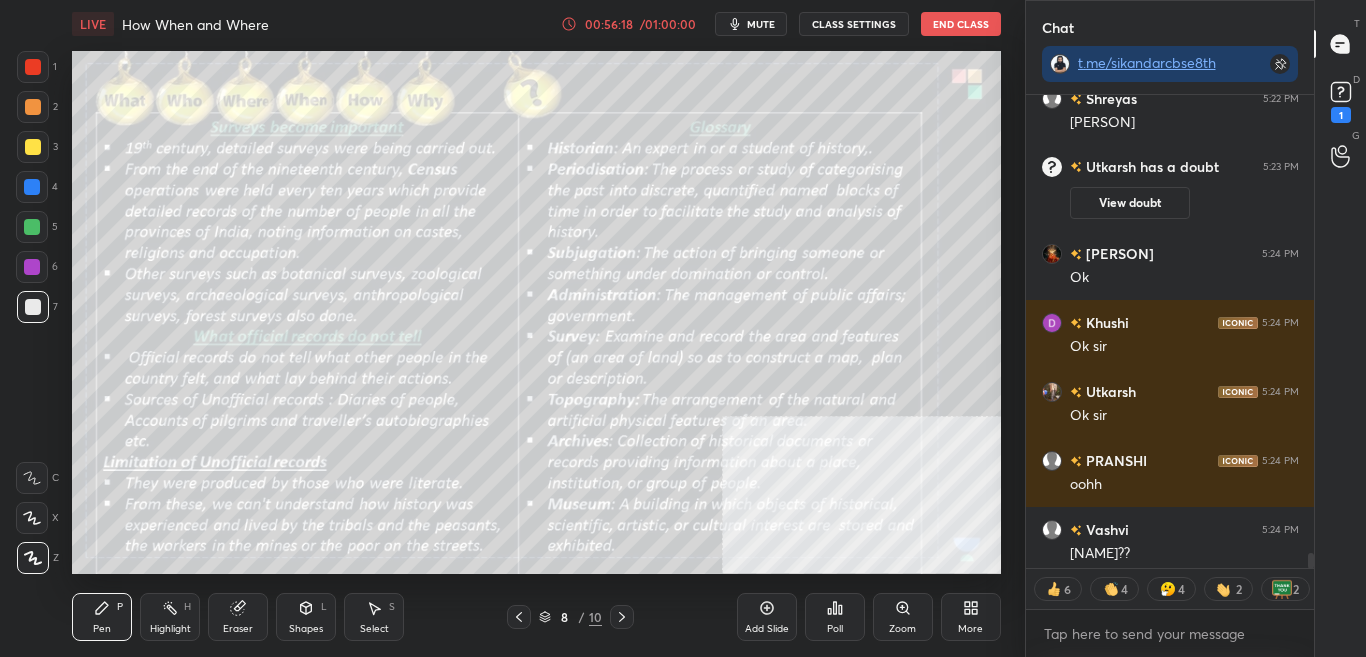 scroll, scrollTop: 7, scrollLeft: 7, axis: both 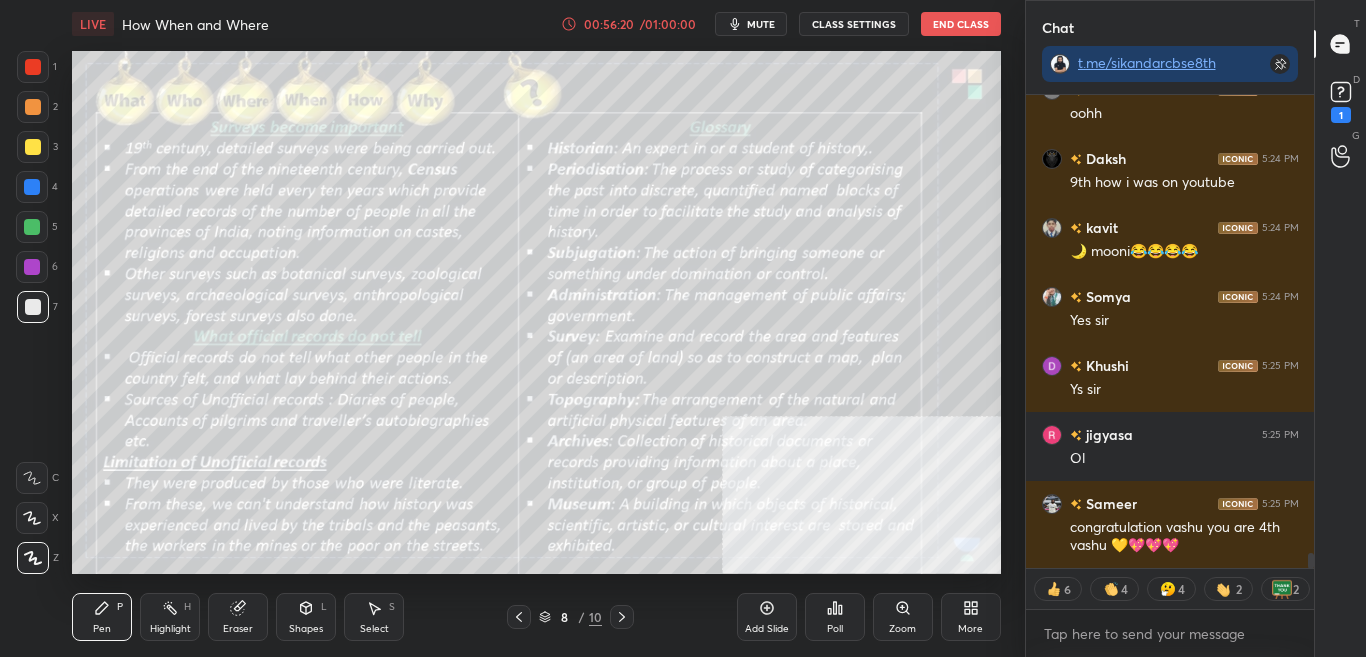 click on "More" at bounding box center (971, 617) 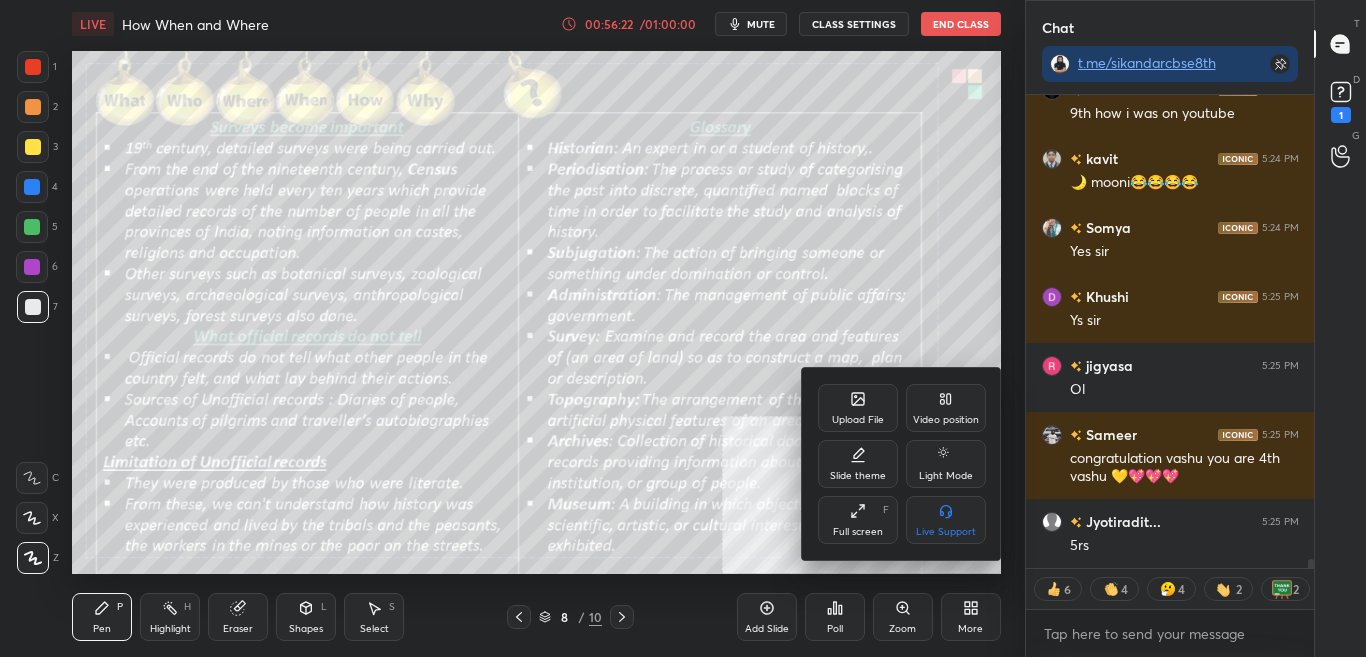 scroll, scrollTop: 23990, scrollLeft: 0, axis: vertical 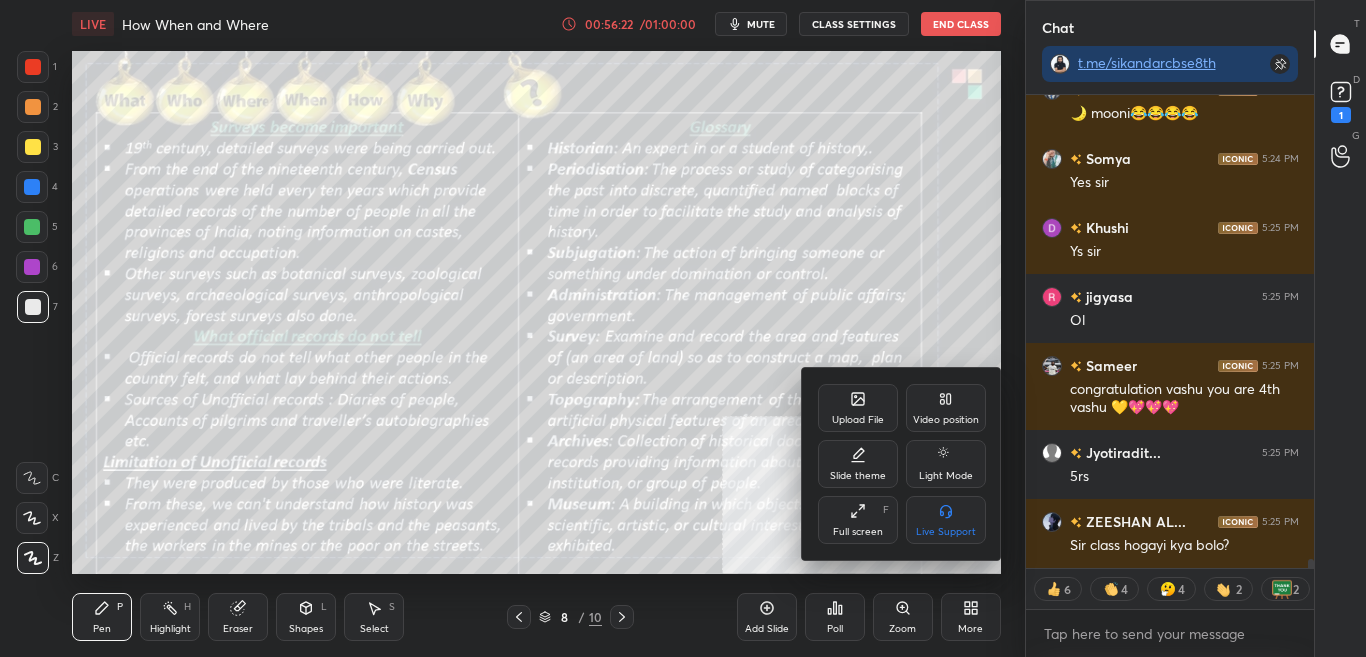 click 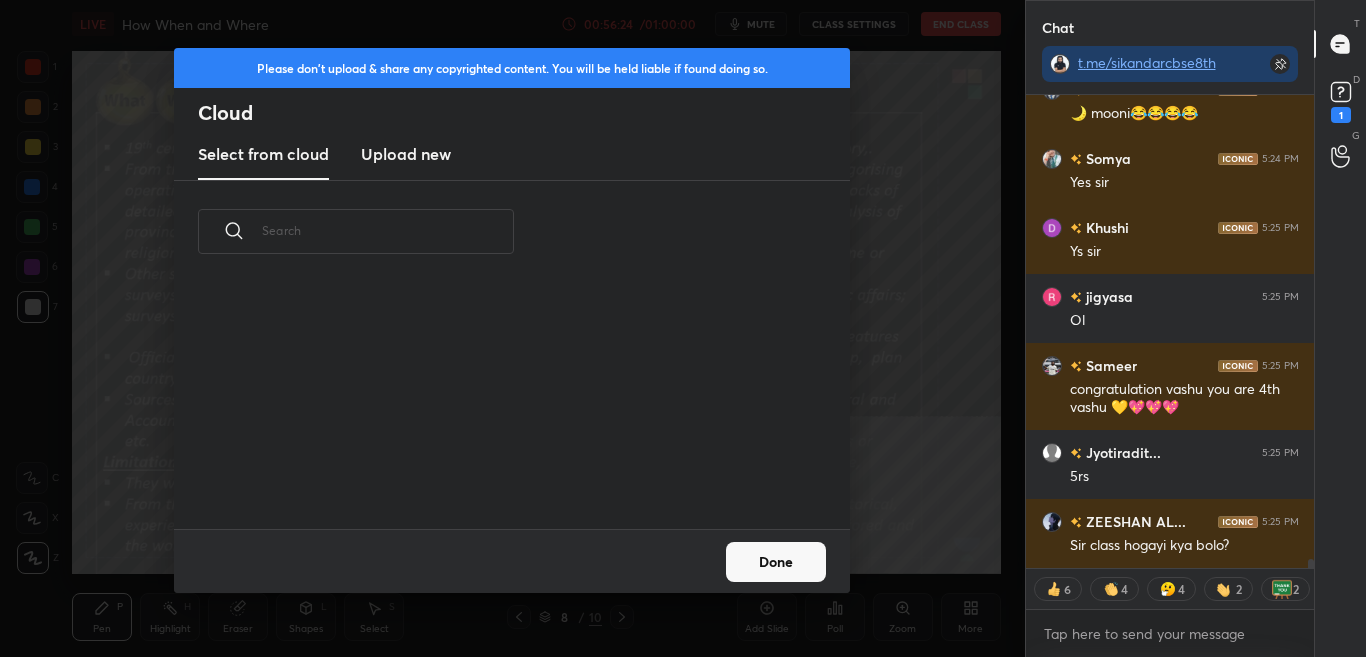 scroll, scrollTop: 7, scrollLeft: 11, axis: both 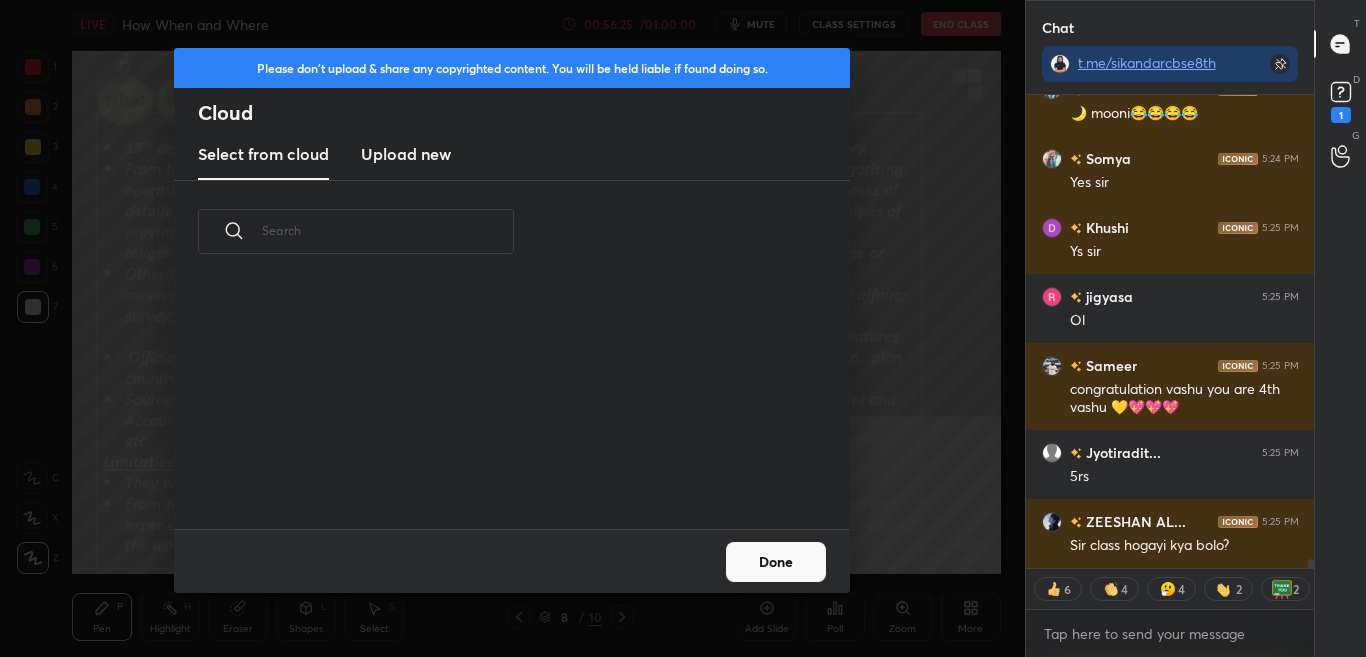 click on "Done" at bounding box center (512, 561) 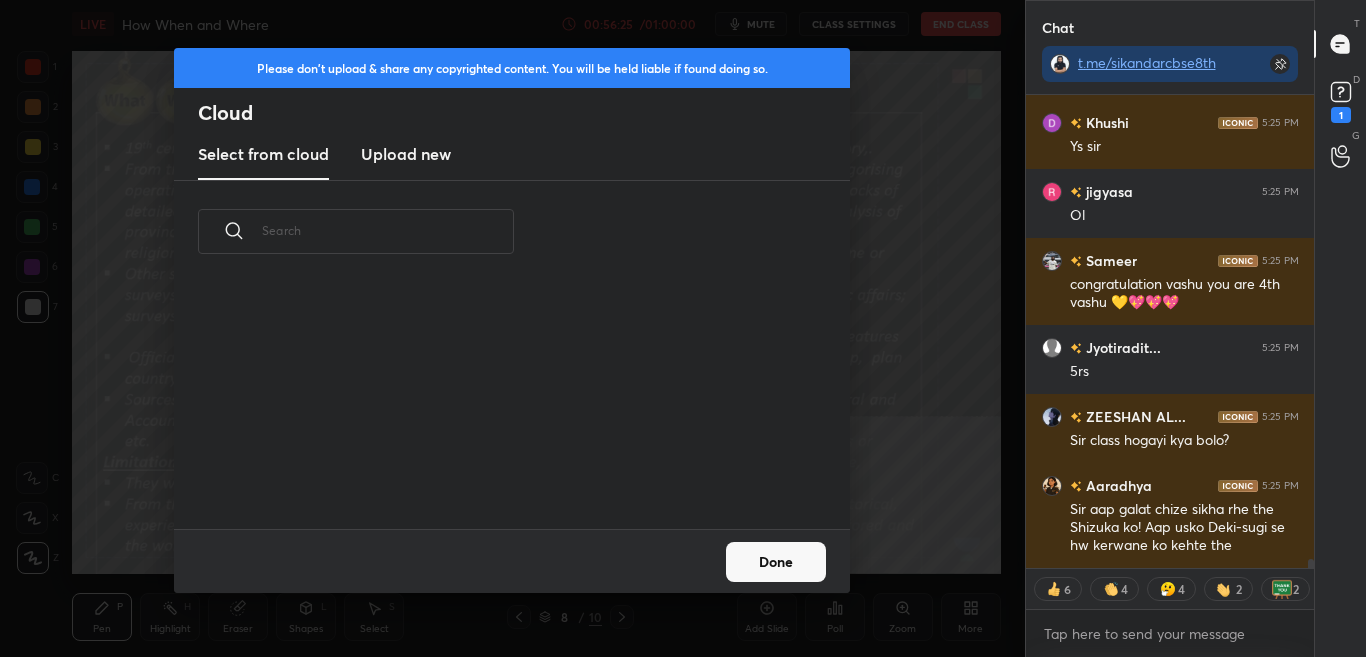 click on "Done" at bounding box center [776, 562] 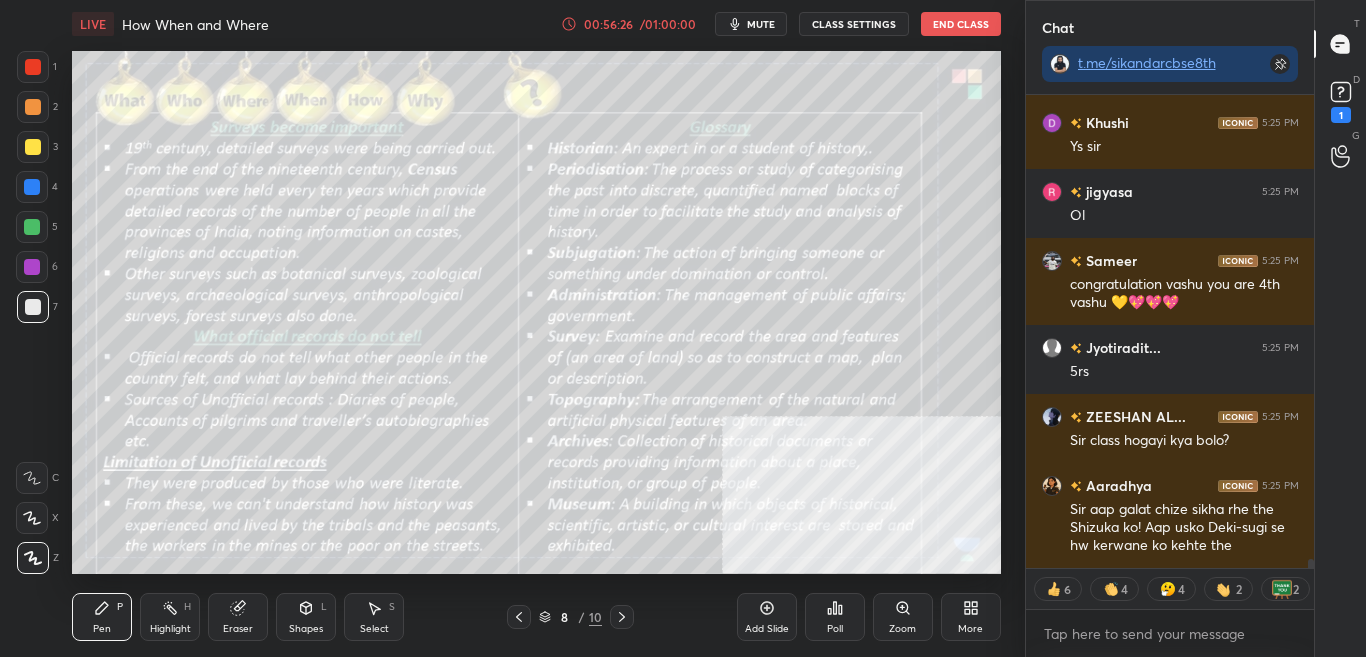 scroll, scrollTop: 24164, scrollLeft: 0, axis: vertical 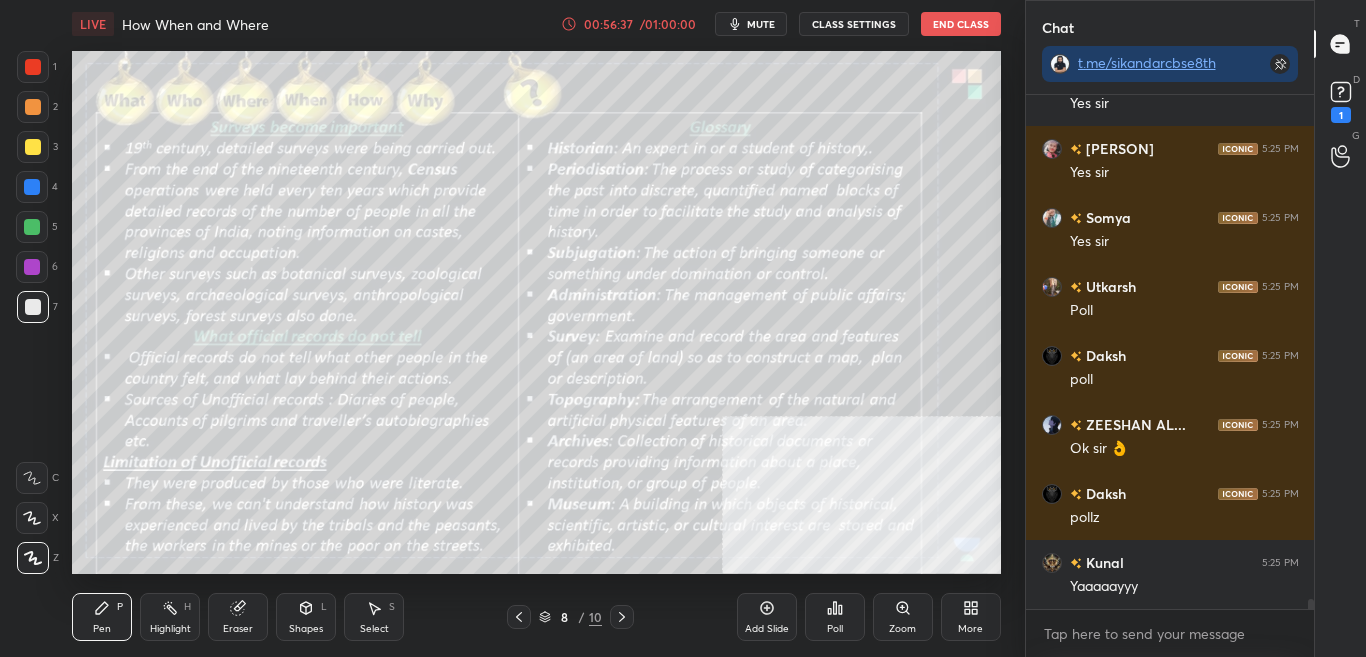 drag, startPoint x: 1311, startPoint y: 605, endPoint x: 1305, endPoint y: 651, distance: 46.389652 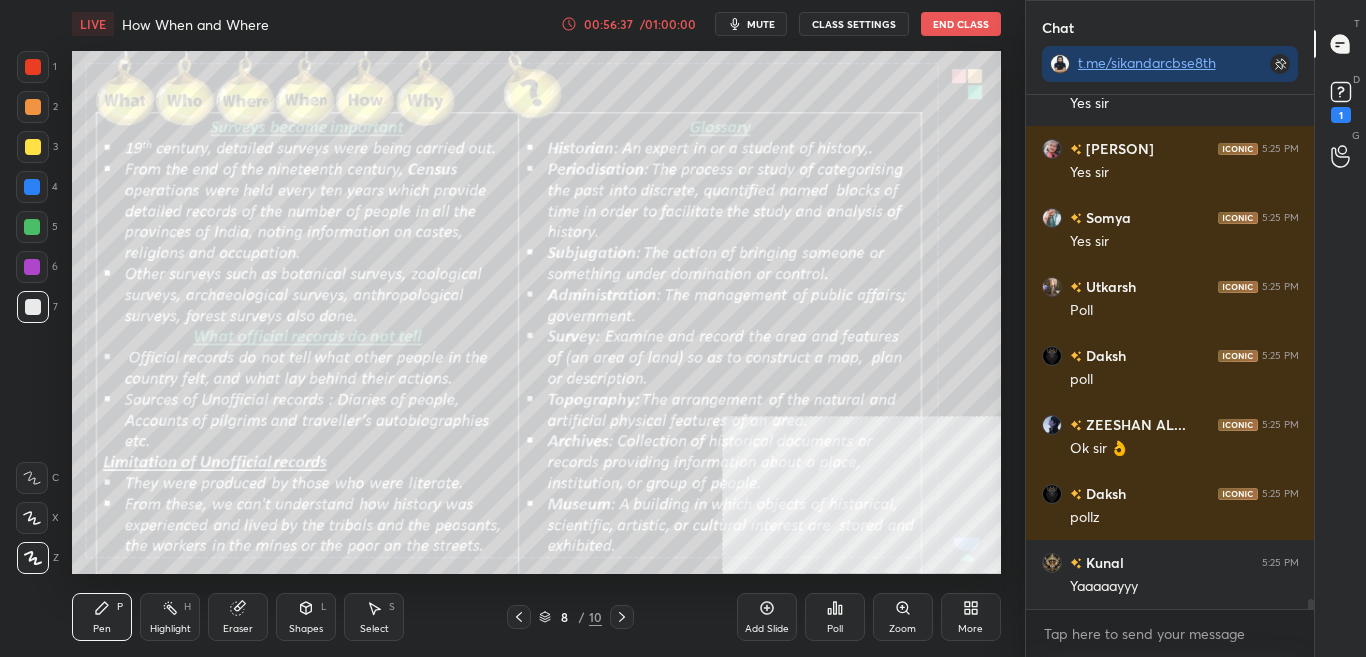click on "bhavesh 5:25 PM Yrsss Avadhoot 5:25 PM Yes sir Akshita 5:25 PM Yes sir Somya 5:25 PM Yes sir Utkarsh 5:25 PM Poll Daksh 5:25 PM poll ZEESHAN AL... 5:25 PM Ok sir 👌 Daksh 5:25 PM pollz Kunal 5:25 PM Yaaaaayyy JUMP TO LATEST Enable hand raising Enable raise hand to speak to learners. Once enabled, chat will be turned off temporarily. Enable x" at bounding box center (1170, 376) 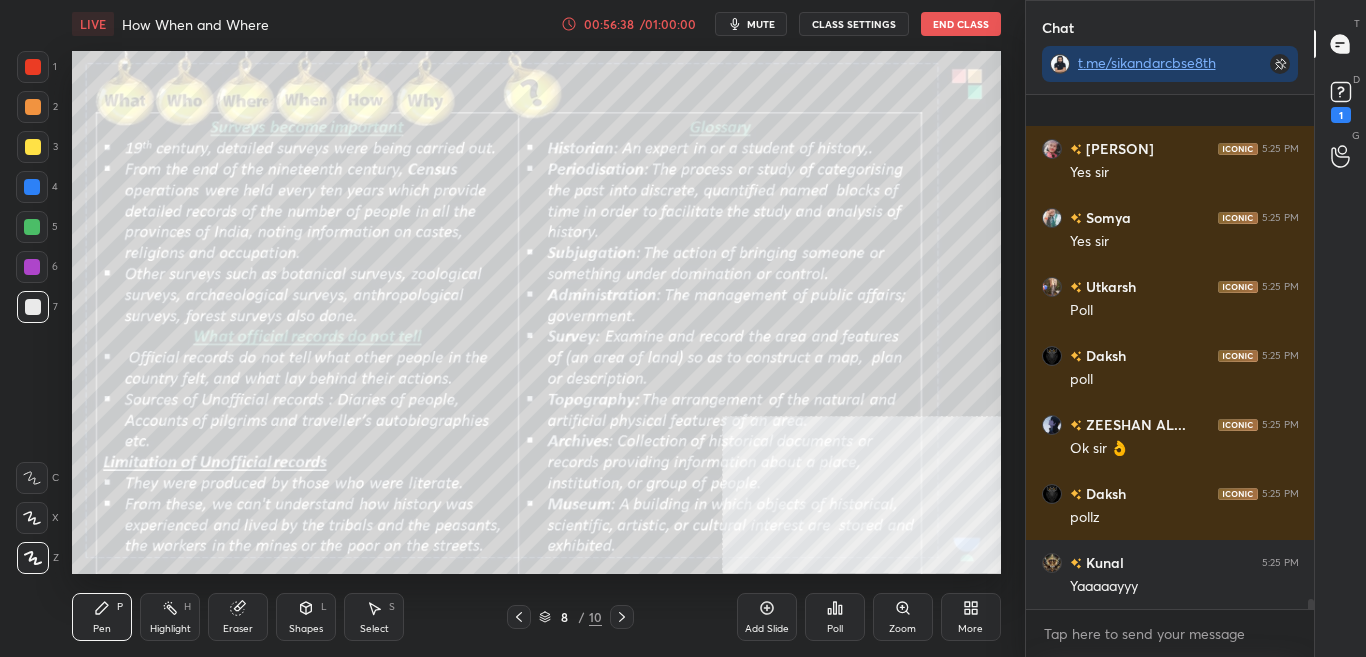 scroll, scrollTop: 25299, scrollLeft: 0, axis: vertical 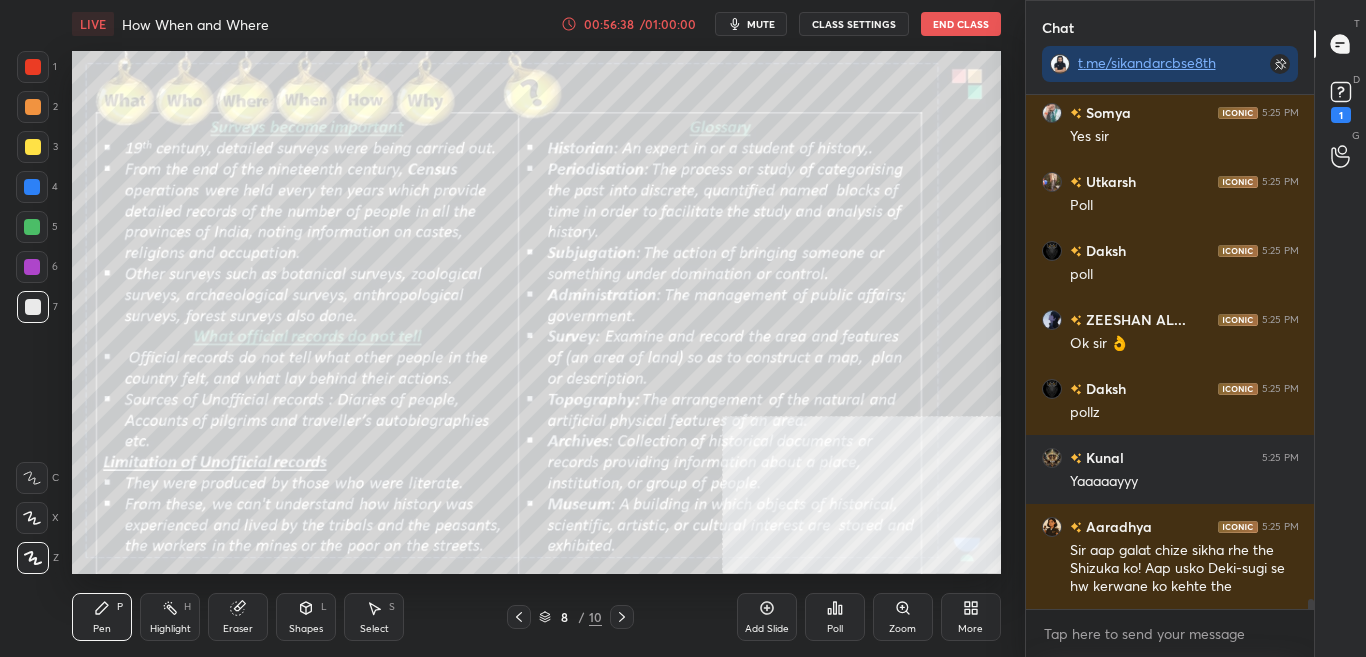click on "More" at bounding box center (971, 617) 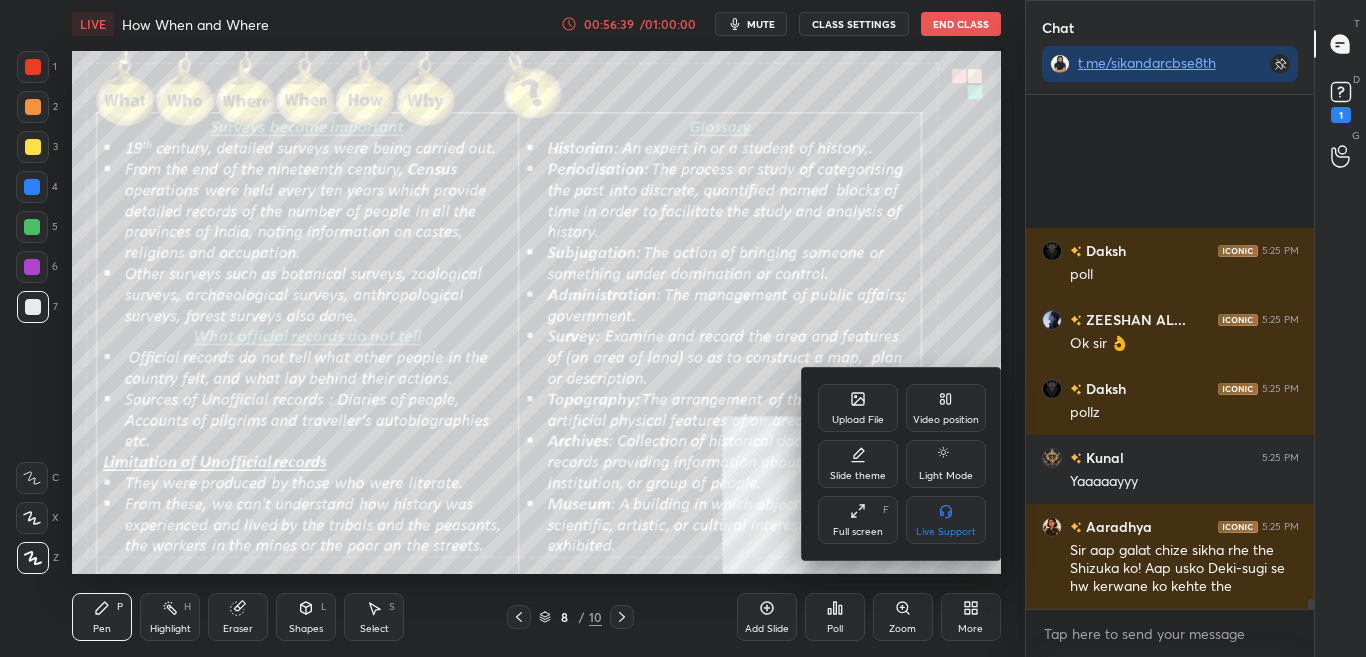 scroll, scrollTop: 25506, scrollLeft: 0, axis: vertical 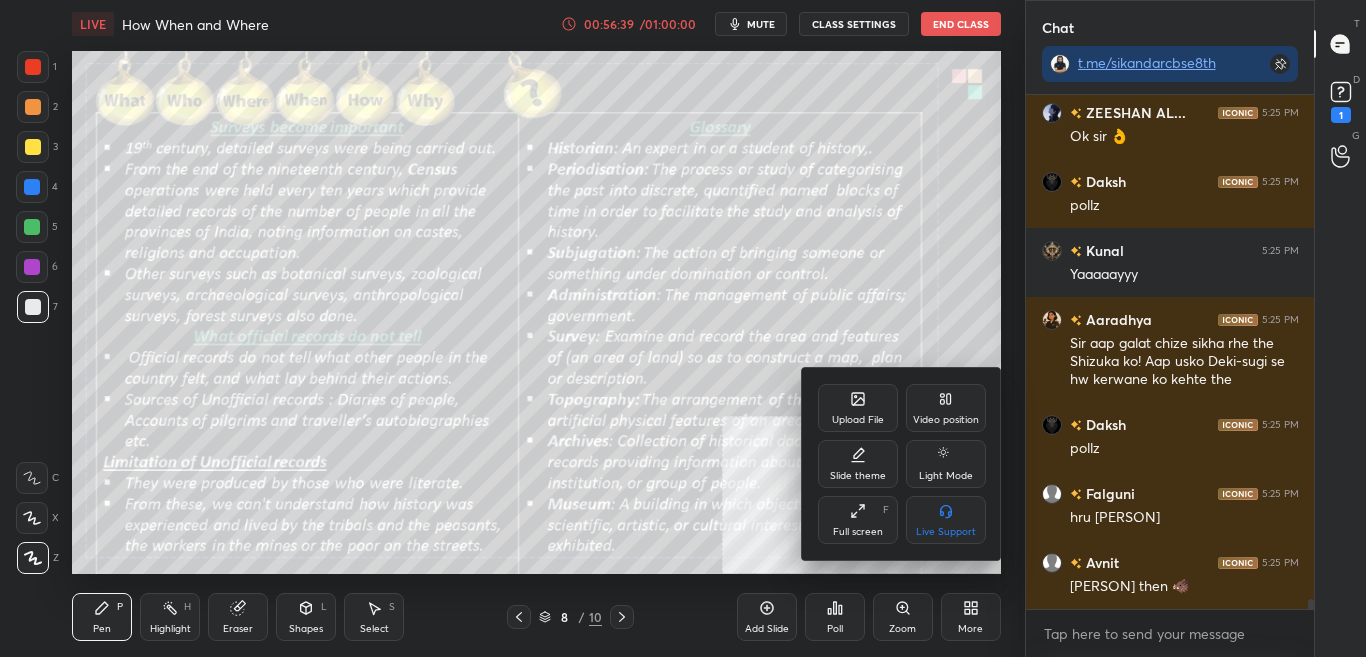 click 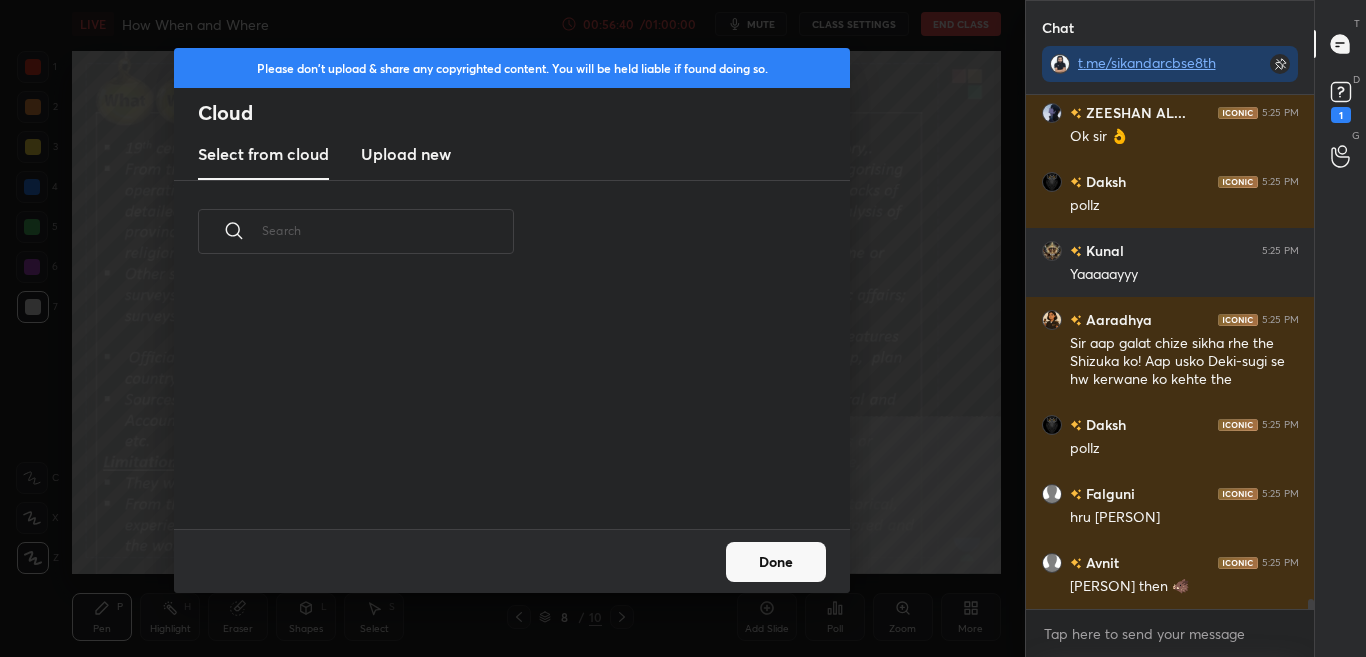 scroll, scrollTop: 25575, scrollLeft: 0, axis: vertical 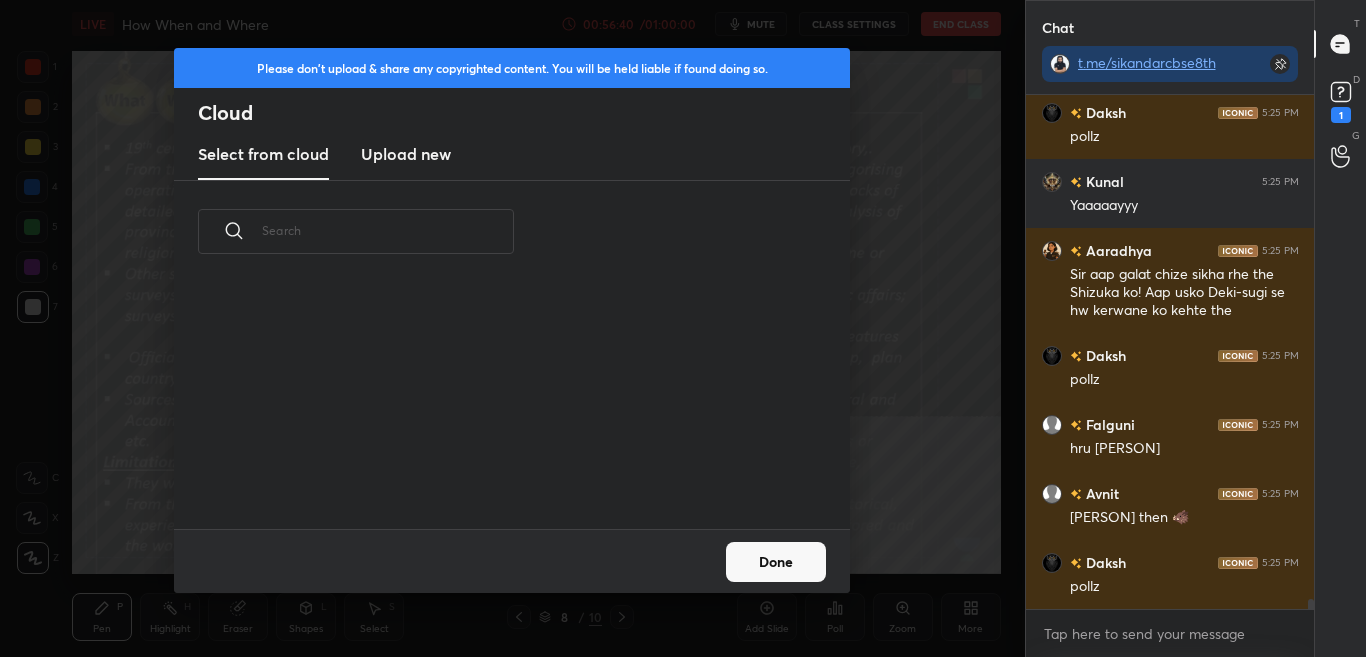 drag, startPoint x: 439, startPoint y: 150, endPoint x: 441, endPoint y: 162, distance: 12.165525 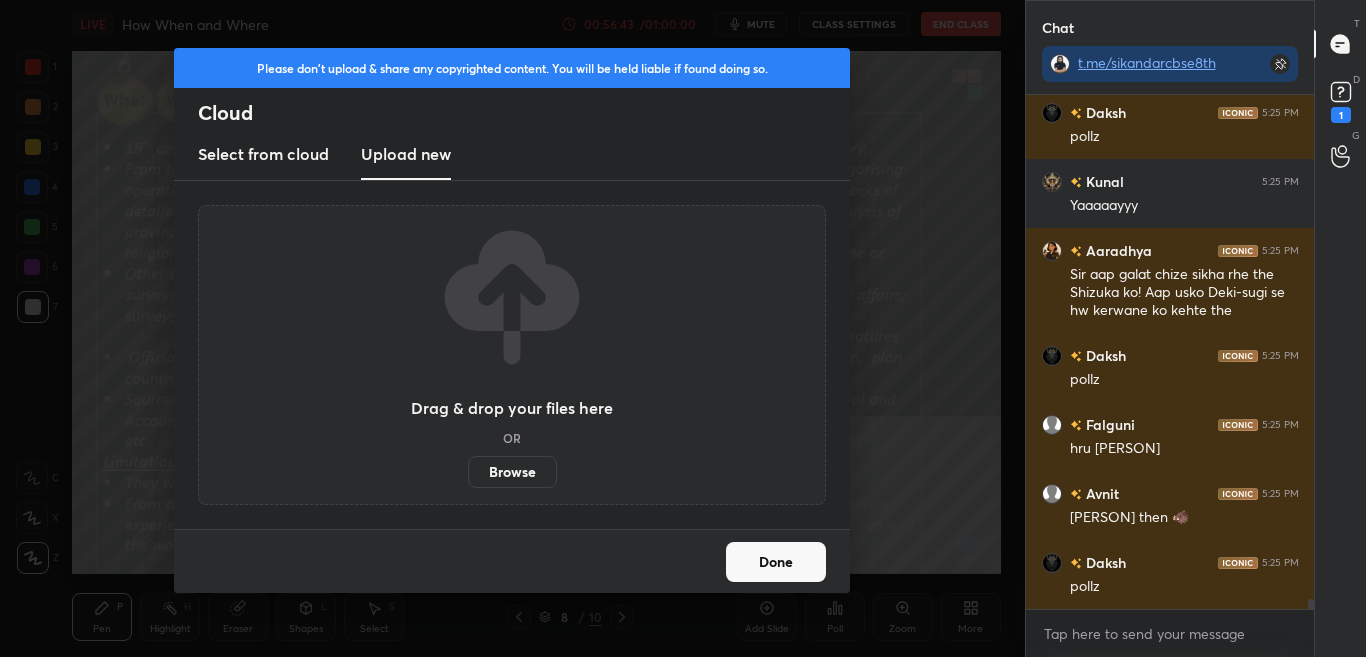 click on "Browse" at bounding box center [512, 472] 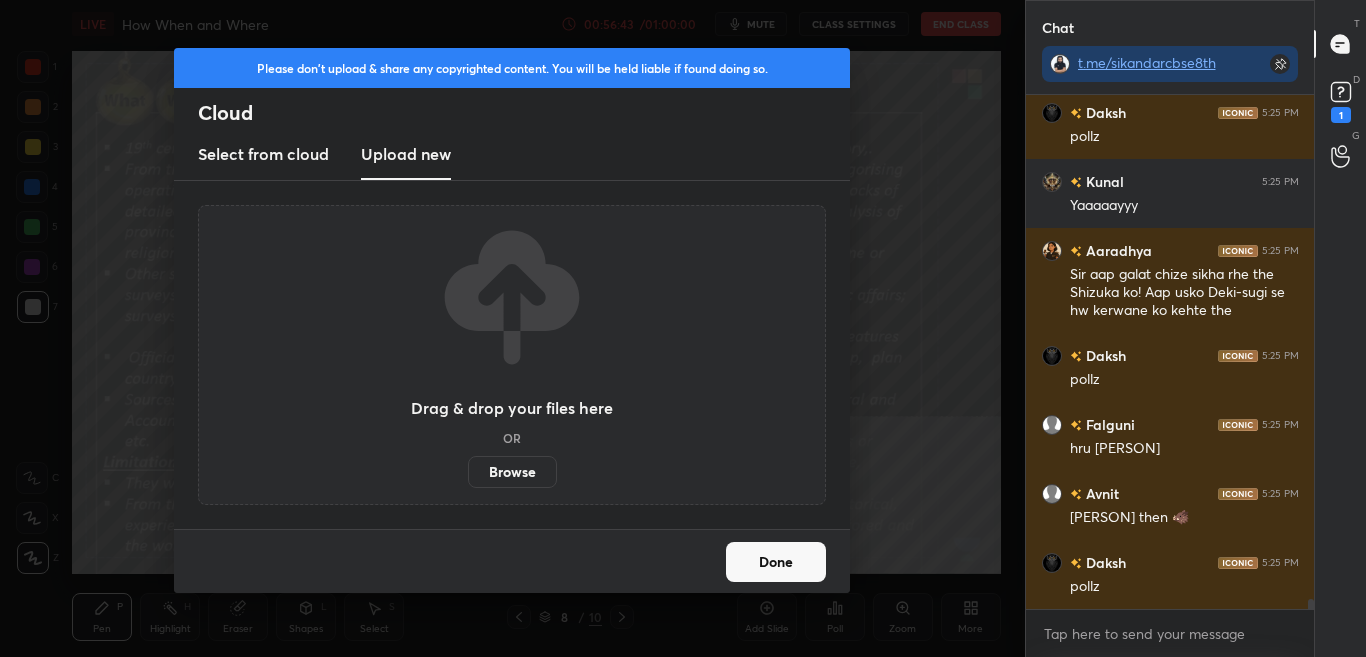 click on "Browse" at bounding box center (468, 472) 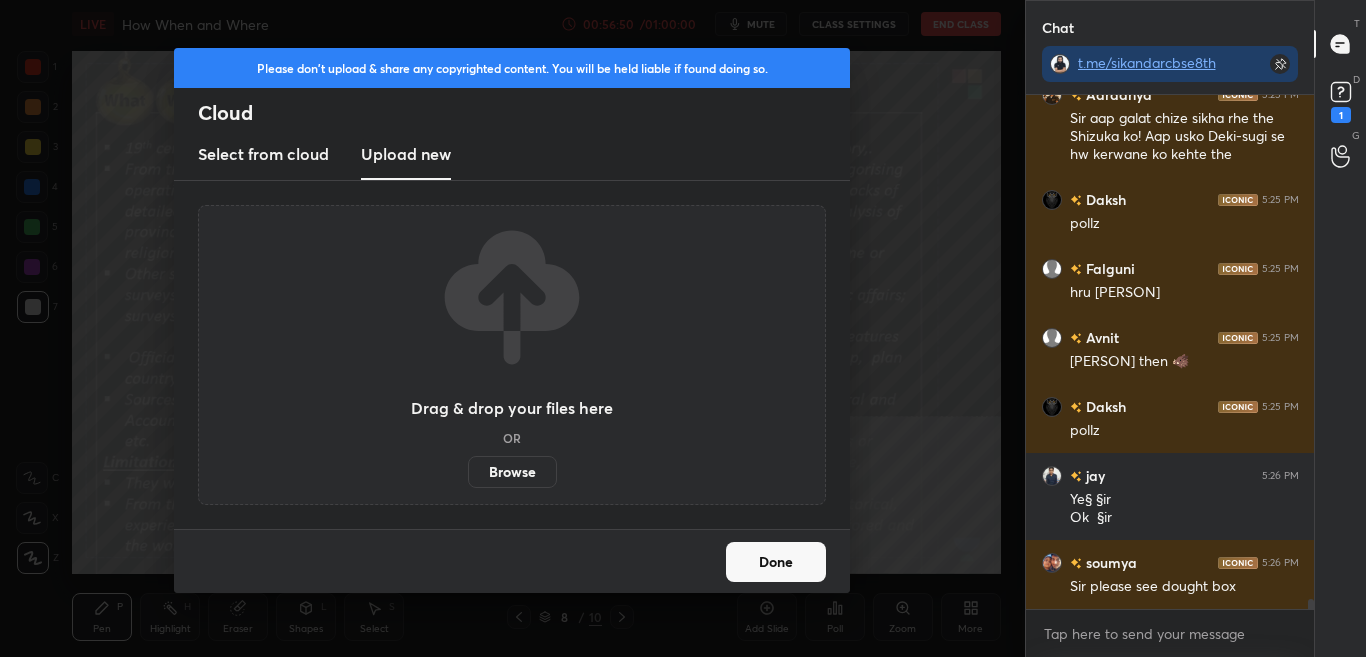 scroll, scrollTop: 25800, scrollLeft: 0, axis: vertical 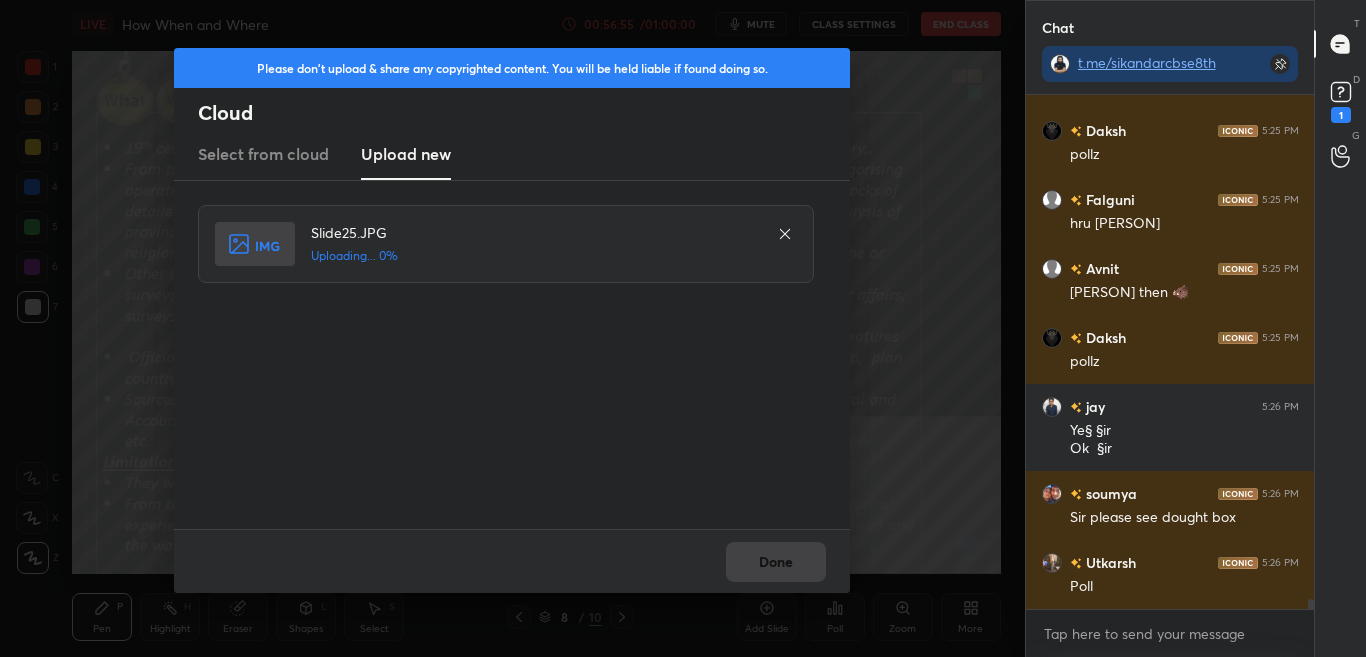 click on "Slide25.JPG Uploading... 0%" at bounding box center (534, 244) 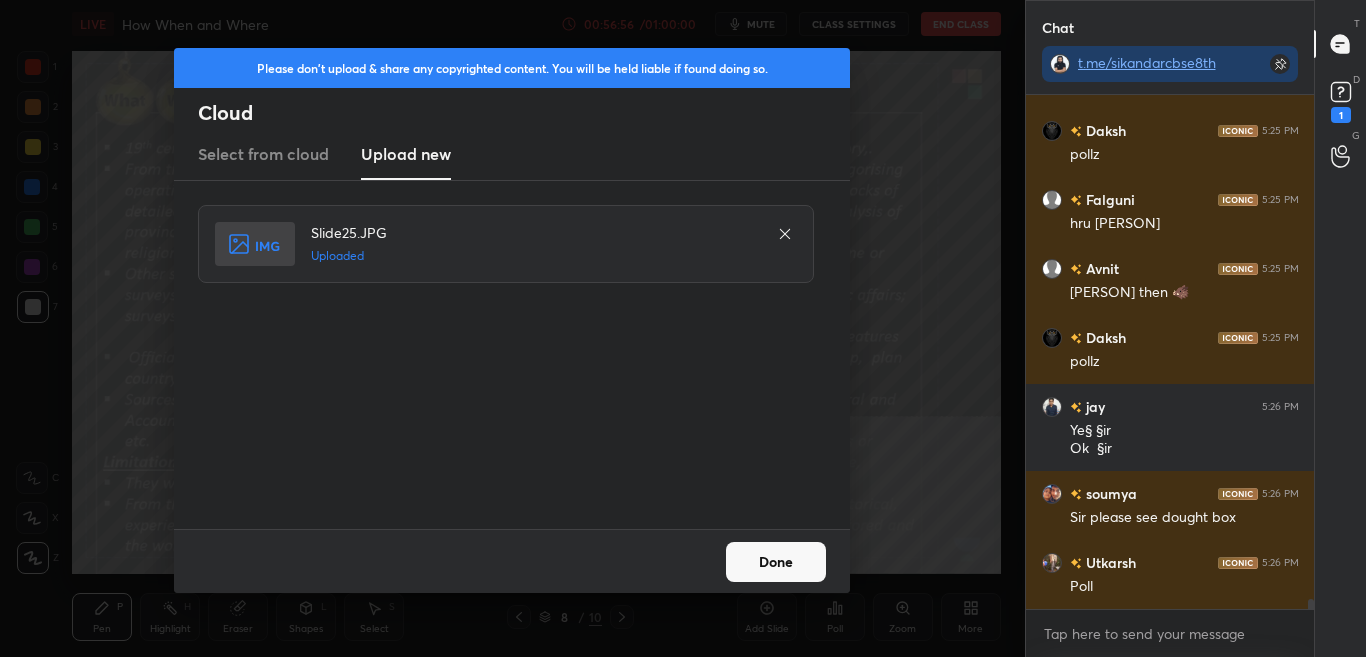click on "Done" at bounding box center [776, 562] 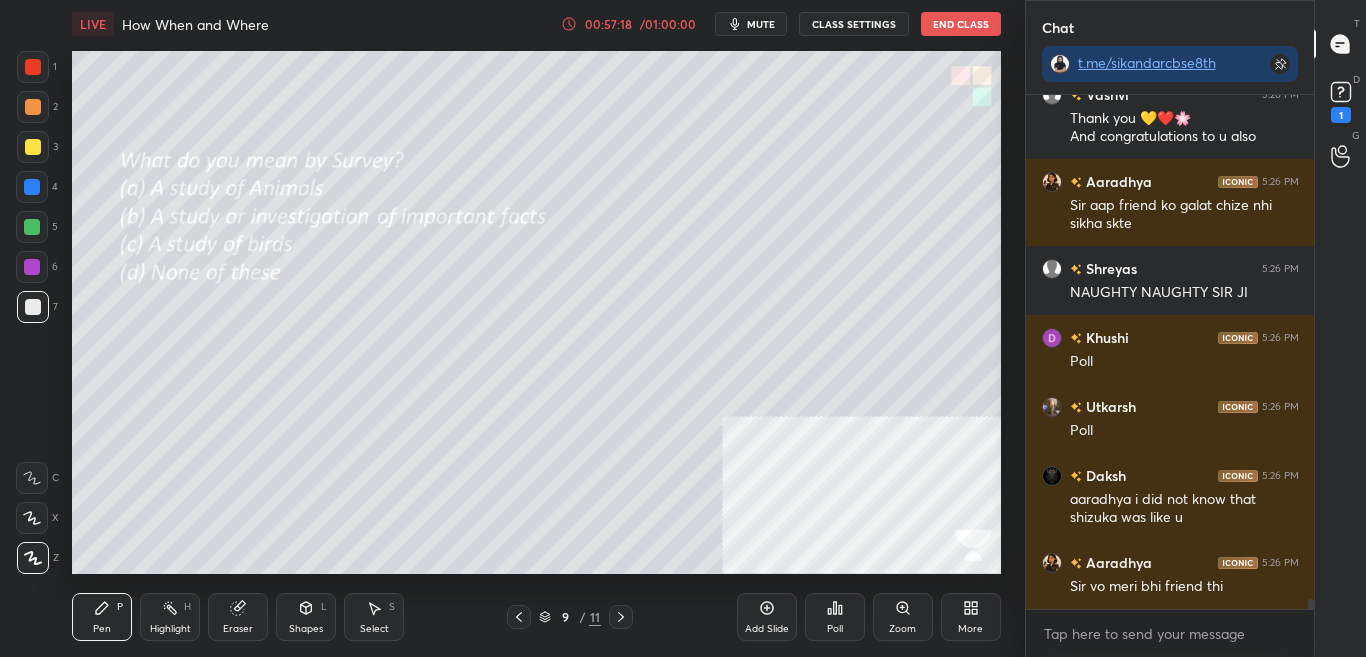 scroll, scrollTop: 26406, scrollLeft: 0, axis: vertical 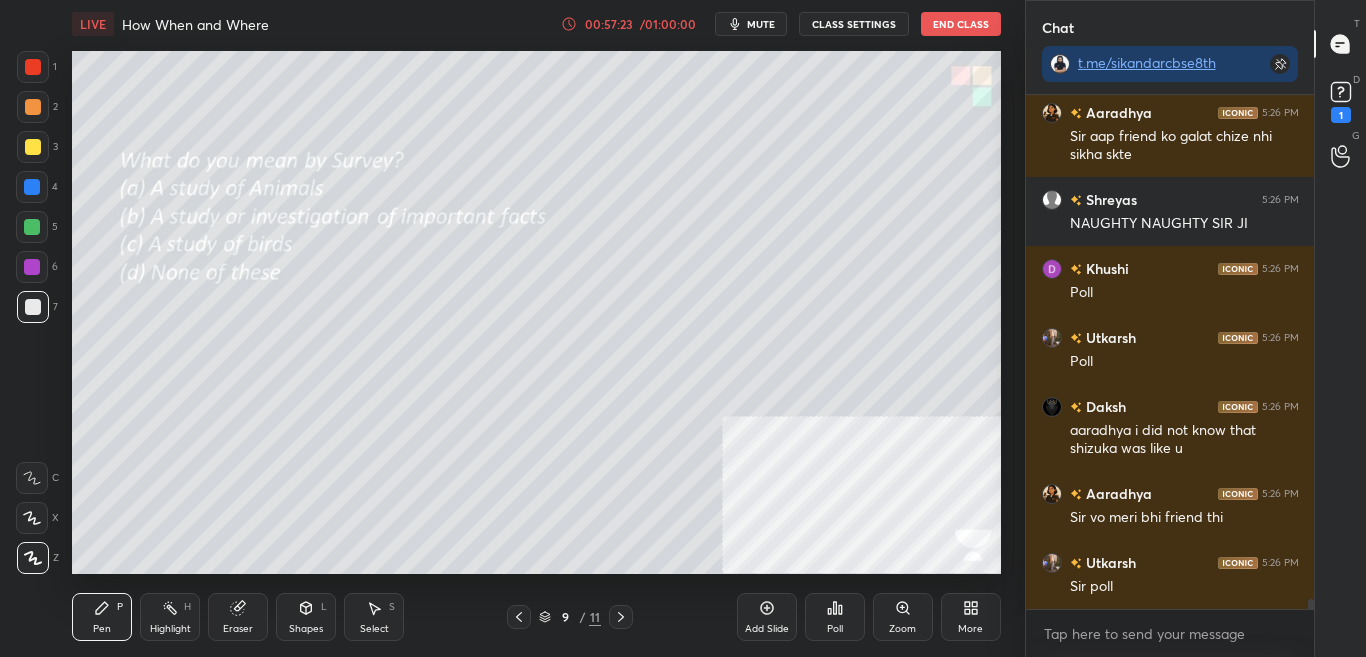 click on "Poll" at bounding box center [835, 617] 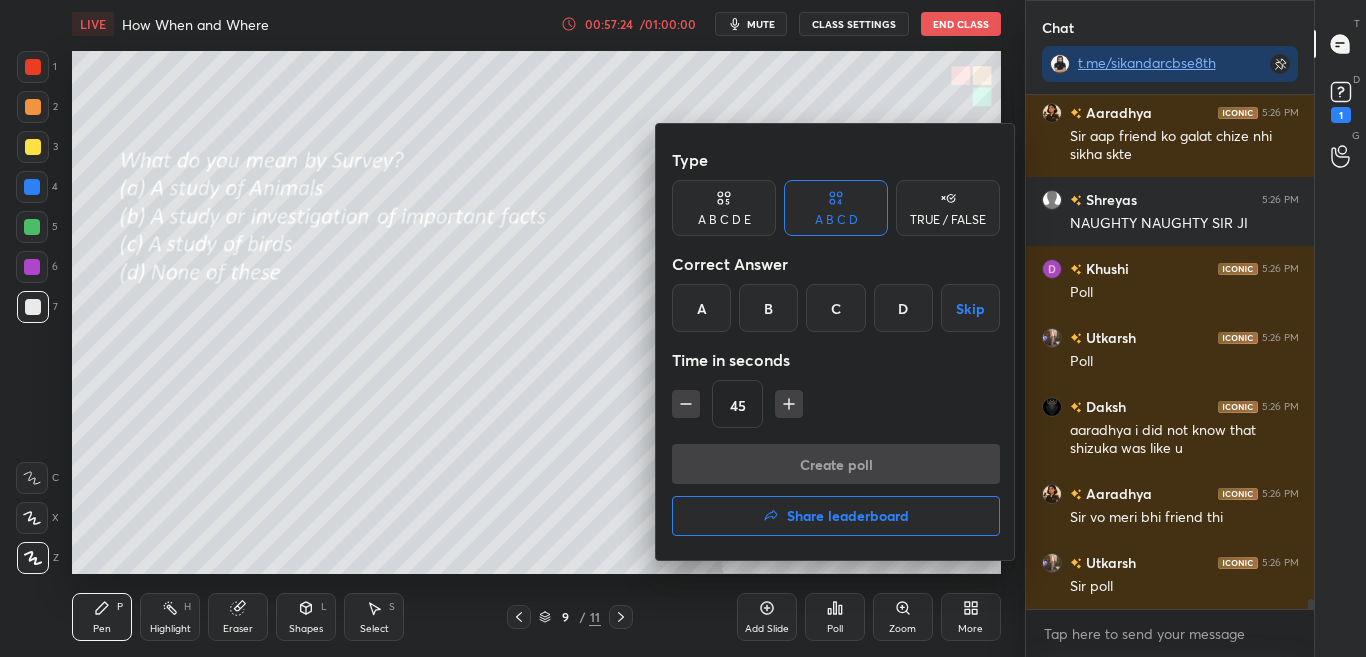 click on "B" at bounding box center [768, 308] 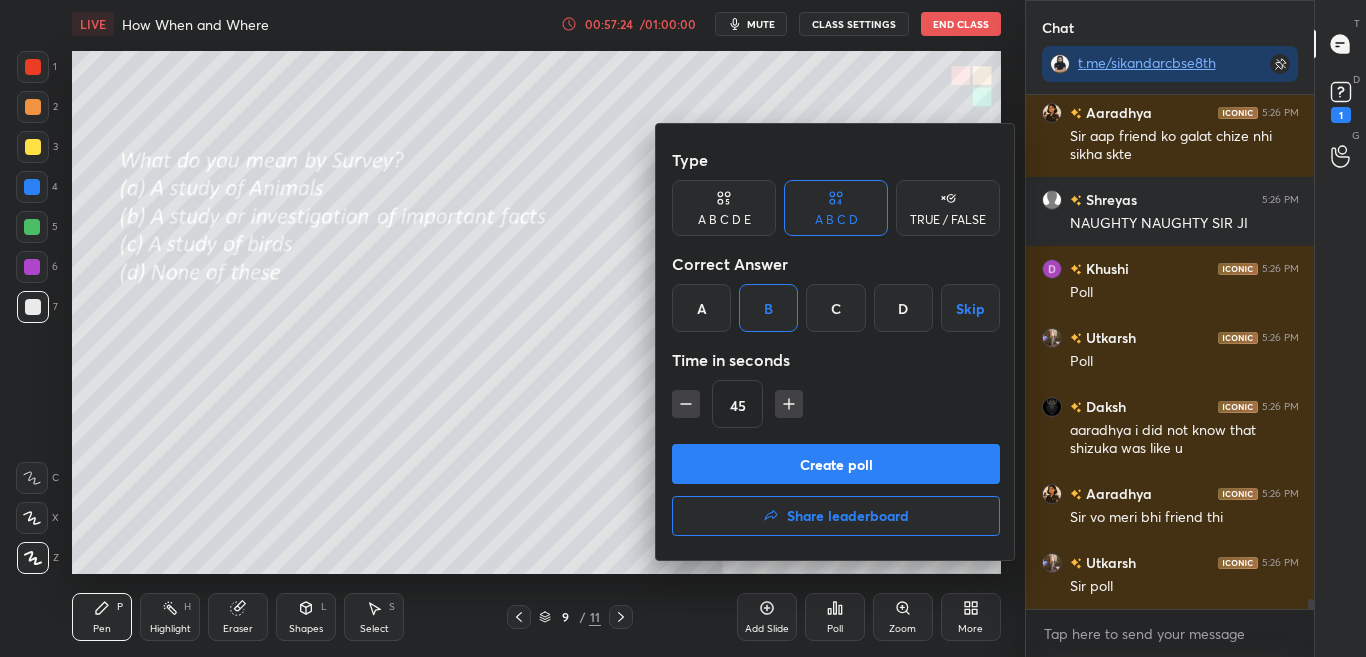 click on "Create poll" at bounding box center (836, 464) 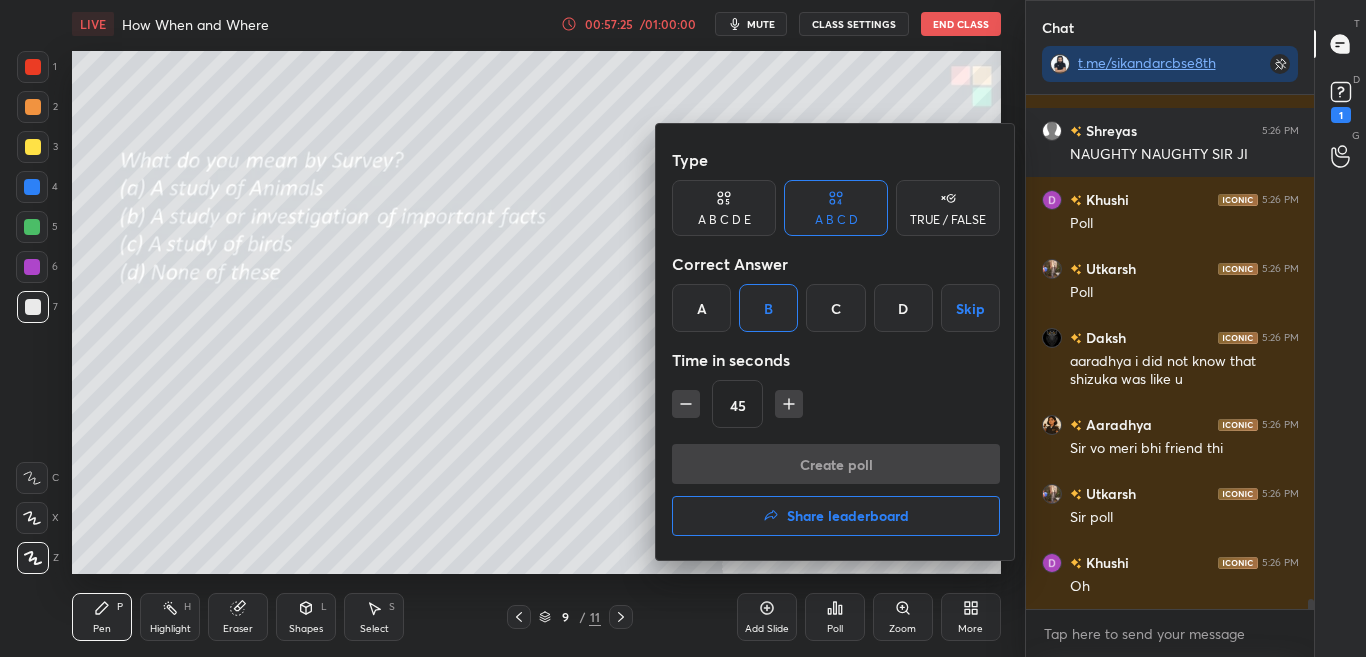 scroll, scrollTop: 446, scrollLeft: 282, axis: both 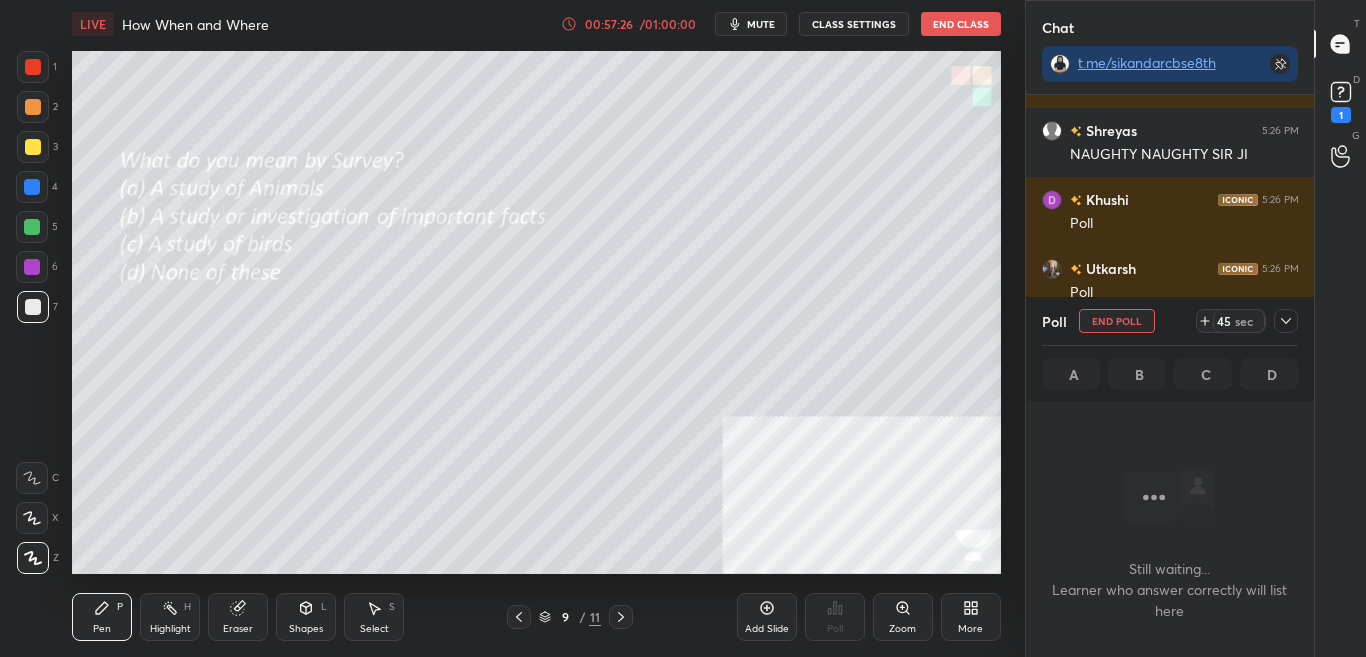 click 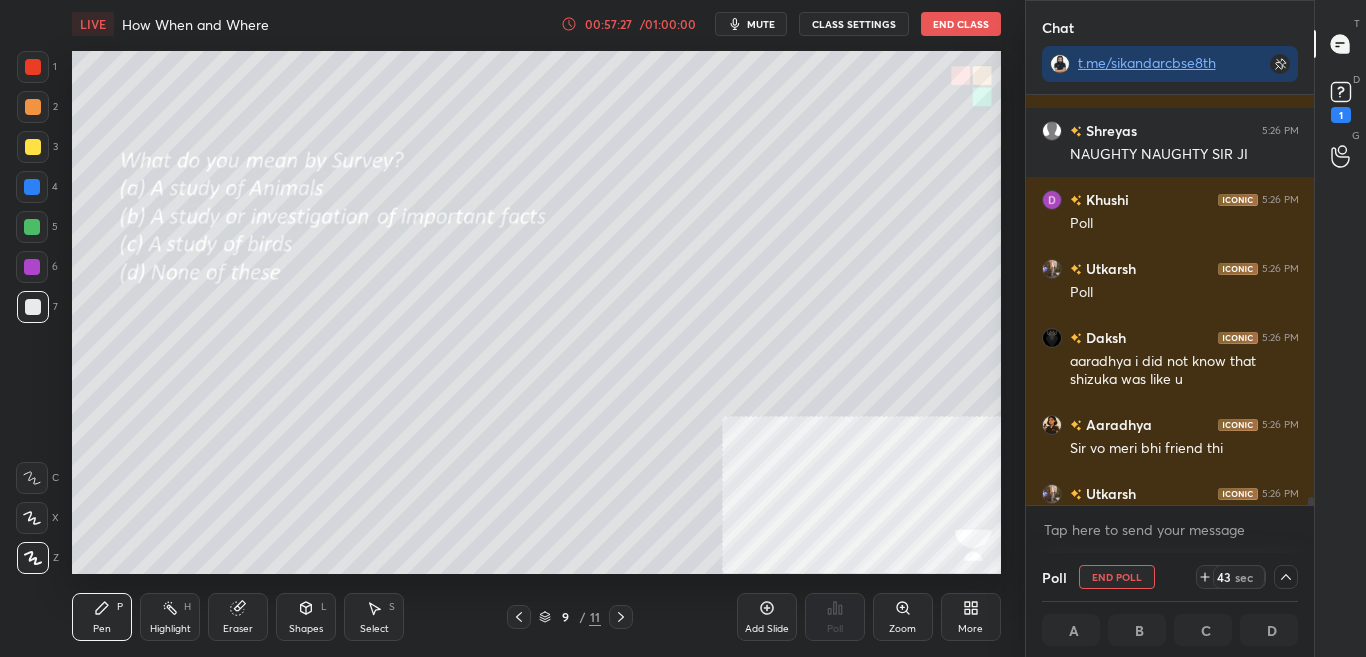 scroll, scrollTop: 26648, scrollLeft: 0, axis: vertical 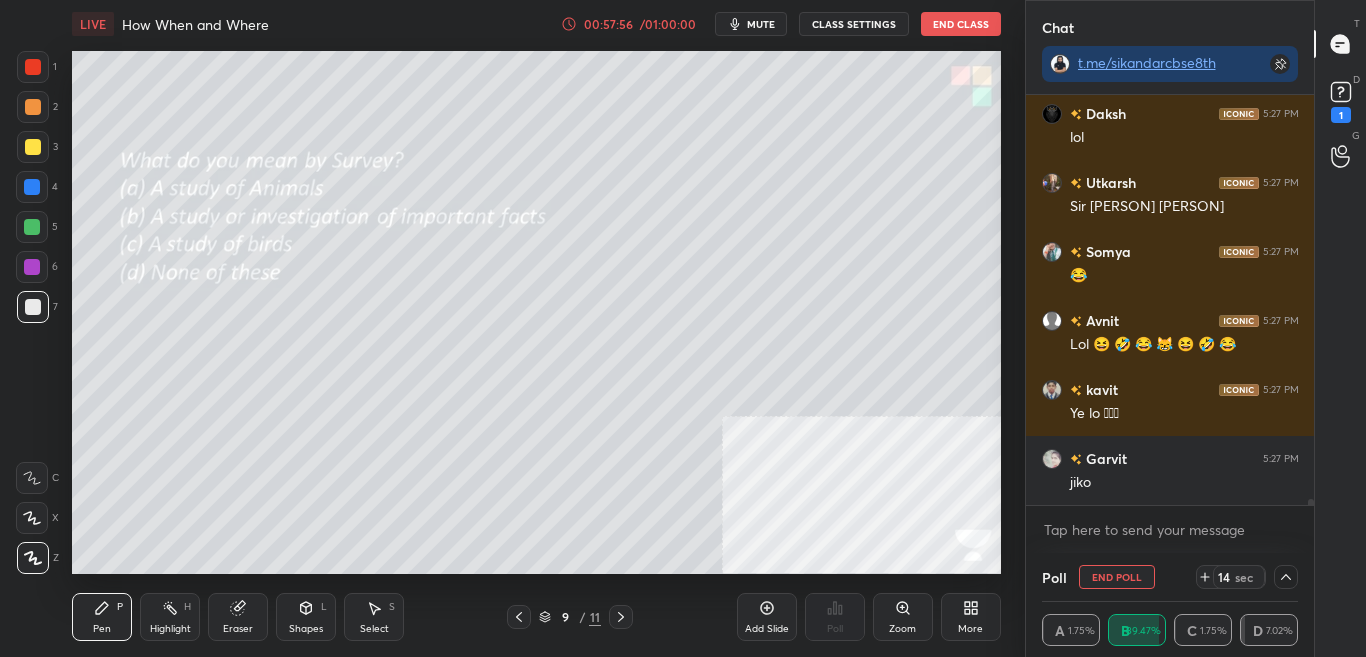 click 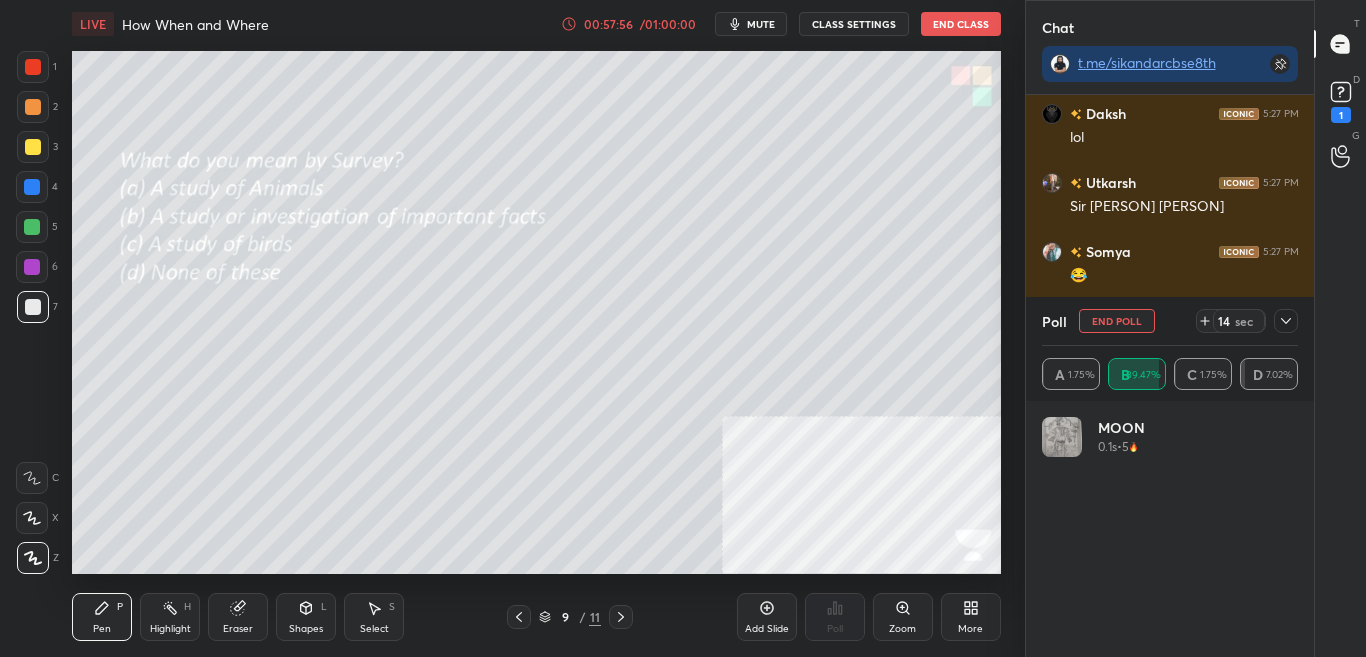 scroll, scrollTop: 7, scrollLeft: 7, axis: both 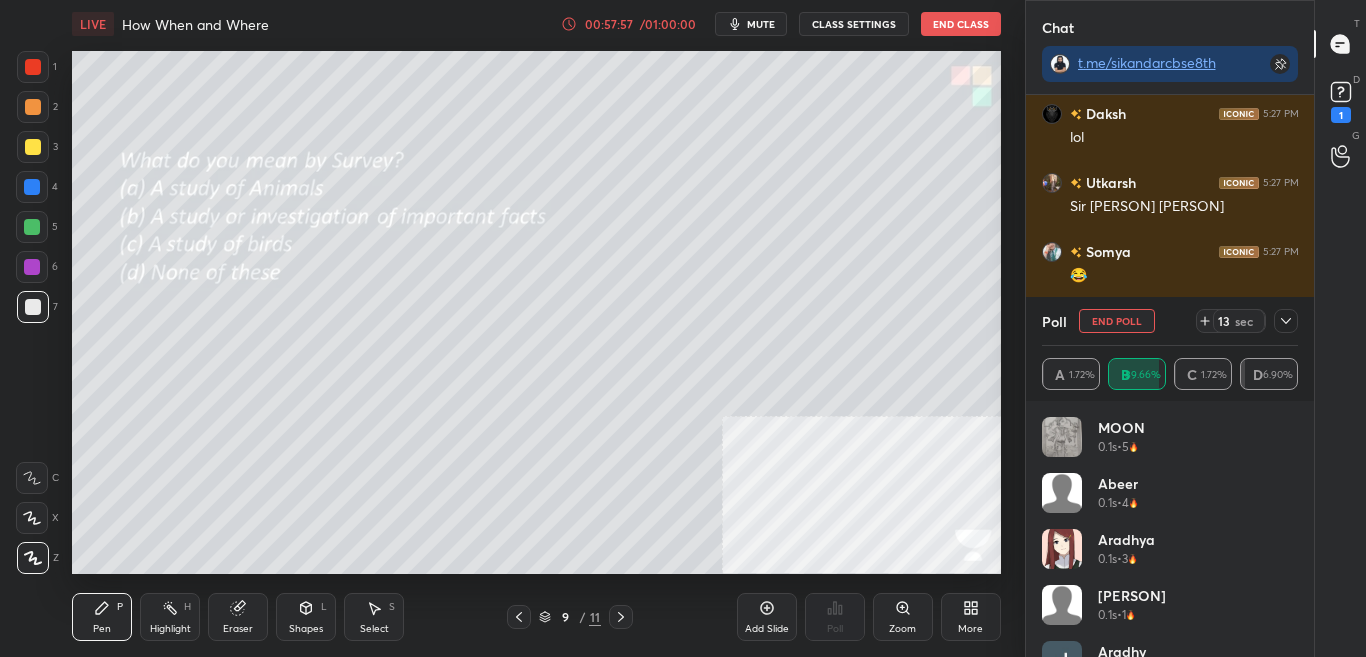 click at bounding box center (1286, 321) 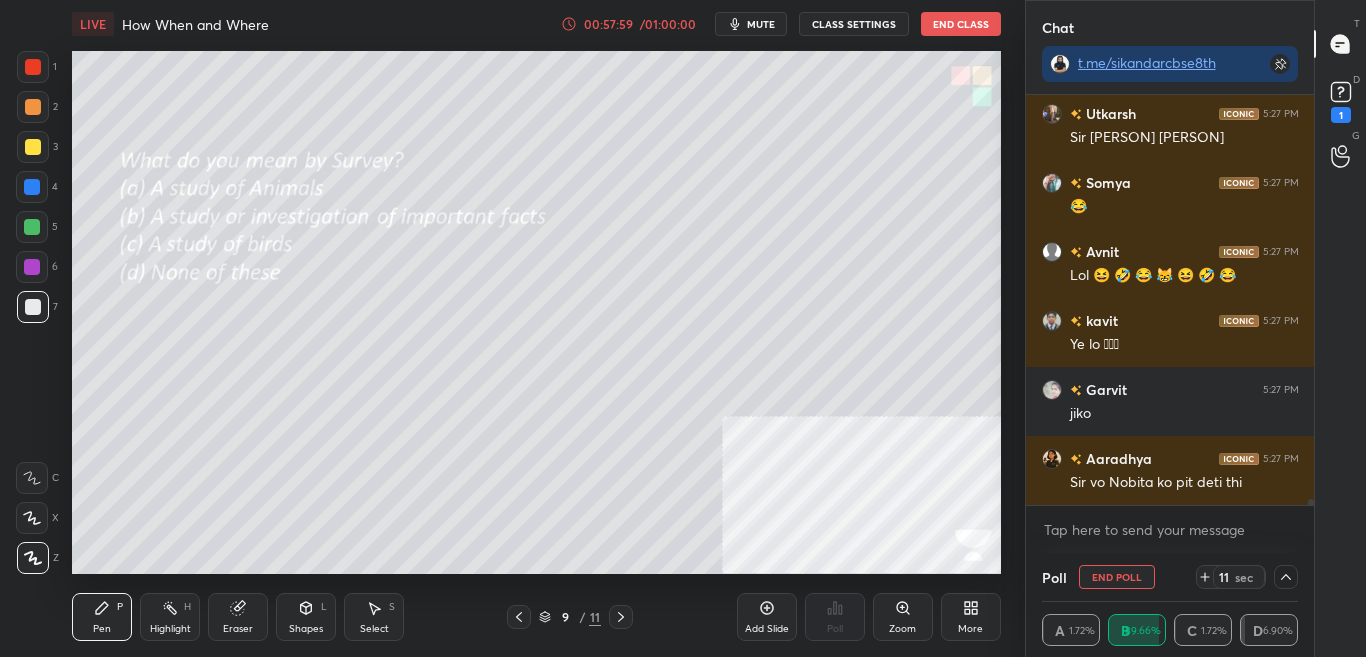 click on "More" at bounding box center (971, 617) 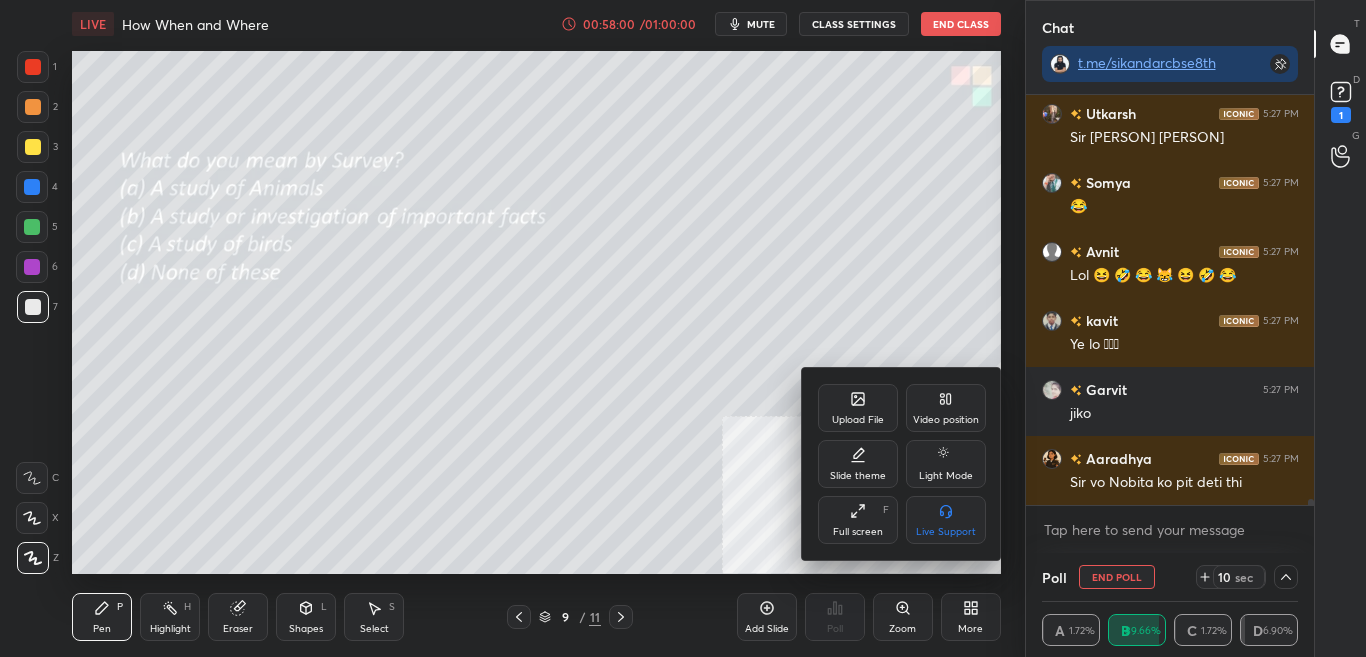 click on "Upload File" at bounding box center [858, 408] 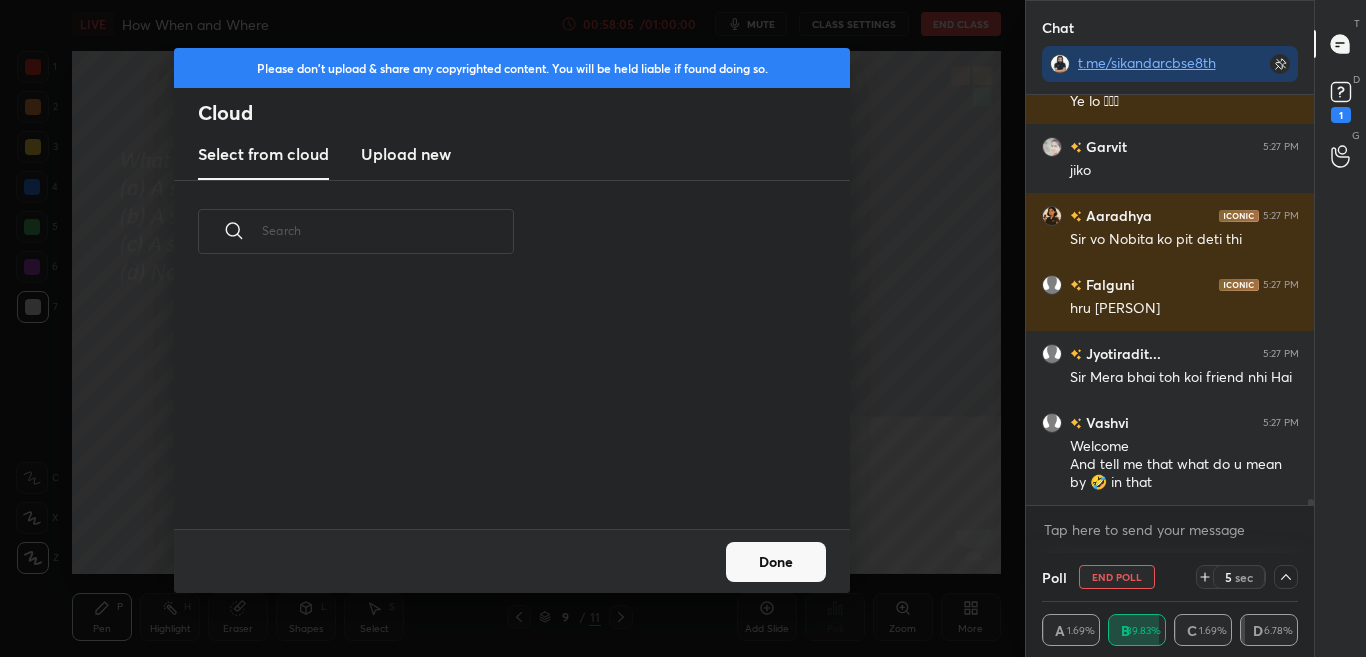 click on "Upload new" at bounding box center (406, 154) 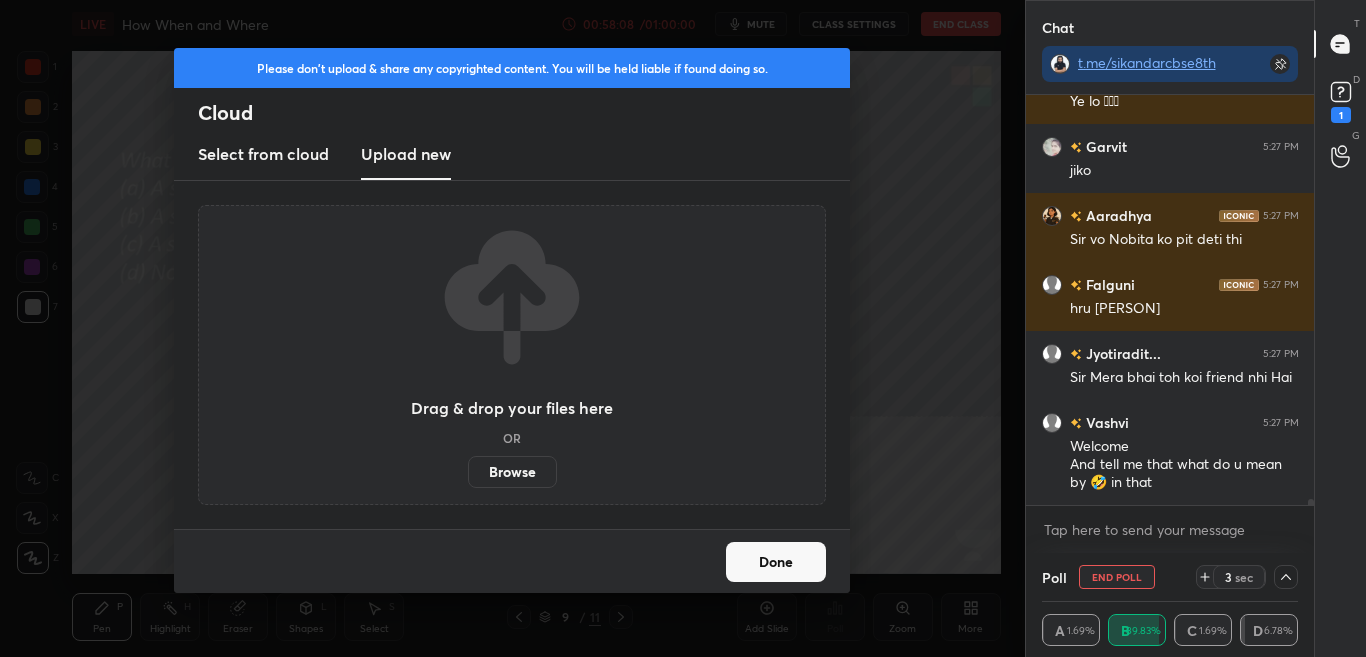 click on "Browse" at bounding box center (512, 472) 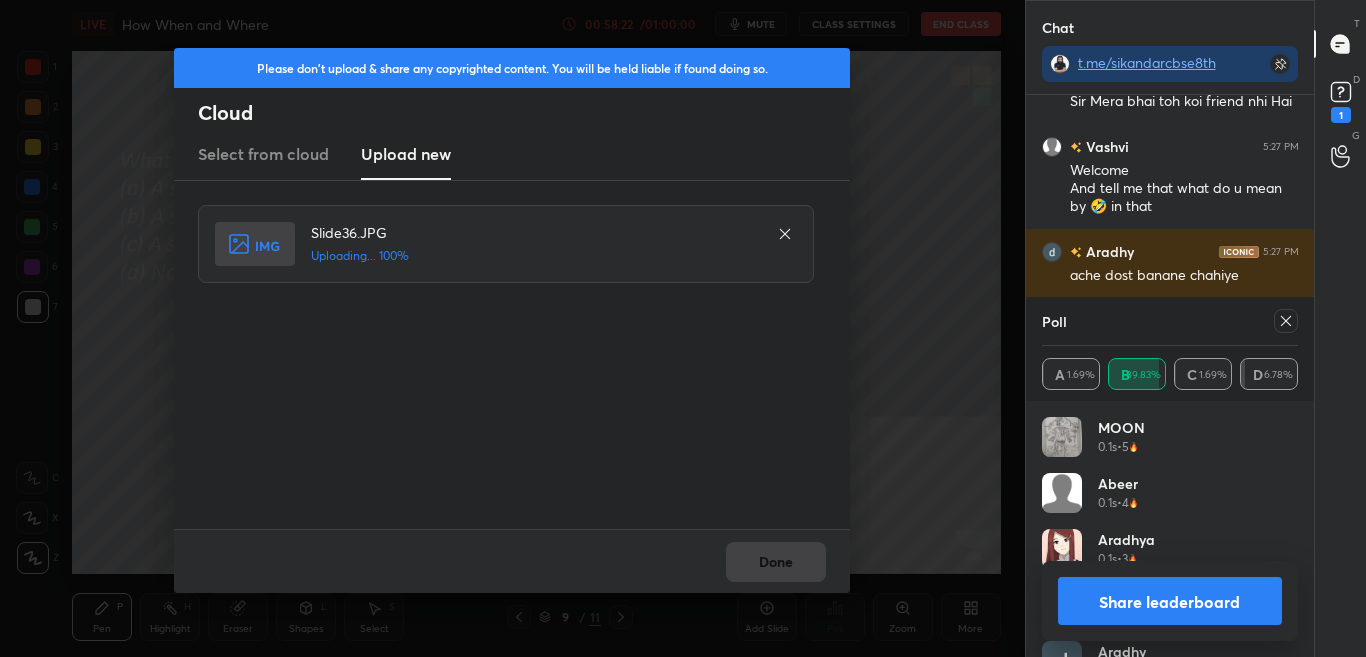 click on "Done" at bounding box center [512, 561] 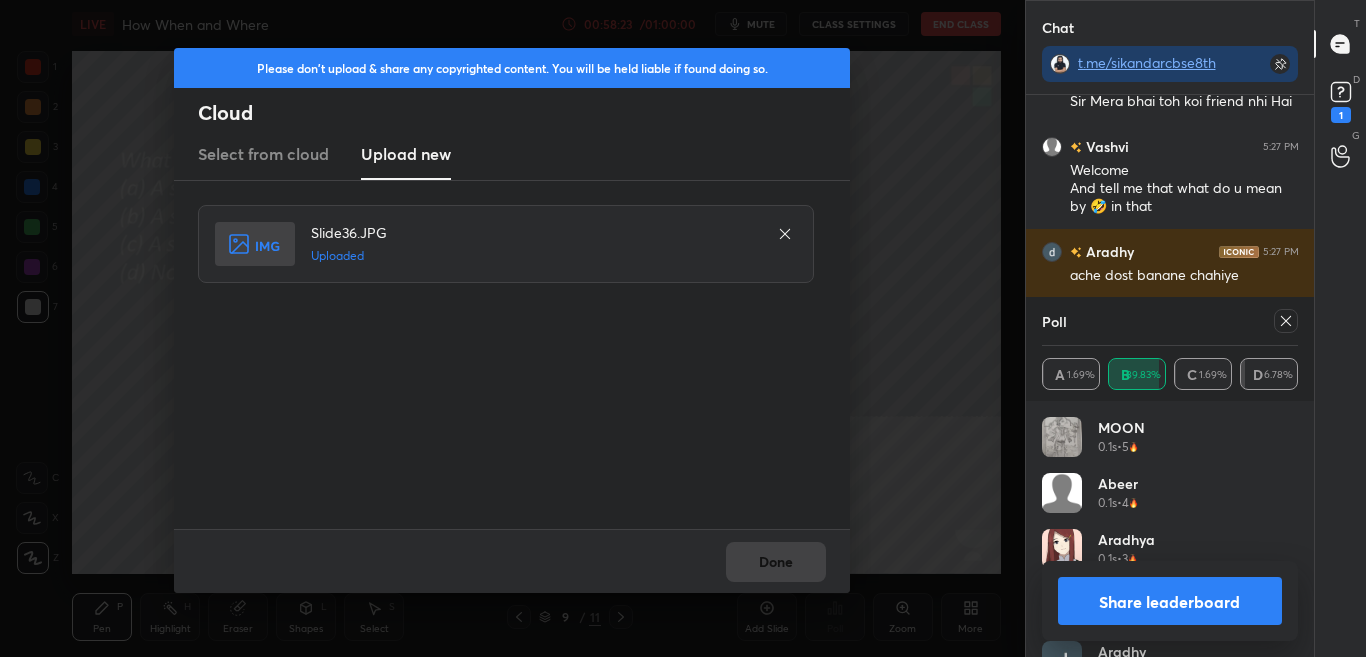 click on "Done" at bounding box center (512, 561) 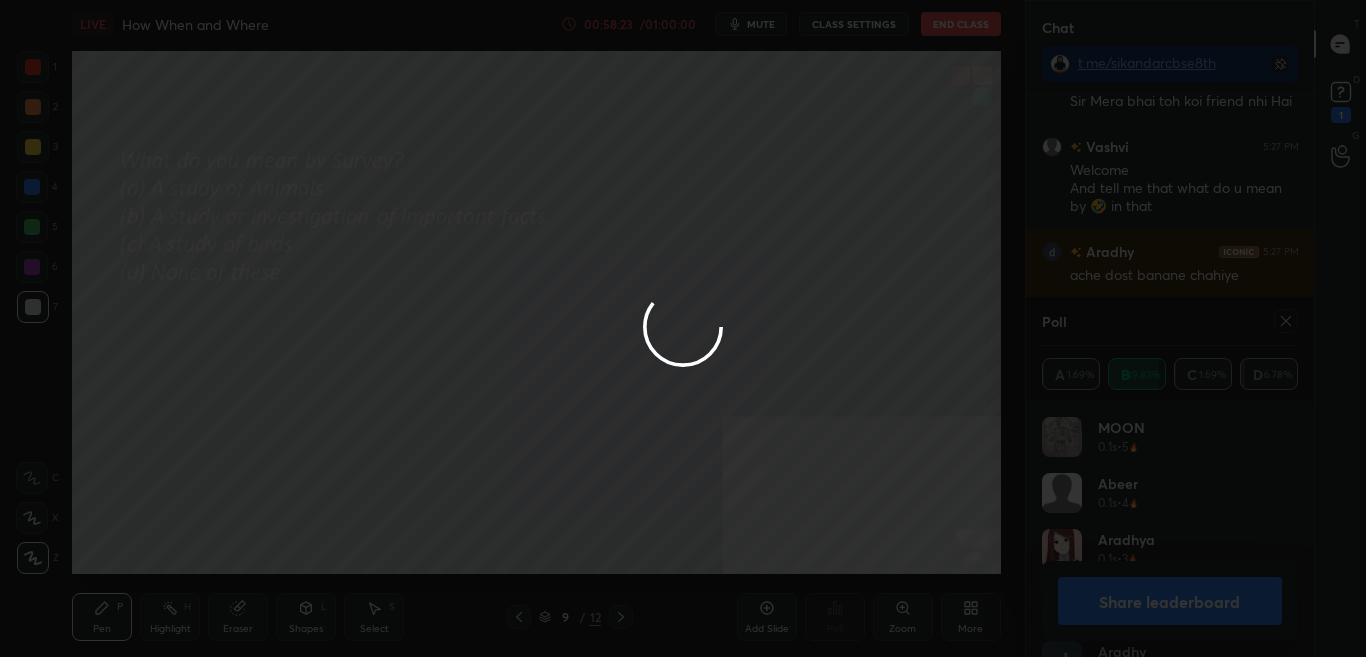 click on "Done" at bounding box center (776, 562) 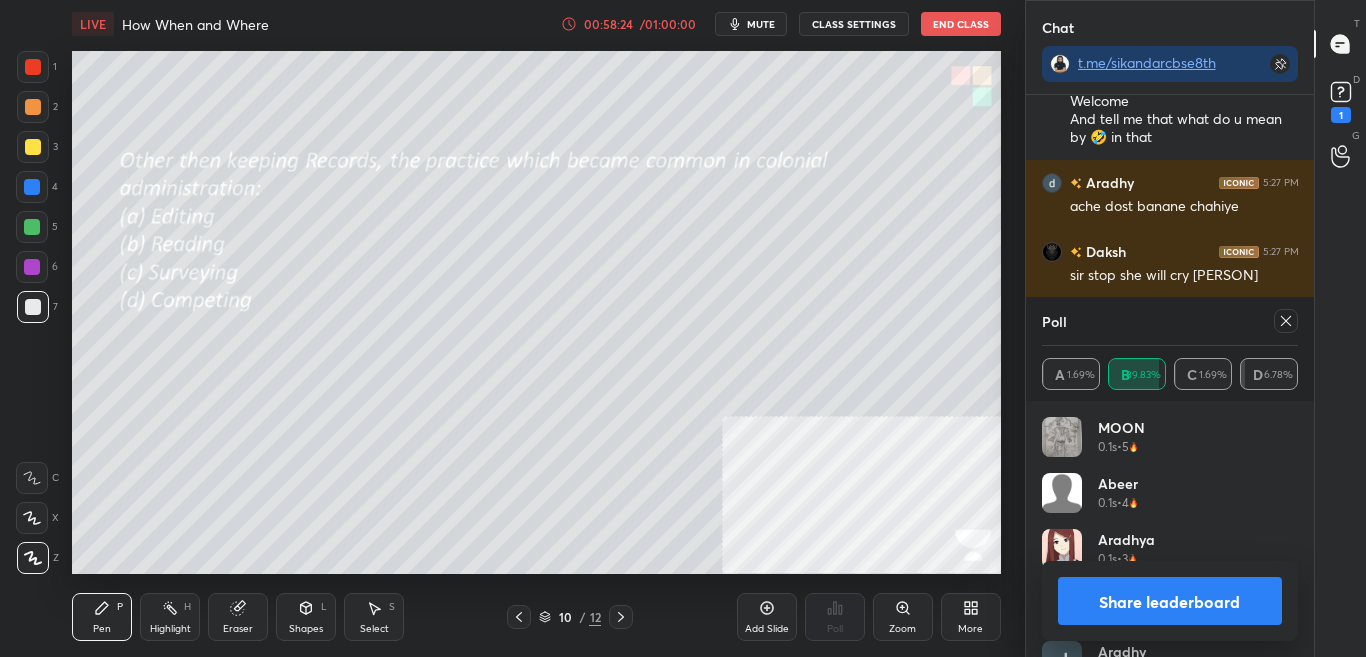click 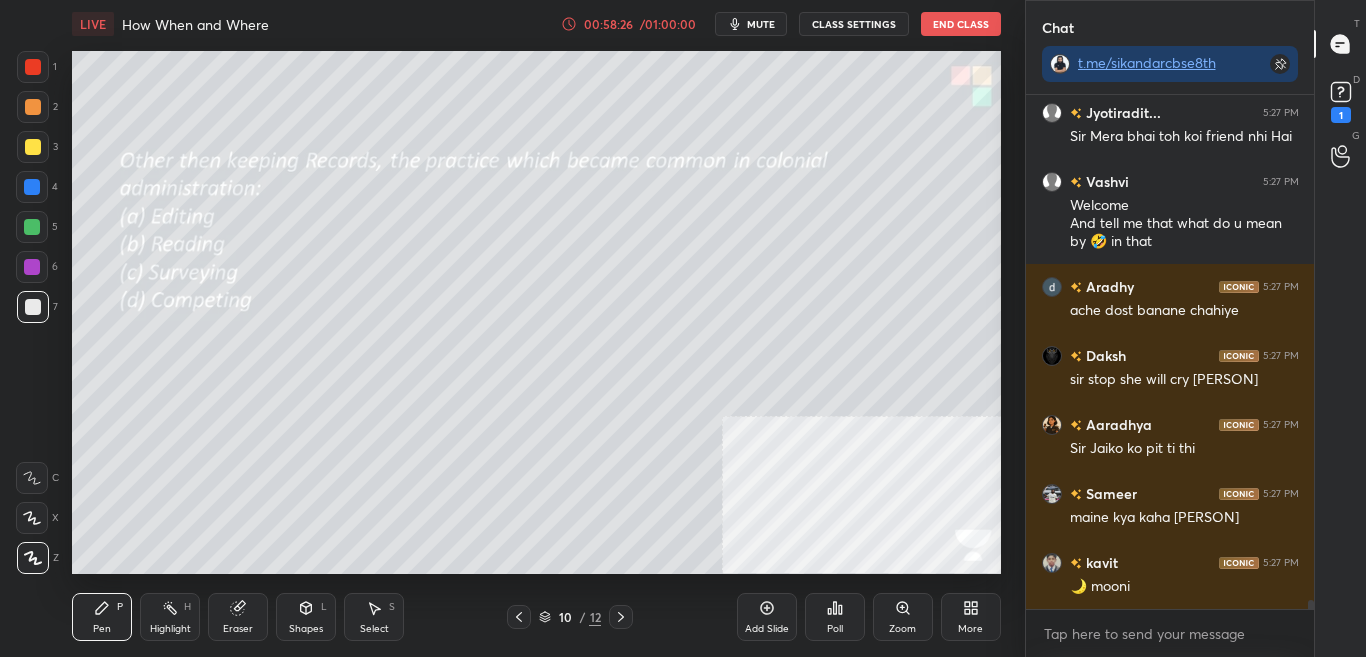click on "mute" at bounding box center (761, 24) 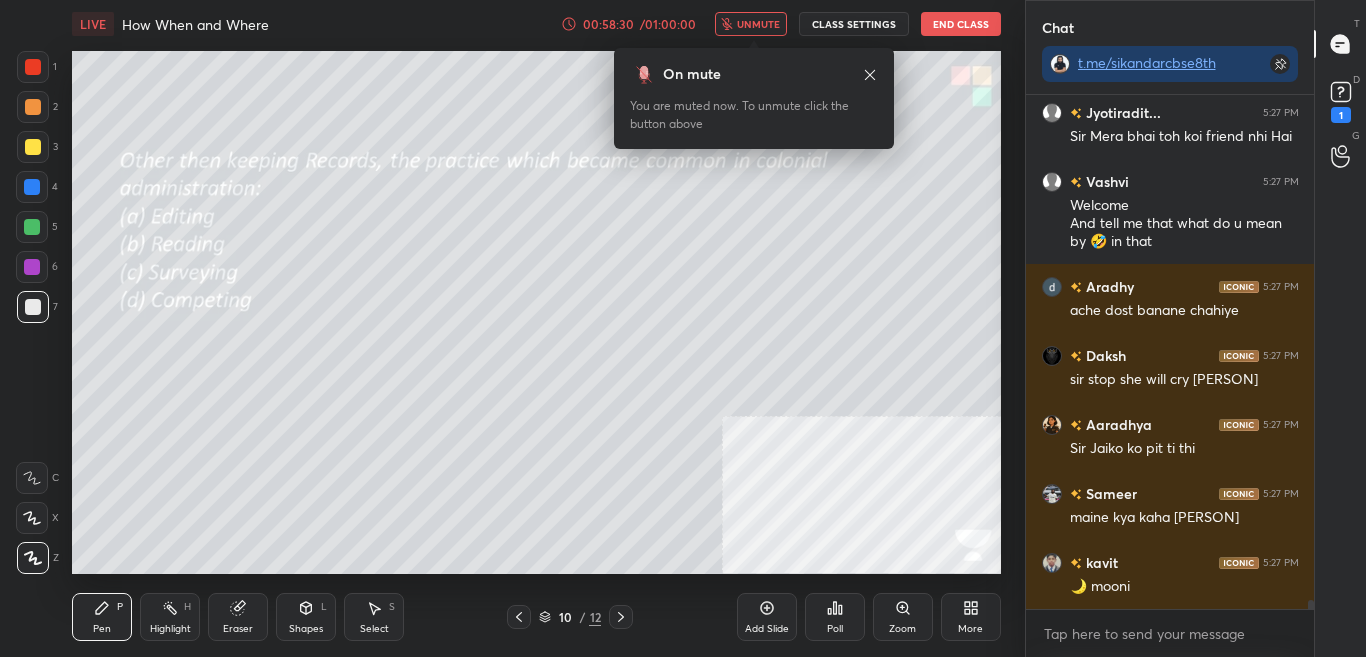 click on "unmute" at bounding box center [758, 24] 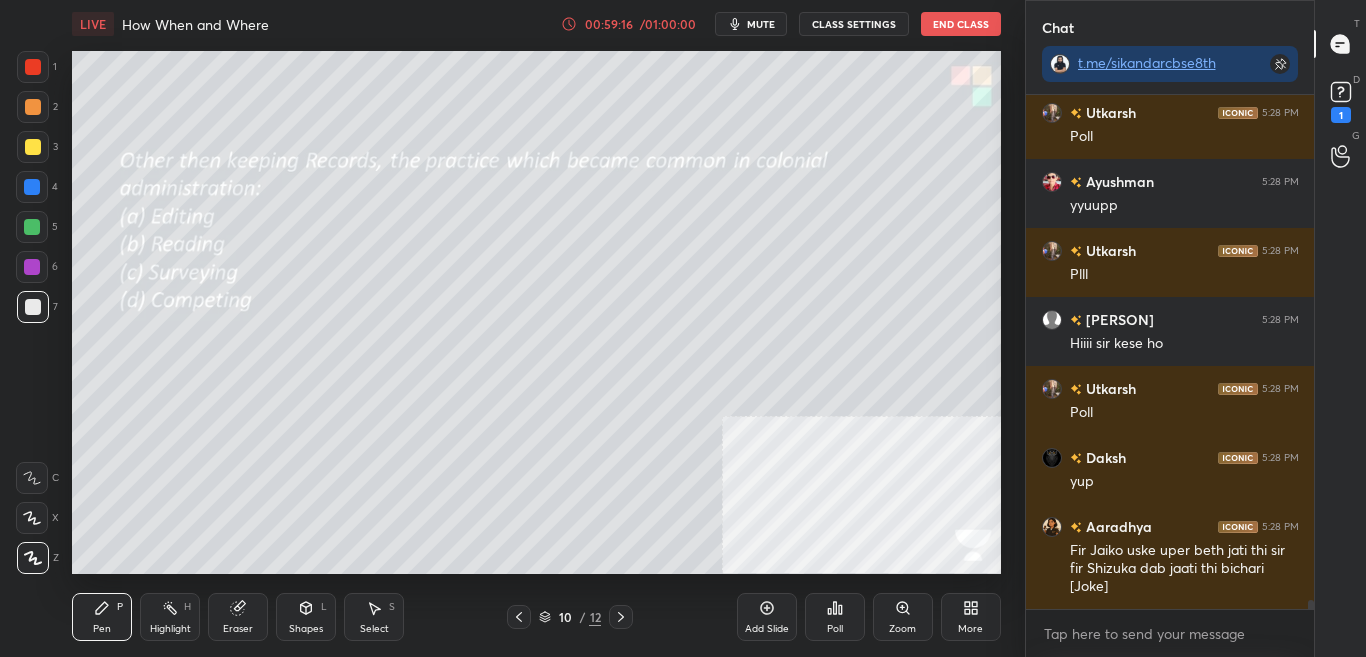 click on "Poll" at bounding box center [835, 617] 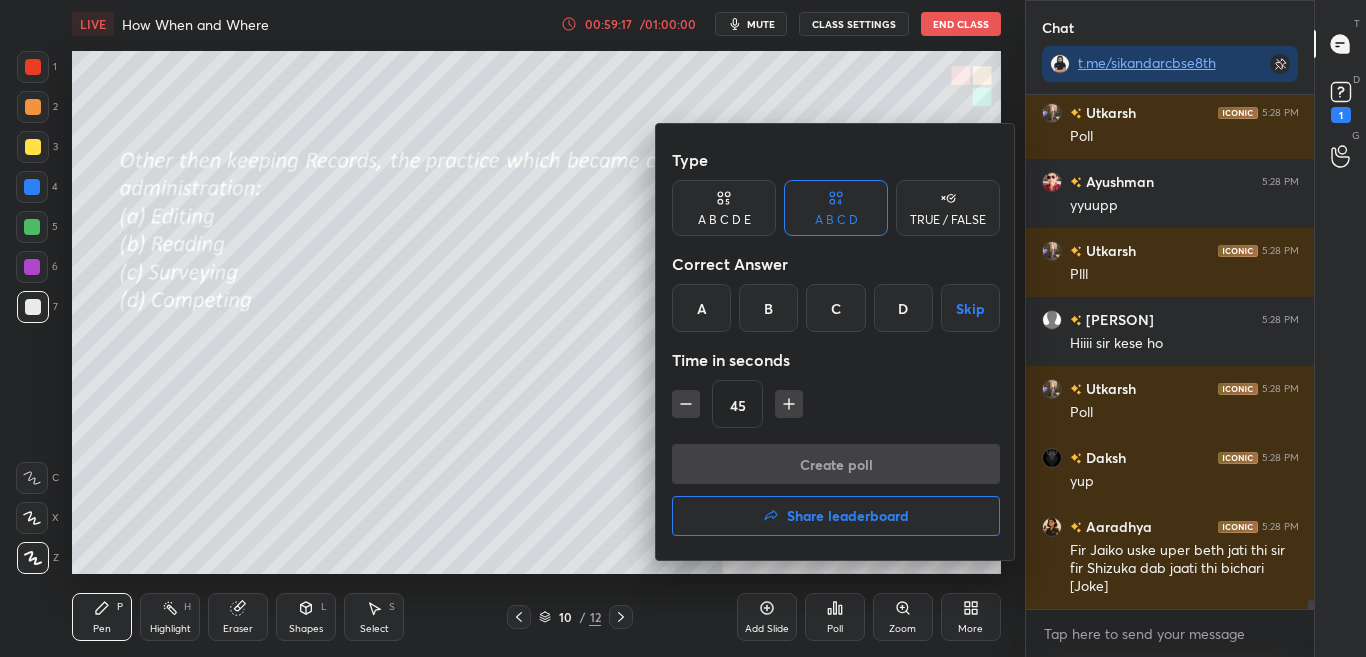 click on "C" at bounding box center [835, 308] 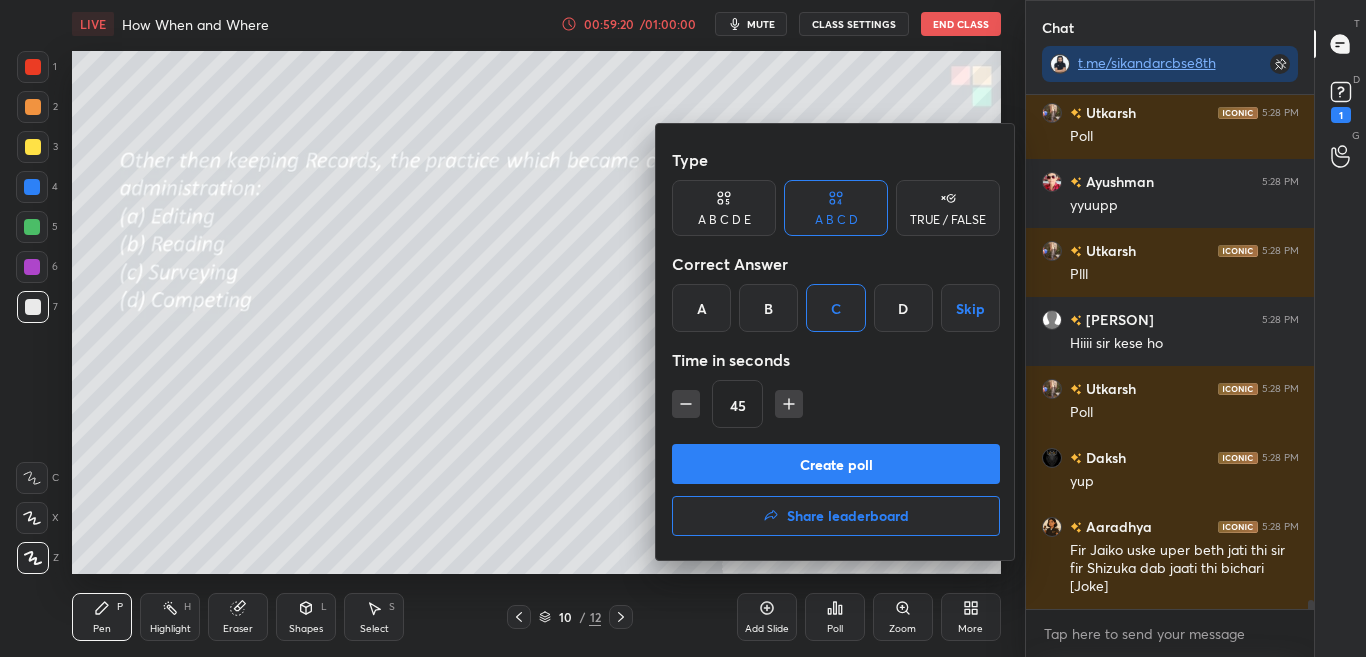 click on "Create poll" at bounding box center (836, 464) 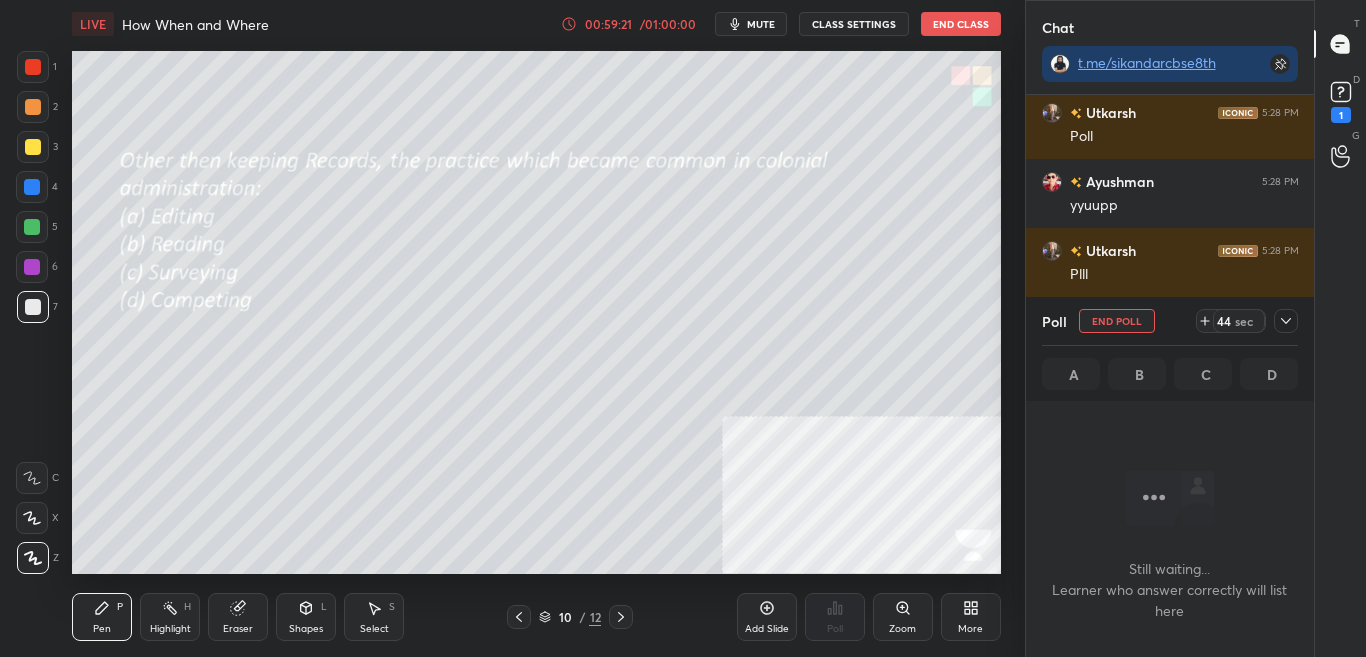 click at bounding box center [1286, 321] 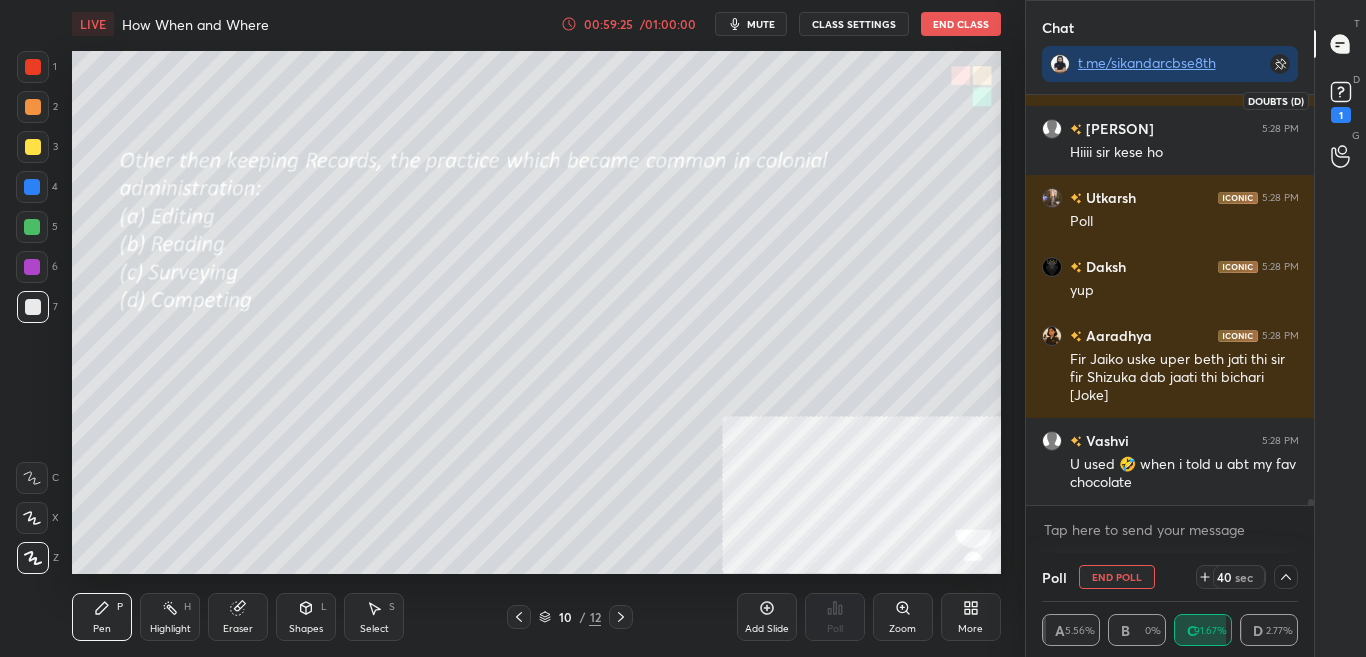 click 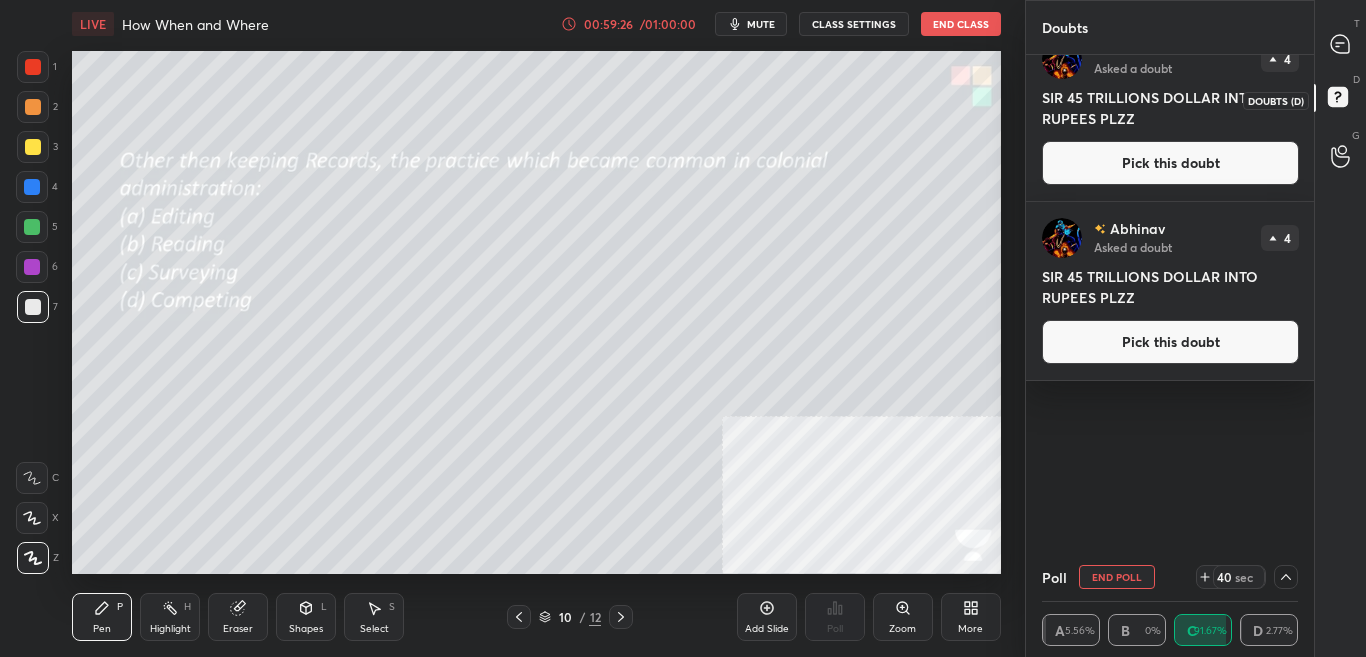 scroll, scrollTop: 0, scrollLeft: 0, axis: both 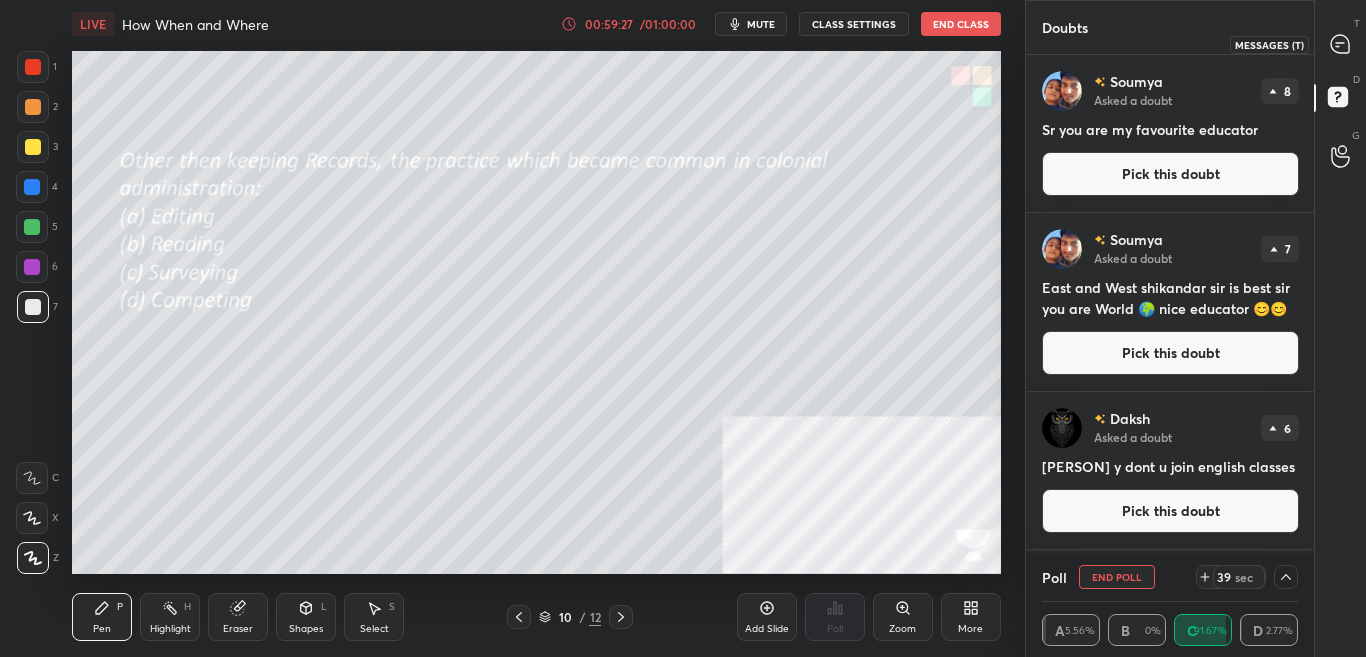 drag, startPoint x: 1358, startPoint y: 51, endPoint x: 1350, endPoint y: 83, distance: 32.984844 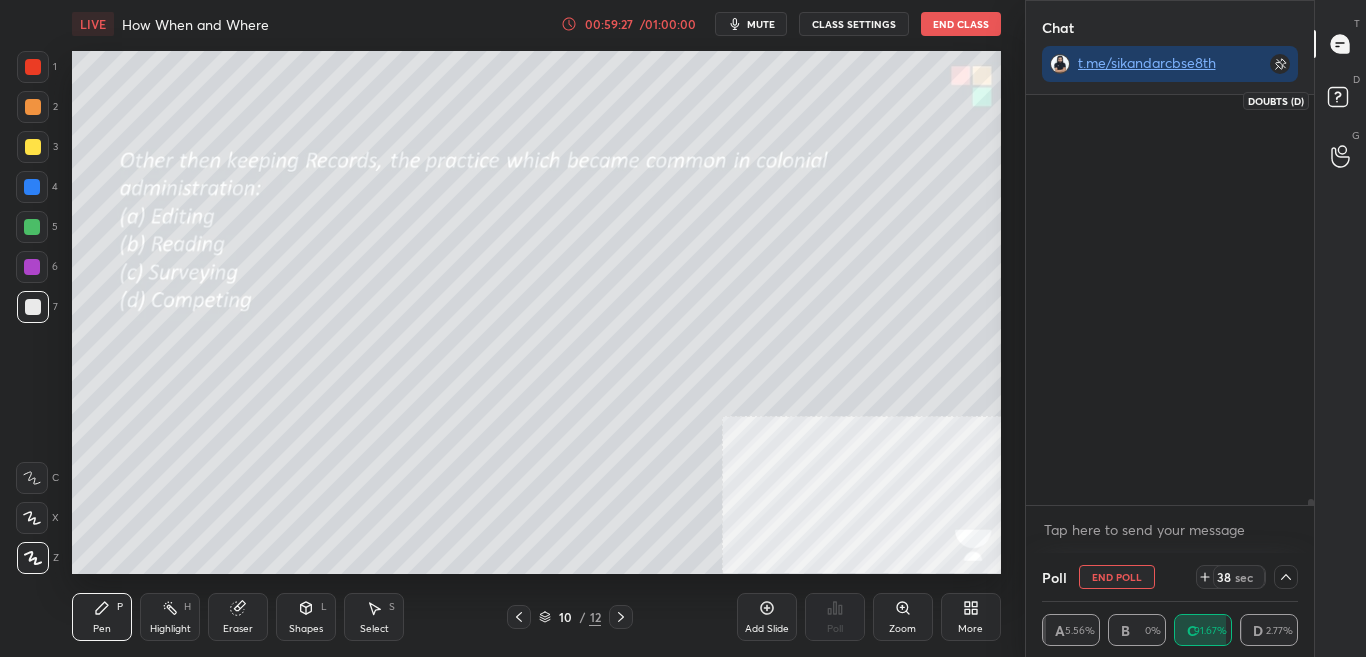 scroll, scrollTop: 452, scrollLeft: 282, axis: both 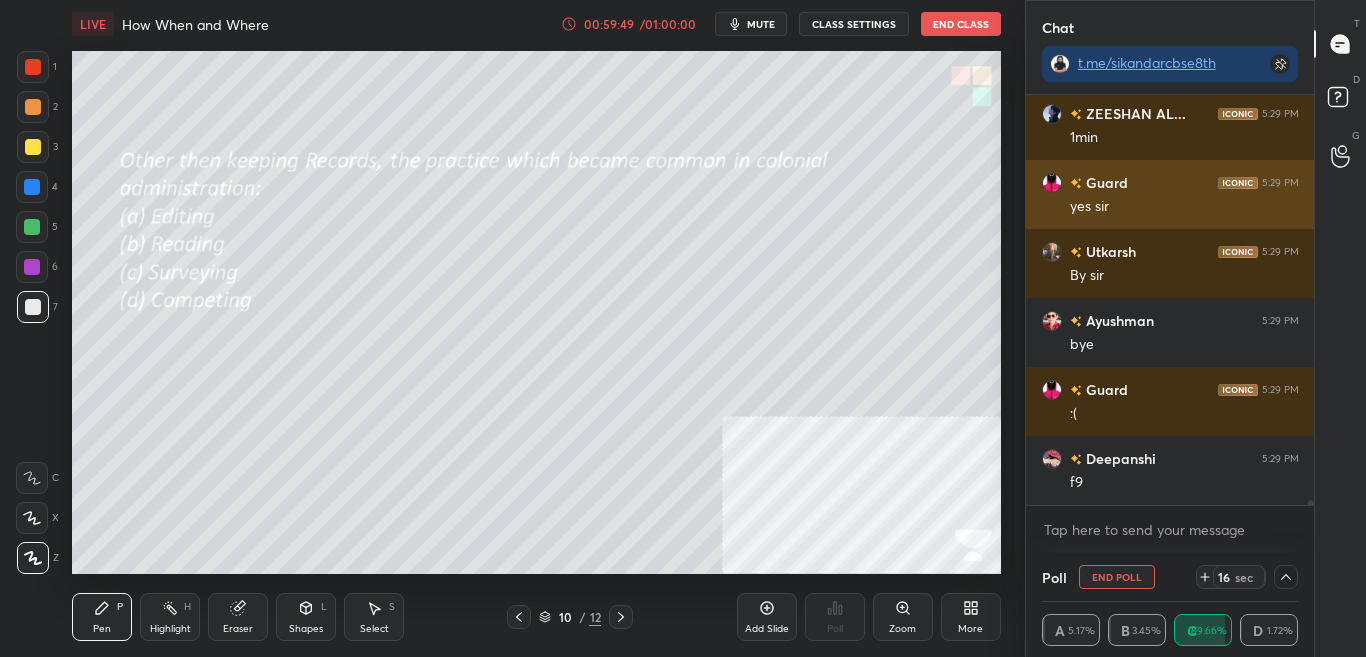 click on "Guard" at bounding box center (1105, 182) 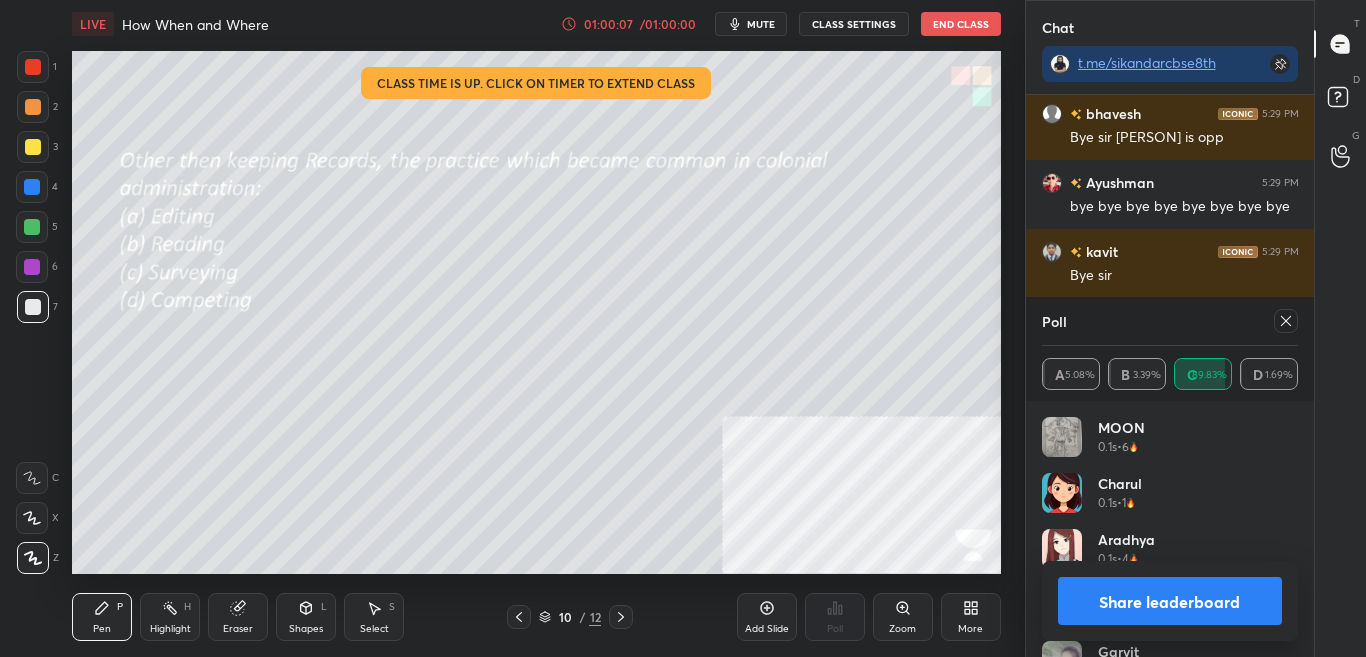 click on "Share leaderboard" at bounding box center (1170, 601) 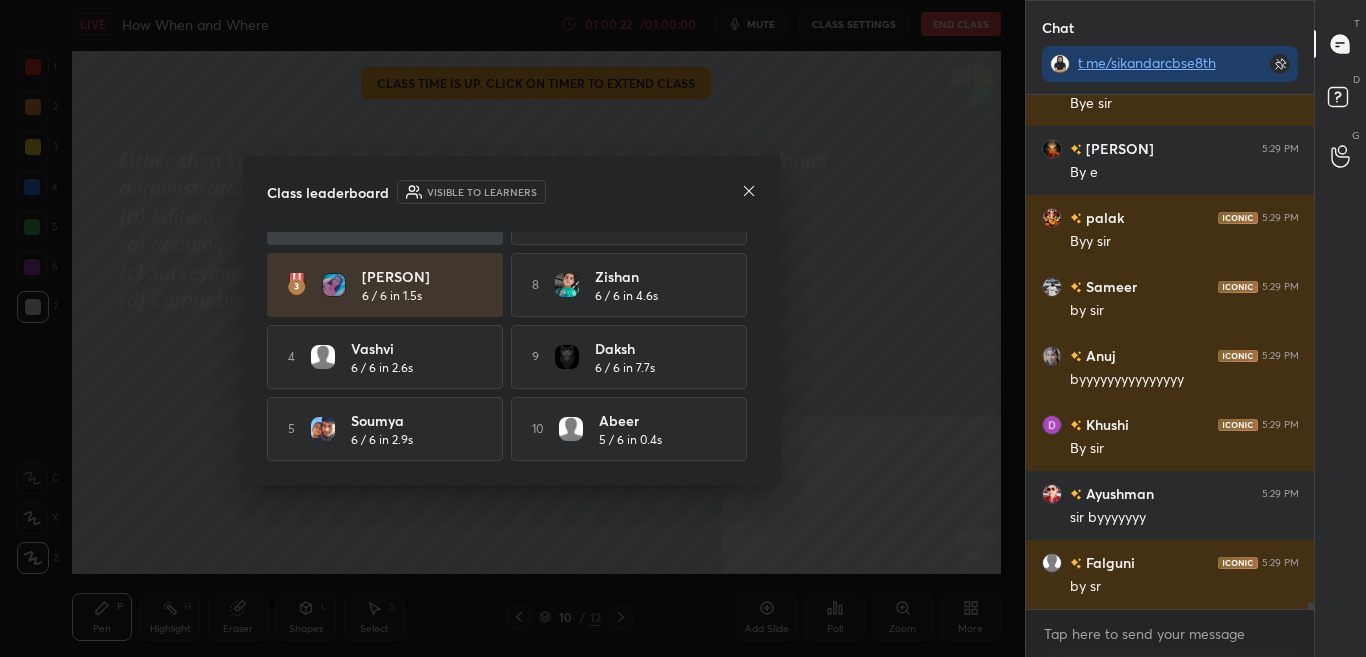 drag, startPoint x: 747, startPoint y: 184, endPoint x: 819, endPoint y: 242, distance: 92.45539 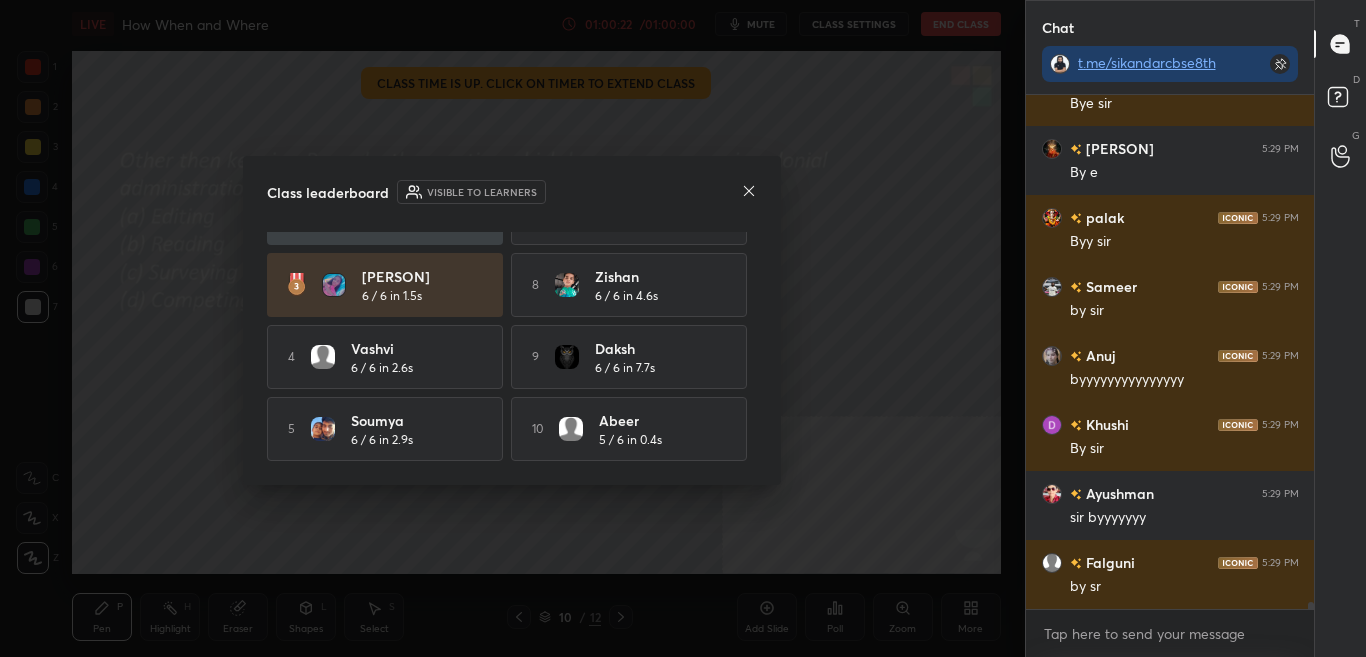 click on "Class leaderboard Visible to learners [PERSON] 6 / 6 in 0.1s 6 [PERSON] 6 / 6 in 4.4s [PERSON] 6 / 6 in 0.9s 7 [PERSON] 6 / 6 in 4.5s [PERSON] 6 / 6 in 1.5s 8 [PERSON] 6 / 6 in 4.6s 4 [PERSON] 6 / 6 in 2.6s 9 [PERSON] 6 / 6 in 7.7s 5 [PERSON] 6 / 6 in 2.9s 10 [PERSON] 5 / 6 in 0.4s" at bounding box center [512, 328] 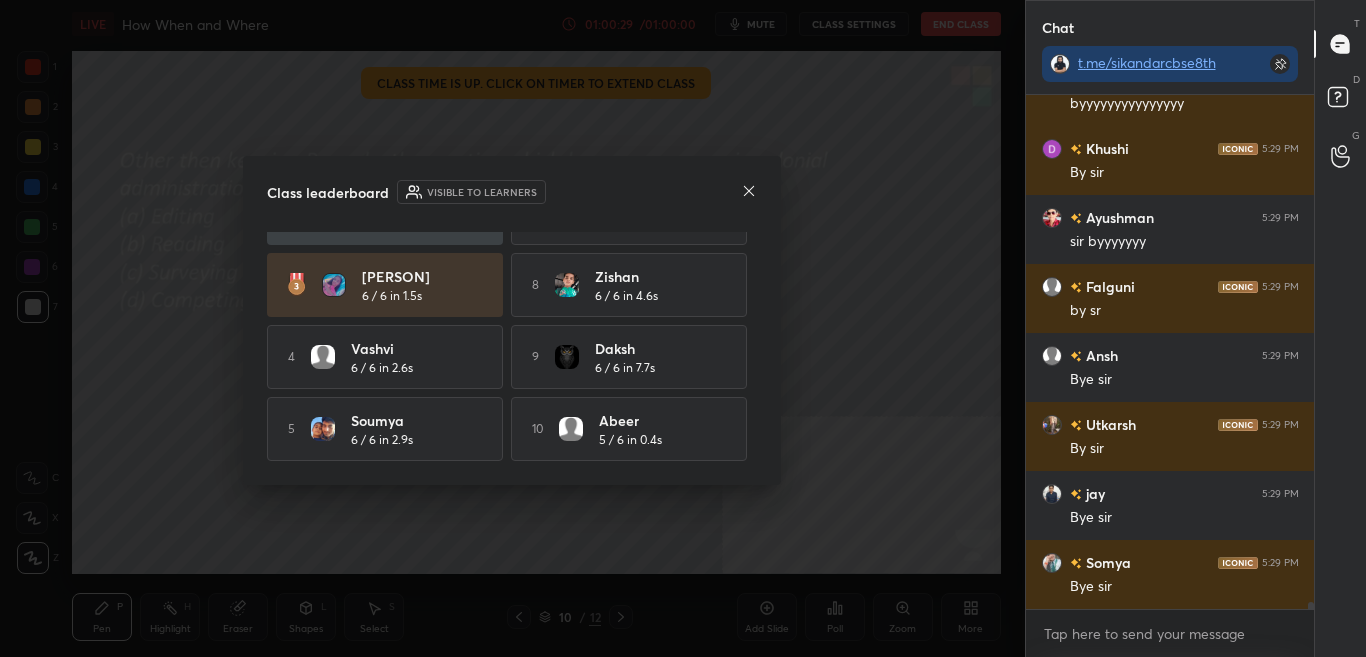 click 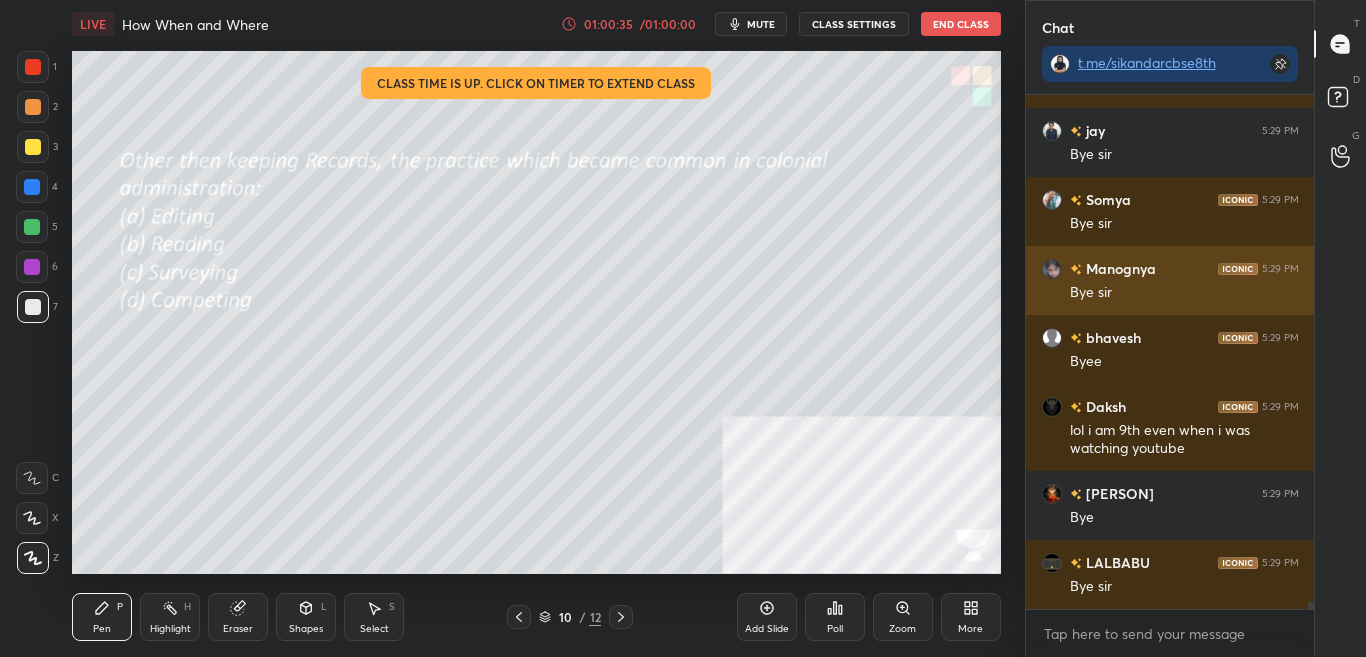 click on "Manognya" at bounding box center [1119, 268] 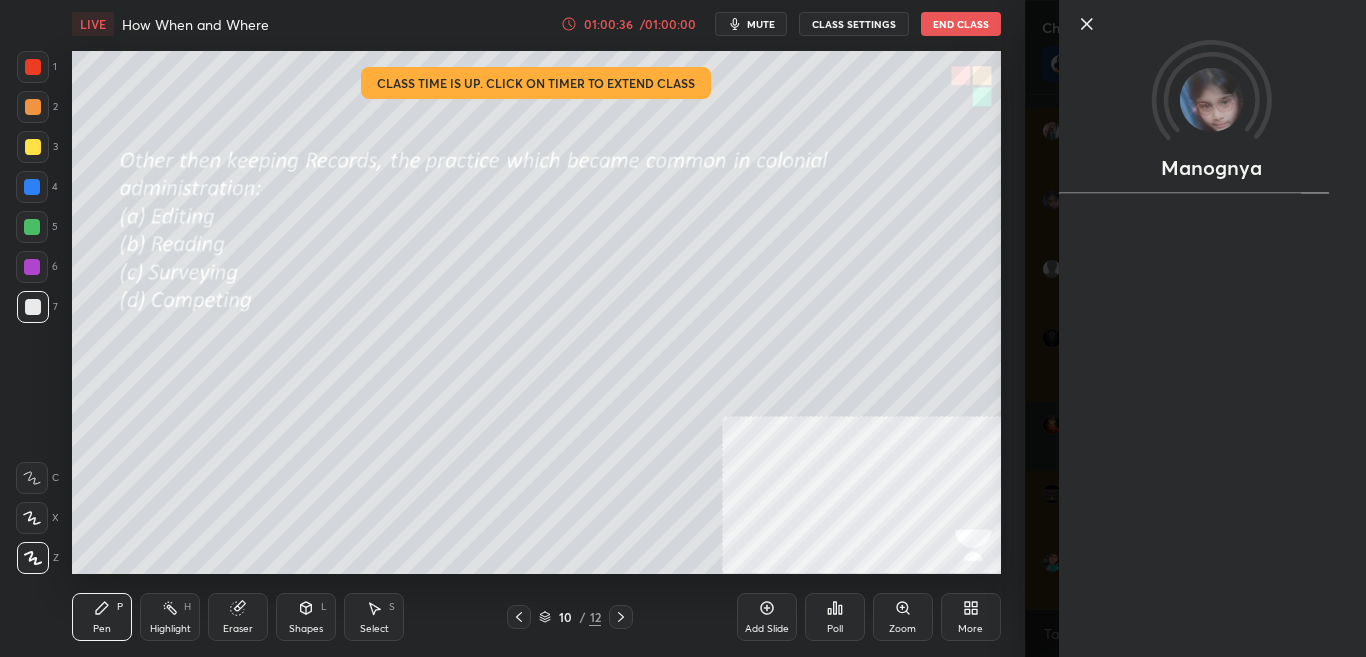 click on "Erase all   H H LIVE How When and Where 01:00:36 /  01:00:00 mute CLASS SETTINGS End Class Setting up your live class Class time is up.  Click on timer to extend class Poll for   secs No correct answer Start poll Back How When and Where • L2 of Complete SST Revision Course for CBSE Class 8 (2025-26) Sikandar Baig Pen P Highlight H Eraser Shapes L Select S 10 / 12 Add Slide Poll Zoom More" at bounding box center [512, 328] 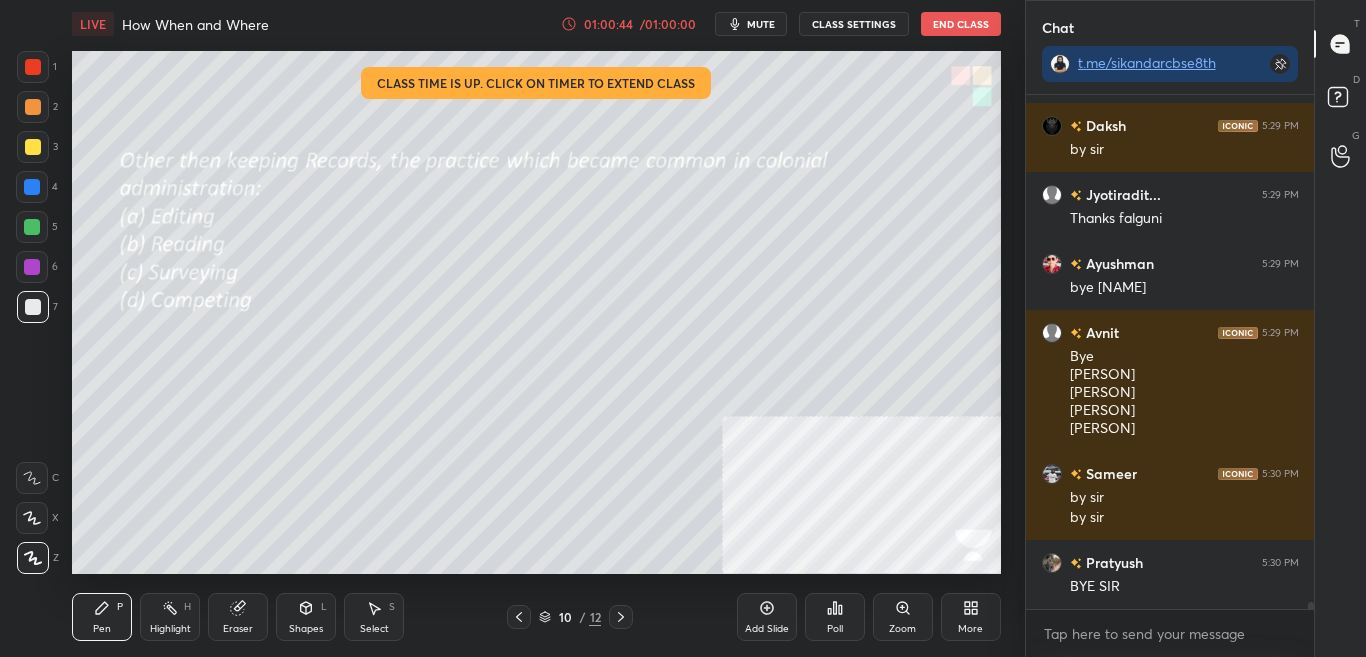 click on "End Class" at bounding box center [961, 24] 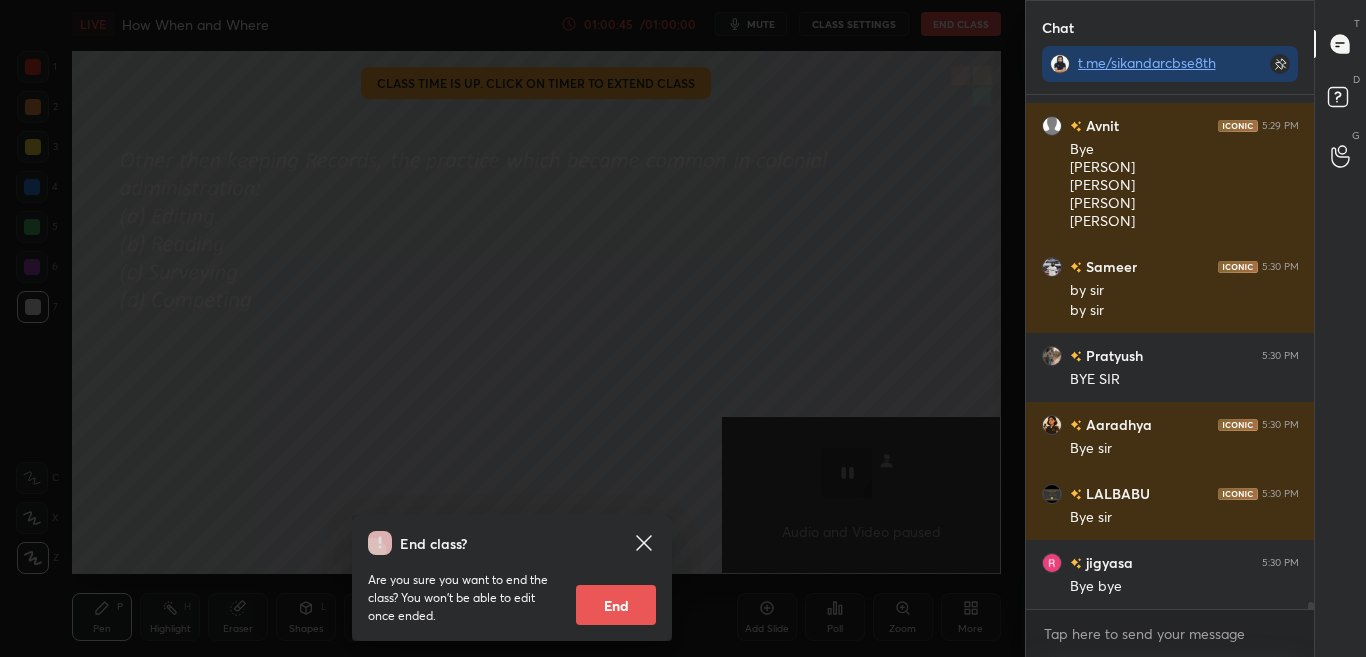 click on "End" at bounding box center [616, 605] 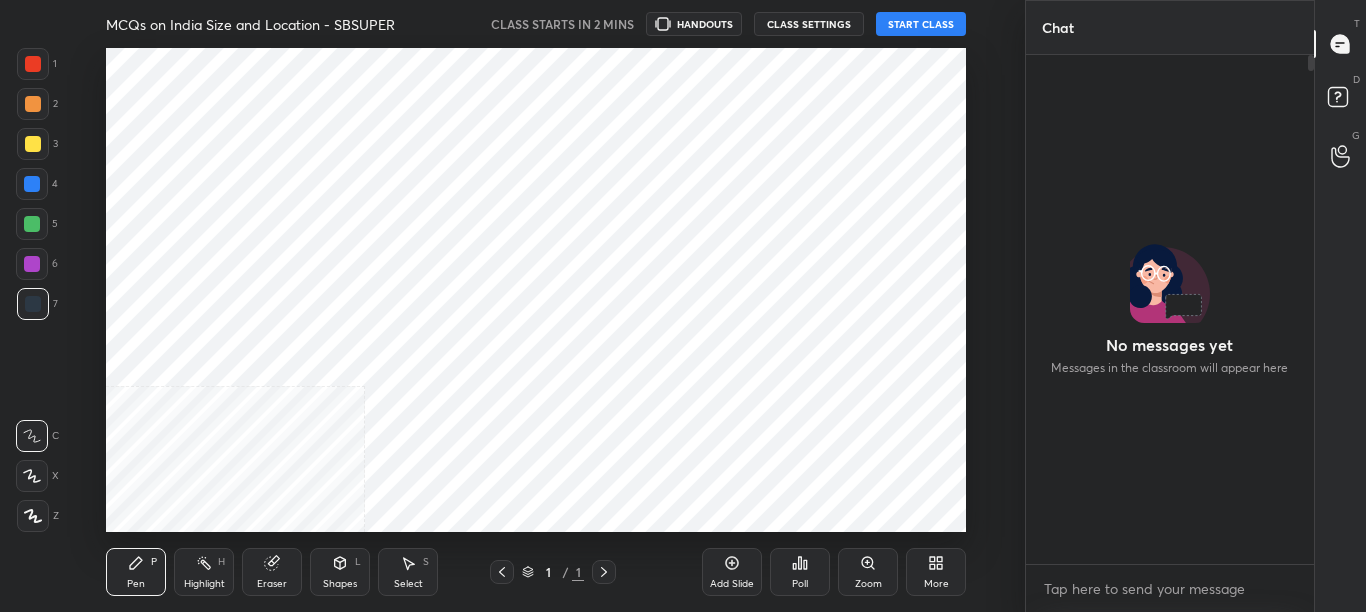 scroll, scrollTop: 0, scrollLeft: 0, axis: both 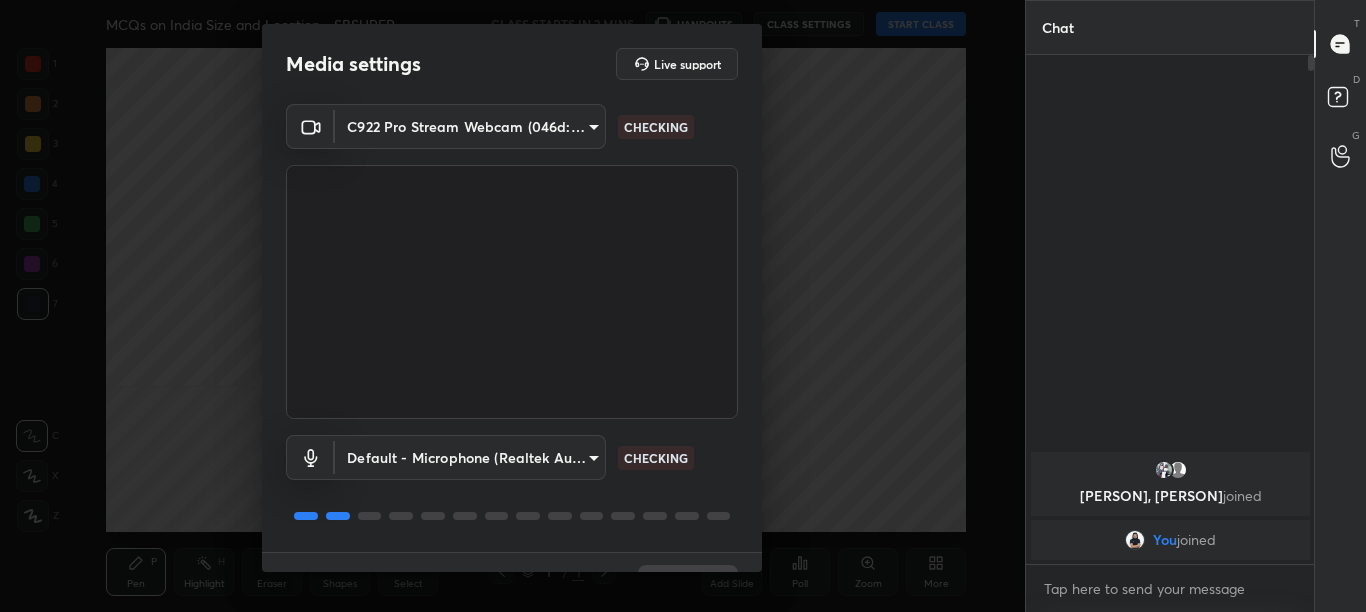 click on "Media settings Live support C922 Pro Stream Webcam (046d:085c) 305262ab2c1f445ae38d96bfbb9fd8952fa7fc2c4abd8b7e73f3be7e0f03d15c CHECKING Default - Microphone (Realtek Audio) default CHECKING 1 / 4 Next" at bounding box center (512, 298) 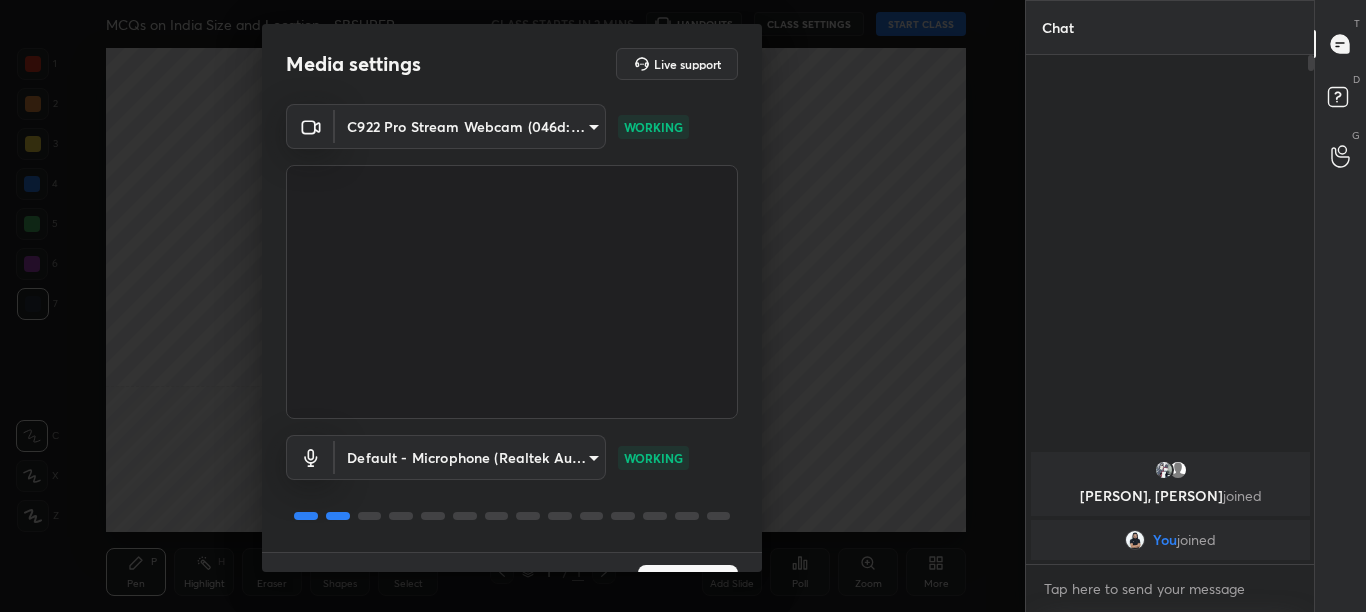 click on "1 / 4 Next" at bounding box center [512, 584] 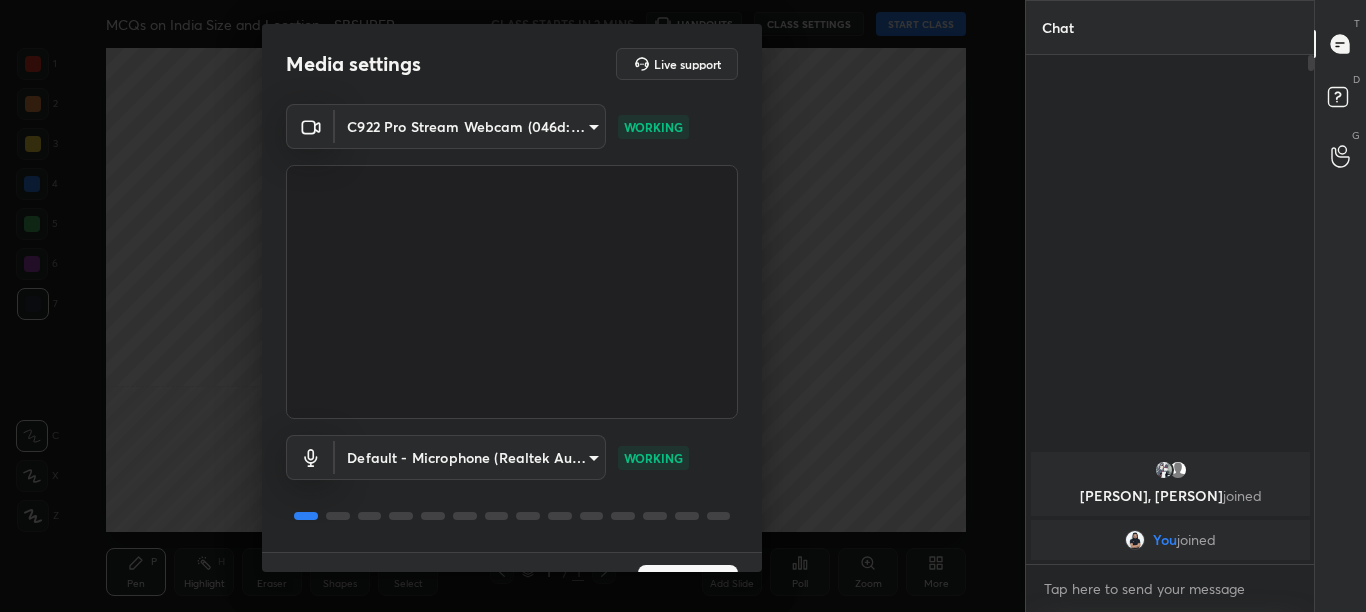 click on "Next" at bounding box center [688, 585] 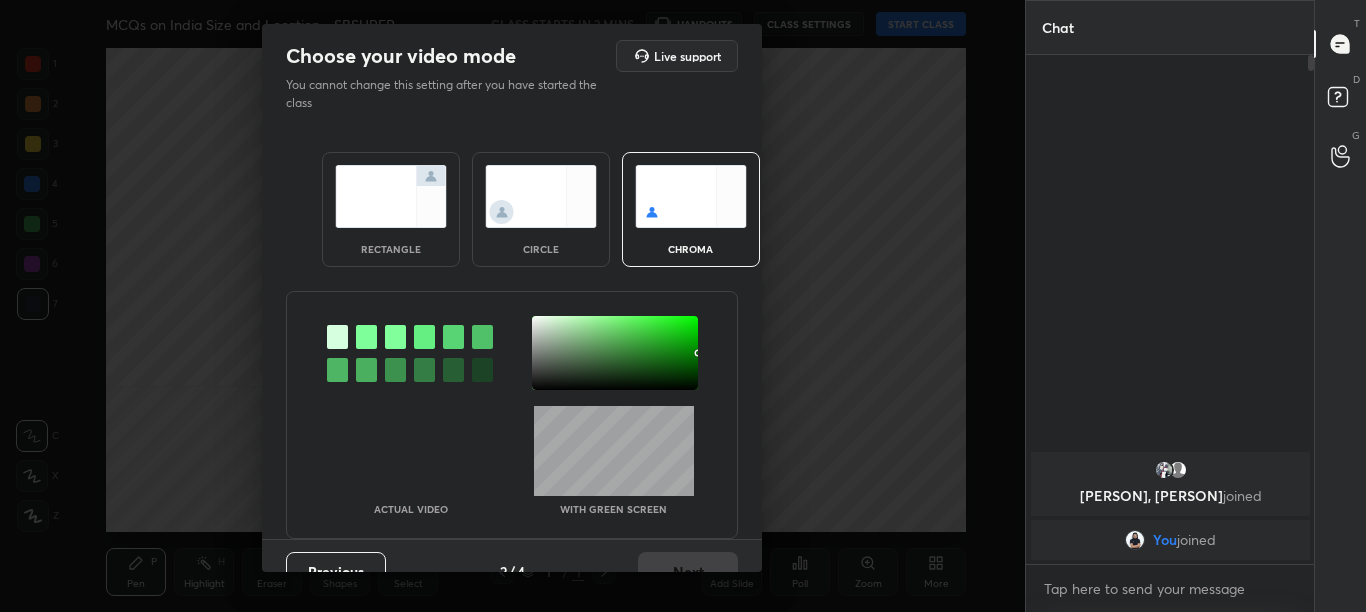 click at bounding box center [366, 337] 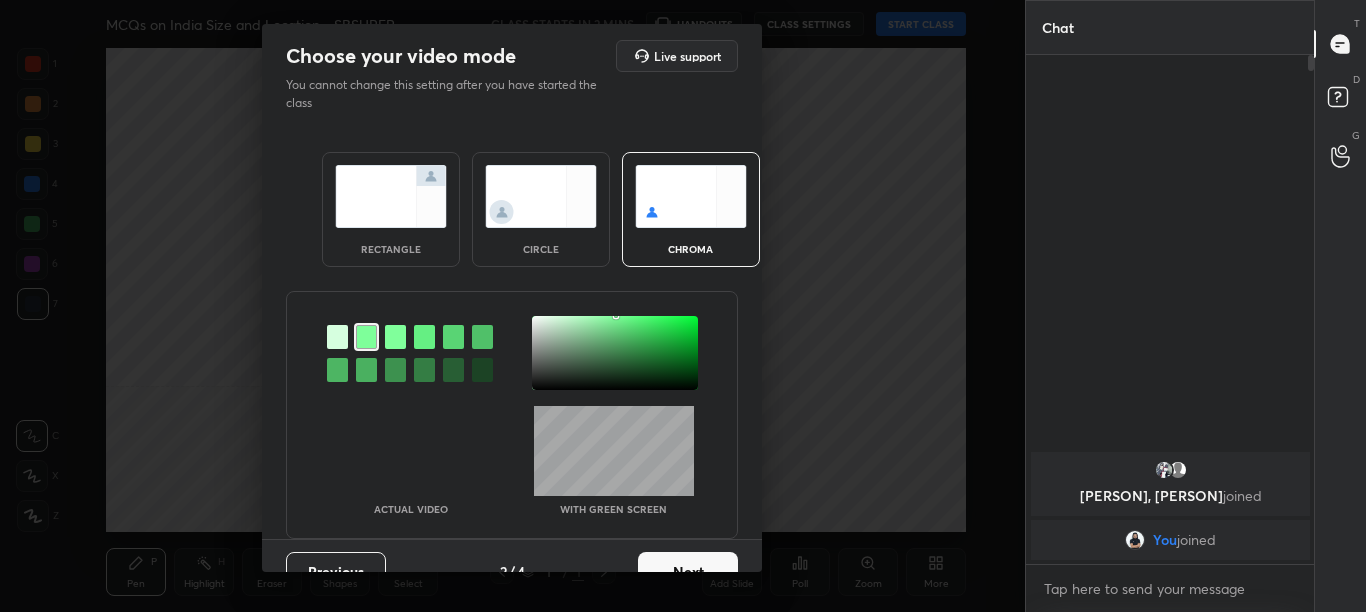 click at bounding box center [615, 353] 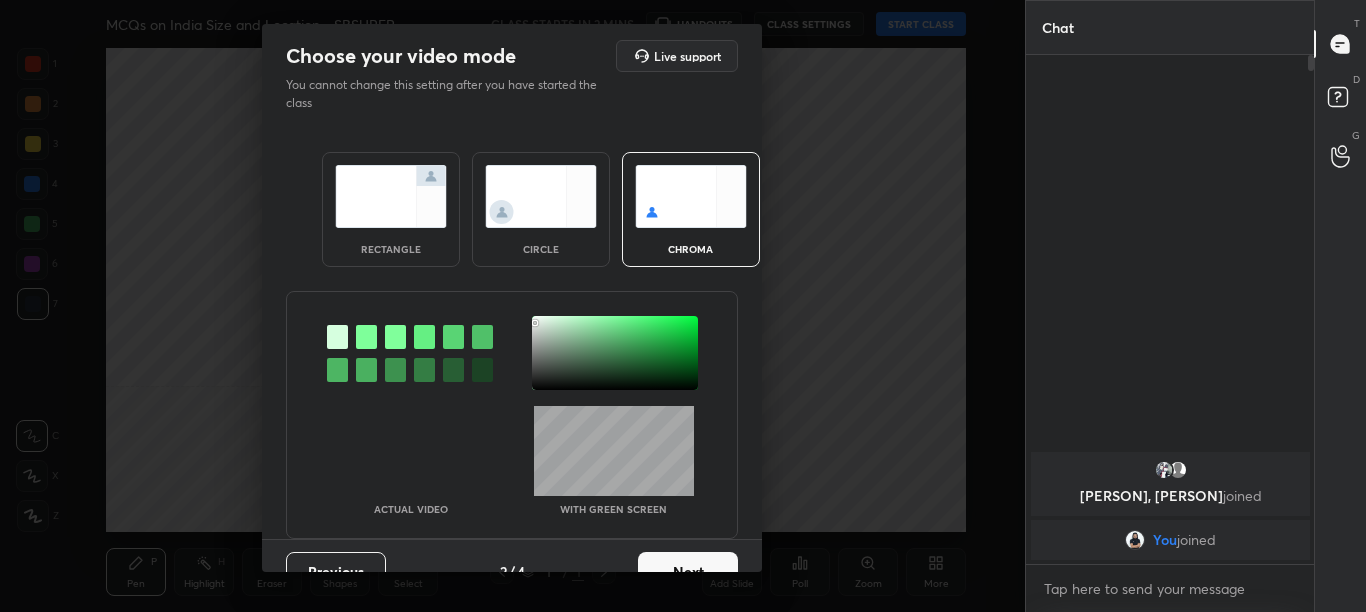 click on "Next" at bounding box center (688, 572) 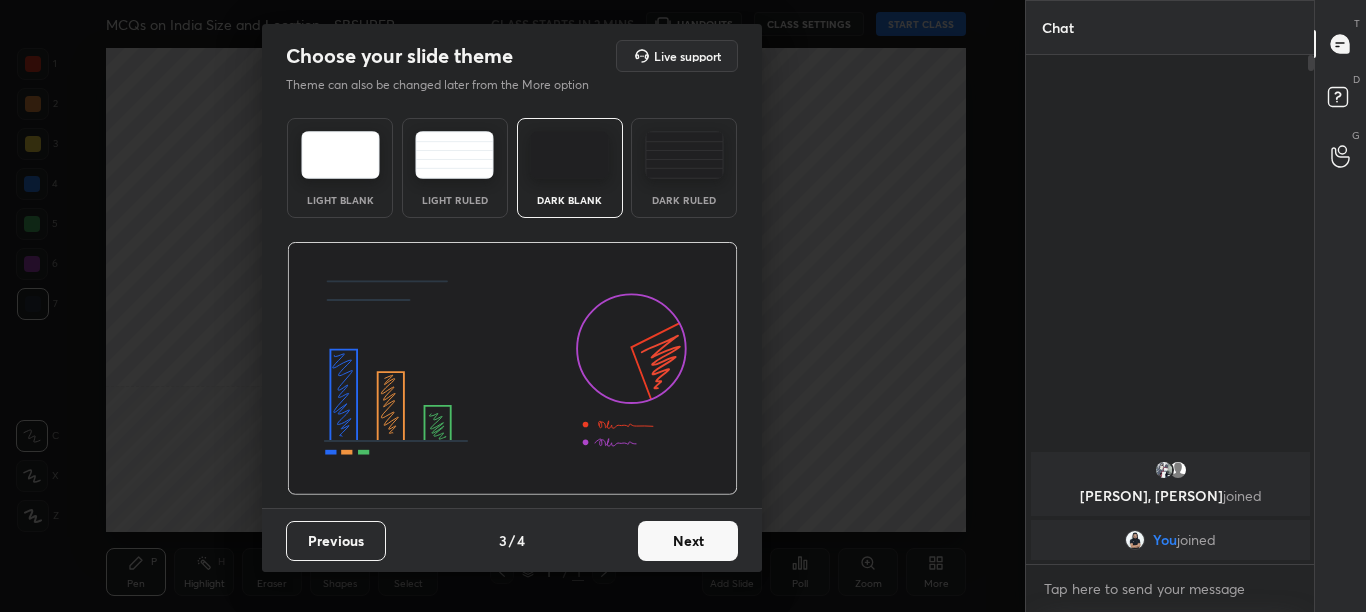 click on "Next" at bounding box center [688, 541] 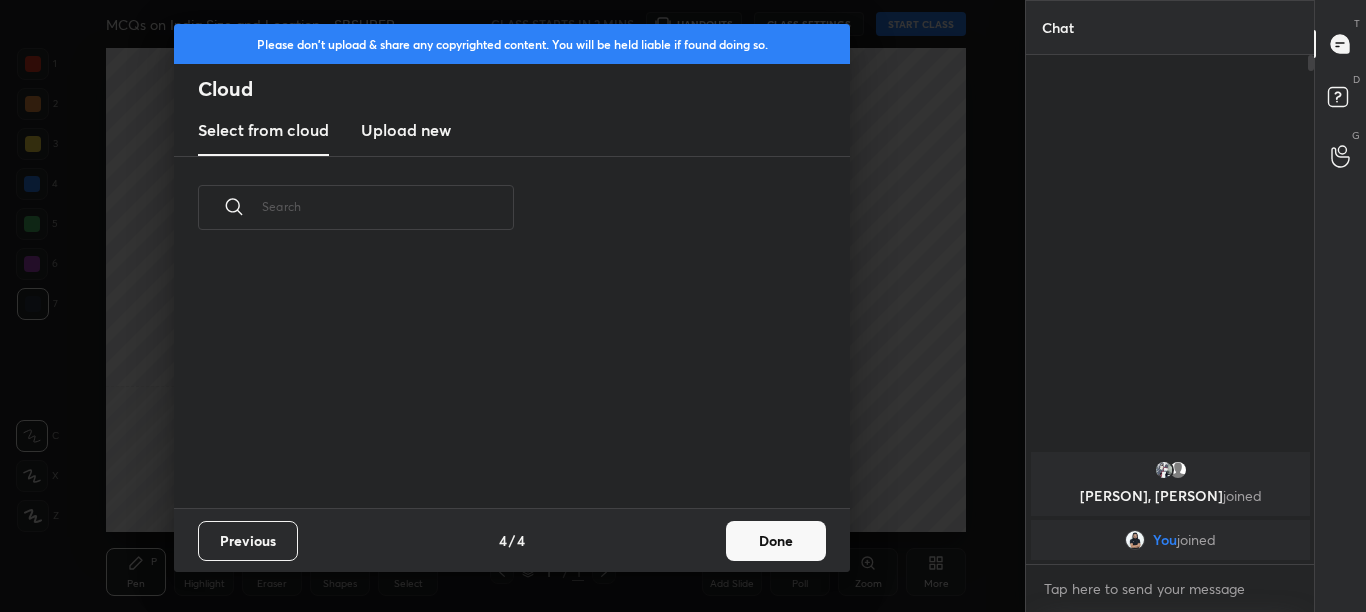 click on "Previous 4 / 4 Done" at bounding box center [512, 540] 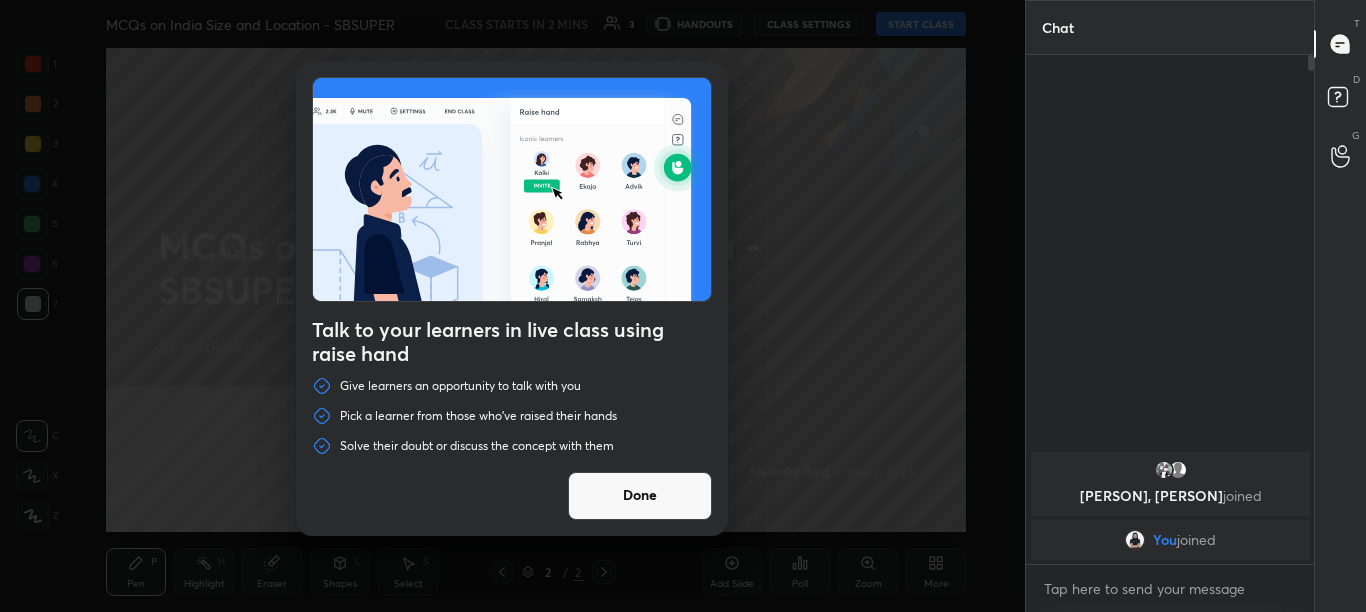 click on "Done" at bounding box center [640, 496] 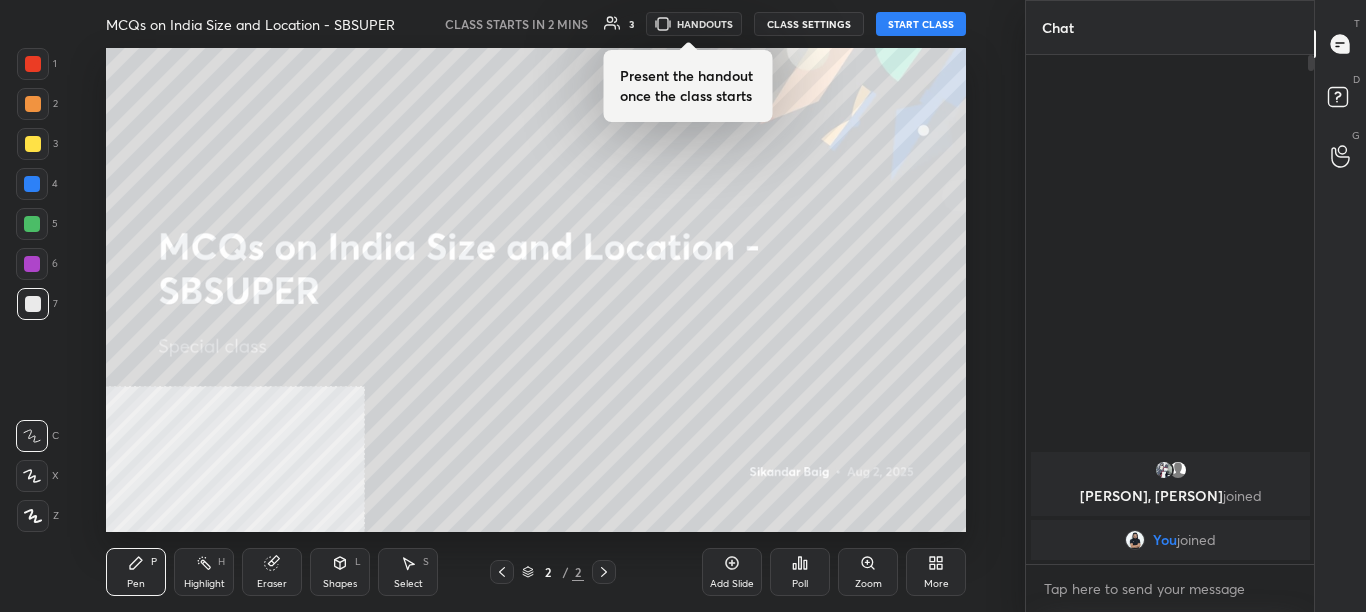 click on "More" at bounding box center (936, 572) 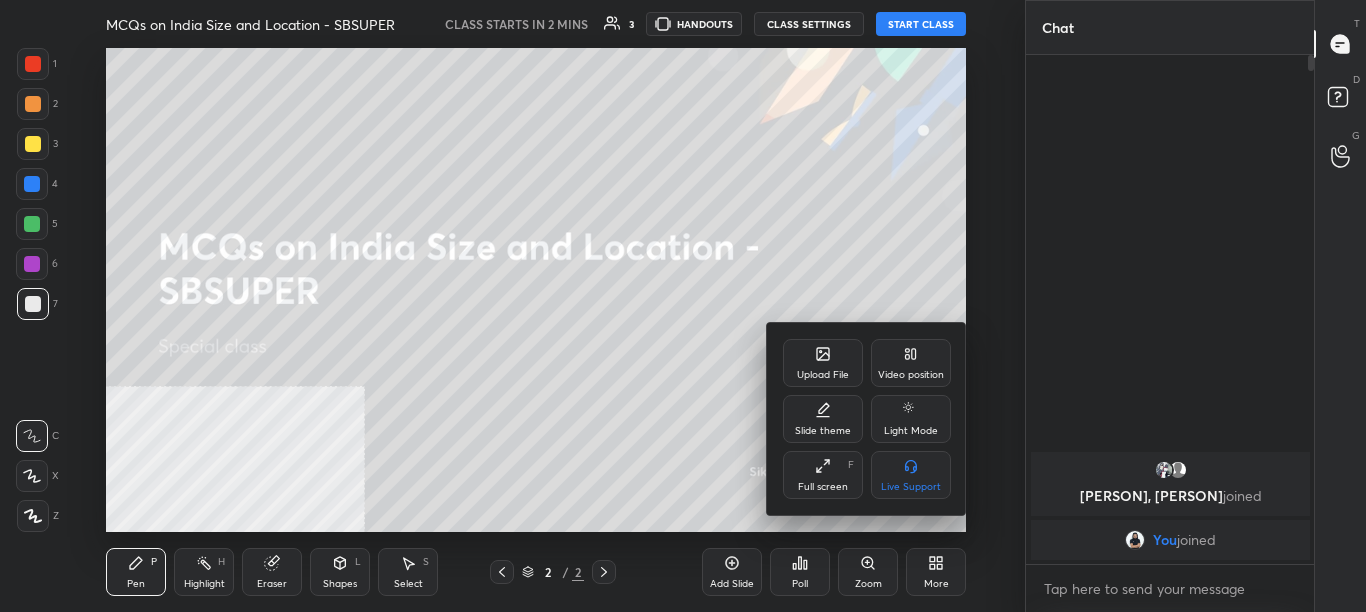 click on "Video position" at bounding box center (911, 375) 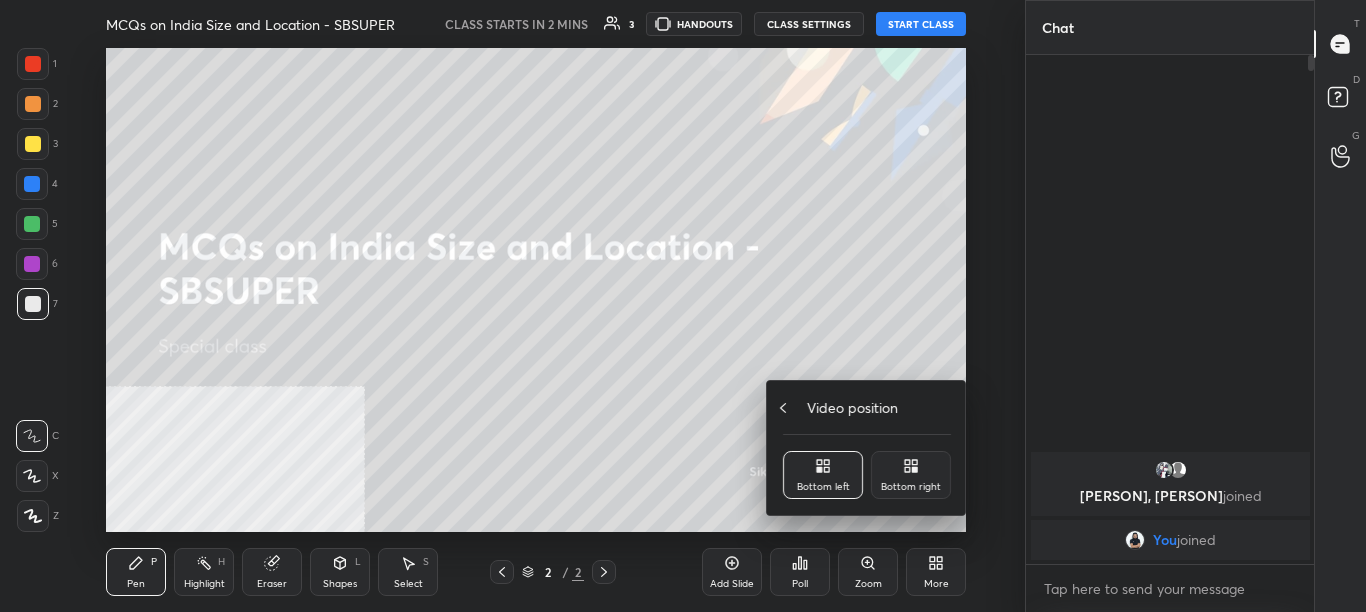 click on "Video position Bottom left Bottom right" at bounding box center (867, 448) 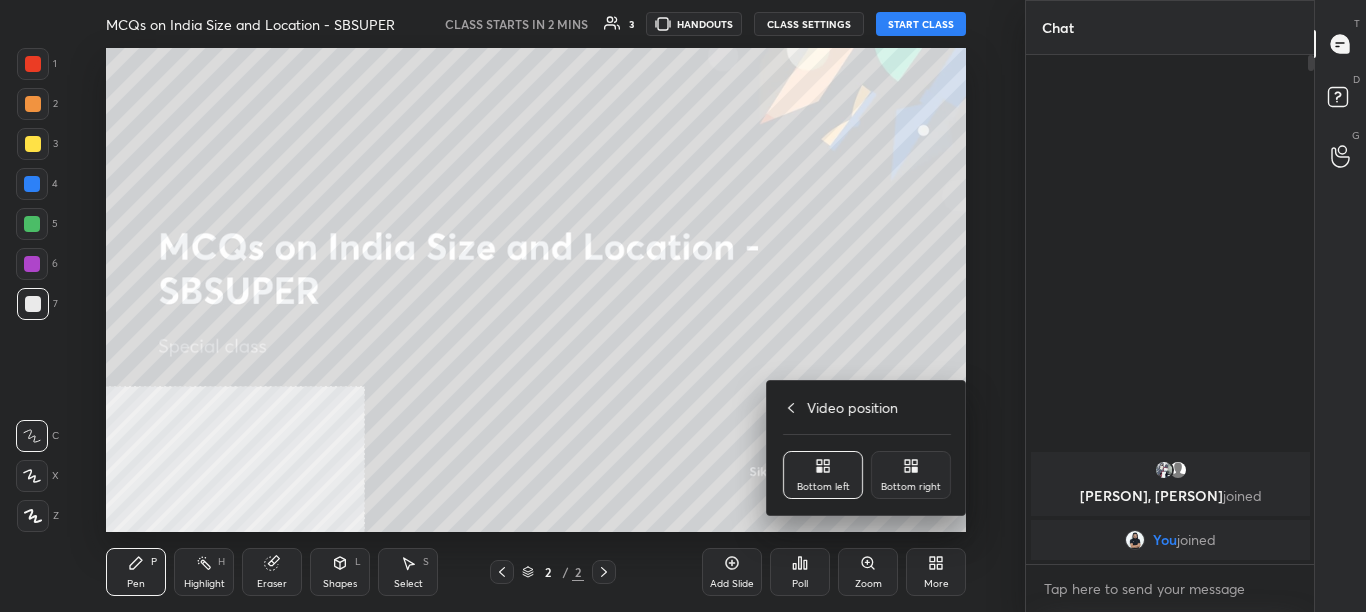 click on "Bottom right" at bounding box center [911, 487] 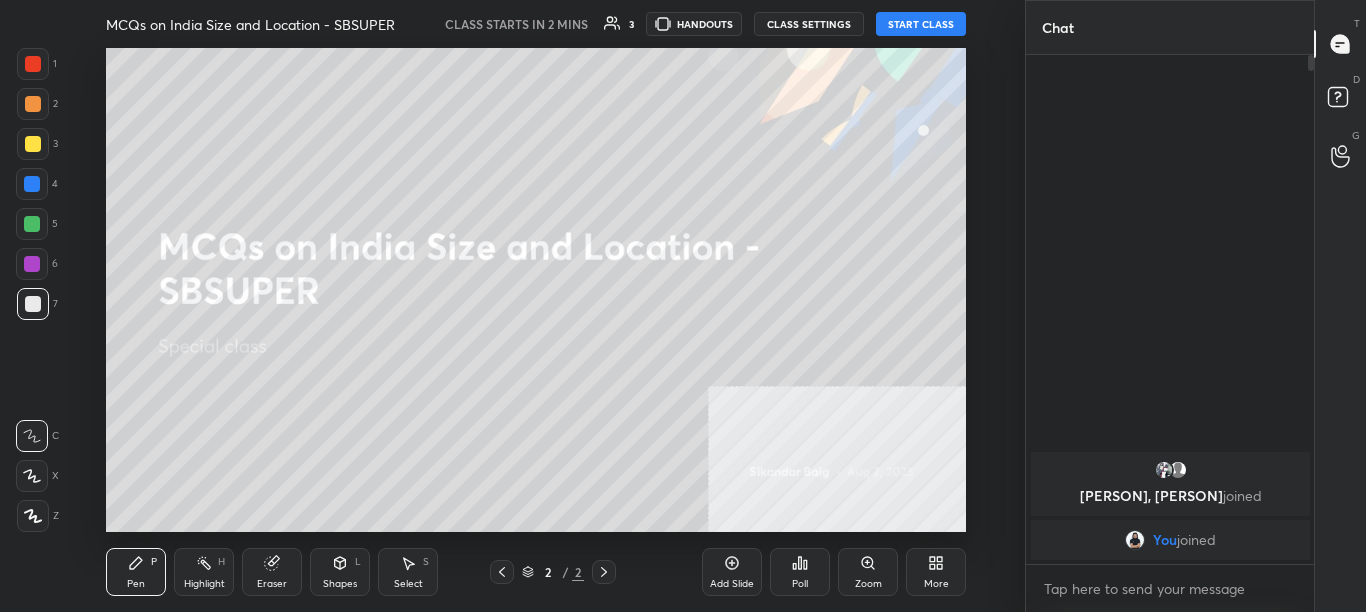 click on "More" at bounding box center [936, 572] 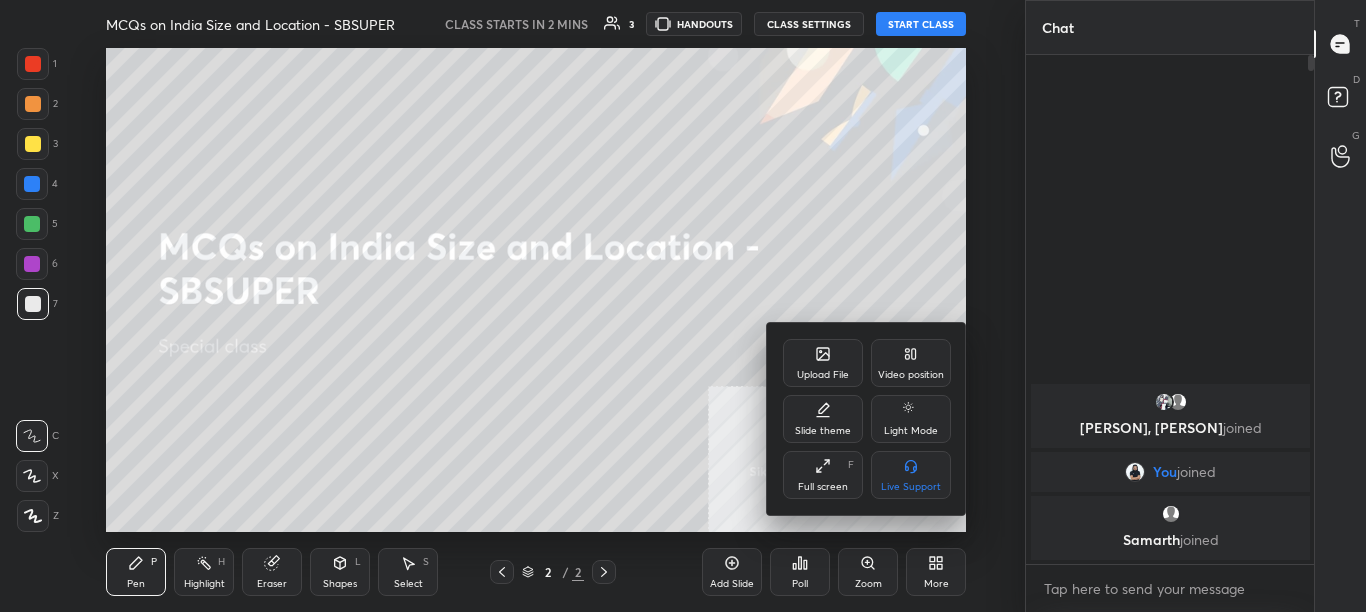 click on "Upload File" at bounding box center (823, 375) 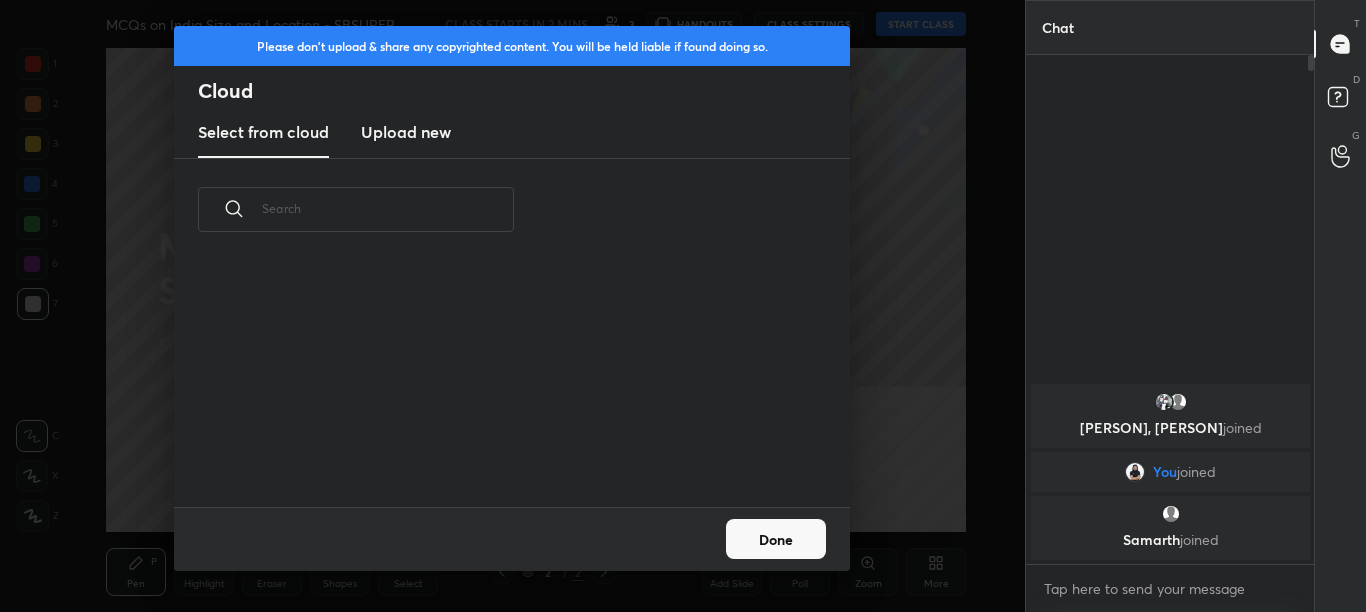 scroll, scrollTop: 7, scrollLeft: 11, axis: both 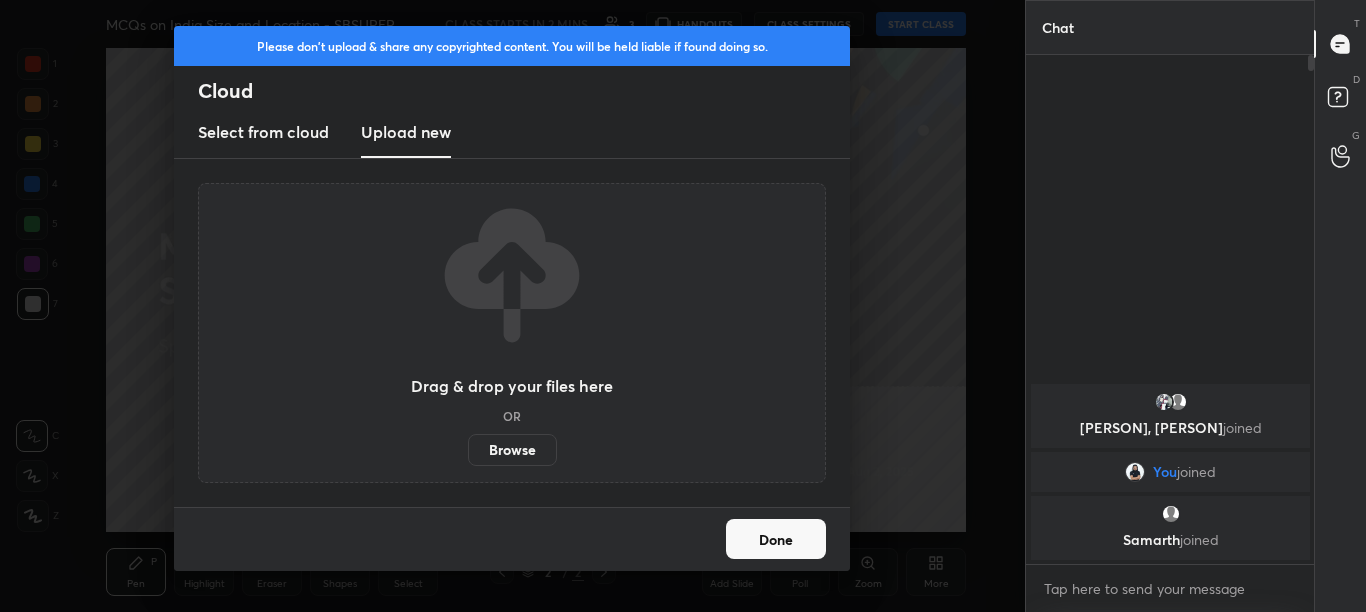 click on "Browse" at bounding box center [512, 450] 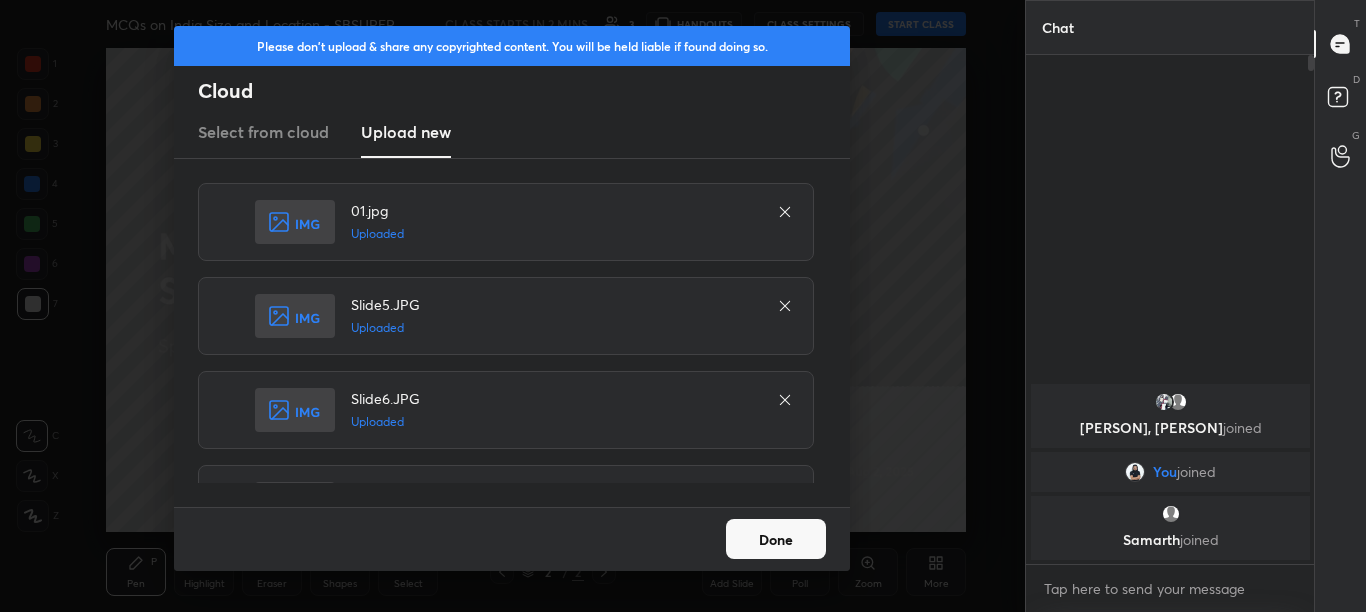 click on "Done" at bounding box center (776, 539) 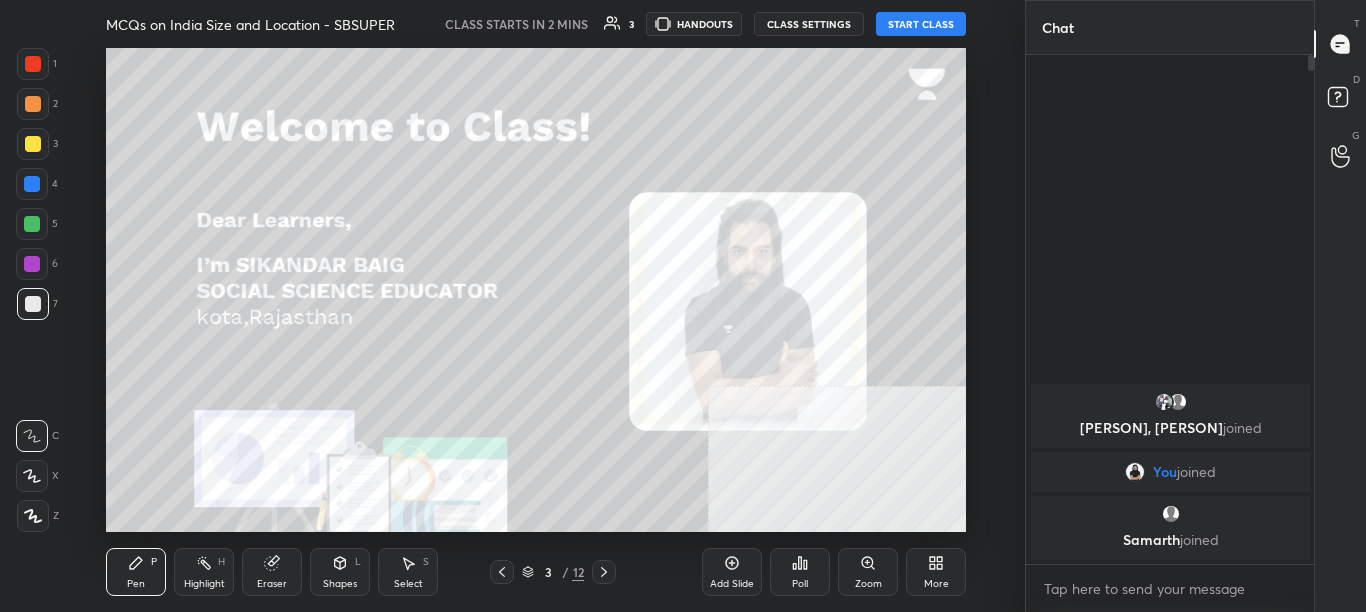 click 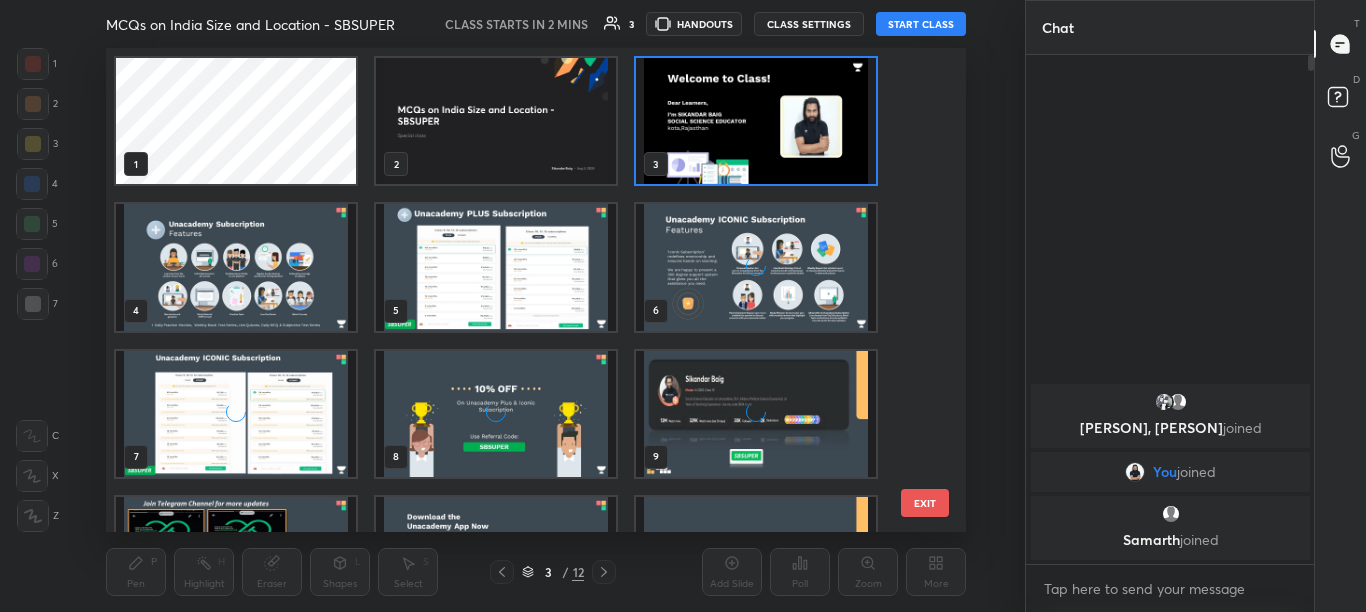 scroll, scrollTop: 7, scrollLeft: 11, axis: both 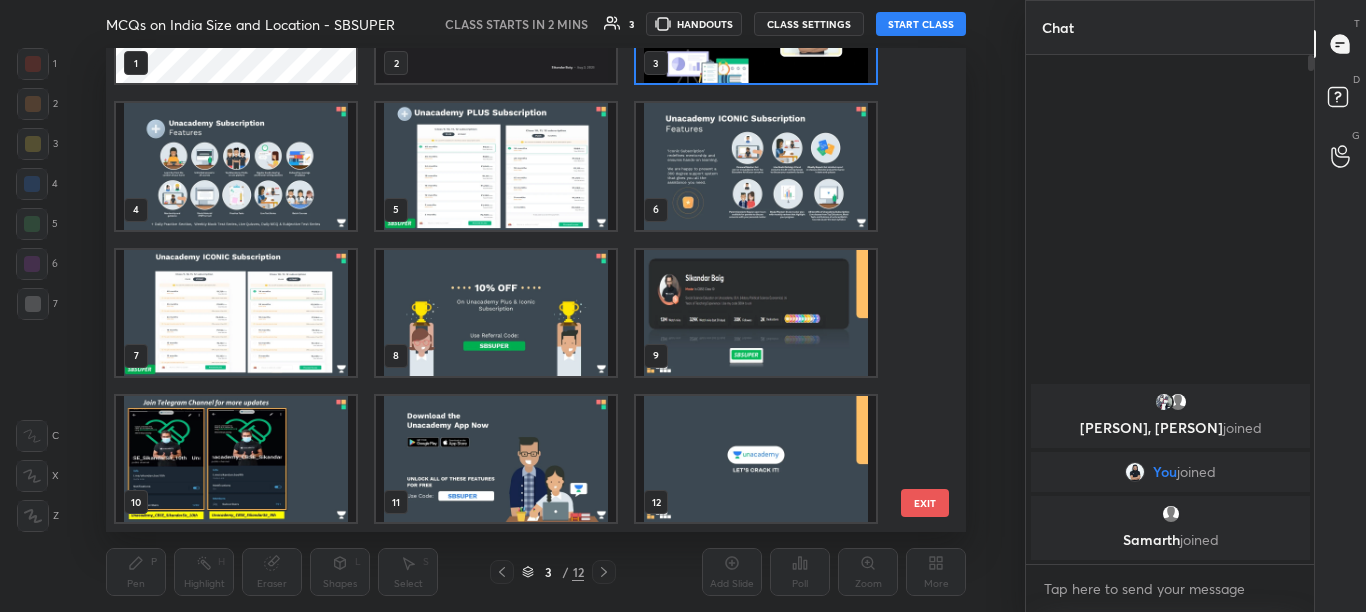 click at bounding box center [756, 459] 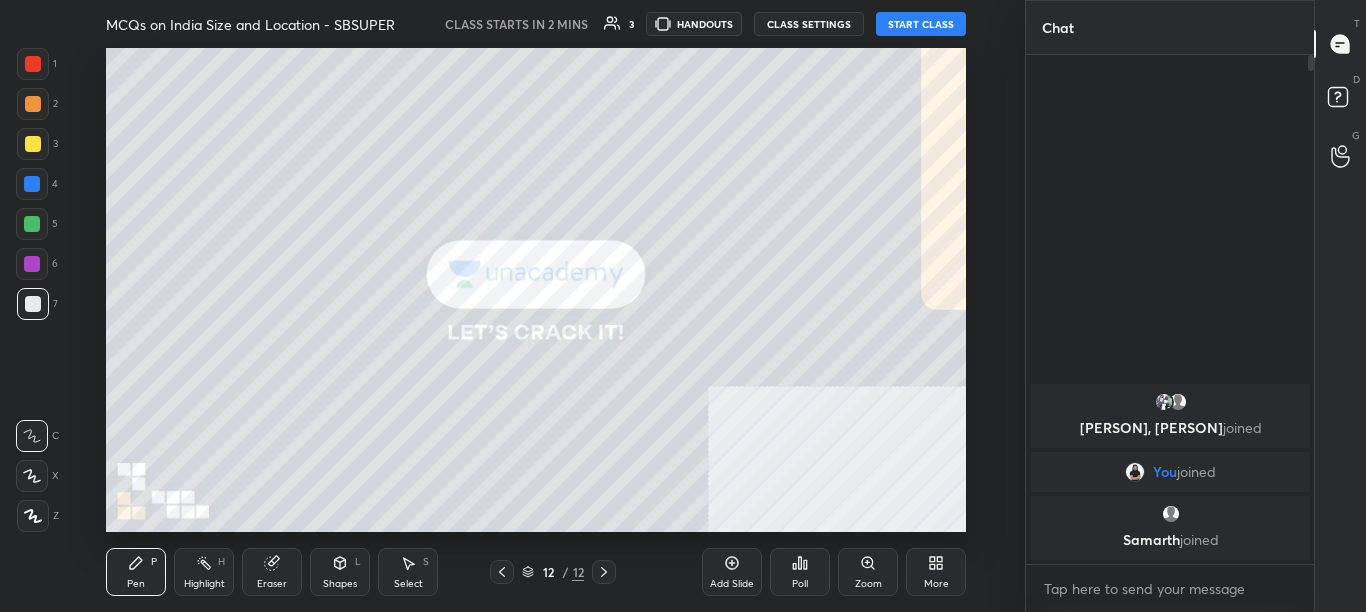 click at bounding box center (756, 459) 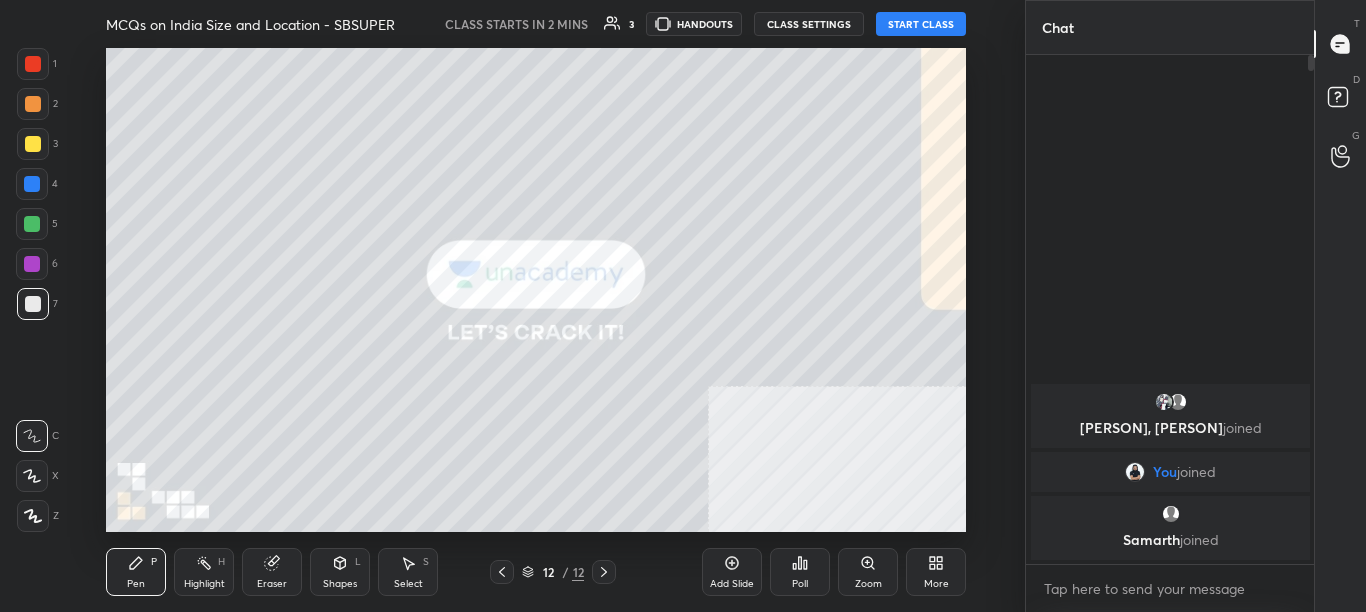 click at bounding box center (756, 459) 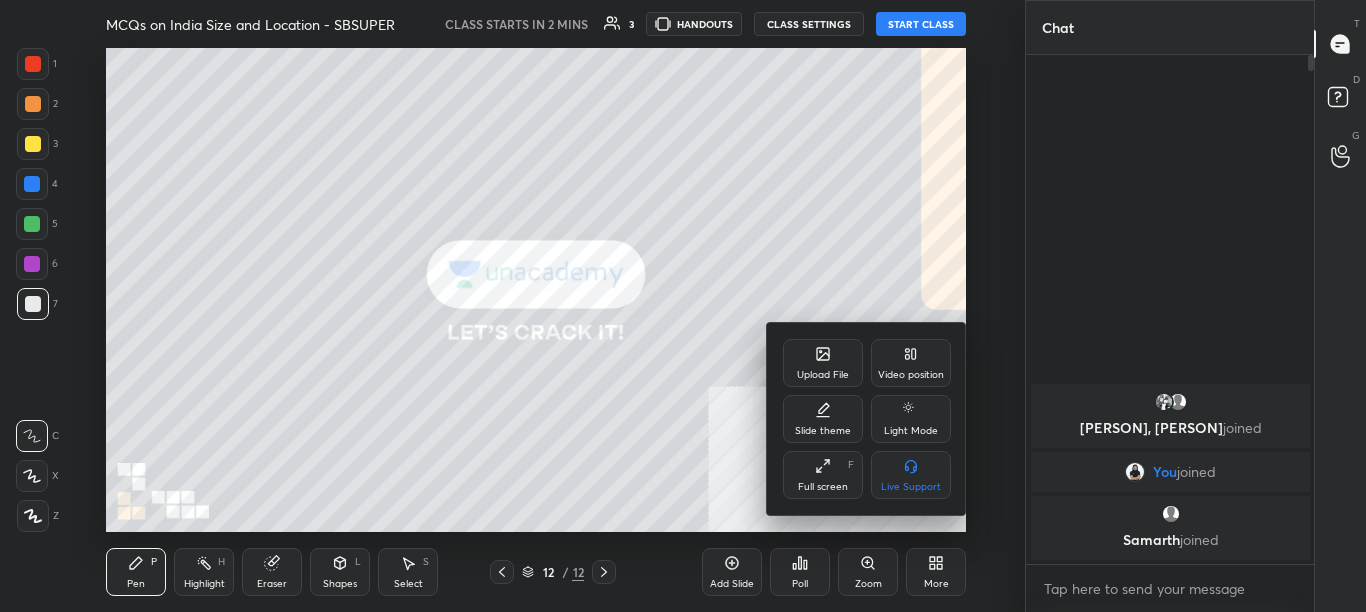 click on "Upload File" at bounding box center [823, 363] 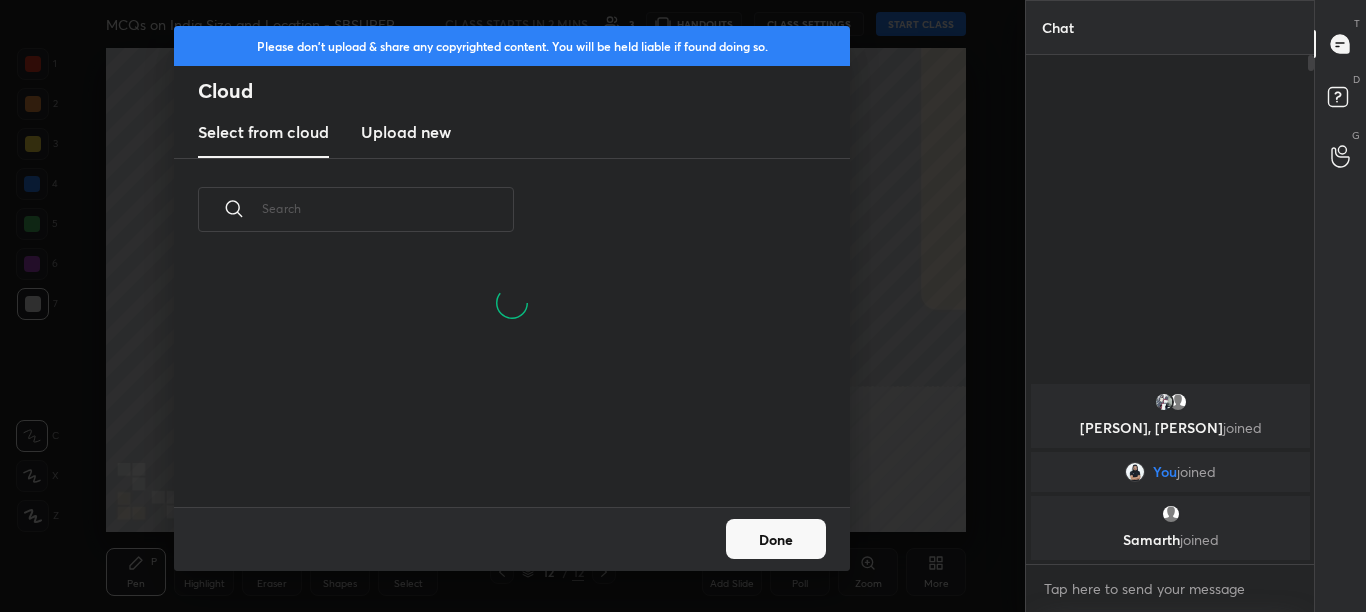 click on "​" at bounding box center (512, 333) 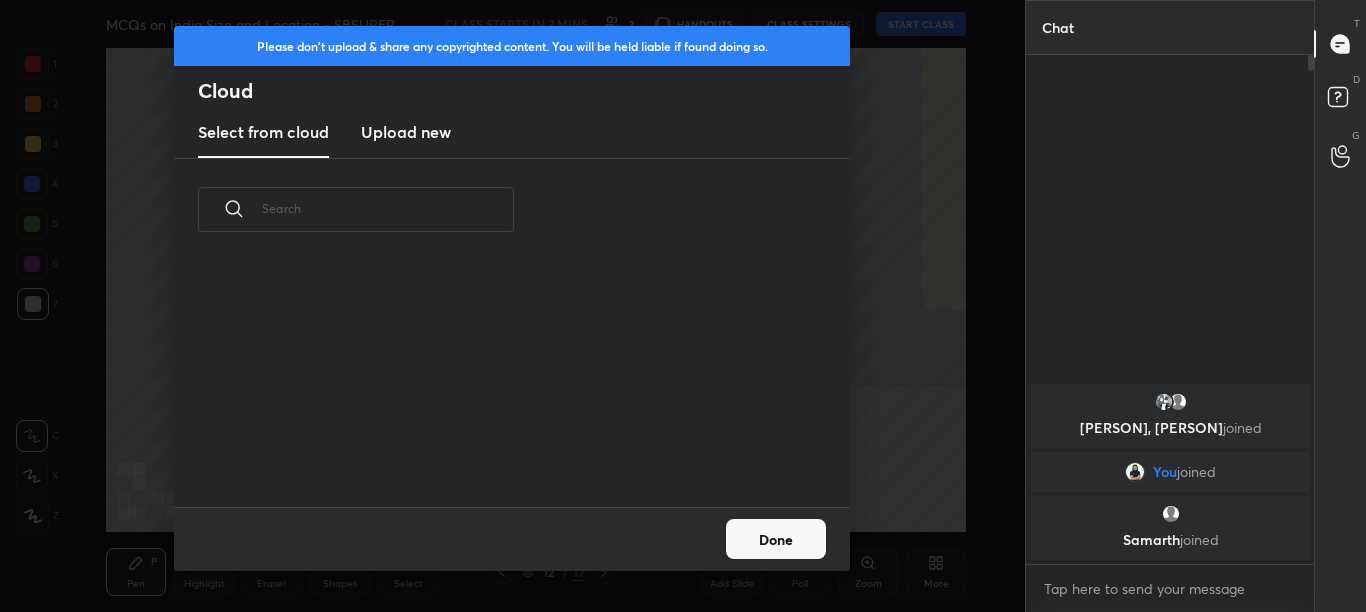 scroll, scrollTop: 7, scrollLeft: 11, axis: both 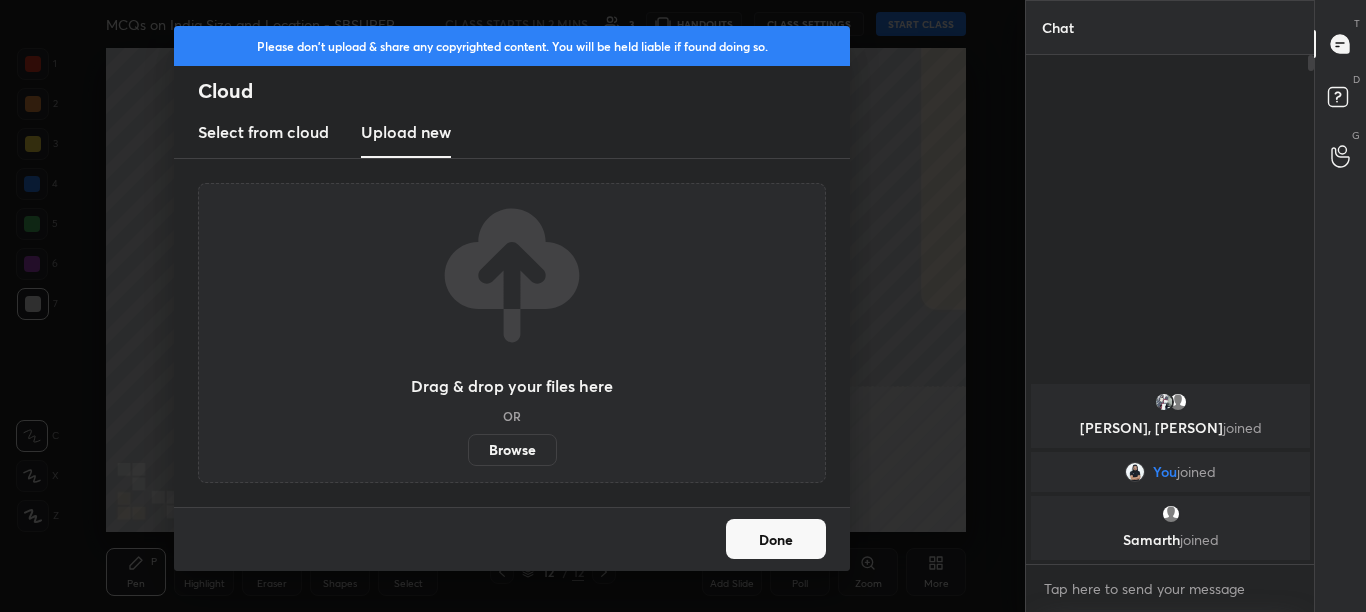 click on "Browse" at bounding box center (512, 450) 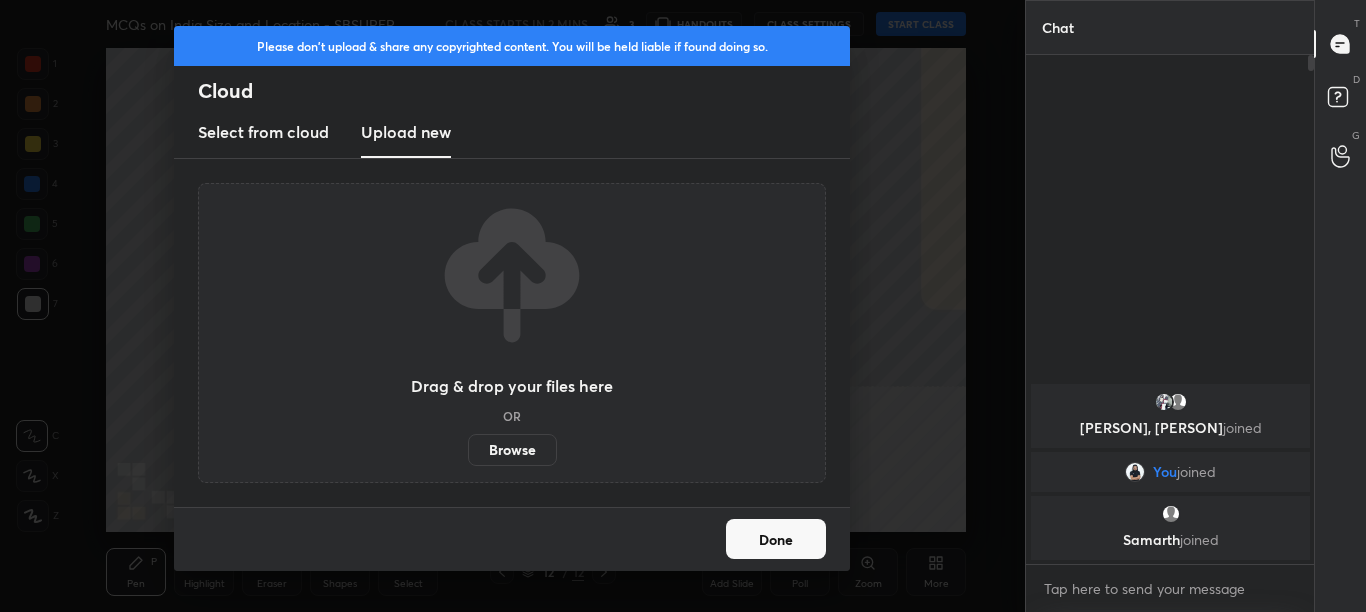 click on "Browse" at bounding box center (468, 450) 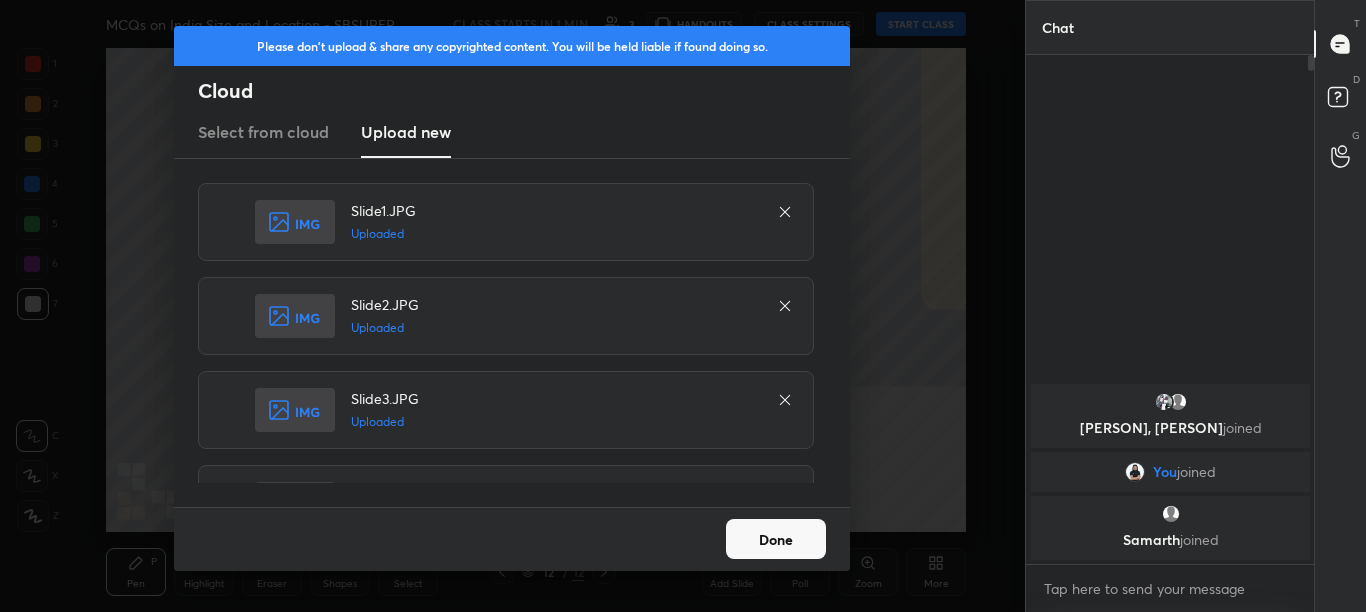 click on "Slide1.JPG Uploaded Slide2.JPG Uploaded Slide3.JPG Uploaded Slide4.JPG Uploaded Slide5.JPG Uploaded Slide6.JPG Uploaded Slide7.JPG Uploaded Slide8.JPG Uploaded Slide9.JPG Uploaded Slide10.JPG Uploaded Slide11.JPG Uploaded Slide12.JPG Uploaded Slide13.JPG Uploaded Slide14.JPG Uploaded Slide15.JPG Uploaded Slide16.JPG Uploaded Slide17.JPG Uploaded Slide18.JPG Uploaded Slide19.JPG Uploaded Slide20.JPG Uploaded Slide21.JPG Uploaded Slide22.JPG Uploaded Slide23.JPG Uploaded Slide24.JPG Uploaded Slide25.JPG Uploaded Slide26.JPG Uploaded Slide27.JPG Uploaded Slide28.JPG Uploaded Slide29.JPG Uploaded Slide30.JPG Uploaded Slide31.JPG Uploaded Slide32.JPG Uploaded Slide33.JPG Uploaded Slide34.JPG Uploaded Slide35.JPG Uploaded Slide36.JPG Uploaded Slide37.JPG Uploaded Slide38.JPG Uploaded Slide39.JPG Uploaded Slide40.JPG Uploaded Slide41.JPG Uploaded Slide42.JPG Uploaded Slide43.JPG Uploaded Slide44.JPG Uploaded" at bounding box center [514, 333] 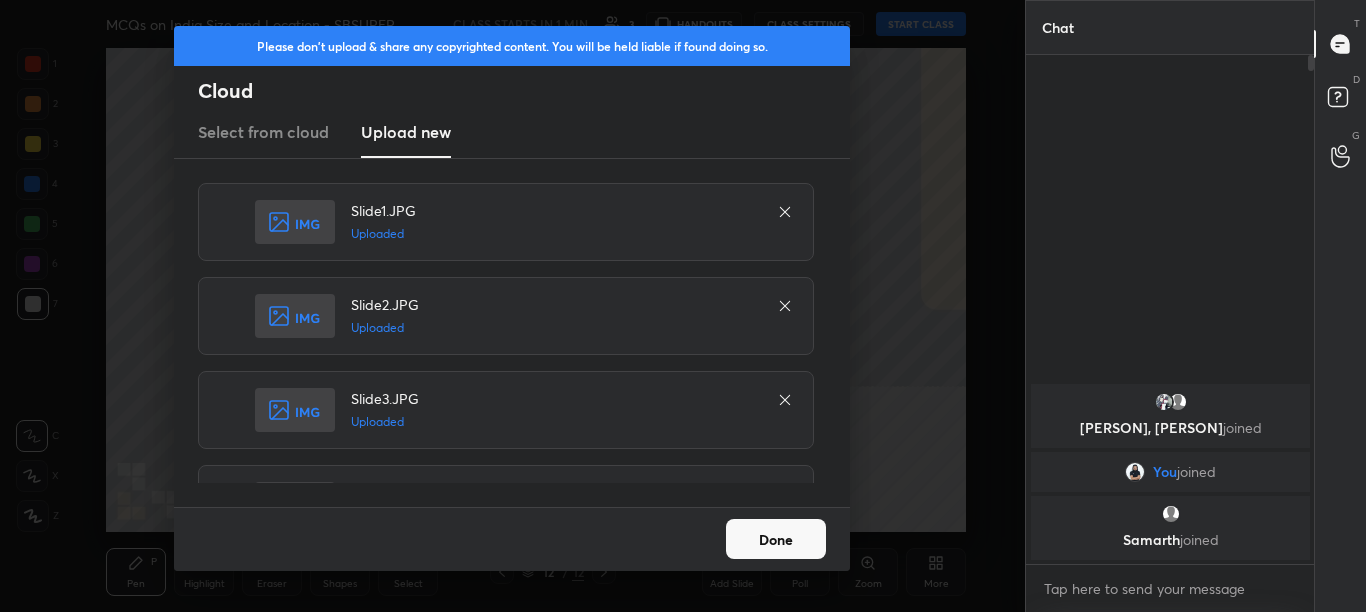 click on "Done" at bounding box center (776, 539) 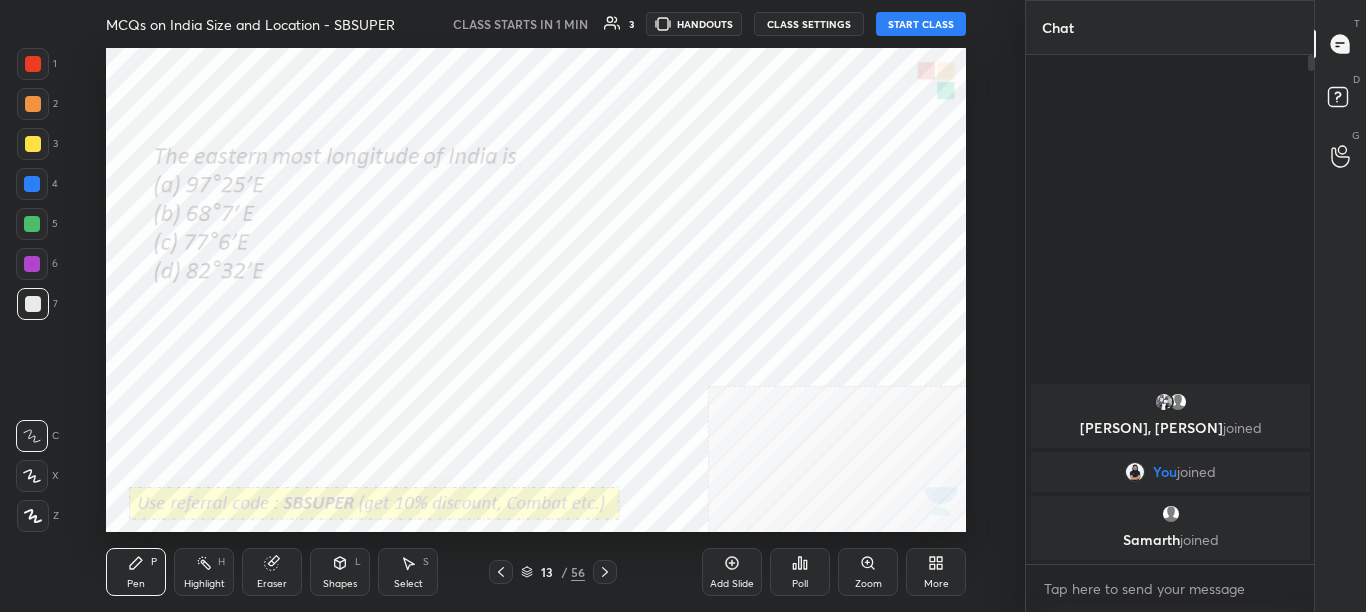 click 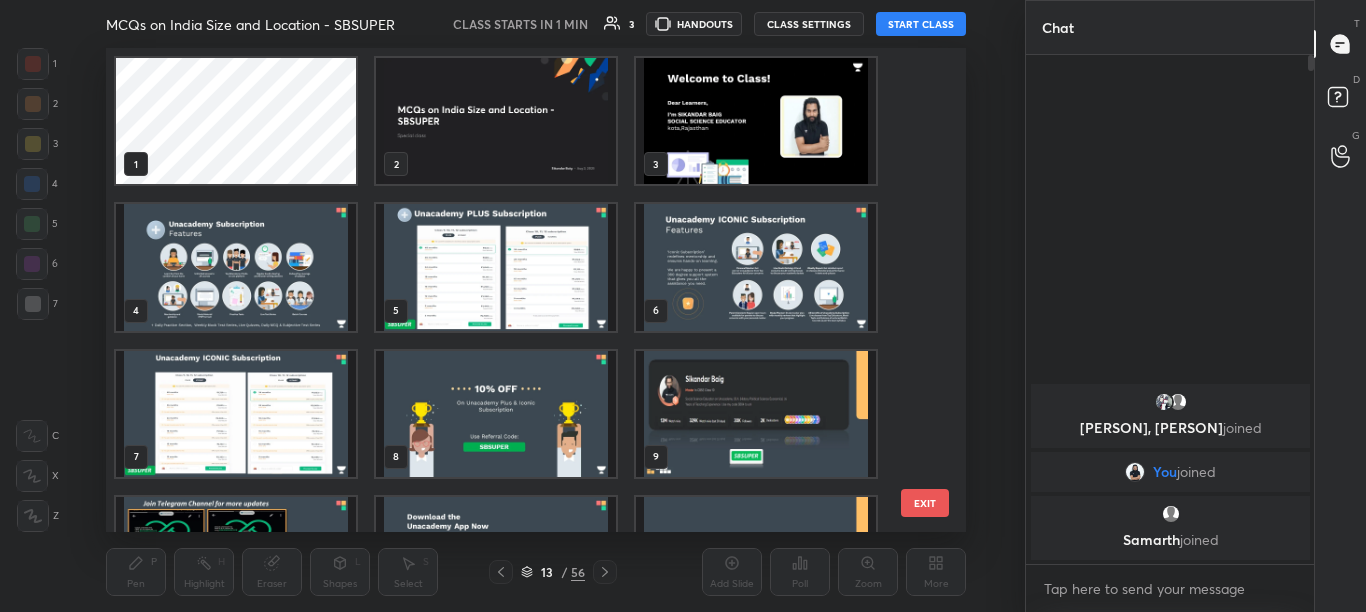 scroll, scrollTop: 247, scrollLeft: 0, axis: vertical 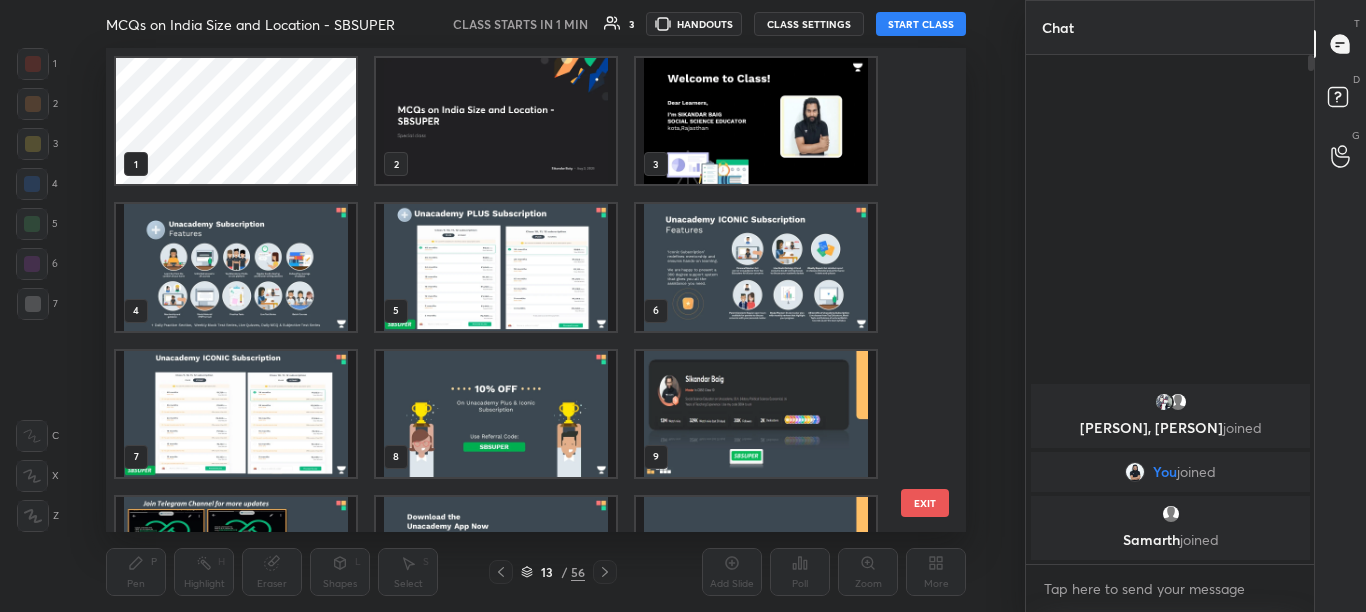 click at bounding box center [756, 121] 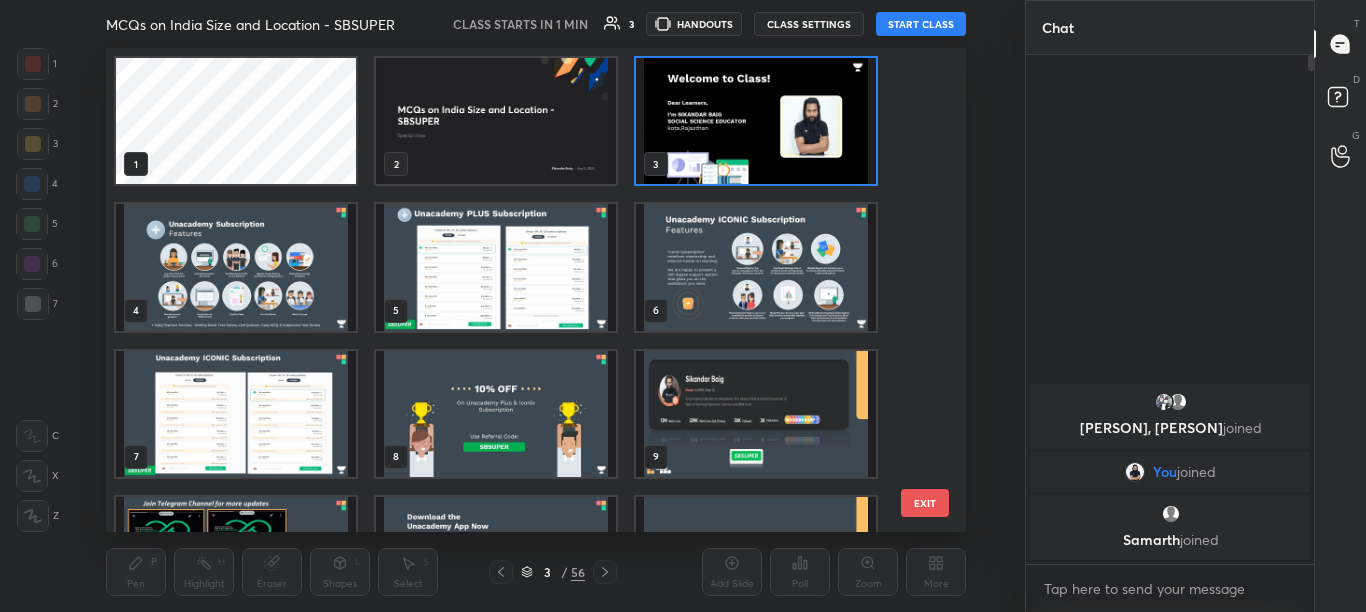 click at bounding box center (756, 121) 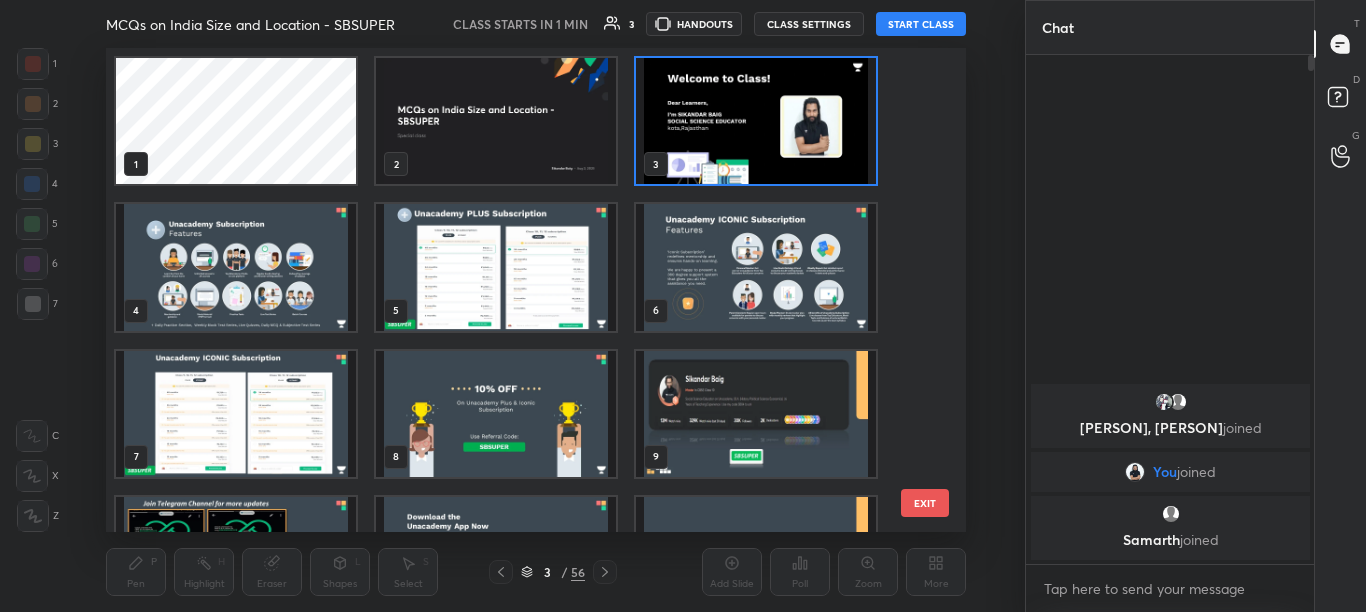 click at bounding box center [756, 121] 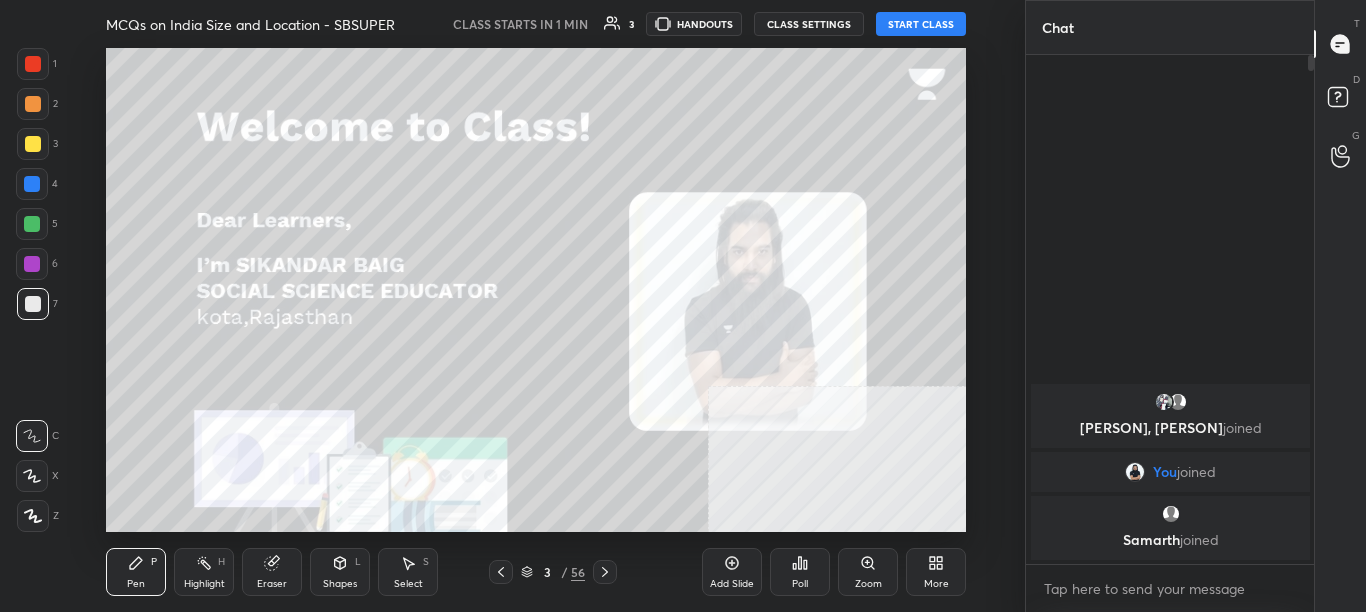 click on "1 2 3 4 5 6 7 C X Z C X Z E E Erase all   H H MCQs on India Size and Location - SBSUPER CLASS STARTS IN 1 MIN 3 HANDOUTS CLASS SETTINGS START CLASS Setting up your live class Back MCQs on India Size and Location - SBSUPER Sikandar Baig Pen P Highlight H Eraser Shapes L Select S 3 / 56 Add Slide Poll Zoom More Chat Navneet, navya  joined You  joined Samarth  joined 2 NEW MESSAGES Enable hand raising Enable raise hand to speak to learners. Once enabled, chat will be turned off temporarily. Enable x   Doubts asked by learners will show up here Raise hand disabled You have disabled Raise hand currently. Enable it to invite learners to speak Enable Can't raise hand Looks like educator just invited you to speak. Please wait before you can raise your hand again. Got it T Messages (T) D Doubts (D) G Raise Hand (G) Report an issue Reason for reporting Buffering Chat not working Audio - Video sync issue Educator video quality low ​ Attach an image Report" at bounding box center [683, 306] 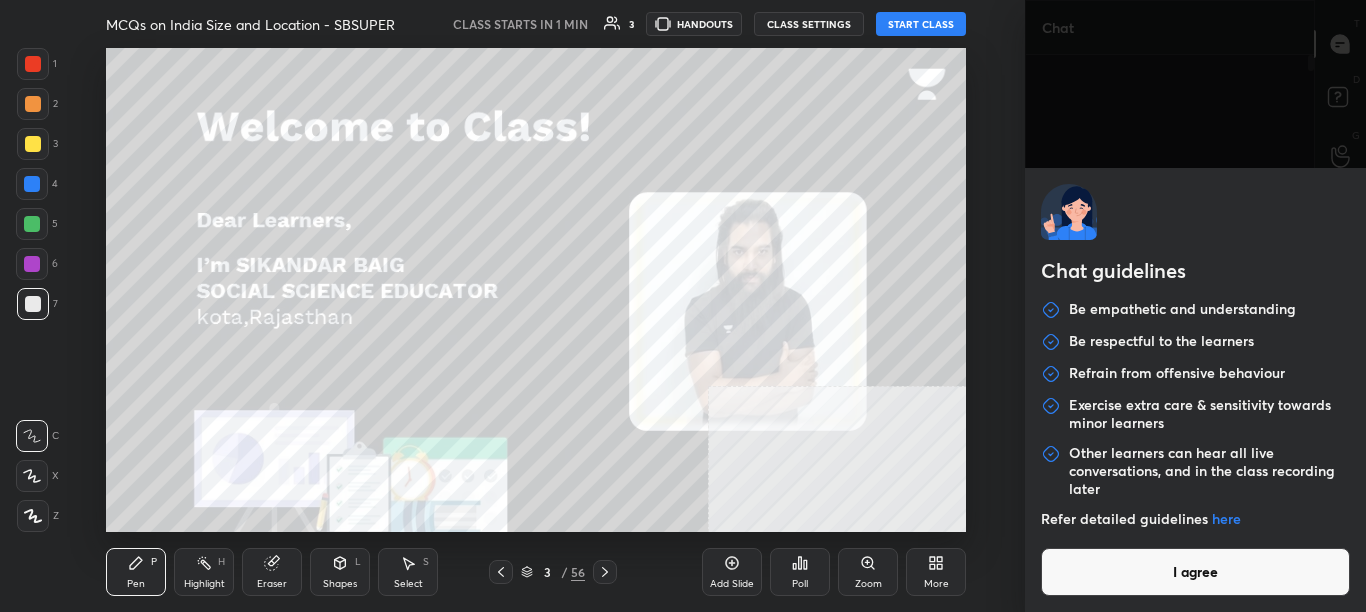 click on "I agree" at bounding box center [1196, 572] 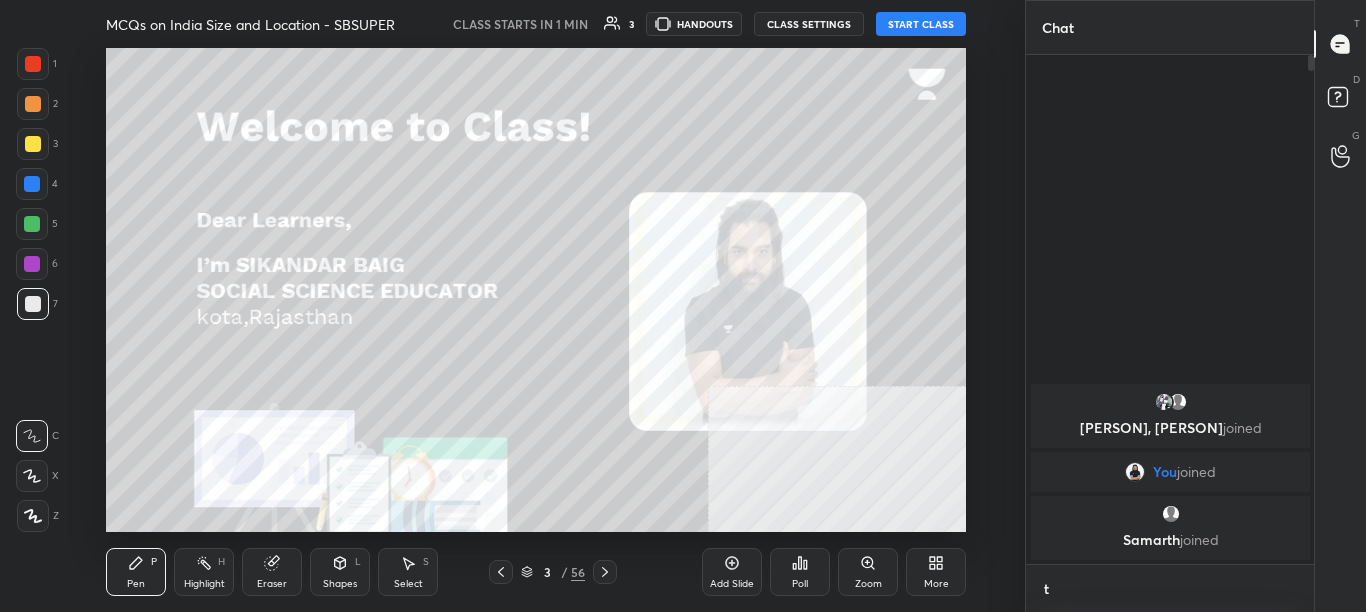 scroll, scrollTop: 497, scrollLeft: 282, axis: both 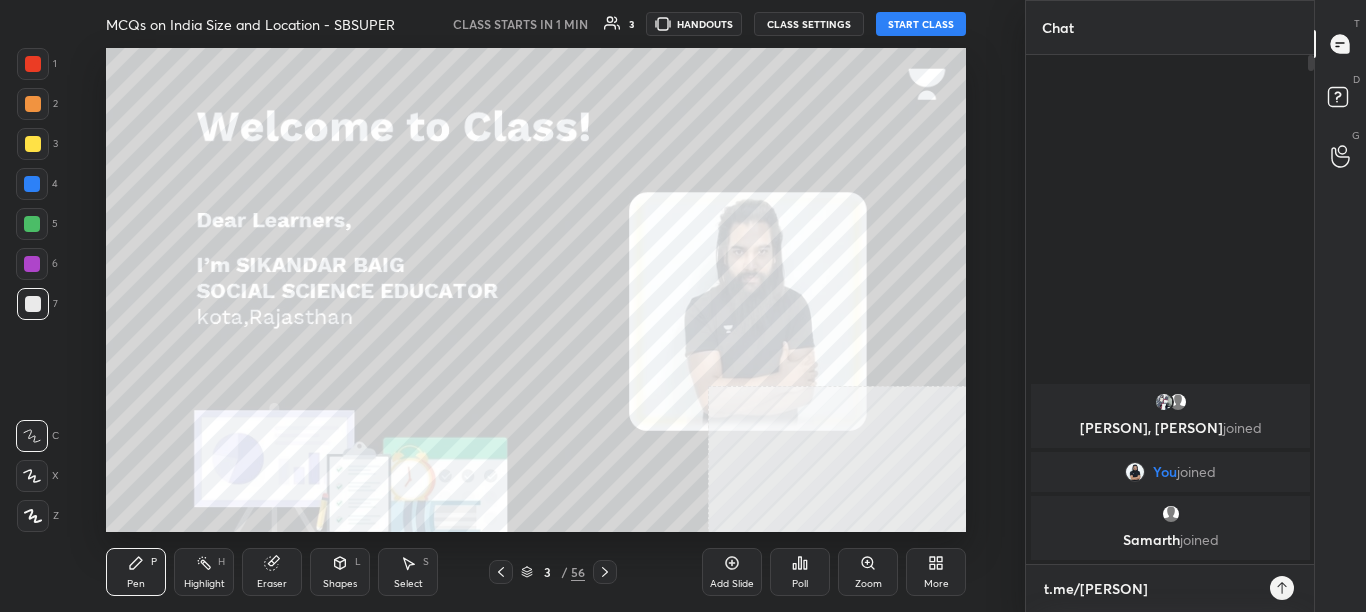 type on "t.me/sikandarcbse9th" 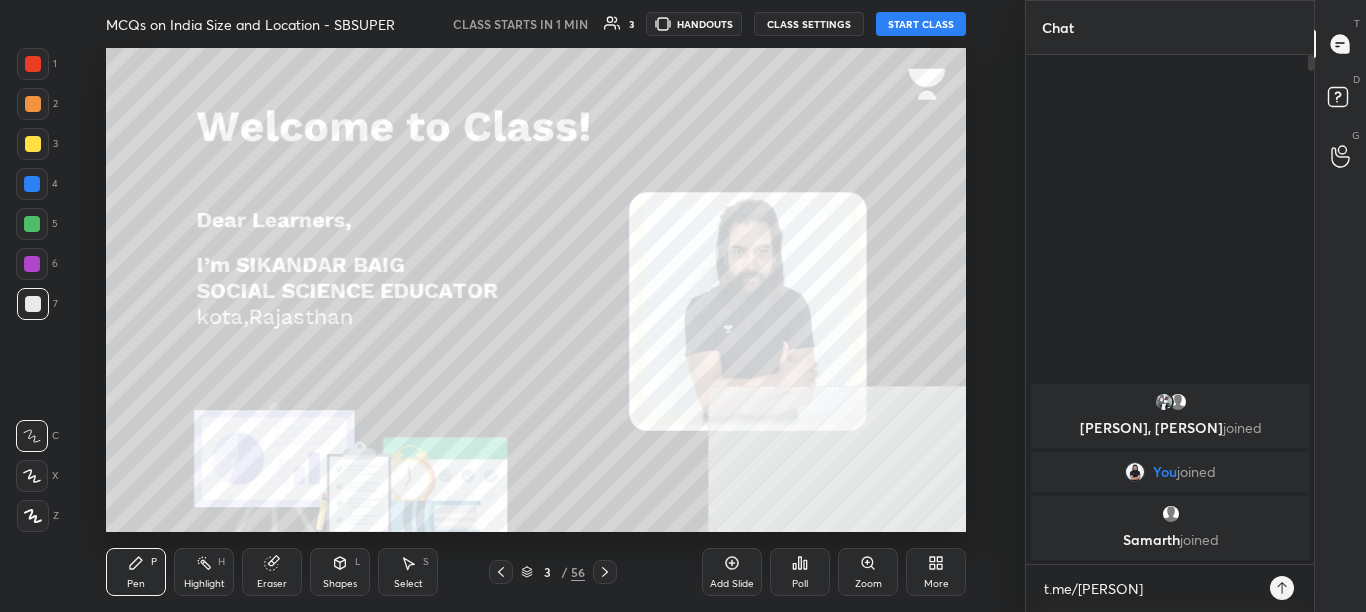 click 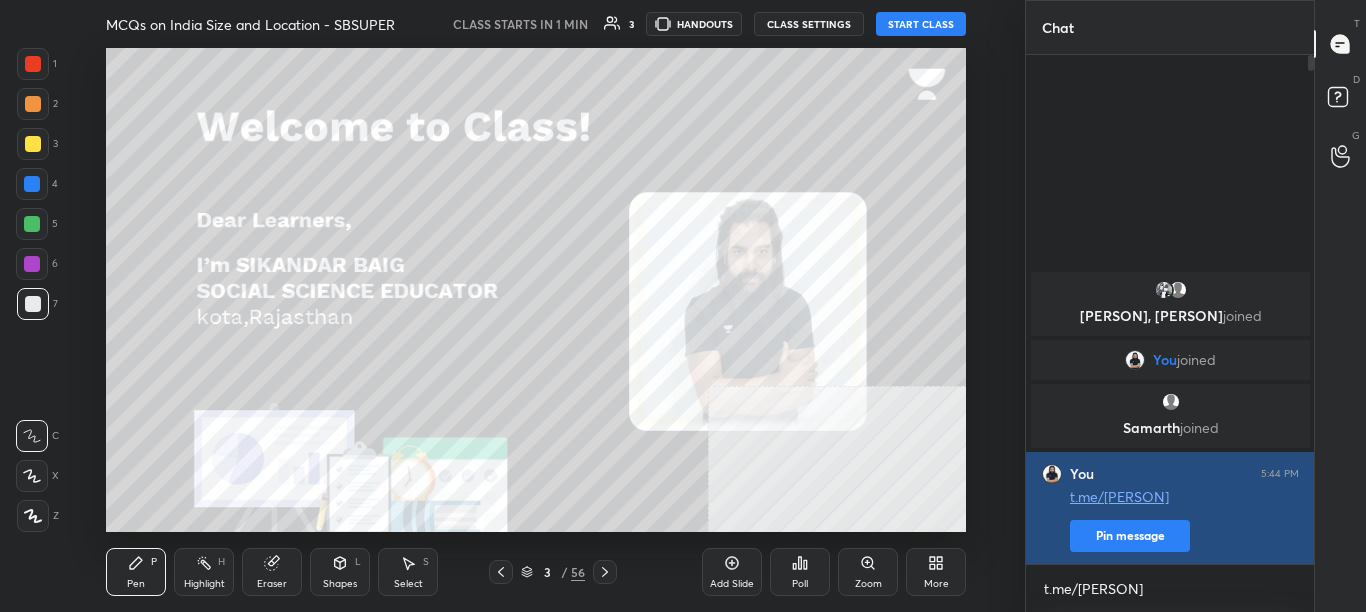 click on "Pin message" at bounding box center (1130, 536) 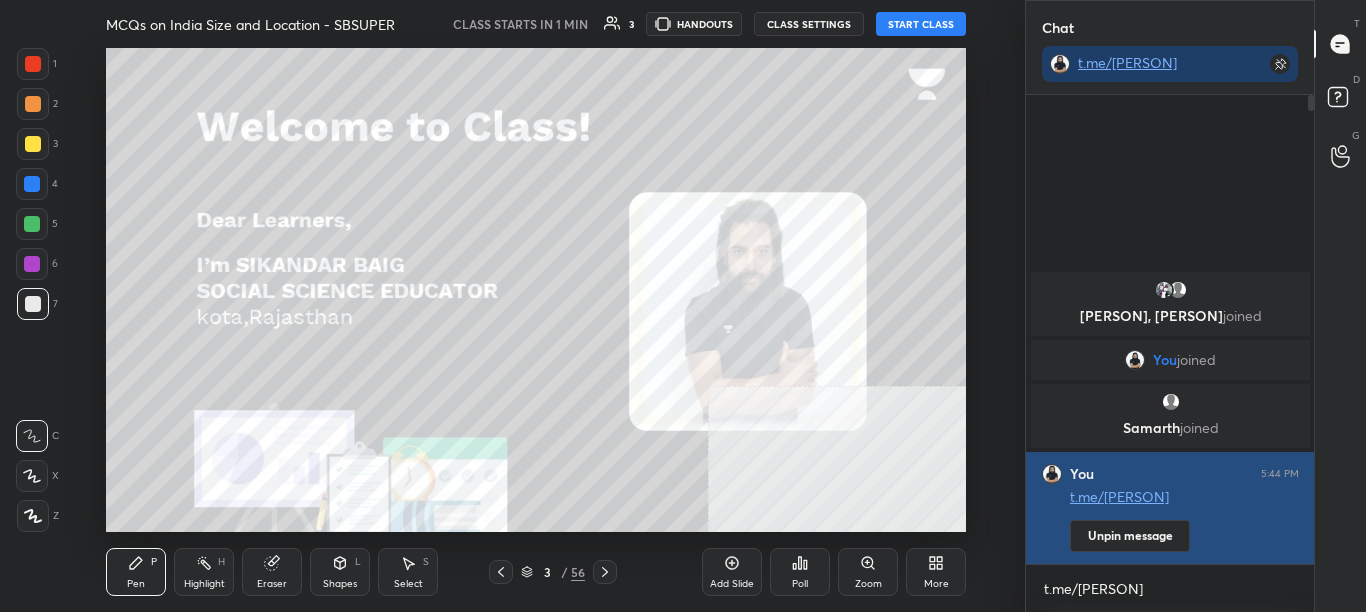 scroll, scrollTop: 463, scrollLeft: 282, axis: both 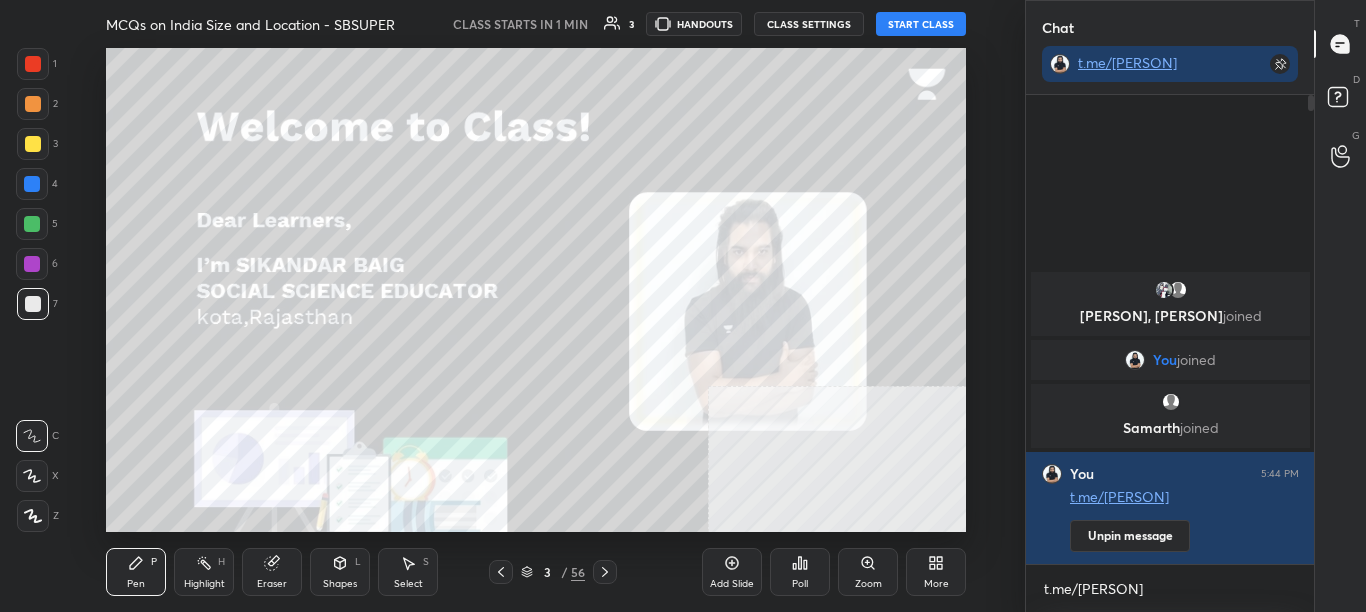 click on "START CLASS" at bounding box center [921, 24] 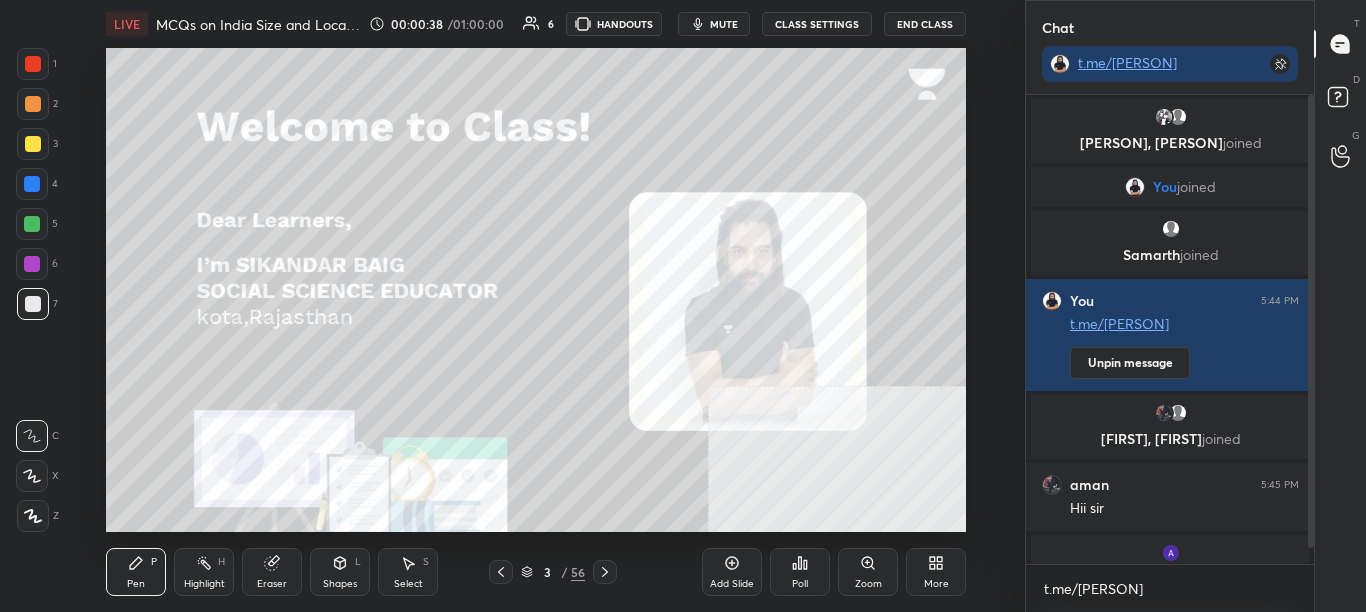 drag, startPoint x: 1315, startPoint y: 366, endPoint x: 1313, endPoint y: 389, distance: 23.086792 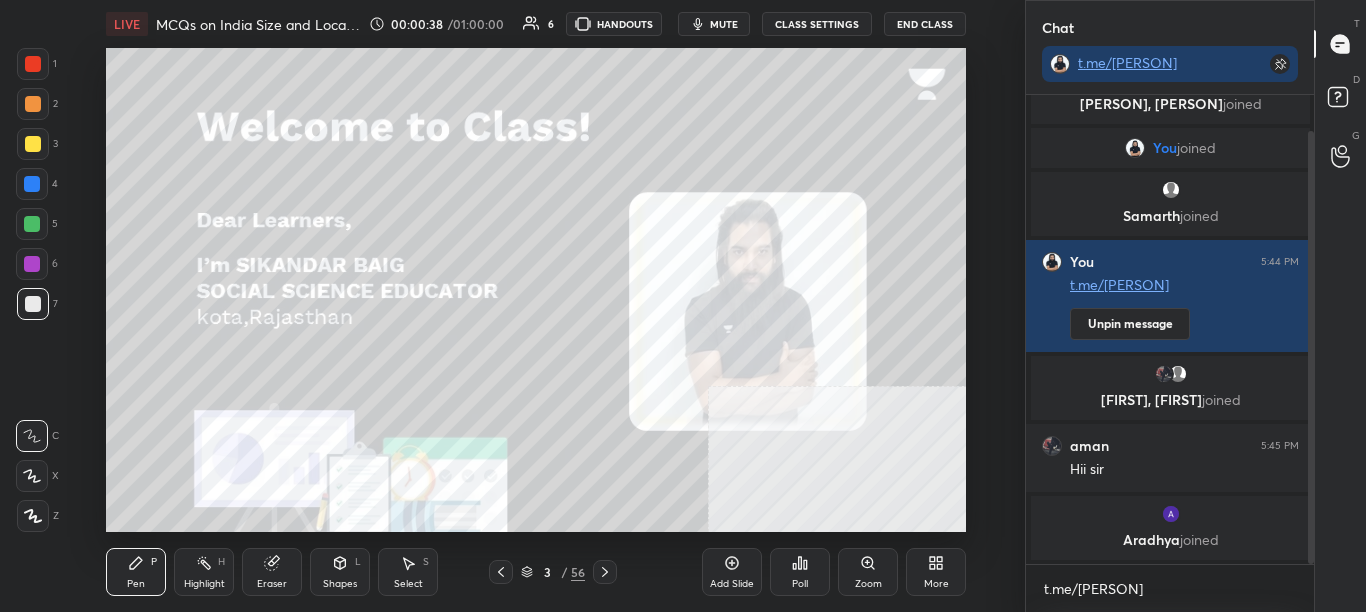 drag, startPoint x: 1312, startPoint y: 388, endPoint x: 1320, endPoint y: 467, distance: 79.40403 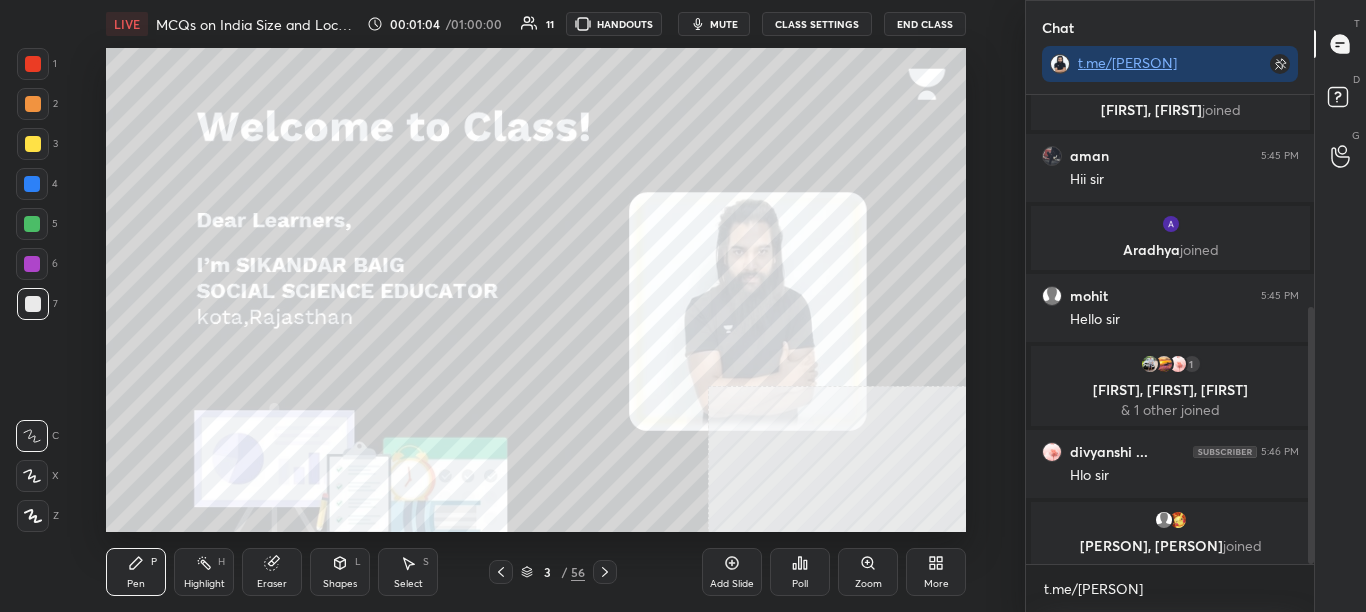 scroll, scrollTop: 387, scrollLeft: 0, axis: vertical 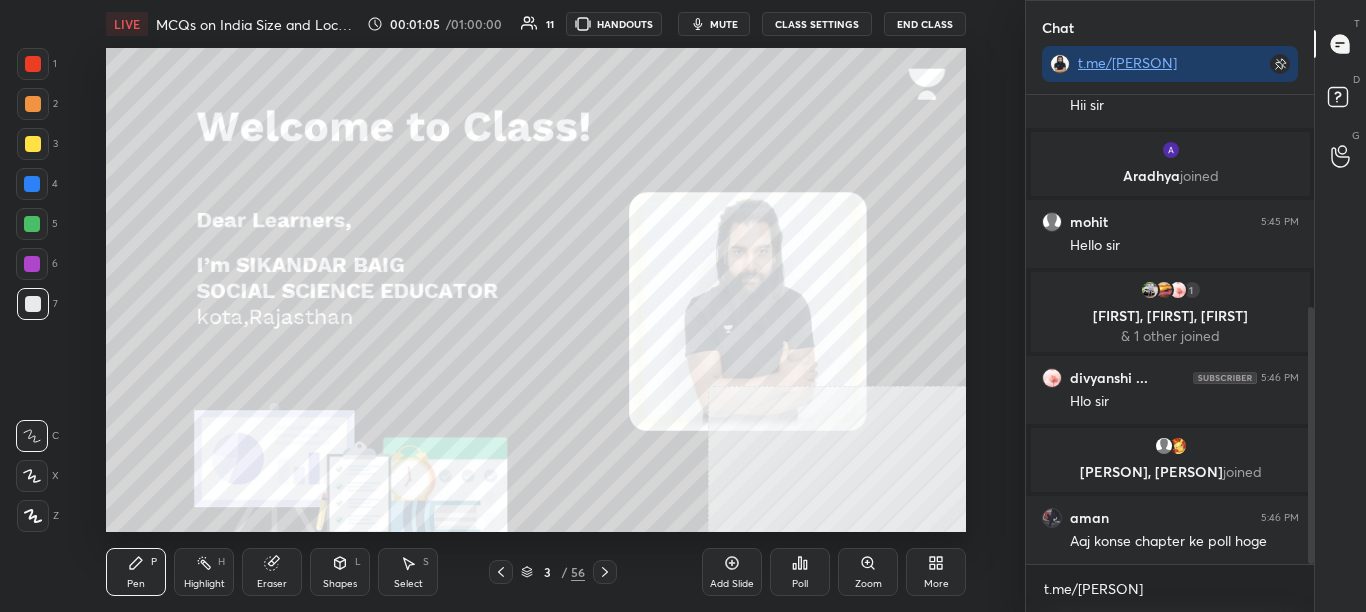 click on "mute" at bounding box center [724, 24] 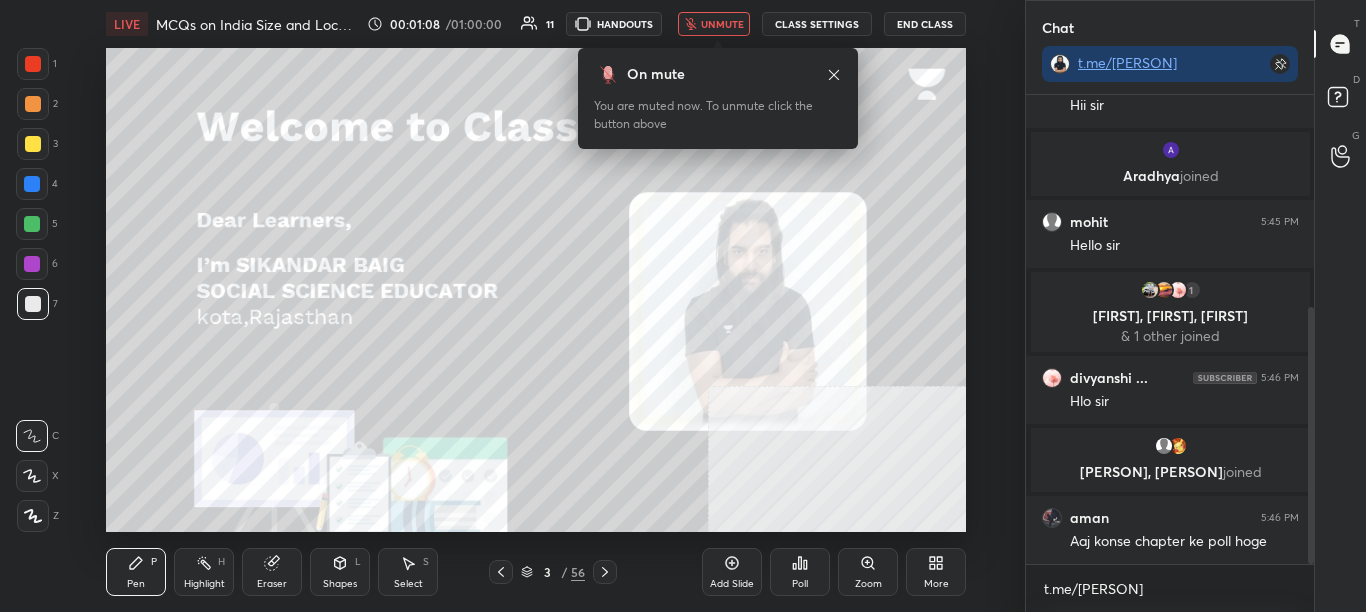 click on "unmute" at bounding box center (722, 24) 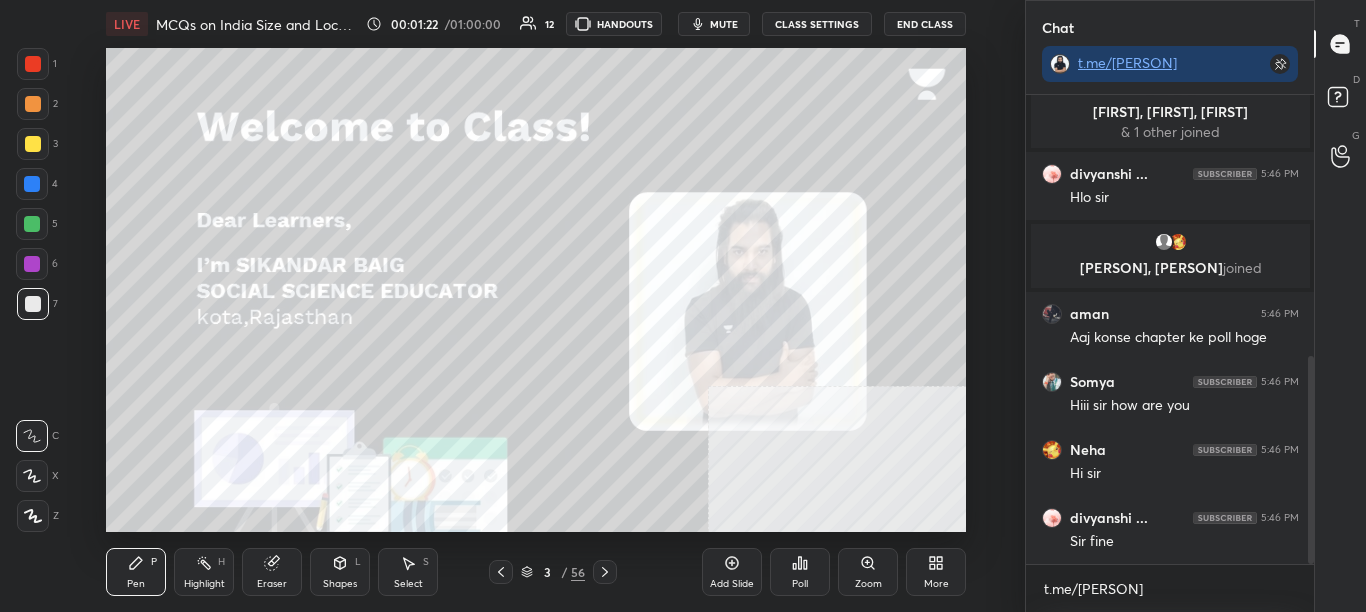 scroll, scrollTop: 659, scrollLeft: 0, axis: vertical 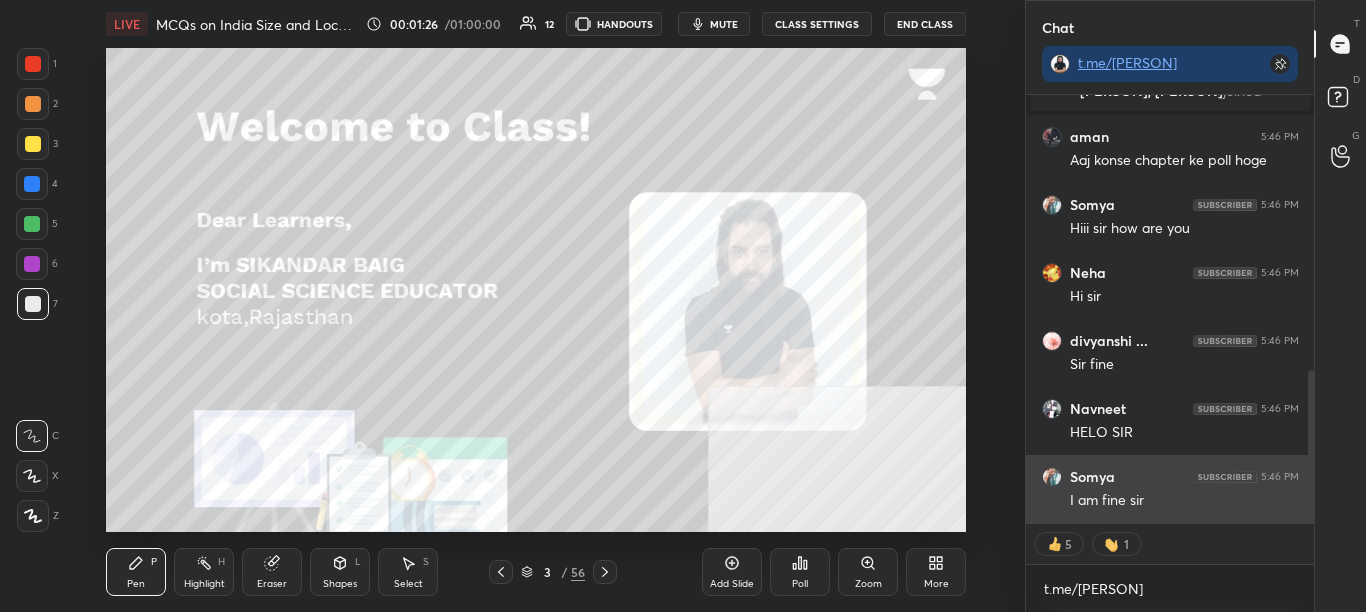click on "I am fine sir" at bounding box center (1184, 501) 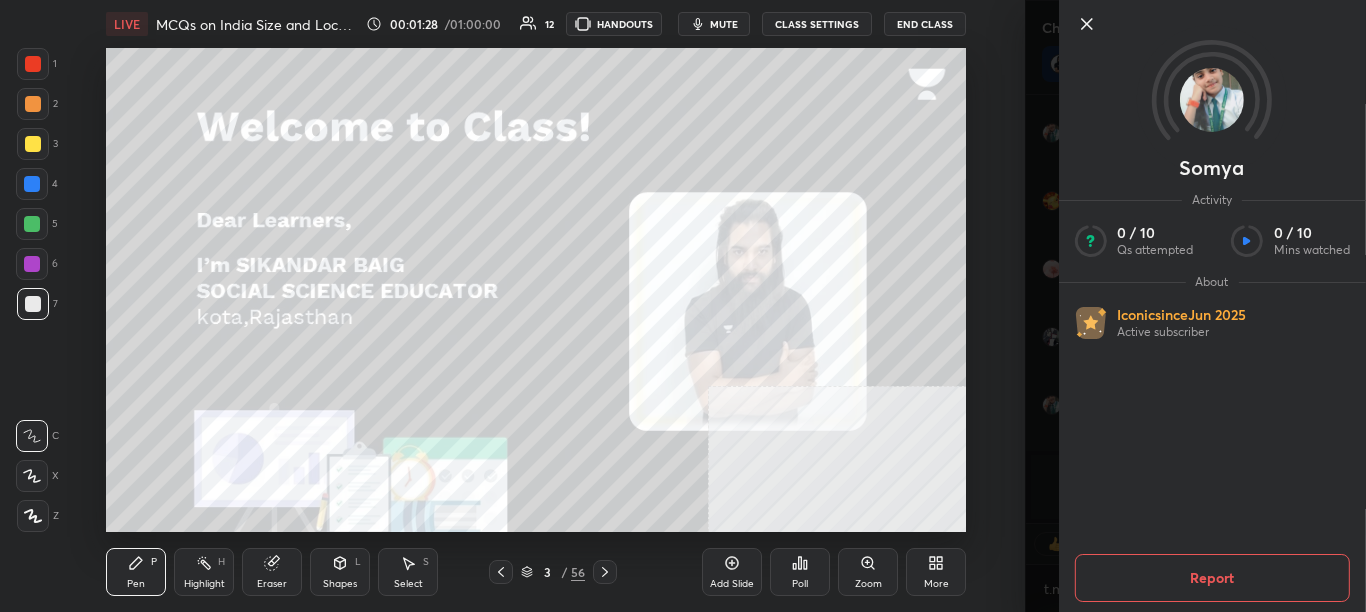 click on "1 2 3 4 5 6 7 C X Z C X Z E E Erase all   H H LIVE MCQs on India Size and Location - SBSUPER 00:01:28 /  01:00:00 12 HANDOUTS mute CLASS SETTINGS End Class Setting up your live class Poll for   secs No correct answer Start poll Back MCQs on India Size and Location - SBSUPER Sikandar Baig Pen P Highlight H Eraser Shapes L Select S 3 / 56 Add Slide Poll Zoom More" at bounding box center [512, 306] 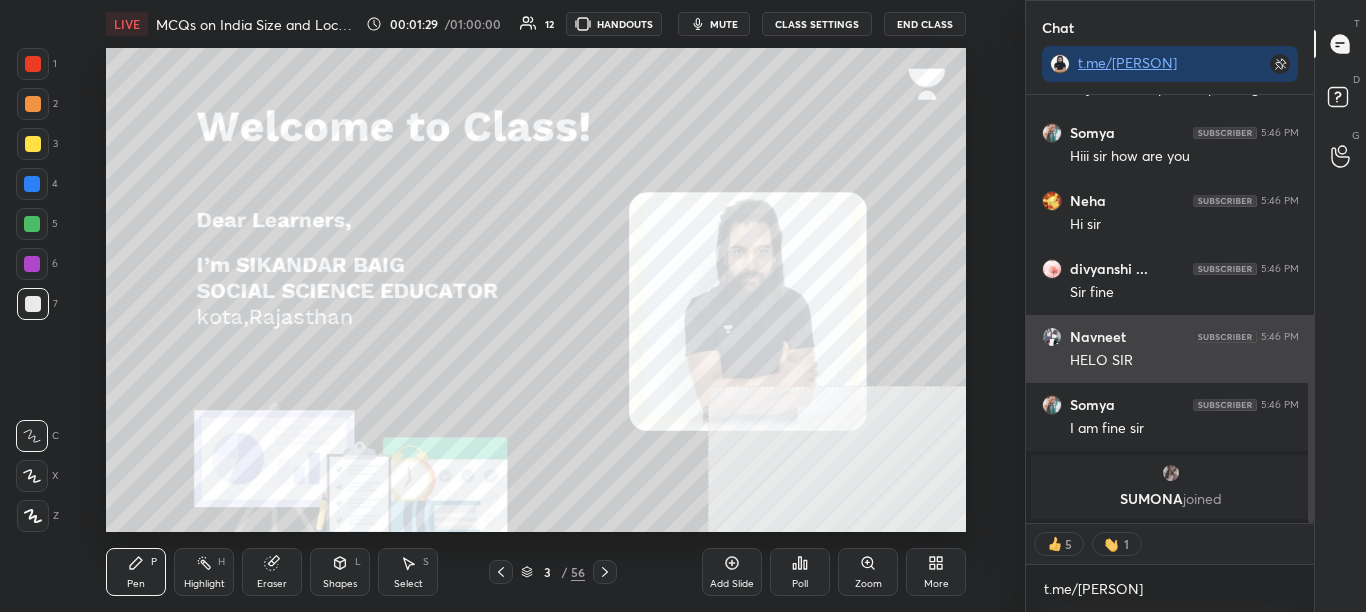 click on "Navneet" at bounding box center [1098, 337] 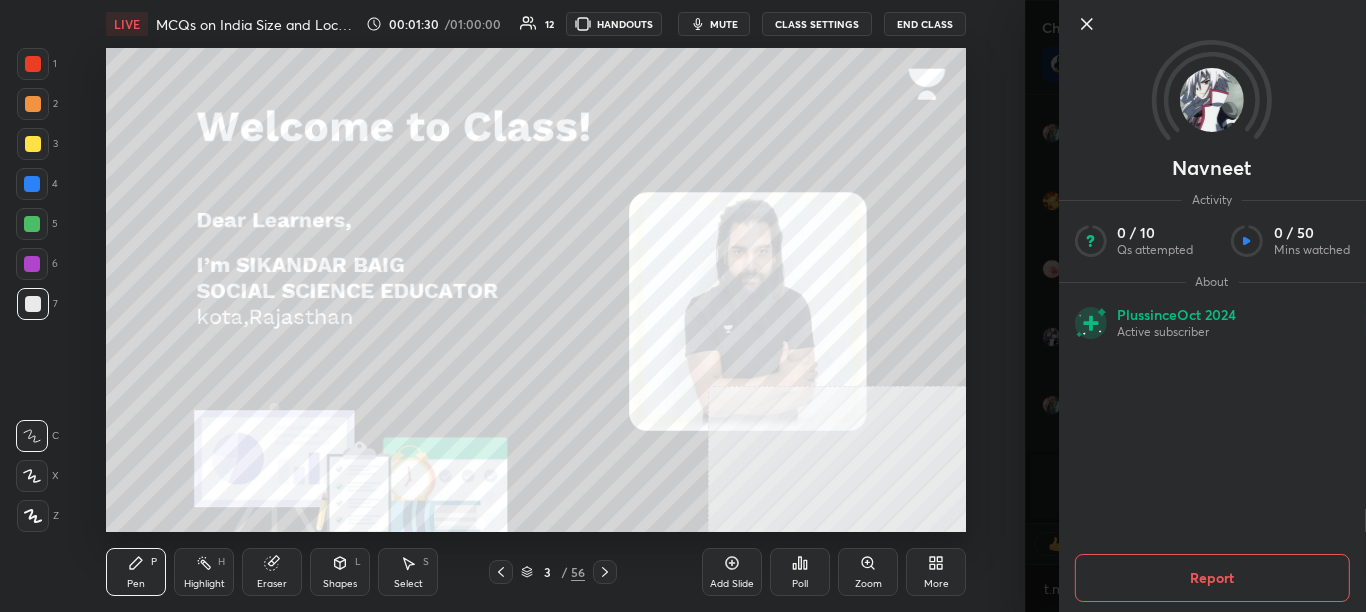 click on "Setting up your live class Poll for   secs No correct answer Start poll" at bounding box center (536, 290) 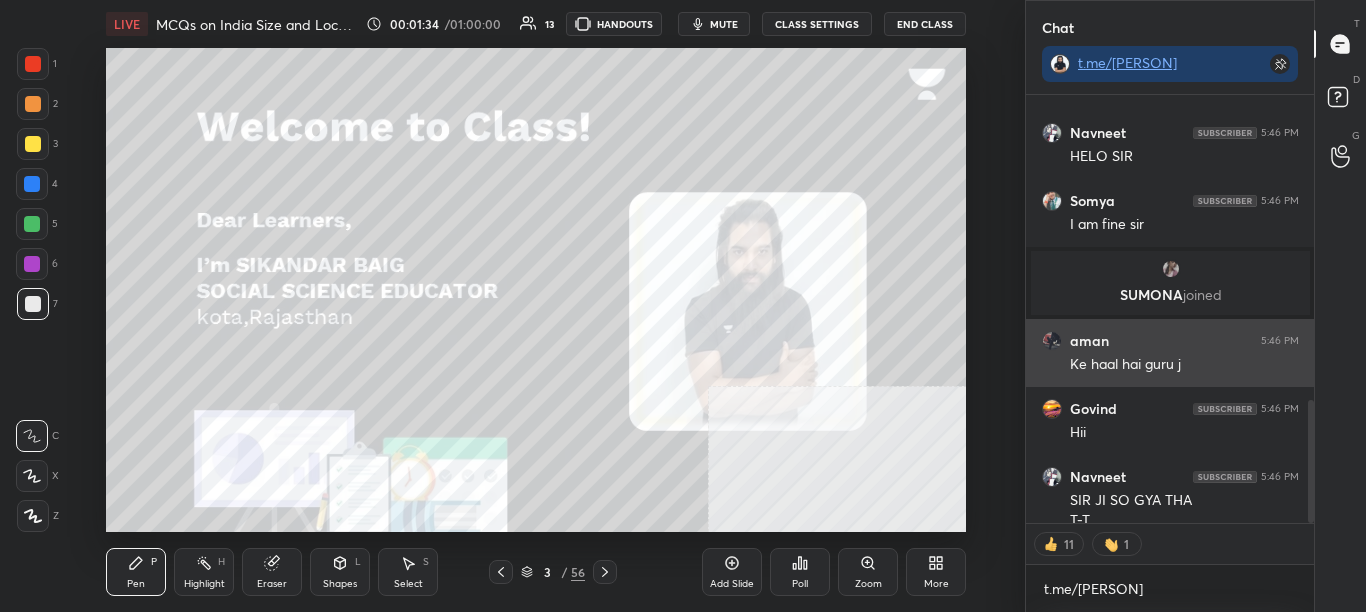 scroll, scrollTop: 1080, scrollLeft: 0, axis: vertical 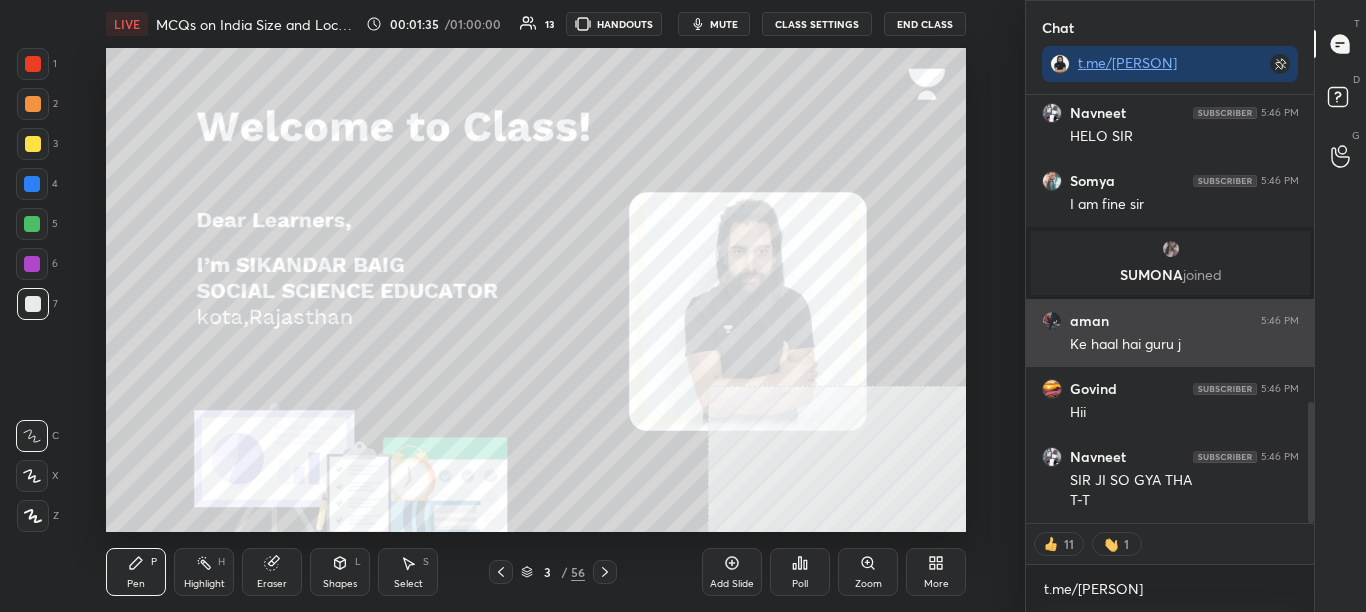 click on "Ke haal hai guru j" at bounding box center (1184, 345) 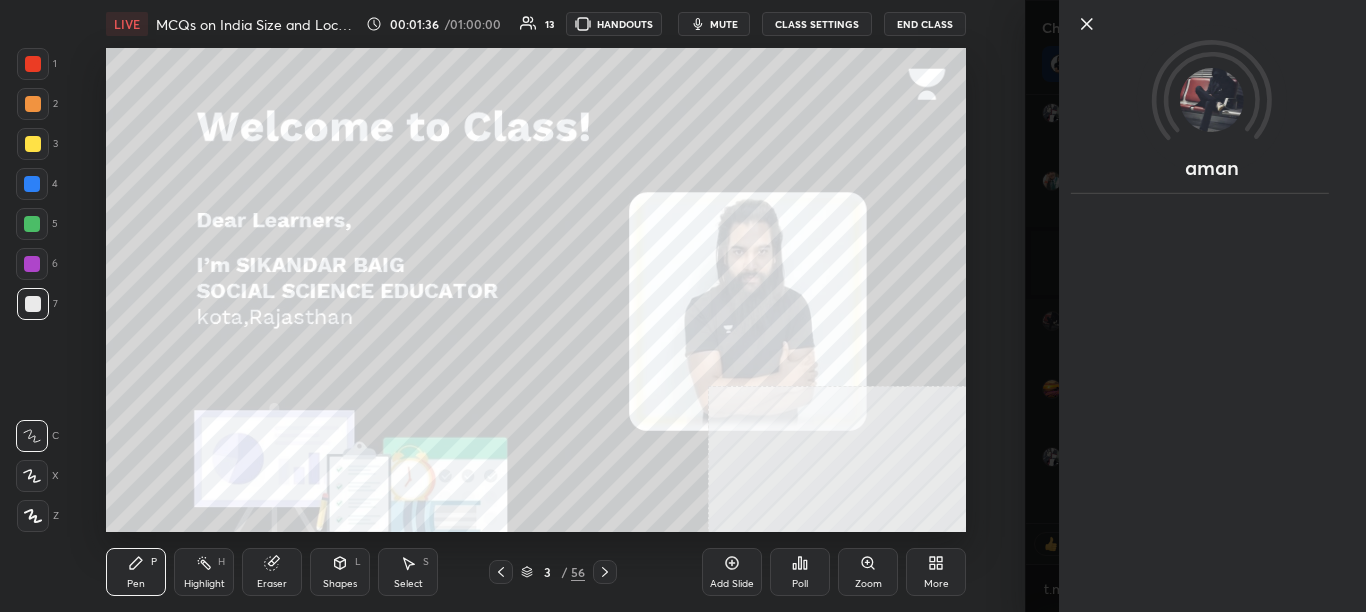 scroll, scrollTop: 1152, scrollLeft: 0, axis: vertical 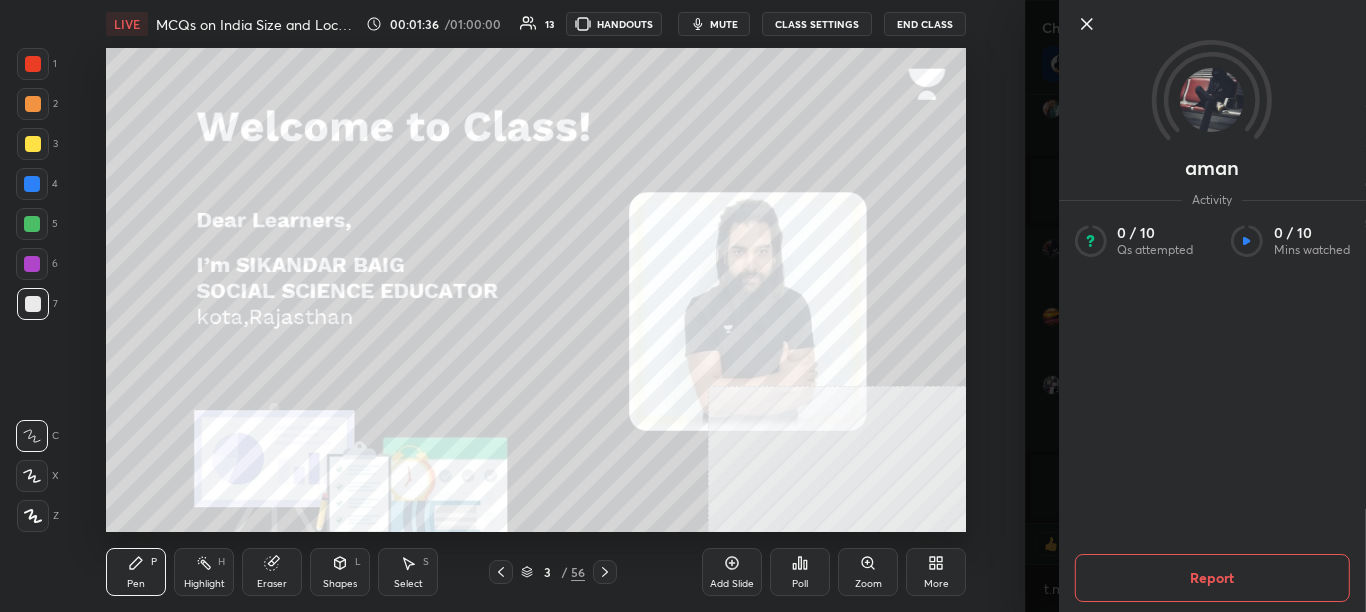 click on "Setting up your live class Poll for   secs No correct answer Start poll" at bounding box center (536, 290) 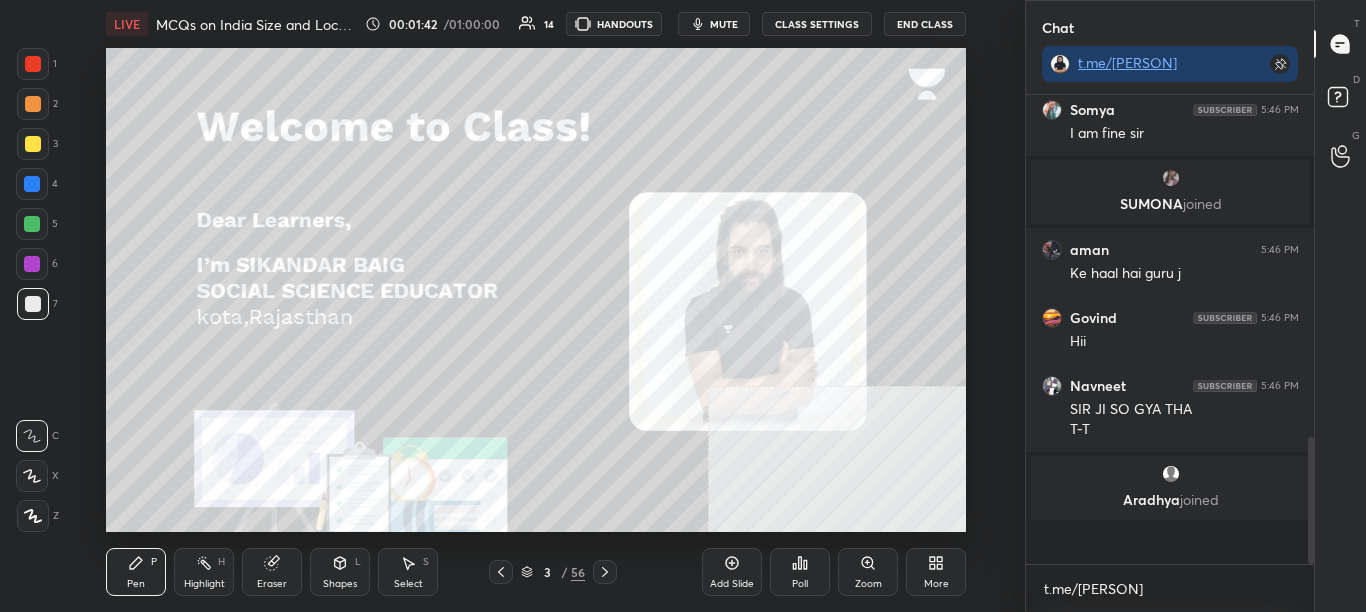 scroll, scrollTop: 7, scrollLeft: 7, axis: both 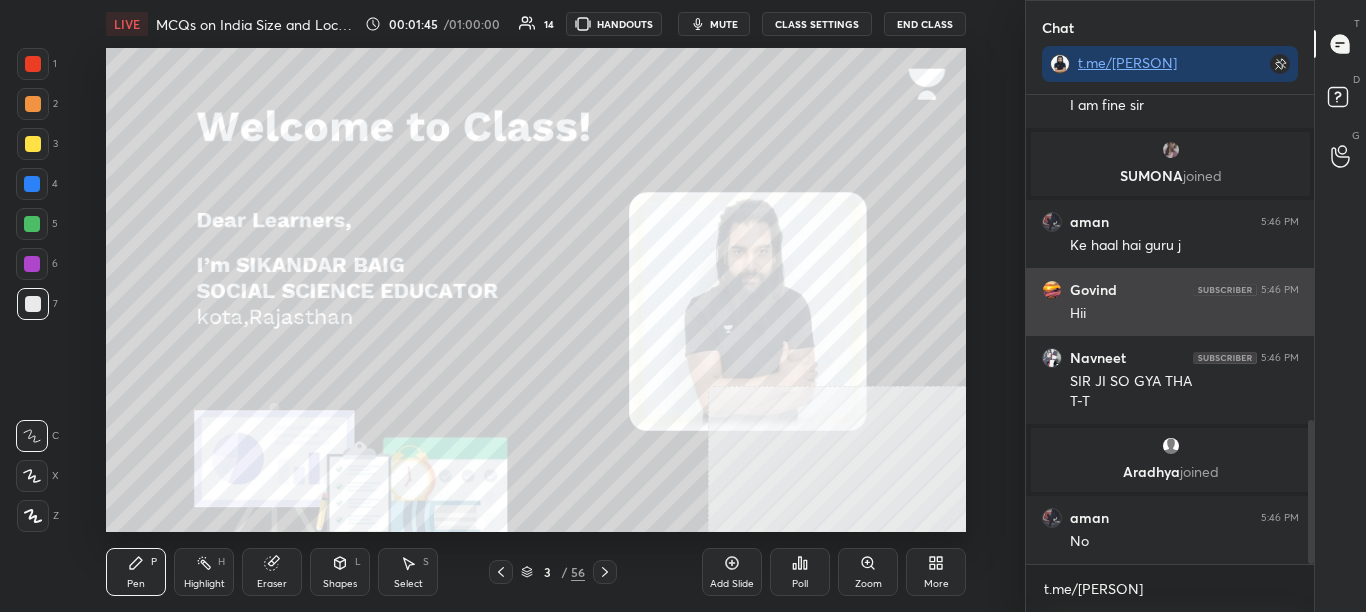 click on "Hii" at bounding box center (1184, 314) 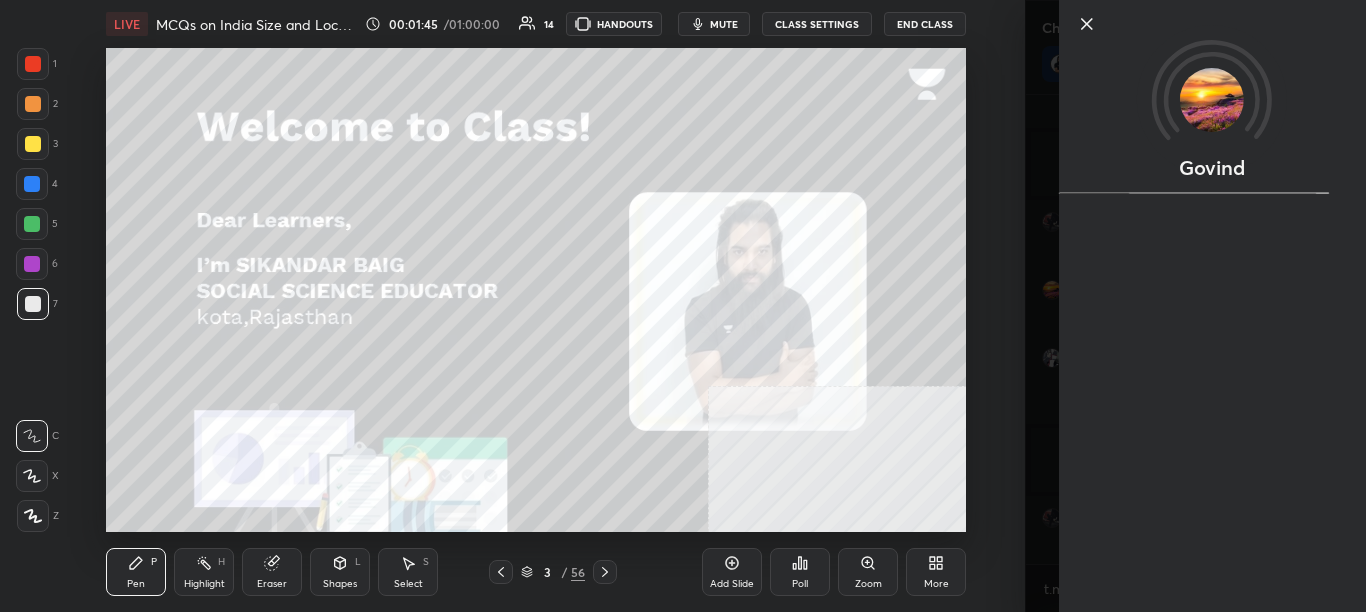 click on "Setting up your live class Poll for   secs No correct answer Start poll" at bounding box center (536, 290) 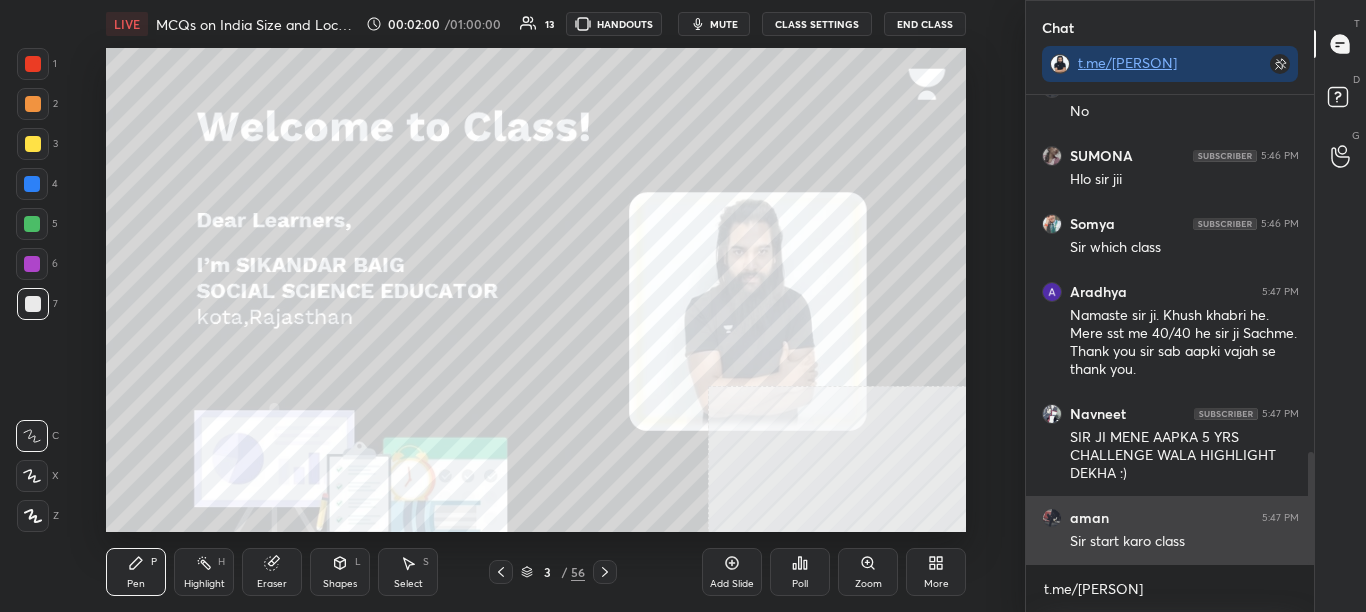 scroll, scrollTop: 1559, scrollLeft: 0, axis: vertical 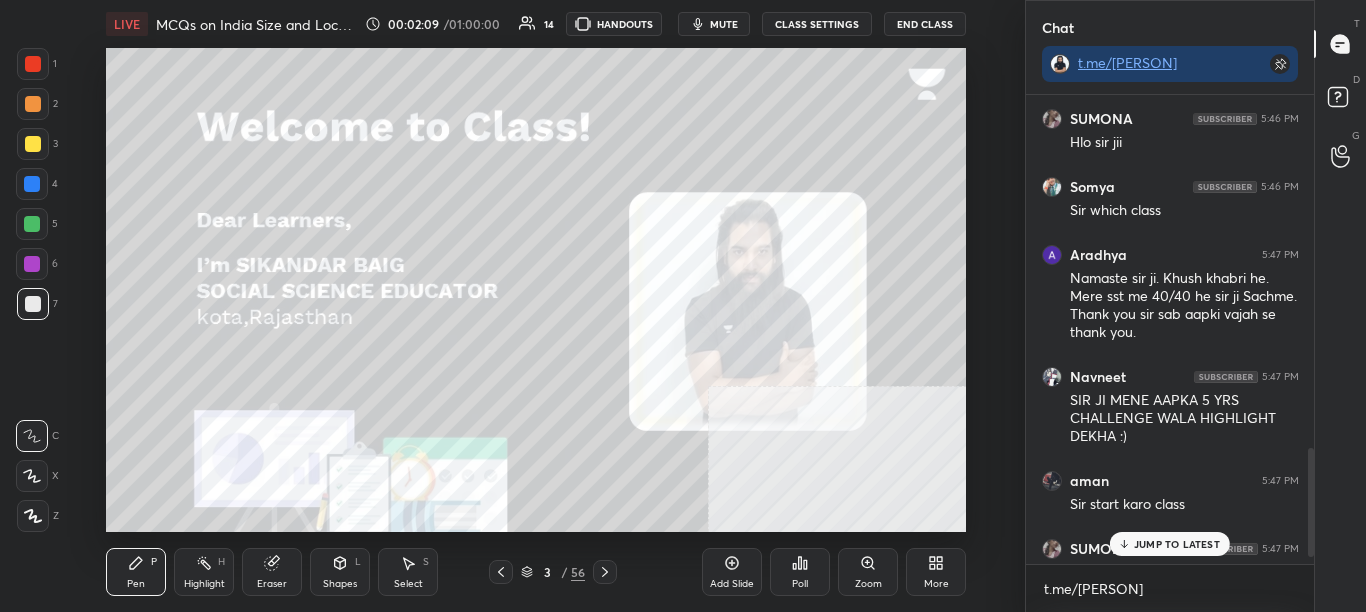 click at bounding box center [1311, 502] 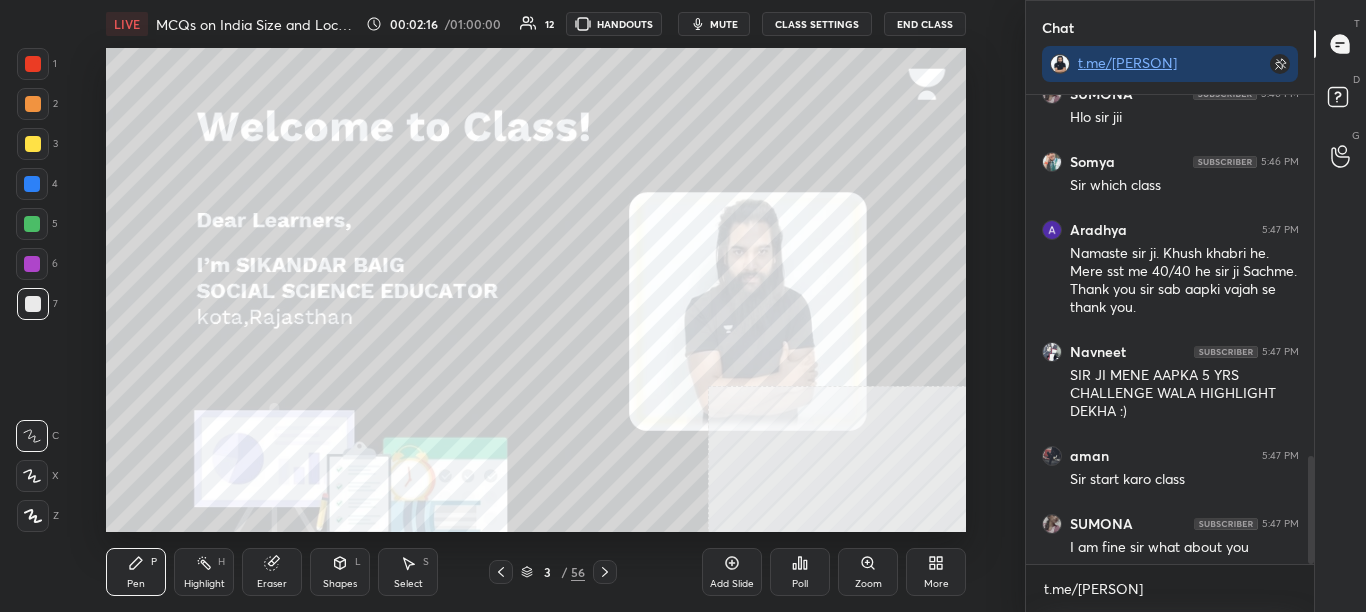 scroll, scrollTop: 1559, scrollLeft: 0, axis: vertical 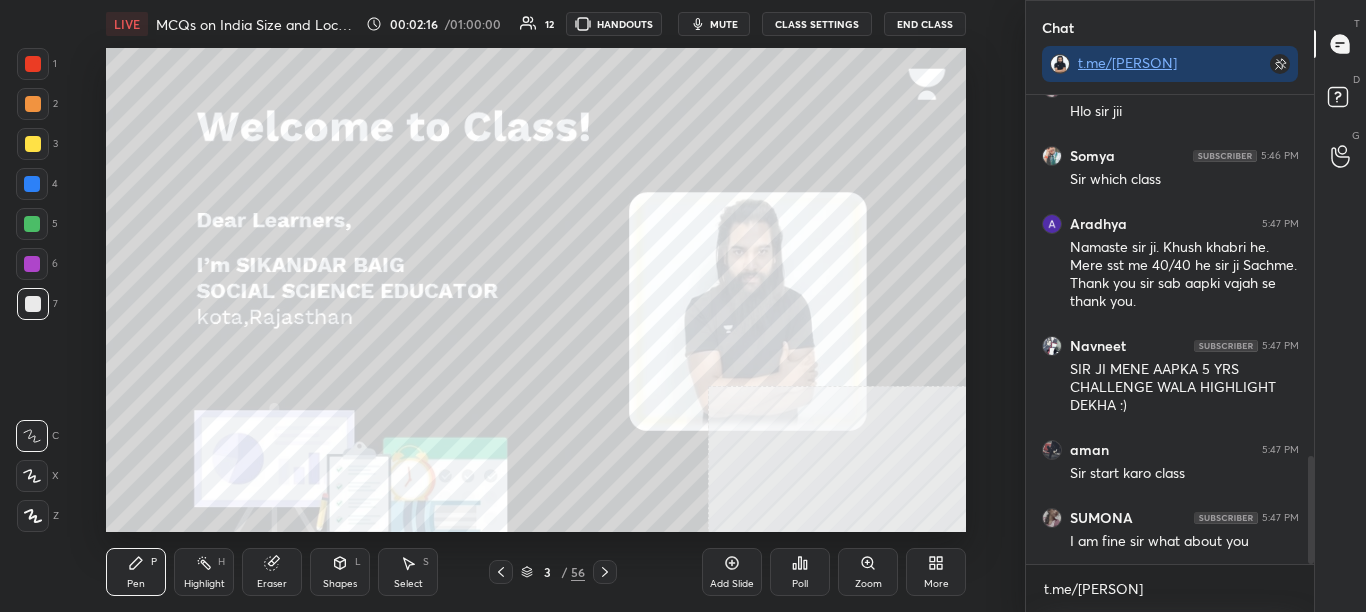 drag, startPoint x: 1309, startPoint y: 487, endPoint x: 1316, endPoint y: 523, distance: 36.67424 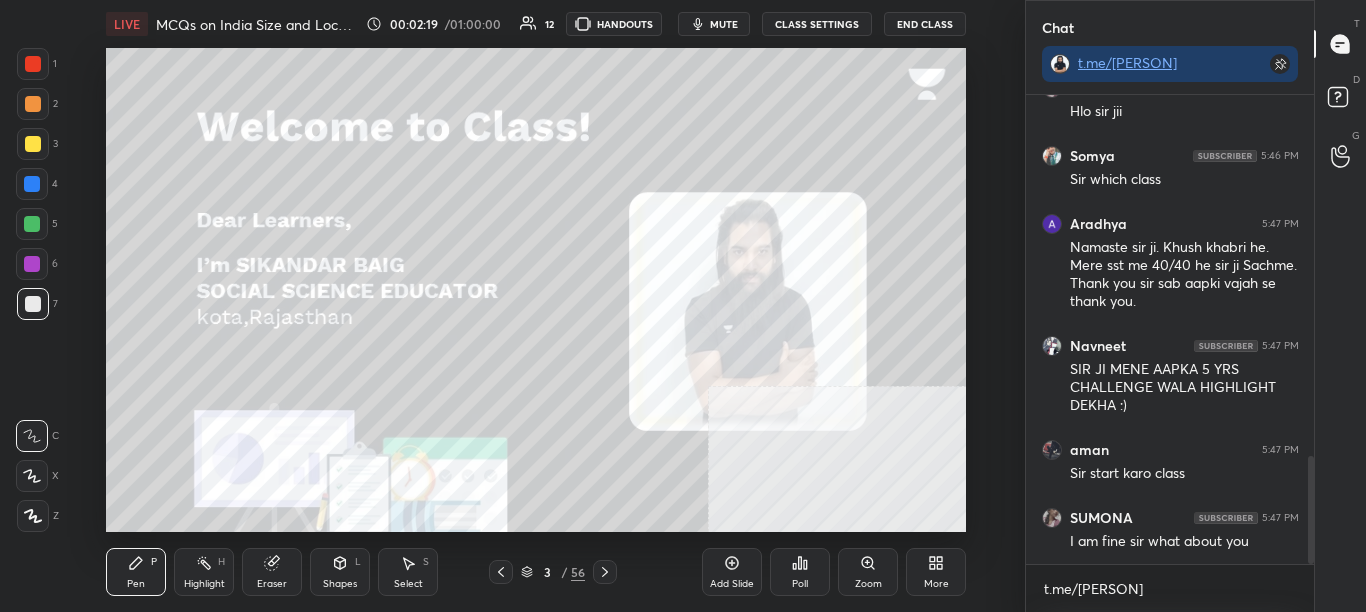 scroll, scrollTop: 1645, scrollLeft: 0, axis: vertical 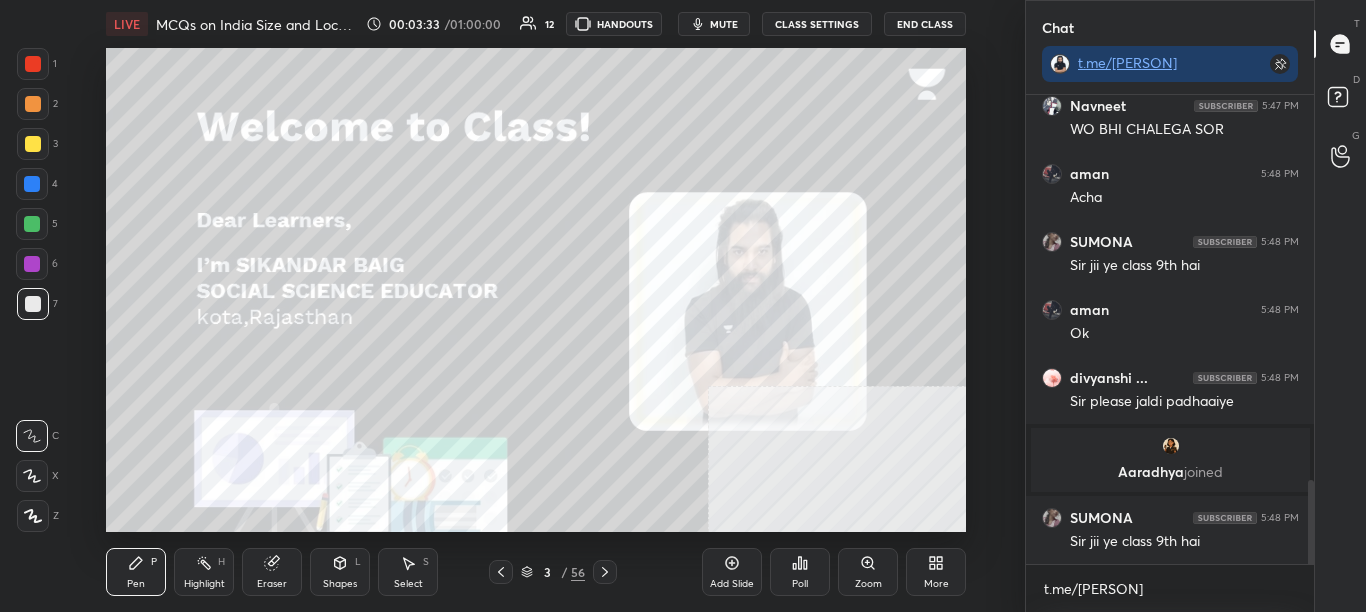 click 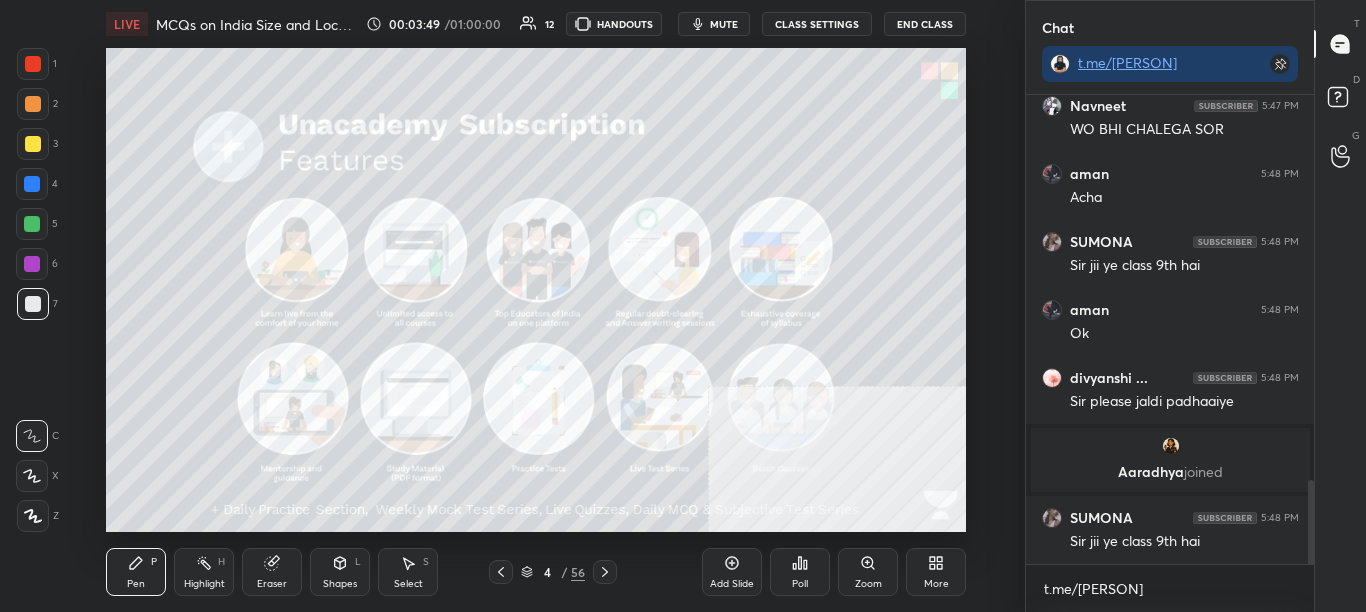 click at bounding box center [605, 572] 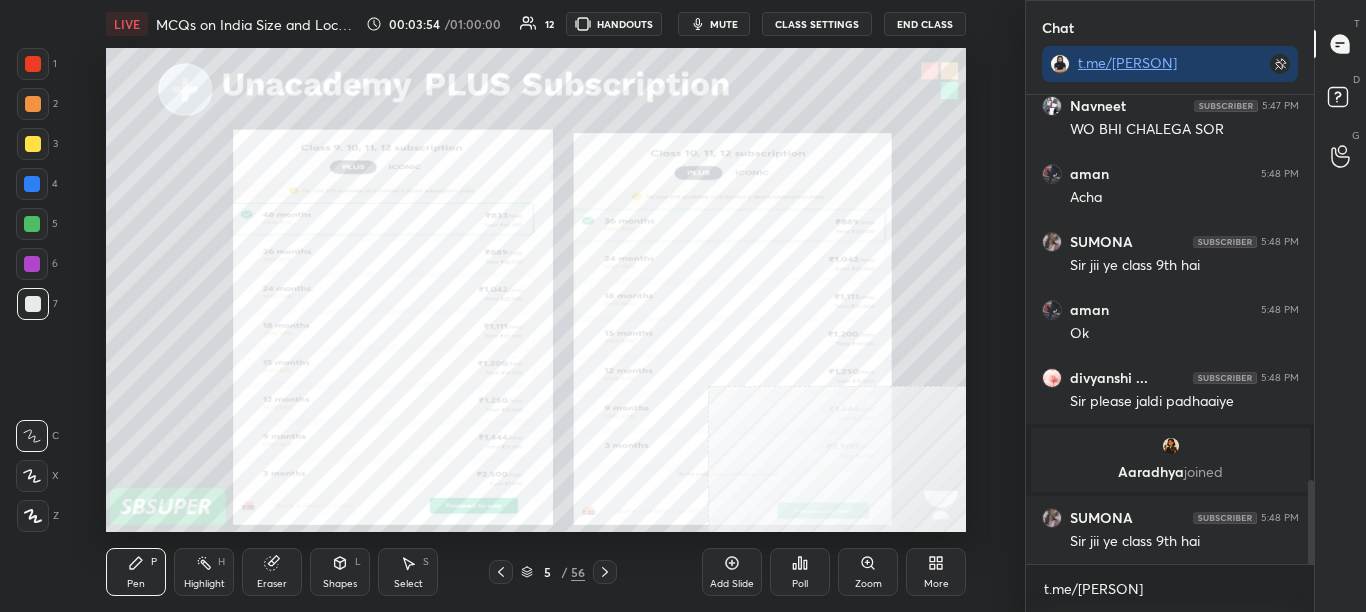 click at bounding box center (33, 144) 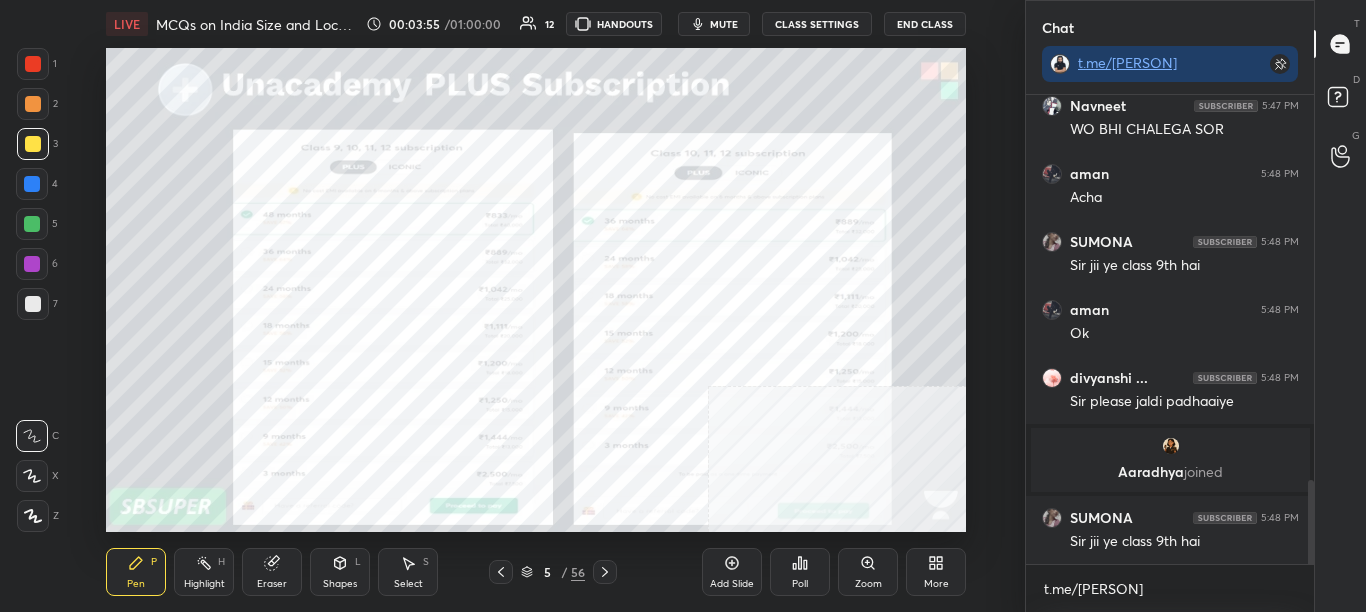 click 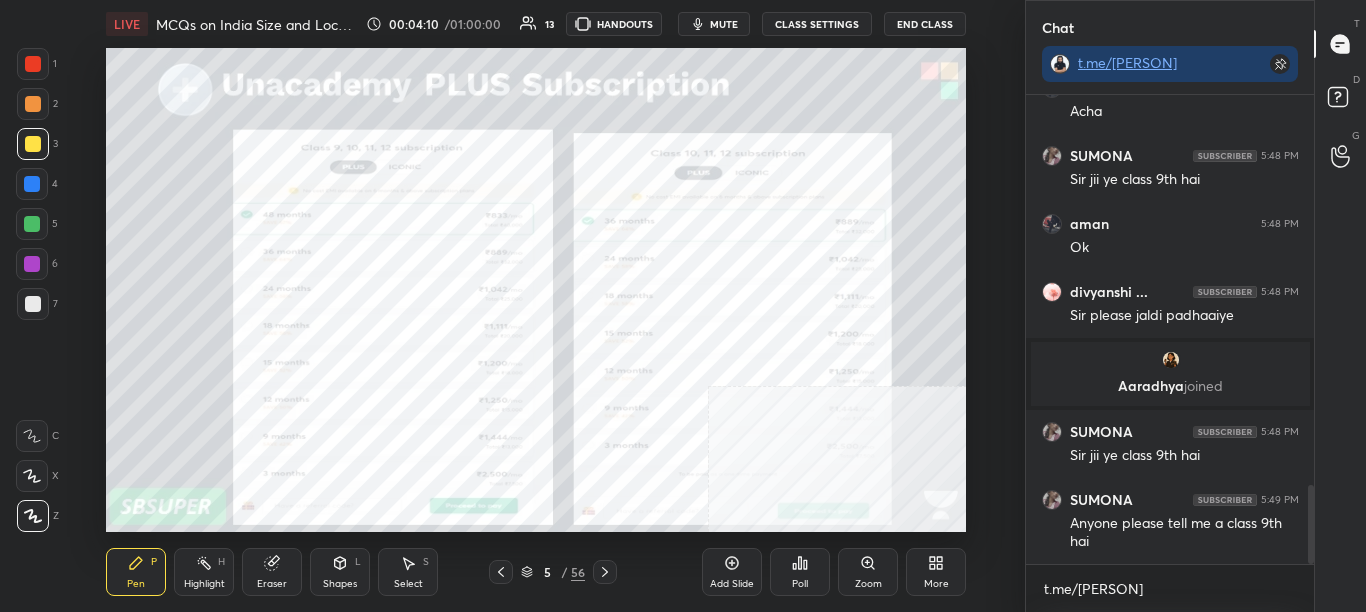 scroll, scrollTop: 2303, scrollLeft: 0, axis: vertical 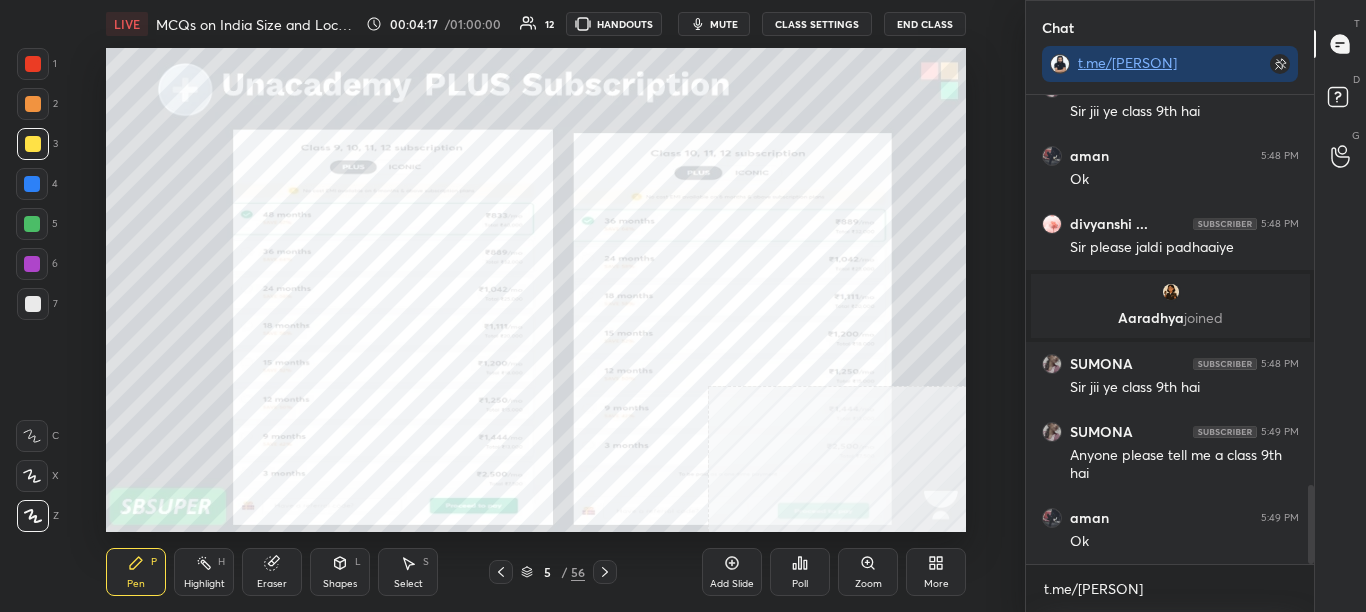 click at bounding box center (33, 64) 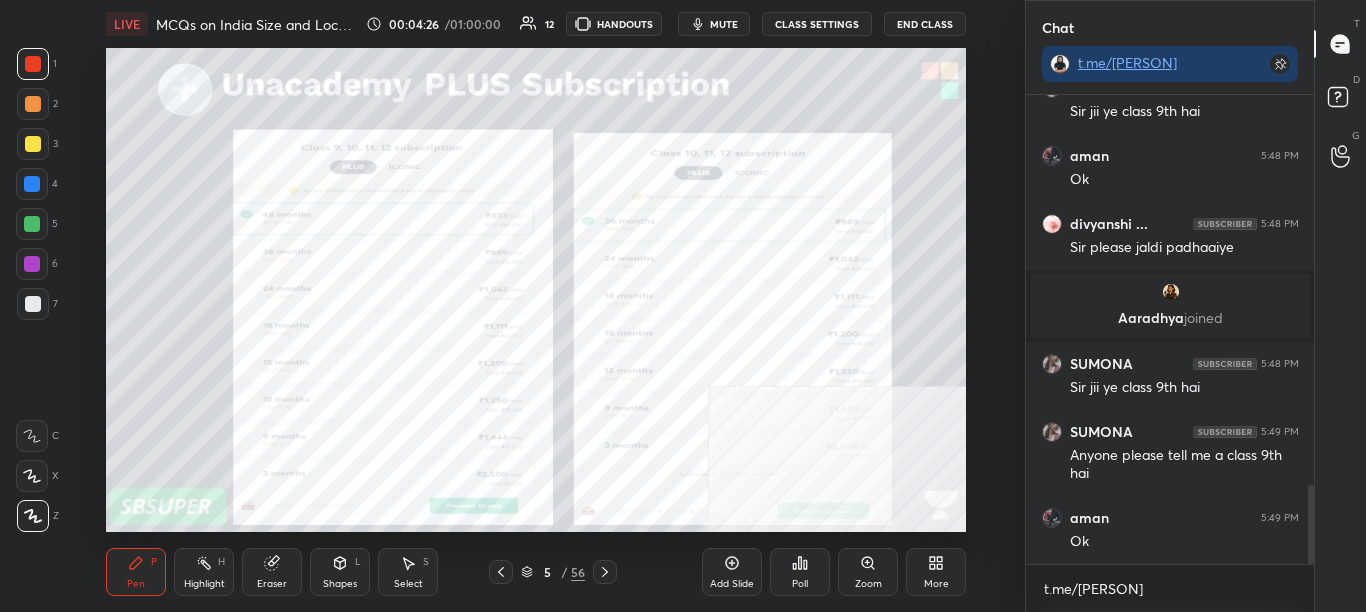 click 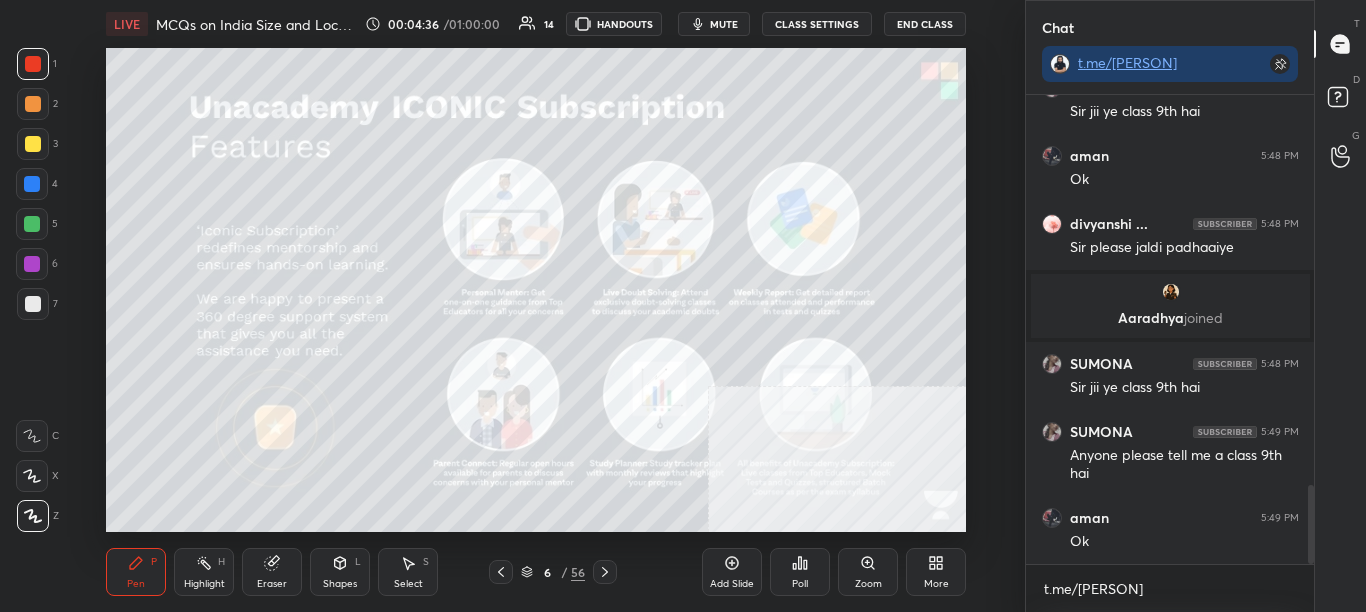 scroll, scrollTop: 2375, scrollLeft: 0, axis: vertical 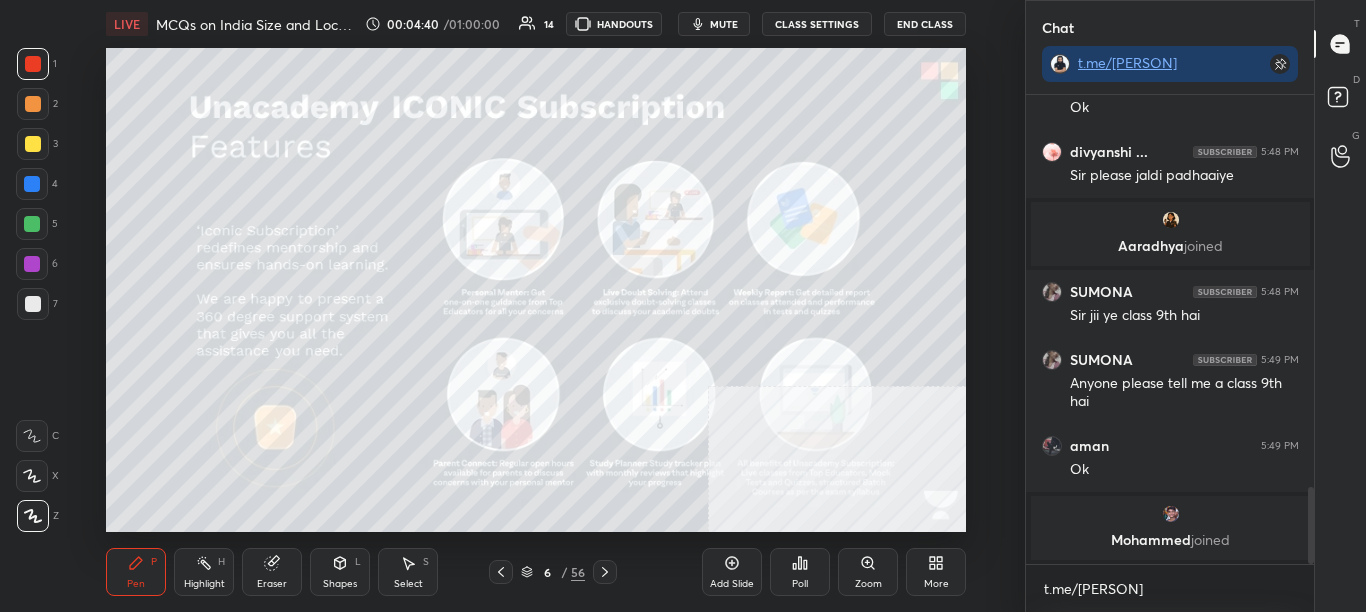 click 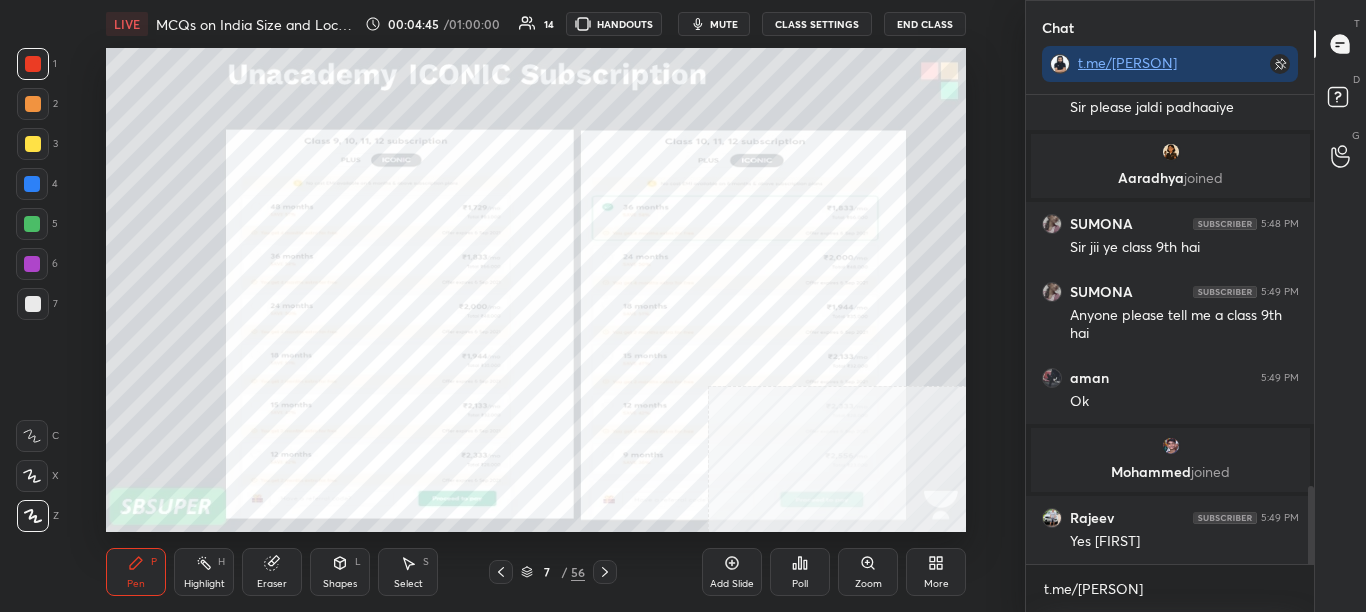 scroll, scrollTop: 2415, scrollLeft: 0, axis: vertical 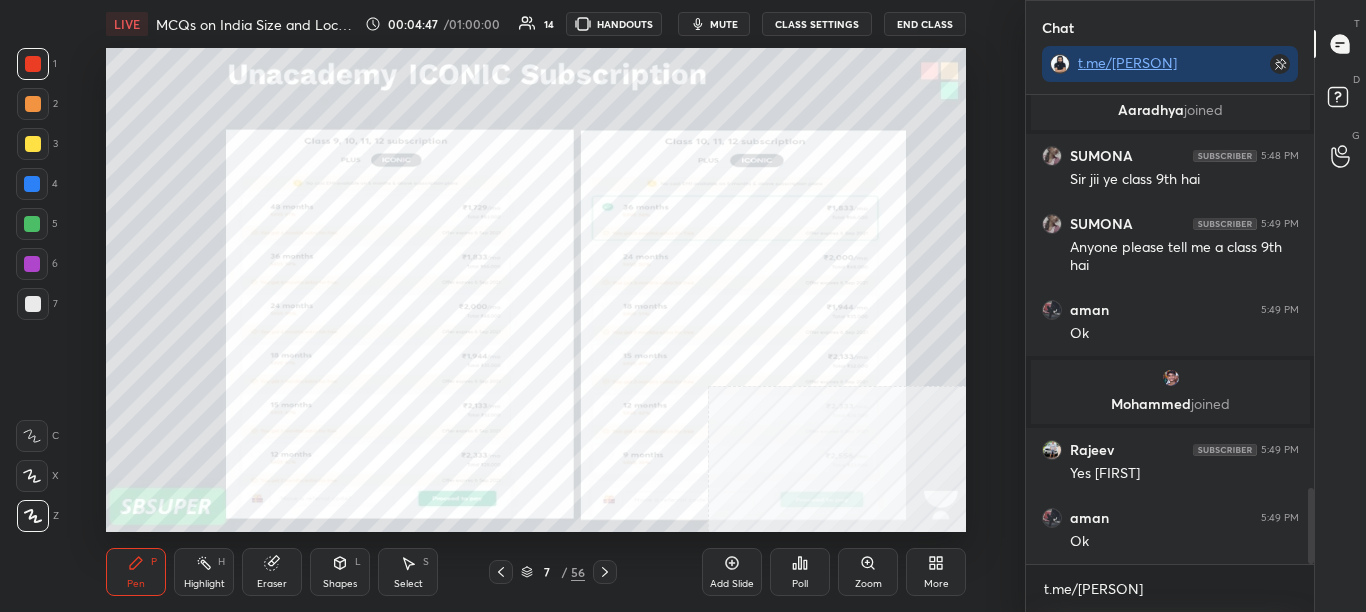 click 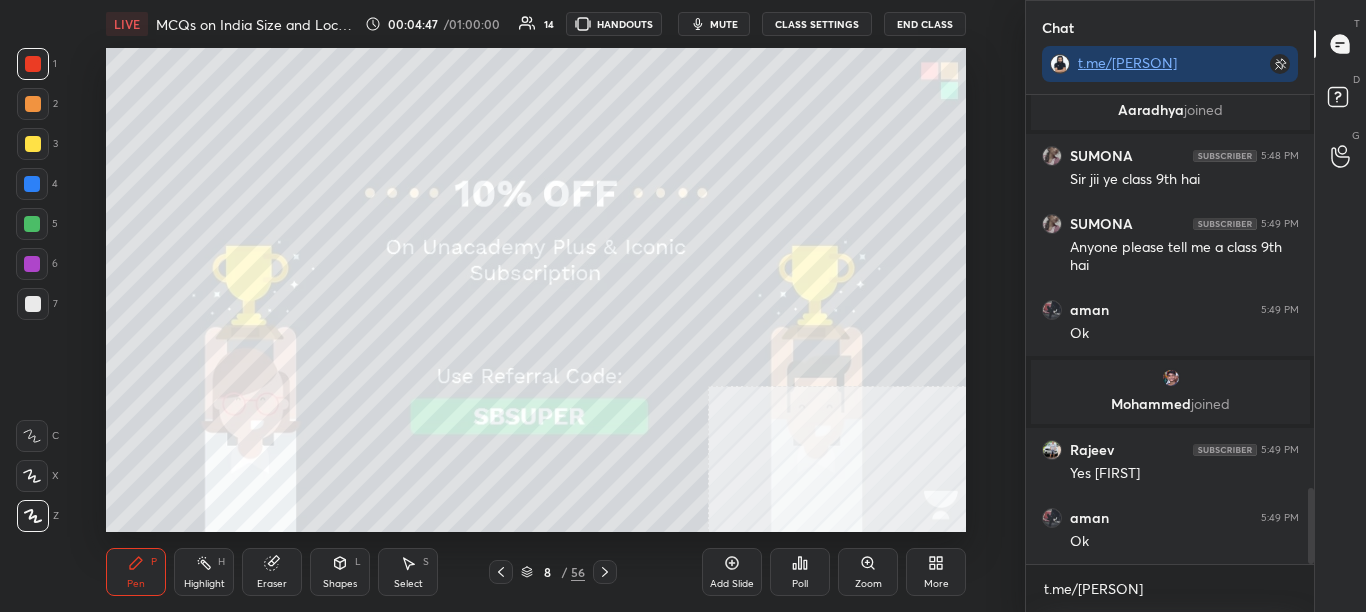 click 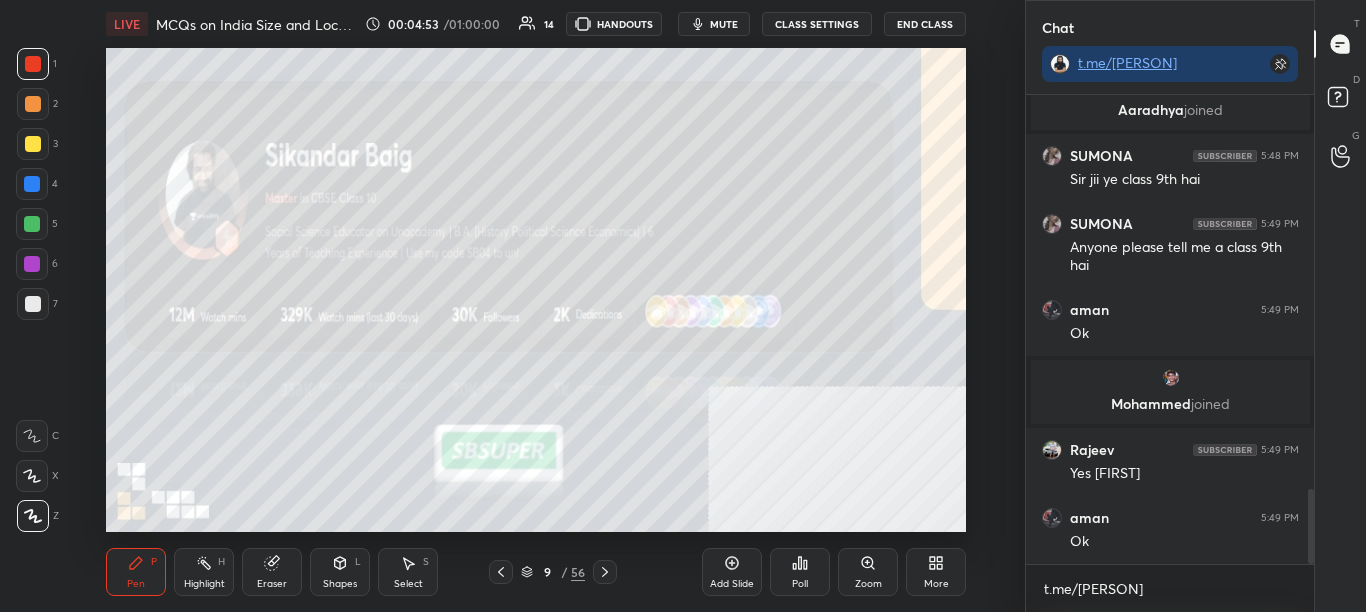 scroll, scrollTop: 2483, scrollLeft: 0, axis: vertical 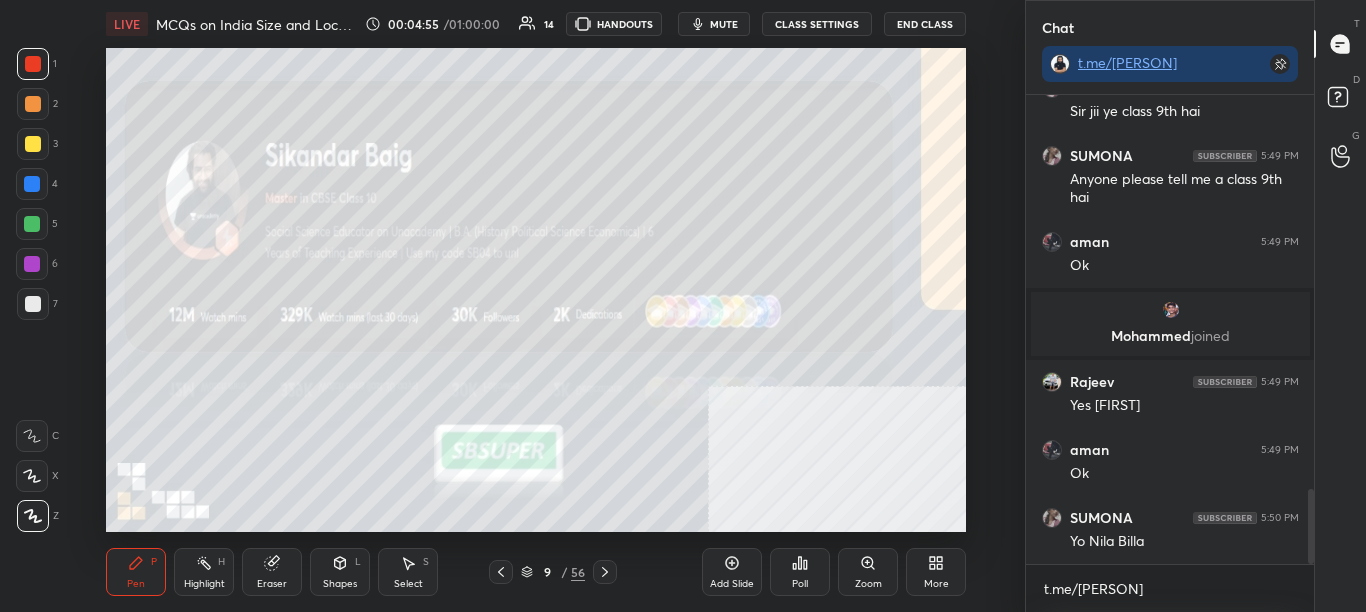 click at bounding box center [605, 572] 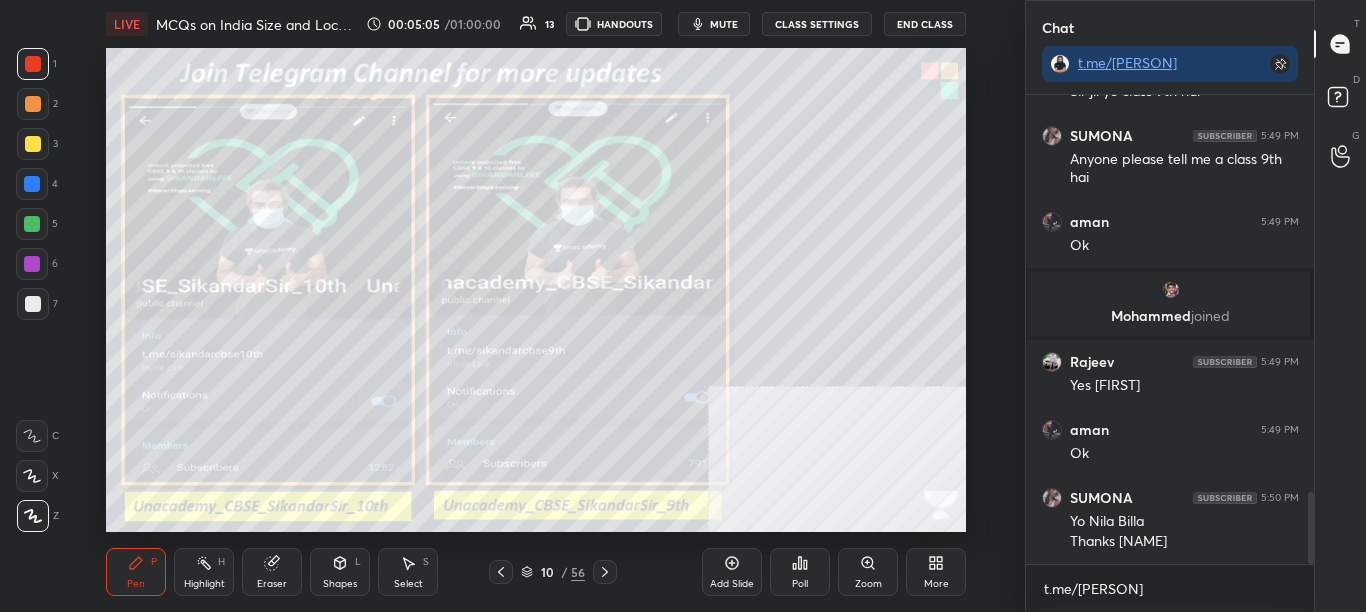 scroll, scrollTop: 2571, scrollLeft: 0, axis: vertical 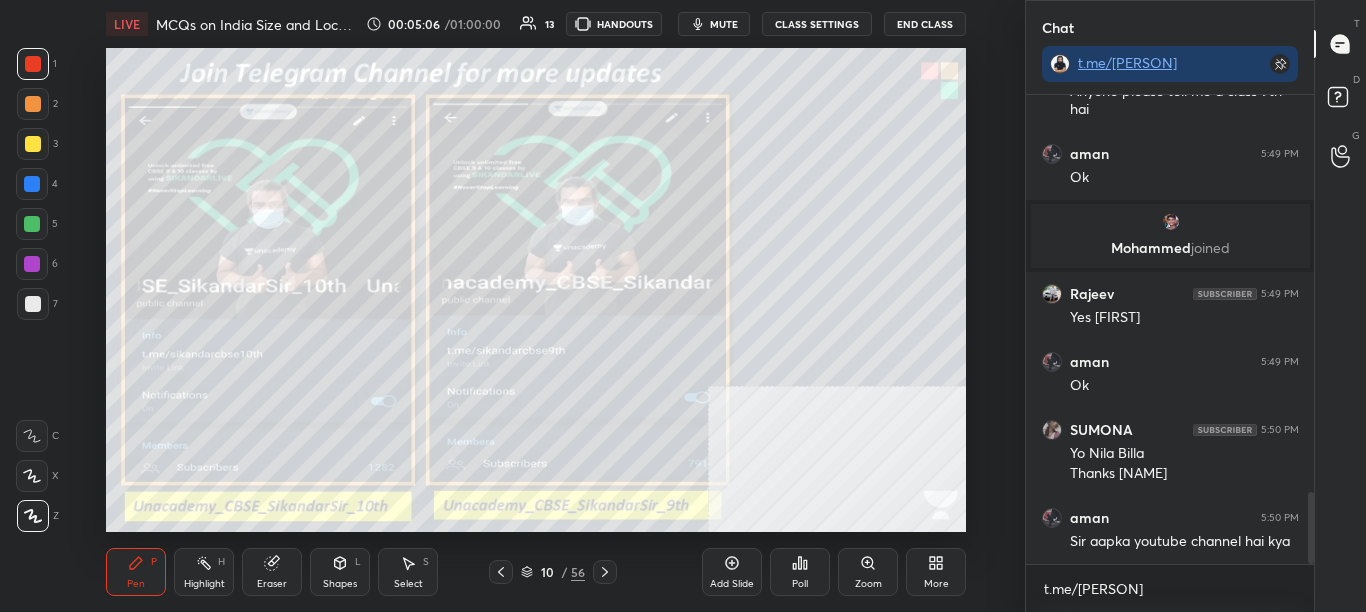 click on "LIVE MCQs on India Size and Location - SBSUPER 00:05:06 /  01:00:00 13 HANDOUTS mute CLASS SETTINGS End Class Setting up your live class Poll for   secs No correct answer Start poll Back MCQs on India Size and Location - SBSUPER Sikandar Baig Pen P Highlight H Eraser Shapes L Select S 10 / 56 Add Slide Poll Zoom More" at bounding box center [536, 306] 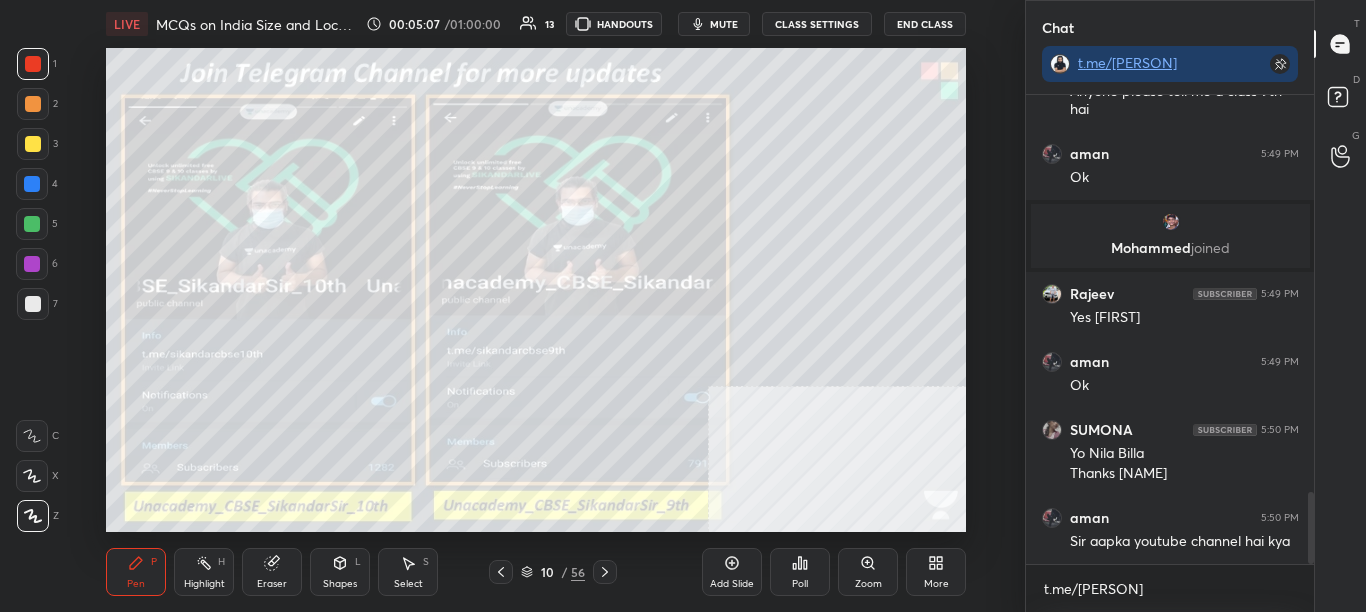 scroll, scrollTop: 2639, scrollLeft: 0, axis: vertical 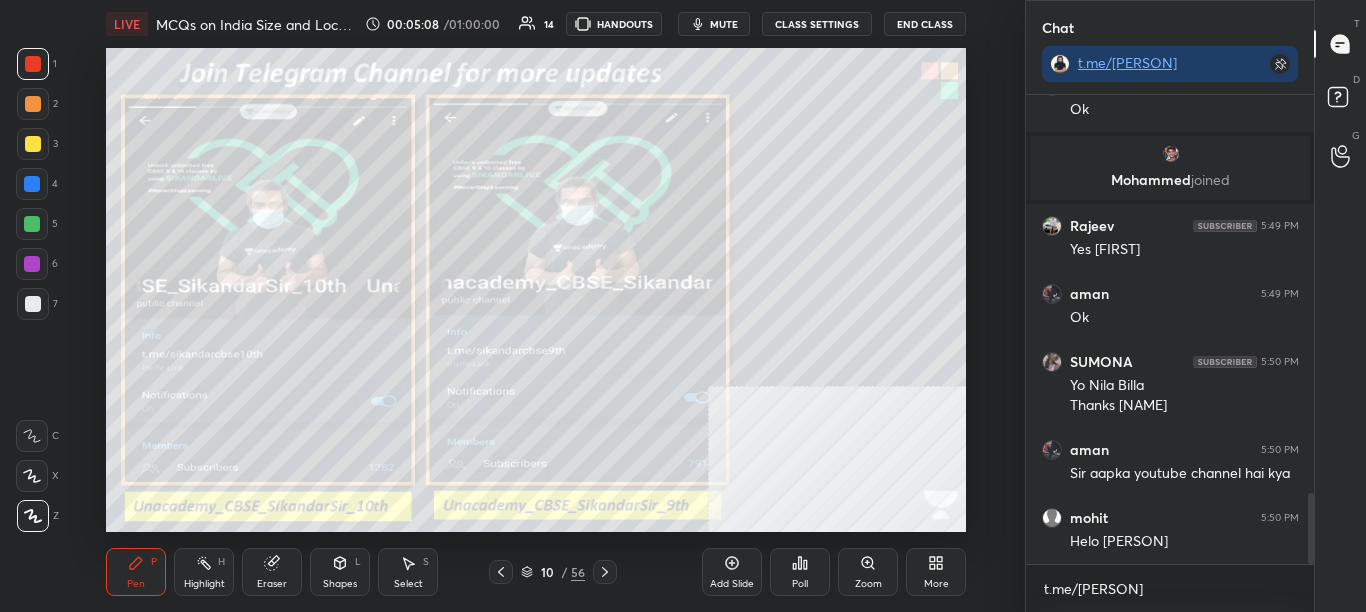 click 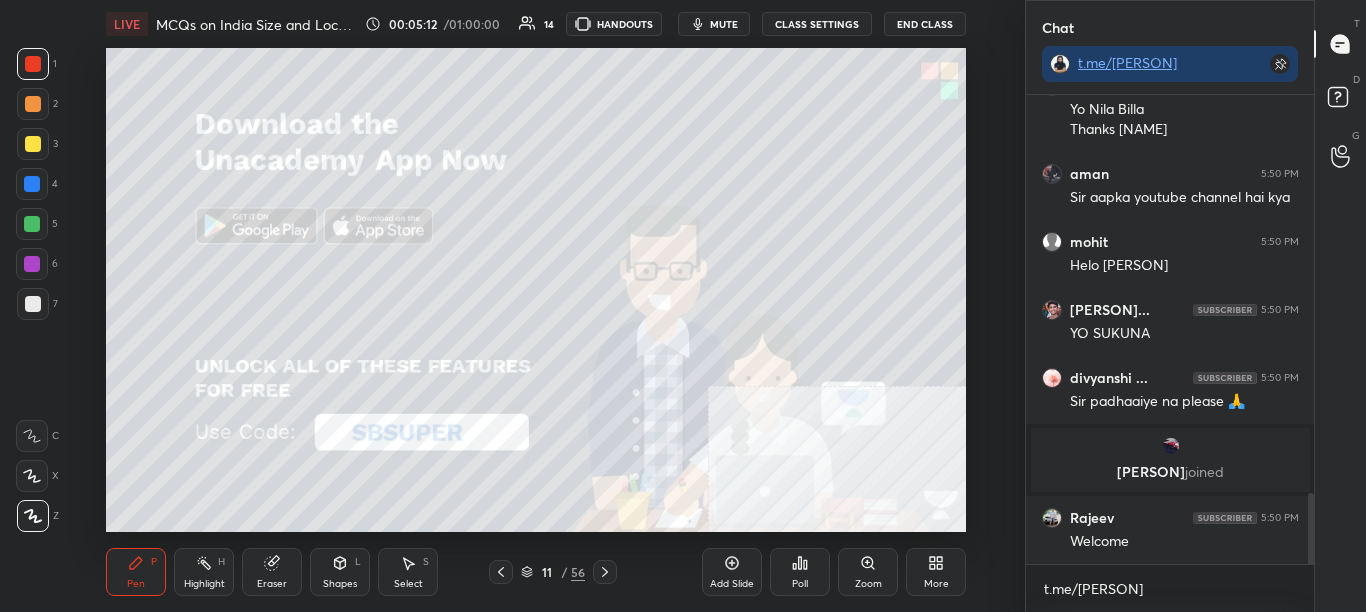 scroll, scrollTop: 2627, scrollLeft: 0, axis: vertical 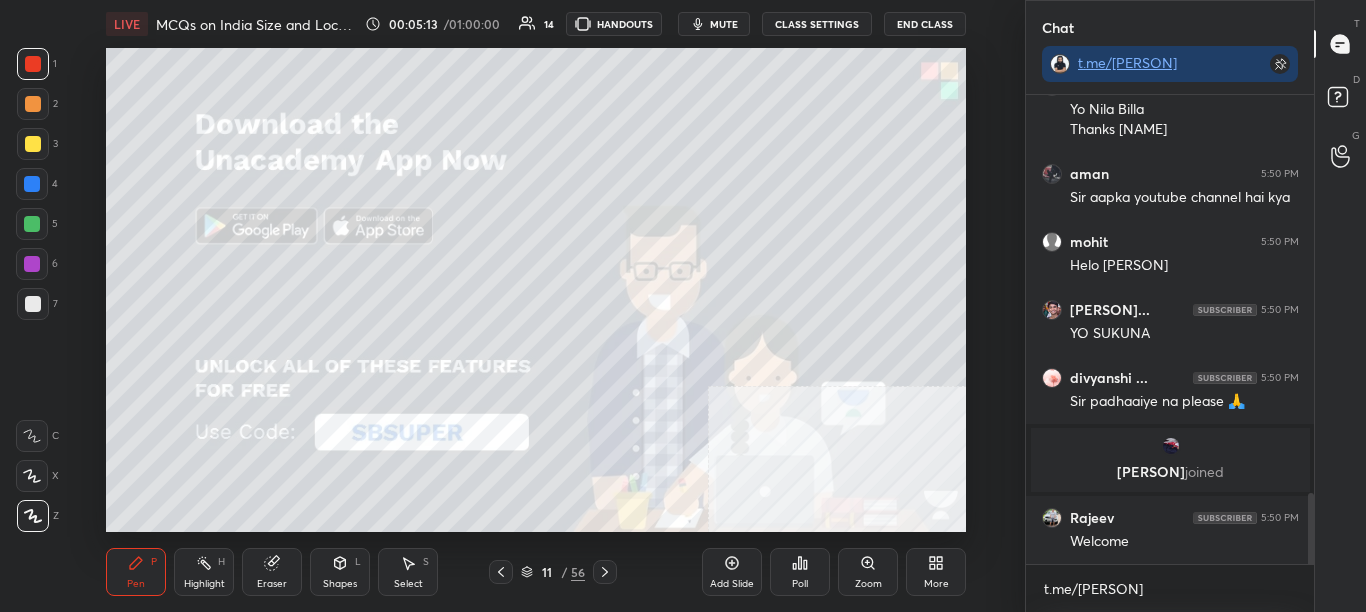 click at bounding box center (605, 572) 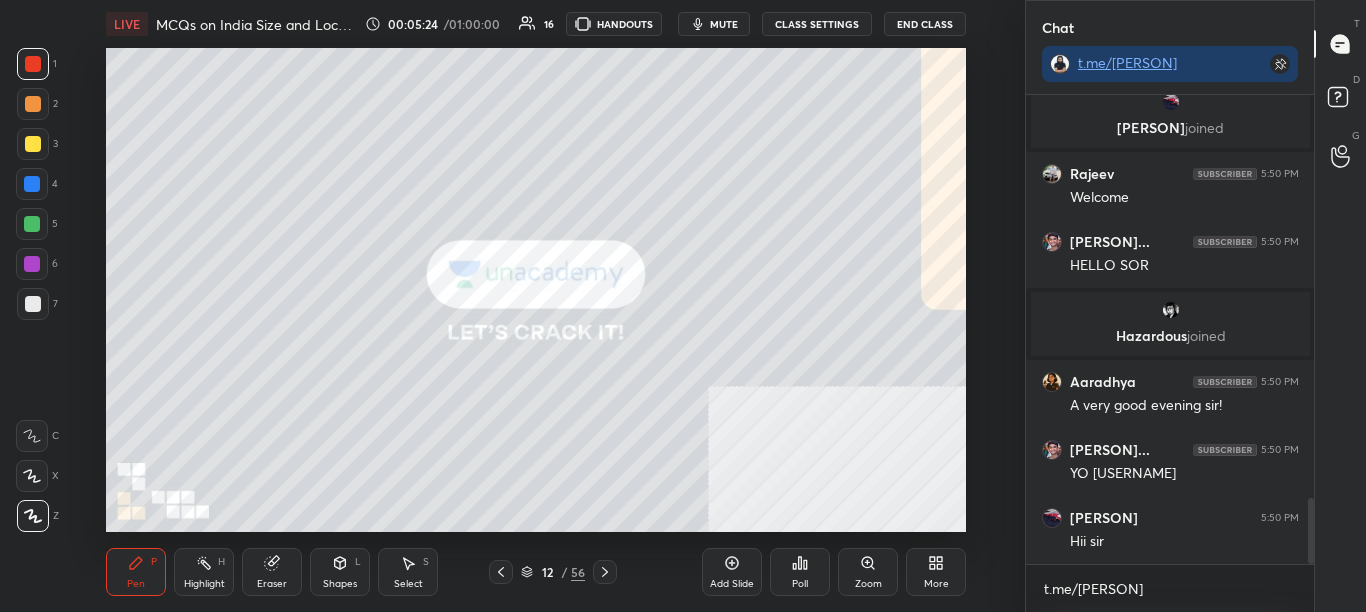 scroll, scrollTop: 2949, scrollLeft: 0, axis: vertical 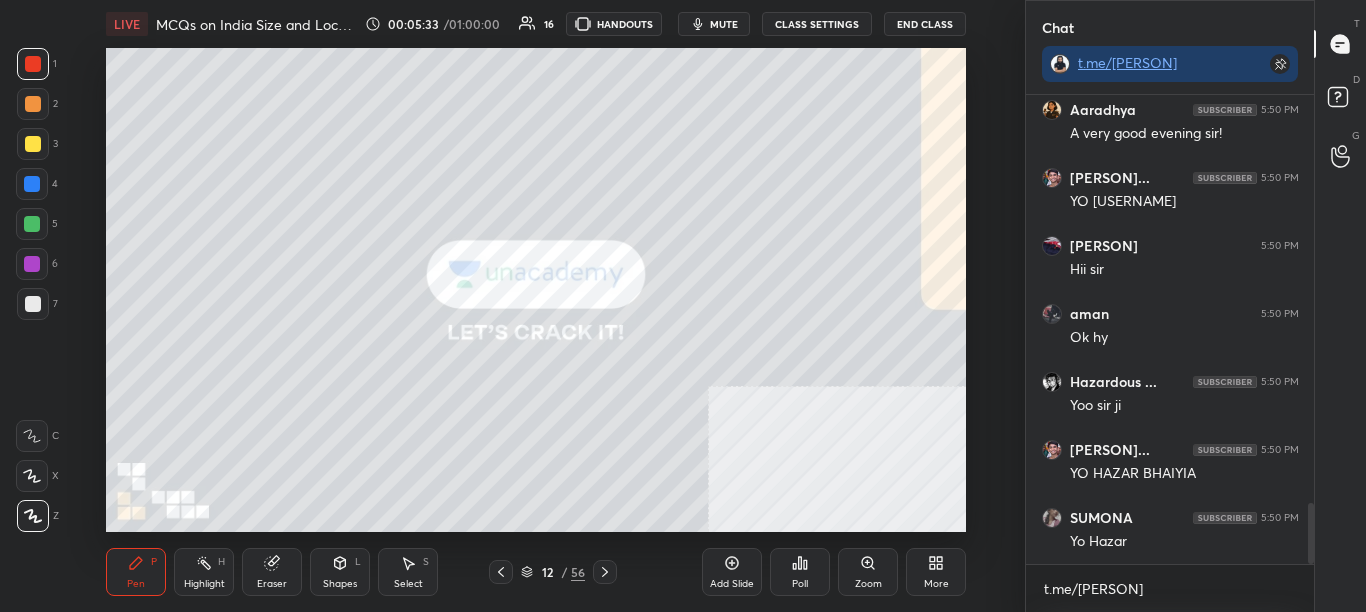 drag, startPoint x: 1312, startPoint y: 547, endPoint x: 1313, endPoint y: 590, distance: 43.011627 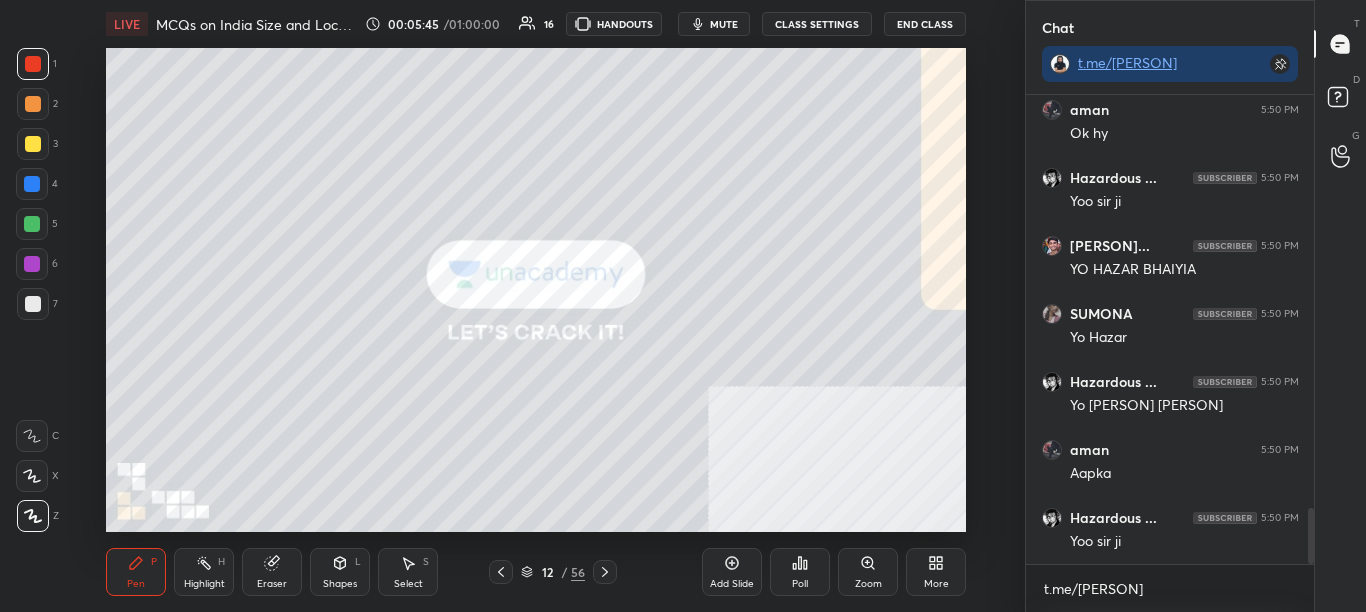 scroll, scrollTop: 3425, scrollLeft: 0, axis: vertical 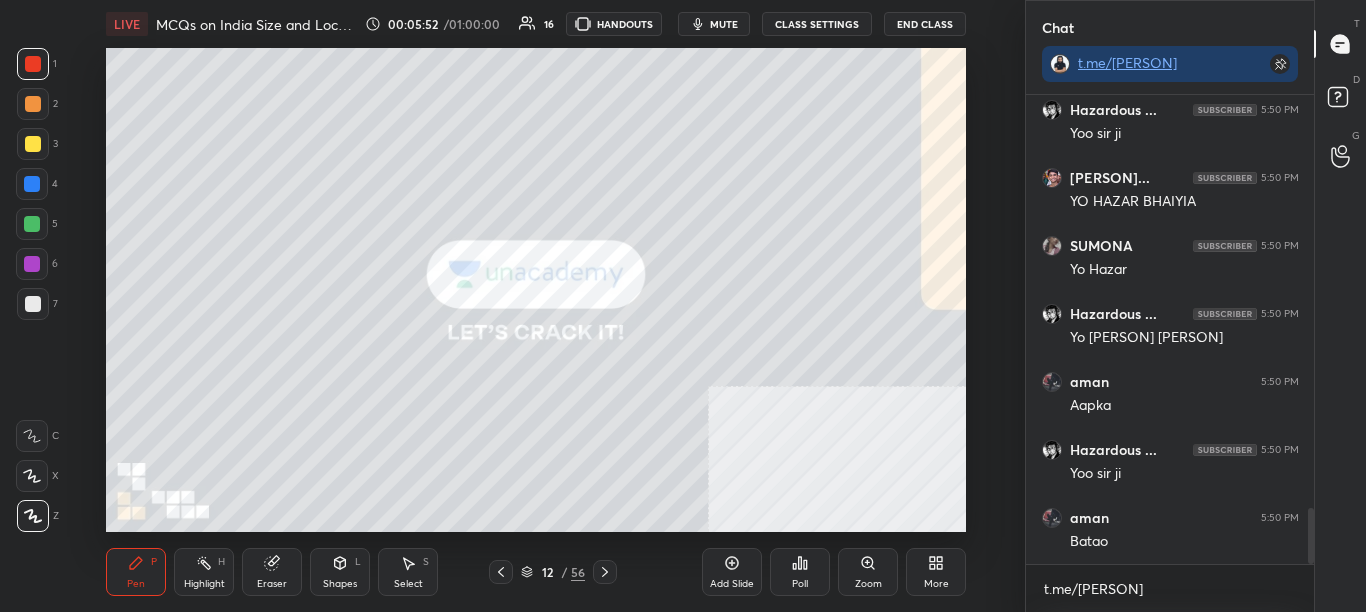 click on "More" at bounding box center (936, 572) 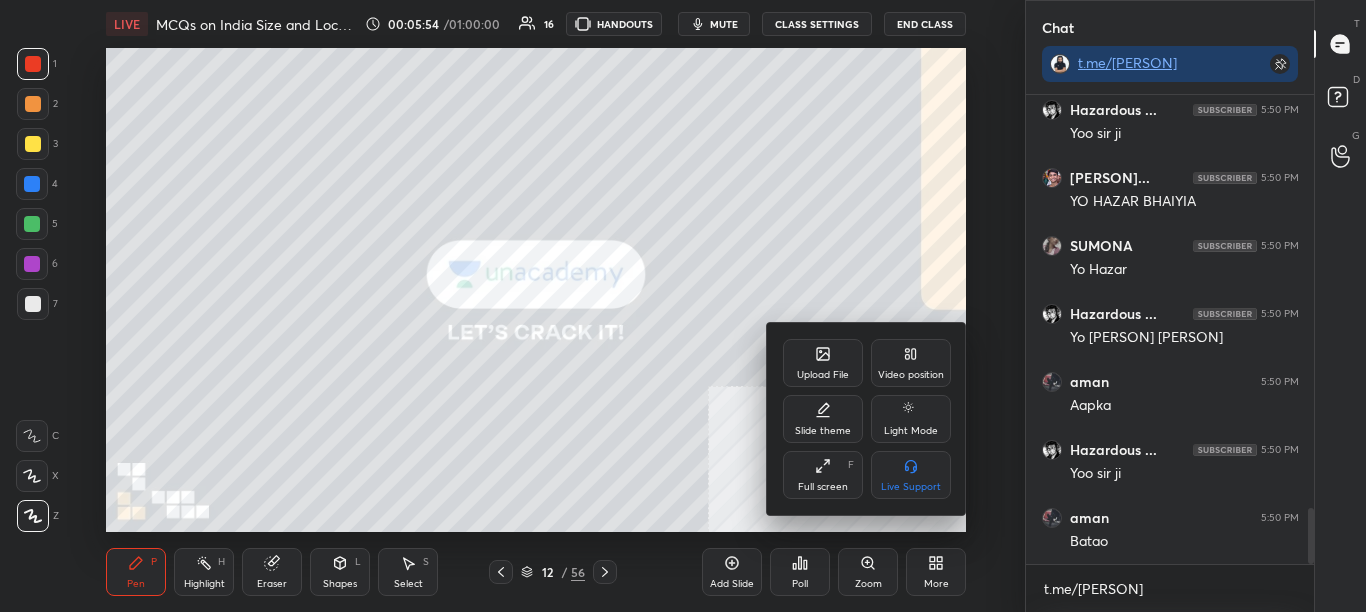 click on "Upload File" at bounding box center (823, 363) 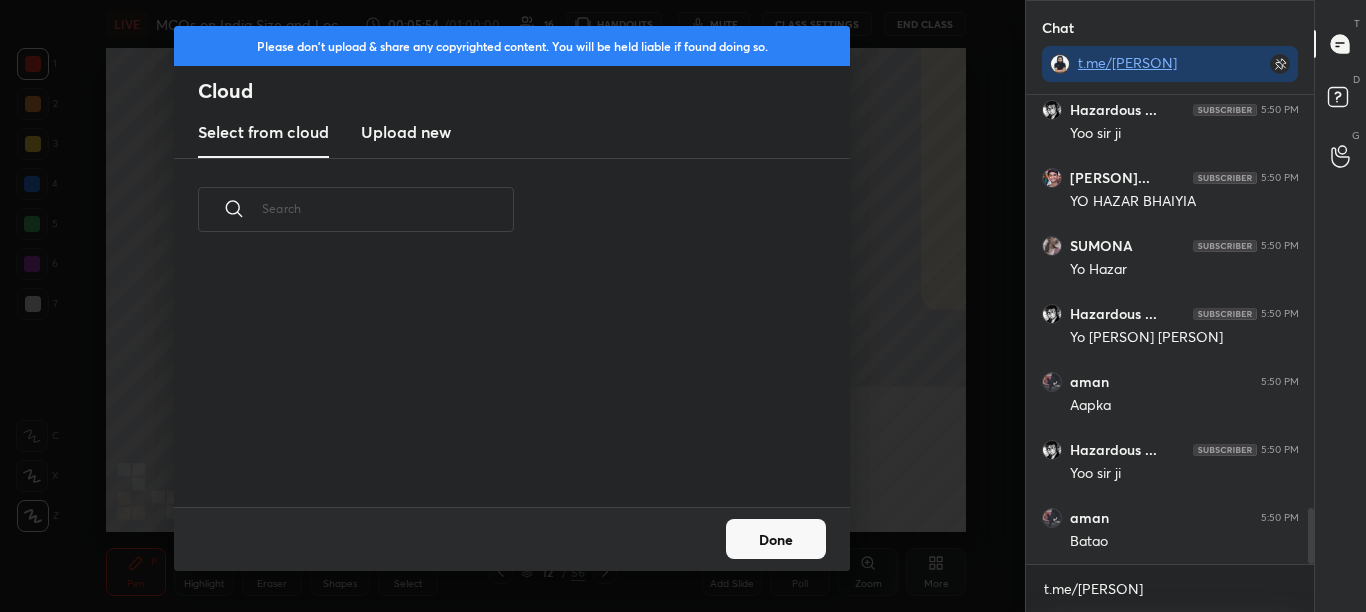 scroll, scrollTop: 3493, scrollLeft: 0, axis: vertical 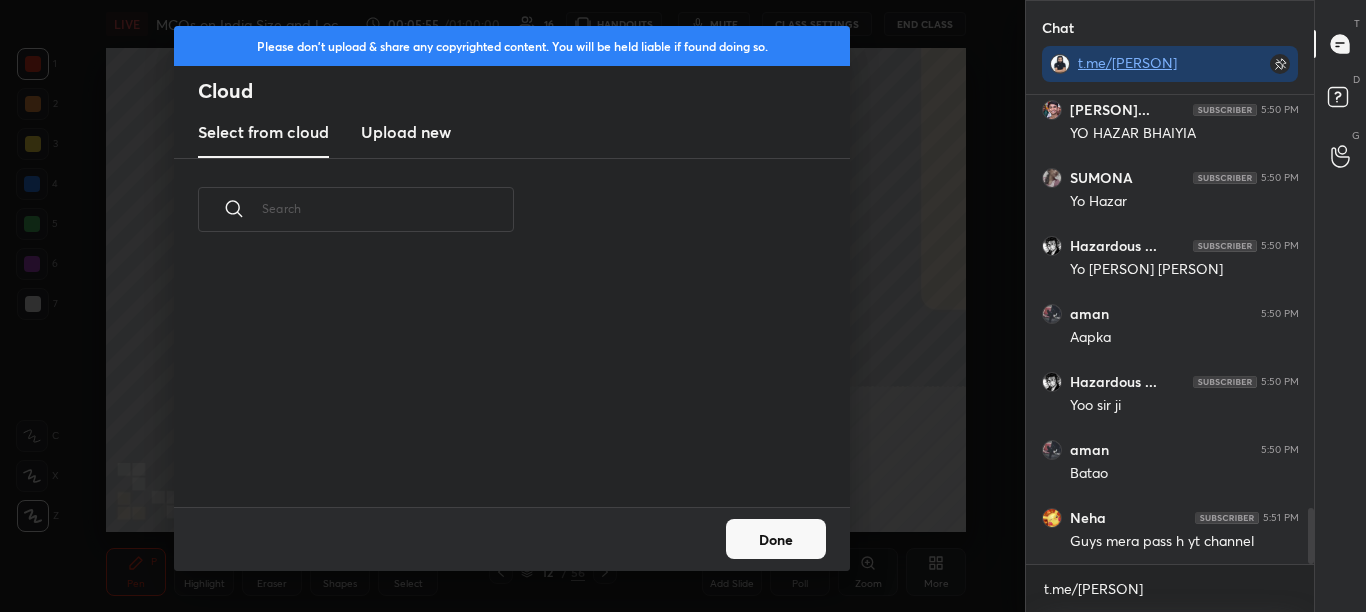 click on "Upload new" at bounding box center (406, 133) 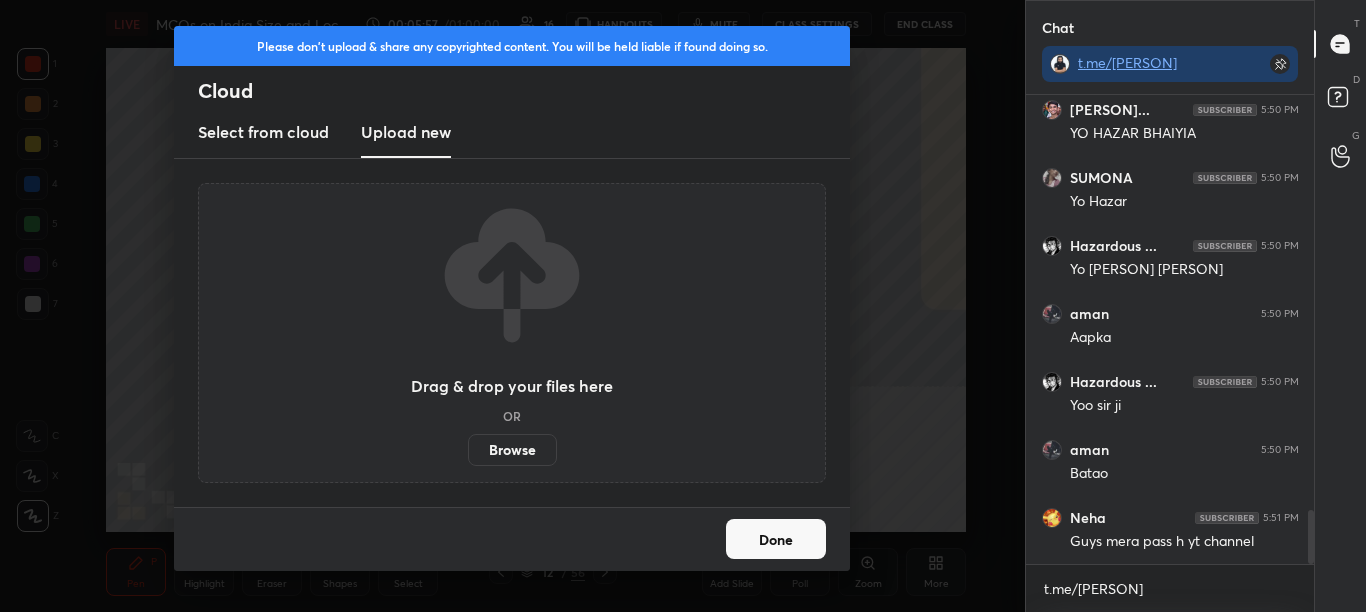scroll, scrollTop: 3579, scrollLeft: 0, axis: vertical 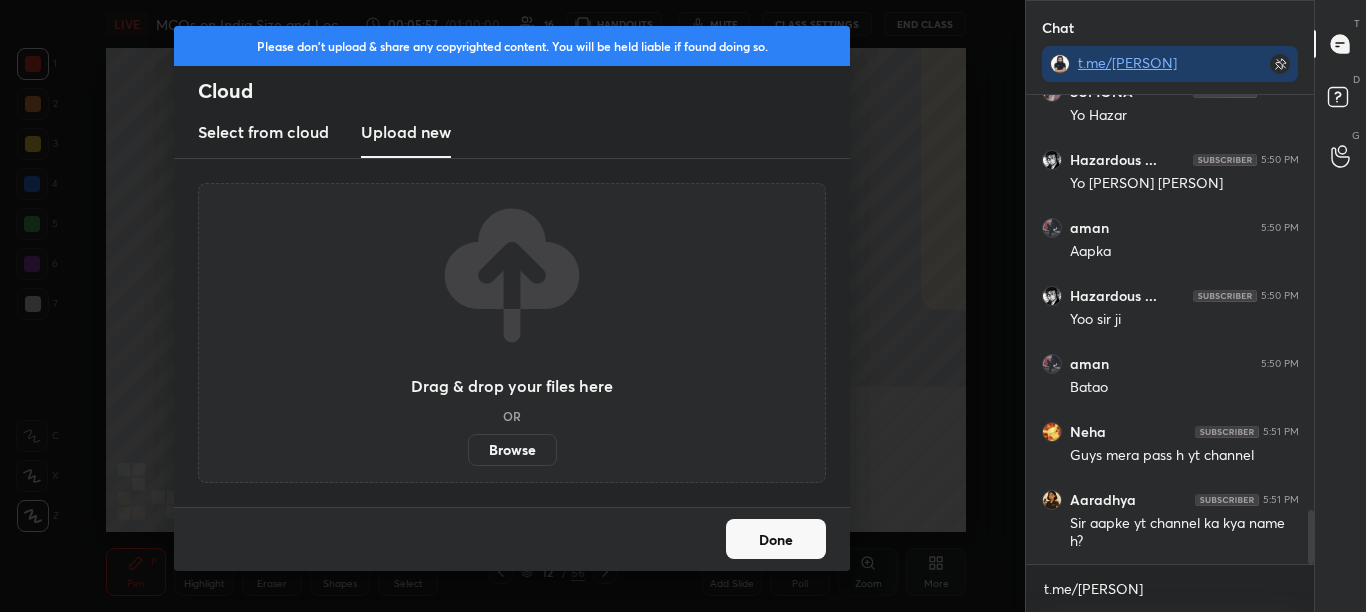 click on "Browse" at bounding box center [512, 450] 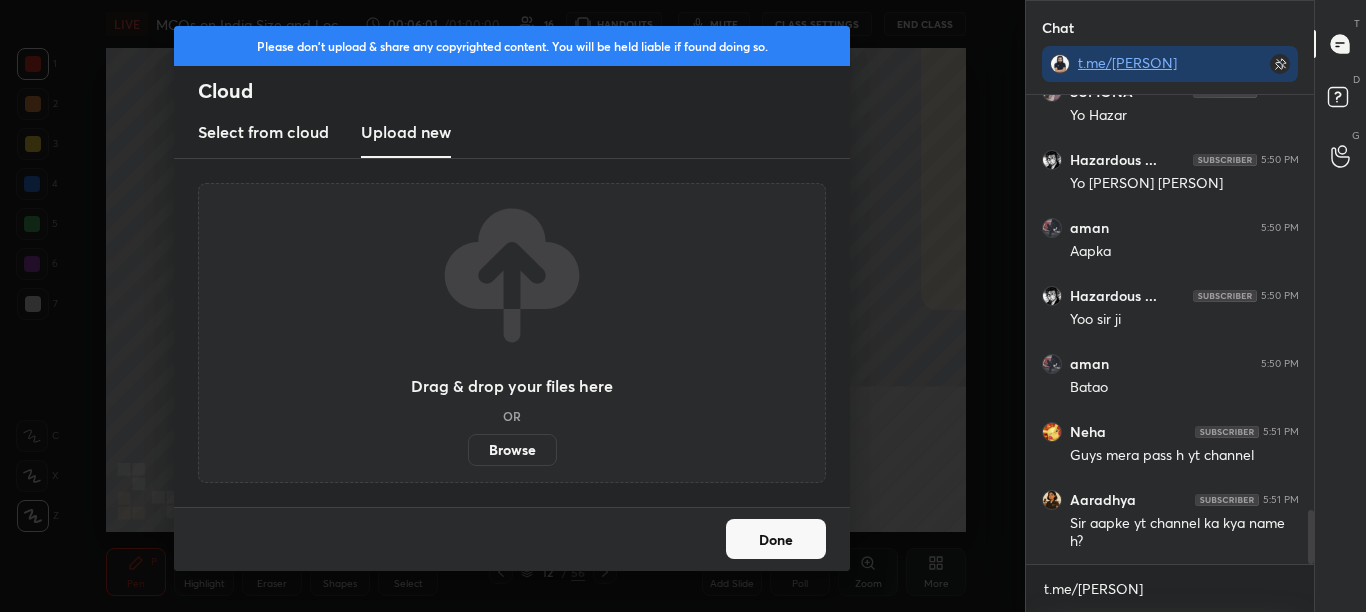 click on "Done" at bounding box center (512, 539) 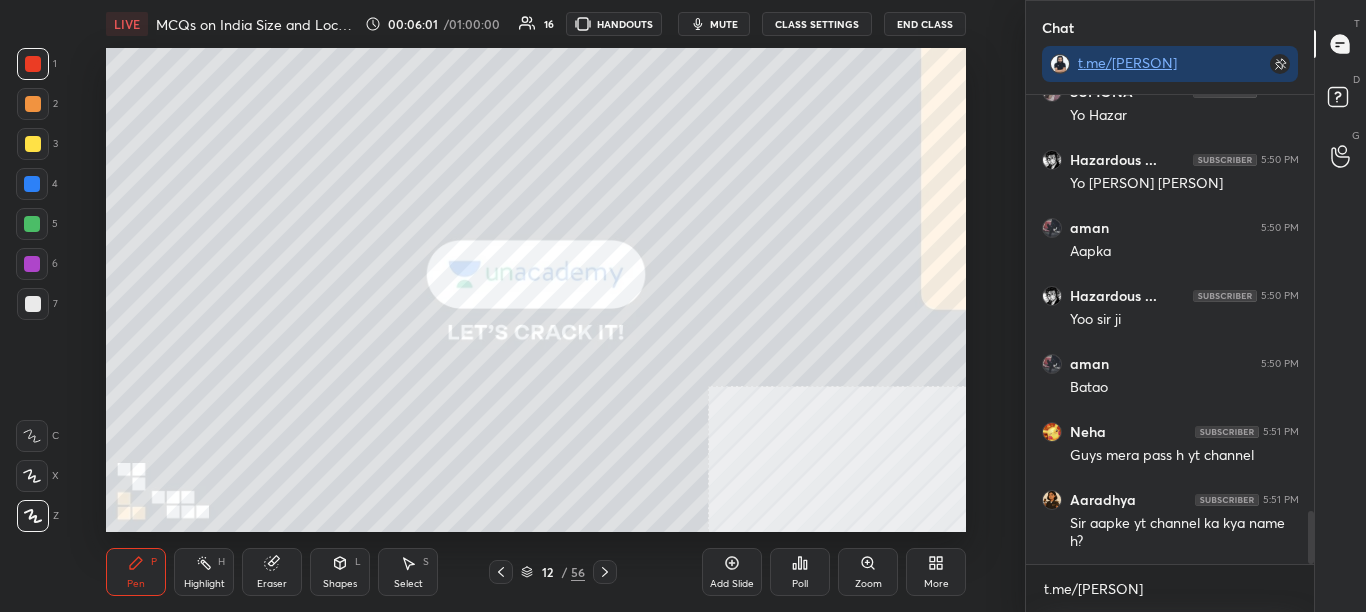 scroll, scrollTop: 3665, scrollLeft: 0, axis: vertical 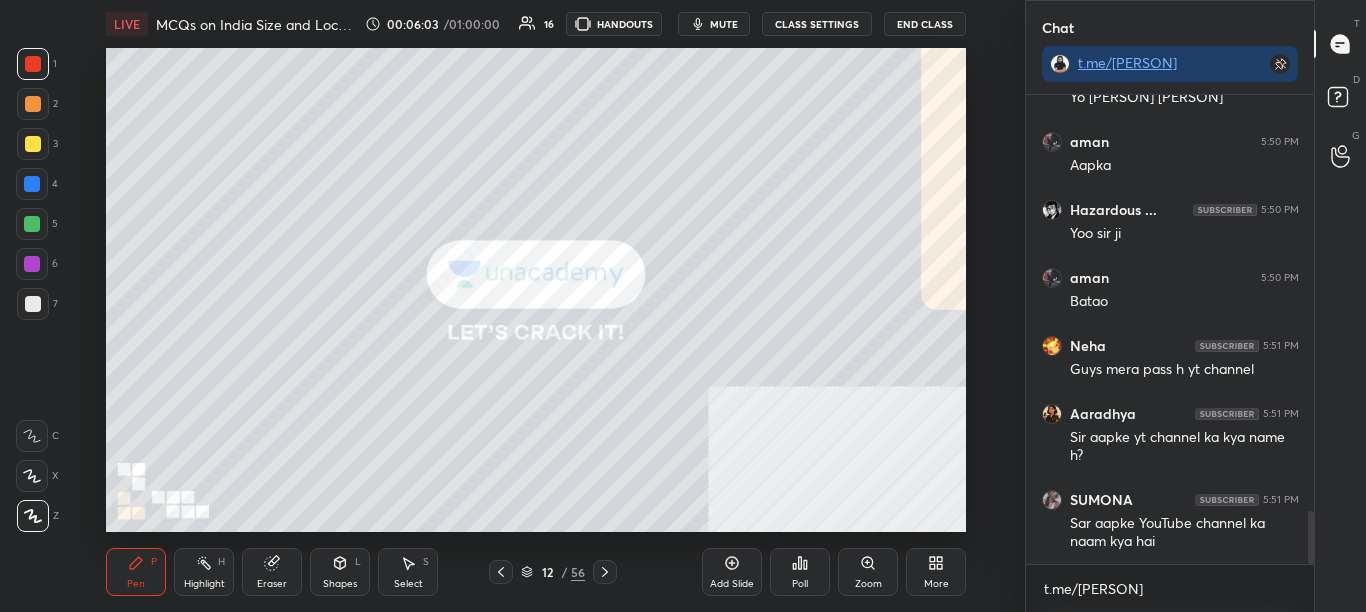 click on "More" at bounding box center (936, 584) 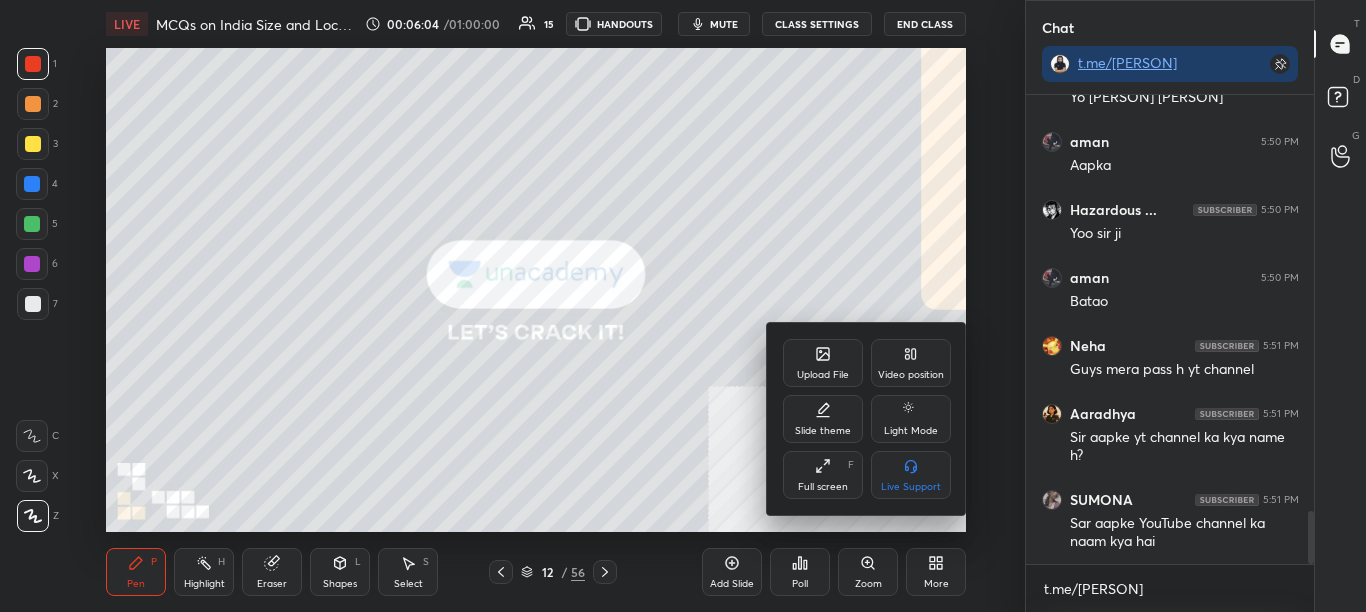 click on "Upload File" at bounding box center (823, 363) 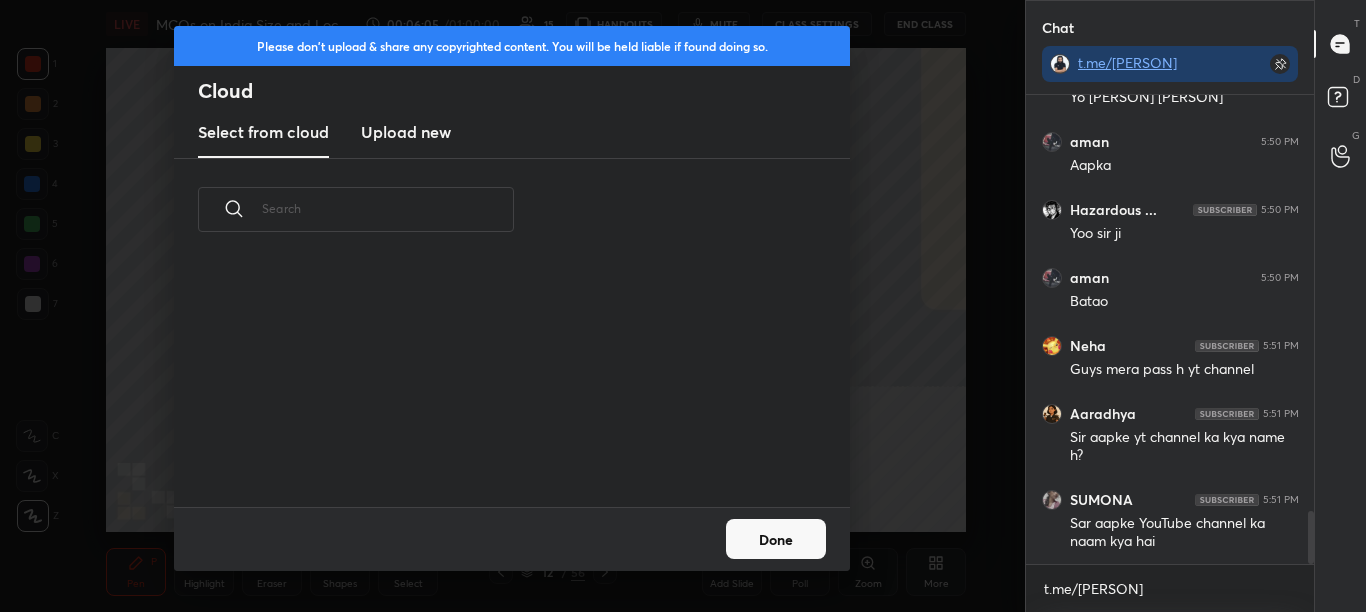 scroll, scrollTop: 7, scrollLeft: 11, axis: both 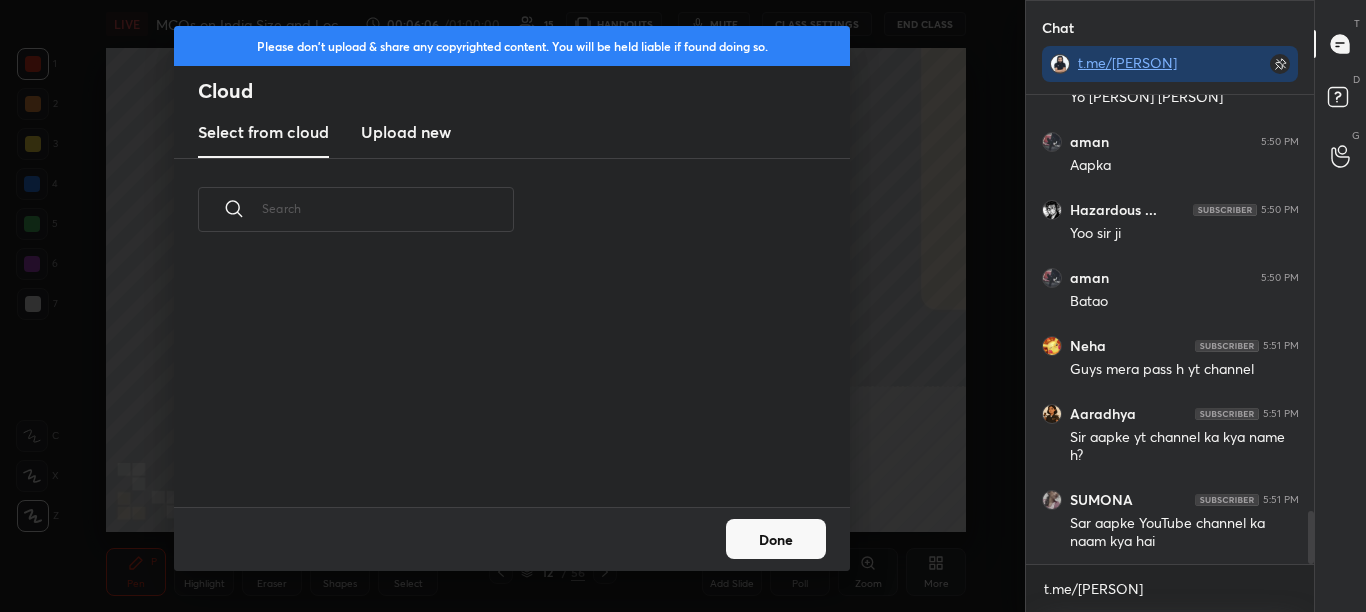 click on "Done" at bounding box center [776, 539] 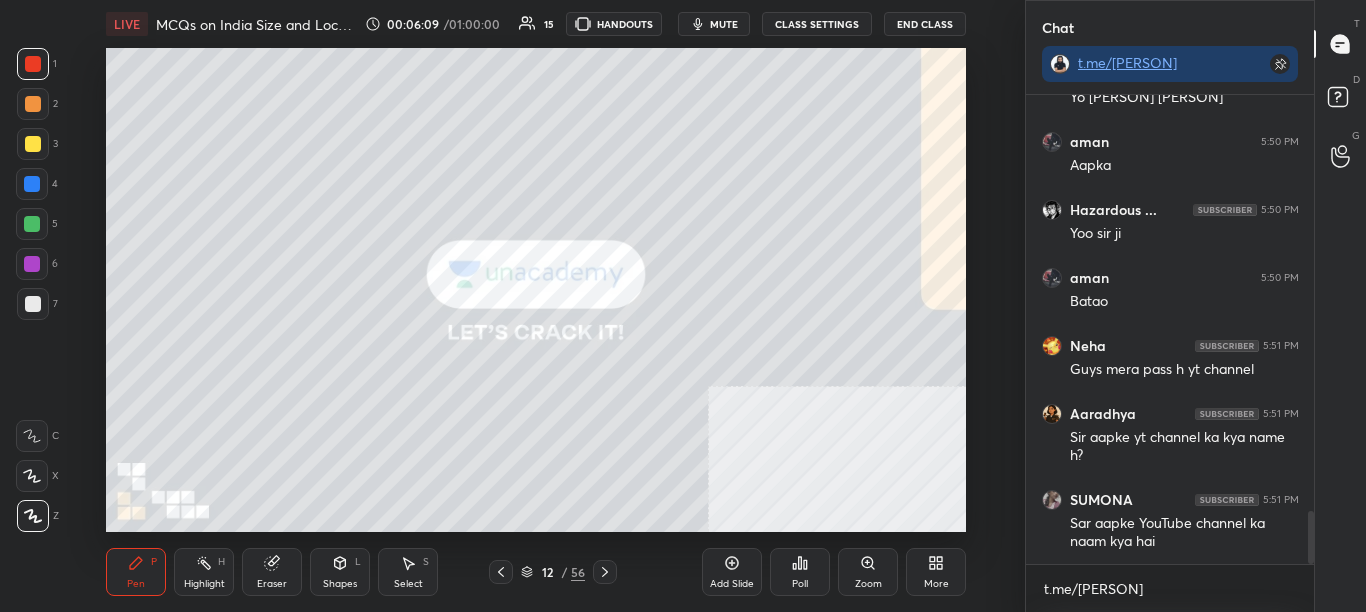 click on "LIVE MCQs on India Size and Location - SBSUPER 00:06:09 /  01:00:00 15 HANDOUTS mute CLASS SETTINGS End Class Setting up your live class Poll for   secs No correct answer Start poll Back MCQs on India Size and Location - SBSUPER Sikandar Baig Pen P Highlight H Eraser Shapes L Select S 12 / 56 Add Slide Poll Zoom More" at bounding box center (536, 306) 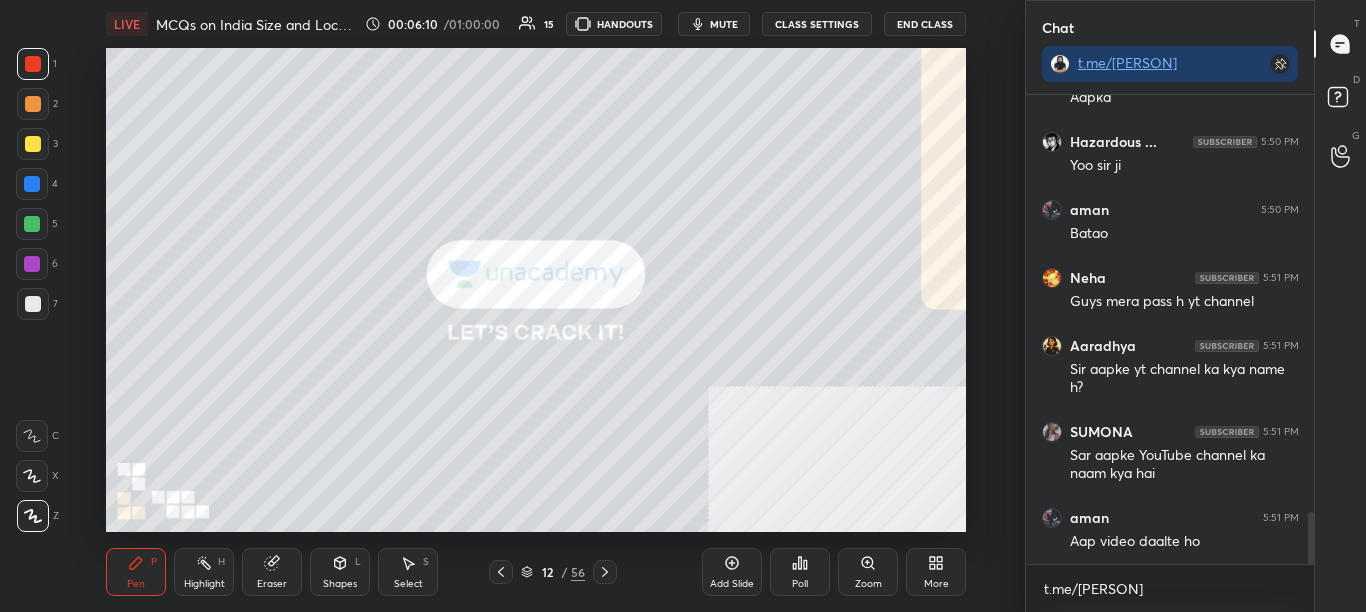 click on "12" at bounding box center [547, 572] 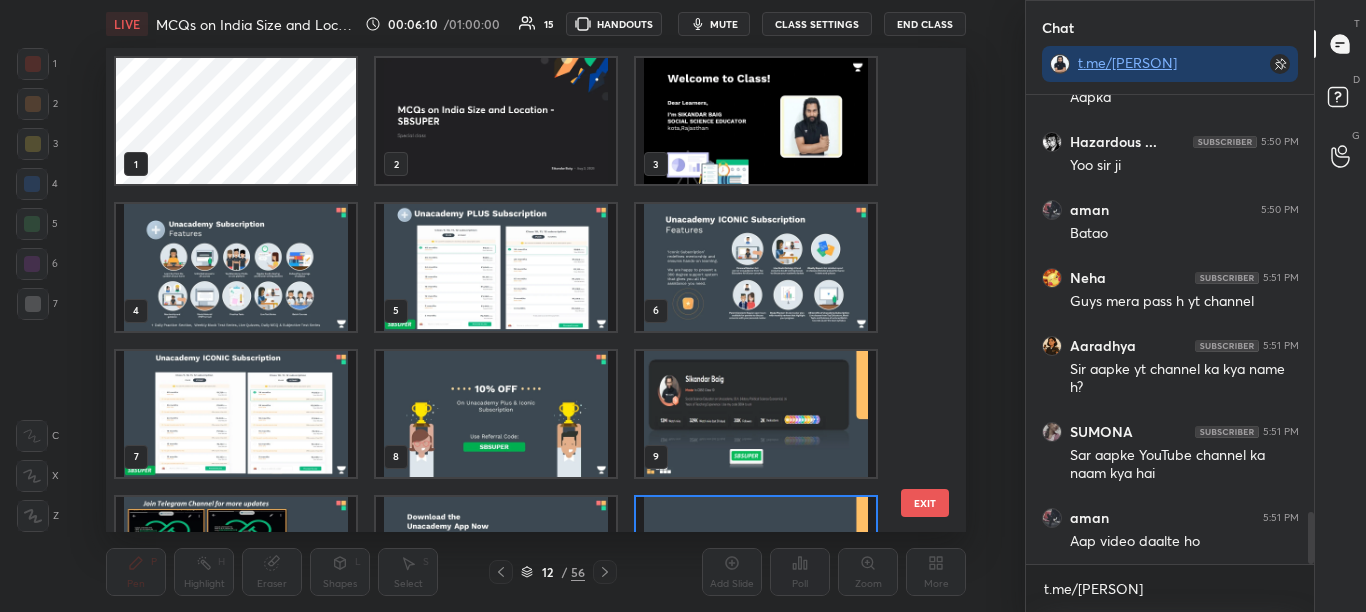 scroll, scrollTop: 478, scrollLeft: 851, axis: both 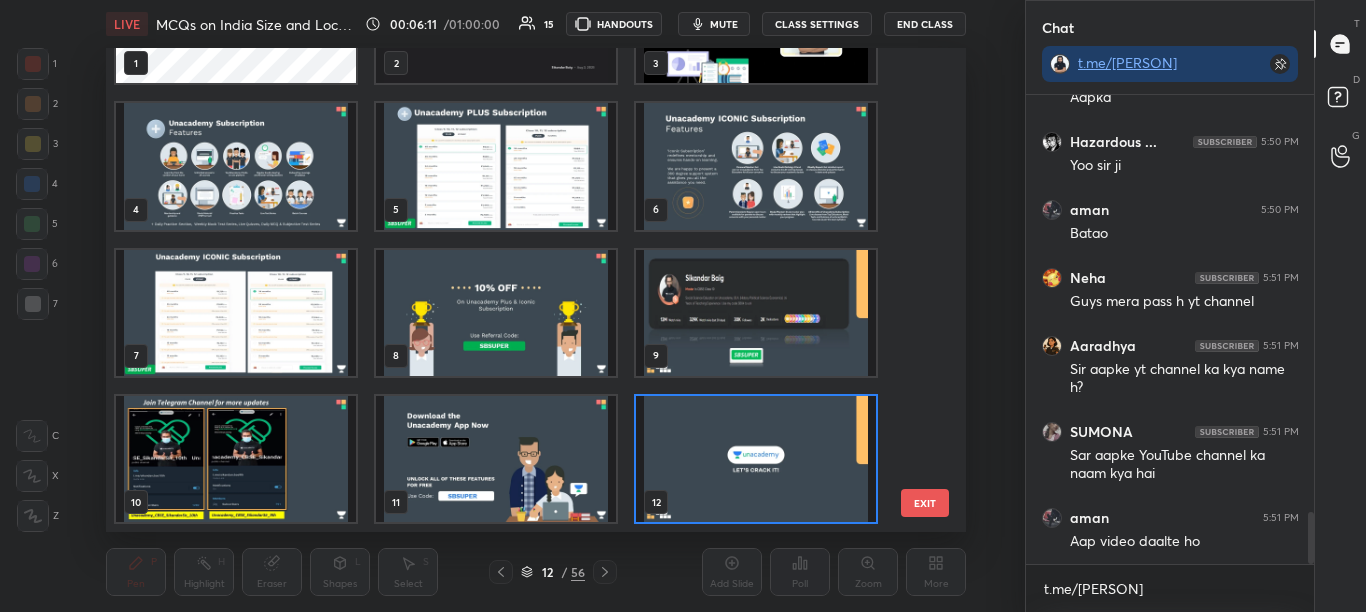 click on "1 2 3 4 5 6 7 8 9 10 11 12 13 14 15" at bounding box center [518, 290] 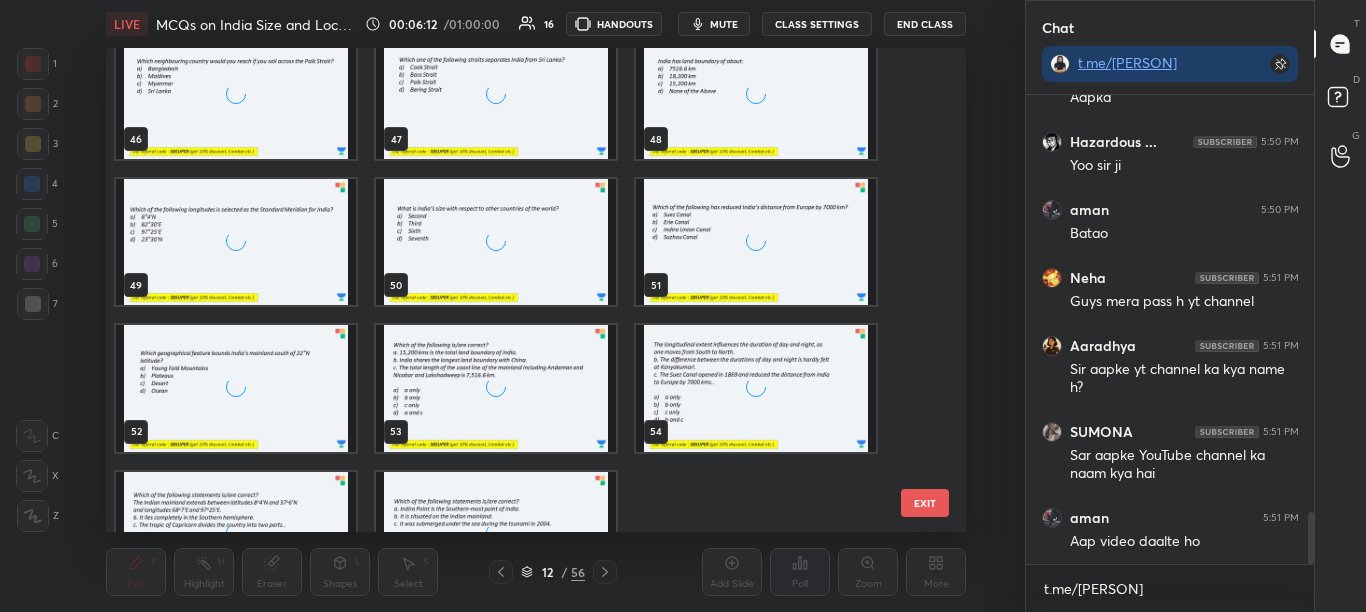 scroll, scrollTop: 2295, scrollLeft: 0, axis: vertical 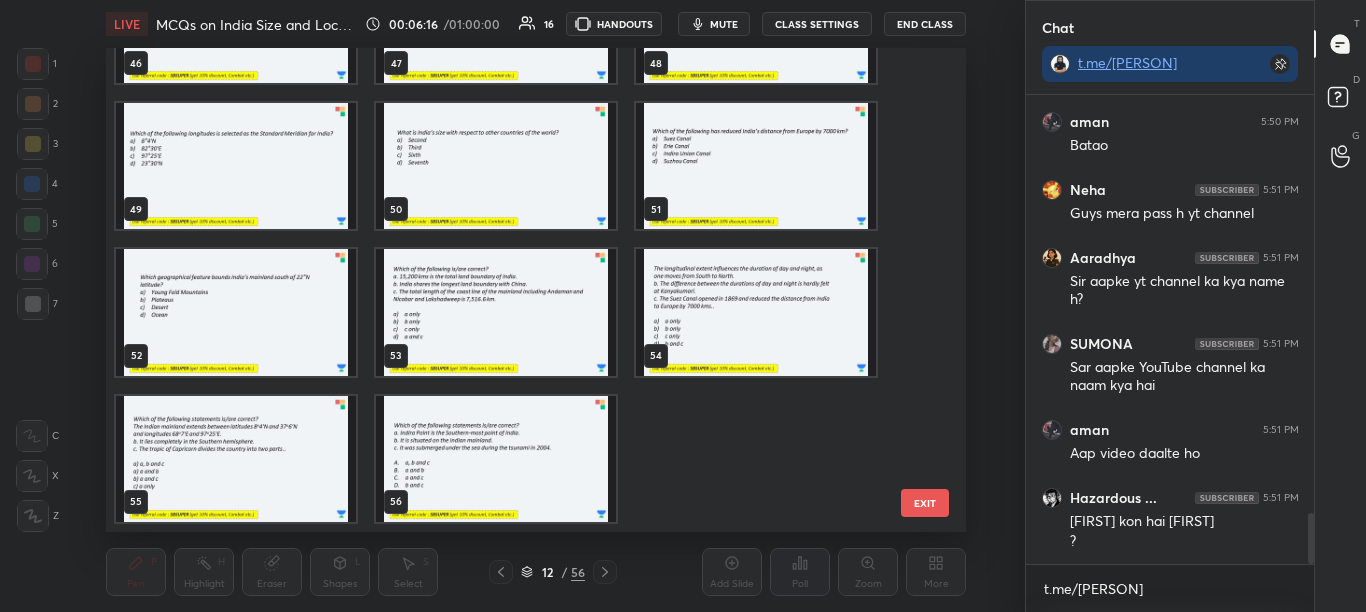 click at bounding box center [756, 166] 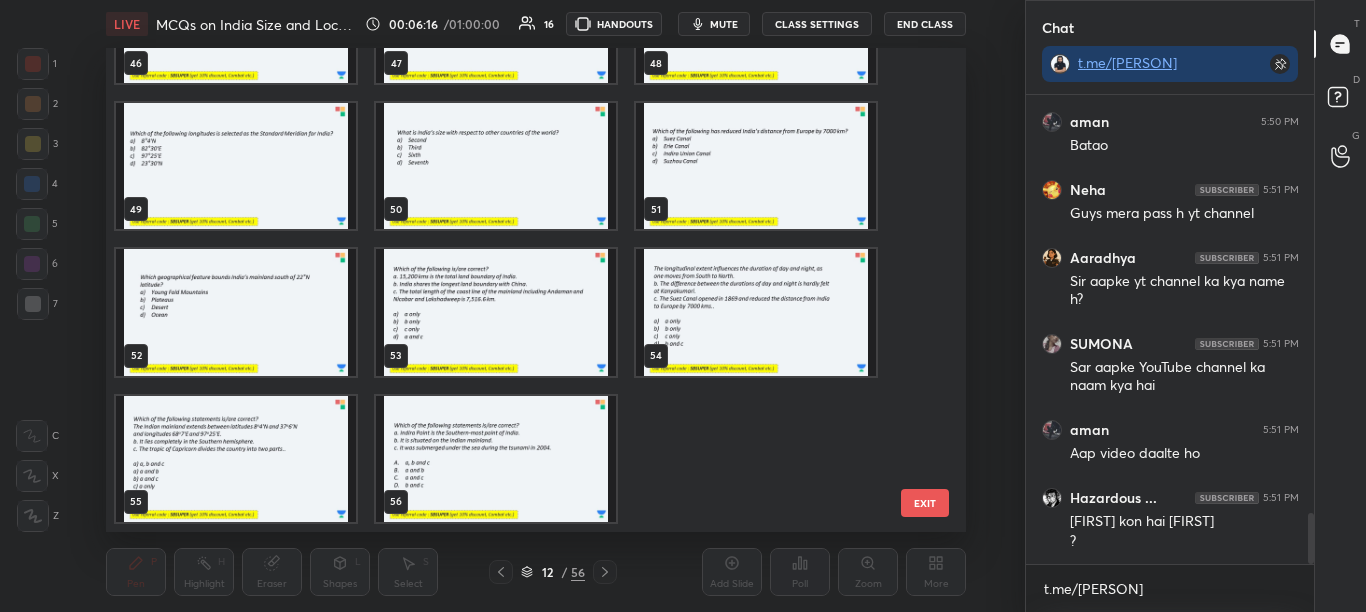 scroll, scrollTop: 2294, scrollLeft: 0, axis: vertical 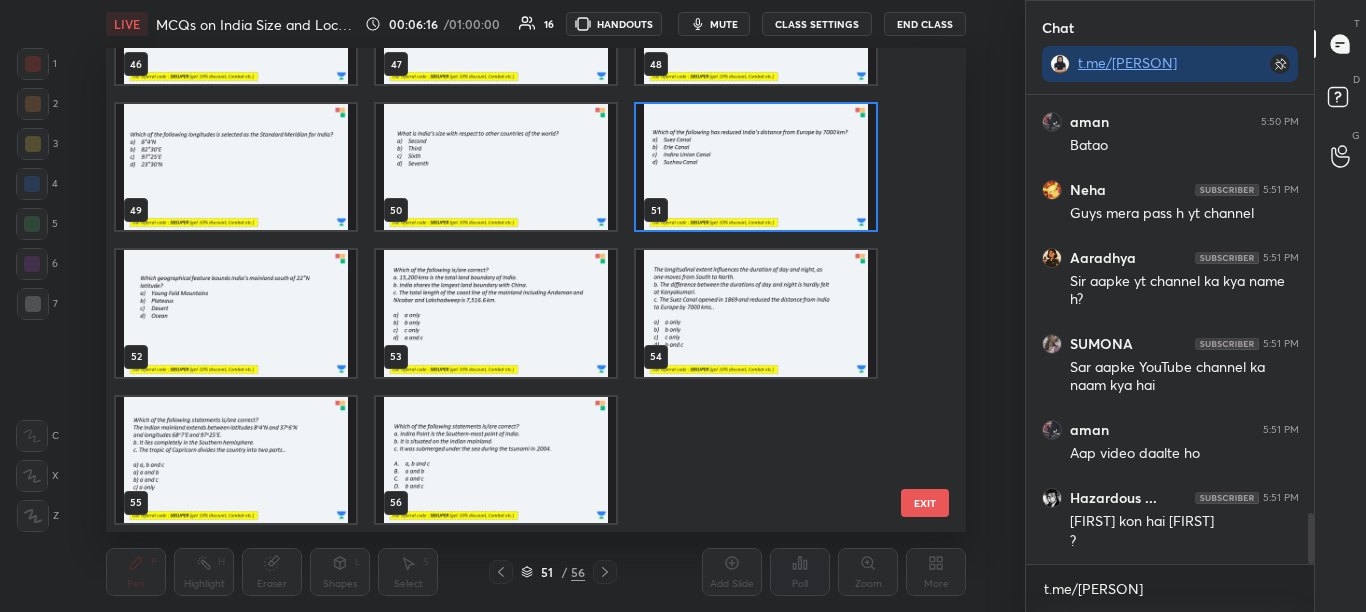 click on "43 44 45 46 47 48 49 50 51 52 53 54 55 56" at bounding box center [518, 290] 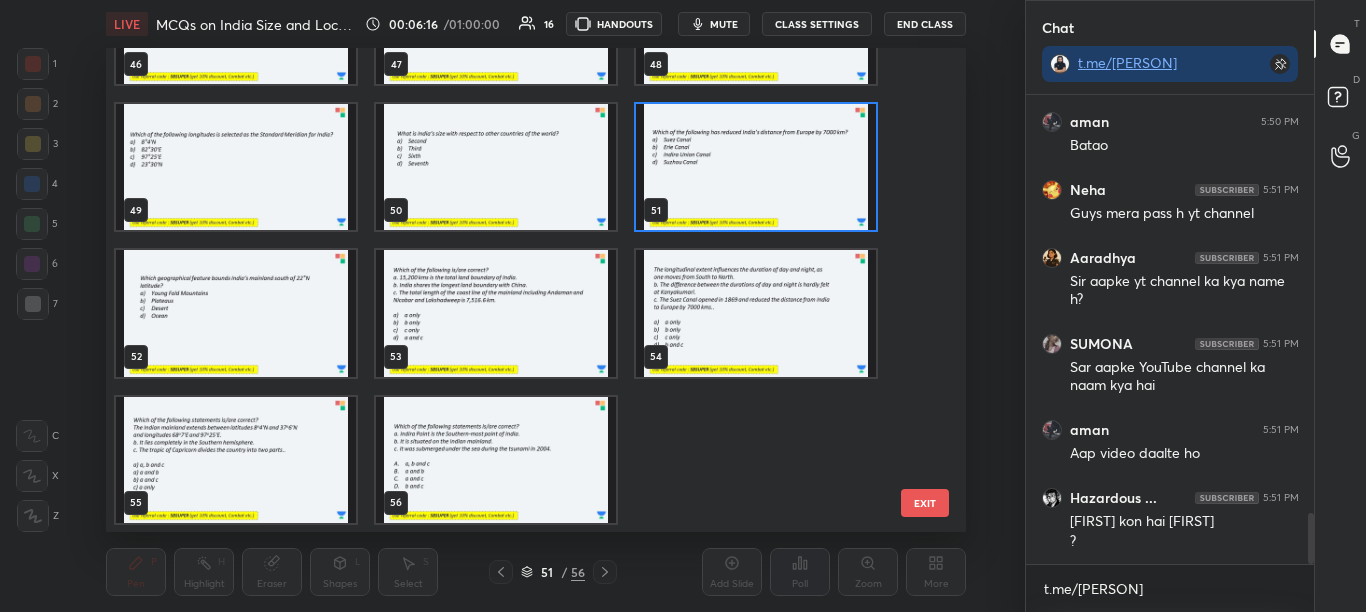click at bounding box center [756, 167] 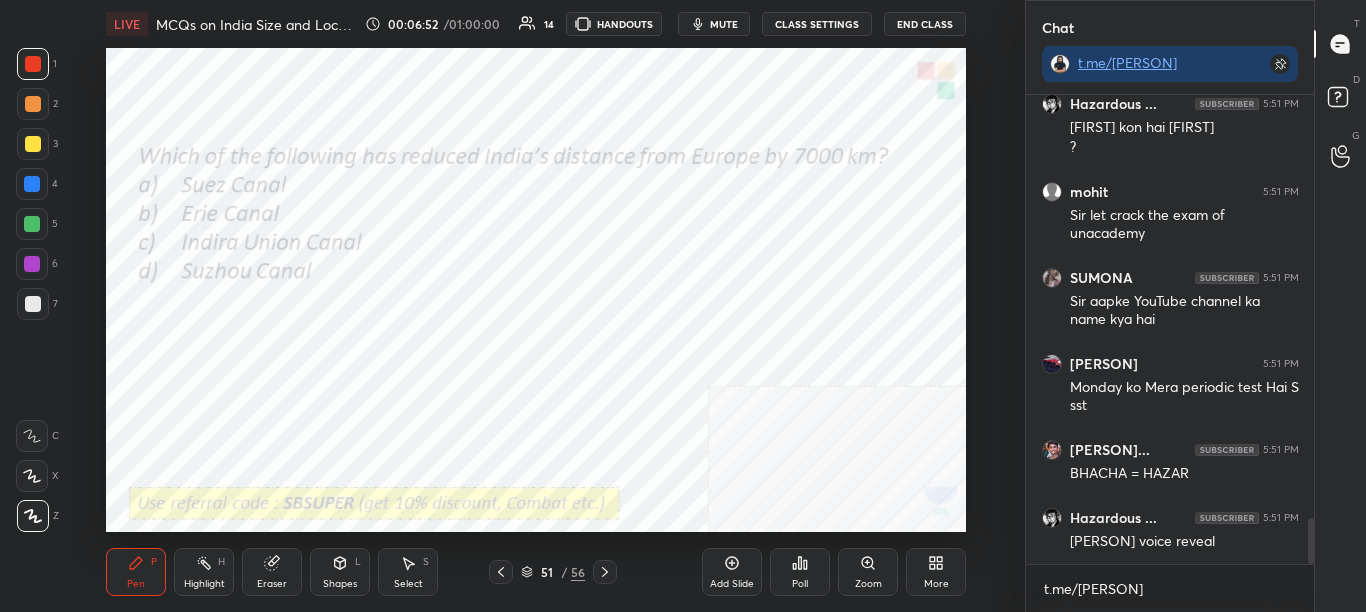 scroll, scrollTop: 4283, scrollLeft: 0, axis: vertical 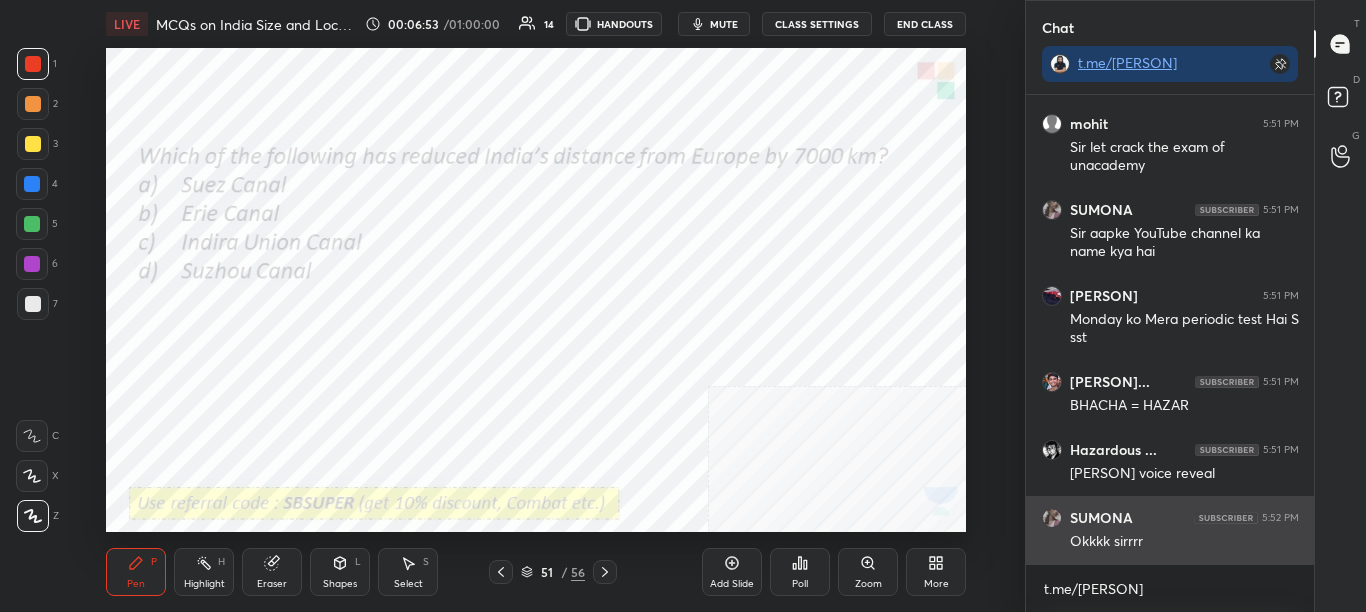 click on "SUMONA 5:52 PM" at bounding box center (1170, 518) 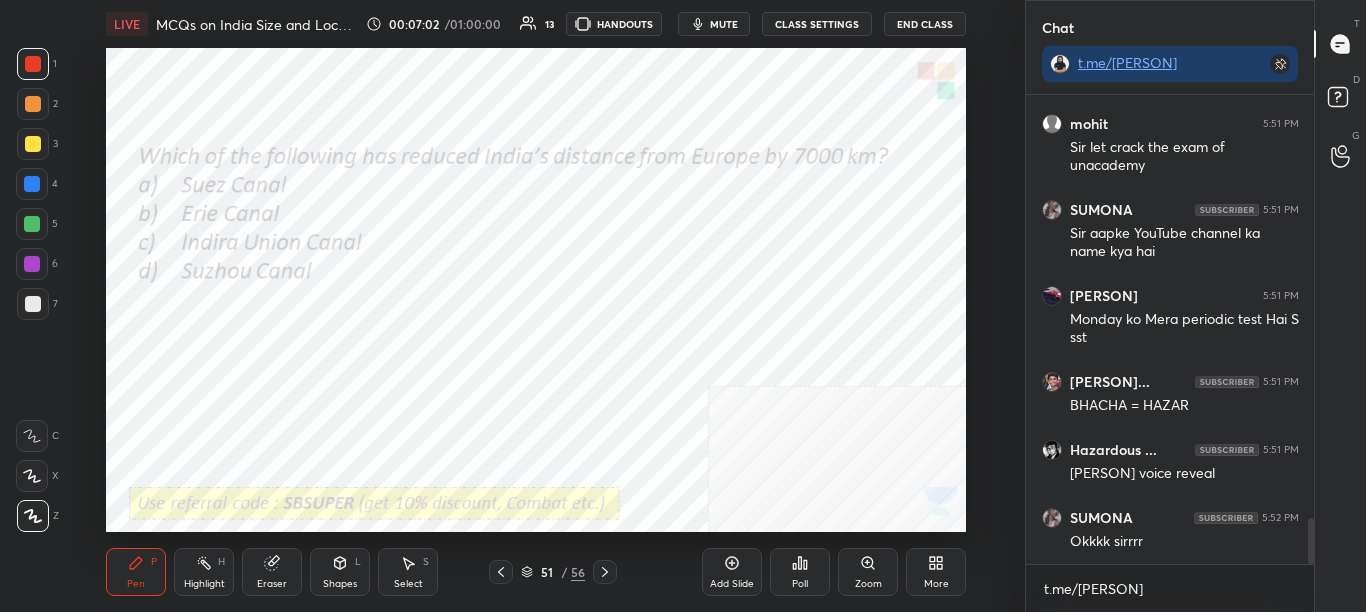 click on "Poll" at bounding box center (800, 572) 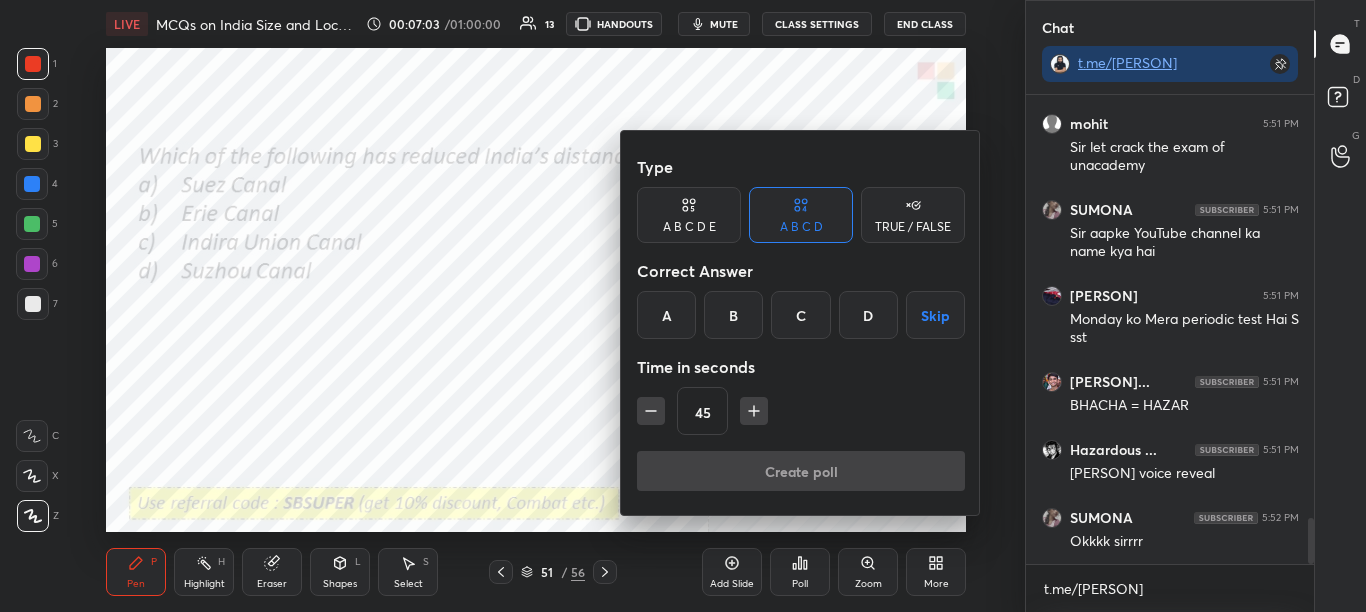 click on "A" at bounding box center (666, 315) 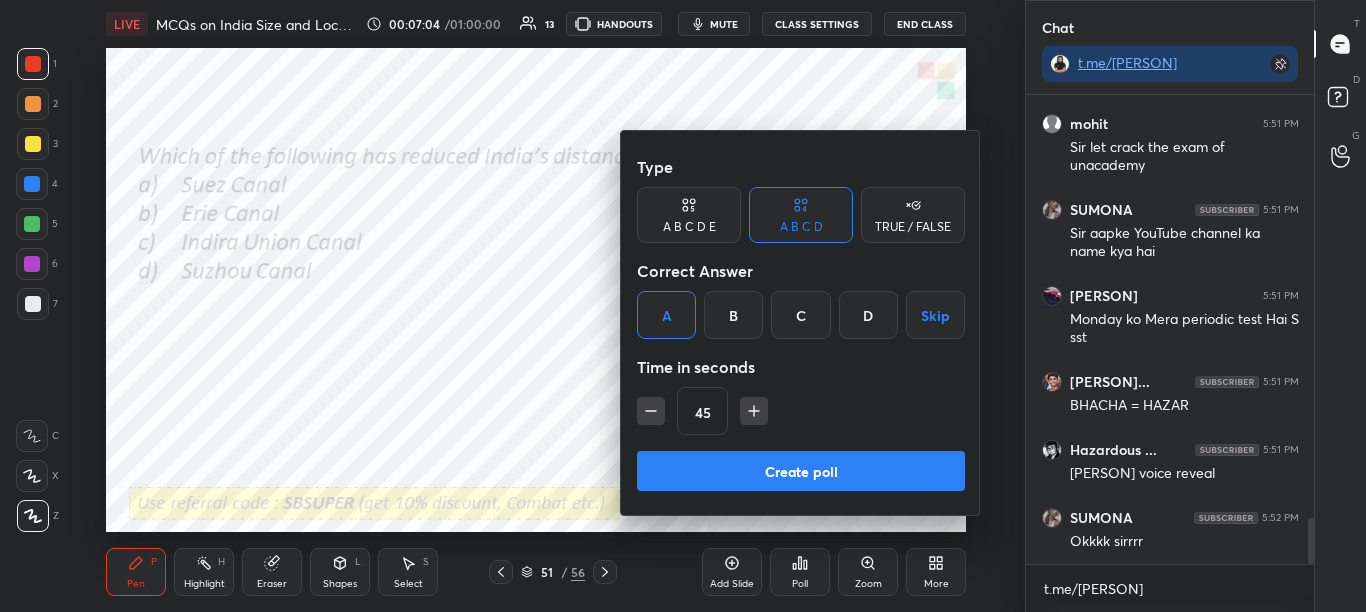 click on "Create poll" at bounding box center (801, 471) 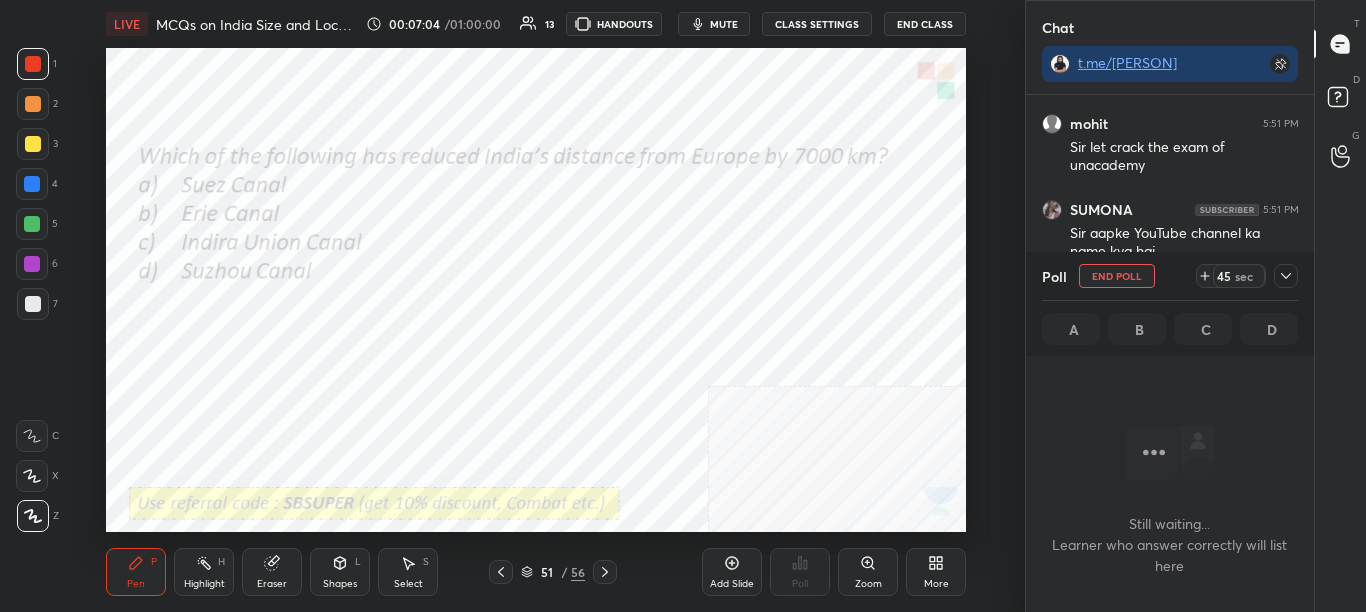 scroll, scrollTop: 359, scrollLeft: 282, axis: both 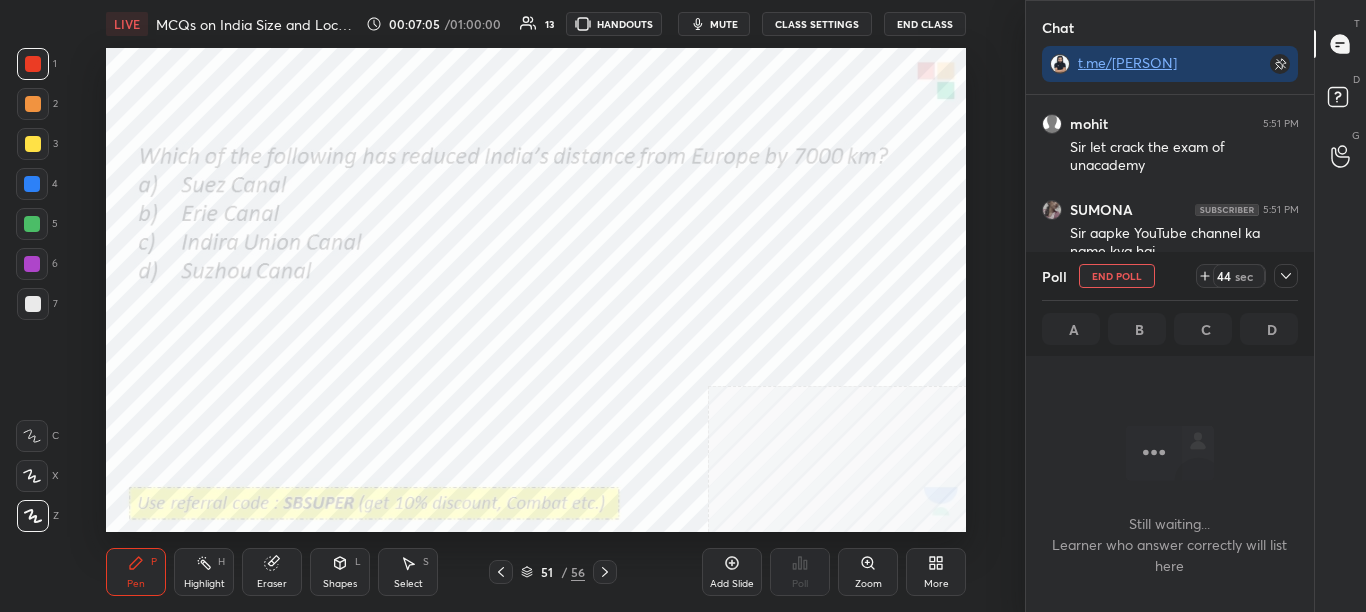 click 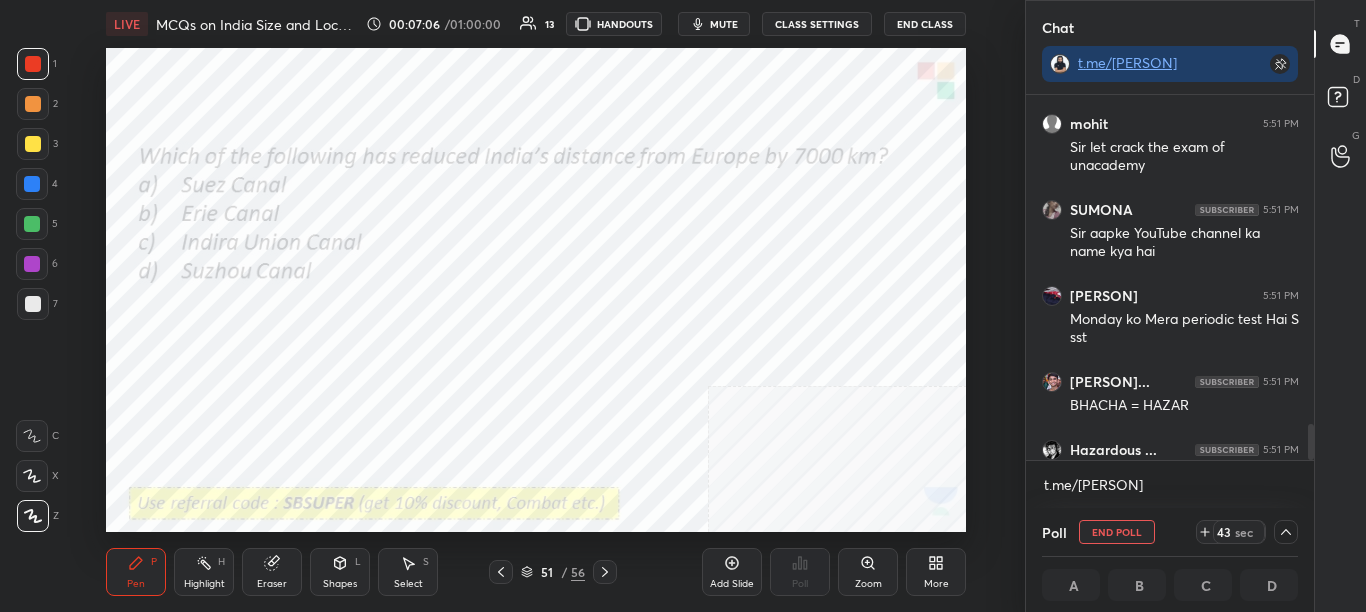 scroll, scrollTop: 1, scrollLeft: 7, axis: both 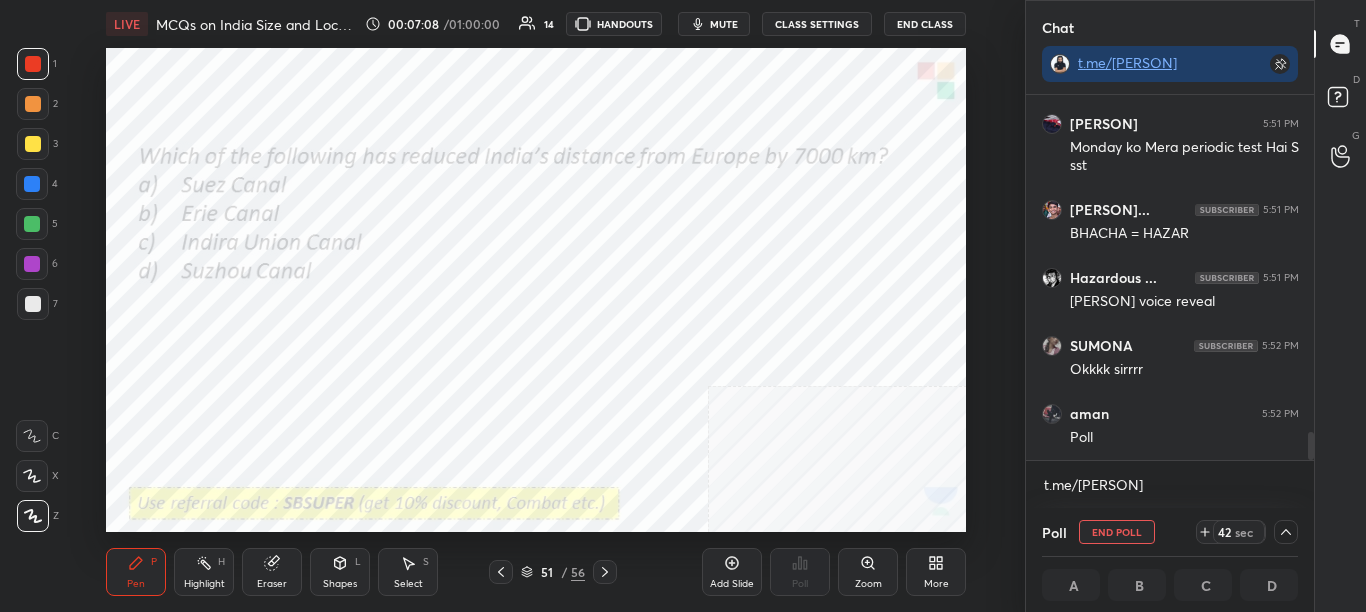 drag, startPoint x: 1313, startPoint y: 448, endPoint x: 1318, endPoint y: 461, distance: 13.928389 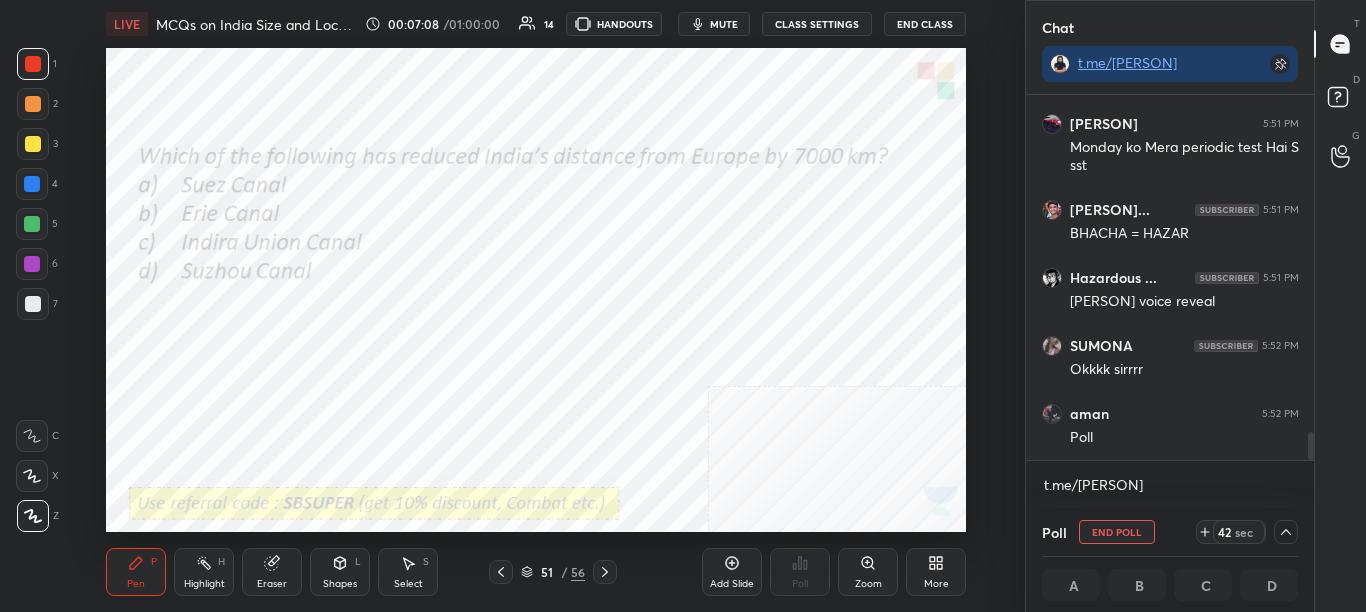 click on "Chat t.me/sikandarcbse9th mohit 5:51 PM Sir let crack the exam of unacademy SUMONA 5:51 PM Sar aapke YouTube channel ka name kya hai Dhrumil 5:51 PM Monday ko Mera periodic test Hai S sst Mohammed S... 5:51 PM BHACHA = HAZAR Hazardous ... 5:51 PM Shyam voice reveal SUMONA 5:52 PM Okkkk sirrrr aman 5:52 PM Poll JUMP TO LATEST Enable hand raising Enable raise hand to speak to learners. Once enabled, chat will be turned off temporarily. Enable t.me/sikandarcbse9th x   Doubts asked by learners will show up here NEW DOUBTS ASKED No one has raised a hand yet Can't raise hand Looks like educator just invited you to speak. Please wait before you can raise your hand again. Got it Poll End Poll 42  sec A B C D T Messages (T) D Doubts (D) G Raise Hand (G)" at bounding box center (1196, 306) 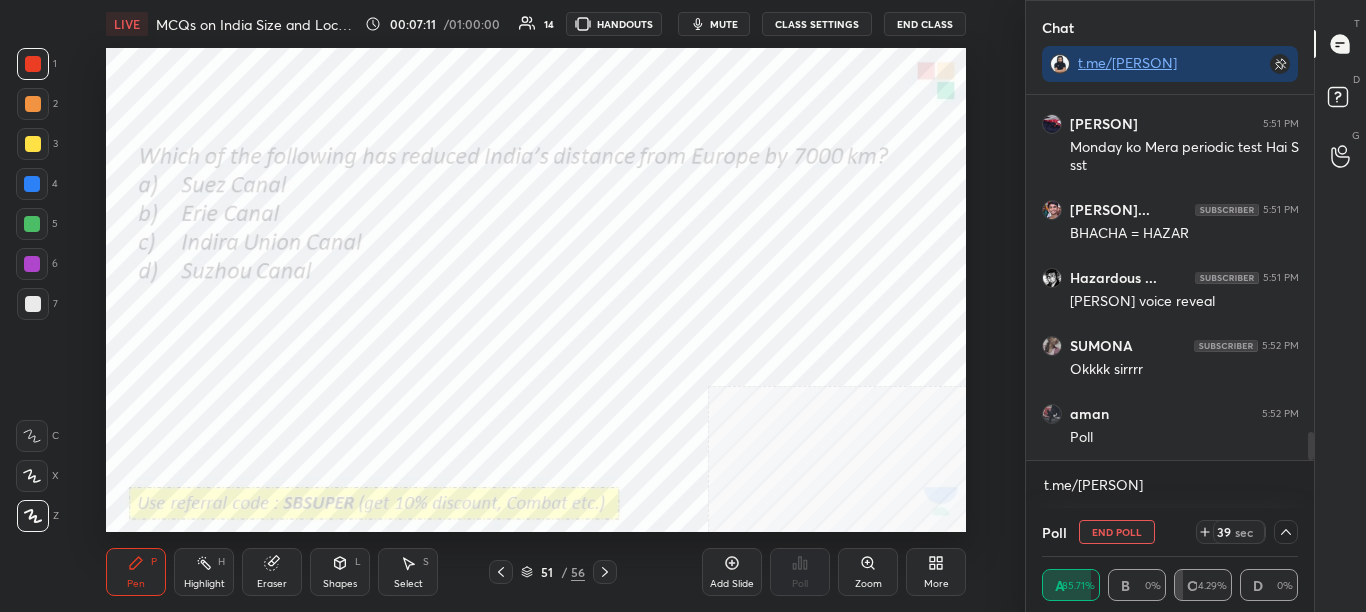 scroll, scrollTop: 4523, scrollLeft: 0, axis: vertical 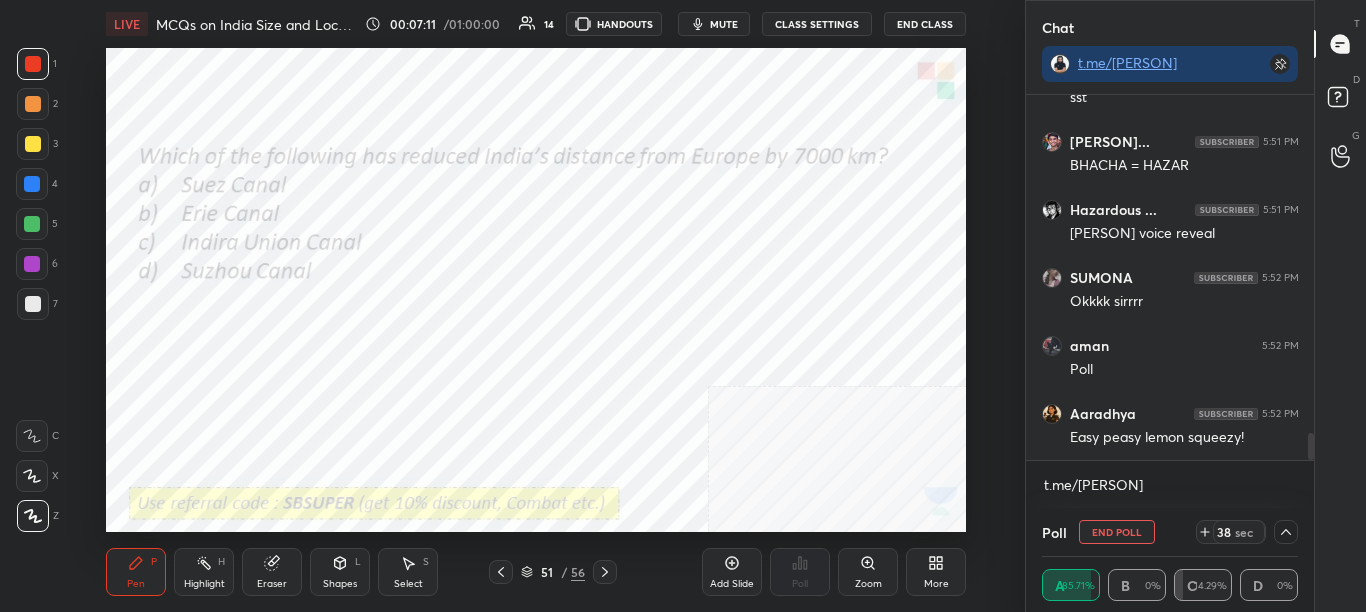 click 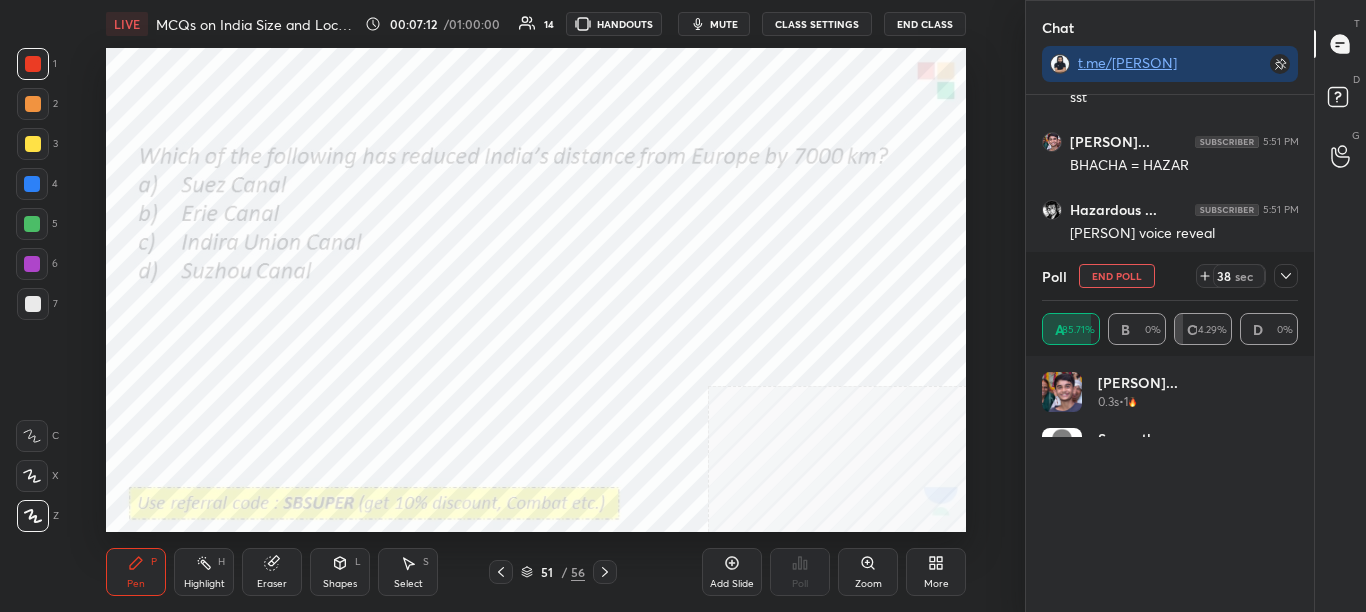 scroll, scrollTop: 7, scrollLeft: 7, axis: both 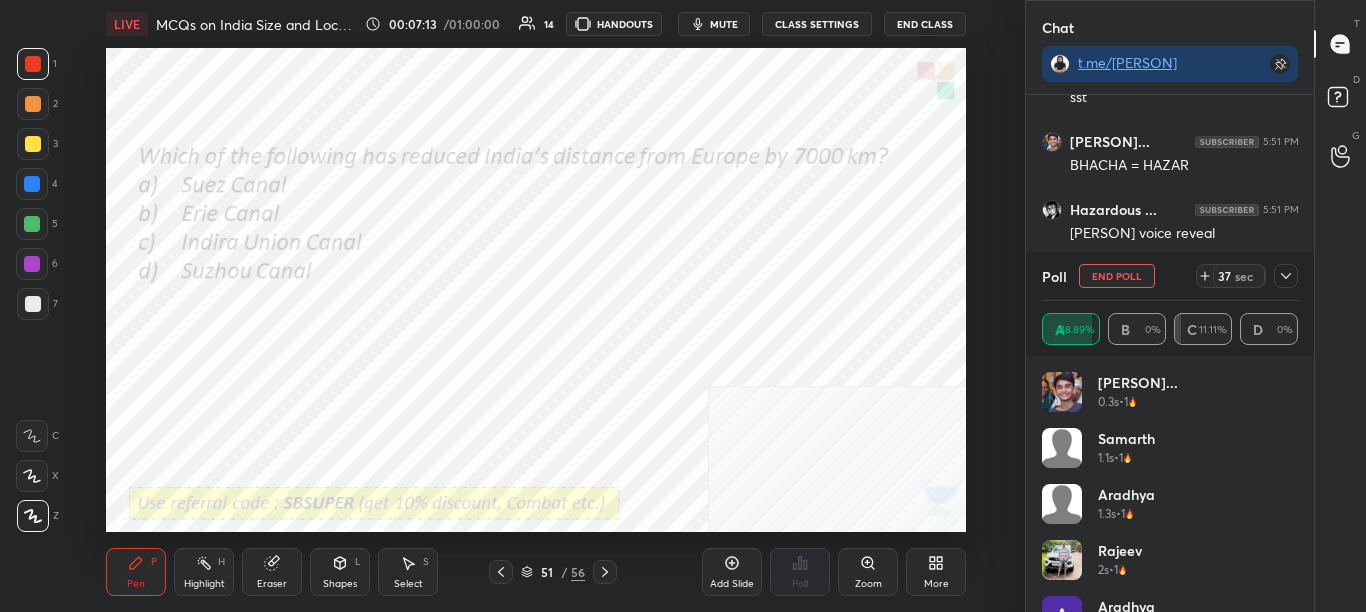 click 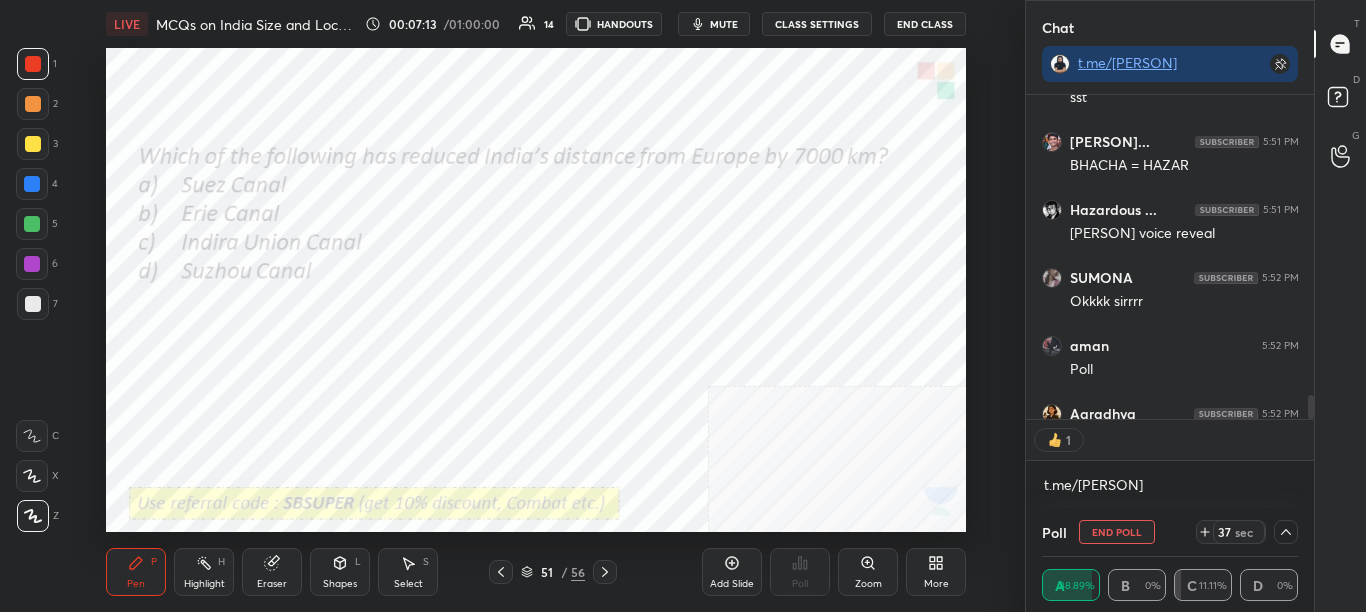 scroll, scrollTop: 0, scrollLeft: 0, axis: both 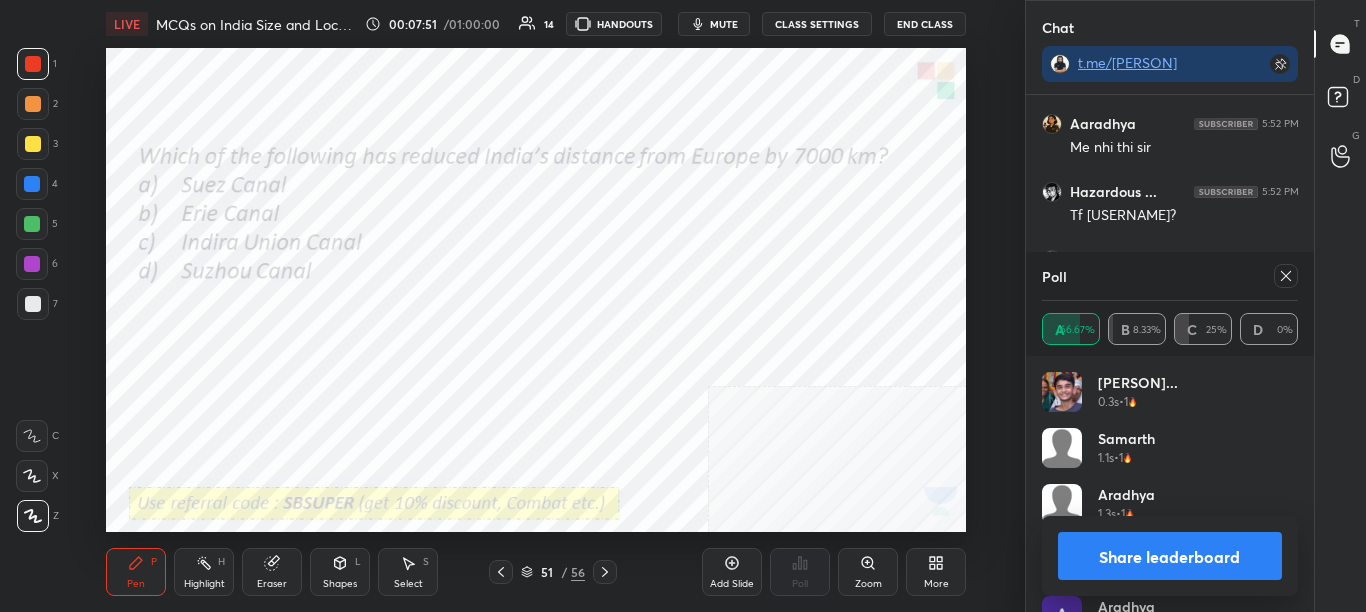 click on "Share leaderboard" at bounding box center (1170, 556) 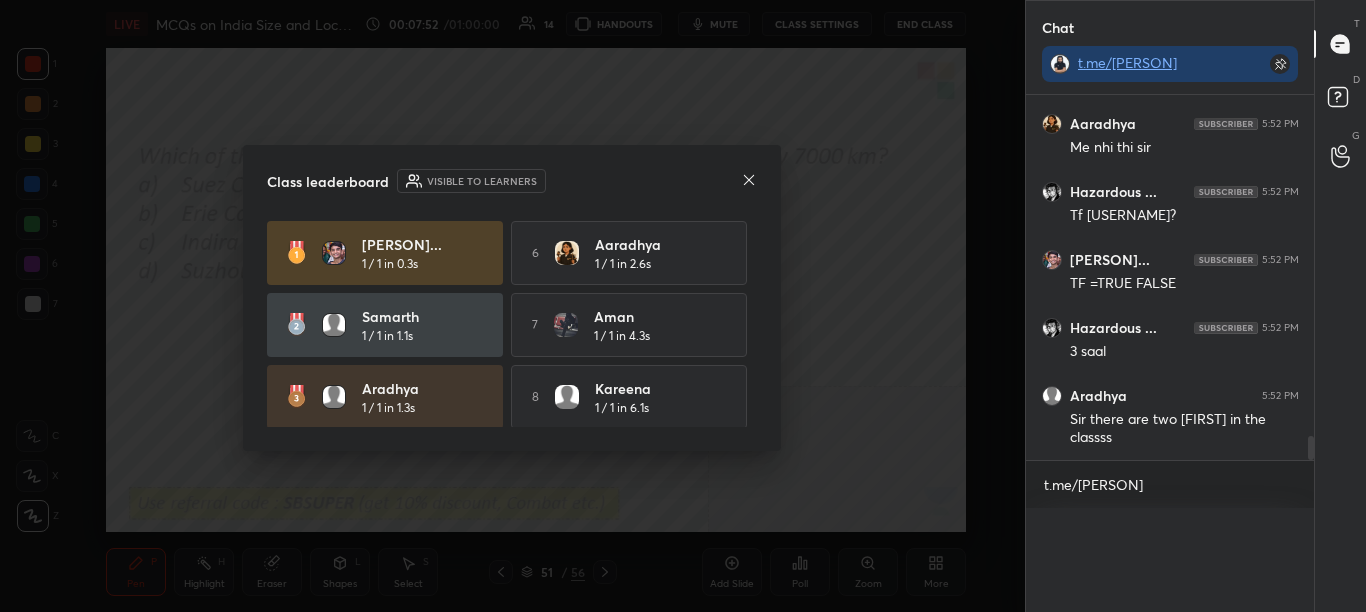 scroll, scrollTop: 0, scrollLeft: 0, axis: both 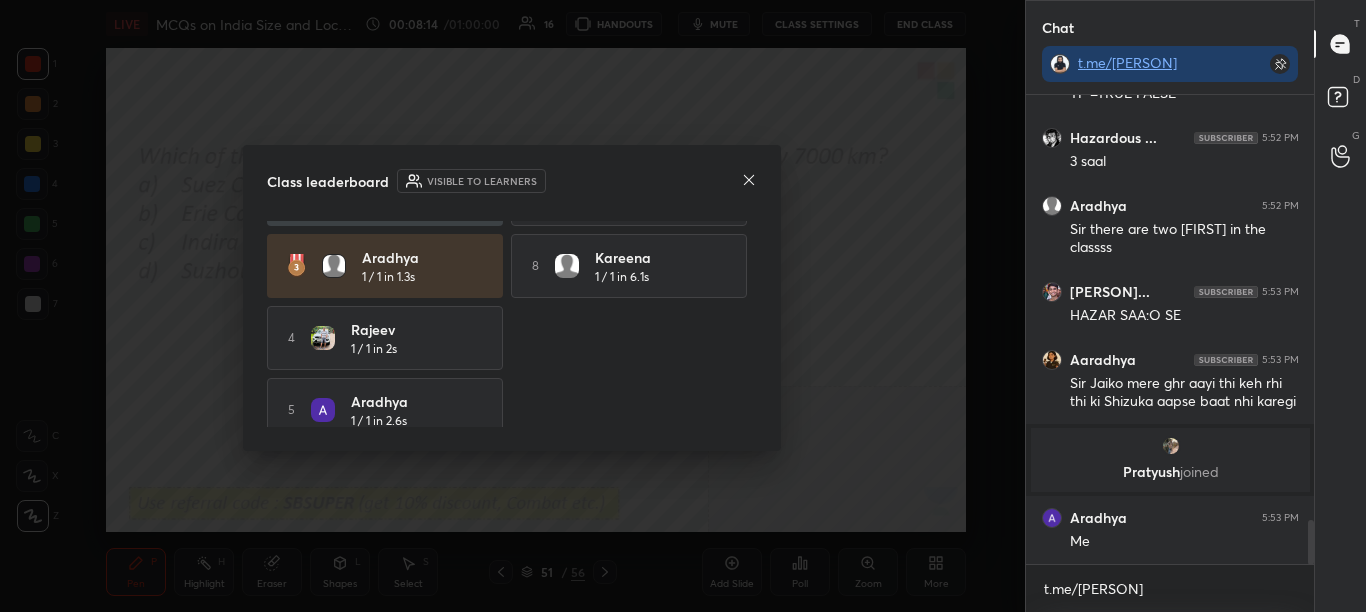 click 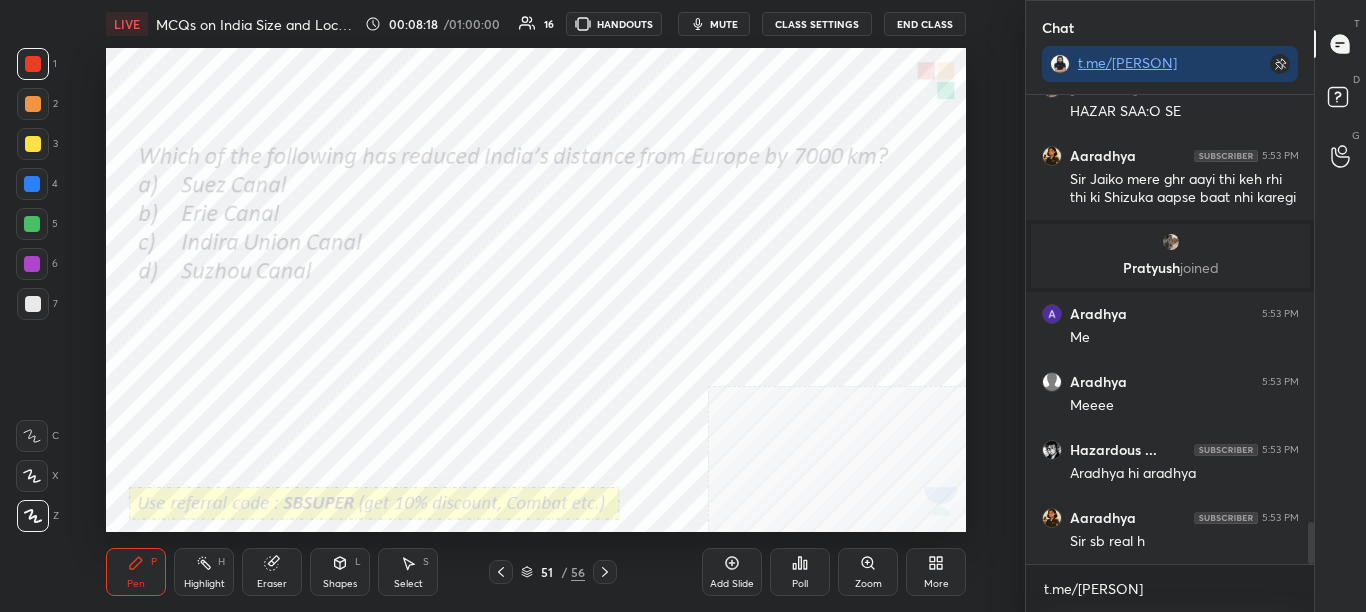 click on "LIVE MCQs on India Size and Location - SBSUPER 00:08:18 /  01:00:00 16 HANDOUTS mute CLASS SETTINGS End Class Setting up your live class Poll for   secs No correct answer Start poll Back MCQs on India Size and Location - SBSUPER Sikandar Baig Pen P Highlight H Eraser Shapes L Select S 51 / 56 Add Slide Poll Zoom More" at bounding box center [536, 306] 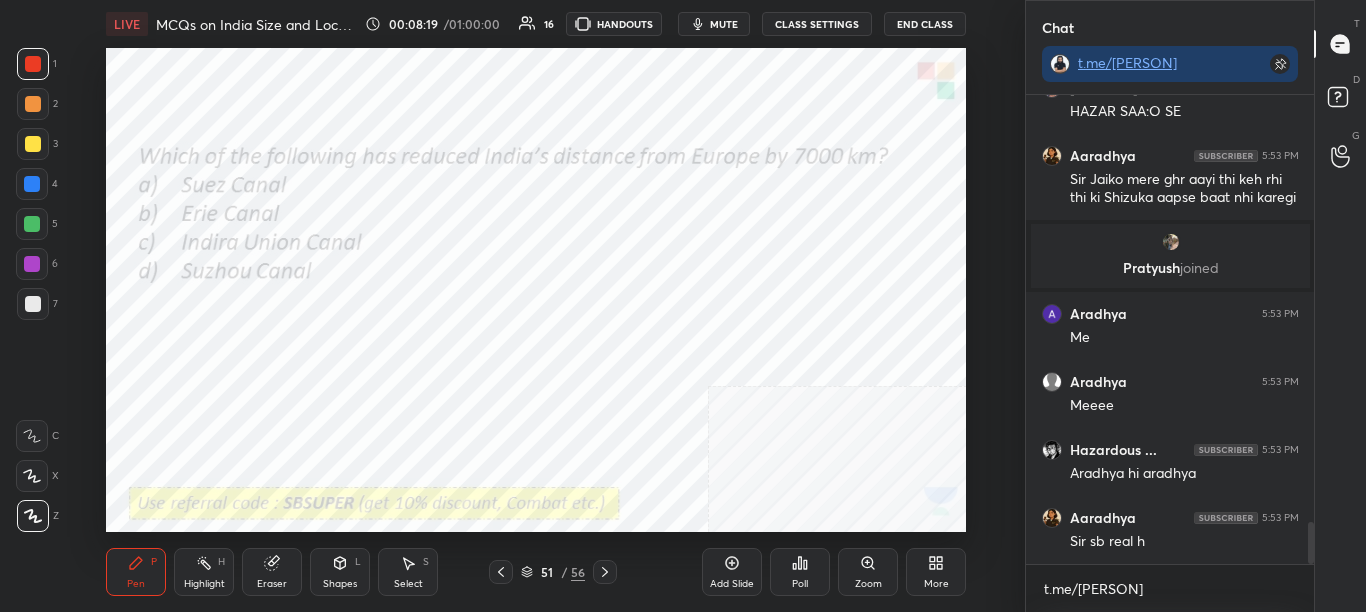 click 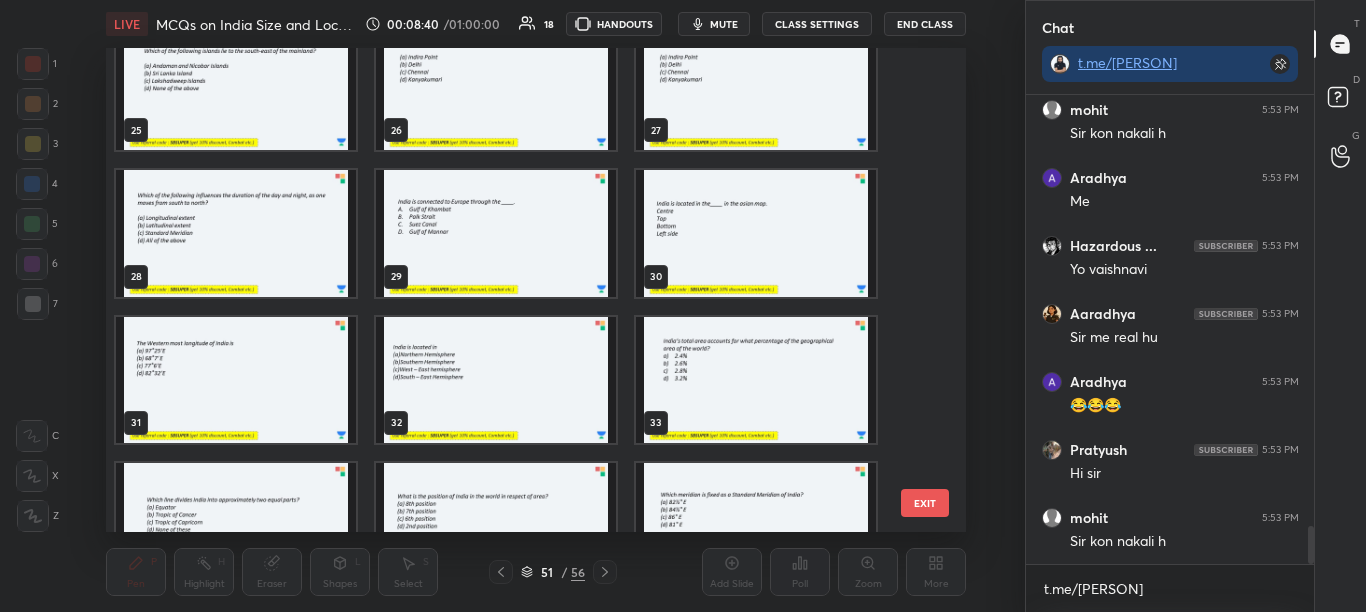 click at bounding box center (756, 380) 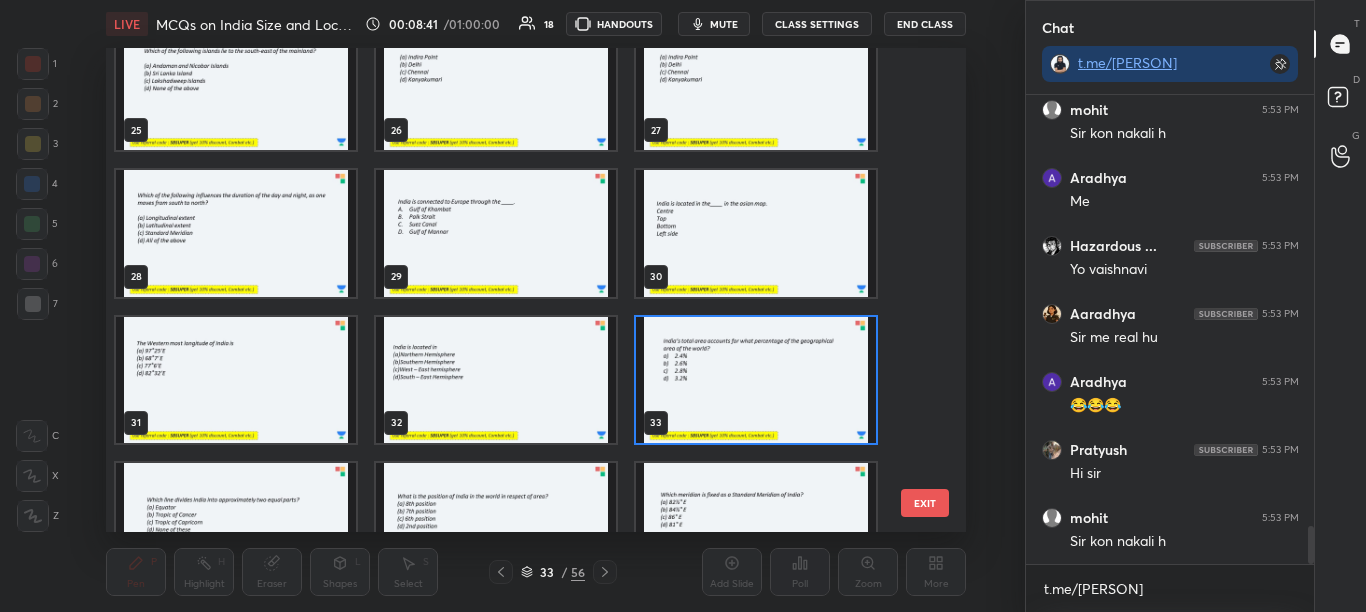 click at bounding box center [756, 380] 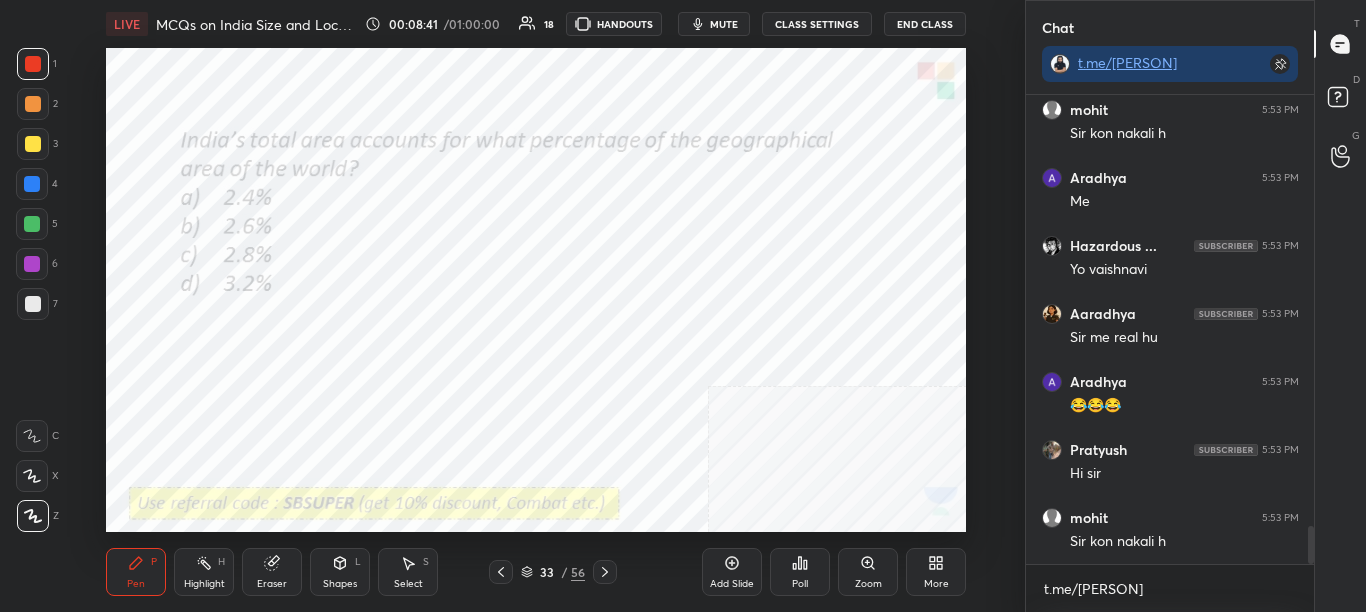 click at bounding box center (756, 380) 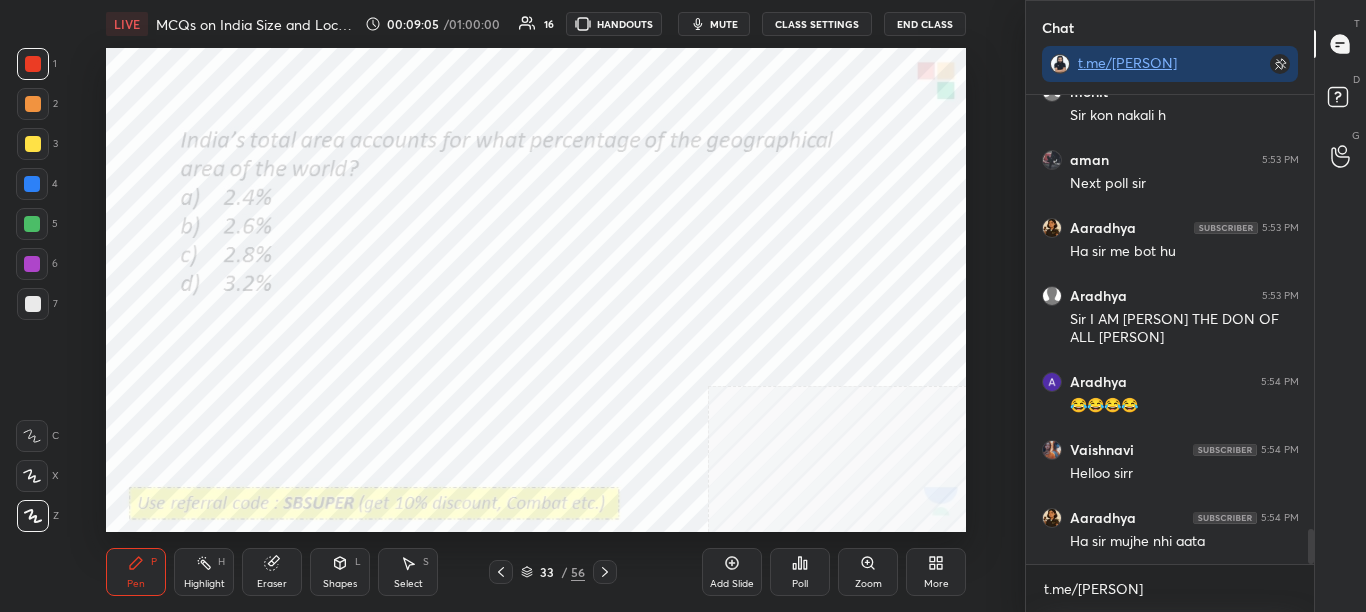 scroll, scrollTop: 5791, scrollLeft: 0, axis: vertical 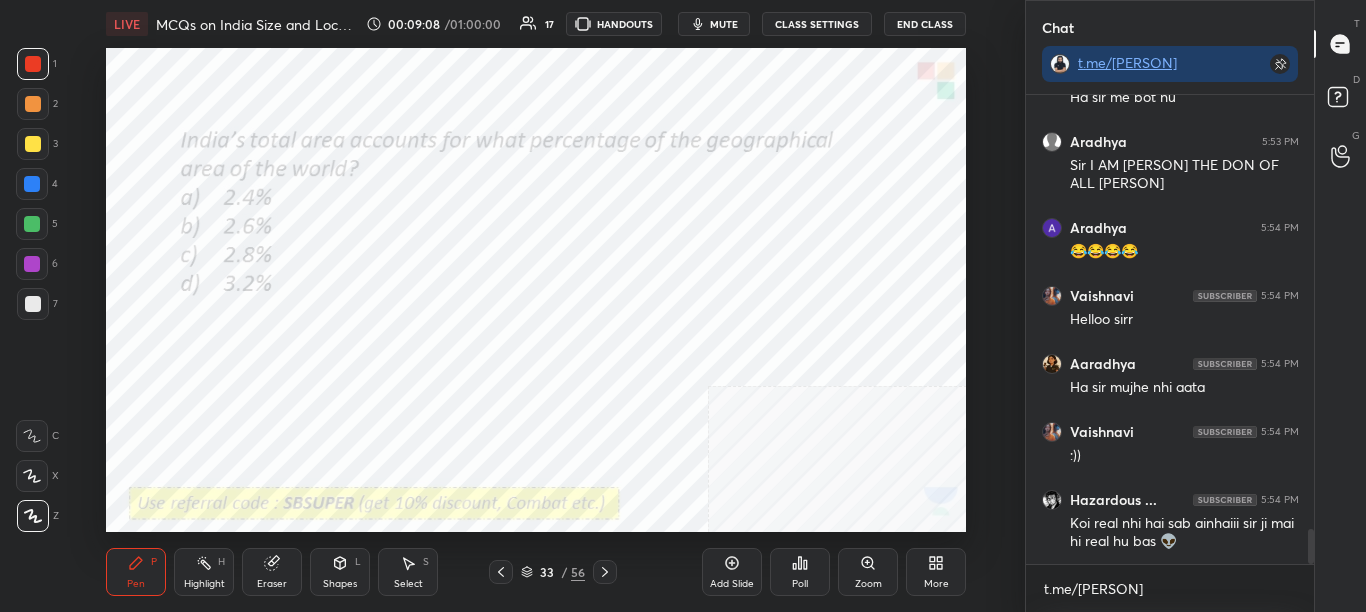 click on "Poll" at bounding box center (800, 572) 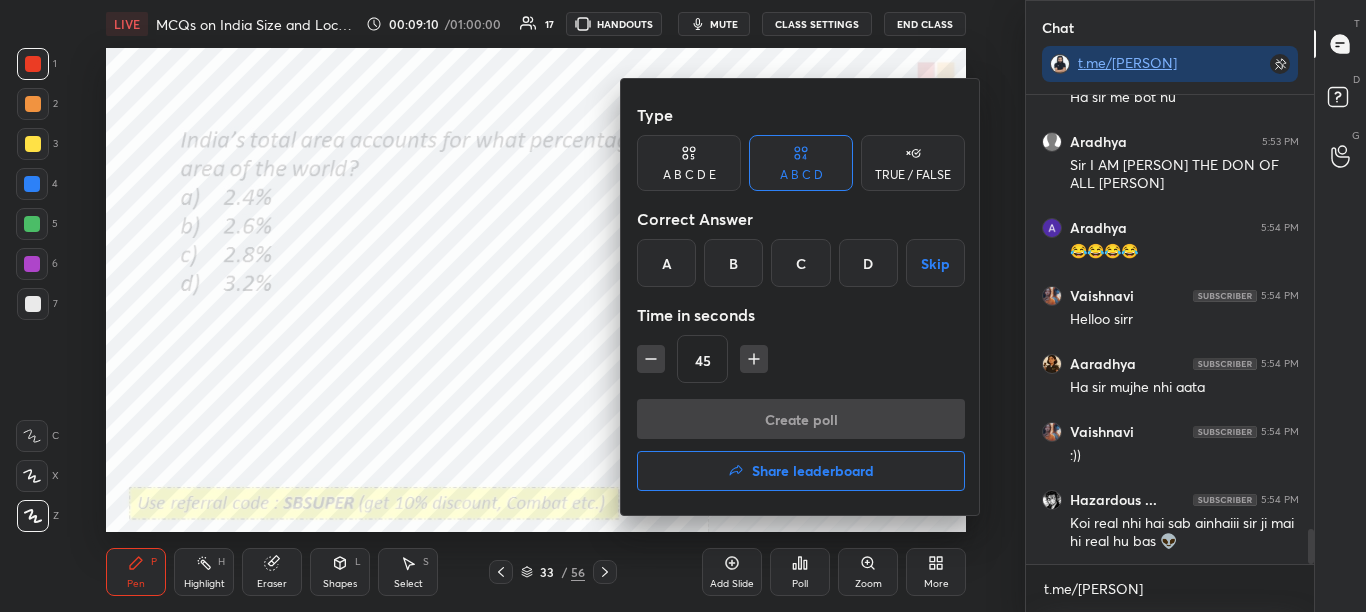 click on "A" at bounding box center [666, 263] 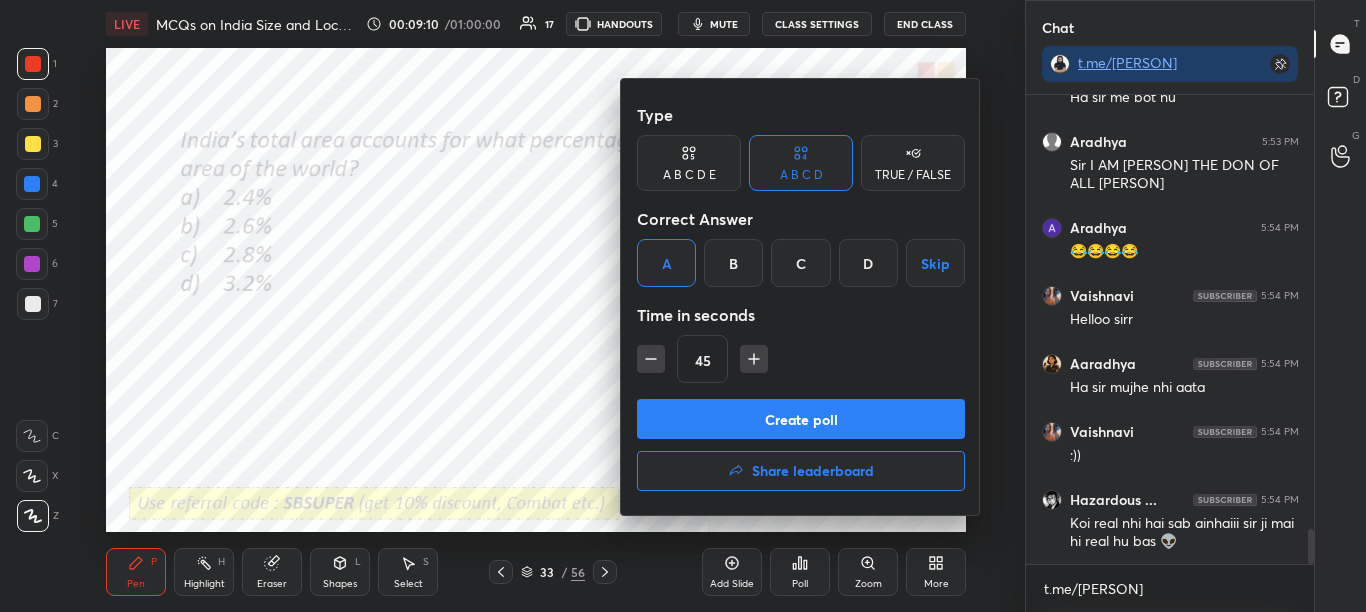 click on "Create poll" at bounding box center (801, 419) 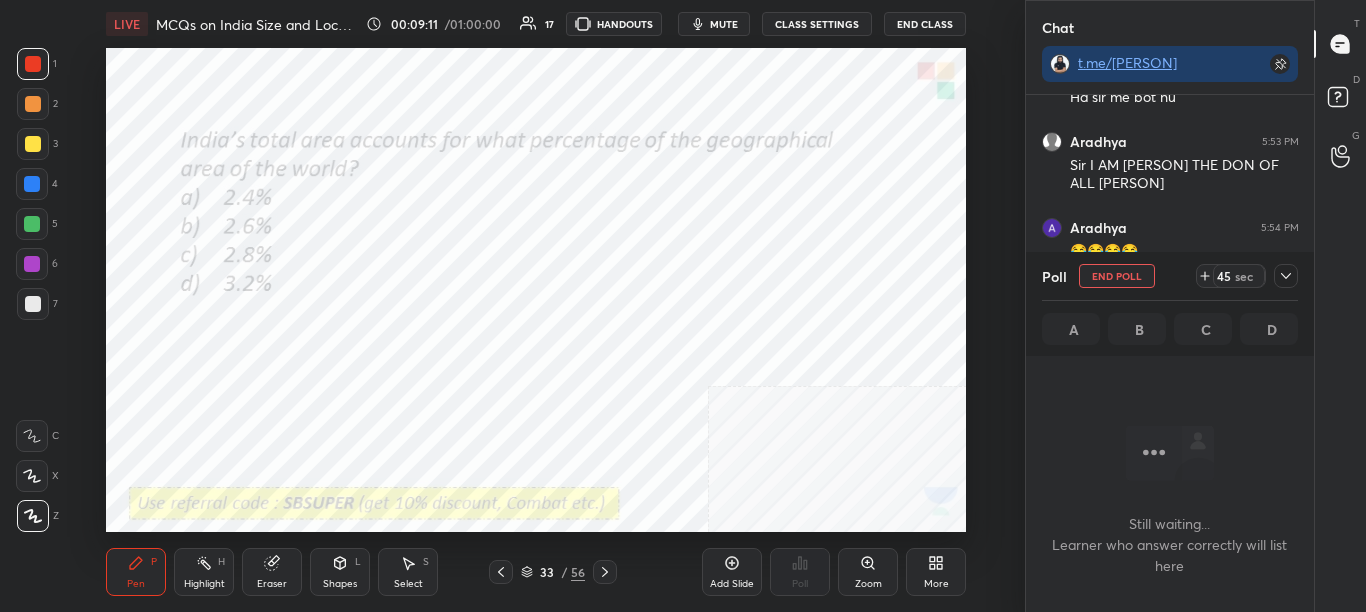 scroll, scrollTop: 391, scrollLeft: 282, axis: both 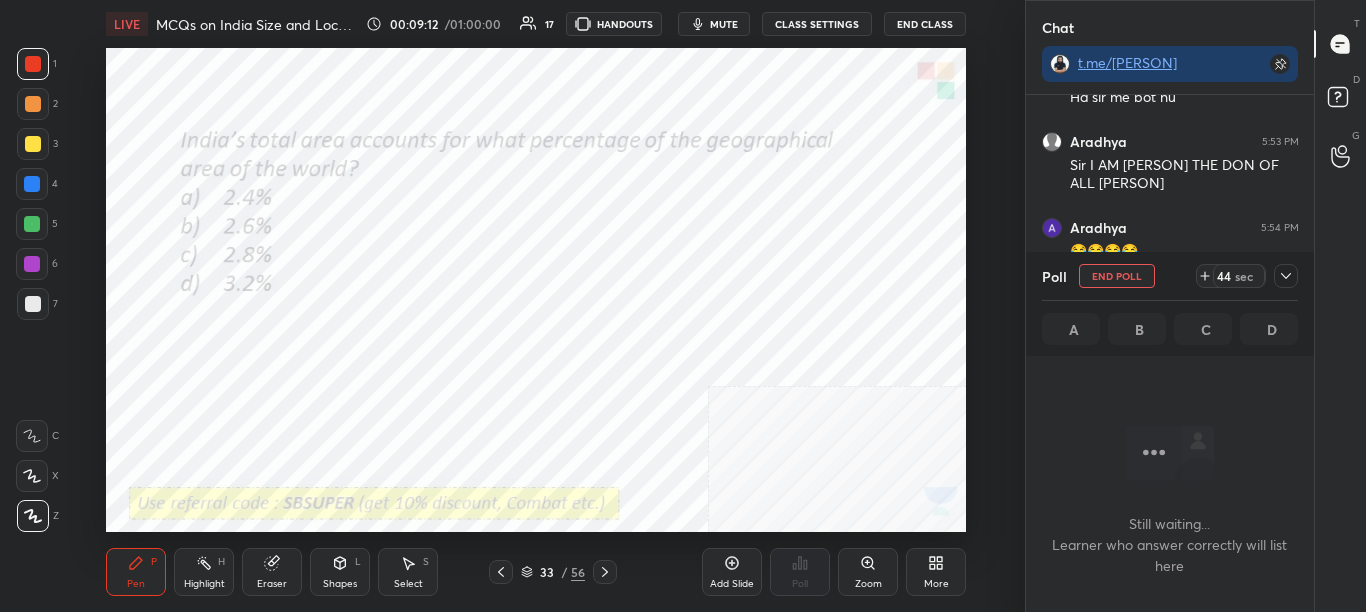 click 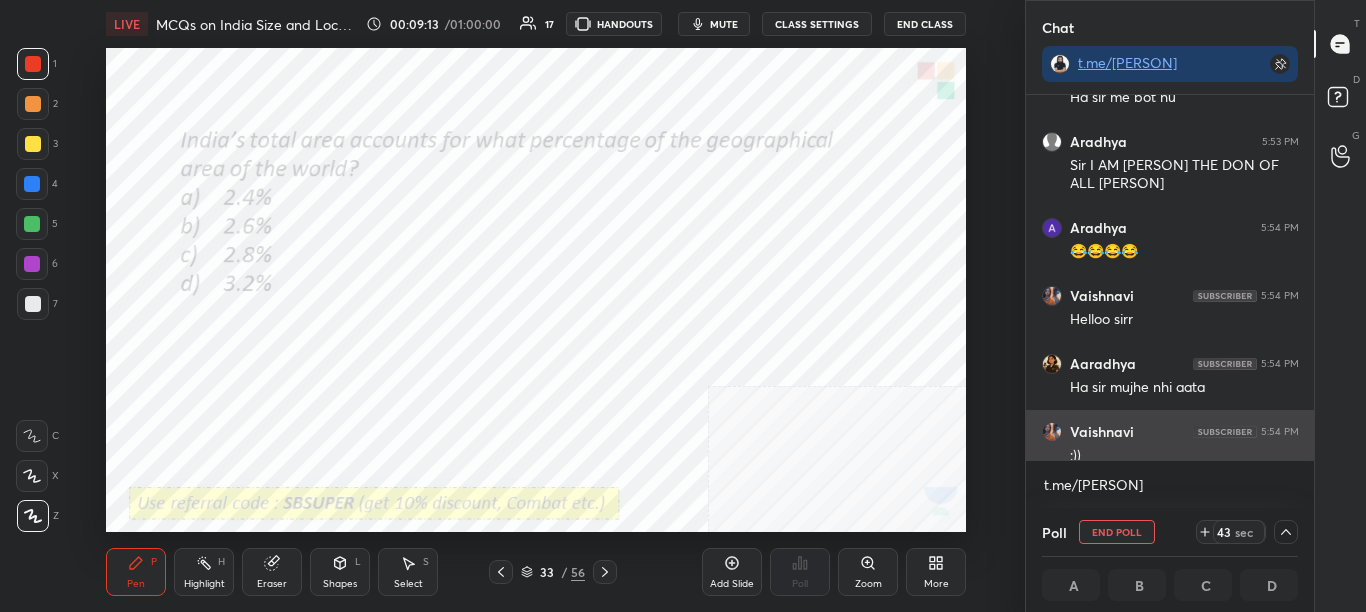 scroll, scrollTop: 1, scrollLeft: 7, axis: both 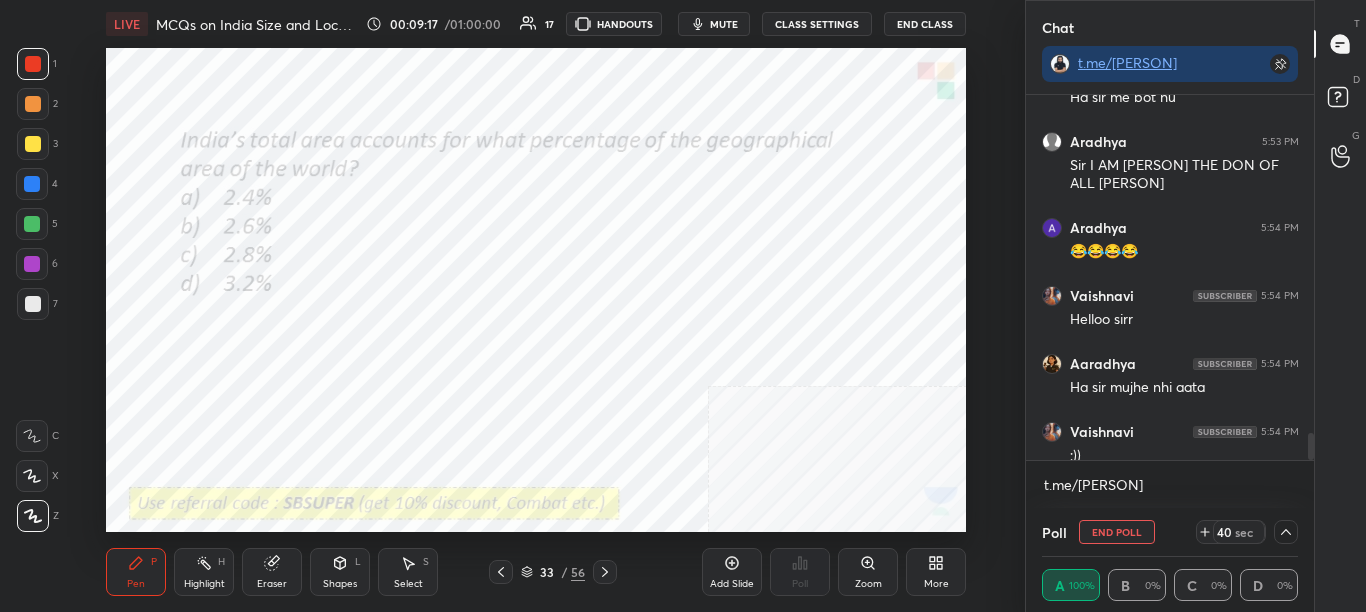 drag, startPoint x: 1307, startPoint y: 441, endPoint x: 1308, endPoint y: 452, distance: 11.045361 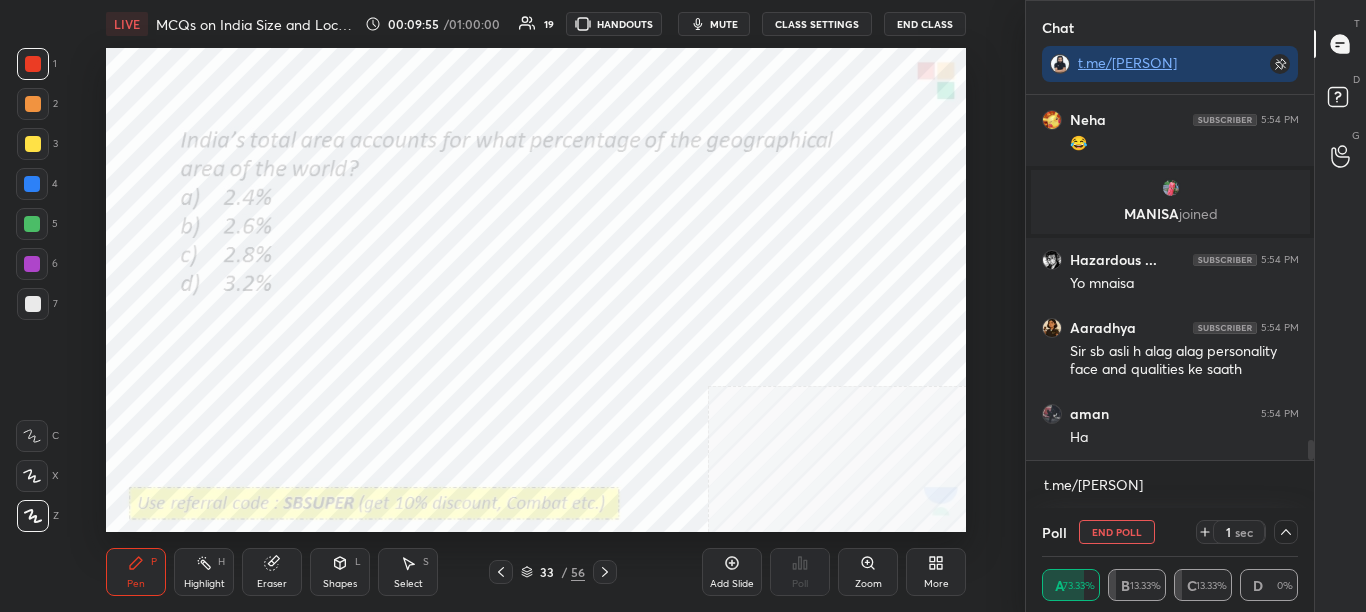 scroll, scrollTop: 6381, scrollLeft: 0, axis: vertical 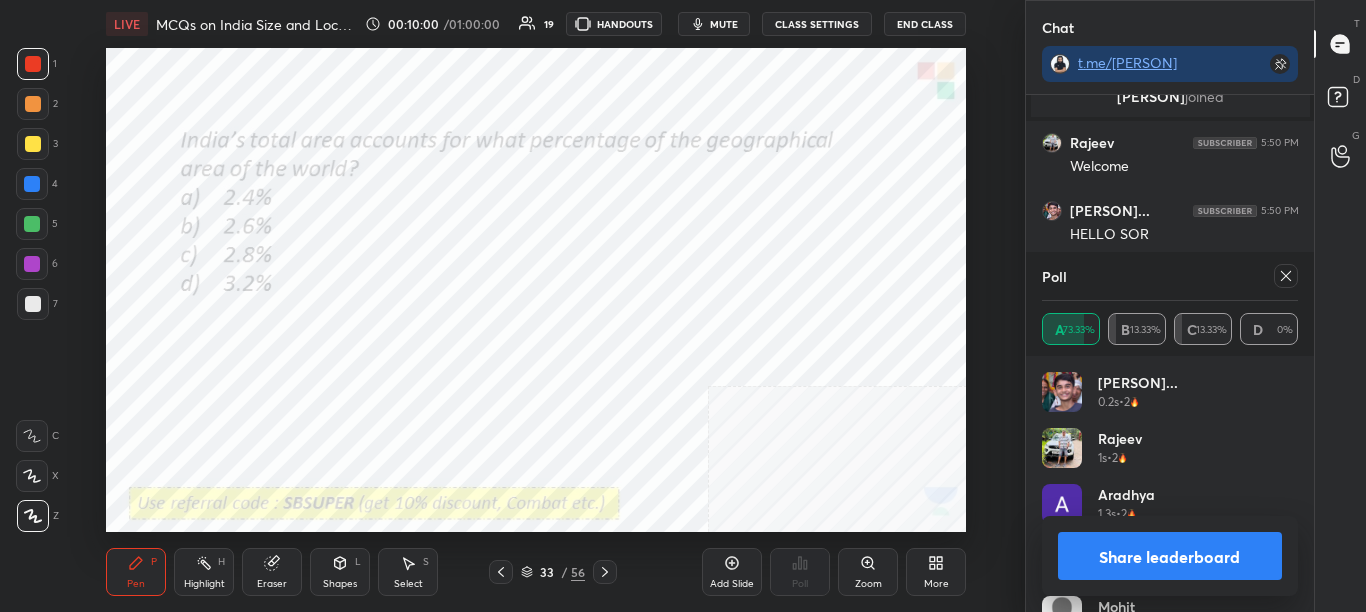 click 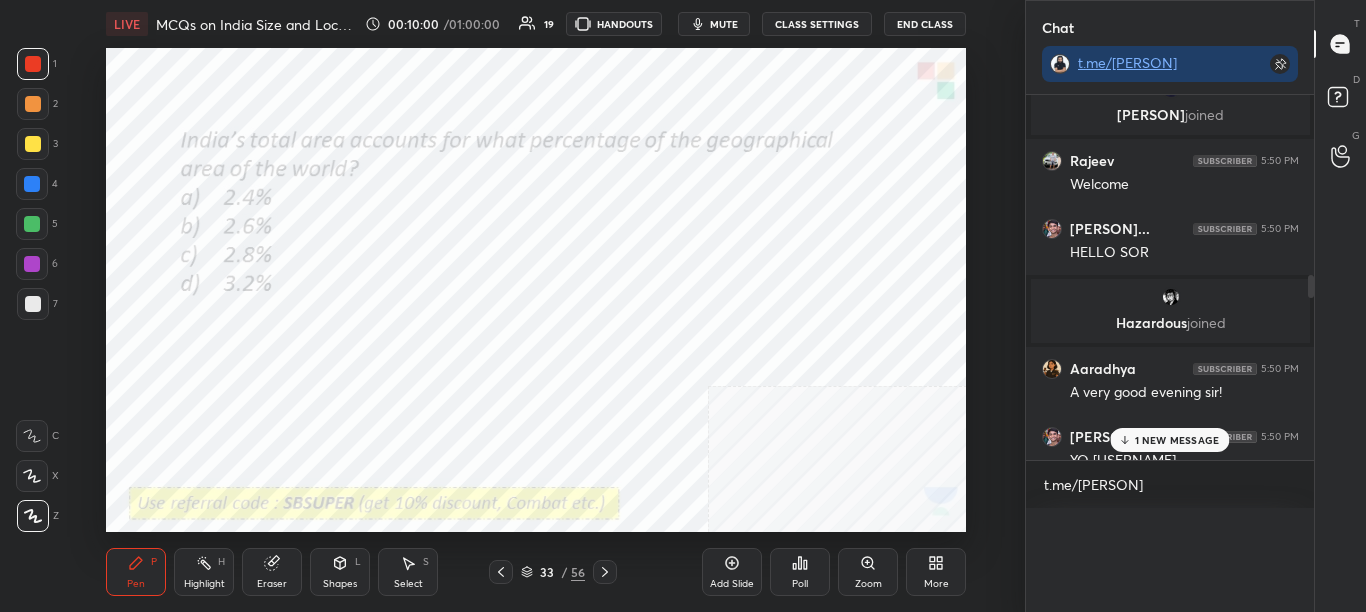 scroll, scrollTop: 0, scrollLeft: 0, axis: both 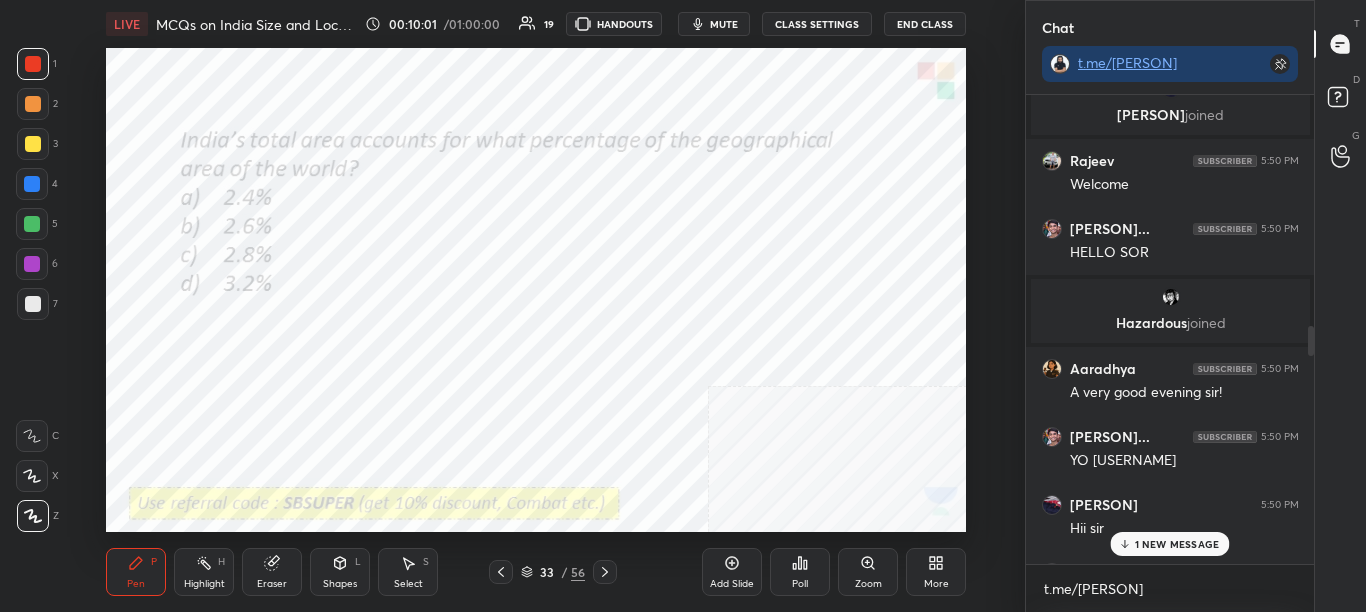 click on "1 NEW MESSAGE" at bounding box center (1177, 544) 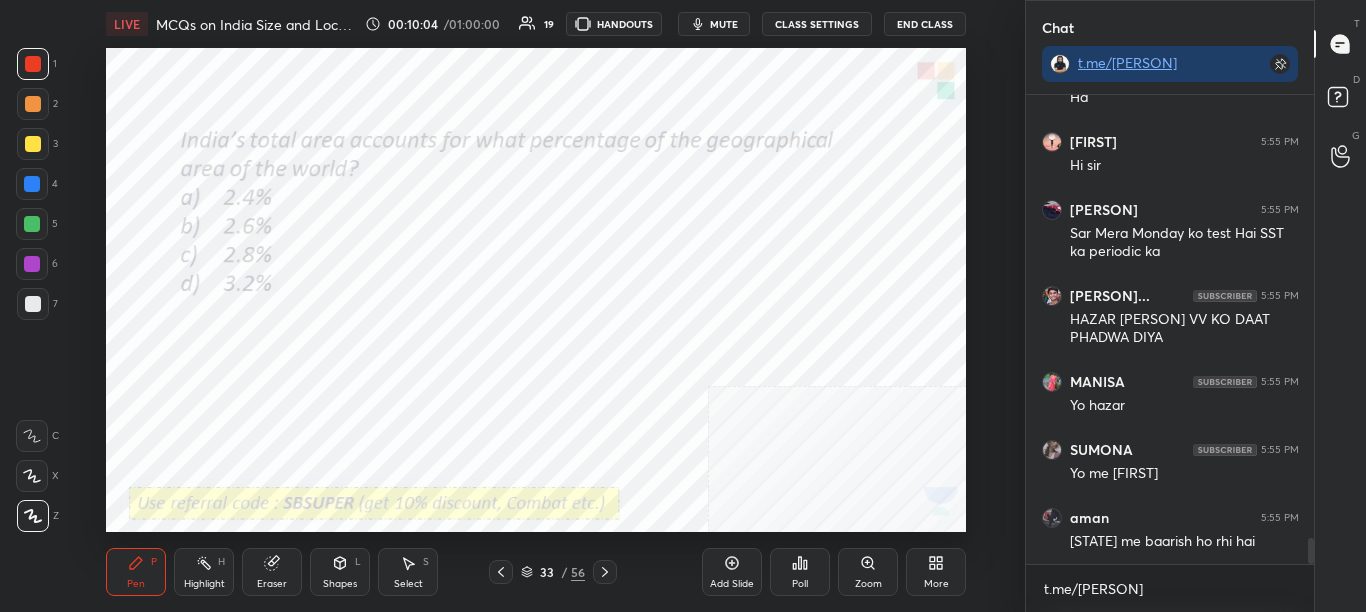 click 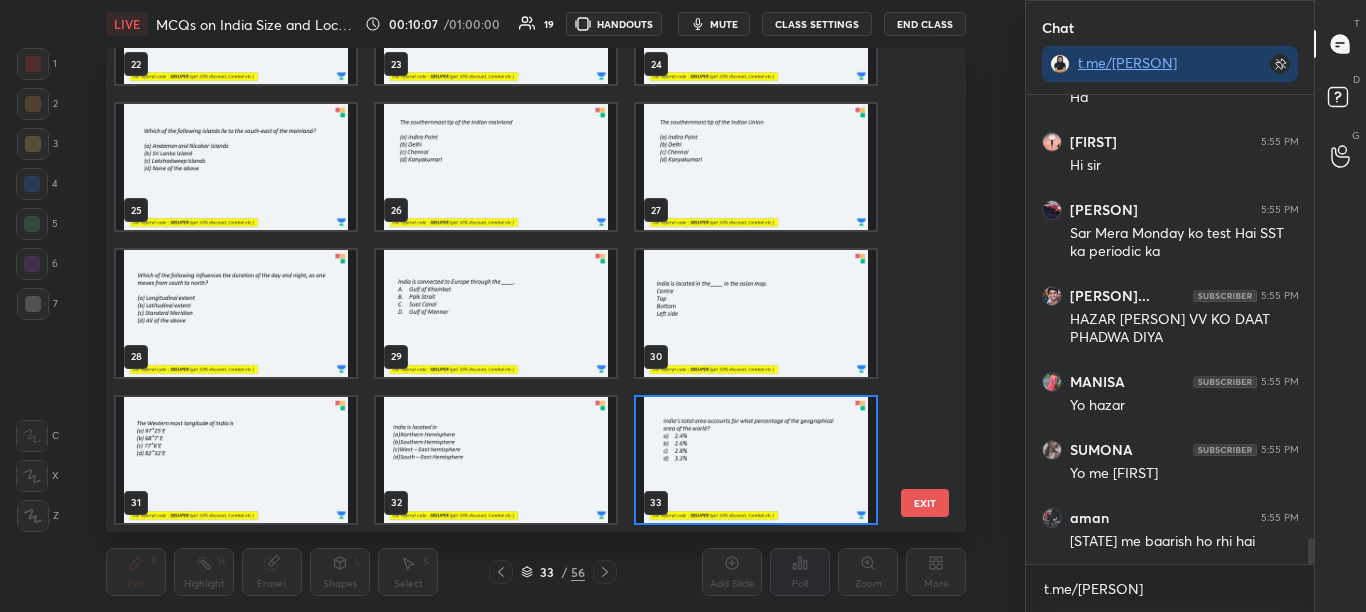 click at bounding box center (236, 460) 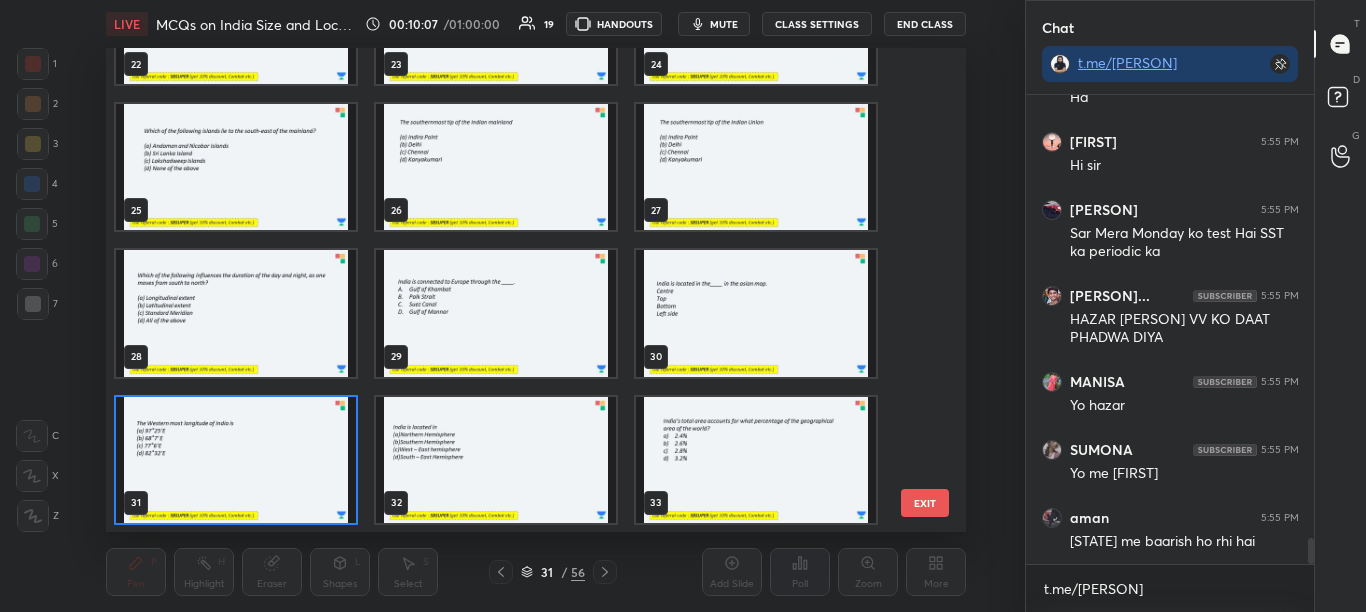 click at bounding box center [236, 460] 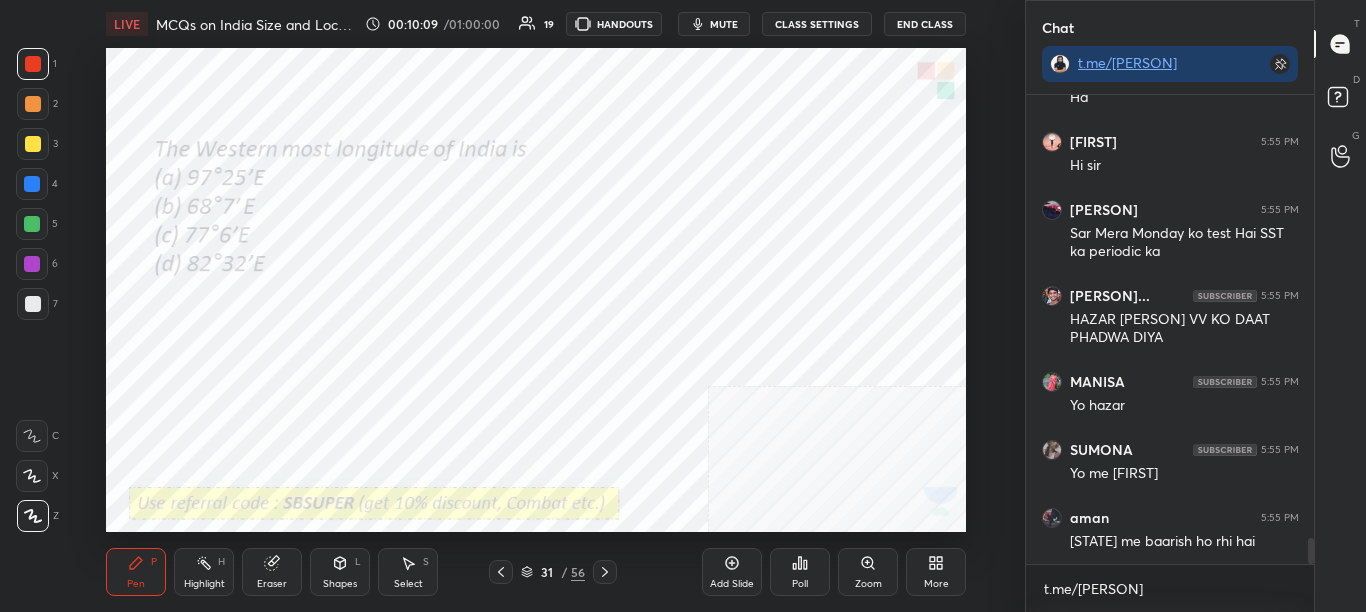 click 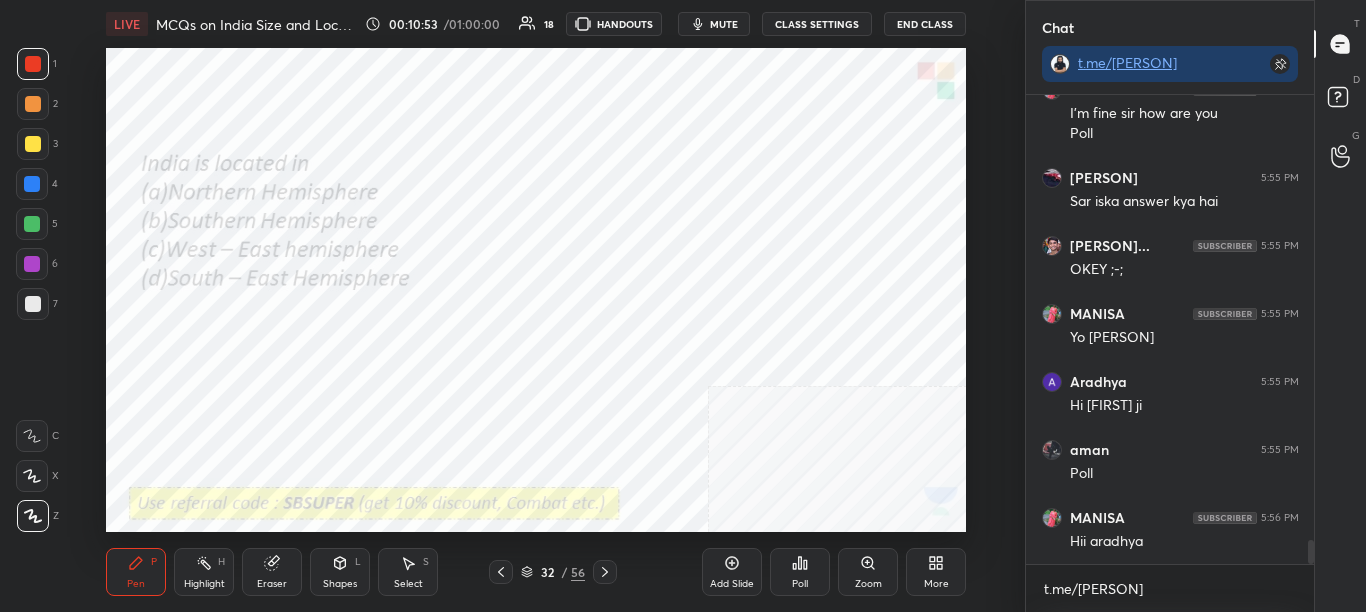 click on "Poll" at bounding box center (800, 572) 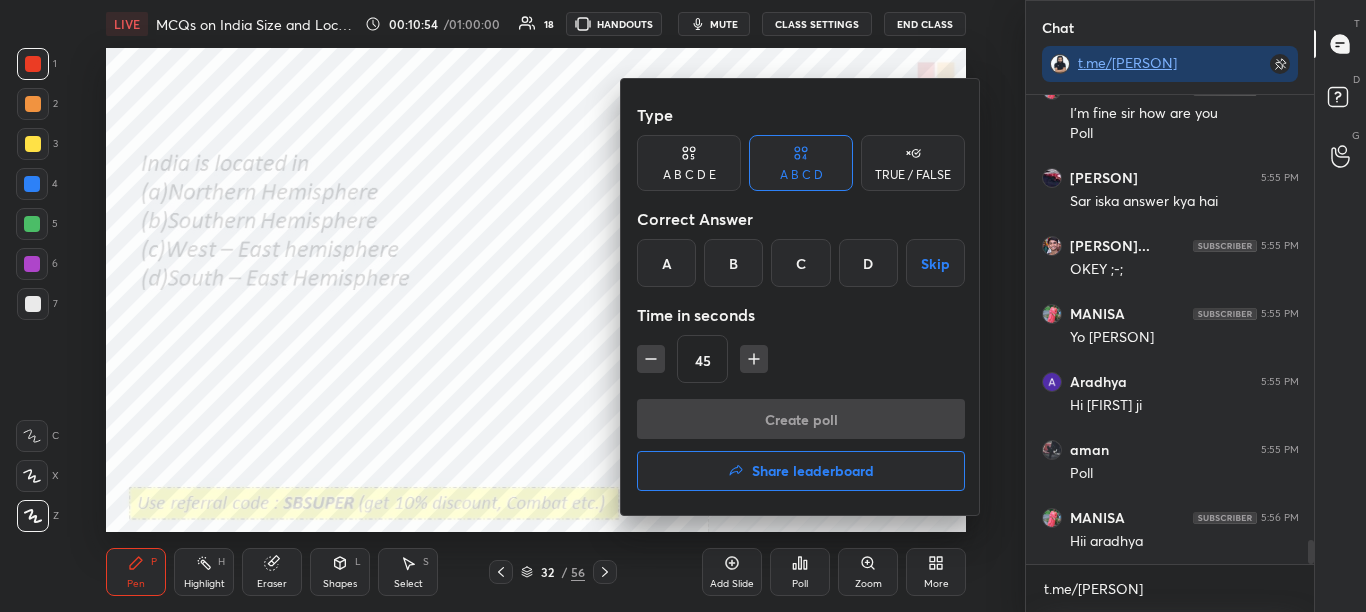 click on "A" at bounding box center [666, 263] 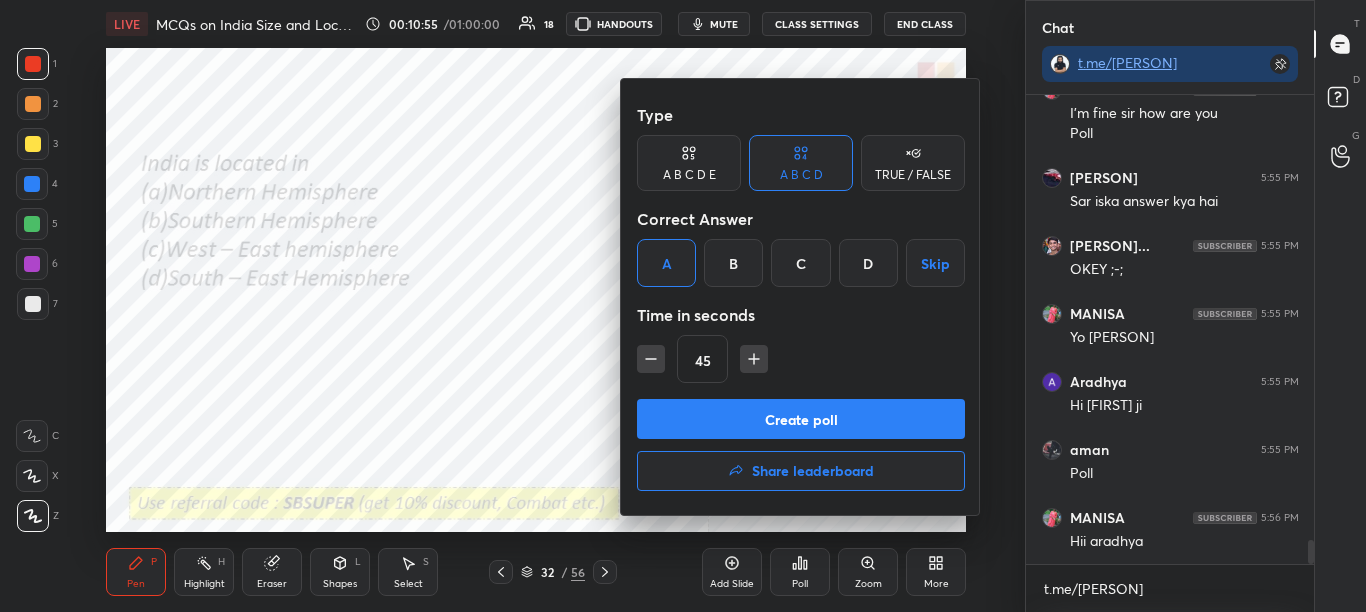 click on "Create poll" at bounding box center (801, 419) 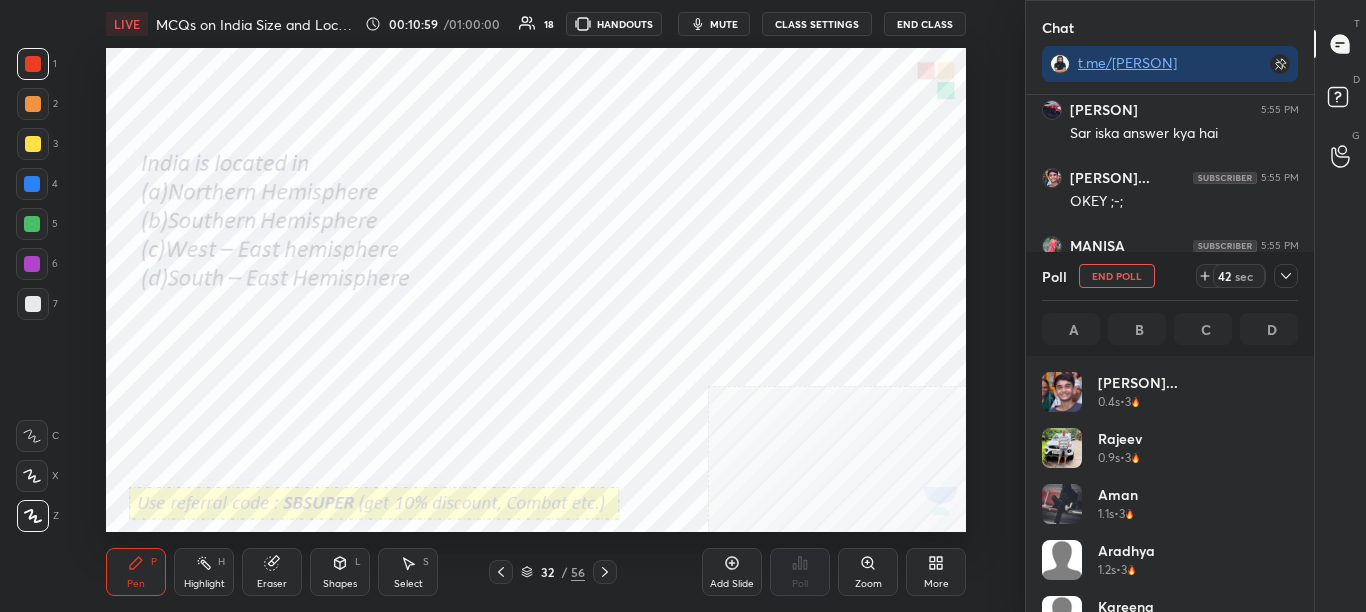 click 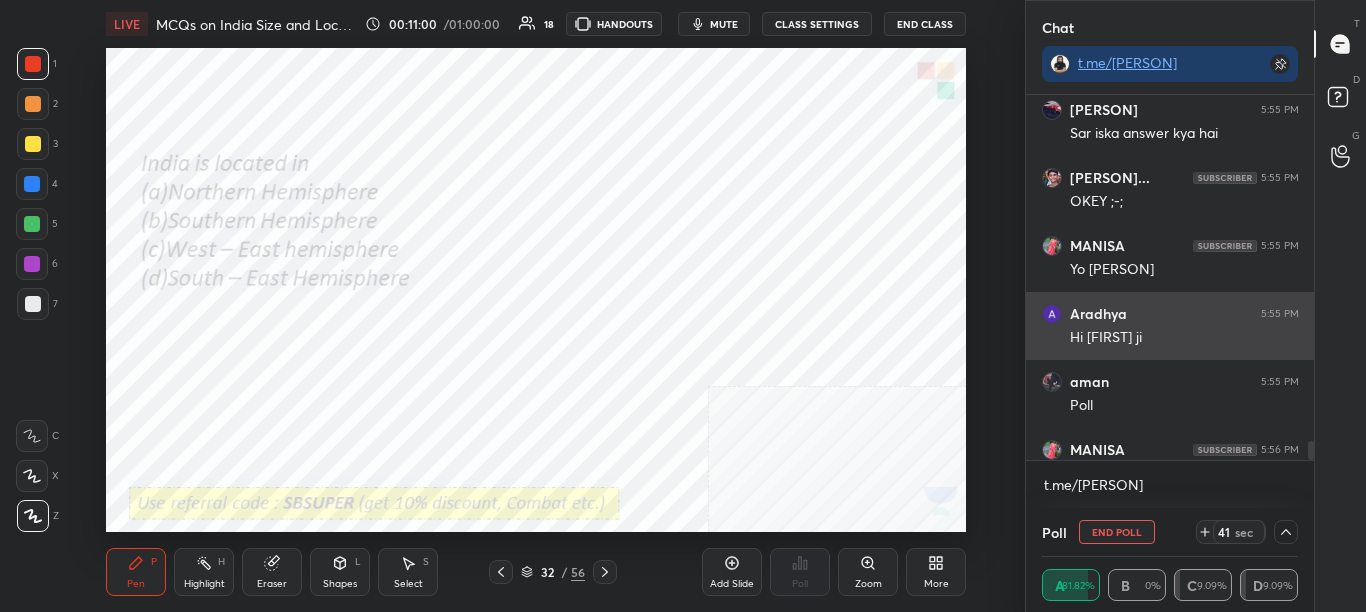 scroll, scrollTop: 0, scrollLeft: 0, axis: both 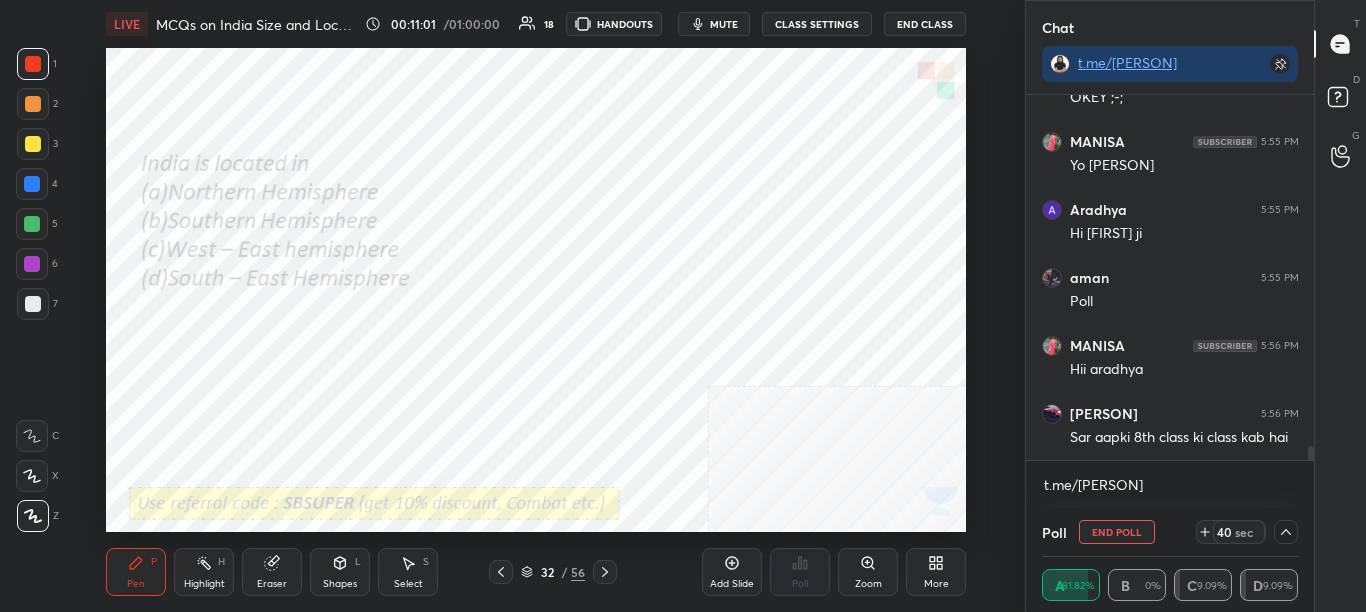 drag, startPoint x: 1309, startPoint y: 449, endPoint x: 1312, endPoint y: 459, distance: 10.440307 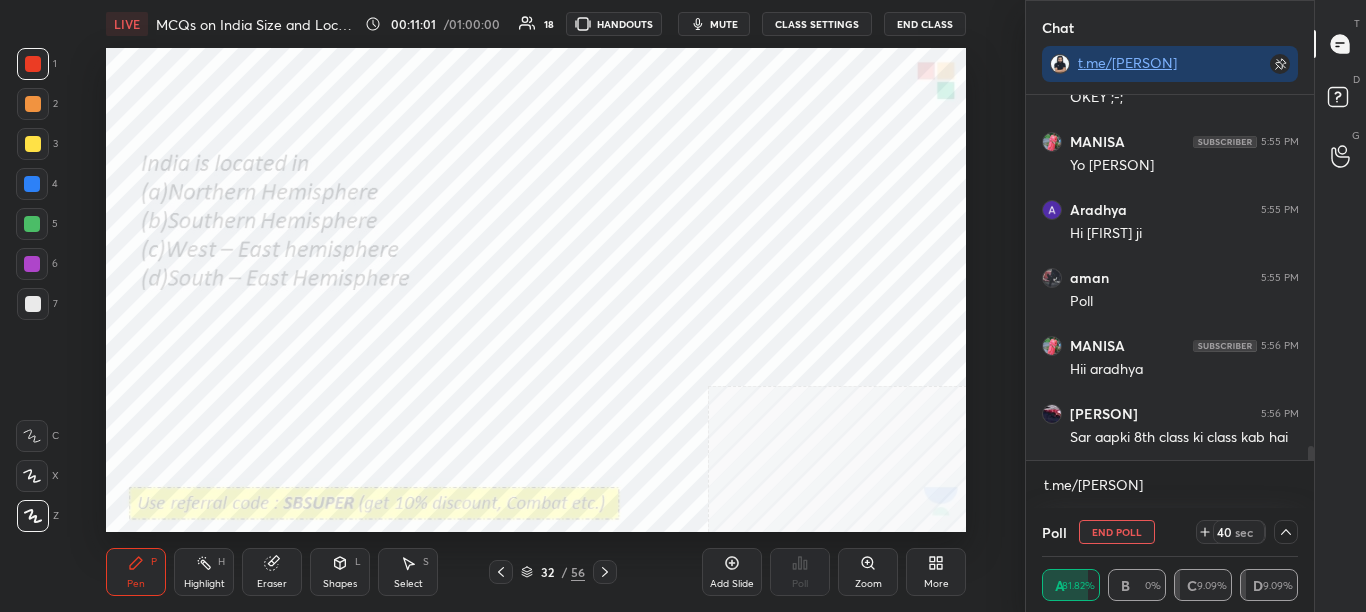 click at bounding box center [1311, 454] 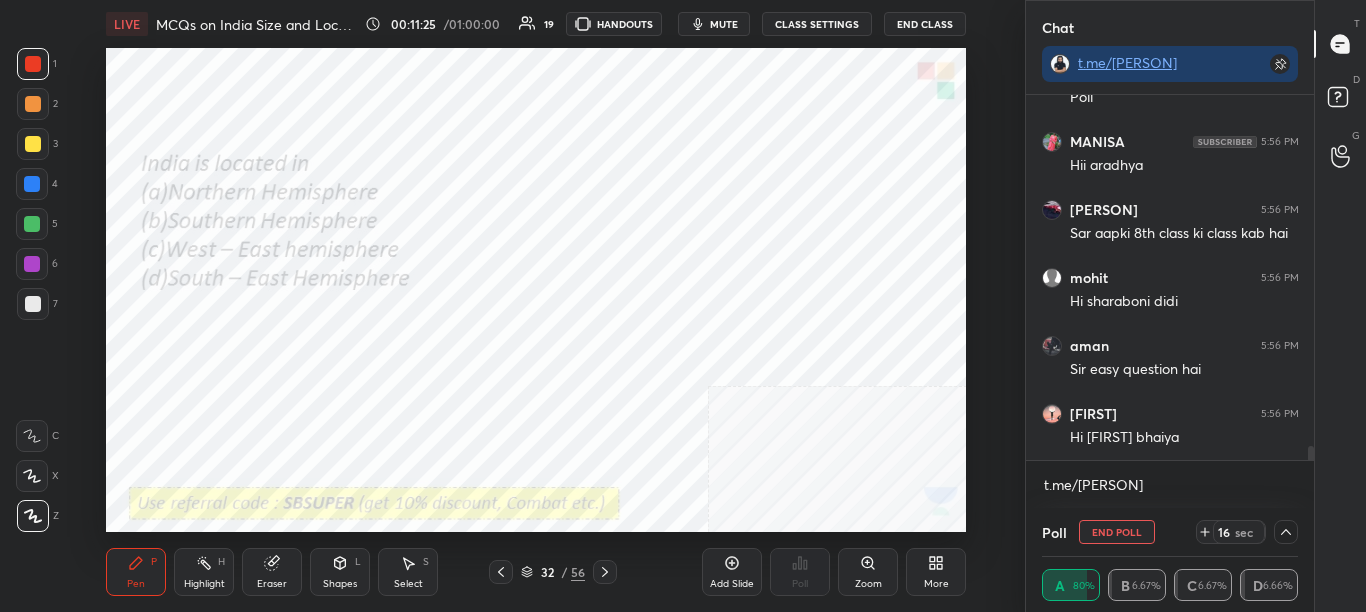 scroll, scrollTop: 9153, scrollLeft: 0, axis: vertical 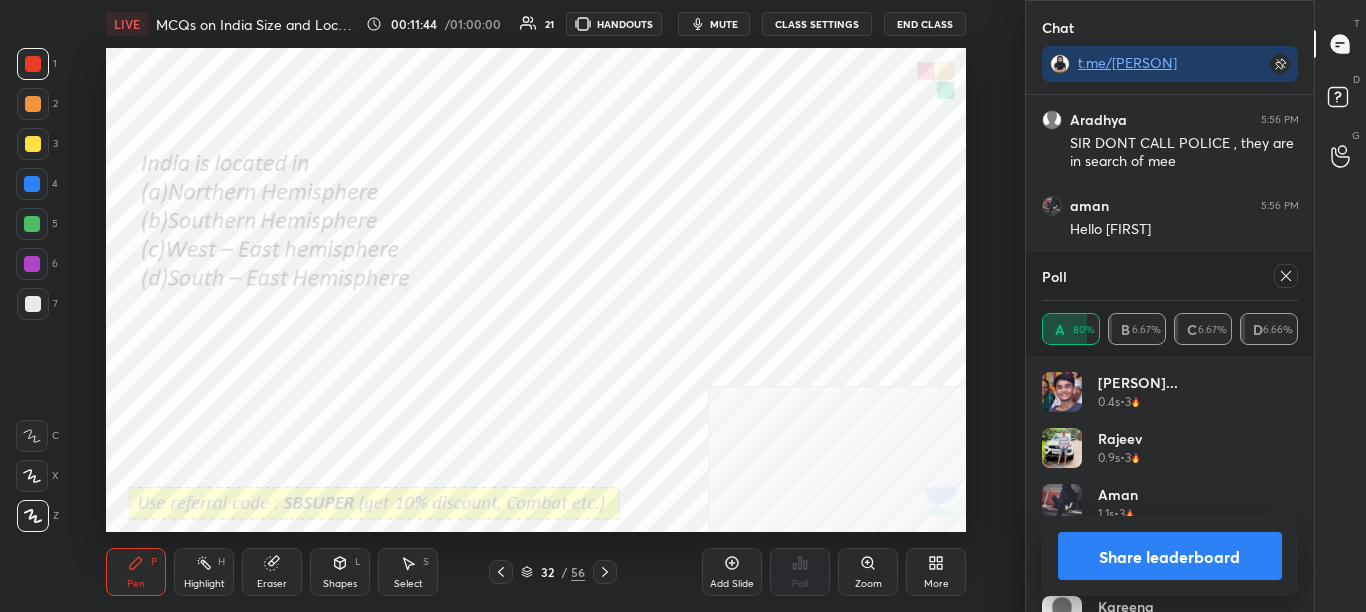 click on "Share leaderboard" at bounding box center (1170, 556) 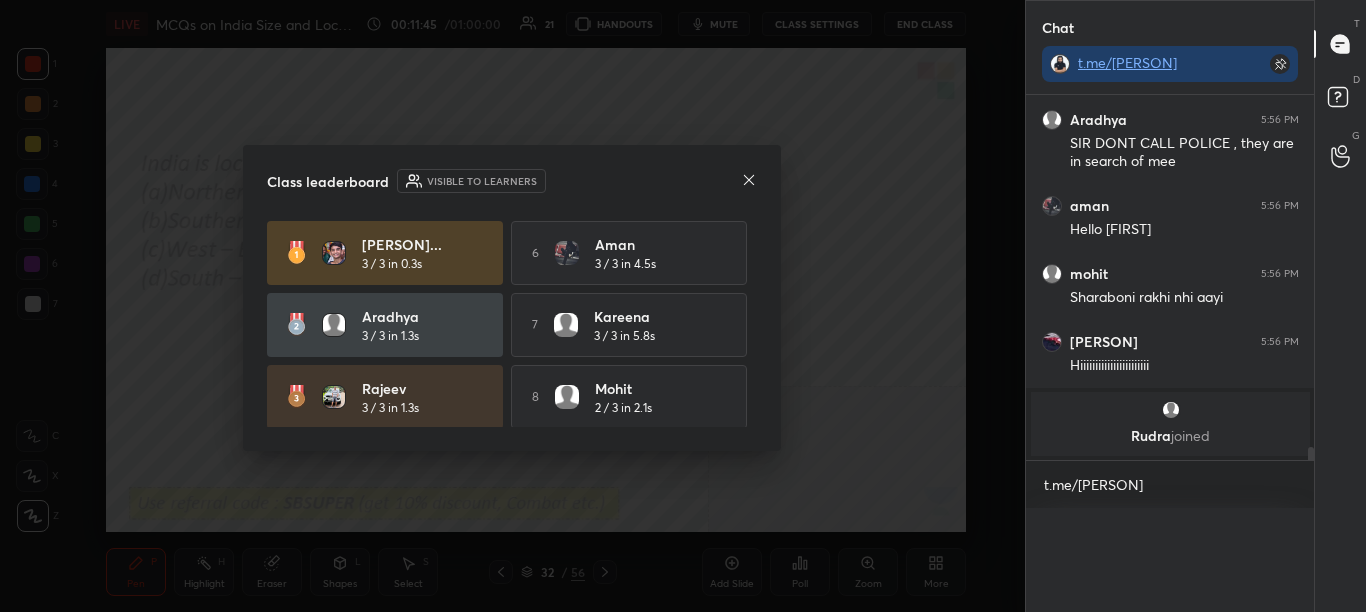 scroll, scrollTop: 0, scrollLeft: 0, axis: both 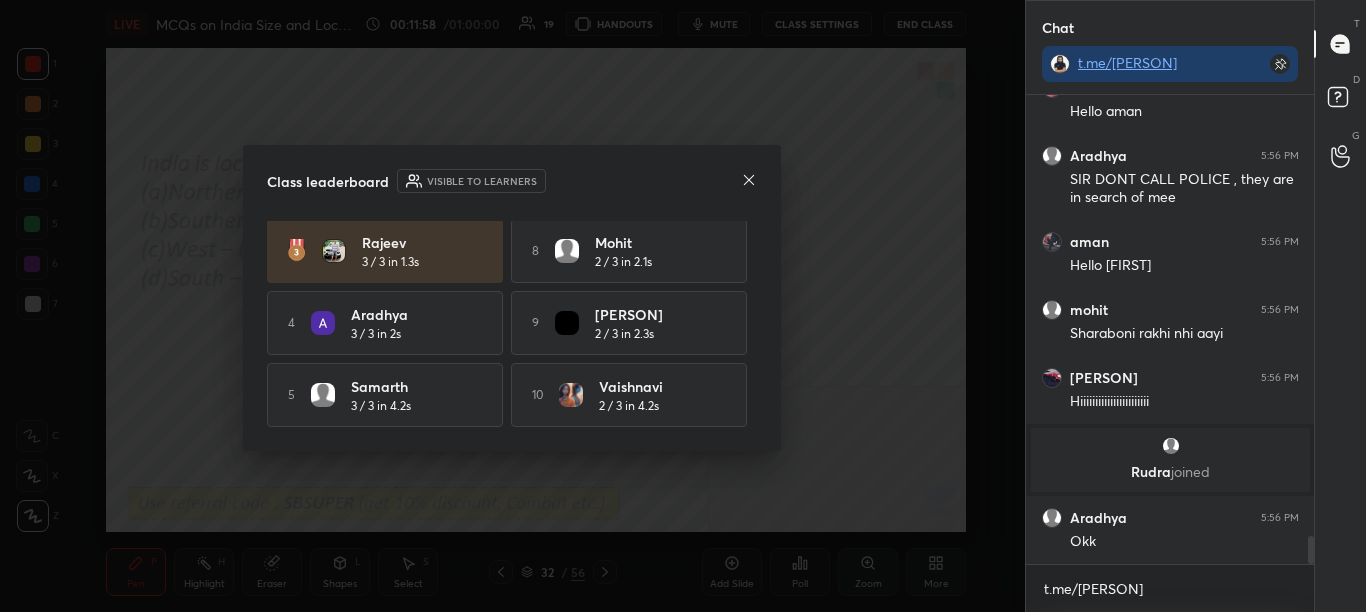 click 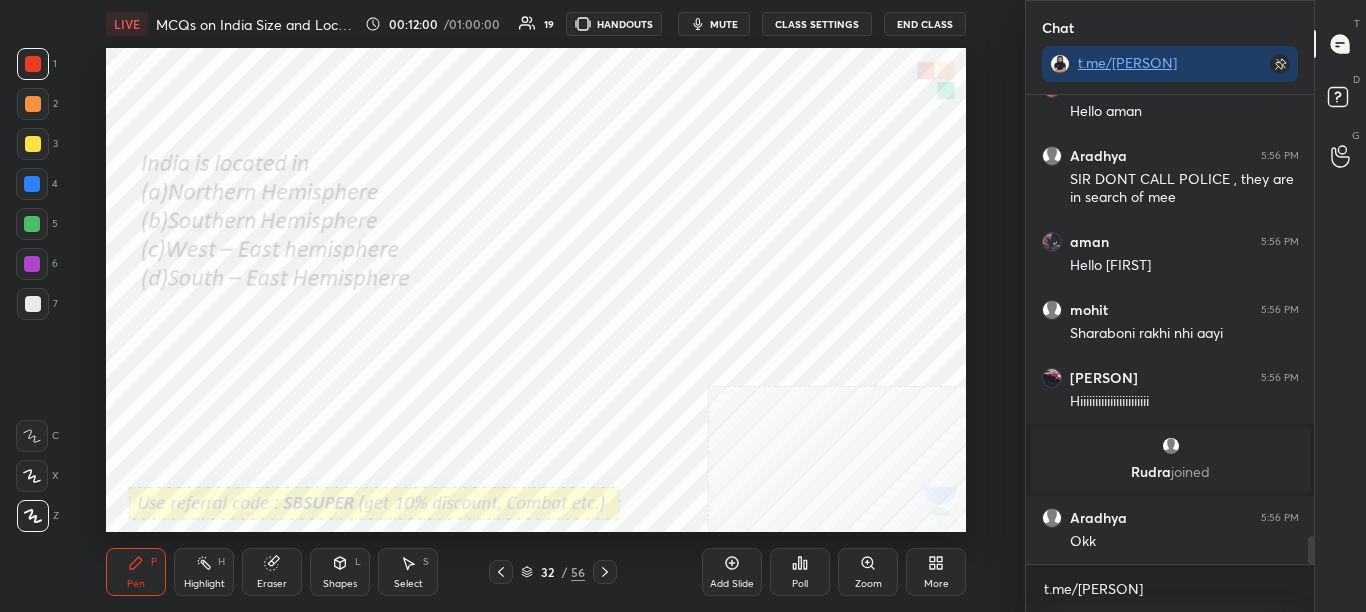 click 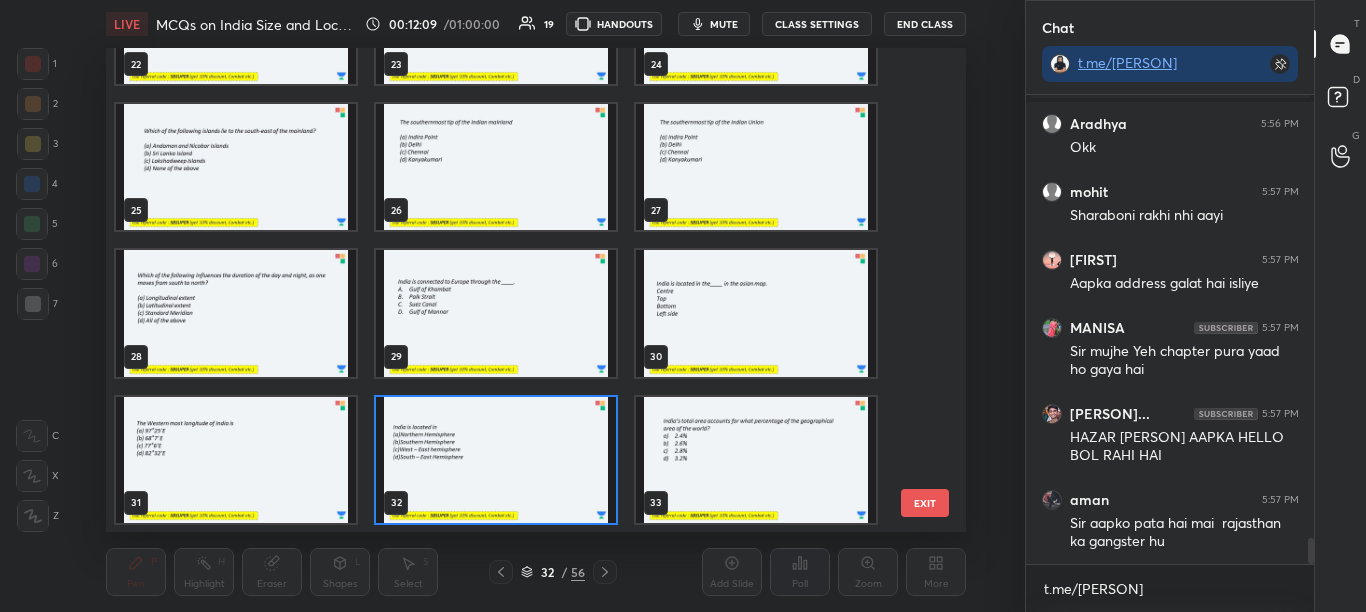 click at bounding box center [496, 167] 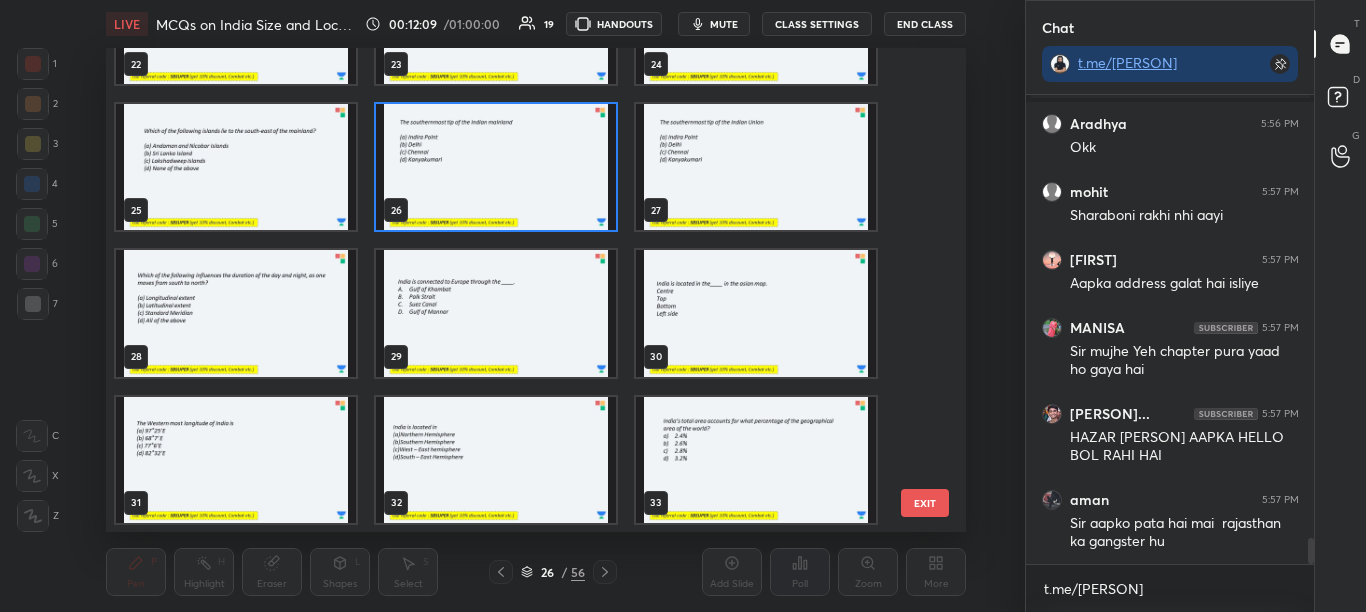 click at bounding box center (496, 167) 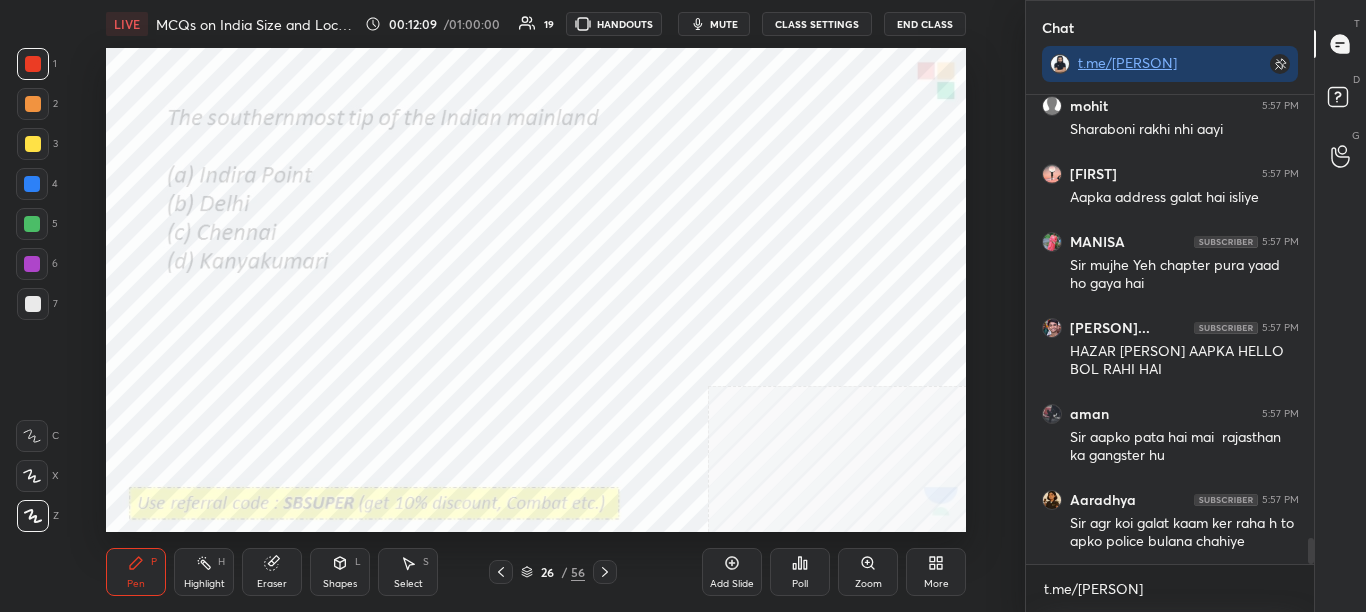 click at bounding box center (496, 167) 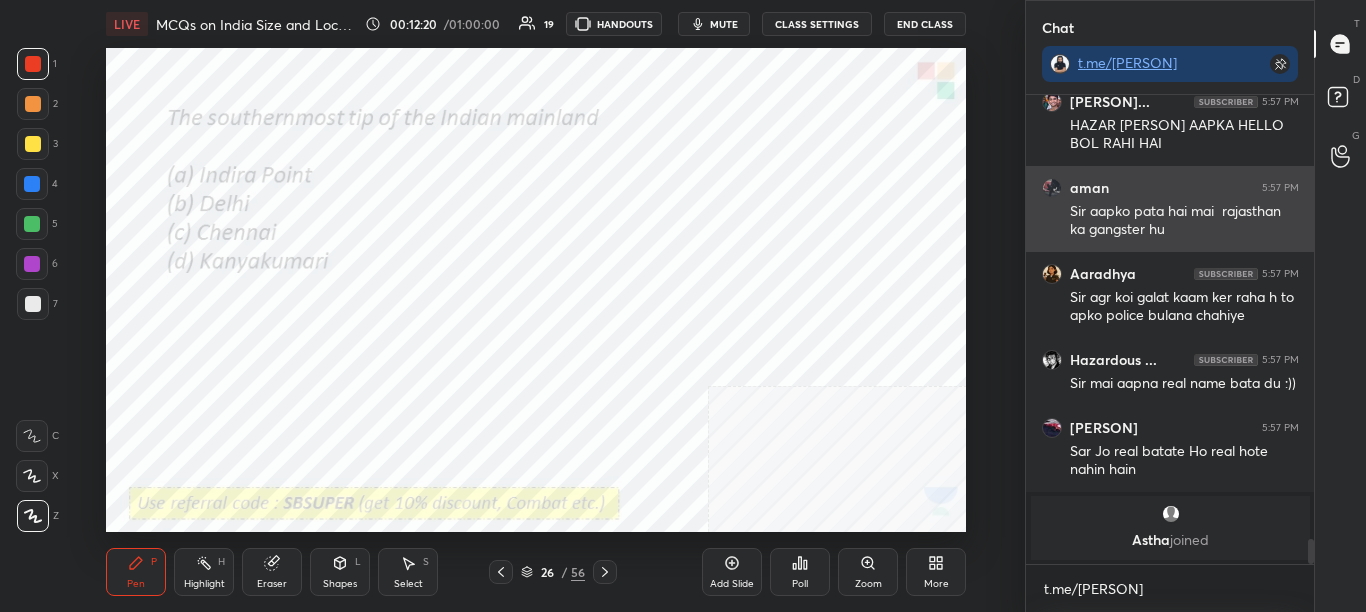 click on "Sir aapko pata hai mai  rajasthan ka gangster hu" at bounding box center [1184, 221] 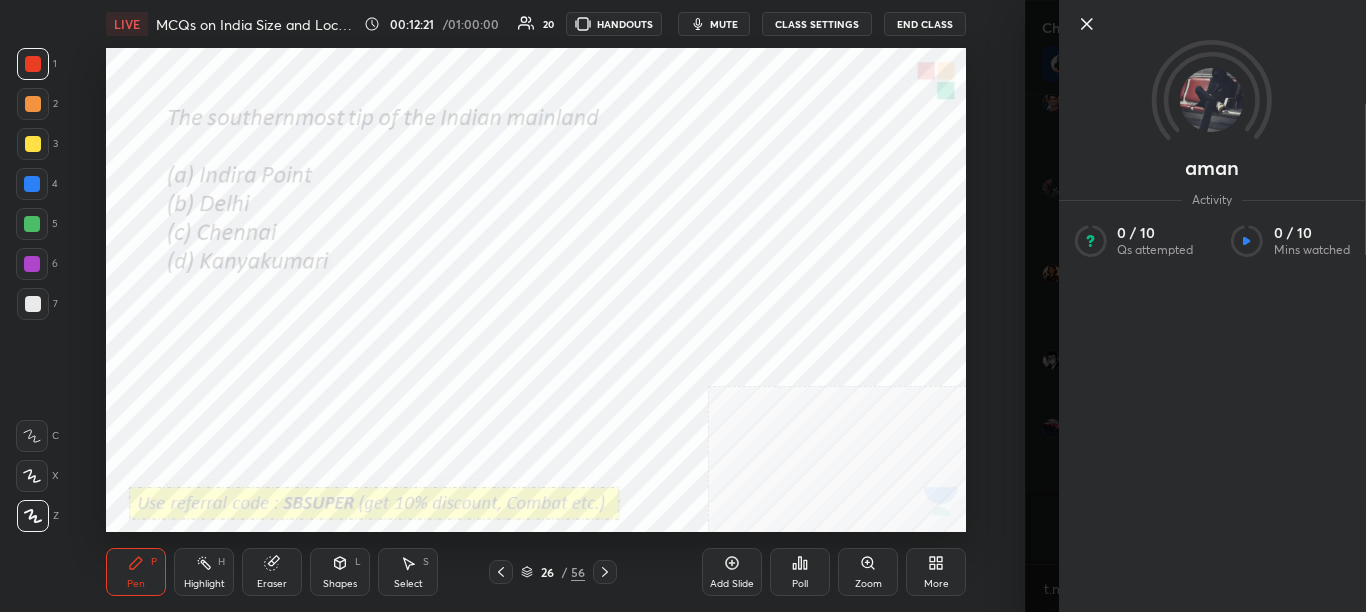 click on "1 2 3 4 5 6 7 C X Z C X Z E E Erase all   H H LIVE MCQs on India Size and Location - SBSUPER 00:12:21 /  01:00:00 20 HANDOUTS mute CLASS SETTINGS End Class Setting up your live class Poll for   secs No correct answer Start poll Back MCQs on India Size and Location - SBSUPER Sikandar Baig Pen P Highlight H Eraser Shapes L Select S 26 / 56 Add Slide Poll Zoom More" at bounding box center [512, 306] 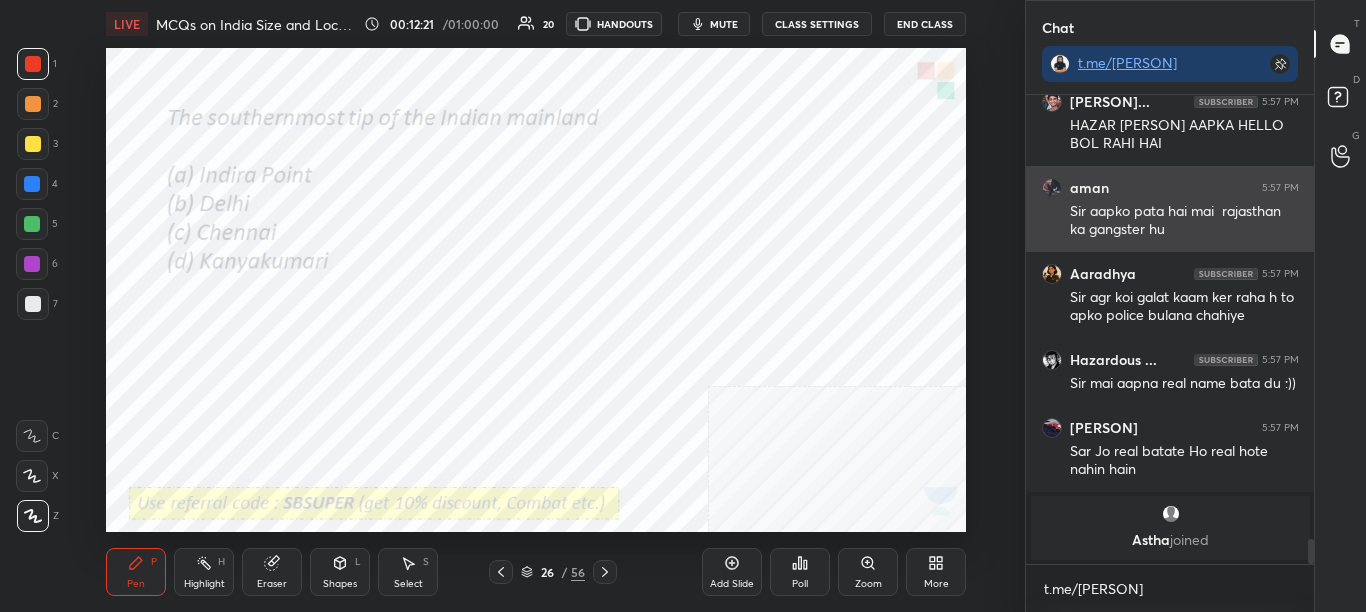 click on "Sir aapko pata hai mai  rajasthan ka gangster hu" at bounding box center [1184, 221] 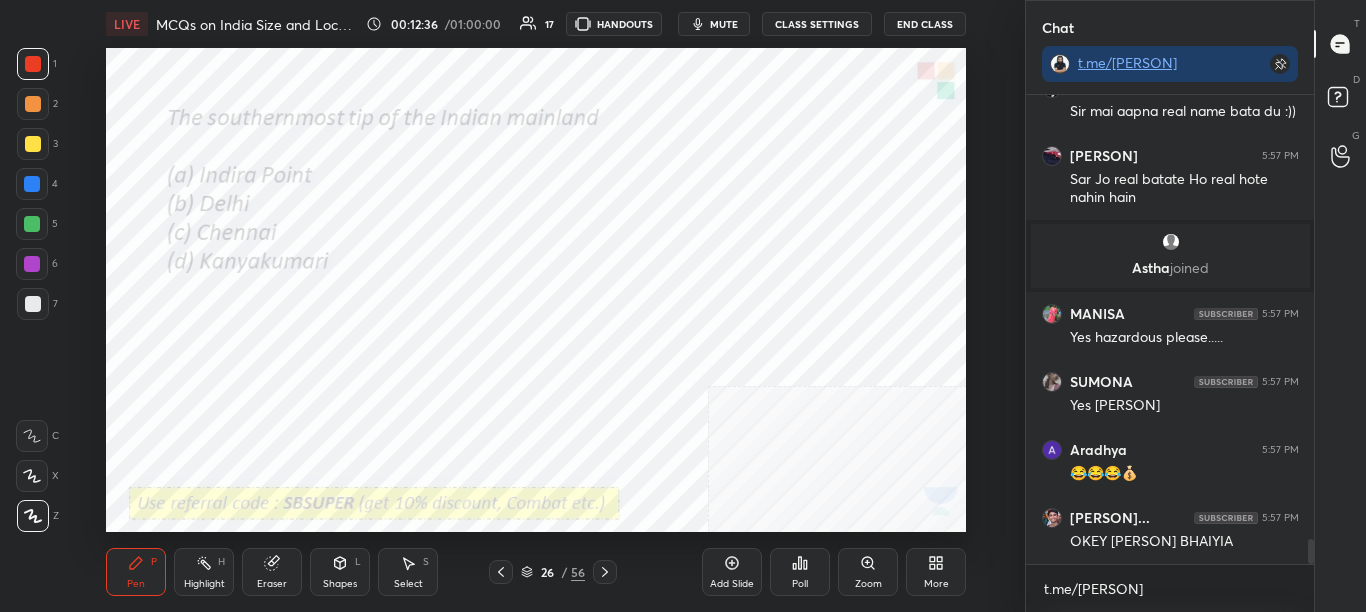 click on "Poll" at bounding box center [800, 572] 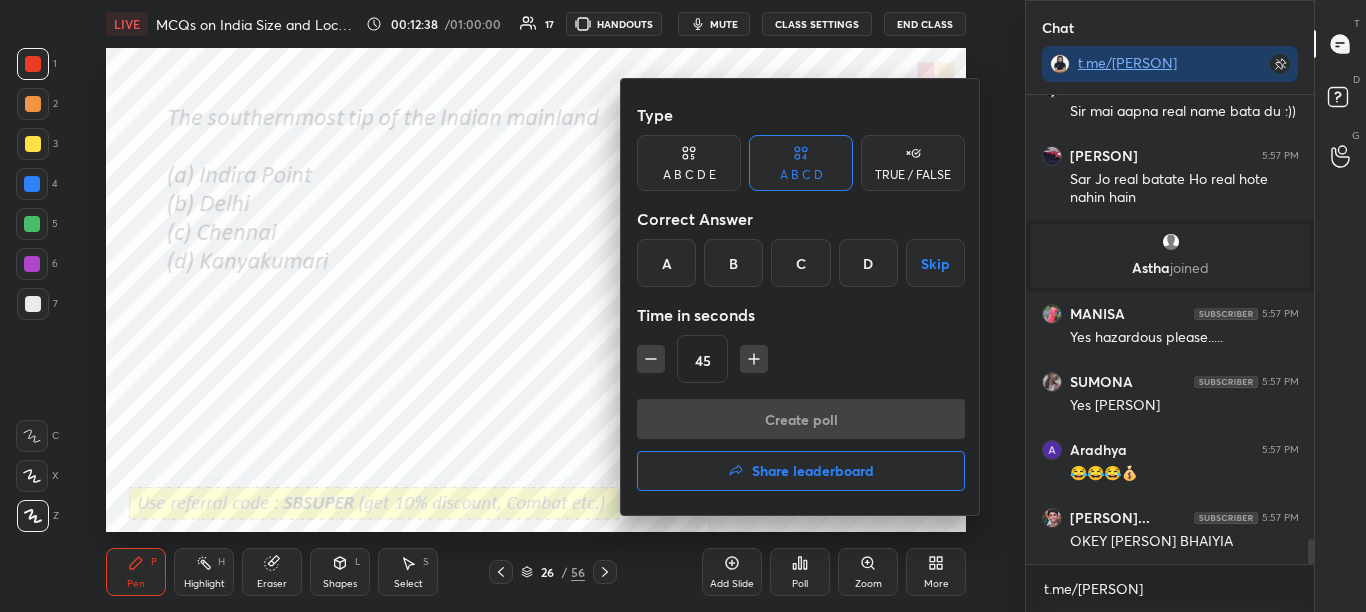 click on "D" at bounding box center (868, 263) 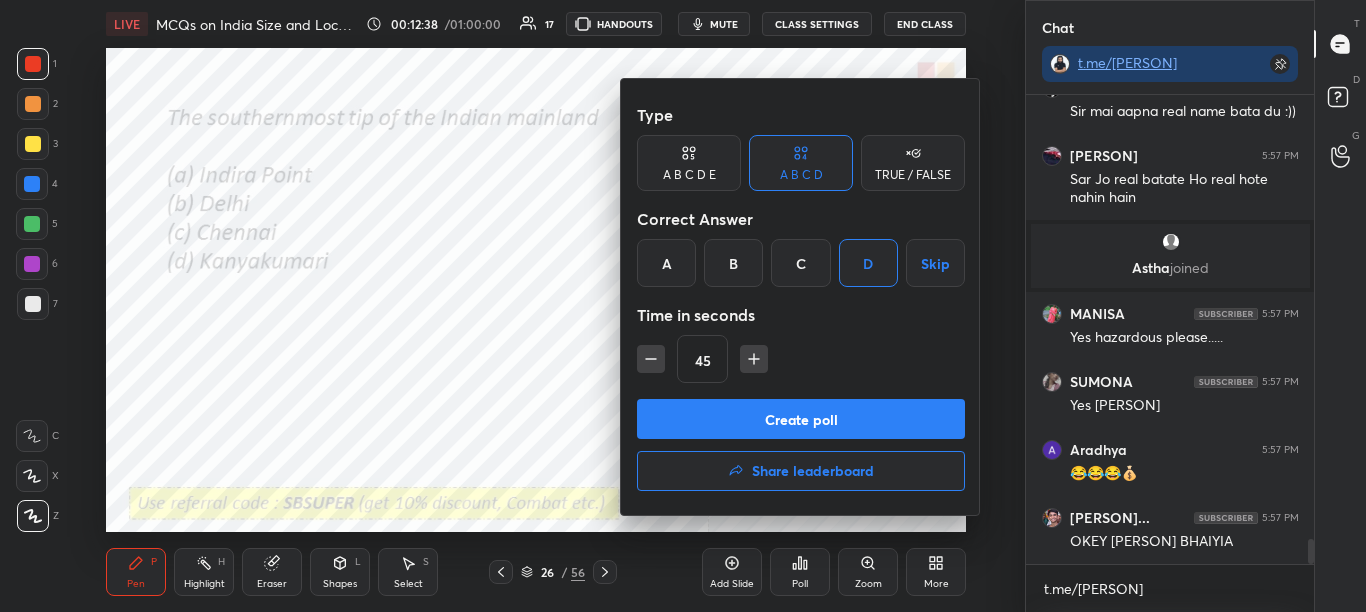 drag, startPoint x: 810, startPoint y: 421, endPoint x: 825, endPoint y: 384, distance: 39.92493 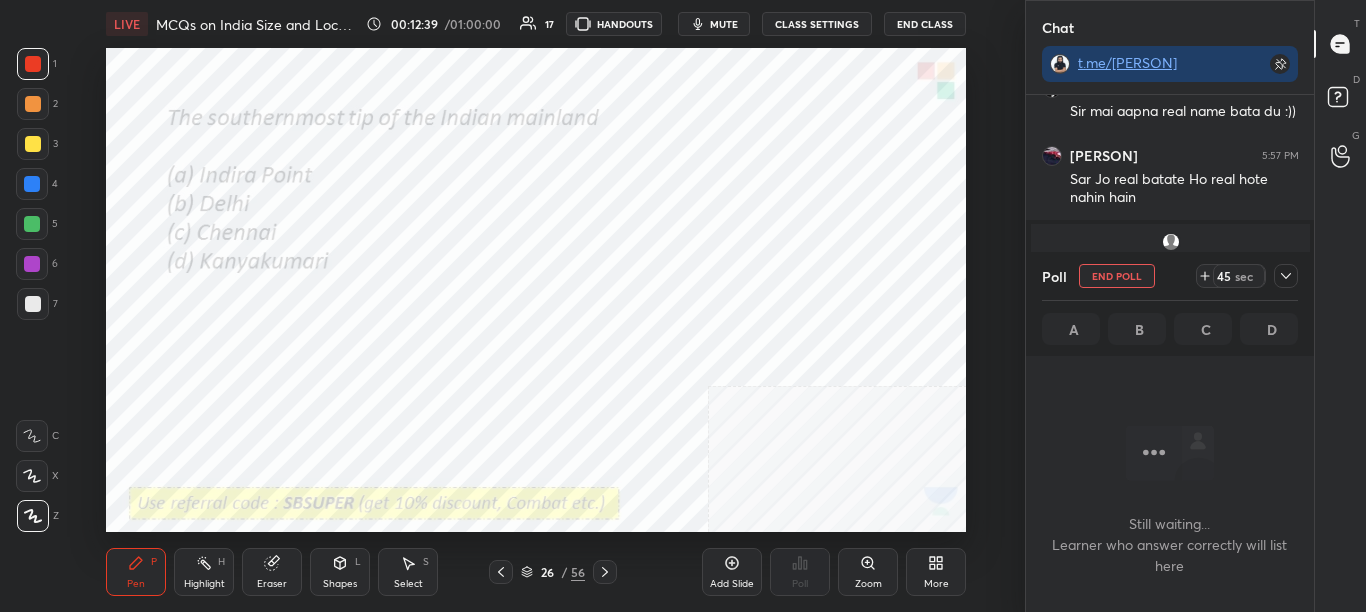 scroll, scrollTop: 401, scrollLeft: 282, axis: both 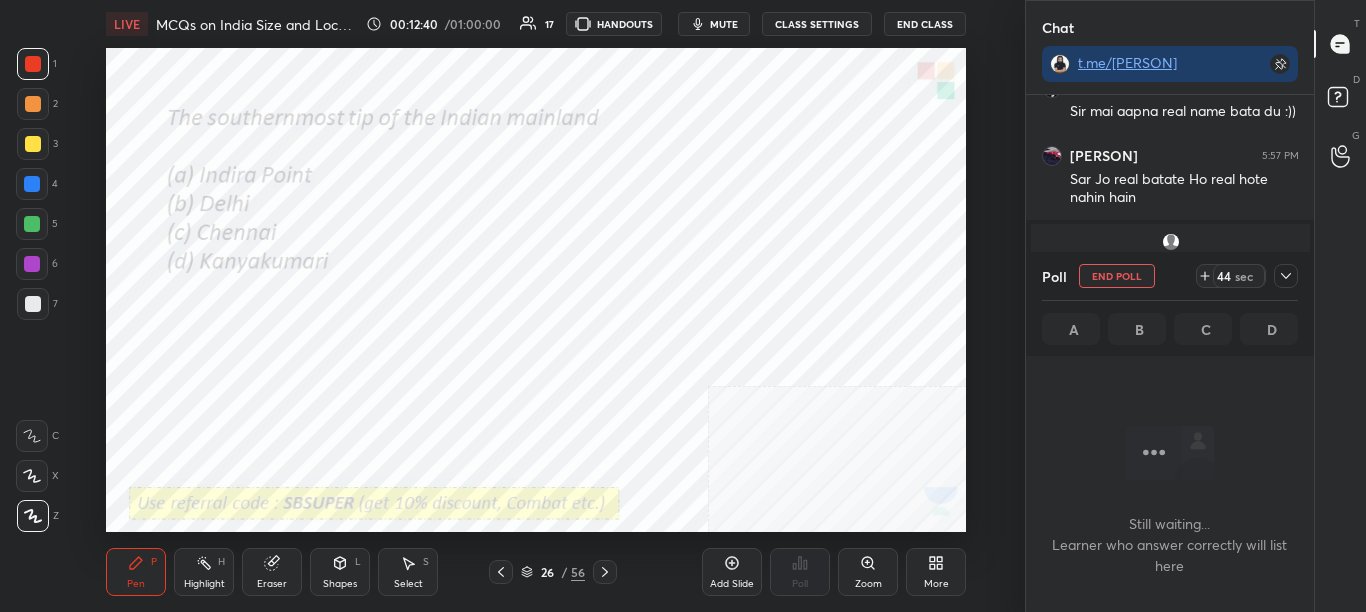 click 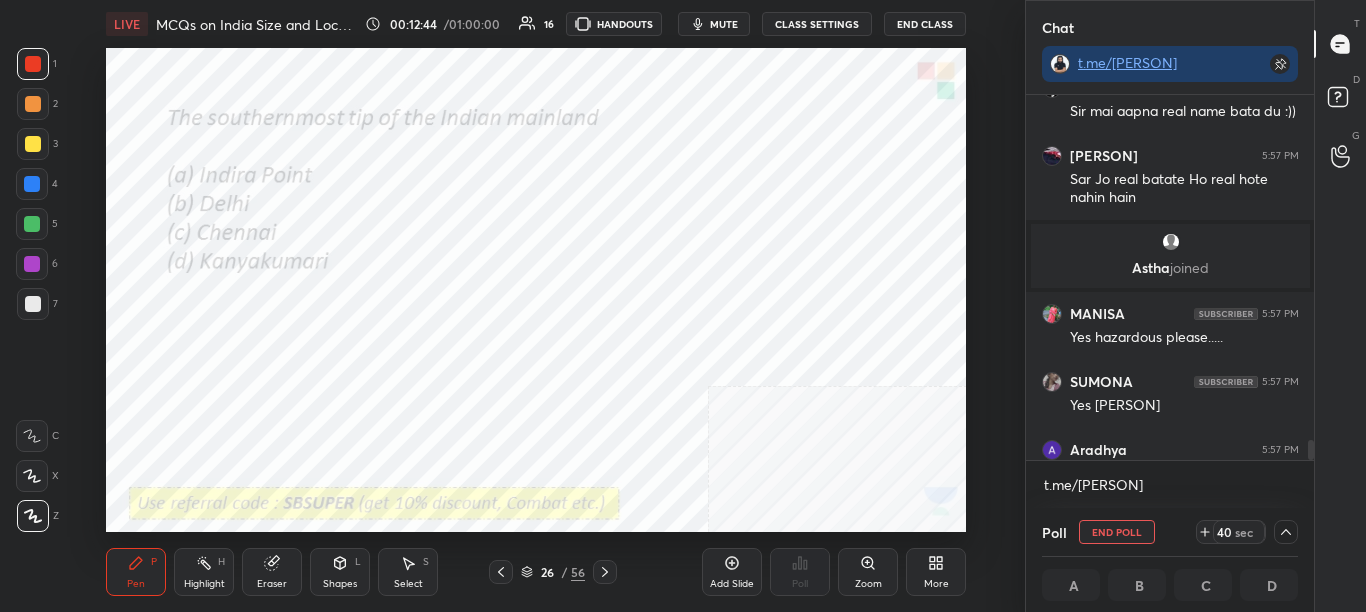drag, startPoint x: 1307, startPoint y: 446, endPoint x: 1310, endPoint y: 456, distance: 10.440307 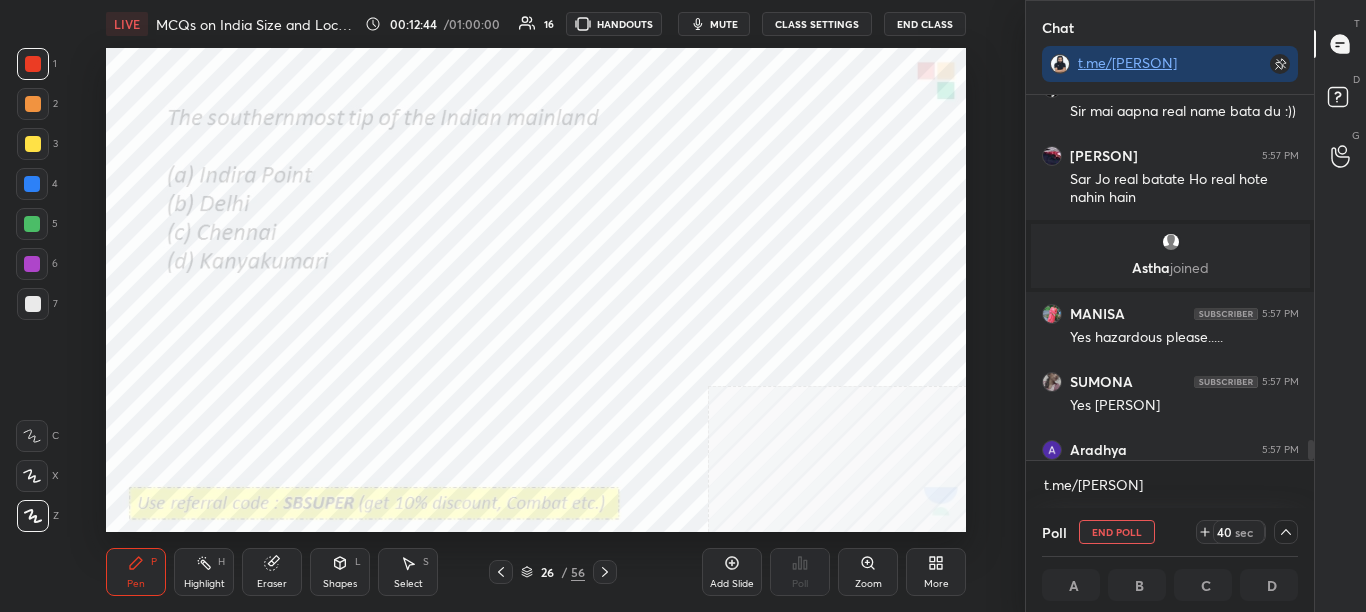click on "Aaradhya 5:57 PM Sir agr koi galat kaam ker raha h to apko police bulana chahiye Hazardous ... 5:57 PM Sir mai aapna real name bata du :)) Dhrumil 5:57 PM Sar Jo real batate Ho real hote nahin hain Astha  joined MANISA 5:57 PM Yes hazardous please..... SUMONA 5:57 PM Yes hazar Aradhya 5:57 PM 😂😂😂💰 Mohammed S... 5:57 PM OKEY MOHIT BHAIYIA JUMP TO LATEST Enable hand raising Enable raise hand to speak to learners. Once enabled, chat will be turned off temporarily. Enable t.me/sikandarcbse9th x" at bounding box center (1170, 301) 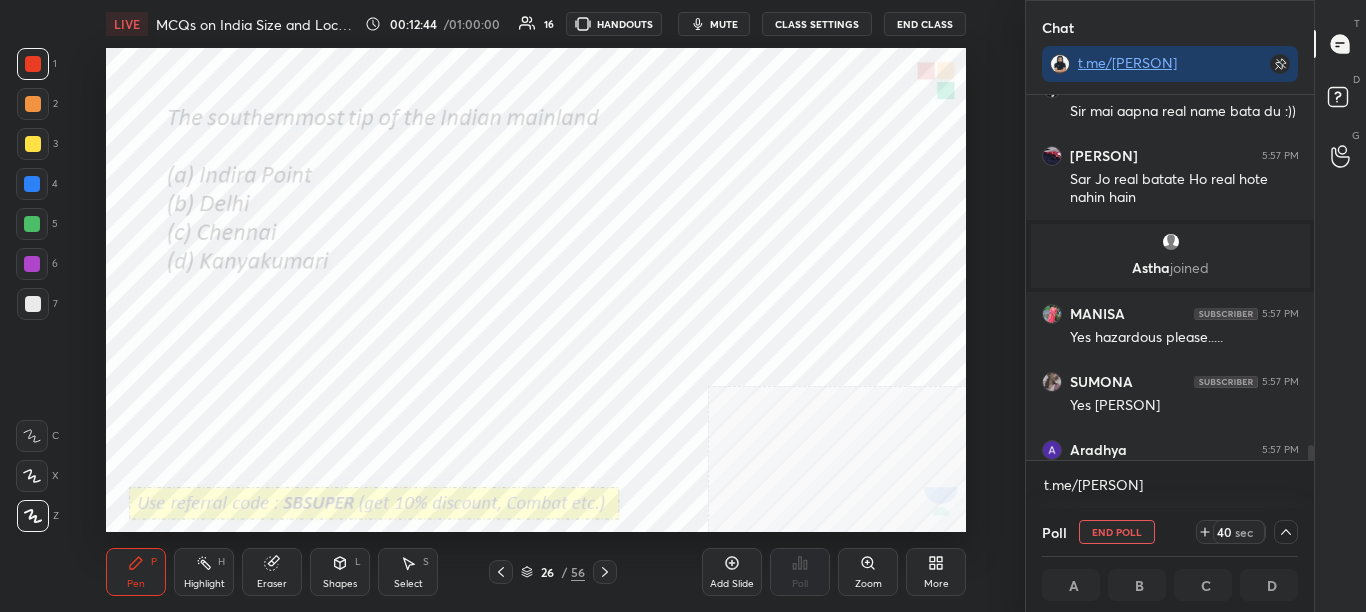 scroll, scrollTop: 8397, scrollLeft: 0, axis: vertical 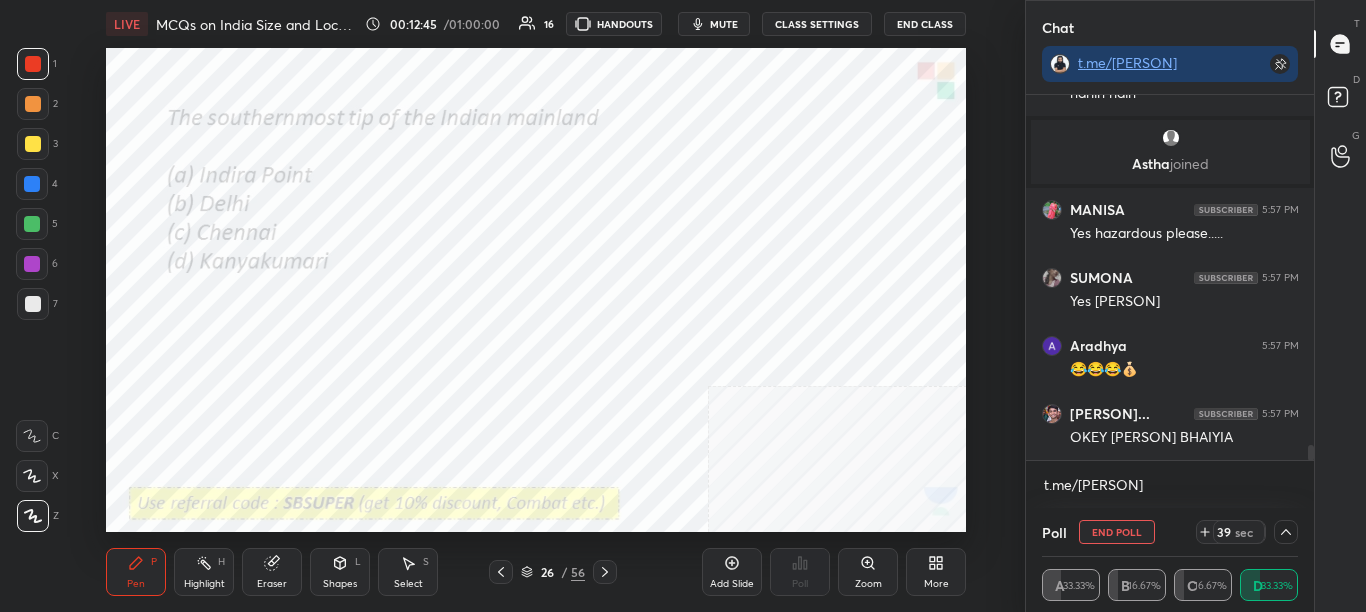 click 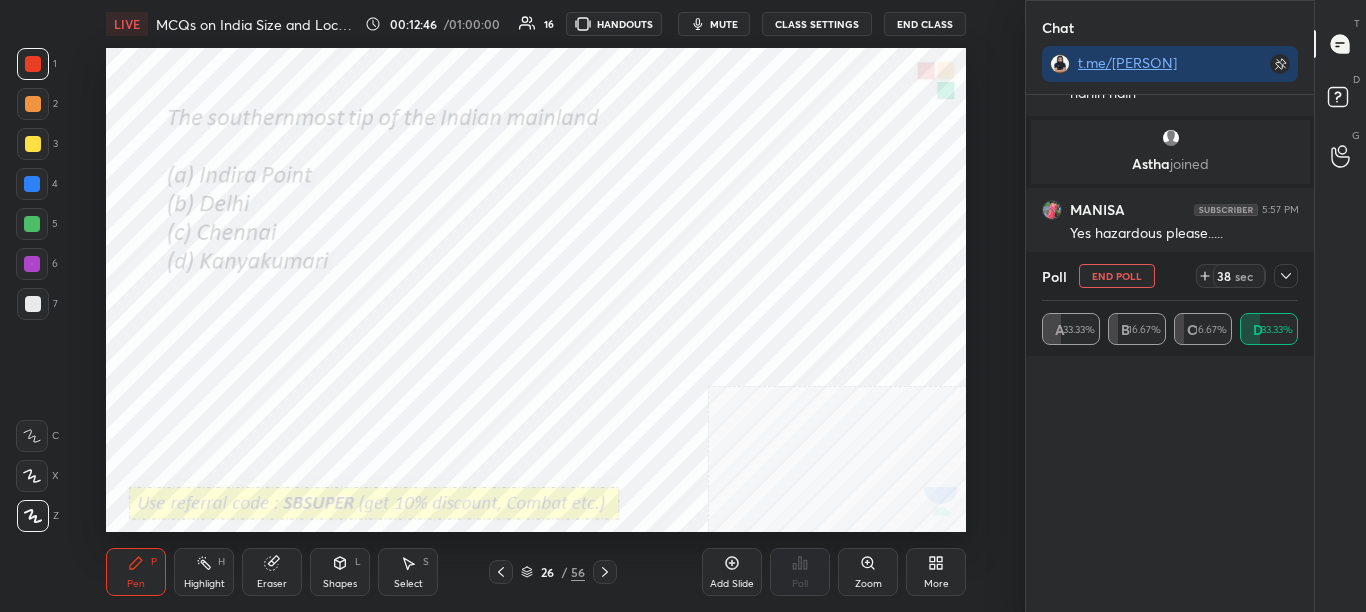scroll, scrollTop: 7, scrollLeft: 7, axis: both 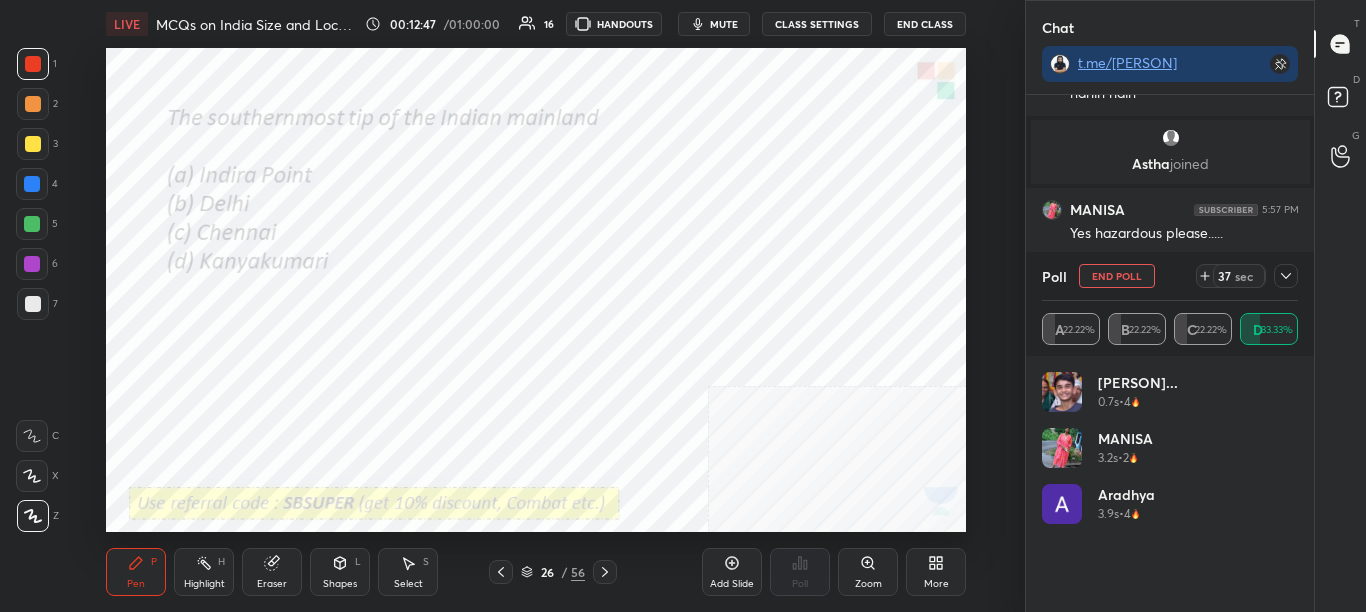 click 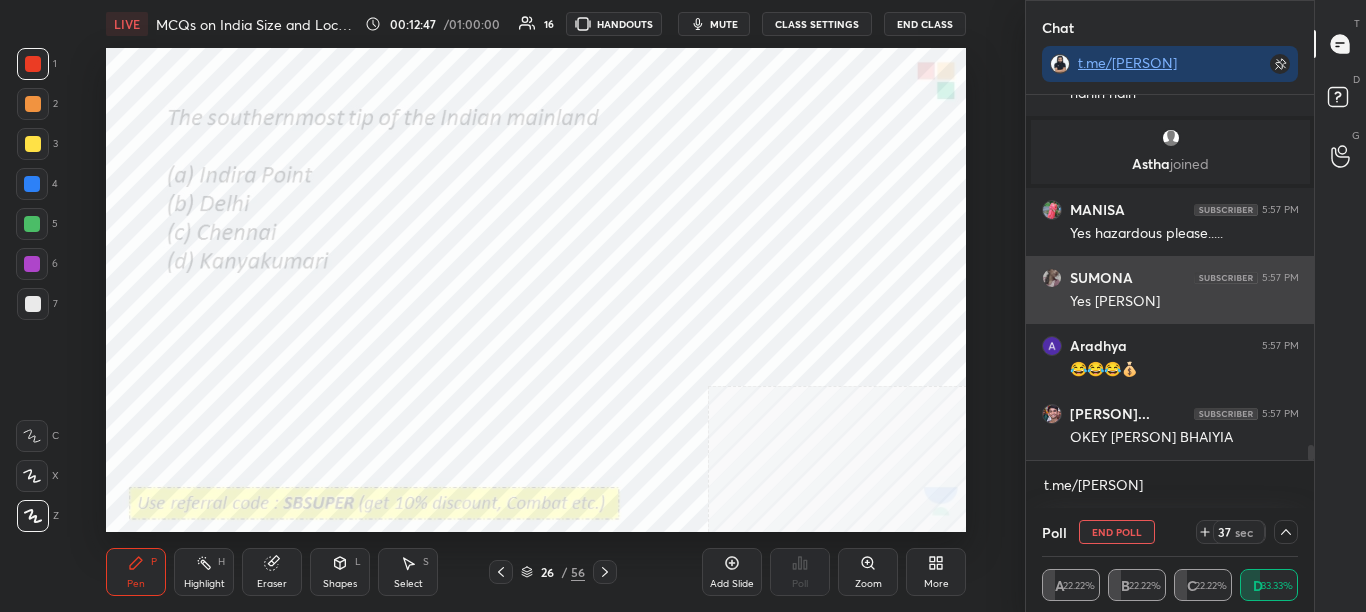 scroll, scrollTop: 0, scrollLeft: 0, axis: both 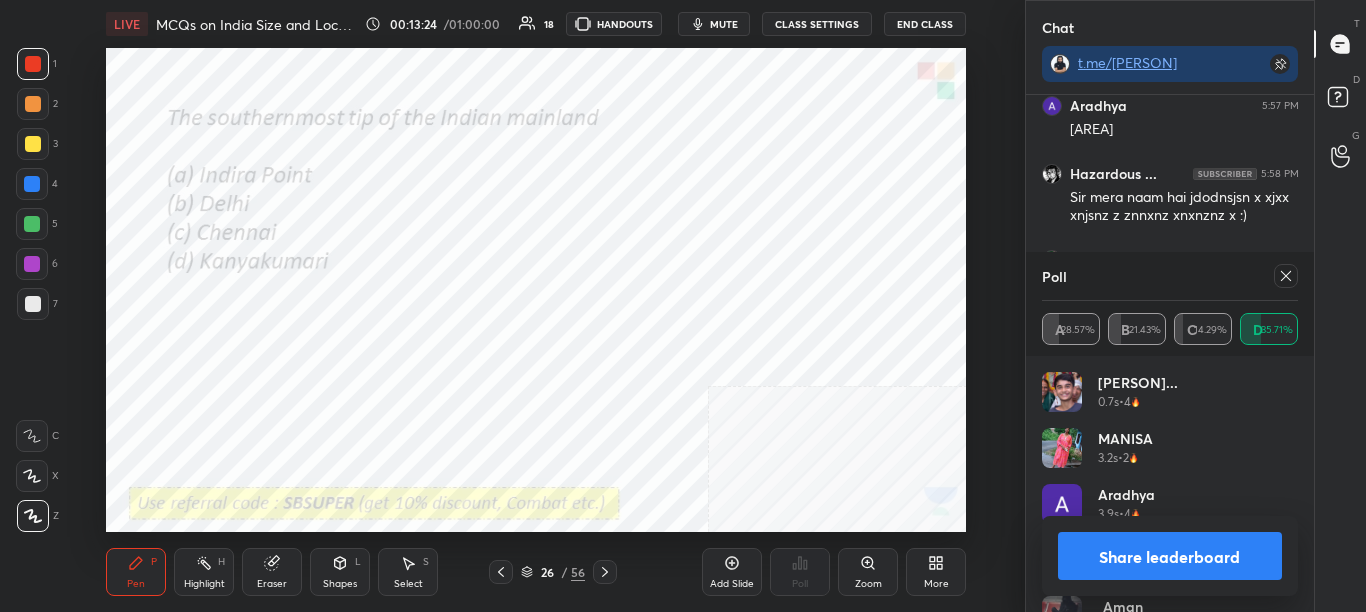 click on "Share leaderboard" at bounding box center [1170, 556] 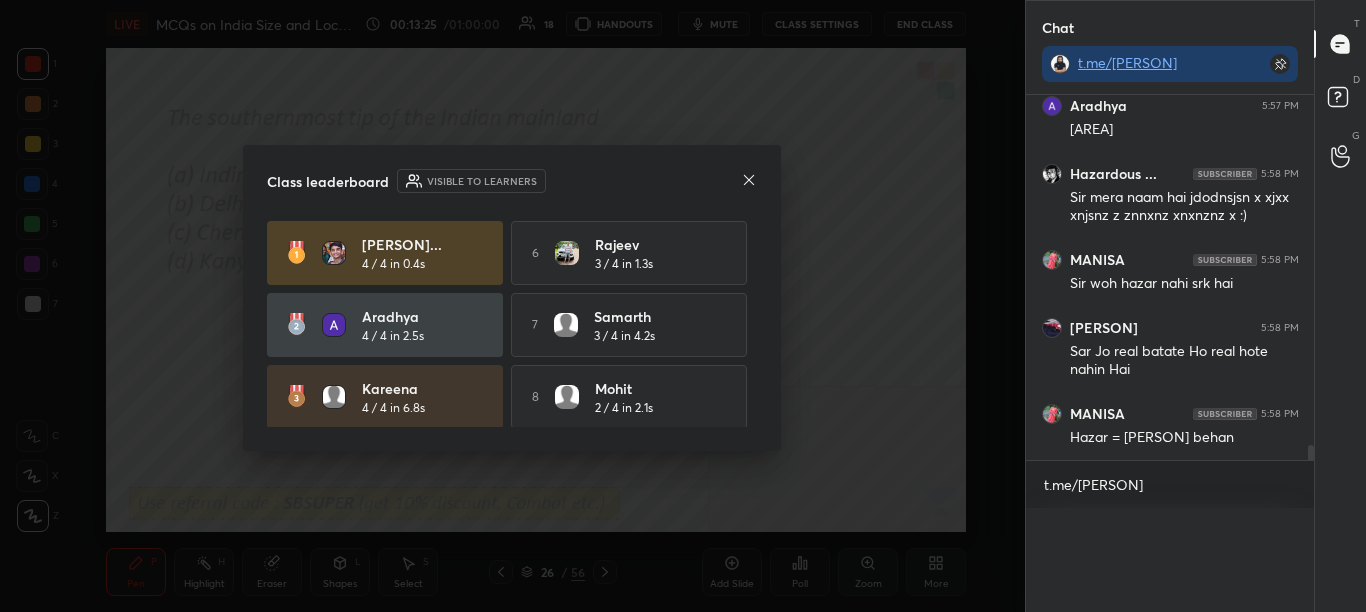 scroll, scrollTop: 0, scrollLeft: 0, axis: both 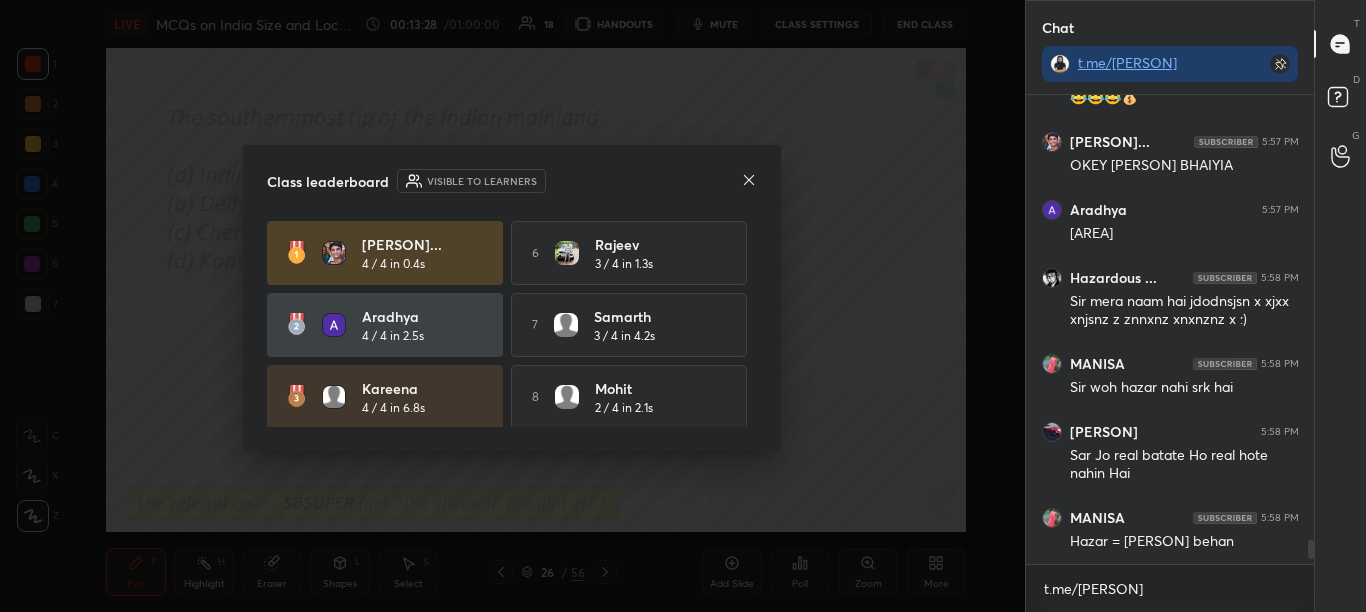 drag, startPoint x: 759, startPoint y: 307, endPoint x: 758, endPoint y: 339, distance: 32.01562 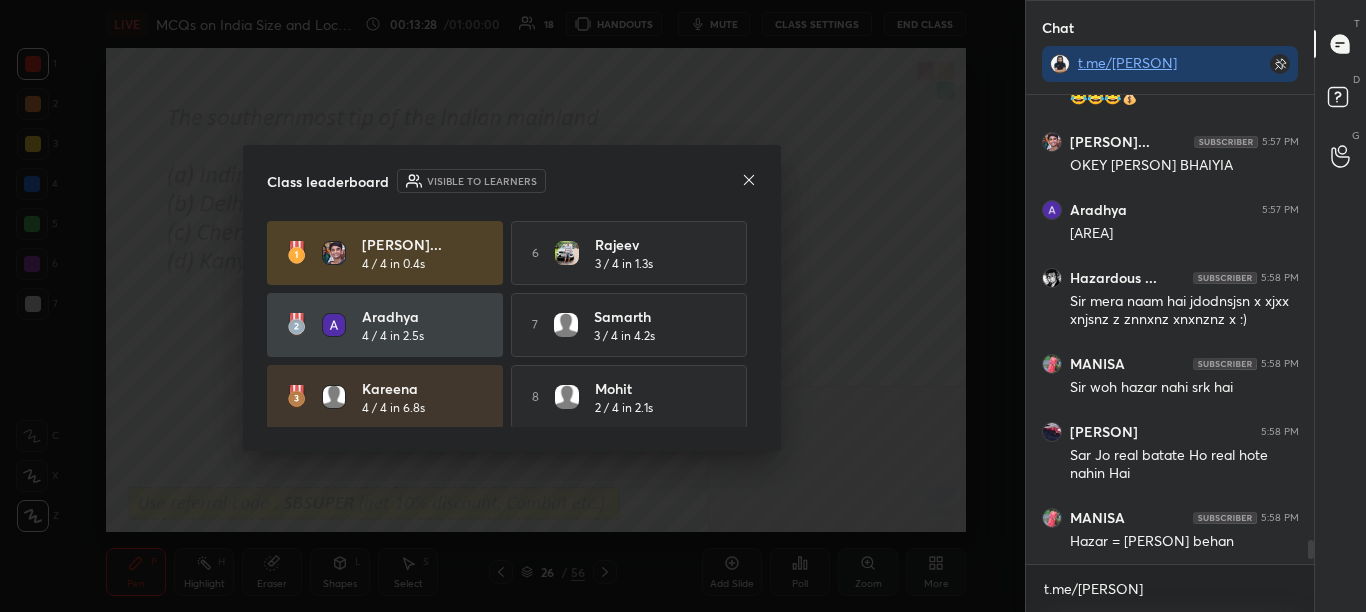 click on "Class leaderboard Visible to learners Mohammed S... 4 / 4 in 0.4s 6 Rajeev 3 / 4 in 1.3s Aradhya 4 / 4 in 2.5s 7 Samarth 3 / 4 in 4.2s Kareena 4 / 4 in 6.8s 8 mohit 2 / 4 in 2.1s 4 aman 4 / 4 in 10s 9 Sonakshi 2 / 4 in 2.3s 5 Aradhya 3 / 4 in 1.3s 10 MANISA 2 / 4 in 2.6s" at bounding box center (512, 298) 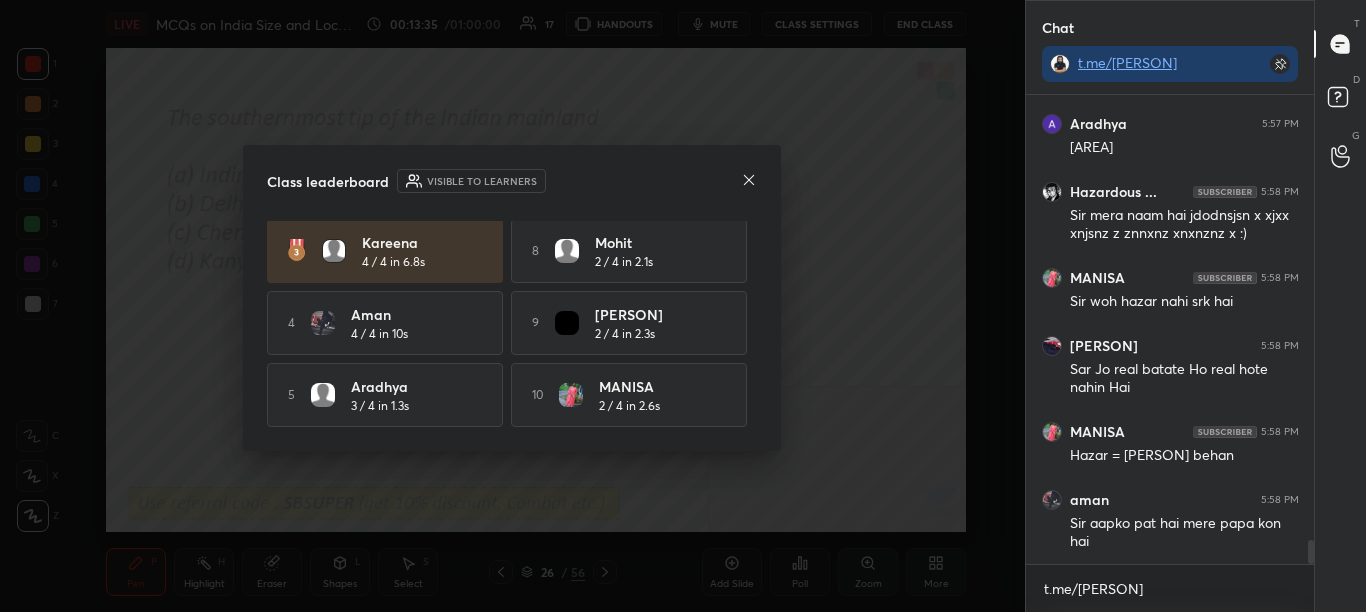 click at bounding box center [749, 181] 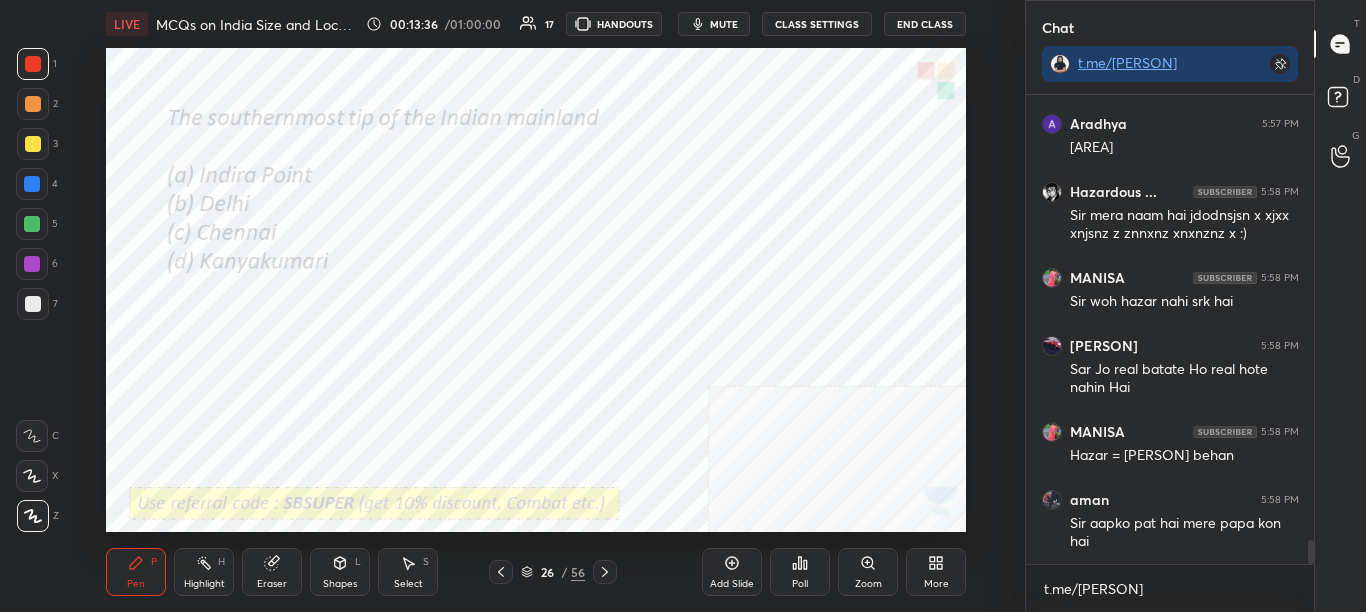 click on "26 / 56" at bounding box center [553, 572] 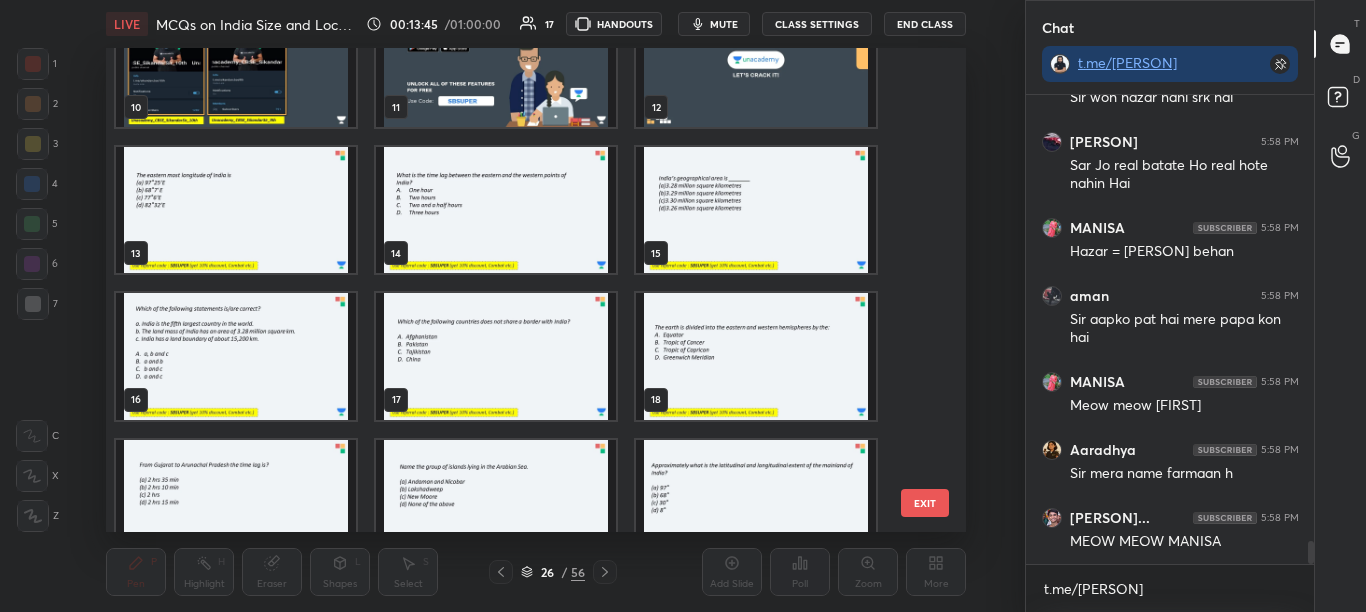 click at bounding box center (236, 210) 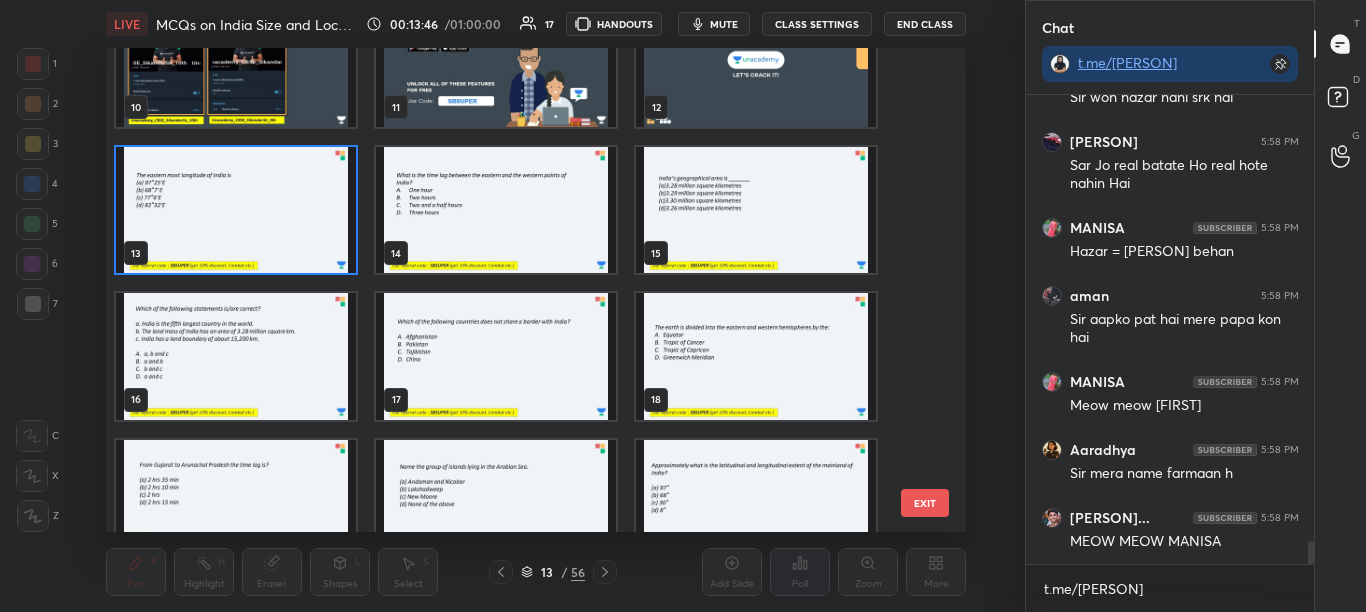 click at bounding box center (236, 210) 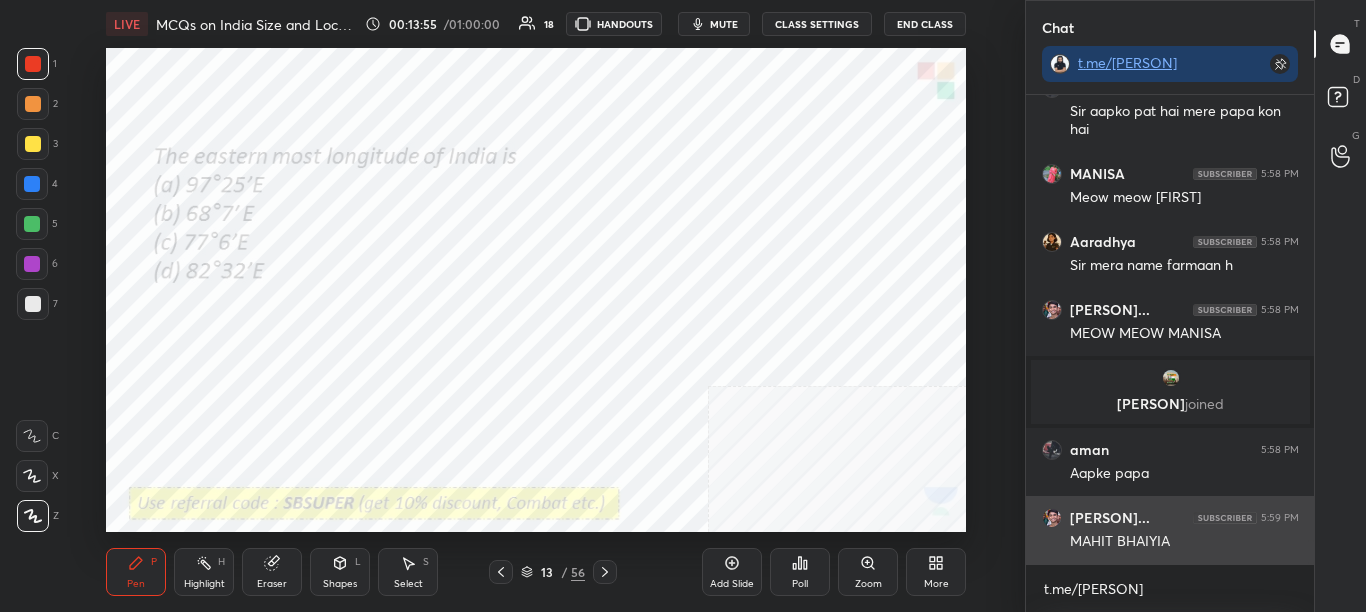 scroll, scrollTop: 8943, scrollLeft: 0, axis: vertical 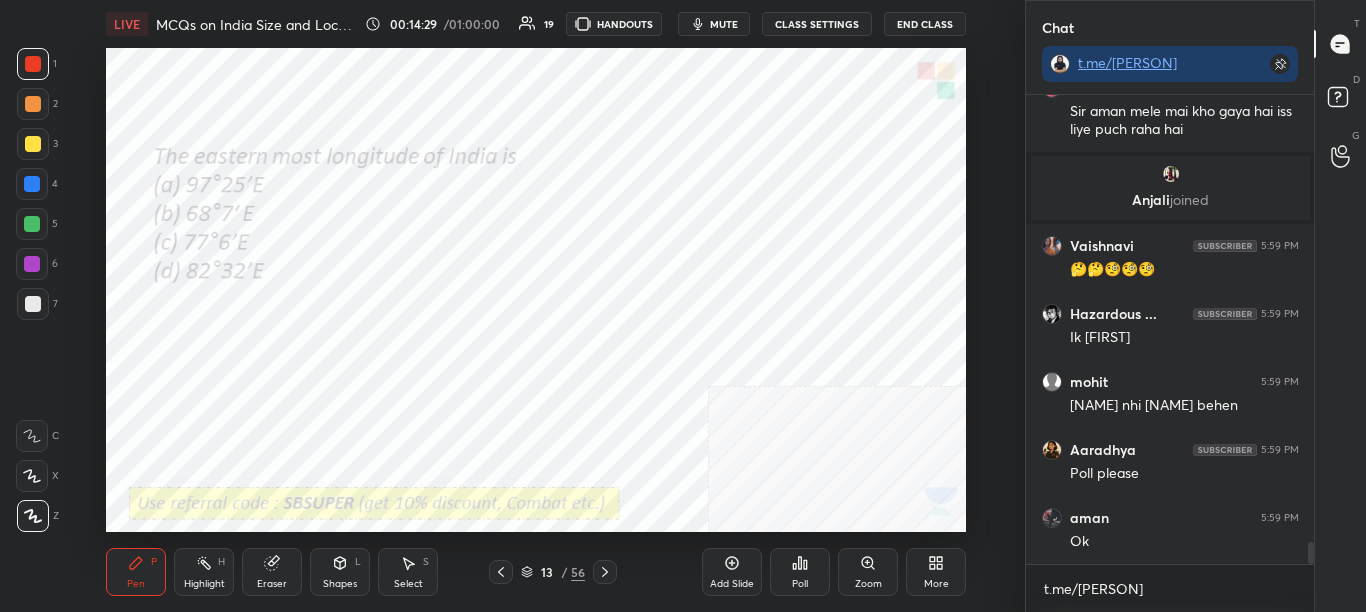 click on "Poll" at bounding box center (800, 572) 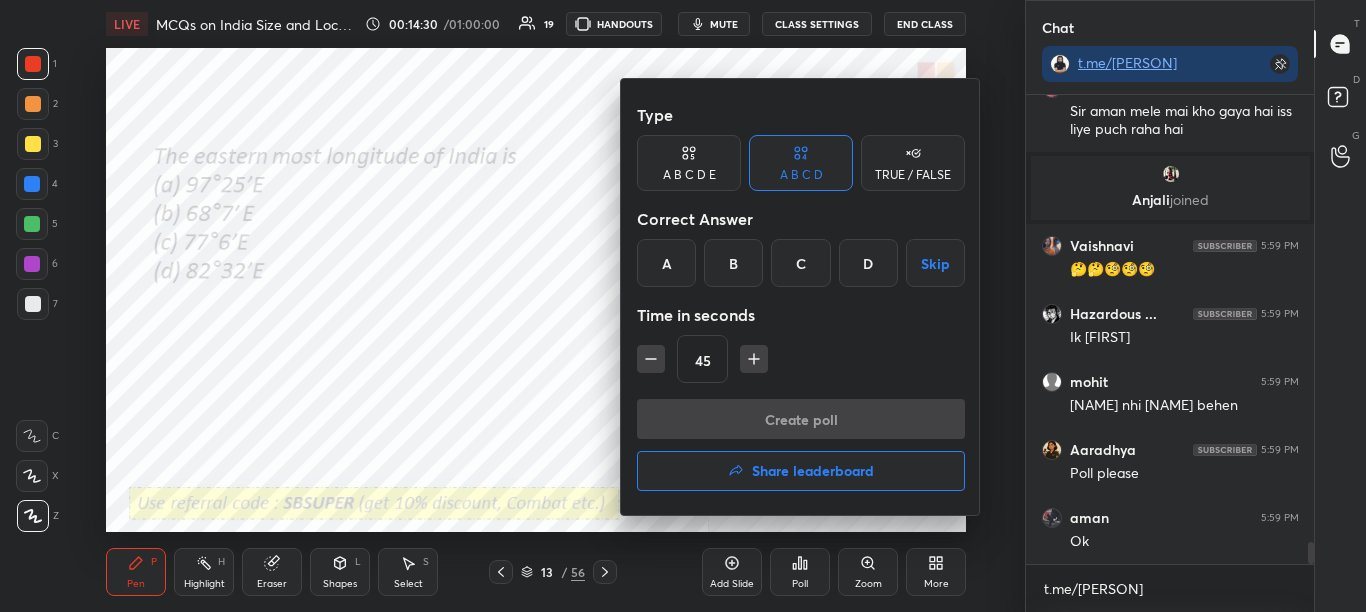 click at bounding box center [683, 306] 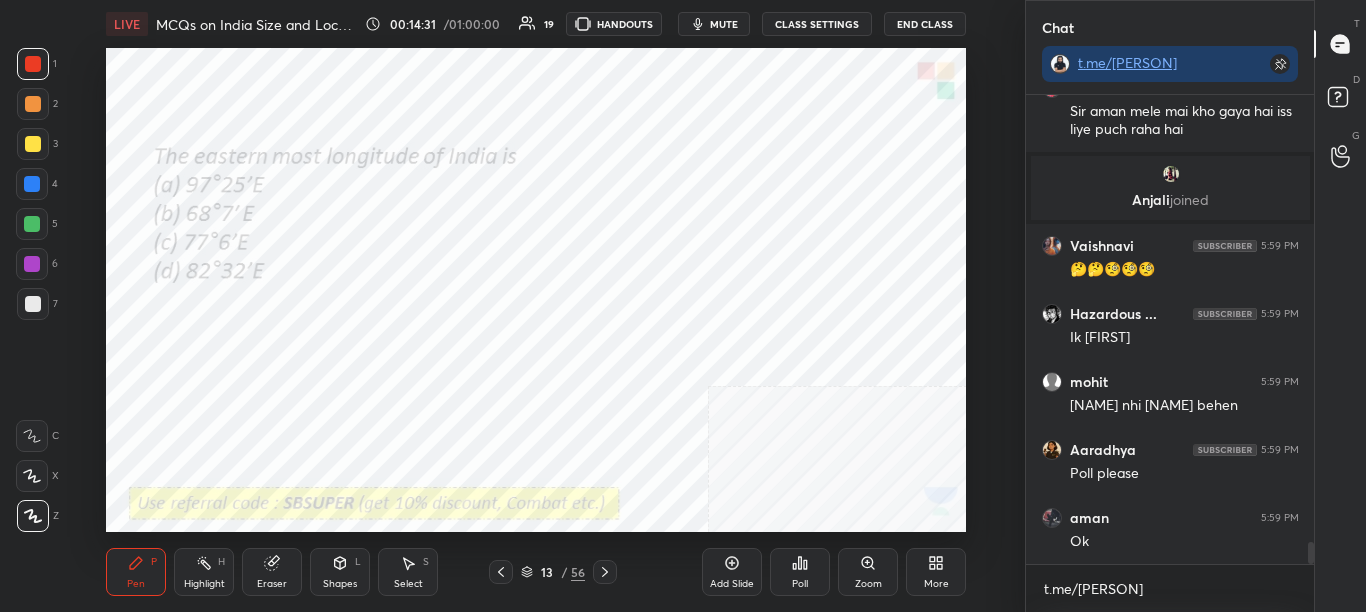 click on "Poll" at bounding box center (800, 572) 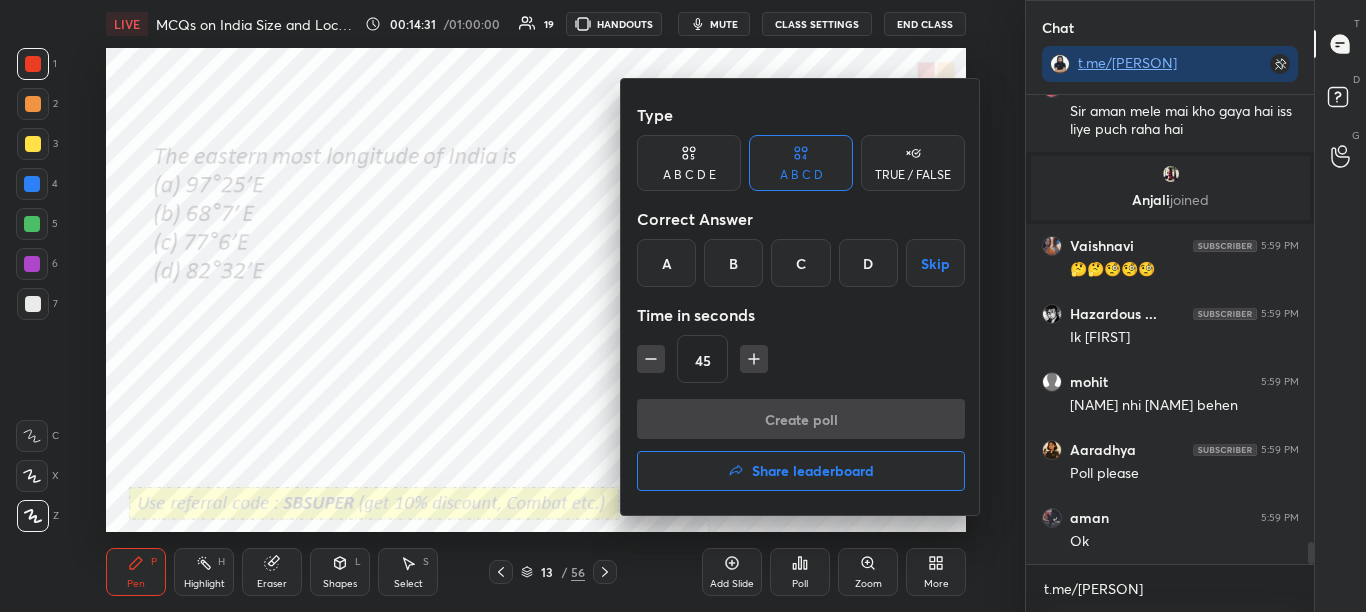 scroll, scrollTop: 9713, scrollLeft: 0, axis: vertical 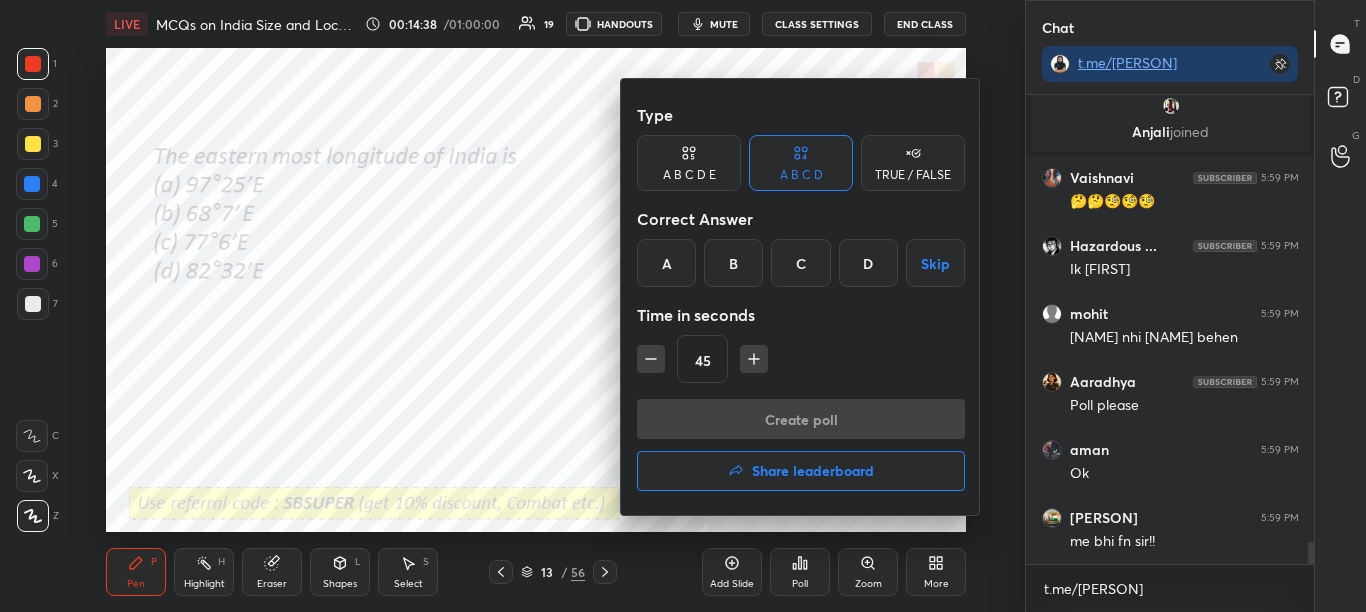 click on "A" at bounding box center [666, 263] 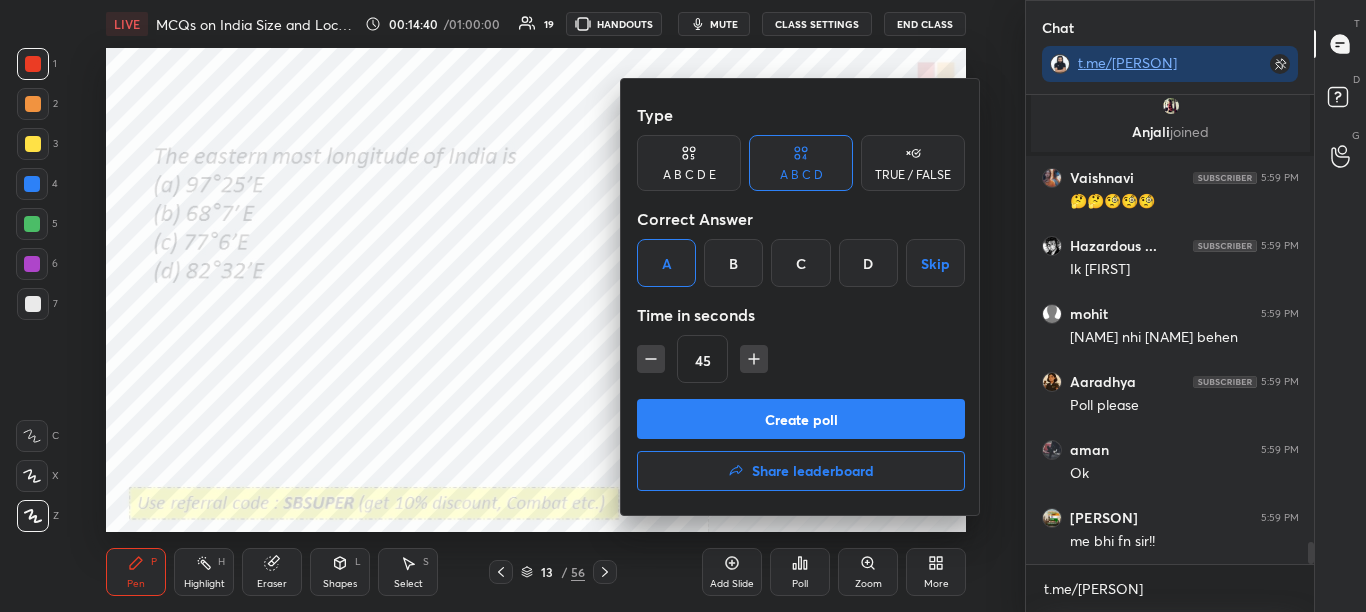 click on "Create poll" at bounding box center (801, 419) 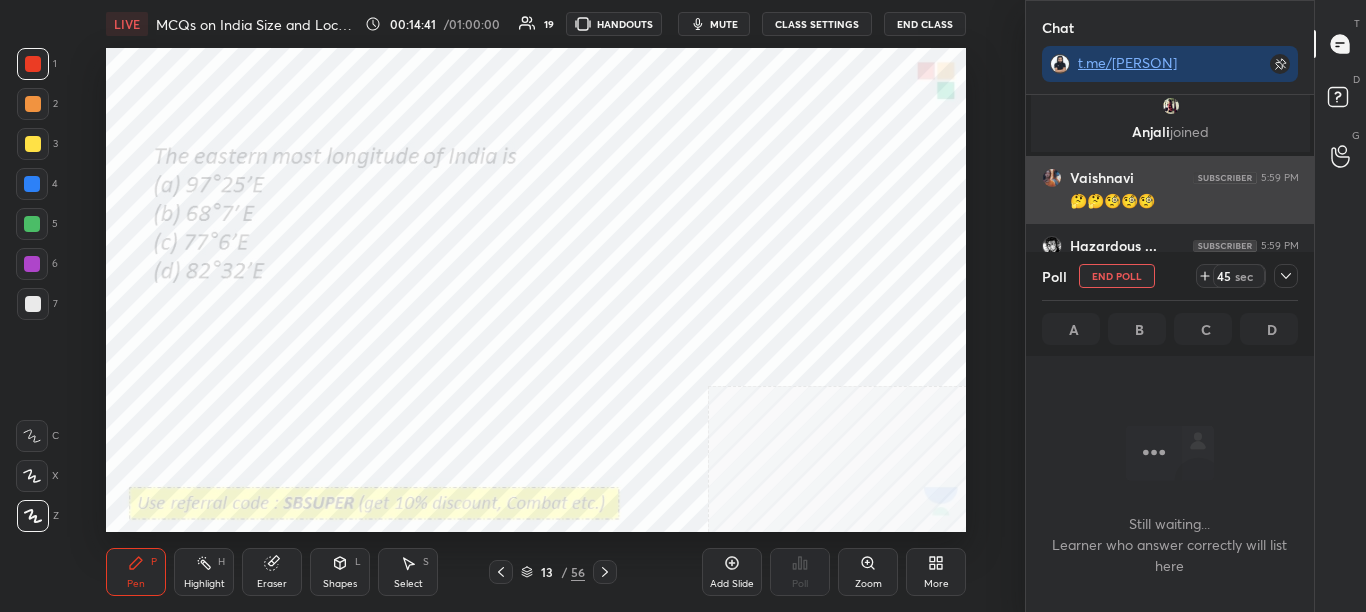scroll, scrollTop: 359, scrollLeft: 282, axis: both 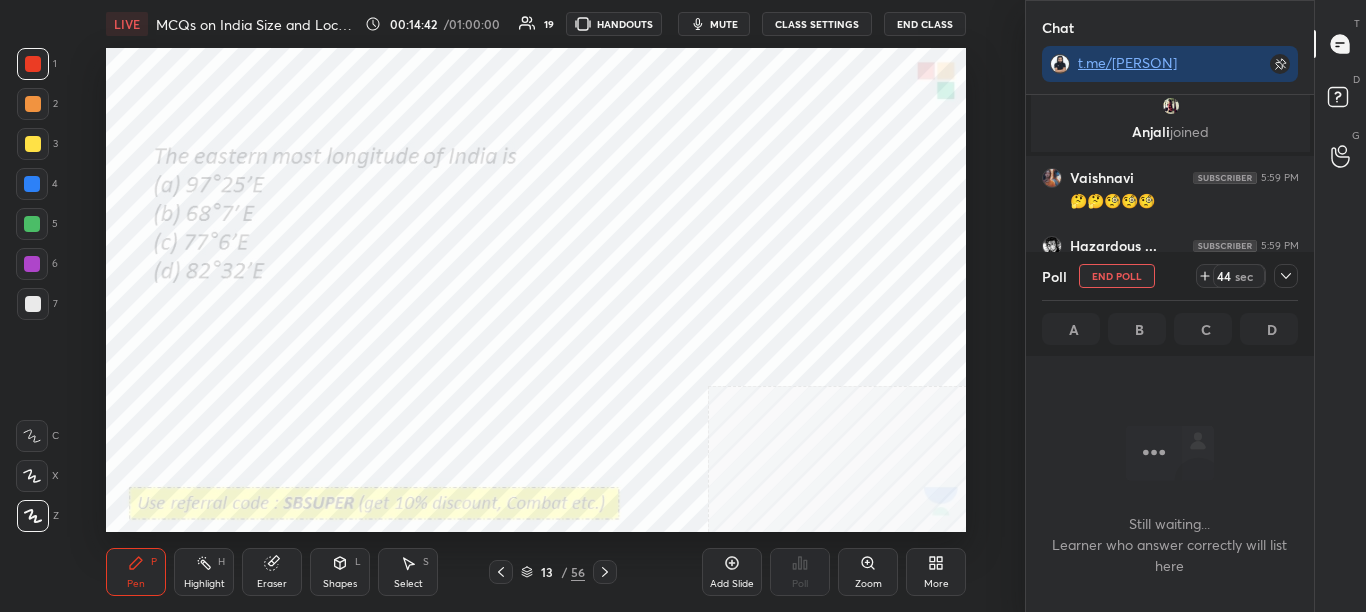 click 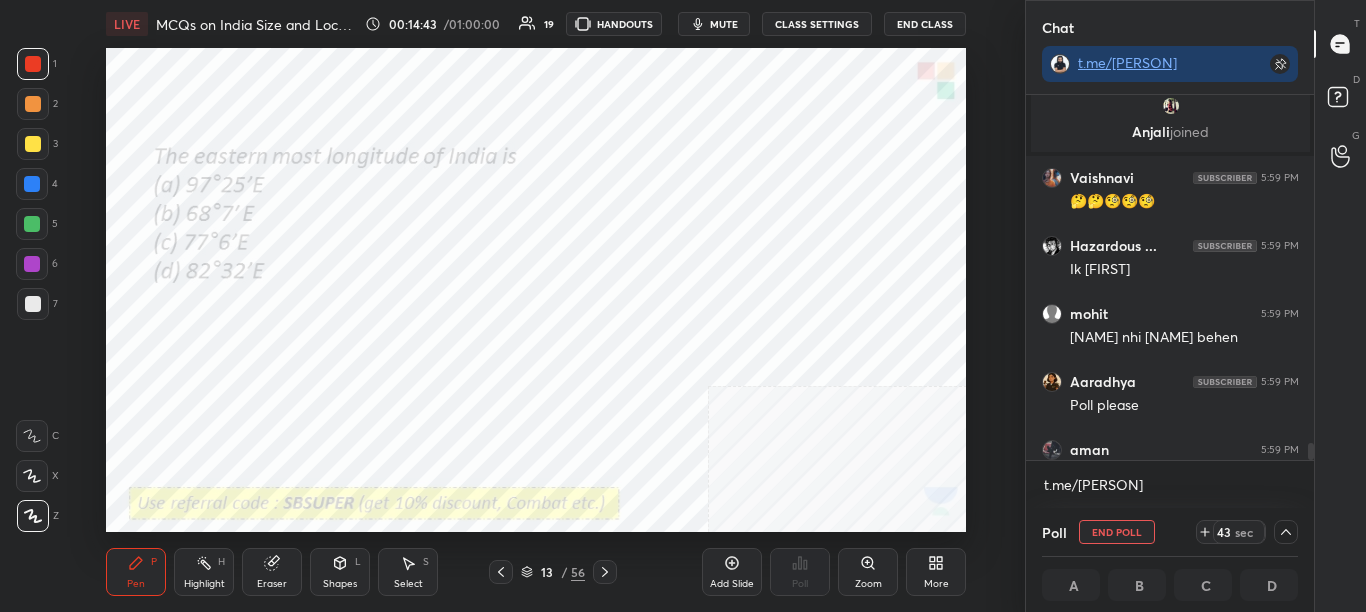 scroll, scrollTop: 1, scrollLeft: 7, axis: both 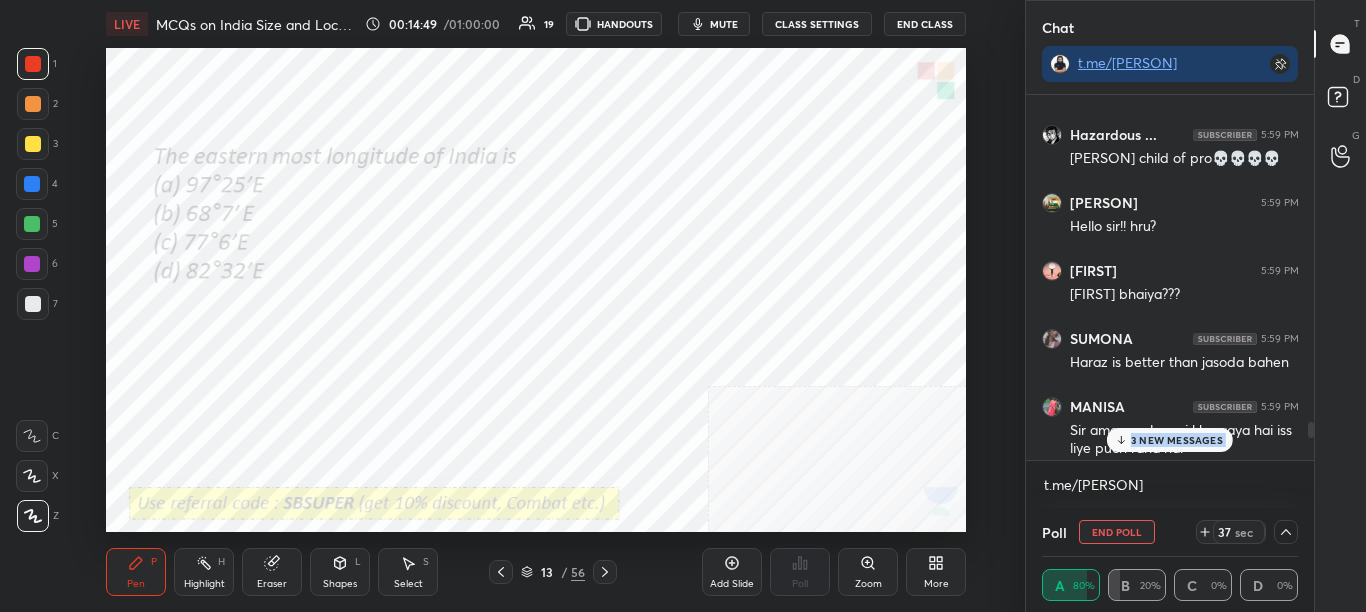 click on "Chat t.me/sikandarcbse9th aman 5:58 PM Aapke papa Mohammed S... 5:59 PM MAHIT BHAIYIA Hazardous ... 5:59 PM Aman child of pro💀💀💀💀 Hafsa 5:59 PM Hello sir!! hru? Shraboni 5:59 PM Mohit bhaiya??? SUMONA 5:59 PM Haraz is better than jasoda bahen MANISA 5:59 PM Sir aman mele mai kho gaya hai iss liye puch raha hai Anjali  joined Vaishnavi 5:59 PM 🤔🤔🧐🧐🧐 Hazardous ... 5:59 PM Ik sukuna mohit 5:59 PM Jasoda nhi yashoda behen Aaradhya 5:59 PM Poll please aman 5:59 PM Ok Hafsa 5:59 PM me bhi fn sir!! aman 5:59 PM Mera baap badmash tha mai badmash hu SUMONA 5:59 PM Hazardous what is the meaning of LK Aaradhya 5:59 PM Sir aap bohot ache h 3 NEW MESSAGES Enable hand raising Enable raise hand to speak to learners. Once enabled, chat will be turned off temporarily. Enable t.me/sikandarcbse9th x   Doubts asked by learners will show up here NEW DOUBTS ASKED No one has raised a hand yet Can't raise hand Looks like educator just invited you to speak. Please wait before you can raise your hand again." at bounding box center [1196, 306] 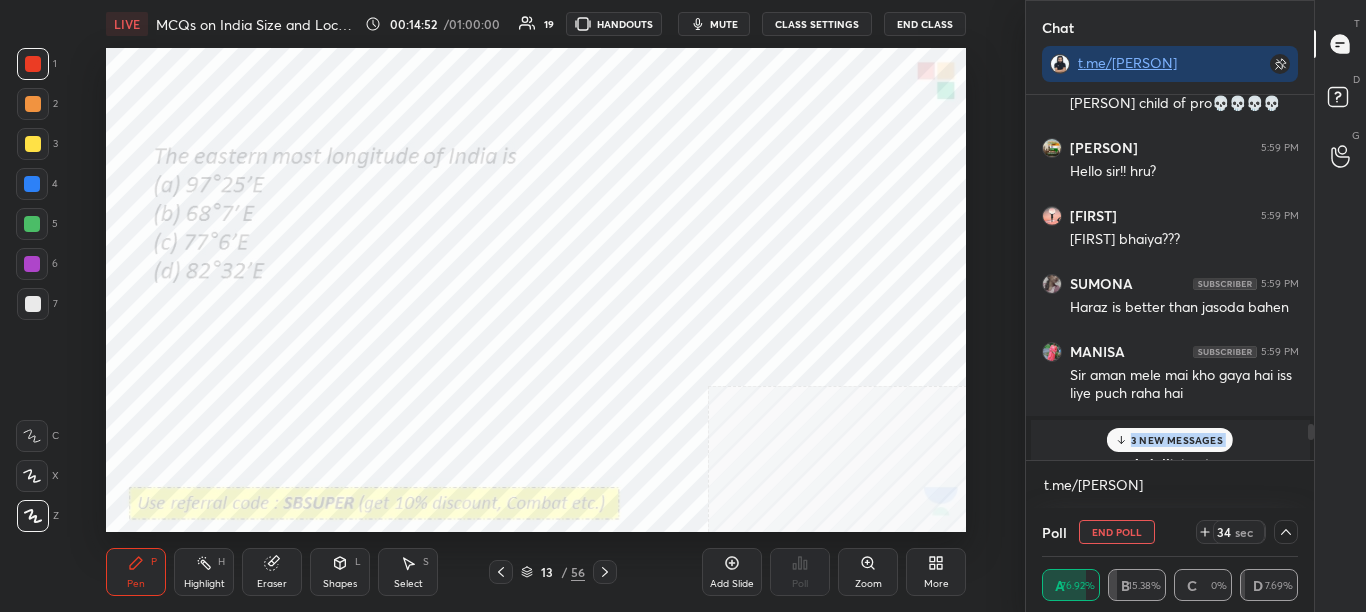 drag, startPoint x: 1205, startPoint y: 432, endPoint x: 1215, endPoint y: 427, distance: 11.18034 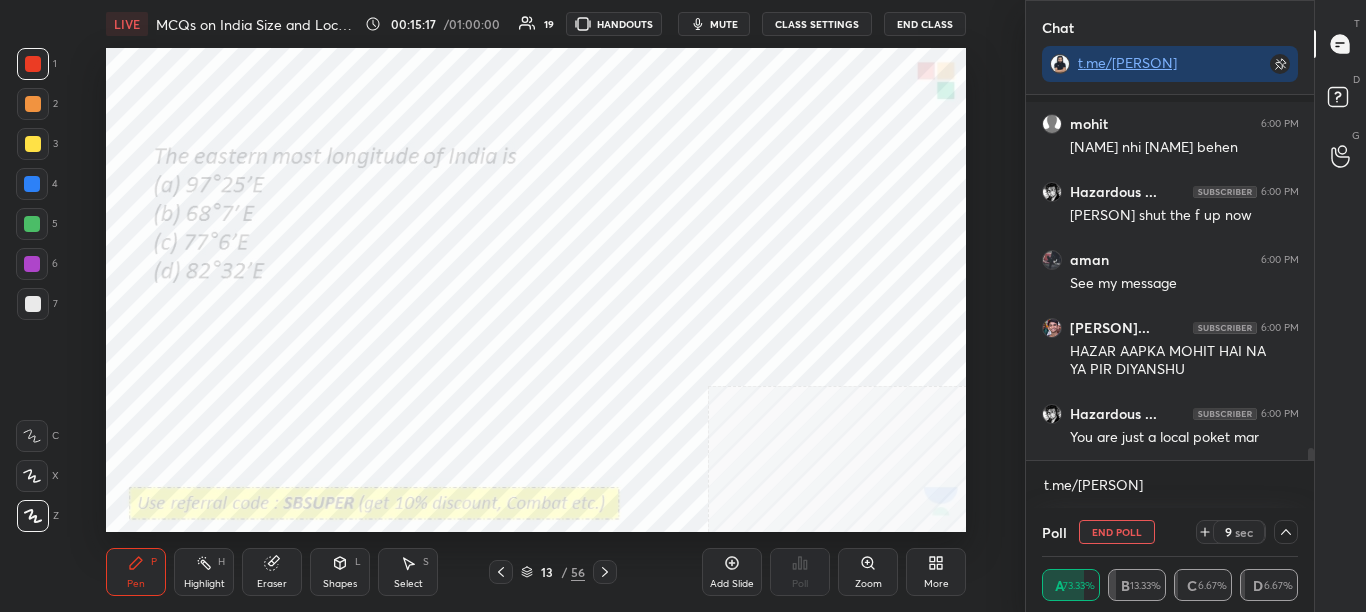 scroll, scrollTop: 10501, scrollLeft: 0, axis: vertical 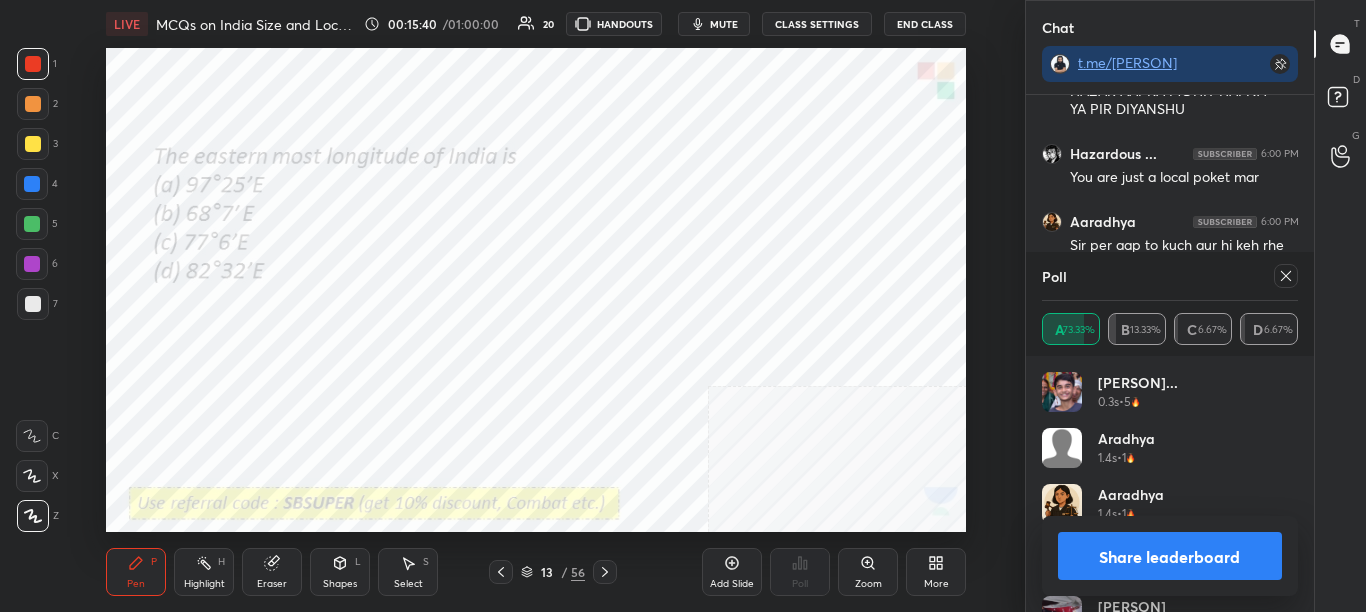 click 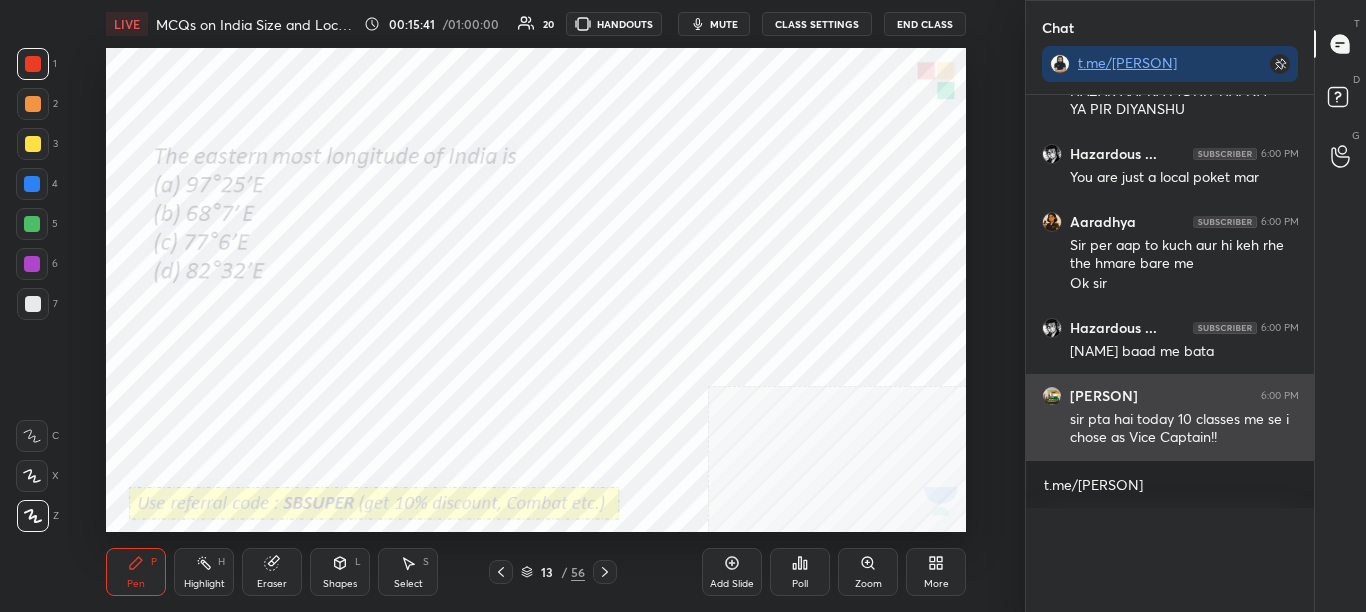 scroll, scrollTop: 0, scrollLeft: 0, axis: both 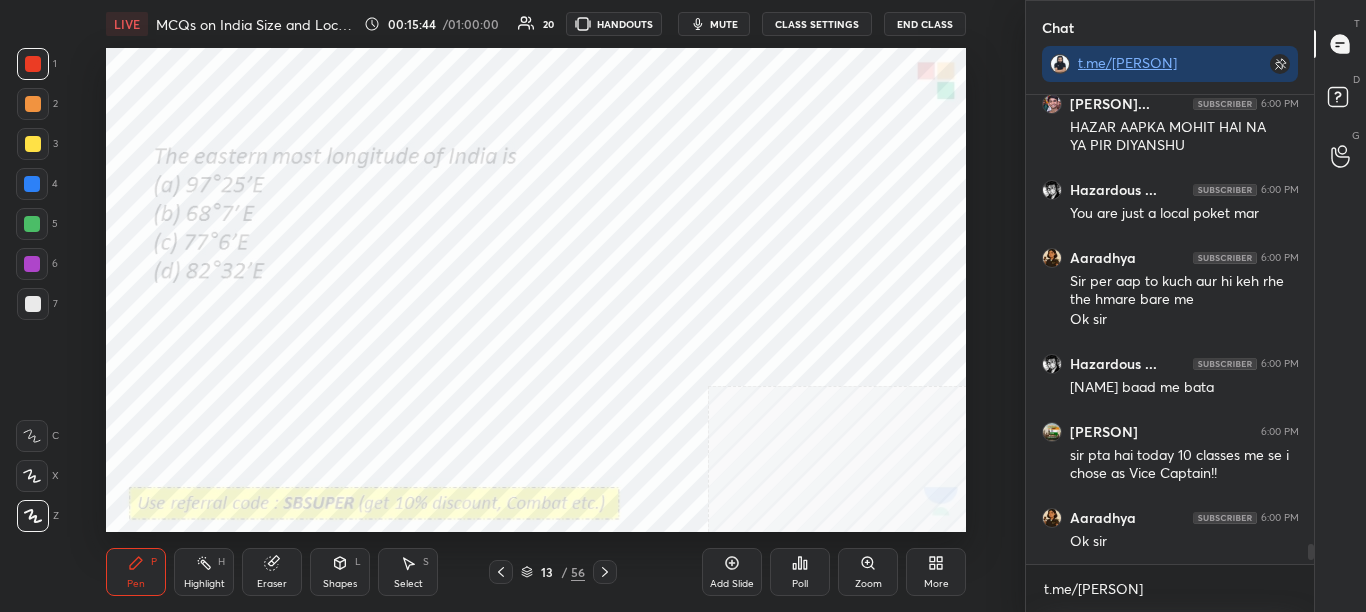 click 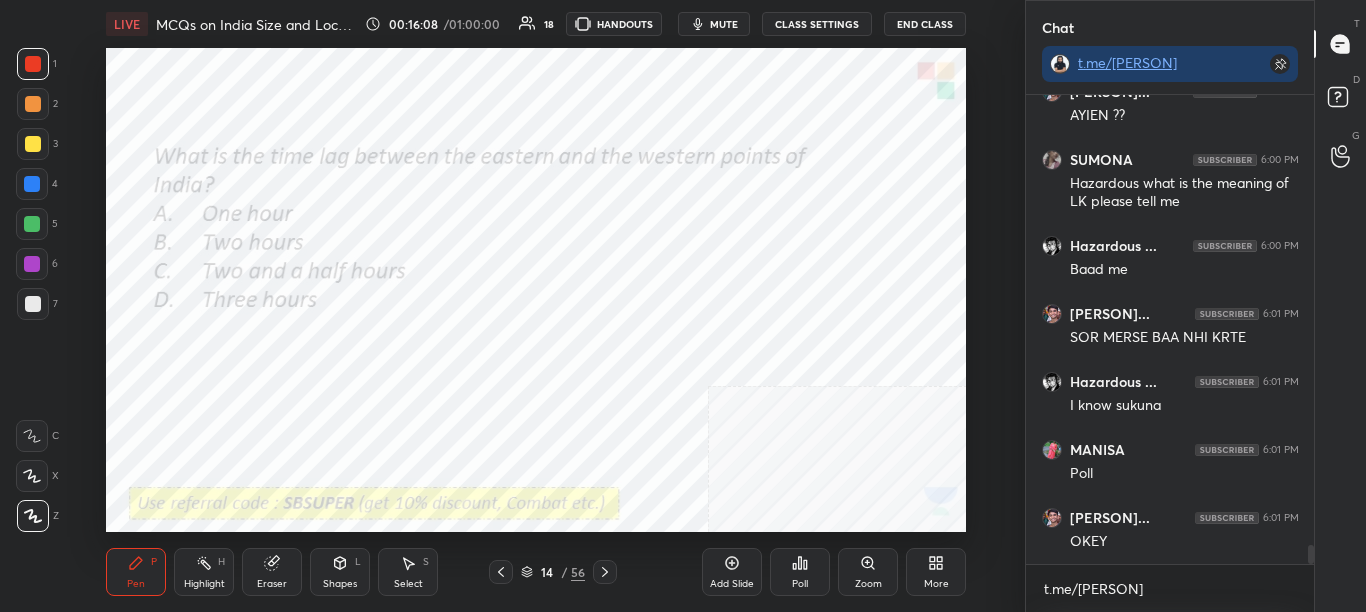 scroll, scrollTop: 11201, scrollLeft: 0, axis: vertical 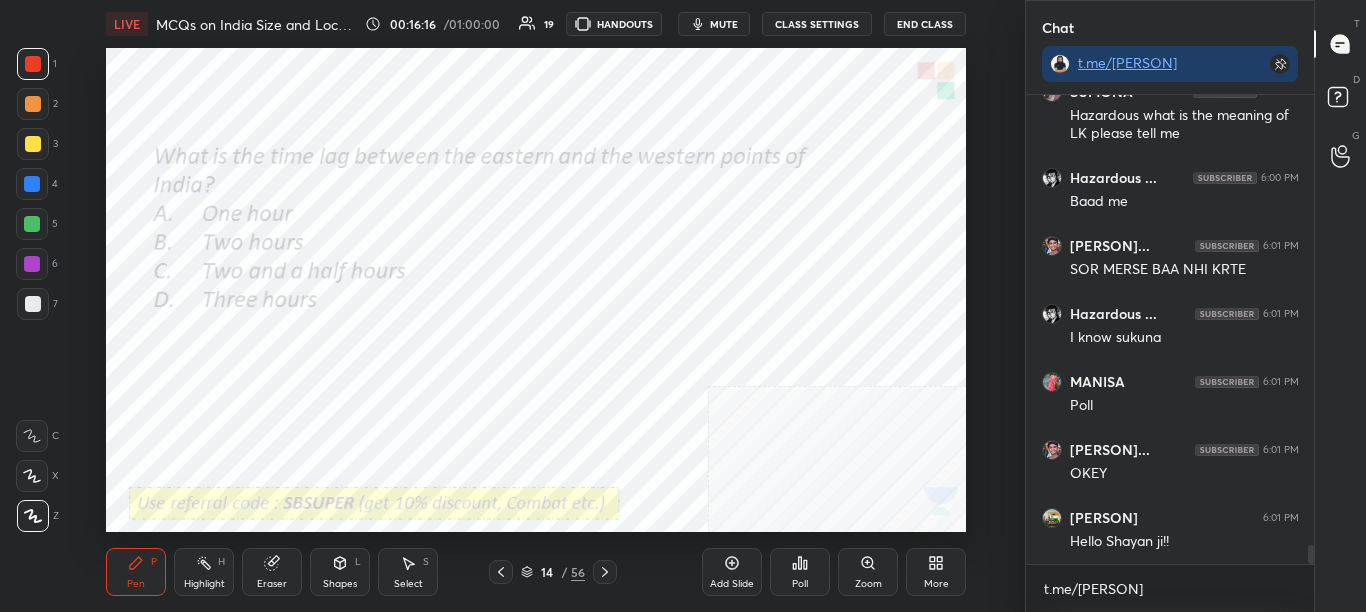 click on "Poll" at bounding box center (800, 584) 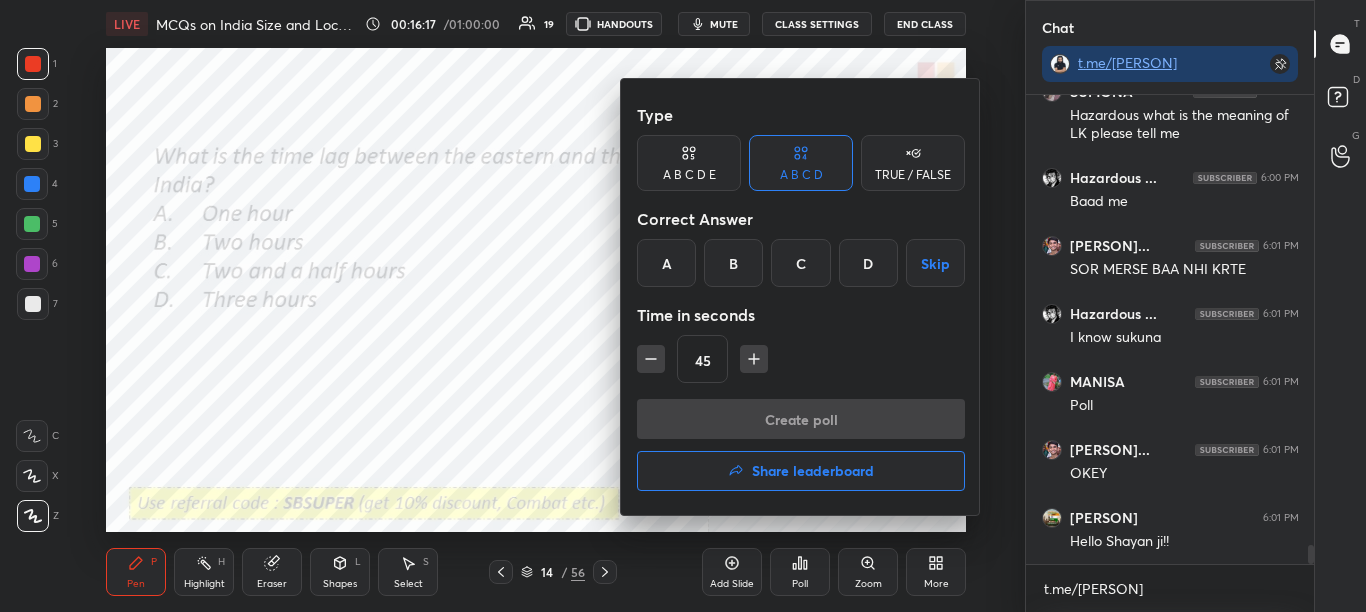 click on "B" at bounding box center [733, 263] 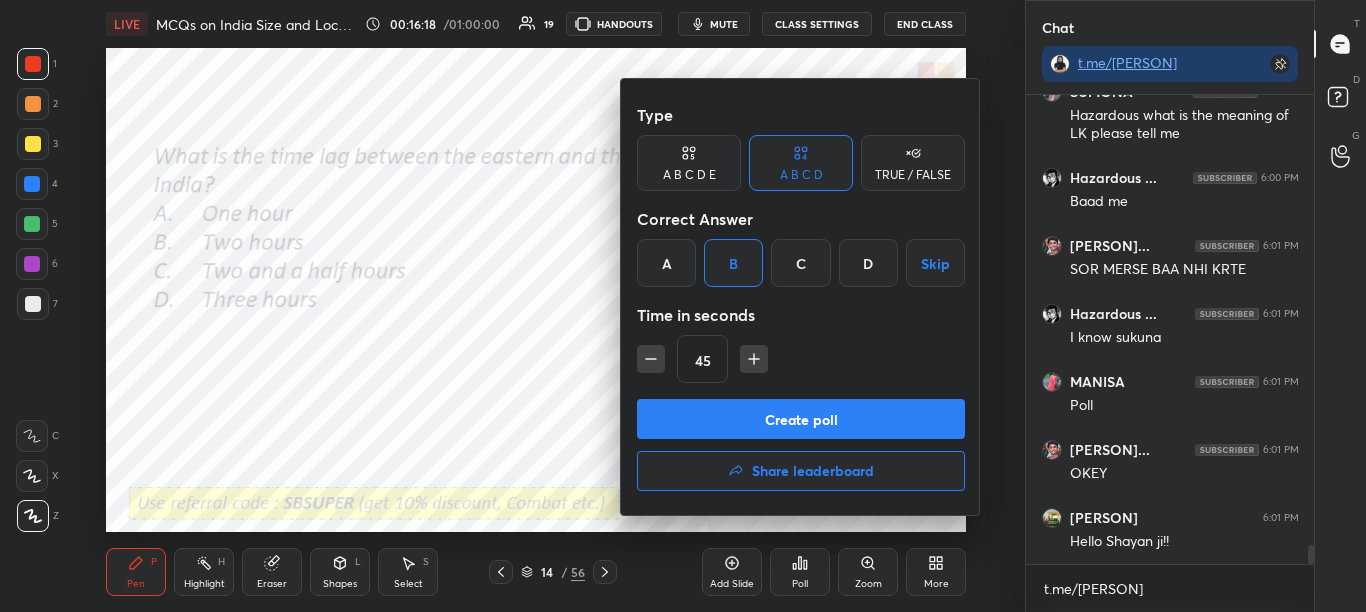 click on "Create poll" at bounding box center [801, 419] 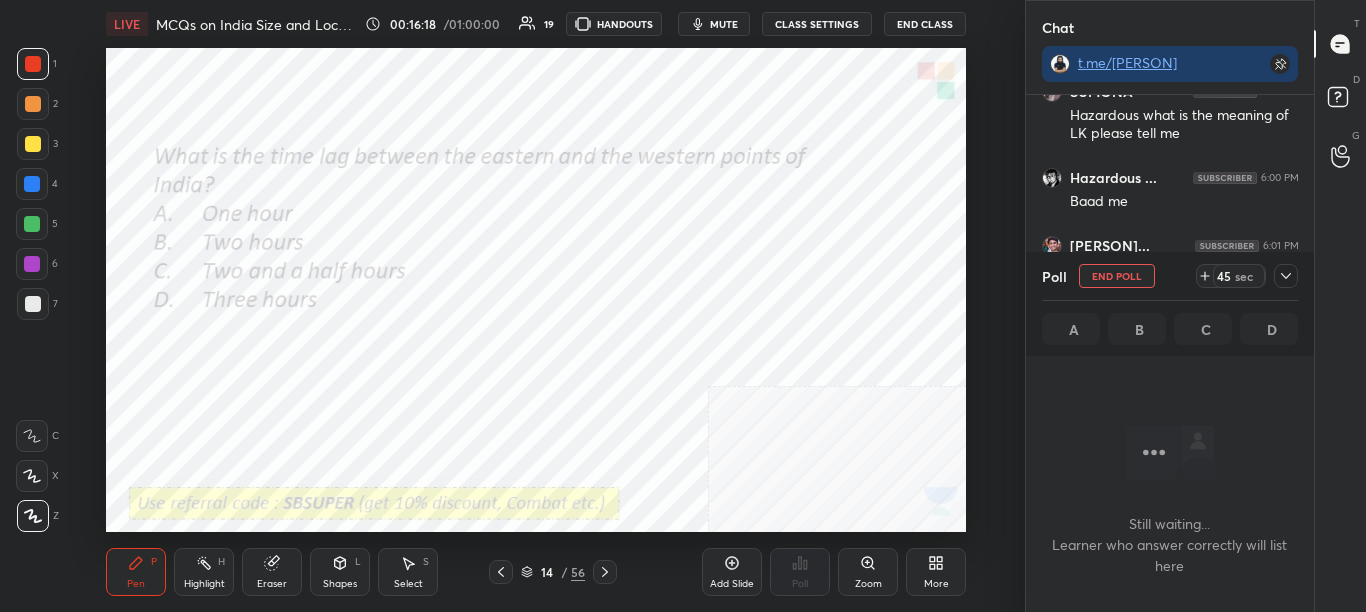scroll, scrollTop: 391, scrollLeft: 282, axis: both 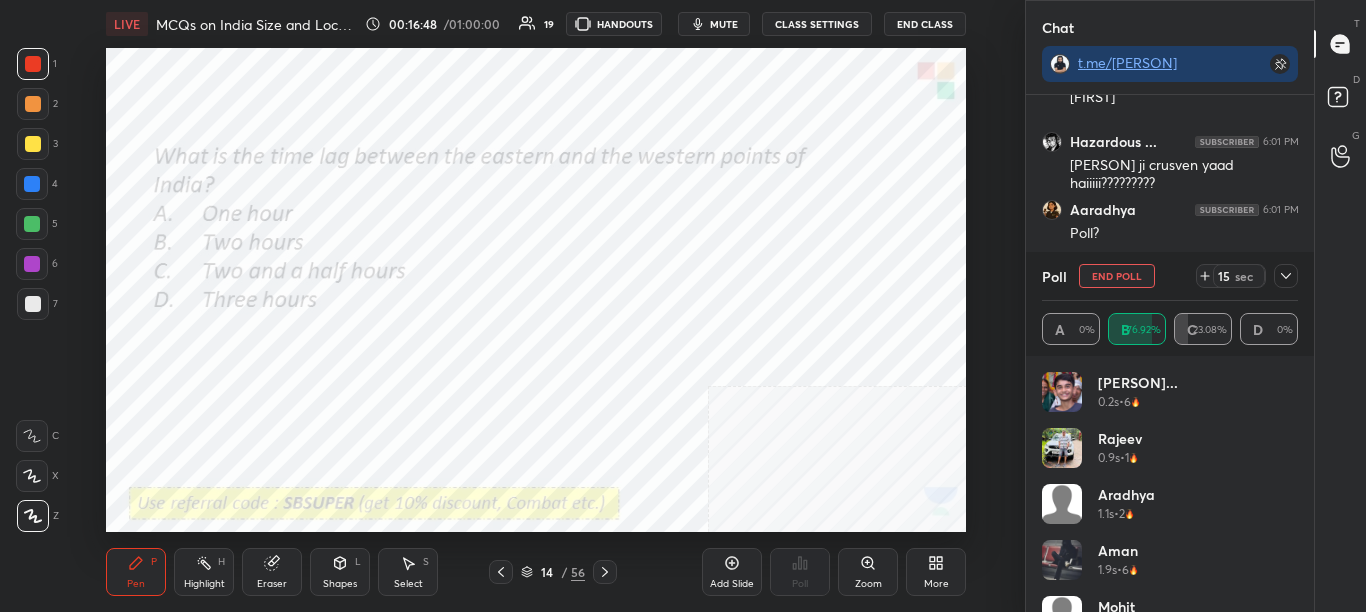 click on "mute" at bounding box center [714, 24] 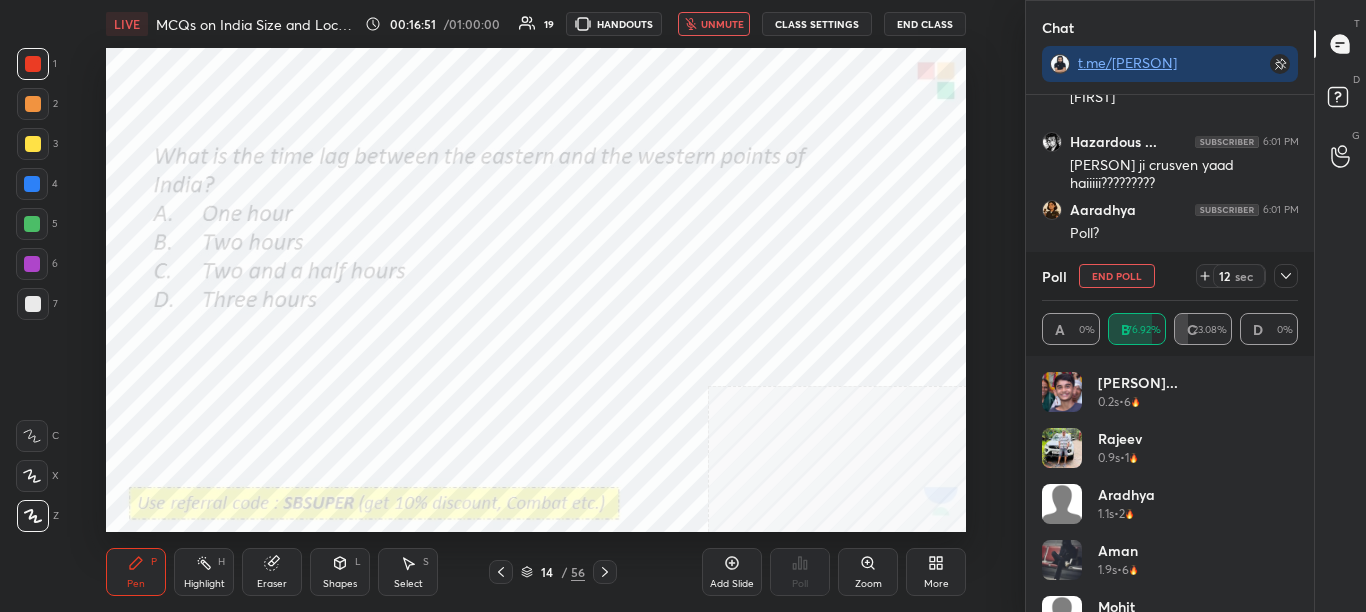 scroll, scrollTop: 12071, scrollLeft: 0, axis: vertical 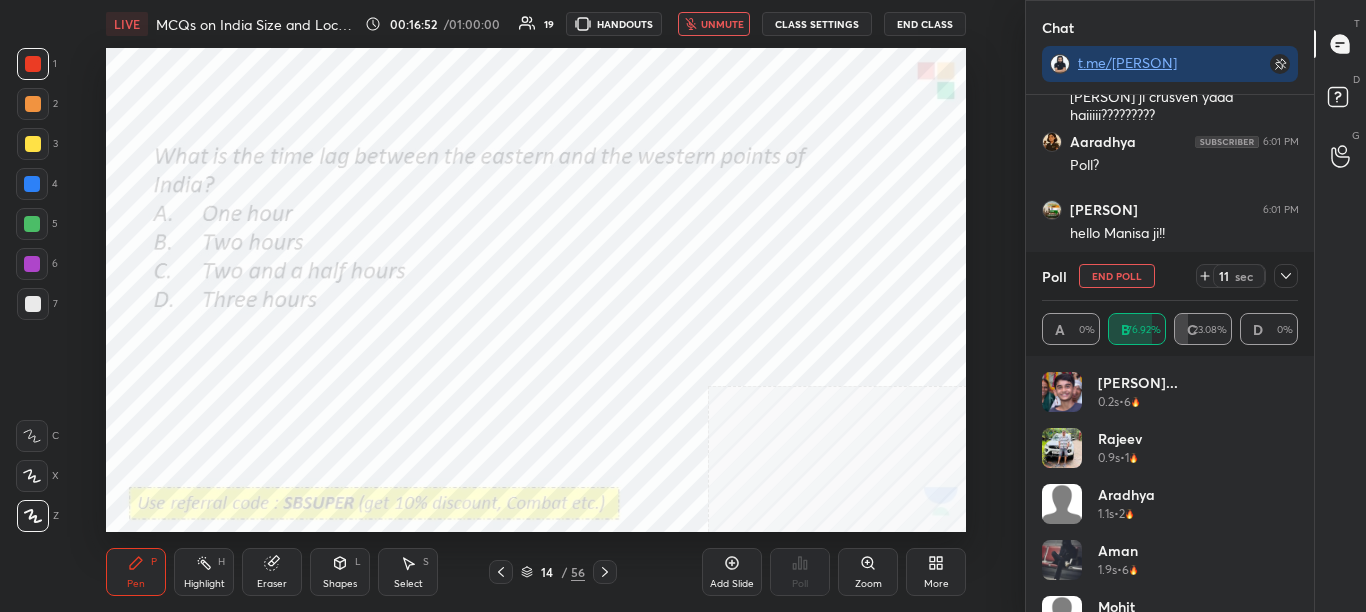 drag, startPoint x: 1292, startPoint y: 280, endPoint x: 1262, endPoint y: 259, distance: 36.619667 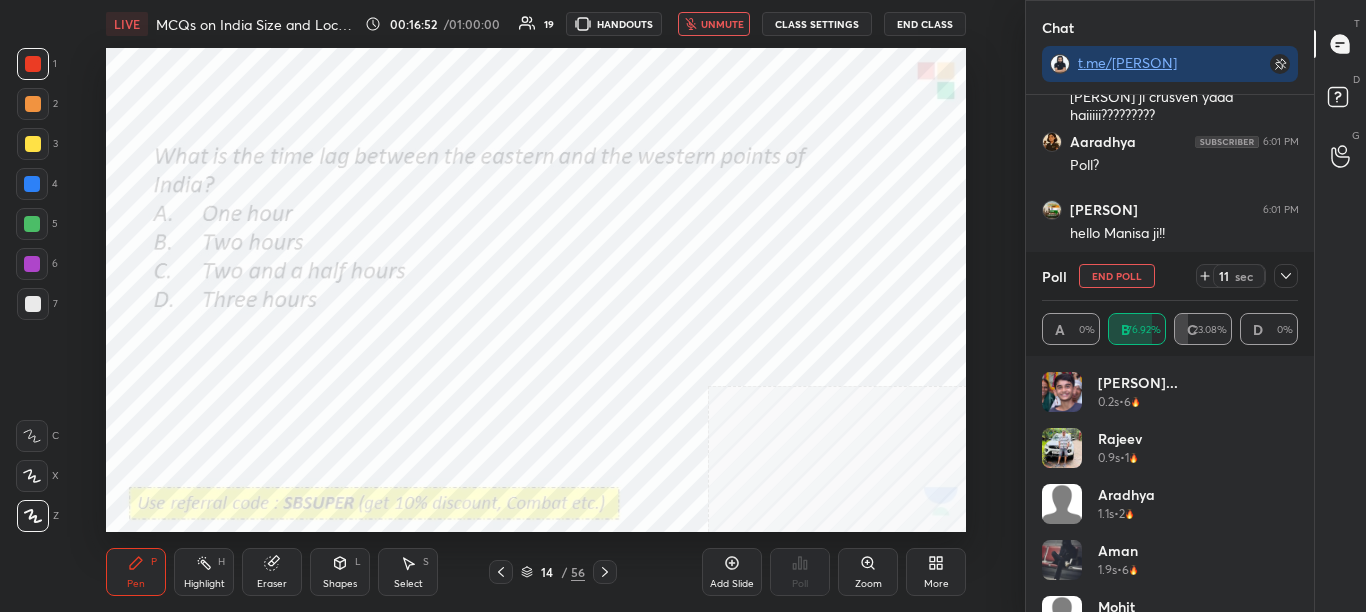 click 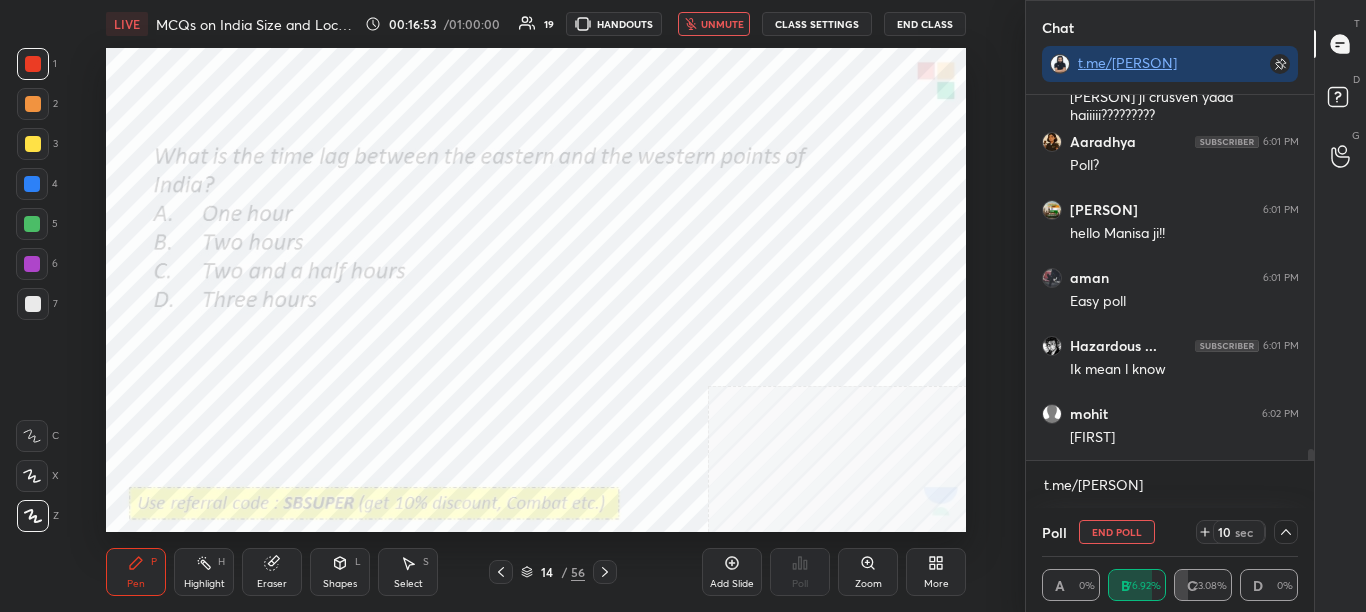 scroll, scrollTop: 0, scrollLeft: 0, axis: both 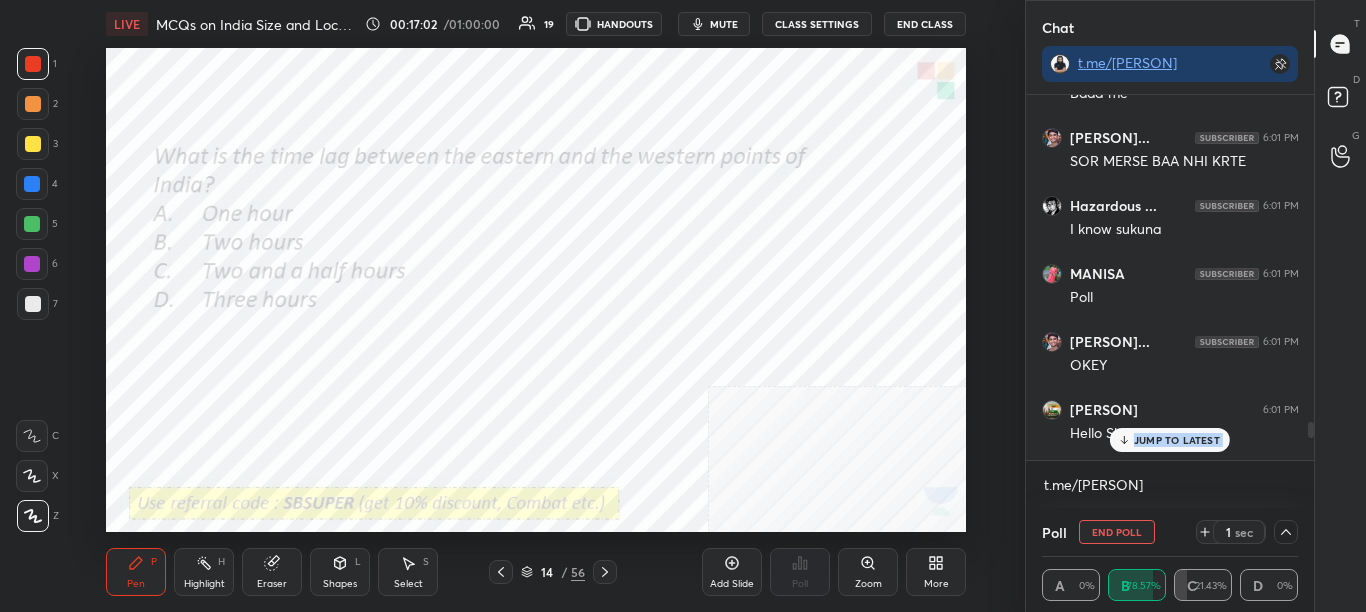 click on "JUMP TO LATEST" at bounding box center (1177, 440) 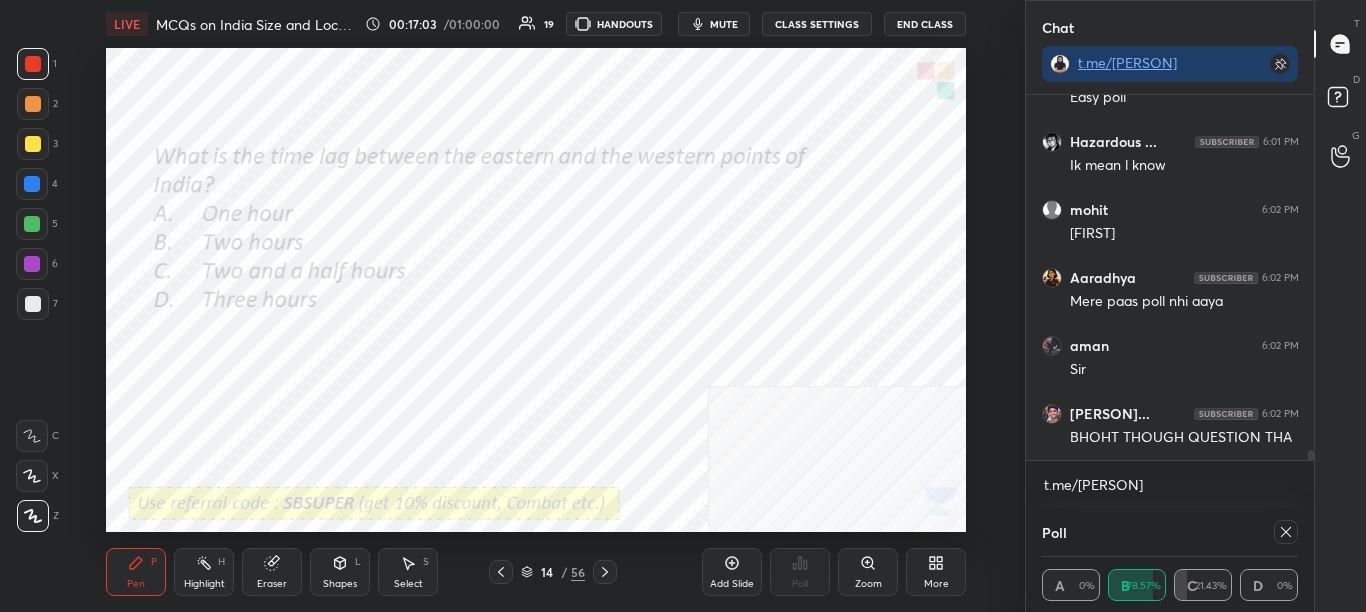 scroll, scrollTop: 12343, scrollLeft: 0, axis: vertical 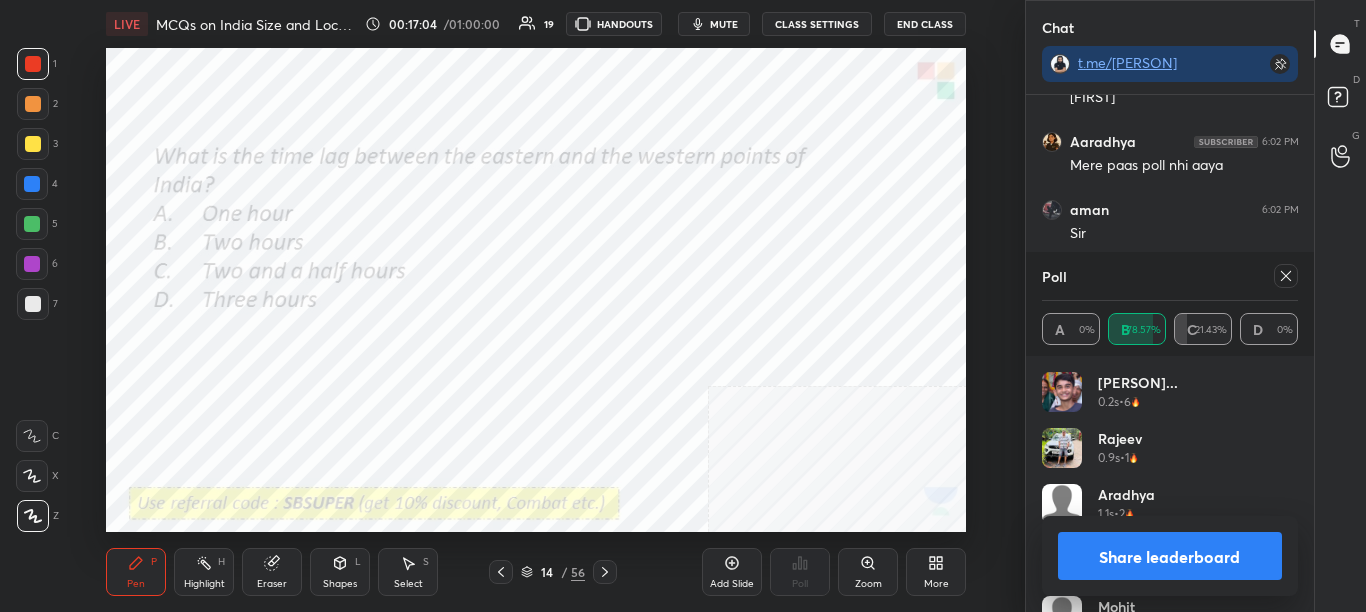 click on "Share leaderboard" at bounding box center [1170, 556] 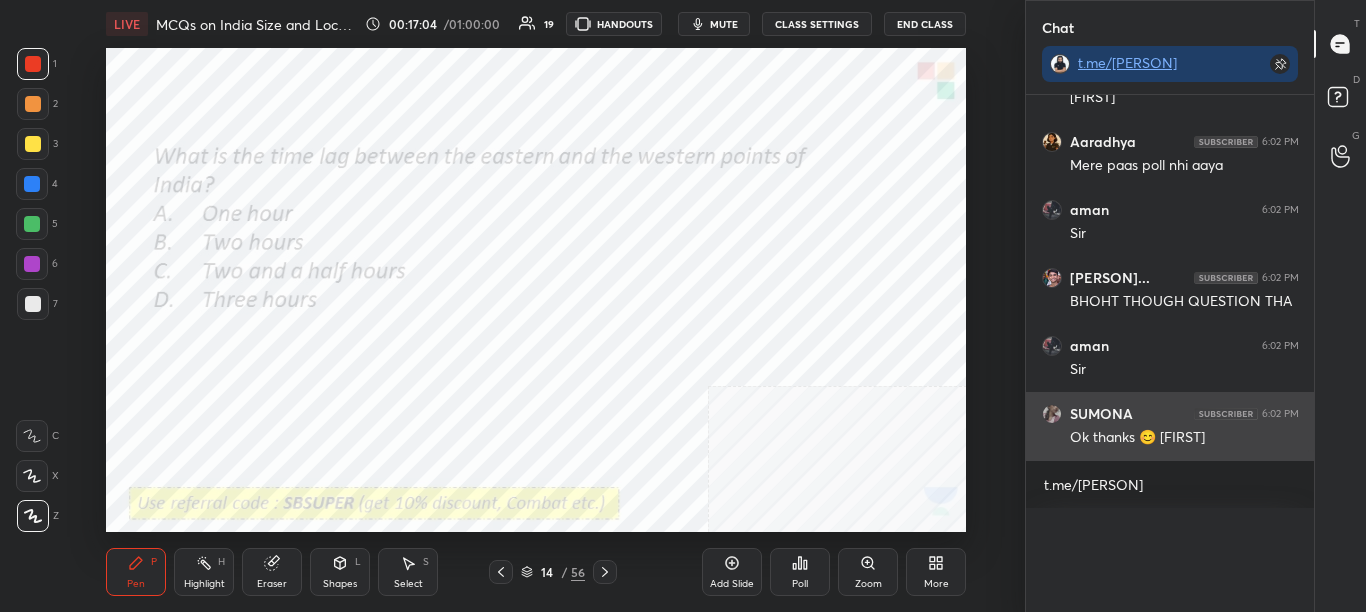scroll, scrollTop: 0, scrollLeft: 0, axis: both 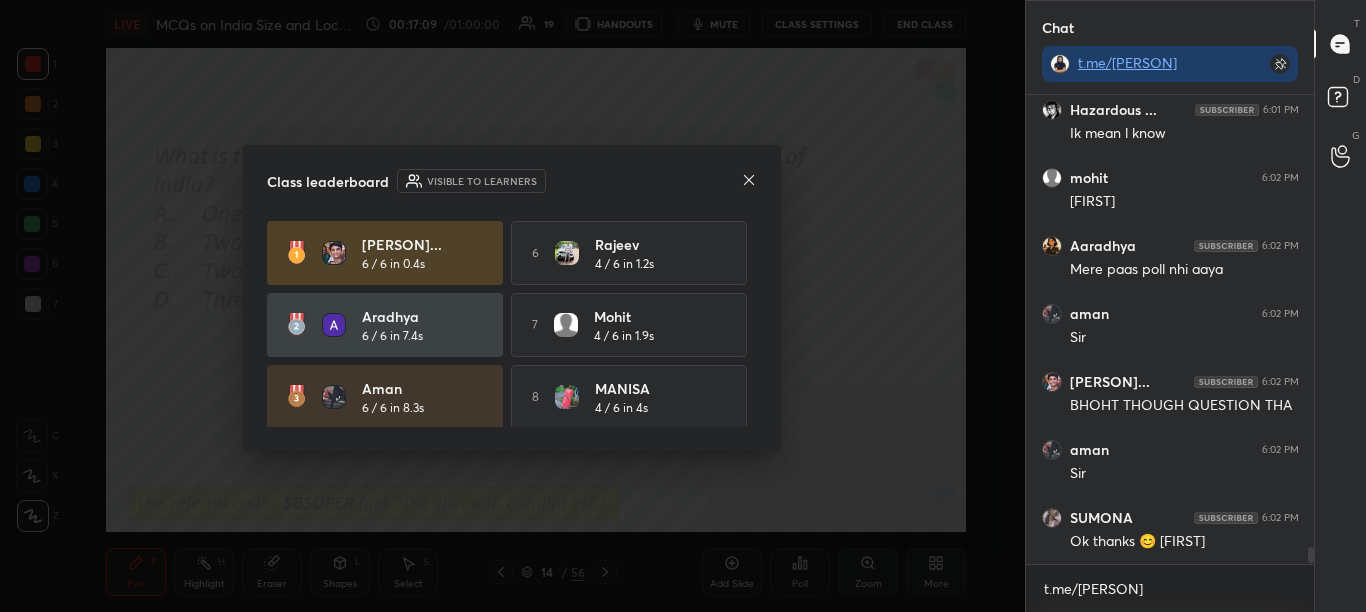 click 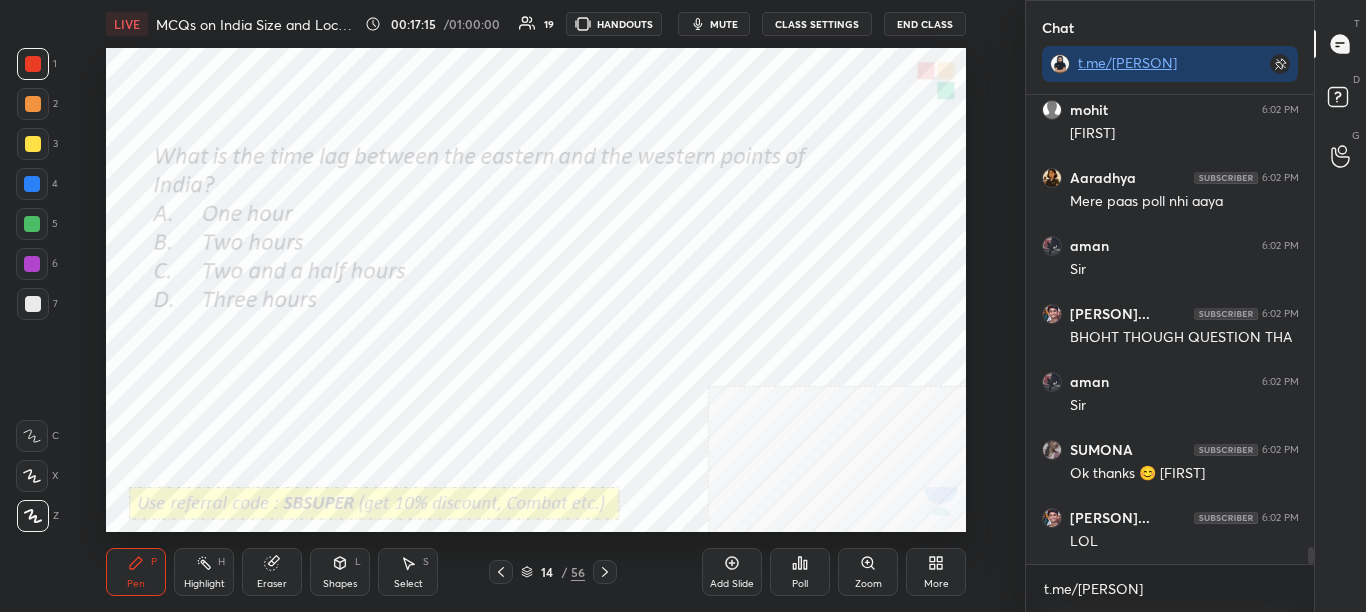 click 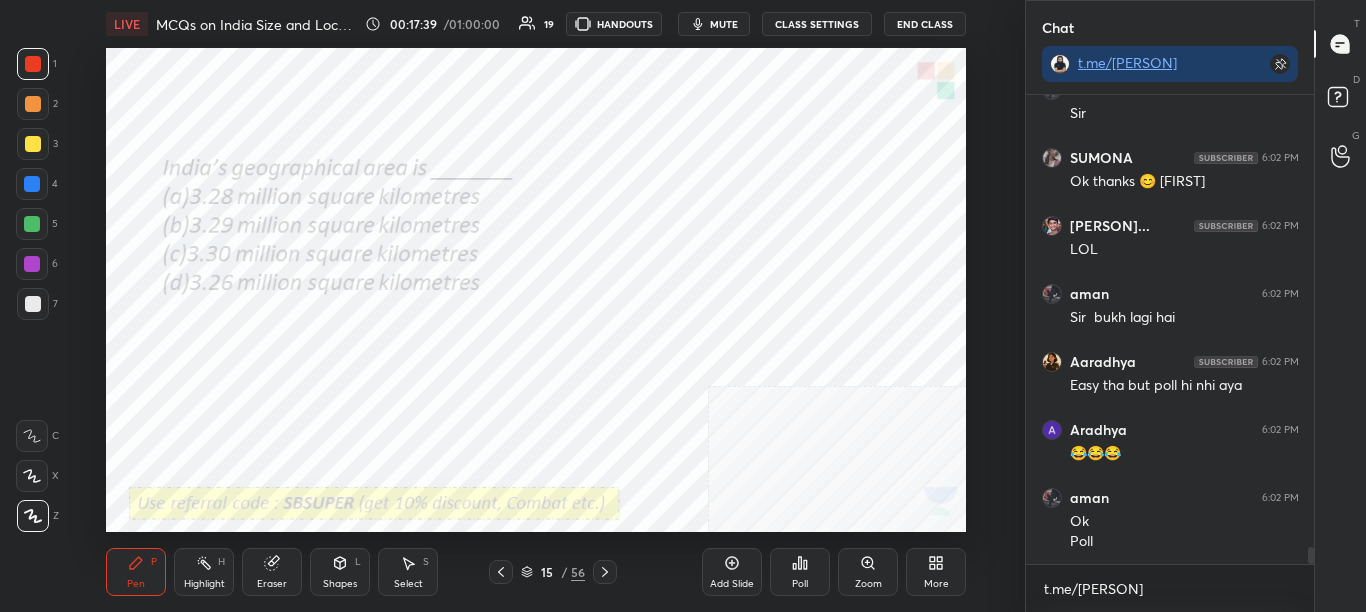 scroll, scrollTop: 12687, scrollLeft: 0, axis: vertical 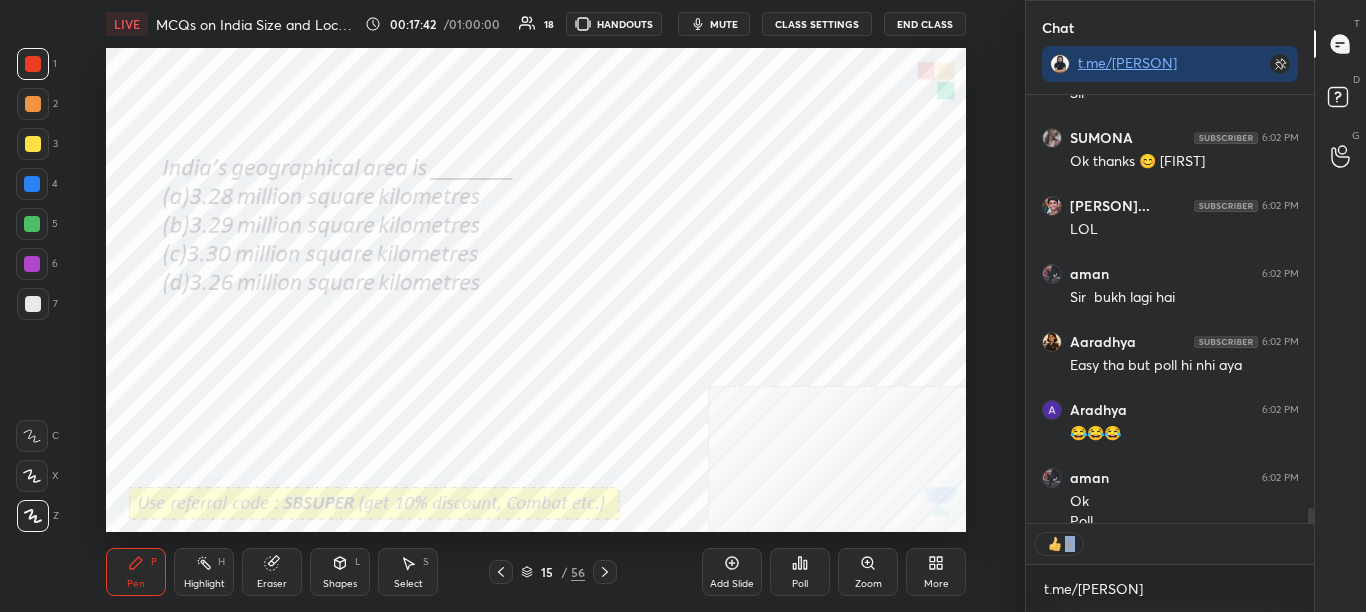 click on "Poll" at bounding box center (800, 572) 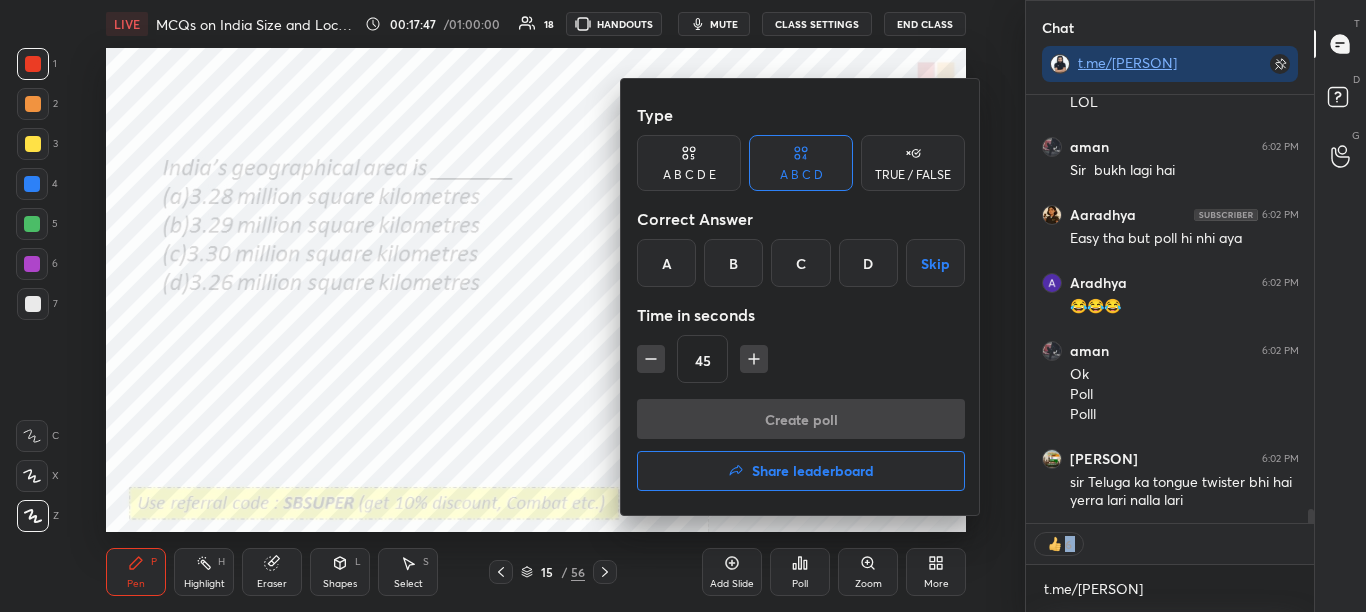 scroll, scrollTop: 12882, scrollLeft: 0, axis: vertical 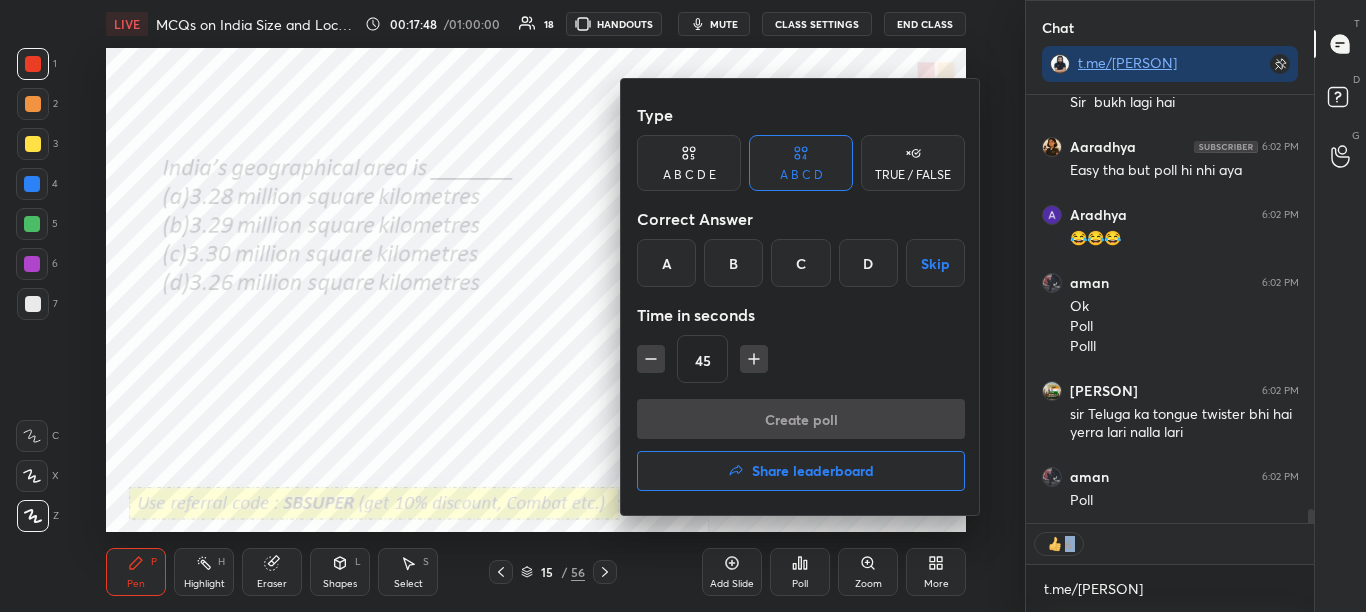 click on "A" at bounding box center [666, 263] 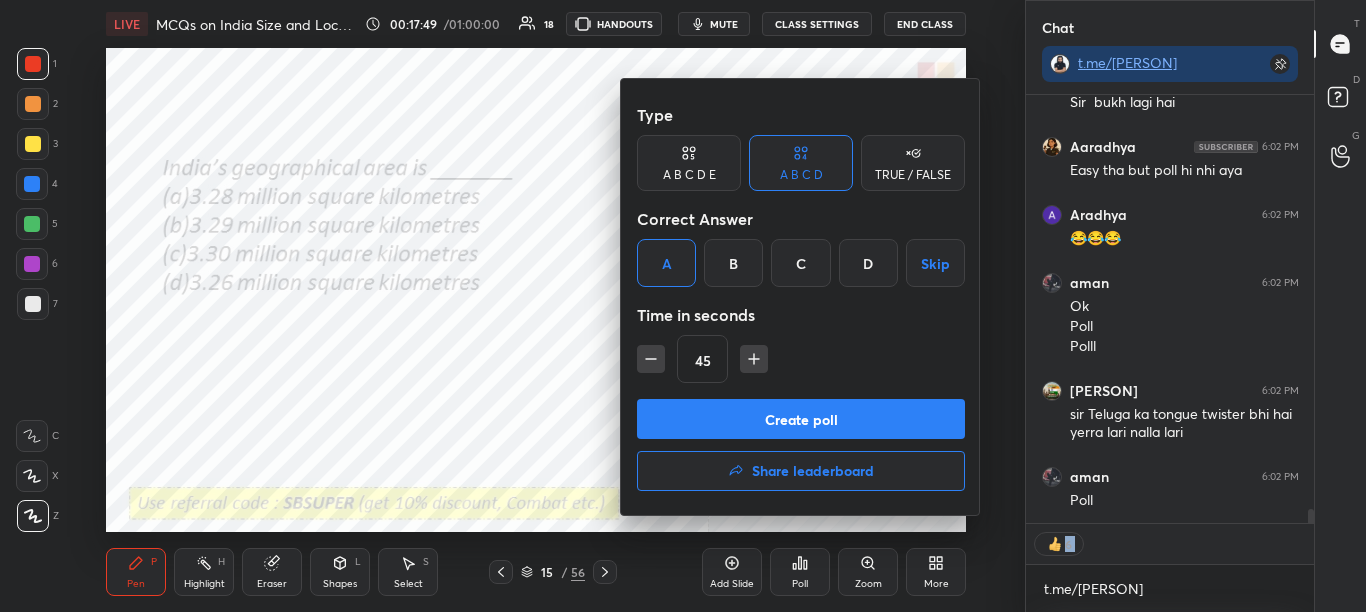 click on "Create poll" at bounding box center (801, 419) 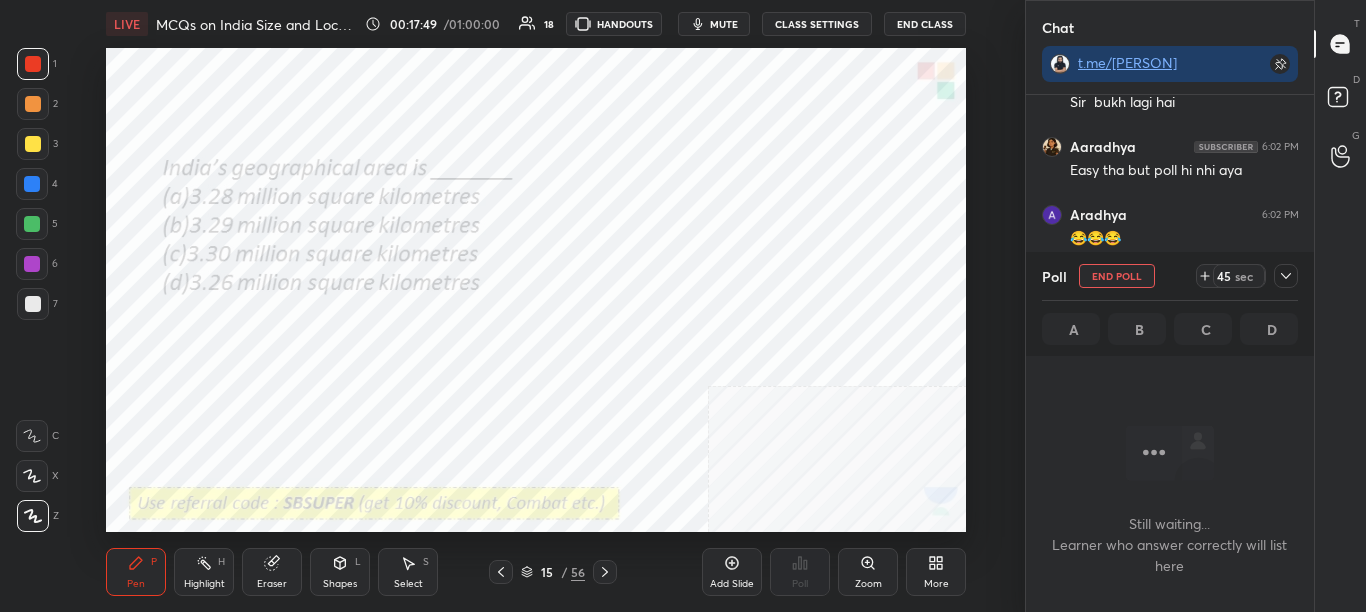 scroll, scrollTop: 380, scrollLeft: 282, axis: both 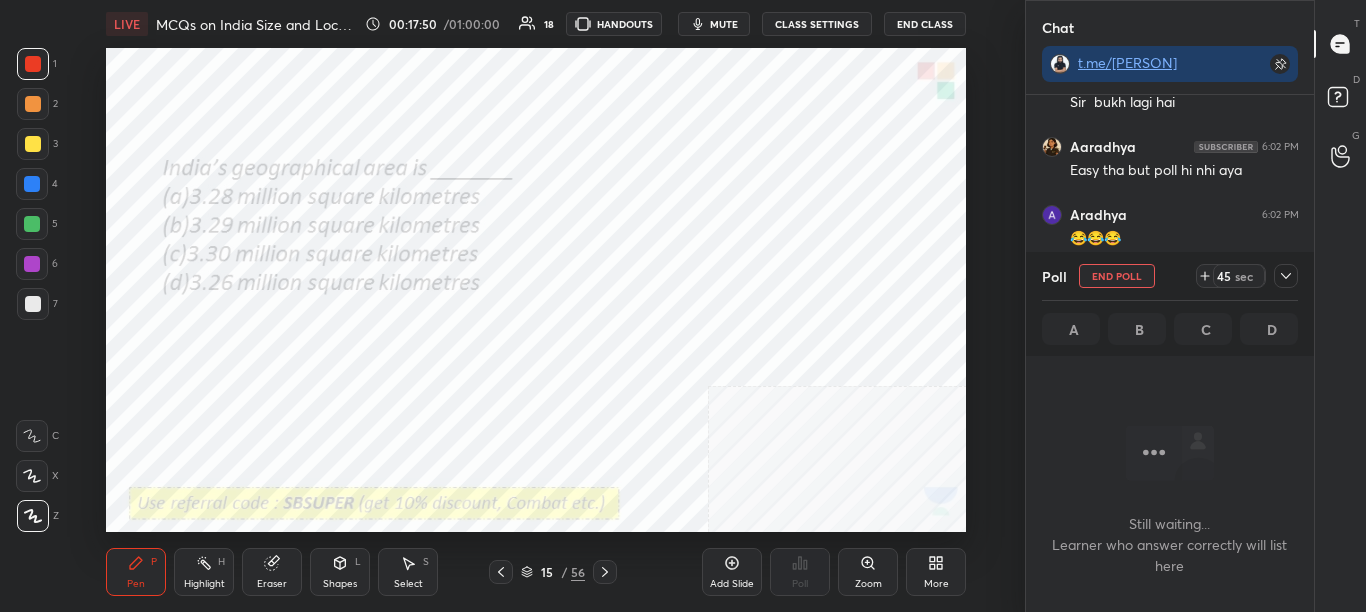 click 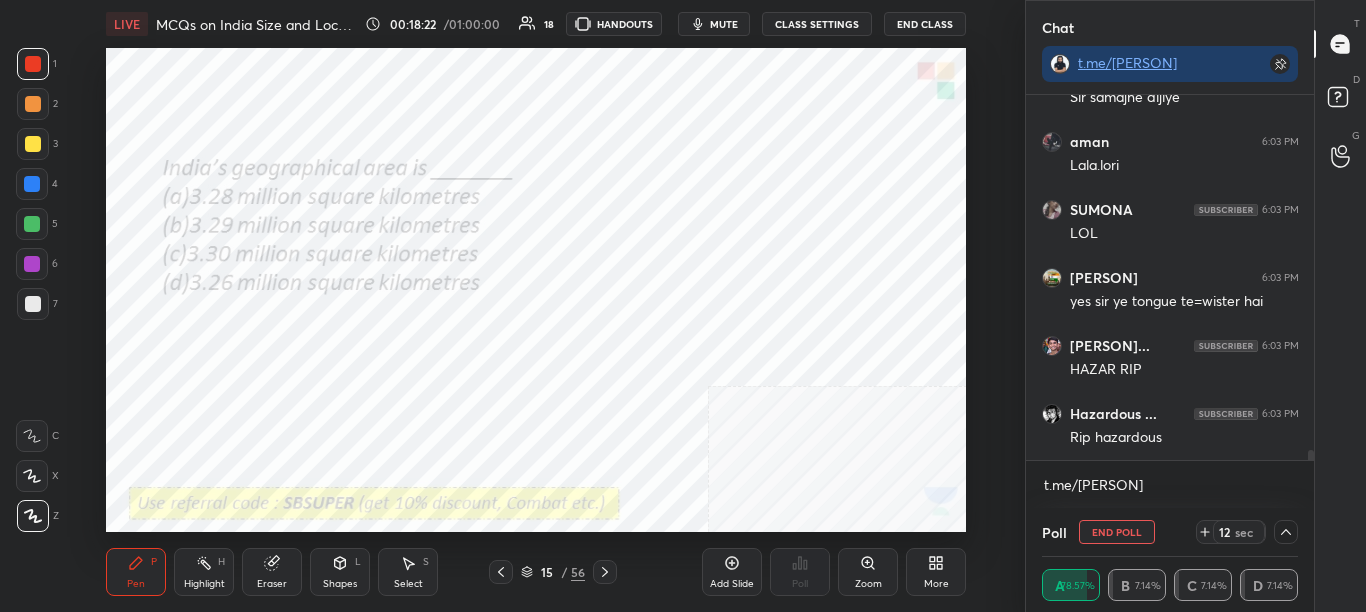 scroll, scrollTop: 13575, scrollLeft: 0, axis: vertical 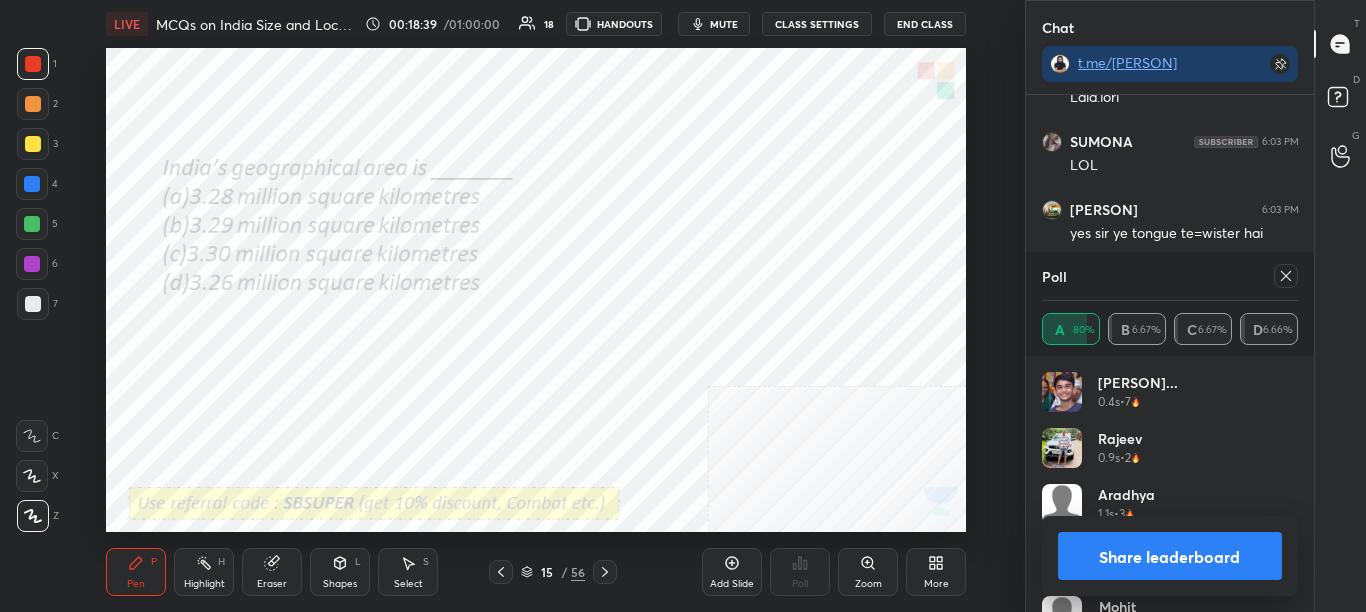 click 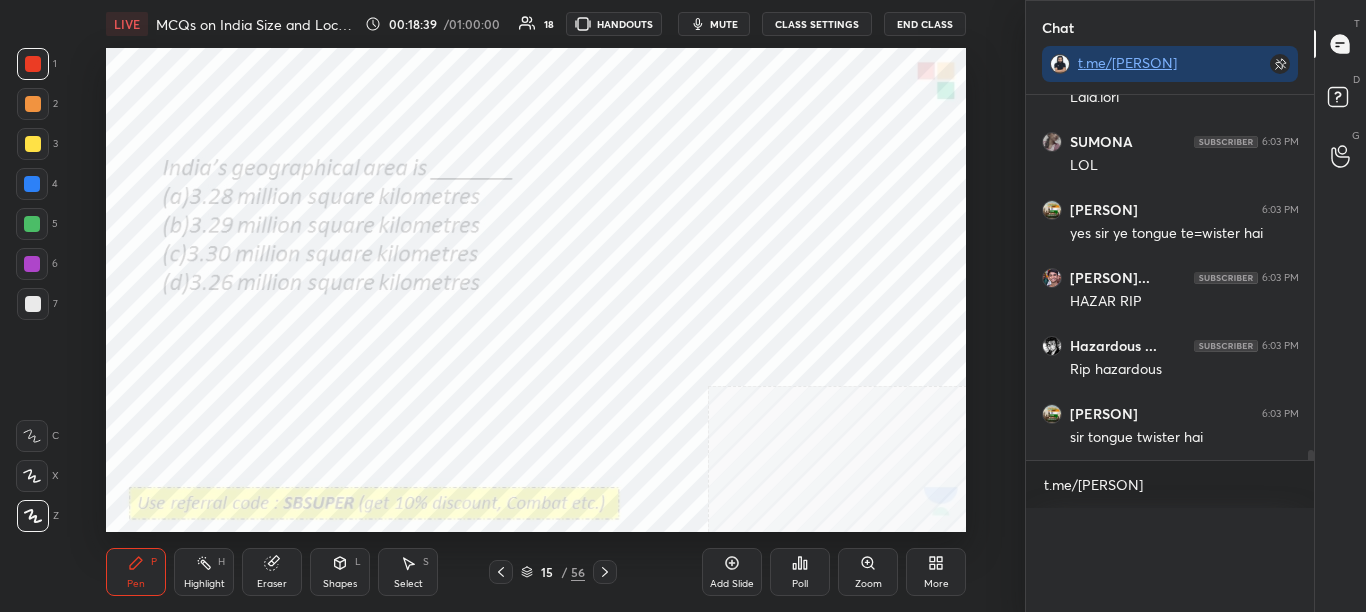 scroll, scrollTop: 0, scrollLeft: 0, axis: both 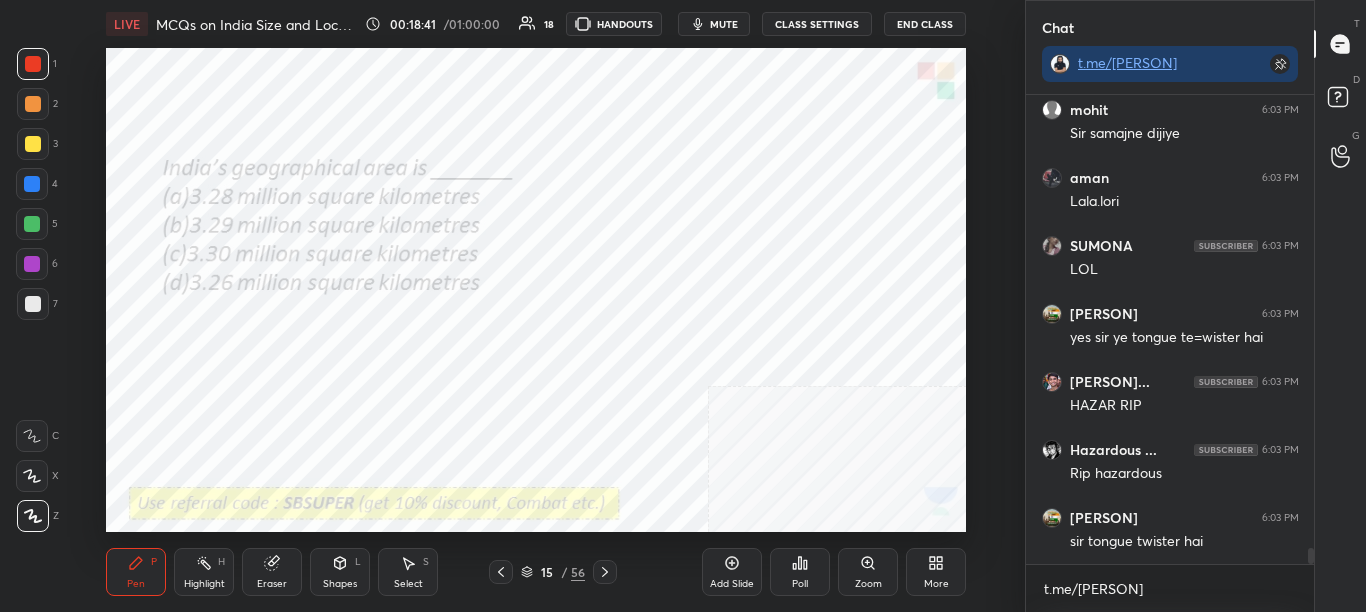 click 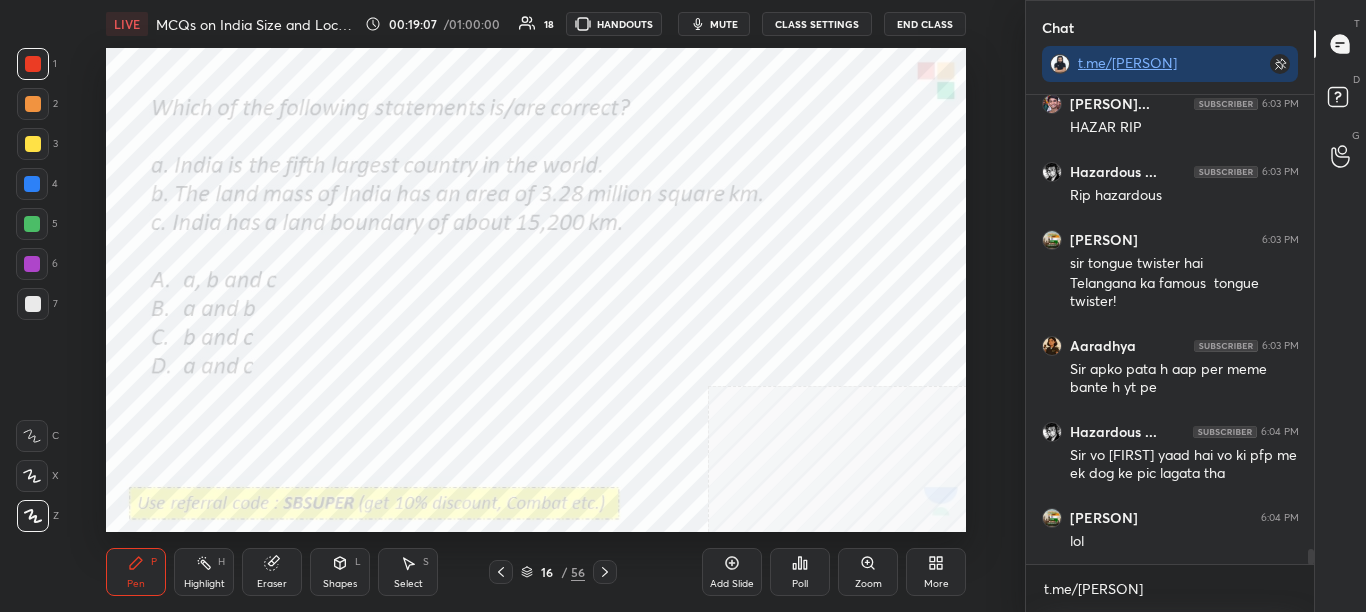 scroll, scrollTop: 13817, scrollLeft: 0, axis: vertical 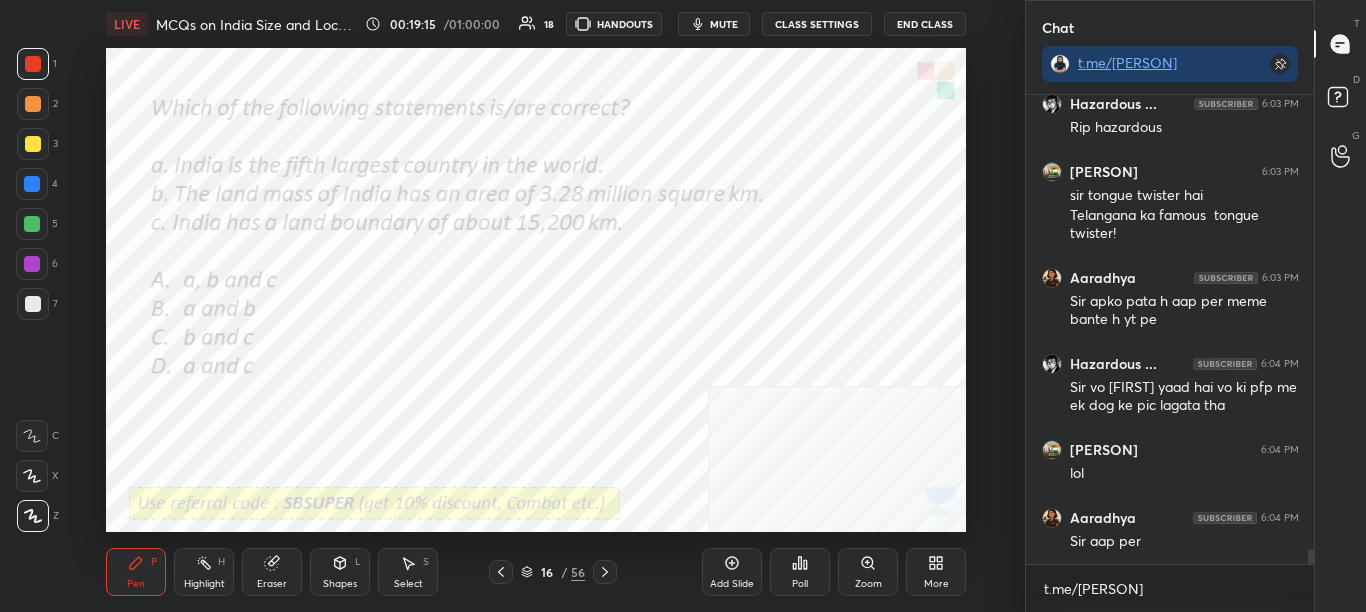 click on "mute" at bounding box center [714, 24] 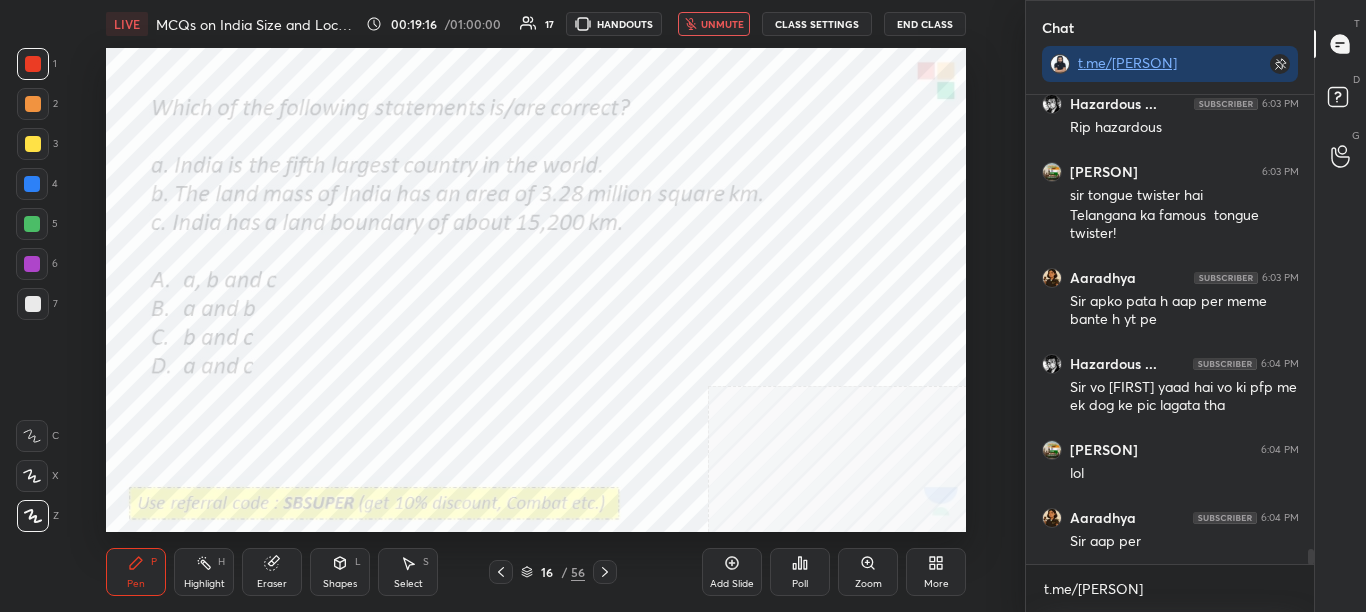 scroll, scrollTop: 13837, scrollLeft: 0, axis: vertical 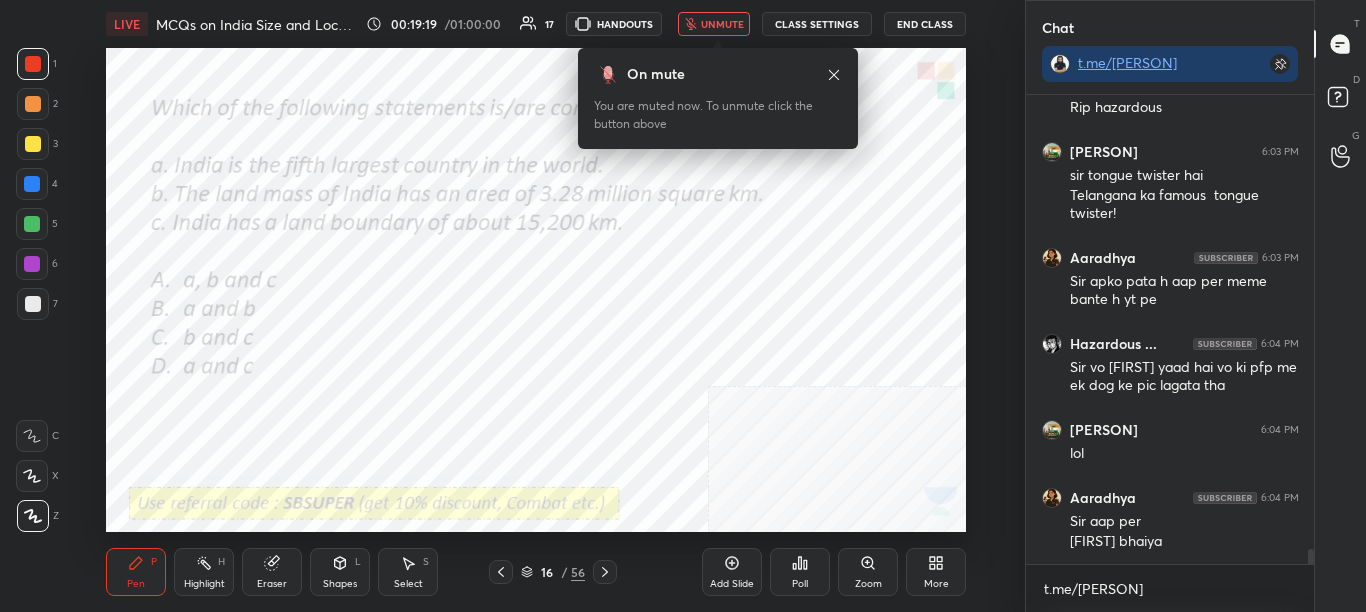 click on "unmute" at bounding box center [722, 24] 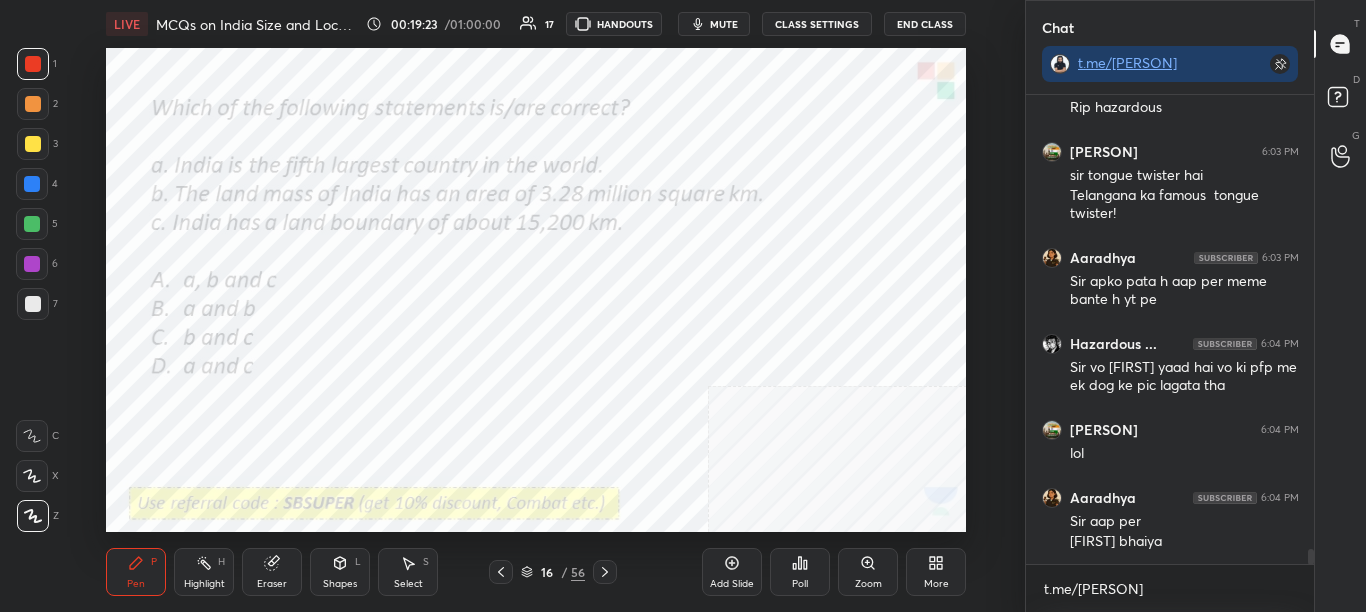scroll, scrollTop: 13905, scrollLeft: 0, axis: vertical 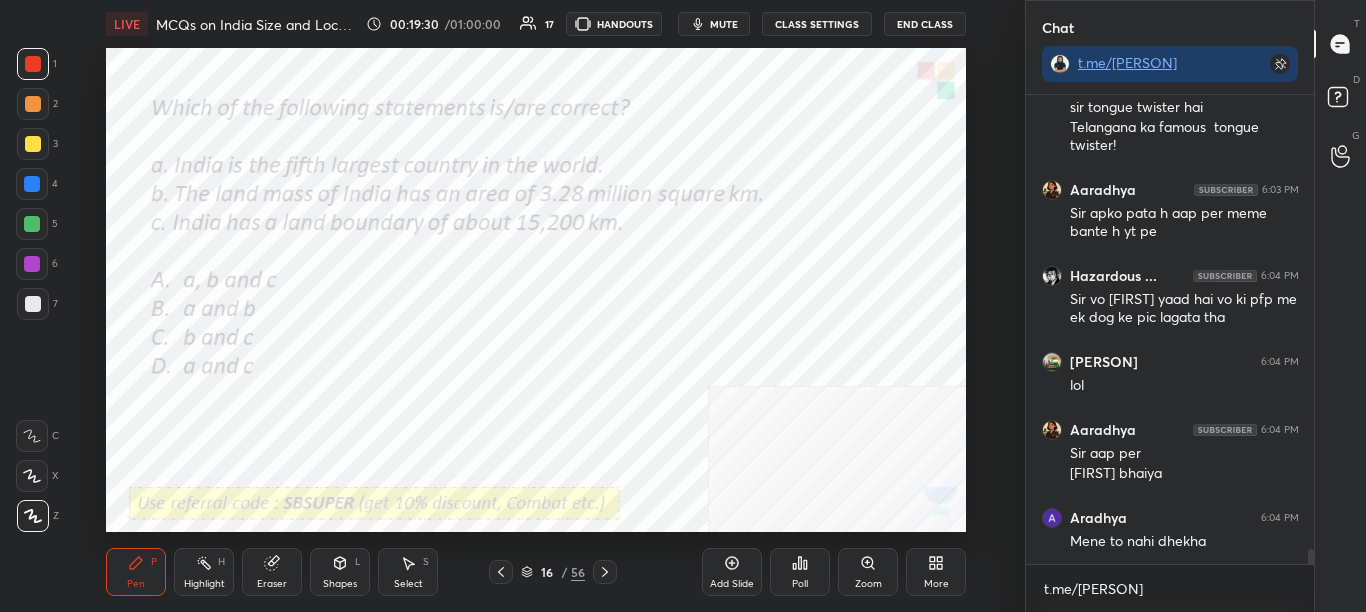 click on "Poll" at bounding box center [800, 584] 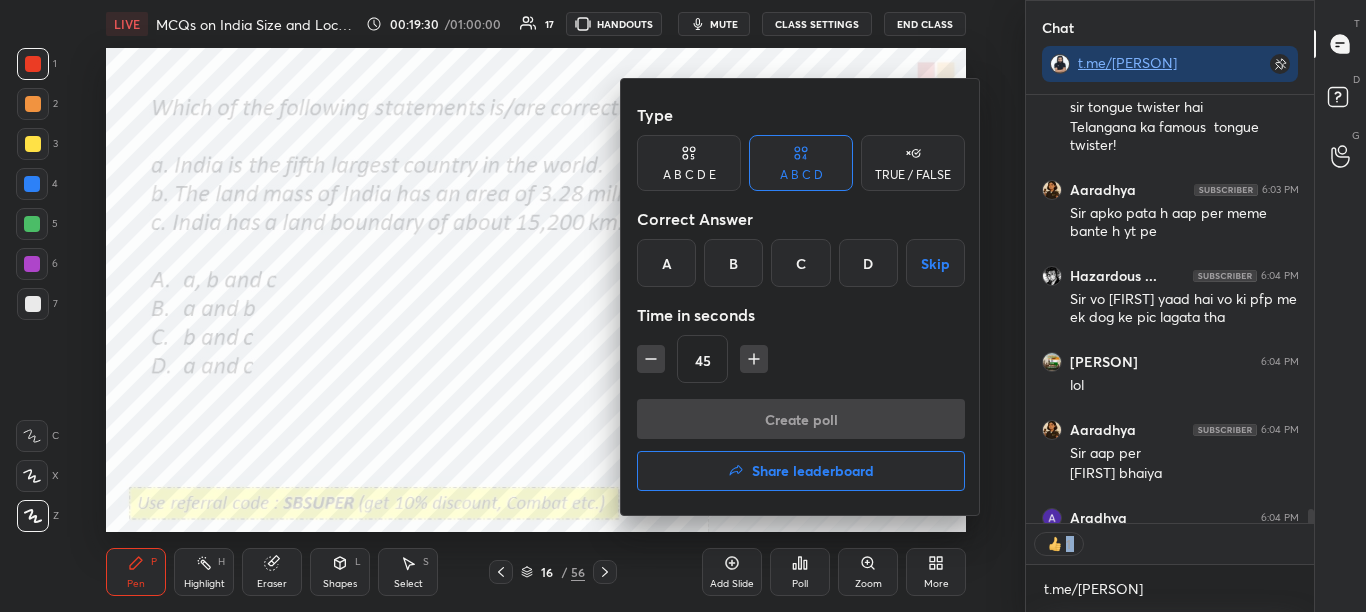 scroll, scrollTop: 422, scrollLeft: 282, axis: both 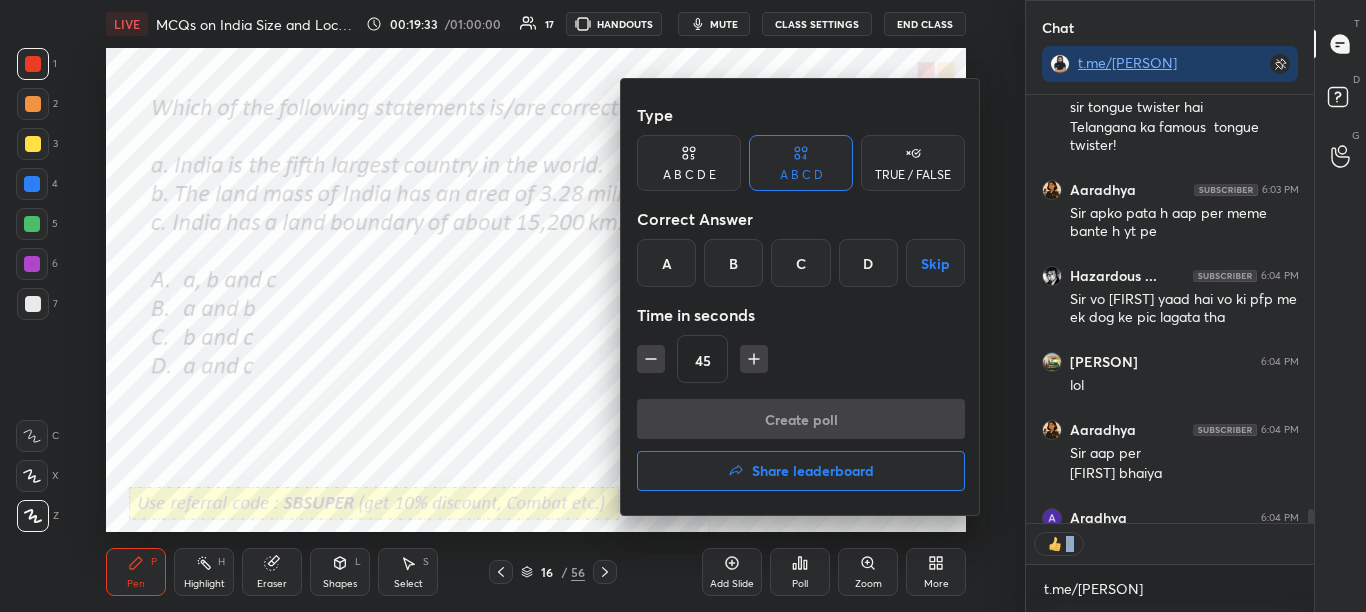 click on "C" at bounding box center [800, 263] 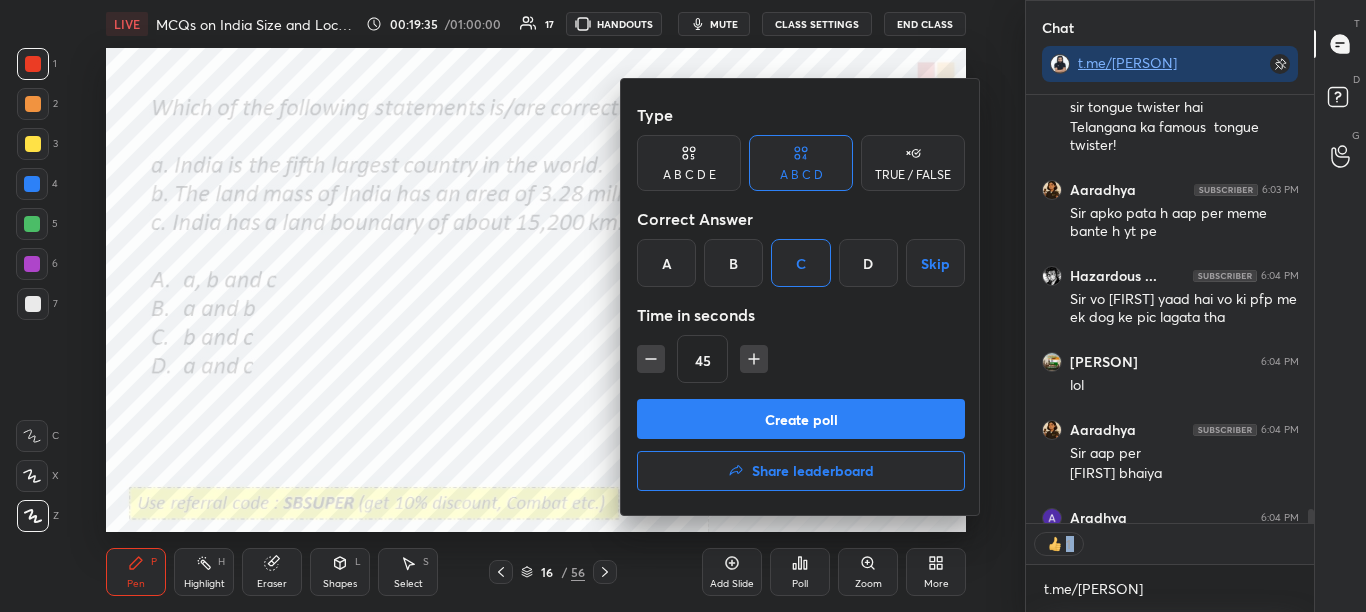 scroll, scrollTop: 14014, scrollLeft: 0, axis: vertical 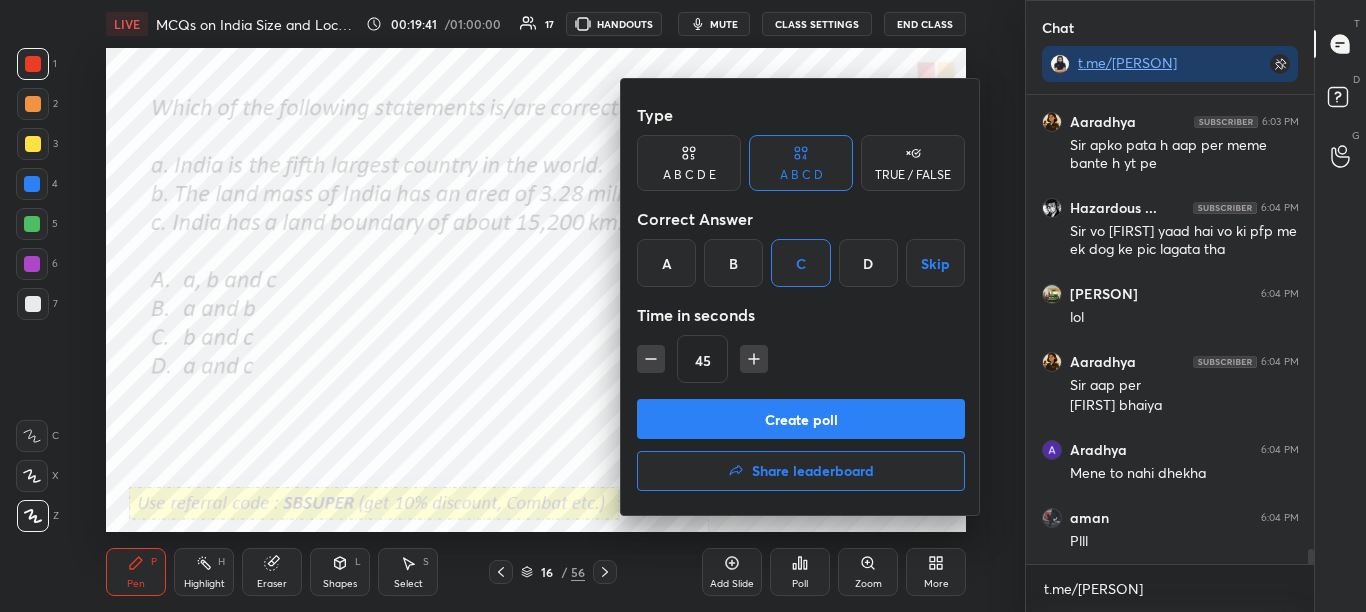 click on "Create poll" at bounding box center (801, 419) 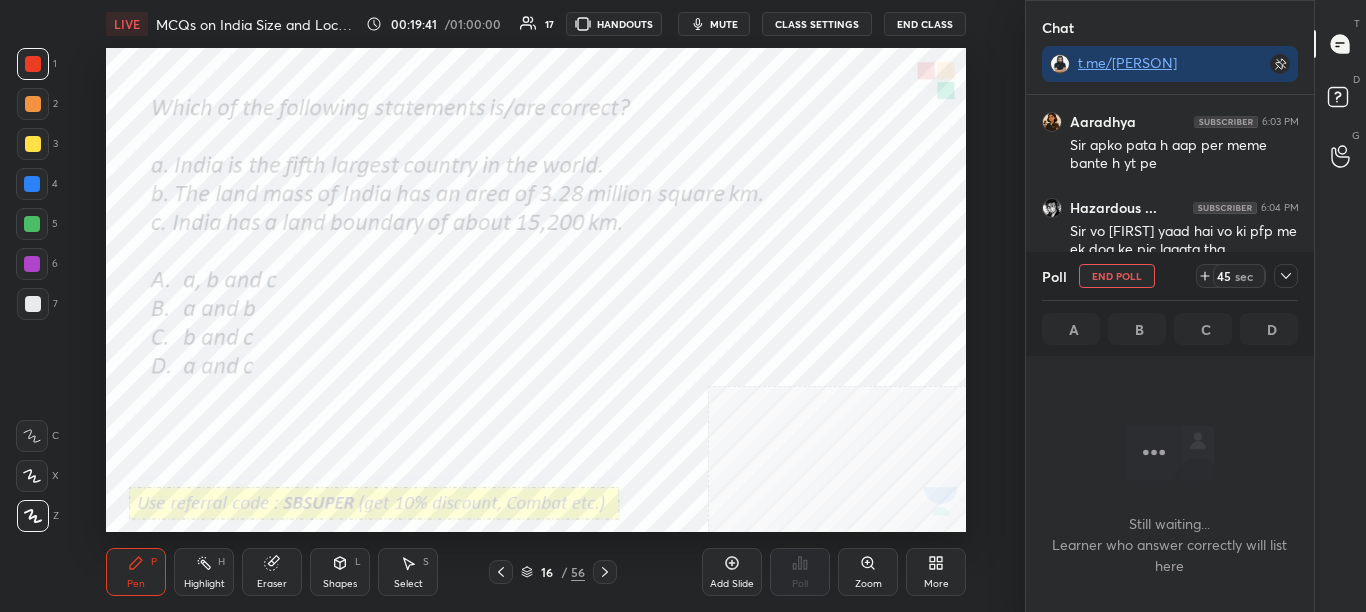 scroll, scrollTop: 369, scrollLeft: 282, axis: both 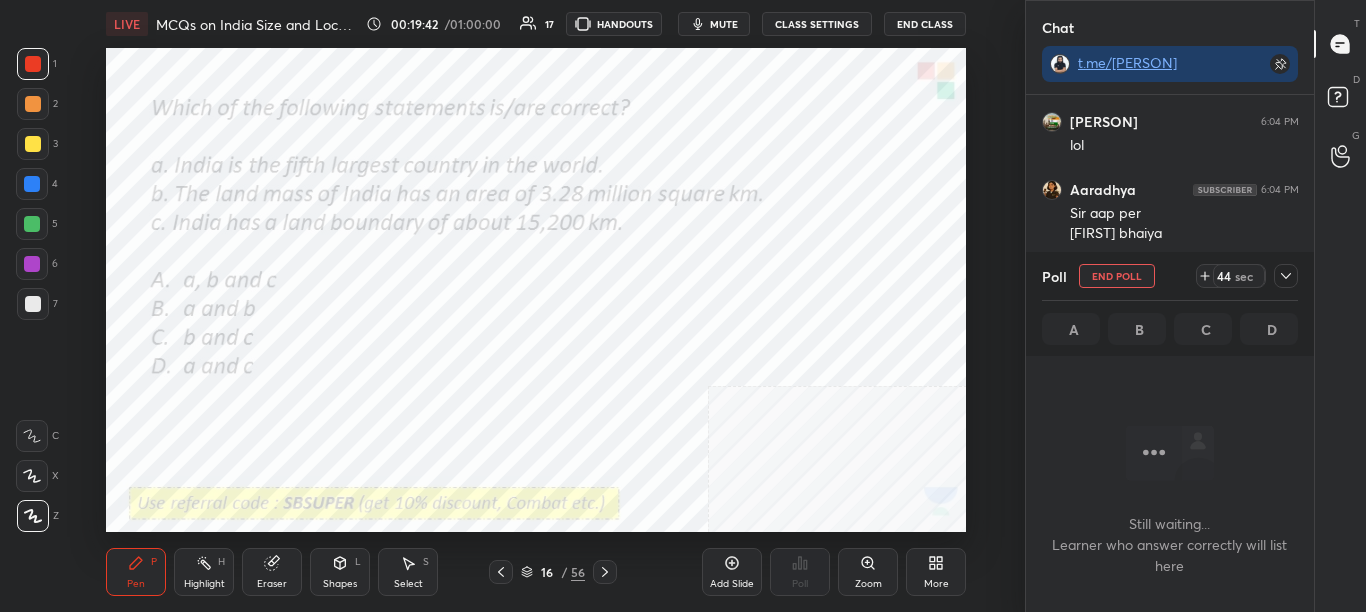 click 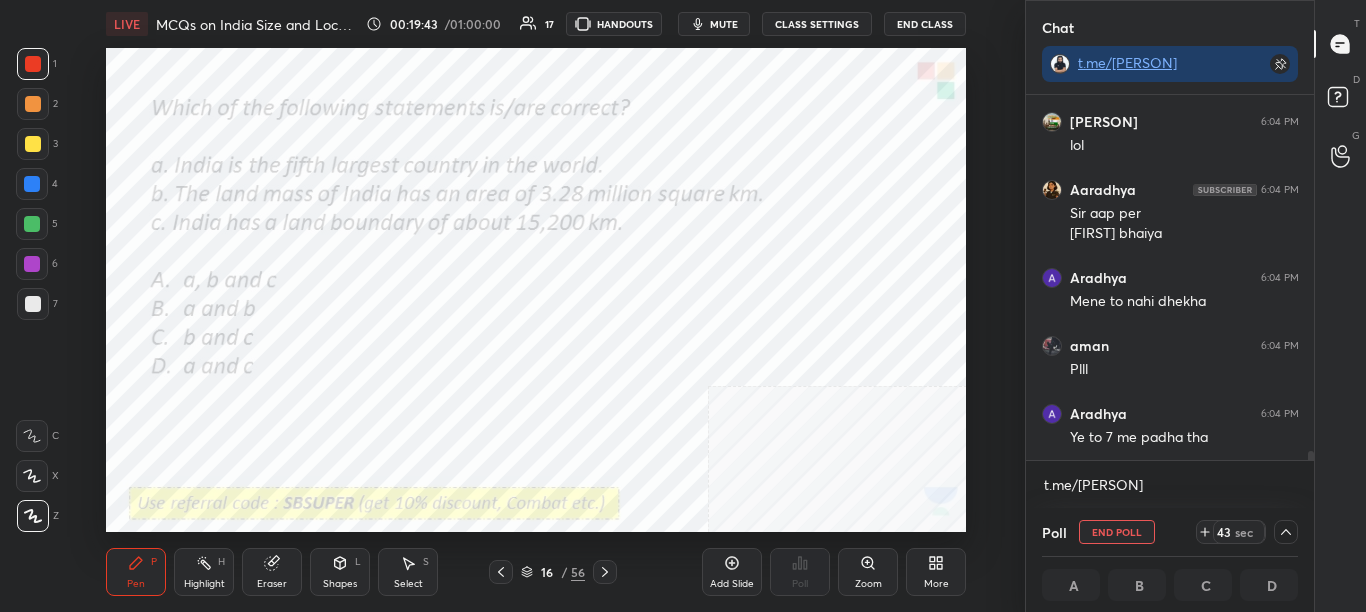scroll, scrollTop: 14213, scrollLeft: 0, axis: vertical 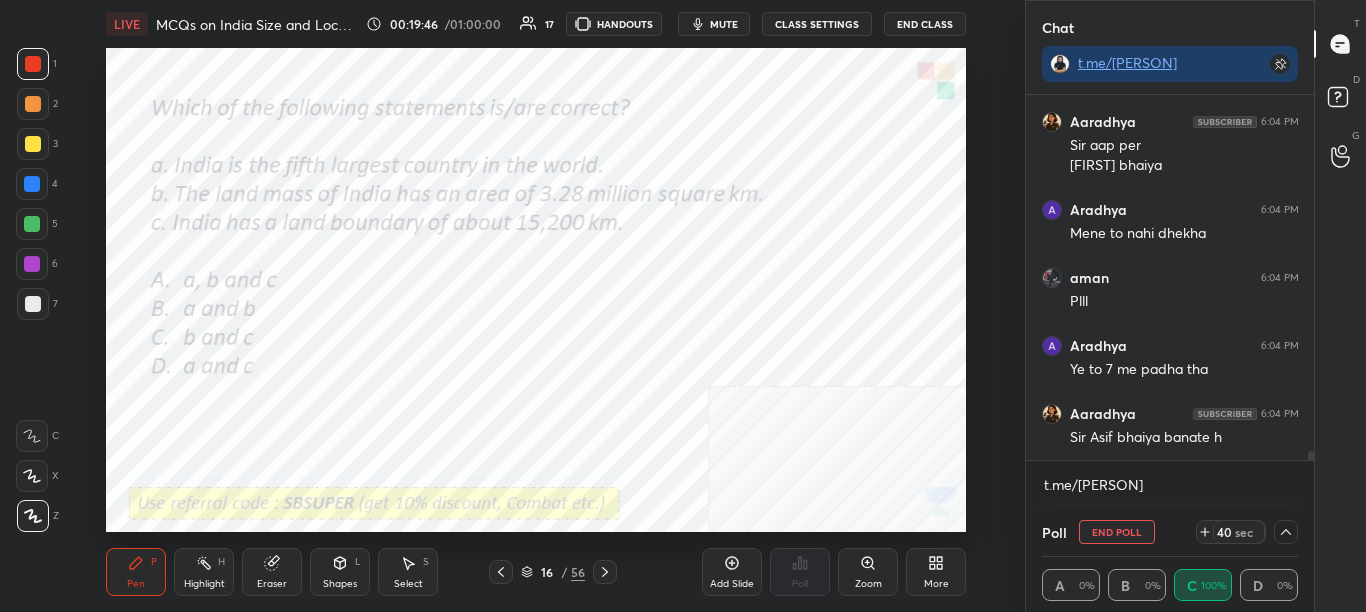click at bounding box center [1311, 459] 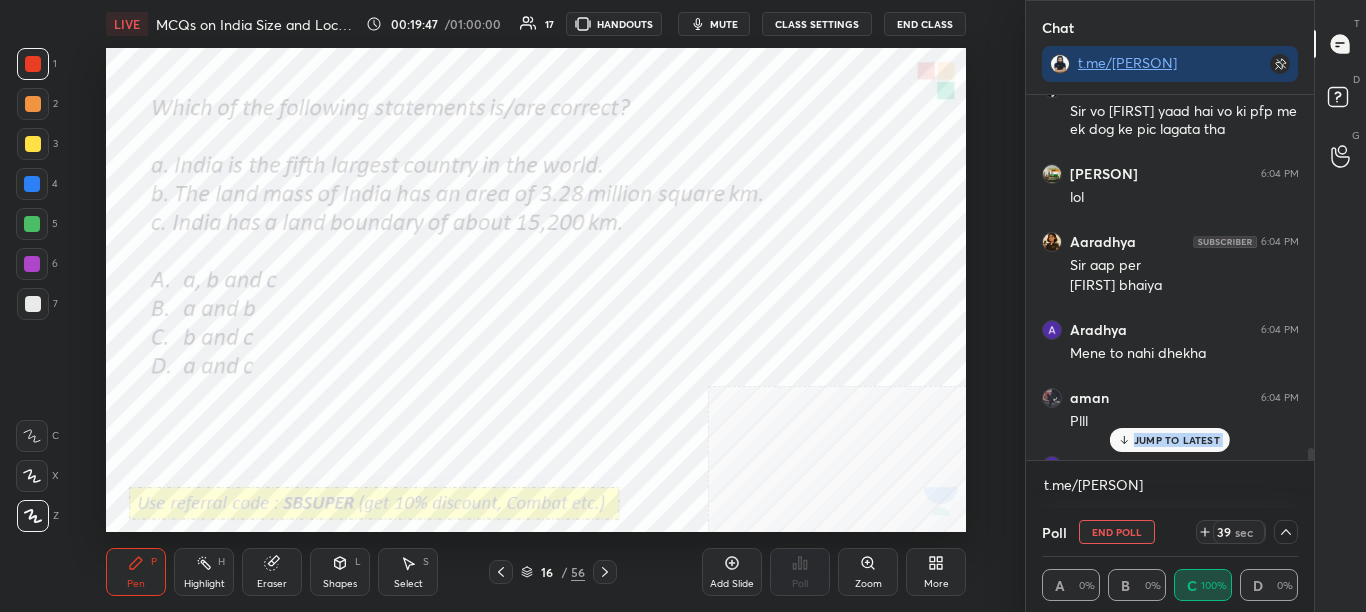 scroll, scrollTop: 14053, scrollLeft: 0, axis: vertical 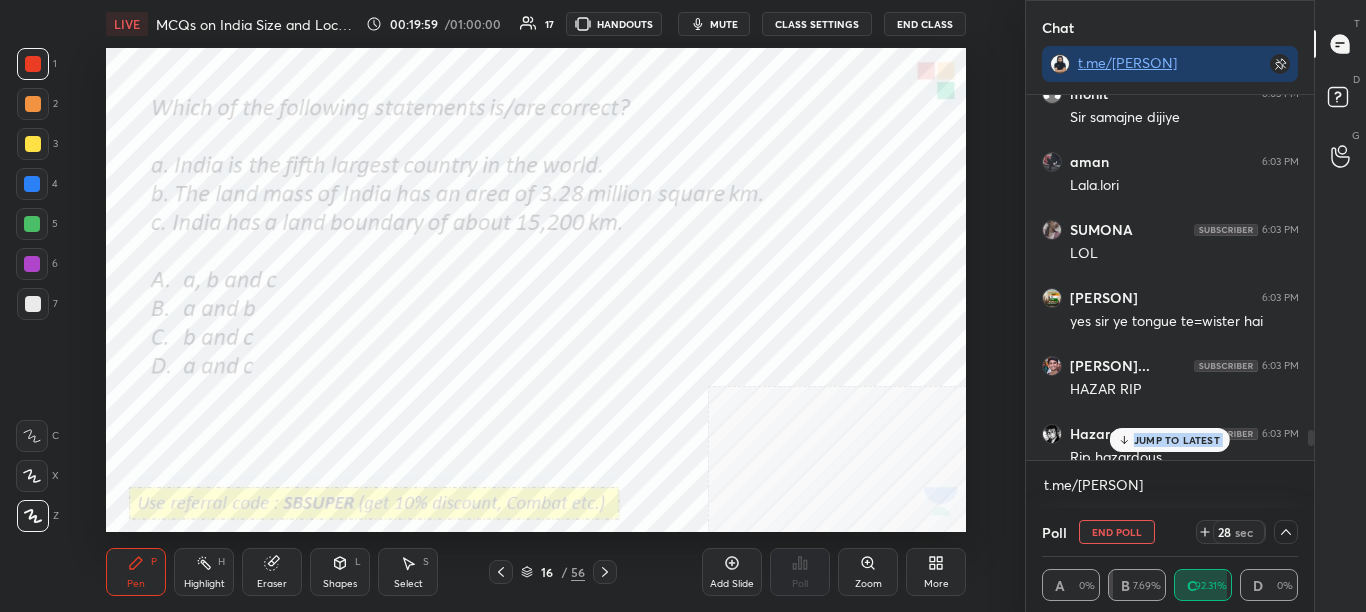 click on "JUMP TO LATEST" at bounding box center (1177, 440) 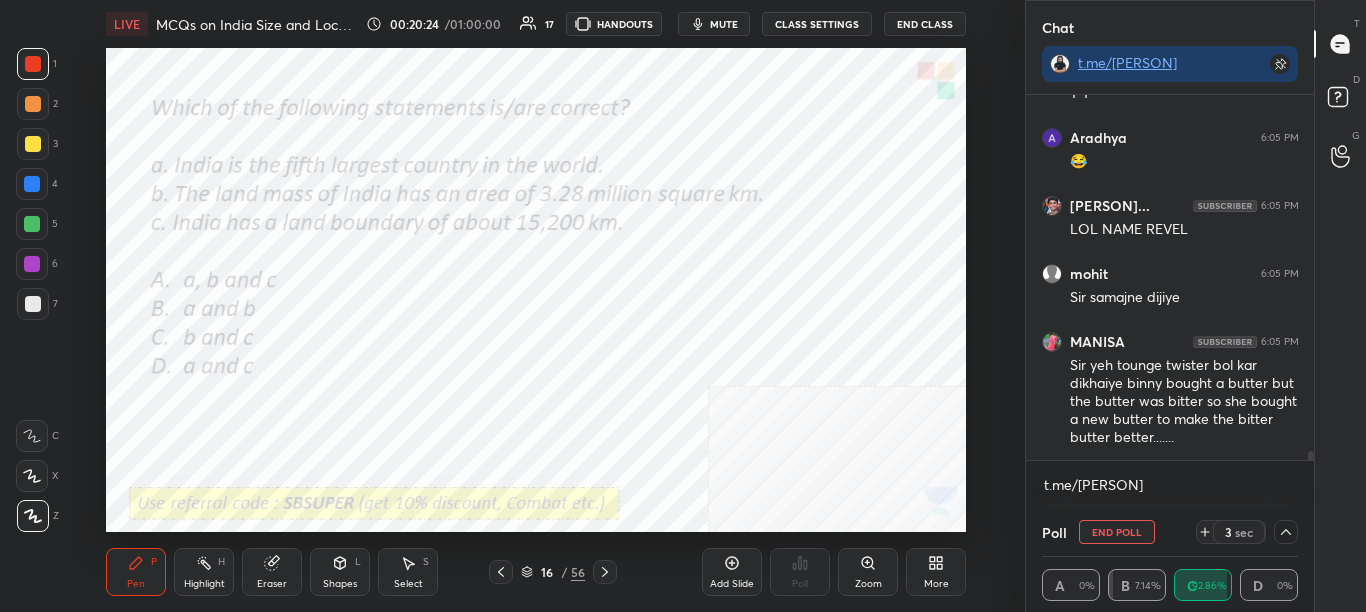 scroll, scrollTop: 14897, scrollLeft: 0, axis: vertical 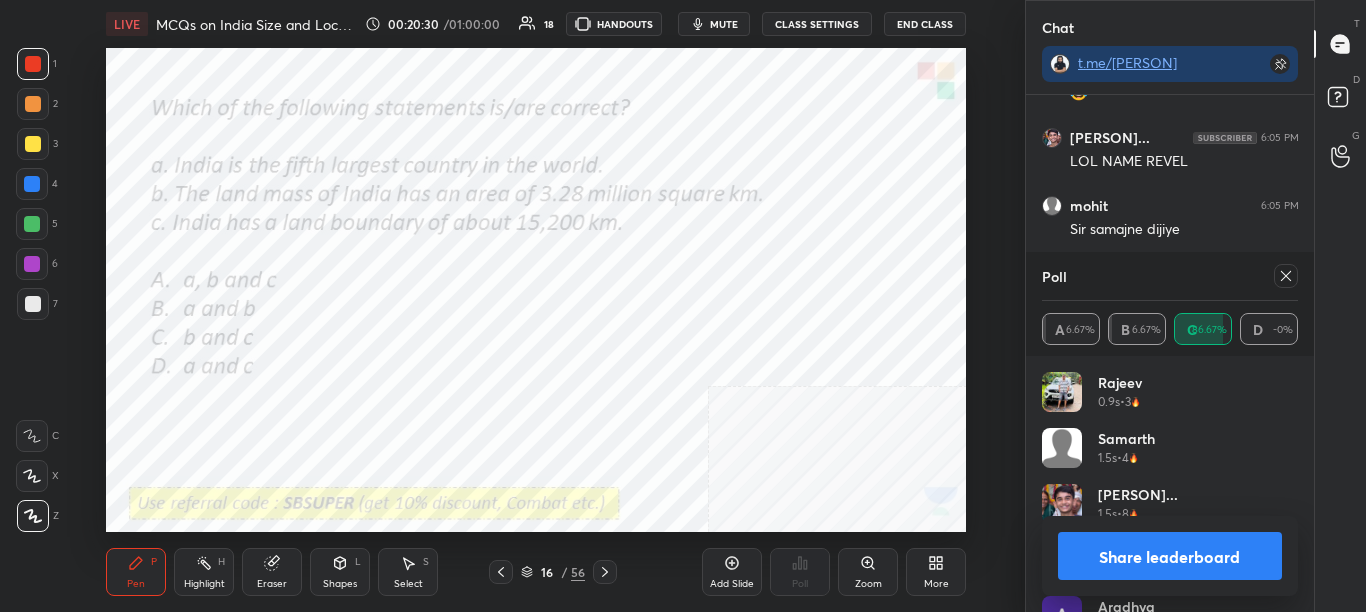 click 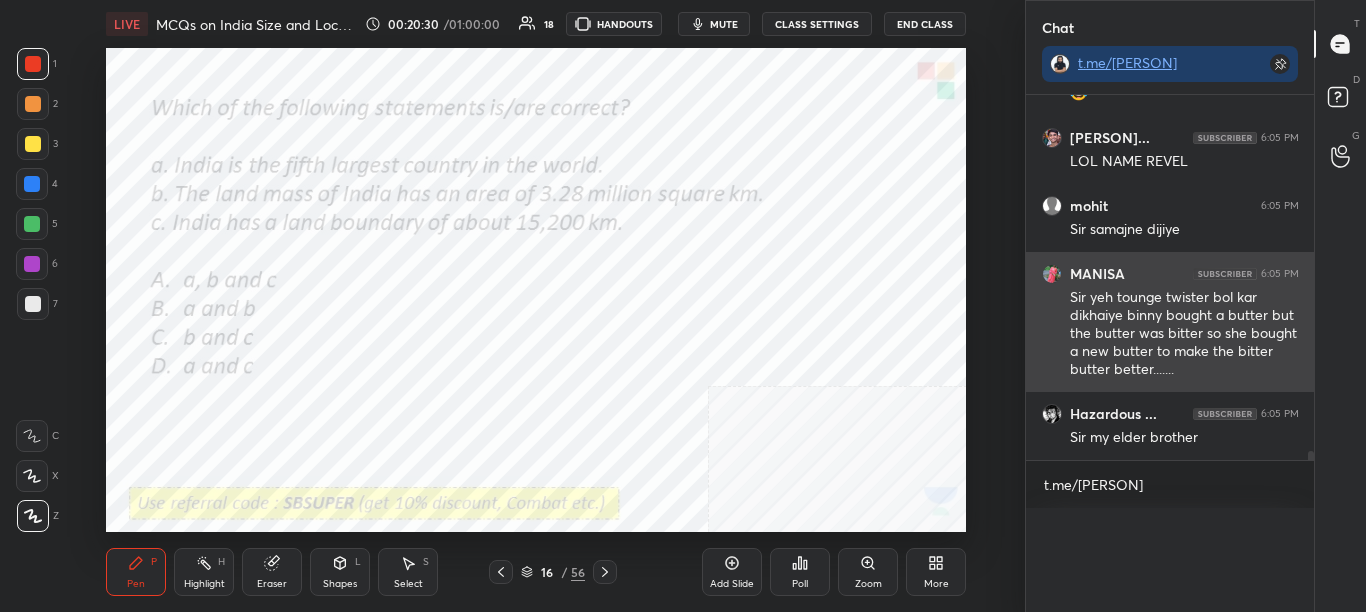 scroll, scrollTop: 0, scrollLeft: 0, axis: both 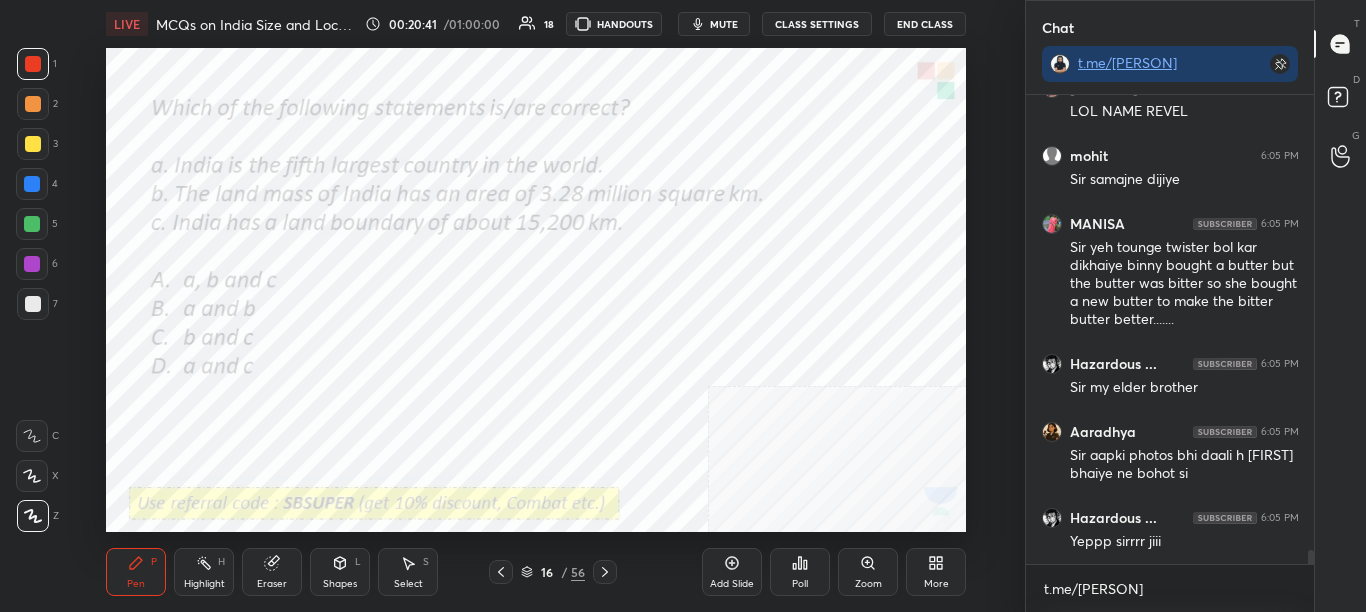 click at bounding box center (605, 572) 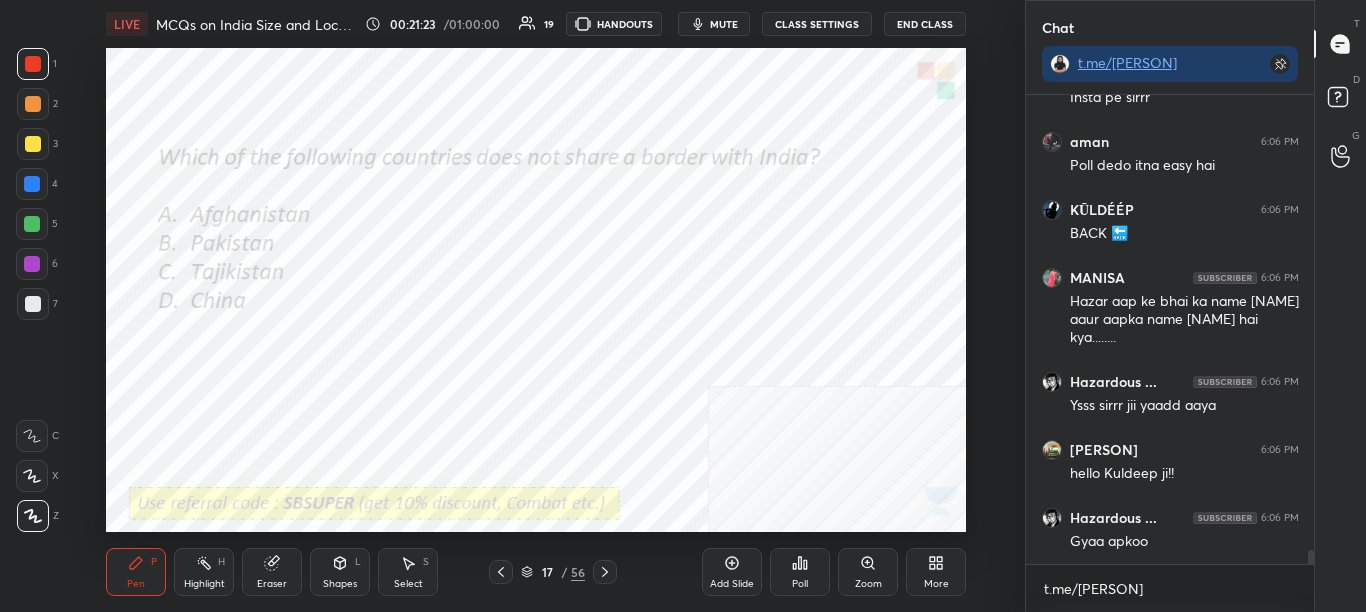 scroll, scrollTop: 15769, scrollLeft: 0, axis: vertical 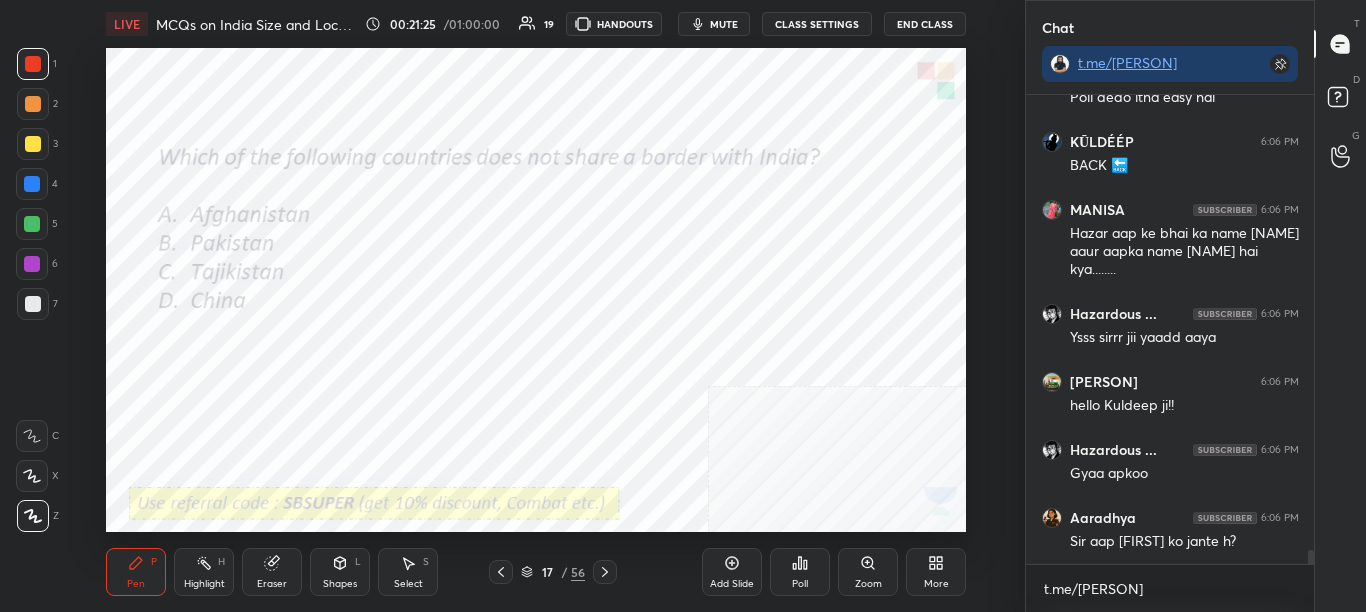 click on "Poll" at bounding box center [800, 572] 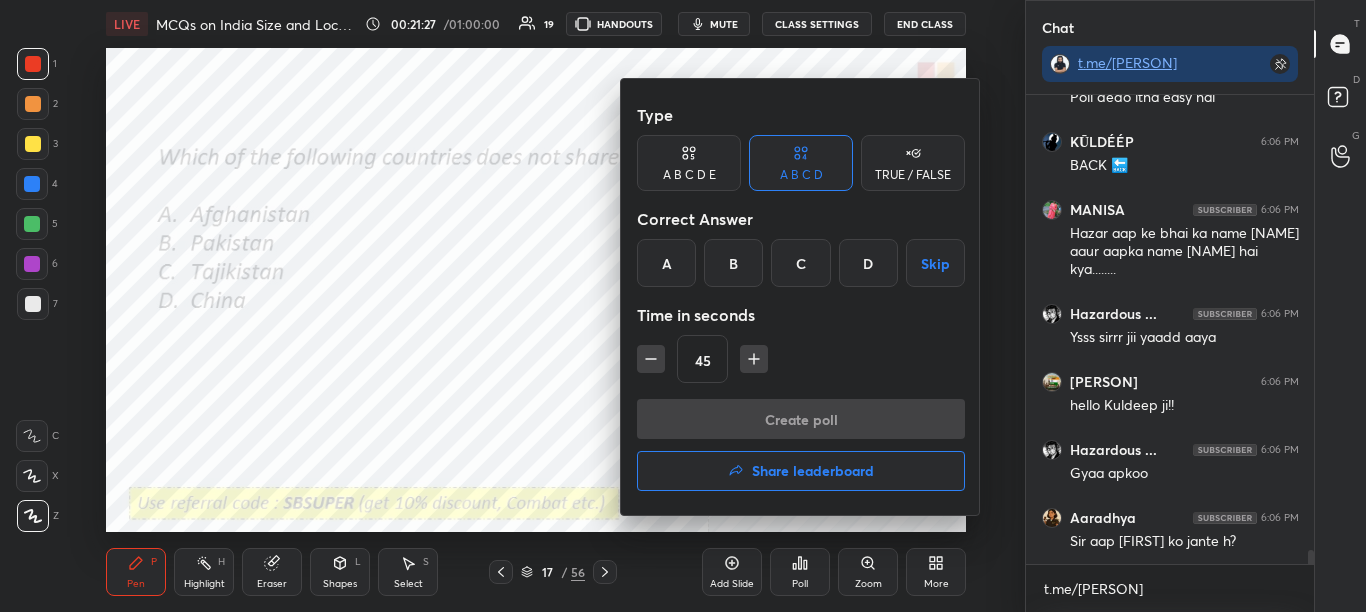 click on "C" at bounding box center (800, 263) 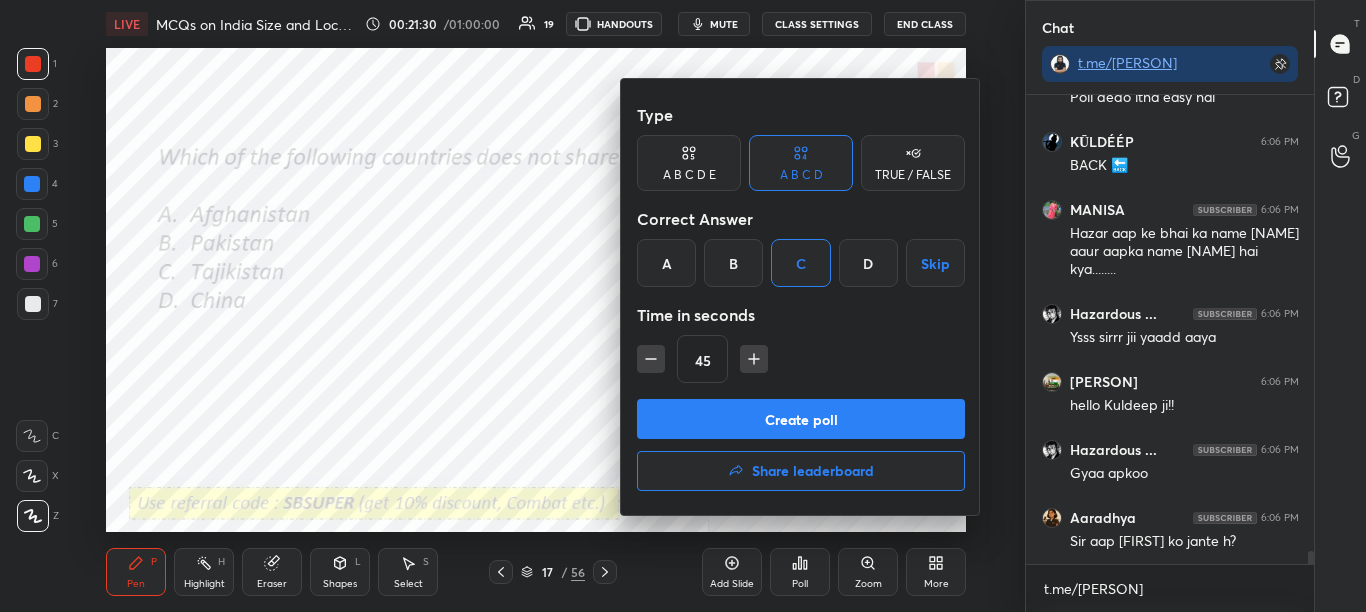 scroll, scrollTop: 15837, scrollLeft: 0, axis: vertical 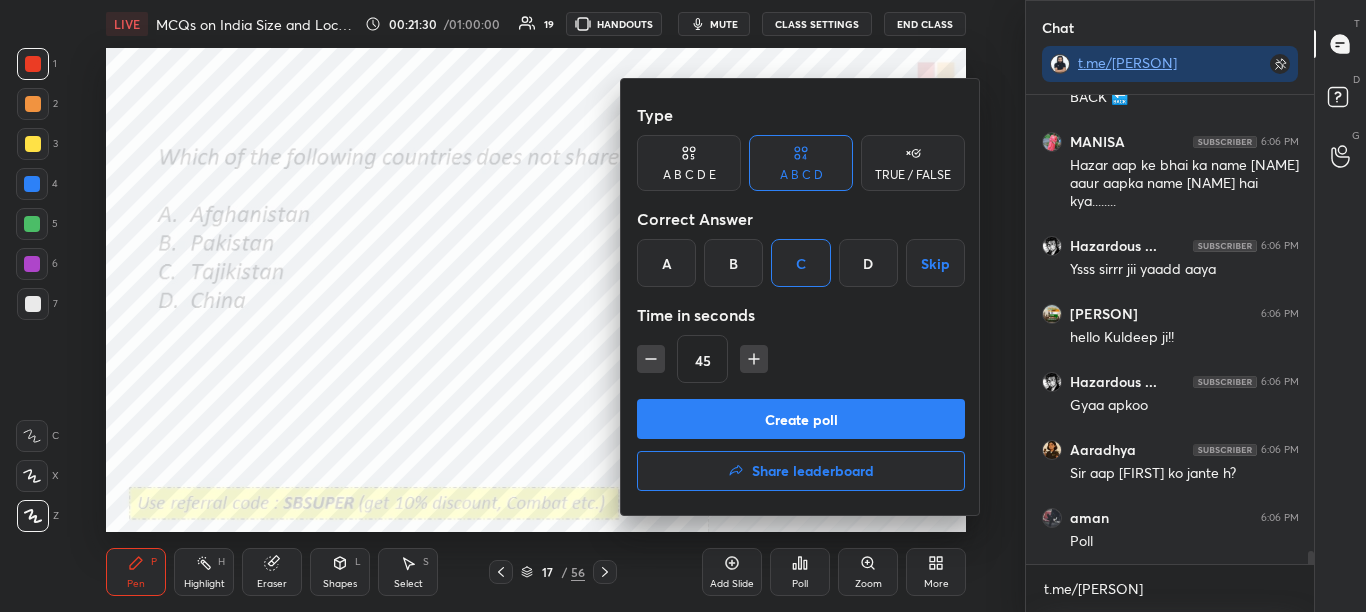 click on "Create poll" at bounding box center (801, 419) 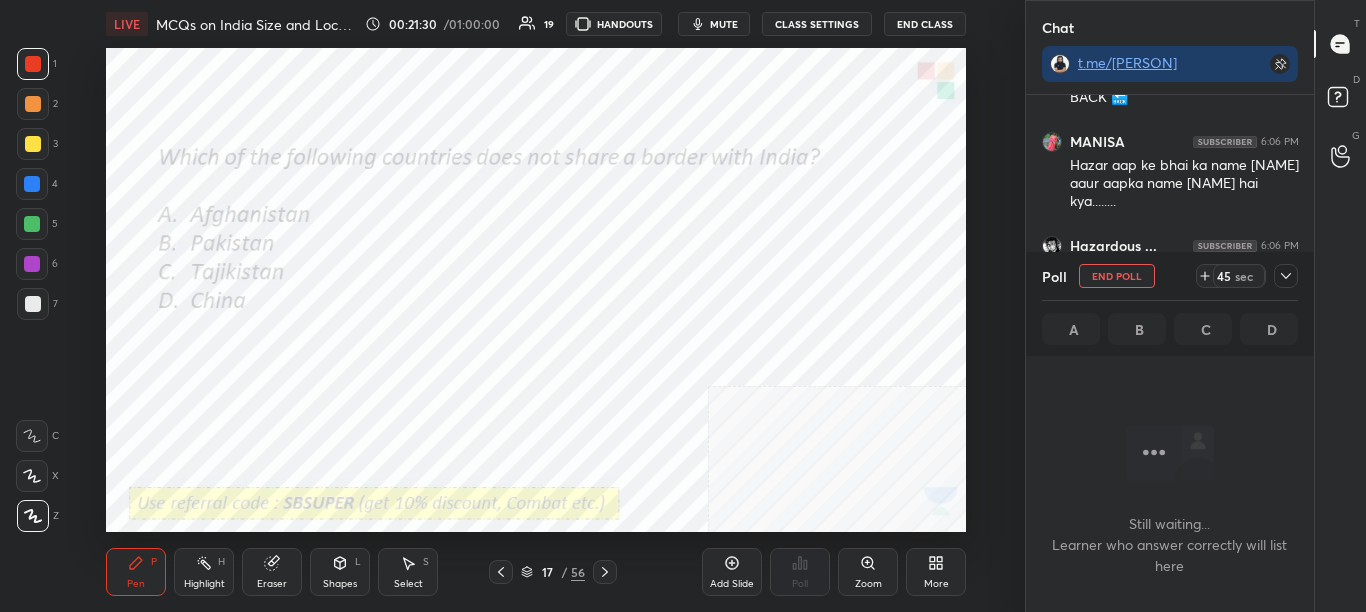 scroll, scrollTop: 359, scrollLeft: 282, axis: both 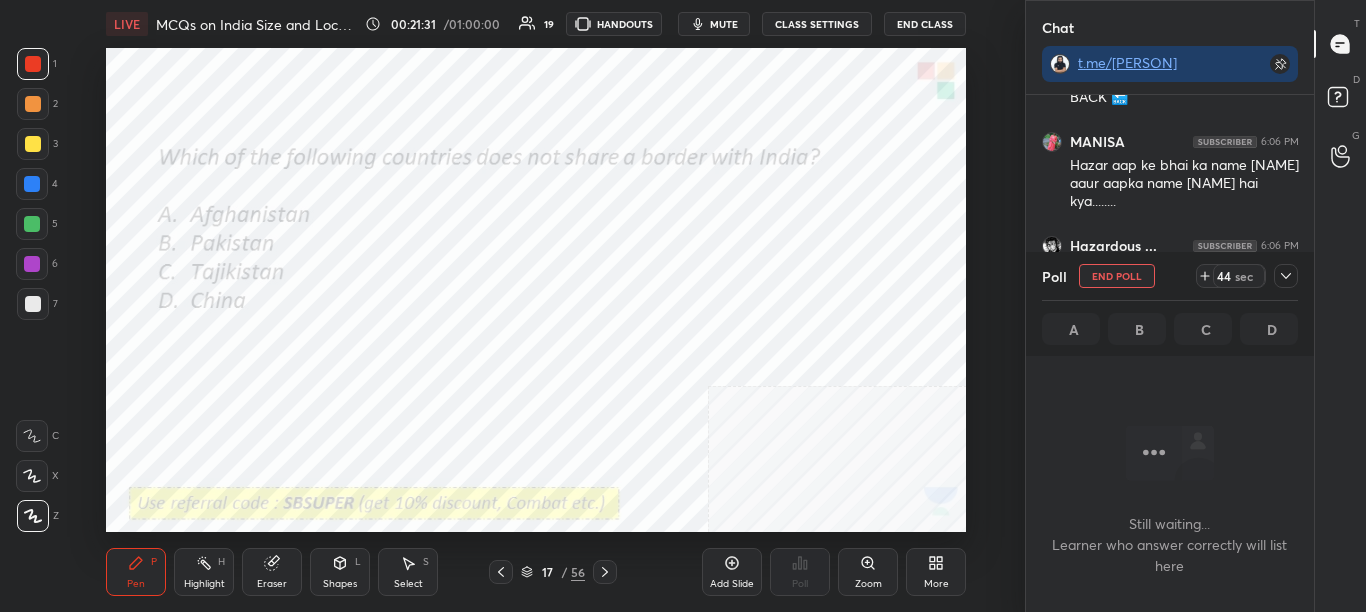 click 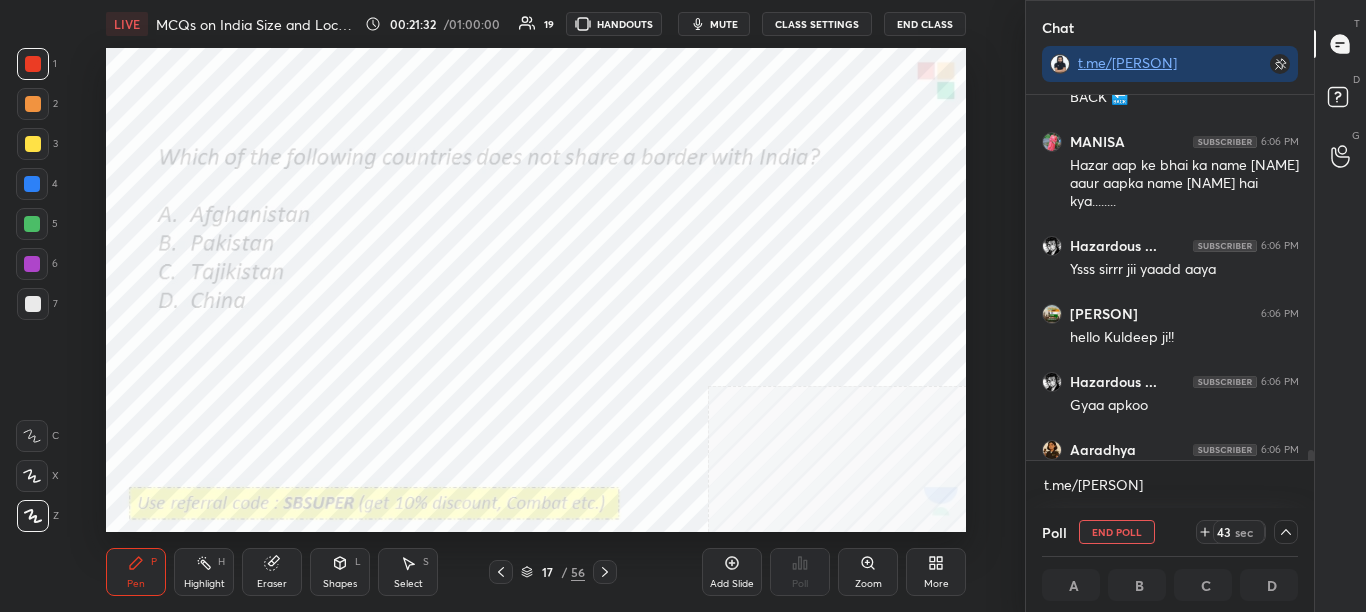 scroll, scrollTop: 1, scrollLeft: 7, axis: both 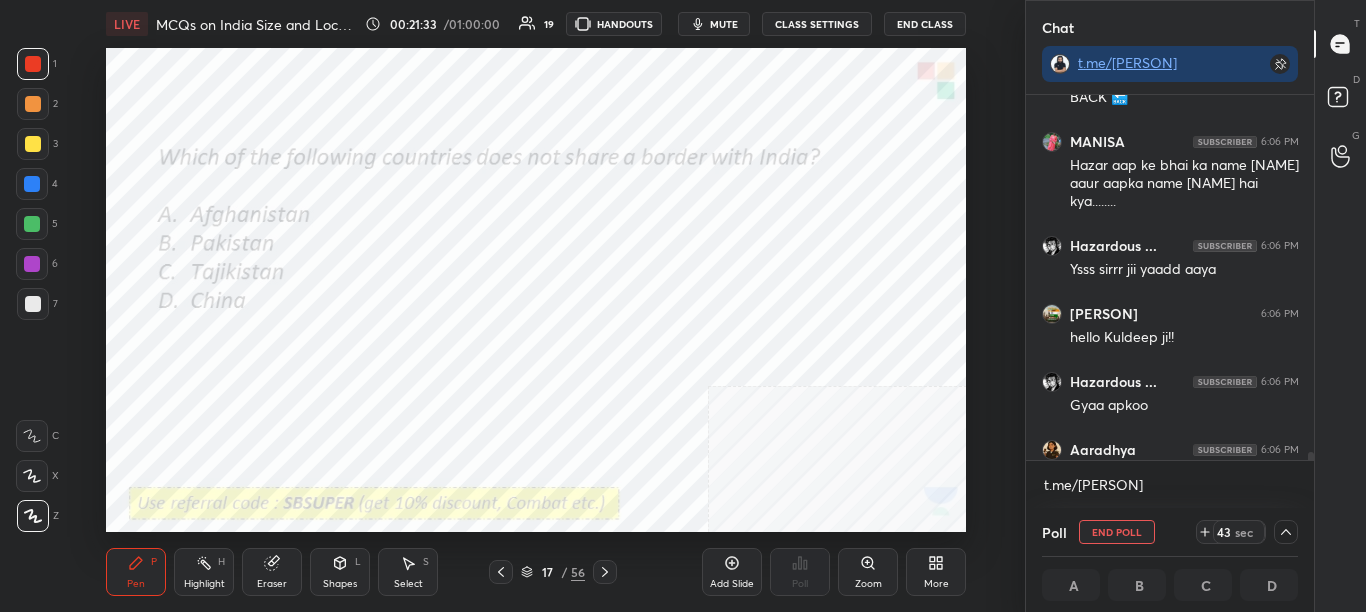 drag, startPoint x: 1311, startPoint y: 462, endPoint x: 1323, endPoint y: 508, distance: 47.539455 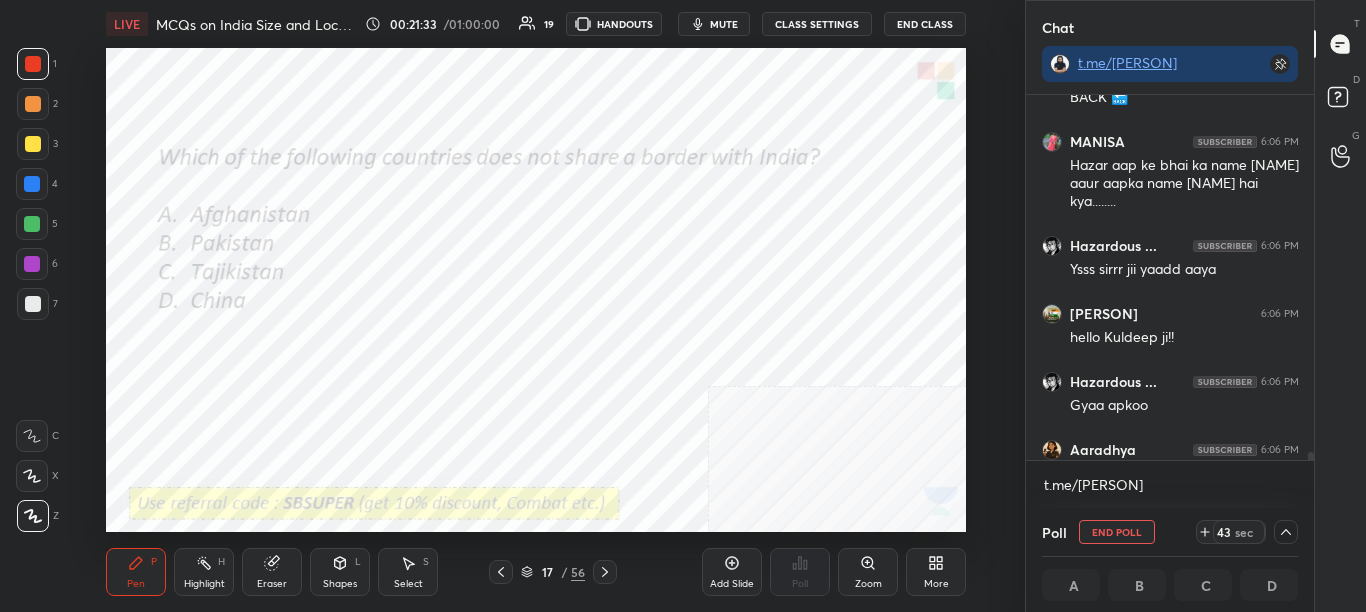 click on "KŪLDÉÉP 6:06 PM BACK 🔙 MANISA 6:06 PM Hazar aap ke bhai ka name divyanshu aaur aapka name priyanshu hai kya........ Hazardous ... 6:06 PM Ysss sirrr jii yaadd aaya Hafsa 6:06 PM hello Kuldeep ji!! Hazardous ... 6:06 PM Gyaa apkoo Aaradhya 6:06 PM Sir aap Harsh ko jante h? aman 6:06 PM Poll JUMP TO LATEST Enable hand raising Enable raise hand to speak to learners. Once enabled, chat will be turned off temporarily. Enable t.me/sikandarcbse9th x" at bounding box center [1170, 301] 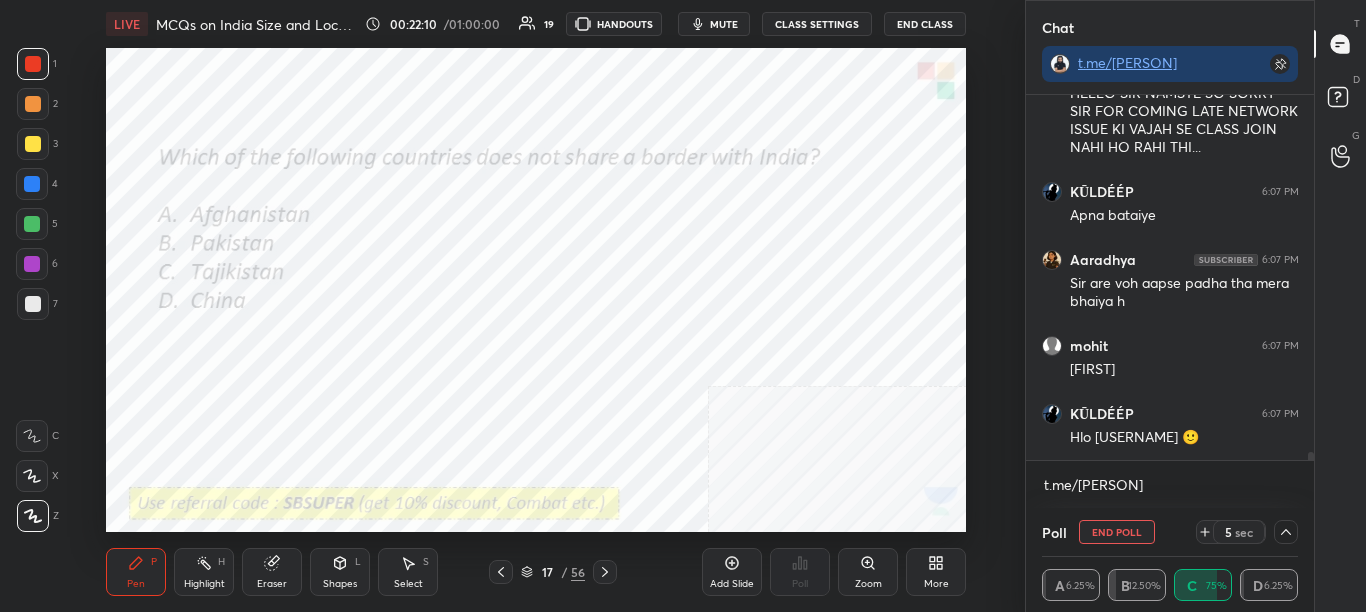 scroll, scrollTop: 17051, scrollLeft: 0, axis: vertical 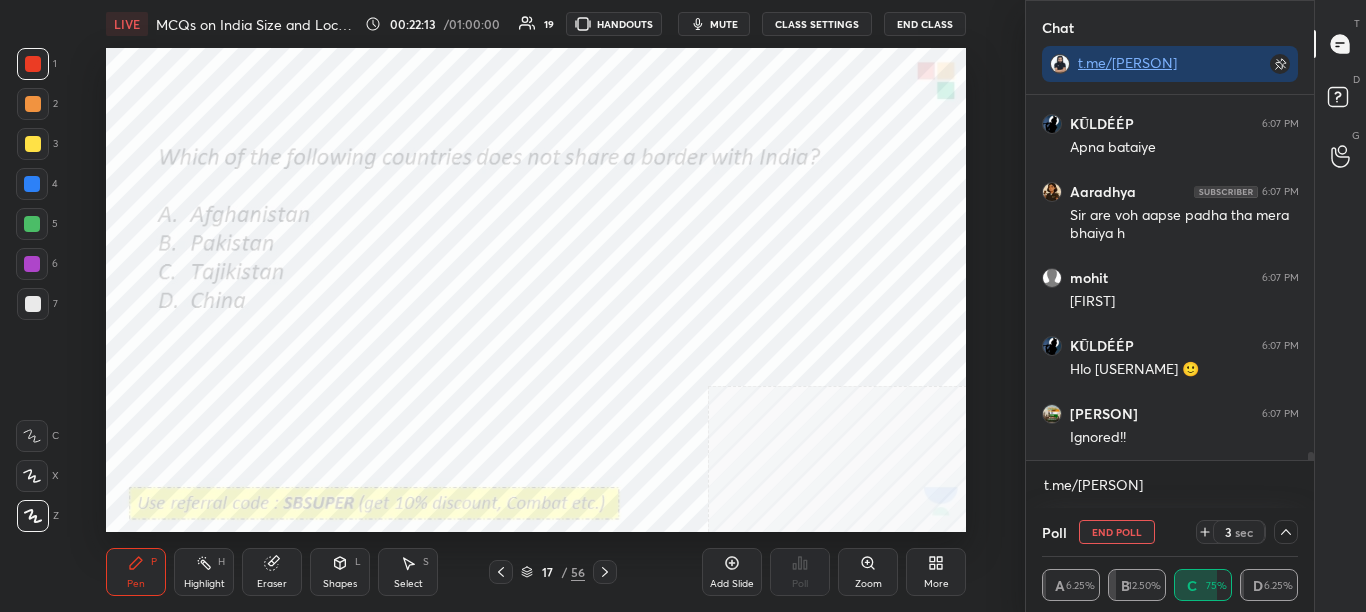 click on "mute" at bounding box center (724, 24) 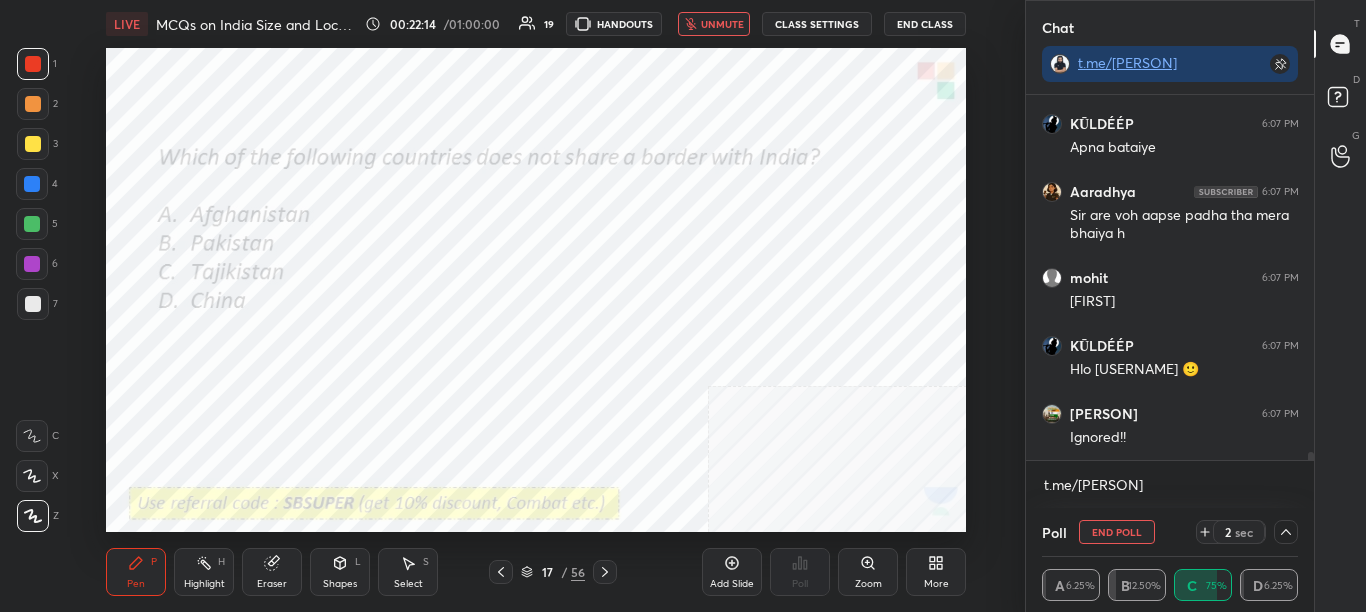 click on "unmute" at bounding box center (722, 24) 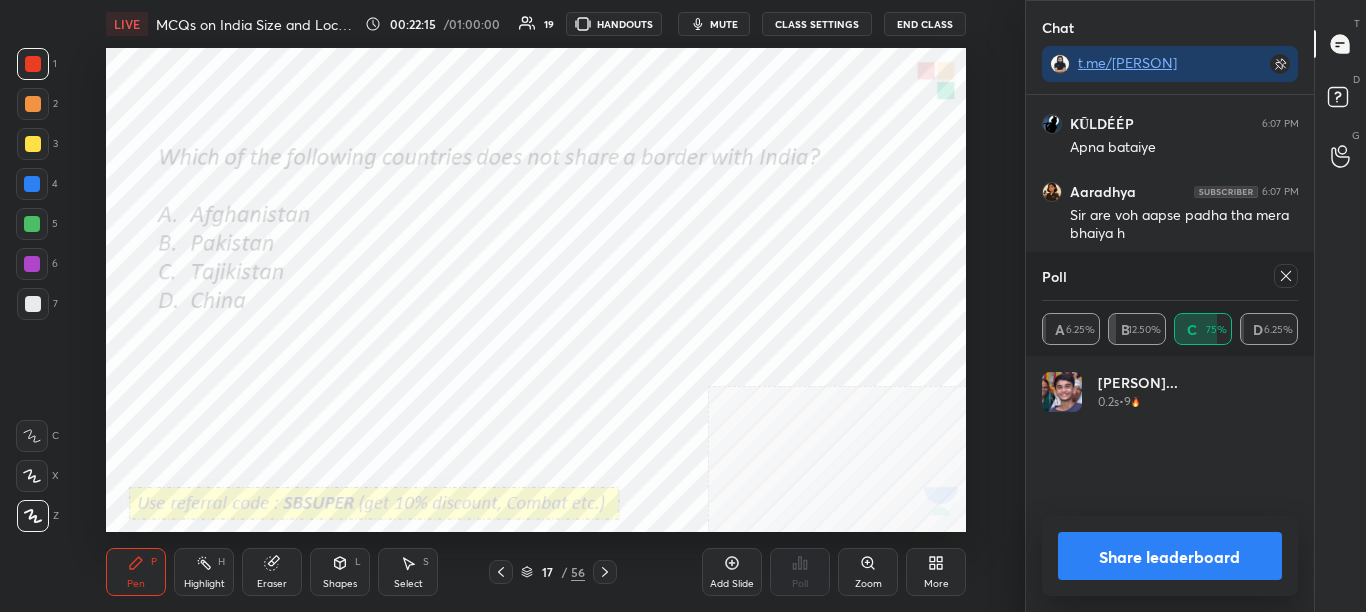 scroll, scrollTop: 7, scrollLeft: 7, axis: both 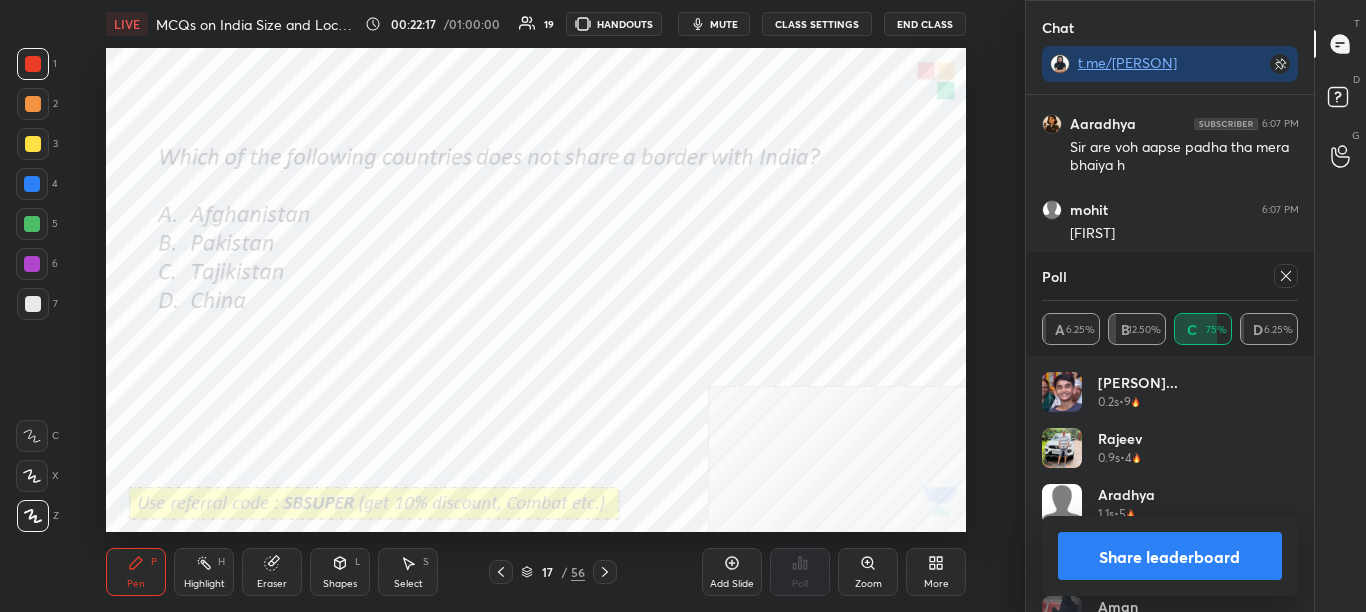 click 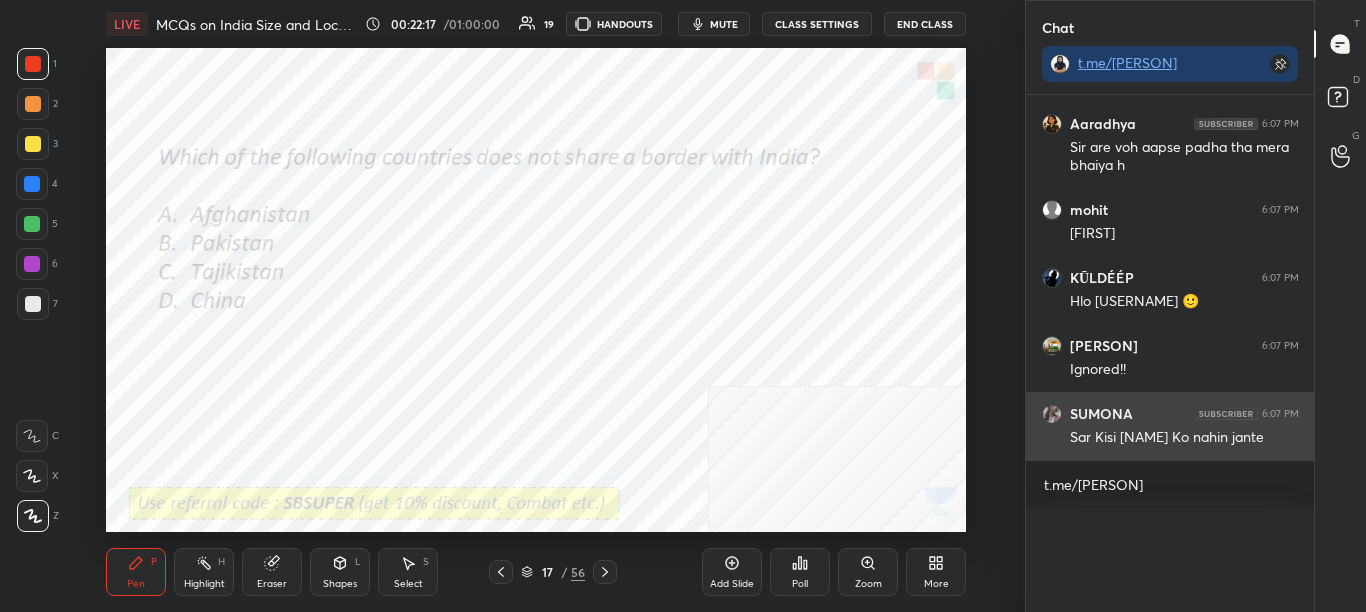 scroll, scrollTop: 0, scrollLeft: 0, axis: both 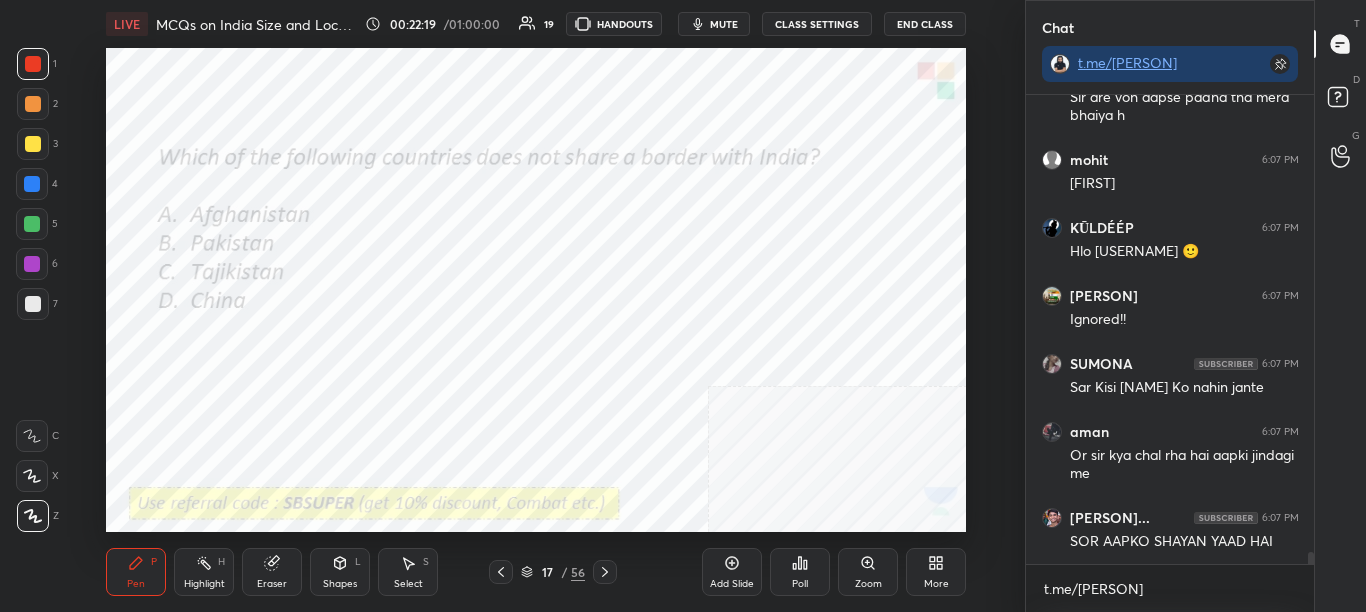 click 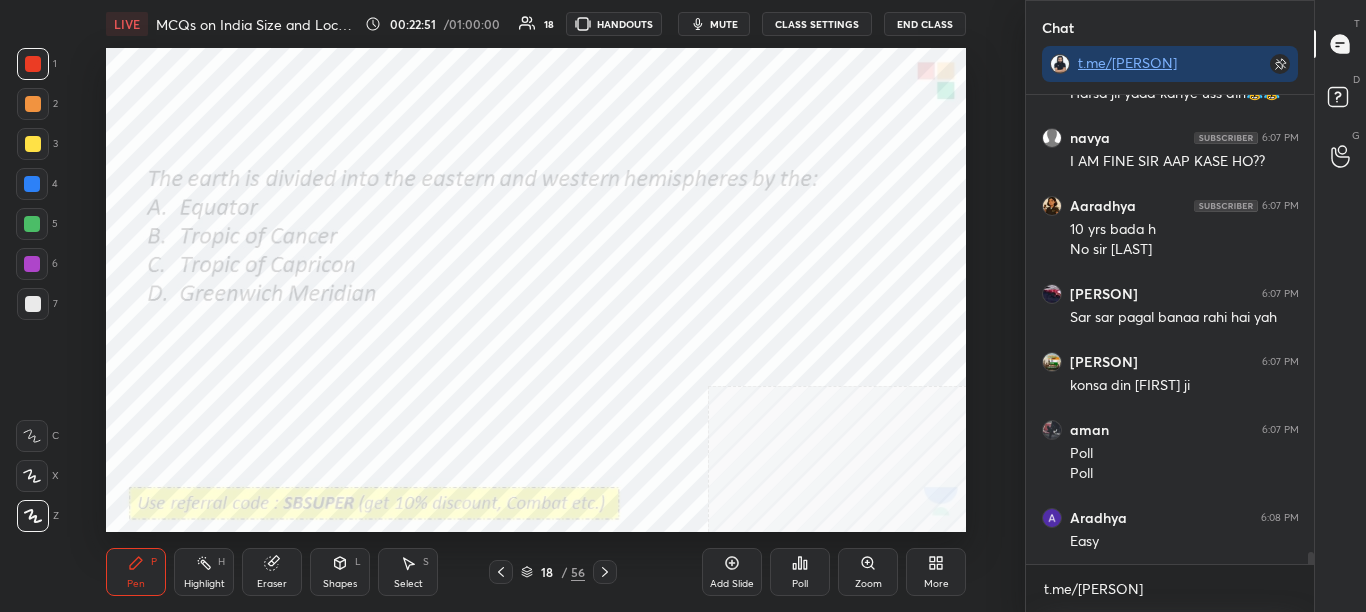 click on "Poll" at bounding box center (800, 584) 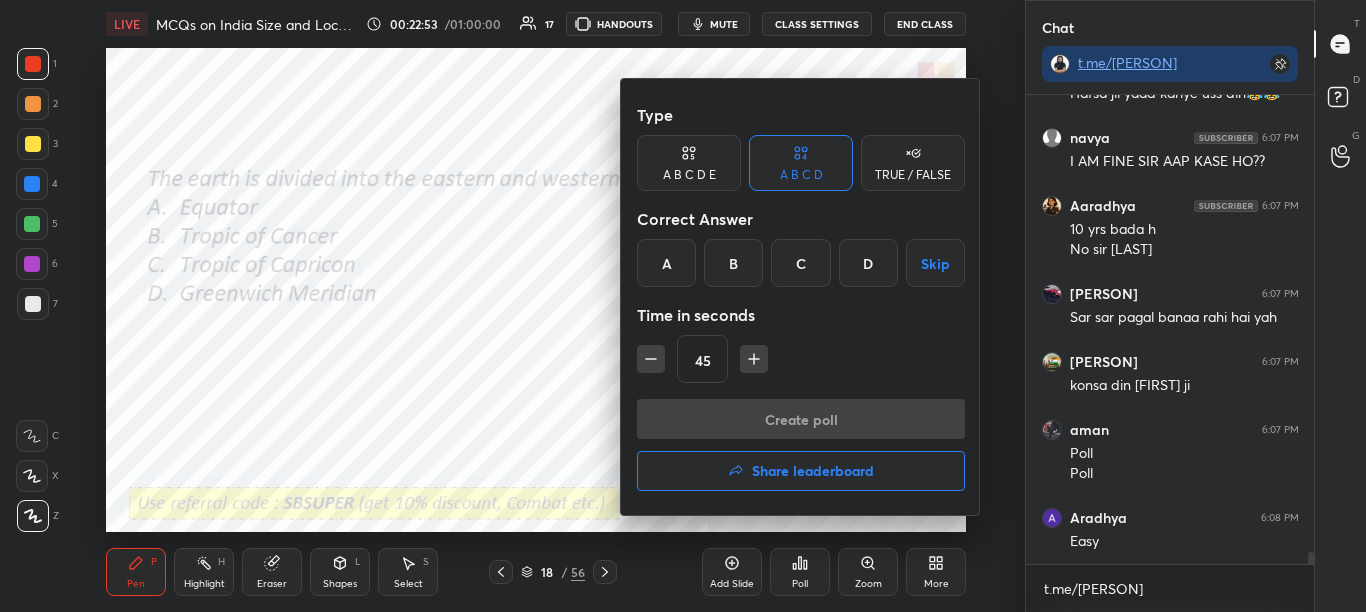 click on "D" at bounding box center (868, 263) 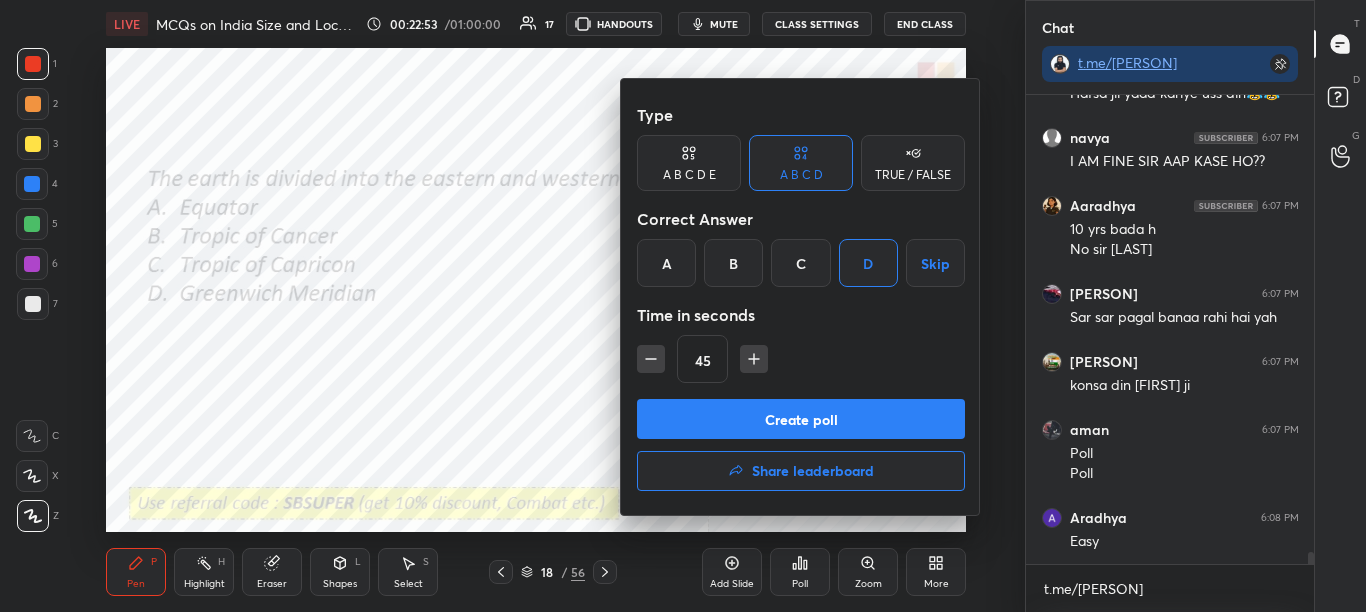 click on "Create poll" at bounding box center (801, 419) 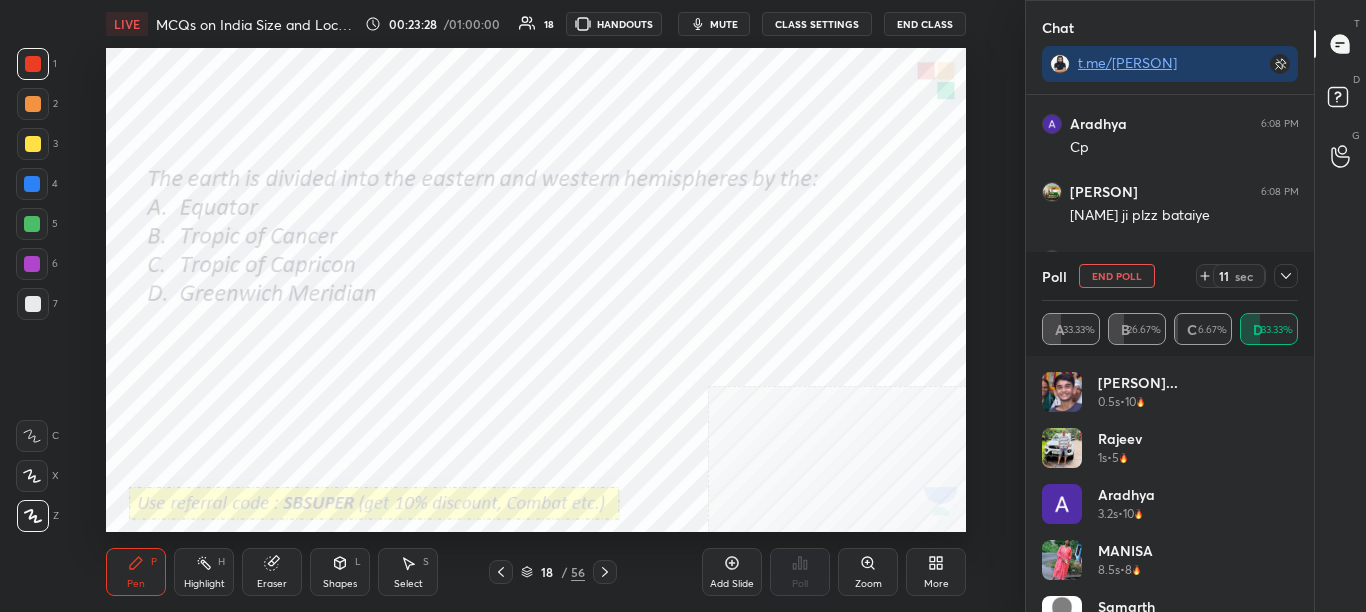 scroll, scrollTop: 18767, scrollLeft: 0, axis: vertical 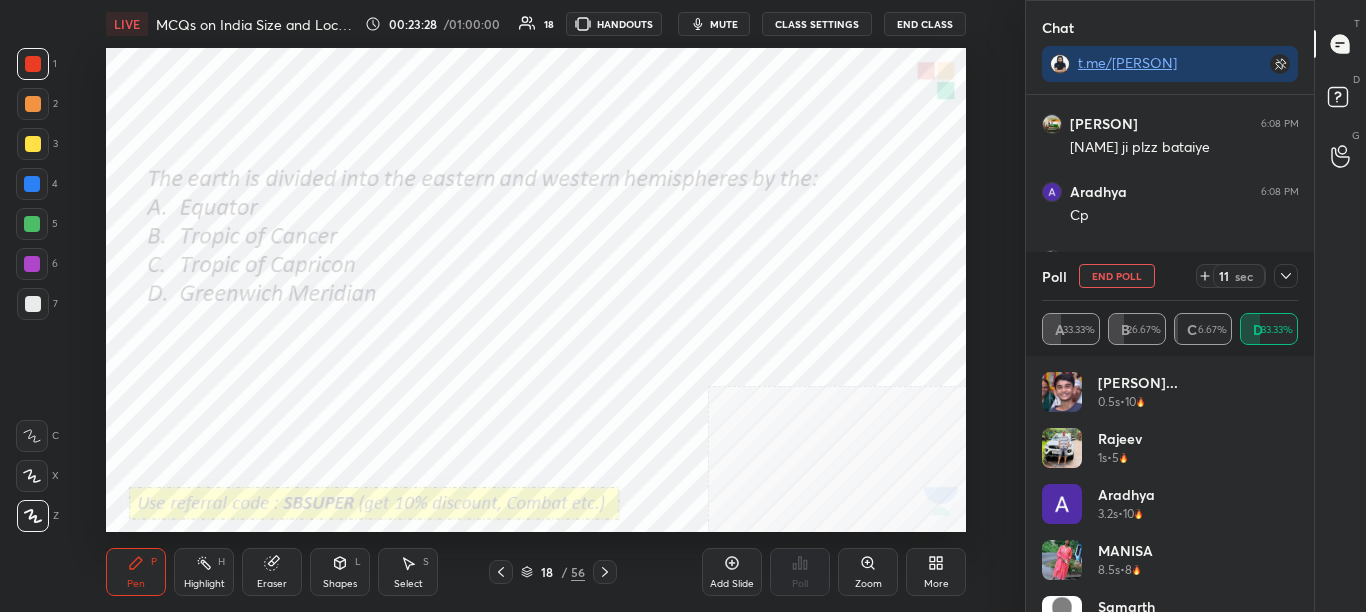 click 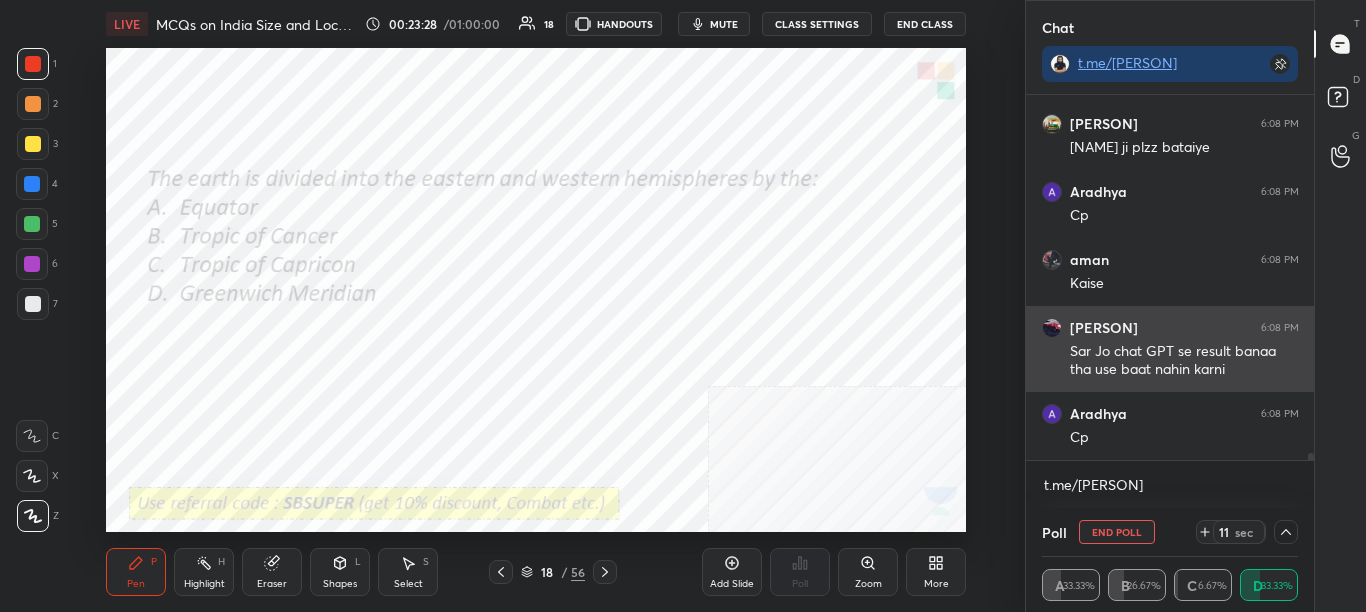 scroll, scrollTop: 0, scrollLeft: 0, axis: both 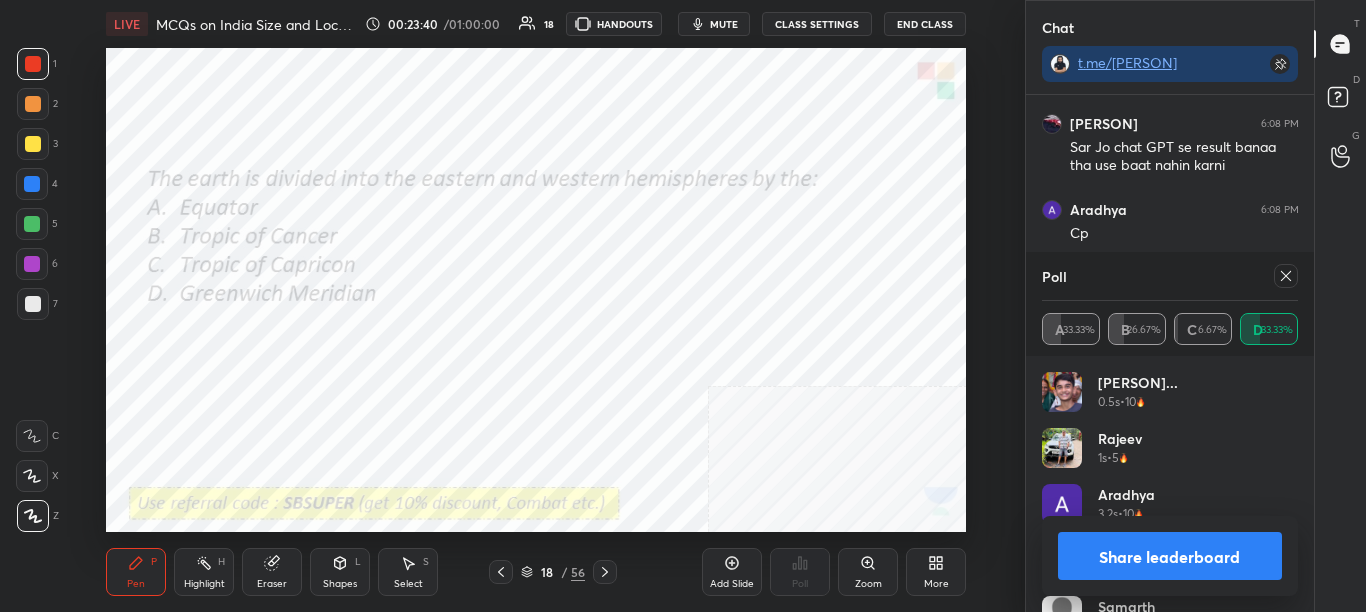 click on "Share leaderboard" at bounding box center [1170, 556] 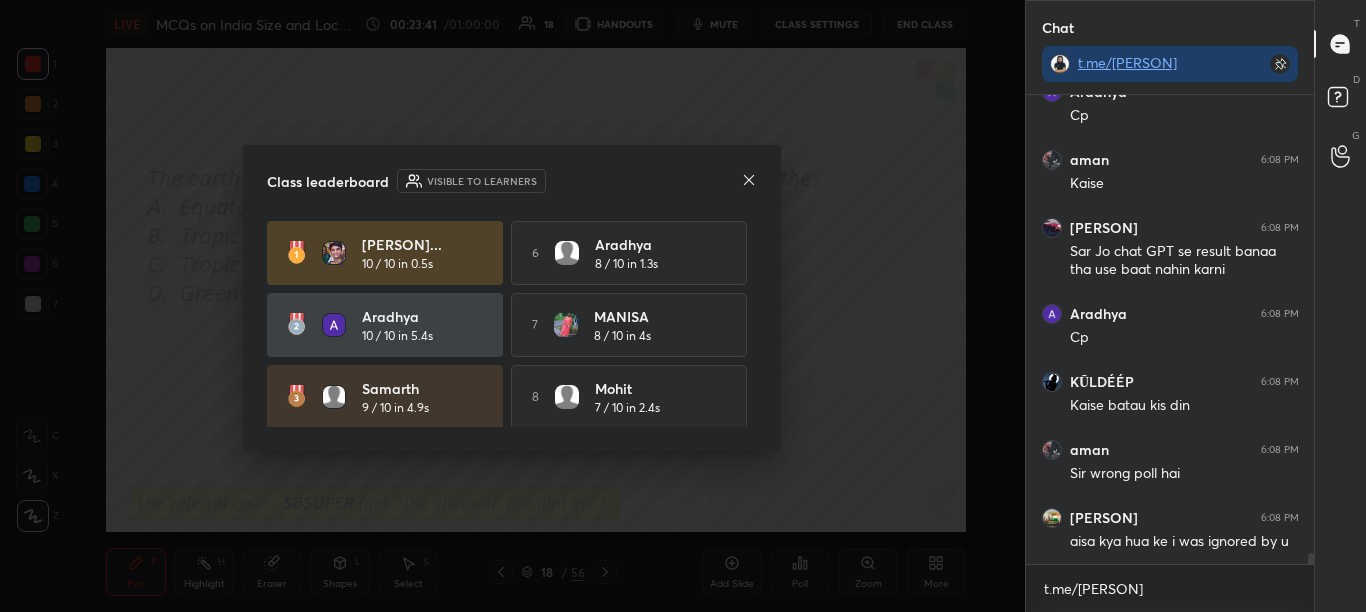 click 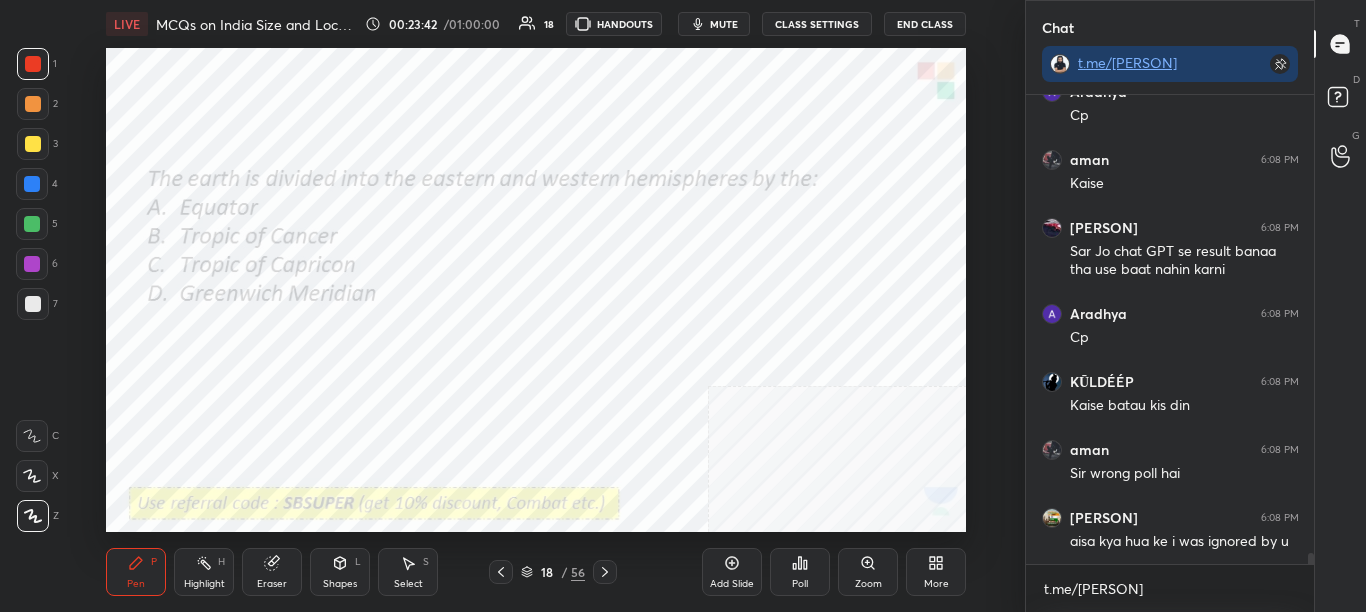 click 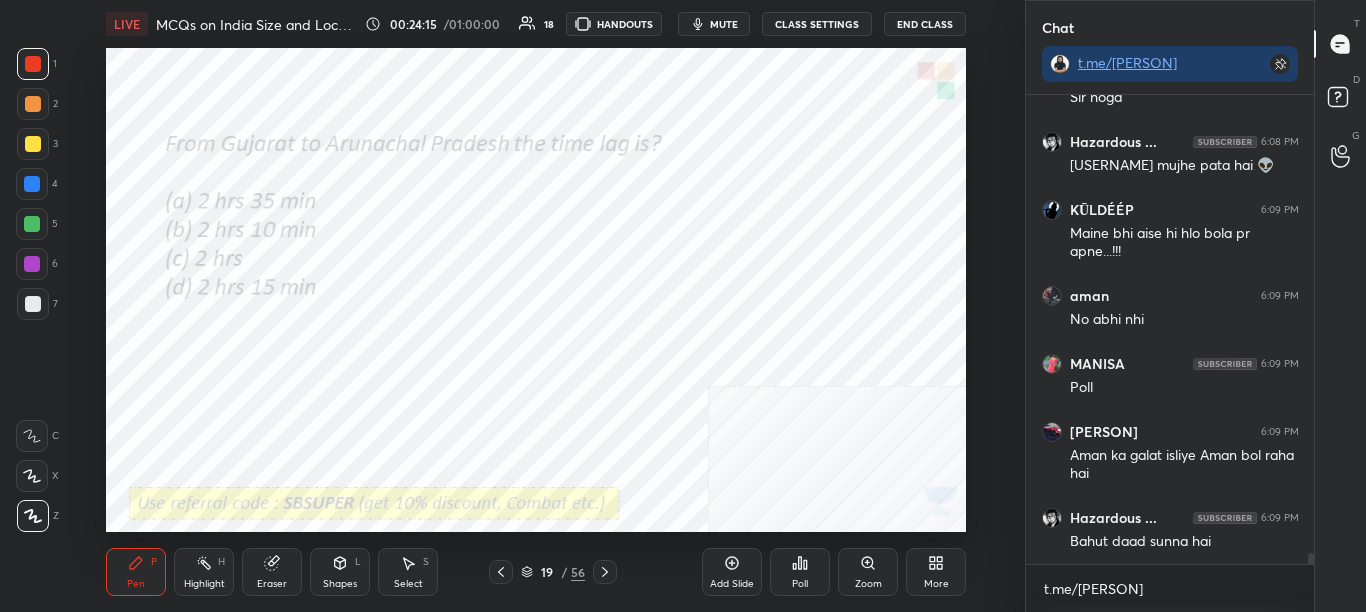 click on "mute" at bounding box center (714, 24) 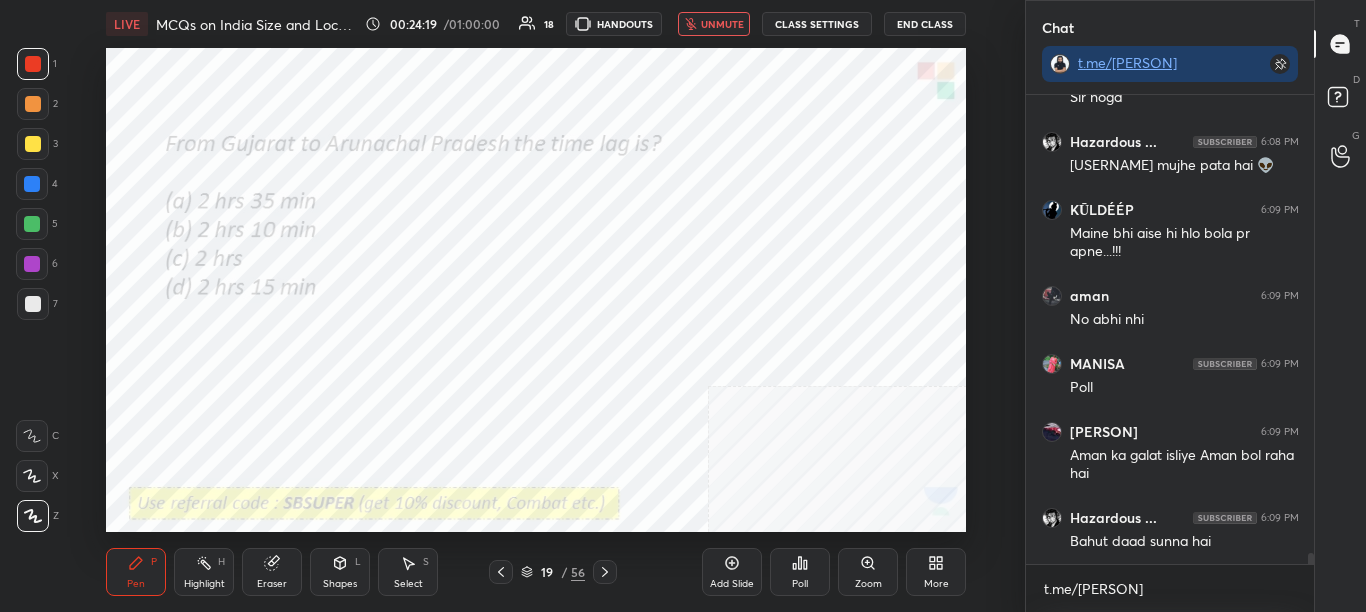 click on "unmute" at bounding box center [722, 24] 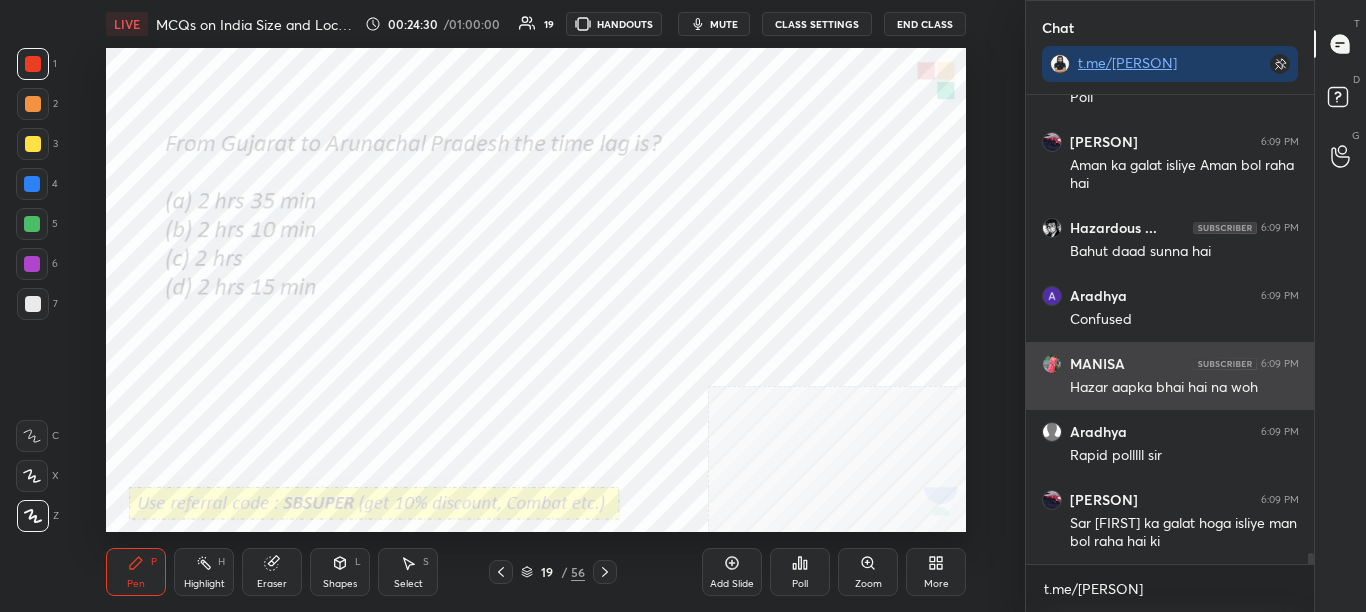 scroll, scrollTop: 19737, scrollLeft: 0, axis: vertical 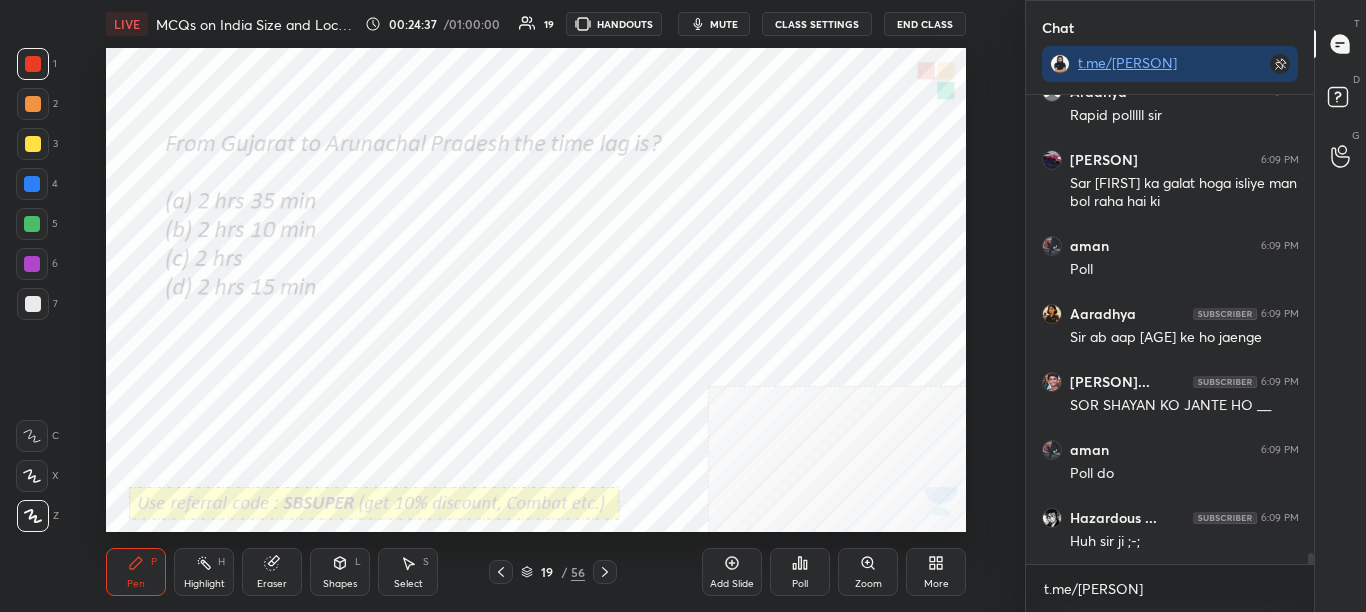 click on "Poll" at bounding box center [800, 572] 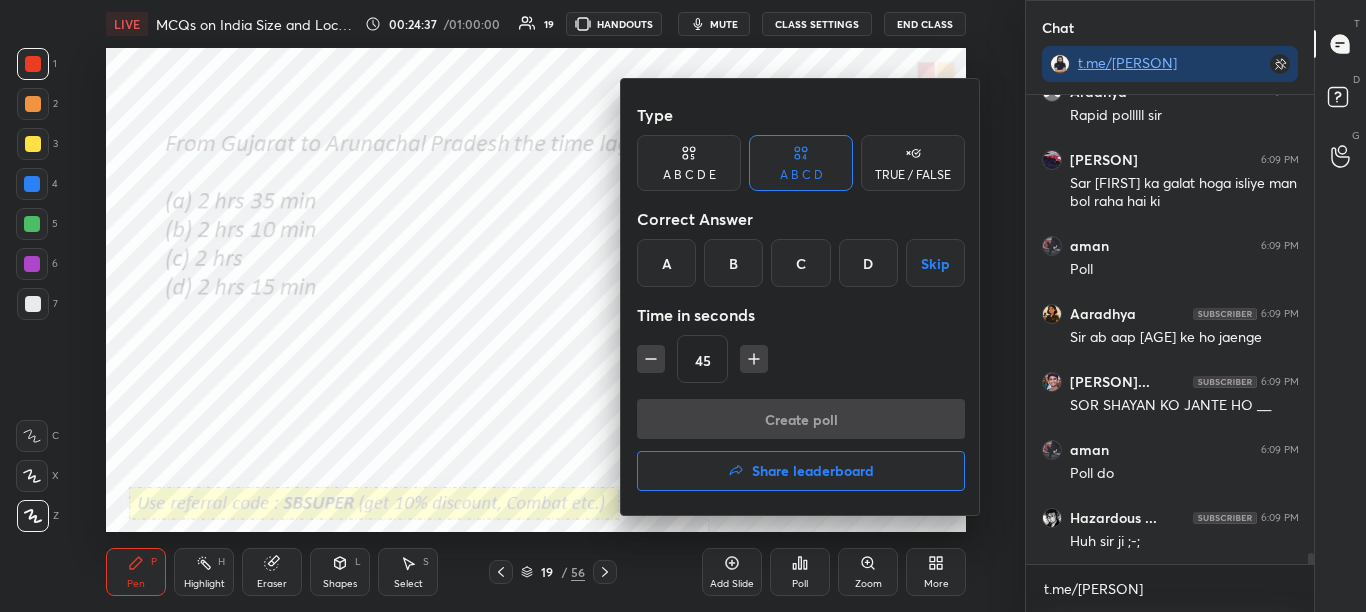 click on "Type A B C D E A B C D TRUE / FALSE Correct Answer A B C D Skip Time in seconds 45" at bounding box center [801, 247] 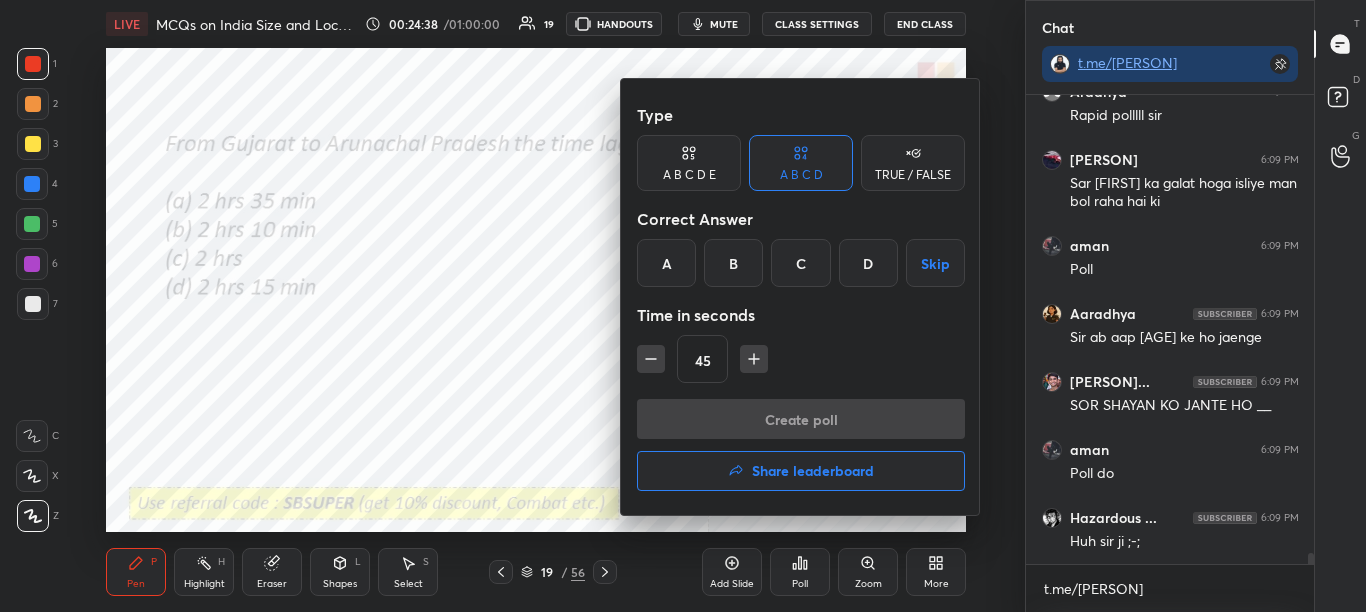 click on "C" at bounding box center (800, 263) 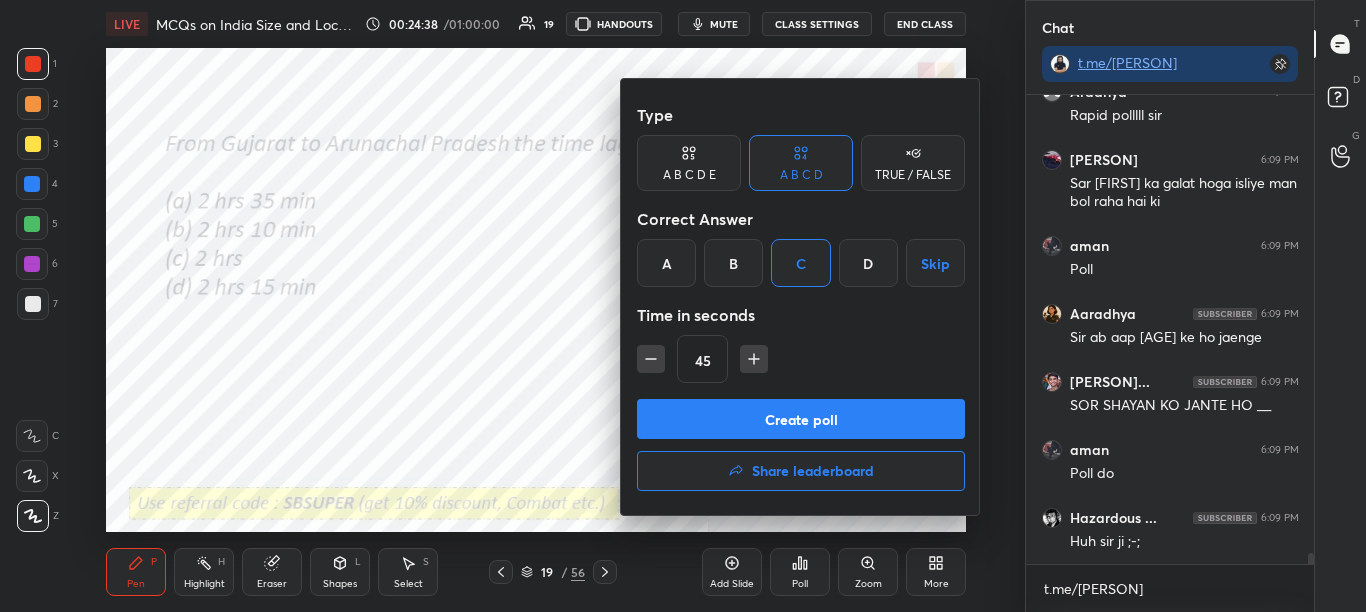 click on "Create poll" at bounding box center [801, 419] 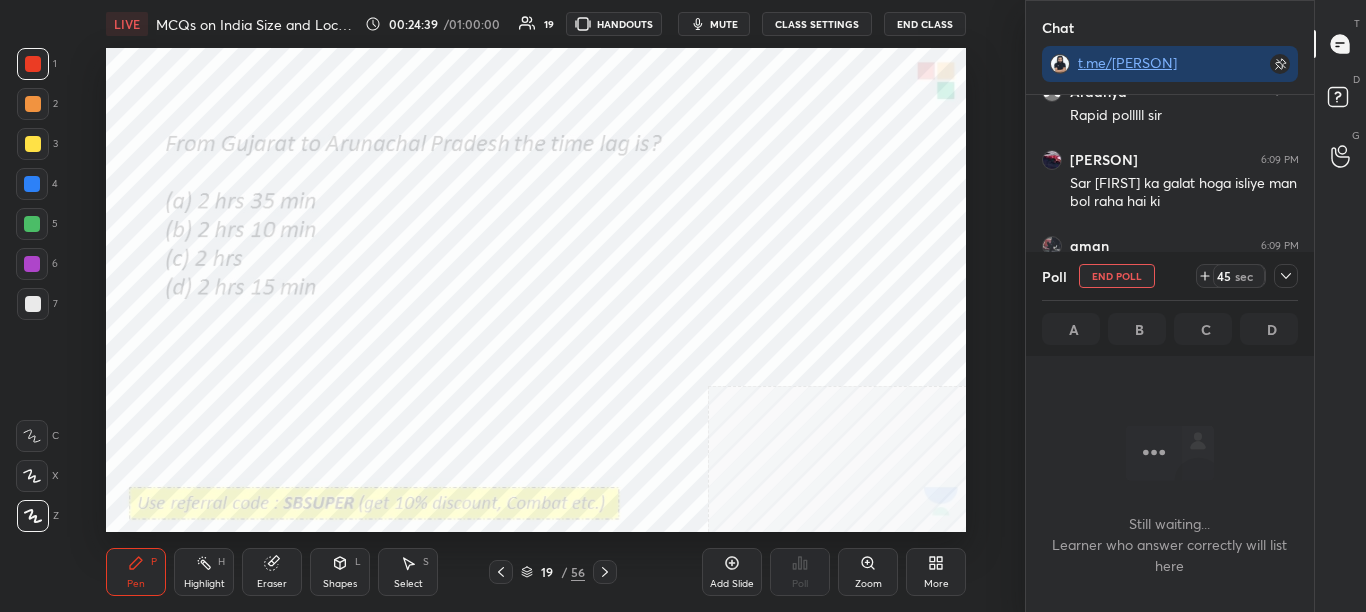 scroll, scrollTop: 359, scrollLeft: 282, axis: both 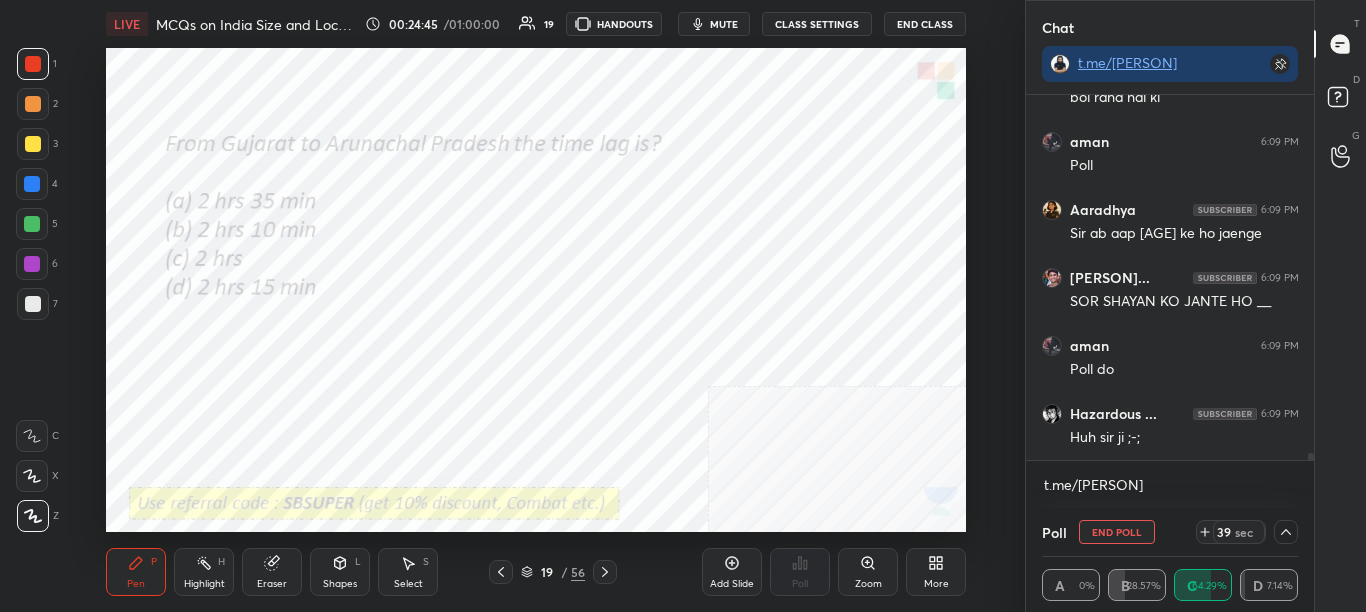 drag, startPoint x: 1313, startPoint y: 452, endPoint x: 1312, endPoint y: 481, distance: 29.017237 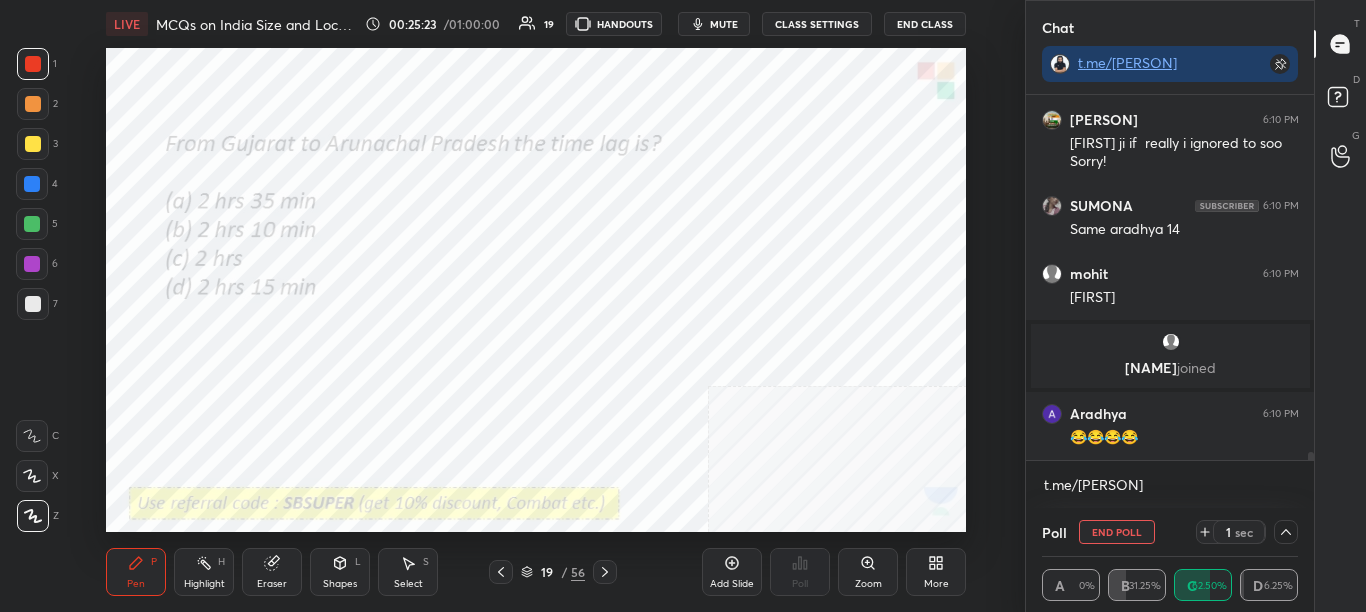 scroll, scrollTop: 17331, scrollLeft: 0, axis: vertical 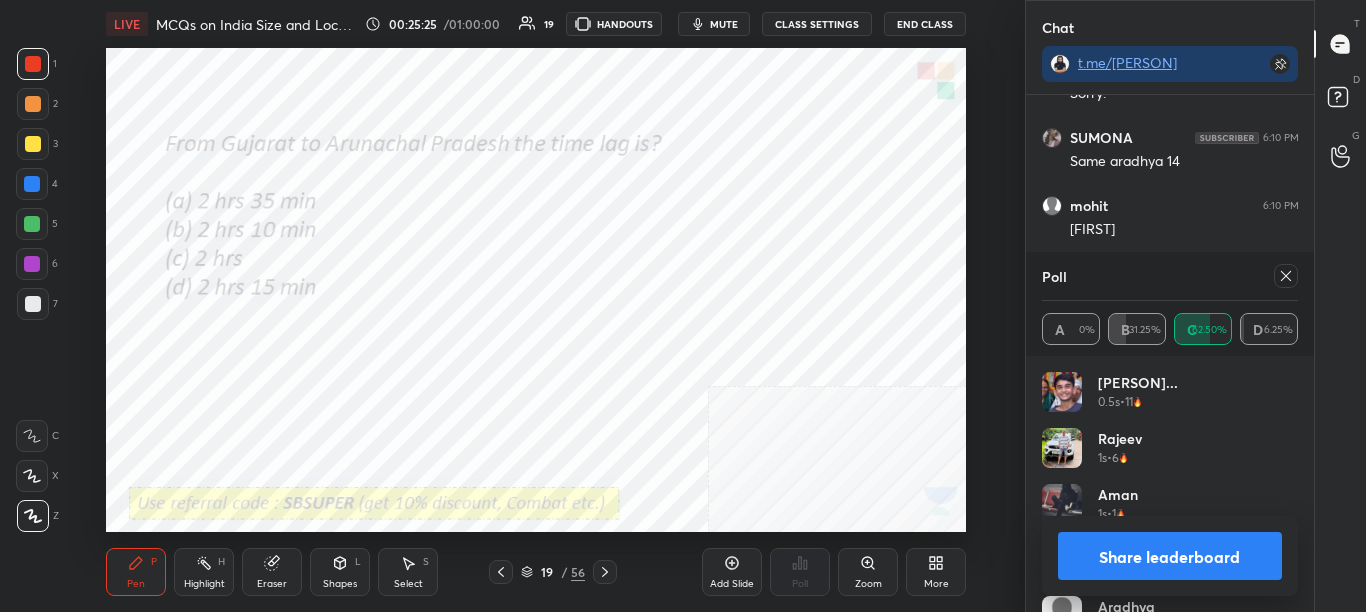 click on "Share leaderboard" at bounding box center (1170, 556) 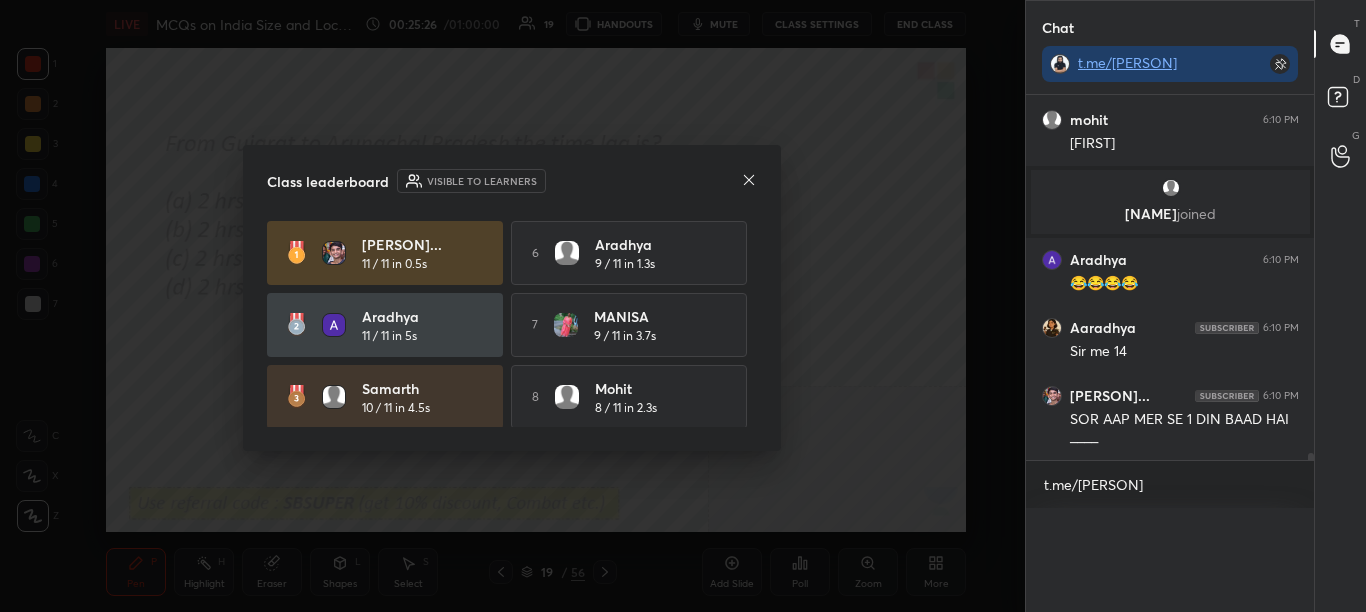 scroll, scrollTop: 0, scrollLeft: 0, axis: both 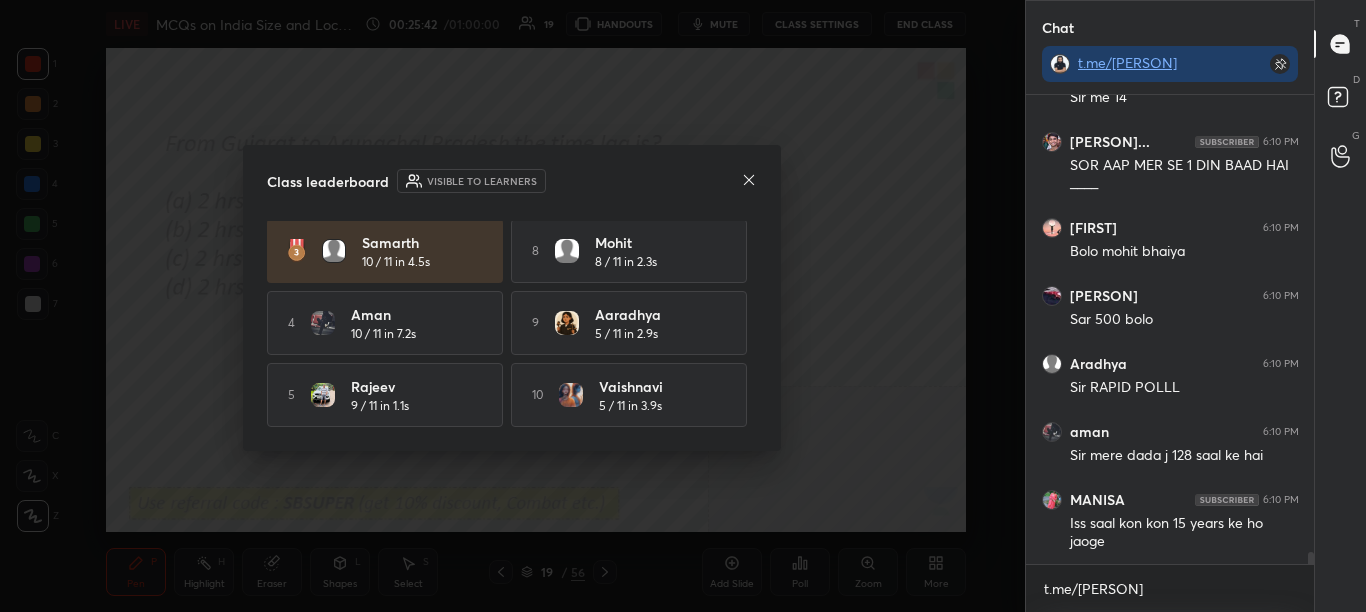 click 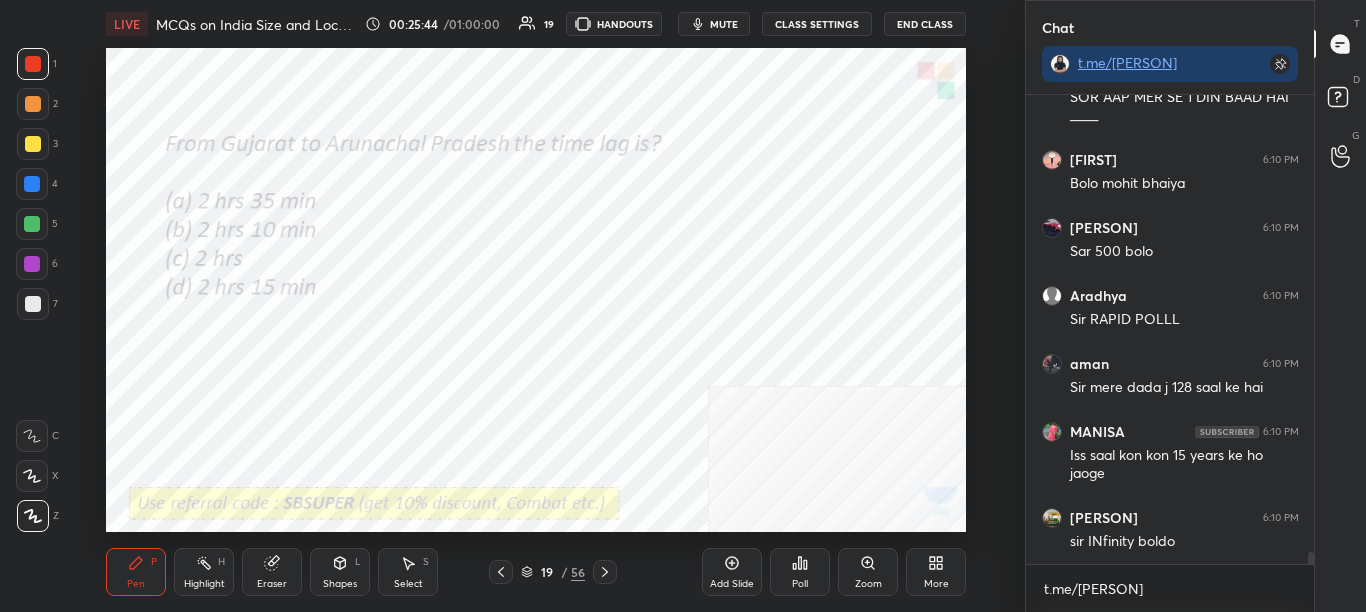 click 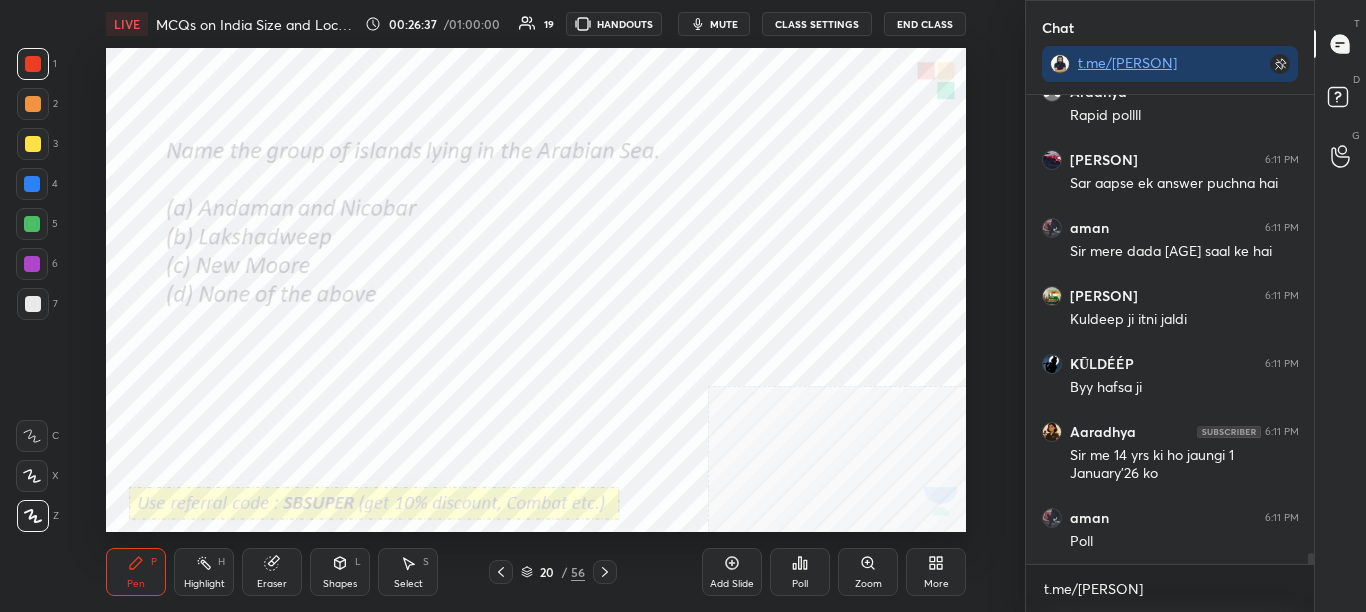 scroll, scrollTop: 19049, scrollLeft: 0, axis: vertical 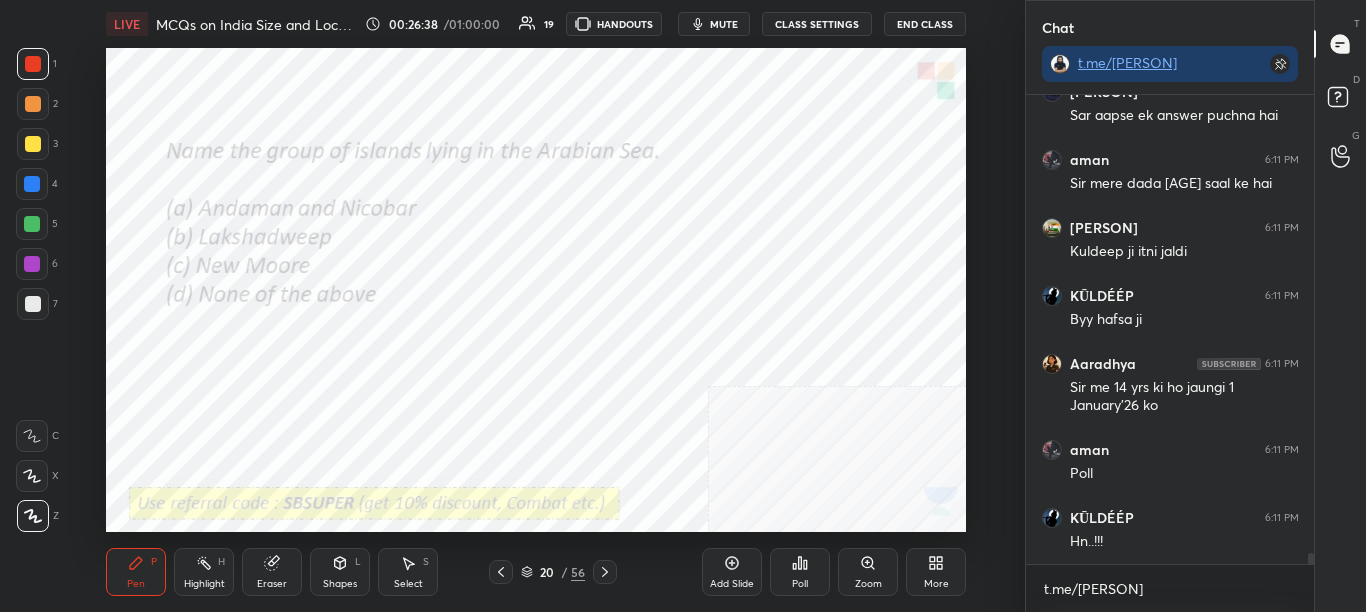 click on "Poll" at bounding box center [800, 572] 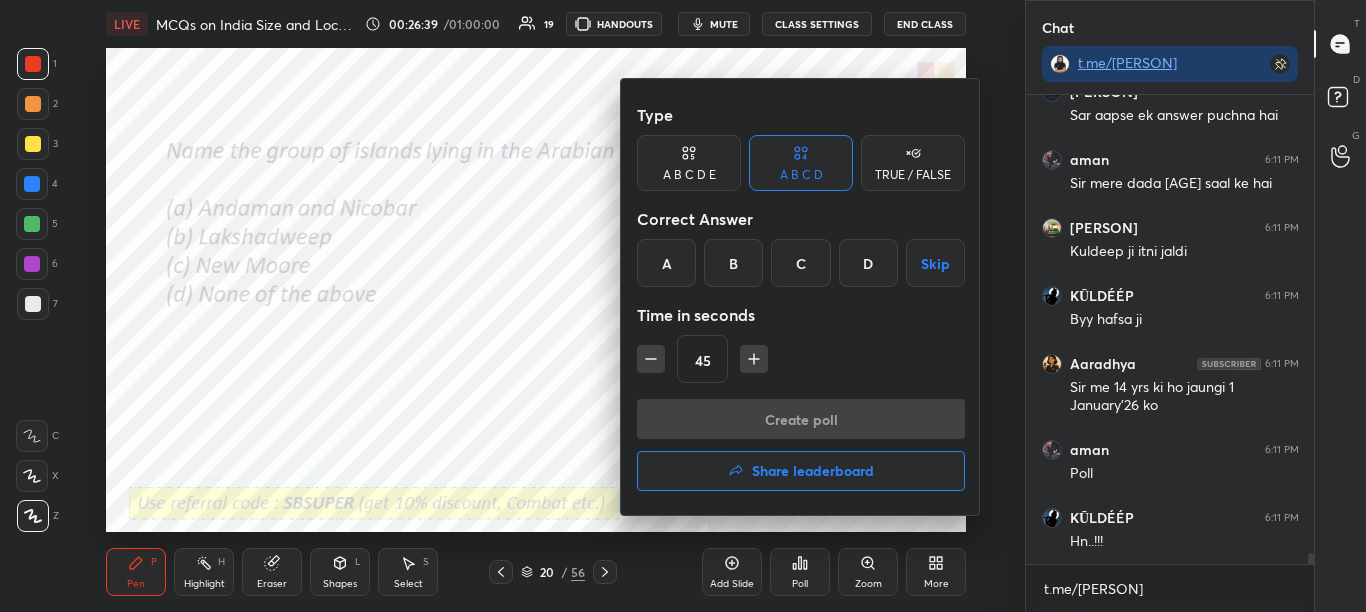 click on "A" at bounding box center (666, 263) 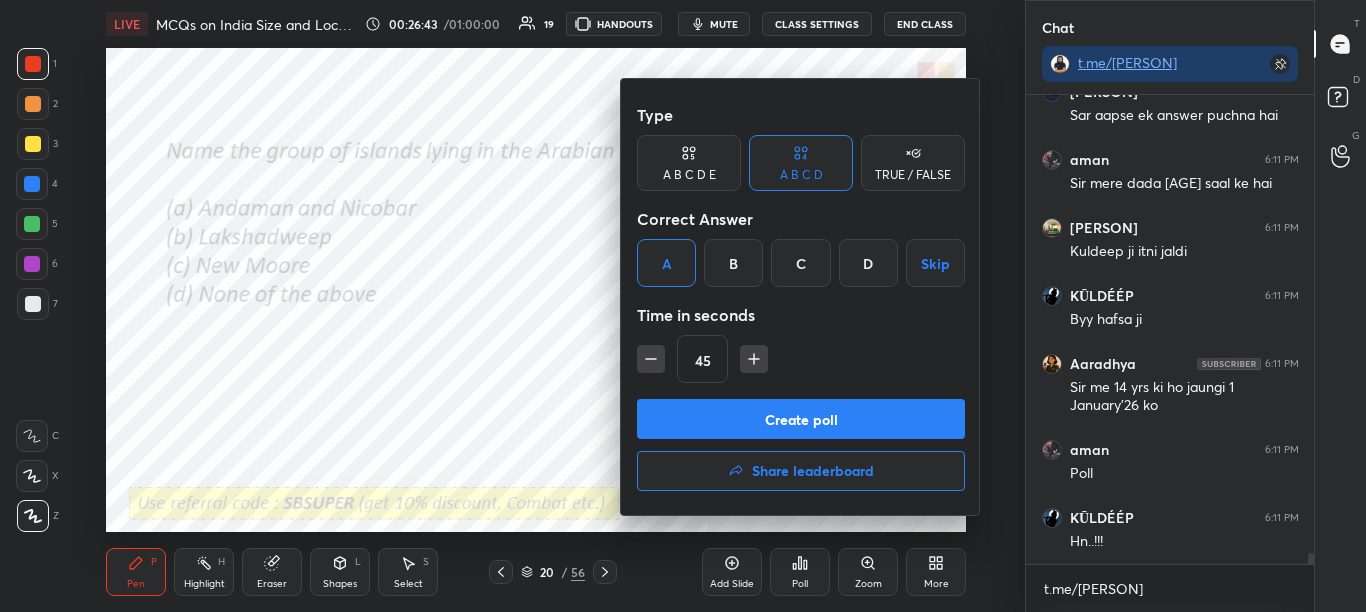 scroll, scrollTop: 19117, scrollLeft: 0, axis: vertical 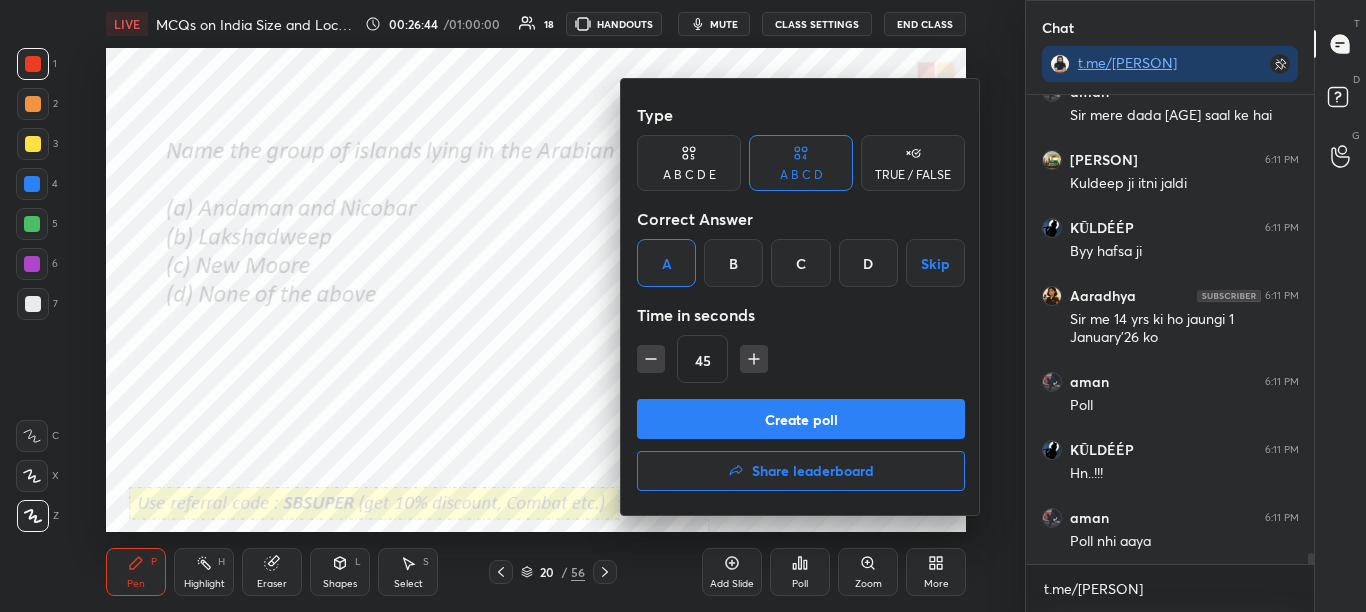 drag, startPoint x: 697, startPoint y: 413, endPoint x: 801, endPoint y: 328, distance: 134.31679 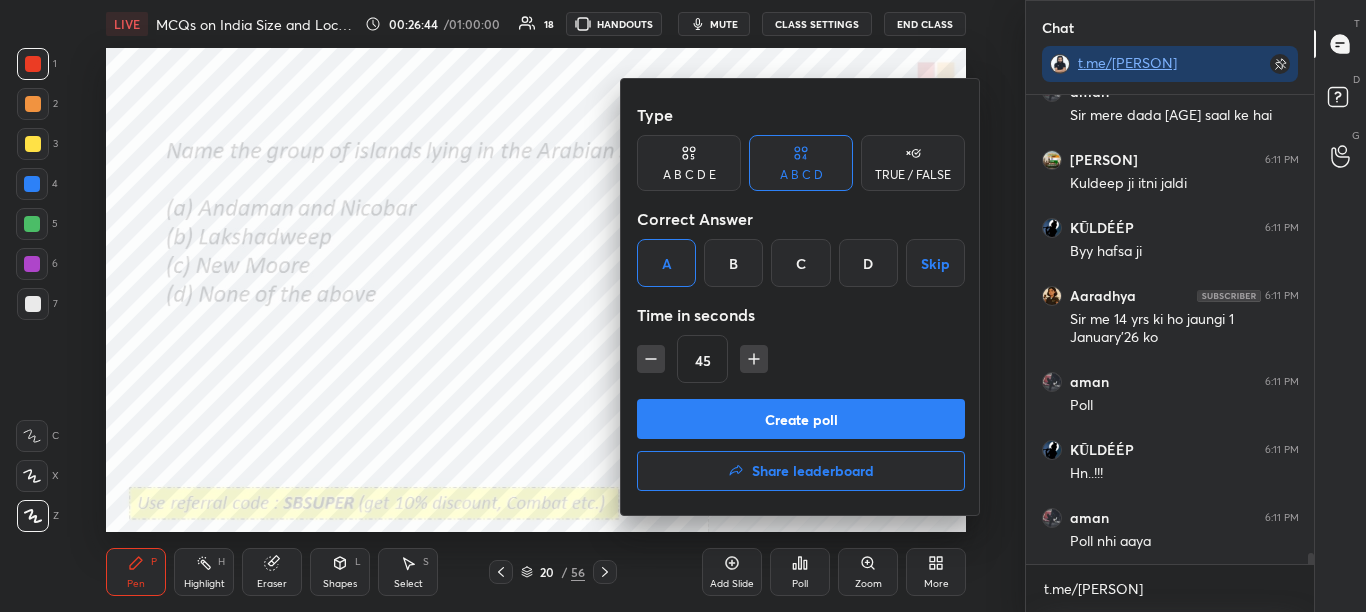 click on "Type A B C D E A B C D TRUE / FALSE Correct Answer A B C D Skip Time in seconds 45 Create poll Share leaderboard" at bounding box center [801, 297] 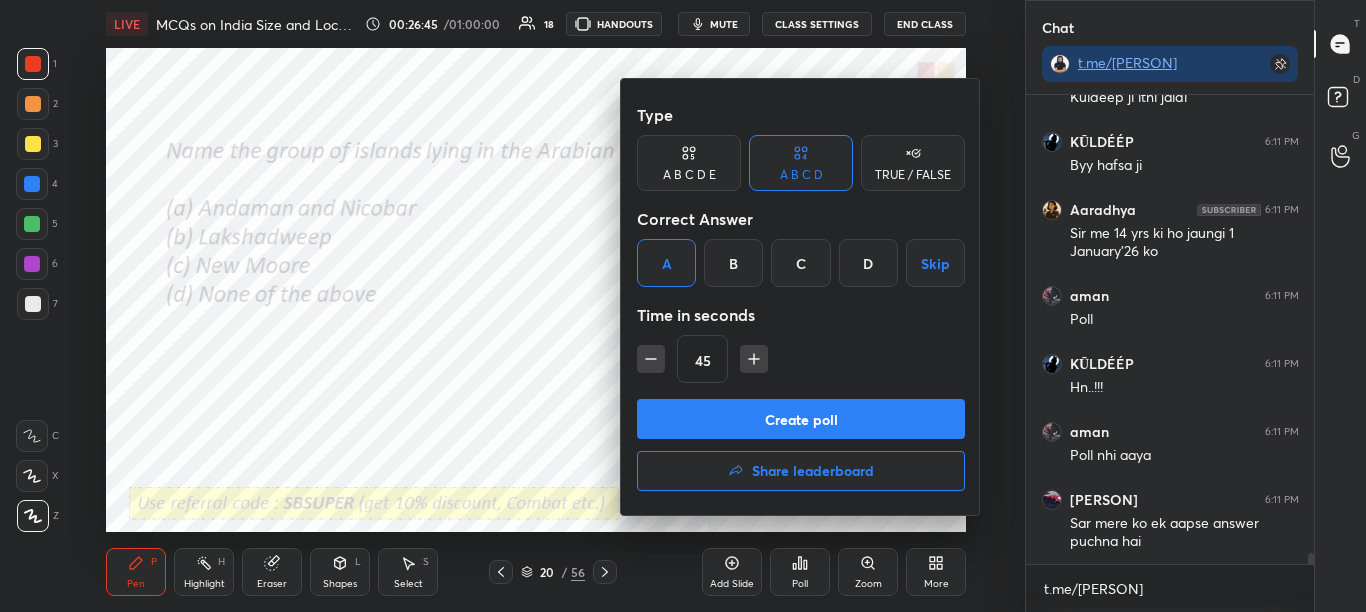 drag, startPoint x: 733, startPoint y: 272, endPoint x: 734, endPoint y: 336, distance: 64.00781 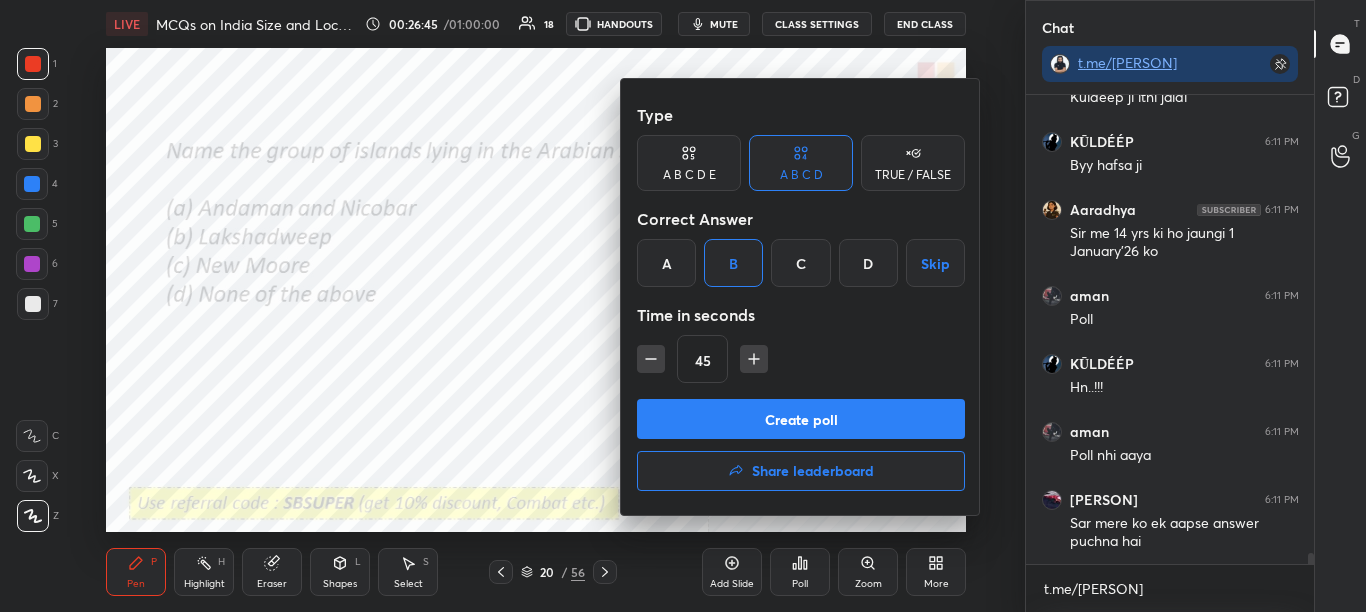 click on "Create poll" at bounding box center [801, 419] 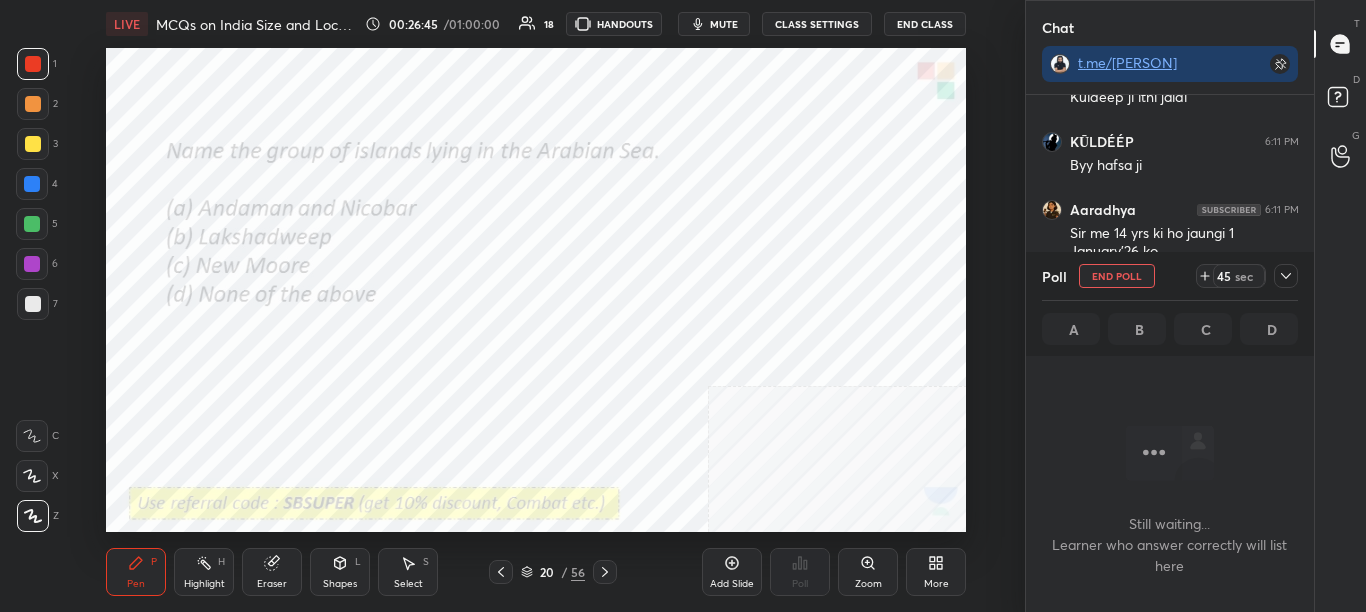 scroll, scrollTop: 401, scrollLeft: 282, axis: both 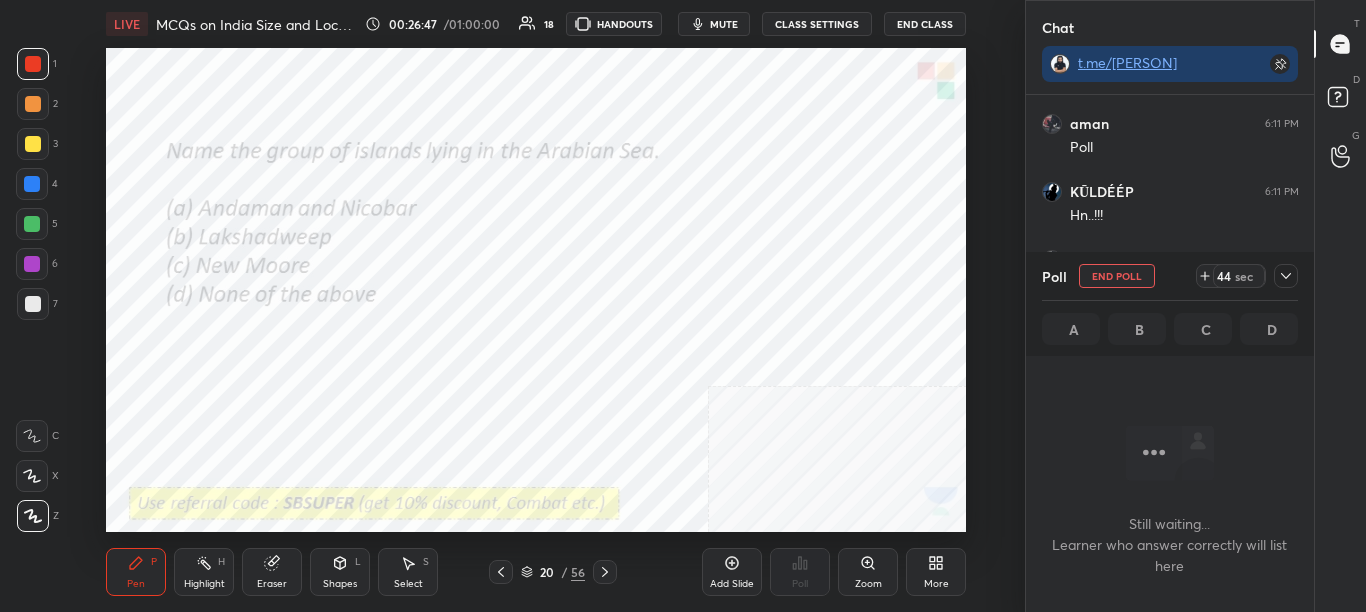click at bounding box center (1286, 276) 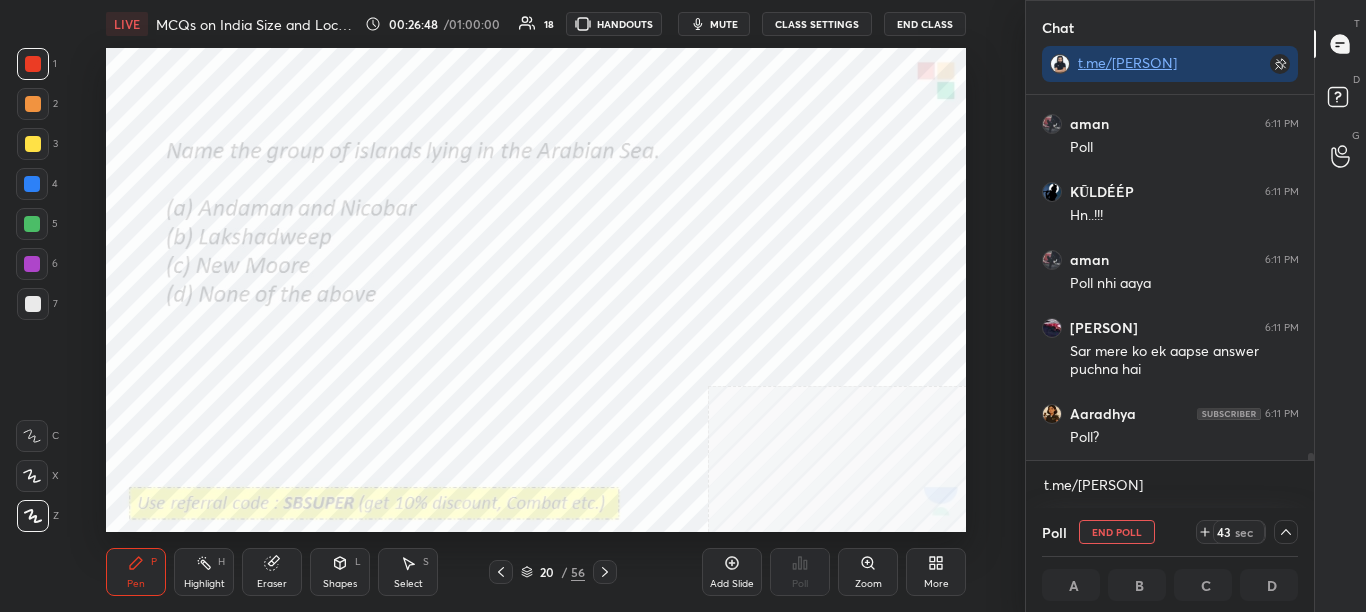 scroll, scrollTop: 1, scrollLeft: 7, axis: both 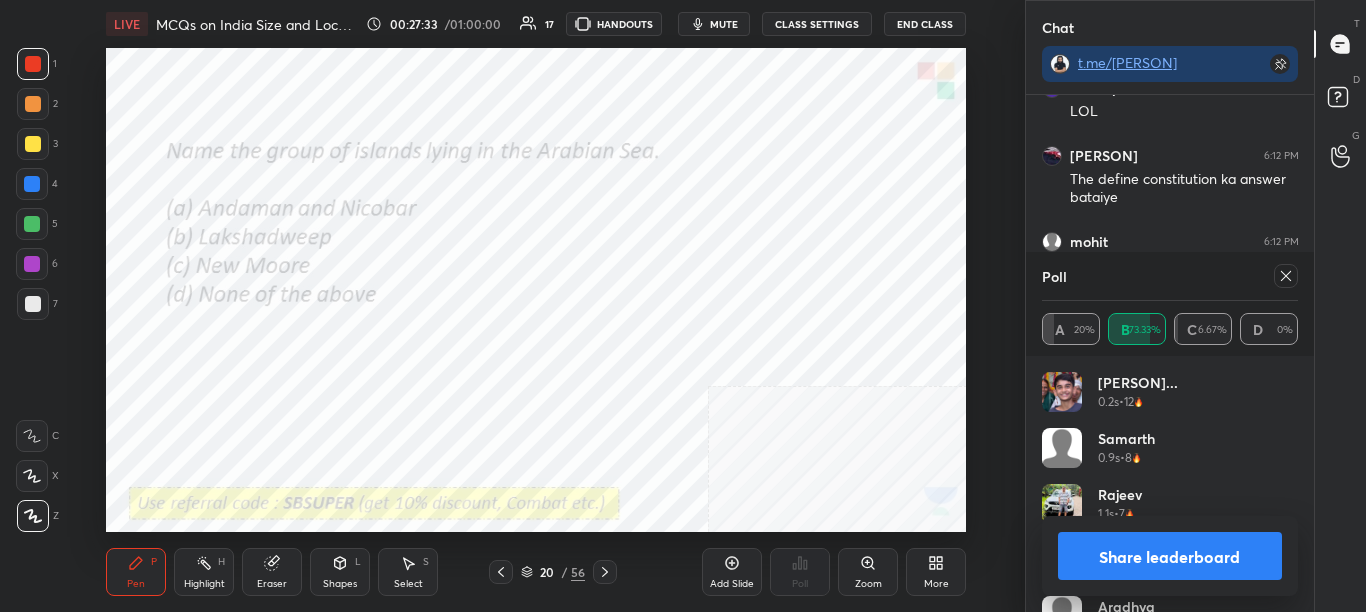 click on "Share leaderboard" at bounding box center (1170, 556) 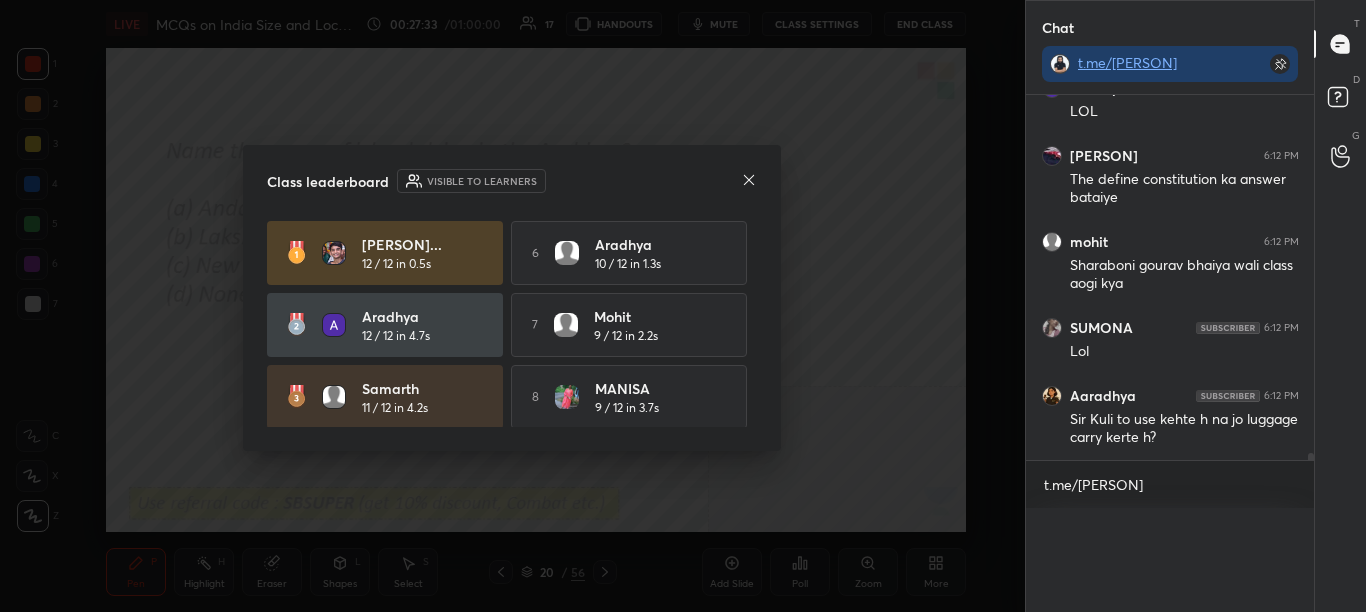 scroll, scrollTop: 0, scrollLeft: 0, axis: both 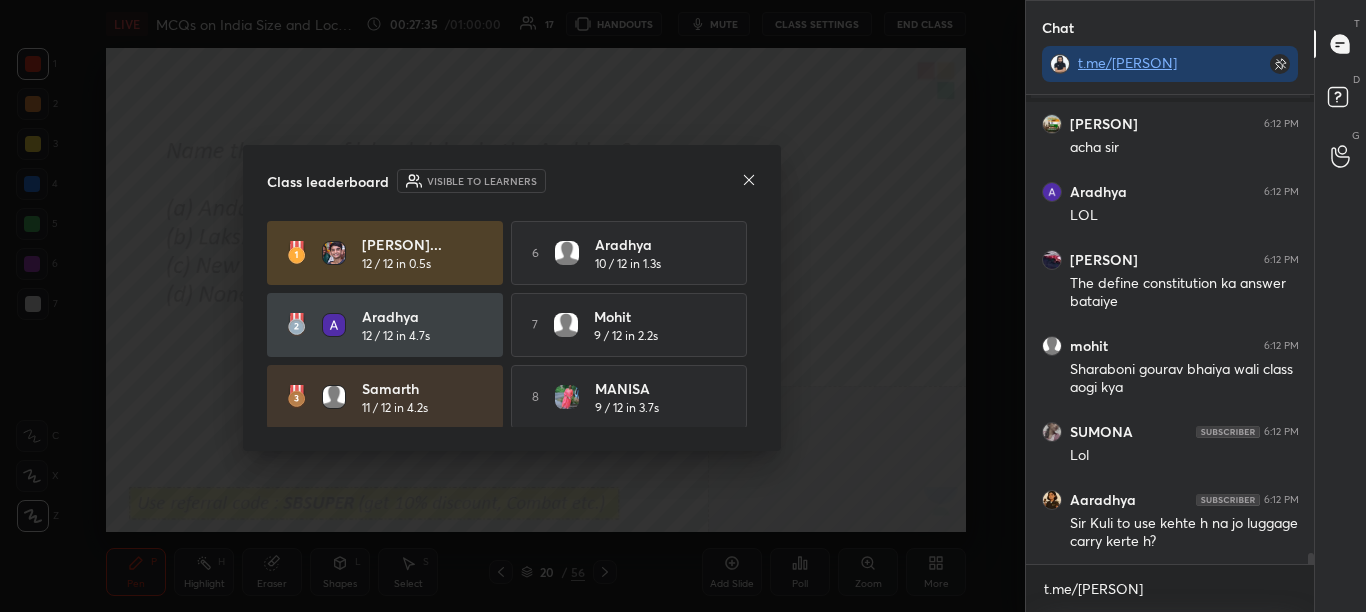 click 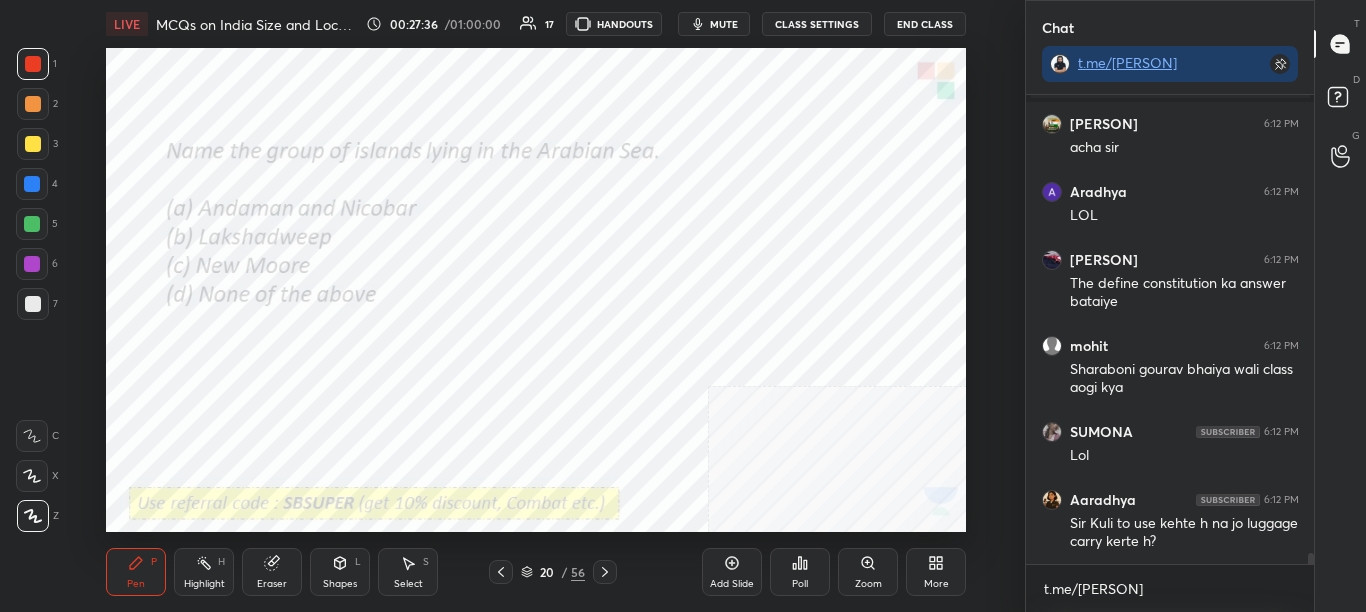 click at bounding box center (605, 572) 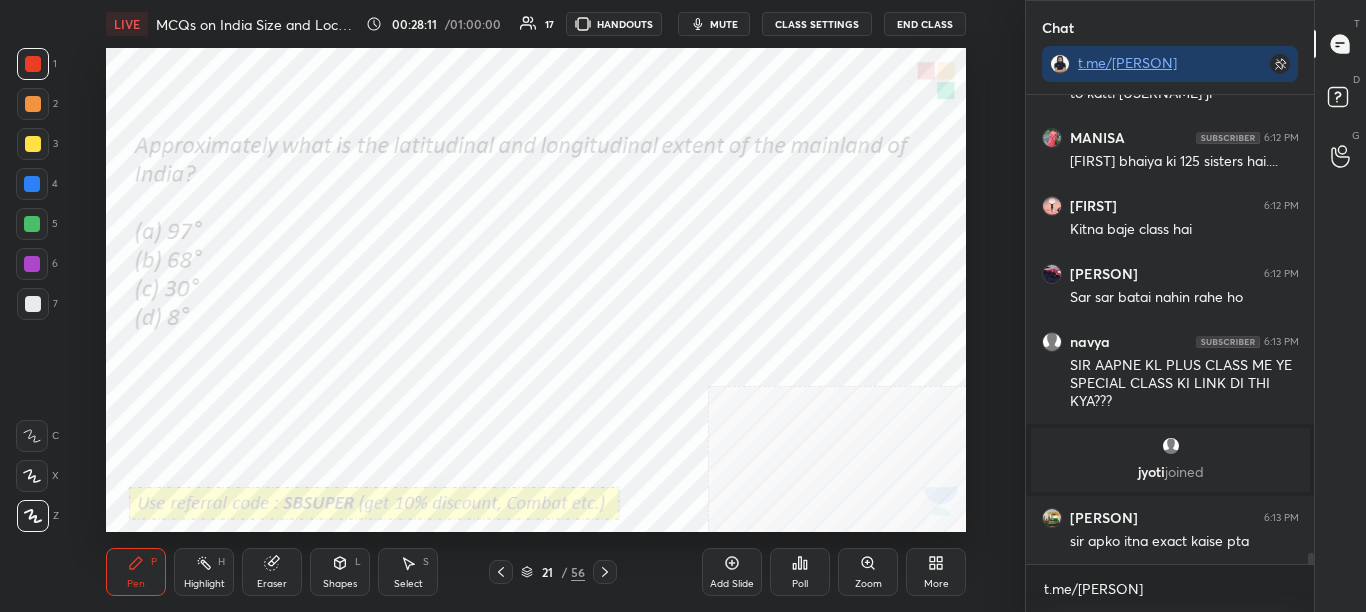 scroll, scrollTop: 20043, scrollLeft: 0, axis: vertical 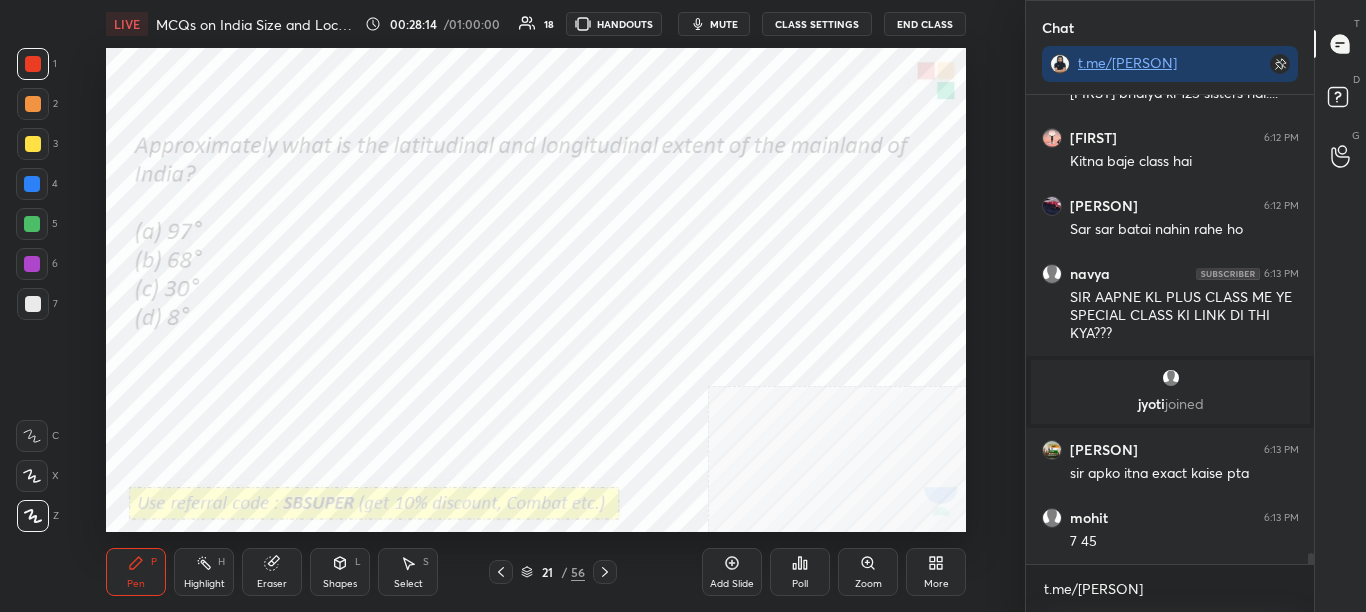 click on "Poll" at bounding box center (800, 572) 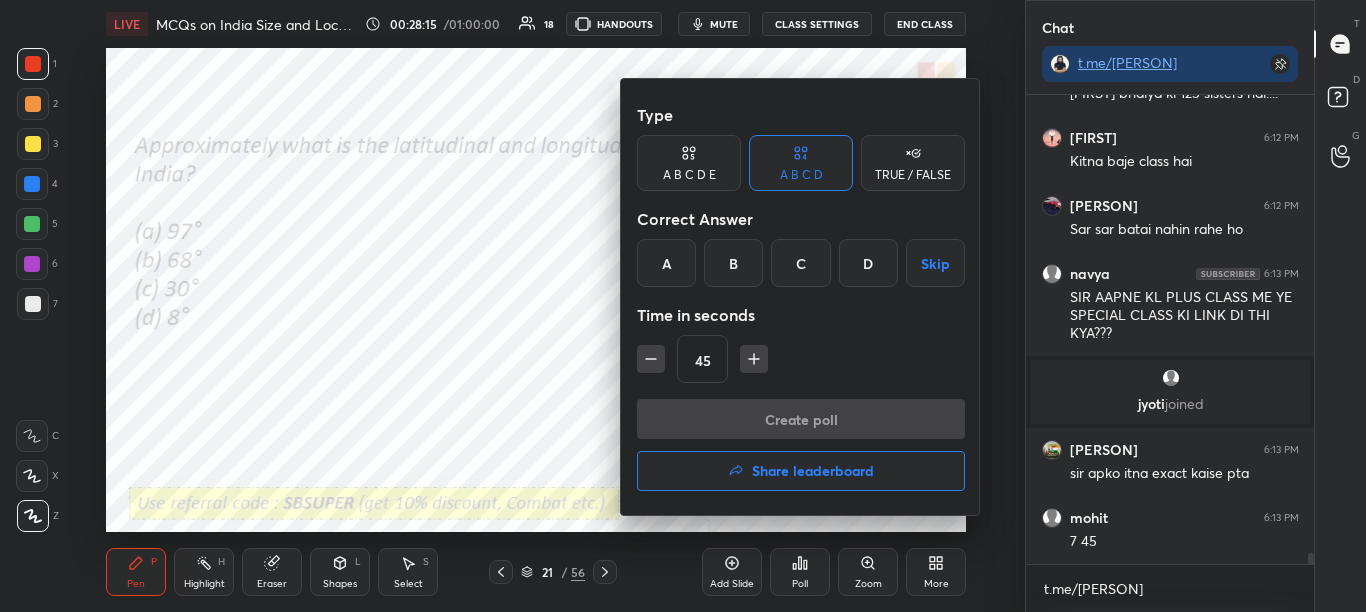 click on "C" at bounding box center (800, 263) 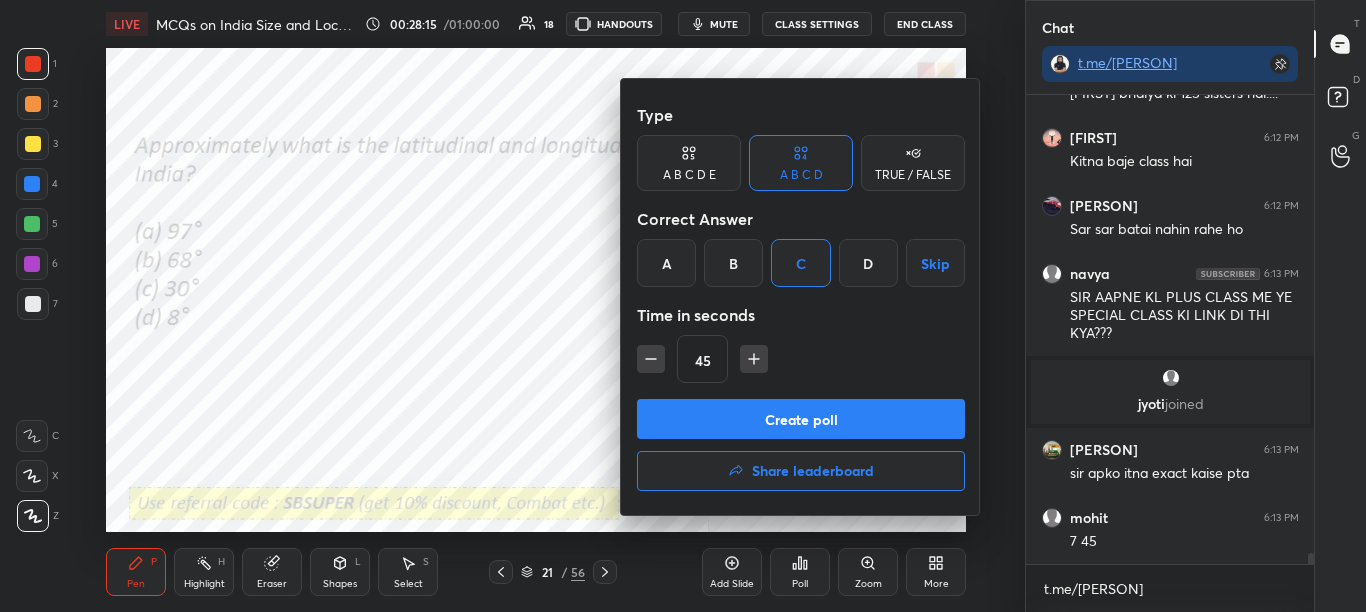 scroll, scrollTop: 20129, scrollLeft: 0, axis: vertical 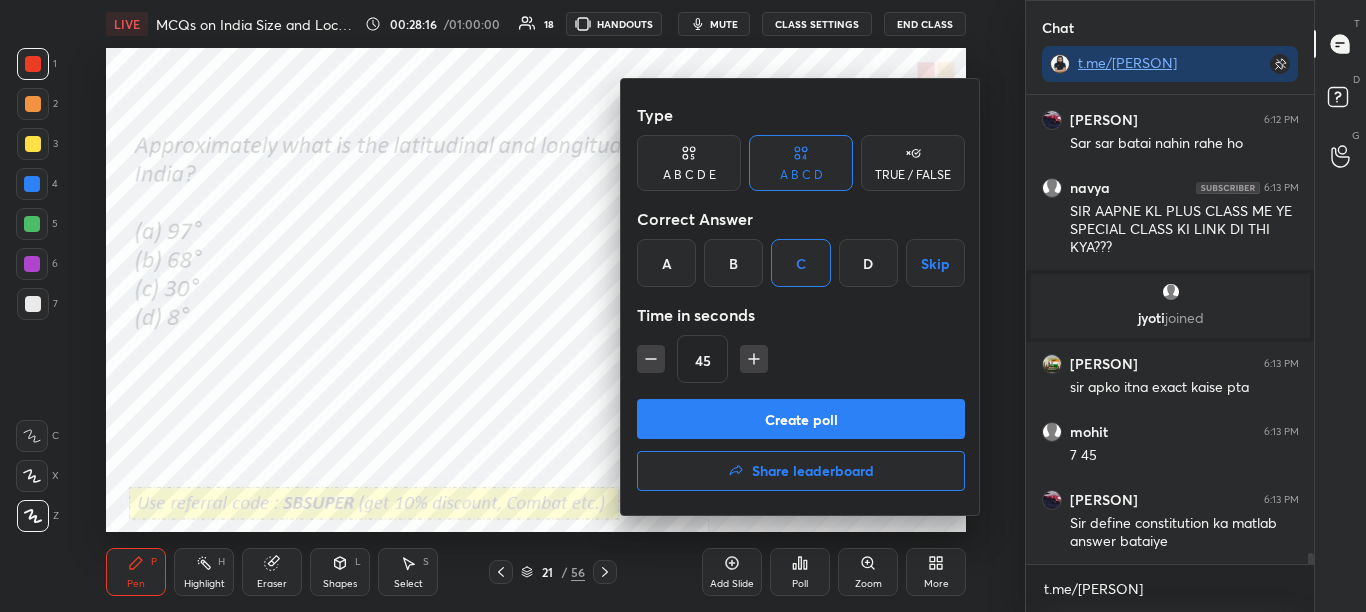click on "Create poll" at bounding box center (801, 419) 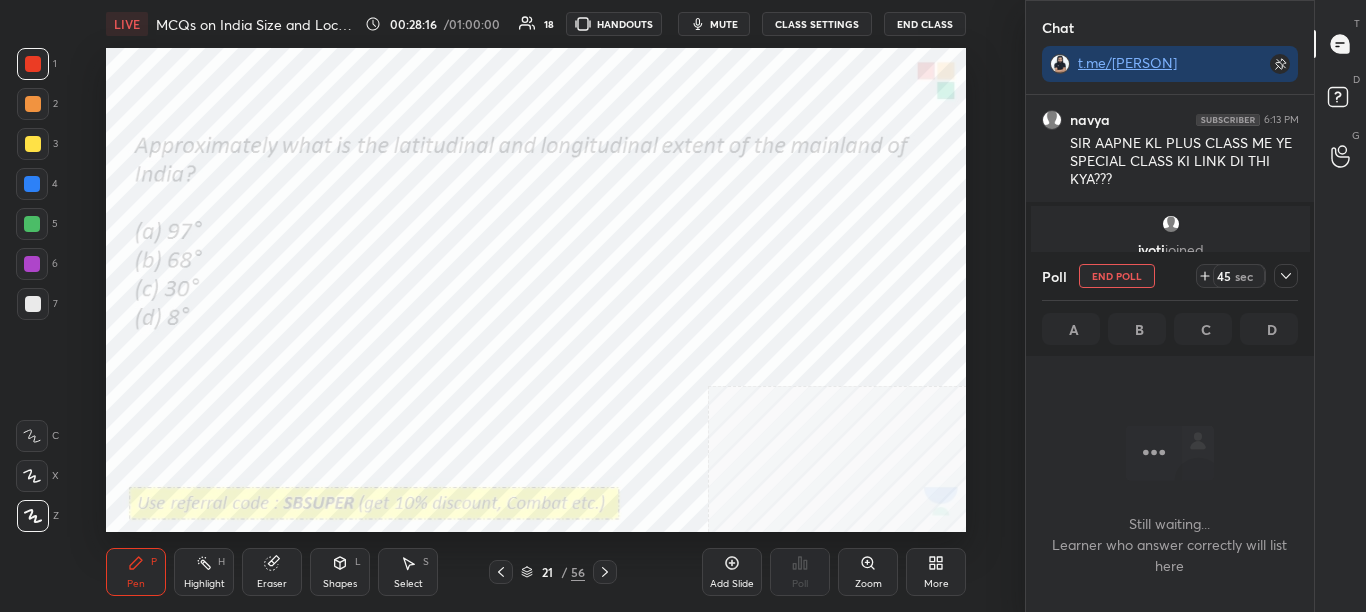 scroll, scrollTop: 359, scrollLeft: 282, axis: both 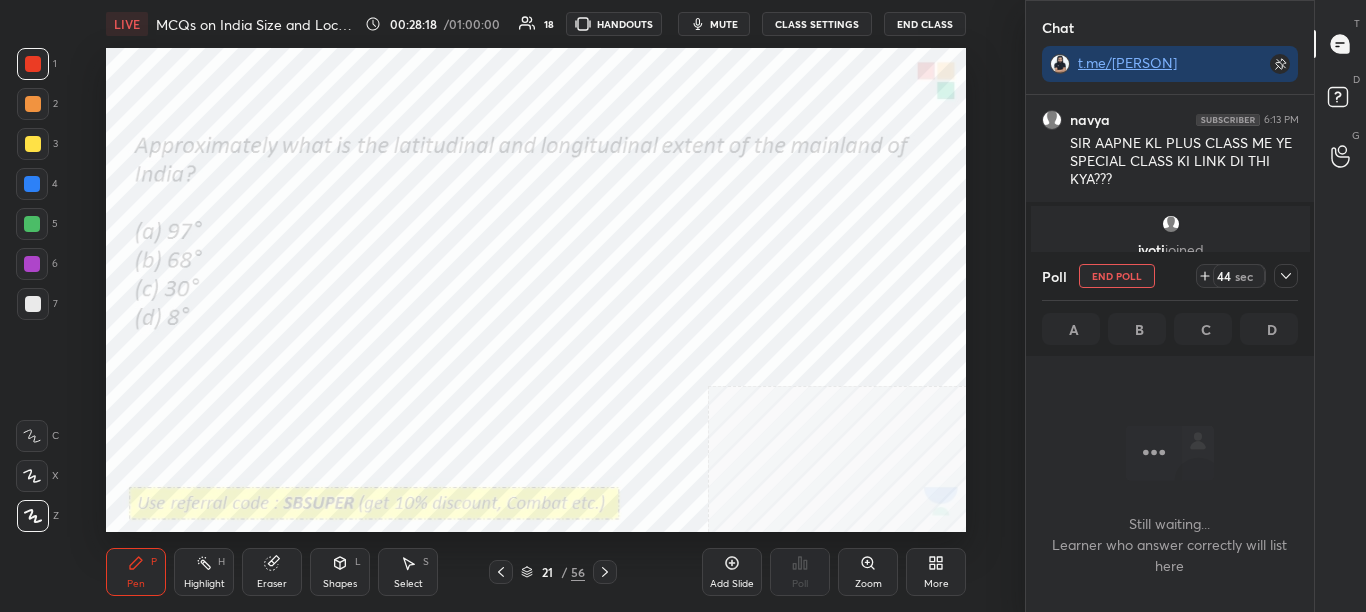 click 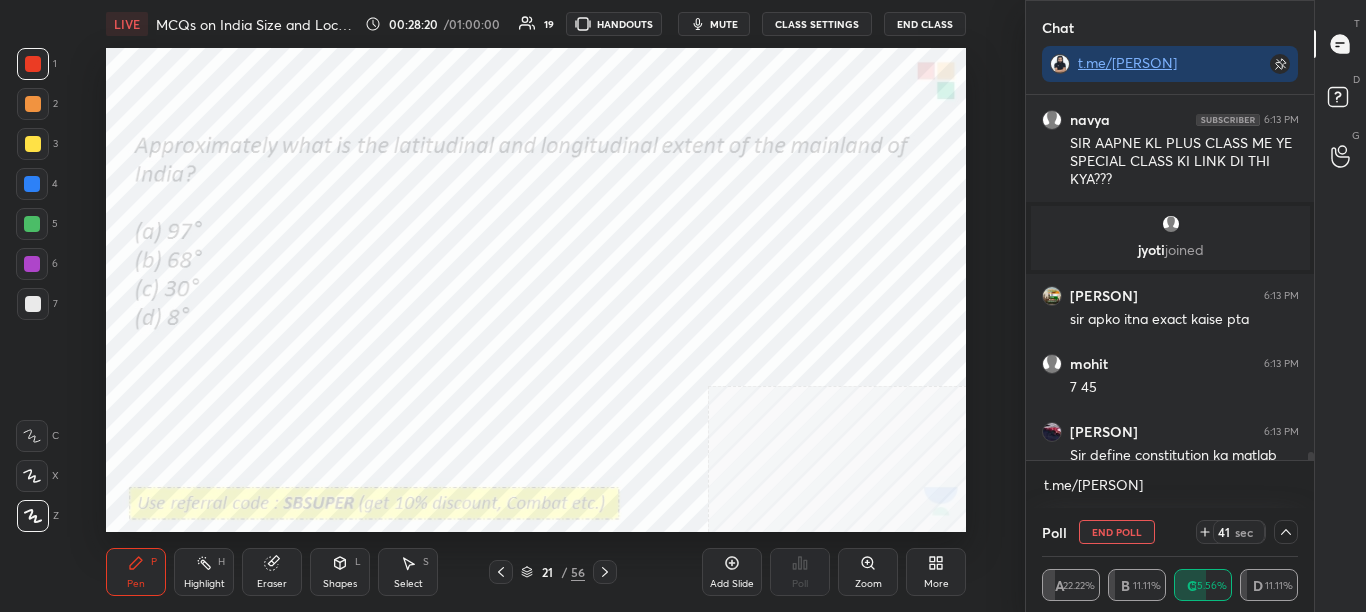 click at bounding box center (1308, 277) 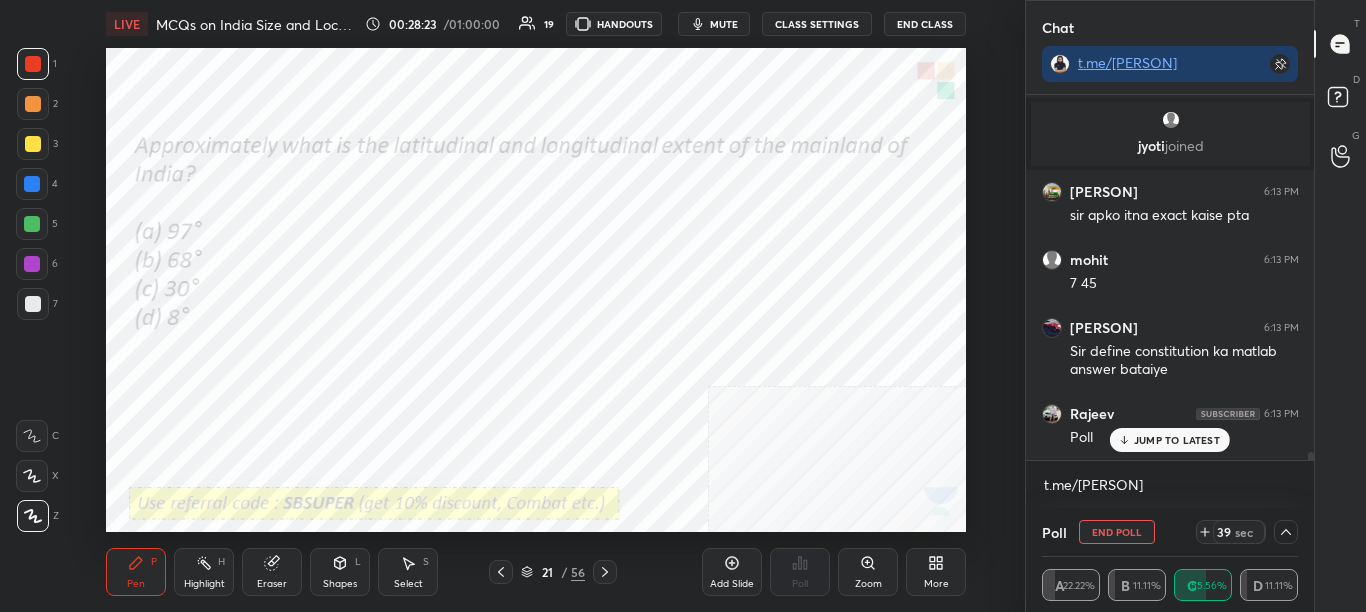 scroll, scrollTop: 20369, scrollLeft: 0, axis: vertical 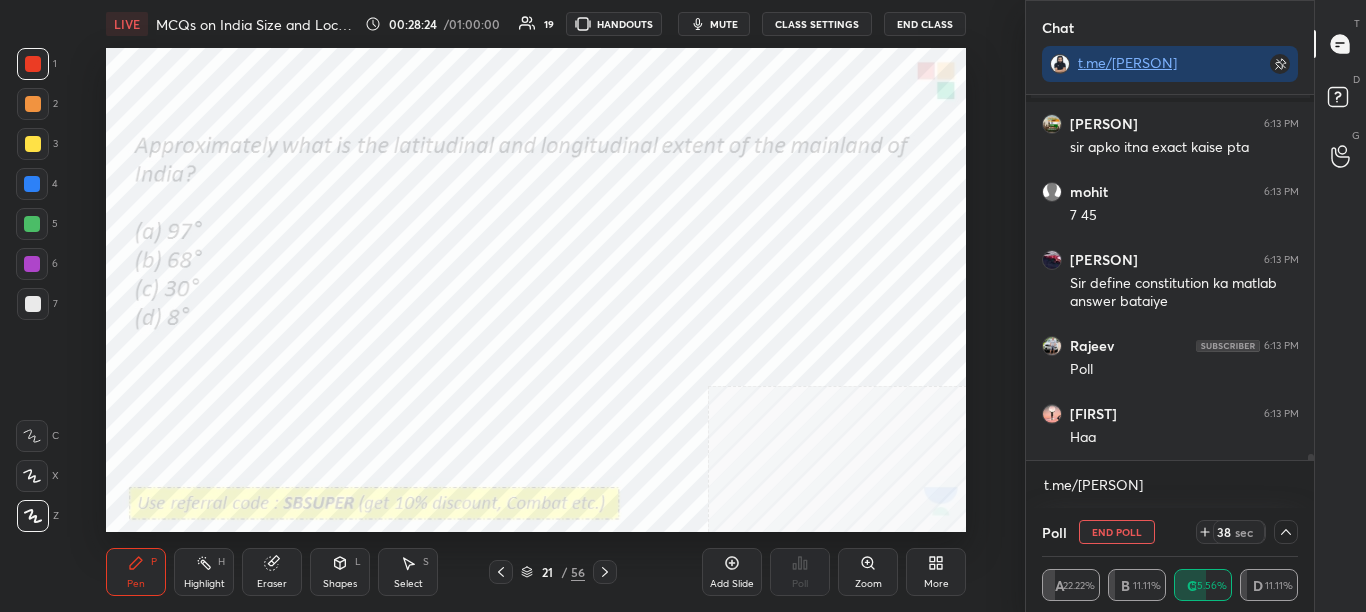 drag, startPoint x: 1309, startPoint y: 457, endPoint x: 1312, endPoint y: 472, distance: 15.297058 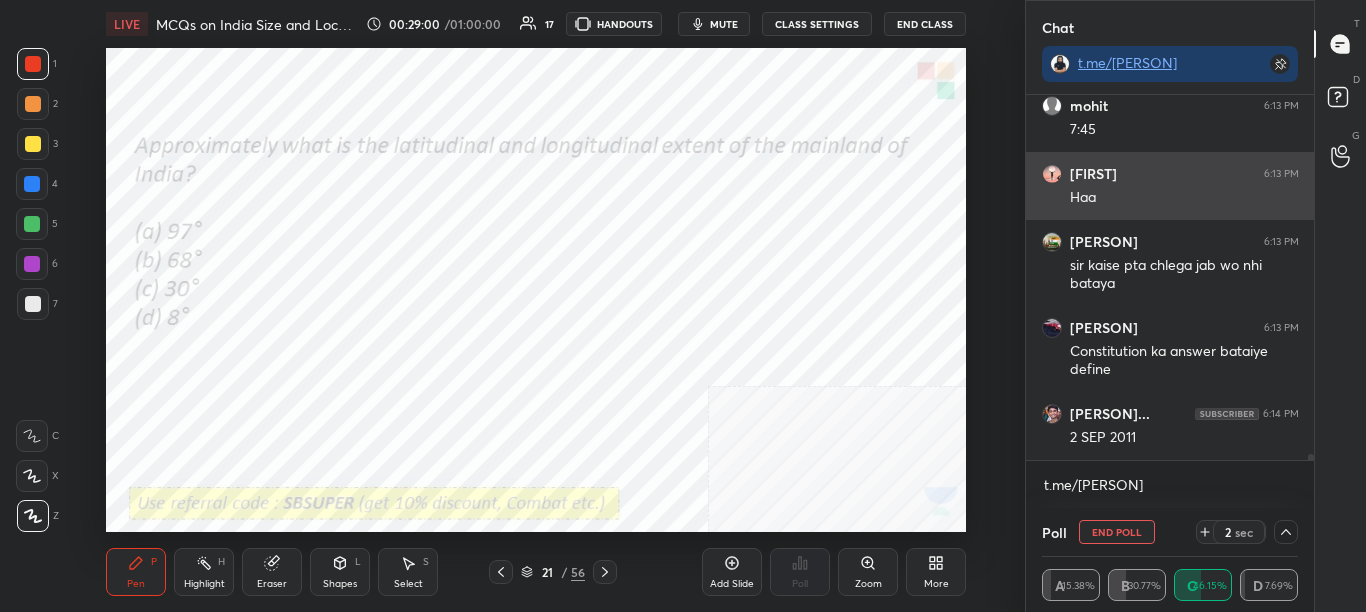 scroll, scrollTop: 20953, scrollLeft: 0, axis: vertical 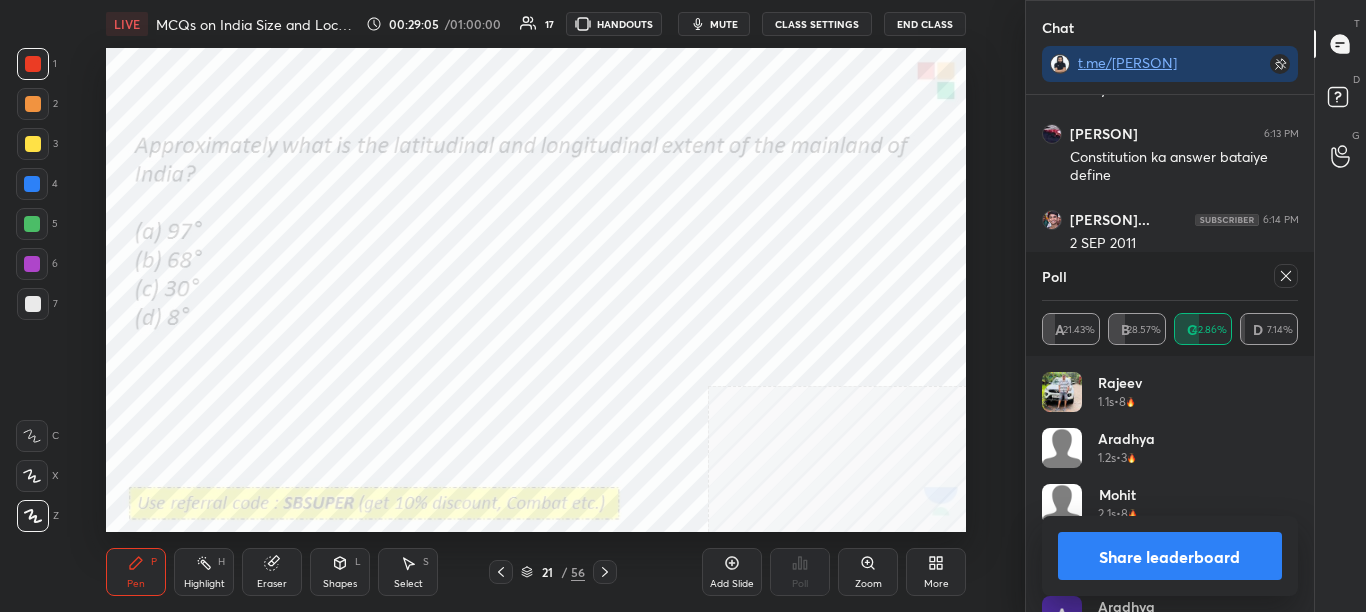 click 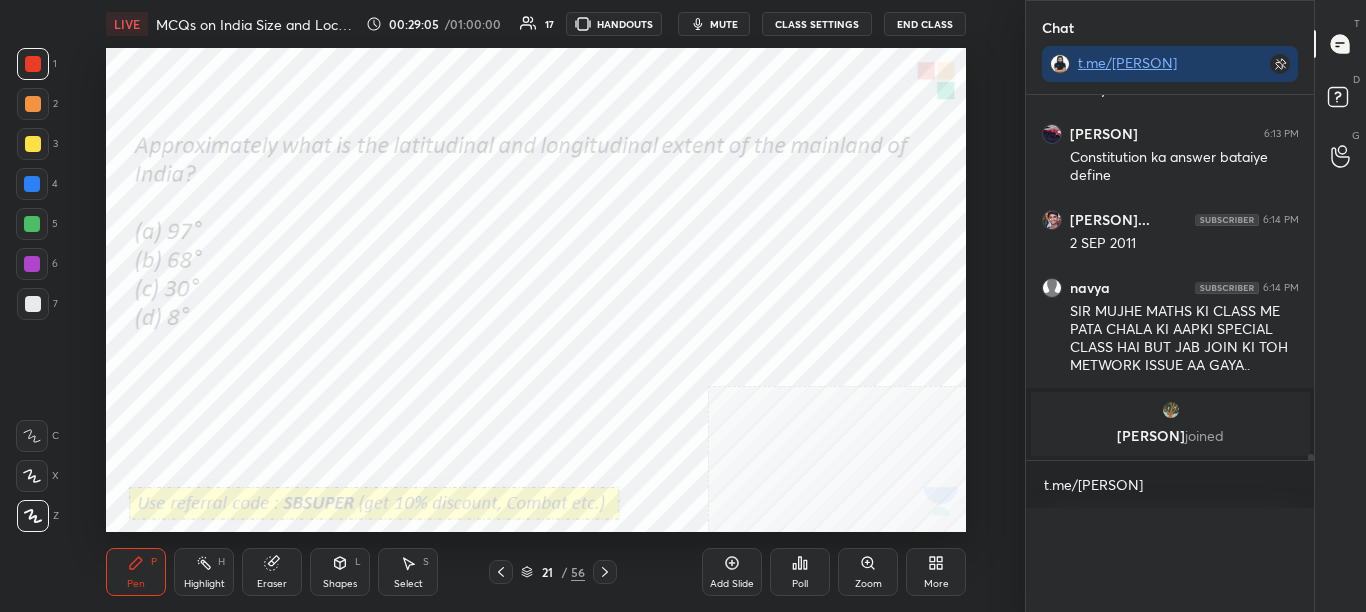 scroll, scrollTop: 0, scrollLeft: 0, axis: both 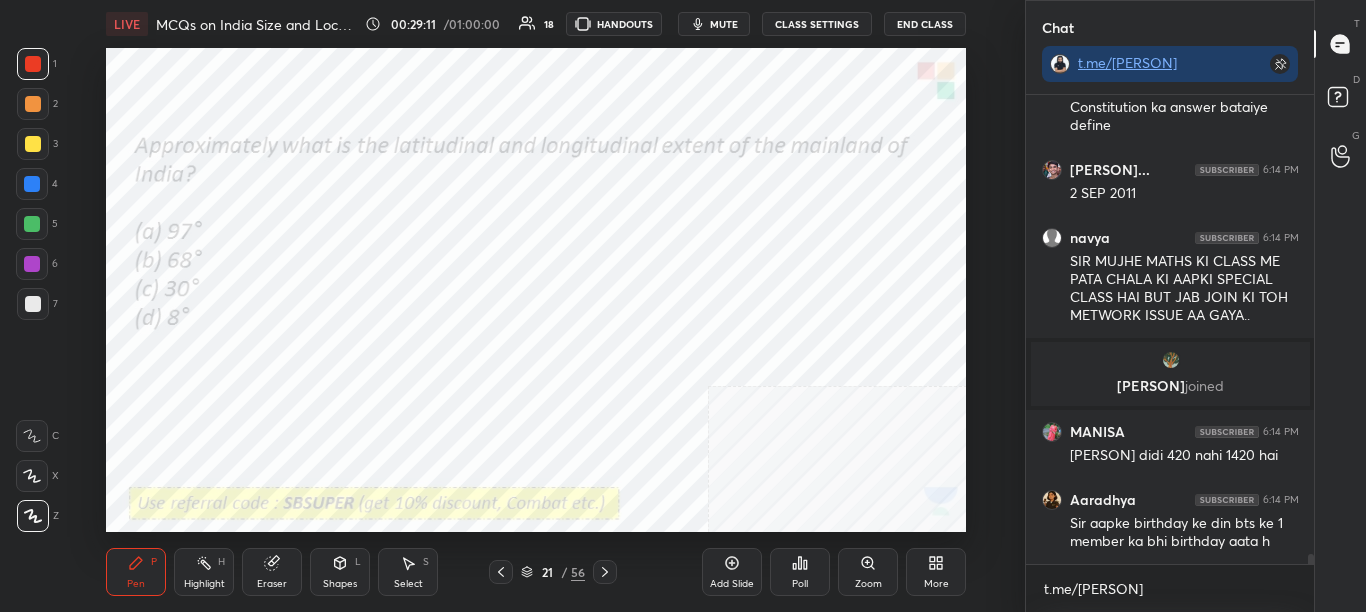 click 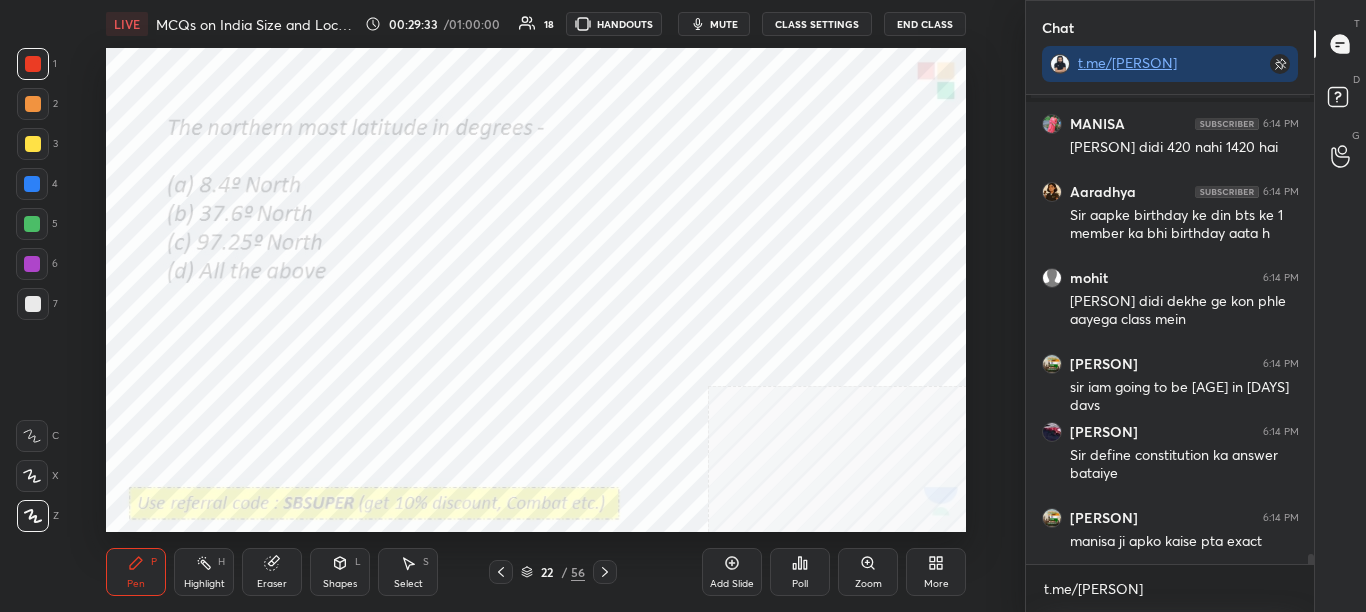 scroll, scrollTop: 21051, scrollLeft: 0, axis: vertical 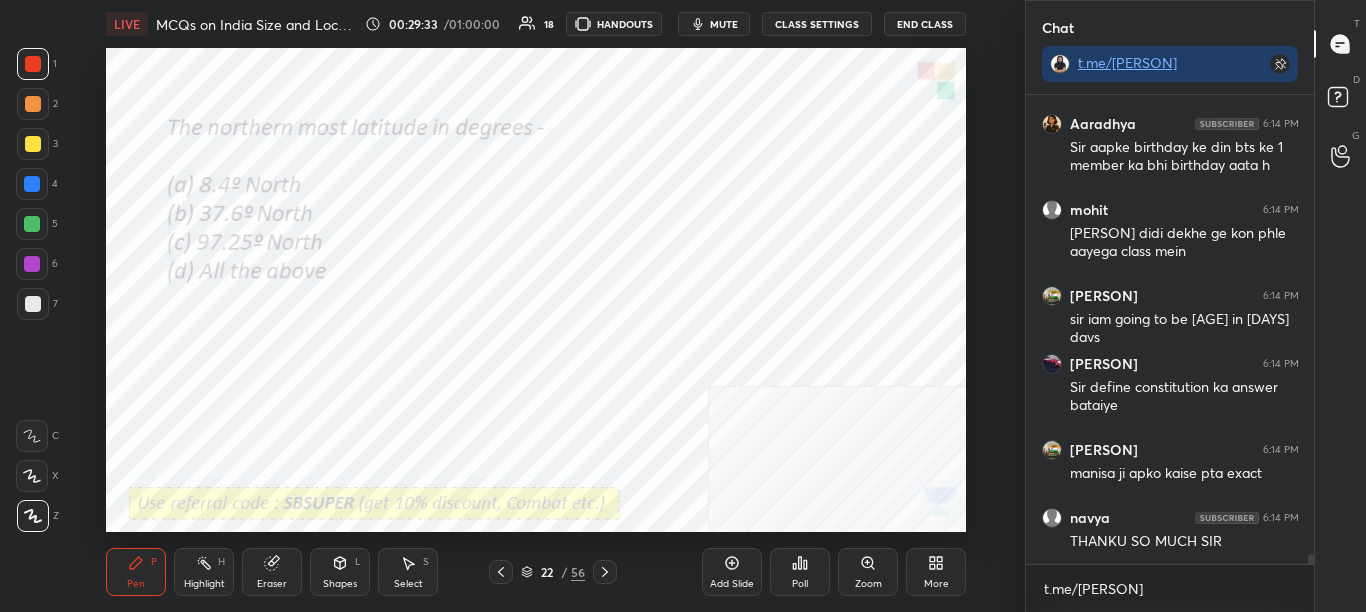 click 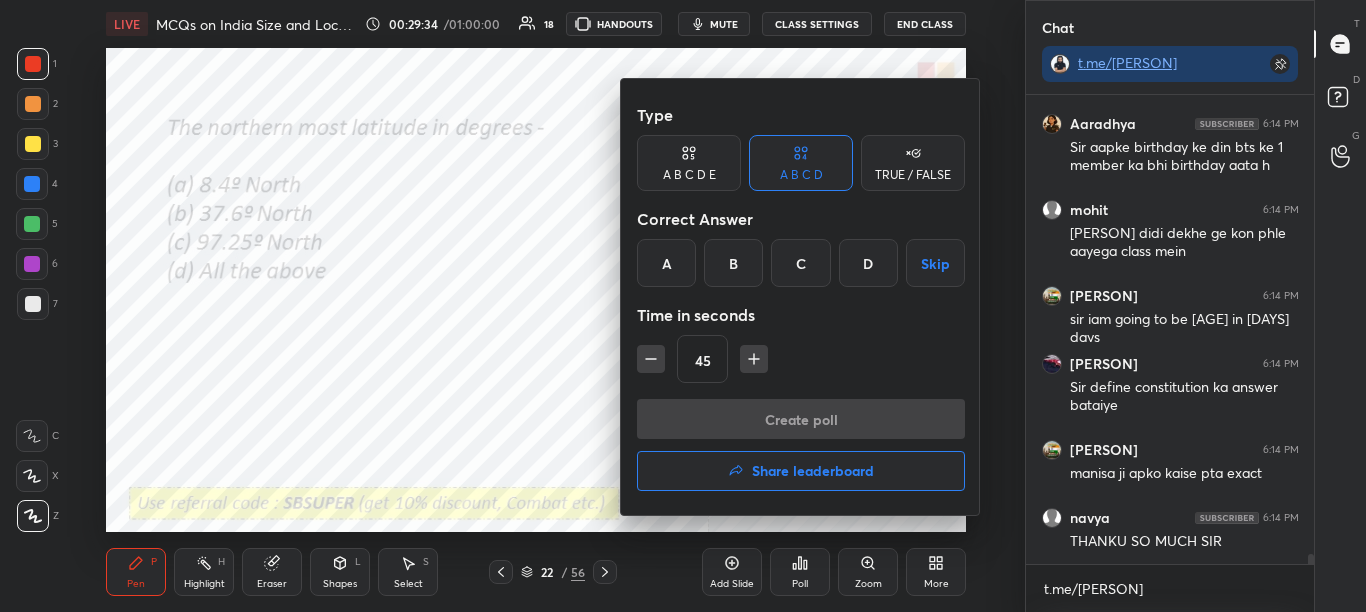 click at bounding box center [683, 306] 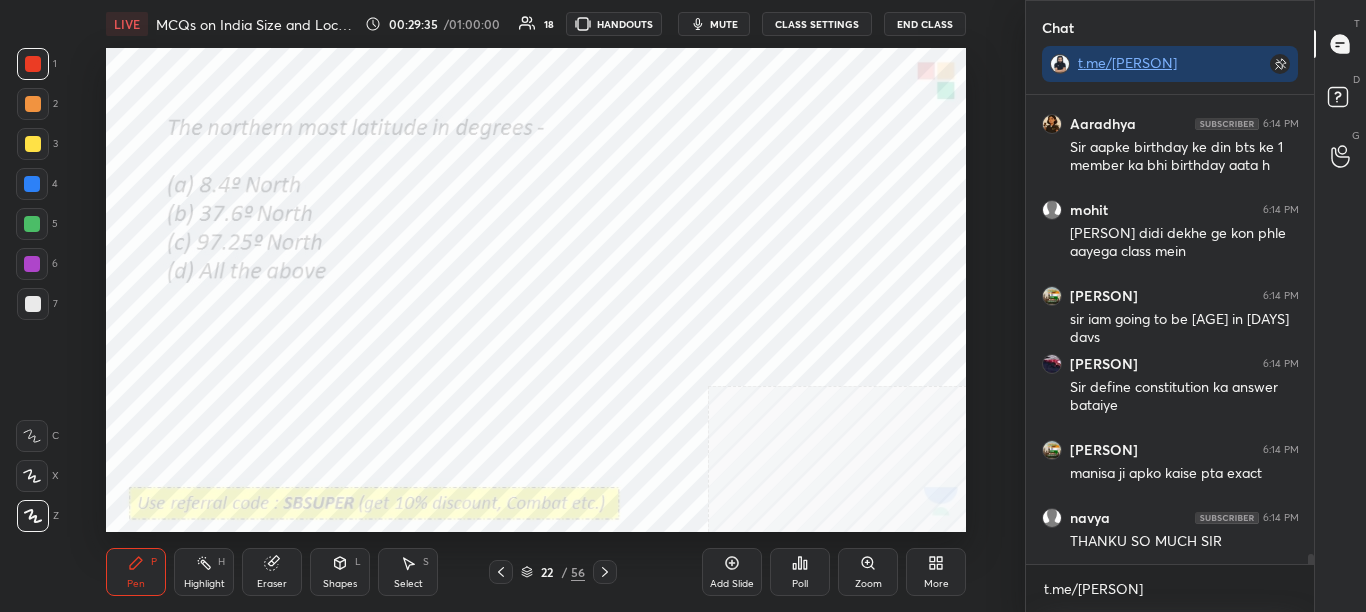 click 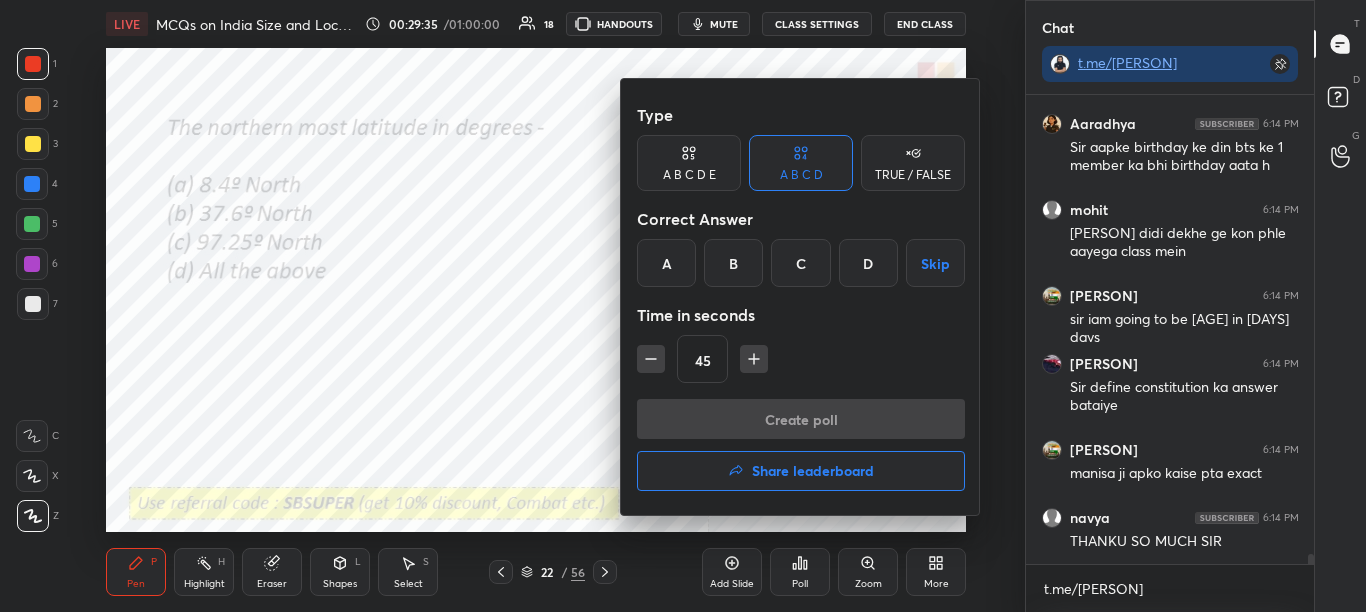 click at bounding box center (683, 306) 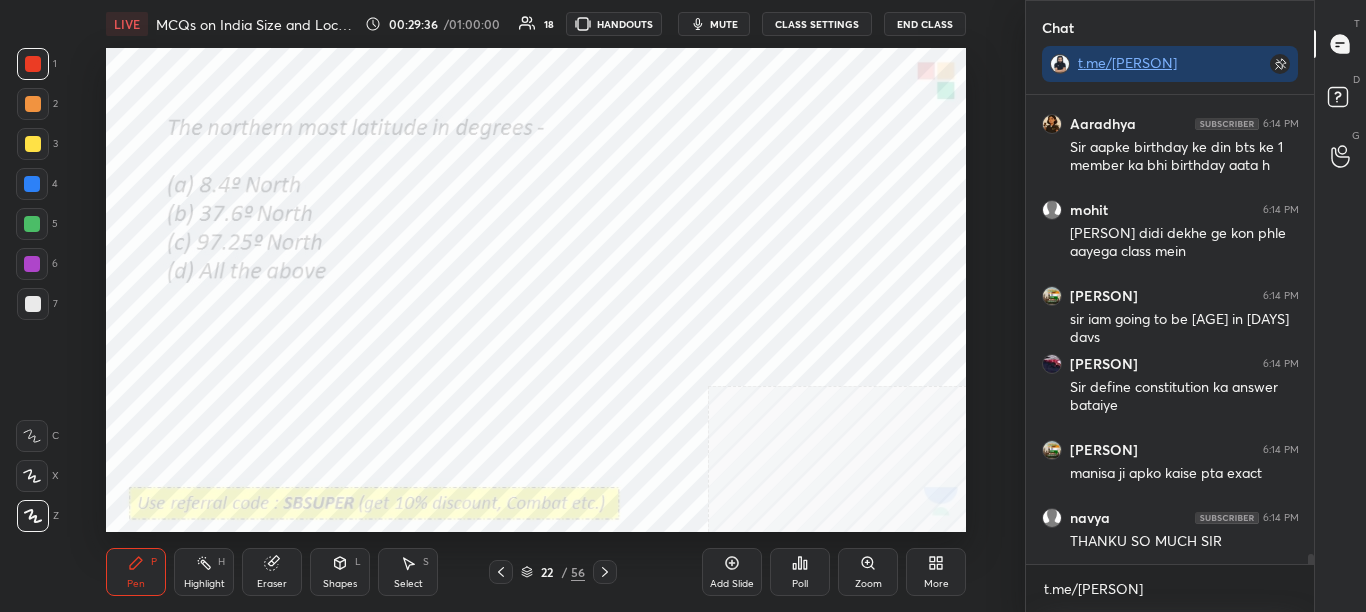 click 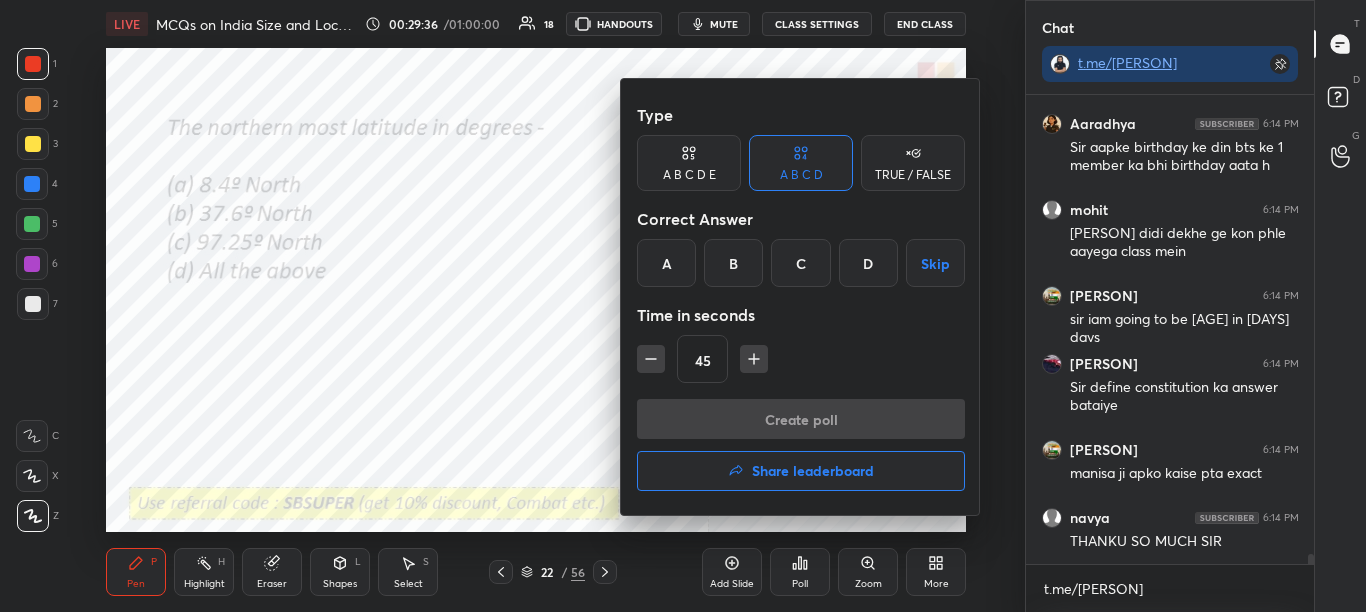 click at bounding box center [683, 306] 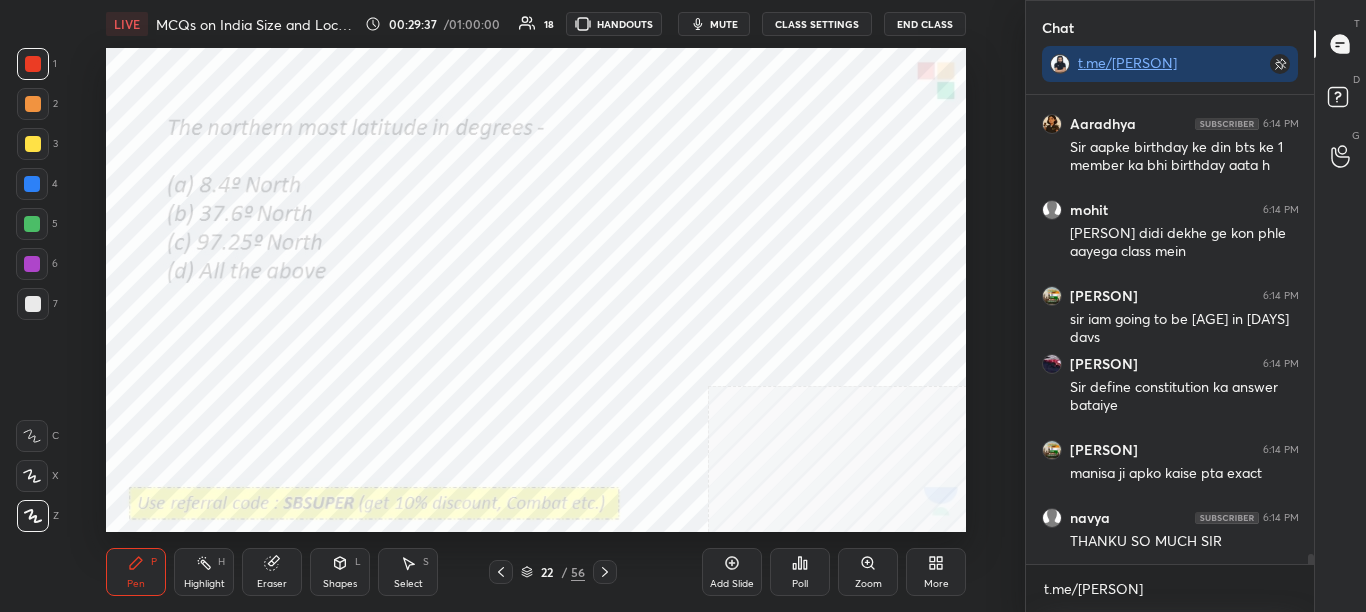 click 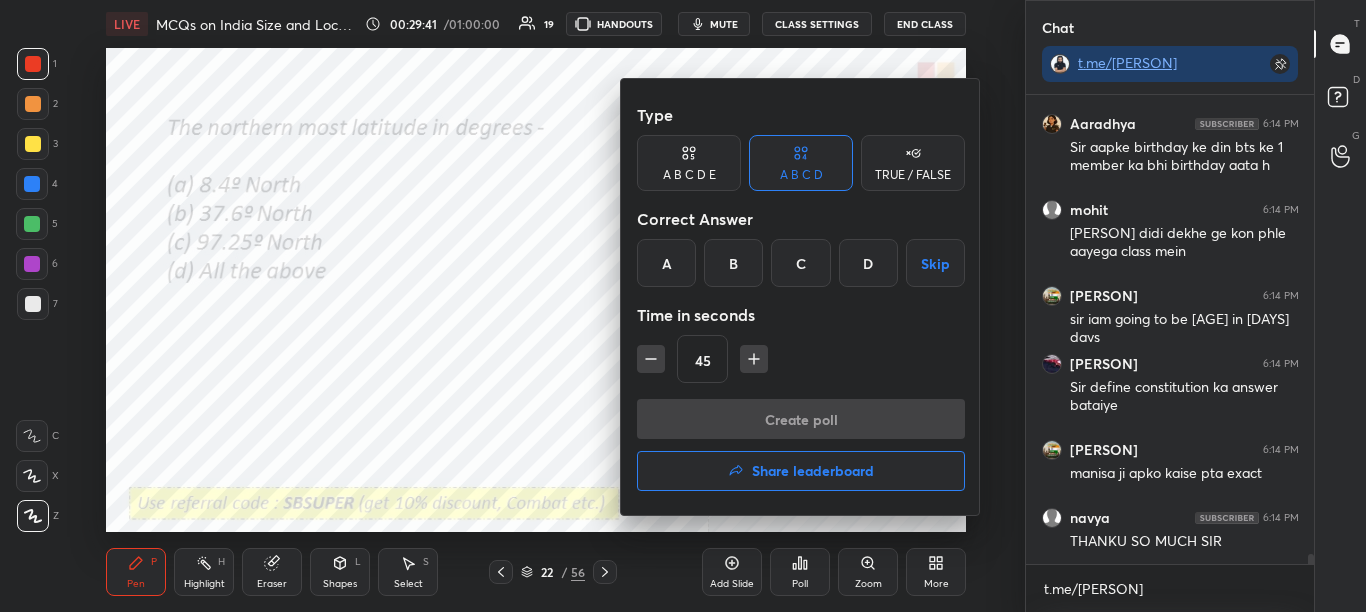 click on "B" at bounding box center [733, 263] 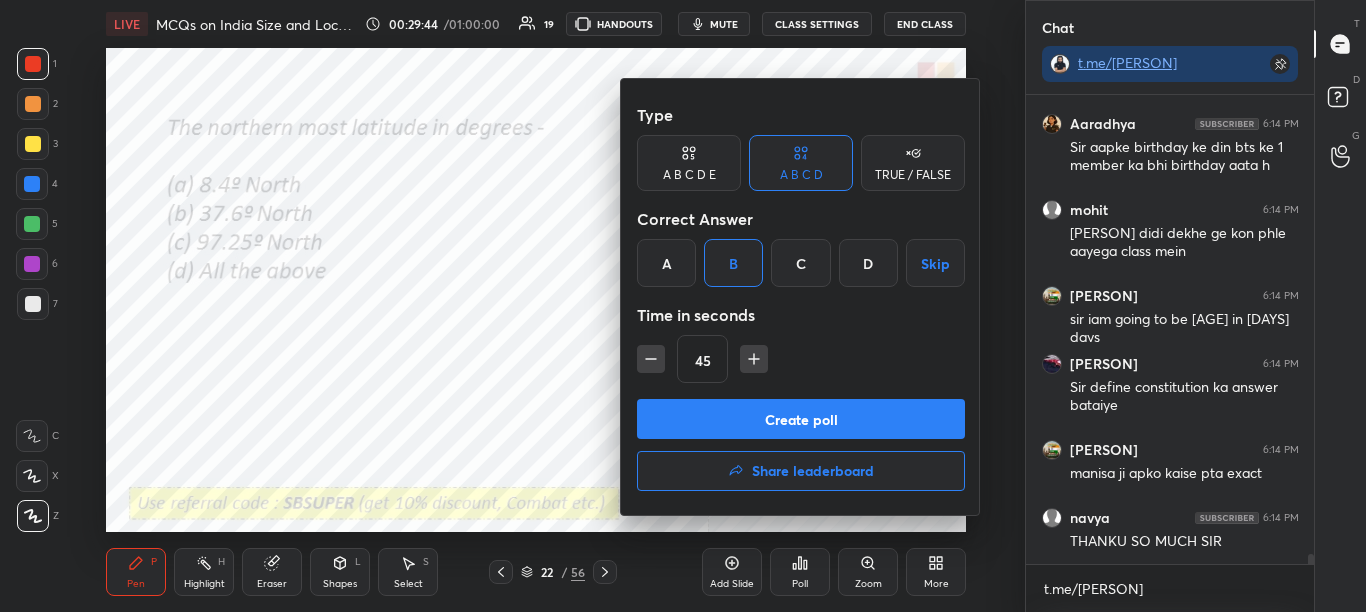 click on "Create poll" at bounding box center (801, 419) 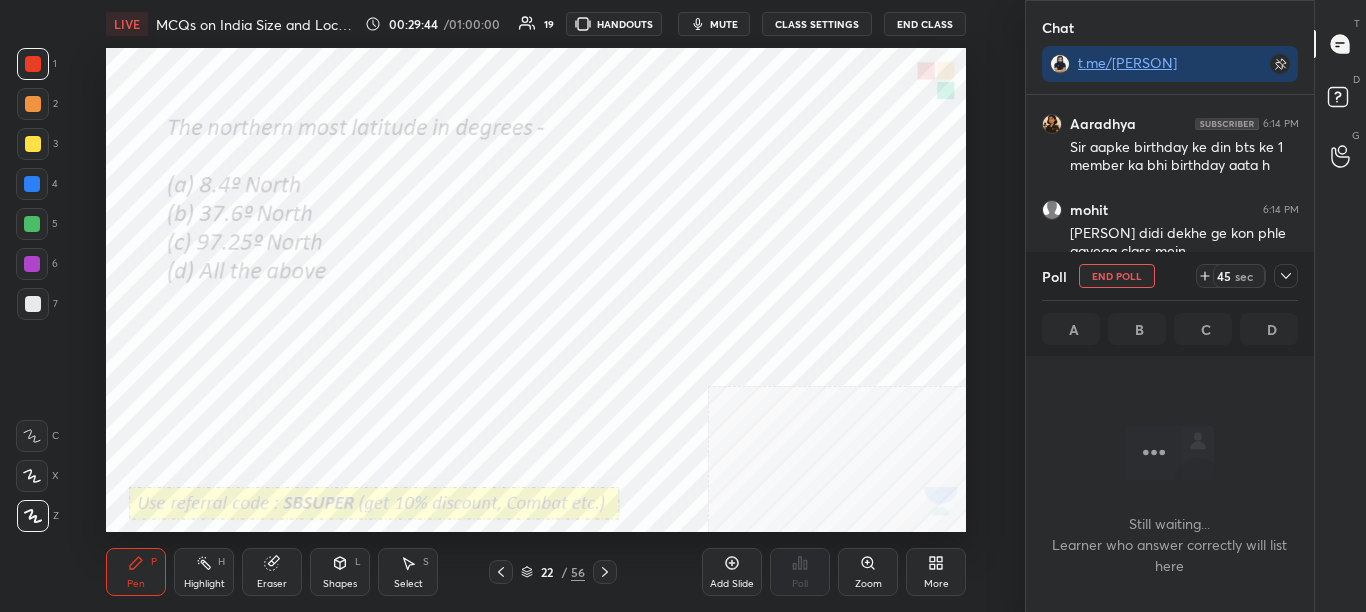 scroll, scrollTop: 401, scrollLeft: 282, axis: both 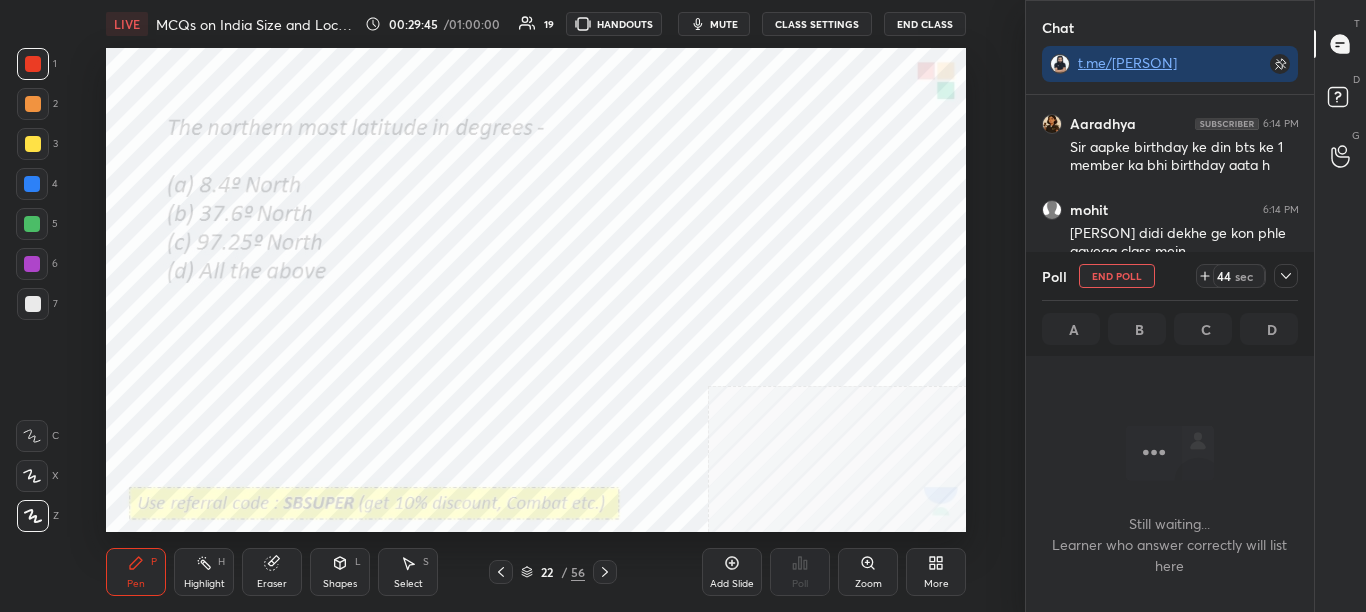 click at bounding box center (1286, 276) 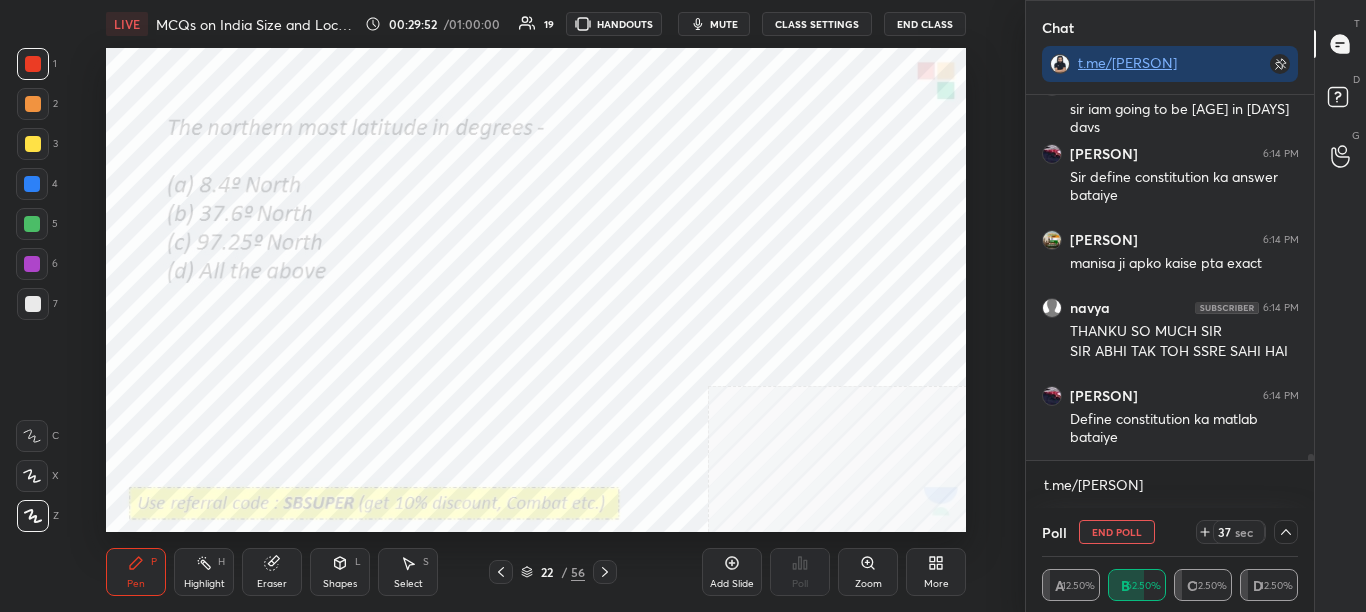 drag, startPoint x: 1309, startPoint y: 457, endPoint x: 1320, endPoint y: 514, distance: 58.0517 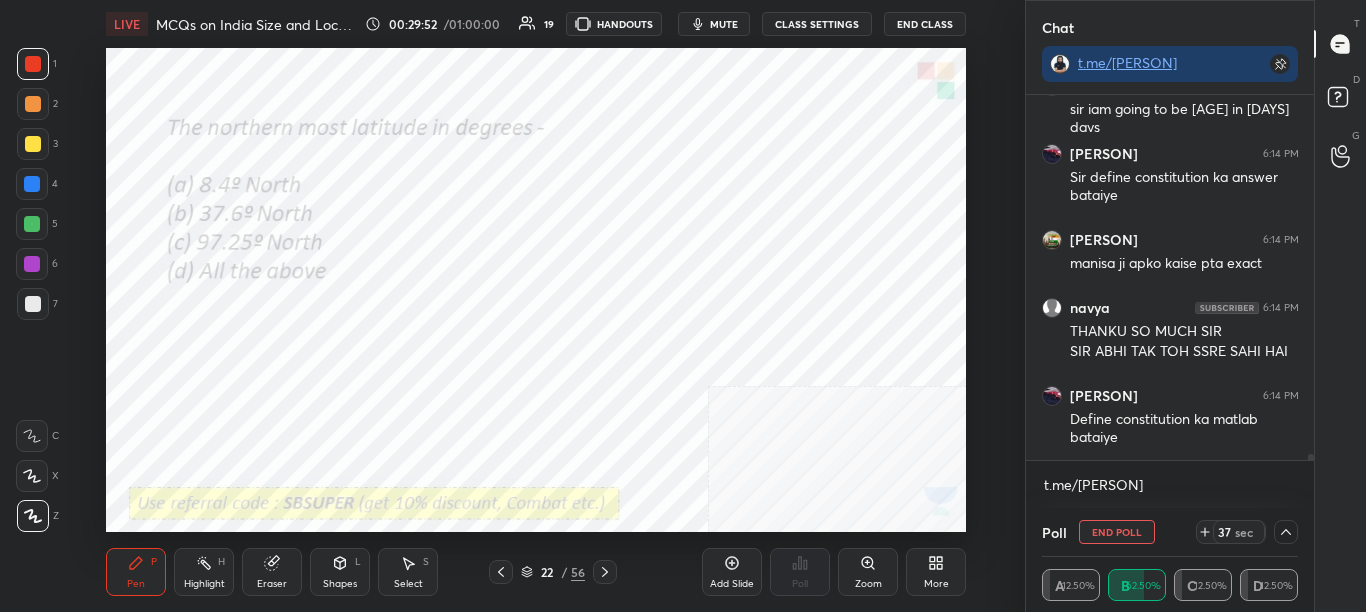 click on "Chat t.me/sikandarcbse9th mohit 6:14 PM Sharaboni didi dekhe ge kon phle aayega class mein Hafsa 6:14 PM sir iam going to be 13 in 9 days Dhrumil 6:14 PM Sir define constitution ka answer bataiye Hafsa 6:14 PM manisa ji apko kaise pta exact navya 6:14 PM THANKU SO MUCH SIR SIR ABHI TAK TOH SSRE SAHI HAI Dhrumil 6:14 PM Define constitution ka matlab bataiye JUMP TO LATEST Enable hand raising Enable raise hand to speak to learners. Once enabled, chat will be turned off temporarily. Enable t.me/sikandarcbse9th x   Doubts asked by learners will show up here NEW DOUBTS ASKED No one has raised a hand yet Can't raise hand Looks like educator just invited you to speak. Please wait before you can raise your hand again. Got it Poll End Poll 37  sec A 12.50% B 62.50% C 12.50% D 12.50% T Messages (T) D Doubts (D) G Raise Hand (G)" at bounding box center (1196, 306) 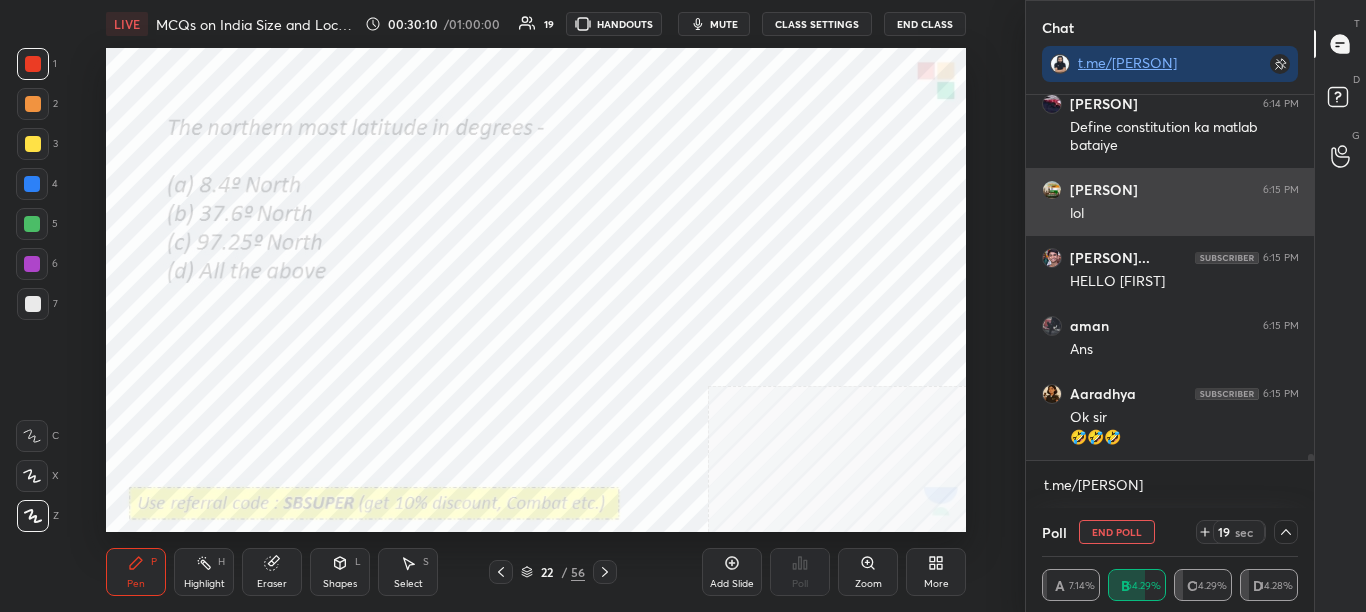 scroll, scrollTop: 21621, scrollLeft: 0, axis: vertical 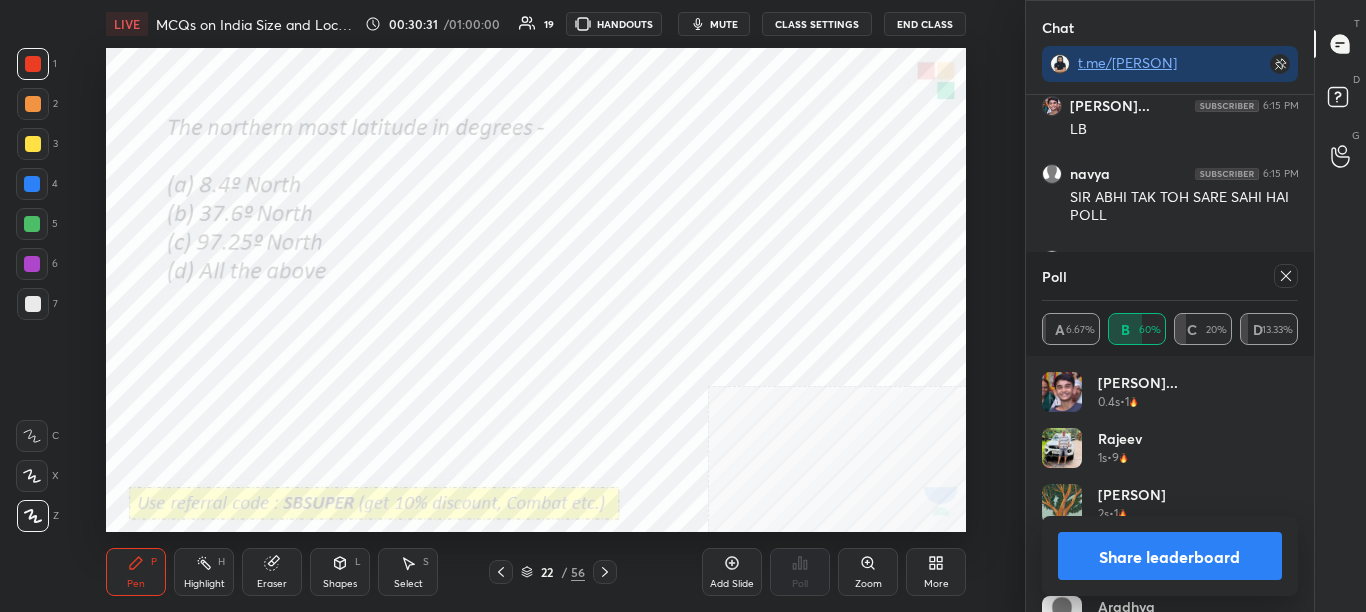 click on "Share leaderboard" at bounding box center [1170, 556] 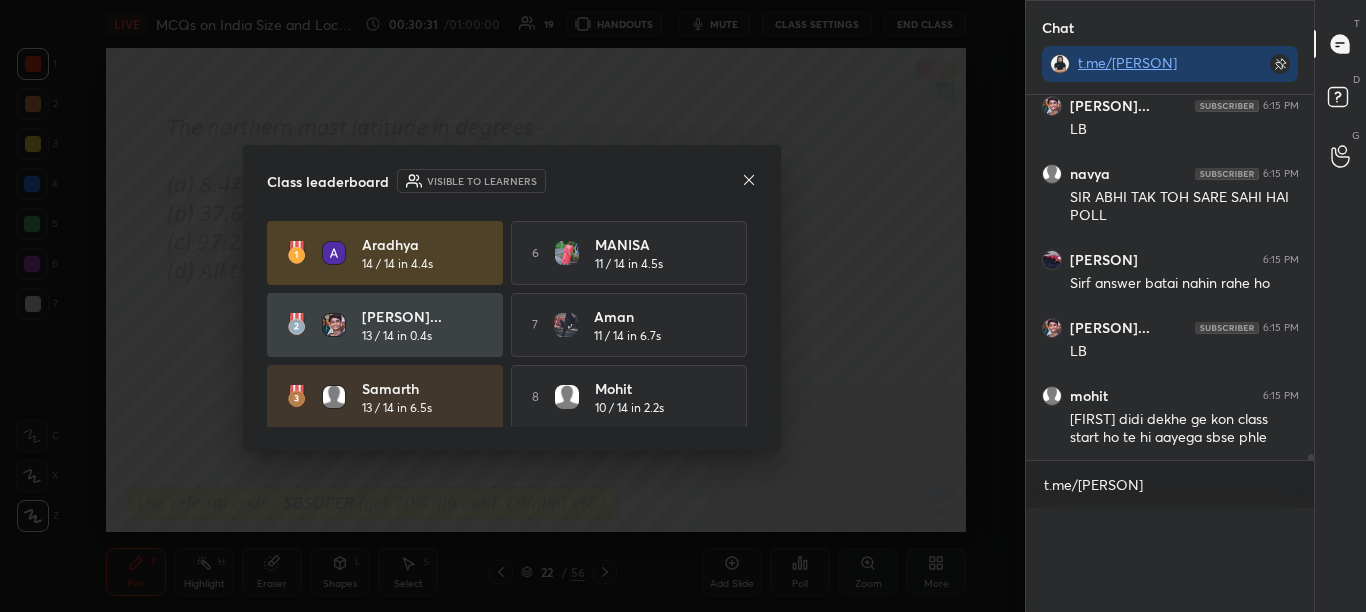 scroll, scrollTop: 0, scrollLeft: 0, axis: both 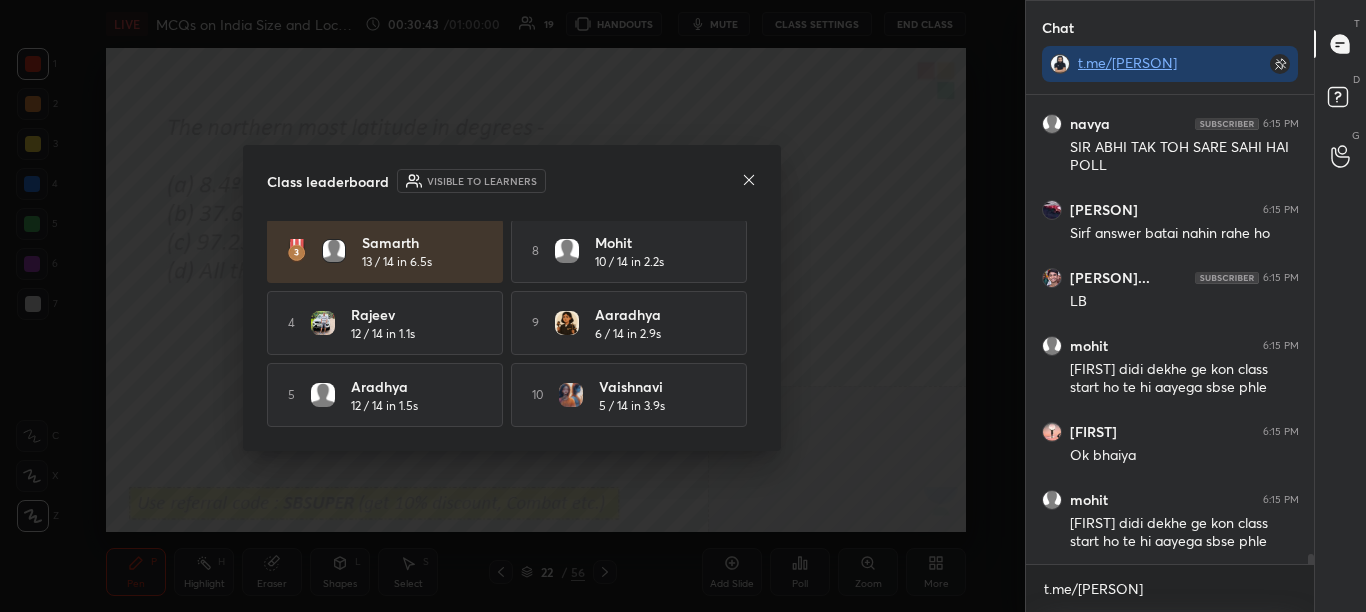 click 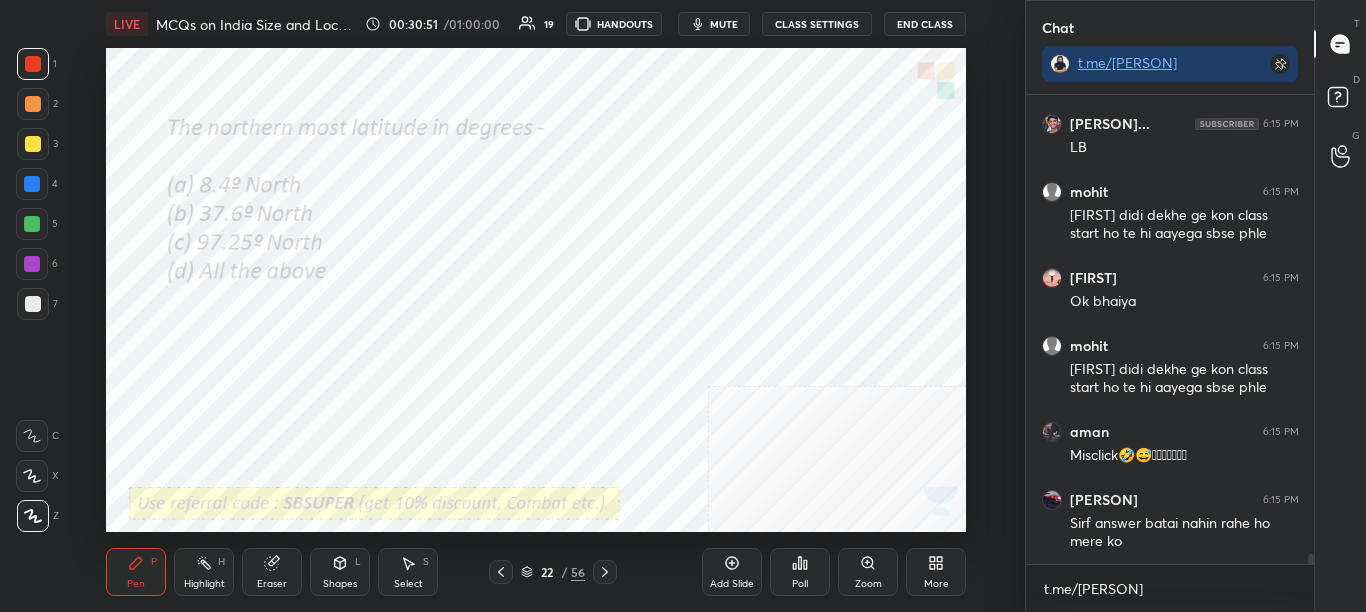 click 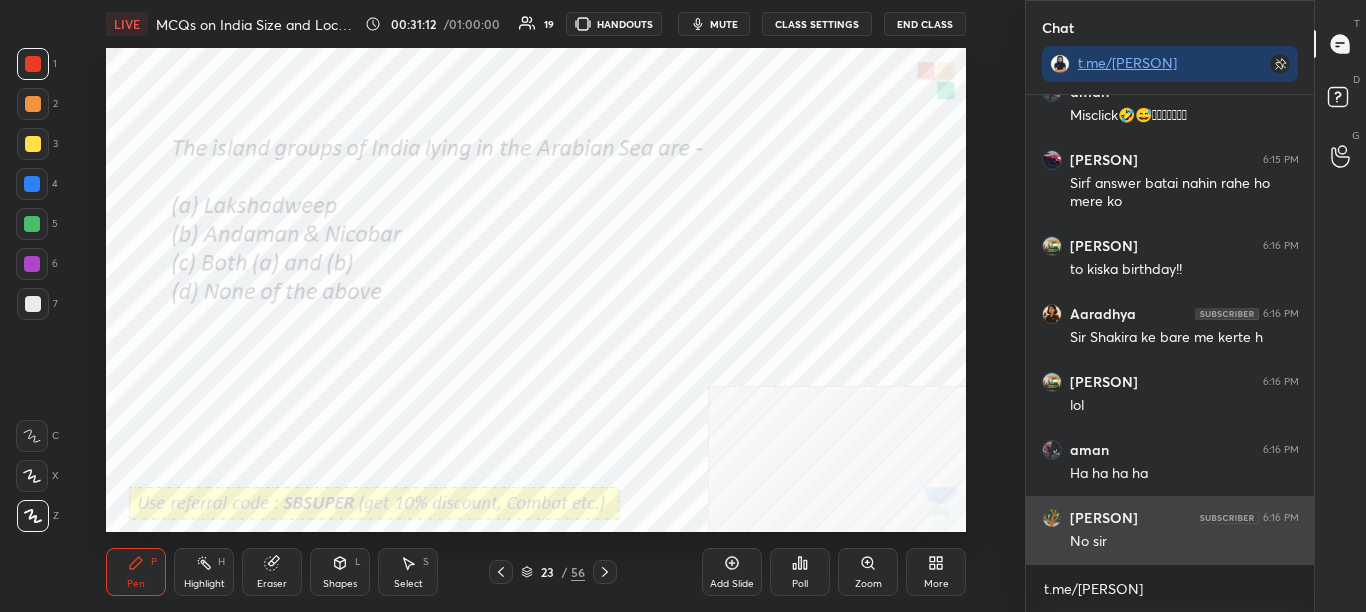 click on "Shantanu" at bounding box center (1104, 518) 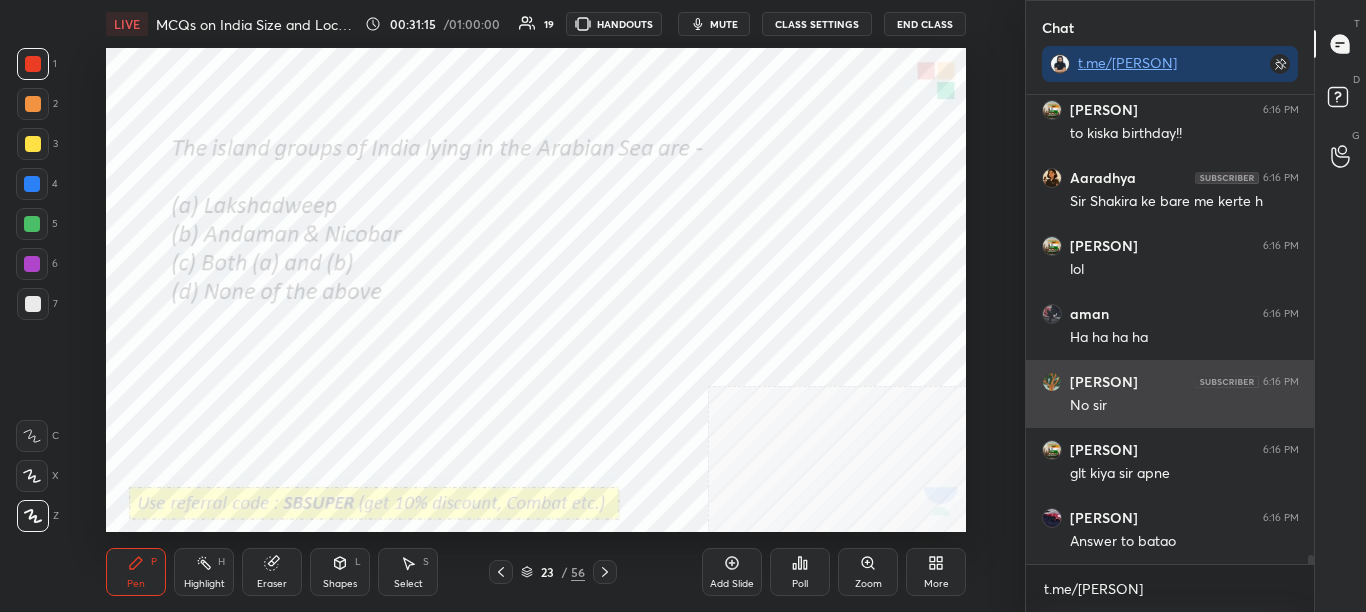 click on "No sir" at bounding box center [1184, 406] 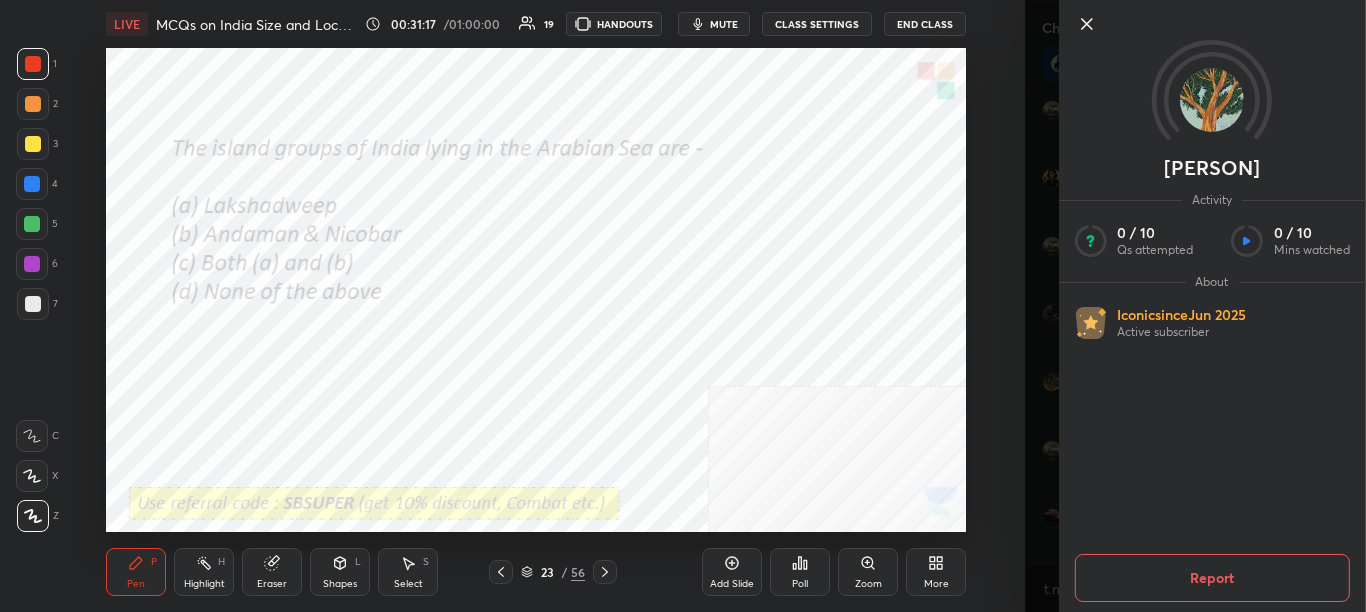 click on "Setting up your live class Poll for   secs No correct answer Start poll" at bounding box center (536, 290) 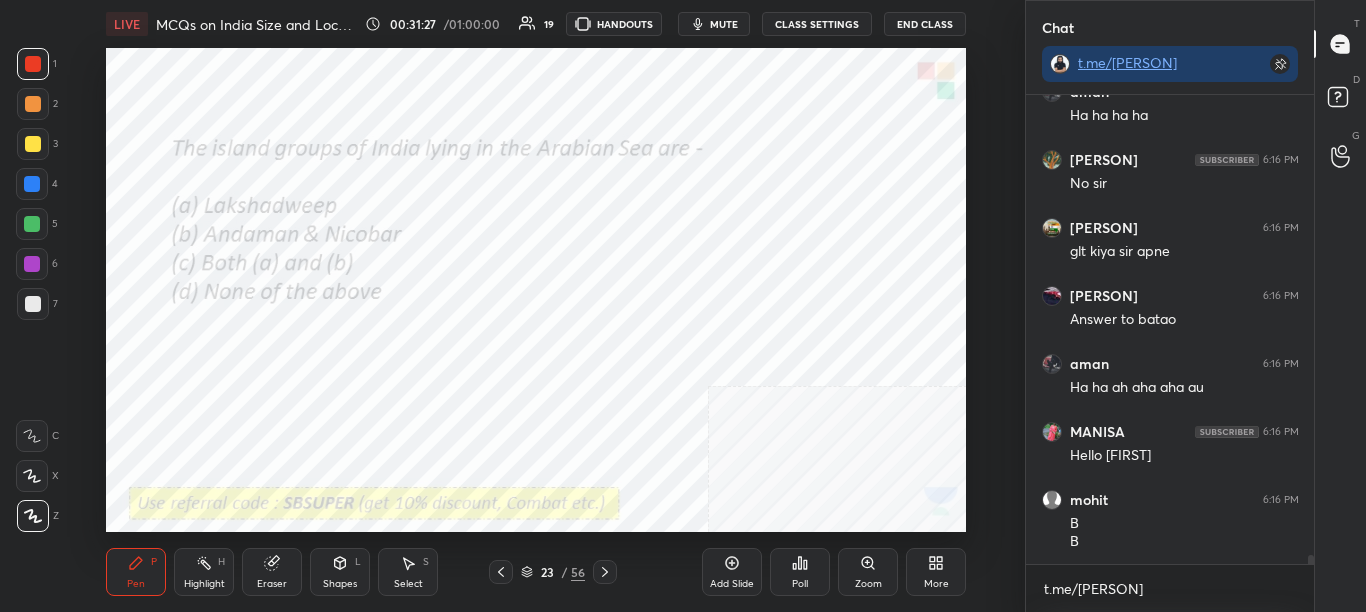 click on "Poll" at bounding box center [800, 584] 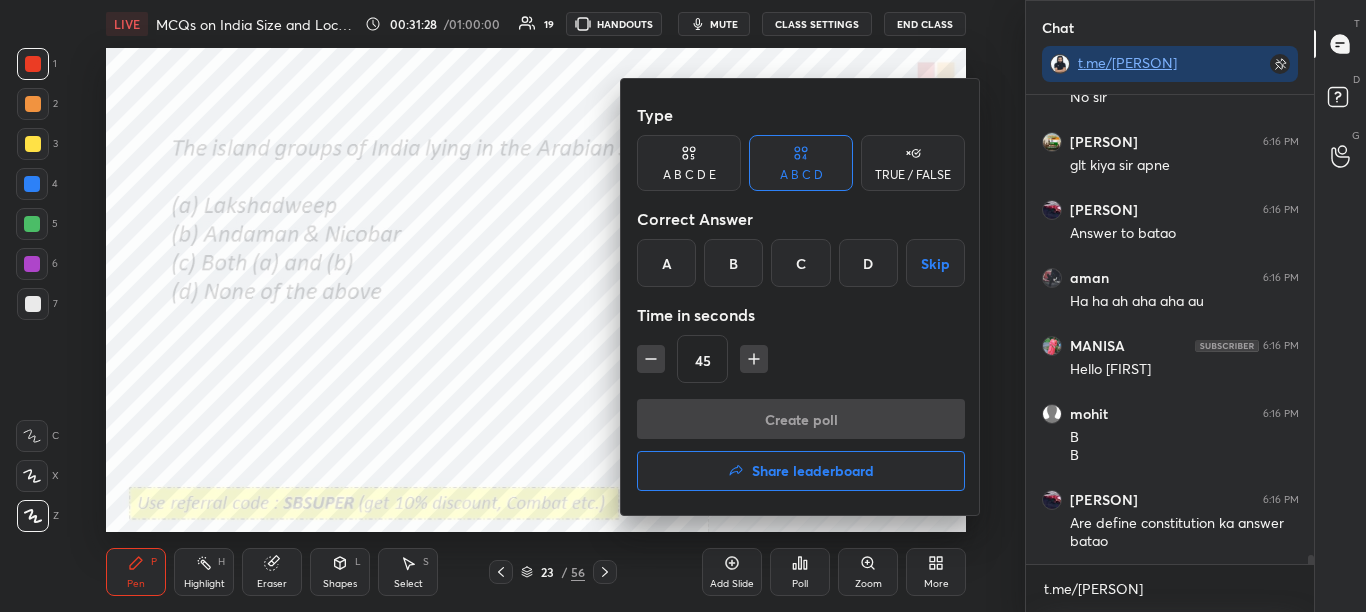 click on "A" at bounding box center (666, 263) 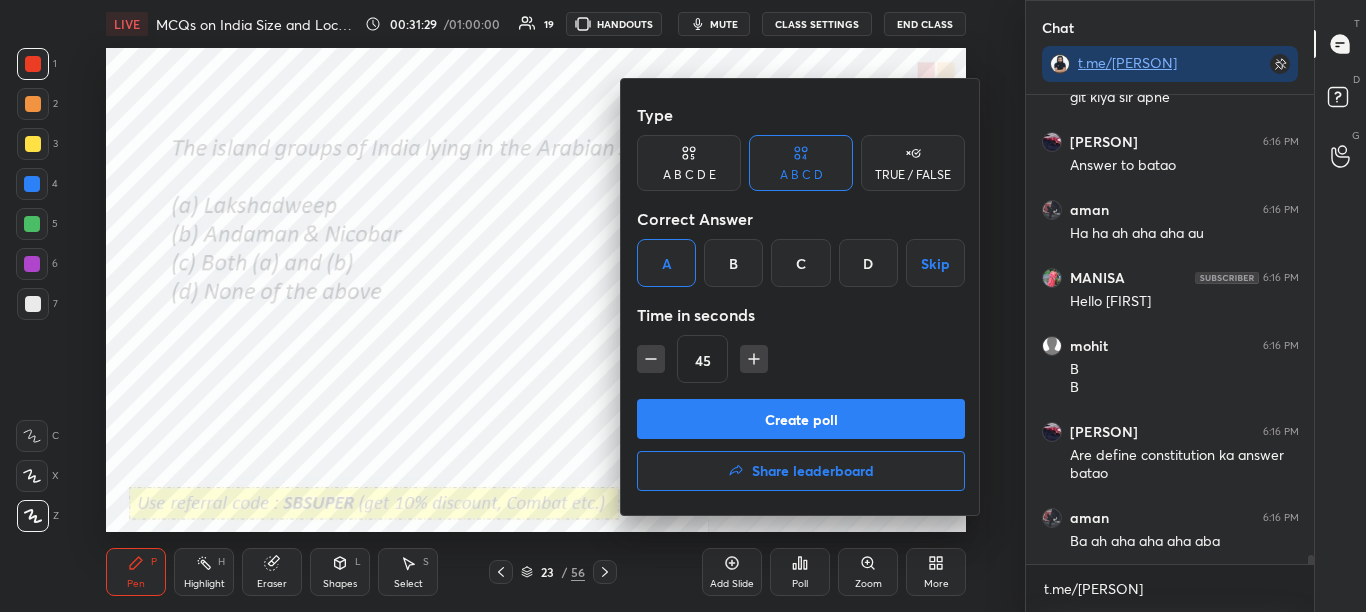 click on "Create poll" at bounding box center (801, 419) 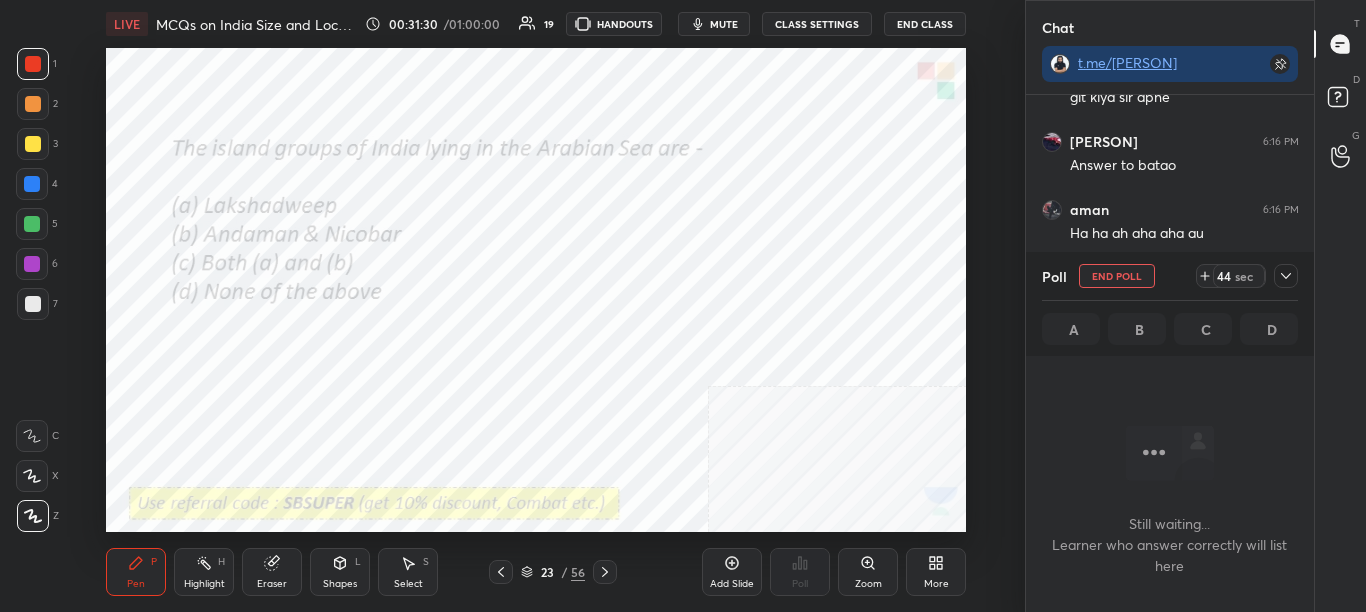 click 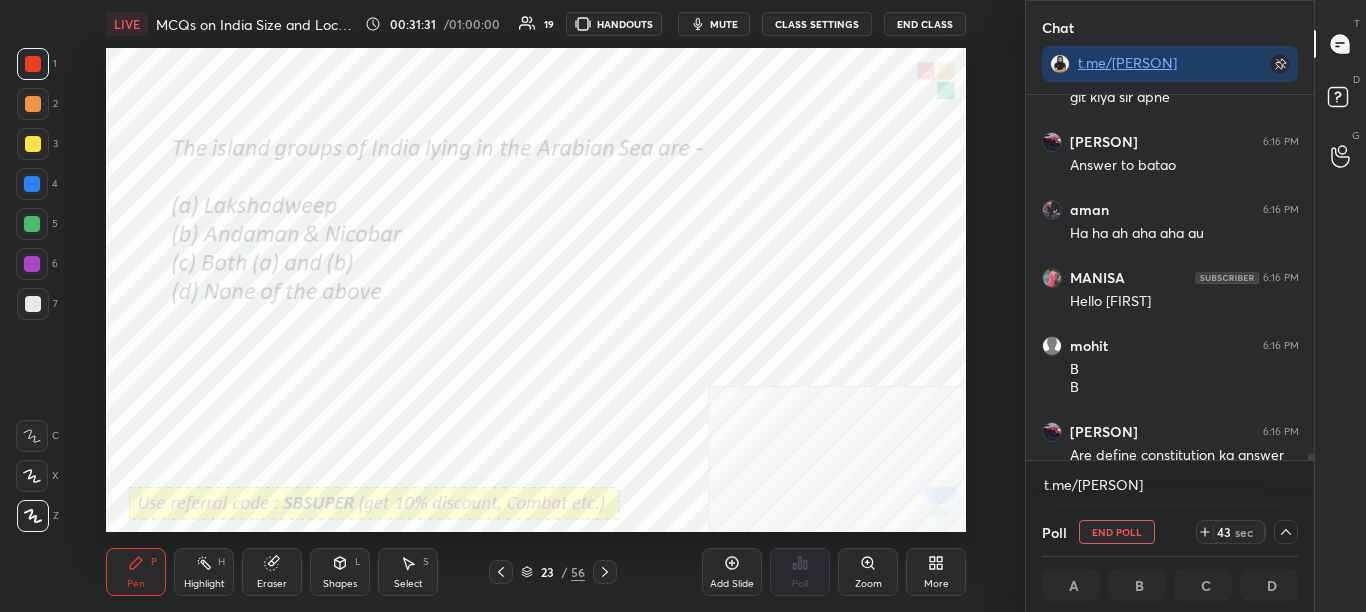 scroll, scrollTop: 1, scrollLeft: 7, axis: both 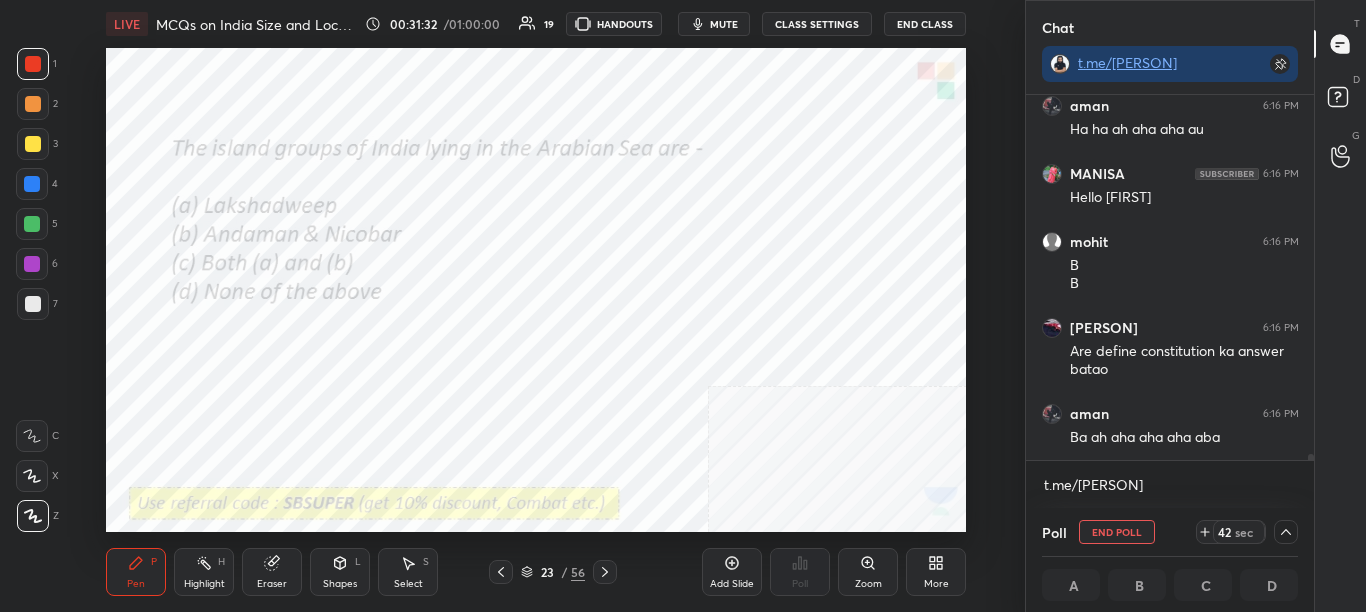 drag, startPoint x: 1308, startPoint y: 457, endPoint x: 1310, endPoint y: 473, distance: 16.124516 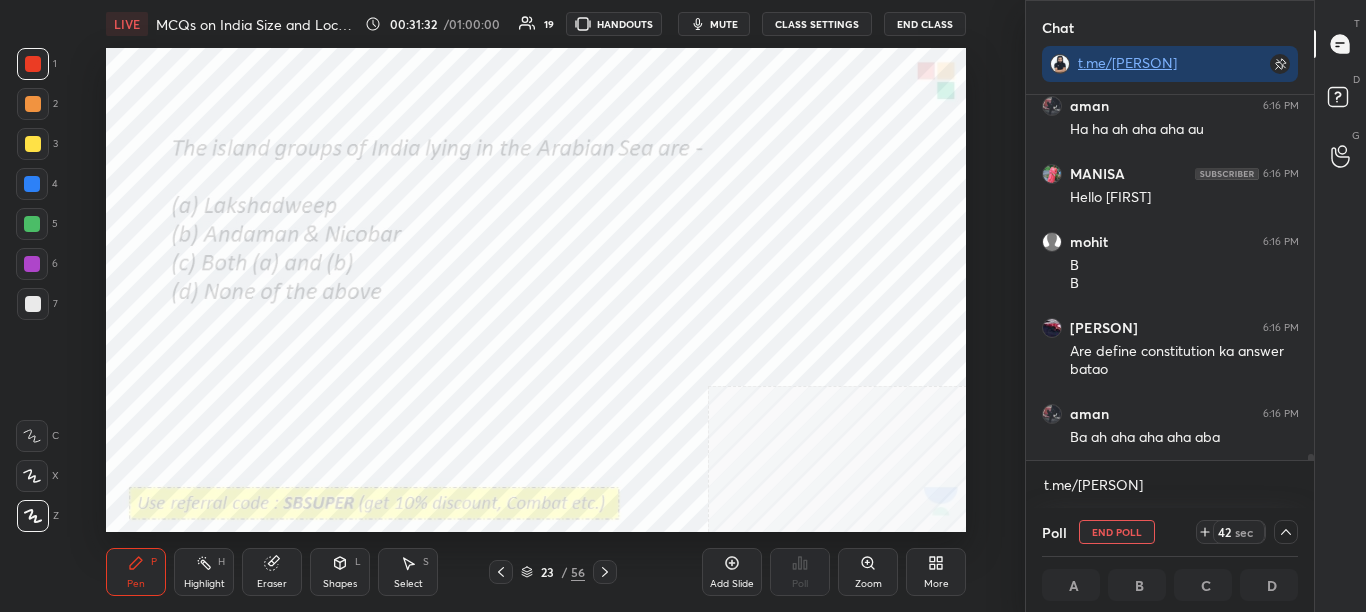 click on "Dhrumil 6:16 PM Answer to batao aman 6:16 PM Ha ha ah aha aha au MANISA 6:16 PM Hello shantanu mohit 6:16 PM B
B Dhrumil 6:16 PM Are define constitution ka answer batao aman 6:16 PM Ba ah aha aha aha aba JUMP TO LATEST Enable hand raising Enable raise hand to speak to learners. Once enabled, chat will be turned off temporarily. Enable t.me/sikandarcbse9th x" at bounding box center (1170, 301) 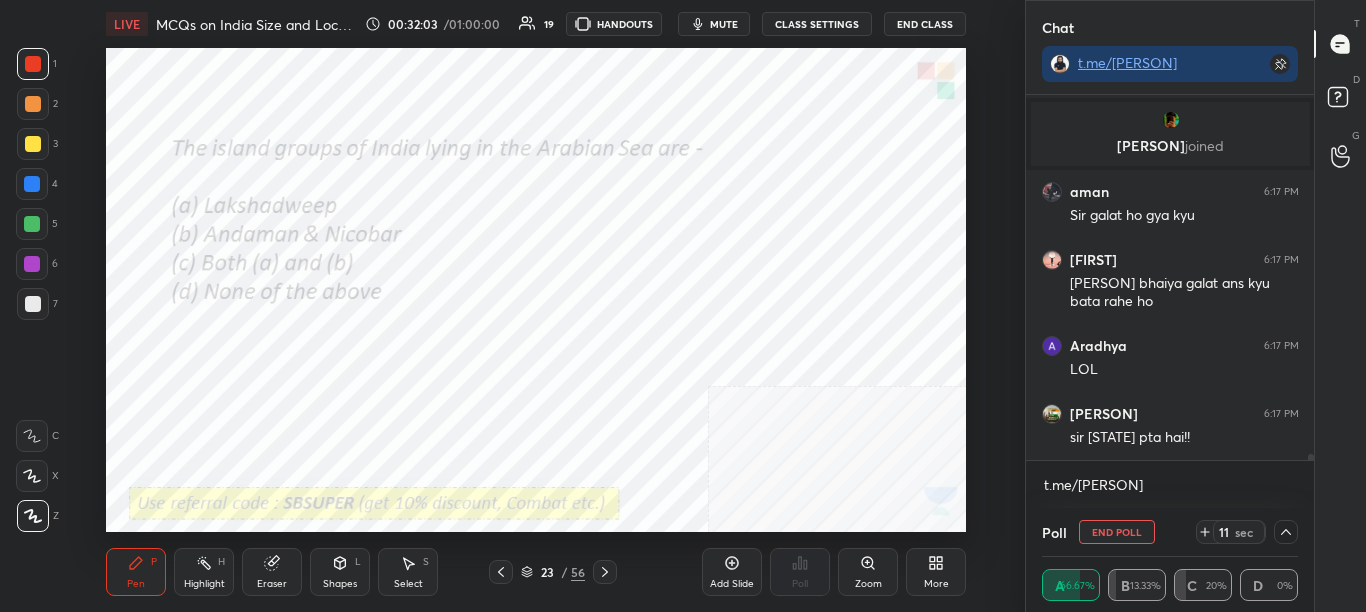 scroll, scrollTop: 23547, scrollLeft: 0, axis: vertical 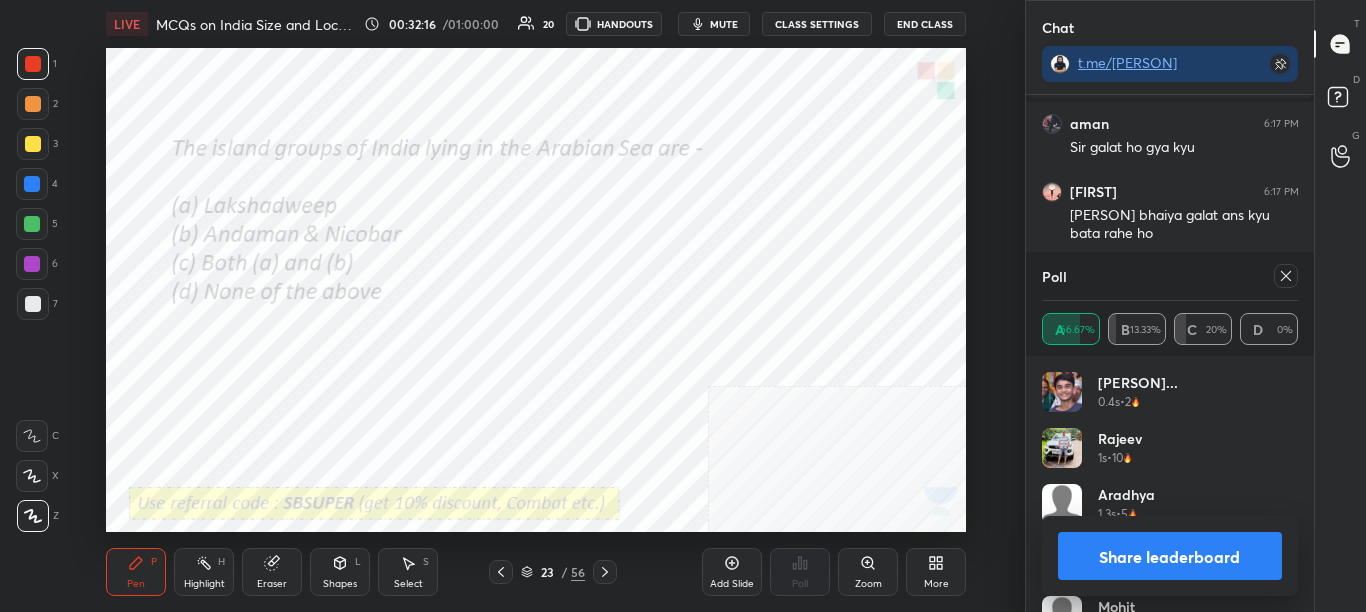 click 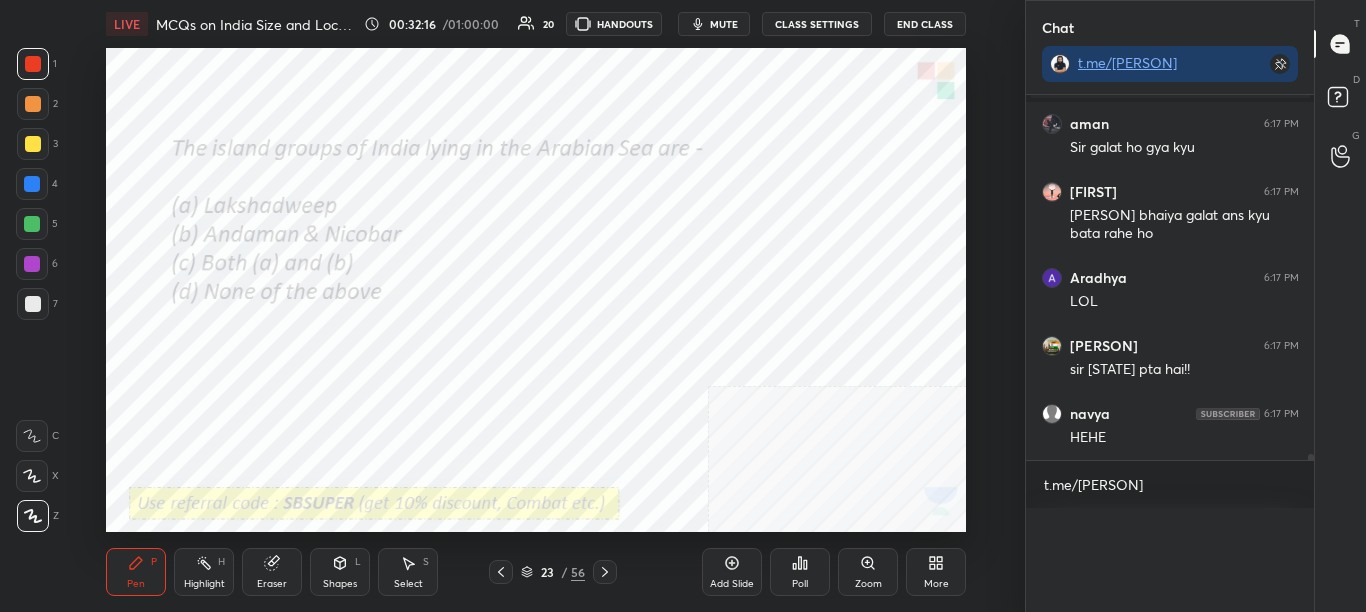 scroll, scrollTop: 0, scrollLeft: 0, axis: both 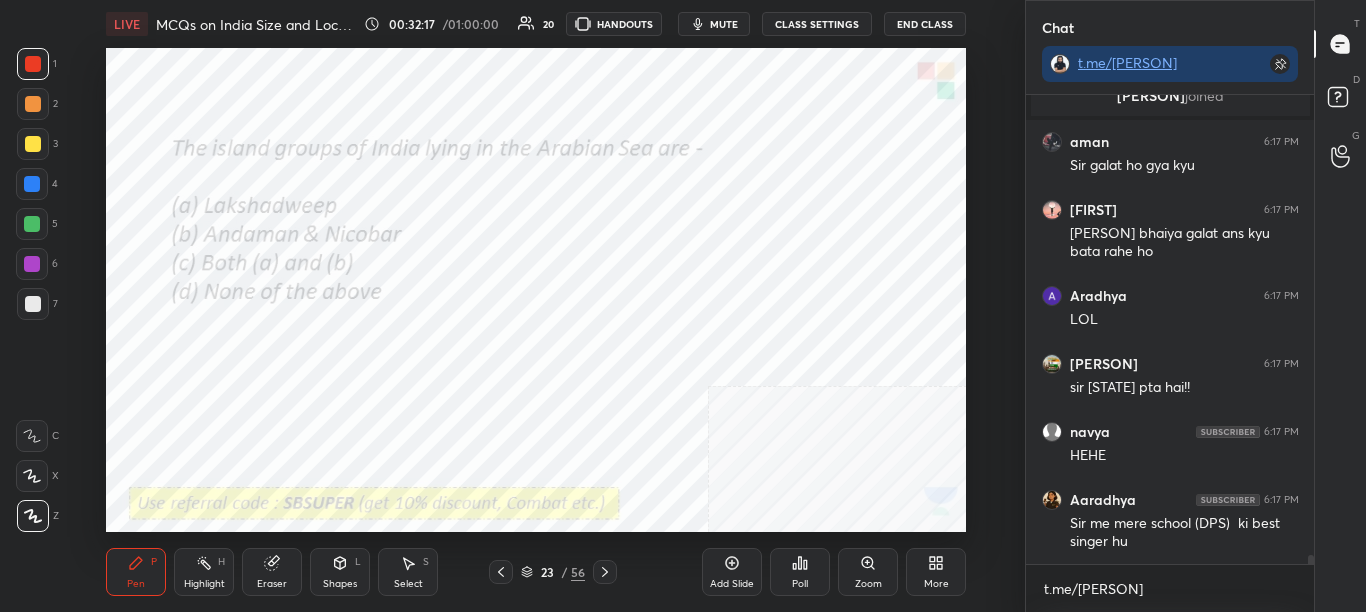 click 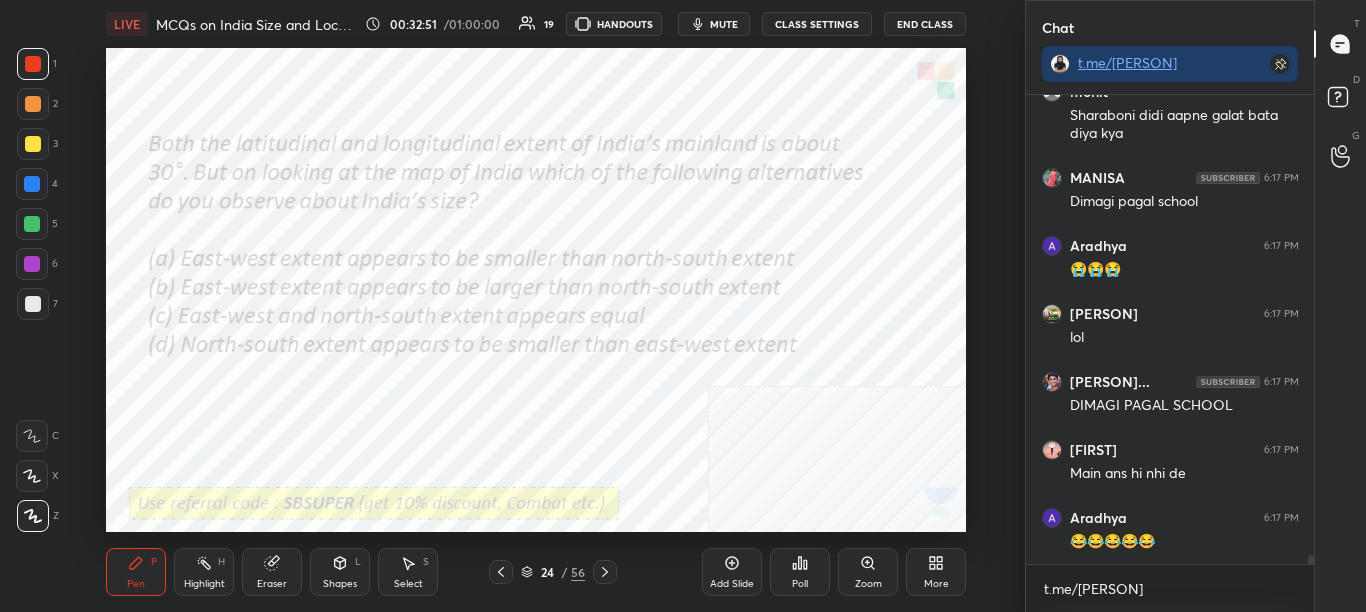 scroll, scrollTop: 24467, scrollLeft: 0, axis: vertical 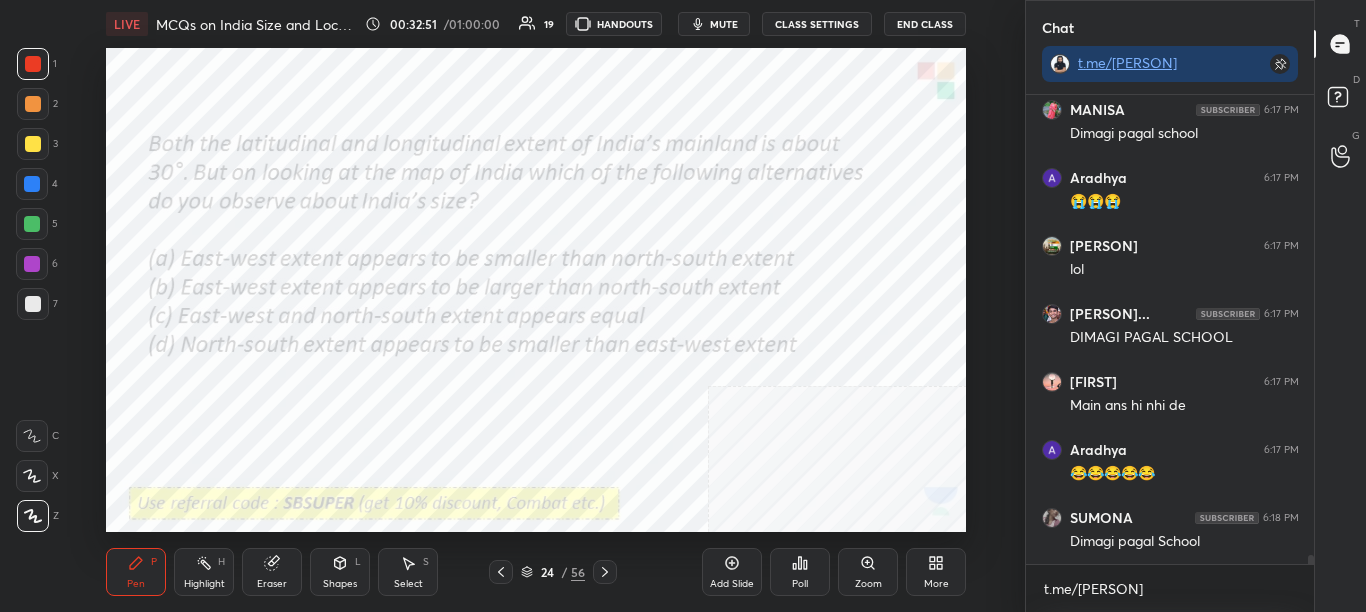 click on "Poll" at bounding box center (800, 572) 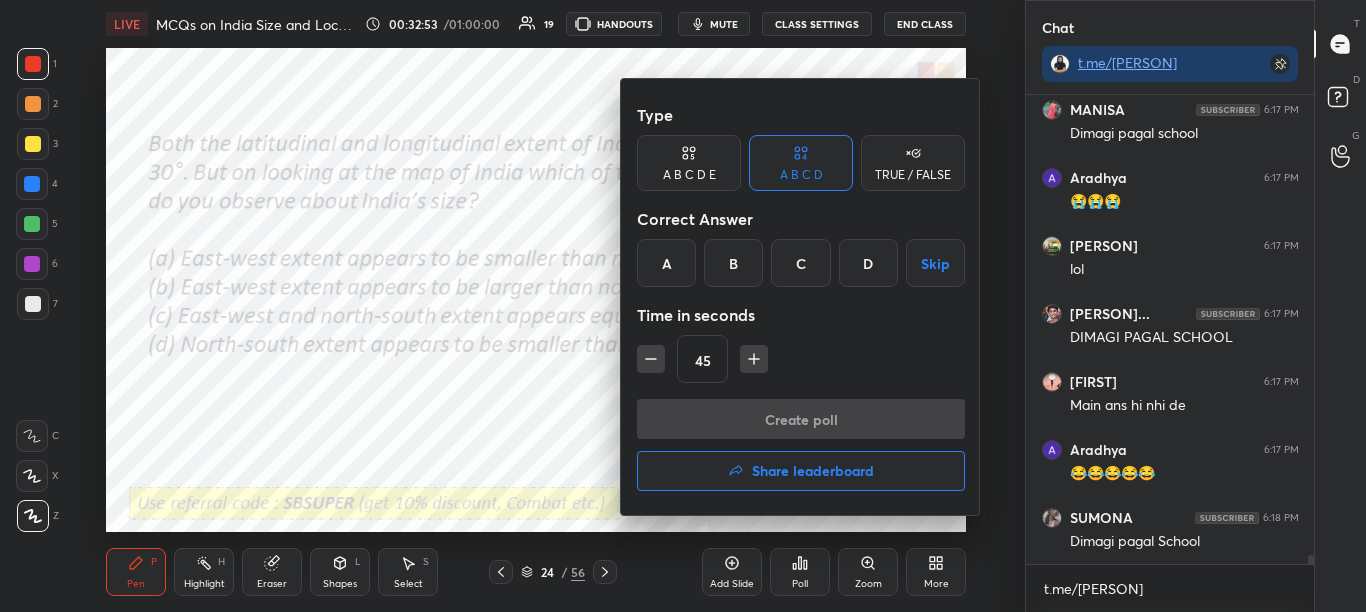 click on "A" at bounding box center (666, 263) 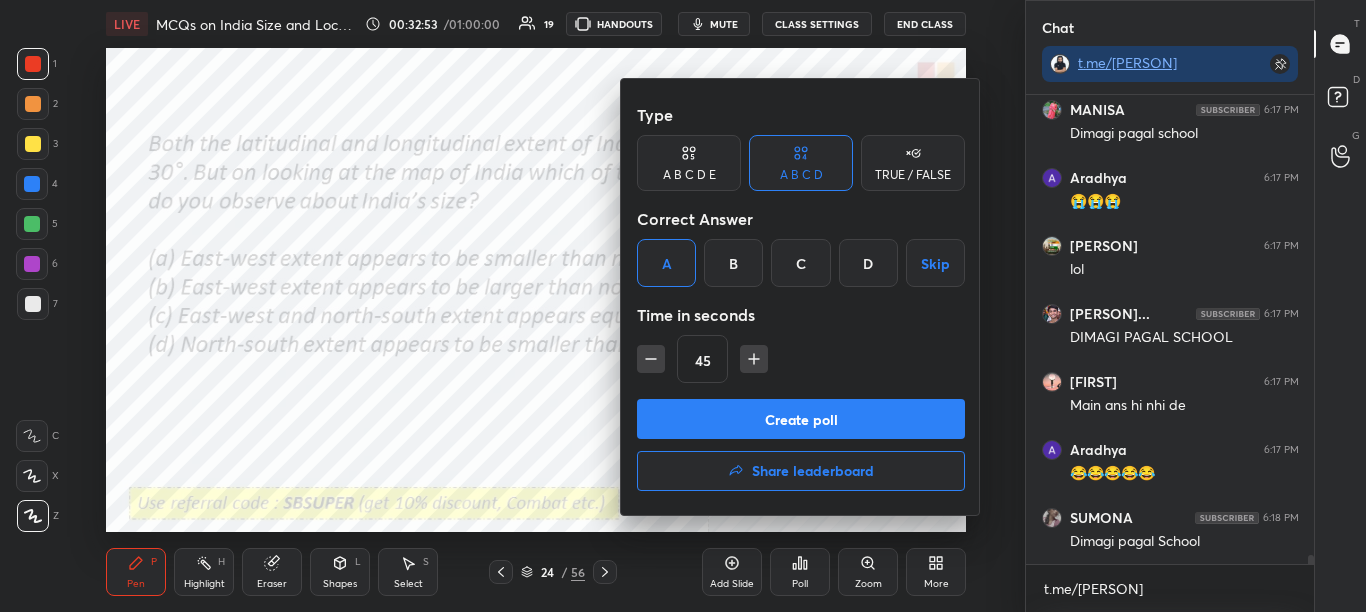 scroll, scrollTop: 24535, scrollLeft: 0, axis: vertical 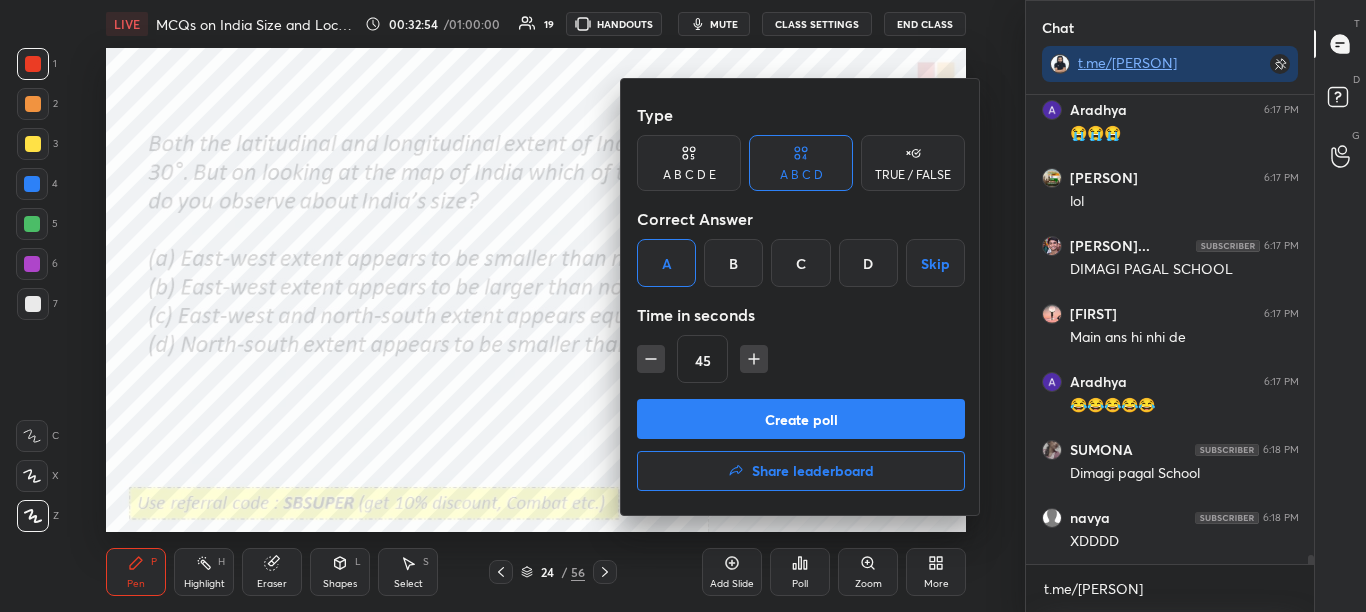 click on "Create poll" at bounding box center [801, 419] 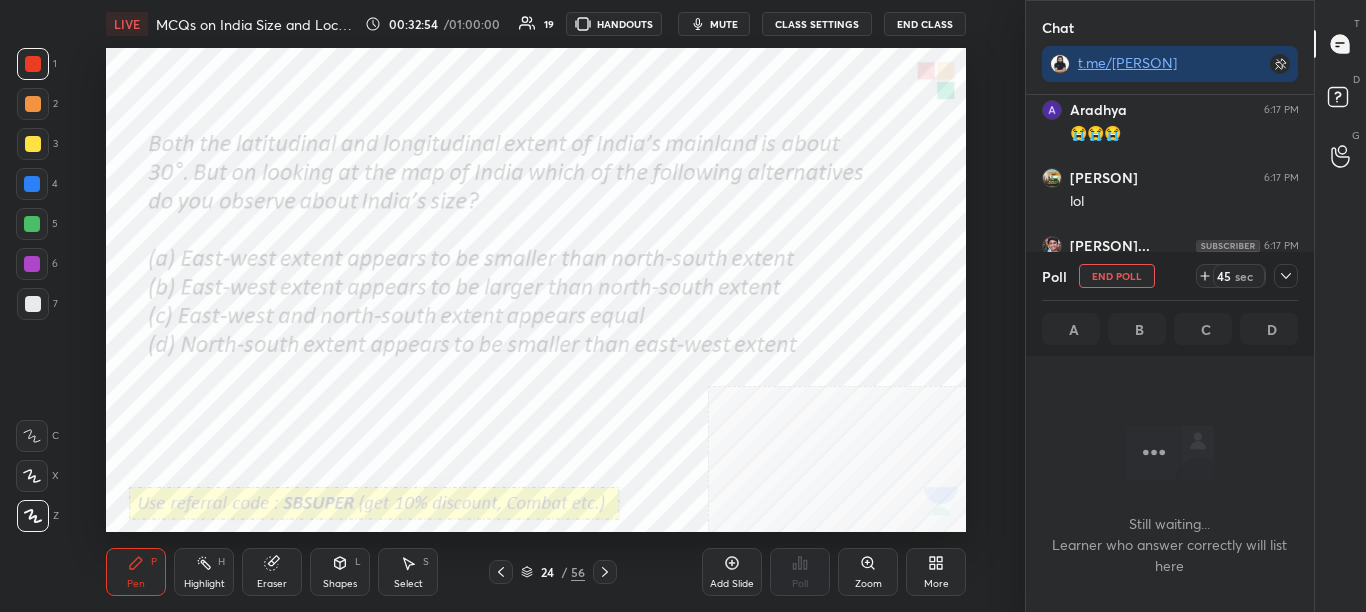 scroll, scrollTop: 375, scrollLeft: 282, axis: both 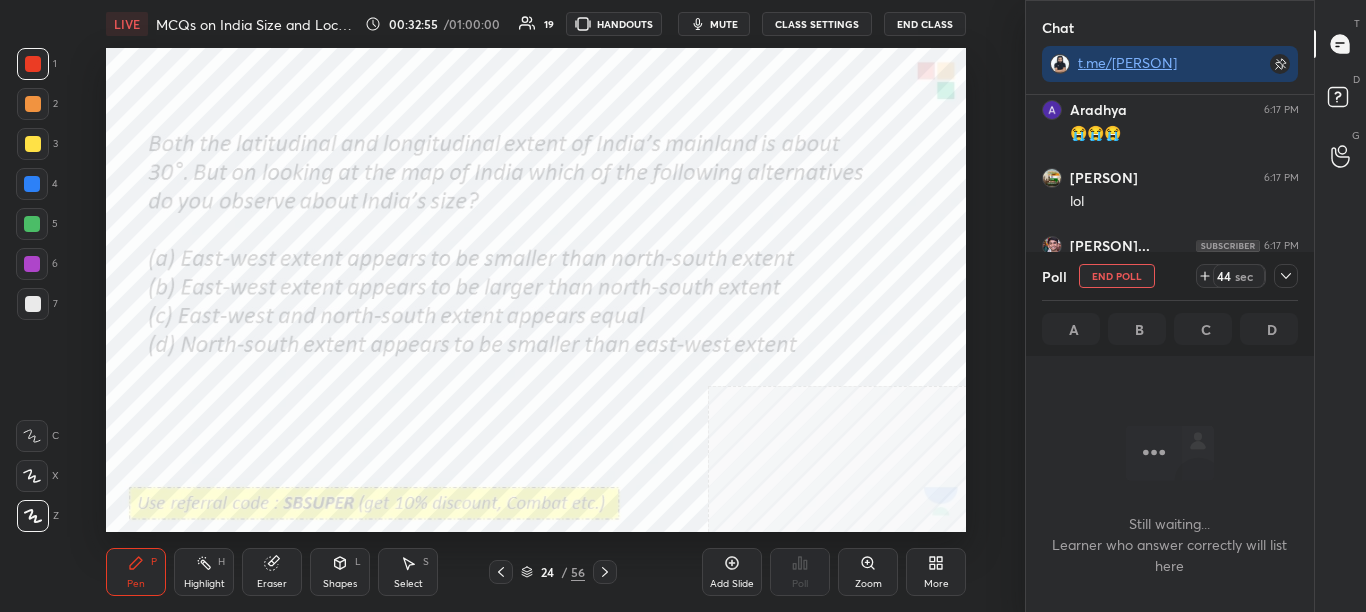click at bounding box center [1286, 276] 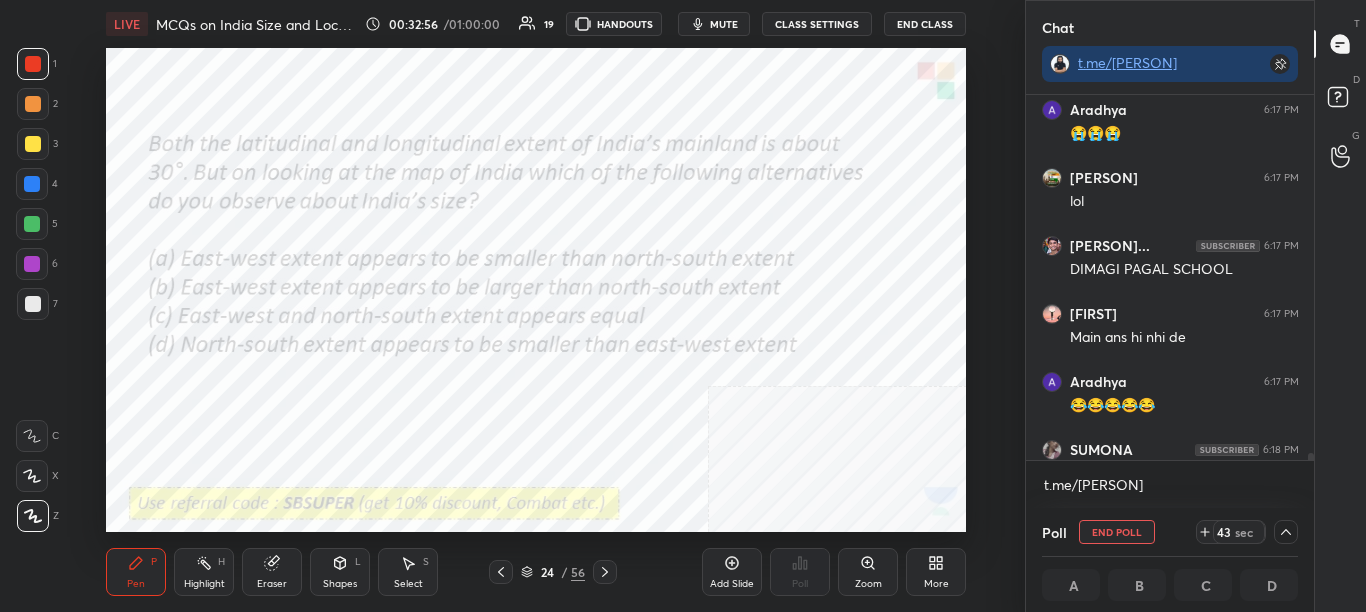 scroll, scrollTop: 1, scrollLeft: 7, axis: both 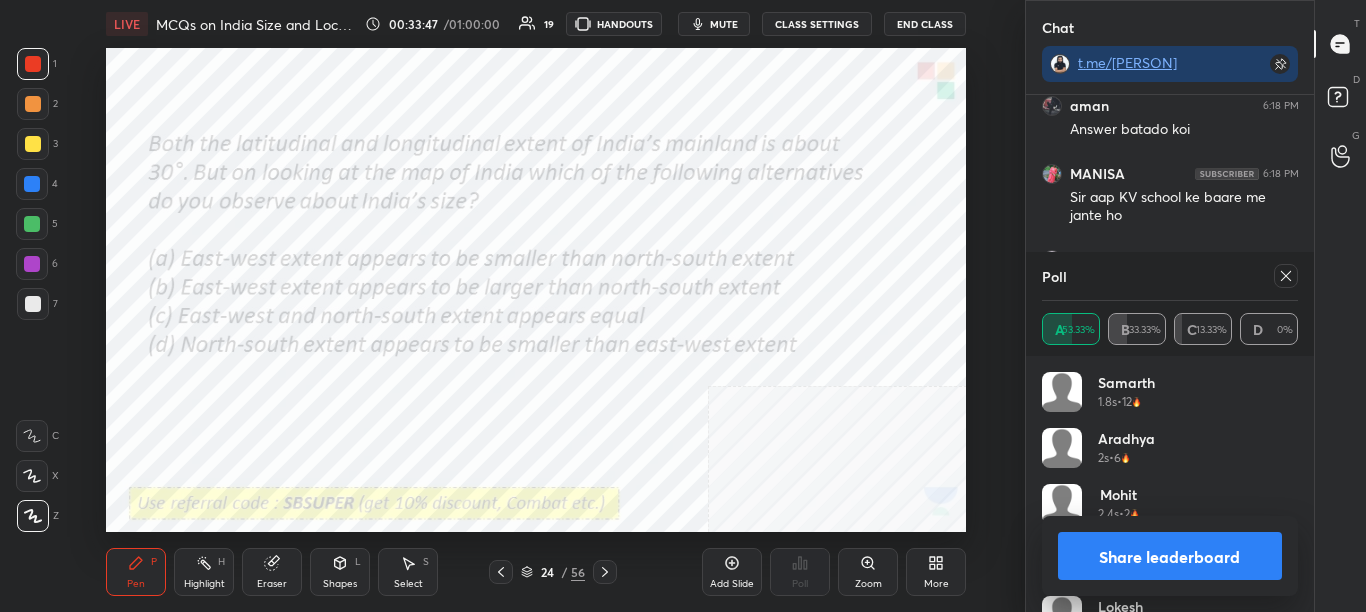 click 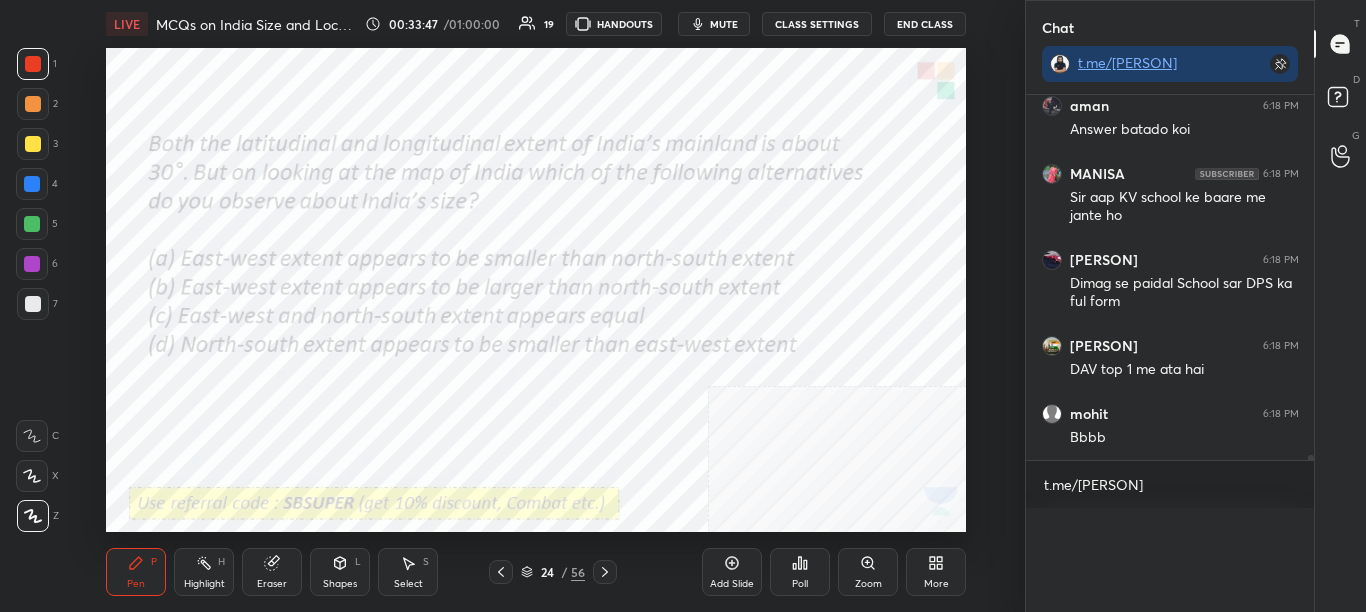 scroll, scrollTop: 0, scrollLeft: 0, axis: both 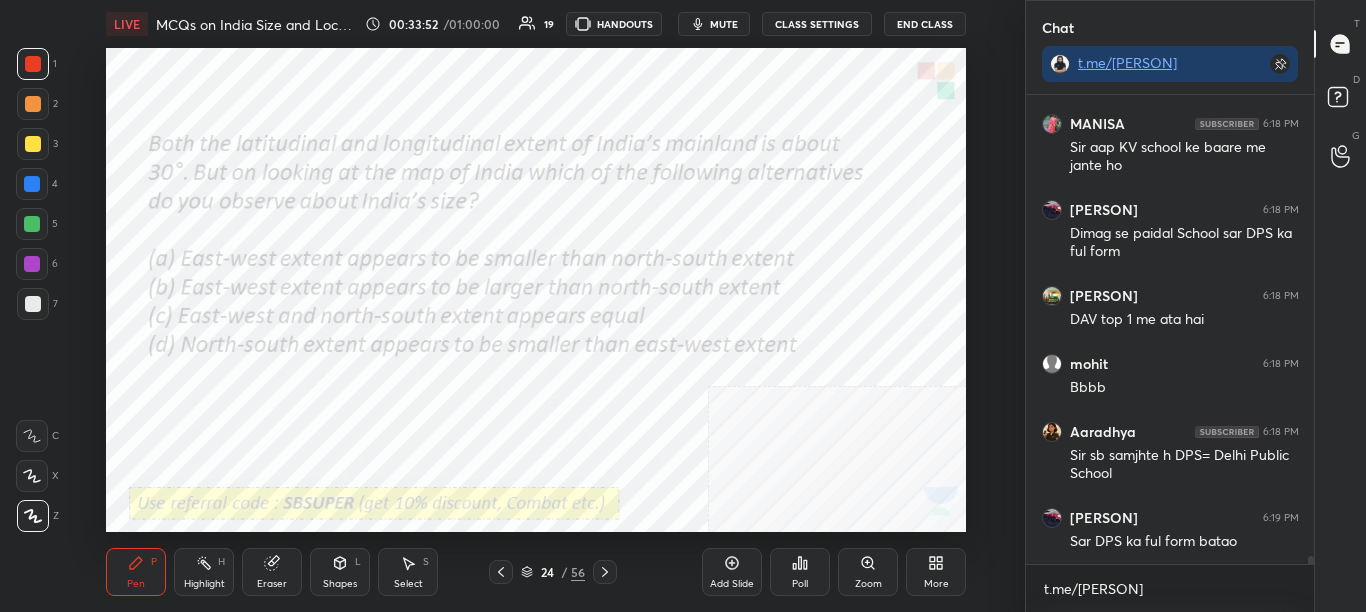 click at bounding box center (605, 572) 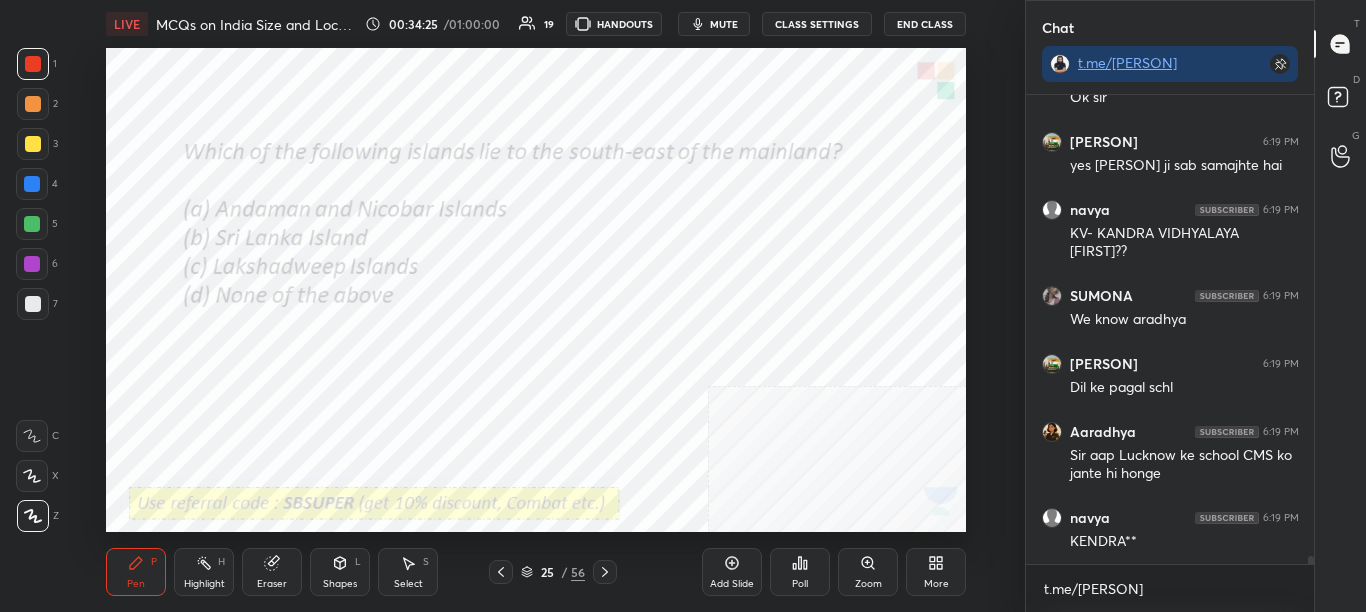 scroll, scrollTop: 26325, scrollLeft: 0, axis: vertical 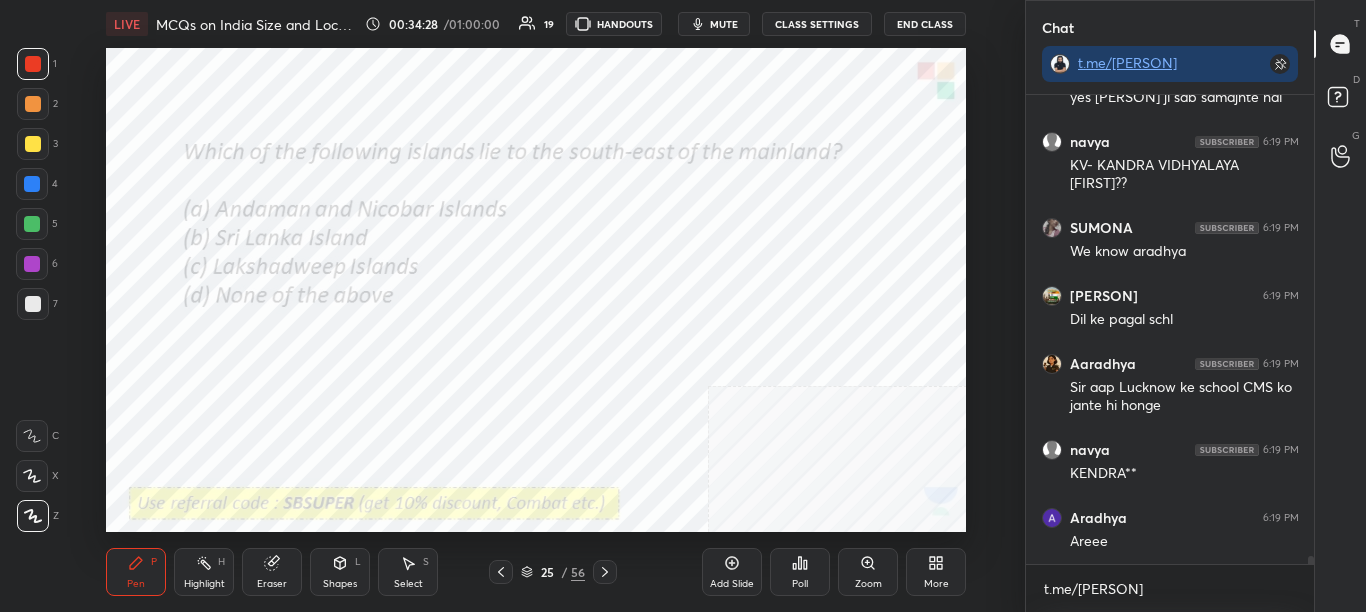 click on "Poll" at bounding box center [800, 584] 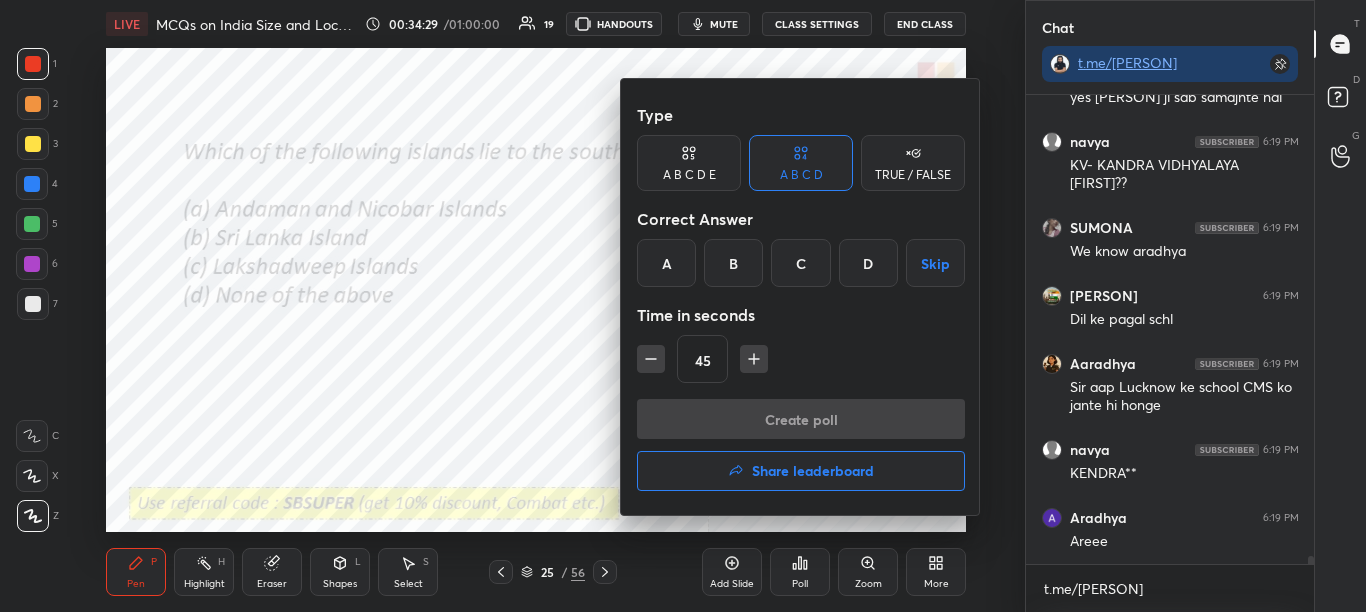 click on "A" at bounding box center [666, 263] 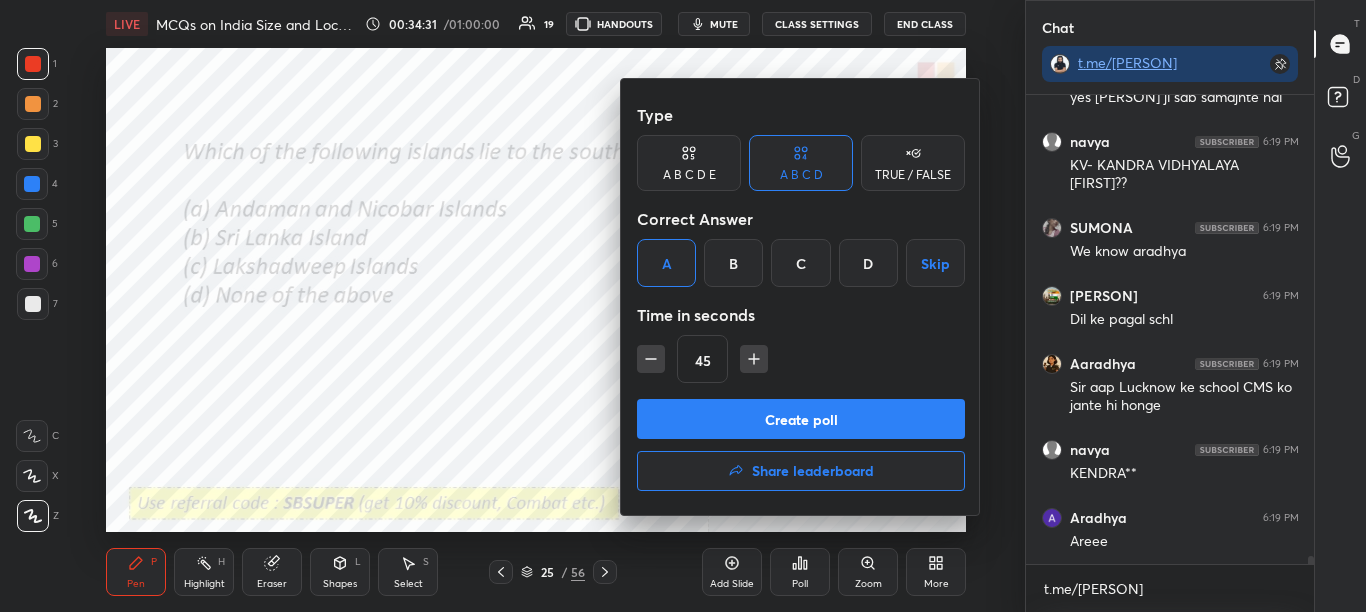 drag, startPoint x: 700, startPoint y: 420, endPoint x: 714, endPoint y: 387, distance: 35.846897 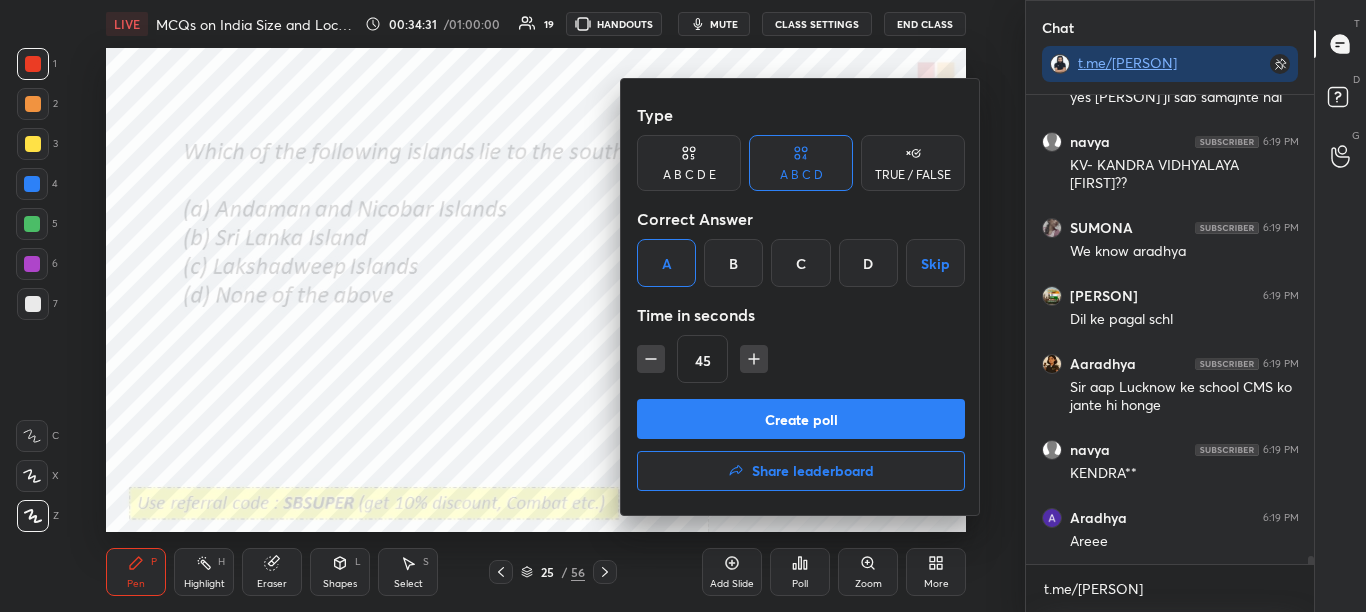 click on "Create poll" at bounding box center [801, 419] 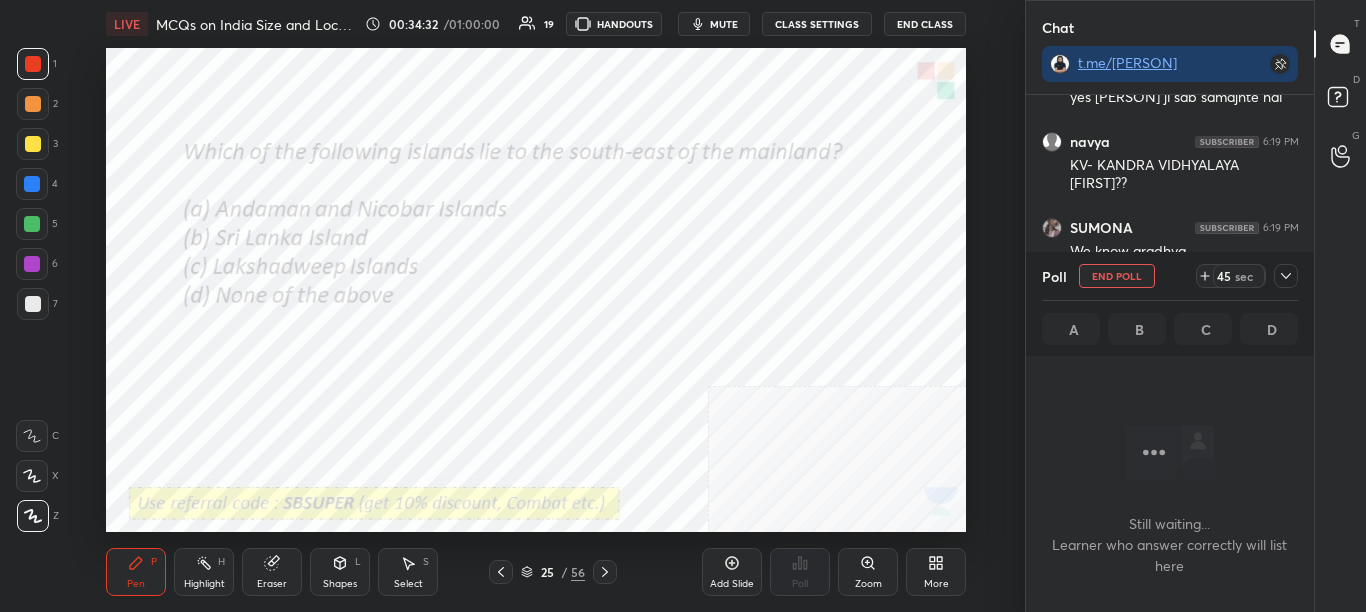 scroll, scrollTop: 361, scrollLeft: 282, axis: both 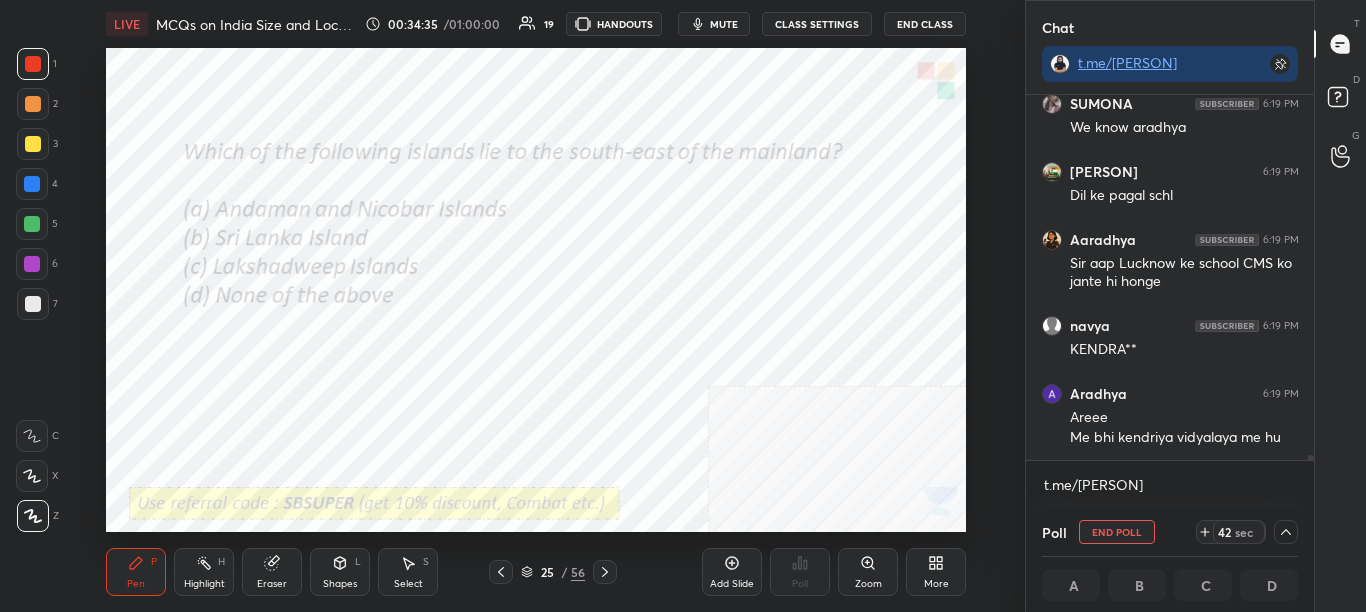 click at bounding box center [1308, 277] 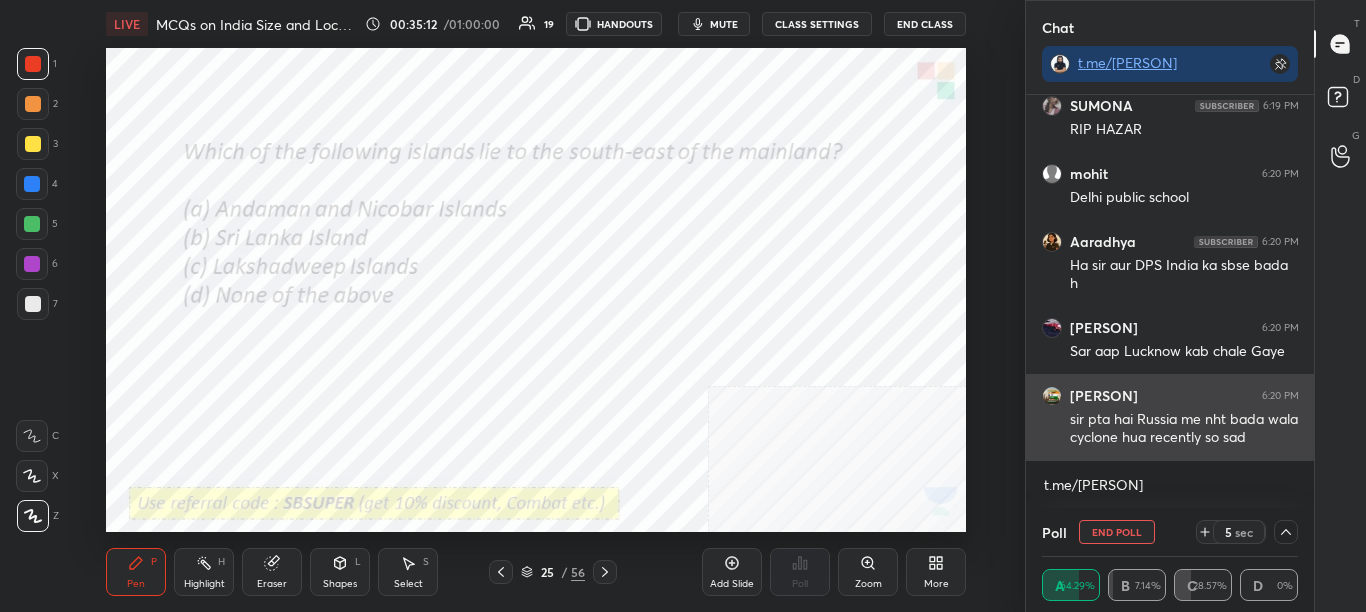 scroll, scrollTop: 27097, scrollLeft: 0, axis: vertical 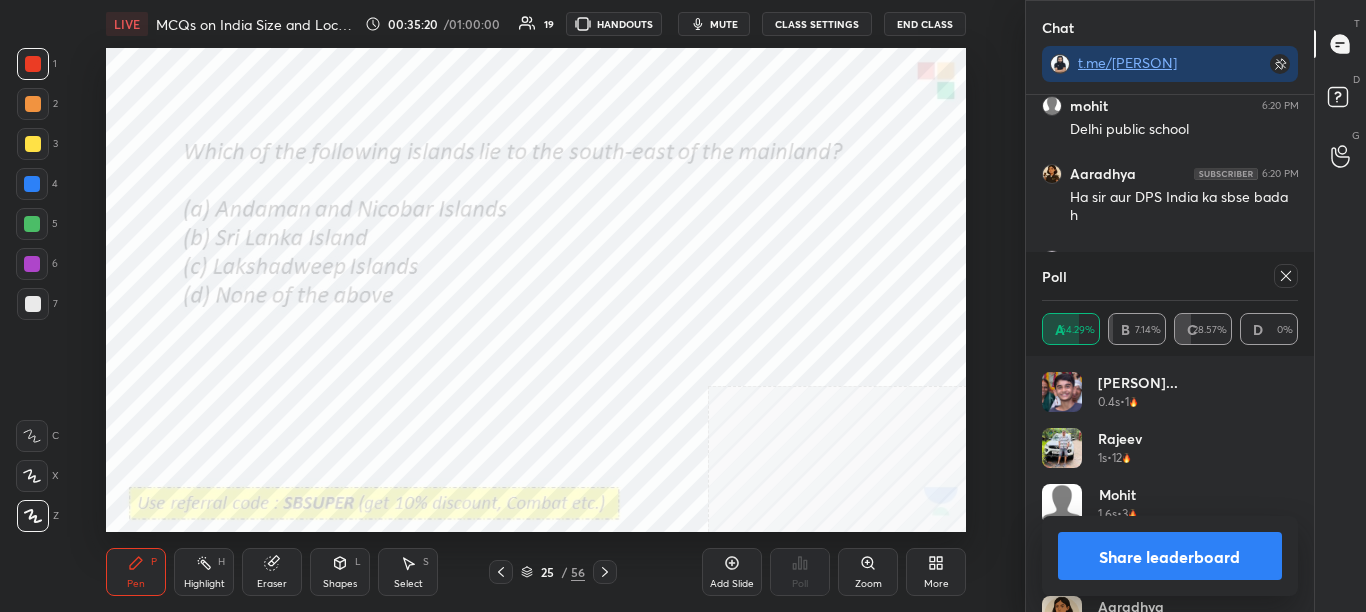 click 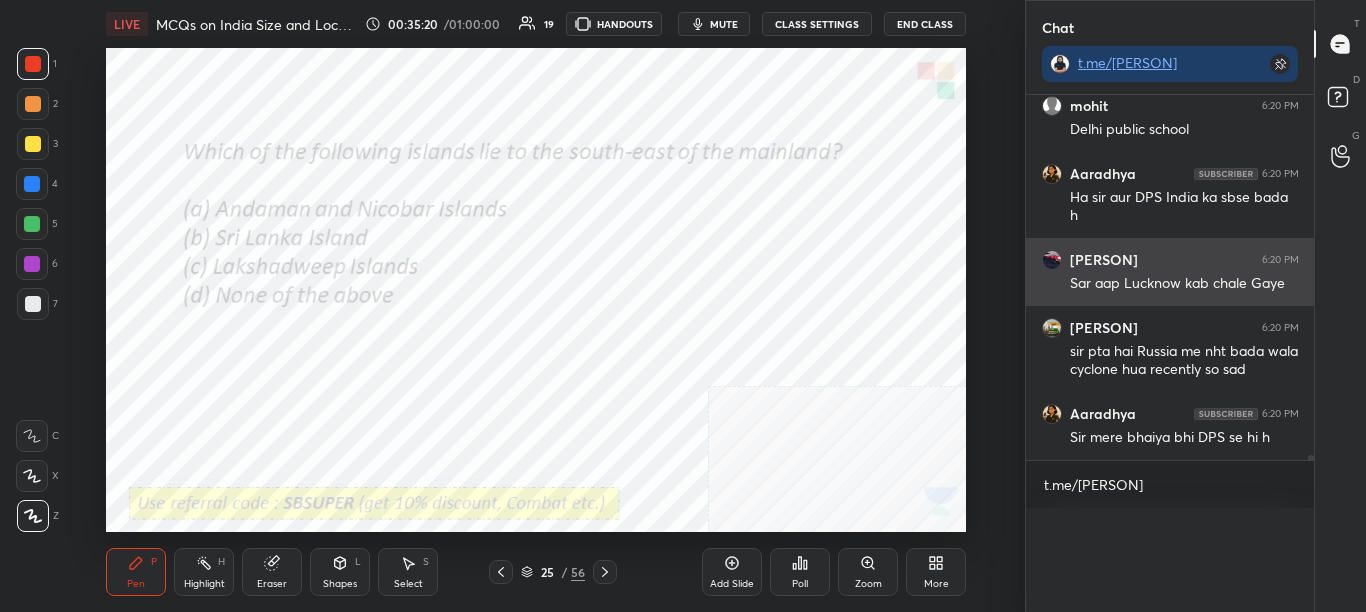 scroll, scrollTop: 0, scrollLeft: 0, axis: both 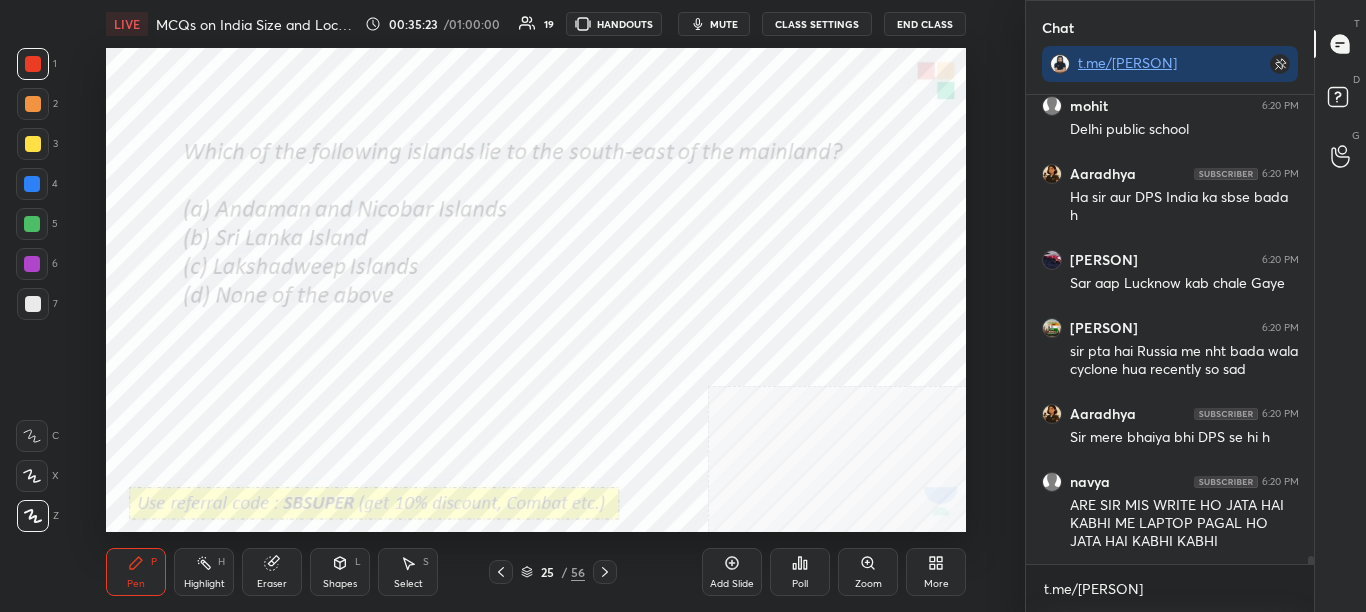 click 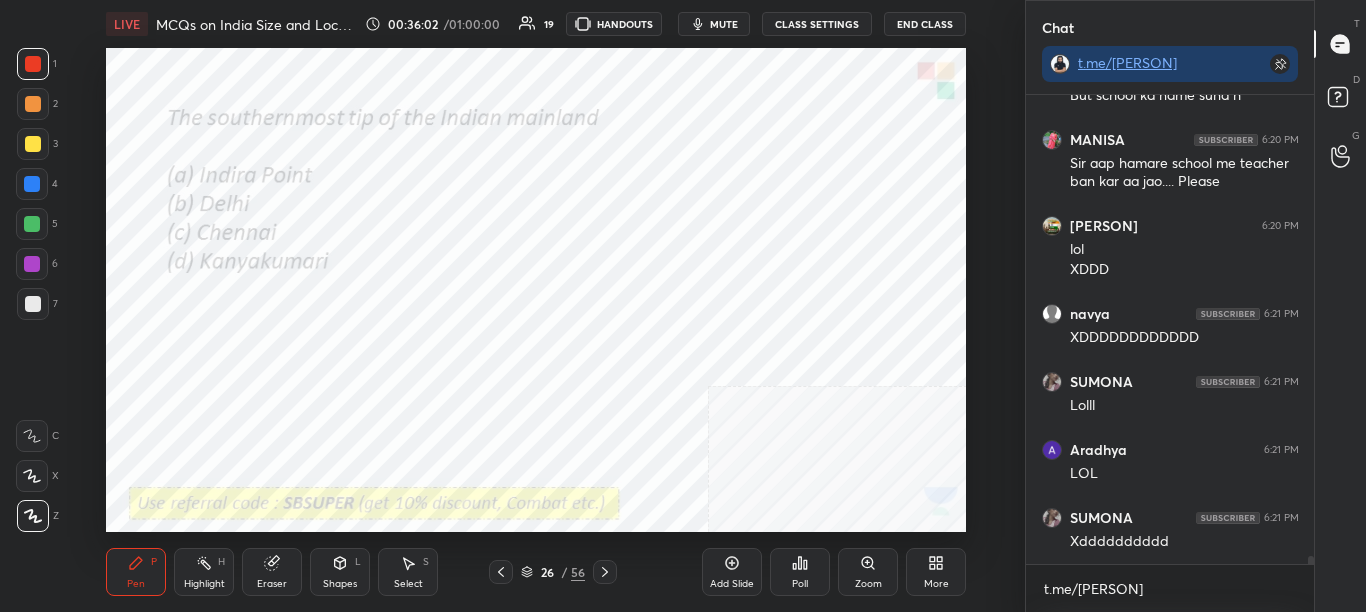 scroll, scrollTop: 27815, scrollLeft: 0, axis: vertical 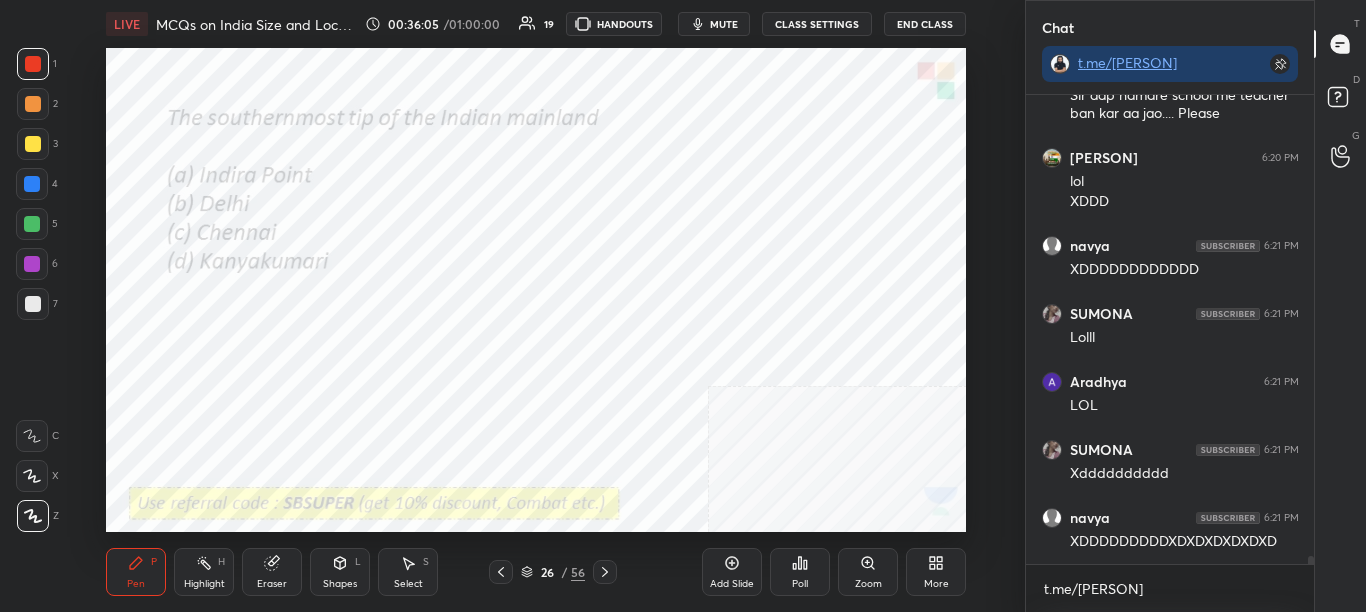 click on "Poll" at bounding box center [800, 572] 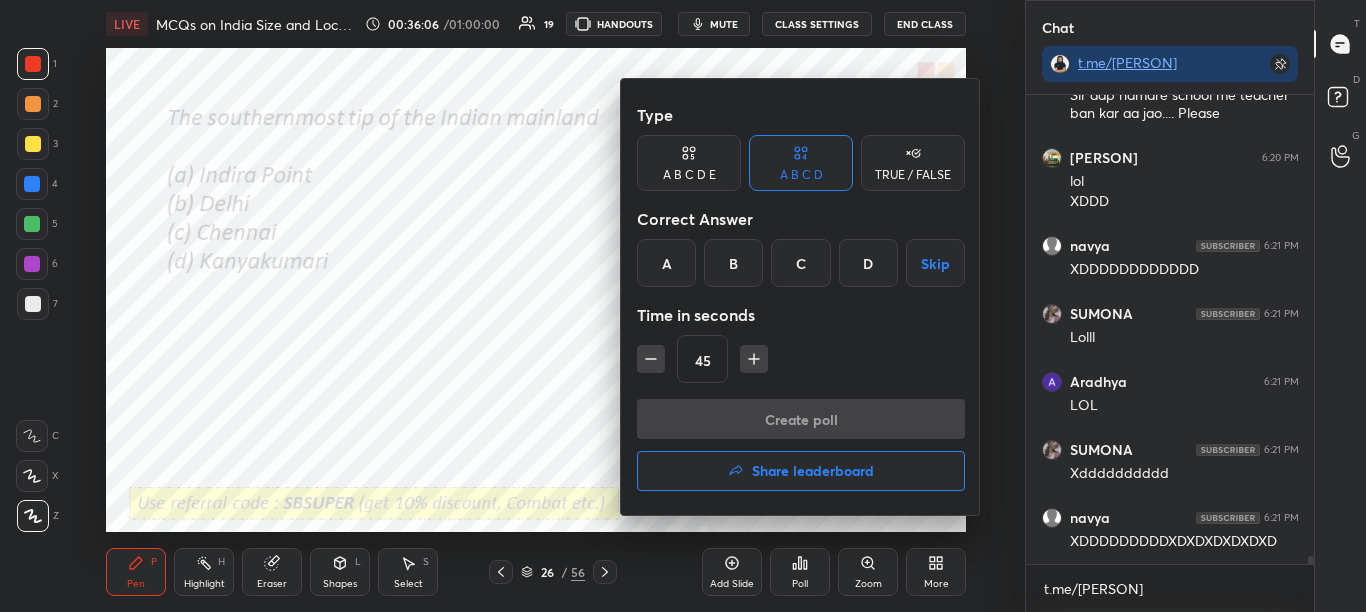 click at bounding box center [683, 306] 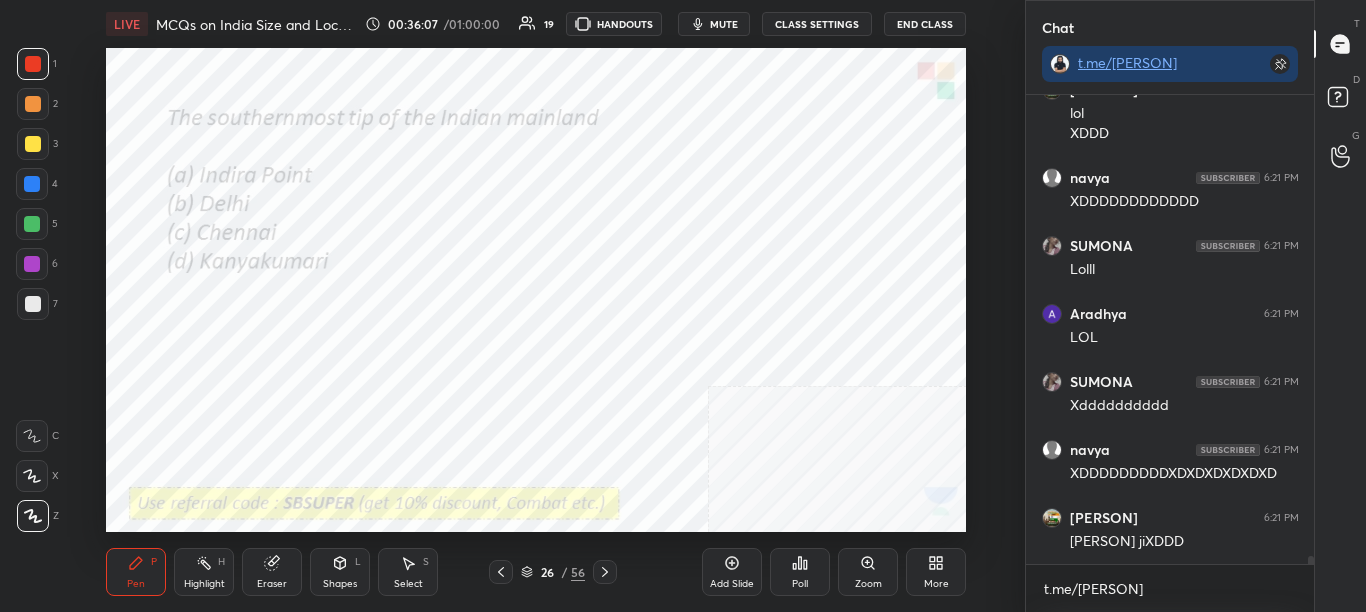 click 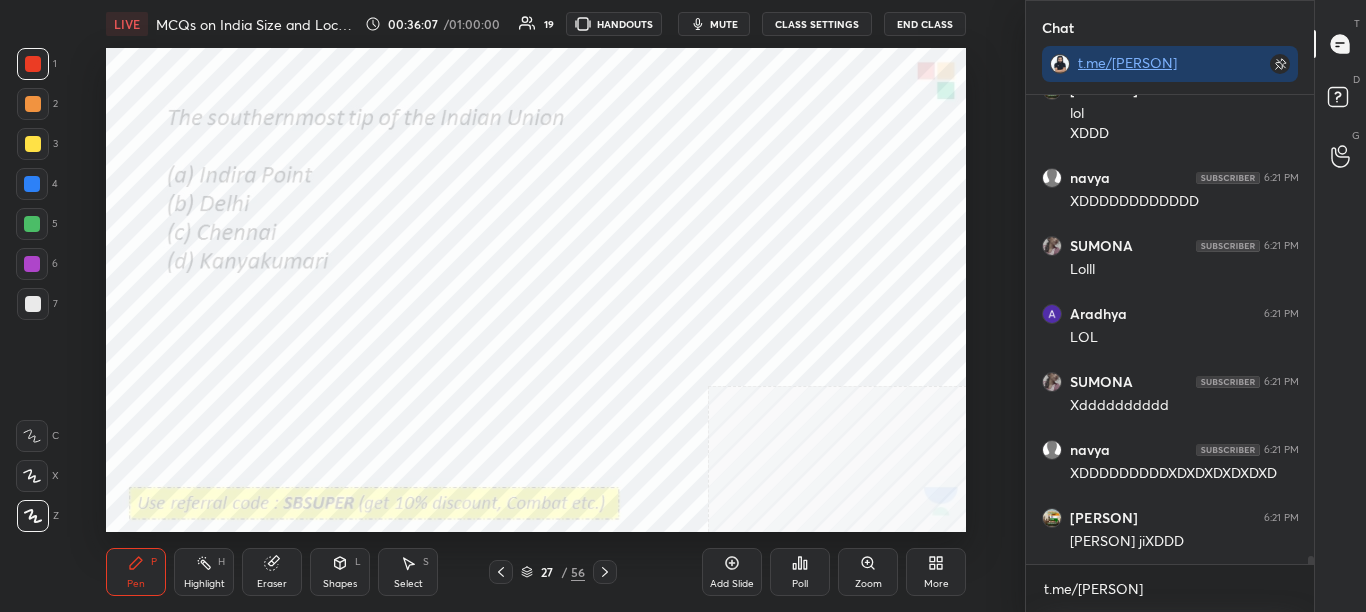 scroll, scrollTop: 27951, scrollLeft: 0, axis: vertical 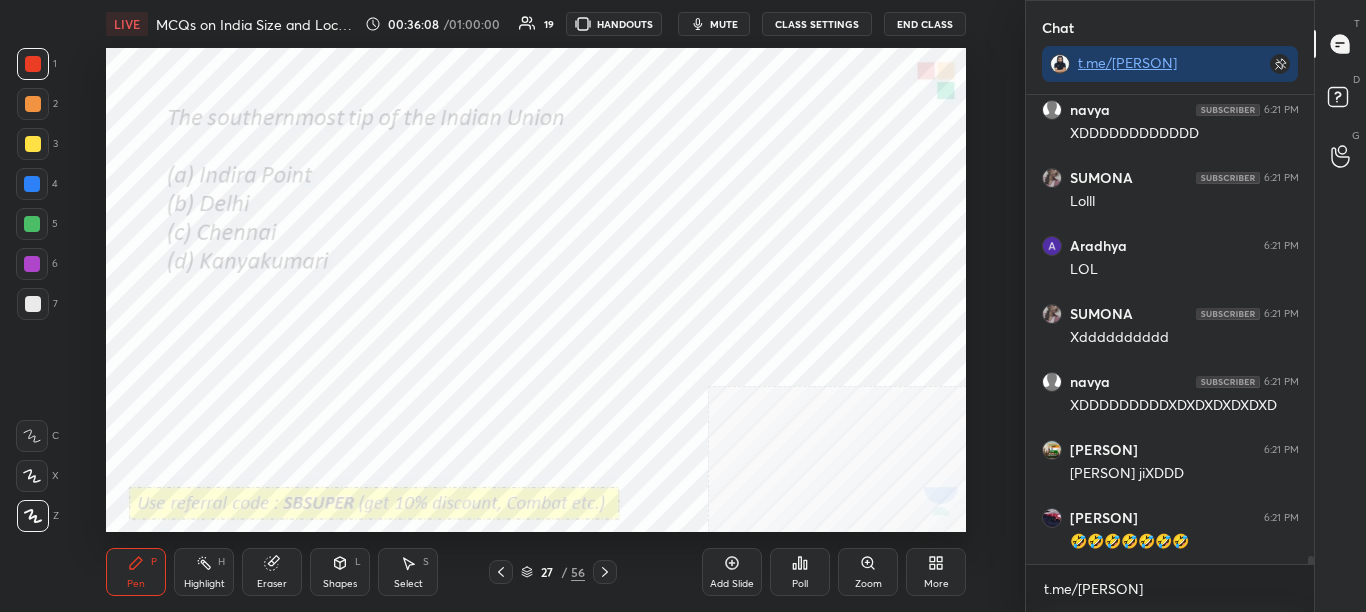 click on "Poll" at bounding box center [800, 584] 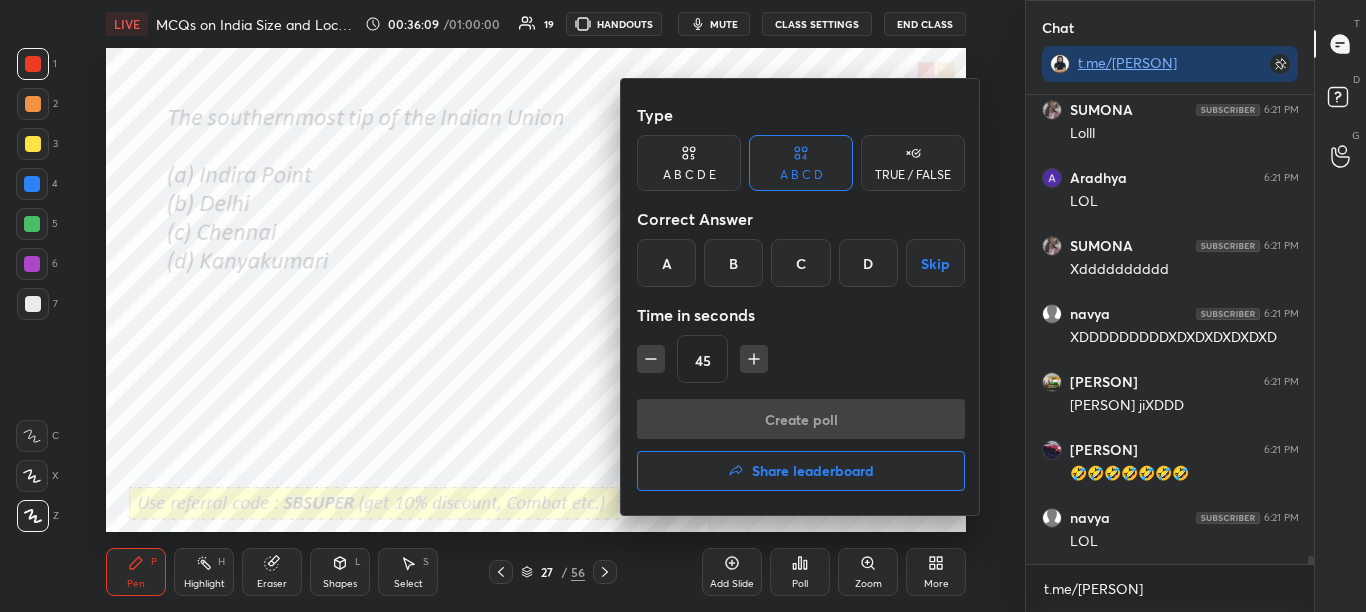 click on "A" at bounding box center (666, 263) 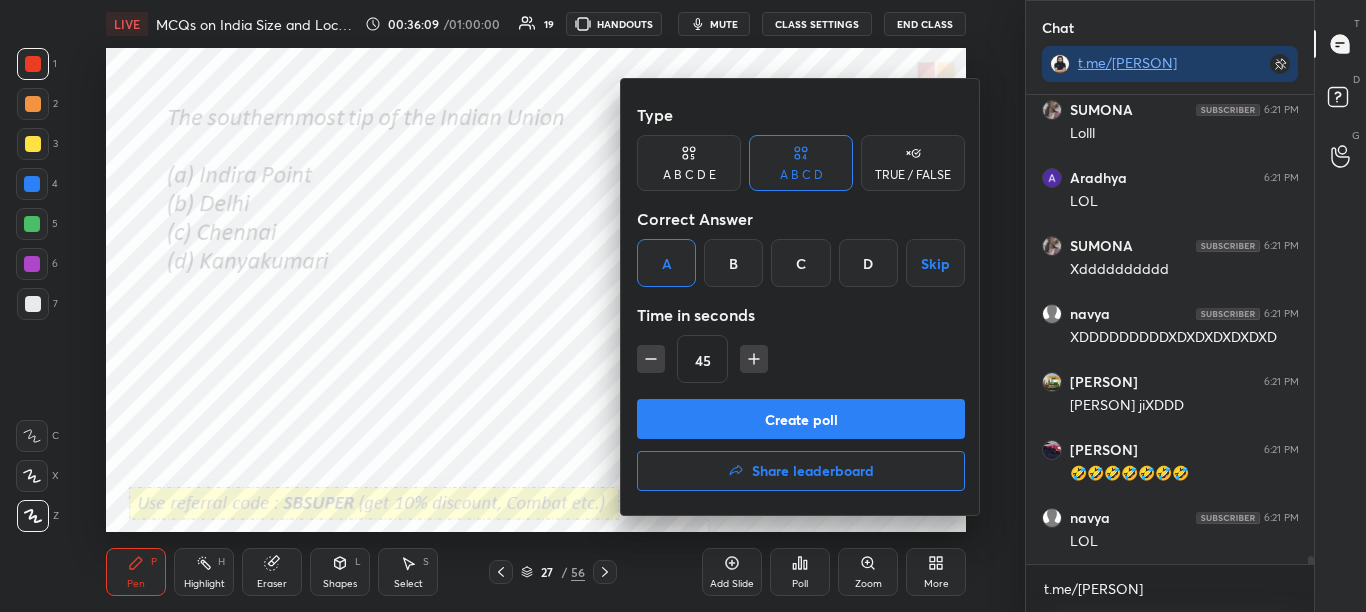 scroll, scrollTop: 28087, scrollLeft: 0, axis: vertical 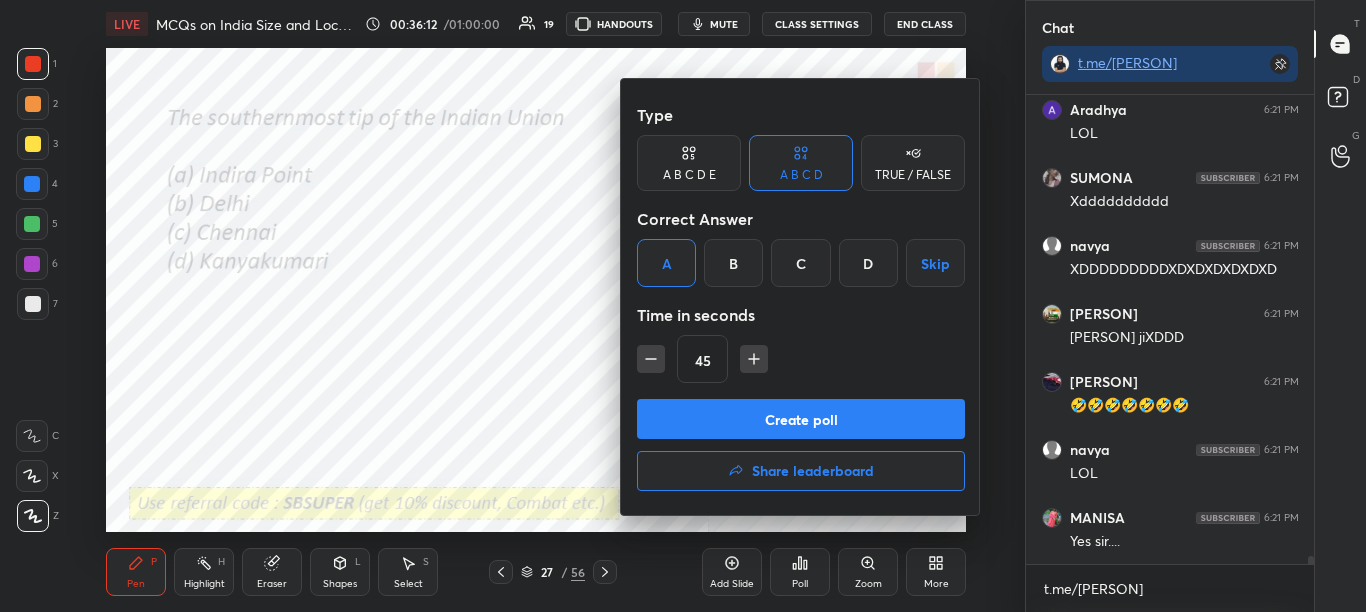click on "Create poll" at bounding box center (801, 419) 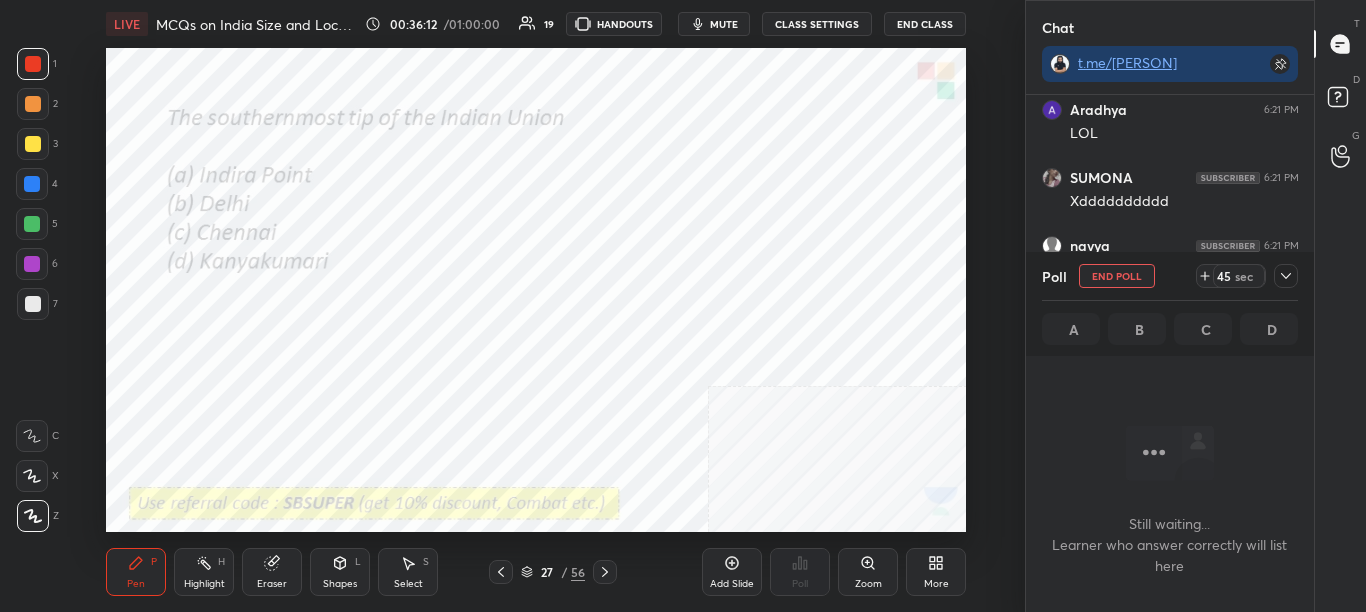 scroll, scrollTop: 421, scrollLeft: 282, axis: both 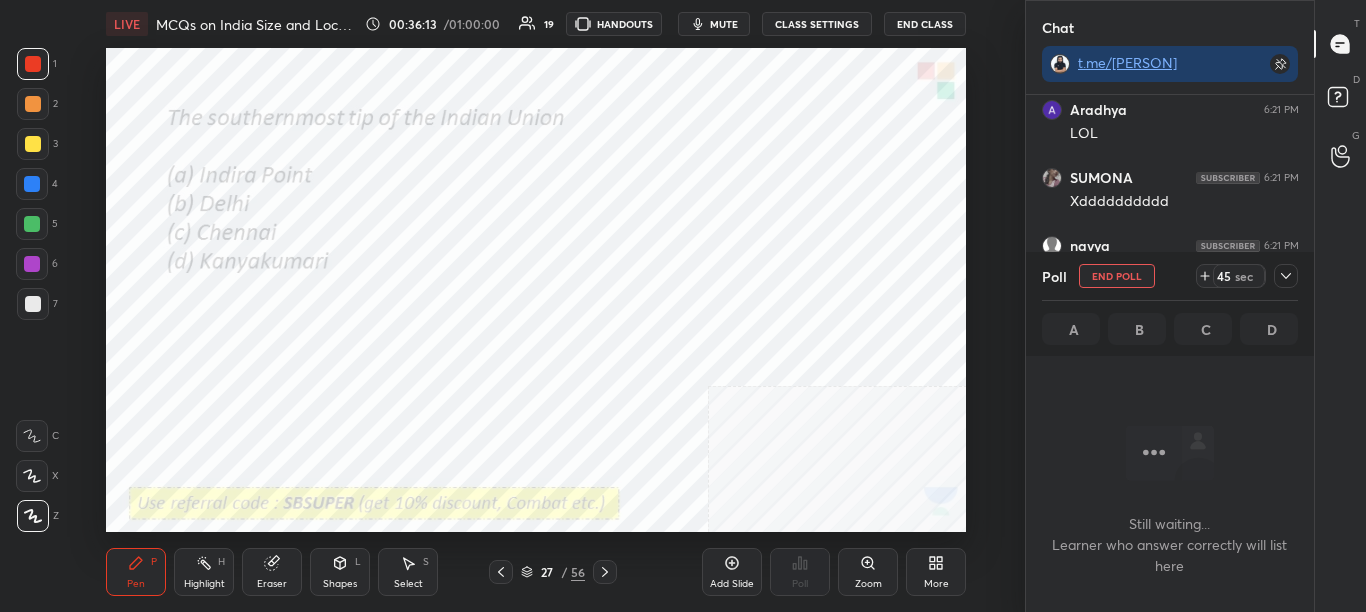 click 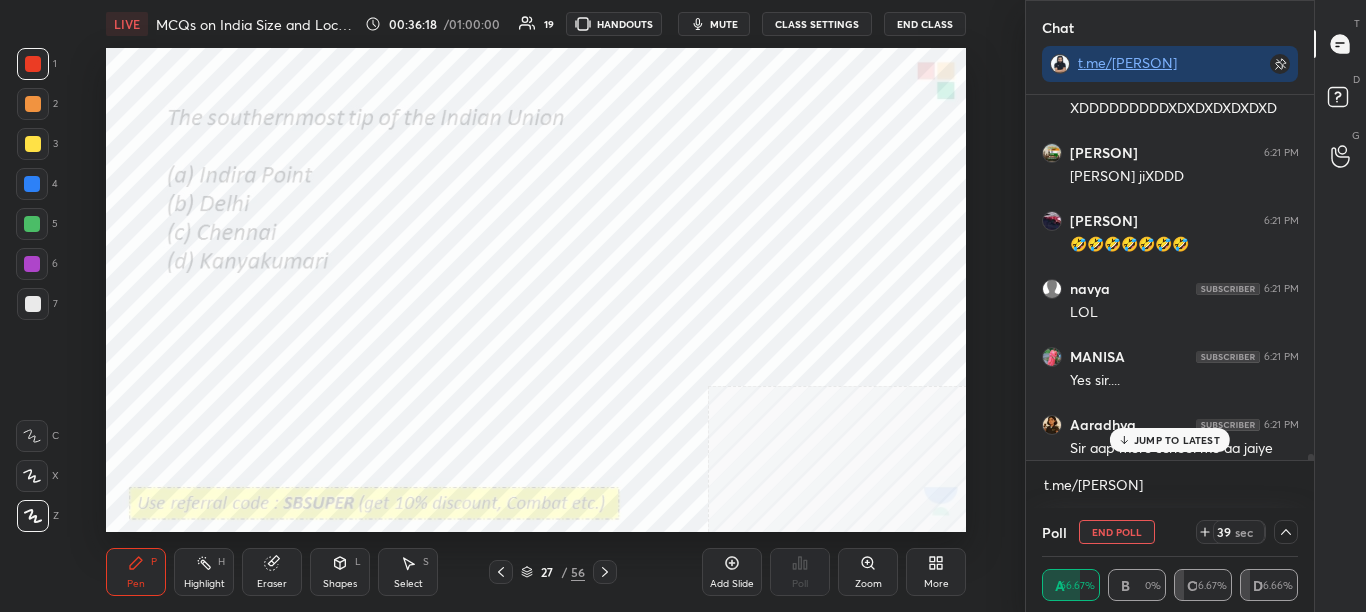 click at bounding box center [1311, 462] 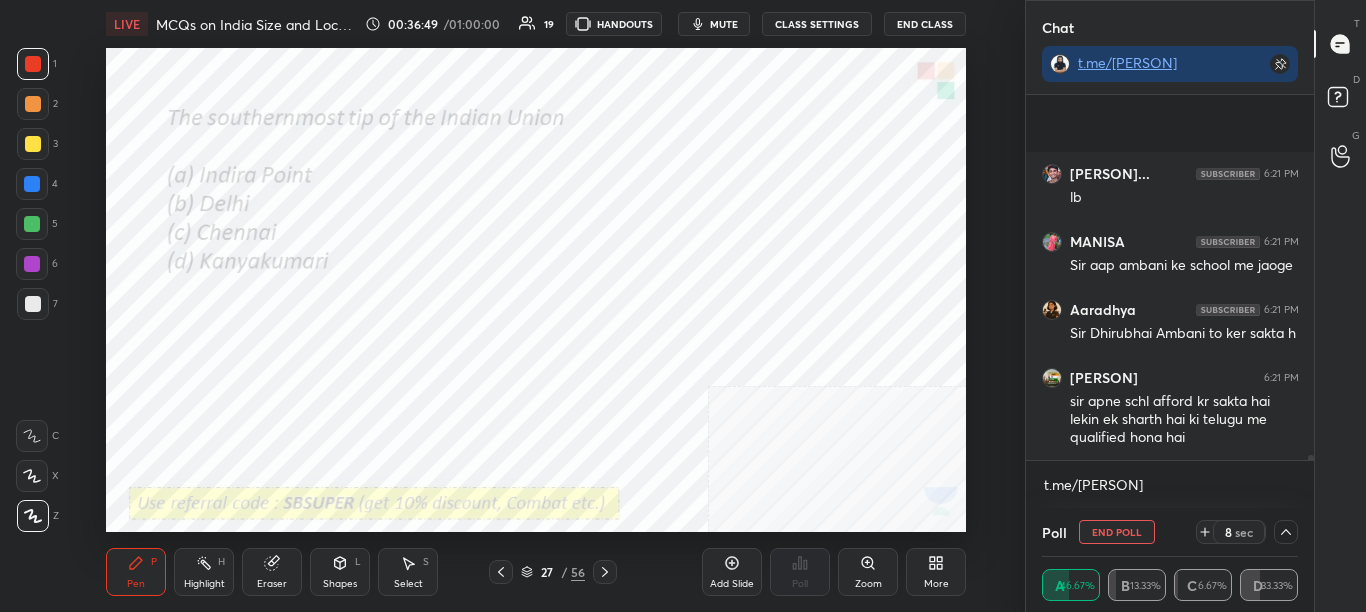 scroll, scrollTop: 29099, scrollLeft: 0, axis: vertical 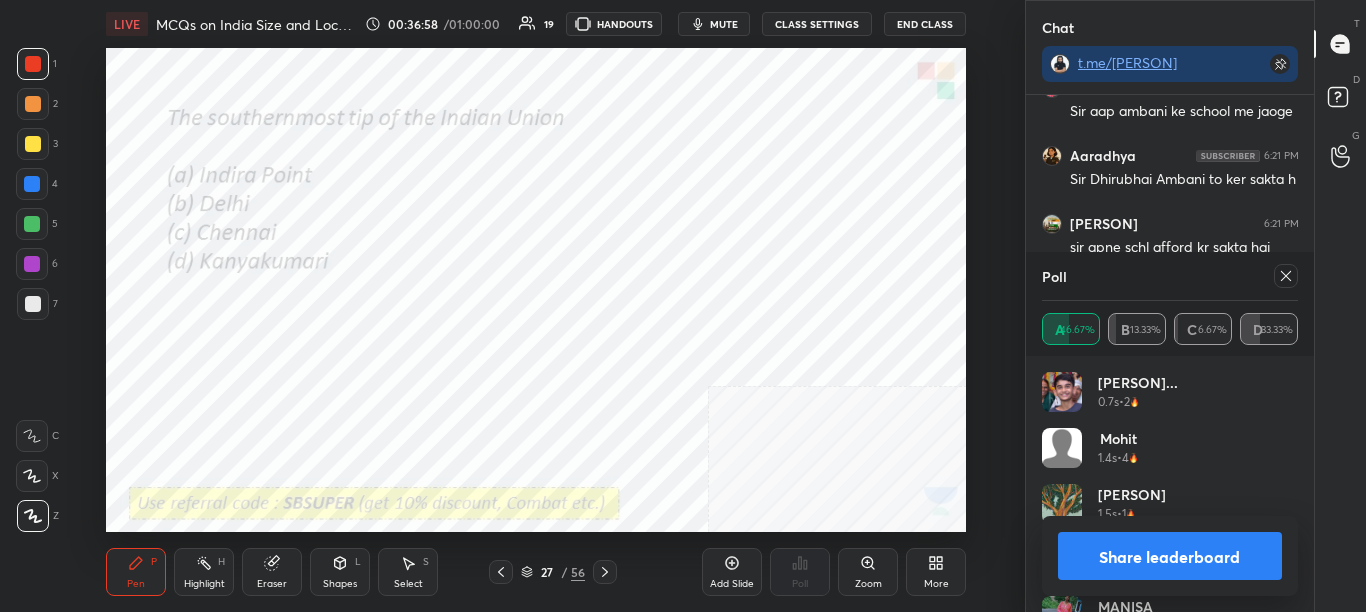click on "Share leaderboard" at bounding box center [1170, 556] 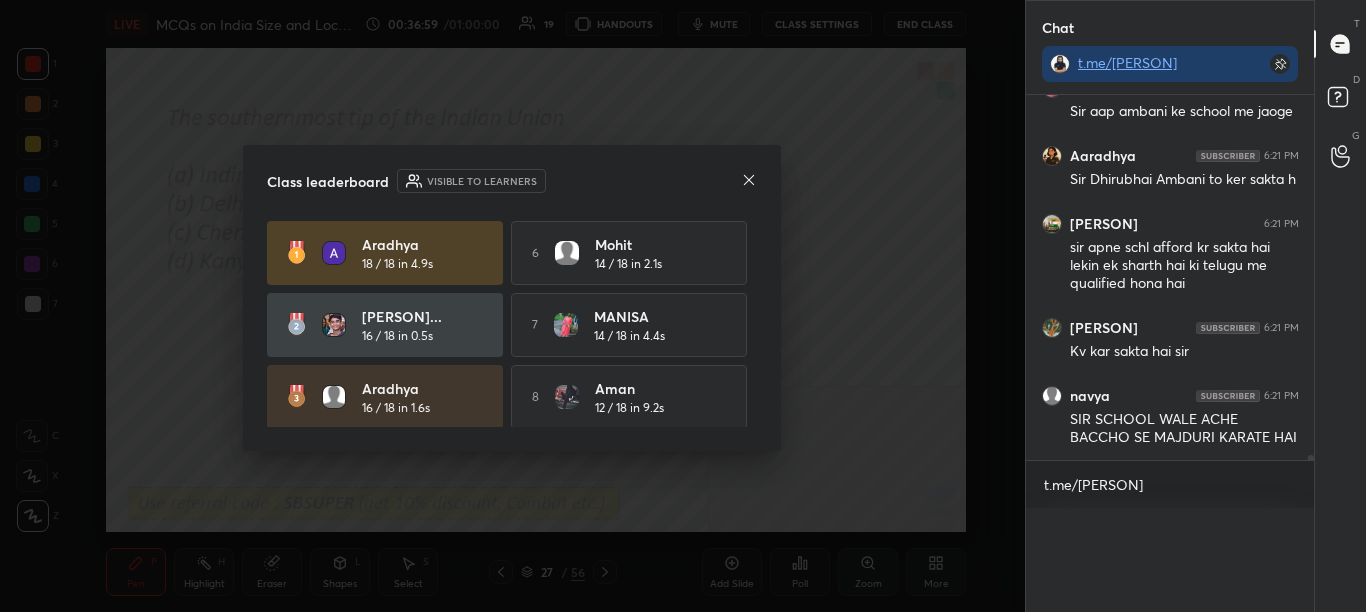 scroll, scrollTop: 0, scrollLeft: 0, axis: both 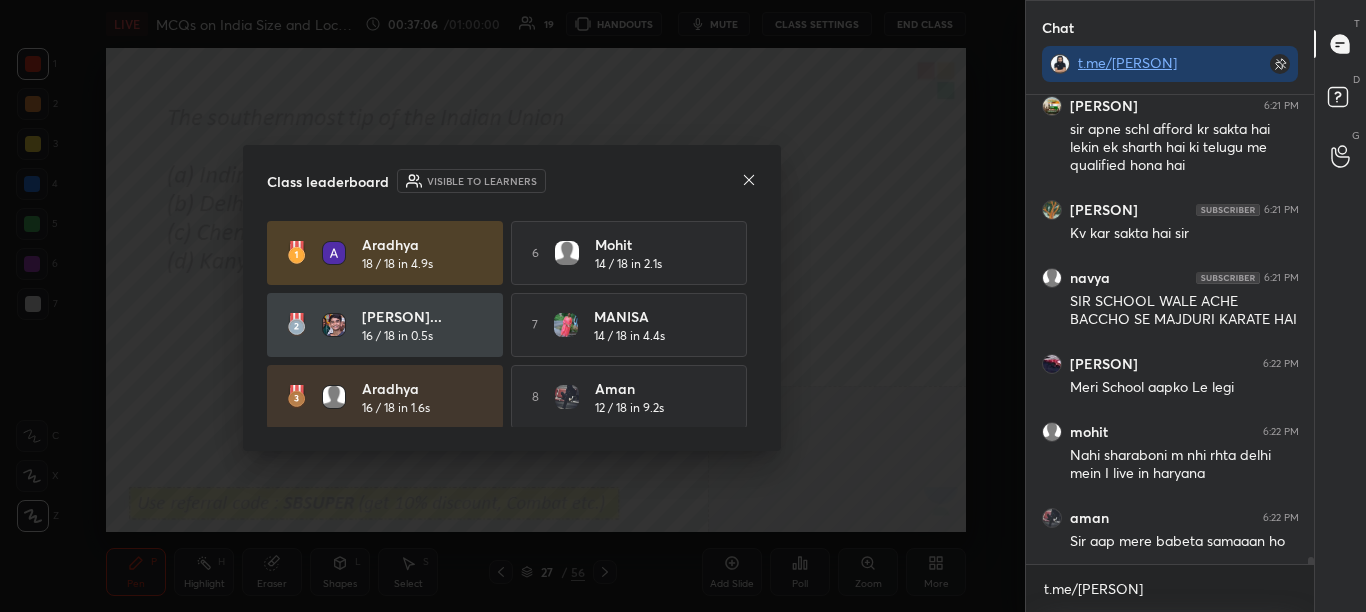 drag, startPoint x: 757, startPoint y: 301, endPoint x: 754, endPoint y: 347, distance: 46.09772 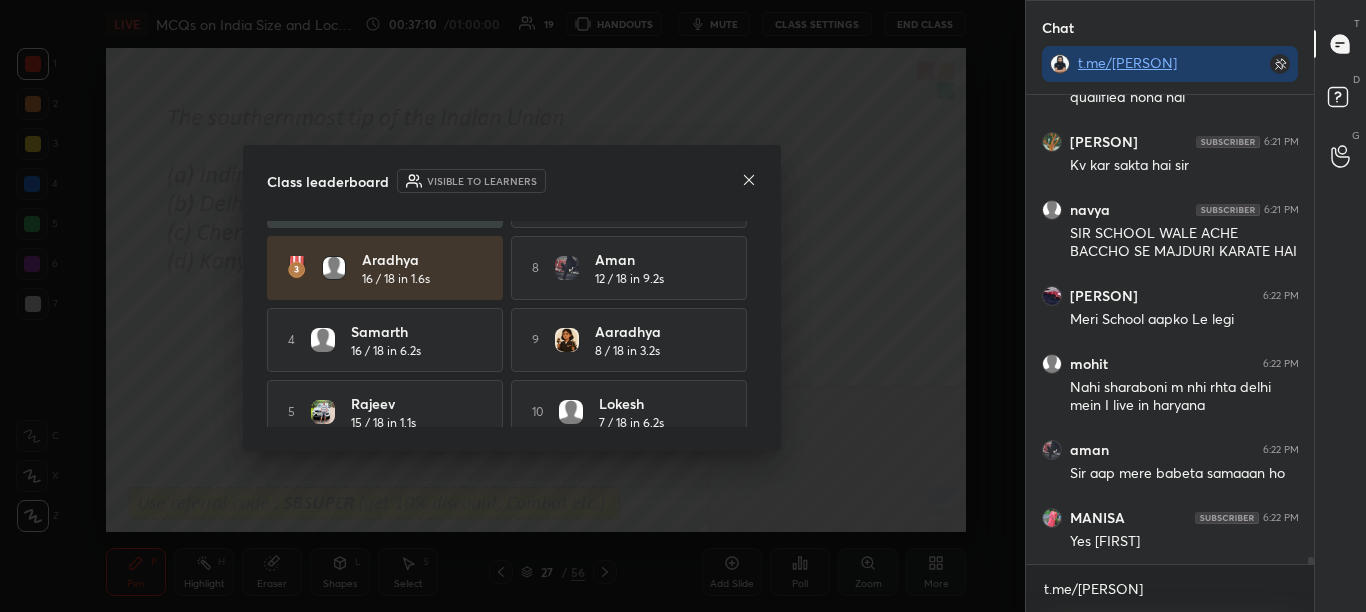 click 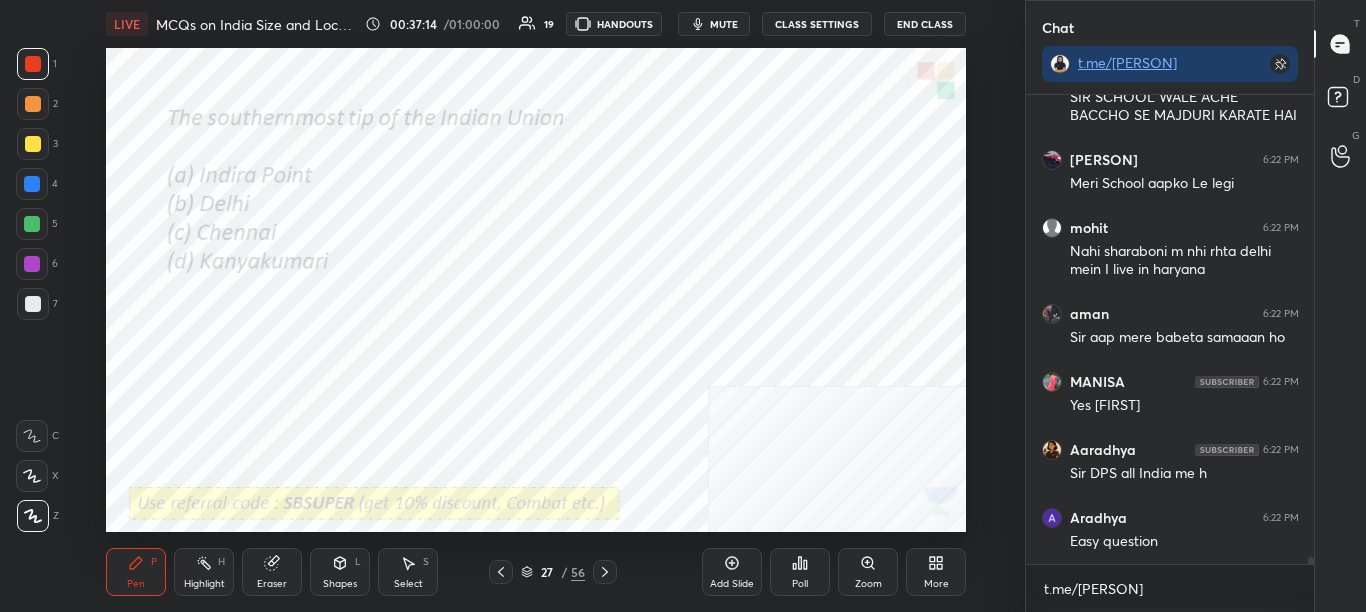 click 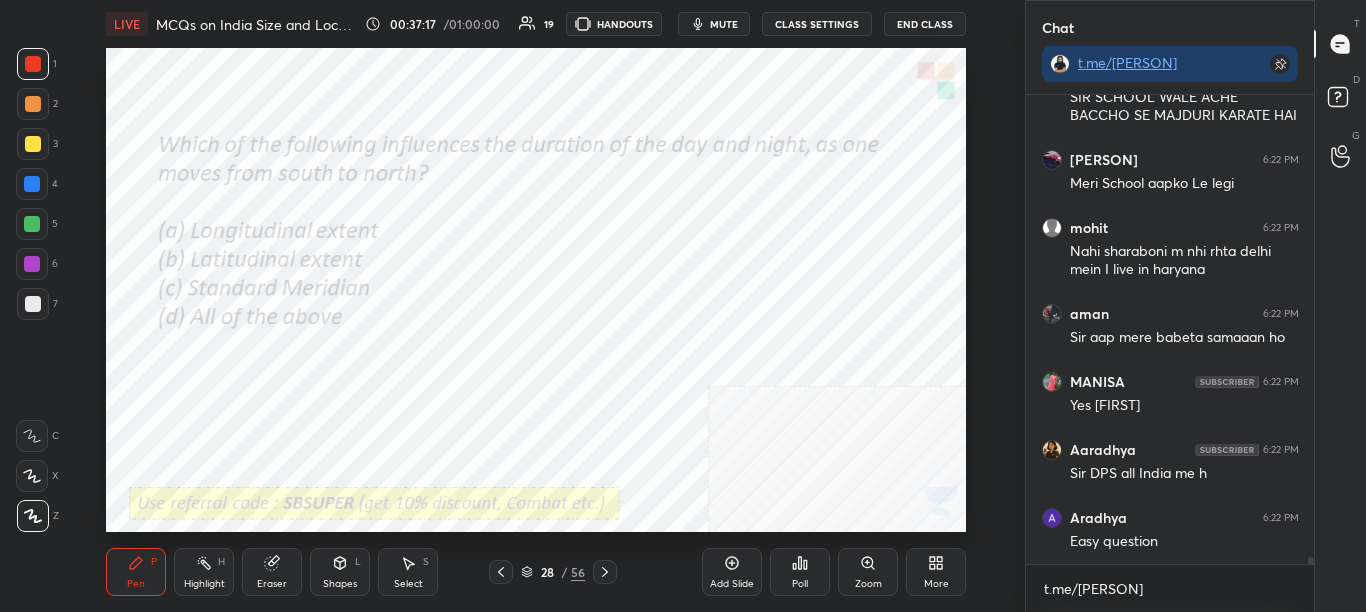 click 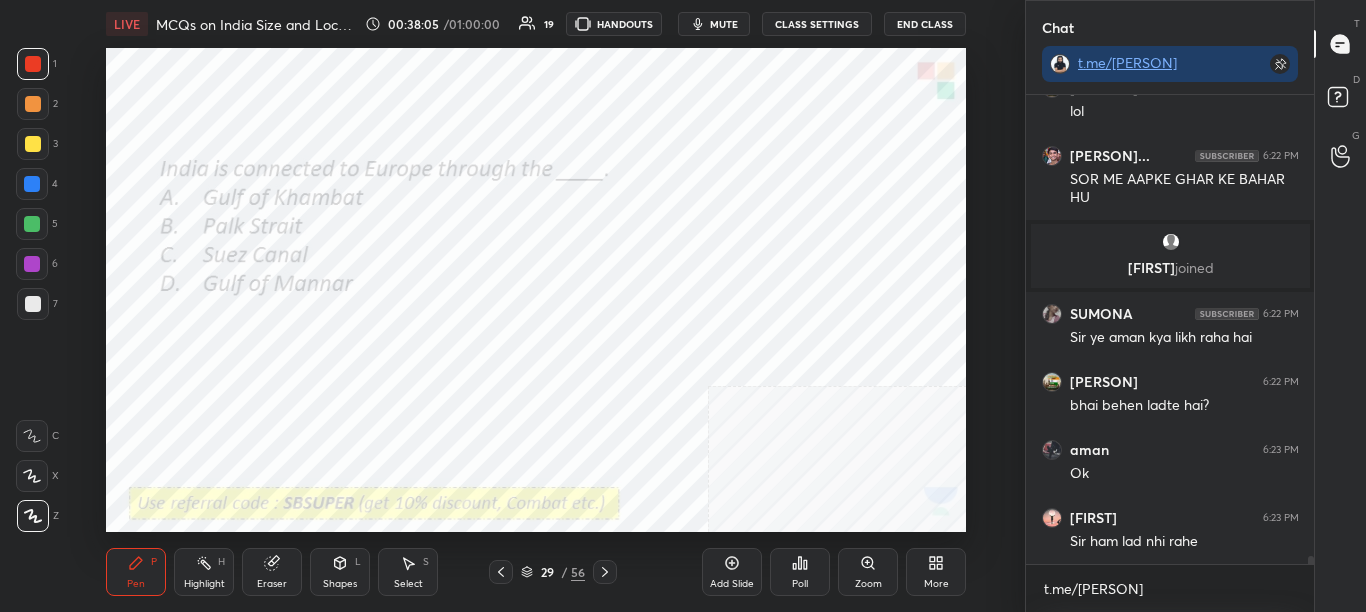 scroll, scrollTop: 28013, scrollLeft: 0, axis: vertical 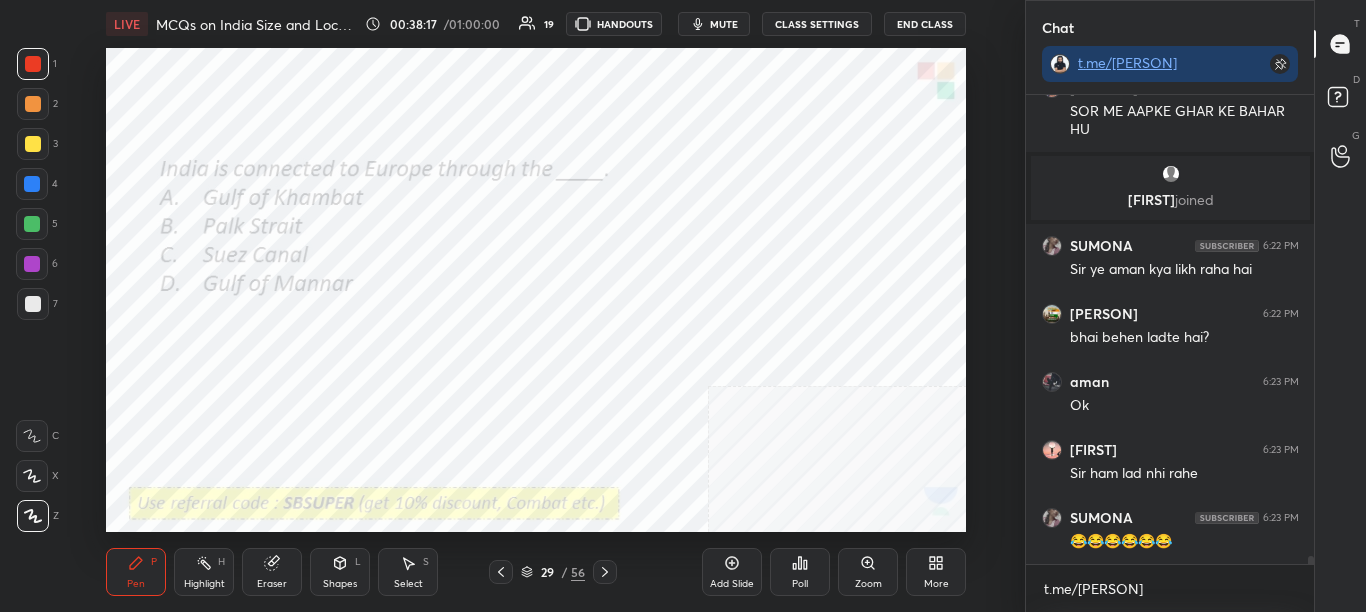 click on "Poll" at bounding box center [800, 572] 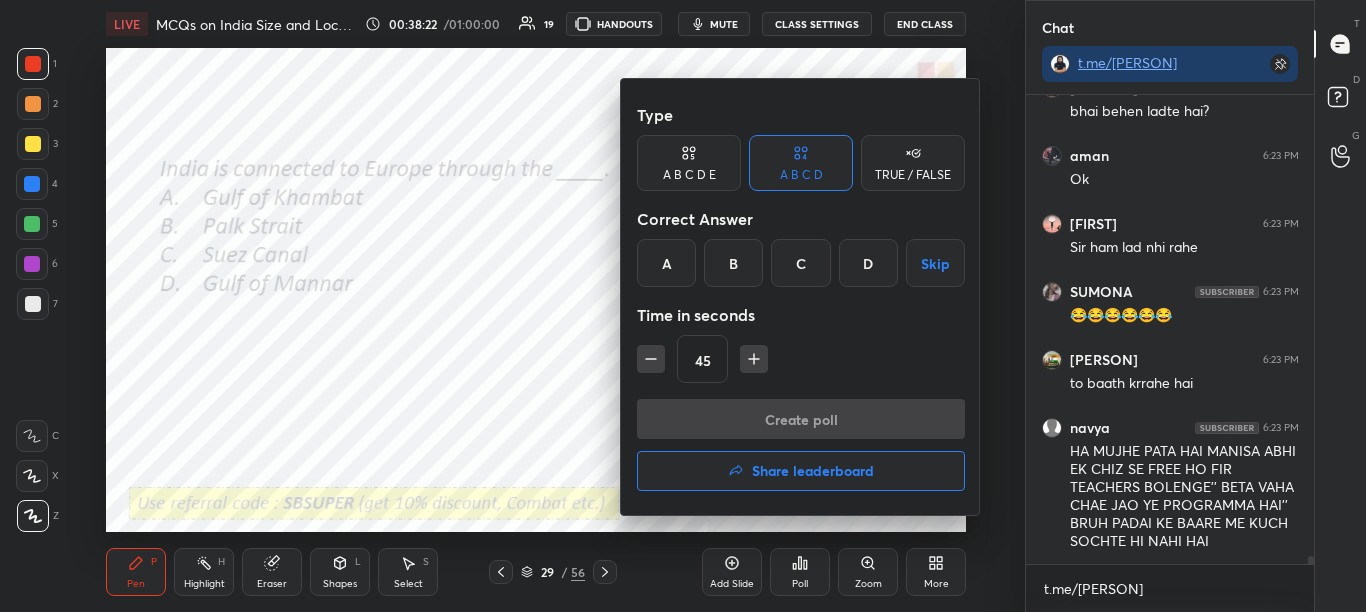 scroll, scrollTop: 28307, scrollLeft: 0, axis: vertical 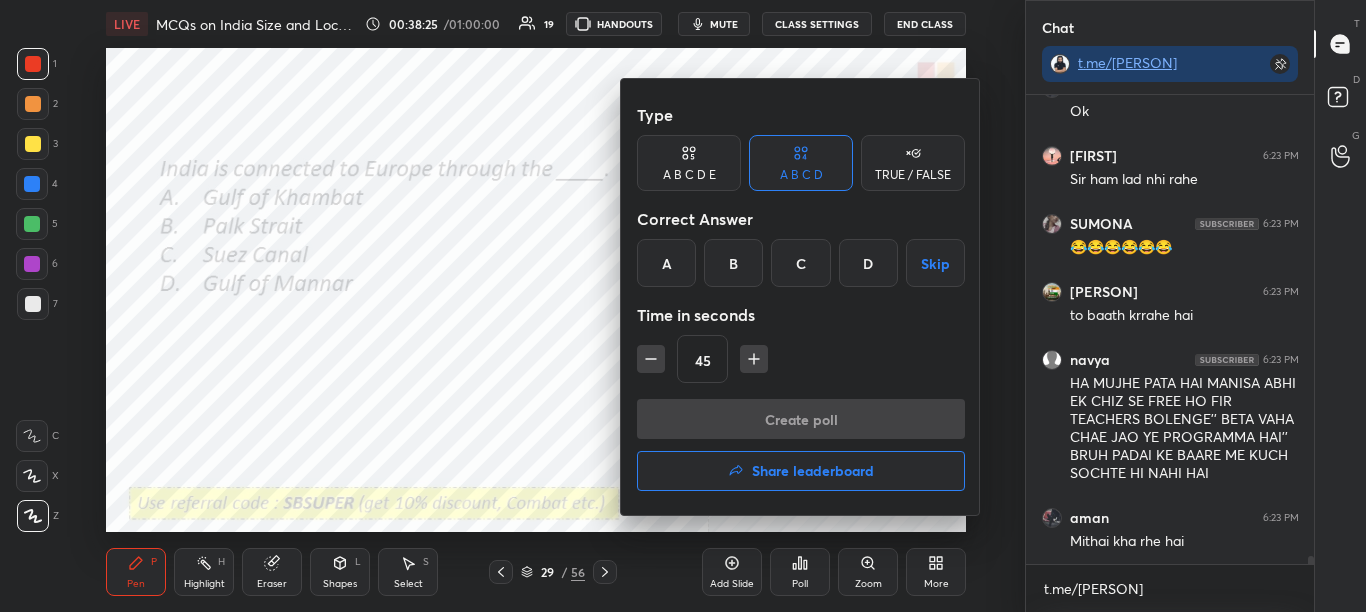 click on "C" at bounding box center [800, 263] 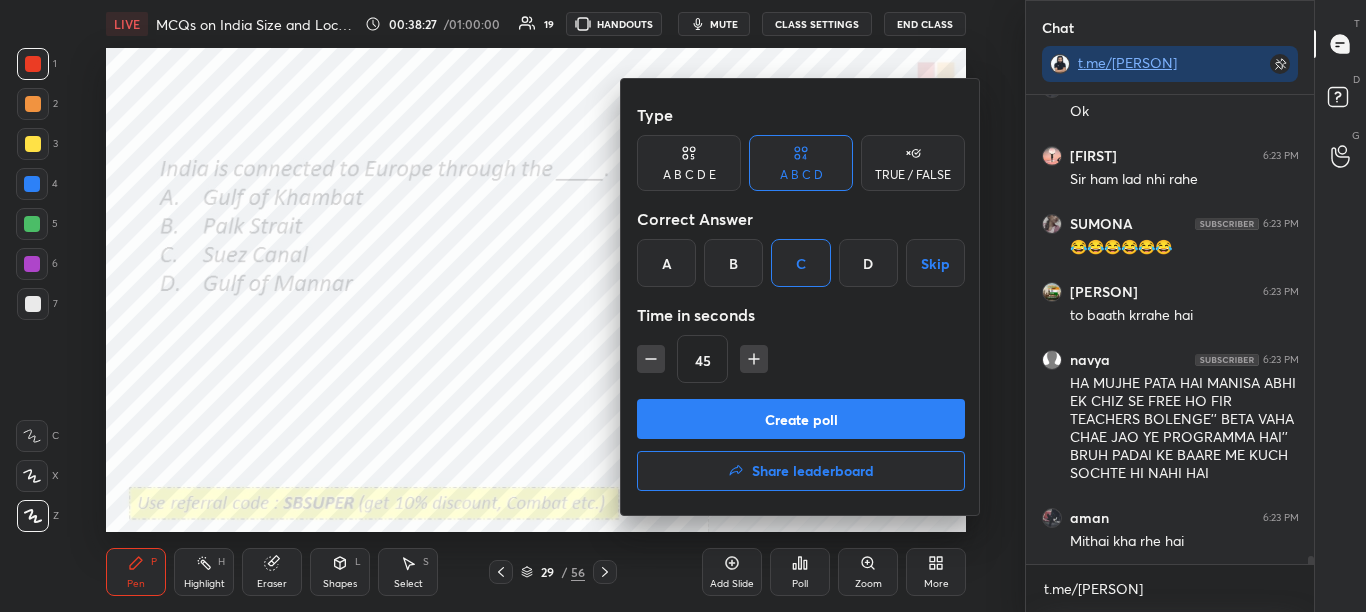 drag, startPoint x: 816, startPoint y: 411, endPoint x: 837, endPoint y: 381, distance: 36.619667 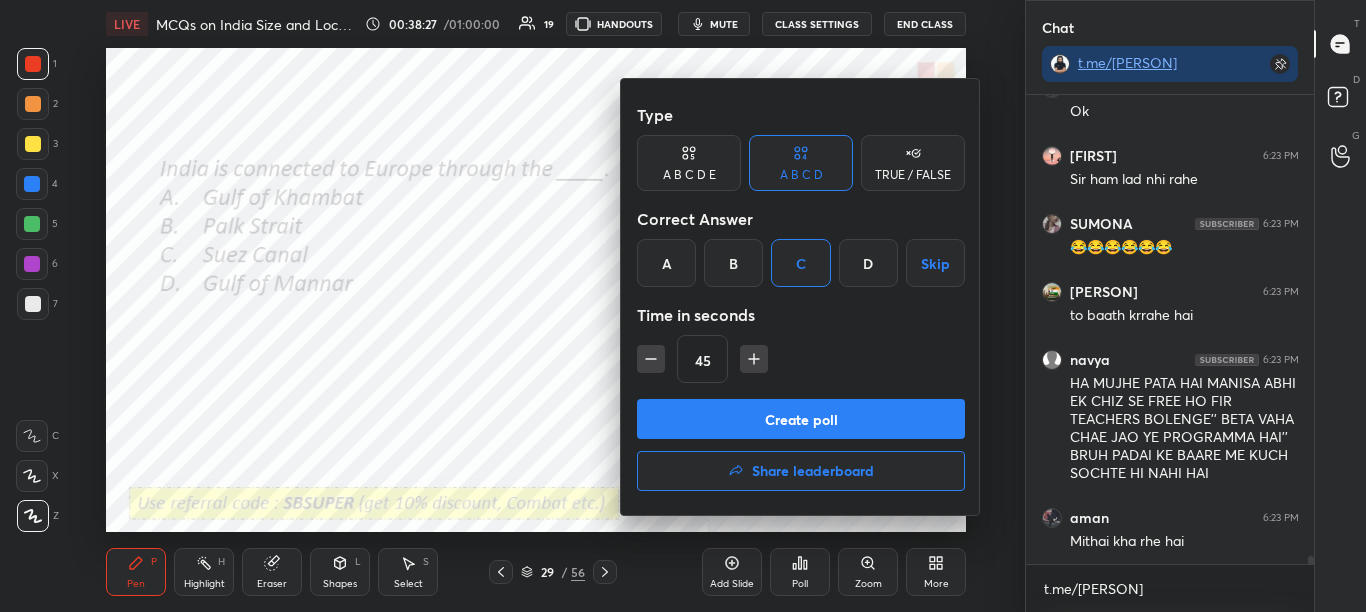 click on "Create poll" at bounding box center (801, 419) 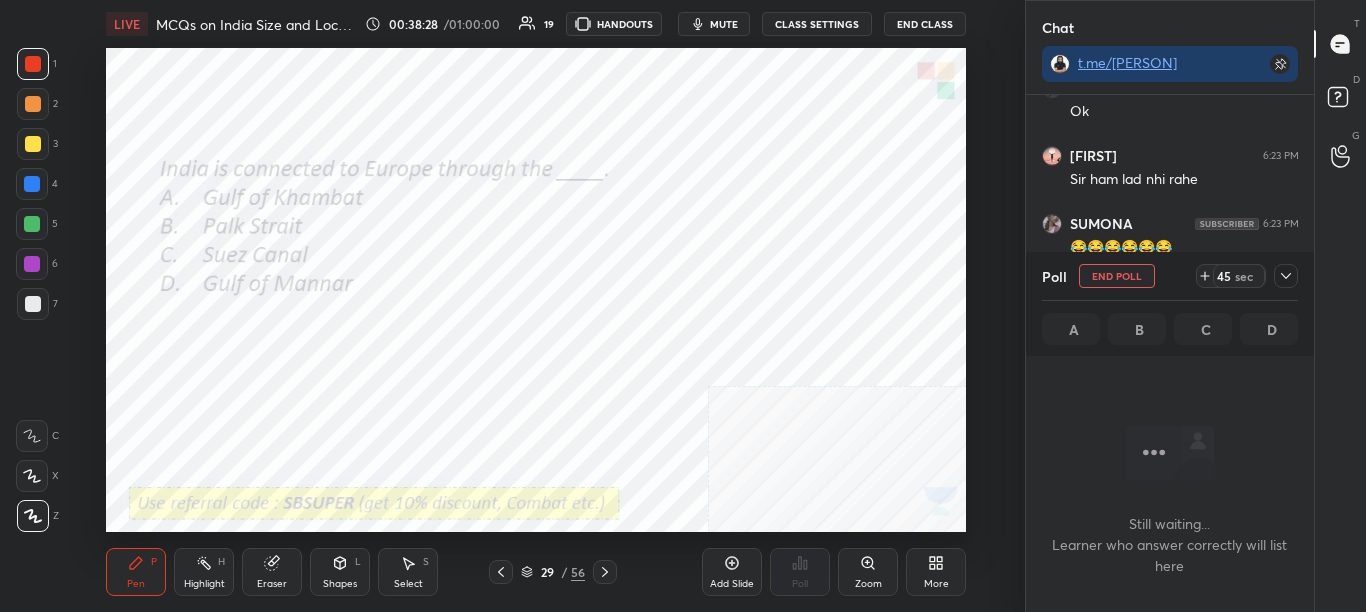 scroll, scrollTop: 391, scrollLeft: 282, axis: both 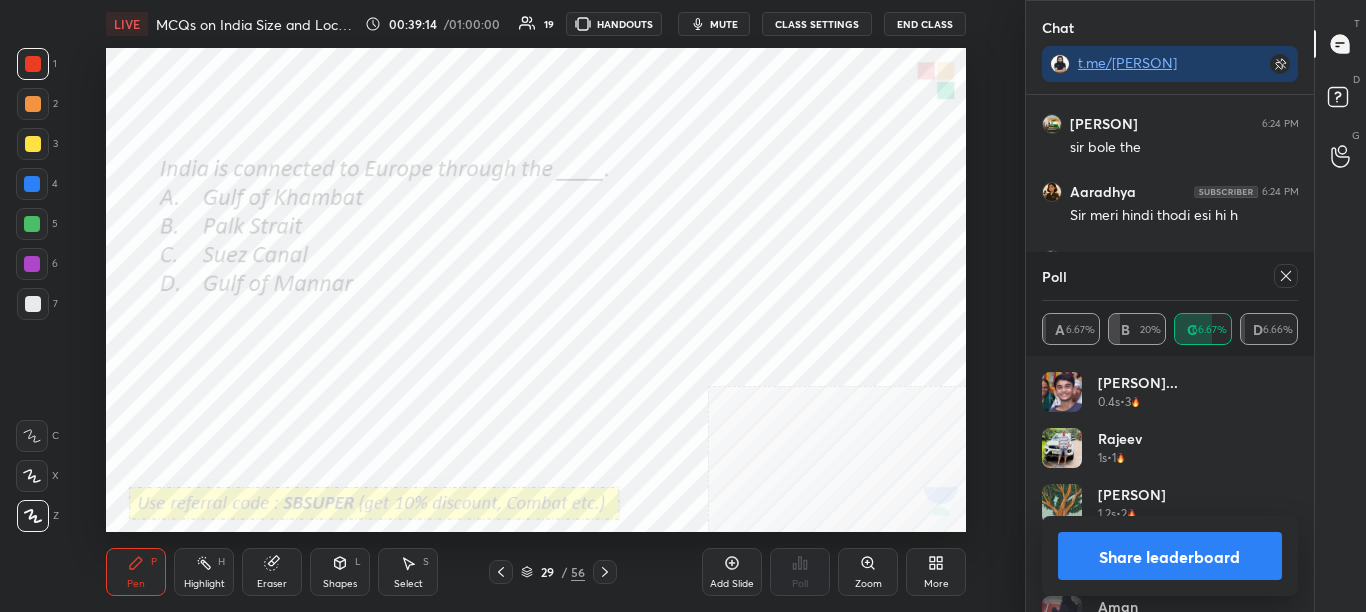 click on "Share leaderboard" at bounding box center (1170, 556) 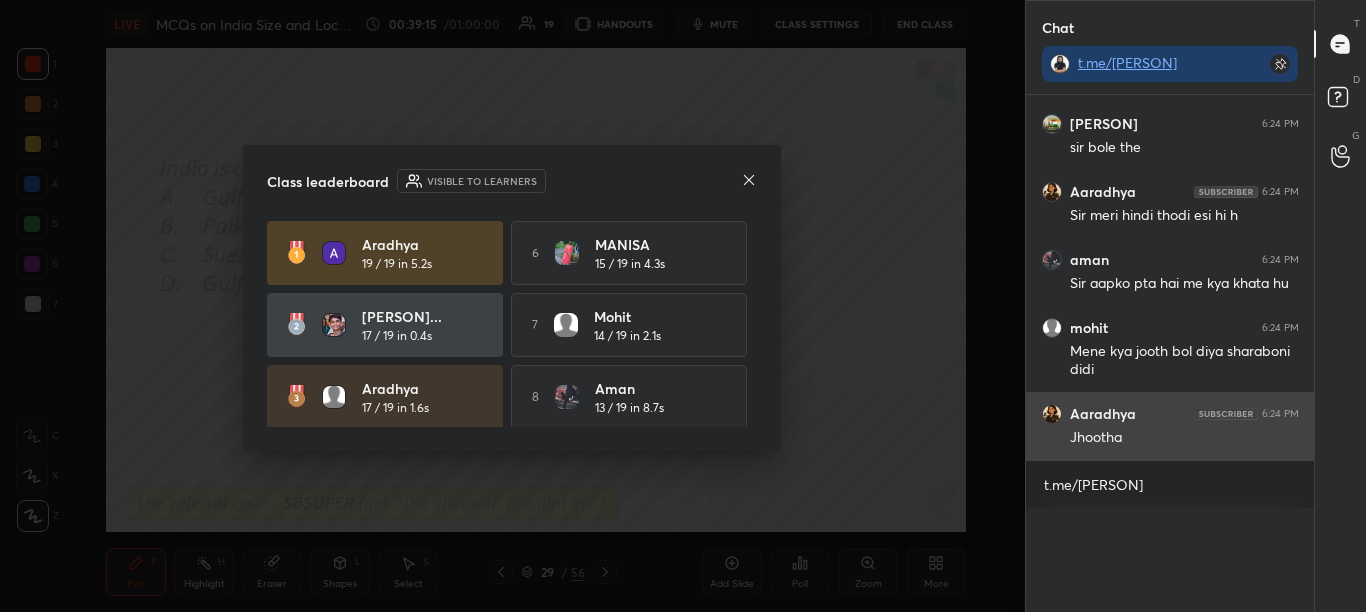 scroll, scrollTop: 0, scrollLeft: 0, axis: both 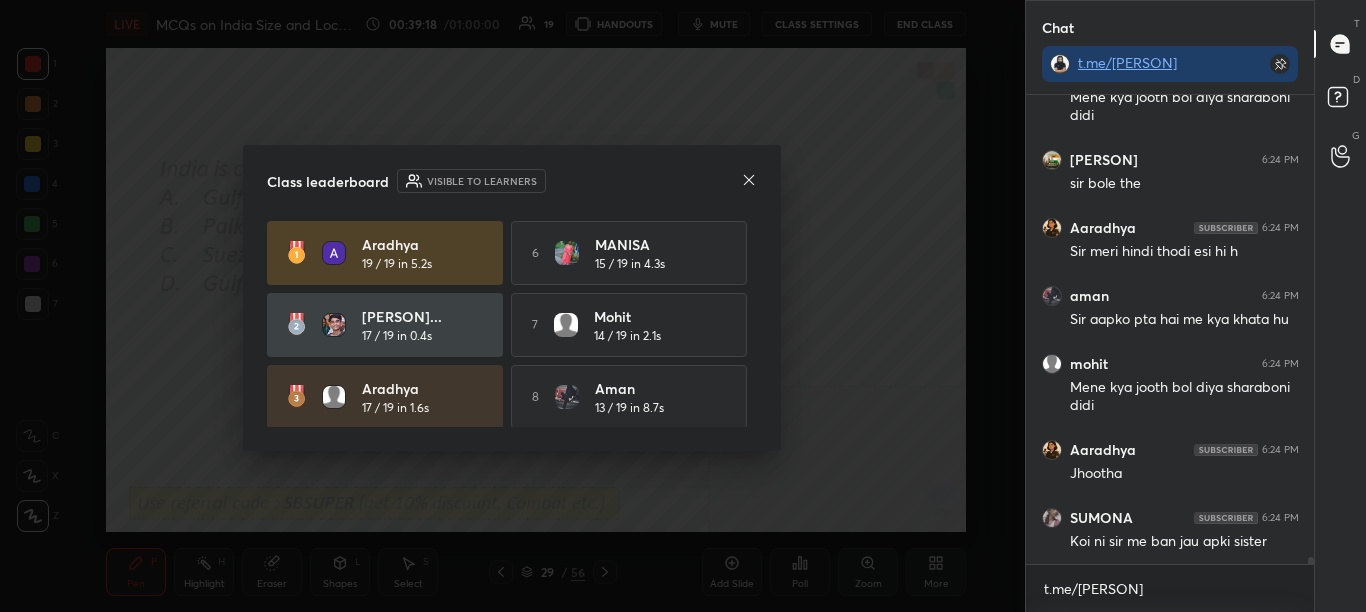 click 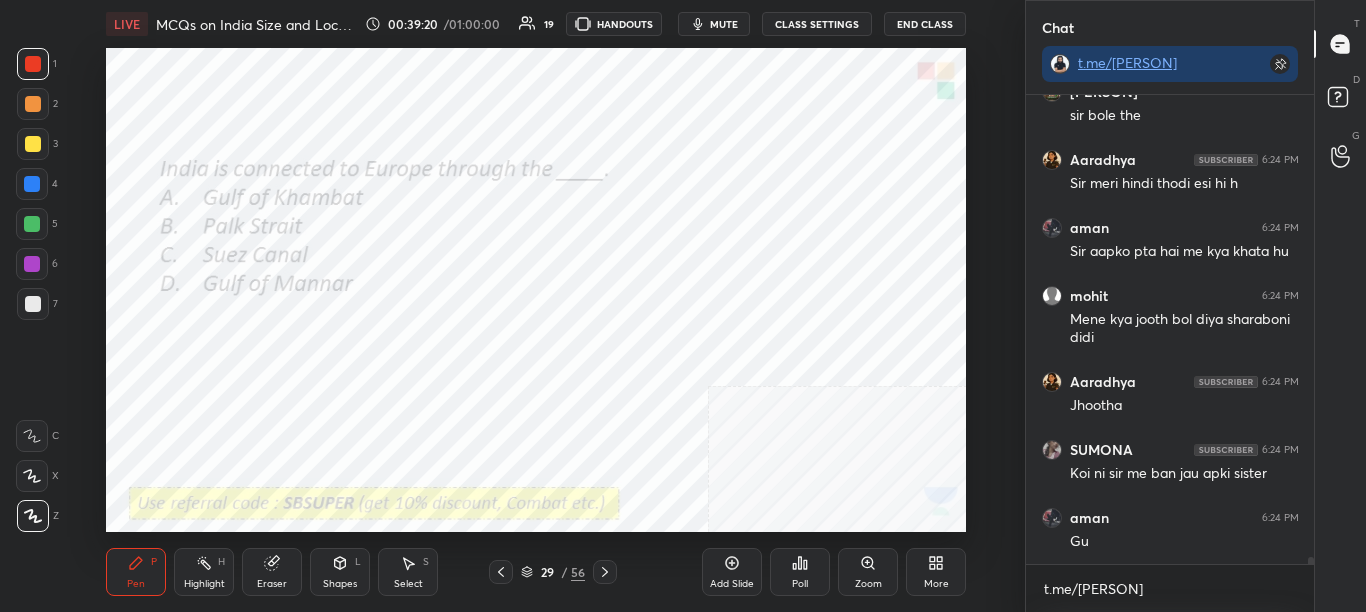 click 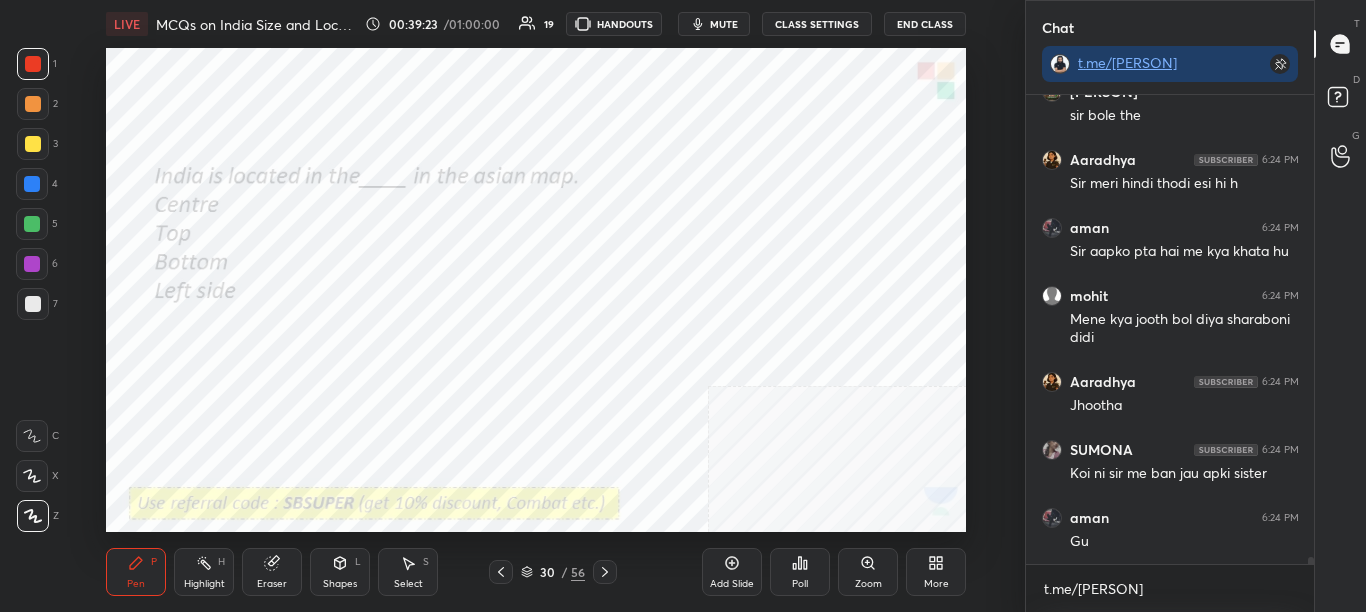 scroll, scrollTop: 29485, scrollLeft: 0, axis: vertical 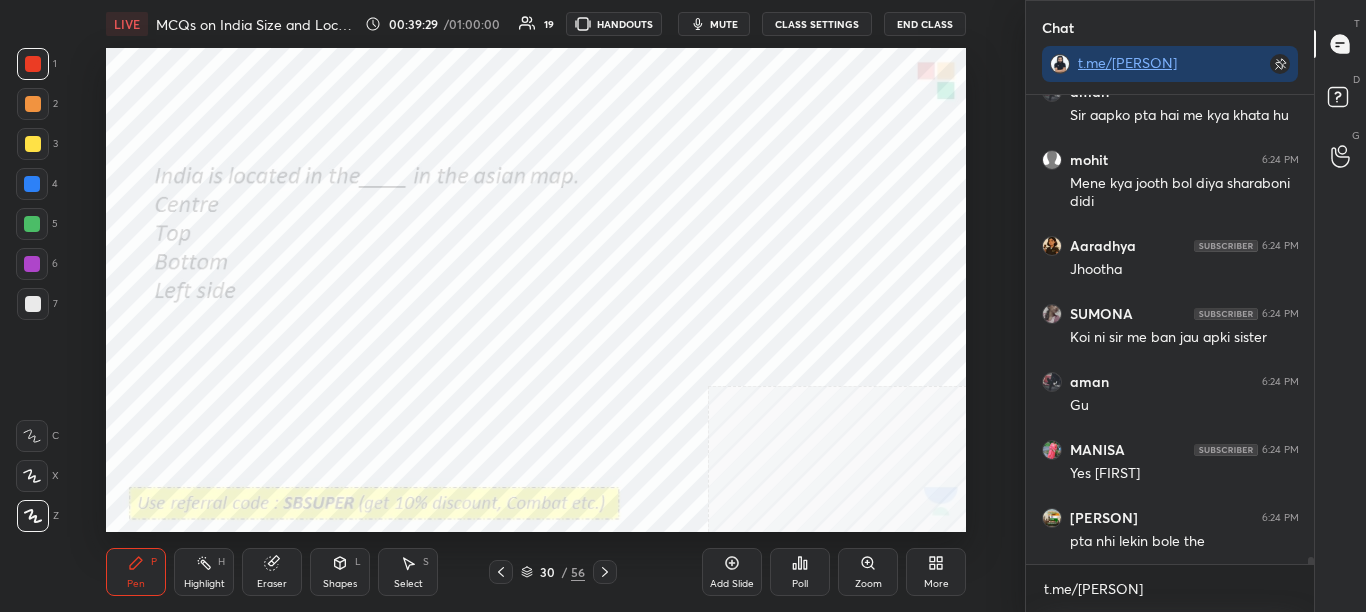 click at bounding box center (33, 144) 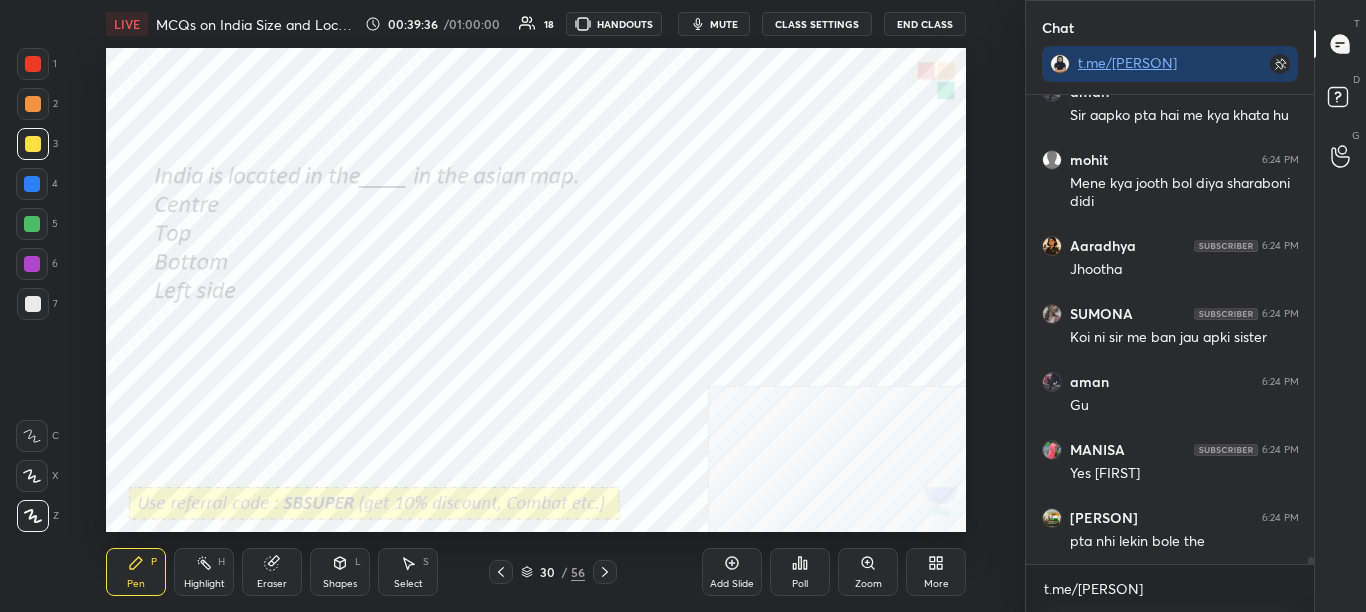 click at bounding box center [33, 64] 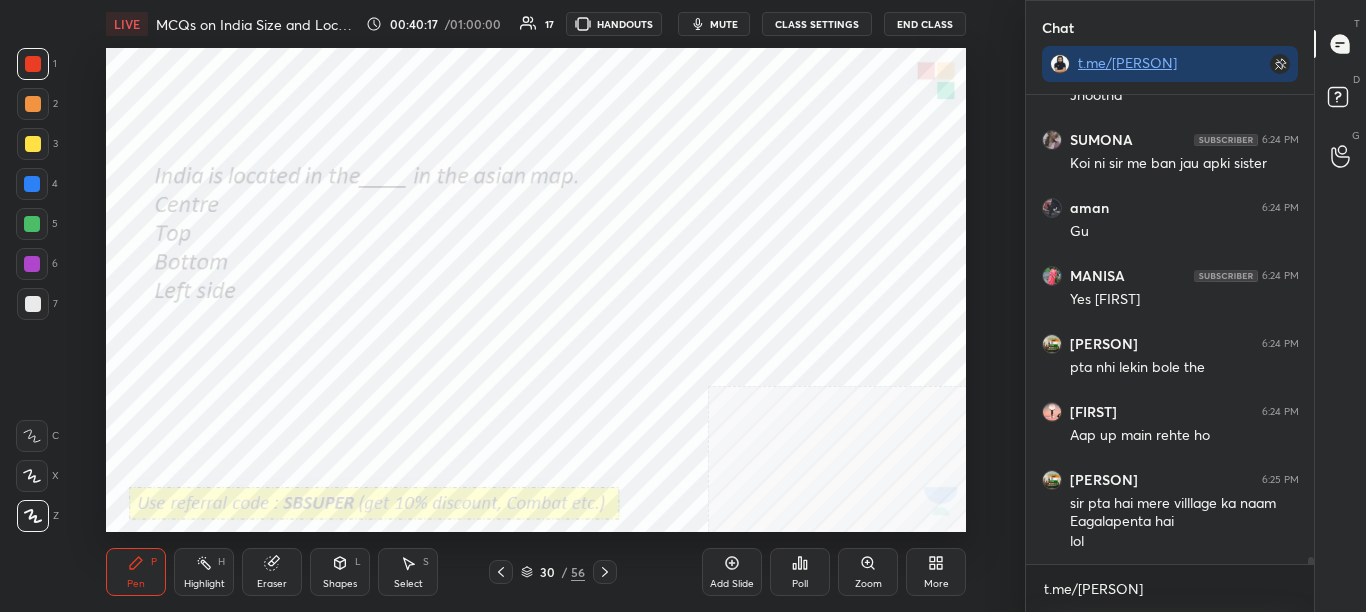 scroll, scrollTop: 29813, scrollLeft: 0, axis: vertical 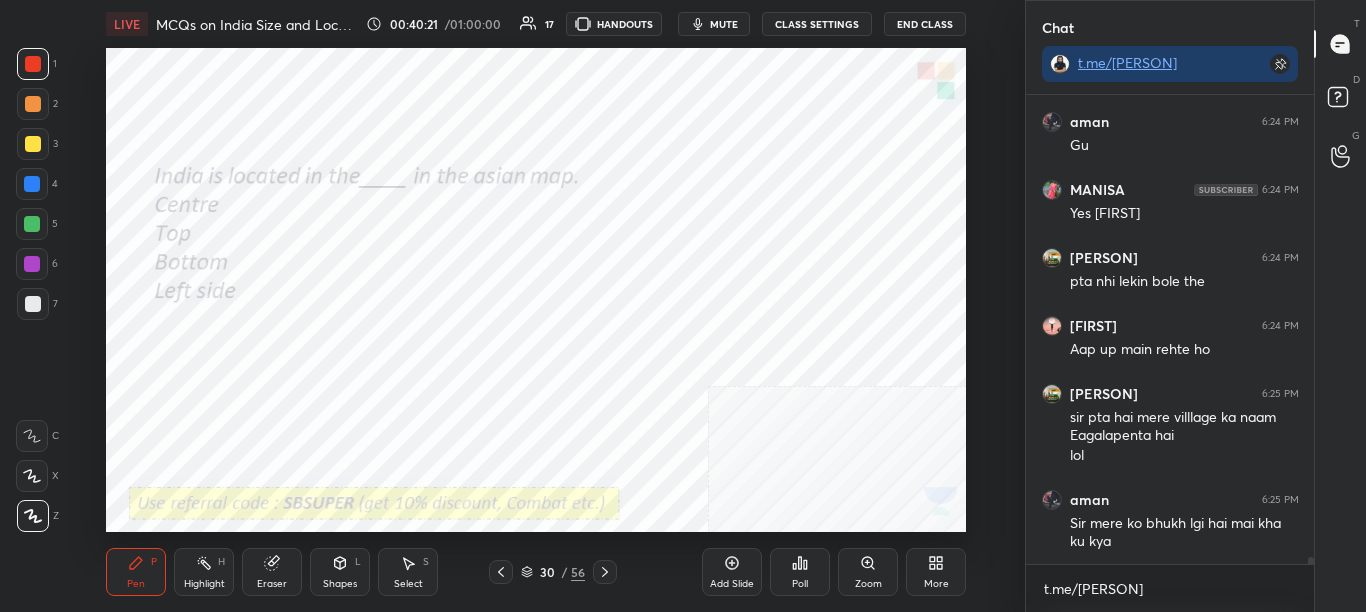 click on "Poll" at bounding box center (800, 584) 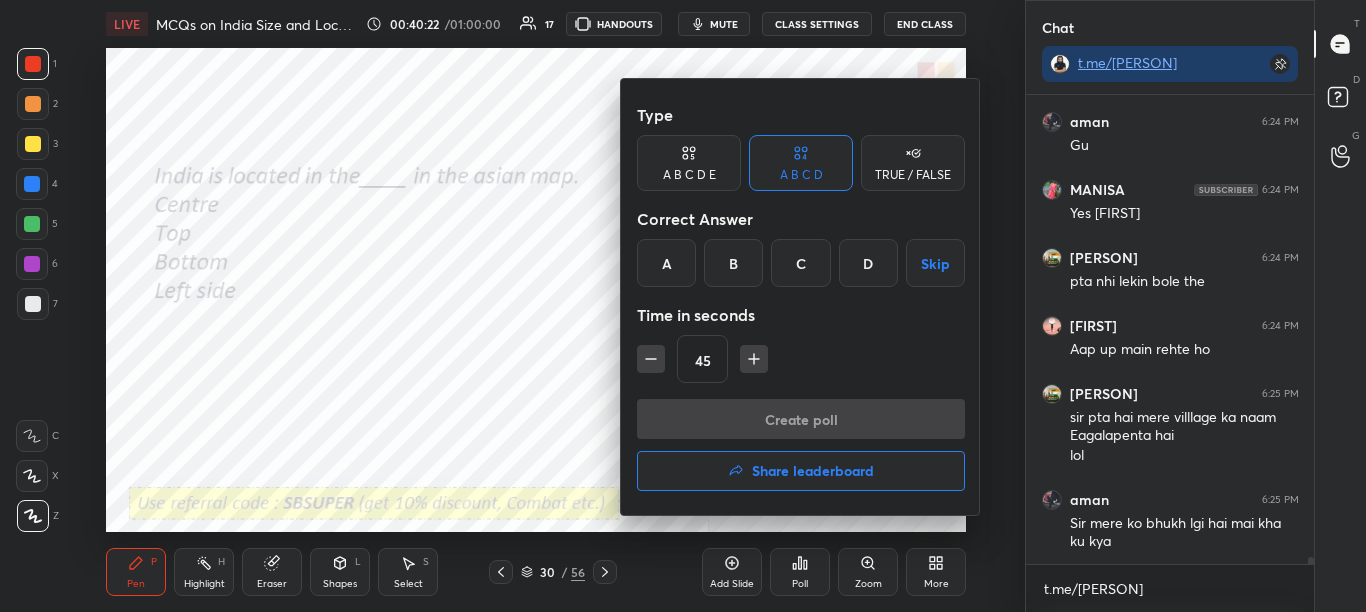 click on "A" at bounding box center (666, 263) 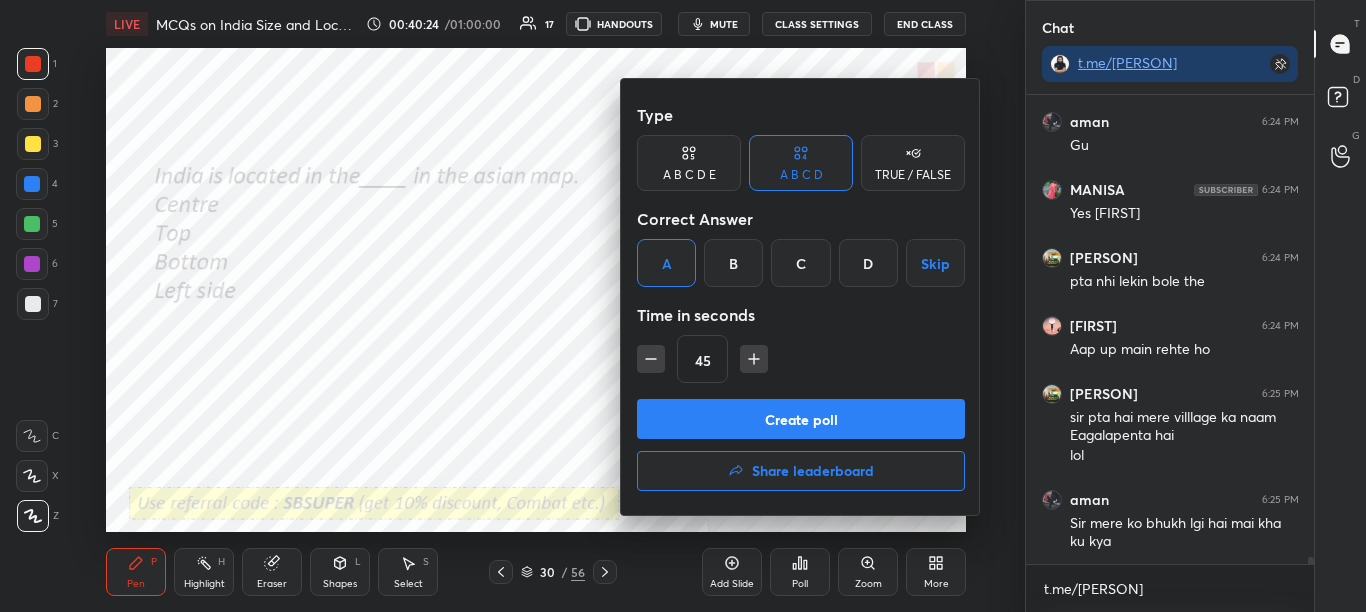 click on "Create poll" at bounding box center [801, 419] 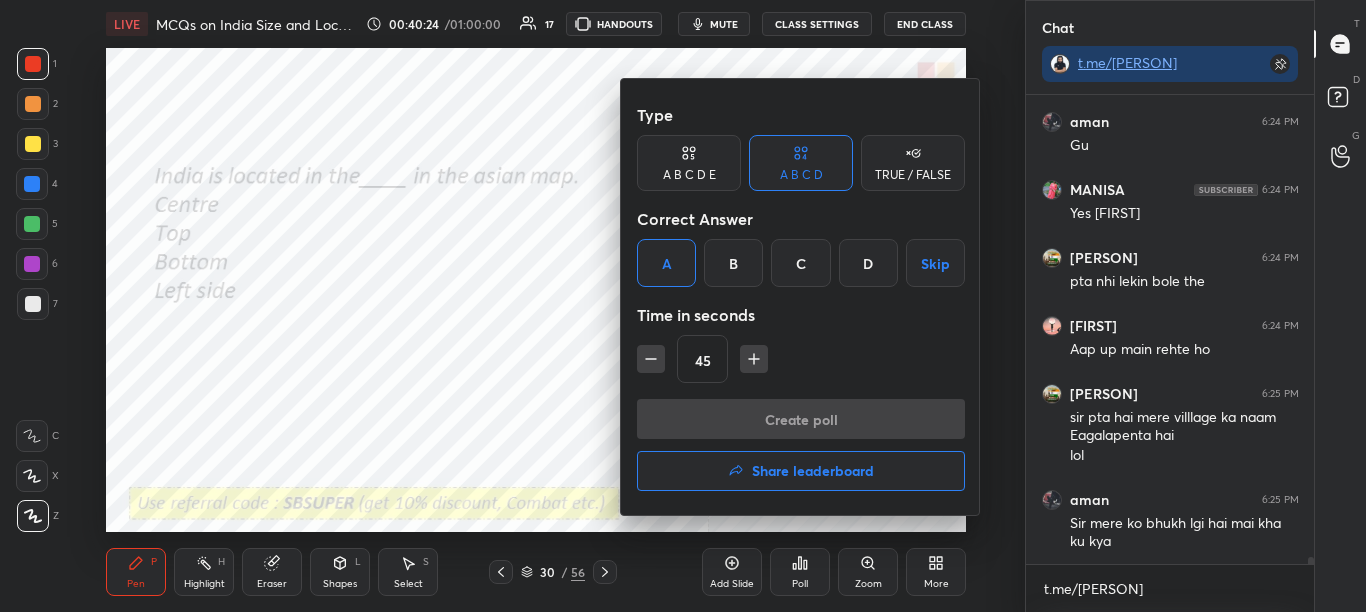 scroll, scrollTop: 411, scrollLeft: 282, axis: both 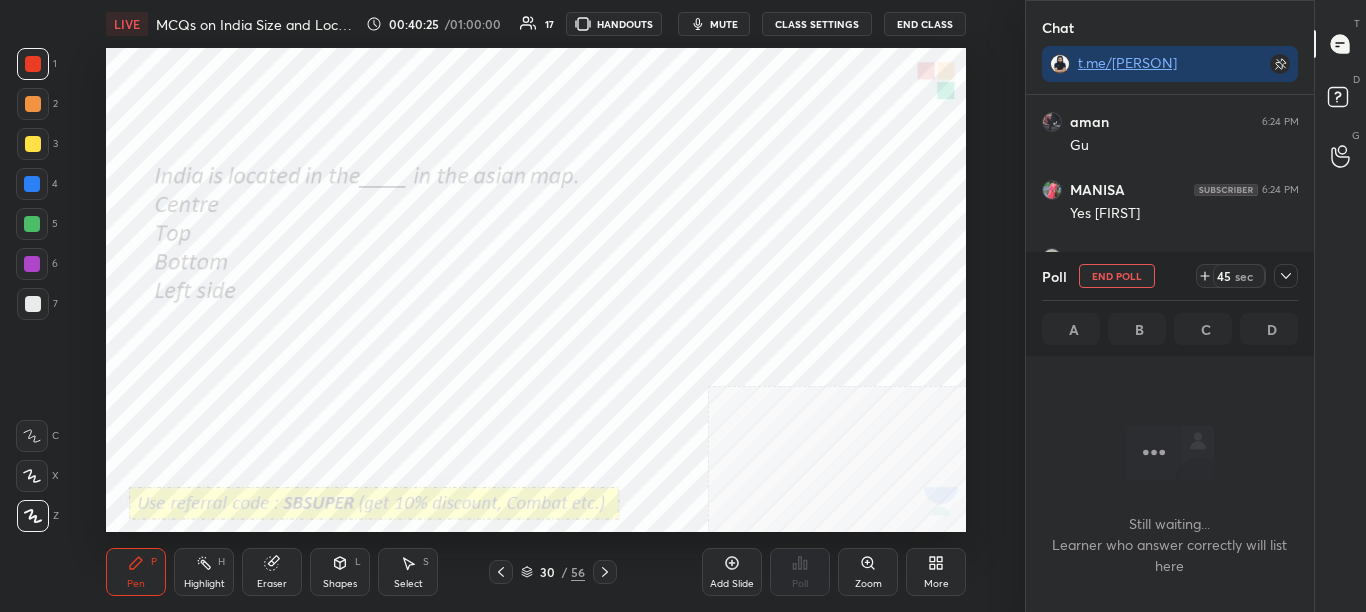 click 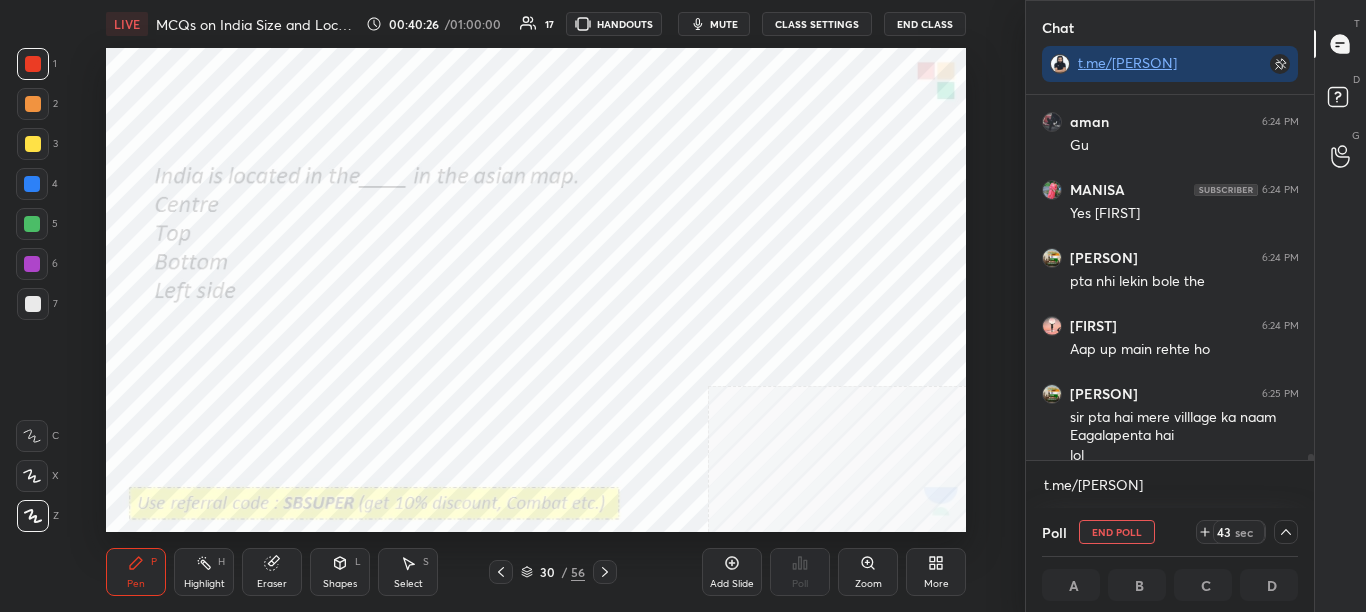 scroll, scrollTop: 1, scrollLeft: 7, axis: both 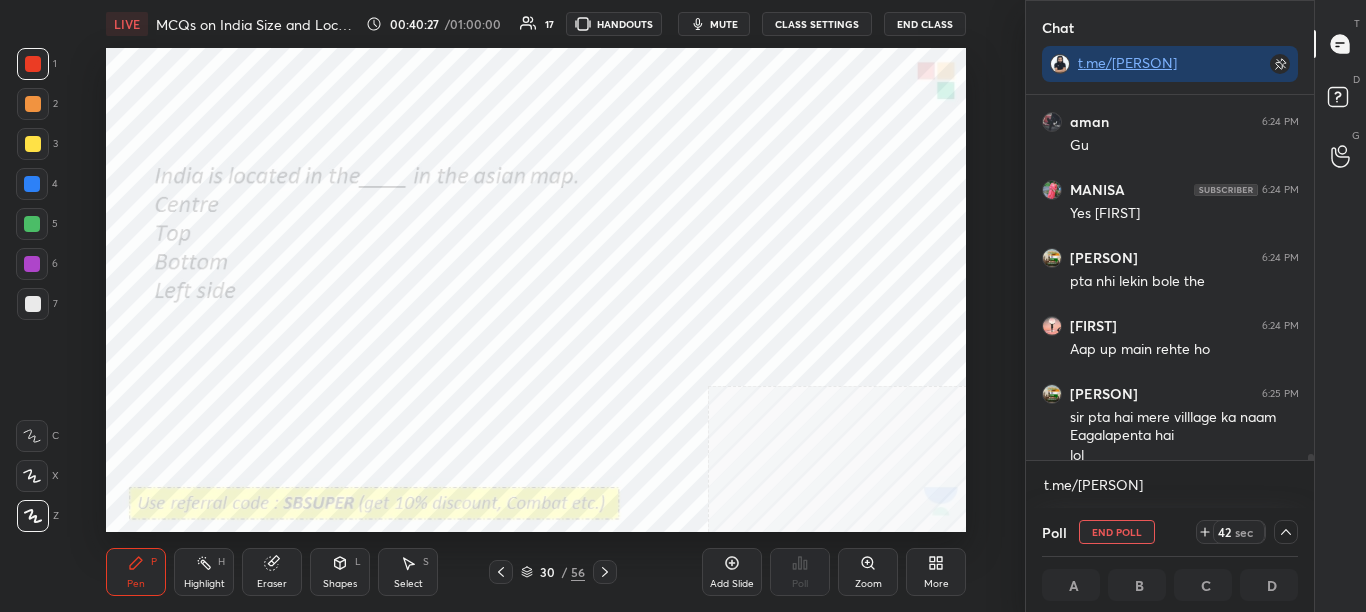 click at bounding box center (1308, 277) 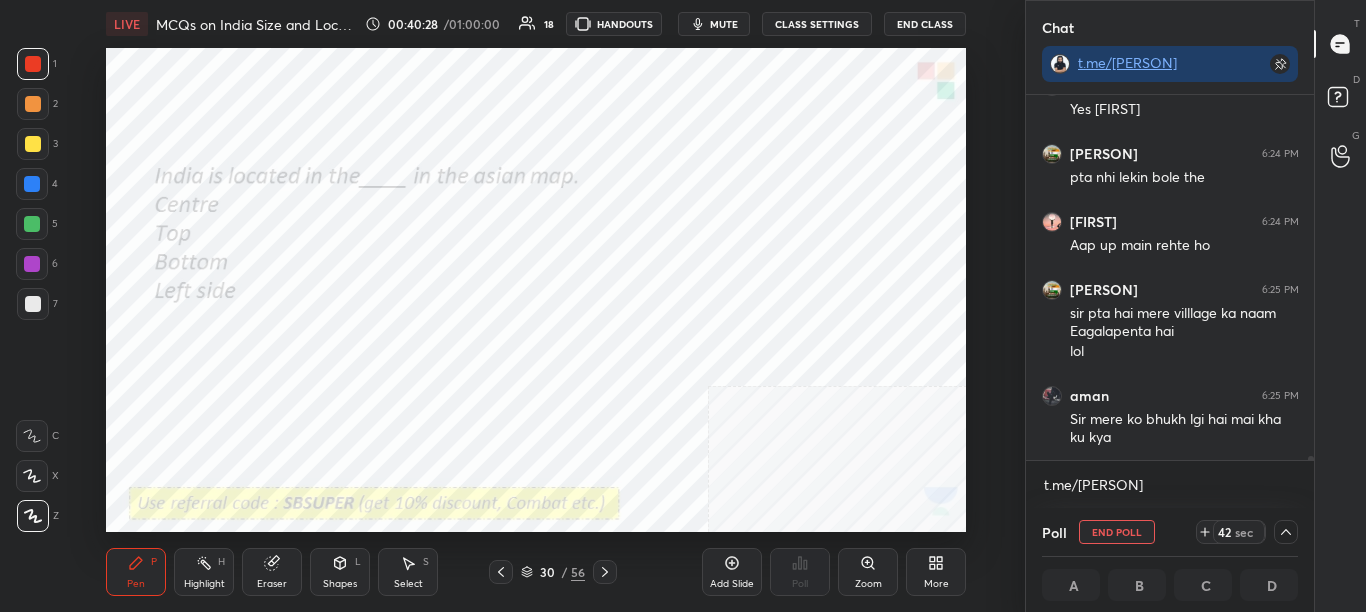 drag, startPoint x: 1309, startPoint y: 456, endPoint x: 1303, endPoint y: 473, distance: 18.027756 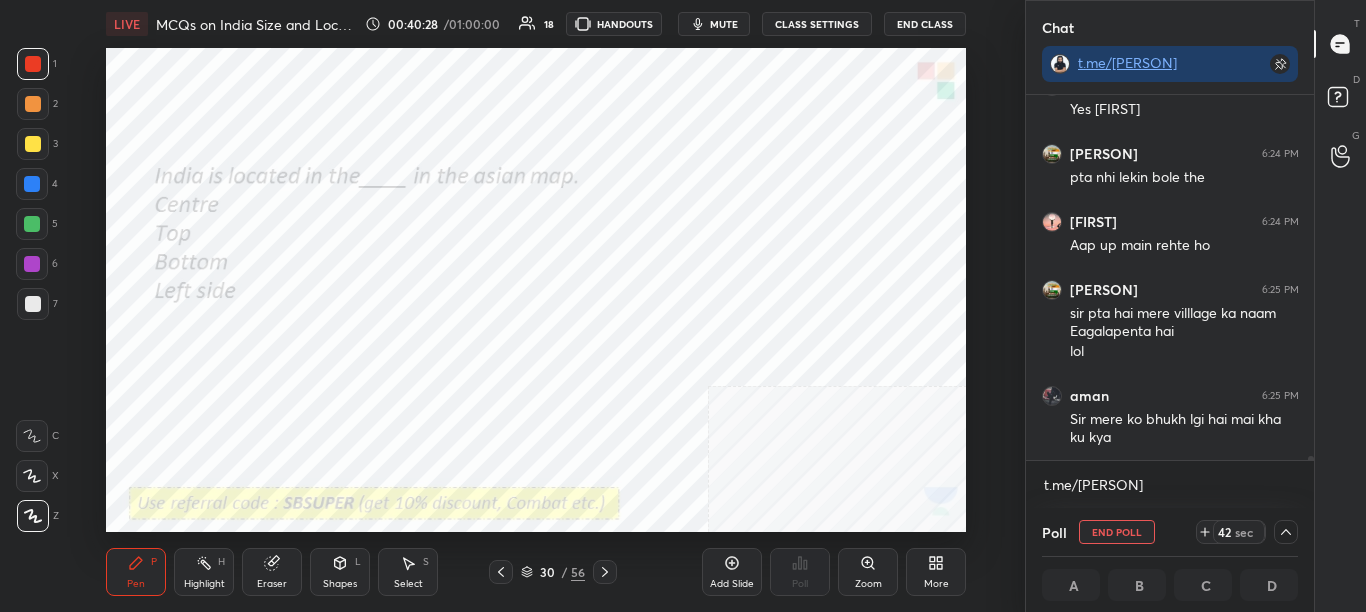 click on "aman 6:24 PM Gu MANISA 6:24 PM Yes navya Hafsa 6:24 PM pta nhi lekin bole the Shraboni 6:24 PM Aap up main rehte ho Hafsa 6:25 PM sir pta hai mere villlage ka naam Eagalapenta hai lol aman 6:25 PM Sir mere ko bhukh lgi hai mai kha ku kya JUMP TO LATEST Enable hand raising Enable raise hand to speak to learners. Once enabled, chat will be turned off temporarily. Enable t.me/sikandarcbse9th x" at bounding box center (1170, 301) 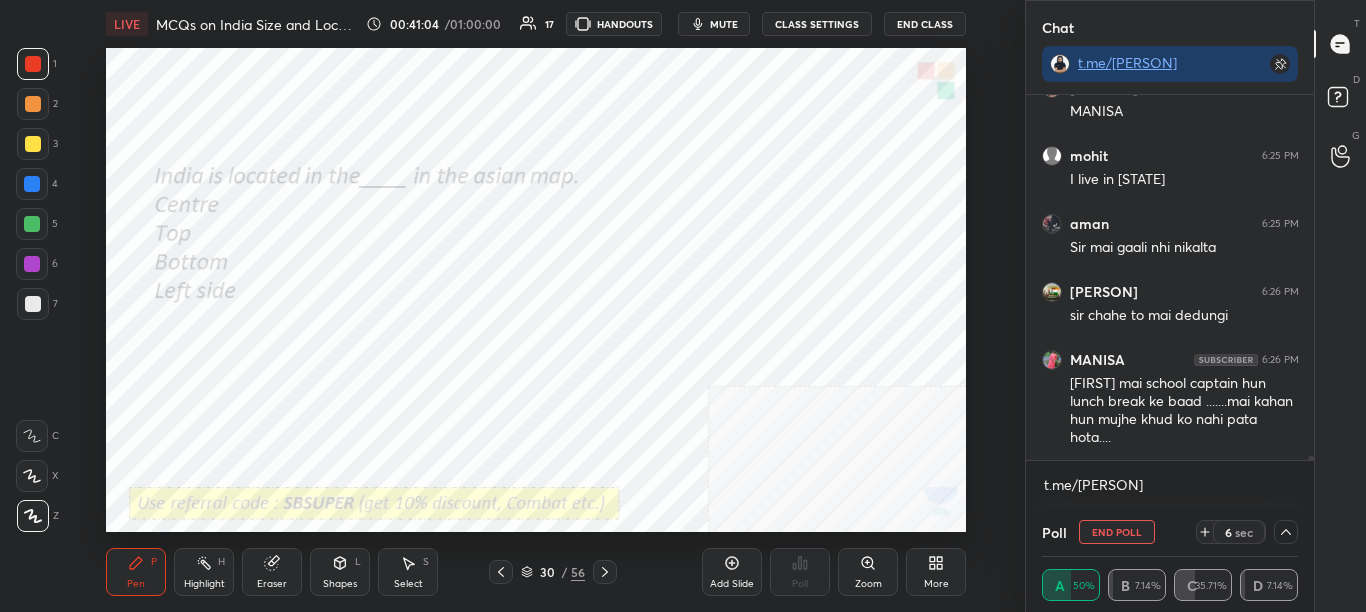 scroll, scrollTop: 30533, scrollLeft: 0, axis: vertical 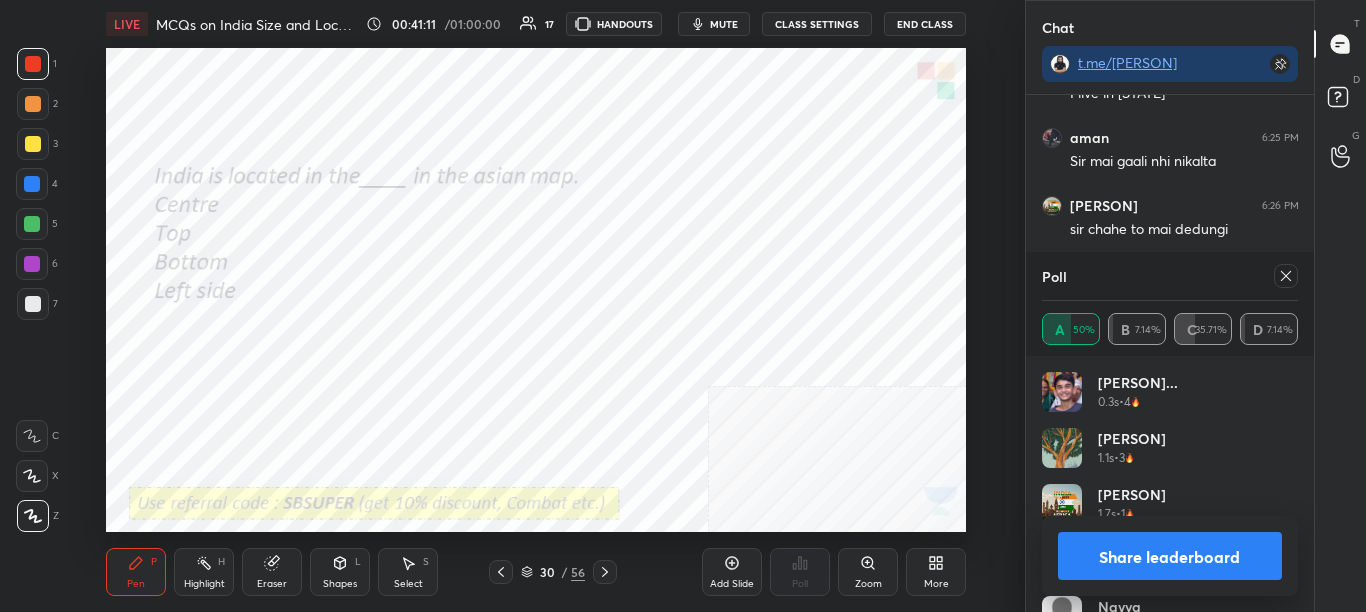 click at bounding box center [1286, 276] 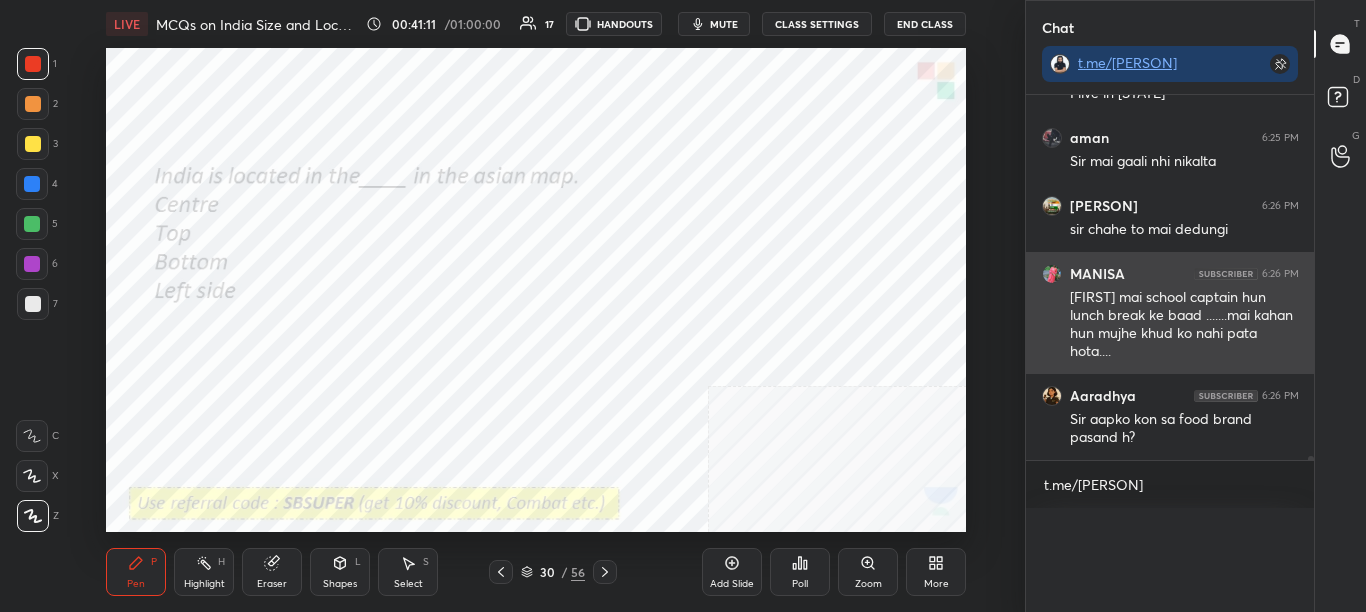 scroll, scrollTop: 0, scrollLeft: 0, axis: both 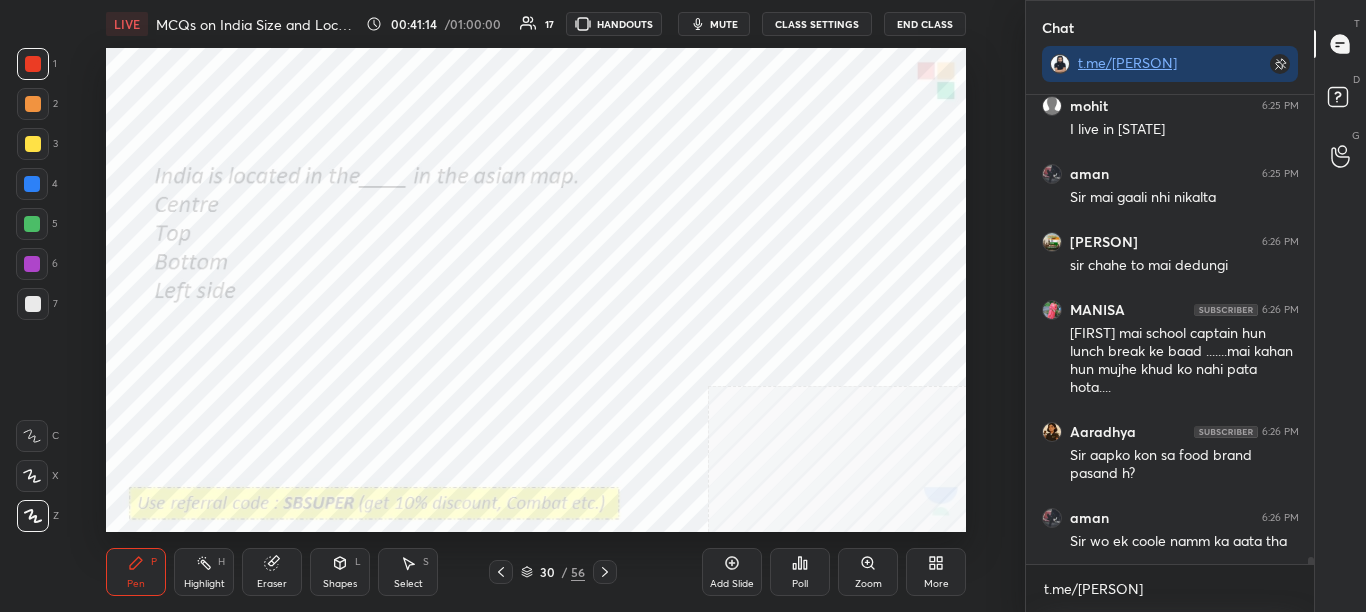 click 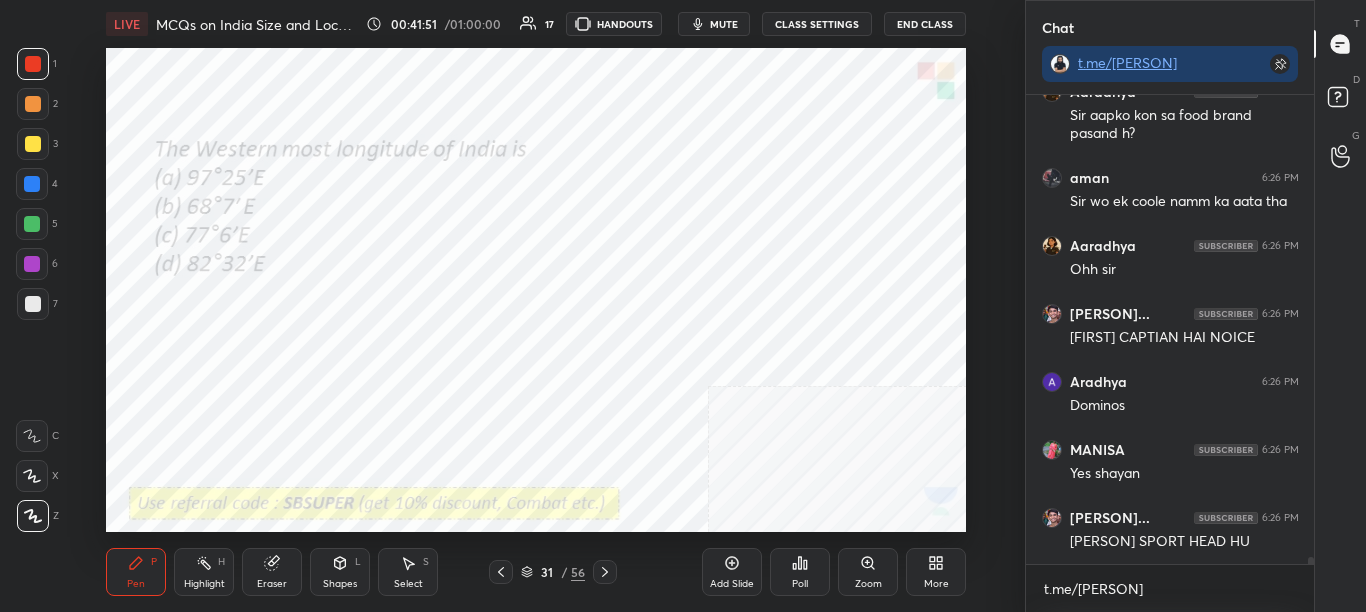 scroll, scrollTop: 30905, scrollLeft: 0, axis: vertical 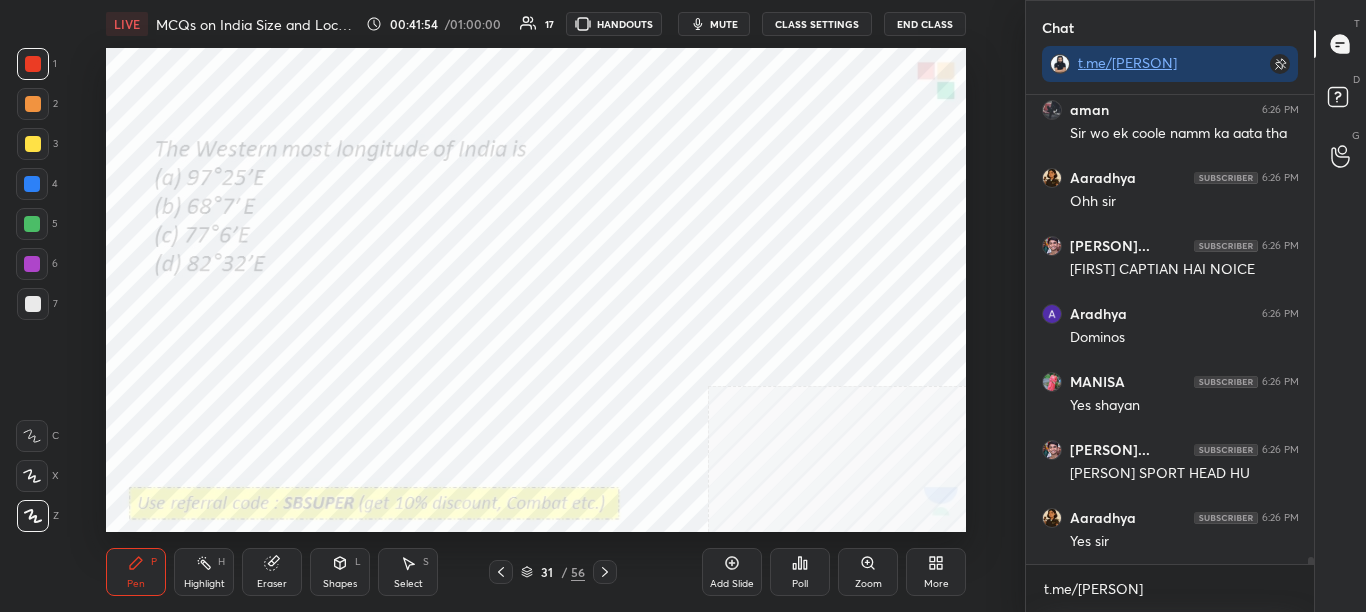 click on "Poll" at bounding box center [800, 584] 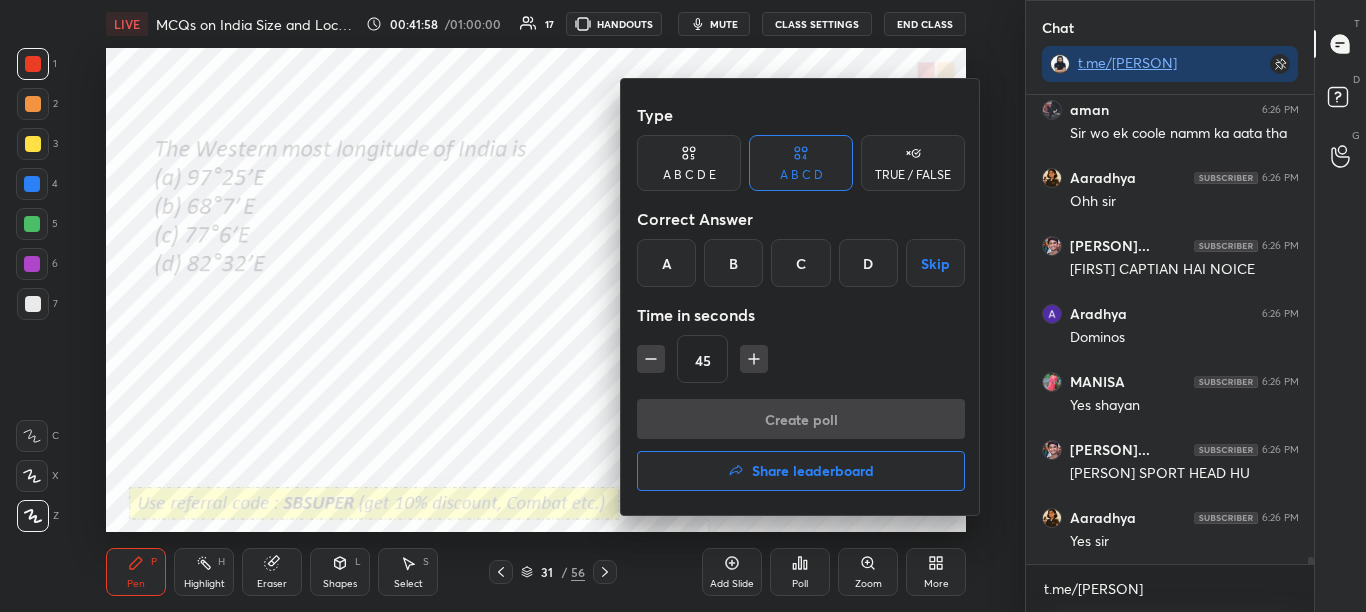 click on "B" at bounding box center [733, 263] 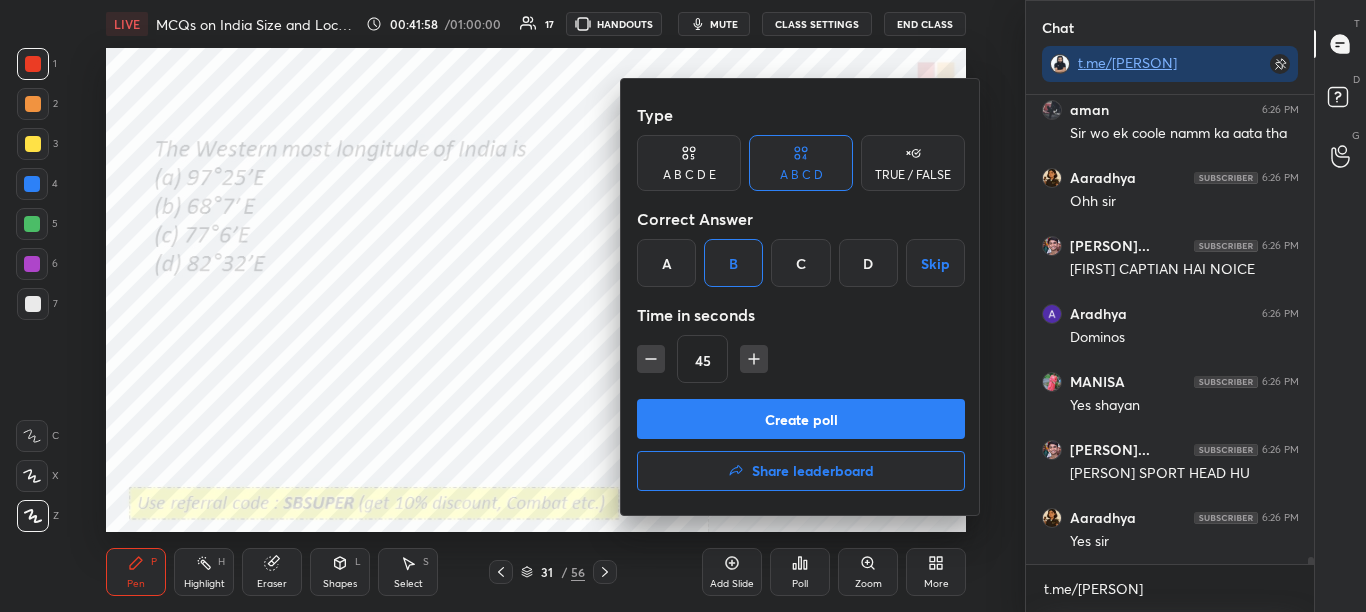 click on "Create poll" at bounding box center [801, 419] 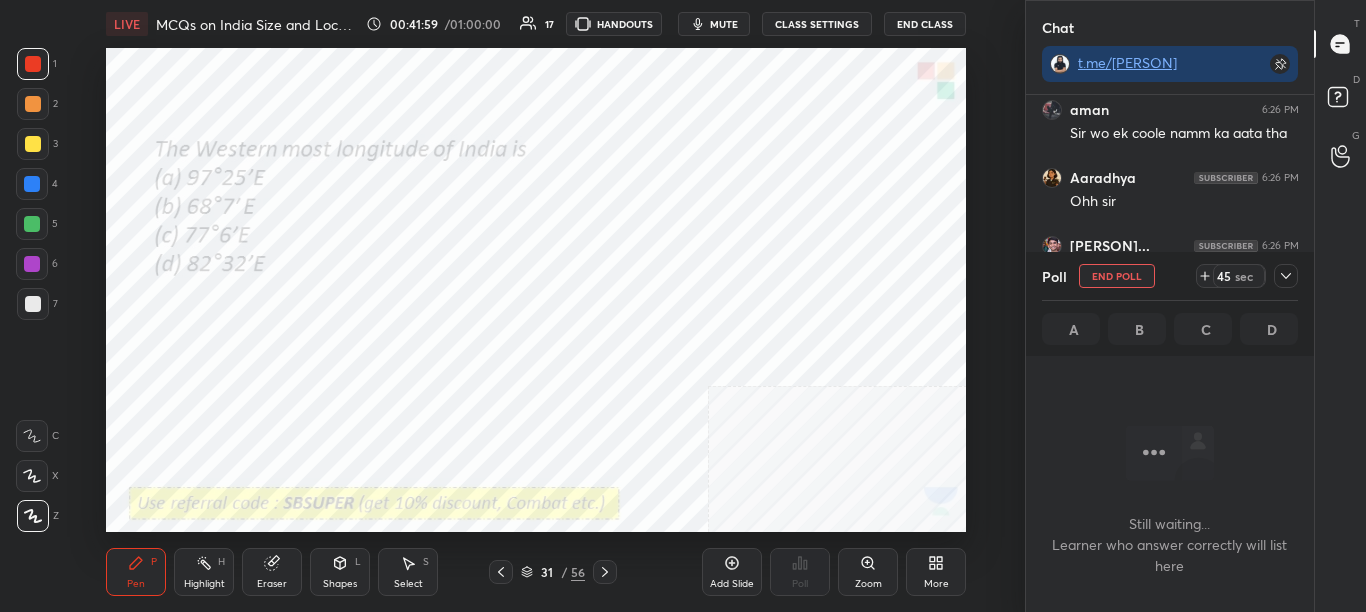 scroll, scrollTop: 361, scrollLeft: 282, axis: both 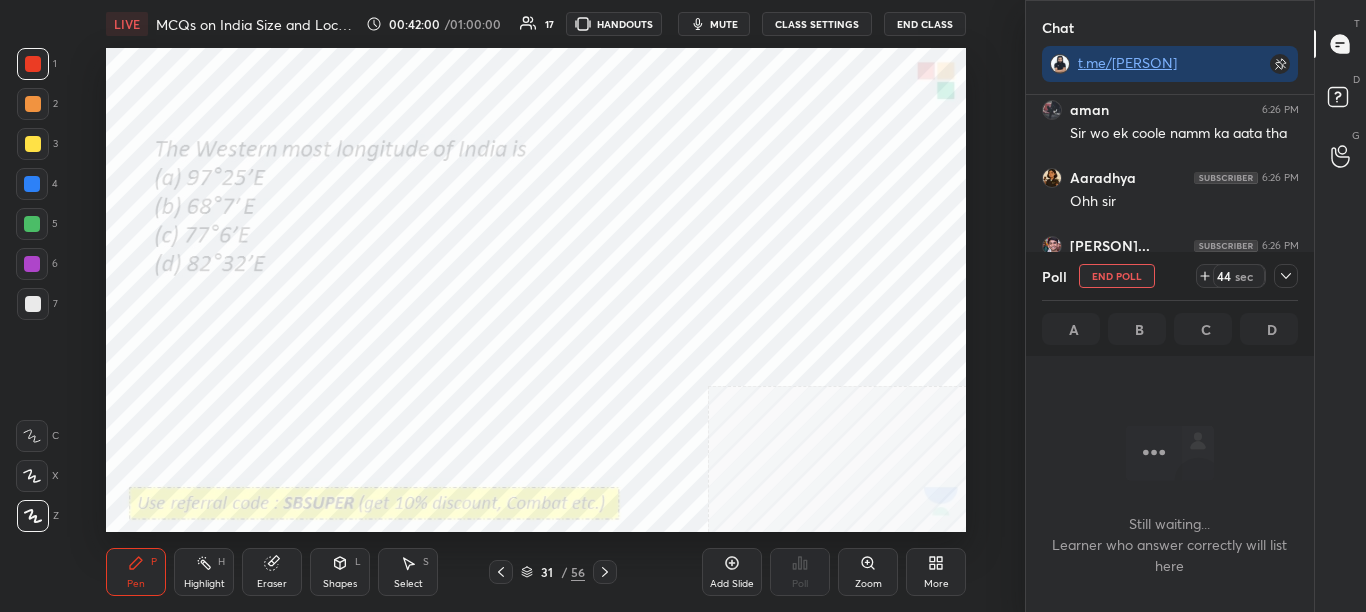 click 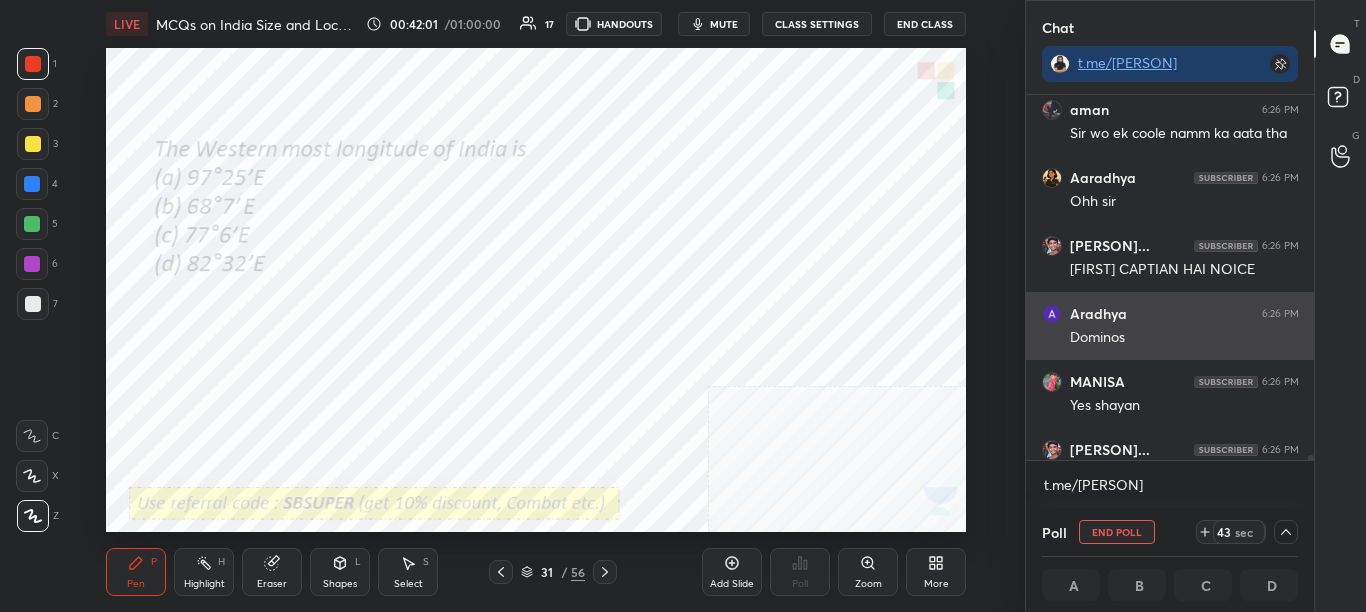 scroll, scrollTop: 1, scrollLeft: 7, axis: both 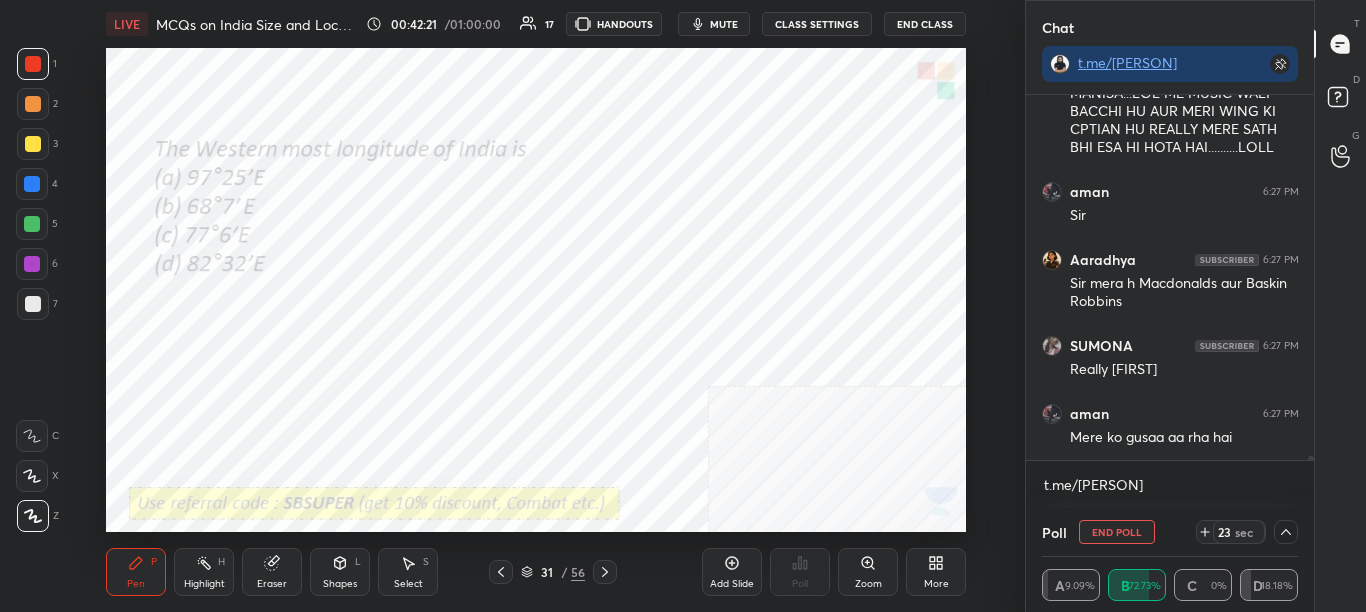 click on "mute" at bounding box center (724, 24) 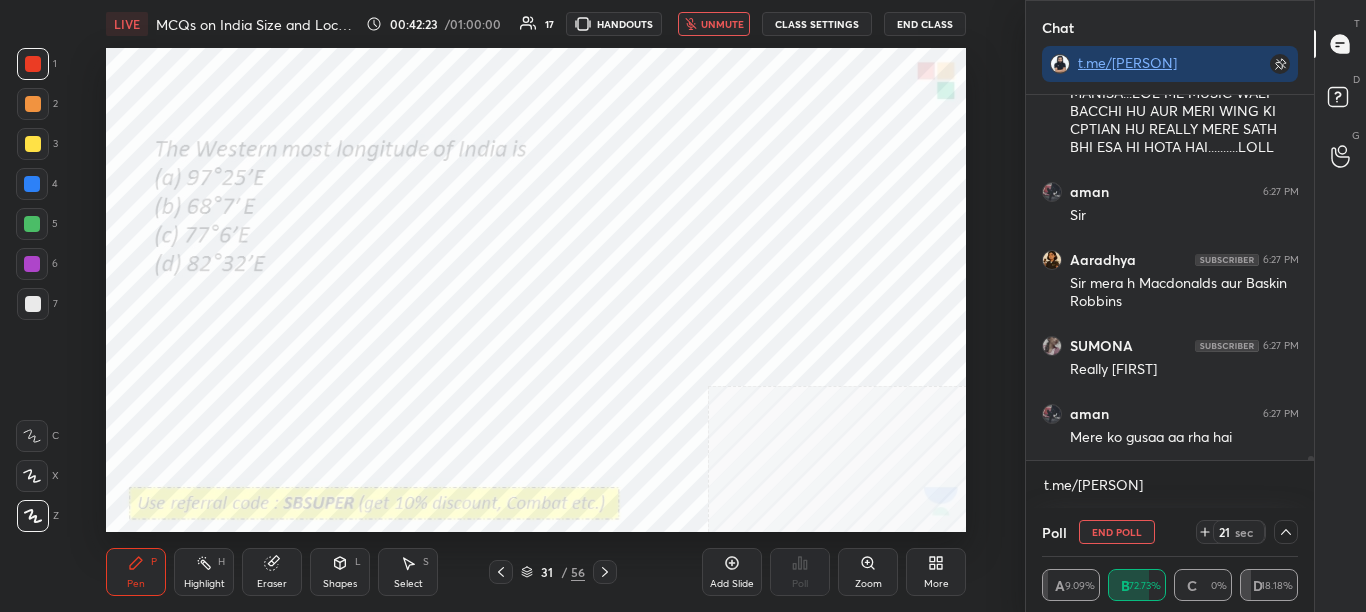 scroll, scrollTop: 31507, scrollLeft: 0, axis: vertical 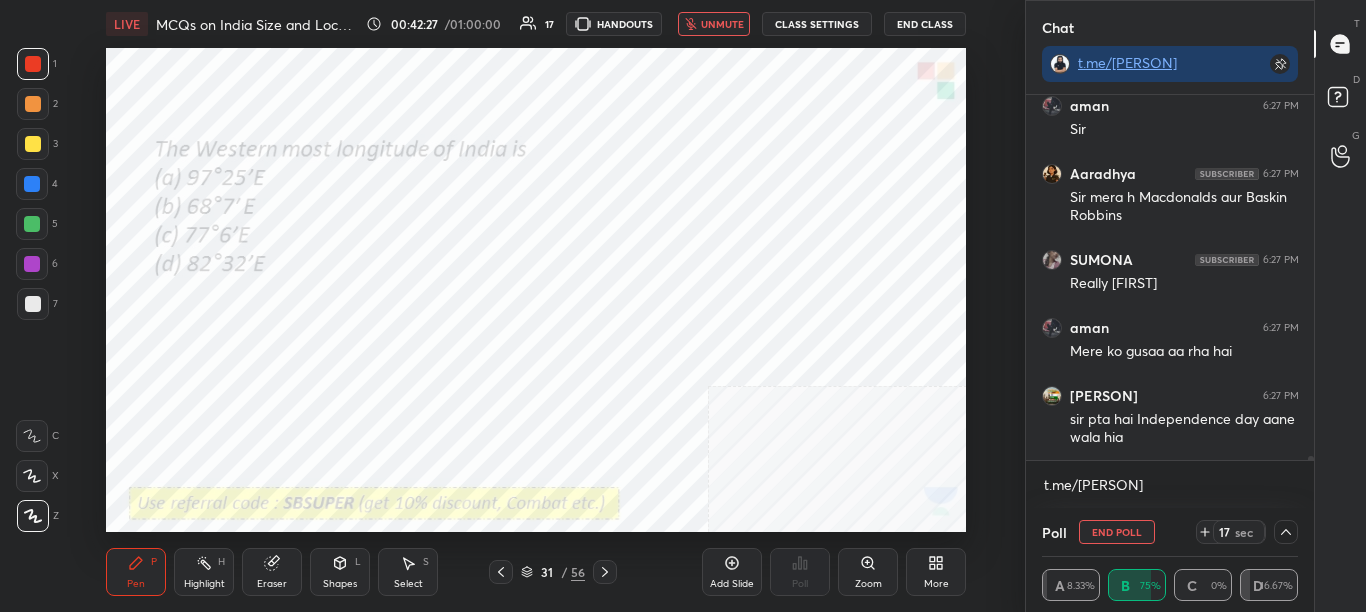 click on "unmute" at bounding box center [722, 24] 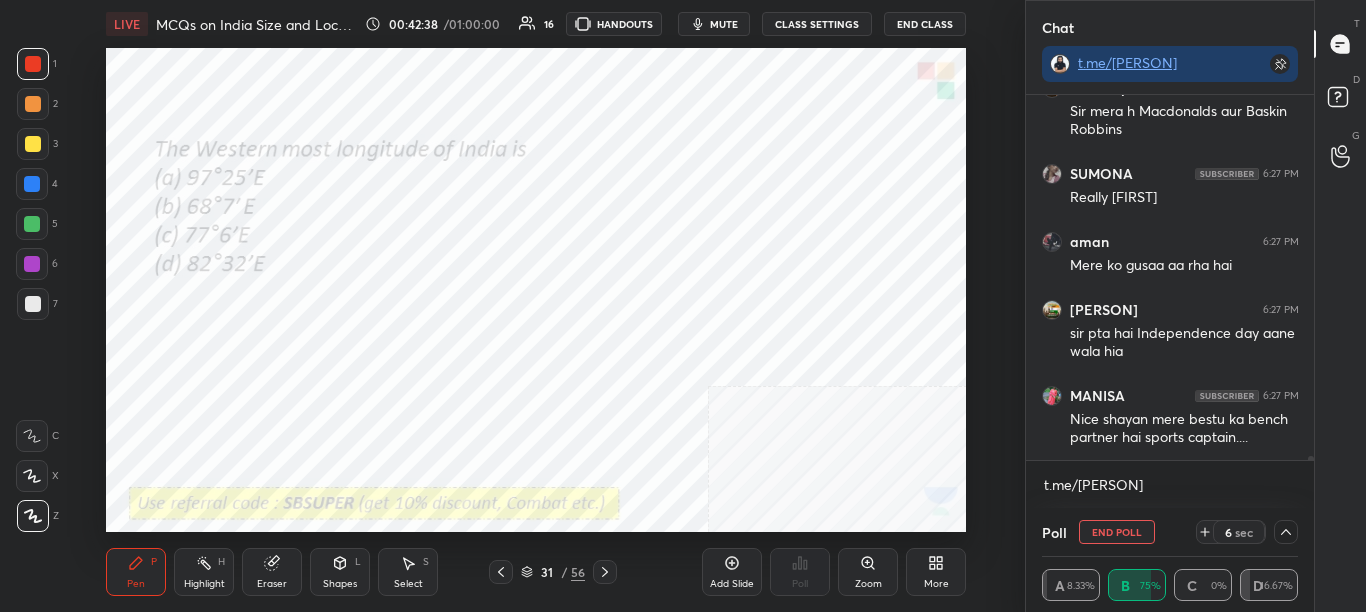 scroll, scrollTop: 31697, scrollLeft: 0, axis: vertical 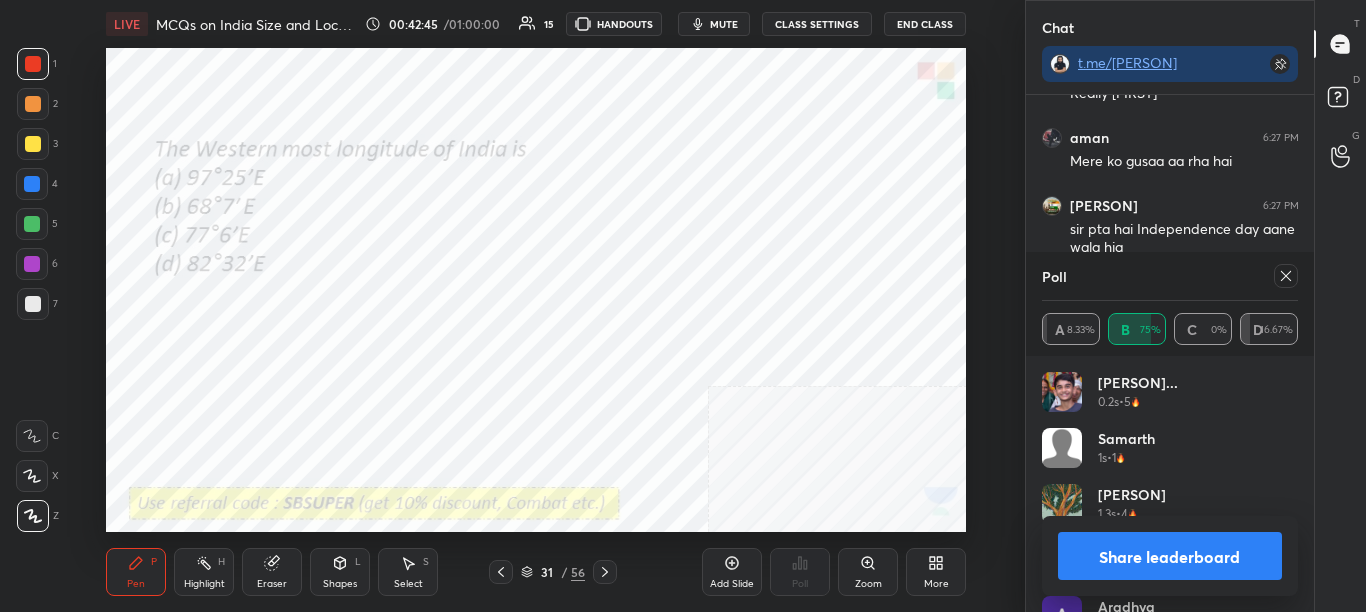 click on "Share leaderboard" at bounding box center [1170, 556] 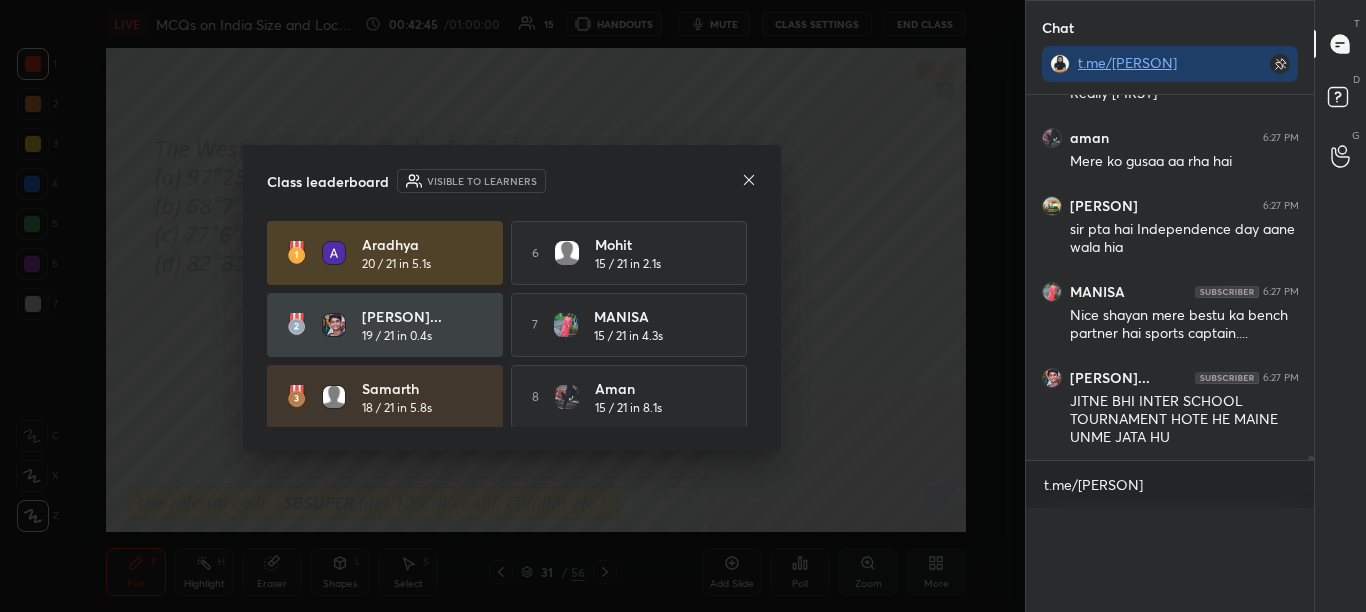 scroll, scrollTop: 0, scrollLeft: 0, axis: both 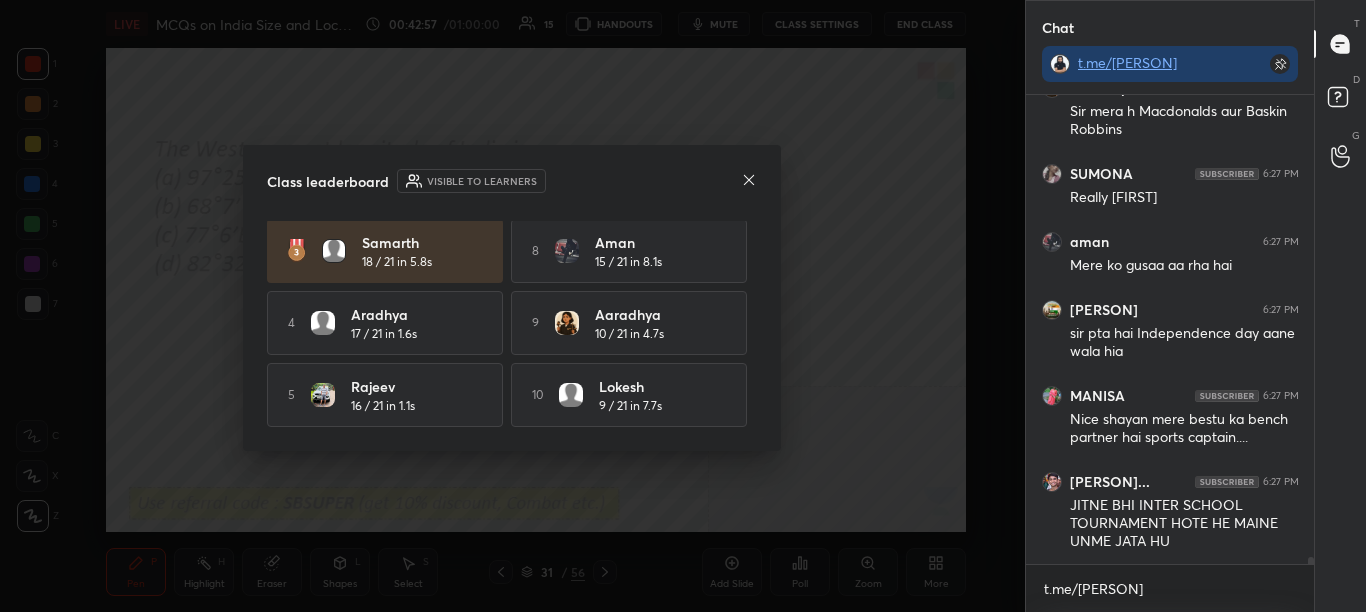 click 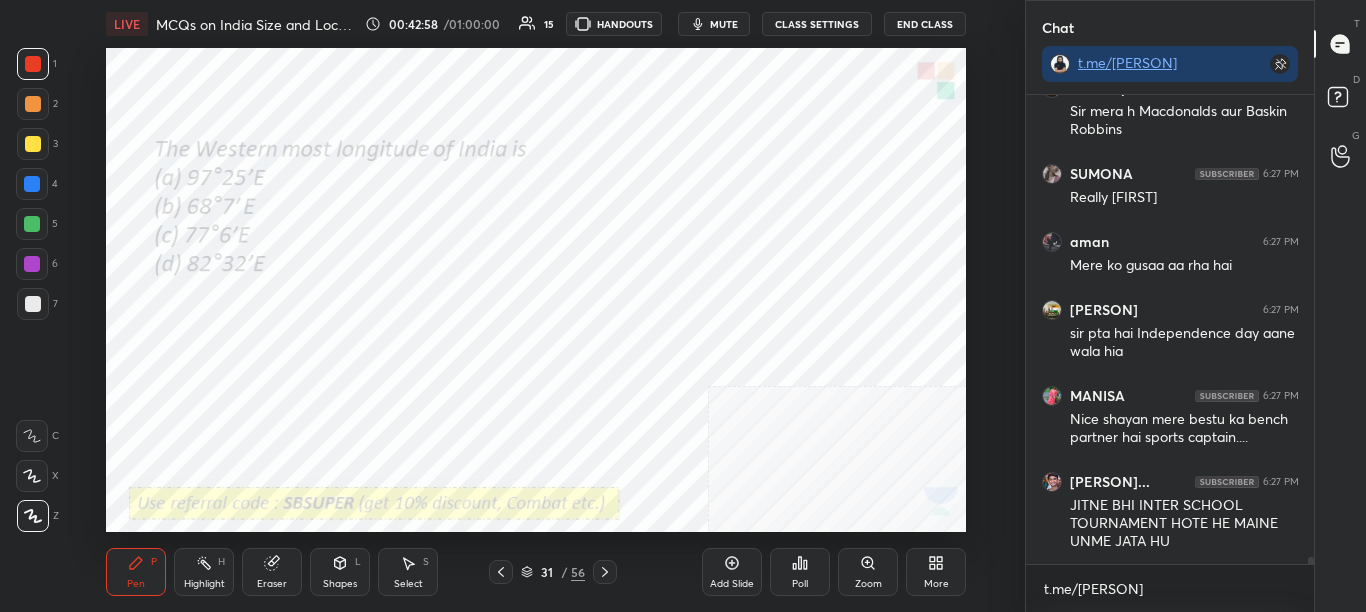 click 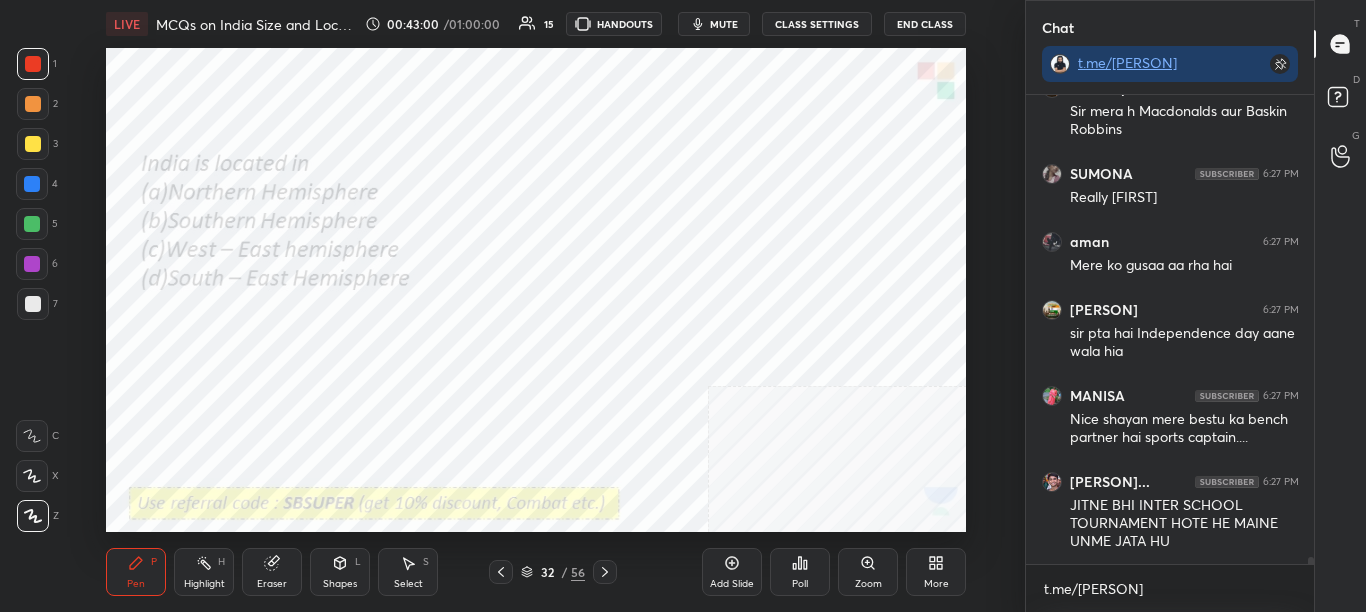 scroll, scrollTop: 31697, scrollLeft: 0, axis: vertical 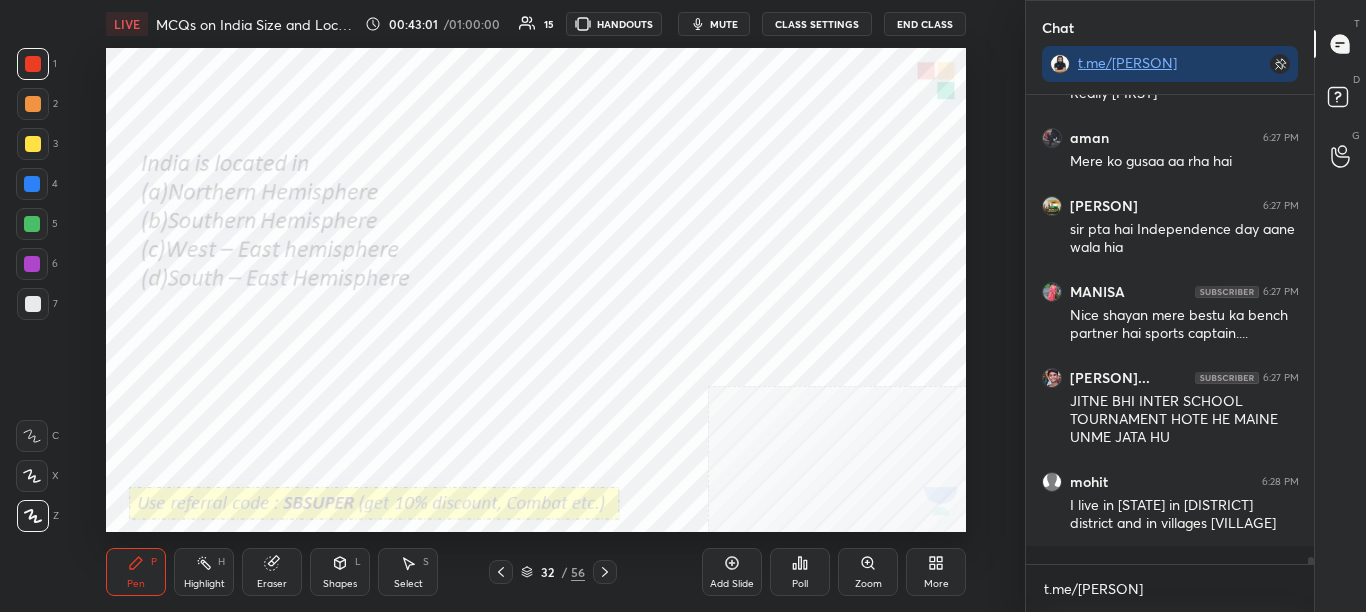 click 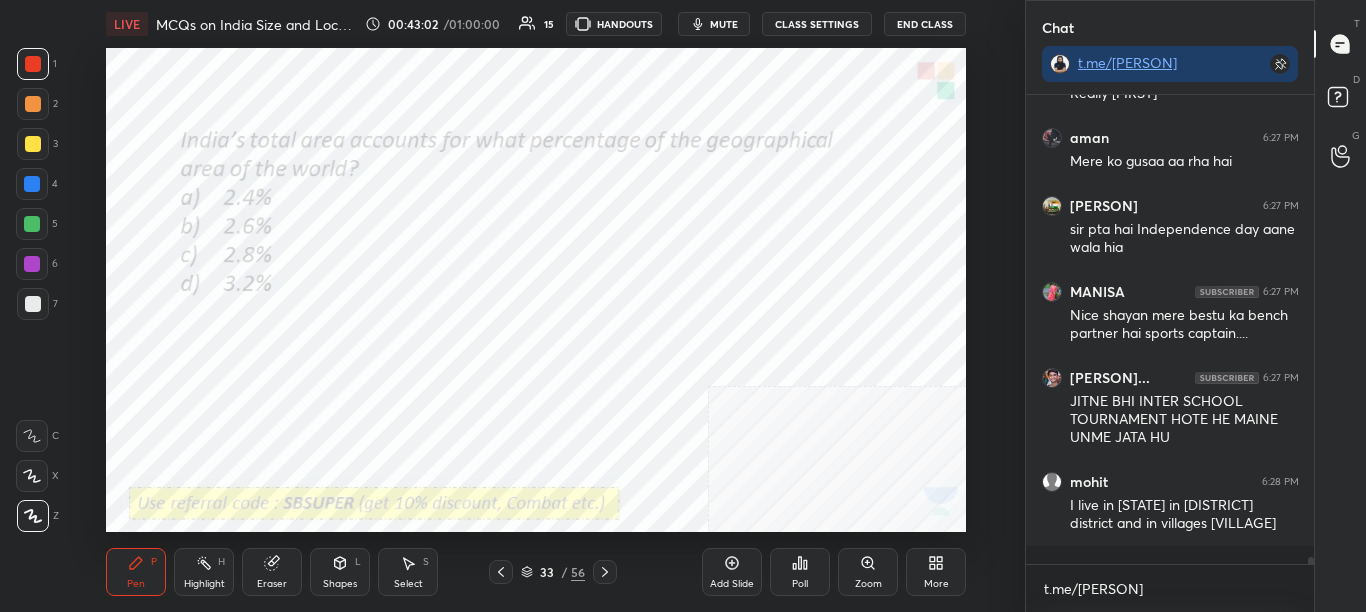 click at bounding box center [605, 572] 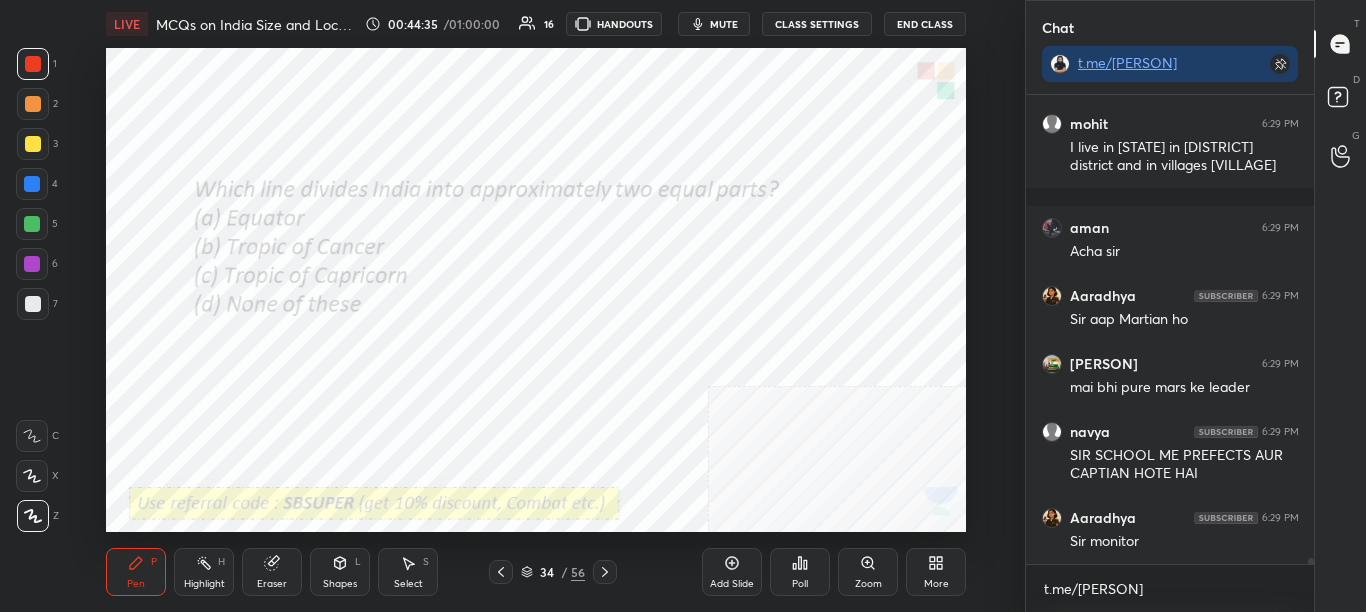 scroll, scrollTop: 34379, scrollLeft: 0, axis: vertical 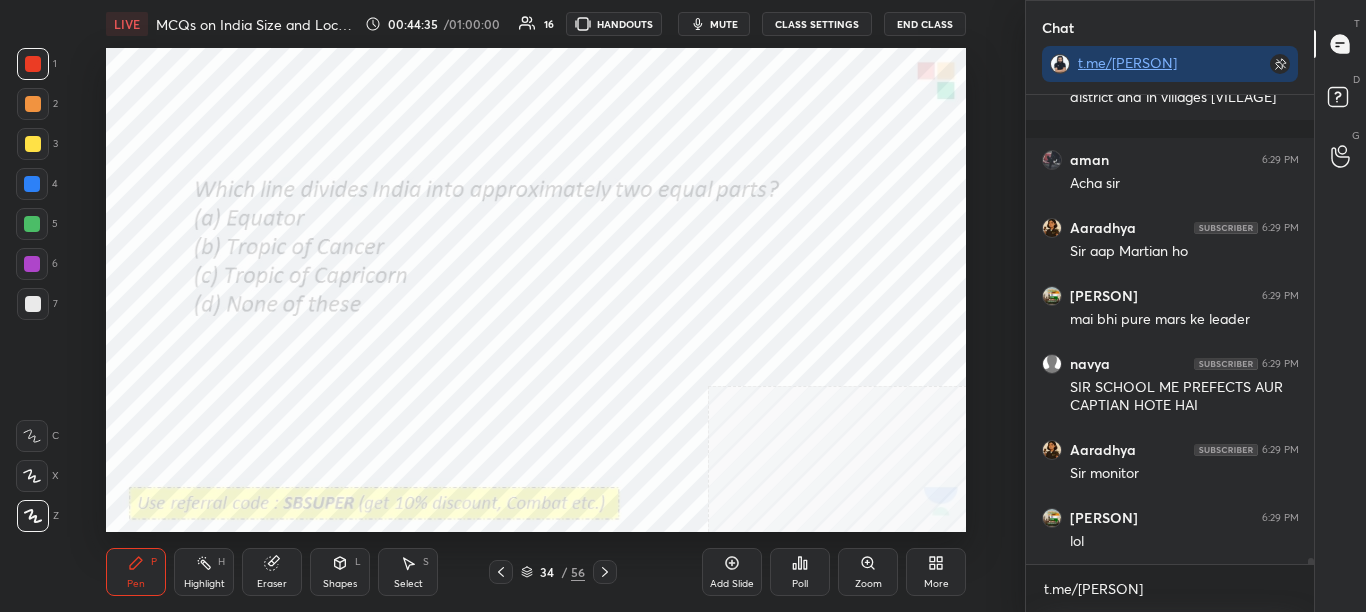 click 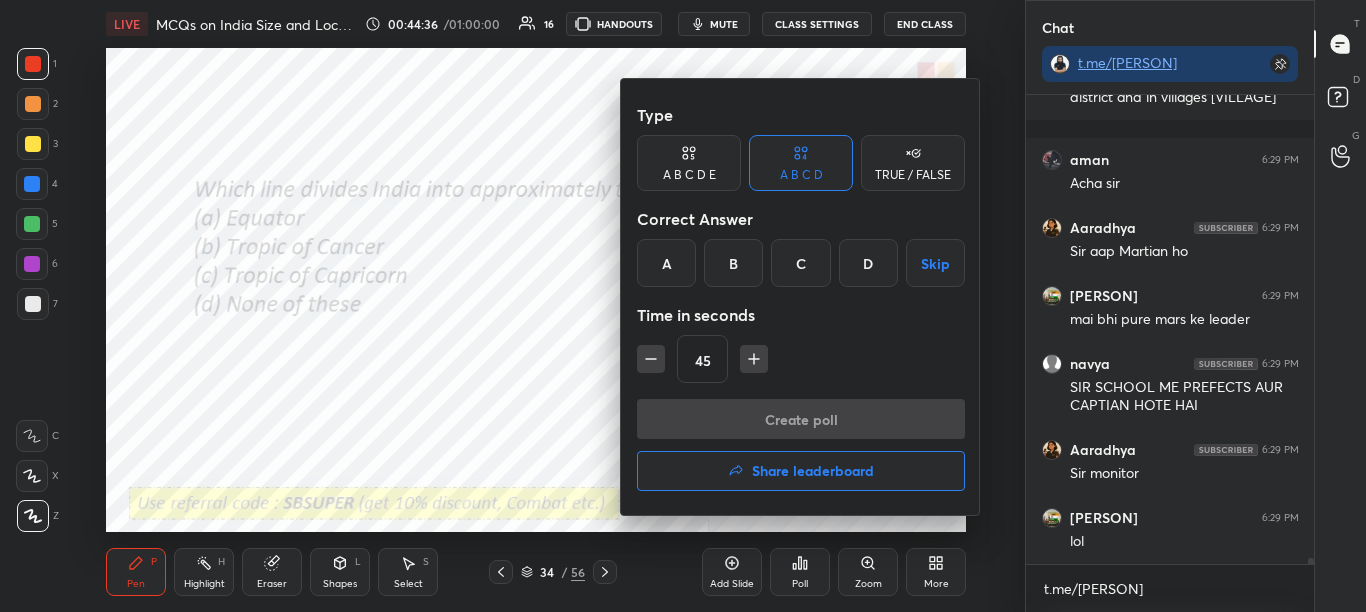 click at bounding box center [683, 306] 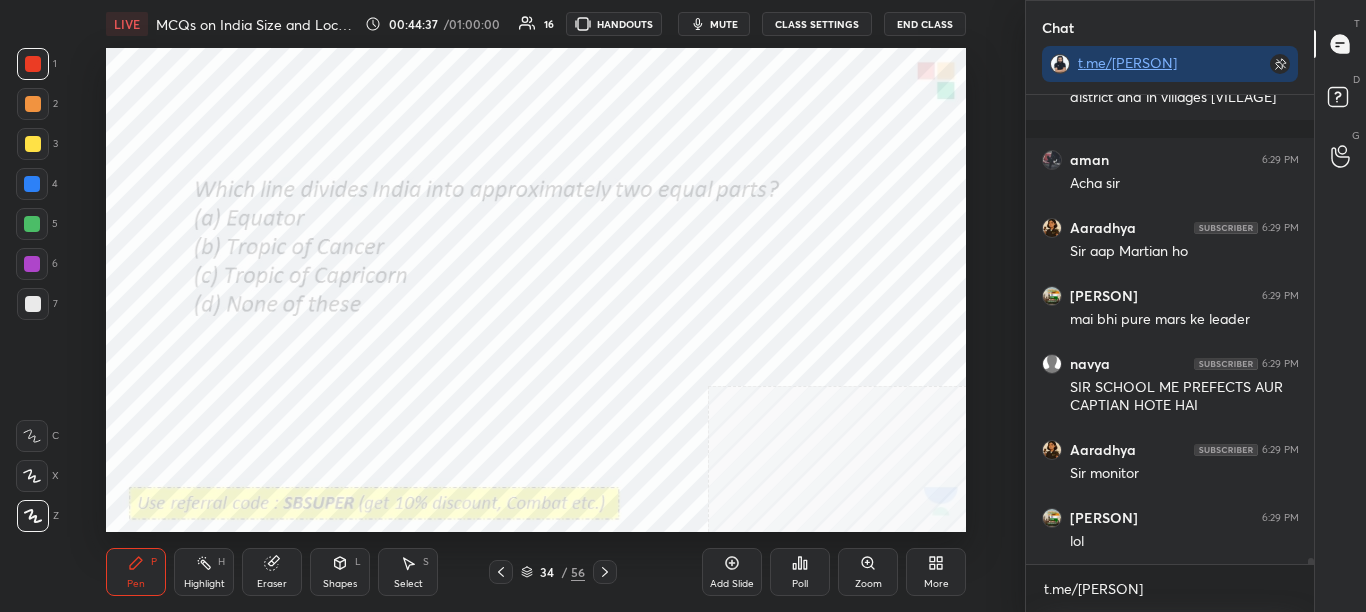 click 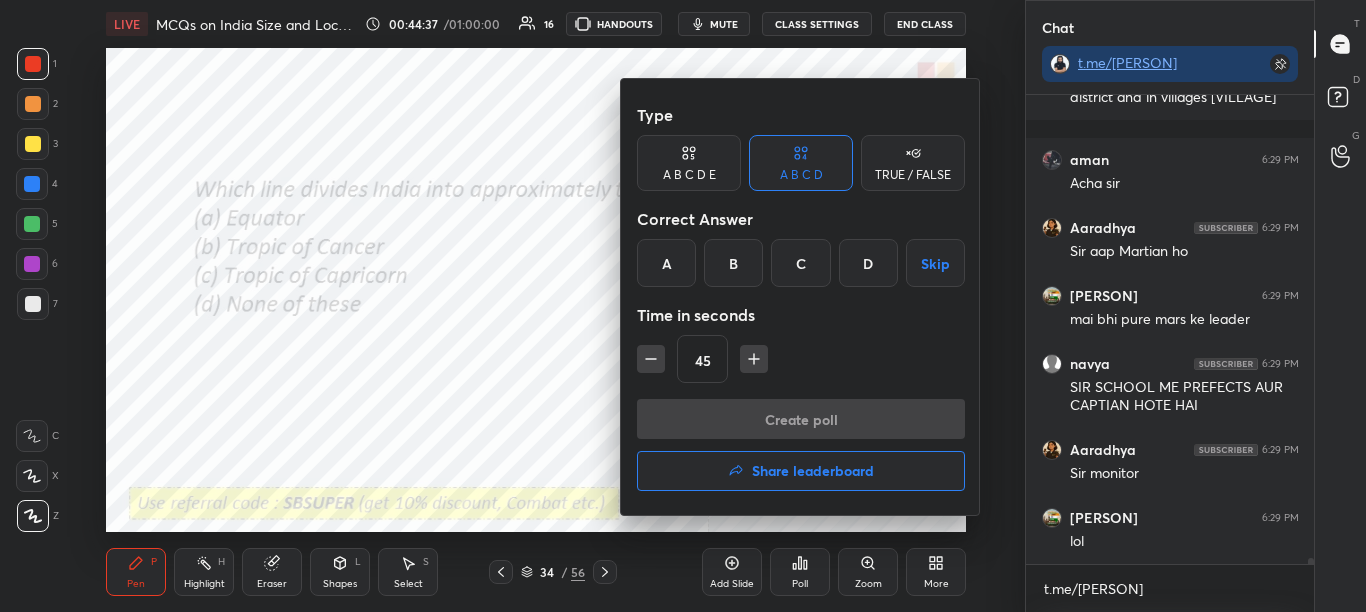 click at bounding box center (683, 306) 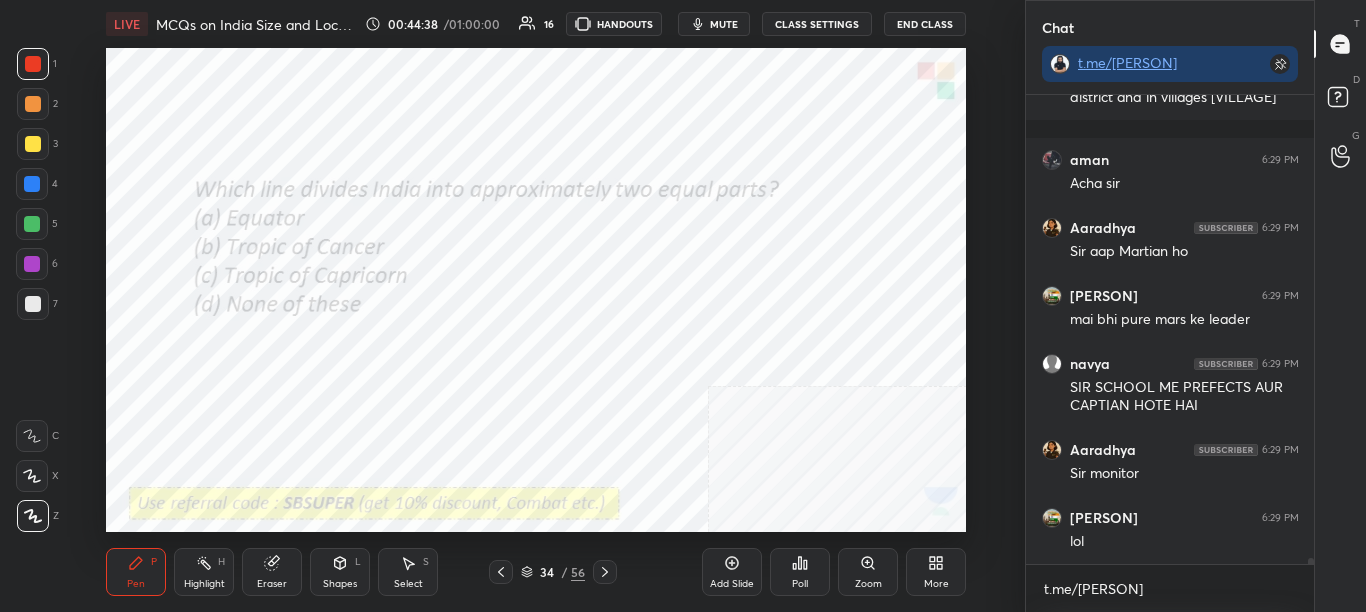 scroll, scrollTop: 34447, scrollLeft: 0, axis: vertical 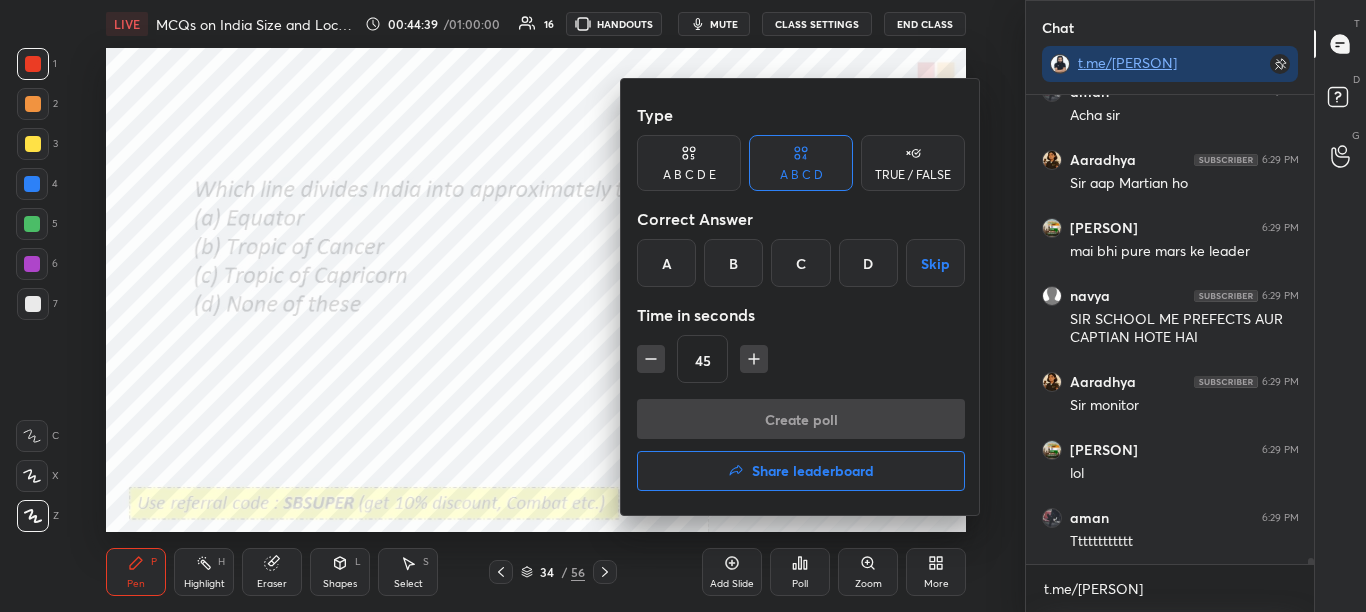 click on "B" at bounding box center [733, 263] 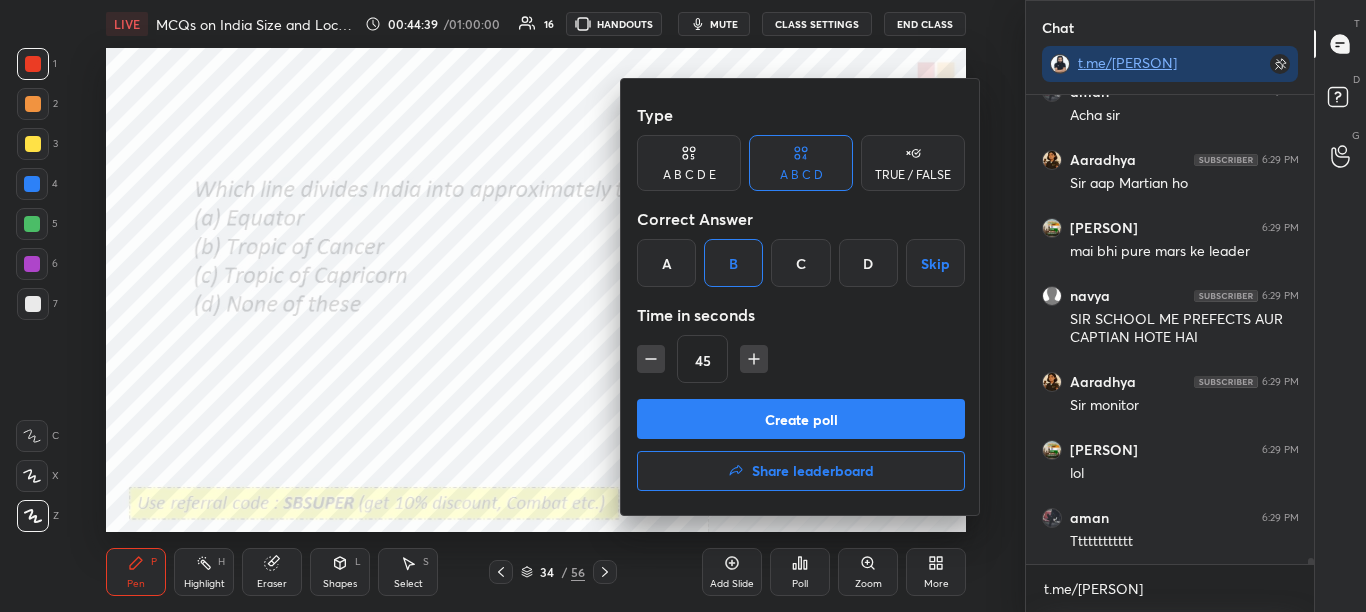 scroll, scrollTop: 34515, scrollLeft: 0, axis: vertical 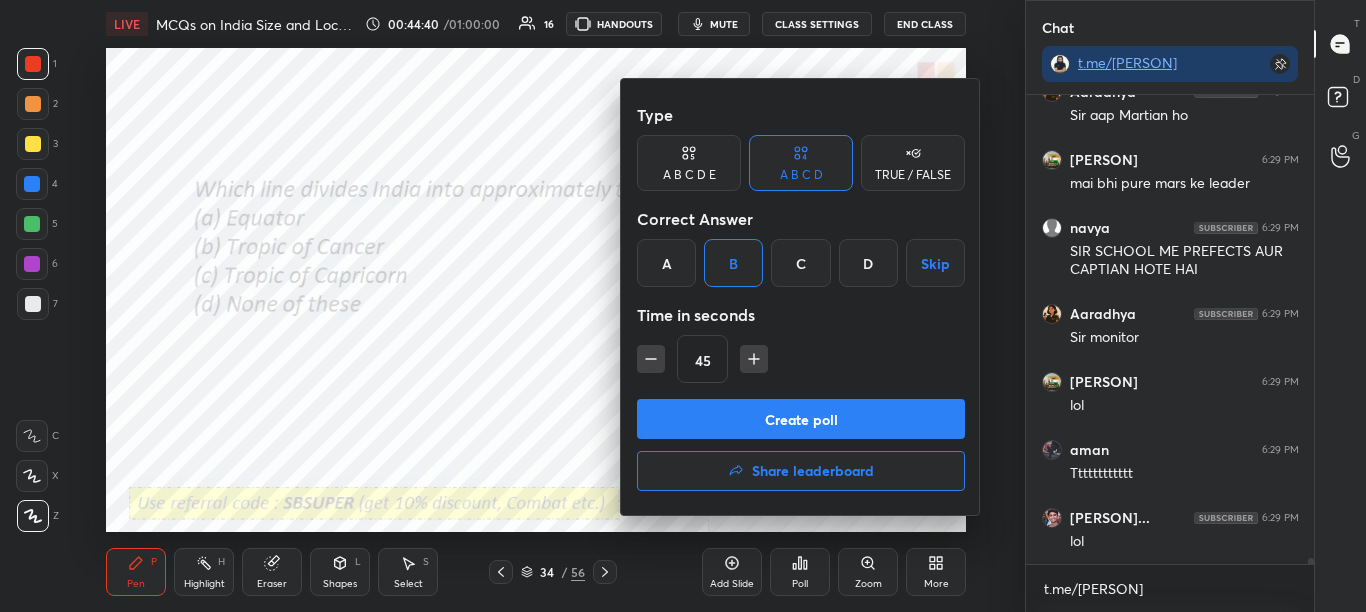 click on "Create poll" at bounding box center [801, 419] 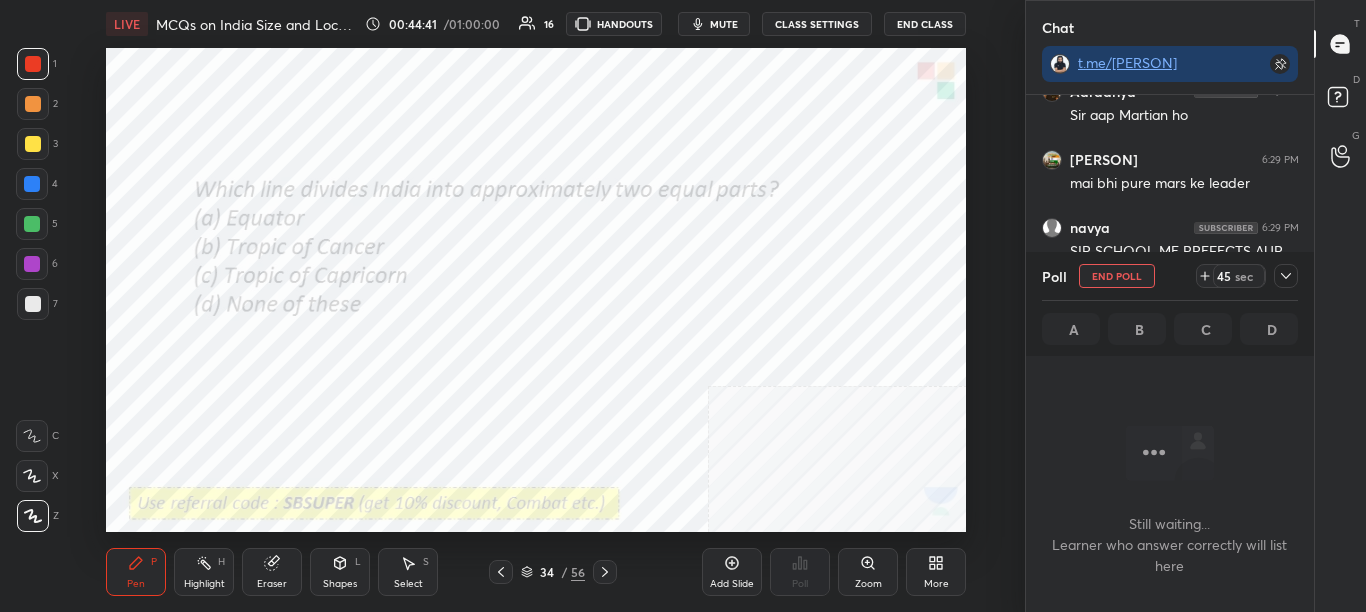 scroll, scrollTop: 391, scrollLeft: 282, axis: both 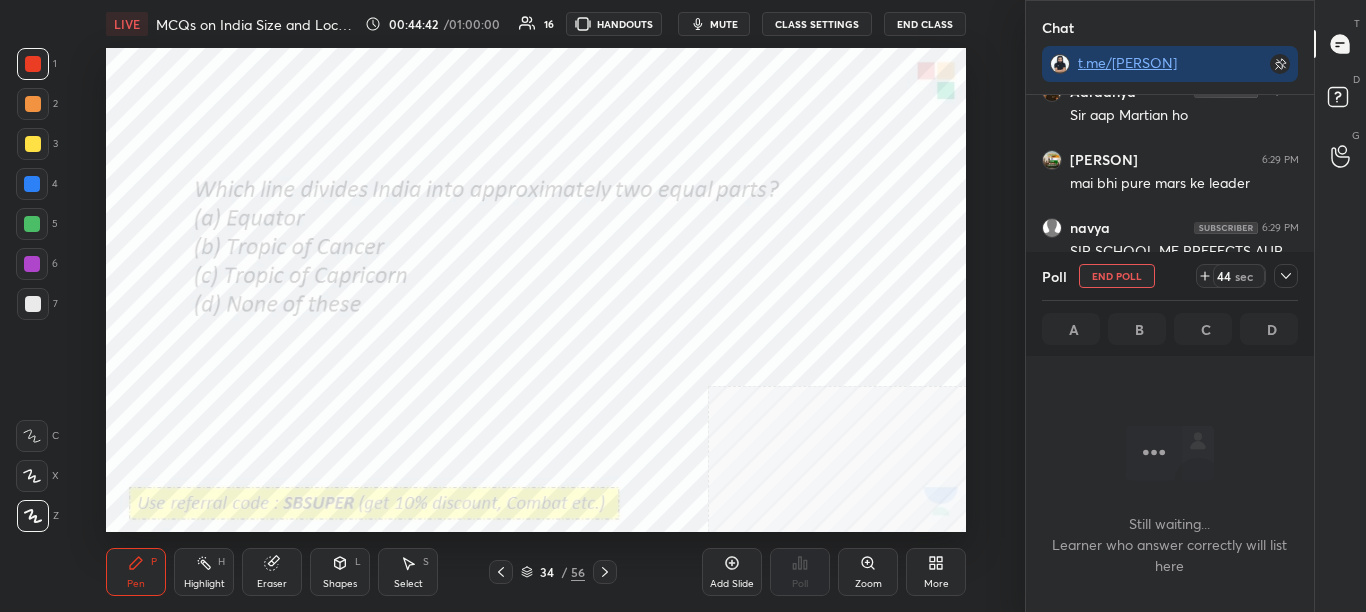 click 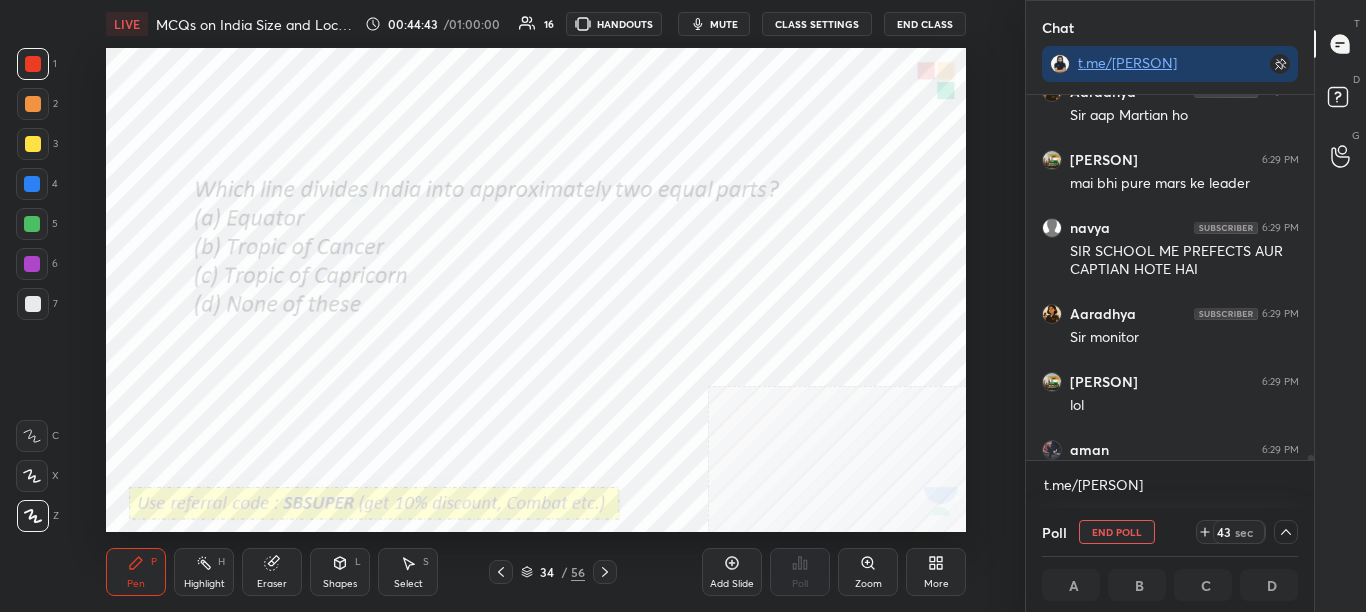 scroll, scrollTop: 1, scrollLeft: 7, axis: both 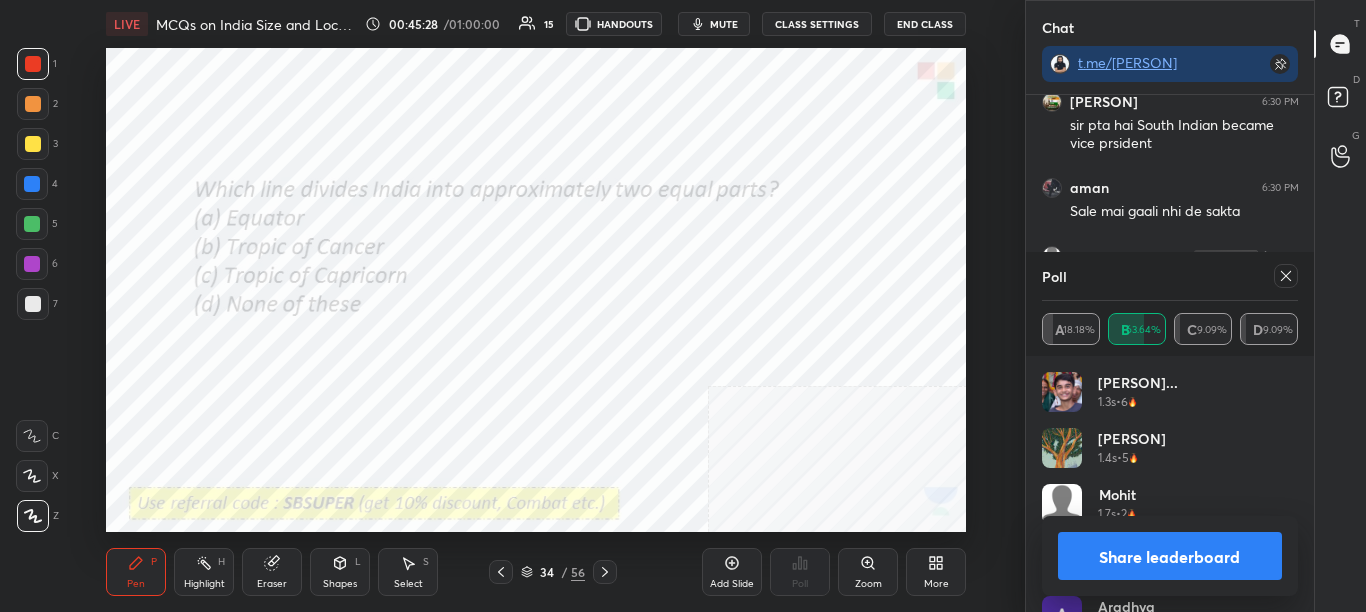 click 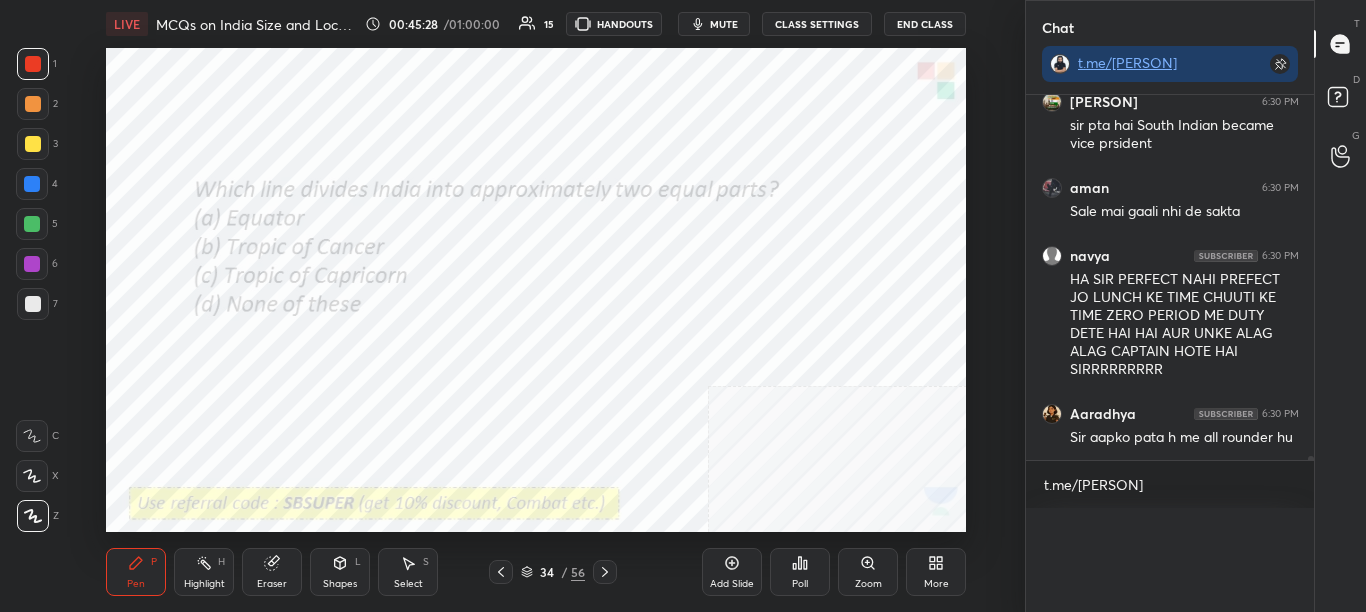 scroll, scrollTop: 0, scrollLeft: 0, axis: both 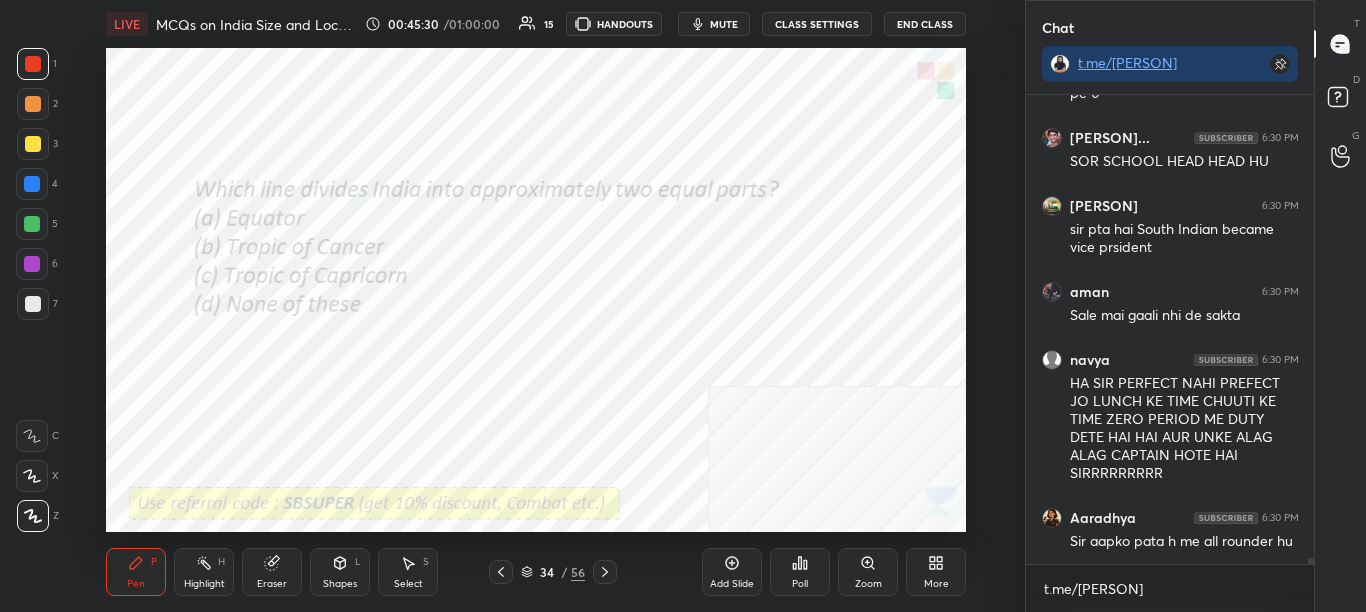 click 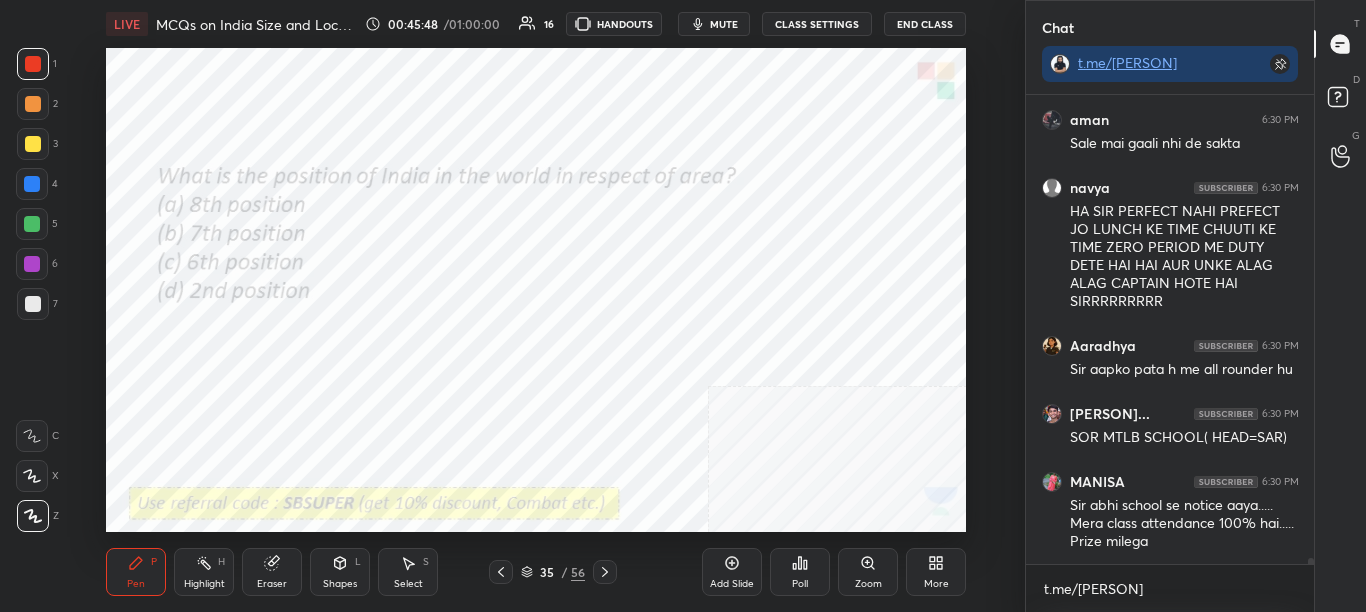 click 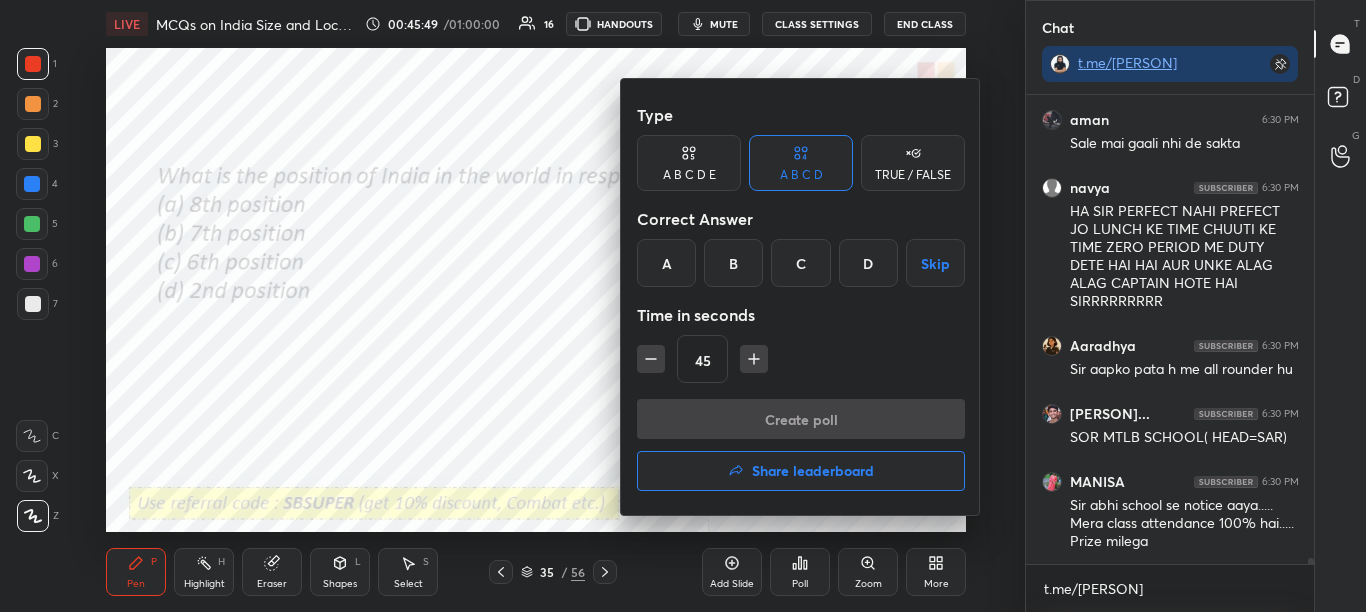 click on "B" at bounding box center (733, 263) 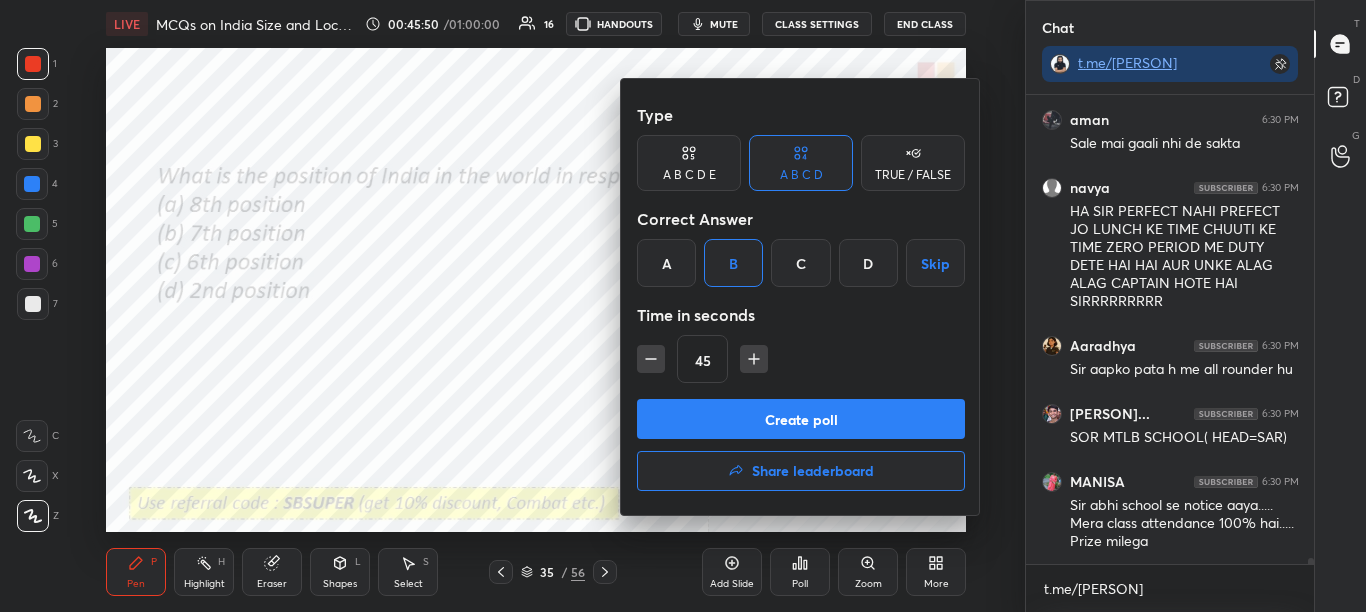 click on "Create poll" at bounding box center (801, 419) 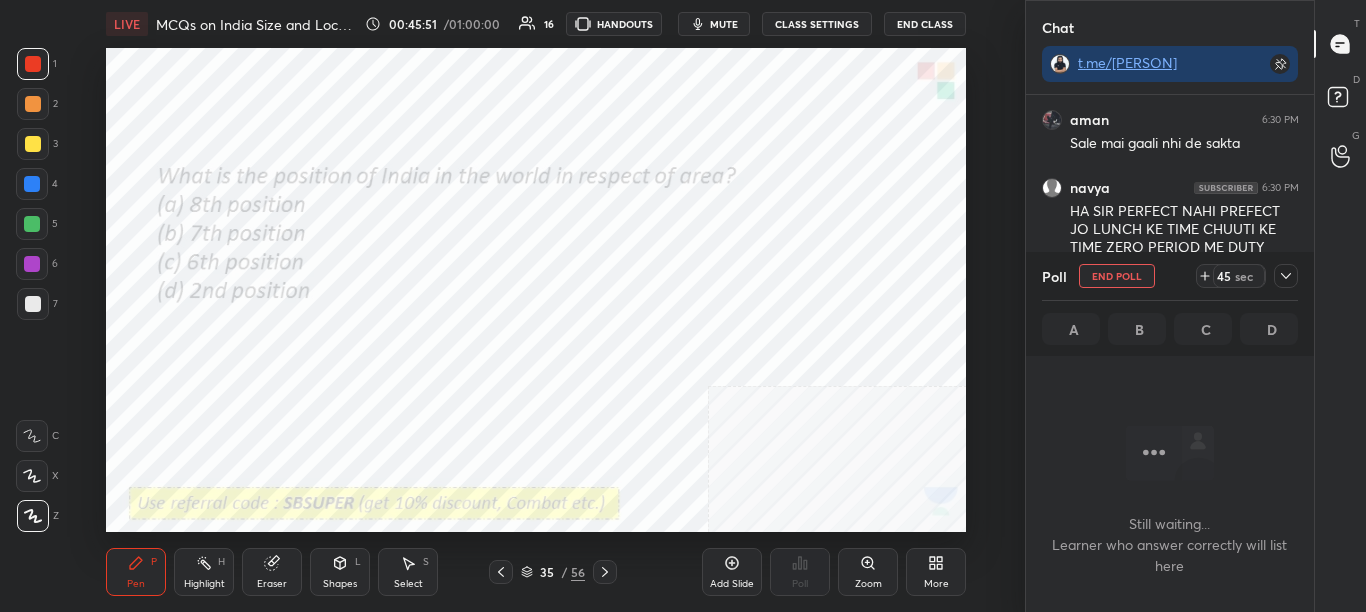 scroll, scrollTop: 401, scrollLeft: 282, axis: both 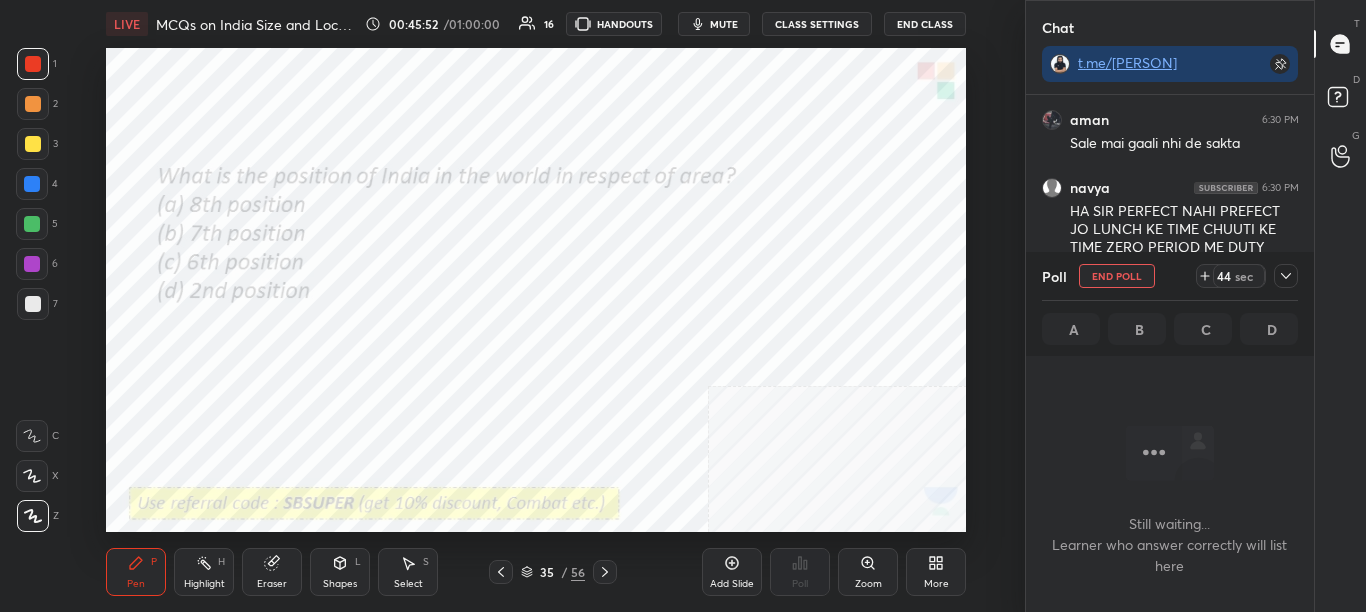 click on "Poll End Poll 44  sec" at bounding box center [1170, 276] 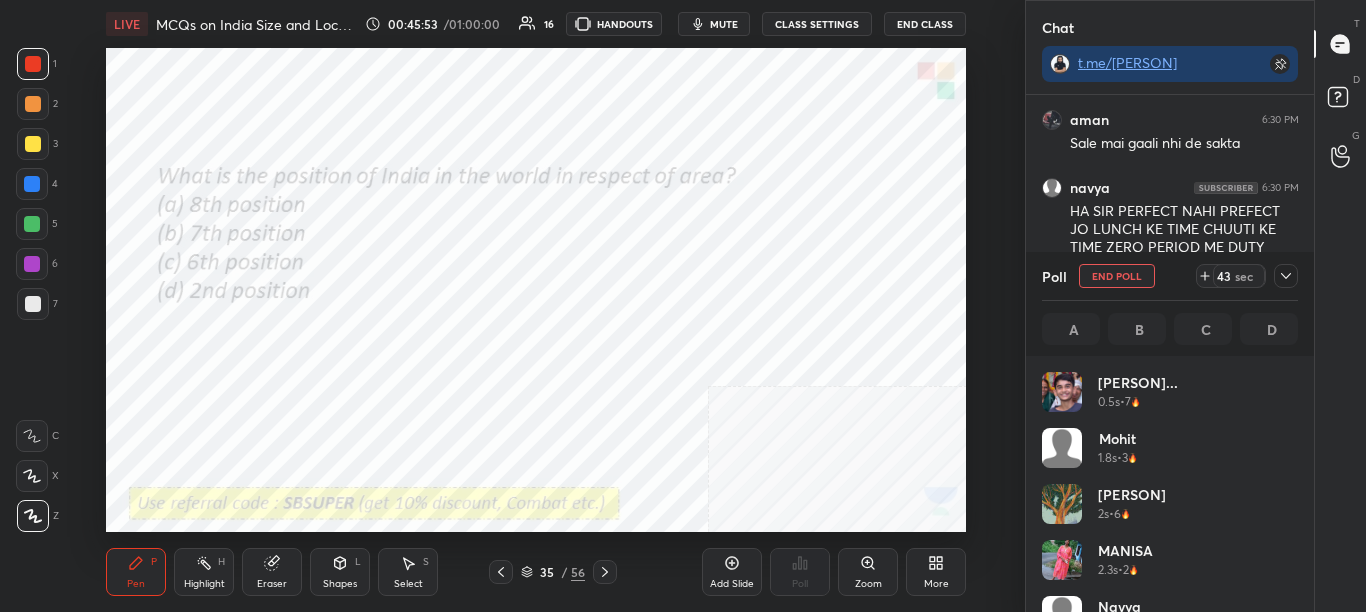click at bounding box center [1286, 276] 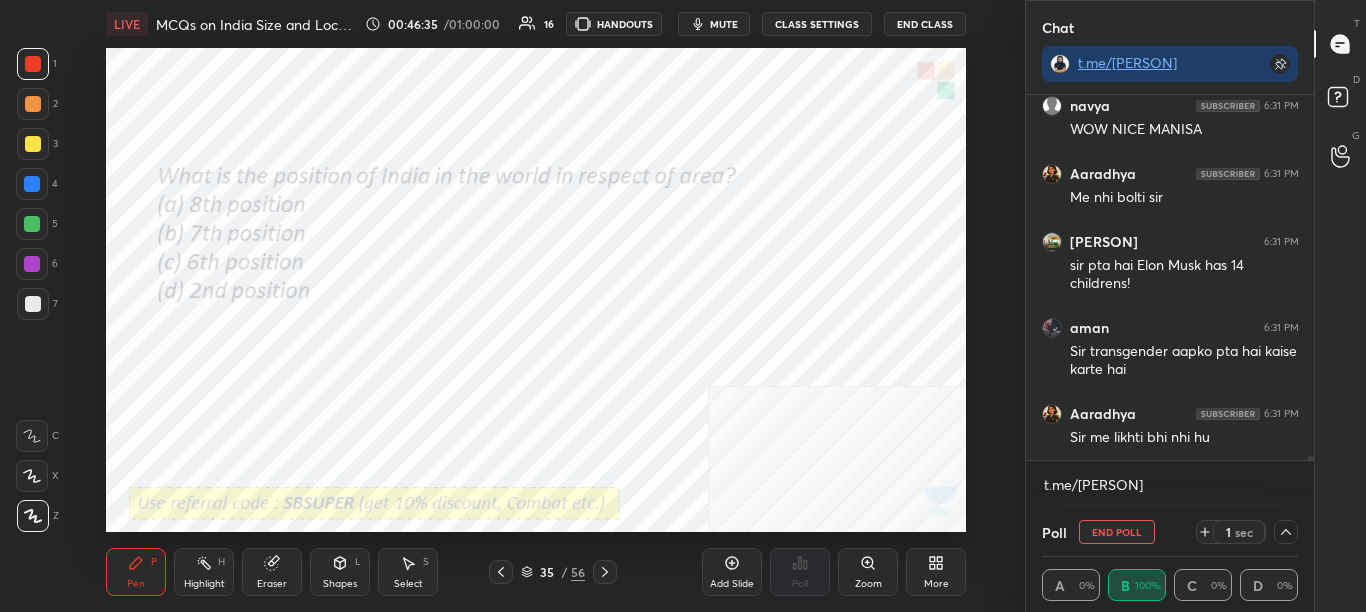 scroll, scrollTop: 36303, scrollLeft: 0, axis: vertical 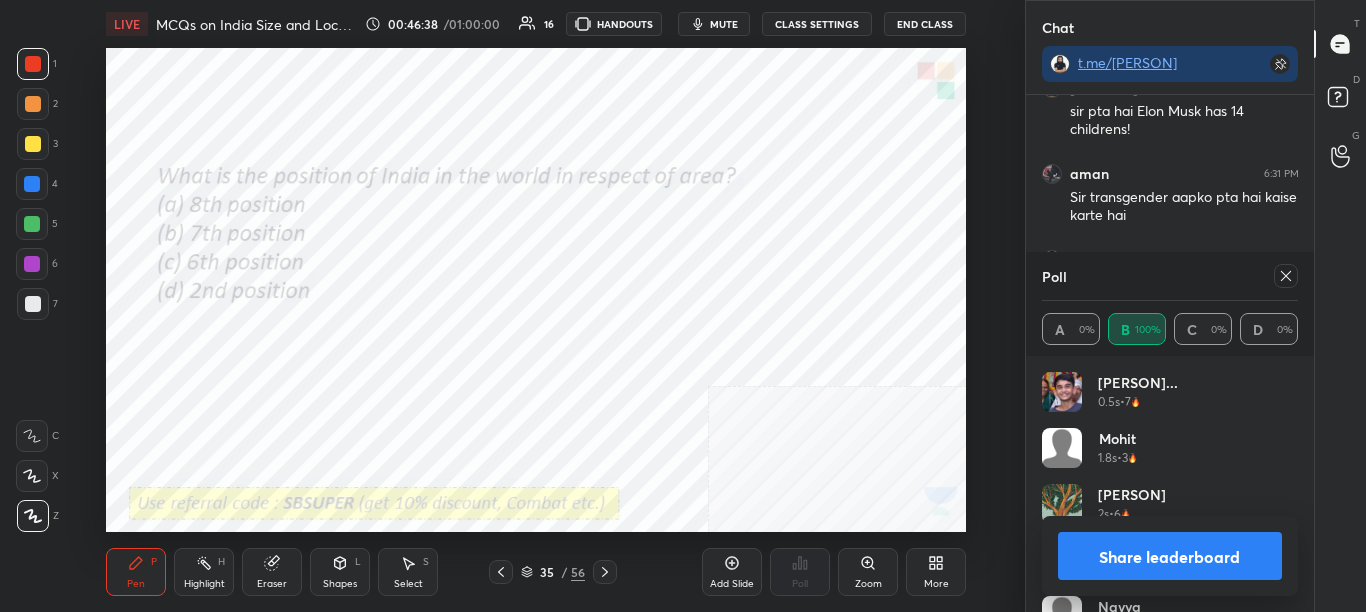 click on "Share leaderboard" at bounding box center [1170, 556] 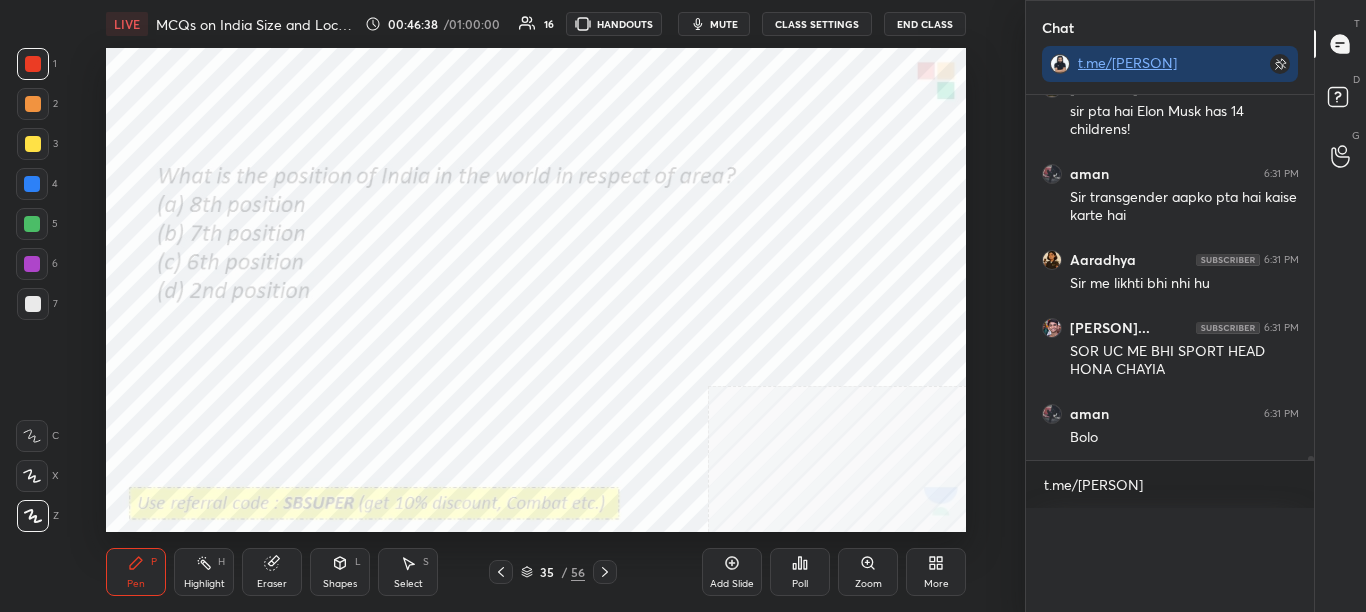 scroll, scrollTop: 177, scrollLeft: 250, axis: both 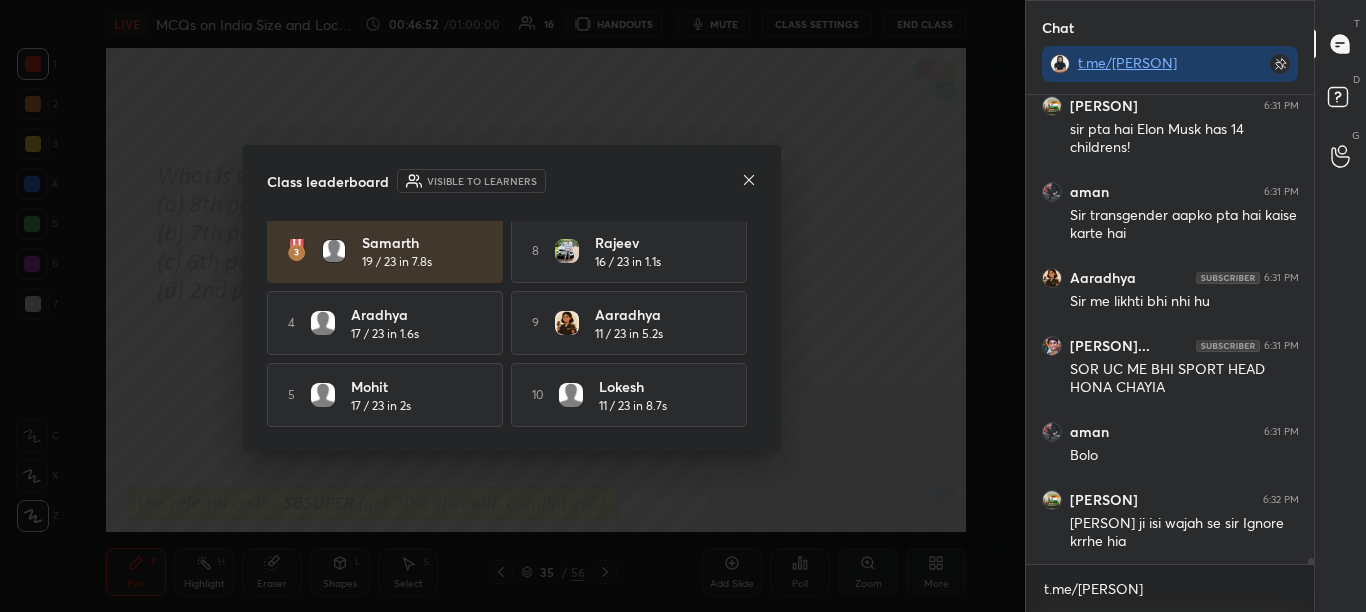 click 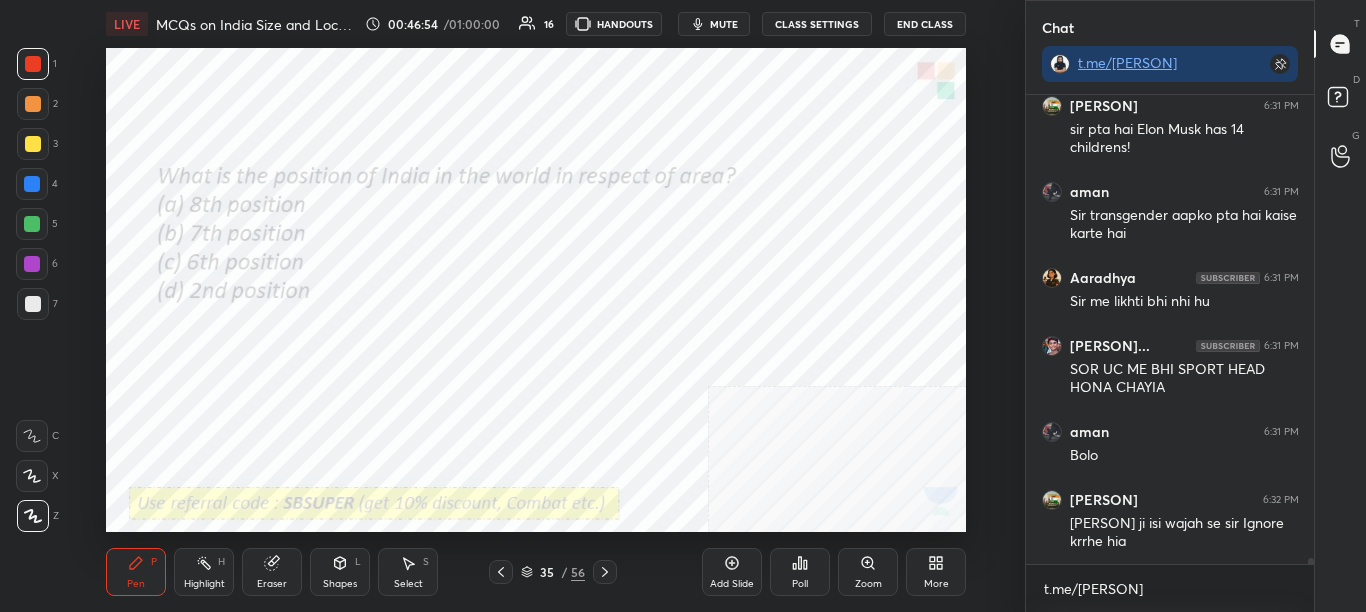 click 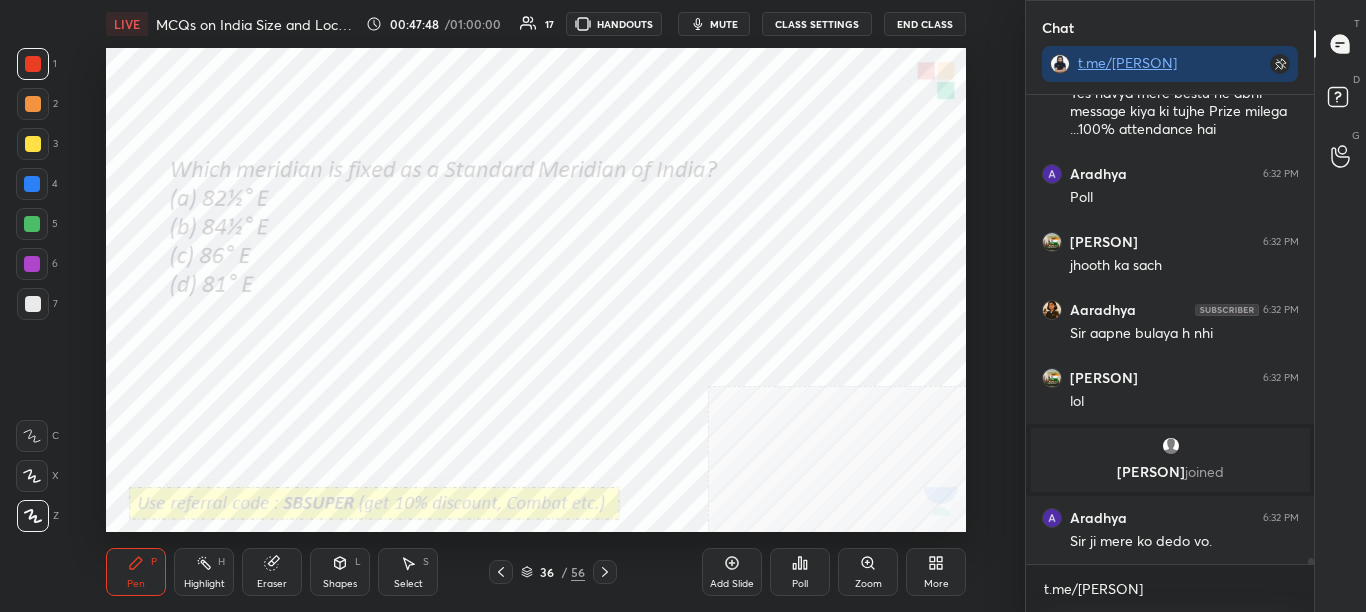 scroll, scrollTop: 33765, scrollLeft: 0, axis: vertical 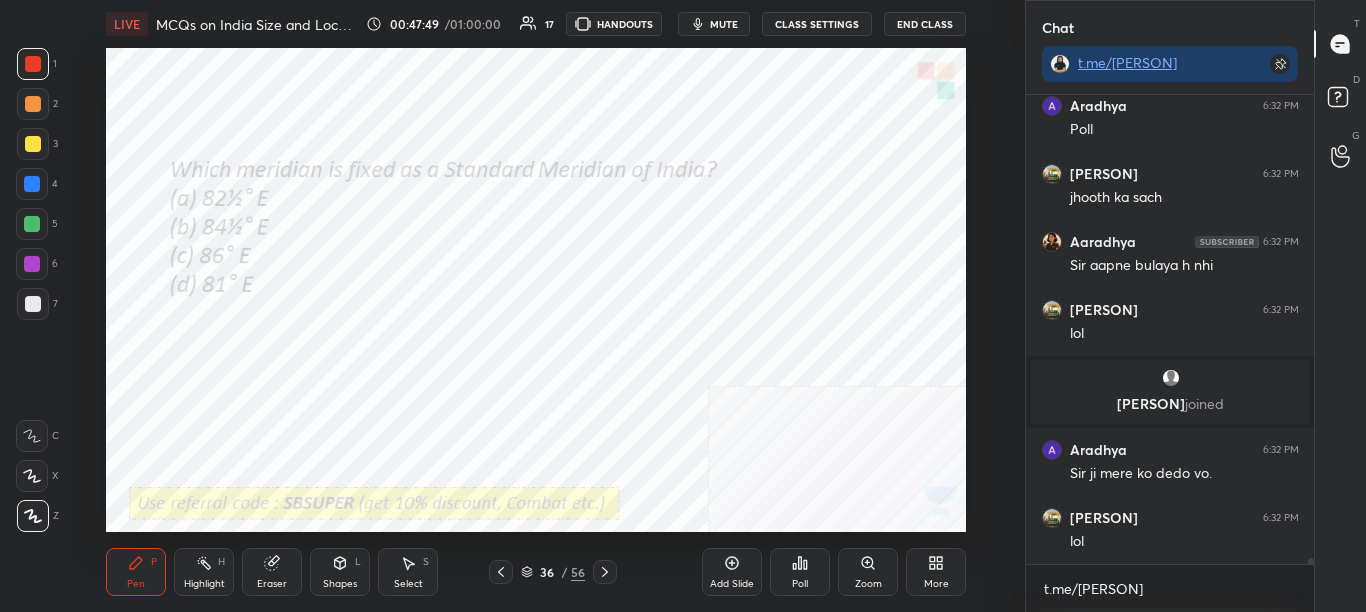 click on "Poll" at bounding box center [800, 572] 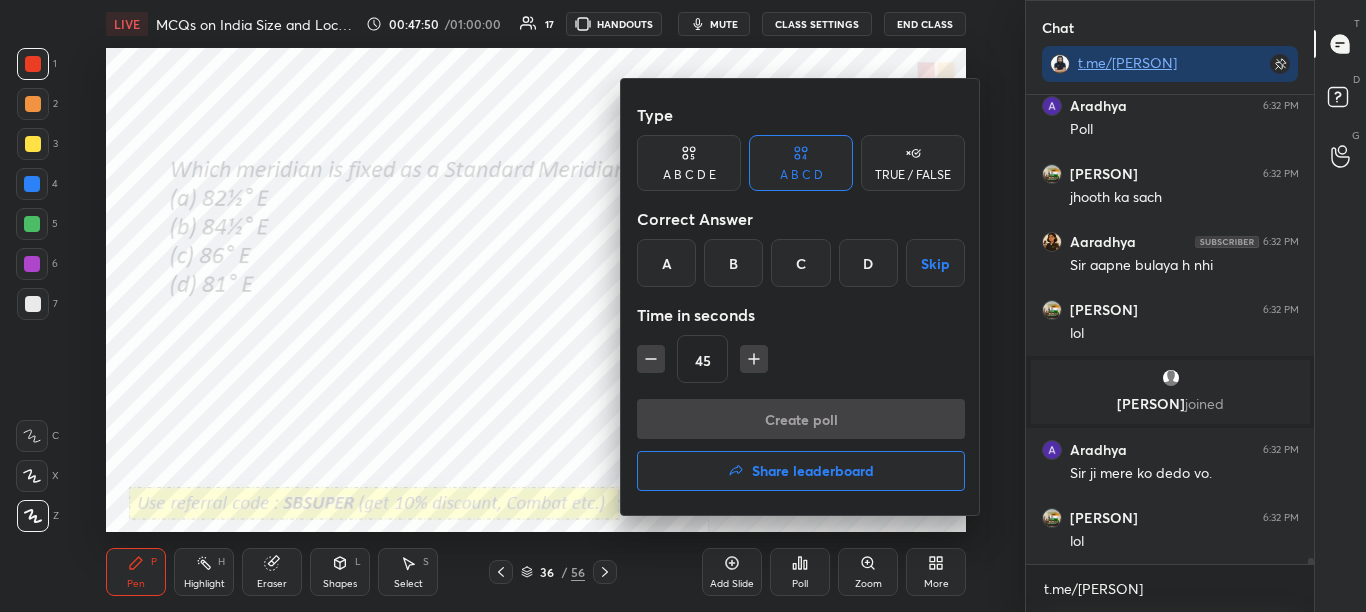click at bounding box center (683, 306) 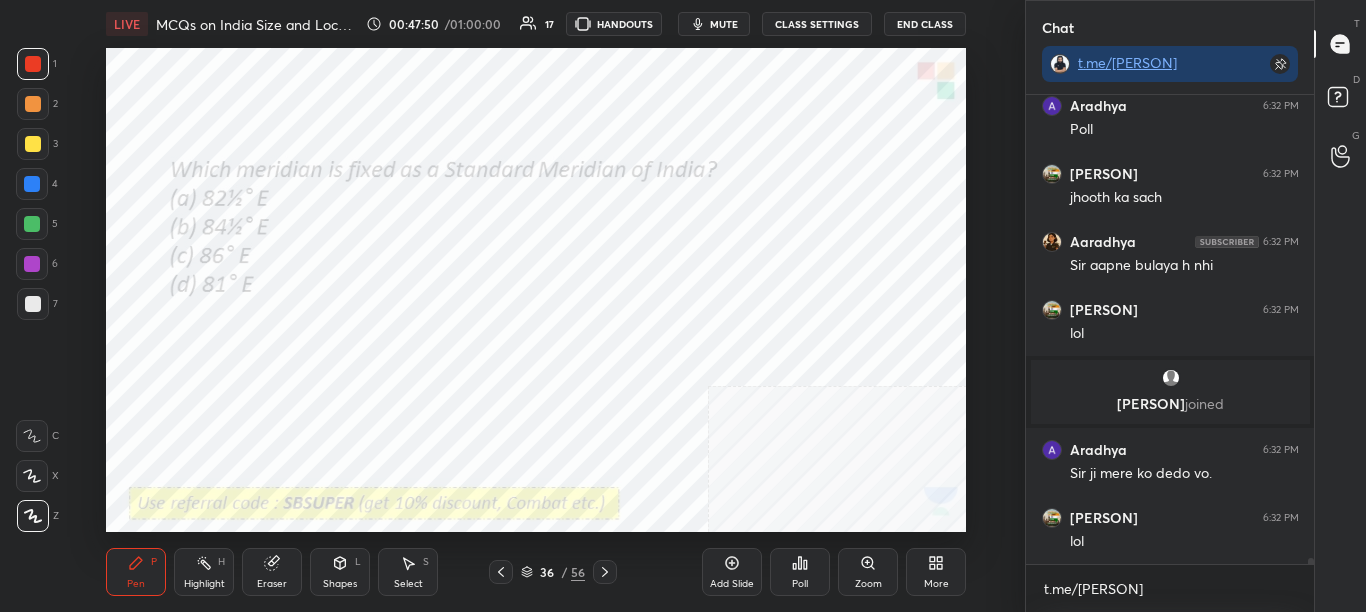 click on "Poll" at bounding box center (800, 584) 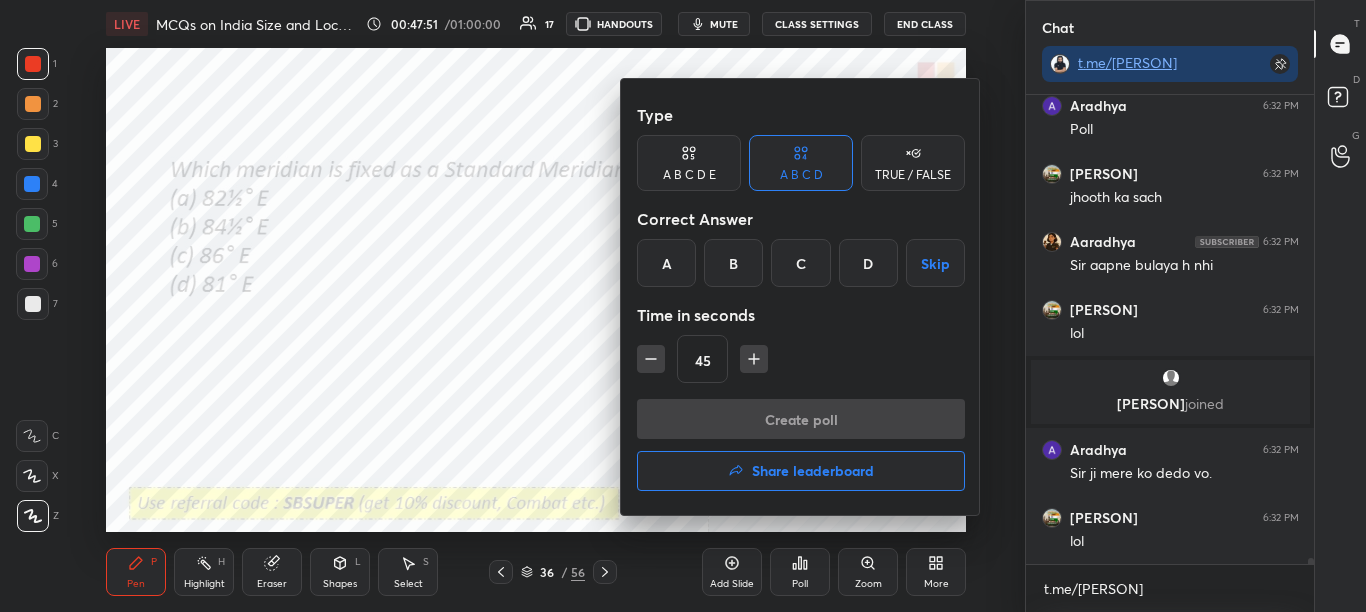 click at bounding box center [683, 306] 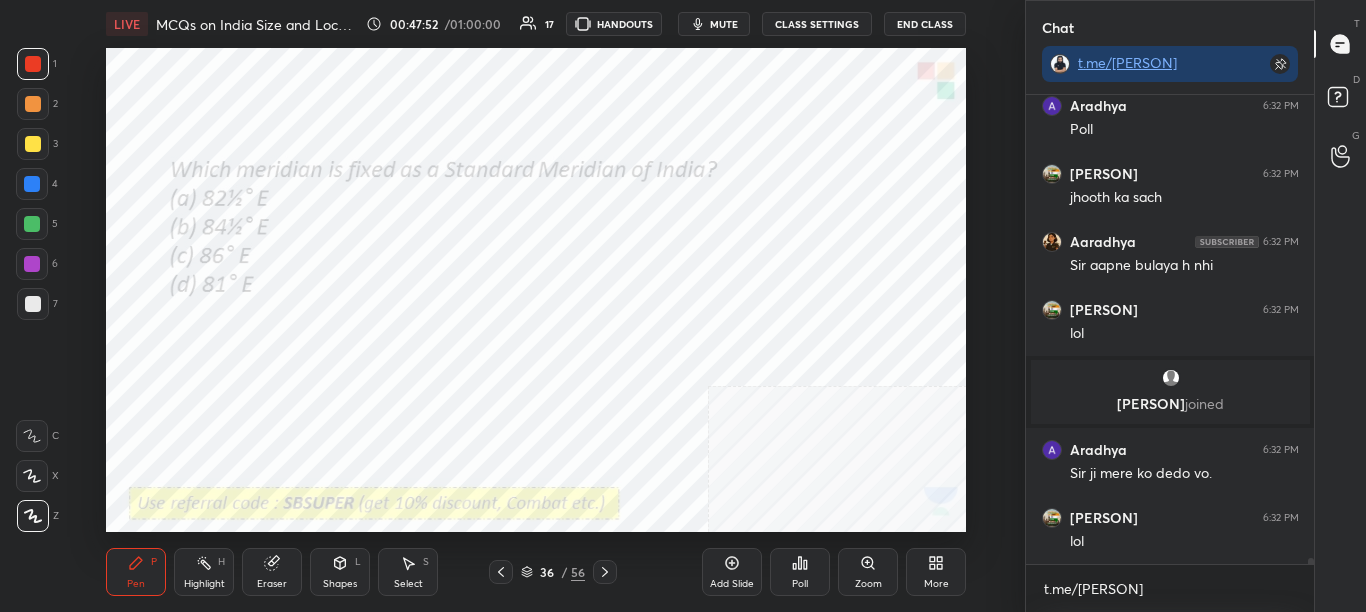 click on "Poll" at bounding box center (800, 584) 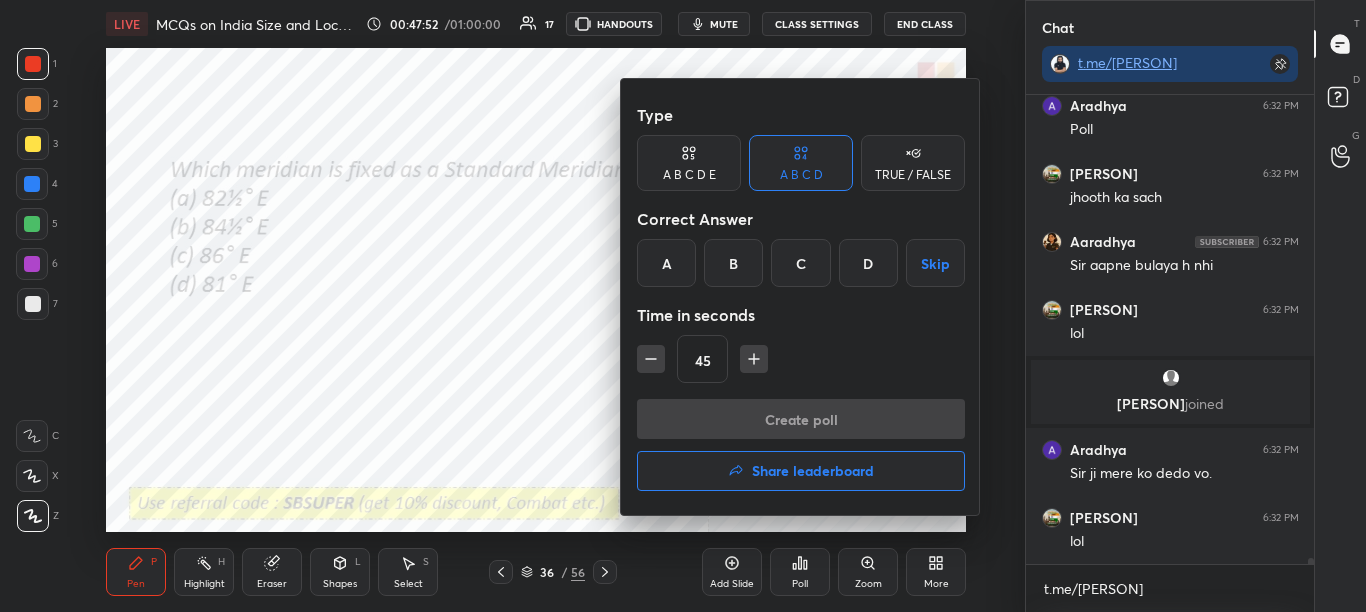 click at bounding box center (683, 306) 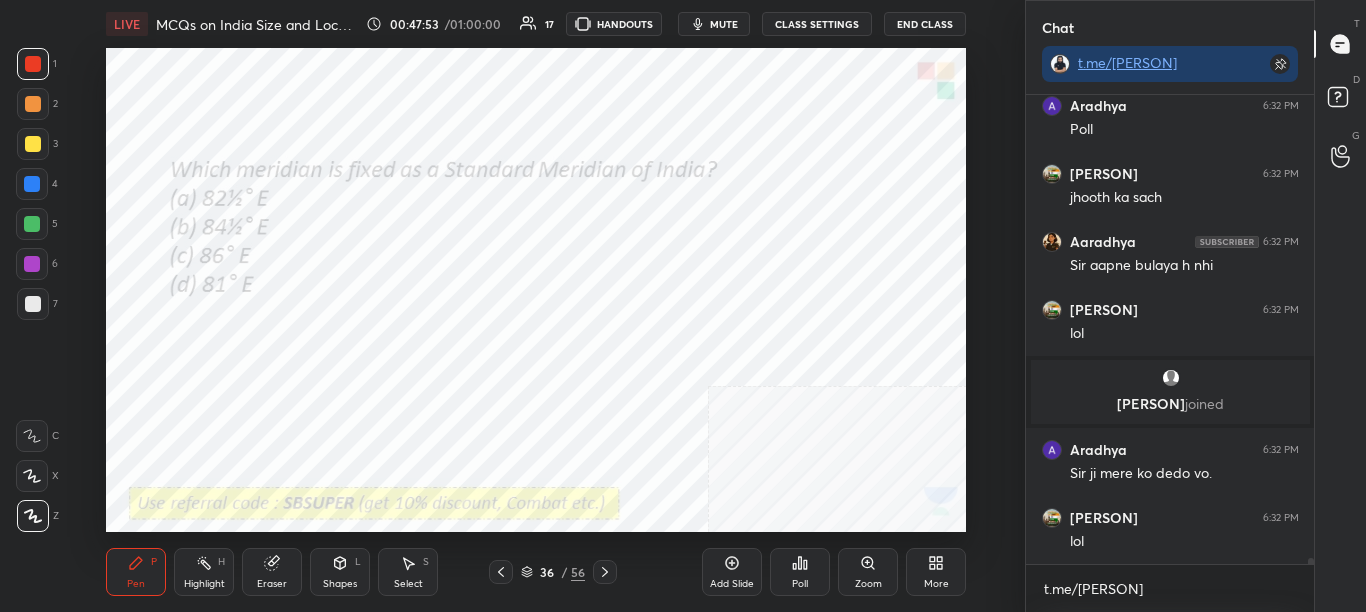 click on "Poll" at bounding box center (800, 572) 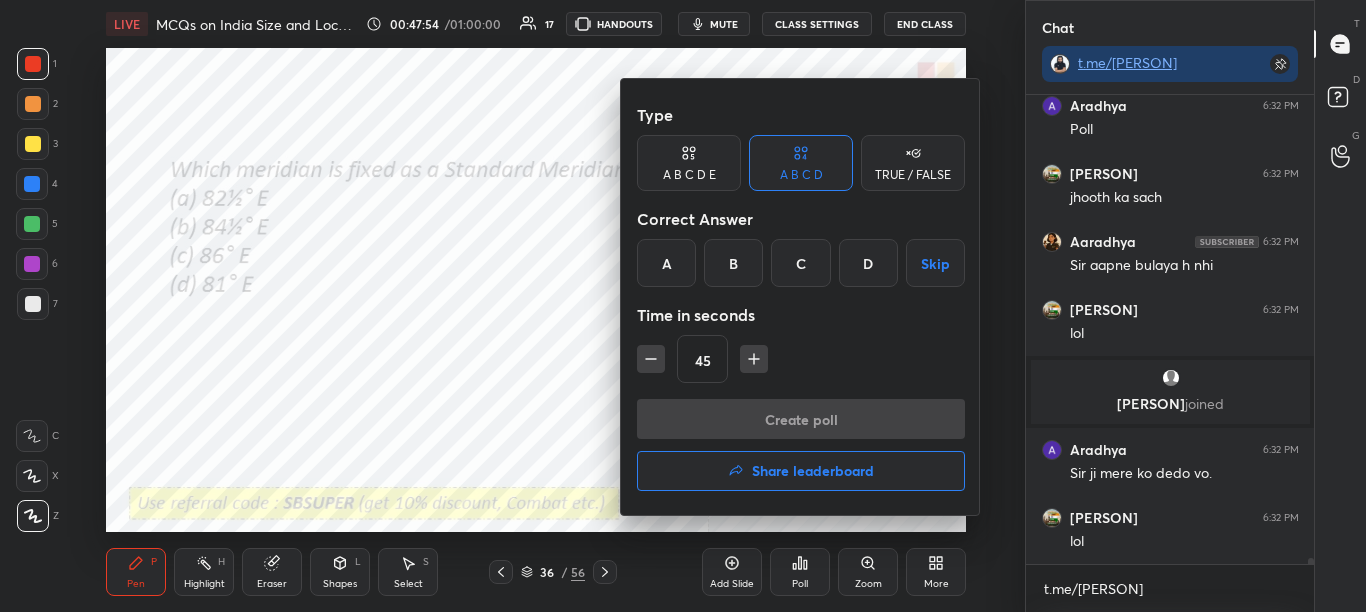 click at bounding box center (683, 306) 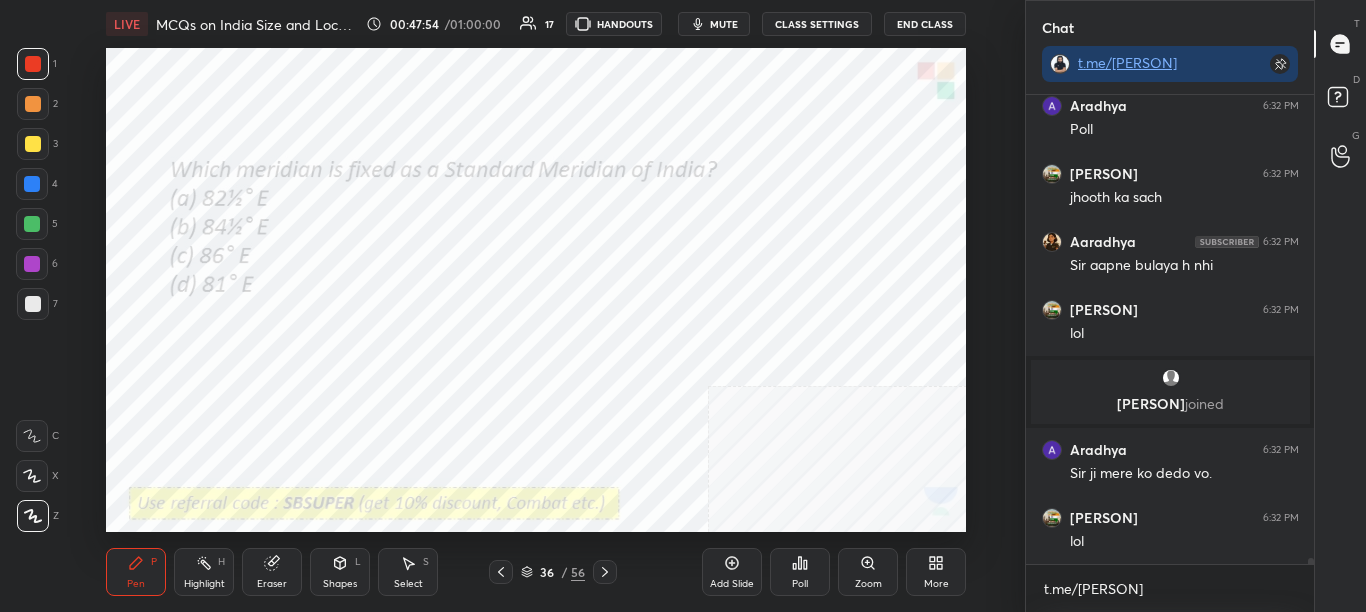scroll, scrollTop: 33833, scrollLeft: 0, axis: vertical 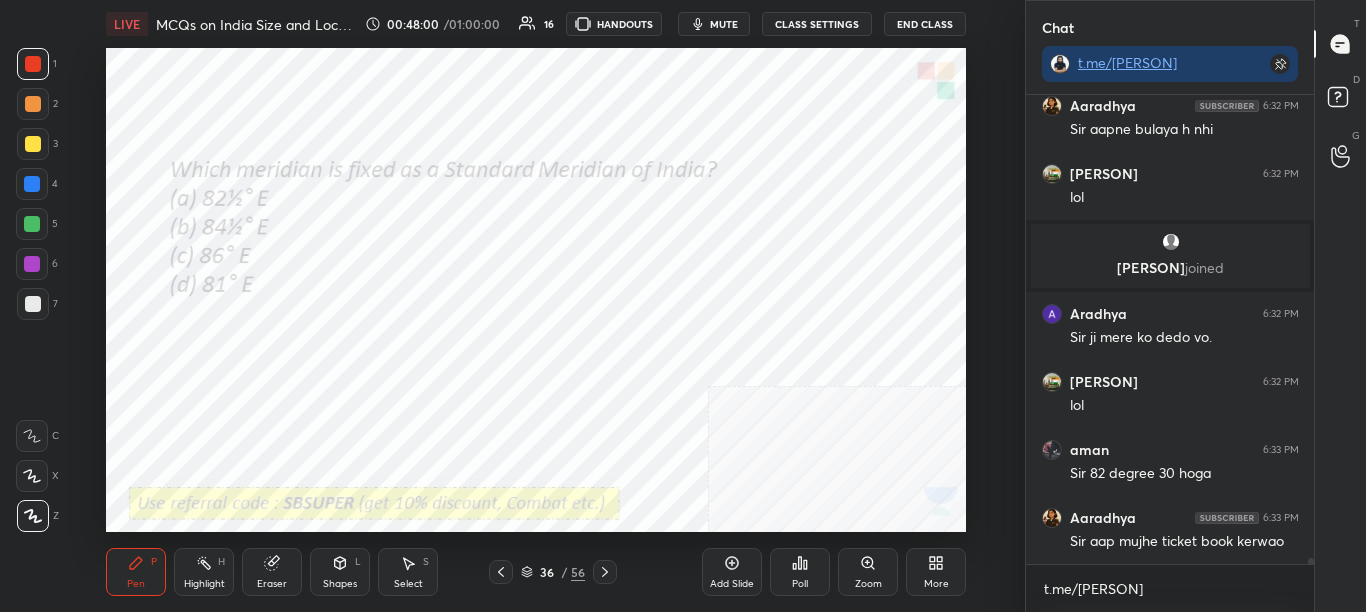click on "Poll" at bounding box center (800, 572) 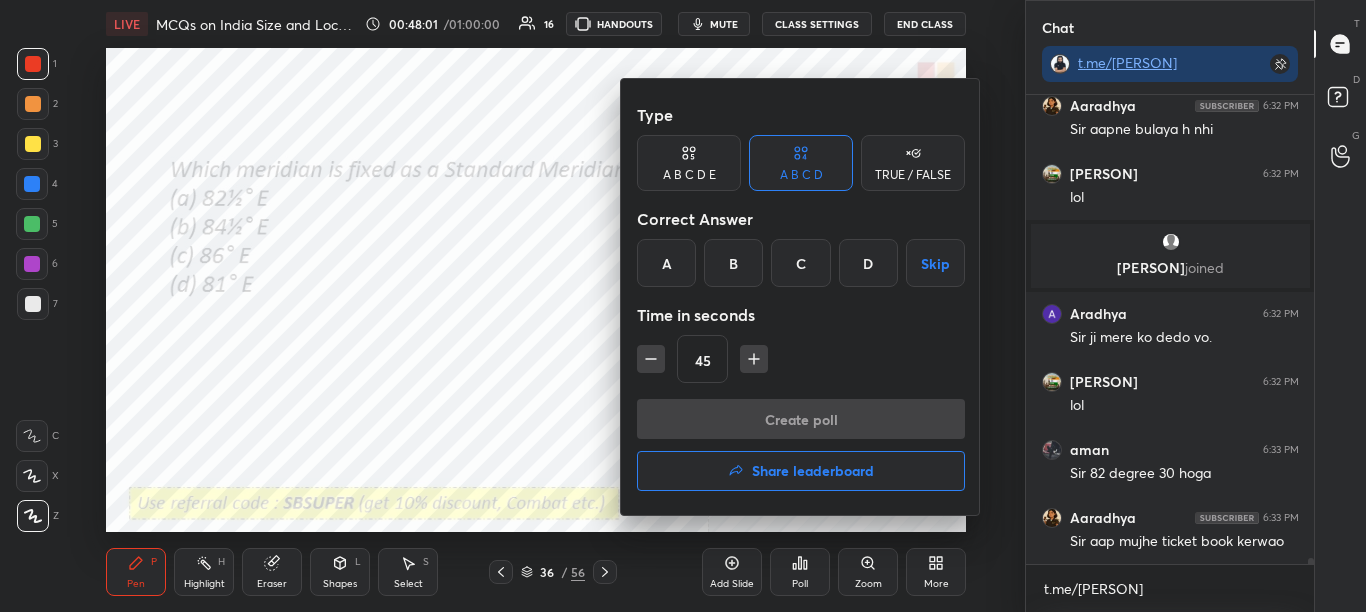 click on "A" at bounding box center [666, 263] 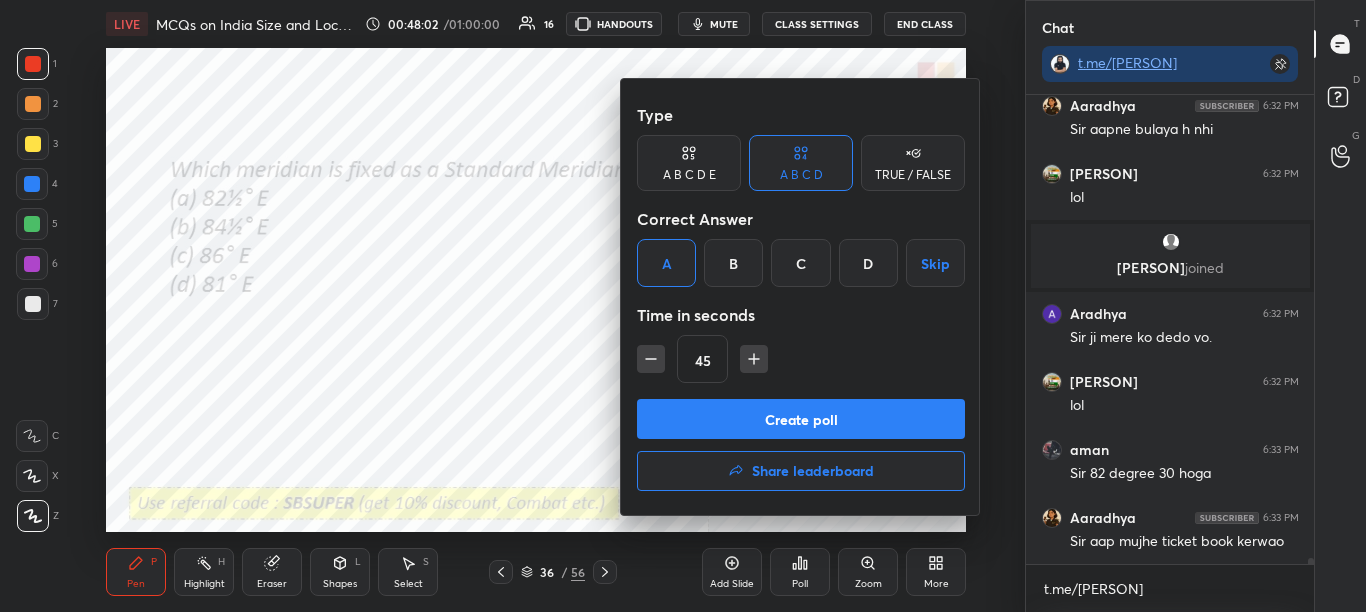 click on "Create poll" at bounding box center (801, 419) 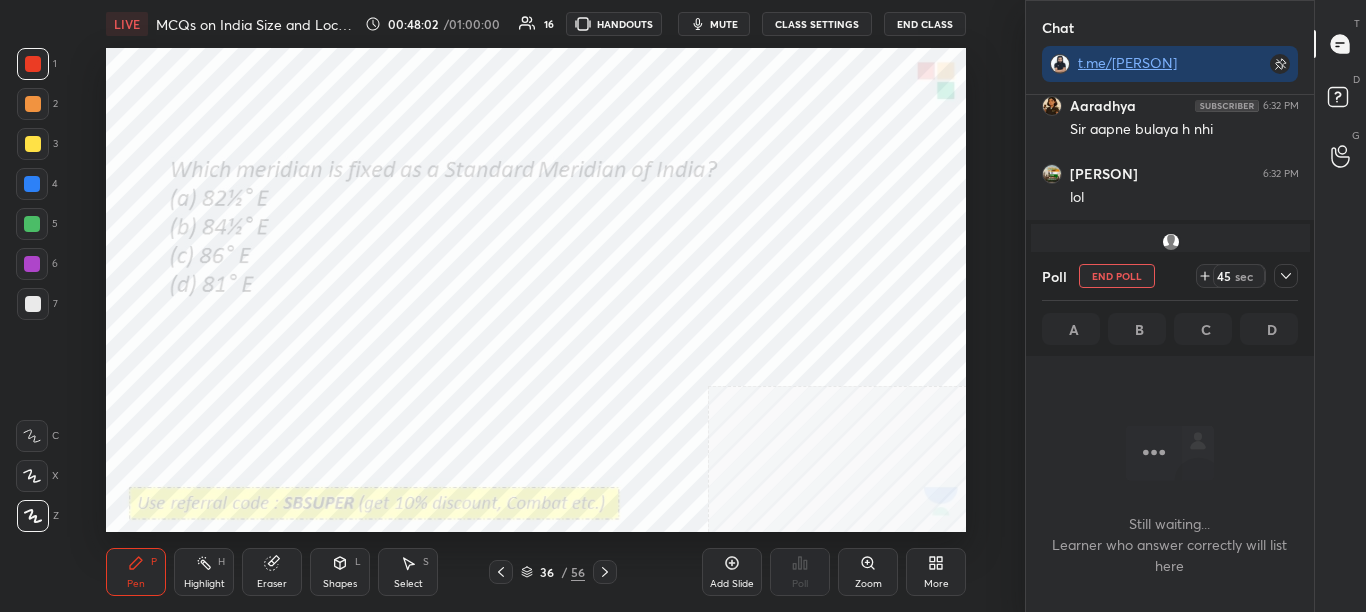 scroll, scrollTop: 401, scrollLeft: 282, axis: both 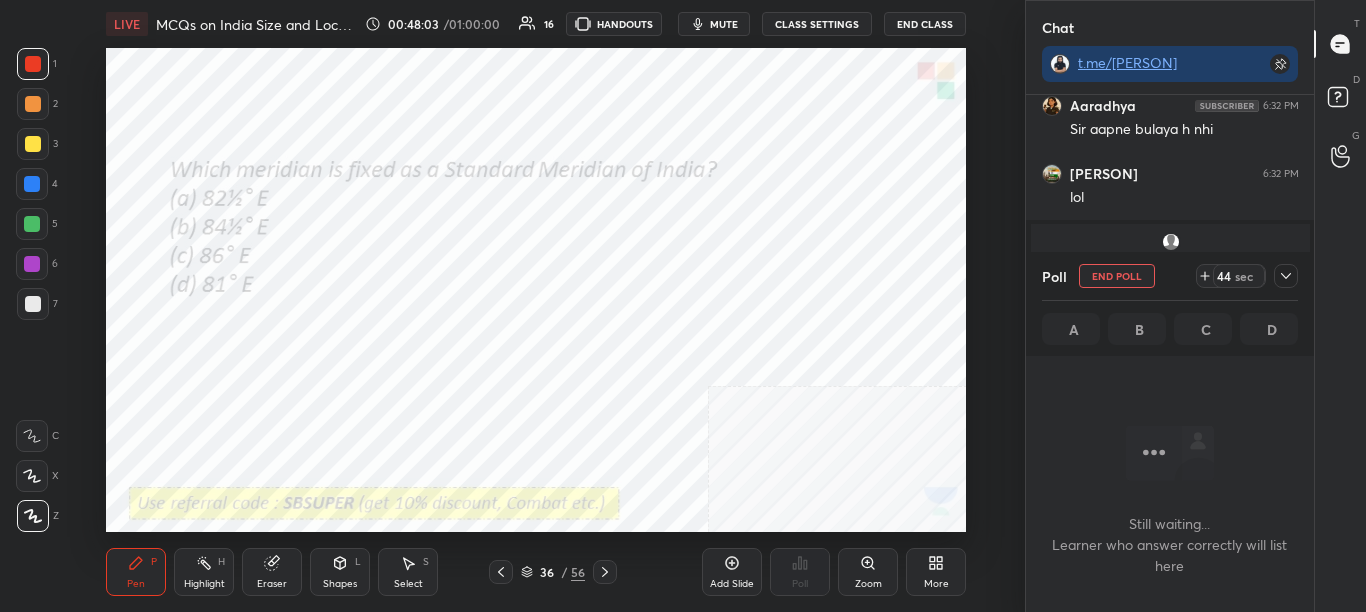 click 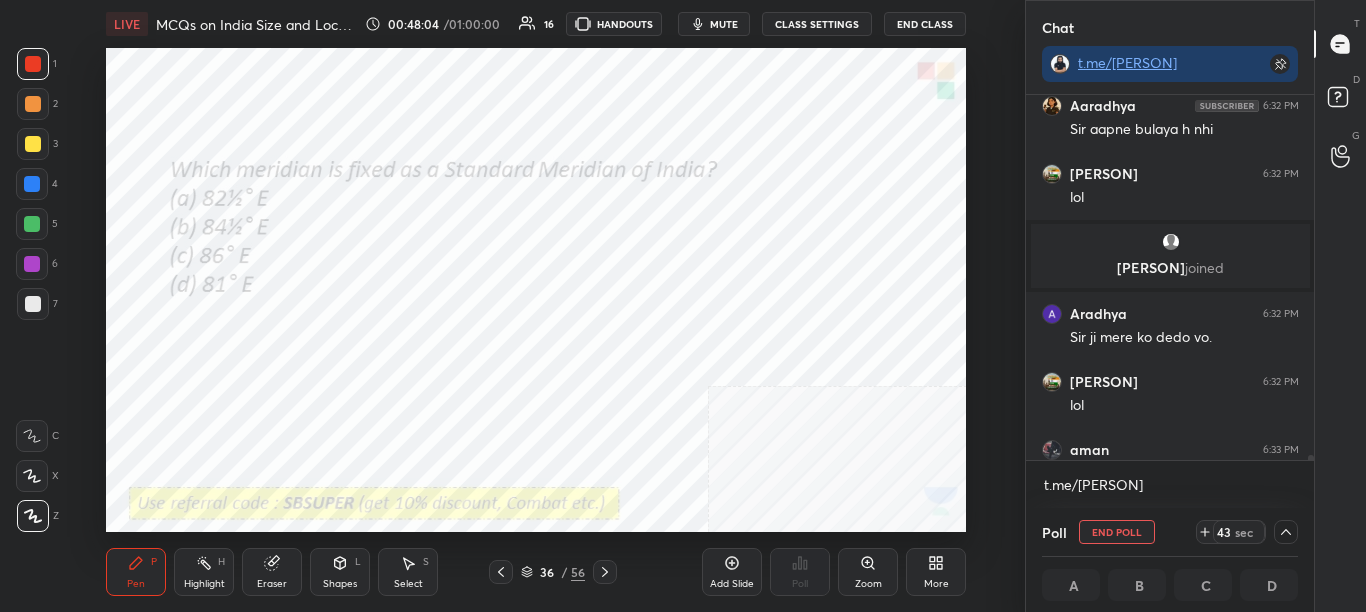 scroll, scrollTop: 1, scrollLeft: 7, axis: both 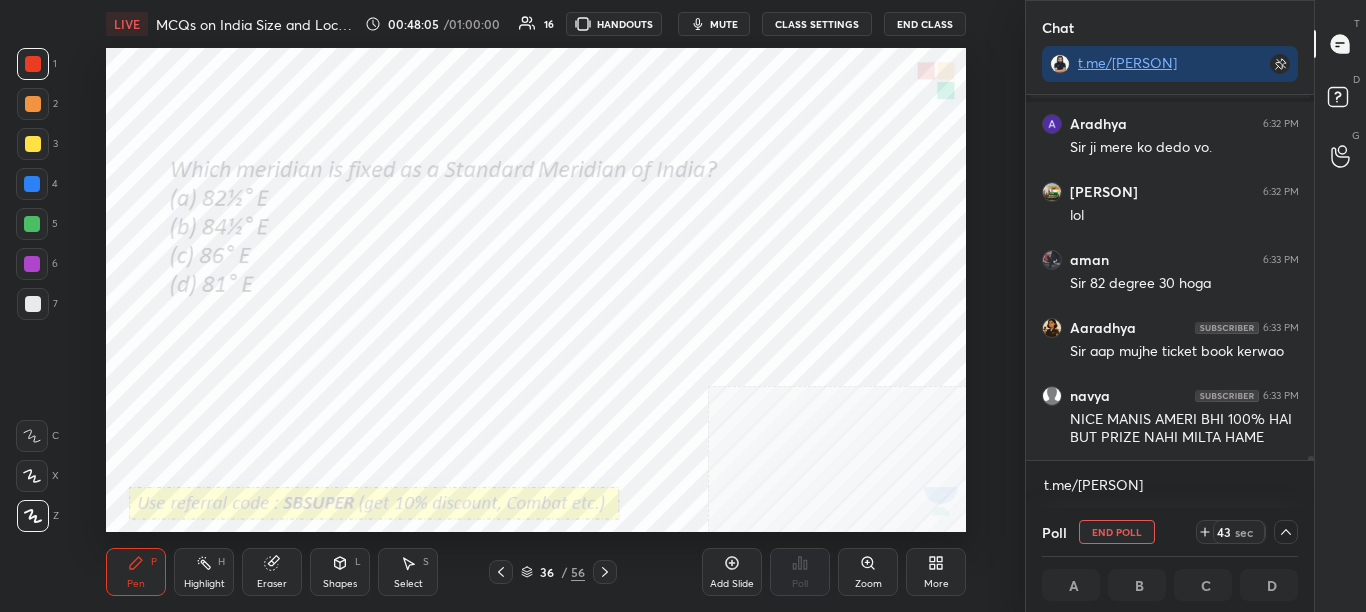 drag, startPoint x: 1311, startPoint y: 456, endPoint x: 1320, endPoint y: 474, distance: 20.12461 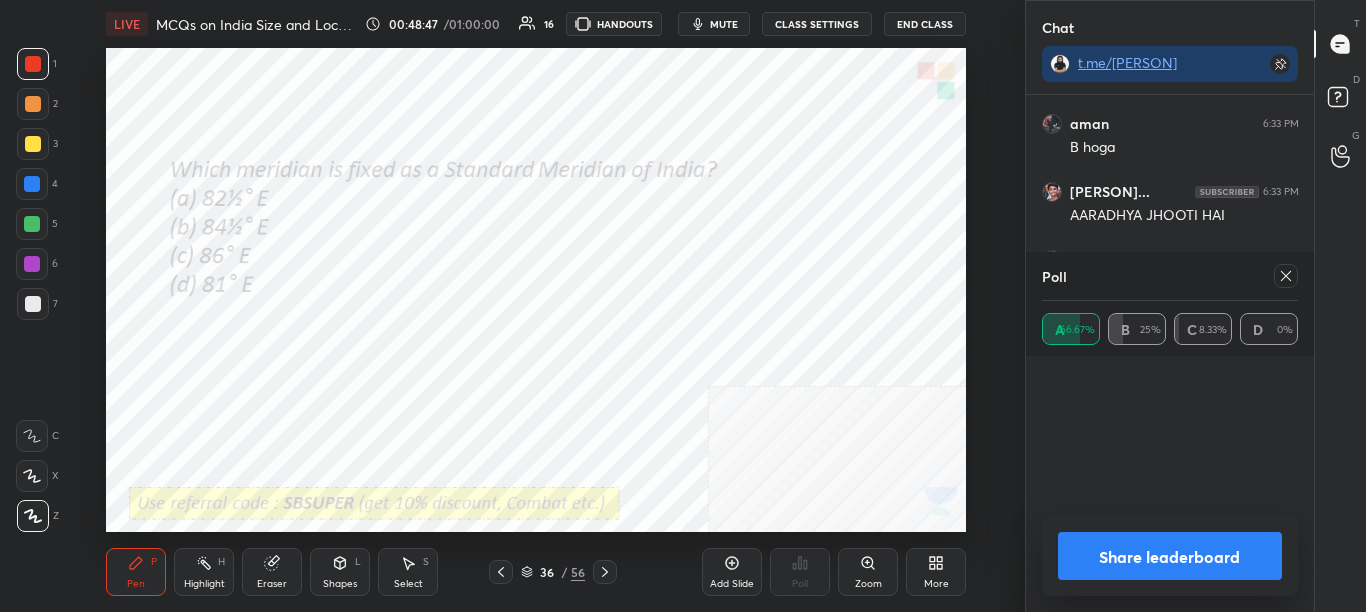 scroll, scrollTop: 34925, scrollLeft: 0, axis: vertical 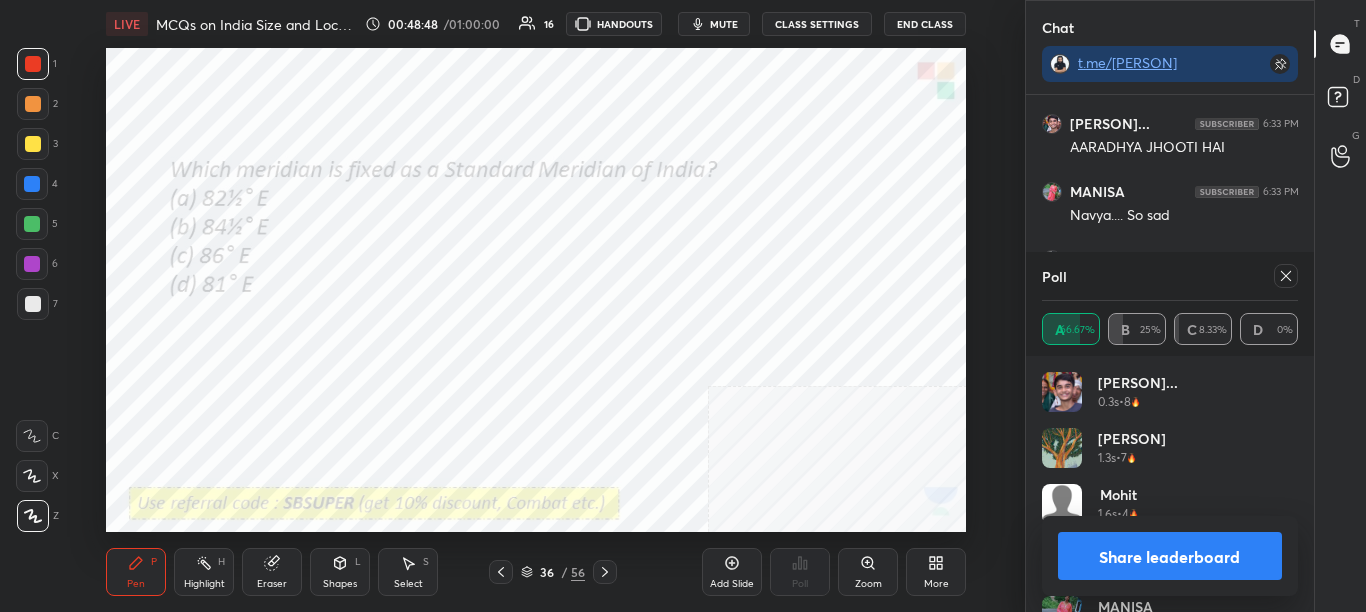 click on "Share leaderboard" at bounding box center [1170, 556] 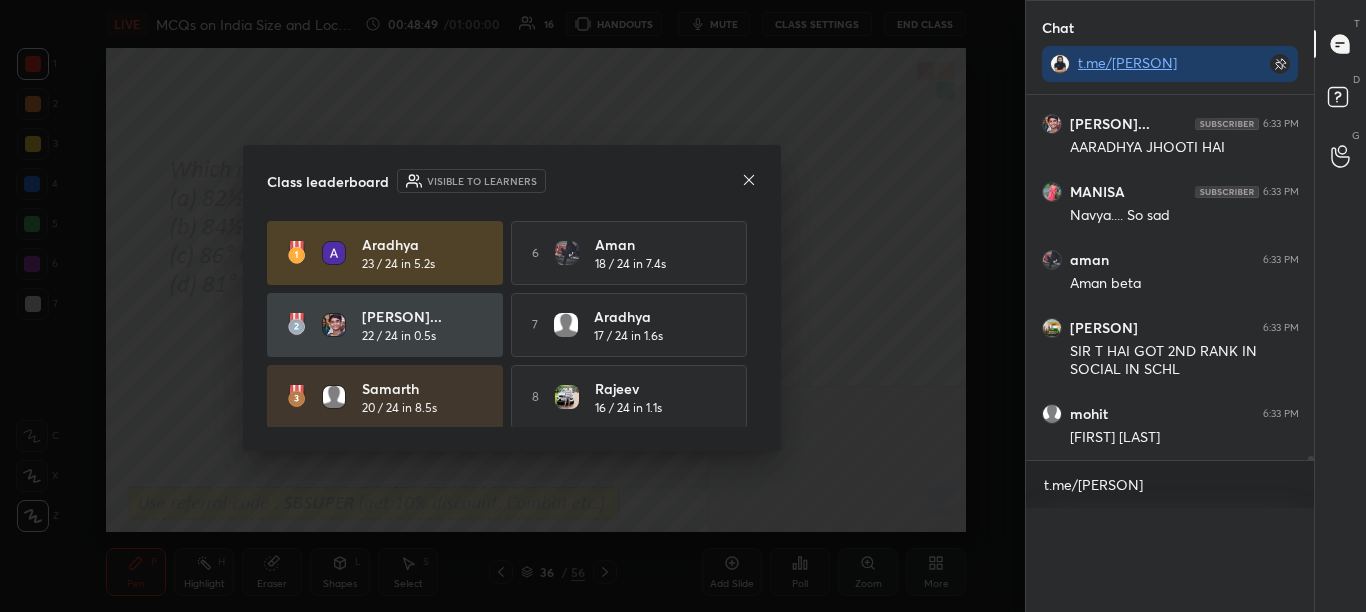 scroll, scrollTop: 0, scrollLeft: 0, axis: both 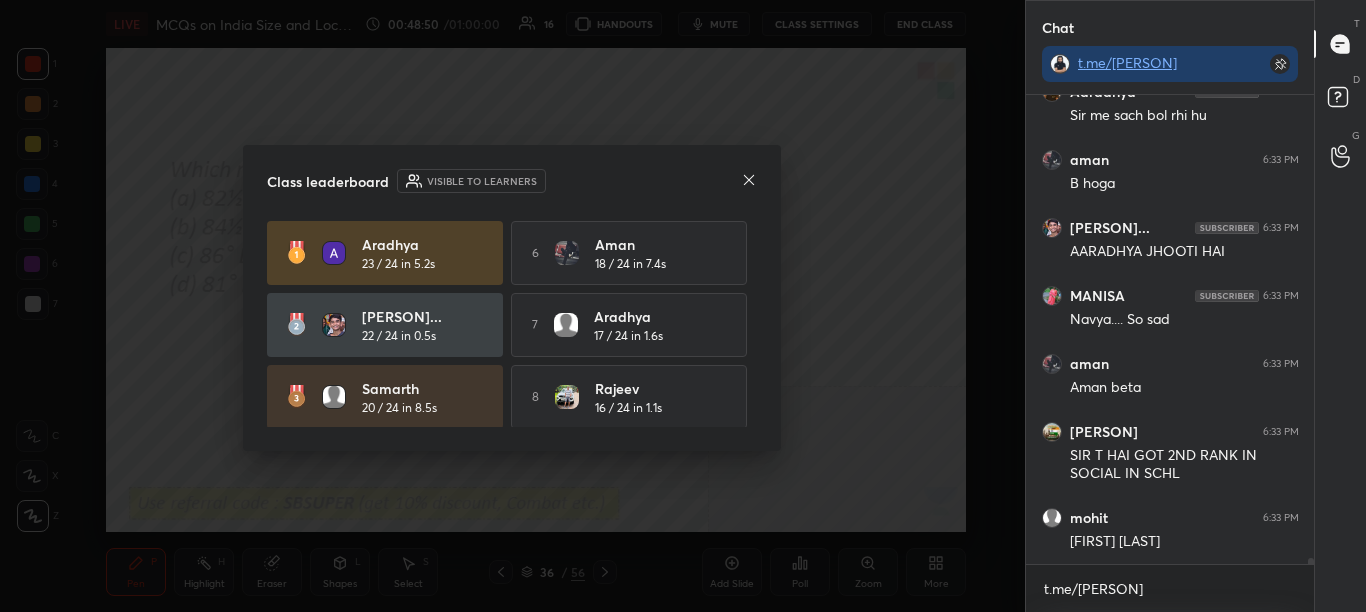 click 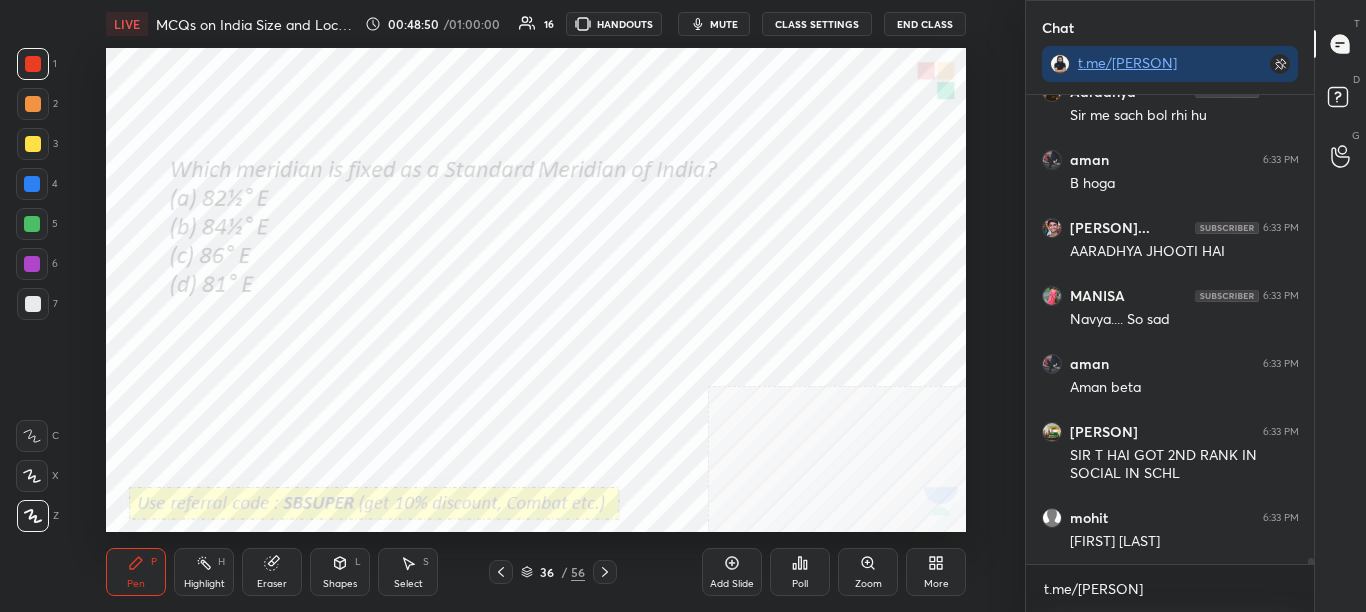 click 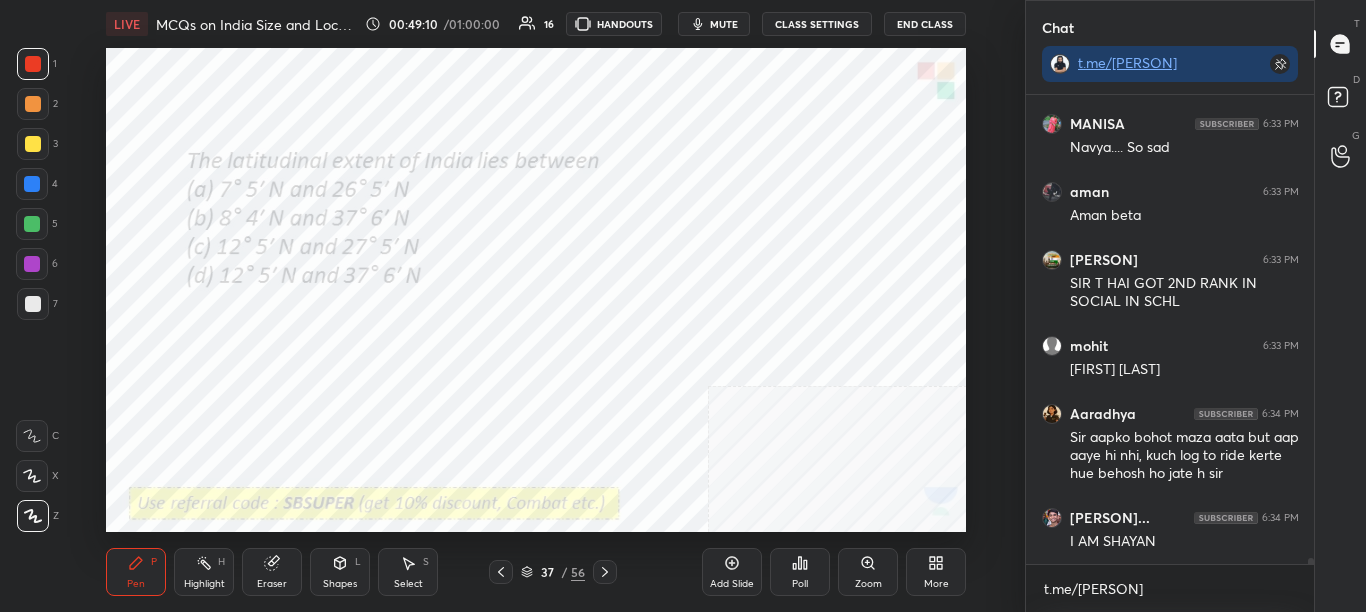 scroll, scrollTop: 35065, scrollLeft: 0, axis: vertical 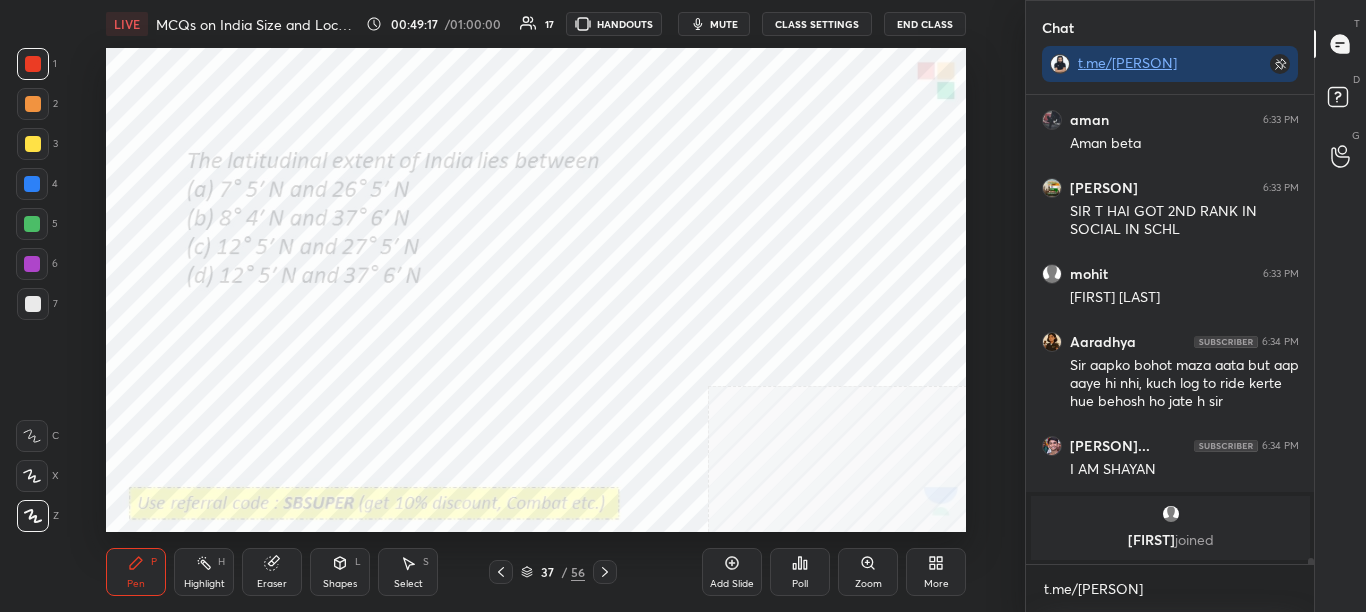 click on "Poll" at bounding box center (800, 572) 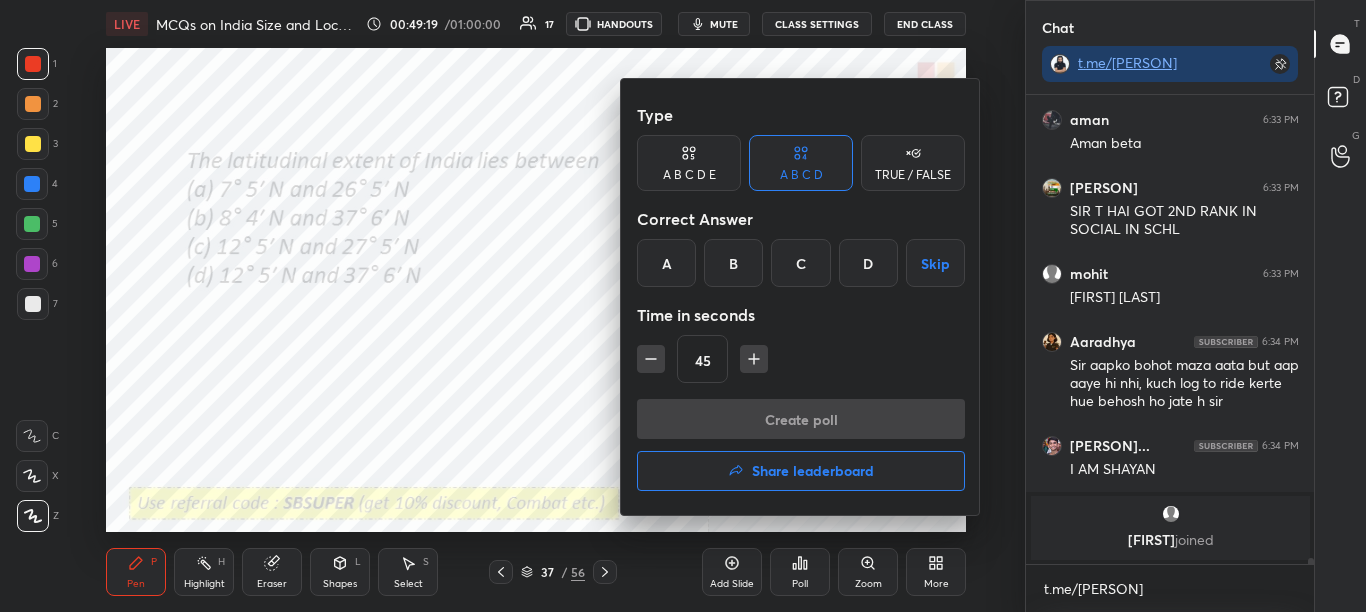 click on "B" at bounding box center [733, 263] 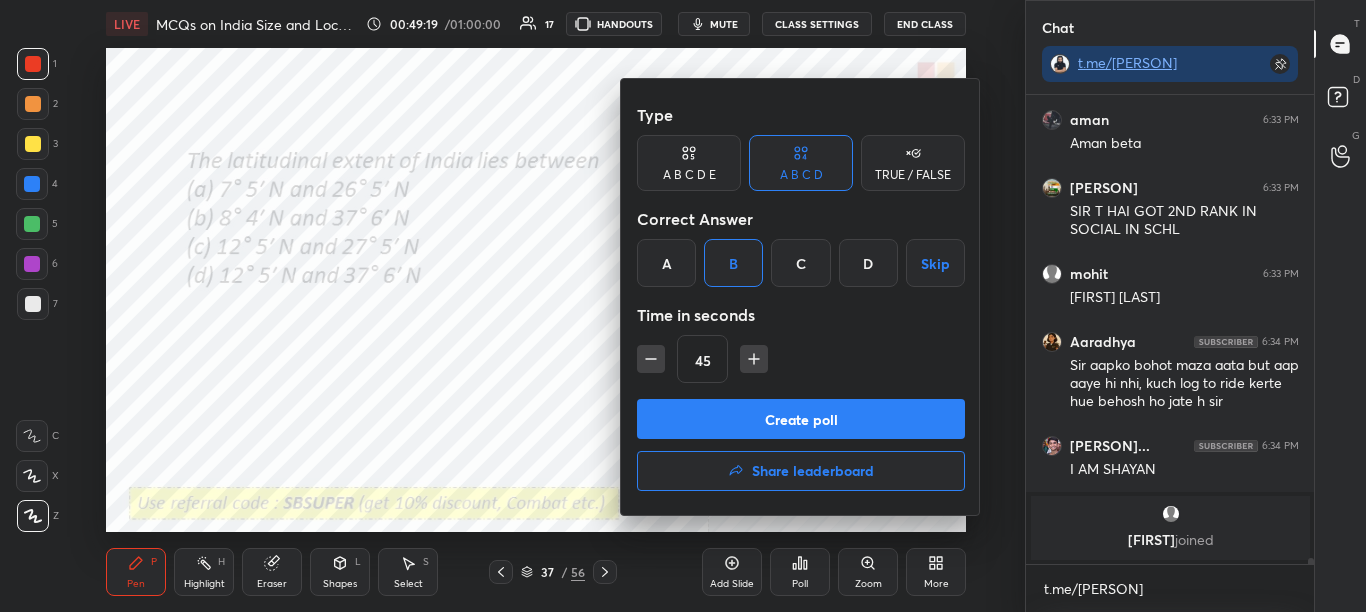 click on "Create poll" at bounding box center (801, 419) 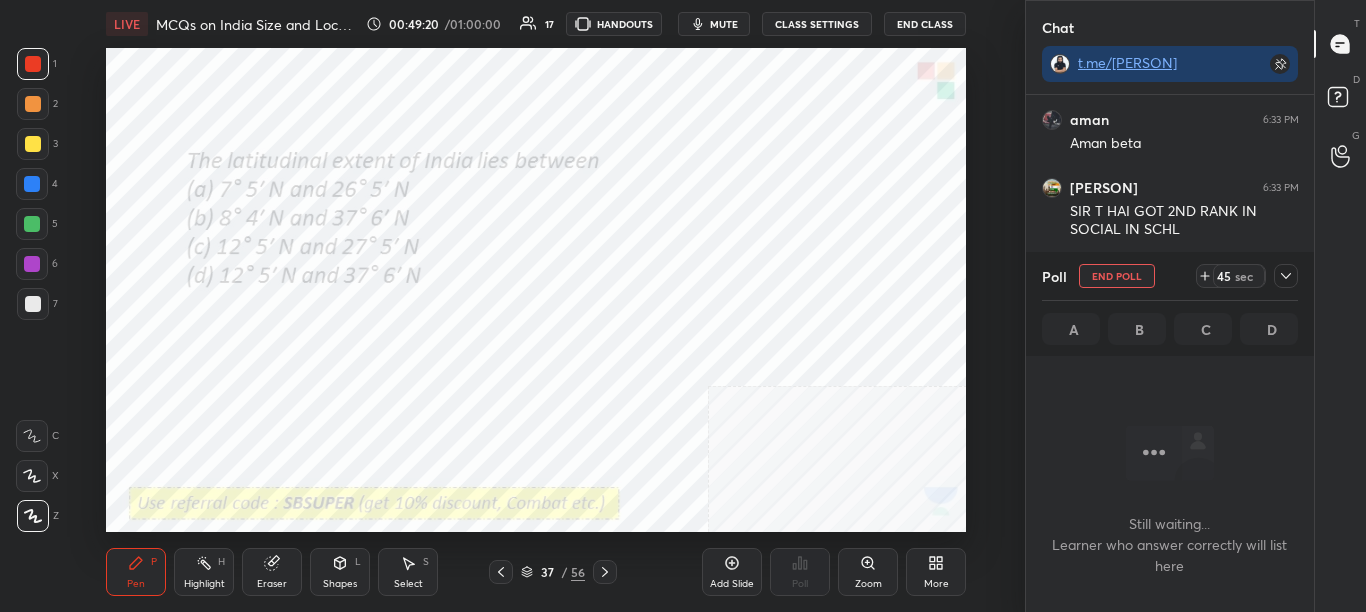scroll, scrollTop: 401, scrollLeft: 282, axis: both 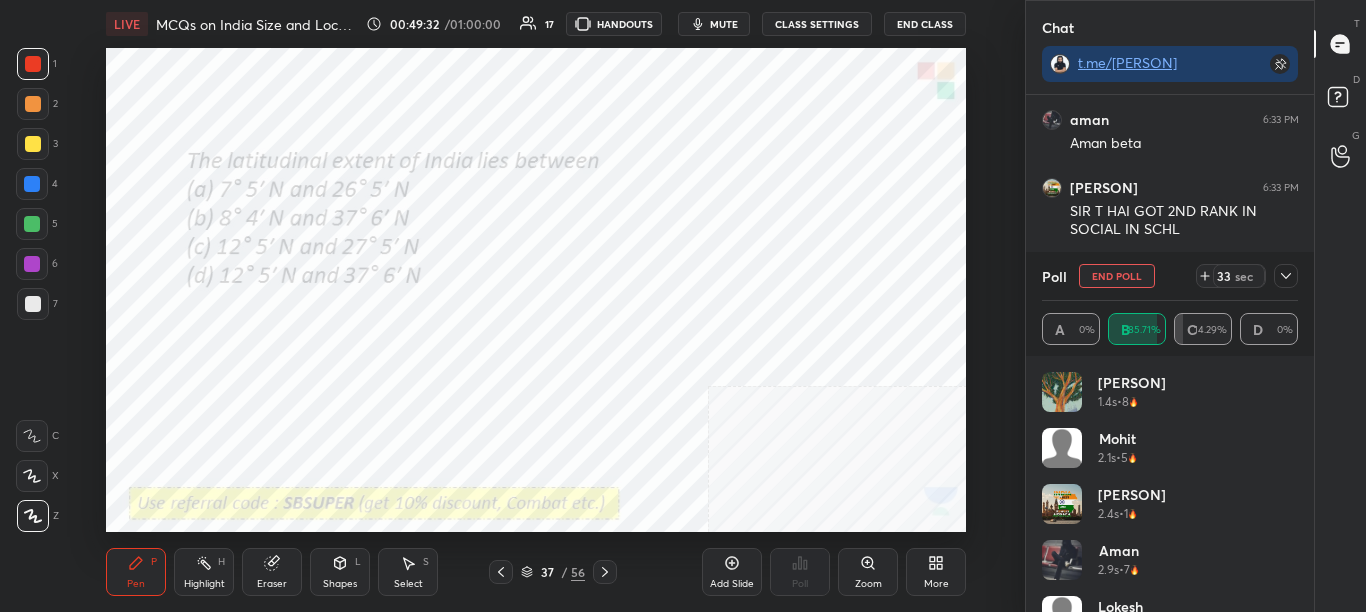 click 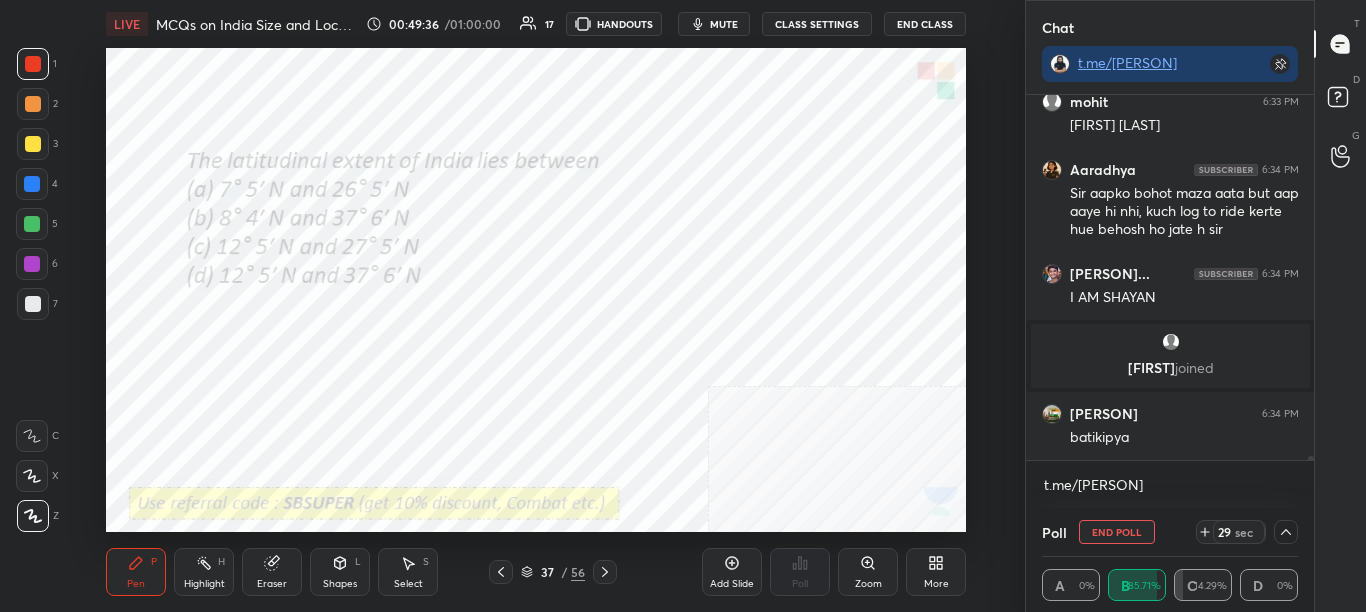click on "Enable hand raising Enable raise hand to speak to learners. Once enabled, chat will be turned off temporarily. Enable t.me/sikandarcbse9th x" at bounding box center [1170, 484] 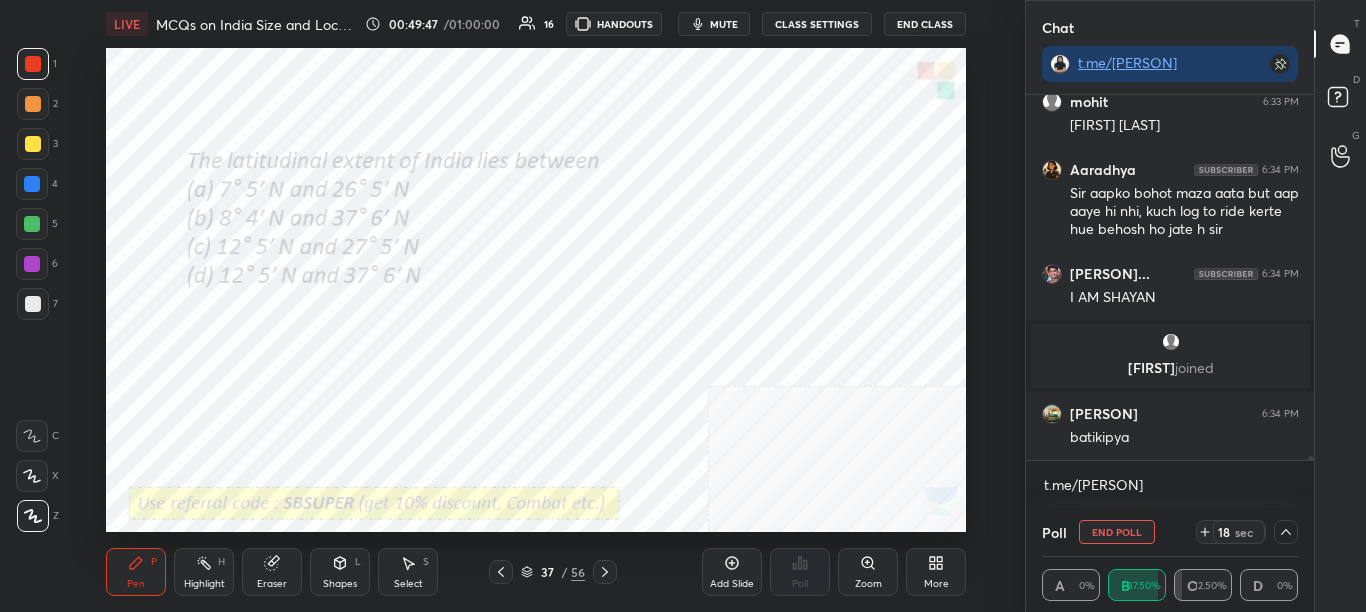 click 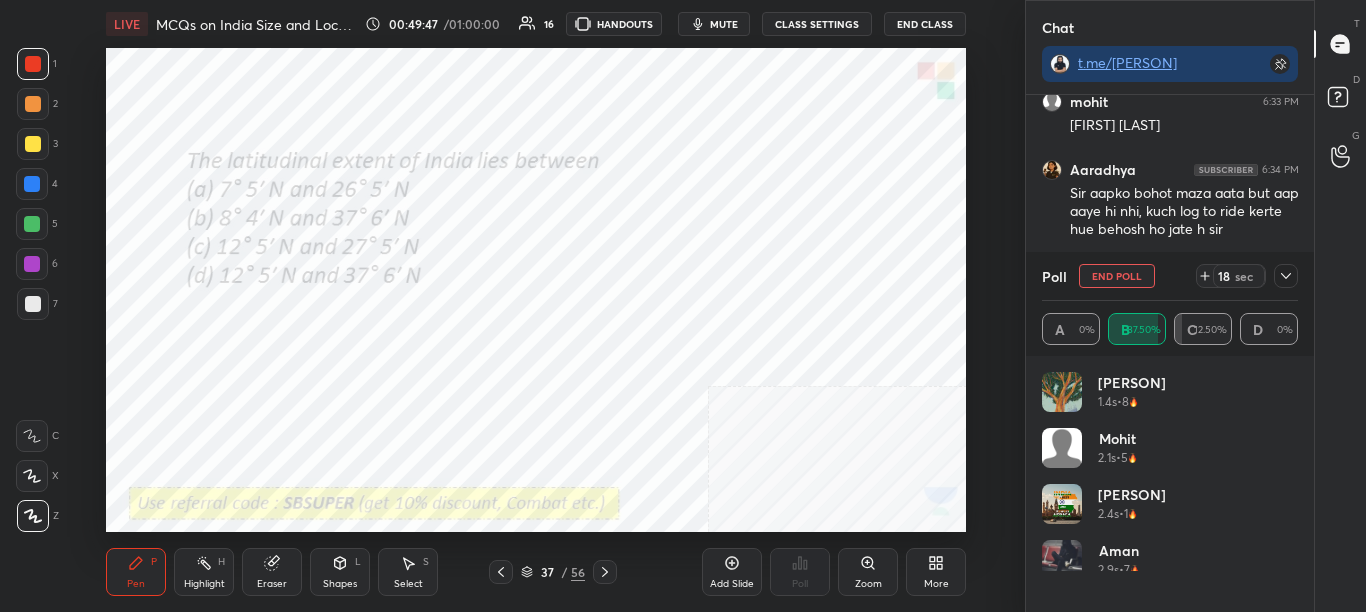 scroll, scrollTop: 227, scrollLeft: 250, axis: both 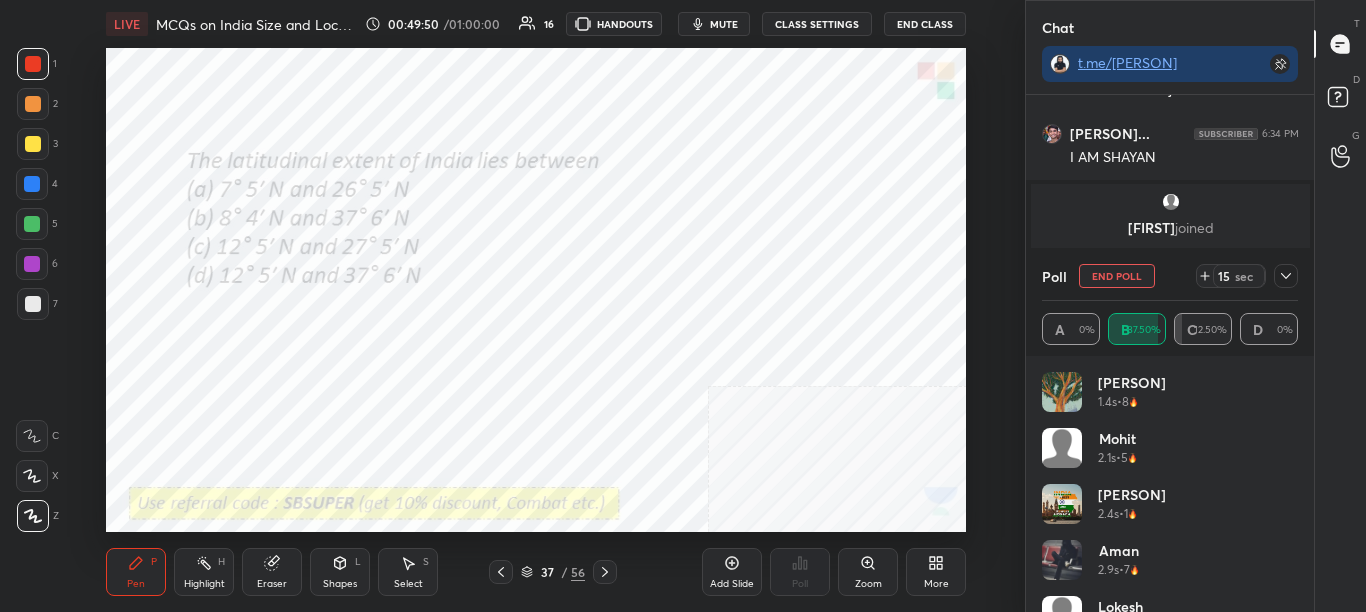 drag, startPoint x: 1289, startPoint y: 275, endPoint x: 1315, endPoint y: 318, distance: 50.24938 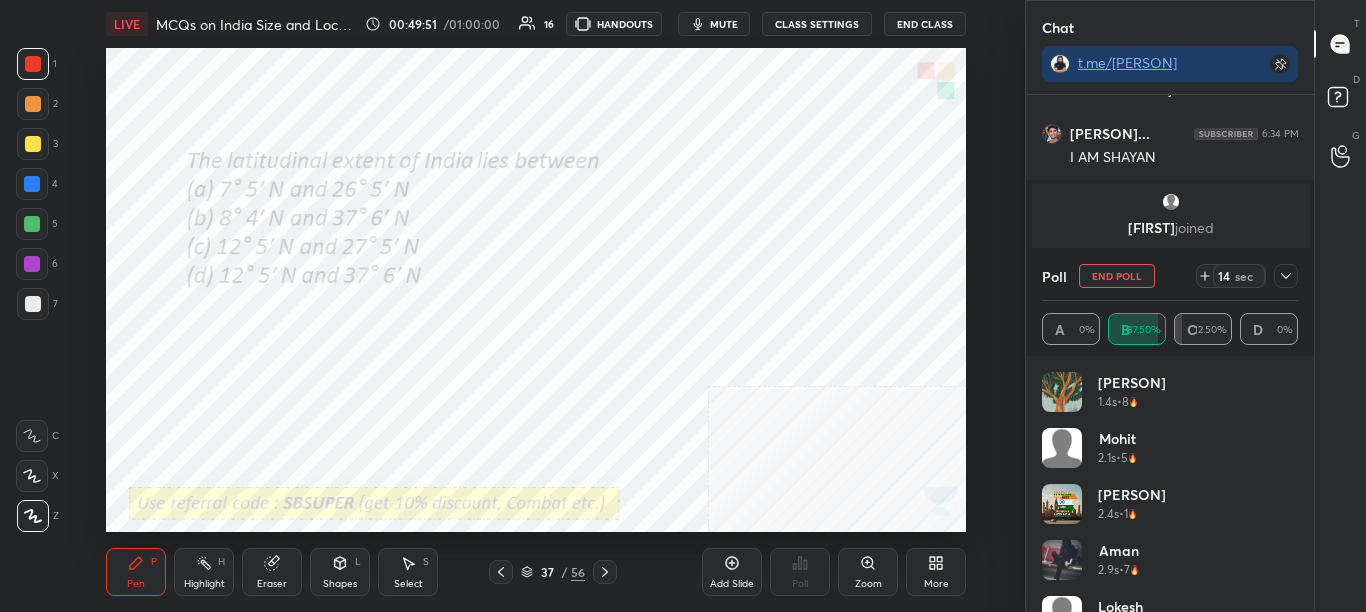 scroll, scrollTop: 34775, scrollLeft: 0, axis: vertical 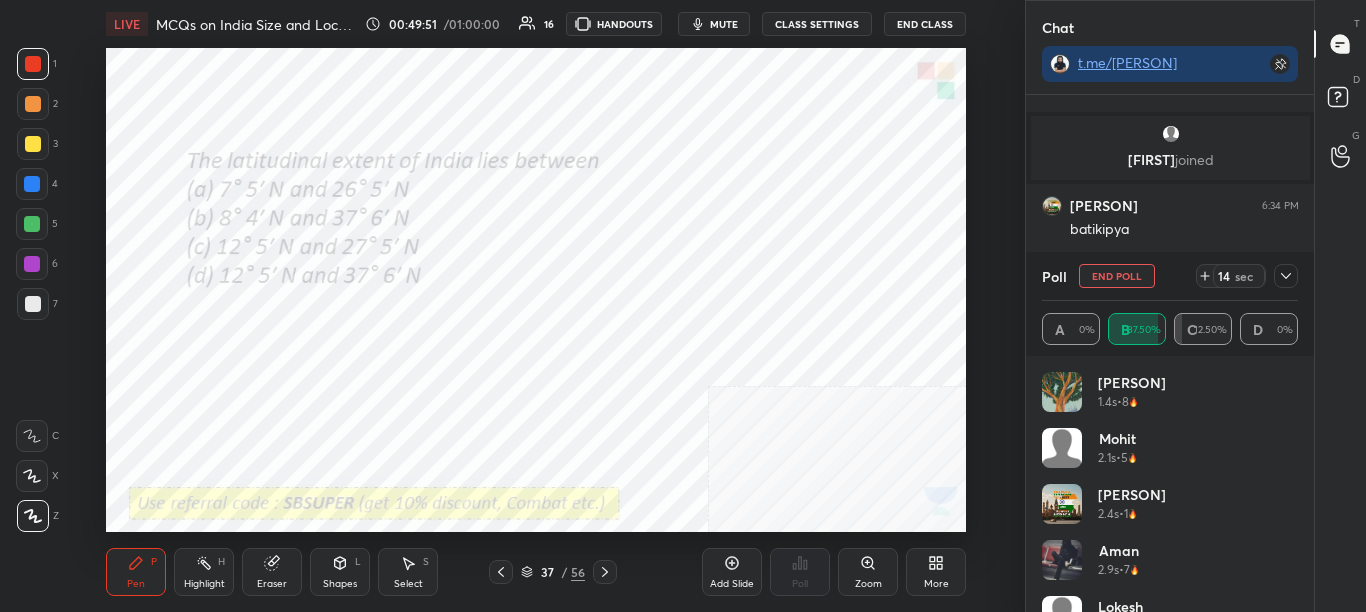 click on "Shantanu 1.4s  •  8 mohit 2.1s  •  5 Hafsa 2.4s  •  1 aman 2.9s  •  7 lokesh 3.3s  •  1 Mohammed S... 7.7s  •  9 Samarth 19.9s  •  3 MANISA 27.4s  •  4" at bounding box center (1170, 484) 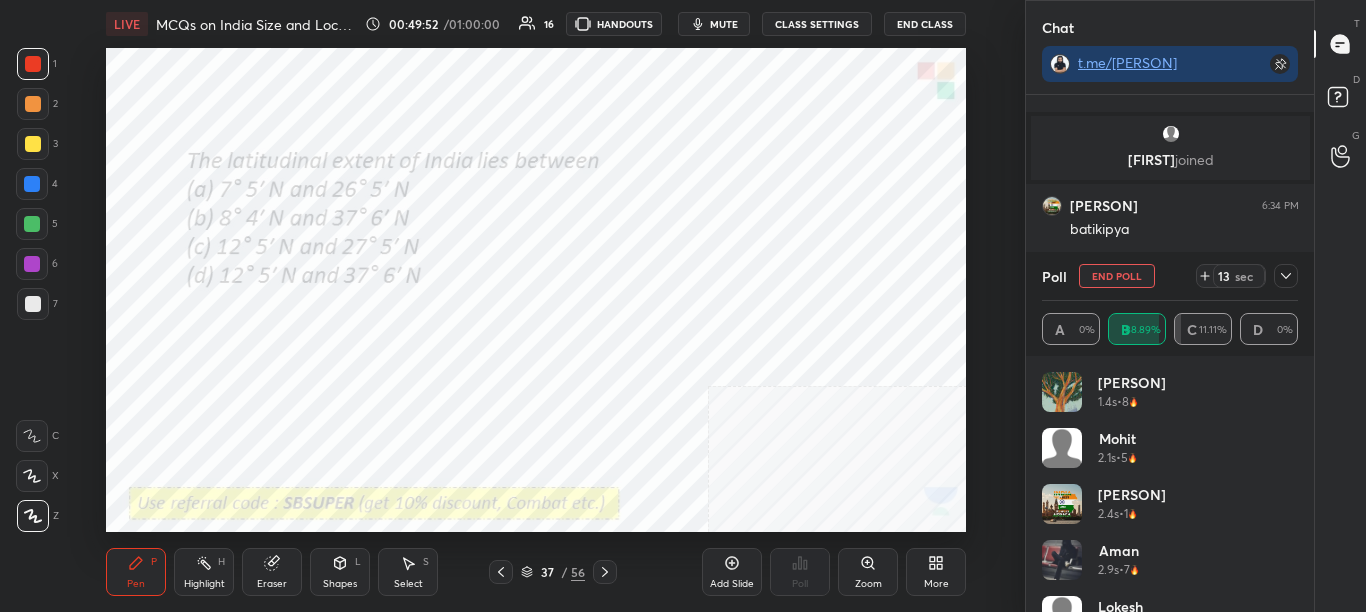 drag, startPoint x: 1291, startPoint y: 279, endPoint x: 1291, endPoint y: 292, distance: 13 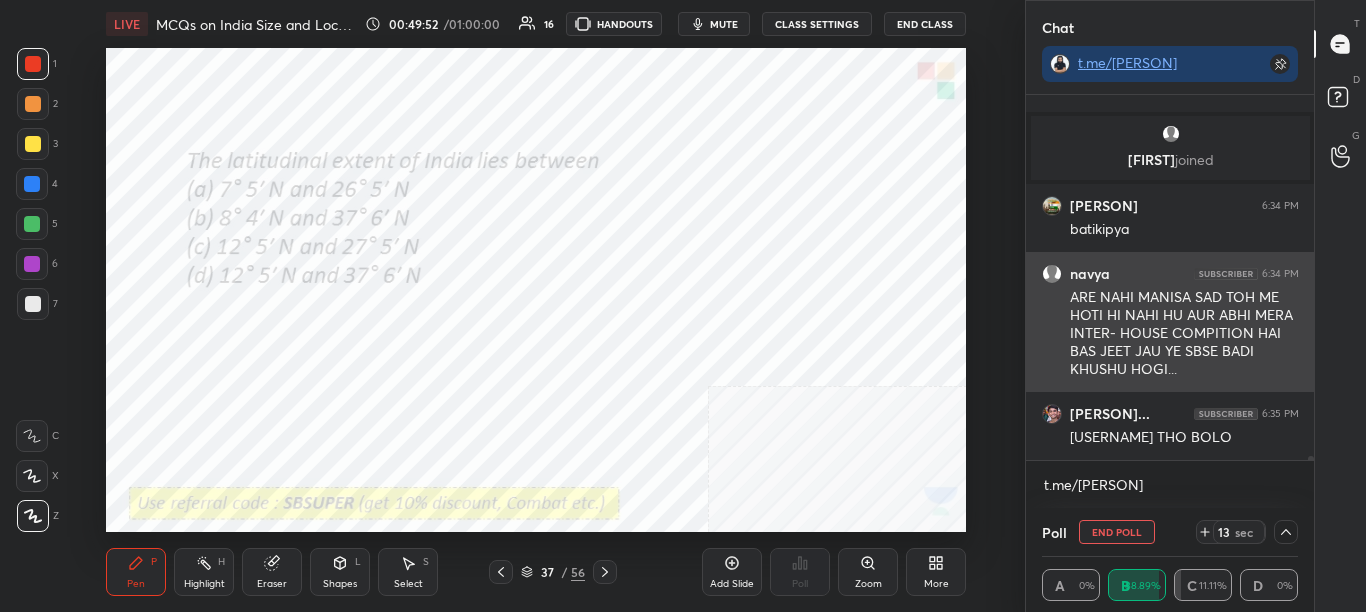 scroll, scrollTop: 0, scrollLeft: 0, axis: both 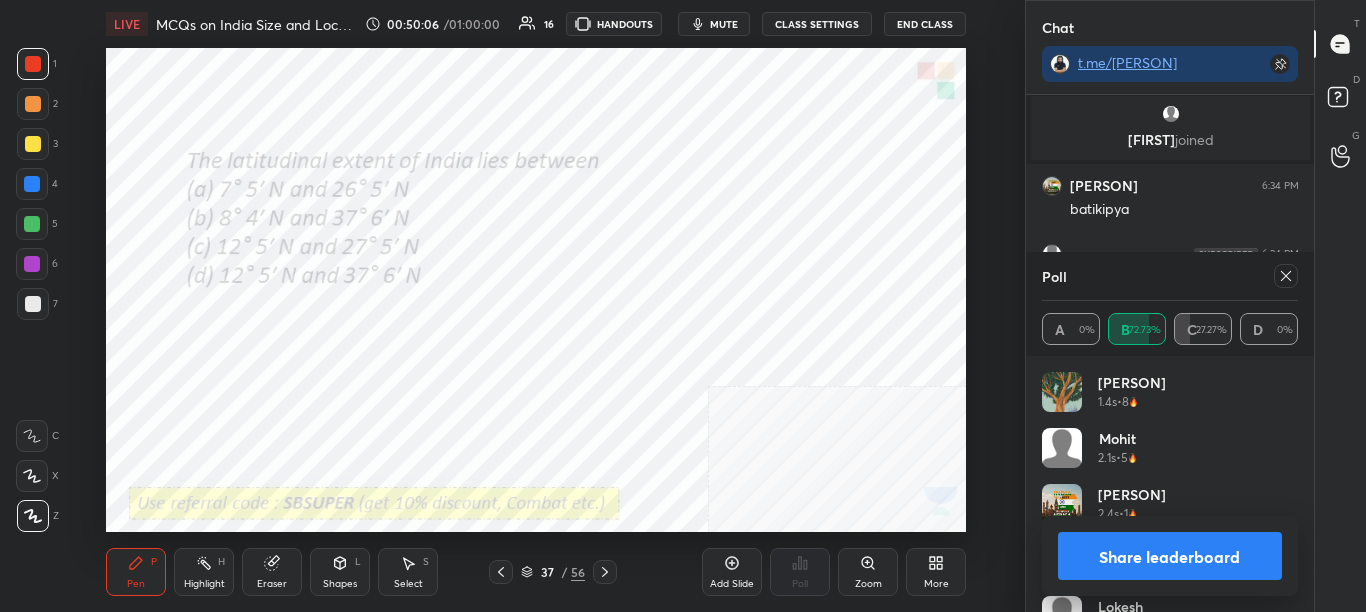 click on "Share leaderboard" at bounding box center [1170, 556] 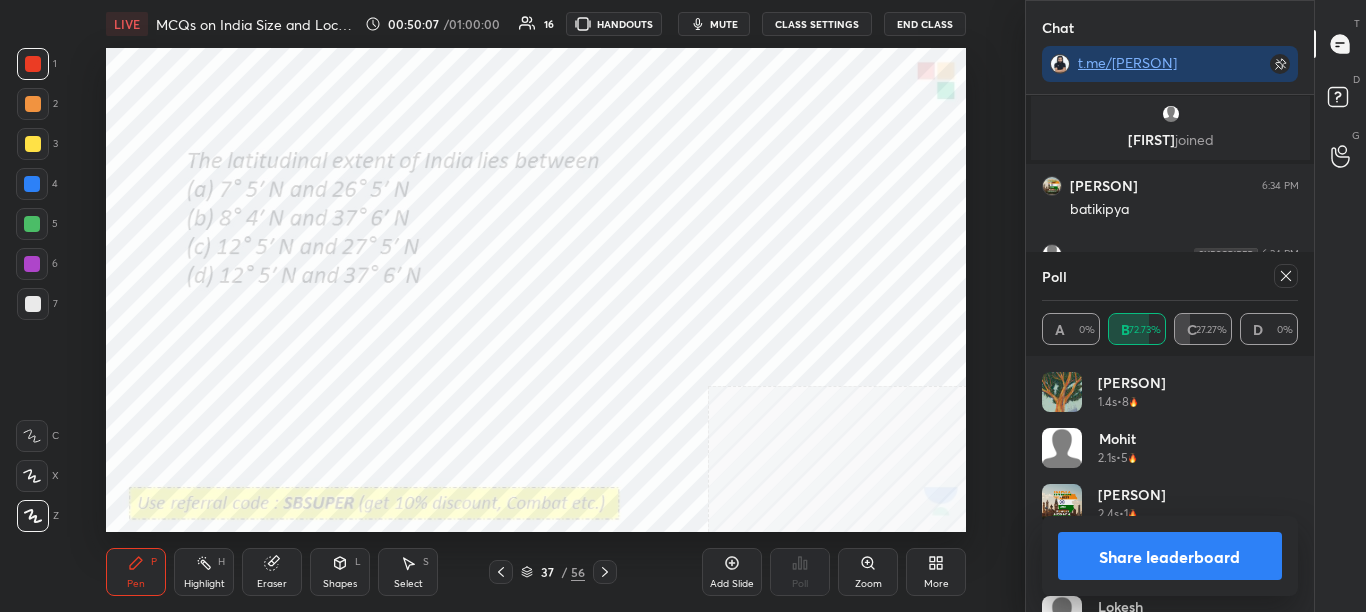click on "Share leaderboard" at bounding box center (1170, 556) 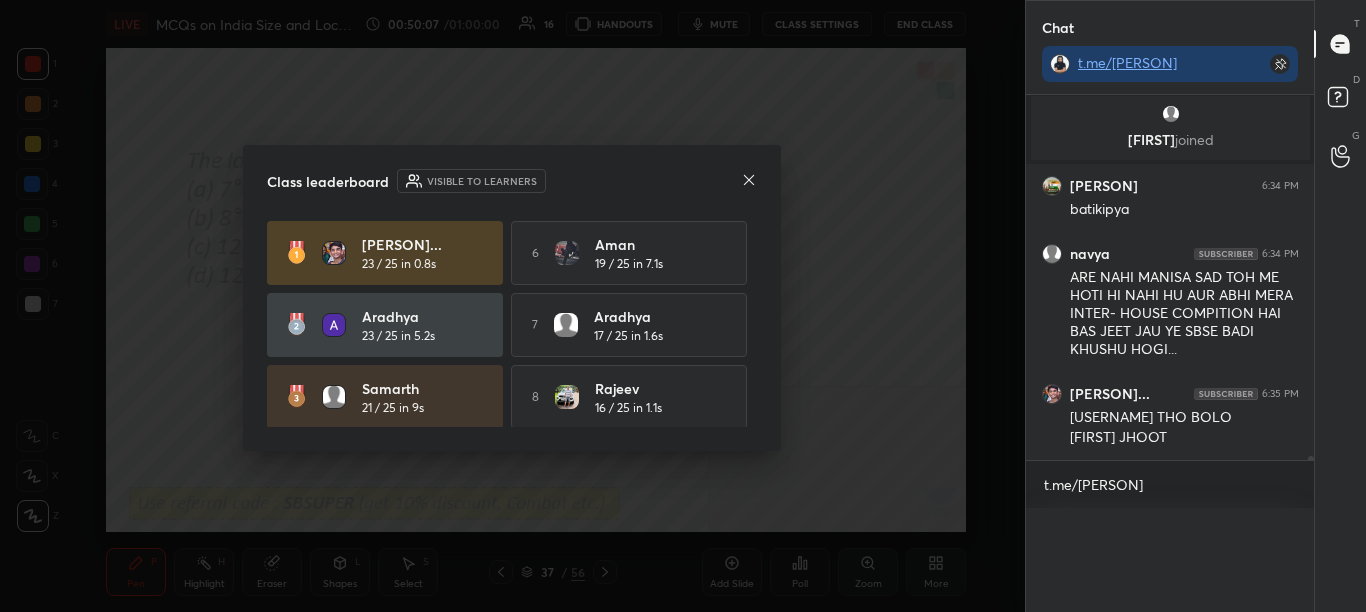 scroll, scrollTop: 0, scrollLeft: 0, axis: both 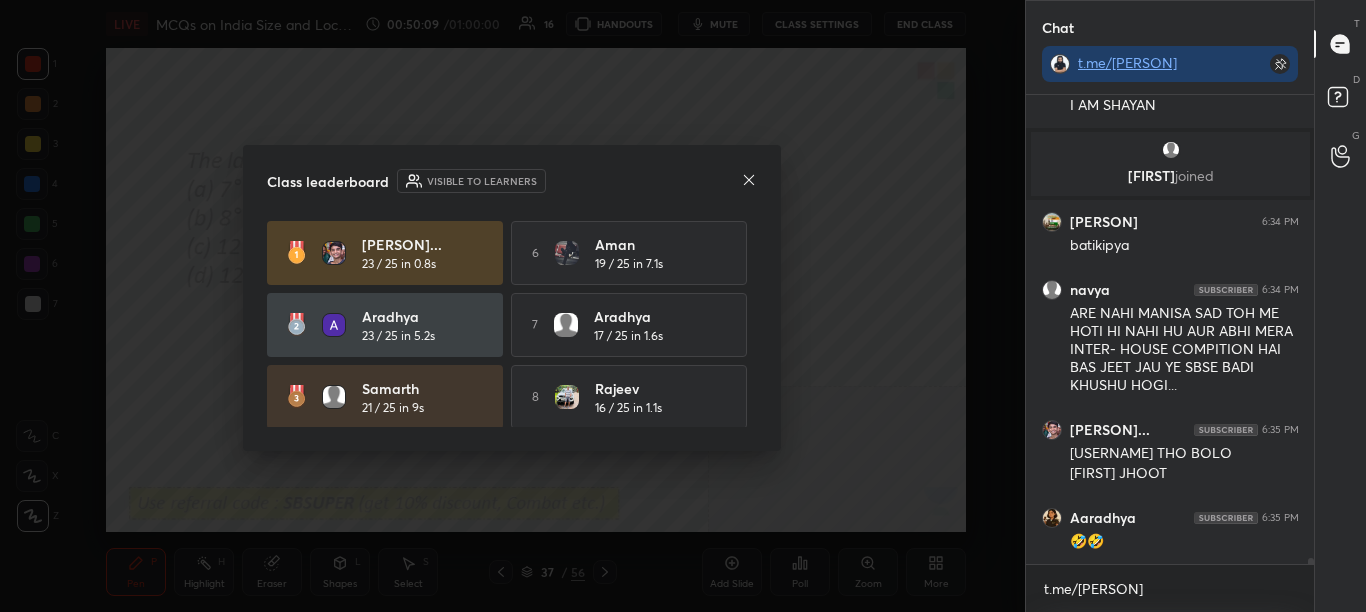 click on "Class leaderboard Visible to learners" at bounding box center [512, 181] 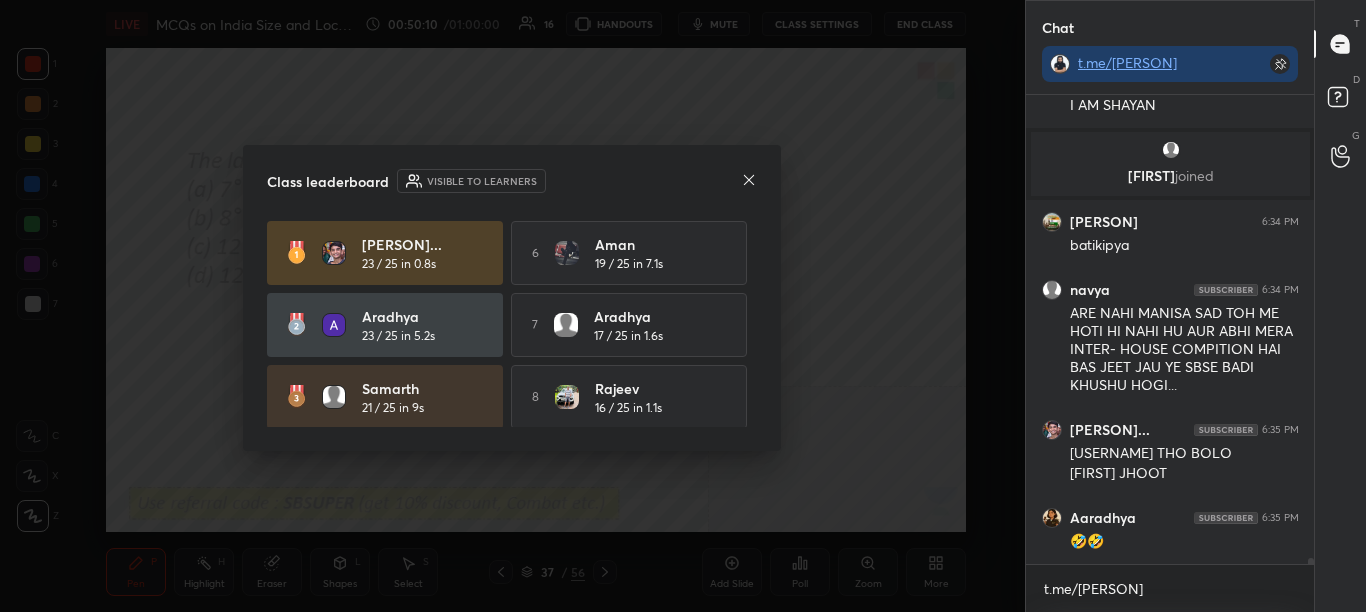 click 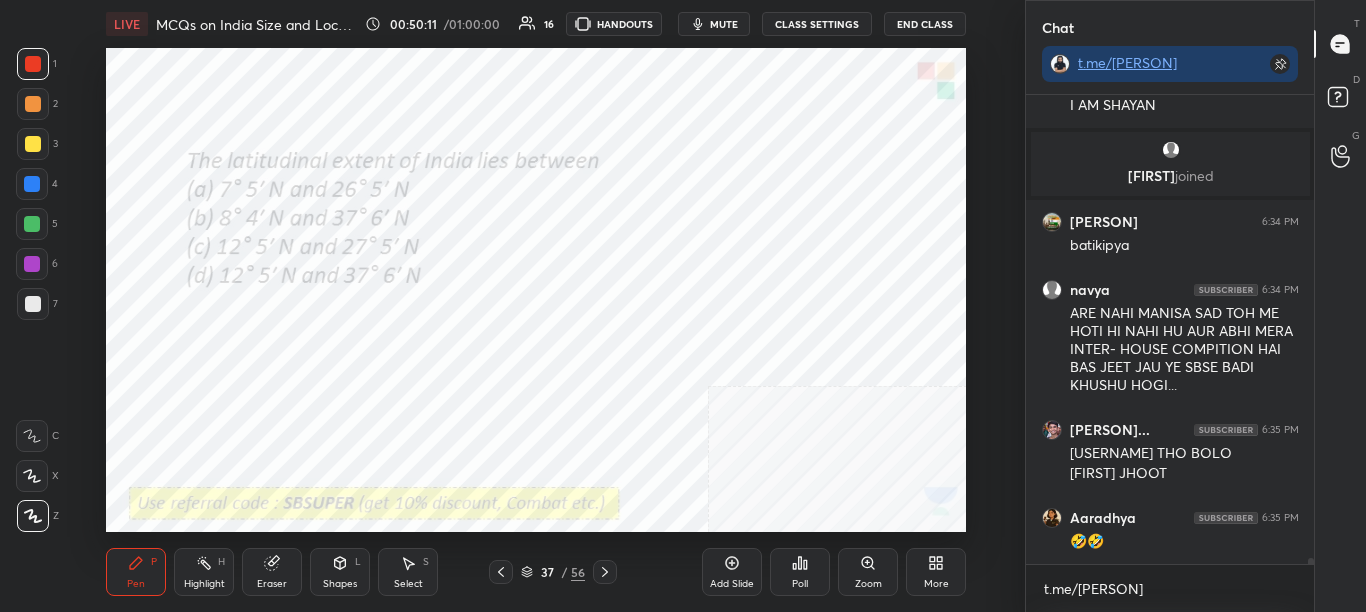 click at bounding box center (605, 572) 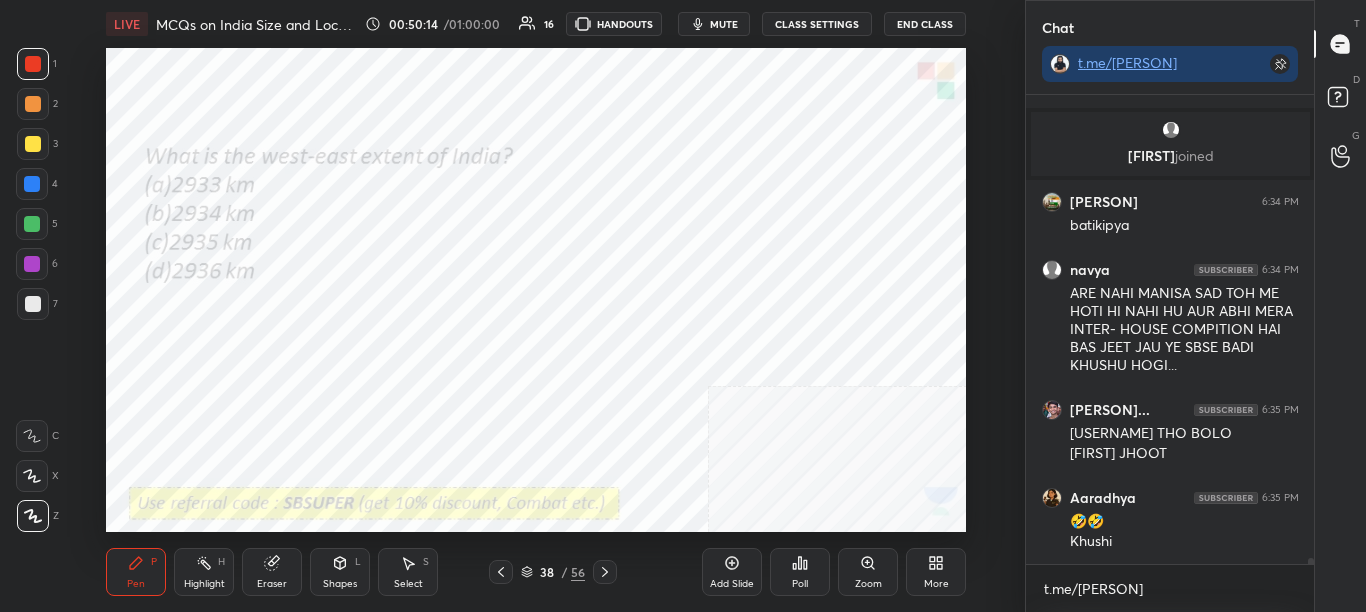 click on "Poll" at bounding box center [800, 572] 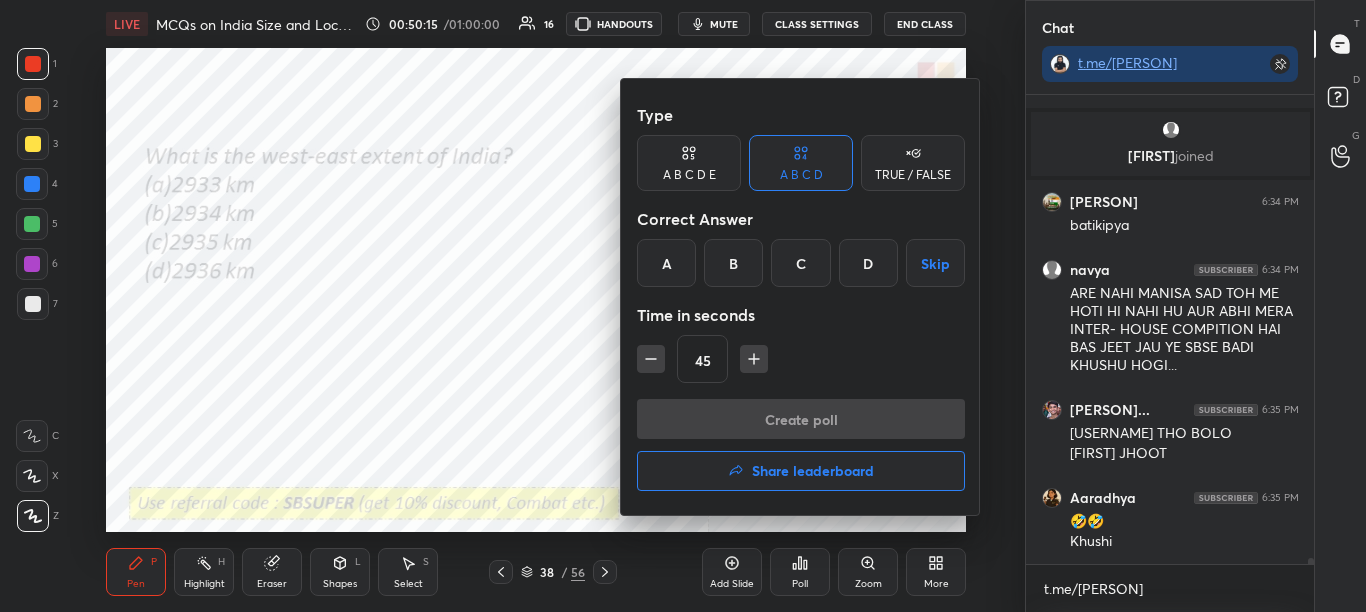 click on "A" at bounding box center [666, 263] 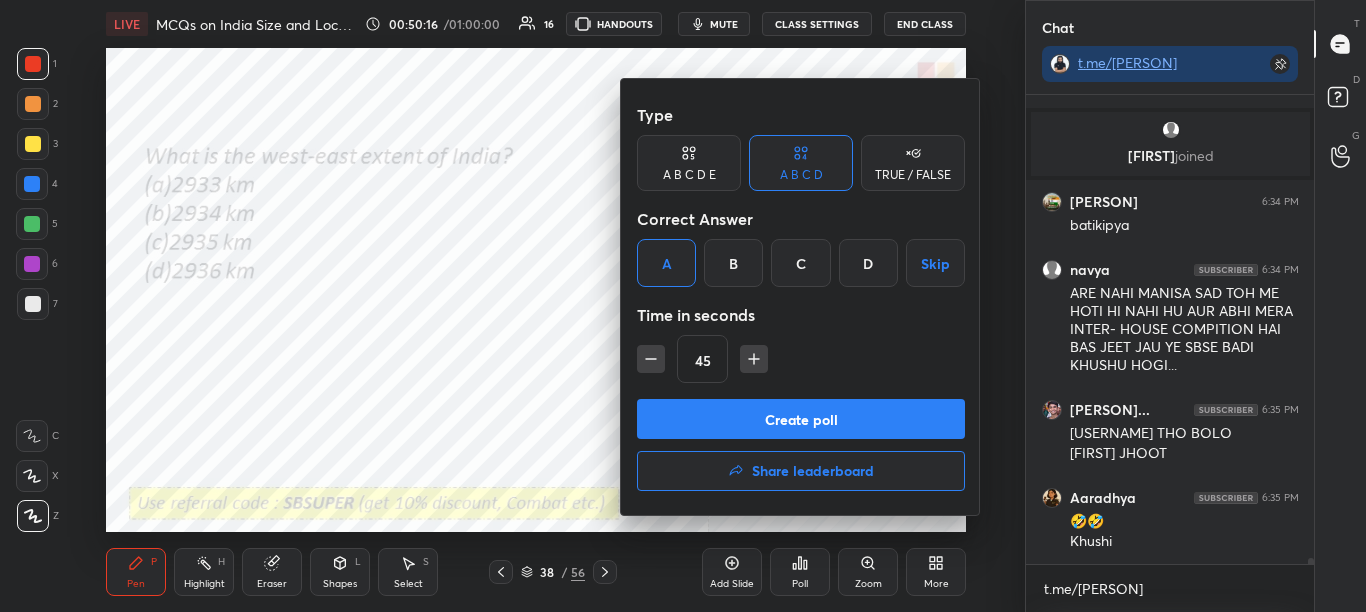 click on "Create poll" at bounding box center [801, 419] 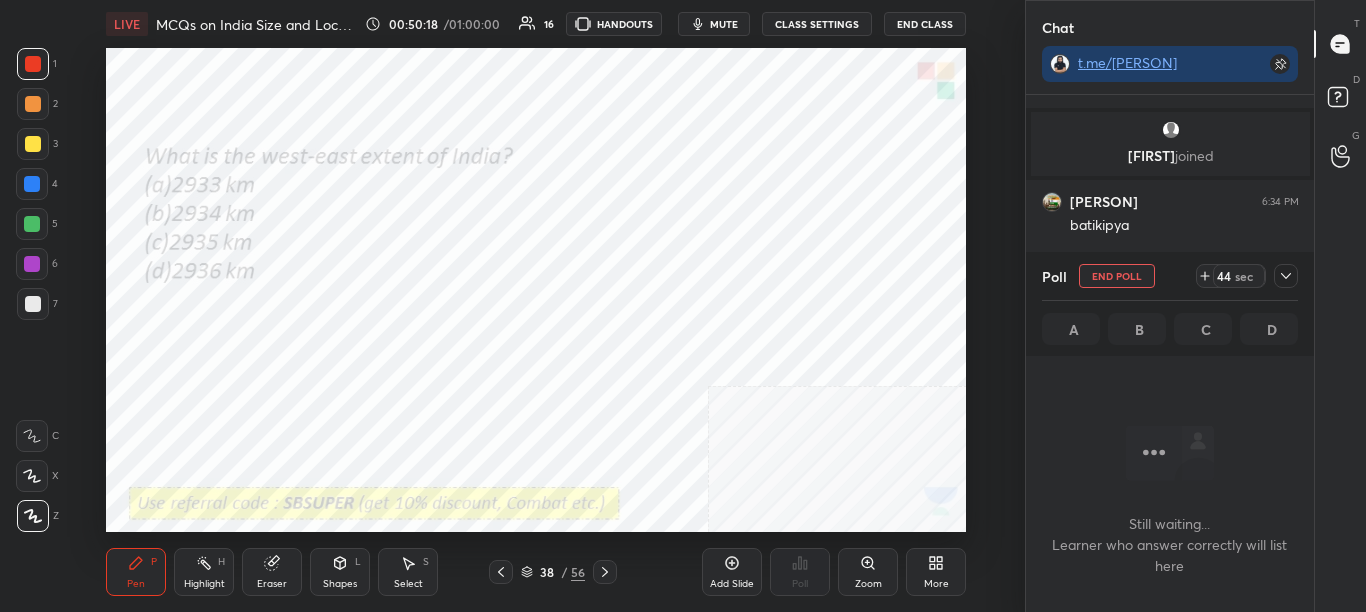 click 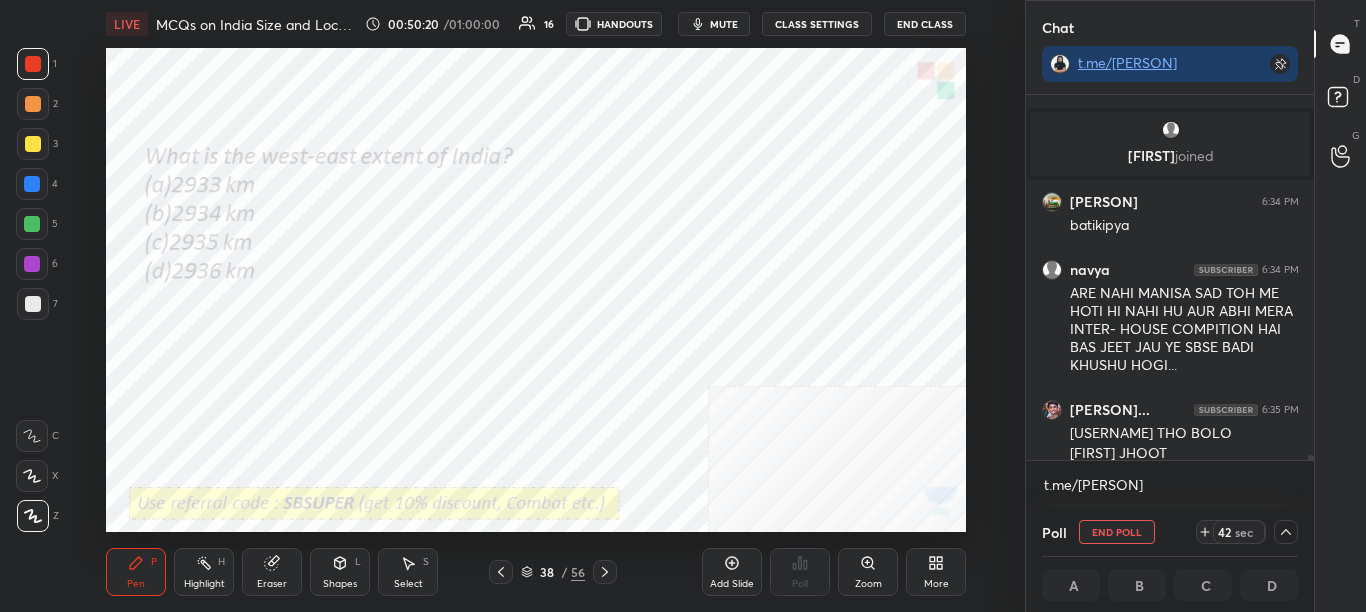 click at bounding box center (1286, 532) 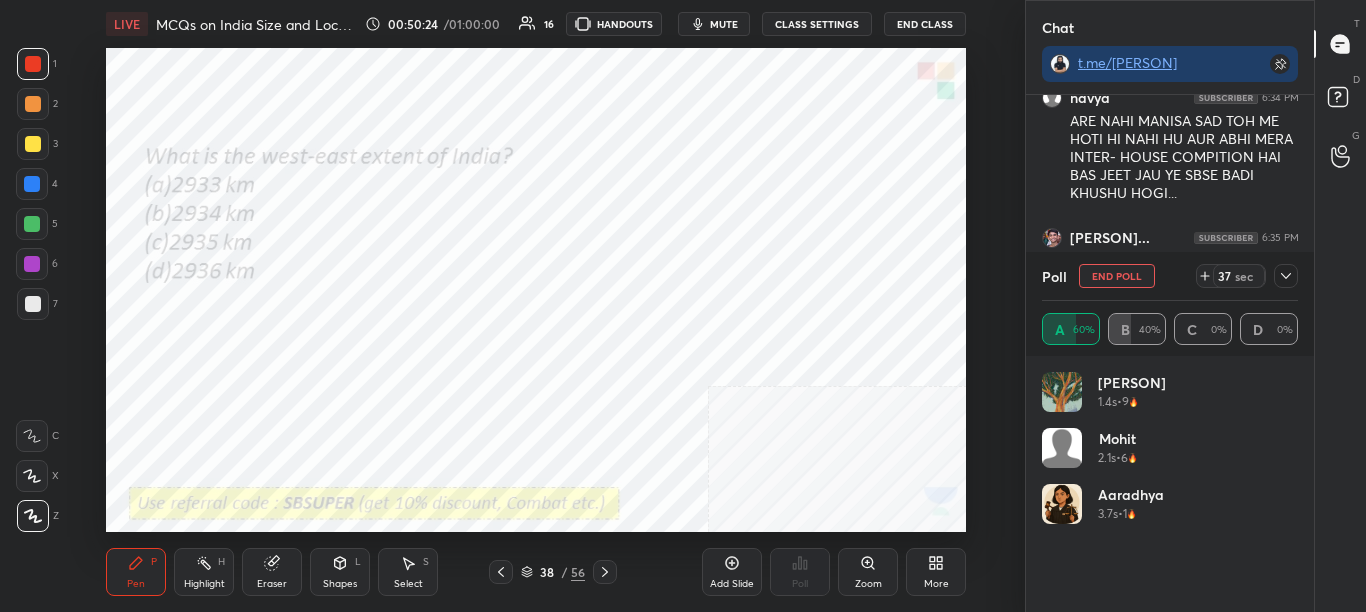 click 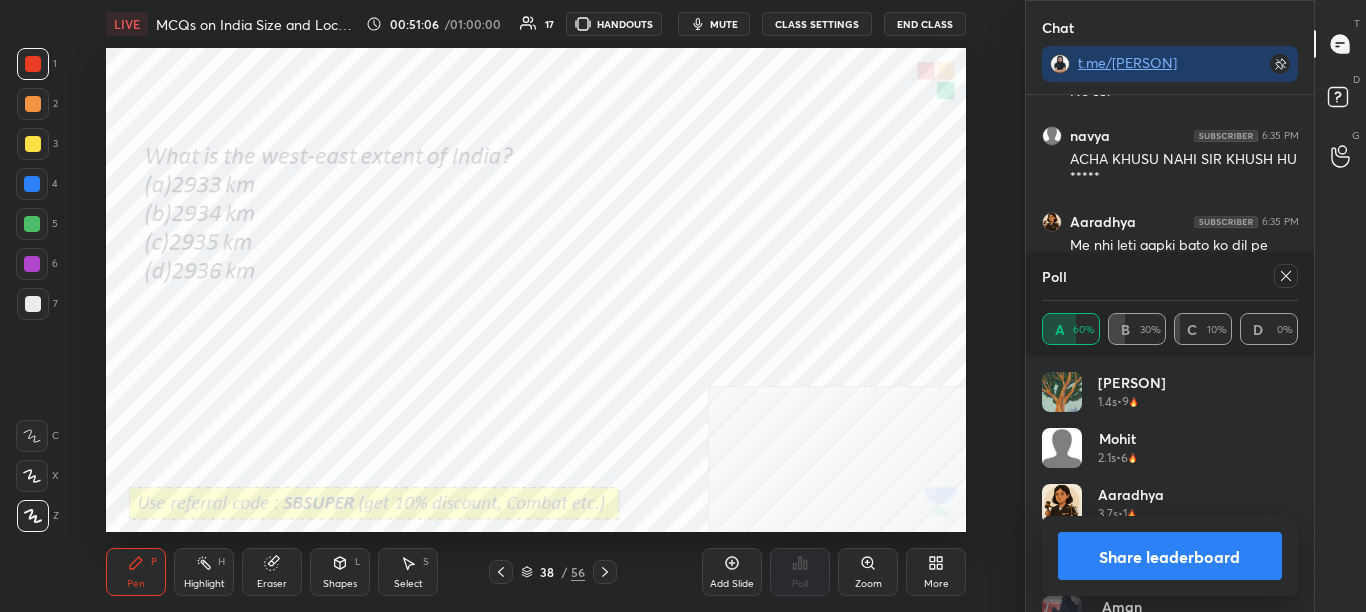 click on "Share leaderboard" at bounding box center [1170, 556] 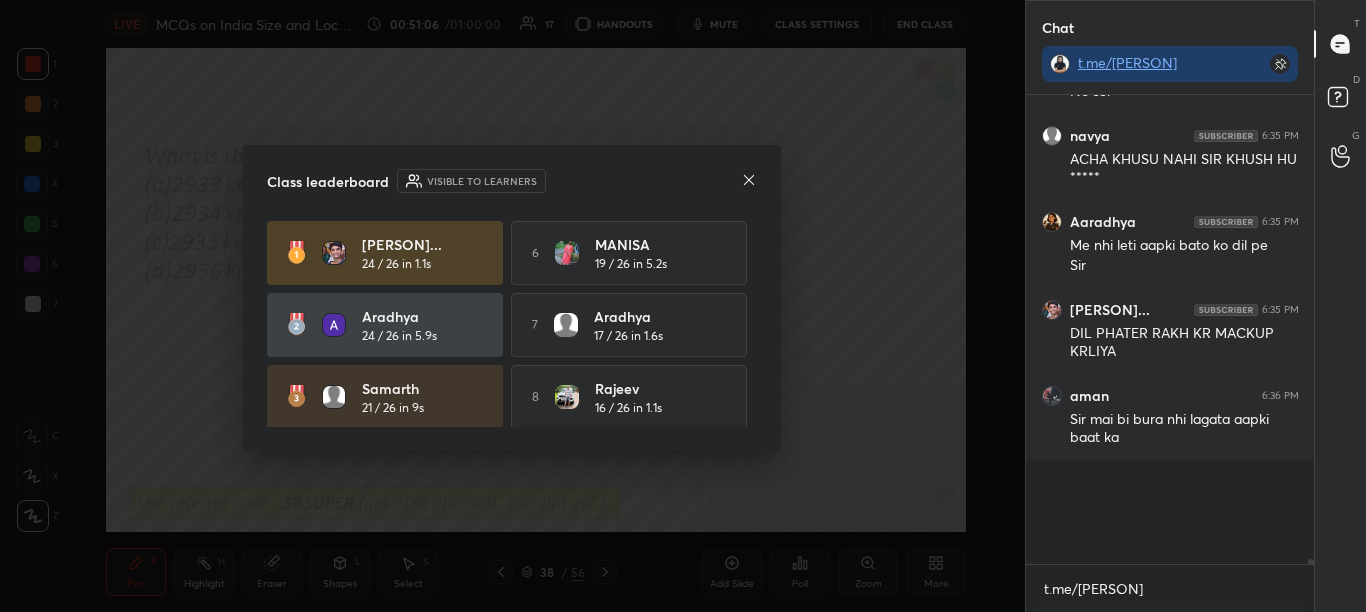 scroll, scrollTop: 35527, scrollLeft: 0, axis: vertical 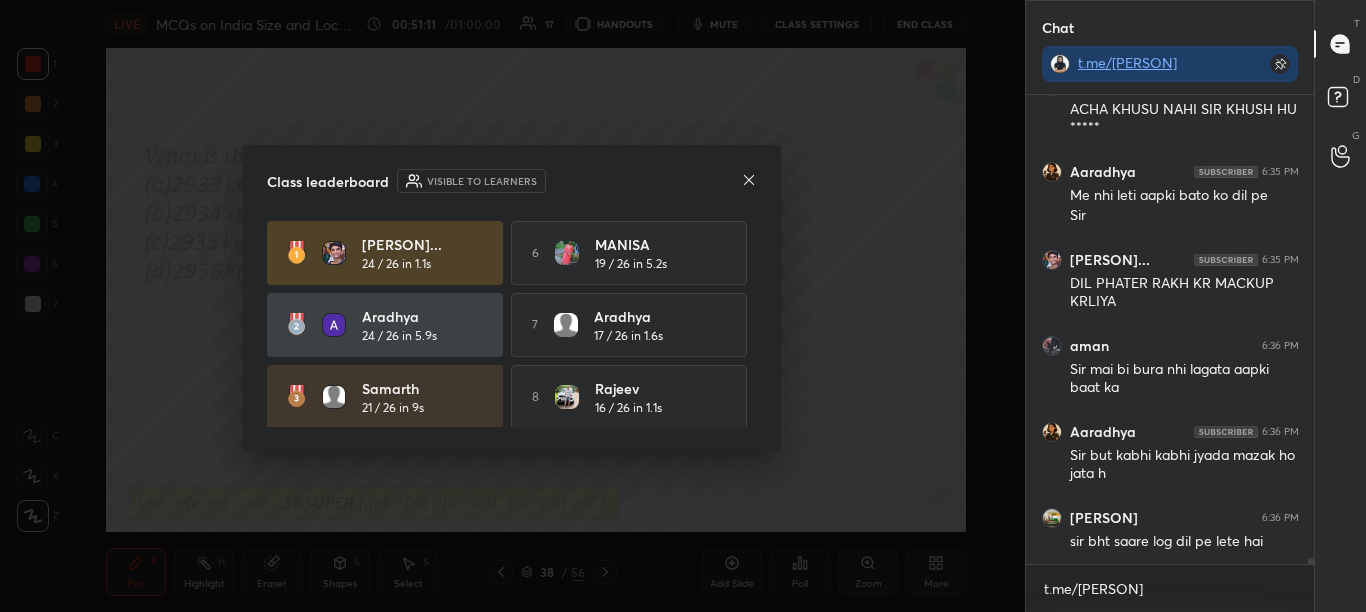 click on "6 MANISA 19 / 26 in 5.2s" at bounding box center (629, 253) 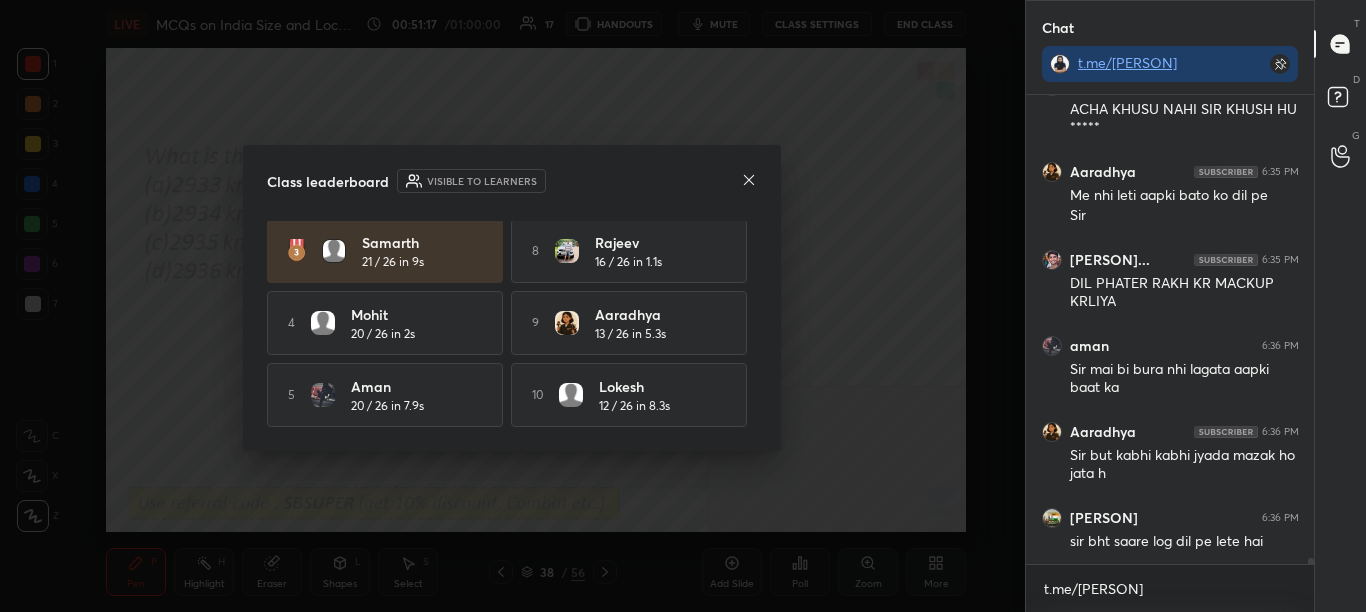 click 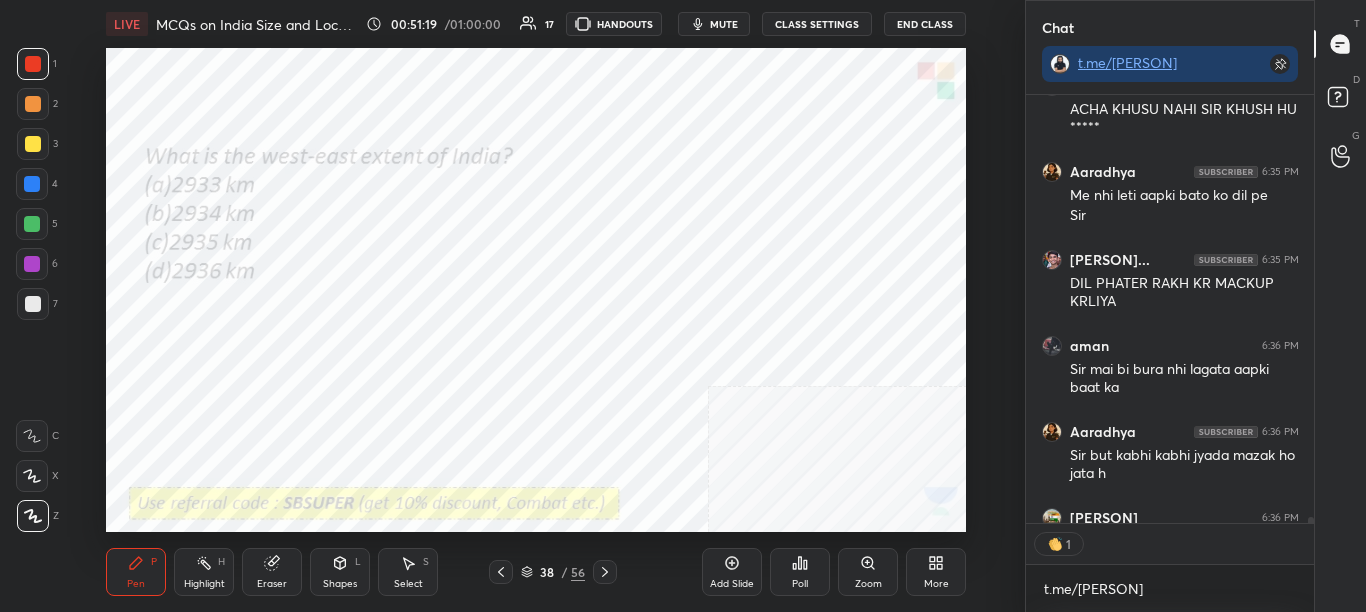 click at bounding box center (605, 572) 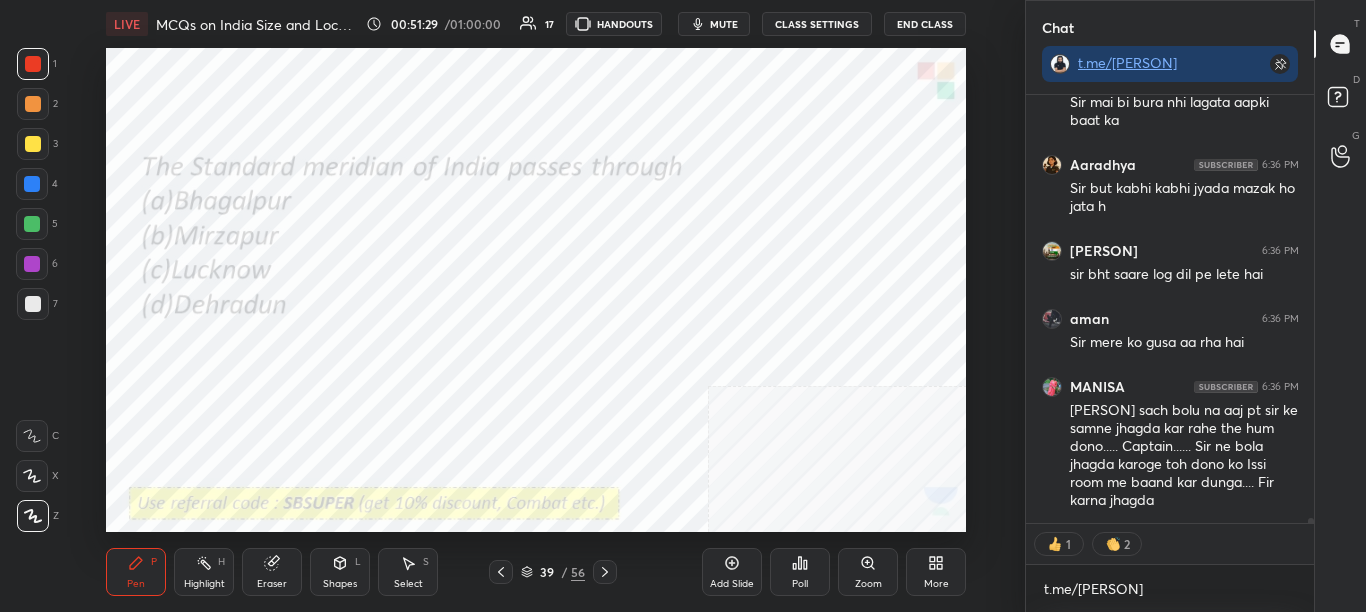 scroll, scrollTop: 35906, scrollLeft: 0, axis: vertical 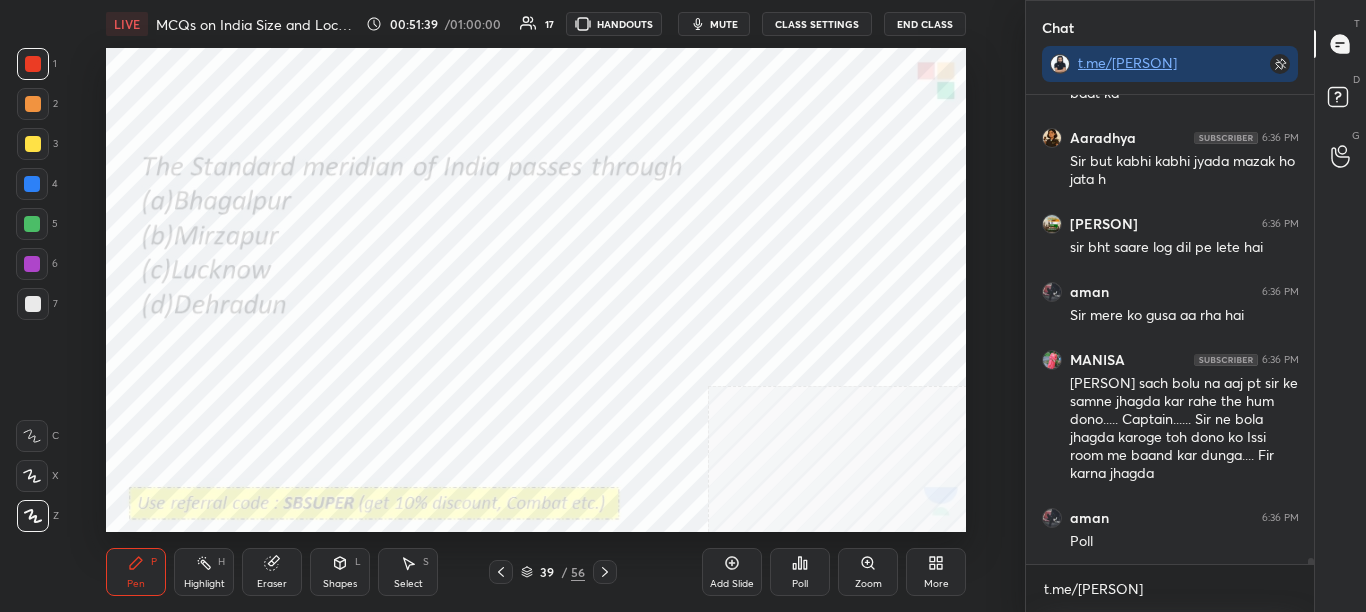 click on "Poll" at bounding box center [800, 572] 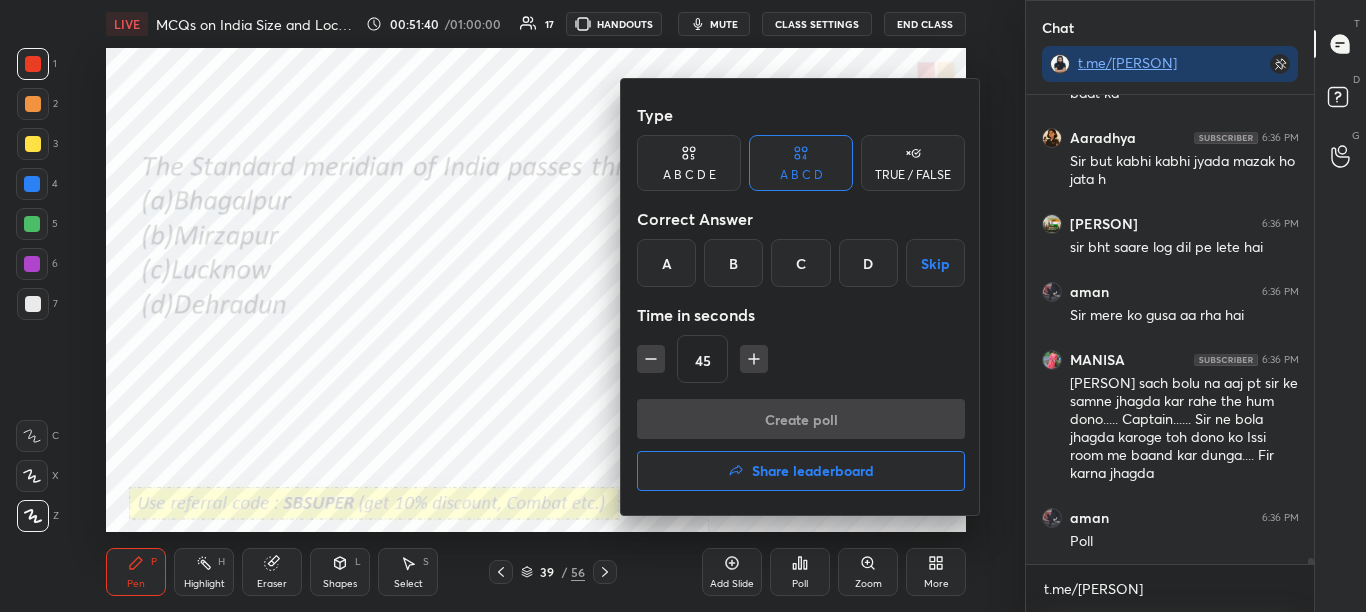 click on "B" at bounding box center (733, 263) 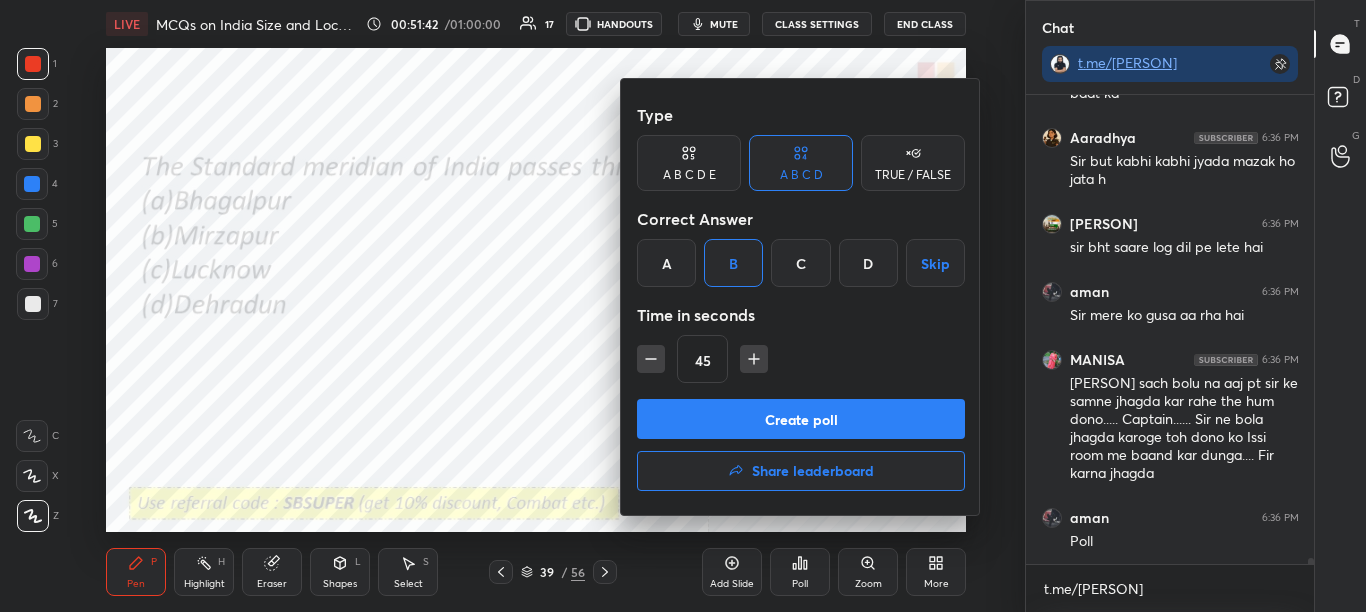scroll, scrollTop: 35933, scrollLeft: 0, axis: vertical 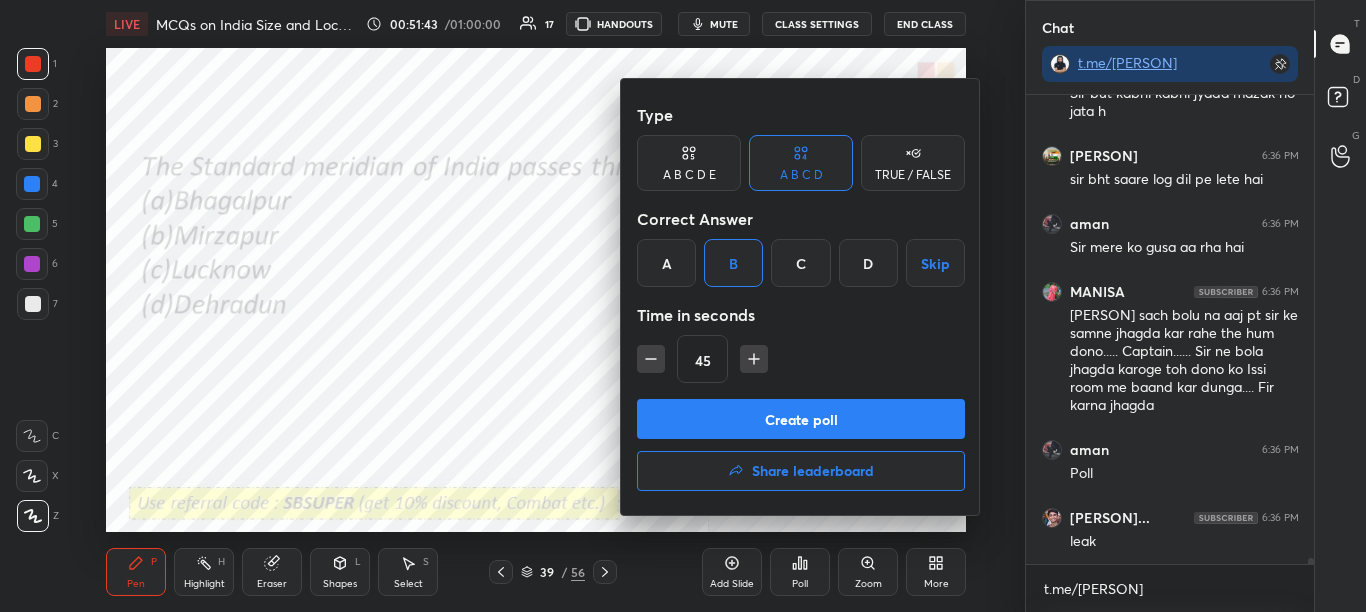 click on "Create poll" at bounding box center (801, 419) 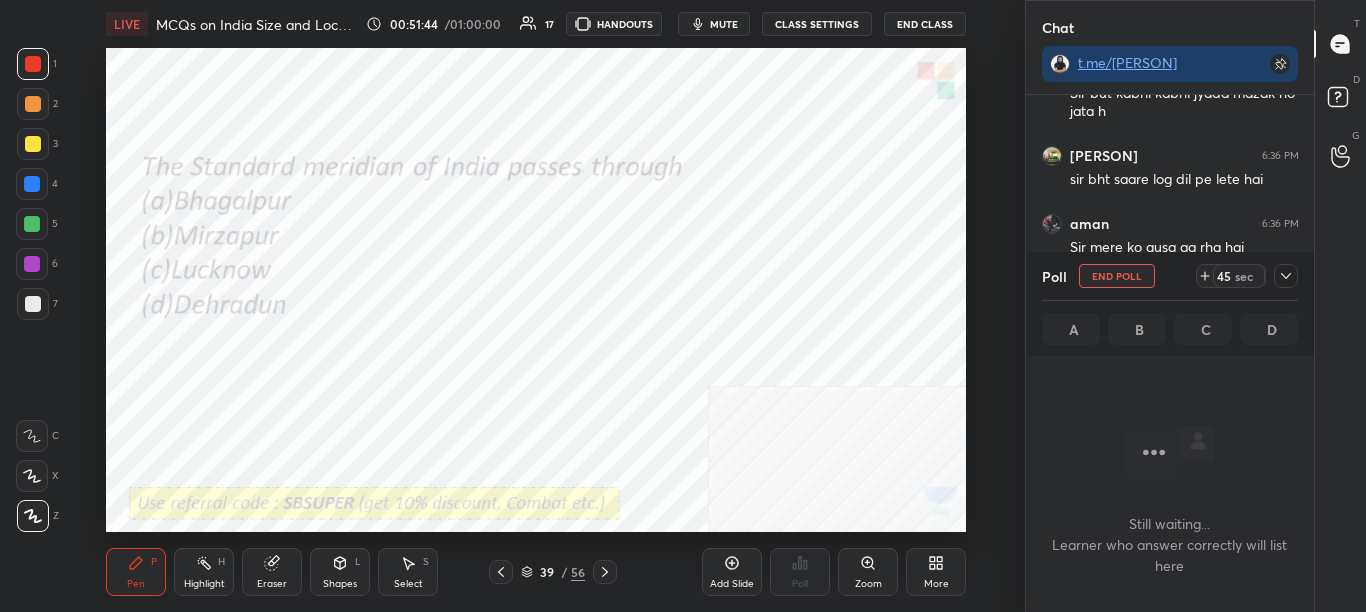 scroll, scrollTop: 369, scrollLeft: 282, axis: both 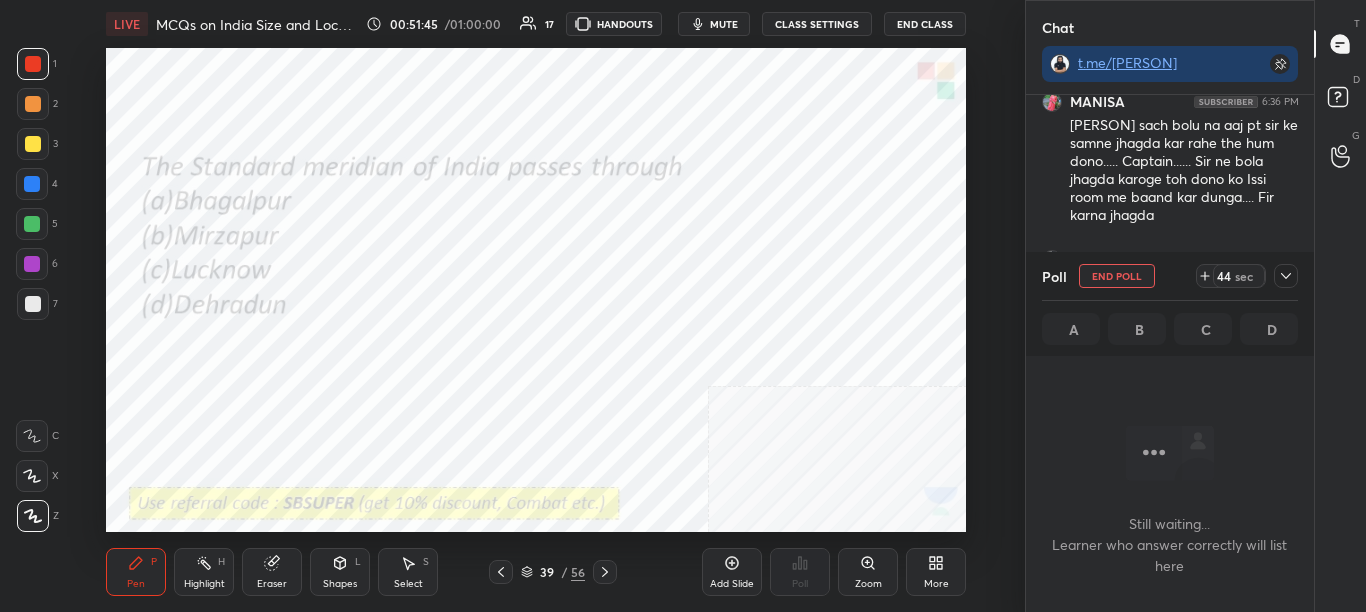 click 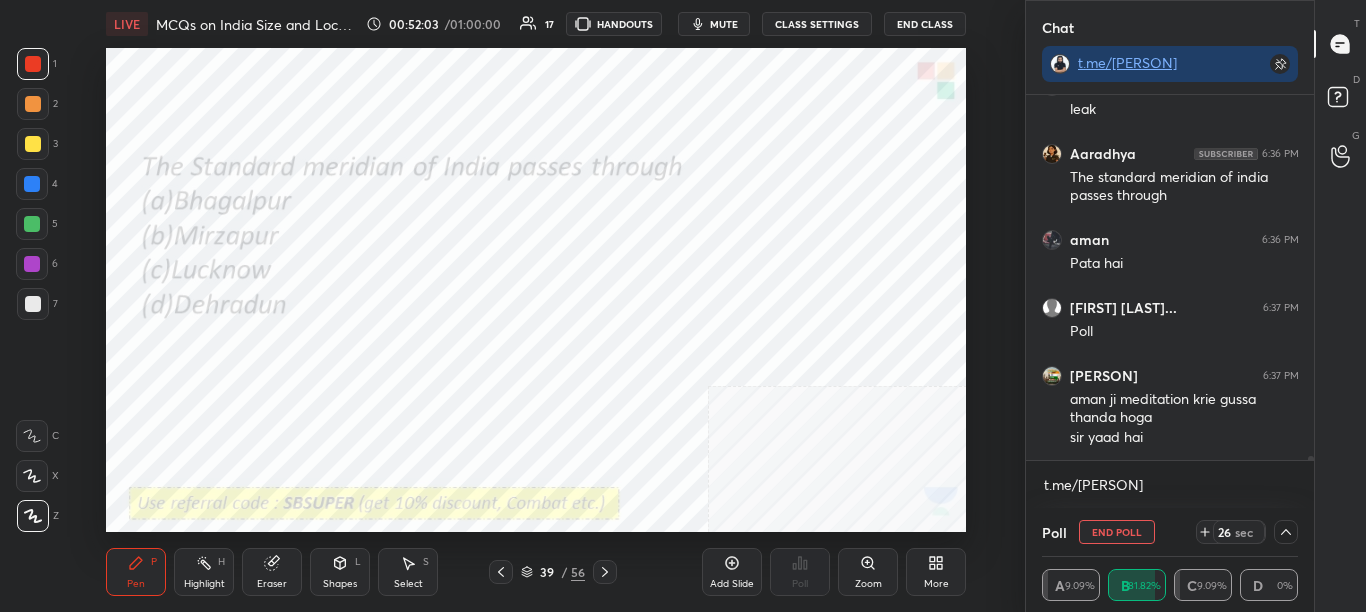 click 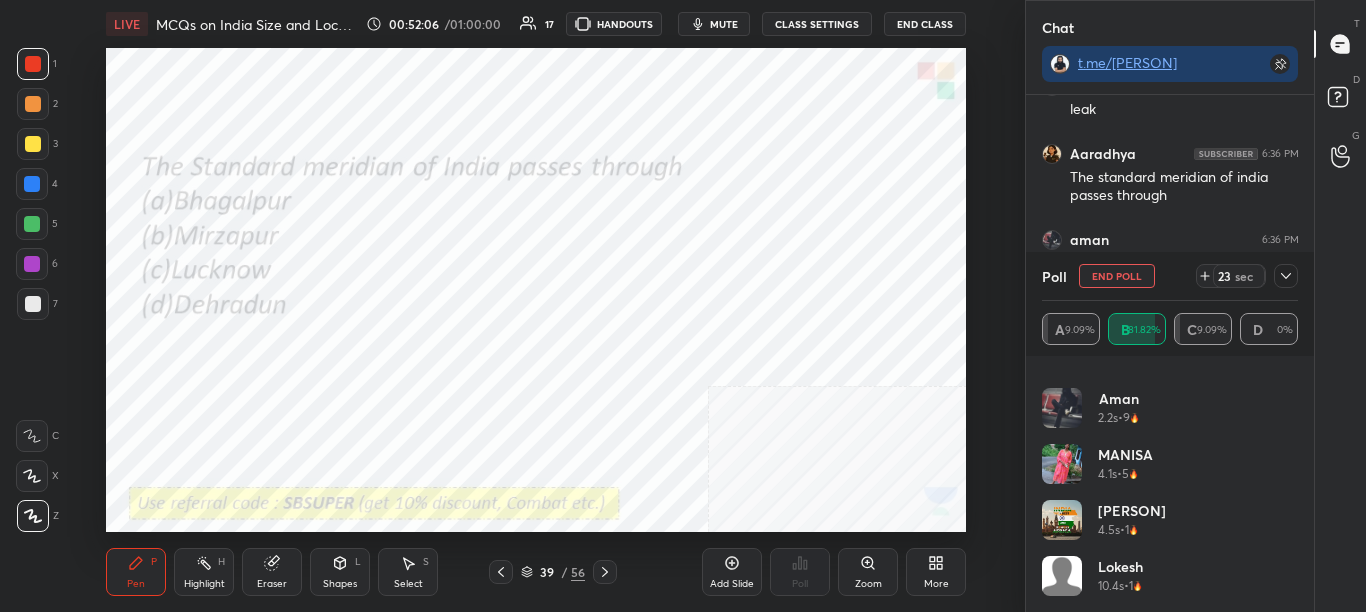 click 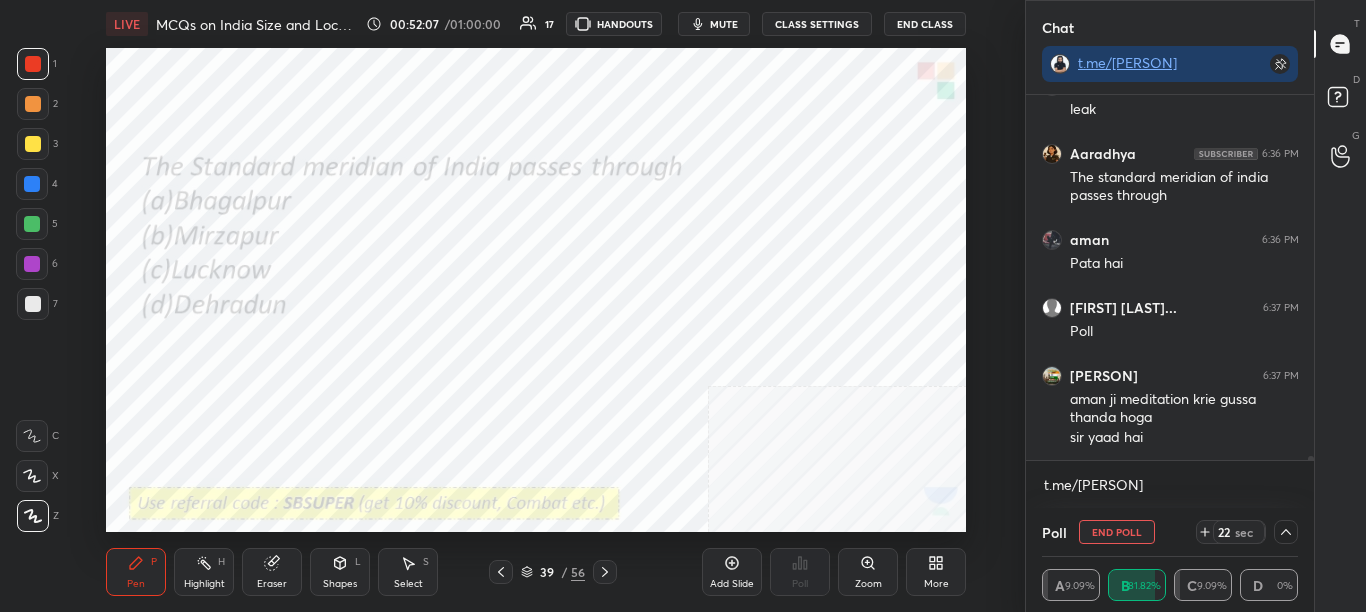 scroll, scrollTop: 0, scrollLeft: 0, axis: both 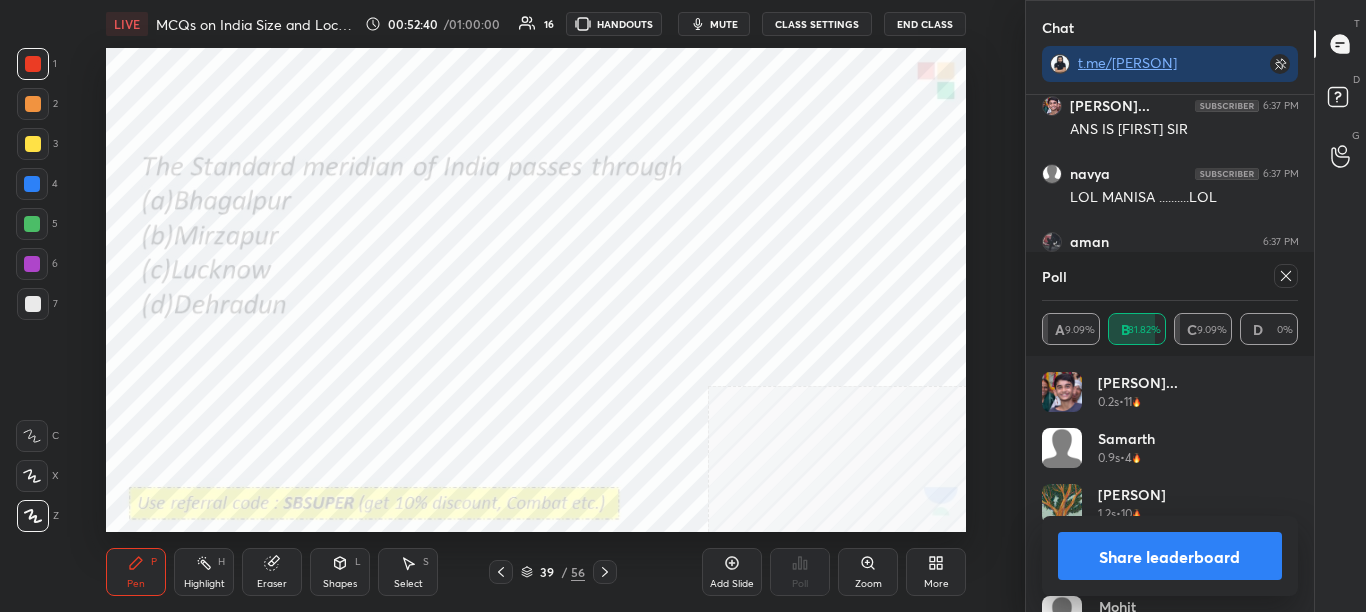click on "Share leaderboard" at bounding box center [1170, 556] 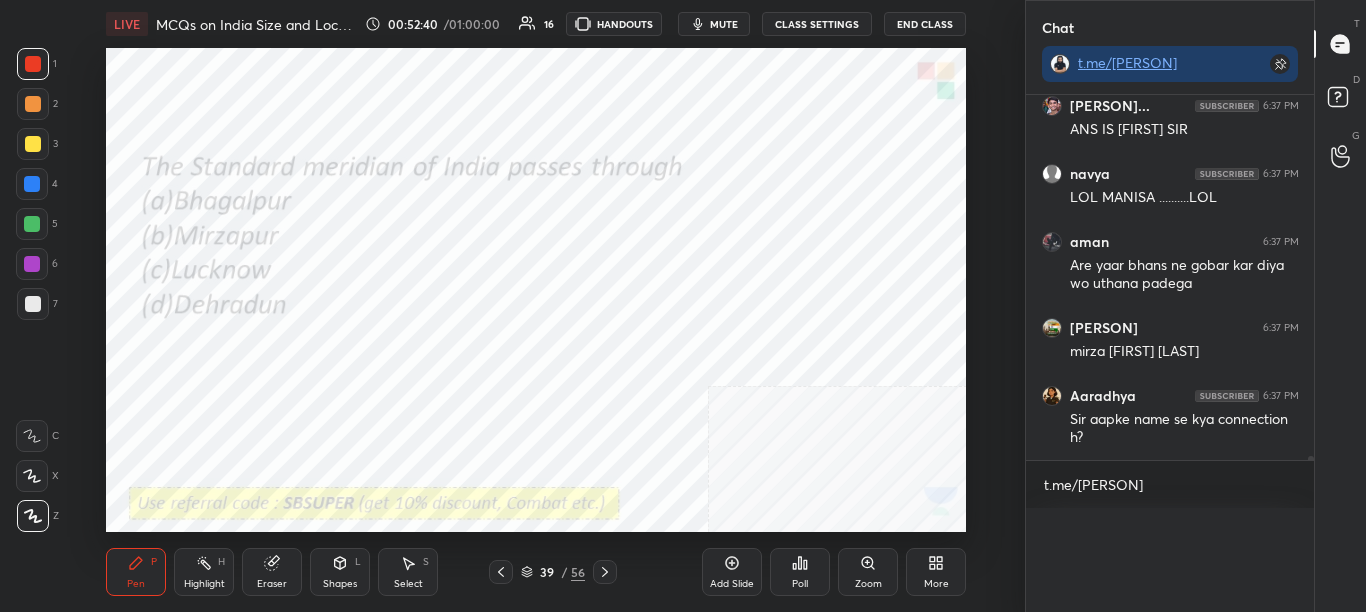 scroll, scrollTop: 0, scrollLeft: 0, axis: both 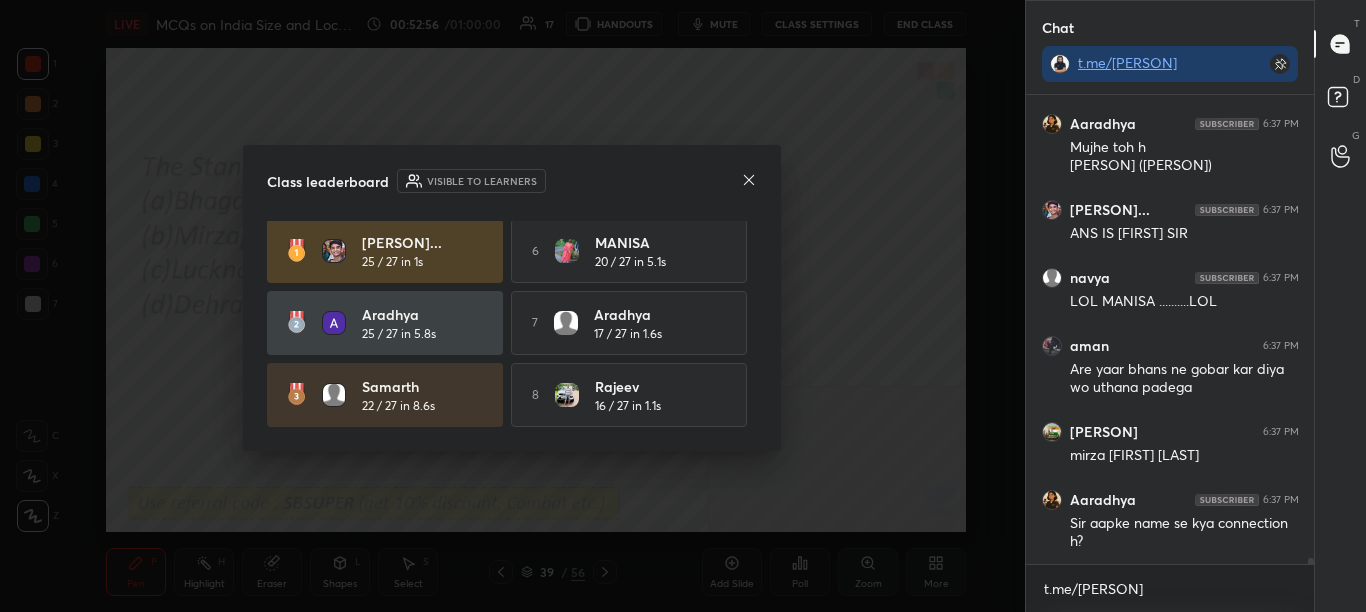 click 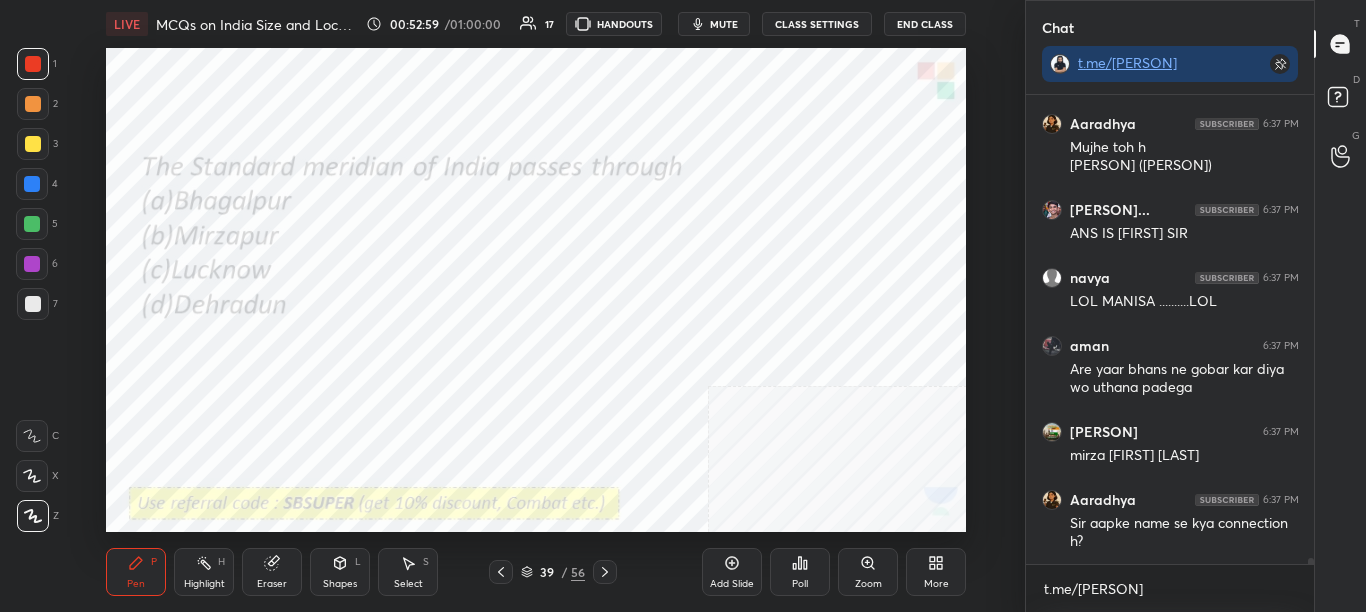 click 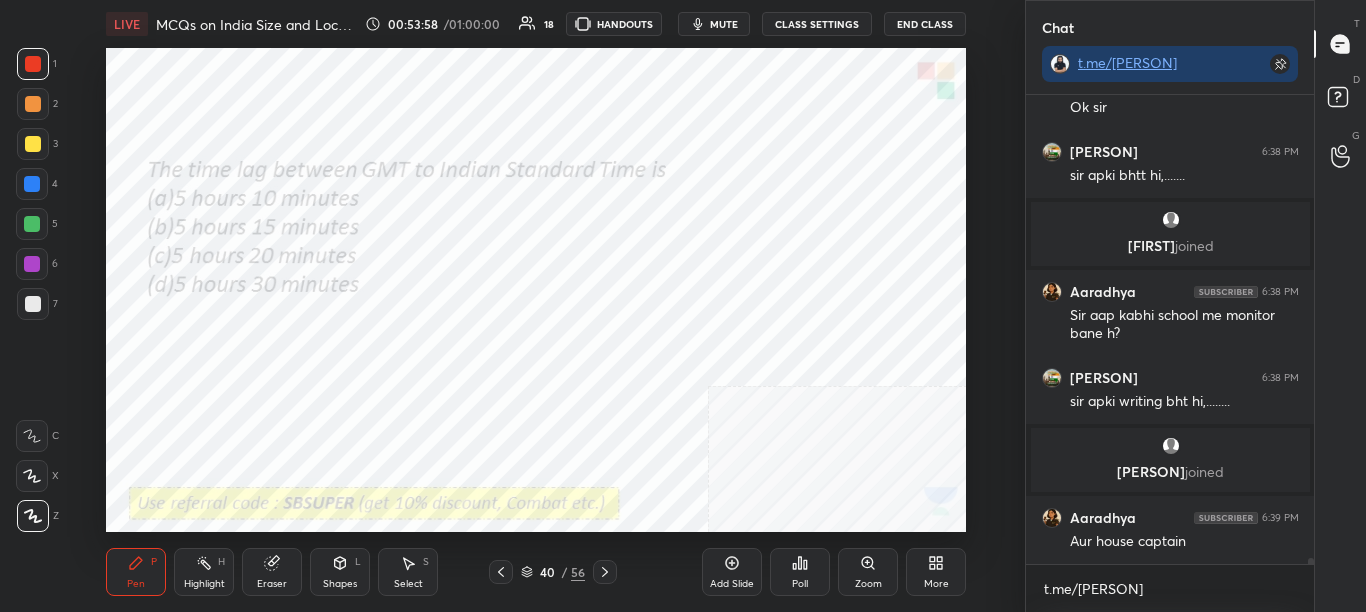 scroll, scrollTop: 36481, scrollLeft: 0, axis: vertical 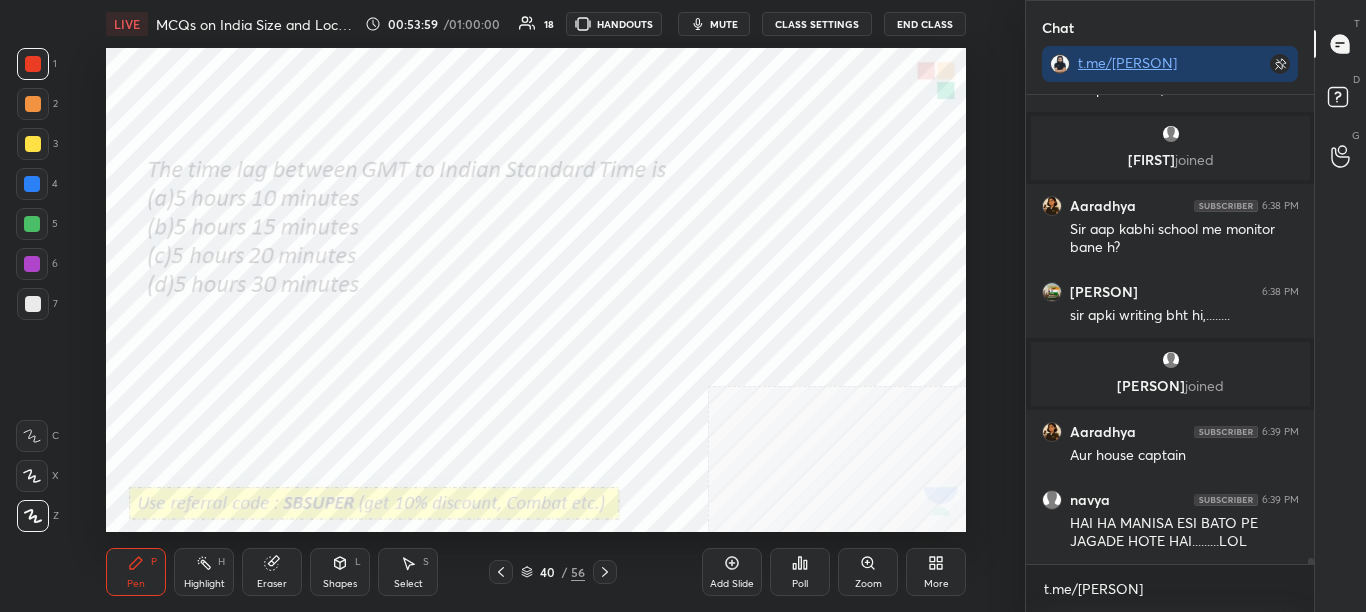 click on "Poll" at bounding box center [800, 572] 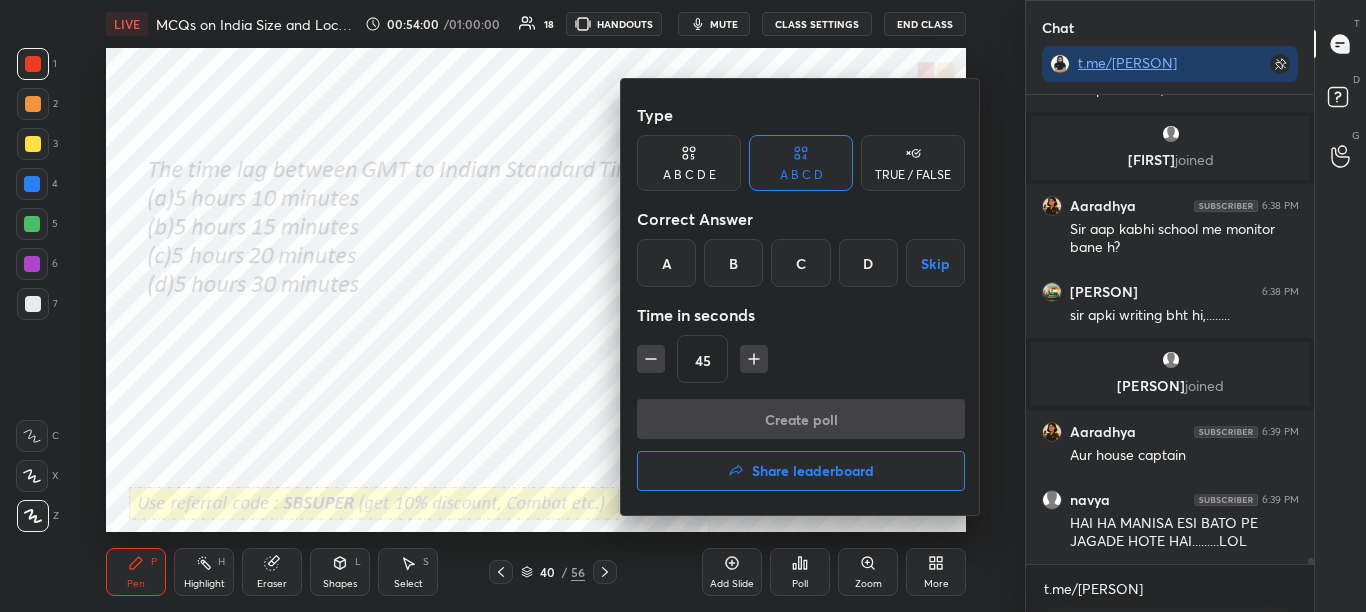 click on "D" at bounding box center (868, 263) 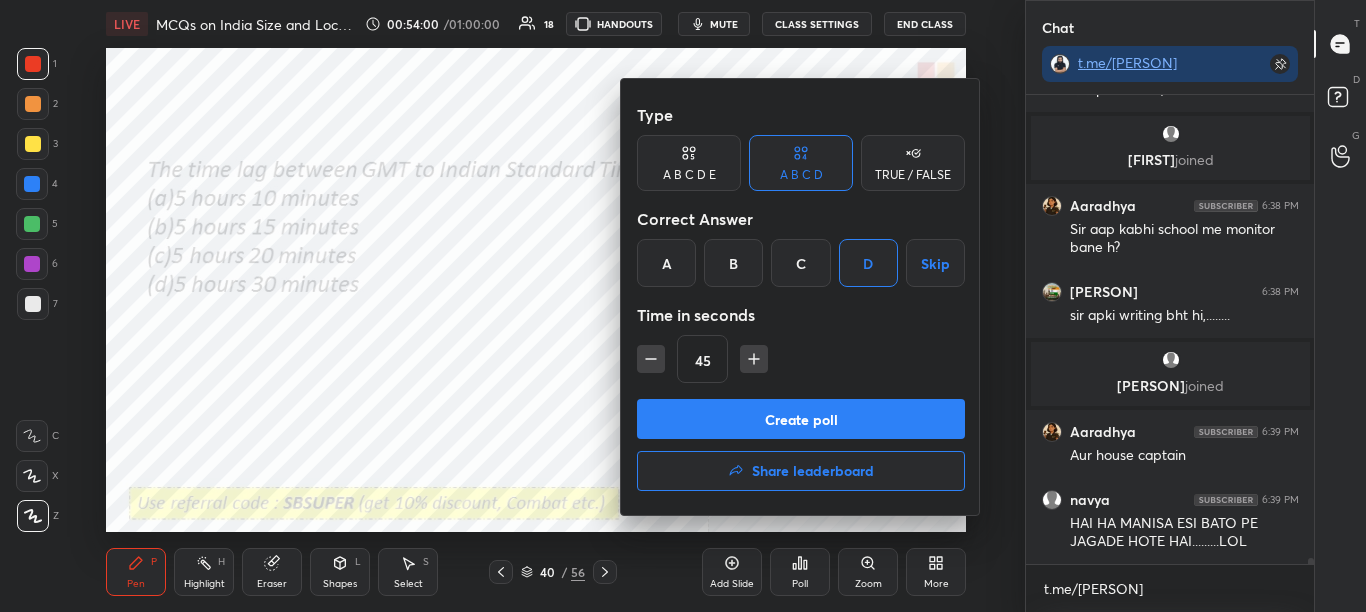 scroll, scrollTop: 36549, scrollLeft: 0, axis: vertical 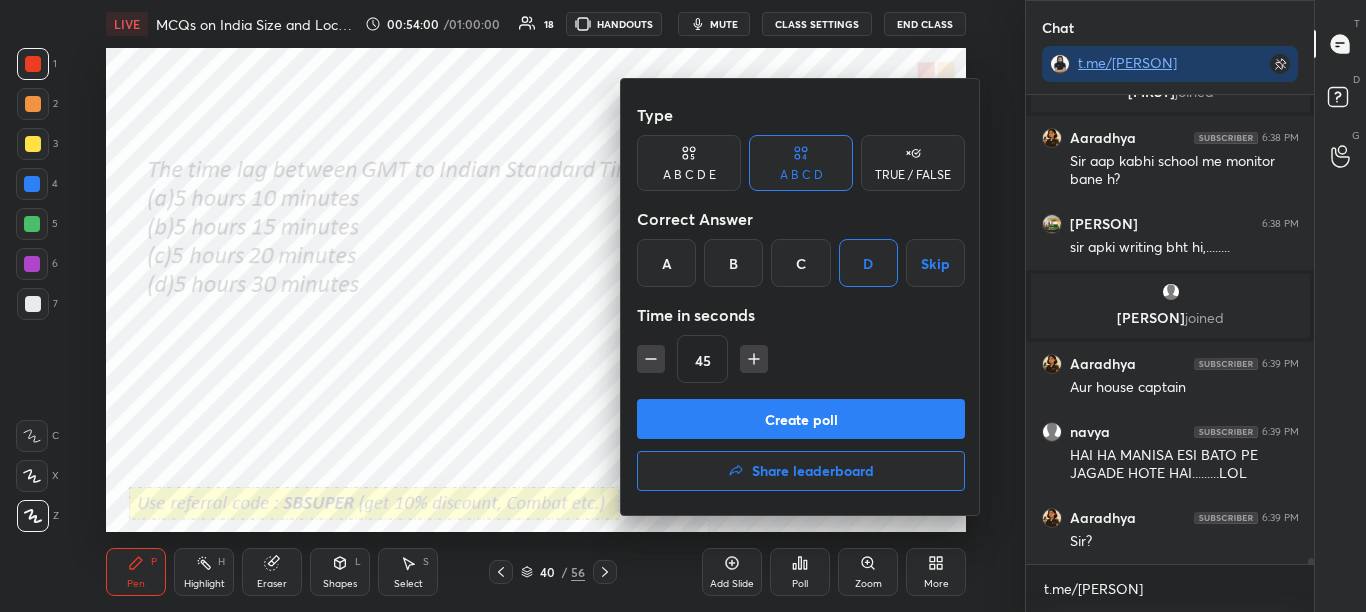 click on "Create poll" at bounding box center (801, 419) 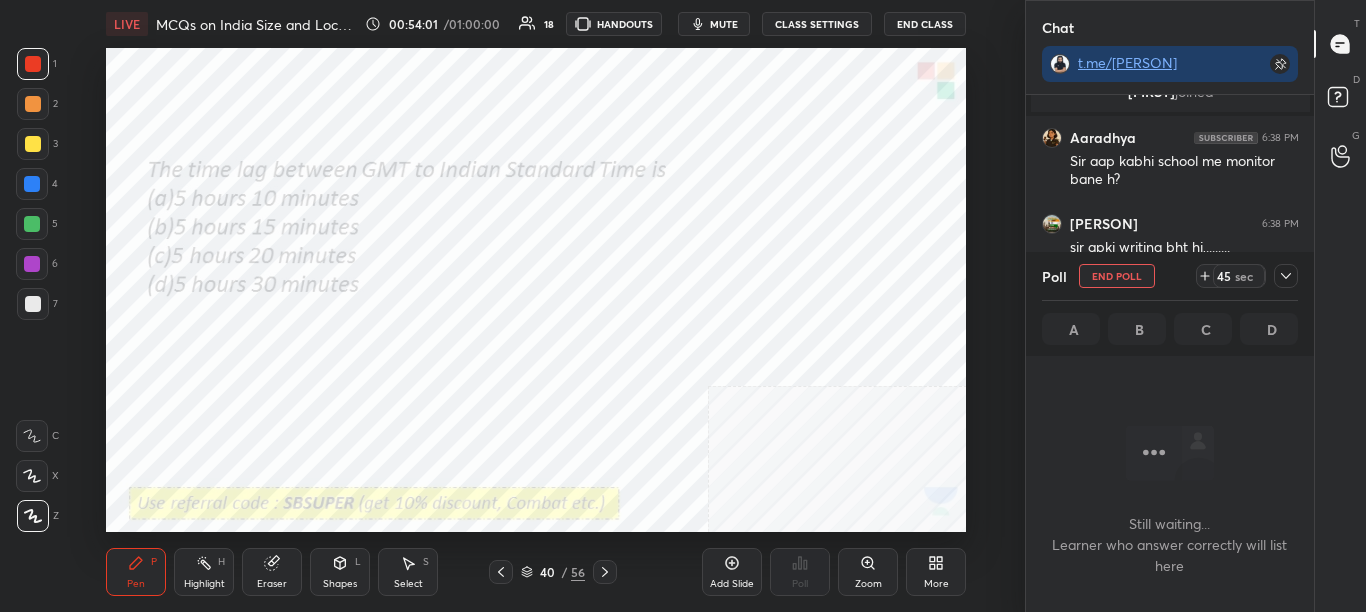 scroll, scrollTop: 401, scrollLeft: 282, axis: both 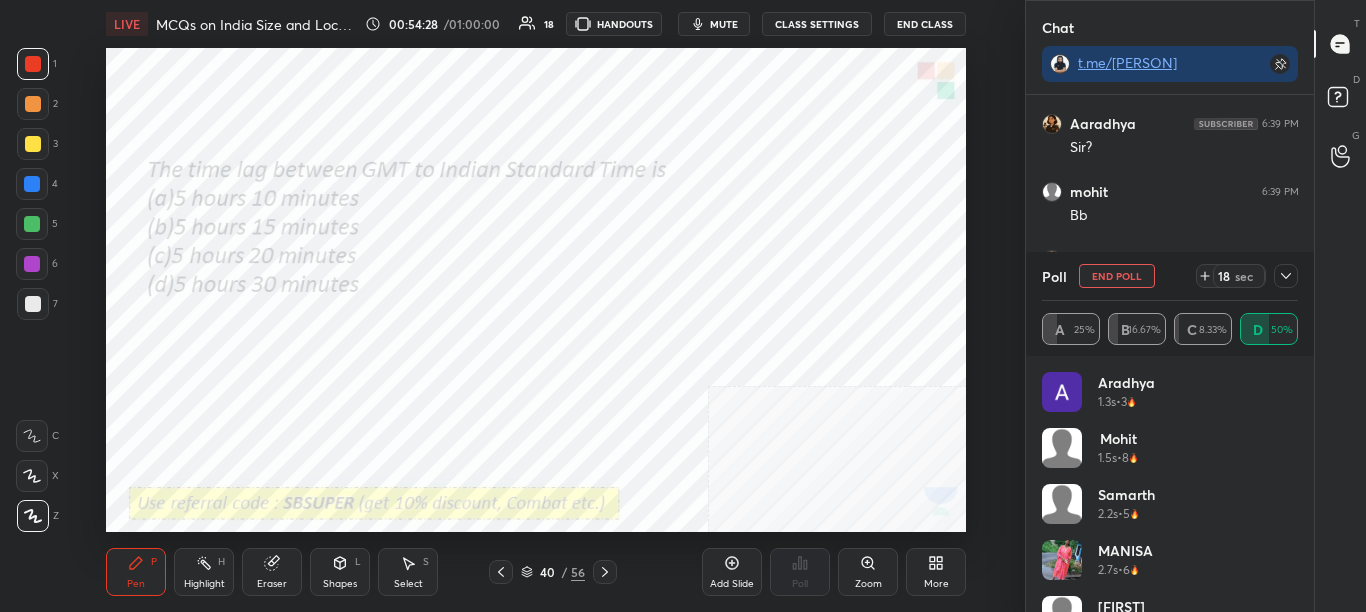 drag, startPoint x: 1293, startPoint y: 275, endPoint x: 1296, endPoint y: 289, distance: 14.3178215 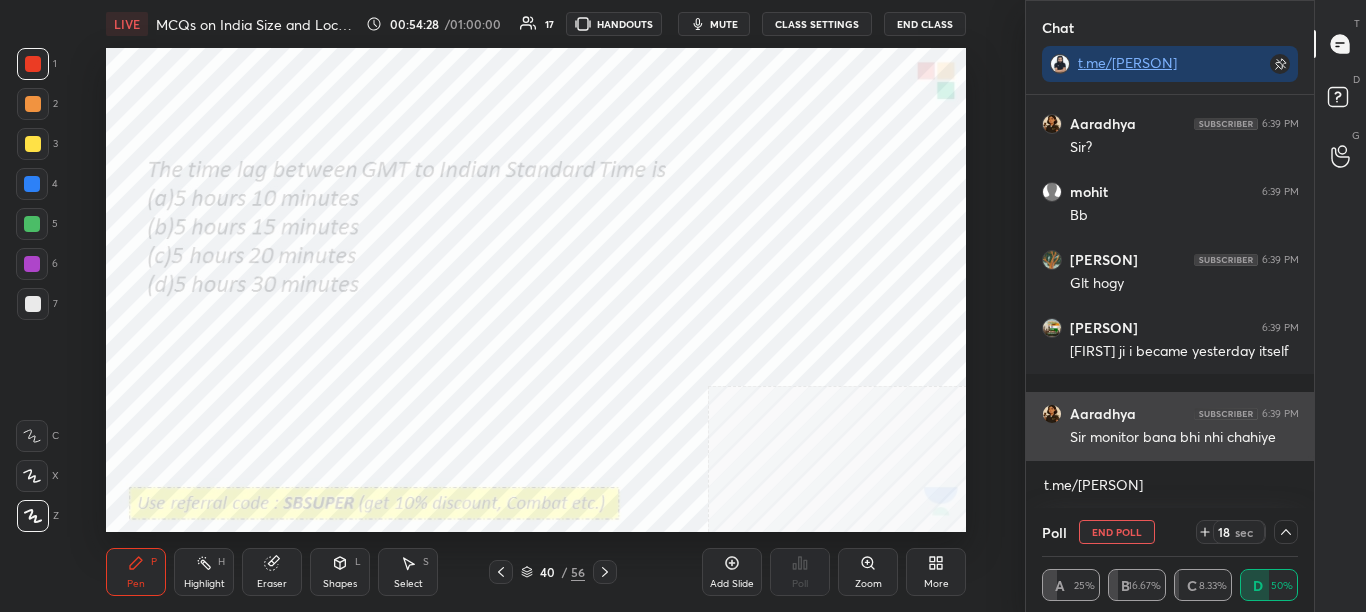 scroll, scrollTop: 0, scrollLeft: 0, axis: both 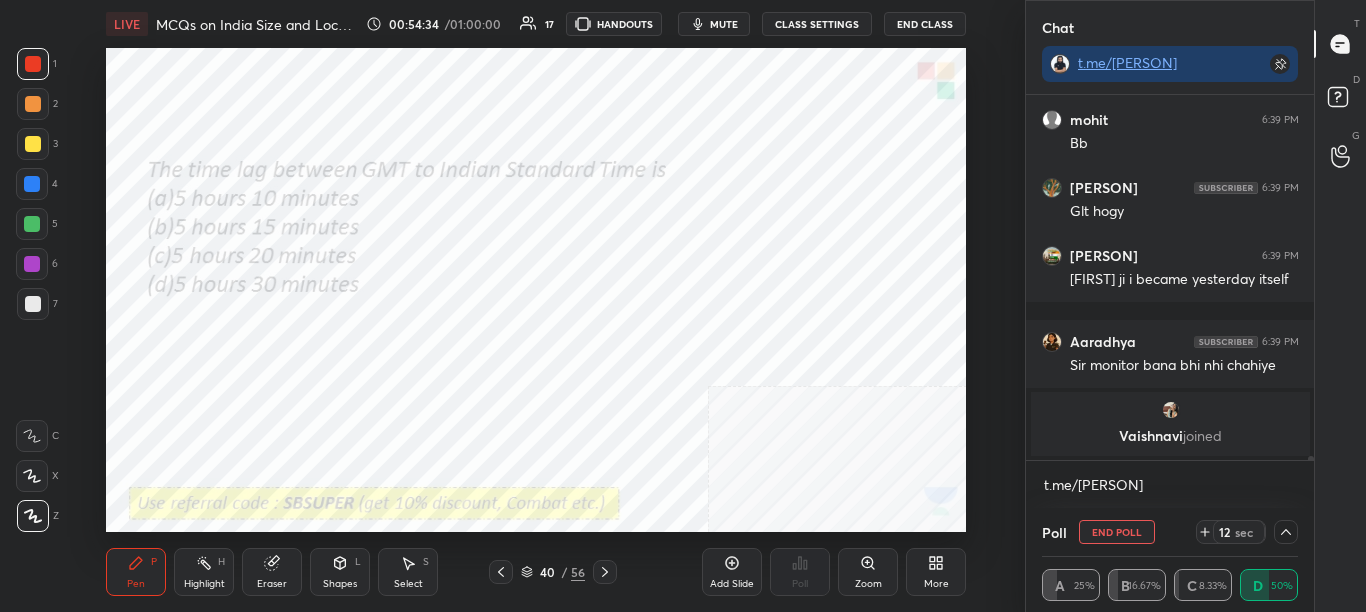 click at bounding box center [1308, 277] 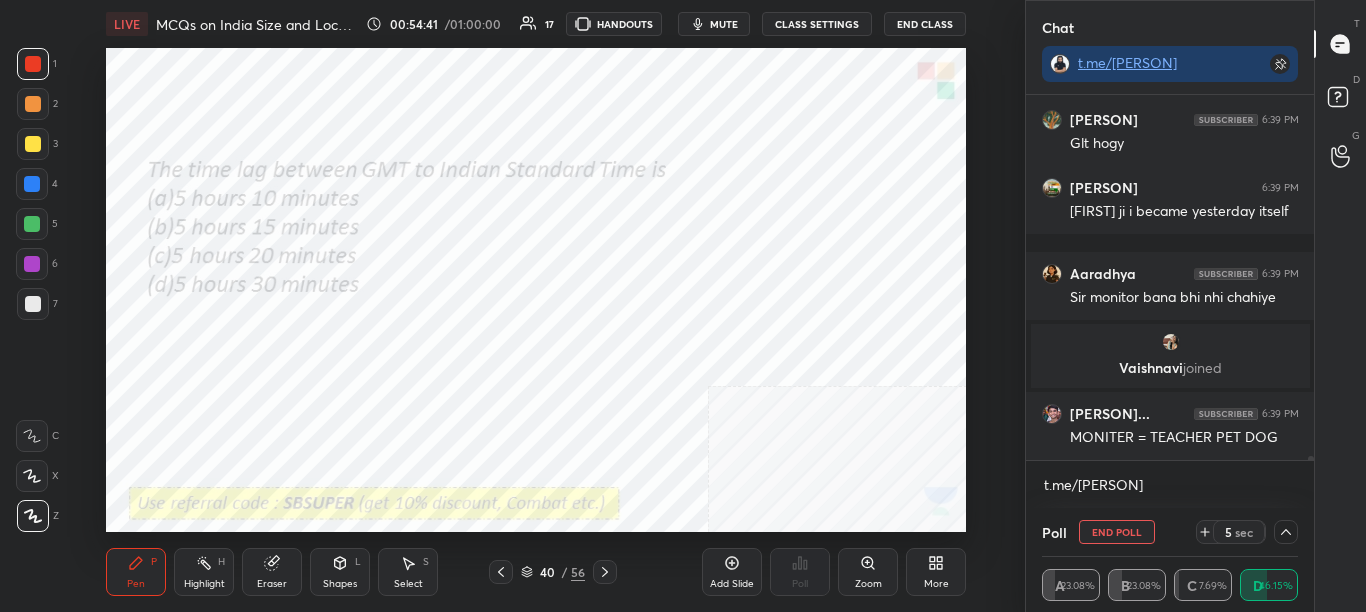 scroll, scrollTop: 36829, scrollLeft: 0, axis: vertical 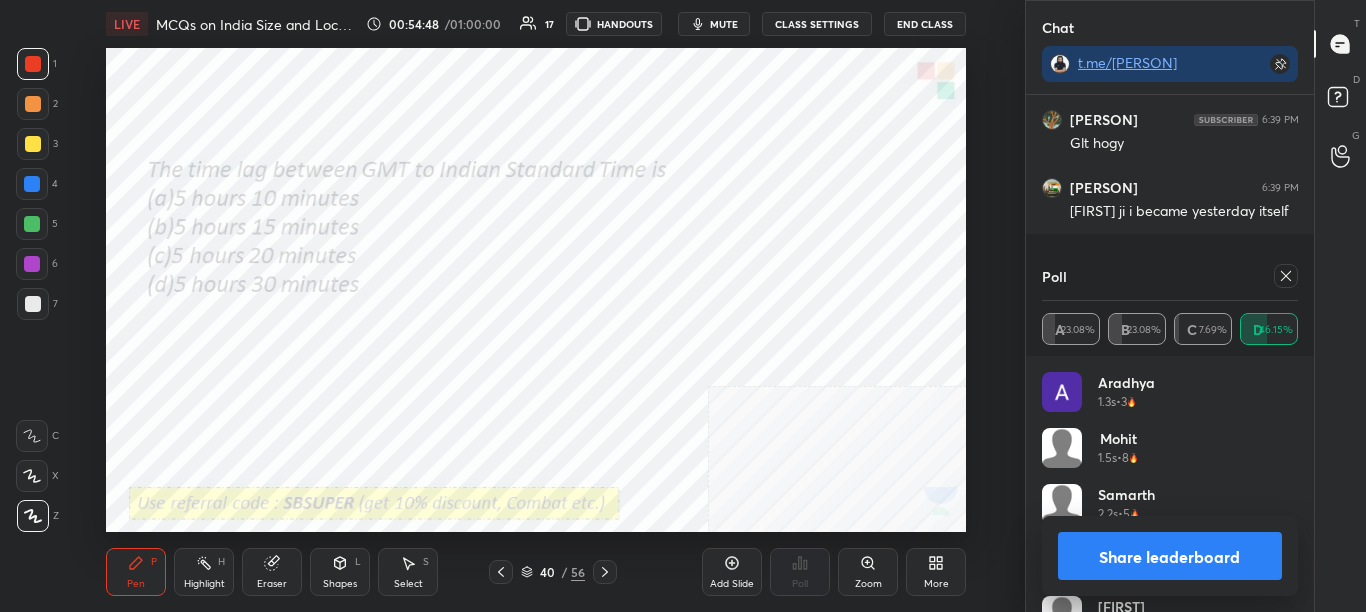 click at bounding box center (1286, 276) 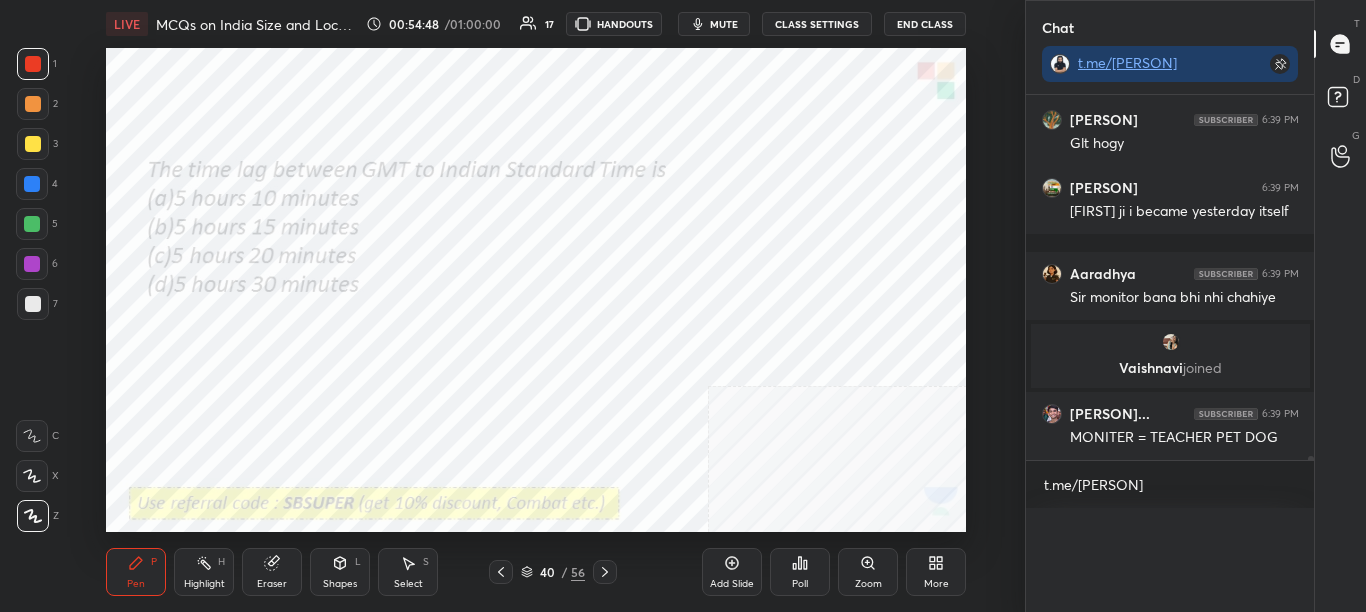 scroll, scrollTop: 0, scrollLeft: 0, axis: both 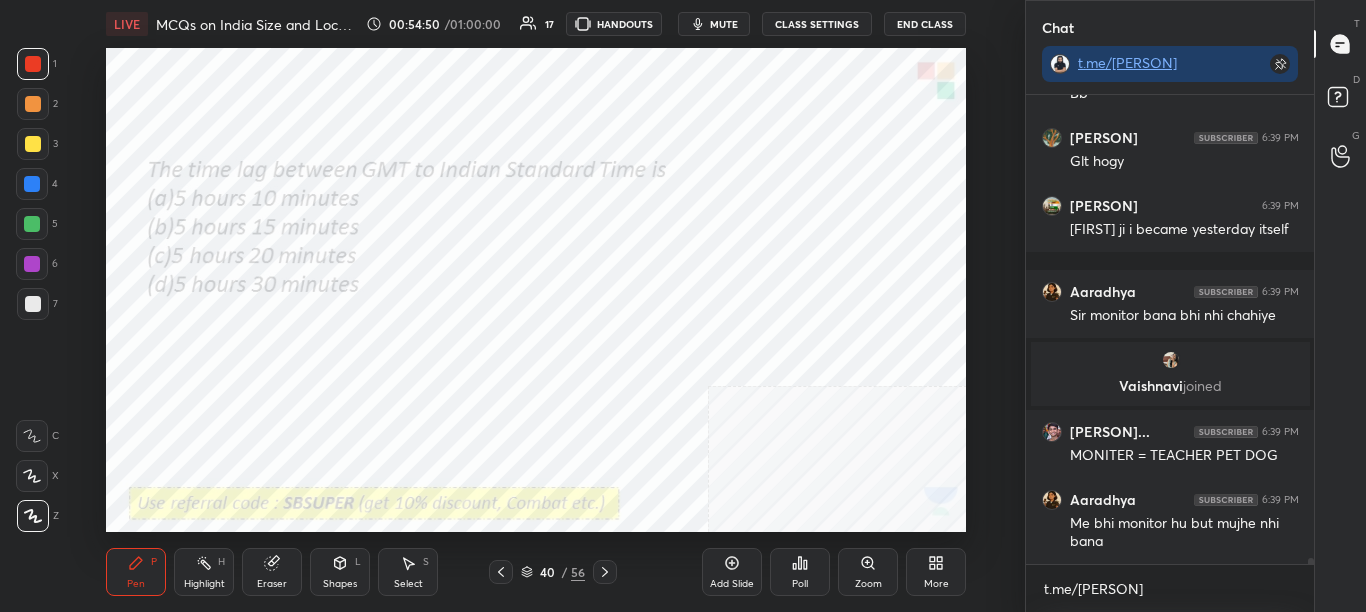 click 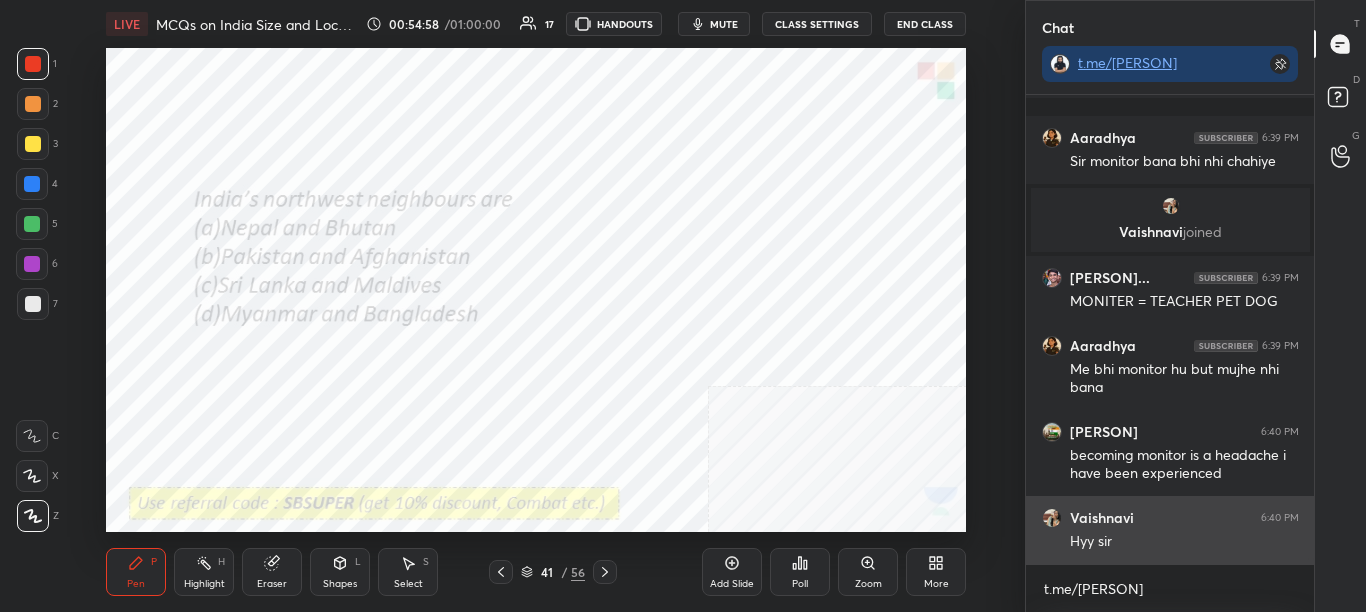 click on "Vaishnavi" at bounding box center [1102, 518] 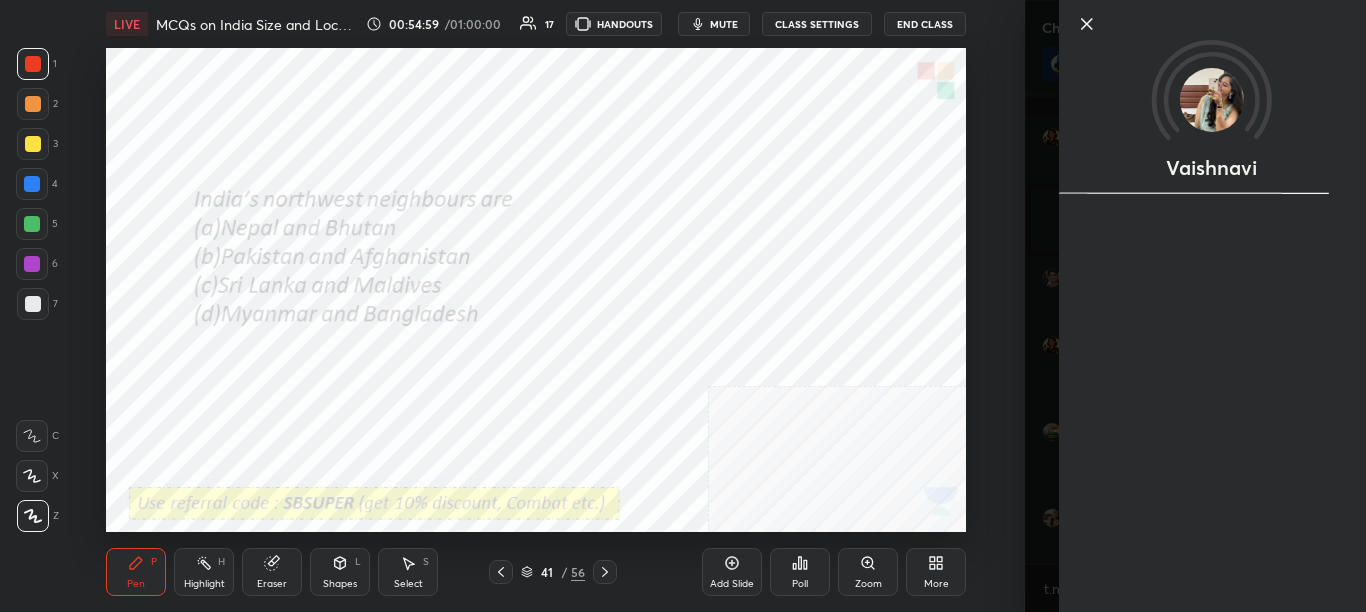 scroll, scrollTop: 37033, scrollLeft: 0, axis: vertical 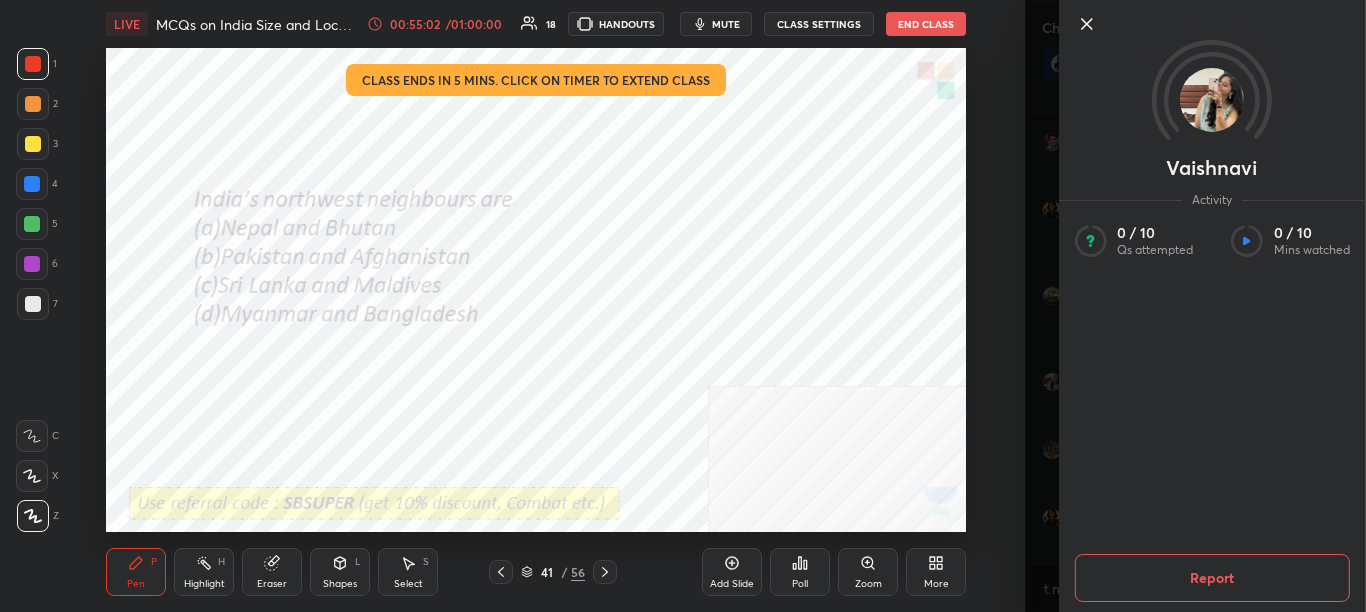 click on "Setting up your live class Class ends in 5 mins. Click on timer to extend class Poll for   secs No correct answer Start poll" at bounding box center (536, 290) 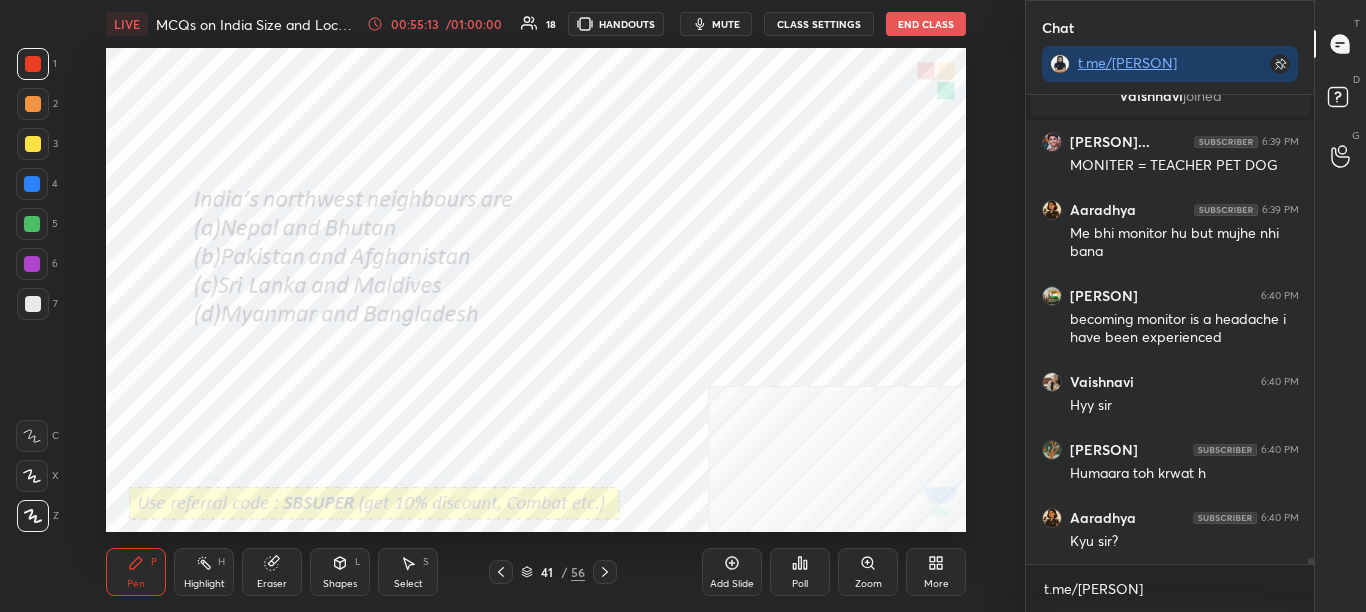 scroll, scrollTop: 37169, scrollLeft: 0, axis: vertical 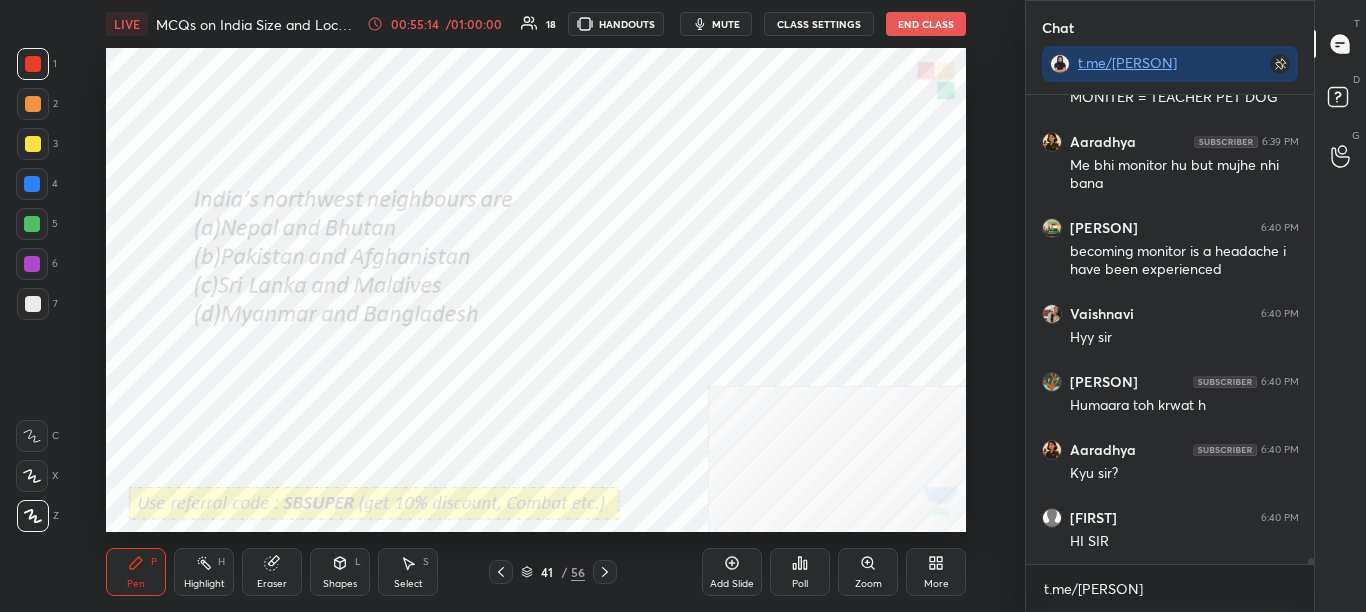 click on "Poll" at bounding box center (800, 572) 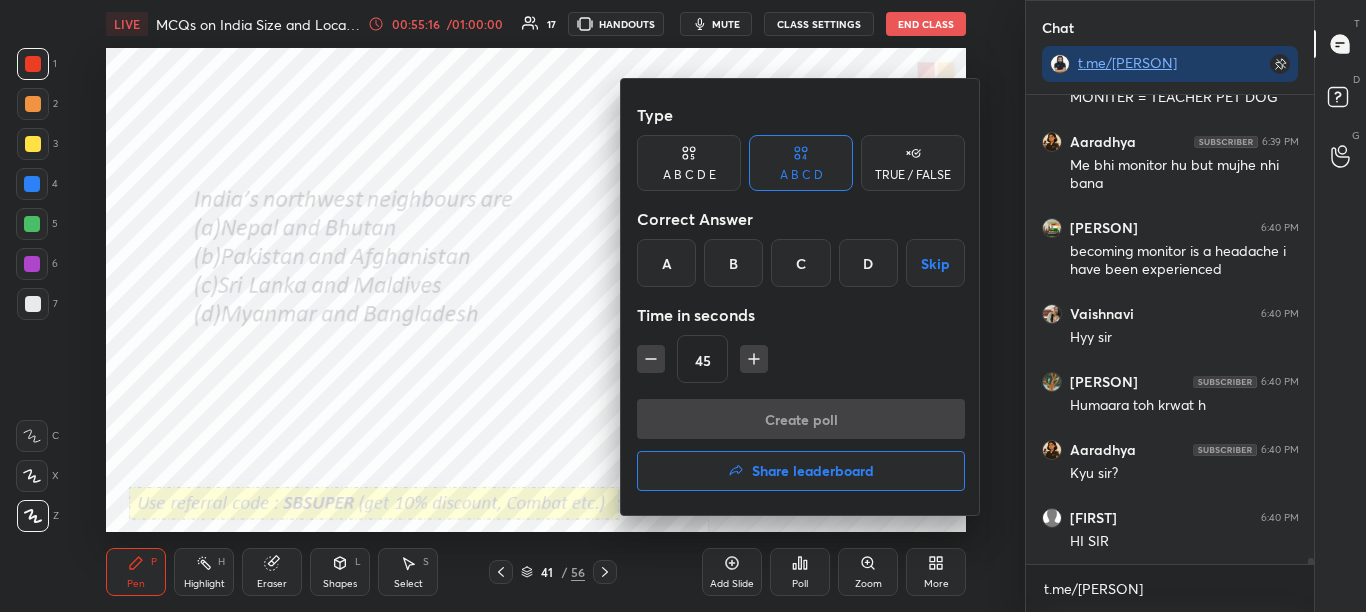click on "B" at bounding box center [733, 263] 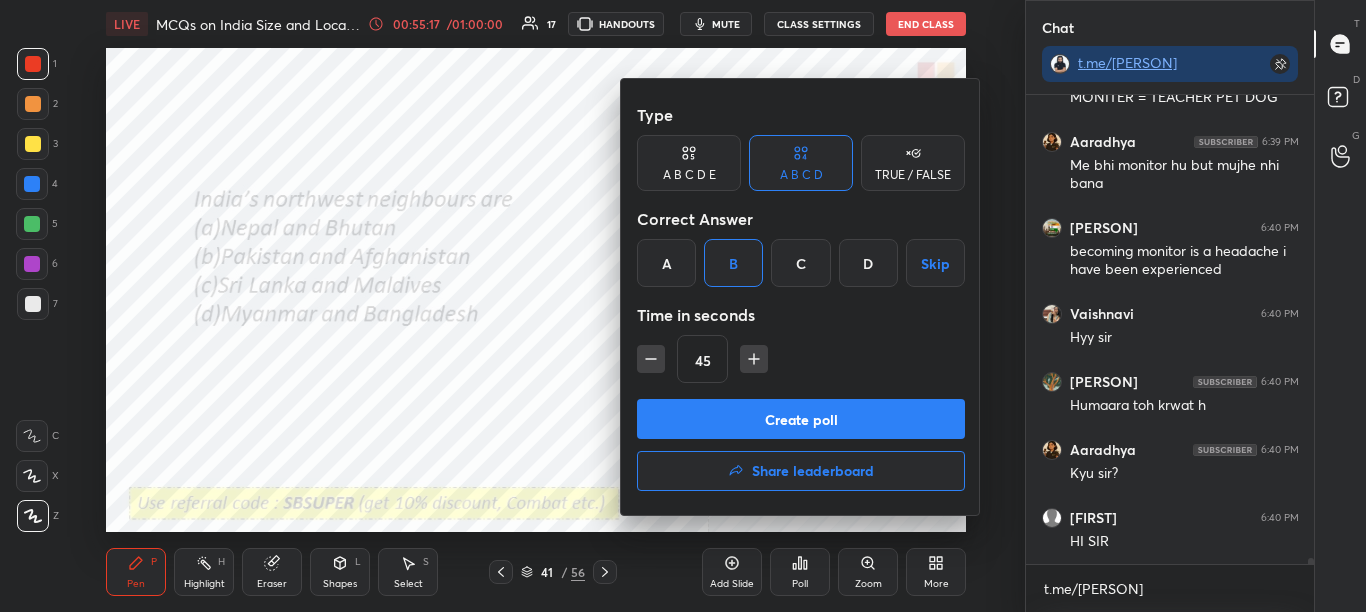 click on "Create poll" at bounding box center (801, 419) 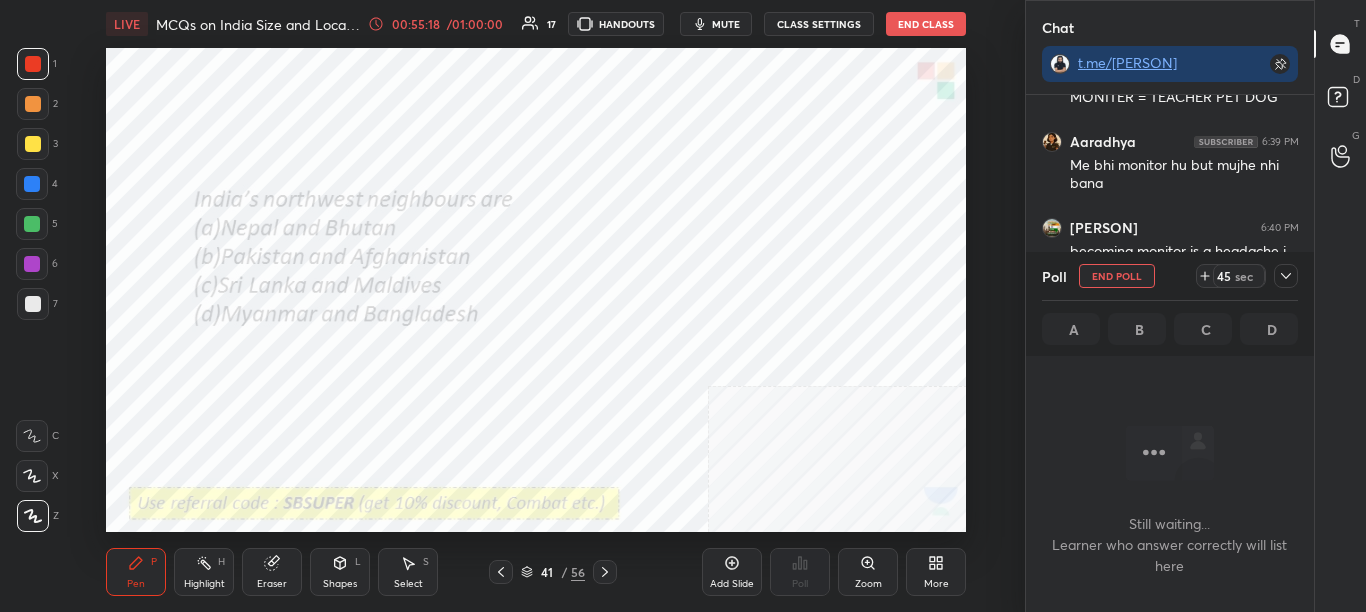 scroll, scrollTop: 375, scrollLeft: 282, axis: both 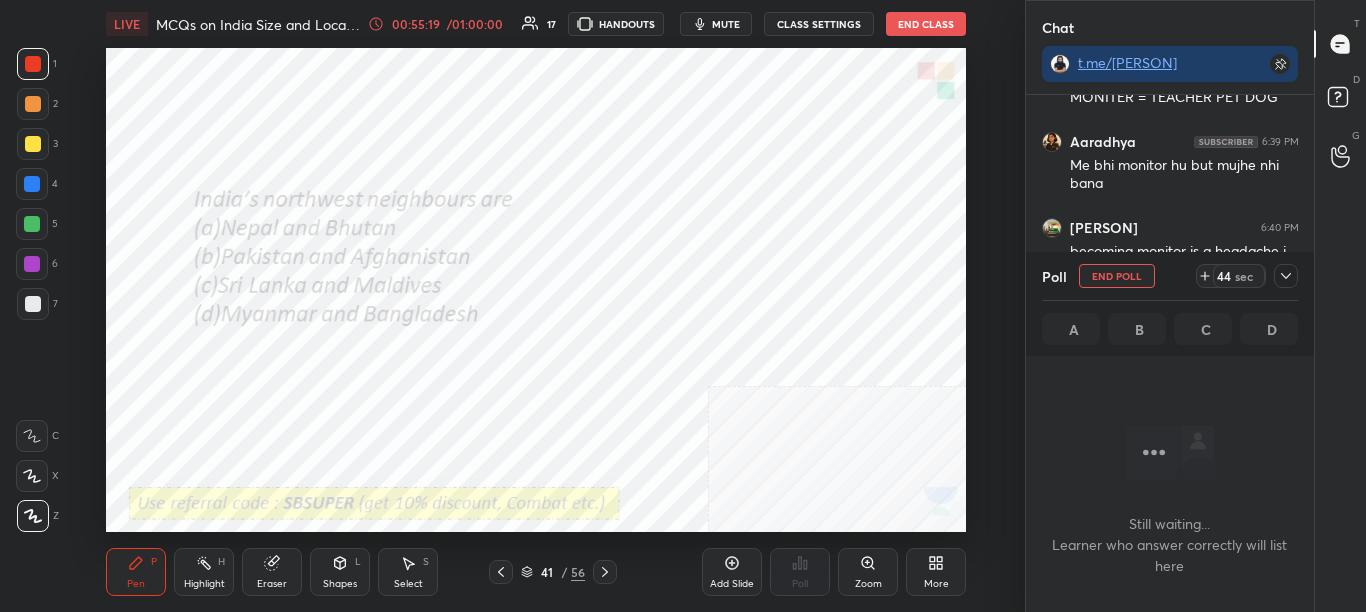 click at bounding box center (1286, 276) 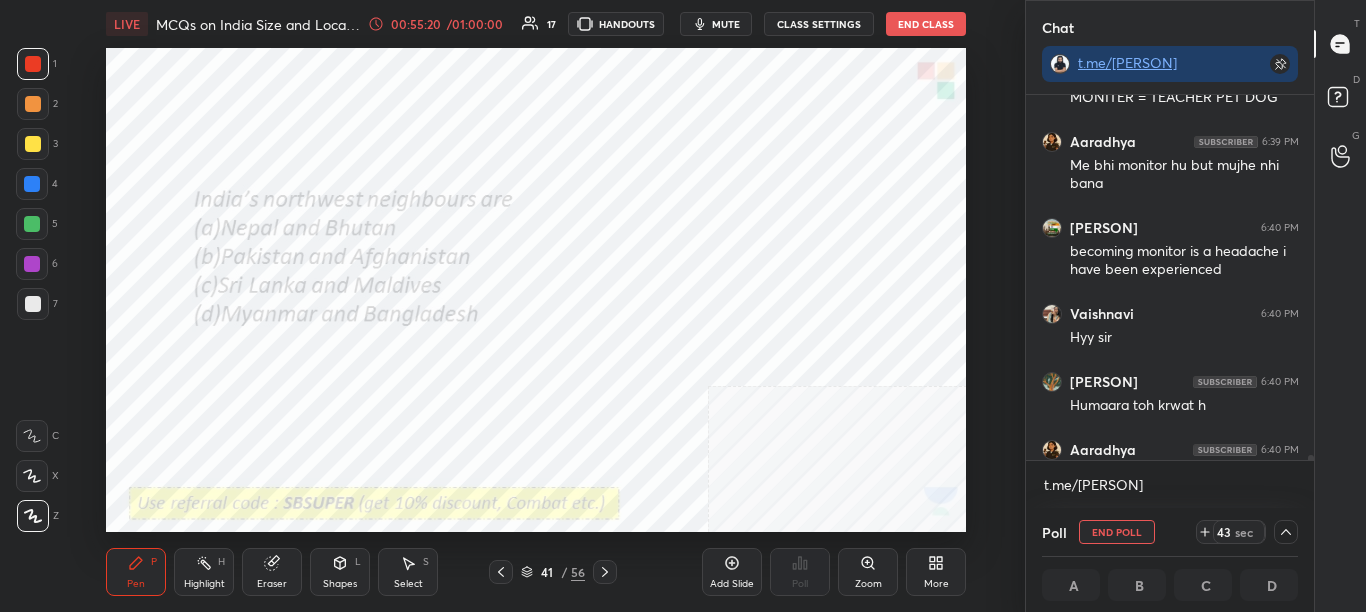 scroll, scrollTop: 1, scrollLeft: 7, axis: both 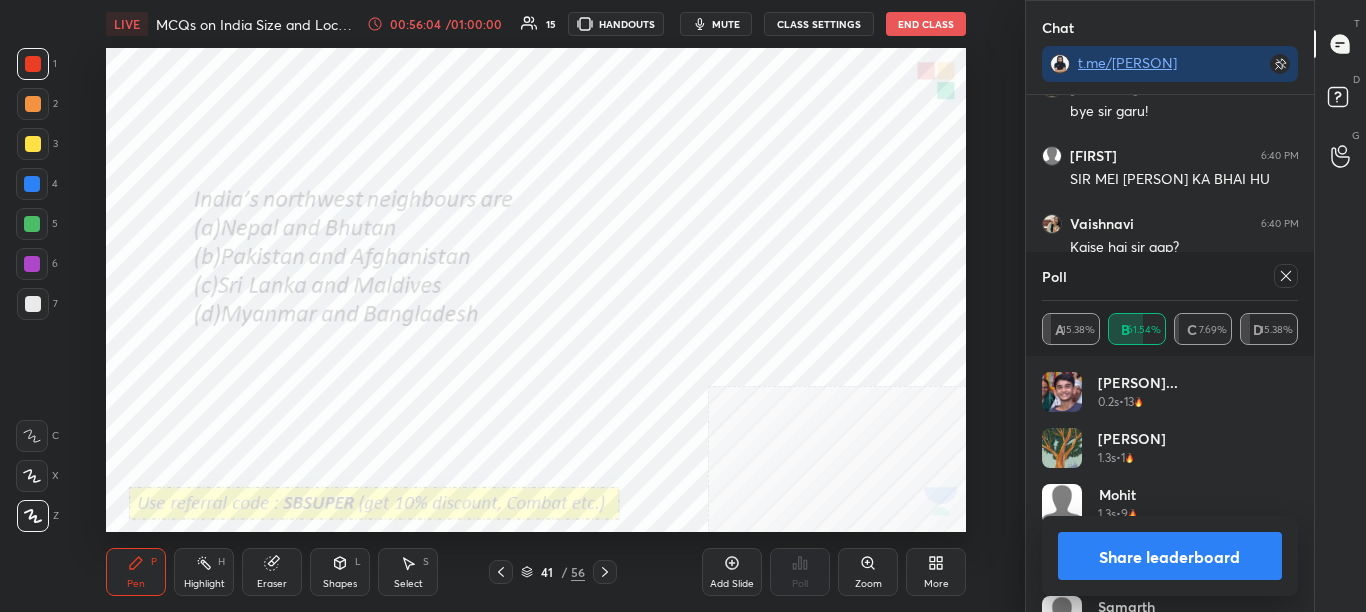 click on "Share leaderboard" at bounding box center (1170, 556) 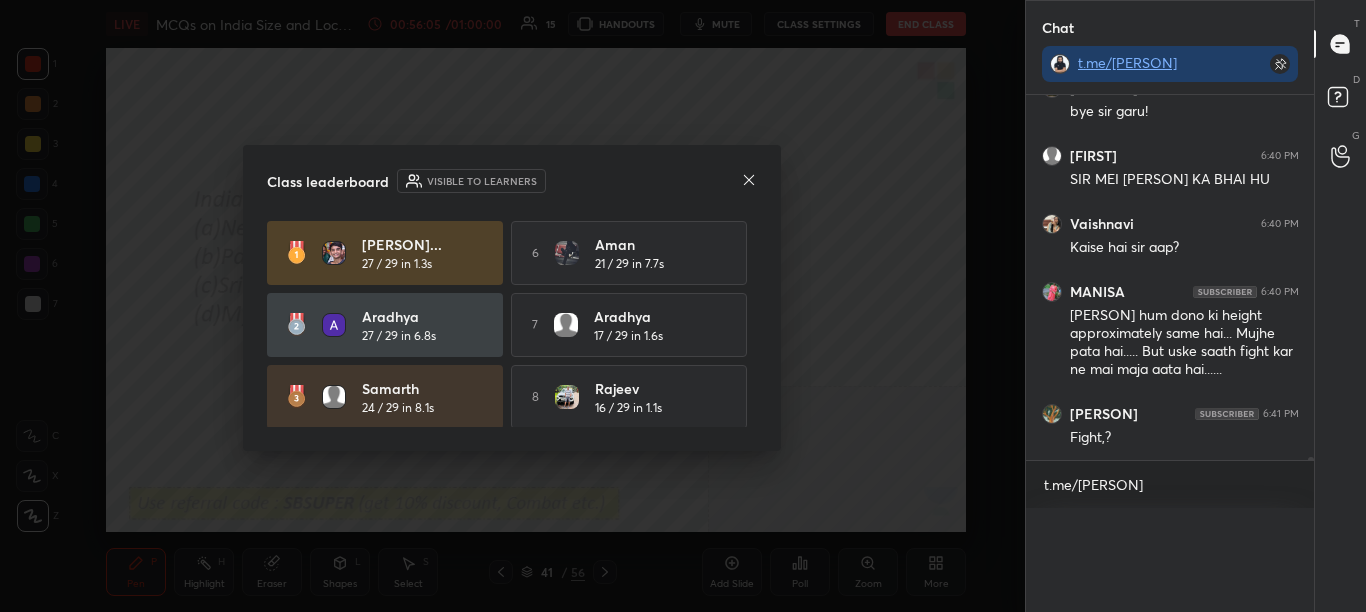 scroll, scrollTop: 0, scrollLeft: 0, axis: both 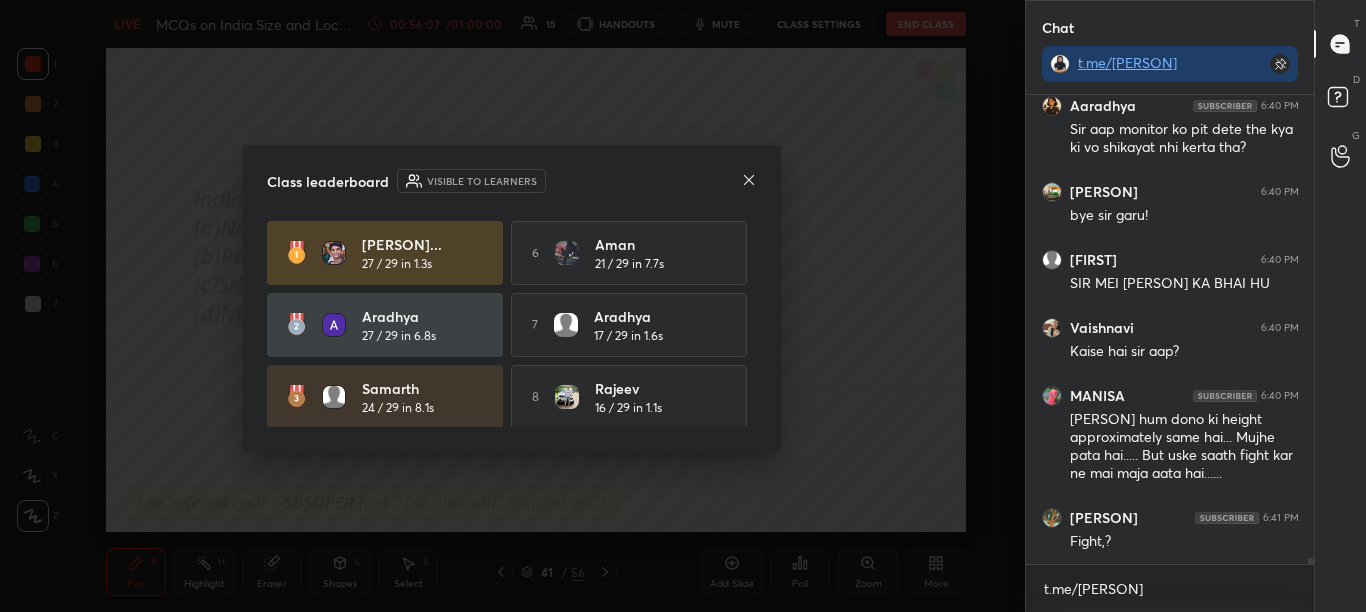 click 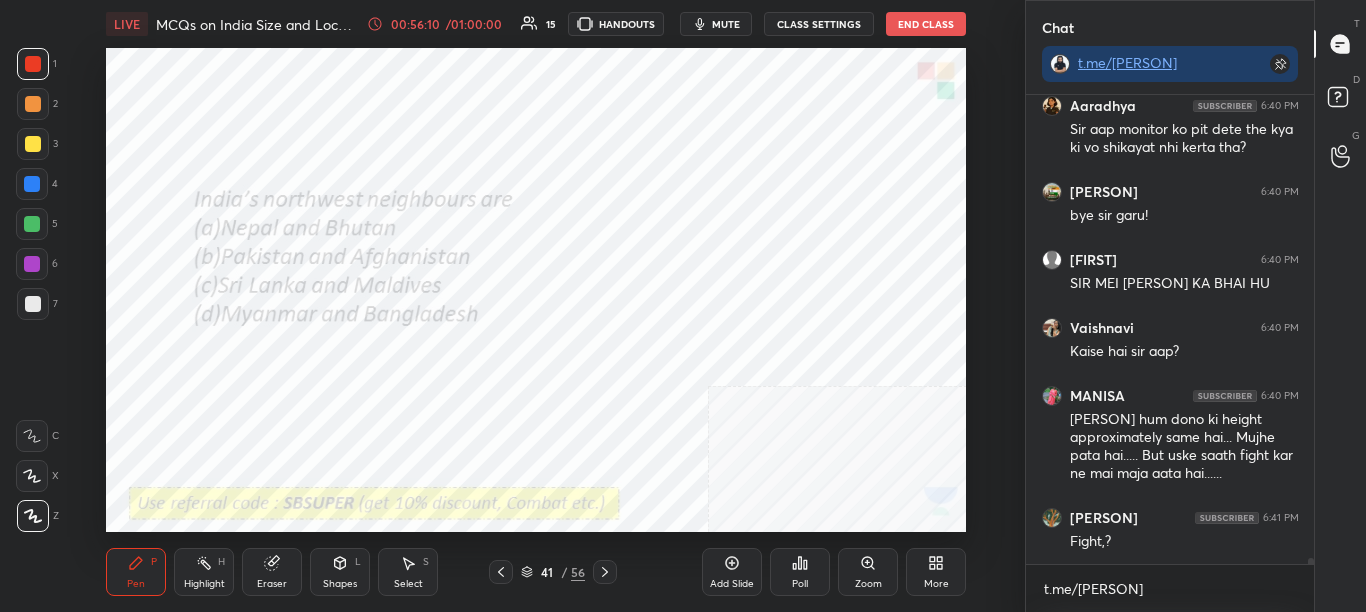drag, startPoint x: 611, startPoint y: 577, endPoint x: 616, endPoint y: 546, distance: 31.400637 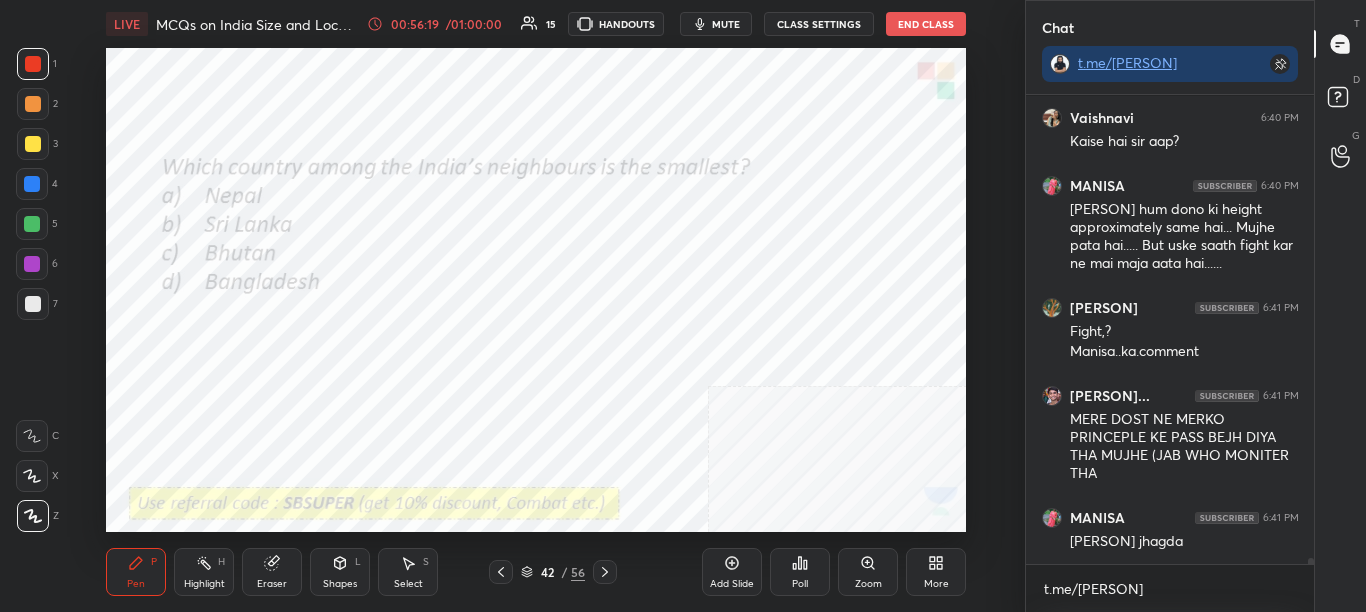 scroll, scrollTop: 38171, scrollLeft: 0, axis: vertical 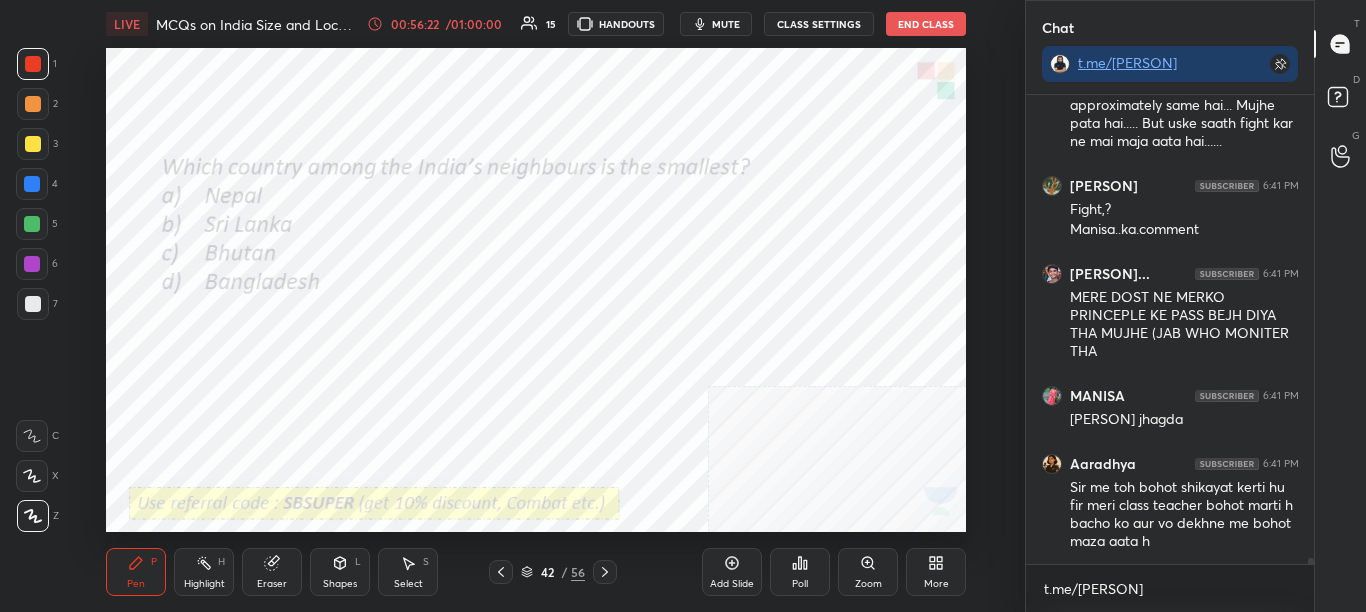 click 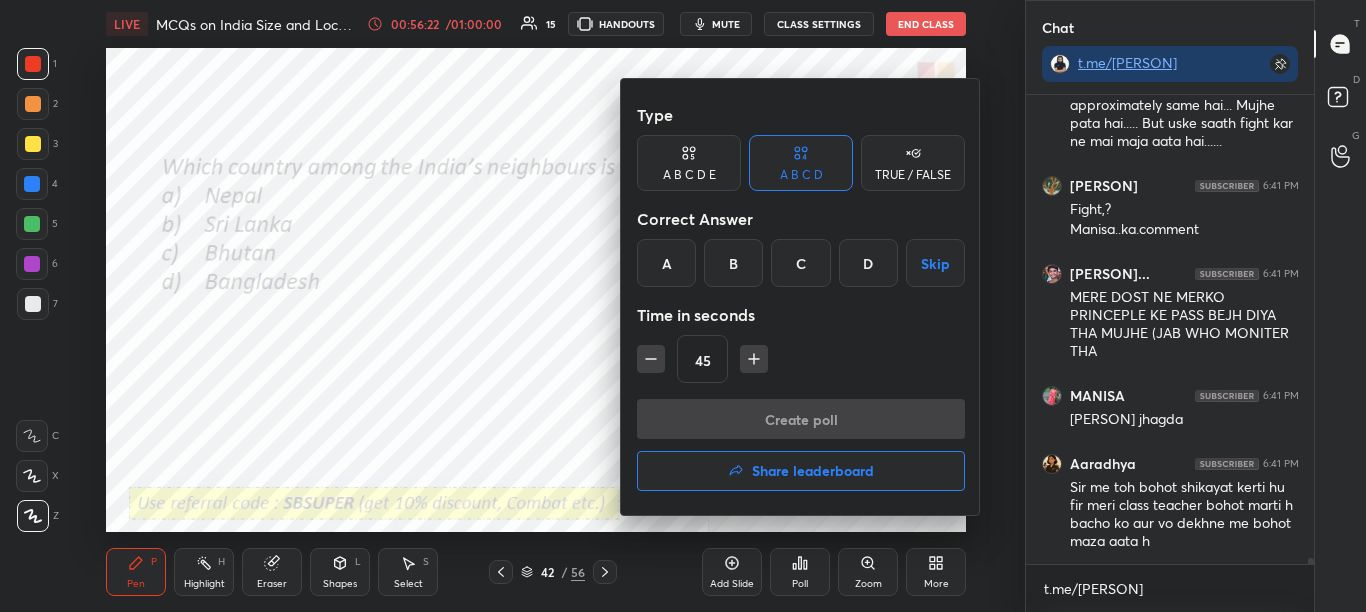 scroll, scrollTop: 38275, scrollLeft: 0, axis: vertical 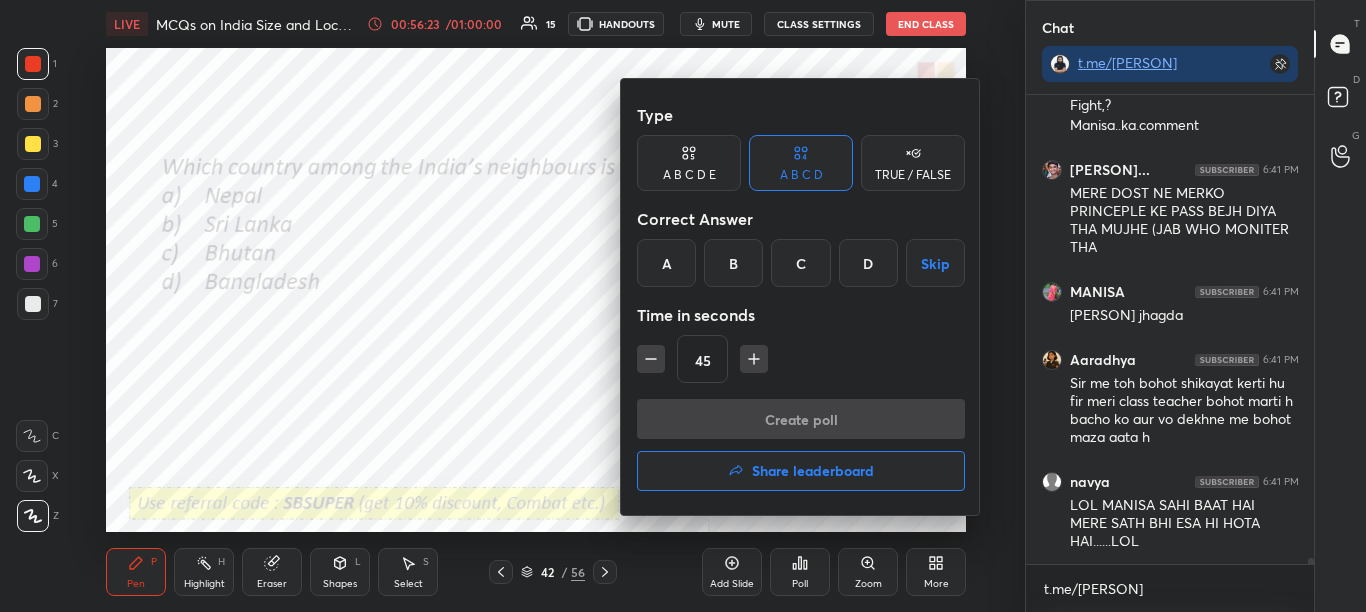 click on "C" at bounding box center [800, 263] 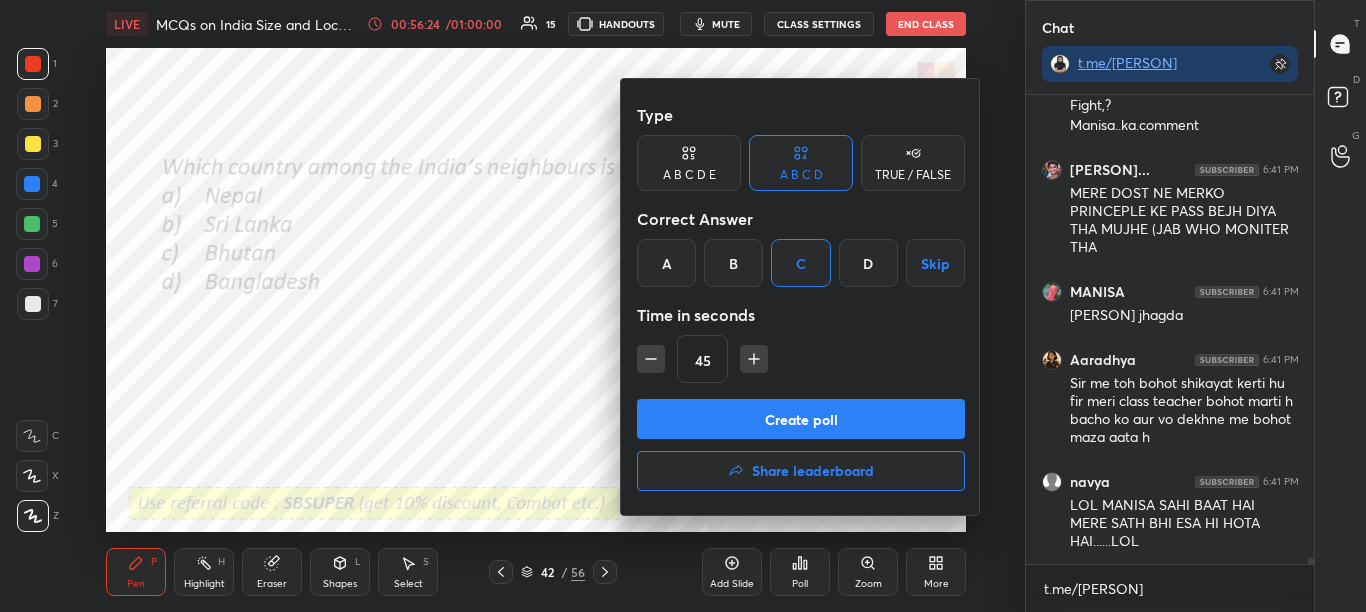 click on "Create poll" at bounding box center (801, 419) 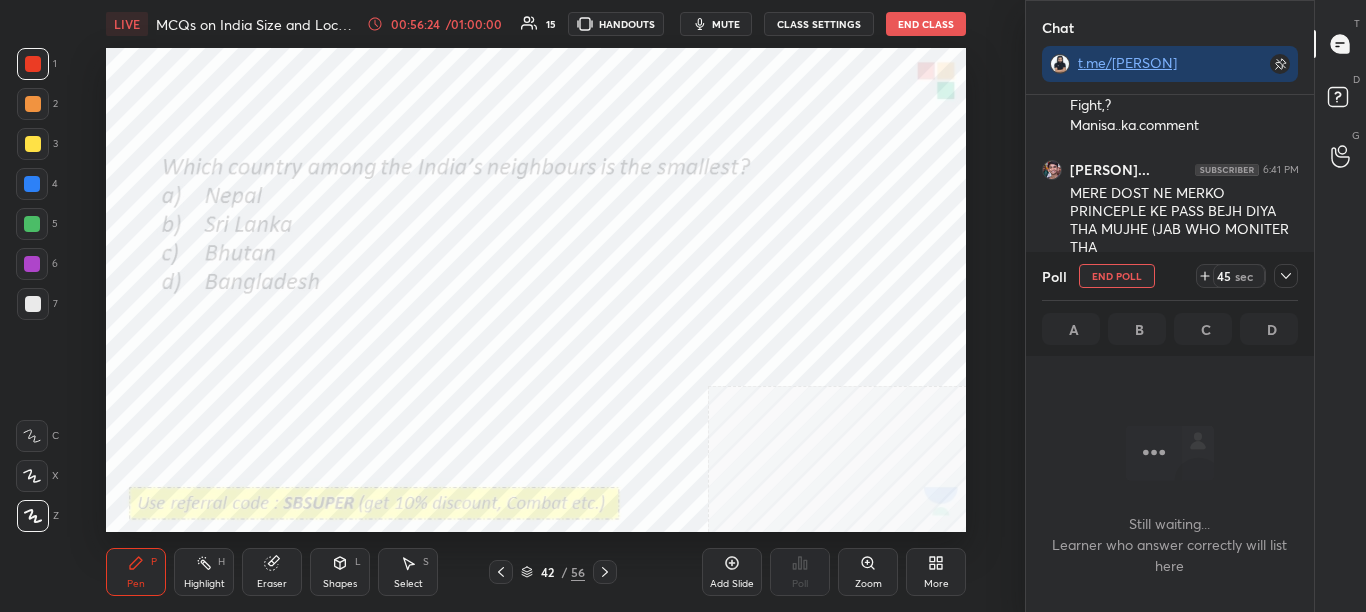 scroll, scrollTop: 411, scrollLeft: 282, axis: both 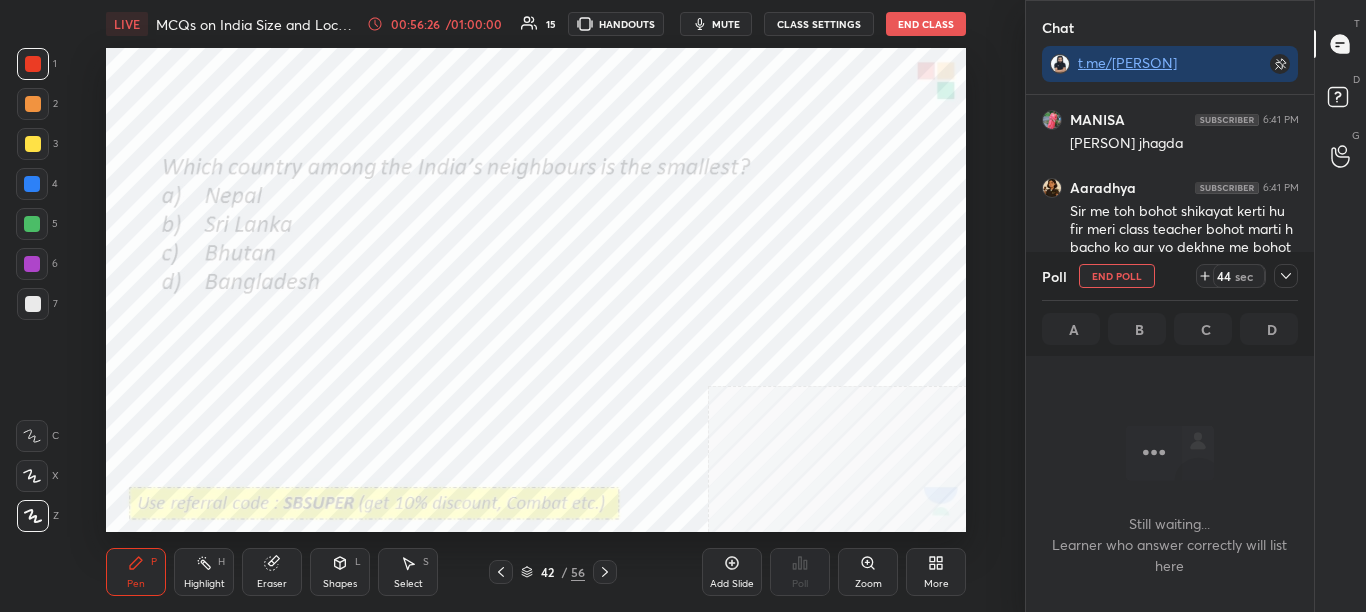 click 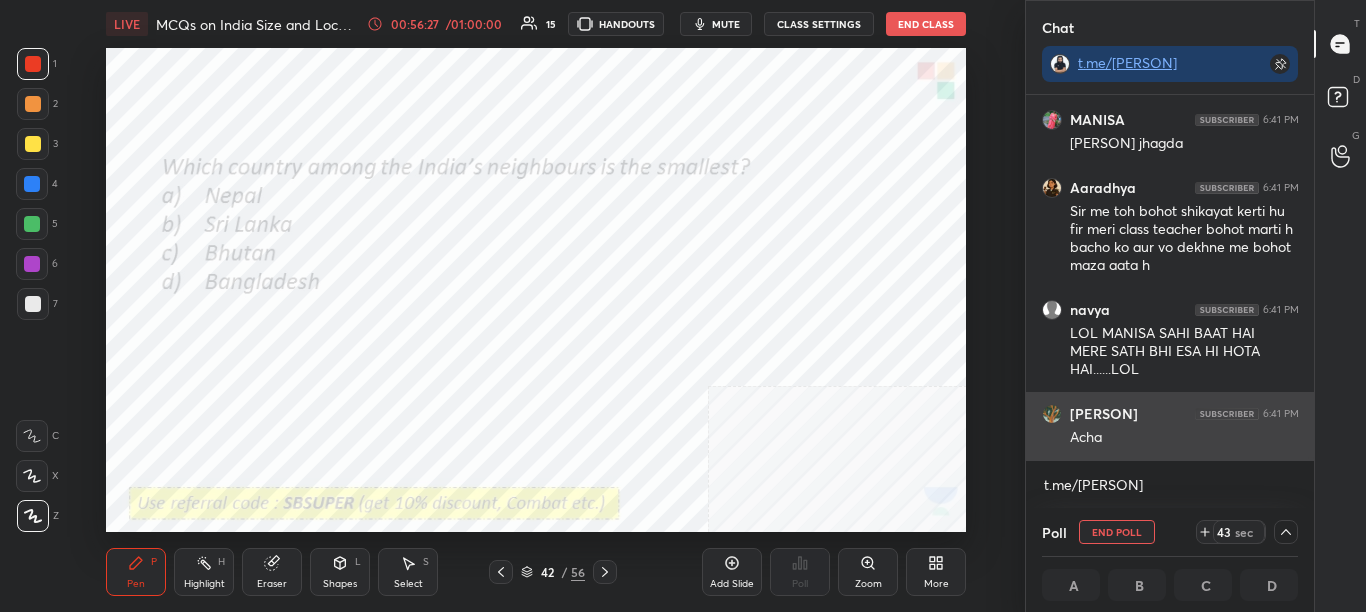 scroll, scrollTop: 1, scrollLeft: 7, axis: both 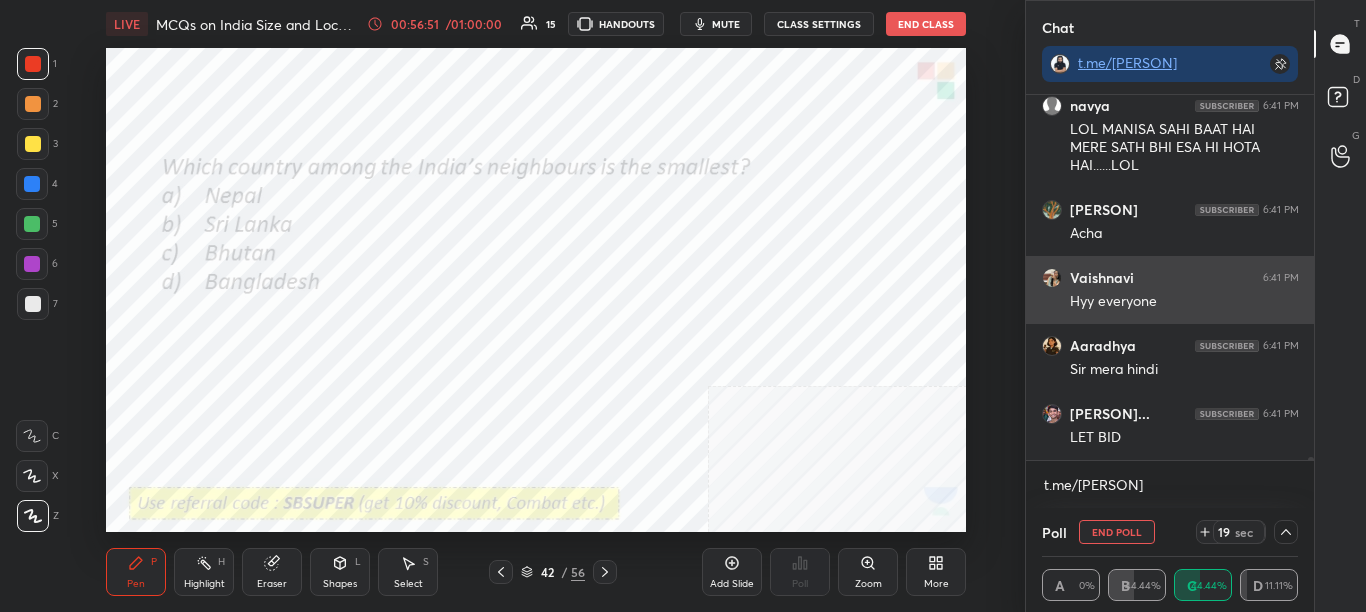 click on "Hyy everyone" at bounding box center [1184, 300] 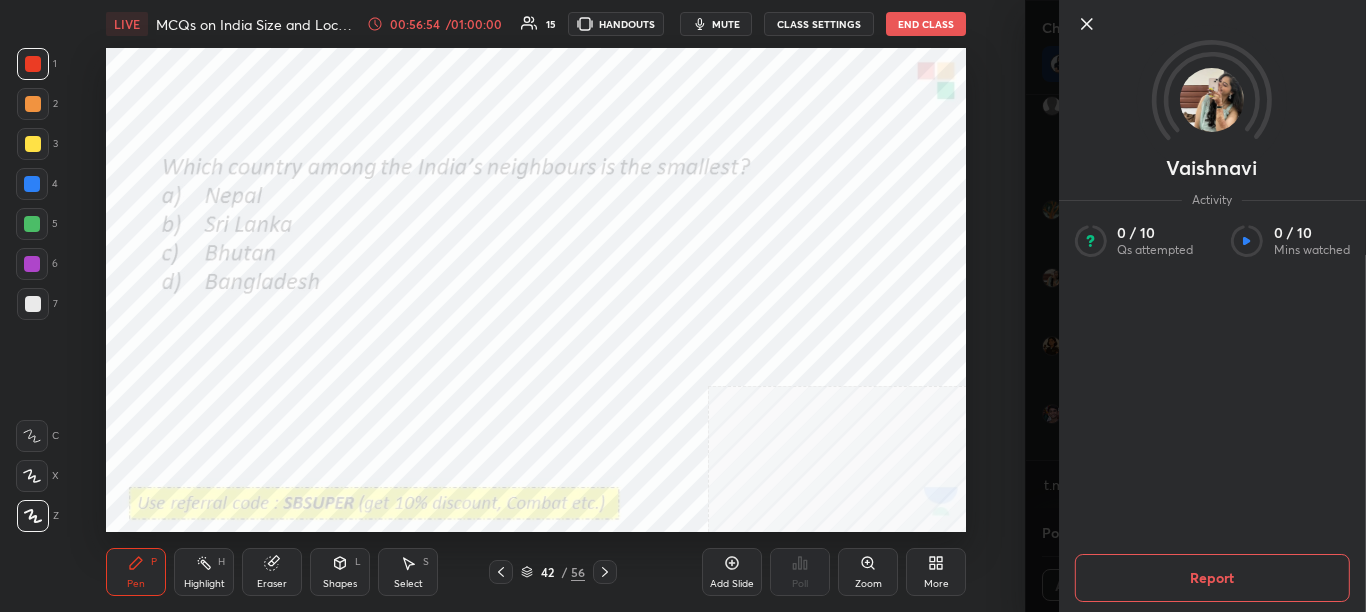 click on "Setting up your live class Poll for   secs No correct answer Start poll" at bounding box center (536, 290) 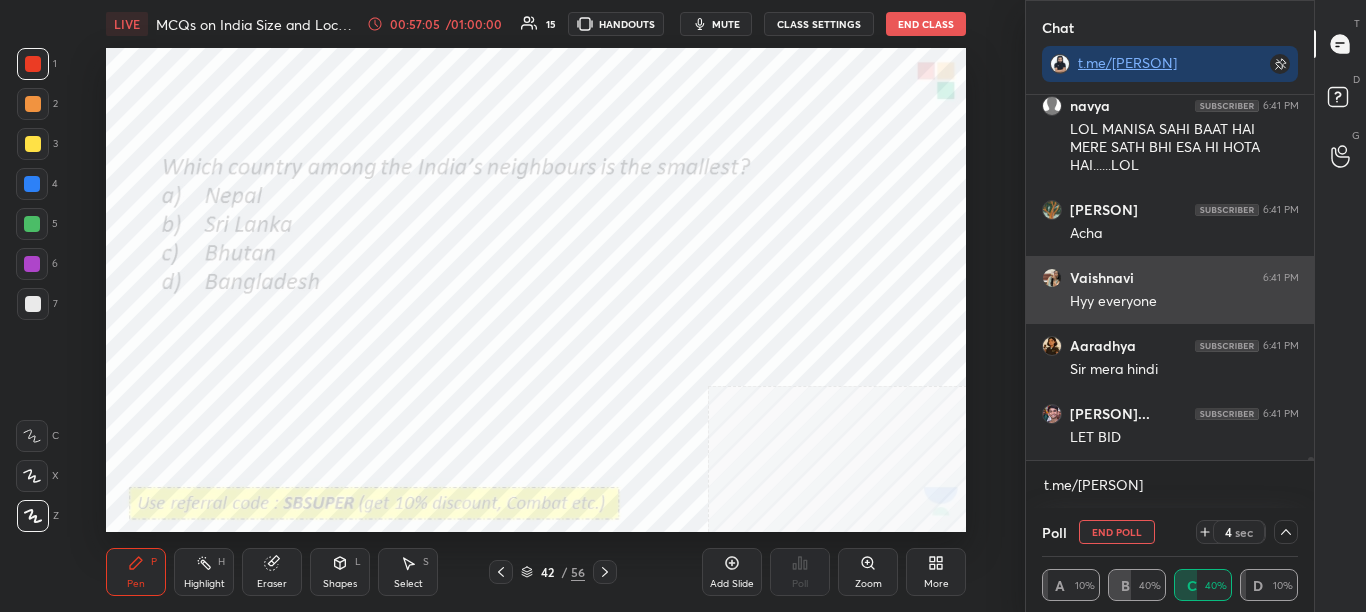 click on "Vaishnavi 6:41 PM Hyy everyone" at bounding box center [1170, 290] 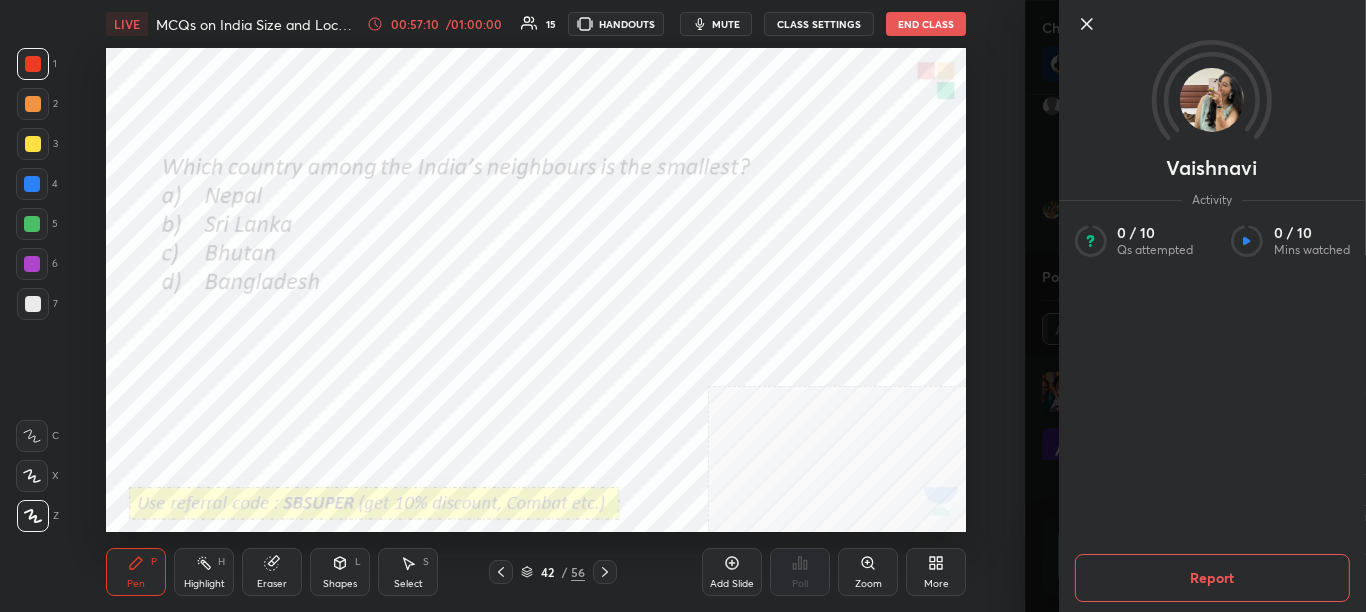 scroll, scrollTop: 38805, scrollLeft: 0, axis: vertical 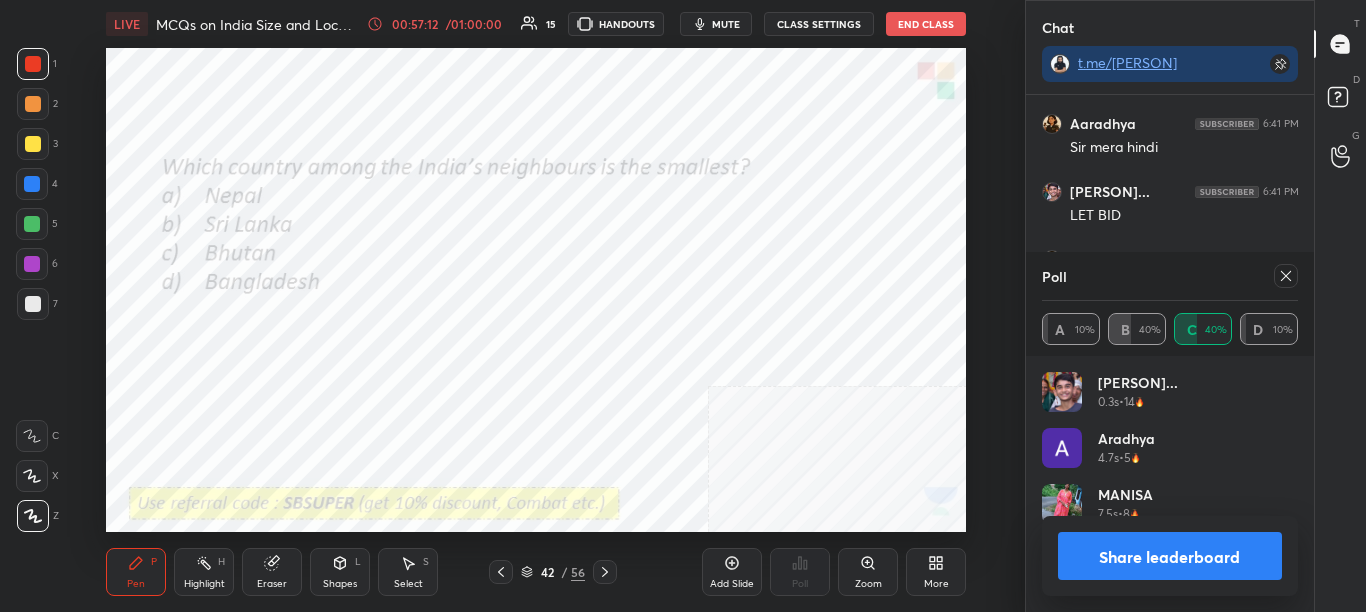 click 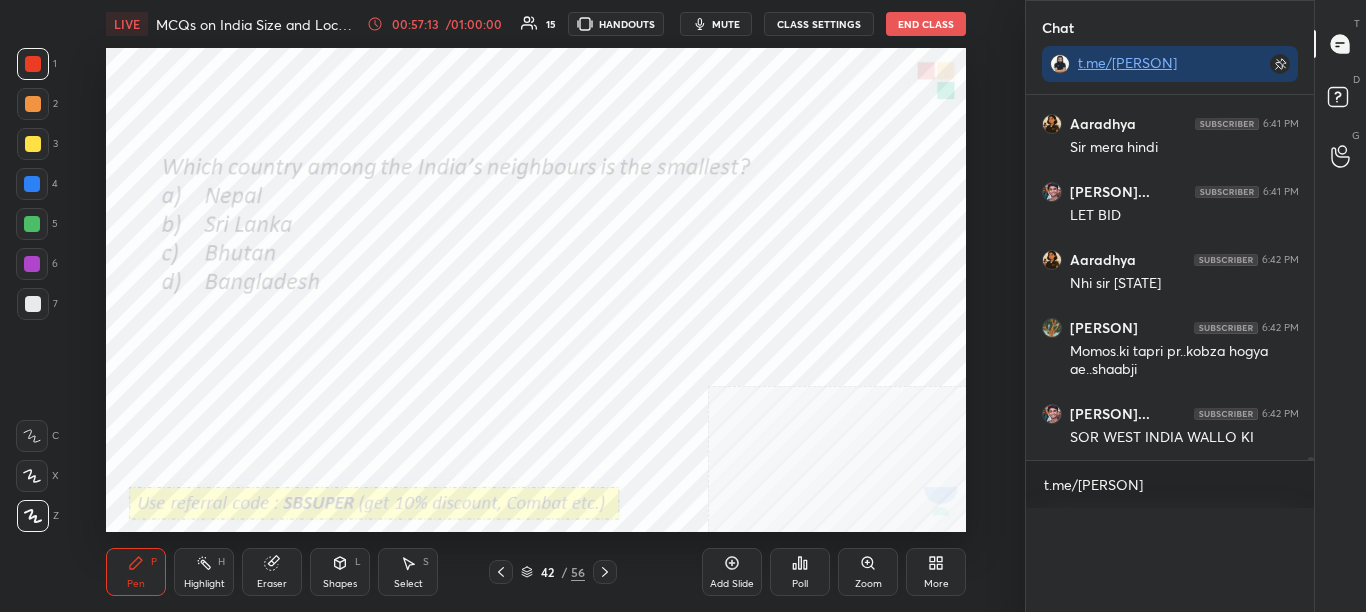 scroll, scrollTop: 0, scrollLeft: 0, axis: both 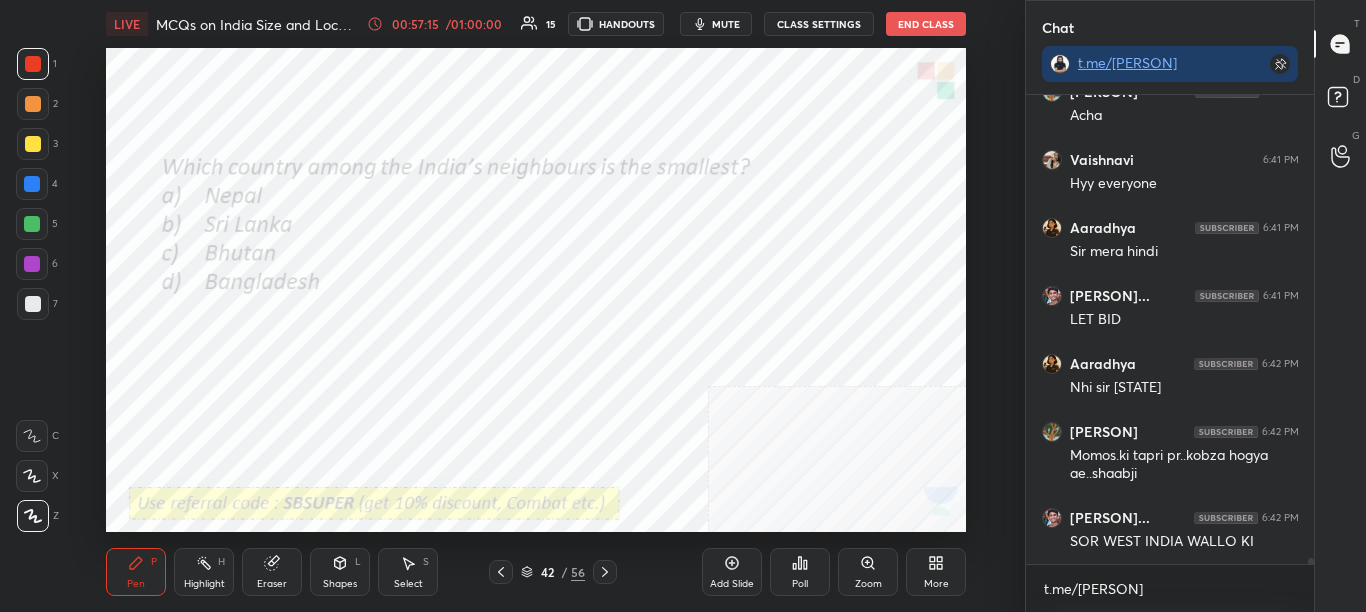 click 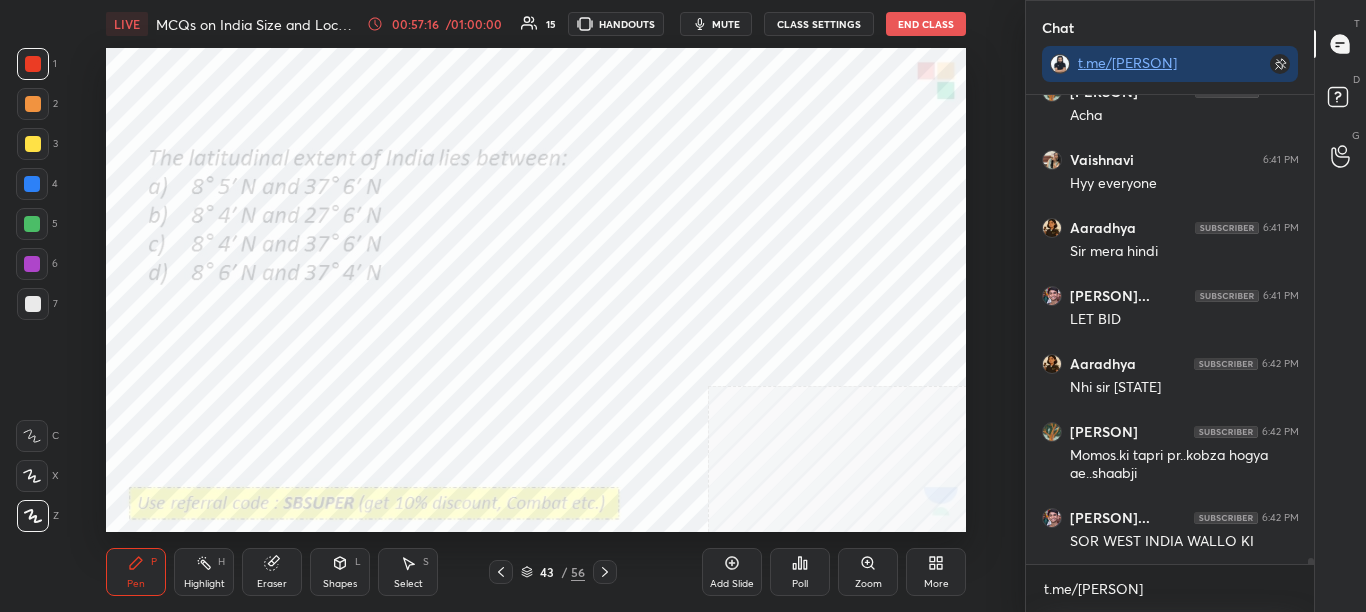 click on "Pen P Highlight H Eraser Shapes L Select S 43 / 56 Add Slide Poll Zoom More" at bounding box center (536, 572) 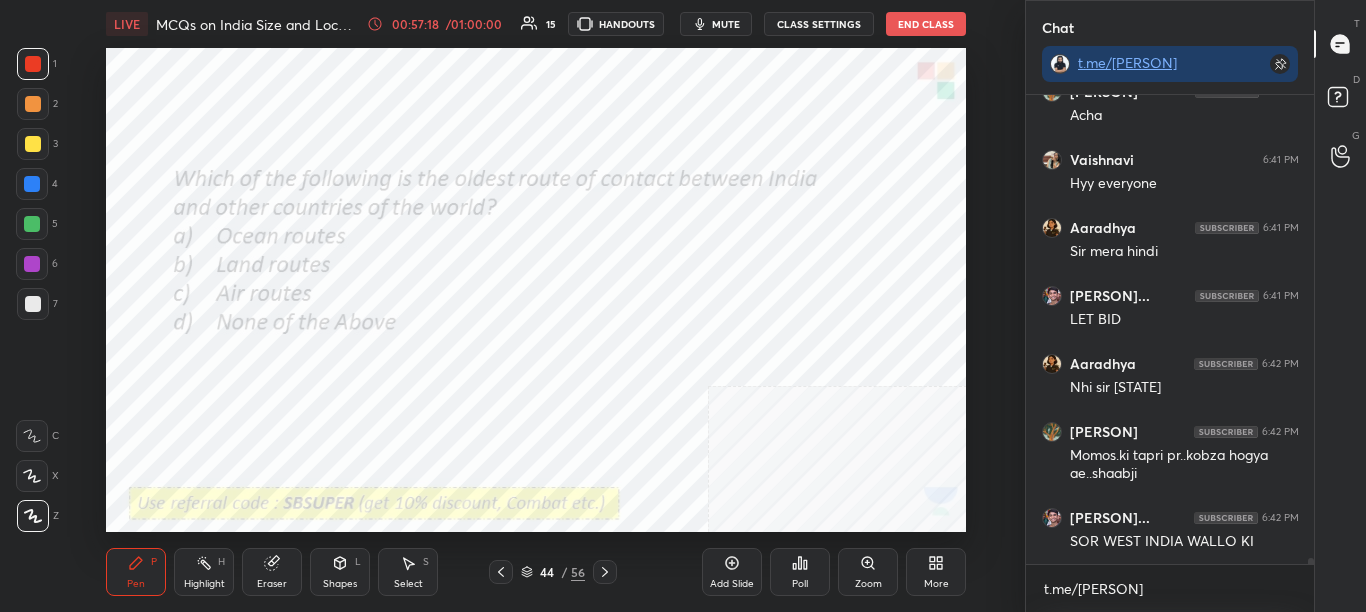 click 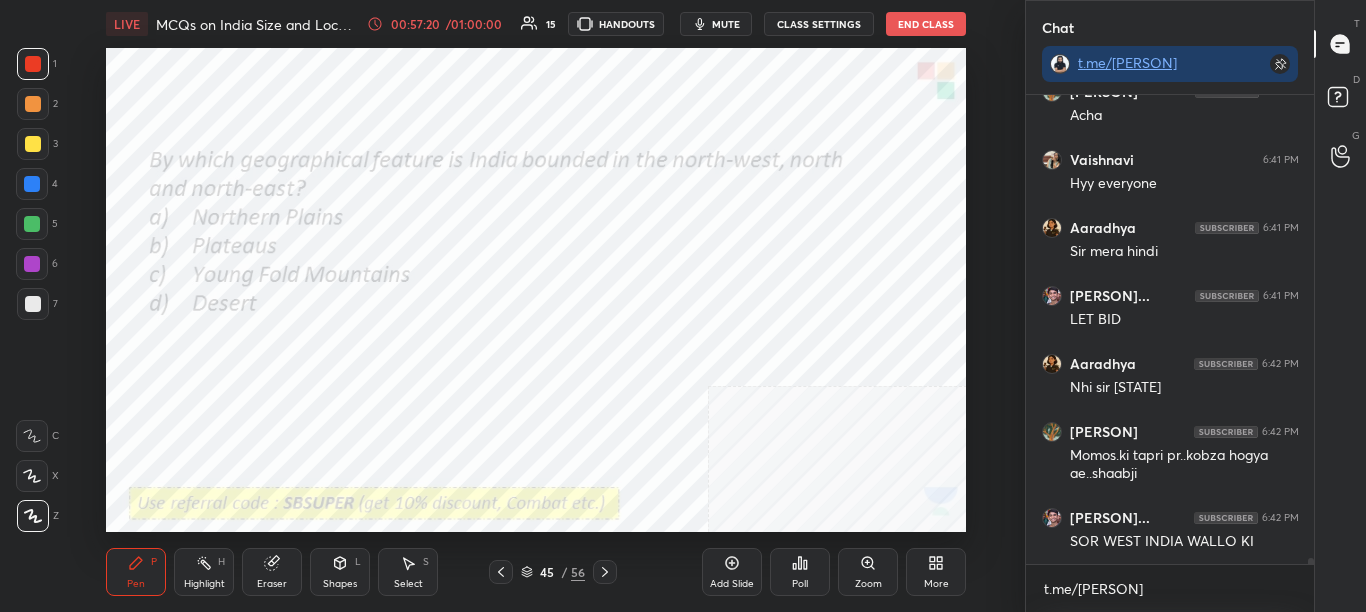 click on "Poll" at bounding box center [800, 584] 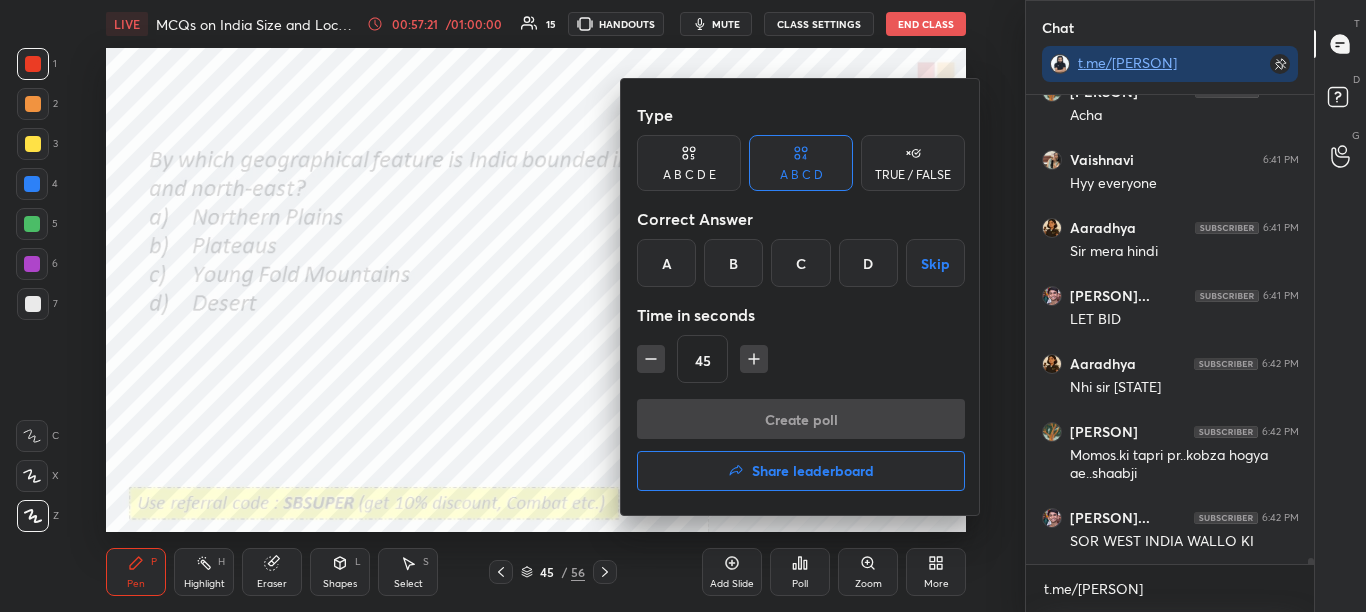 click on "C" at bounding box center [800, 263] 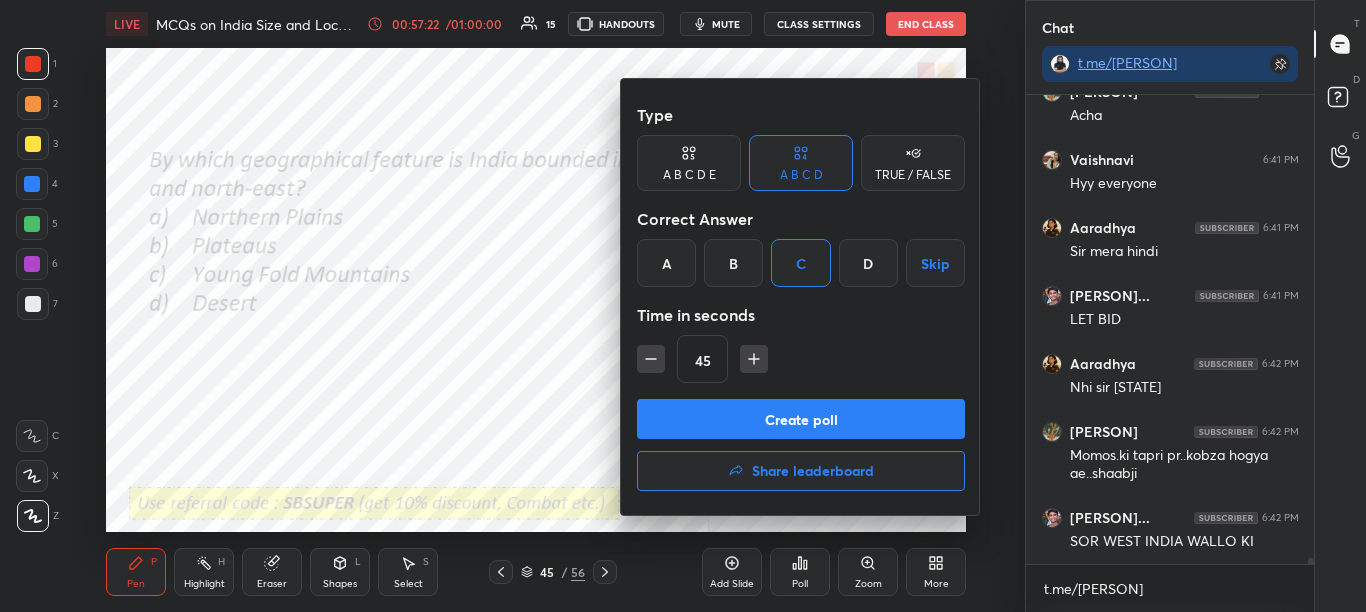 click on "Create poll" at bounding box center (801, 419) 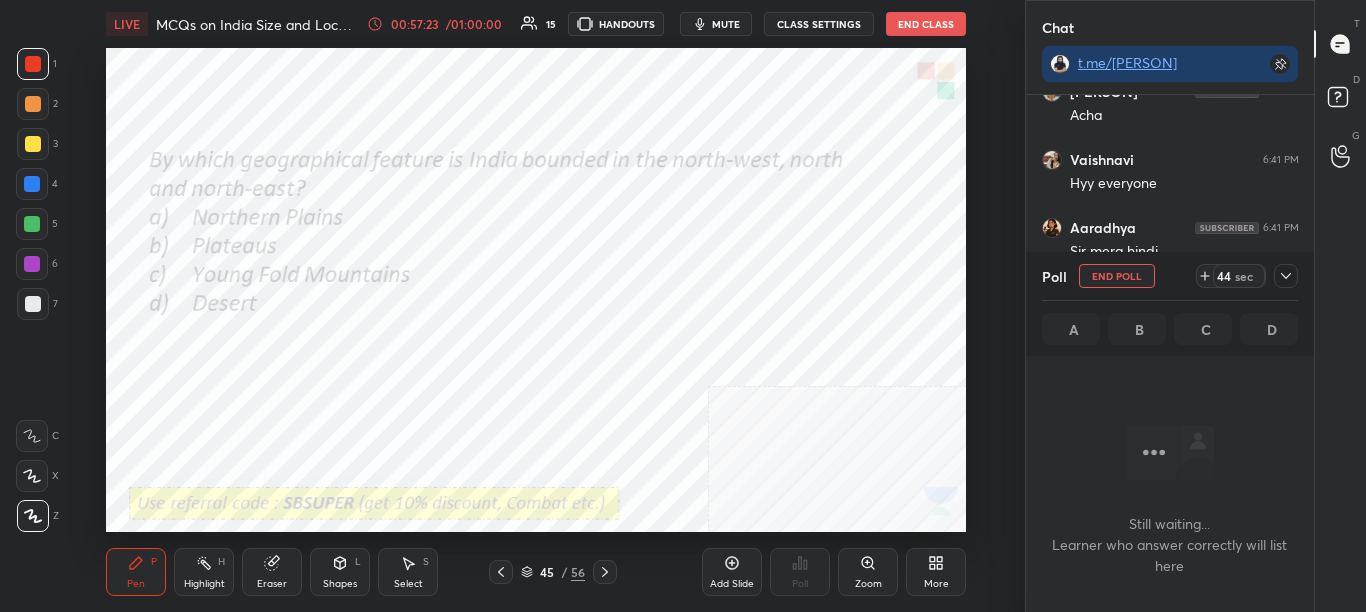 scroll, scrollTop: 359, scrollLeft: 282, axis: both 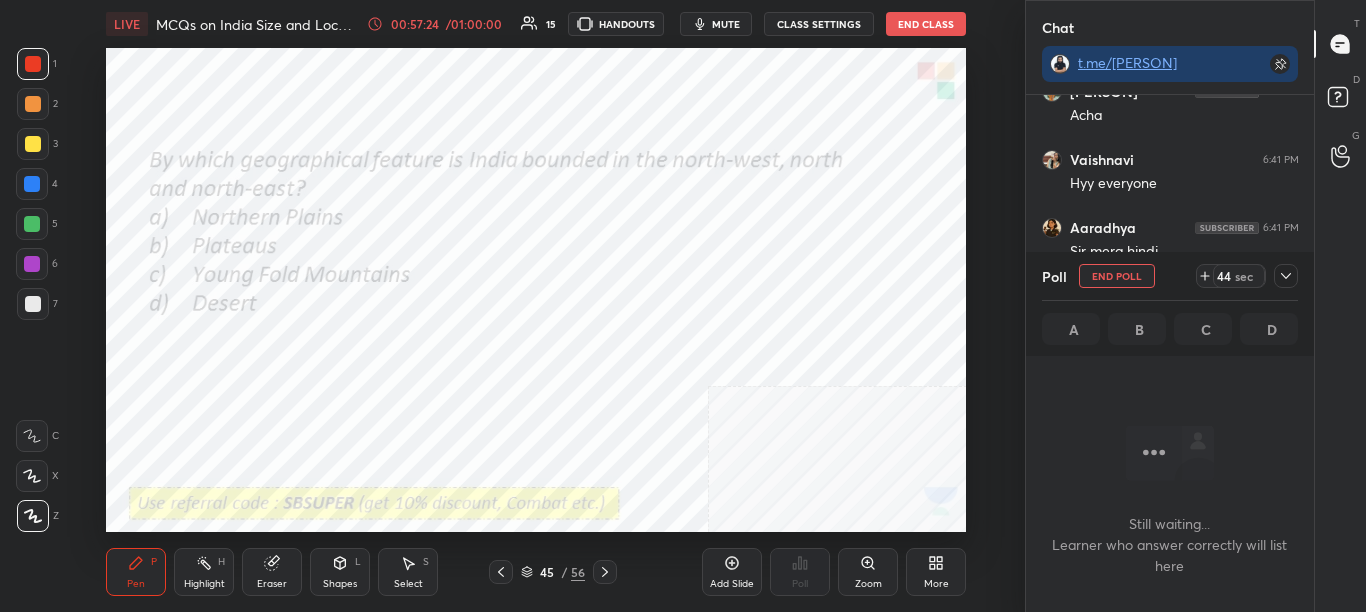click 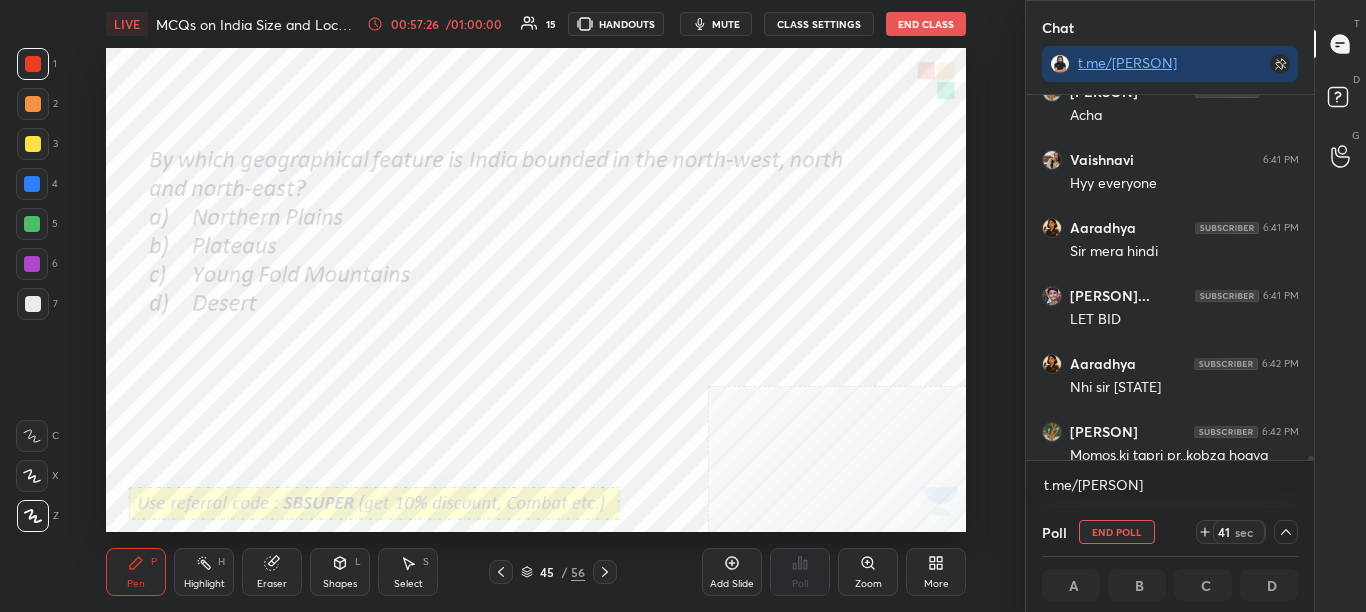 scroll, scrollTop: 38959, scrollLeft: 0, axis: vertical 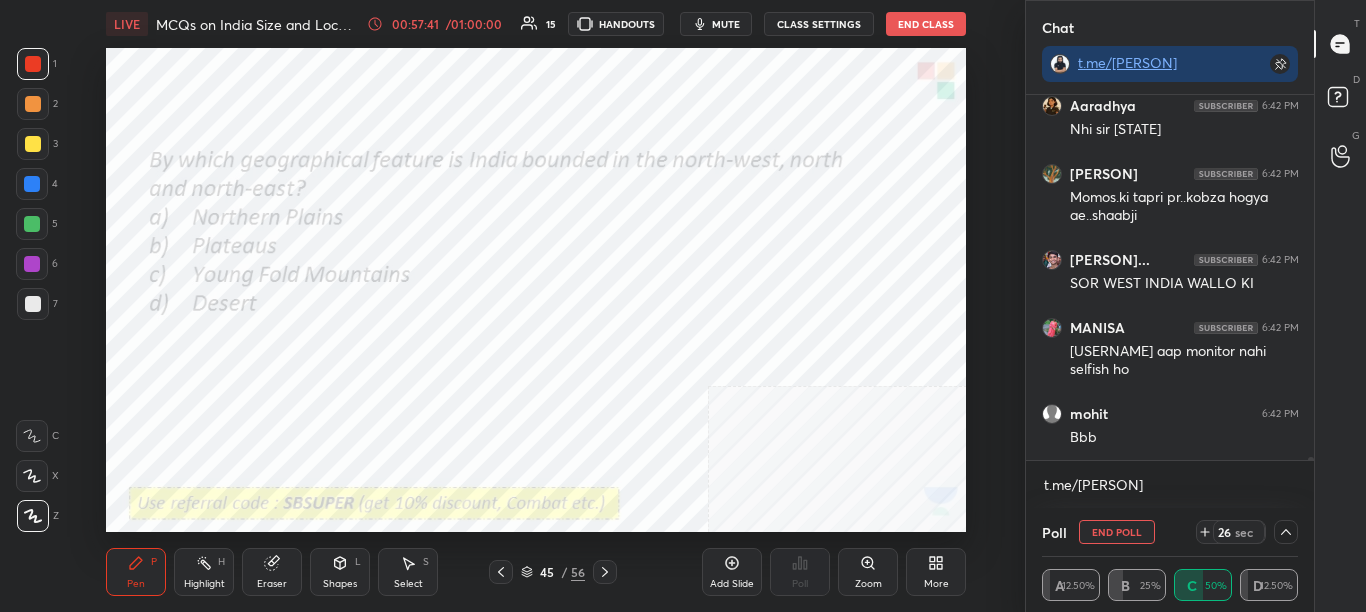 click 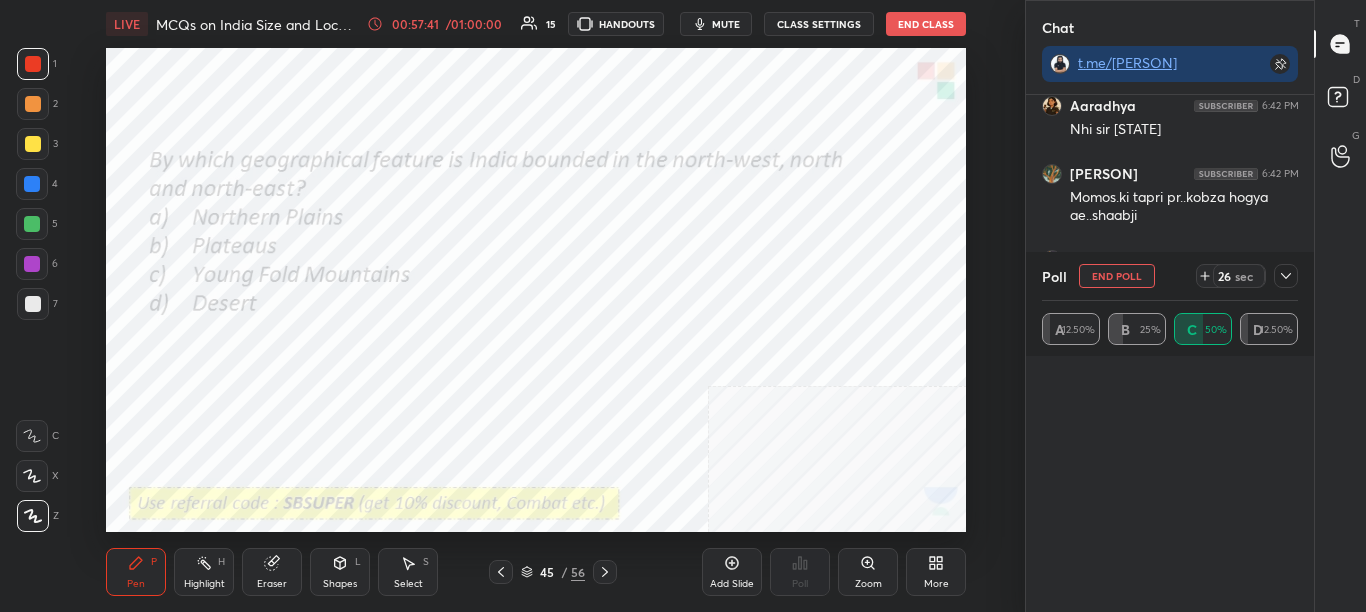 scroll, scrollTop: 7, scrollLeft: 7, axis: both 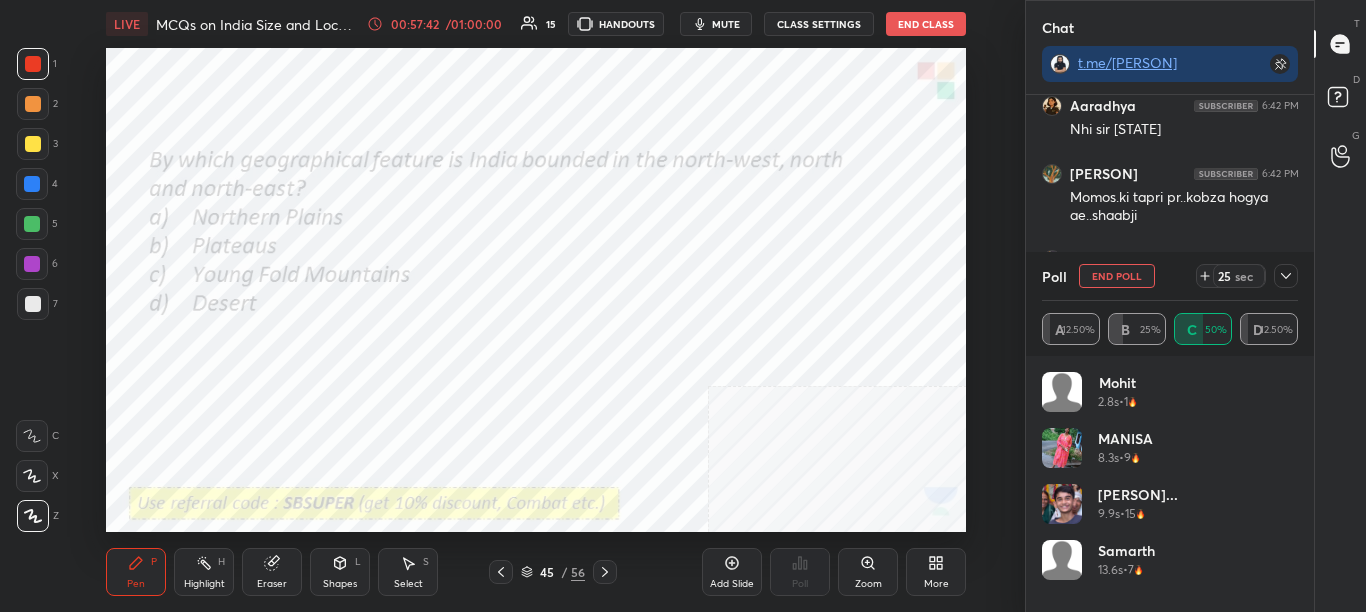 click at bounding box center (1286, 276) 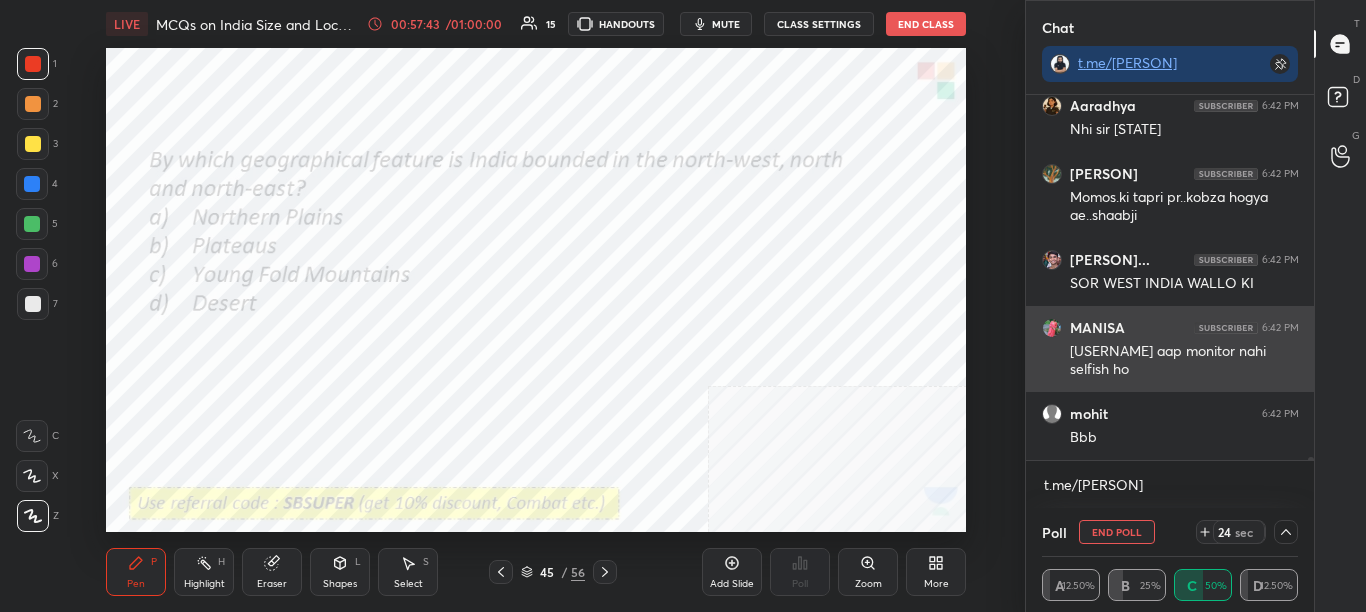 scroll, scrollTop: 0, scrollLeft: 0, axis: both 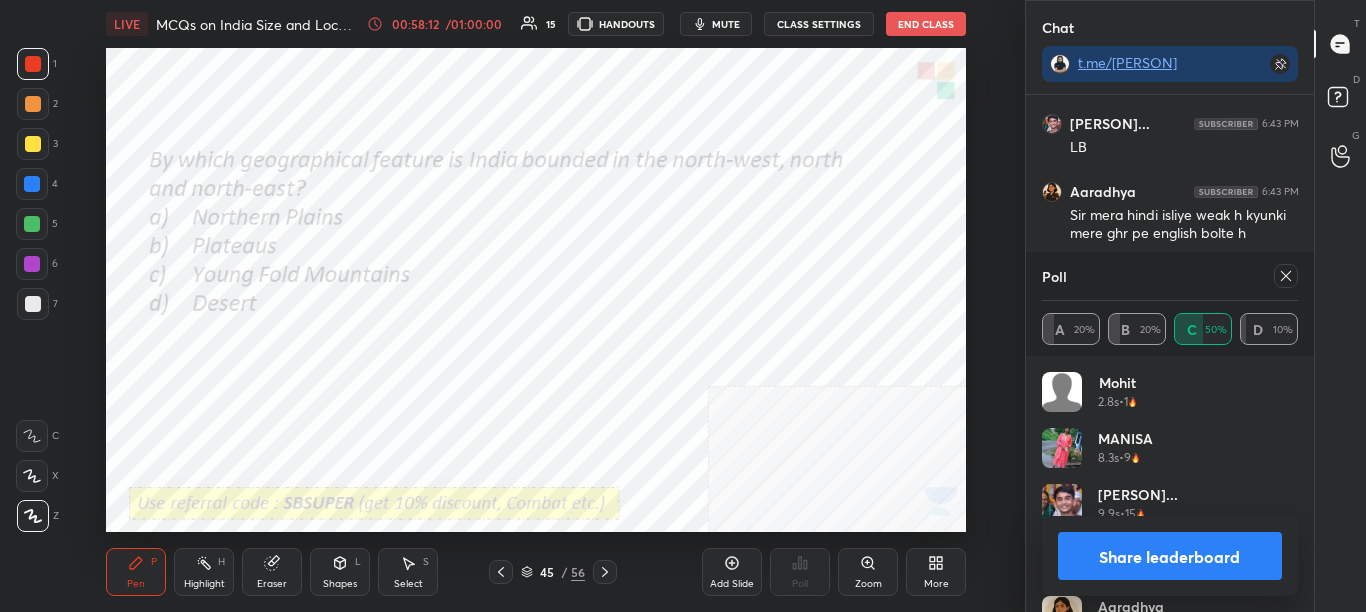 click on "Share leaderboard" at bounding box center [1170, 556] 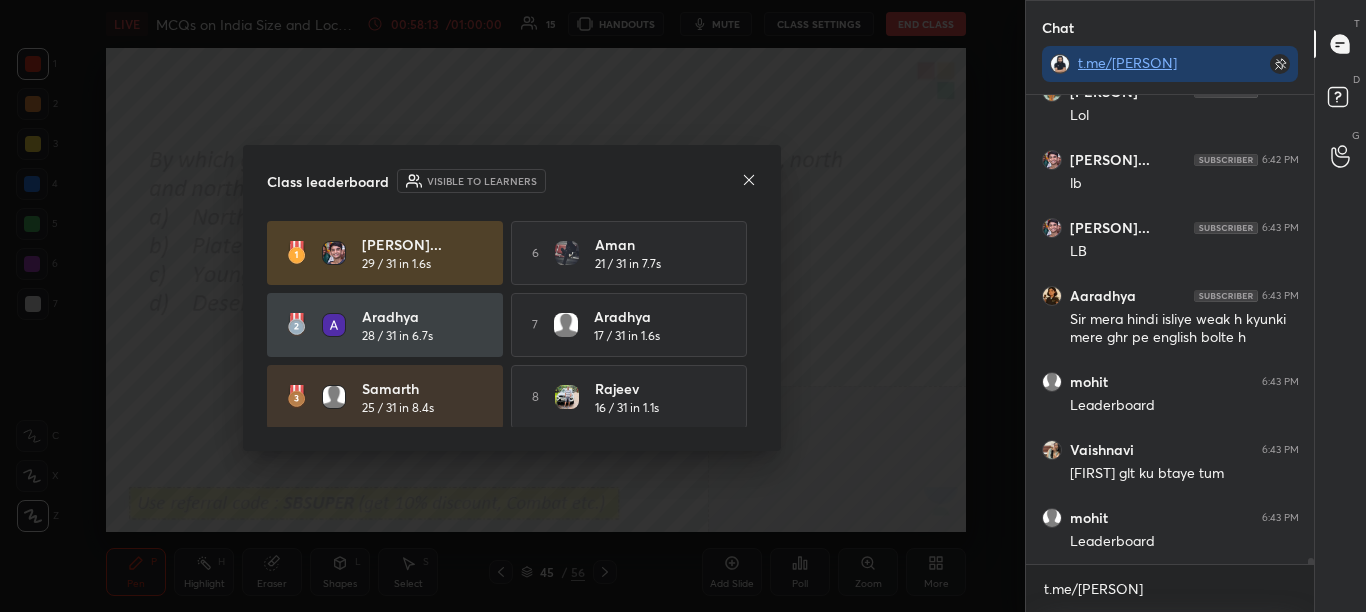 scroll, scrollTop: 39485, scrollLeft: 0, axis: vertical 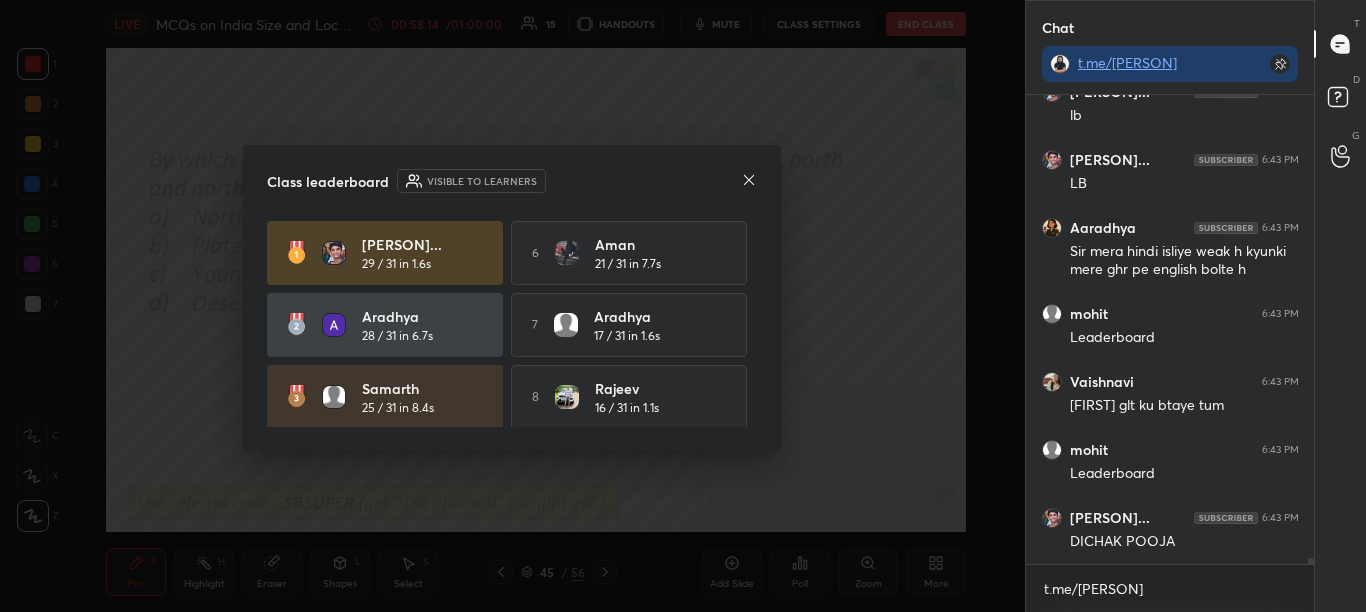 click 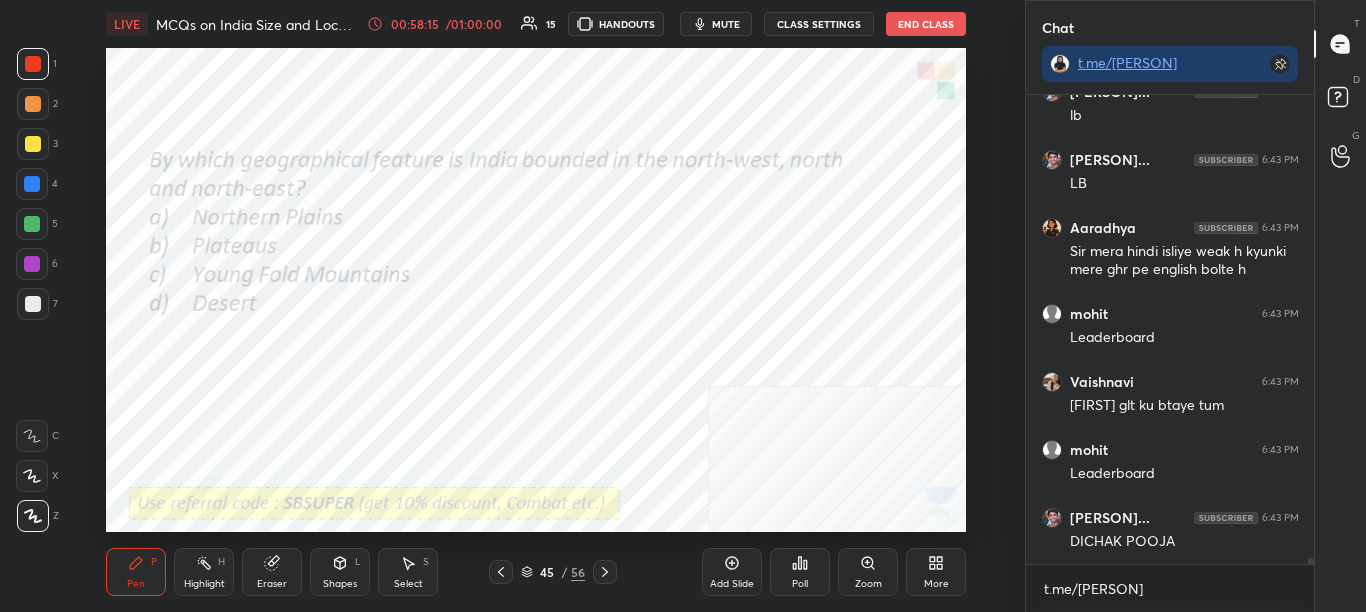 click 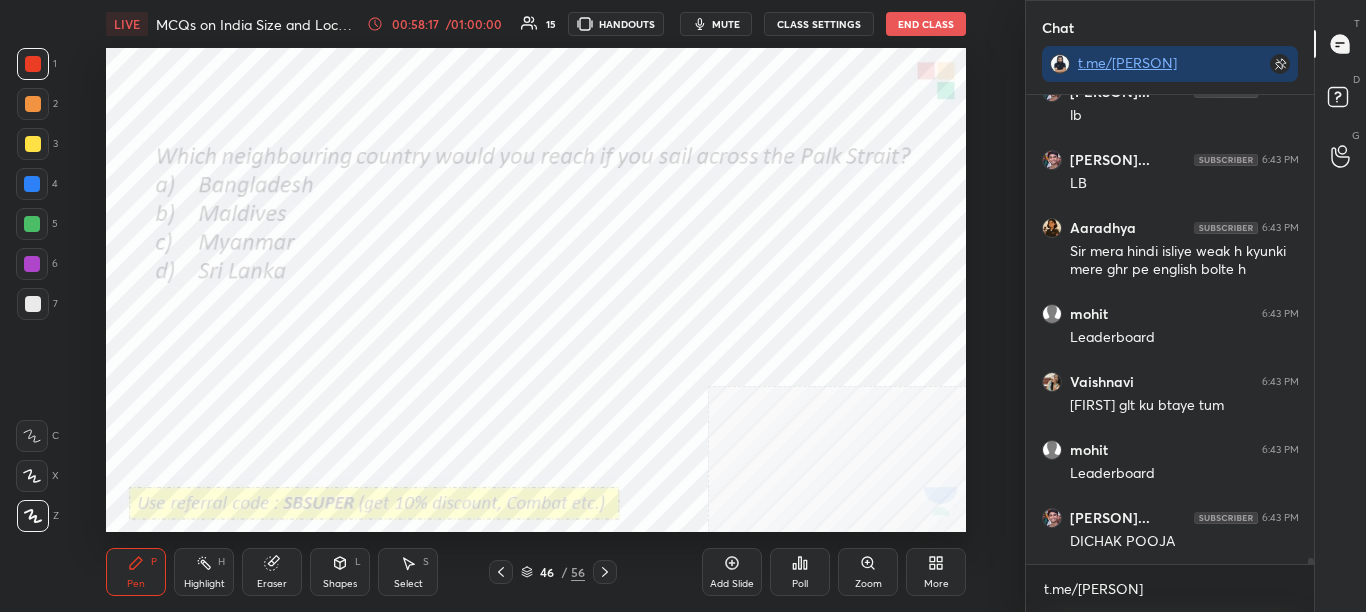 click on "Poll" at bounding box center [800, 584] 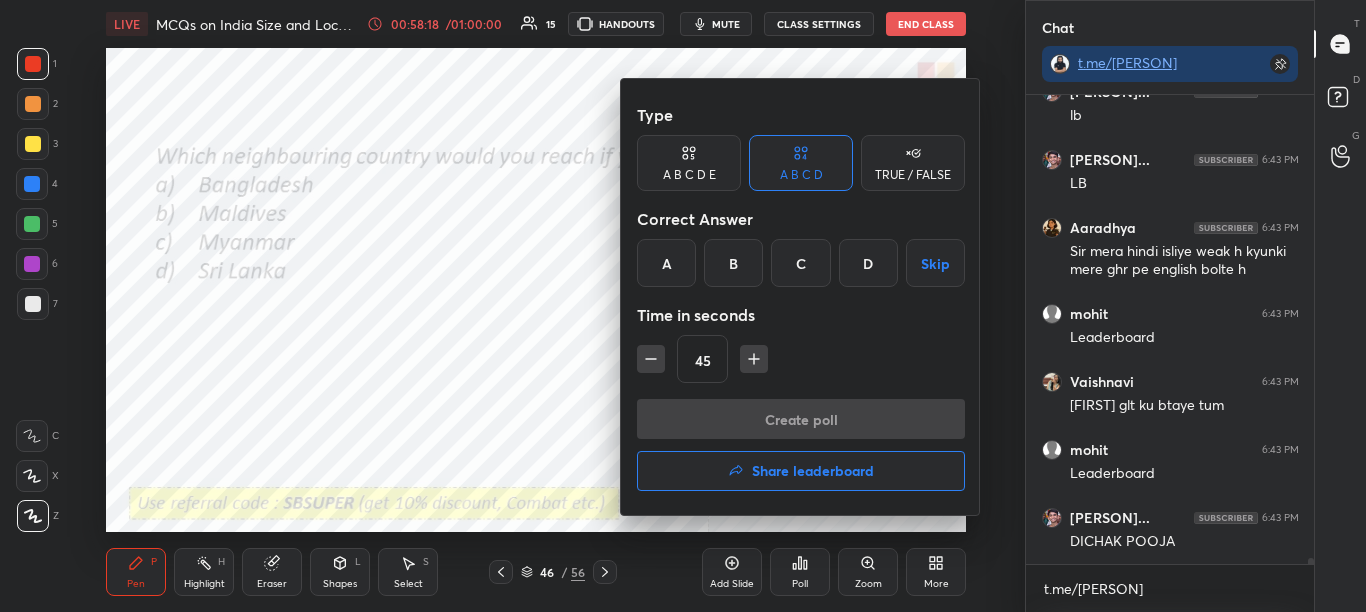 click on "D" at bounding box center (868, 263) 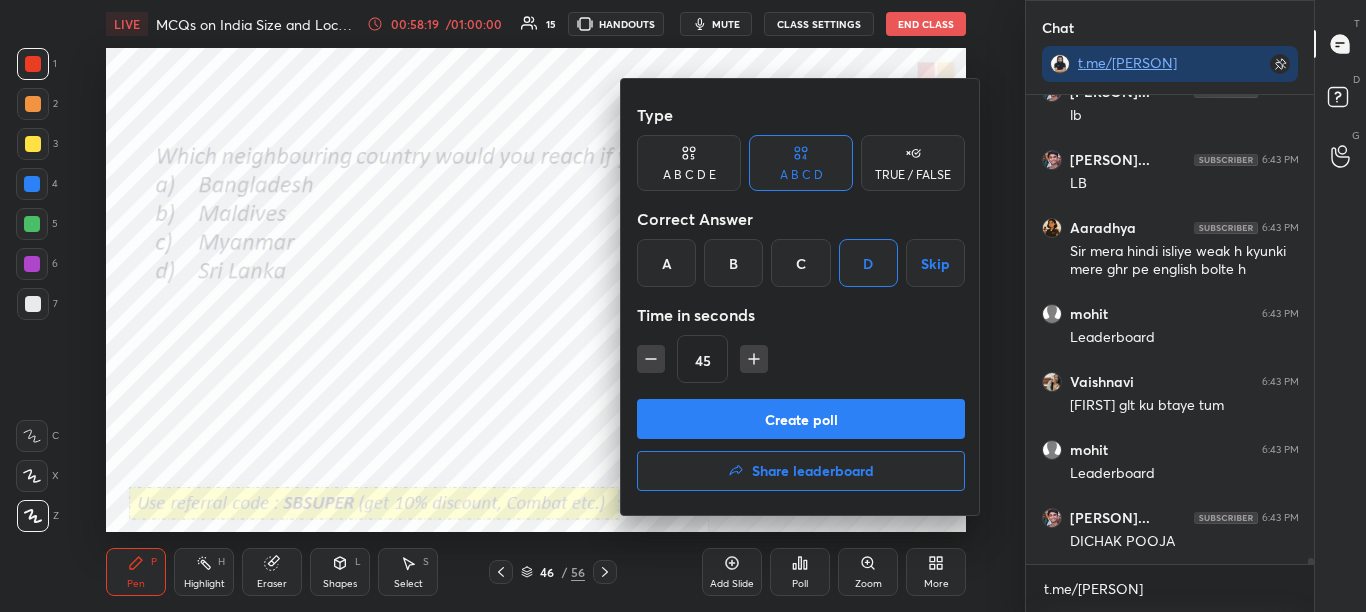 click on "Create poll" at bounding box center (801, 419) 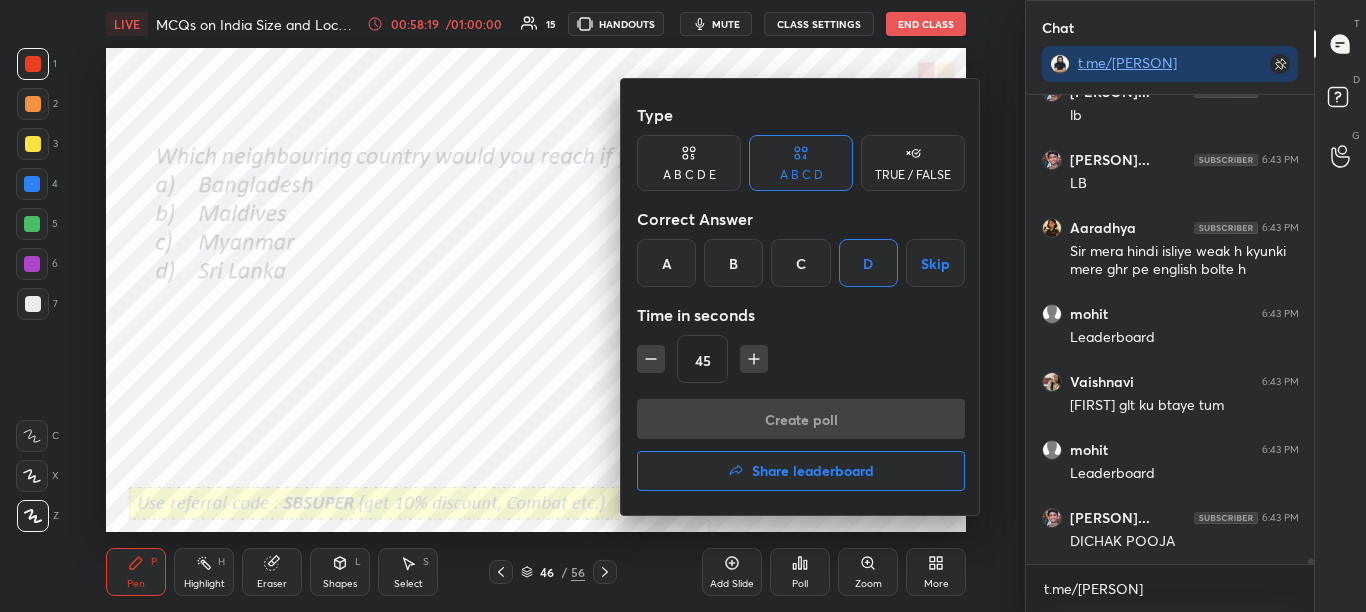 scroll, scrollTop: 411, scrollLeft: 282, axis: both 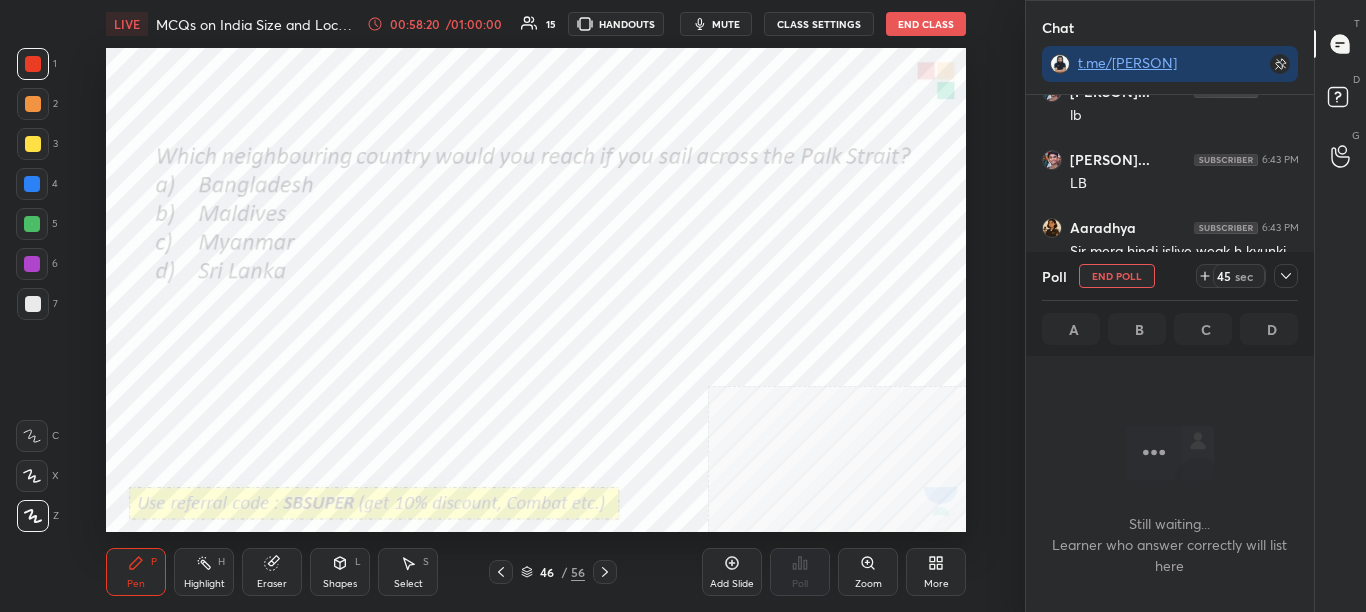 click 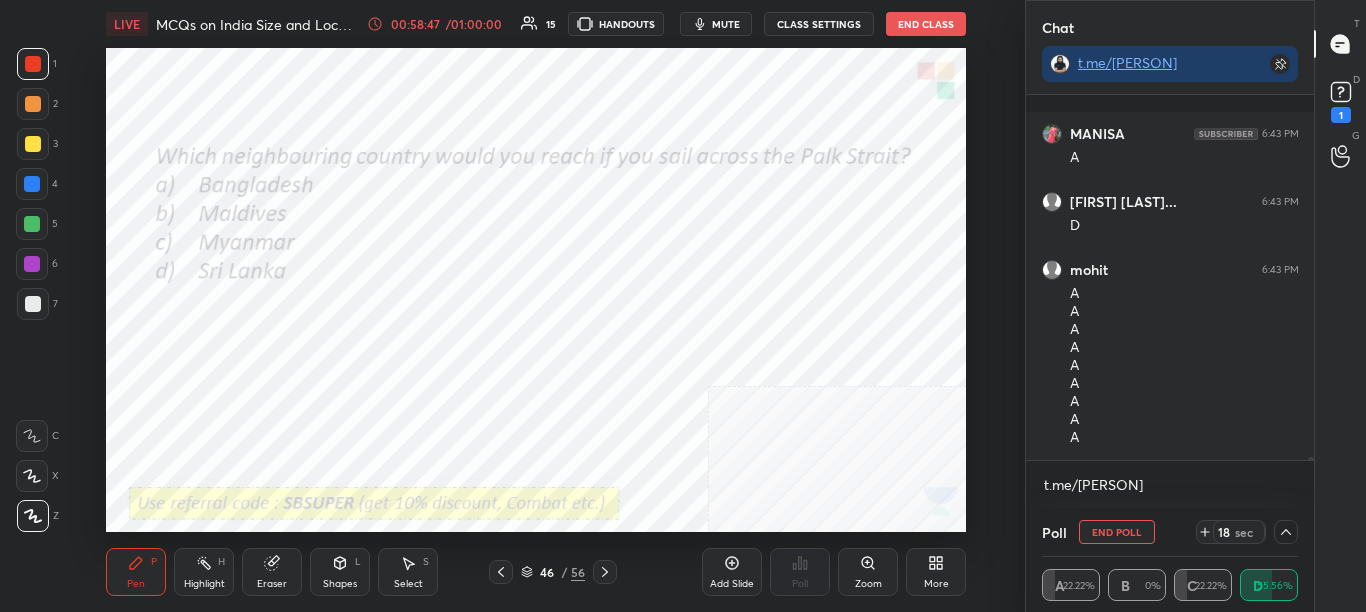 scroll, scrollTop: 40213, scrollLeft: 0, axis: vertical 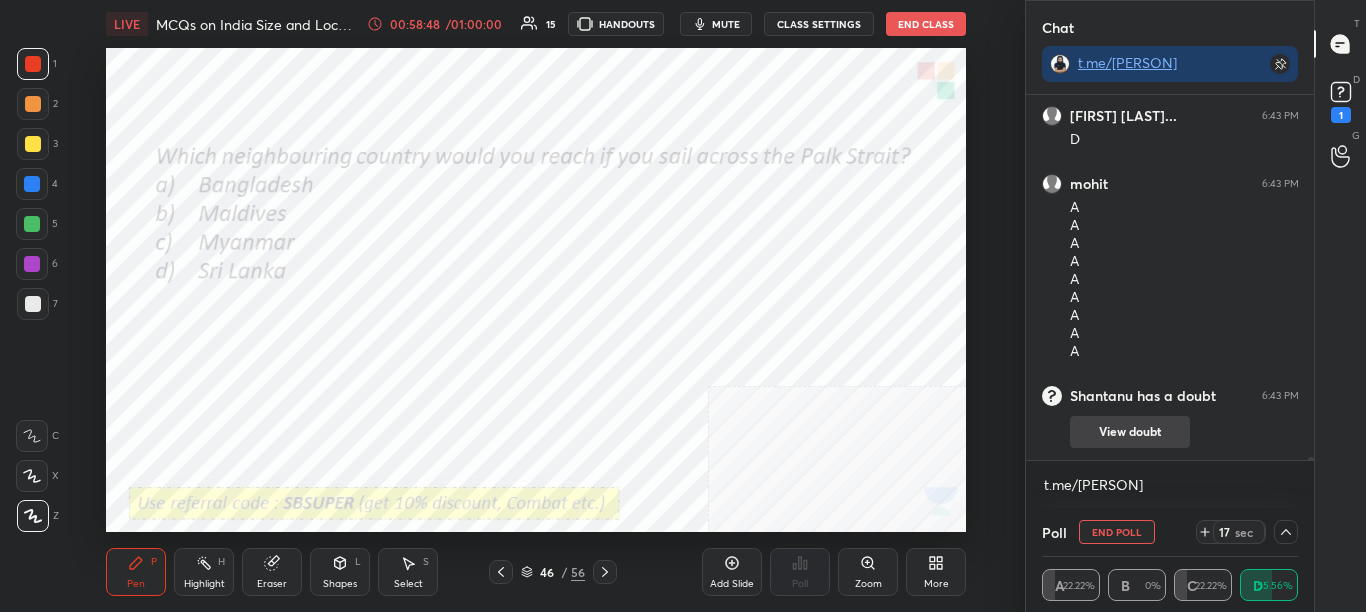 click on "View doubt" at bounding box center [1130, 432] 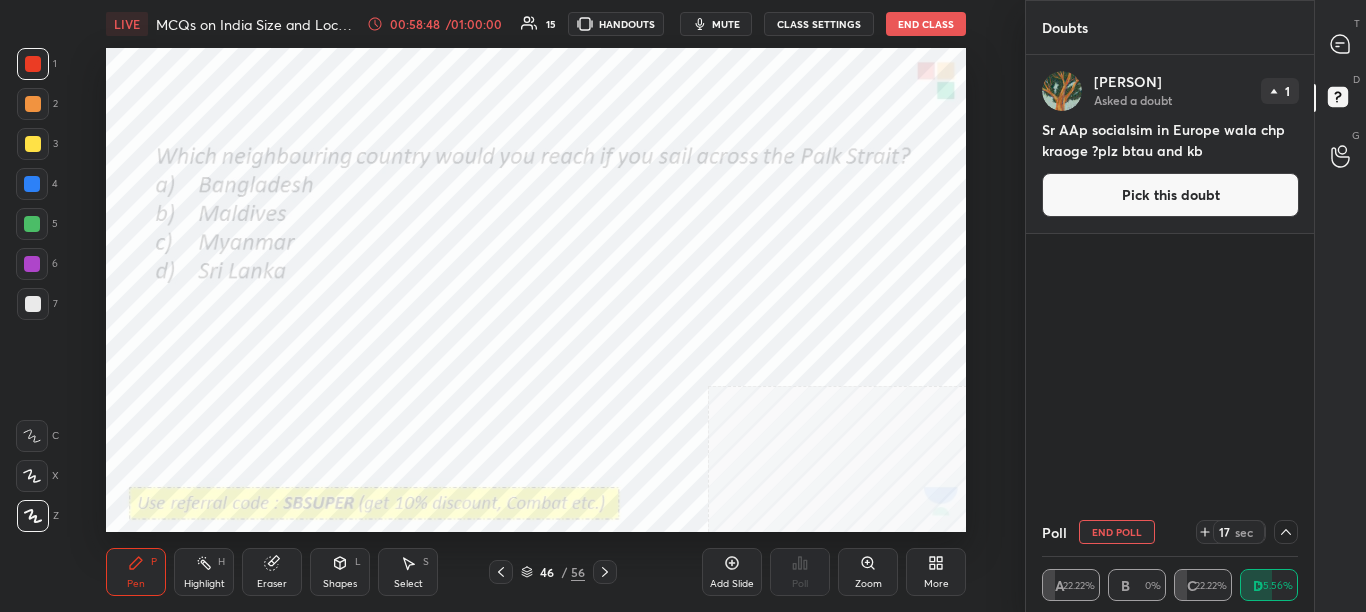 scroll, scrollTop: 7, scrollLeft: 7, axis: both 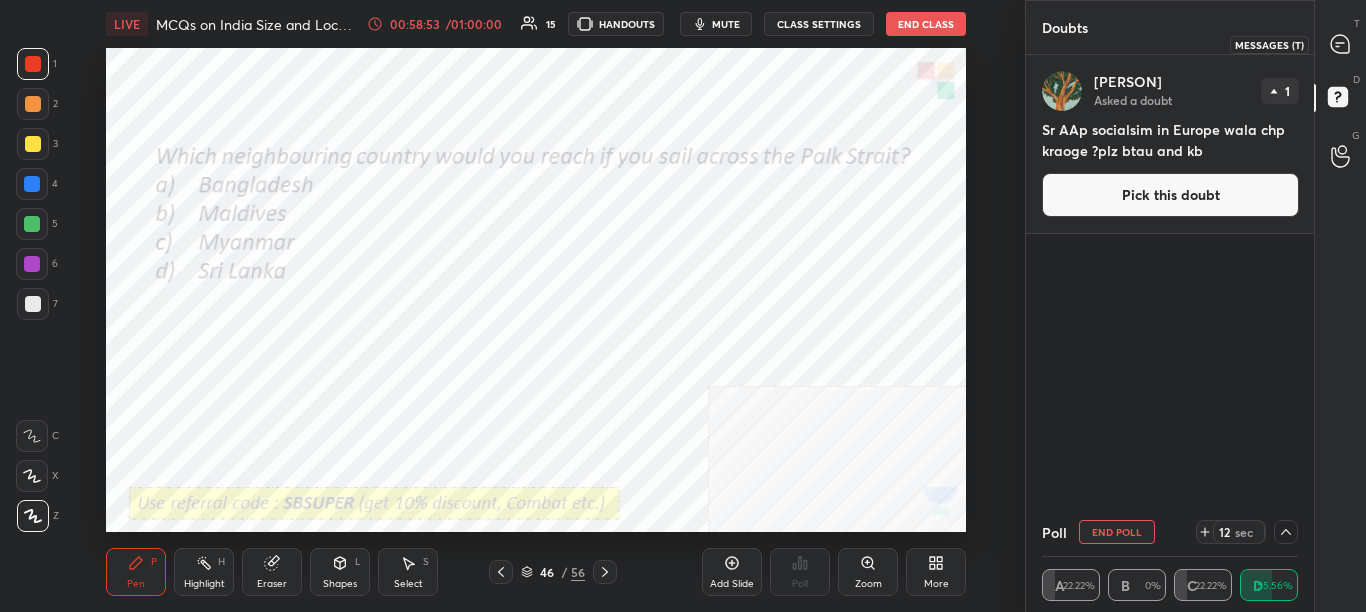 click at bounding box center (1341, 44) 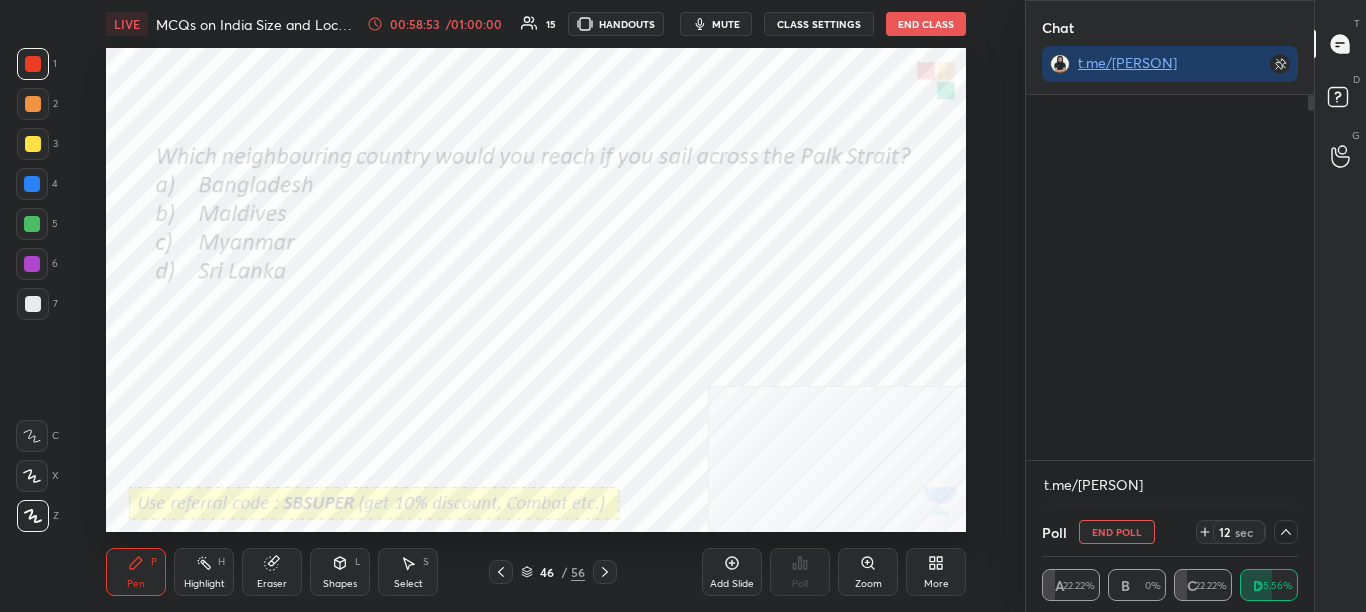 scroll, scrollTop: 407, scrollLeft: 282, axis: both 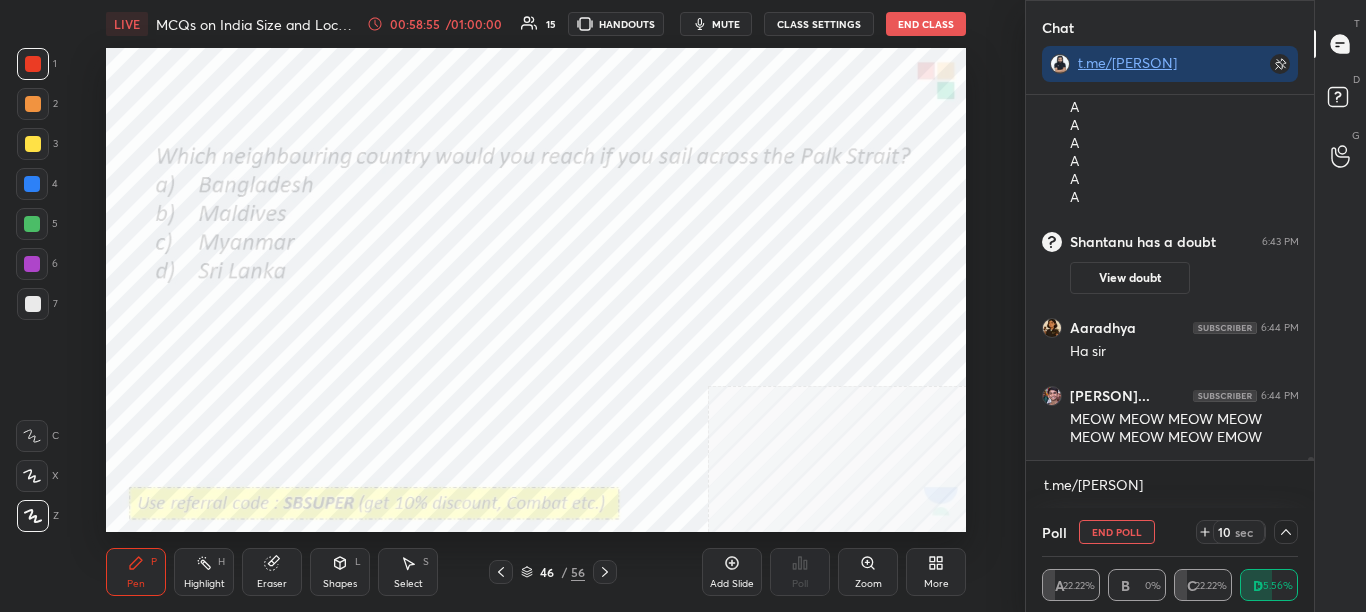 click on "T Messages (T) D Doubts (D) G Raise Hand (G)" at bounding box center (1340, 306) 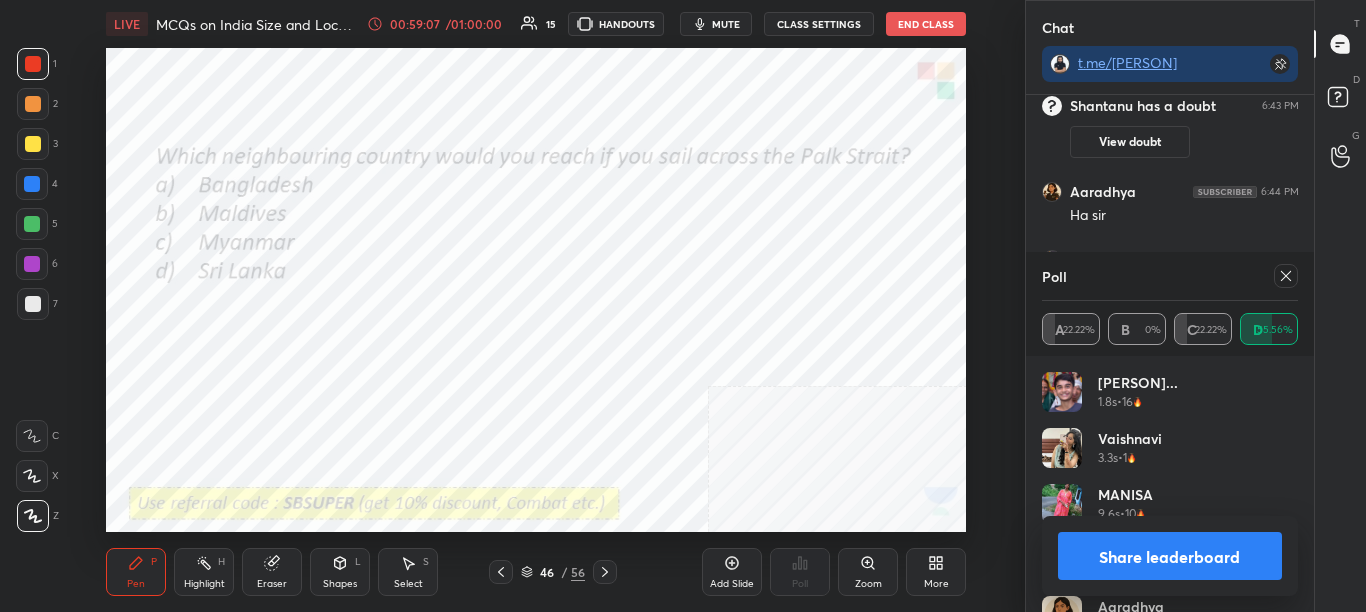 click on "Share leaderboard" at bounding box center (1170, 556) 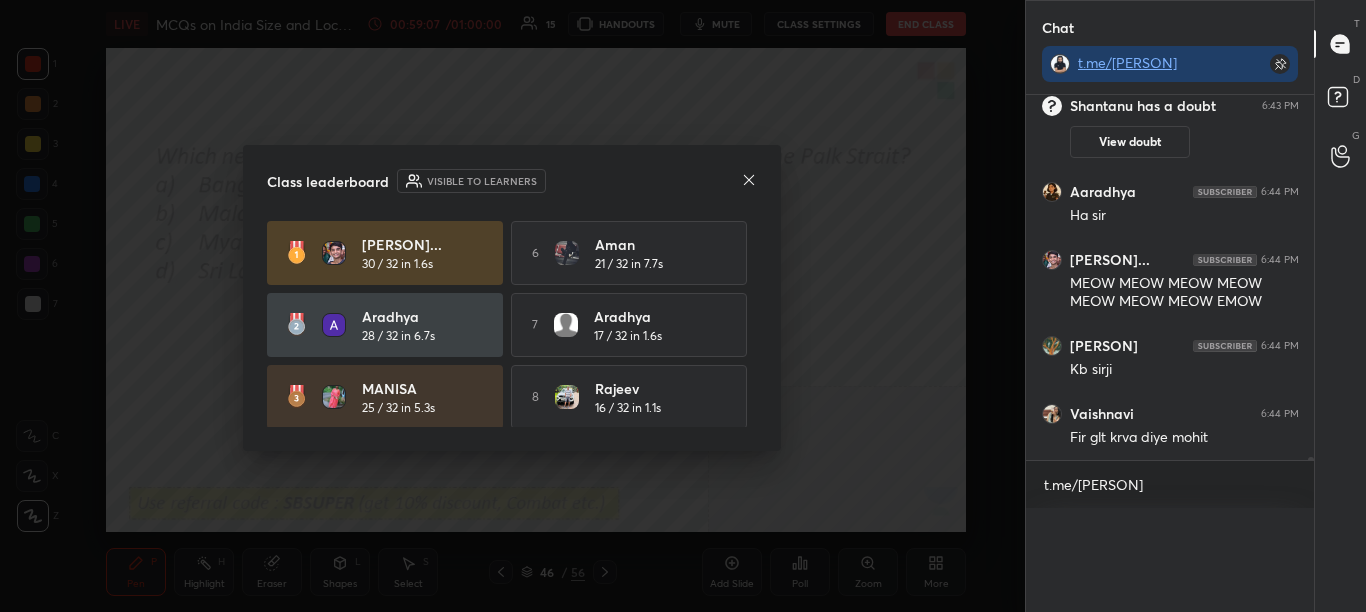 scroll, scrollTop: 0, scrollLeft: 0, axis: both 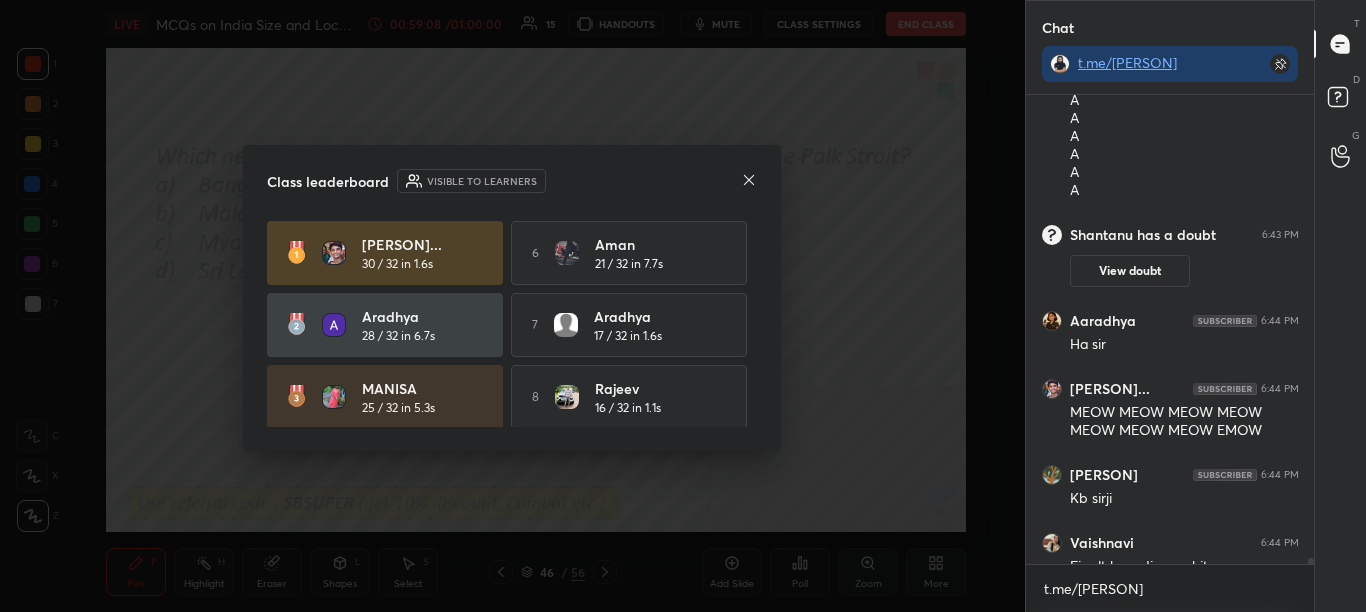 click 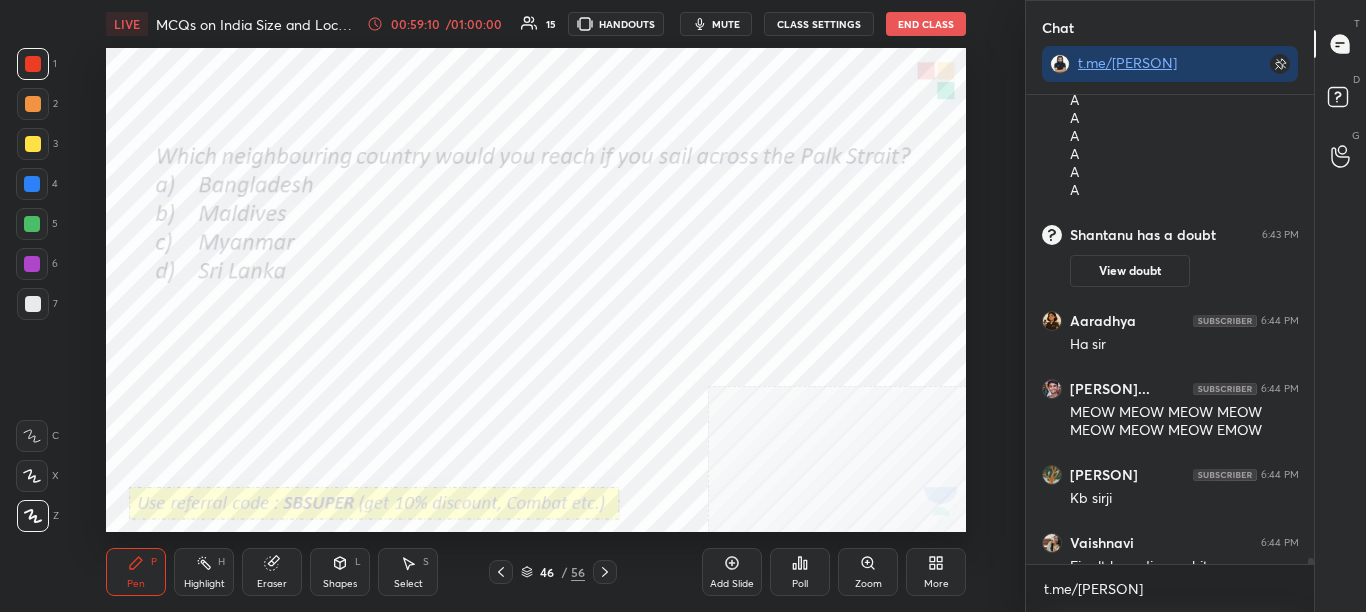 click at bounding box center [605, 572] 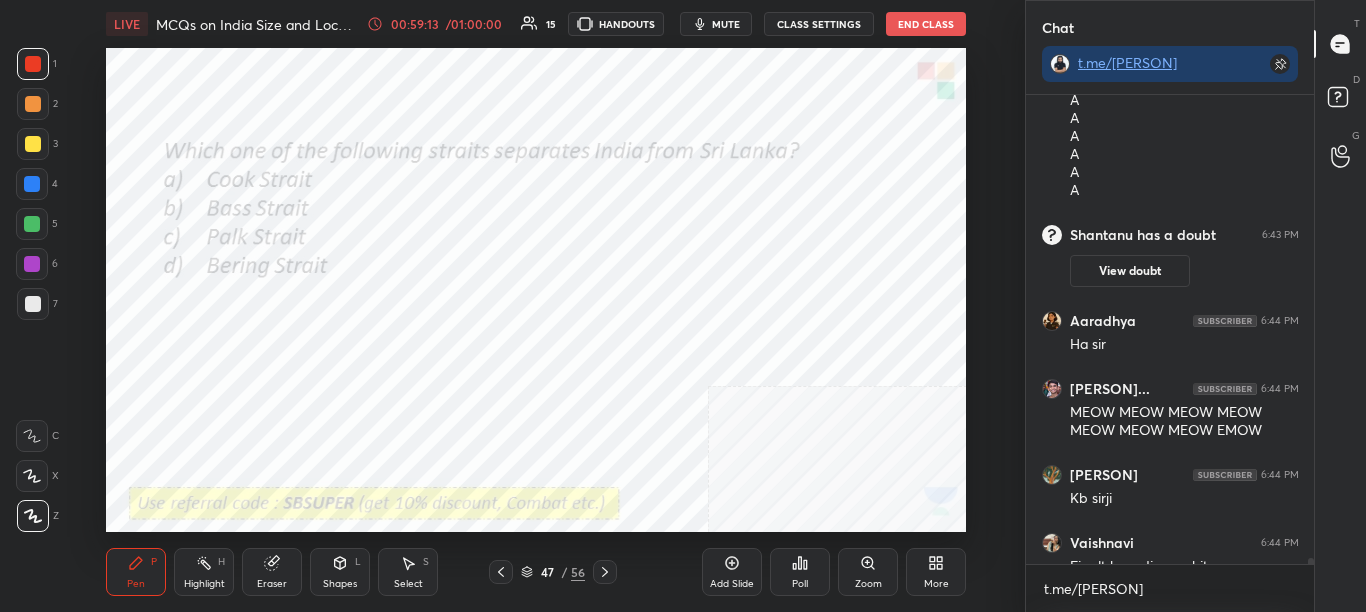 click 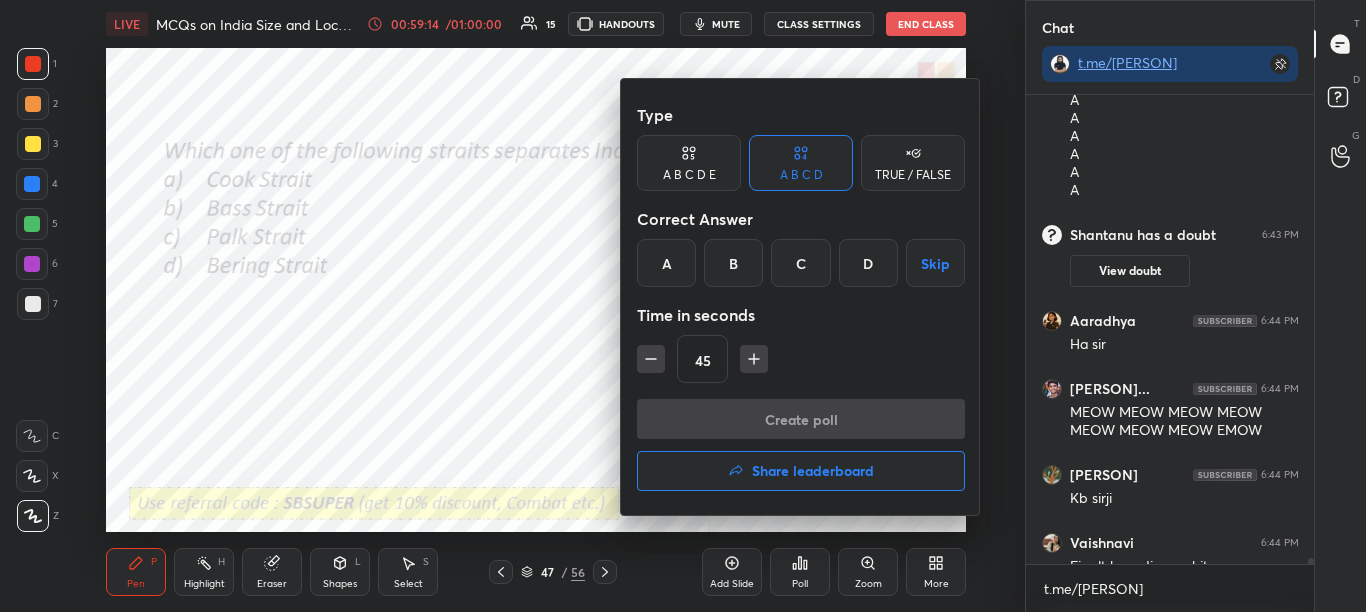 click on "C" at bounding box center (800, 263) 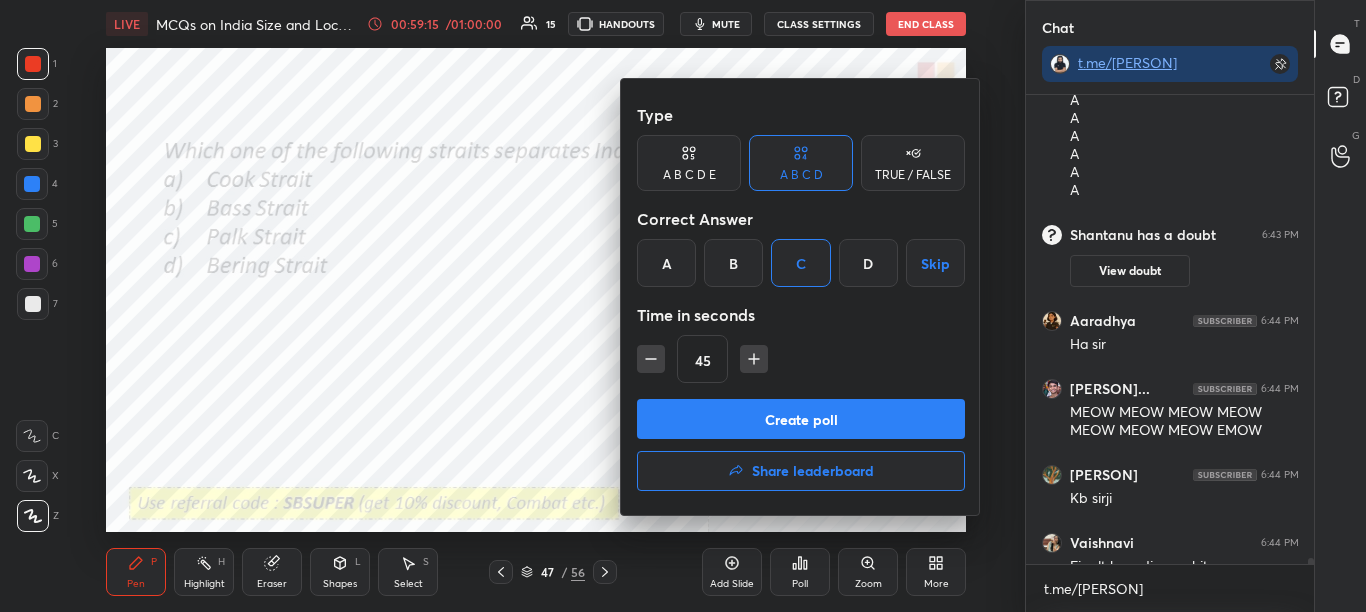click on "Create poll" at bounding box center [801, 419] 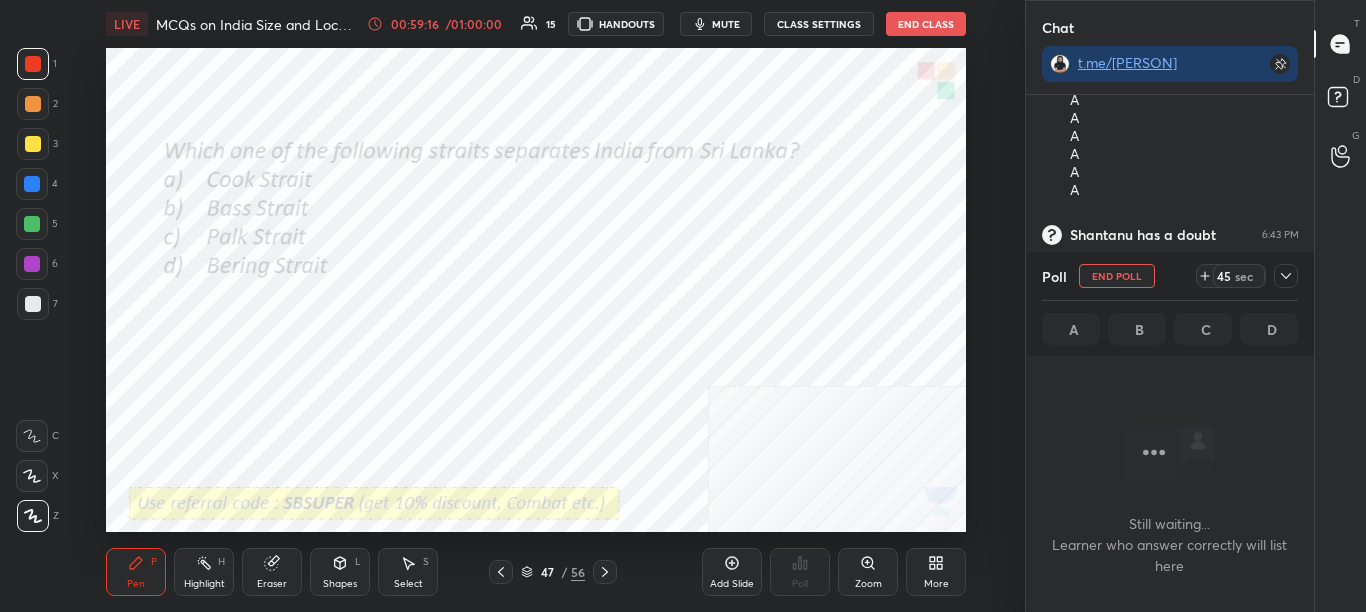click 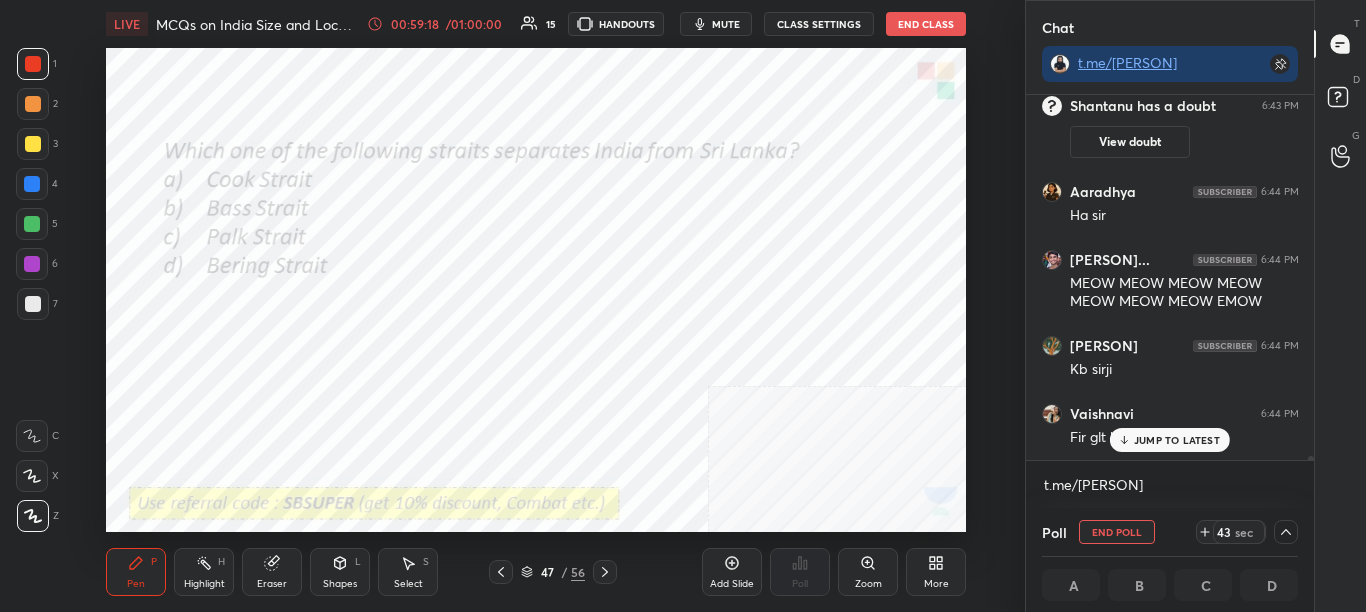 drag, startPoint x: 1310, startPoint y: 455, endPoint x: 1311, endPoint y: 469, distance: 14.035668 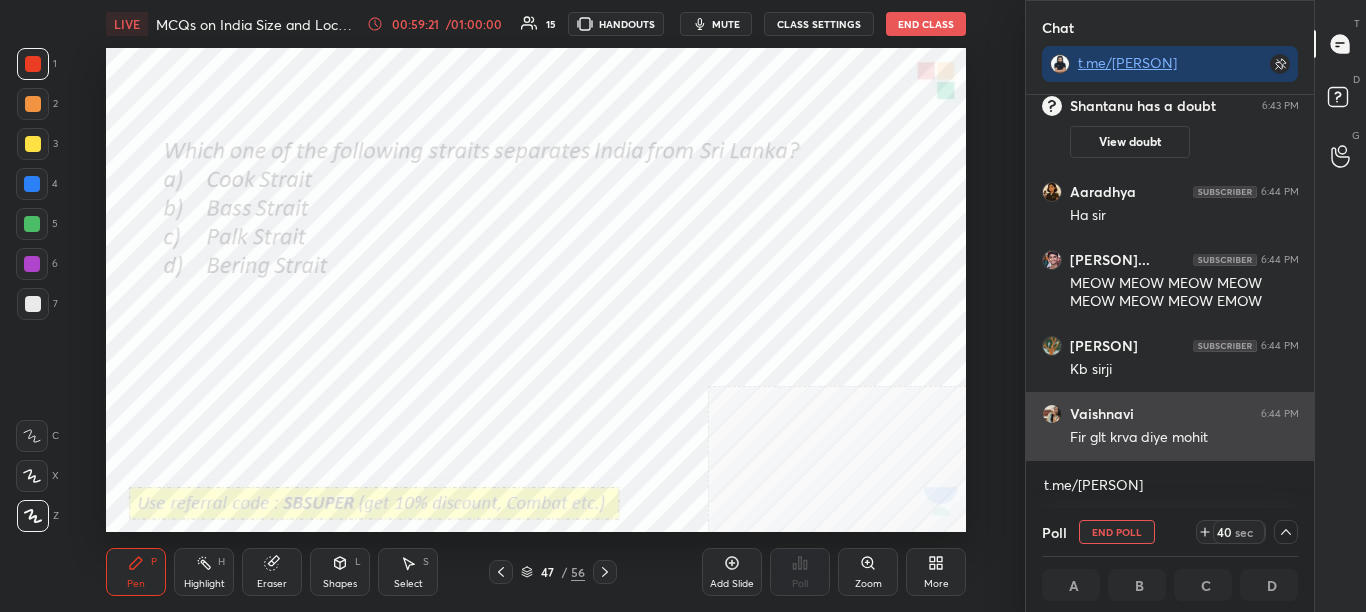click on "Fir glt krva diye mohit" at bounding box center (1184, 436) 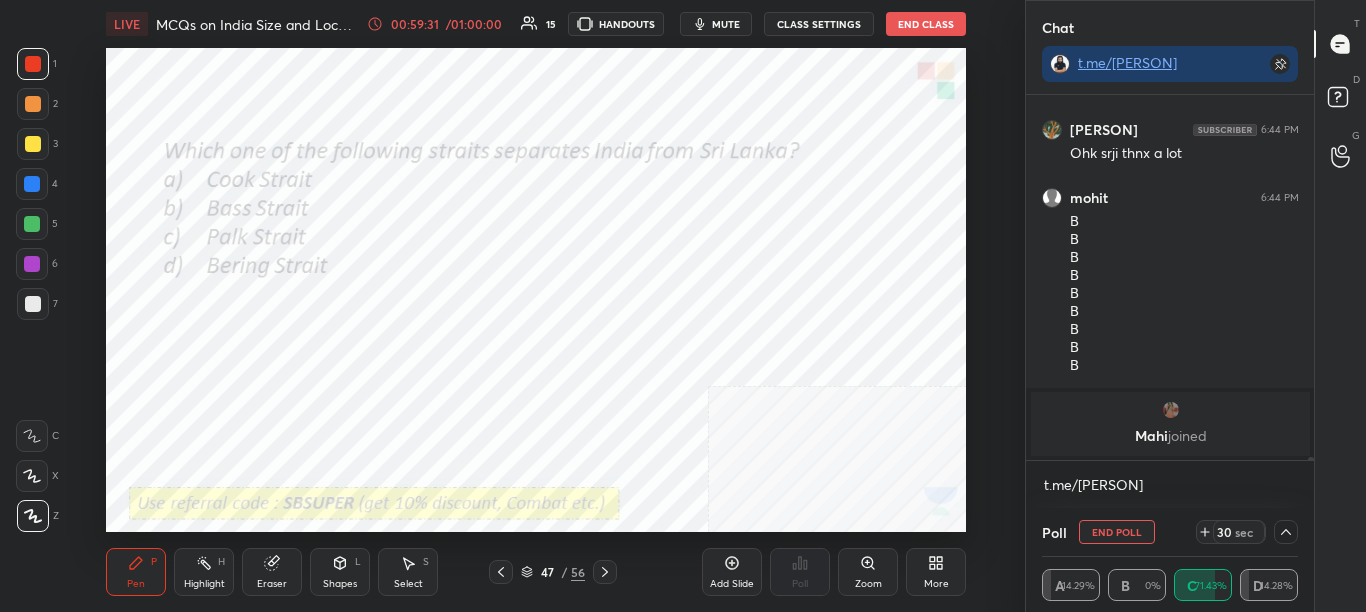 click on "Mahi  joined" at bounding box center (1170, 424) 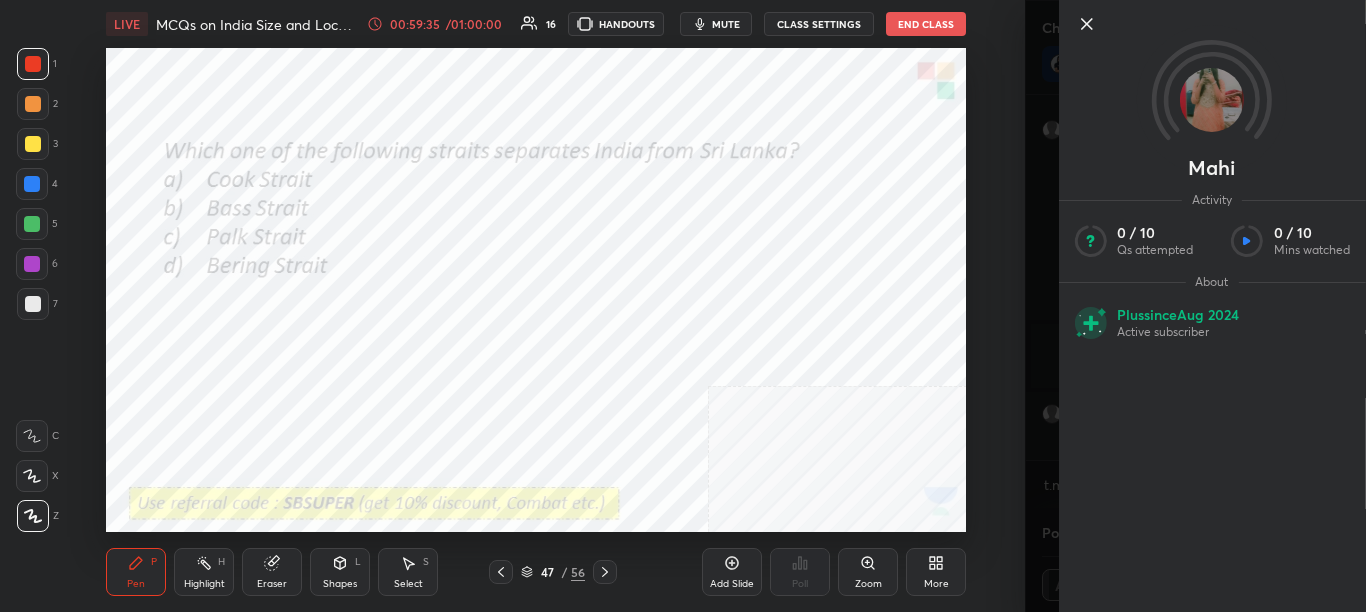 click on "Setting up your live class Poll for   secs No correct answer Start poll" at bounding box center [536, 290] 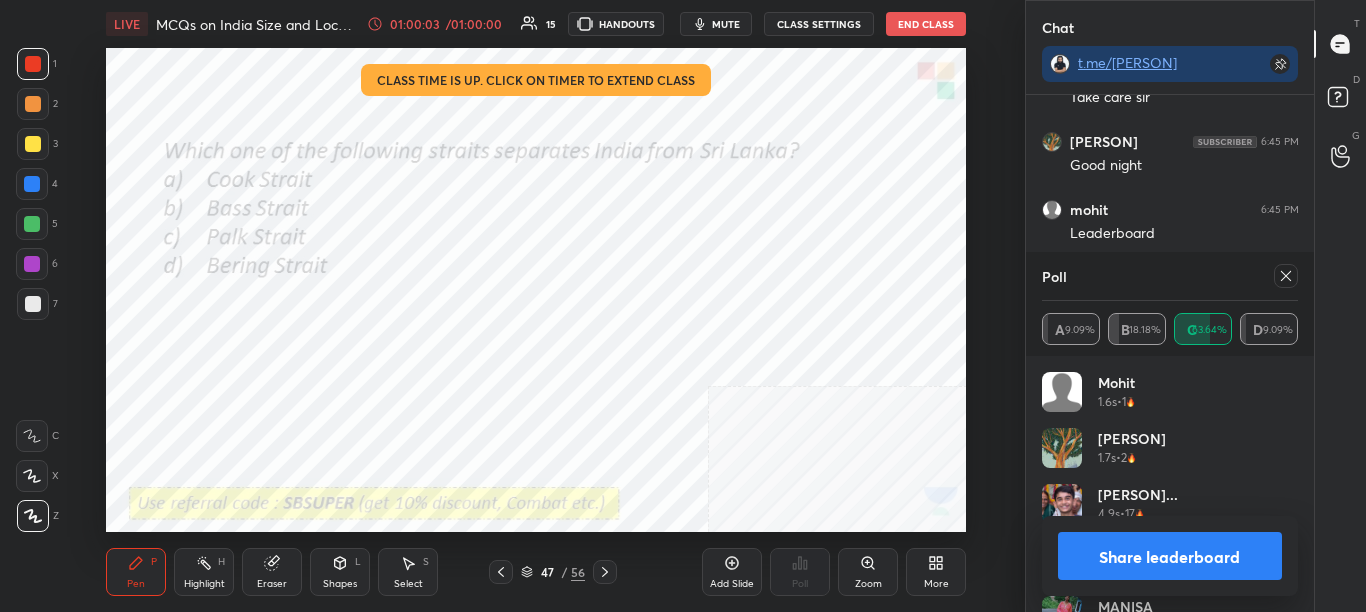 click on "Share leaderboard" at bounding box center (1170, 556) 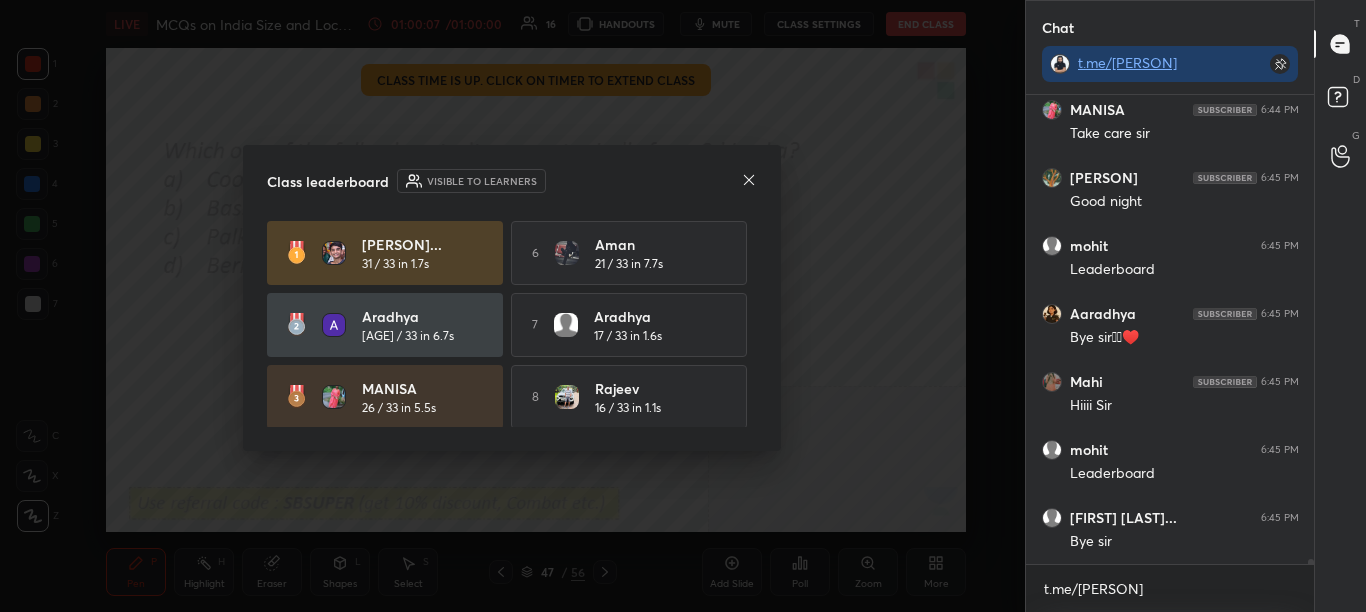 drag, startPoint x: 750, startPoint y: 319, endPoint x: 750, endPoint y: 350, distance: 31 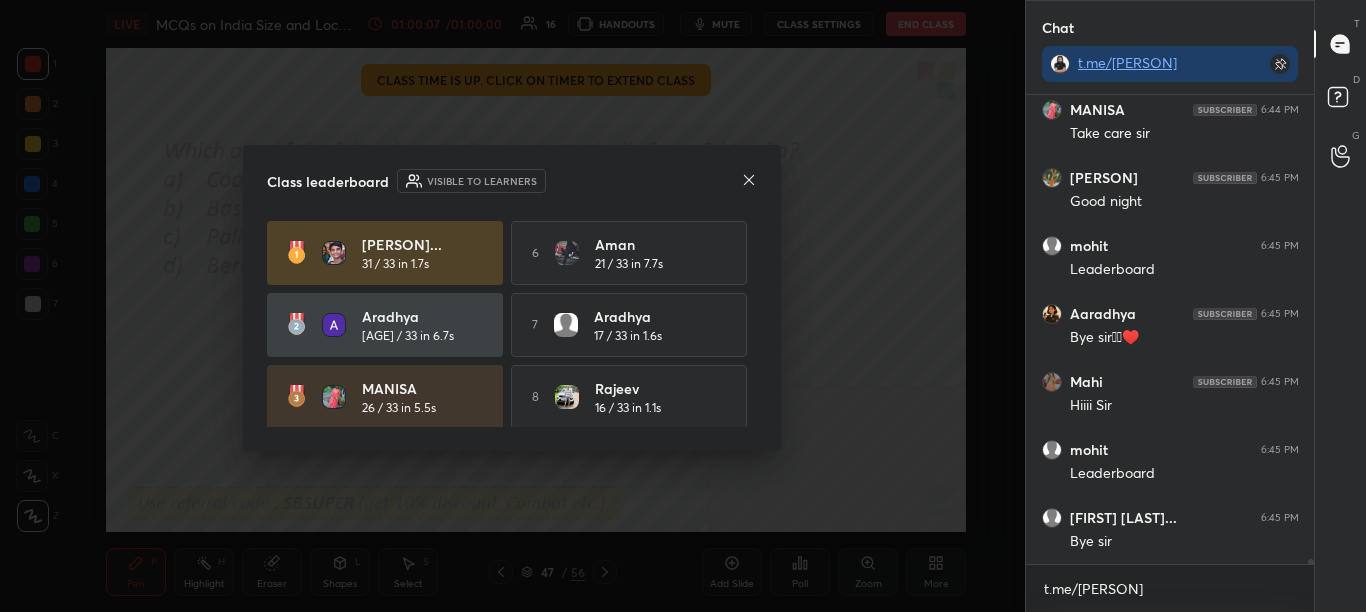 click on "Mohammed S... 31 / 33 in 1.7s 6 aman 21 / 33 in 7.7s Aradhya 28 / 33 in 6.7s 7 Aradhya 17 / 33 in 1.6s MANISA 26 / 33 in 5.5s 8 Rajeev 16 / 33 in 1.1s 4 Samarth 26 / 33 in 9s 9 Shantanu 16 / 33 in 3s 5 mohit 25 / 33 in 2s 10 Aaradhya 16 / 33 in 9.1s" at bounding box center [512, 397] 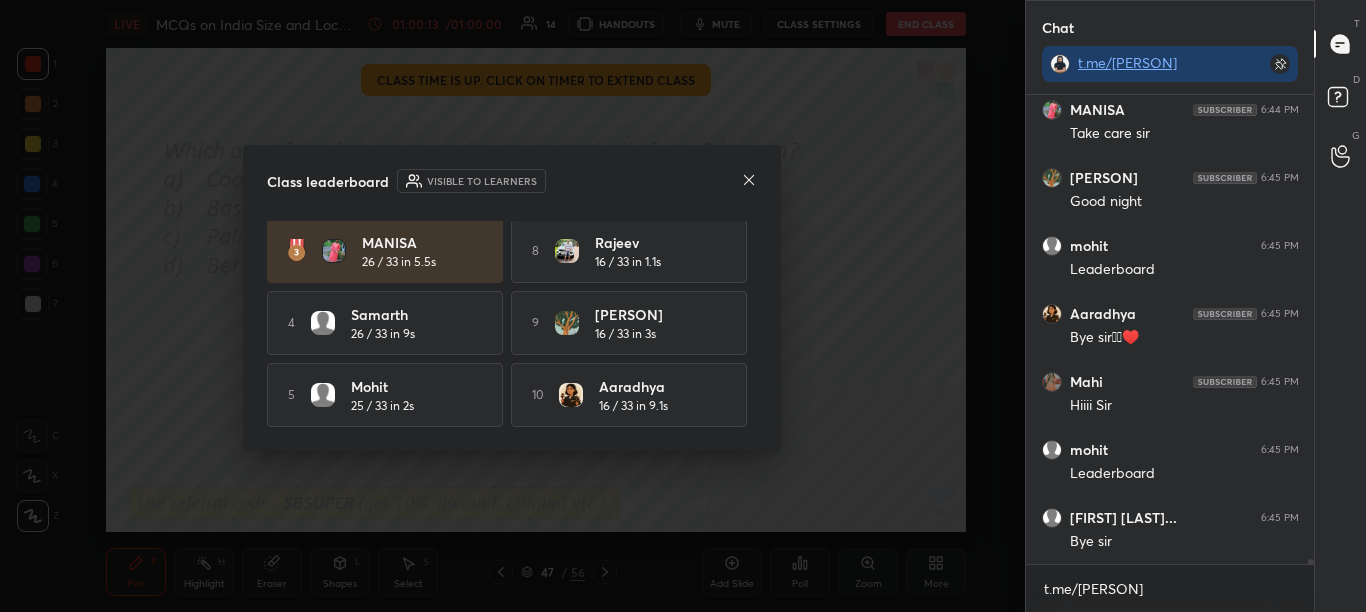 click at bounding box center [749, 181] 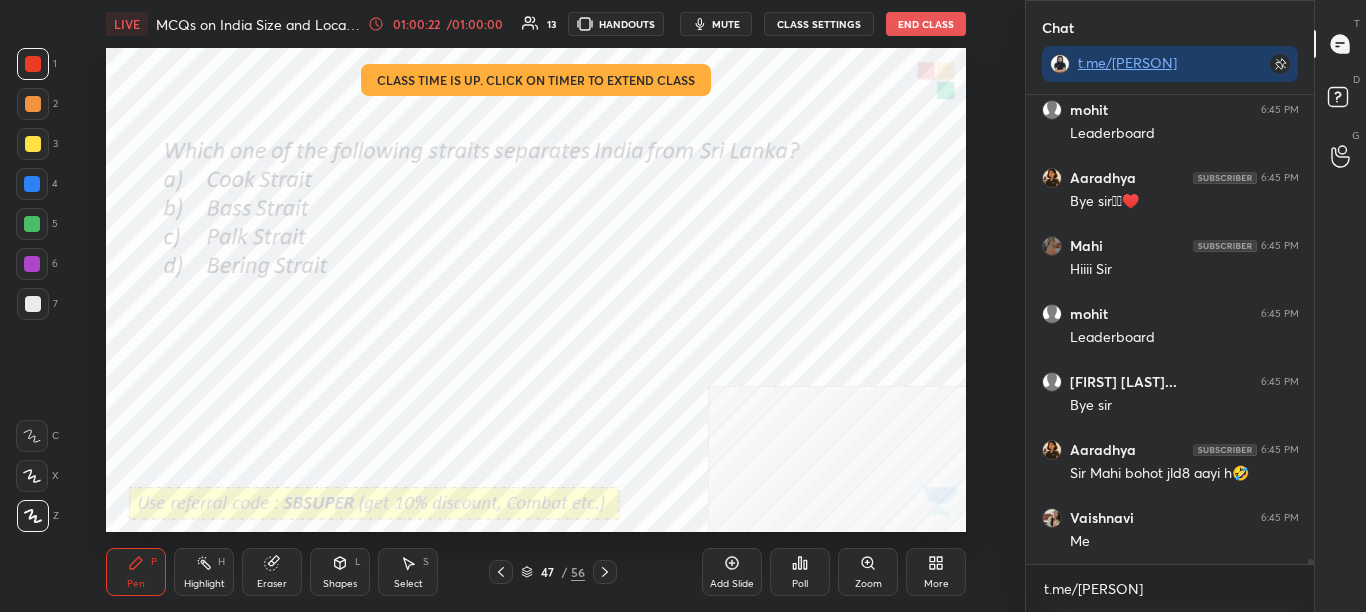 click on "End Class" at bounding box center (926, 24) 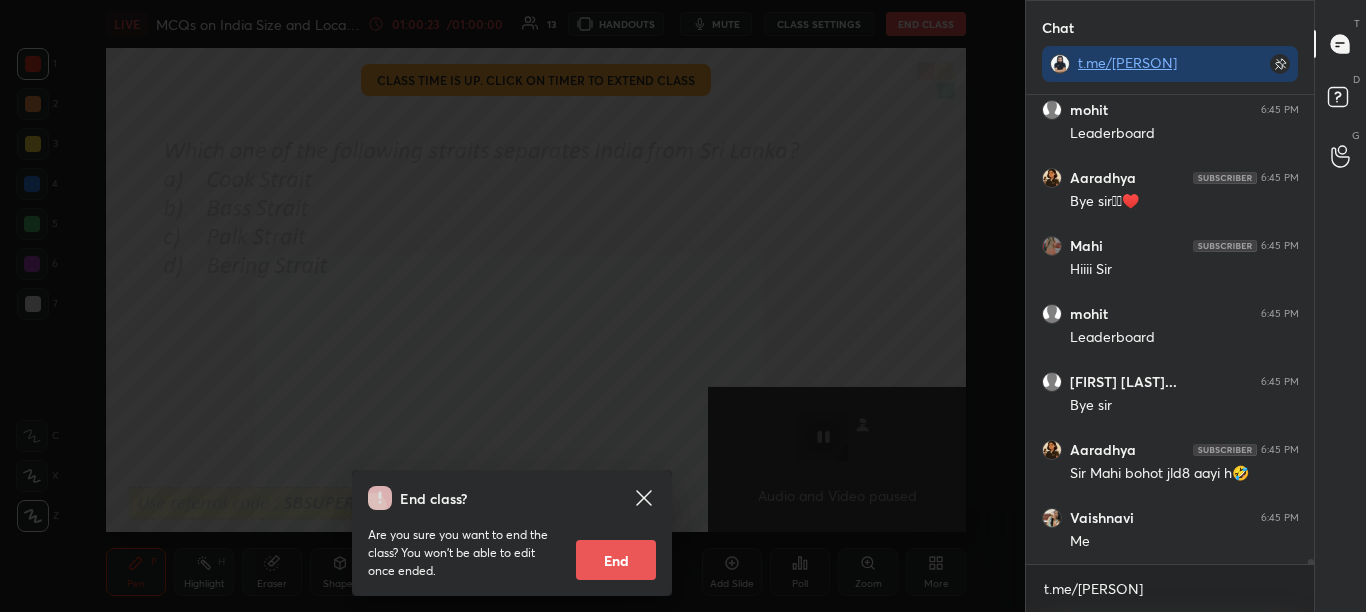 click on "End" at bounding box center (616, 560) 